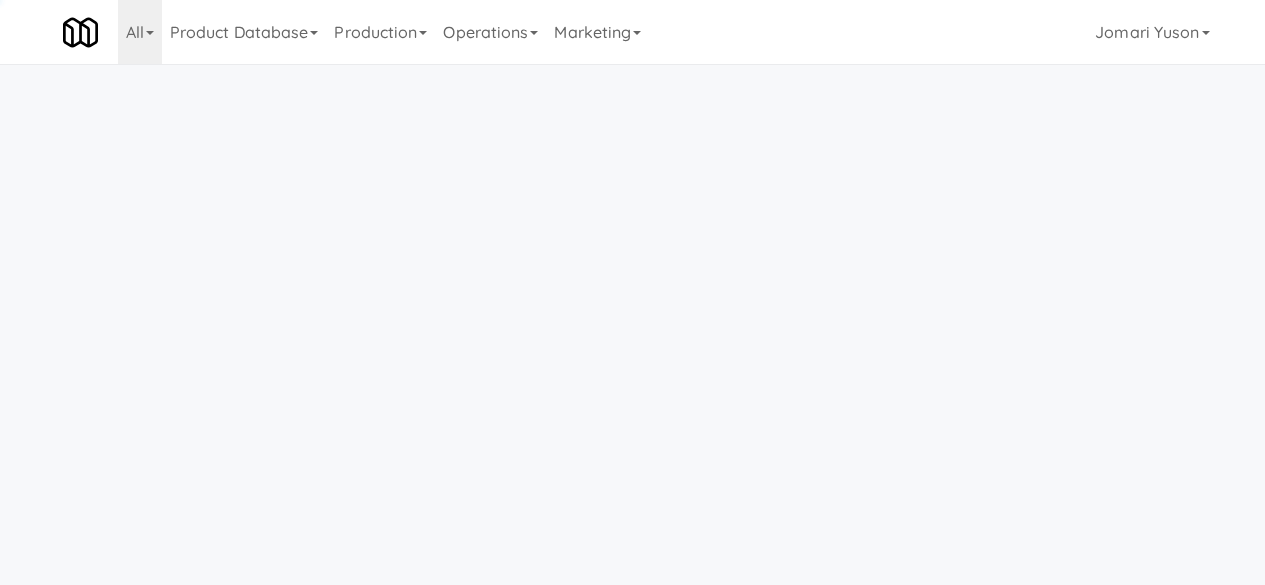 scroll, scrollTop: 0, scrollLeft: 0, axis: both 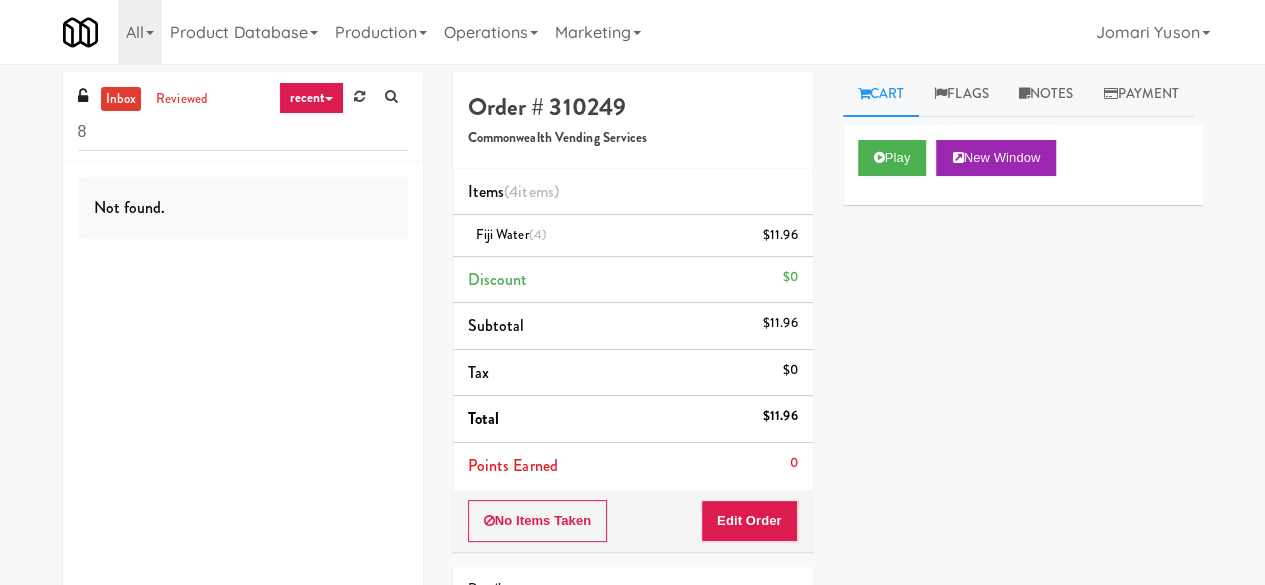 type on "8" 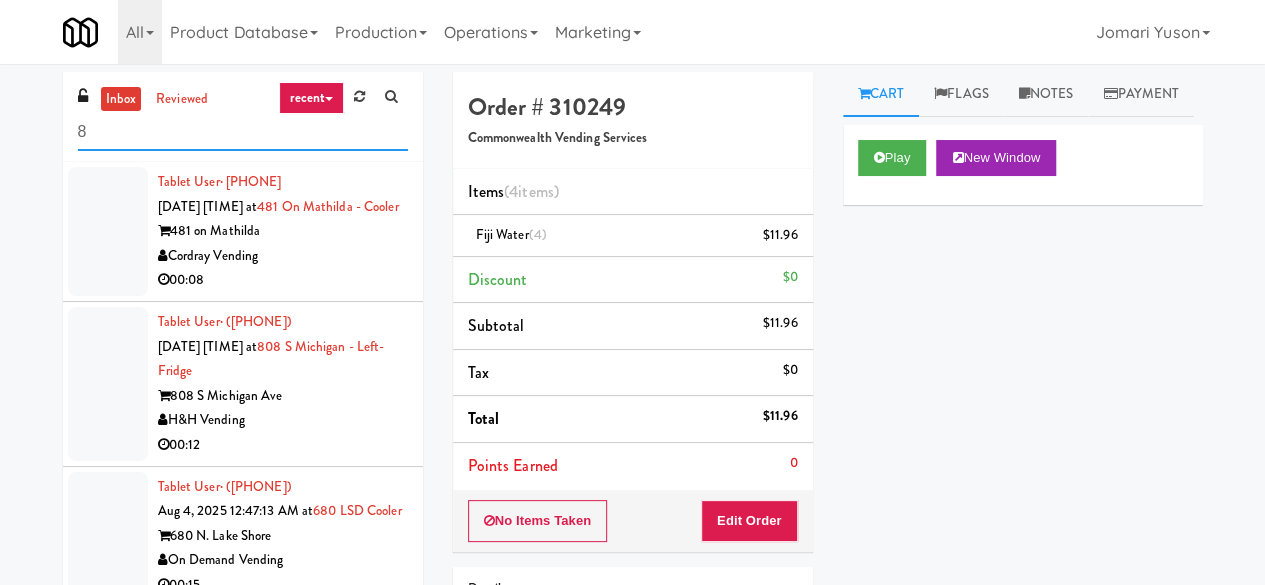 click on "8" at bounding box center (243, 132) 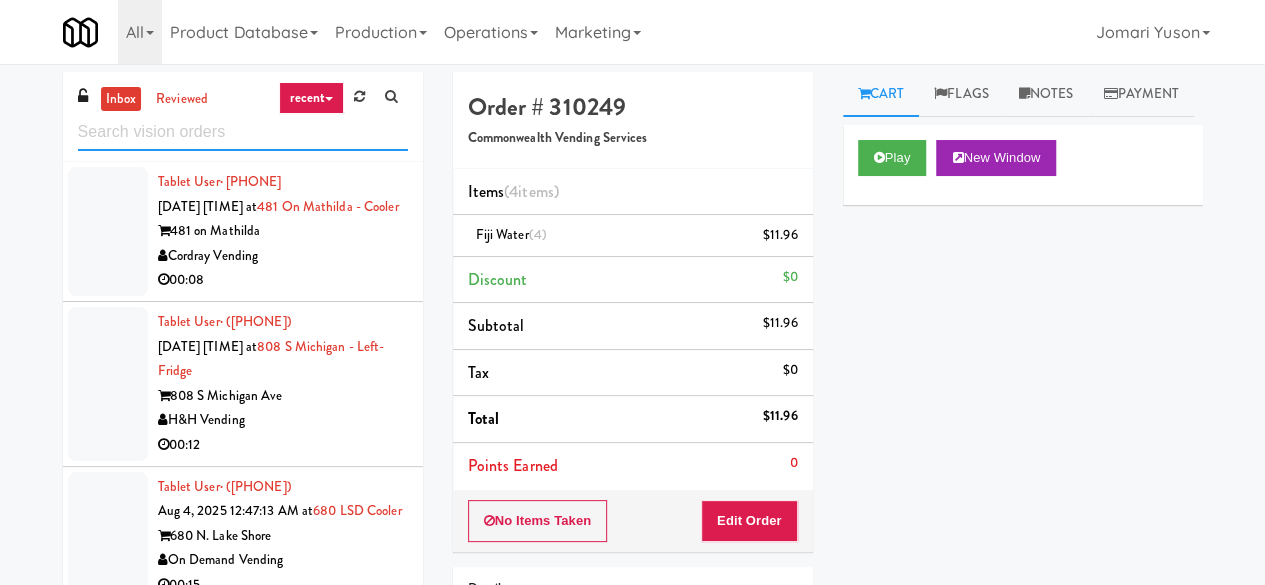 type 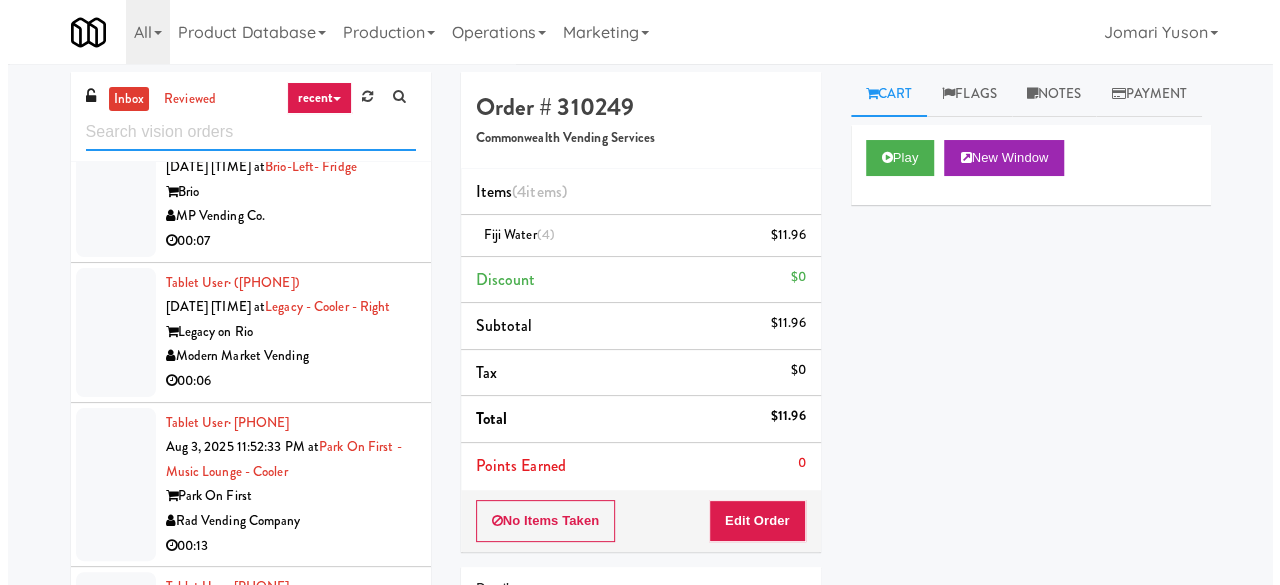 scroll, scrollTop: 3400, scrollLeft: 0, axis: vertical 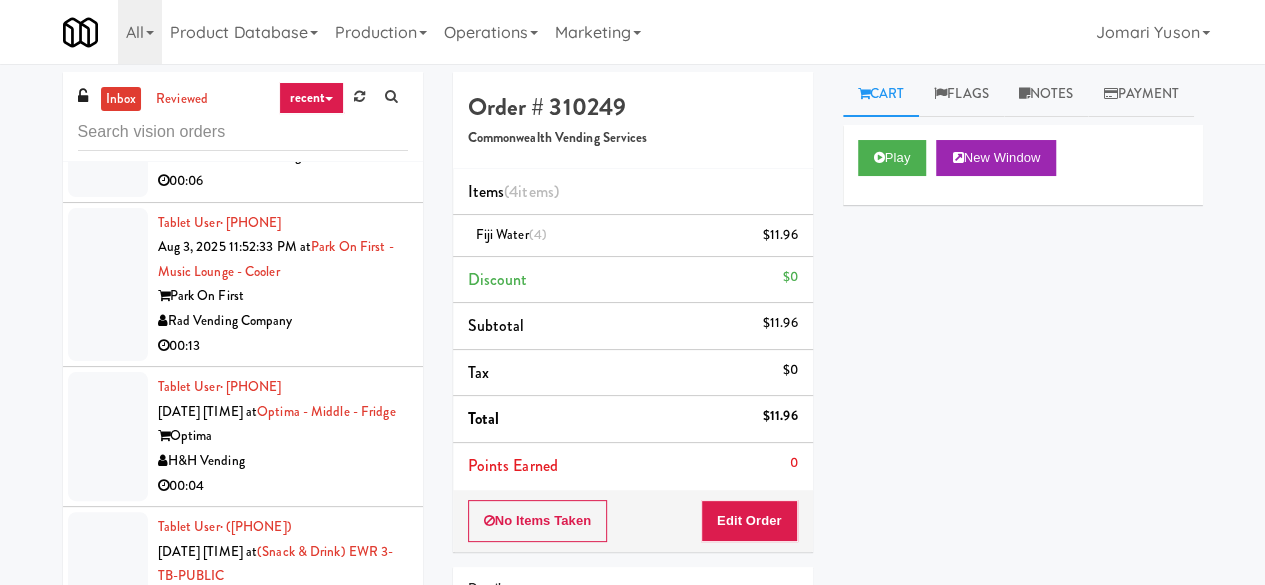 click on "00:07" at bounding box center (283, 41) 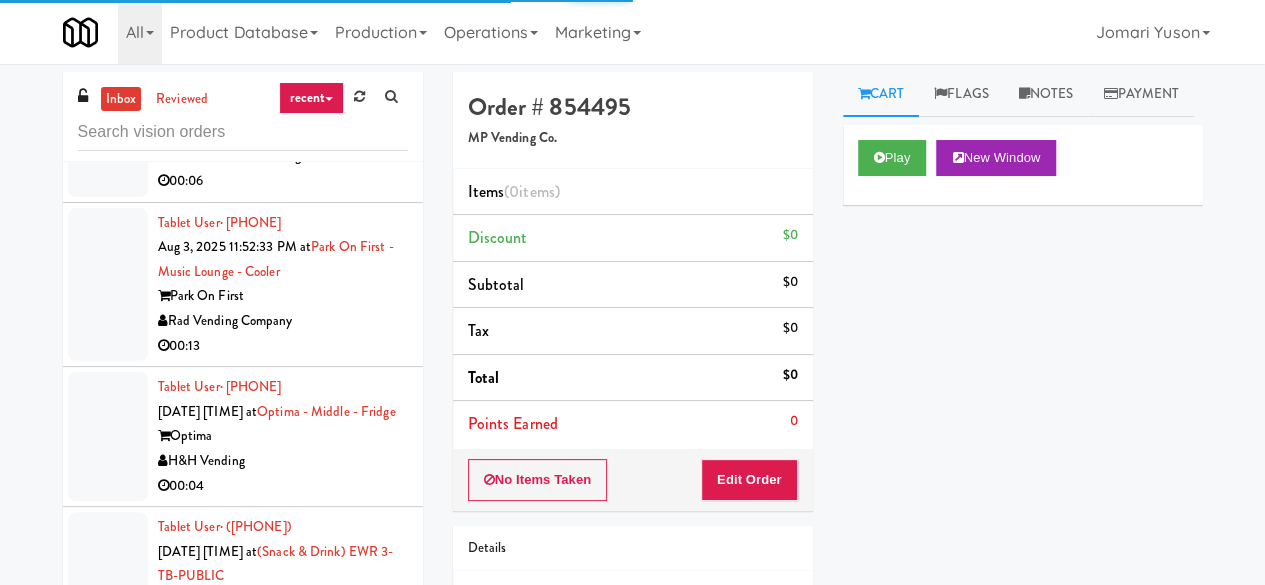 click on "Play  New Window" at bounding box center (1023, 165) 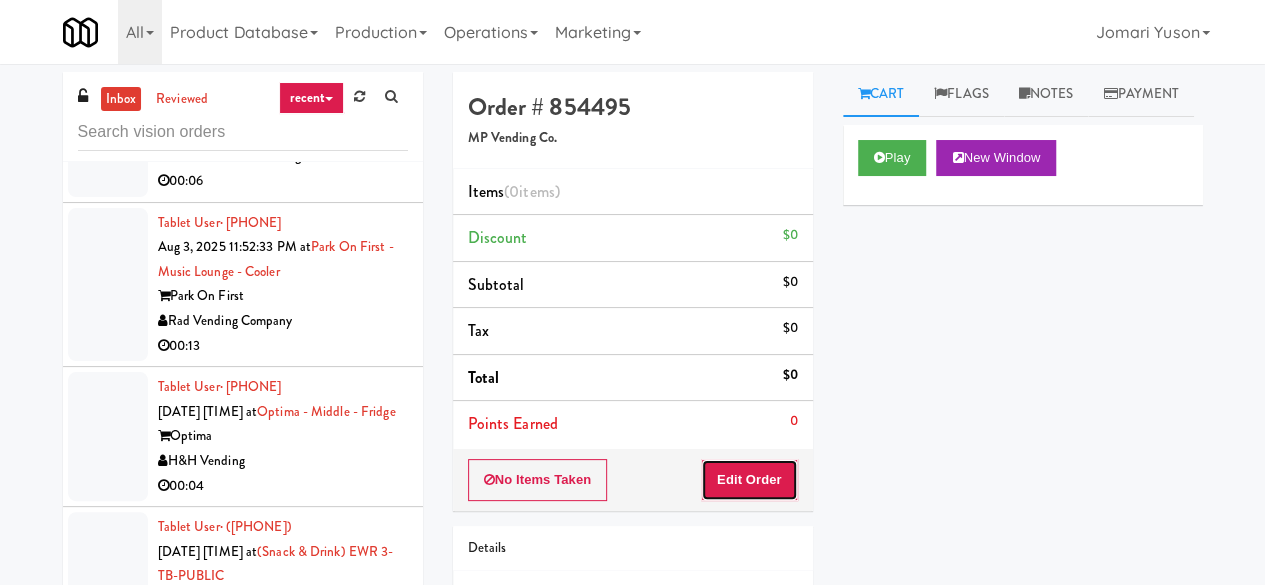 click on "Edit Order" at bounding box center [749, 480] 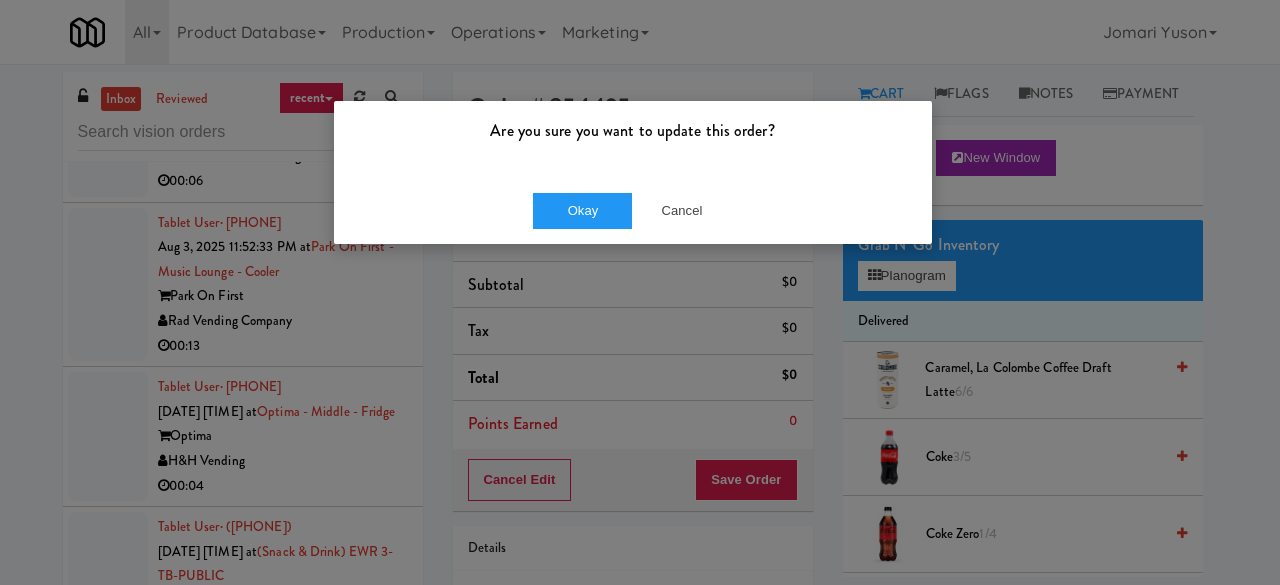 click on "Okay Cancel" at bounding box center (633, 210) 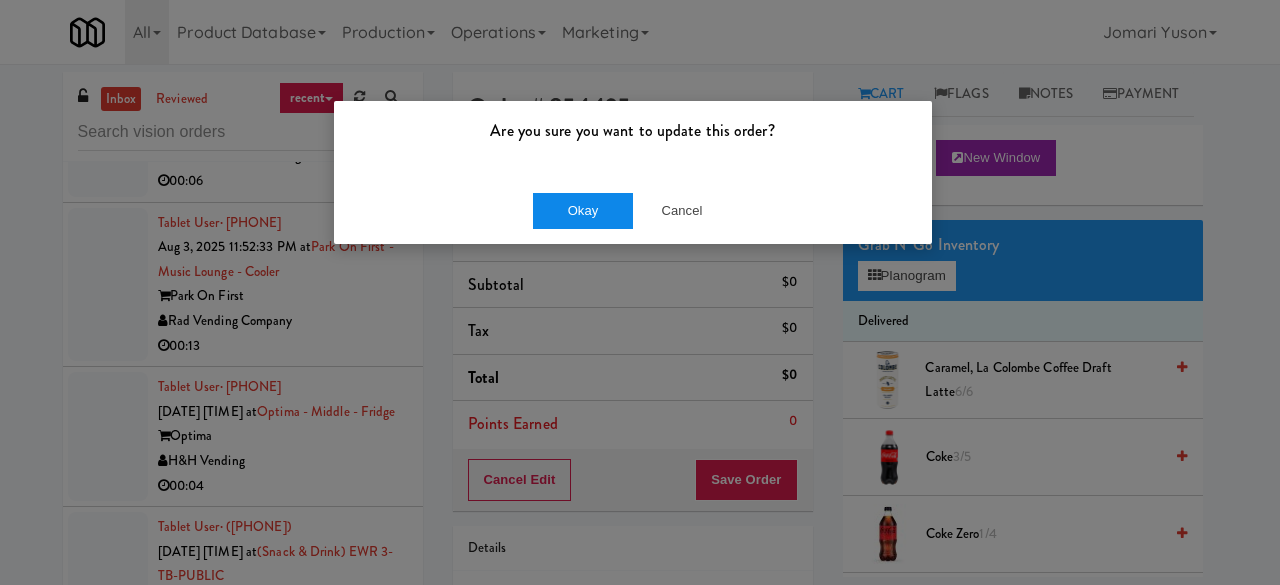 drag, startPoint x: 552, startPoint y: 228, endPoint x: 599, endPoint y: 221, distance: 47.518417 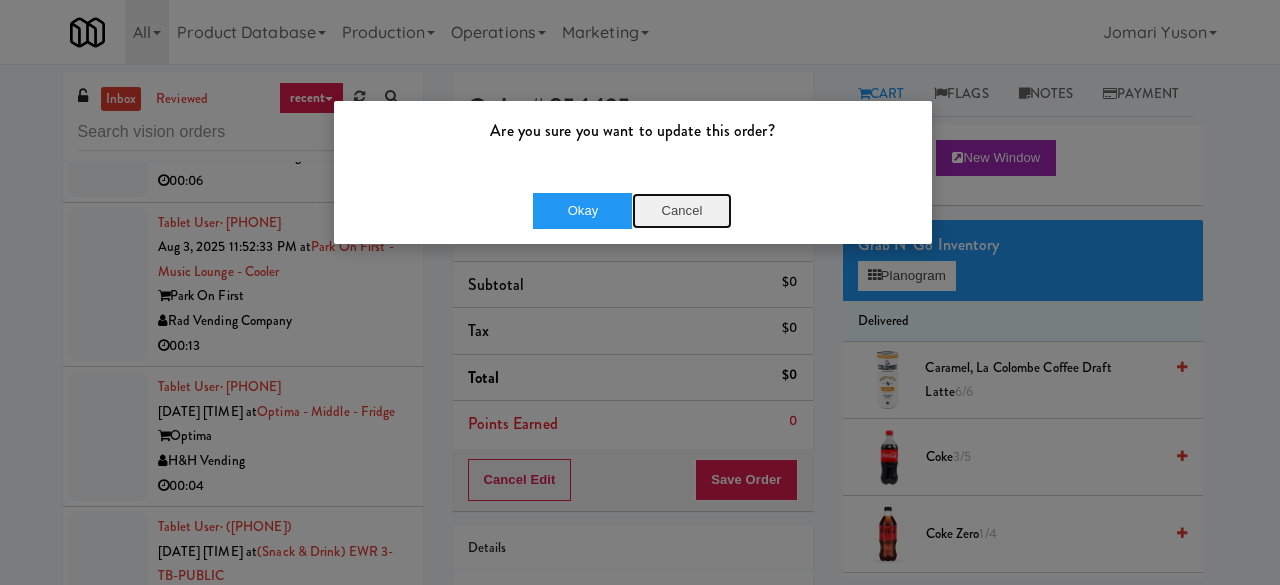 drag, startPoint x: 678, startPoint y: 211, endPoint x: 708, endPoint y: 207, distance: 30.265491 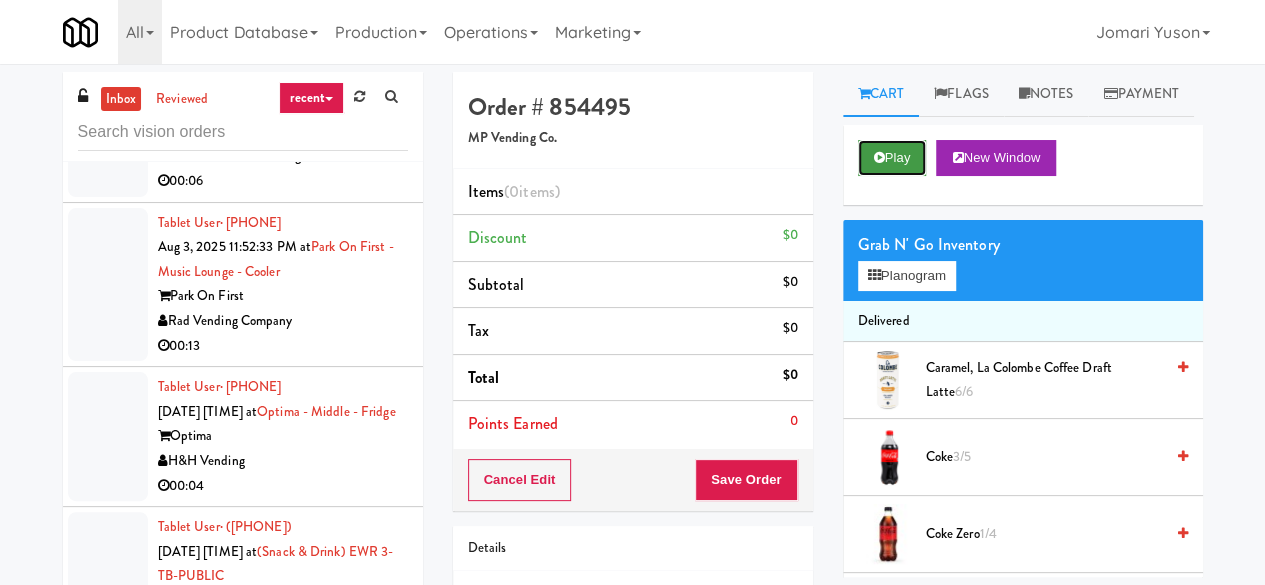 click on "Play" at bounding box center (892, 158) 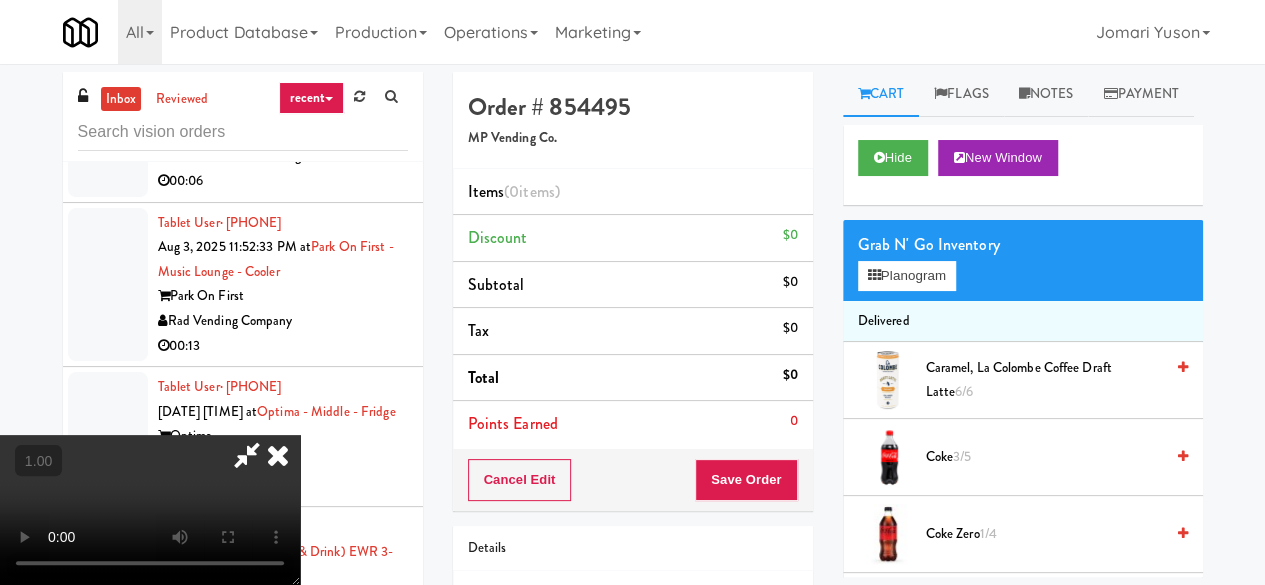 click at bounding box center (150, 510) 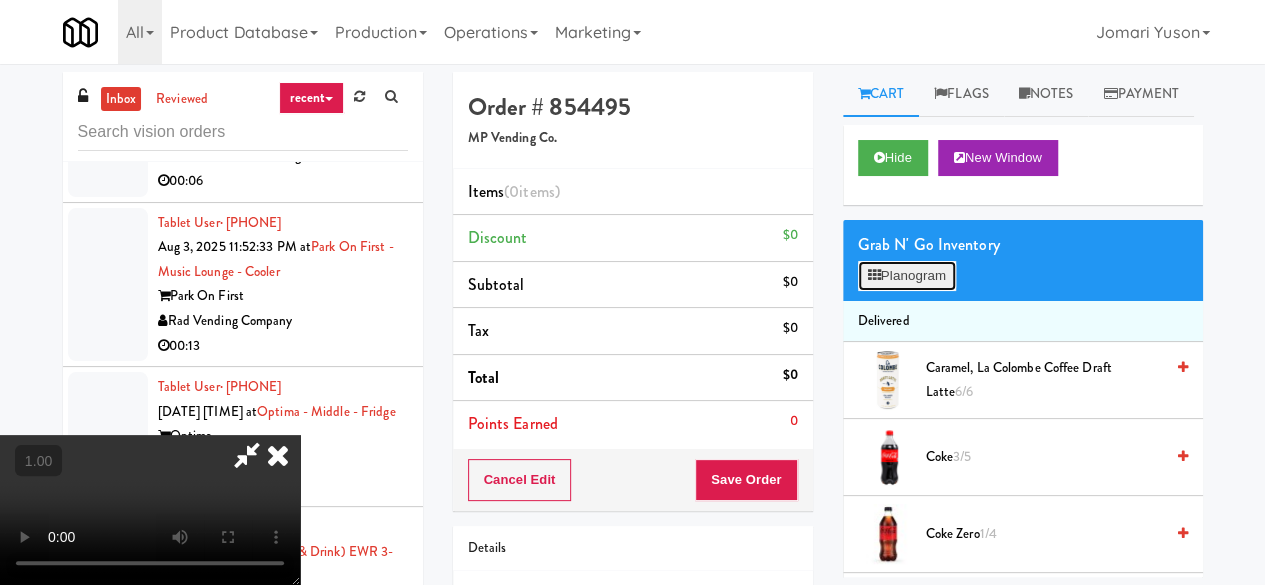 click on "Planogram" at bounding box center (907, 276) 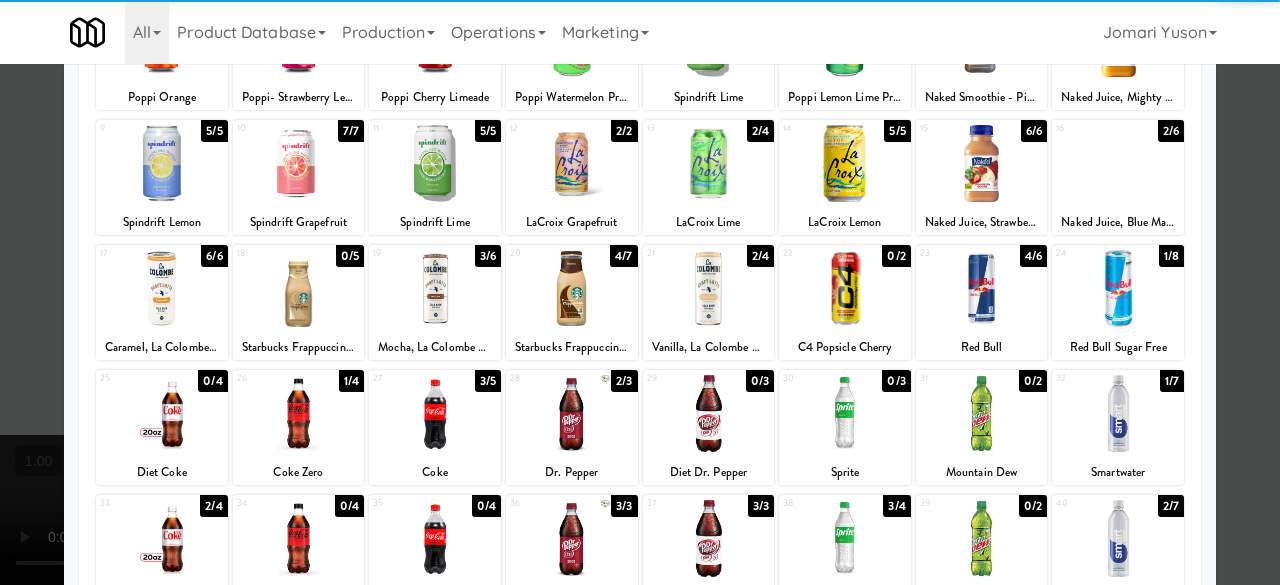 click at bounding box center (982, 288) 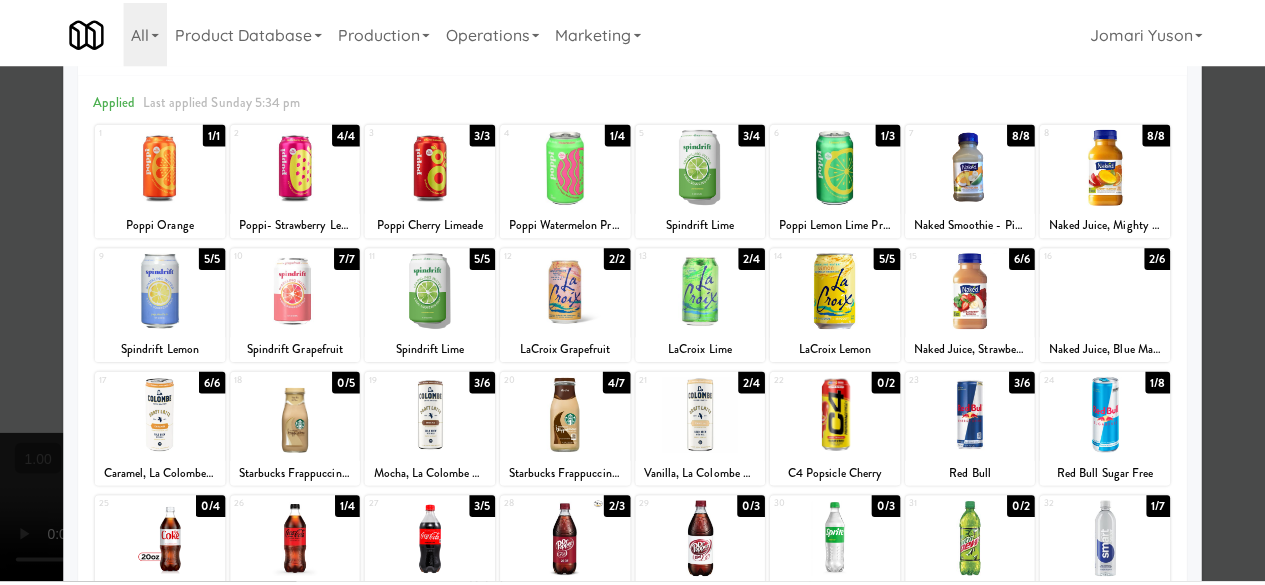 scroll, scrollTop: 0, scrollLeft: 0, axis: both 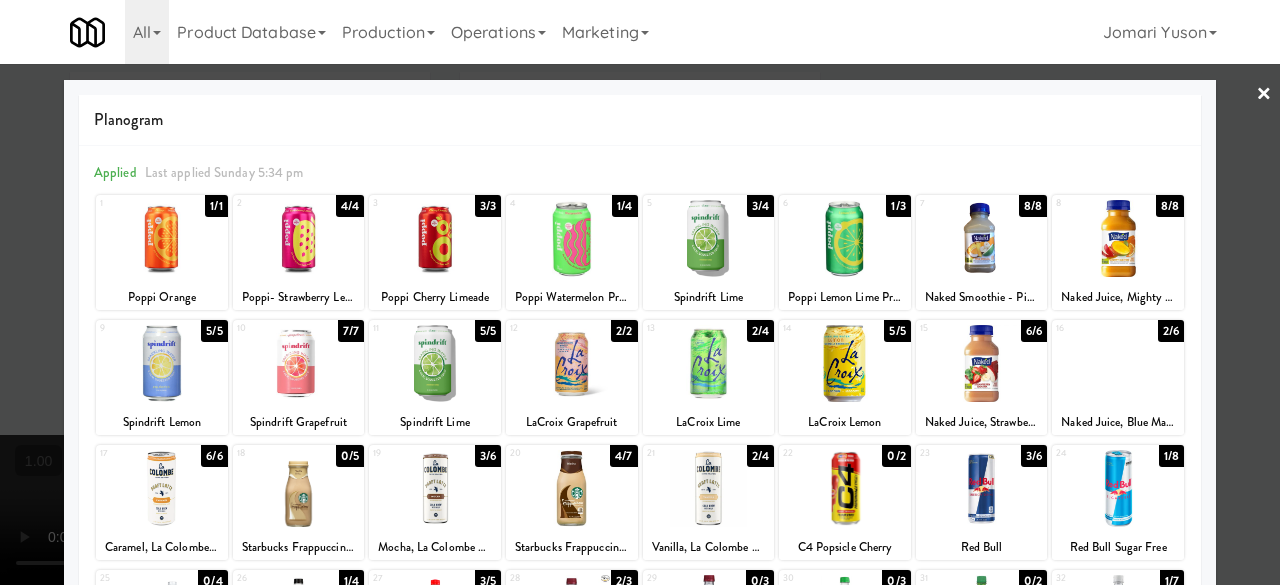 click at bounding box center [640, 292] 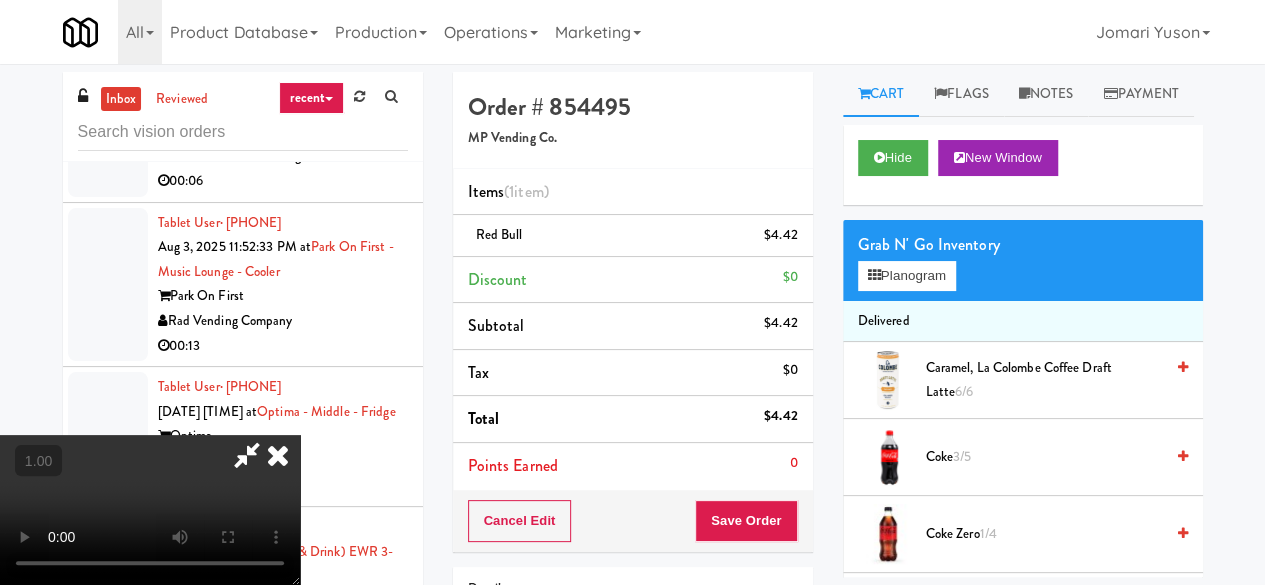 click at bounding box center (247, 455) 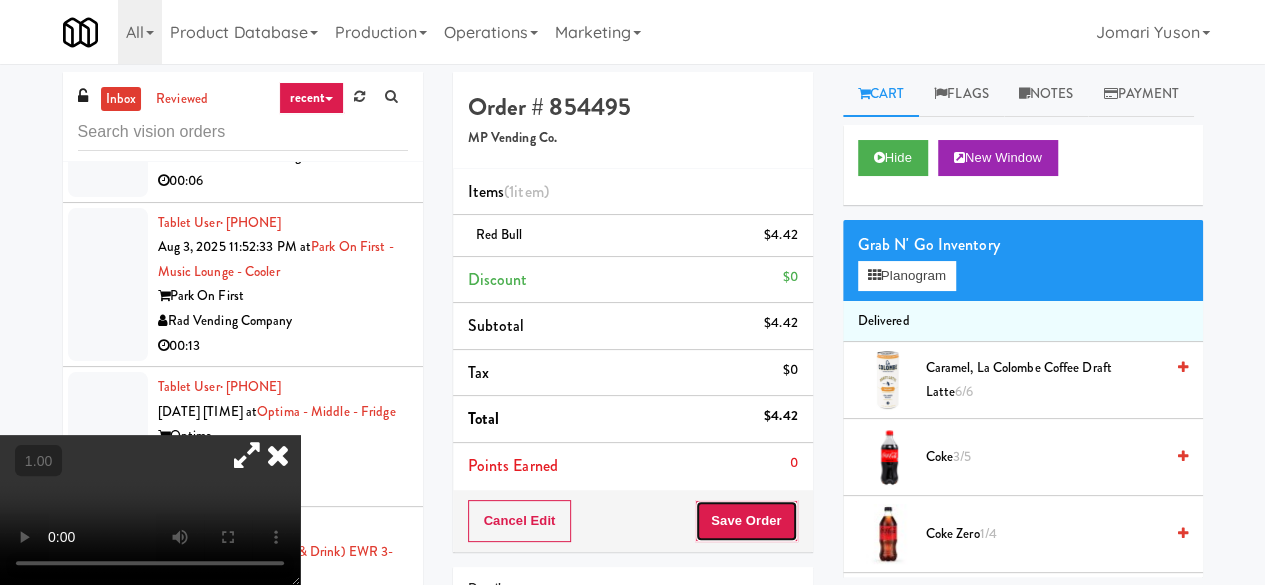 click on "Save Order" at bounding box center (746, 521) 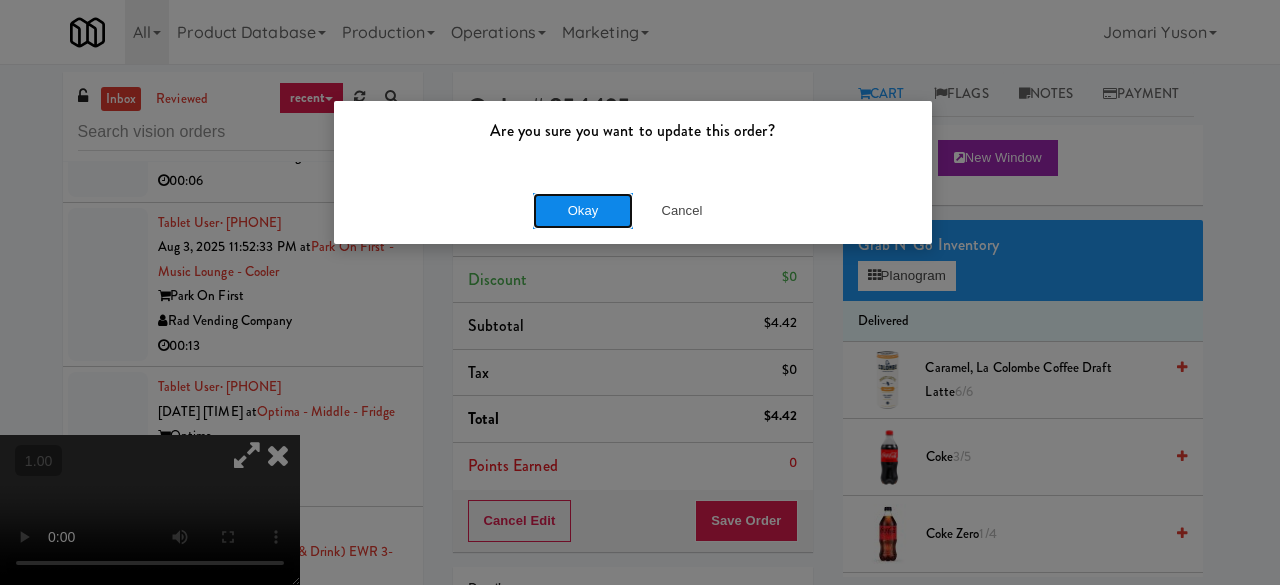 click on "Okay" at bounding box center (583, 211) 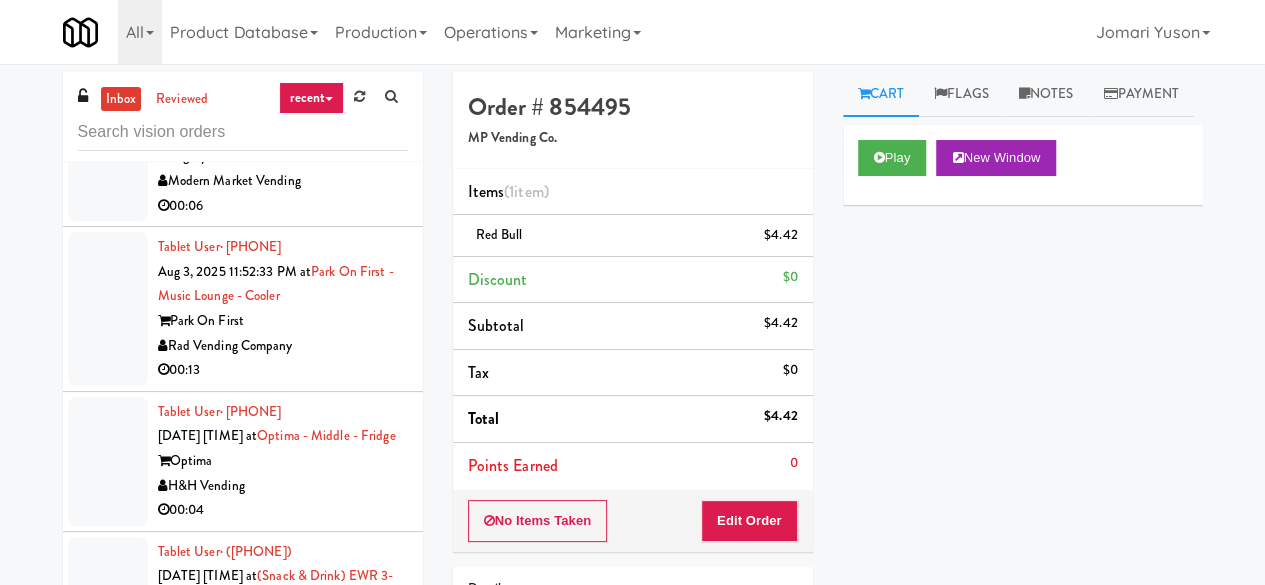 click on "Modern Market Vending" at bounding box center [283, 181] 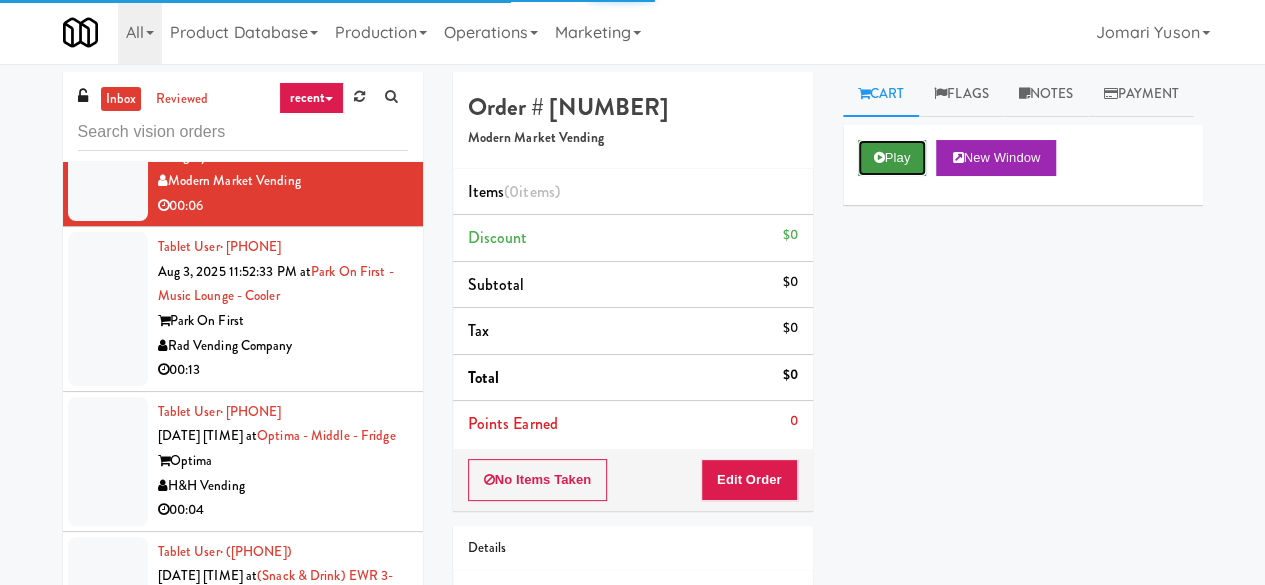click on "Play" at bounding box center [892, 158] 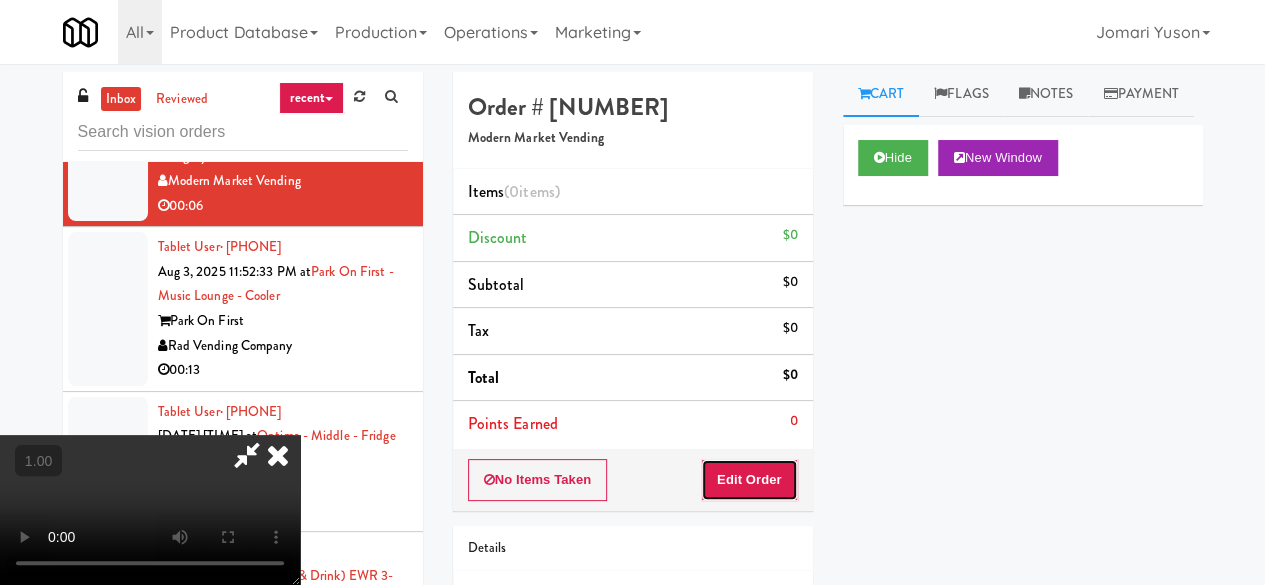 click on "Edit Order" at bounding box center [749, 480] 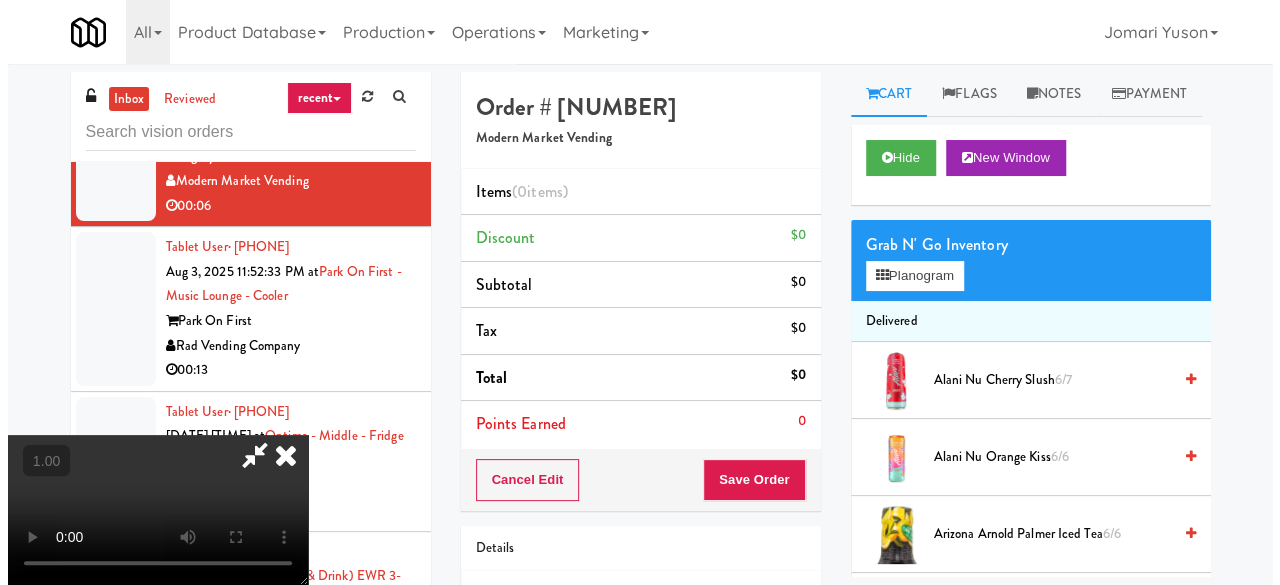 scroll, scrollTop: 41, scrollLeft: 0, axis: vertical 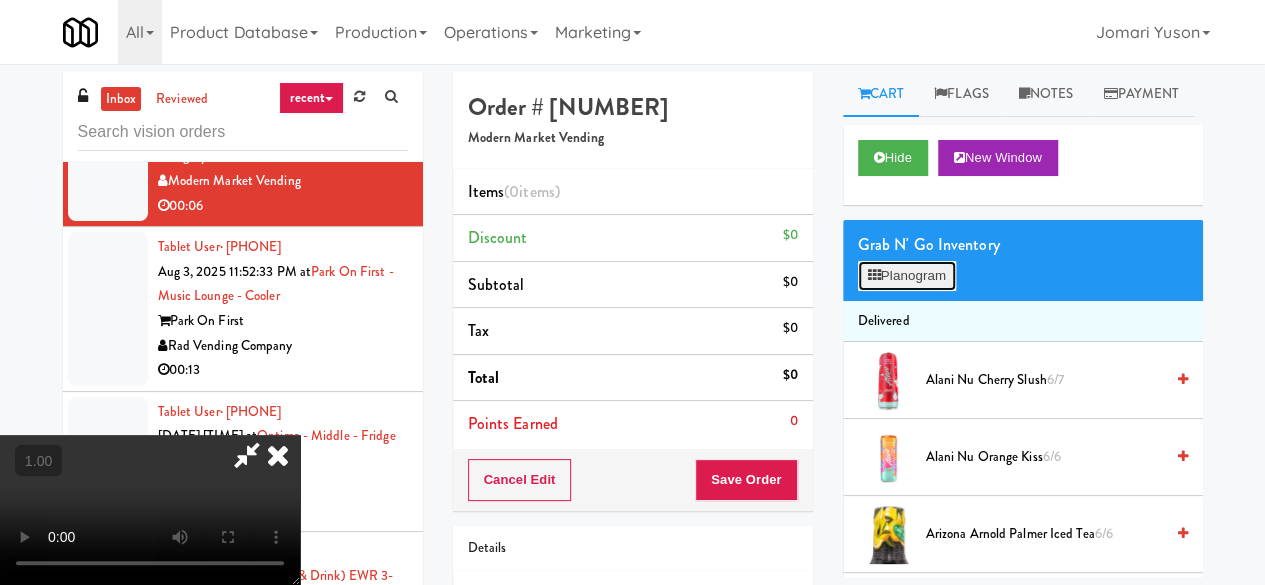 click on "Planogram" at bounding box center [907, 276] 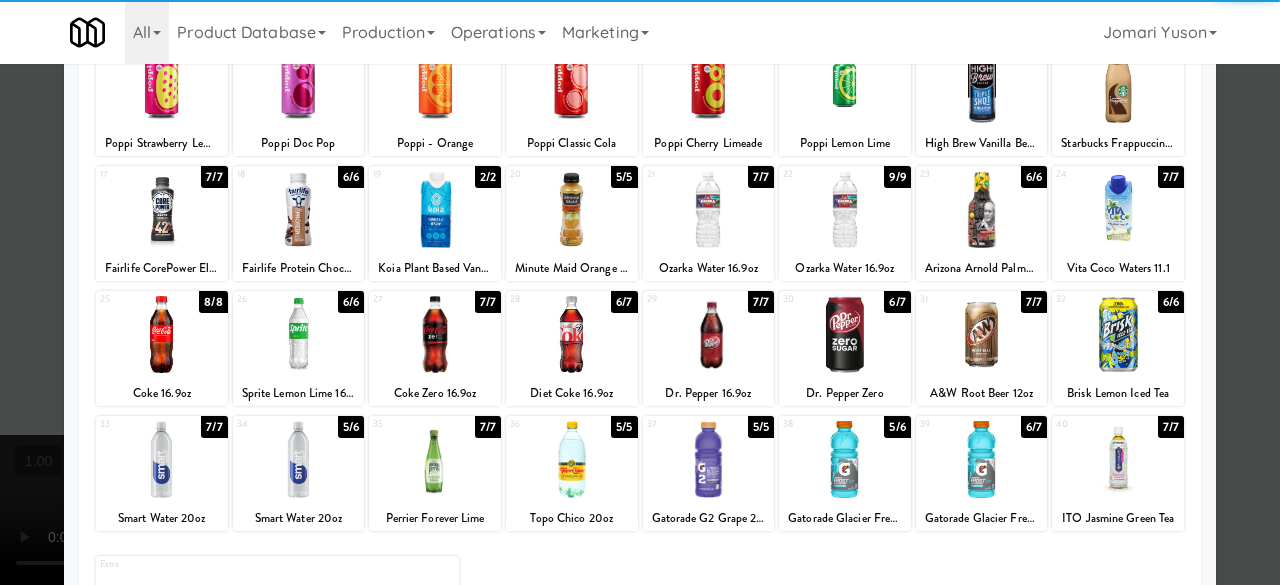 scroll, scrollTop: 196, scrollLeft: 0, axis: vertical 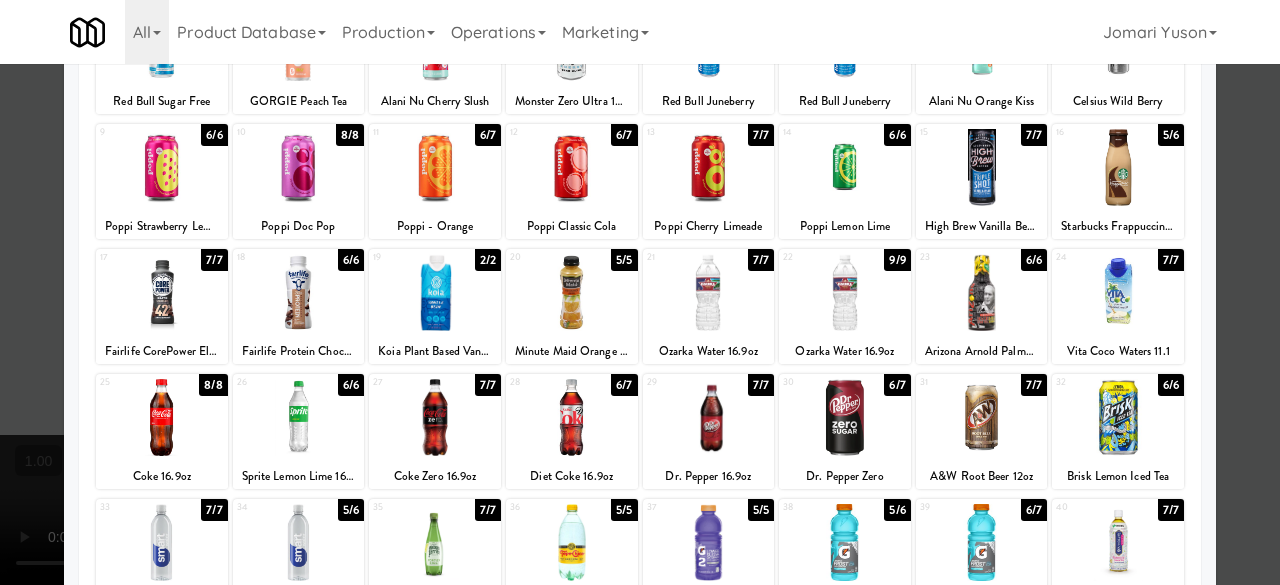 click at bounding box center [162, 417] 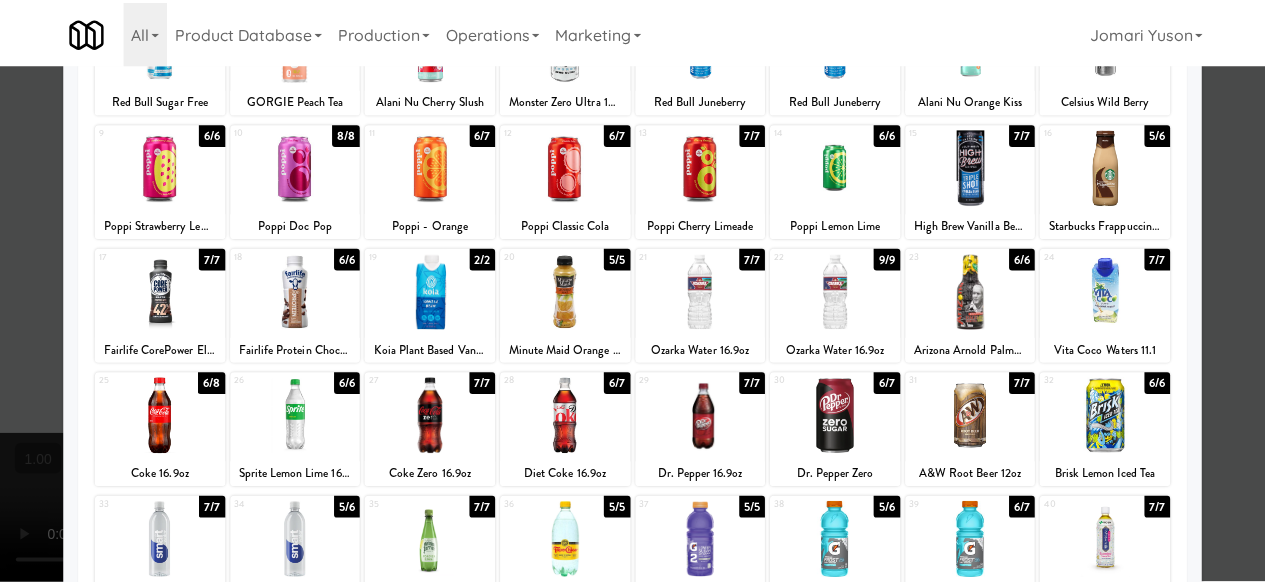 scroll, scrollTop: 0, scrollLeft: 0, axis: both 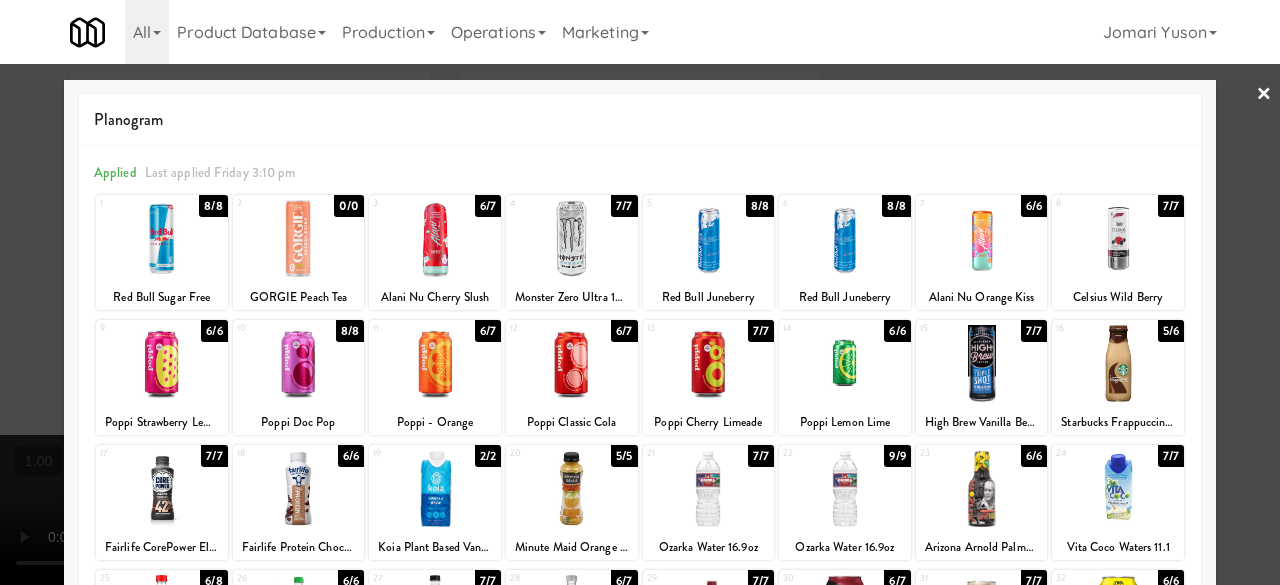 click at bounding box center (640, 292) 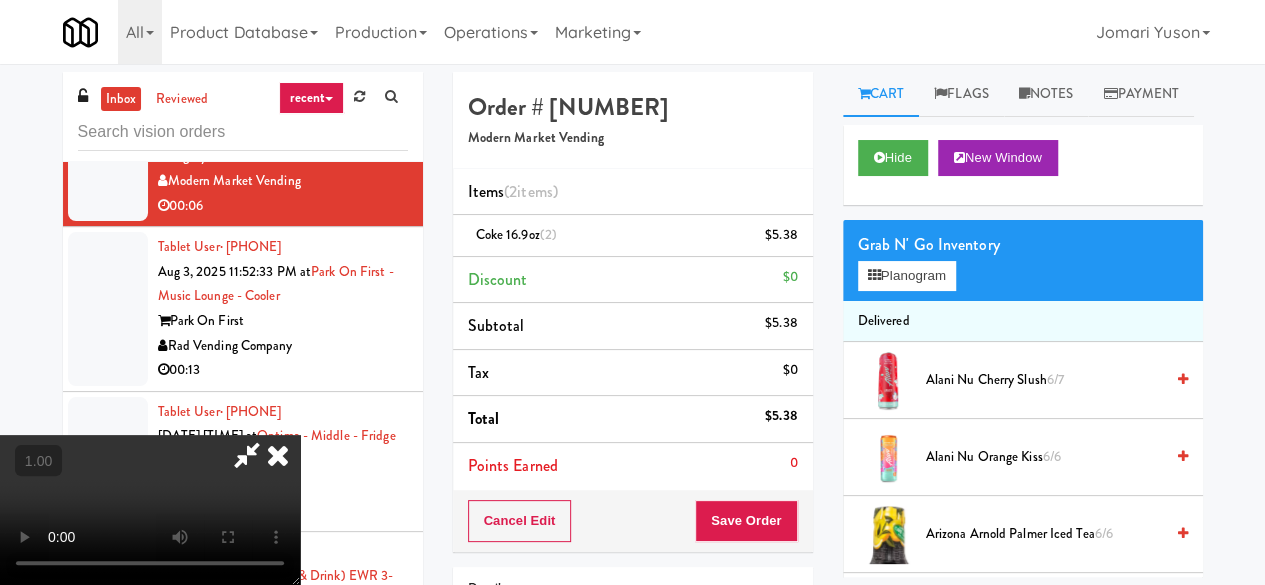 scroll, scrollTop: 0, scrollLeft: 0, axis: both 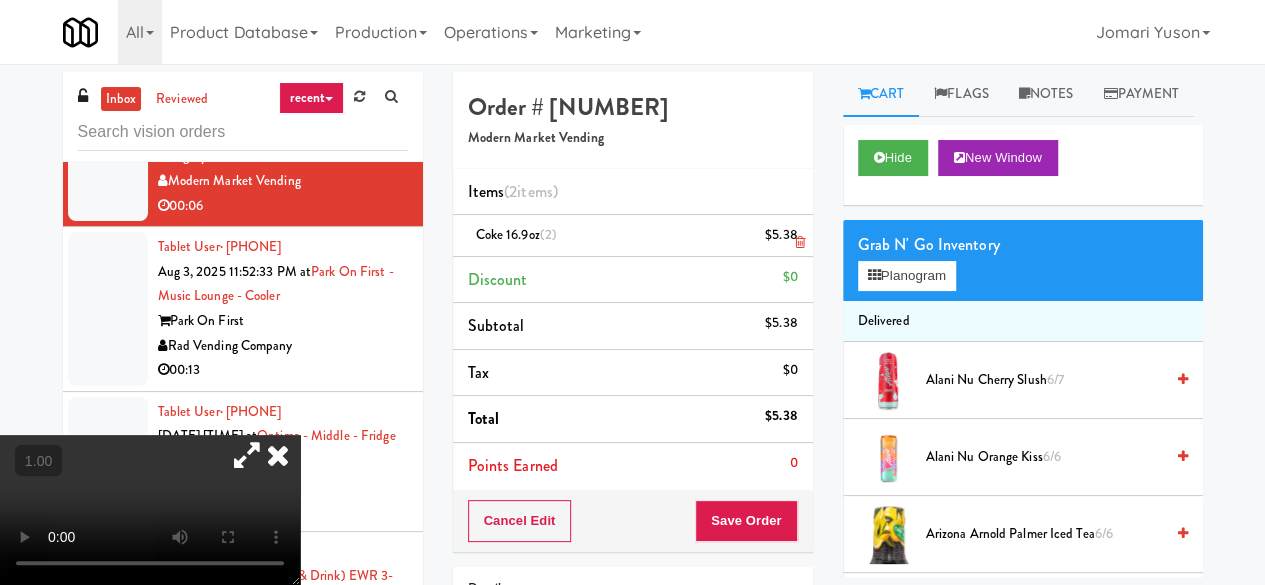 click on "$5.38" at bounding box center (781, 235) 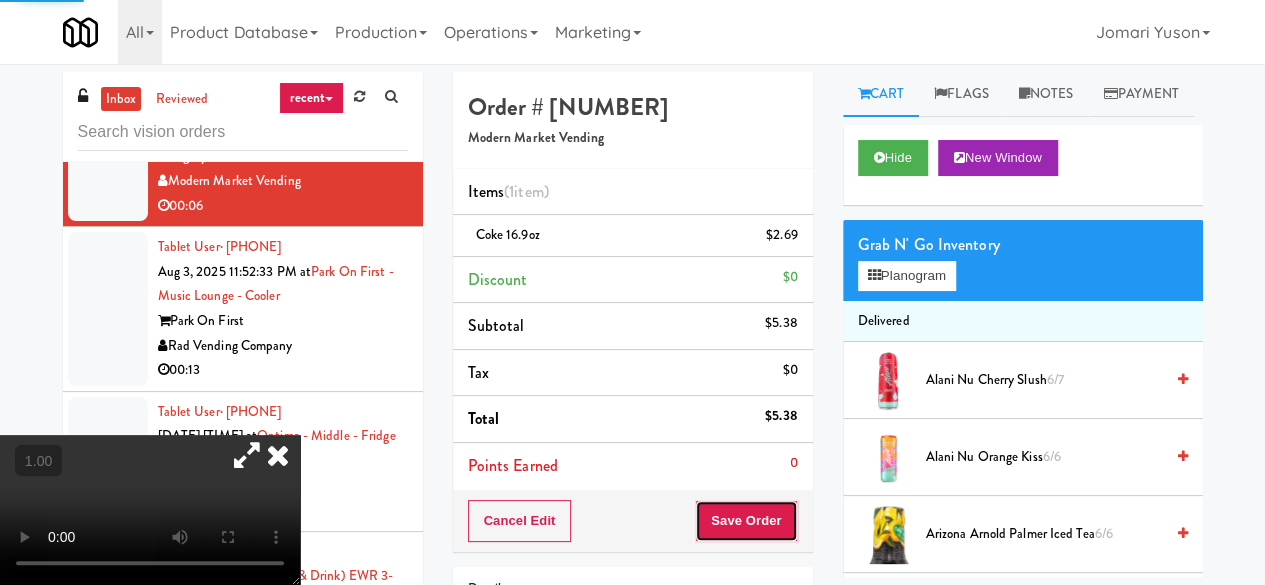 click on "Save Order" at bounding box center [746, 521] 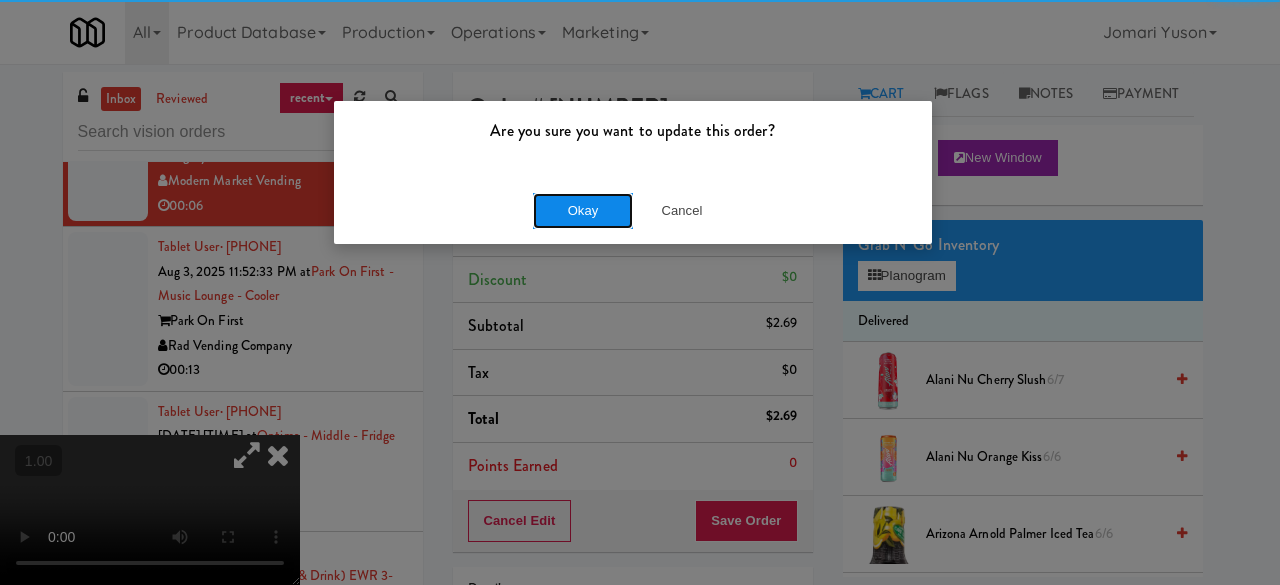 click on "Okay" at bounding box center (583, 211) 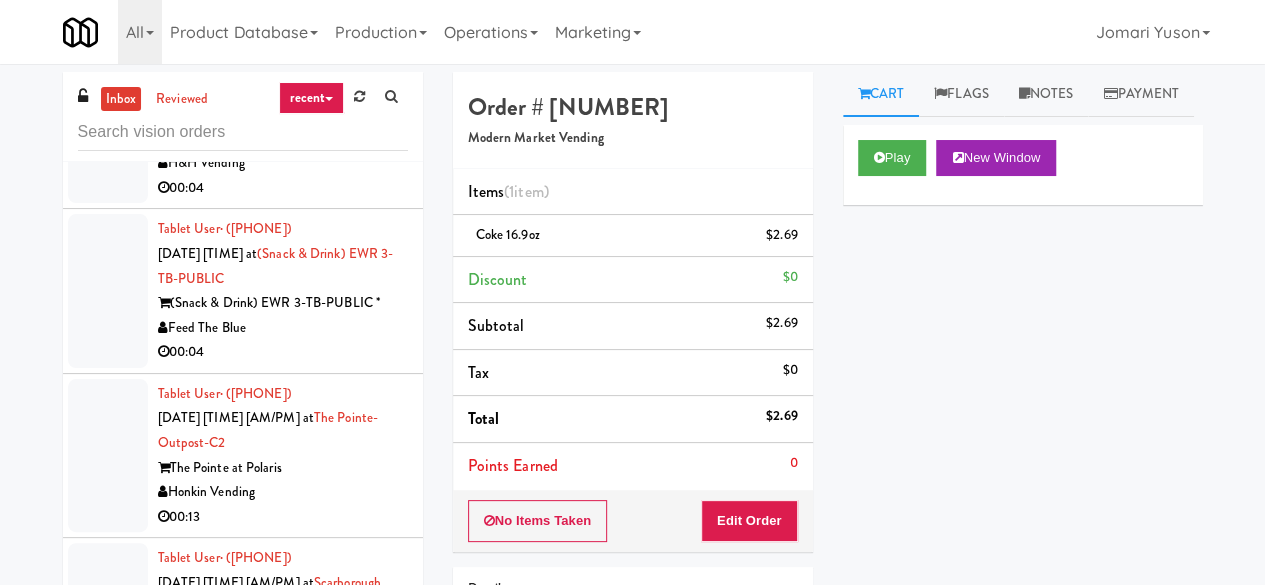 scroll, scrollTop: 3600, scrollLeft: 0, axis: vertical 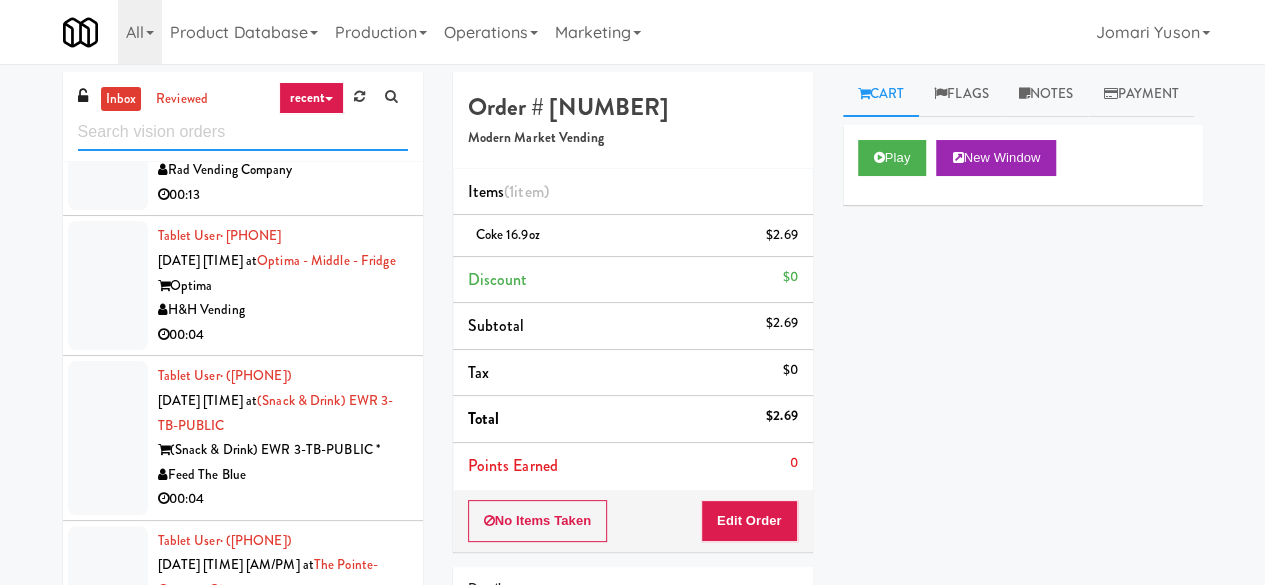 click at bounding box center [243, 132] 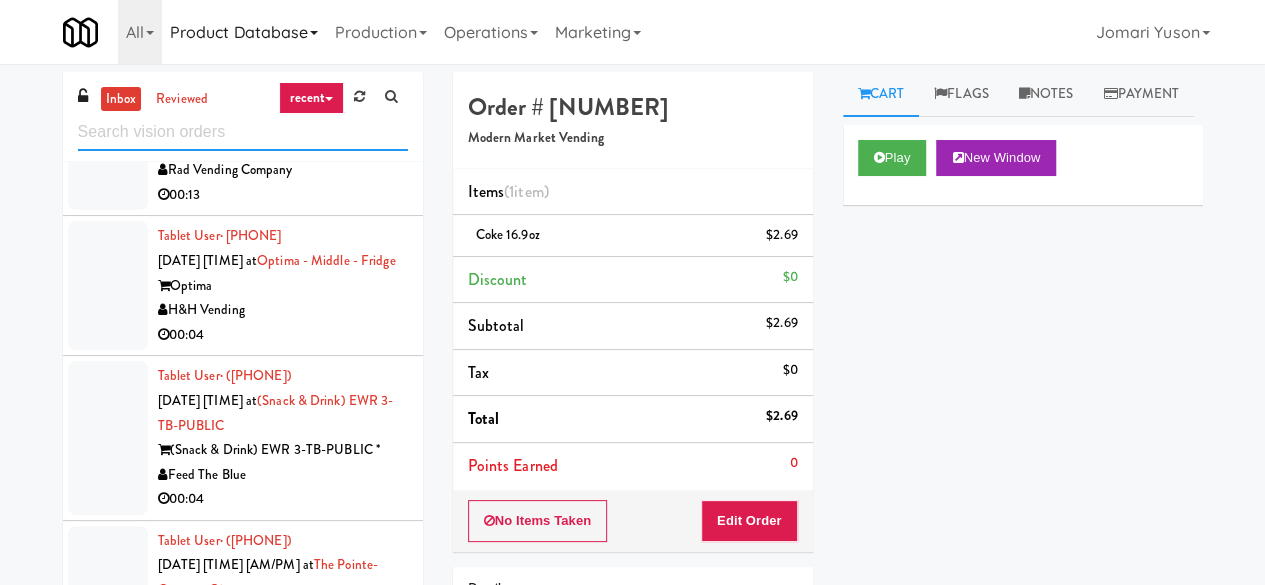 scroll, scrollTop: 0, scrollLeft: 0, axis: both 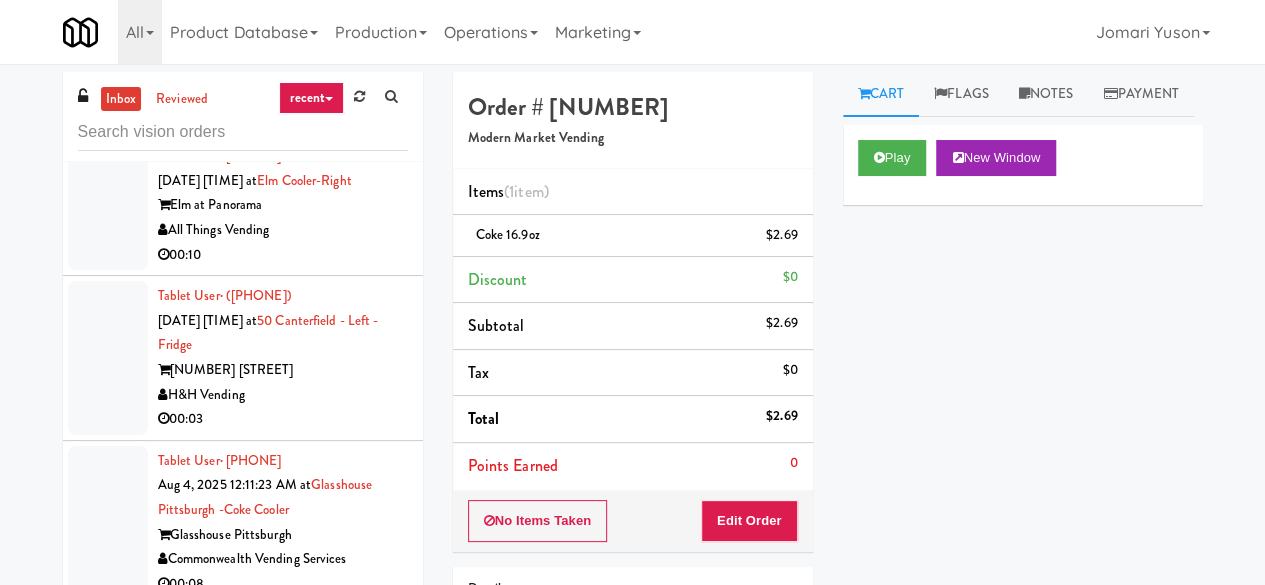 click on "Mountain High Markets LLC" at bounding box center (283, -50) 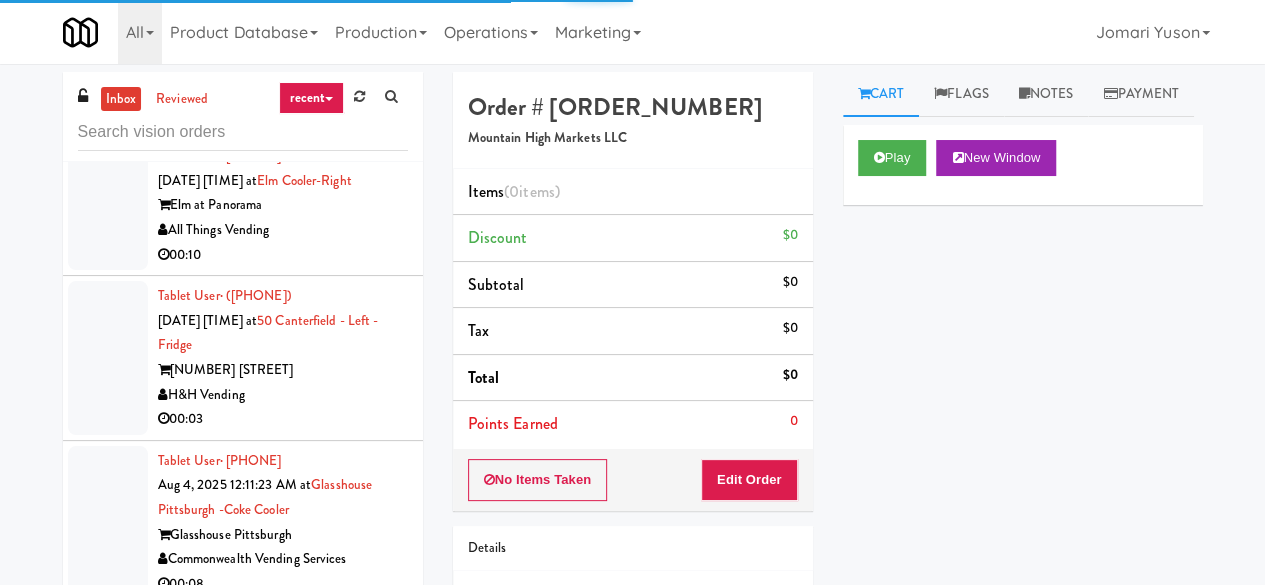 click on "Play  New Window" at bounding box center [1023, 165] 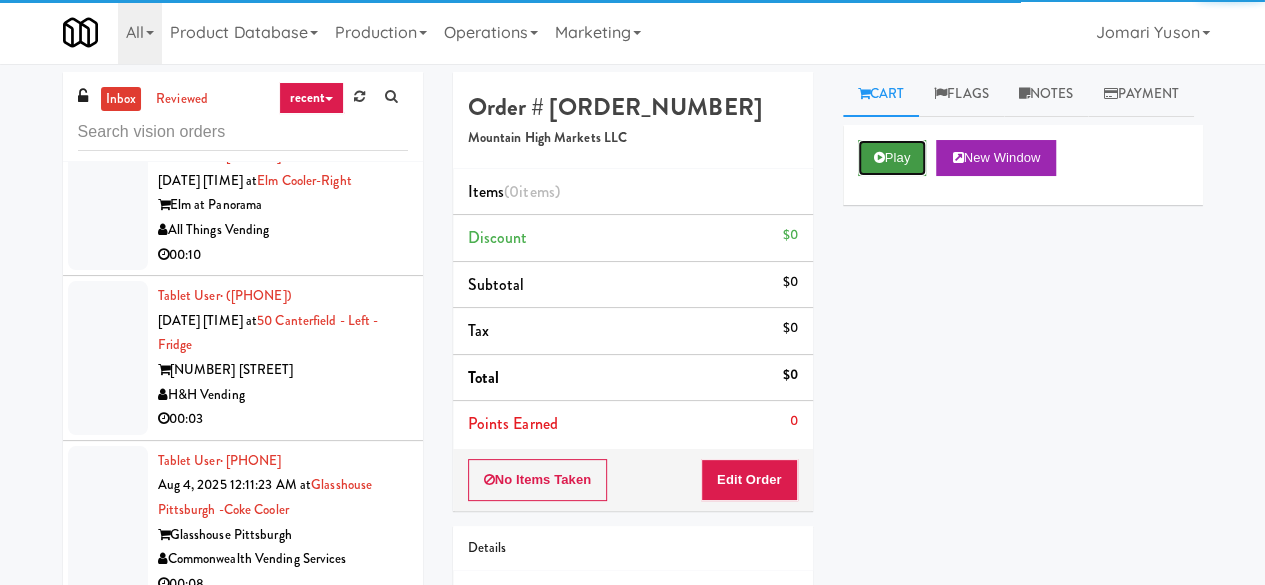 click on "Play" at bounding box center (892, 158) 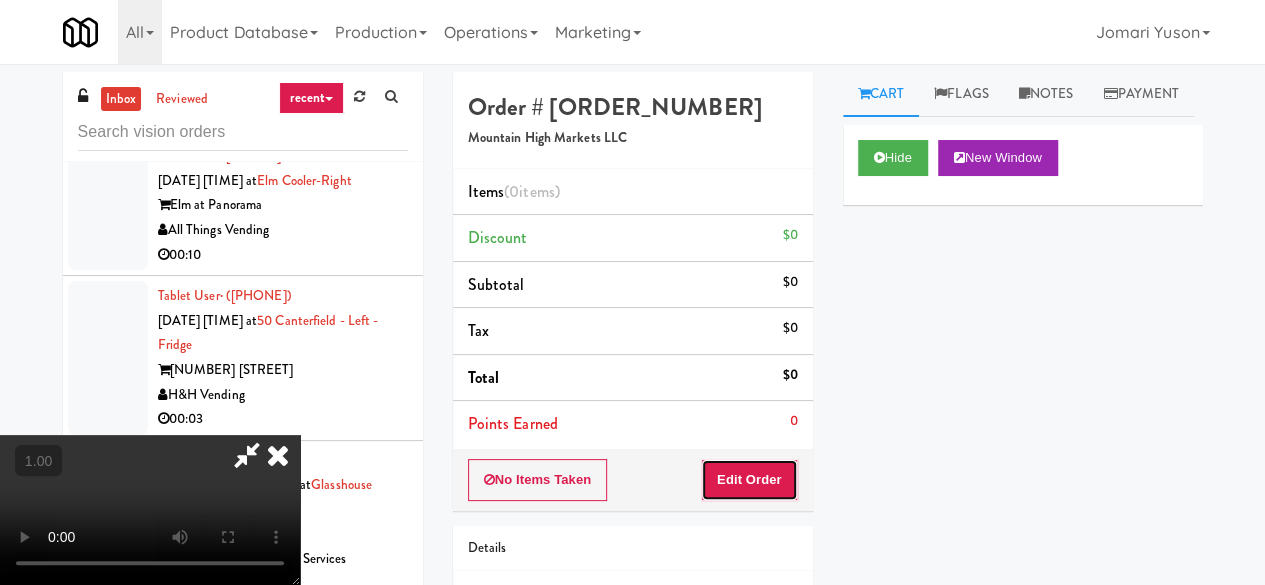 click on "Edit Order" at bounding box center (749, 480) 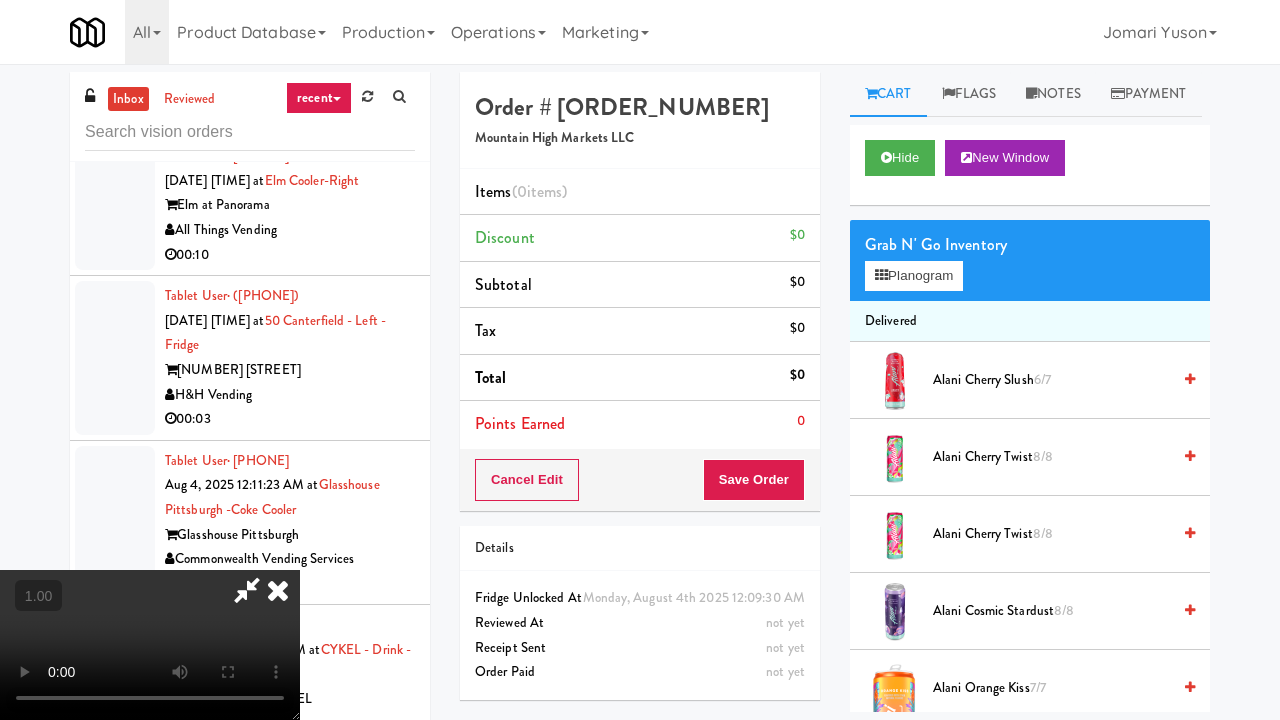 type 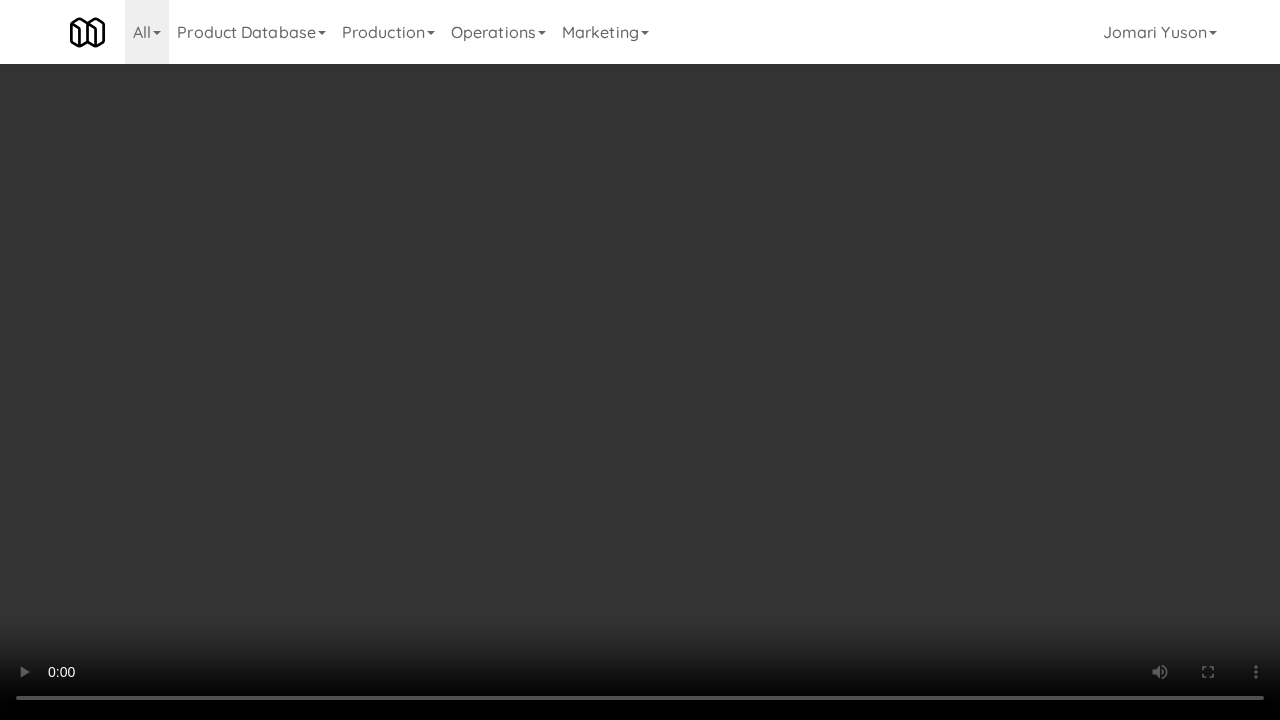 click at bounding box center (640, 360) 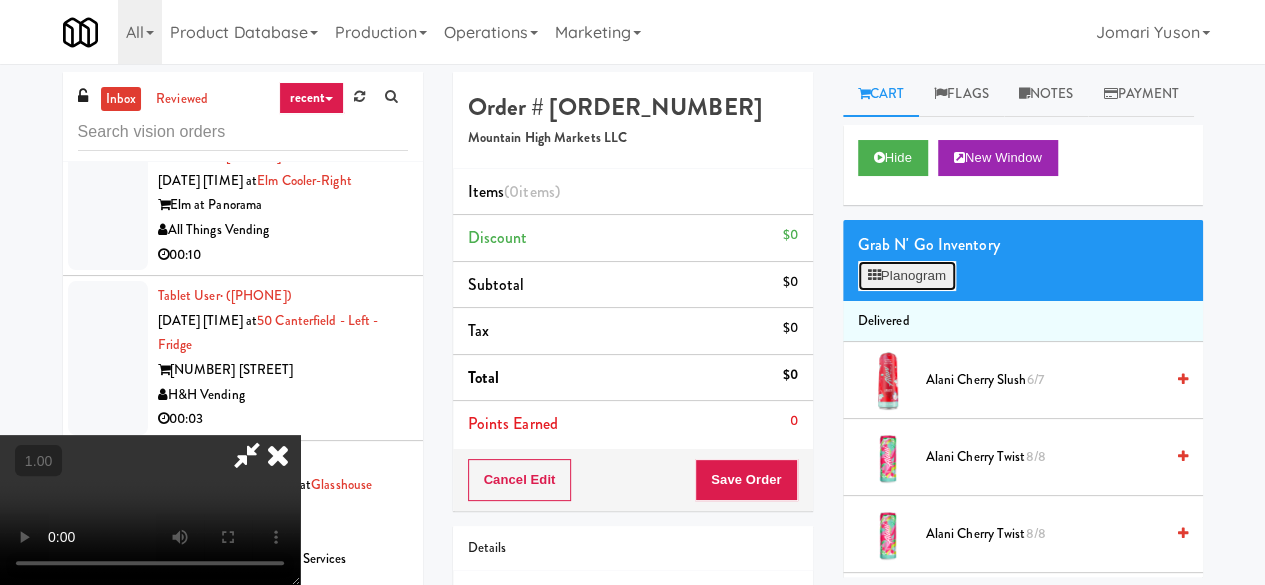 click on "Planogram" at bounding box center (907, 276) 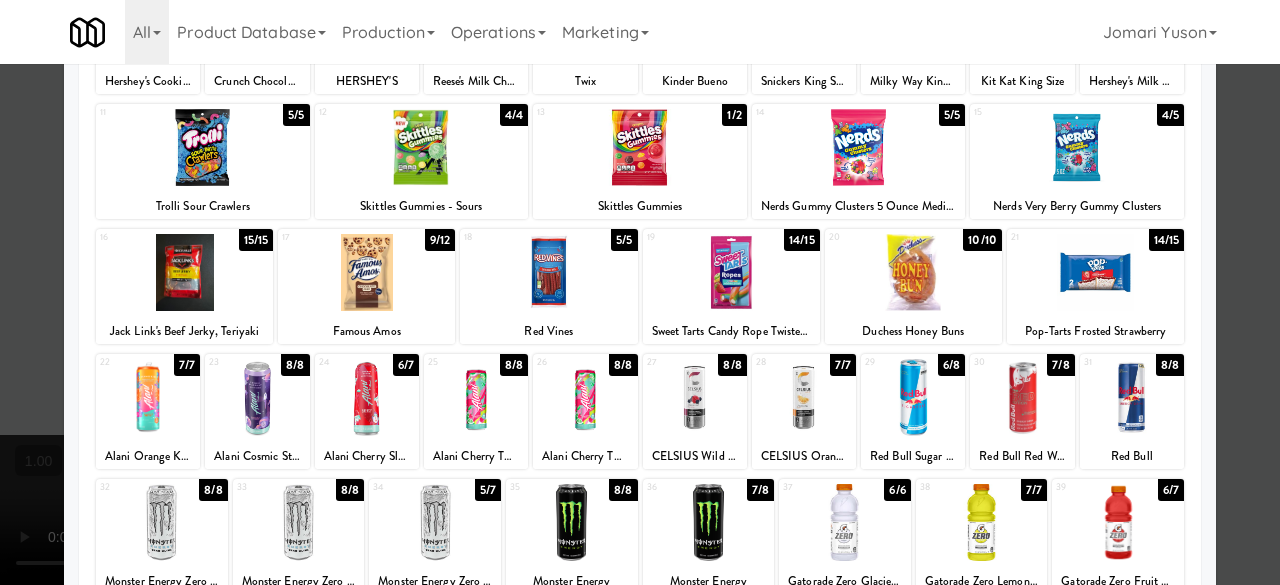 scroll, scrollTop: 196, scrollLeft: 0, axis: vertical 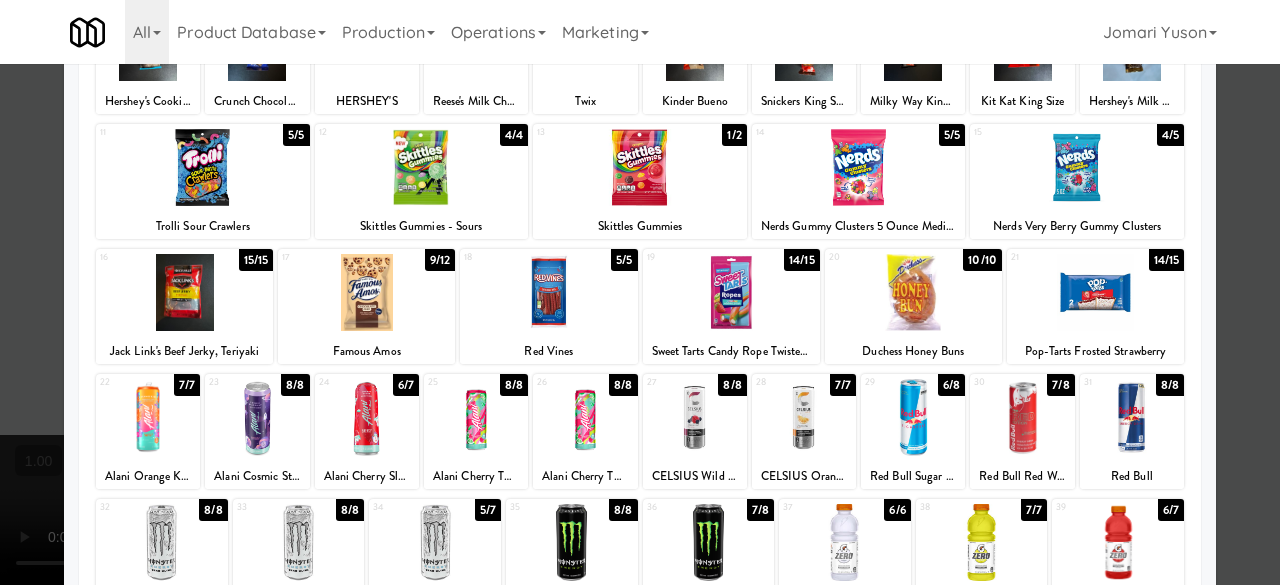 click at bounding box center (845, 542) 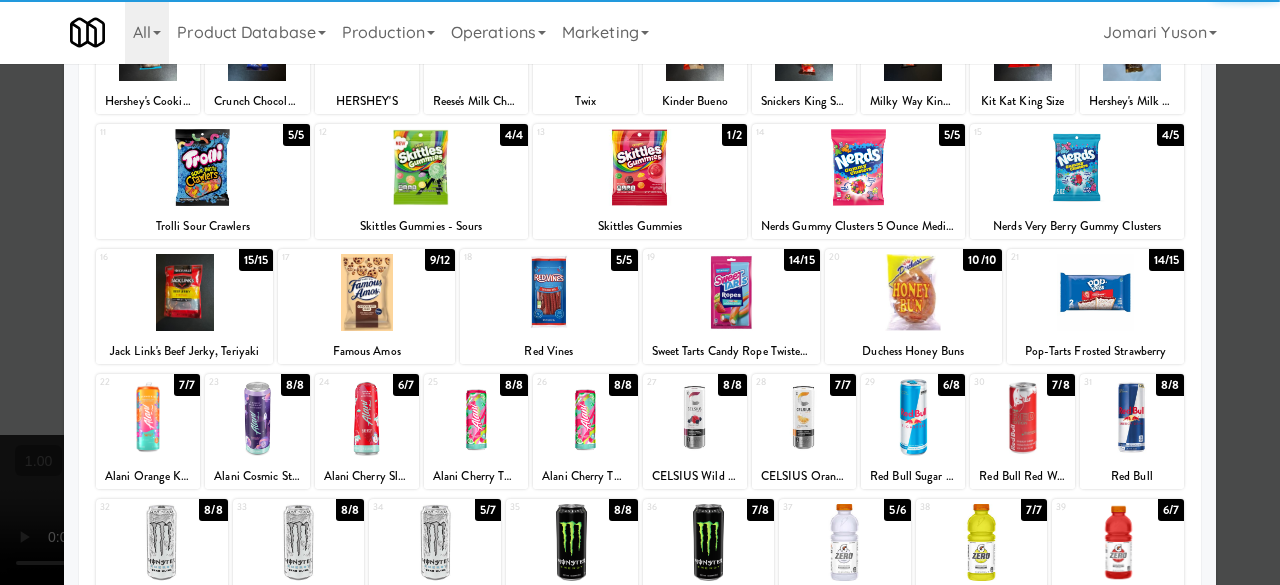 click on "18 5/5 Red Vines" at bounding box center (548, 306) 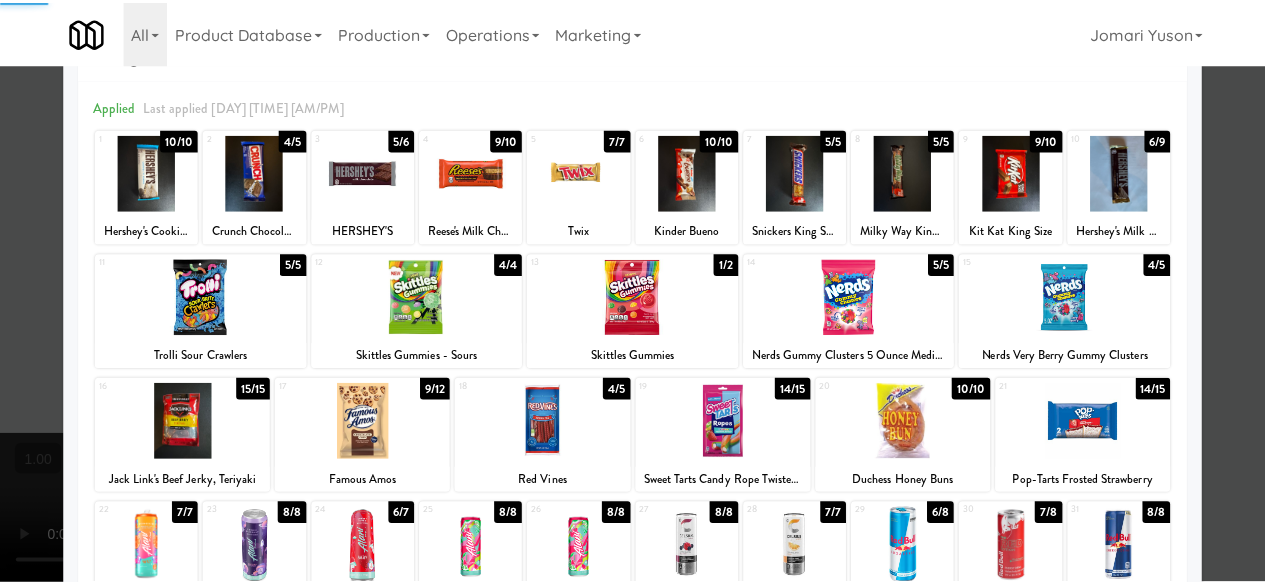 scroll, scrollTop: 0, scrollLeft: 0, axis: both 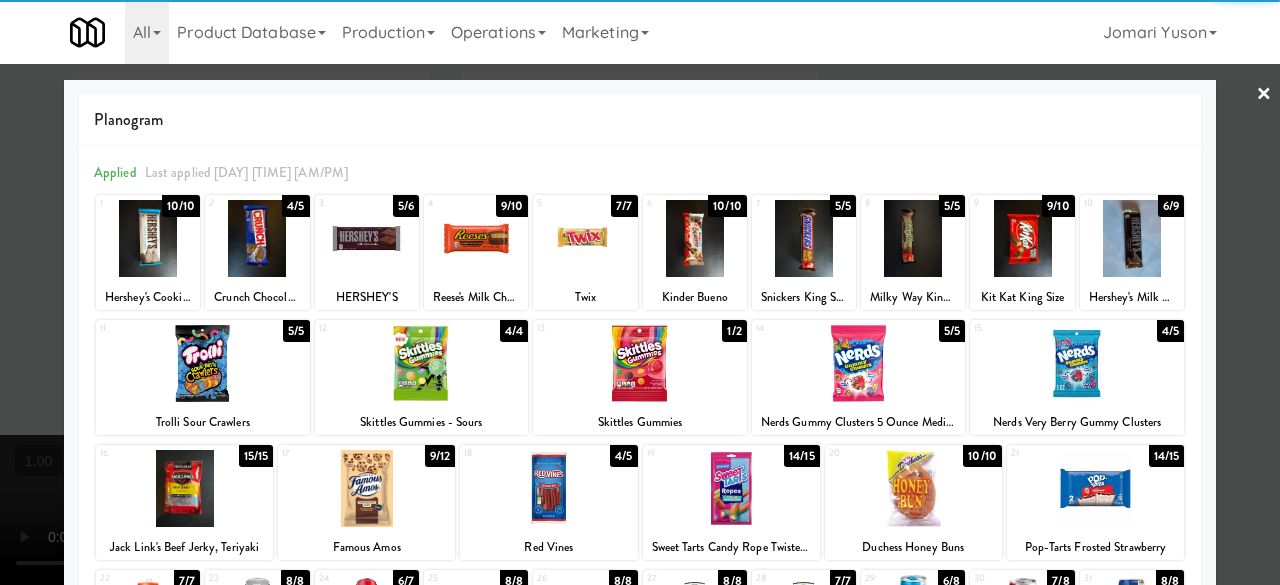 click on "×" at bounding box center (1264, 95) 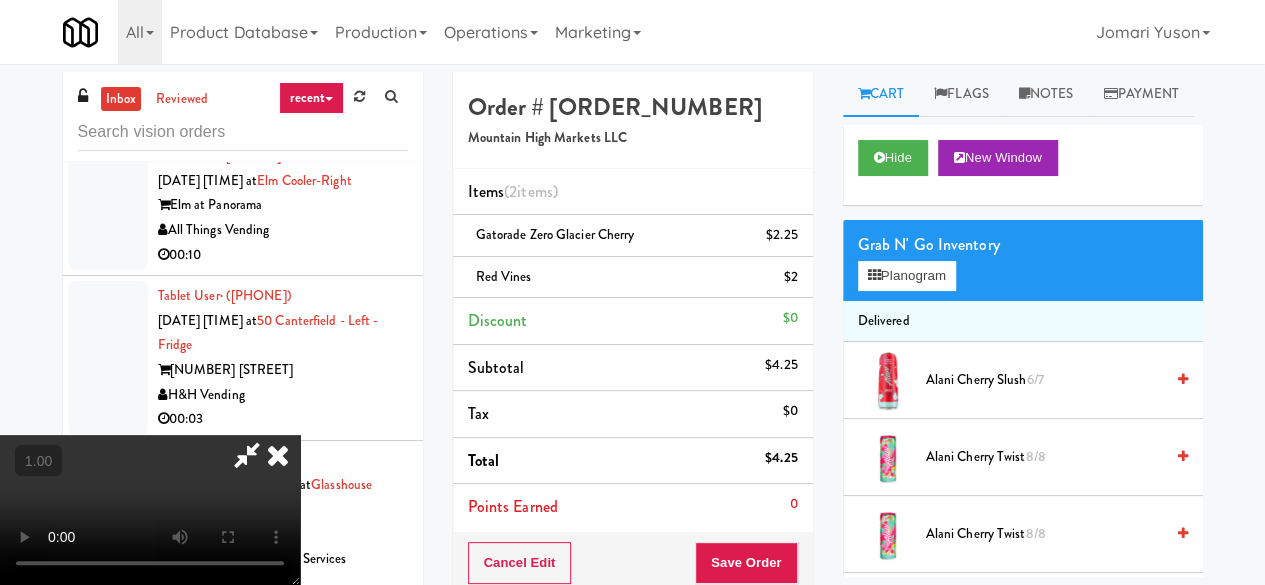 click at bounding box center [247, 455] 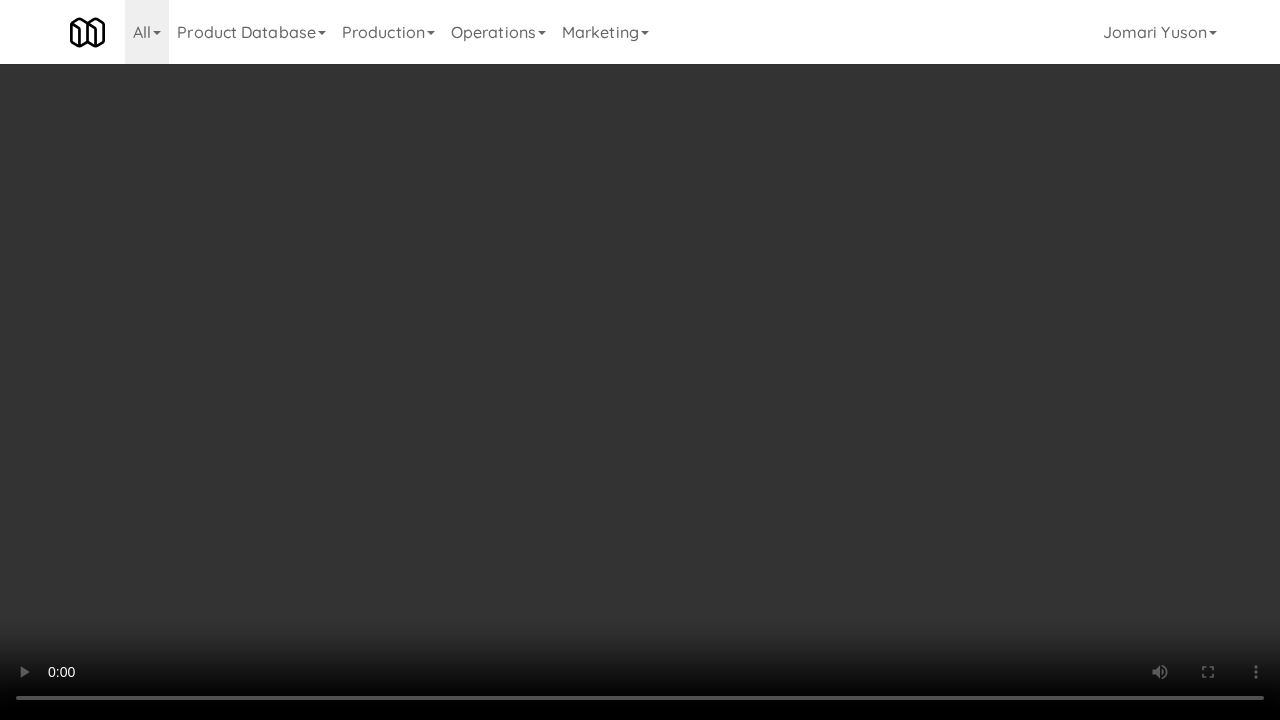 click at bounding box center (640, 360) 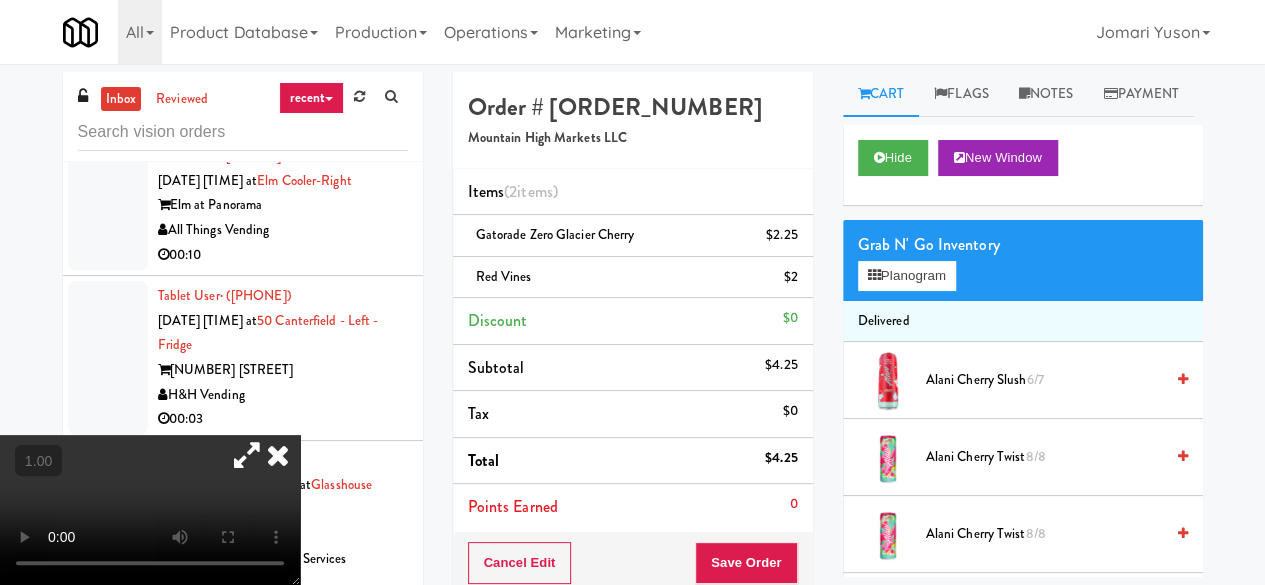 click at bounding box center [278, 455] 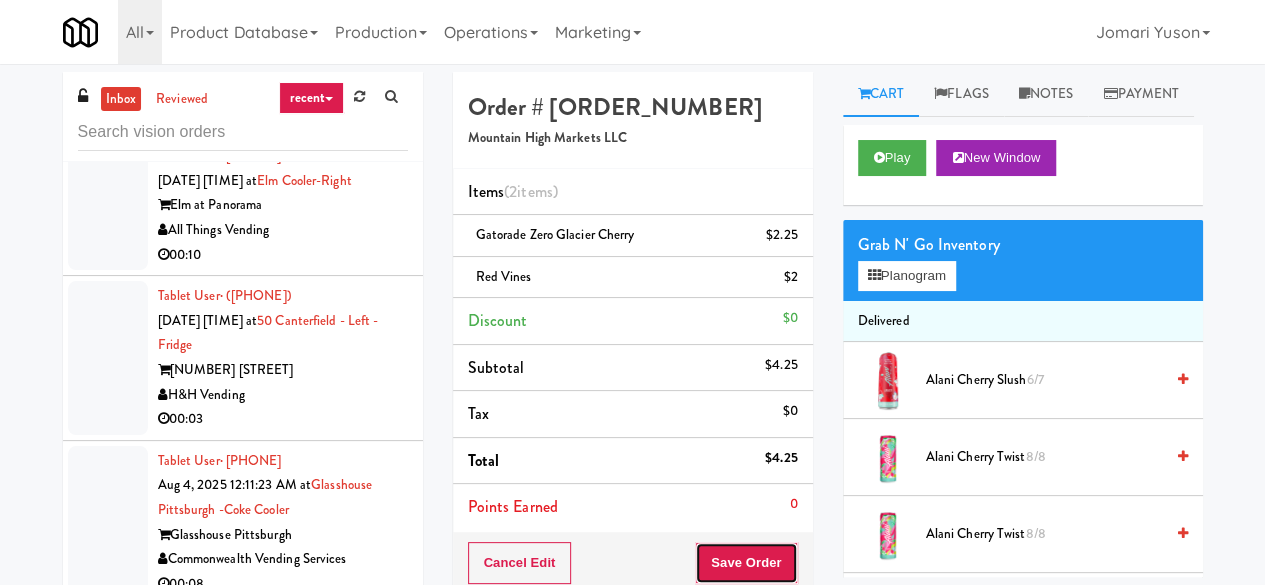 click on "Save Order" at bounding box center [746, 563] 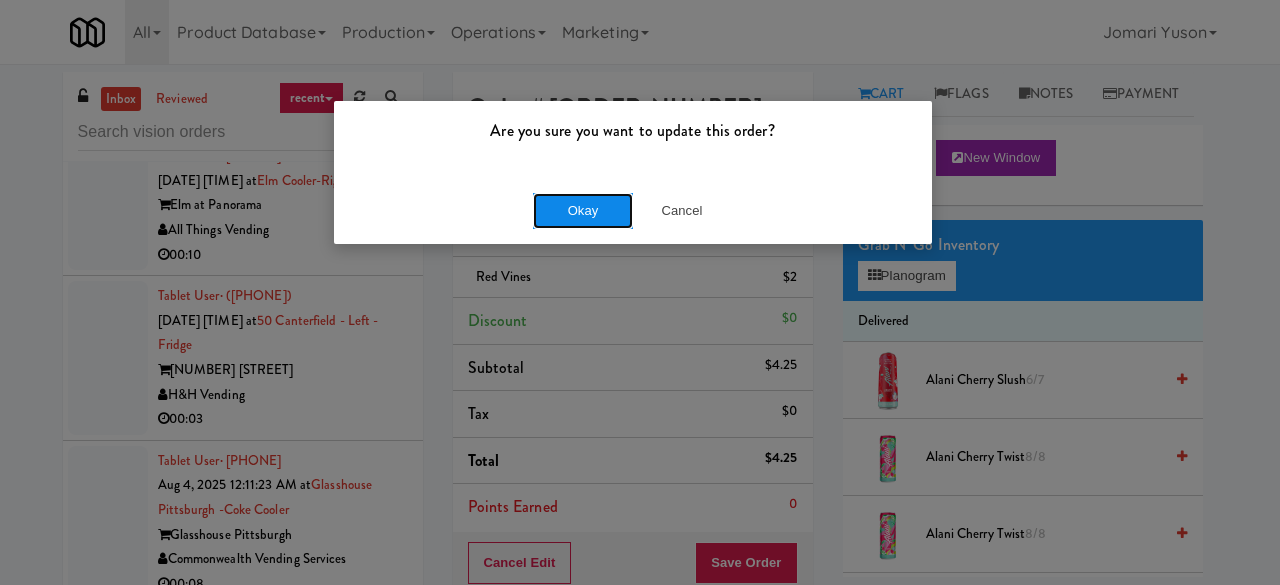 click on "Okay" at bounding box center [583, 211] 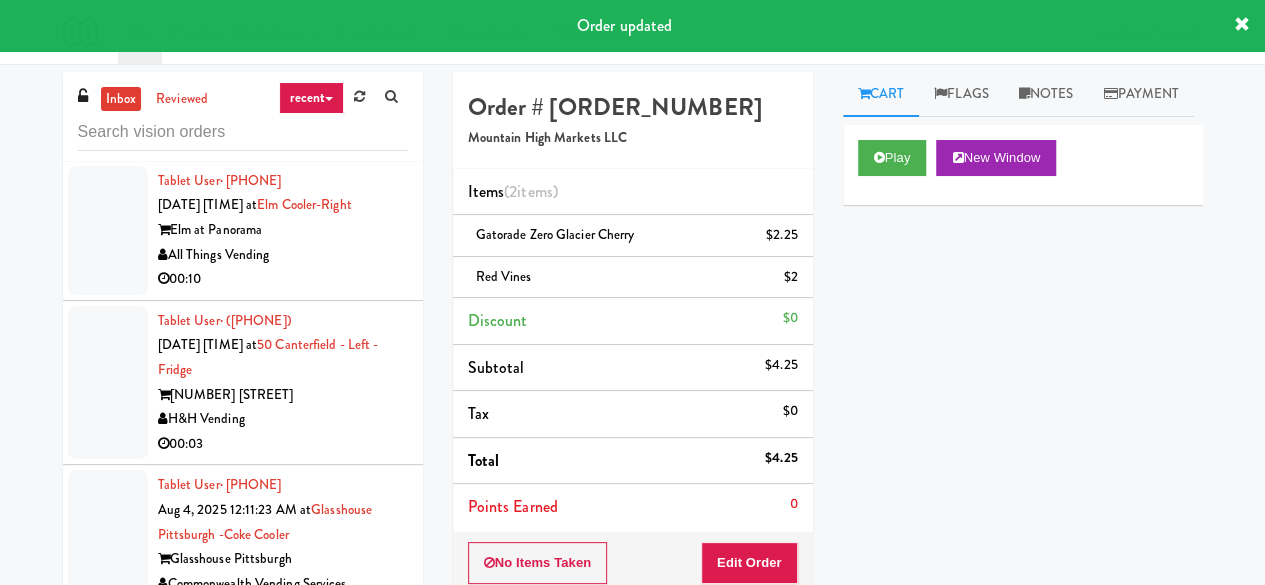 click on "Pennys DC" at bounding box center (283, 115) 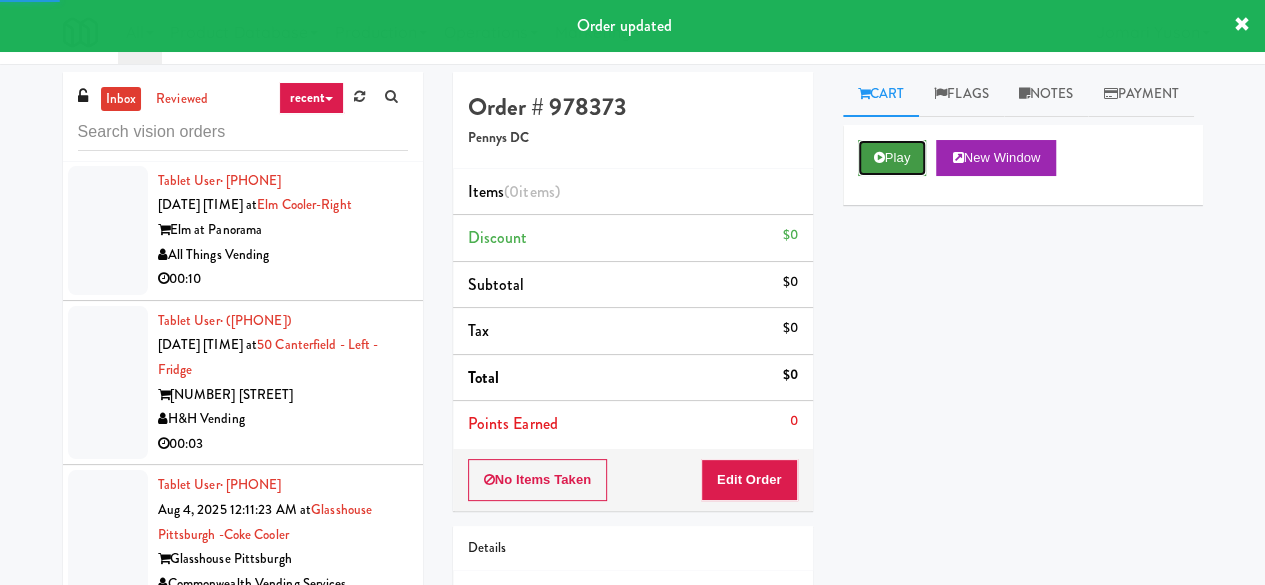 click on "Play" at bounding box center (892, 158) 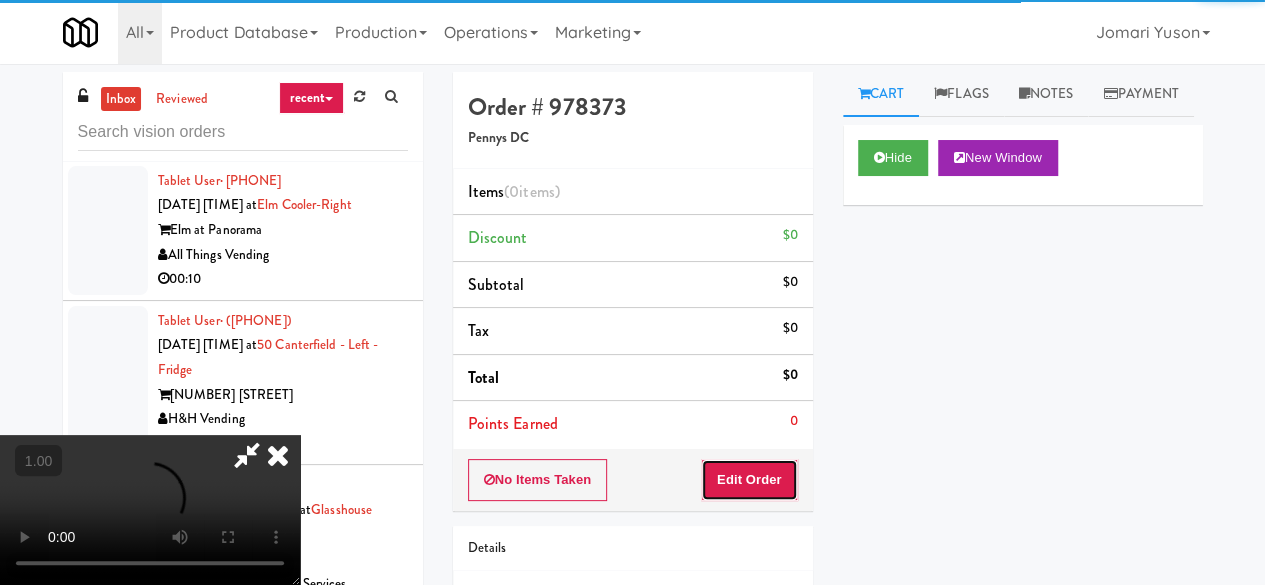 click on "Edit Order" at bounding box center (749, 480) 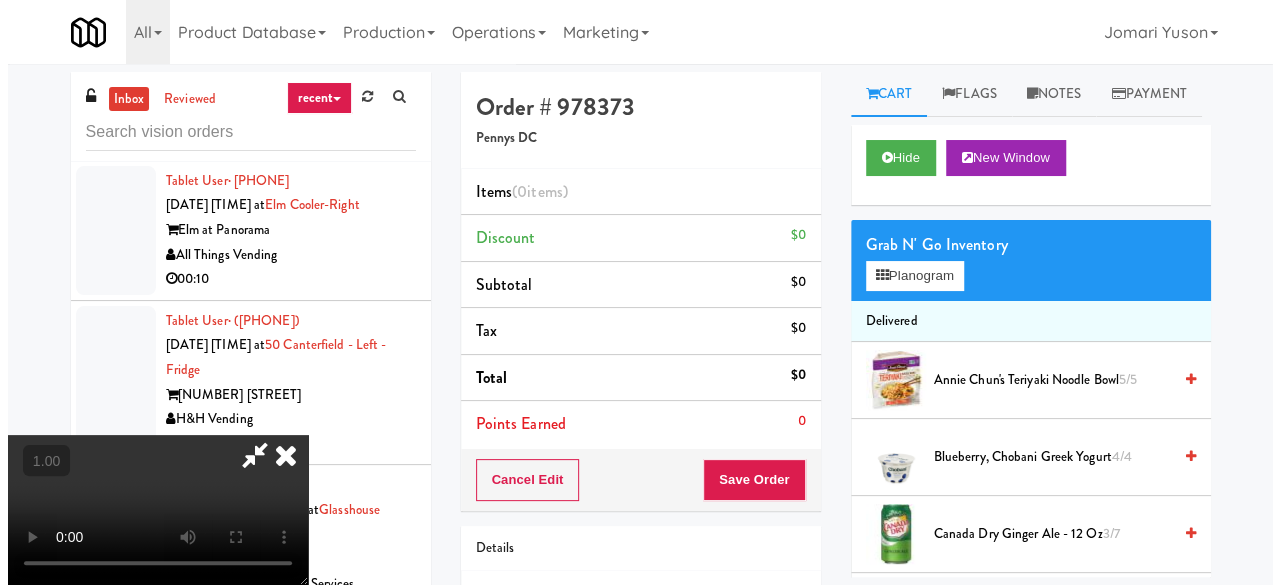 scroll, scrollTop: 263, scrollLeft: 0, axis: vertical 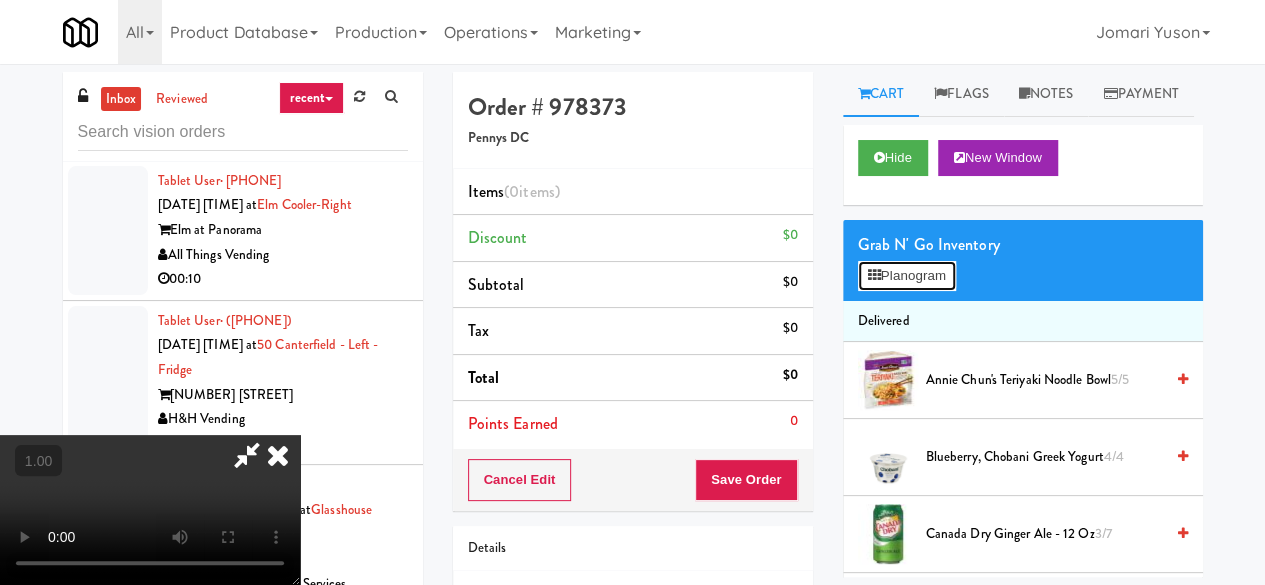 click on "Planogram" at bounding box center [907, 276] 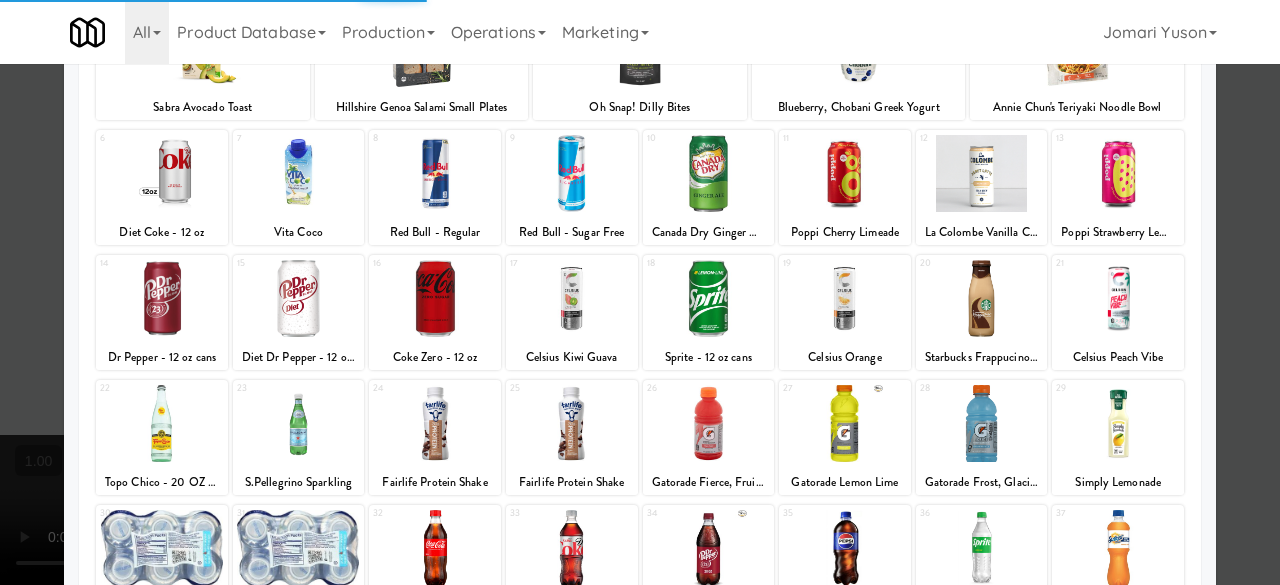 scroll, scrollTop: 396, scrollLeft: 0, axis: vertical 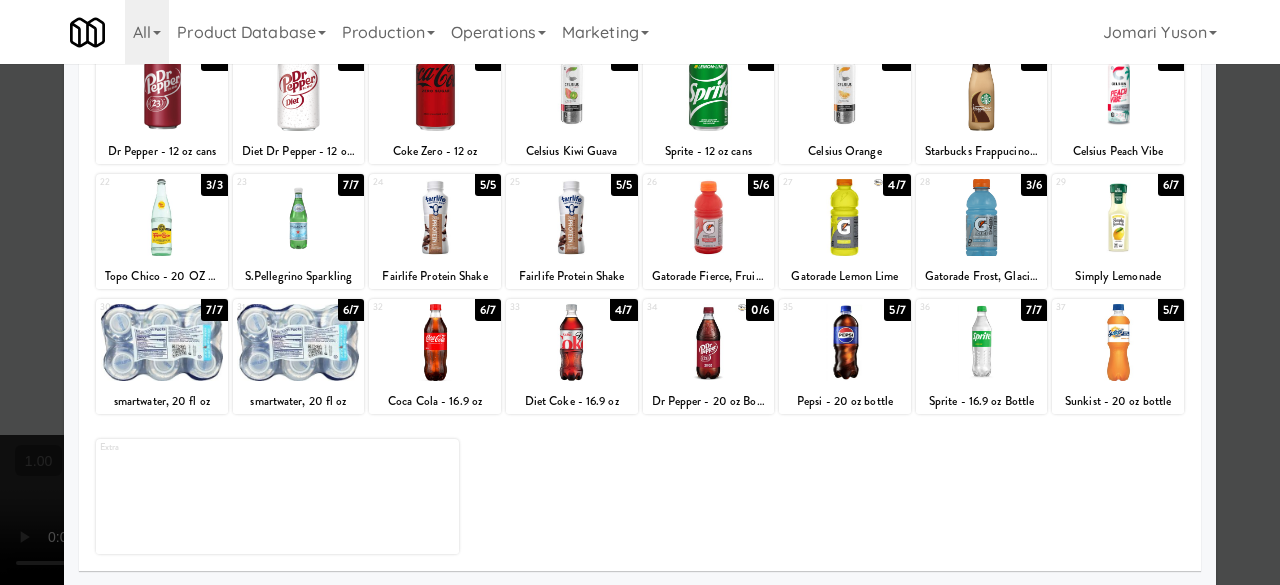 click at bounding box center [845, 342] 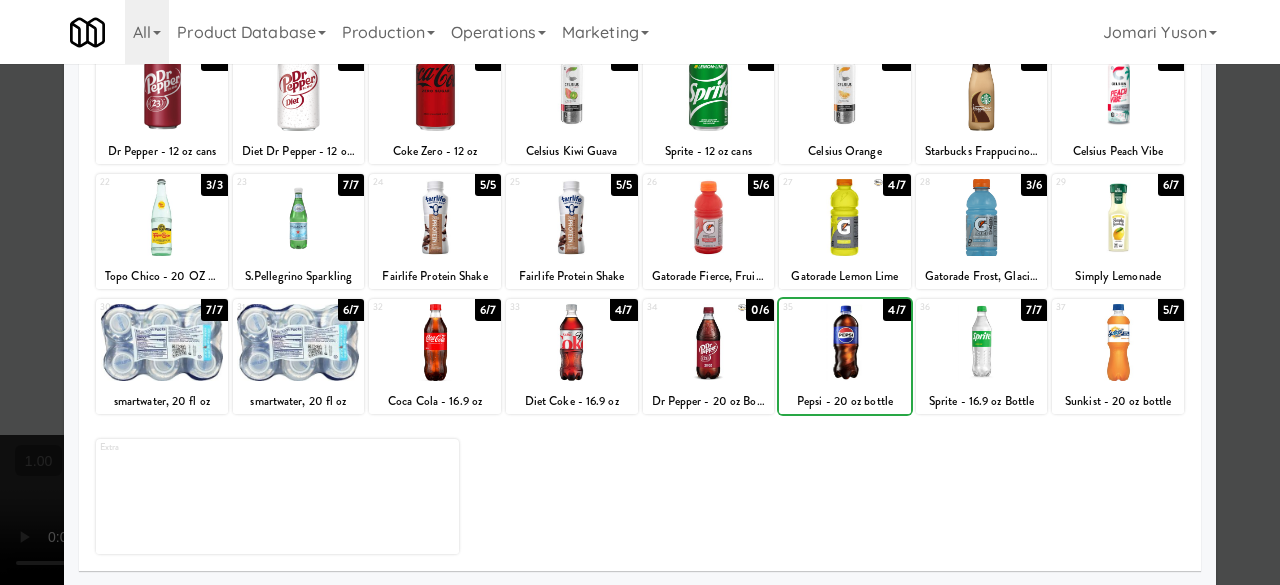 click at bounding box center (845, 342) 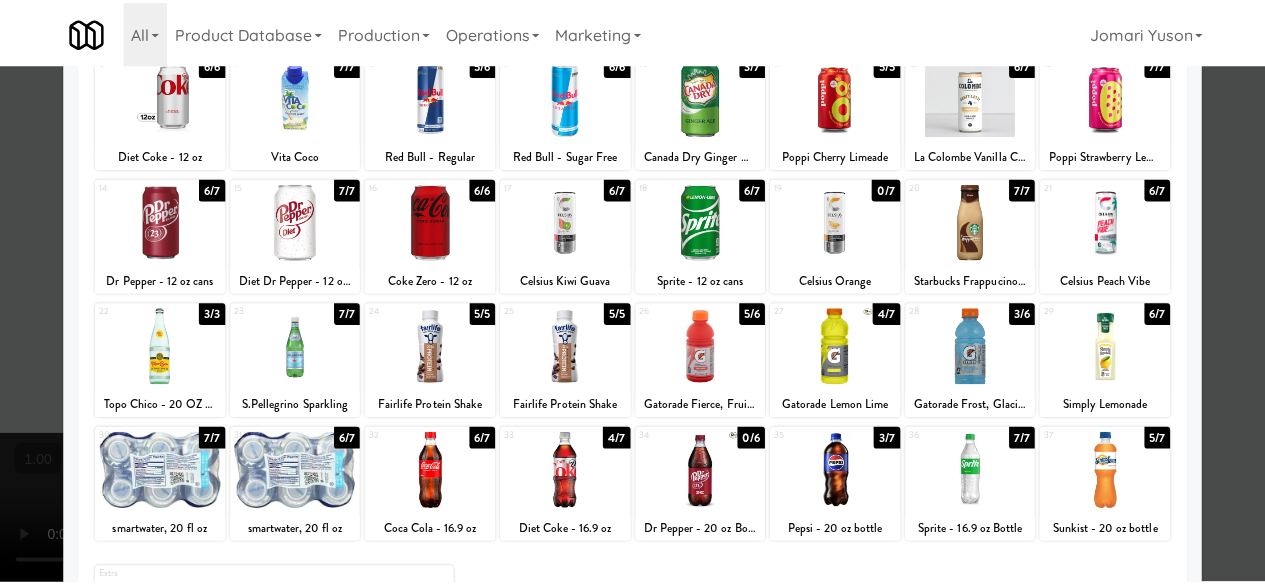scroll, scrollTop: 0, scrollLeft: 0, axis: both 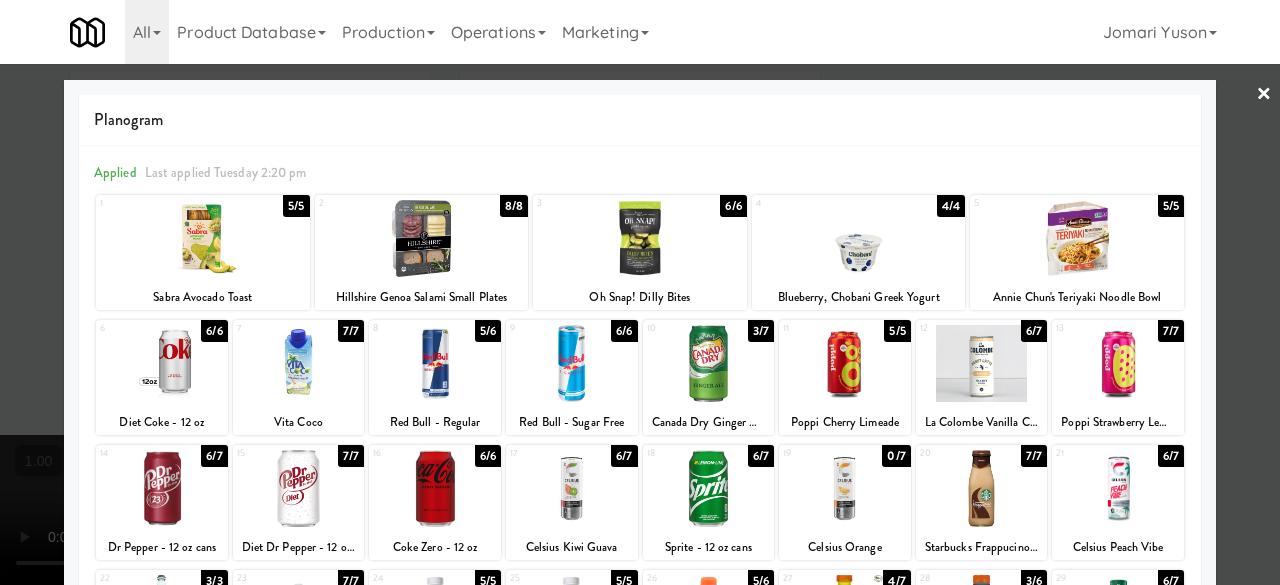 click on "×" at bounding box center [1264, 95] 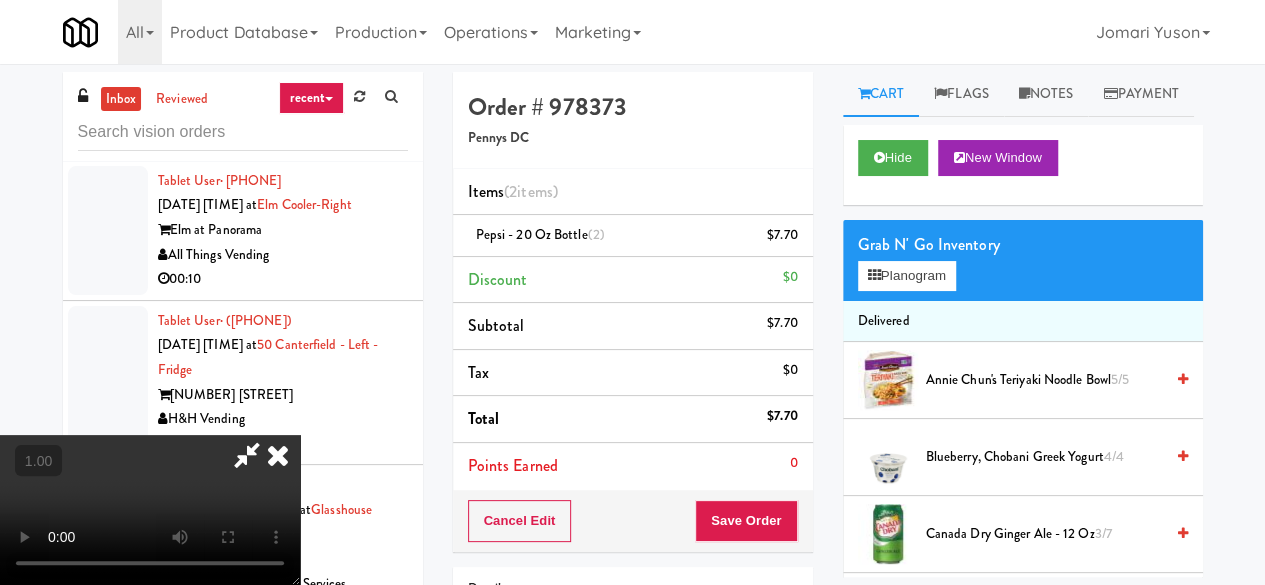 scroll, scrollTop: 0, scrollLeft: 0, axis: both 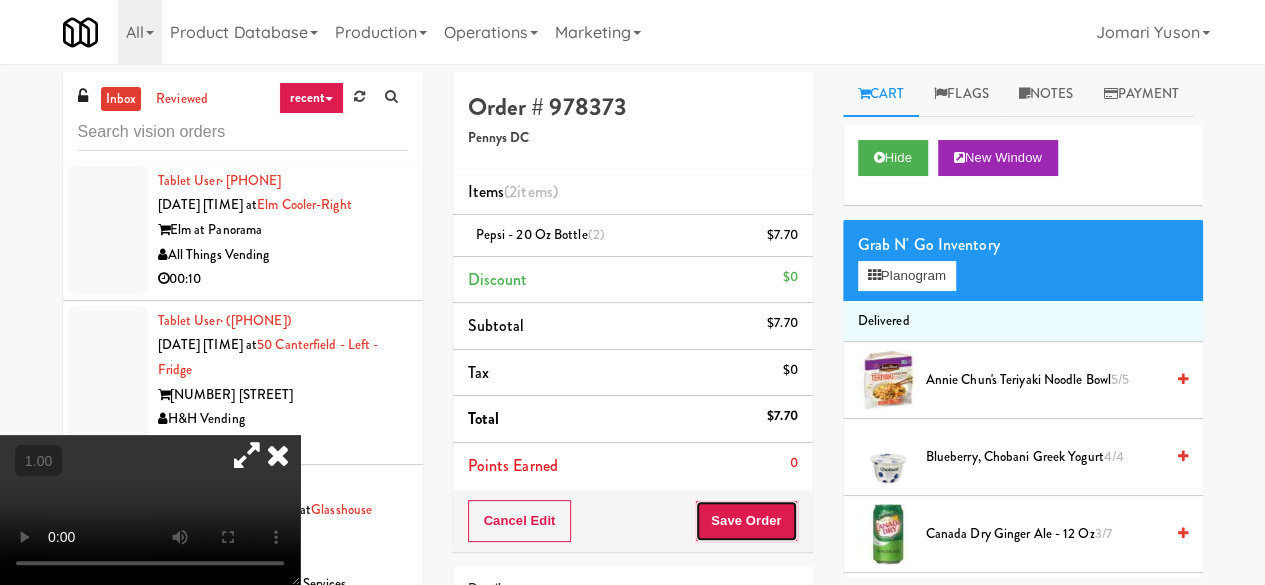 click on "Save Order" at bounding box center [746, 521] 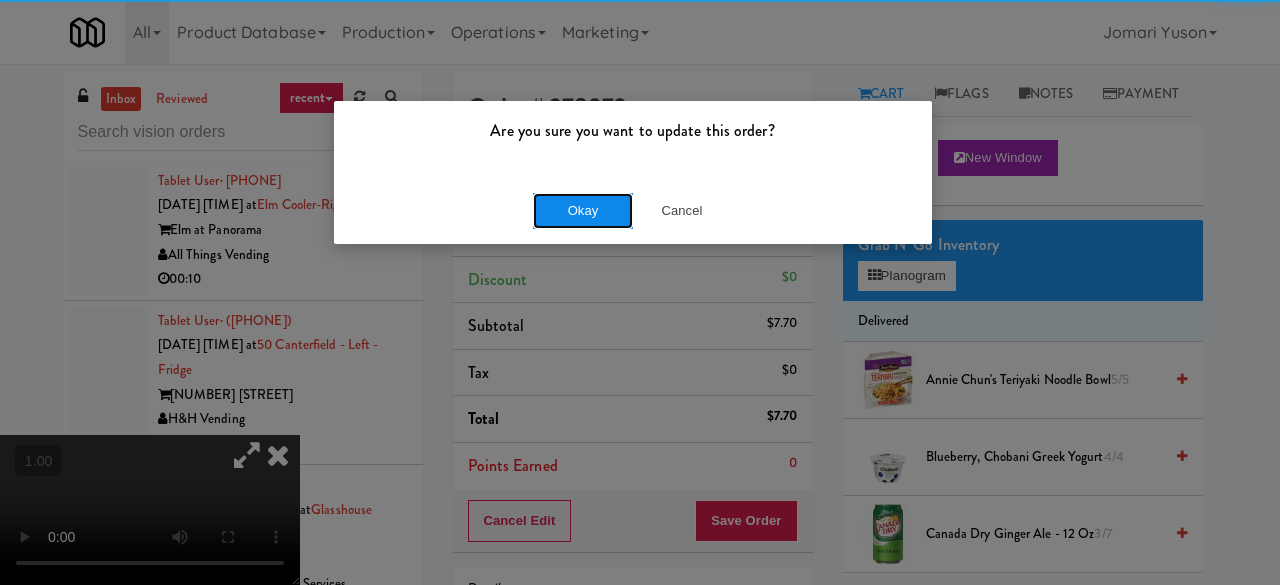 click on "Okay" at bounding box center [583, 211] 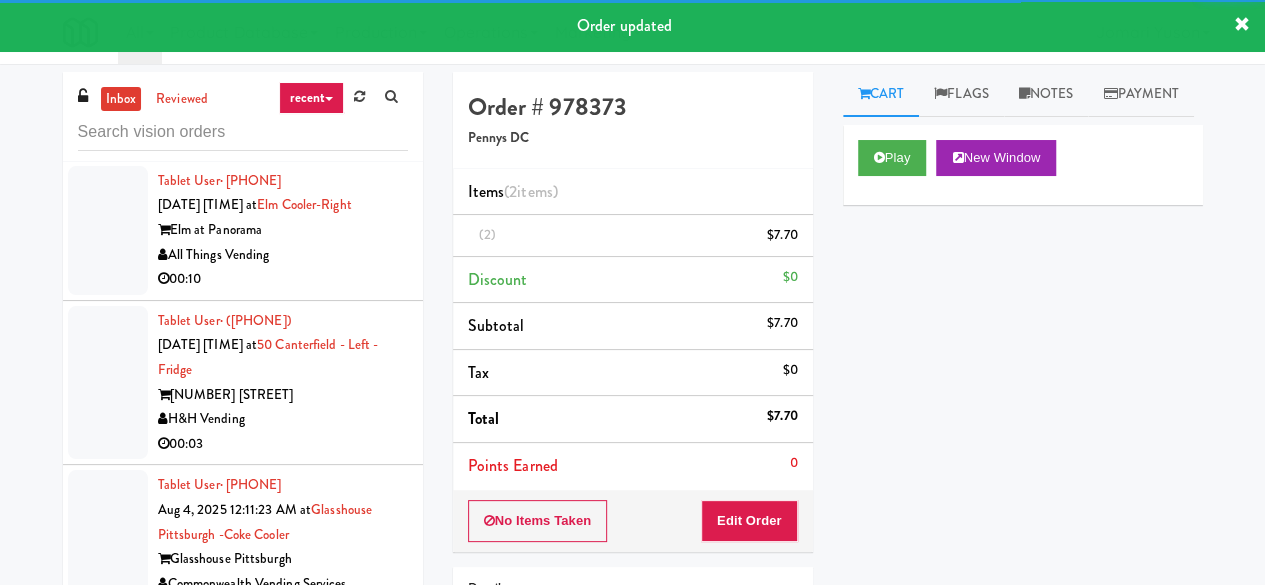 scroll, scrollTop: 4400, scrollLeft: 0, axis: vertical 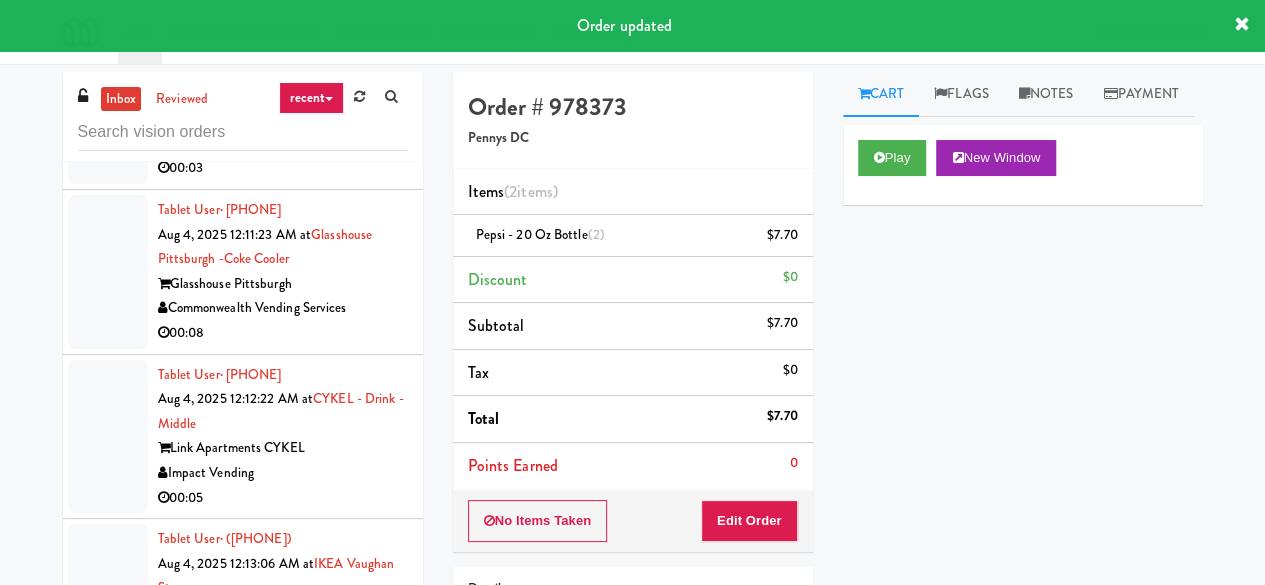 click on "All Things Vending" at bounding box center (283, -21) 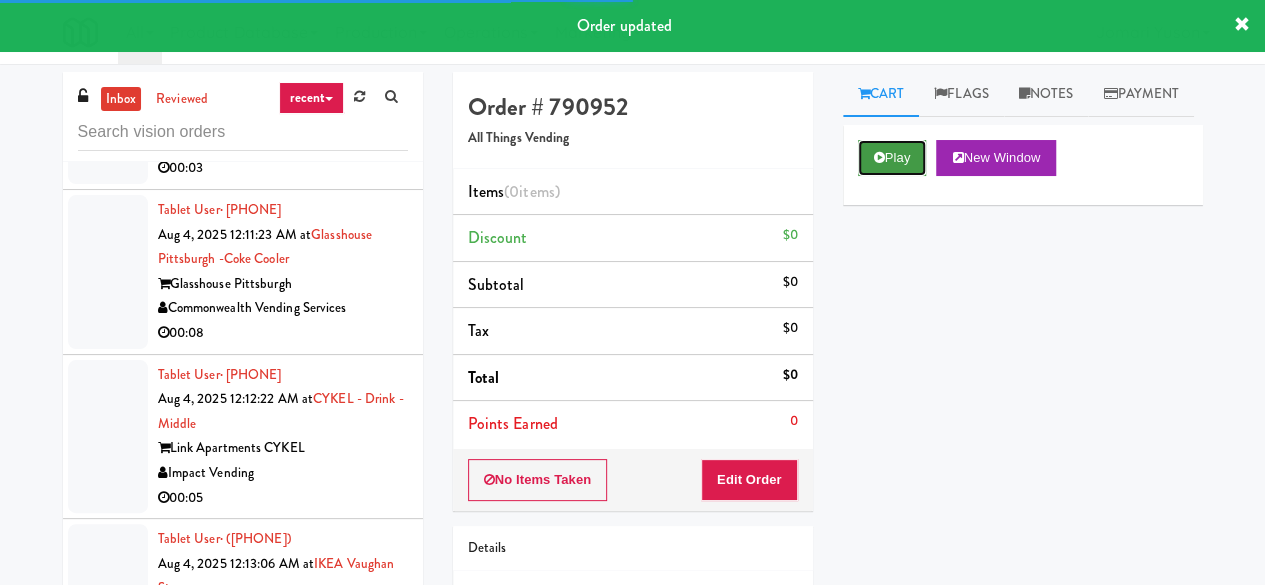 click at bounding box center [879, 157] 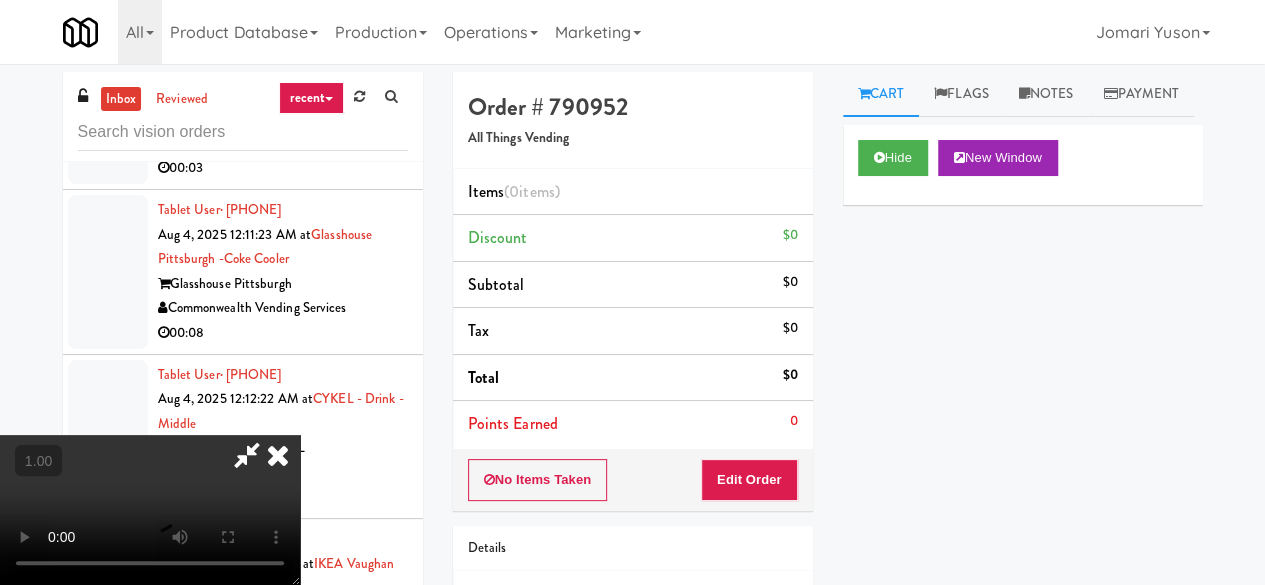 click at bounding box center [150, 510] 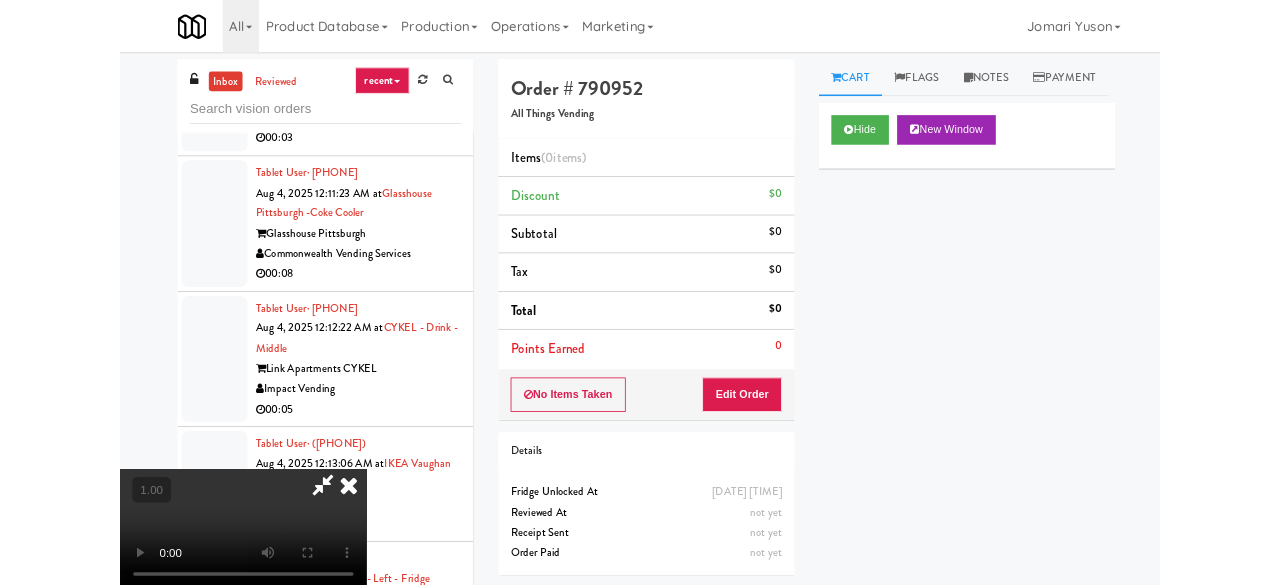 scroll, scrollTop: 41, scrollLeft: 0, axis: vertical 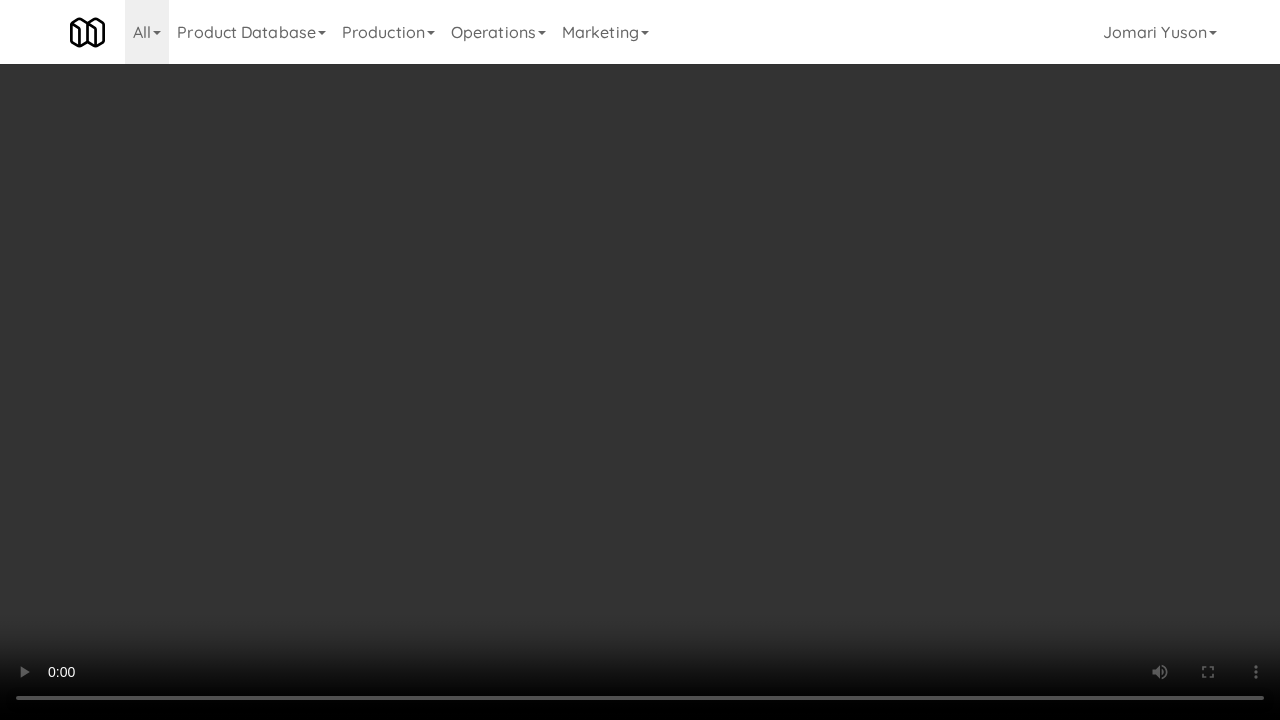 type 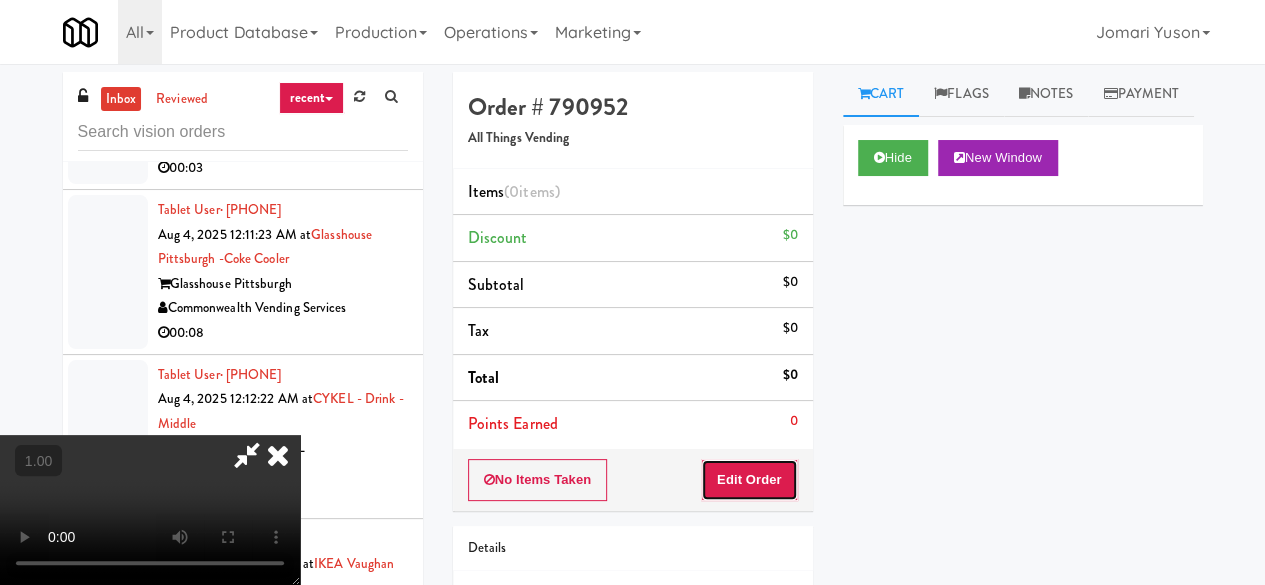 drag, startPoint x: 784, startPoint y: 466, endPoint x: 834, endPoint y: 393, distance: 88.481636 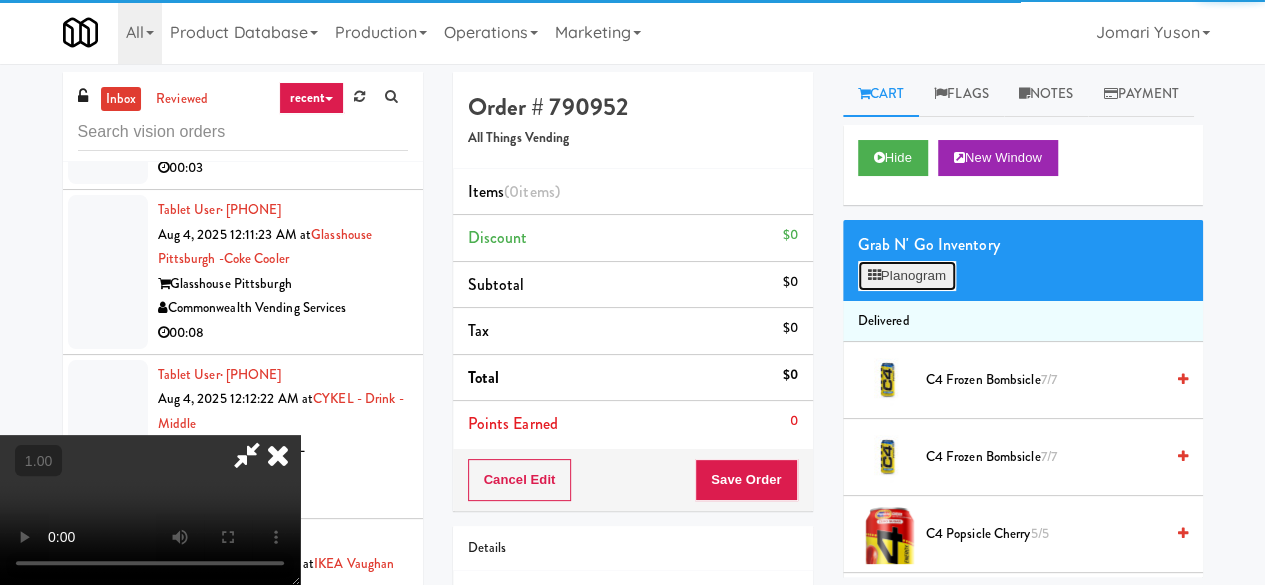 click at bounding box center [874, 275] 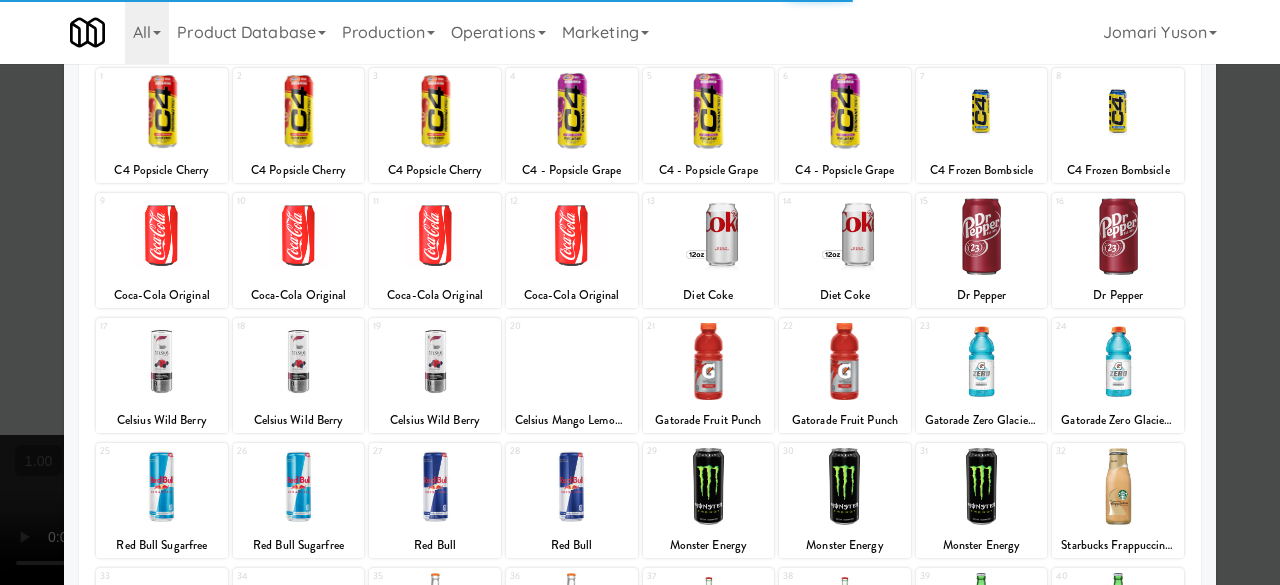 scroll, scrollTop: 200, scrollLeft: 0, axis: vertical 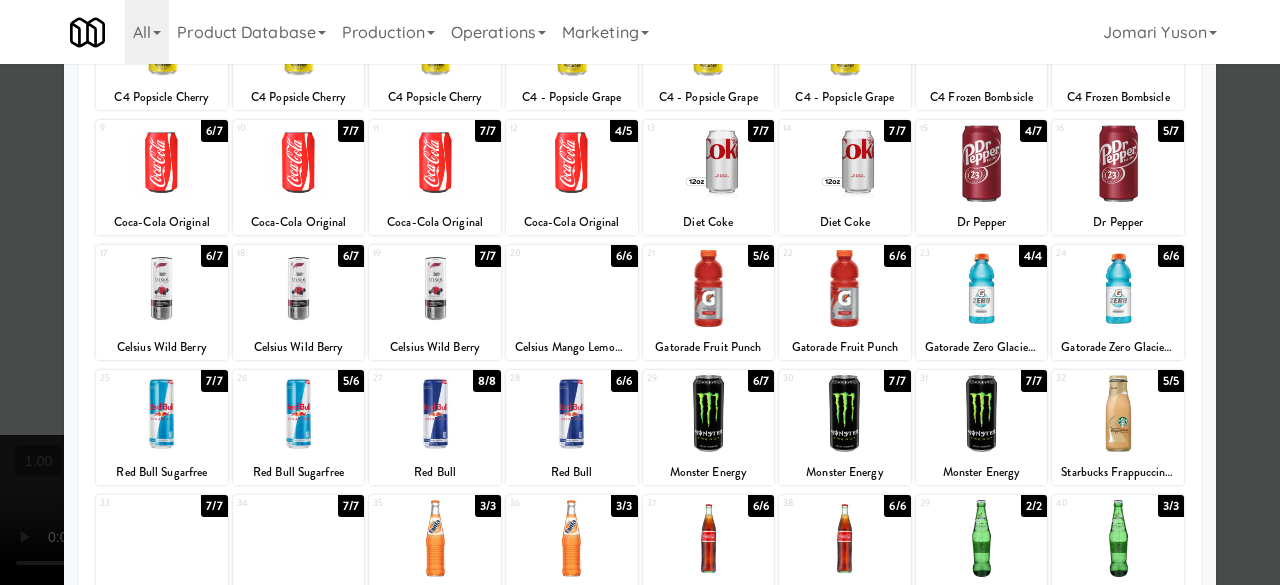 click at bounding box center [1118, 163] 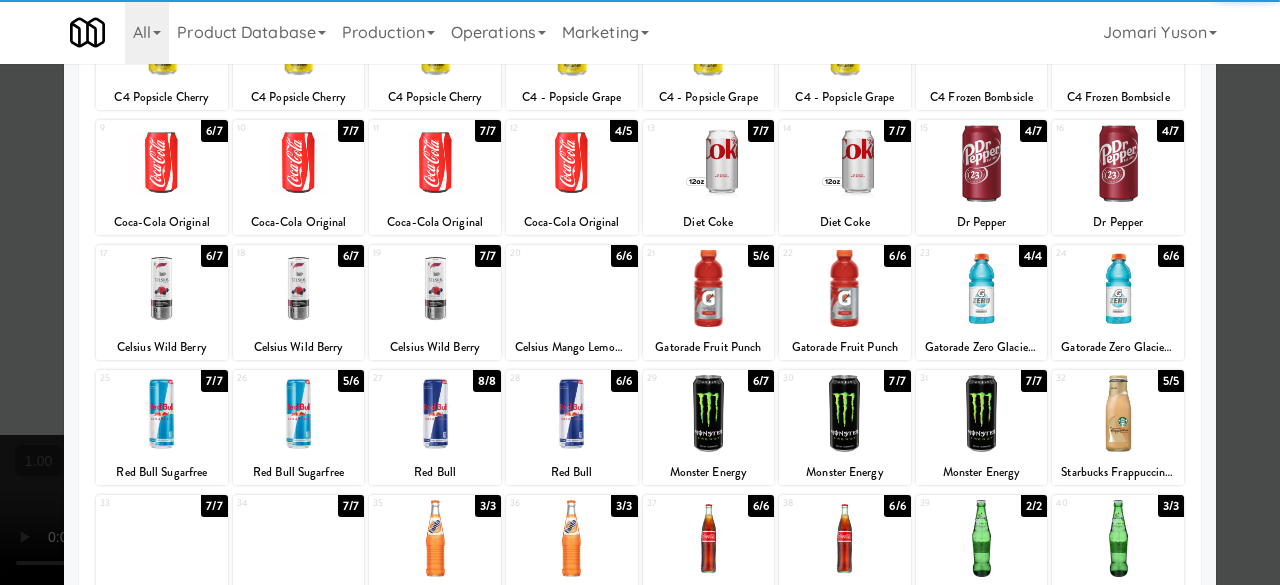 click on "23" at bounding box center (951, 253) 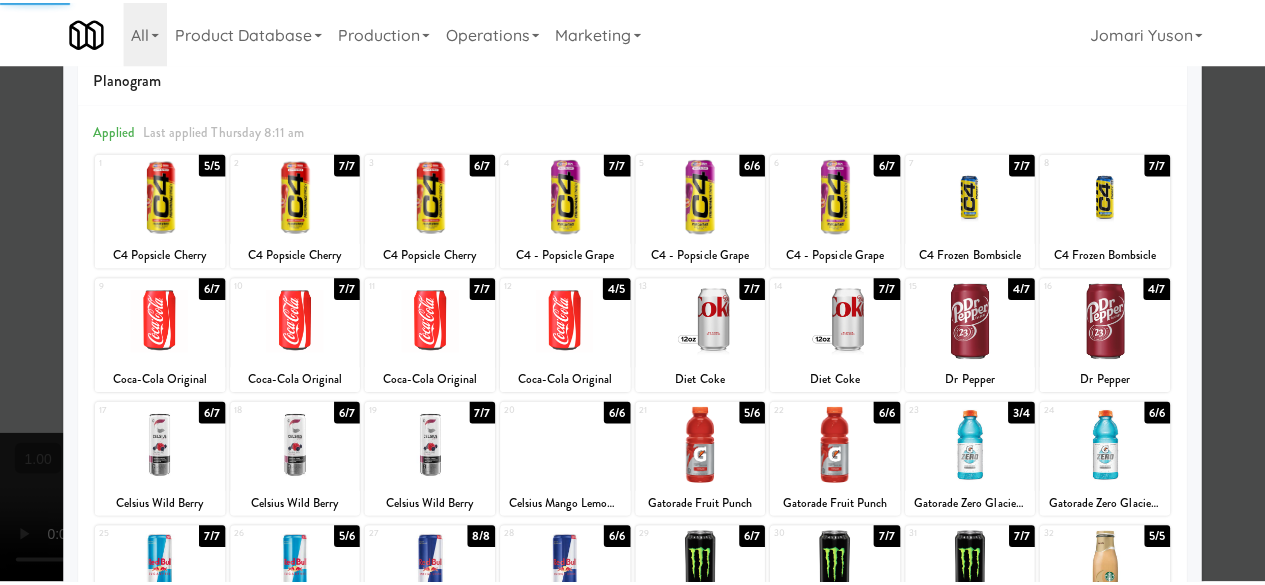scroll, scrollTop: 0, scrollLeft: 0, axis: both 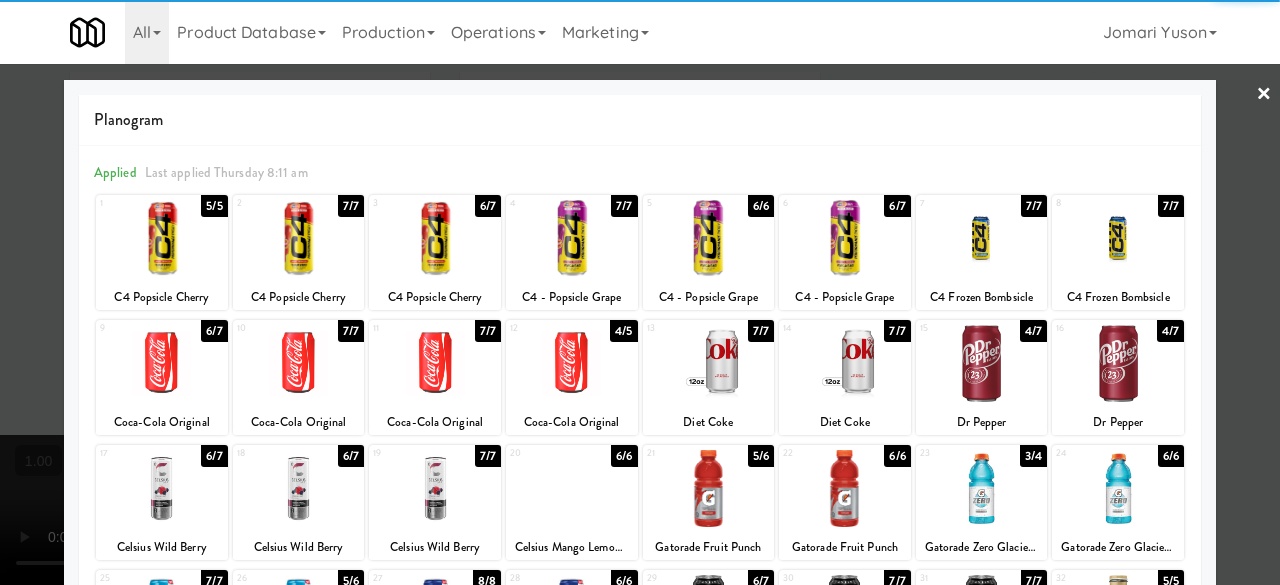 click on "×" at bounding box center [1264, 95] 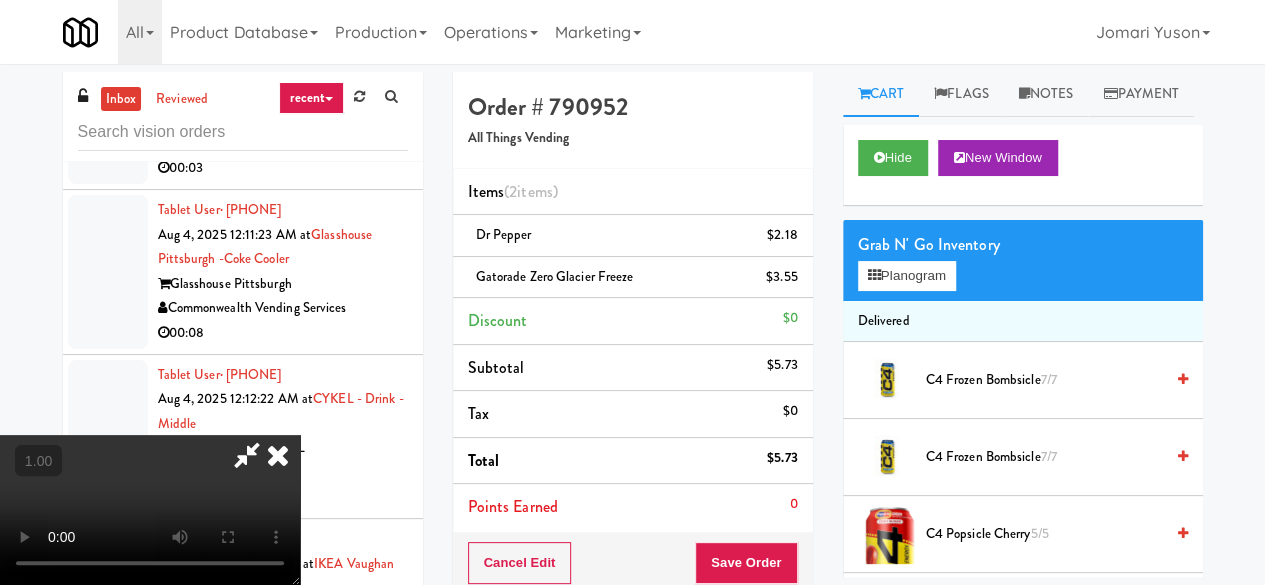 scroll, scrollTop: 41, scrollLeft: 0, axis: vertical 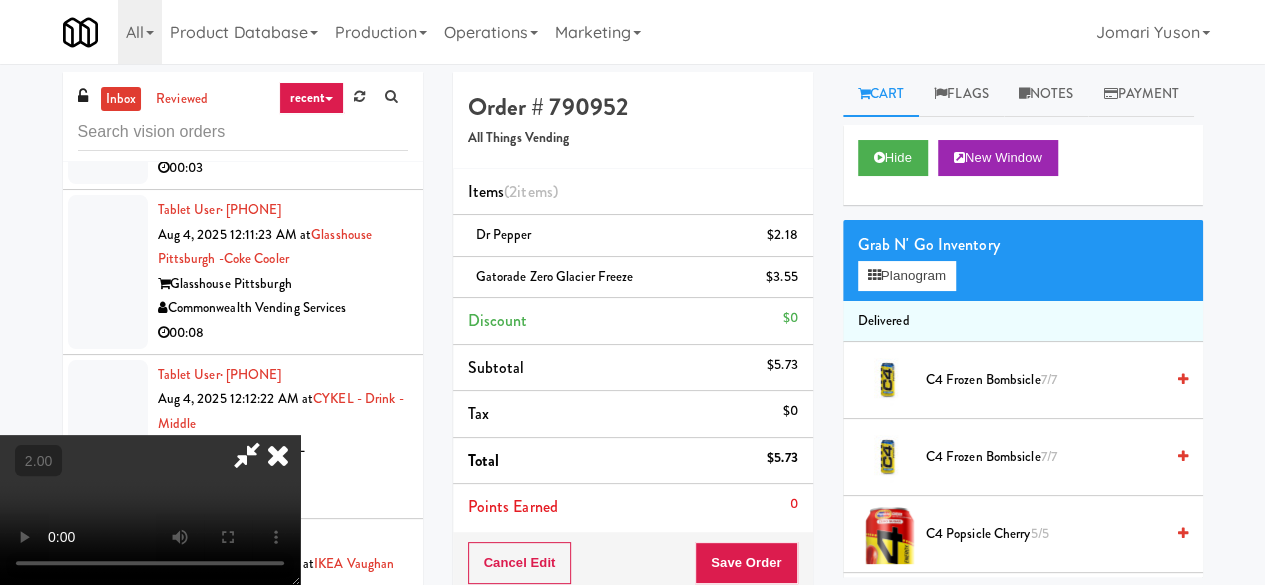 click at bounding box center (278, 455) 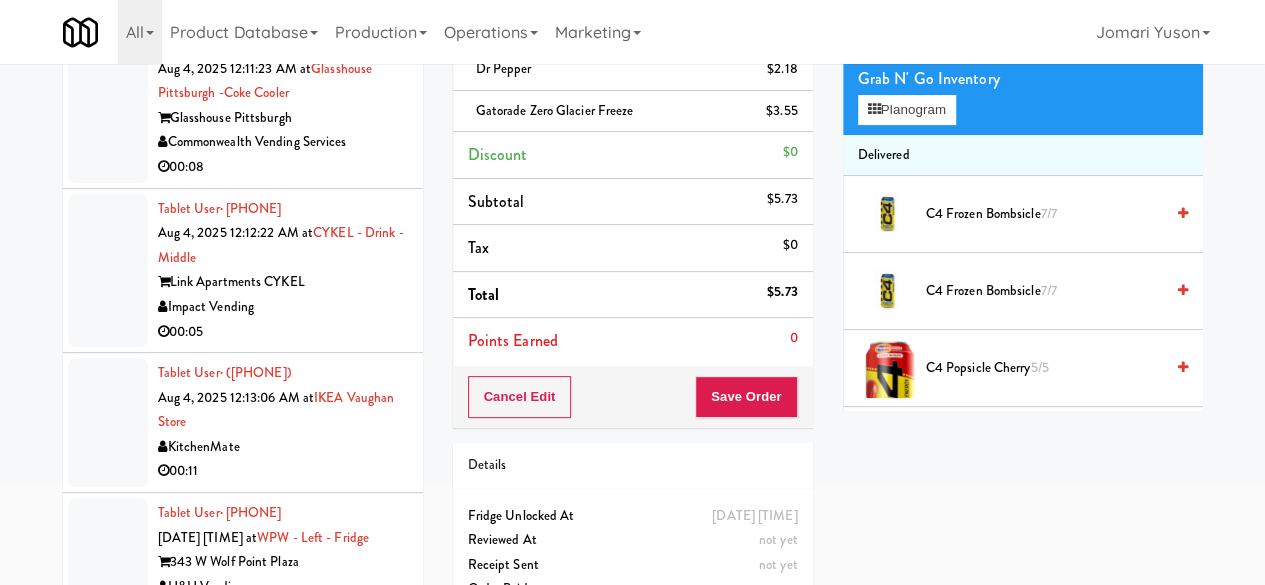 scroll, scrollTop: 200, scrollLeft: 0, axis: vertical 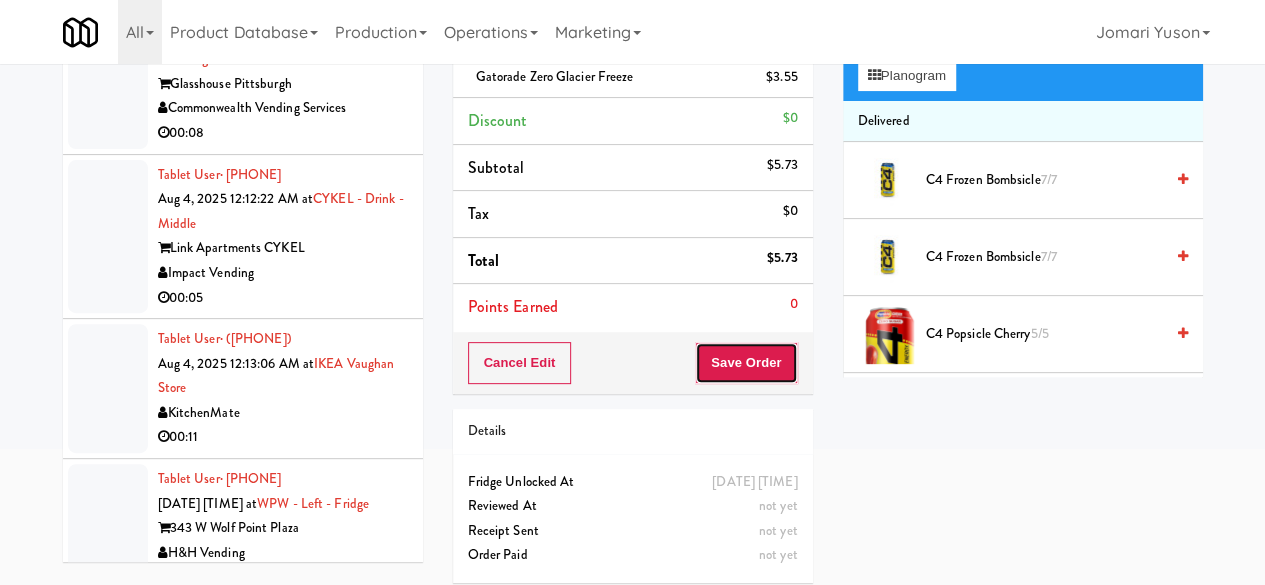 click on "Save Order" at bounding box center [746, 363] 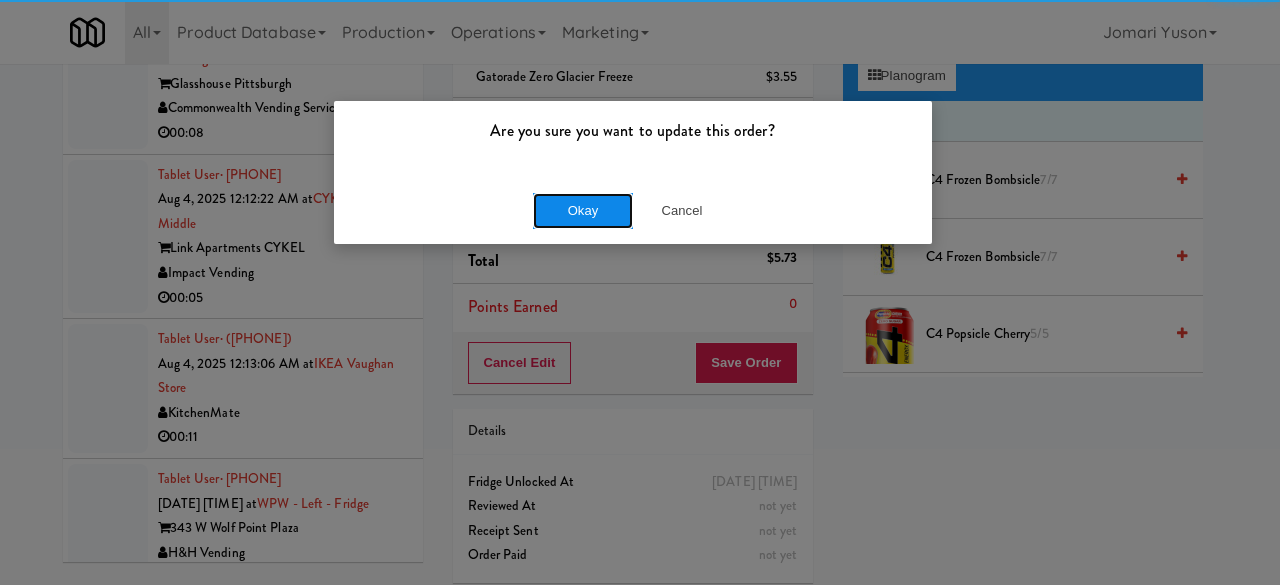 click on "Okay" at bounding box center [583, 211] 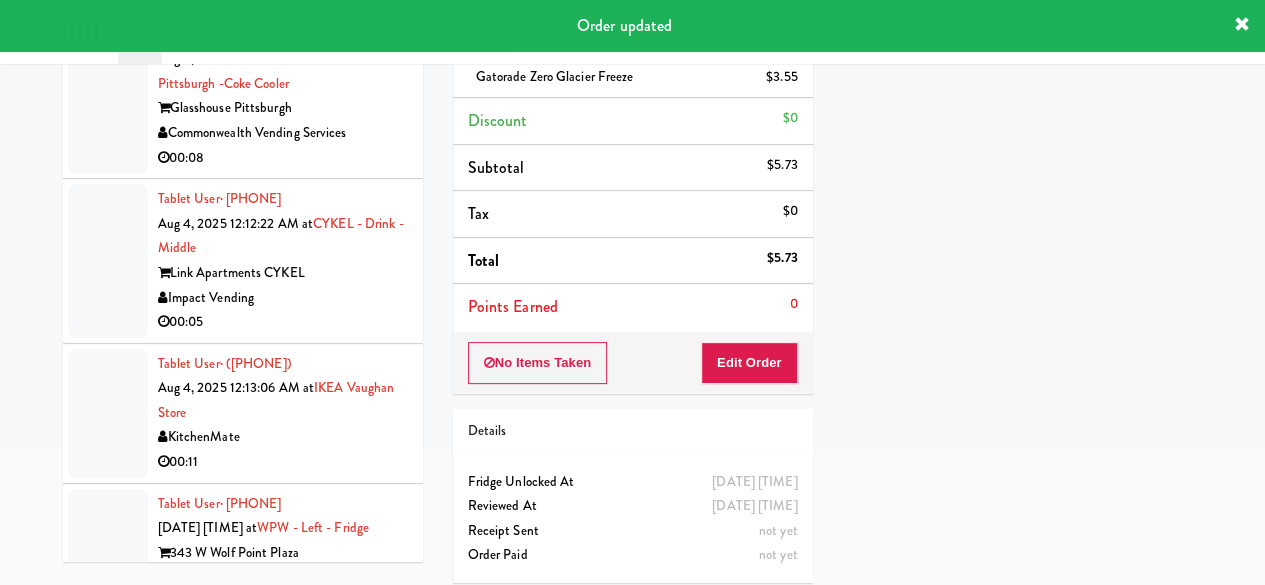 click on "00:03" at bounding box center (283, -7) 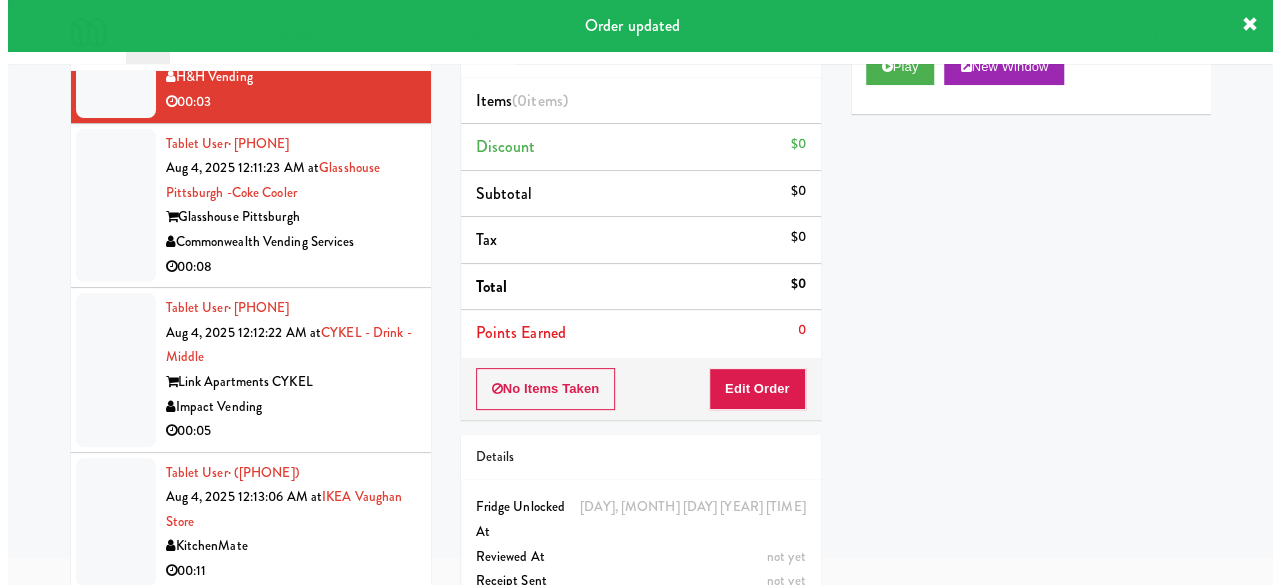 scroll, scrollTop: 0, scrollLeft: 0, axis: both 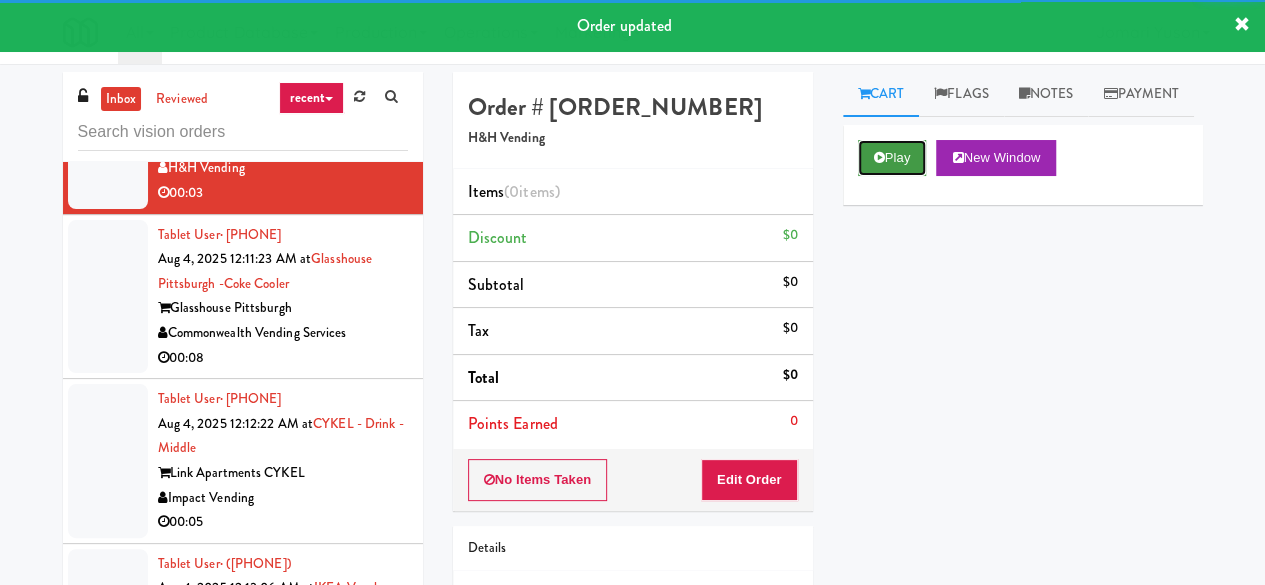 click on "Play" at bounding box center [892, 158] 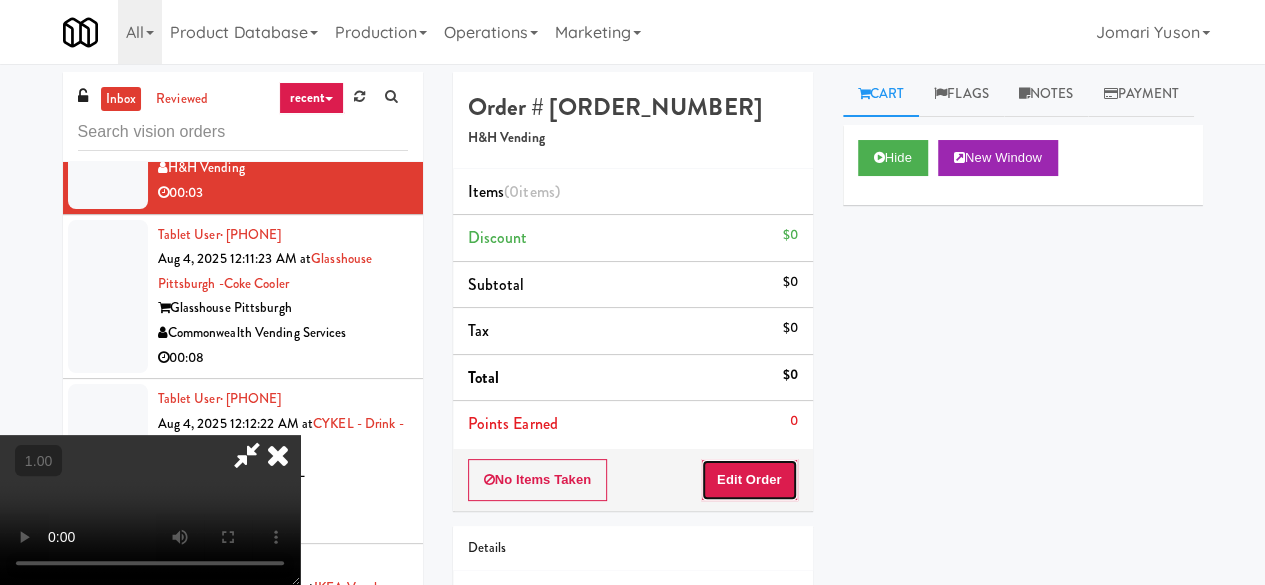 click on "Edit Order" at bounding box center (749, 480) 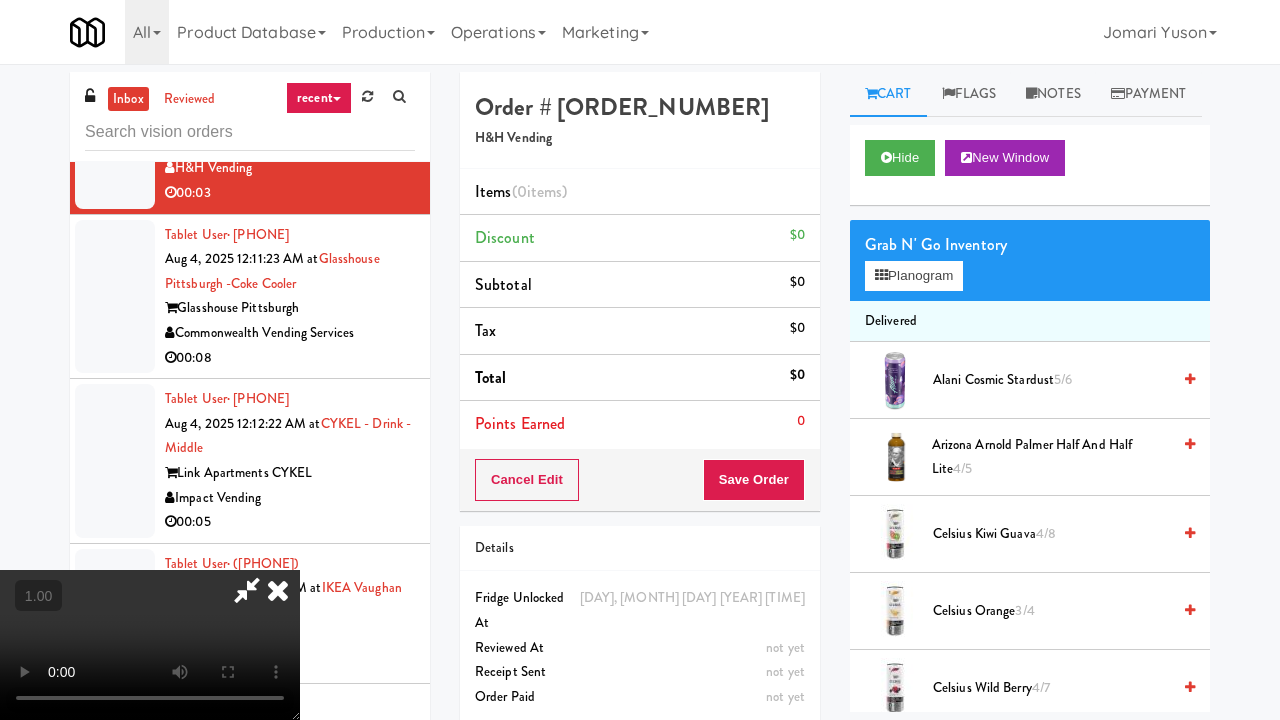 type 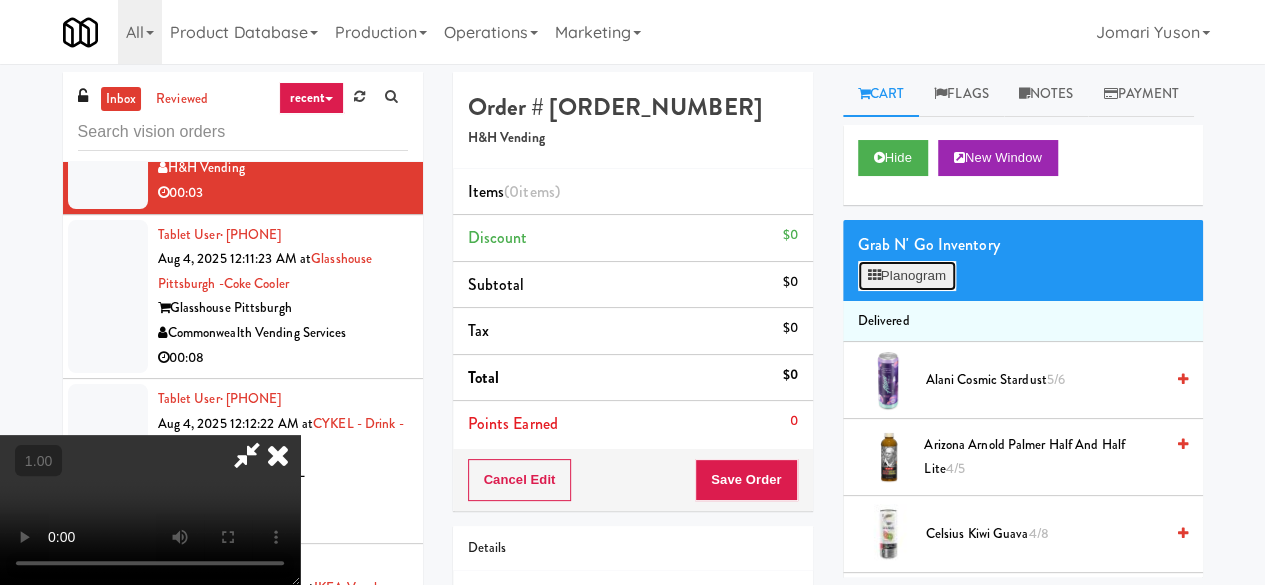 click at bounding box center (874, 275) 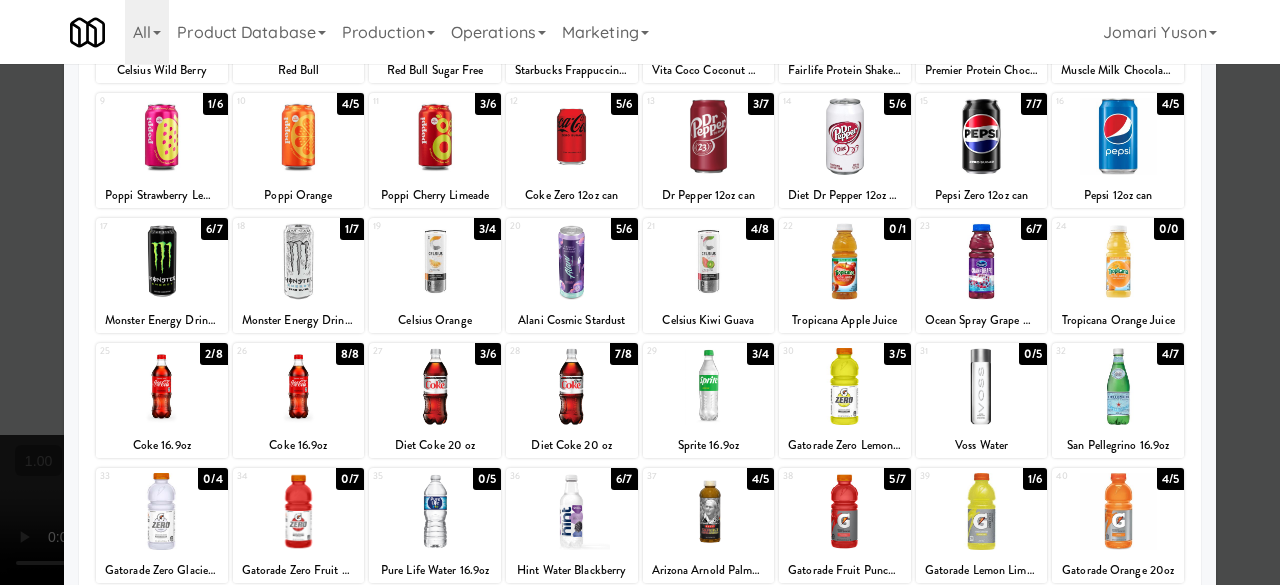 scroll, scrollTop: 200, scrollLeft: 0, axis: vertical 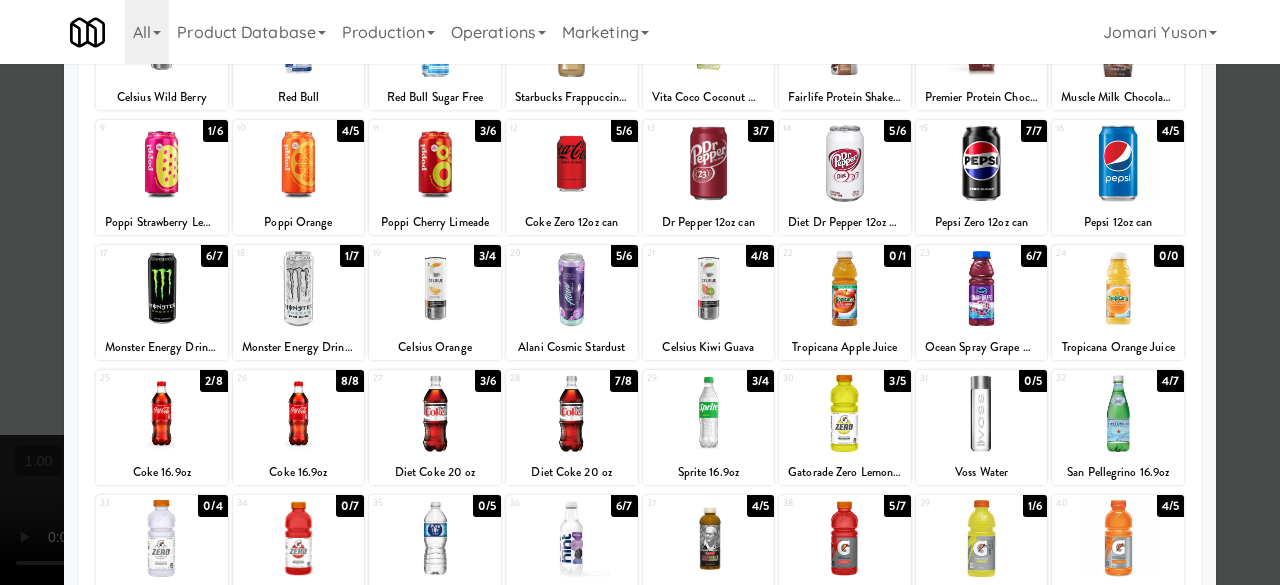 click at bounding box center [299, 288] 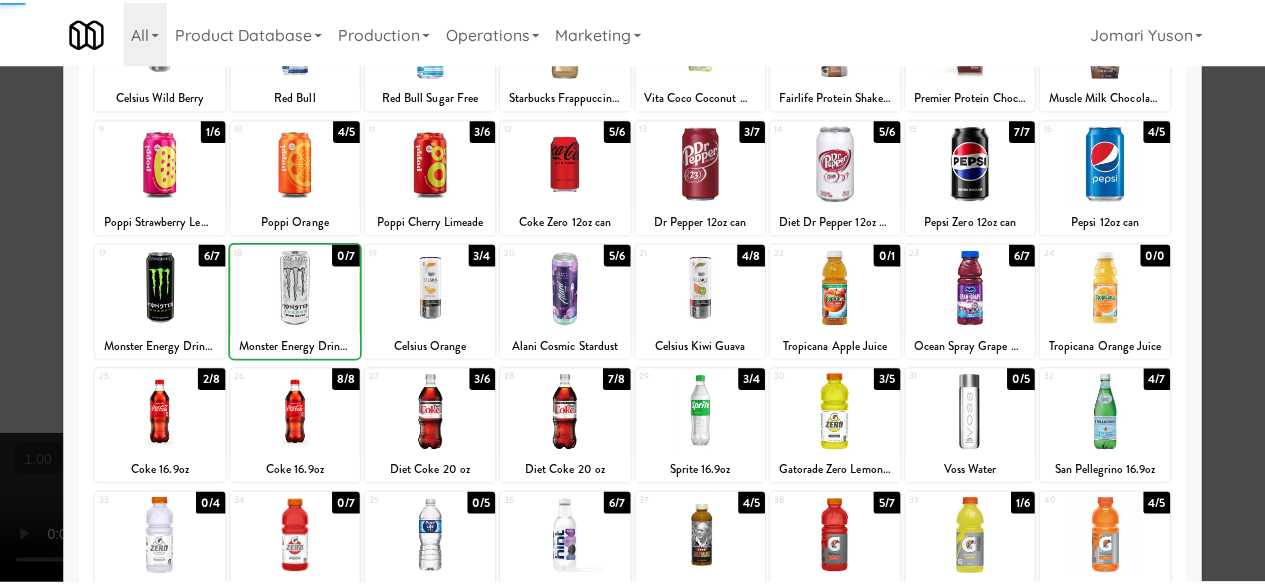 scroll, scrollTop: 0, scrollLeft: 0, axis: both 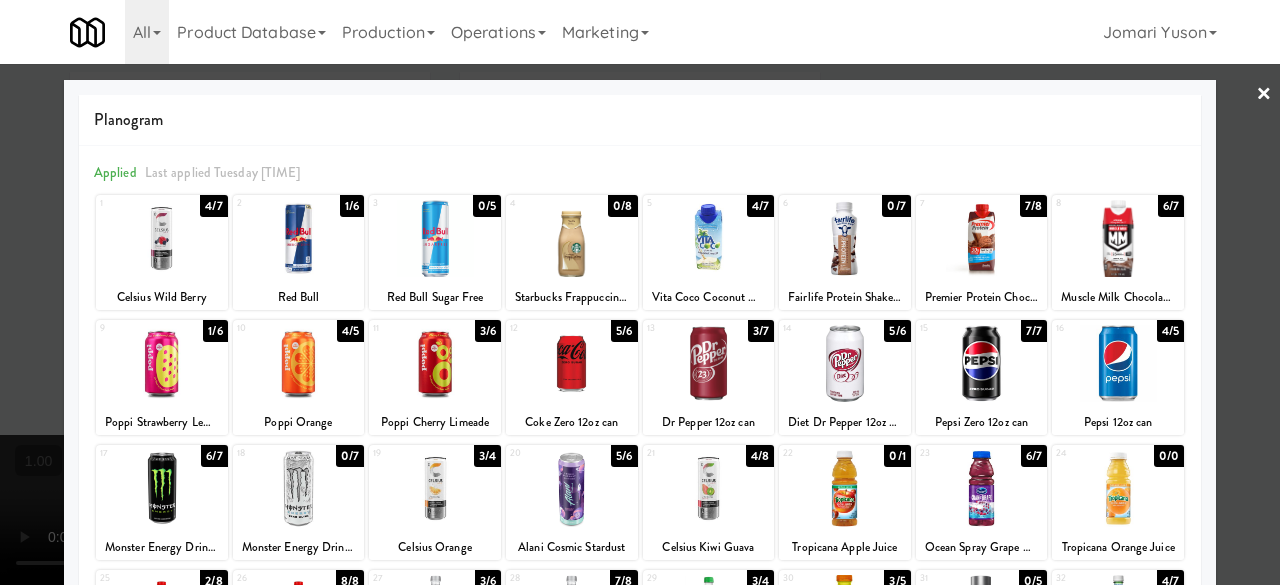 click on "×" at bounding box center [1264, 95] 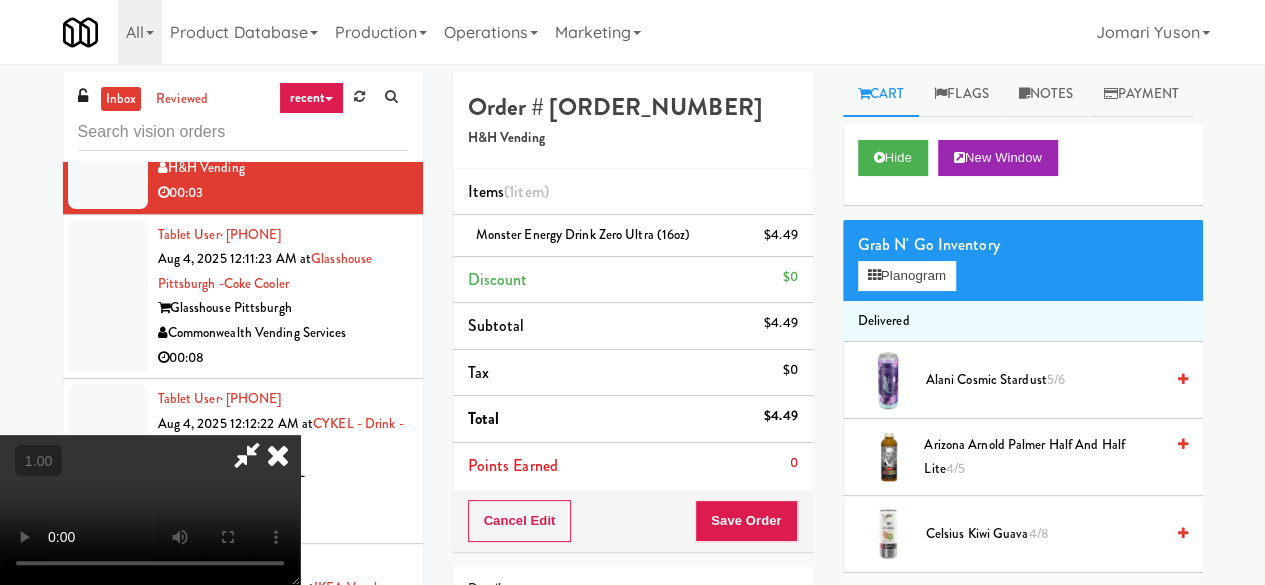 click at bounding box center (150, 510) 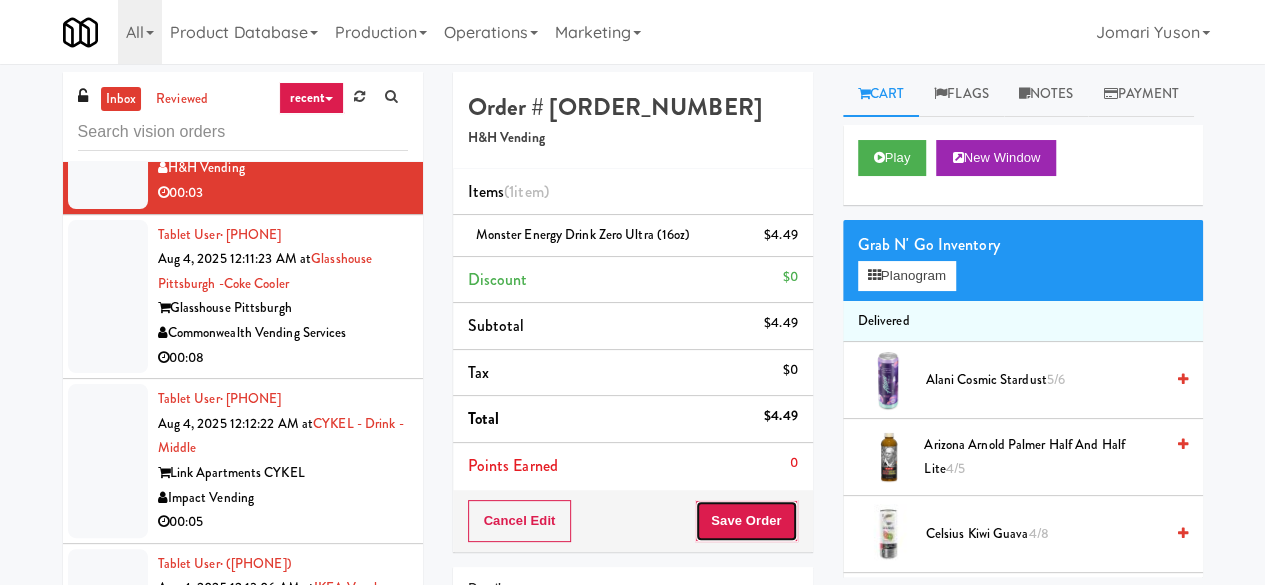 click on "Save Order" at bounding box center (746, 521) 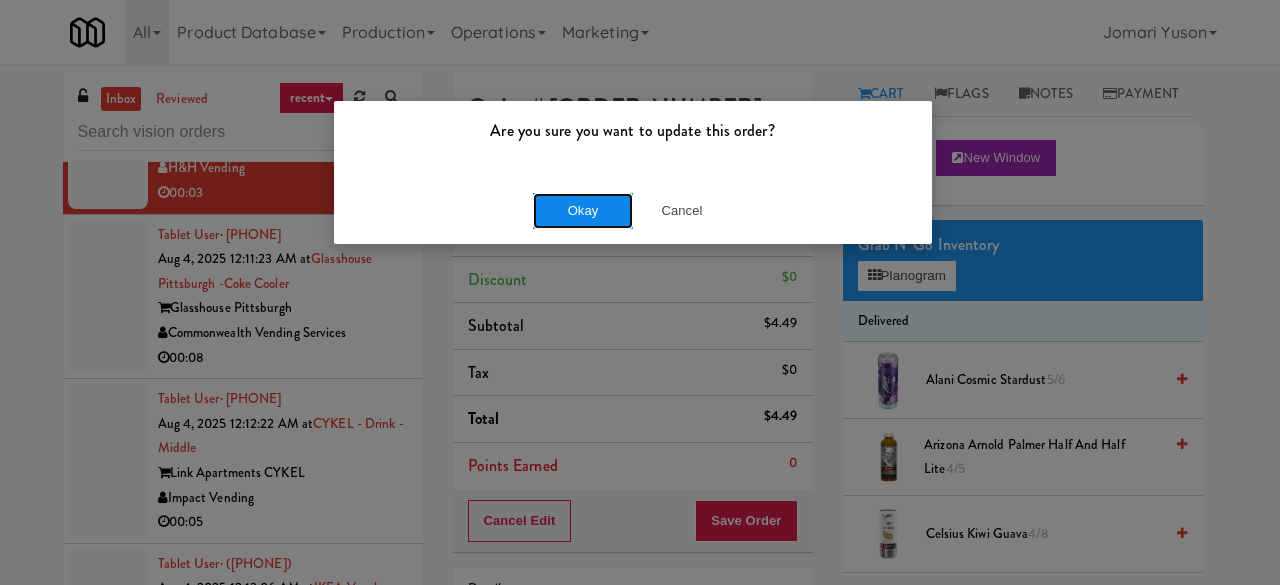 click on "Okay" at bounding box center (583, 211) 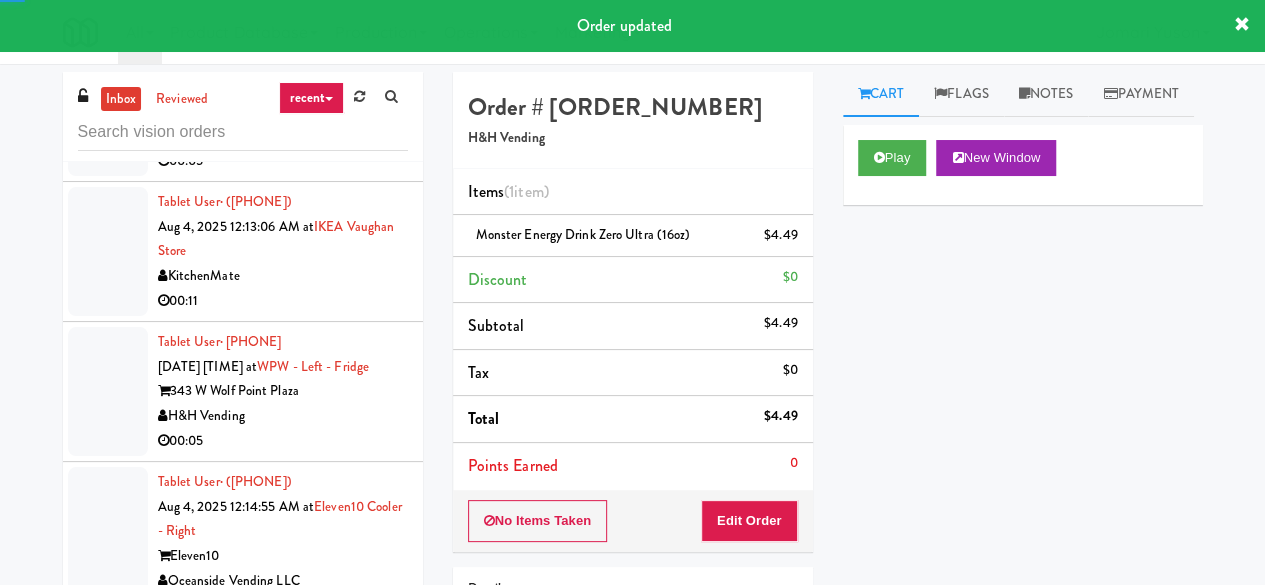 scroll, scrollTop: 4800, scrollLeft: 0, axis: vertical 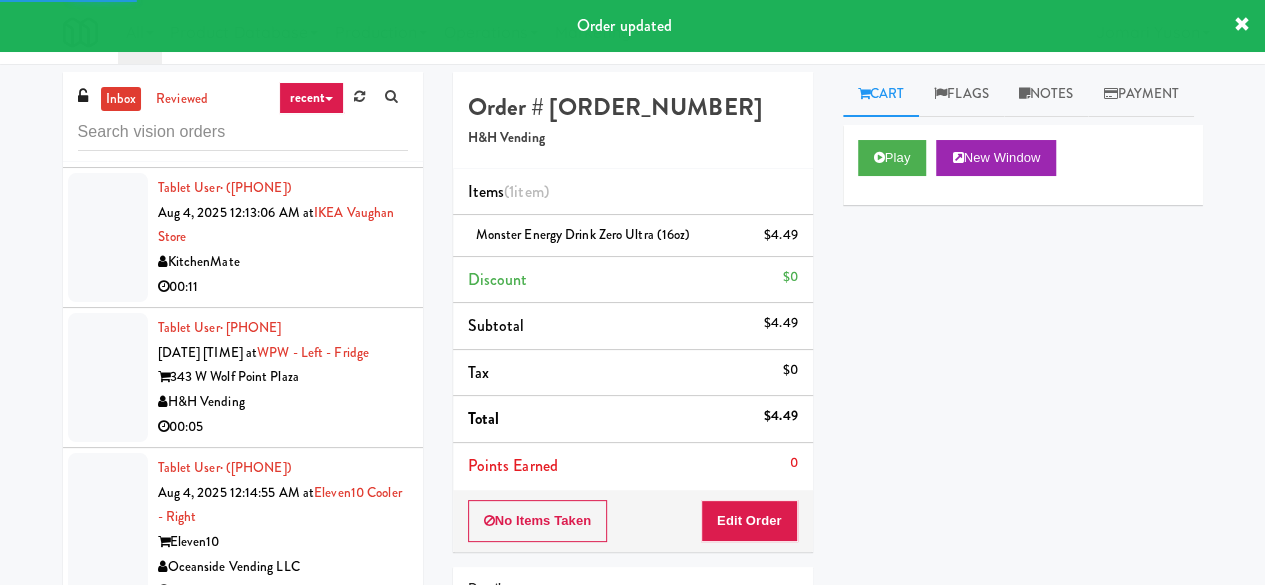 click on "00:08" at bounding box center (283, -18) 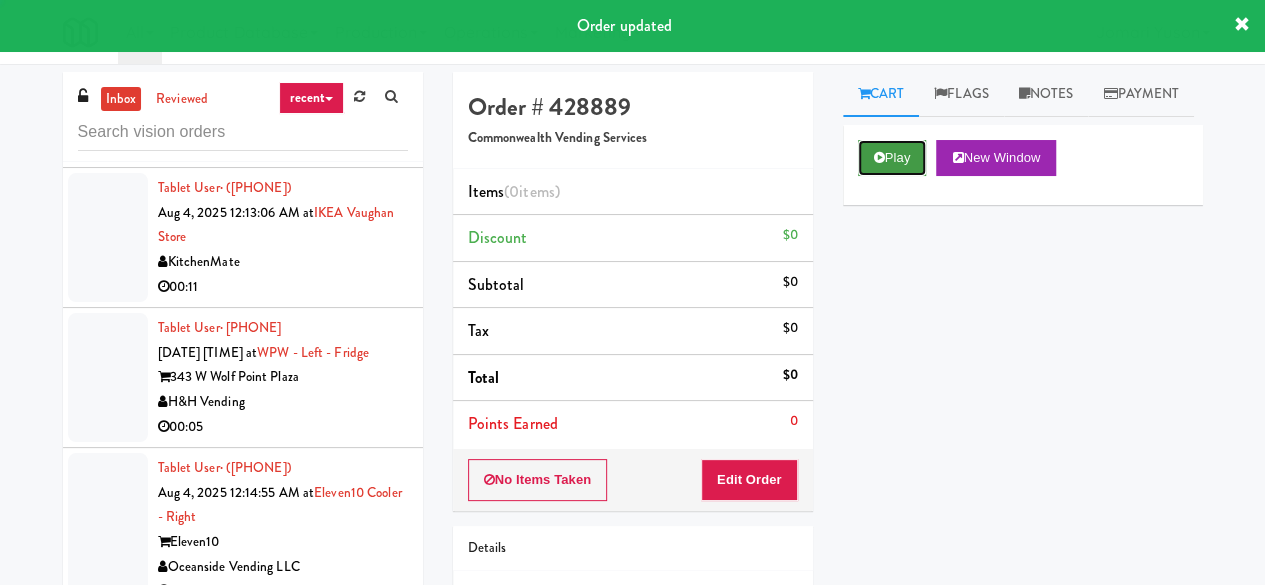 click on "Play" at bounding box center [892, 158] 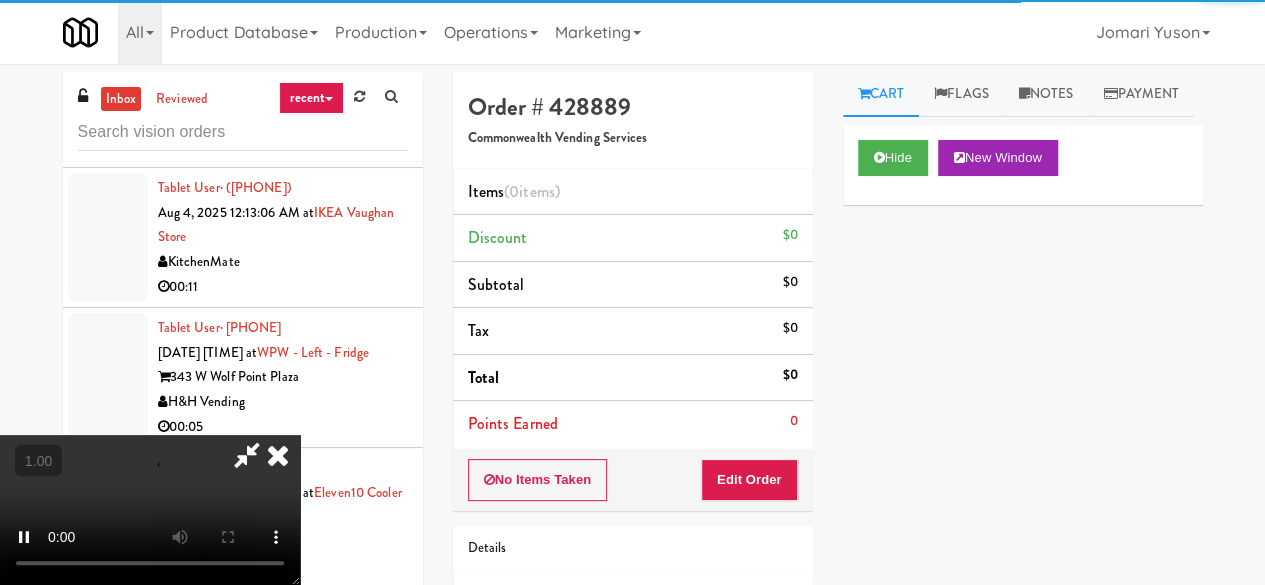 click on "No Items Taken Edit Order" at bounding box center (633, 480) 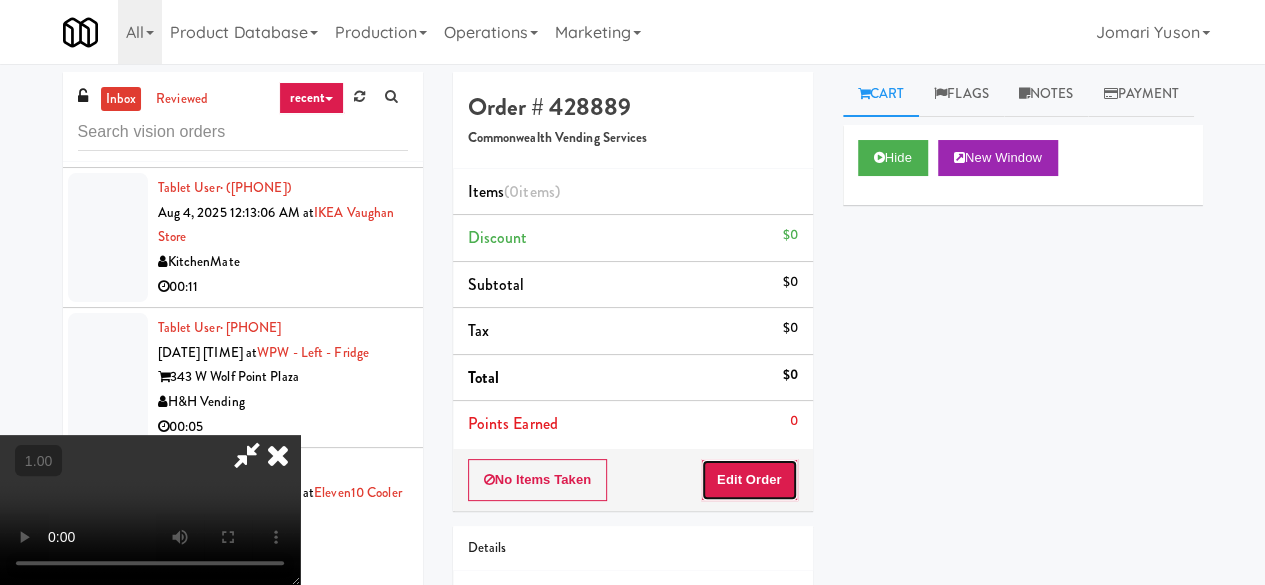 click on "Edit Order" at bounding box center [749, 480] 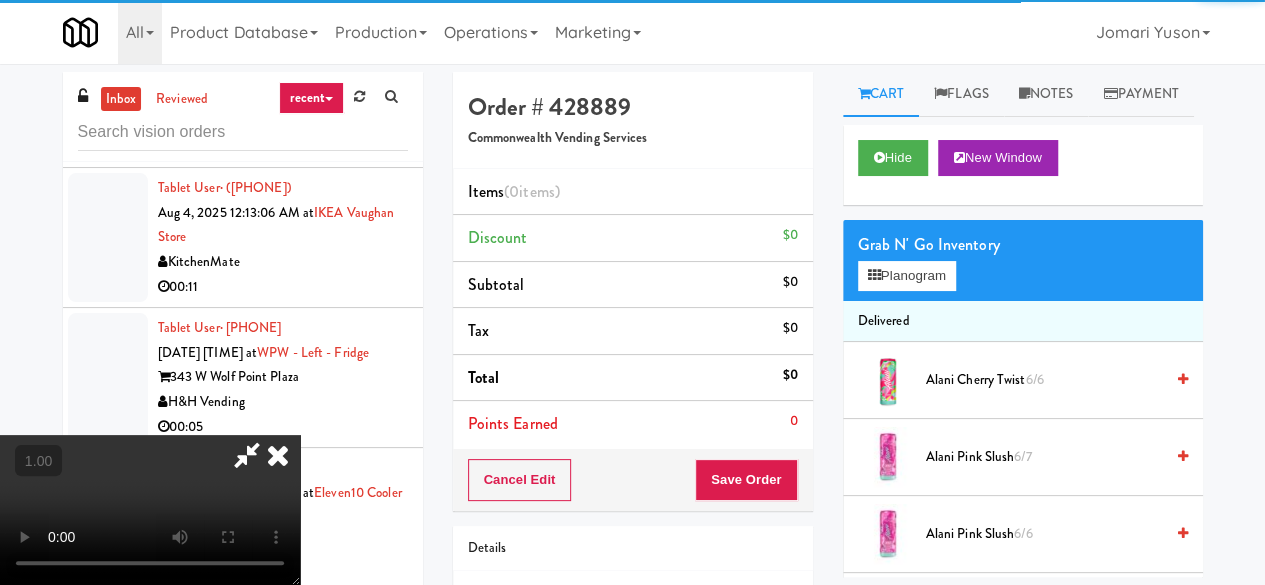 scroll, scrollTop: 263, scrollLeft: 0, axis: vertical 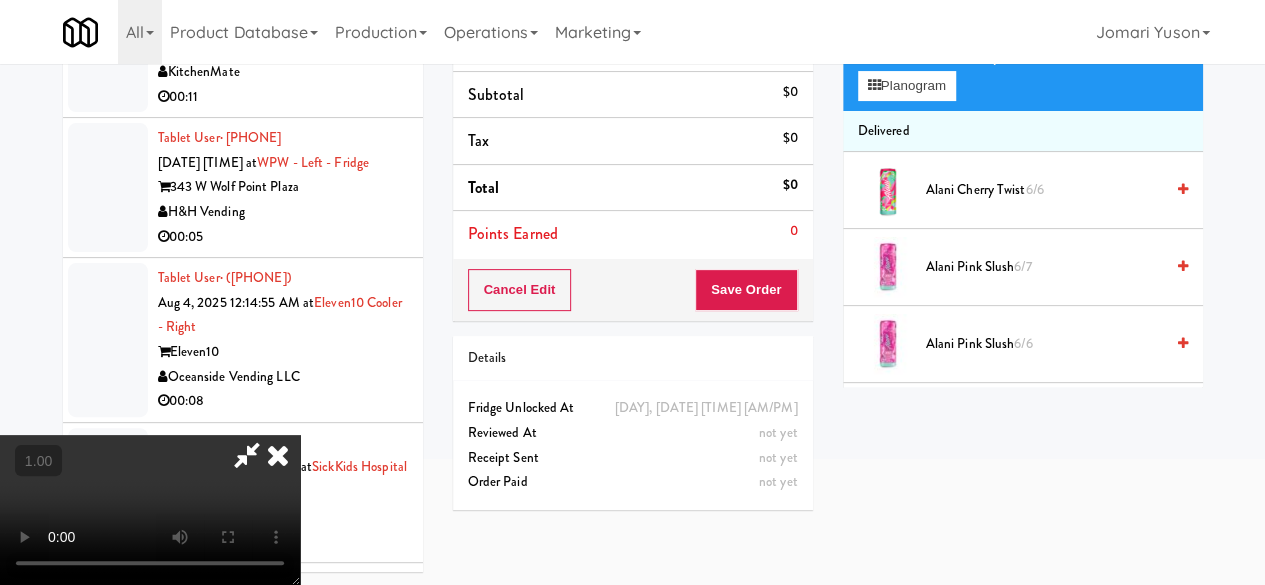 type 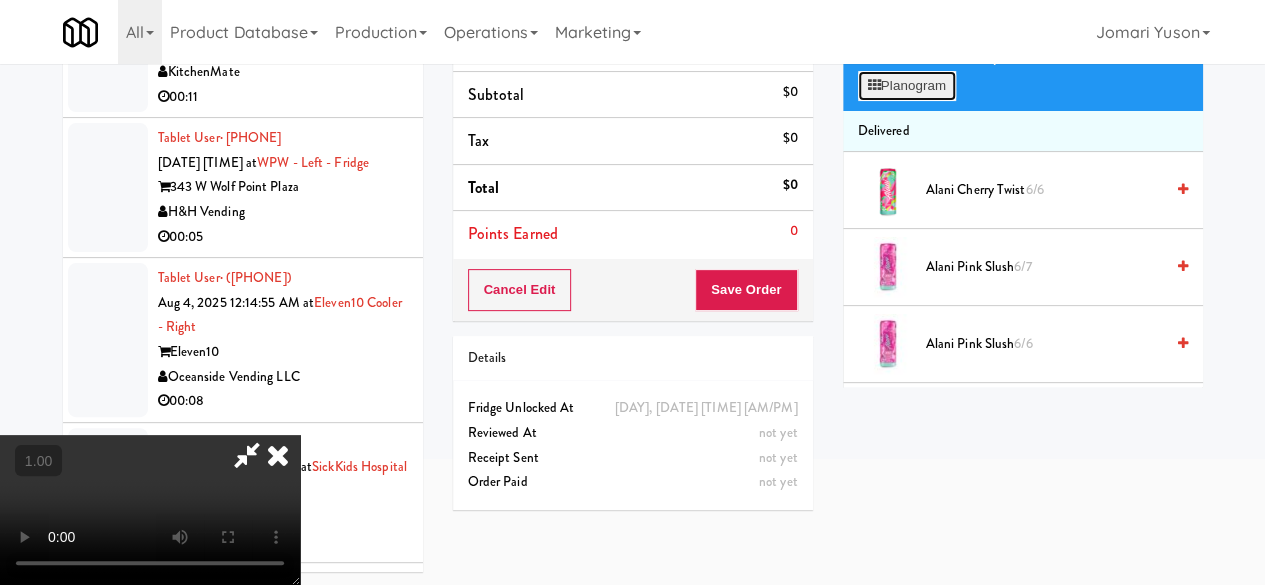 click on "Planogram" at bounding box center [907, 86] 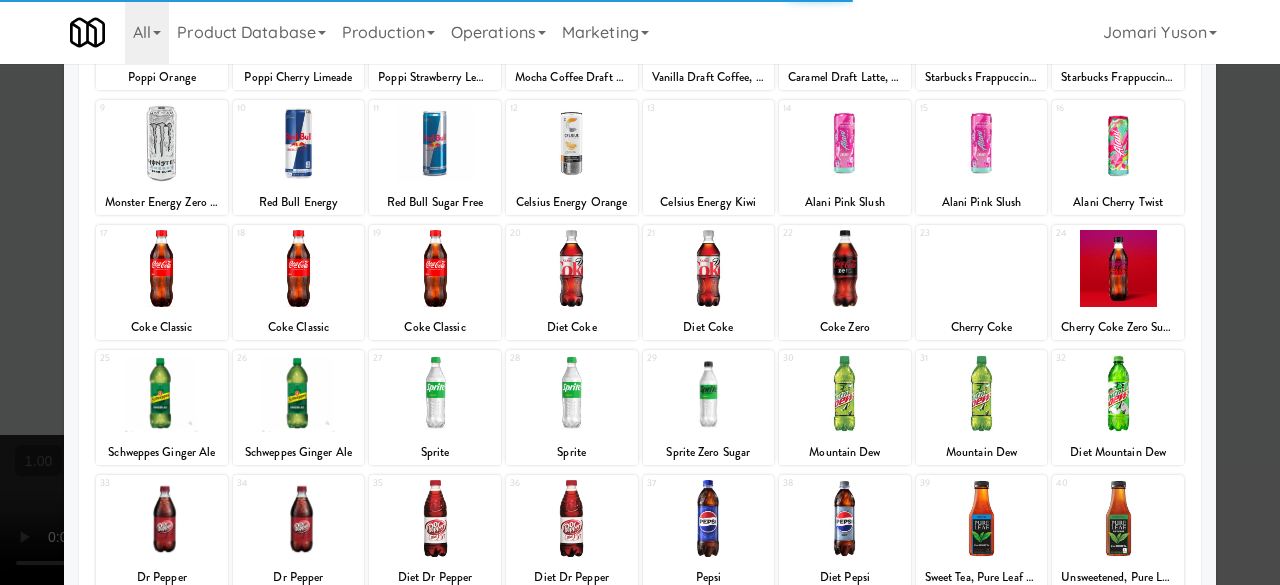 scroll, scrollTop: 396, scrollLeft: 0, axis: vertical 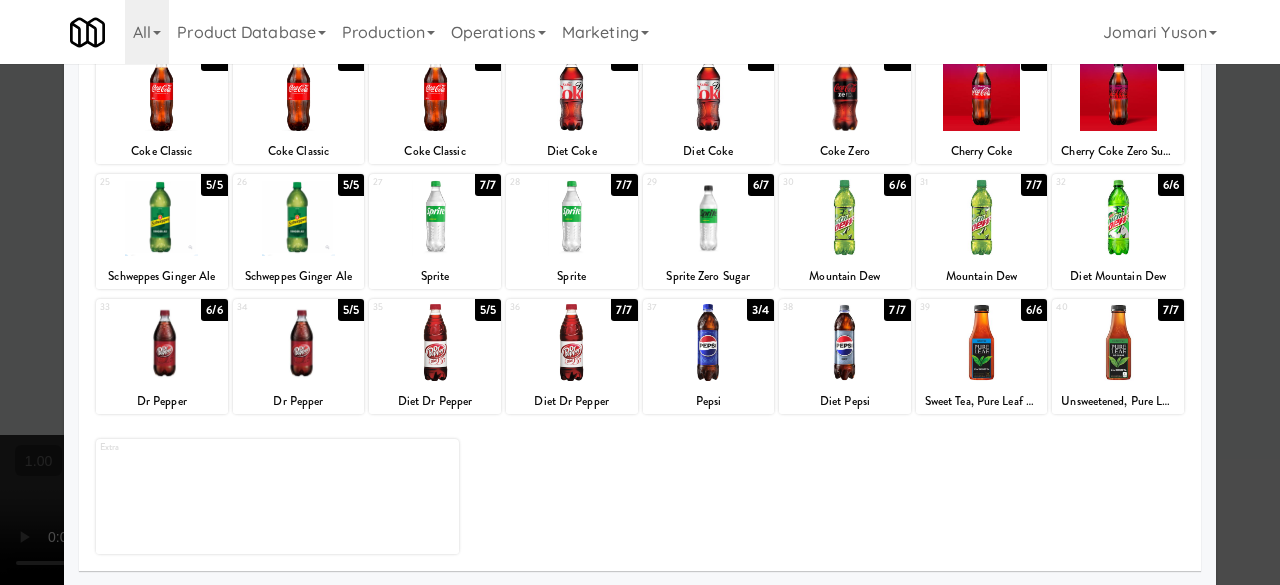click at bounding box center [709, 217] 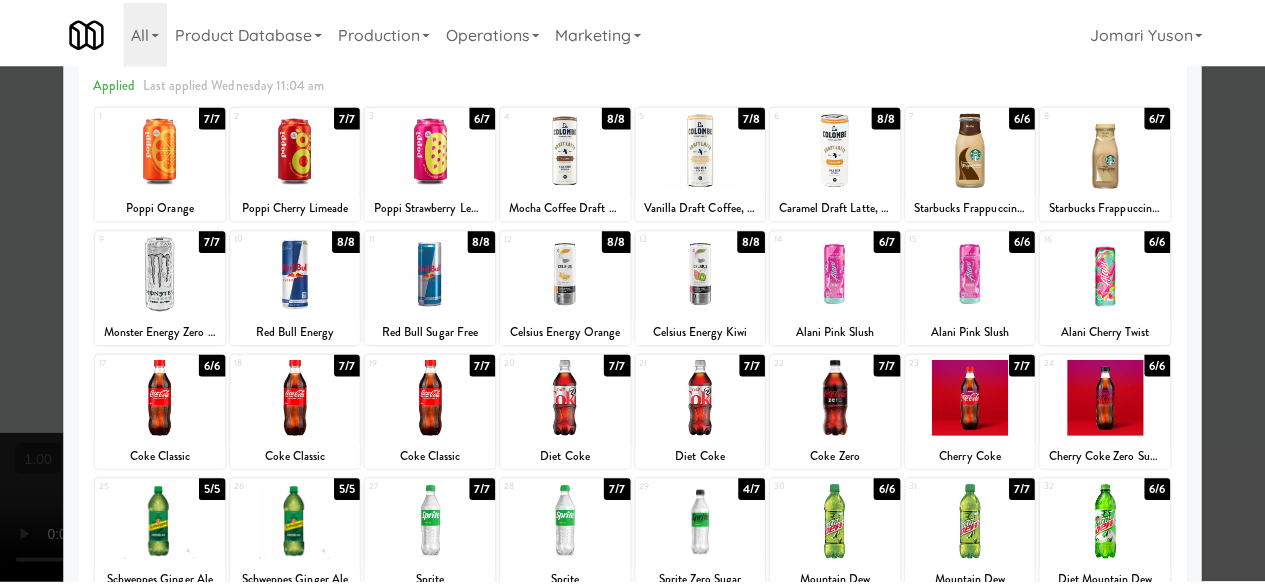 scroll, scrollTop: 0, scrollLeft: 0, axis: both 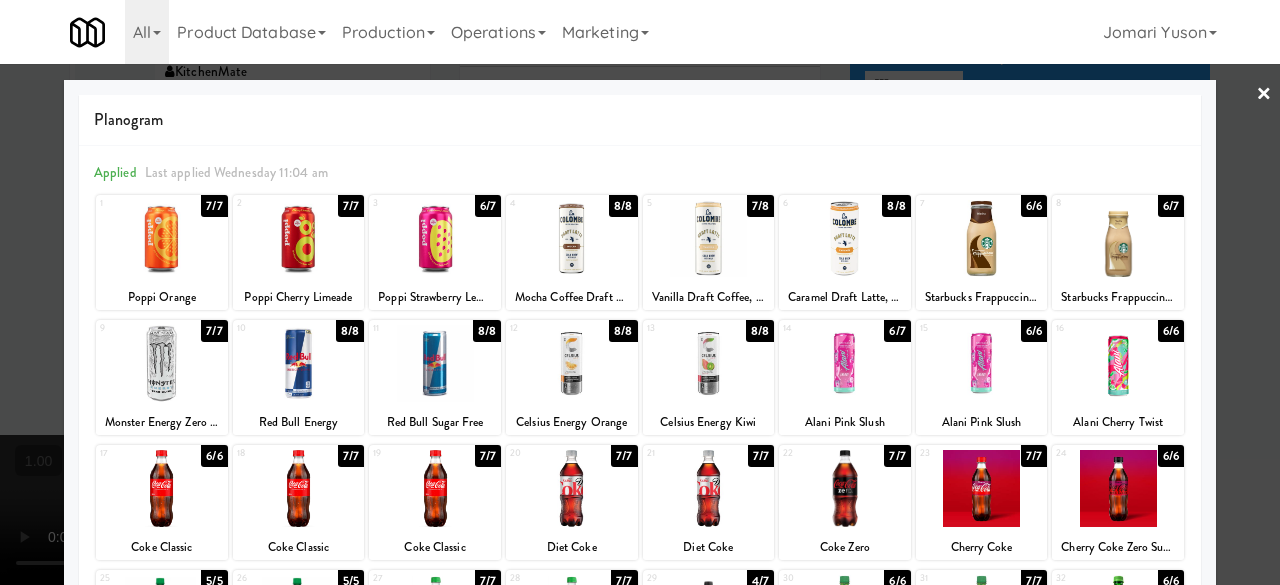 click at bounding box center (640, 292) 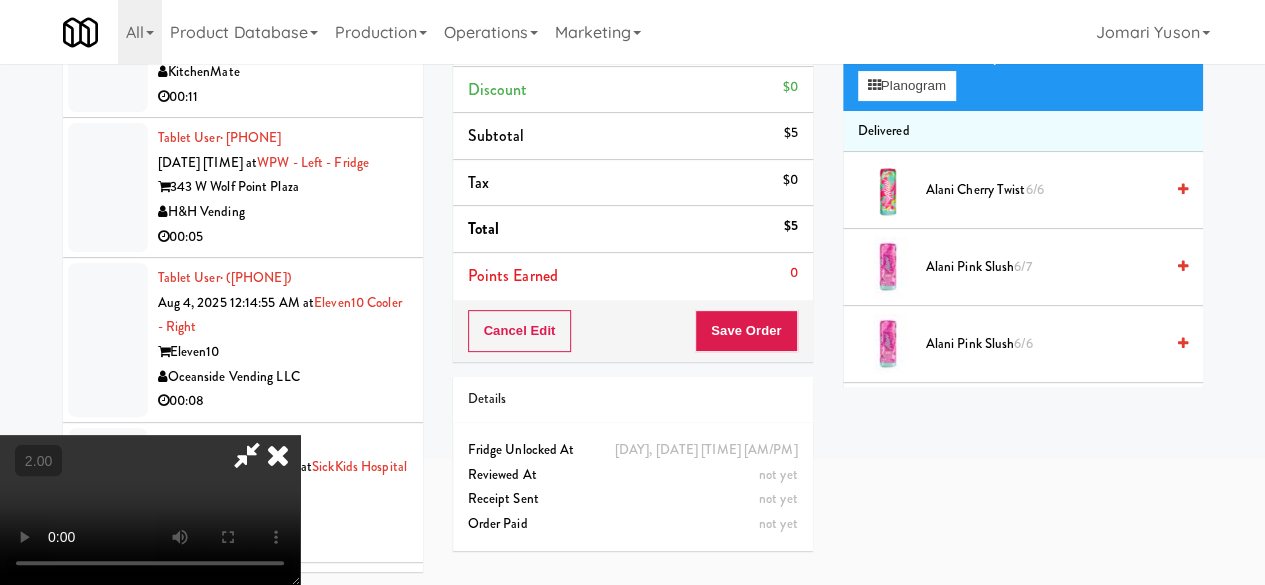 drag, startPoint x: 154, startPoint y: 506, endPoint x: 170, endPoint y: 515, distance: 18.35756 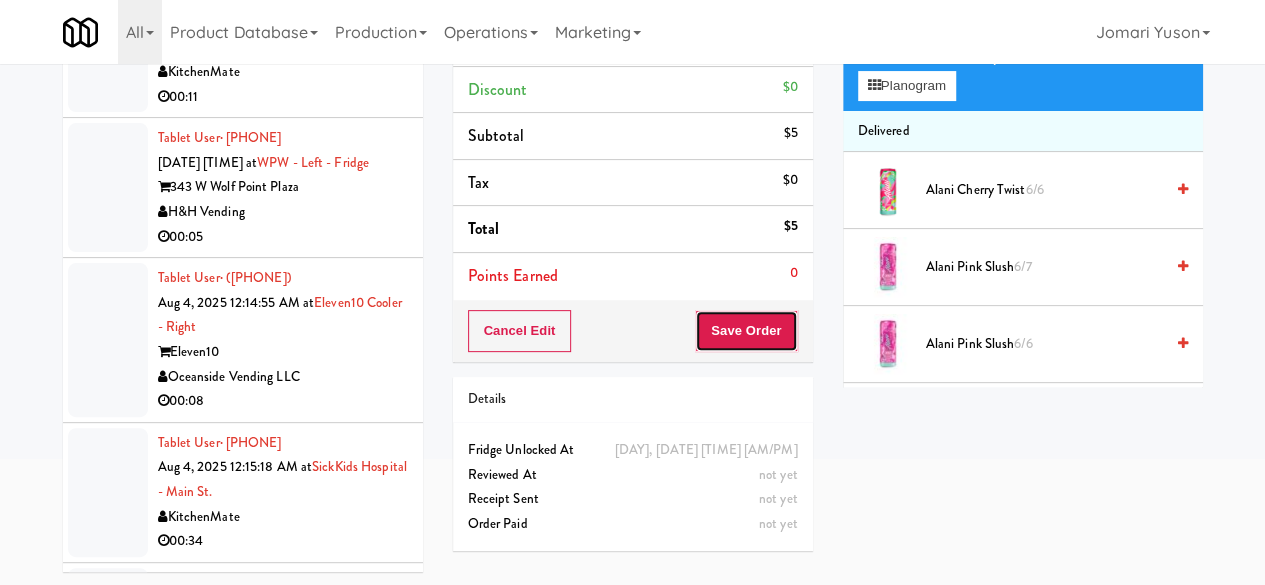 click on "Save Order" at bounding box center (746, 331) 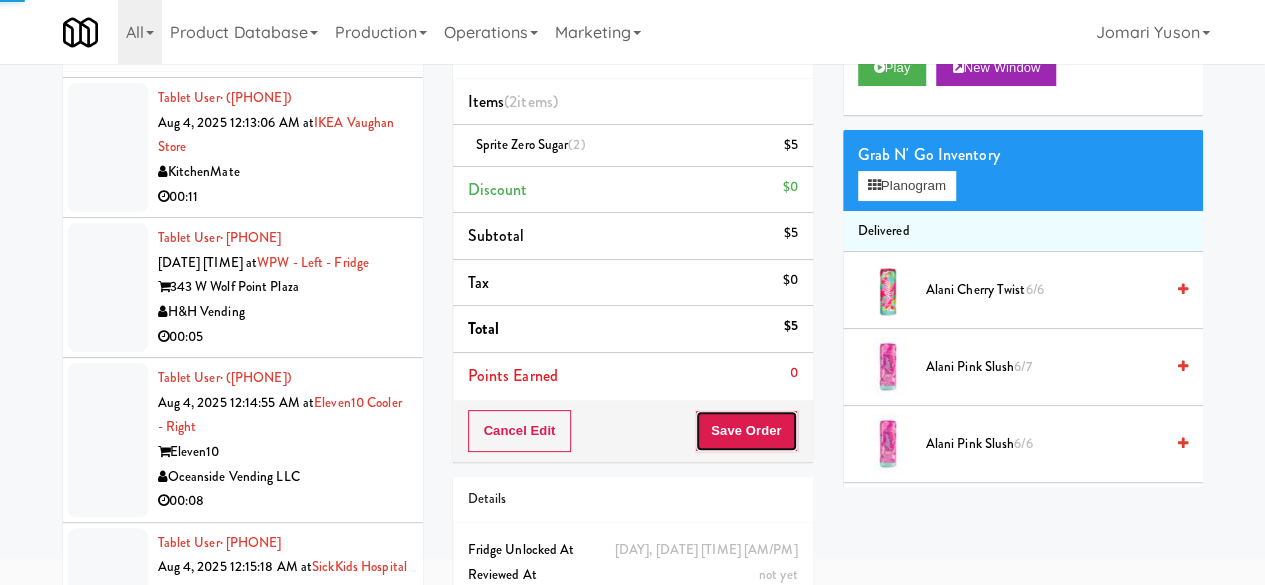 scroll, scrollTop: 0, scrollLeft: 0, axis: both 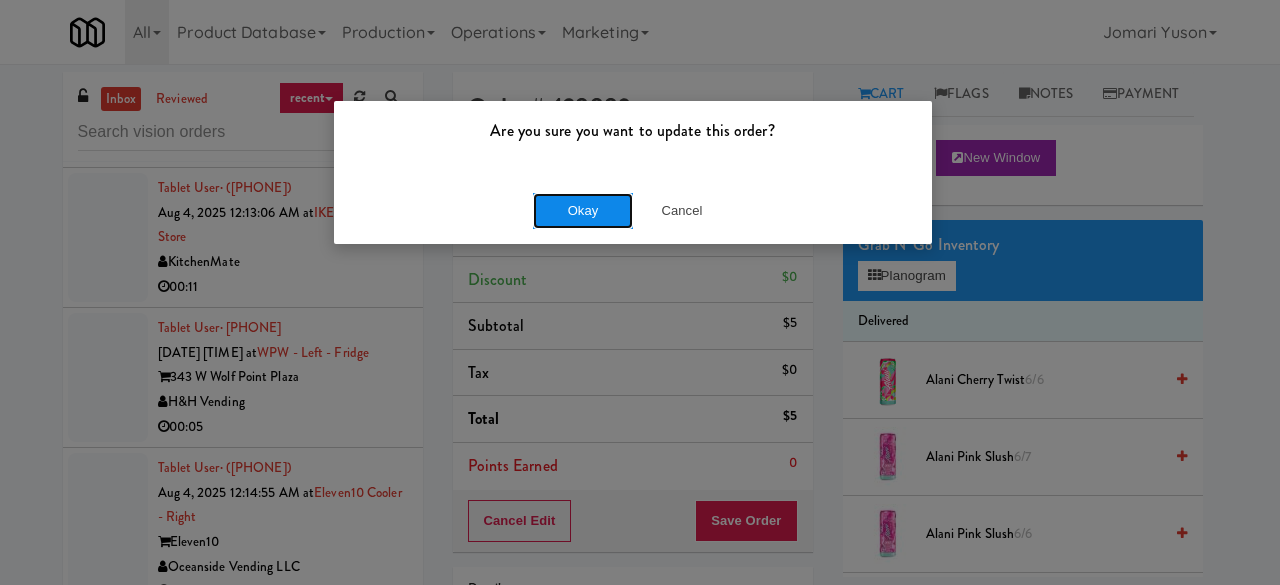 click on "Okay" at bounding box center [583, 211] 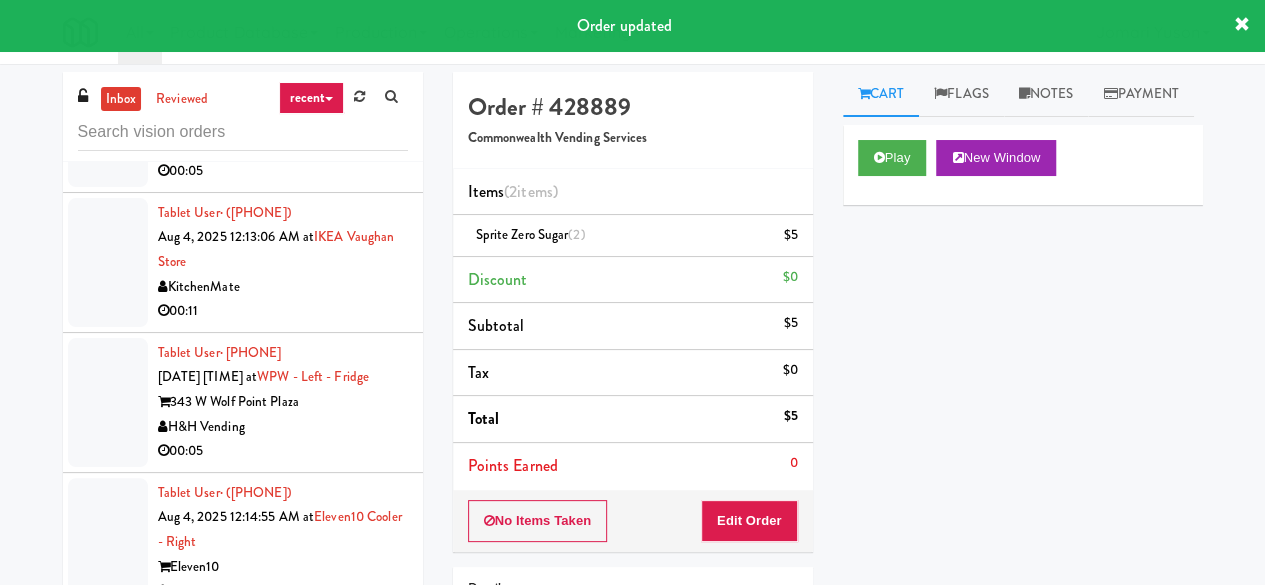 scroll, scrollTop: 4900, scrollLeft: 0, axis: vertical 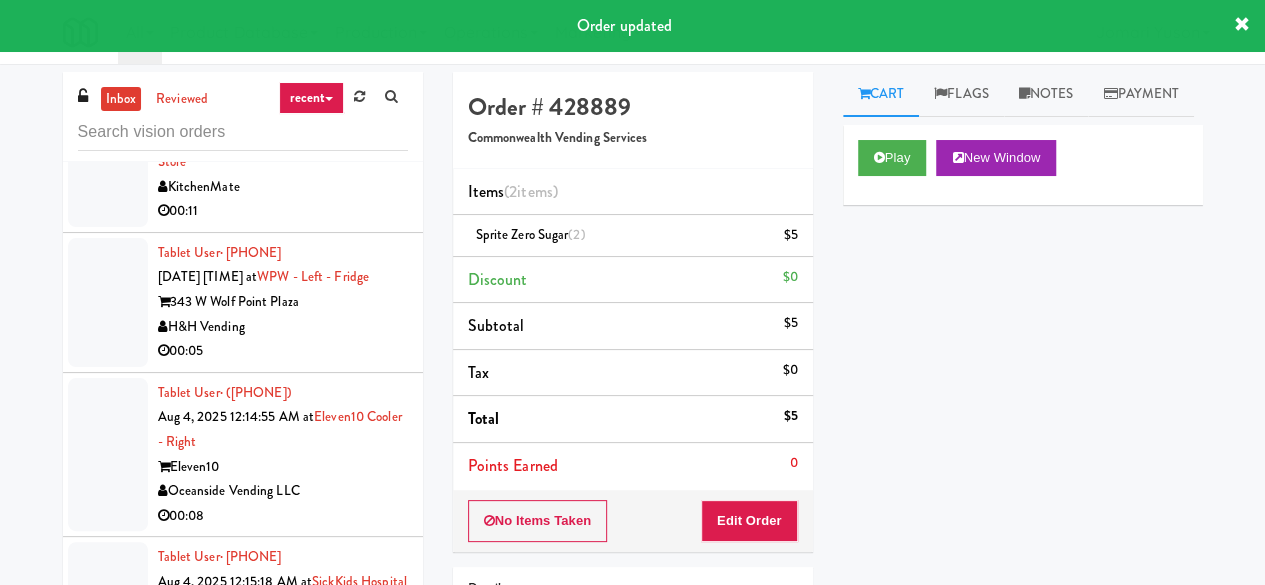 click on "Impact Vending" at bounding box center [283, 47] 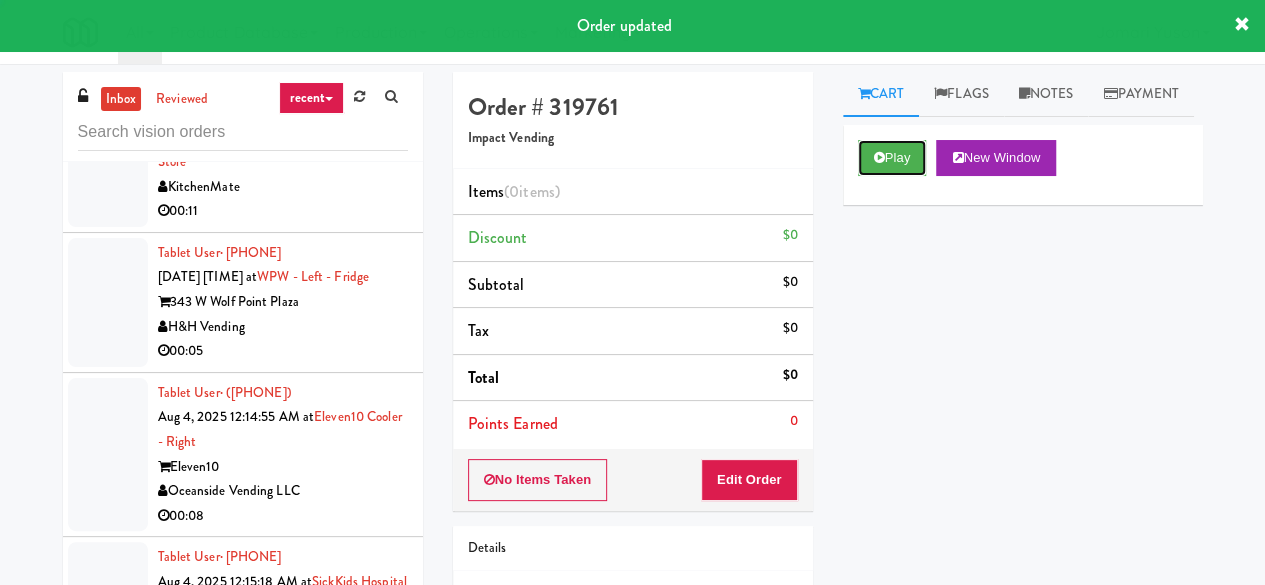 click on "Play" at bounding box center (892, 158) 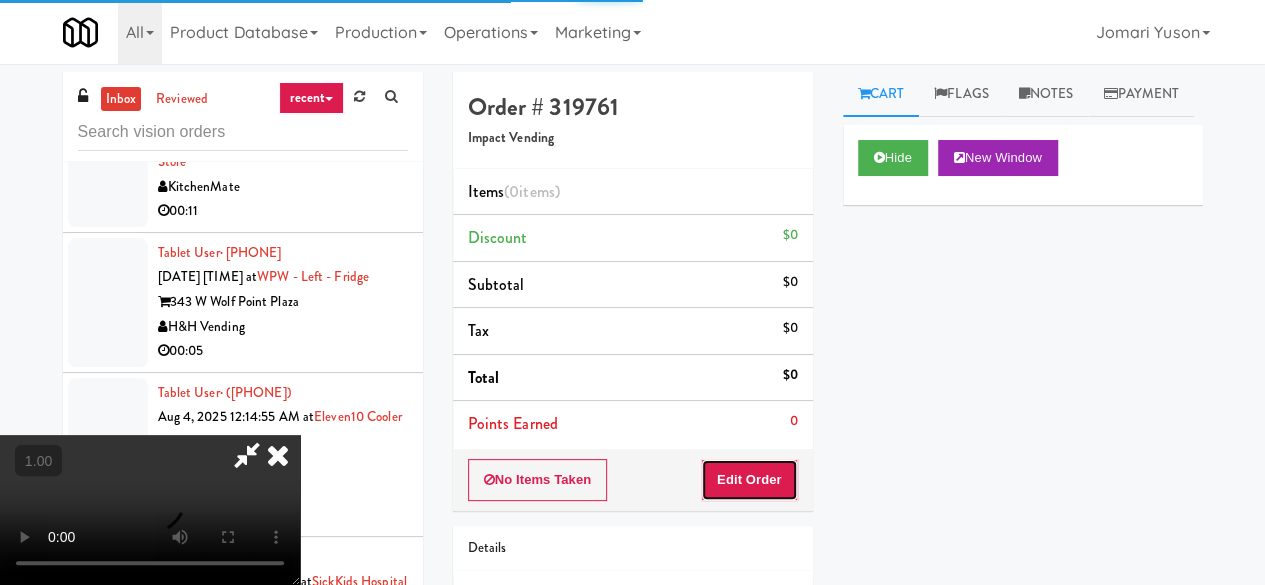 click on "Edit Order" at bounding box center [749, 480] 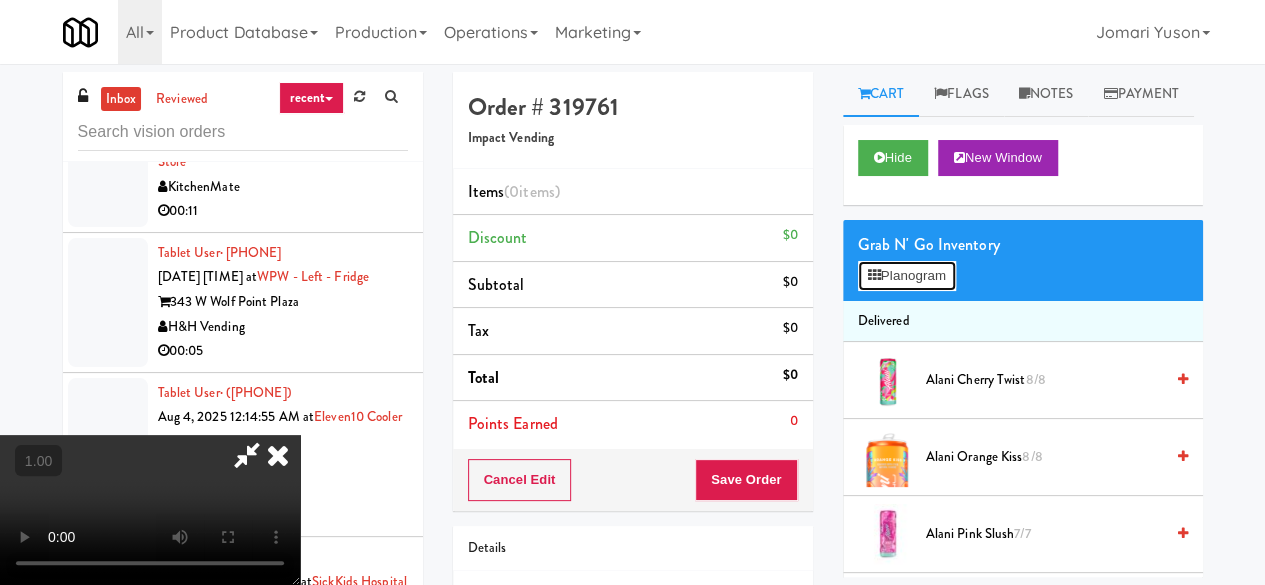 click on "Planogram" at bounding box center [907, 276] 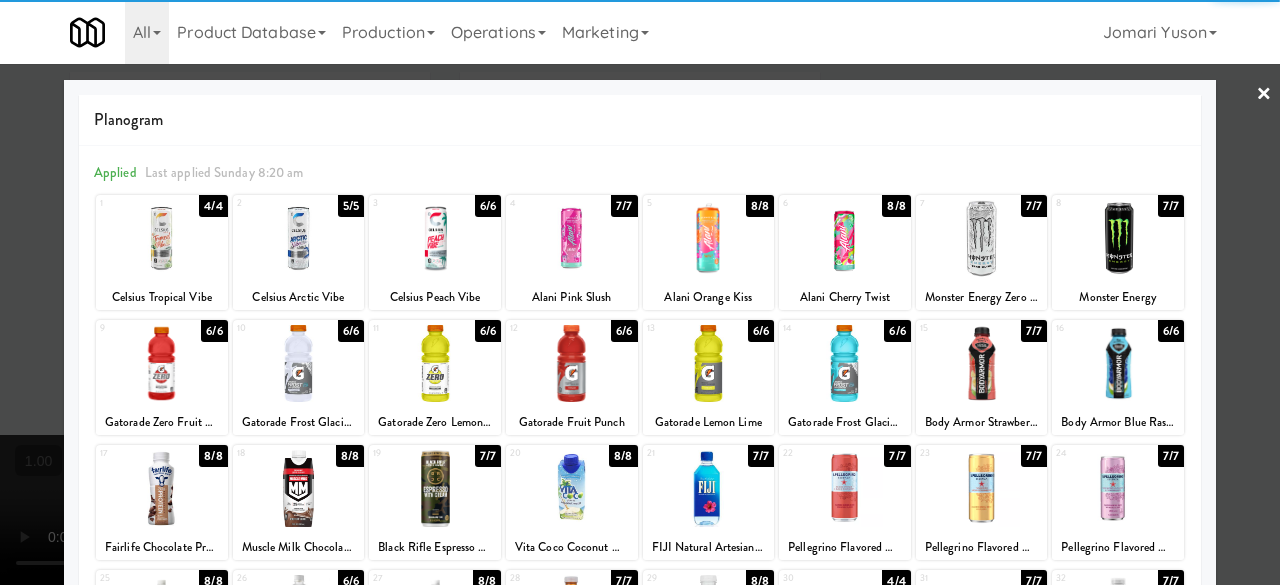 click at bounding box center [299, 363] 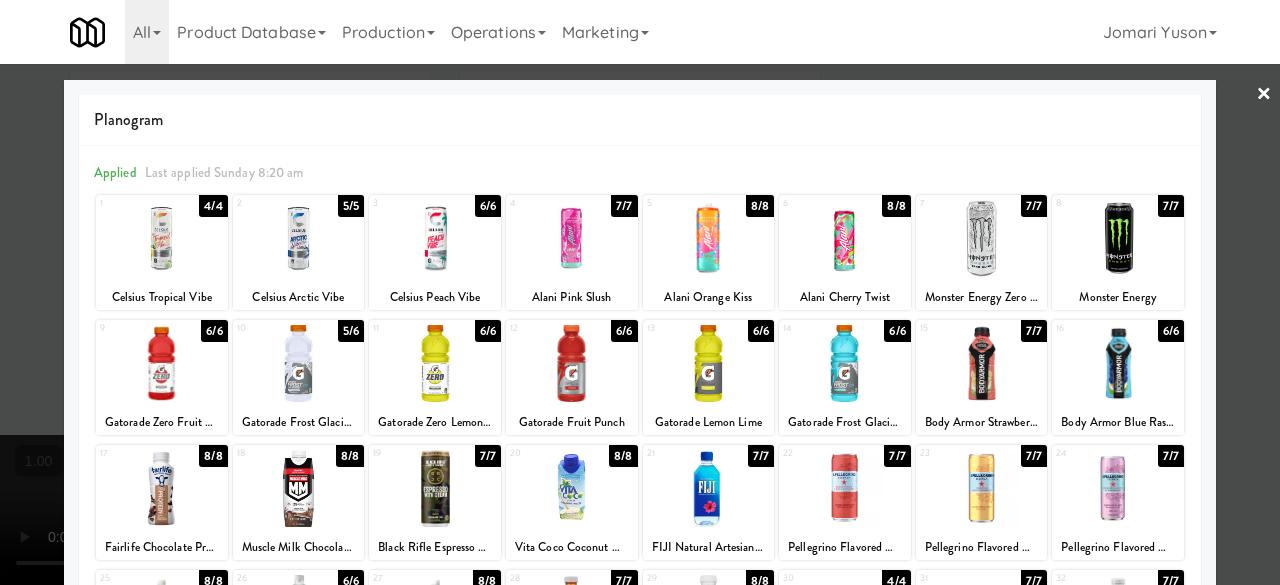 click at bounding box center [640, 292] 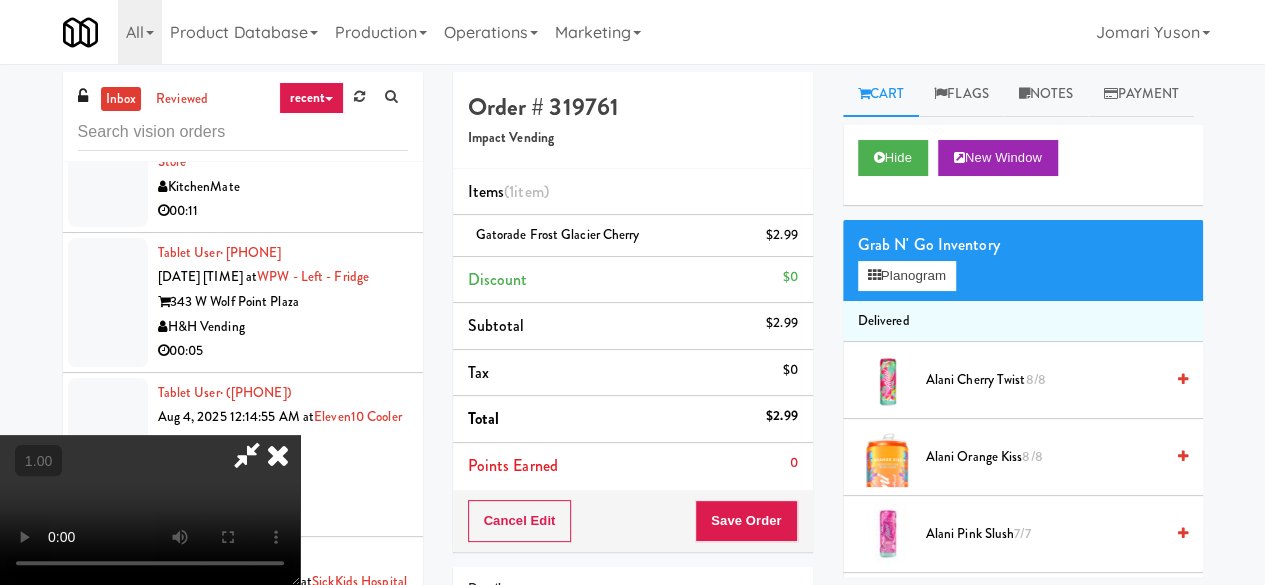 click at bounding box center (150, 510) 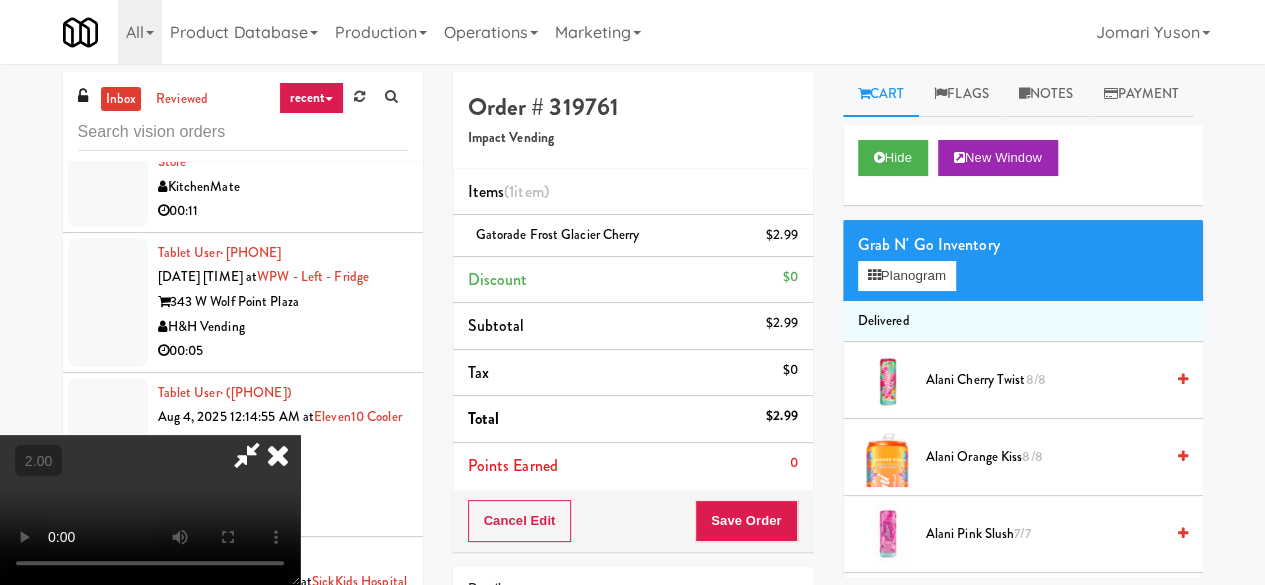 click at bounding box center (278, 455) 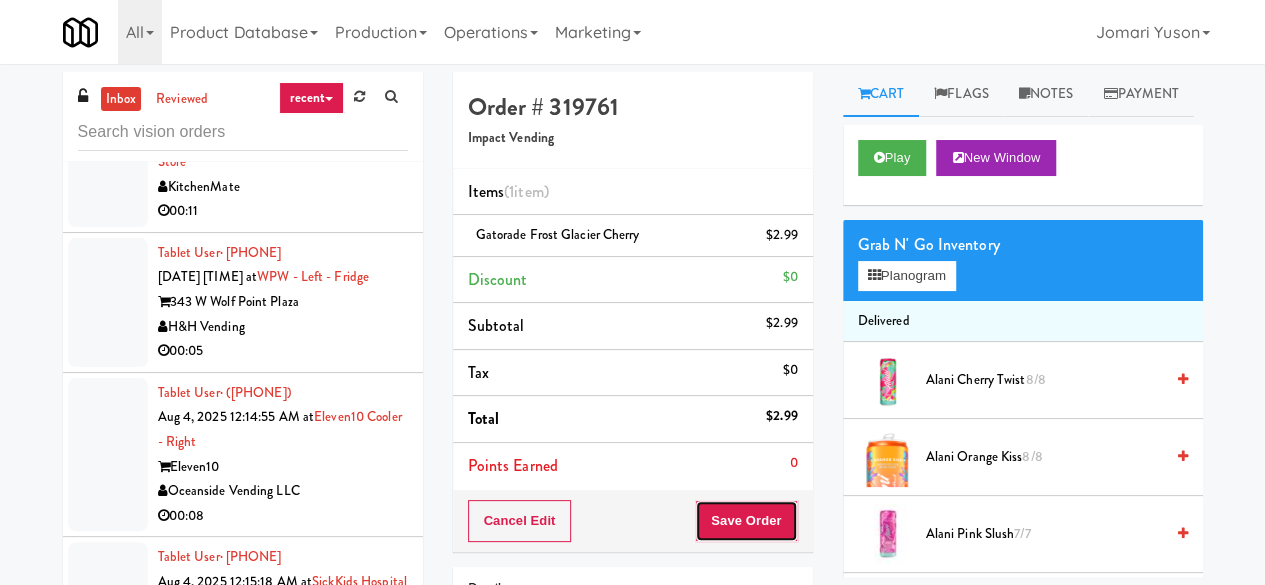 click on "Save Order" at bounding box center (746, 521) 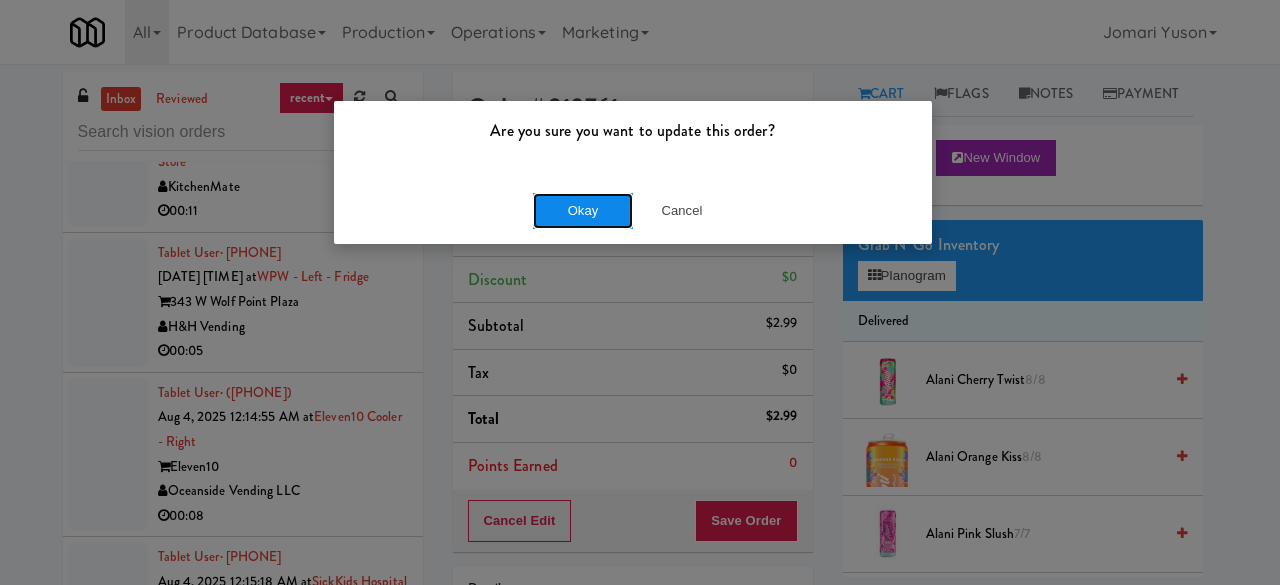 click on "Okay" at bounding box center (583, 211) 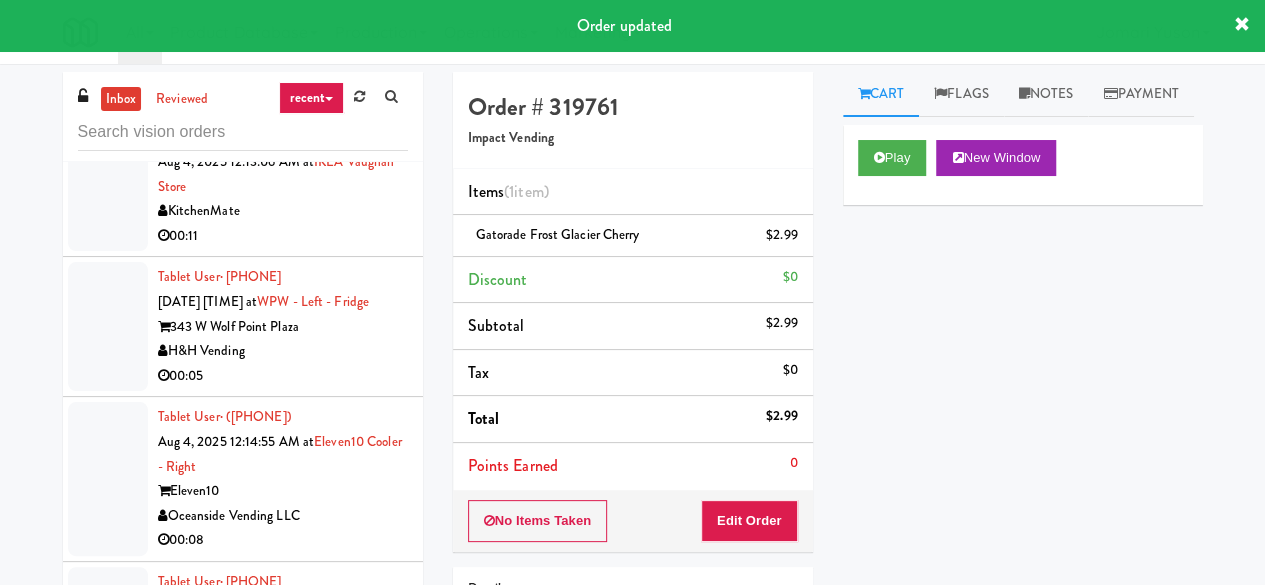 scroll, scrollTop: 5200, scrollLeft: 0, axis: vertical 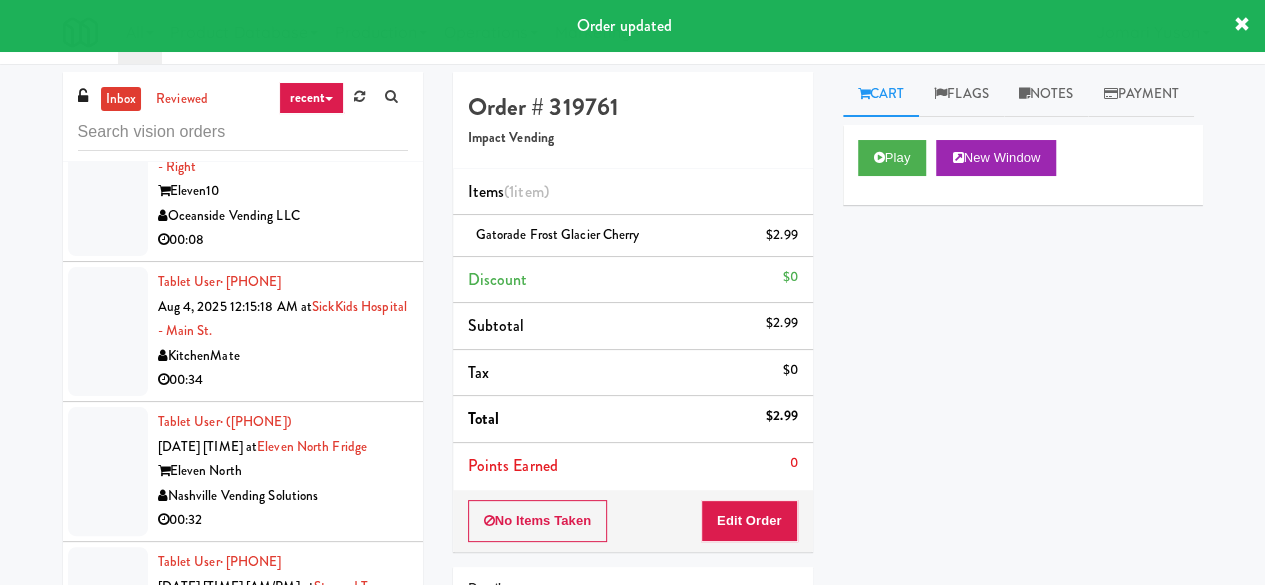 click on "KitchenMate" at bounding box center (283, -89) 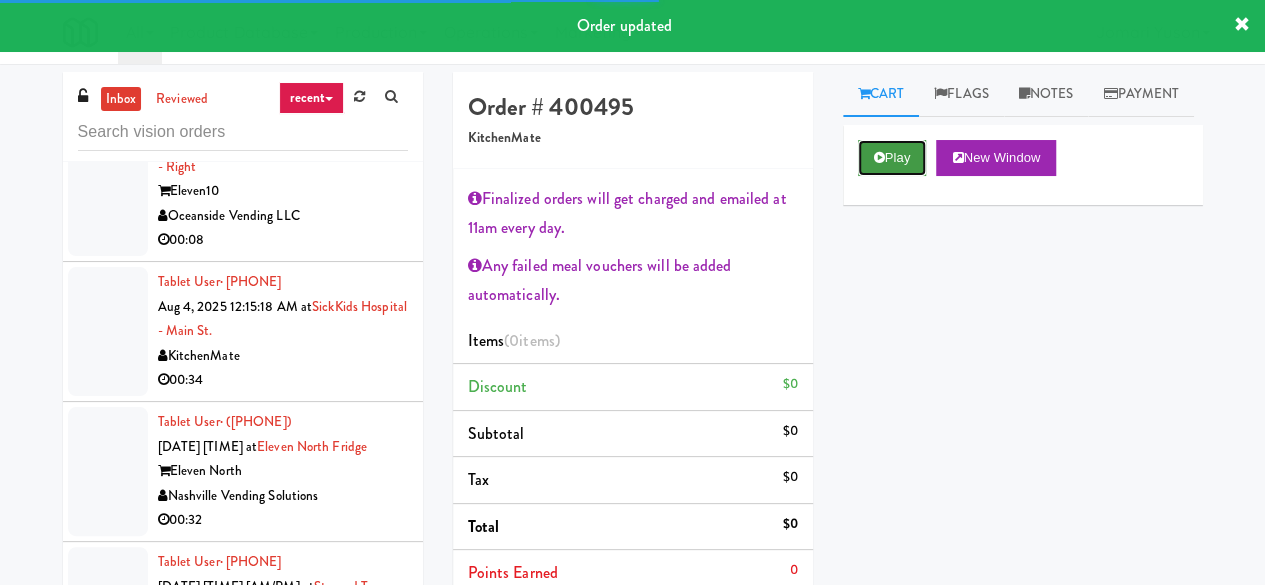 click at bounding box center [879, 157] 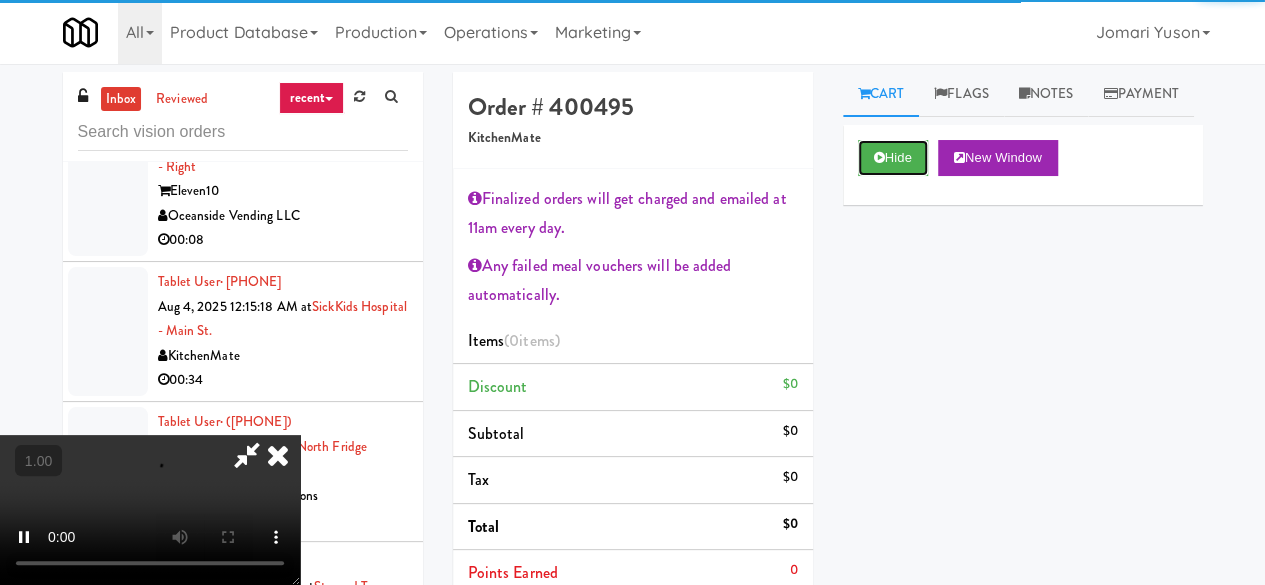 scroll, scrollTop: 200, scrollLeft: 0, axis: vertical 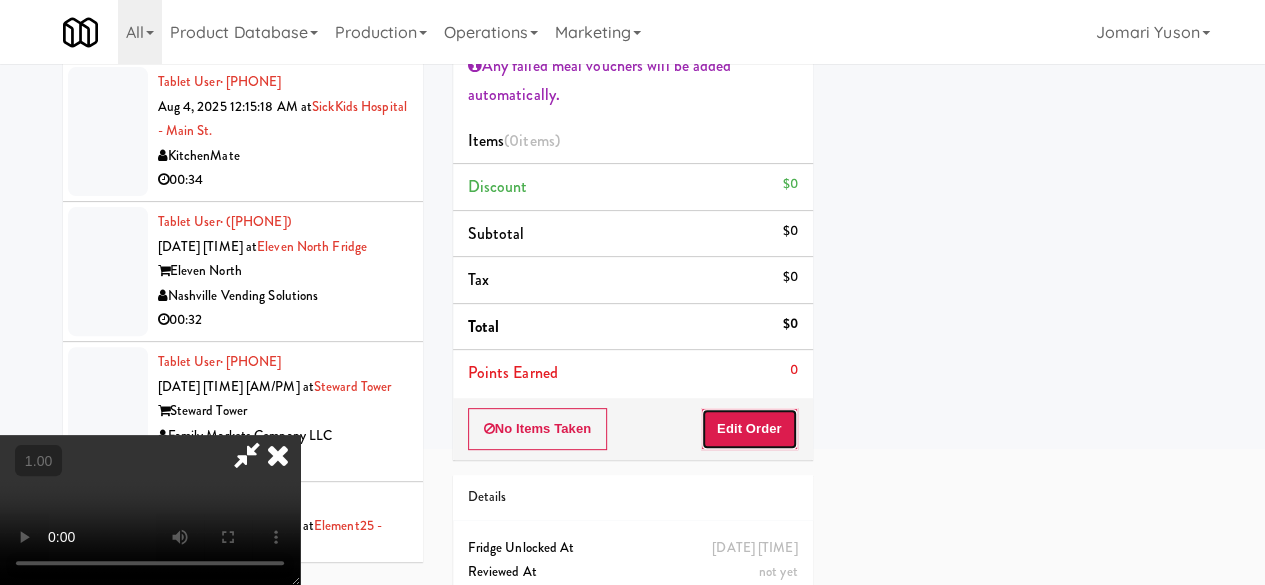 click on "Edit Order" at bounding box center [749, 429] 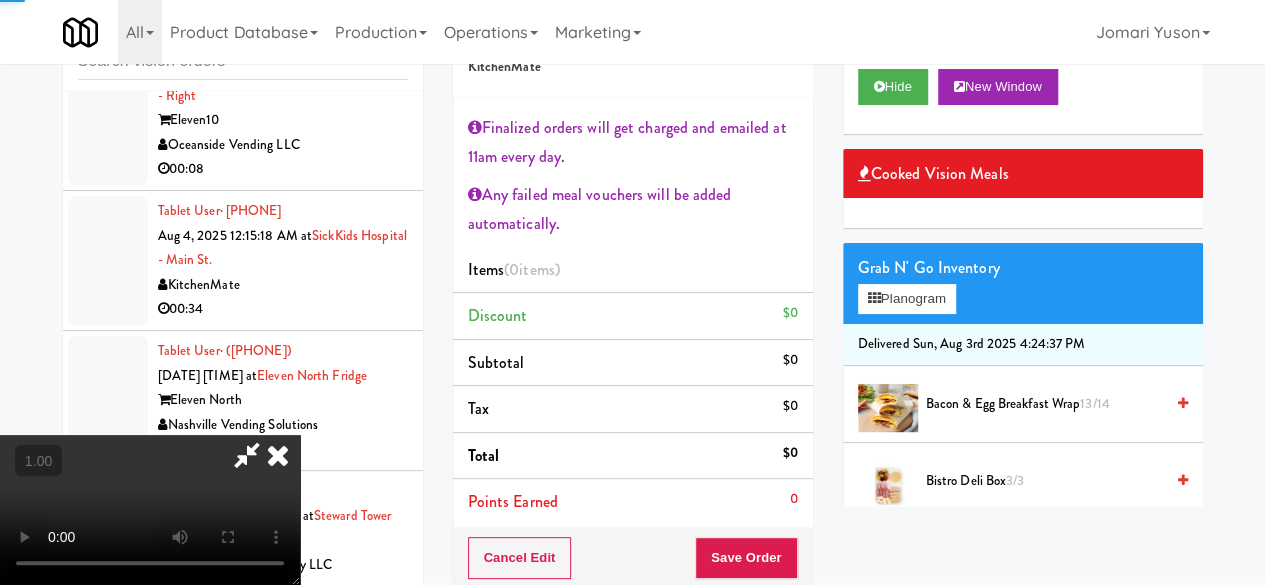 scroll, scrollTop: 0, scrollLeft: 0, axis: both 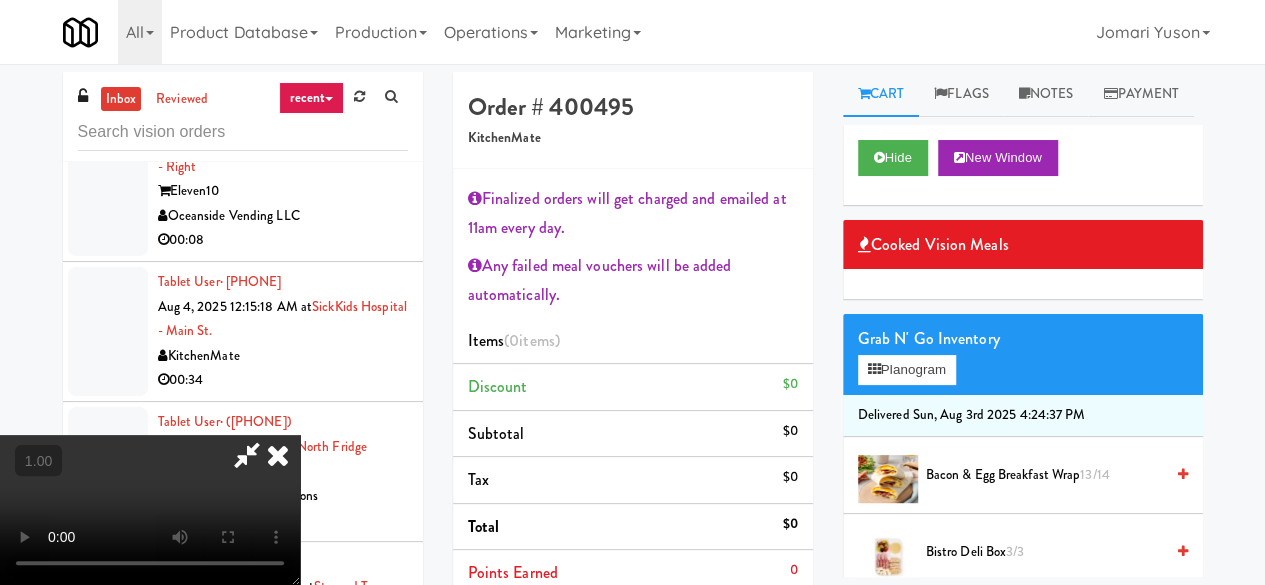 type 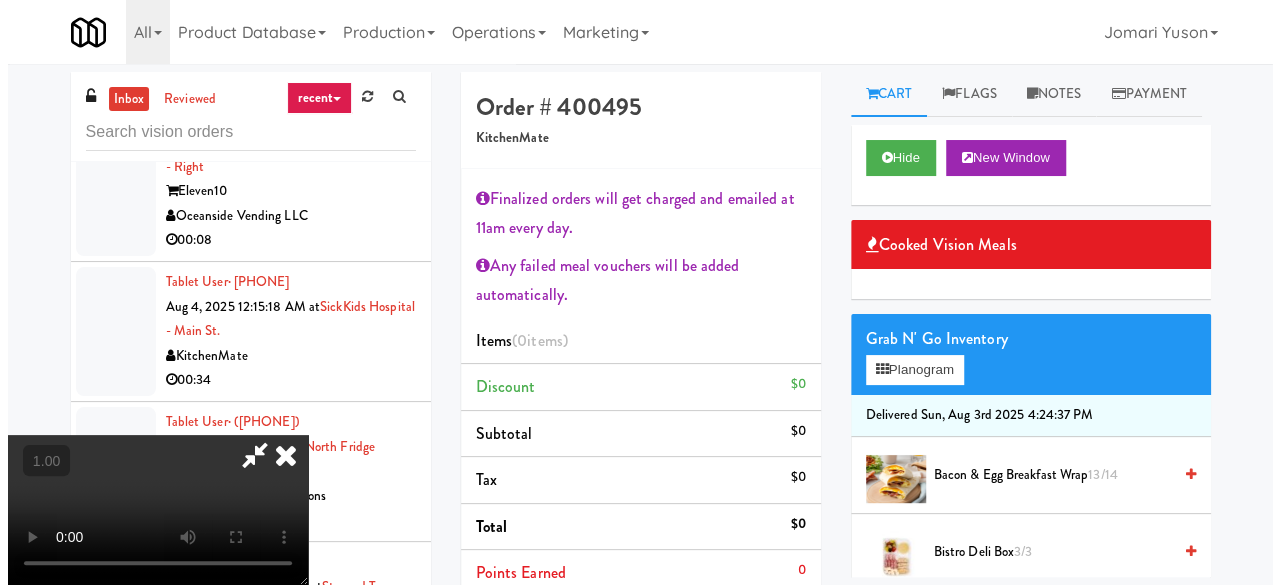 scroll, scrollTop: 0, scrollLeft: 0, axis: both 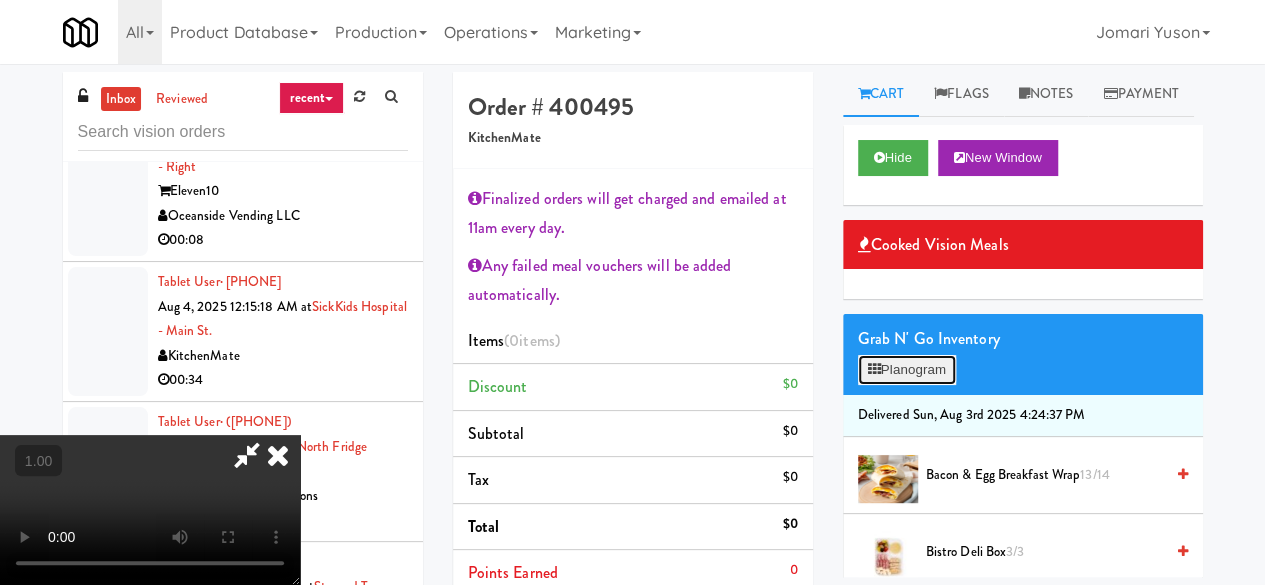 click at bounding box center [874, 369] 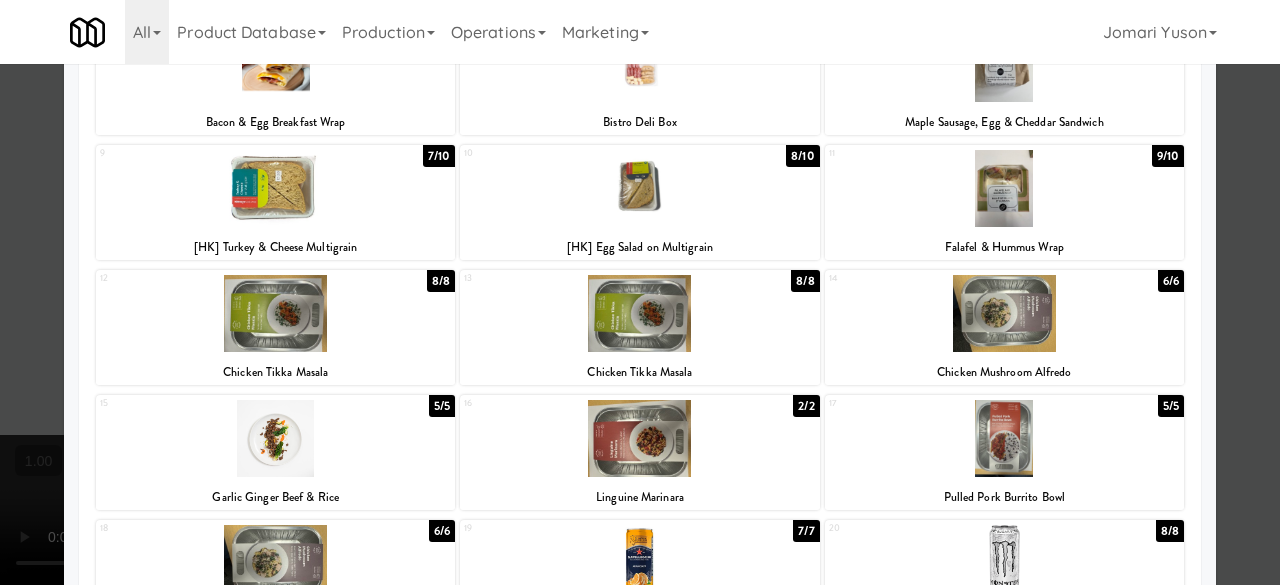 scroll, scrollTop: 200, scrollLeft: 0, axis: vertical 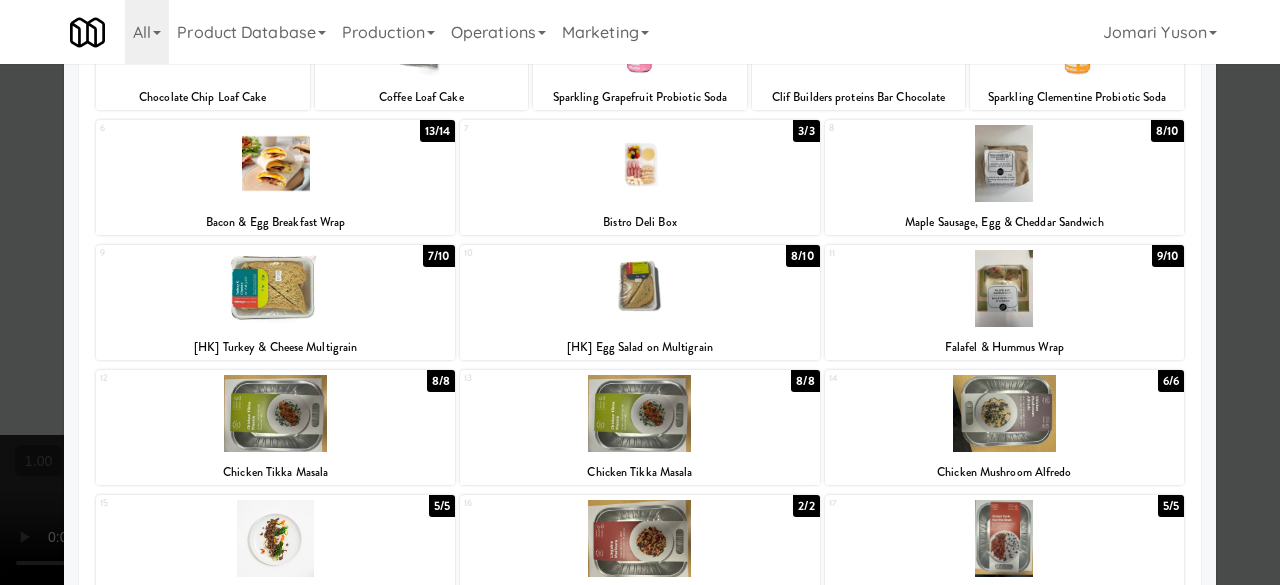 click at bounding box center [1004, 163] 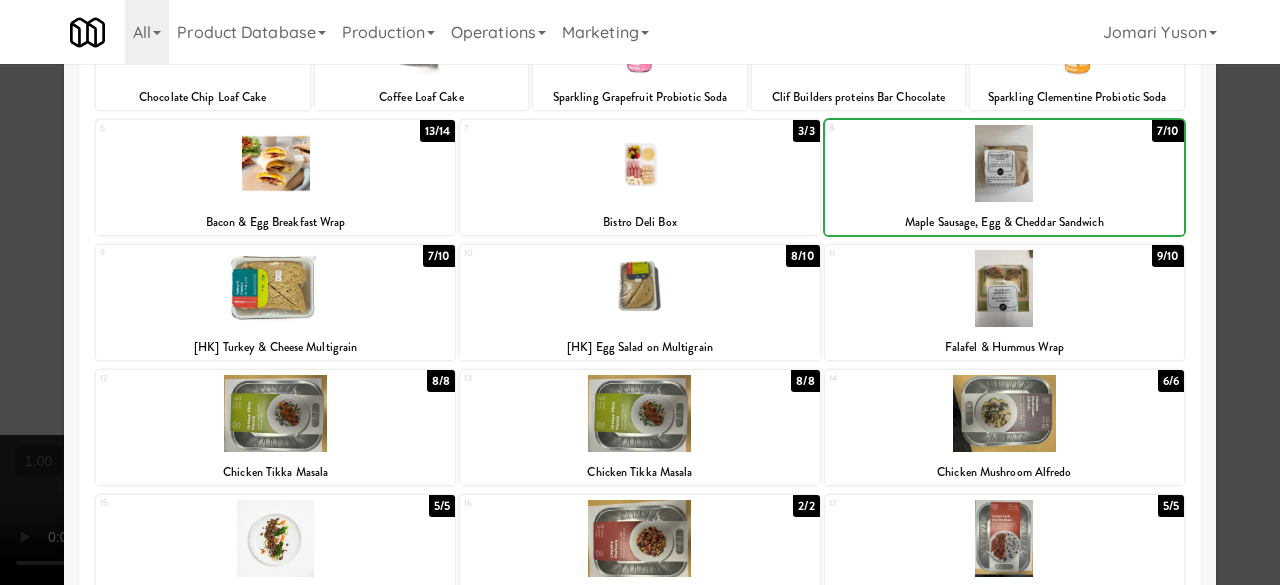 click at bounding box center [1004, 163] 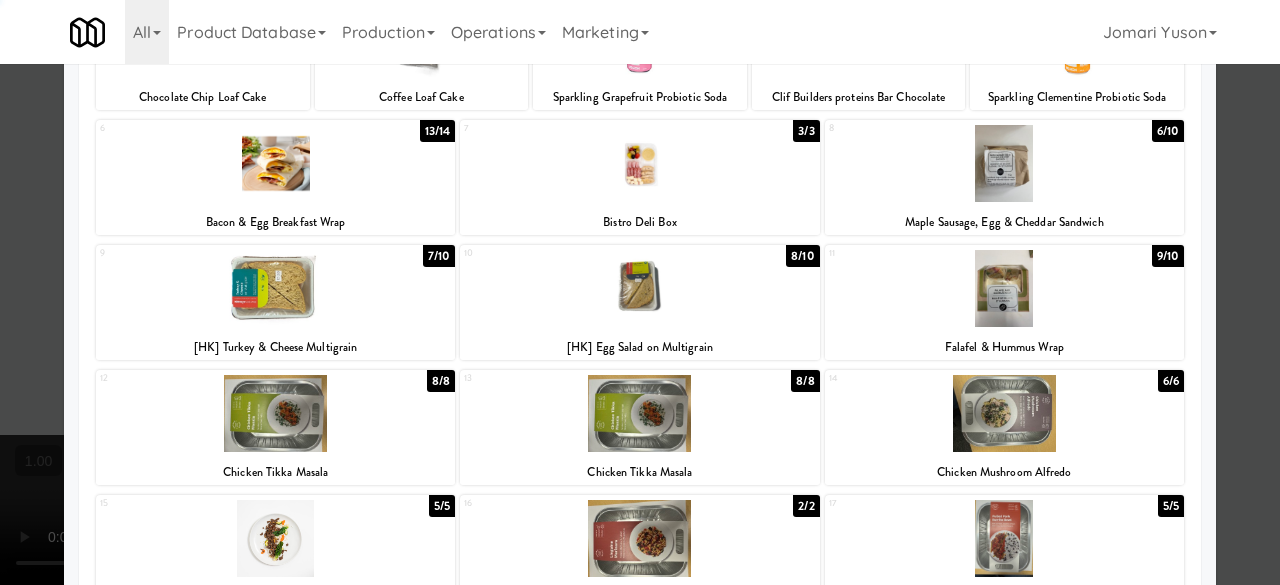 click at bounding box center (1004, 163) 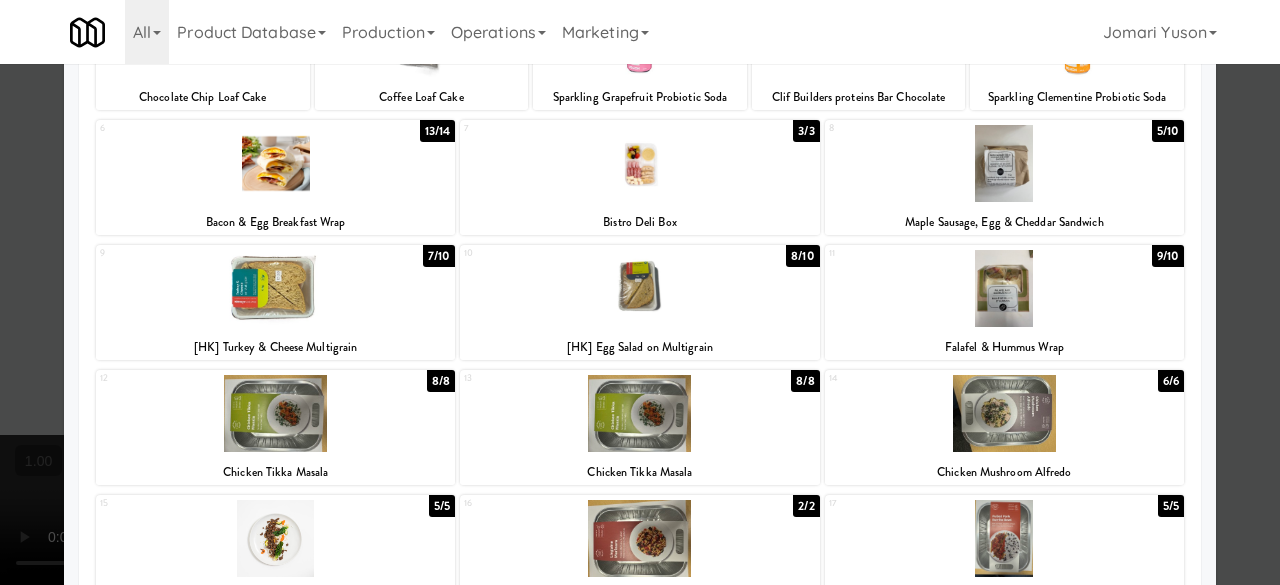 click at bounding box center [1004, 163] 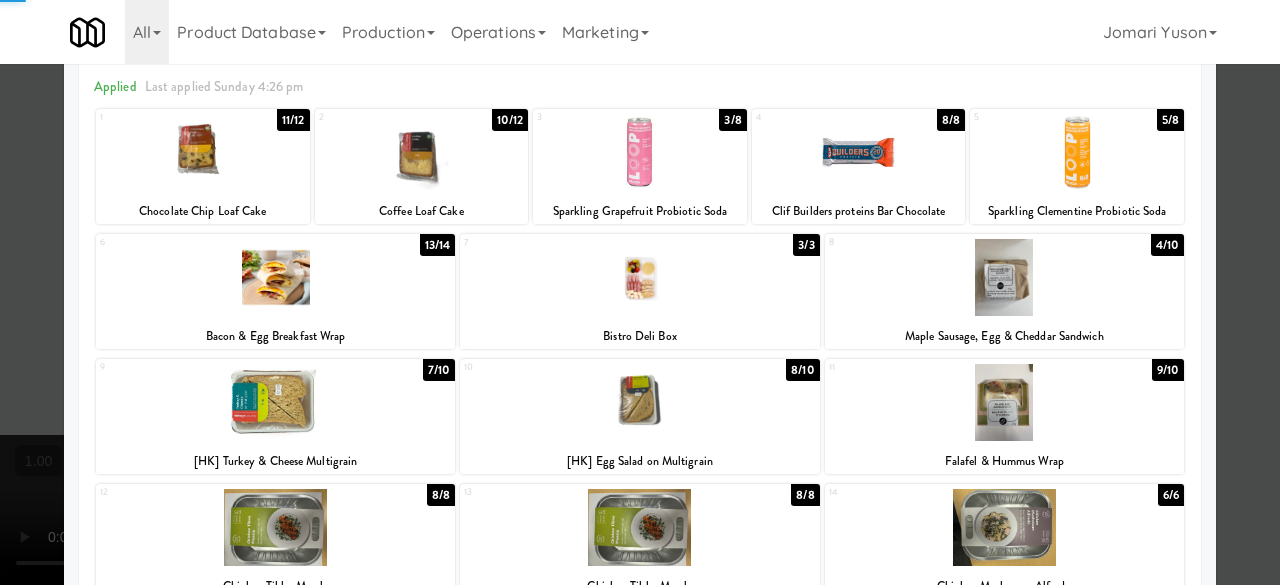 scroll, scrollTop: 0, scrollLeft: 0, axis: both 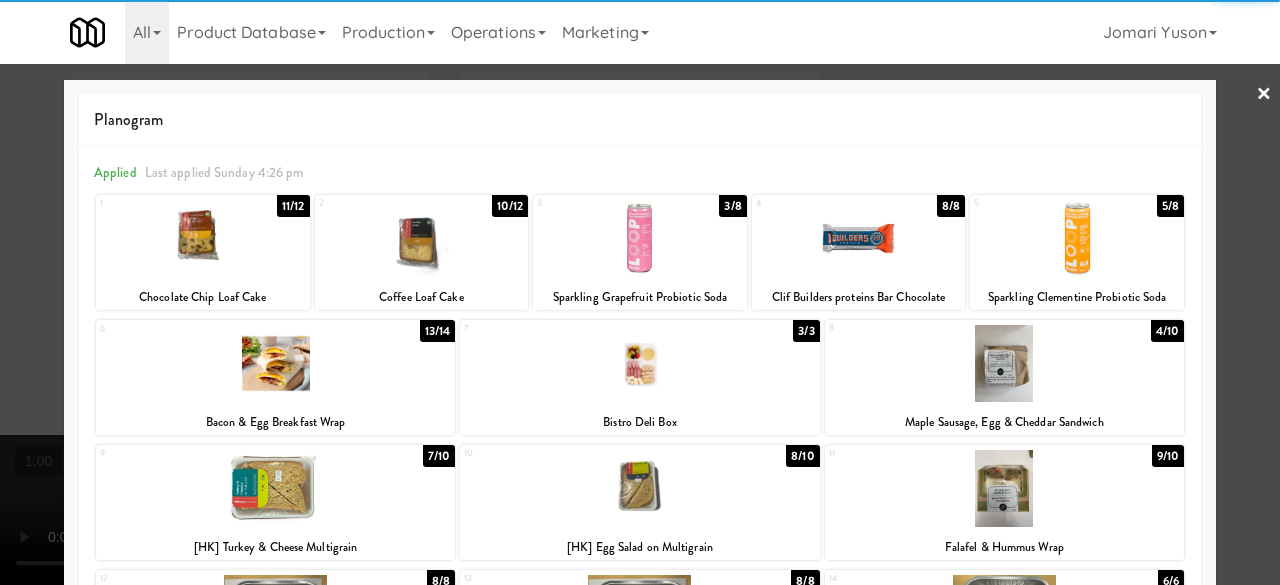 click on "×" at bounding box center (1264, 95) 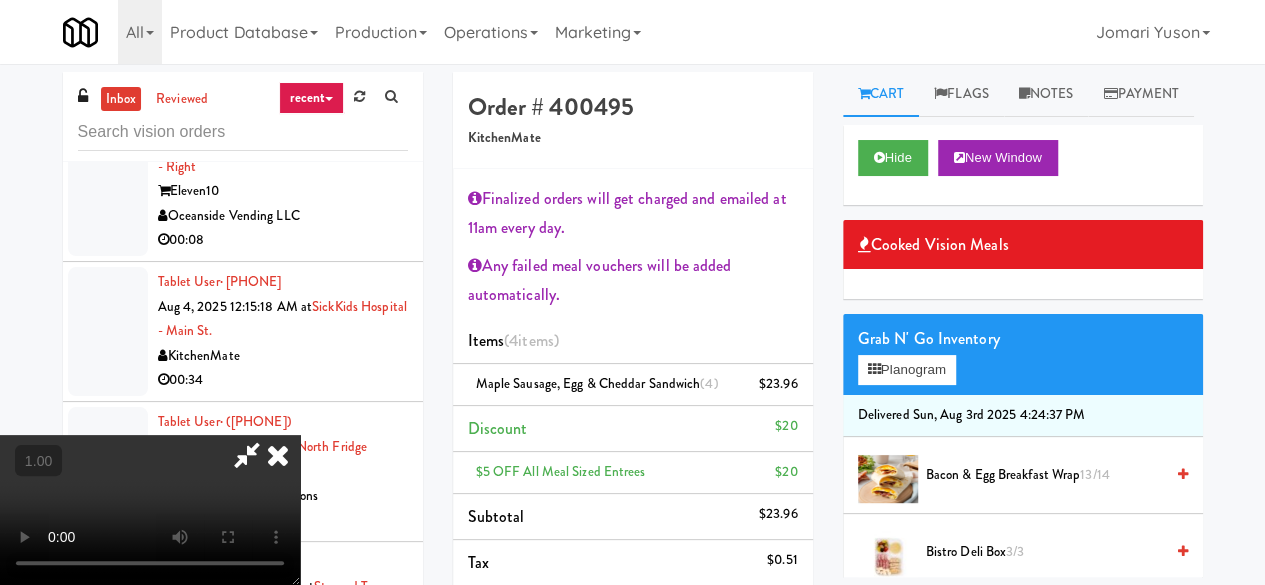 click at bounding box center (247, 455) 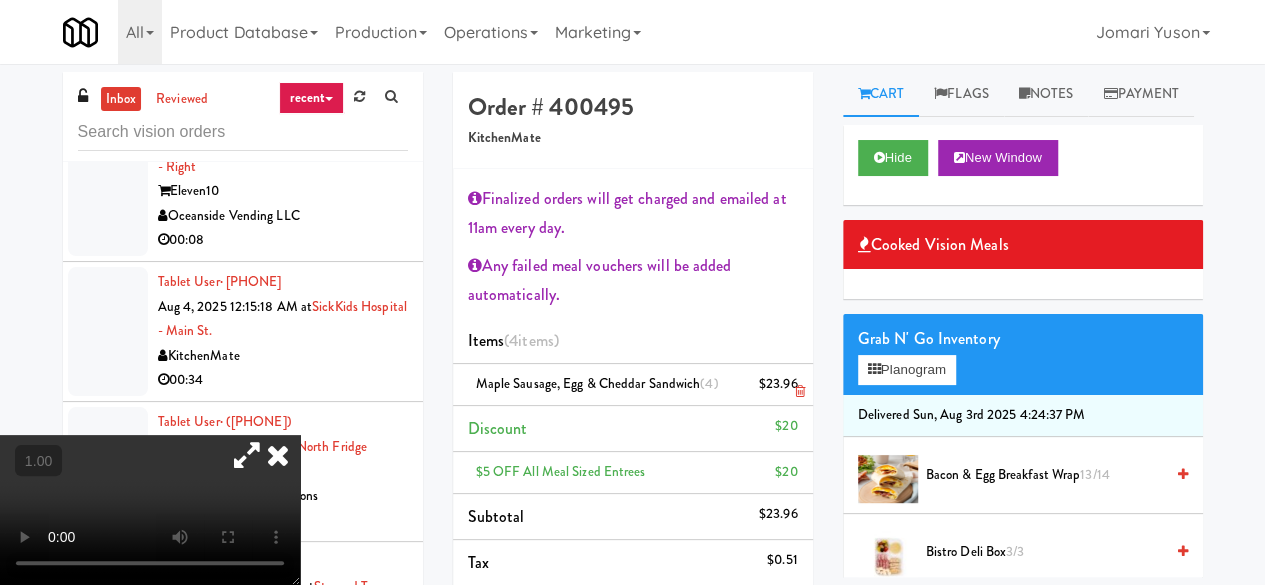 click on "$23.96" at bounding box center (778, 384) 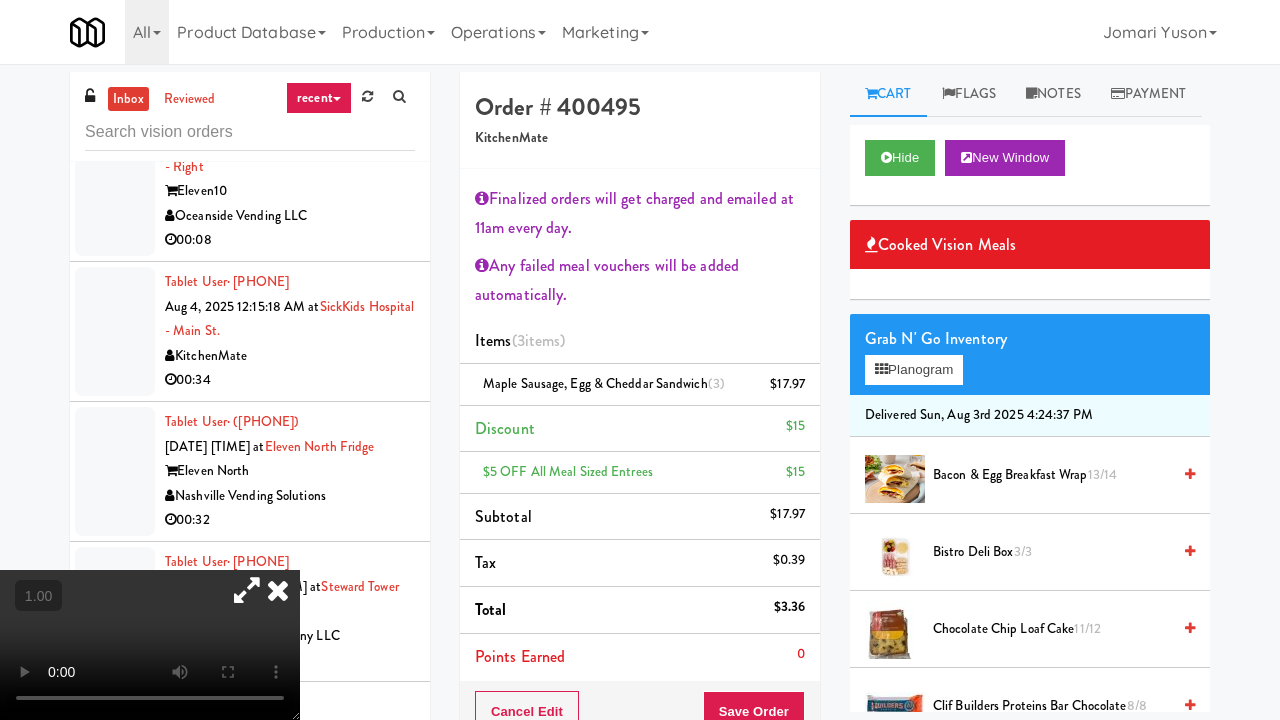 click at bounding box center (150, 645) 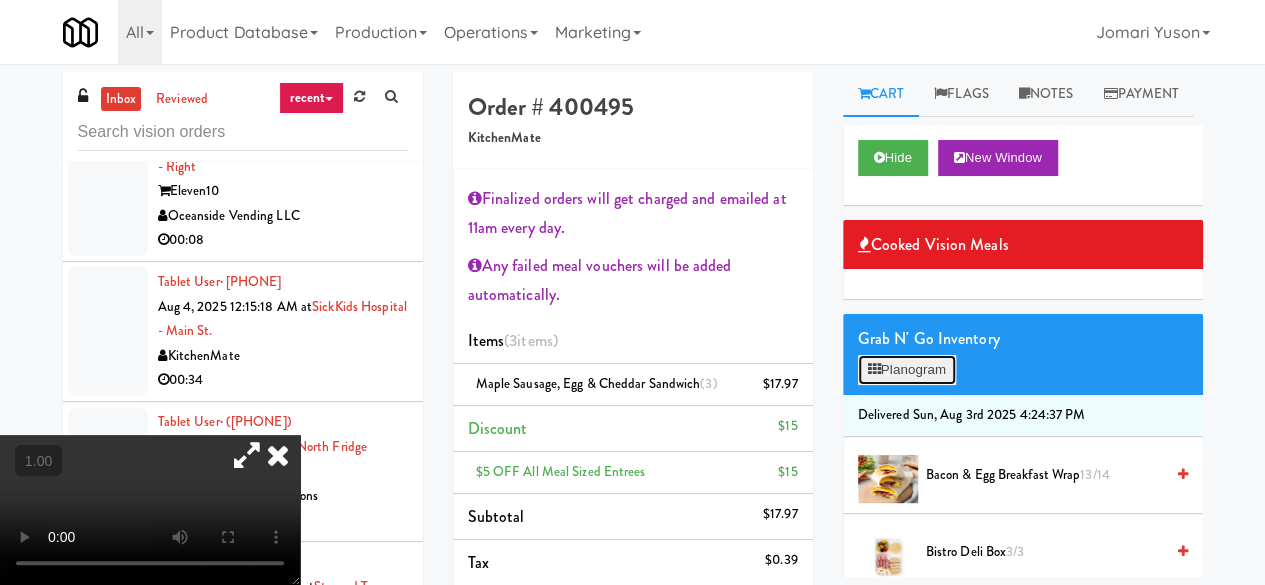 click on "Planogram" at bounding box center [907, 370] 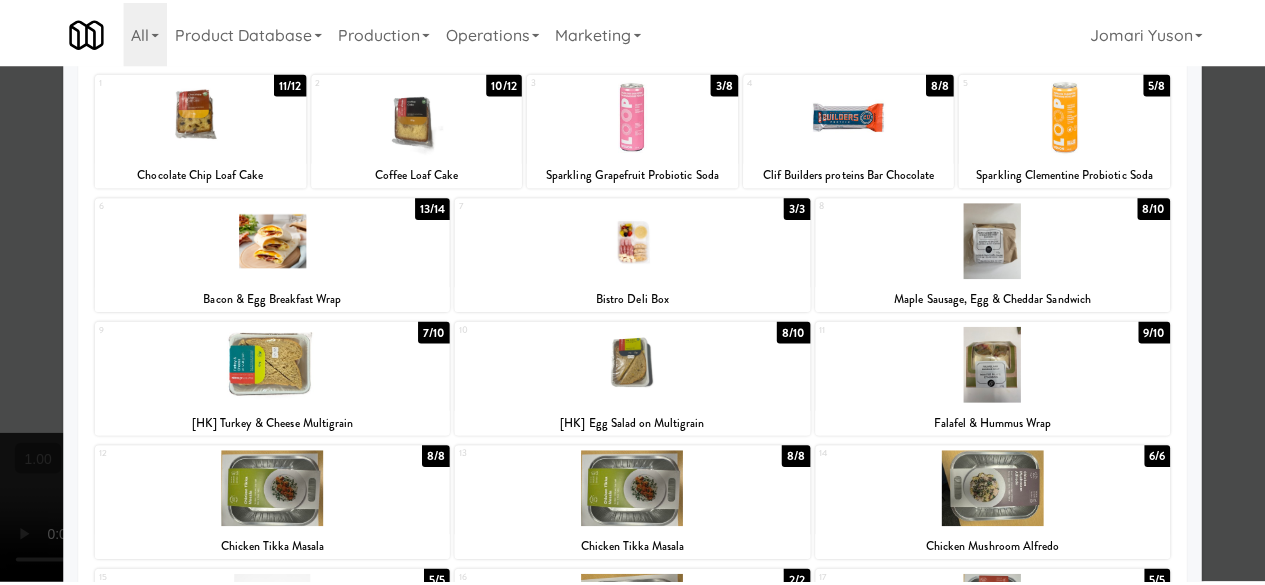 scroll, scrollTop: 0, scrollLeft: 0, axis: both 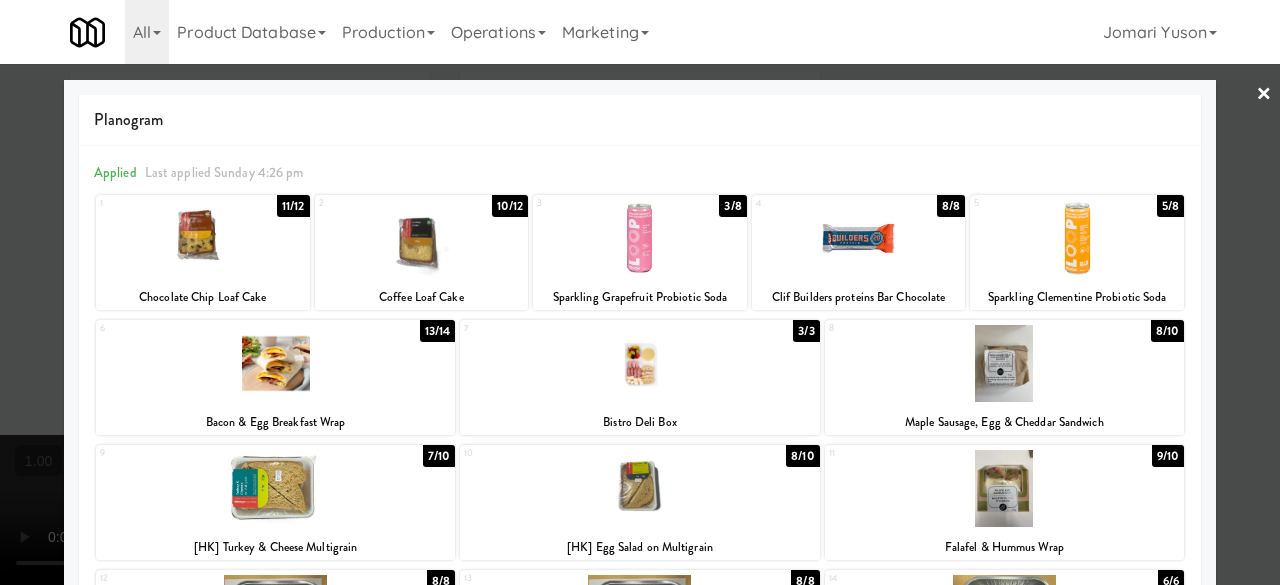click at bounding box center [640, 292] 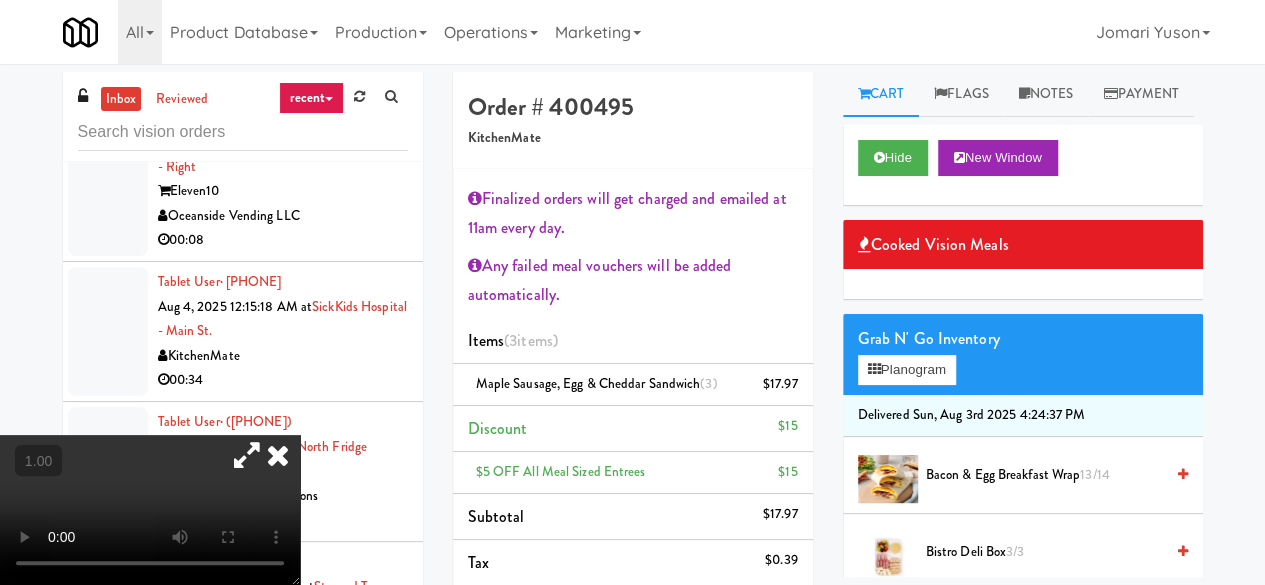 click at bounding box center (247, 455) 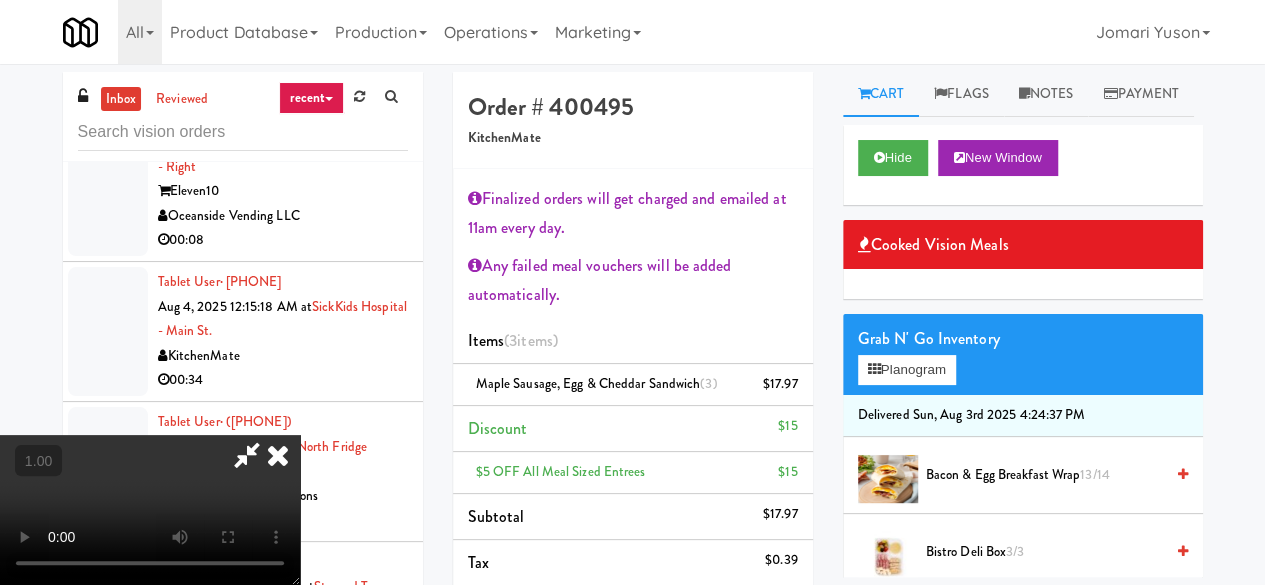 click at bounding box center (247, 455) 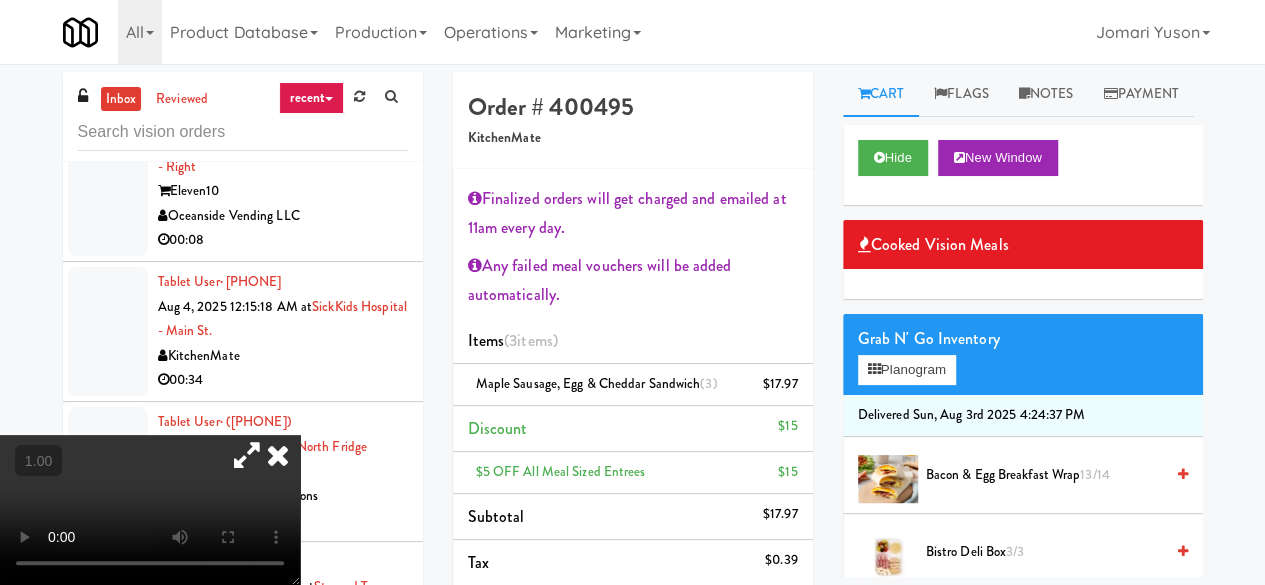 scroll, scrollTop: 200, scrollLeft: 0, axis: vertical 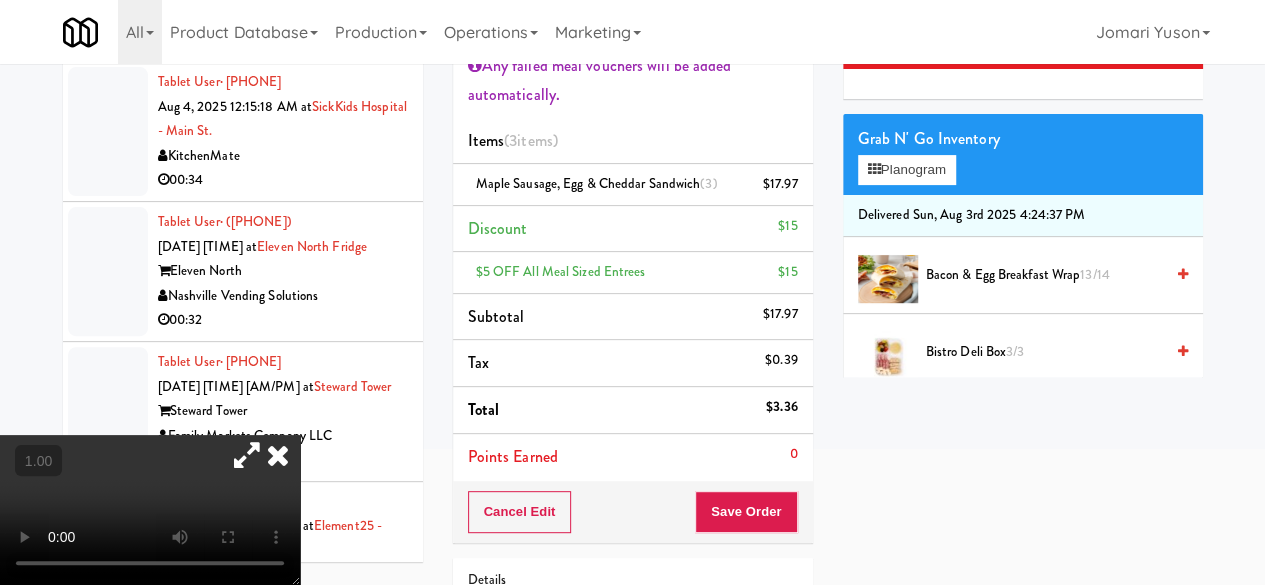 click on "Cancel Edit Save Order" at bounding box center (633, 512) 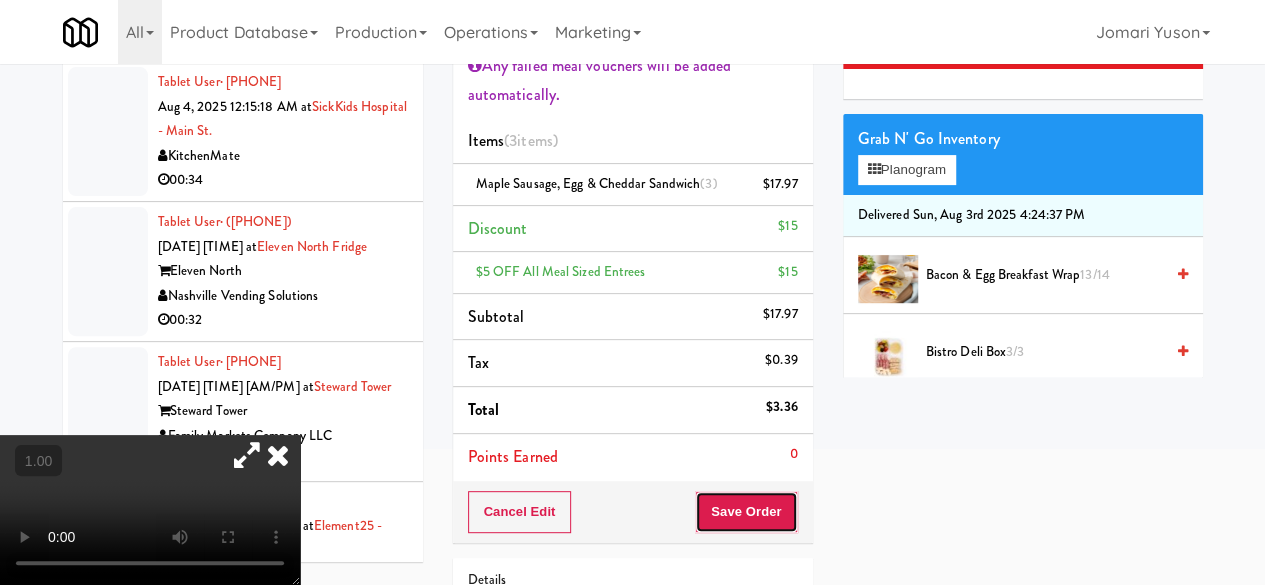 click on "Save Order" at bounding box center [746, 512] 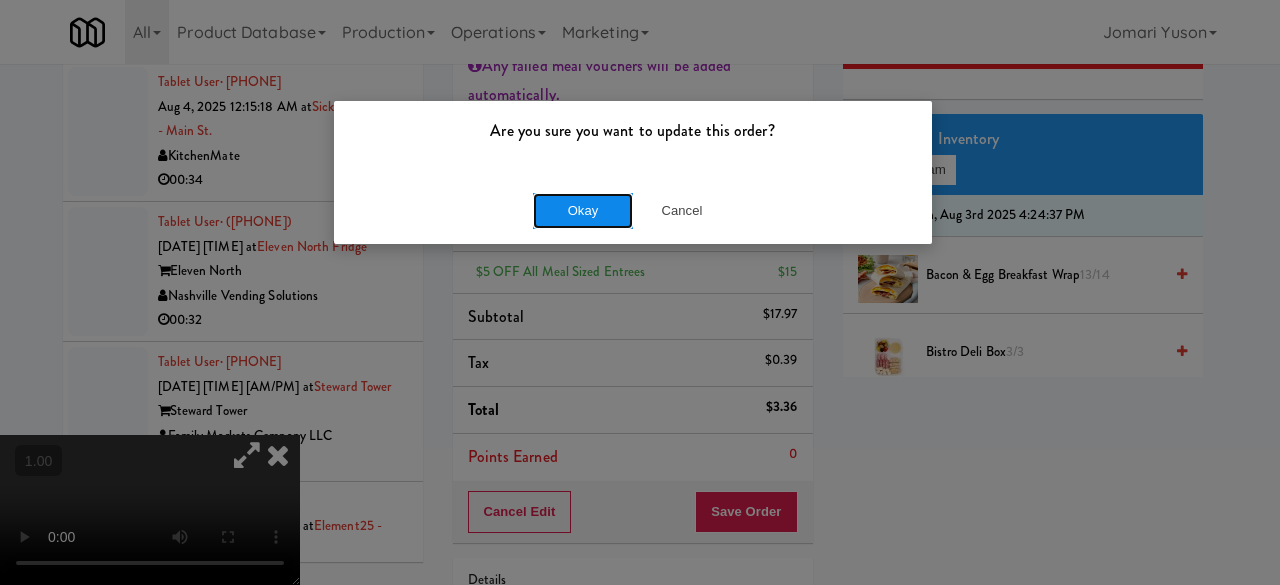 click on "Okay" at bounding box center [583, 211] 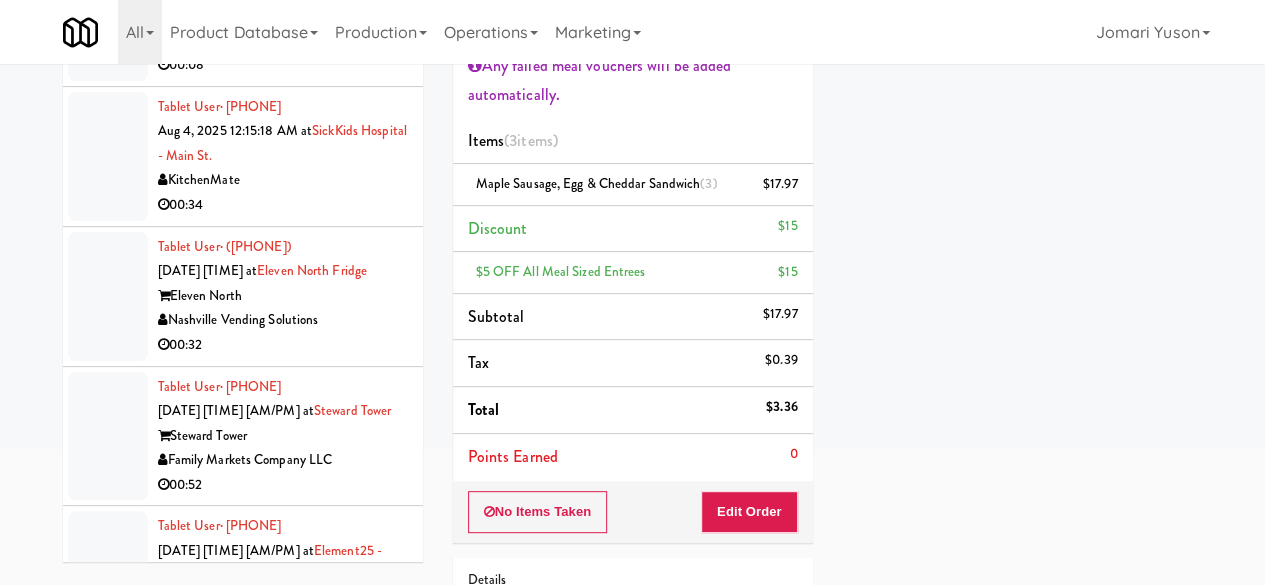 scroll, scrollTop: 300, scrollLeft: 0, axis: vertical 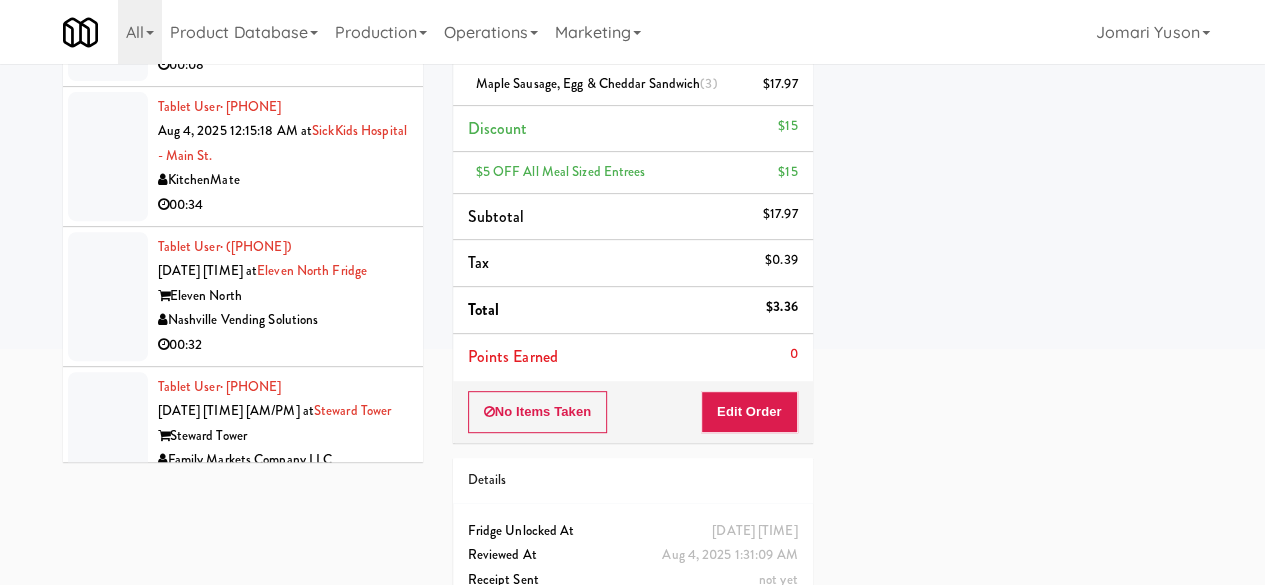 click on "343 W Wolf Point Plaza" at bounding box center [283, -149] 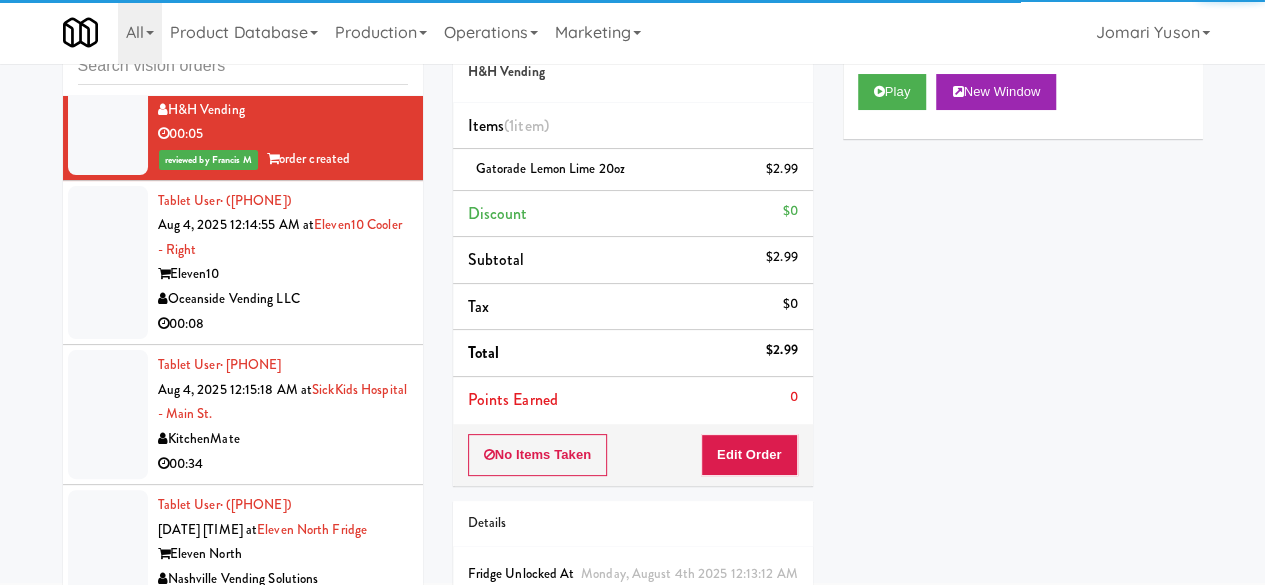 scroll, scrollTop: 0, scrollLeft: 0, axis: both 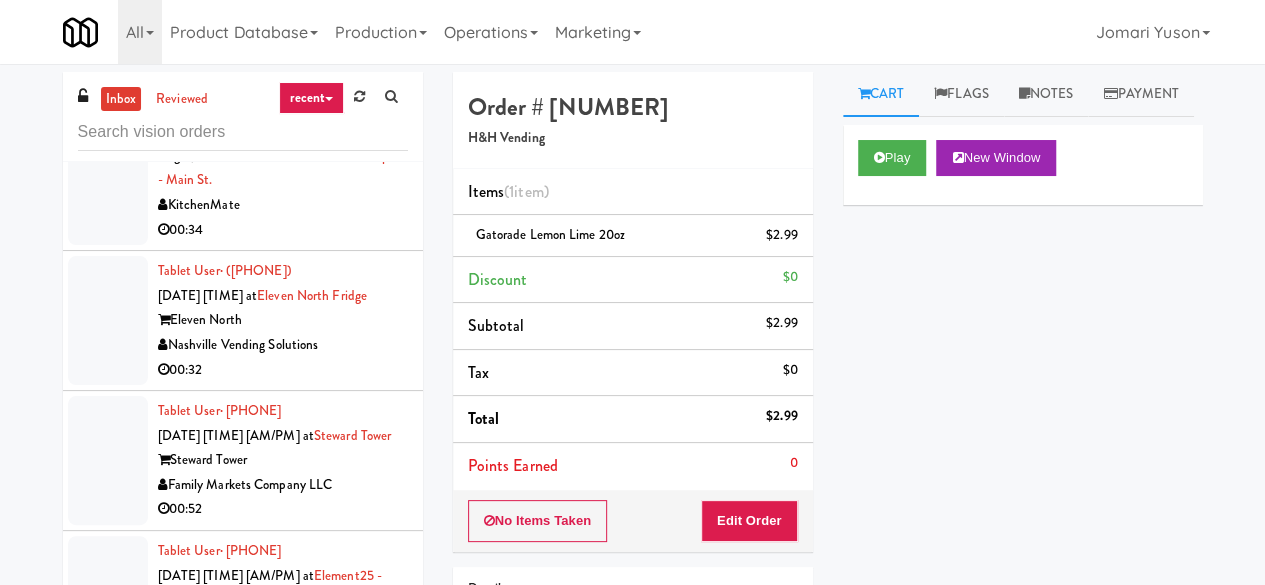 click on "Eleven10" at bounding box center [283, 40] 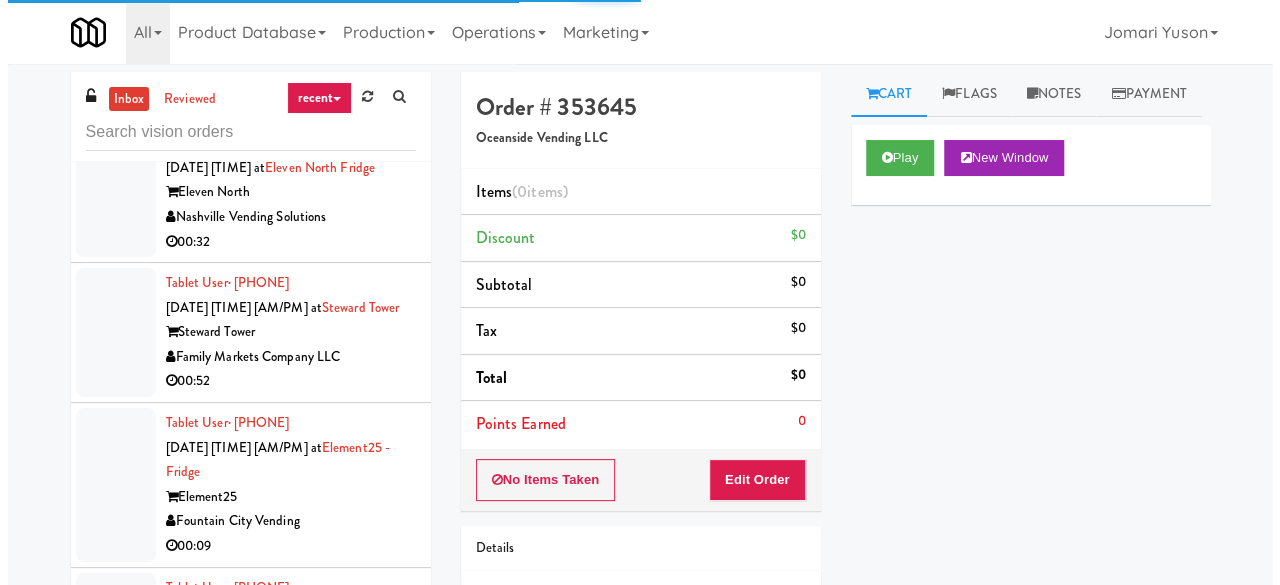 scroll, scrollTop: 5600, scrollLeft: 0, axis: vertical 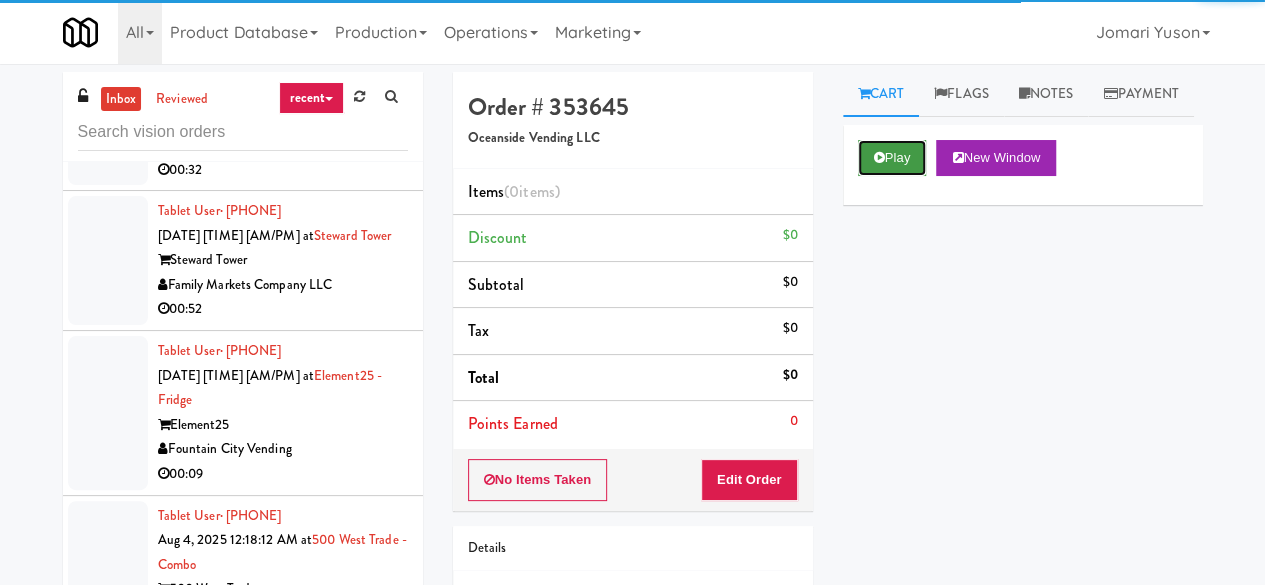 click on "Play" at bounding box center [892, 158] 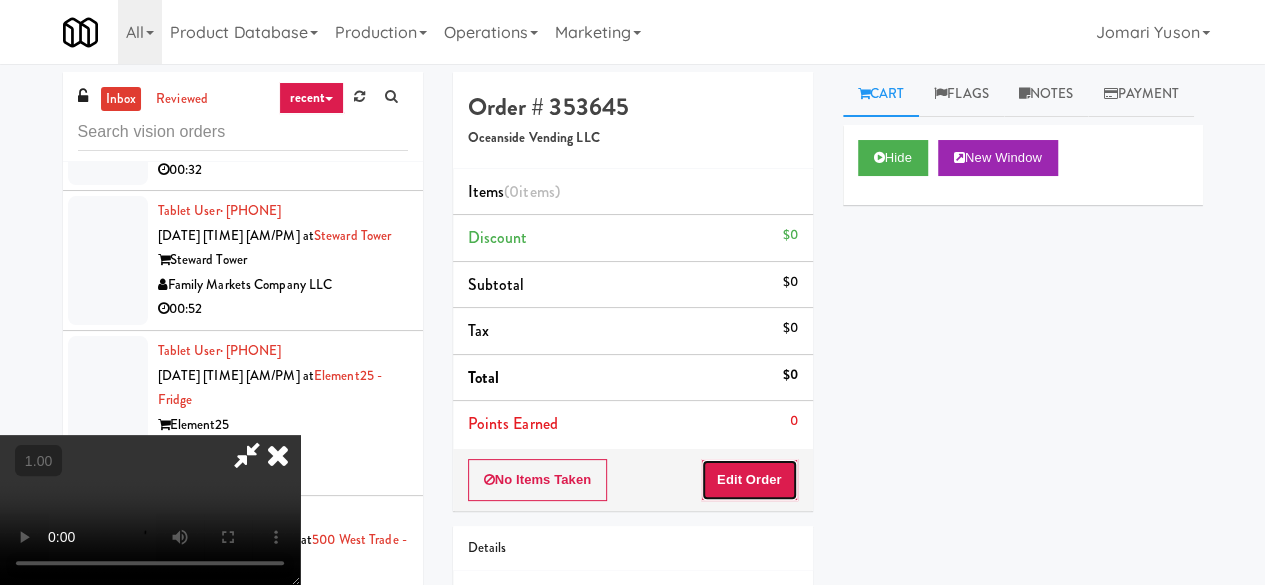click on "Edit Order" at bounding box center (749, 480) 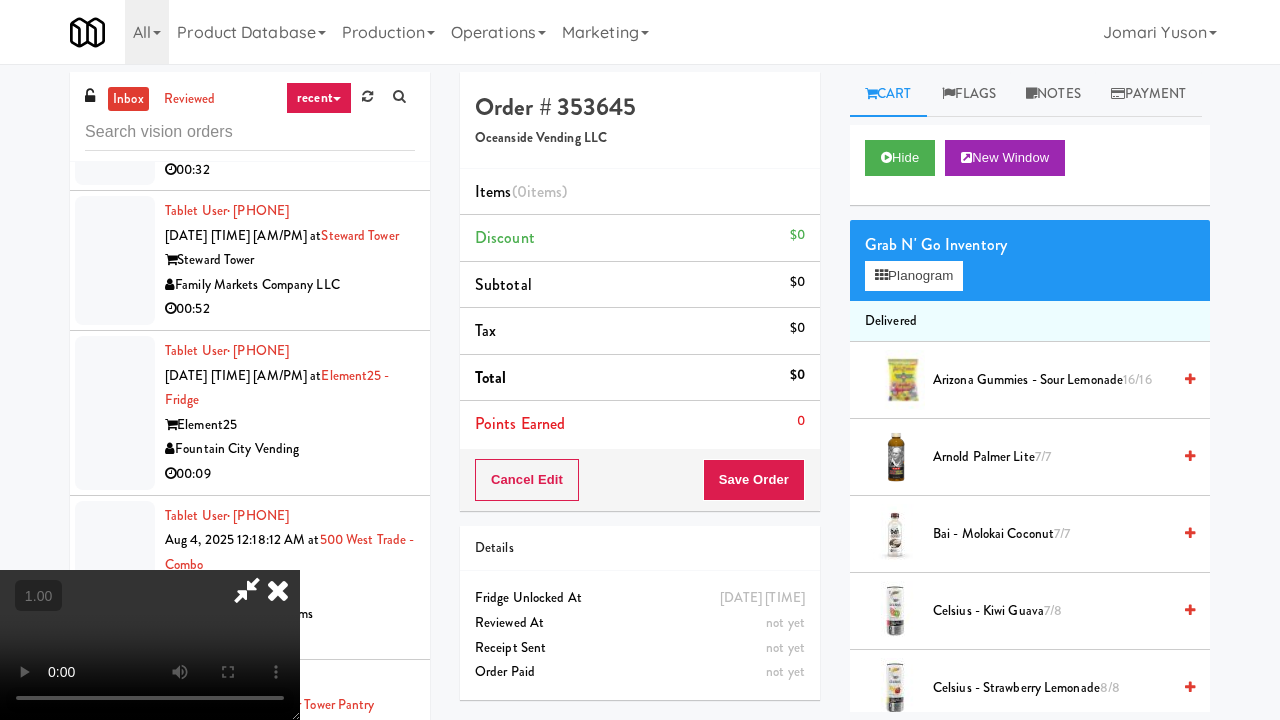 type 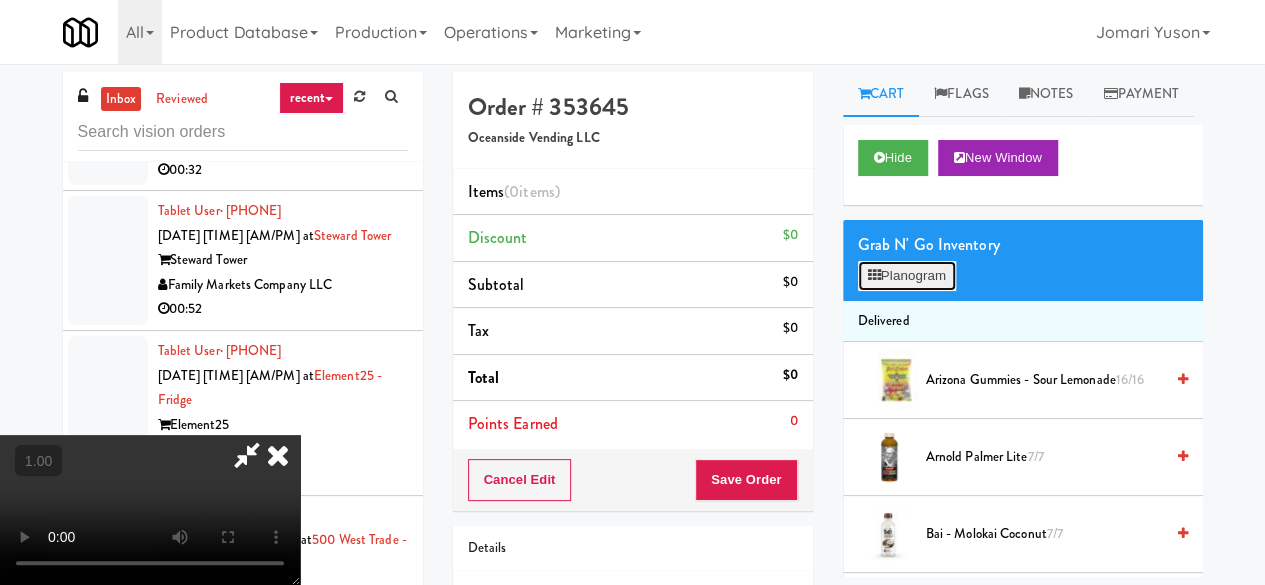 click on "Planogram" at bounding box center [907, 276] 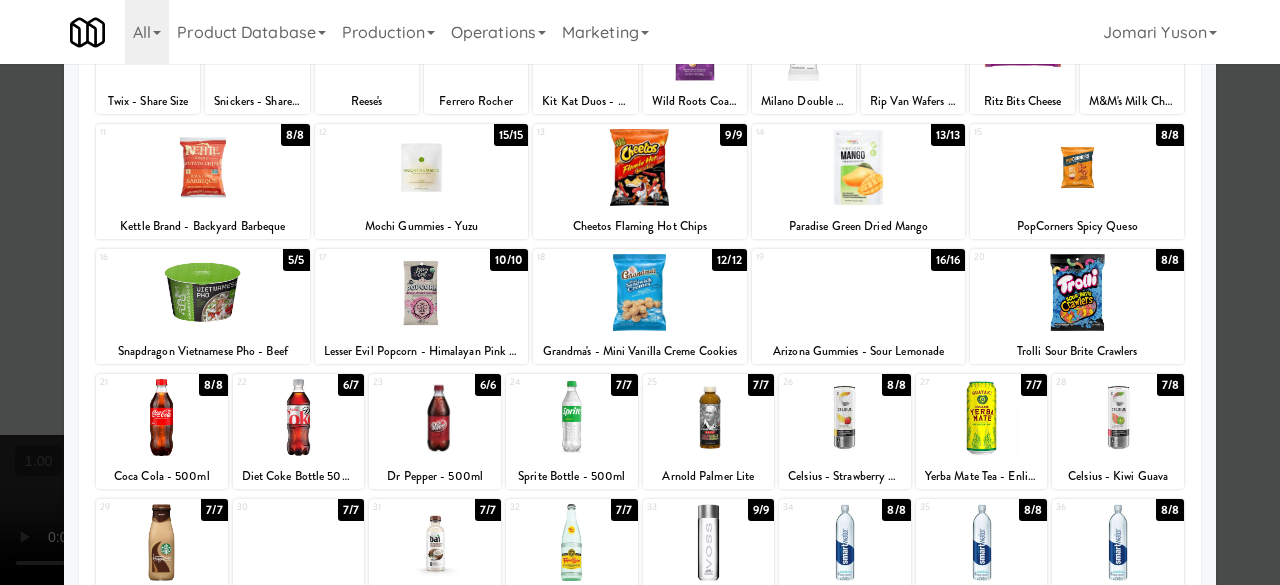 click at bounding box center (859, 292) 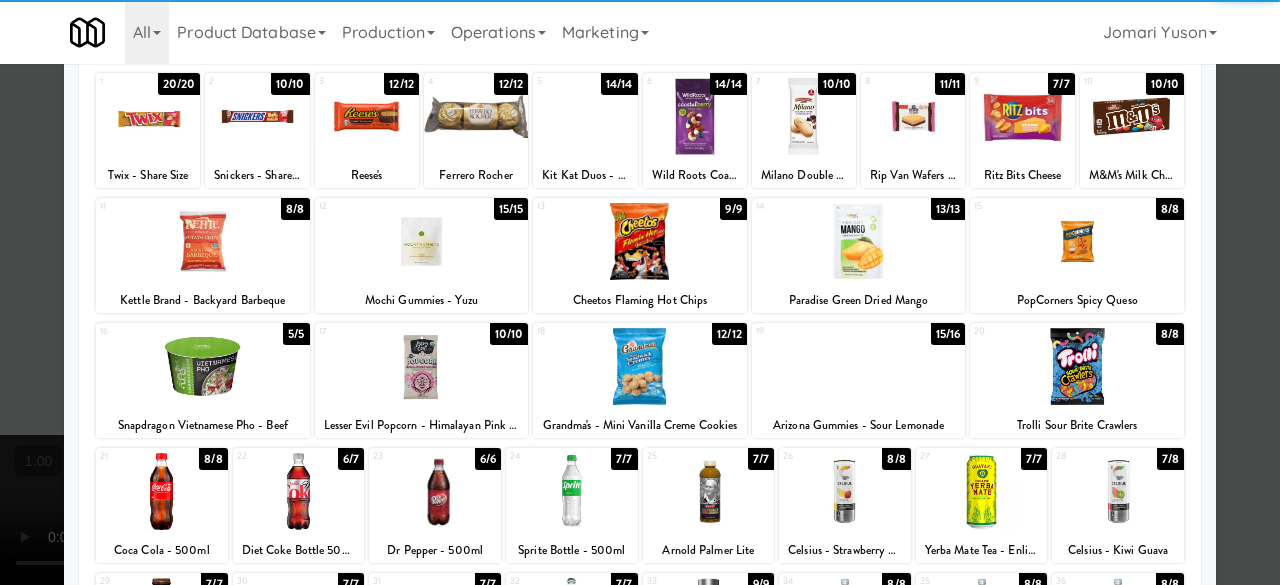 scroll, scrollTop: 96, scrollLeft: 0, axis: vertical 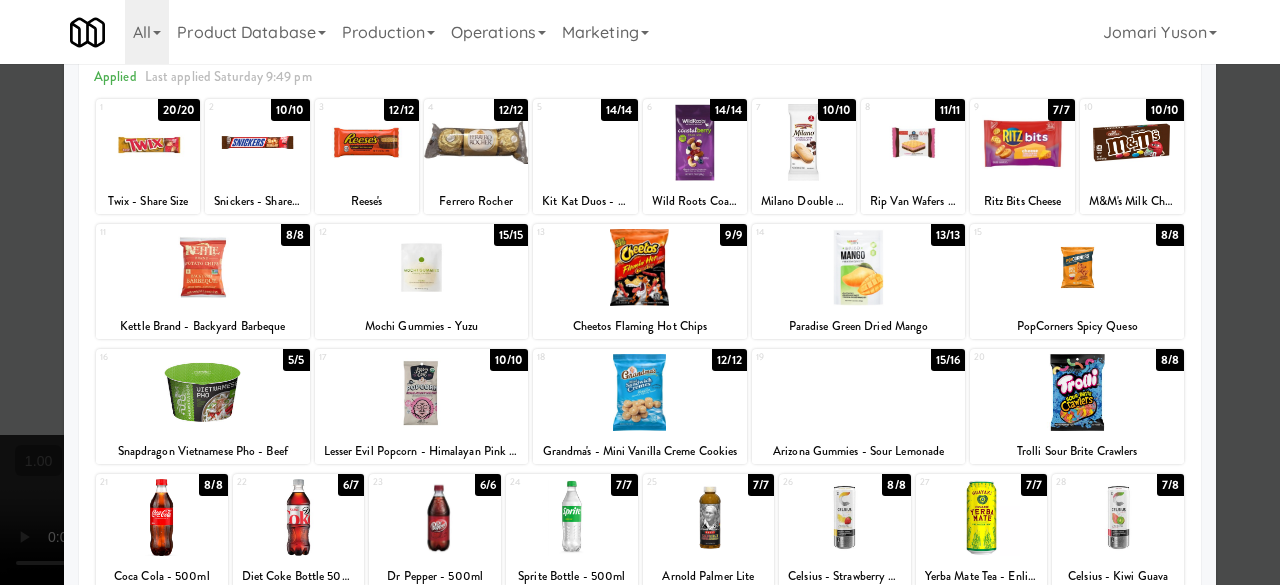 click at bounding box center (148, 142) 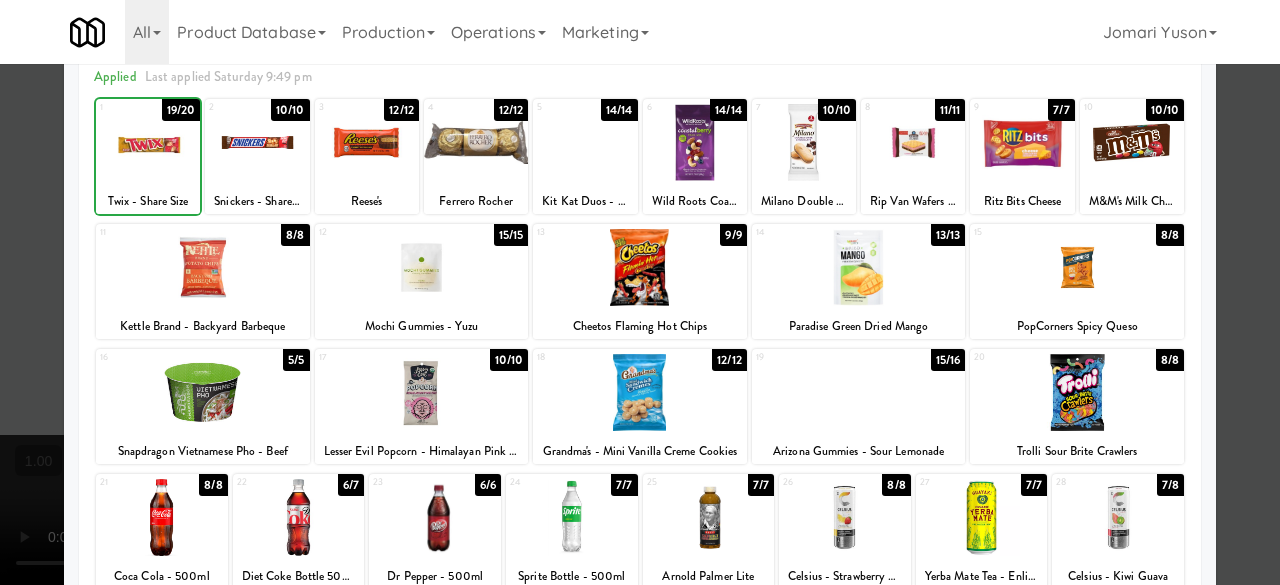 click at bounding box center (148, 142) 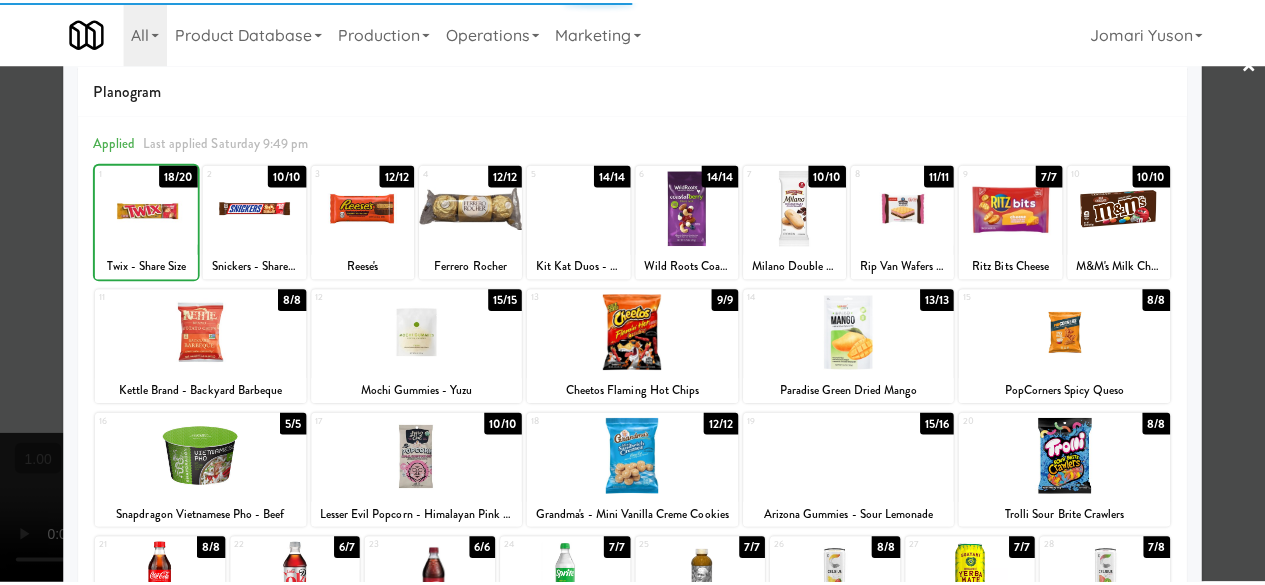 scroll, scrollTop: 0, scrollLeft: 0, axis: both 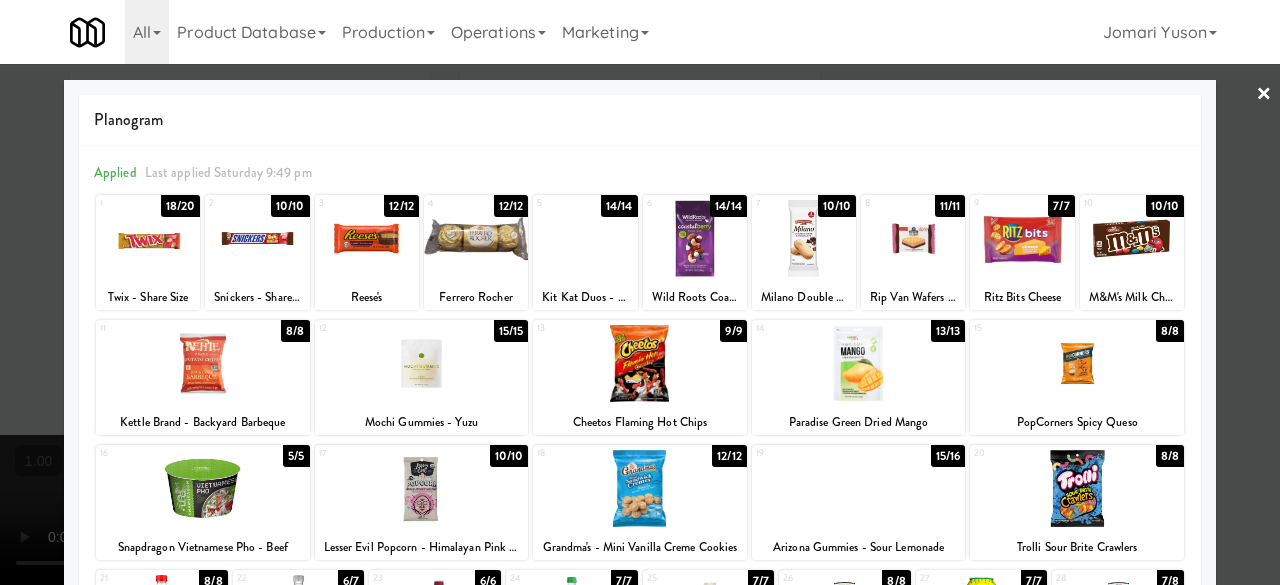 click at bounding box center (640, 292) 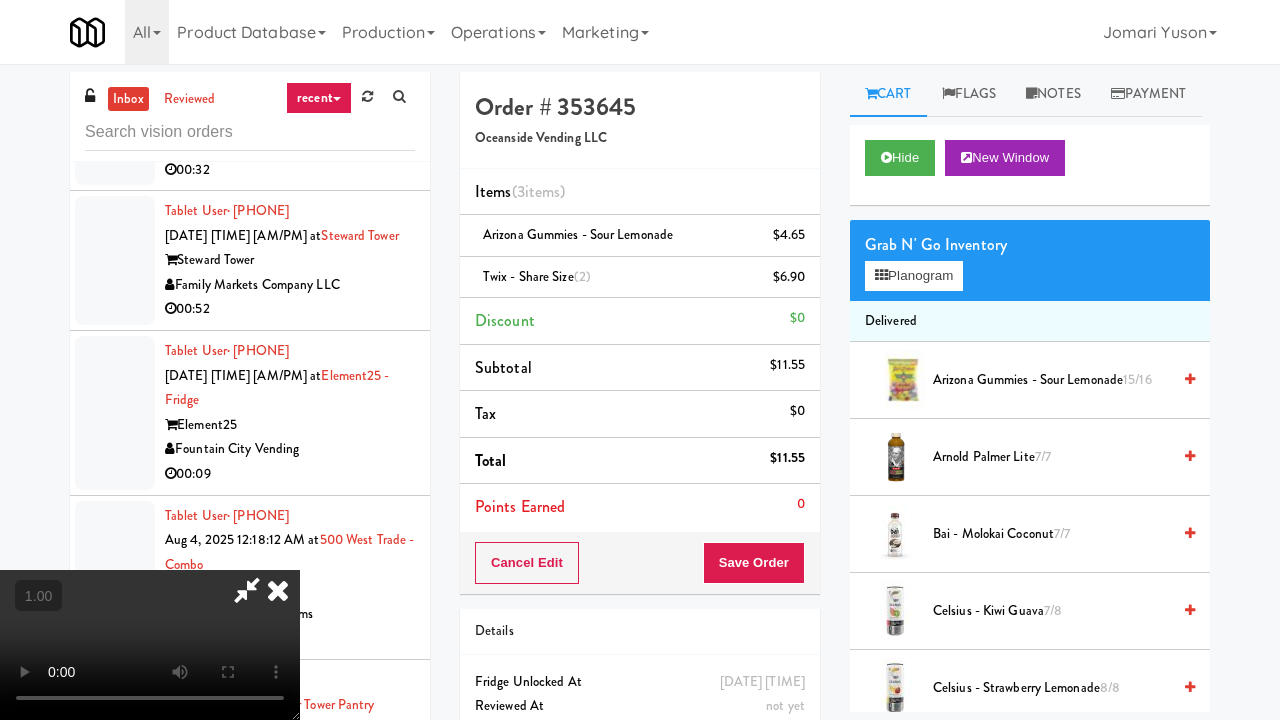 click at bounding box center [150, 645] 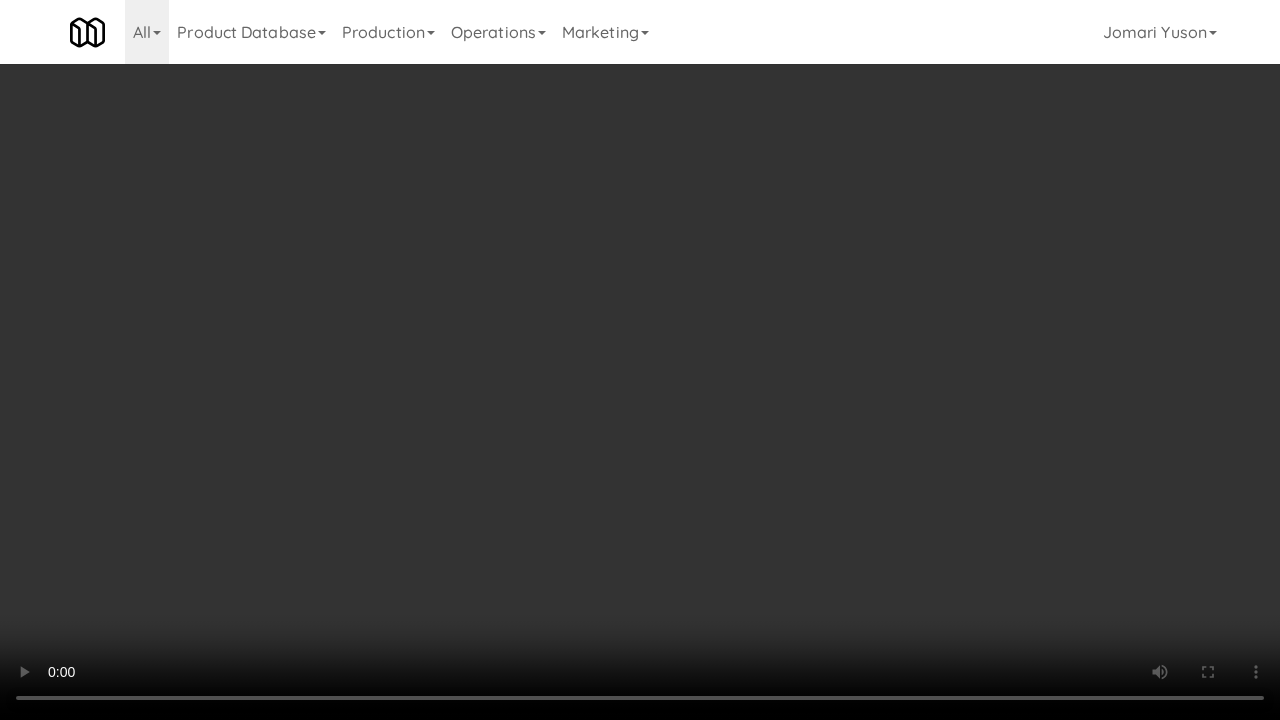 click at bounding box center [640, 360] 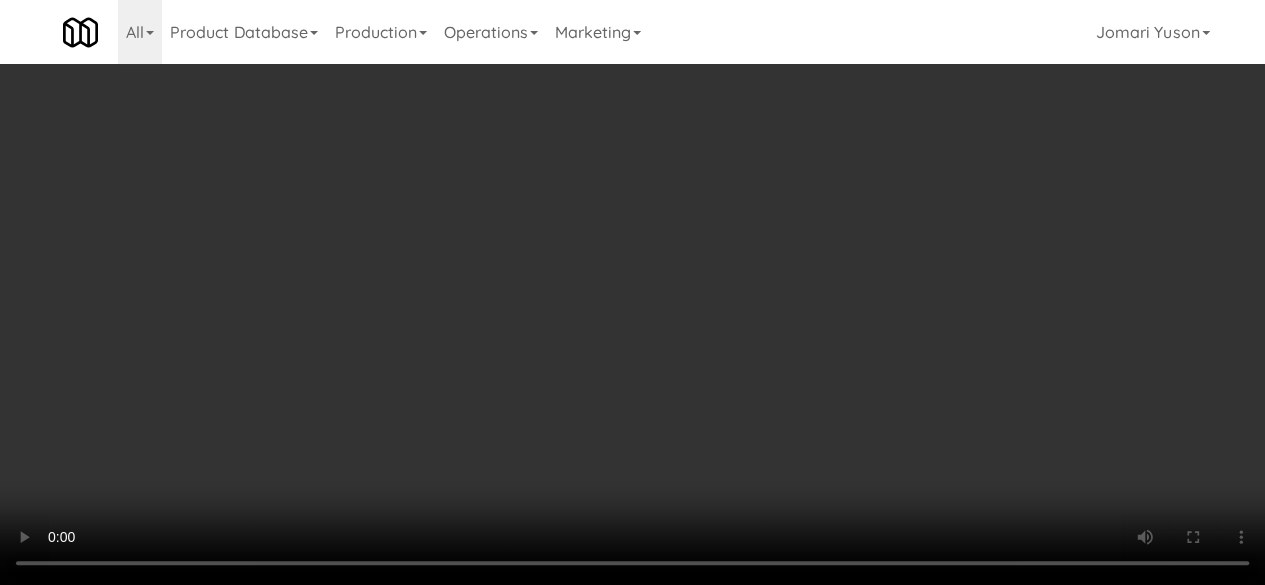 click on "Grab N' Go Inventory" at bounding box center [1023, 245] 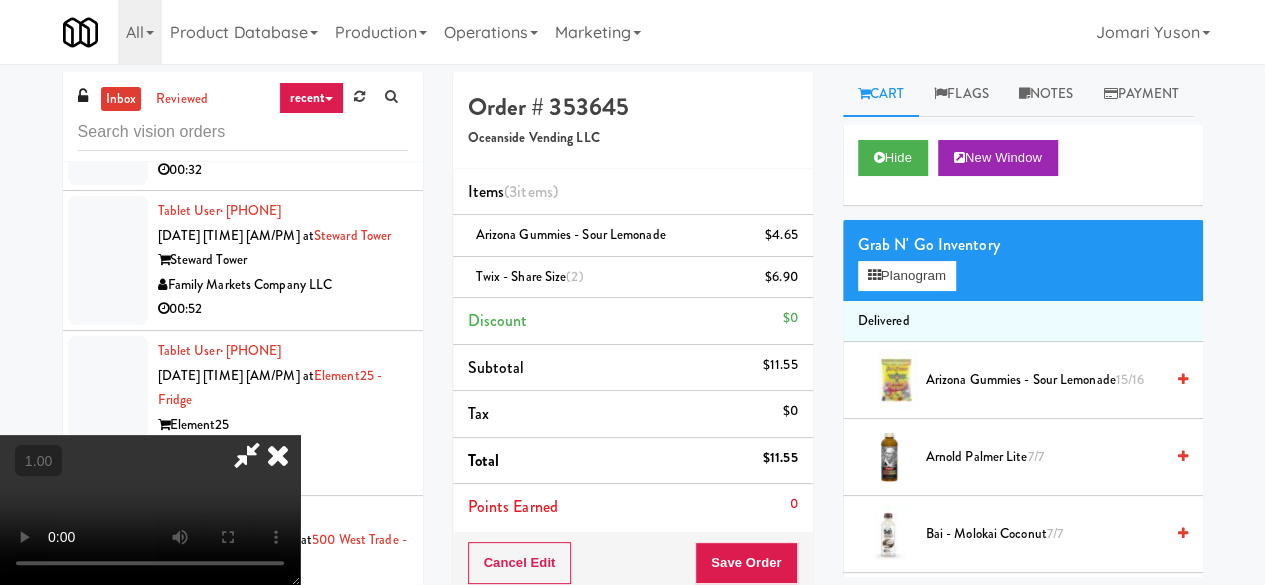 click on "Grab N' Go Inventory" at bounding box center (1023, 245) 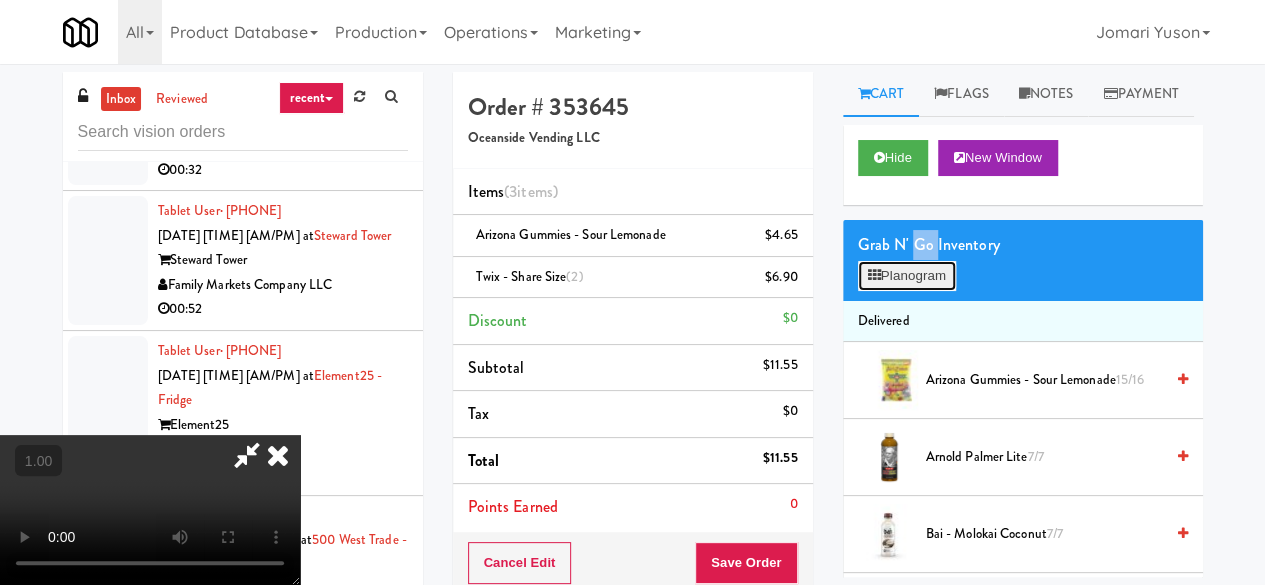 click on "Planogram" at bounding box center [907, 276] 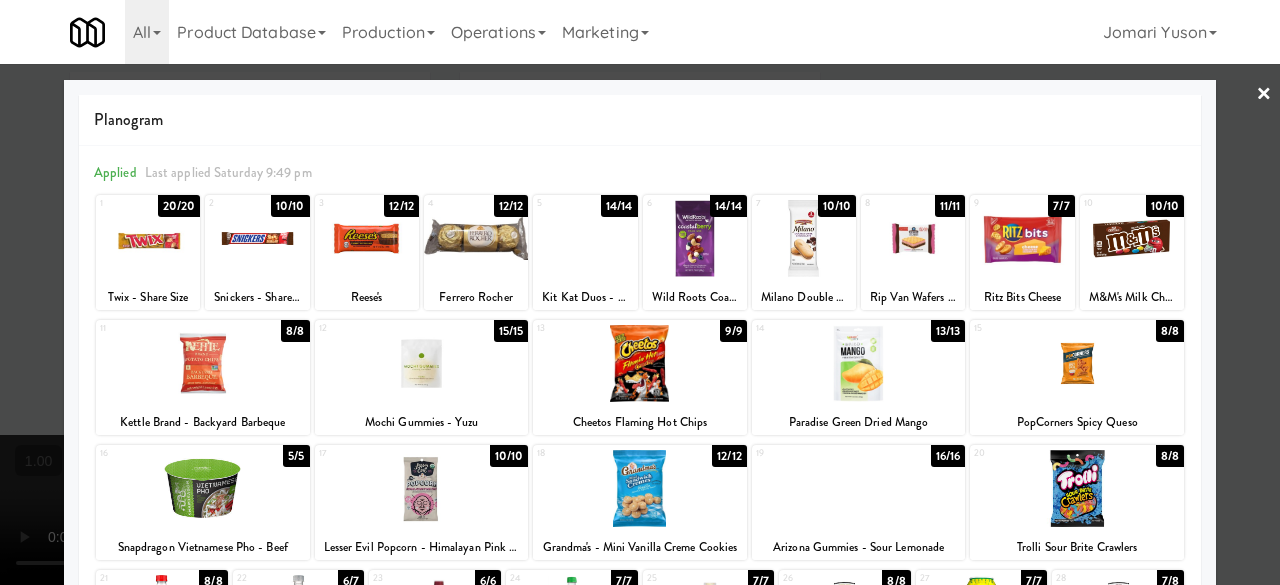 click on "×" at bounding box center [1264, 95] 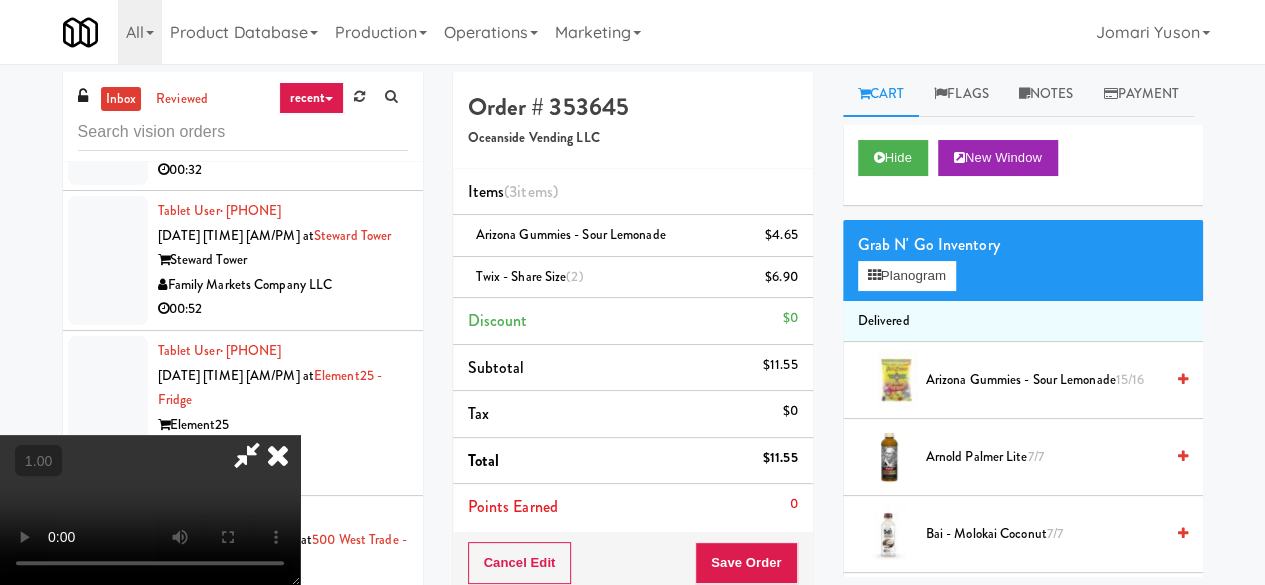 click at bounding box center (247, 455) 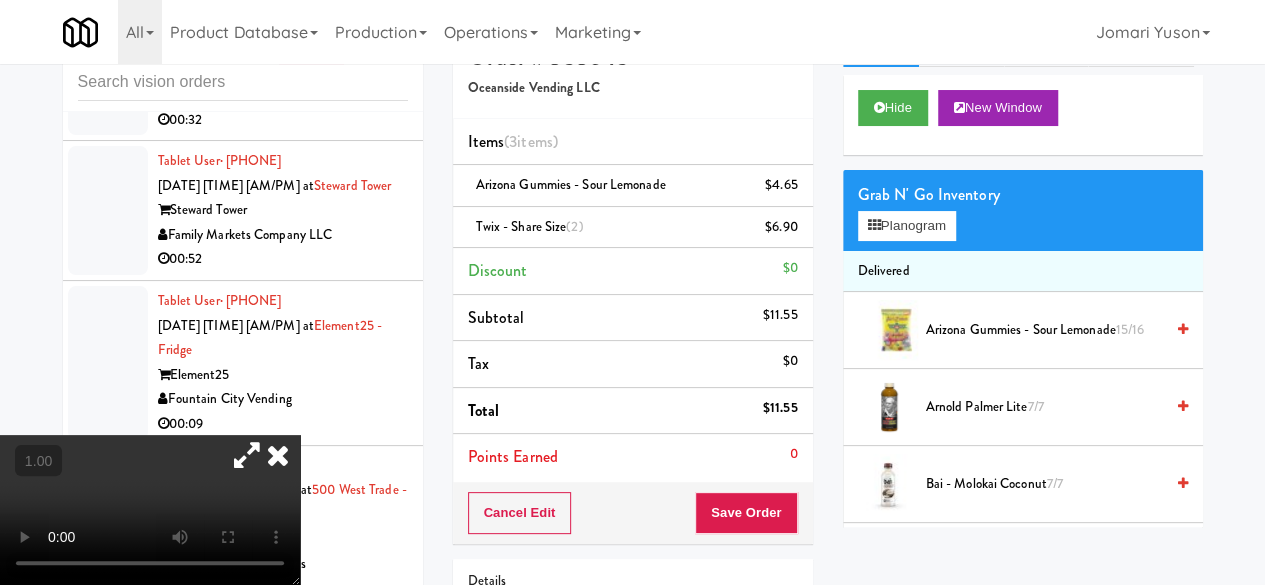 scroll, scrollTop: 200, scrollLeft: 0, axis: vertical 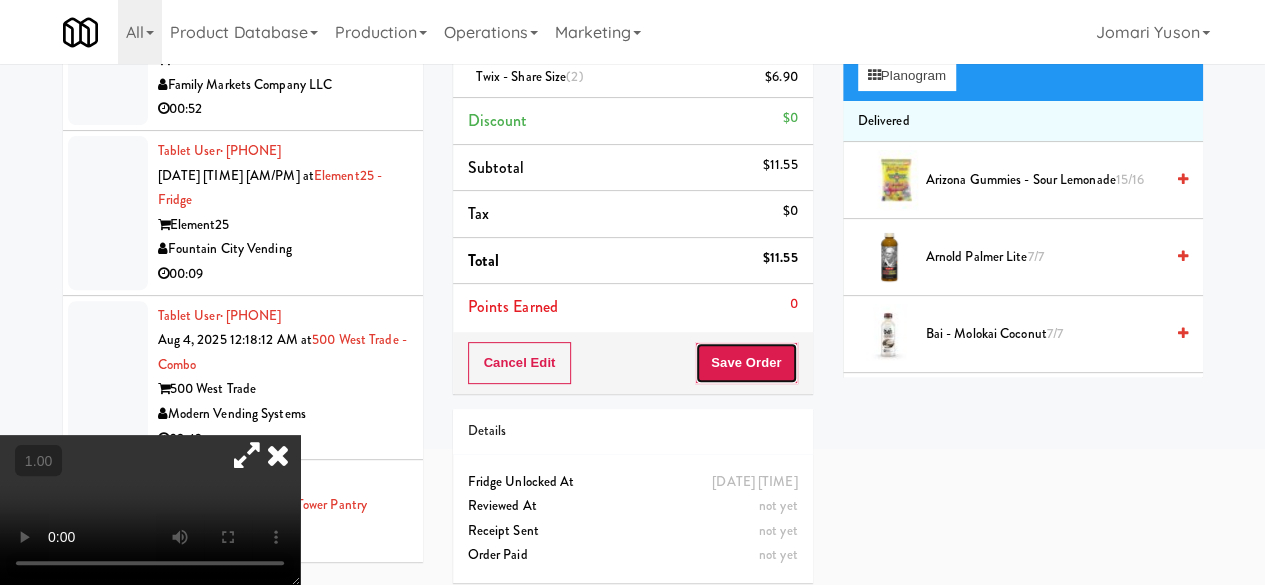 click on "Save Order" at bounding box center (746, 363) 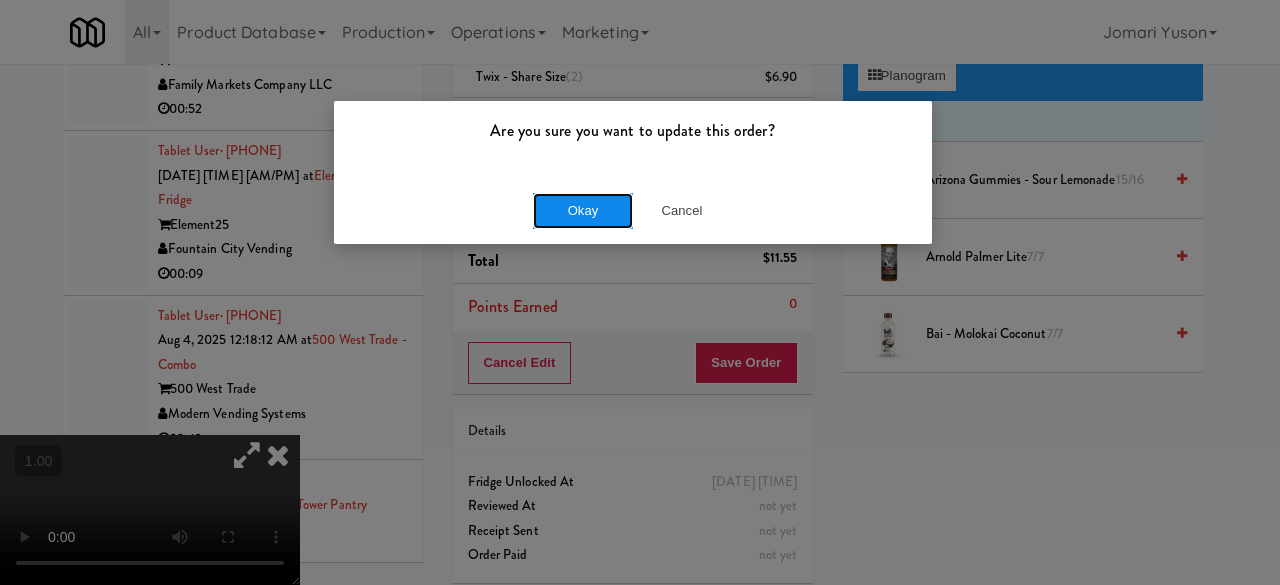 click on "Okay" at bounding box center (583, 211) 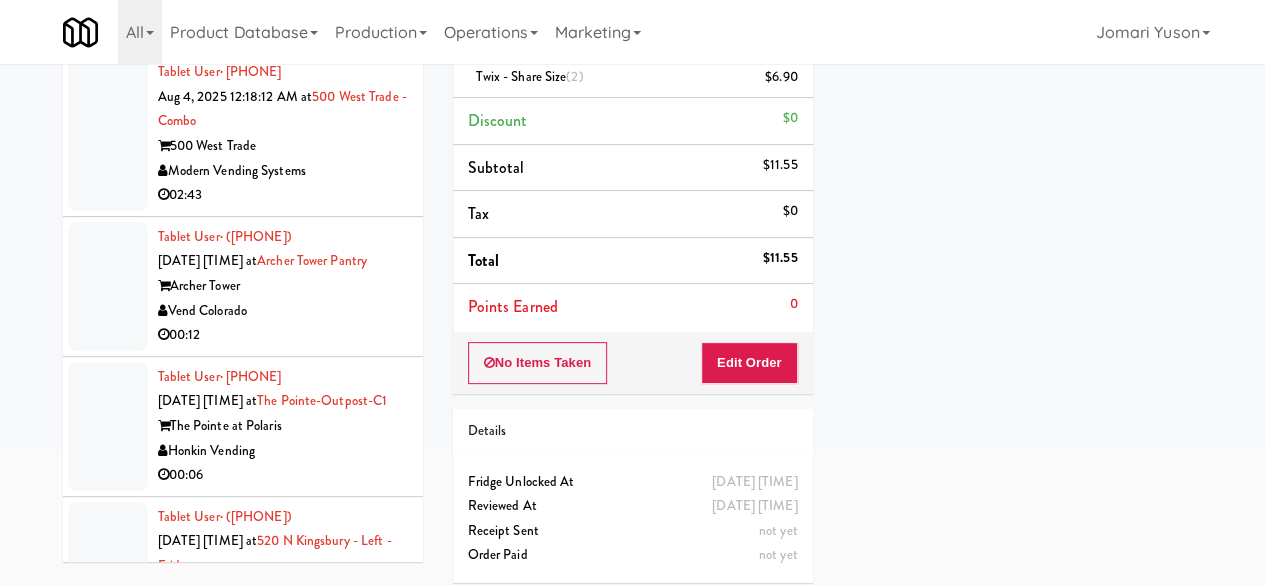 scroll, scrollTop: 5900, scrollLeft: 0, axis: vertical 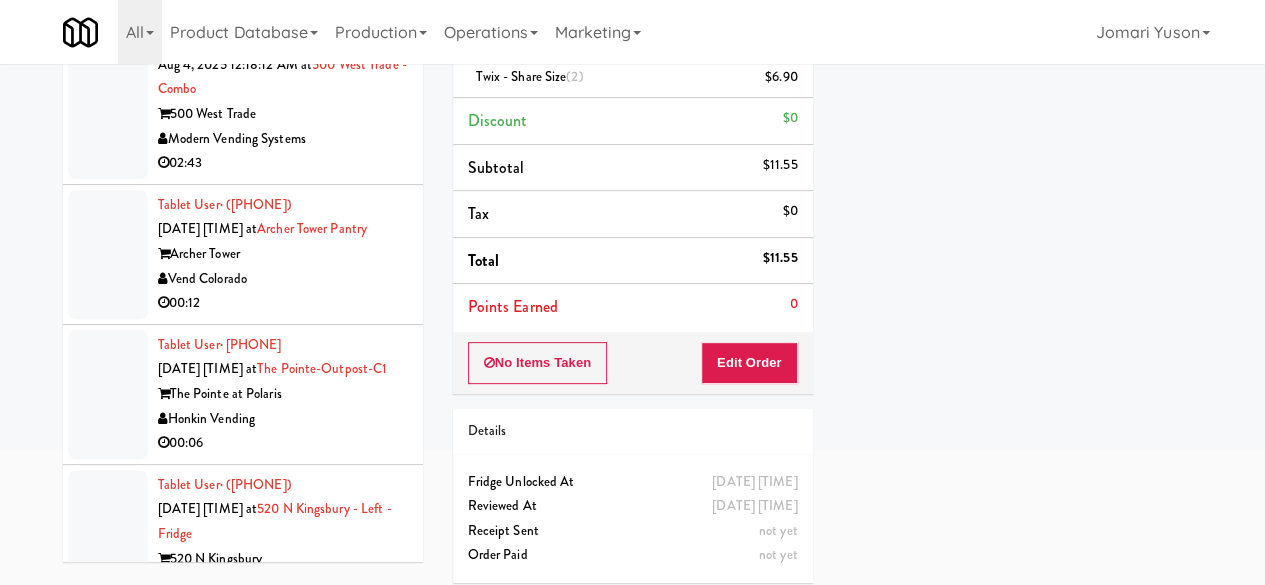 click on "Fountain City Vending" at bounding box center [283, -26] 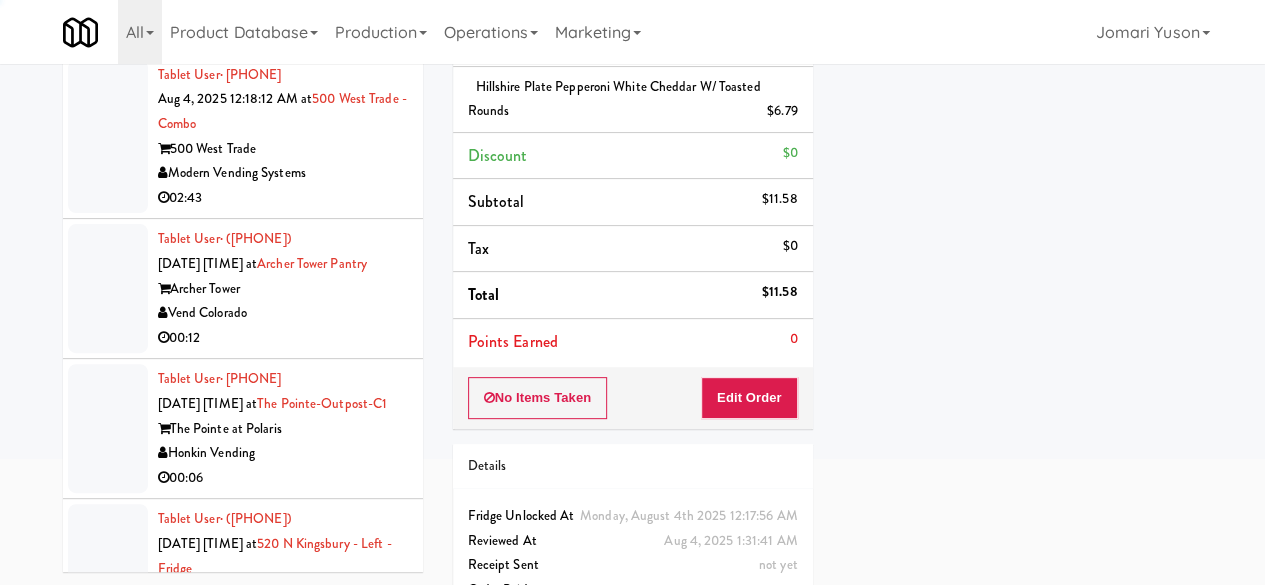 scroll, scrollTop: 200, scrollLeft: 0, axis: vertical 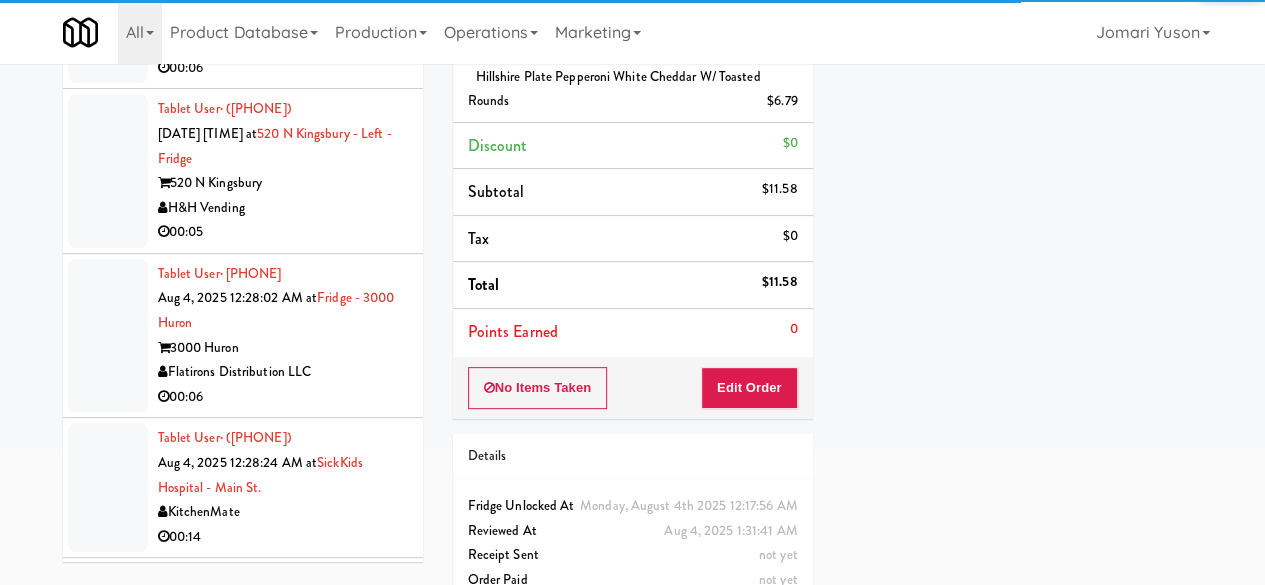 click on "00:12" at bounding box center (283, -72) 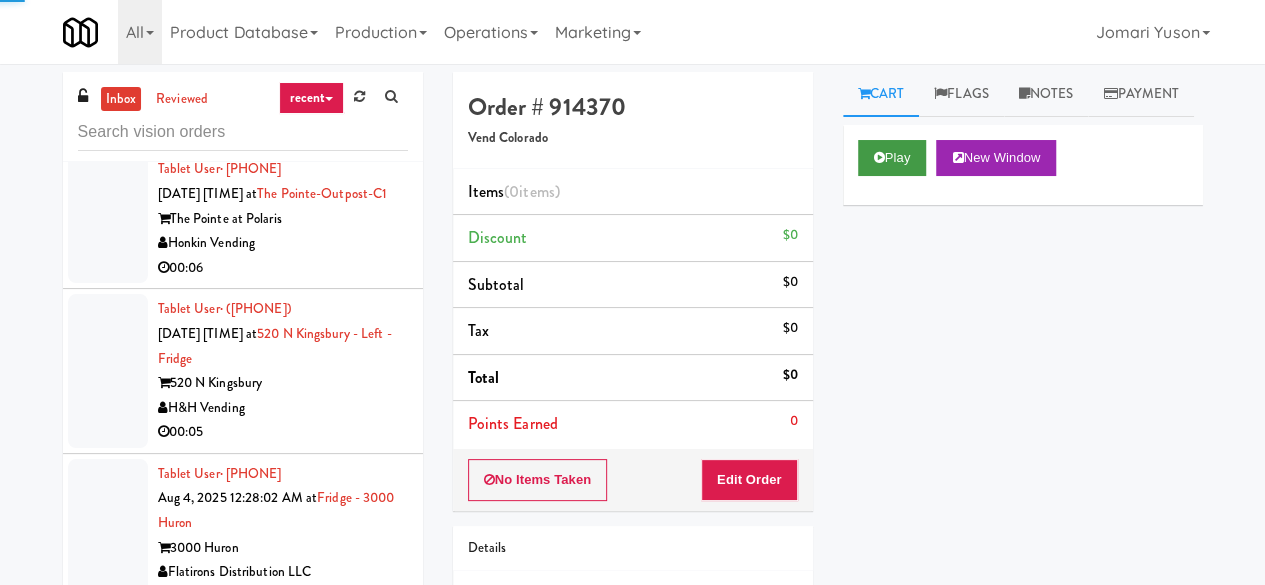 scroll, scrollTop: 0, scrollLeft: 0, axis: both 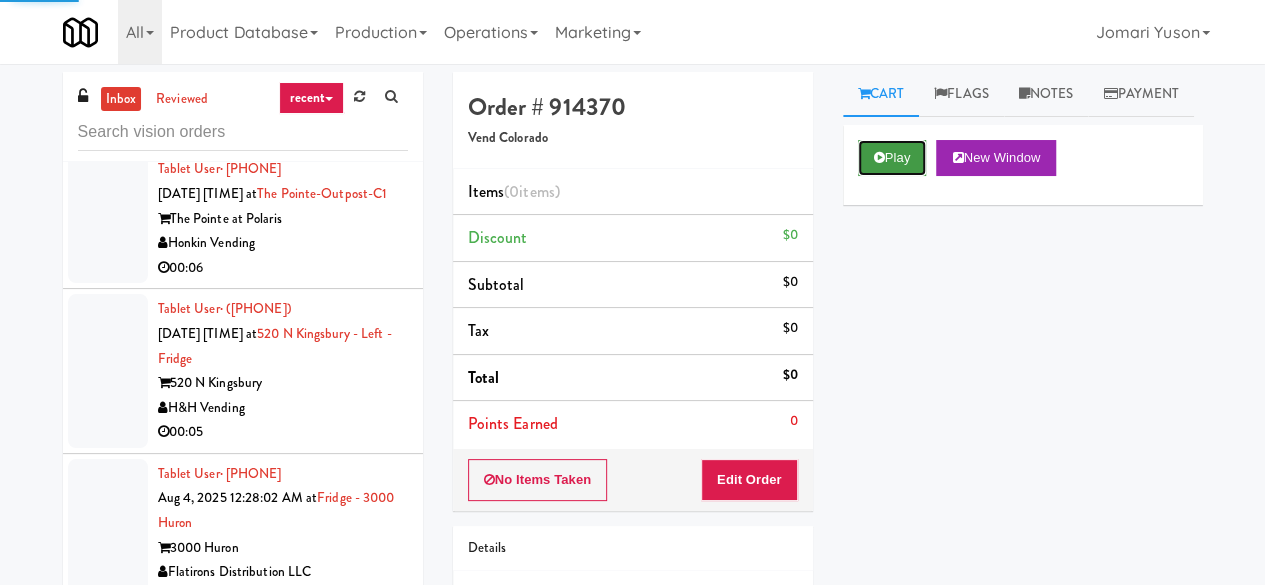 click on "Play" at bounding box center (892, 158) 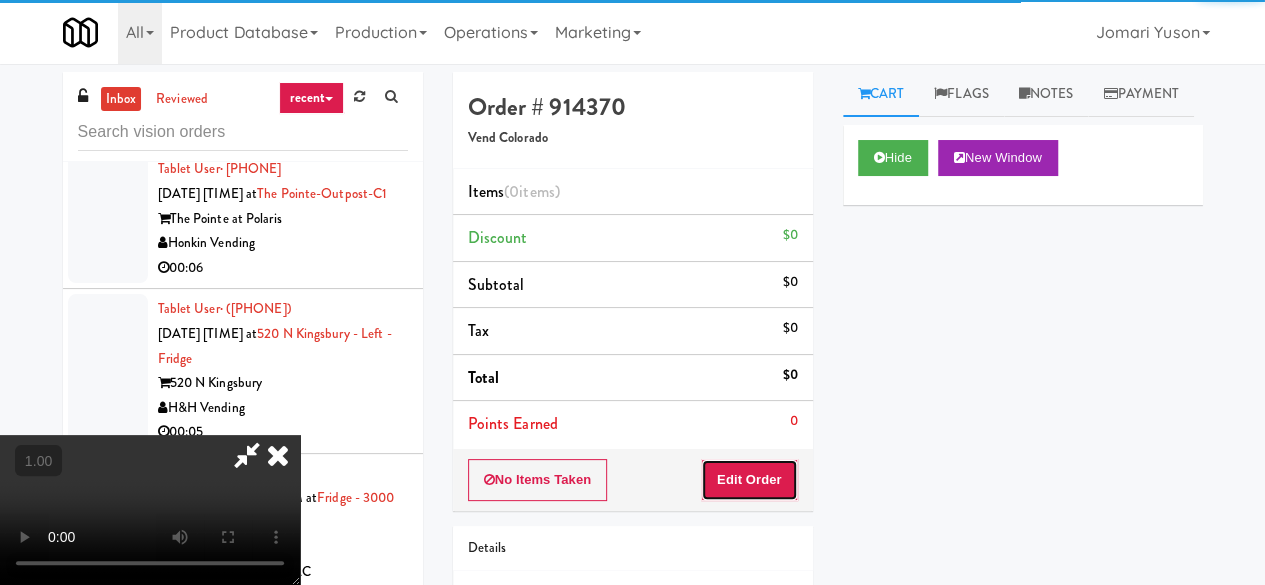 click on "Edit Order" at bounding box center [749, 480] 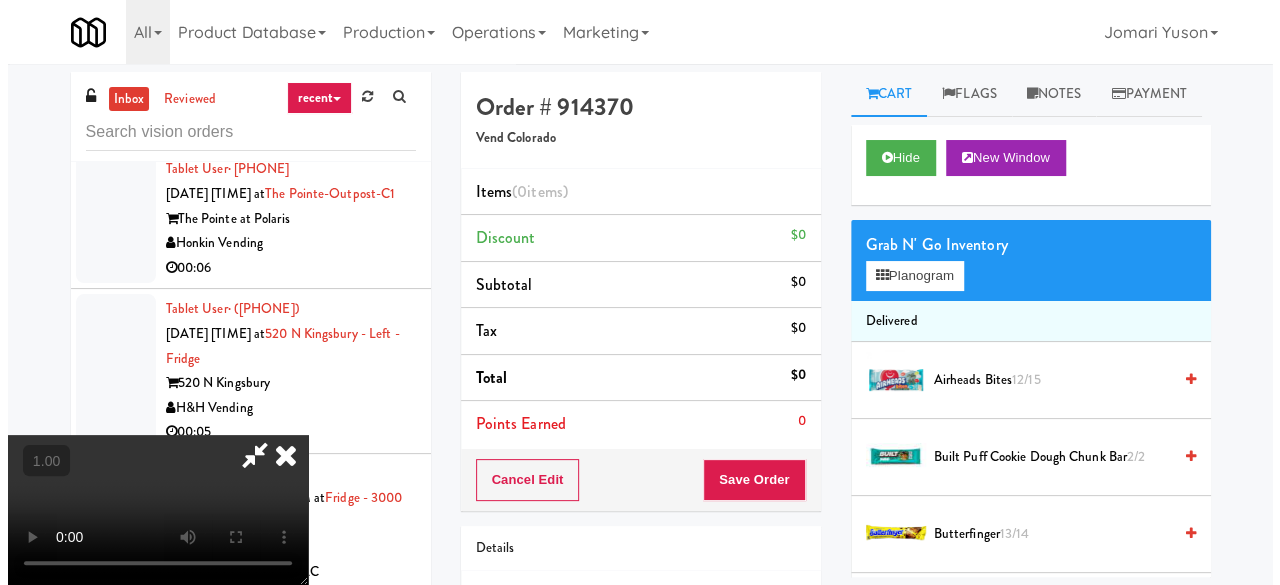 scroll, scrollTop: 41, scrollLeft: 0, axis: vertical 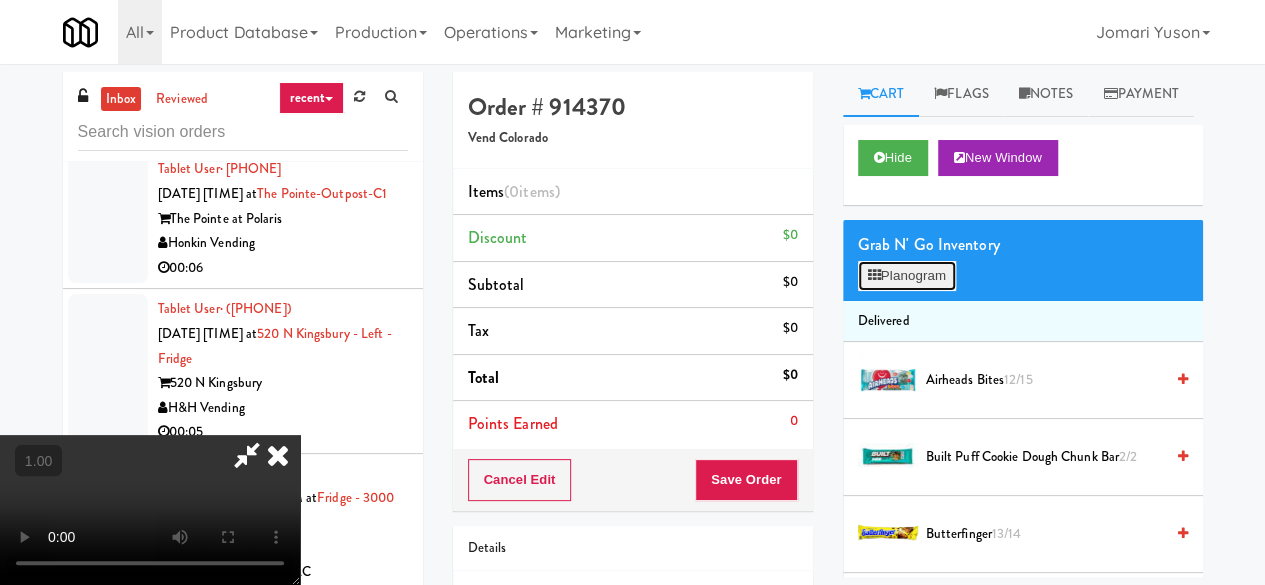 click on "Planogram" at bounding box center [907, 276] 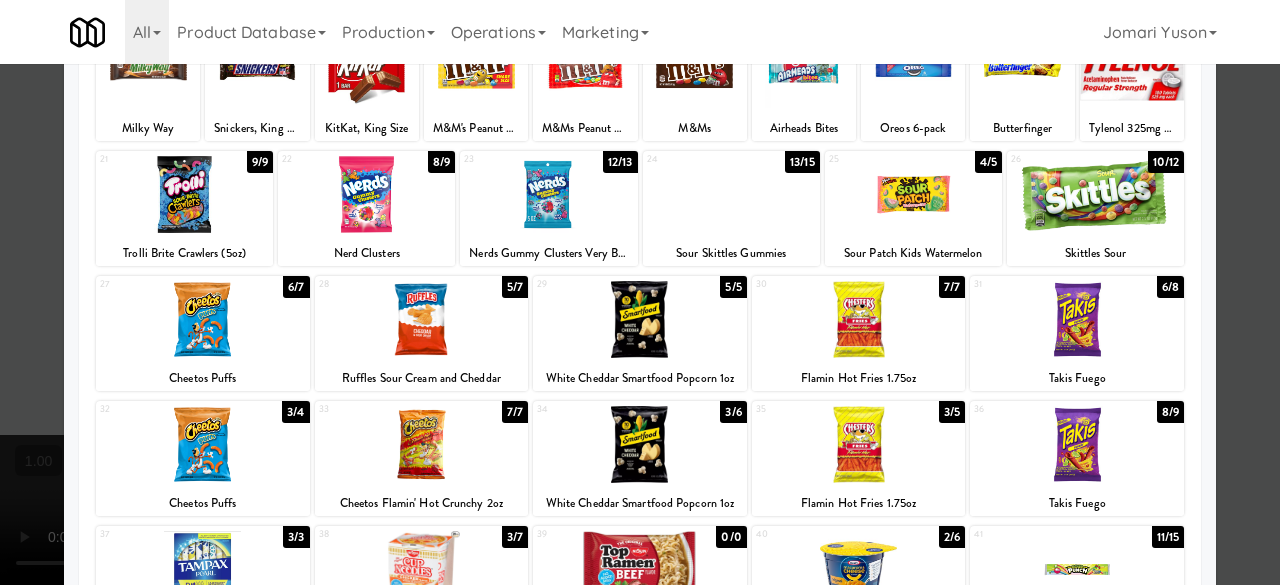 scroll, scrollTop: 300, scrollLeft: 0, axis: vertical 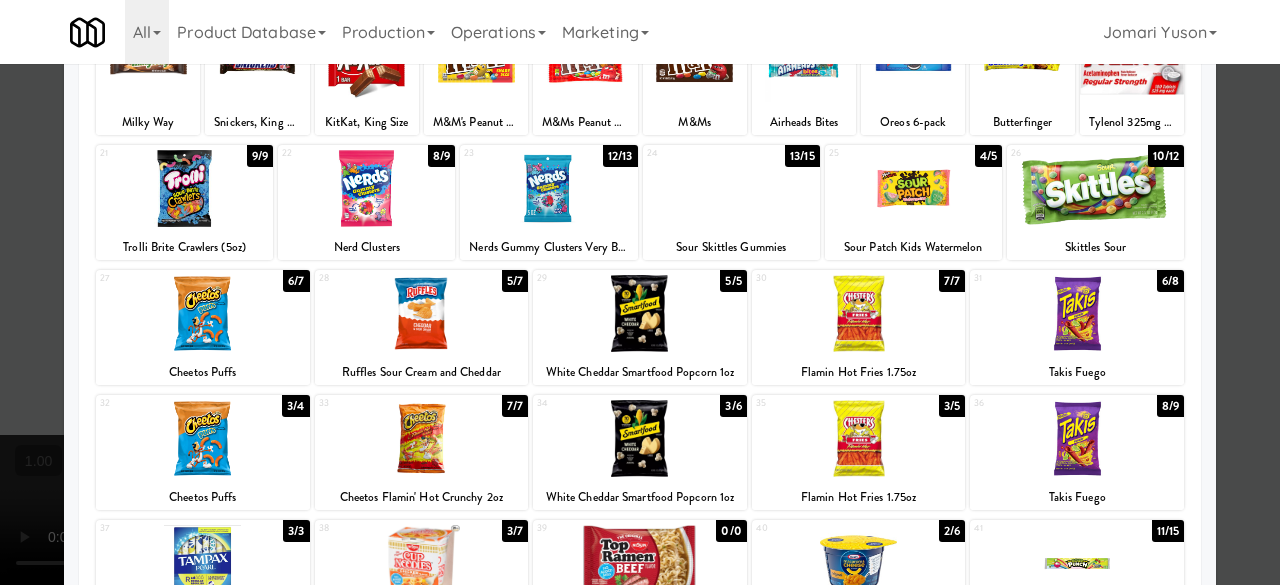 click at bounding box center [1095, 188] 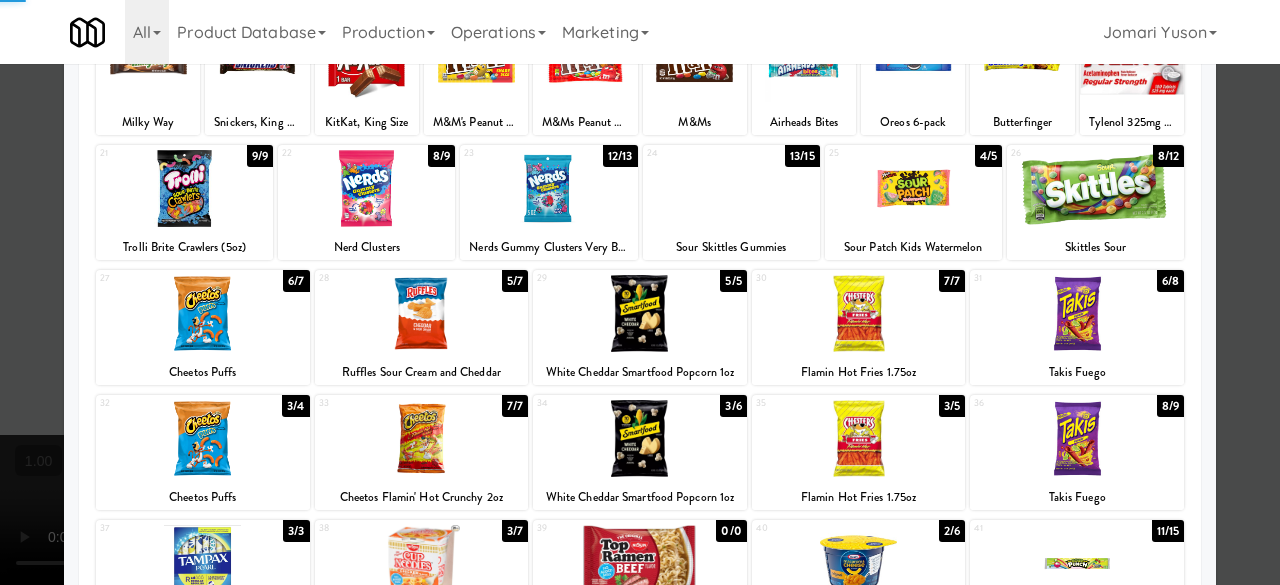 scroll, scrollTop: 100, scrollLeft: 0, axis: vertical 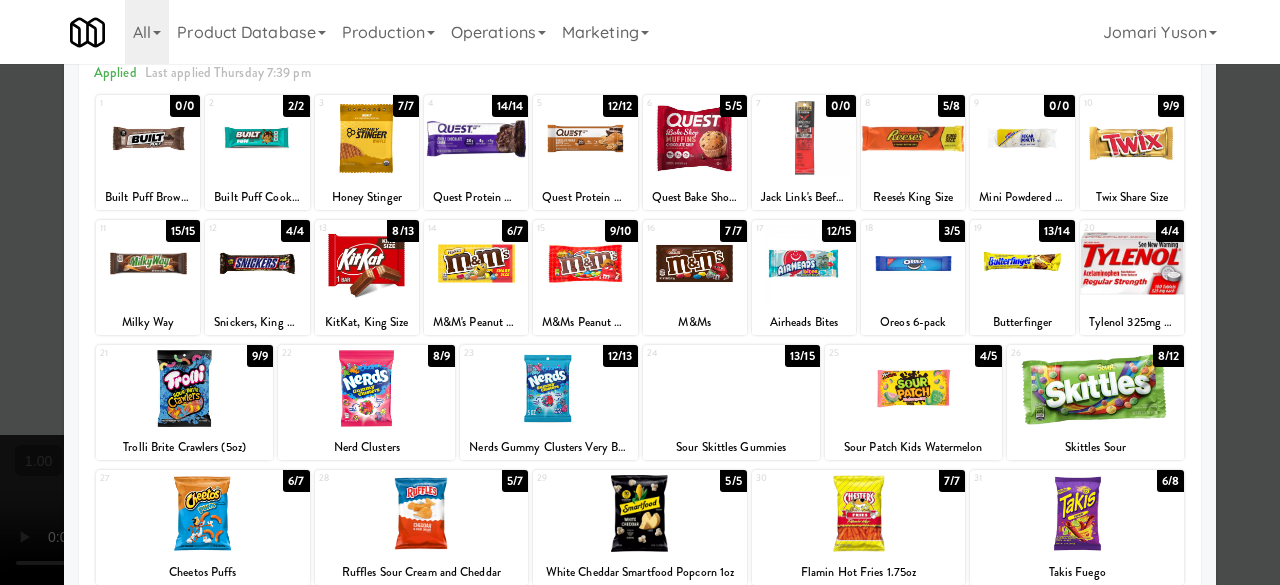 click at bounding box center [257, 263] 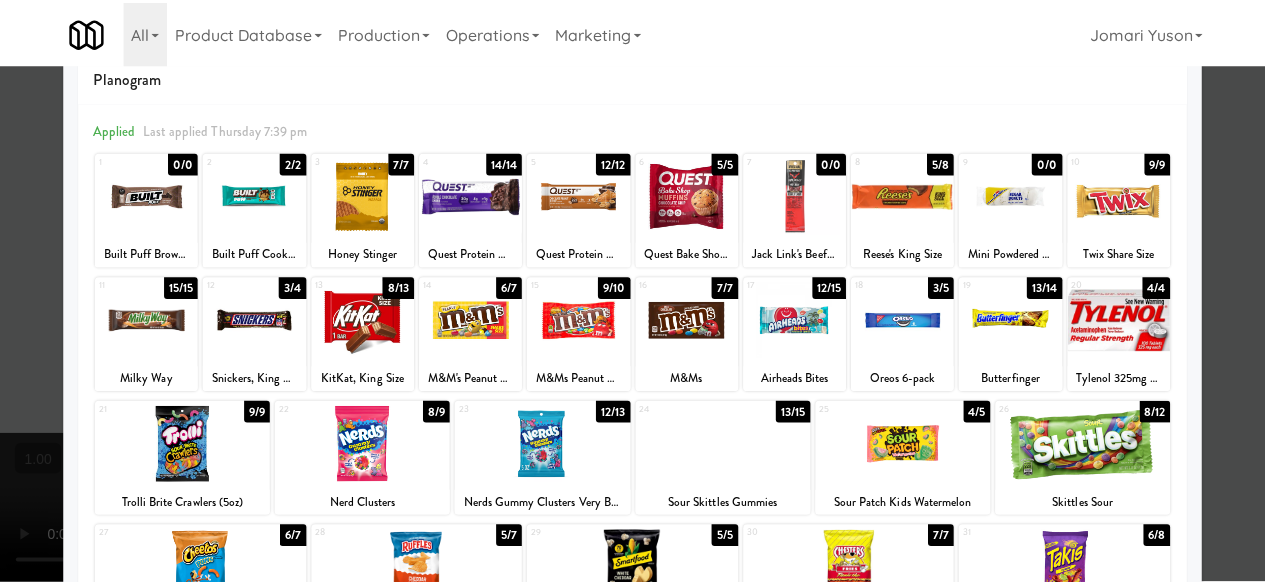 scroll, scrollTop: 0, scrollLeft: 0, axis: both 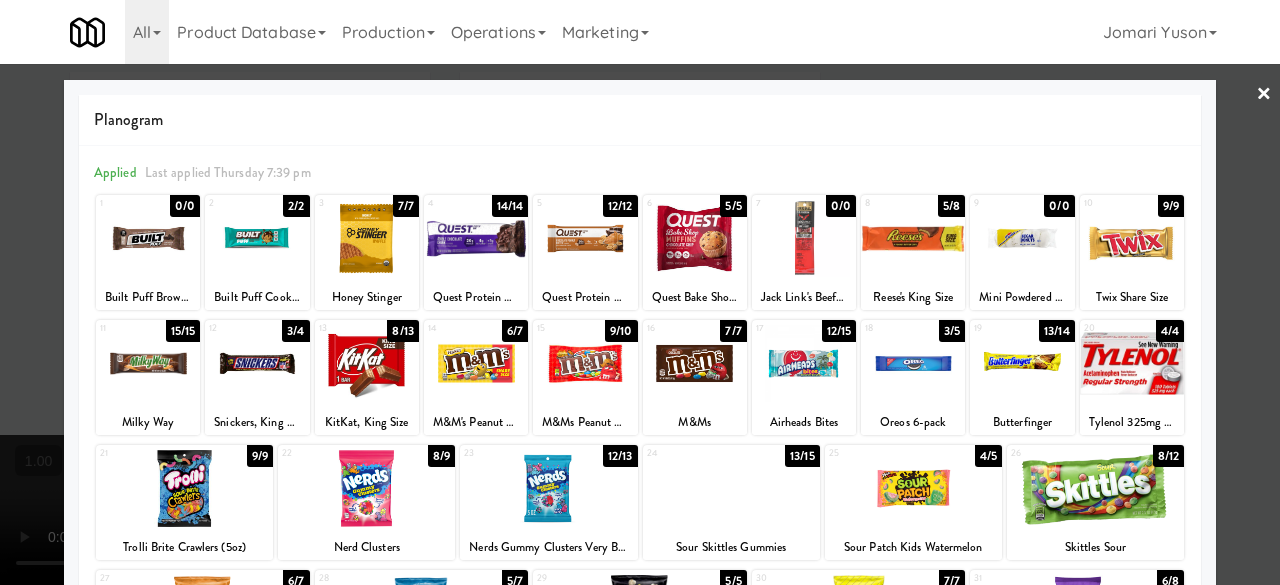 click at bounding box center (640, 292) 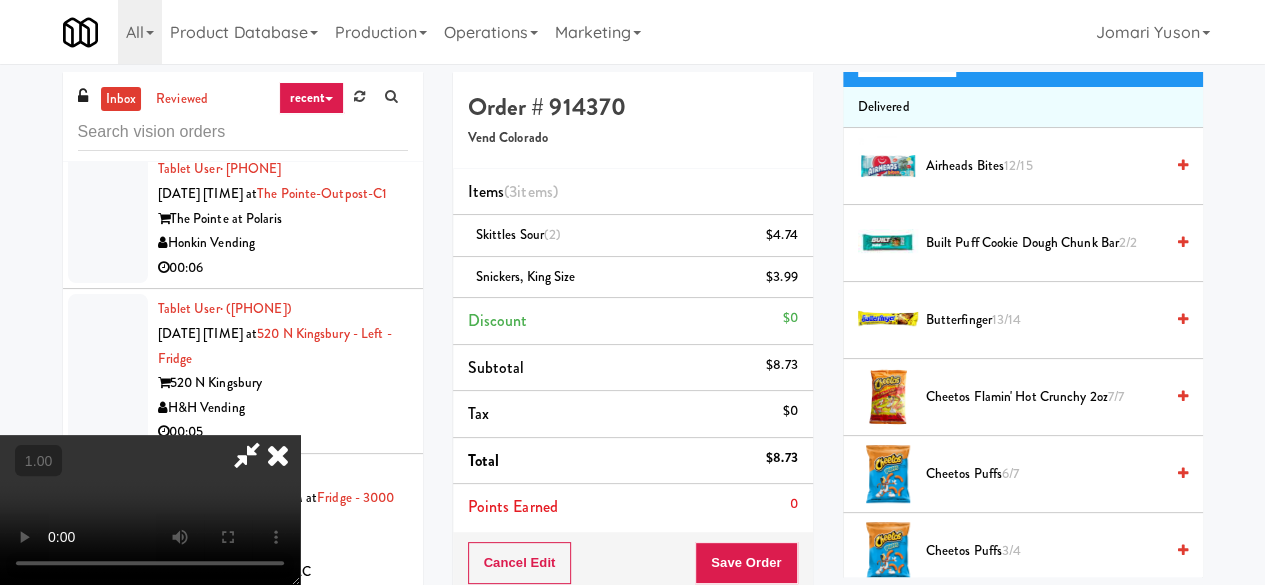 scroll, scrollTop: 300, scrollLeft: 0, axis: vertical 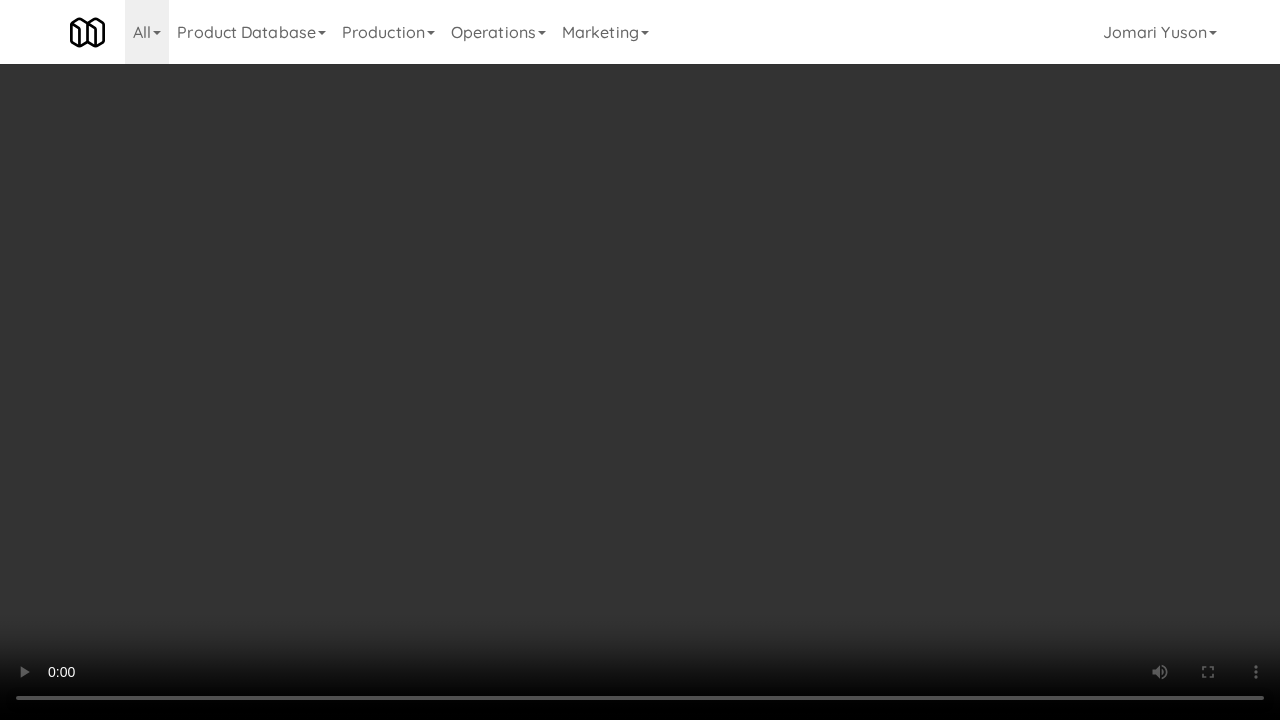 type 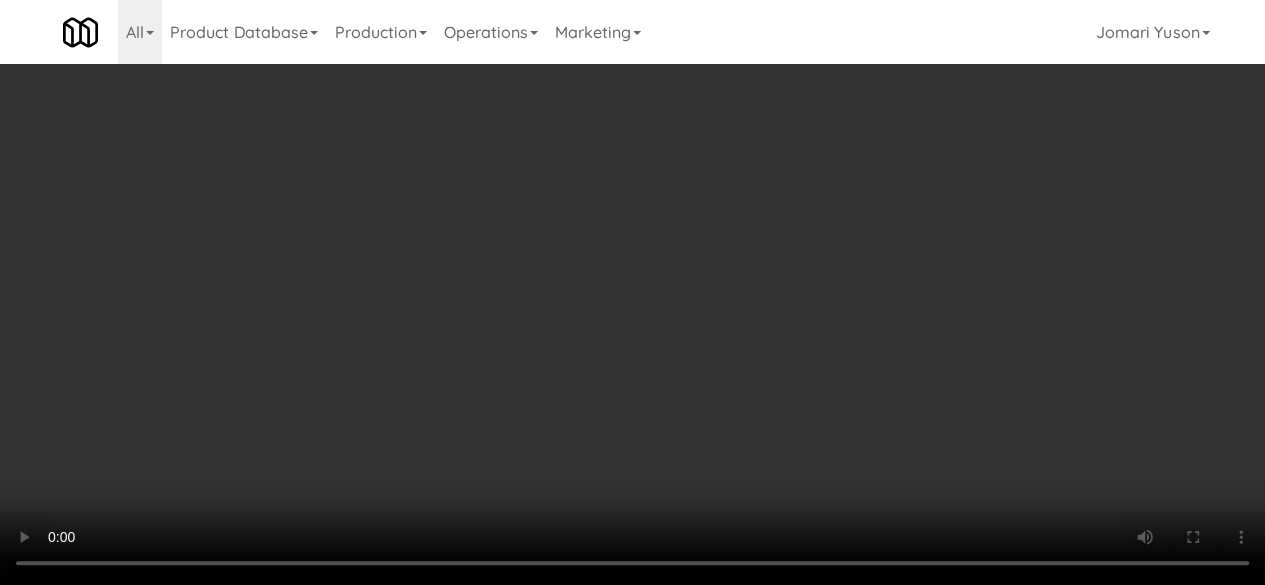 scroll, scrollTop: 0, scrollLeft: 0, axis: both 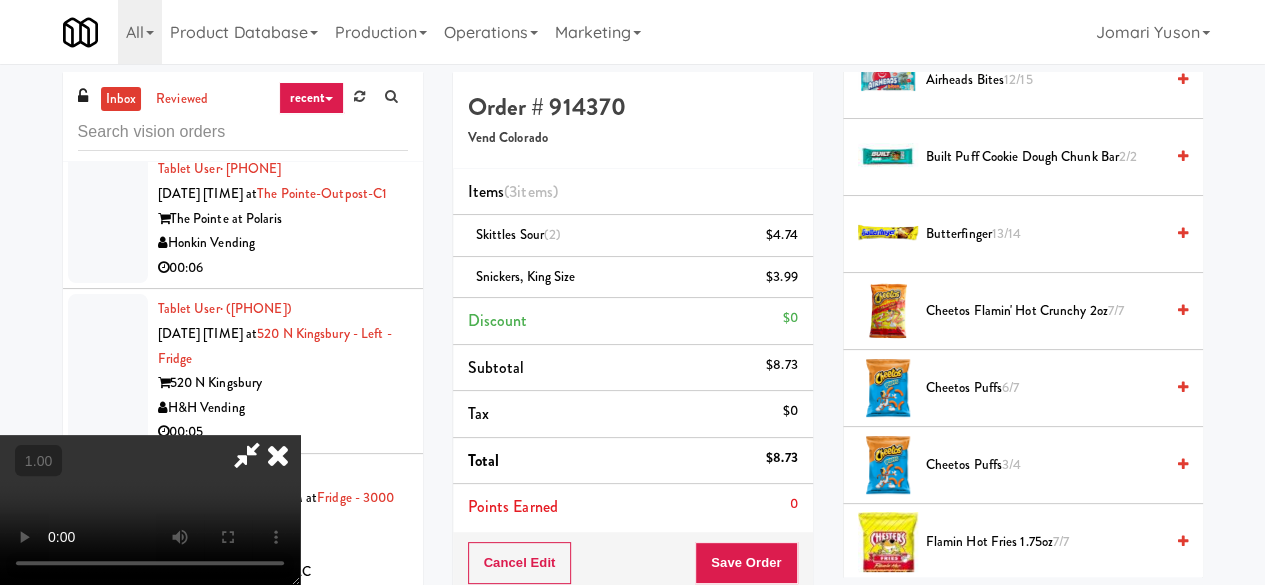 click at bounding box center [247, 455] 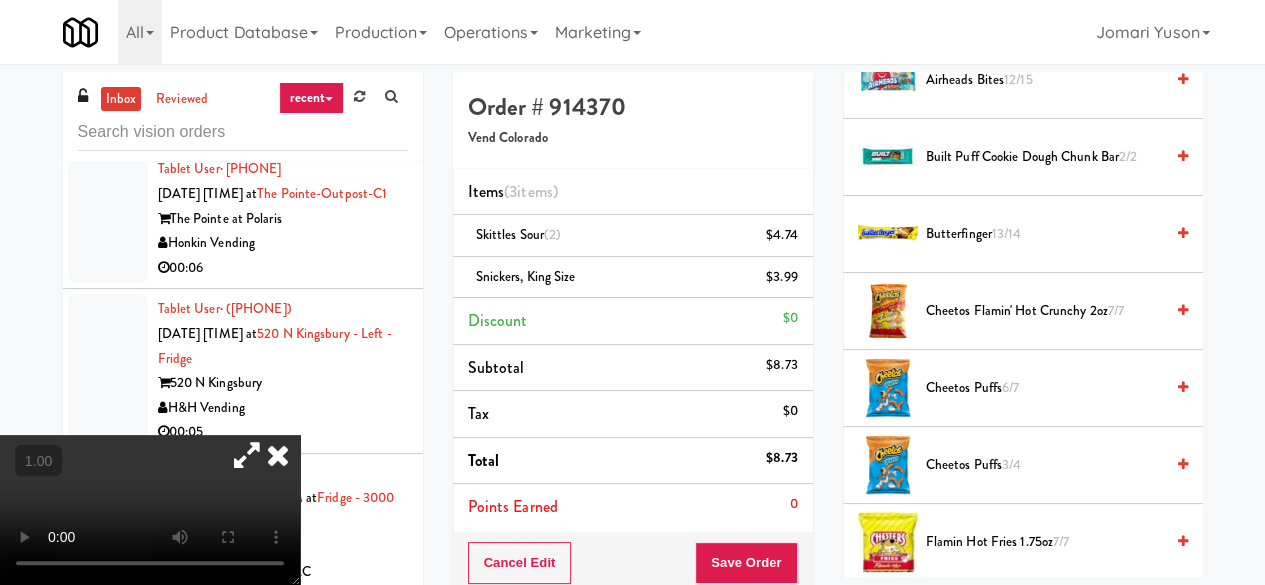 click at bounding box center [247, 455] 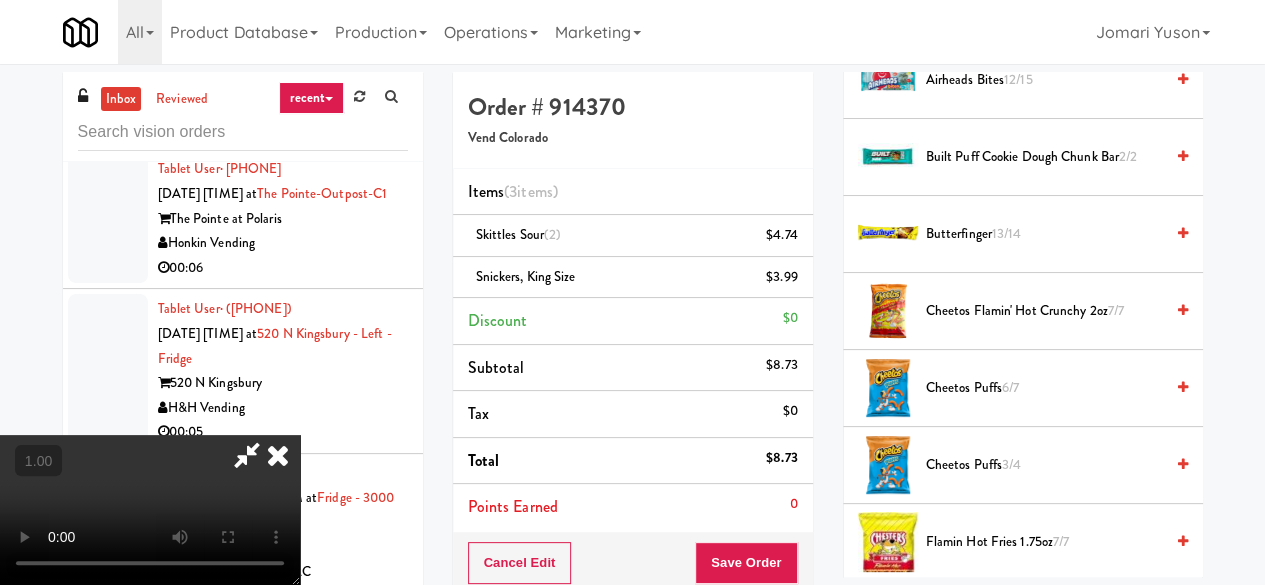 scroll, scrollTop: 0, scrollLeft: 0, axis: both 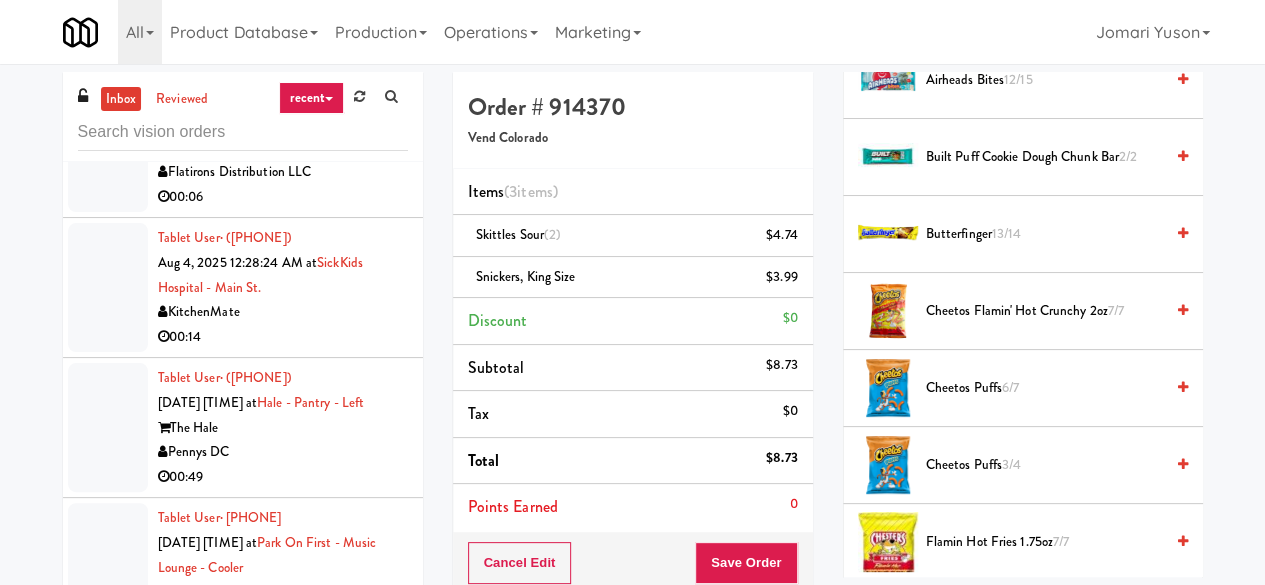 click on "Honkin Vending" at bounding box center (283, -157) 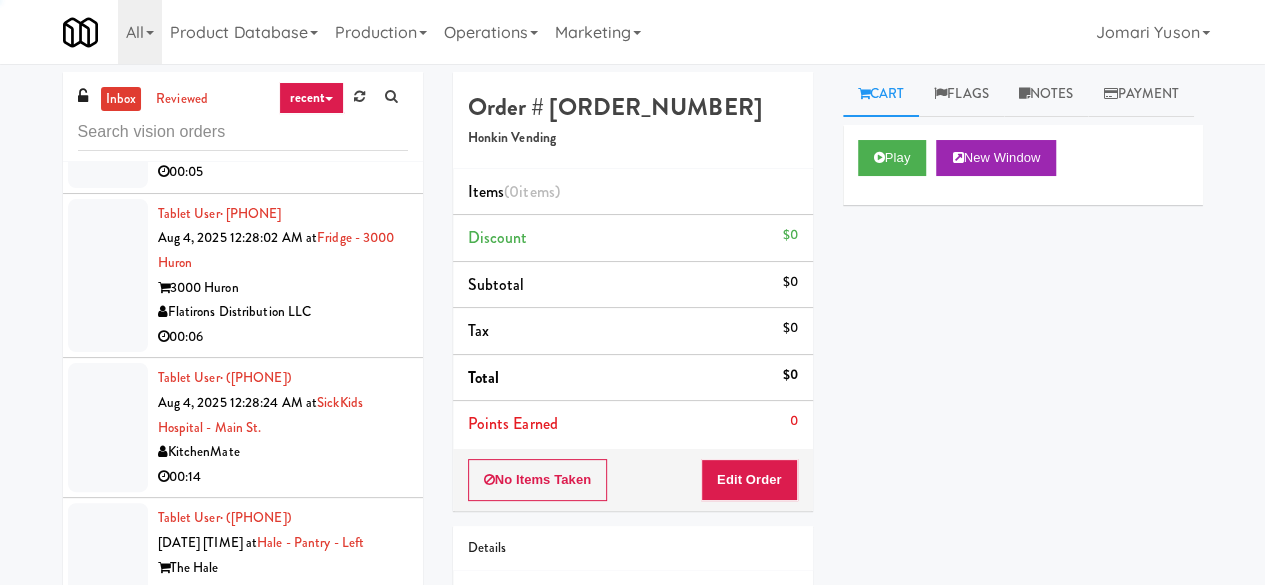 scroll, scrollTop: 6500, scrollLeft: 0, axis: vertical 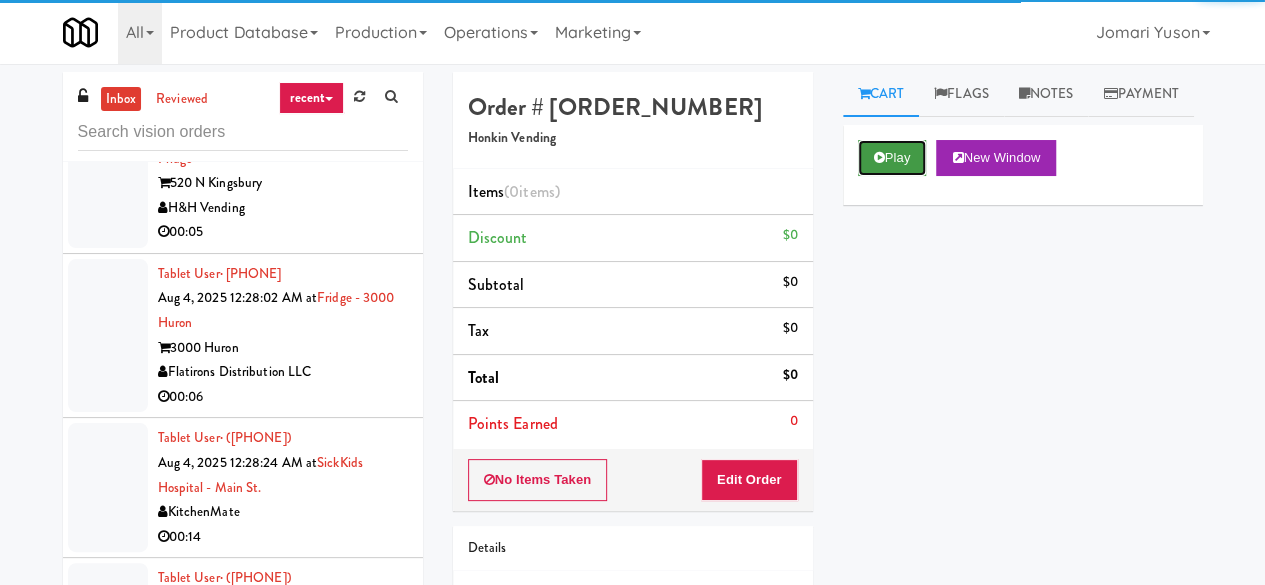 click on "Play" at bounding box center [892, 158] 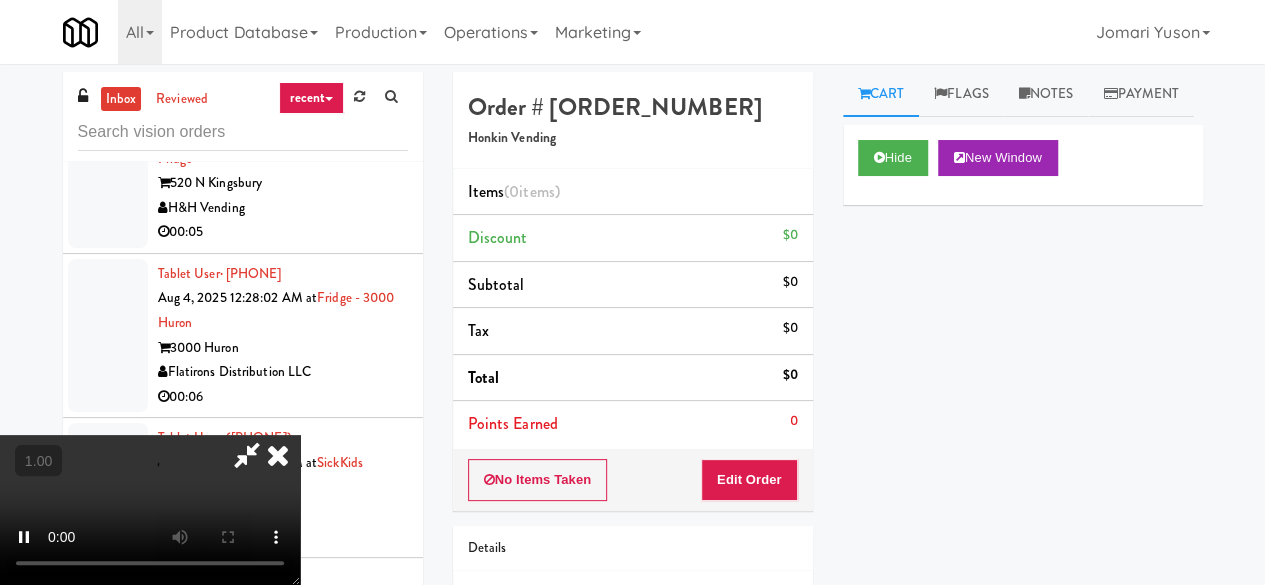 click on "No Items Taken Edit Order" at bounding box center (633, 480) 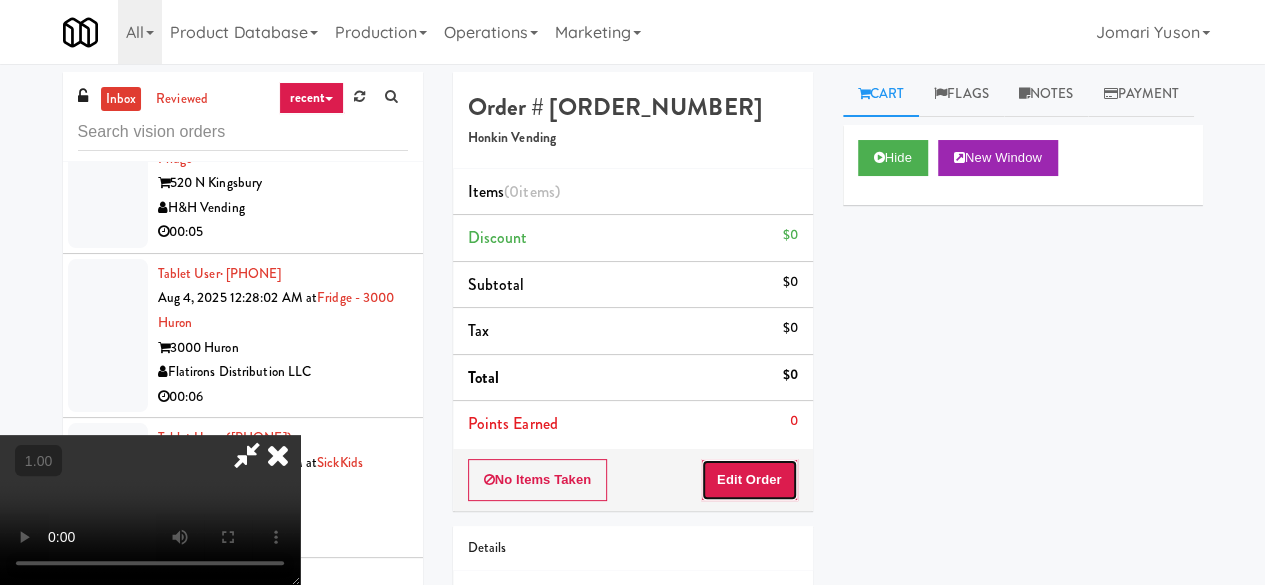 click on "Edit Order" at bounding box center (749, 480) 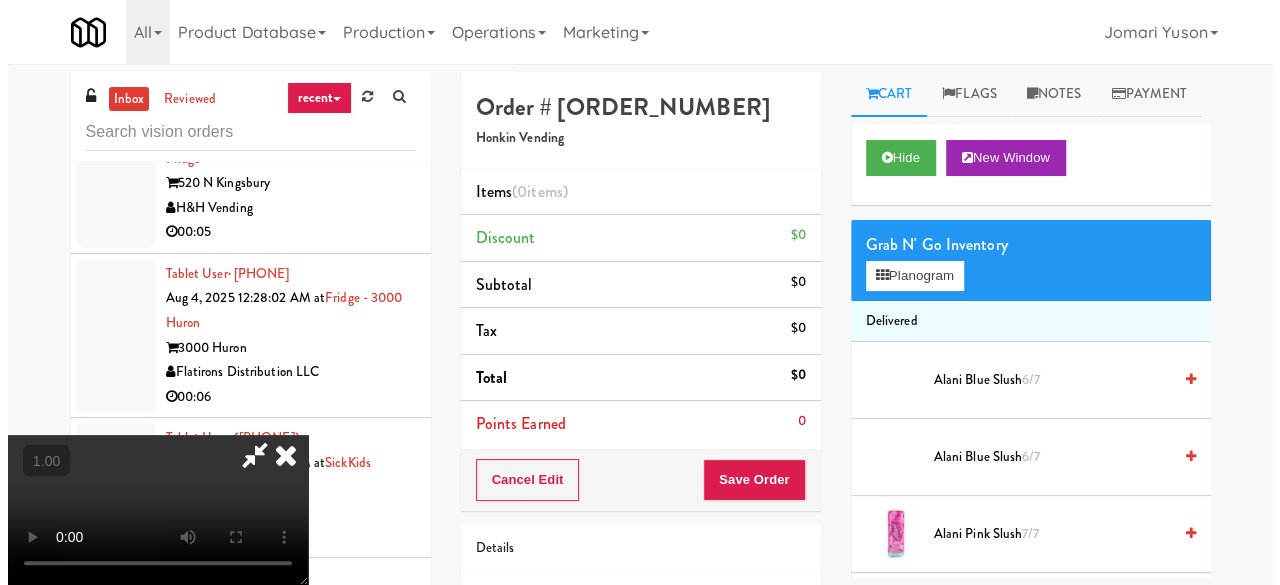scroll, scrollTop: 0, scrollLeft: 0, axis: both 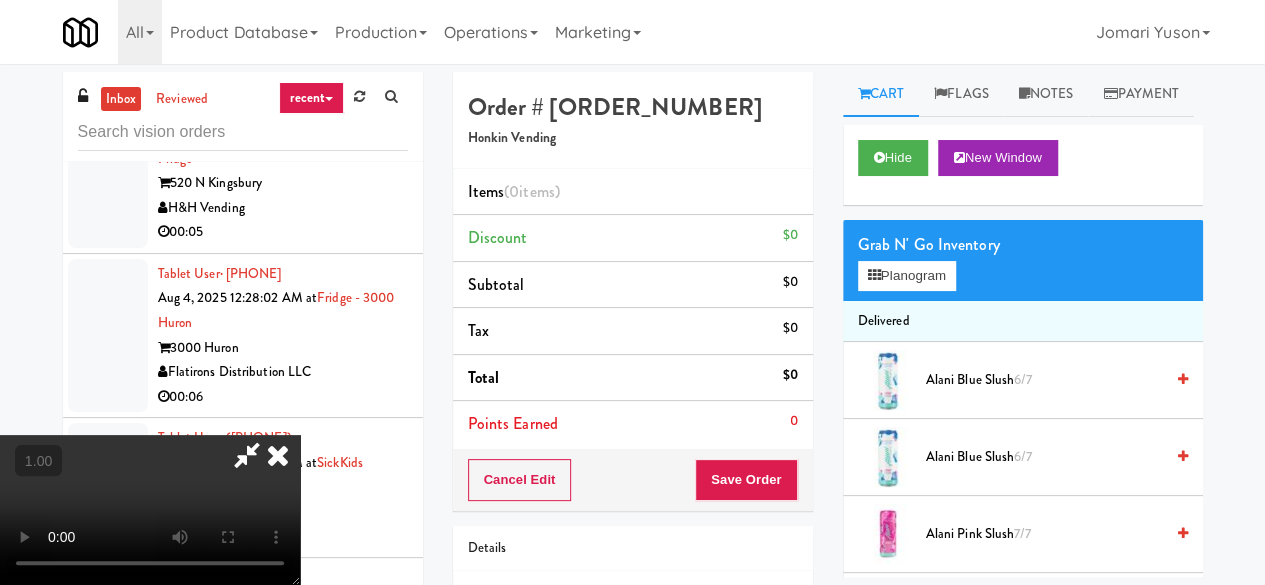 click on "Grab N' Go Inventory  Planogram" at bounding box center [1023, 260] 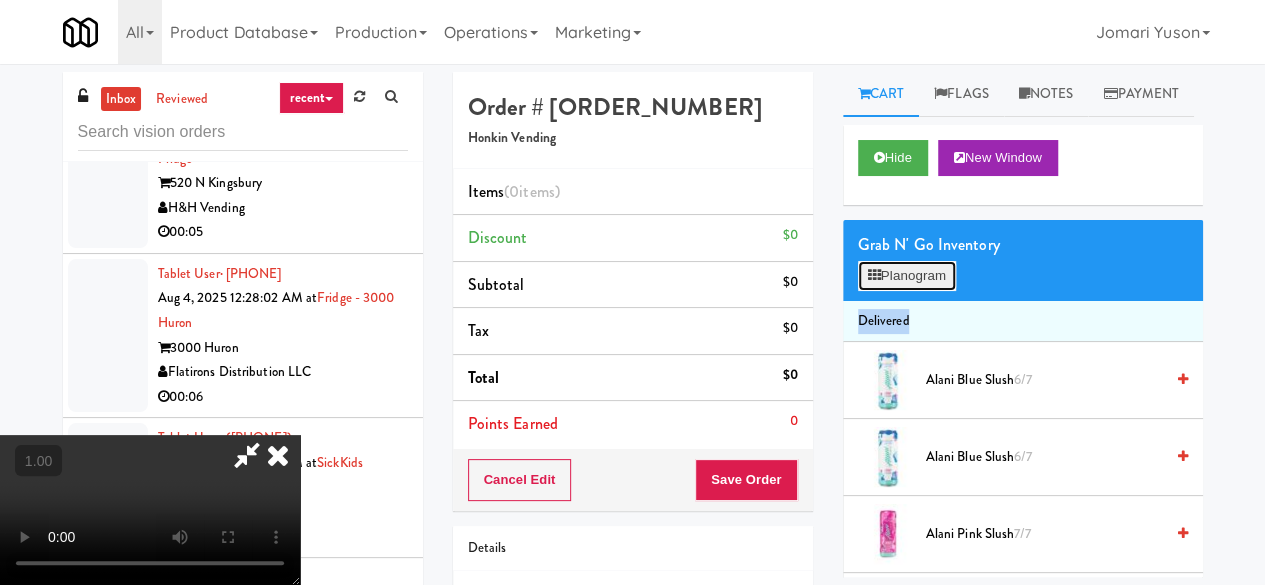 click on "Planogram" at bounding box center (907, 276) 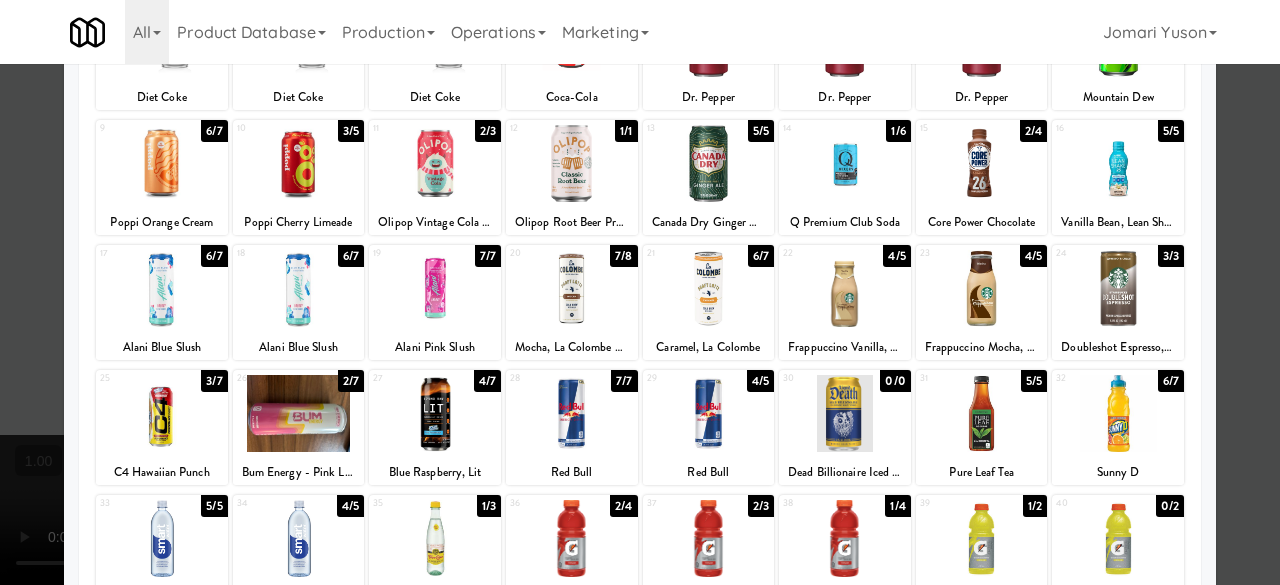 click at bounding box center (1118, 413) 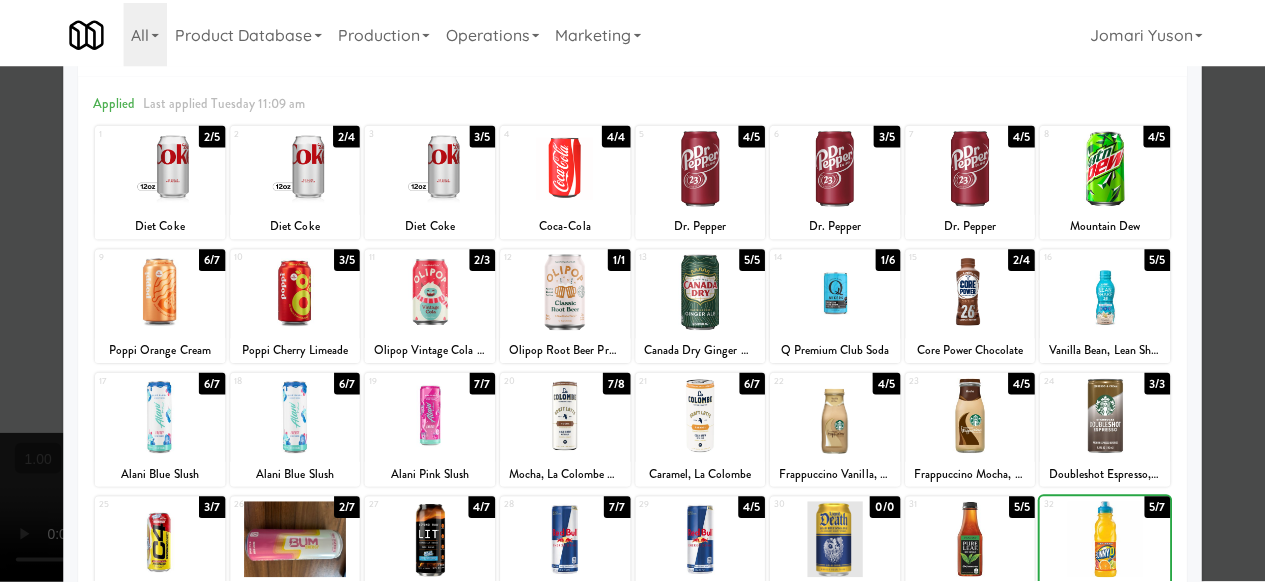 scroll, scrollTop: 0, scrollLeft: 0, axis: both 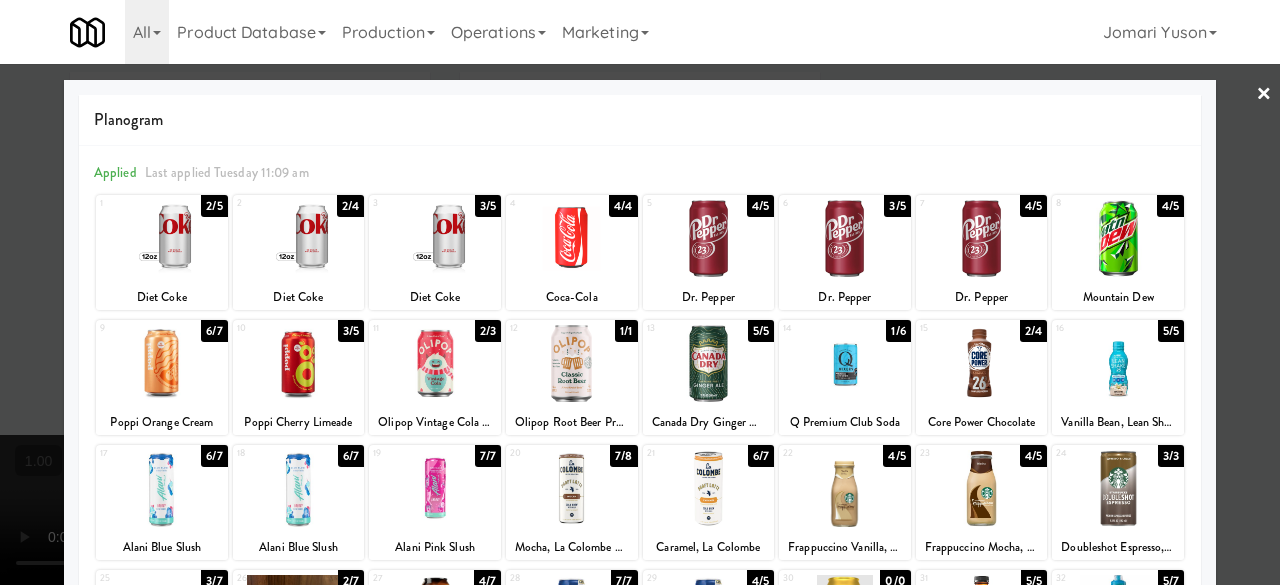click on "×" at bounding box center [1264, 95] 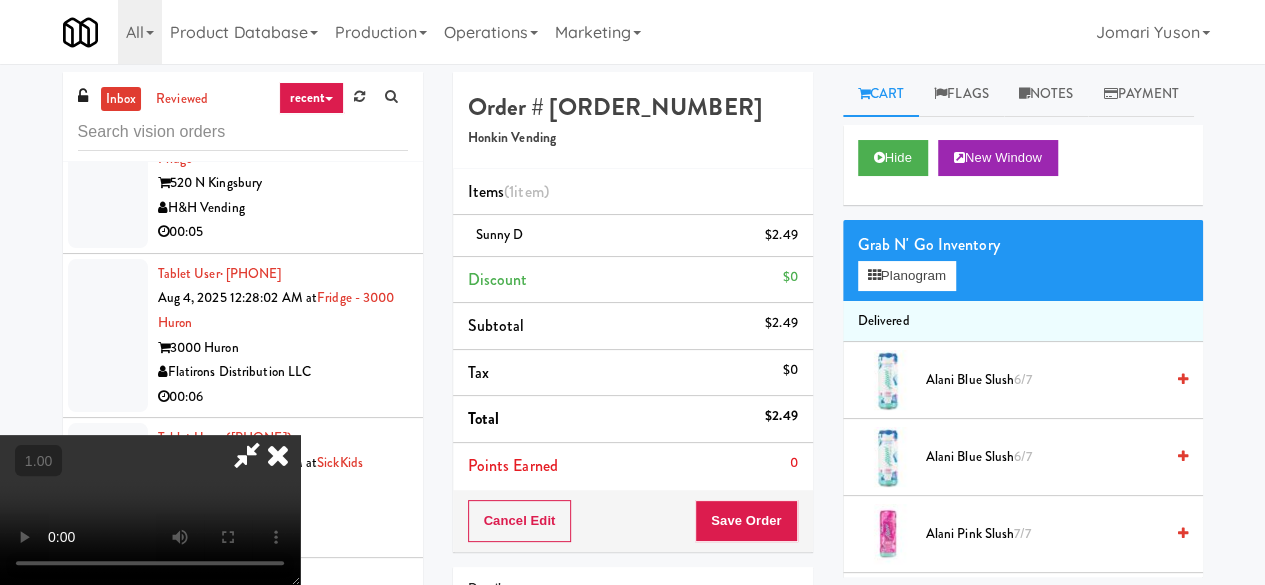 scroll, scrollTop: 263, scrollLeft: 0, axis: vertical 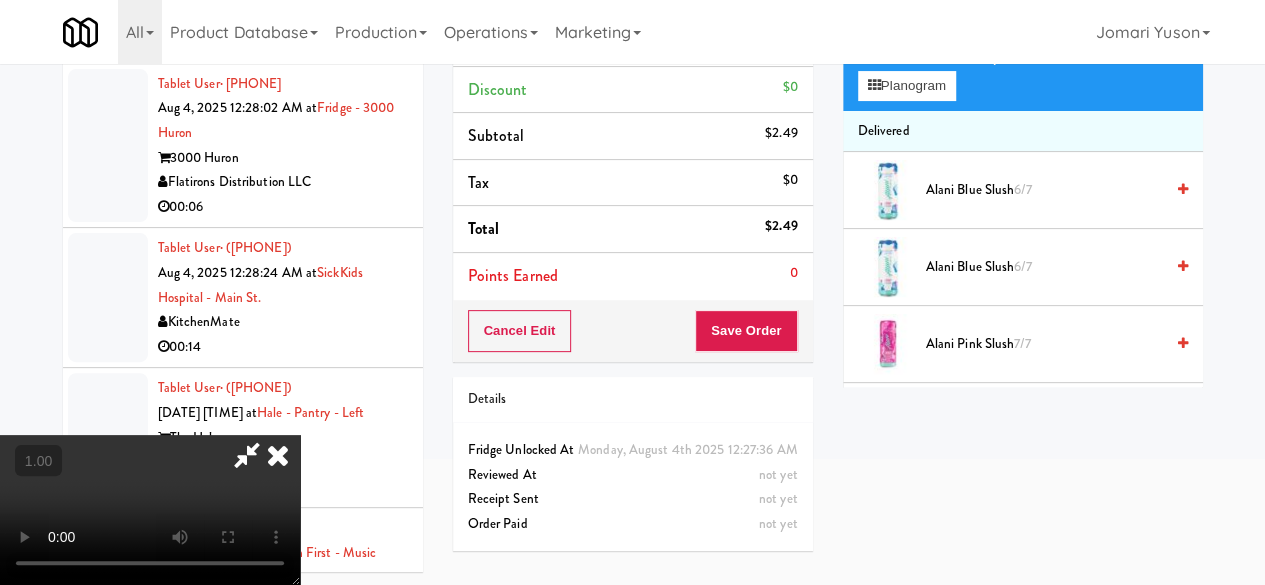 type 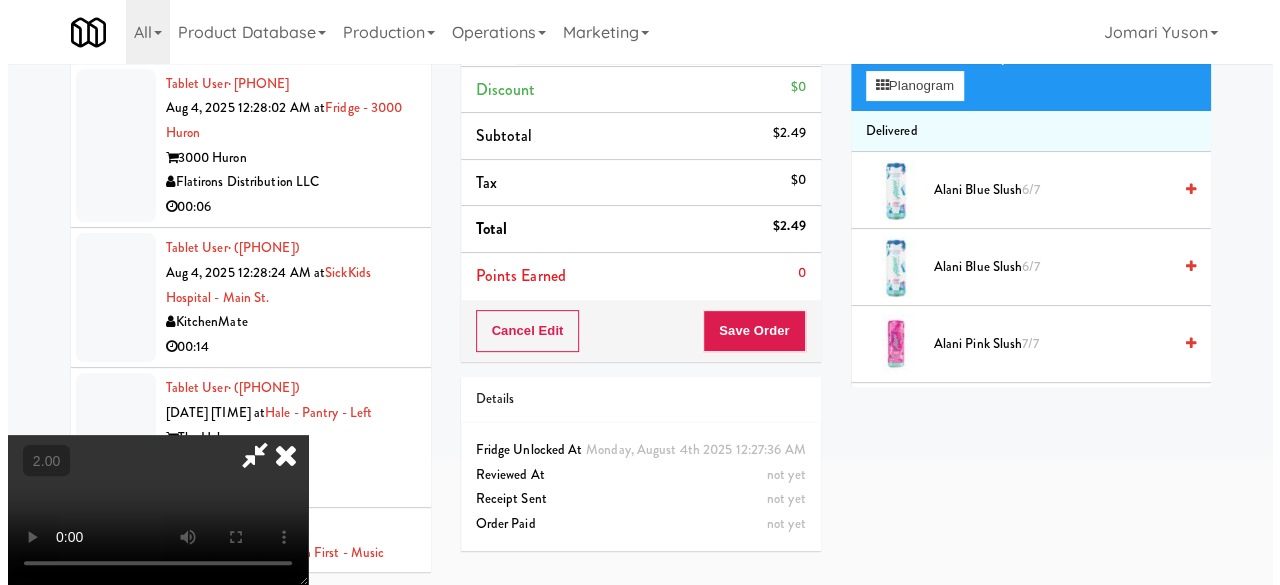 scroll, scrollTop: 0, scrollLeft: 0, axis: both 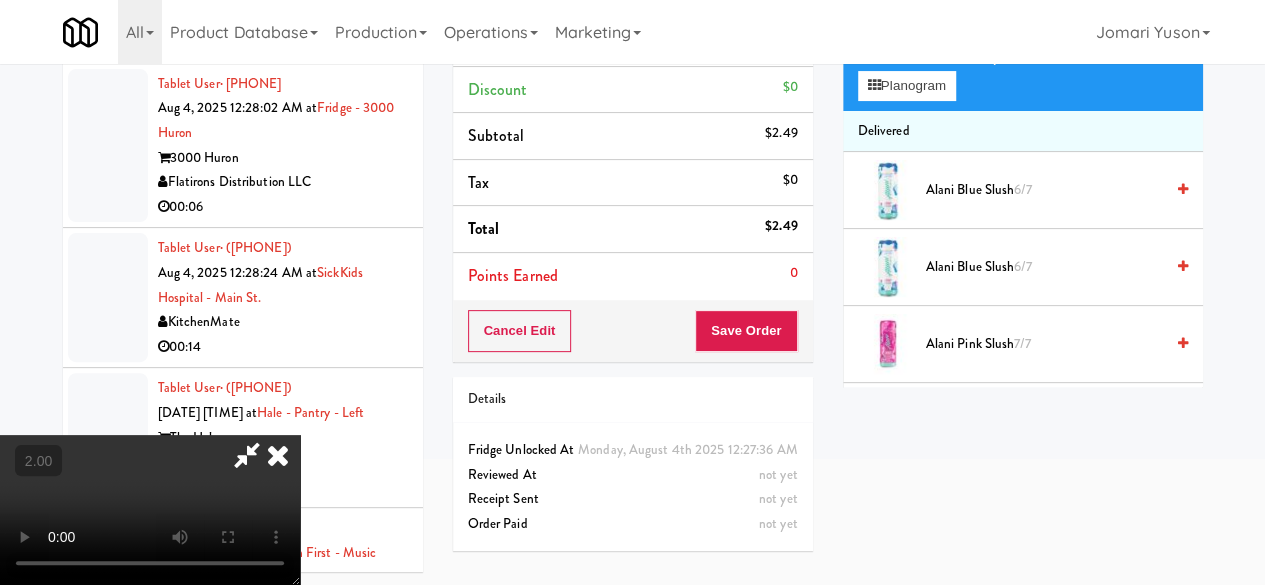 click at bounding box center [247, 455] 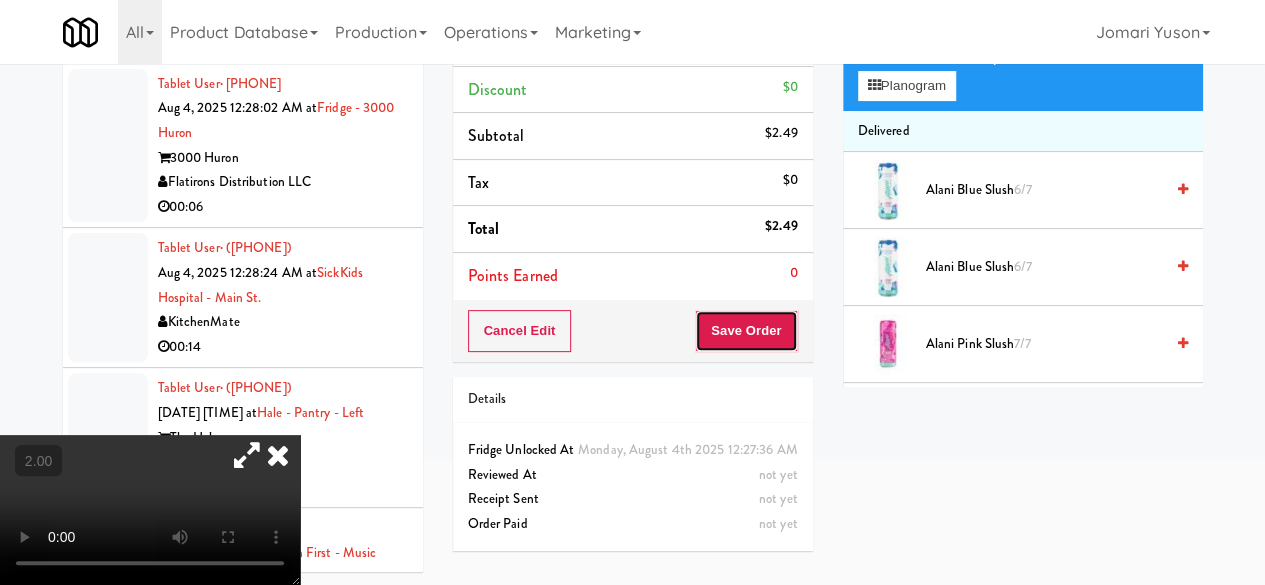 click on "Save Order" at bounding box center (746, 331) 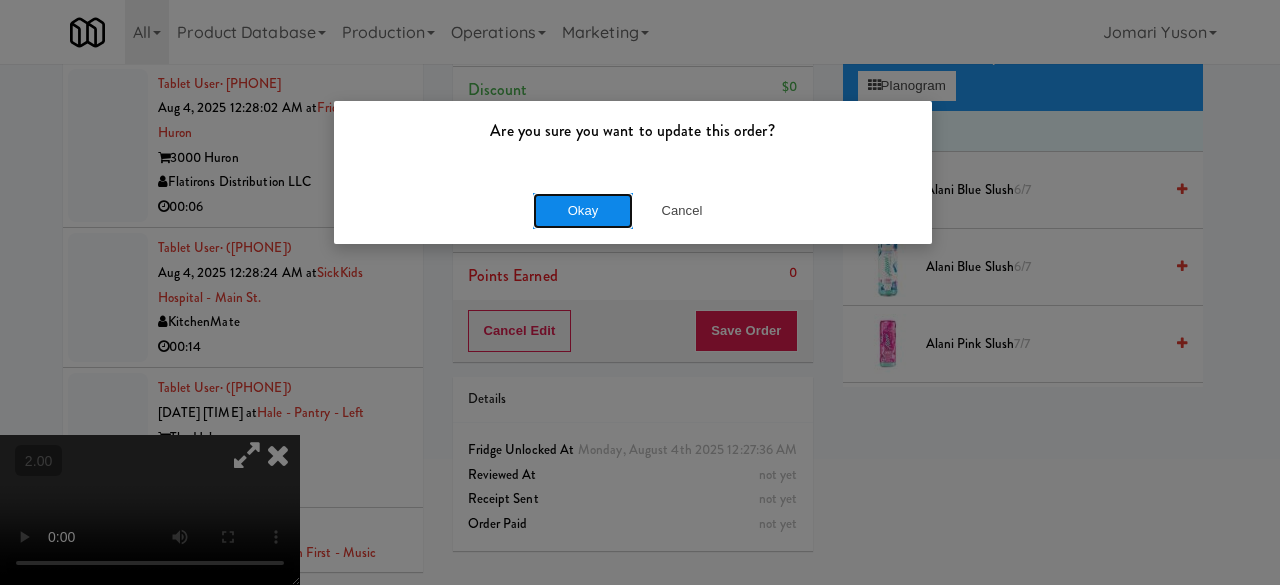 click on "Okay" at bounding box center (583, 211) 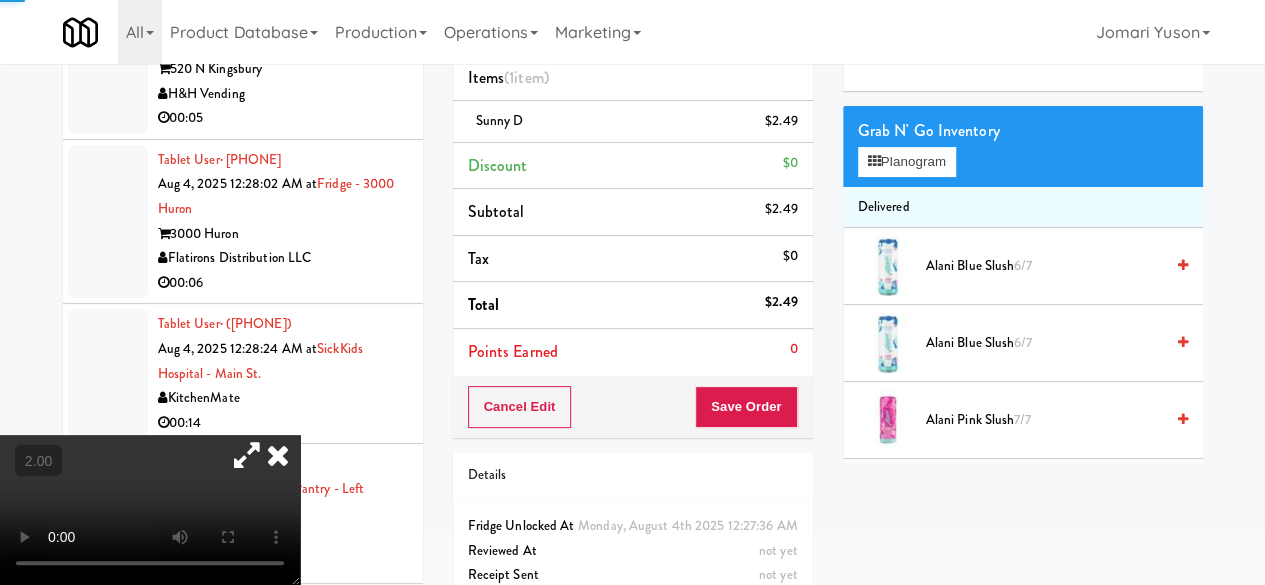 scroll, scrollTop: 0, scrollLeft: 0, axis: both 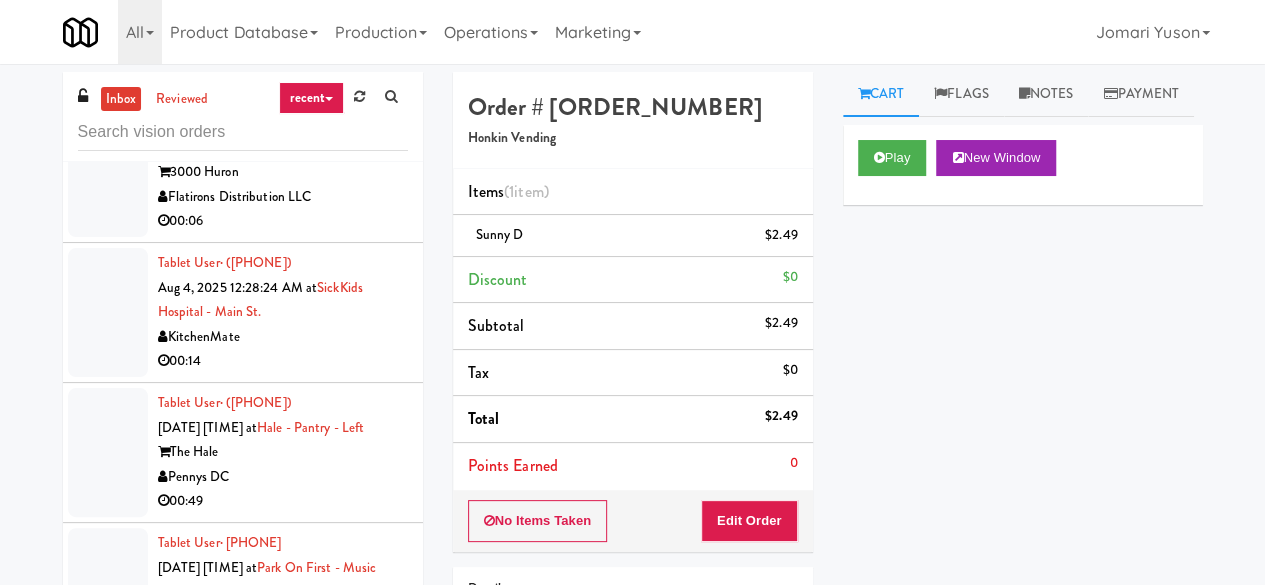 click on "H&H Vending" at bounding box center (283, 32) 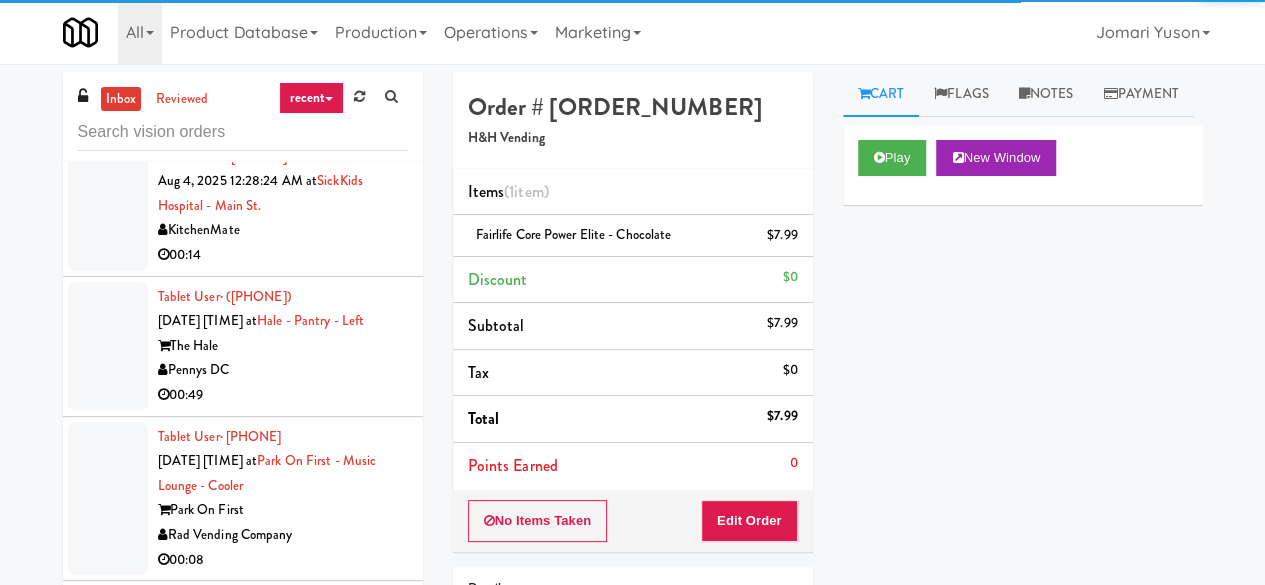 scroll, scrollTop: 6800, scrollLeft: 0, axis: vertical 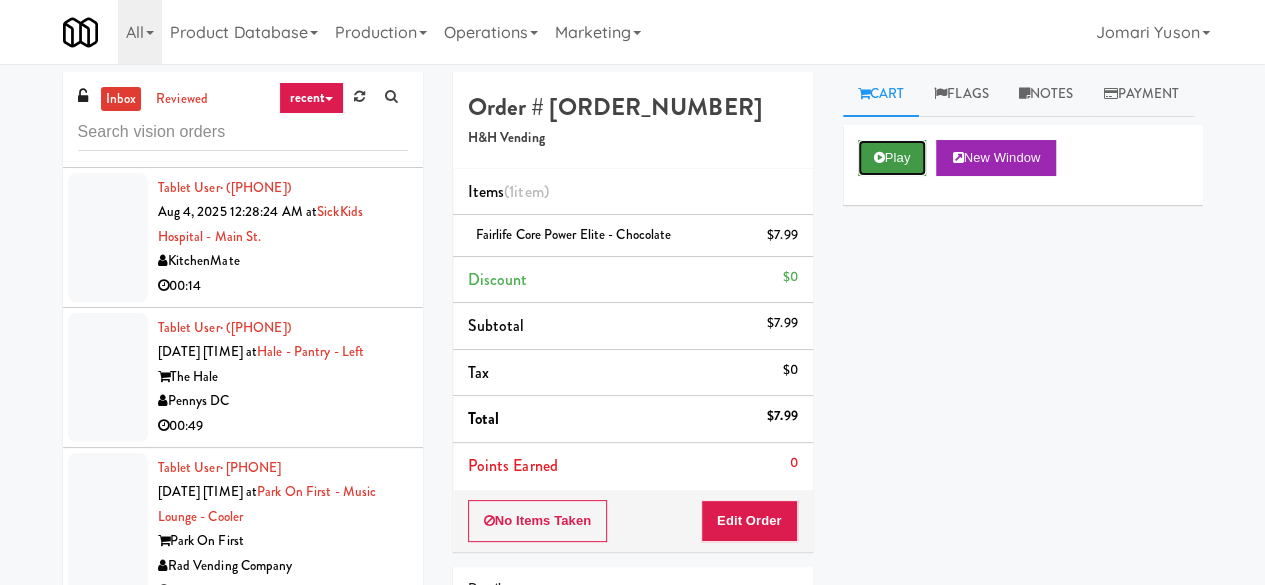 click on "Play" at bounding box center (892, 158) 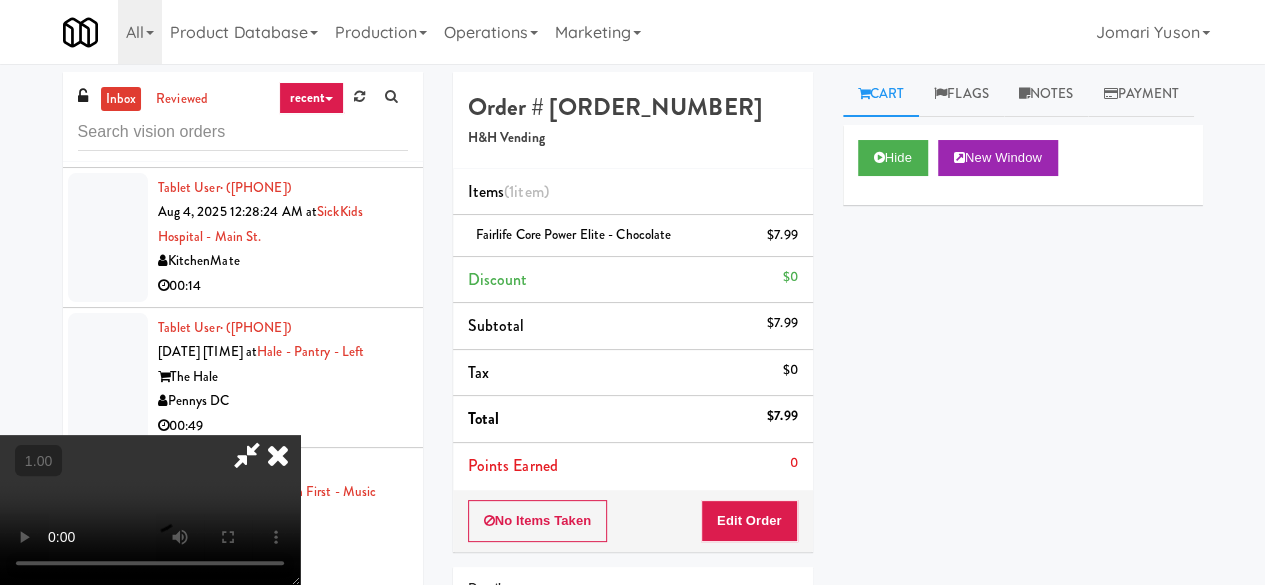 click at bounding box center [278, 455] 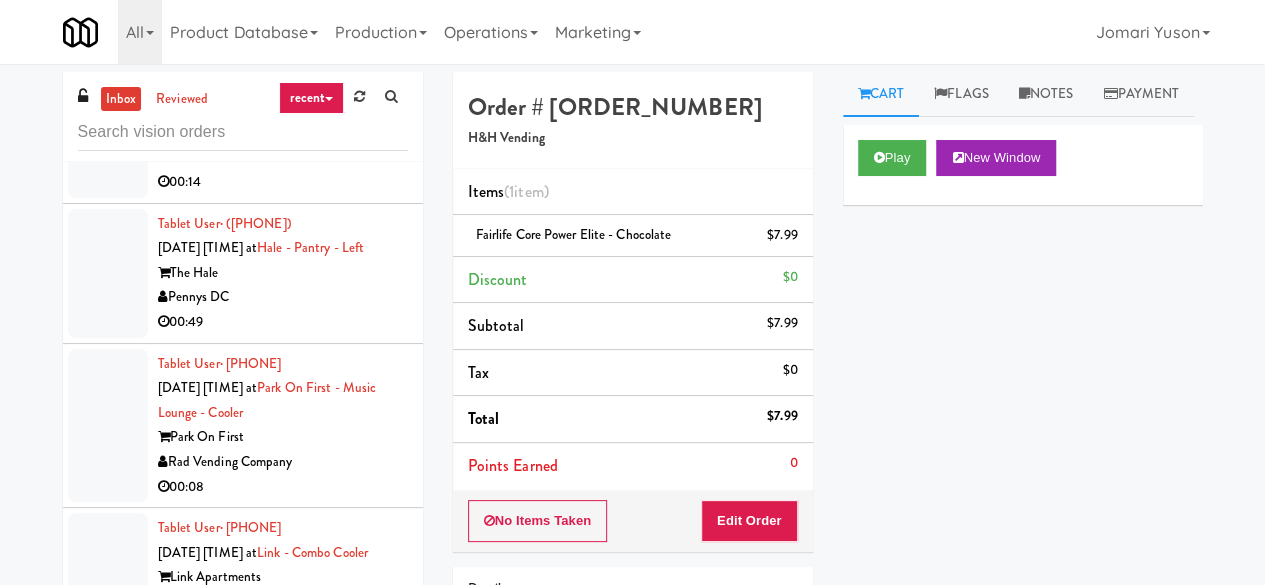 scroll, scrollTop: 7000, scrollLeft: 0, axis: vertical 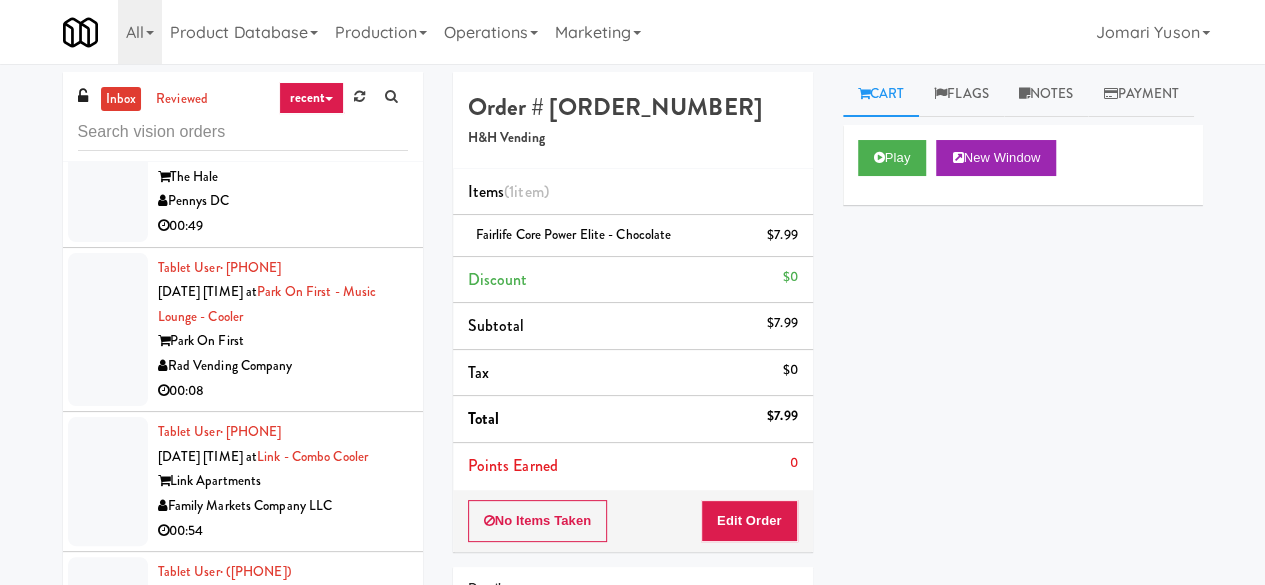 click on "Flatirons Distribution LLC" at bounding box center (283, -79) 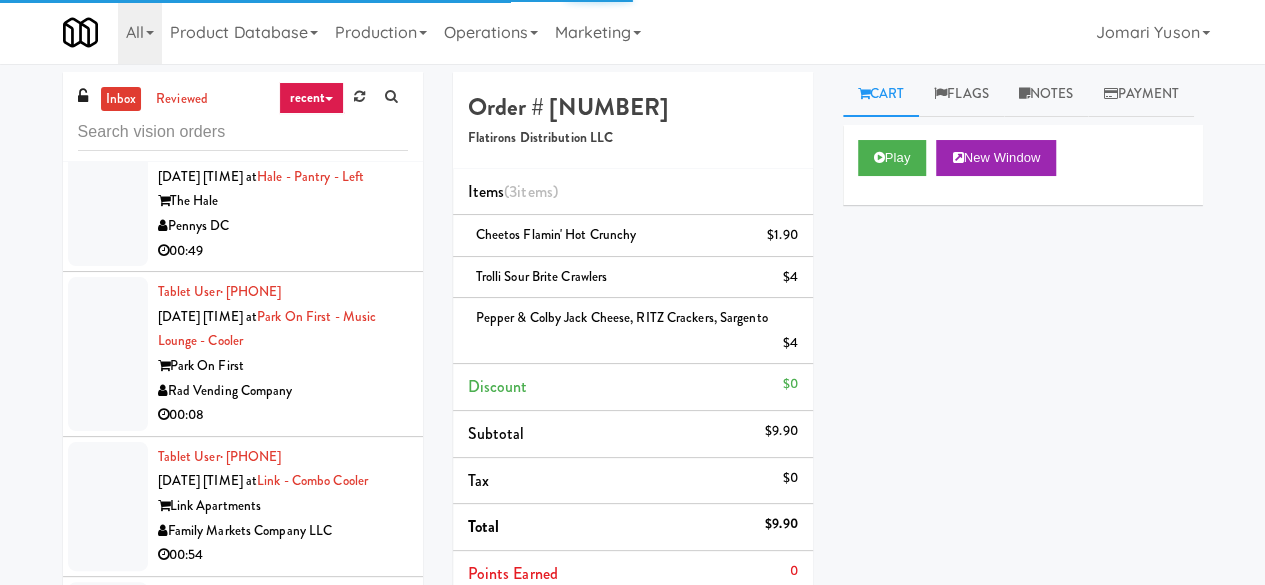 scroll, scrollTop: 7200, scrollLeft: 0, axis: vertical 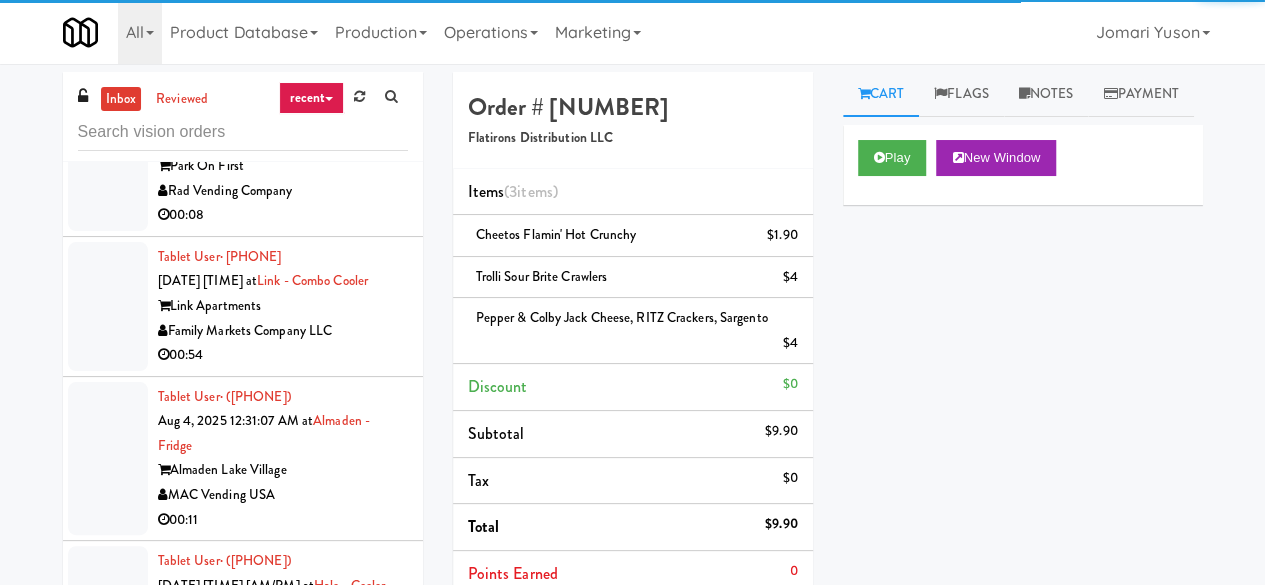 click on "KitchenMate" at bounding box center [283, -114] 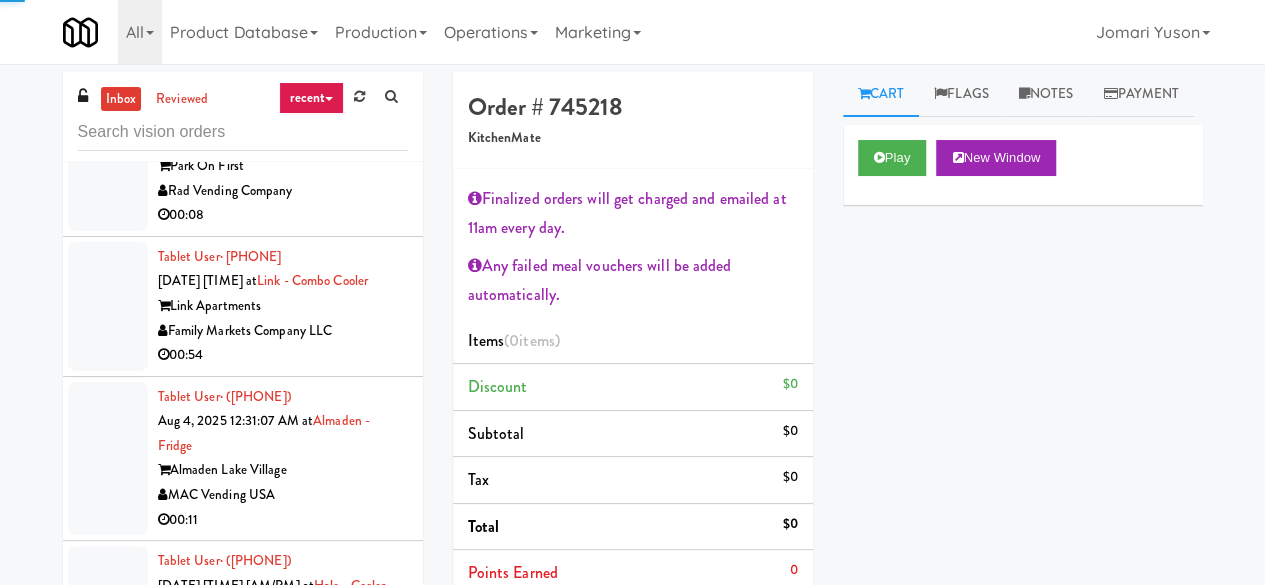 scroll, scrollTop: 7400, scrollLeft: 0, axis: vertical 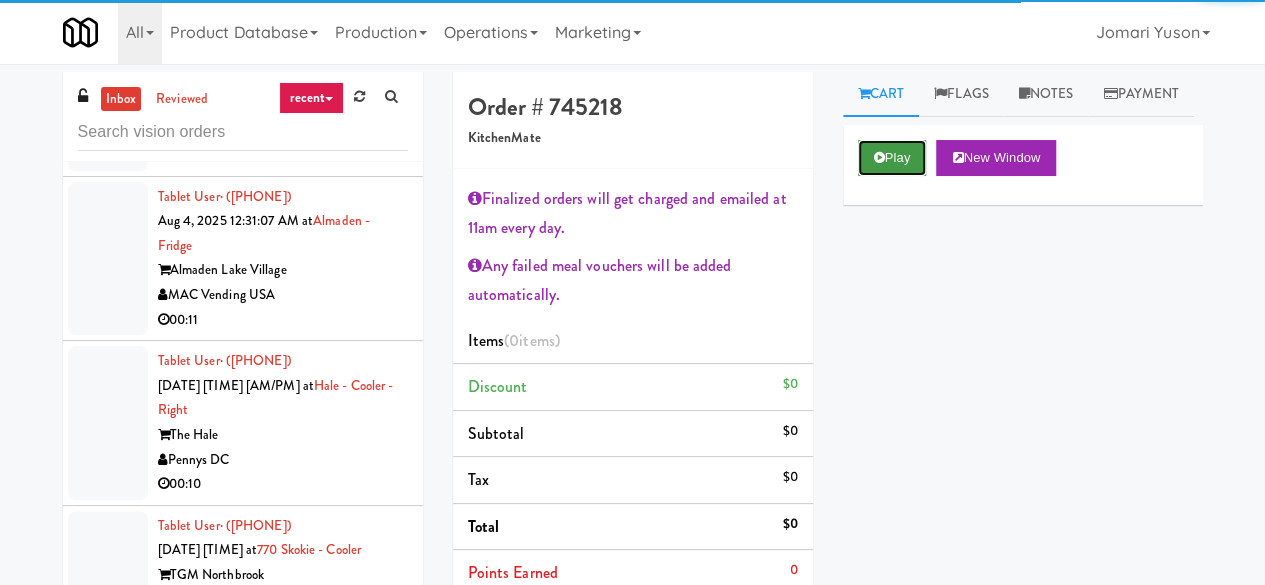 click on "Play" at bounding box center (892, 158) 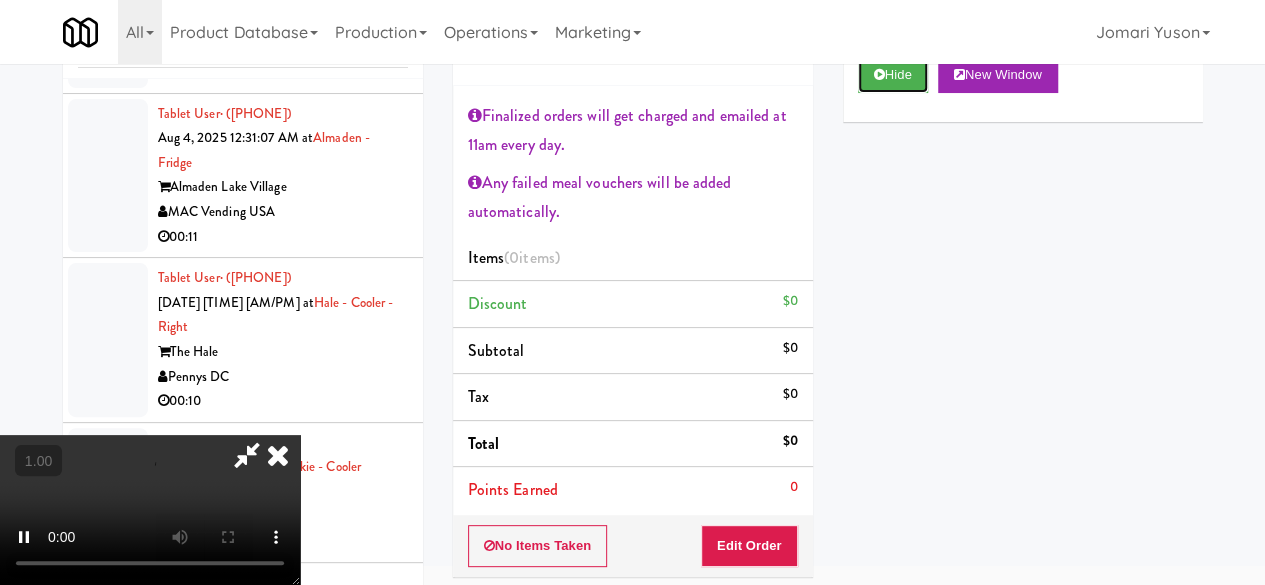 scroll, scrollTop: 200, scrollLeft: 0, axis: vertical 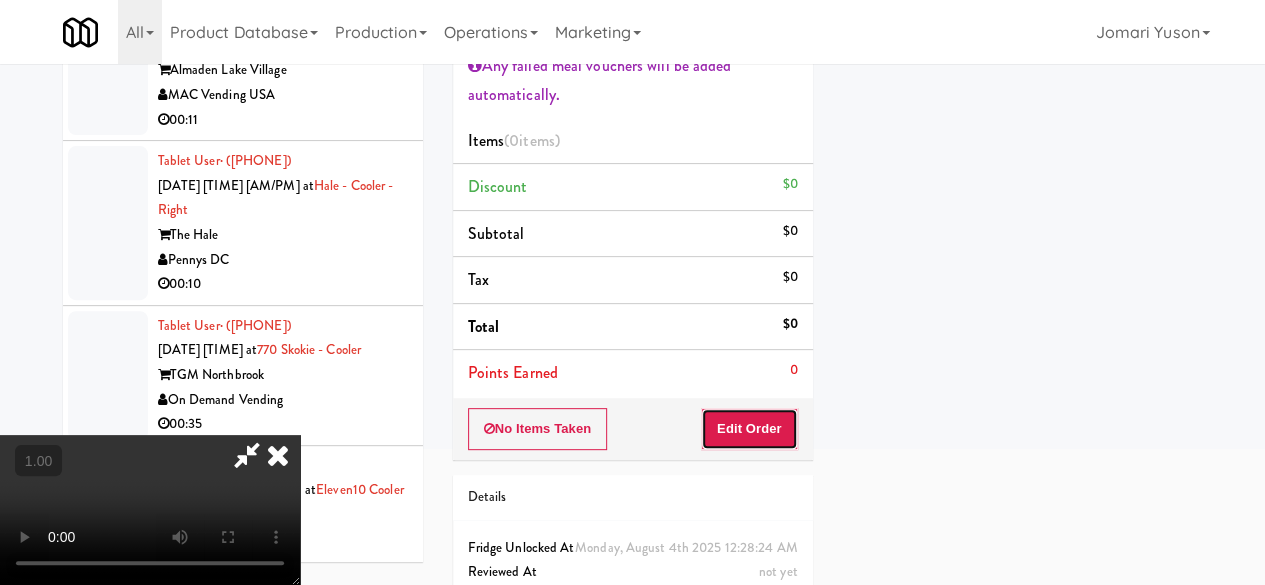 click on "Edit Order" at bounding box center [749, 429] 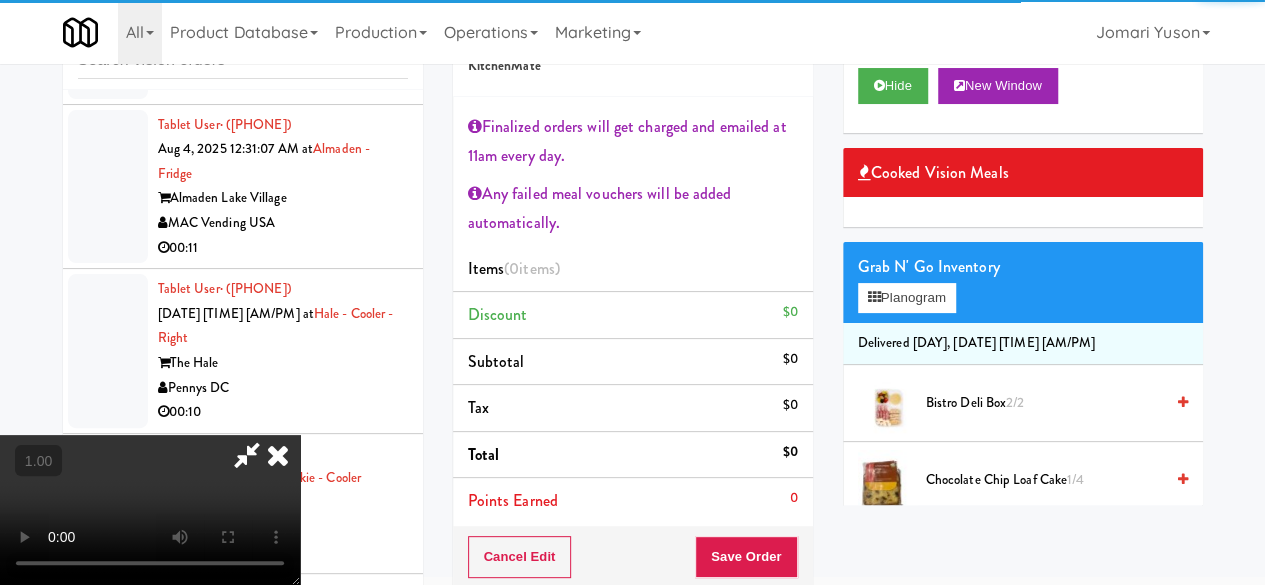 scroll, scrollTop: 0, scrollLeft: 0, axis: both 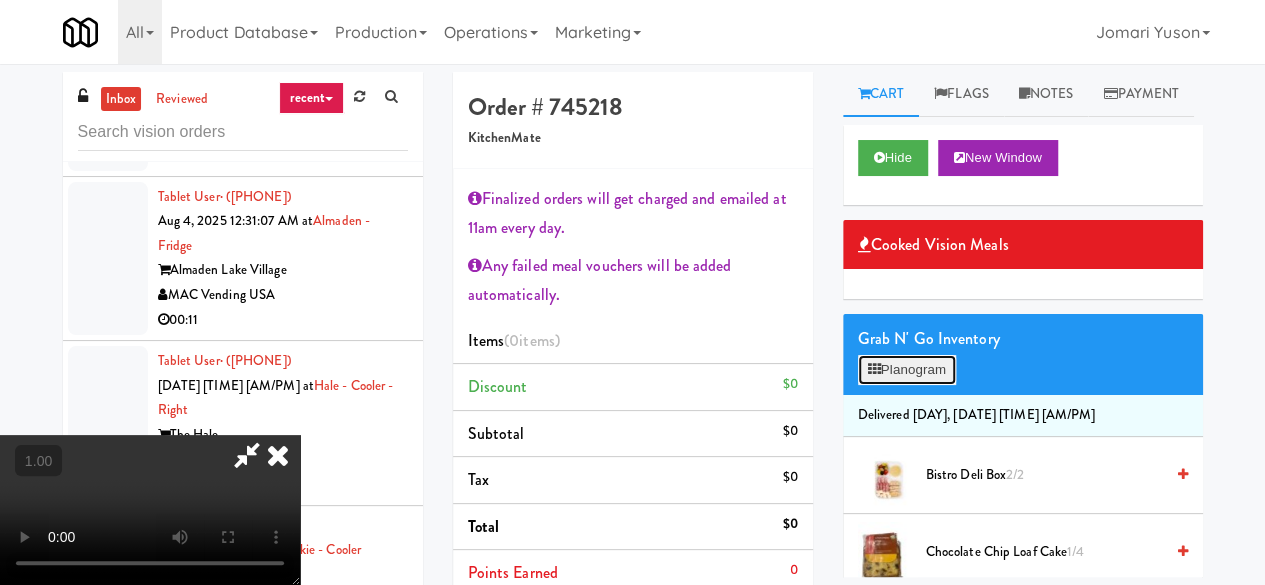 click on "Planogram" at bounding box center [907, 370] 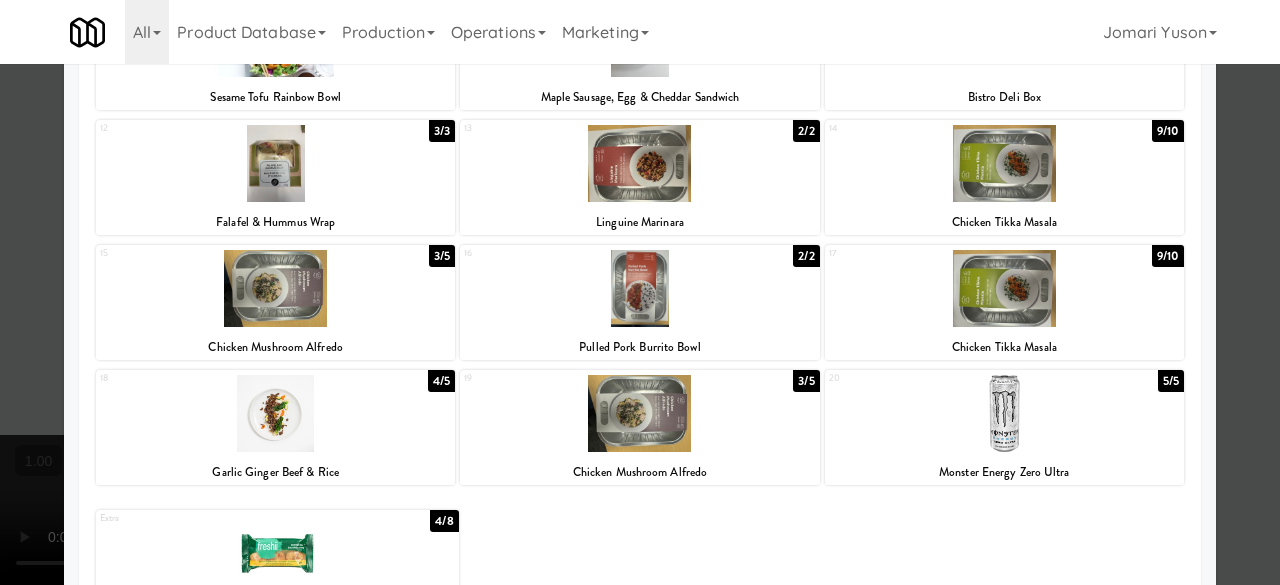 scroll, scrollTop: 421, scrollLeft: 0, axis: vertical 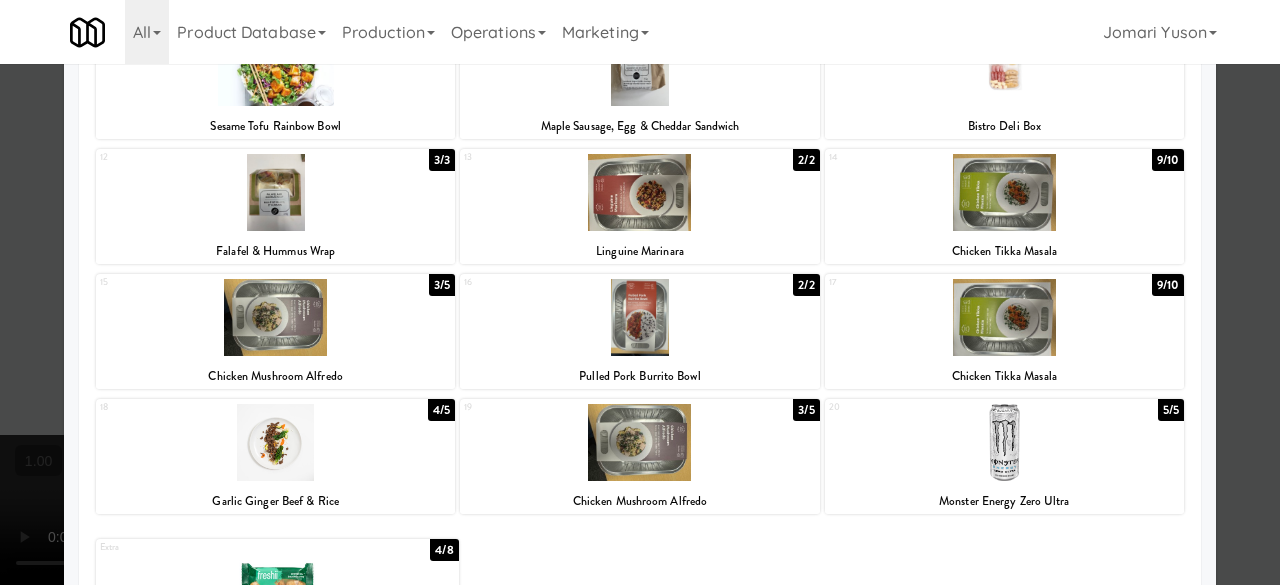 click at bounding box center [1004, 442] 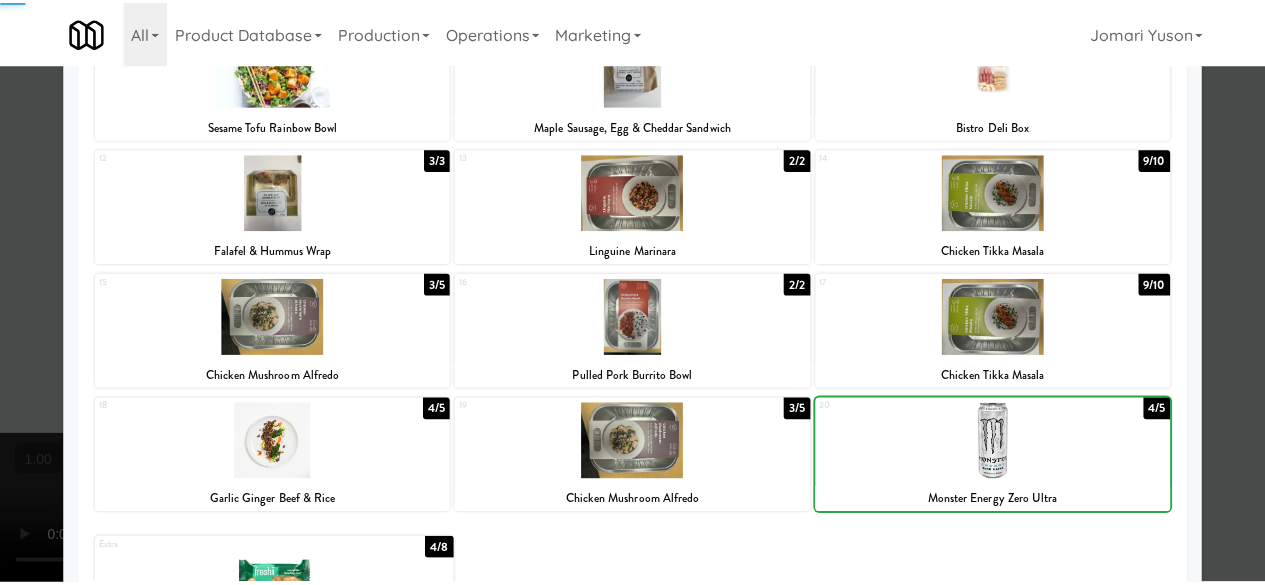 scroll, scrollTop: 0, scrollLeft: 0, axis: both 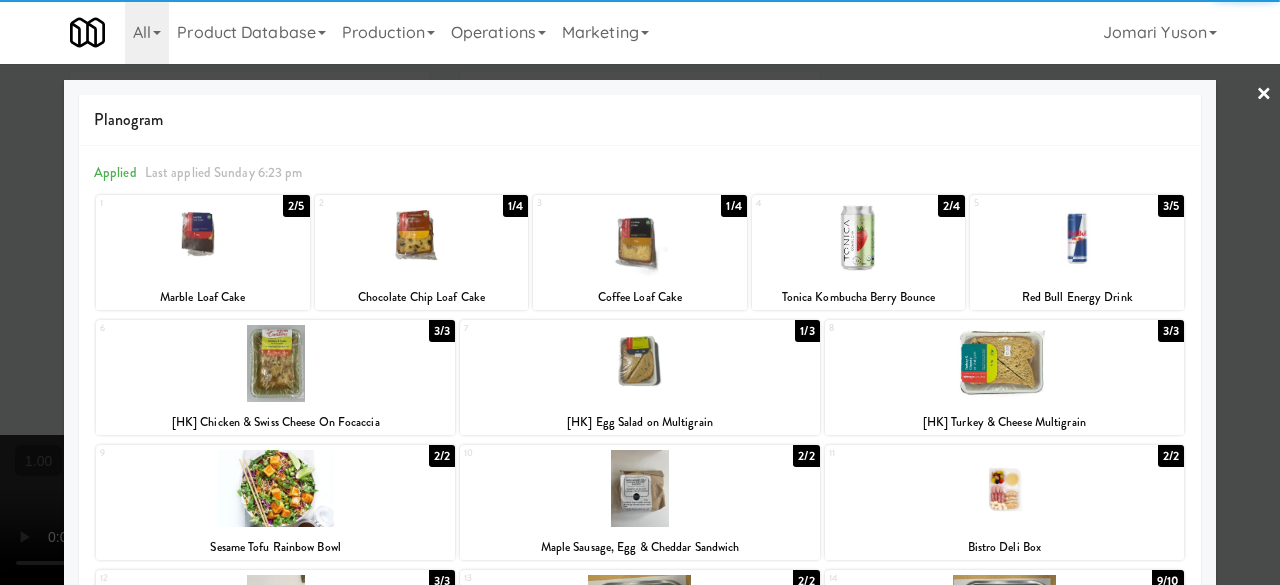 click on "×" at bounding box center (1264, 95) 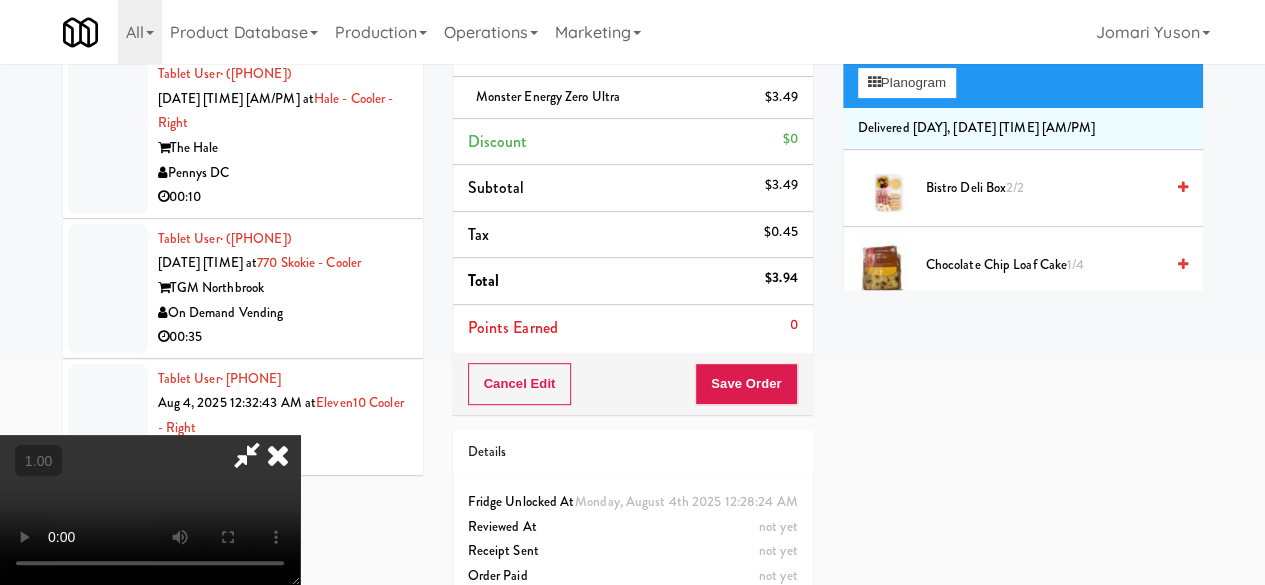 scroll, scrollTop: 316, scrollLeft: 0, axis: vertical 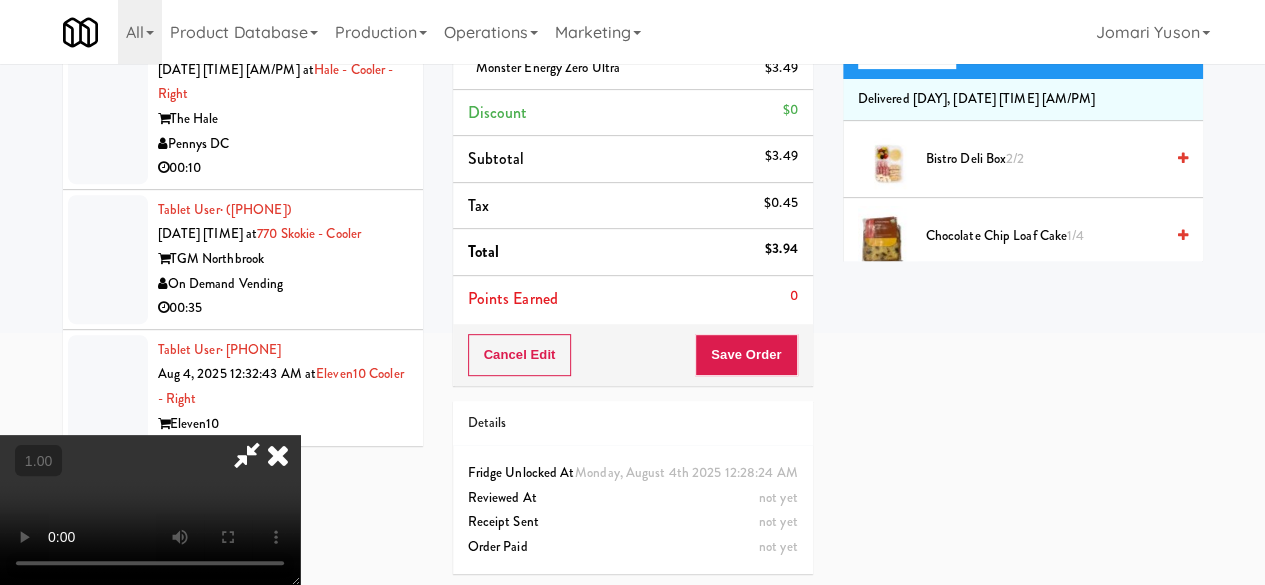 type 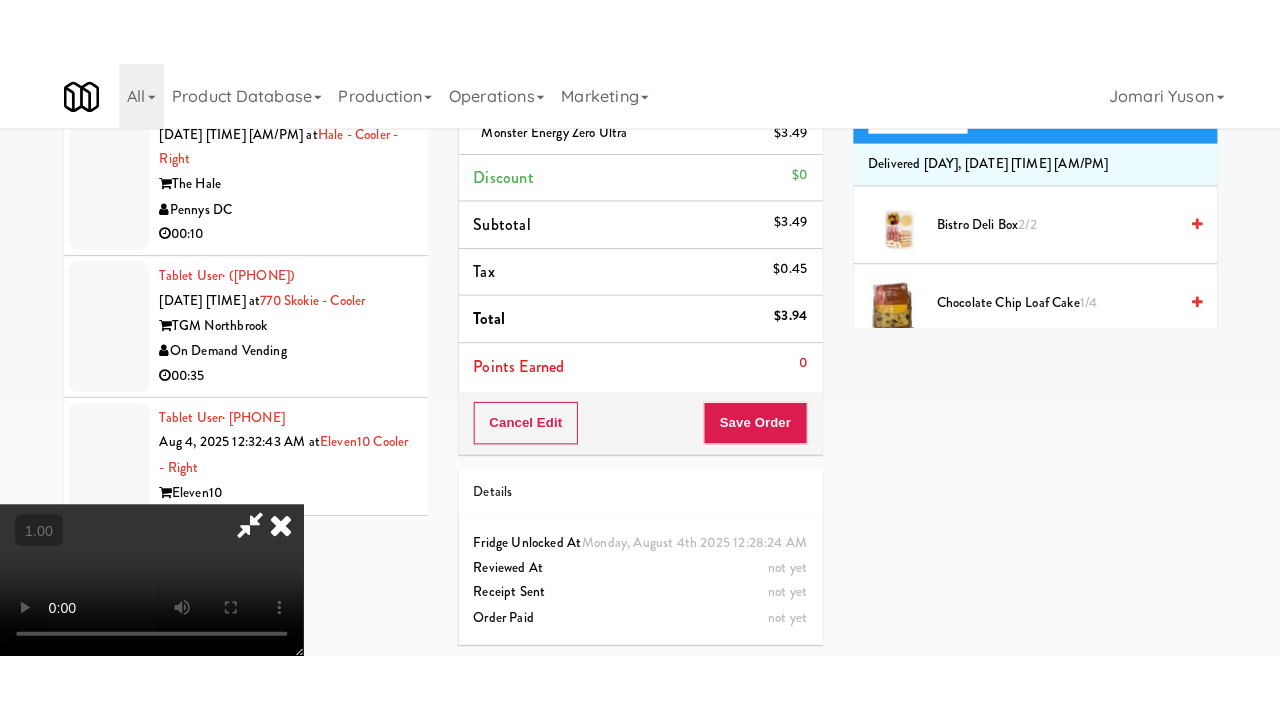 scroll, scrollTop: 182, scrollLeft: 0, axis: vertical 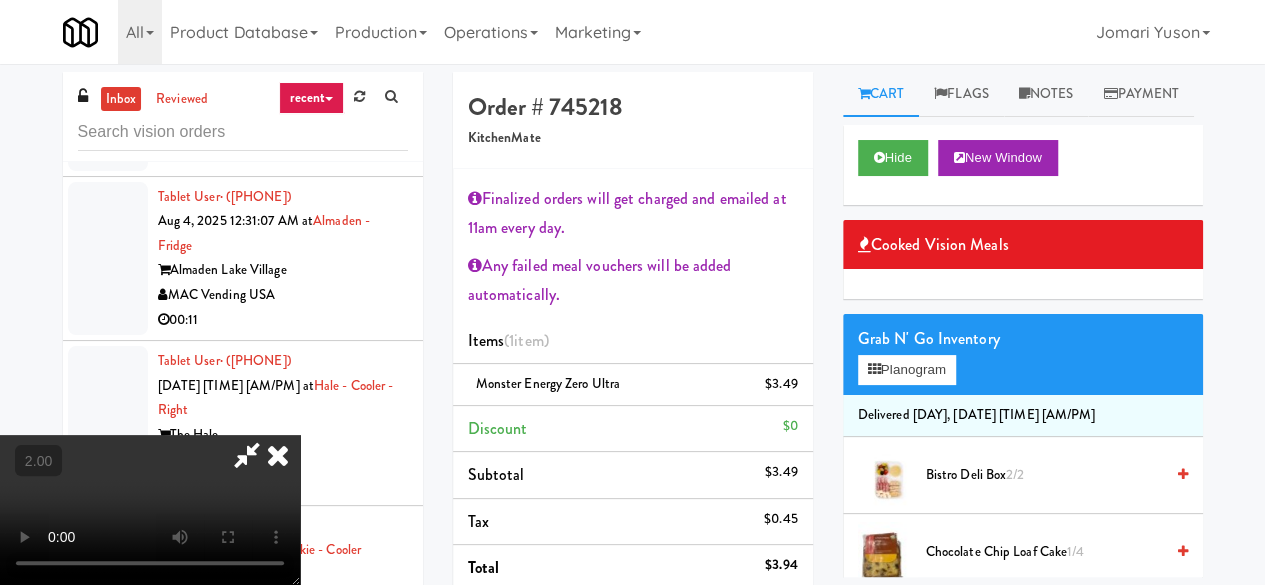click at bounding box center [278, 455] 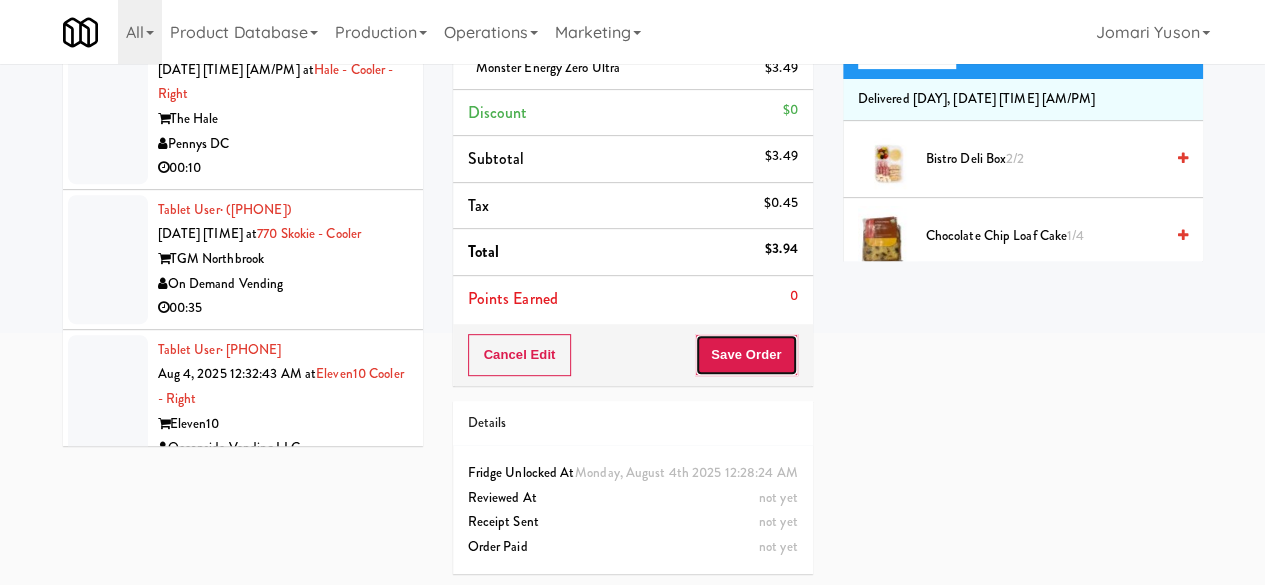 click on "Save Order" at bounding box center (746, 355) 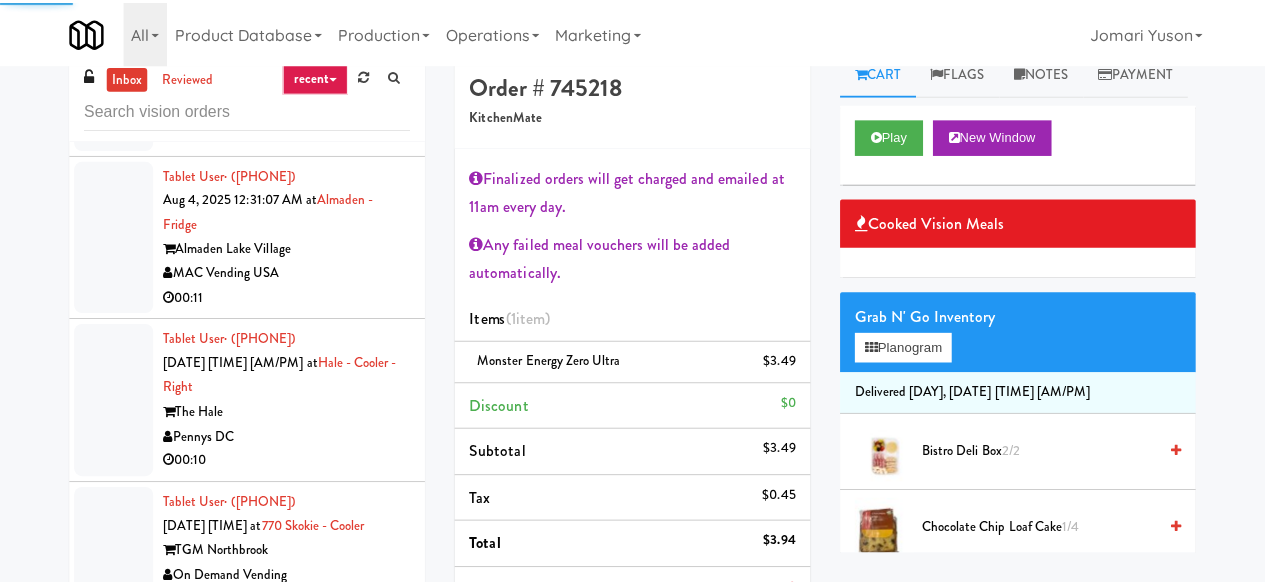 scroll, scrollTop: 16, scrollLeft: 0, axis: vertical 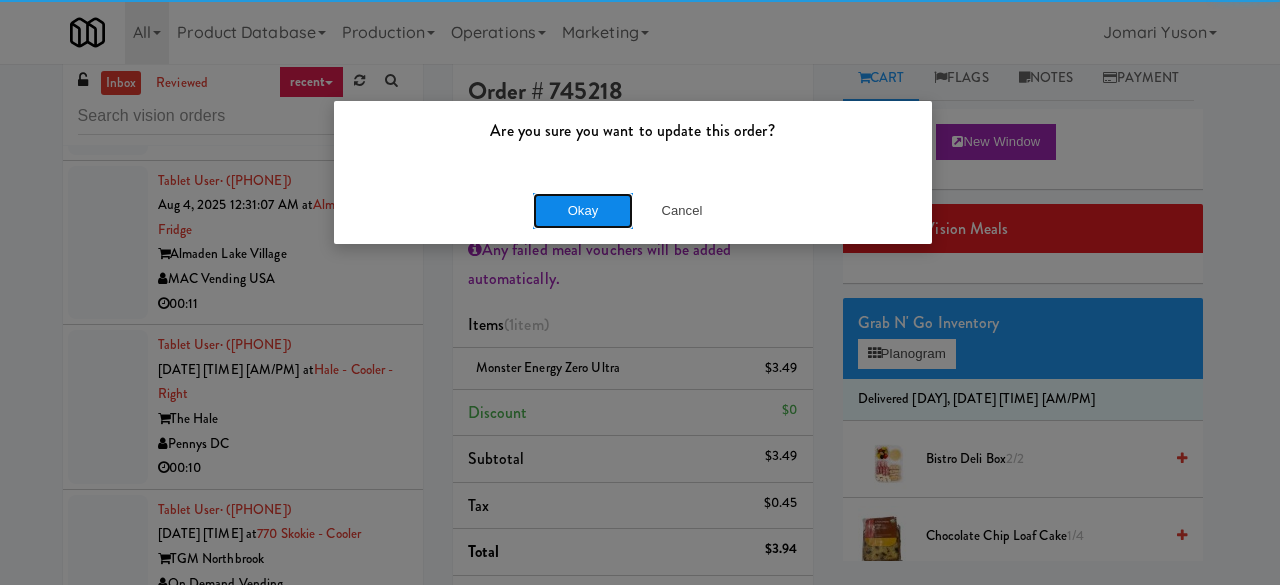 click on "Okay" at bounding box center [583, 211] 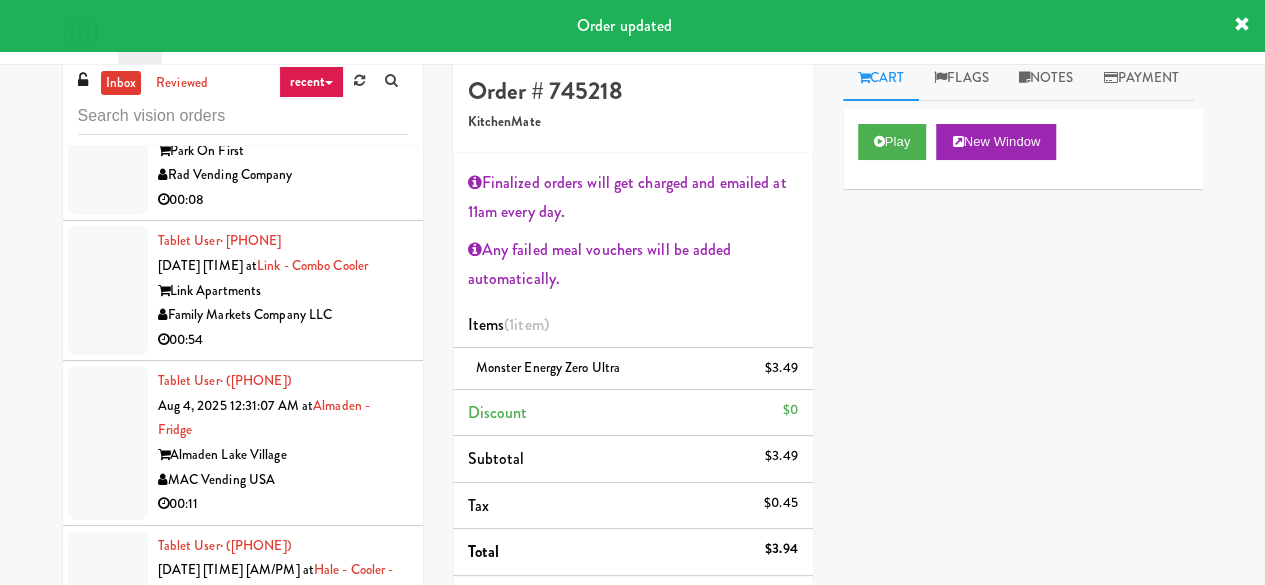 scroll, scrollTop: 7324, scrollLeft: 0, axis: vertical 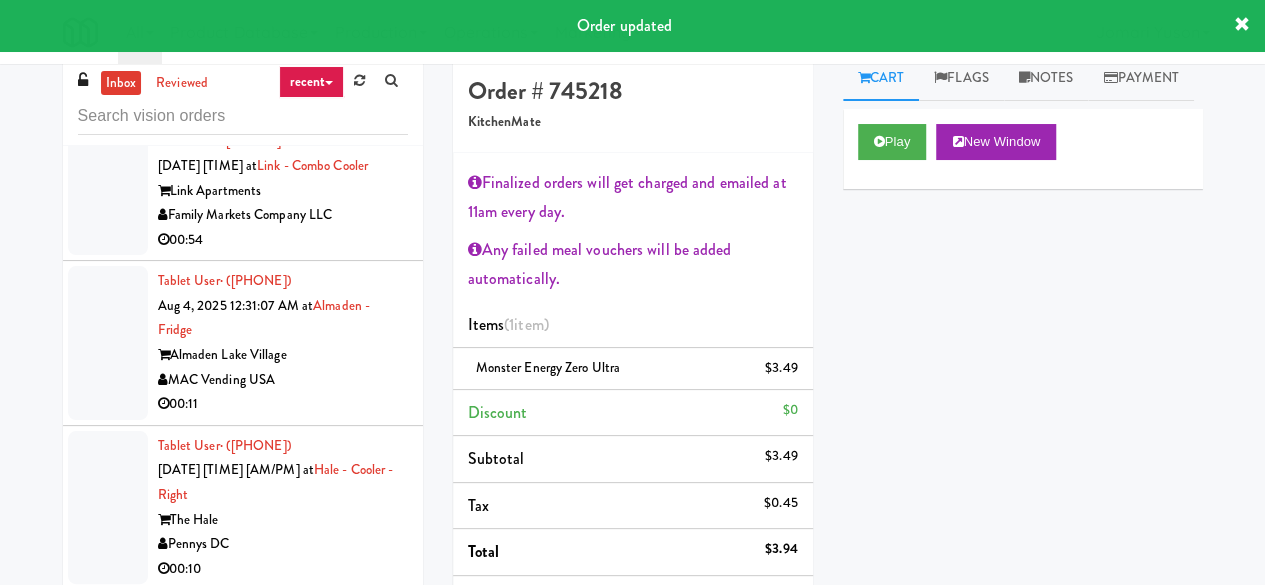 click on "The Hale" at bounding box center [283, -114] 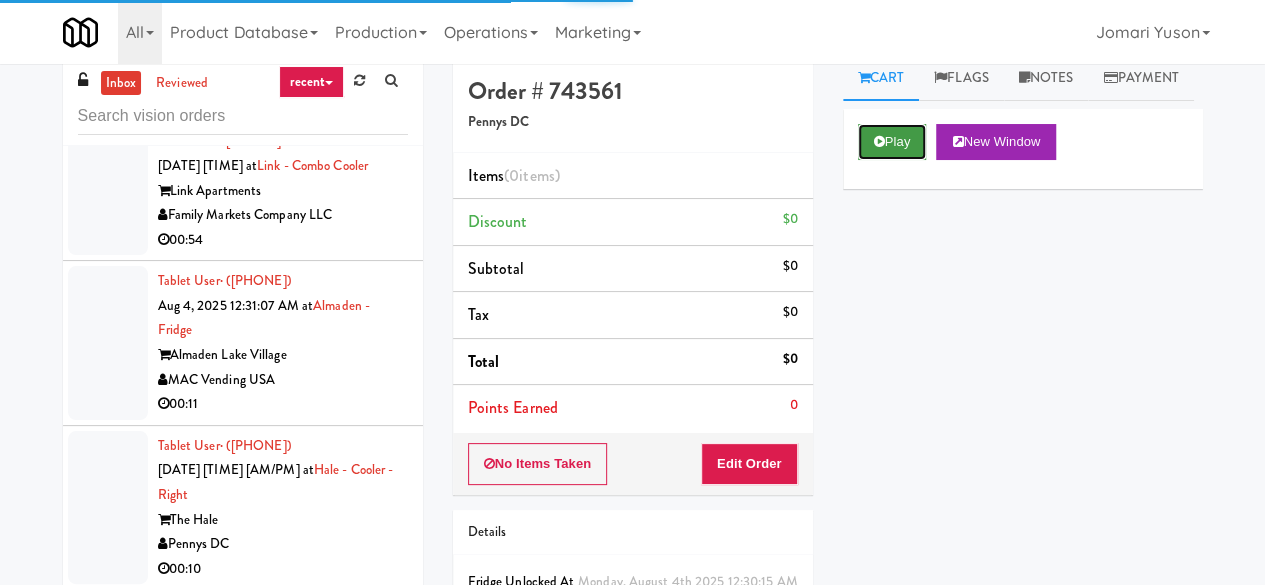 click at bounding box center [879, 141] 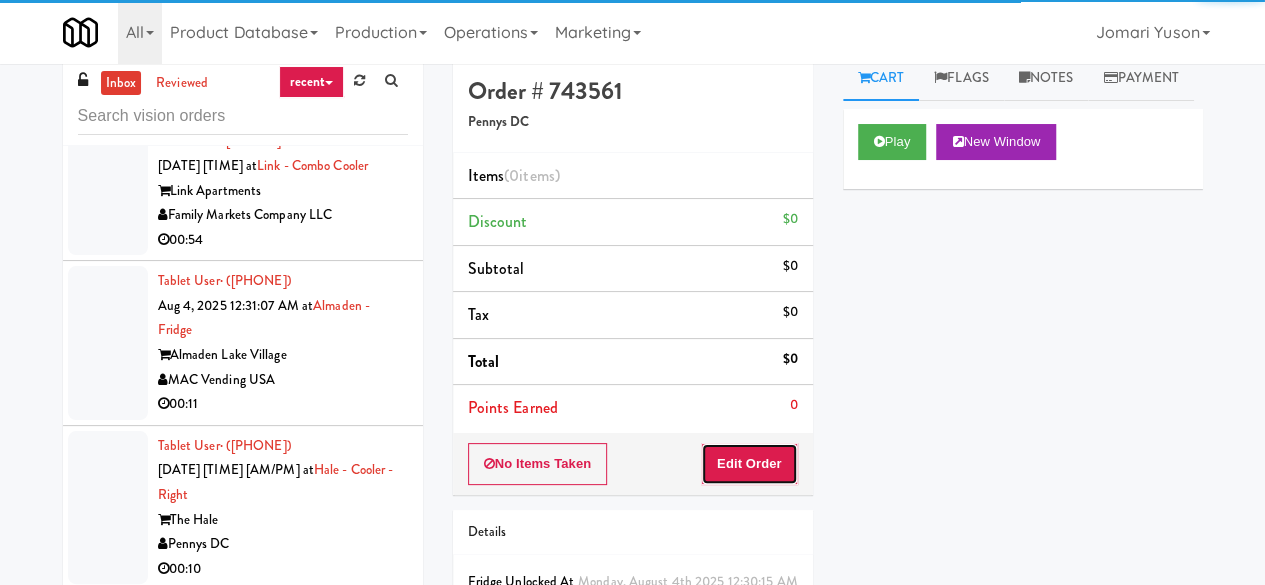click on "Edit Order" at bounding box center [749, 464] 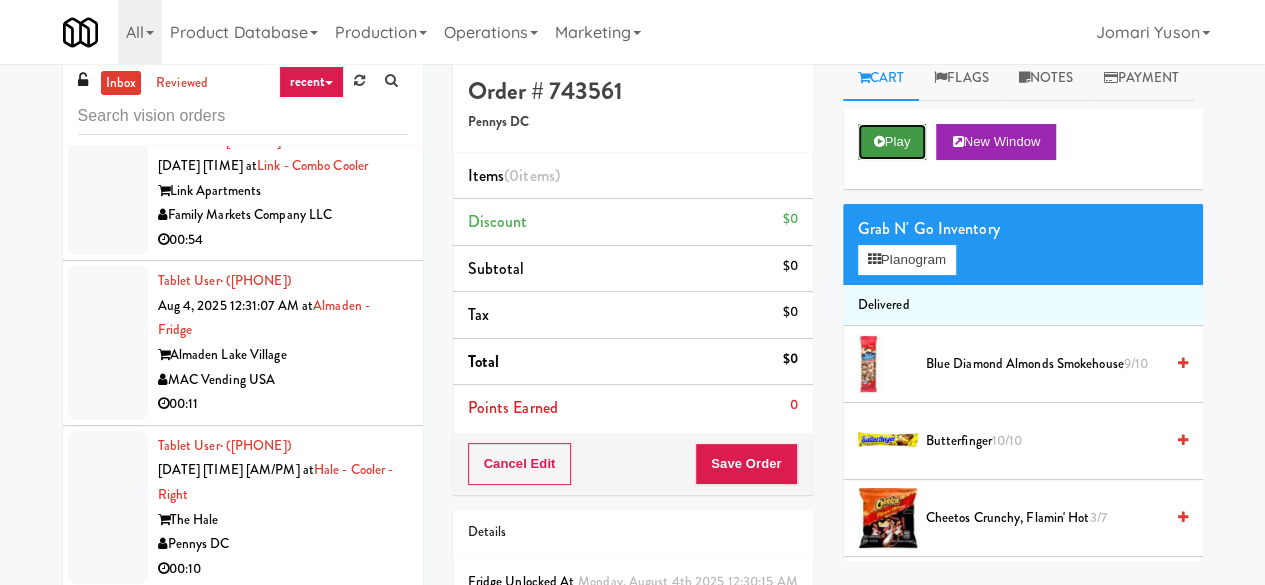 click on "Play" at bounding box center [892, 142] 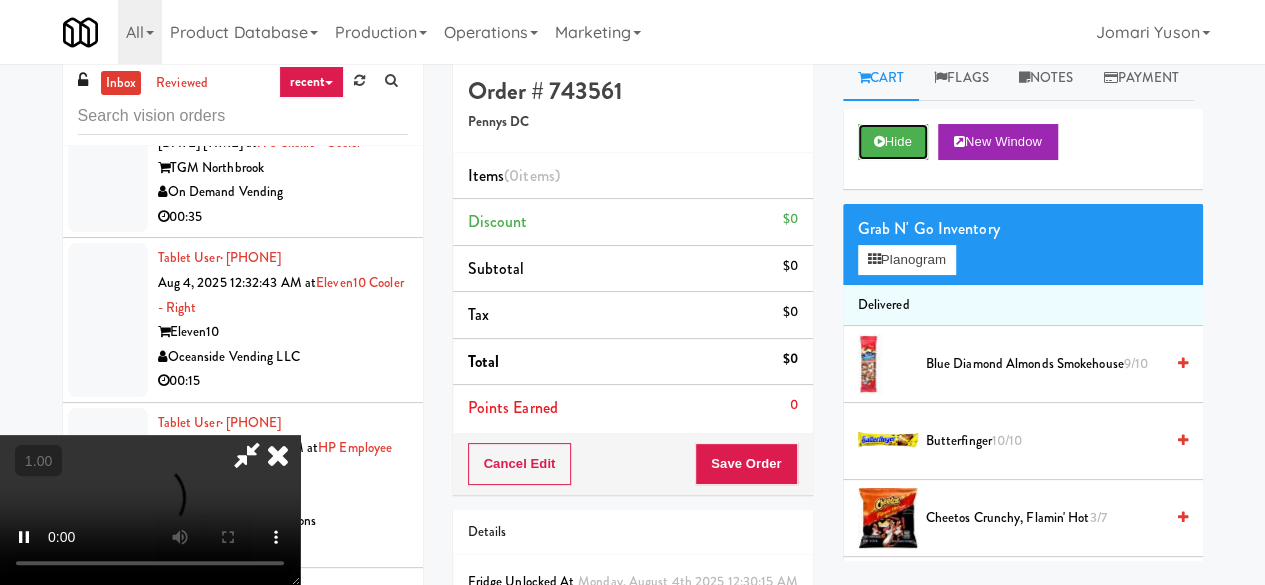 scroll, scrollTop: 7924, scrollLeft: 0, axis: vertical 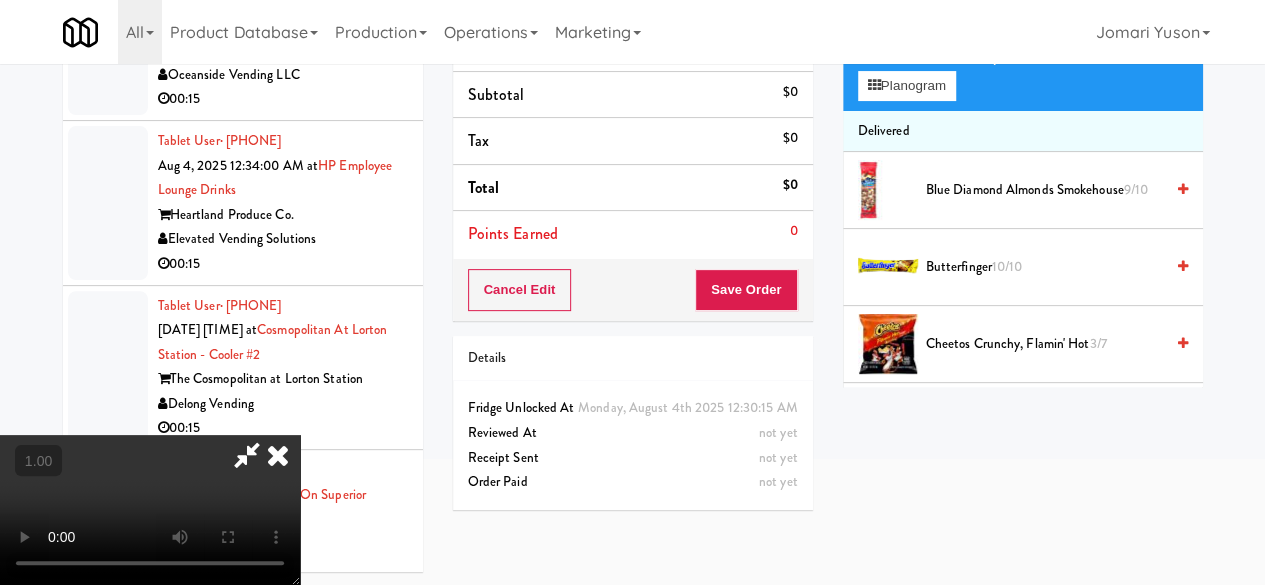 click at bounding box center (150, 510) 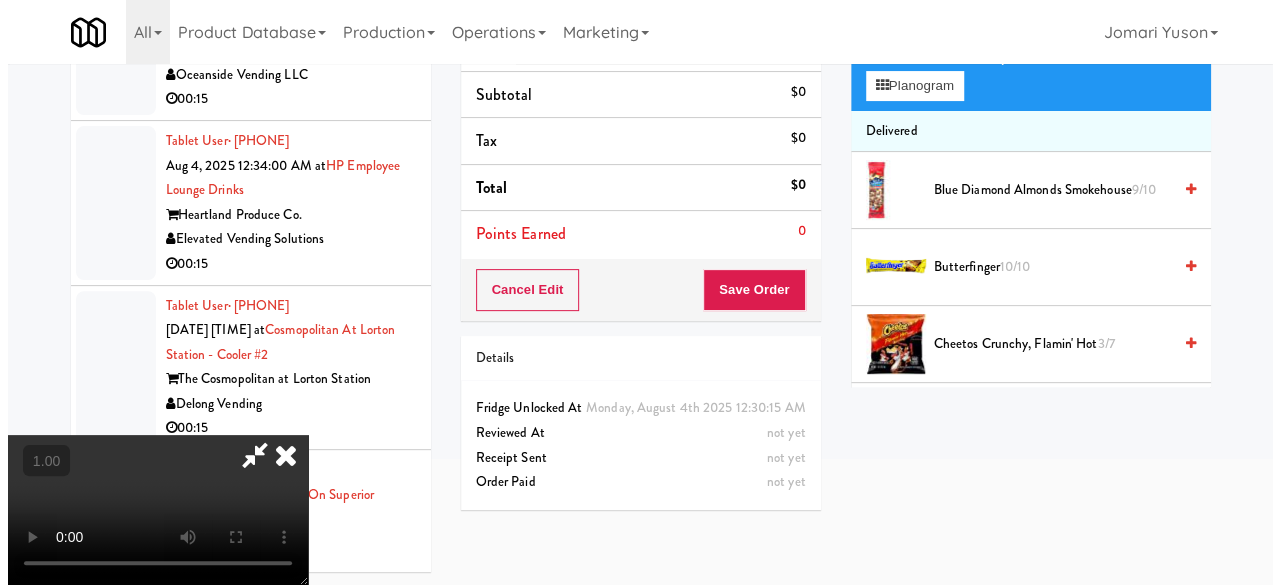 scroll, scrollTop: 64, scrollLeft: 0, axis: vertical 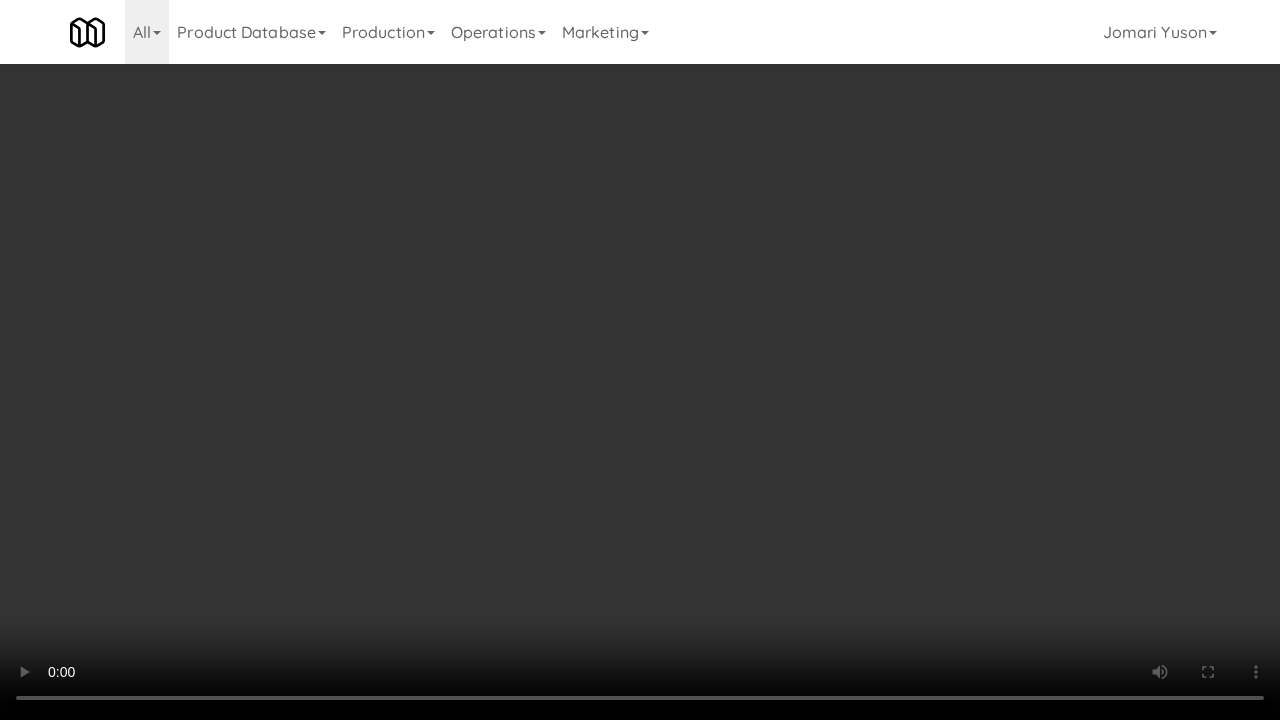 type 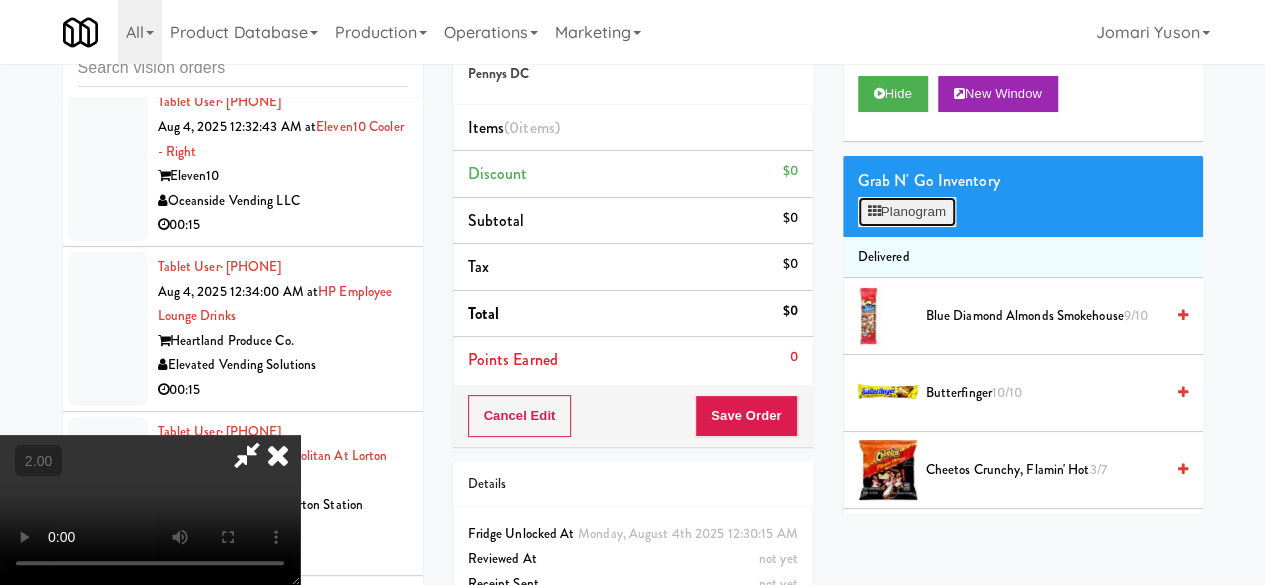 click on "Planogram" at bounding box center [907, 212] 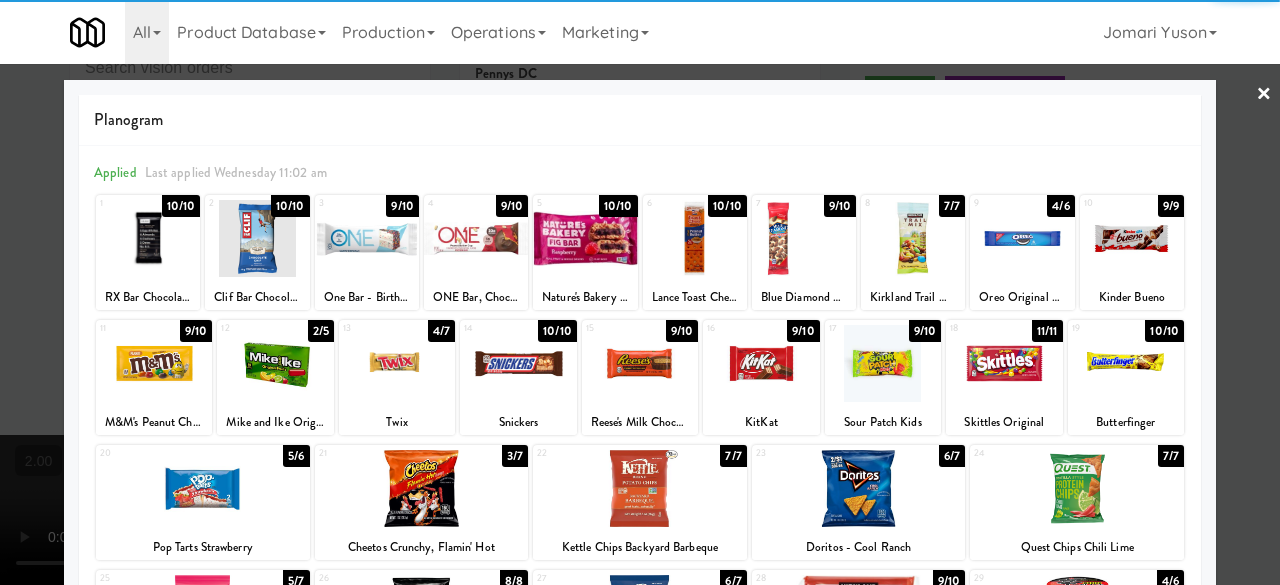 click at bounding box center (518, 363) 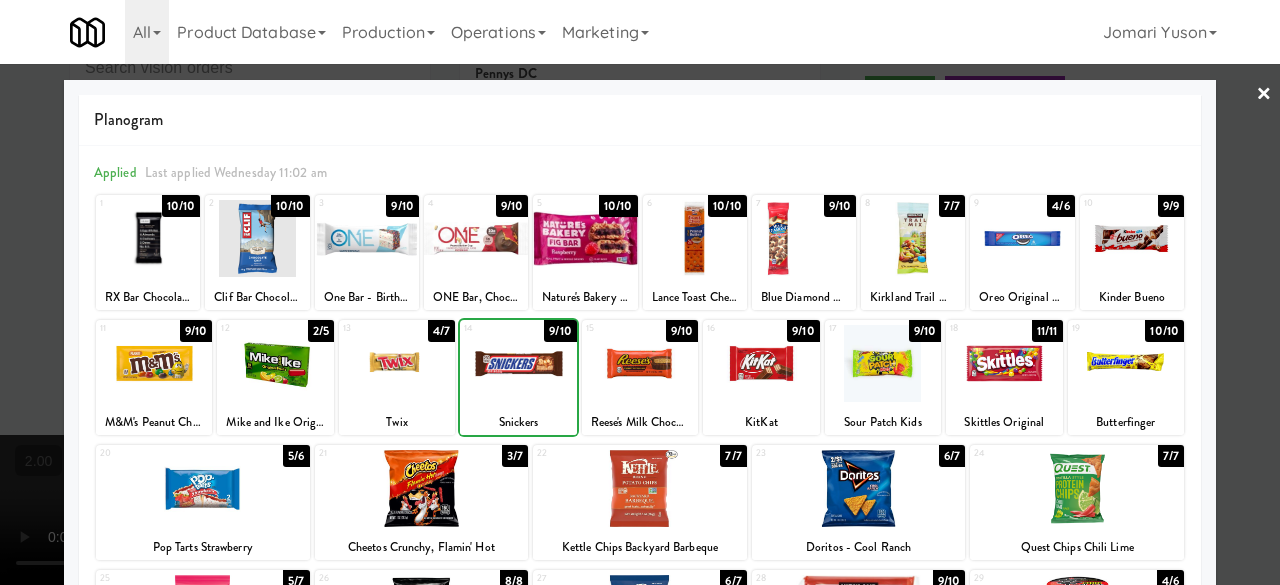 scroll, scrollTop: 300, scrollLeft: 0, axis: vertical 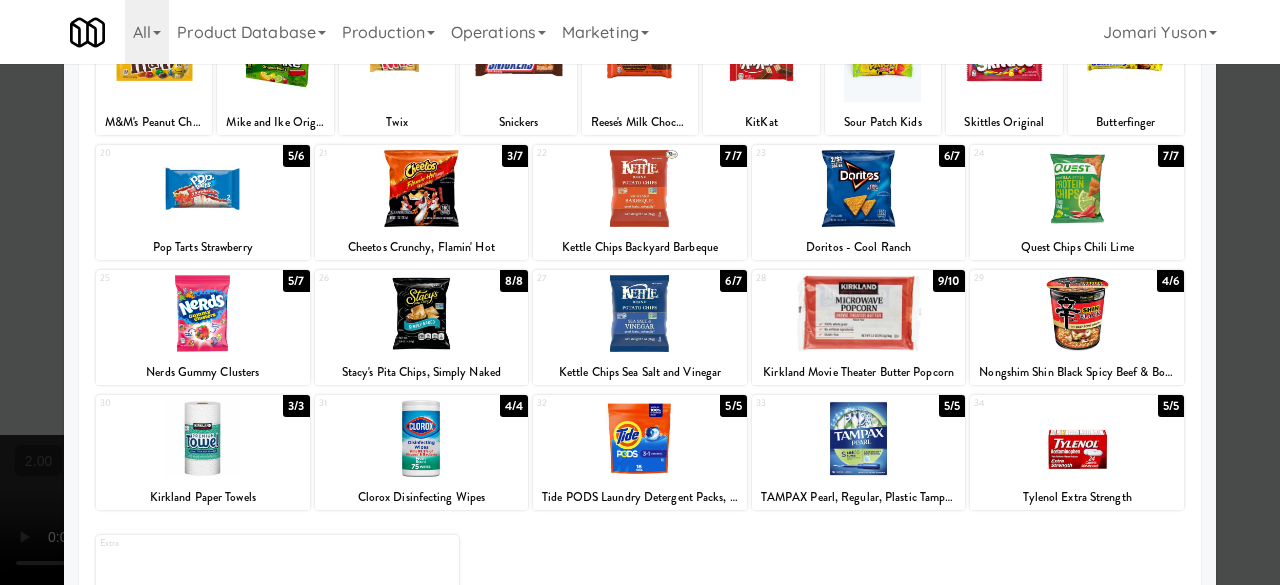 click at bounding box center (640, 313) 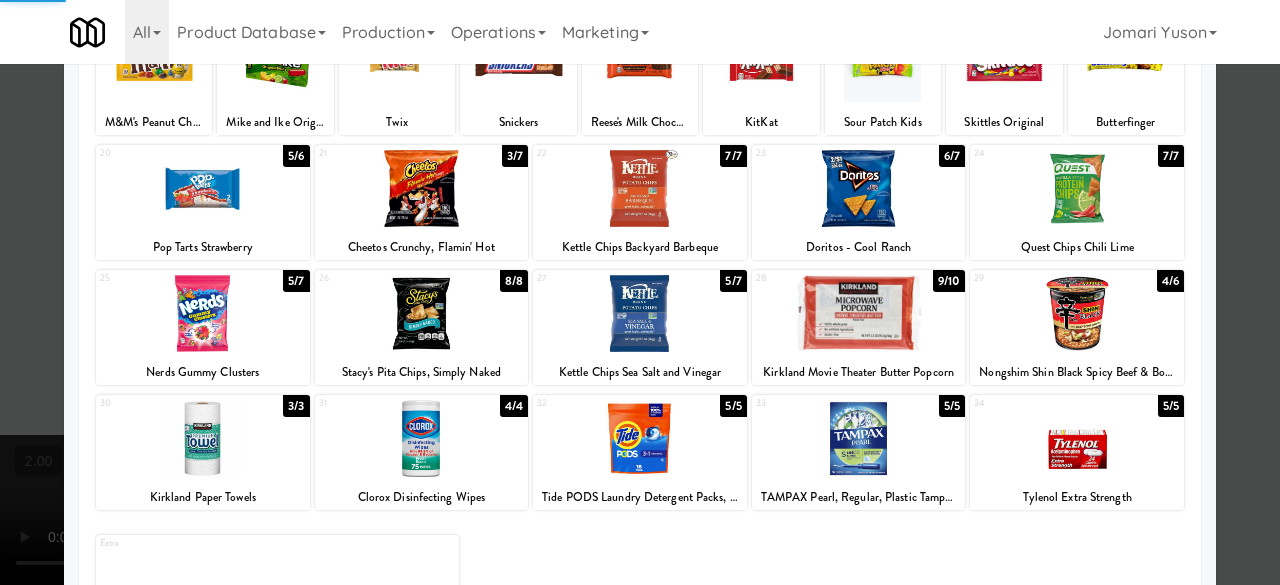 click at bounding box center (859, 313) 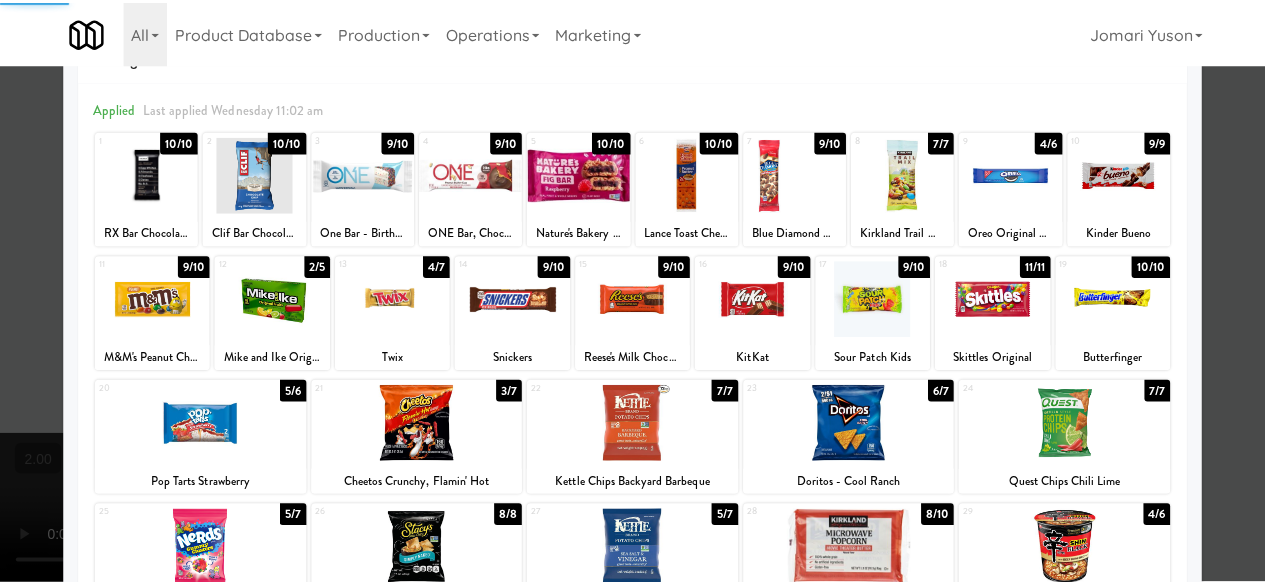 scroll, scrollTop: 0, scrollLeft: 0, axis: both 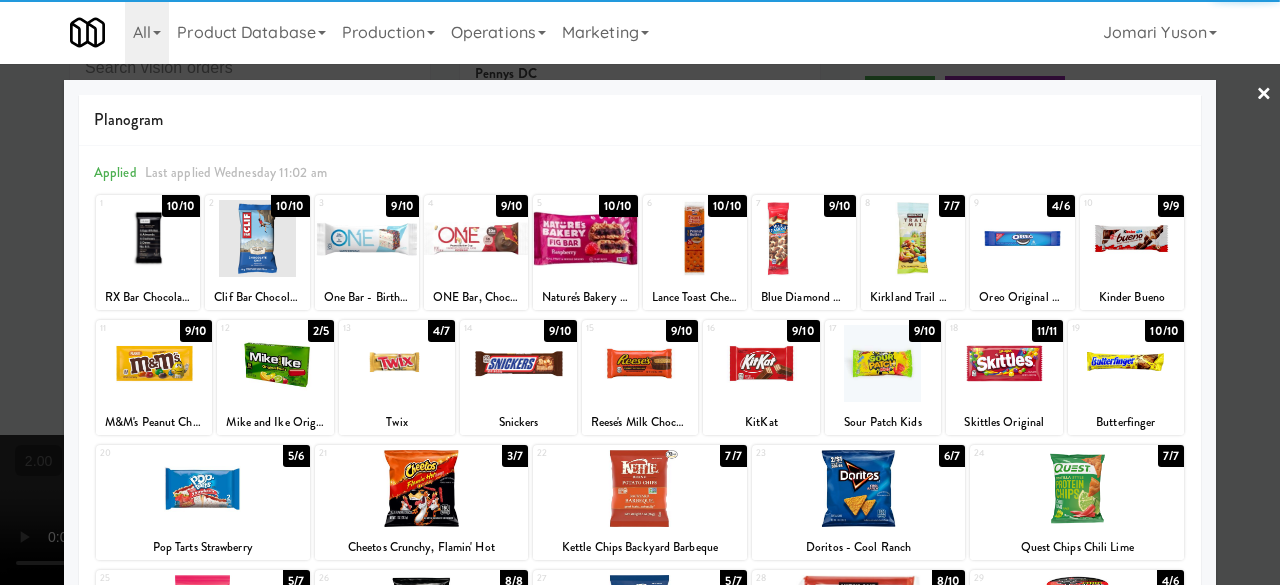 click on "×" at bounding box center [1264, 95] 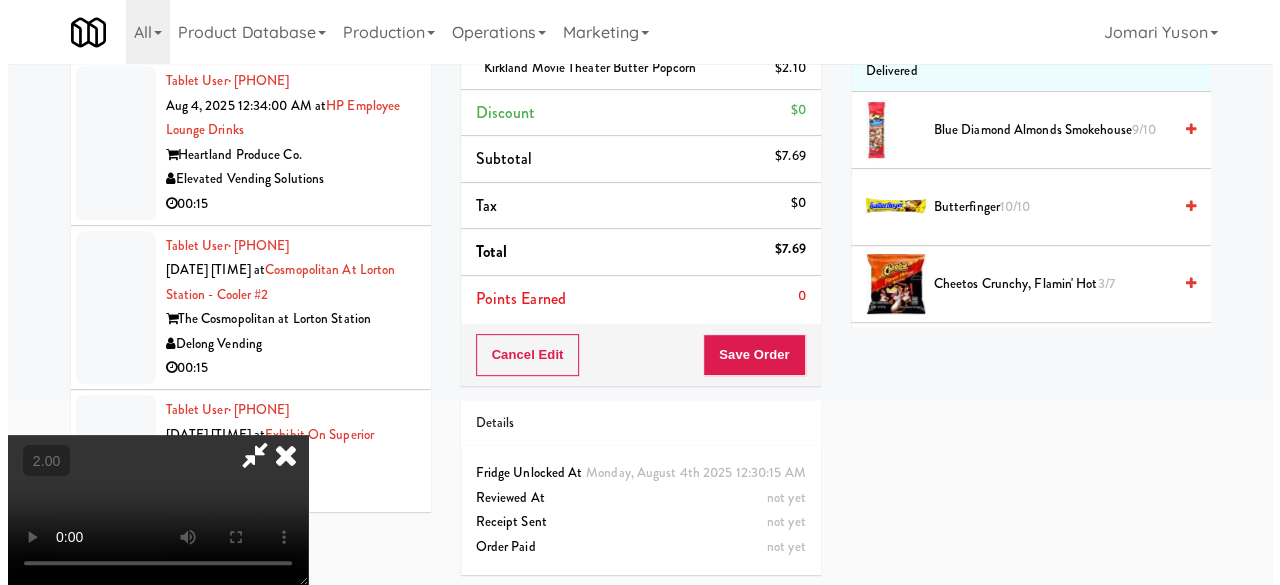 scroll, scrollTop: 115, scrollLeft: 0, axis: vertical 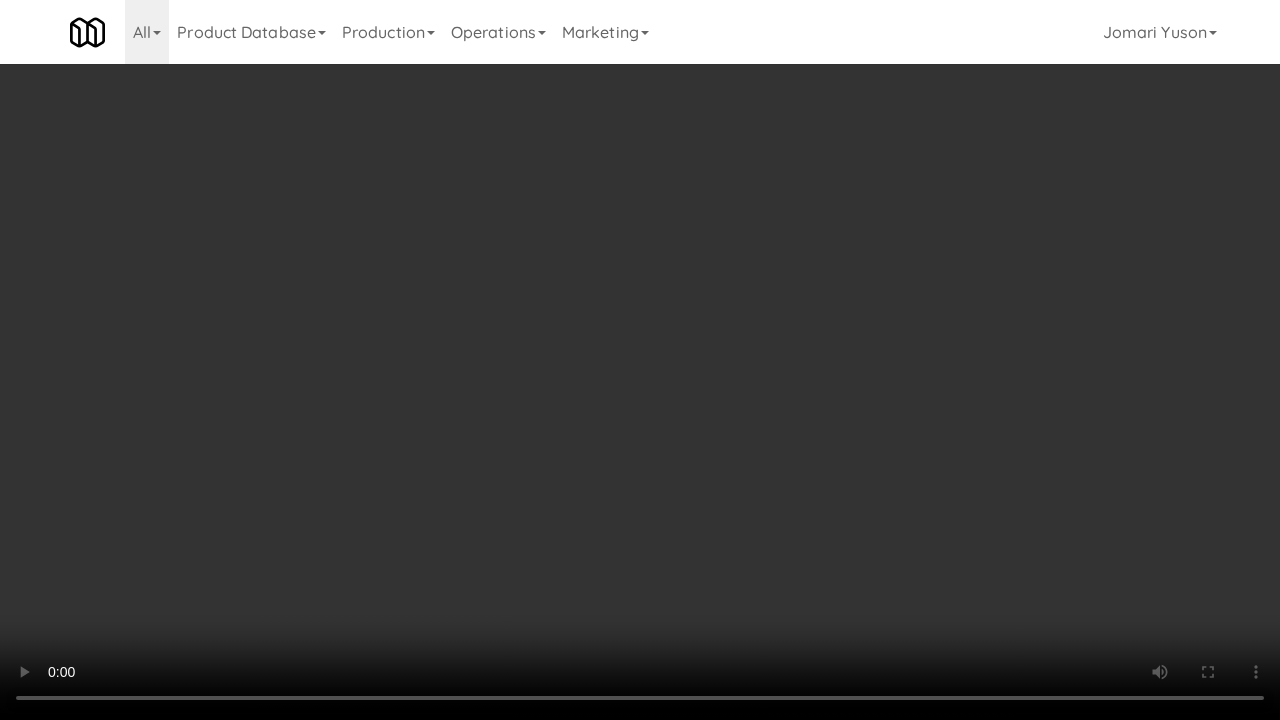 click at bounding box center (640, 360) 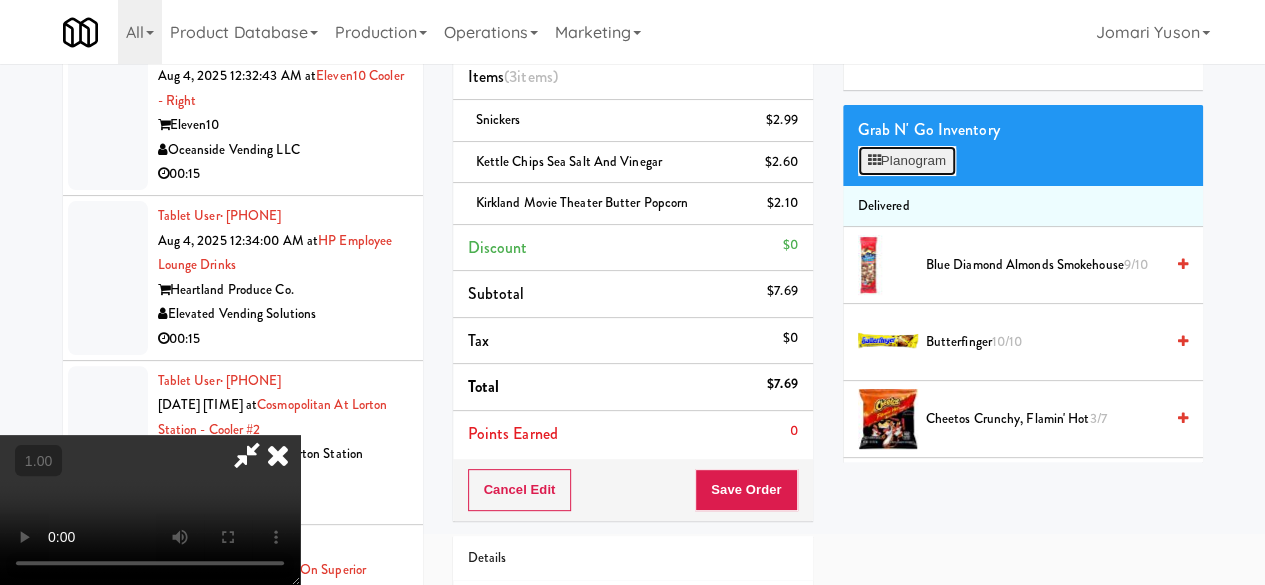 click on "Planogram" at bounding box center (907, 161) 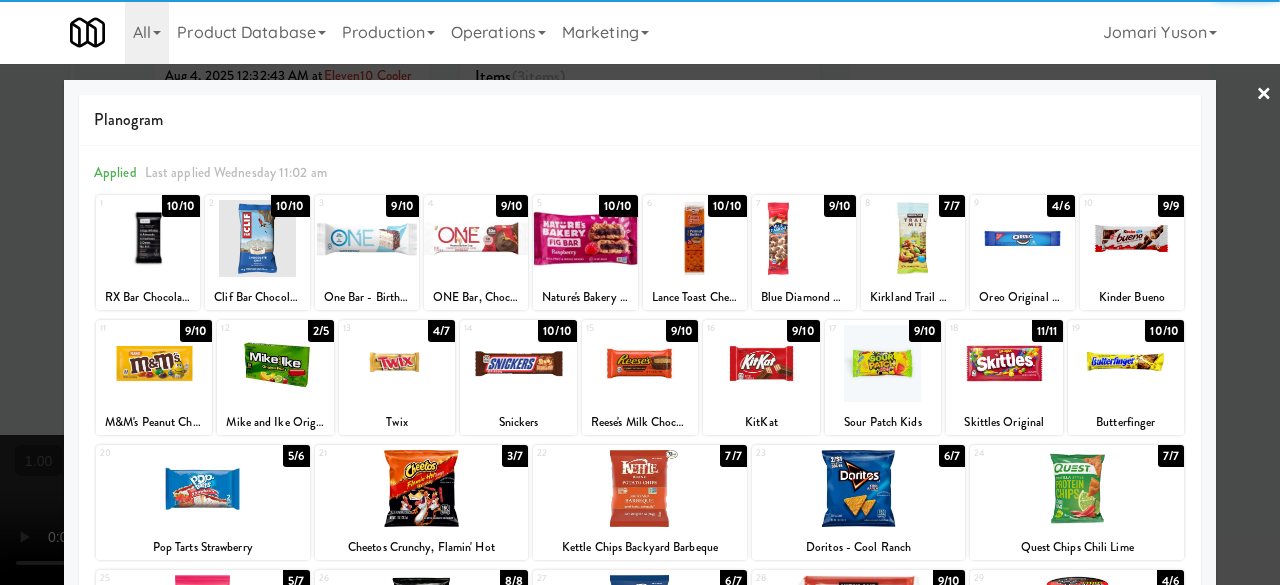 click at bounding box center (640, 292) 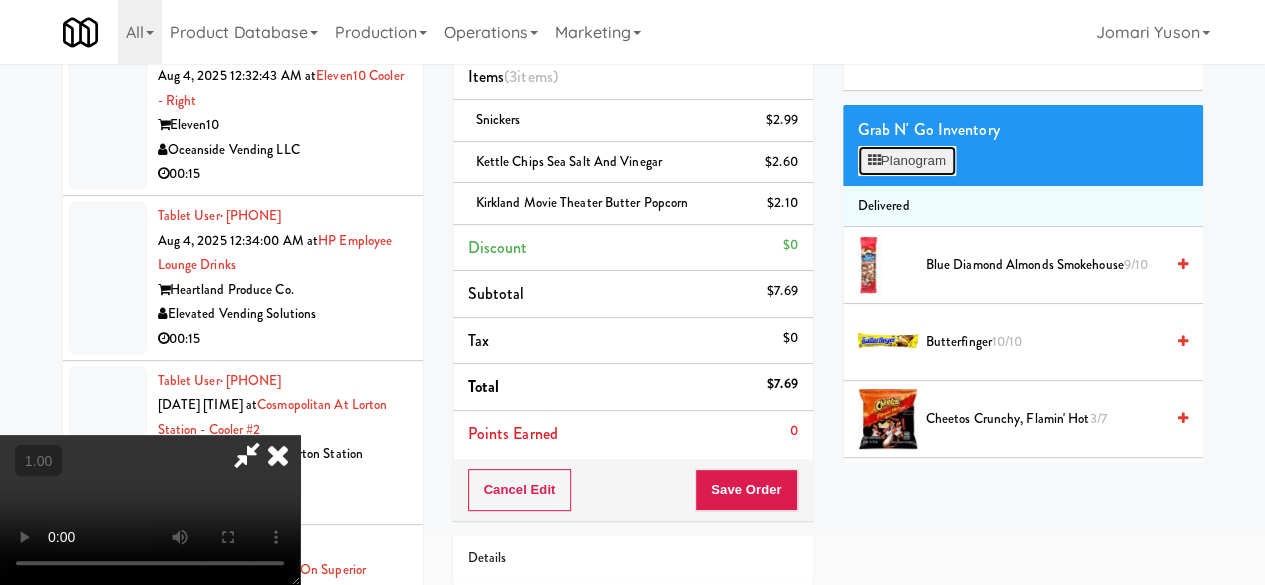 click on "Planogram" at bounding box center (907, 161) 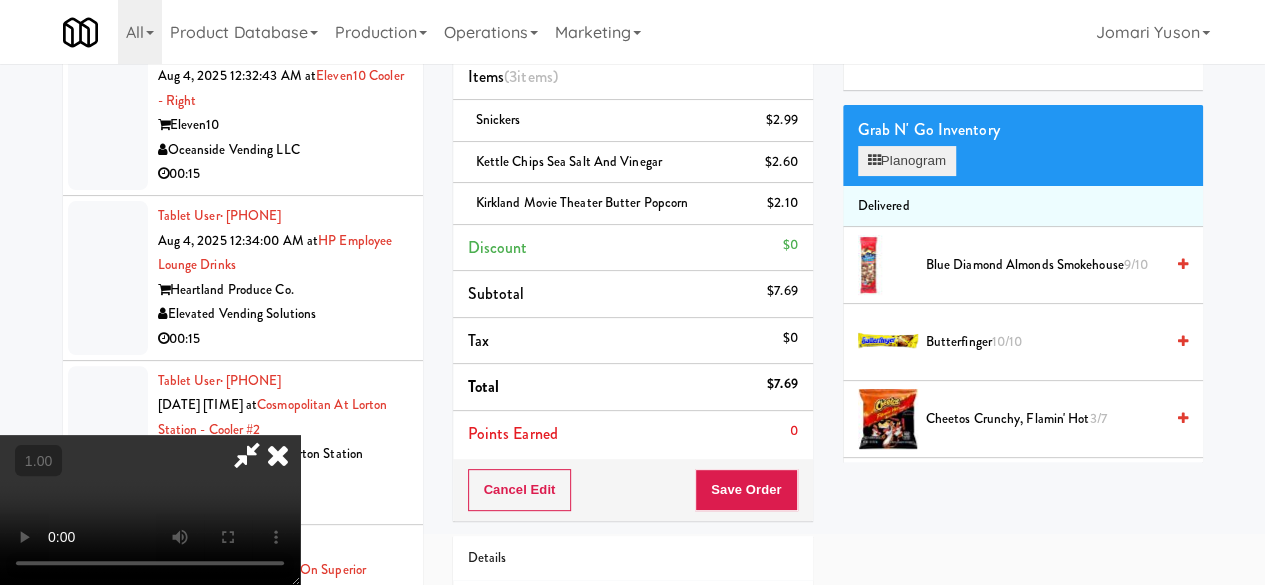 click at bounding box center [0, 0] 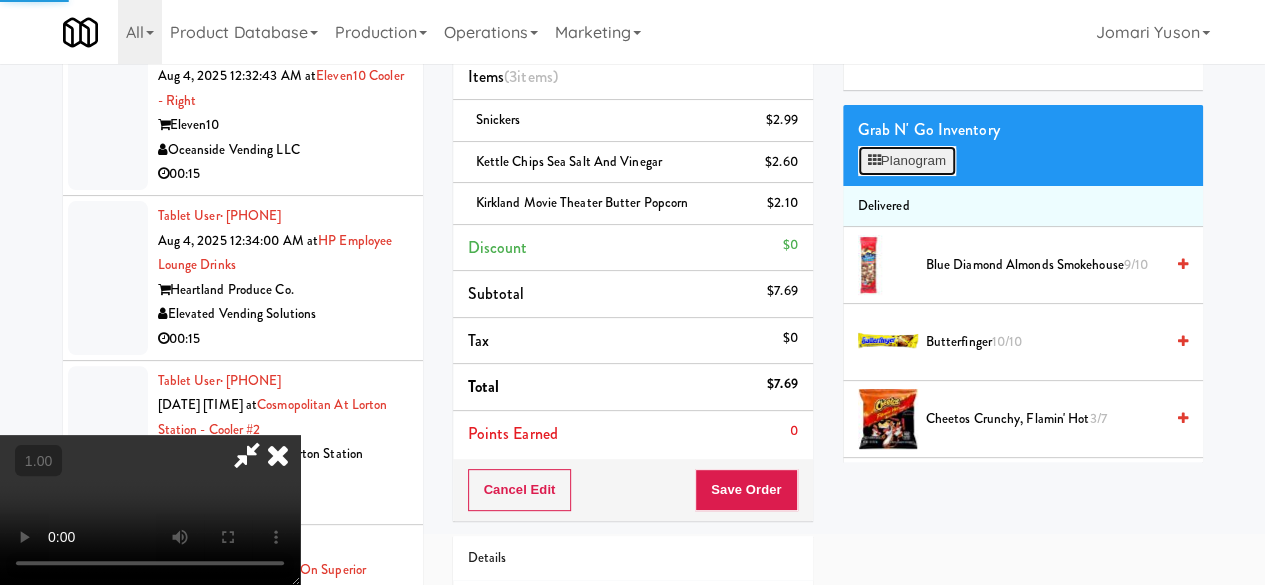 click on "Planogram" at bounding box center (907, 161) 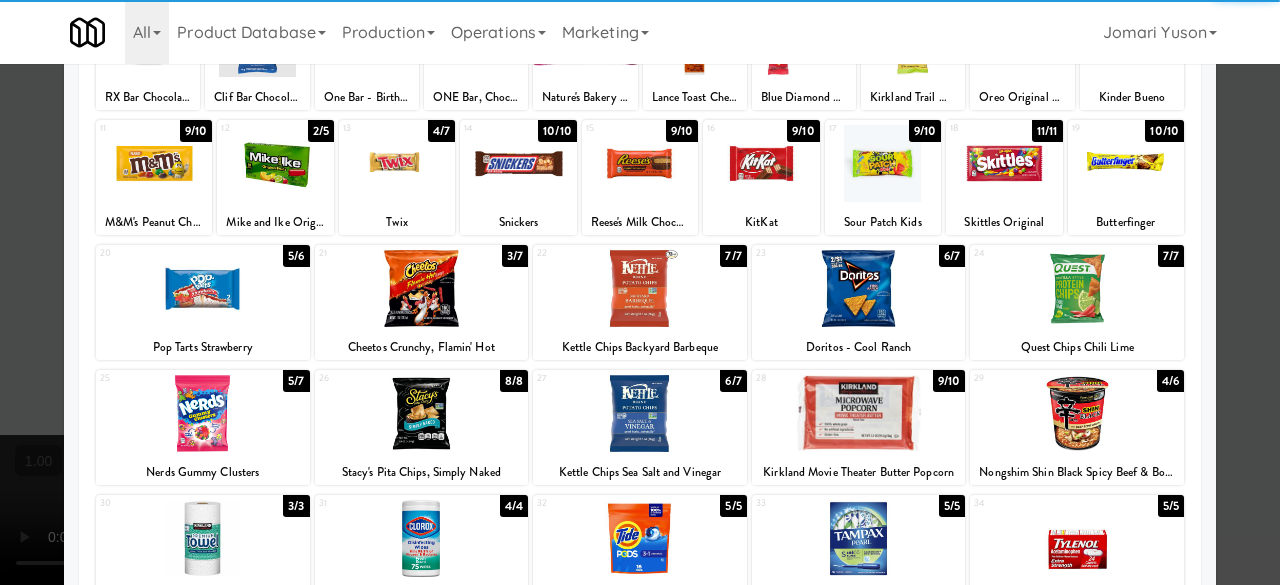click at bounding box center [859, 288] 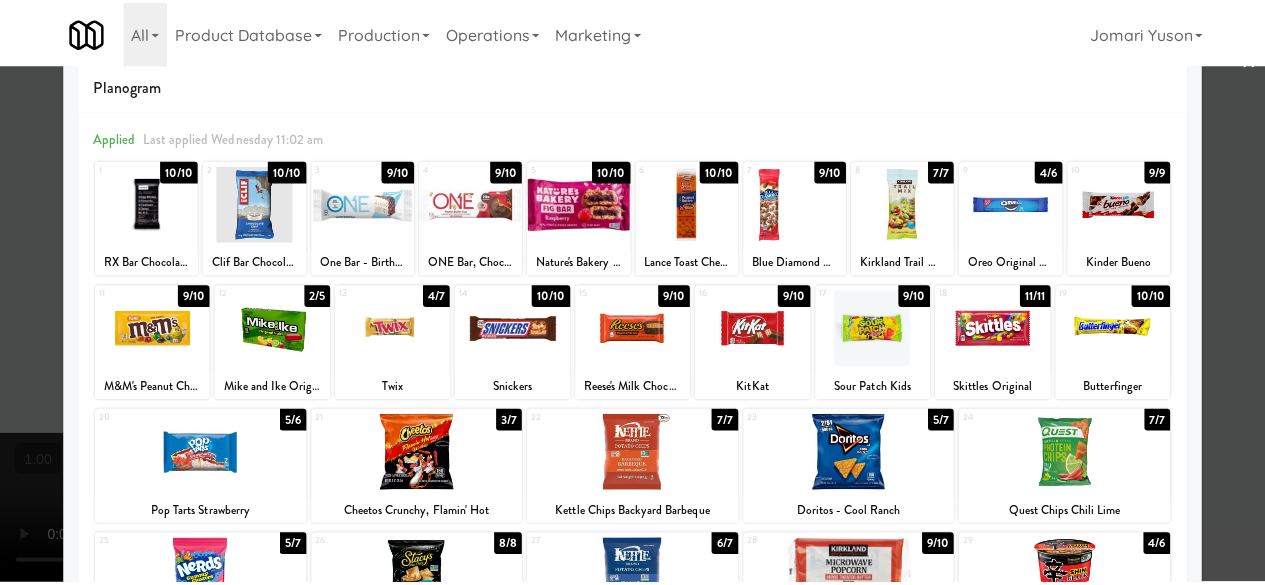 scroll, scrollTop: 0, scrollLeft: 0, axis: both 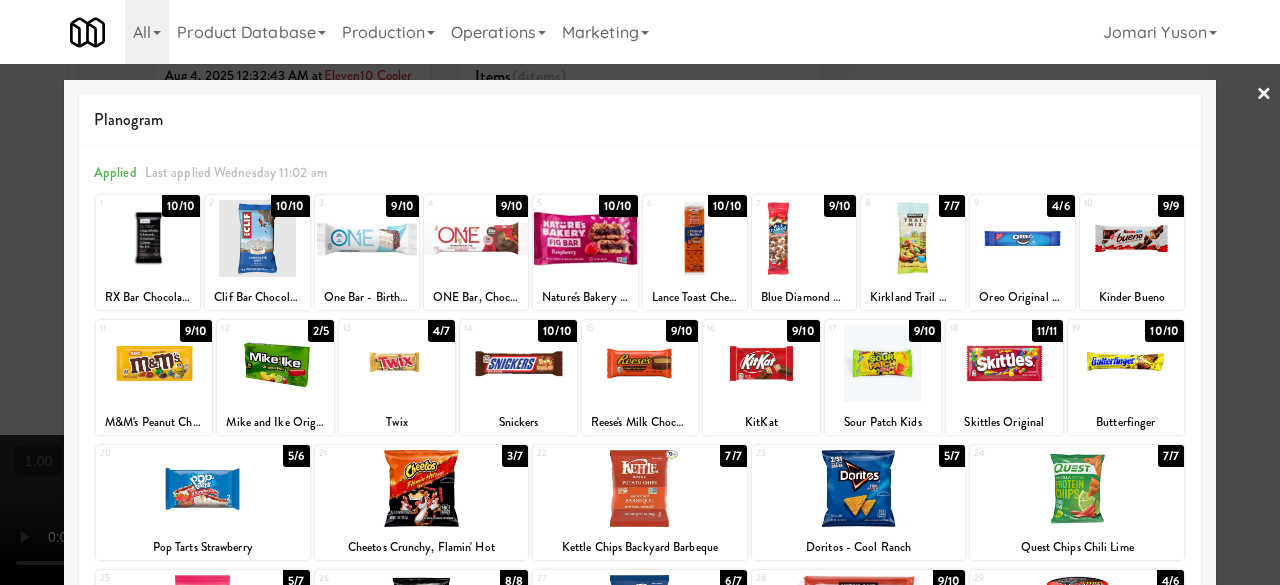 click on "×" at bounding box center [1264, 95] 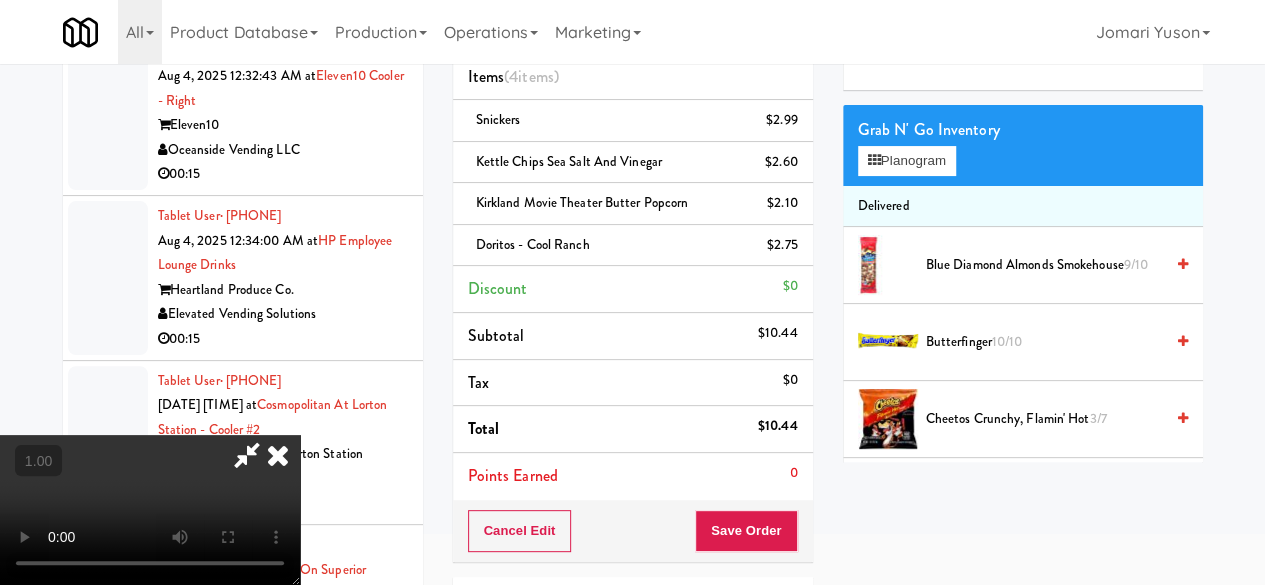 click at bounding box center (150, 510) 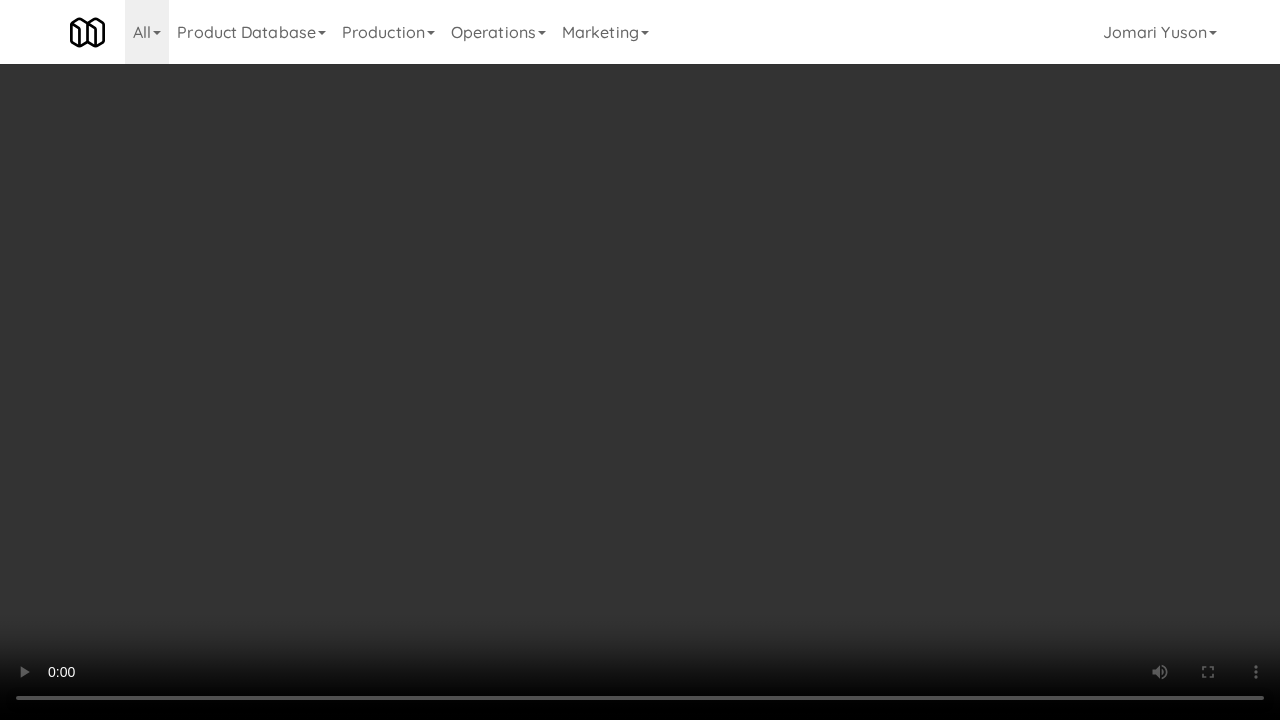 click at bounding box center (640, 360) 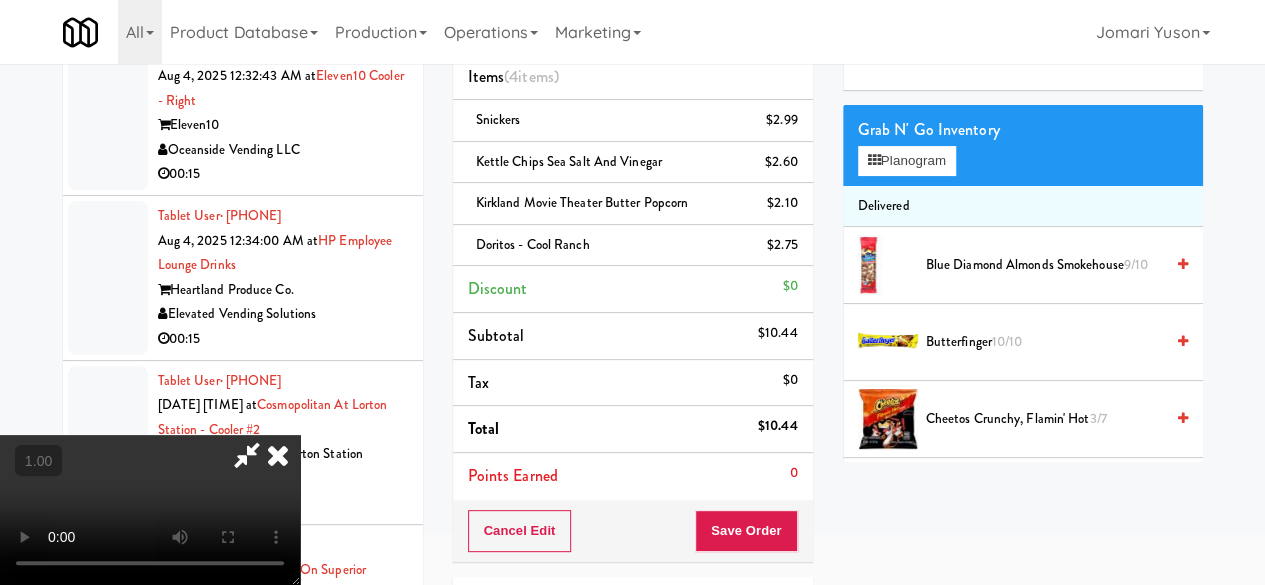 click at bounding box center (150, 510) 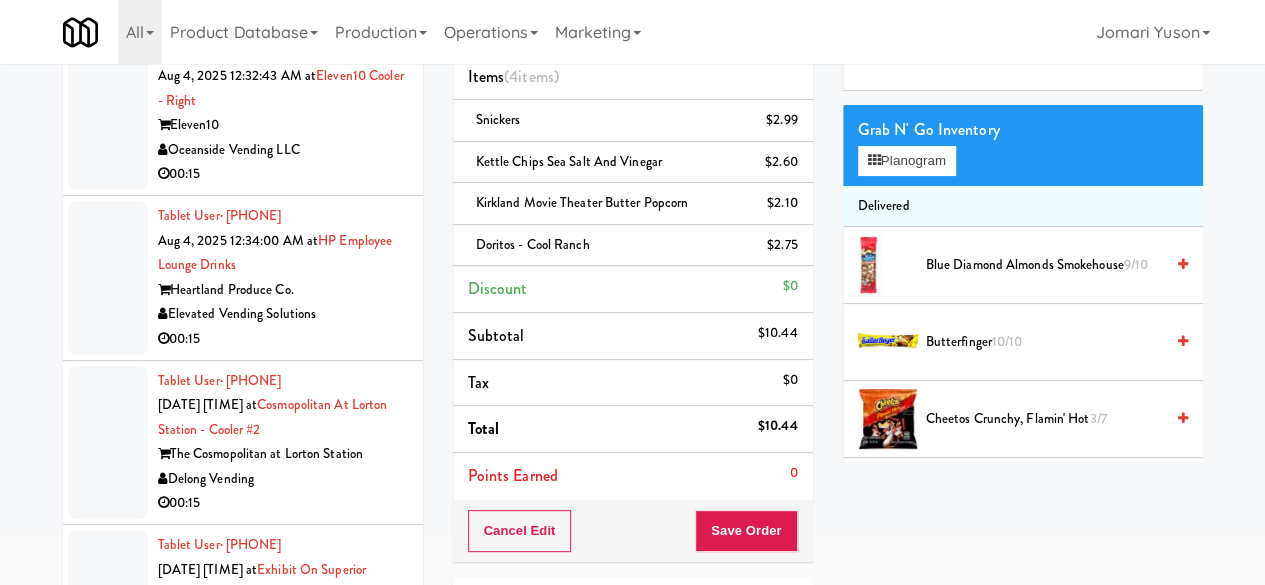 click at bounding box center (879, 42) 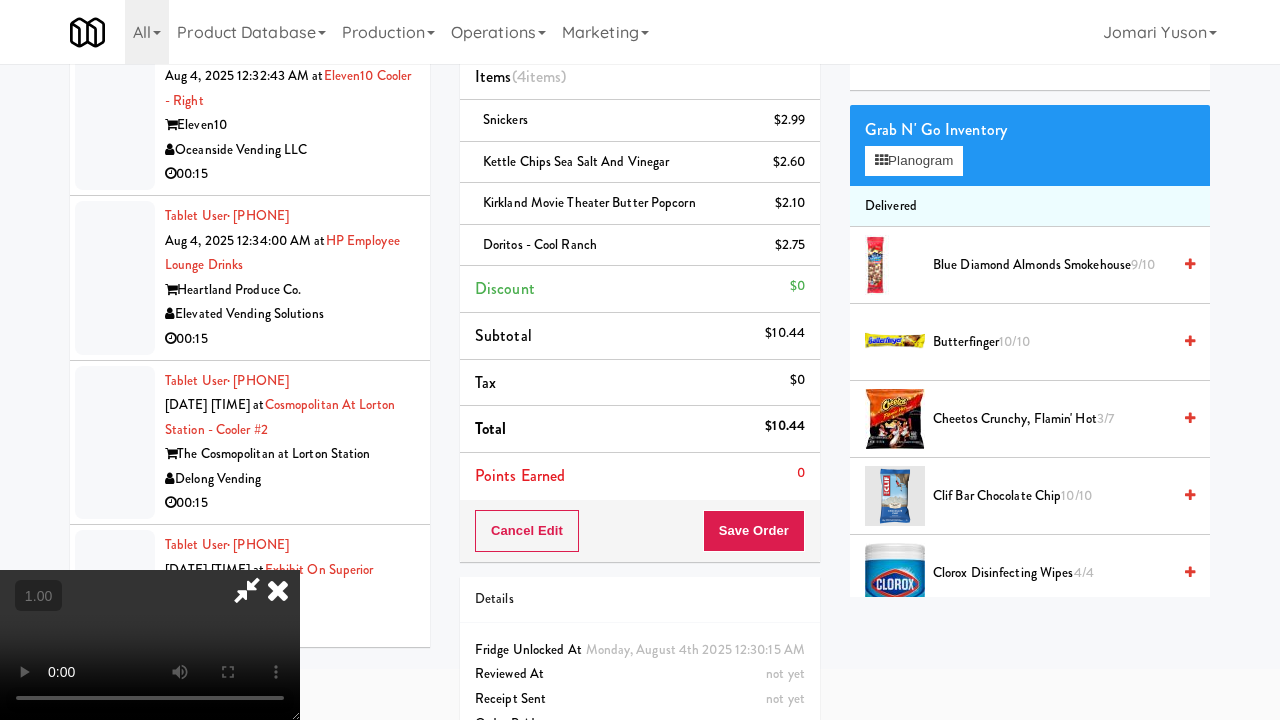 type 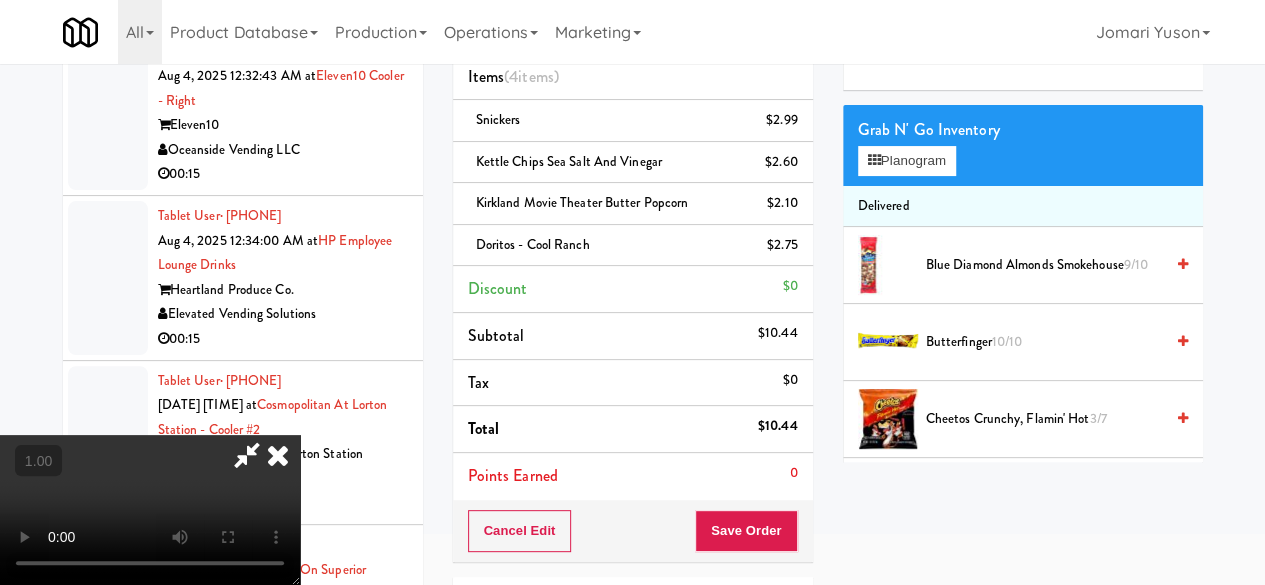click at bounding box center (278, 455) 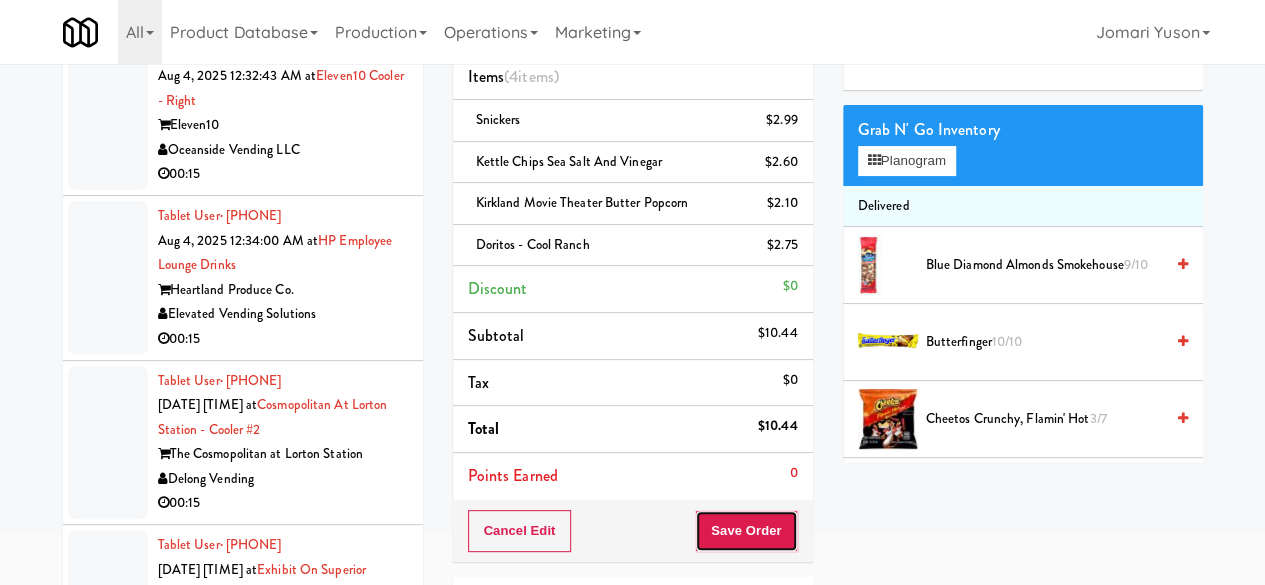click on "Save Order" at bounding box center [746, 531] 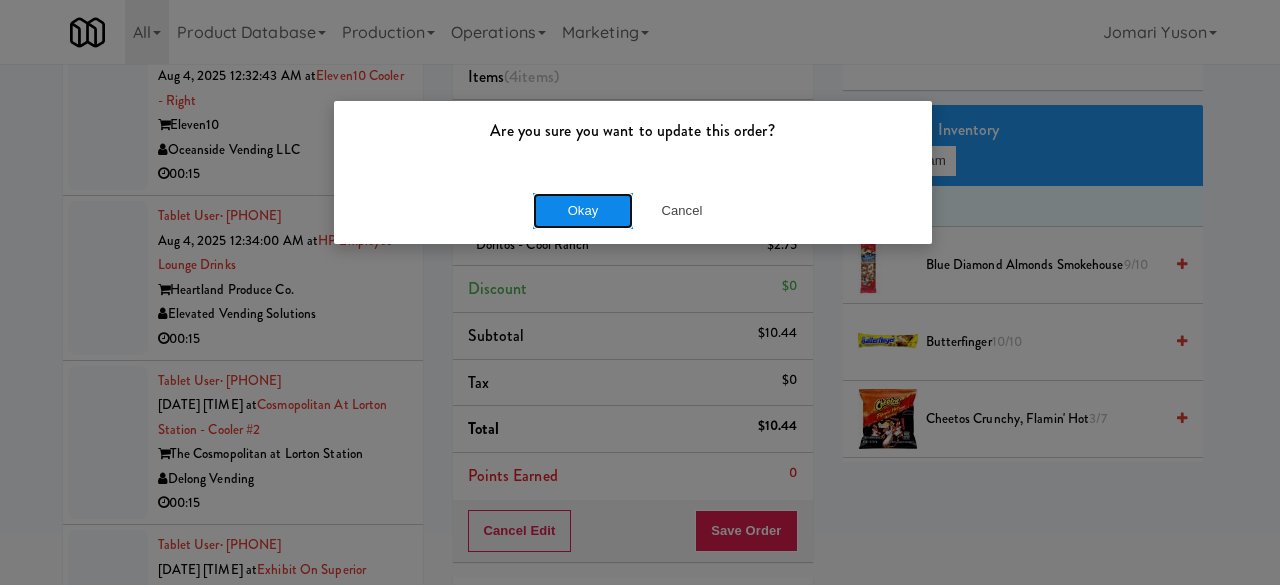 drag, startPoint x: 576, startPoint y: 223, endPoint x: 610, endPoint y: 213, distance: 35.44009 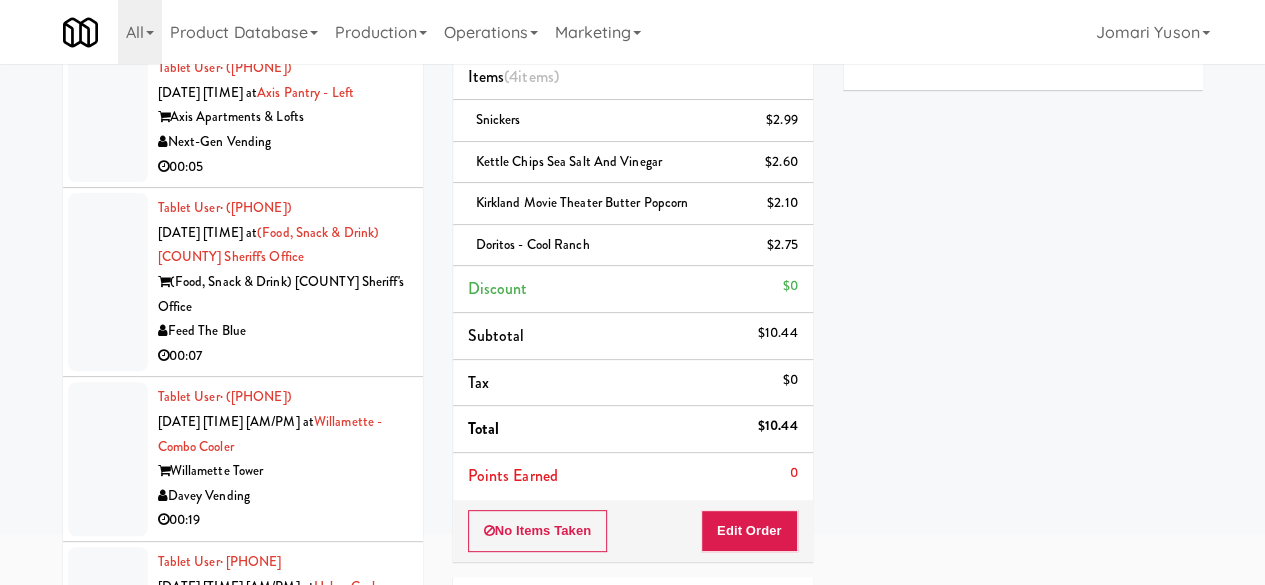 scroll, scrollTop: 8749, scrollLeft: 0, axis: vertical 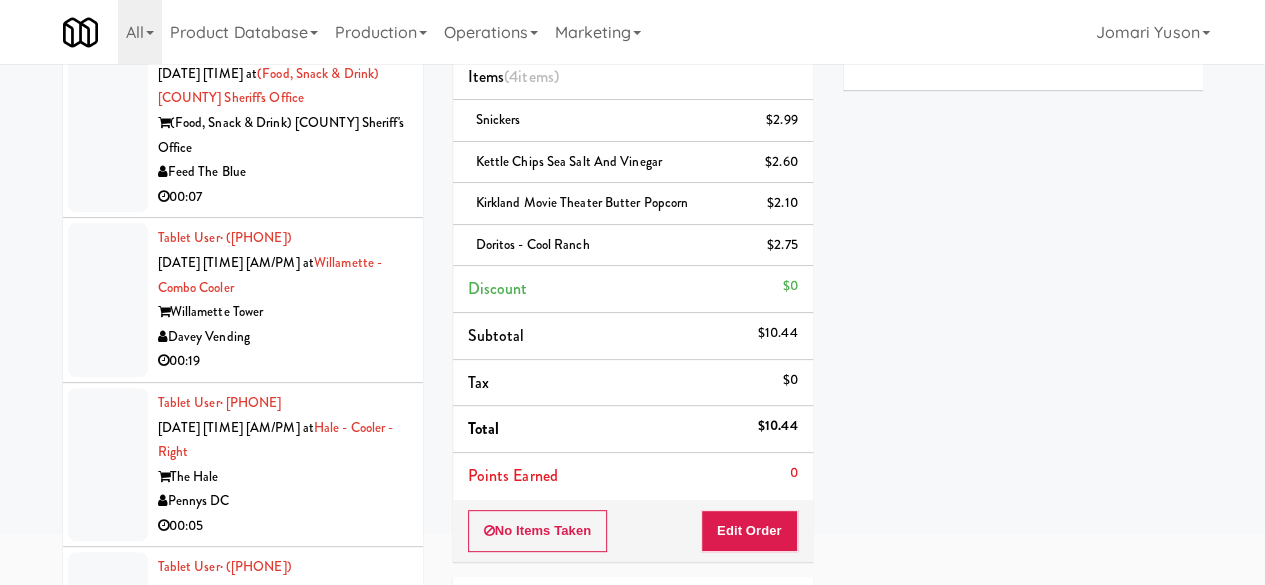 click on "00:07" at bounding box center [283, -132] 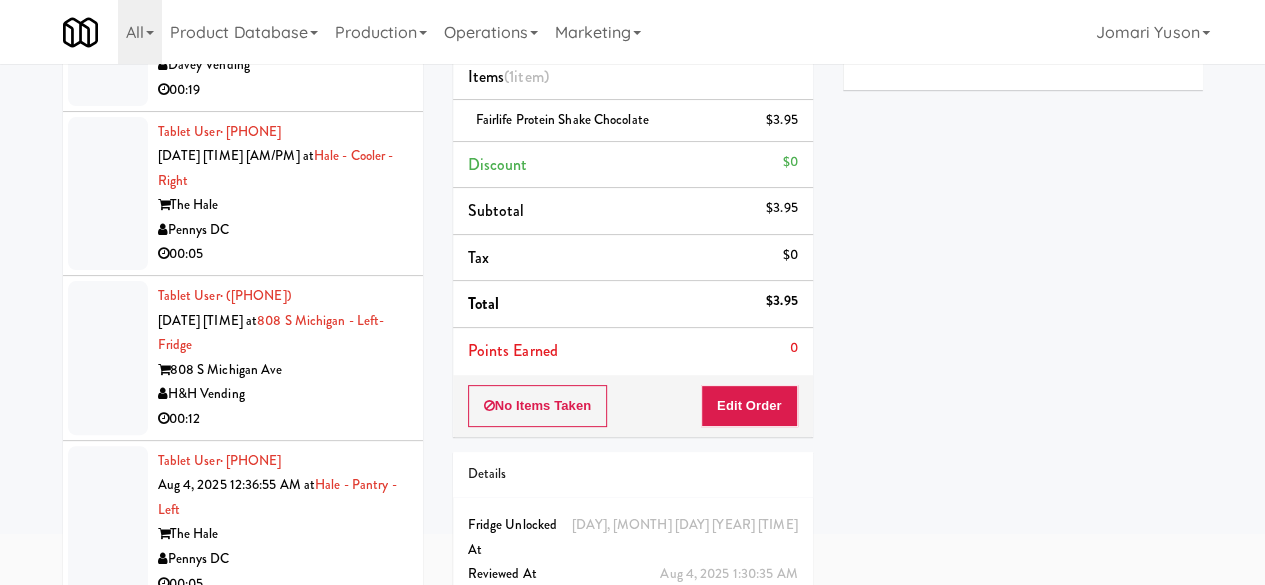 scroll, scrollTop: 9049, scrollLeft: 0, axis: vertical 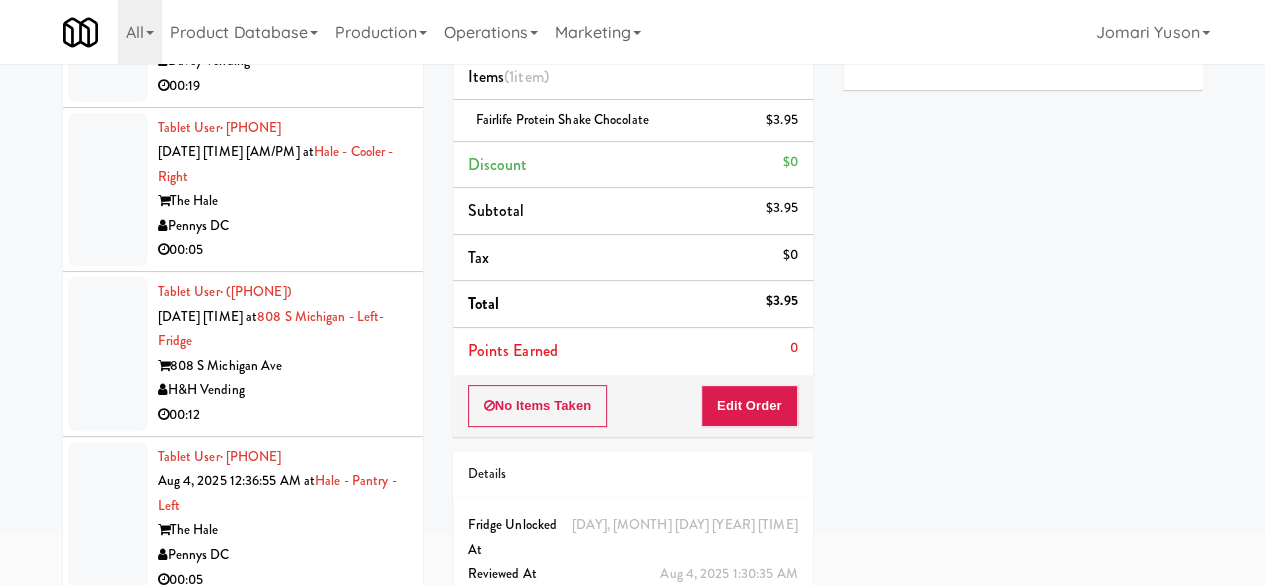 click on "Next-Gen Vending" at bounding box center [283, -292] 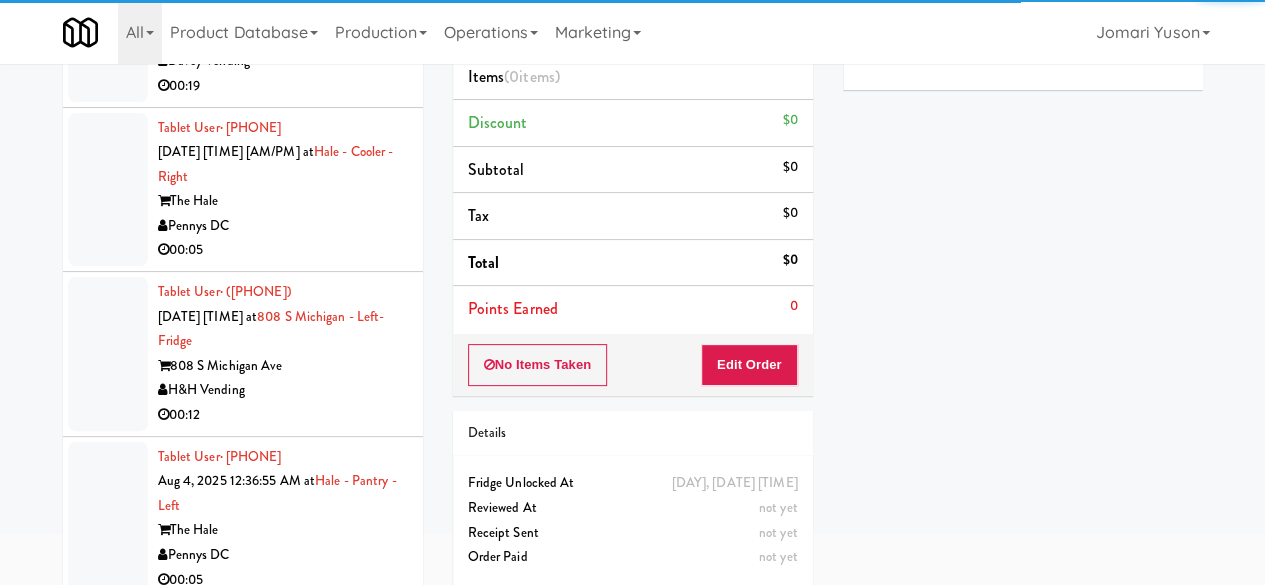 click on "Play" at bounding box center (892, 43) 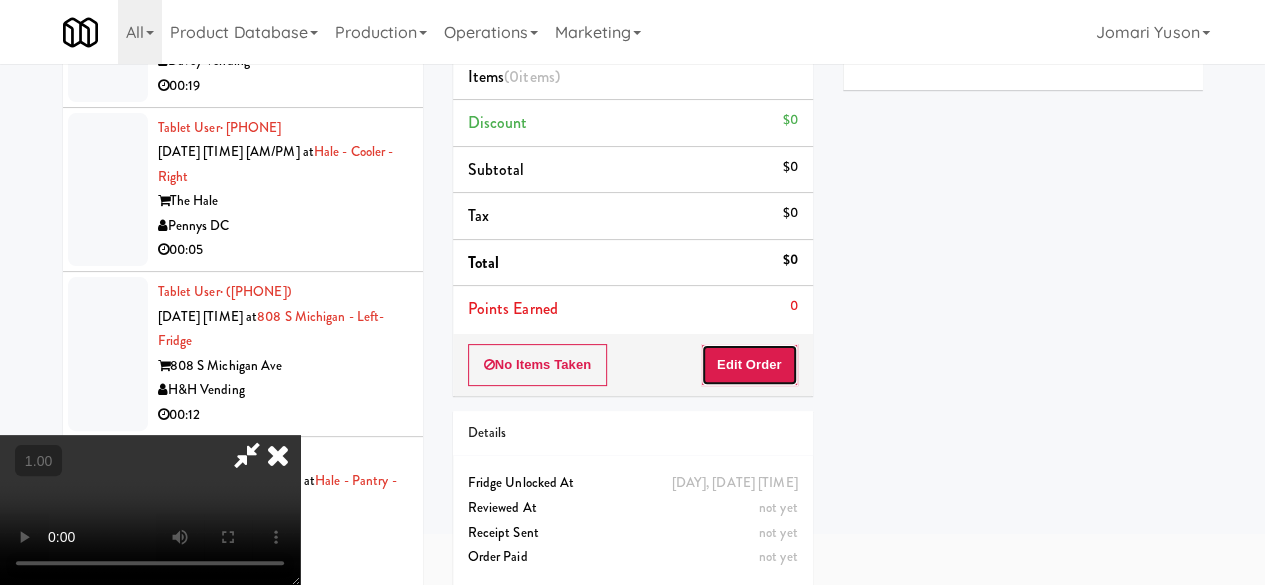 click on "Edit Order" at bounding box center (749, 365) 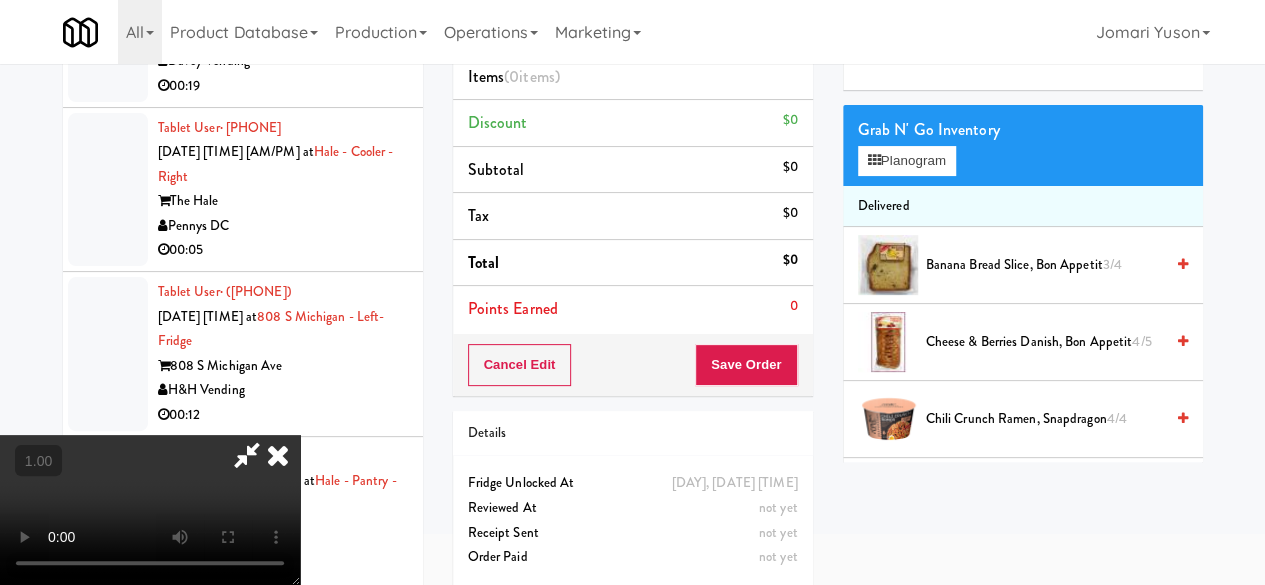 scroll, scrollTop: 0, scrollLeft: 0, axis: both 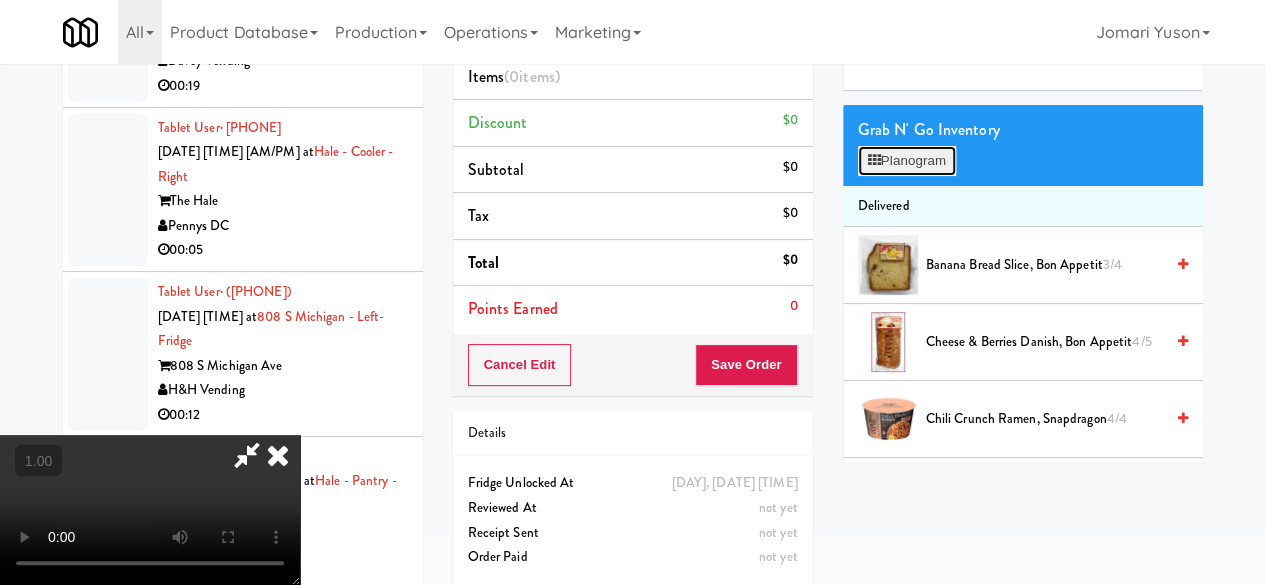 click on "Planogram" at bounding box center [907, 161] 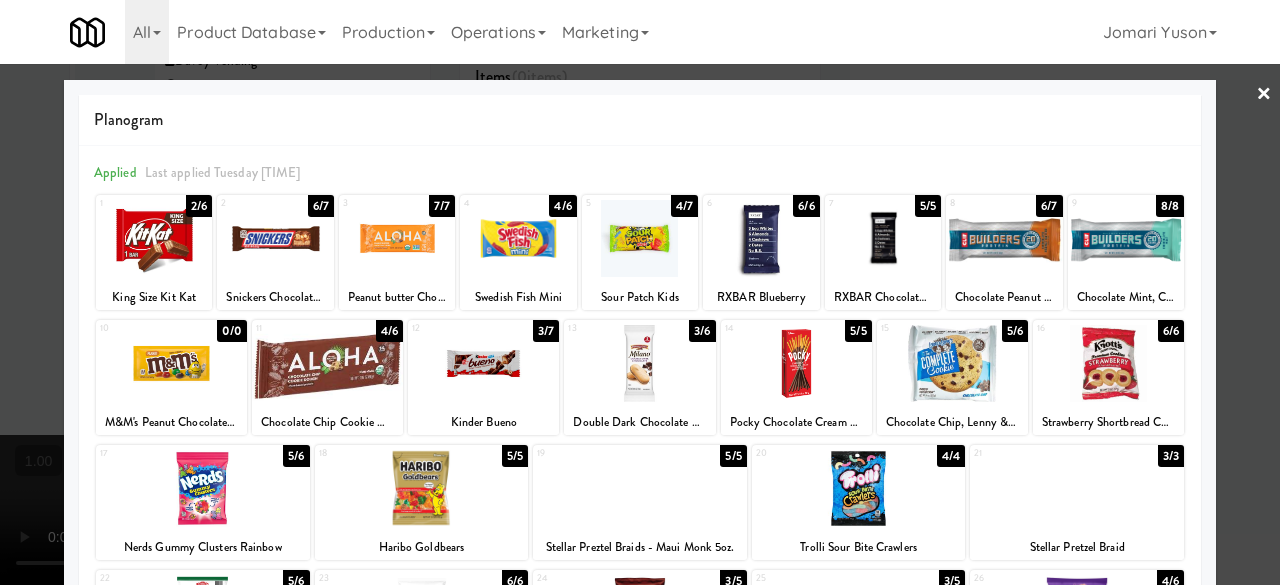 click at bounding box center (640, 292) 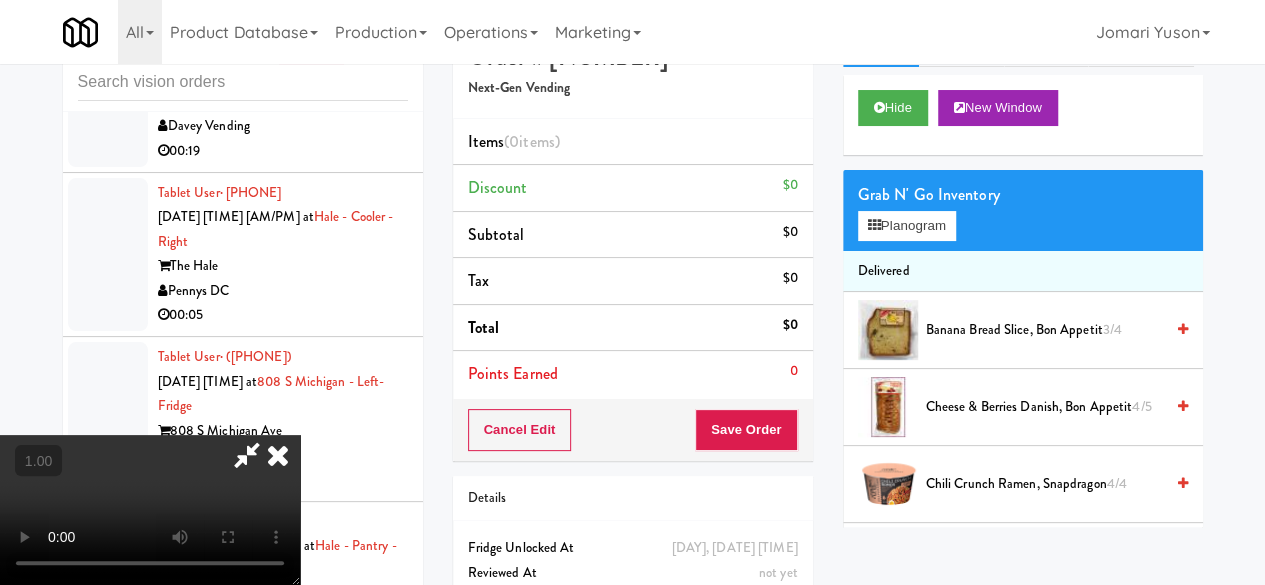 scroll, scrollTop: 0, scrollLeft: 0, axis: both 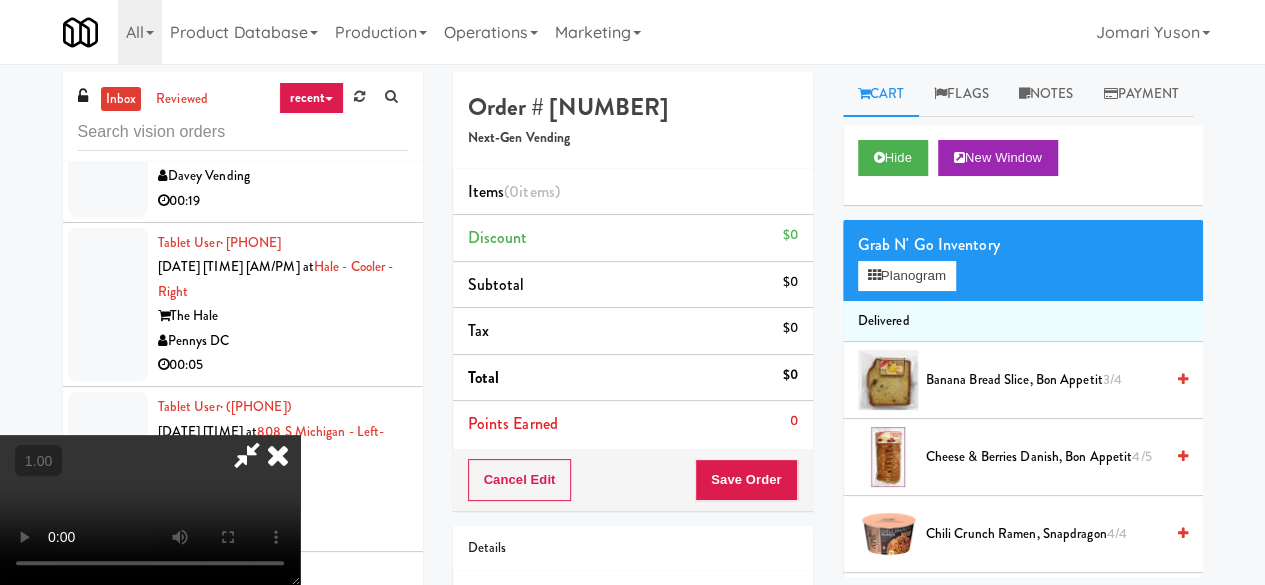 click at bounding box center (278, 455) 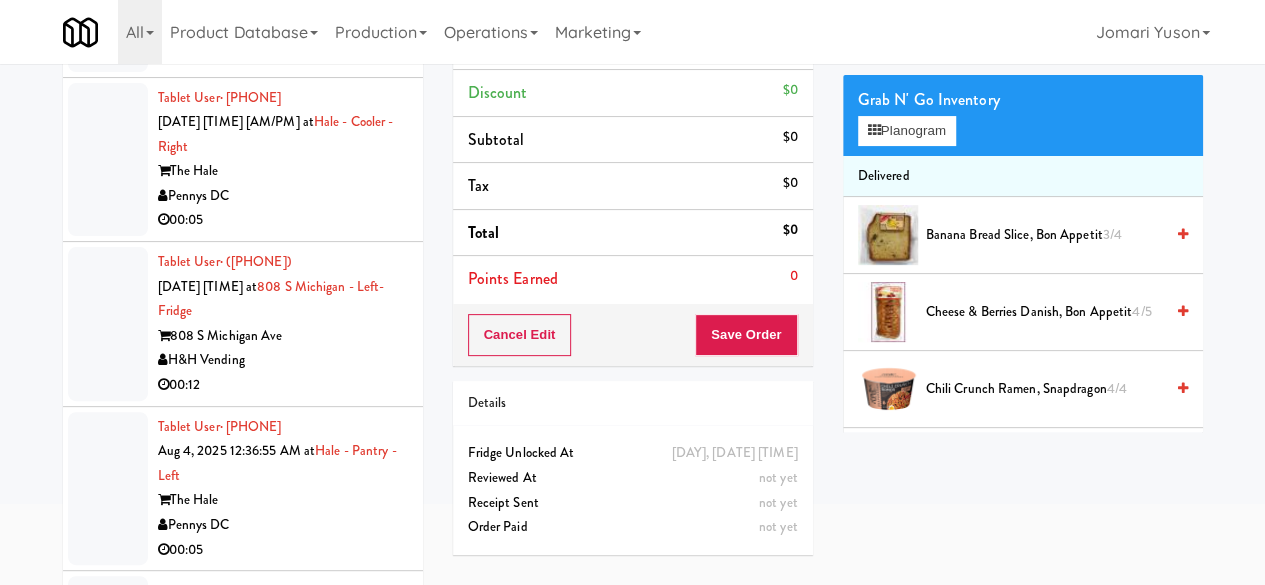 scroll, scrollTop: 190, scrollLeft: 0, axis: vertical 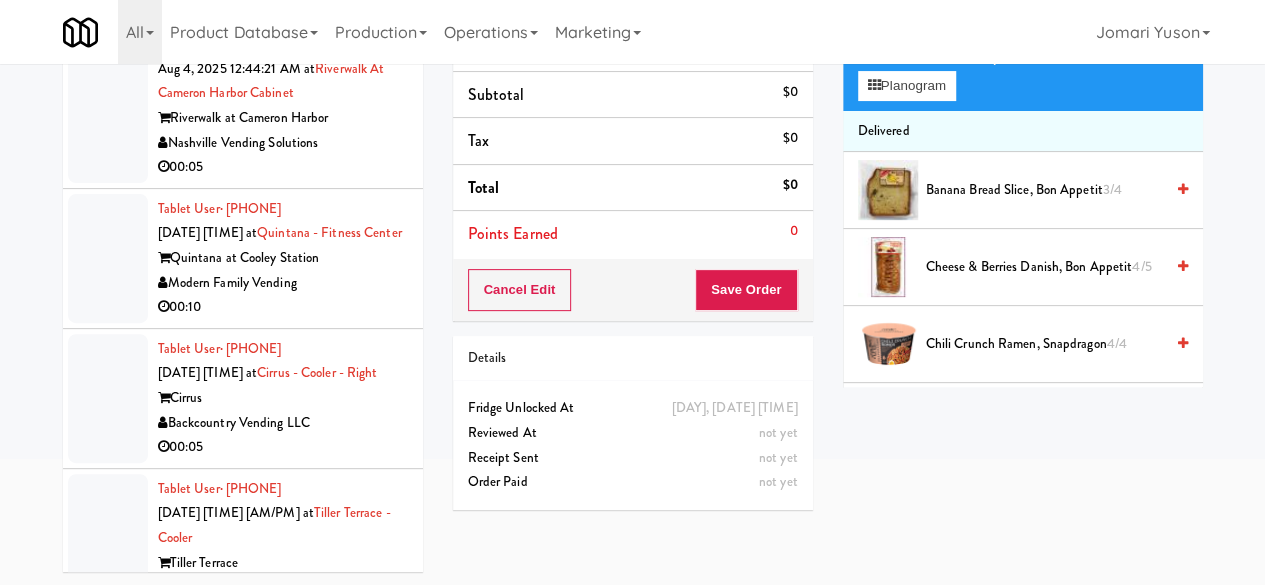 click on "00:07" at bounding box center (283, -442) 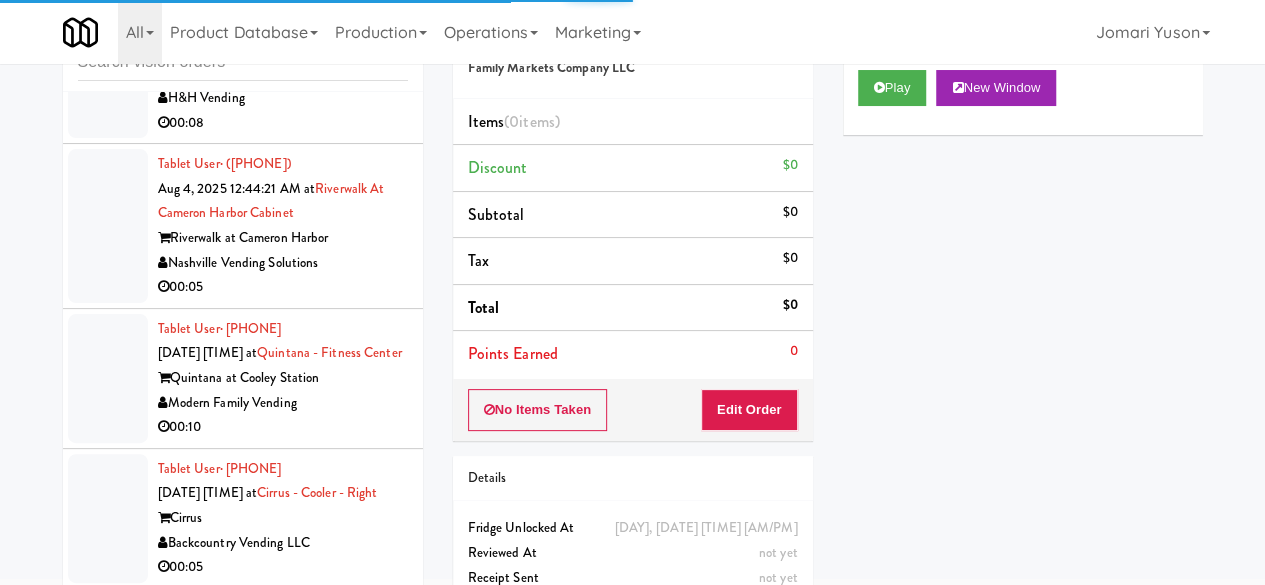 scroll, scrollTop: 0, scrollLeft: 0, axis: both 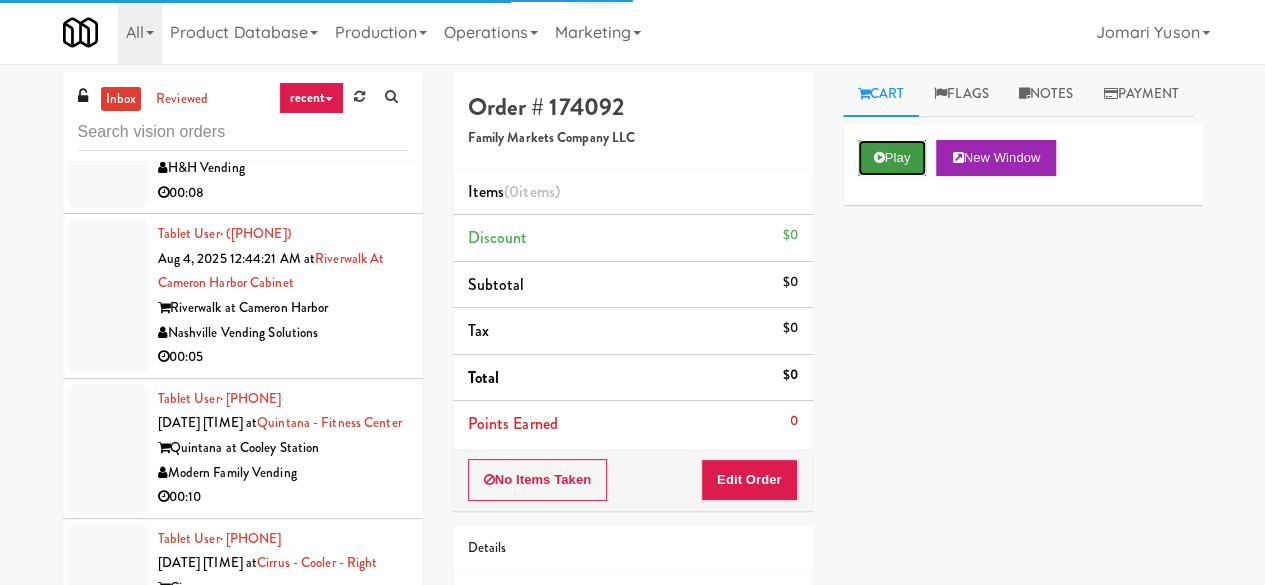 click on "Play" at bounding box center (892, 158) 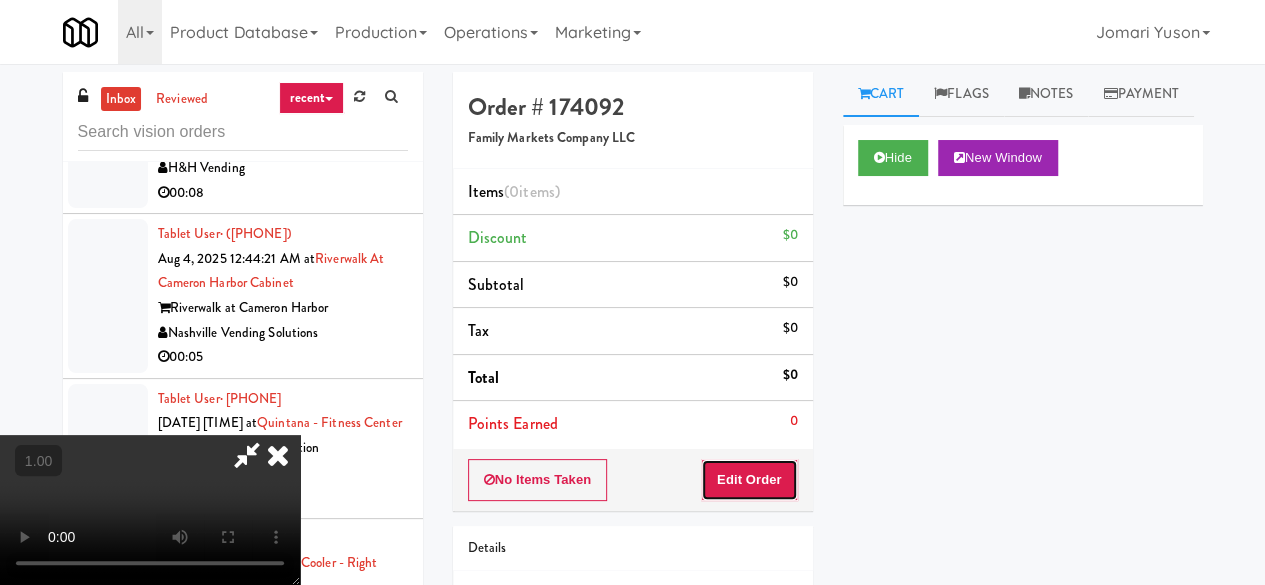 click on "Edit Order" at bounding box center (749, 480) 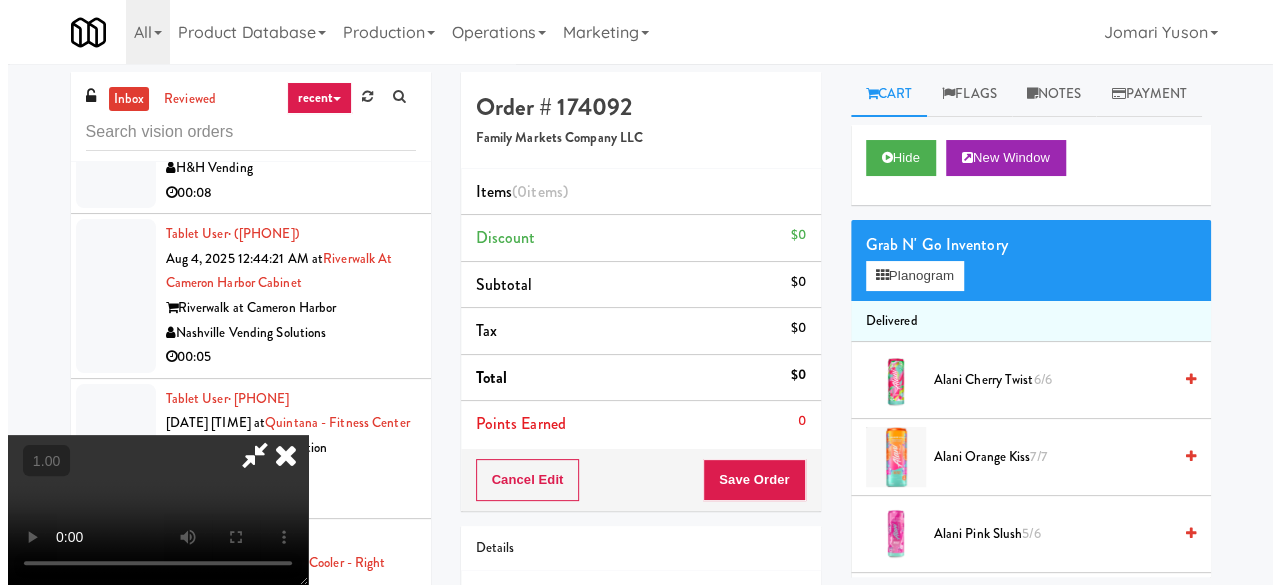 scroll, scrollTop: 0, scrollLeft: 0, axis: both 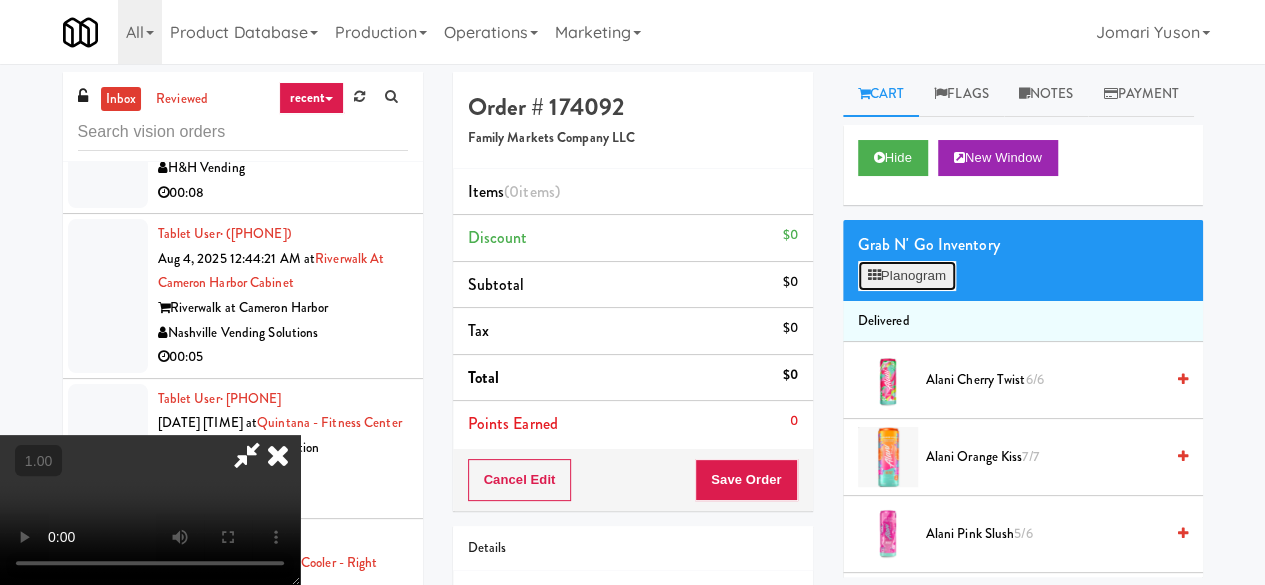 click on "Planogram" at bounding box center (907, 276) 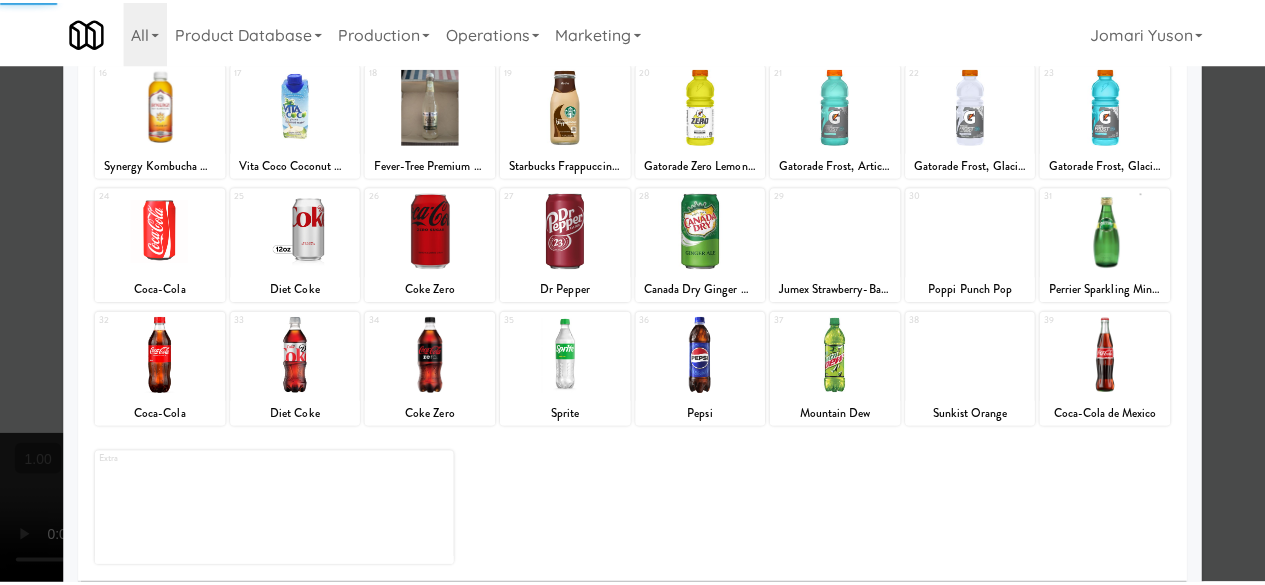 scroll, scrollTop: 396, scrollLeft: 0, axis: vertical 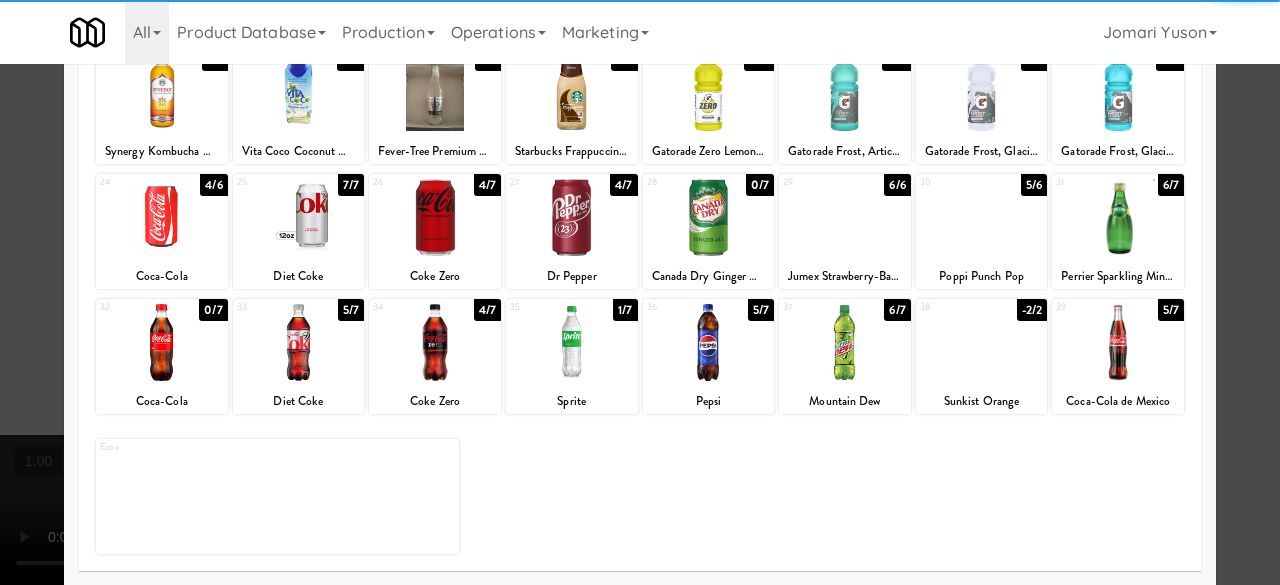 click at bounding box center [572, 342] 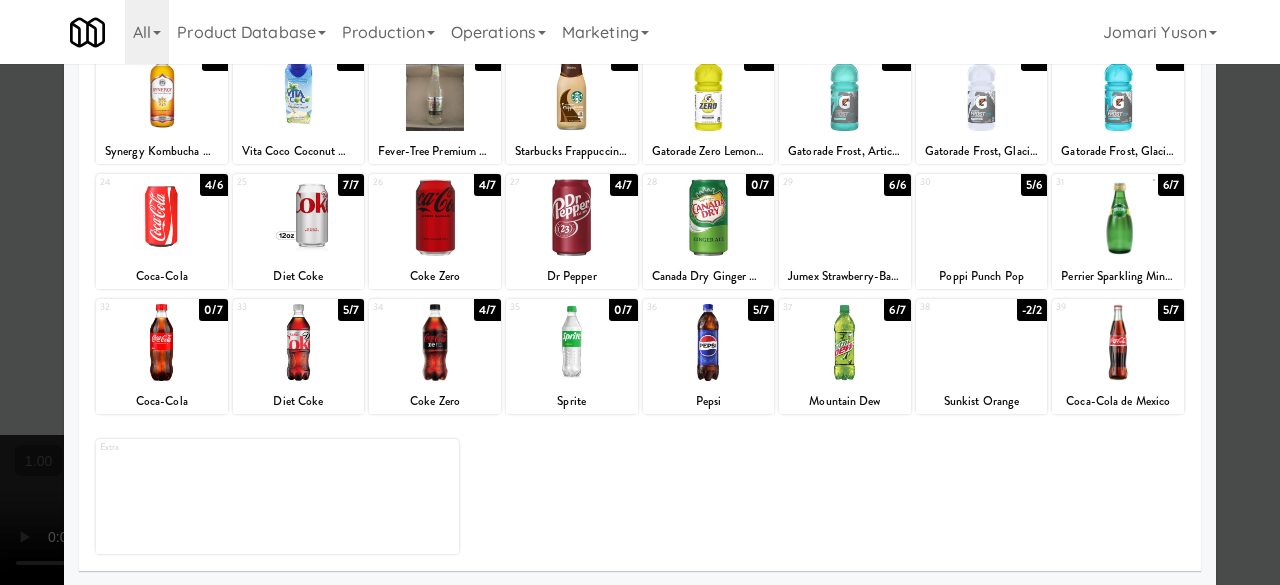 click at bounding box center [640, 292] 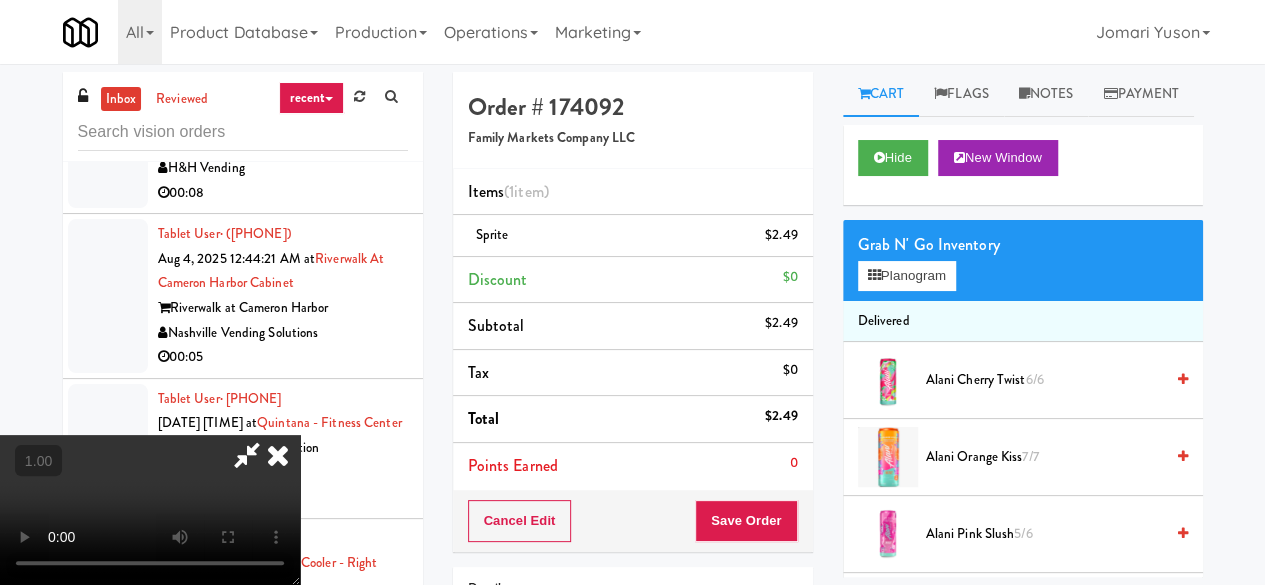 click at bounding box center [278, 455] 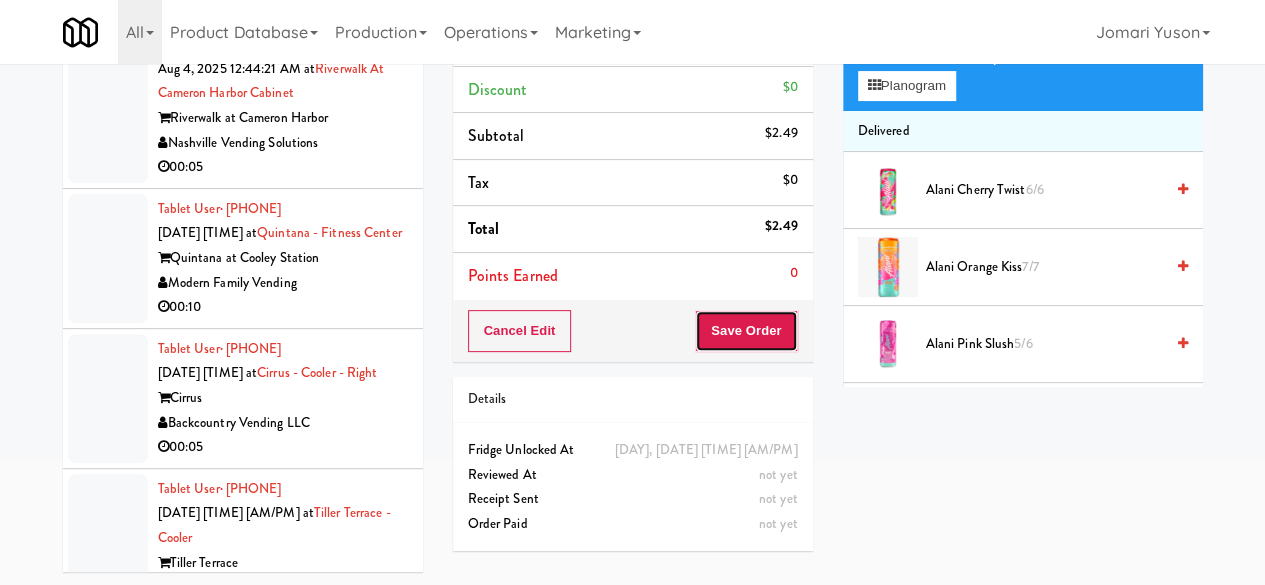click on "Save Order" at bounding box center (746, 331) 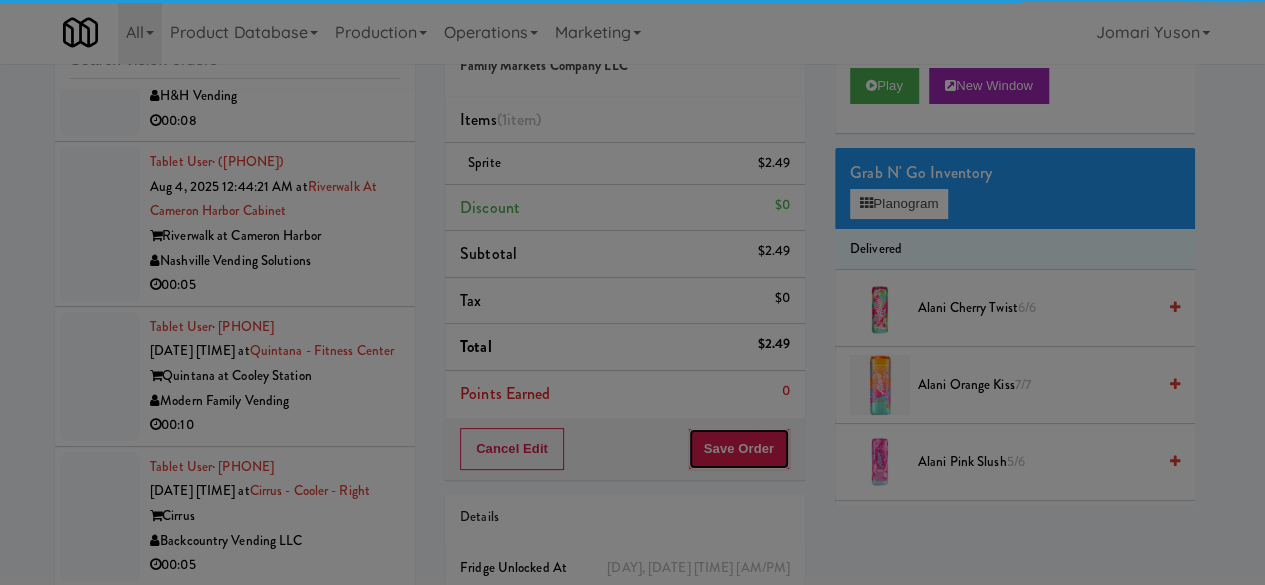 scroll, scrollTop: 0, scrollLeft: 0, axis: both 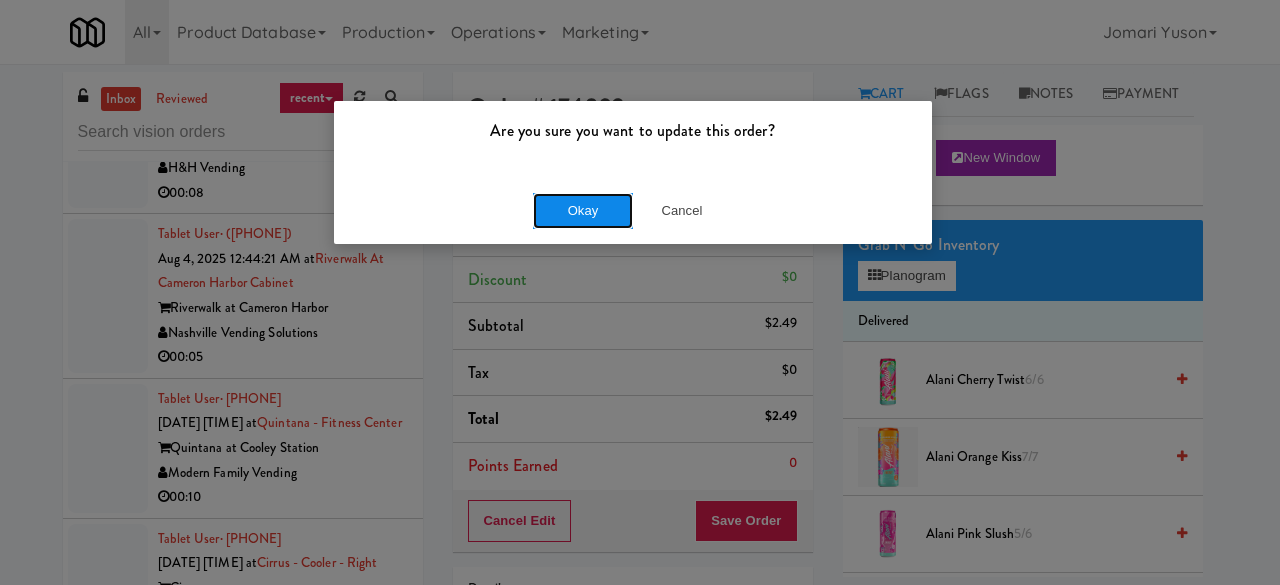 click on "Okay" at bounding box center (583, 211) 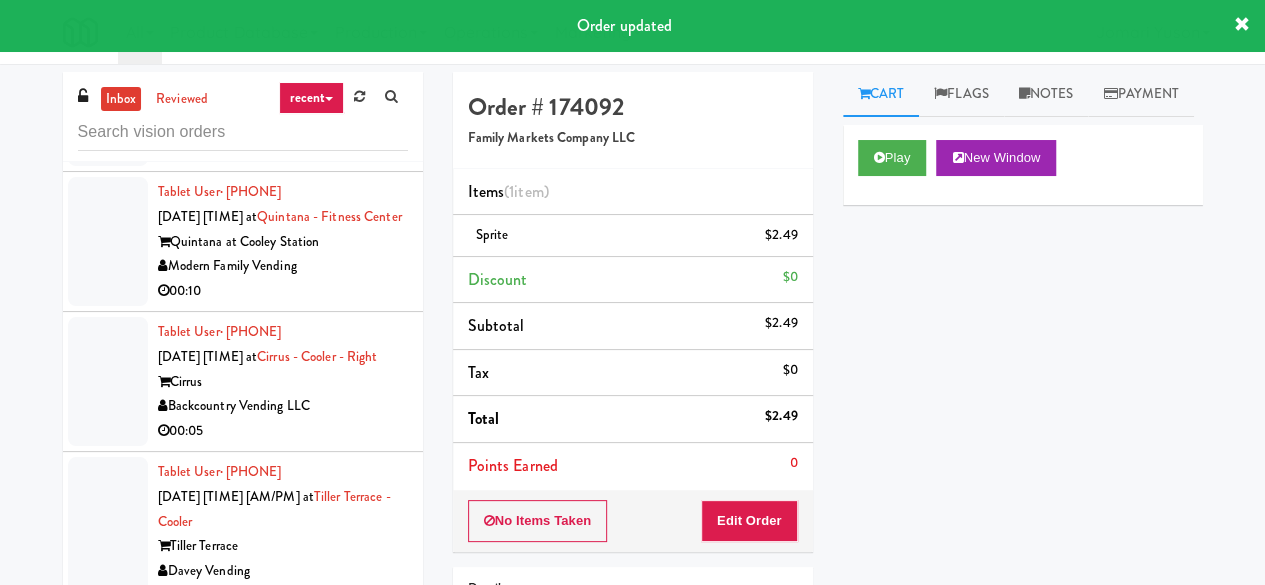 scroll, scrollTop: 11349, scrollLeft: 0, axis: vertical 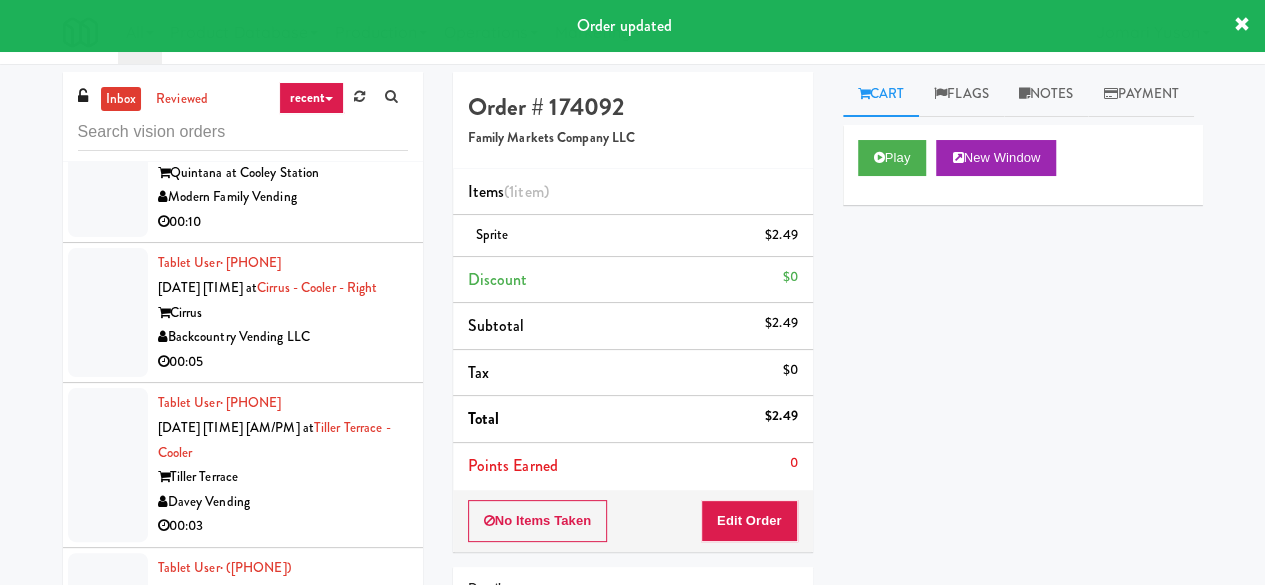 click on "00:07" at bounding box center (283, -387) 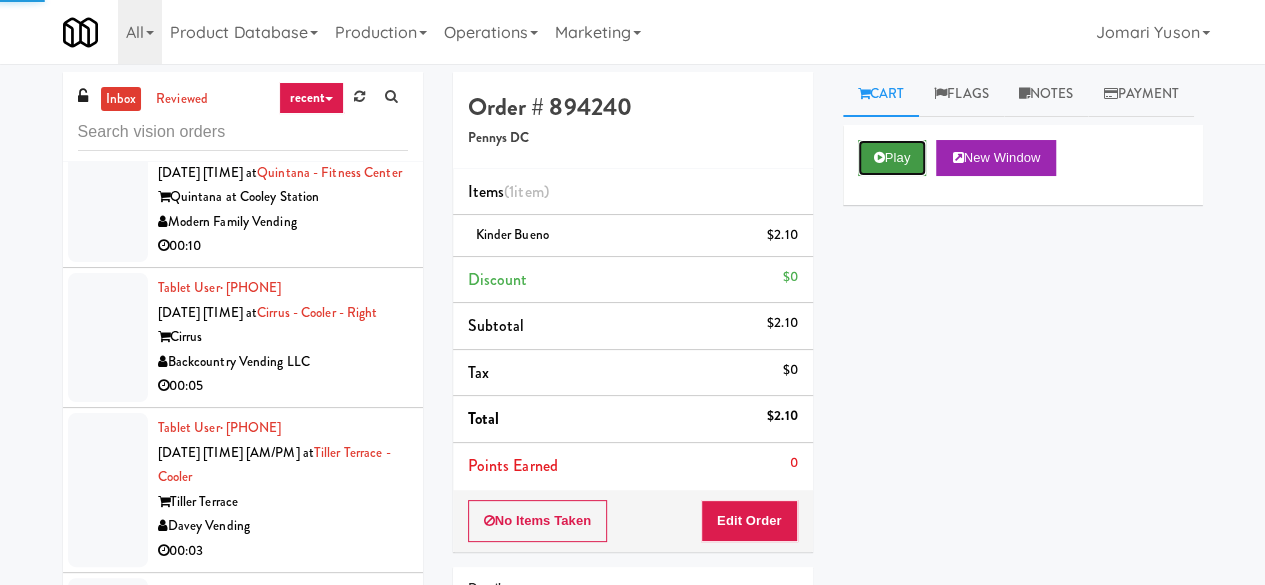 click on "Play" at bounding box center (892, 158) 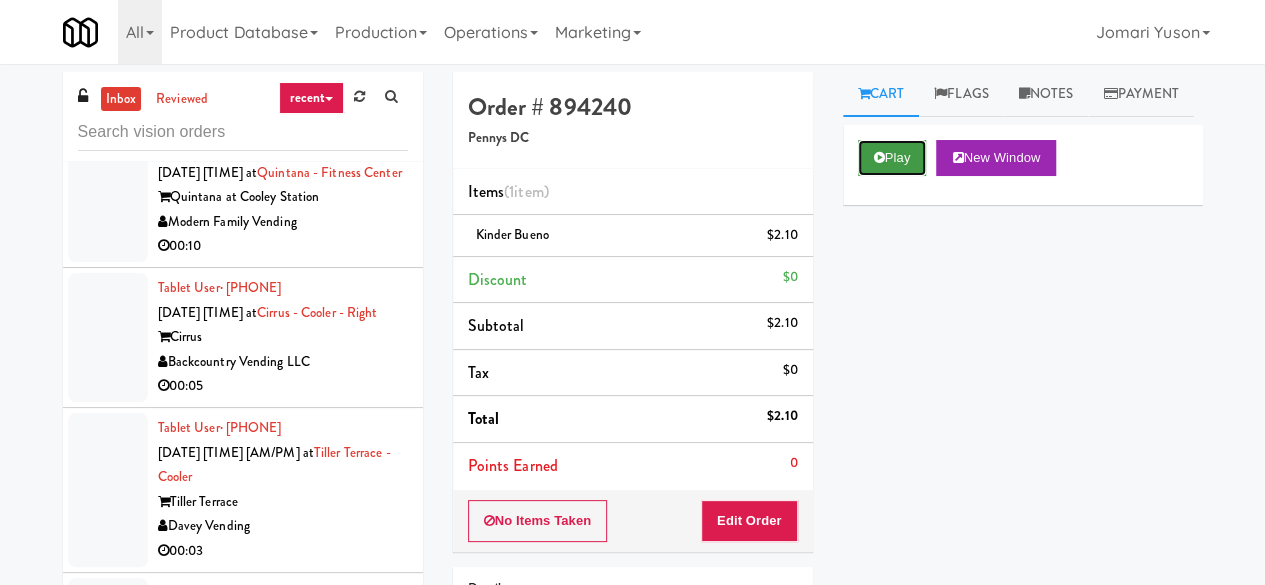 click on "Play" at bounding box center (892, 158) 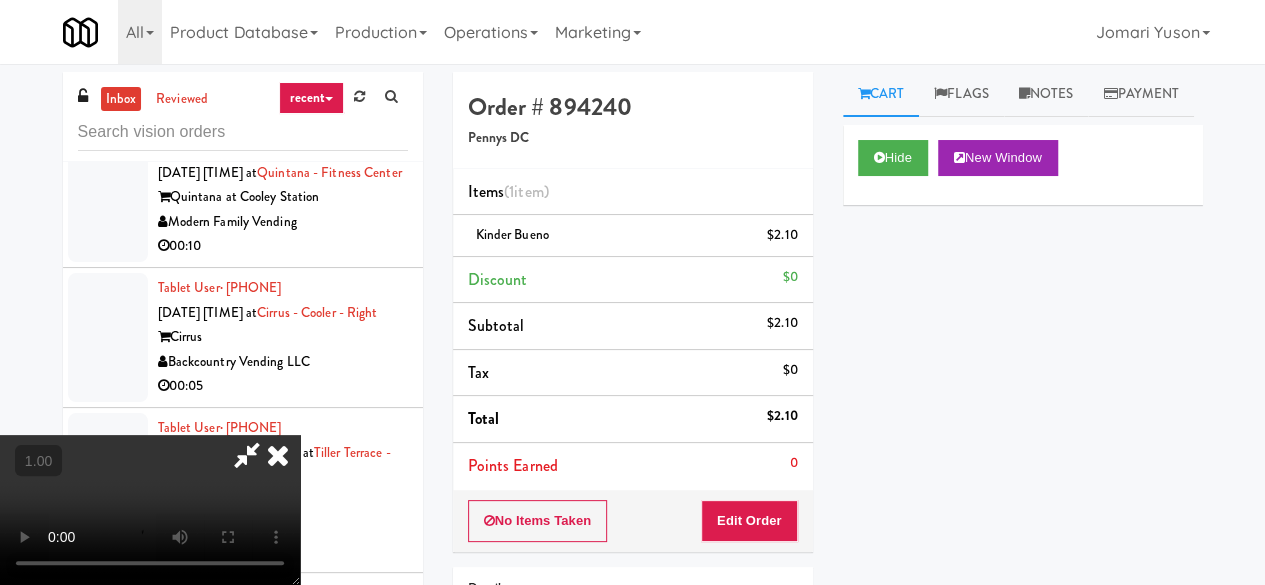 scroll, scrollTop: 0, scrollLeft: 0, axis: both 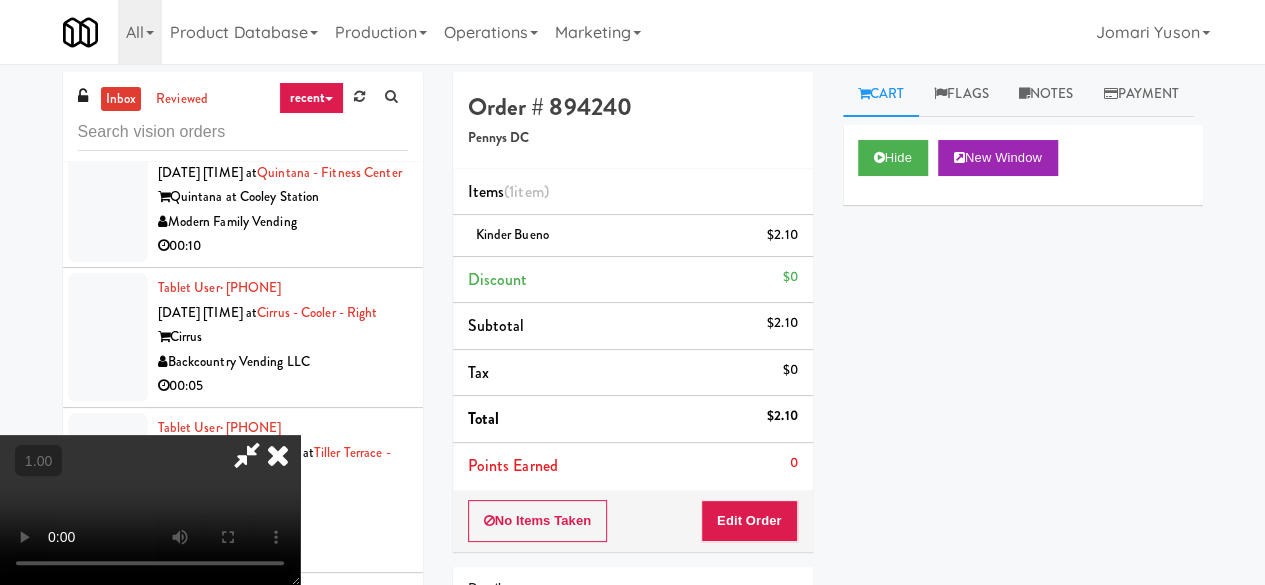 click on "All   901 Smrt Mrkt https://classic.micromart.com/vision-orders/845459?operator_id=142   9518002 Canada https://classic.micromart.com/vision-orders/845459?operator_id=259   AA Vending https://classic.micromart.com/vision-orders/845459?operator_id=374   Abrom Vending https://classic.micromart.com/vision-orders/845459?operator_id=294   Access Amenities https://classic.micromart.com/vision-orders/845459?operator_id=194   Ace Plus Vending https://classic.micromart.com/vision-orders/845459?operator_id=300   AetherTek, Inc. https://classic.micromart.com/vision-orders/845459?operator_id=183   AI Vending https://classic.micromart.com/vision-orders/845459?operator_id=276   Allgood Provisions https://classic.micromart.com/vision-orders/845459?operator_id=309   Alligator Arms Vending https://classic.micromart.com/vision-orders/845459?operator_id=159   All Things Vending https://classic.micromart.com/vision-orders/845459?operator_id=178   Alpine Modern Vending   Amenity Advocates   AsRight Ventures   AVI Foodsystems" at bounding box center (633, 32) 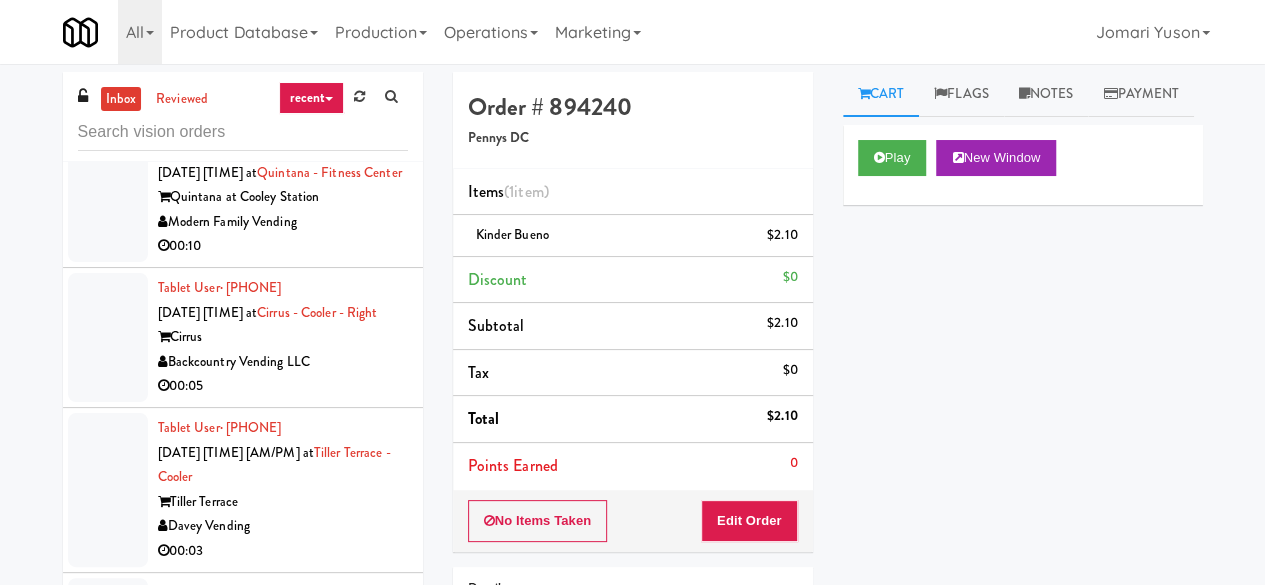 scroll, scrollTop: 11449, scrollLeft: 0, axis: vertical 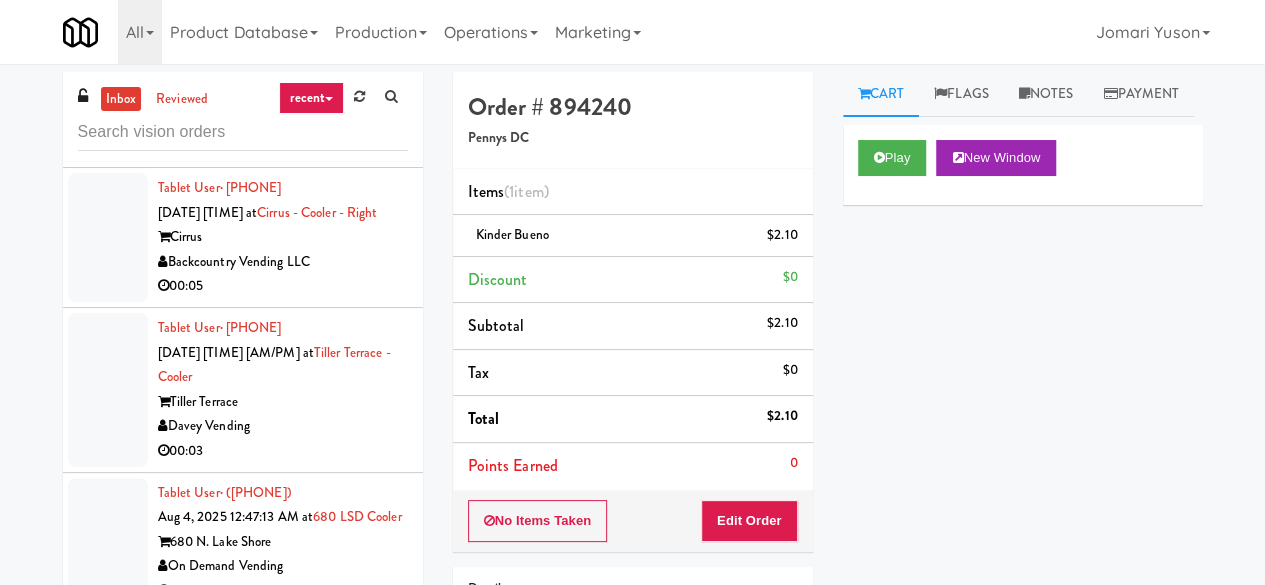 click on "250 Residences" at bounding box center [283, -372] 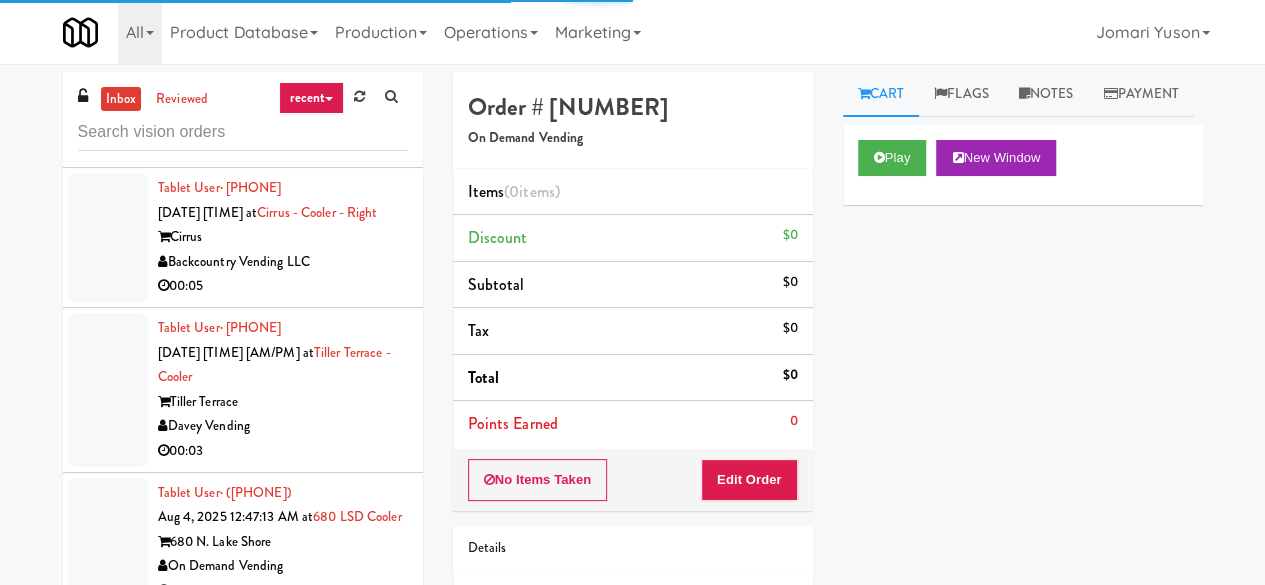 scroll, scrollTop: 11649, scrollLeft: 0, axis: vertical 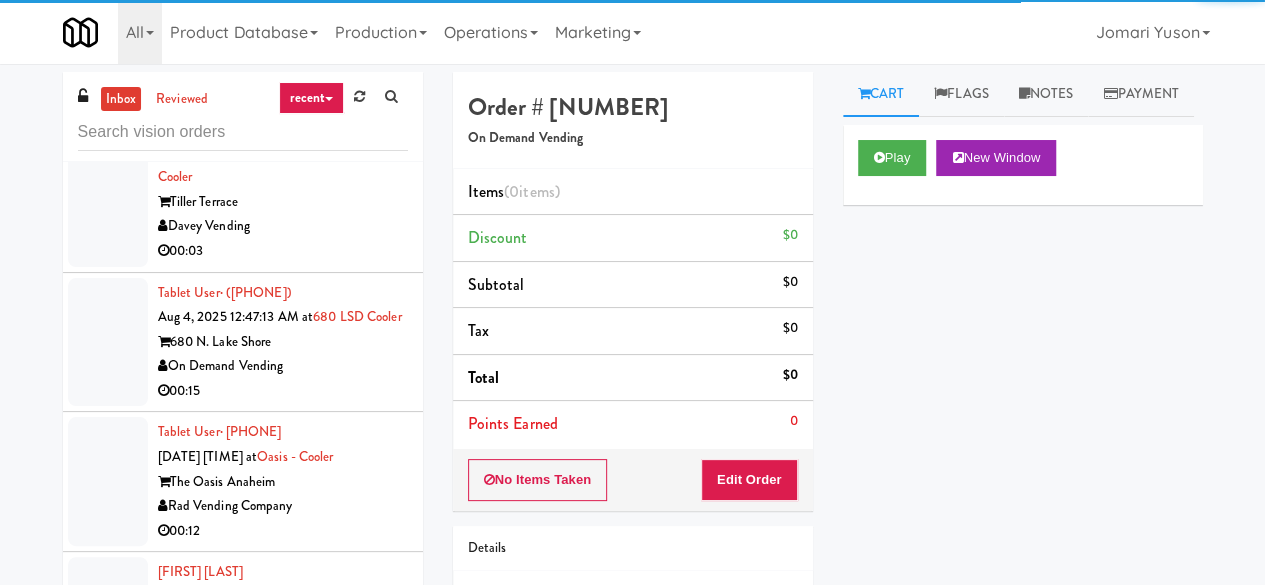 click on "00:08" at bounding box center (283, -358) 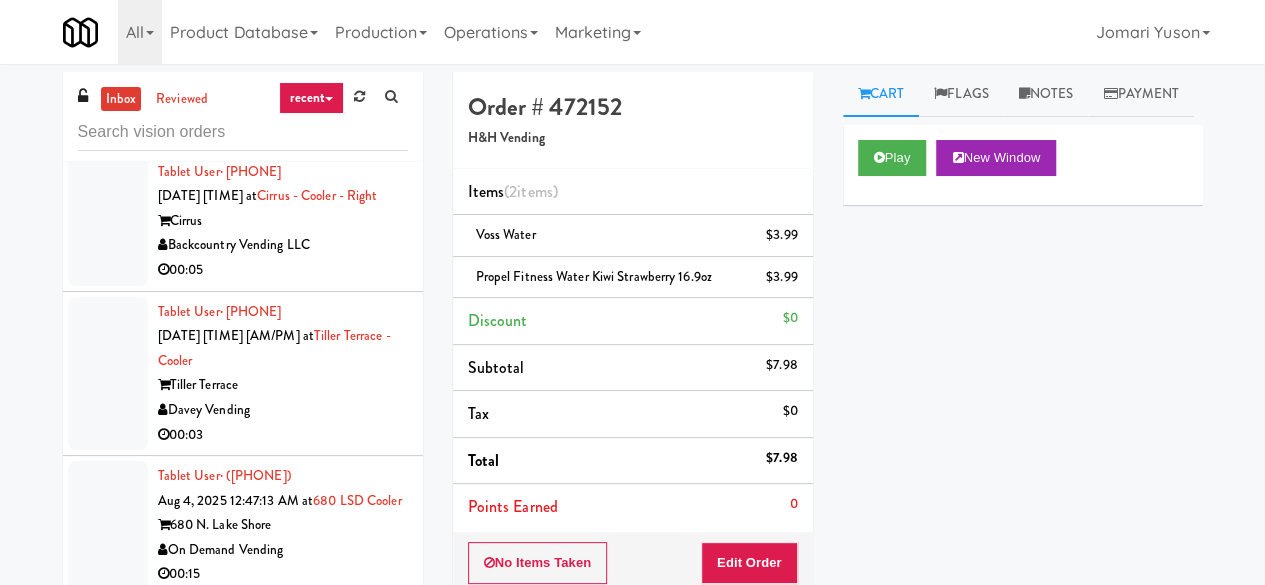 scroll, scrollTop: 11349, scrollLeft: 0, axis: vertical 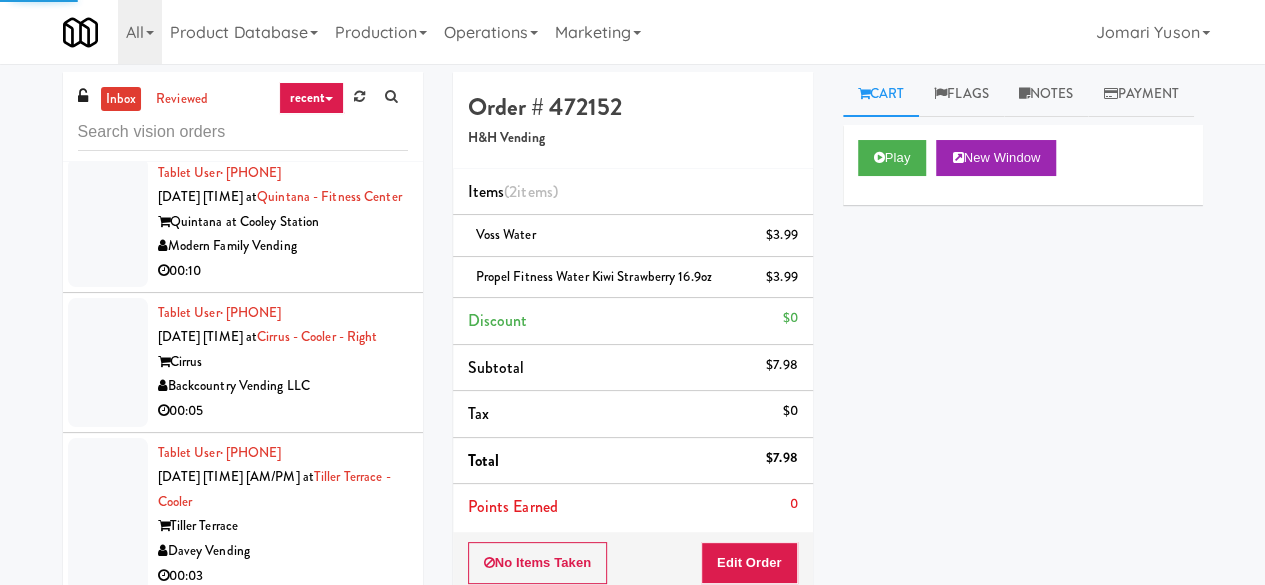 click on "250 Residences" at bounding box center [283, -272] 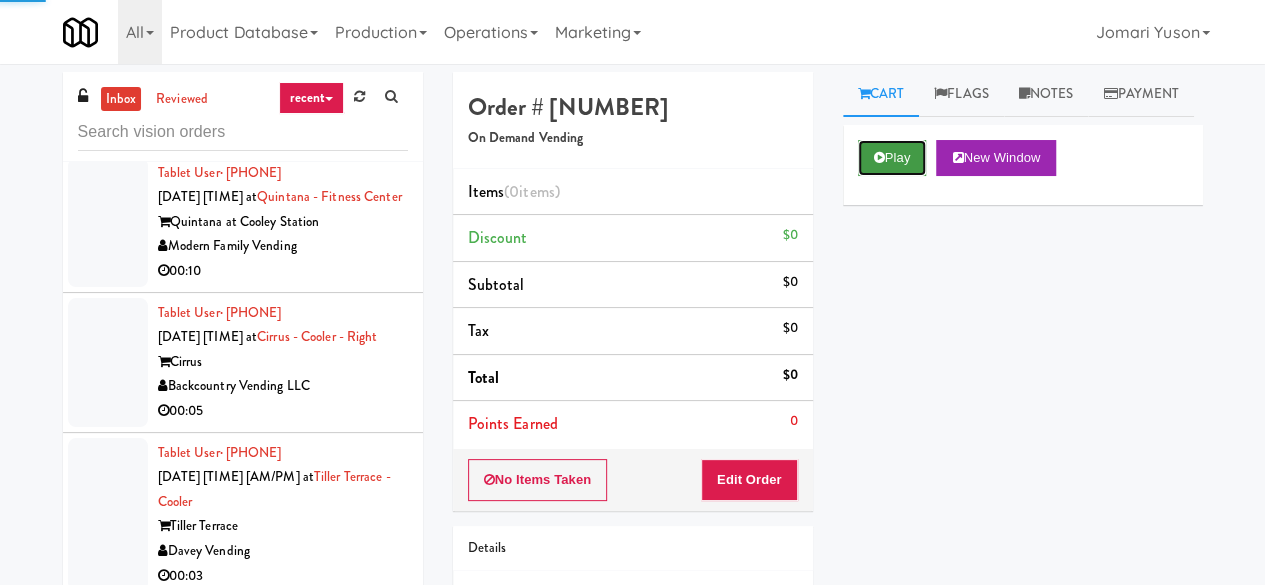 click on "Play" at bounding box center (892, 158) 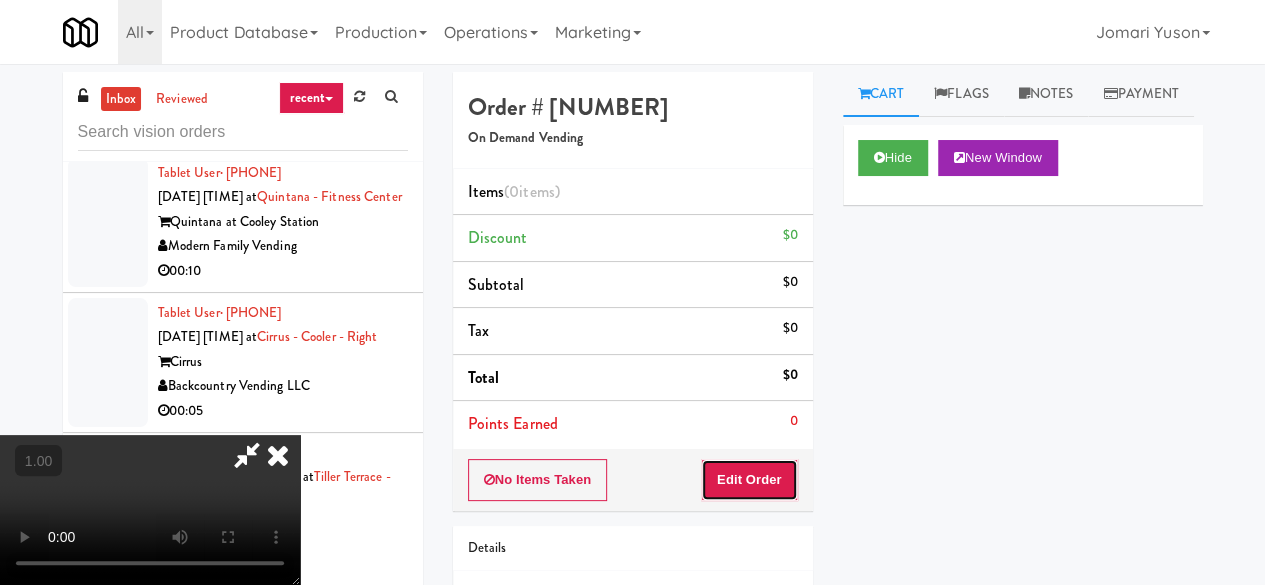 click on "Edit Order" at bounding box center [749, 480] 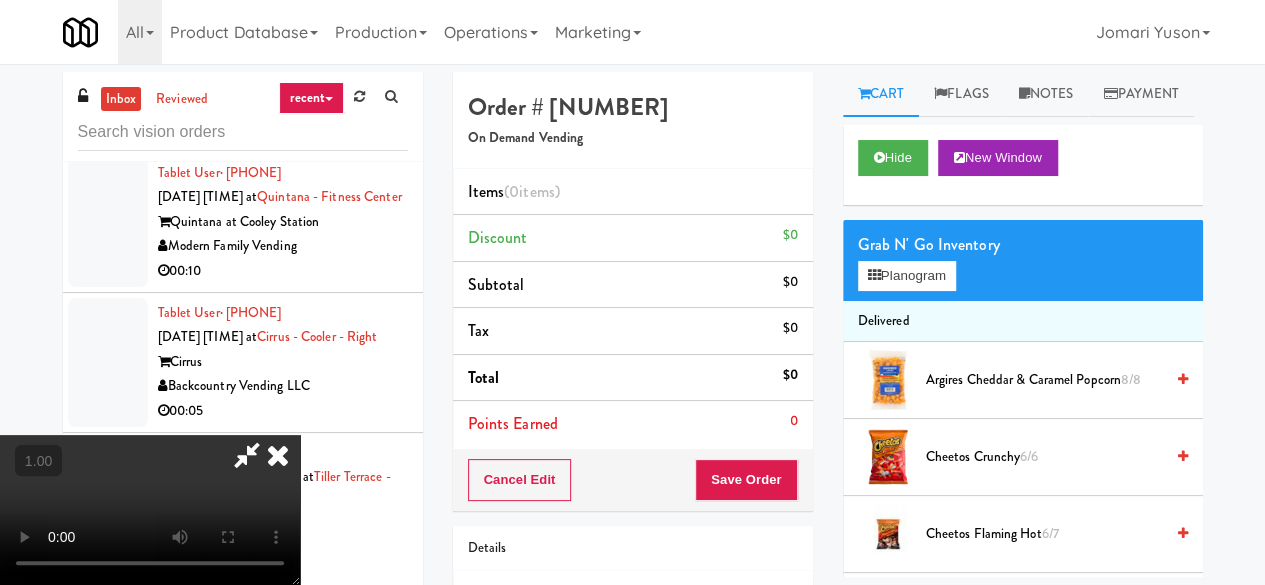 scroll, scrollTop: 0, scrollLeft: 0, axis: both 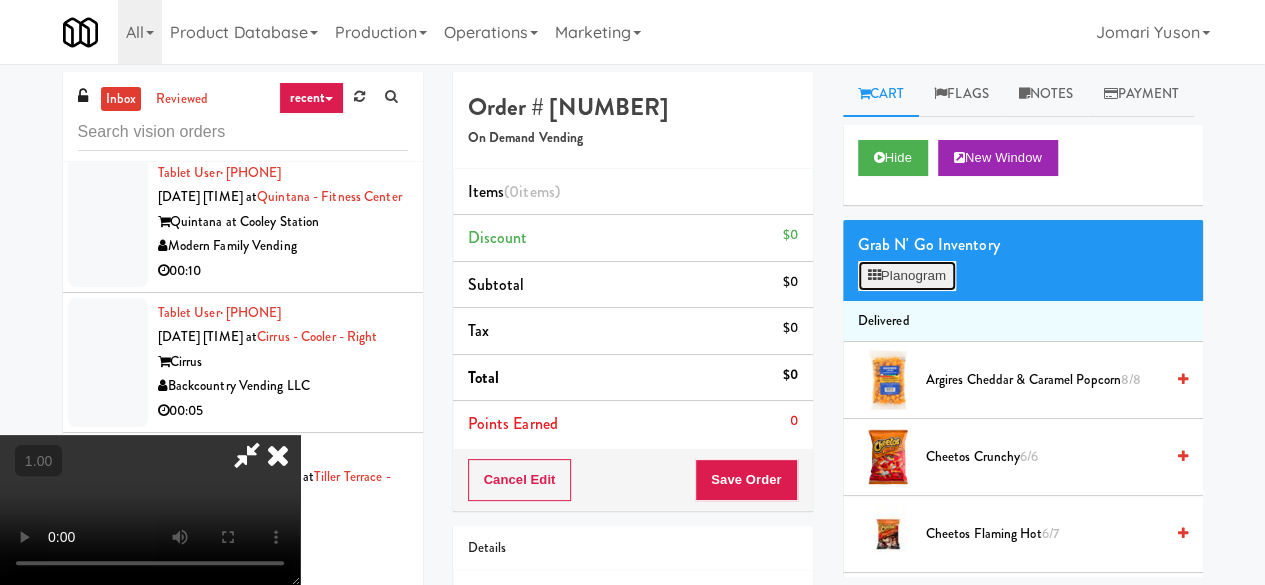 click on "Planogram" at bounding box center (907, 276) 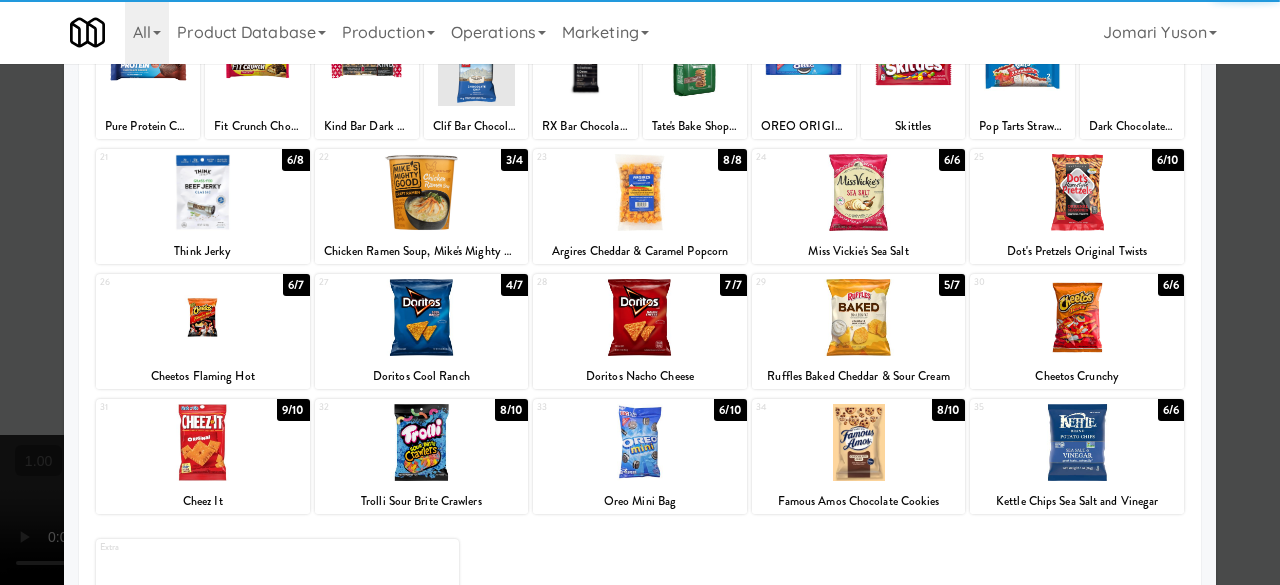 click at bounding box center (422, 192) 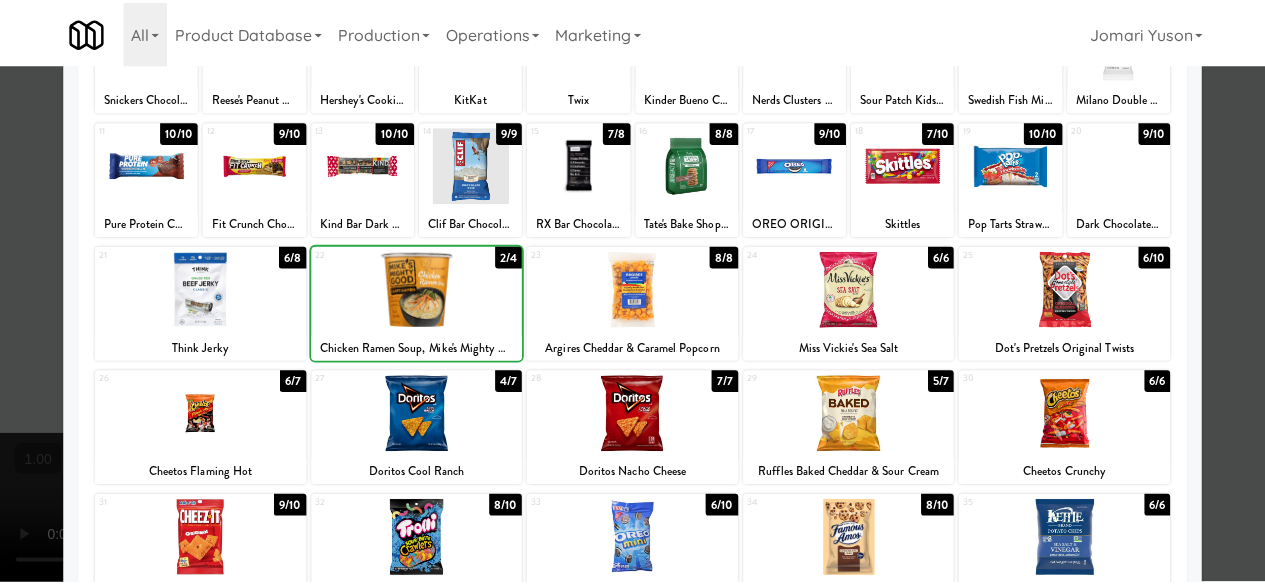 scroll, scrollTop: 0, scrollLeft: 0, axis: both 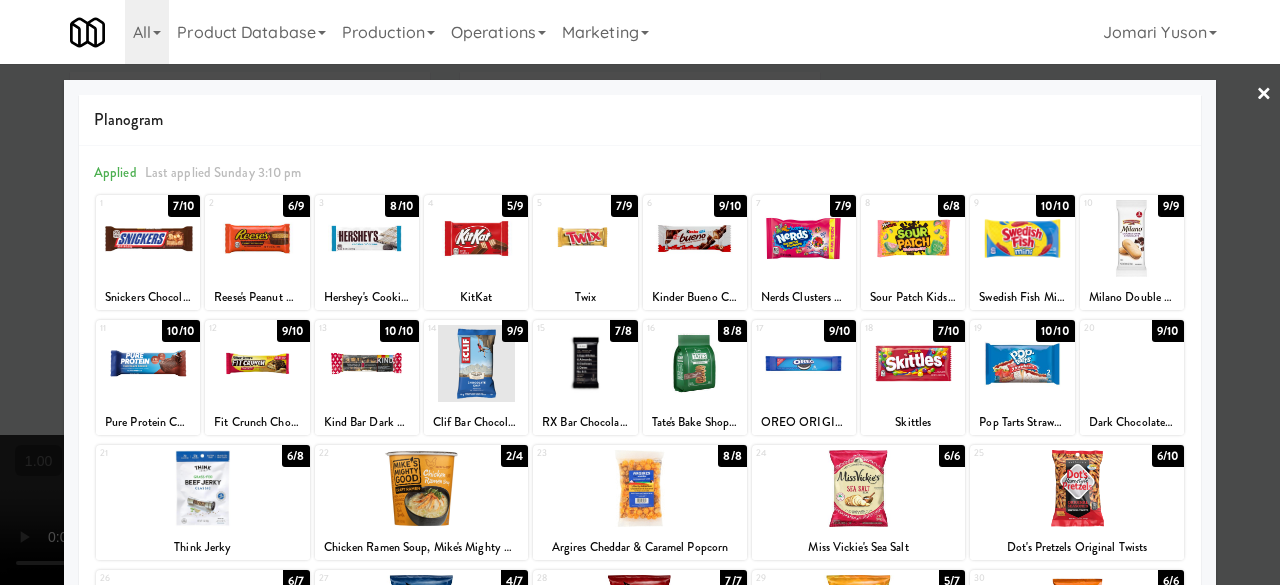 click at bounding box center [640, 292] 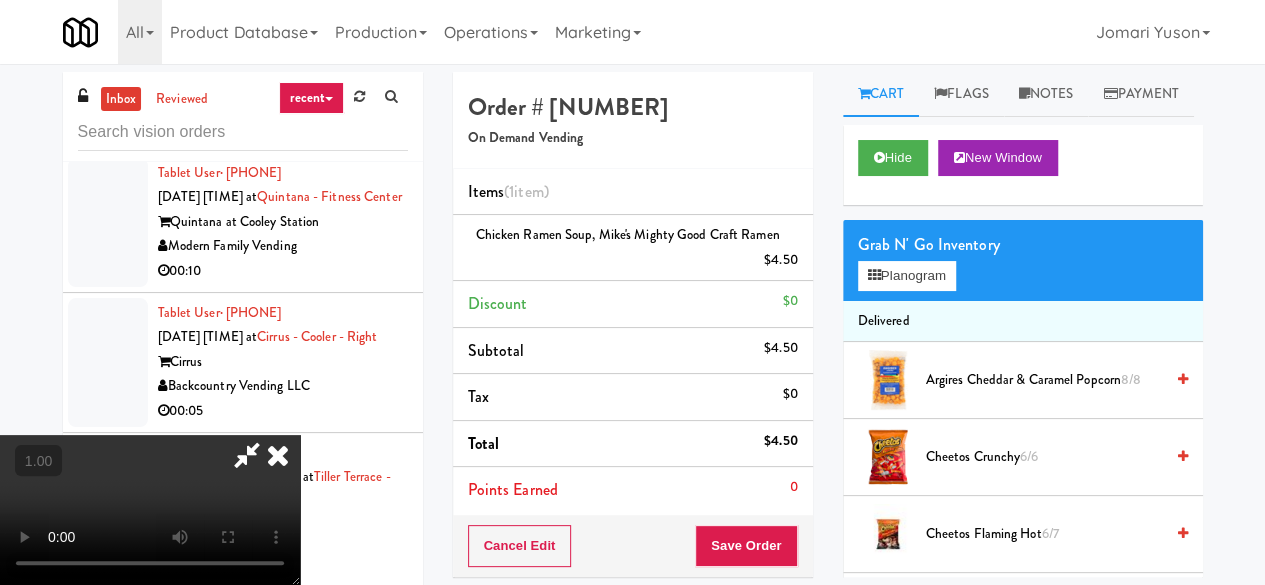 click at bounding box center (150, 510) 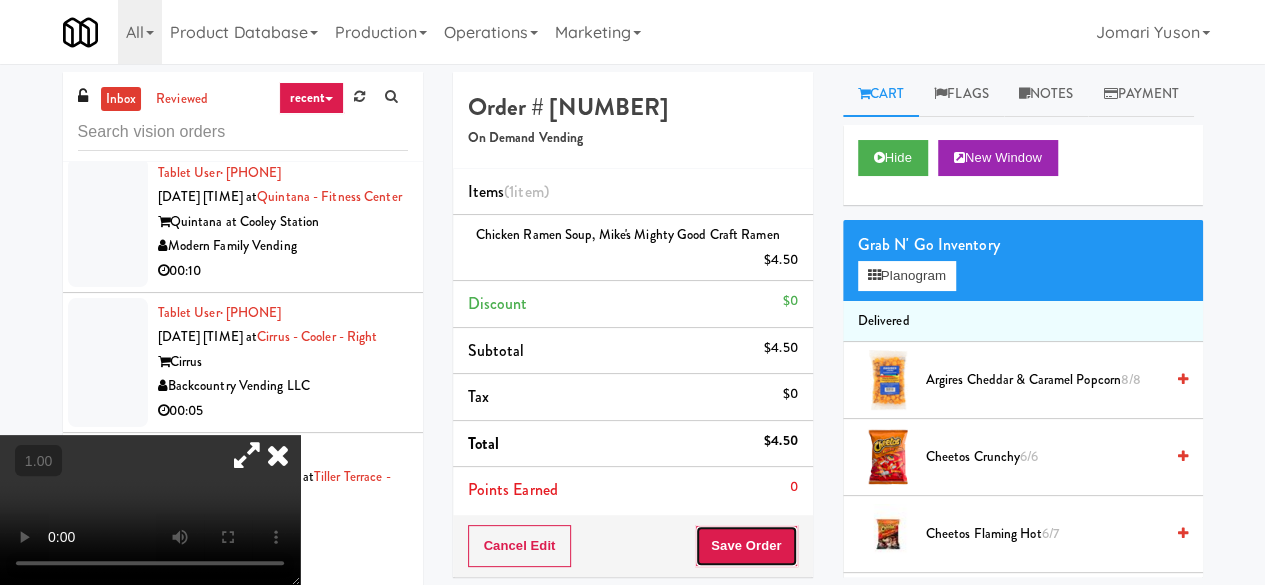 click on "Save Order" at bounding box center [746, 546] 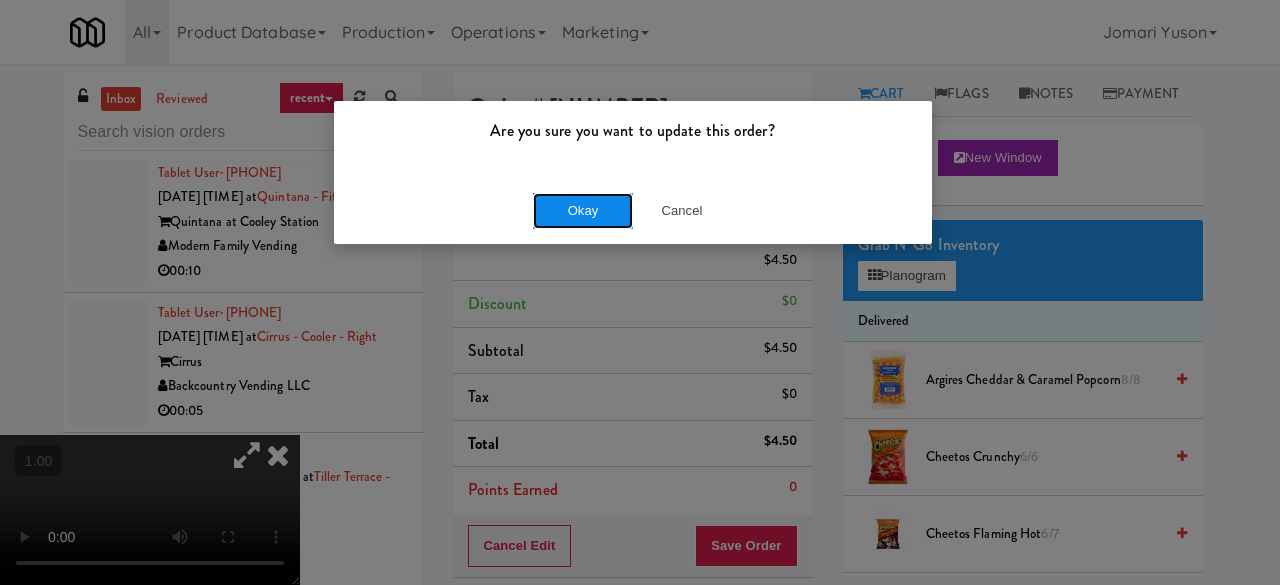 click on "Okay" at bounding box center [583, 211] 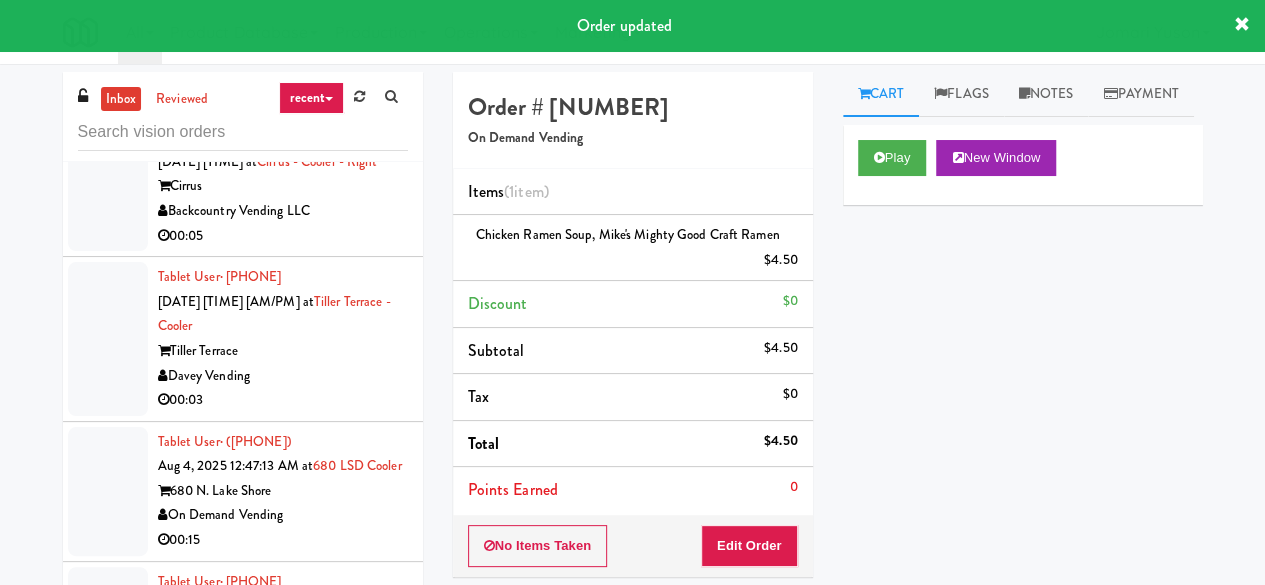 click on "H&H Vending" at bounding box center [283, -258] 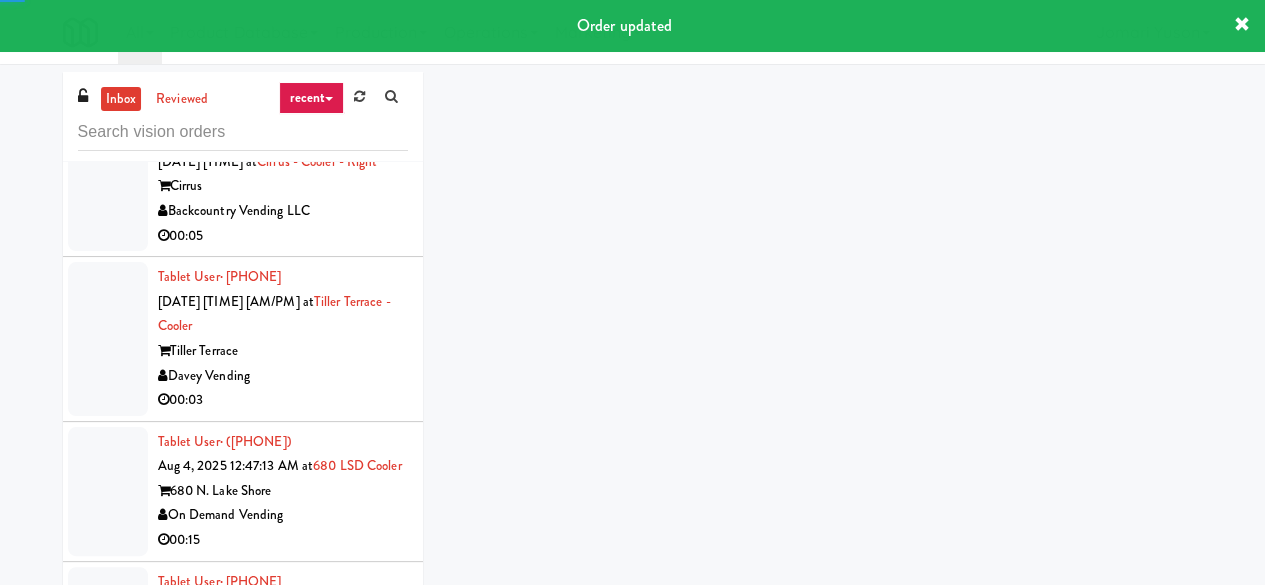 scroll, scrollTop: 11749, scrollLeft: 0, axis: vertical 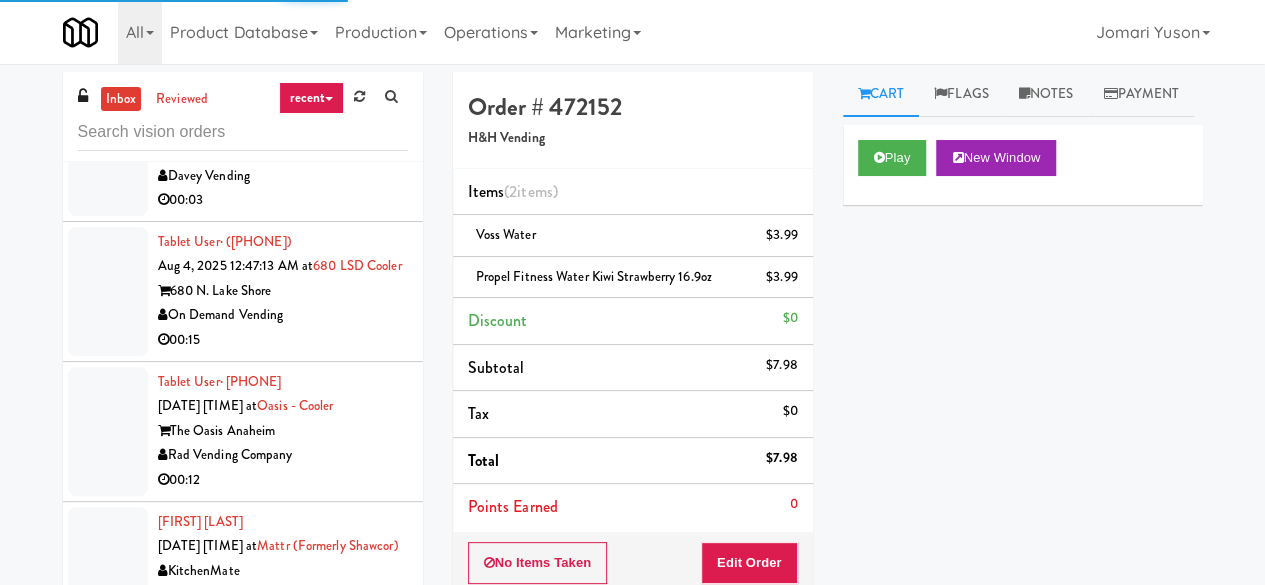 click on "Riverwalk at Cameron Harbor" at bounding box center [283, -294] 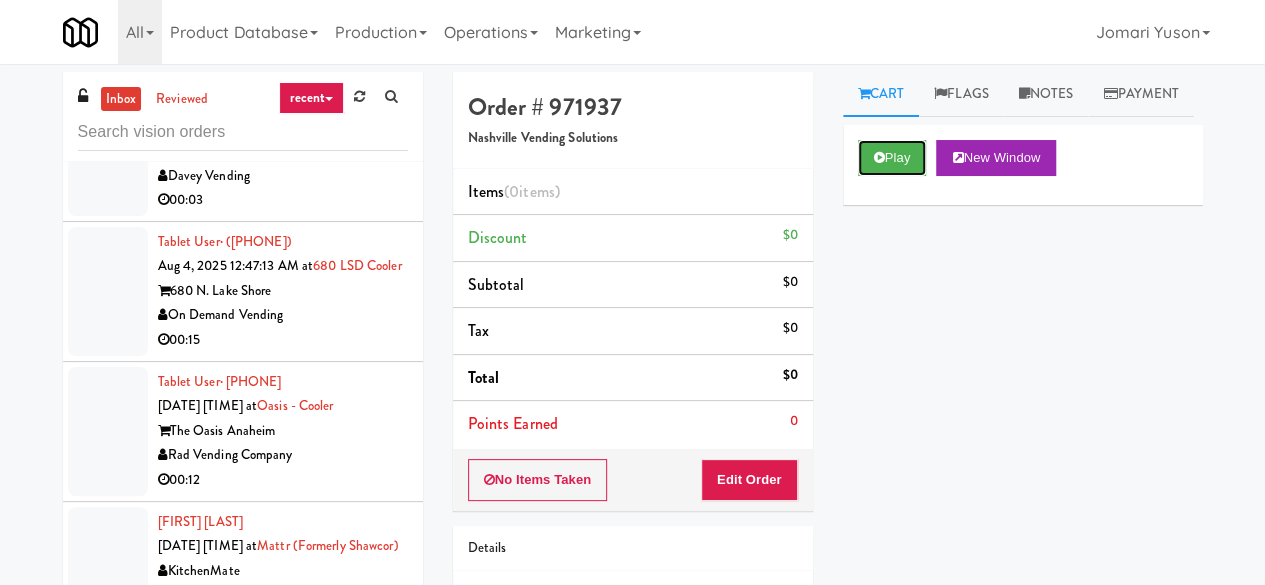 drag, startPoint x: 872, startPoint y: 203, endPoint x: 845, endPoint y: 248, distance: 52.478565 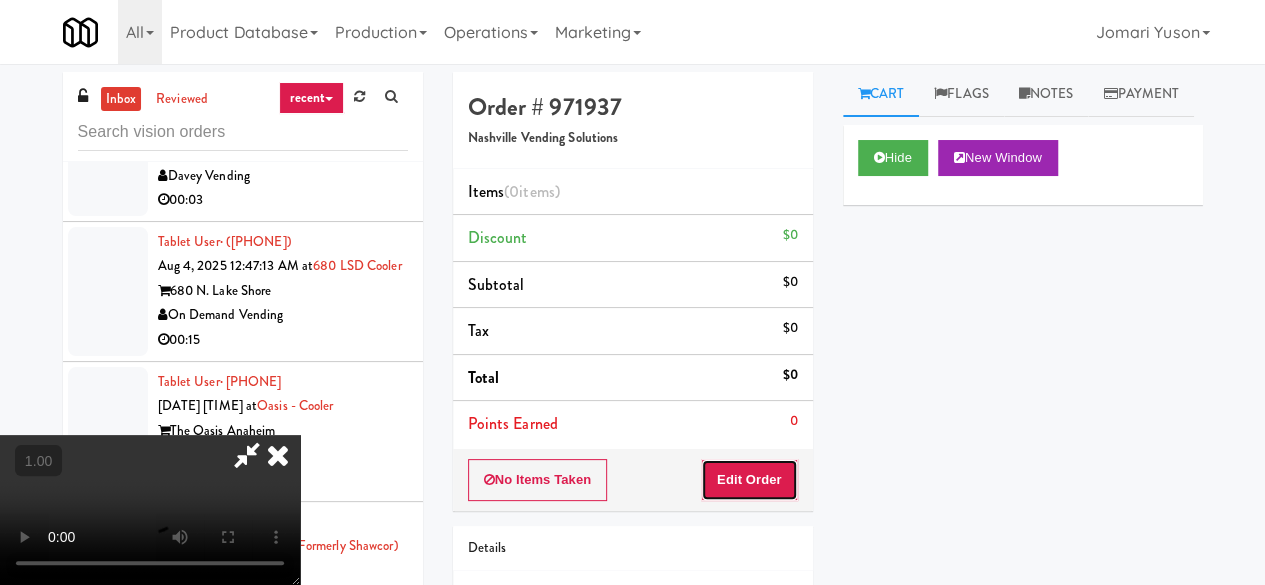 click on "Edit Order" at bounding box center (749, 480) 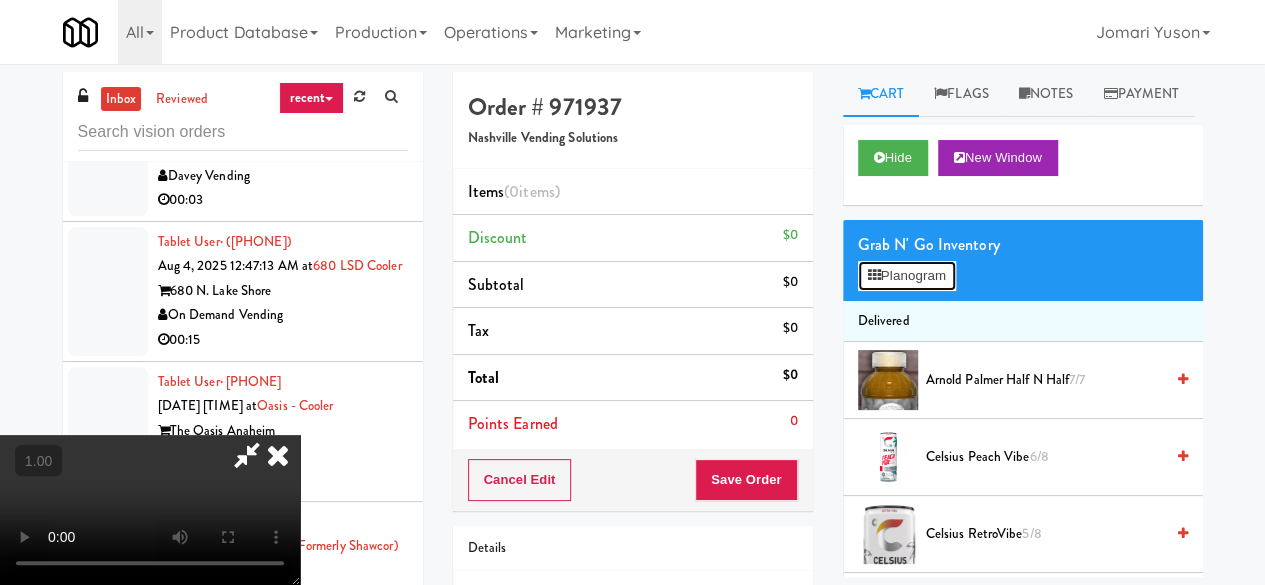 click on "Planogram" at bounding box center (907, 276) 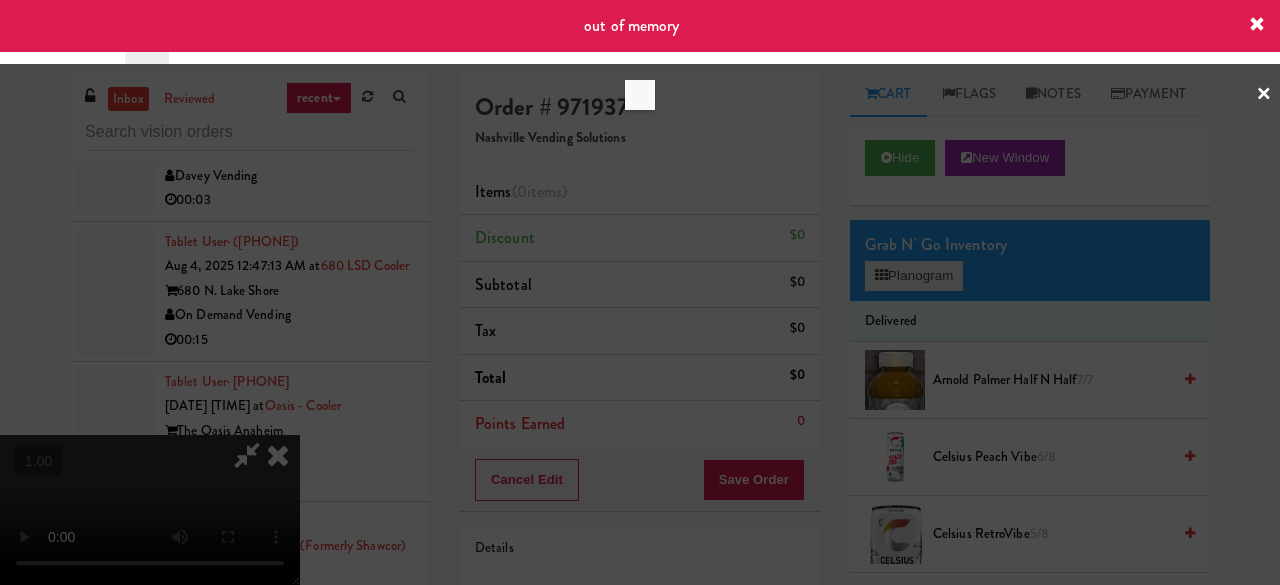 click at bounding box center (640, 292) 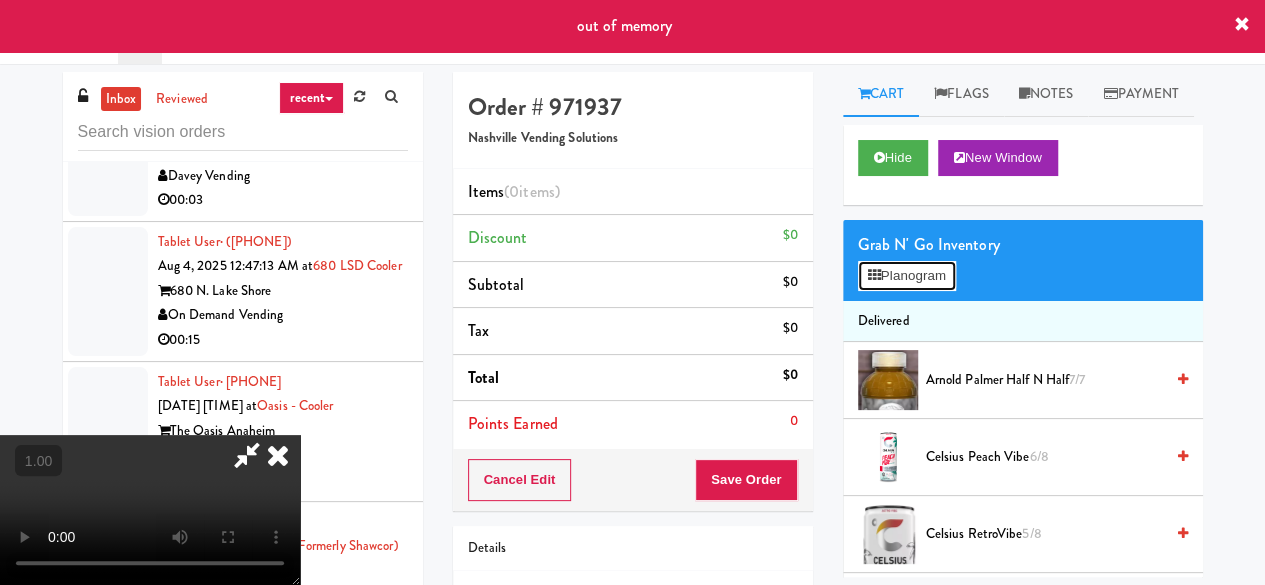 click on "Planogram" at bounding box center [907, 276] 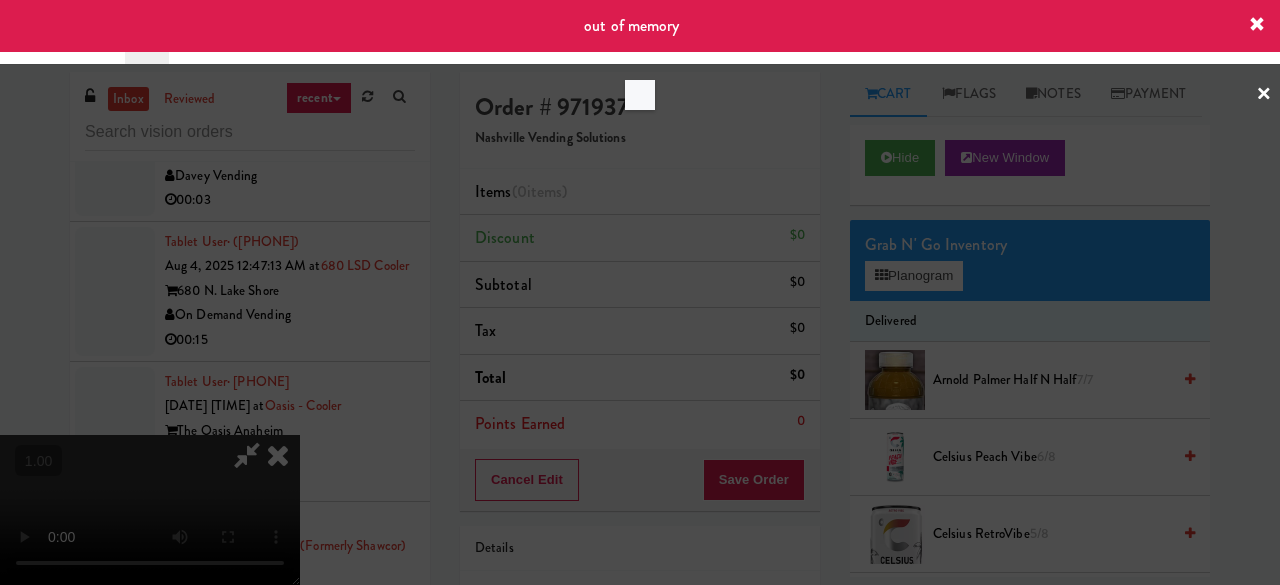 click at bounding box center [640, 292] 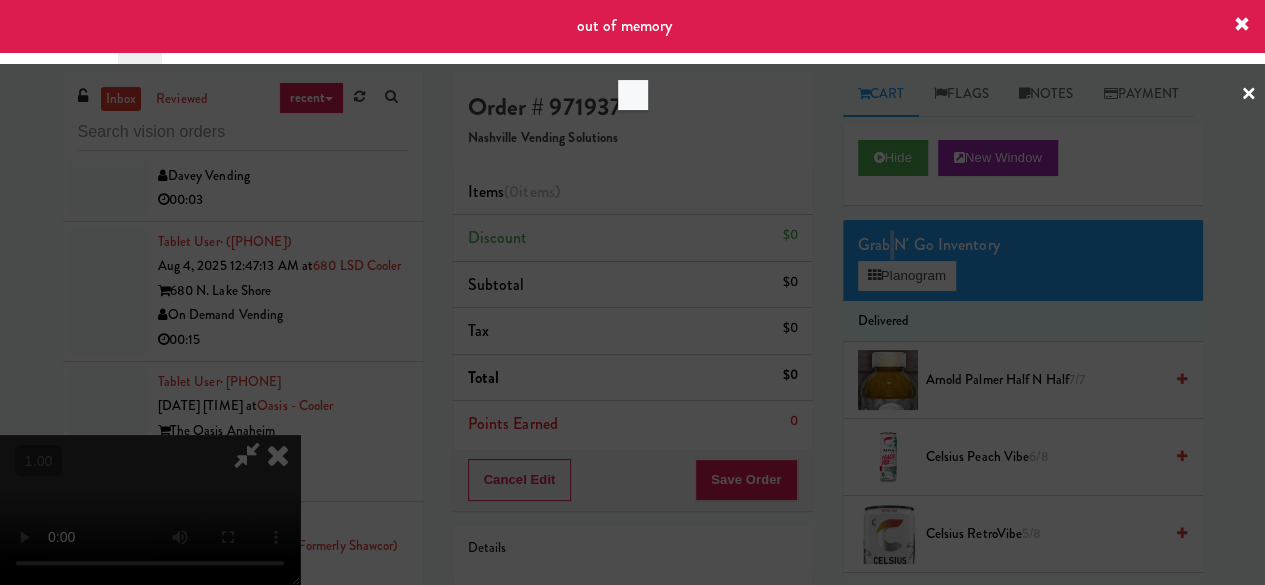 click on "Grab N' Go Inventory" at bounding box center [1023, 245] 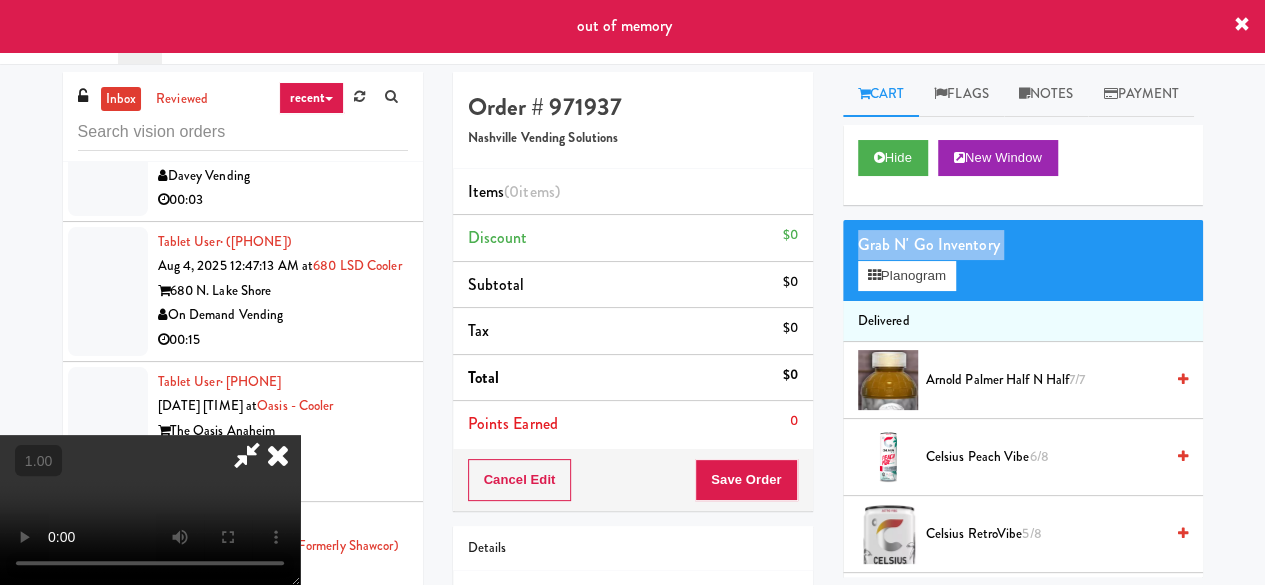 click on "Grab N' Go Inventory" at bounding box center [1023, 245] 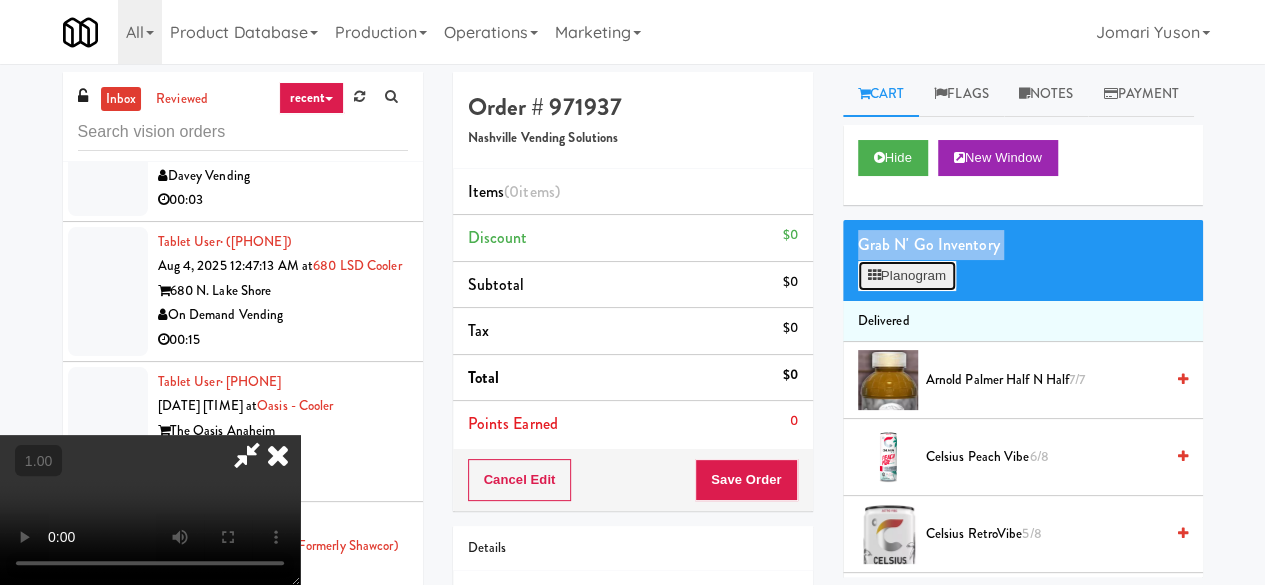 click on "Planogram" at bounding box center (907, 276) 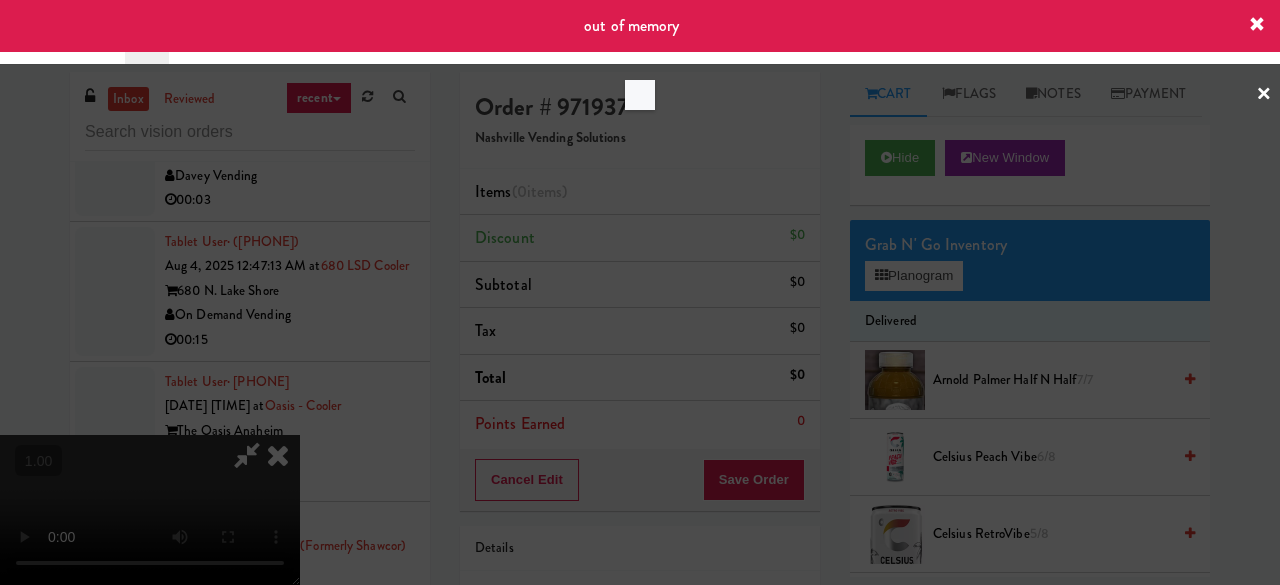click at bounding box center [640, 292] 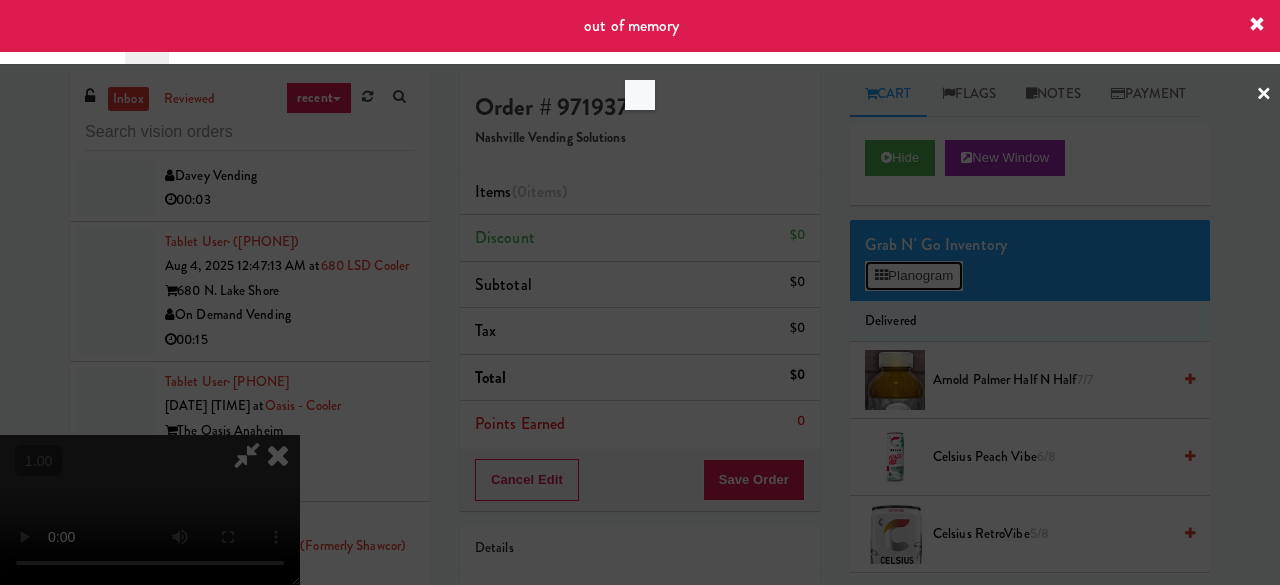 click on "Planogram" at bounding box center [914, 276] 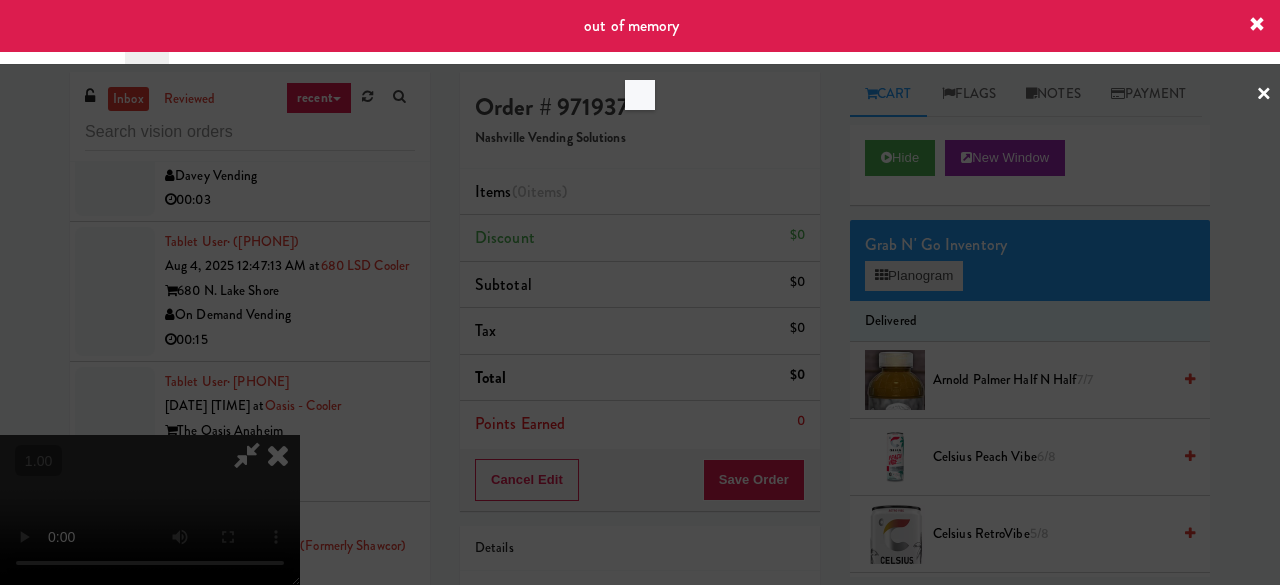 click at bounding box center (640, 292) 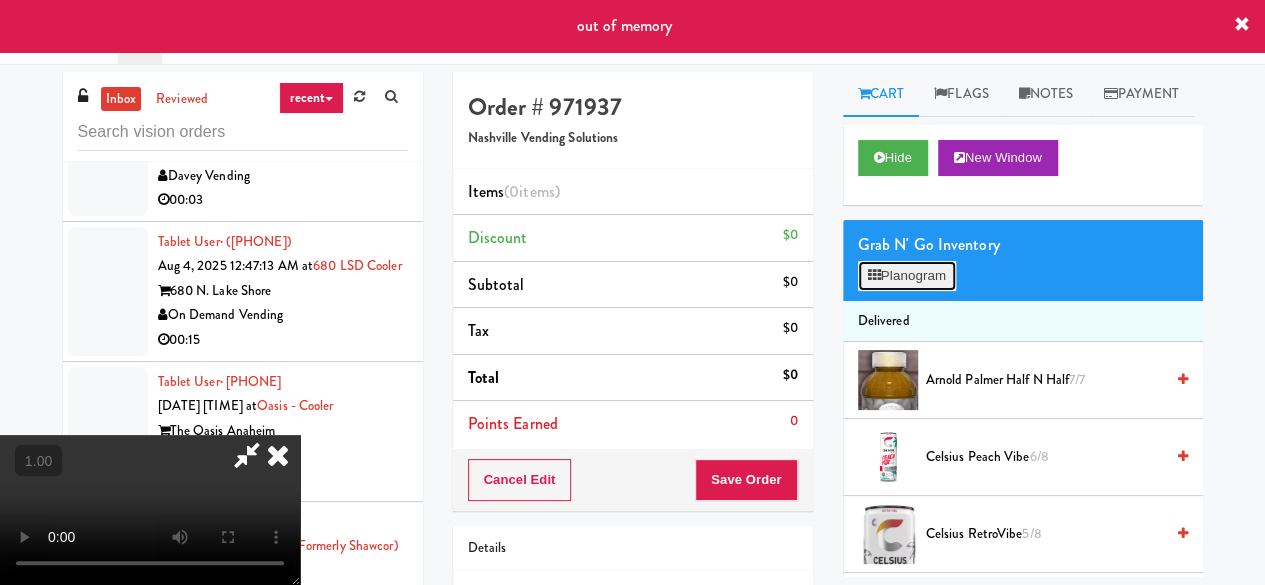 click on "Planogram" at bounding box center (907, 276) 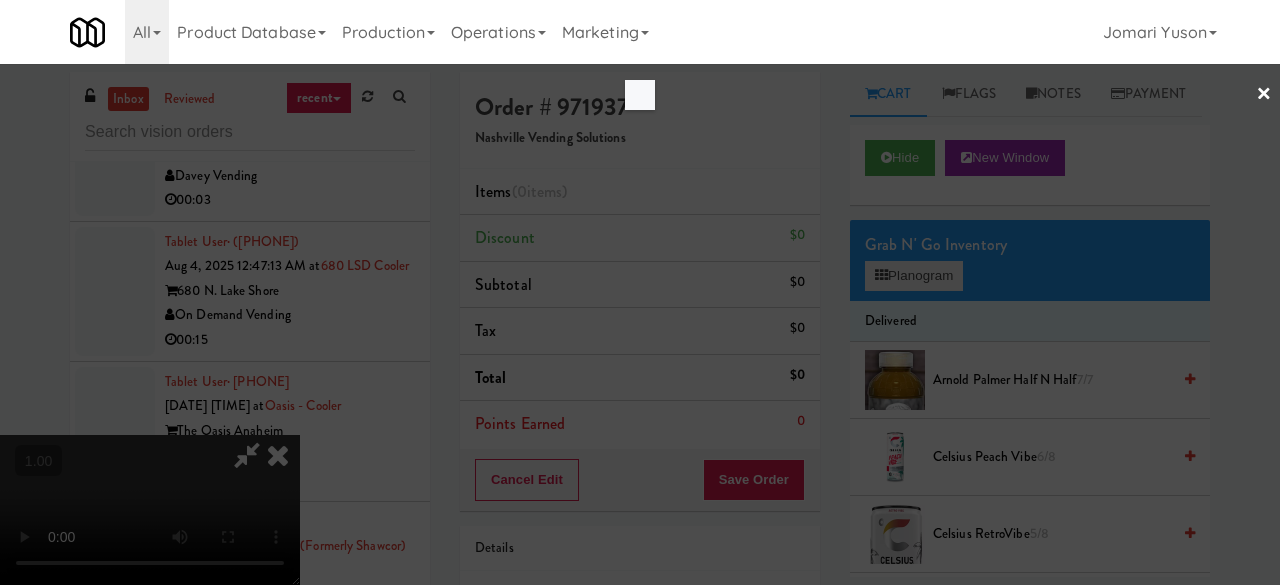 click at bounding box center (640, 292) 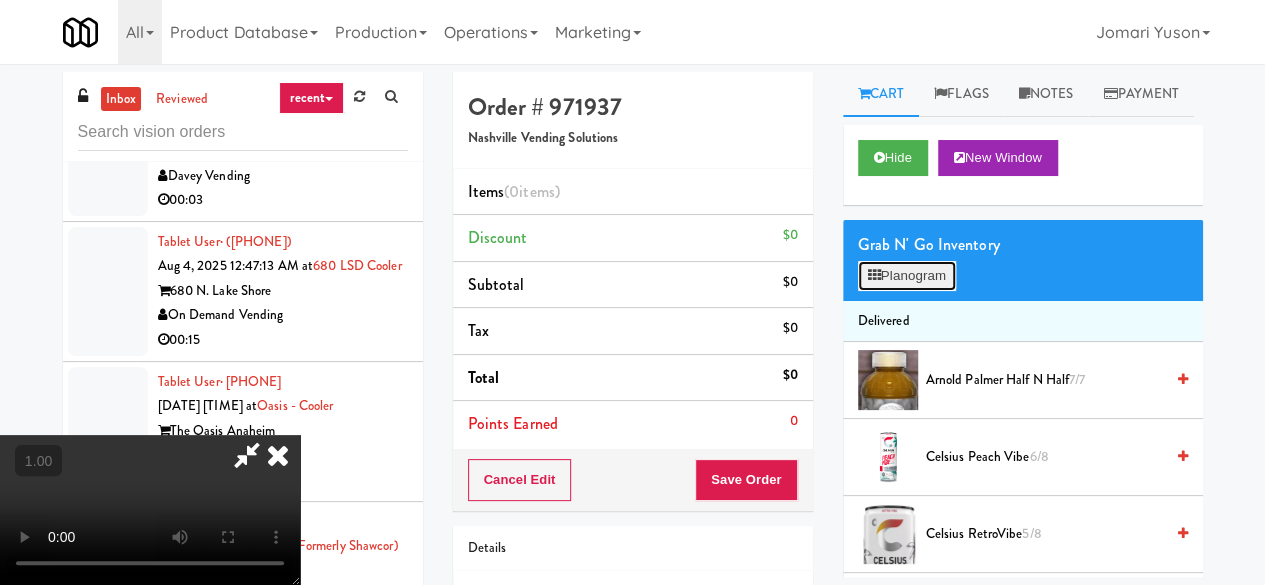 click on "Planogram" at bounding box center [907, 276] 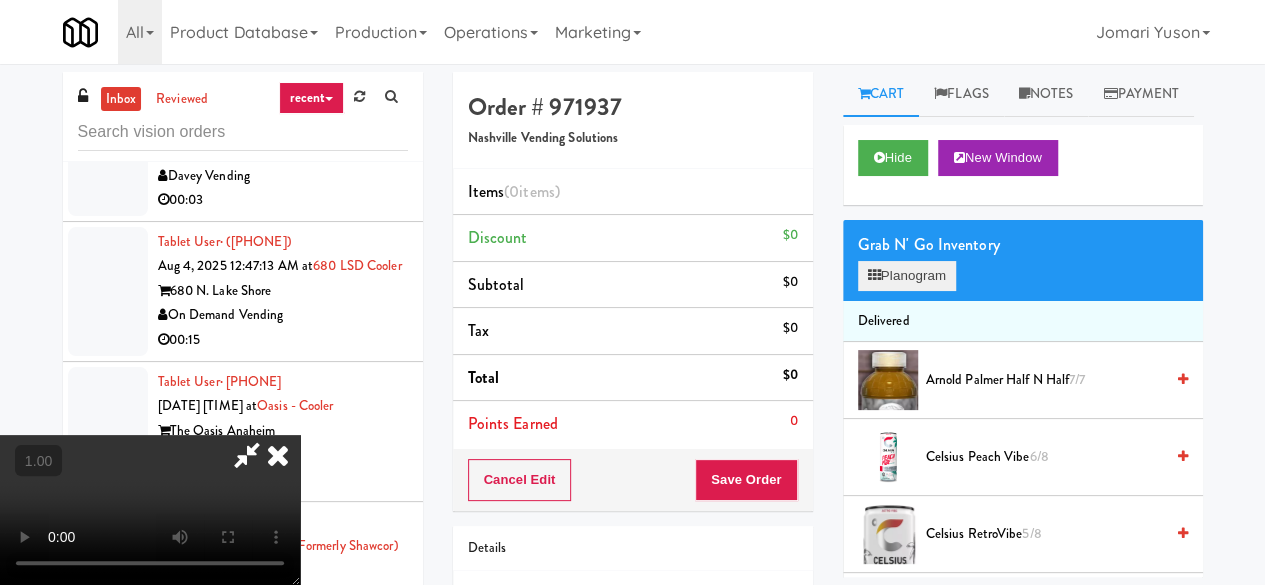 click at bounding box center (0, 0) 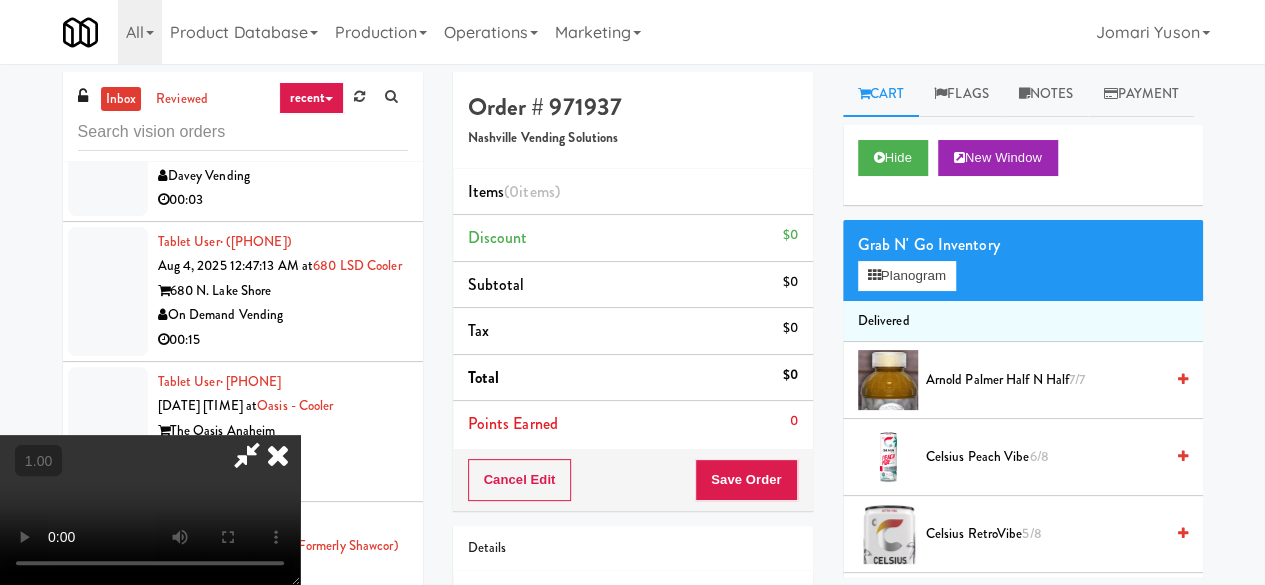 click on "Grab N' Go Inventory  Planogram" at bounding box center (1023, 260) 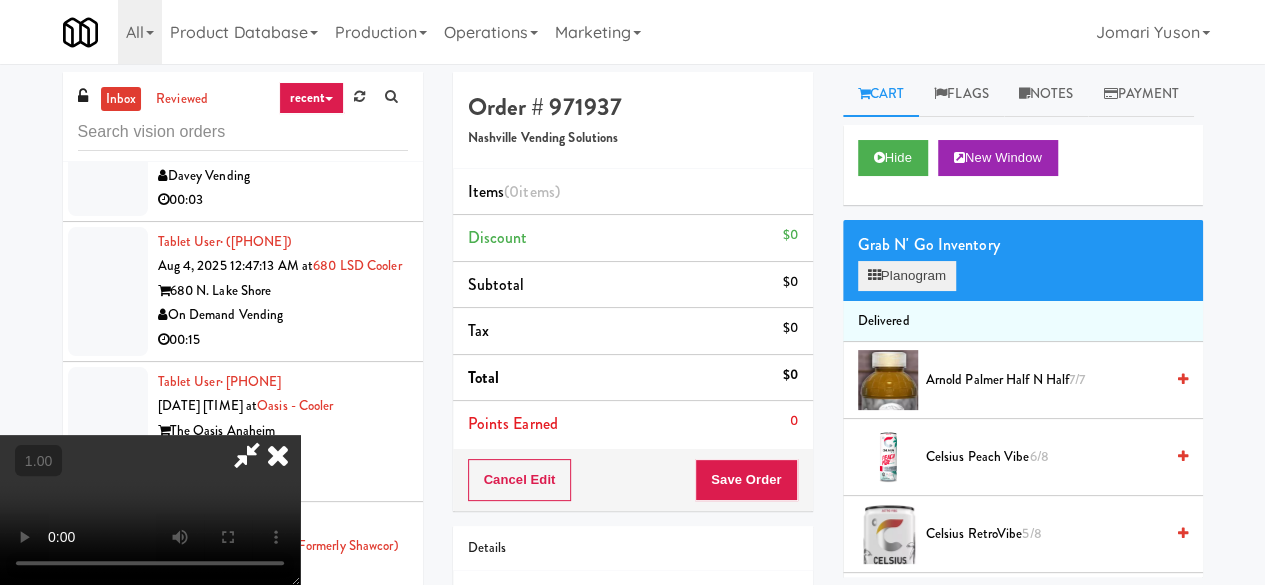 click on "Grab N' Go Inventory  Planogram" at bounding box center (1023, 260) 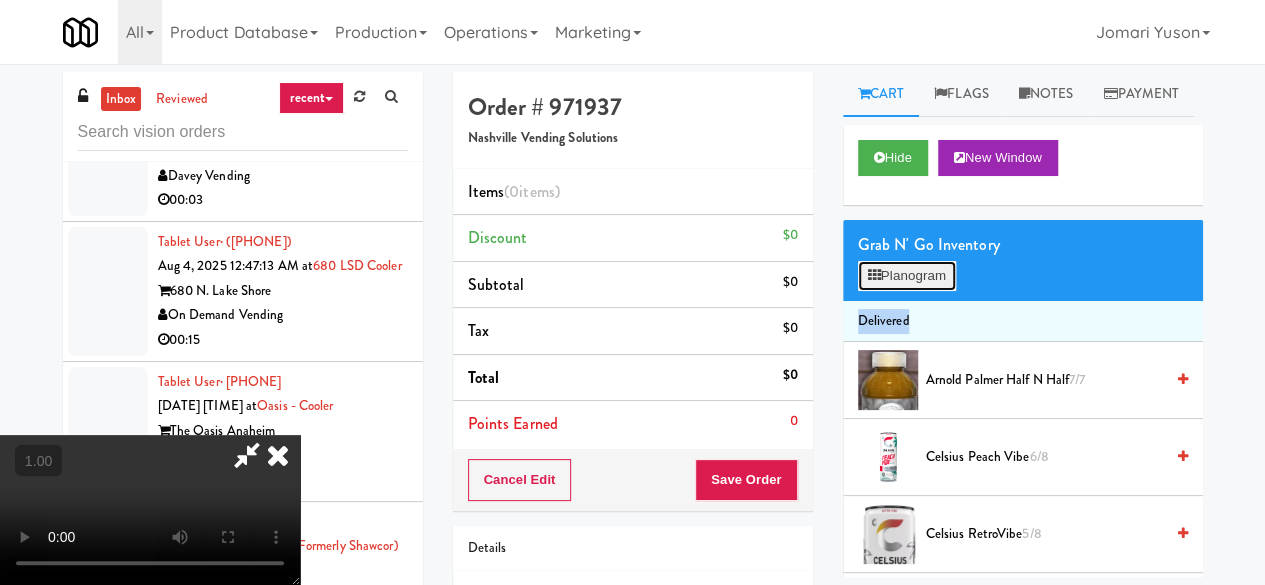 click on "Planogram" at bounding box center (907, 276) 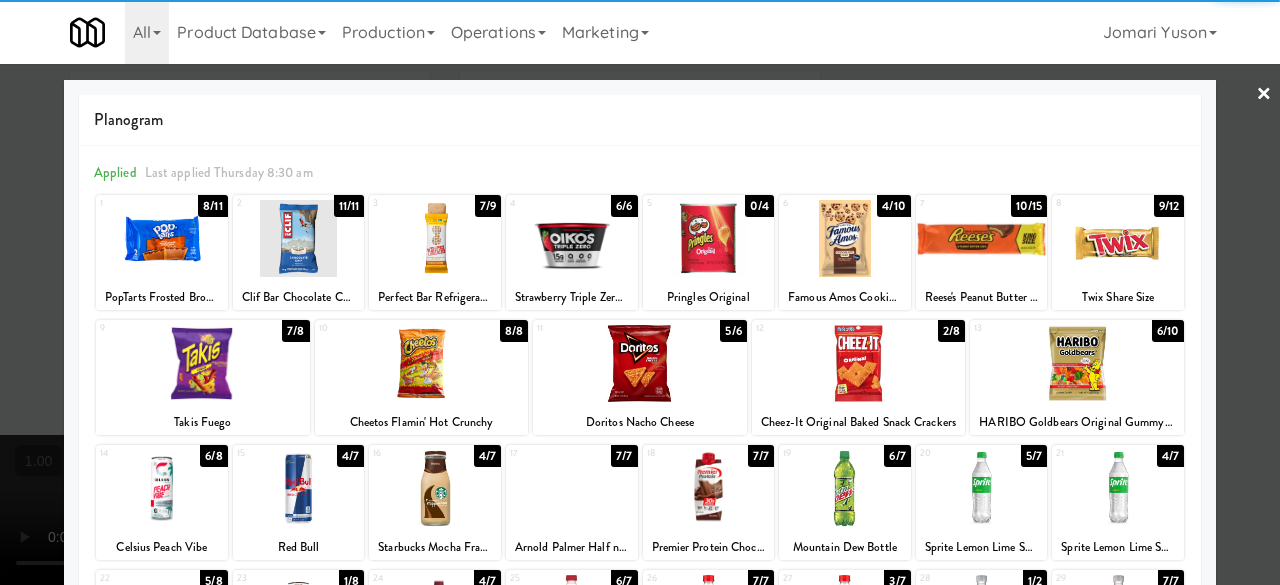 click on "8 9/12 Twix Share Size" at bounding box center [1118, 252] 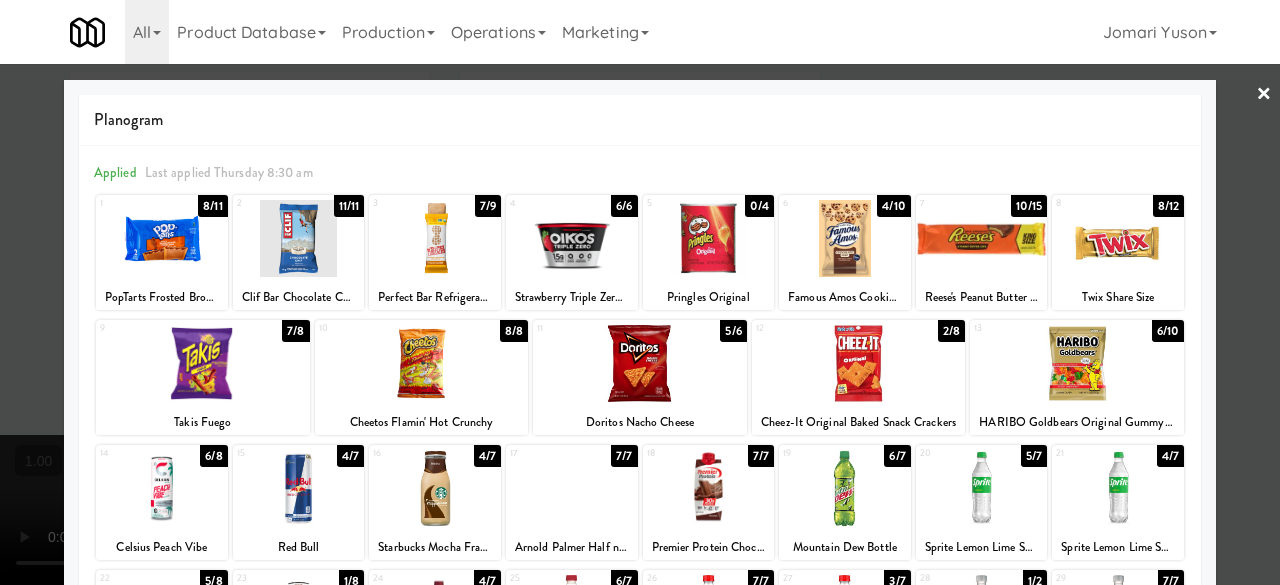 click at bounding box center (640, 292) 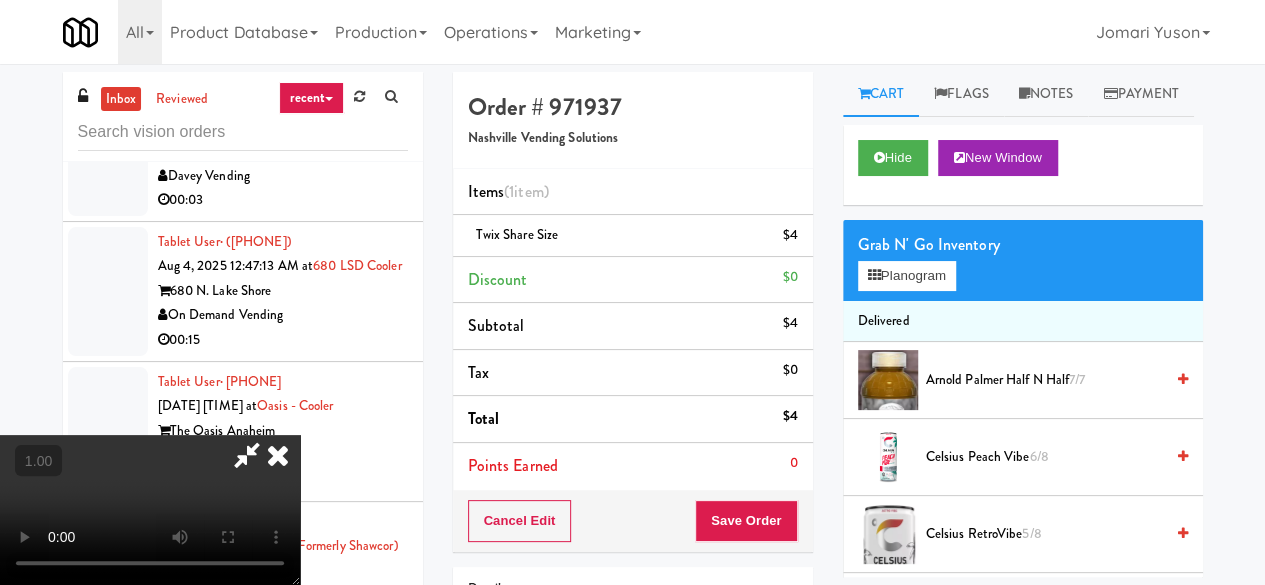 click at bounding box center [247, 455] 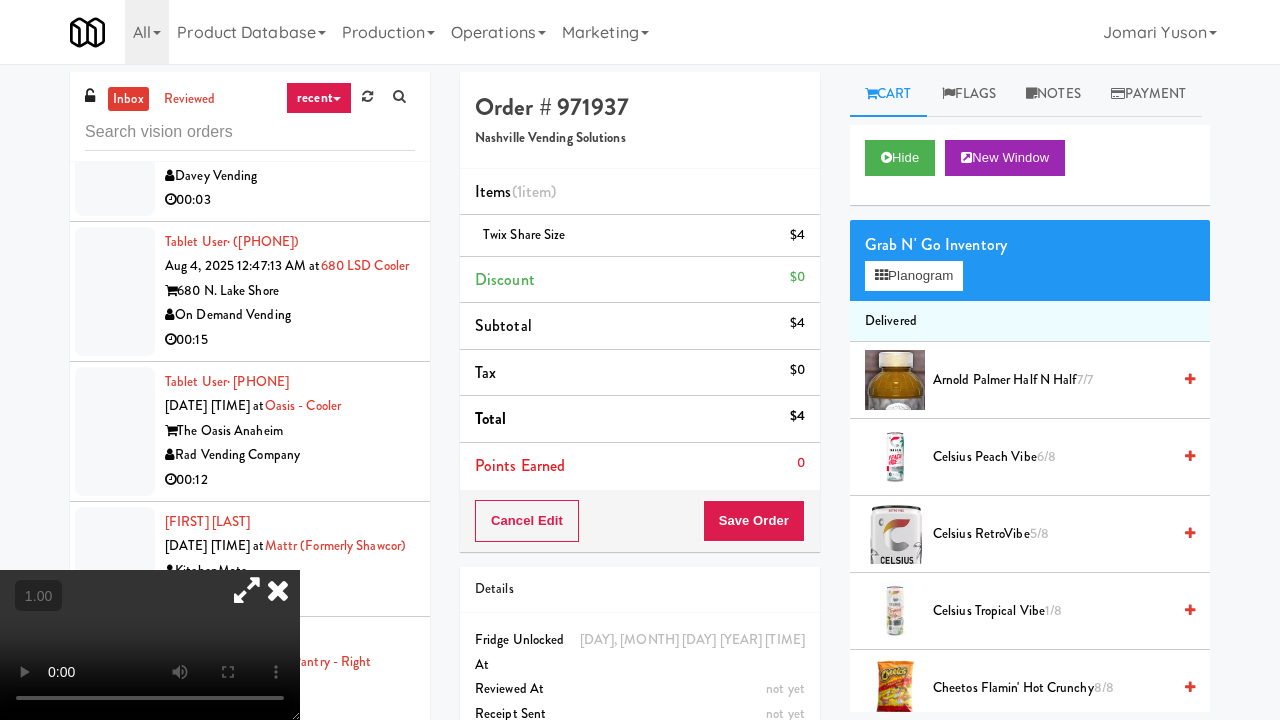 type 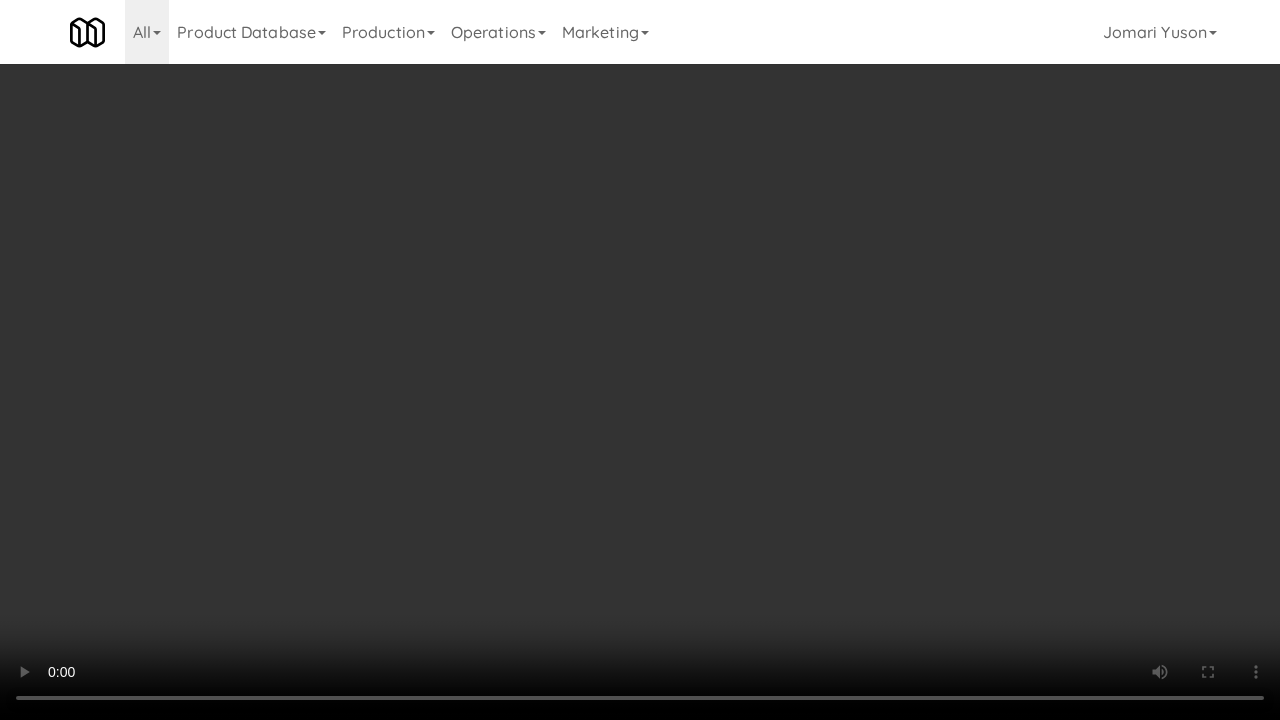 click at bounding box center (640, 360) 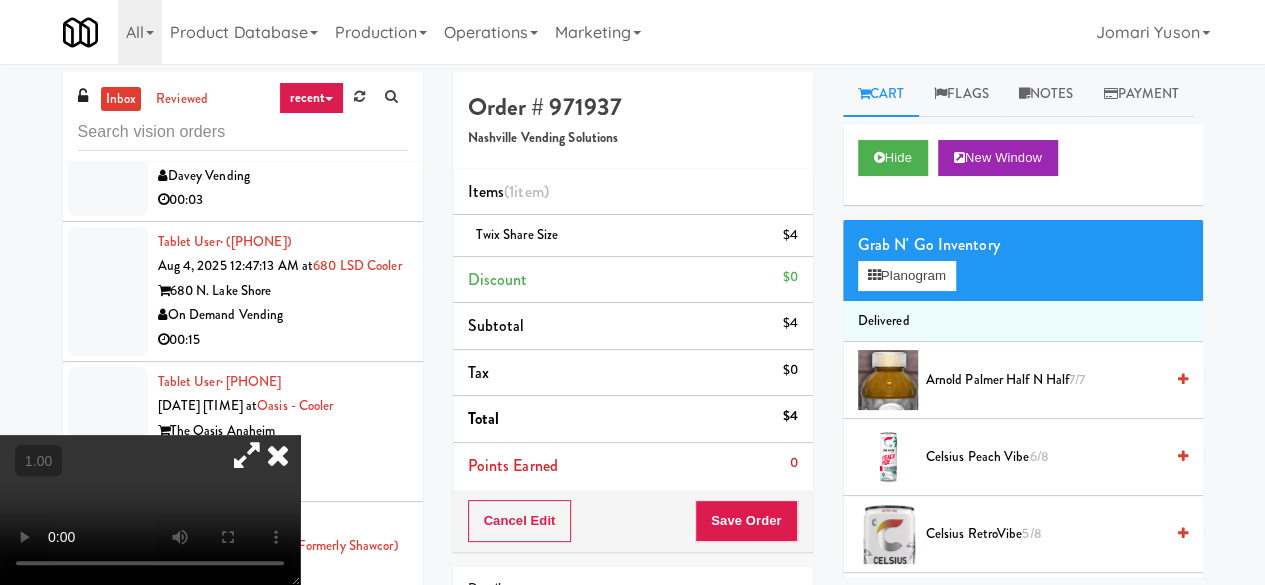 click at bounding box center [278, 455] 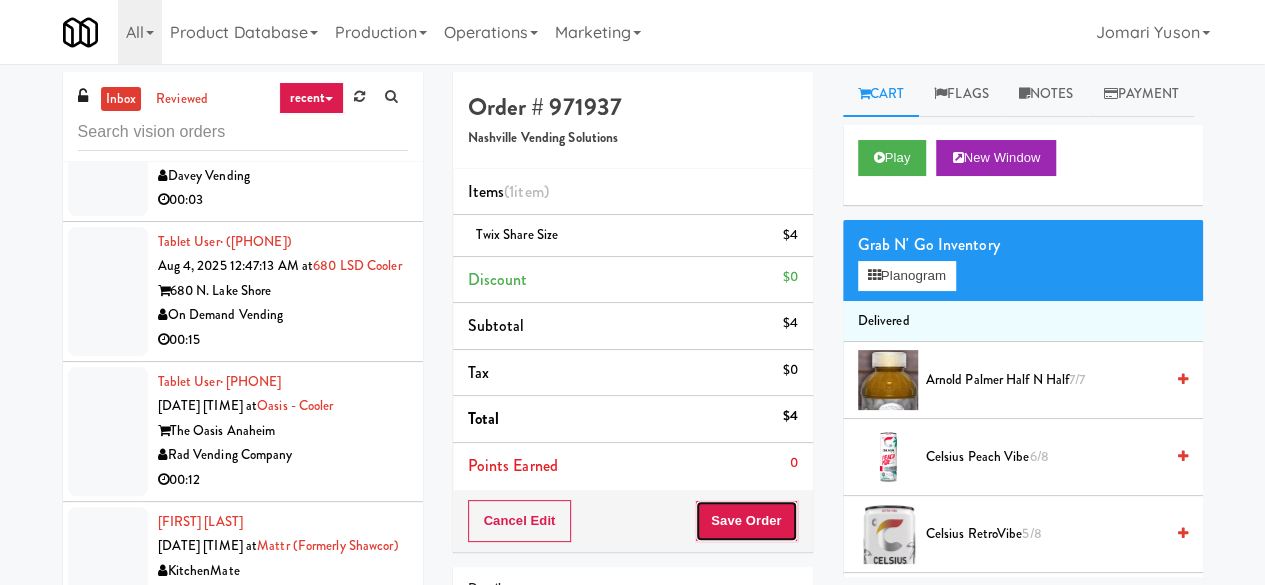 click on "Save Order" at bounding box center [746, 521] 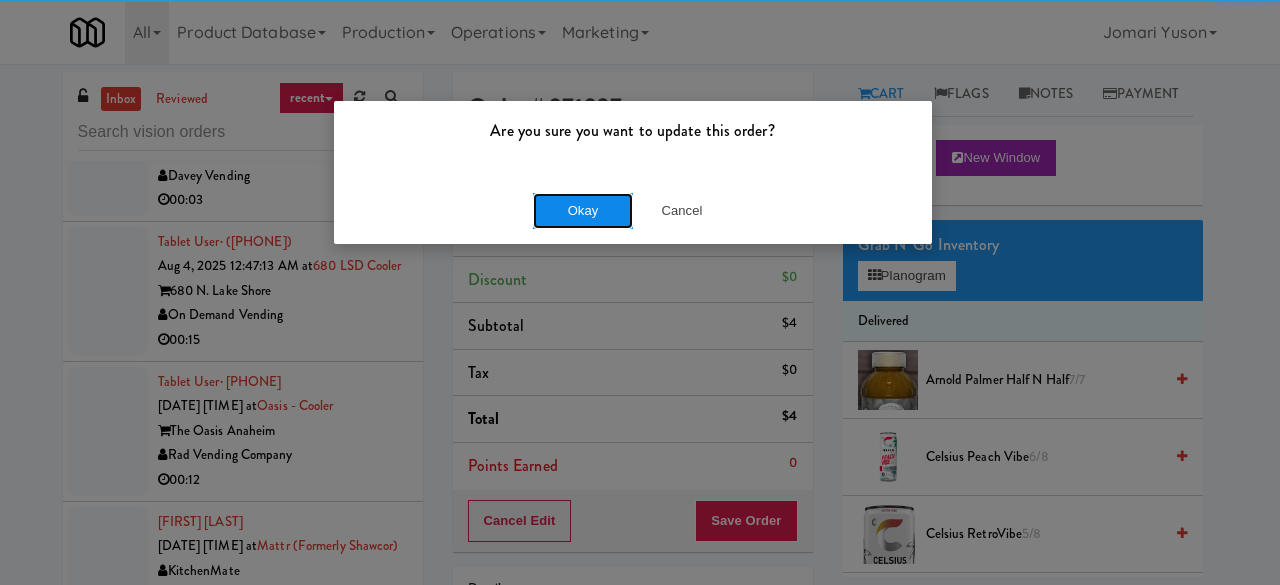 click on "Okay" at bounding box center (583, 211) 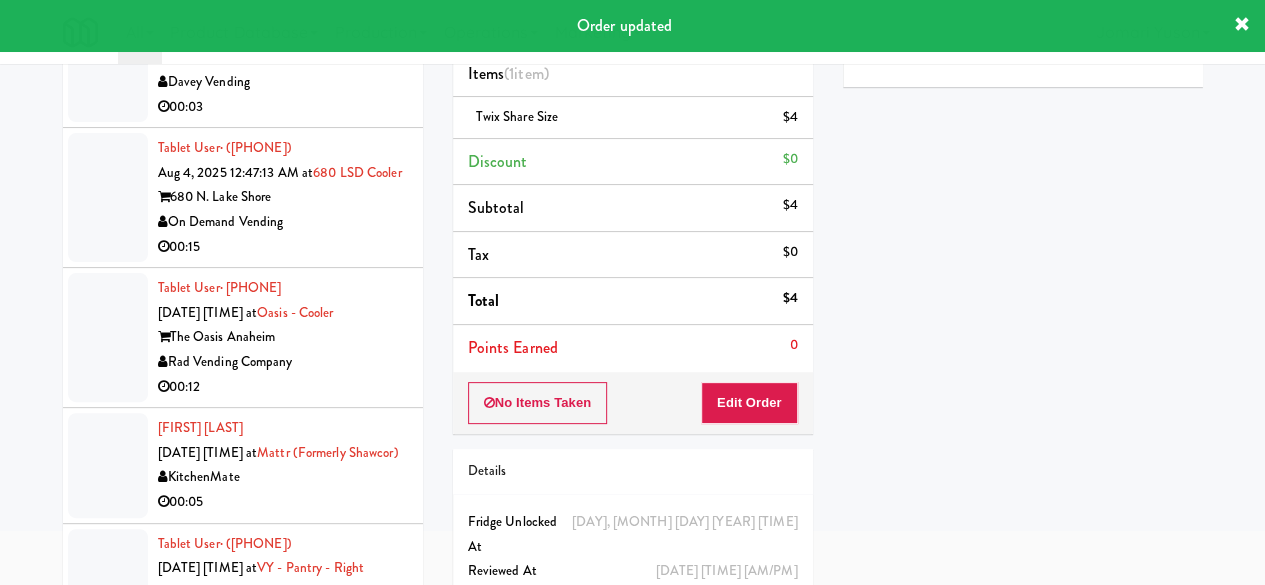 scroll, scrollTop: 190, scrollLeft: 0, axis: vertical 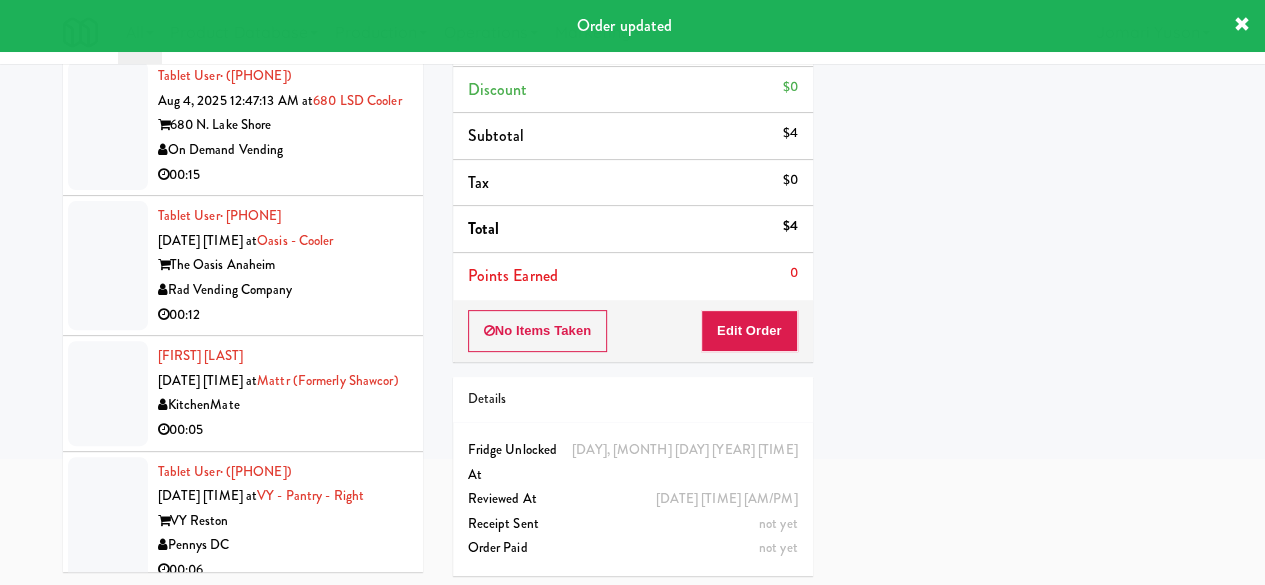 click on "00:10" at bounding box center [283, -270] 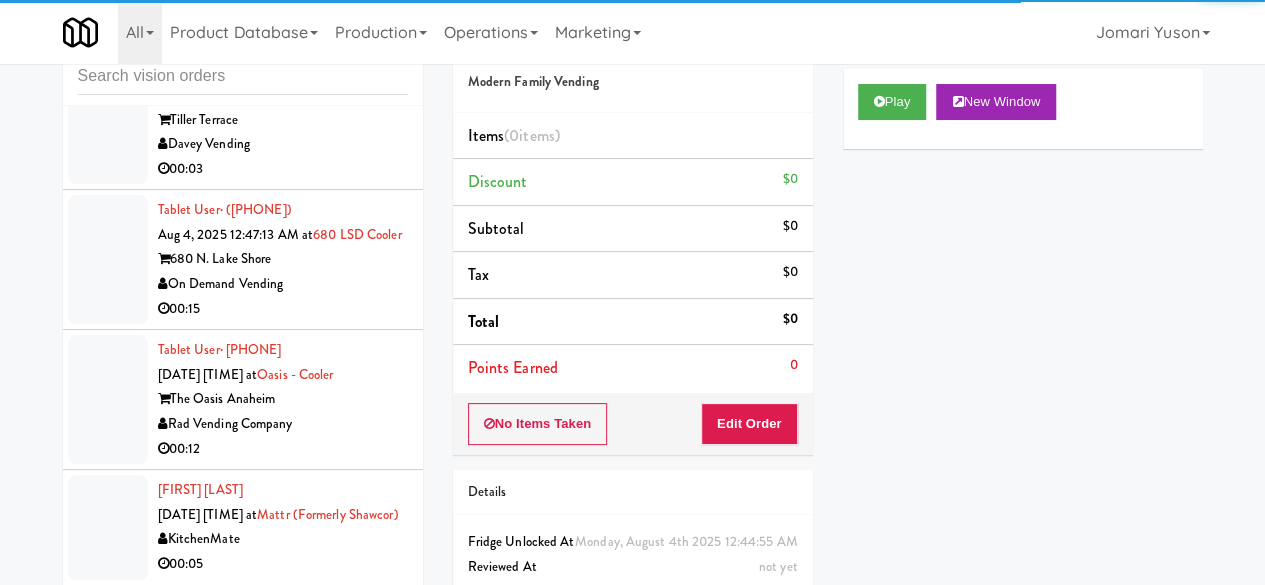 scroll, scrollTop: 0, scrollLeft: 0, axis: both 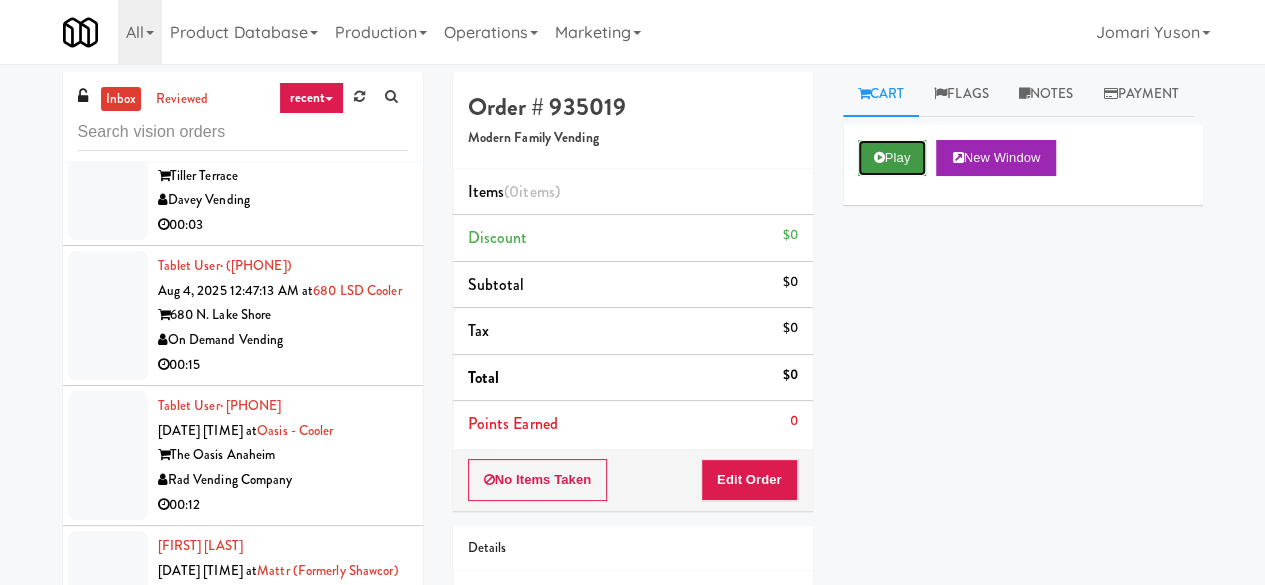 click on "Play" at bounding box center (892, 158) 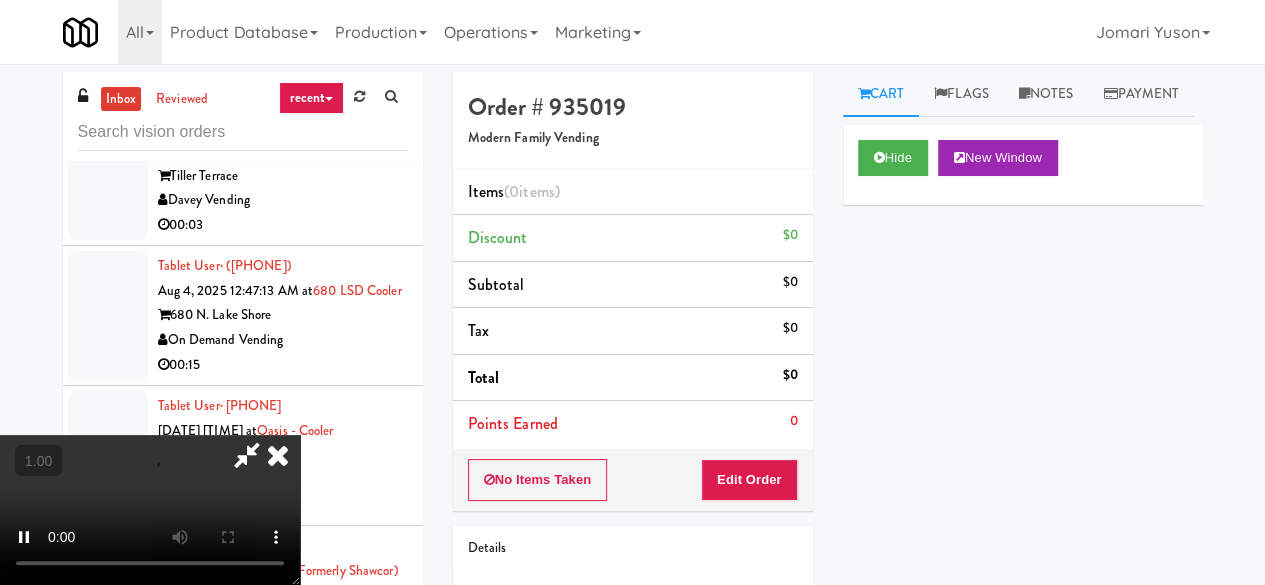 click on "No Items Taken Edit Order" at bounding box center (633, 480) 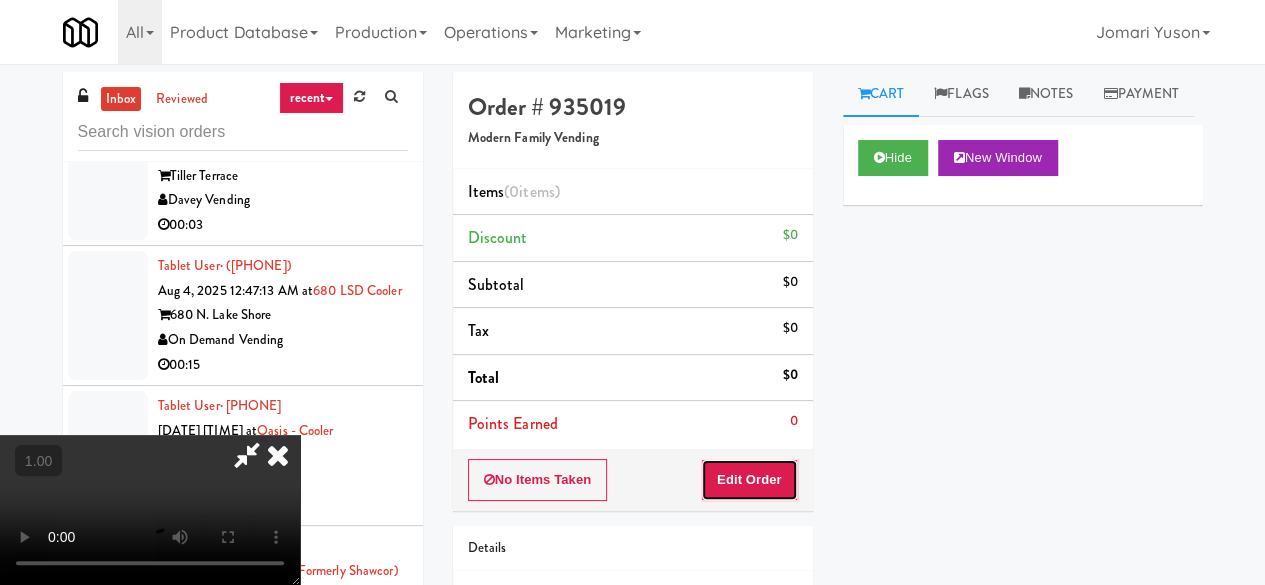 click on "Edit Order" at bounding box center (749, 480) 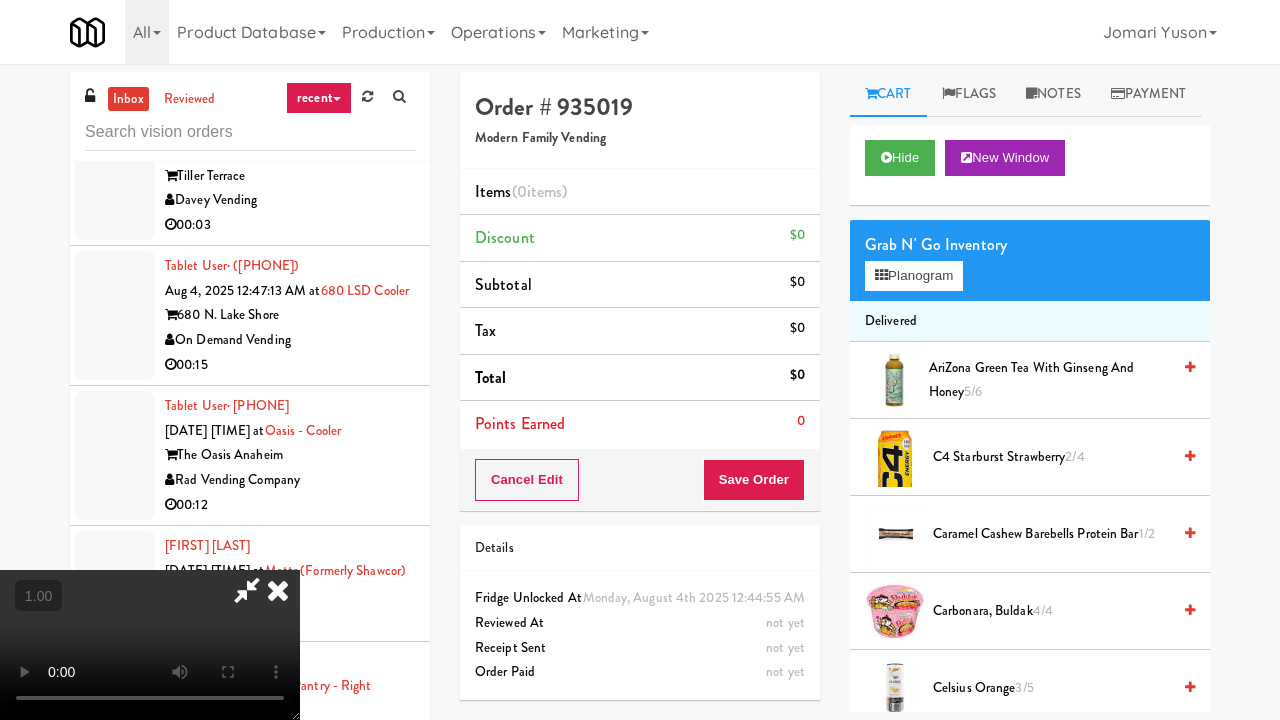 type 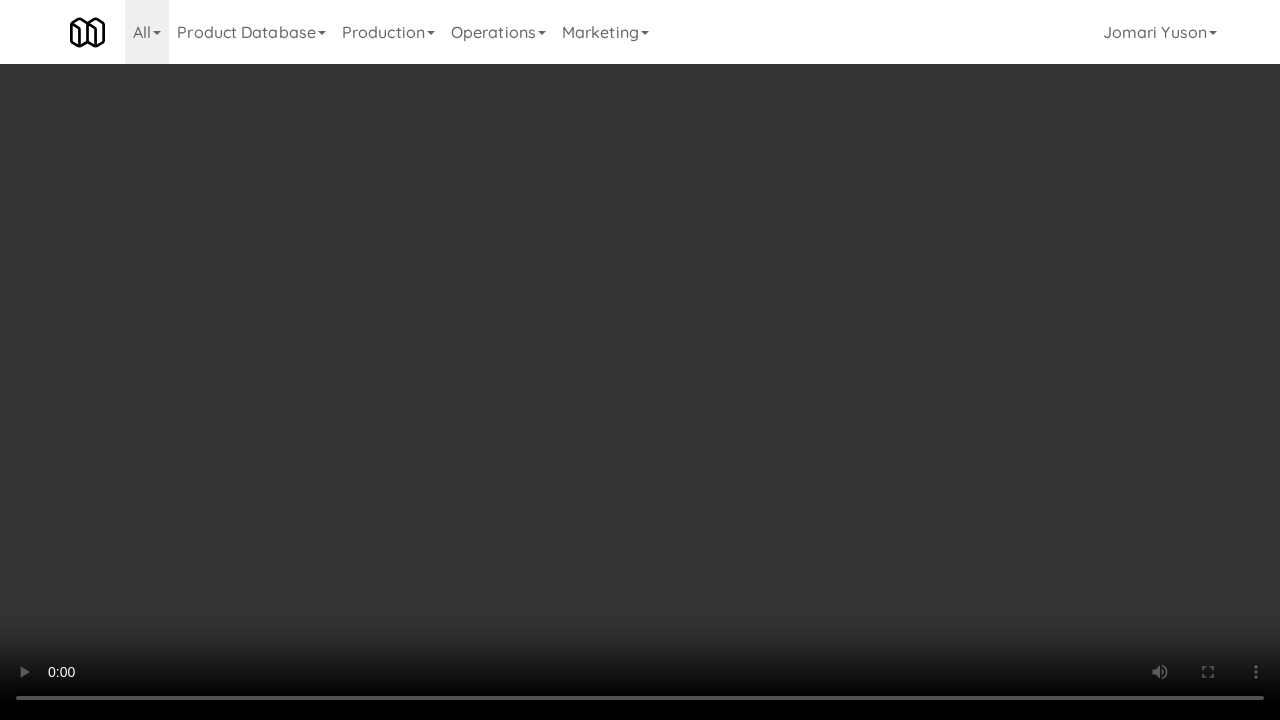 click on "Cart  Flags  Notes  Payment  Hide  New Window Grab N' Go Inventory  Planogram Delivered  AriZona Green Tea with Ginseng and Honey  5/6 C4 Starburst Strawberry  2/4 Caramel Cashew Barebells Protein Bar  1/2 Carbonara, Buldak  4/4 Celsius Orange  3/5 Clif Bar Chocolate Chip  5/6 Doritos Cool Ranch XL Bag  2/4 Doritos Nacho Cheese XL Bag  2/4 Fairlife Protein Shake Chocolate  2/7 Gatorade Cool Blue  3/5 Kinder Bueno  5/6 Kit Kat, King Size  2/6 Lenny & Larry's The Complete Cookie Chocolate Chip  2/4 Liquid Death Sparkling Water  1/4 Minute Maid Lemonade  3/5 Monster White  1/6 NOS Original CMPLX6  3/3 Ocean Spray Cranberry Juice  4/4 Quest Protein Bar - Chocolate Peanut Butter  10/10 Red Bull  6/6 Reese’s Peanut Butter Cups  5/8 Snickers, King Size  4/7 Sour Patch Kids  3/5 Sprite  2/6 SunChips Original  5/6 Twix  7/9  Include sold out items  Include expired items  Include future items  Include static items  Include previous static inventory			  Primary Flag  Clear   Unclear Take - No Video  Clear" at bounding box center (1030, 392) 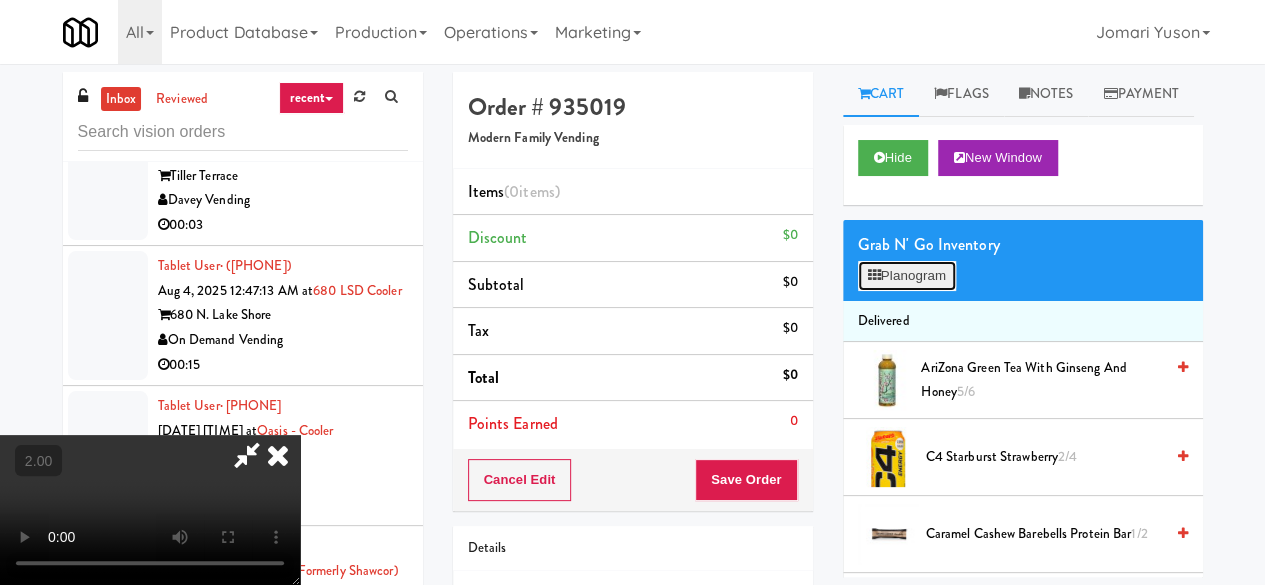 click on "Planogram" at bounding box center [907, 276] 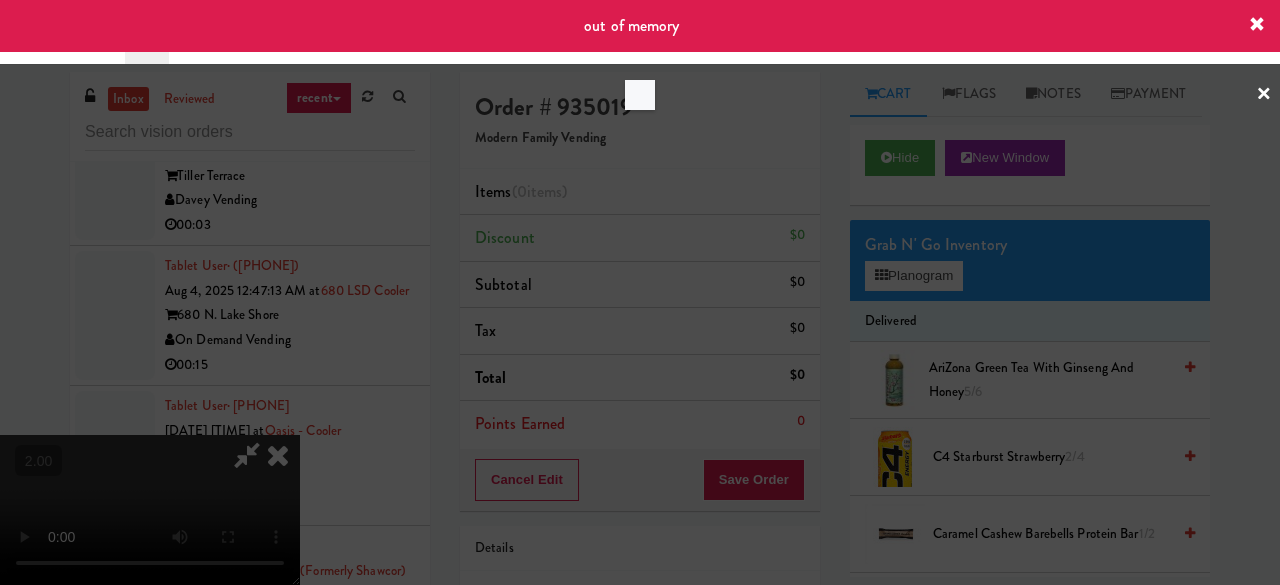 click at bounding box center [640, 292] 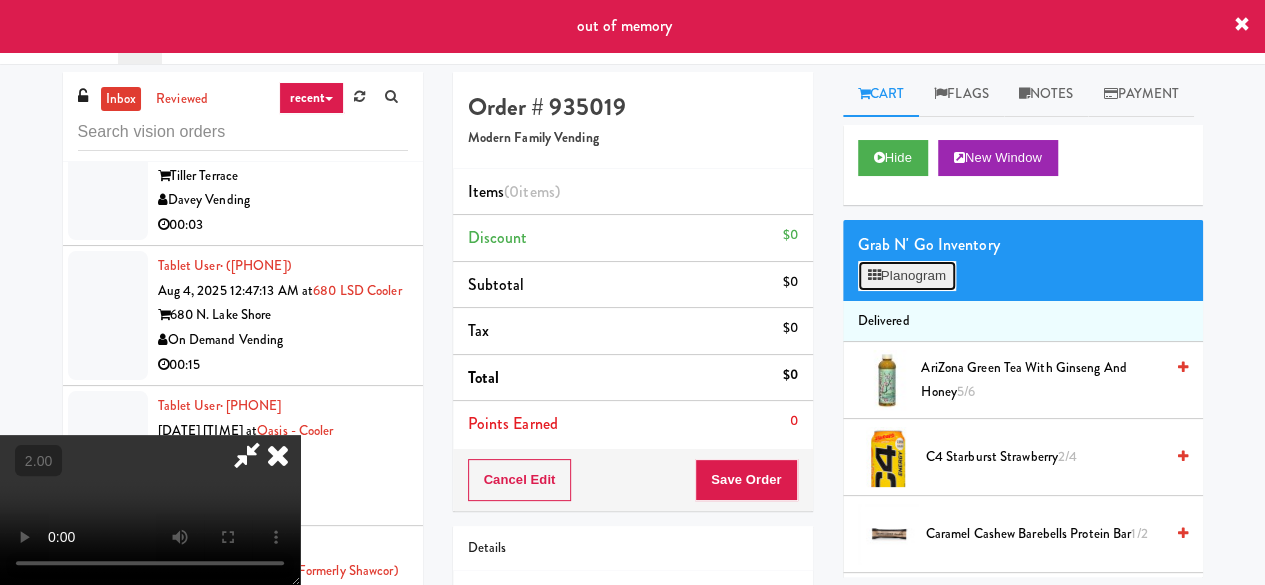 click on "Planogram" at bounding box center [907, 276] 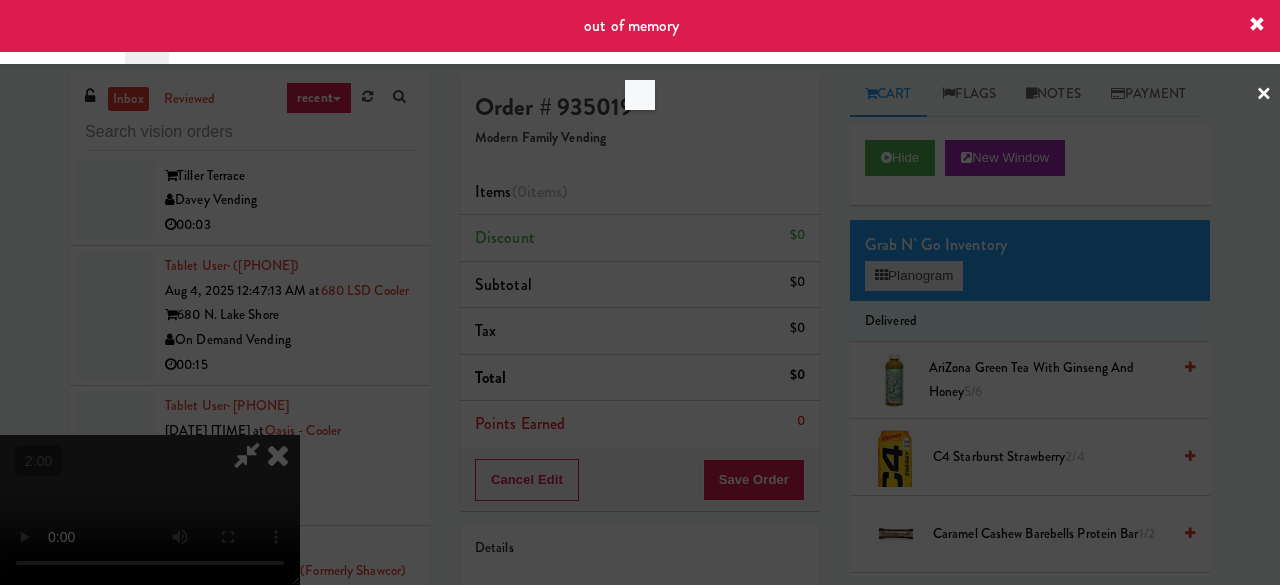 click at bounding box center (640, 292) 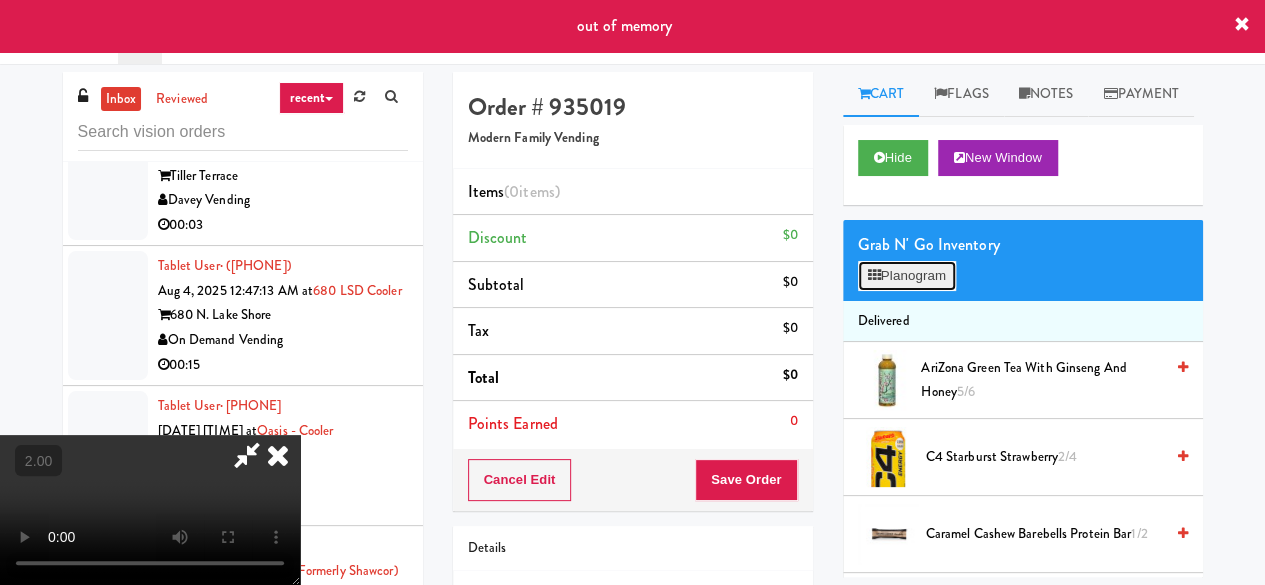 click on "Planogram" at bounding box center (907, 276) 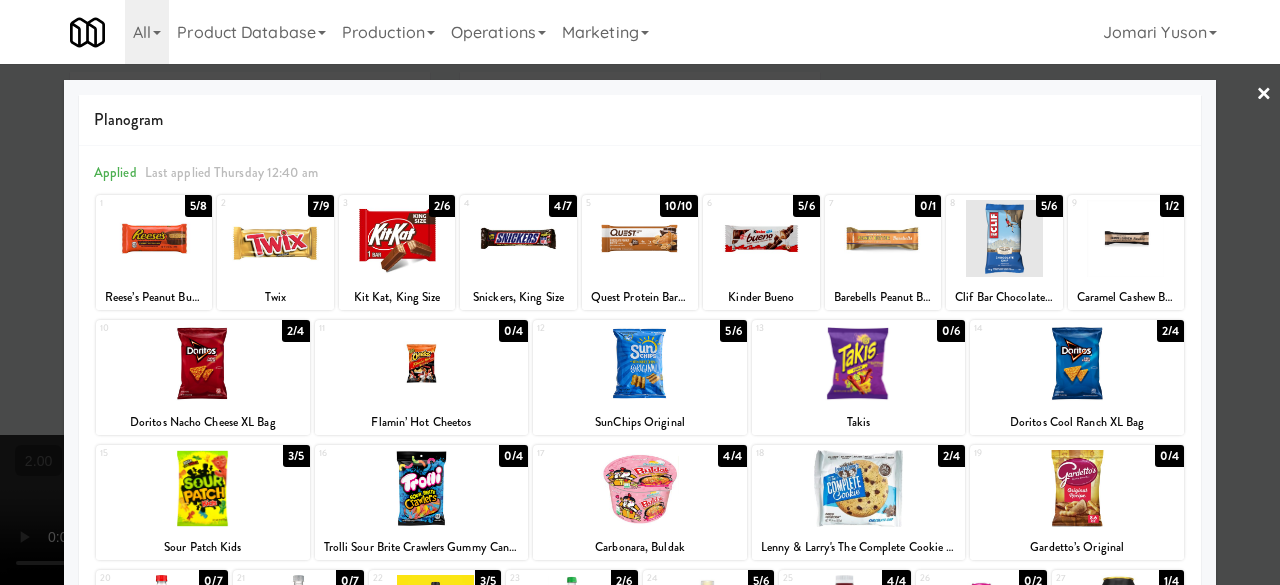 click at bounding box center [154, 238] 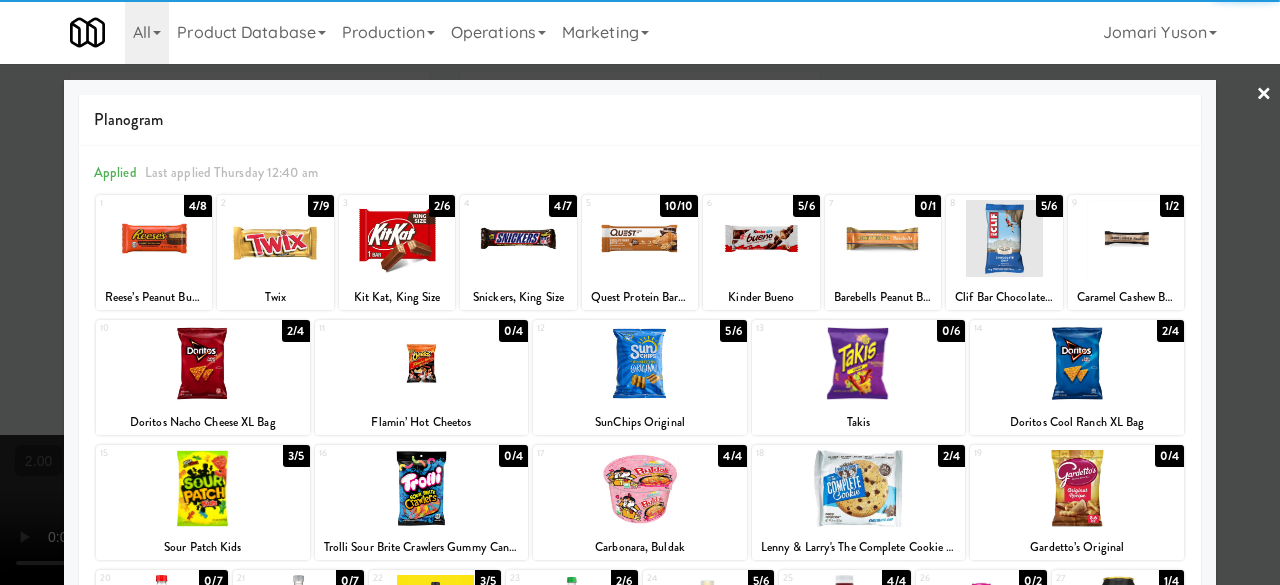 click at bounding box center [761, 238] 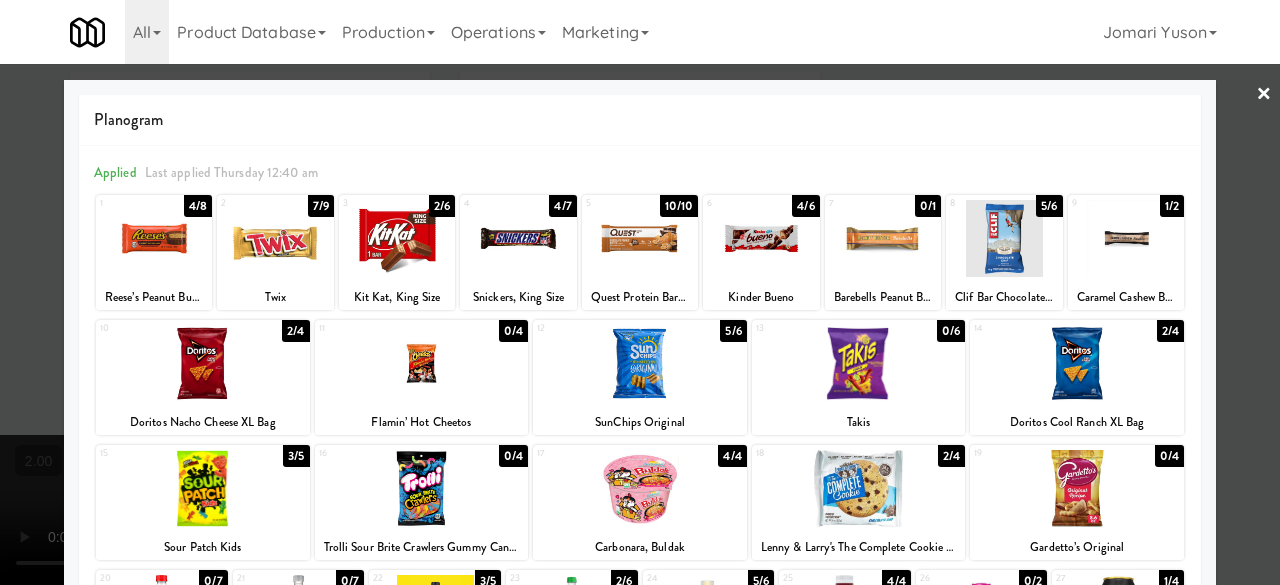 click at bounding box center (640, 292) 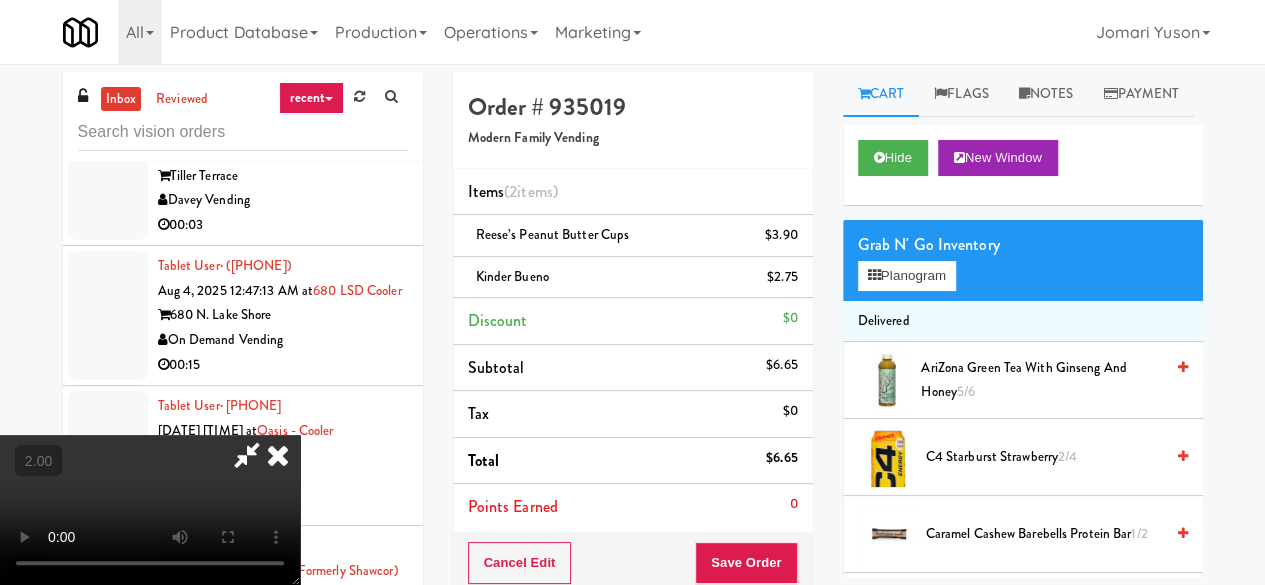 click at bounding box center [247, 455] 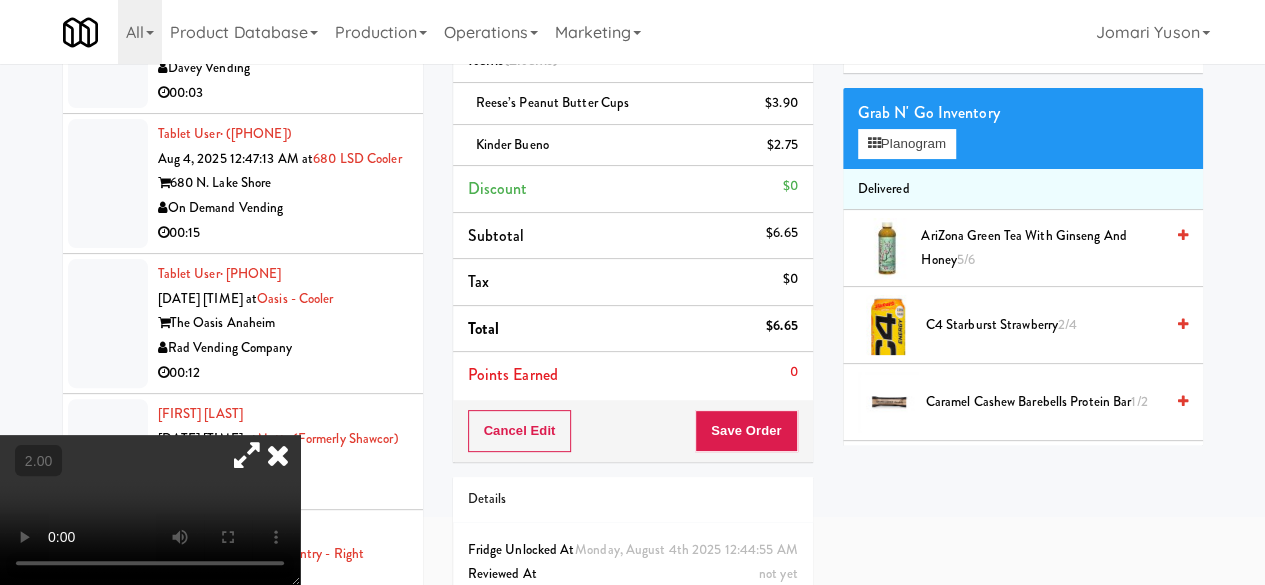 scroll, scrollTop: 200, scrollLeft: 0, axis: vertical 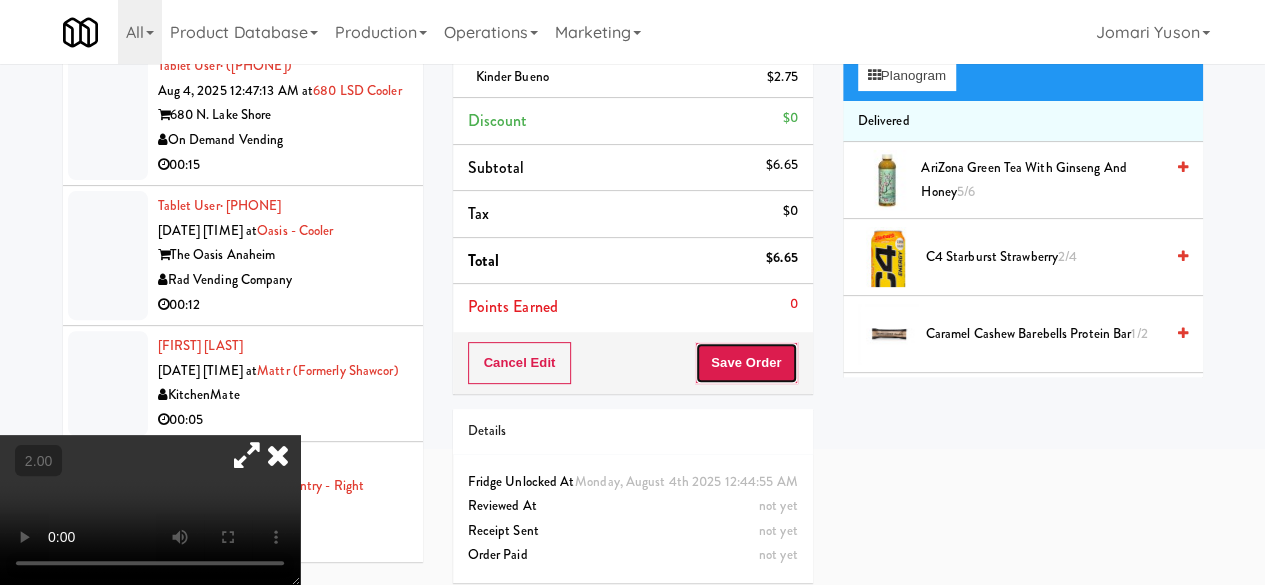 click on "Save Order" at bounding box center [746, 363] 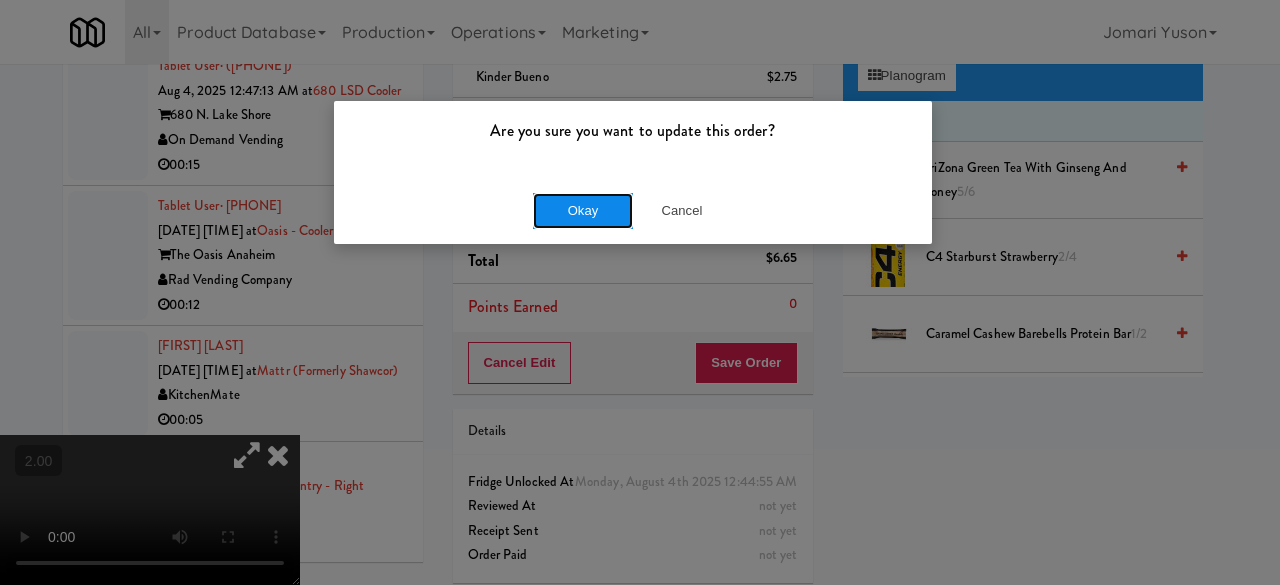 click on "Okay" at bounding box center (583, 211) 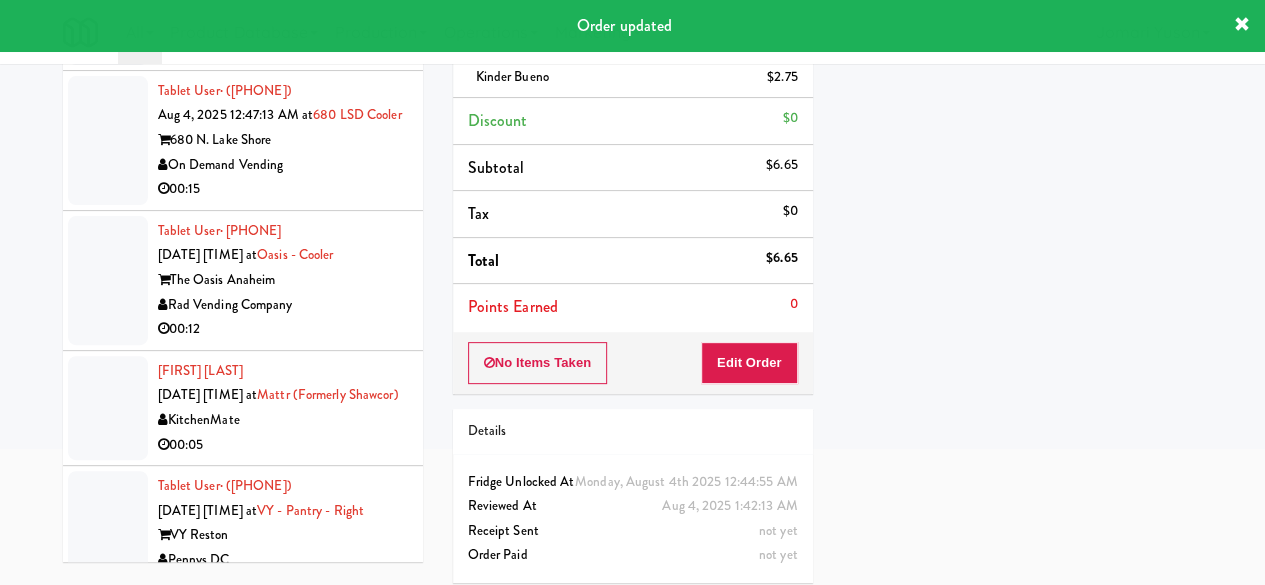 scroll, scrollTop: 12049, scrollLeft: 0, axis: vertical 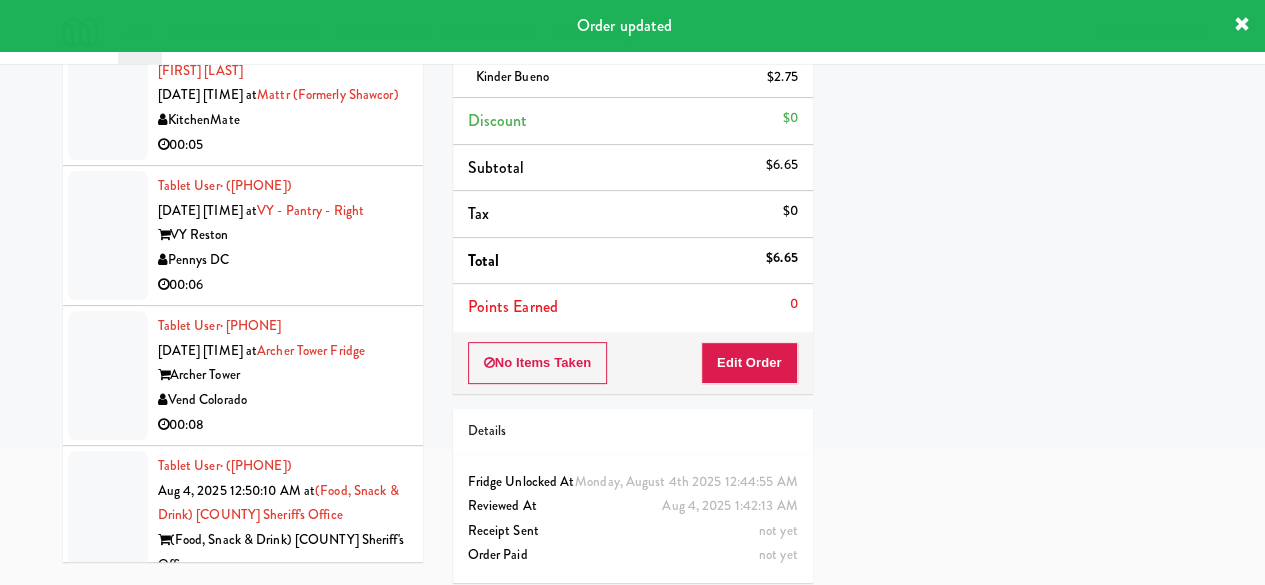 click on "Backcountry Vending LLC" at bounding box center (283, -440) 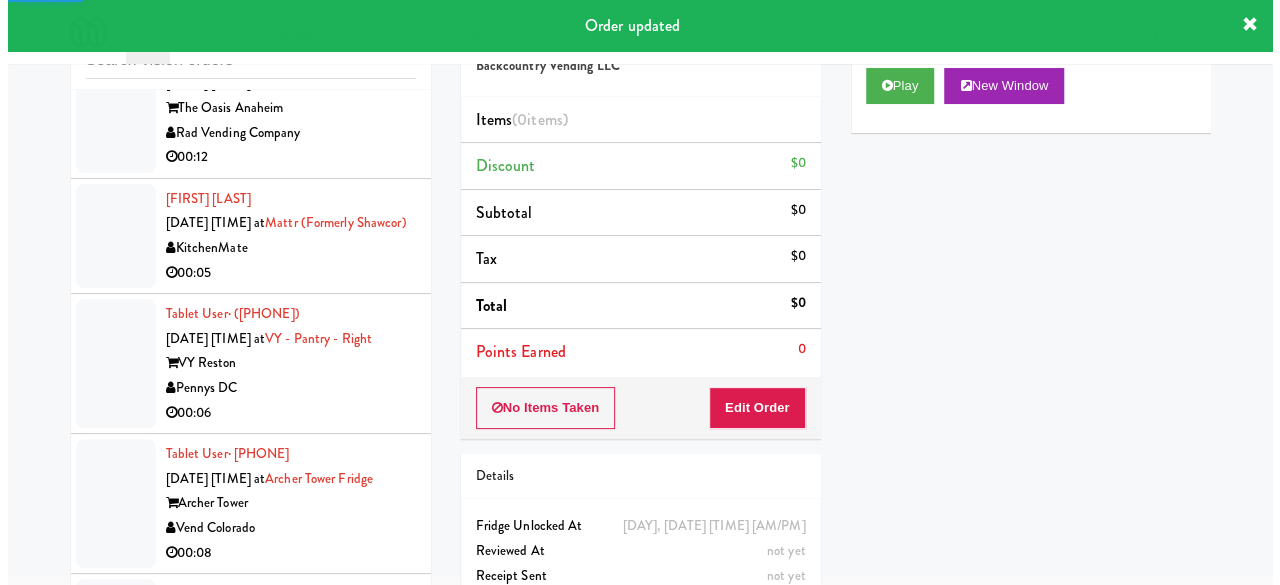 scroll, scrollTop: 0, scrollLeft: 0, axis: both 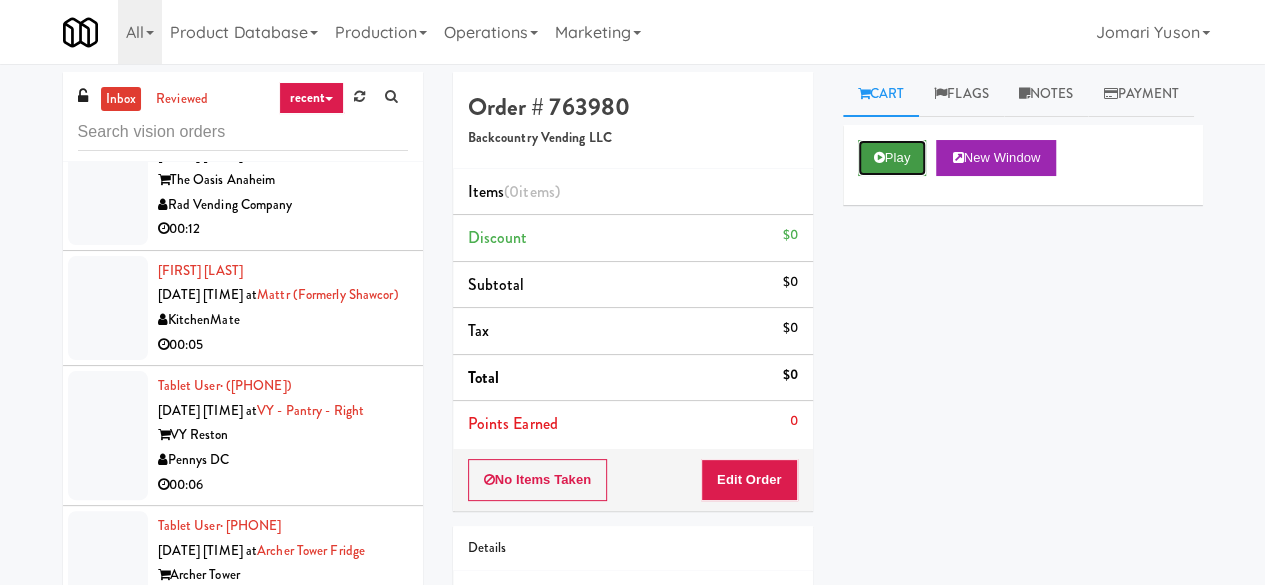 click on "Play" at bounding box center [892, 158] 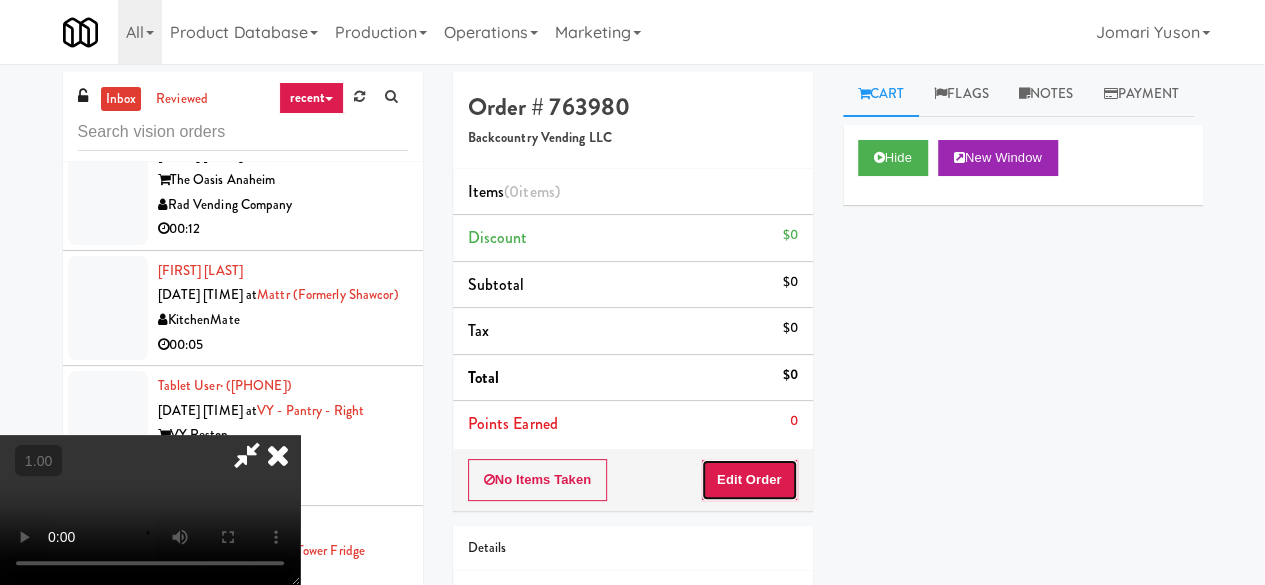 click on "Edit Order" at bounding box center (749, 480) 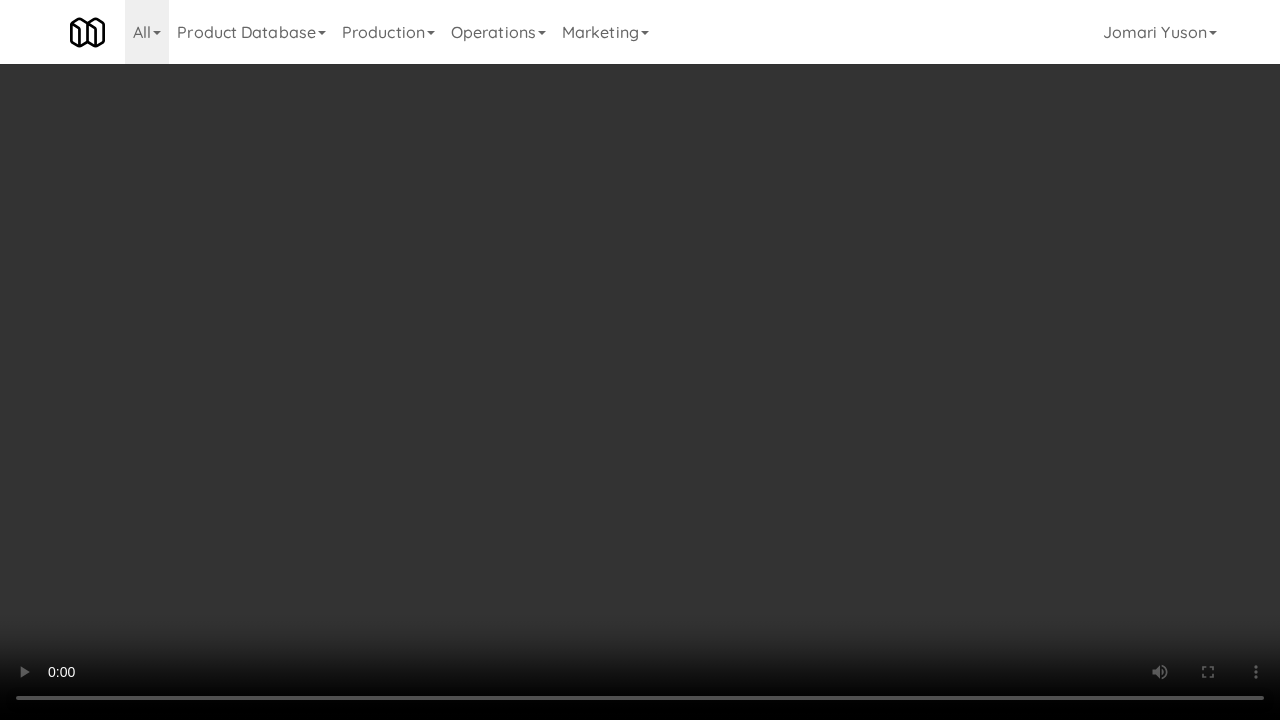 type 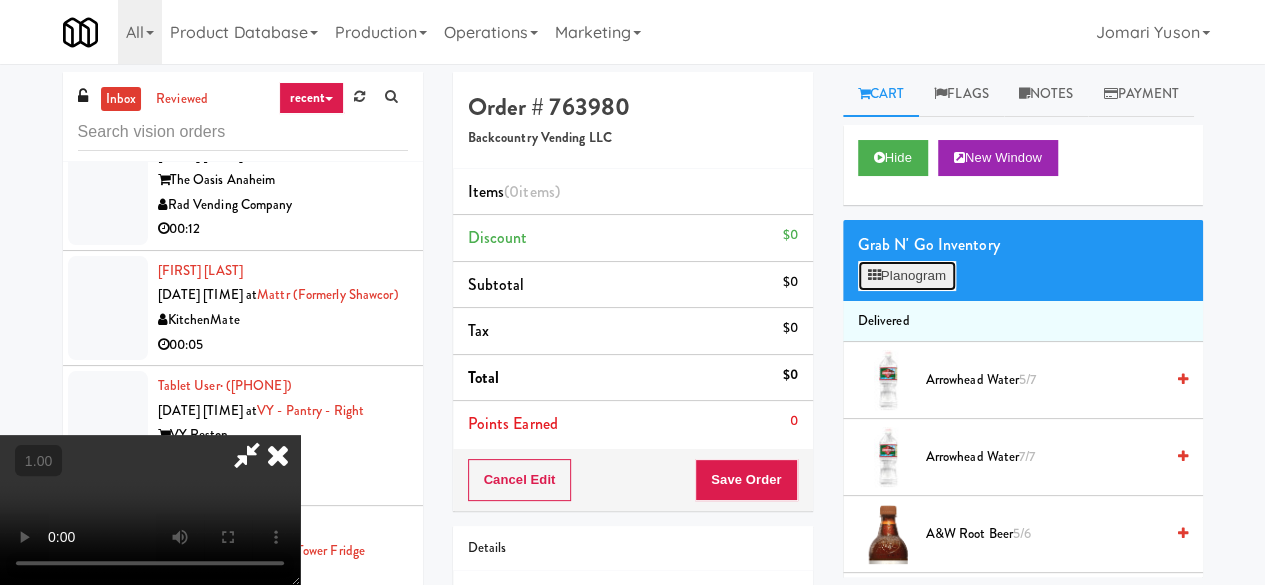 click on "Planogram" at bounding box center [907, 276] 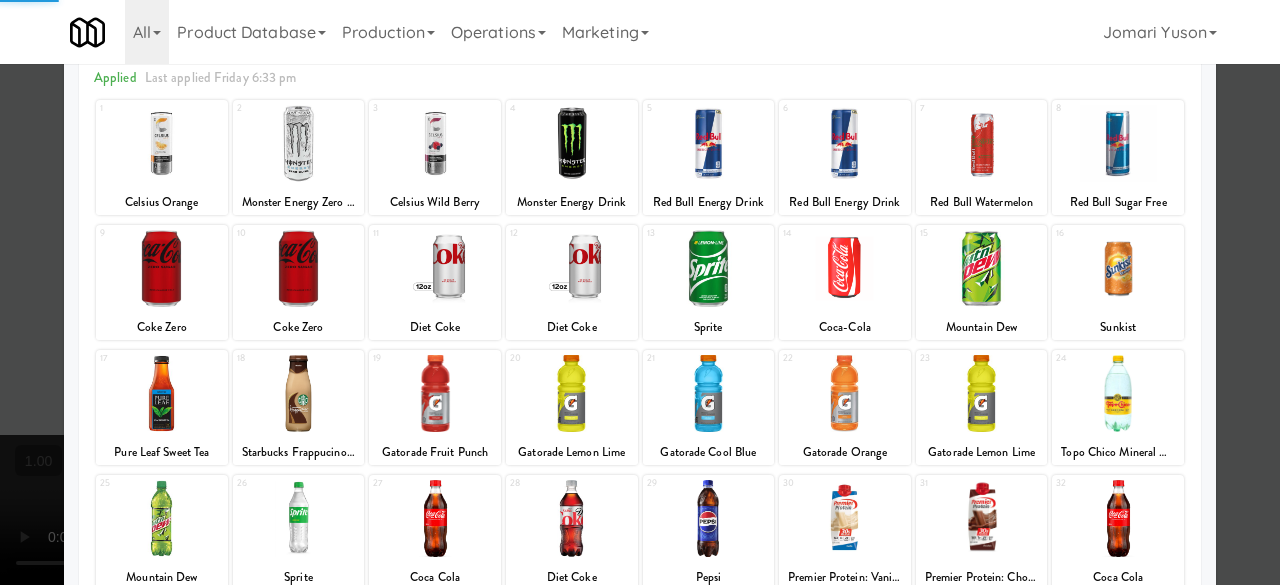 scroll, scrollTop: 300, scrollLeft: 0, axis: vertical 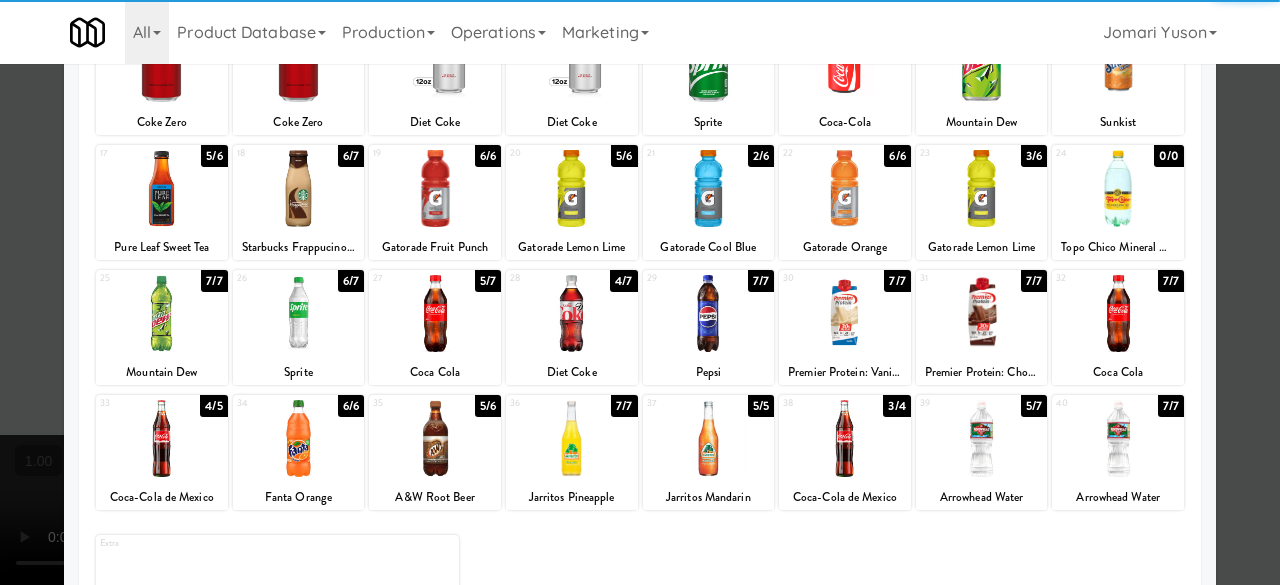 click at bounding box center [572, 313] 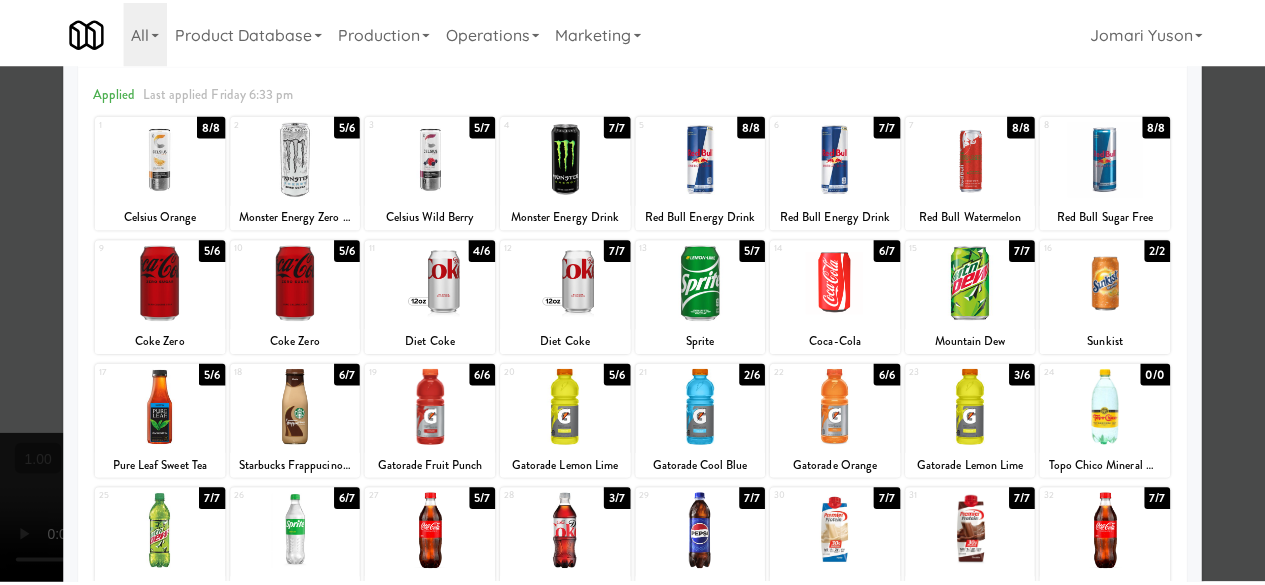 scroll, scrollTop: 0, scrollLeft: 0, axis: both 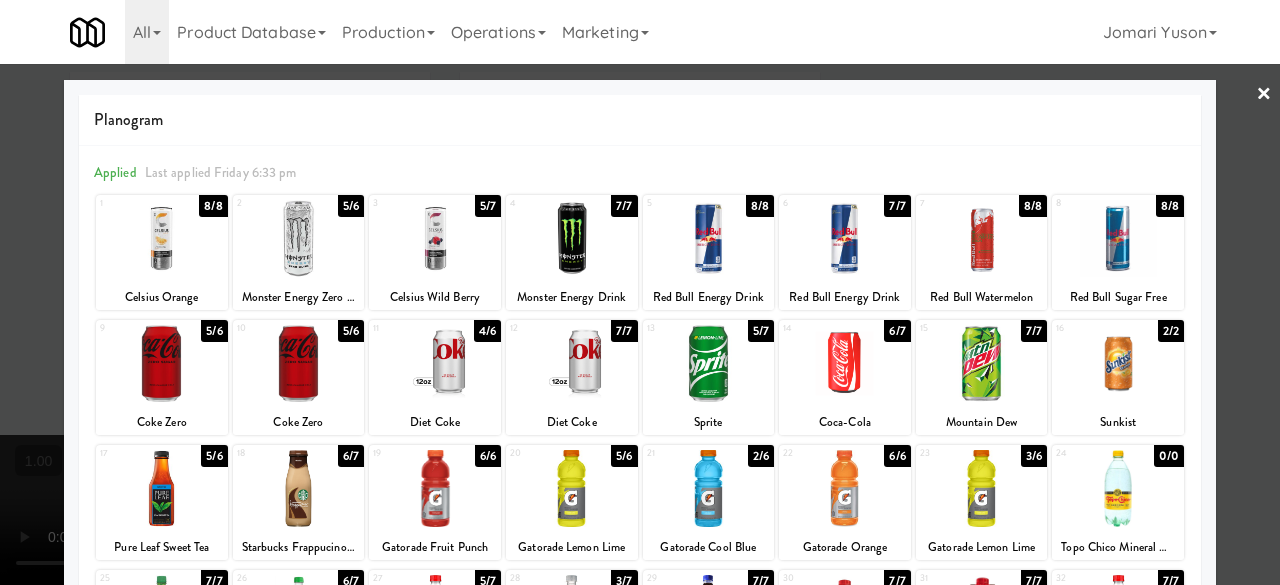 click at bounding box center (640, 292) 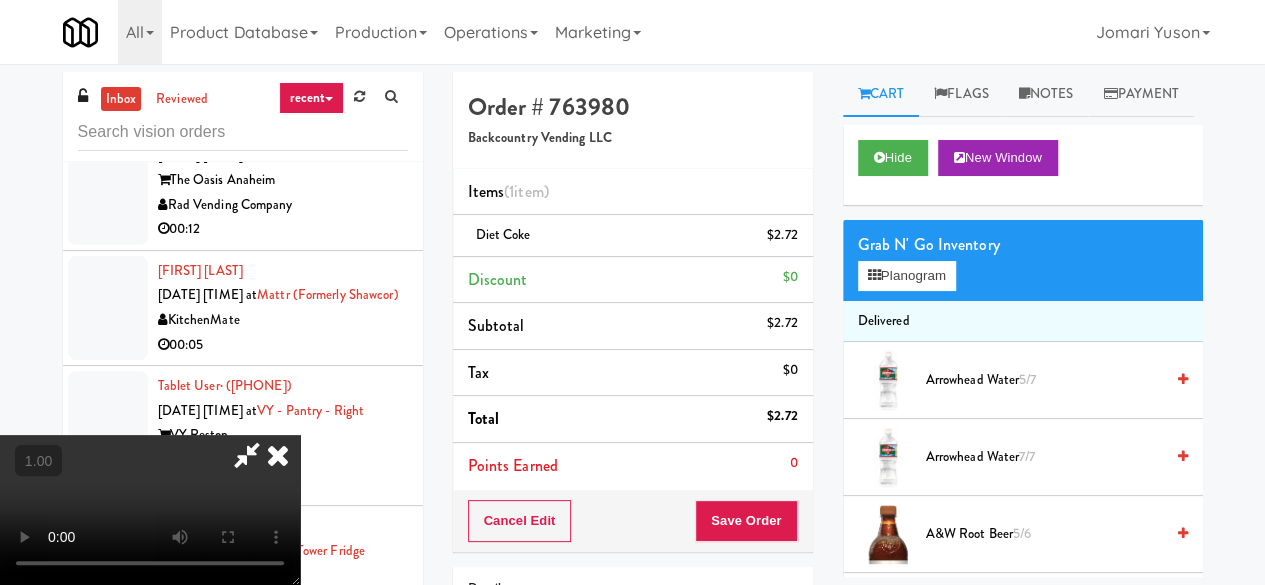 click at bounding box center (247, 455) 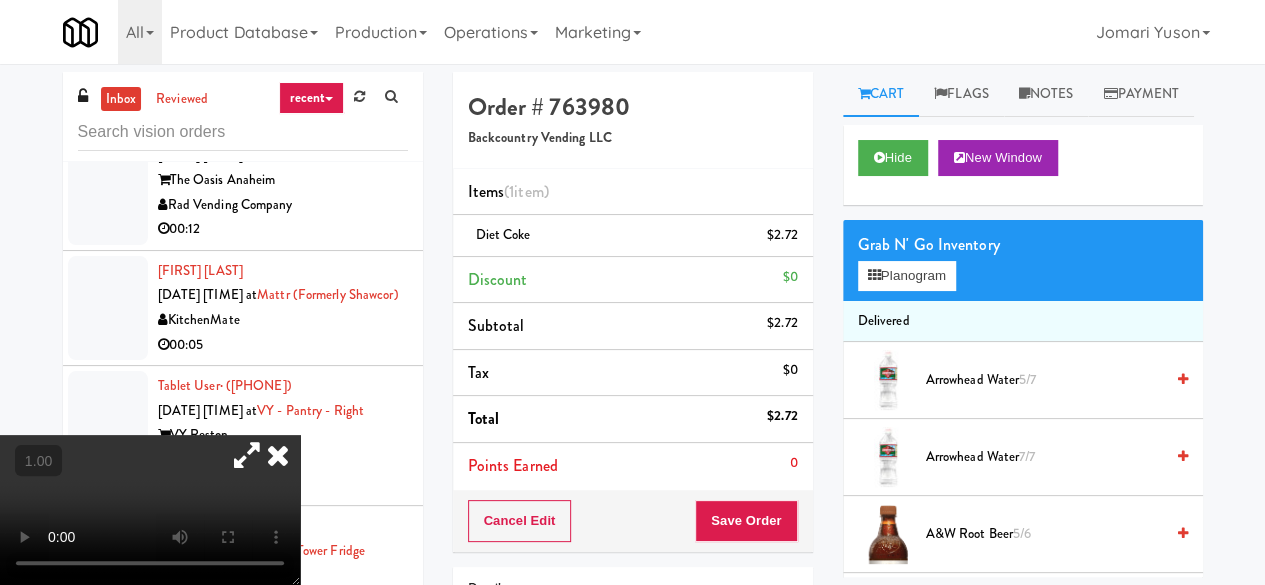click on "Order # 763980 Backcountry Vending LLC Items  (1  item ) Diet Coke  $2.72 Discount  $0 Subtotal $2.72 Tax $0 Total $2.72 Points Earned  0 Cancel Edit Save Order" at bounding box center (633, 312) 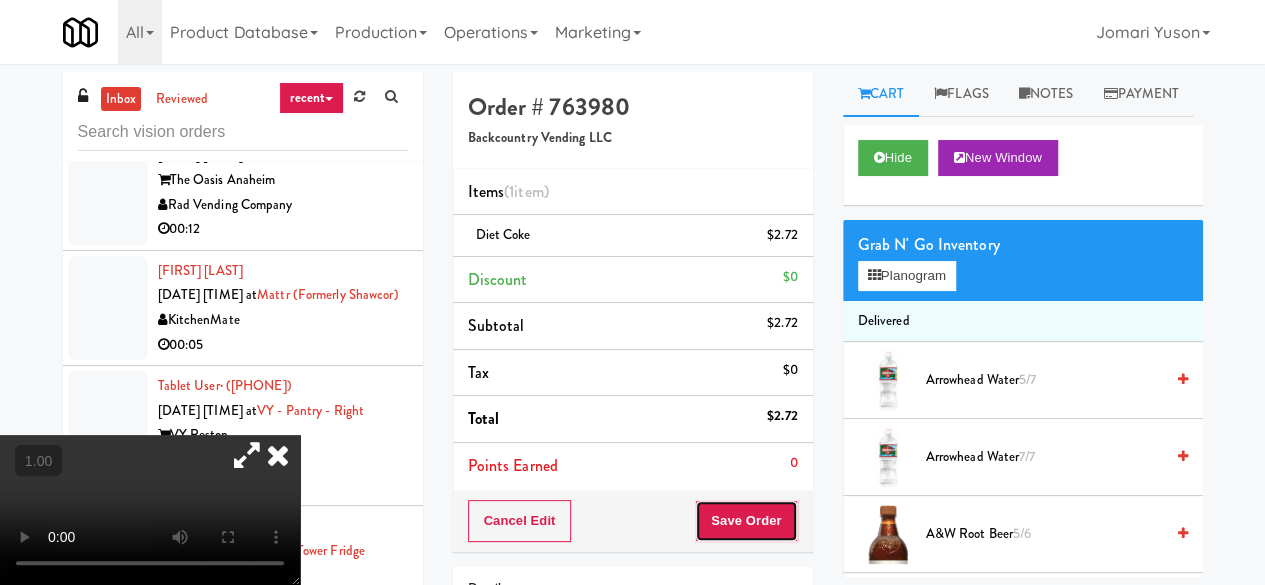 click on "Save Order" at bounding box center (746, 521) 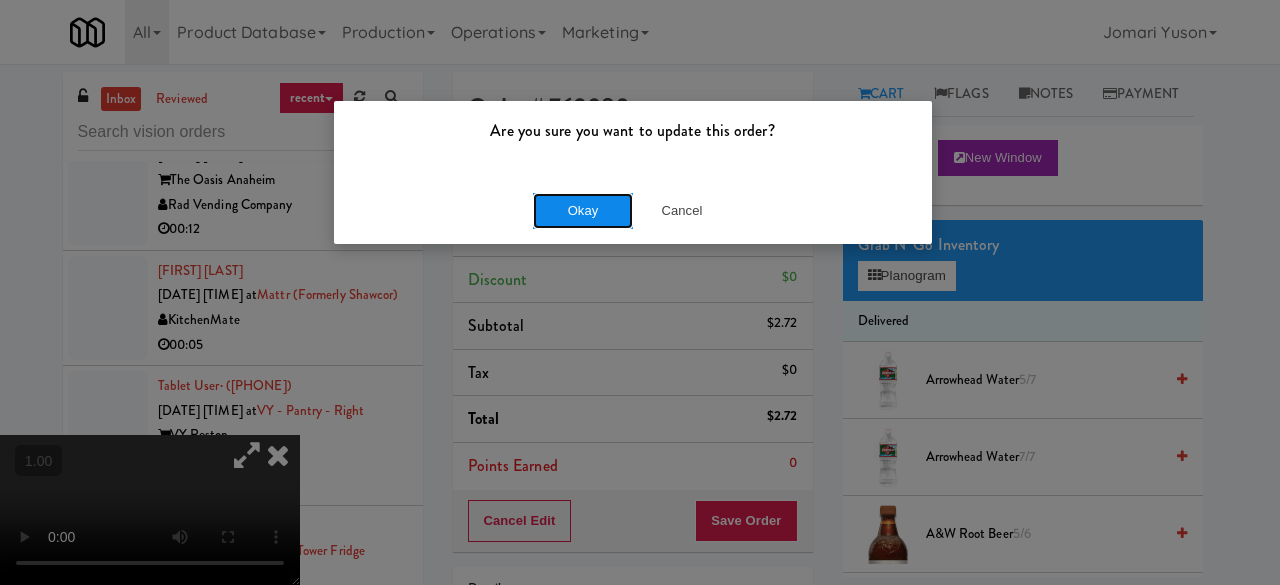 click on "Okay" at bounding box center [583, 211] 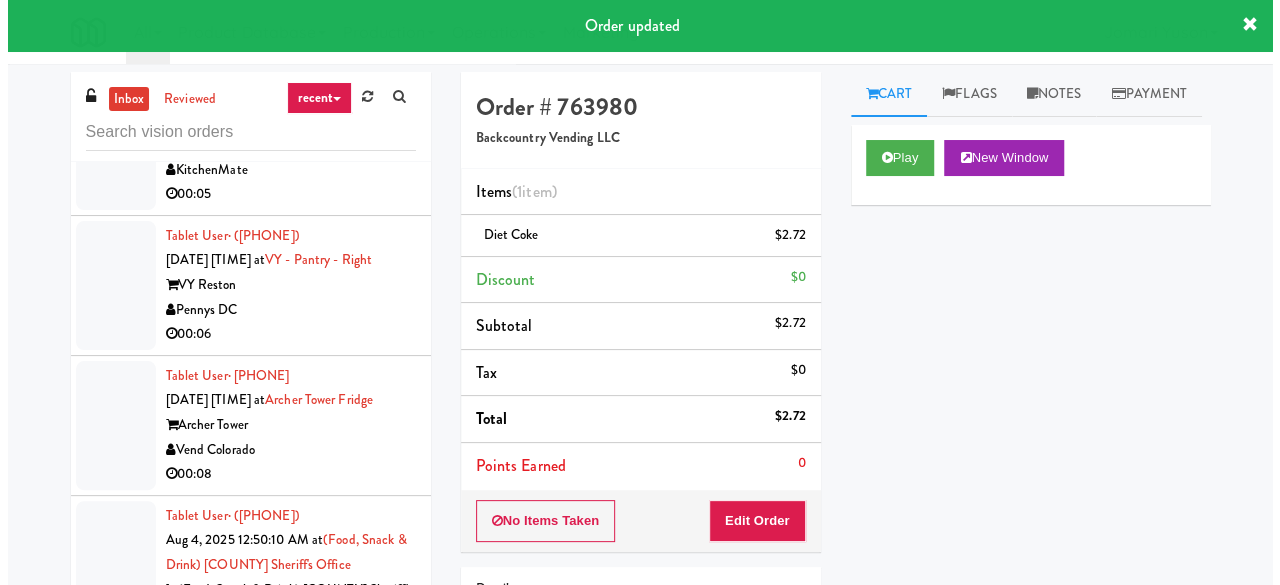 scroll, scrollTop: 12349, scrollLeft: 0, axis: vertical 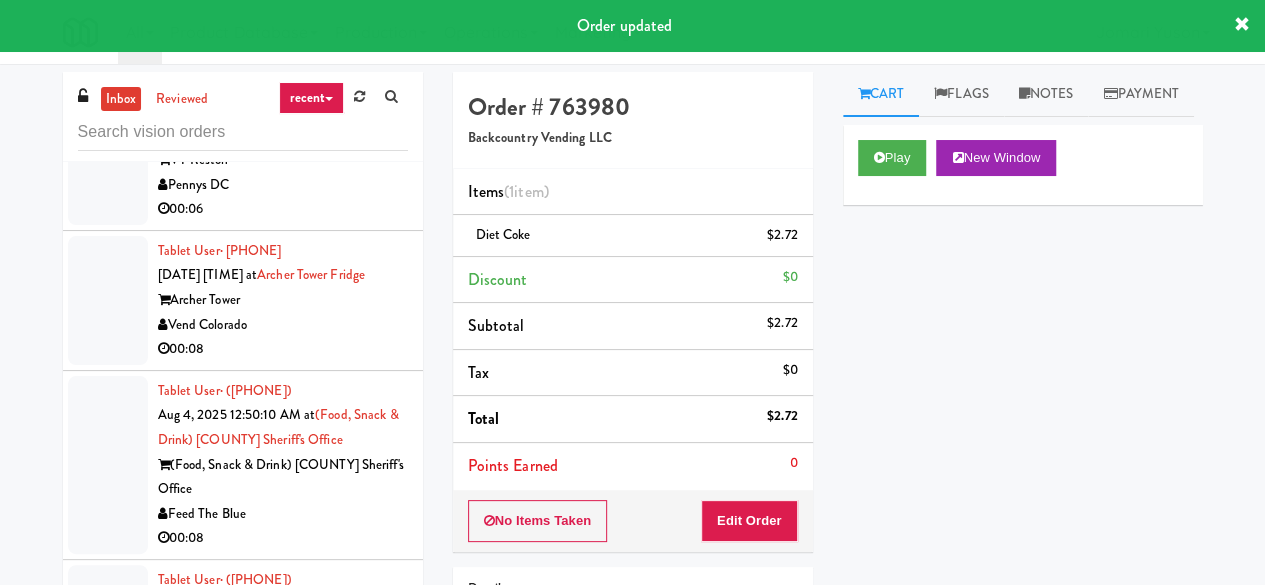 click on "Davey Vending" at bounding box center [283, -351] 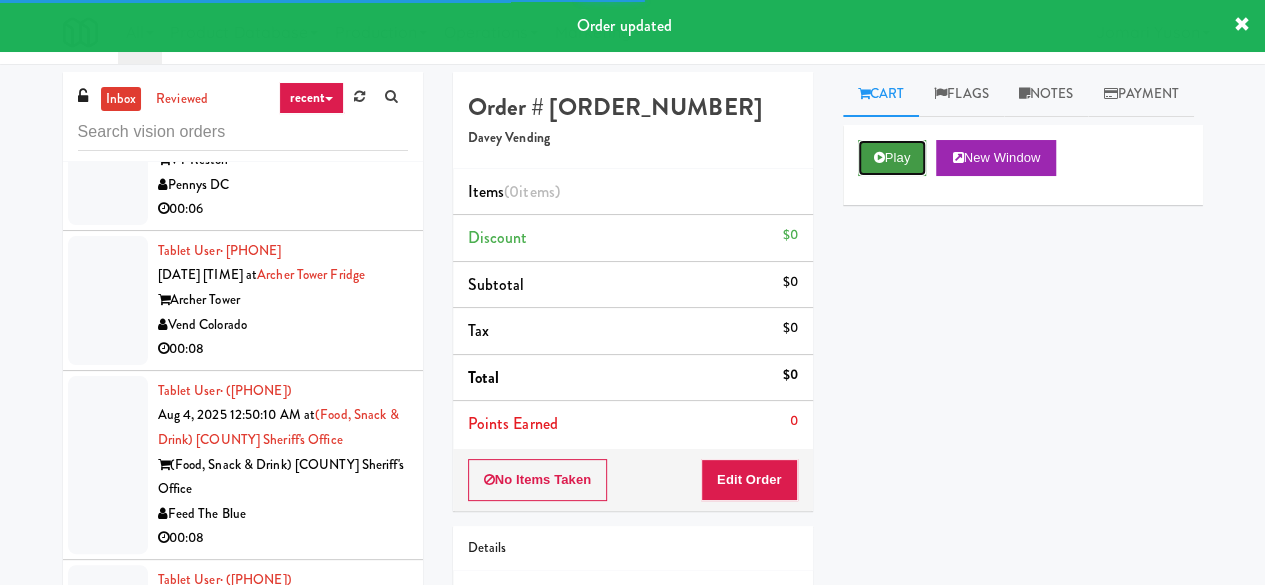 click on "Play" at bounding box center [892, 158] 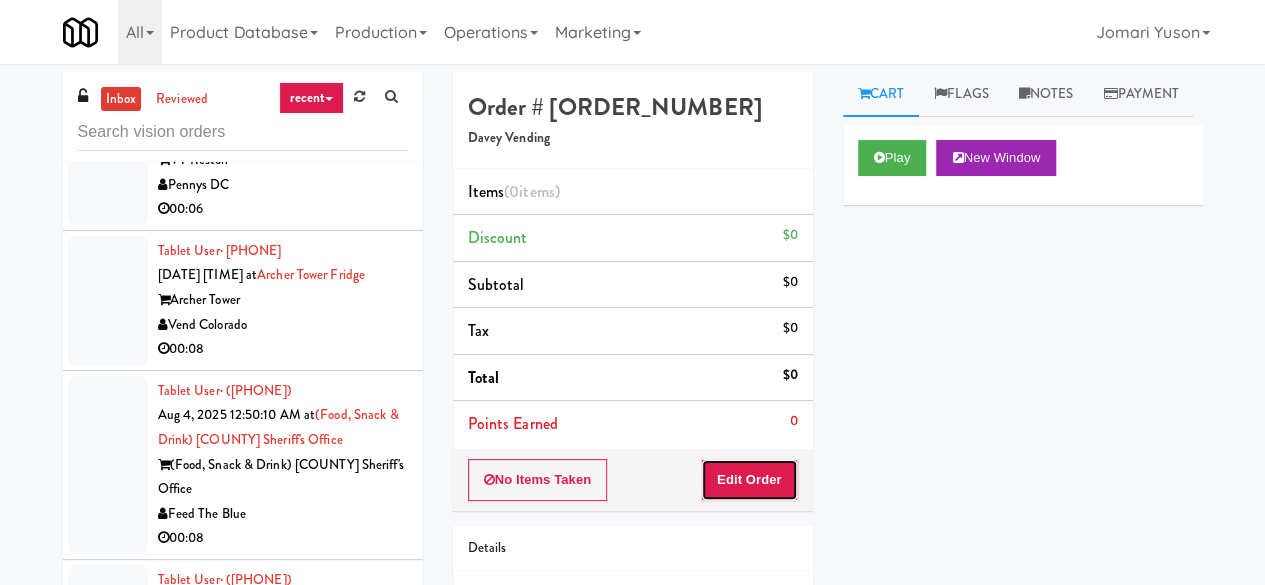 click on "Edit Order" at bounding box center [749, 480] 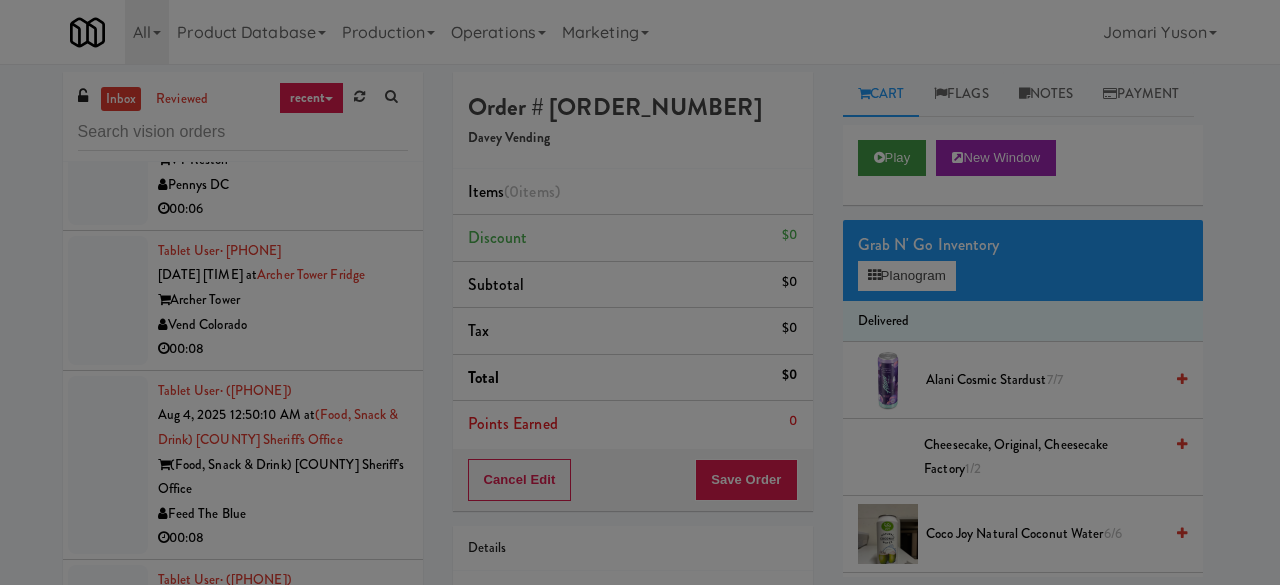 click on "Are you sure you want to update this order? Okay Cancel Okay Are you sure you want to update this order? Select date:
previous
2025-Aug
next
Su Mo Tu We Th Fr Sa
27 28 29 30 31 1 2
3 4 5 6 7 8 9
10 11 12 13 14 15 16
17 18 19 20 21 22 23
24 25 26 27 28 29 30
31 1 2 3 4 5 6
Okay Cancel Toggle navigation All   901 Smrt Mrkt https://classic.micromart.com/vision-orders/845459?operator_id=142   9518002 Canada https://classic.micromart.com/vision-orders/845459?operator_id=259   AA Vending https://classic.micromart.com/vision-orders/845459?operator_id=374   Abrom Vending https://classic.micromart.com/vision-orders/845459?operator_id=294   Access Amenities   Ace Plus Vending" at bounding box center [640, 356] 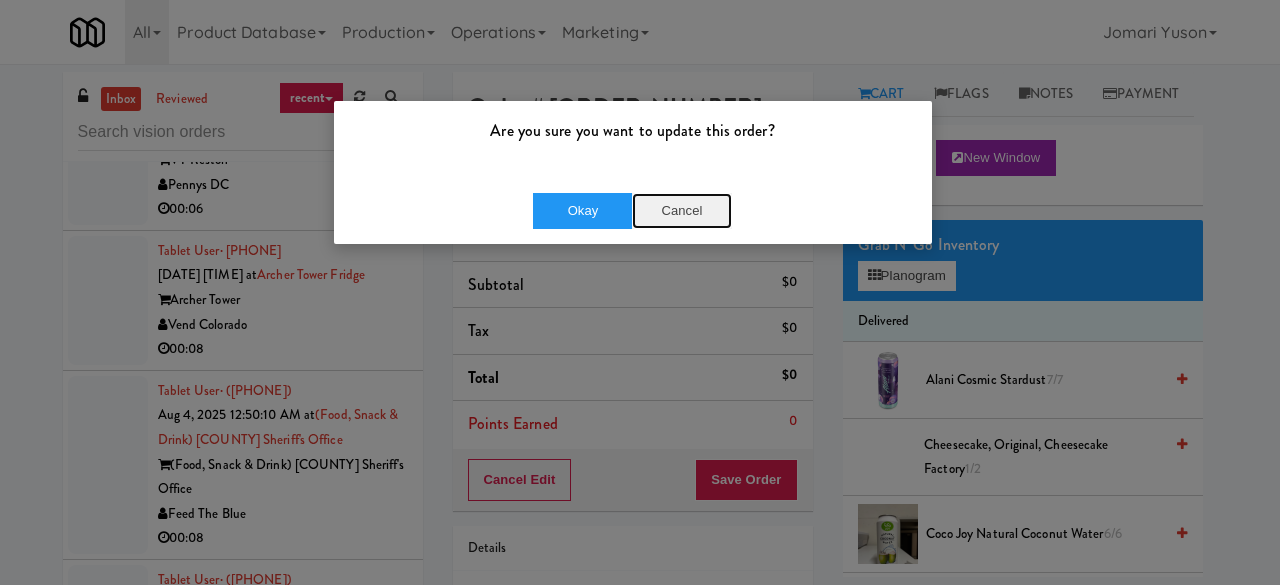 click on "Cancel" at bounding box center [682, 211] 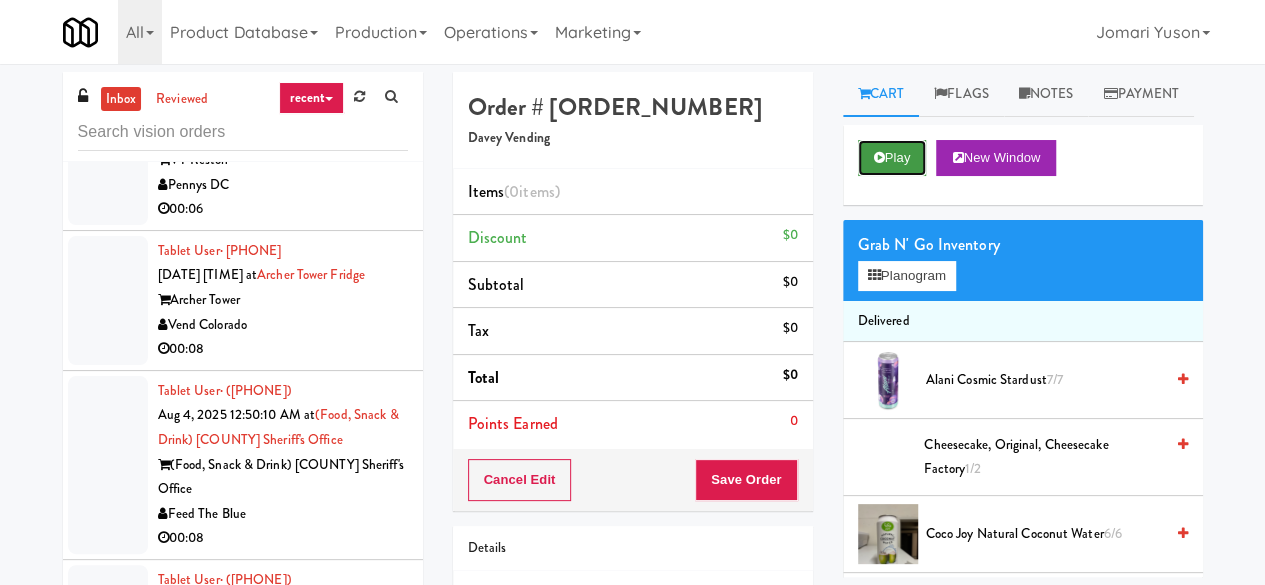 click on "Play" at bounding box center [892, 158] 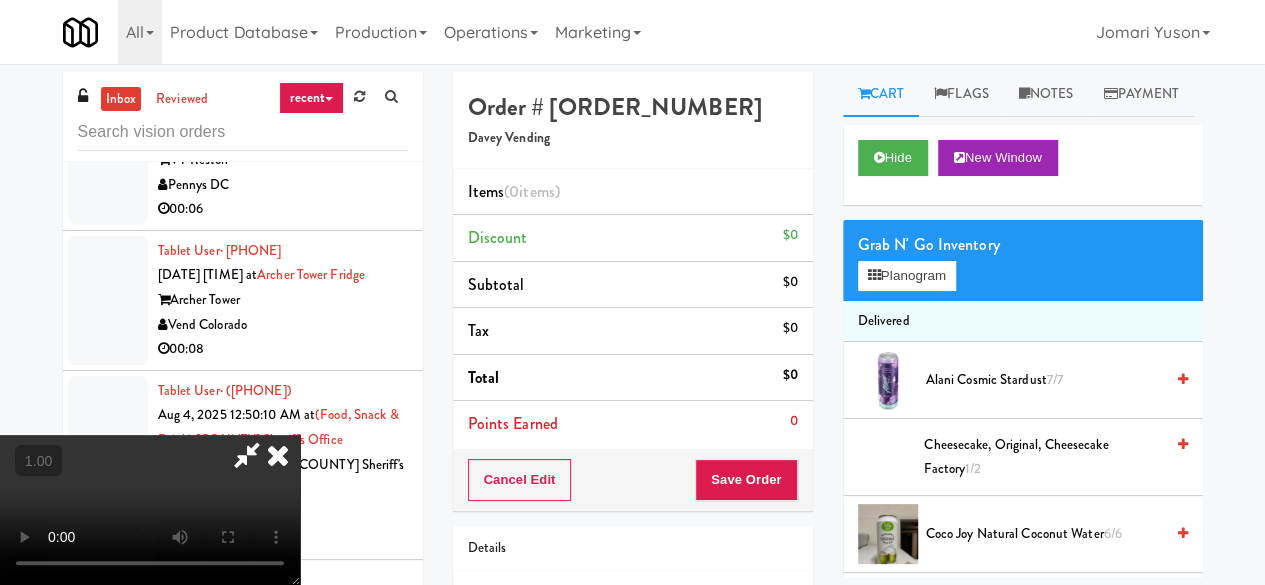 click at bounding box center [150, 510] 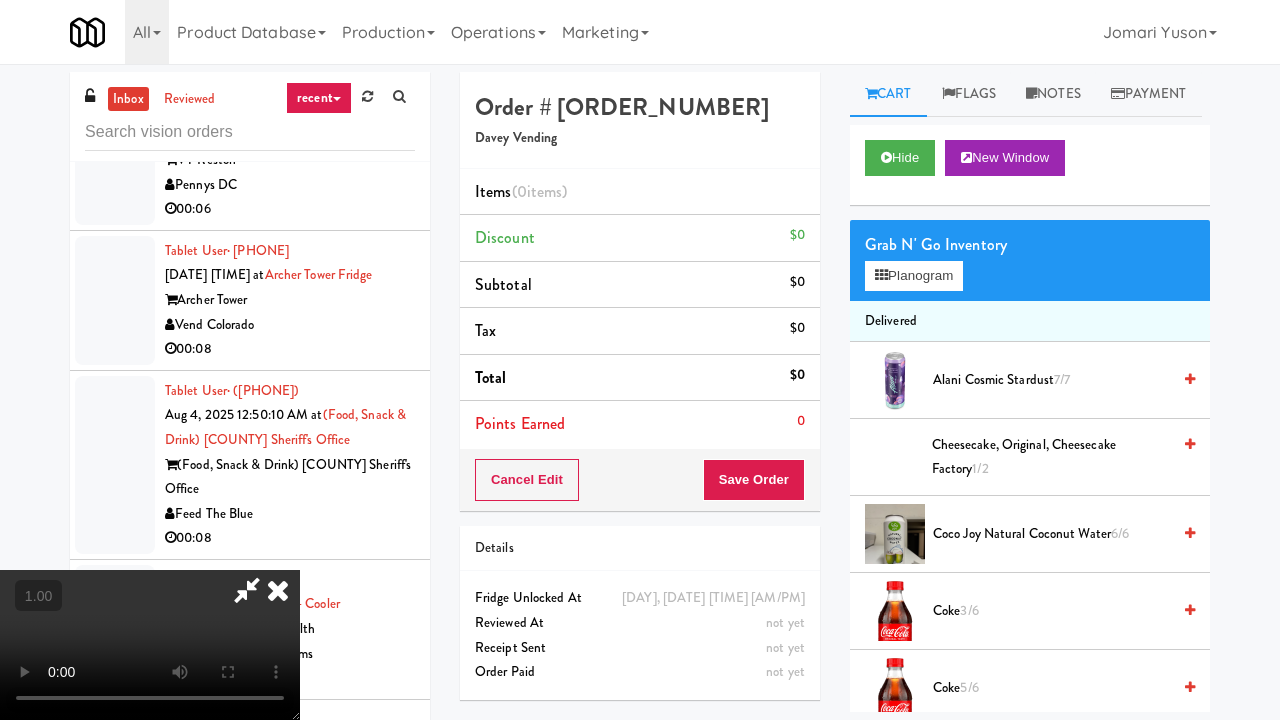 type 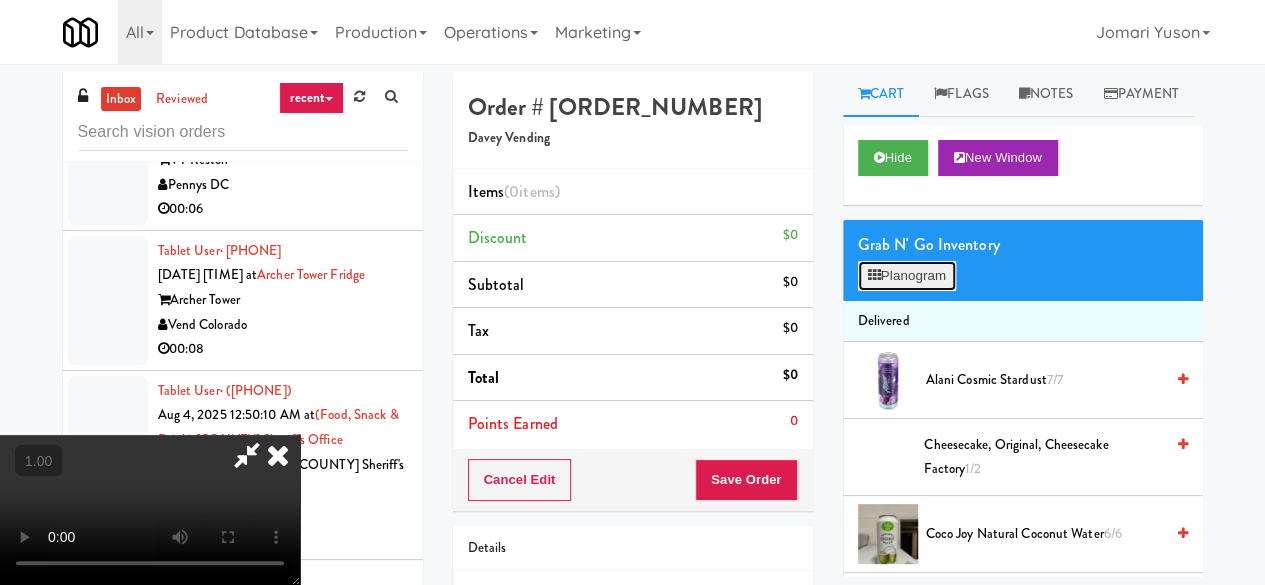 click on "Planogram" at bounding box center [907, 276] 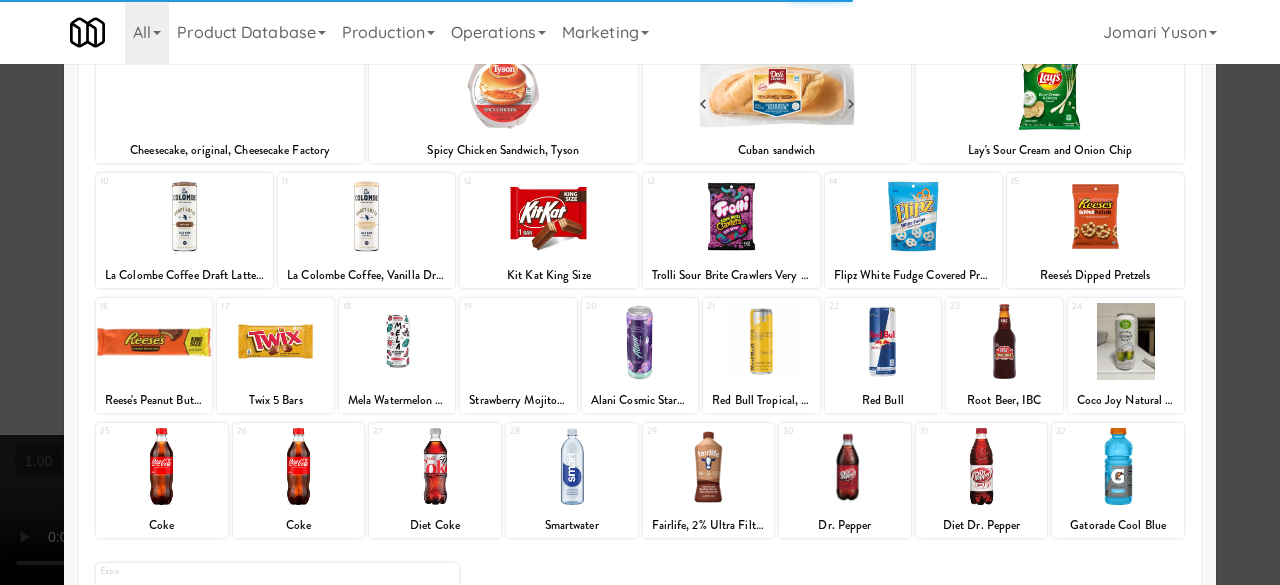 scroll, scrollTop: 300, scrollLeft: 0, axis: vertical 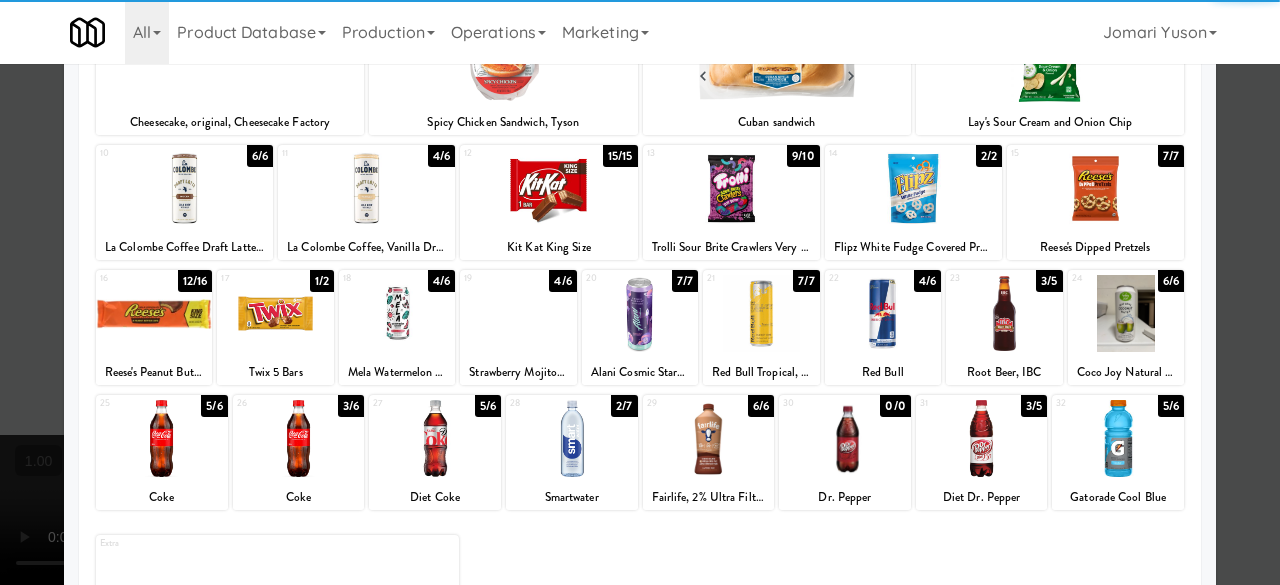 click at bounding box center (154, 313) 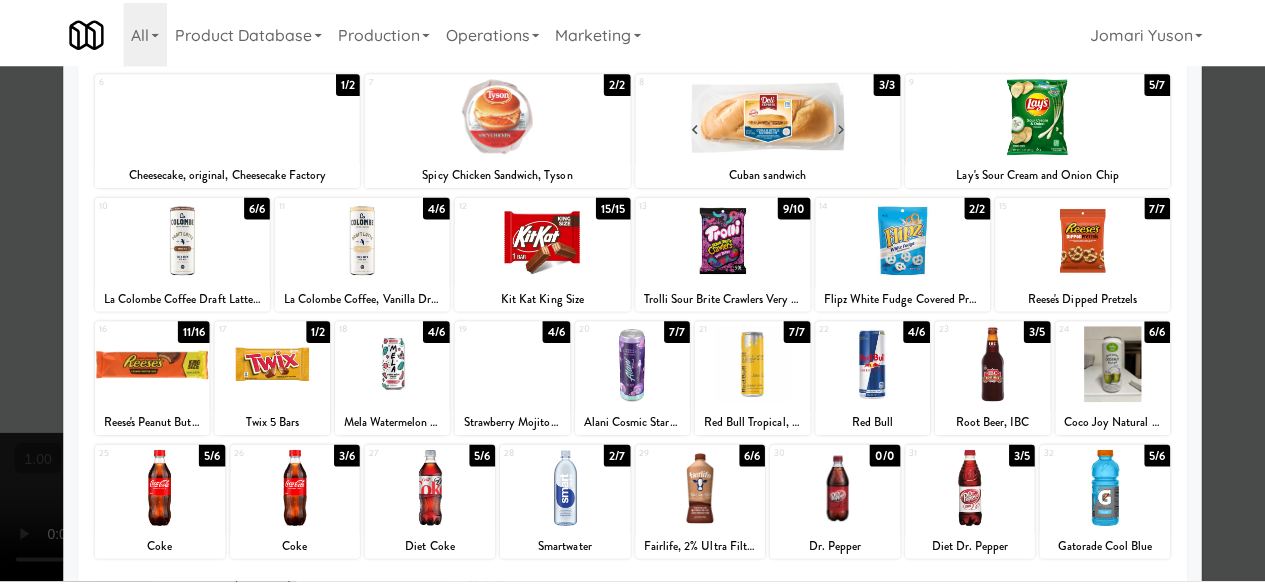 scroll, scrollTop: 0, scrollLeft: 0, axis: both 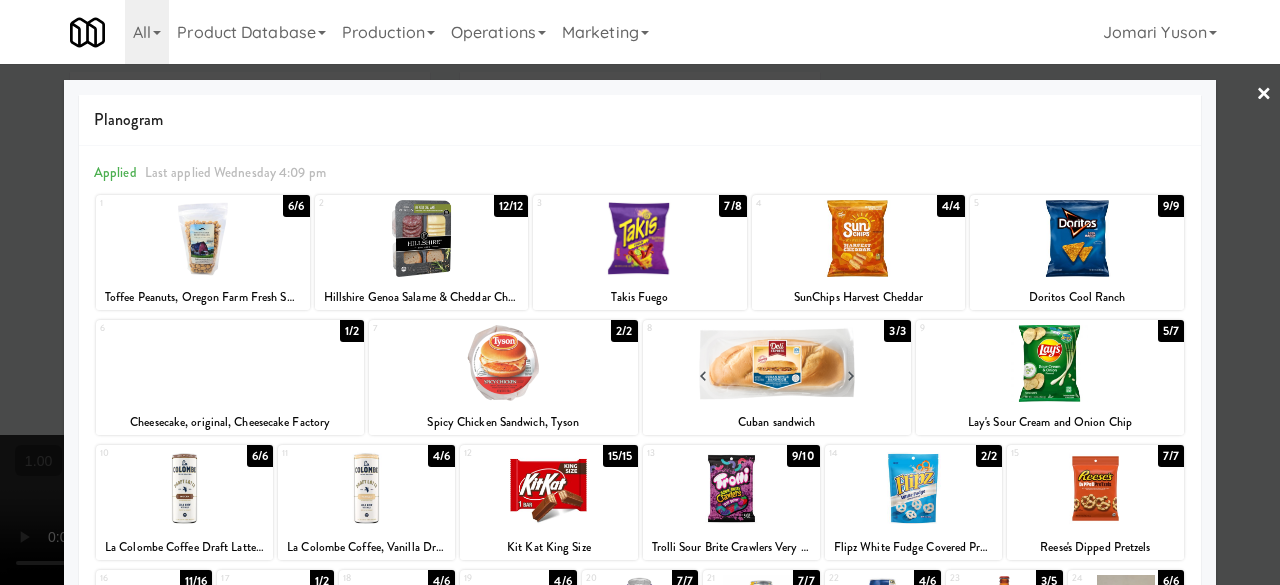 drag, startPoint x: 1250, startPoint y: 77, endPoint x: 1176, endPoint y: 76, distance: 74.00676 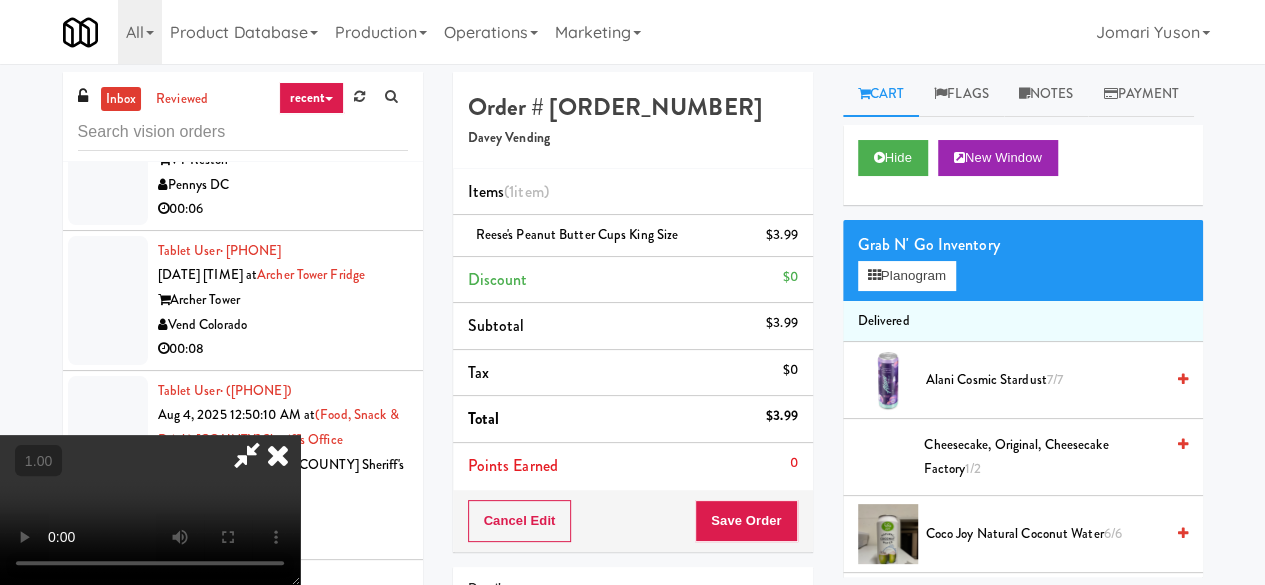 click at bounding box center (247, 455) 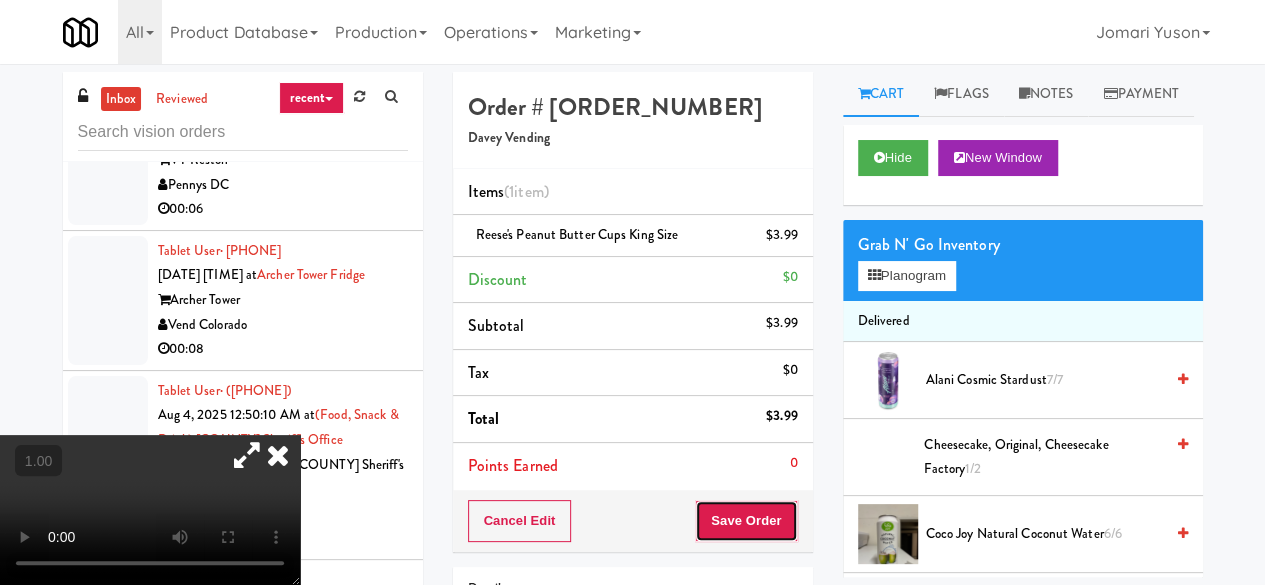 click on "Save Order" at bounding box center (746, 521) 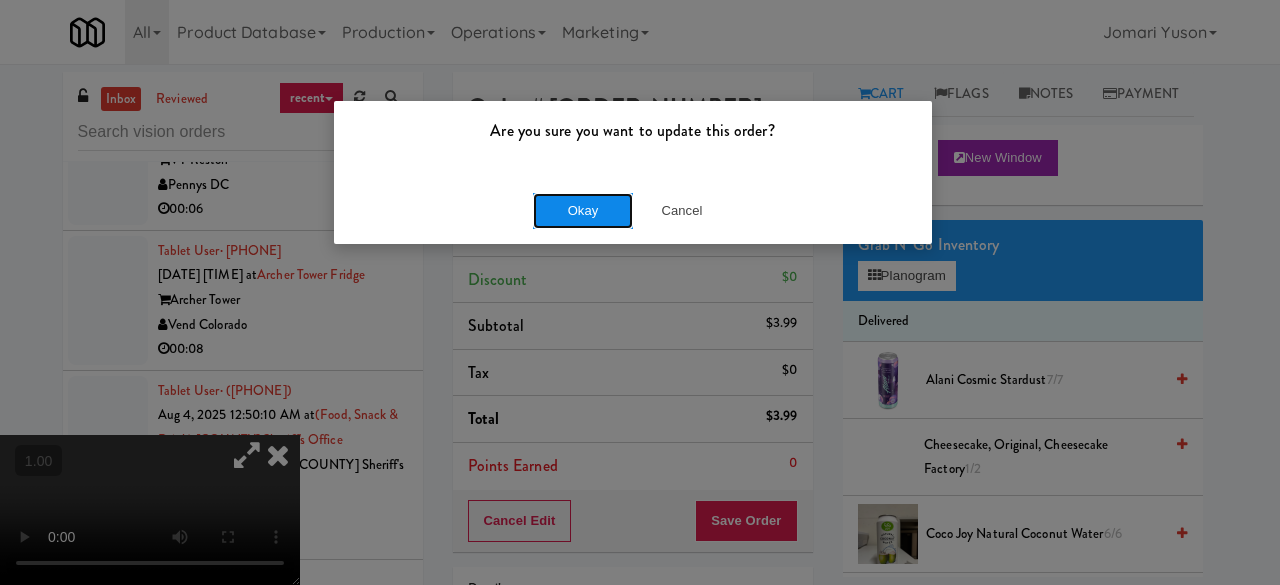 click on "Okay" at bounding box center (583, 211) 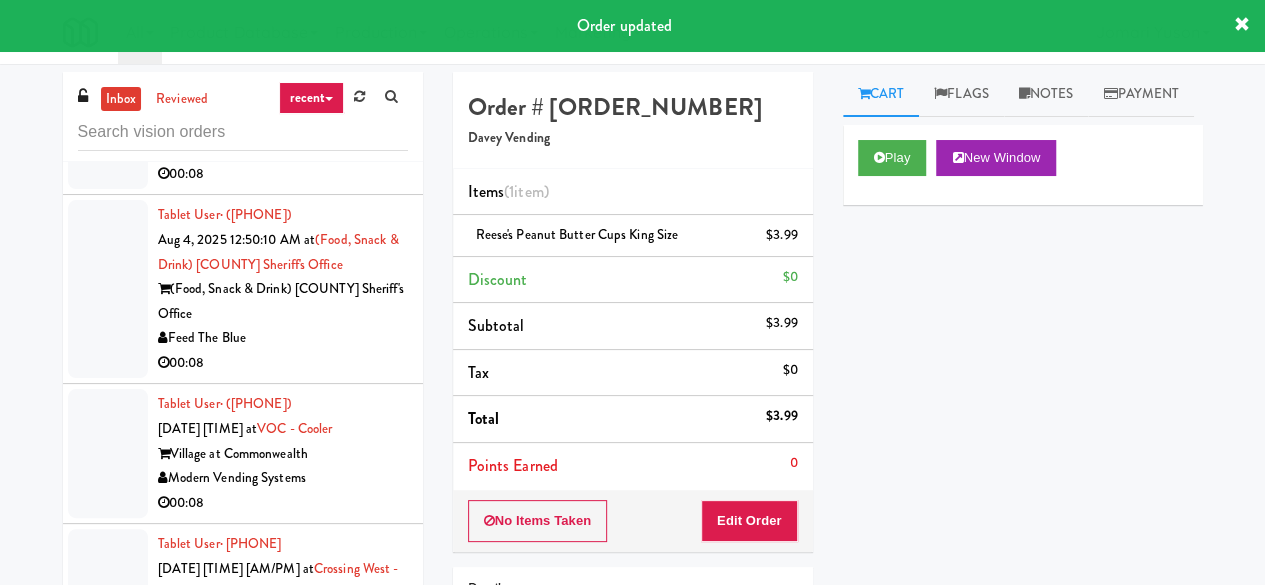 click on "00:15" at bounding box center (283, -362) 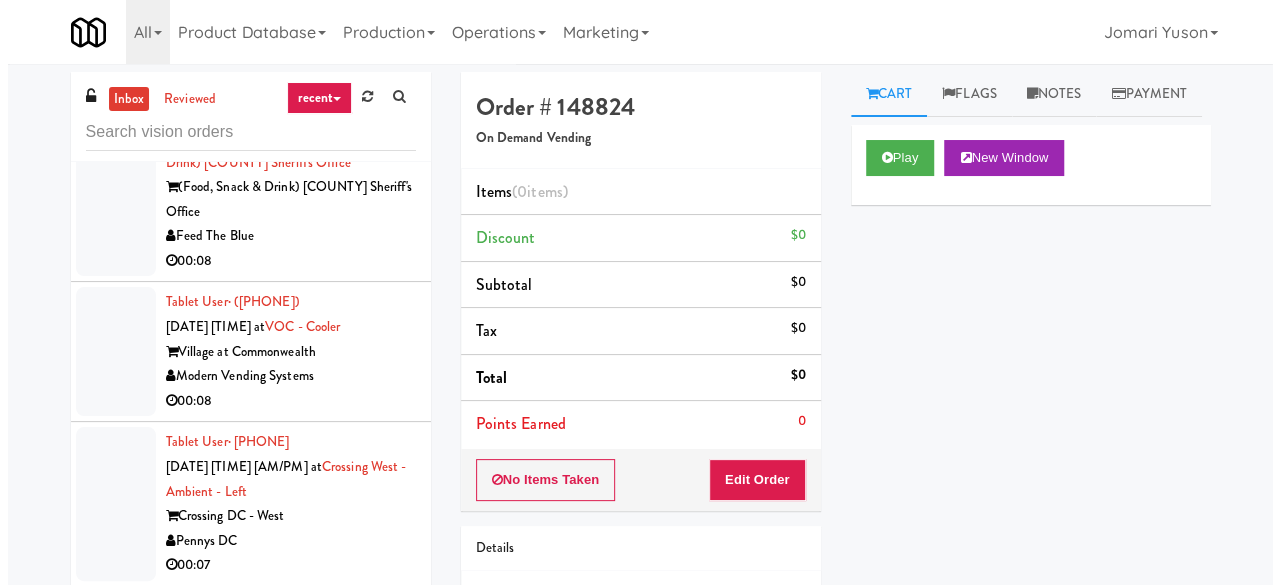 scroll, scrollTop: 12649, scrollLeft: 0, axis: vertical 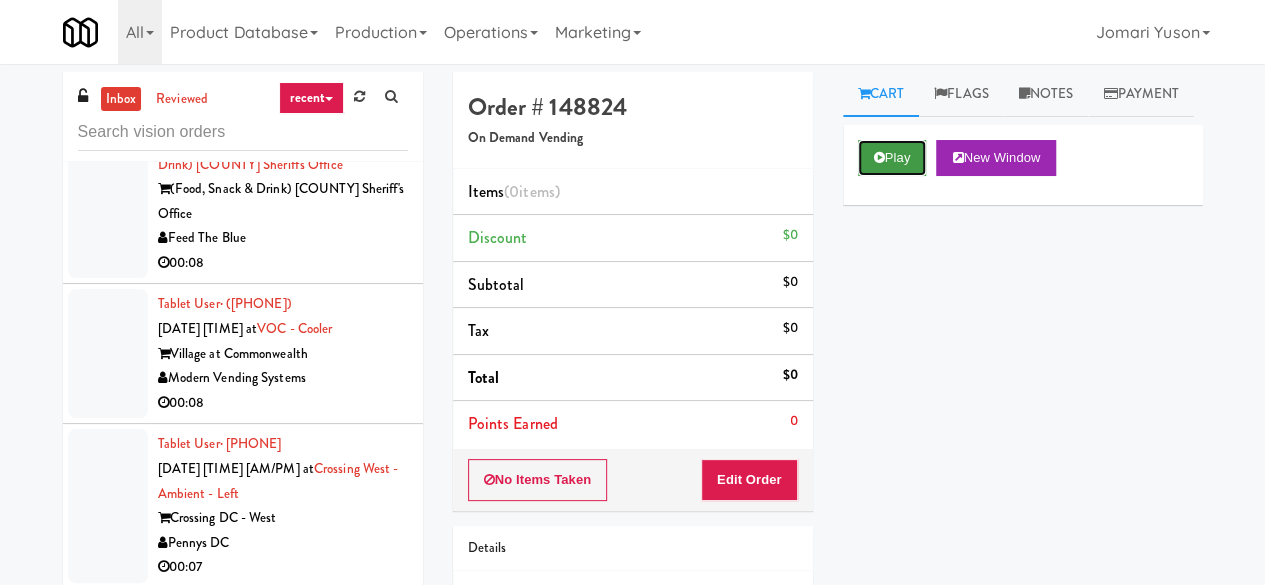 click on "Play" at bounding box center (892, 158) 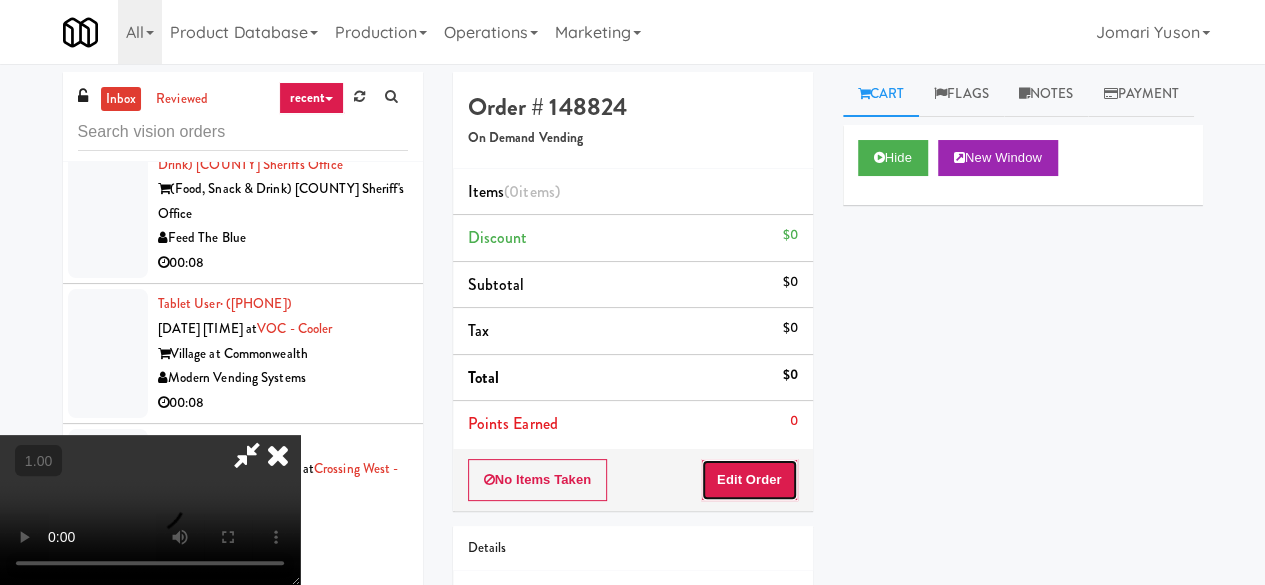 click on "Edit Order" at bounding box center [749, 480] 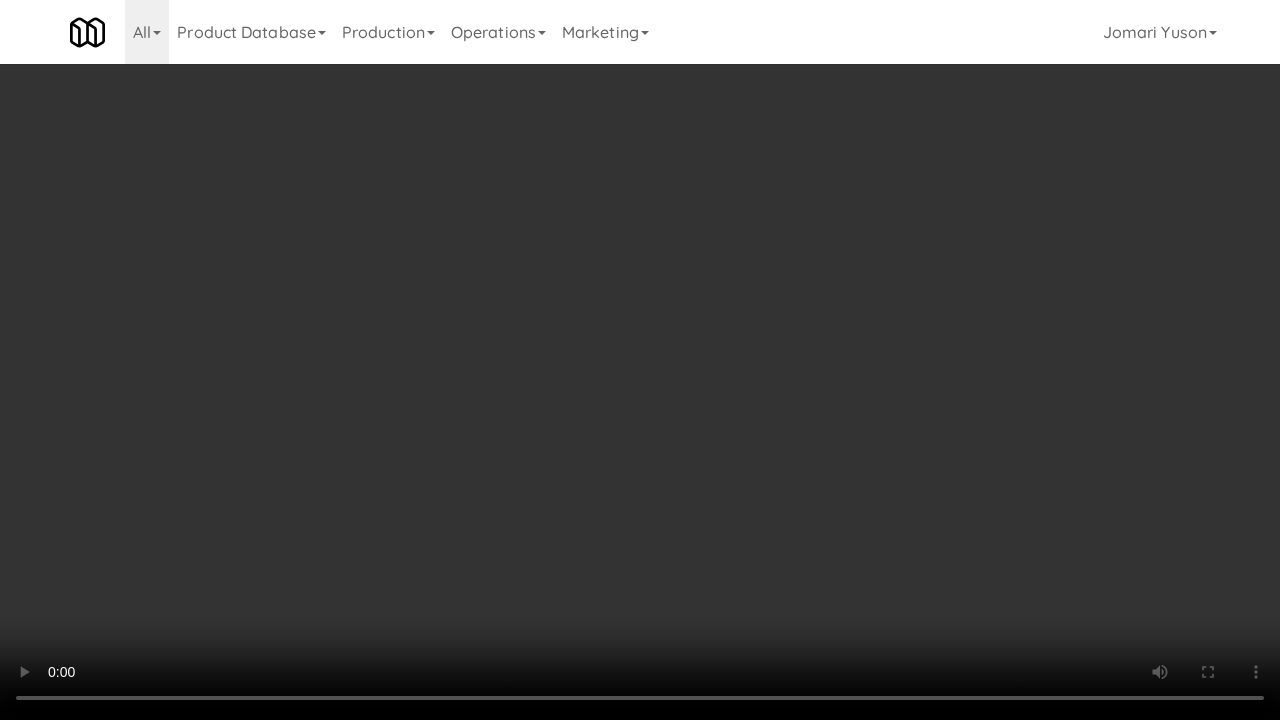 click at bounding box center (640, 360) 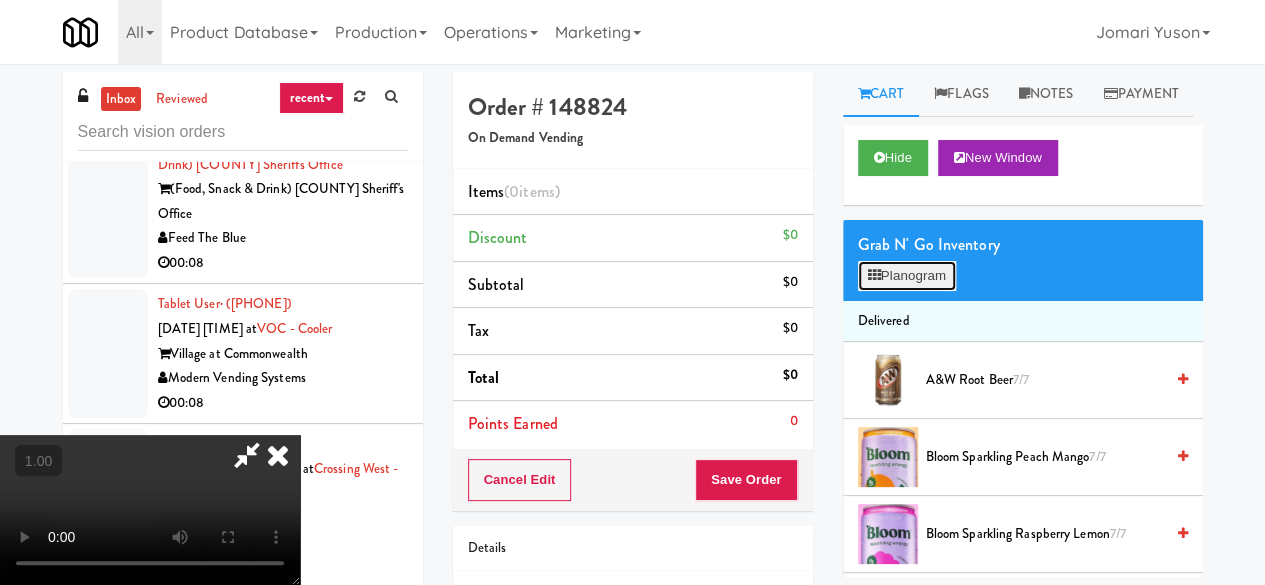 click on "Planogram" at bounding box center [907, 276] 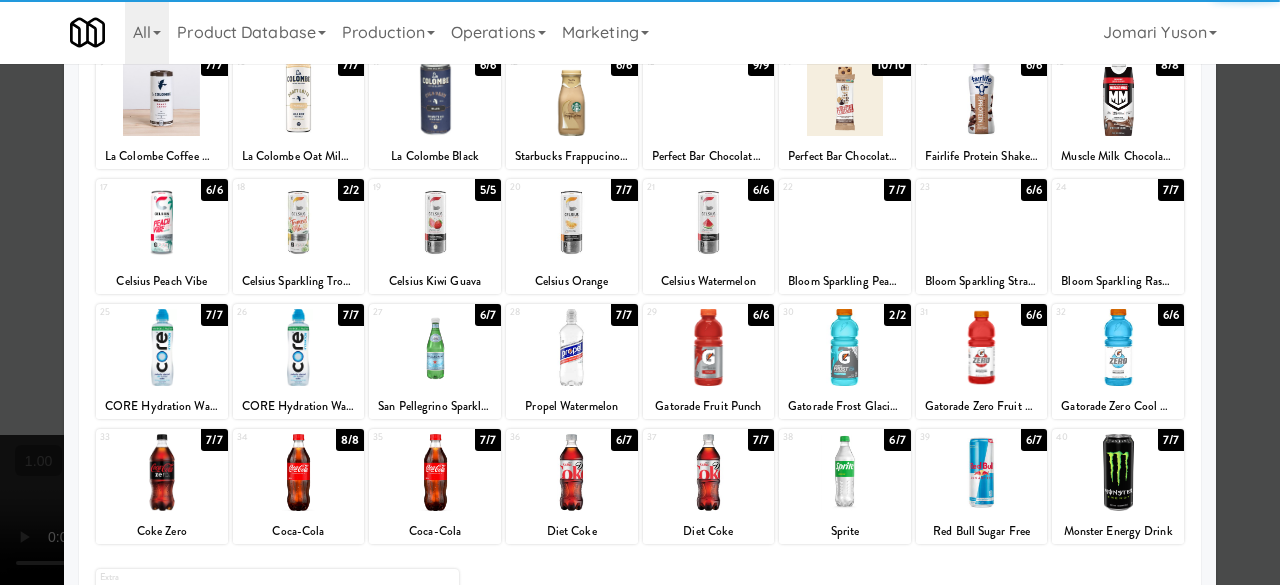 scroll, scrollTop: 396, scrollLeft: 0, axis: vertical 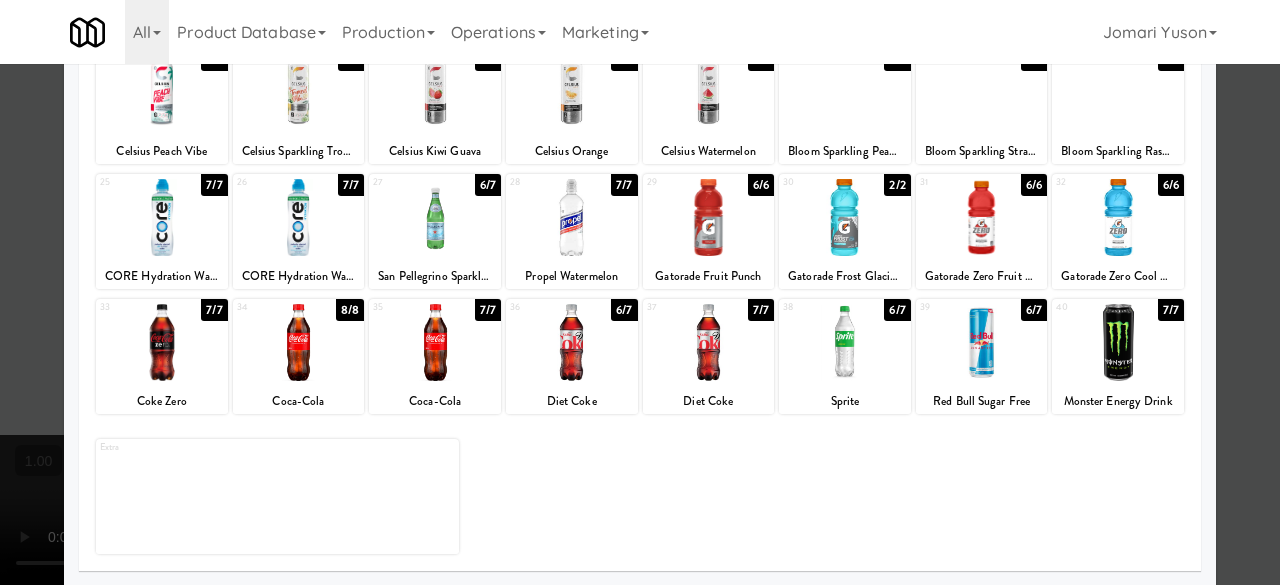 click at bounding box center [435, 217] 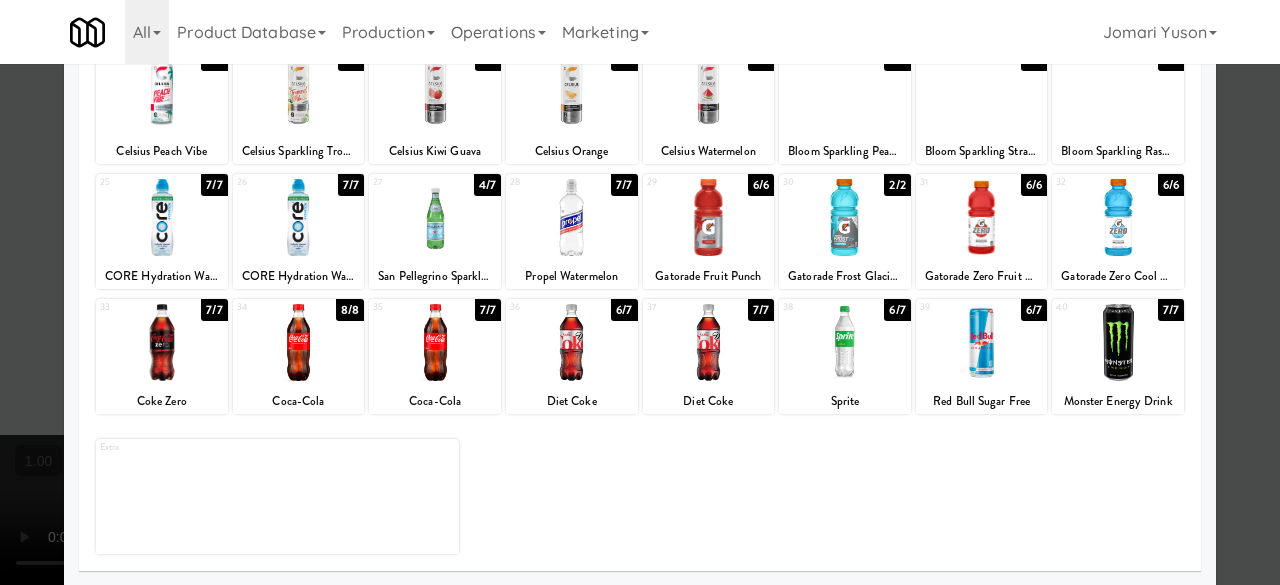 click at bounding box center [299, 217] 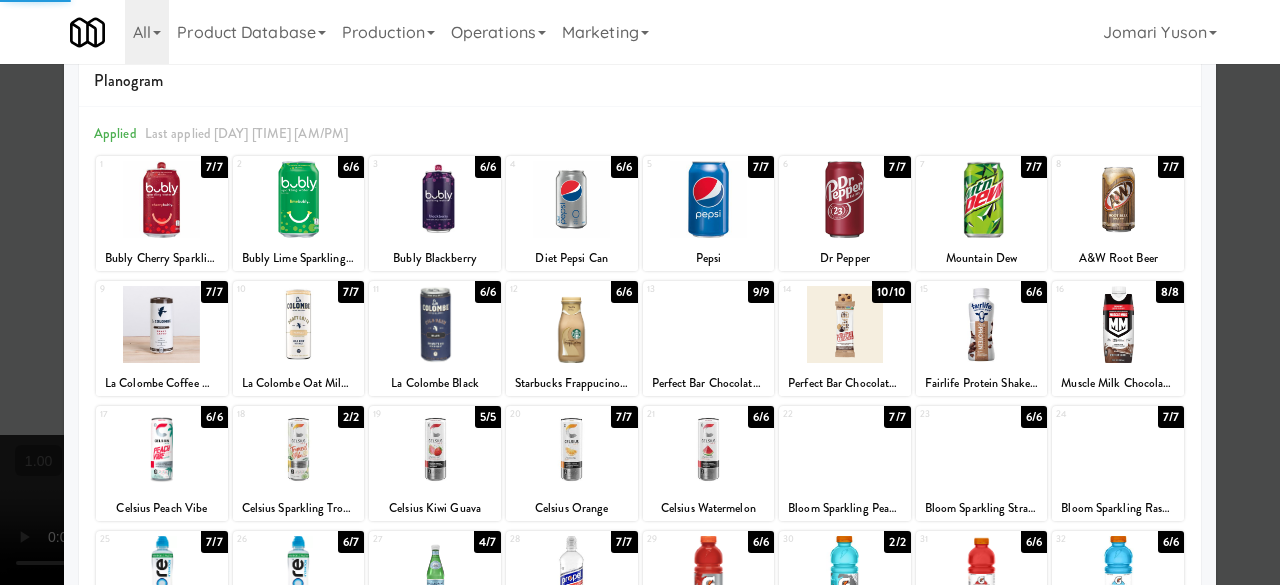 scroll, scrollTop: 0, scrollLeft: 0, axis: both 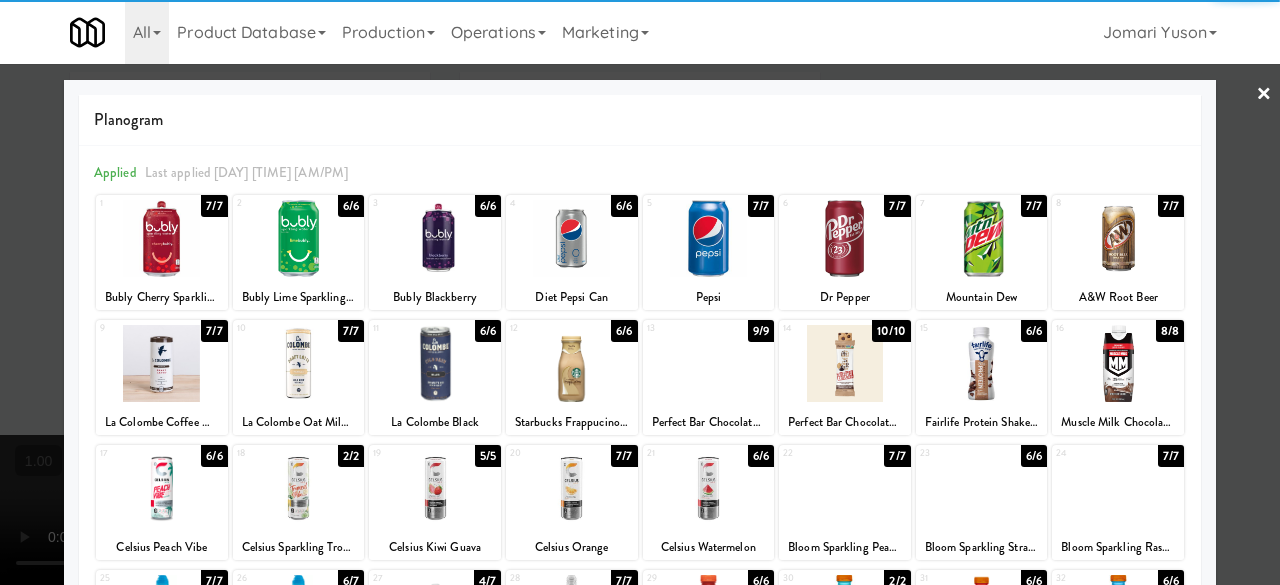 click on "×" at bounding box center (1264, 95) 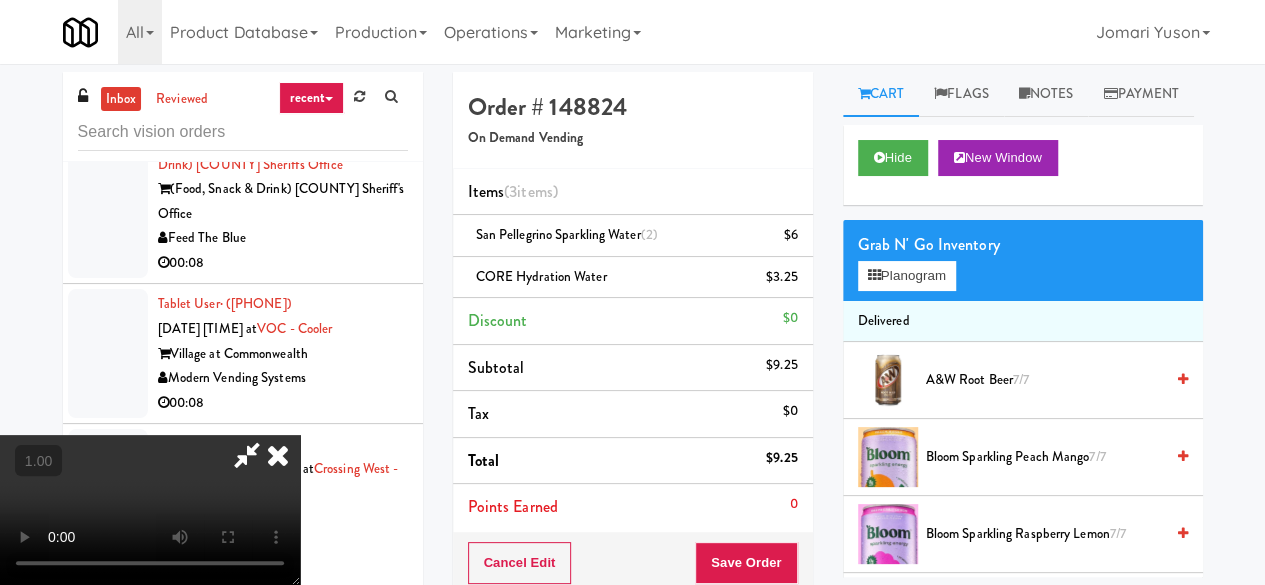 click at bounding box center [247, 455] 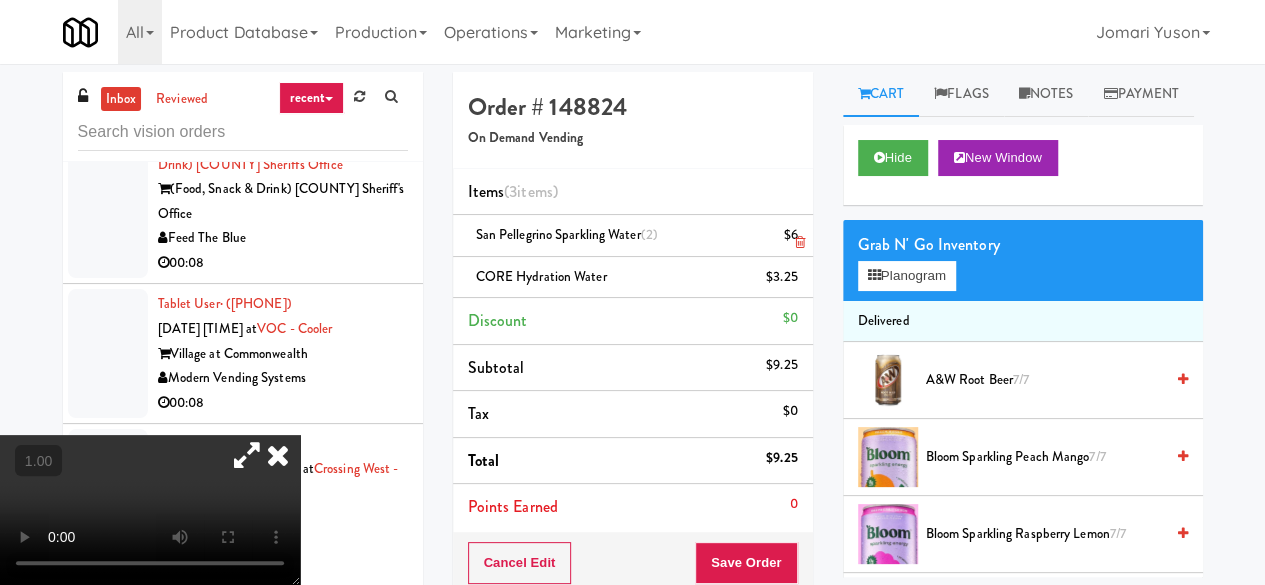 click at bounding box center [799, 242] 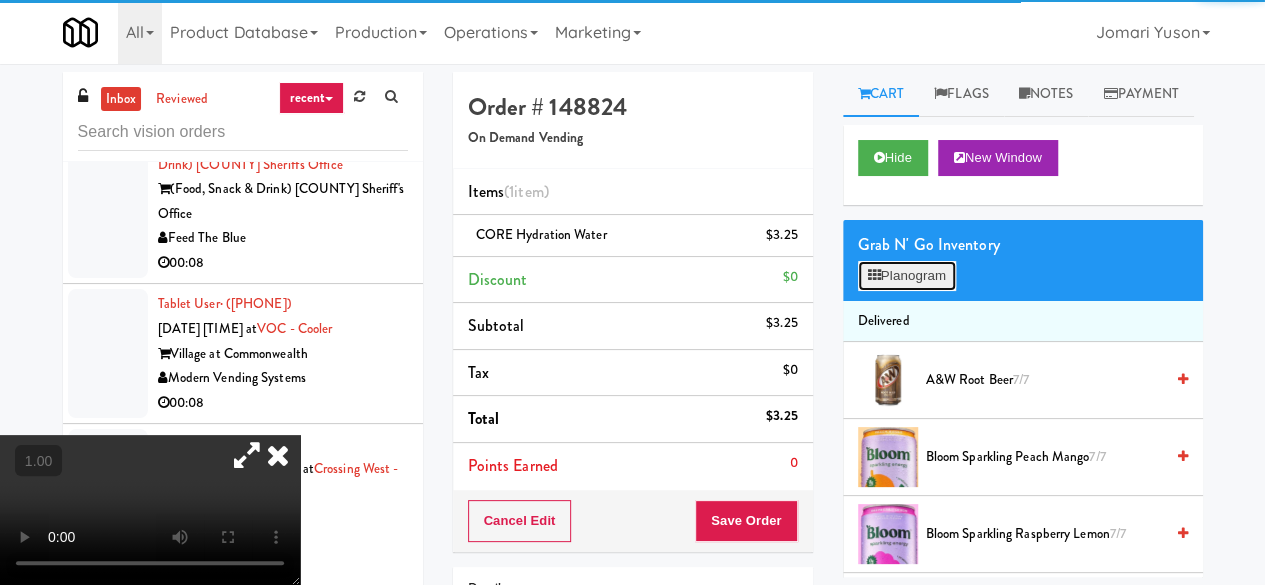 click on "Planogram" at bounding box center (907, 276) 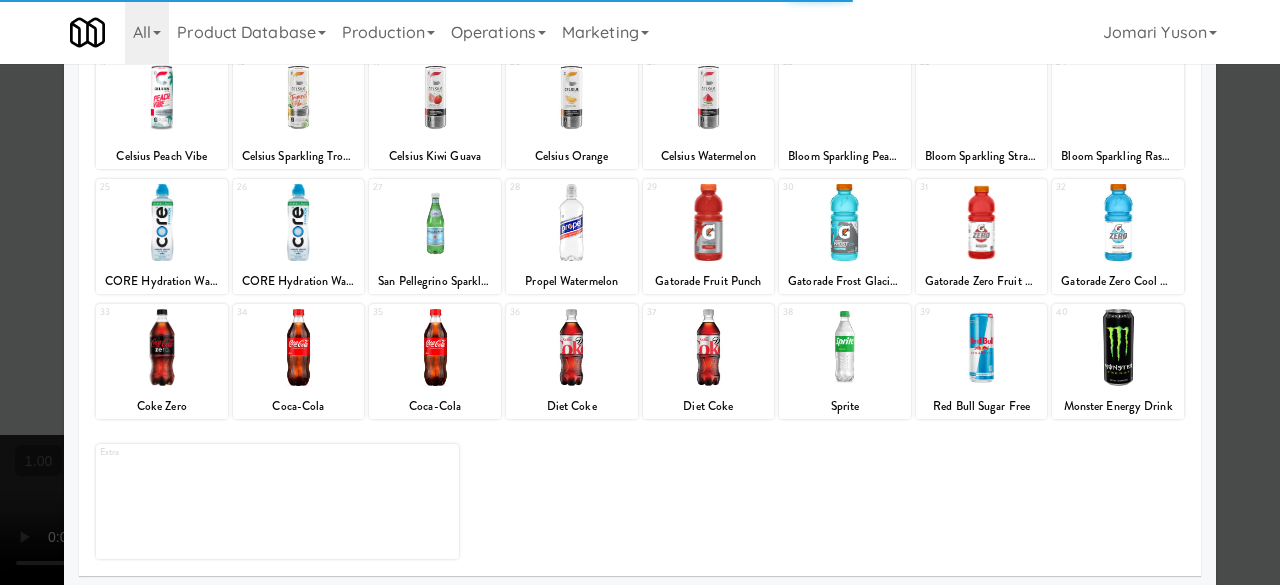 scroll, scrollTop: 396, scrollLeft: 0, axis: vertical 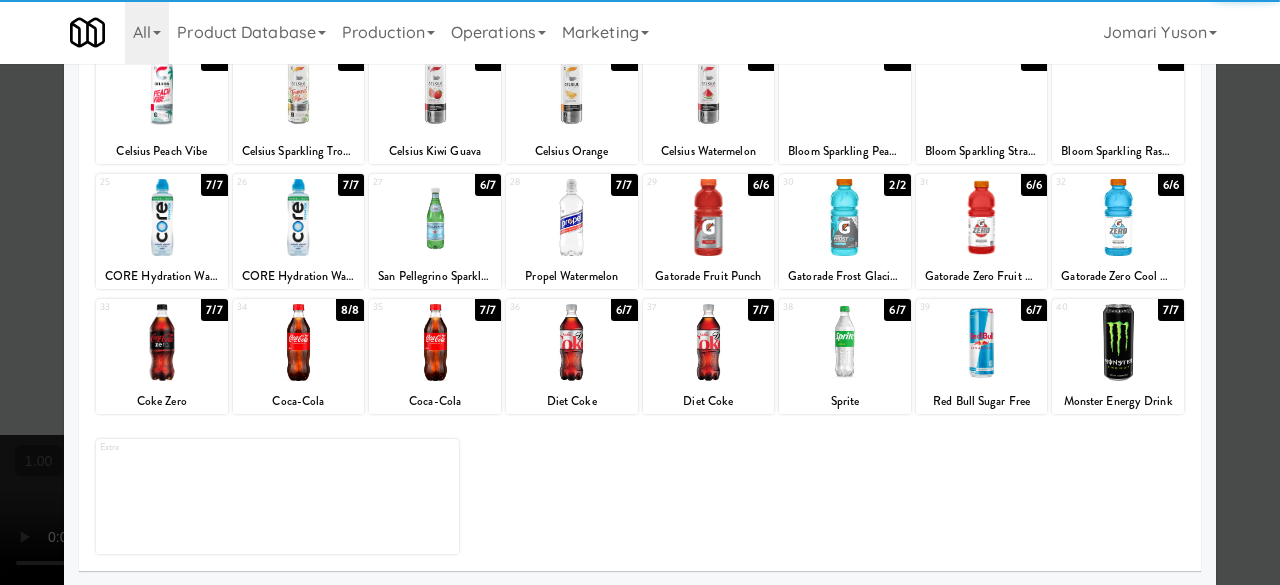 click at bounding box center [435, 217] 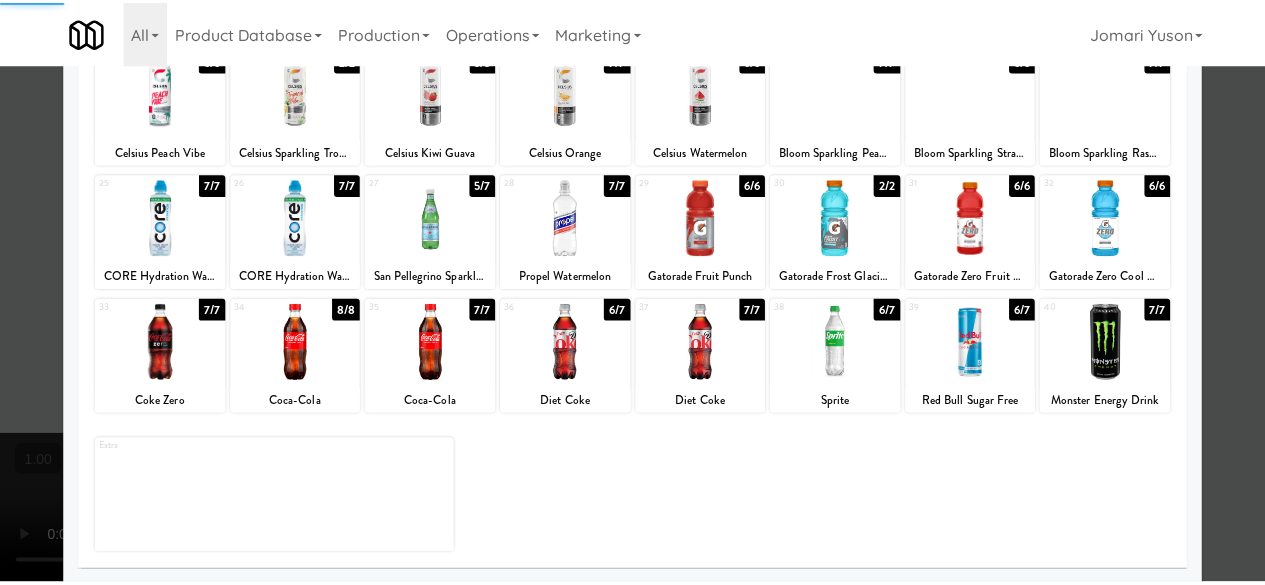 scroll, scrollTop: 0, scrollLeft: 0, axis: both 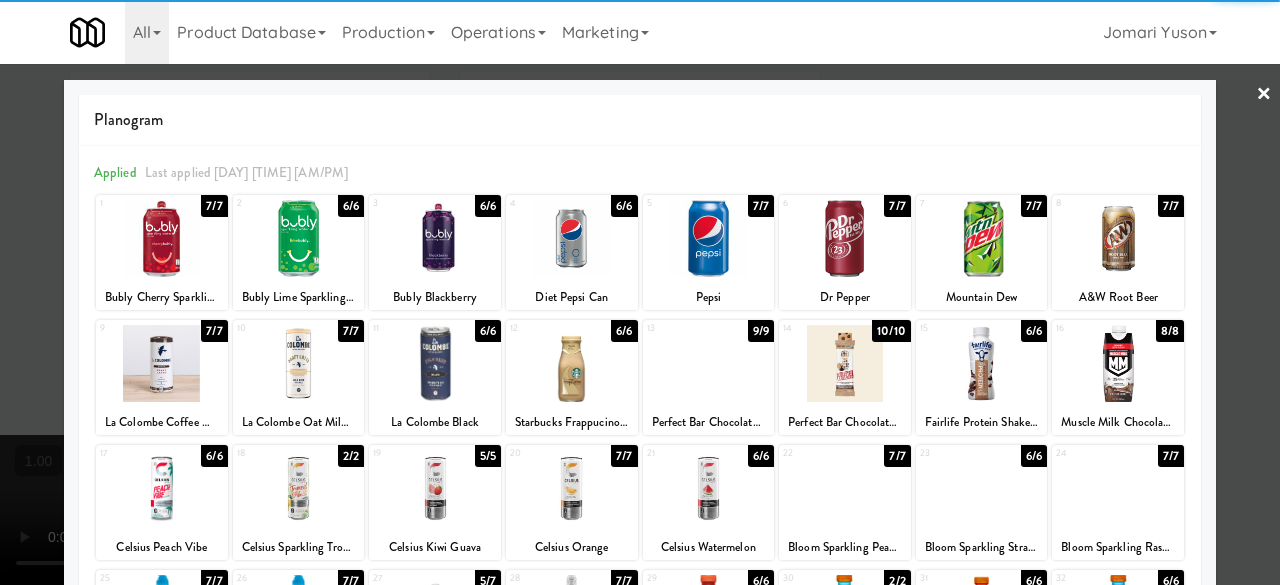 click on "×" at bounding box center (1264, 95) 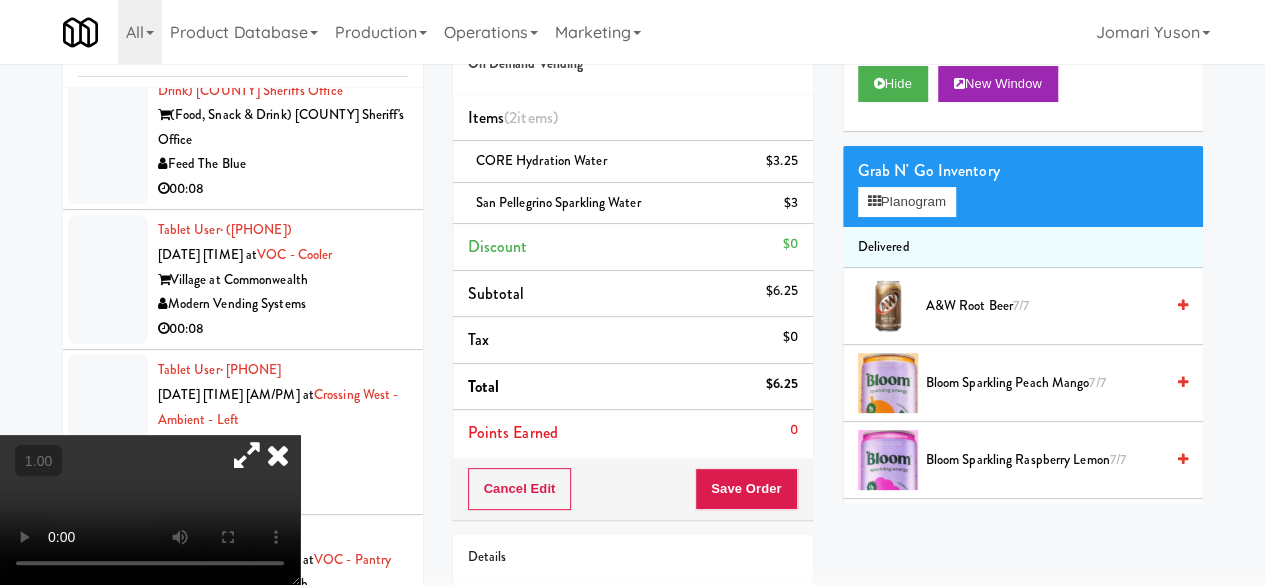 scroll, scrollTop: 100, scrollLeft: 0, axis: vertical 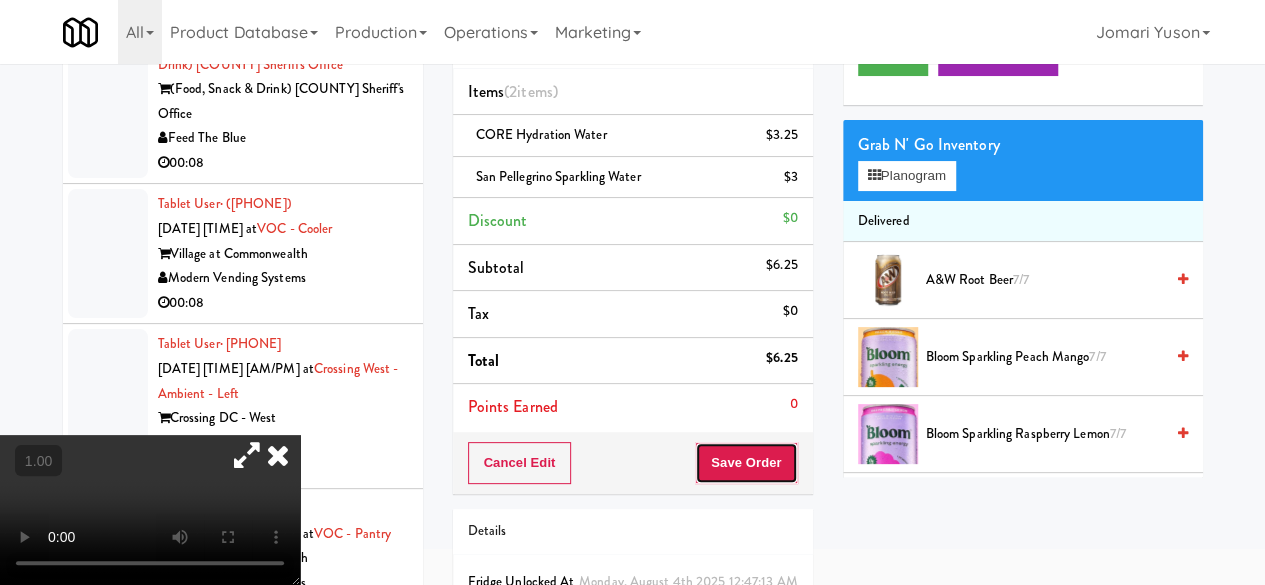 click on "Save Order" at bounding box center (746, 463) 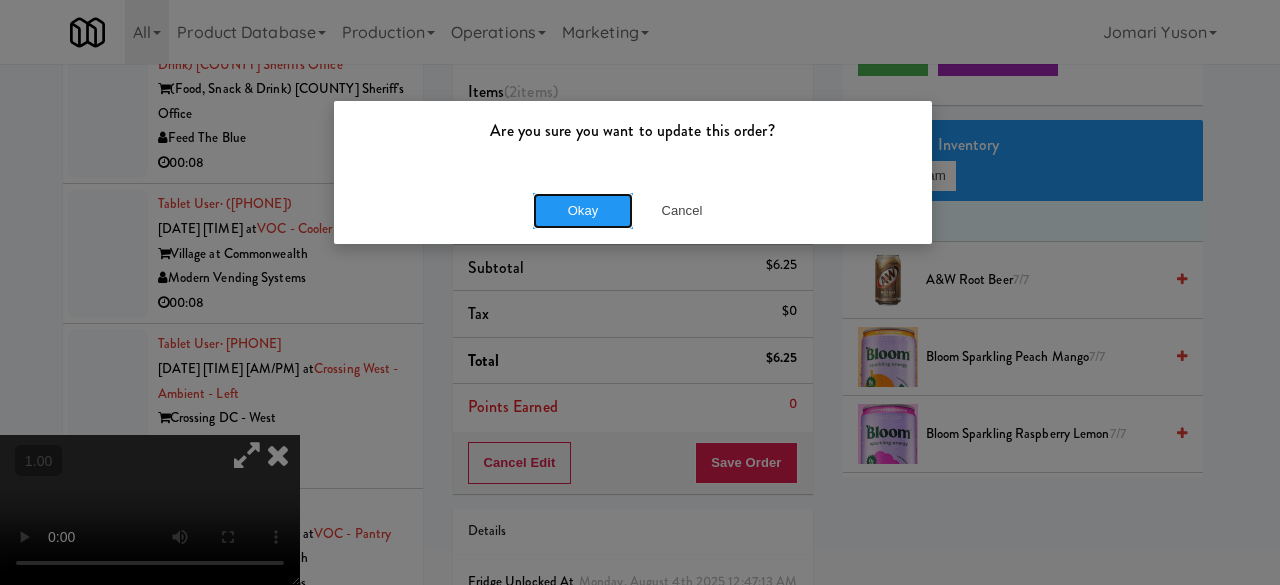 drag, startPoint x: 590, startPoint y: 207, endPoint x: 757, endPoint y: 288, distance: 185.60712 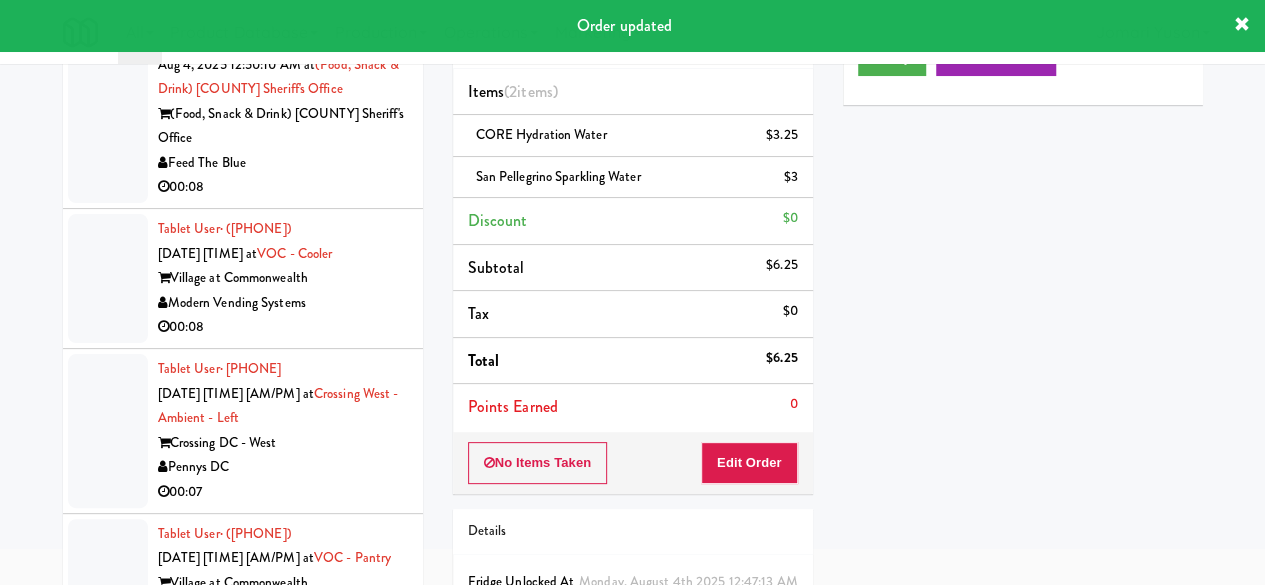 click on "Rad Vending Company" at bounding box center (283, -422) 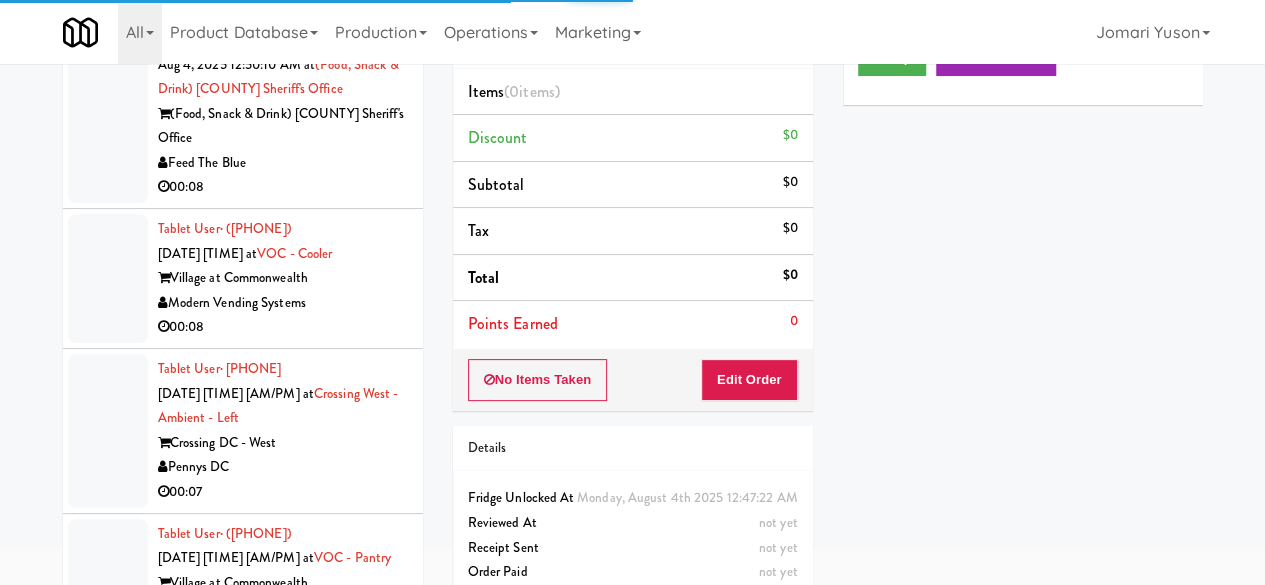 click on "Play  New Window" at bounding box center [1023, 65] 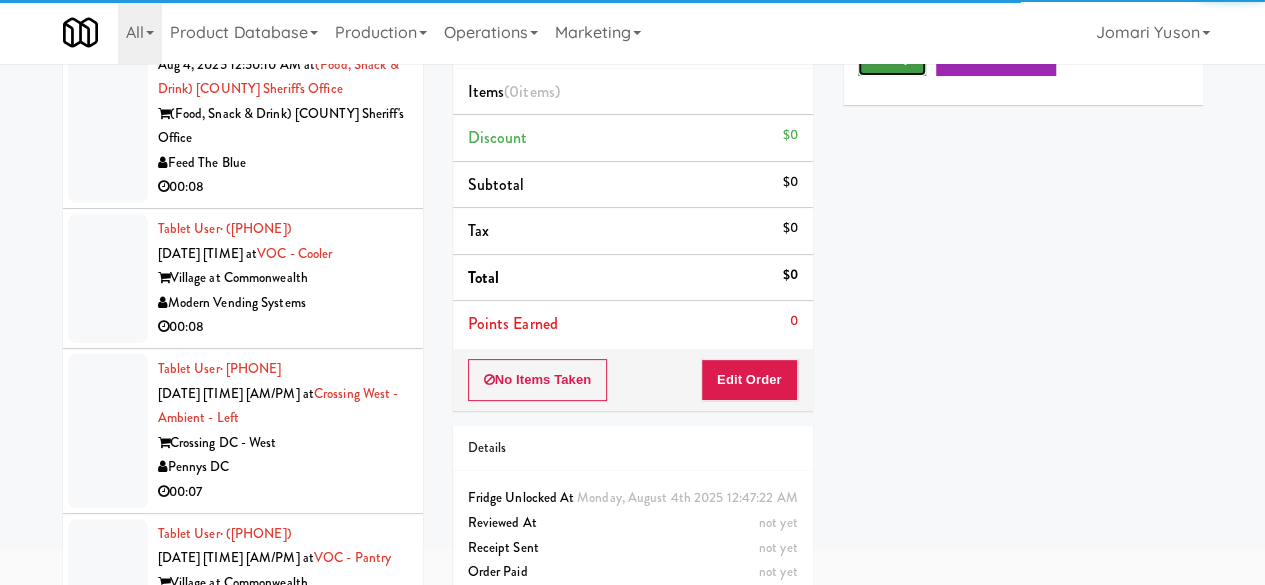click on "Play" at bounding box center (892, 58) 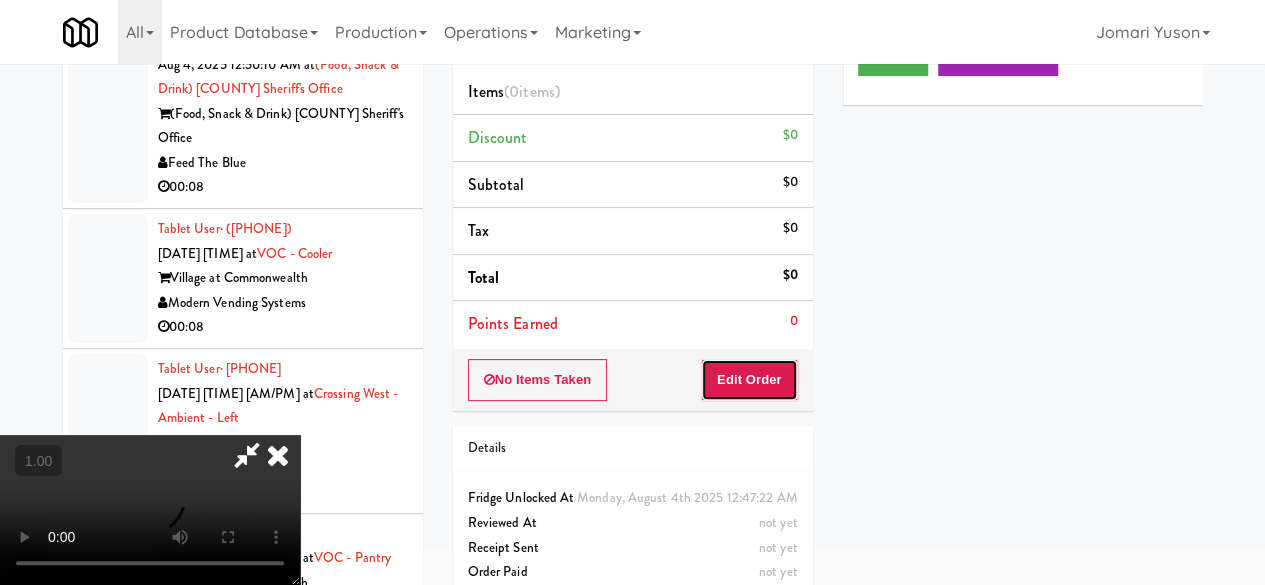 click on "Edit Order" at bounding box center [749, 380] 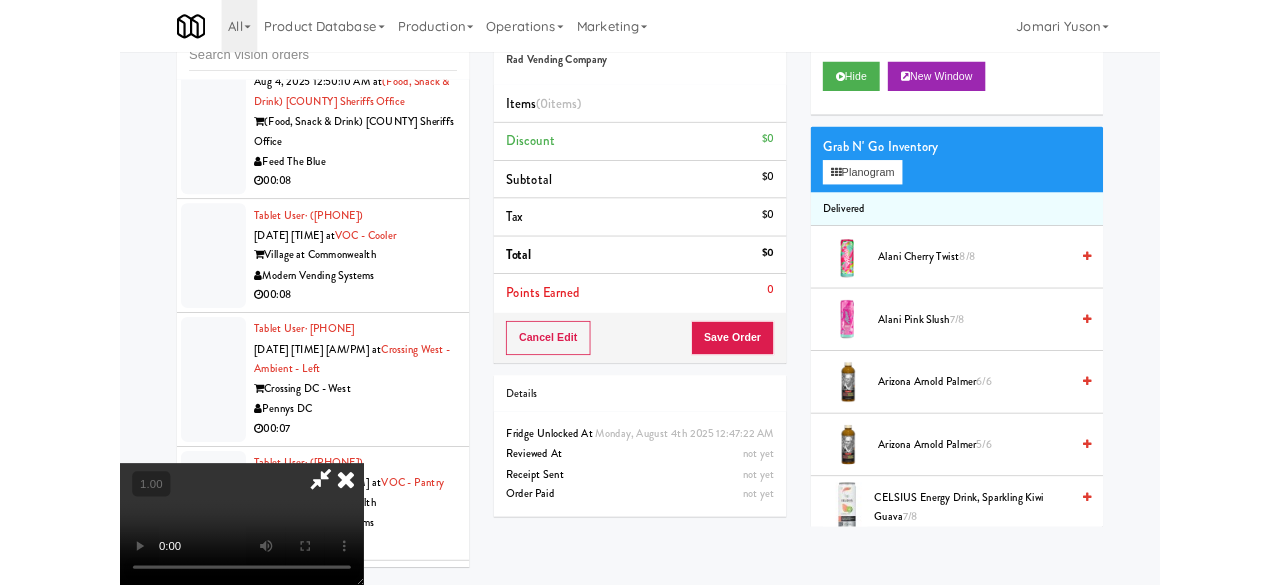 scroll, scrollTop: 100, scrollLeft: 0, axis: vertical 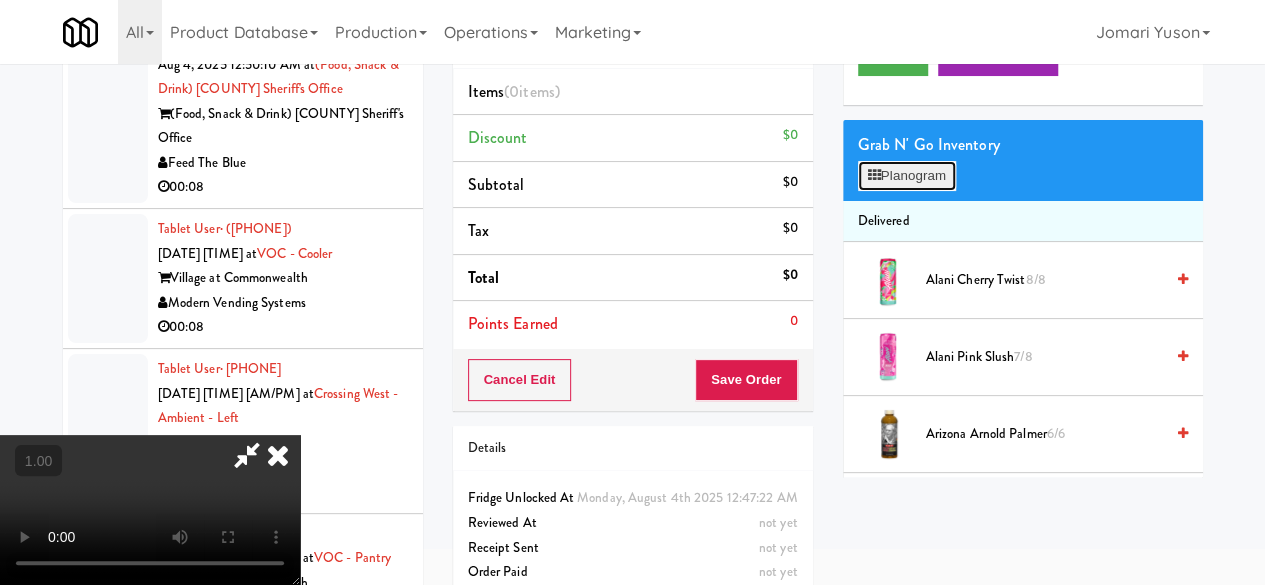 click on "Planogram" at bounding box center (907, 176) 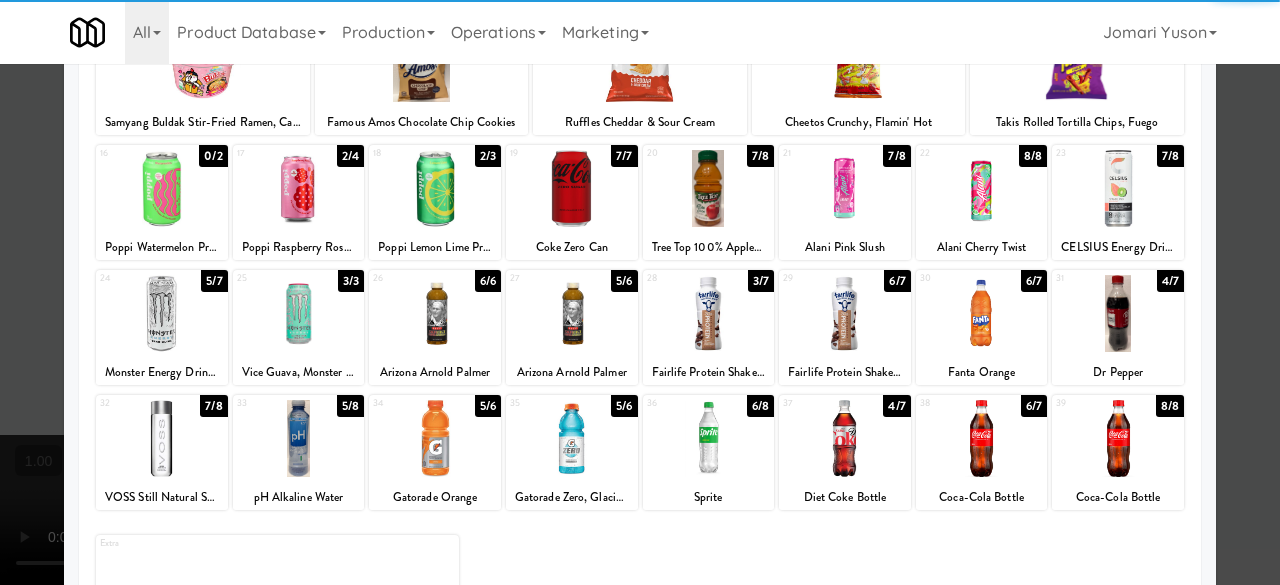 click at bounding box center [435, 188] 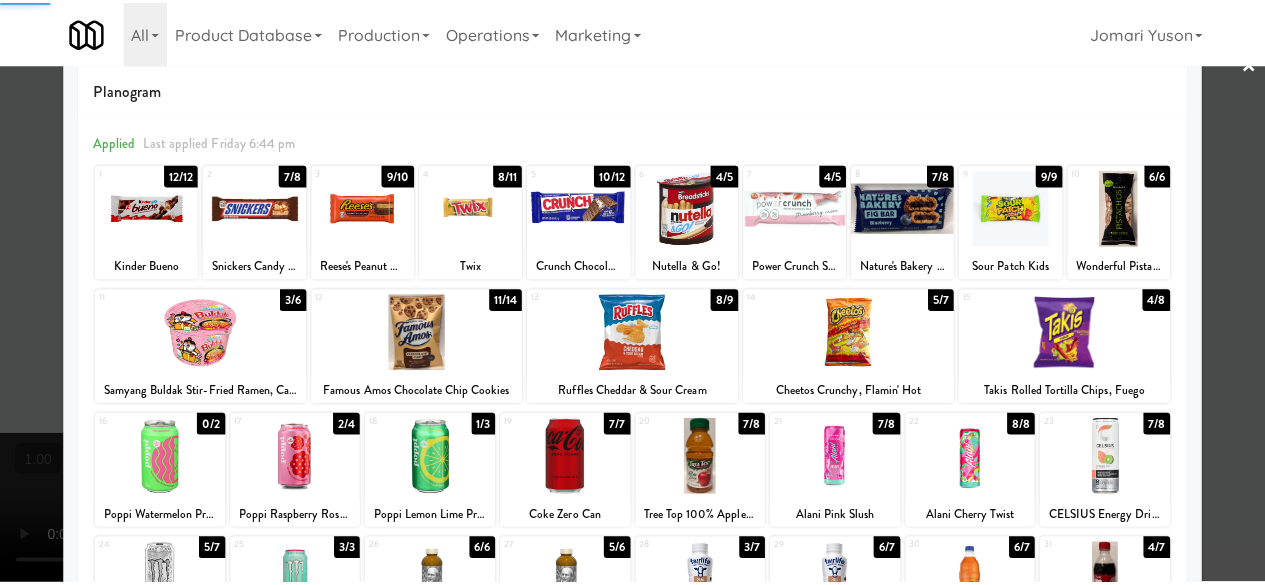 scroll, scrollTop: 0, scrollLeft: 0, axis: both 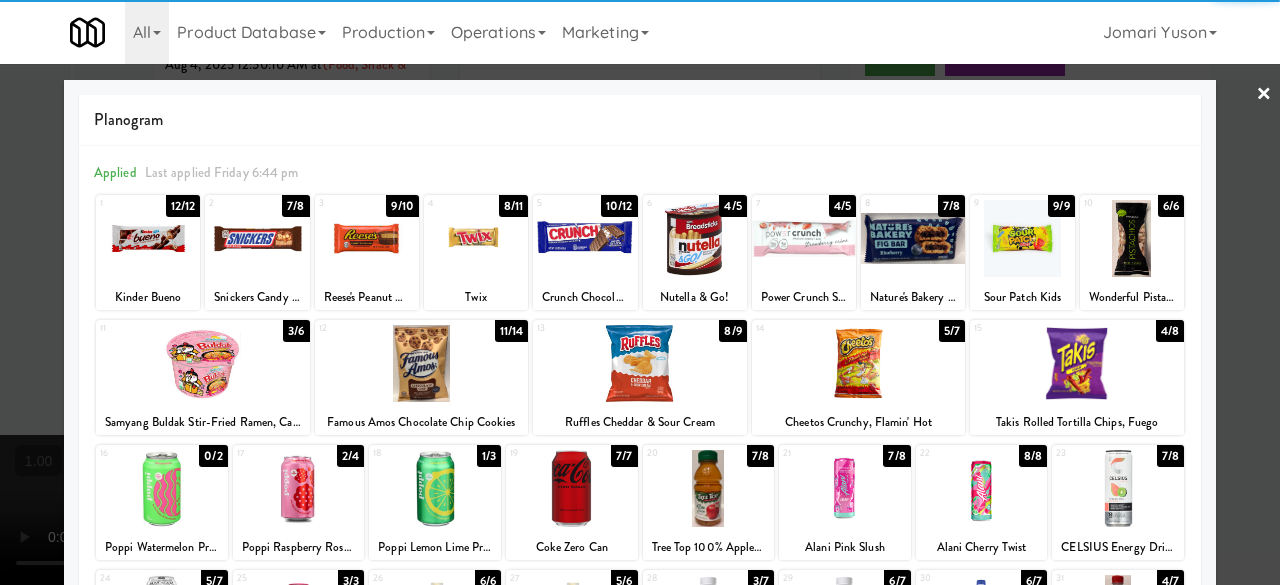 click at bounding box center [640, 292] 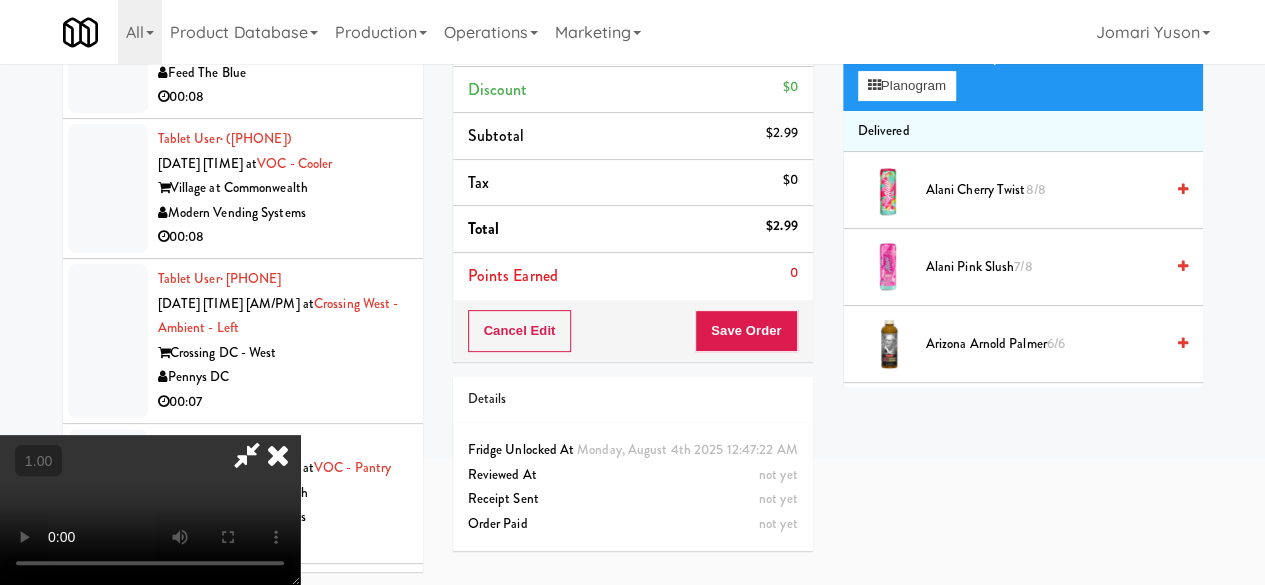 click at bounding box center (150, 510) 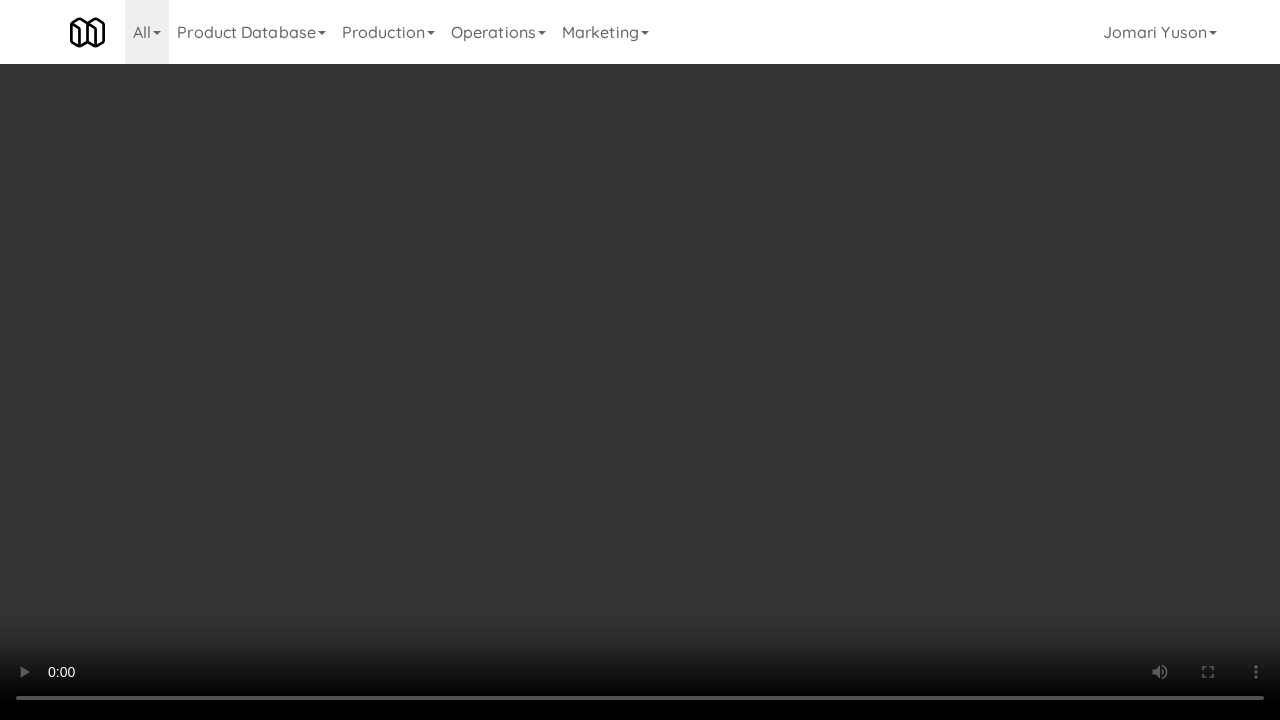 type 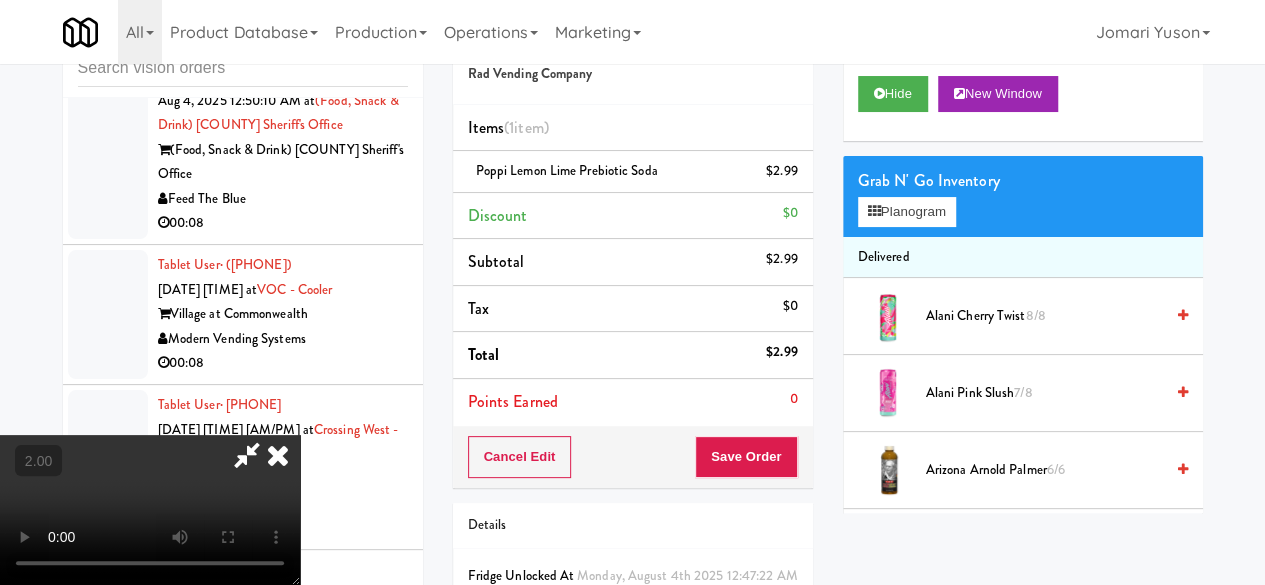 click at bounding box center (247, 455) 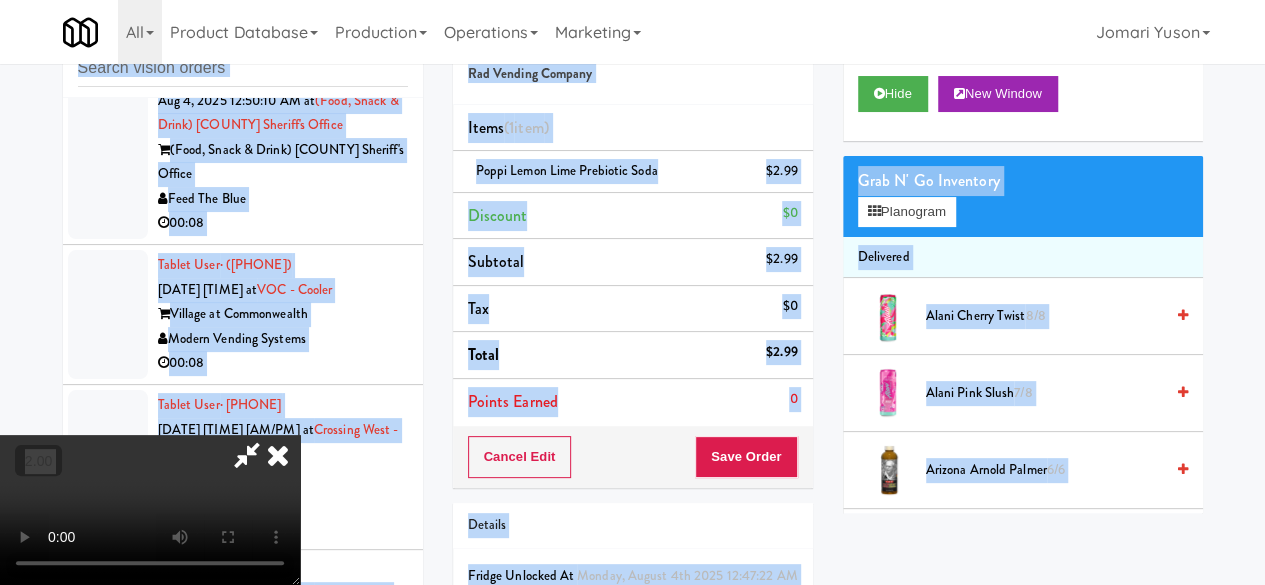 click at bounding box center (247, 455) 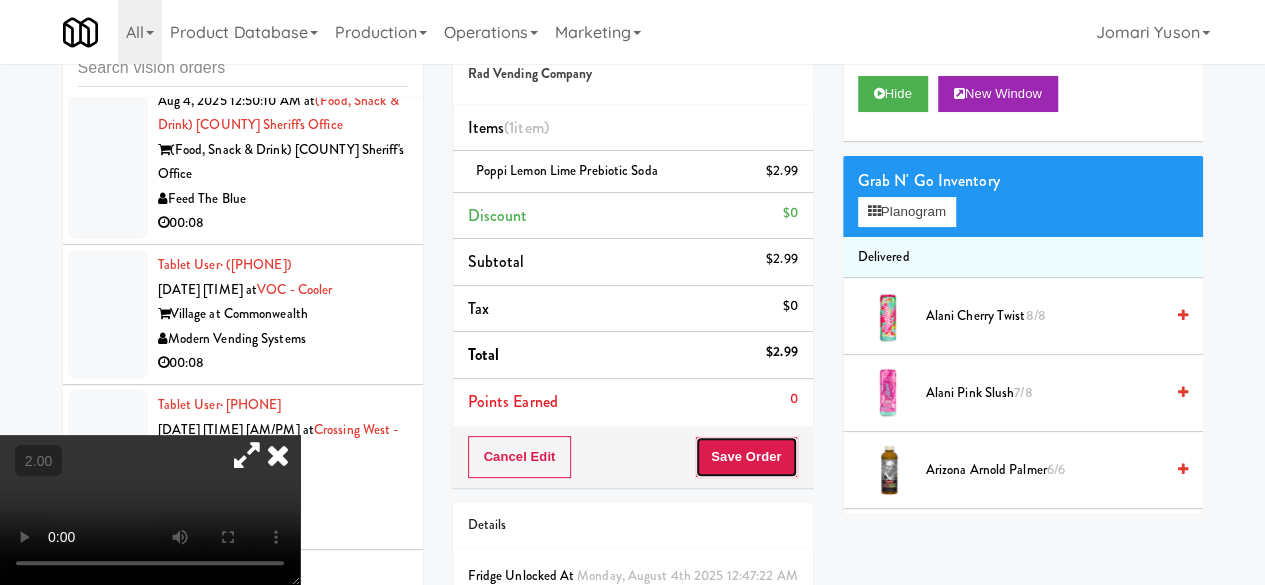click on "Save Order" at bounding box center [746, 457] 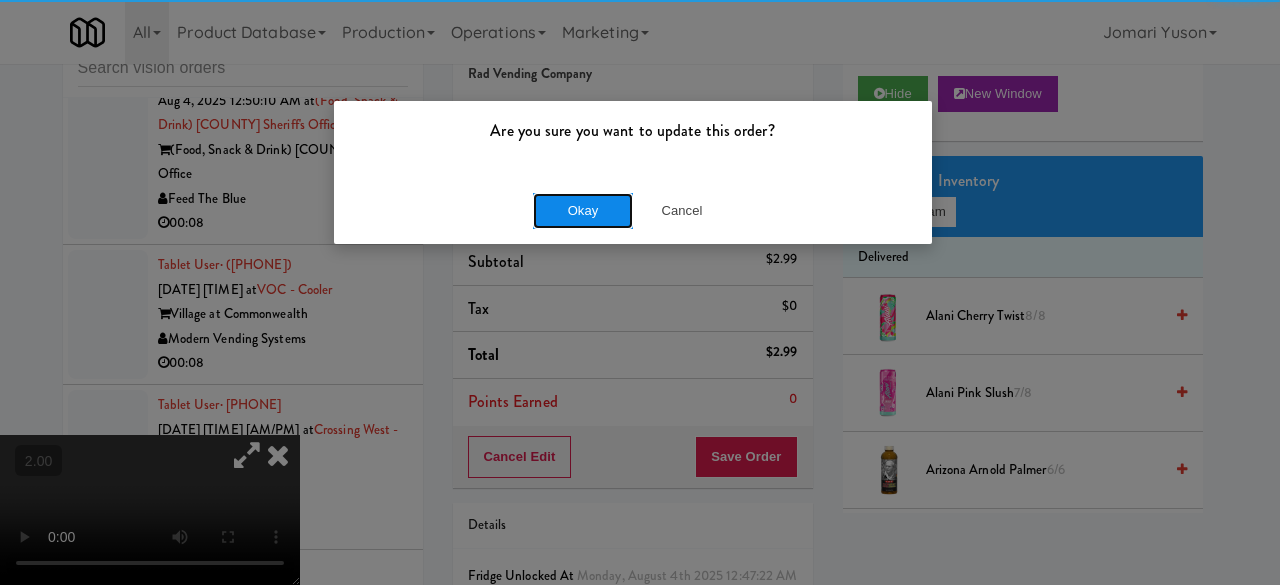 click on "Okay" at bounding box center [583, 211] 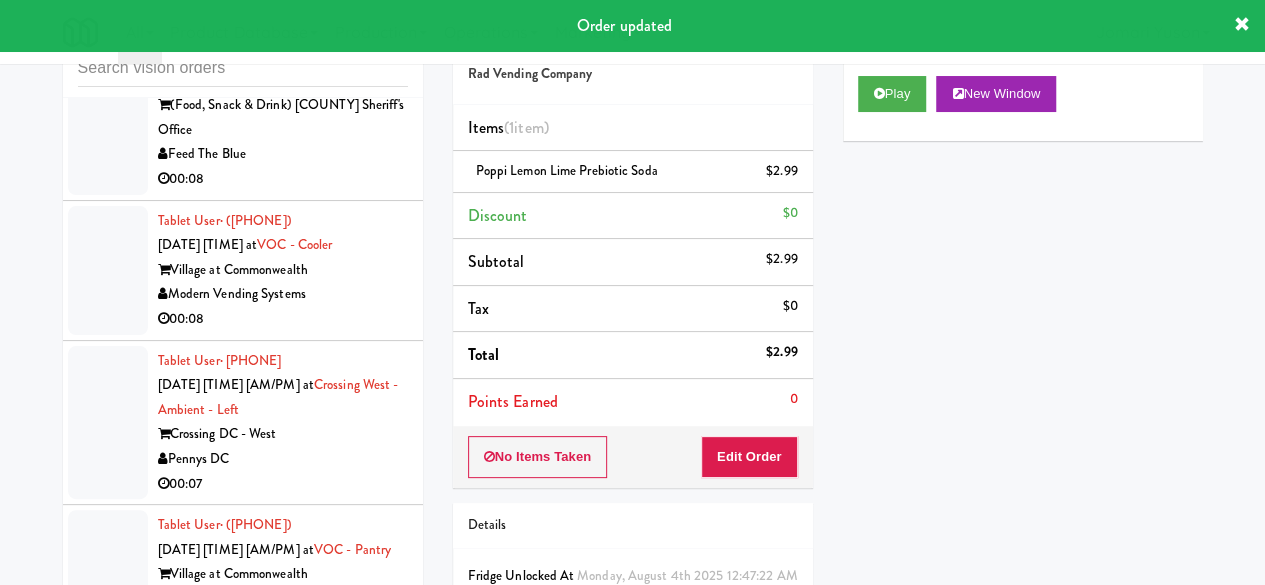 scroll, scrollTop: 12849, scrollLeft: 0, axis: vertical 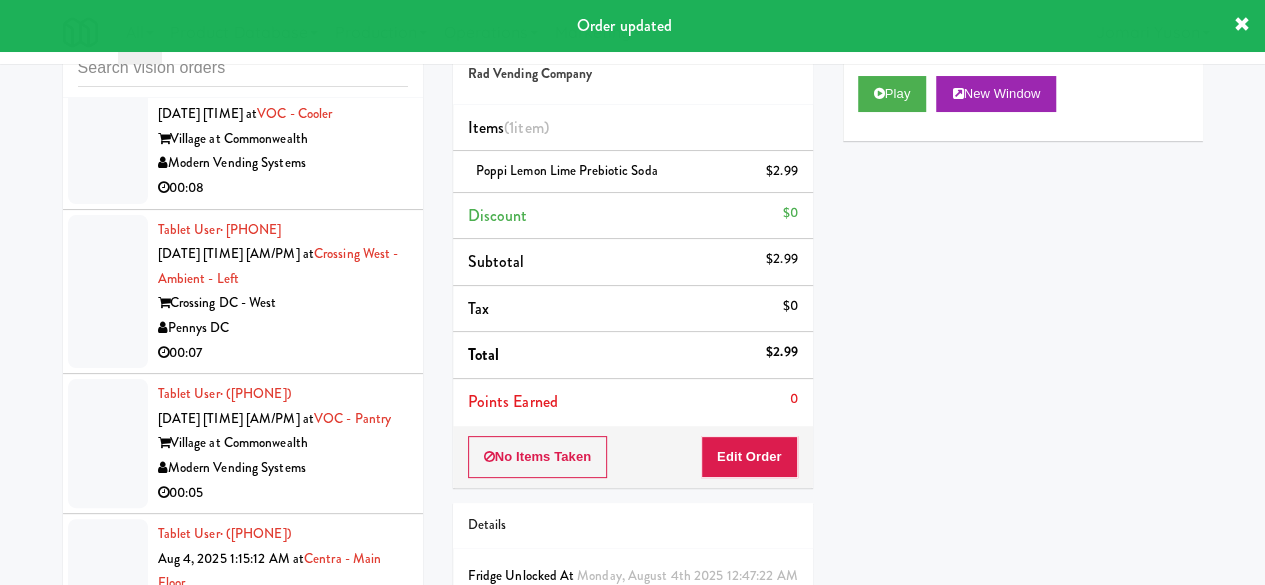 click on "KitchenMate" at bounding box center [283, -446] 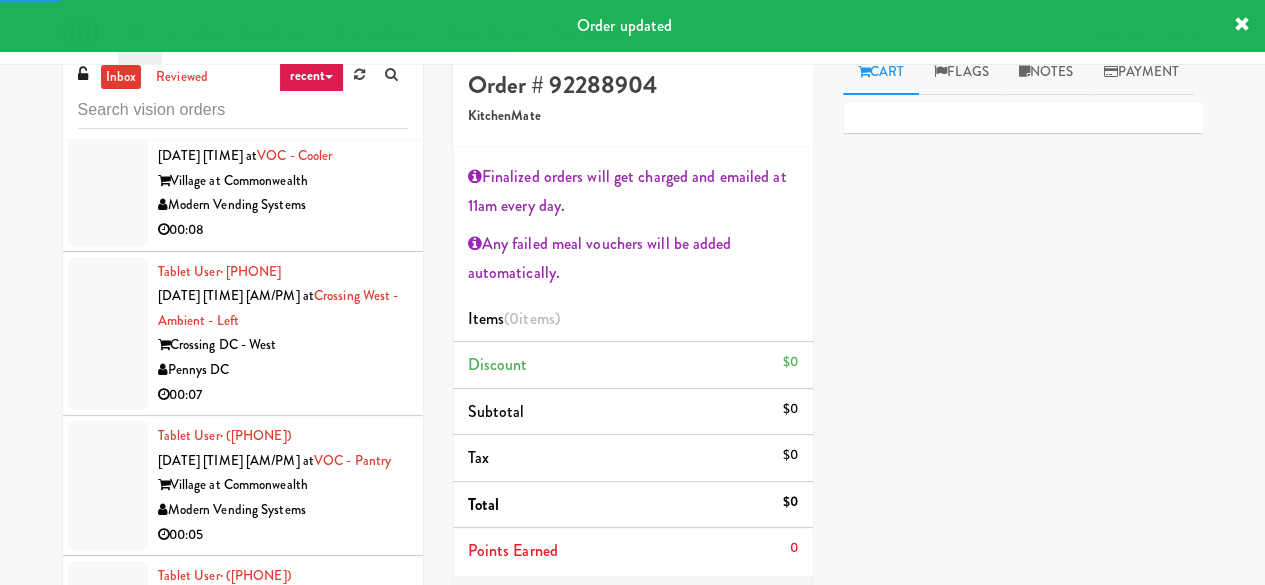 scroll, scrollTop: 0, scrollLeft: 0, axis: both 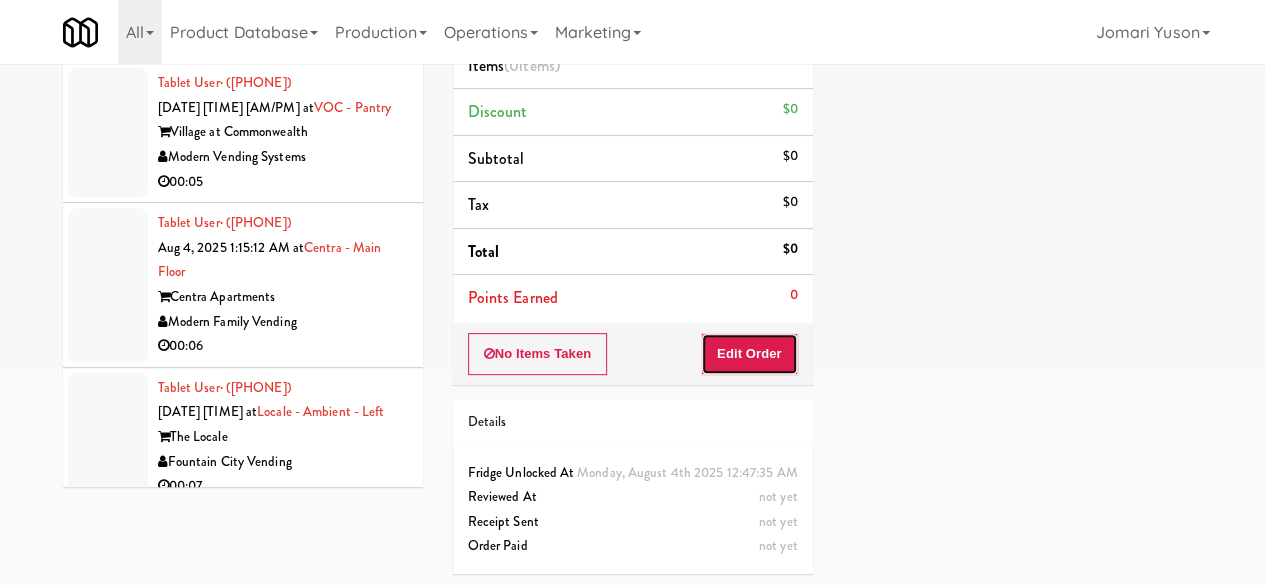 click on "Edit Order" at bounding box center (749, 354) 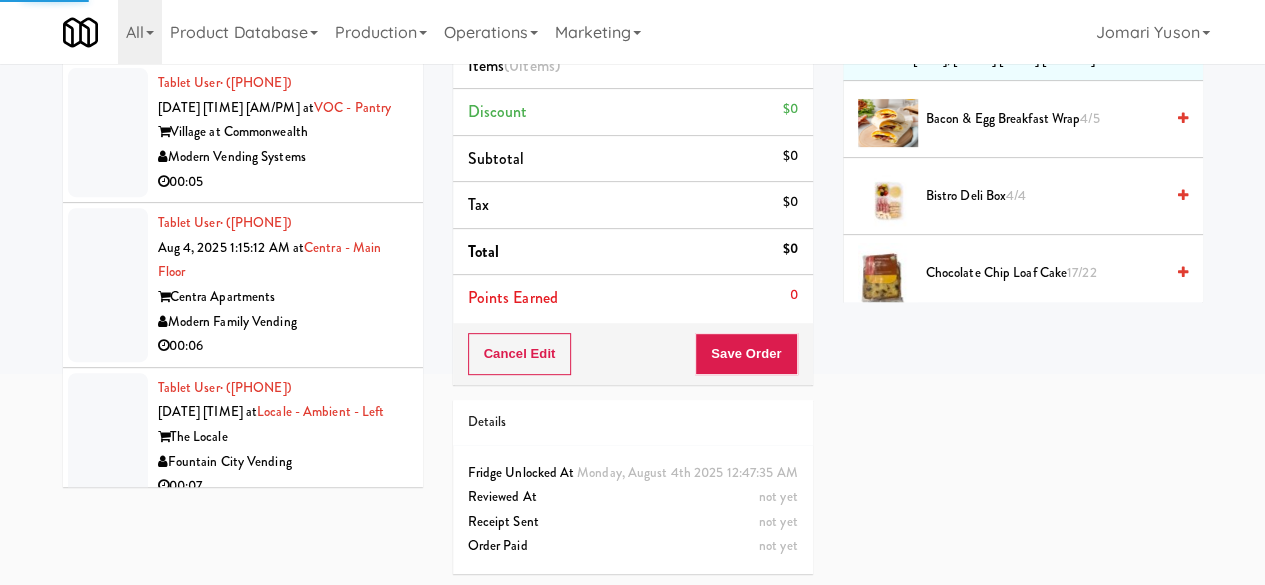 scroll, scrollTop: 0, scrollLeft: 0, axis: both 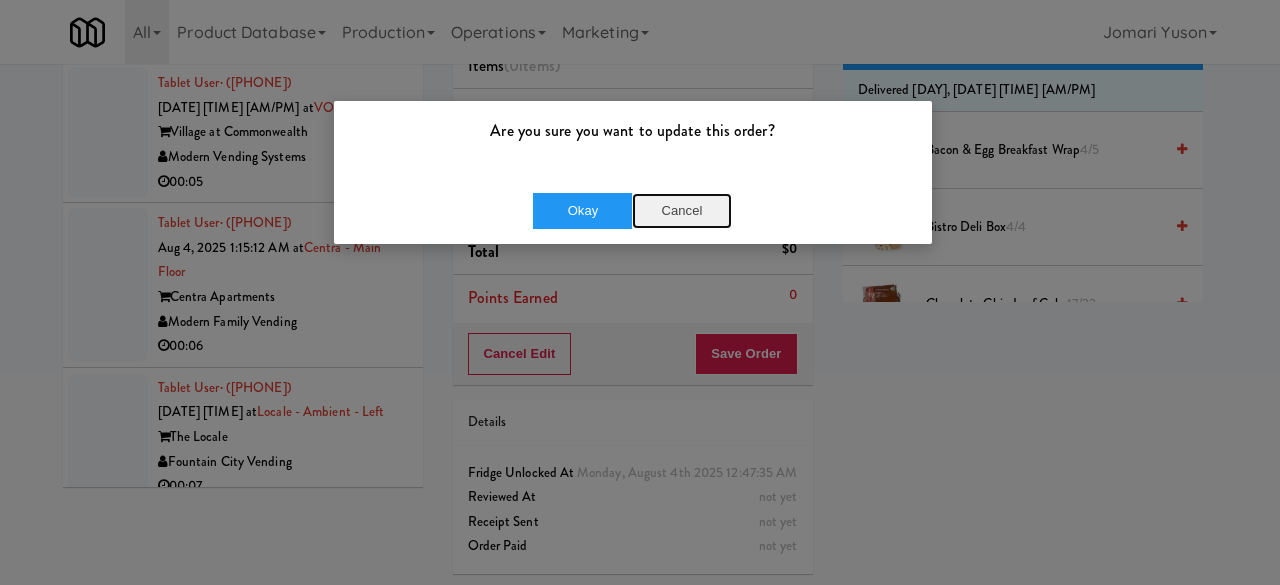 click on "Cancel" at bounding box center (682, 211) 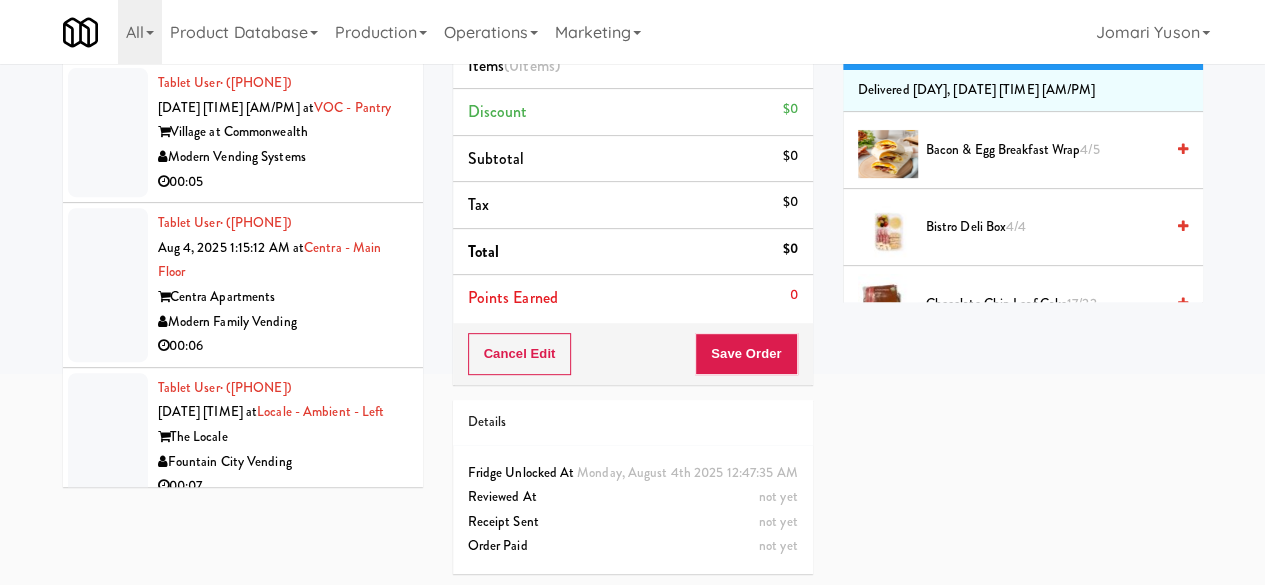 click on "Planogram" at bounding box center [907, 45] 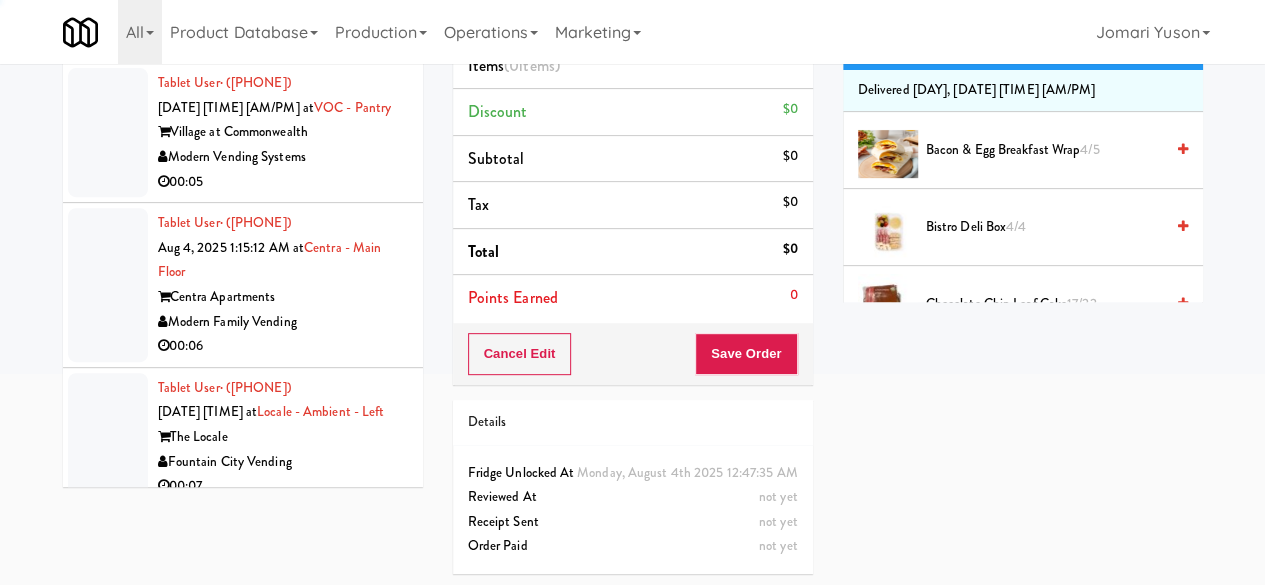 click on "Planogram" at bounding box center [907, 45] 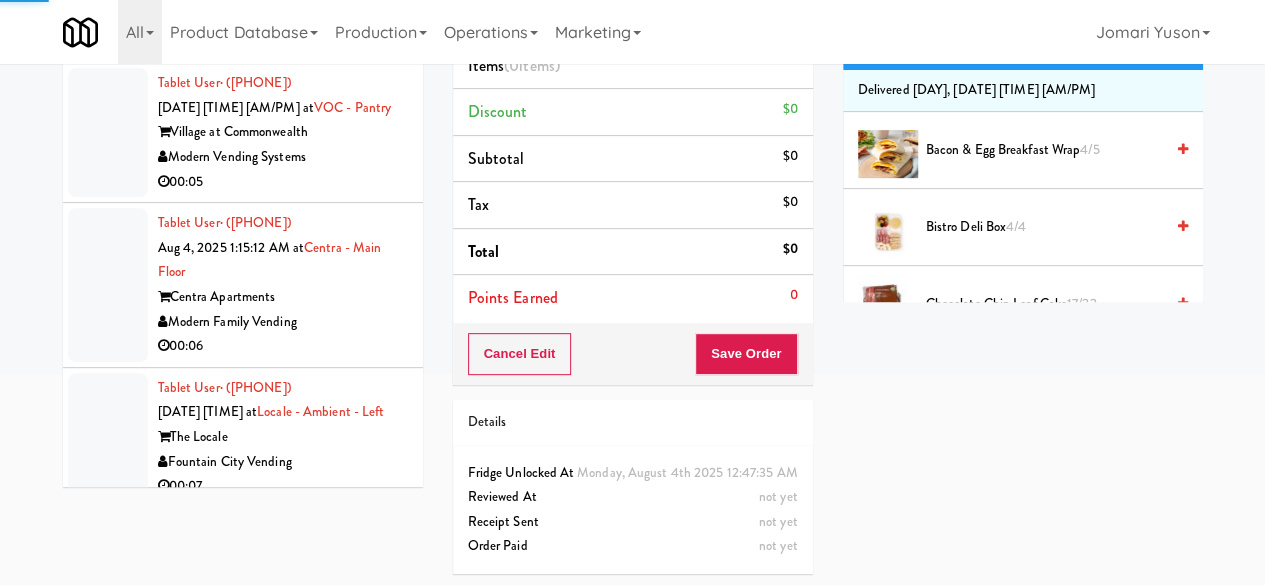click on "Planogram" at bounding box center [907, 45] 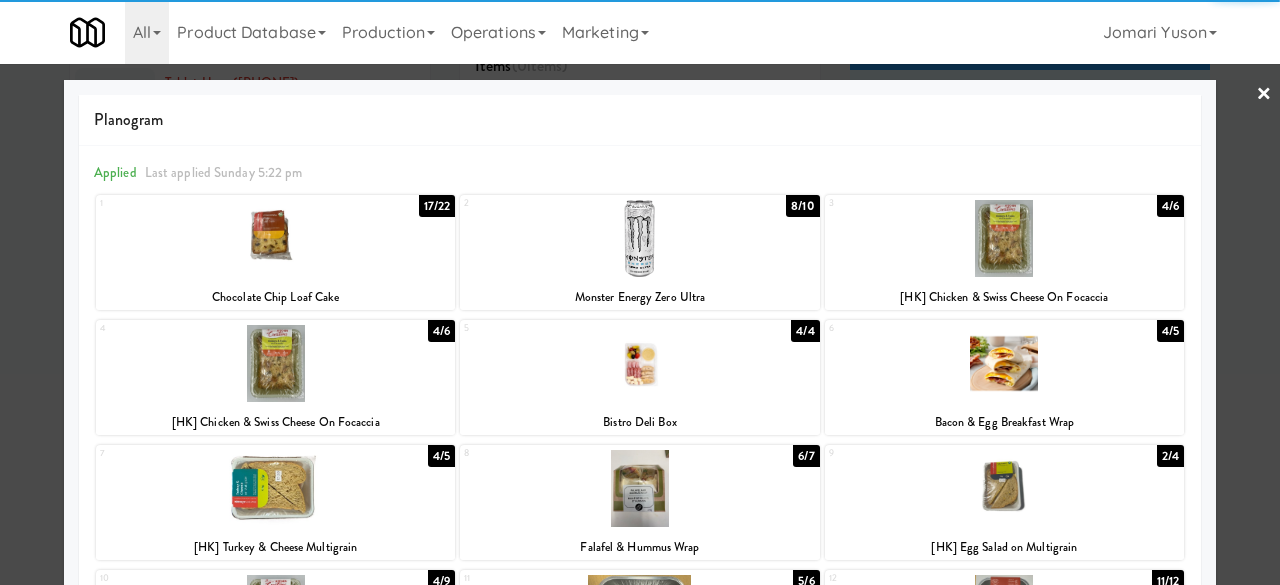 click at bounding box center (1004, 238) 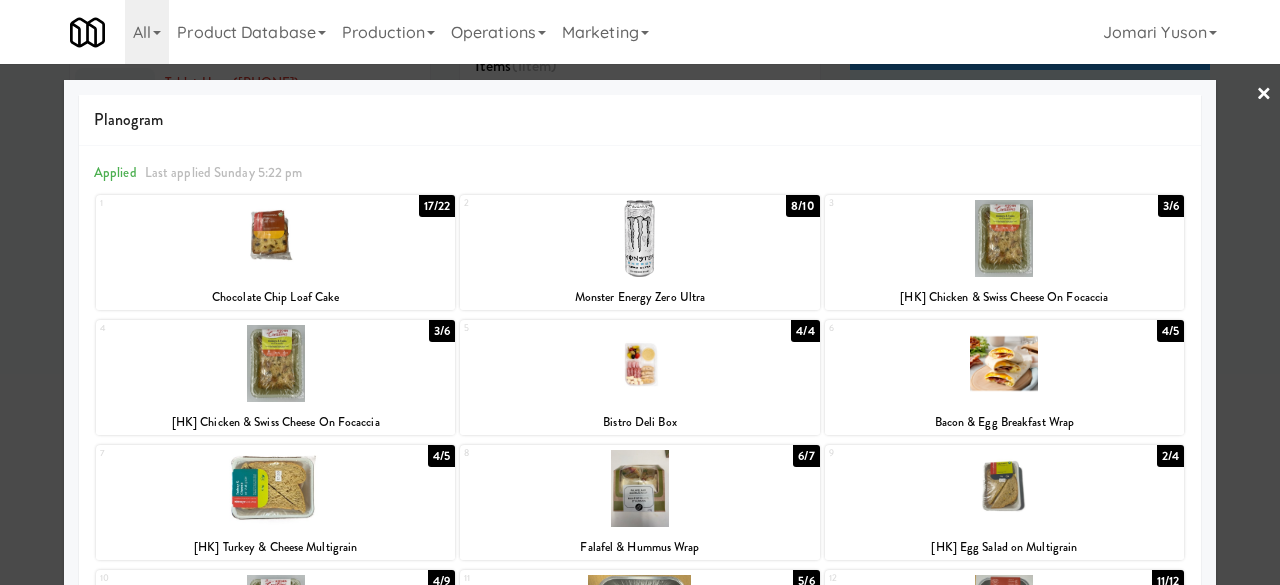 click on "×" at bounding box center (1264, 95) 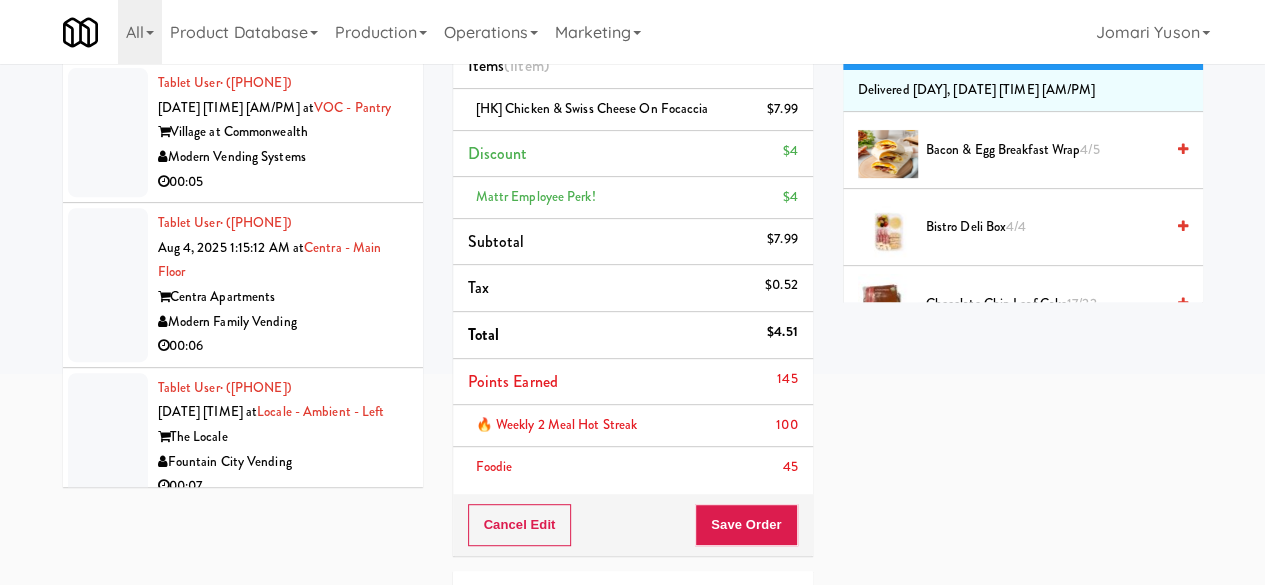 click on "Cancel Edit Save Order" at bounding box center (633, 525) 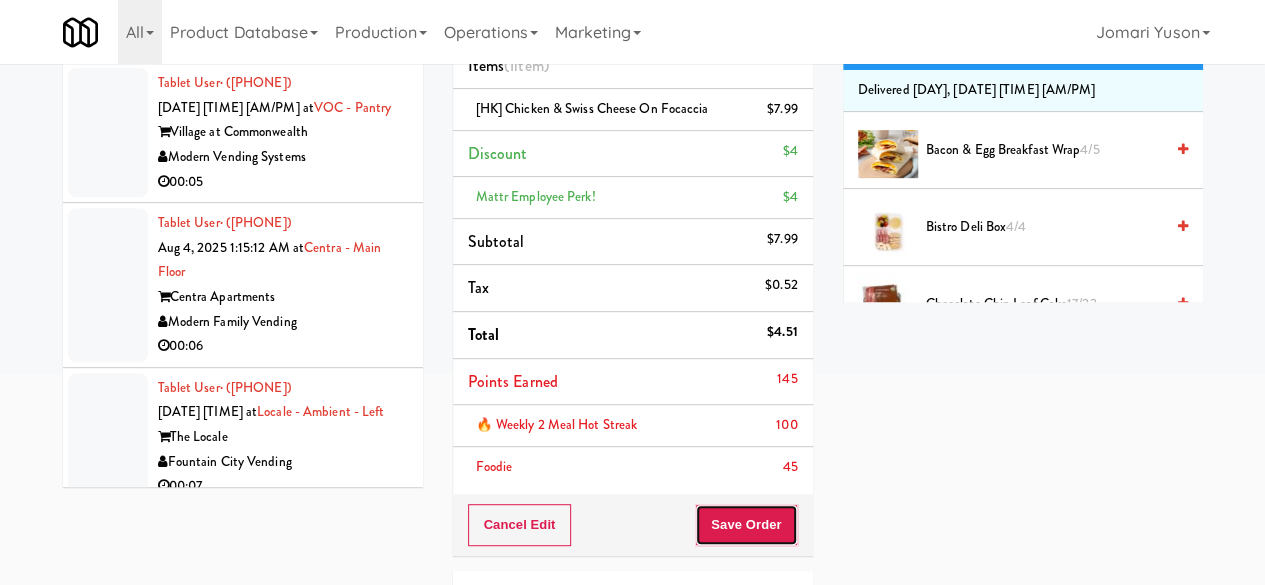 click on "Save Order" at bounding box center [746, 525] 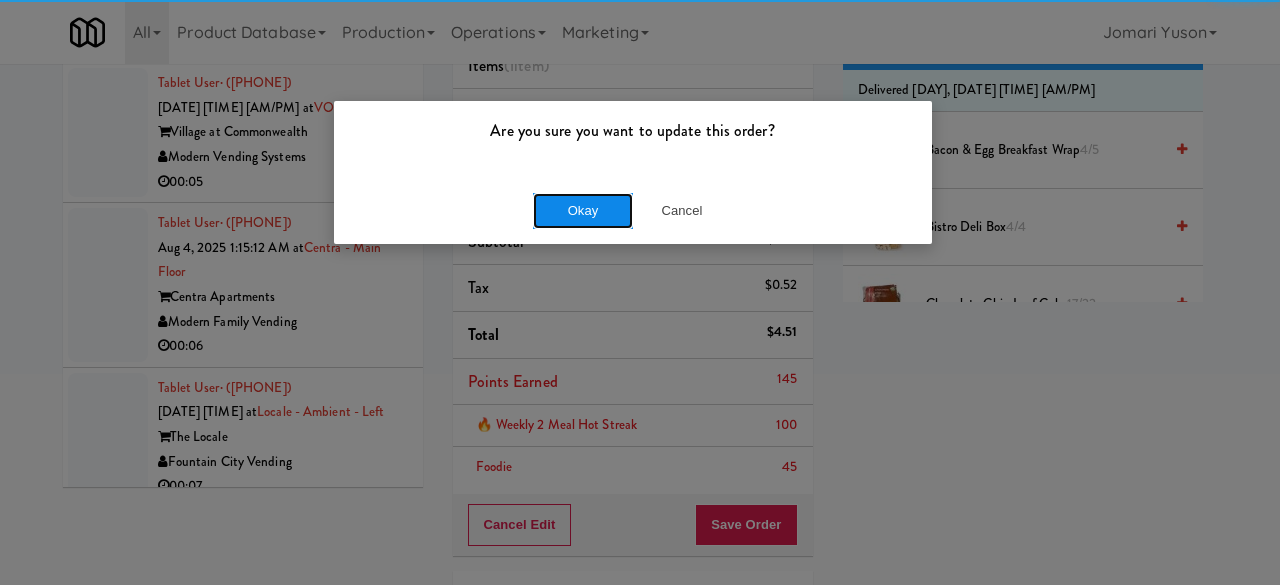 click on "Okay" at bounding box center [583, 211] 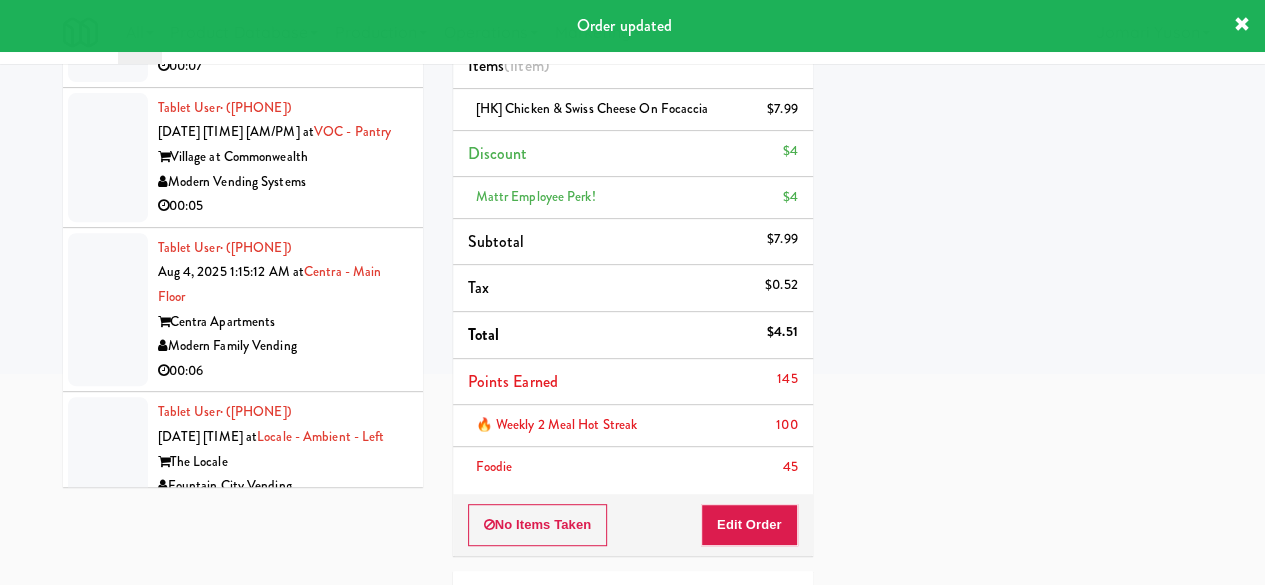 click on "00:06" at bounding box center [283, -567] 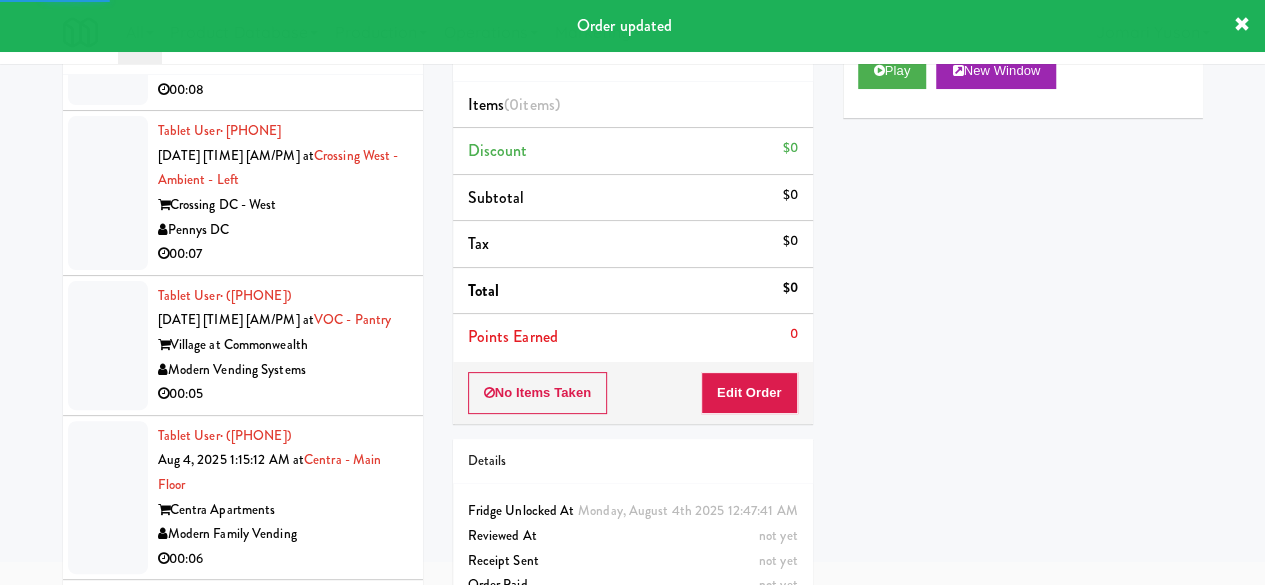 scroll, scrollTop: 0, scrollLeft: 0, axis: both 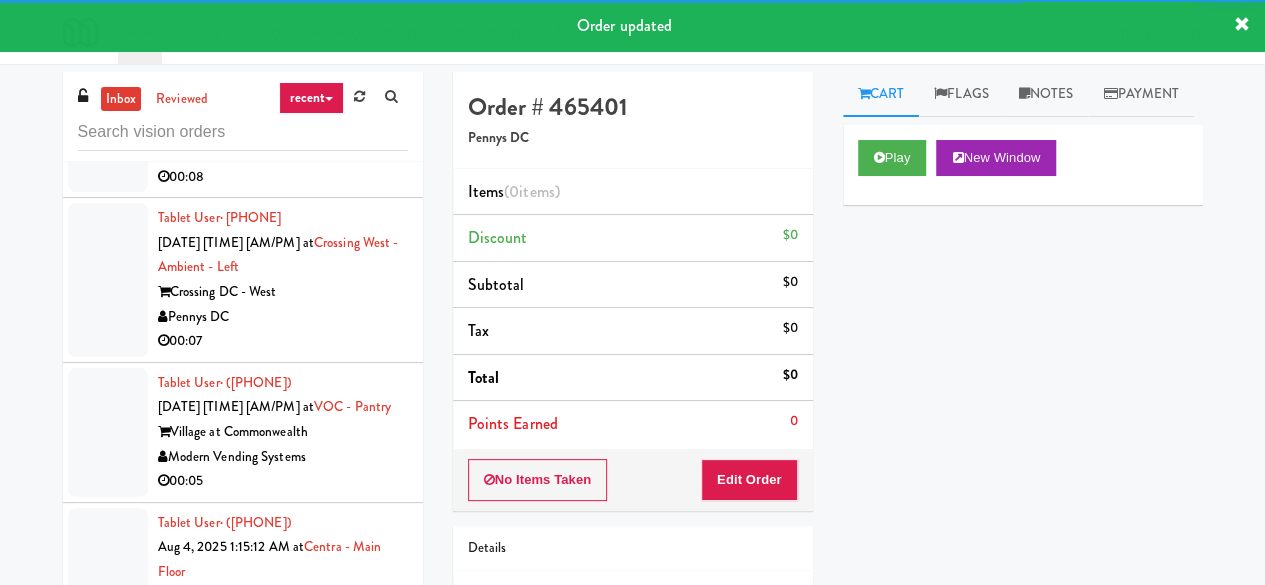 click on "Play  New Window" at bounding box center [1023, 165] 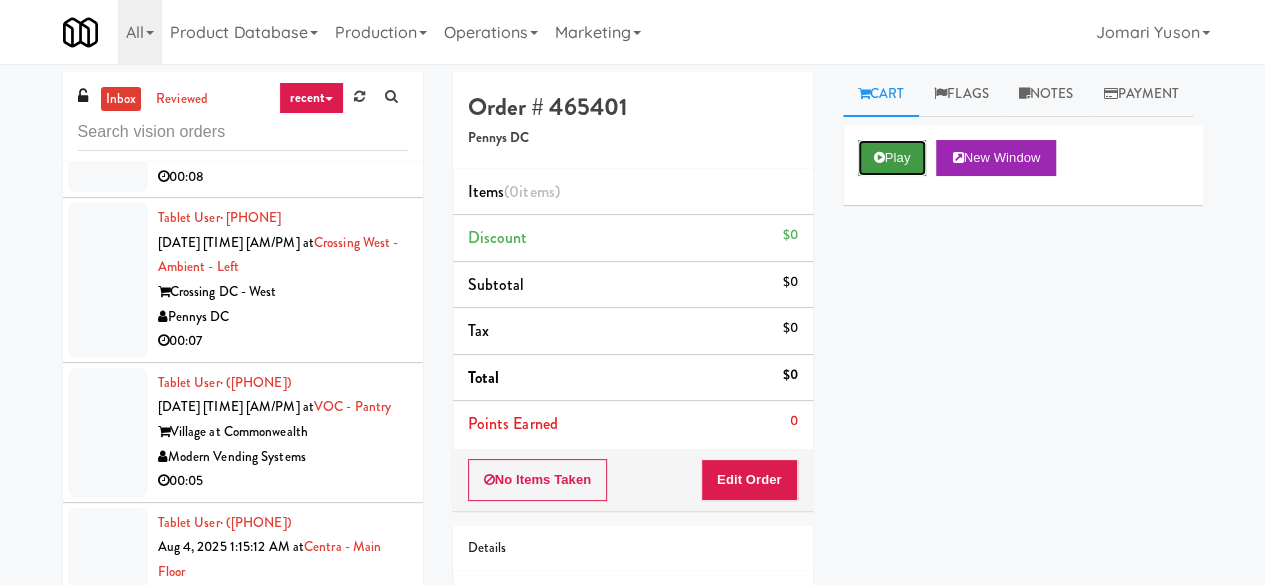 click on "Play" at bounding box center (892, 158) 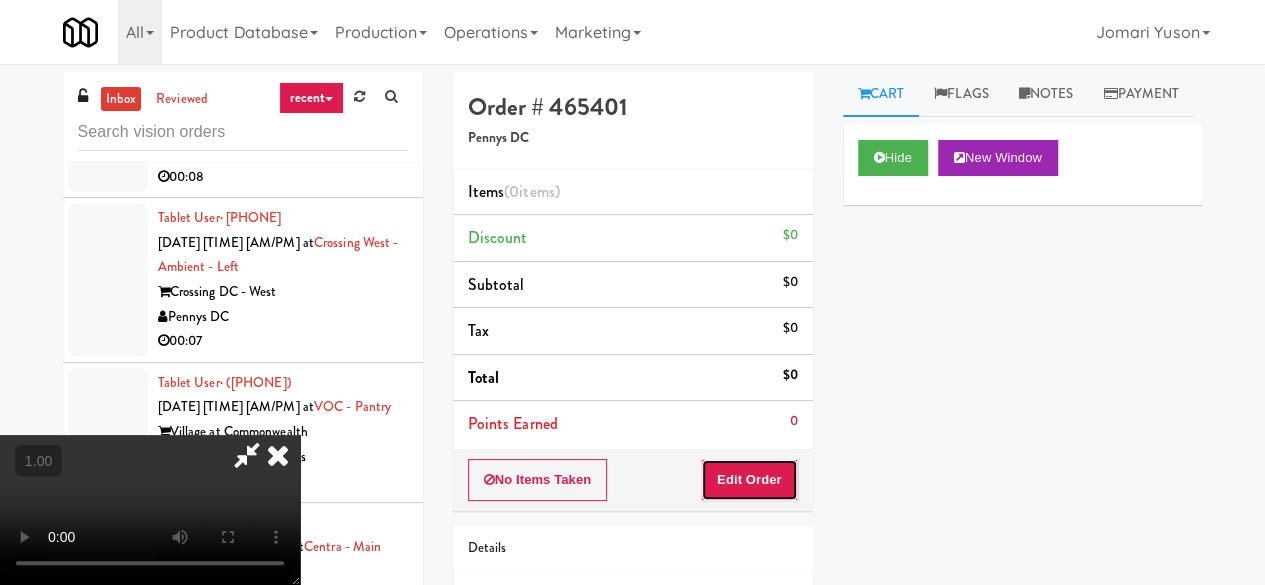click on "Edit Order" at bounding box center (749, 480) 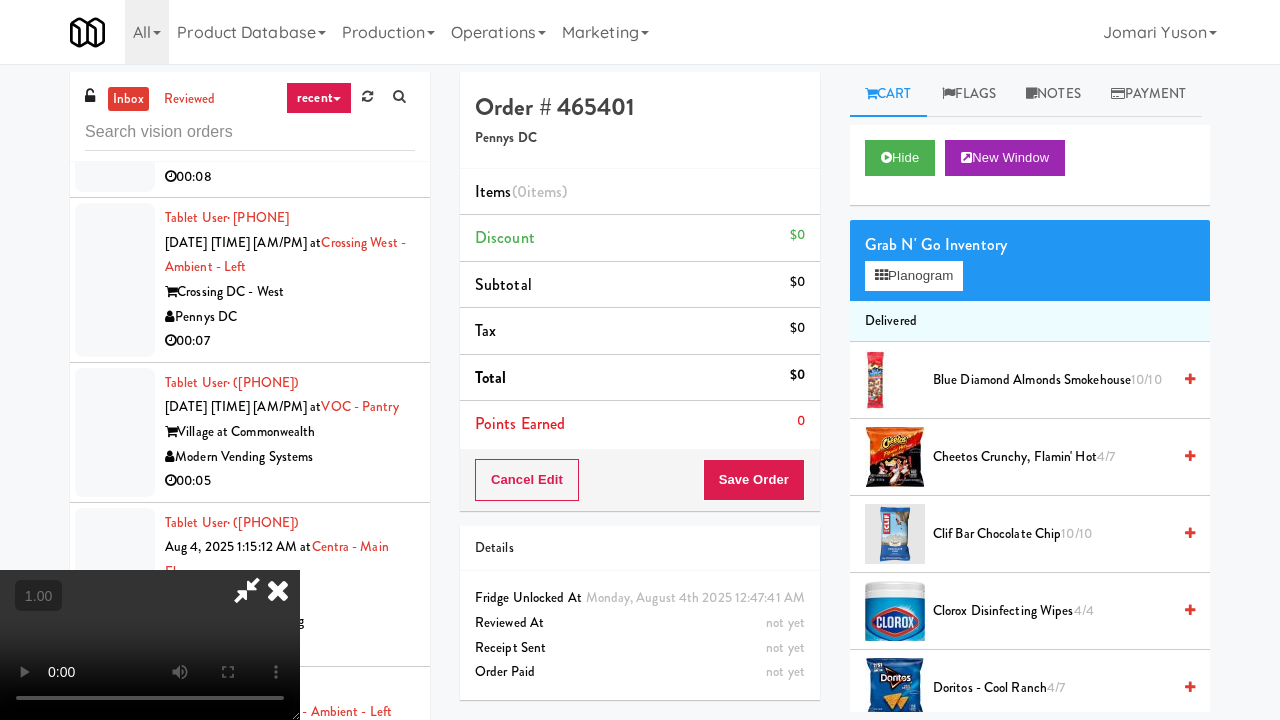 type 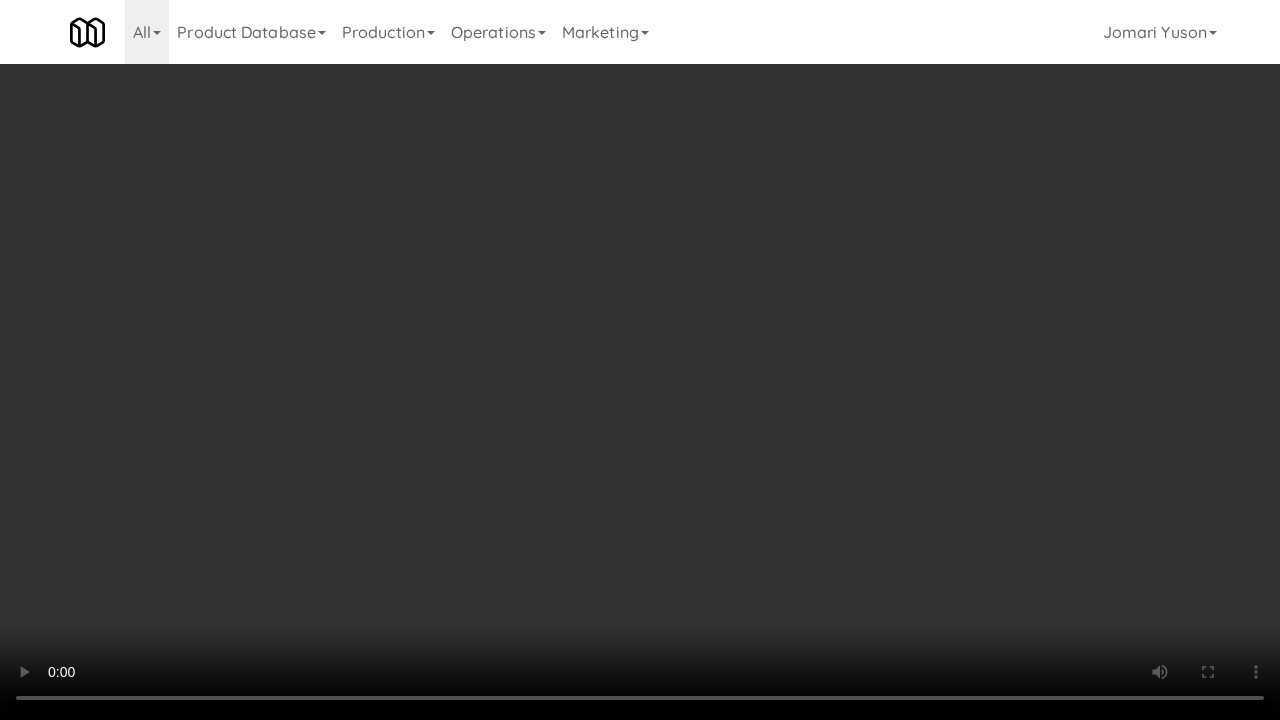 click at bounding box center [640, 360] 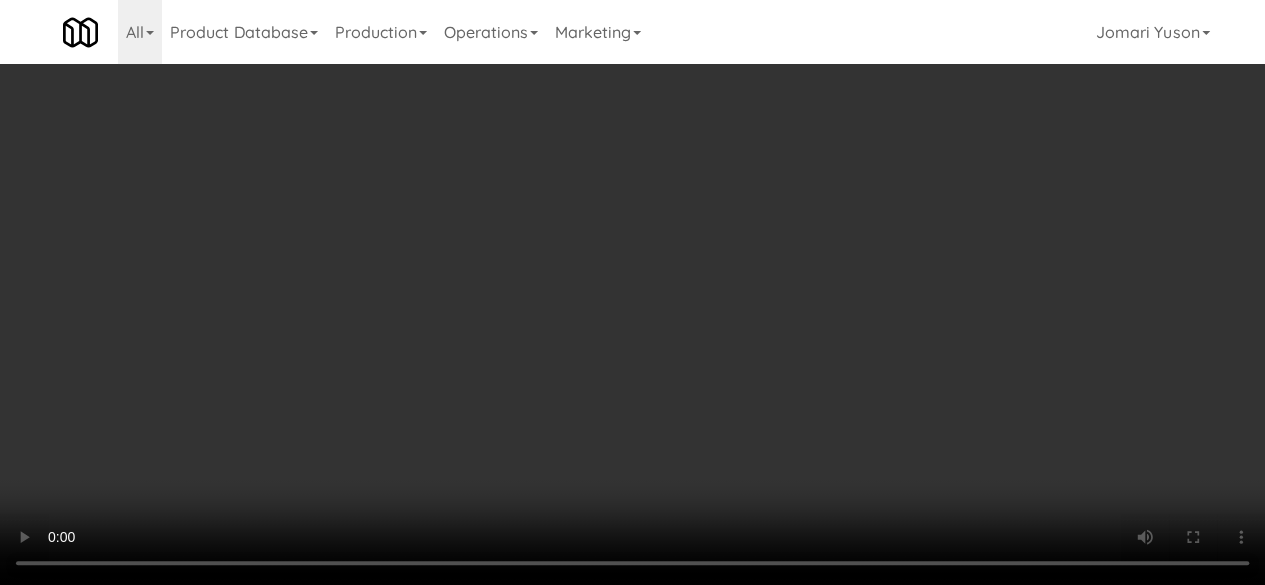 click on "Grab N' Go Inventory  Planogram" at bounding box center (1023, 260) 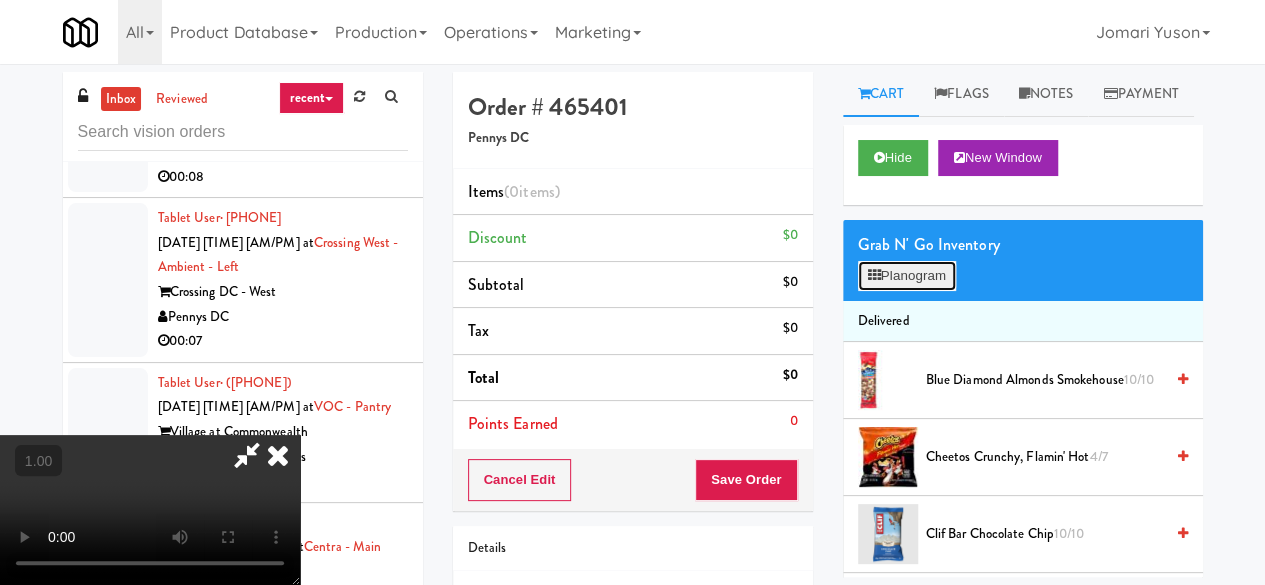 click on "Planogram" at bounding box center (907, 276) 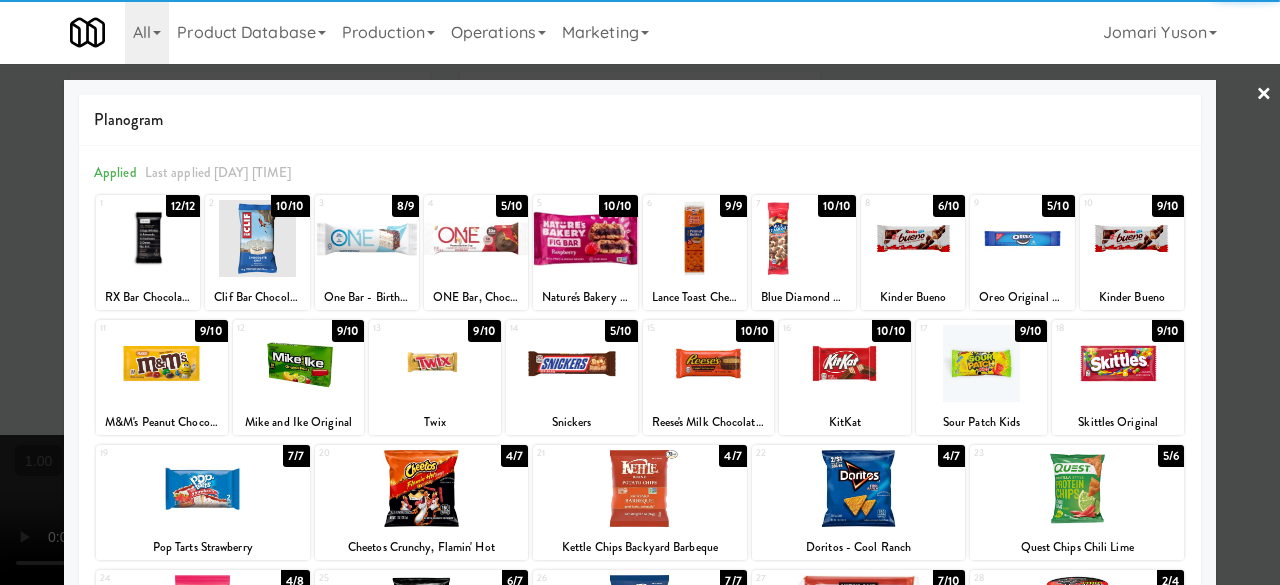 click at bounding box center (572, 363) 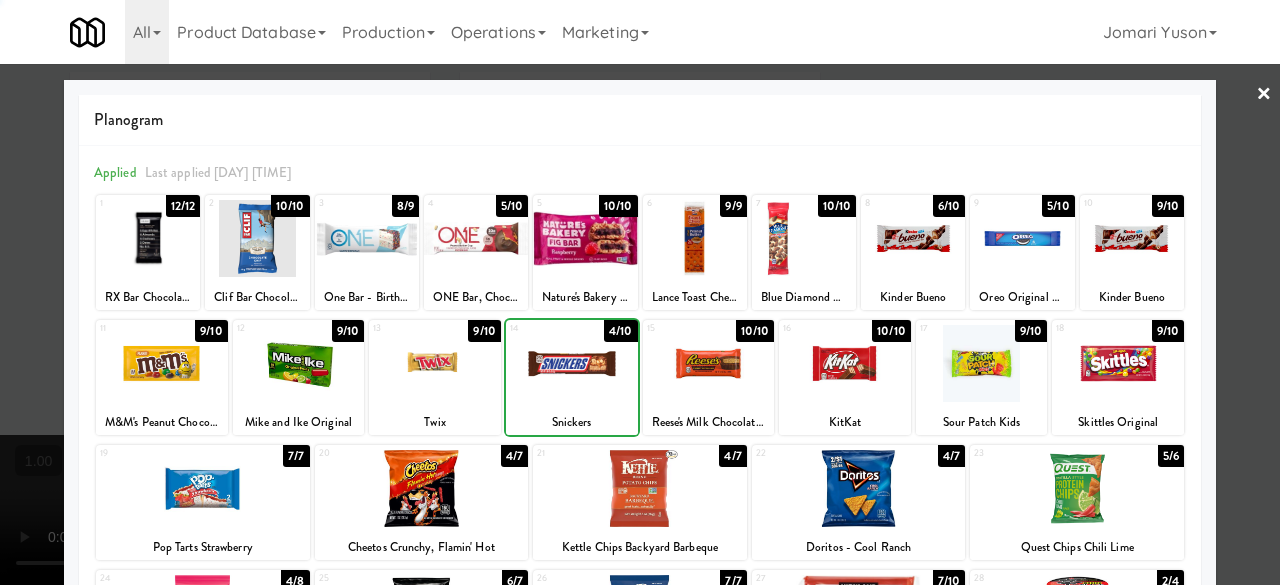 click at bounding box center (572, 363) 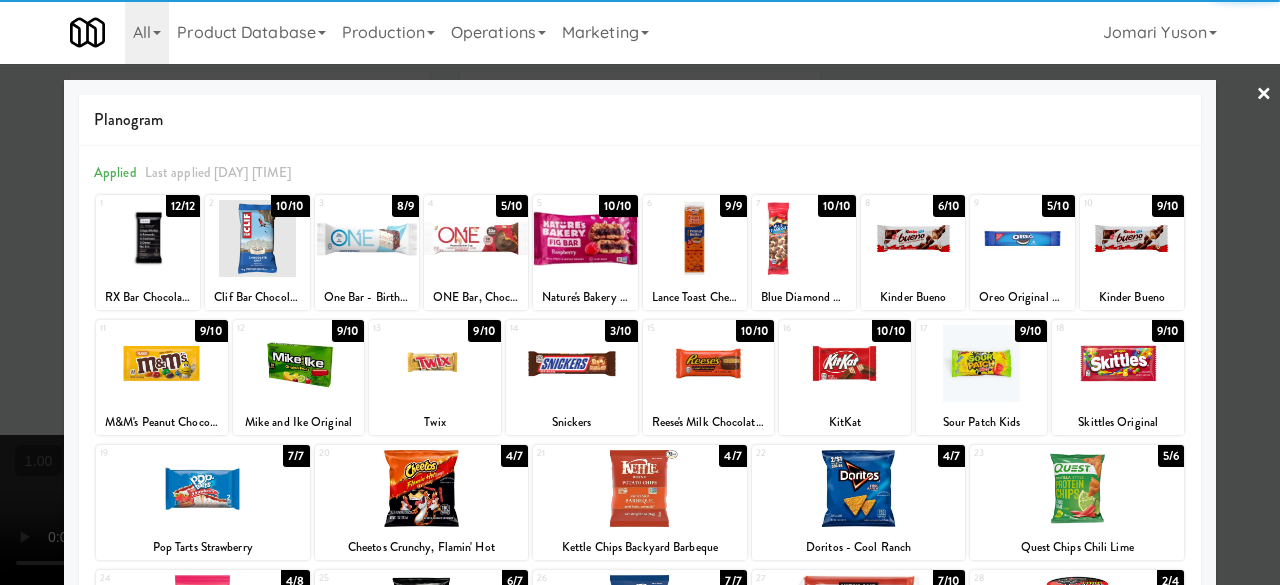click at bounding box center [640, 292] 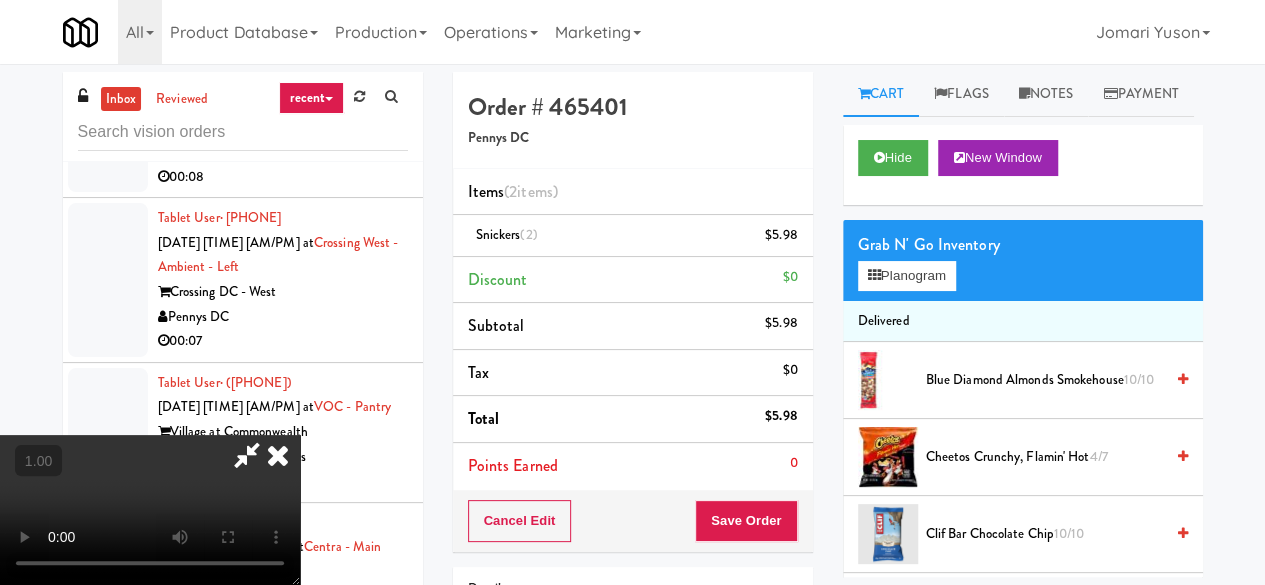 click at bounding box center (247, 455) 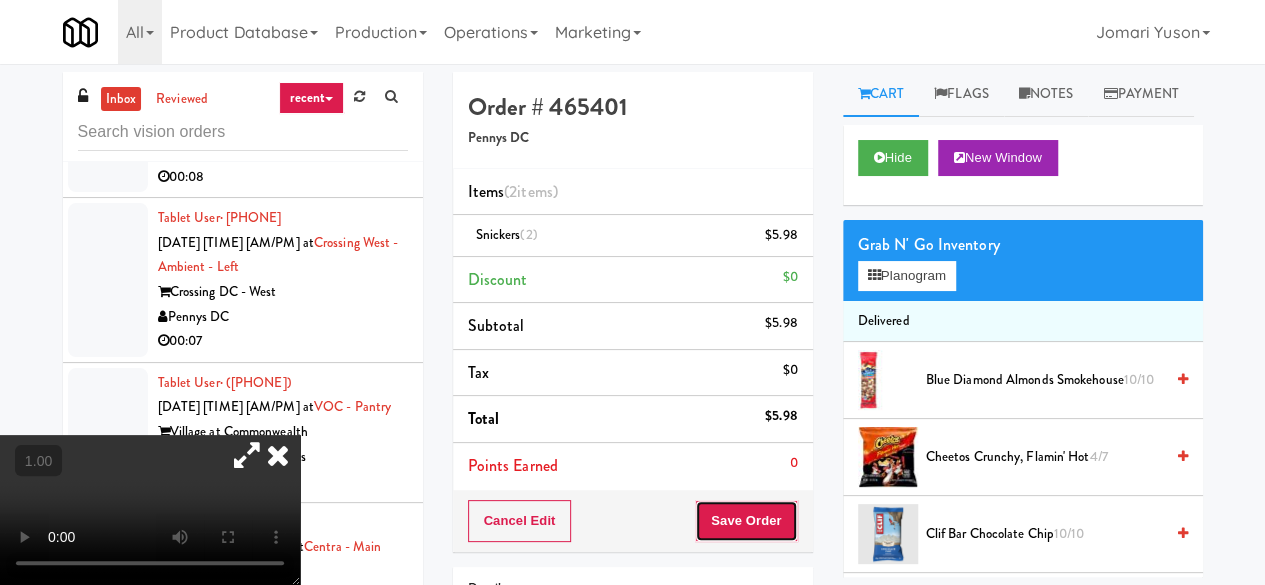 click on "Save Order" at bounding box center [746, 521] 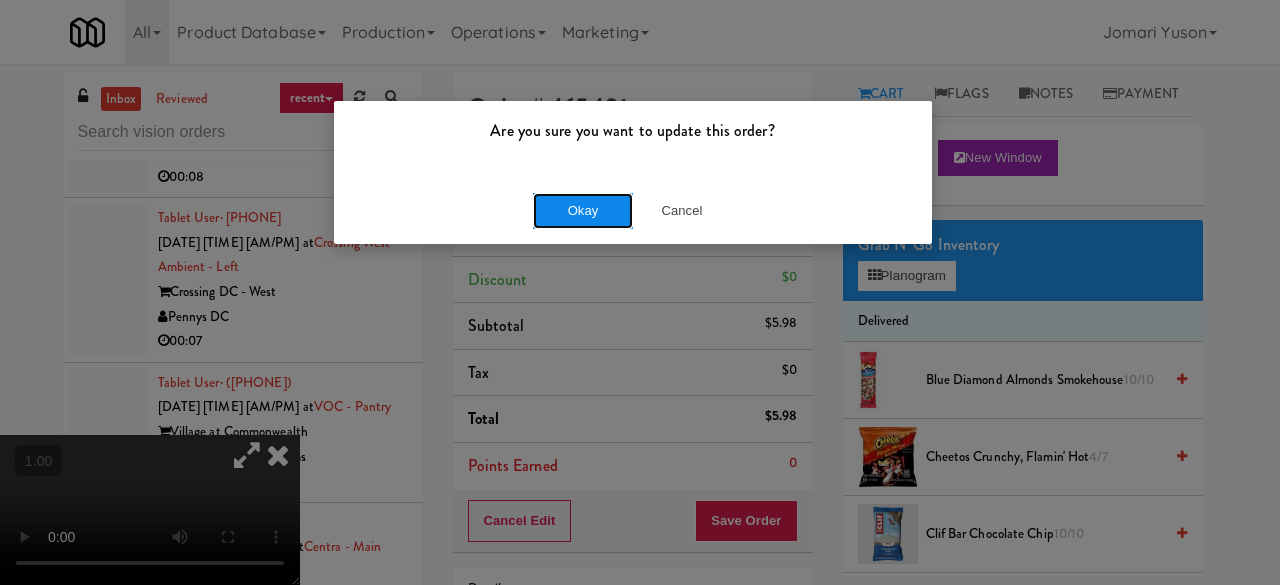 click on "Okay" at bounding box center [583, 211] 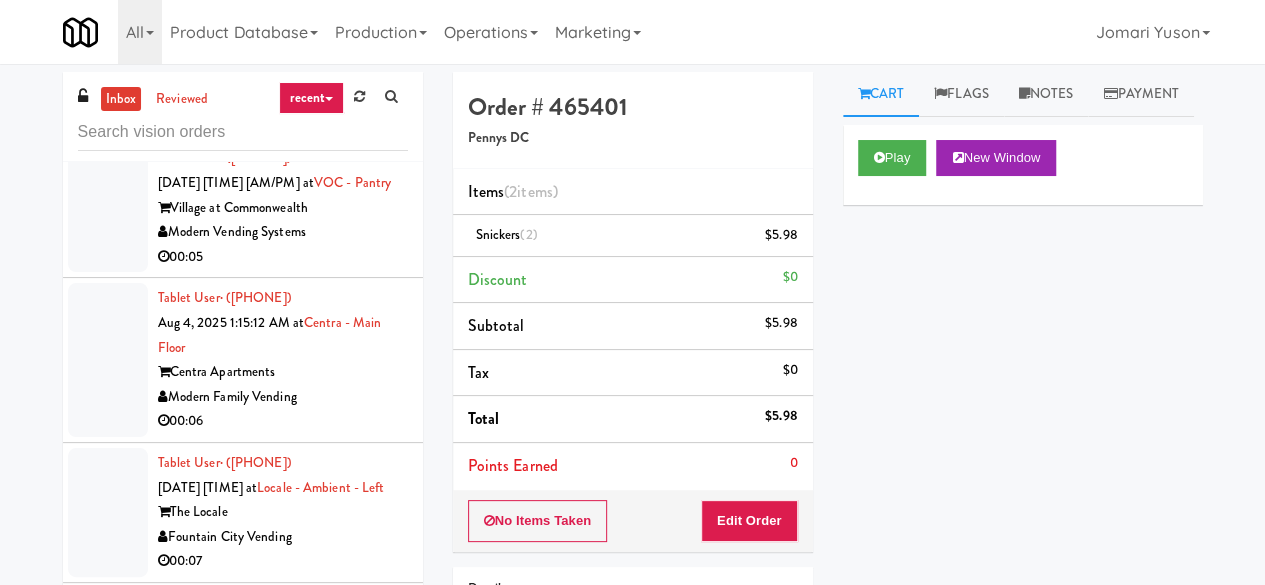scroll, scrollTop: 13349, scrollLeft: 0, axis: vertical 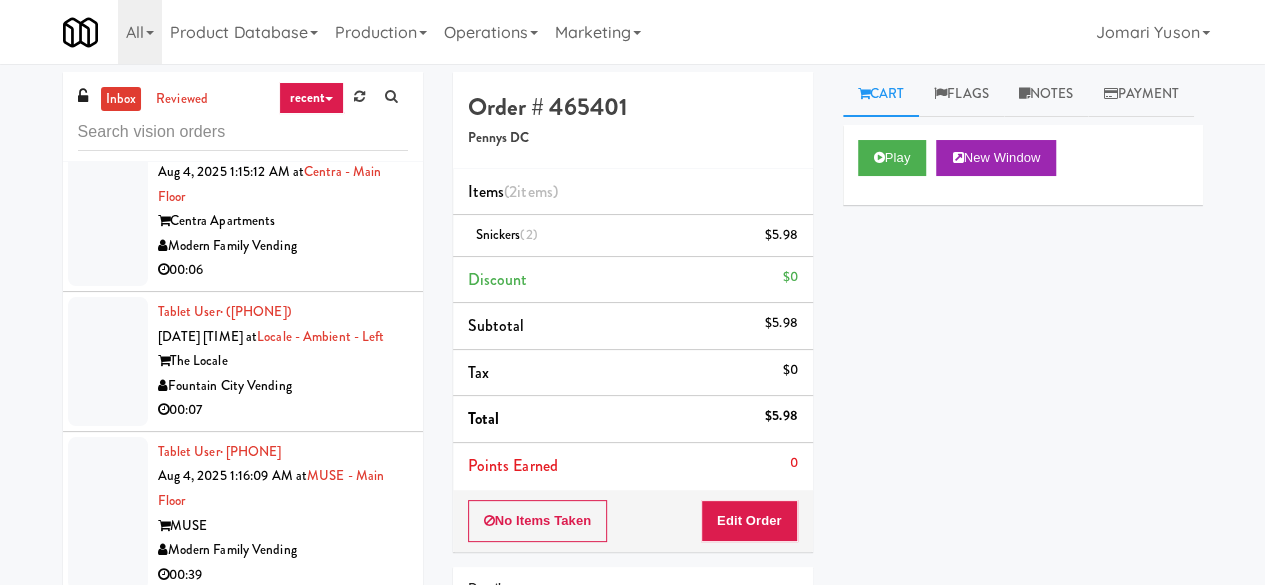 click on "Vend Colorado" at bounding box center (283, -552) 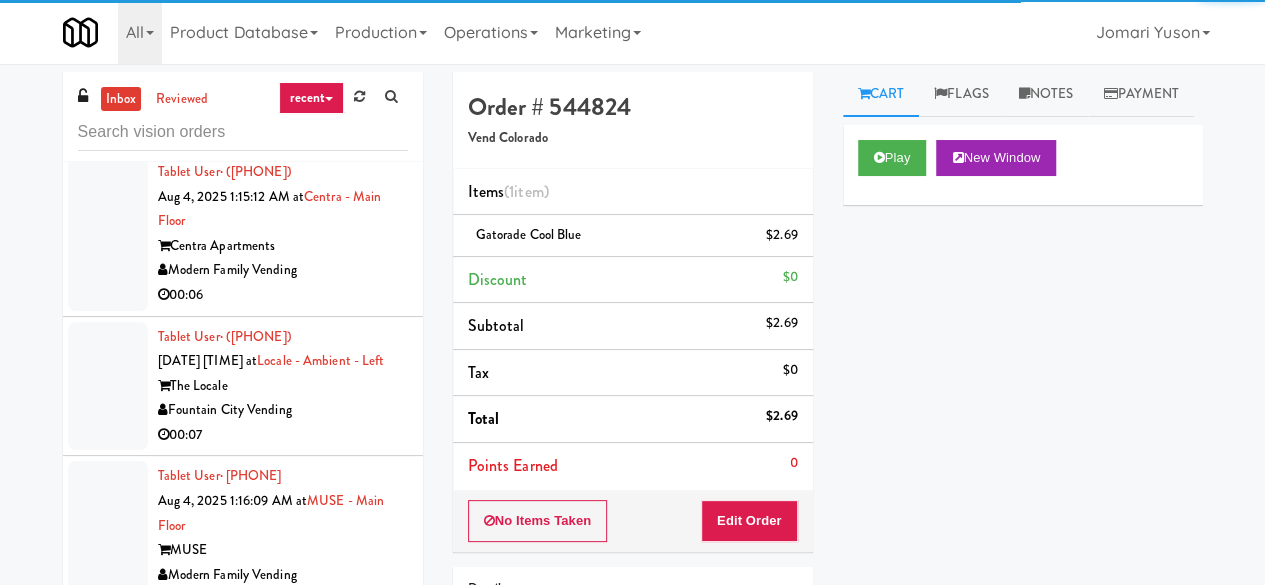 scroll, scrollTop: 190, scrollLeft: 0, axis: vertical 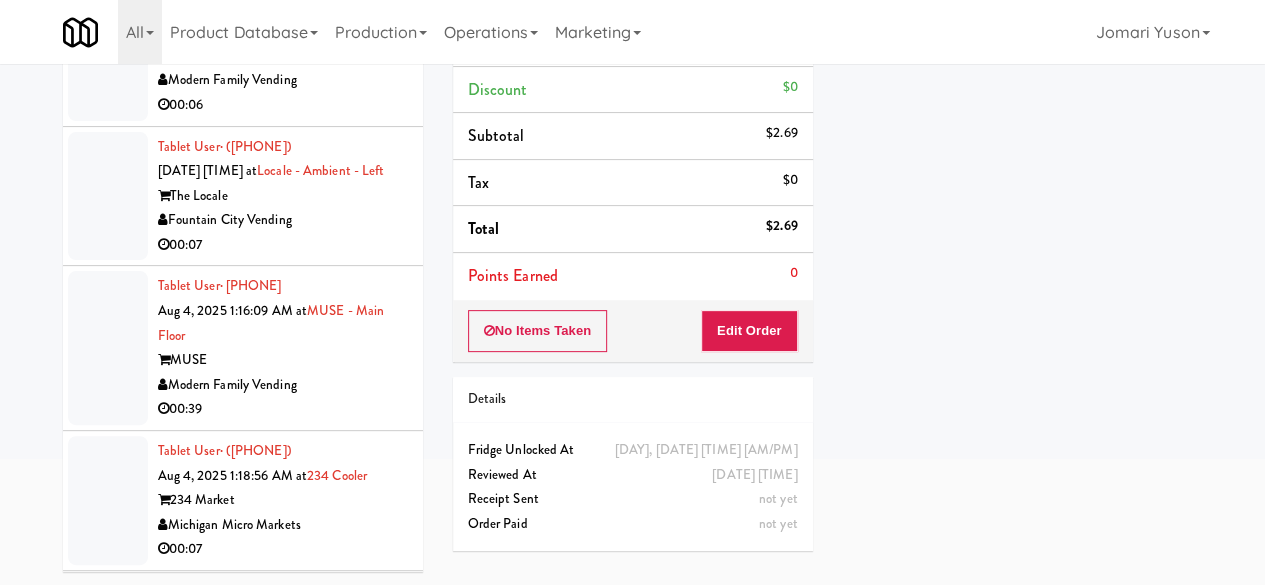 click on "Feed The Blue" at bounding box center [283, -529] 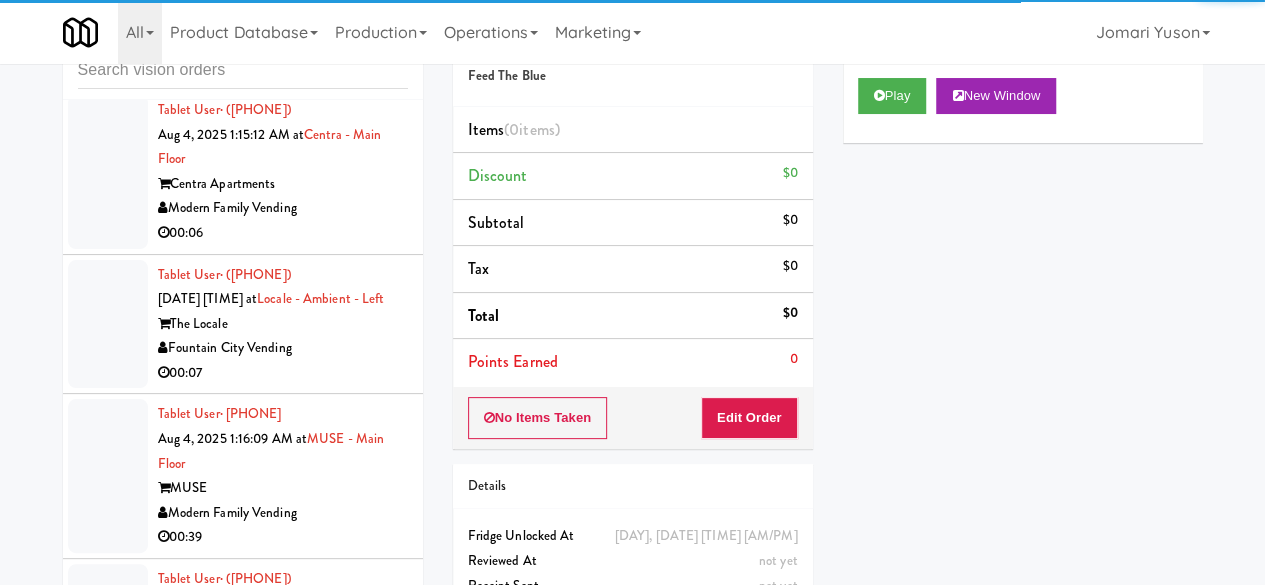 scroll, scrollTop: 0, scrollLeft: 0, axis: both 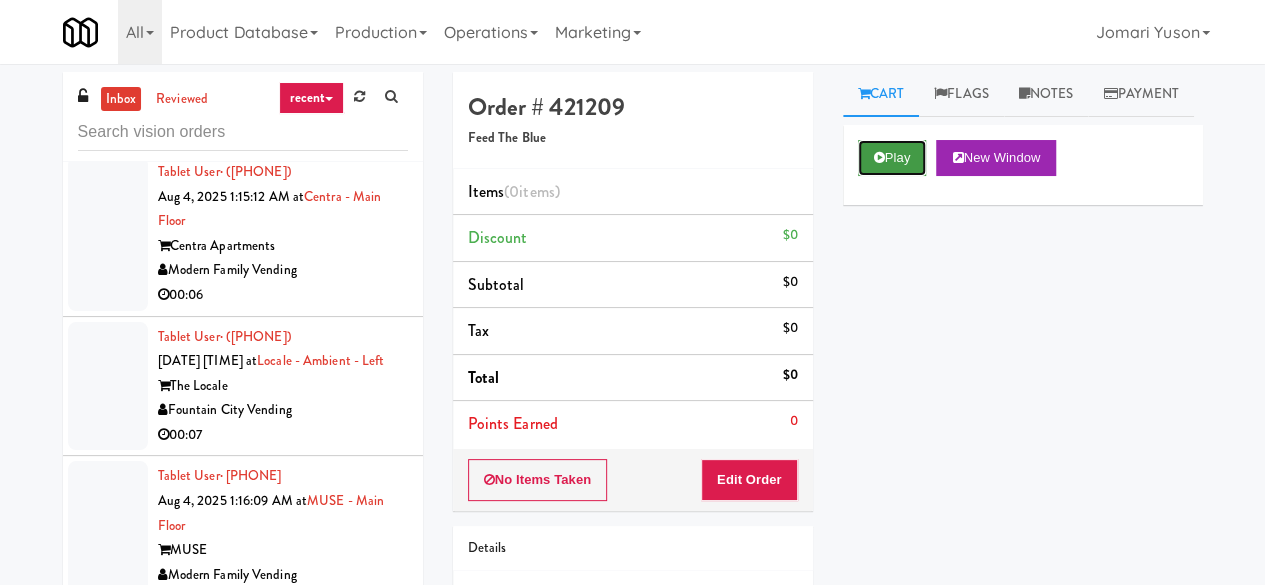 click on "Play" at bounding box center (892, 158) 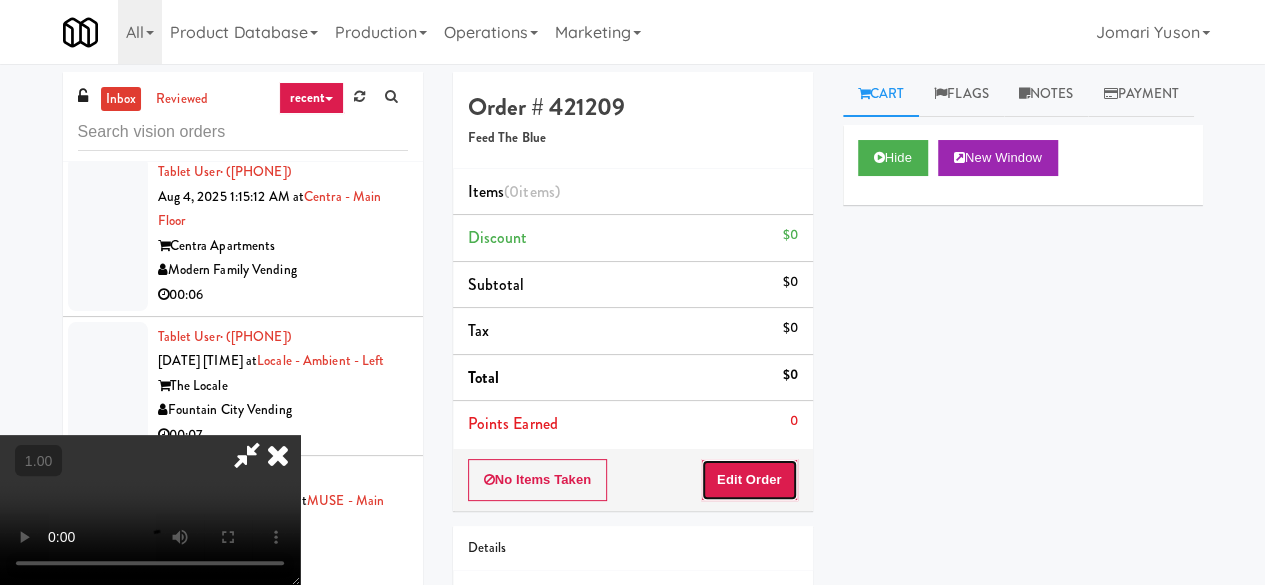 click on "Edit Order" at bounding box center (749, 480) 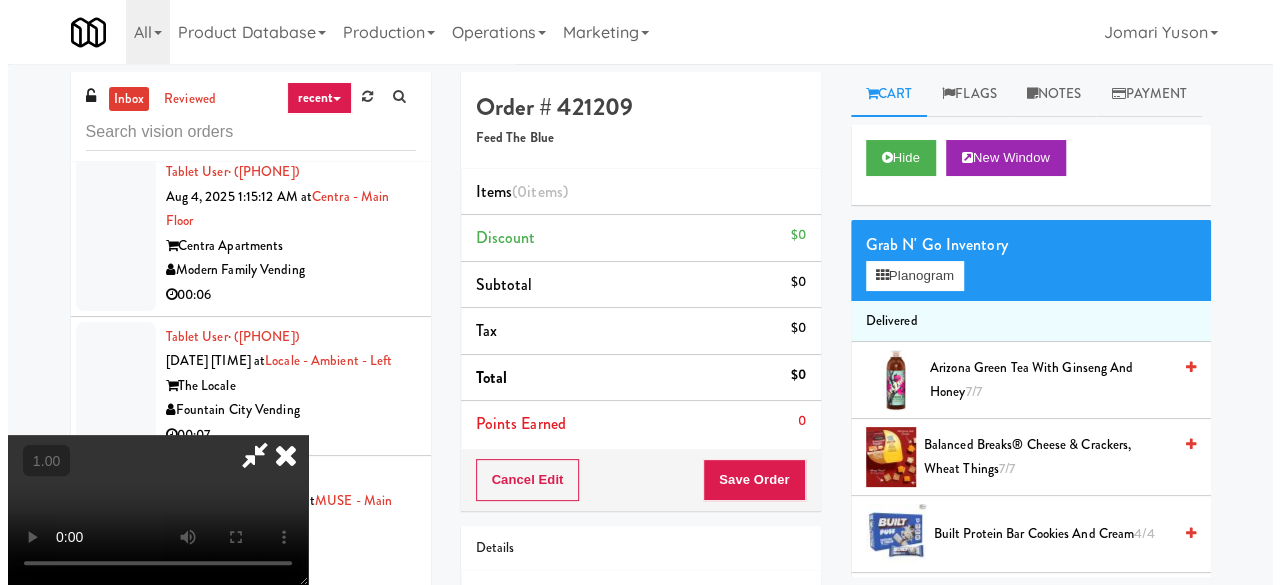 scroll, scrollTop: 163, scrollLeft: 0, axis: vertical 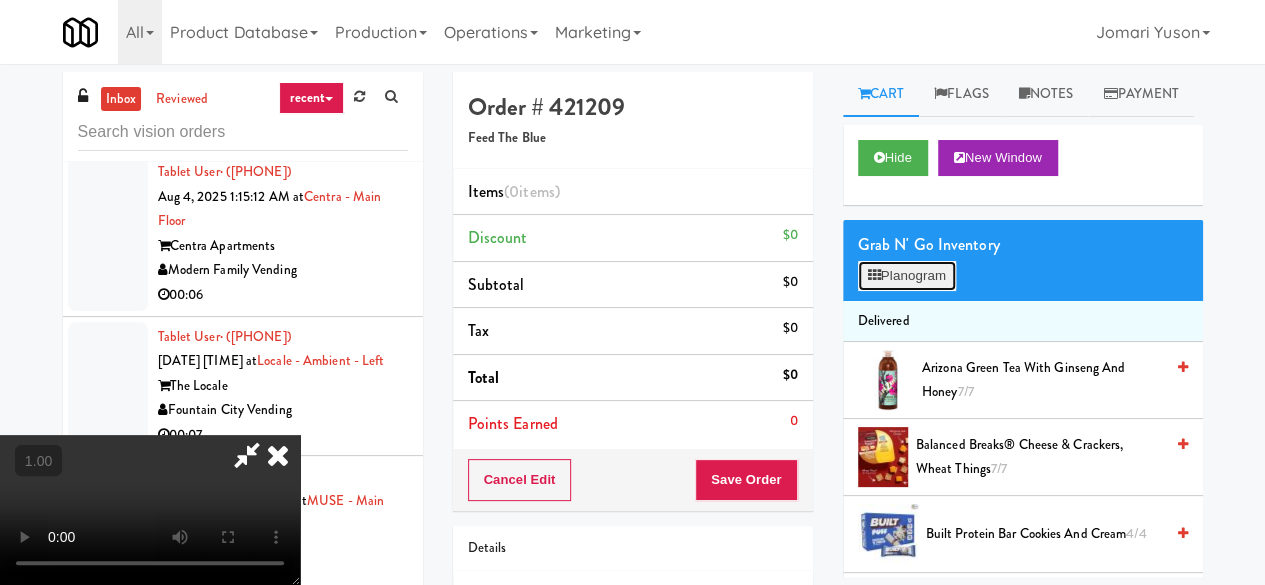 click on "Planogram" at bounding box center (907, 276) 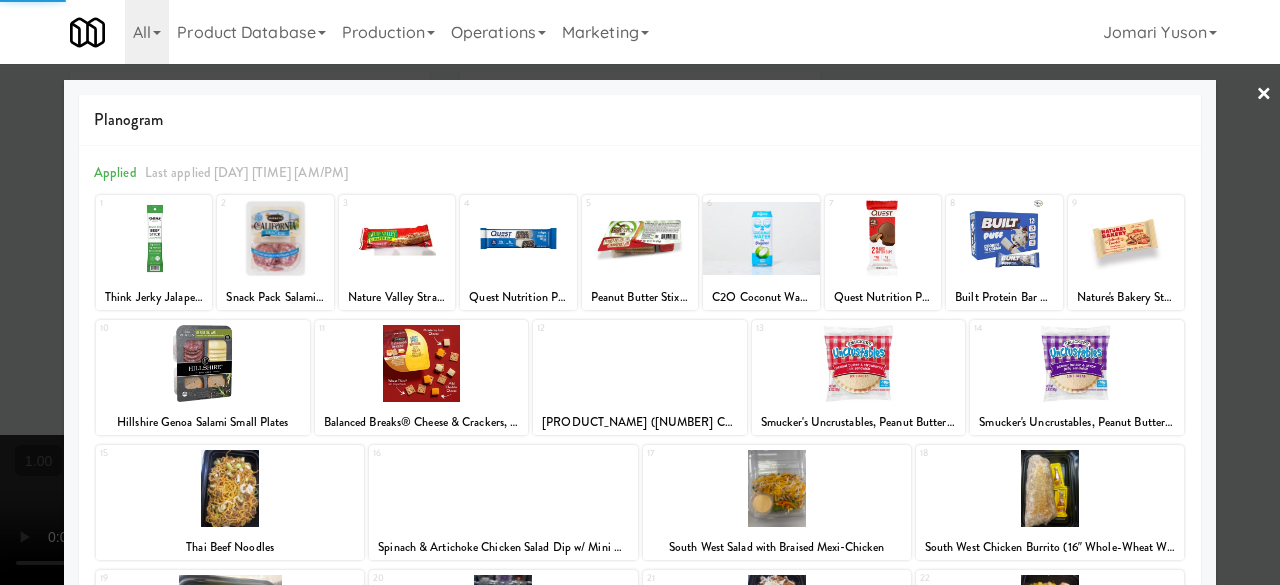 scroll, scrollTop: 300, scrollLeft: 0, axis: vertical 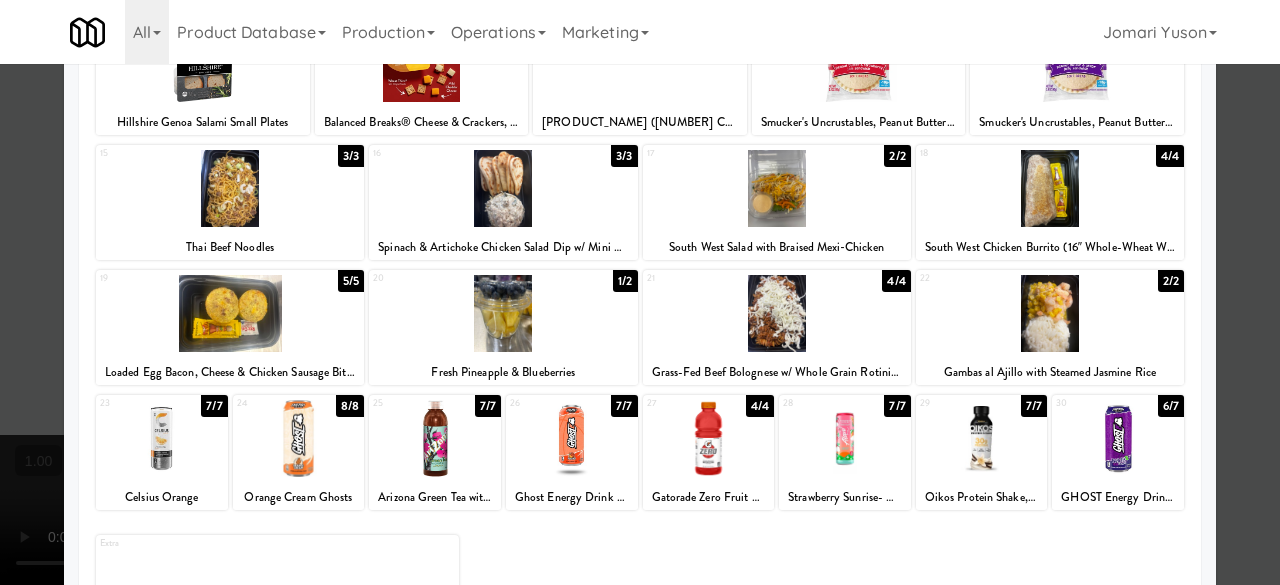 click at bounding box center [1118, 438] 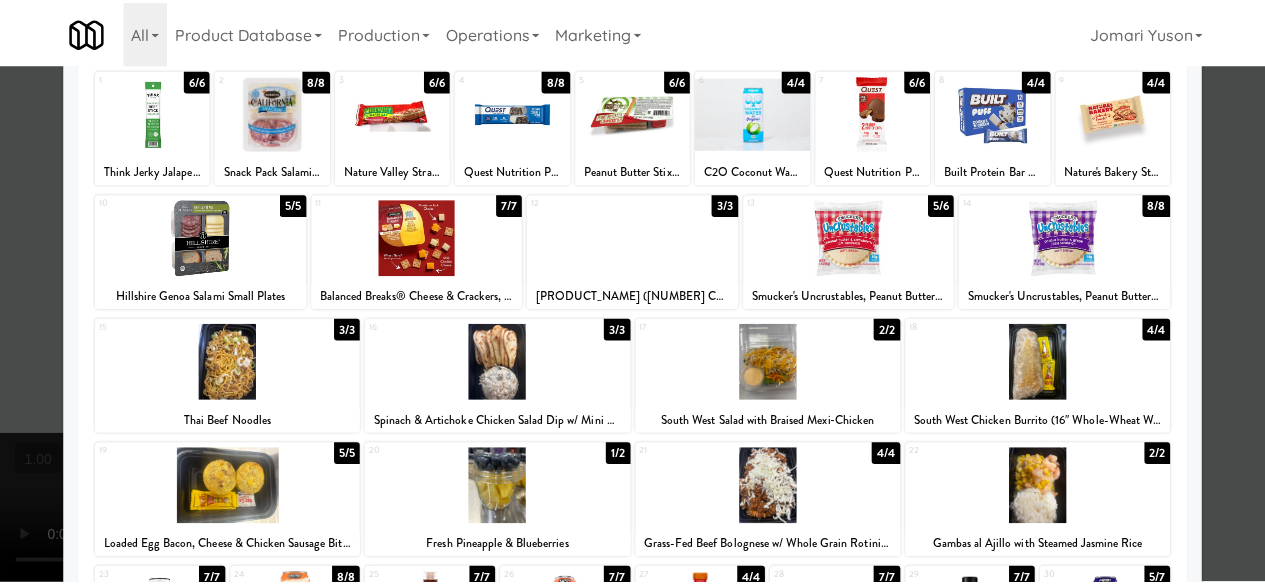 scroll, scrollTop: 0, scrollLeft: 0, axis: both 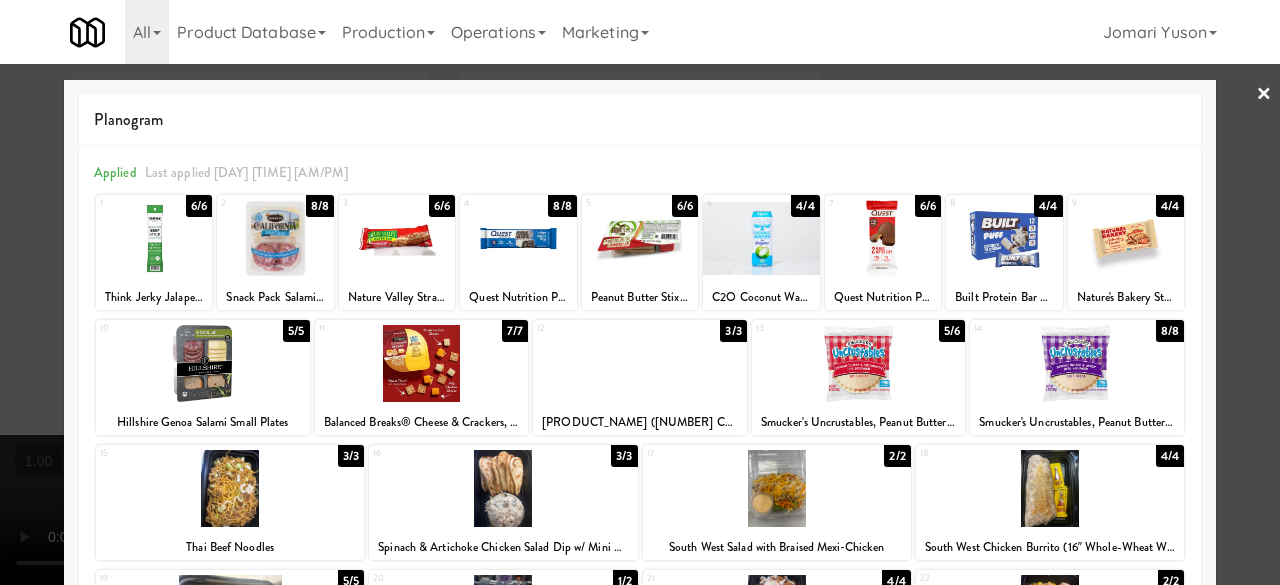 click on "×" at bounding box center (1264, 95) 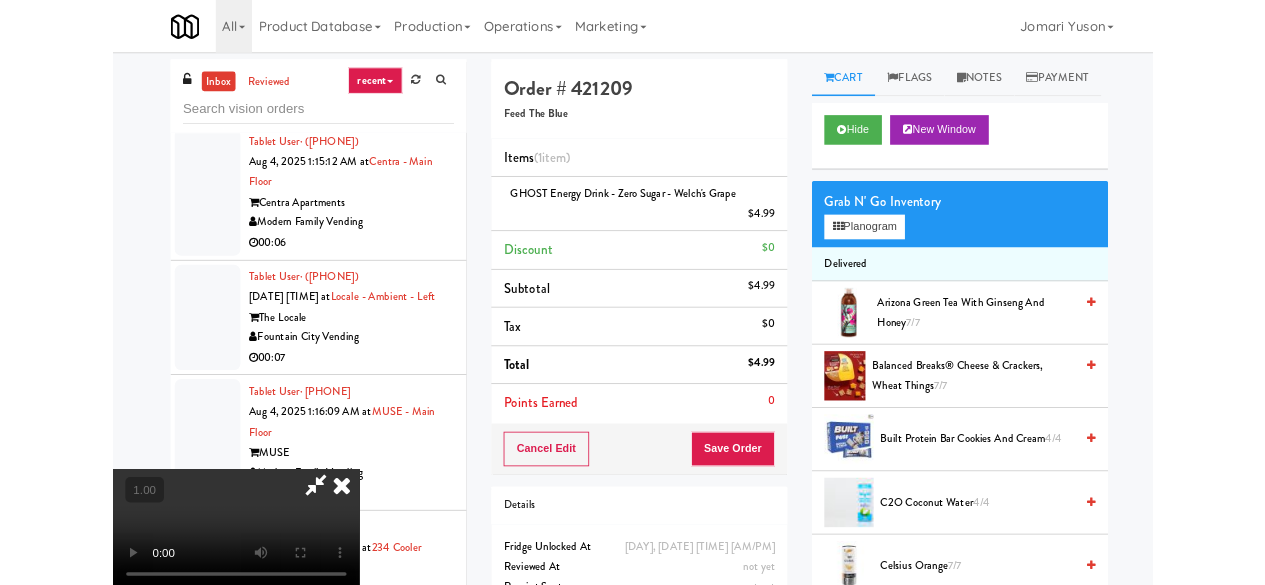 scroll, scrollTop: 41, scrollLeft: 0, axis: vertical 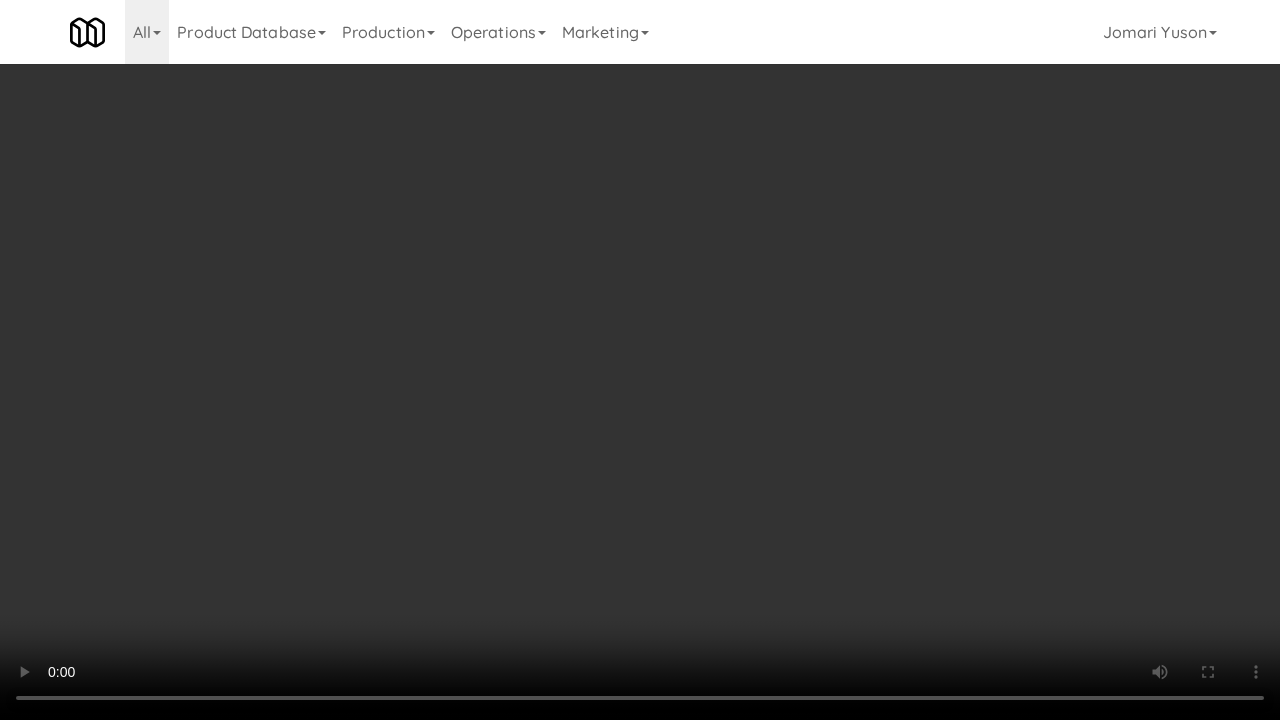 type 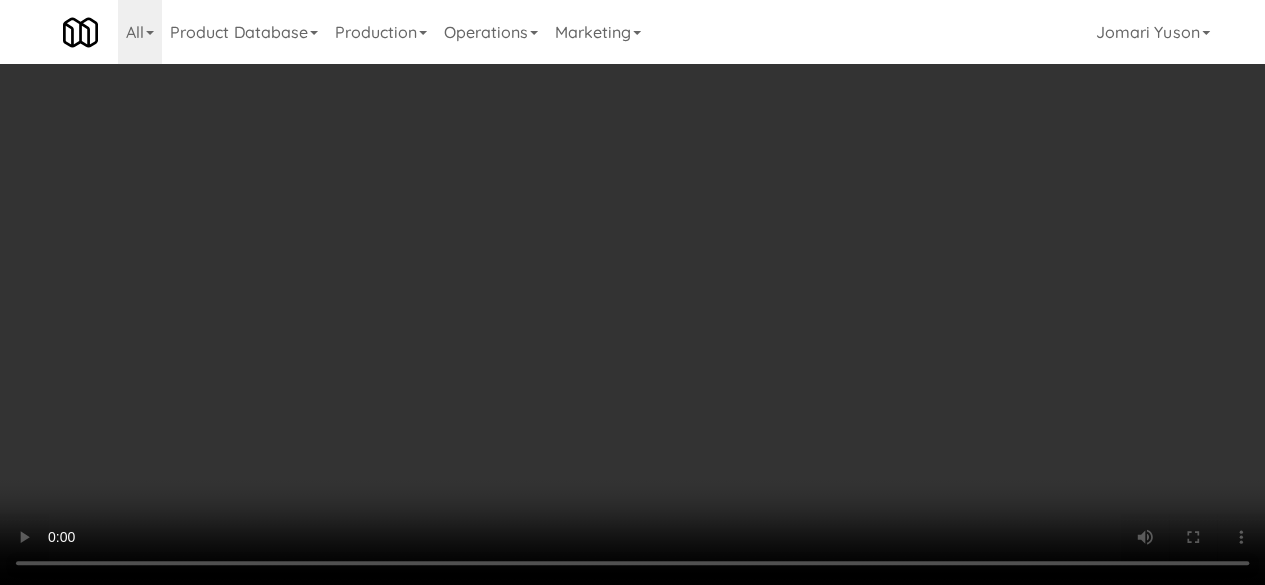 scroll, scrollTop: 0, scrollLeft: 0, axis: both 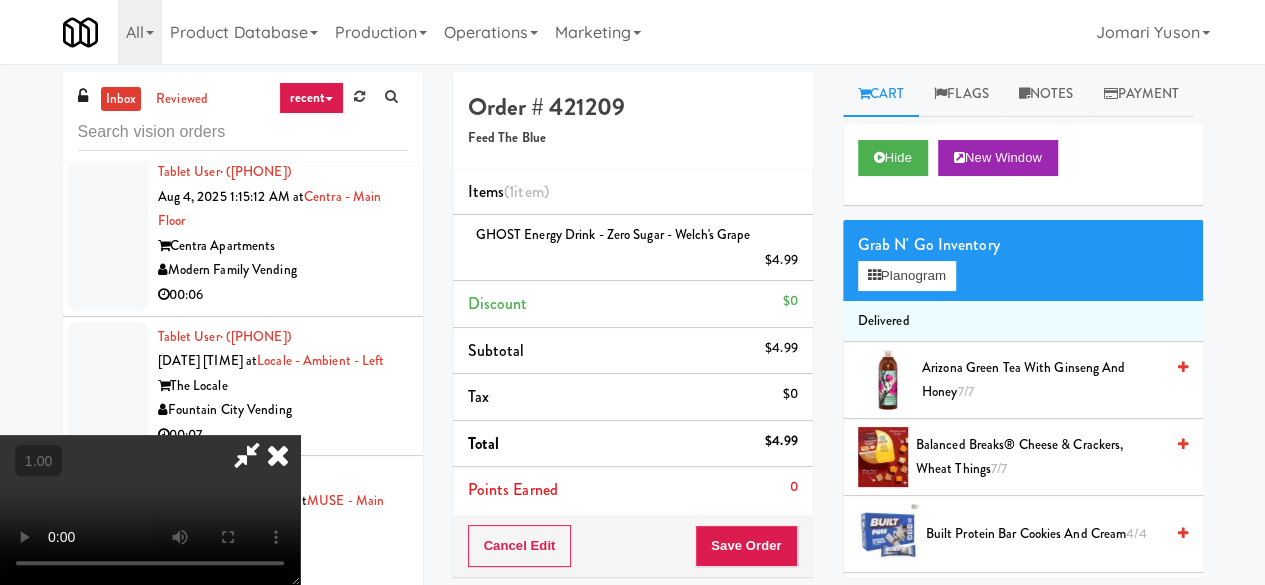click at bounding box center [278, 455] 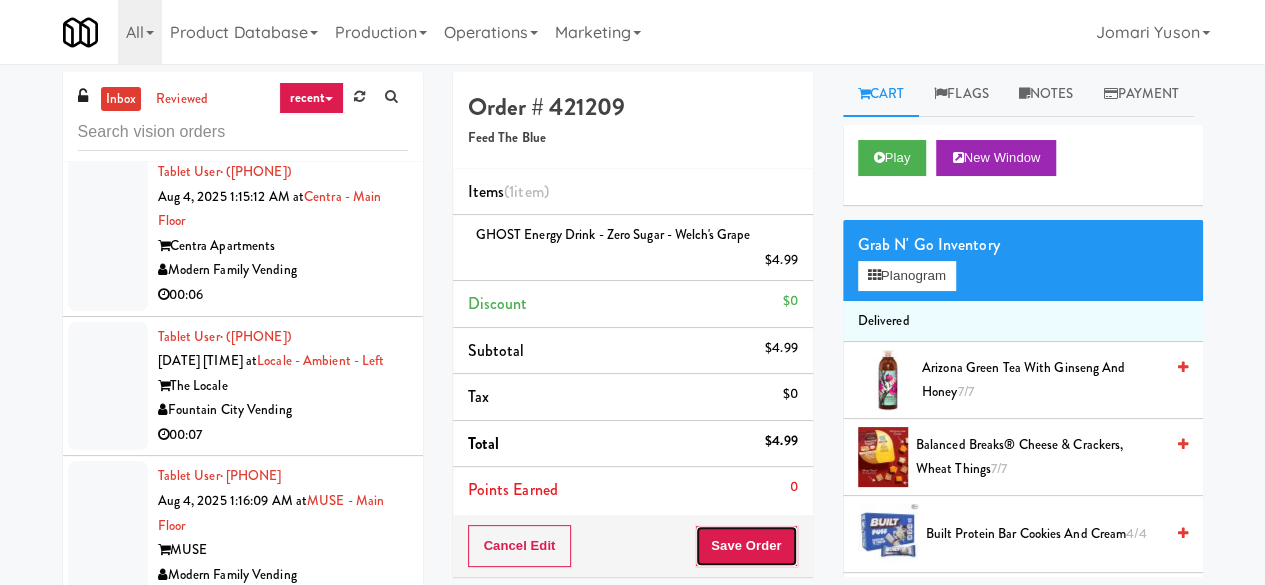 click on "Save Order" at bounding box center (746, 546) 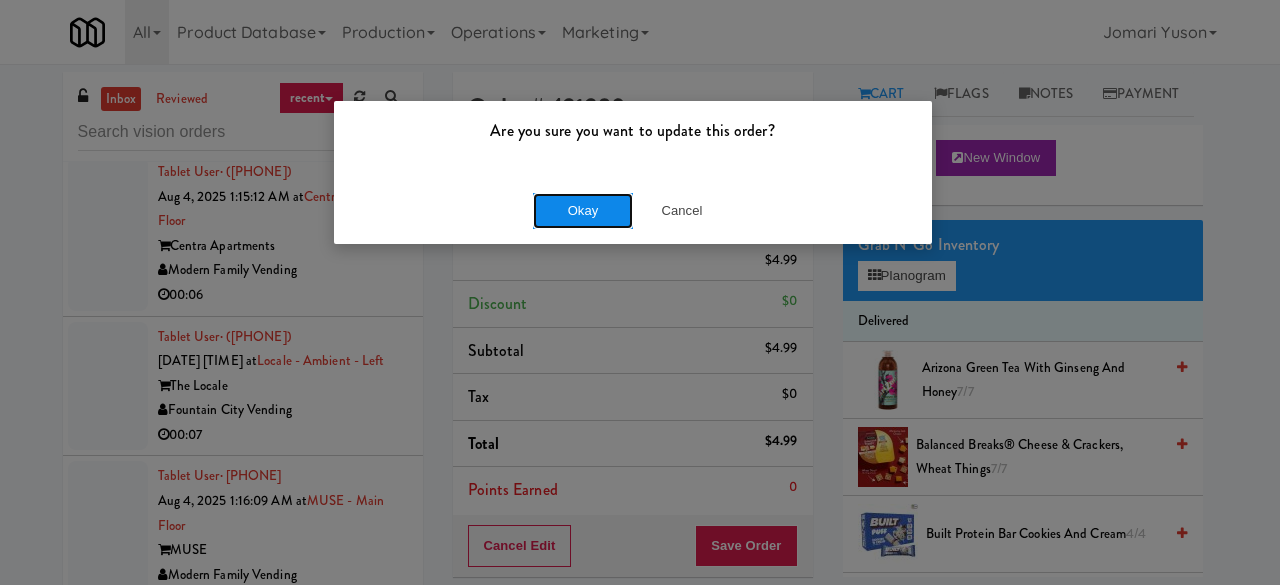 click on "Okay" at bounding box center (583, 211) 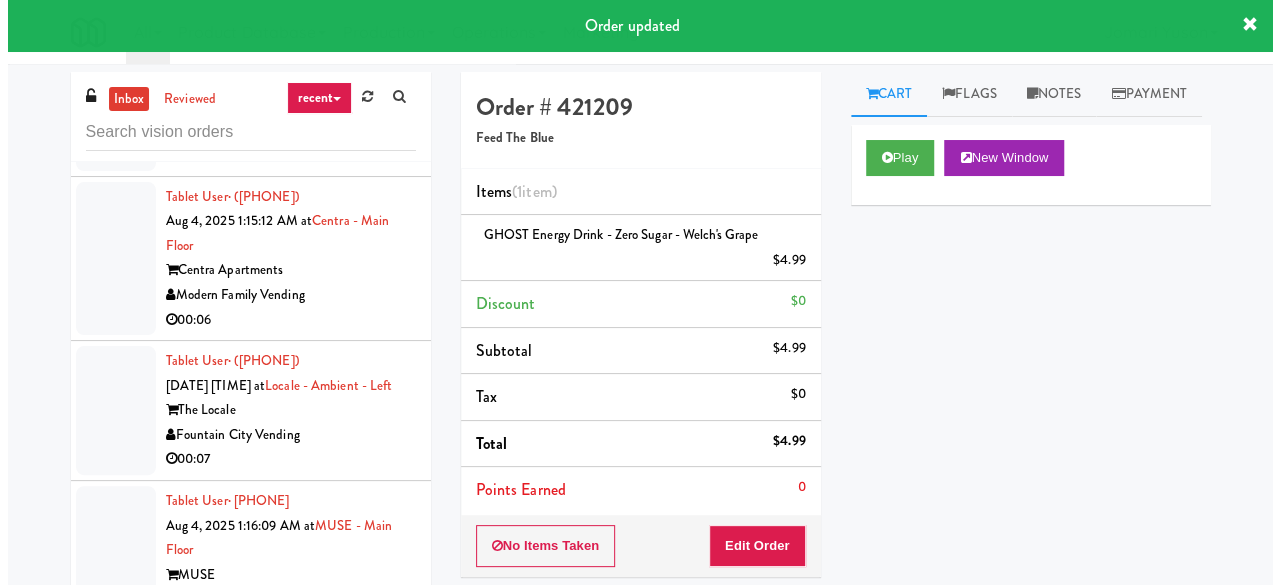scroll, scrollTop: 13649, scrollLeft: 0, axis: vertical 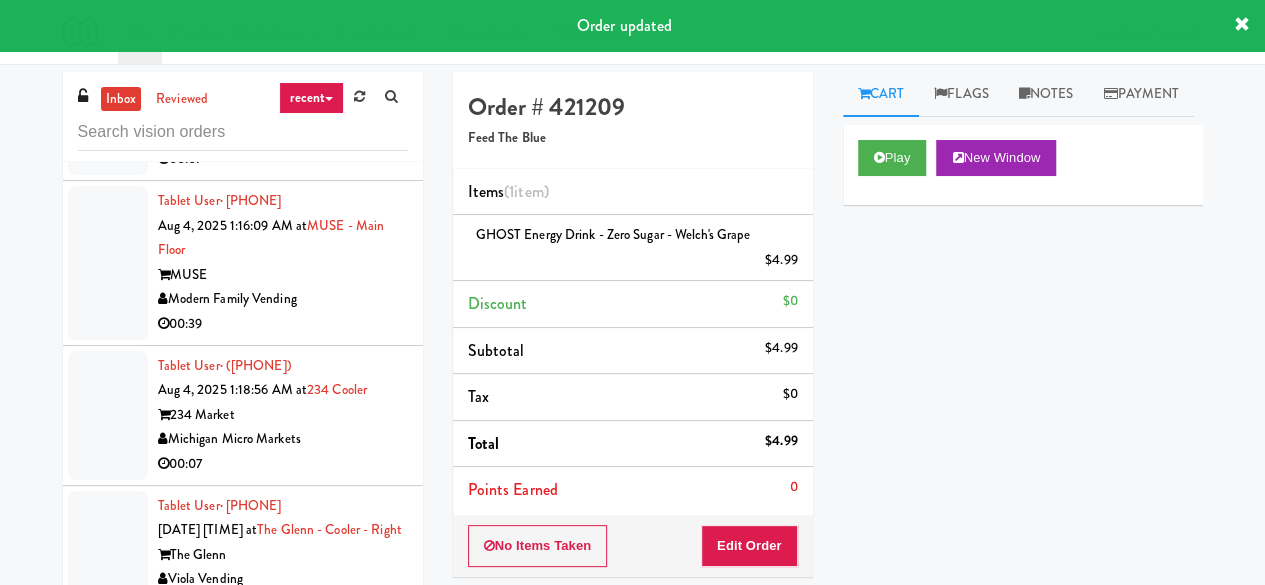 click on "Modern Vending Systems" at bounding box center (283, -474) 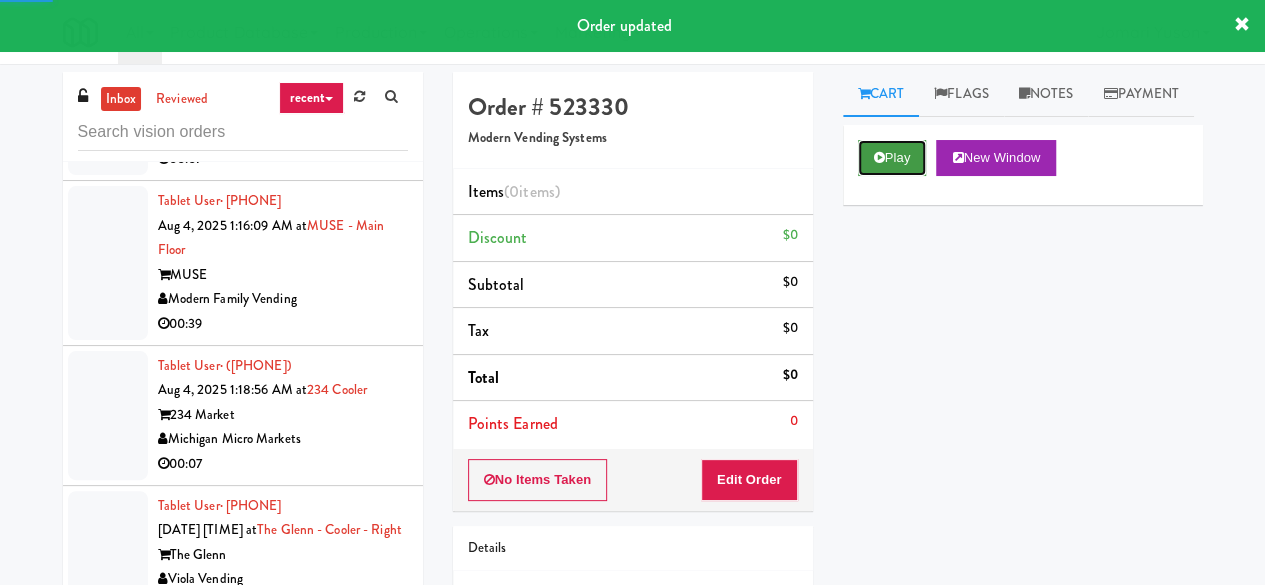 click on "Play" at bounding box center [892, 158] 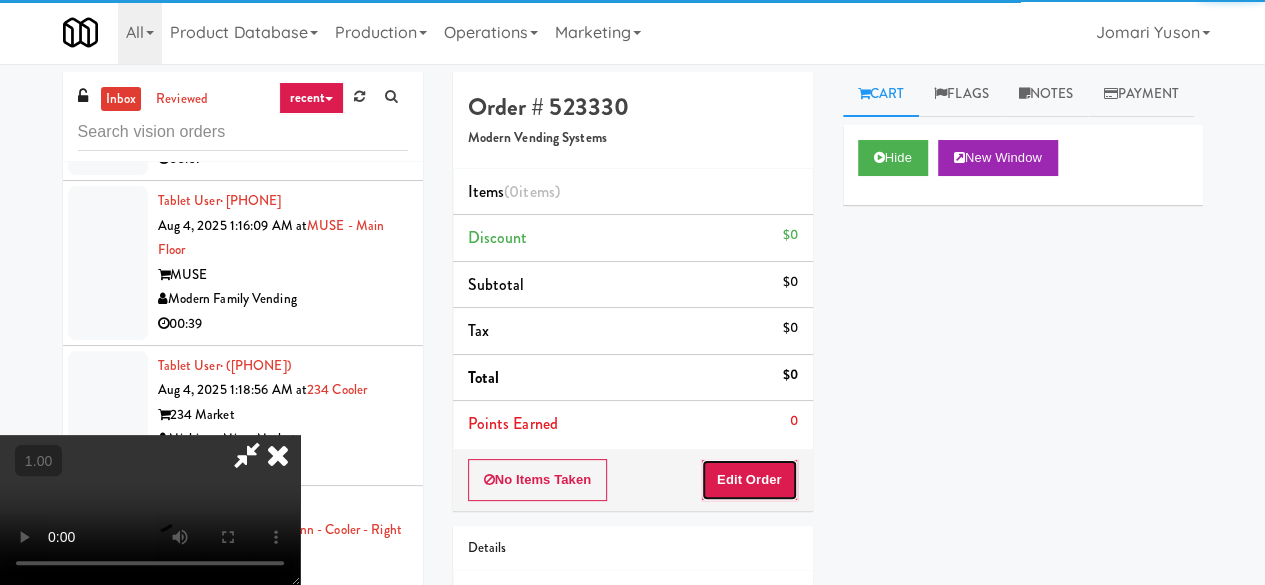 click on "Edit Order" at bounding box center (749, 480) 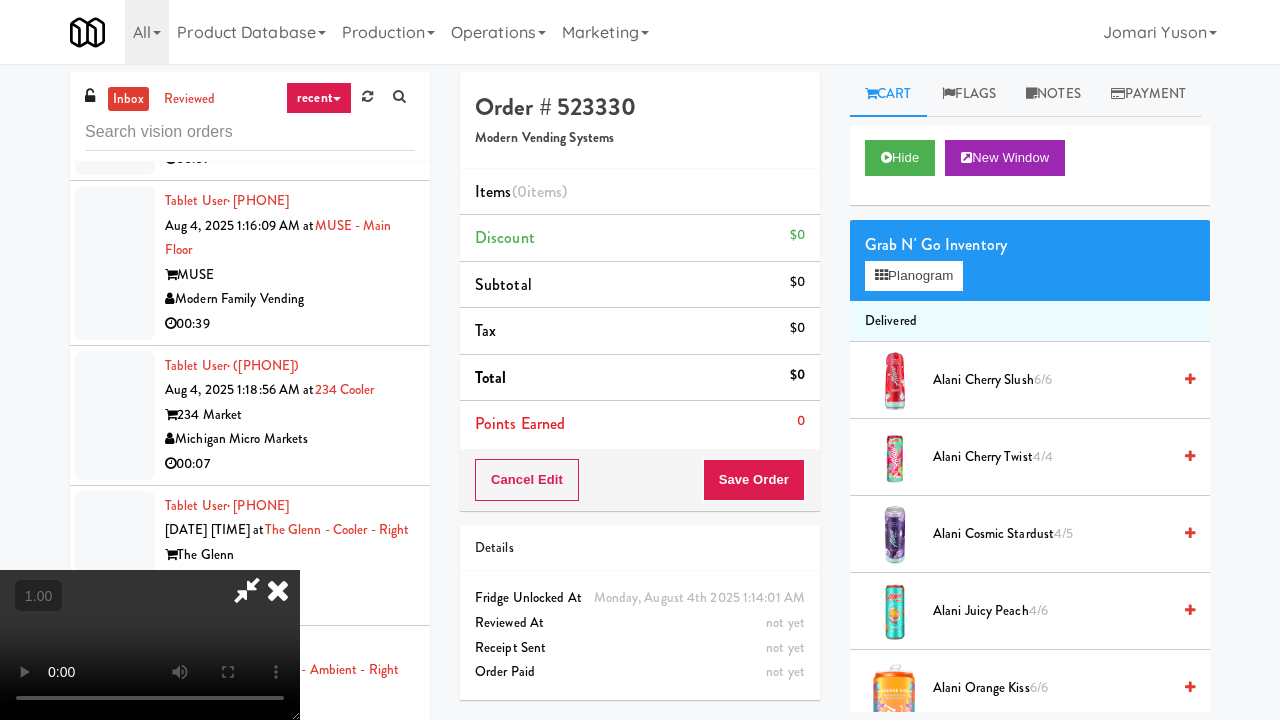type 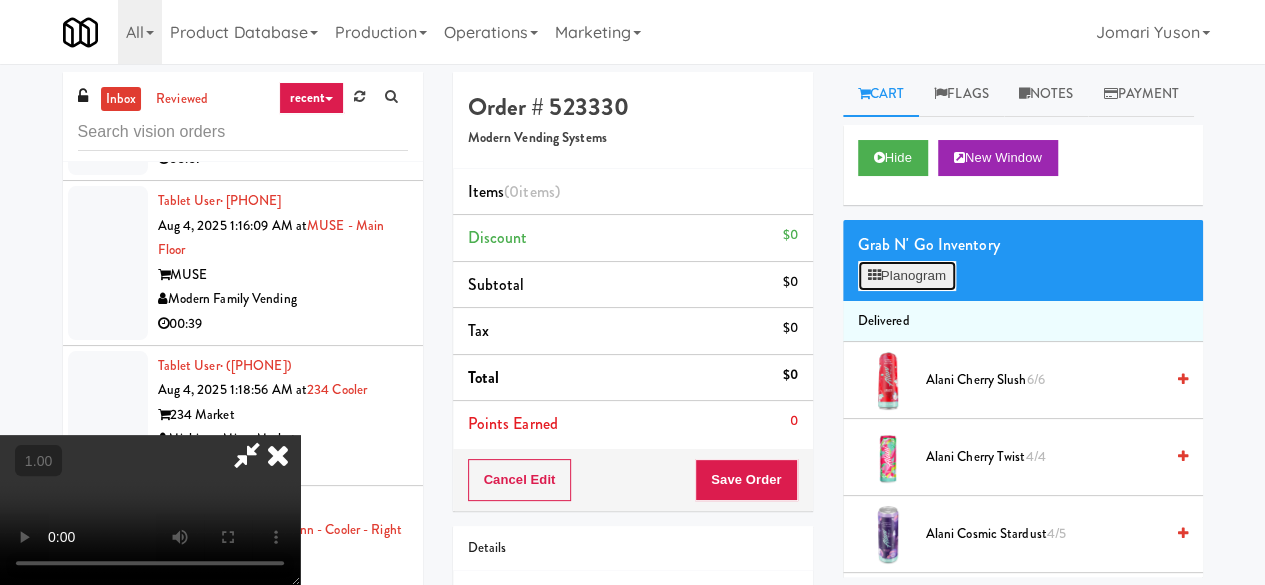 click on "Planogram" at bounding box center (907, 276) 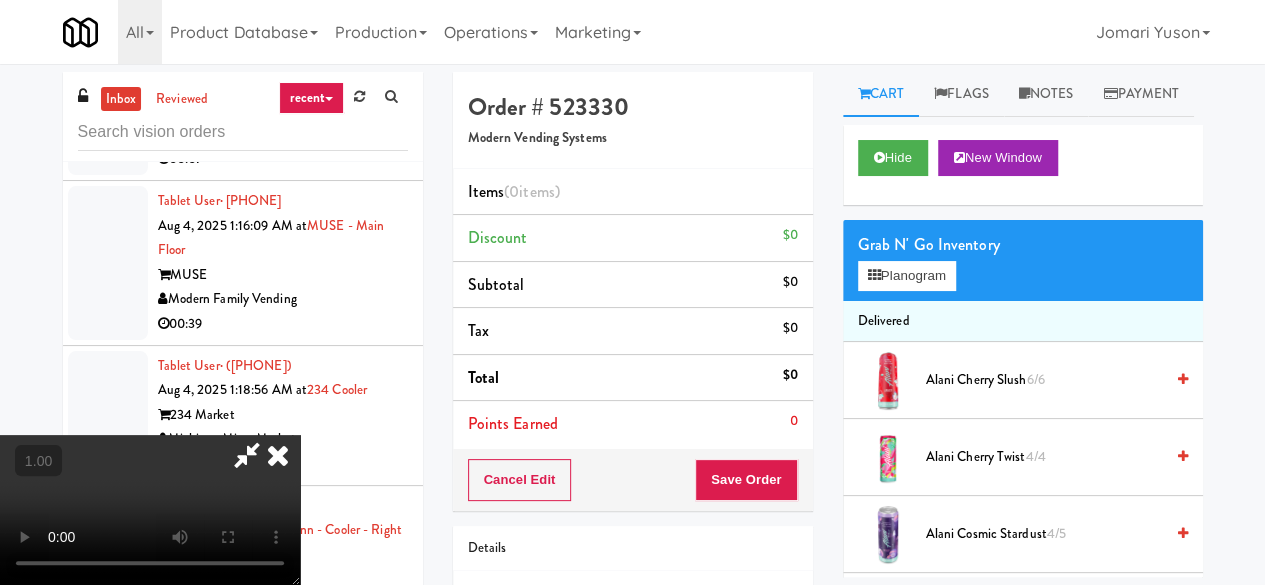 click at bounding box center (0, 0) 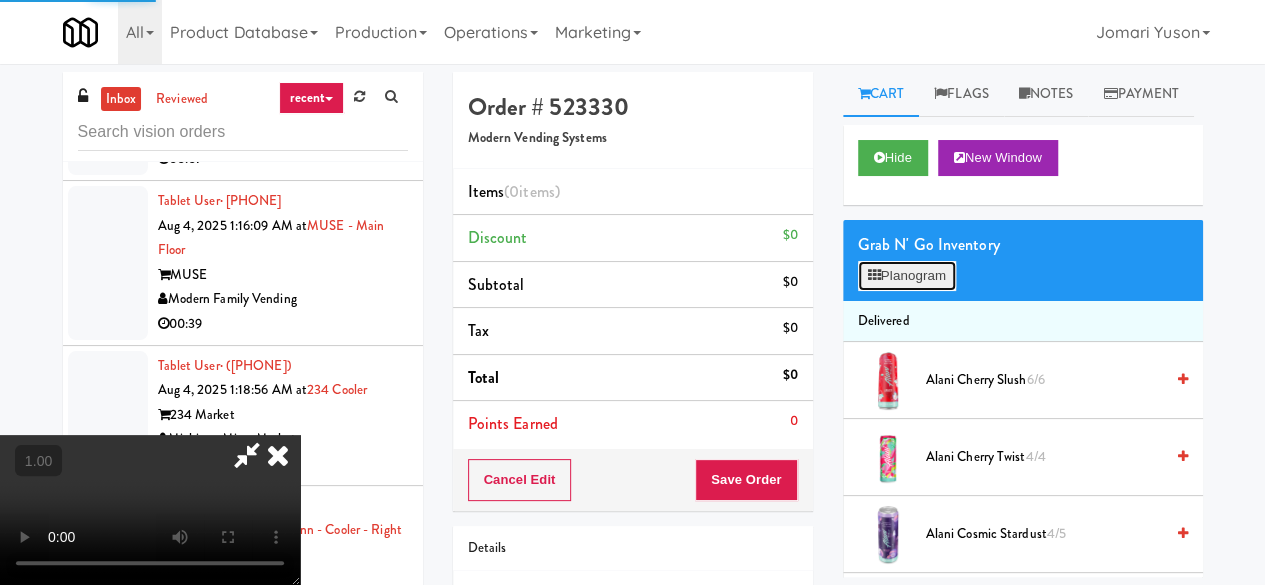 click on "Planogram" at bounding box center [907, 276] 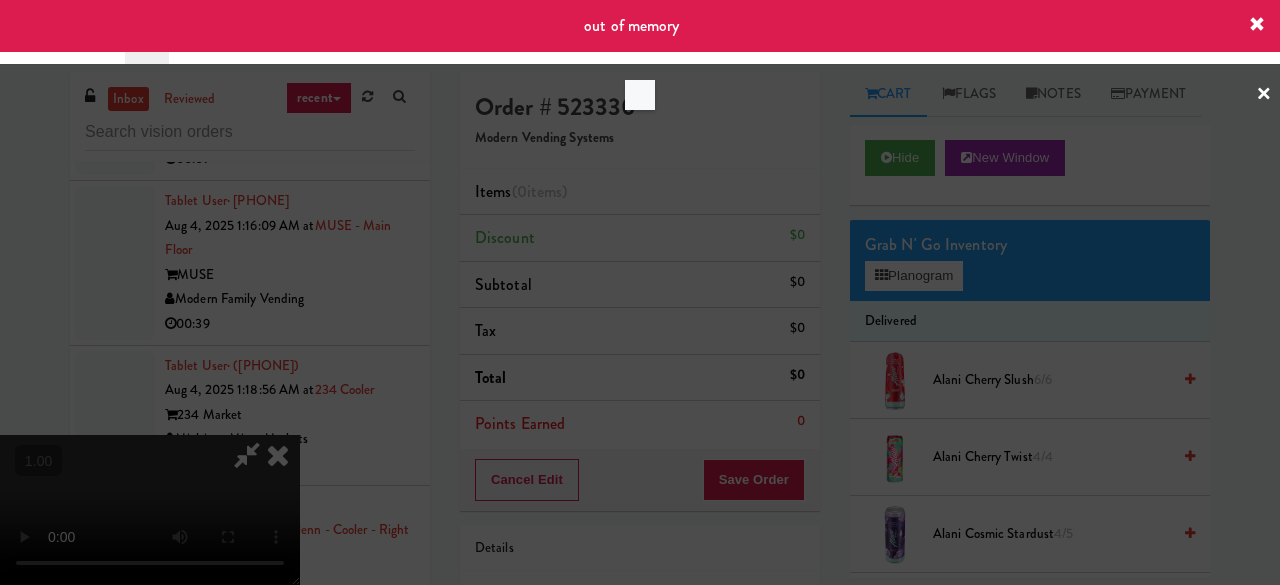 click at bounding box center [640, 292] 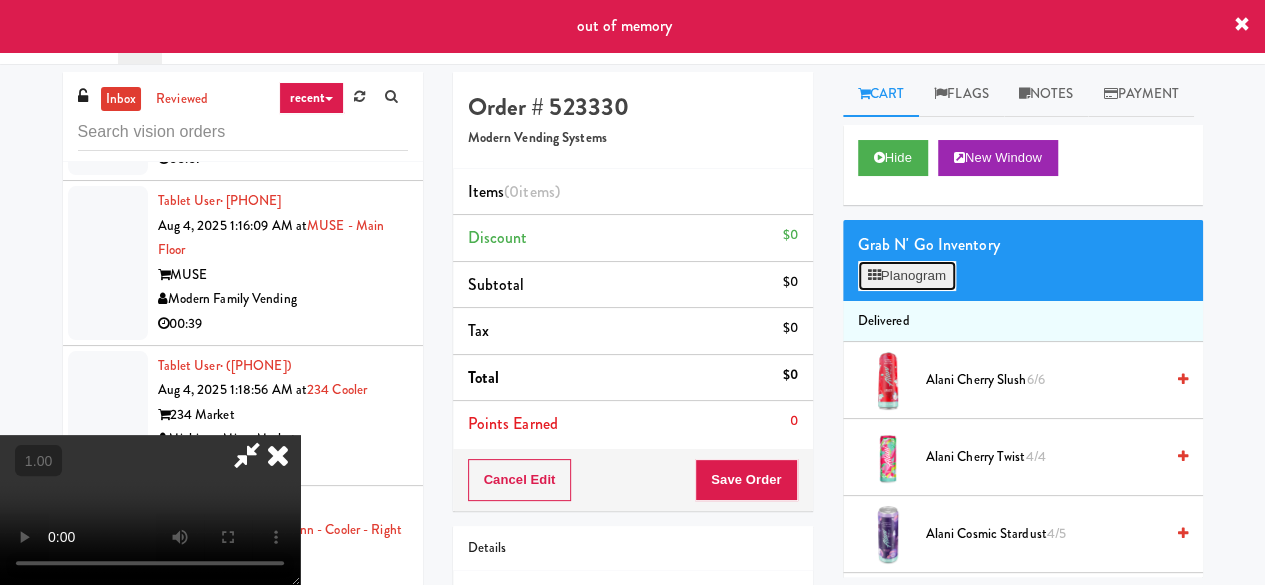 click on "Planogram" at bounding box center (907, 276) 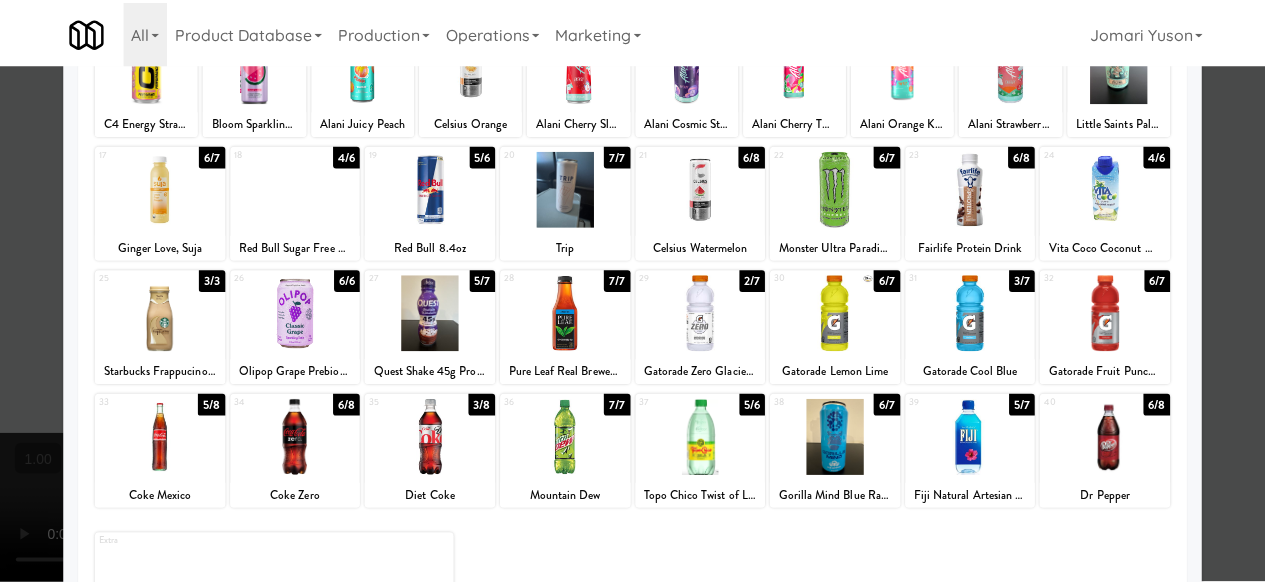 scroll, scrollTop: 0, scrollLeft: 0, axis: both 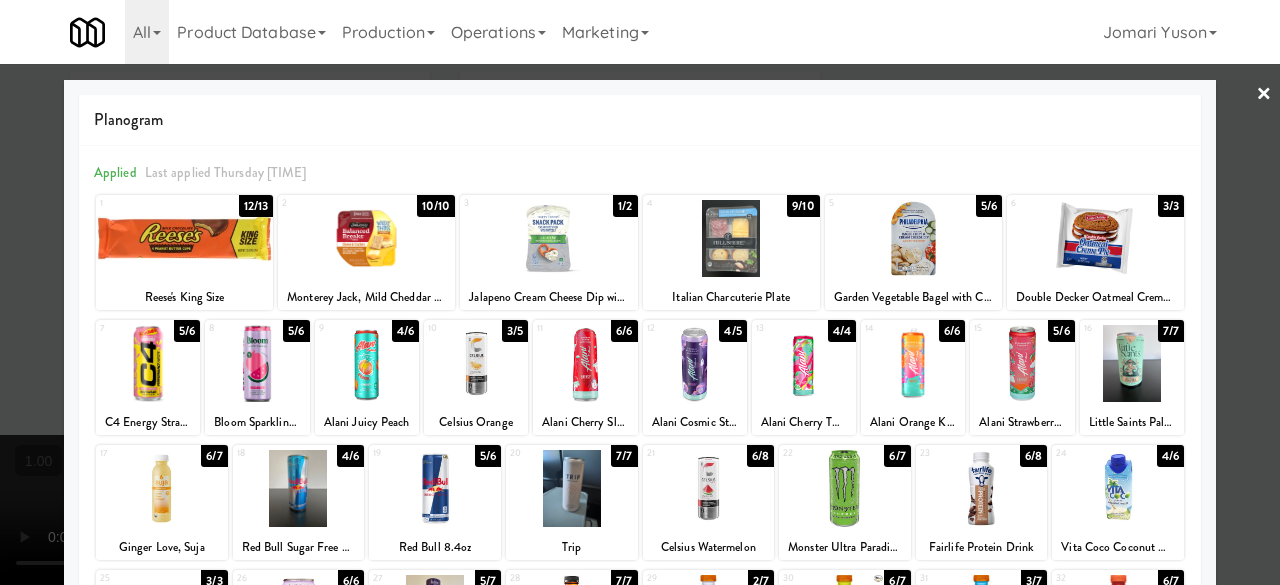 click at bounding box center [982, 488] 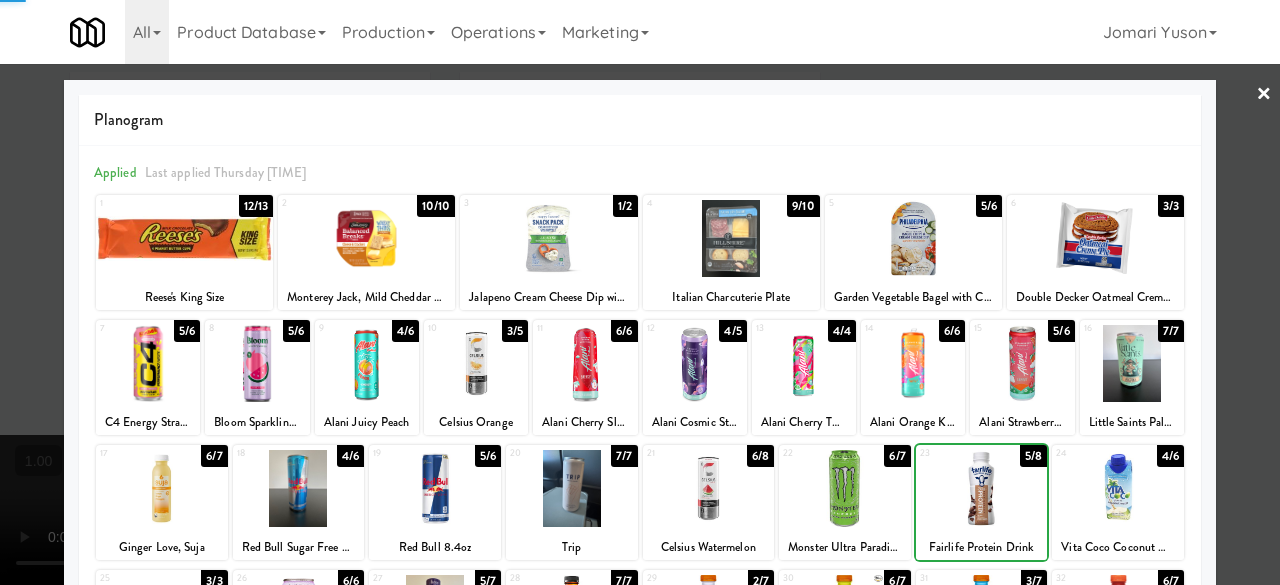 click at bounding box center (982, 488) 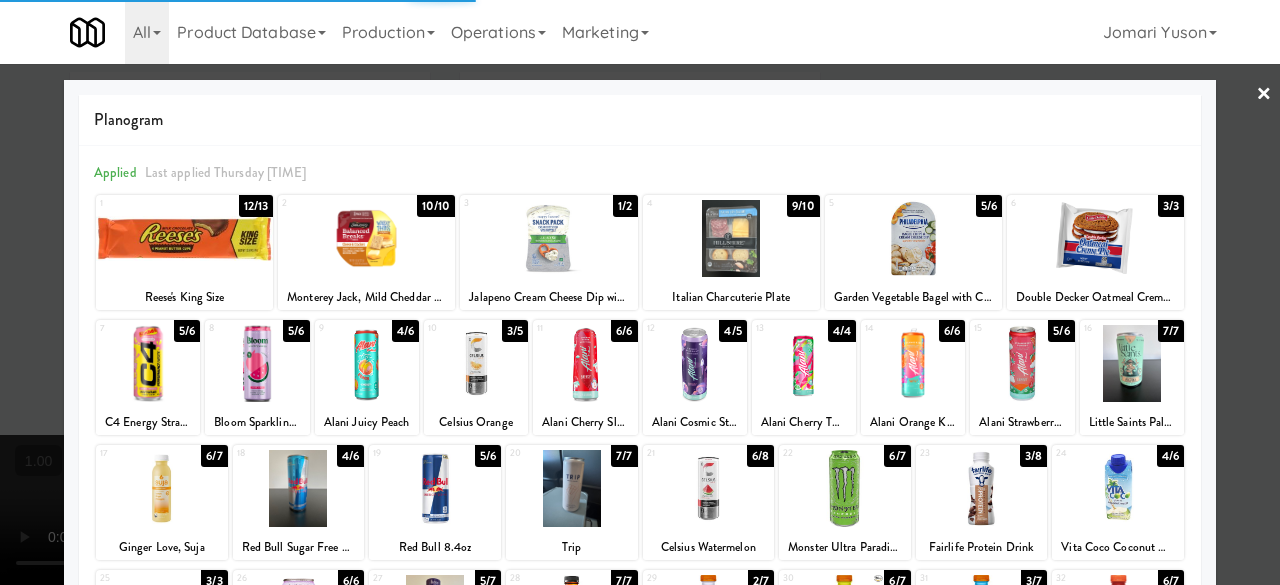 click at bounding box center (640, 292) 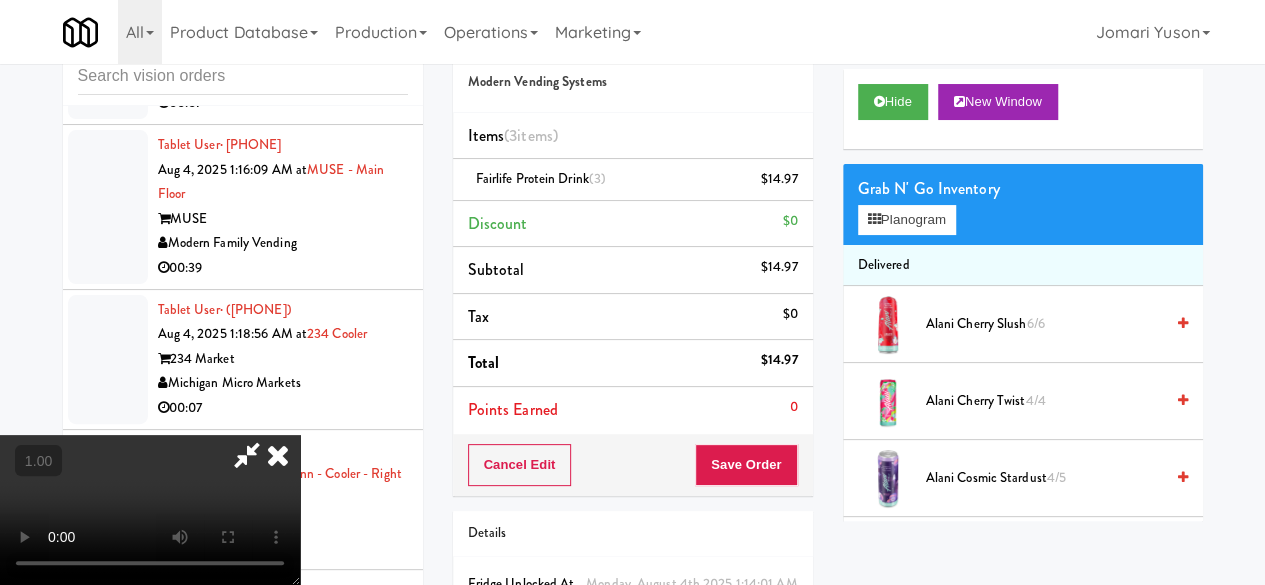 scroll, scrollTop: 100, scrollLeft: 0, axis: vertical 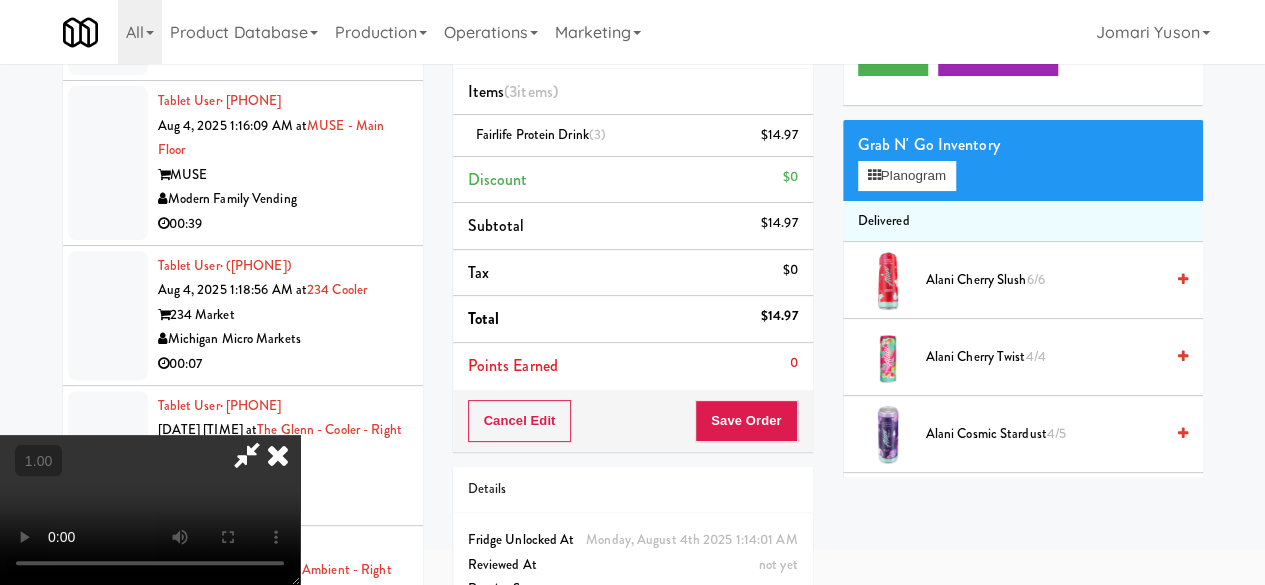 click at bounding box center [150, 510] 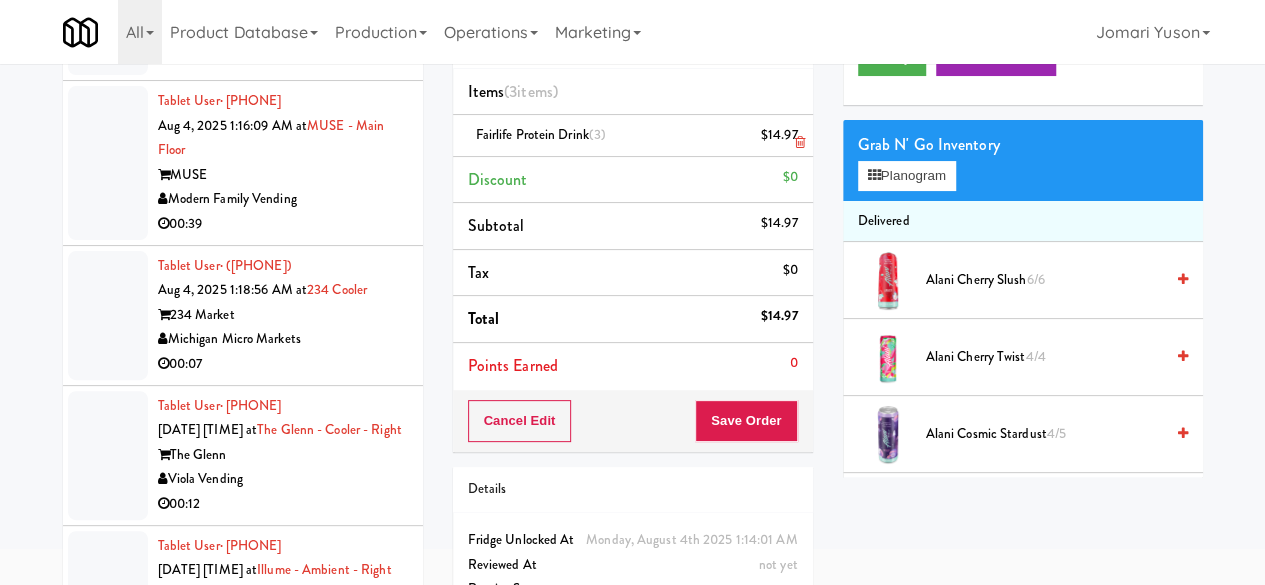 click on "Fairlife Protein Drink   (3) $14.97" at bounding box center [633, 136] 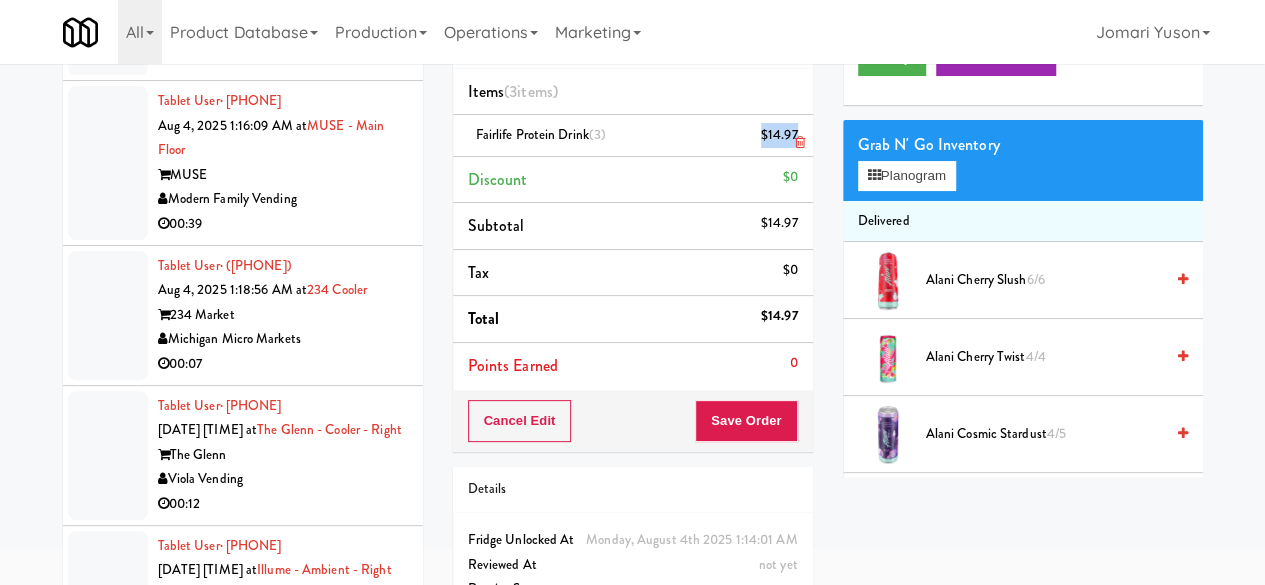 click at bounding box center (799, 142) 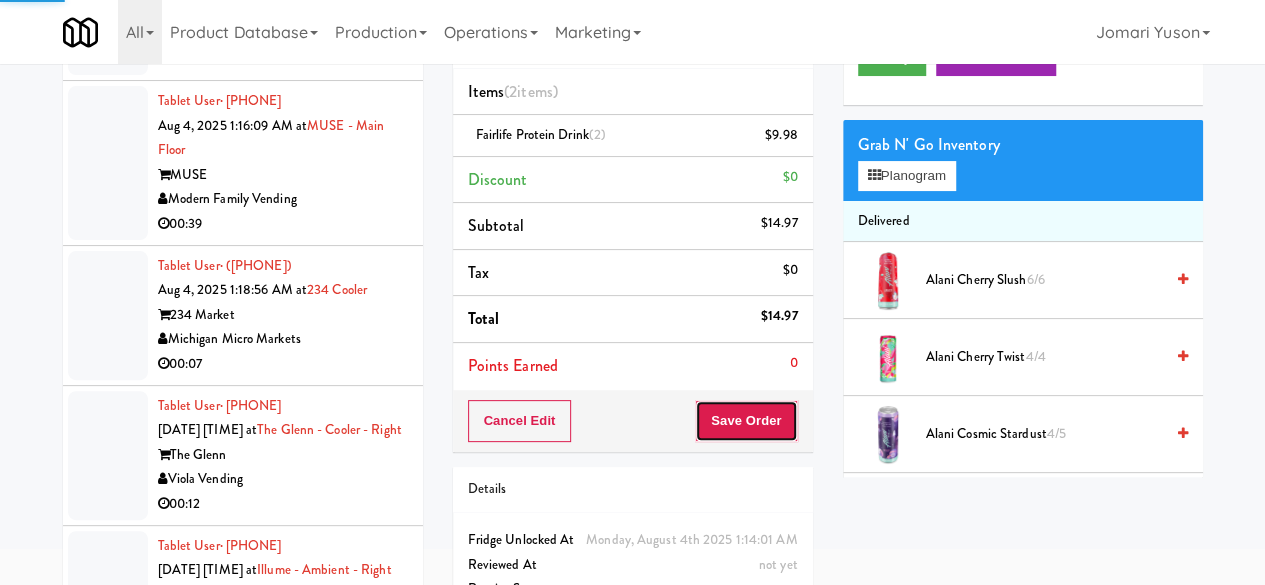click on "Save Order" at bounding box center (746, 421) 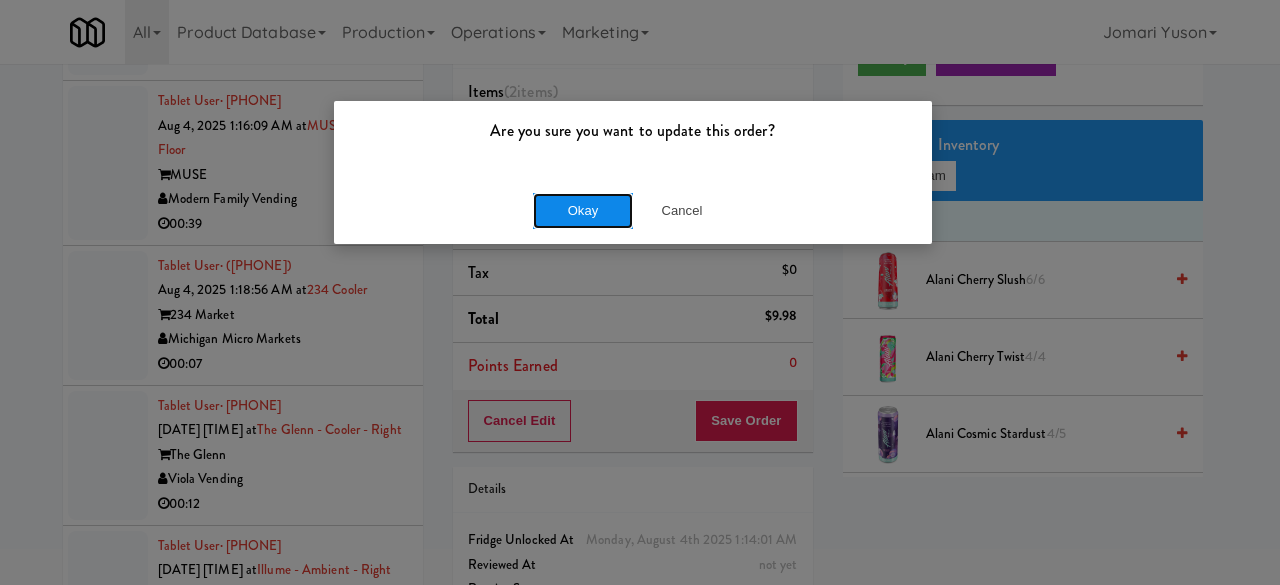 click on "Okay" at bounding box center (583, 211) 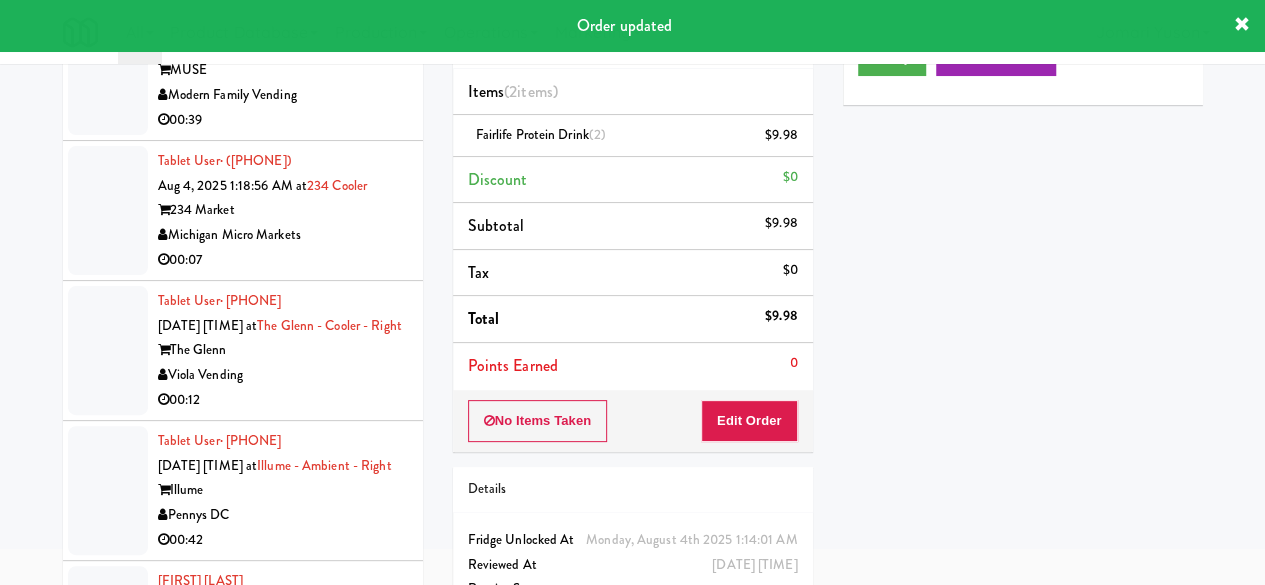 scroll, scrollTop: 13849, scrollLeft: 0, axis: vertical 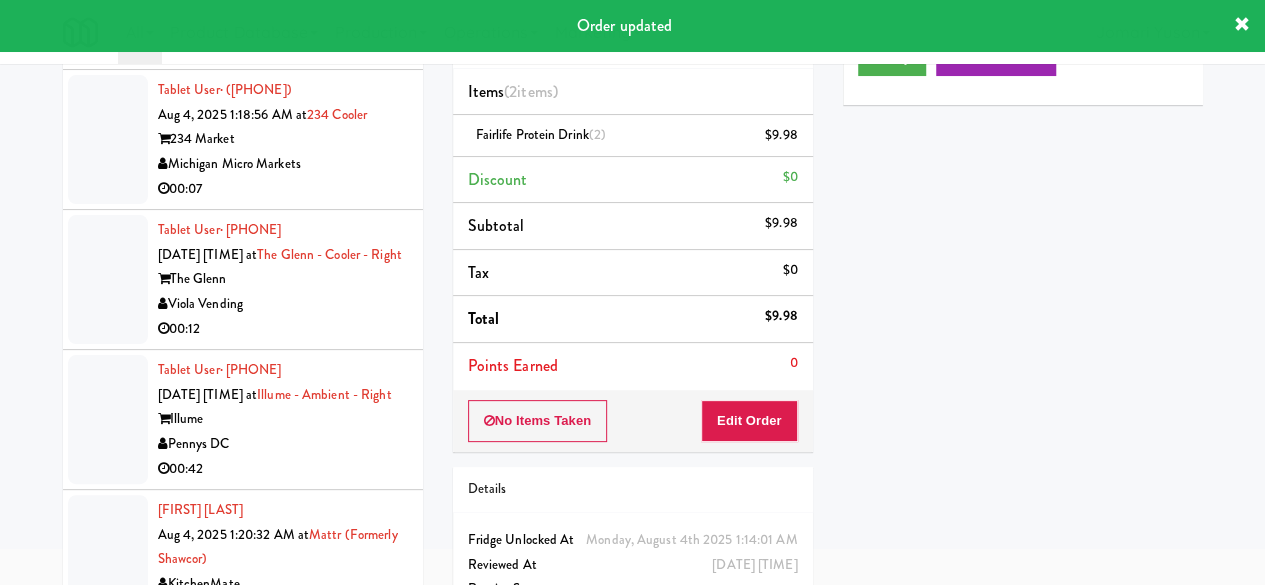 click on "Pennys DC" at bounding box center [283, -585] 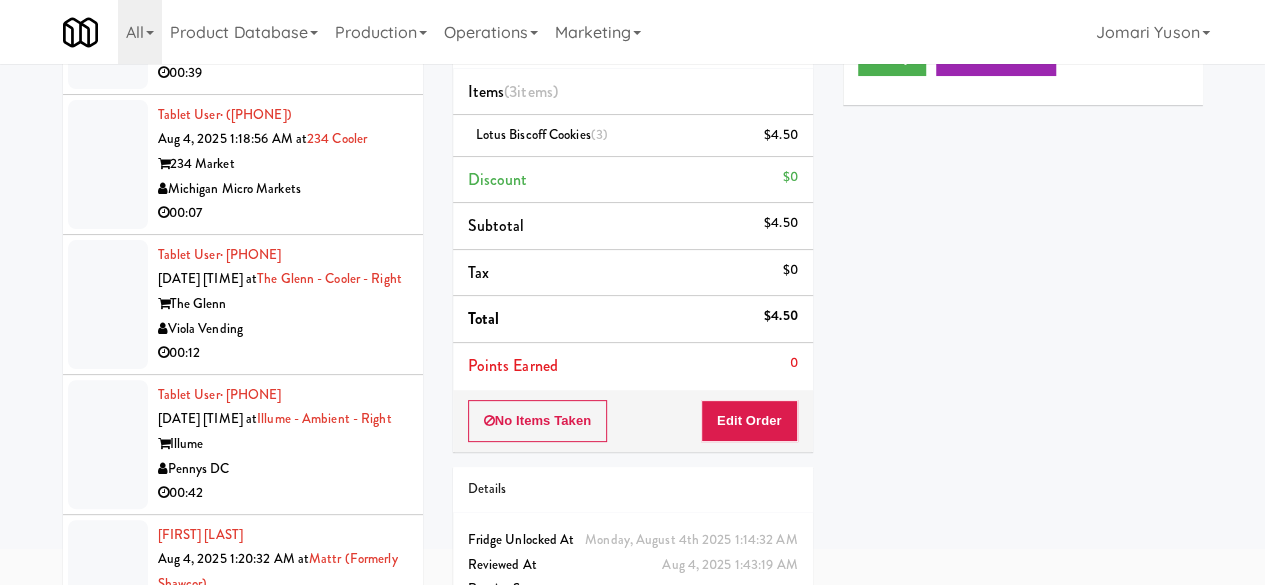 click on "00:05" at bounding box center [283, -396] 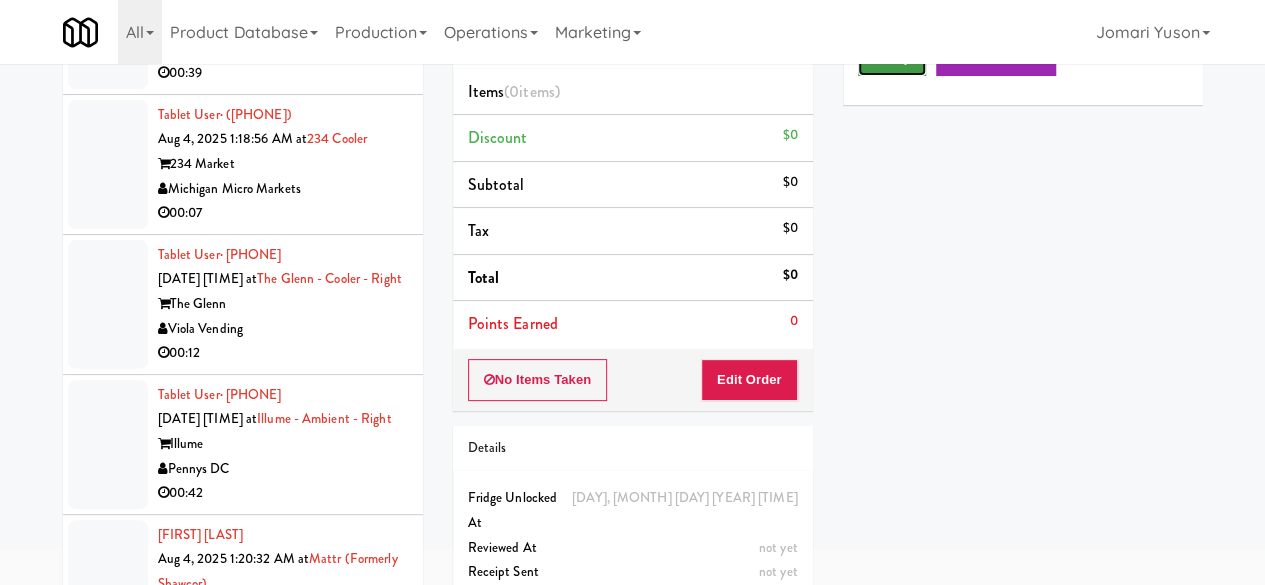 click on "Play" at bounding box center [892, 58] 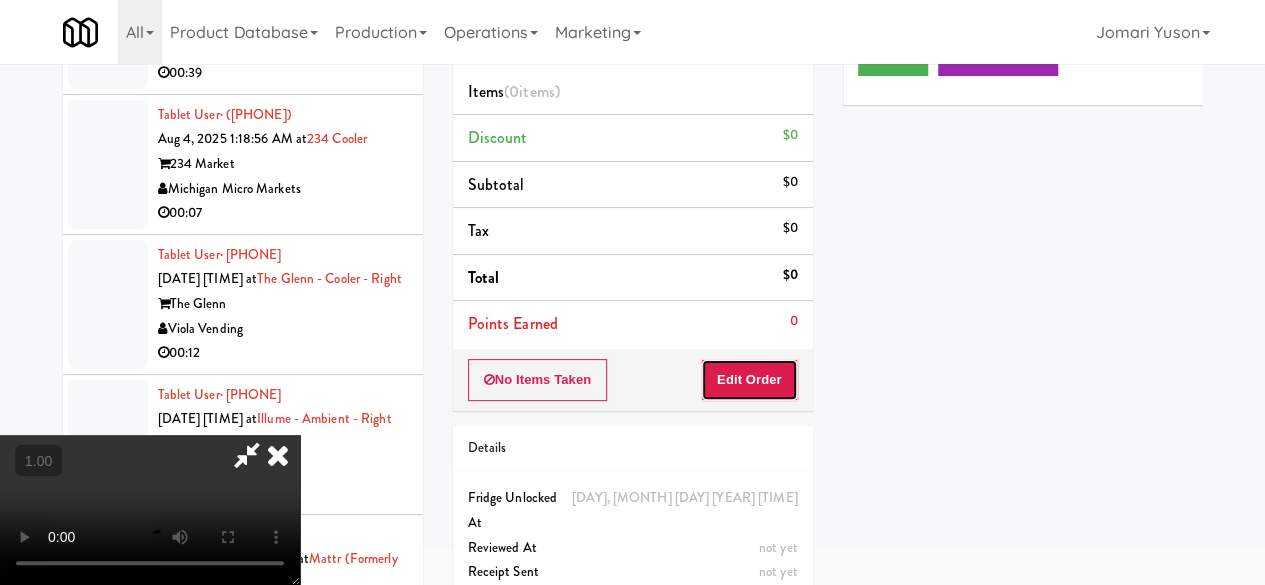 click on "Edit Order" at bounding box center [749, 380] 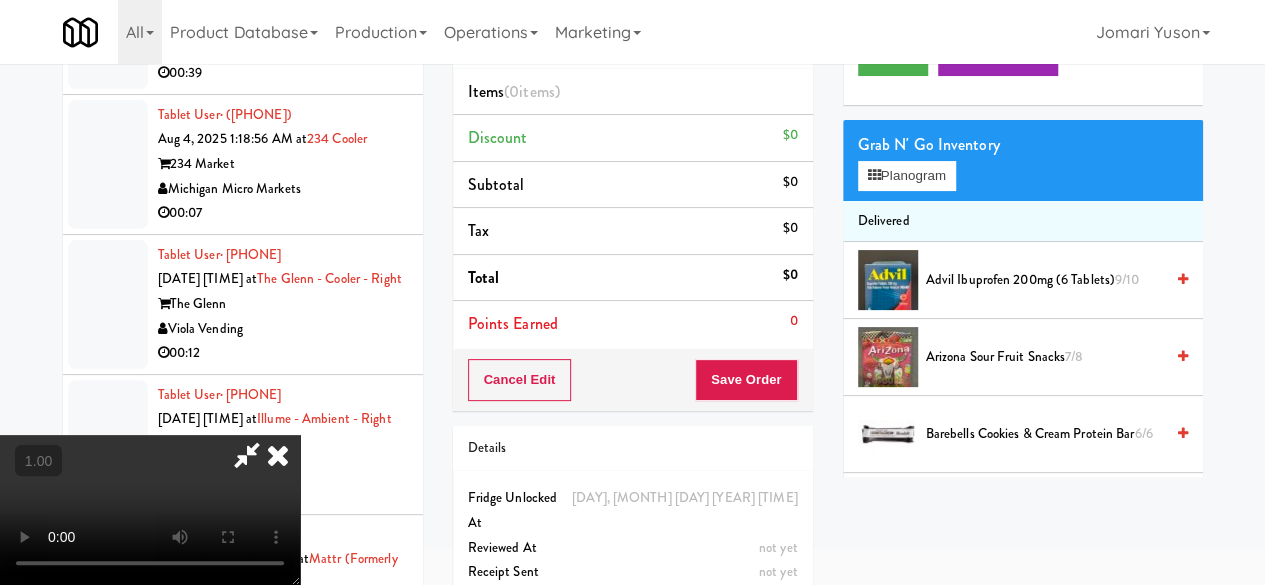 scroll, scrollTop: 64, scrollLeft: 0, axis: vertical 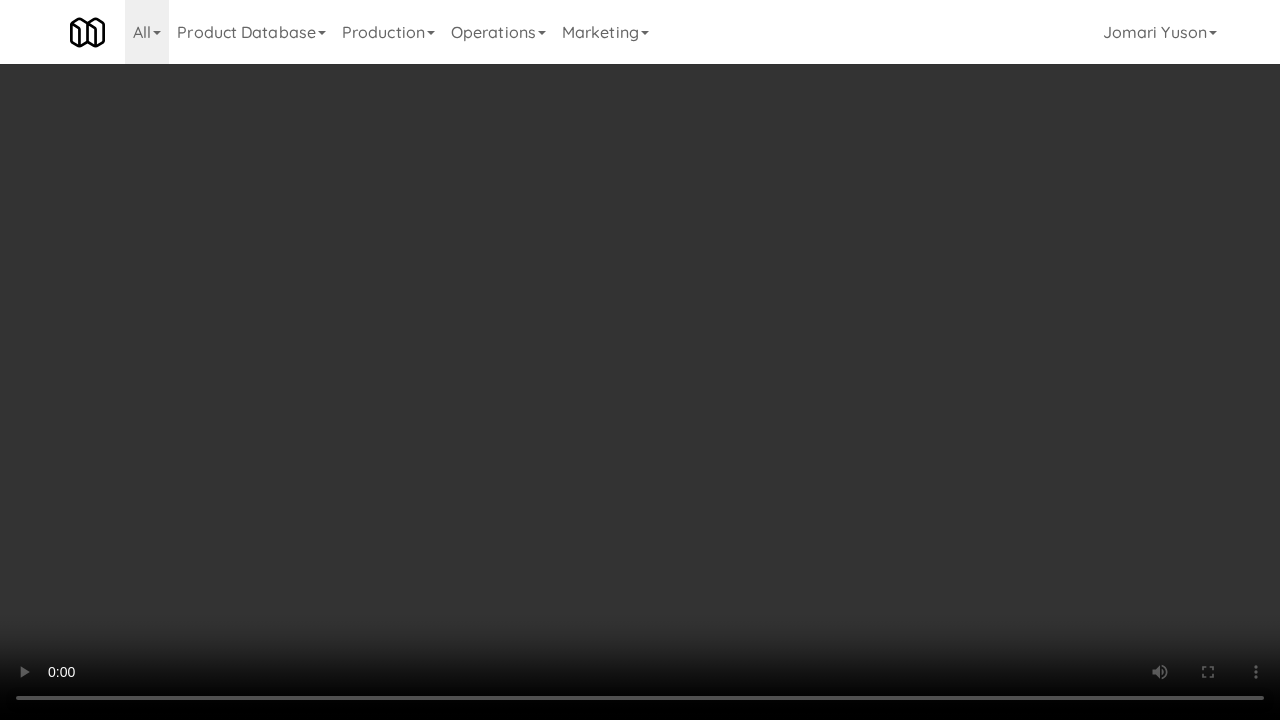 type 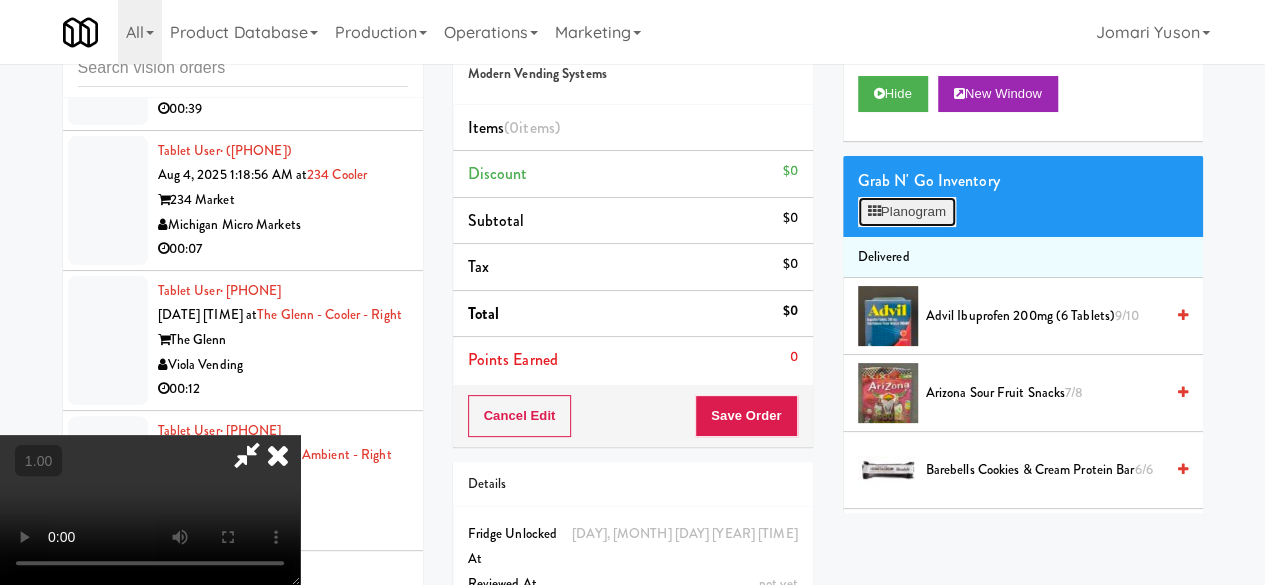 click on "Planogram" at bounding box center (907, 212) 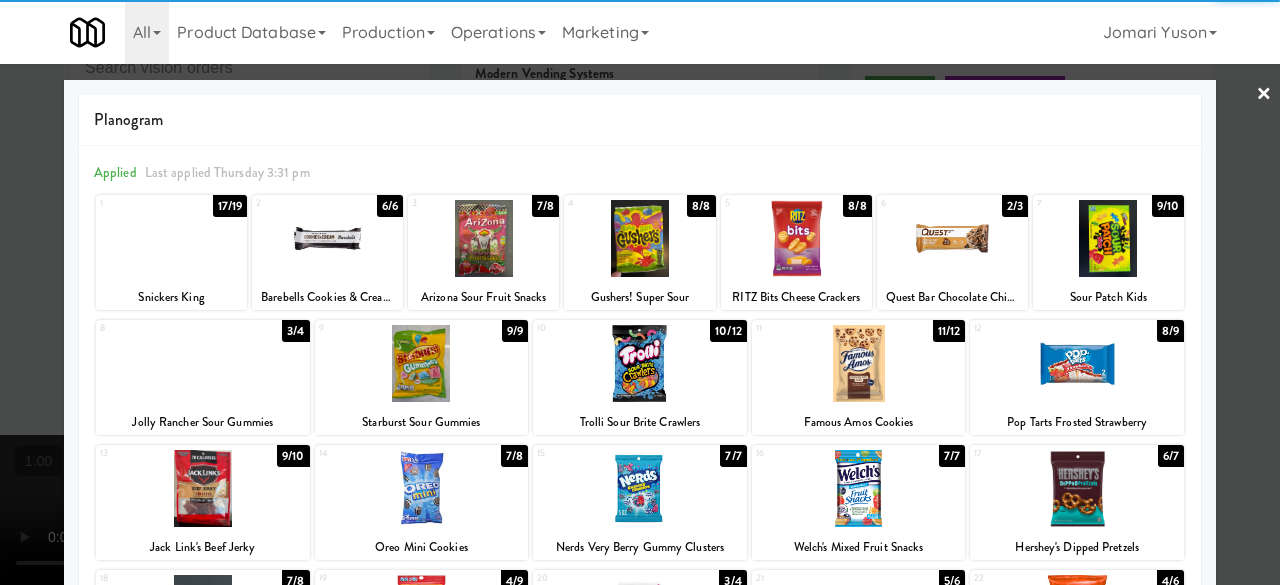 click at bounding box center [422, 363] 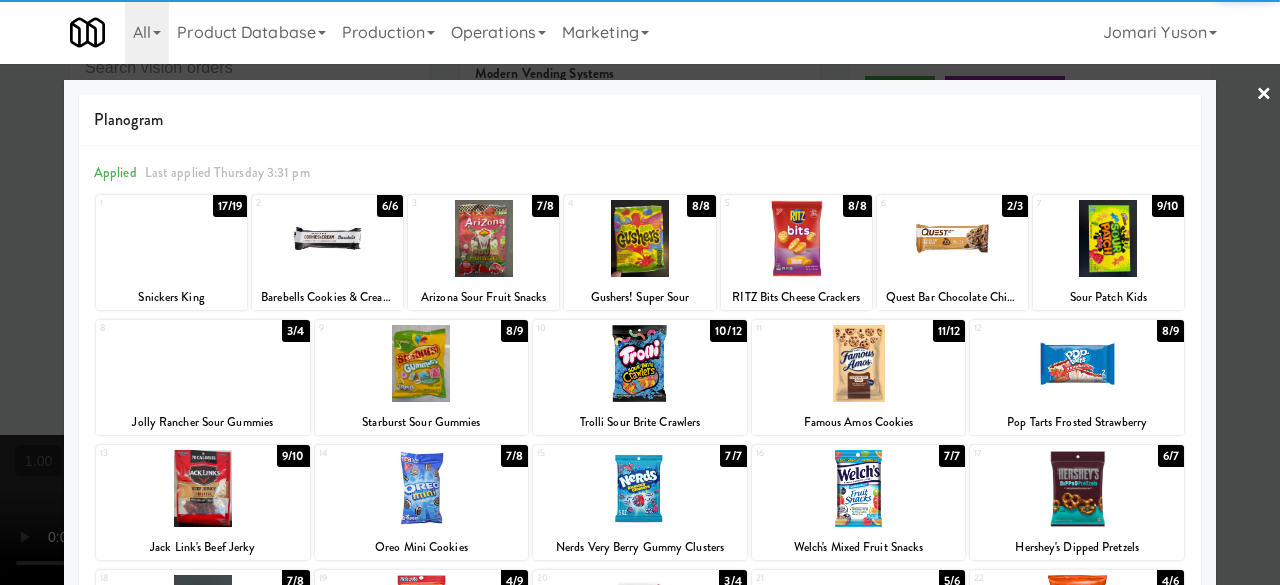 click on "×" at bounding box center (1264, 95) 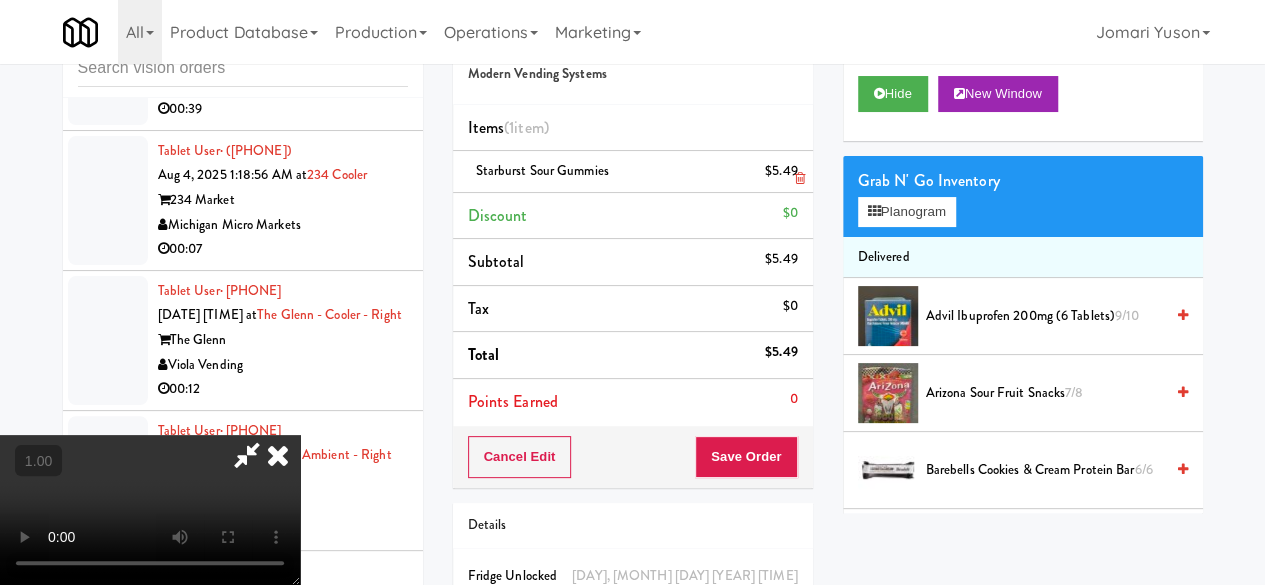 drag, startPoint x: 726, startPoint y: 172, endPoint x: 714, endPoint y: 174, distance: 12.165525 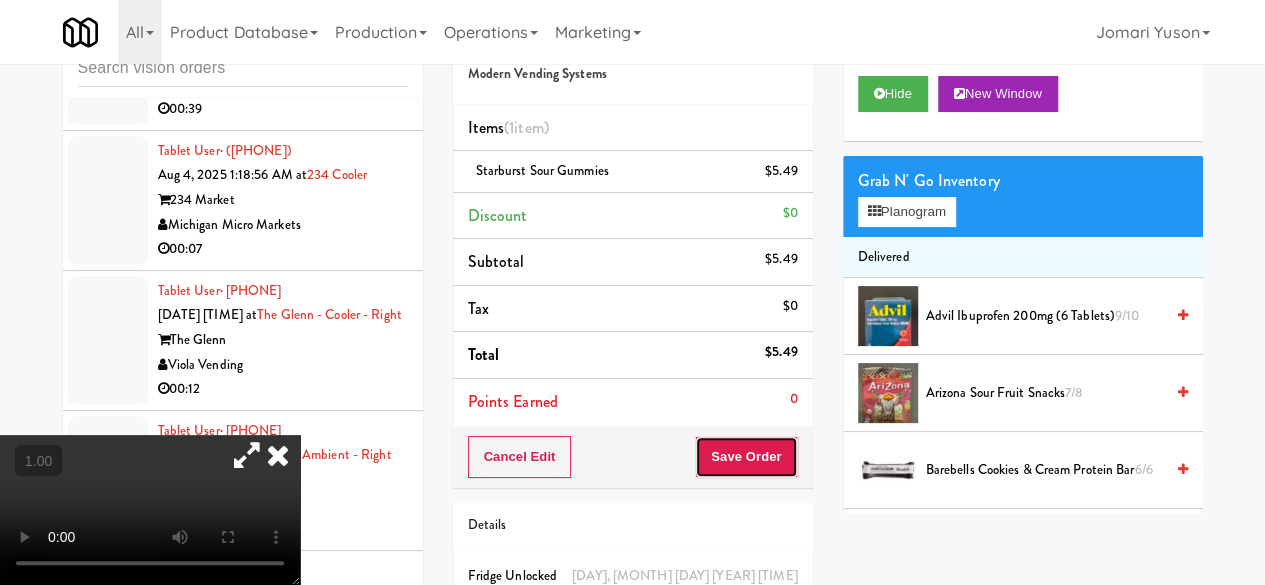click on "Save Order" at bounding box center [746, 457] 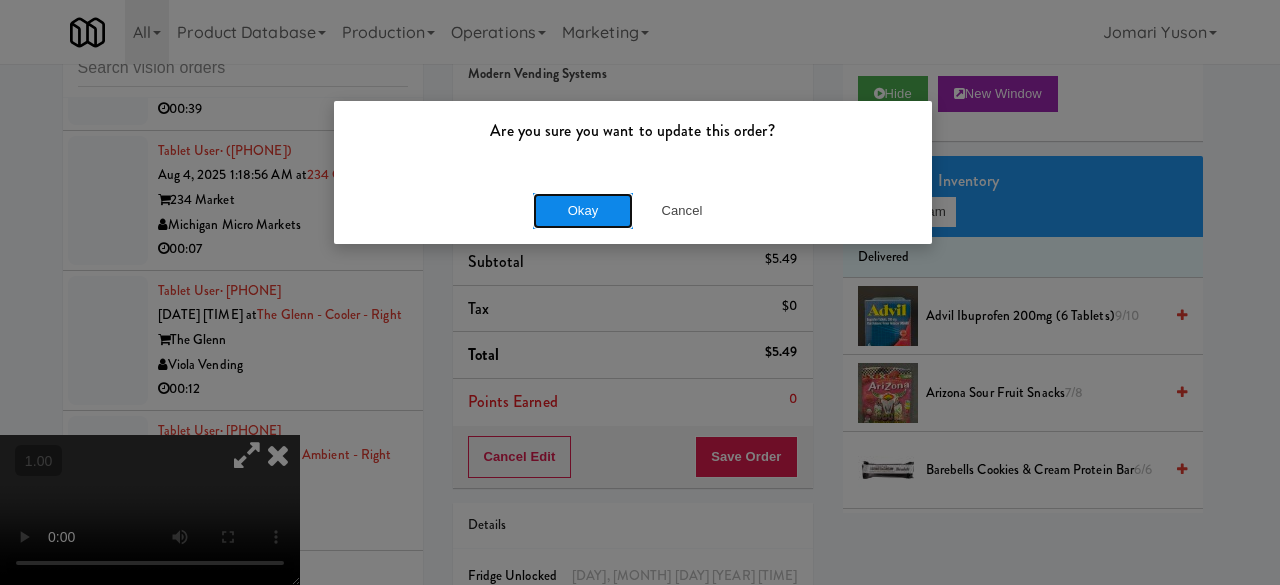 click on "Okay" at bounding box center (583, 211) 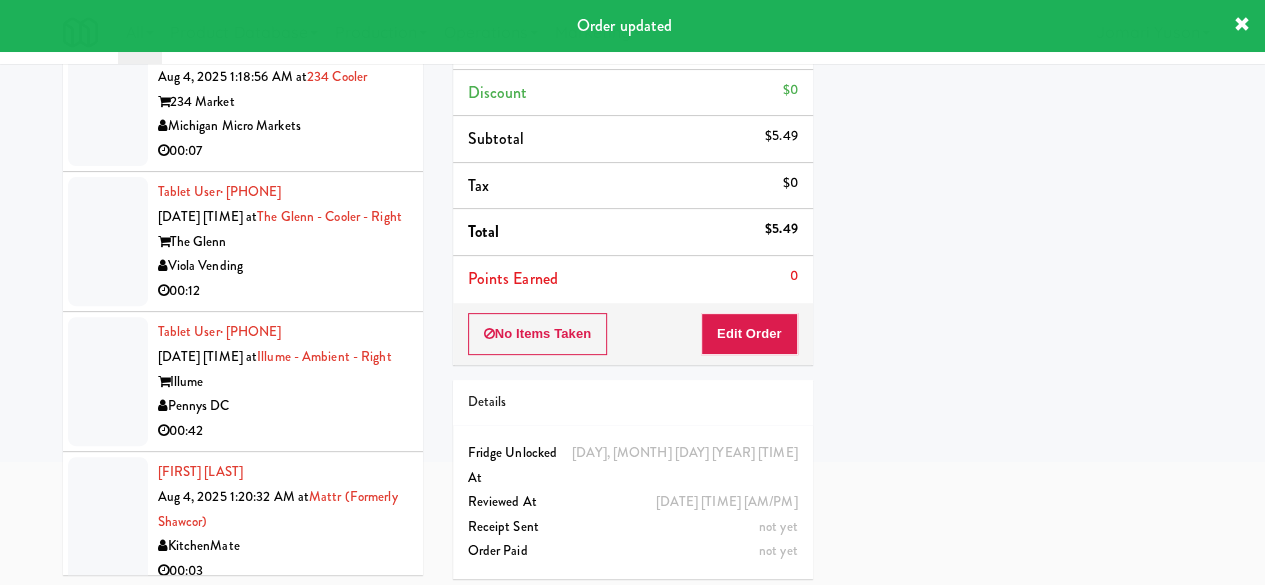 scroll, scrollTop: 190, scrollLeft: 0, axis: vertical 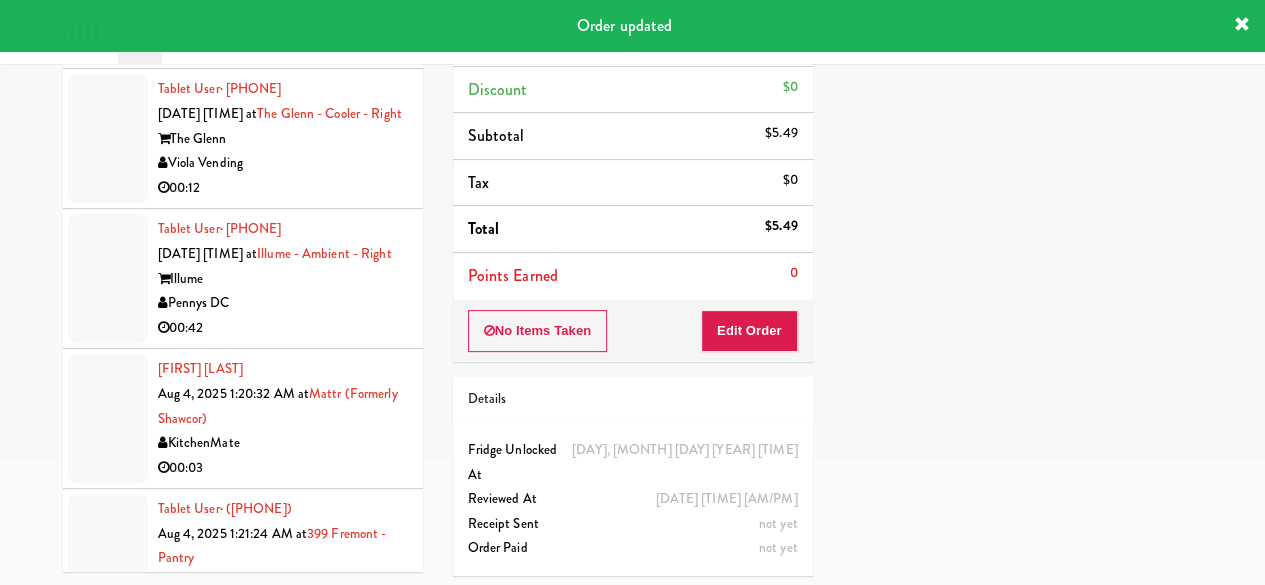 click on "Modern Family Vending" at bounding box center (283, -421) 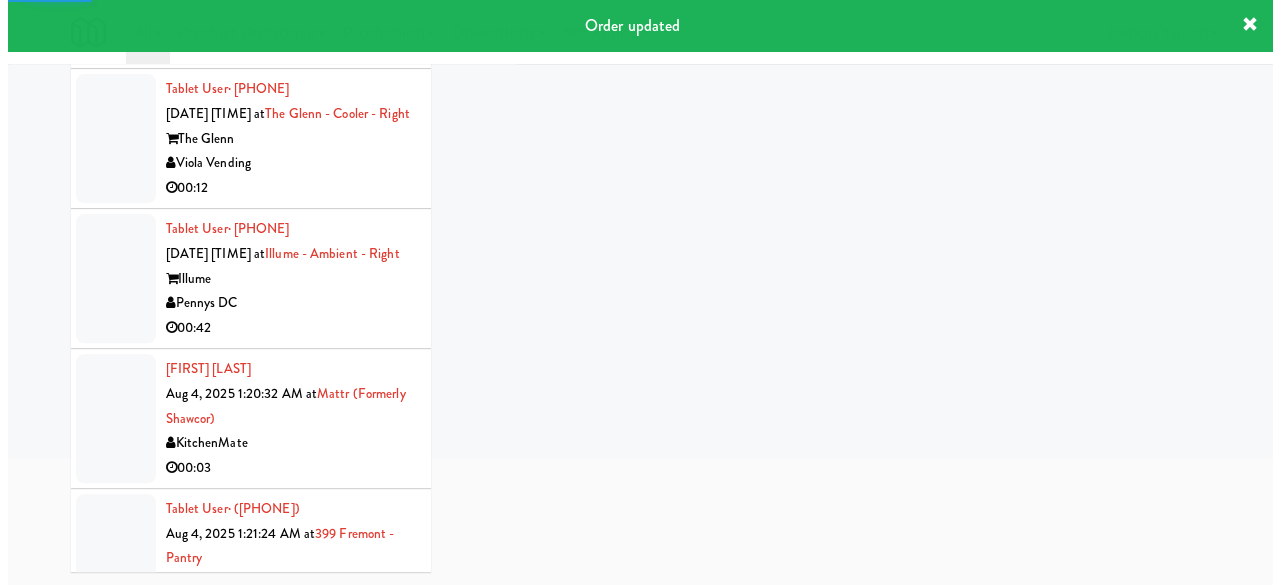 scroll, scrollTop: 0, scrollLeft: 0, axis: both 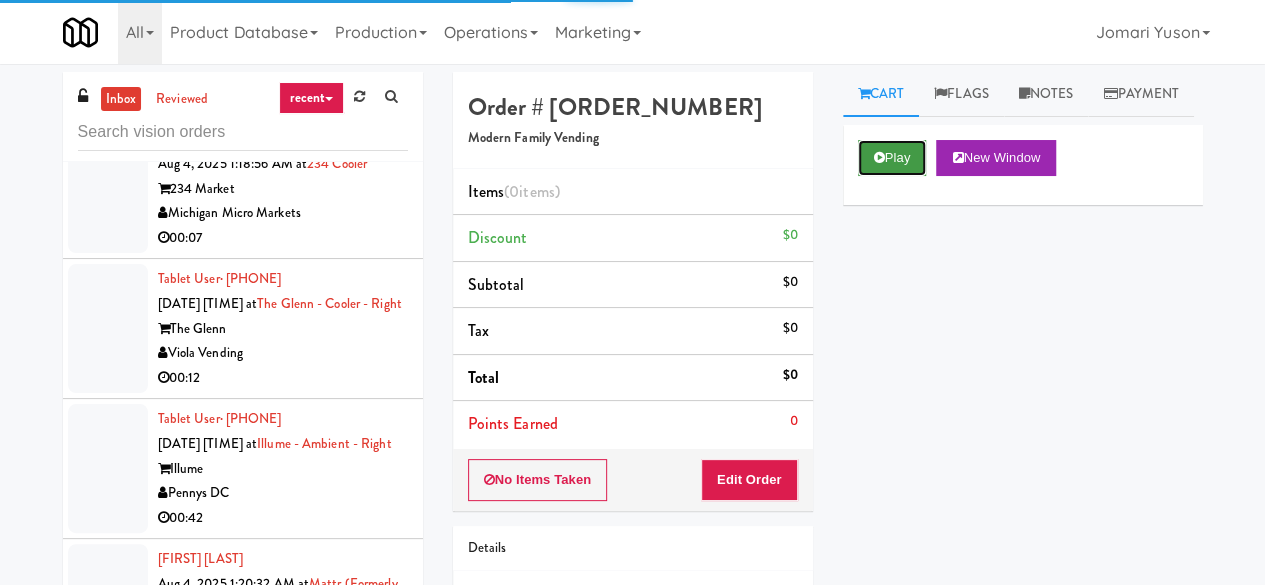 click at bounding box center (879, 157) 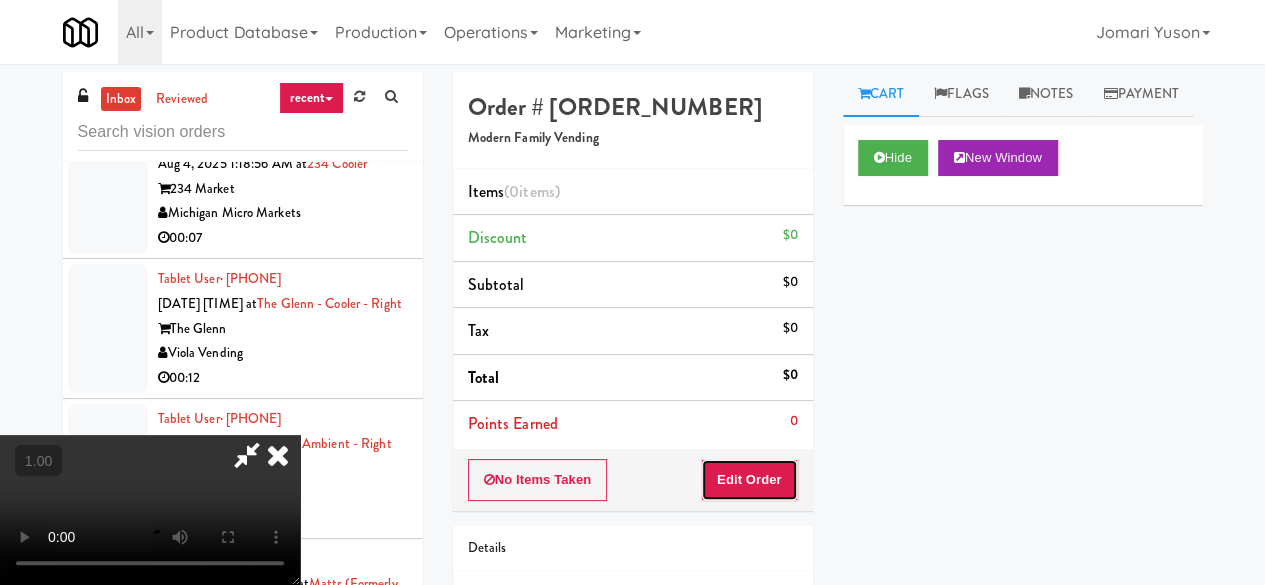 click on "Edit Order" at bounding box center (749, 480) 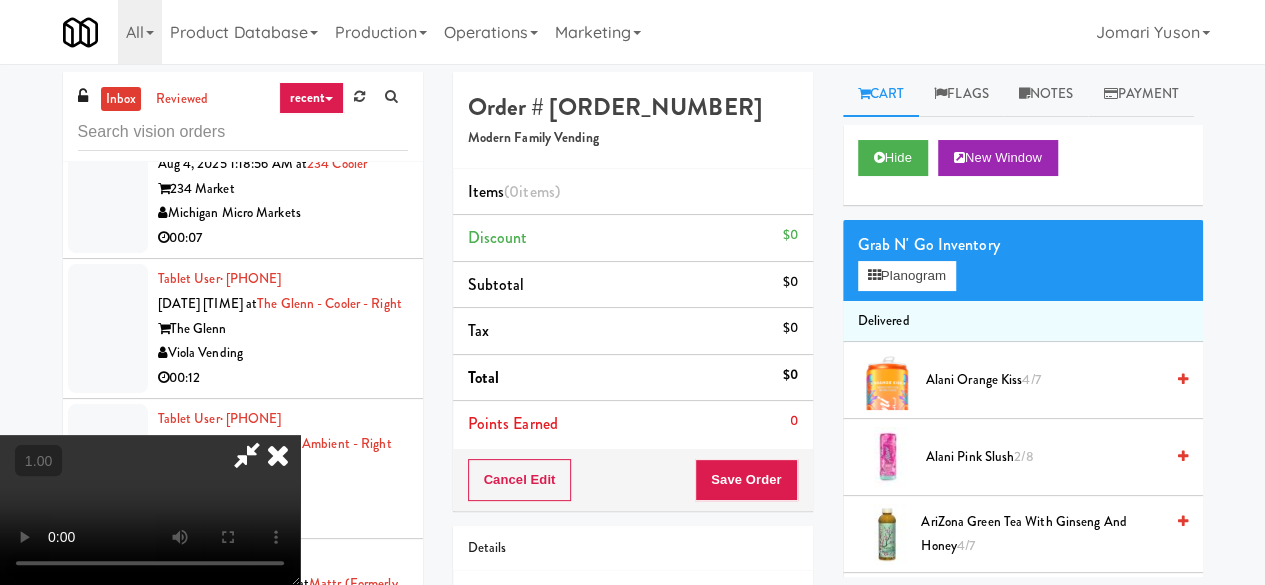 click at bounding box center [150, 510] 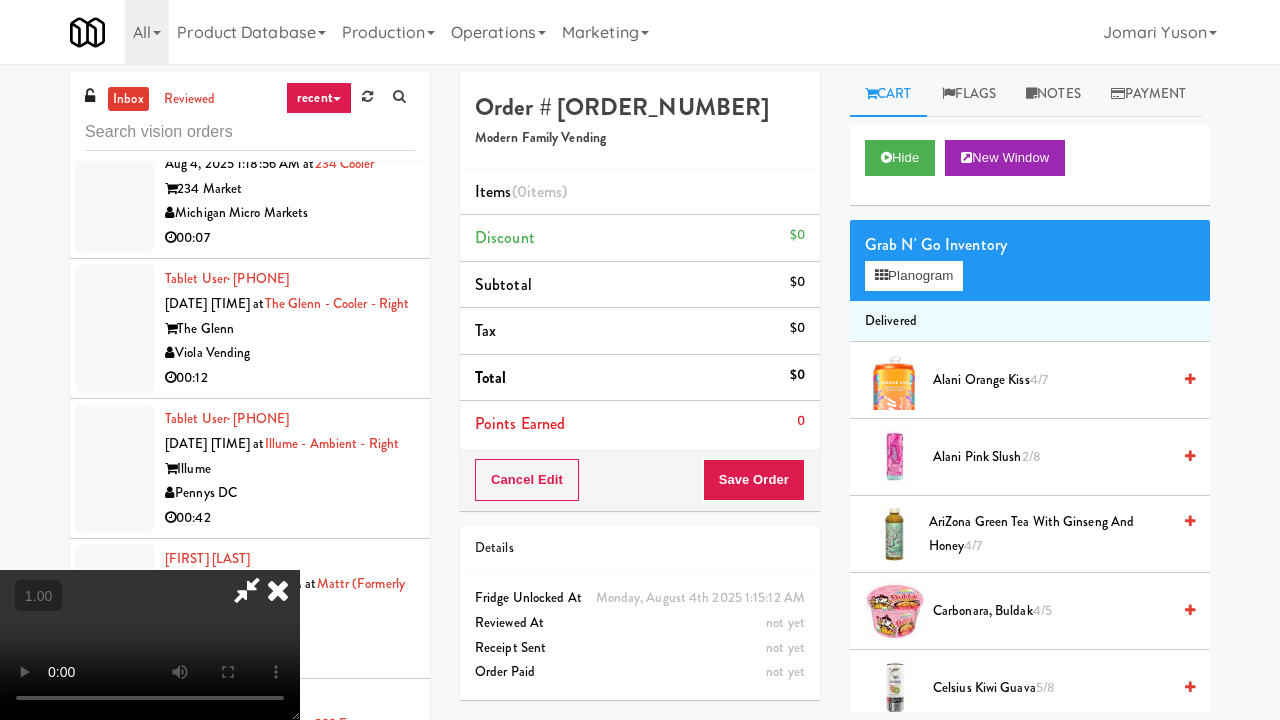 type 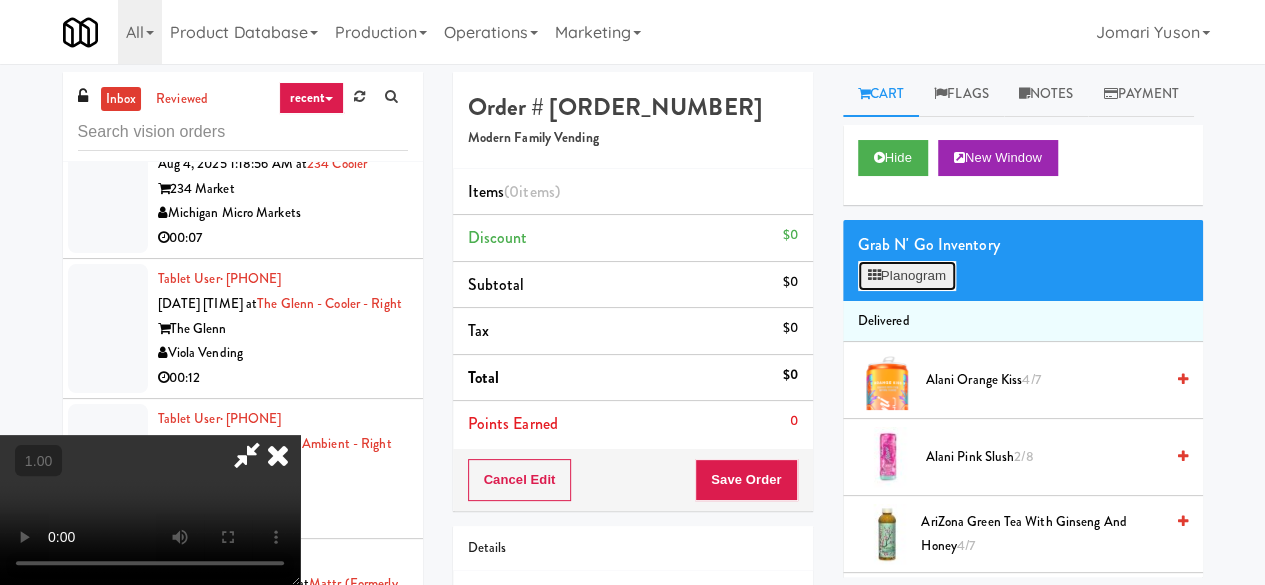 click on "Planogram" at bounding box center [907, 276] 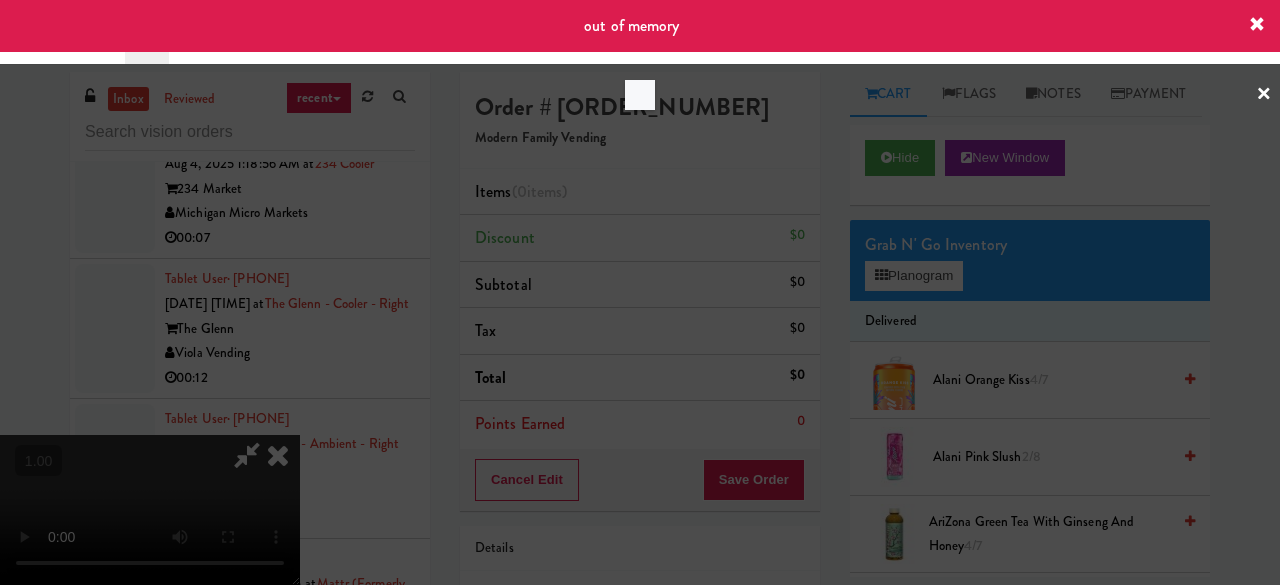 click at bounding box center [640, 292] 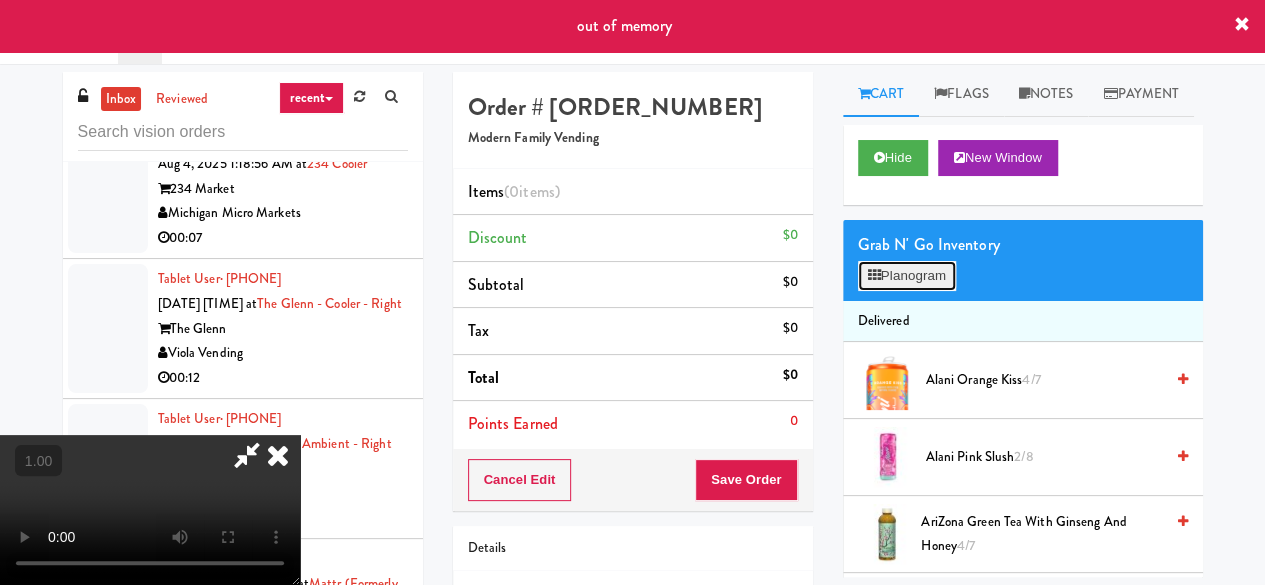 click on "Planogram" at bounding box center [907, 276] 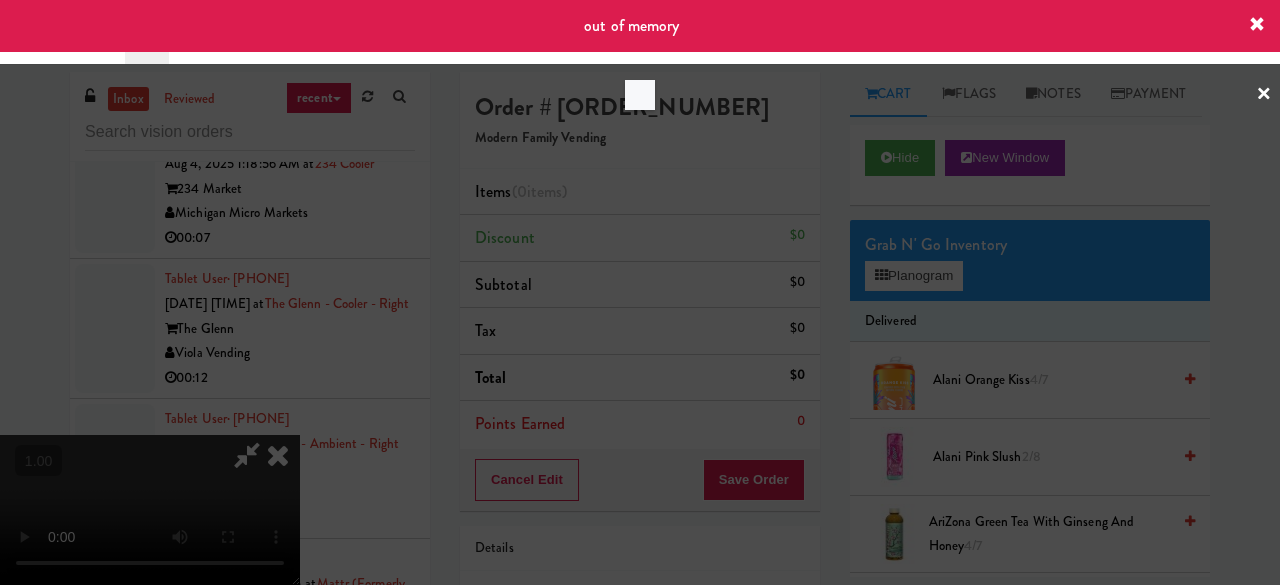 click at bounding box center (640, 292) 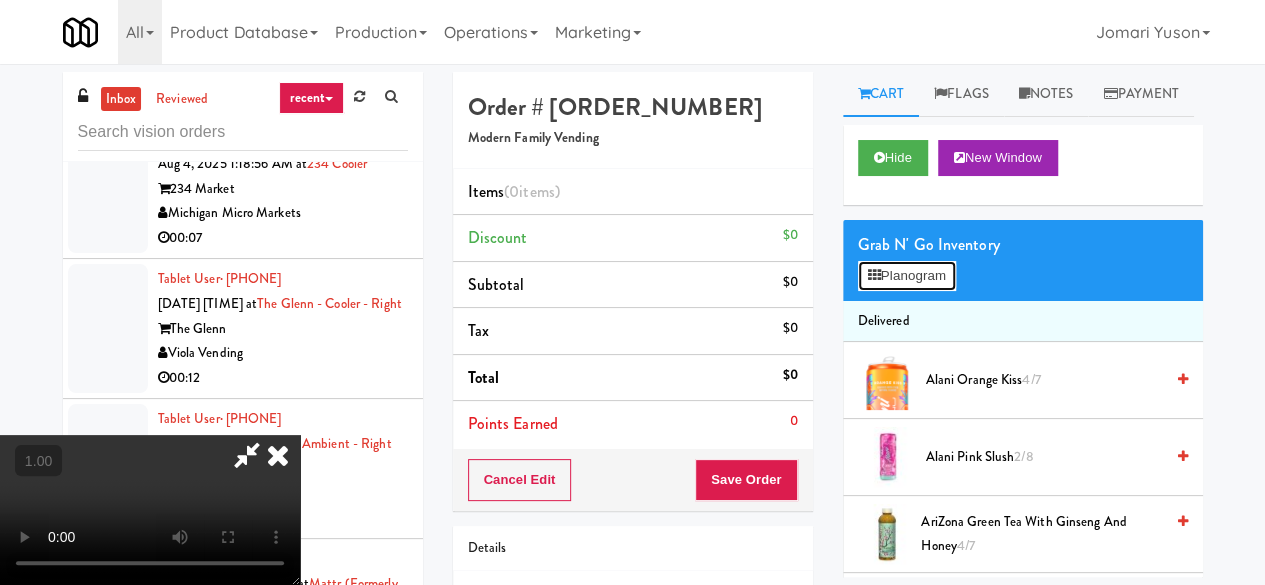 click on "Planogram" at bounding box center (907, 276) 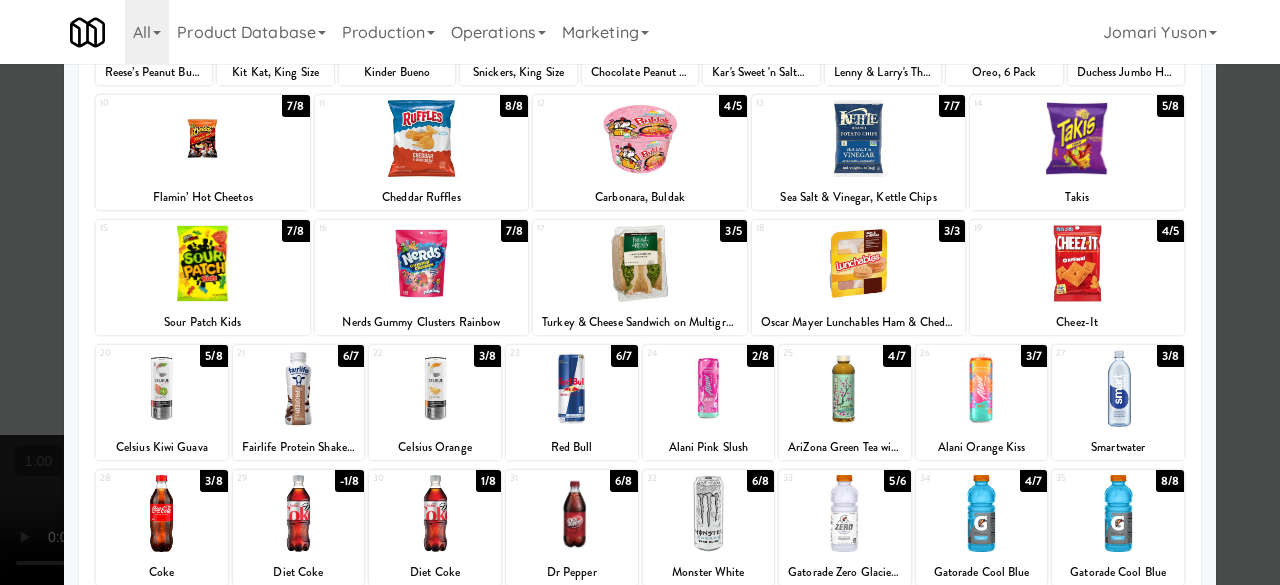 scroll, scrollTop: 200, scrollLeft: 0, axis: vertical 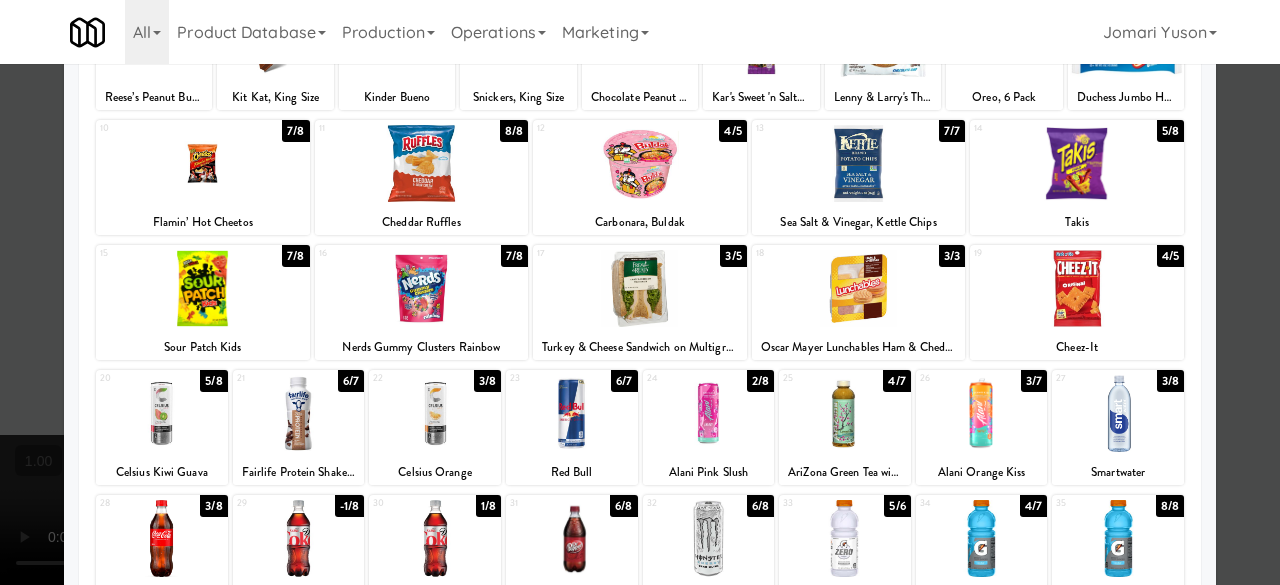 click at bounding box center [982, 413] 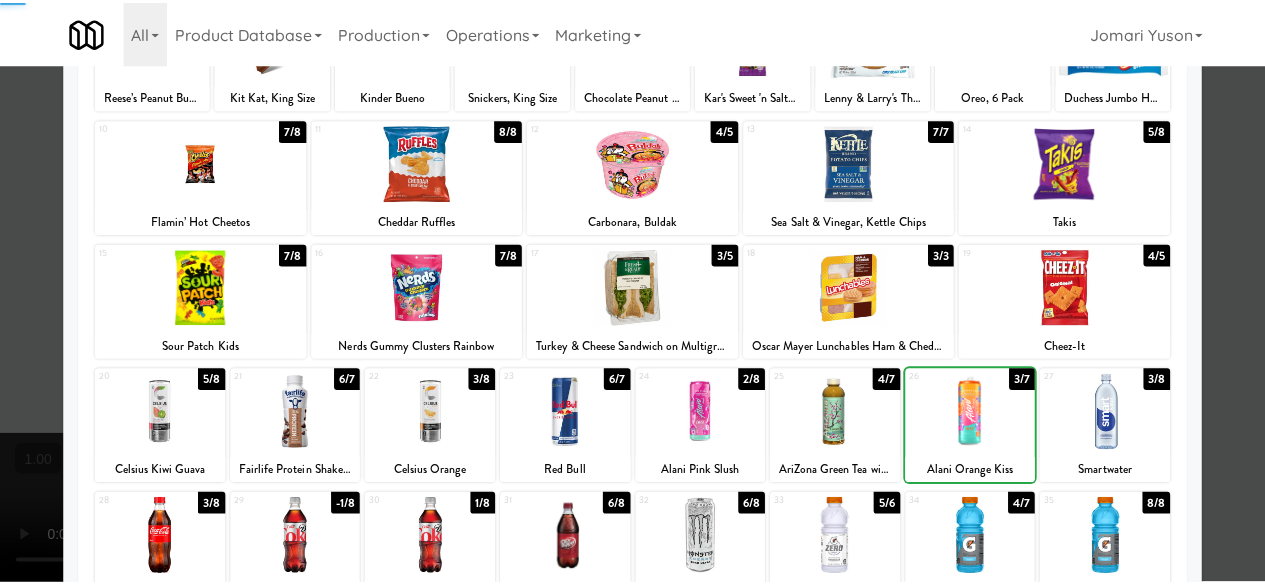 scroll, scrollTop: 0, scrollLeft: 0, axis: both 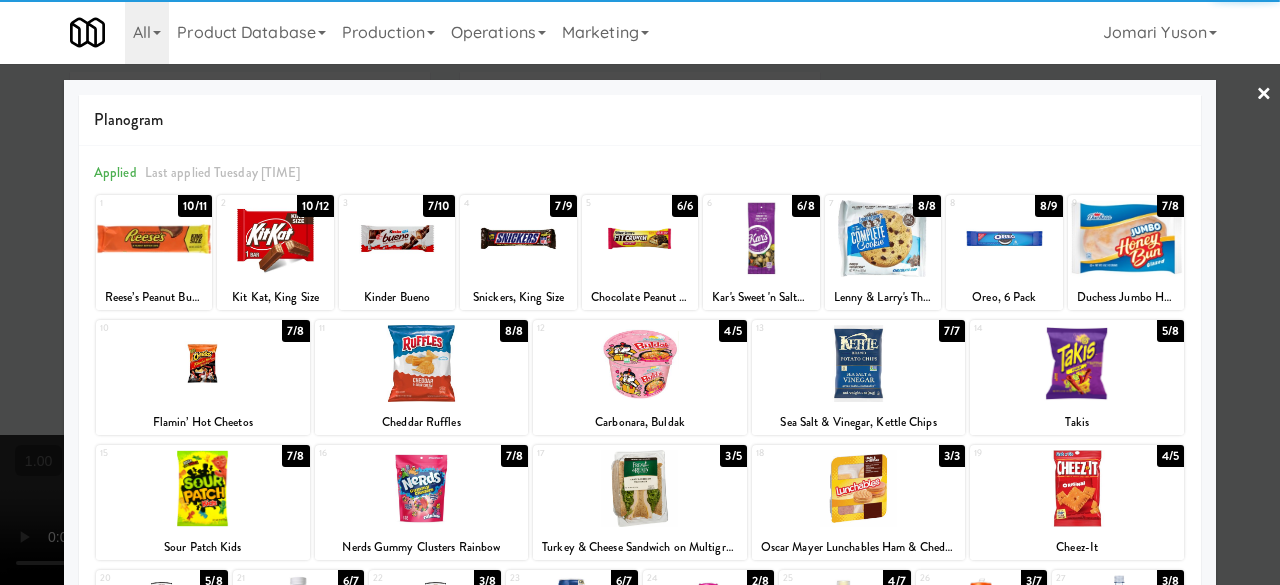 click at bounding box center (640, 292) 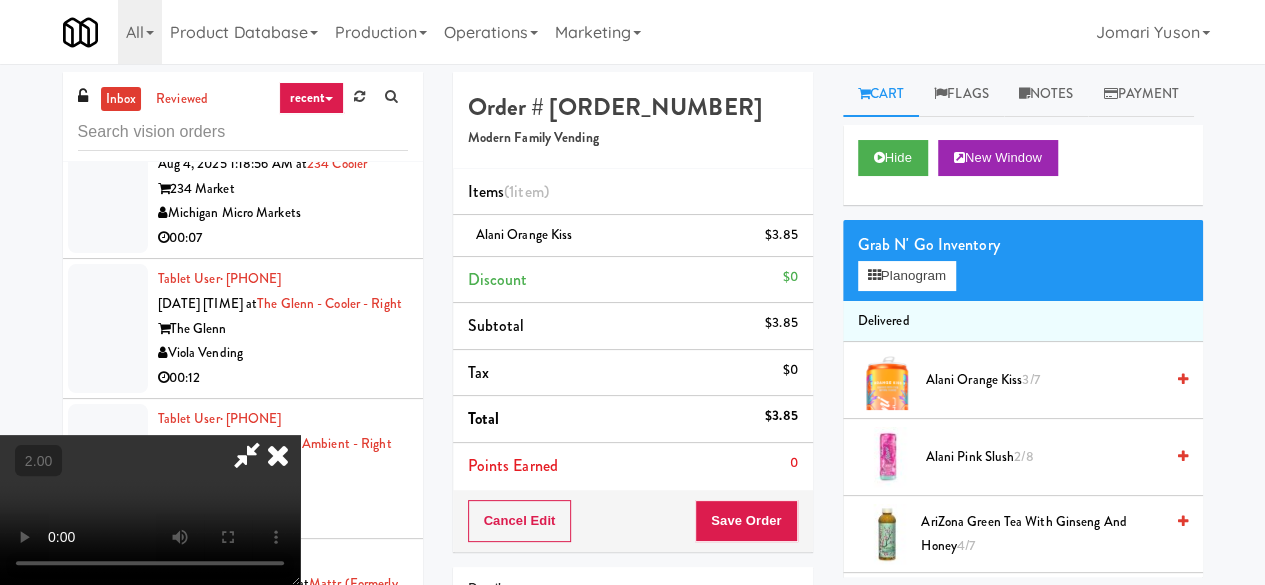 click at bounding box center [278, 455] 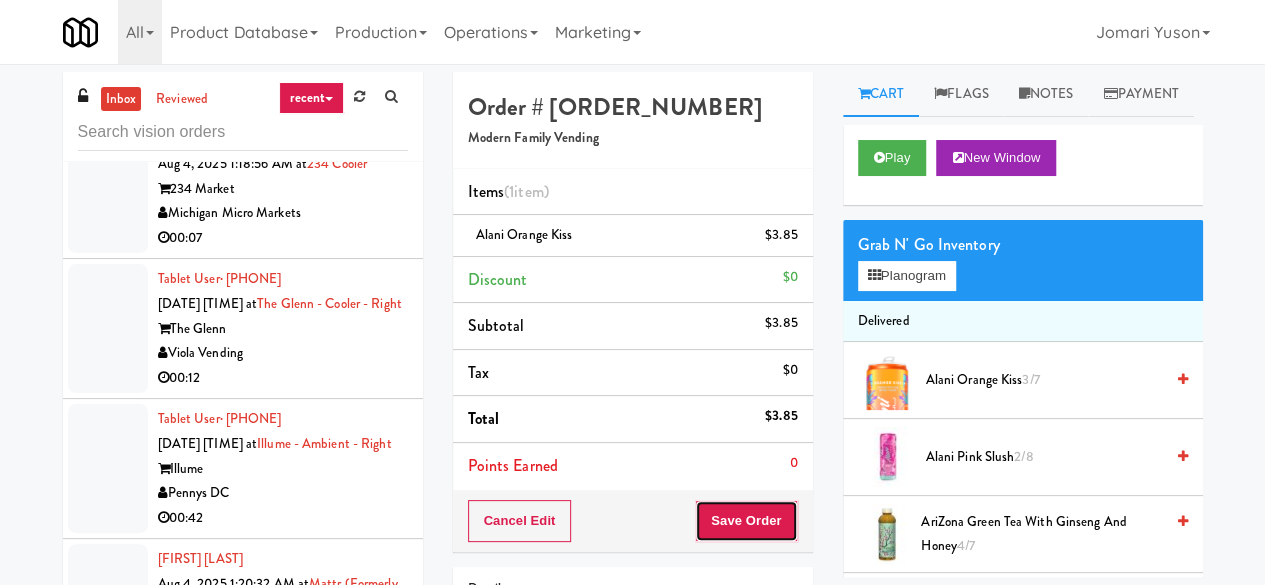 click on "Save Order" at bounding box center [746, 521] 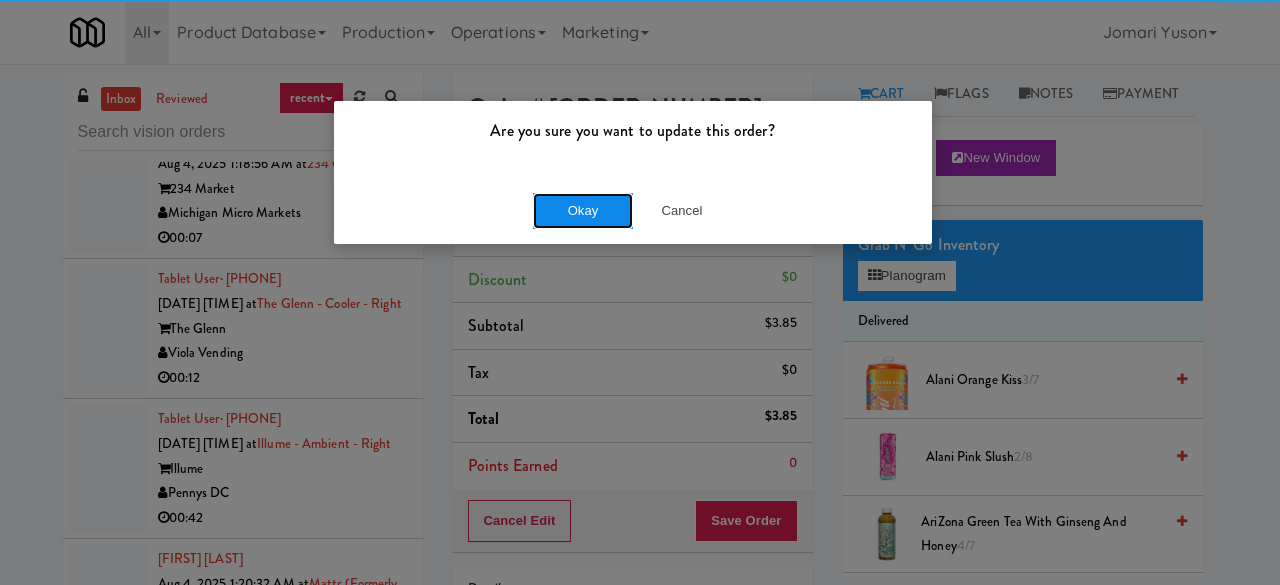 click on "Okay" at bounding box center [583, 211] 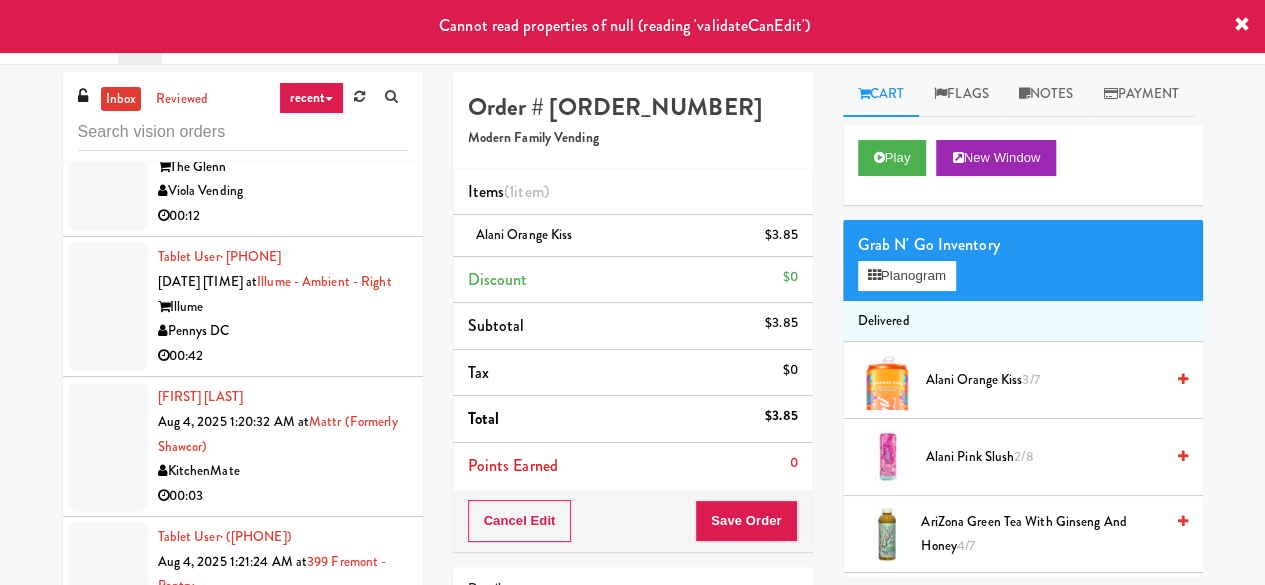 scroll, scrollTop: 14249, scrollLeft: 0, axis: vertical 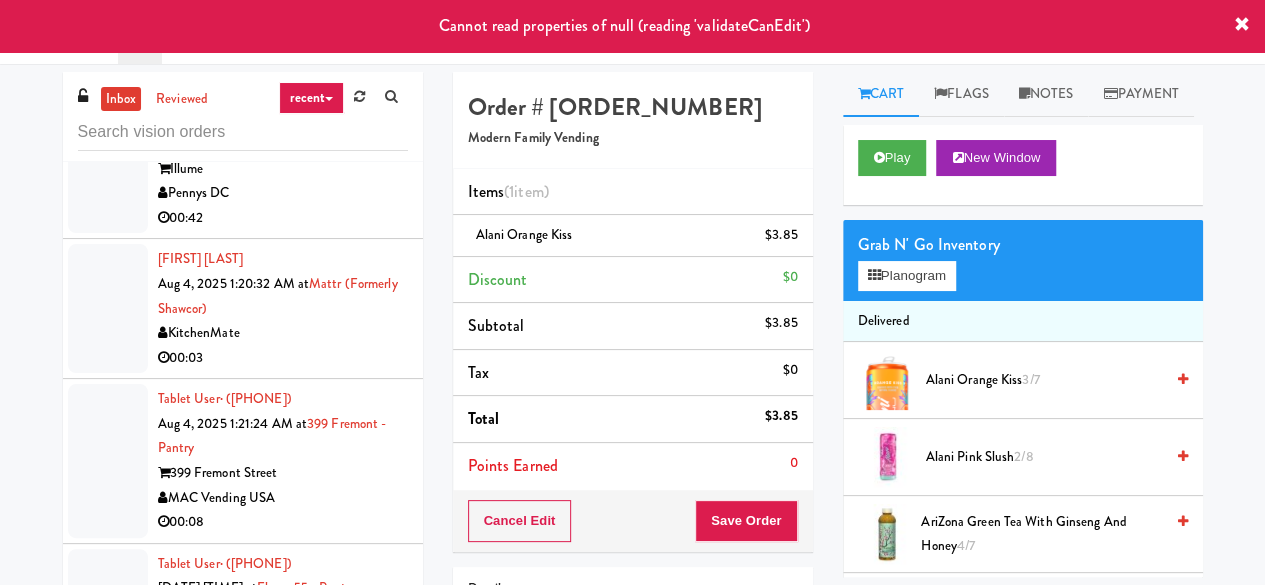 click on "Locale - Ambient - Left" at bounding box center [320, -442] 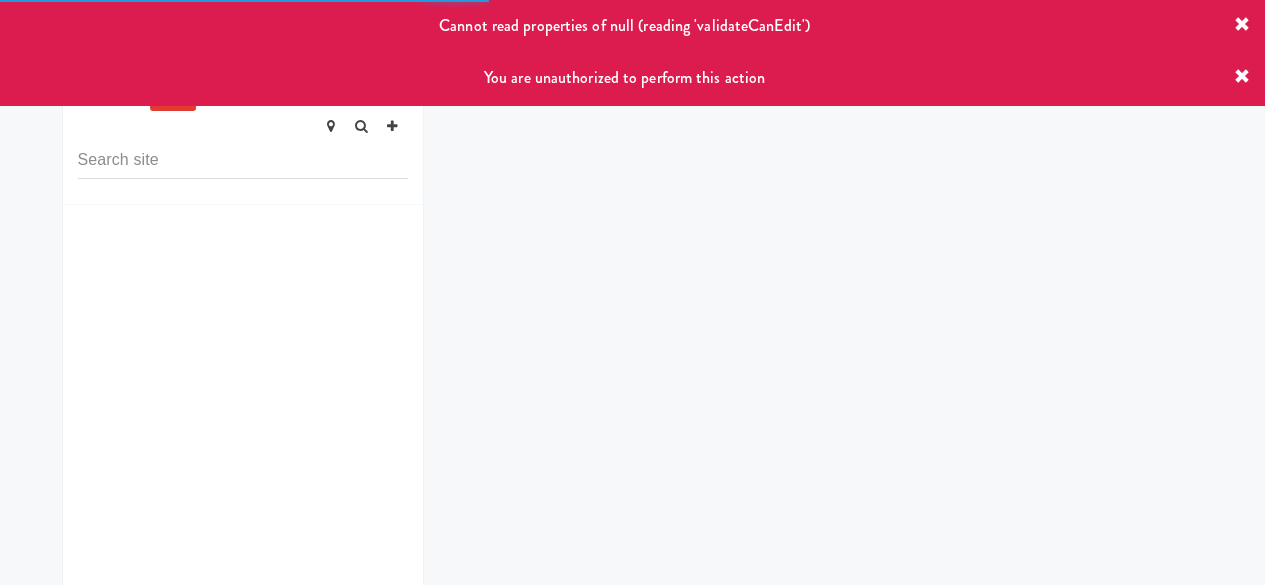 click at bounding box center (243, 160) 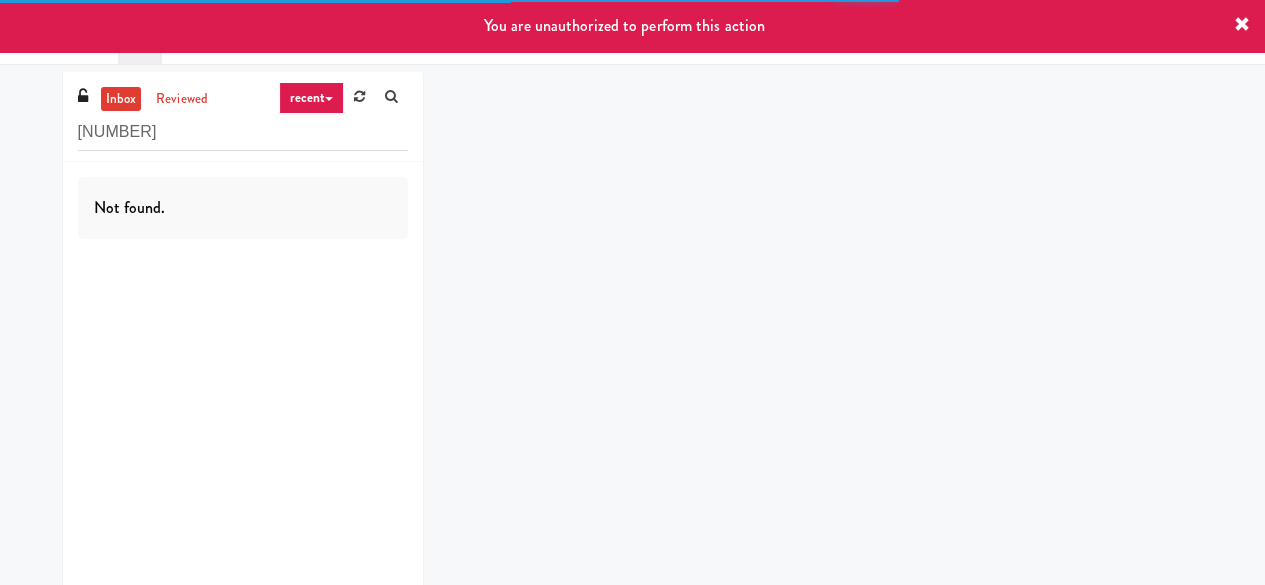 click on "845802" at bounding box center [243, 132] 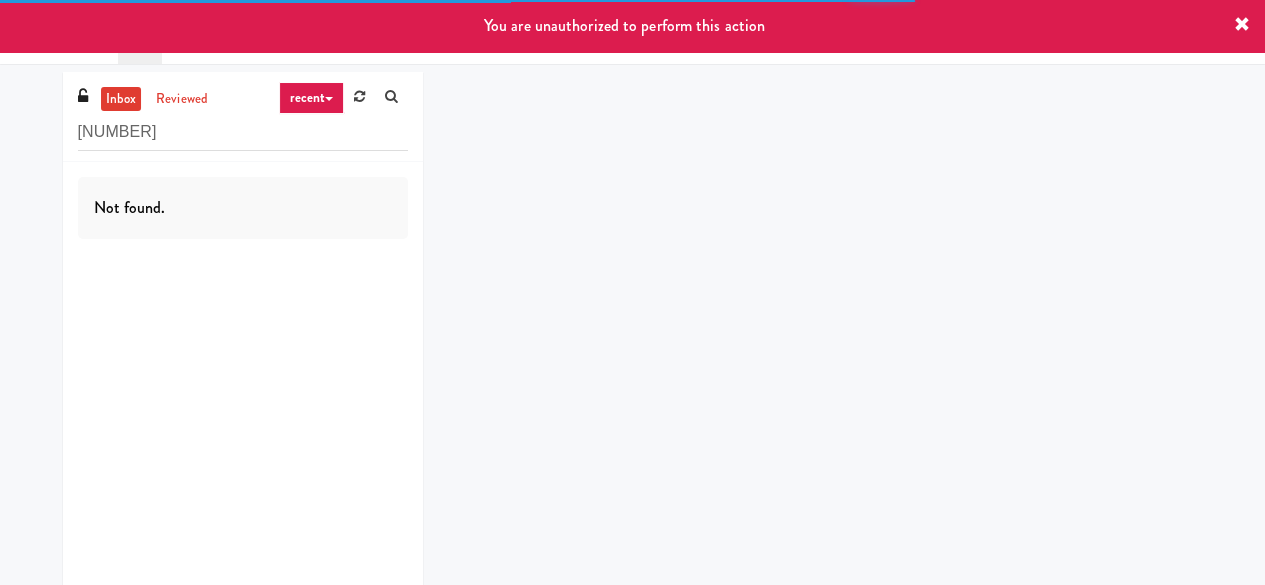 click on "845802" at bounding box center [243, 132] 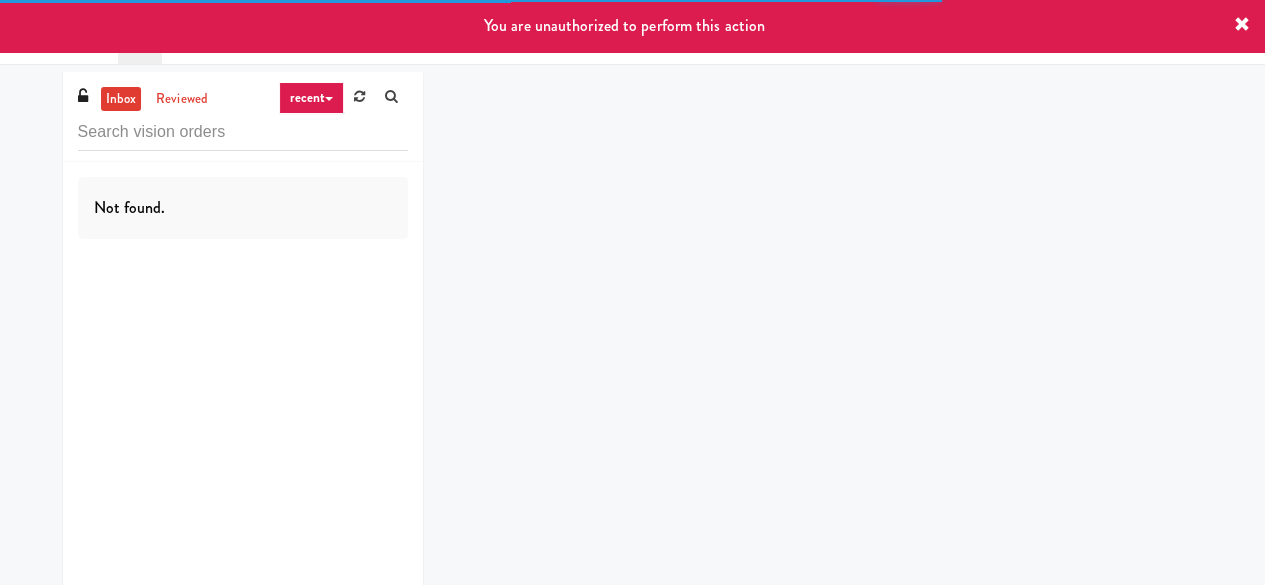 type 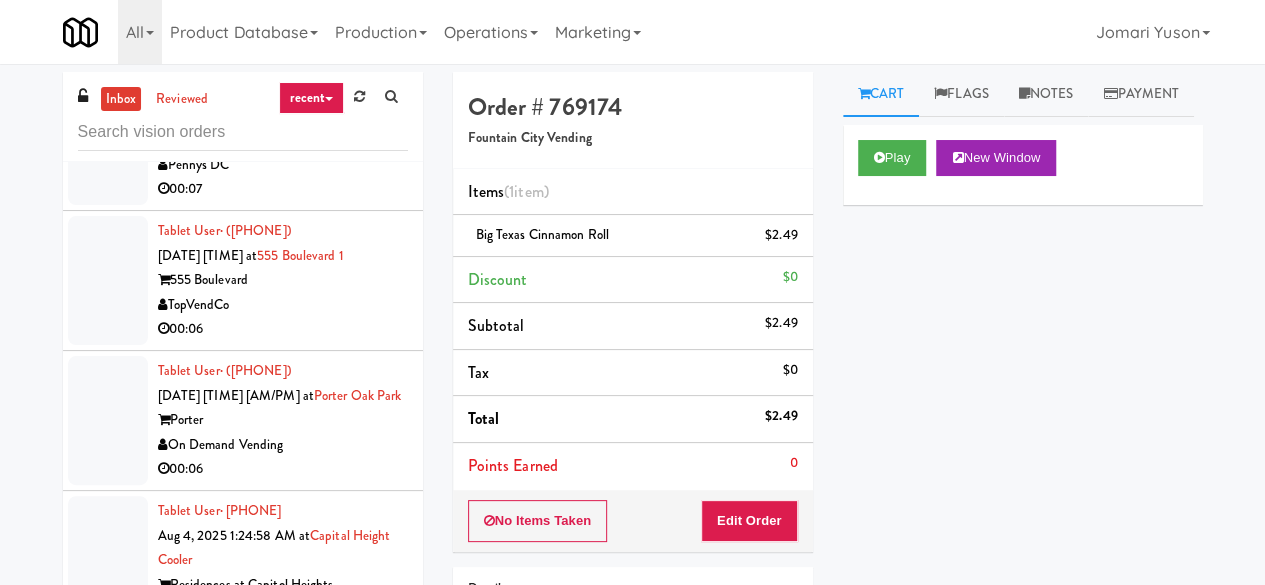scroll, scrollTop: 7600, scrollLeft: 0, axis: vertical 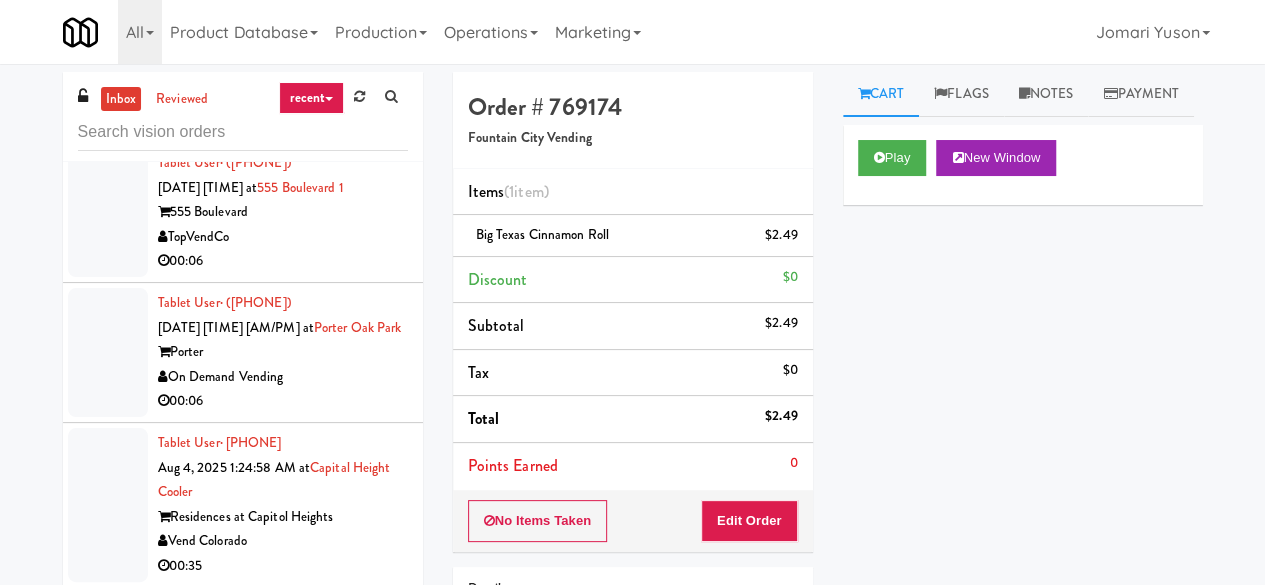 click on "KitchenMate" at bounding box center [283, -43] 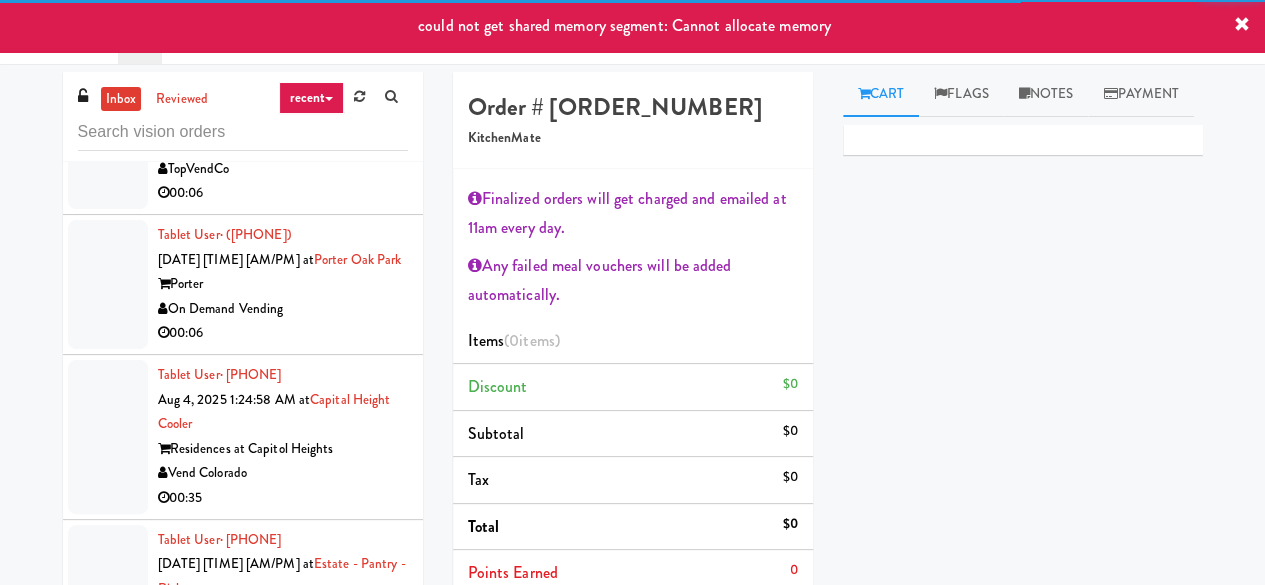 scroll, scrollTop: 7700, scrollLeft: 0, axis: vertical 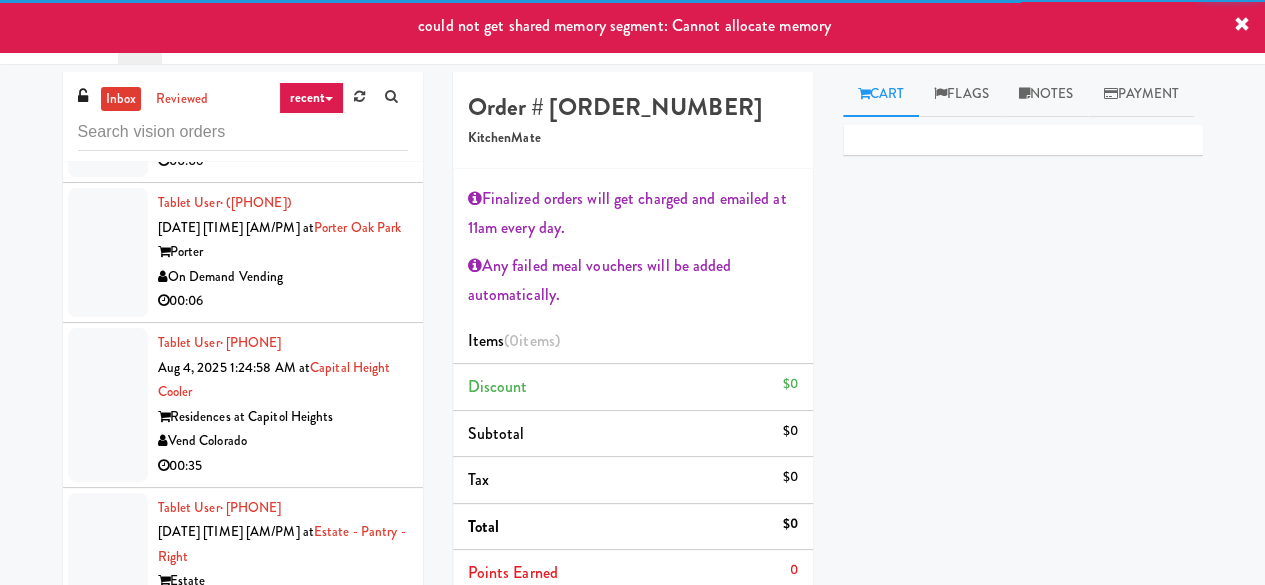 click on "Pennys DC" at bounding box center (283, -3) 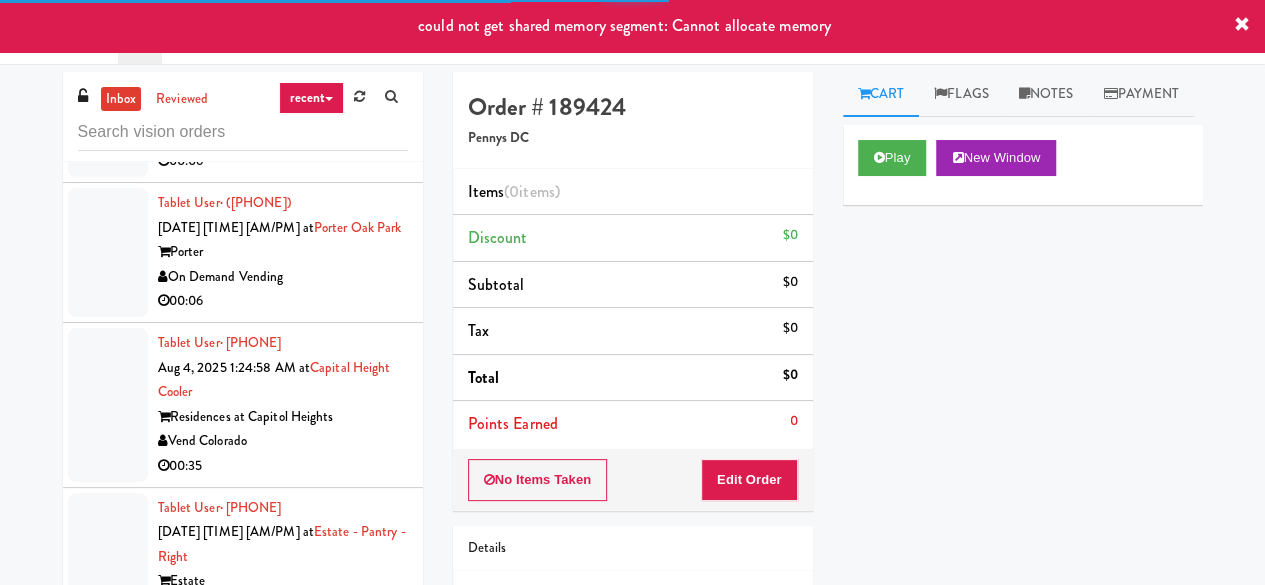 click on "00:03" at bounding box center (283, -118) 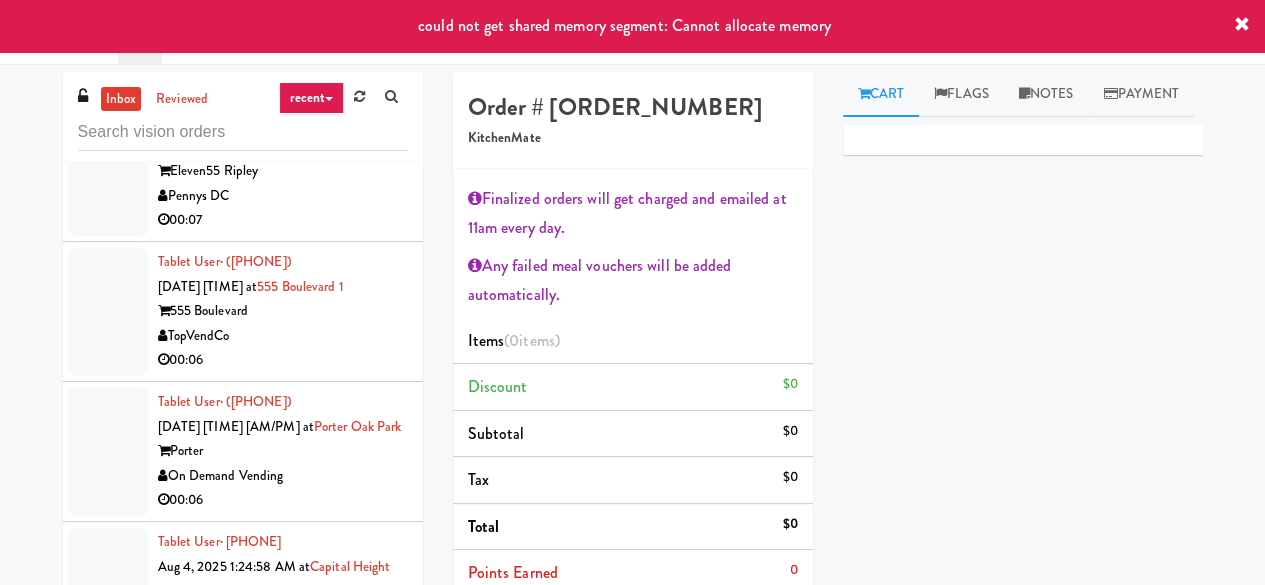scroll, scrollTop: 7500, scrollLeft: 0, axis: vertical 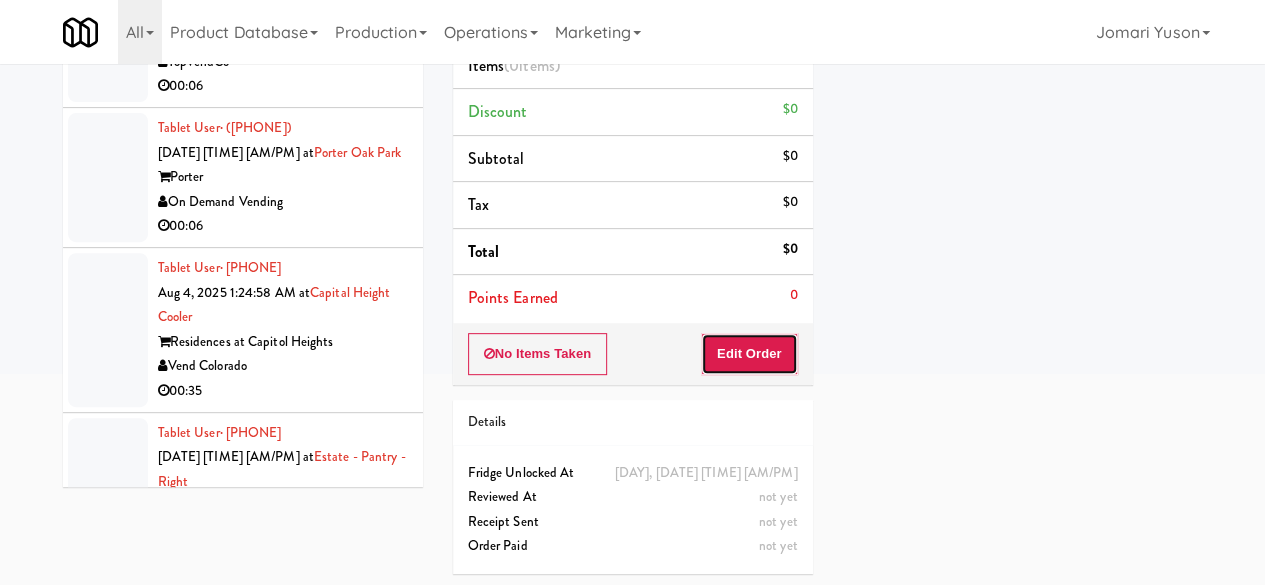 click on "Edit Order" at bounding box center [749, 354] 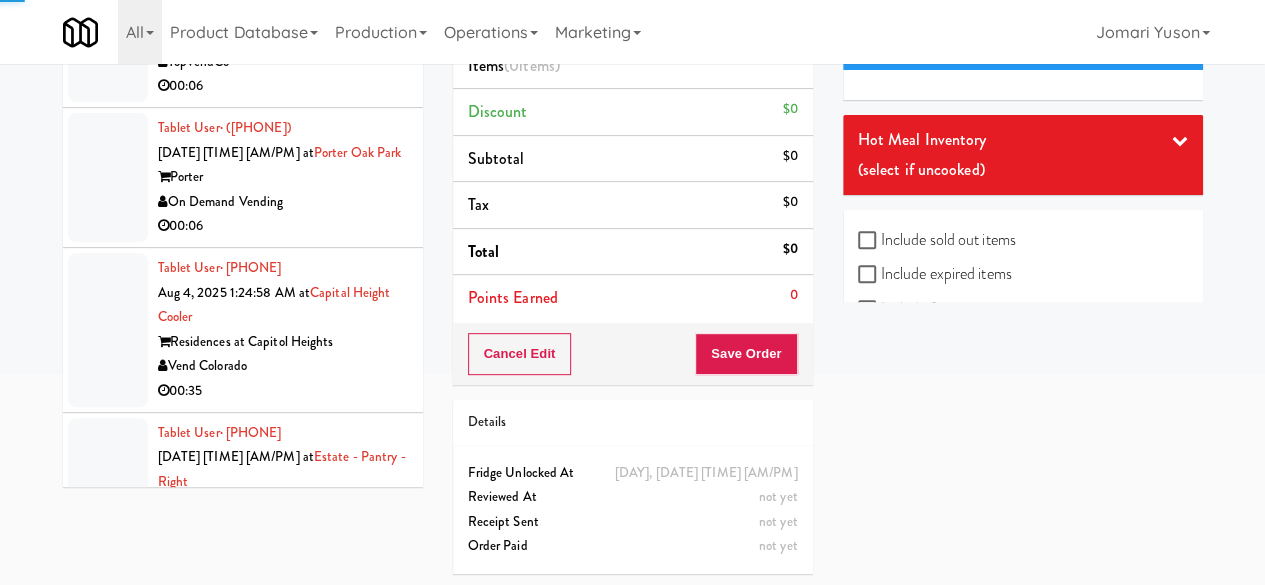 scroll, scrollTop: 0, scrollLeft: 0, axis: both 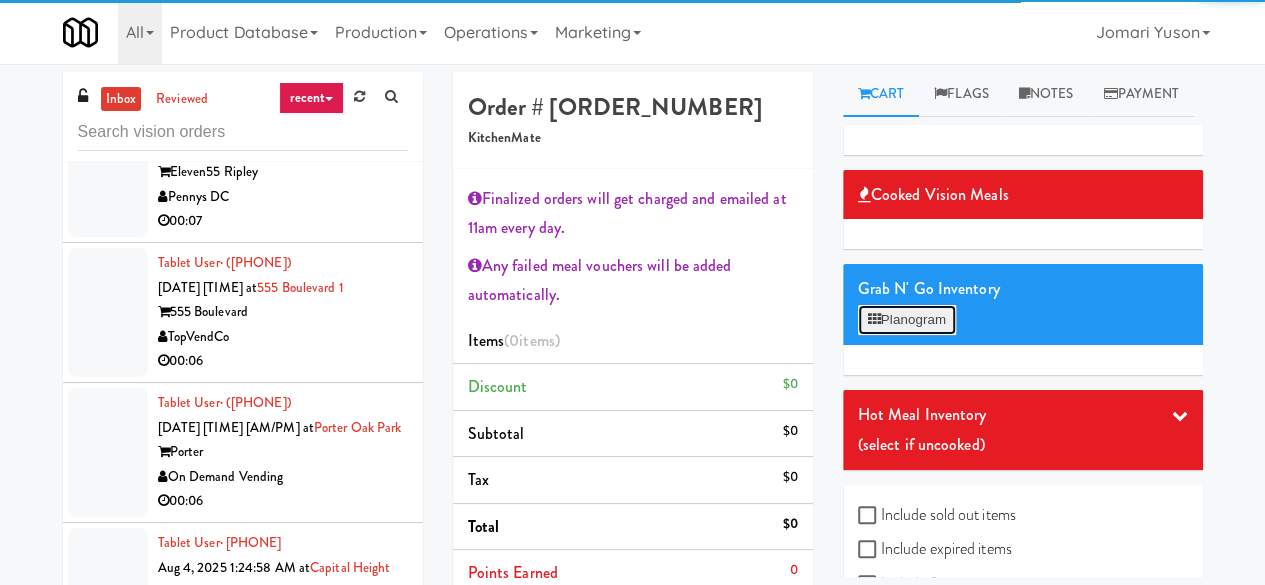 click on "Planogram" at bounding box center [907, 320] 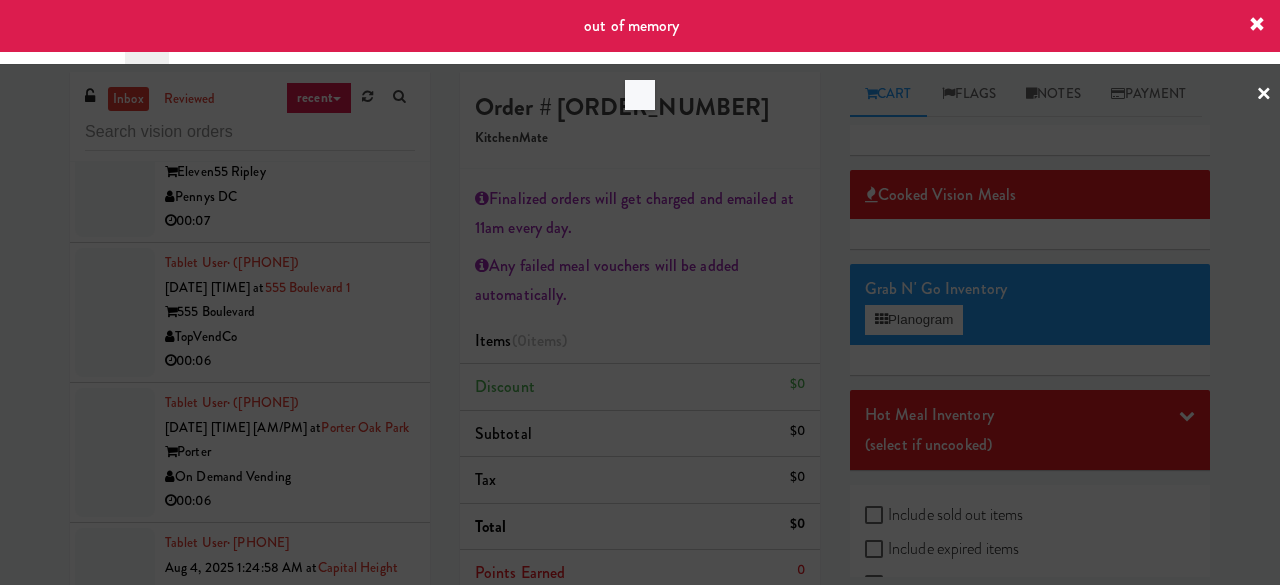 click at bounding box center [640, 292] 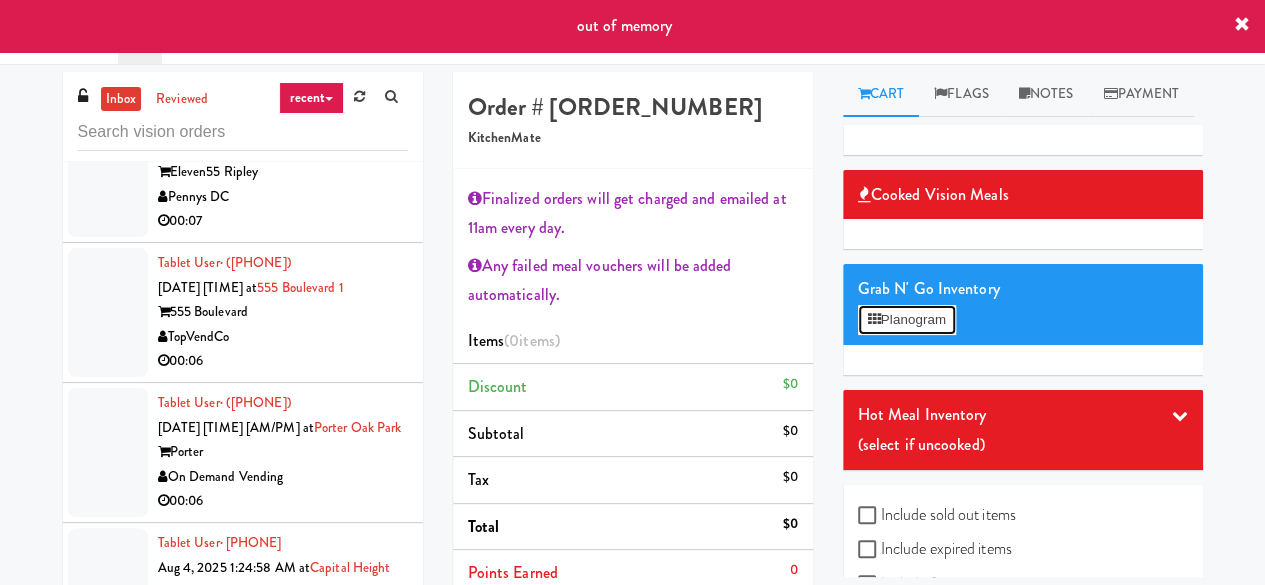 click on "Planogram" at bounding box center [907, 320] 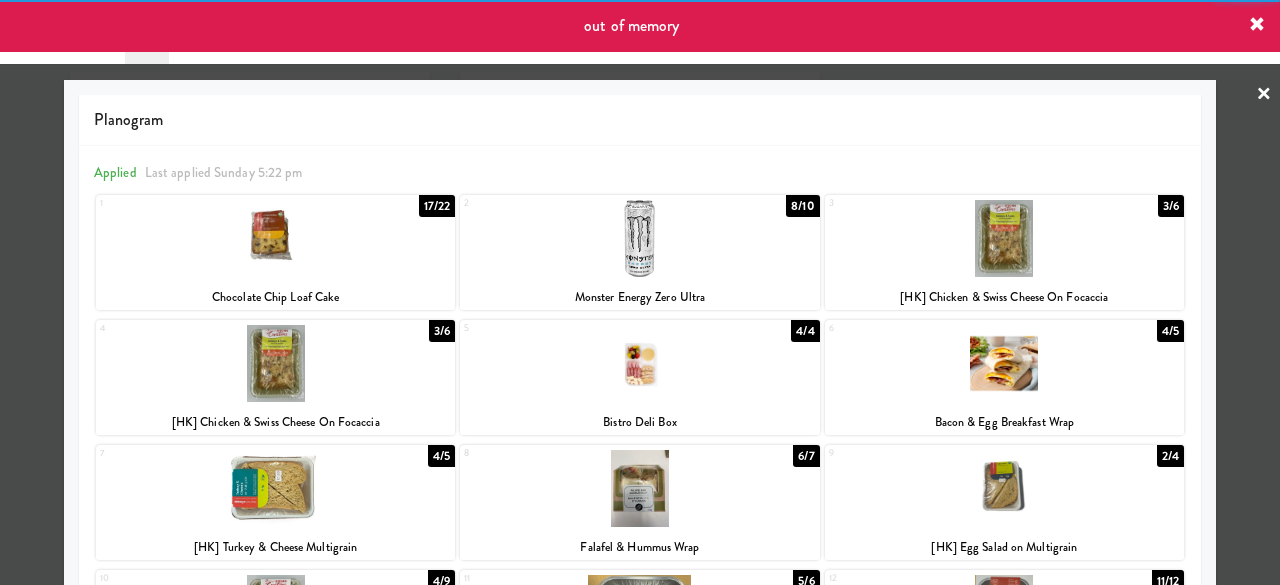 click at bounding box center (639, 238) 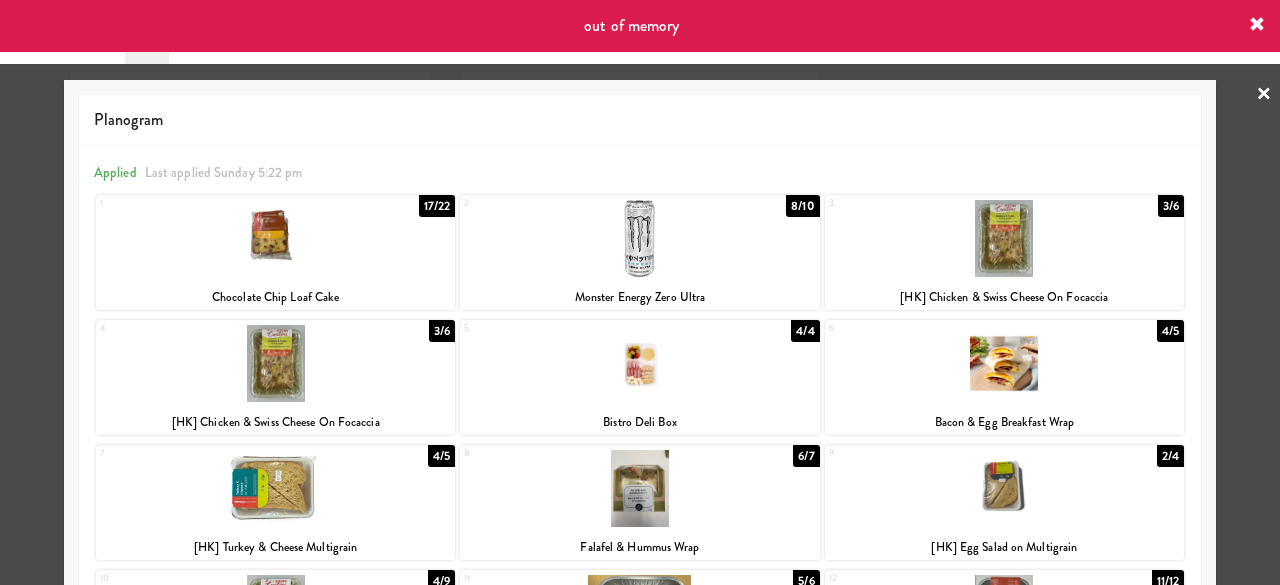click on "×" at bounding box center (1264, 95) 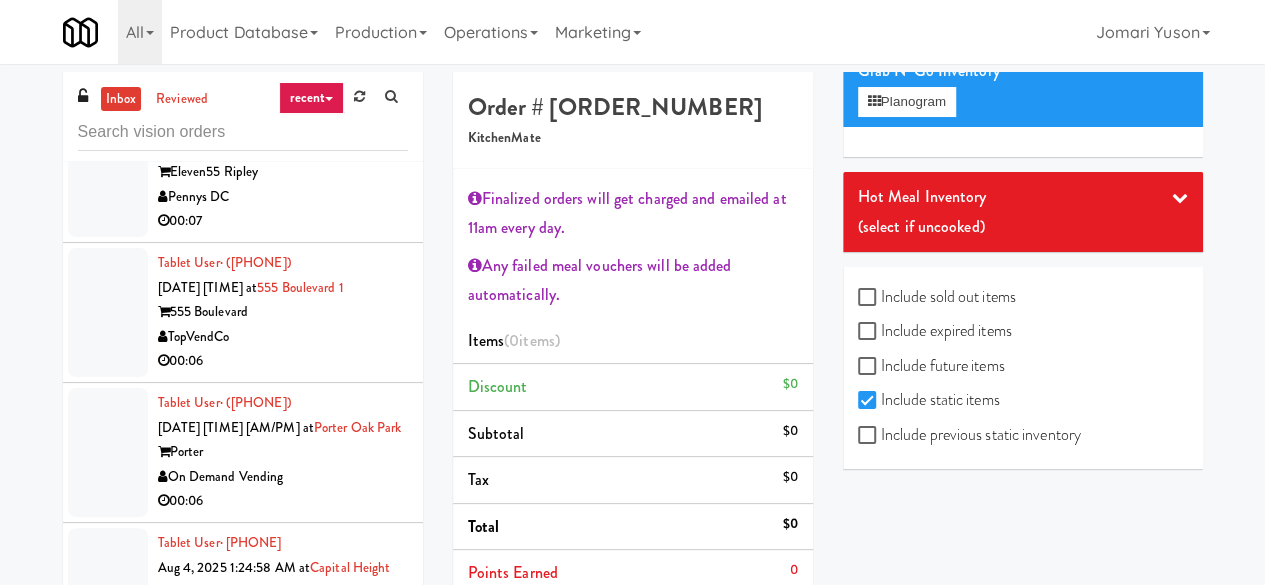 scroll, scrollTop: 300, scrollLeft: 0, axis: vertical 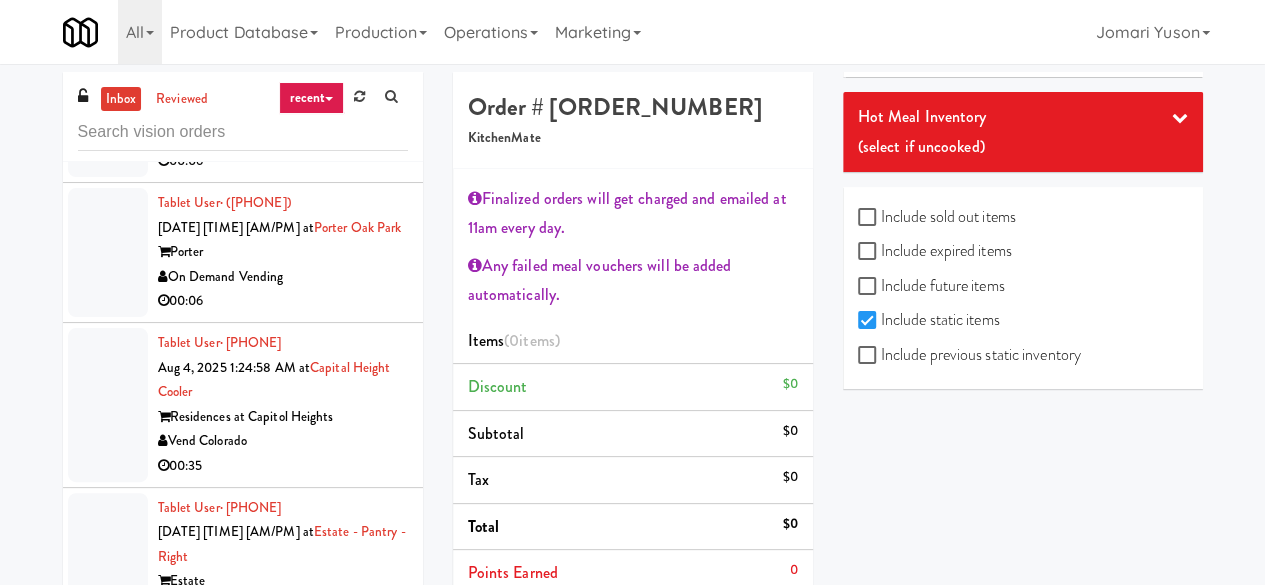 click on "Eleven55 Ripley" at bounding box center [283, -28] 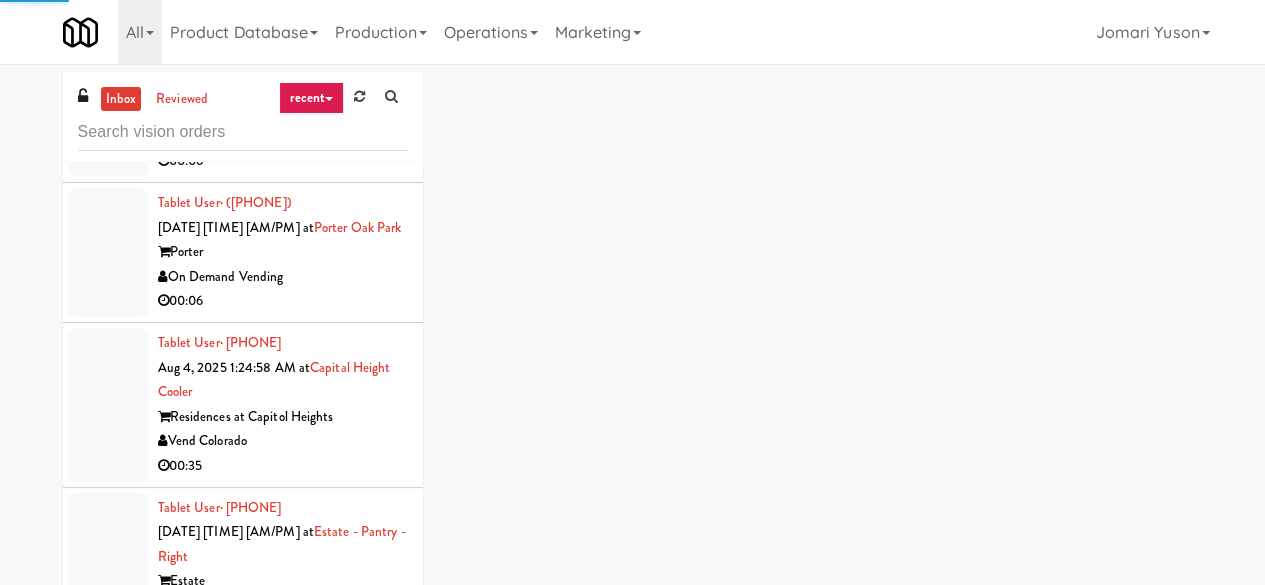 click on "KitchenMate" at bounding box center [283, -143] 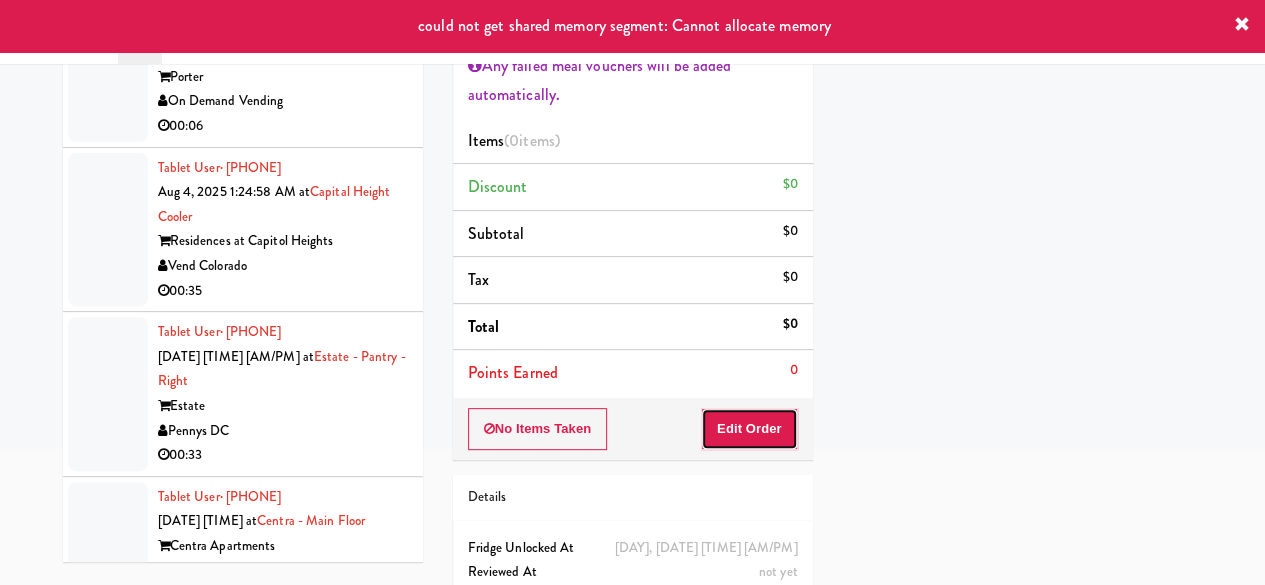 click on "Edit Order" at bounding box center (749, 429) 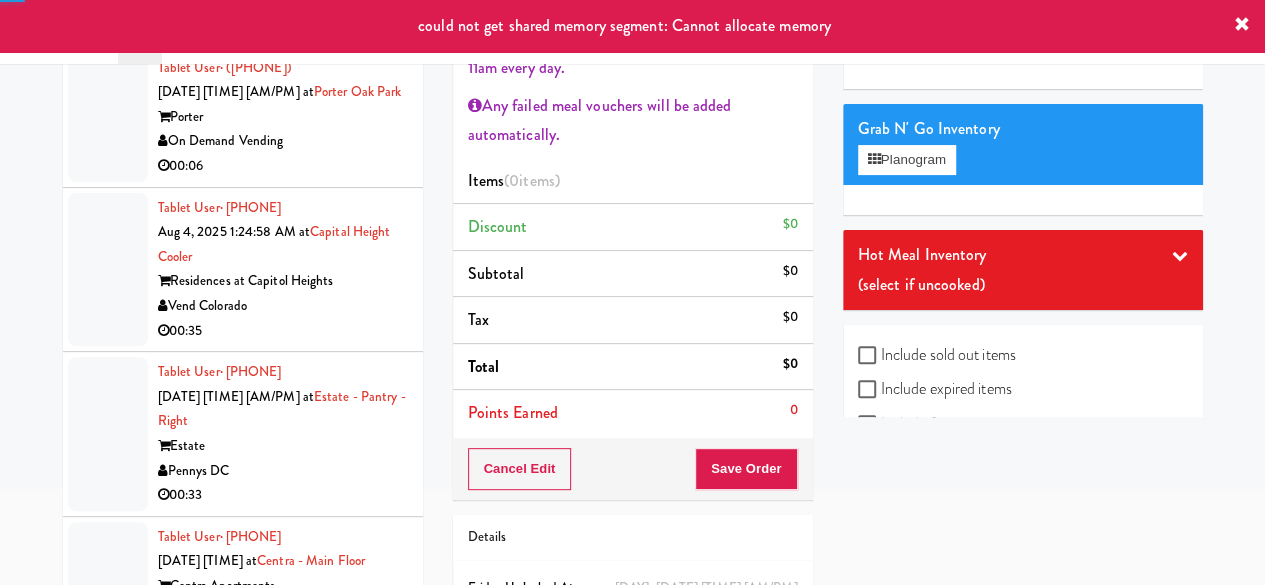 scroll, scrollTop: 100, scrollLeft: 0, axis: vertical 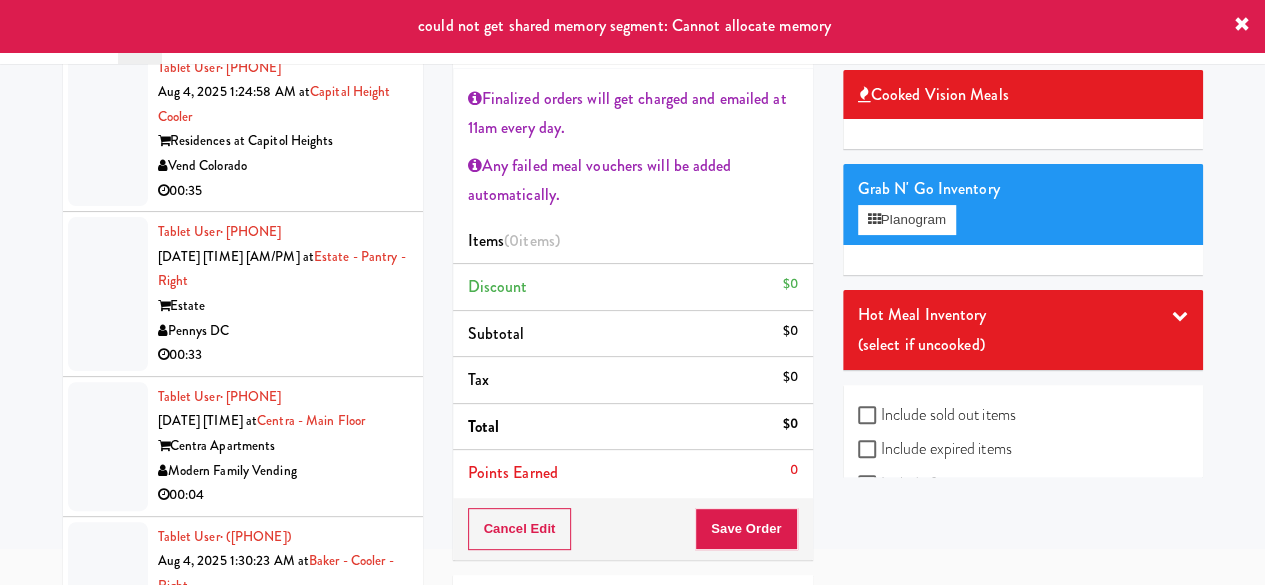 click on "555 Boulevard" at bounding box center (283, -163) 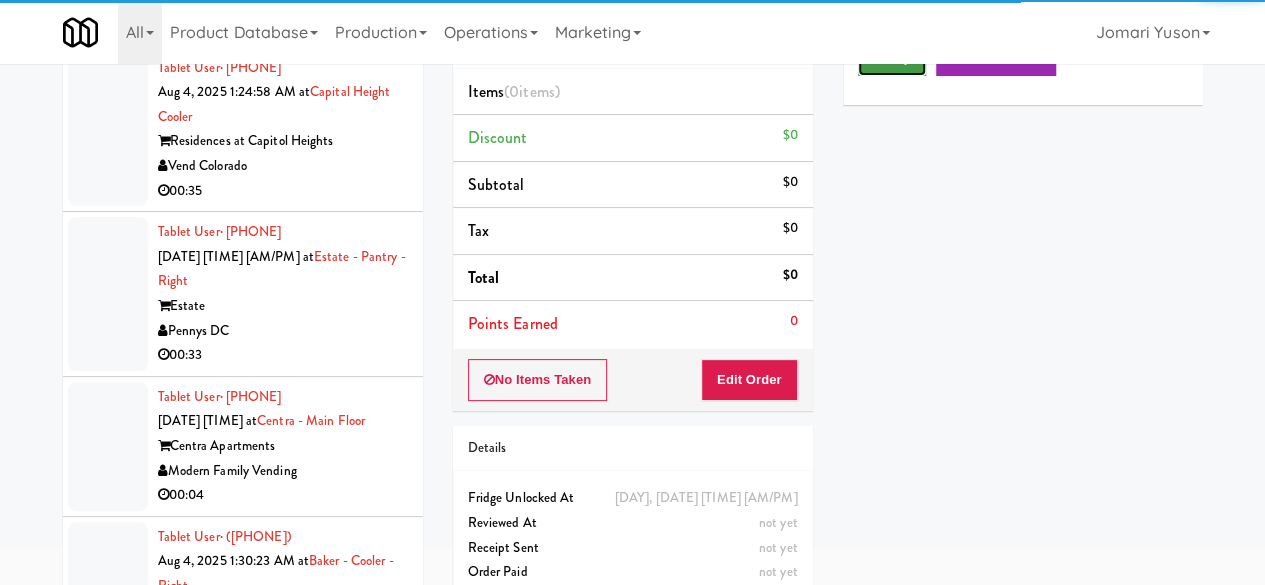 click on "Play" at bounding box center (892, 58) 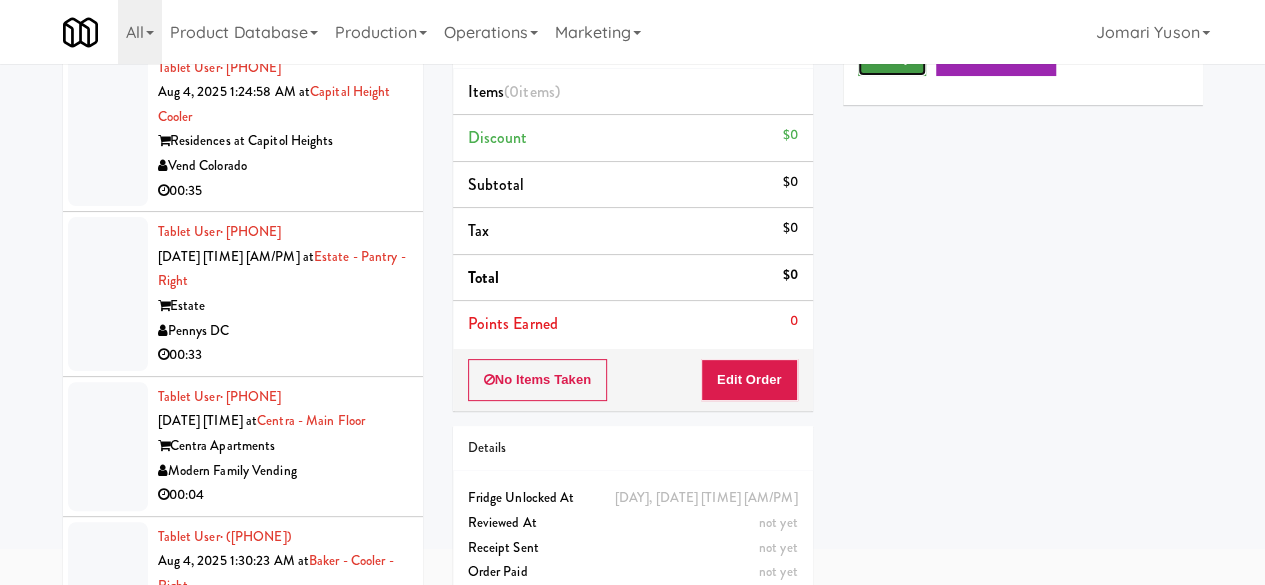 click on "Play" at bounding box center [892, 58] 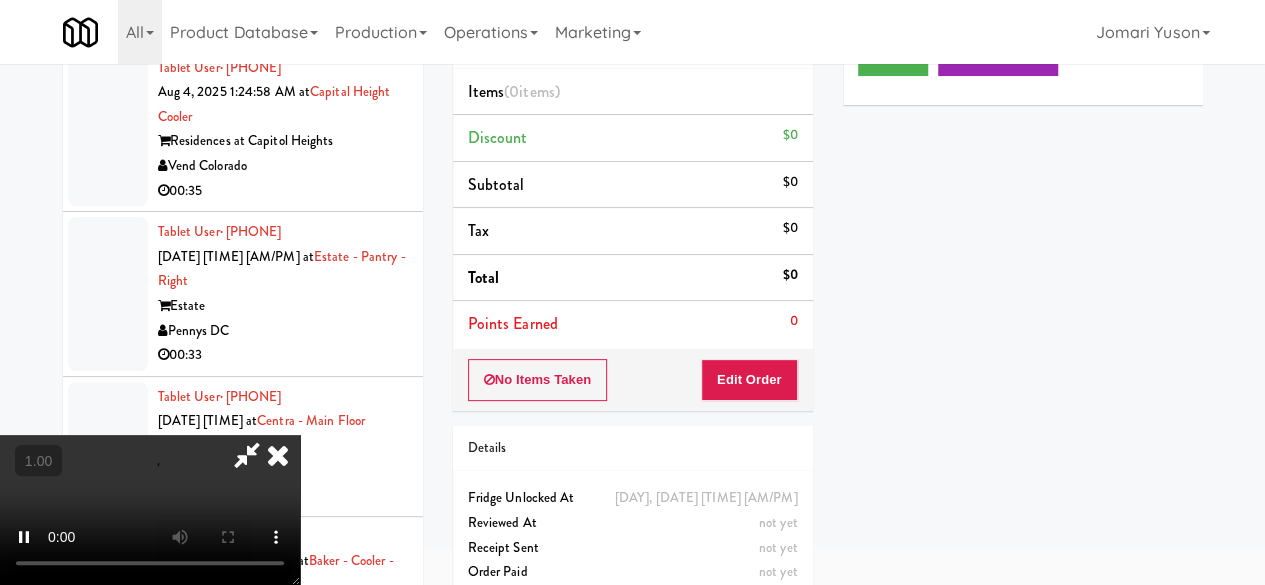 click on "No Items Taken Edit Order" at bounding box center (633, 380) 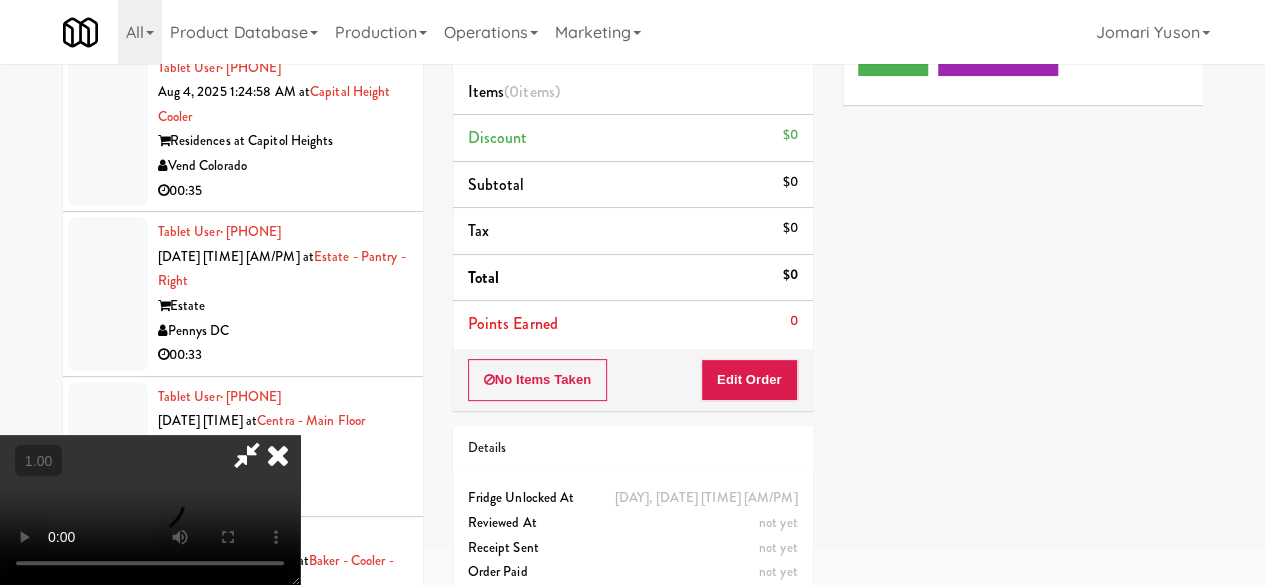 click on "No Items Taken Edit Order" at bounding box center [633, 380] 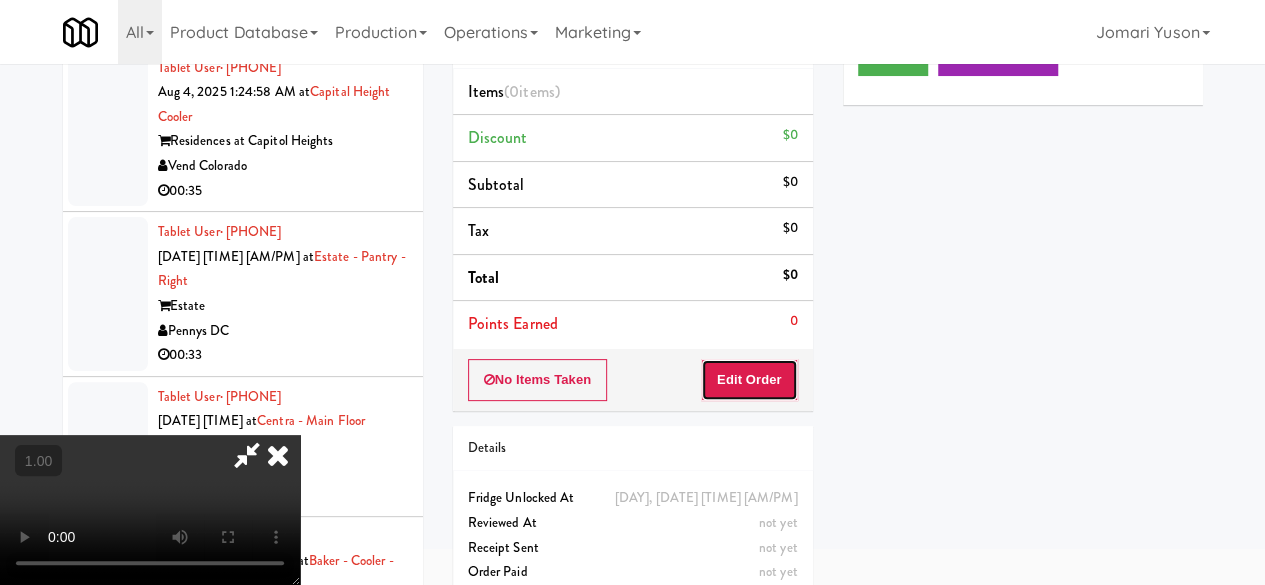 click on "Edit Order" at bounding box center [749, 380] 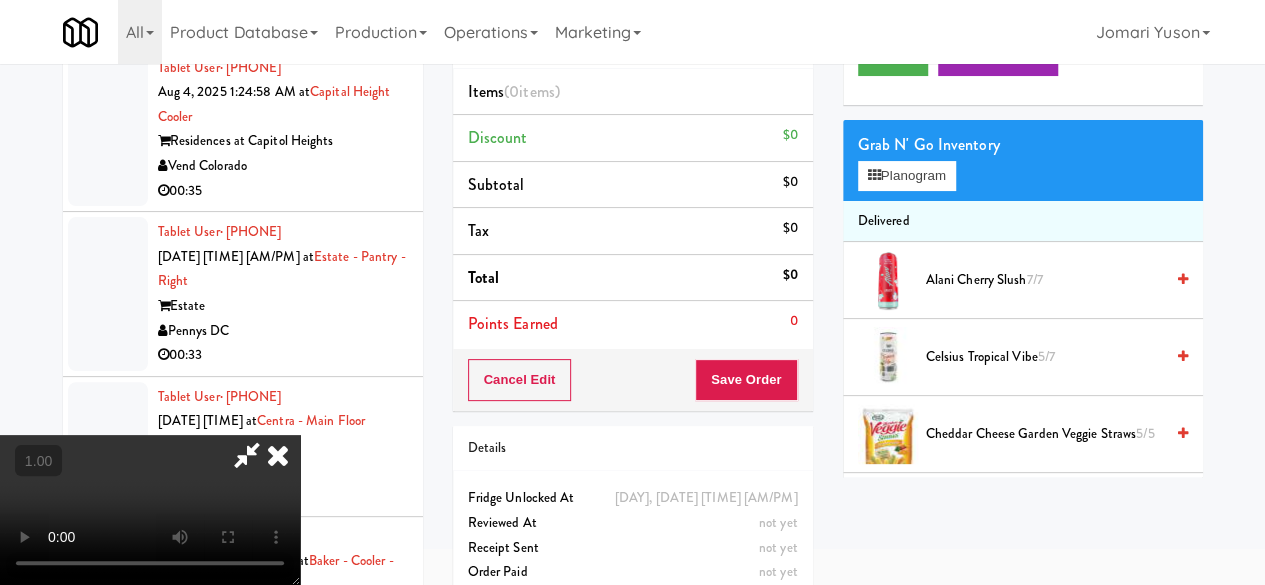 scroll, scrollTop: 263, scrollLeft: 0, axis: vertical 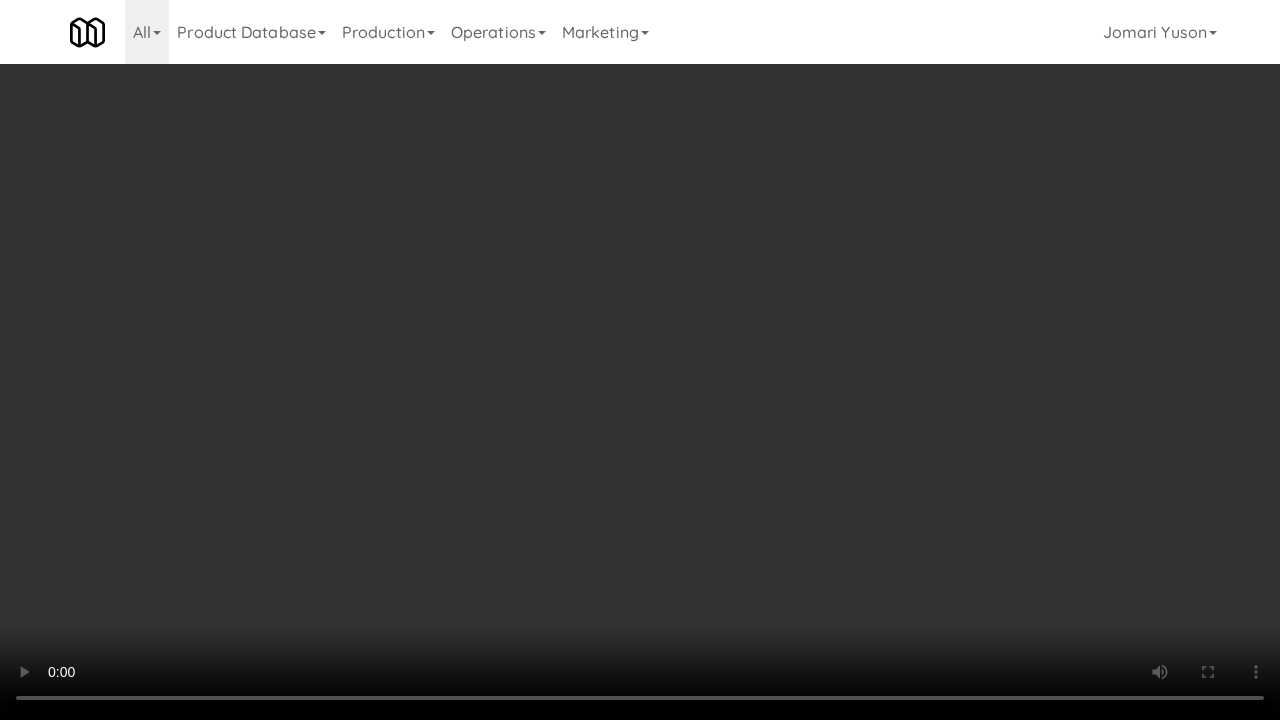 type 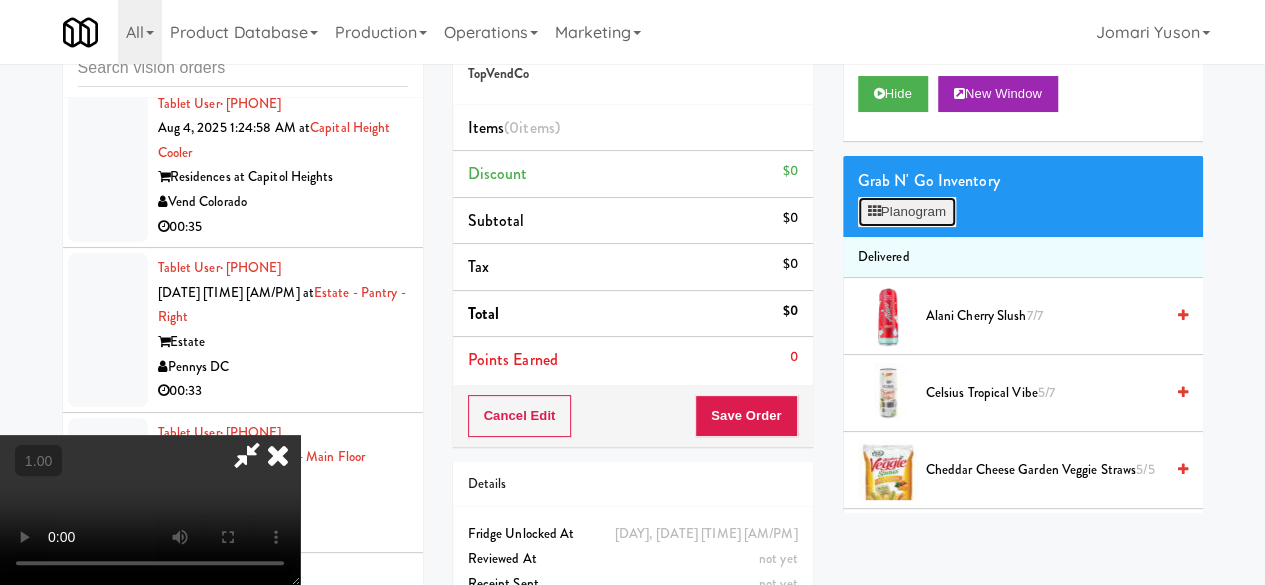 click on "Planogram" at bounding box center [907, 212] 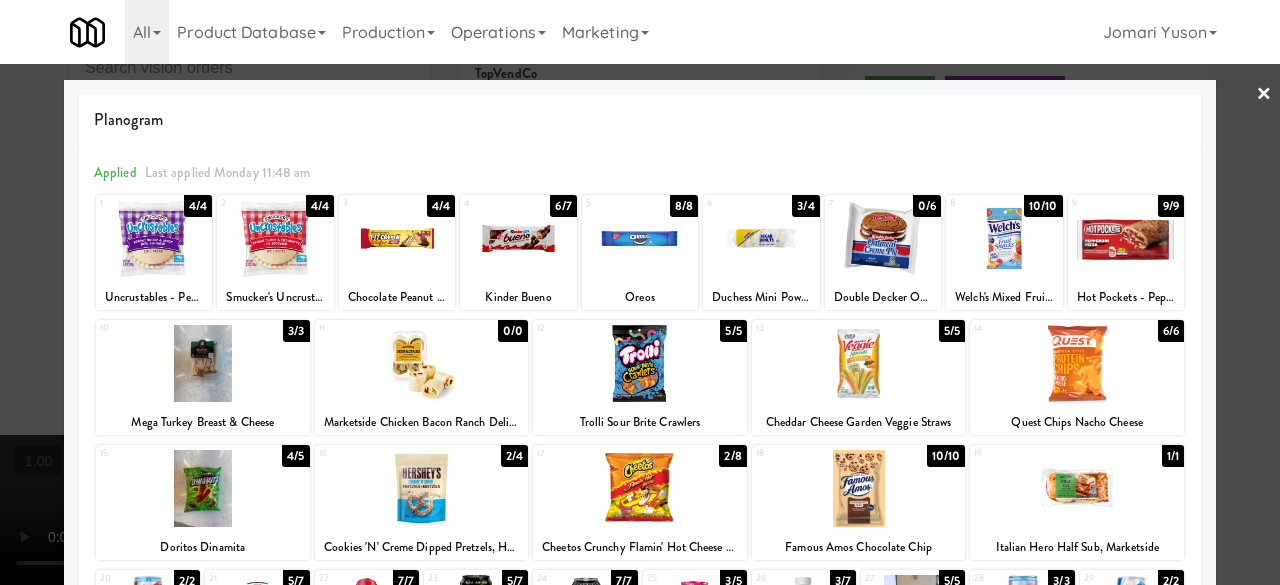 click at bounding box center (761, 238) 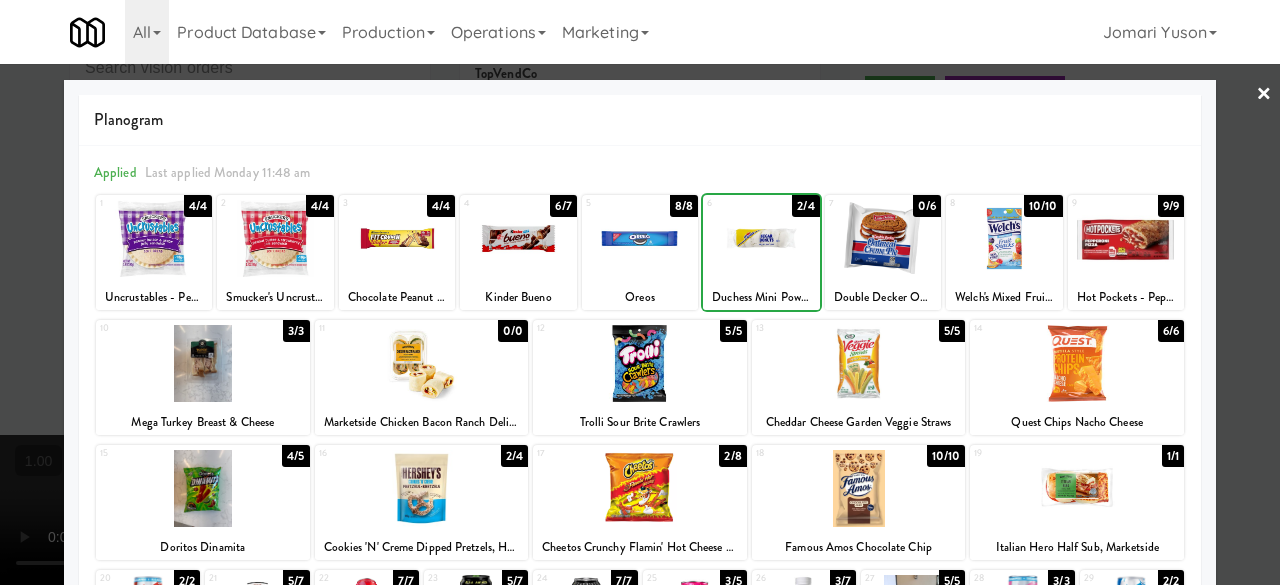 click at bounding box center [761, 238] 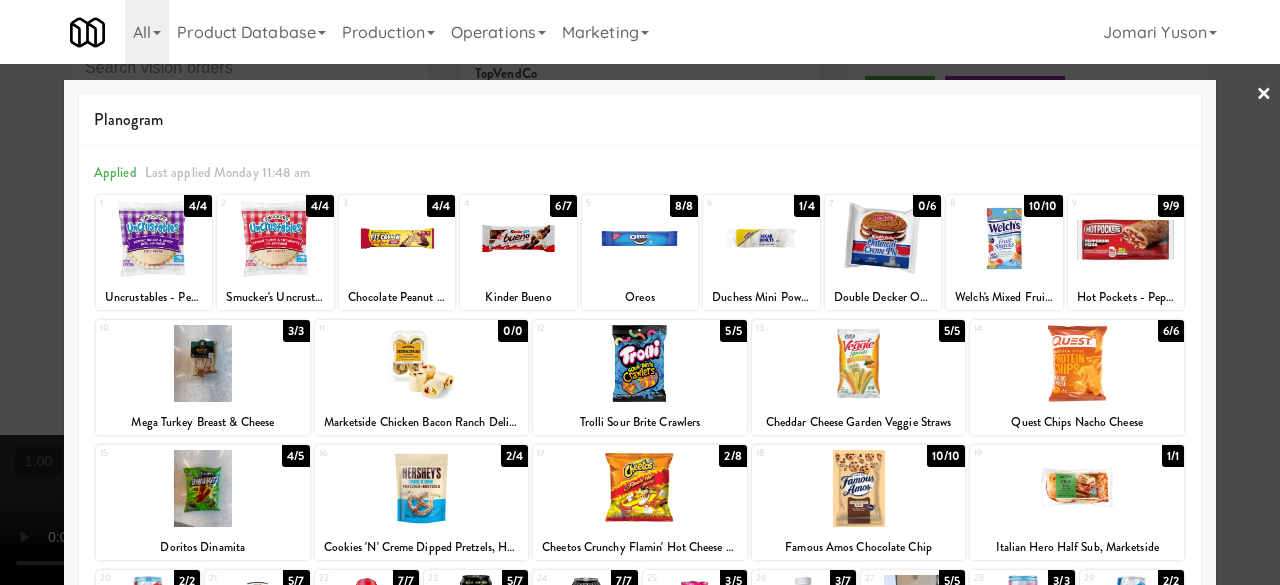 click on "×" at bounding box center (1264, 95) 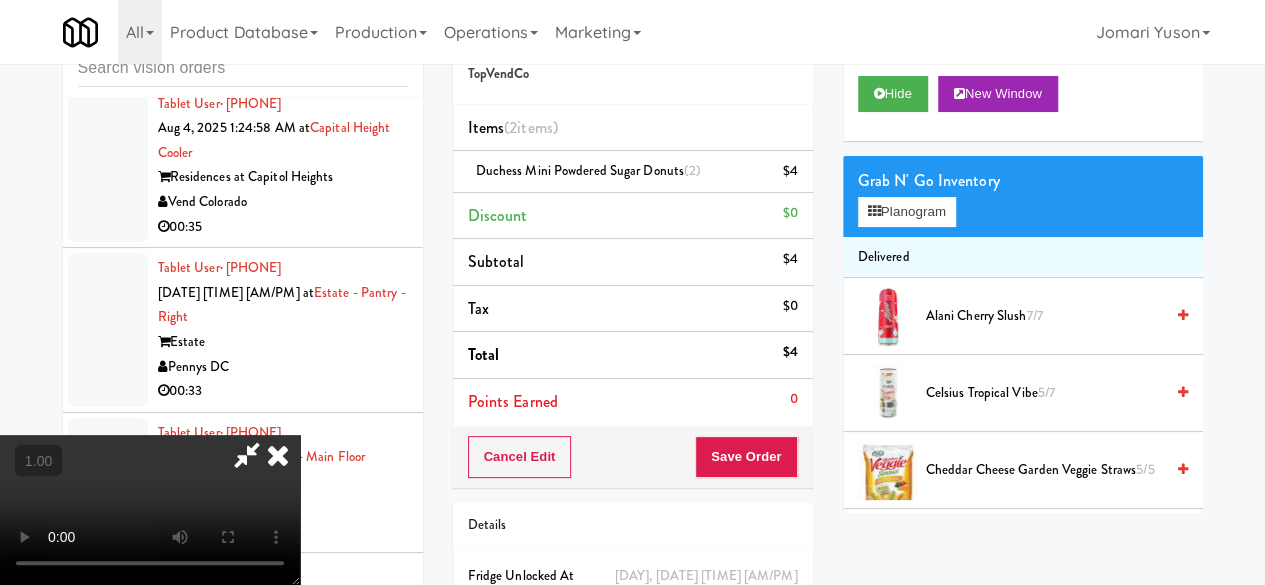 scroll, scrollTop: 0, scrollLeft: 0, axis: both 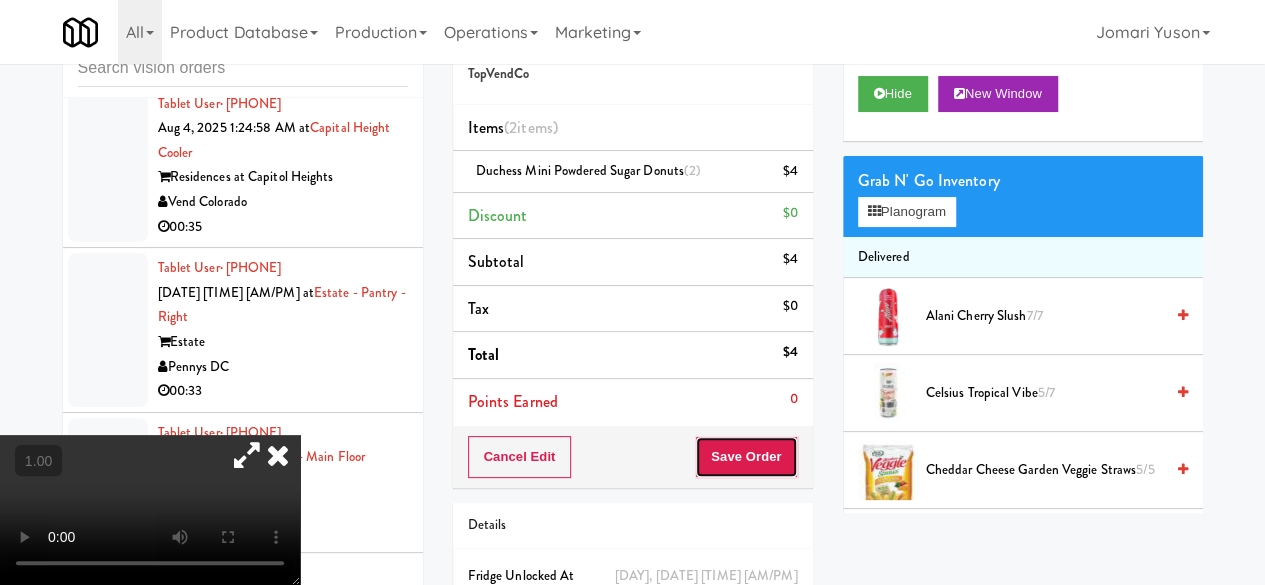 click on "Save Order" at bounding box center (746, 457) 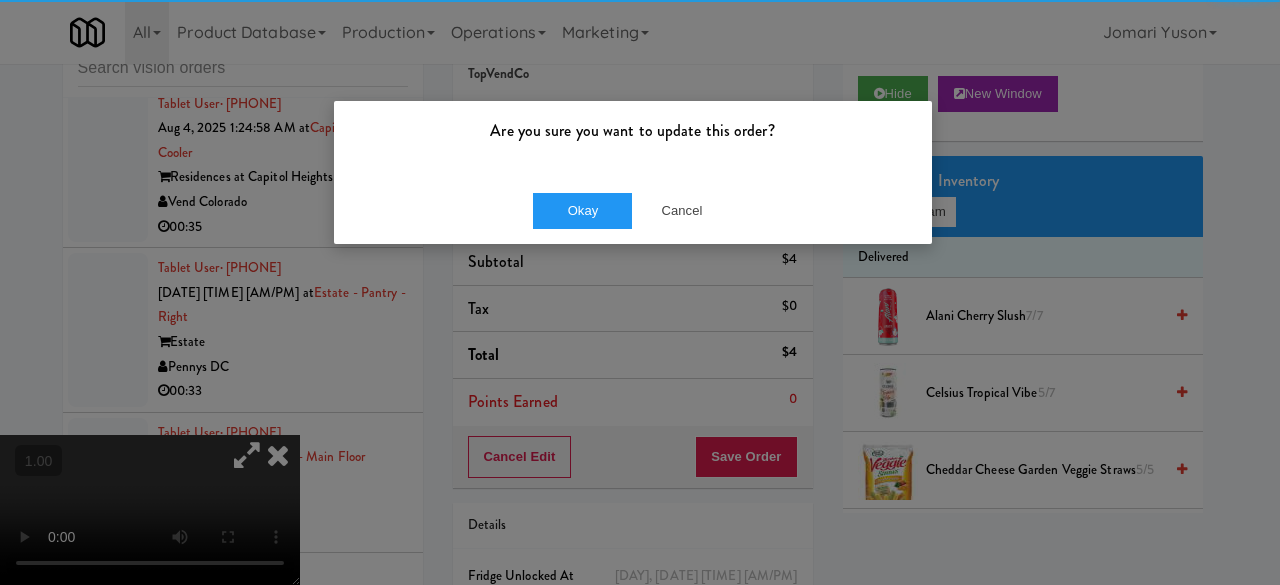 click on "Okay Cancel" at bounding box center [633, 210] 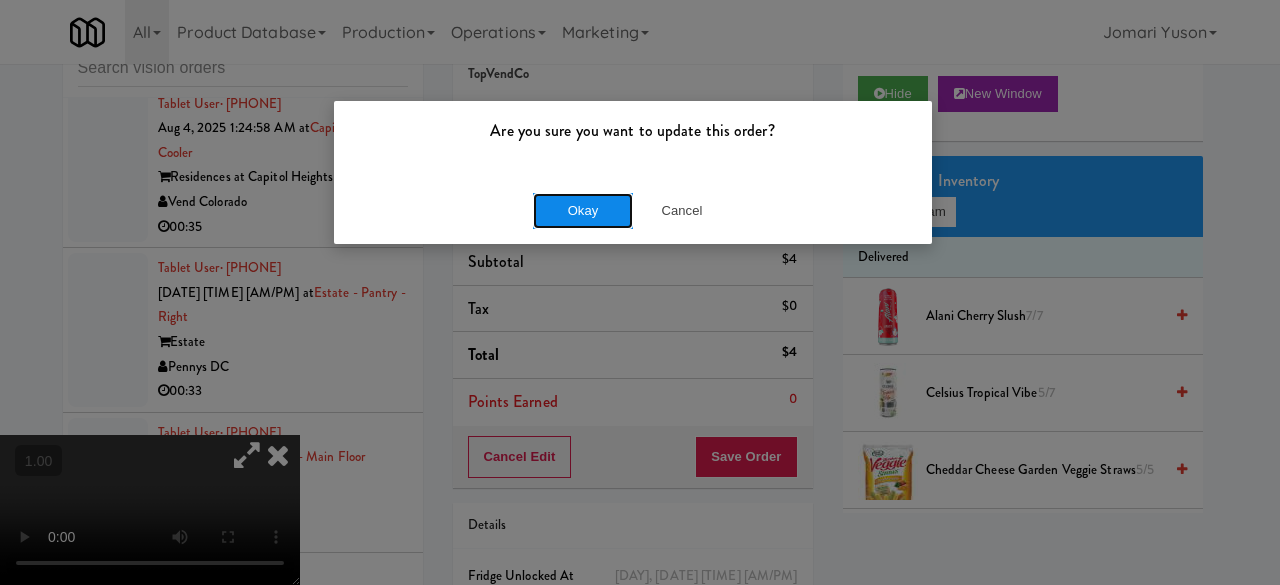 click on "Okay" at bounding box center (583, 211) 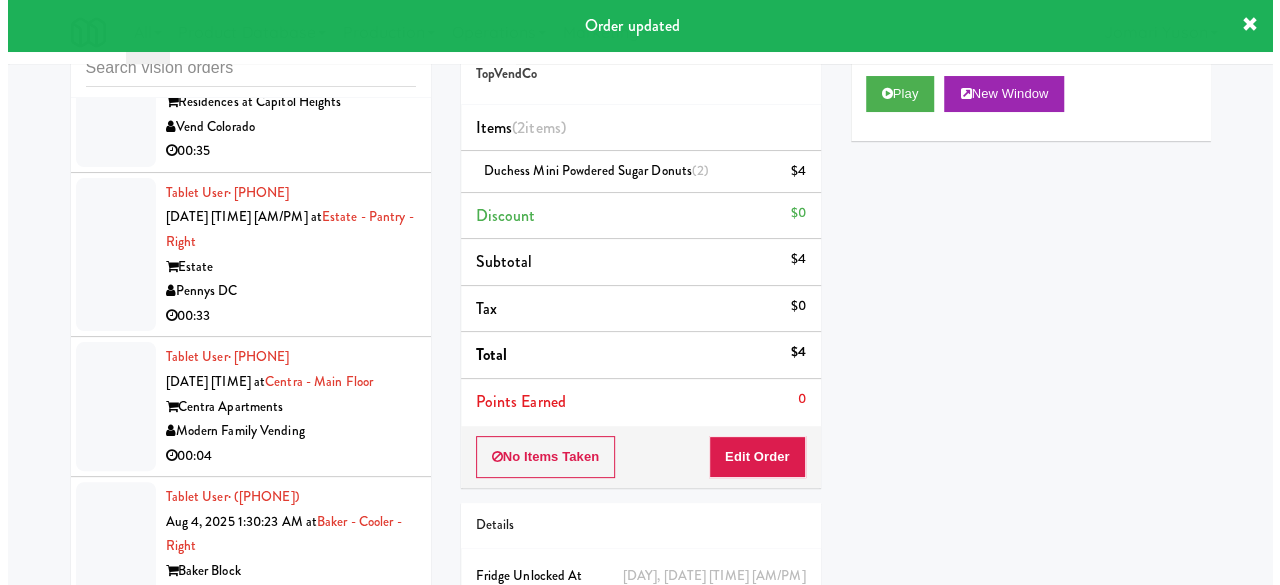 scroll, scrollTop: 8100, scrollLeft: 0, axis: vertical 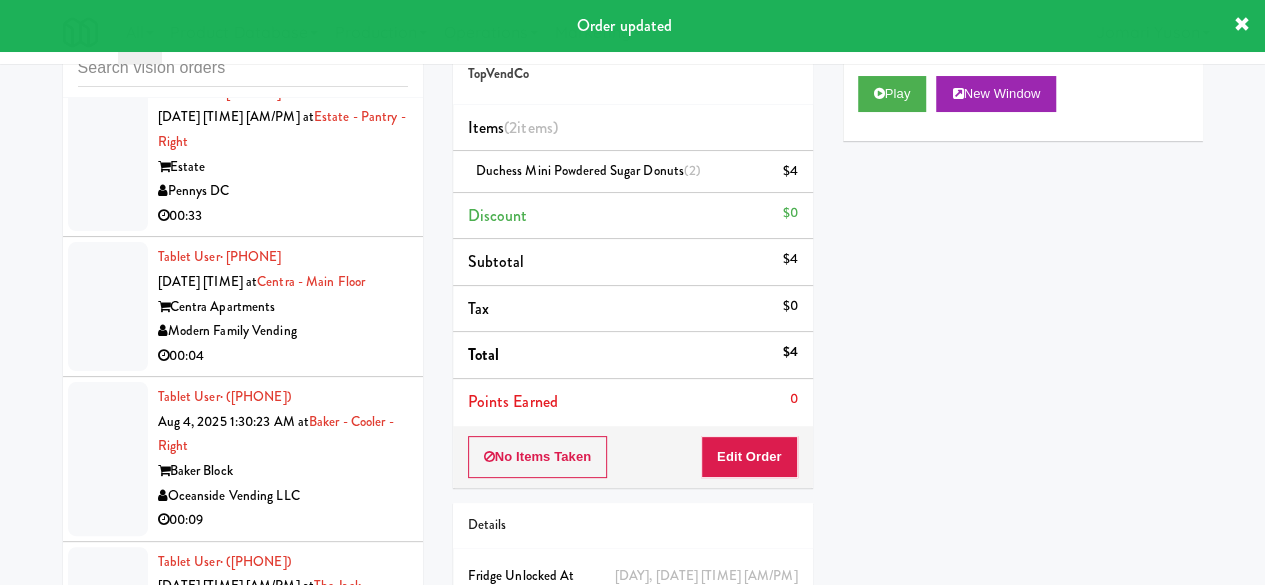 click on "On Demand Vending" at bounding box center [283, -138] 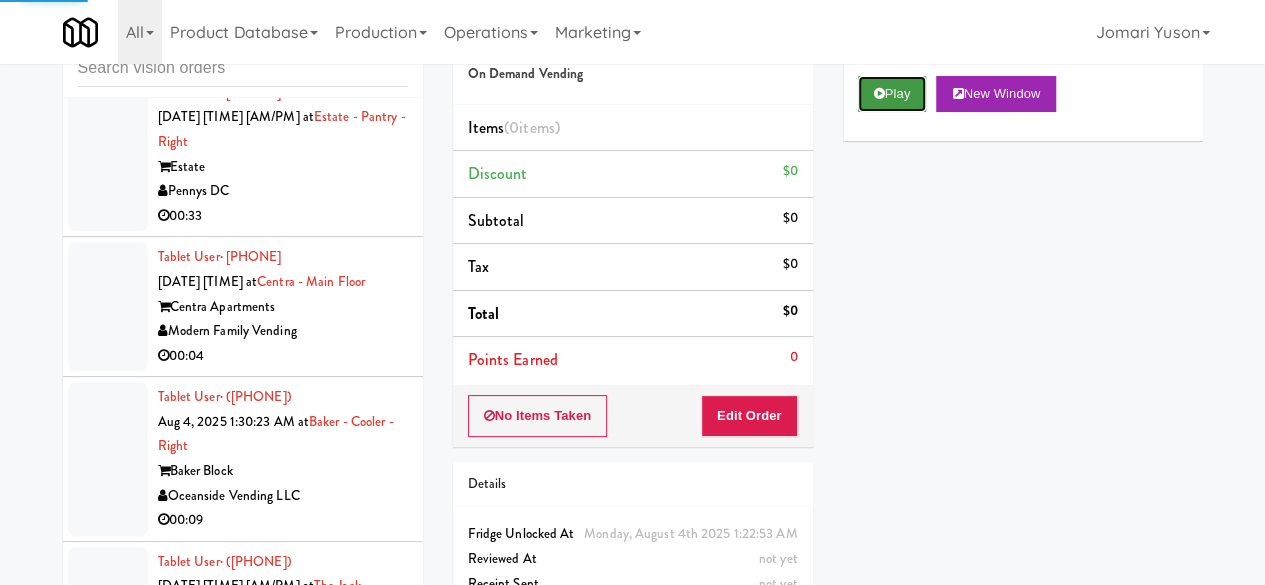 click at bounding box center [879, 93] 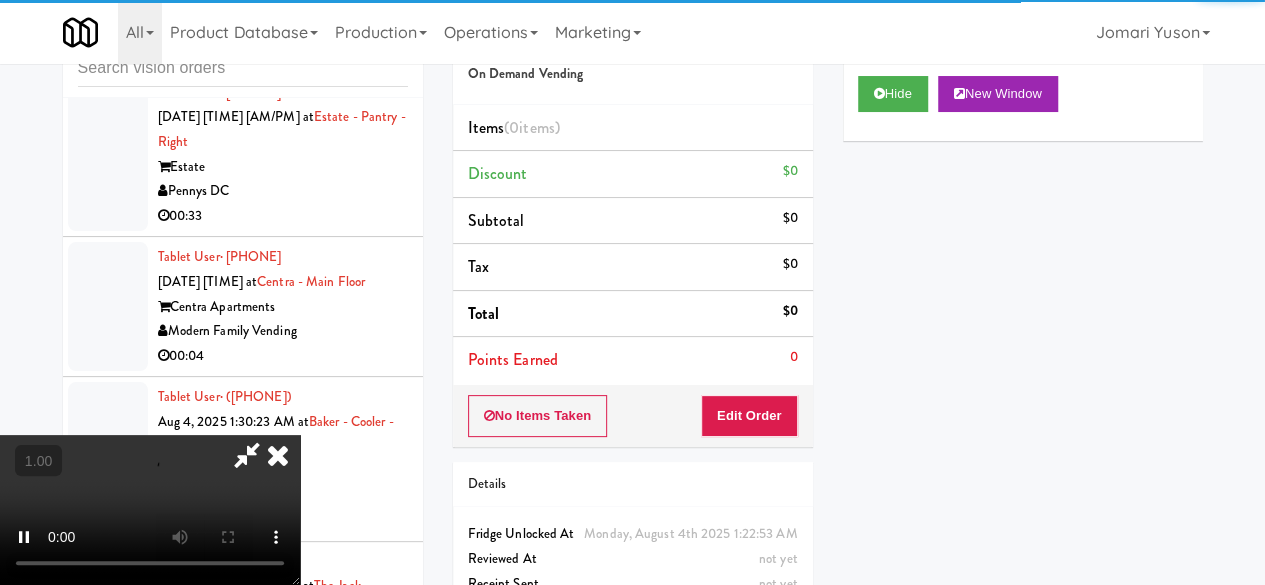 click on "No Items Taken Edit Order" at bounding box center (633, 416) 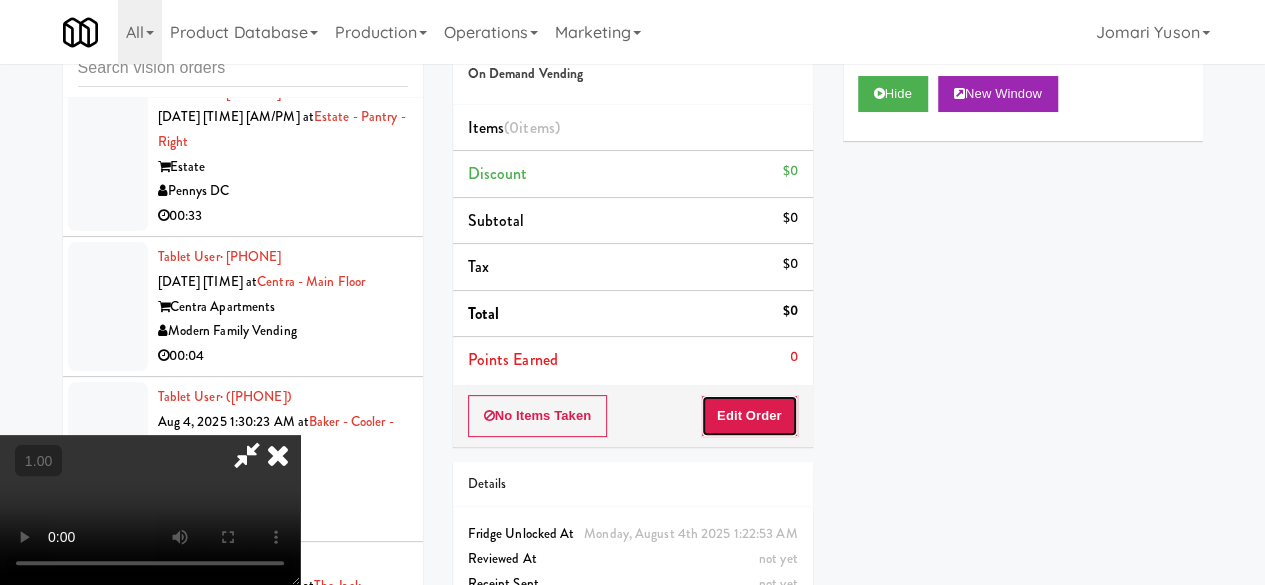 click on "Edit Order" at bounding box center (749, 416) 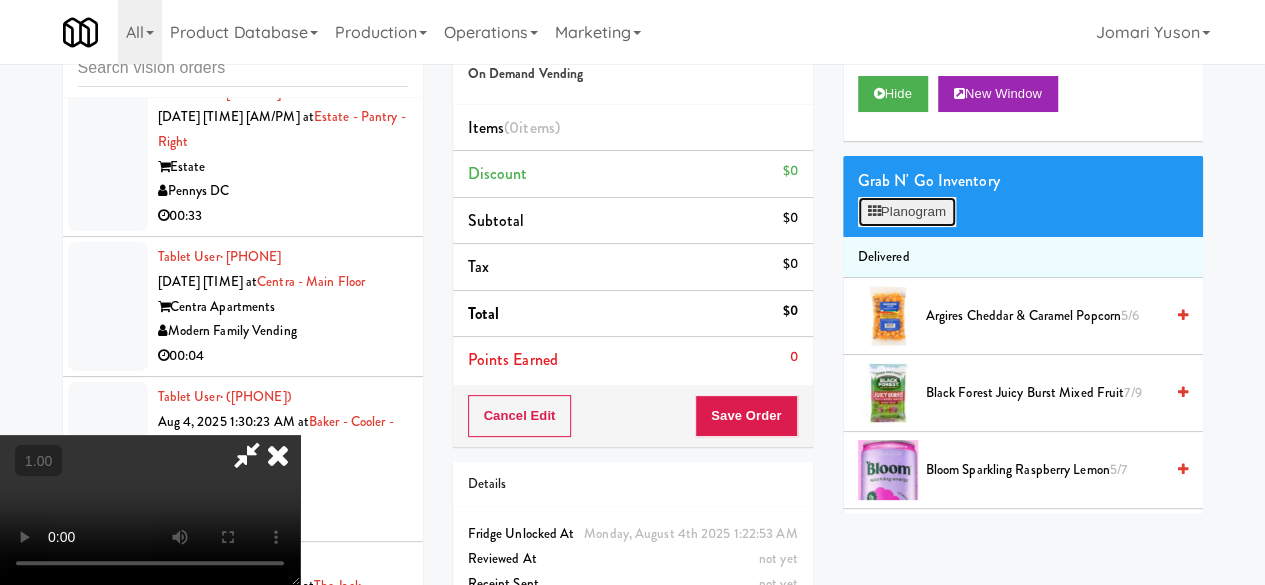 click on "Planogram" at bounding box center [907, 212] 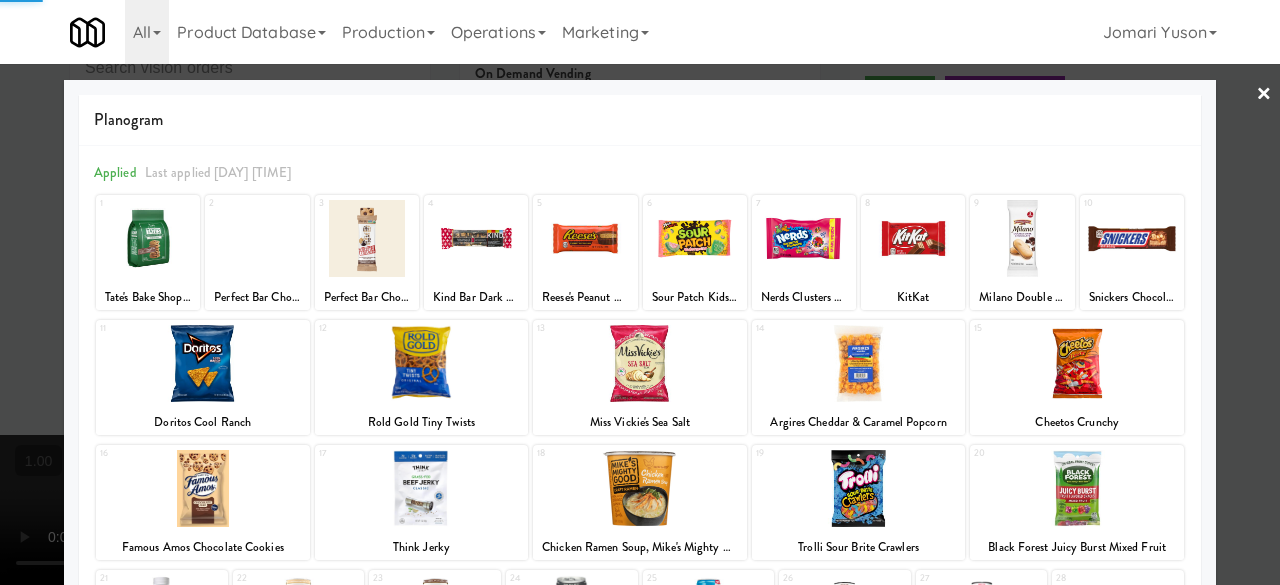 scroll, scrollTop: 396, scrollLeft: 0, axis: vertical 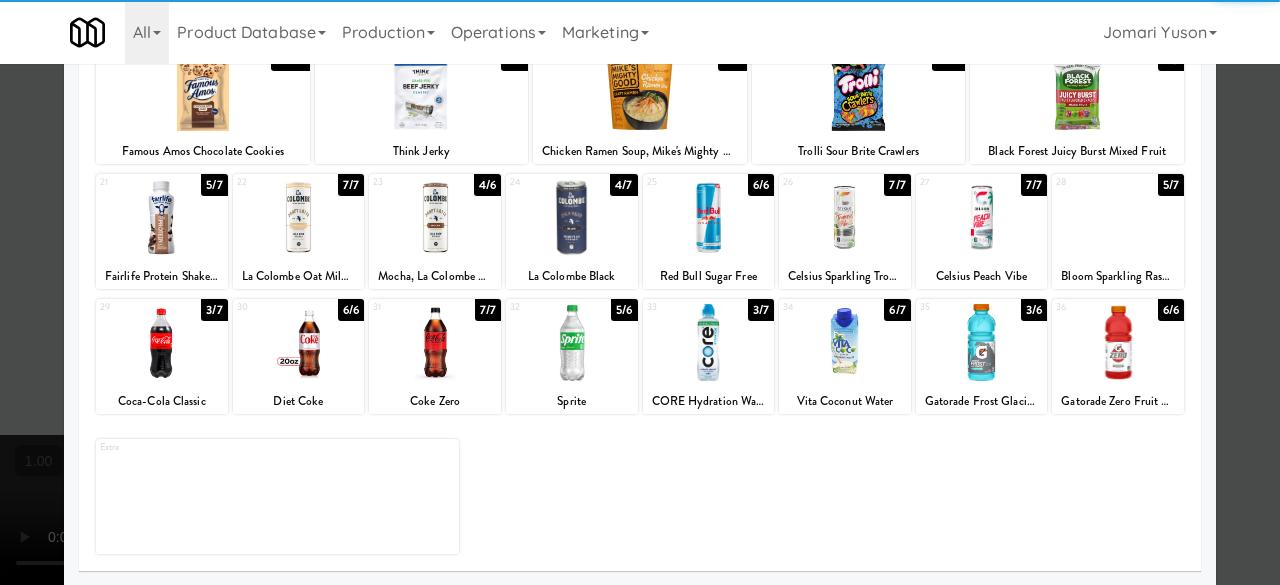 click at bounding box center [572, 342] 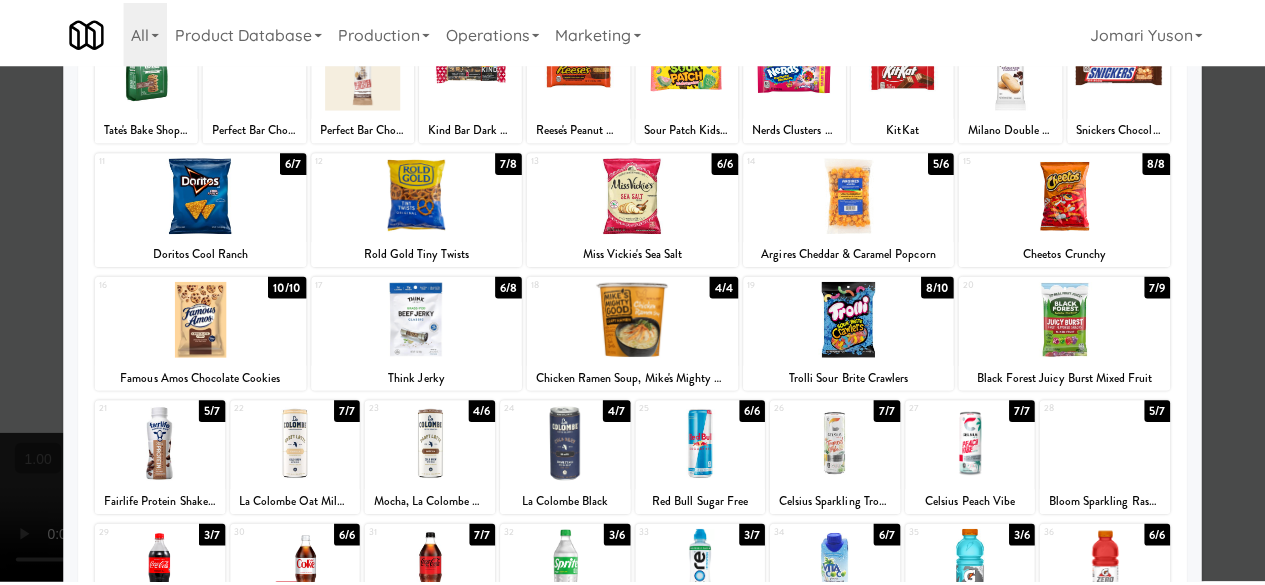 scroll, scrollTop: 0, scrollLeft: 0, axis: both 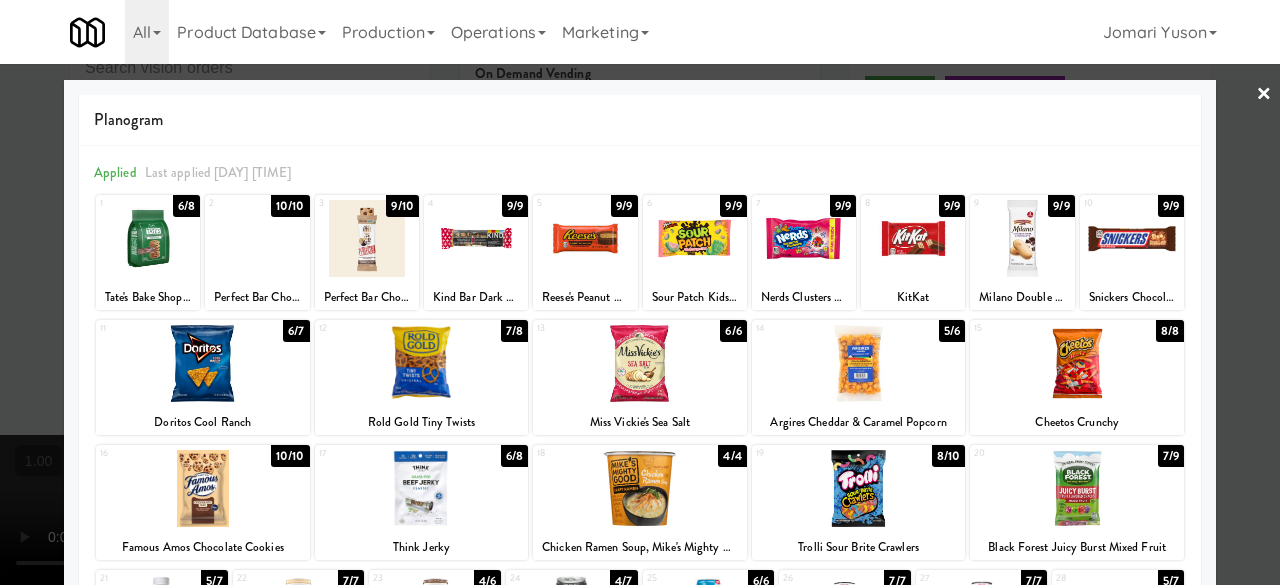 click at bounding box center [640, 292] 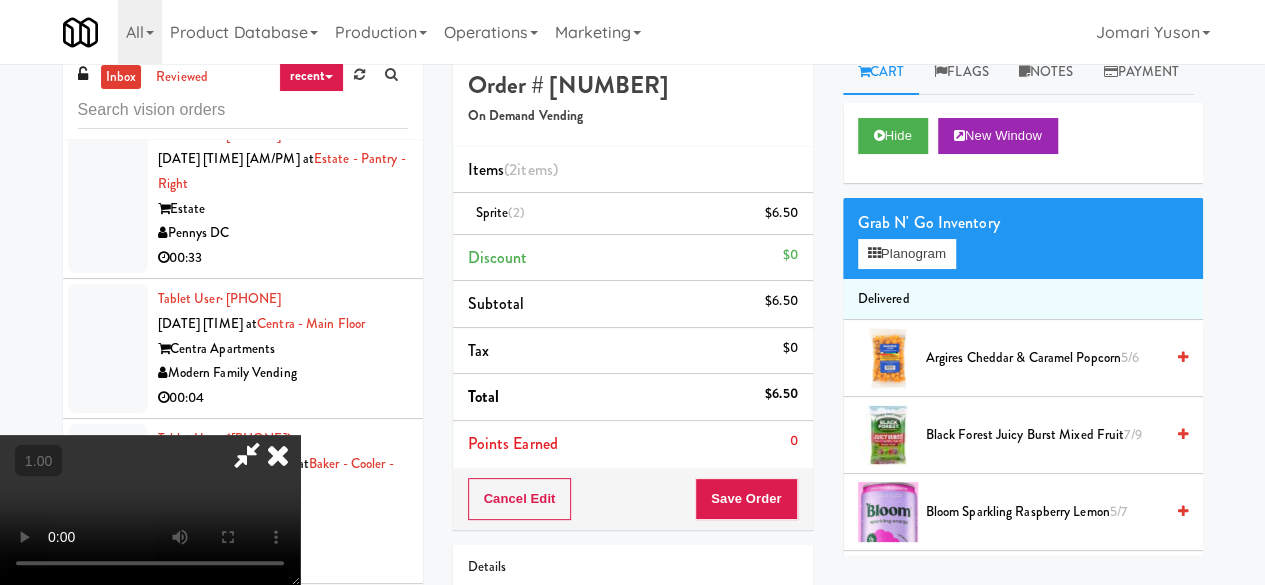 scroll, scrollTop: 0, scrollLeft: 0, axis: both 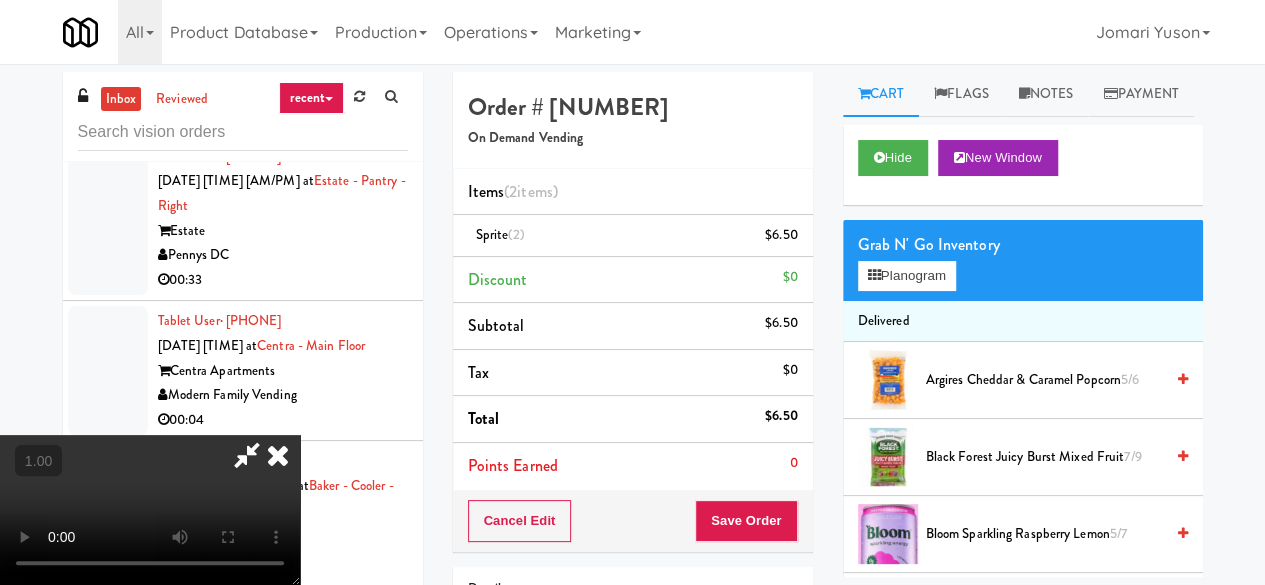 click at bounding box center (247, 455) 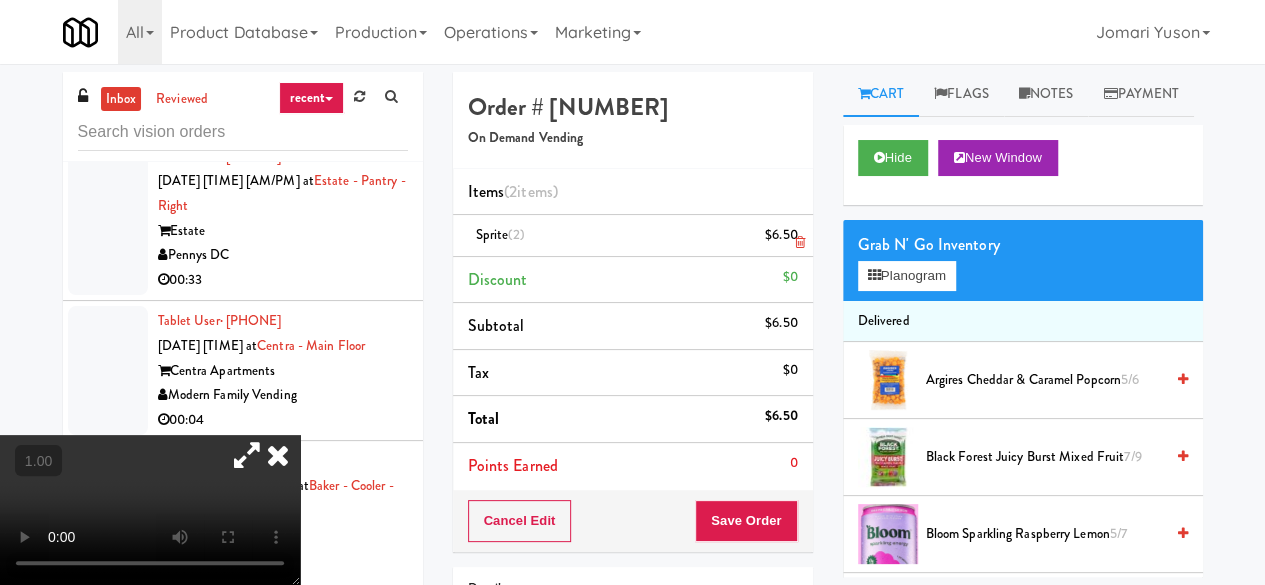 click at bounding box center (799, 242) 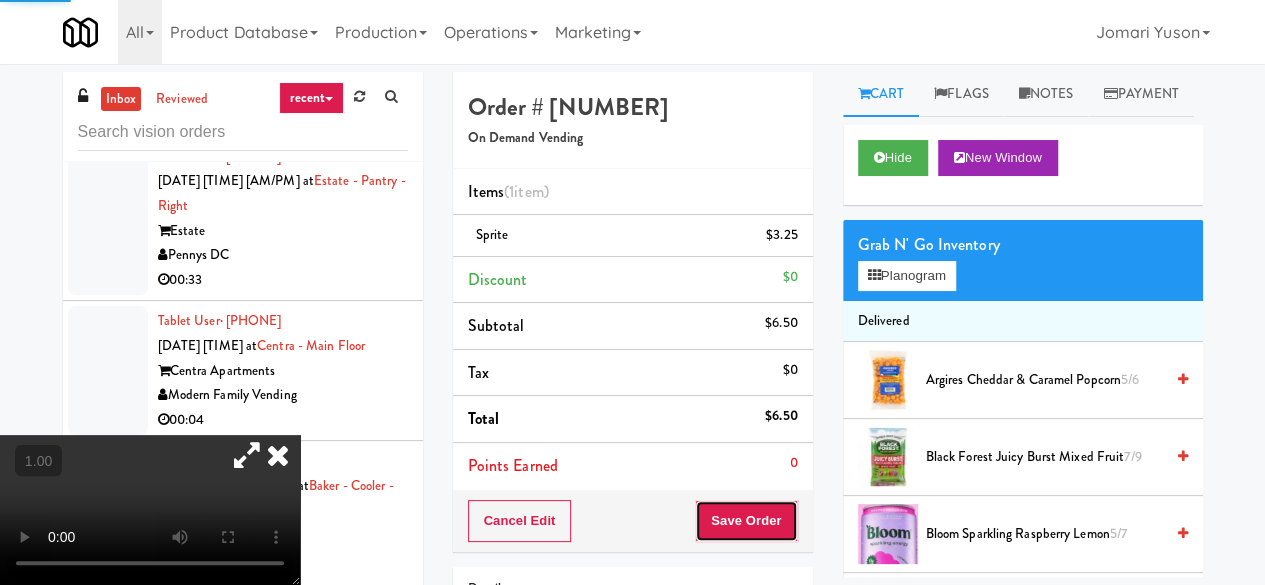 click on "Save Order" at bounding box center (746, 521) 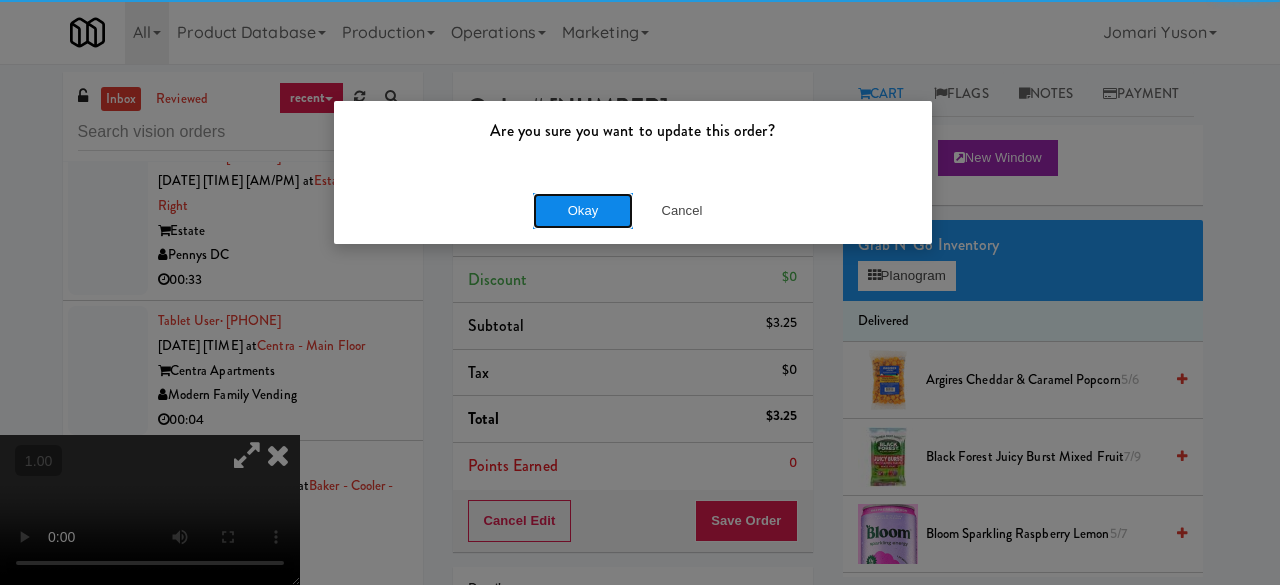 click on "Okay" at bounding box center (583, 211) 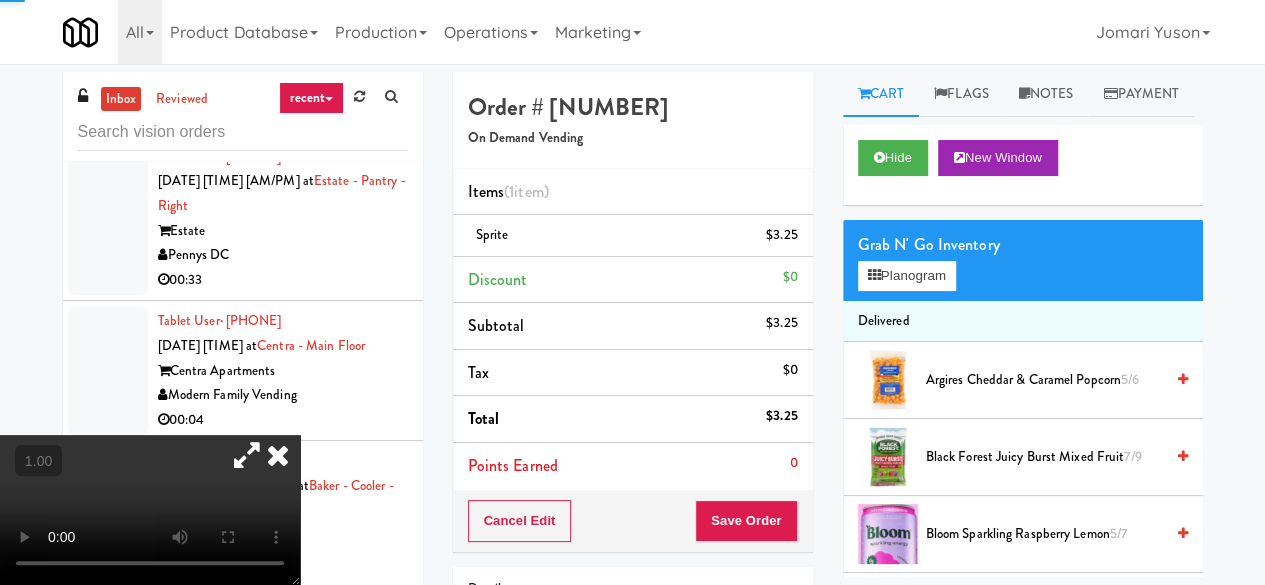 scroll, scrollTop: 100, scrollLeft: 0, axis: vertical 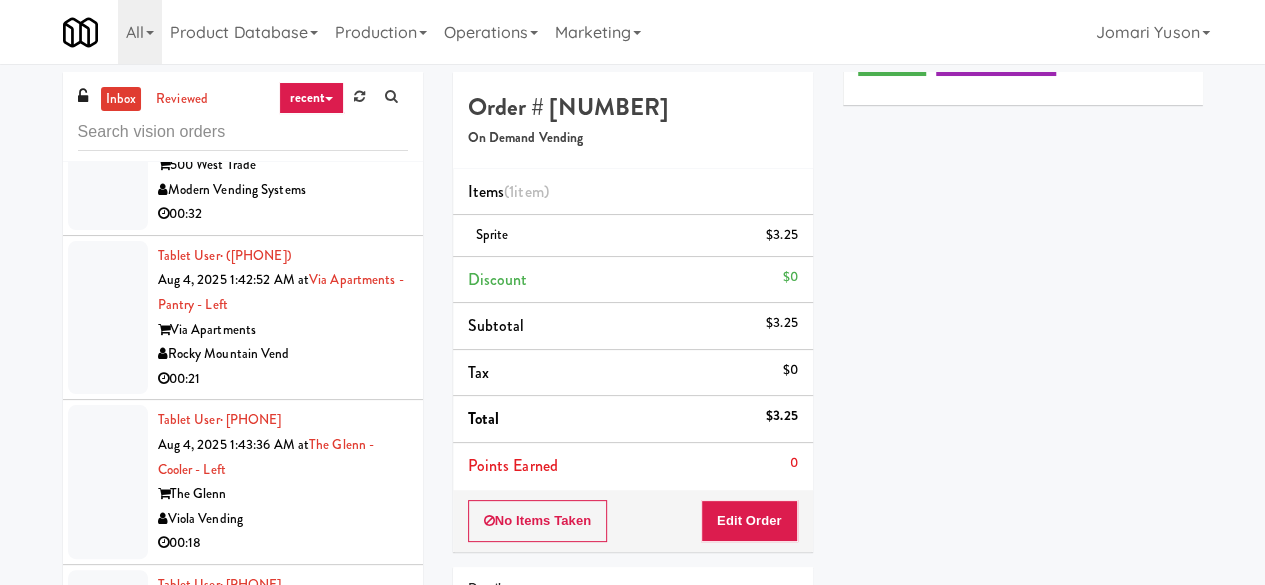 click on "Davey Vending" at bounding box center (283, -255) 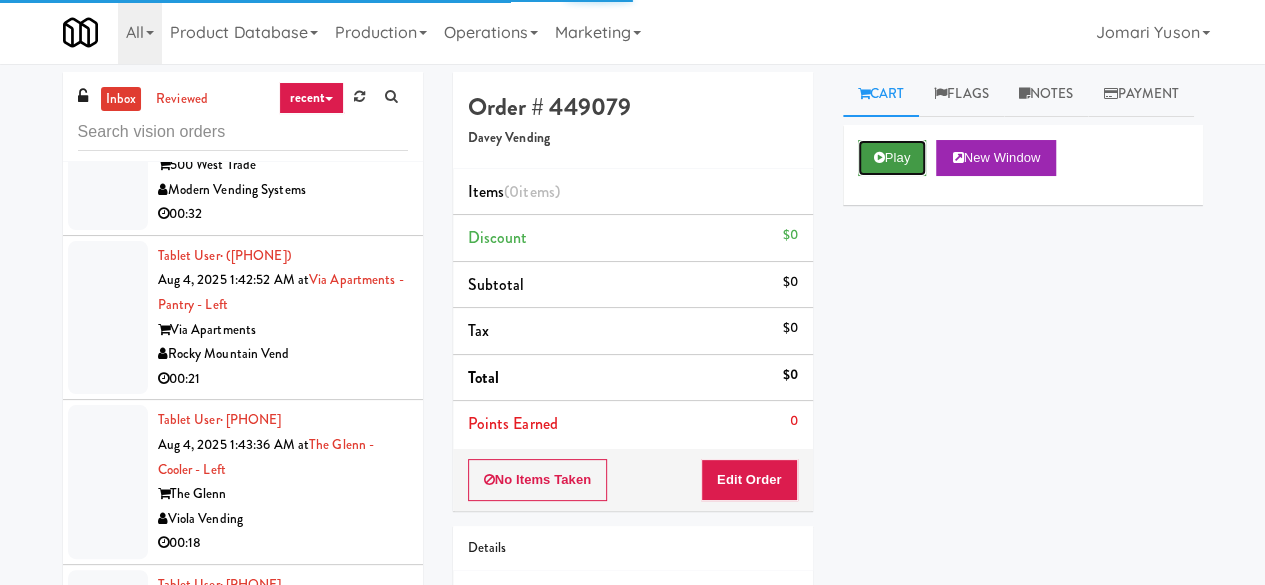 click on "Play" at bounding box center [892, 158] 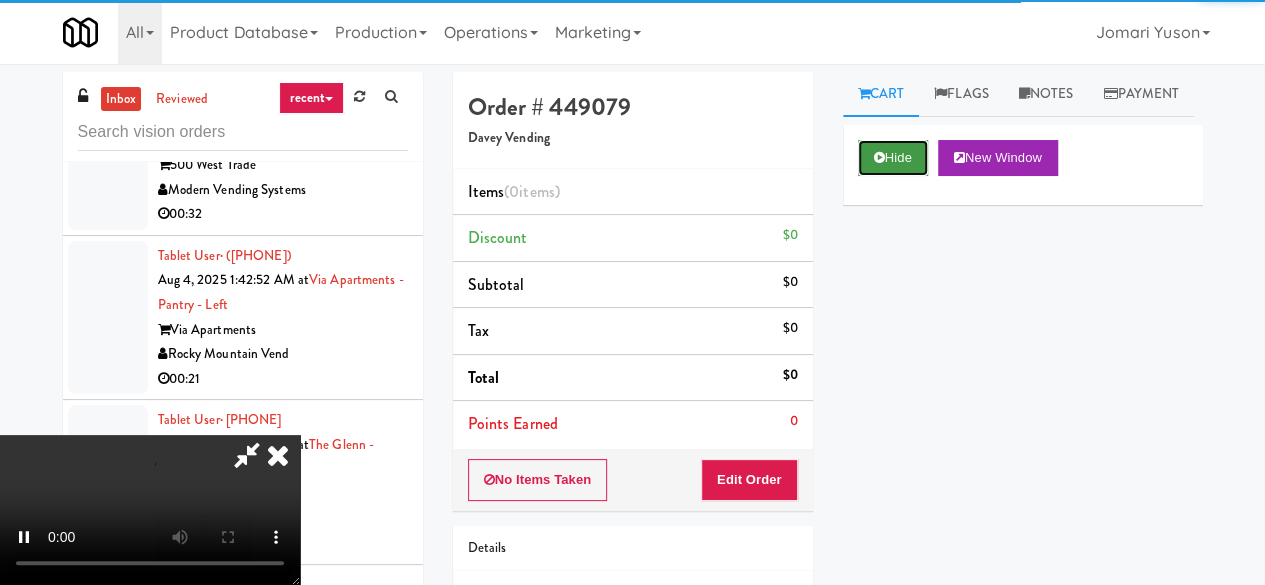 click on "Hide" at bounding box center (893, 158) 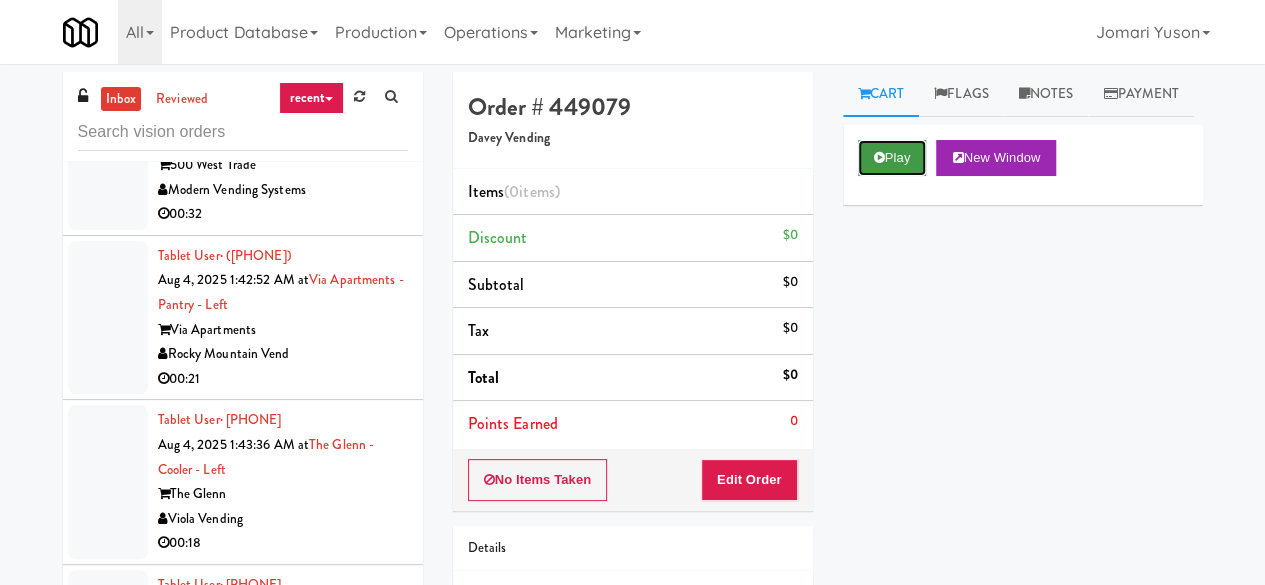 click on "Play" at bounding box center [892, 158] 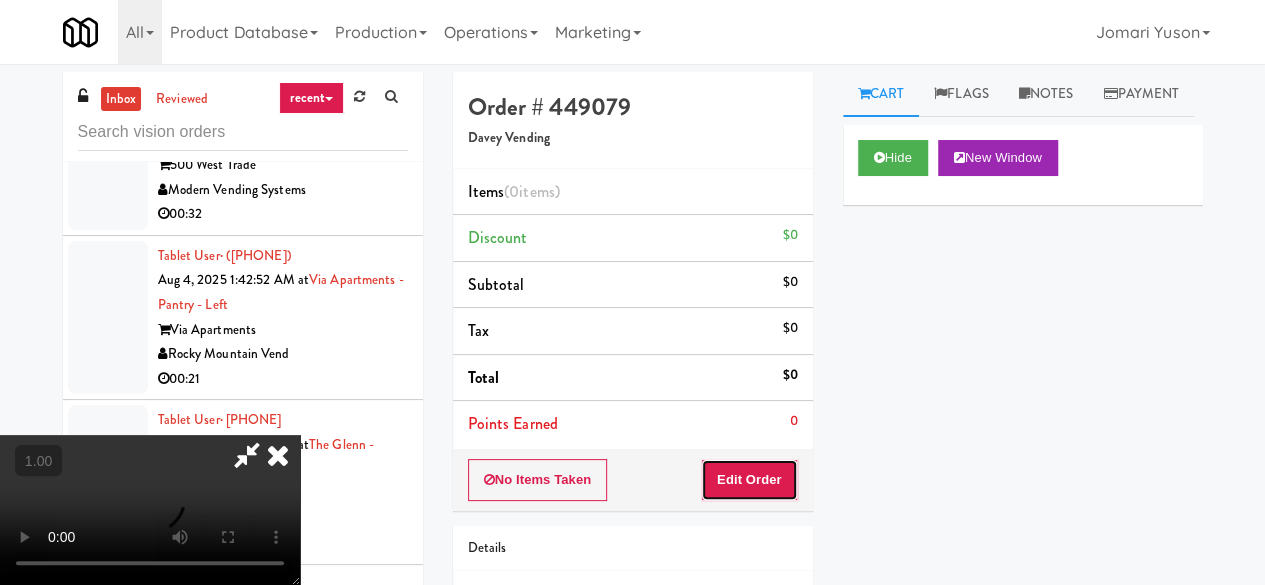 click on "Edit Order" at bounding box center [749, 480] 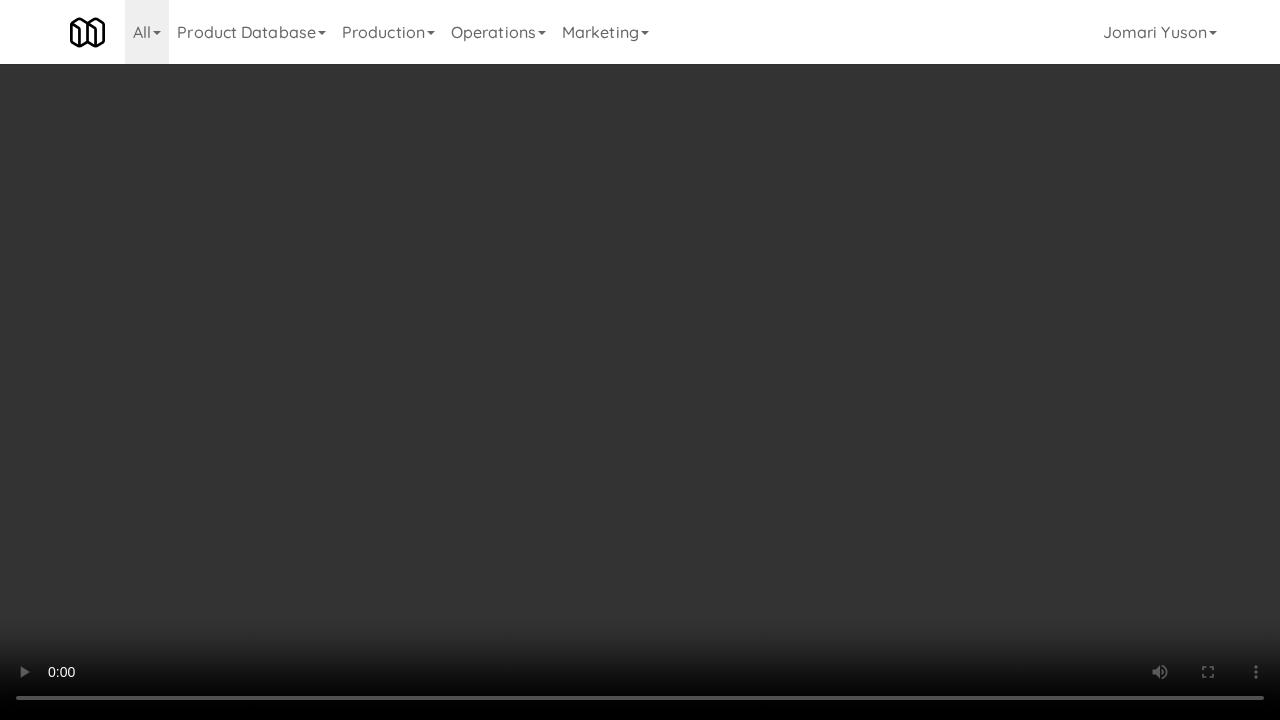 type 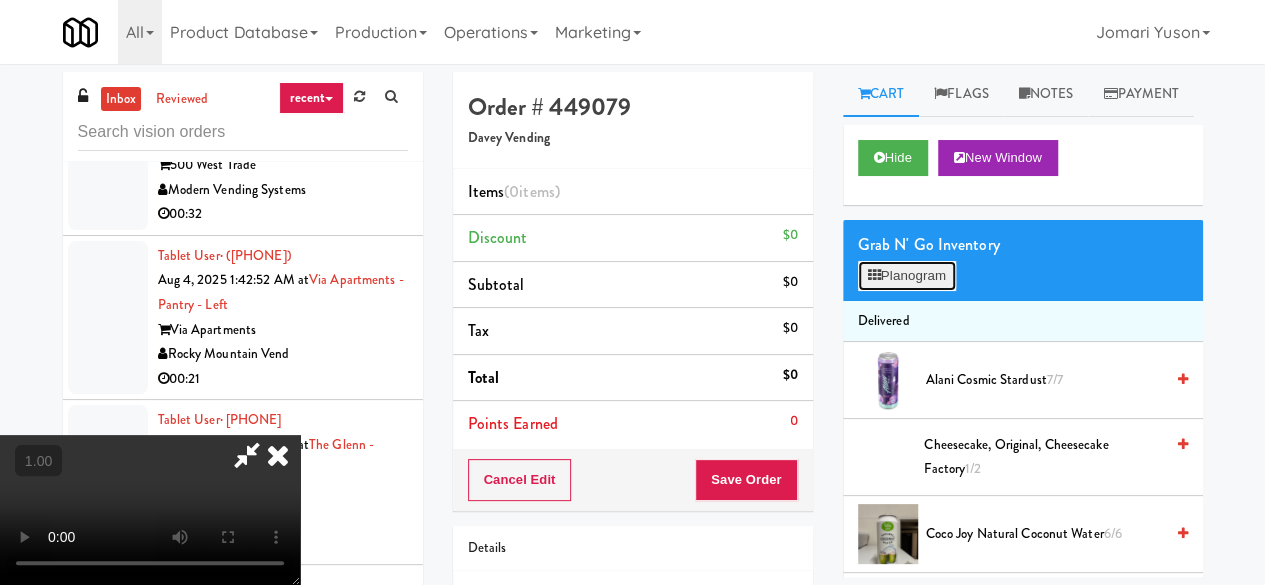 click on "Planogram" at bounding box center (907, 276) 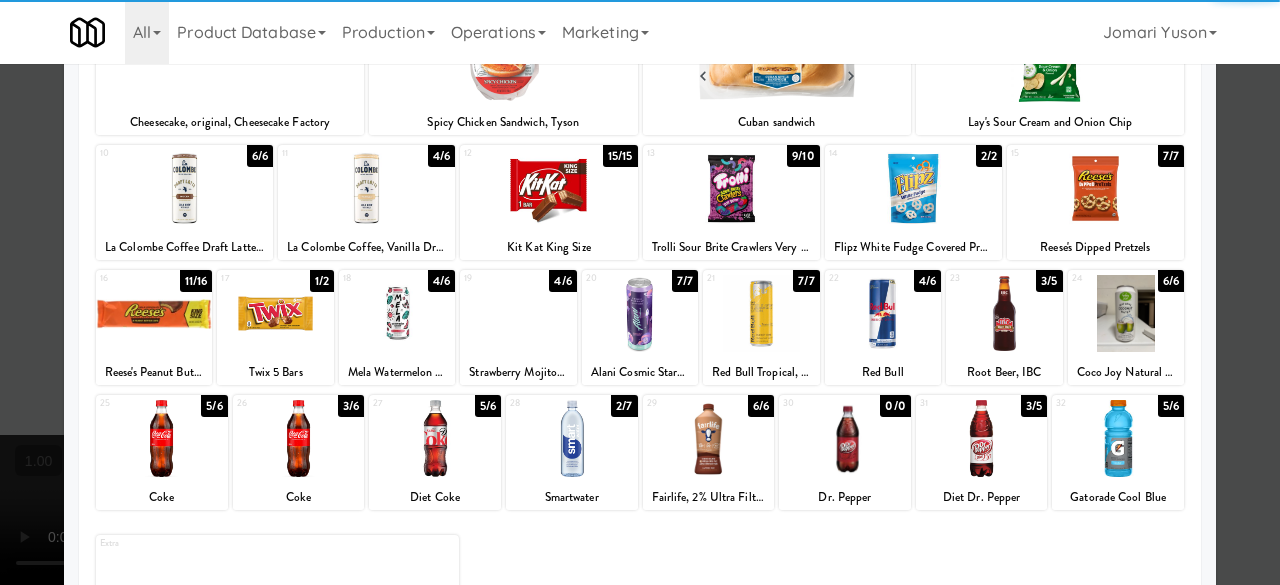 click at bounding box center [275, 313] 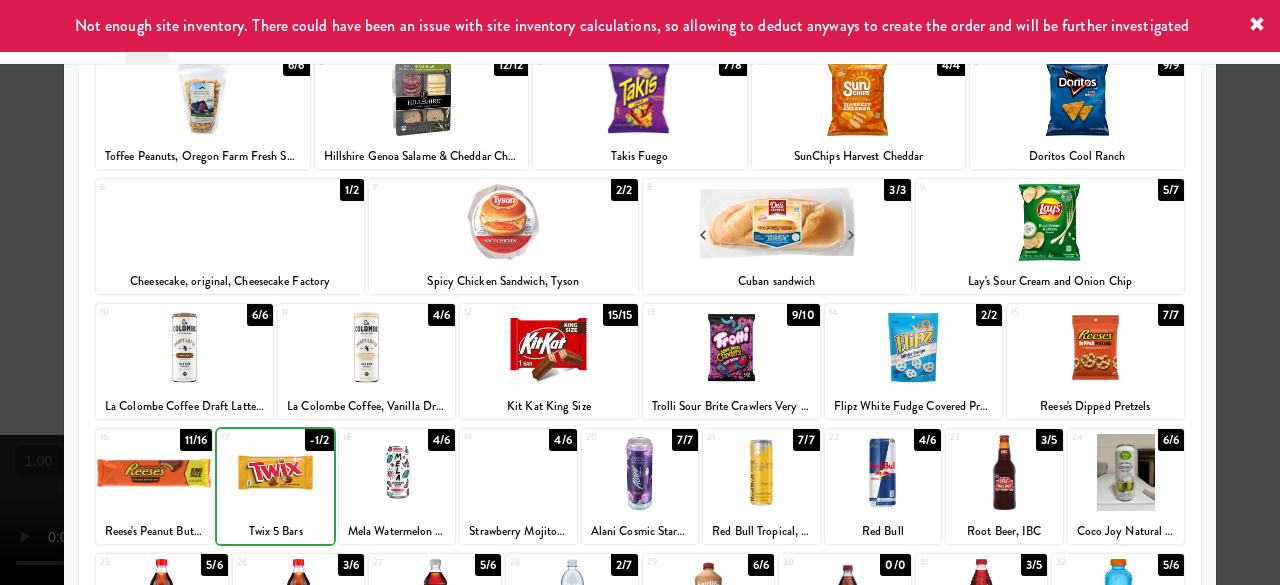 scroll, scrollTop: 0, scrollLeft: 0, axis: both 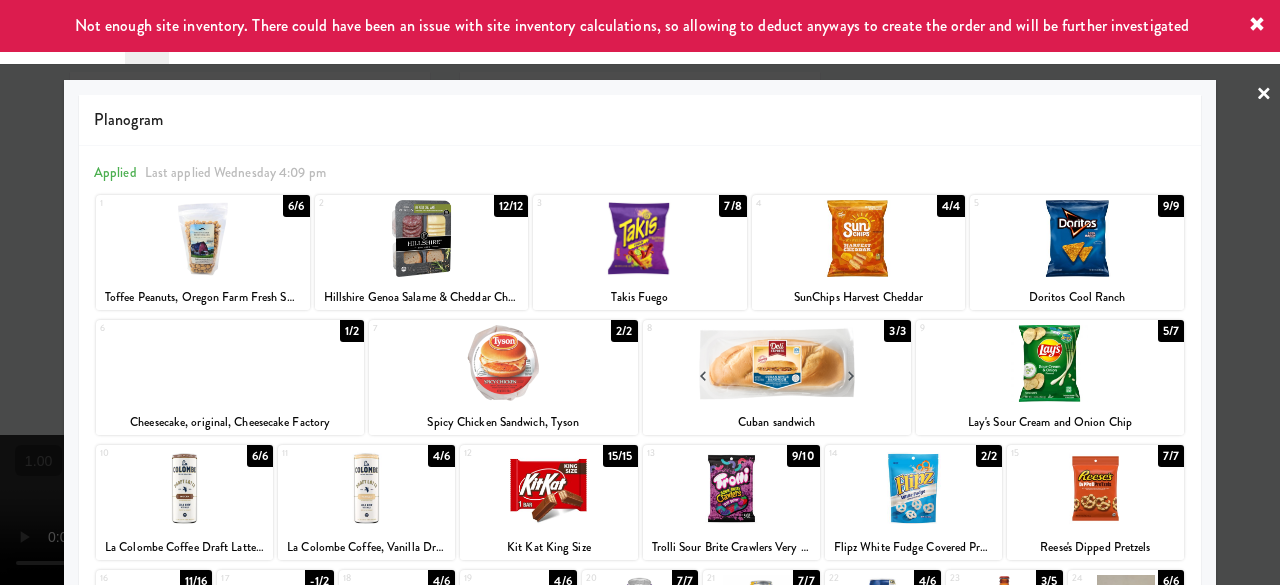 click at bounding box center [640, 292] 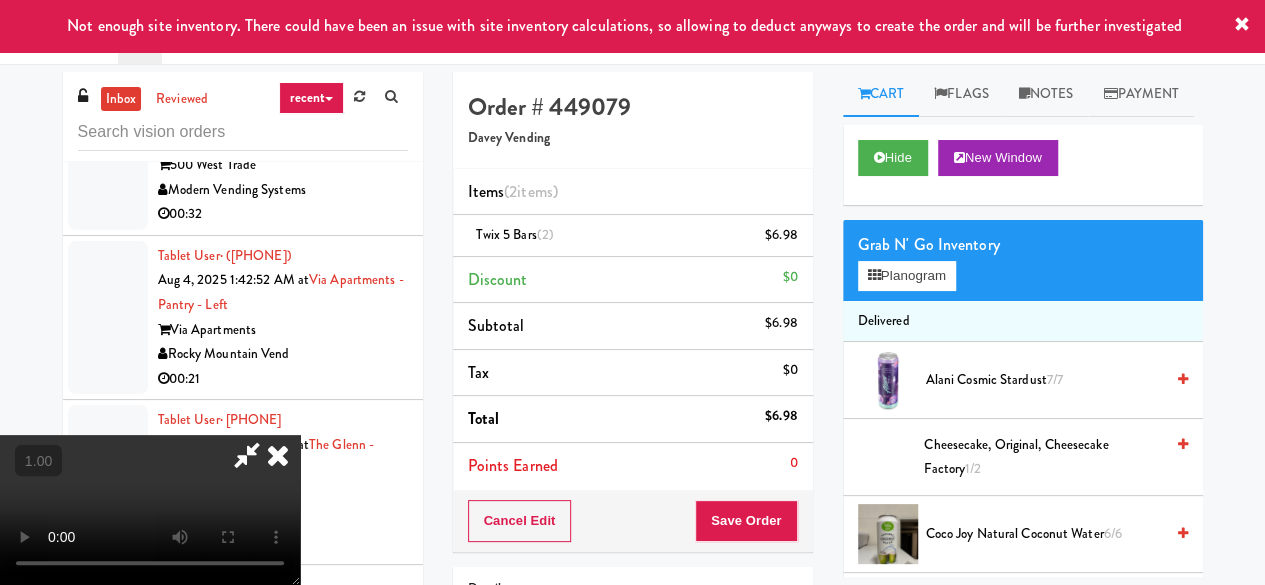 click at bounding box center (247, 455) 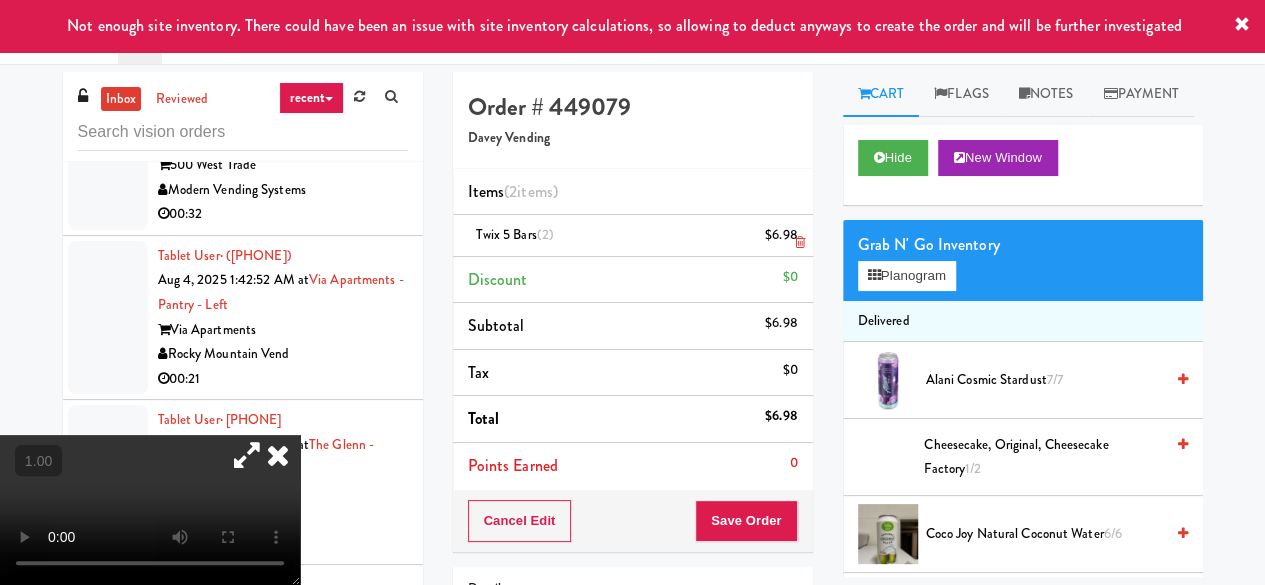 click at bounding box center (799, 242) 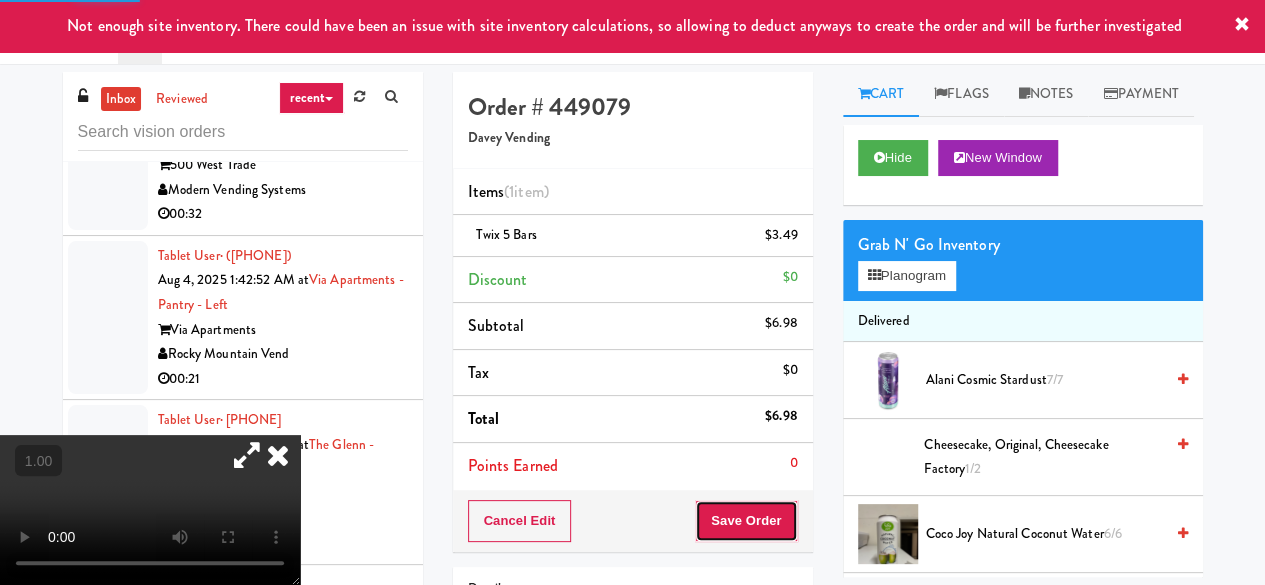 click on "Save Order" at bounding box center (746, 521) 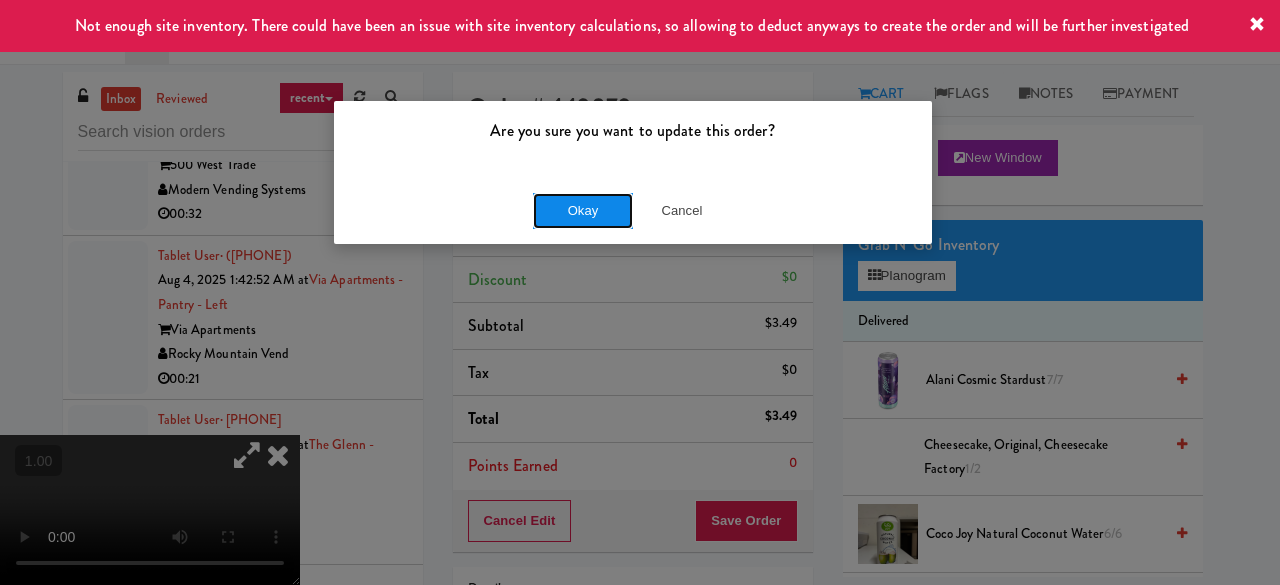 click on "Okay" at bounding box center [583, 211] 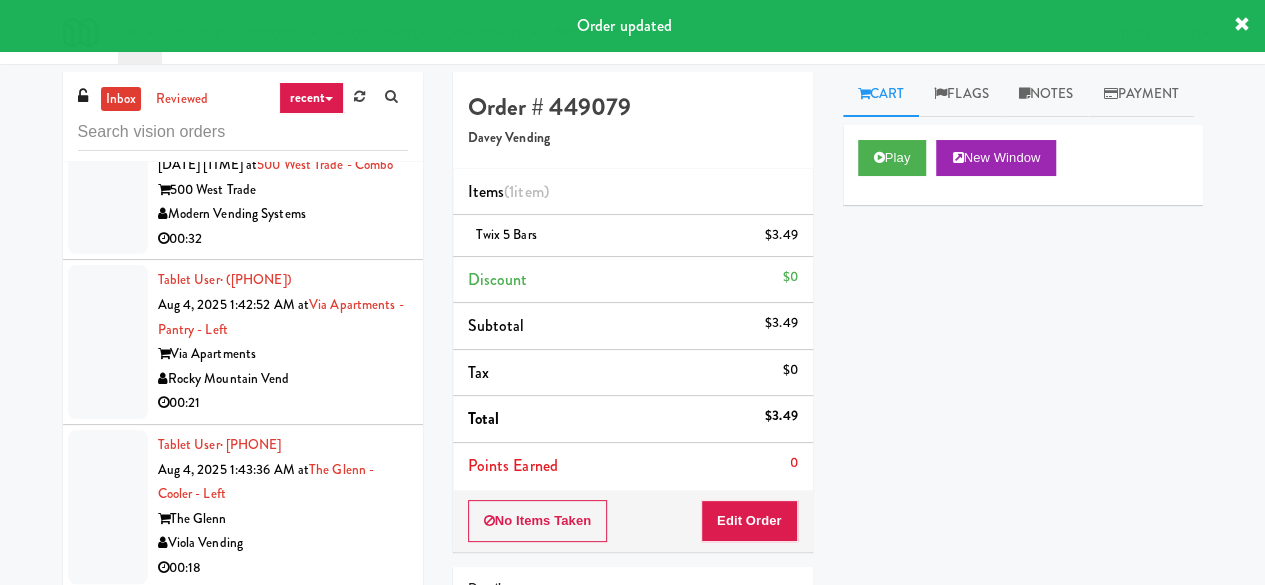 click on "MS Vending" at bounding box center (283, -66) 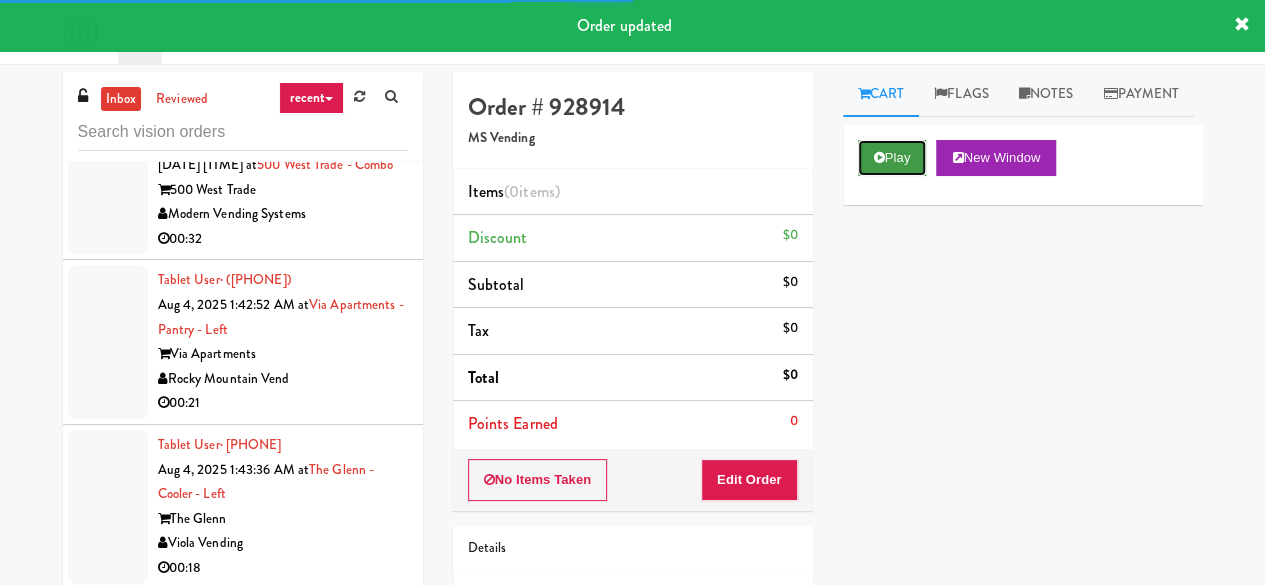 click on "Play" at bounding box center [892, 158] 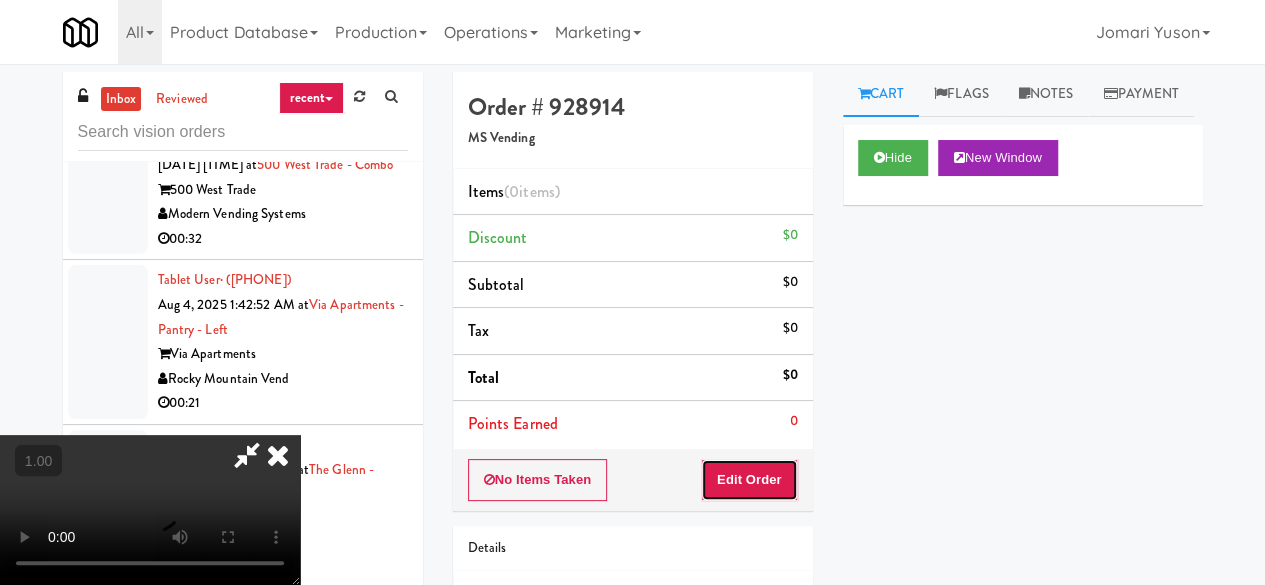 click on "Edit Order" at bounding box center (749, 480) 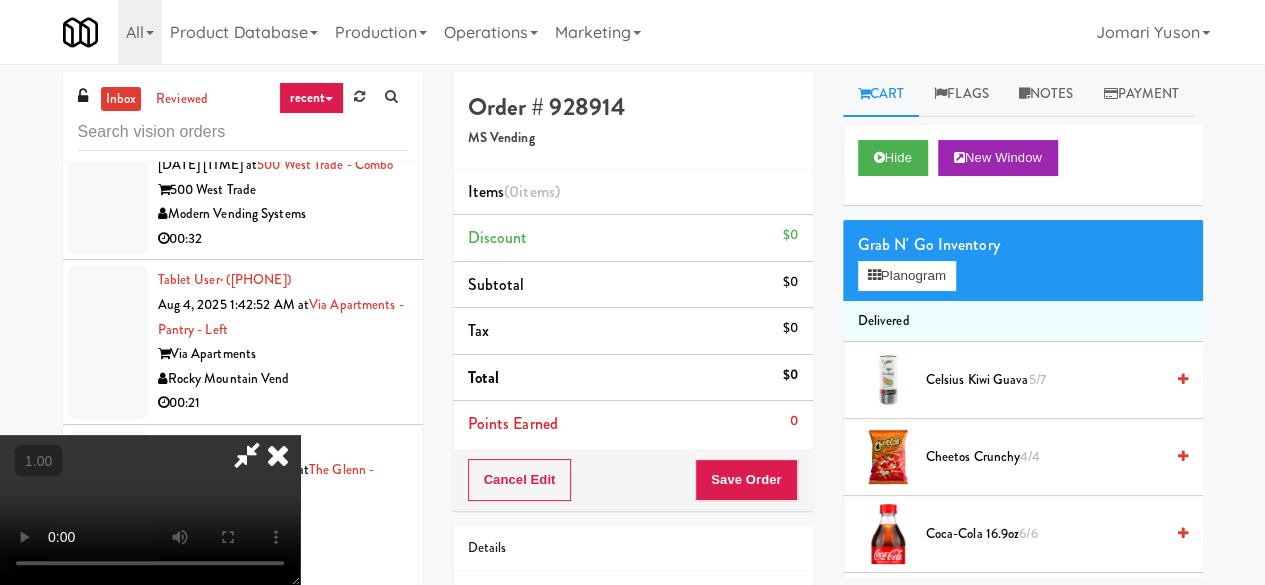 click at bounding box center (150, 510) 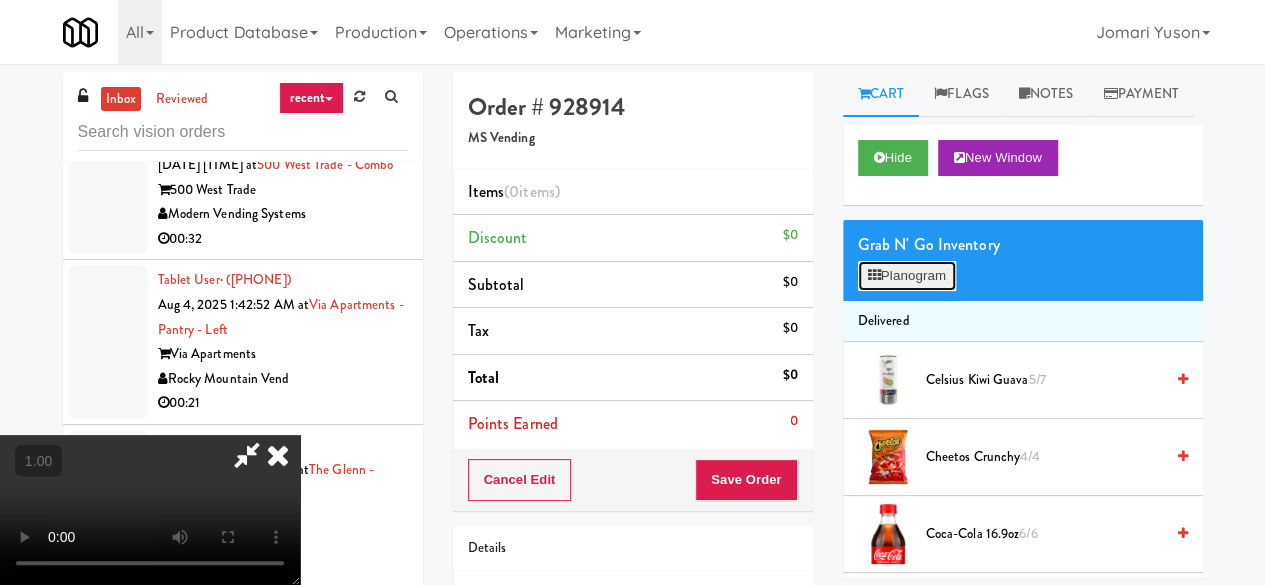 click on "Planogram" at bounding box center (907, 276) 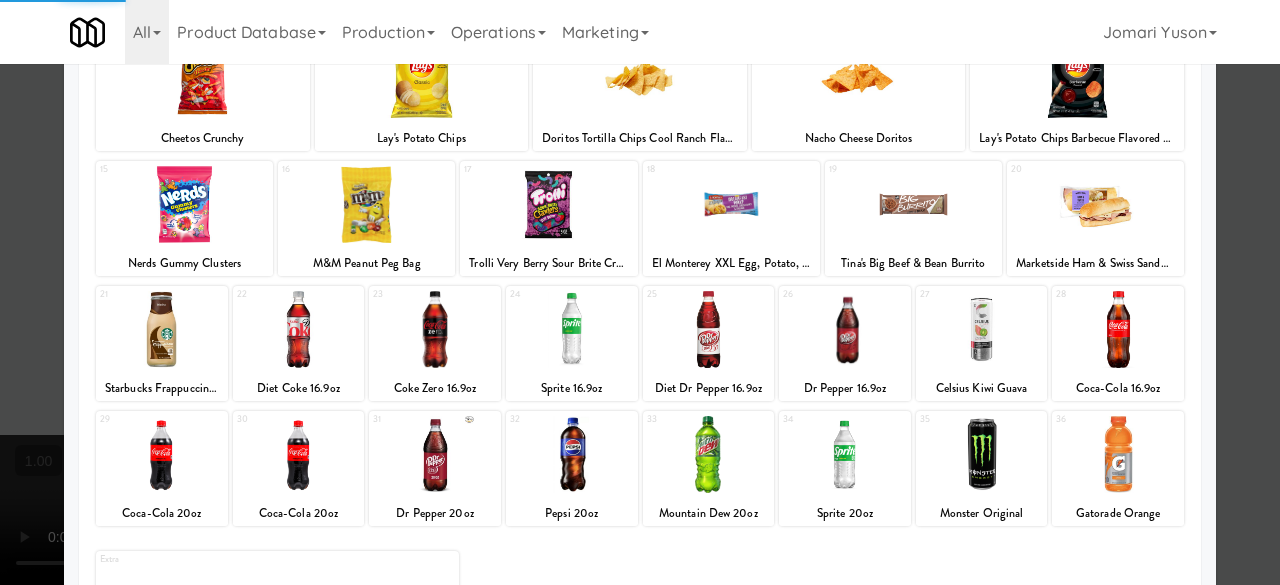 scroll, scrollTop: 396, scrollLeft: 0, axis: vertical 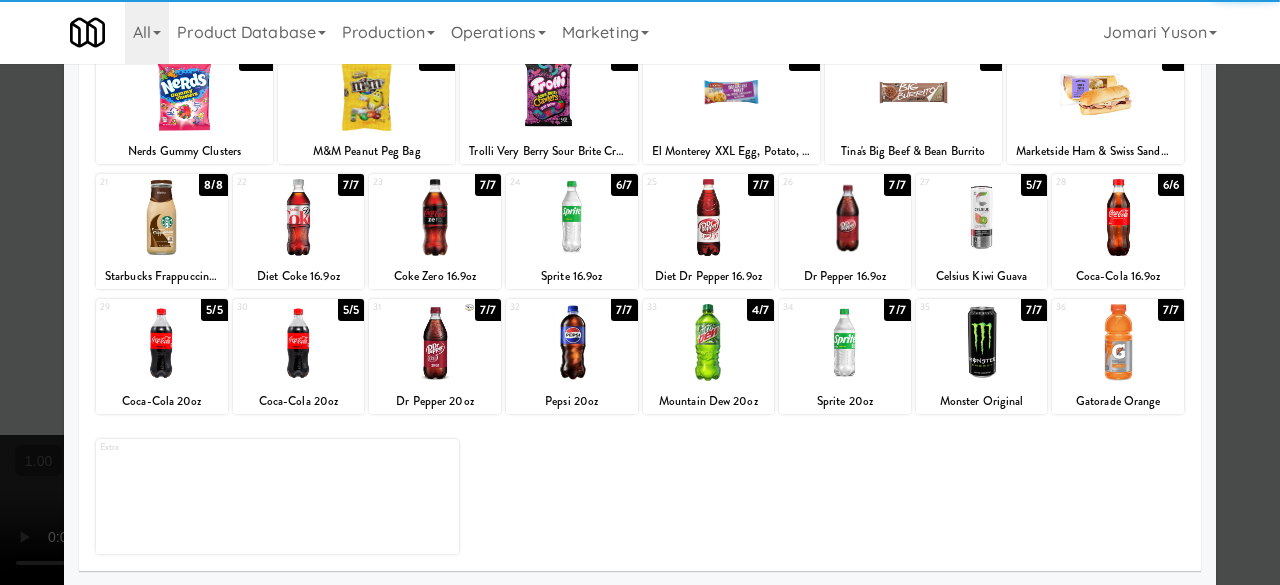 click at bounding box center (709, 342) 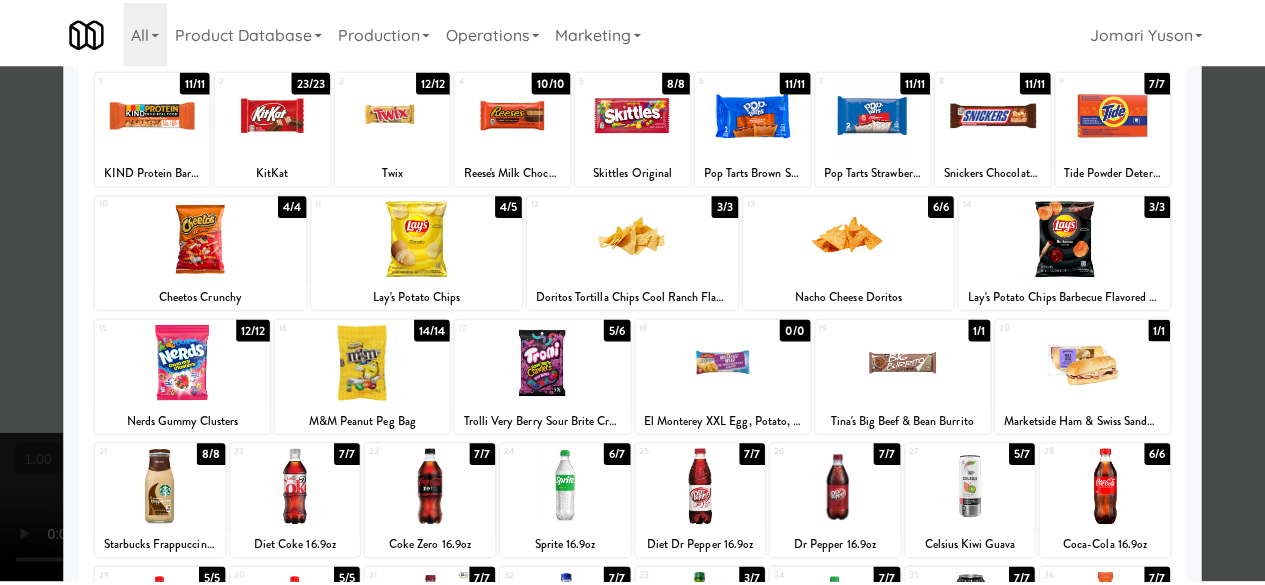 scroll, scrollTop: 0, scrollLeft: 0, axis: both 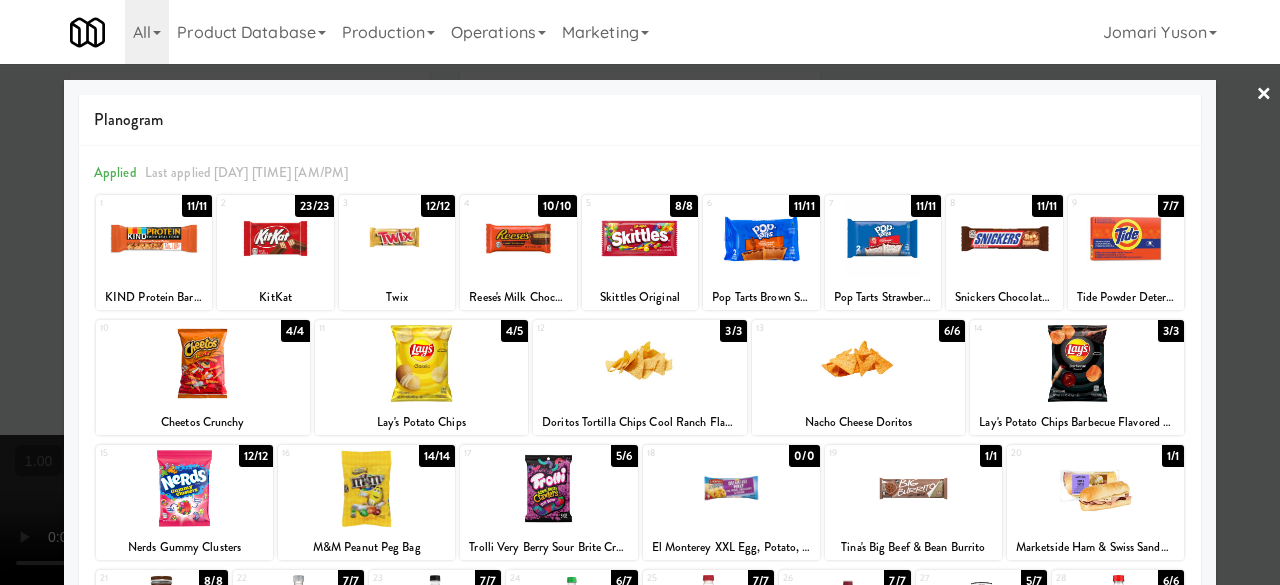 click on "×" at bounding box center [1264, 95] 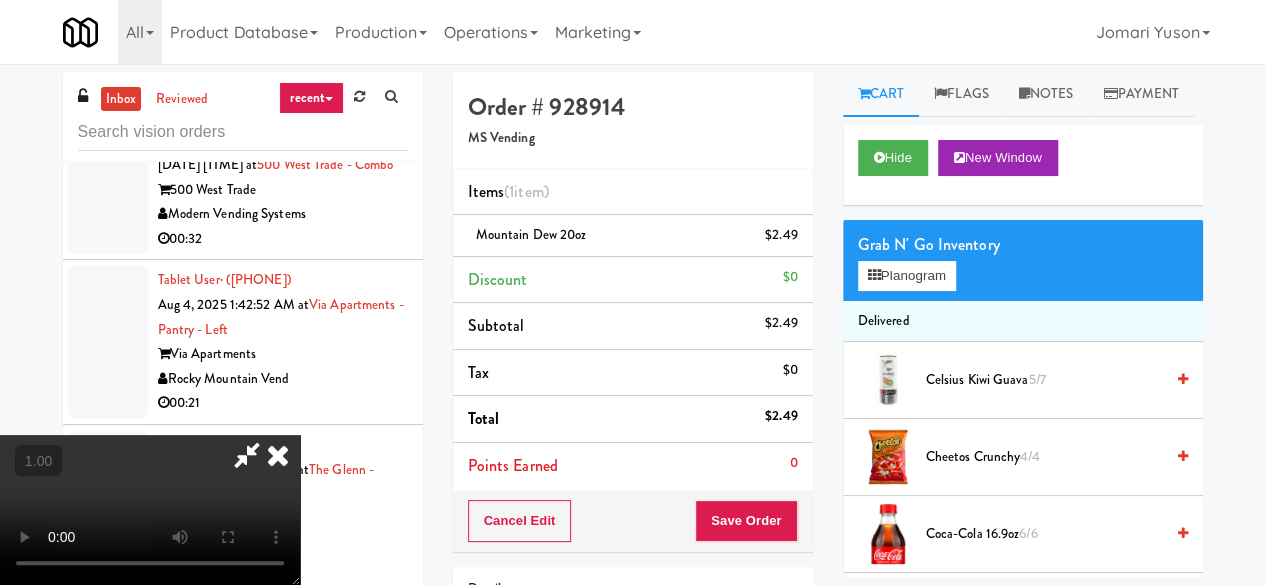 click at bounding box center (247, 455) 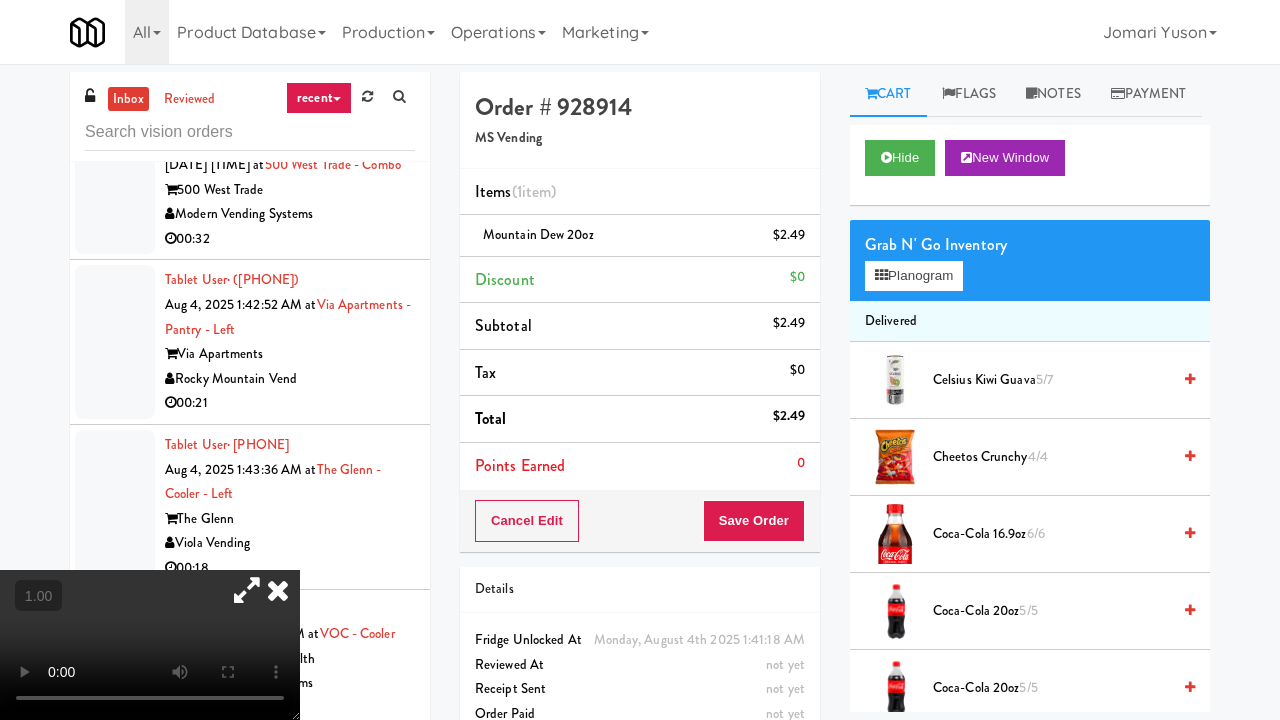 type 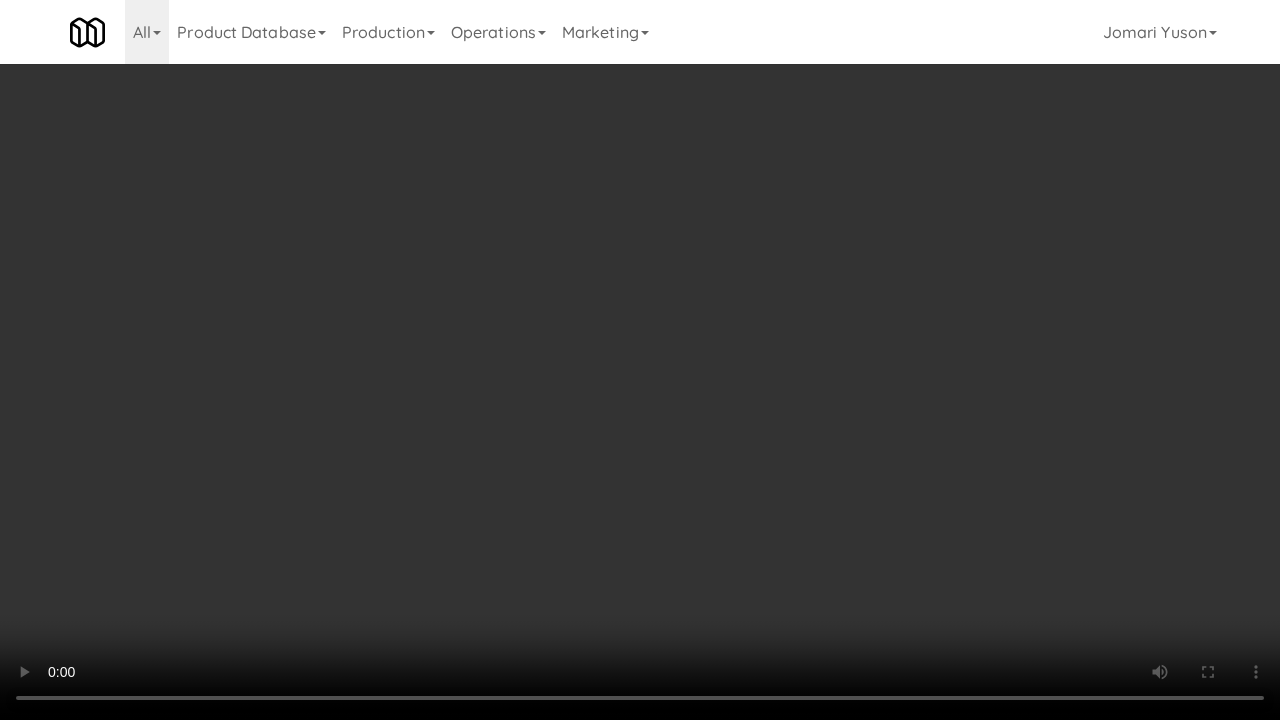 click at bounding box center [640, 360] 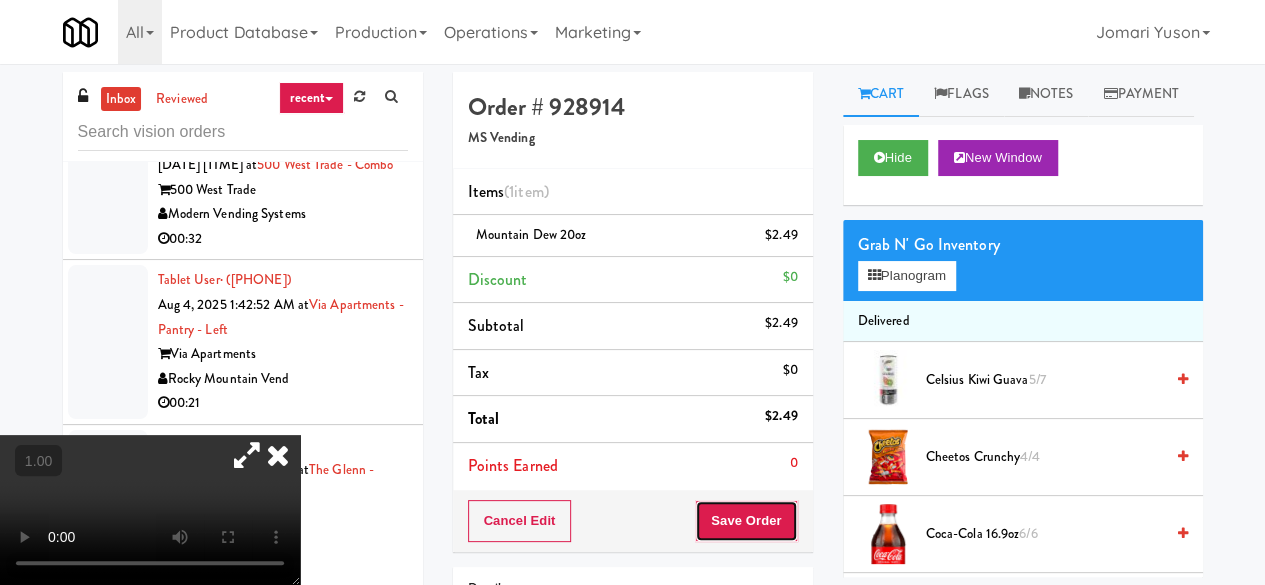 click on "Save Order" at bounding box center (746, 521) 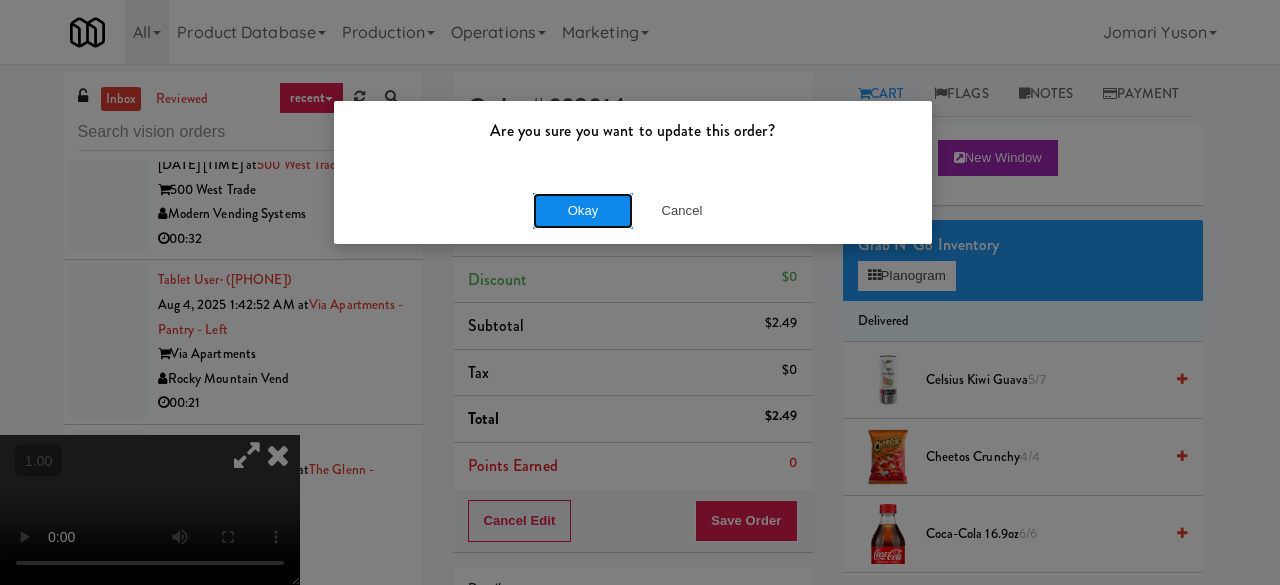 click on "Okay" at bounding box center (583, 211) 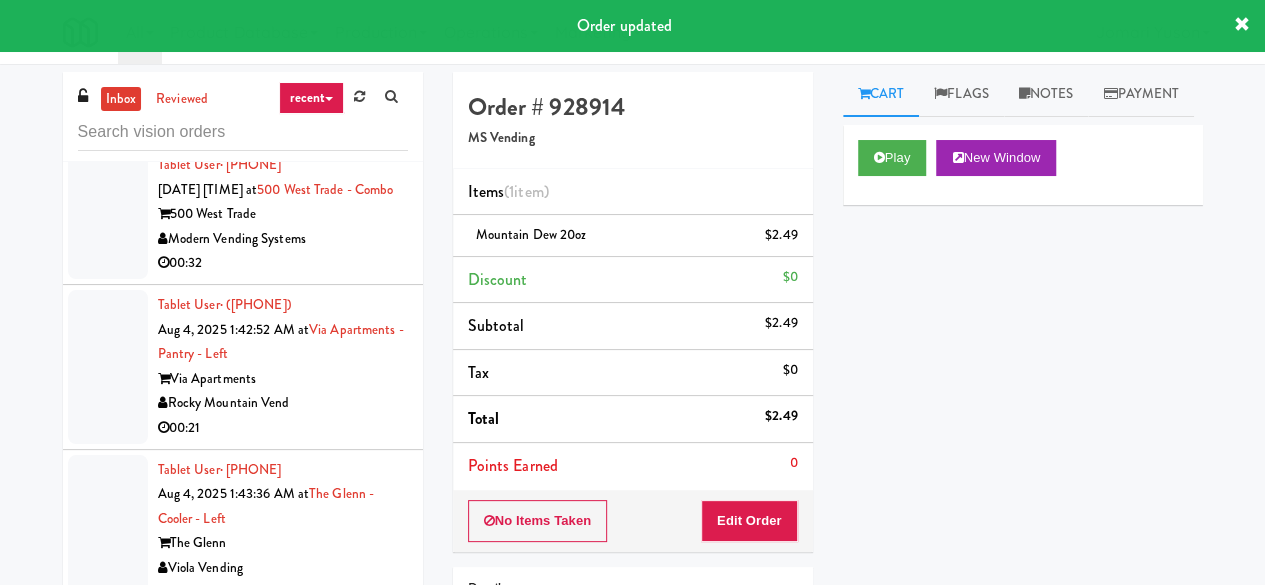scroll, scrollTop: 11600, scrollLeft: 0, axis: vertical 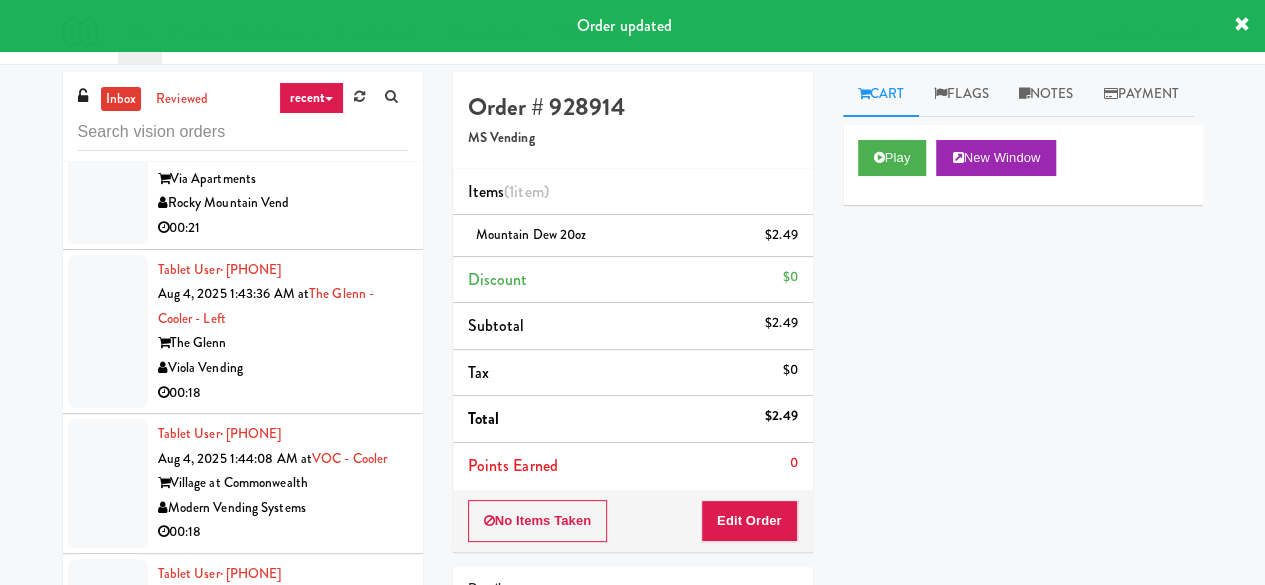 click on "Star Family Markets" at bounding box center (283, -101) 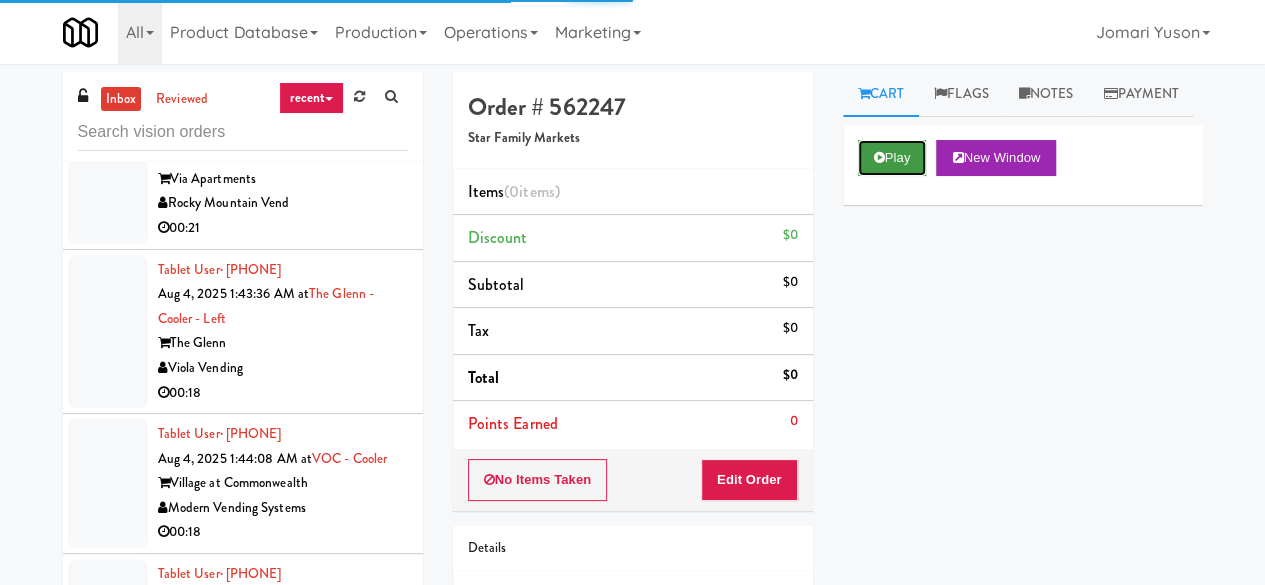 click on "Play" at bounding box center [892, 158] 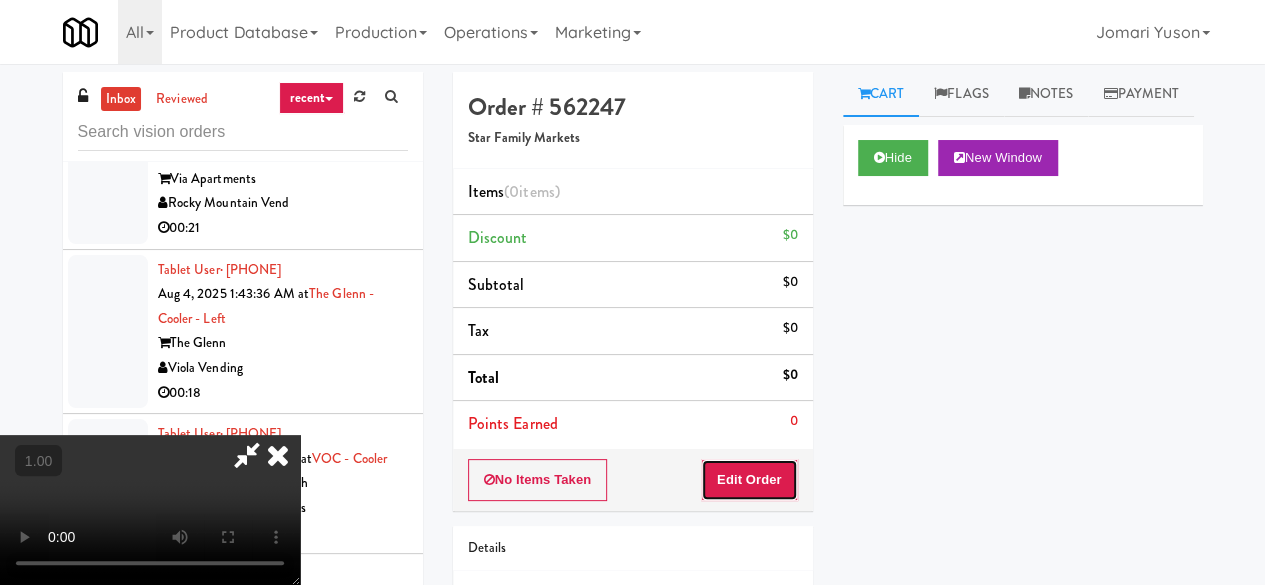 click on "Edit Order" at bounding box center [749, 480] 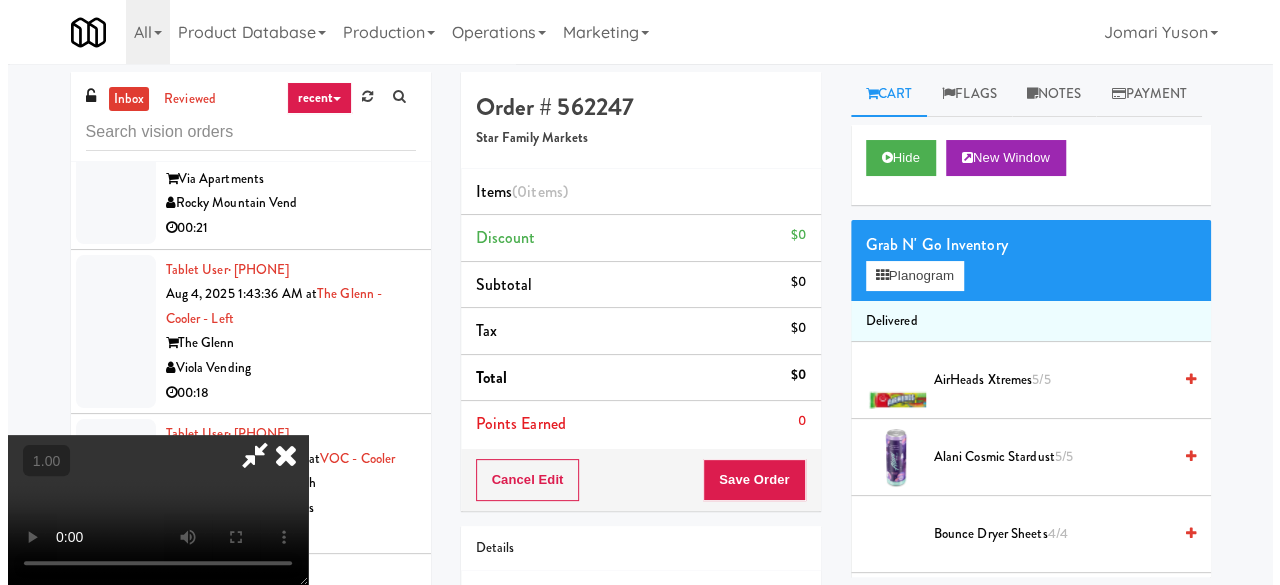 scroll, scrollTop: 0, scrollLeft: 0, axis: both 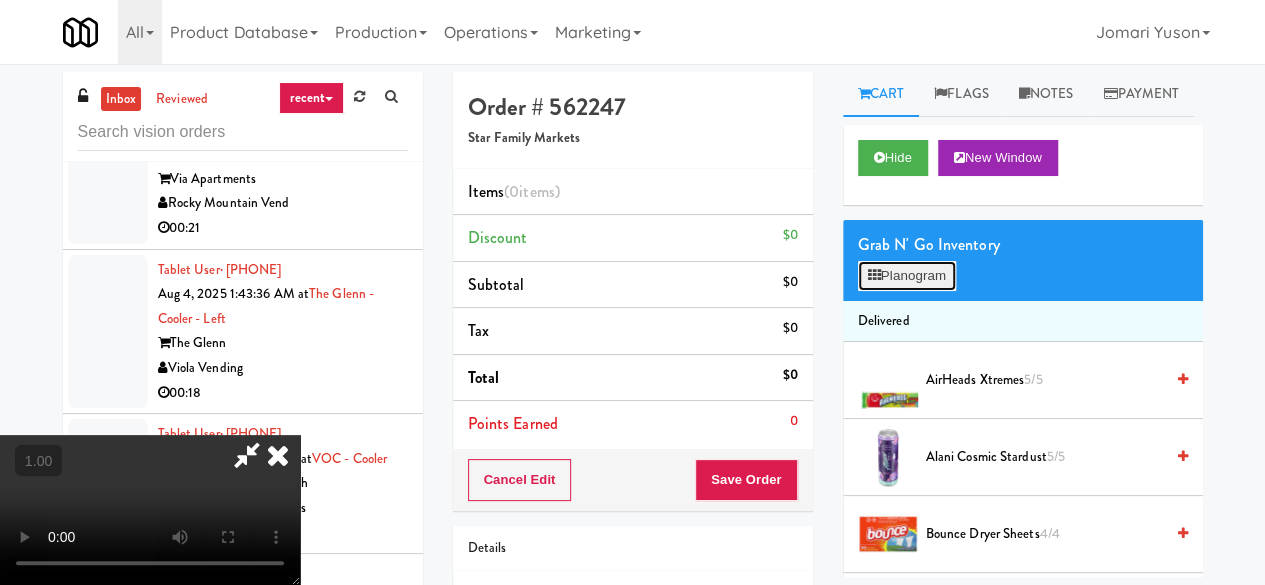 click on "Planogram" at bounding box center (907, 276) 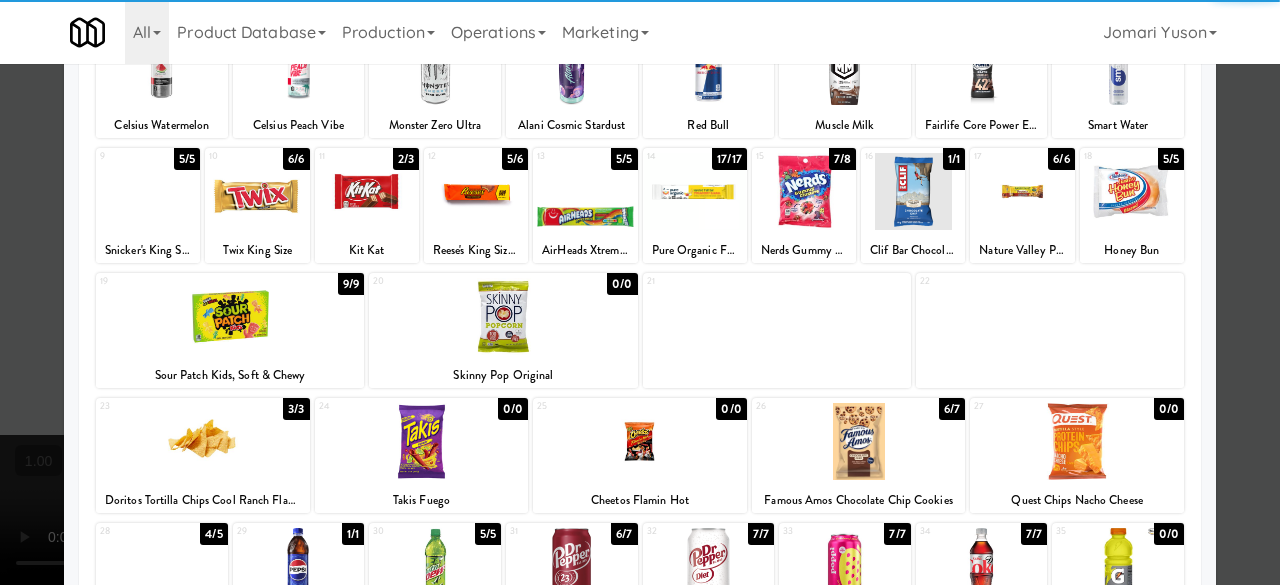 scroll, scrollTop: 400, scrollLeft: 0, axis: vertical 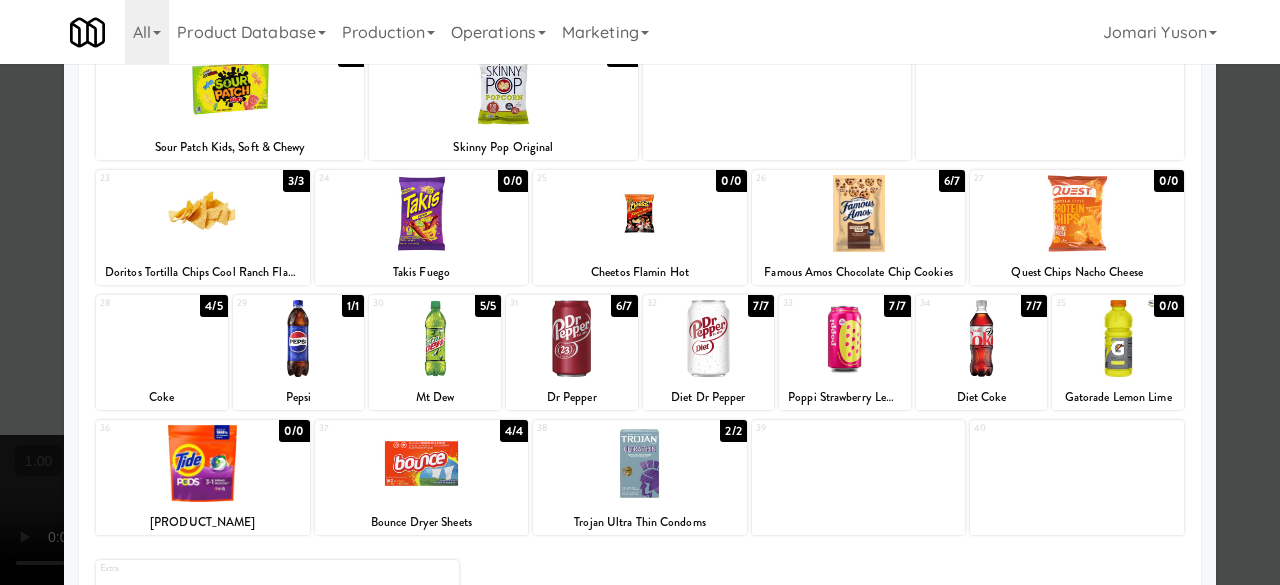 click on "23 3/3 Doritos Tortilla Chips Cool Ranch Flavored 1 3/4 Oz" at bounding box center (203, 227) 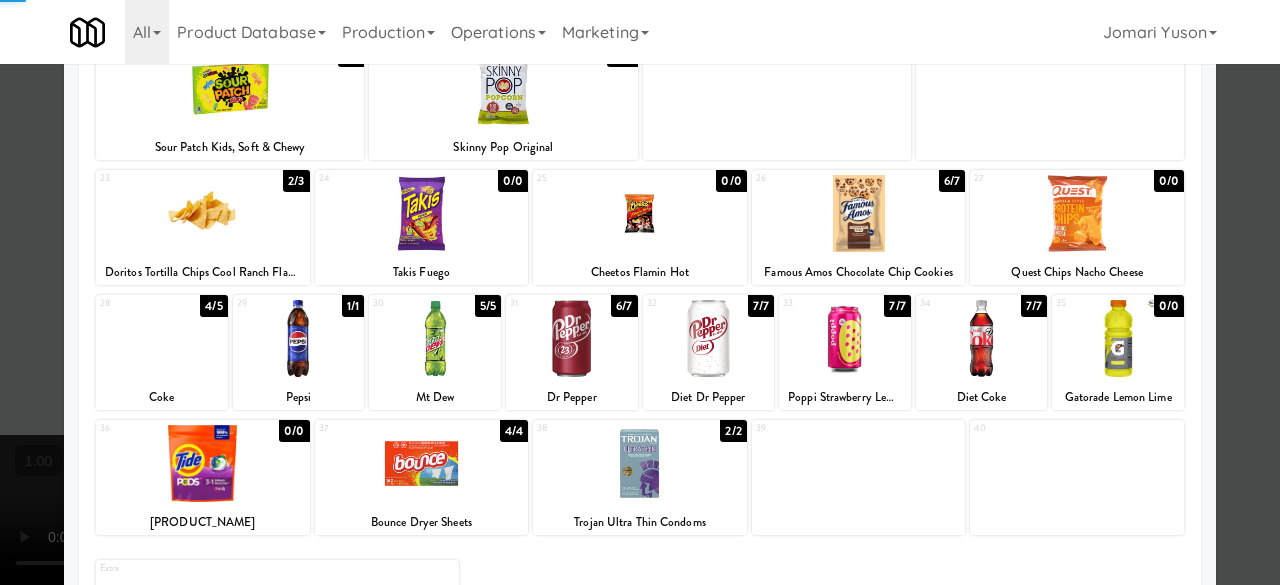 scroll, scrollTop: 100, scrollLeft: 0, axis: vertical 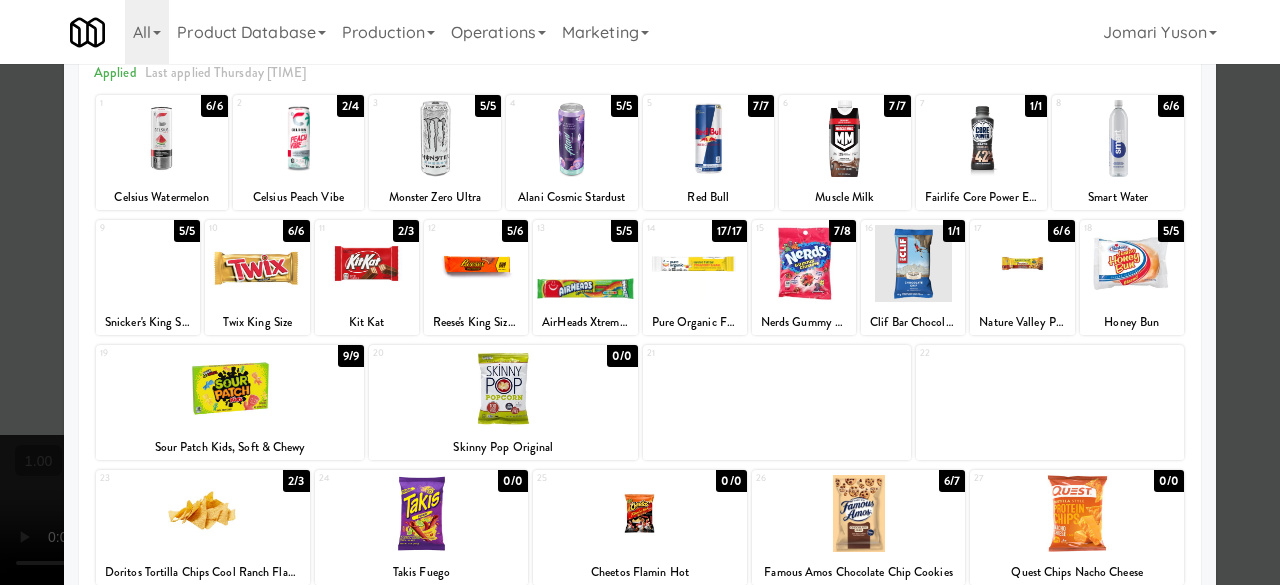 click at bounding box center (585, 263) 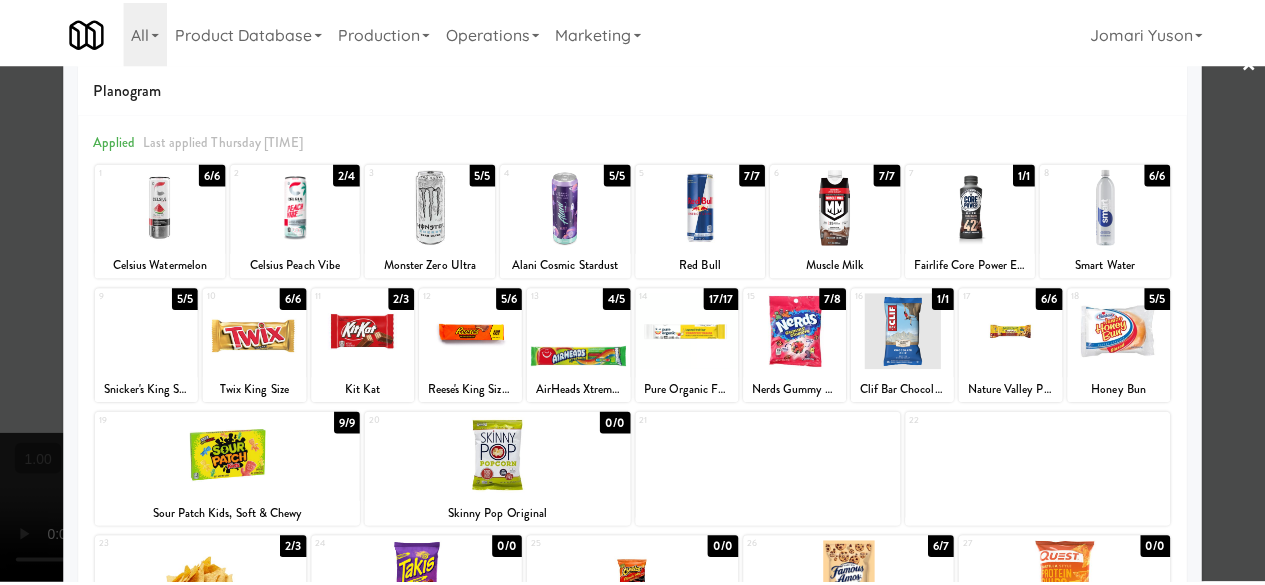 scroll, scrollTop: 0, scrollLeft: 0, axis: both 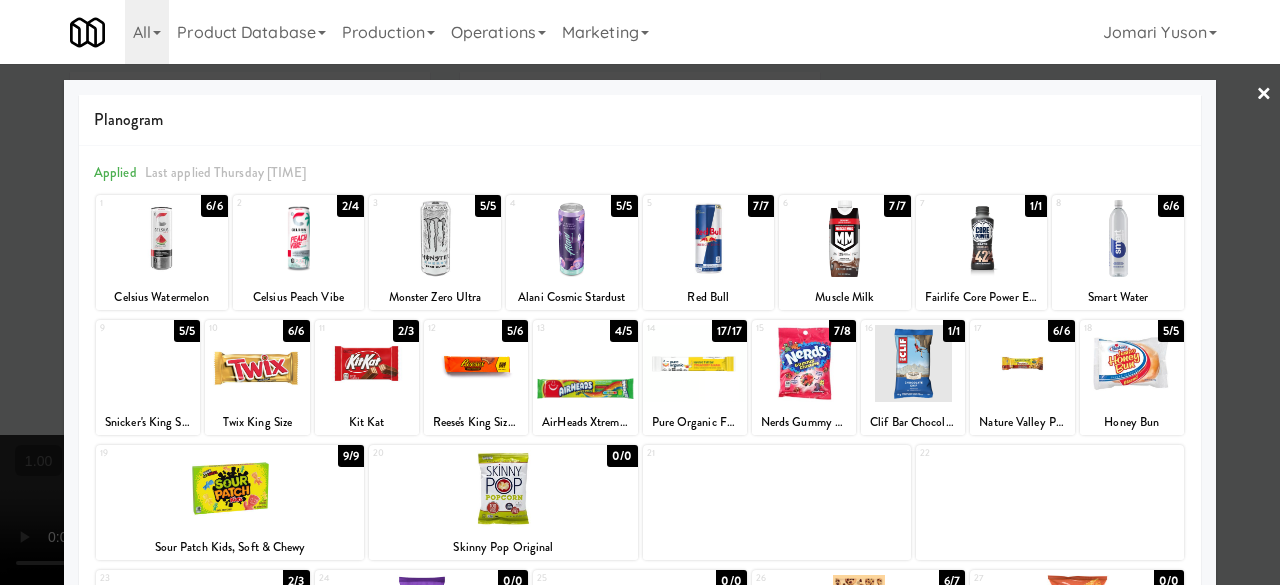 click at bounding box center (640, 292) 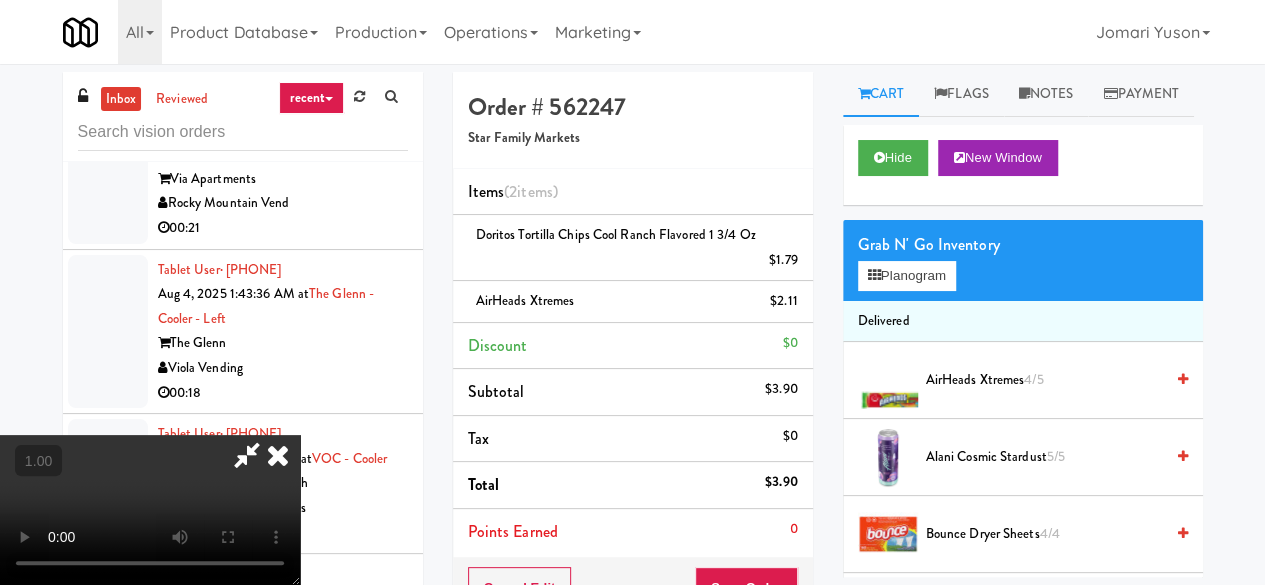 scroll, scrollTop: 263, scrollLeft: 0, axis: vertical 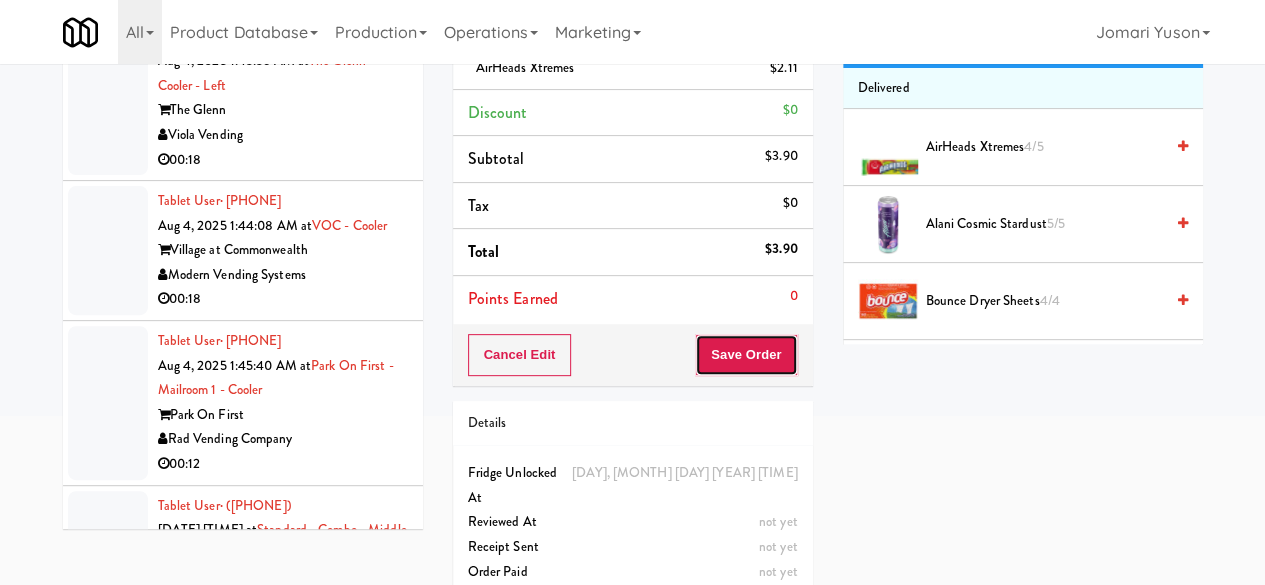 click on "Save Order" at bounding box center [746, 355] 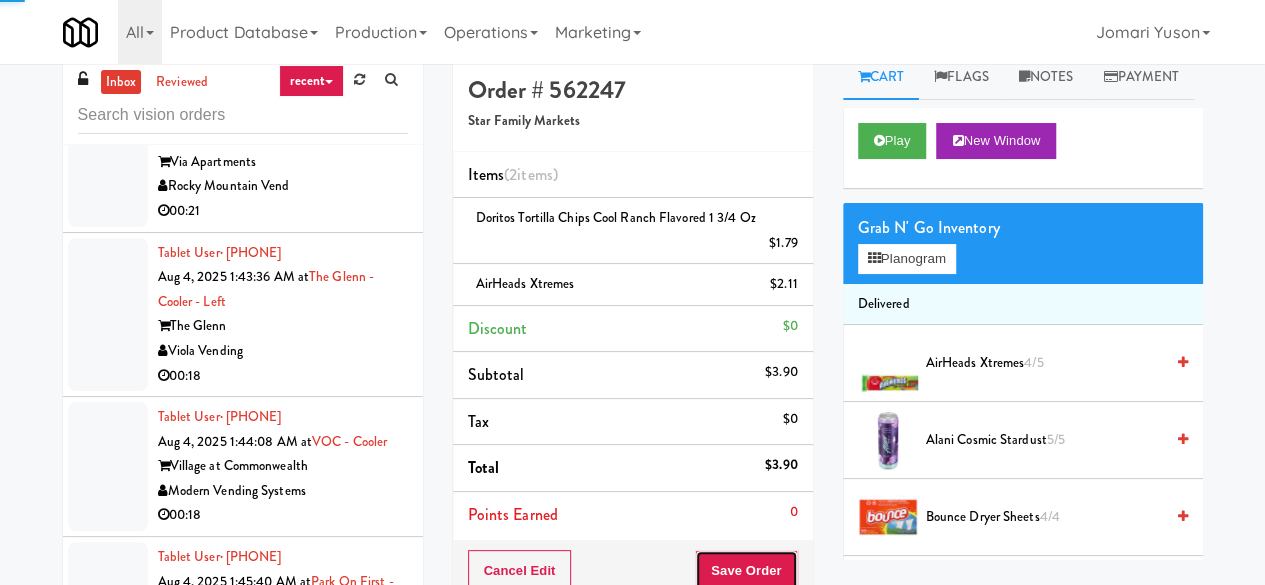 scroll, scrollTop: 0, scrollLeft: 0, axis: both 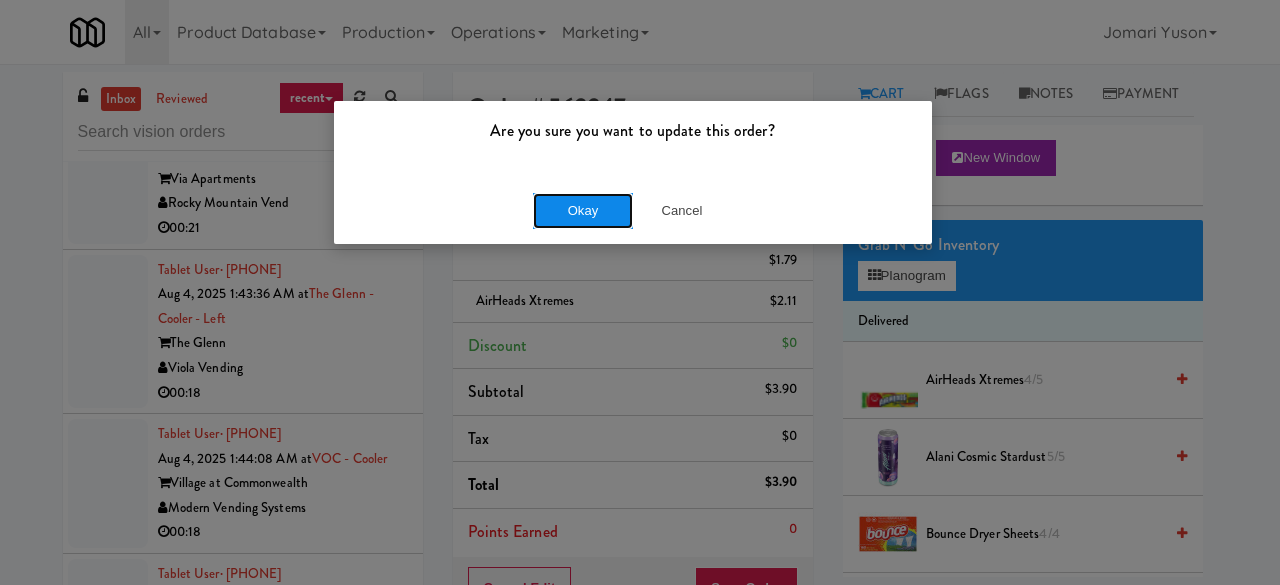 click on "Okay" at bounding box center [583, 211] 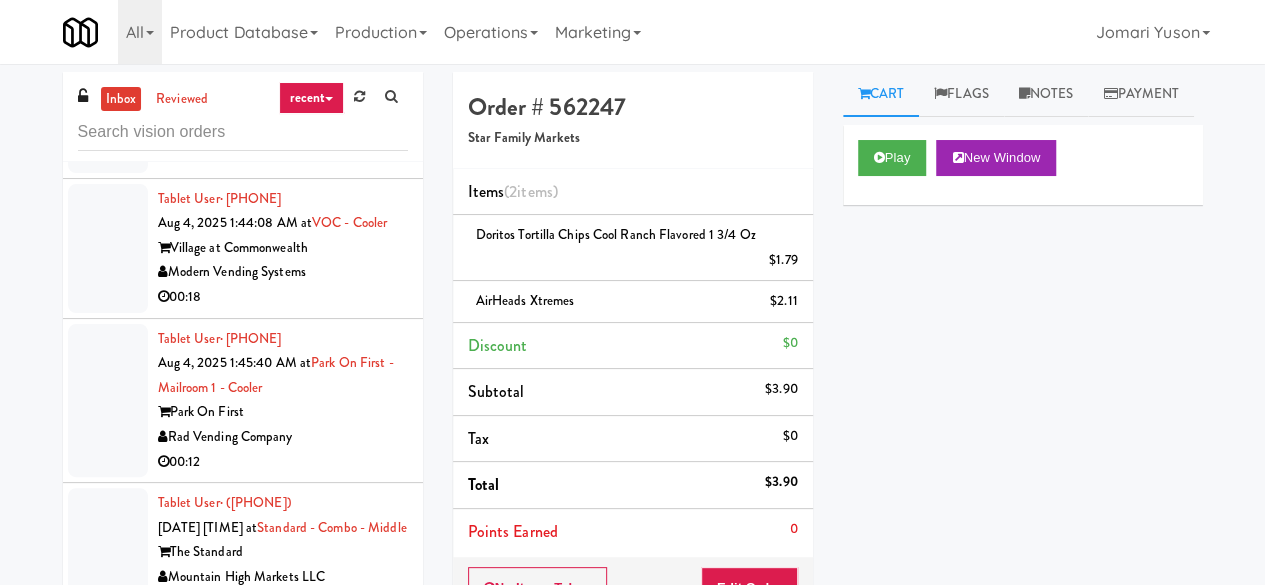 scroll, scrollTop: 12477, scrollLeft: 0, axis: vertical 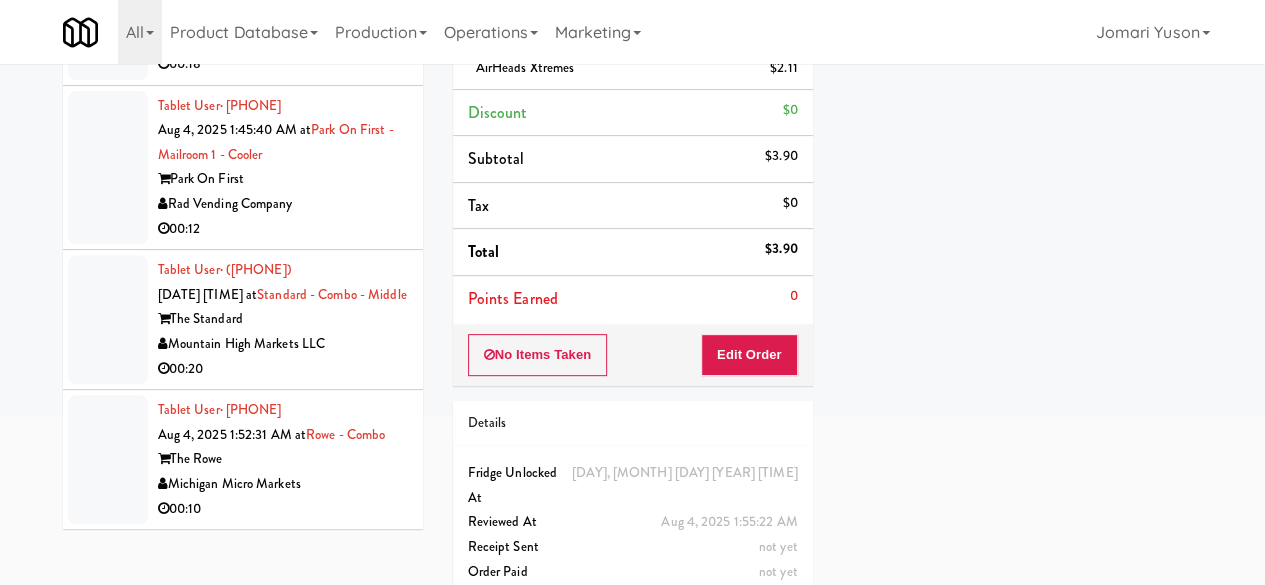 click on "00:10" at bounding box center [283, 509] 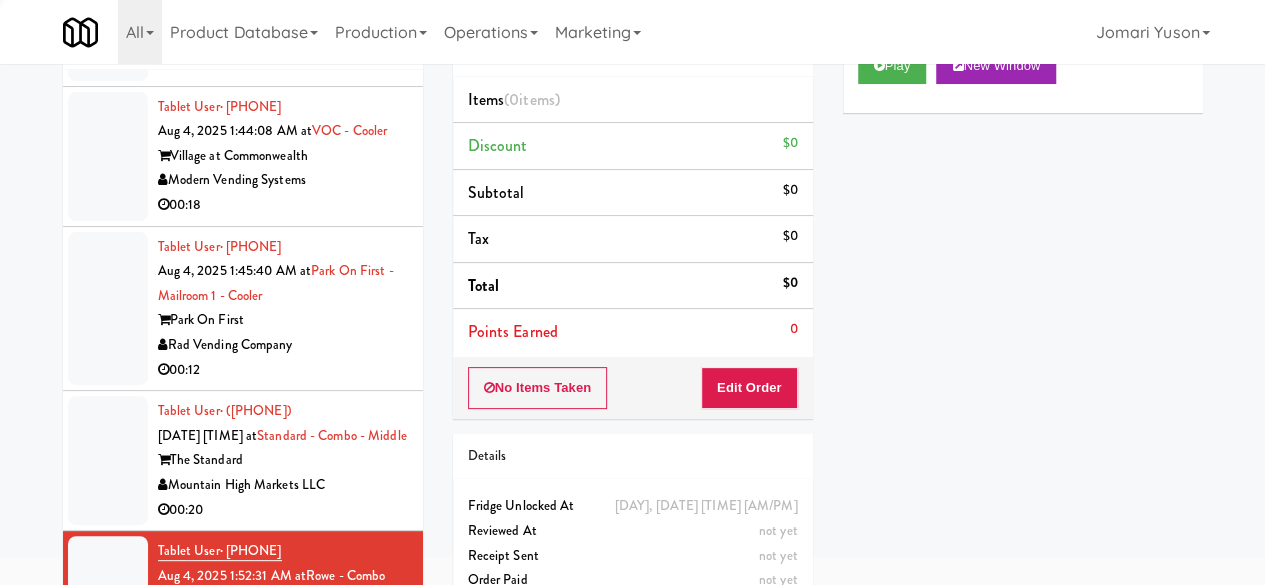 scroll, scrollTop: 0, scrollLeft: 0, axis: both 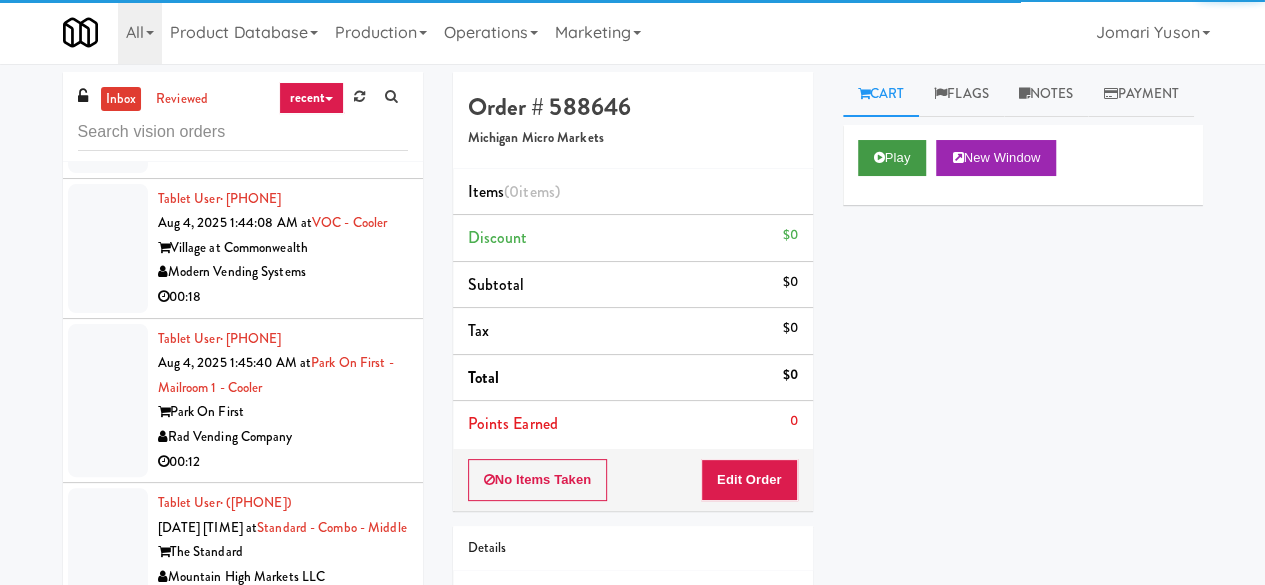 click on "Play  New Window" at bounding box center (1023, 165) 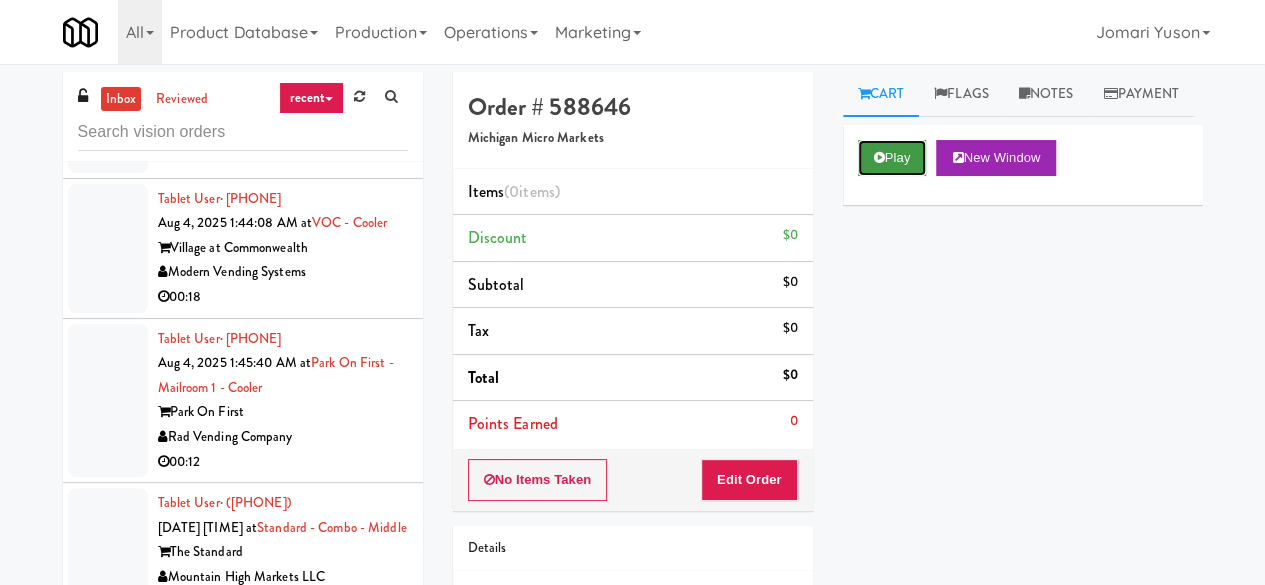 click on "Play" at bounding box center (892, 158) 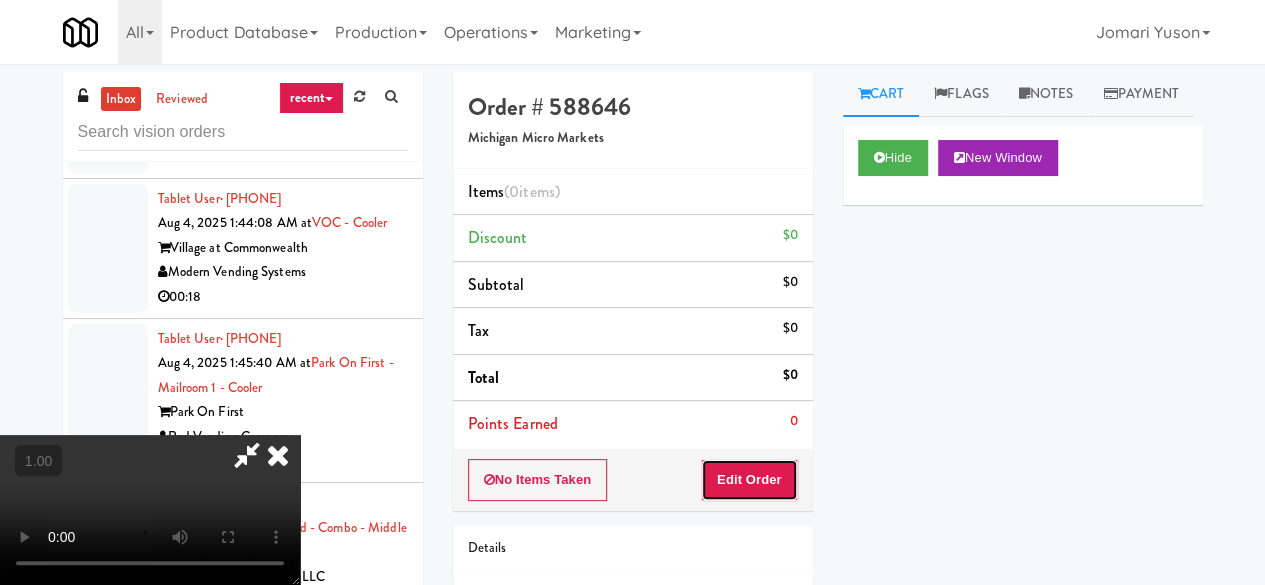 click on "Edit Order" at bounding box center (749, 480) 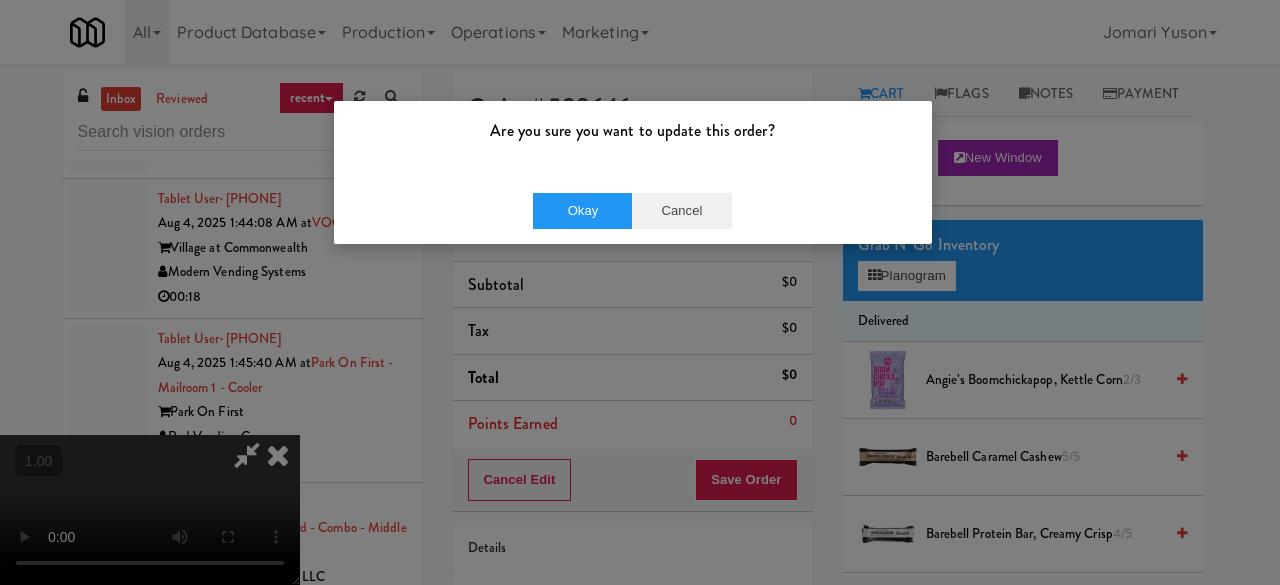 drag, startPoint x: 698, startPoint y: 185, endPoint x: 691, endPoint y: 196, distance: 13.038404 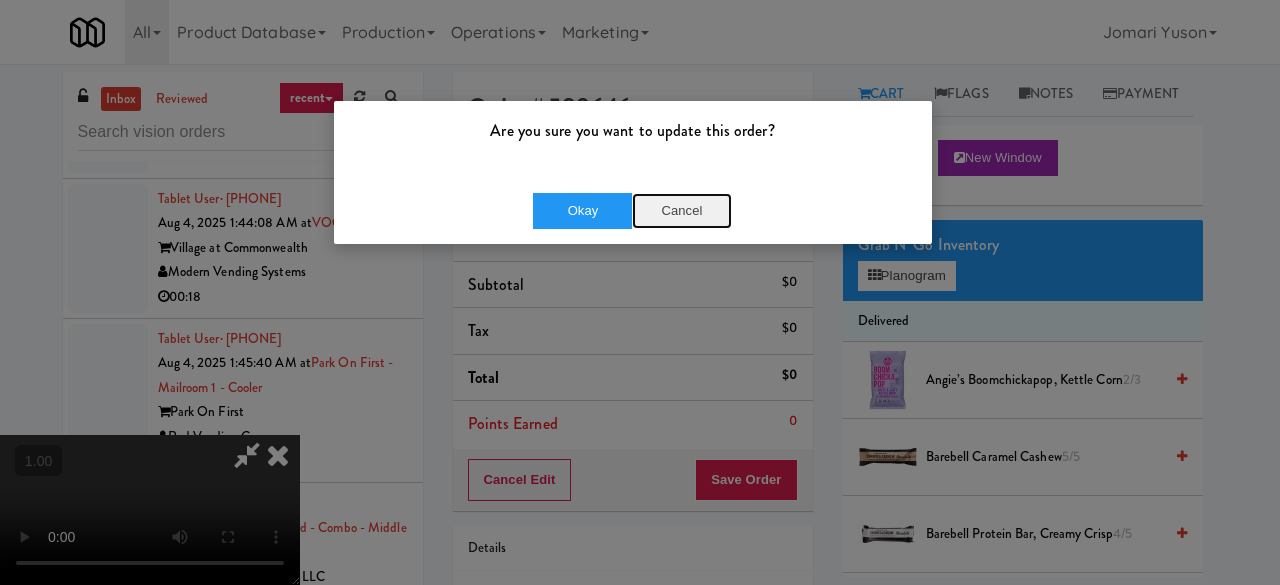 click on "Cancel" at bounding box center (682, 211) 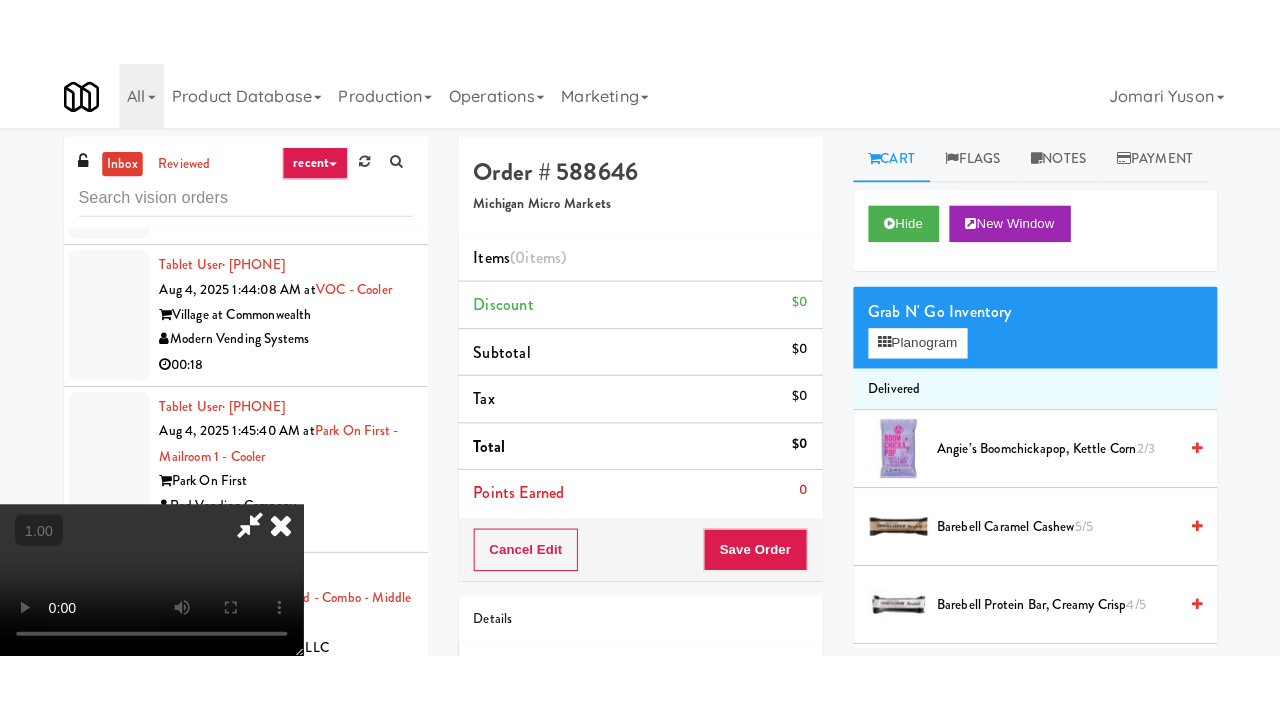 scroll, scrollTop: 263, scrollLeft: 0, axis: vertical 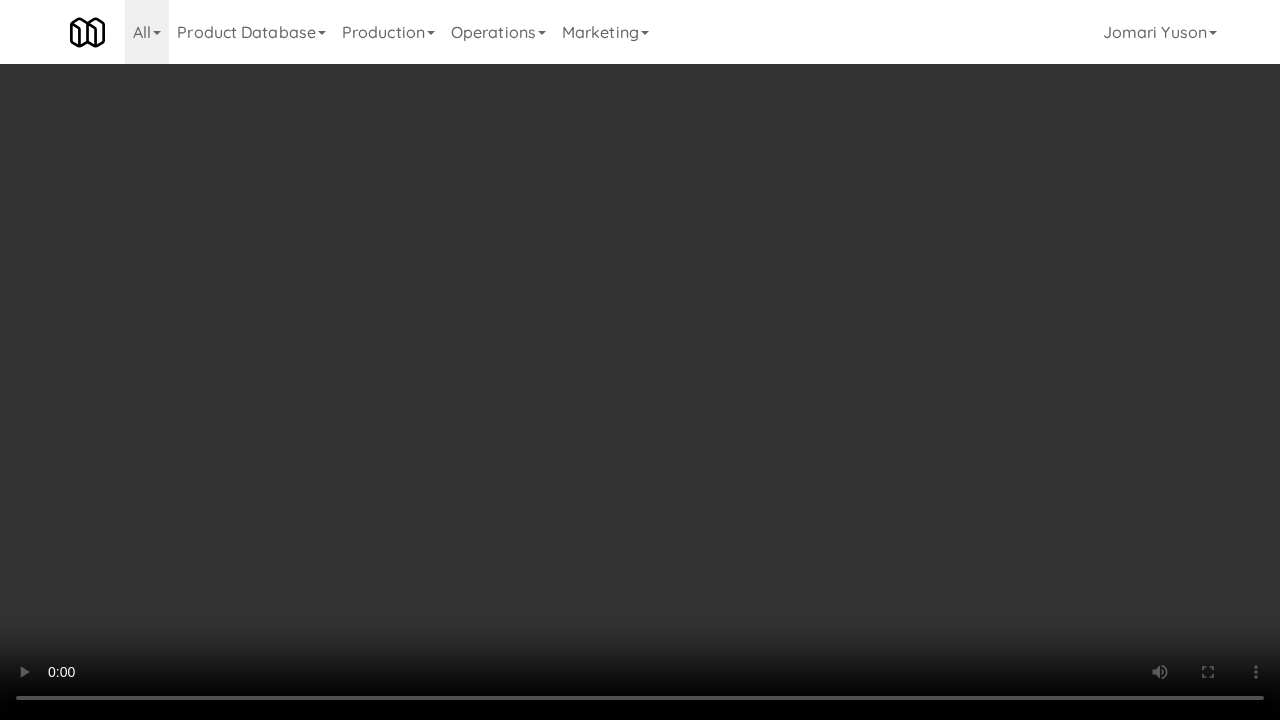 type 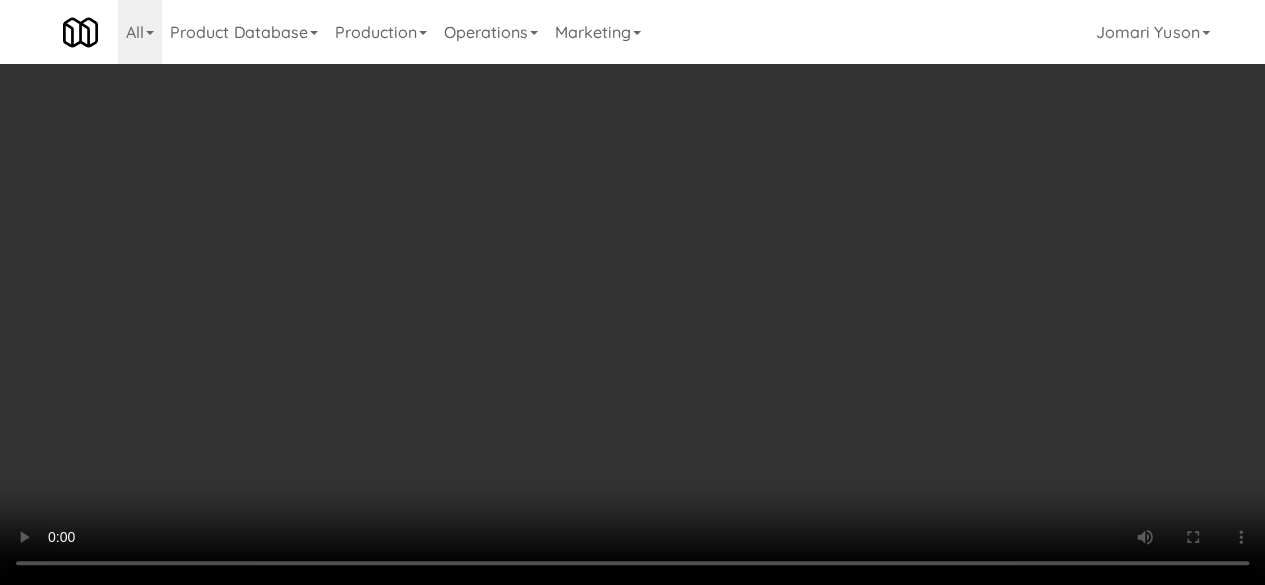 click on "Grab N' Go Inventory  Planogram" at bounding box center [1023, 260] 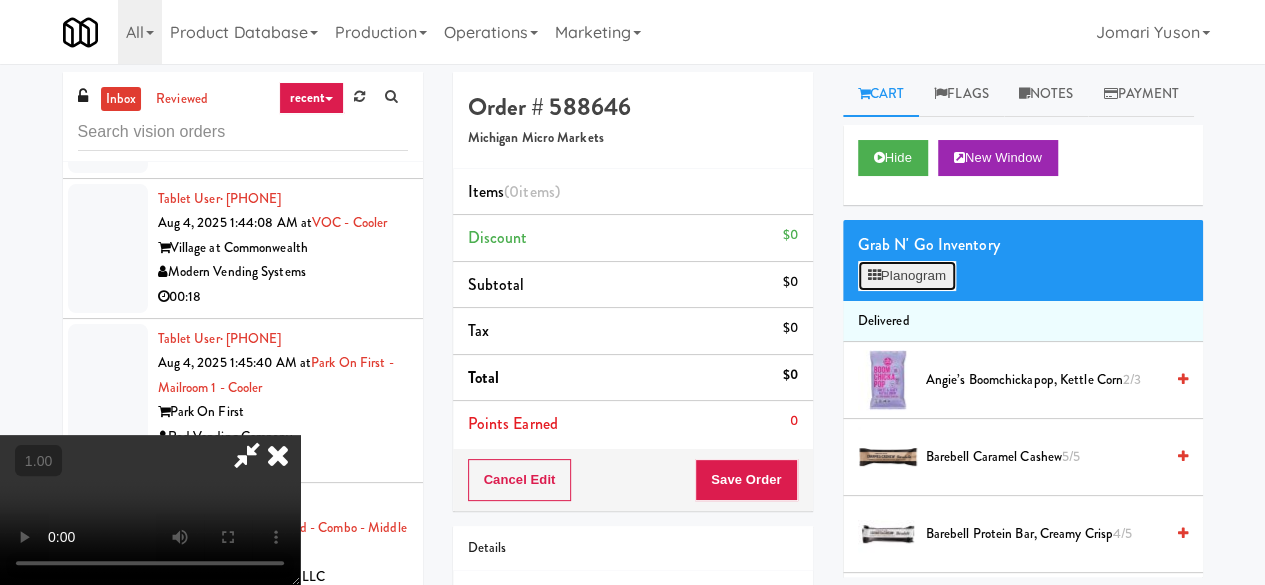 click on "Planogram" at bounding box center [907, 276] 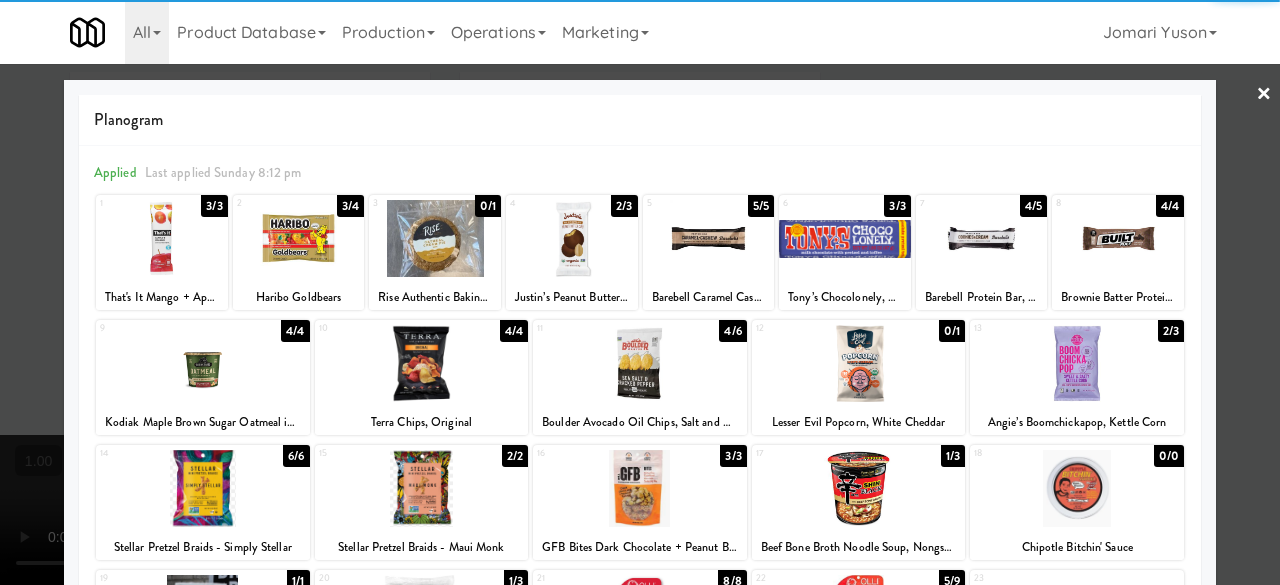 click at bounding box center [640, 363] 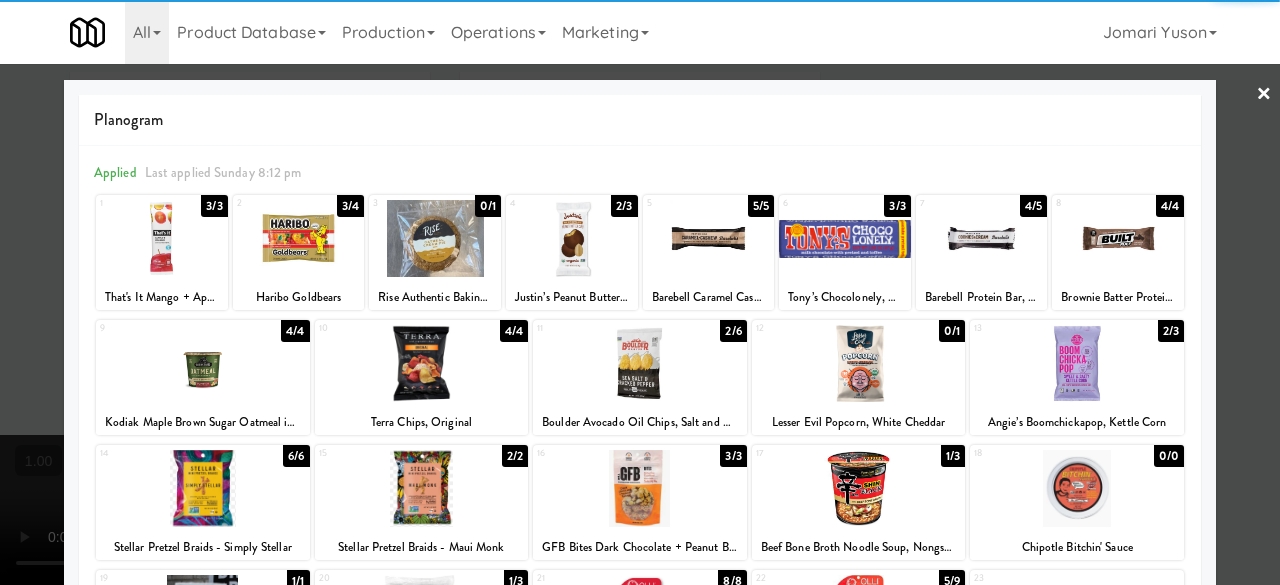 click on "× Planogram Applied Last applied Sunday 8:12 pm 1 3/3 That's It Mango + Apple 2 3/4 Haribo Goldbears 3 0/1 Rise Authentic Baking Co., Oatmeal Cream Pie 4 2/3 Justin’s Peanut Butter Cups 5 5/5 Barebell Caramel Cashew 6 3/3 Tony’s Chocolonely, Dark Milk Pretzel Toffee 7 4/5 Barebell Protein Bar, Creamy Crisp 8 4/4 Brownie Batter Protein Bar, Built Puff 9 4/4 Kodiak Maple Brown Sugar Oatmeal in a Cup 10 4/4 Terra Chips, Original 11 2/6 Boulder Avocado Oil Chips, Salt and Cracked Pepper 12 0/1 Lesser Evil Popcorn, White Cheddar 13 2/3 Angie’s Boomchickapop, Kettle Corn 14 6/6 Stellar Pretzel Braids - Simply Stellar 15 2/2 Stellar Pretzel Braids - Maui Monk 16 3/3 GFB Bites Dark Chocolate + Peanut Butter 17 1/3 Beef Bone Broth Noodle Soup, Nongshim 18 0/0 Chipotle Bitchin' Sauce 19 1/1 Bros N Dough, Bacon Jalepeno Cheddar Bagel 20 1/3 Smucker's Uncrustables, Peanut Butter & Grape Jelly Sandwich 21 8/8 Olli That's It Genoa and Cherry Snack Pack 22 5/9 Olli Genoa and Fontina Snack Pack 23 24 2/3 25 1/2 26 4/7" at bounding box center (640, 292) 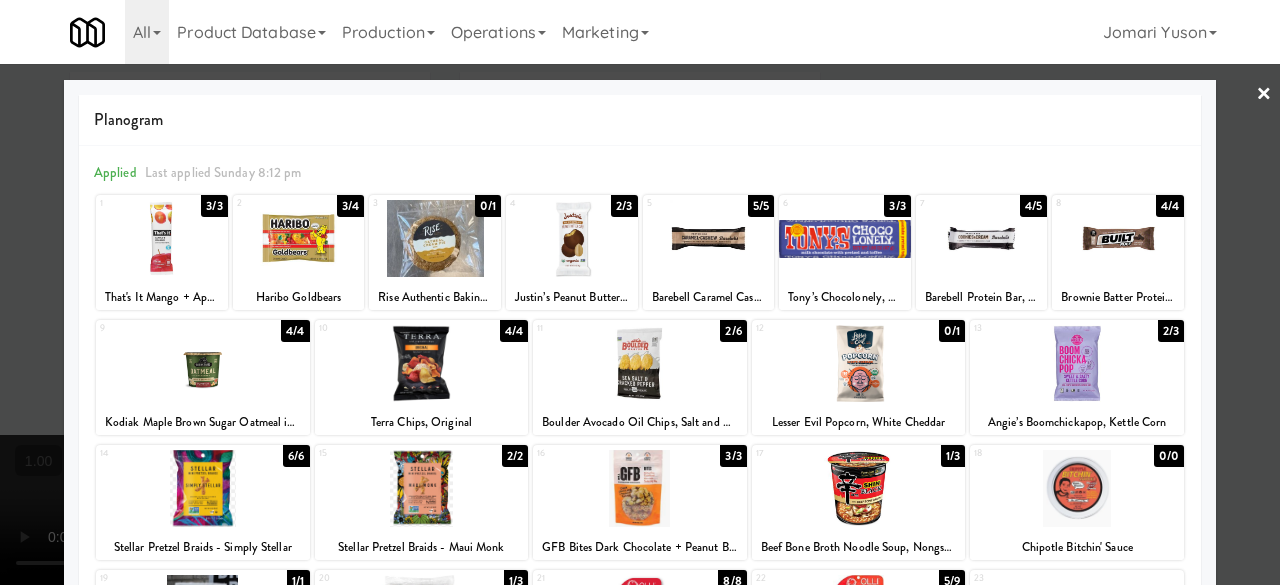 click on "×" at bounding box center [1264, 95] 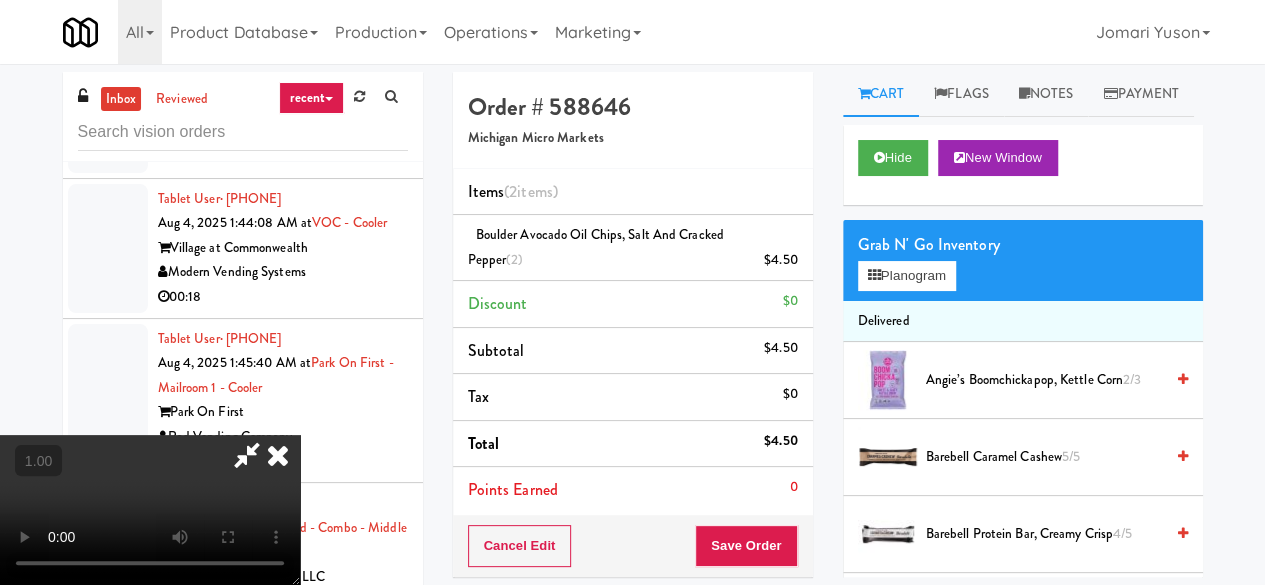 scroll, scrollTop: 263, scrollLeft: 0, axis: vertical 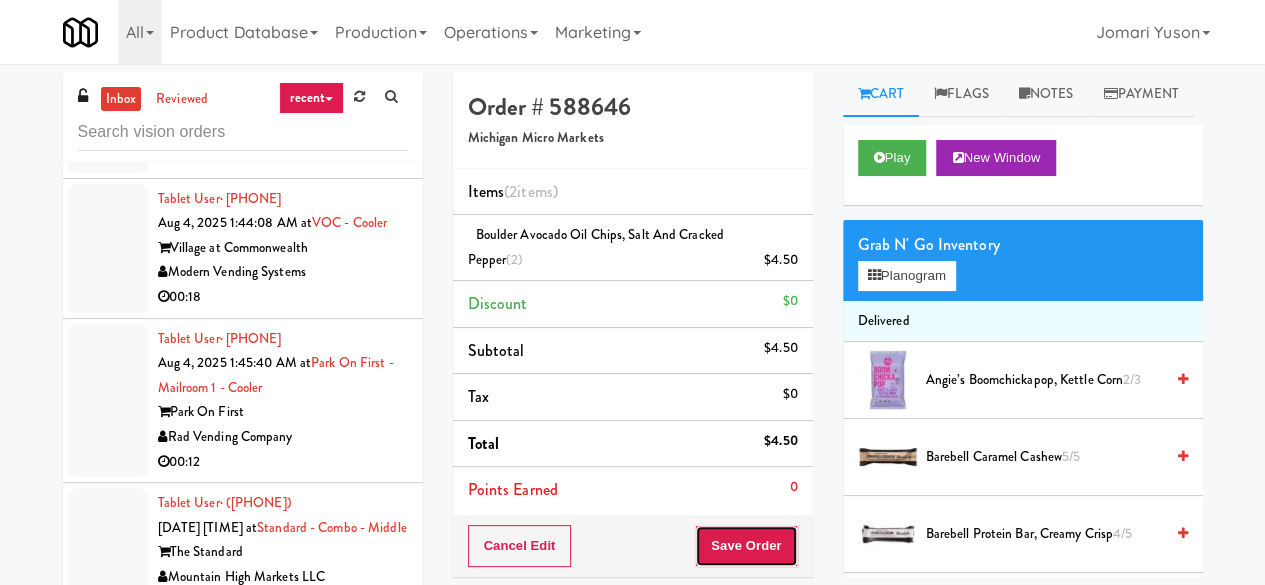 click on "Save Order" at bounding box center (746, 546) 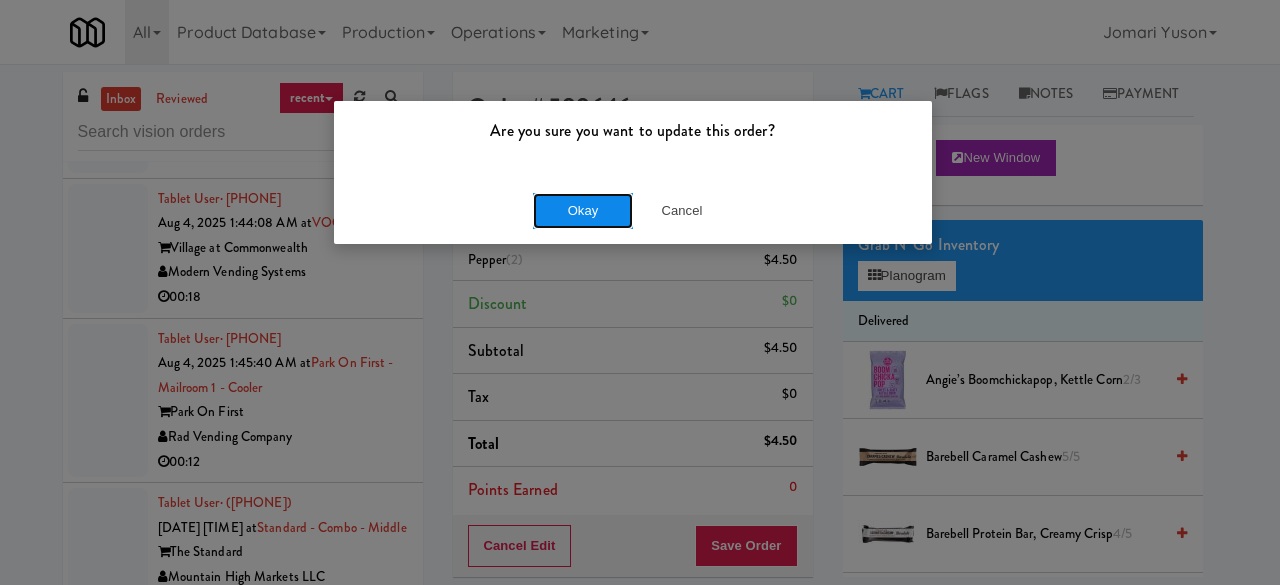 click on "Okay" at bounding box center [583, 211] 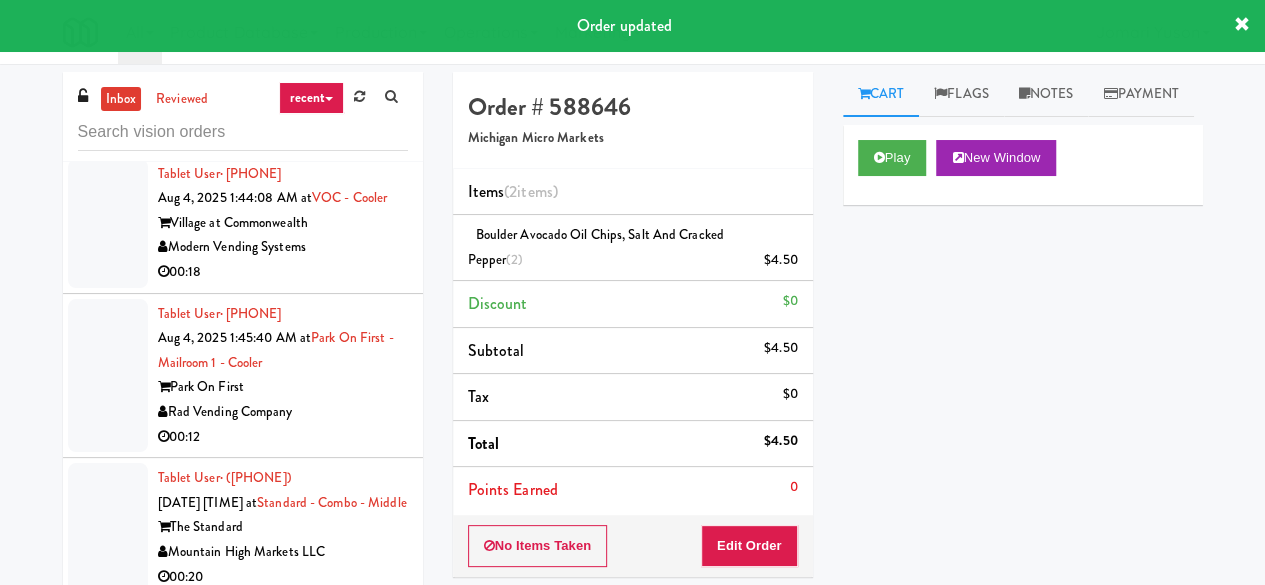 scroll, scrollTop: 12502, scrollLeft: 0, axis: vertical 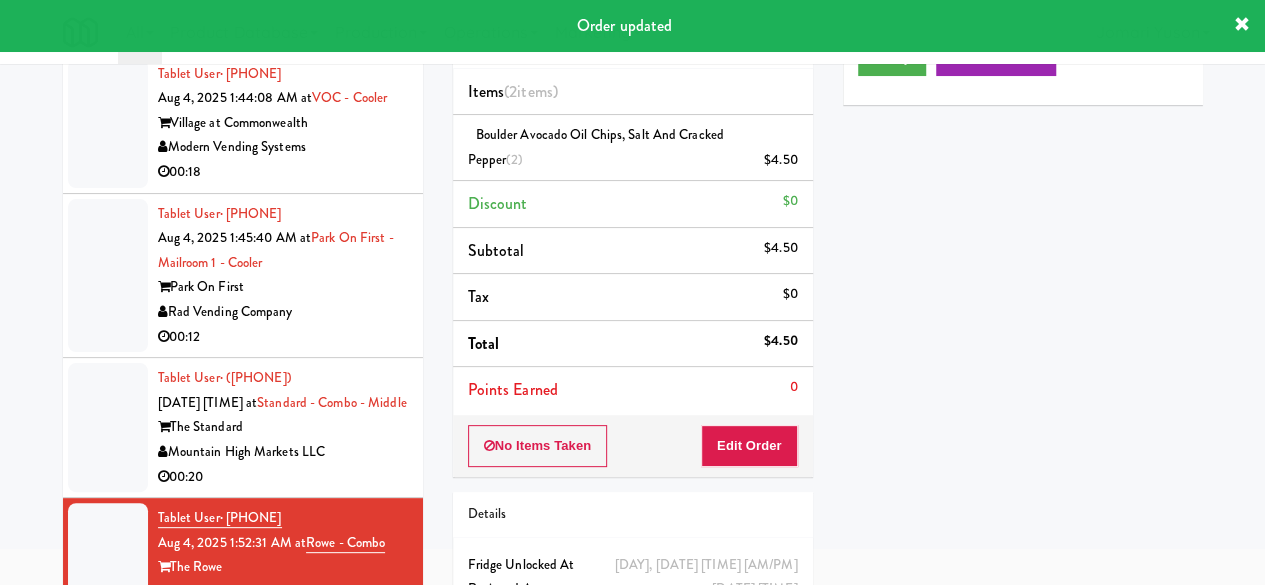 click on "Mountain High Markets LLC" at bounding box center (283, 452) 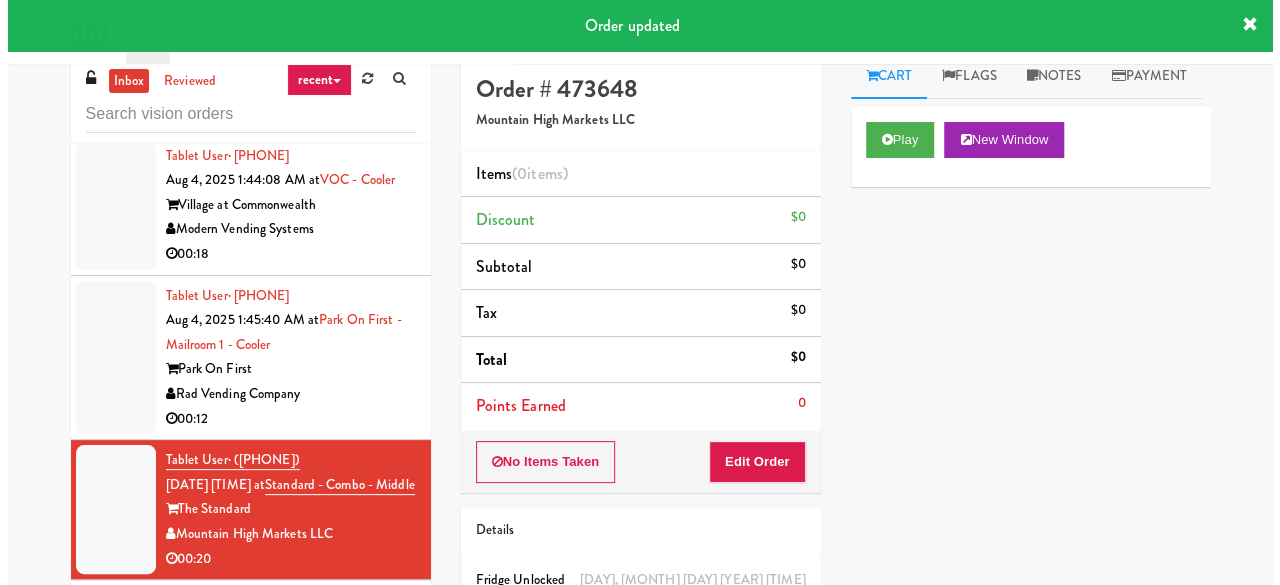 scroll, scrollTop: 0, scrollLeft: 0, axis: both 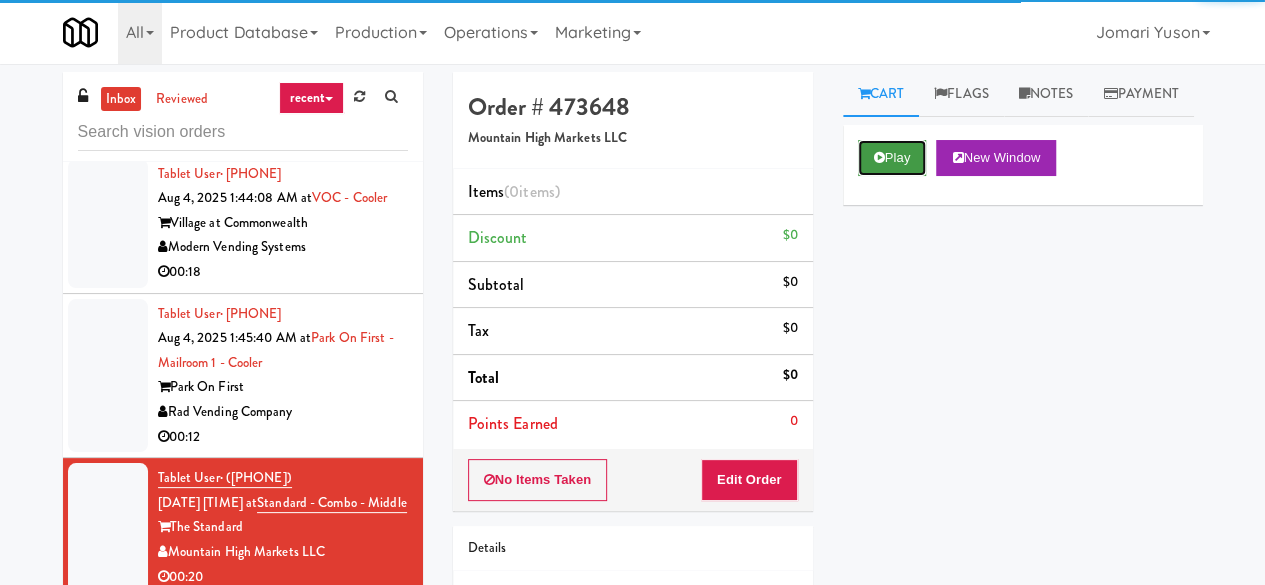 click at bounding box center (879, 157) 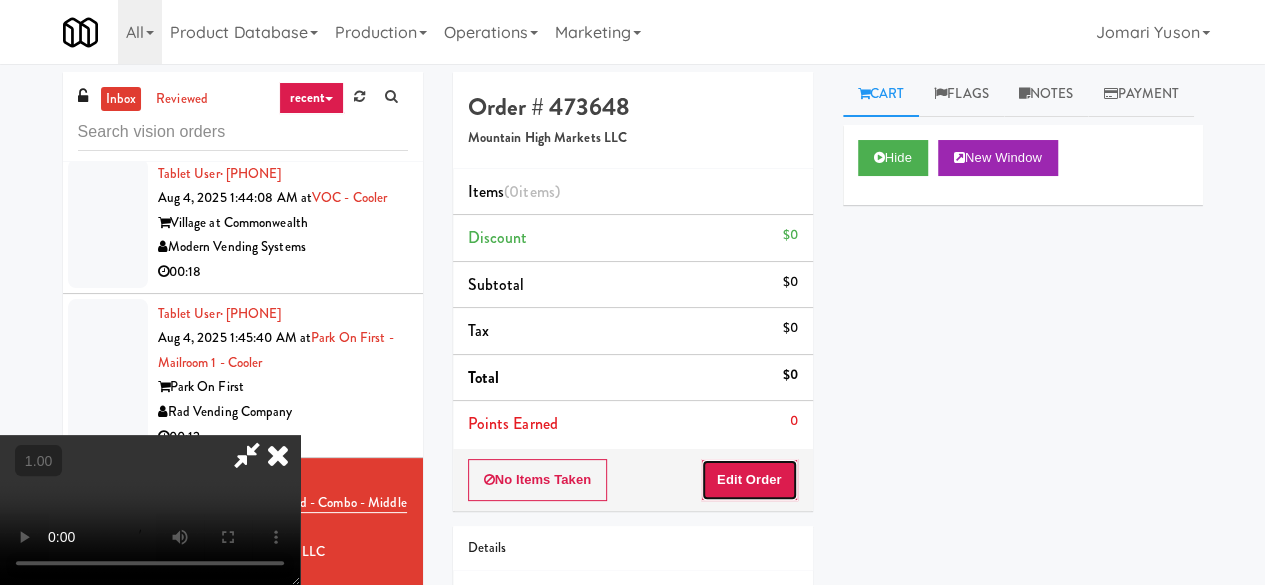 click on "Edit Order" at bounding box center (749, 480) 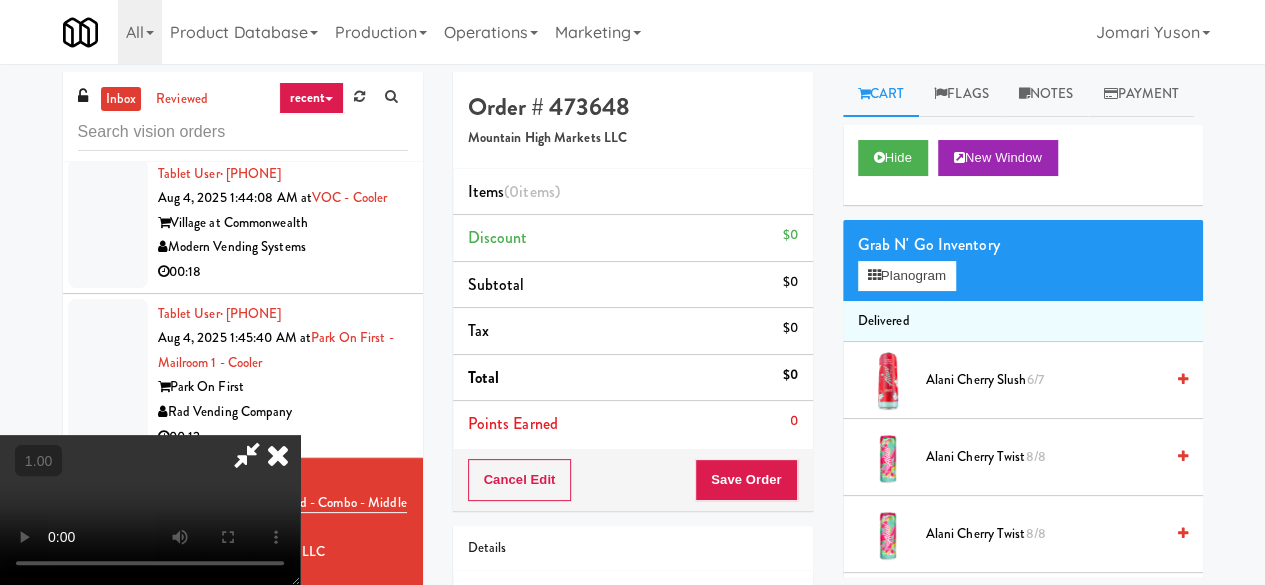 click at bounding box center [150, 510] 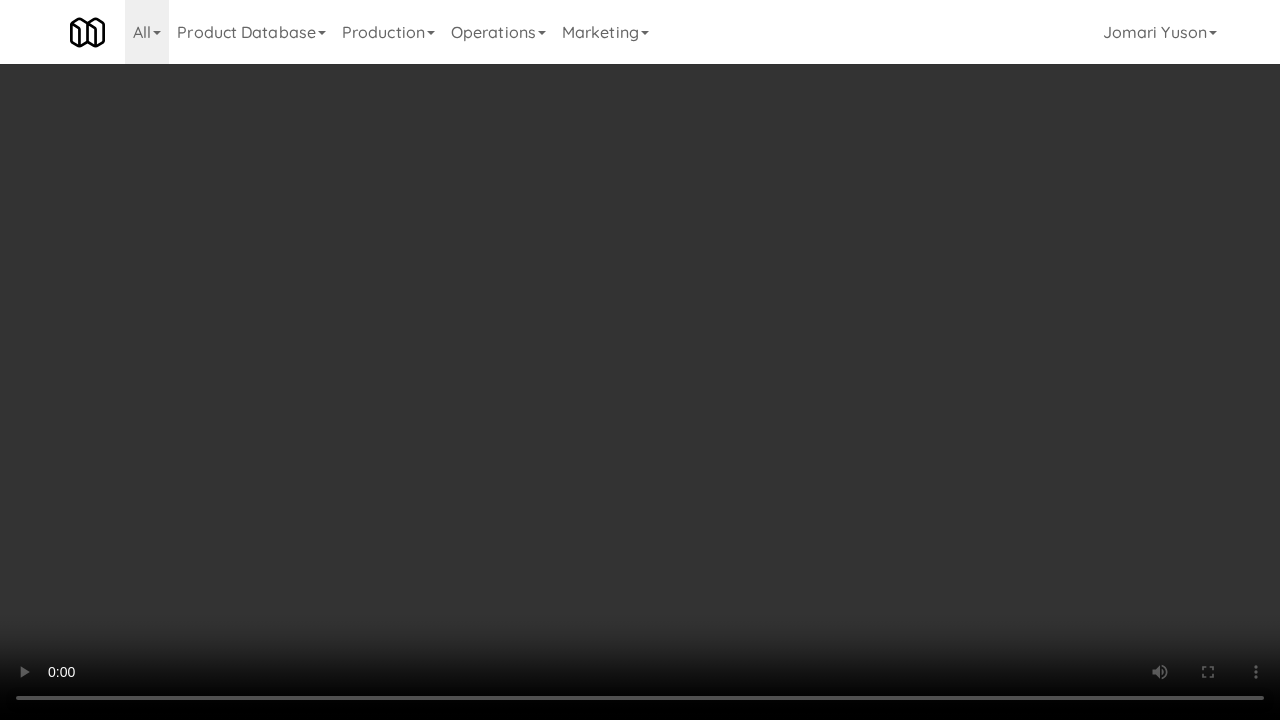 type 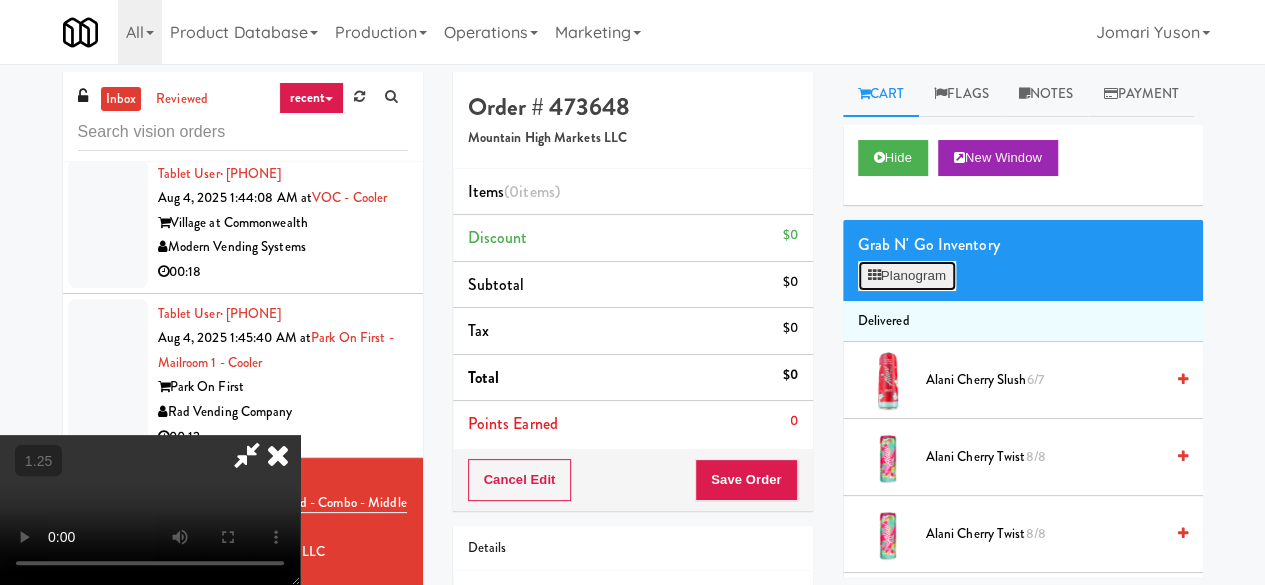 click at bounding box center (874, 275) 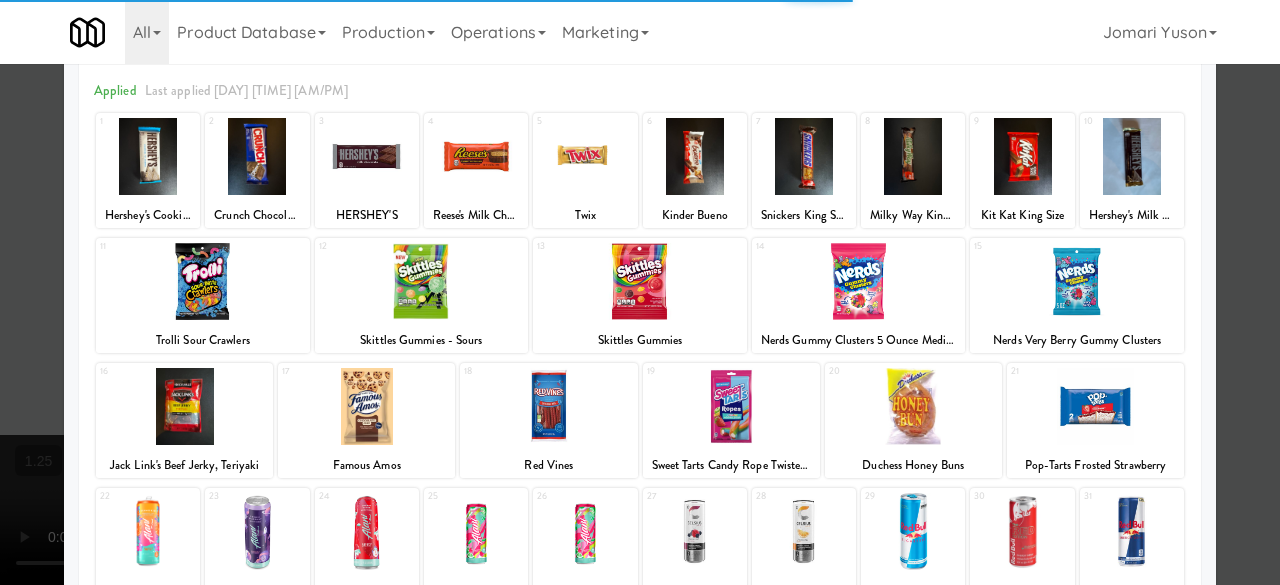 scroll, scrollTop: 100, scrollLeft: 0, axis: vertical 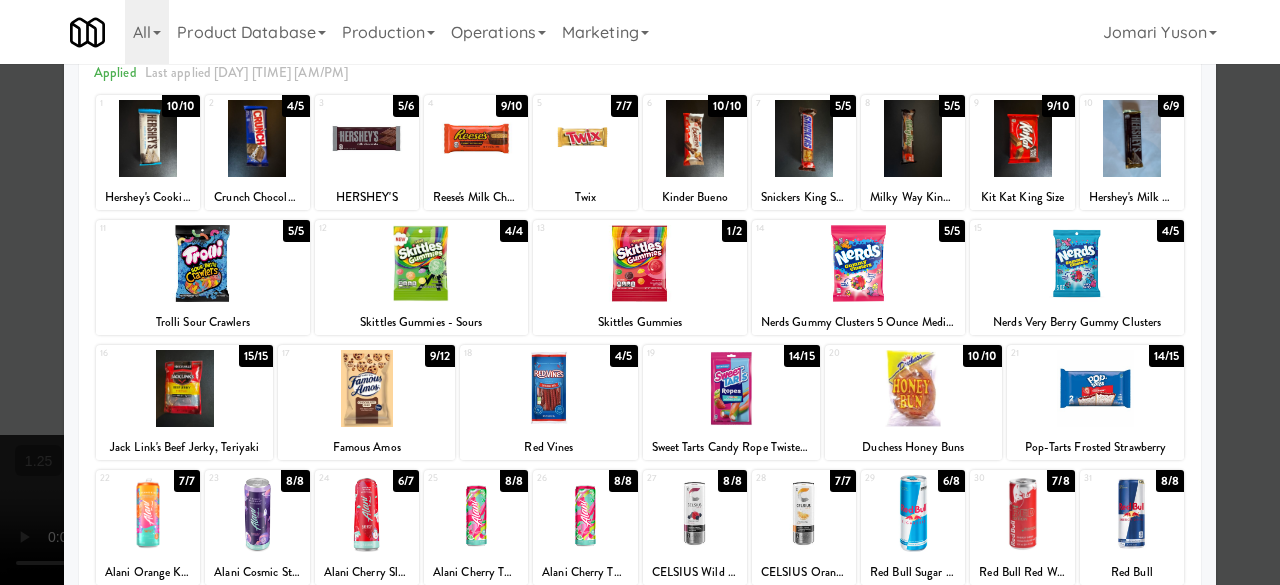 click at bounding box center [422, 263] 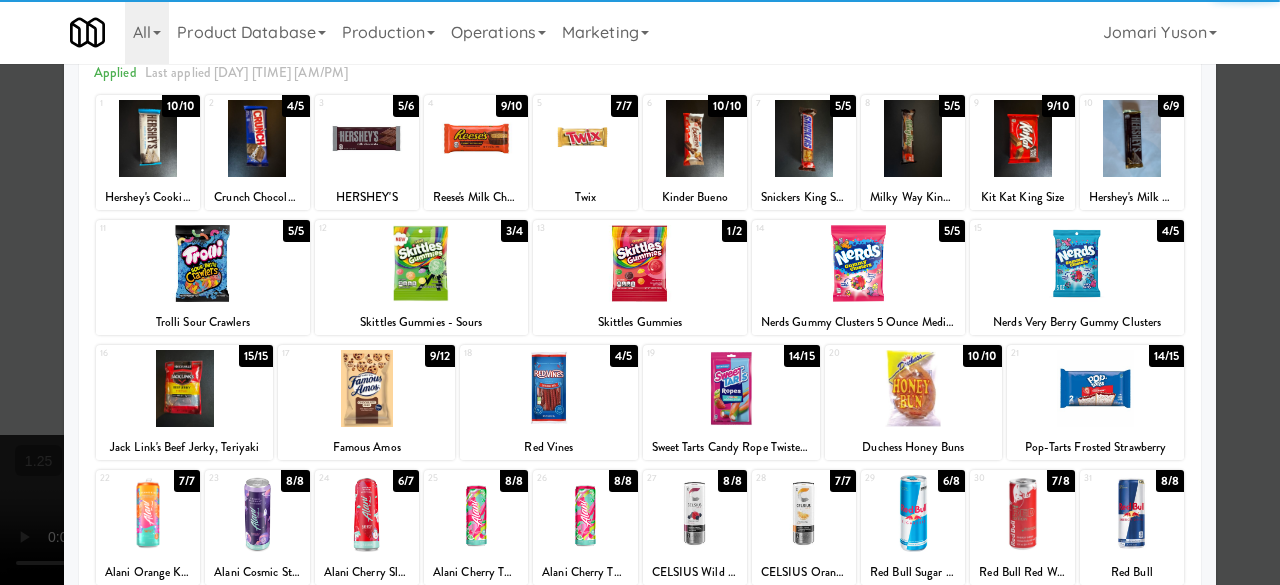 click at bounding box center (1022, 138) 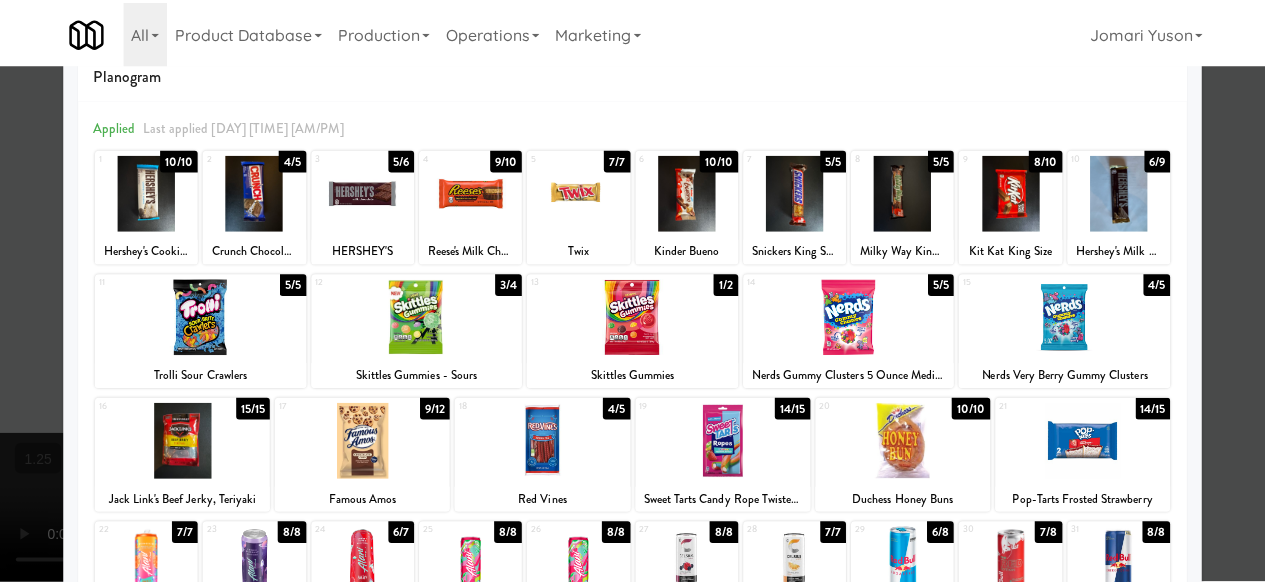 scroll, scrollTop: 0, scrollLeft: 0, axis: both 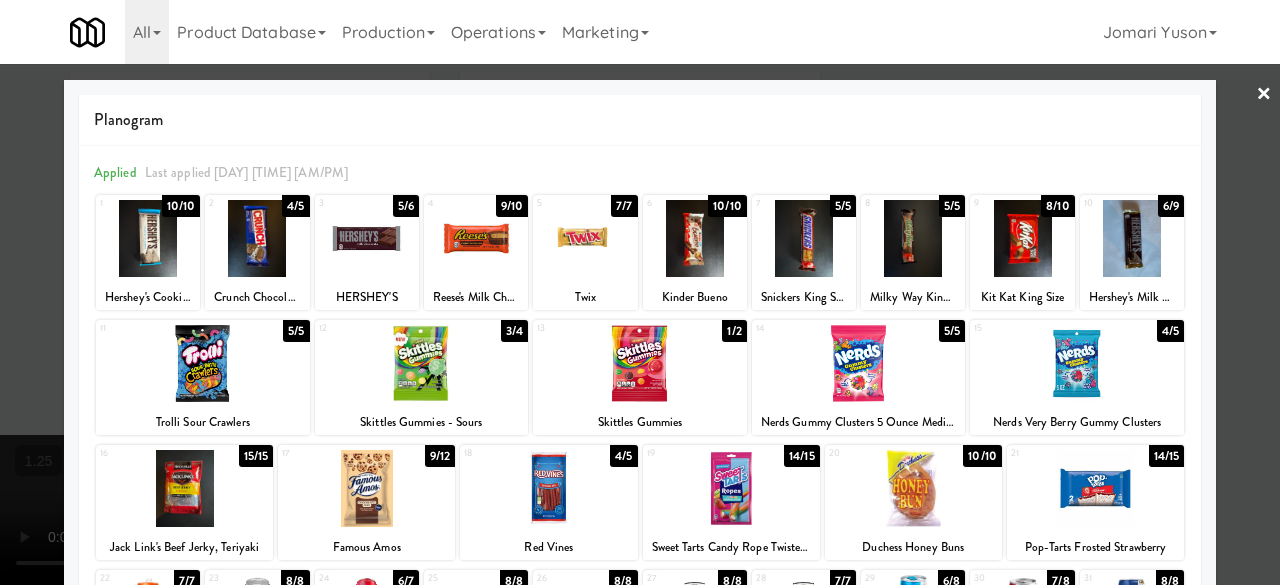 click at bounding box center (640, 292) 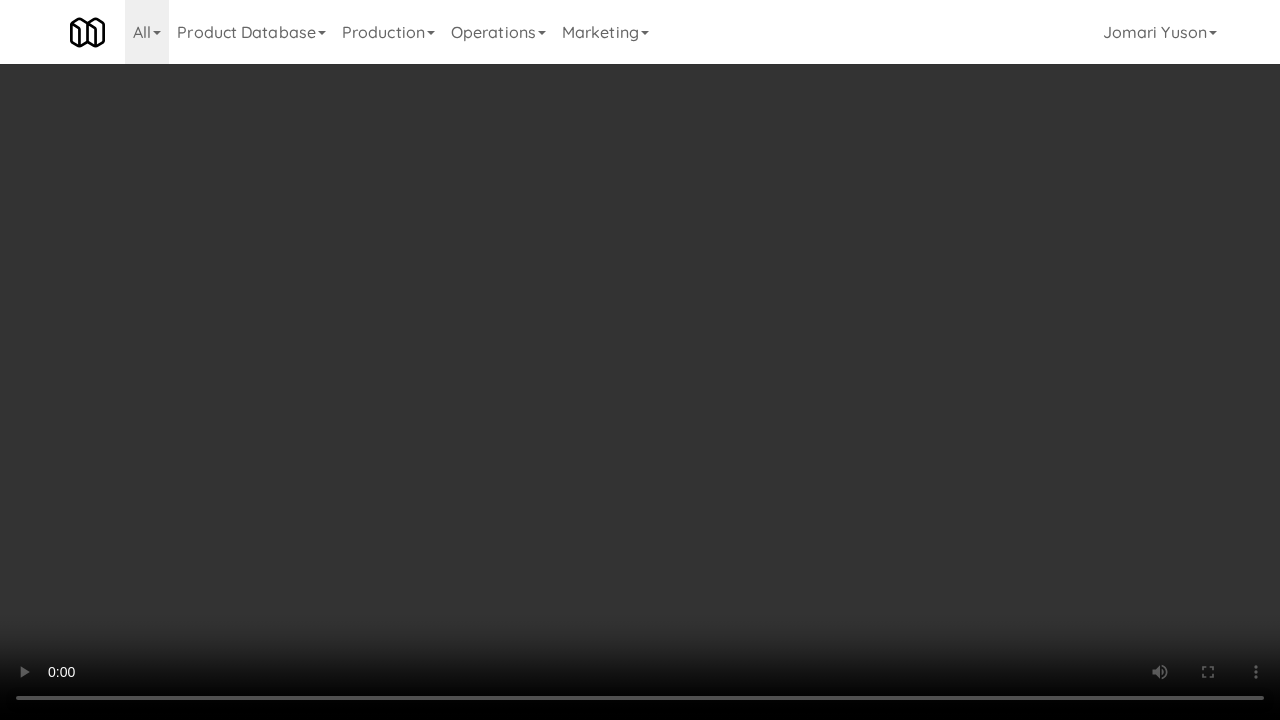 click at bounding box center (640, 360) 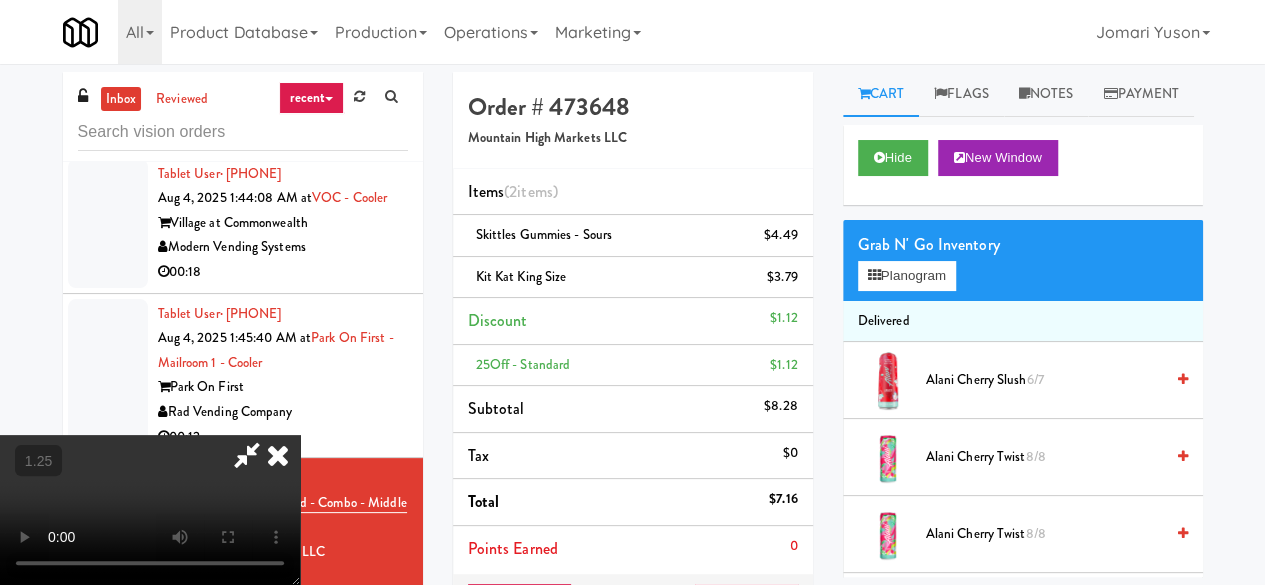 click at bounding box center [247, 455] 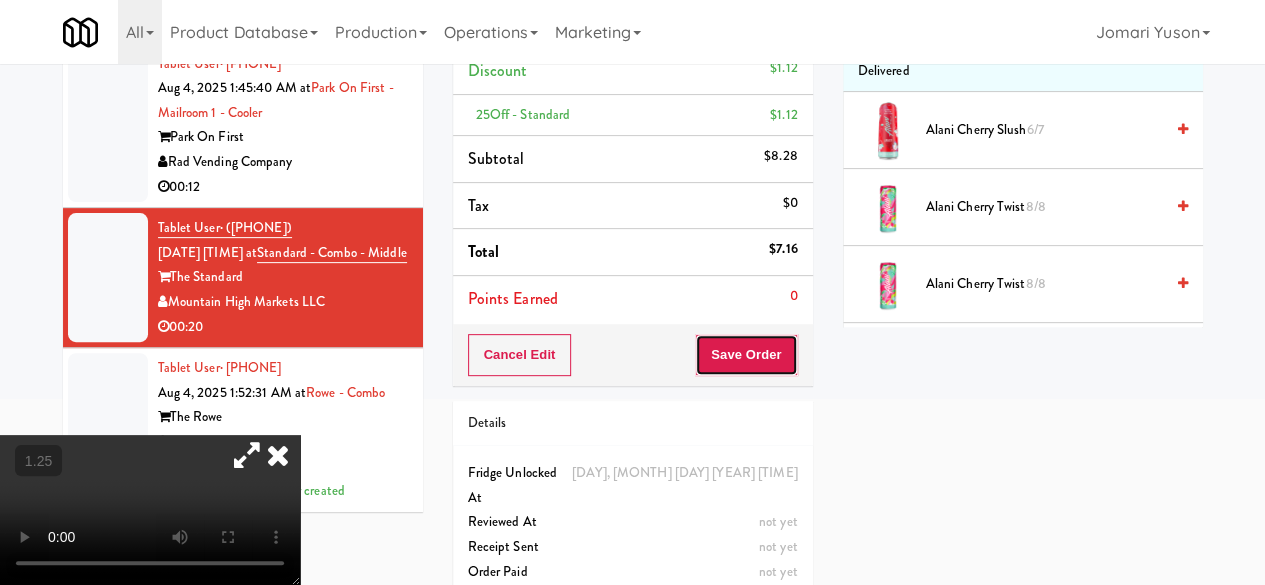 click on "Save Order" at bounding box center [746, 355] 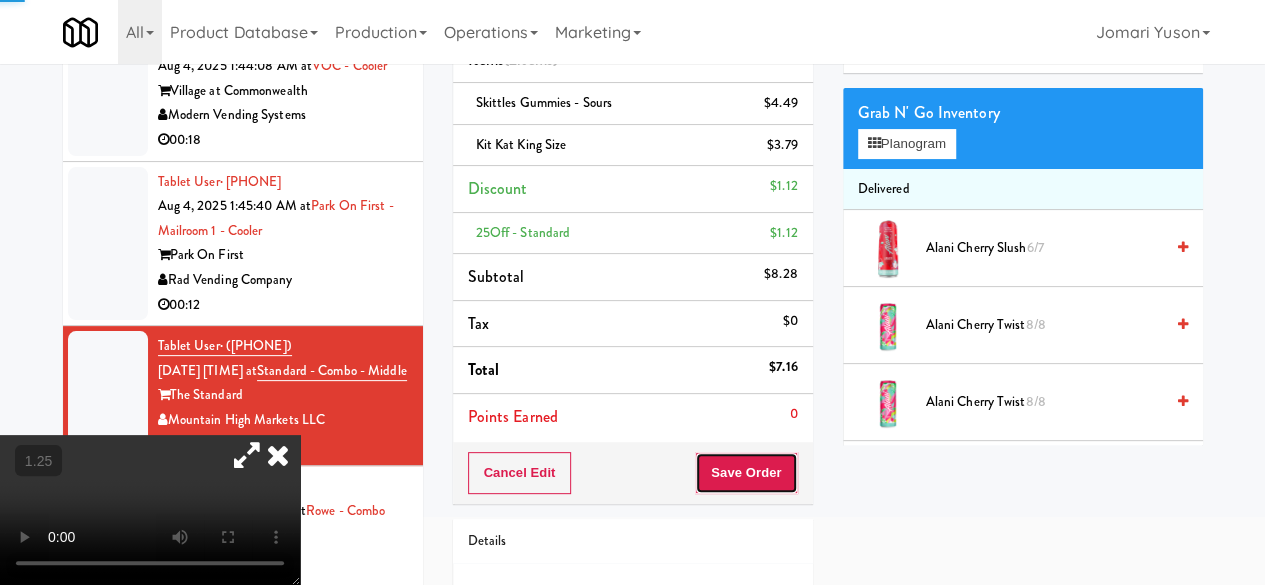 scroll, scrollTop: 50, scrollLeft: 0, axis: vertical 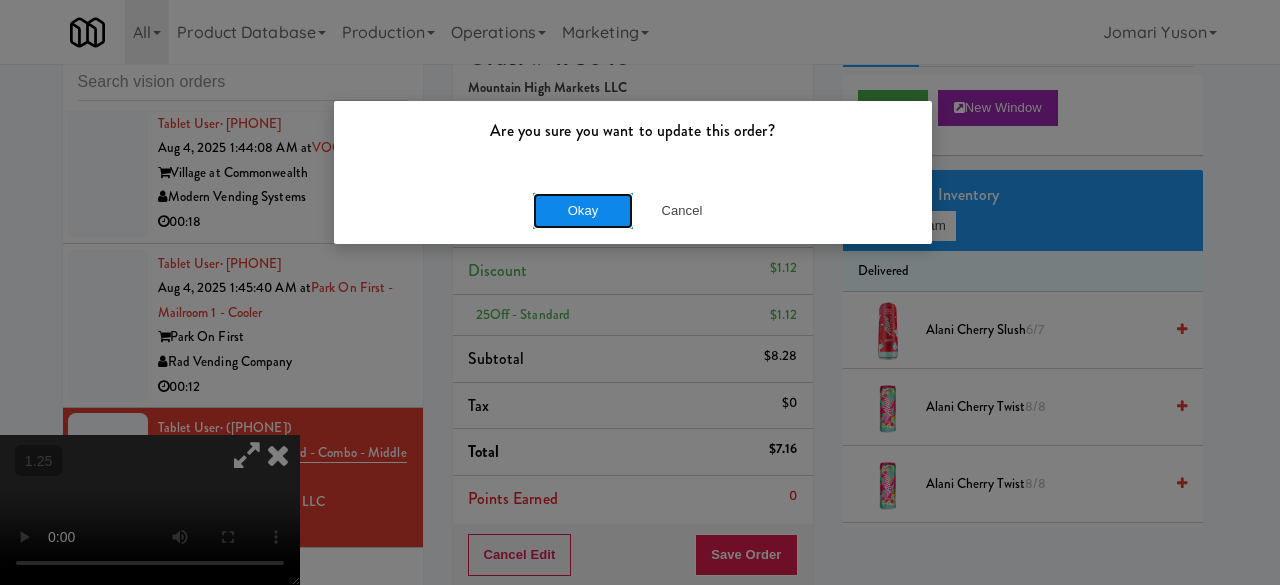 click on "Okay" at bounding box center (583, 211) 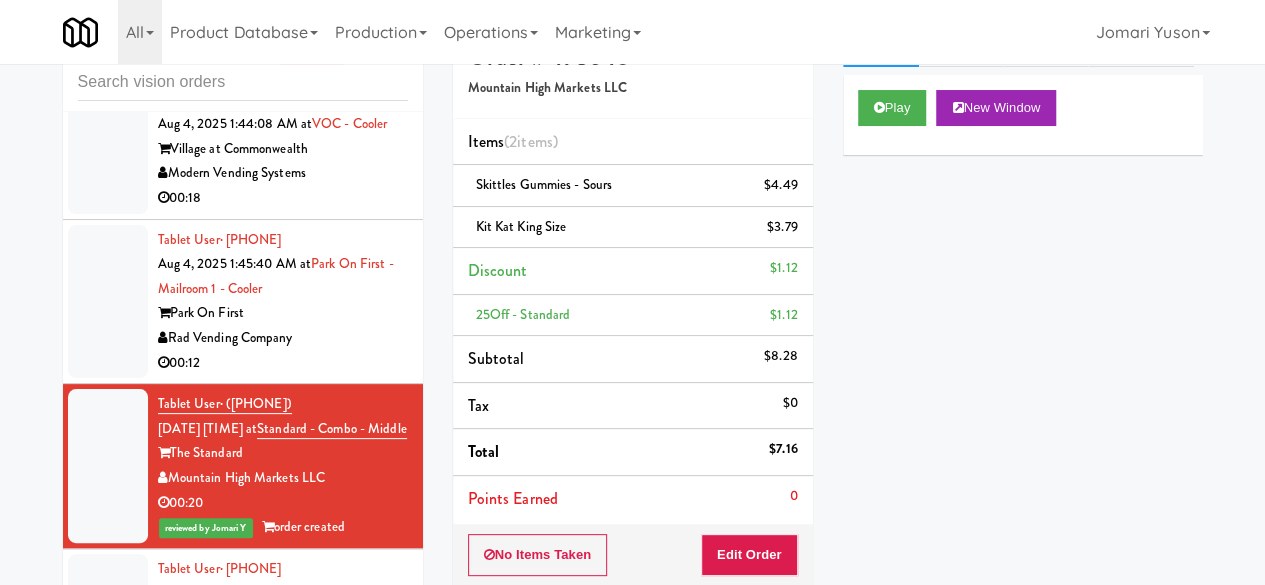 click on "Rad Vending Company" at bounding box center (283, 338) 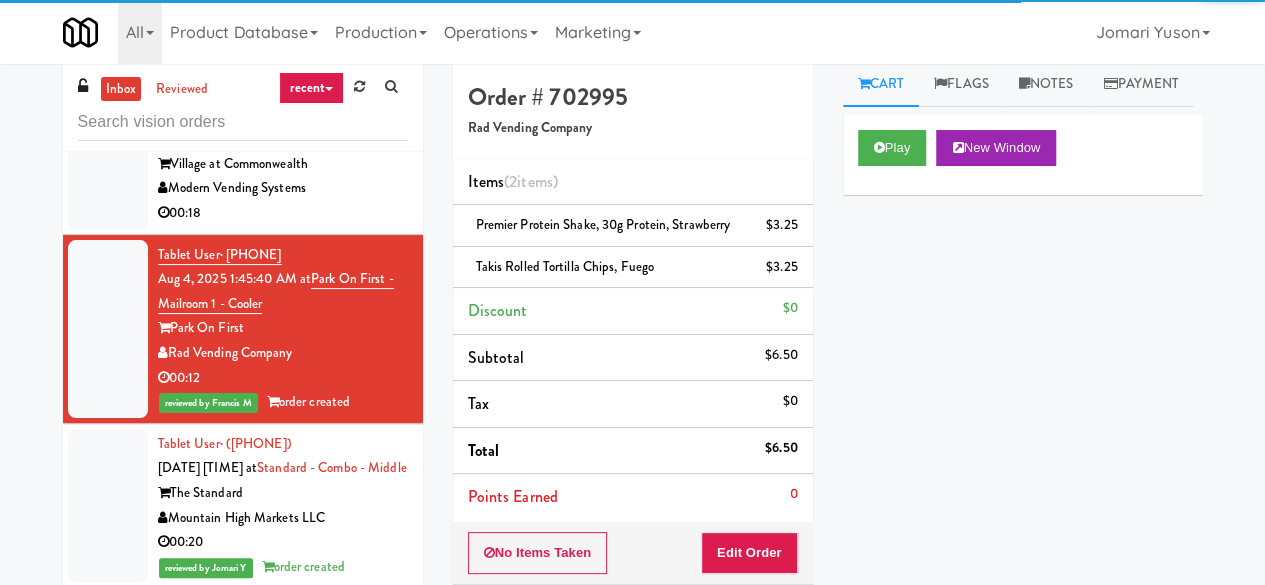 scroll, scrollTop: 0, scrollLeft: 0, axis: both 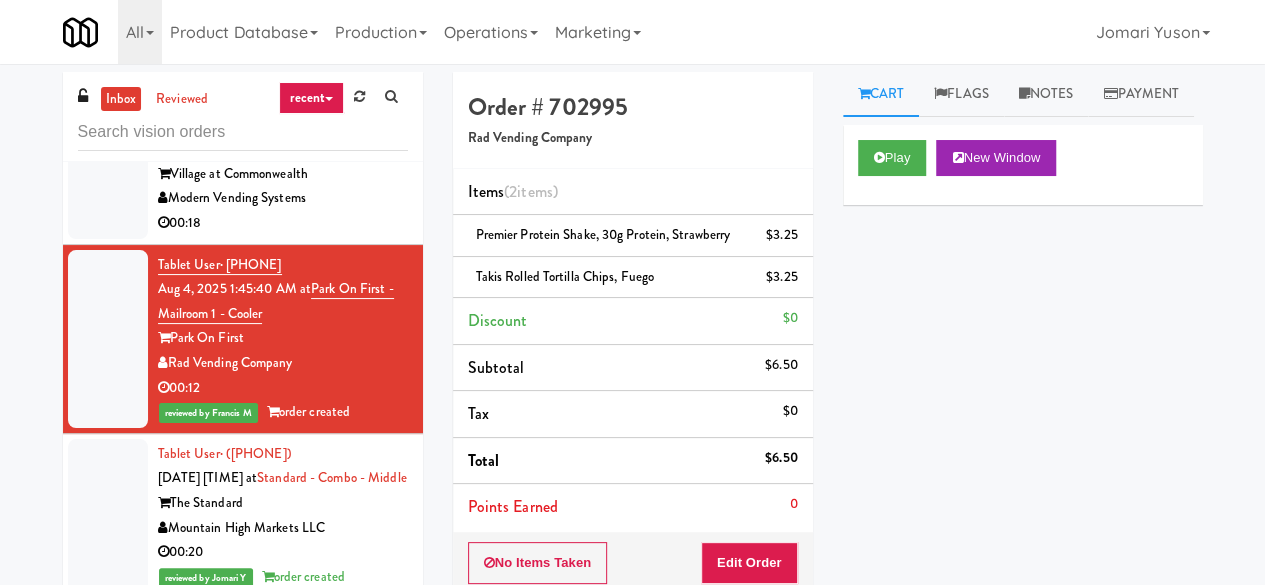 click on "Modern Vending Systems" at bounding box center [283, 198] 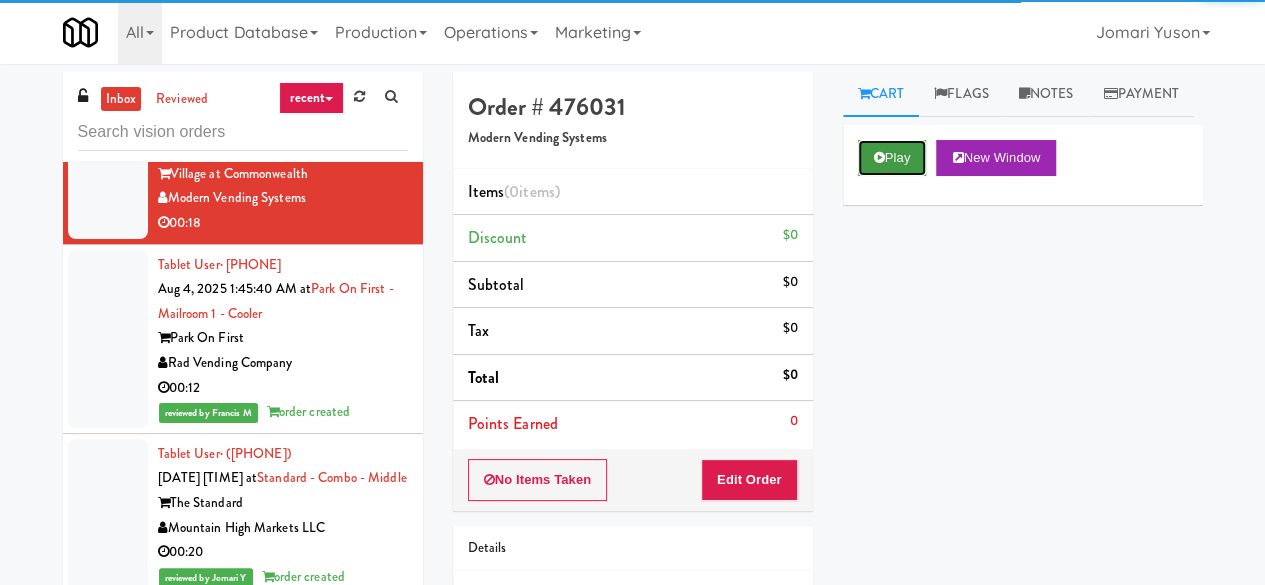 click on "Play" at bounding box center (892, 158) 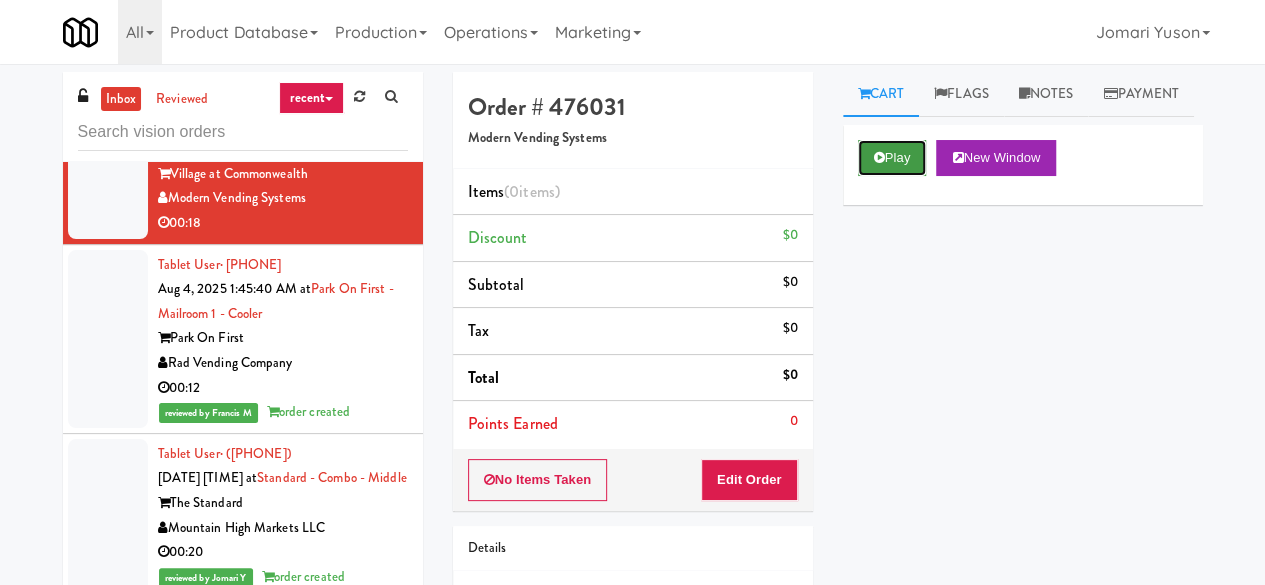 click on "Play" at bounding box center [892, 158] 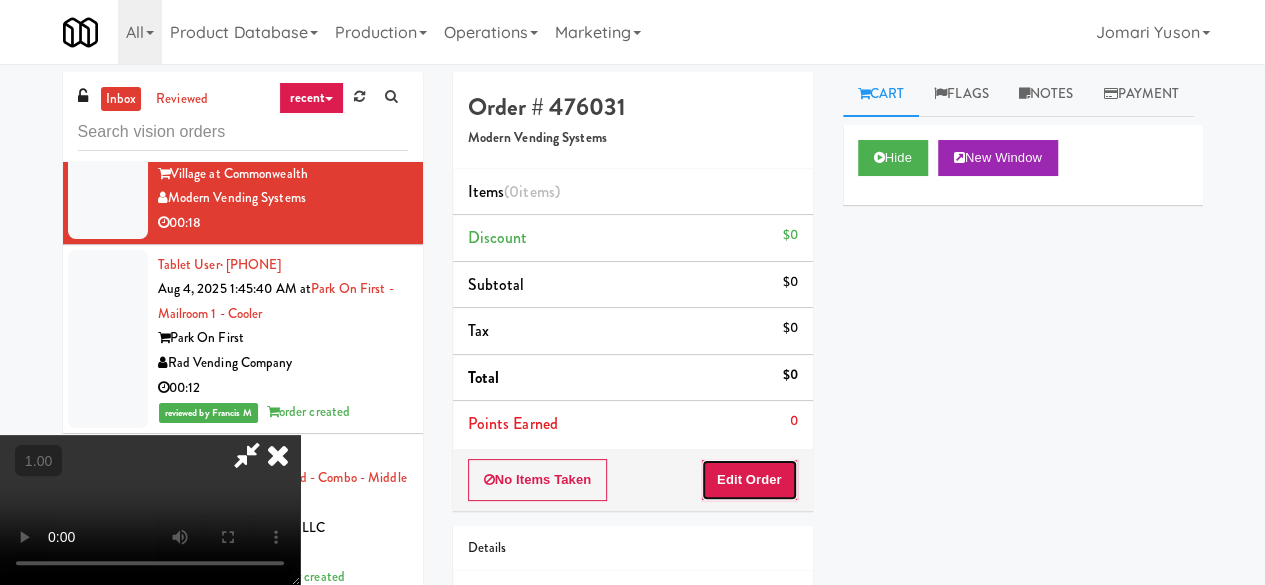click on "Edit Order" at bounding box center (749, 480) 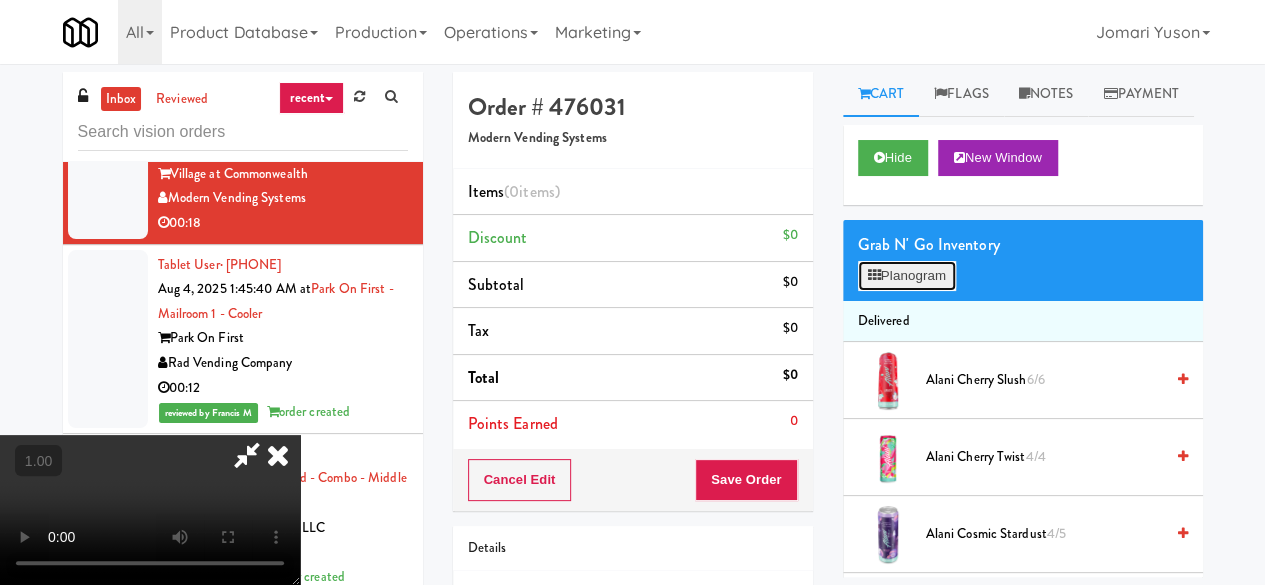 click on "Planogram" at bounding box center [907, 276] 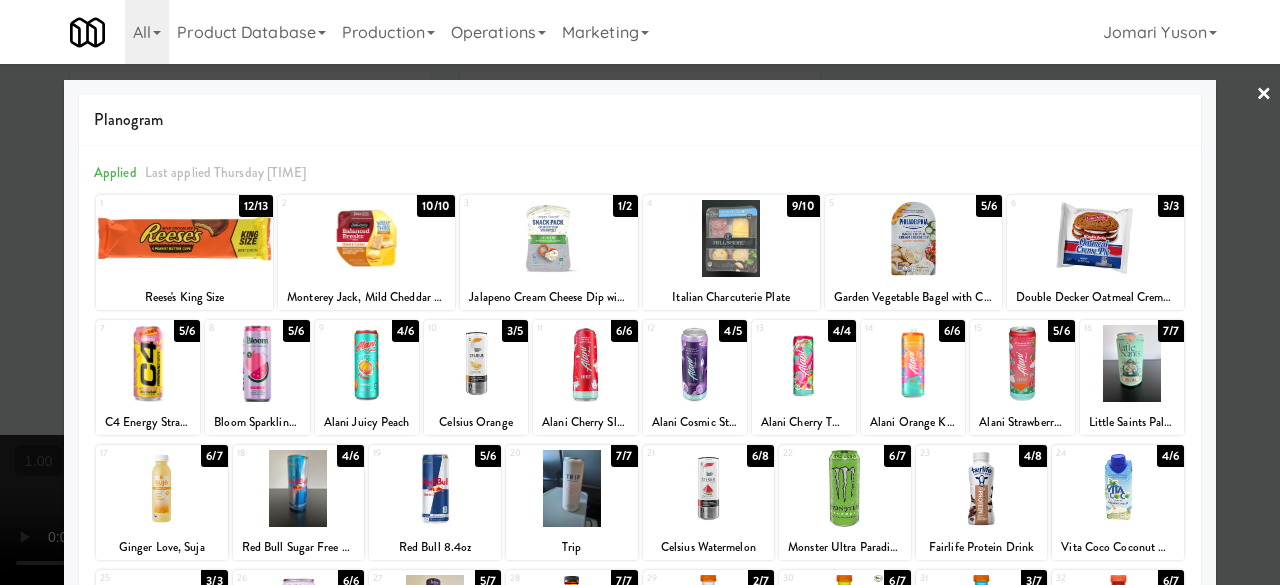 click at bounding box center (184, 238) 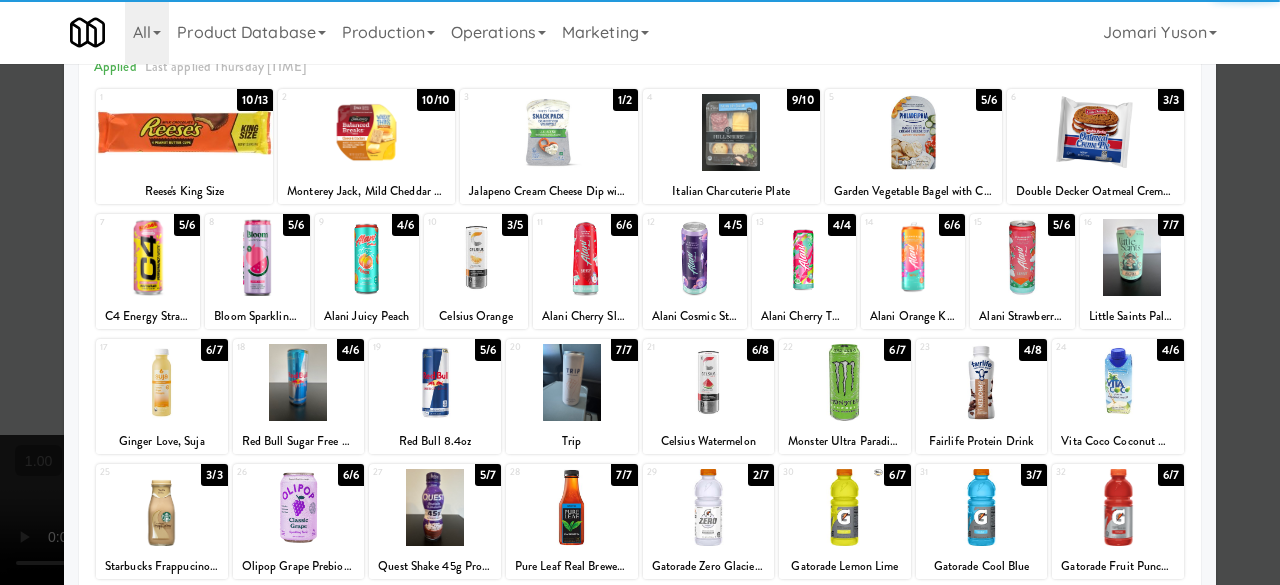 scroll, scrollTop: 200, scrollLeft: 0, axis: vertical 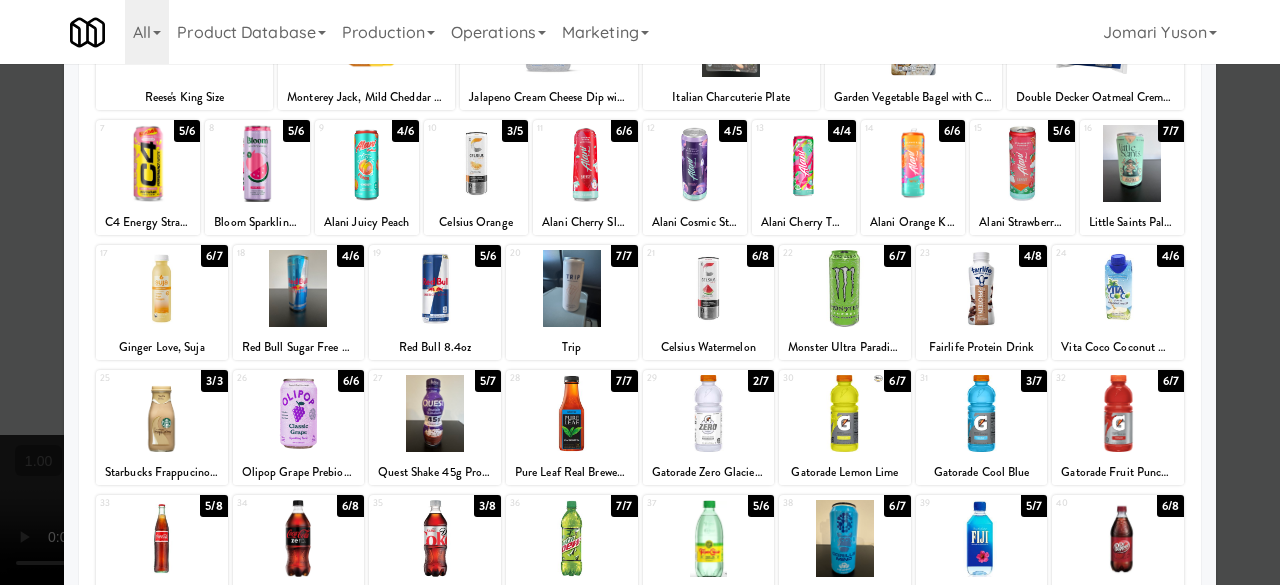 click at bounding box center (982, 288) 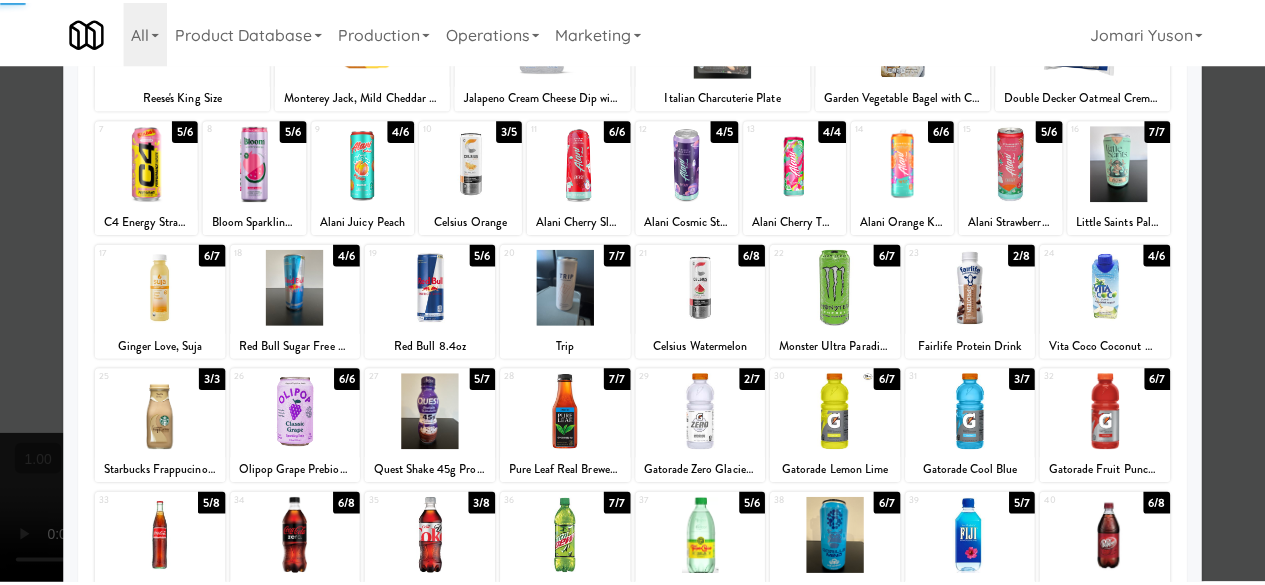 scroll, scrollTop: 0, scrollLeft: 0, axis: both 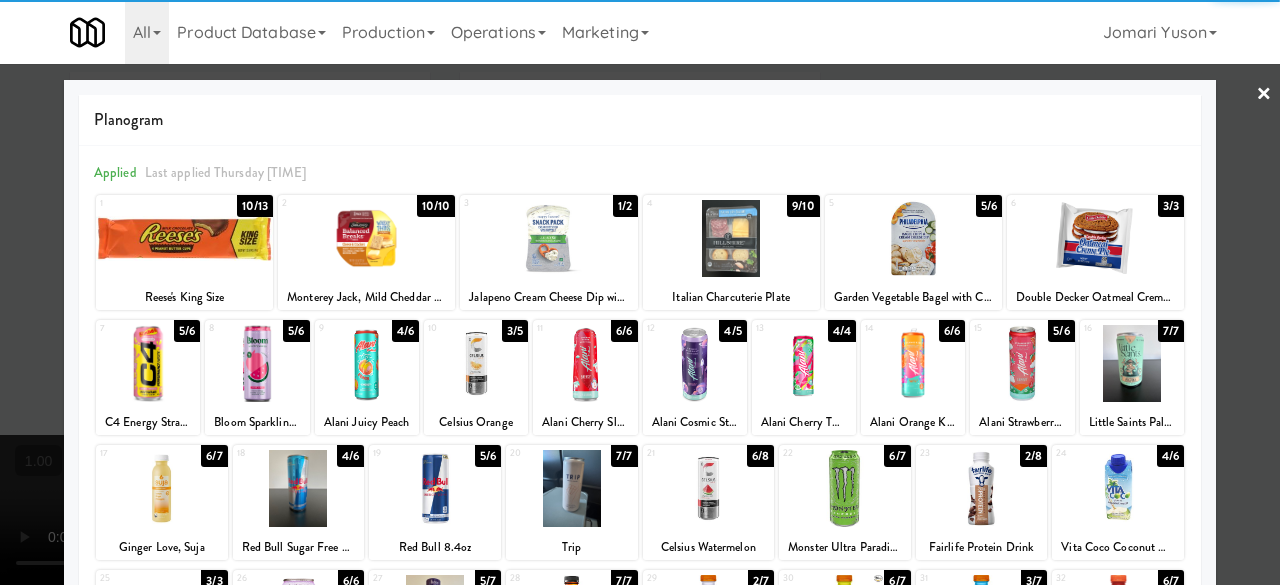 click at bounding box center (640, 292) 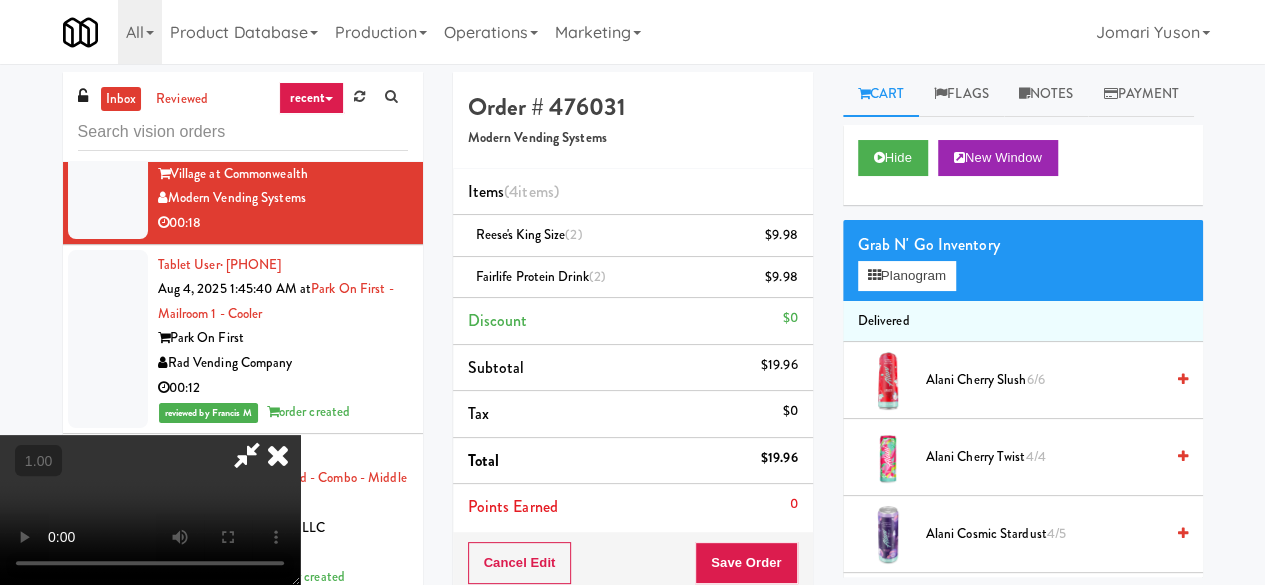 click at bounding box center [247, 455] 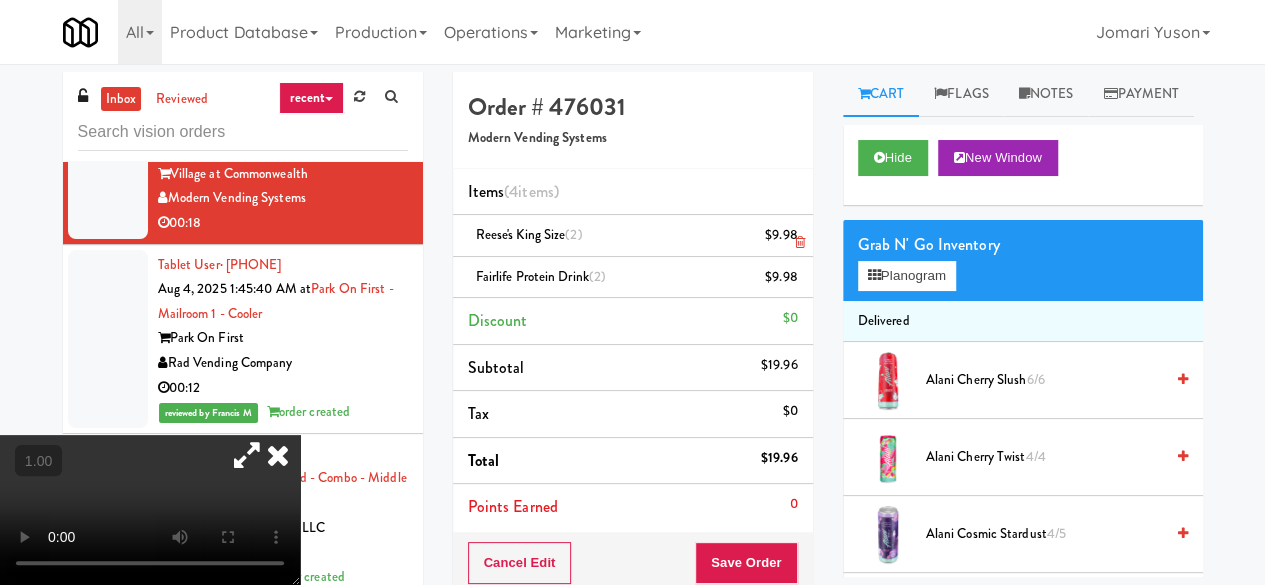 click on "Reese's King Size   (2) $9.98" at bounding box center (633, 236) 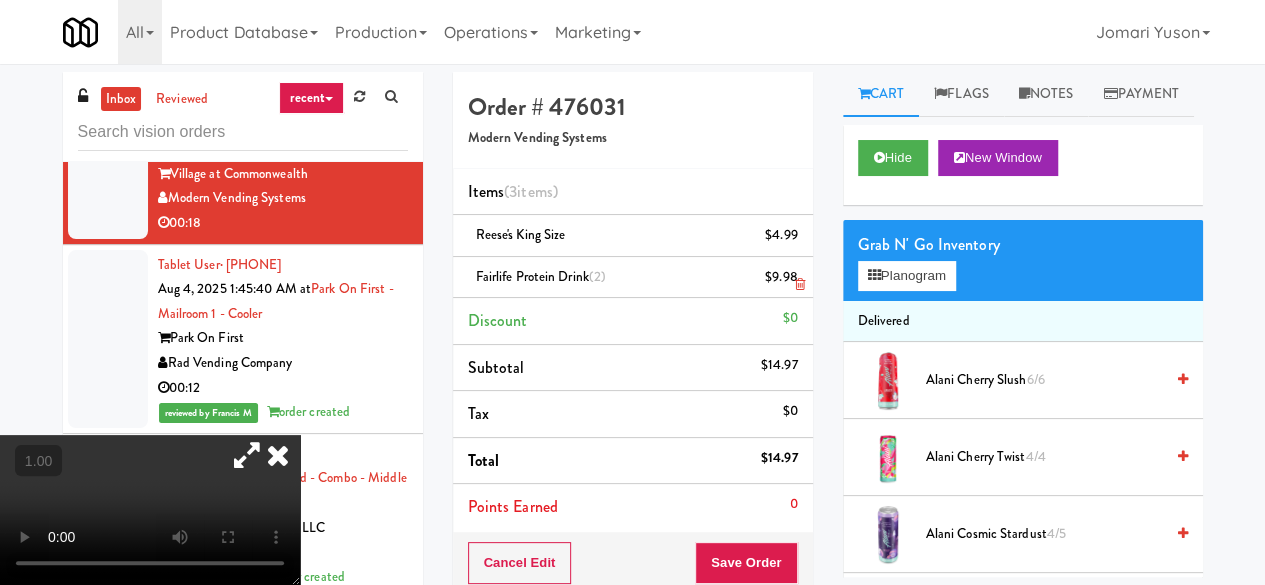 click at bounding box center [795, 285] 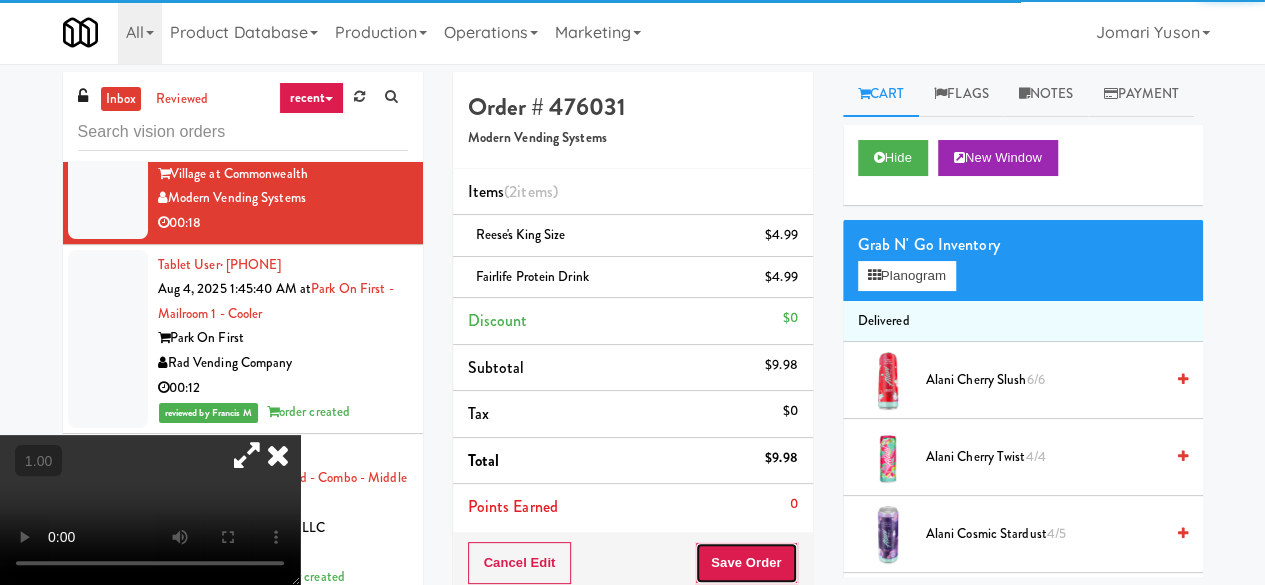 click on "Save Order" at bounding box center (746, 563) 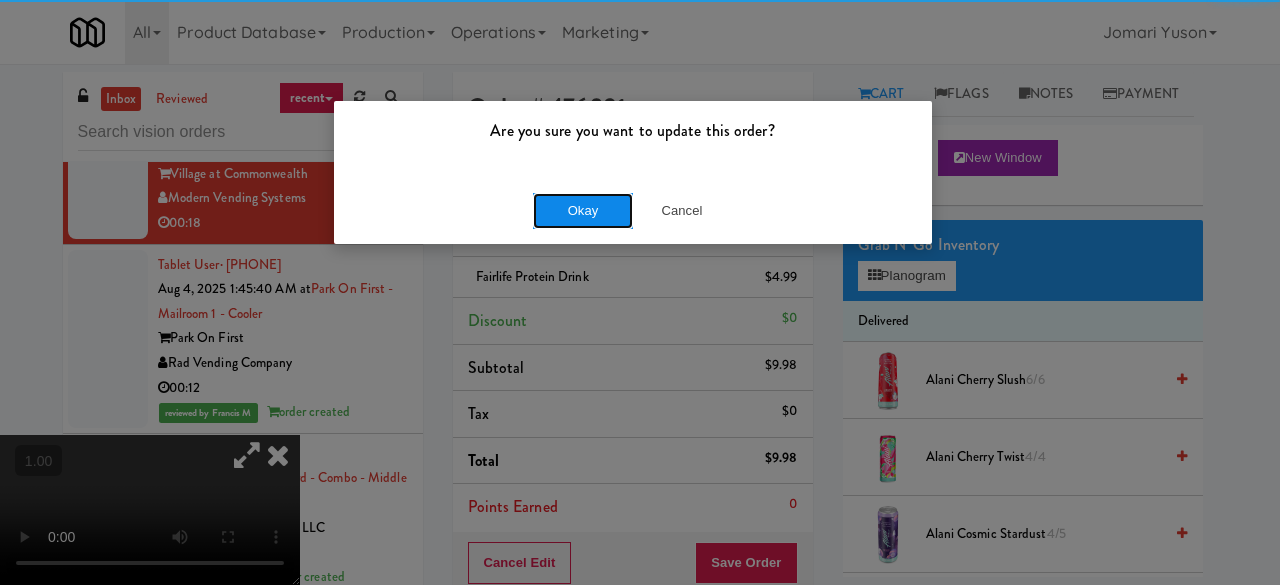 click on "Okay" at bounding box center [583, 211] 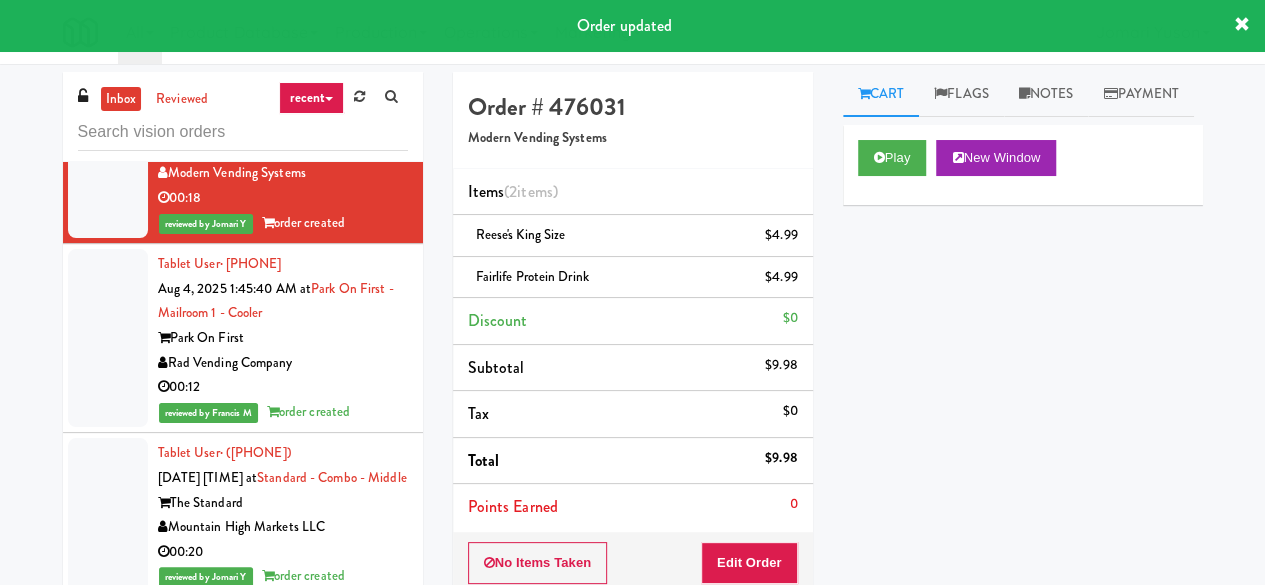 scroll, scrollTop: 12202, scrollLeft: 0, axis: vertical 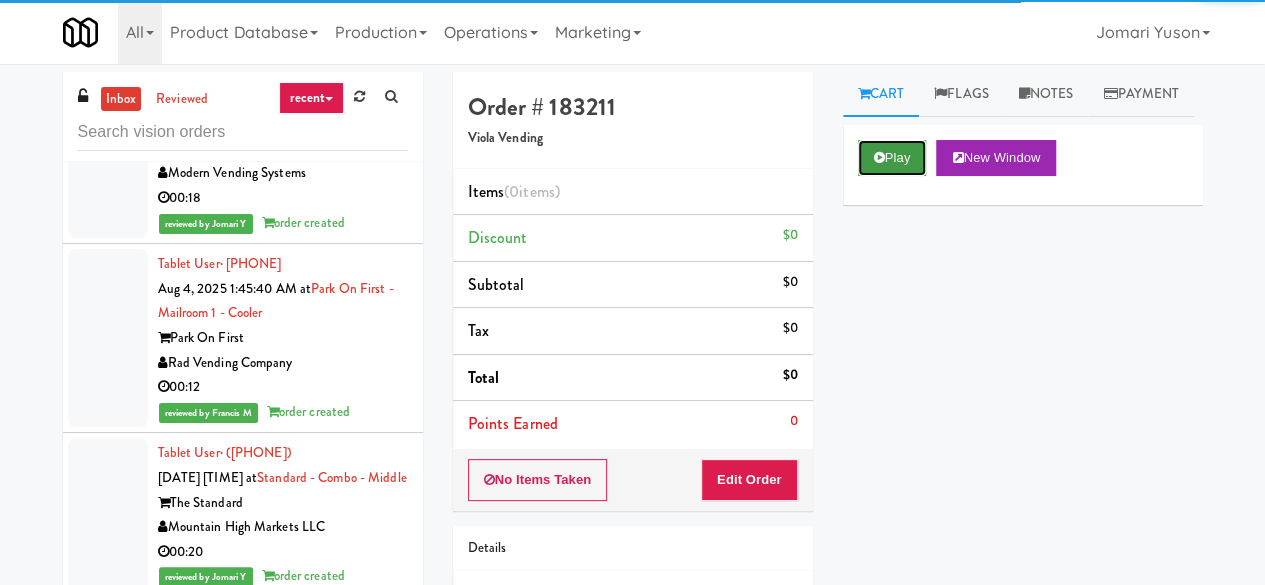 click on "Play" at bounding box center (892, 158) 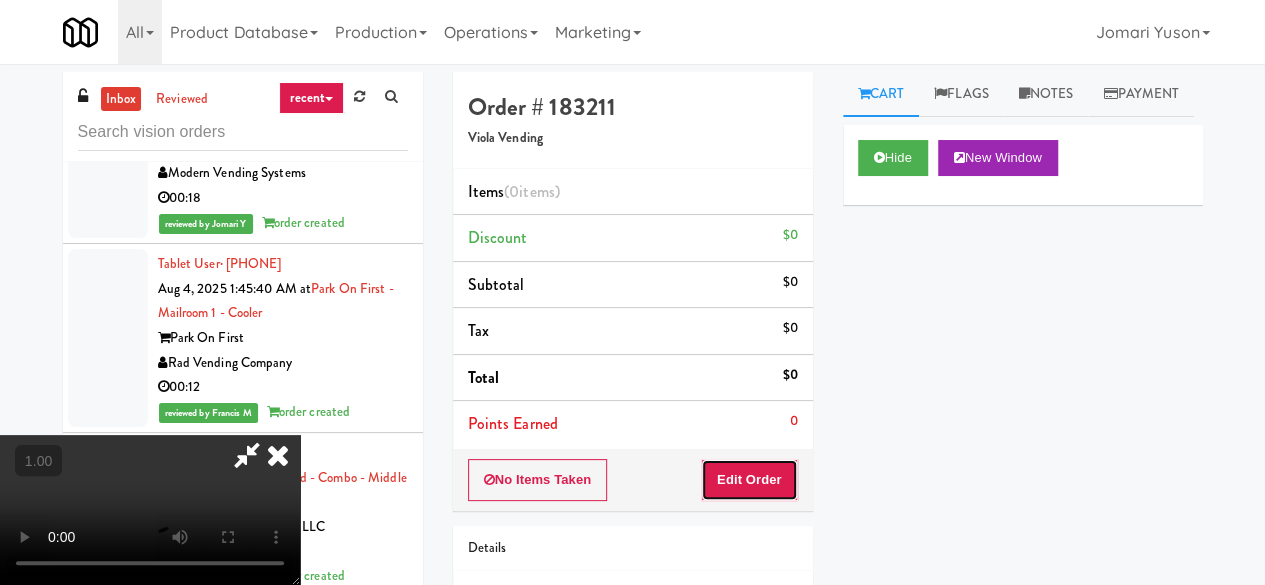 click on "Edit Order" at bounding box center [749, 480] 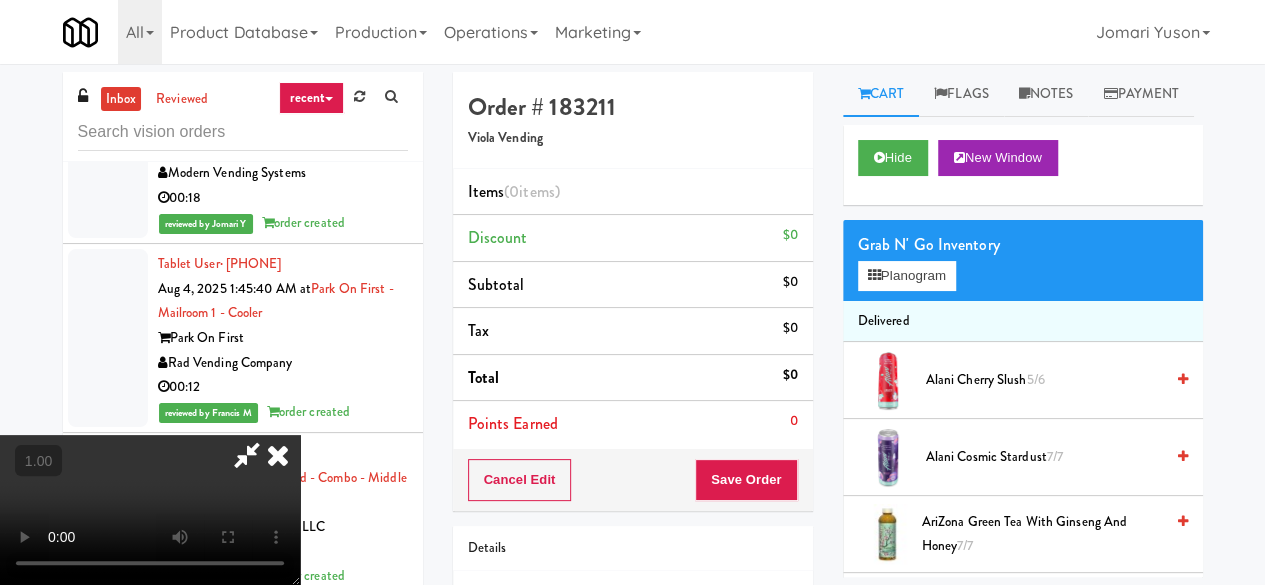 scroll, scrollTop: 263, scrollLeft: 0, axis: vertical 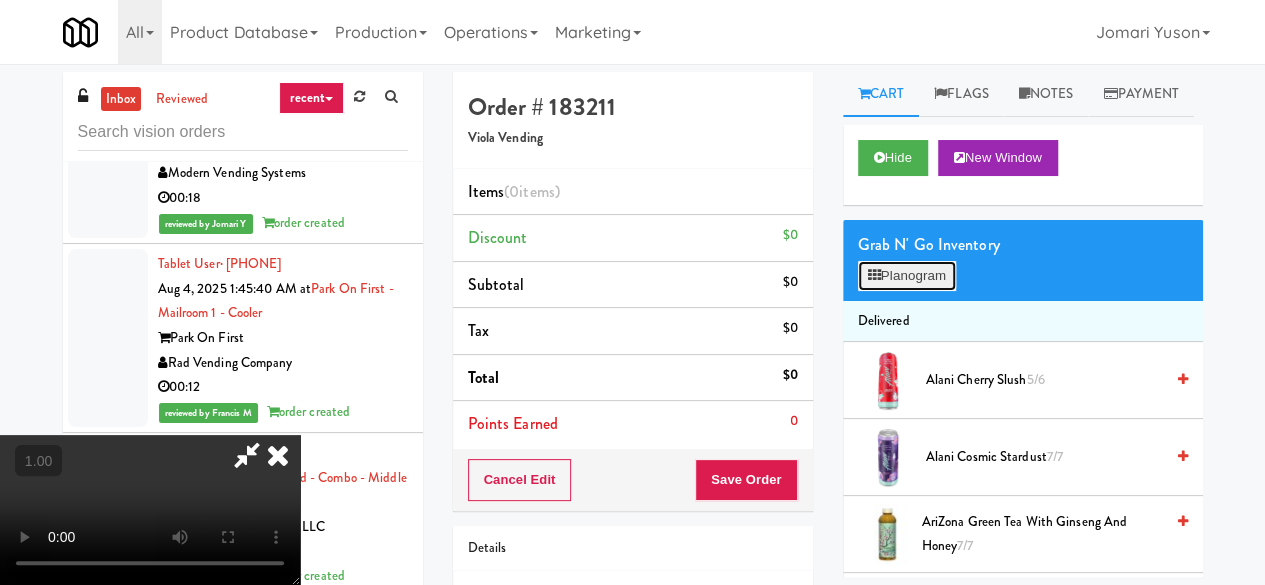 click on "Planogram" at bounding box center [907, 276] 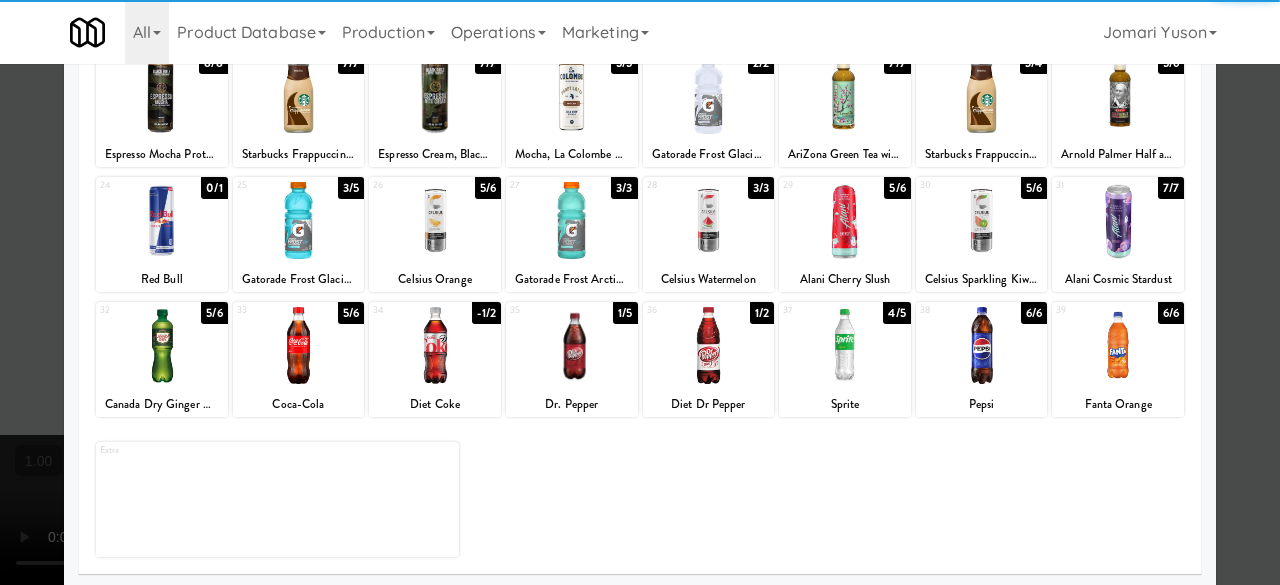 scroll, scrollTop: 396, scrollLeft: 0, axis: vertical 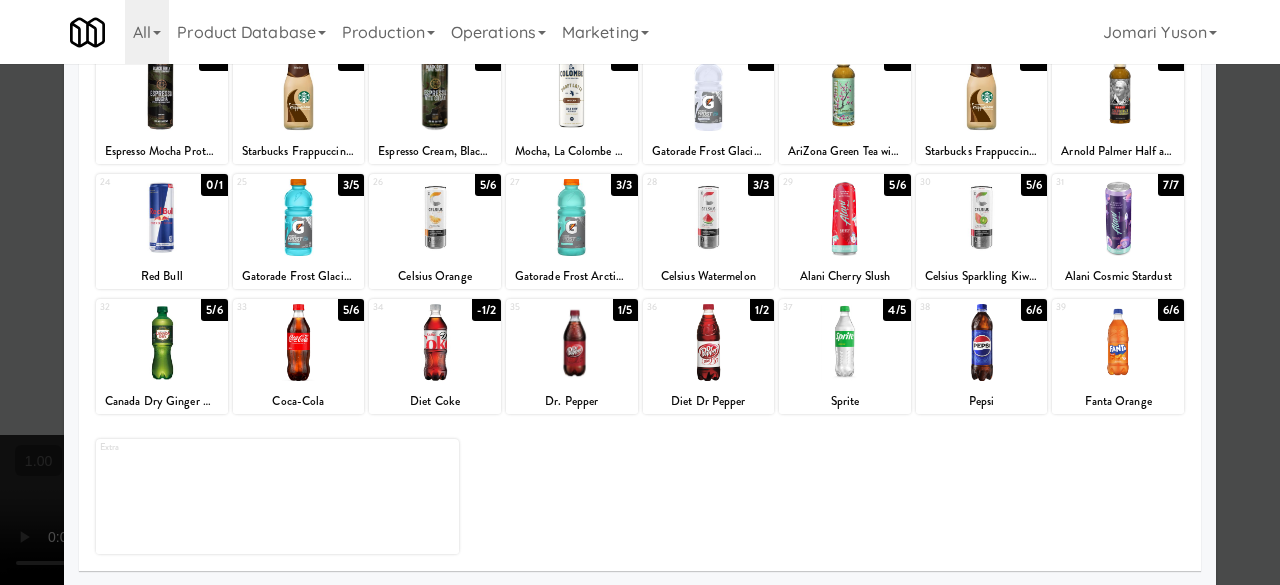click at bounding box center [435, 342] 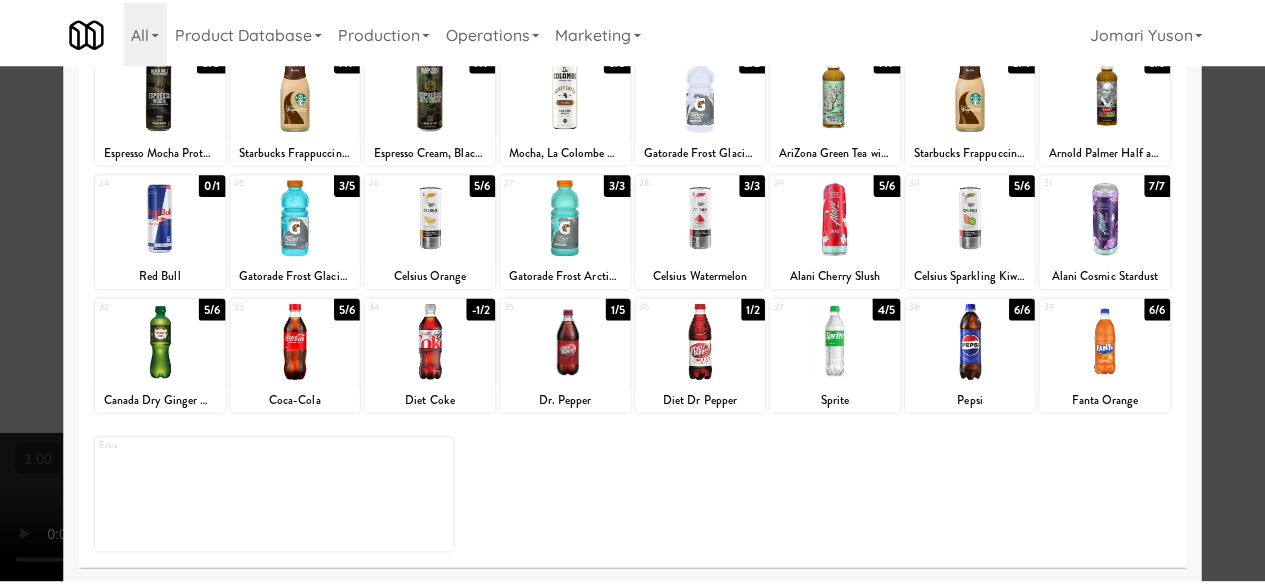 scroll, scrollTop: 0, scrollLeft: 0, axis: both 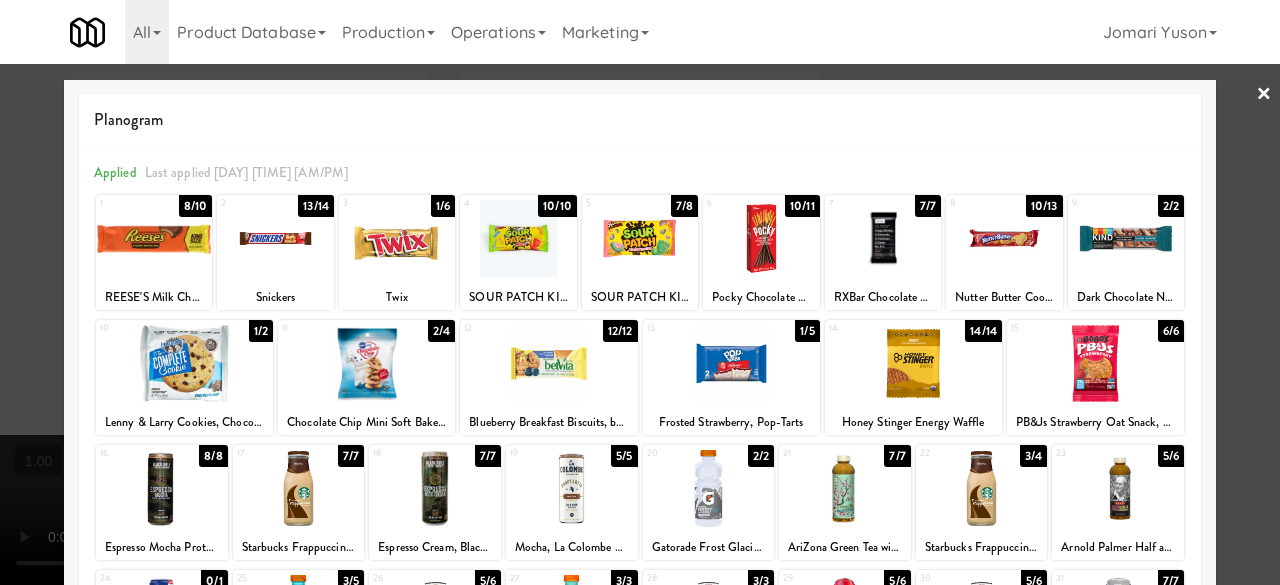 click at bounding box center (640, 292) 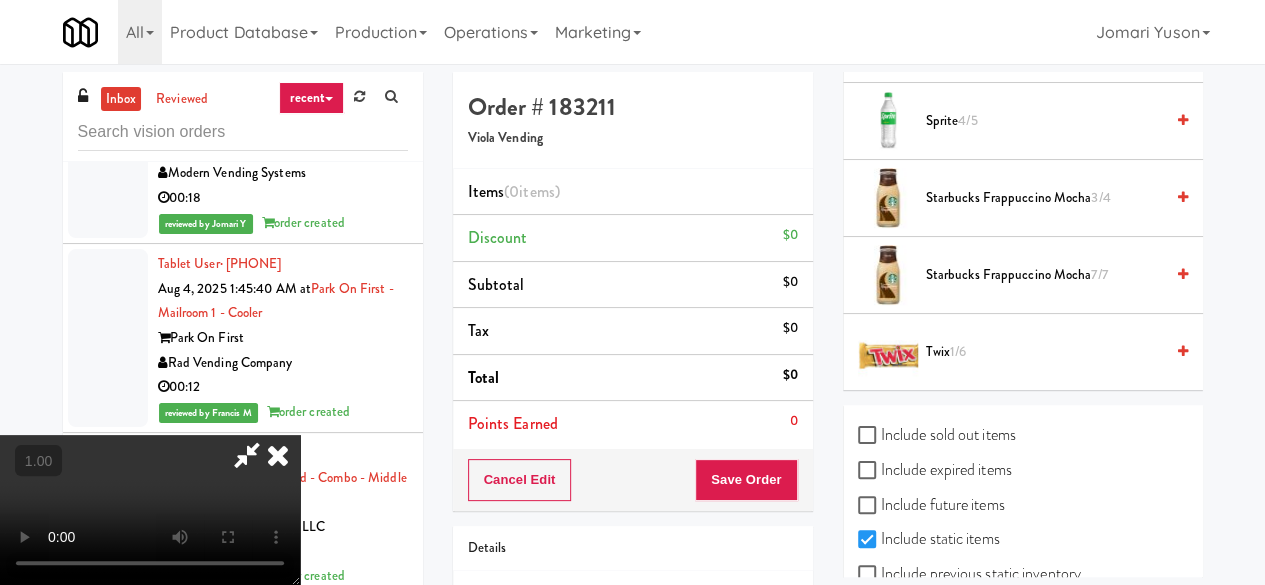 scroll, scrollTop: 2876, scrollLeft: 0, axis: vertical 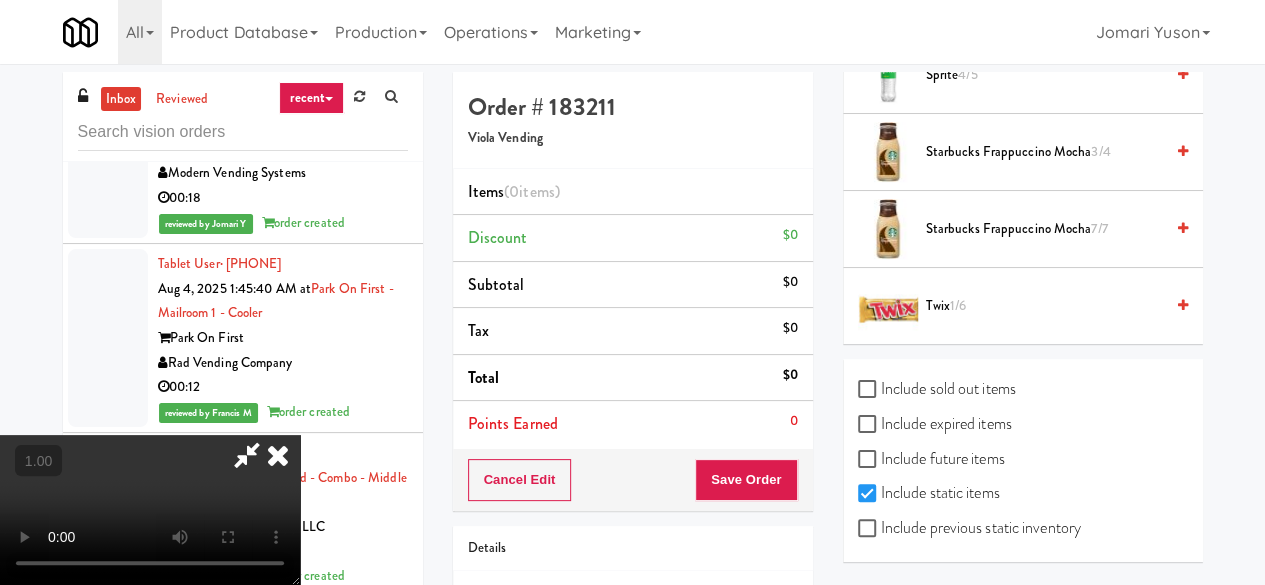 click on "Include static items" at bounding box center [1023, 495] 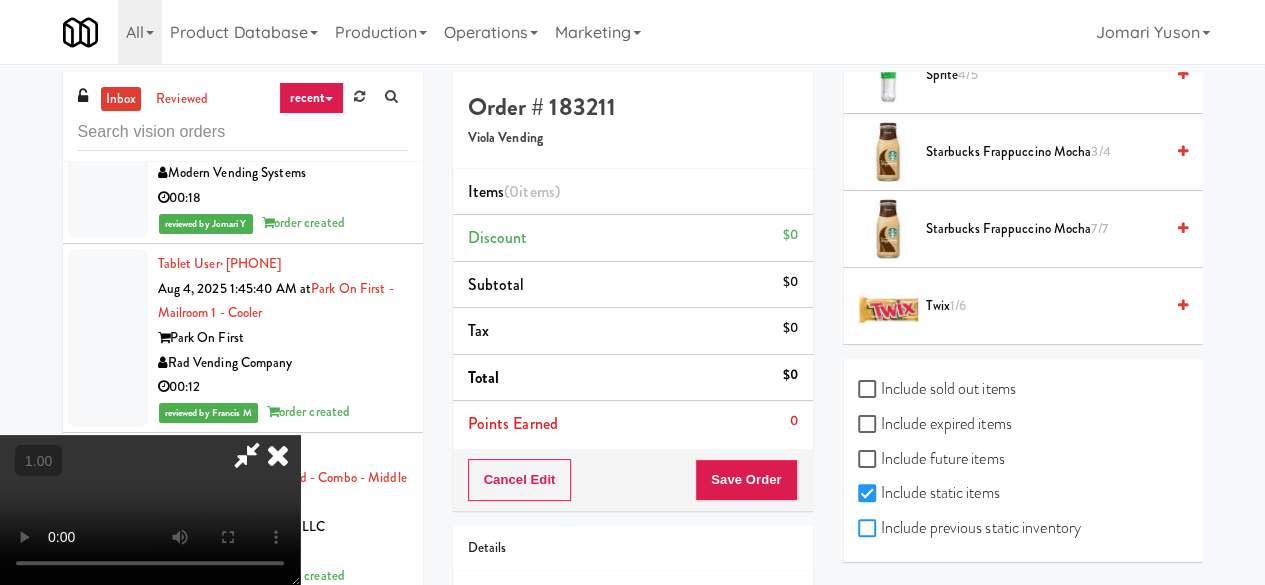 click on "Include previous static inventory" at bounding box center (869, 529) 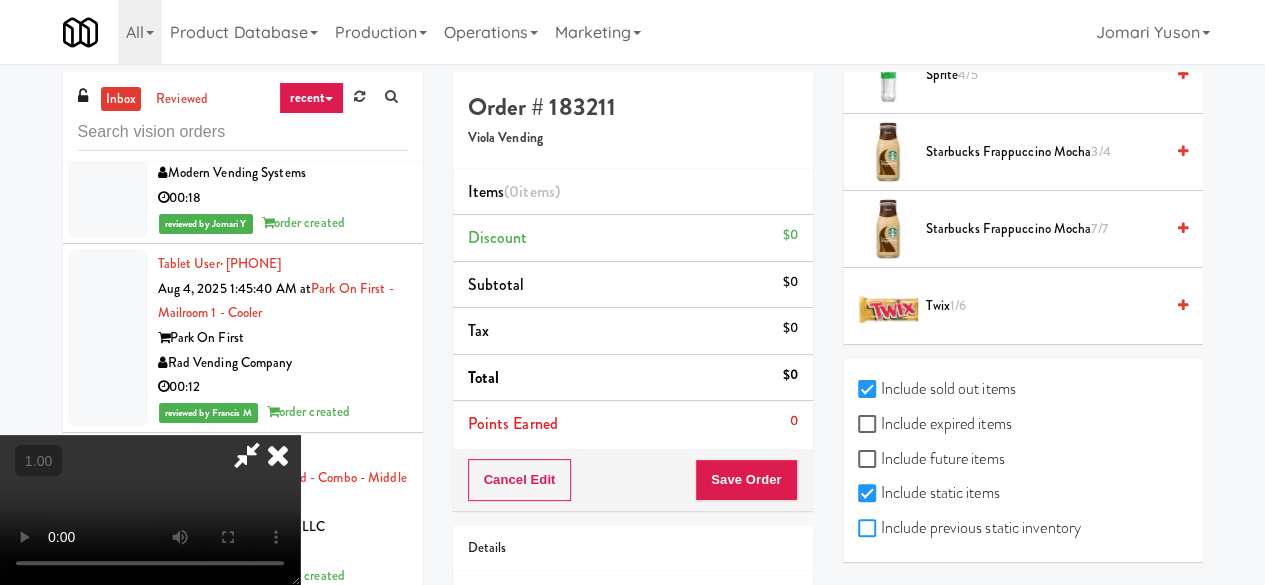 checkbox on "true" 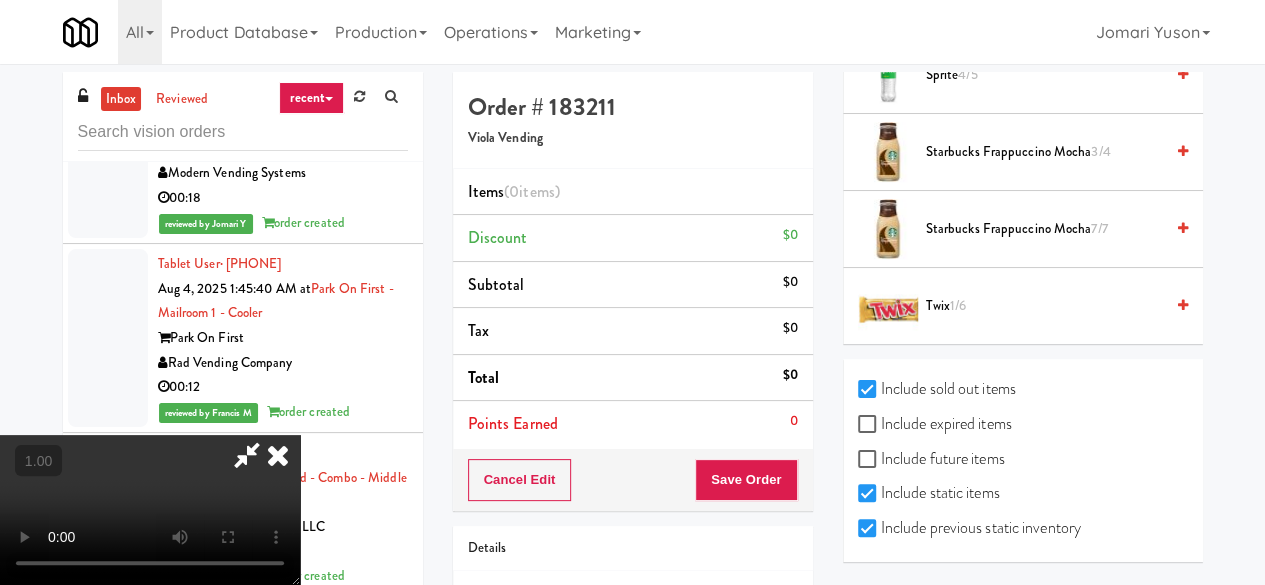 checkbox on "true" 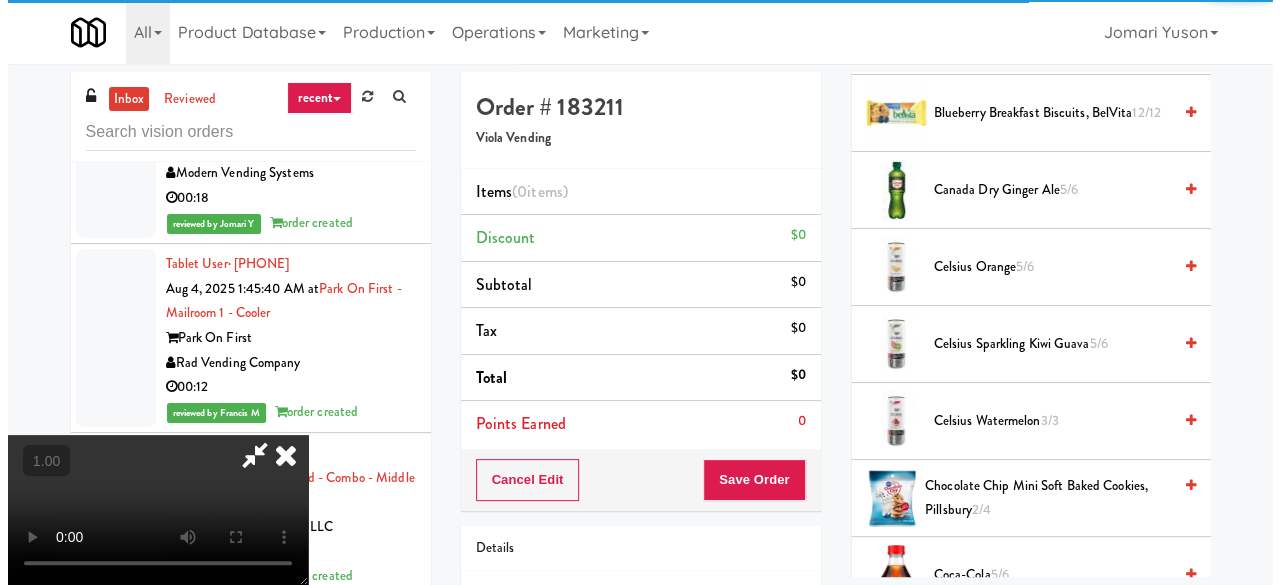 scroll, scrollTop: 76, scrollLeft: 0, axis: vertical 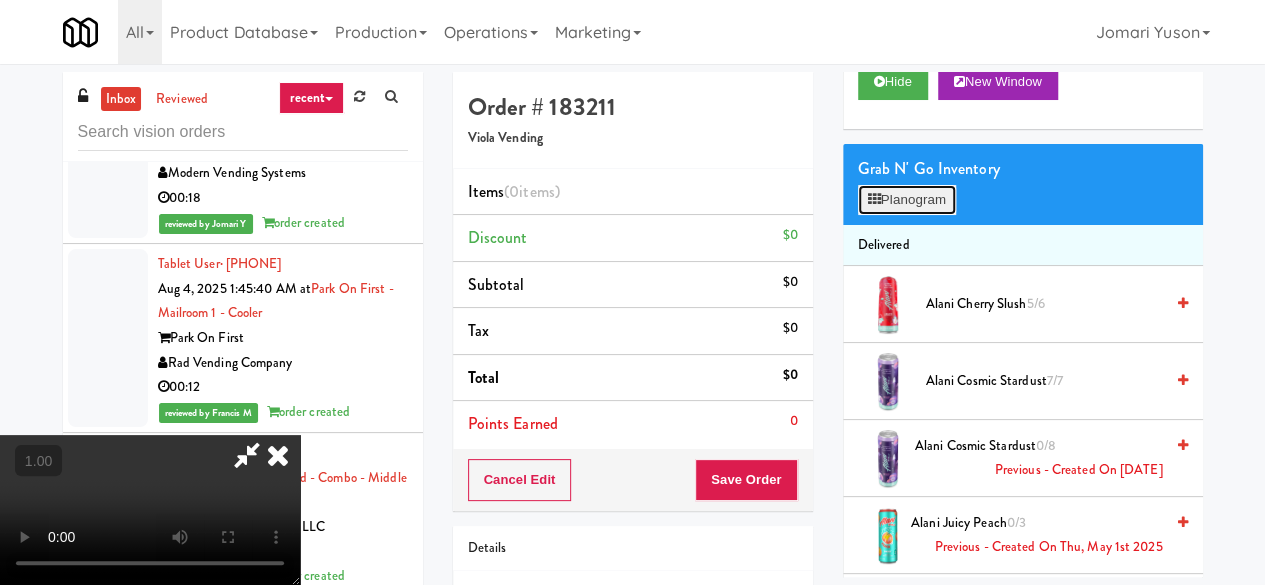 click on "Planogram" at bounding box center (907, 200) 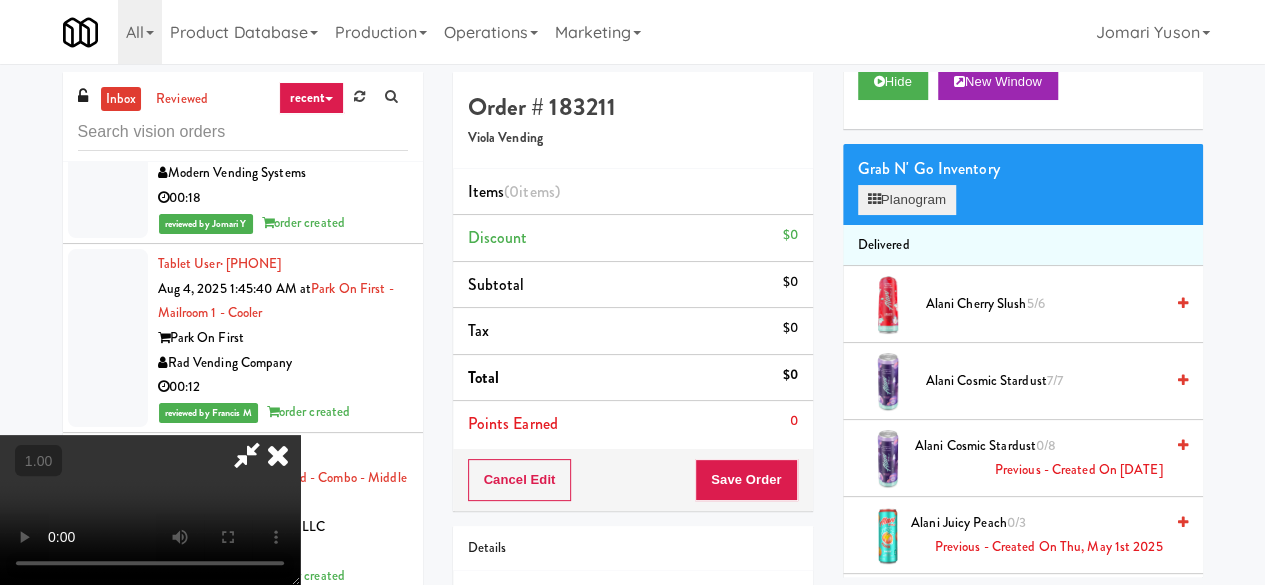 click at bounding box center (0, 0) 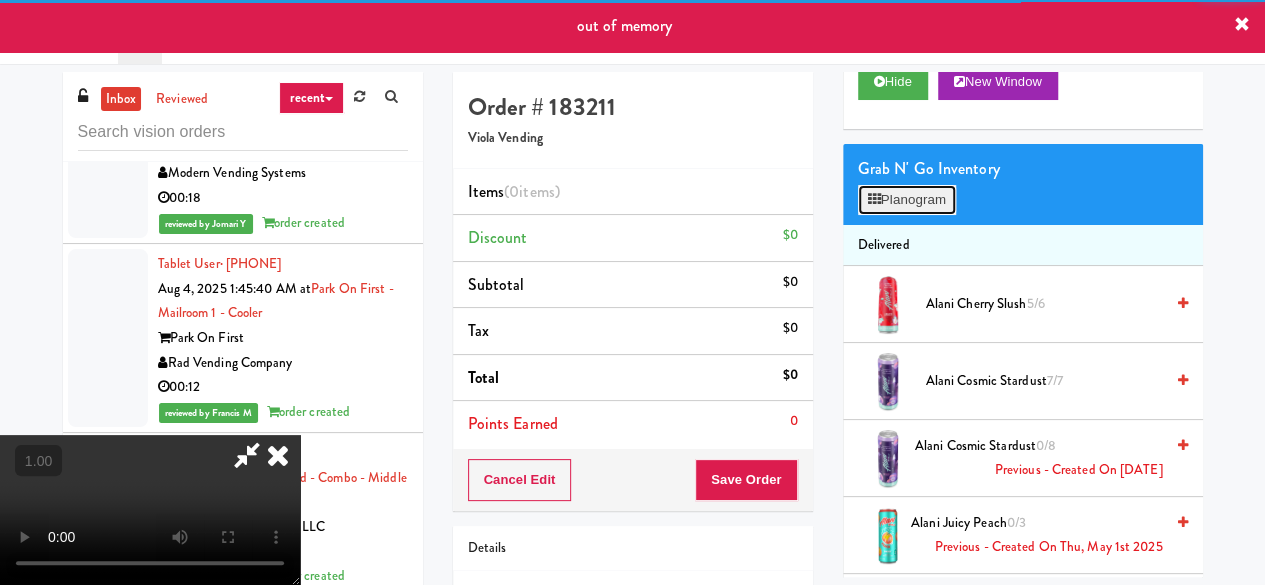 click on "Planogram" at bounding box center [907, 200] 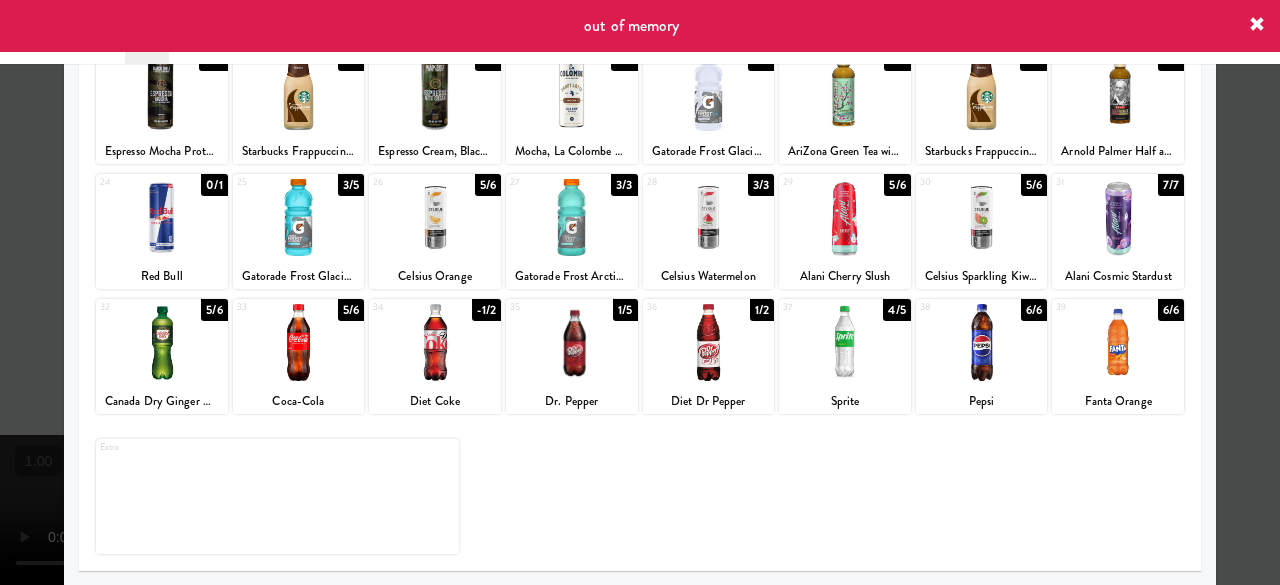 click at bounding box center [435, 342] 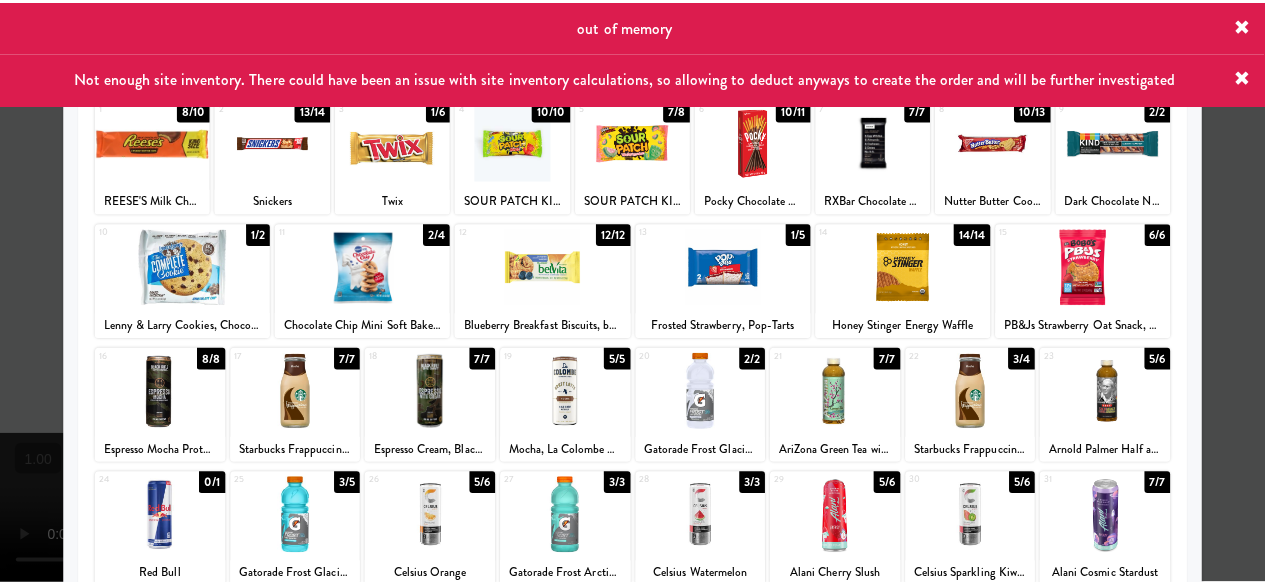 scroll, scrollTop: 0, scrollLeft: 0, axis: both 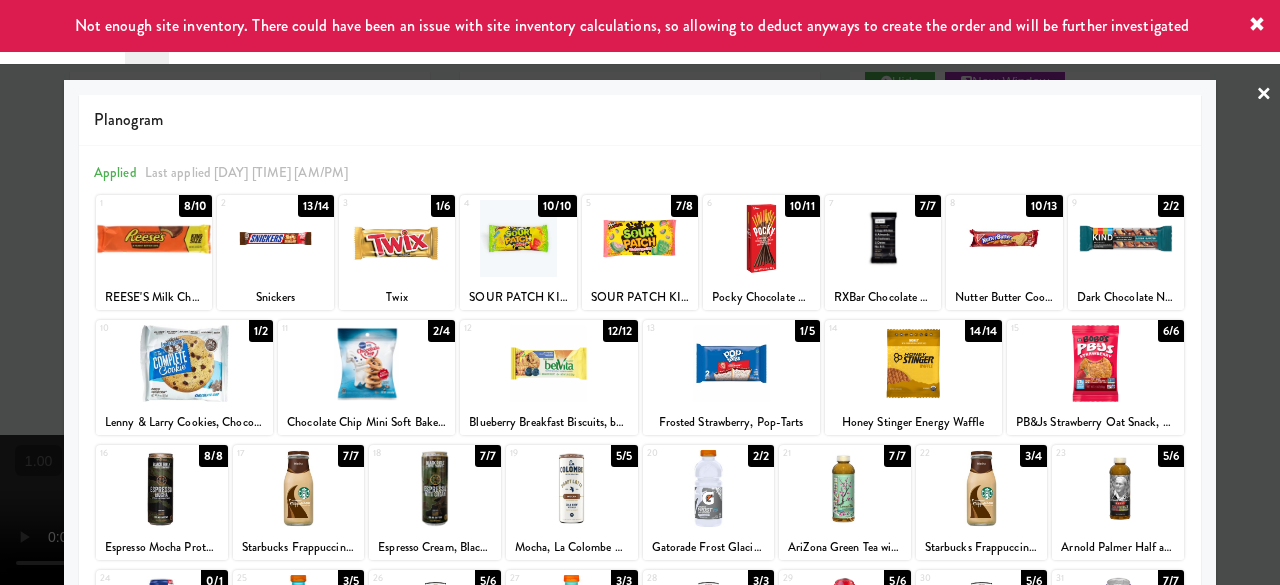 click at bounding box center [275, 238] 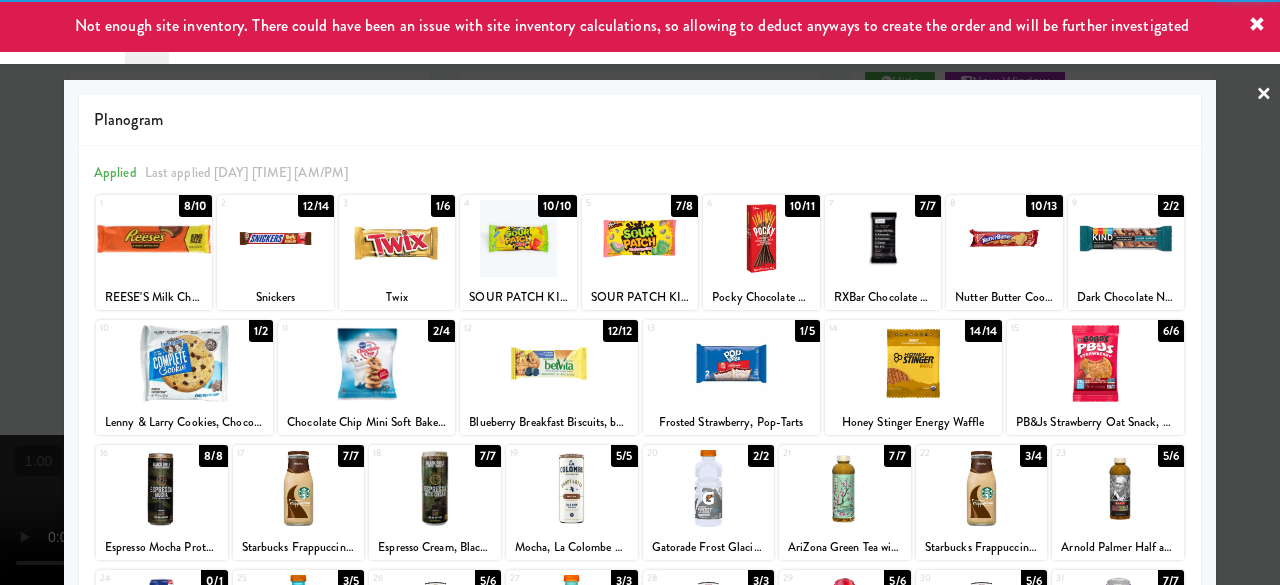 click at bounding box center [1004, 238] 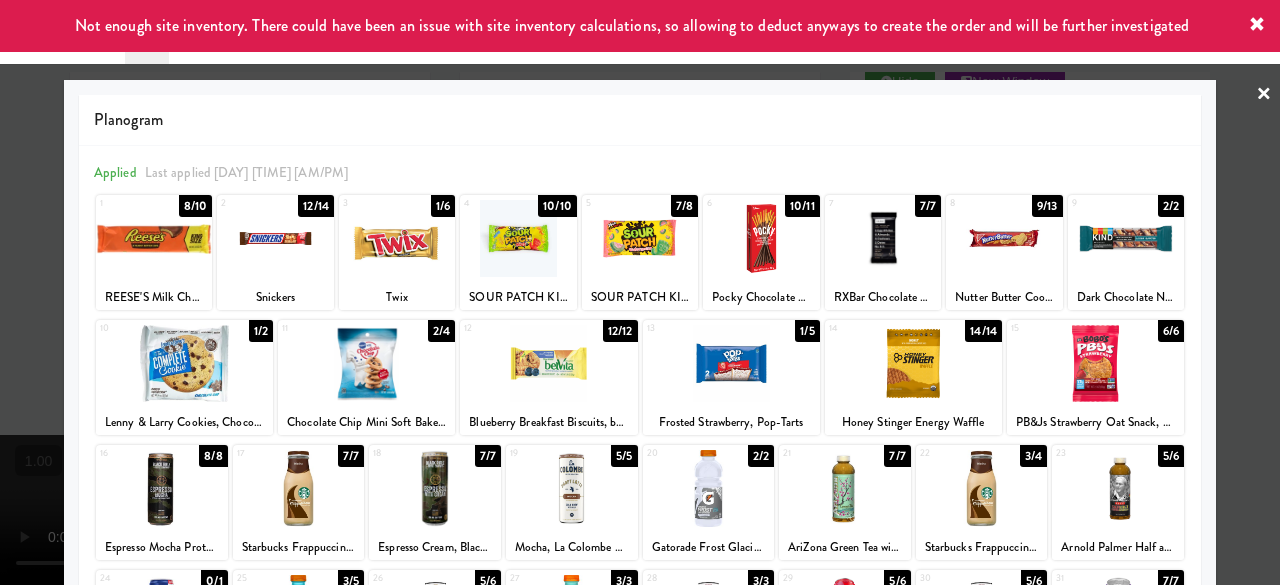click on "×" at bounding box center (1264, 95) 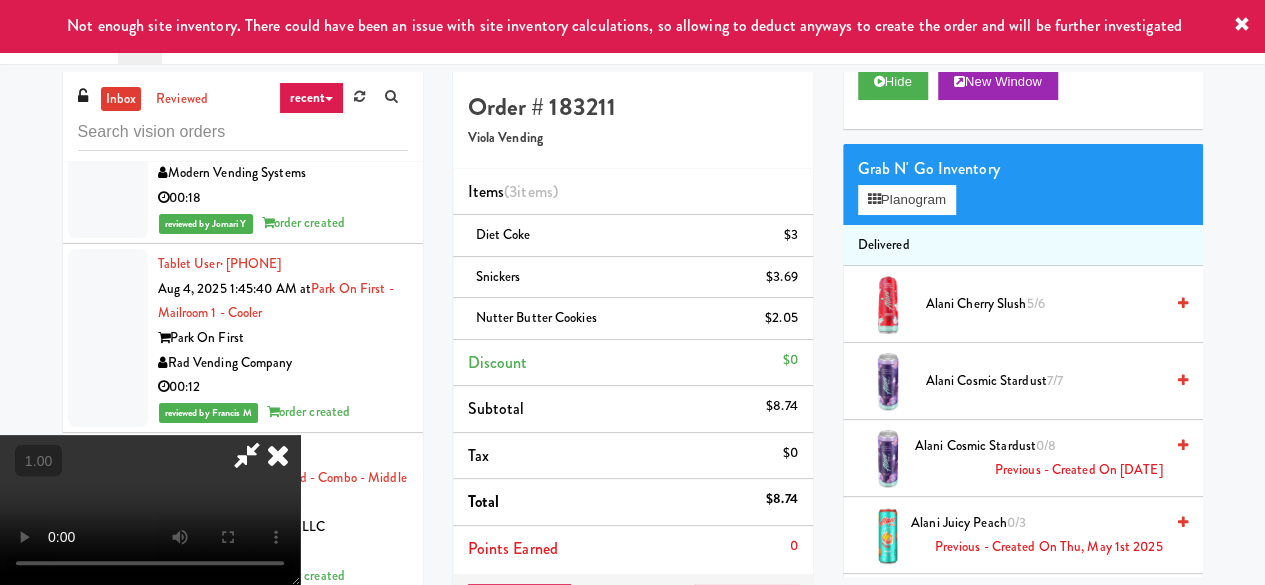 click at bounding box center [247, 455] 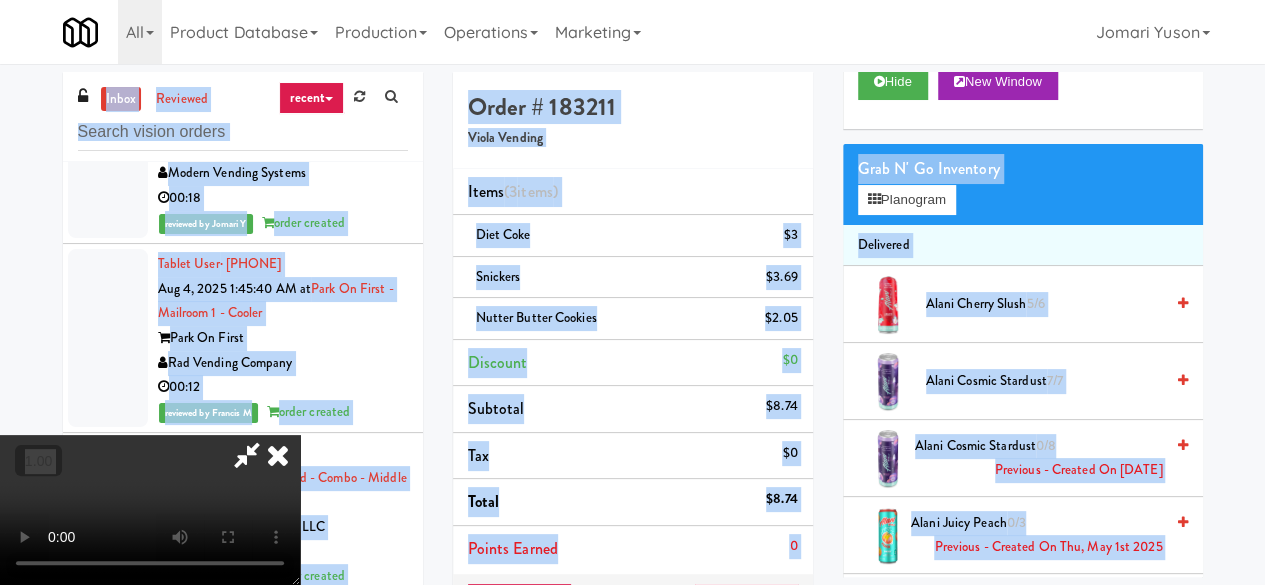 scroll, scrollTop: 0, scrollLeft: 0, axis: both 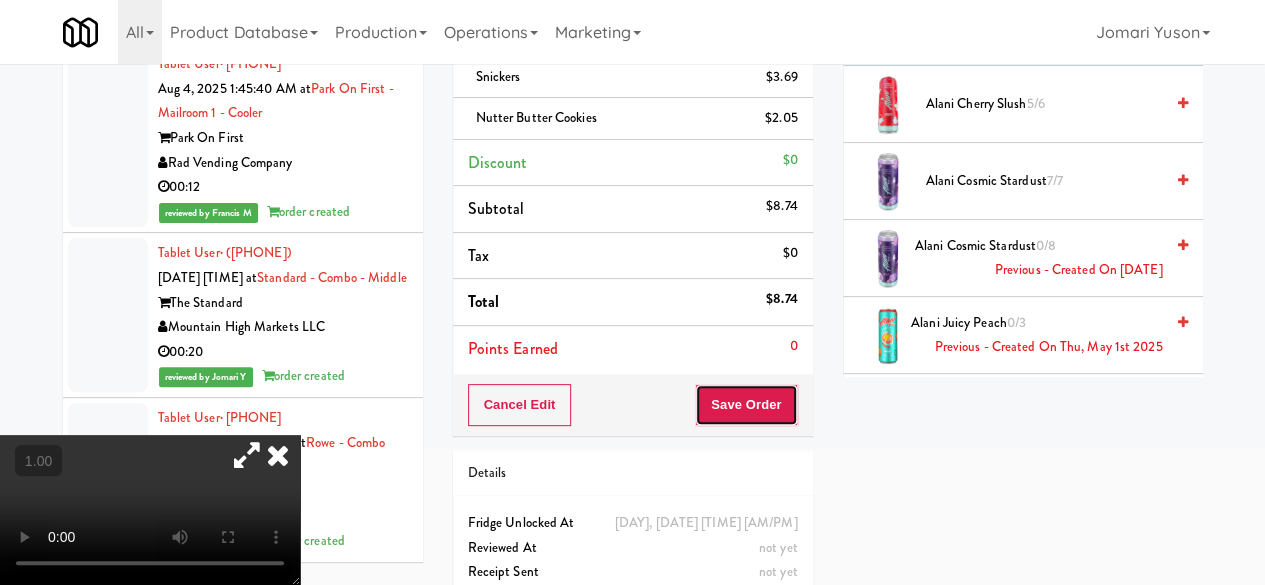 click on "Save Order" at bounding box center [746, 405] 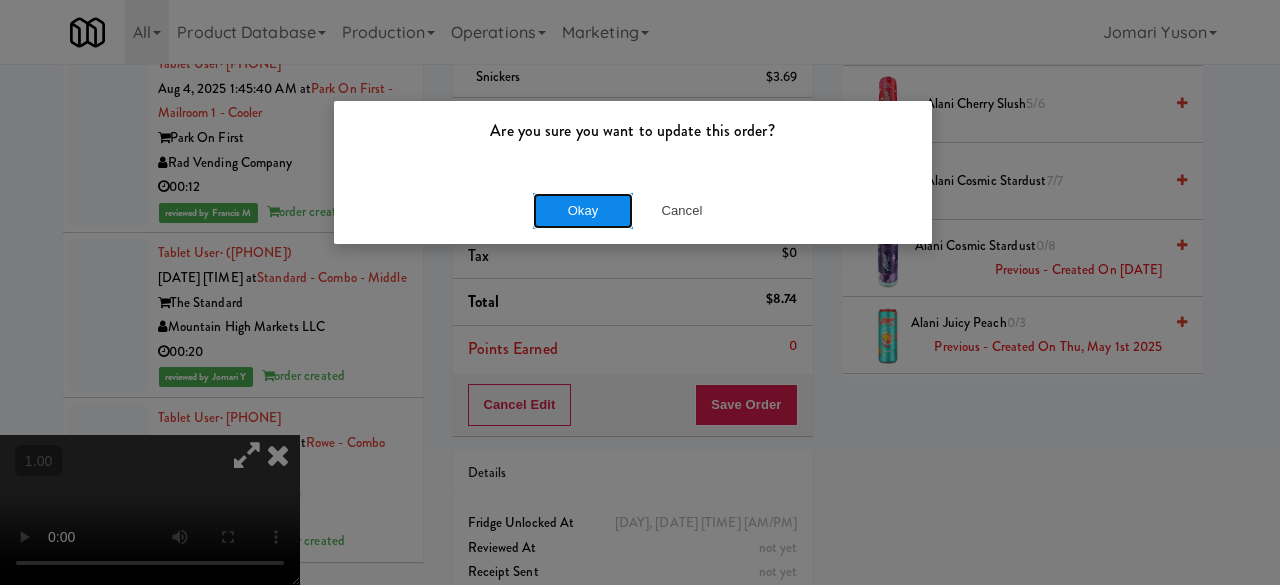 click on "Okay" at bounding box center (583, 211) 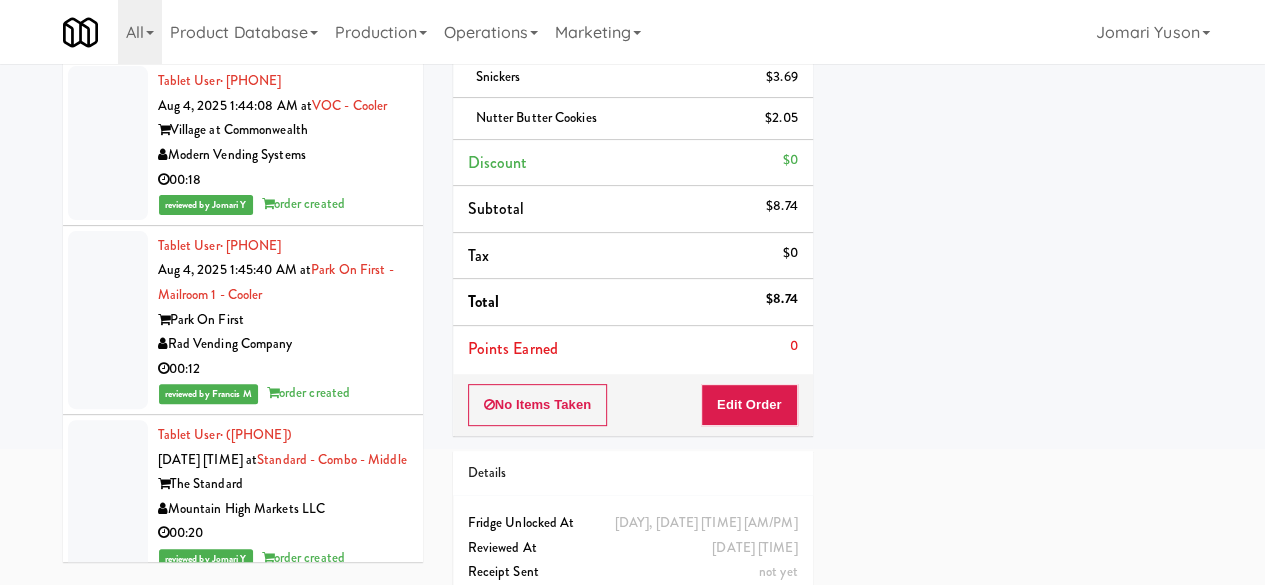 scroll, scrollTop: 11802, scrollLeft: 0, axis: vertical 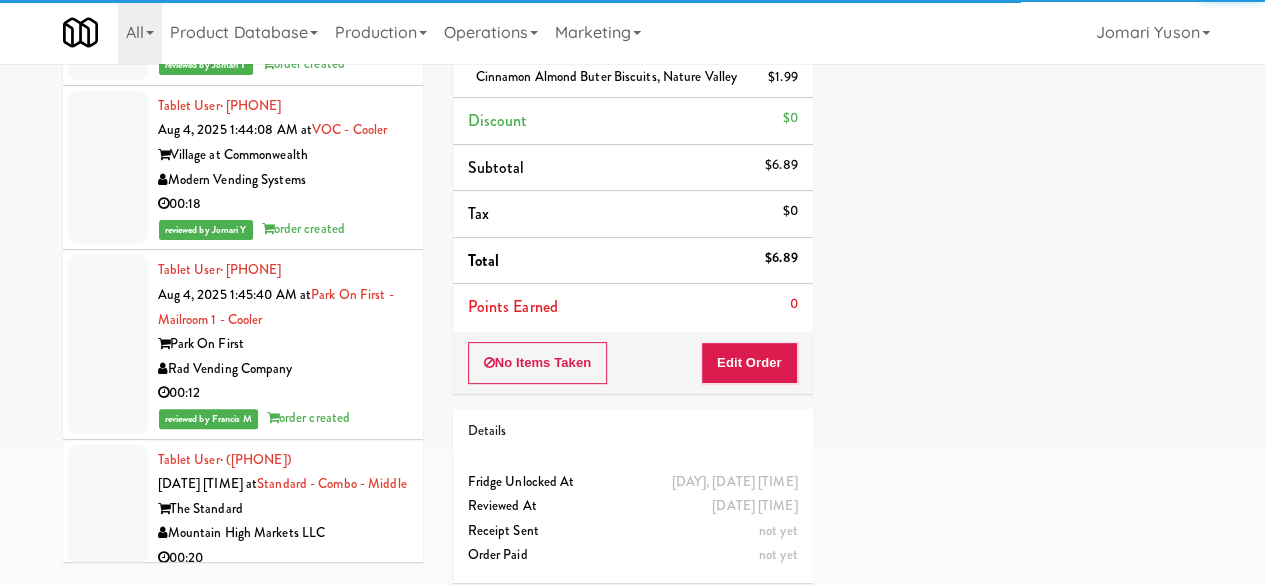 click on "Modern Vending Systems" at bounding box center (283, -339) 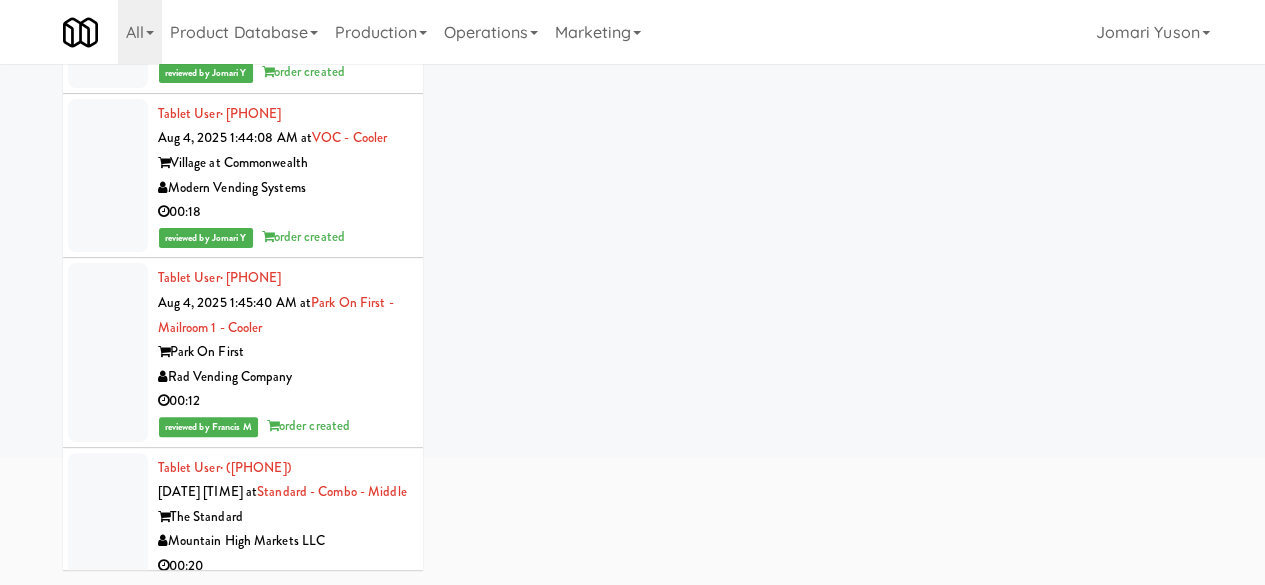 scroll, scrollTop: 190, scrollLeft: 0, axis: vertical 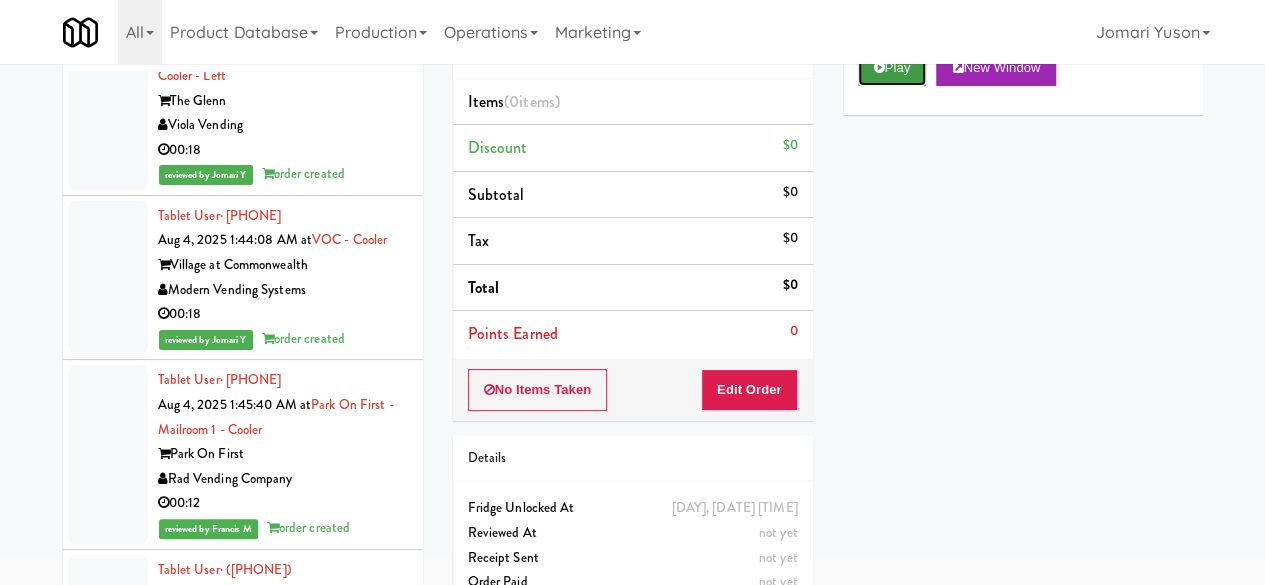click on "Play" at bounding box center [892, 68] 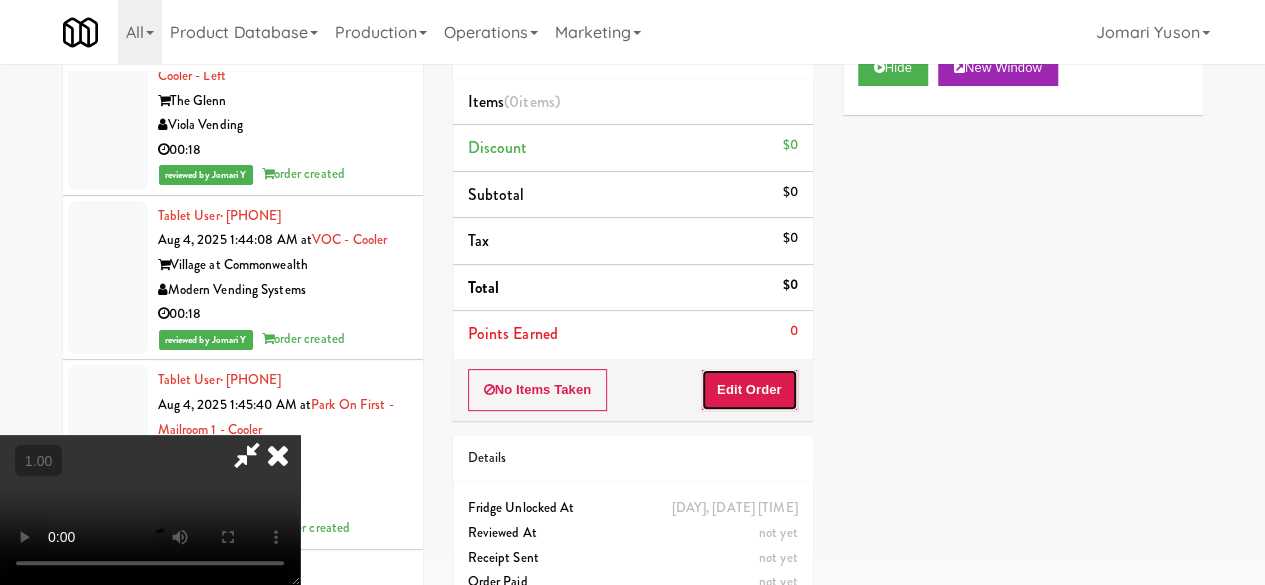 click on "Edit Order" at bounding box center (749, 390) 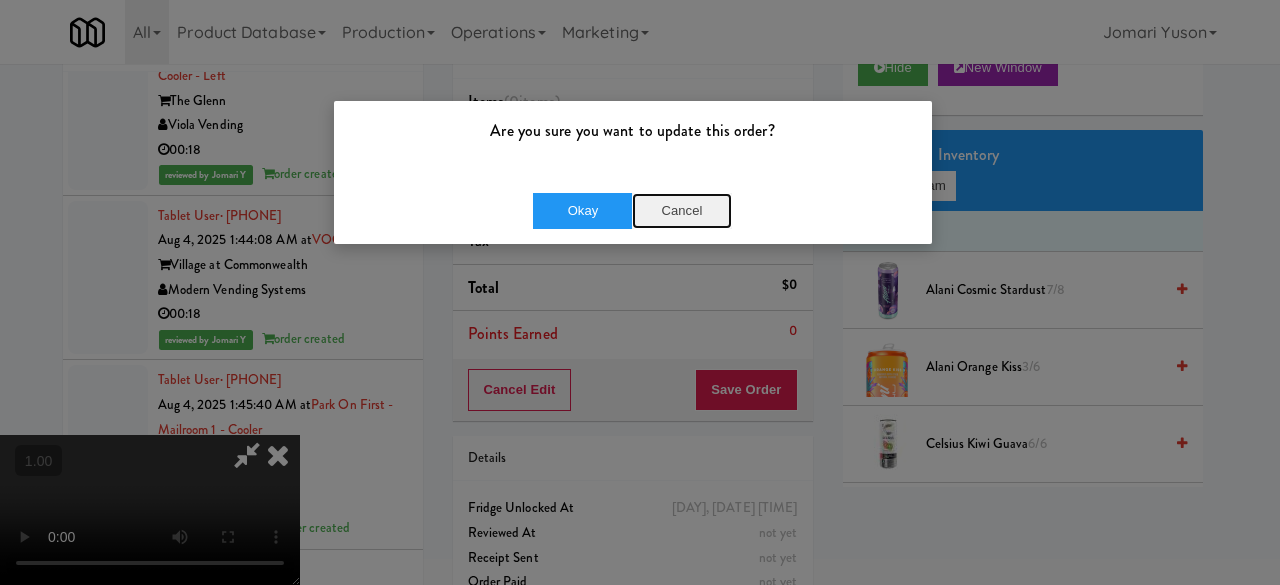 click on "Cancel" at bounding box center [682, 211] 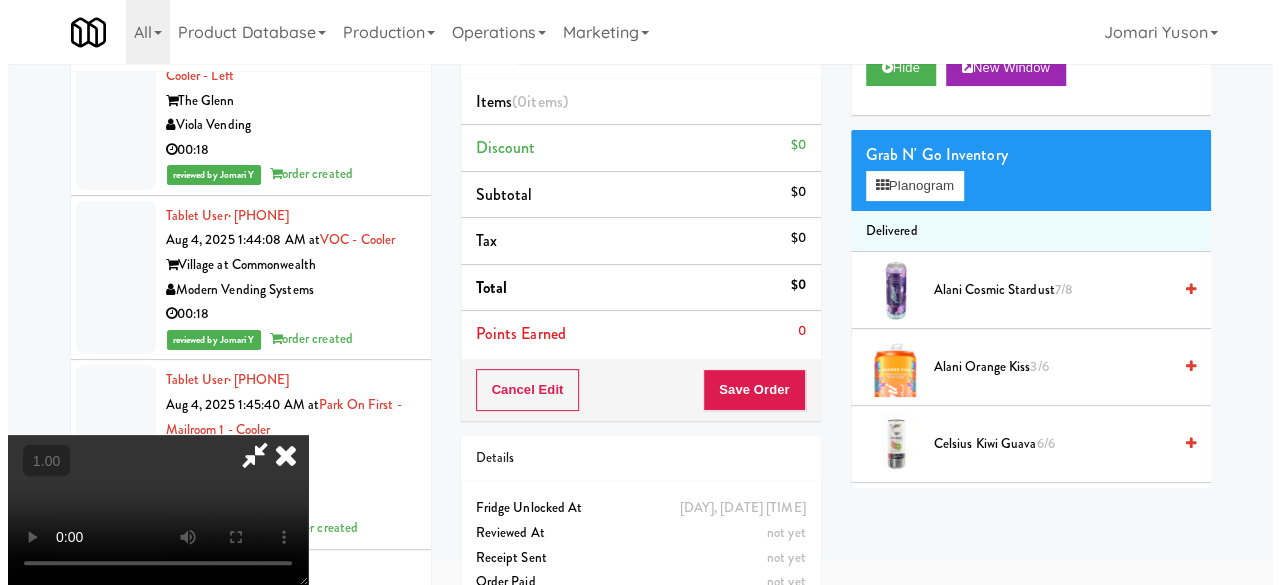 scroll, scrollTop: 64, scrollLeft: 0, axis: vertical 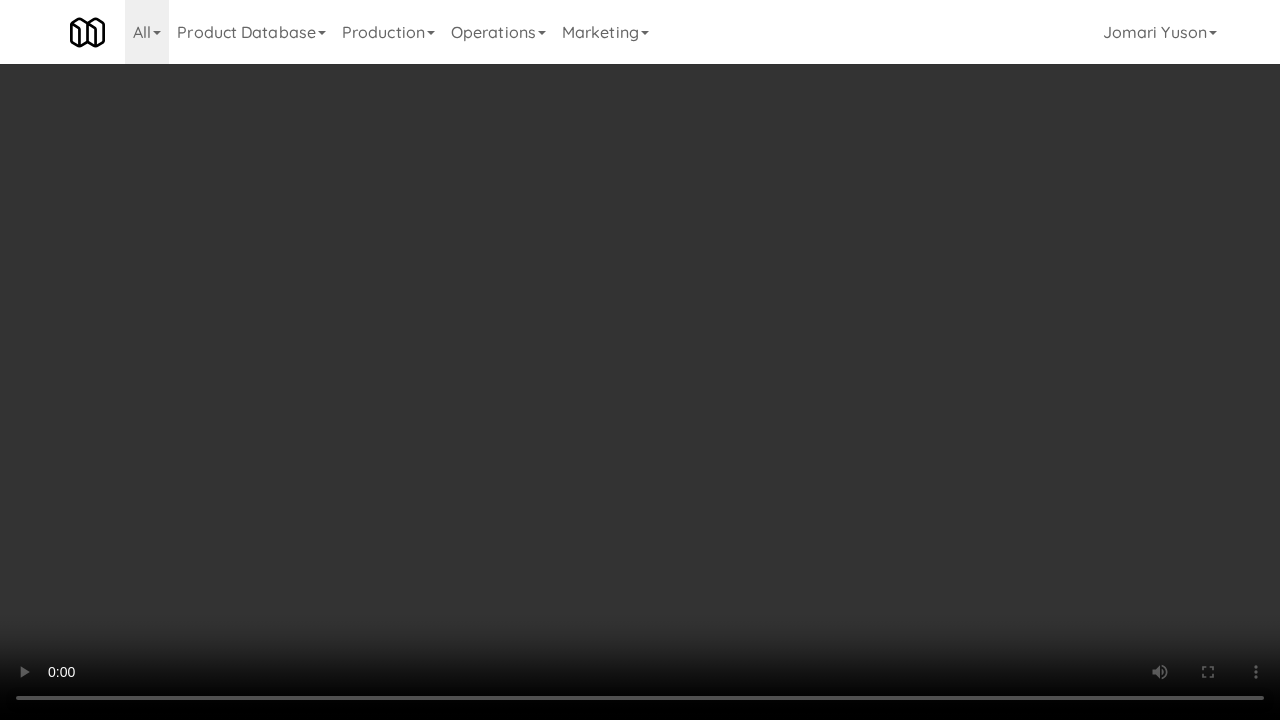 type 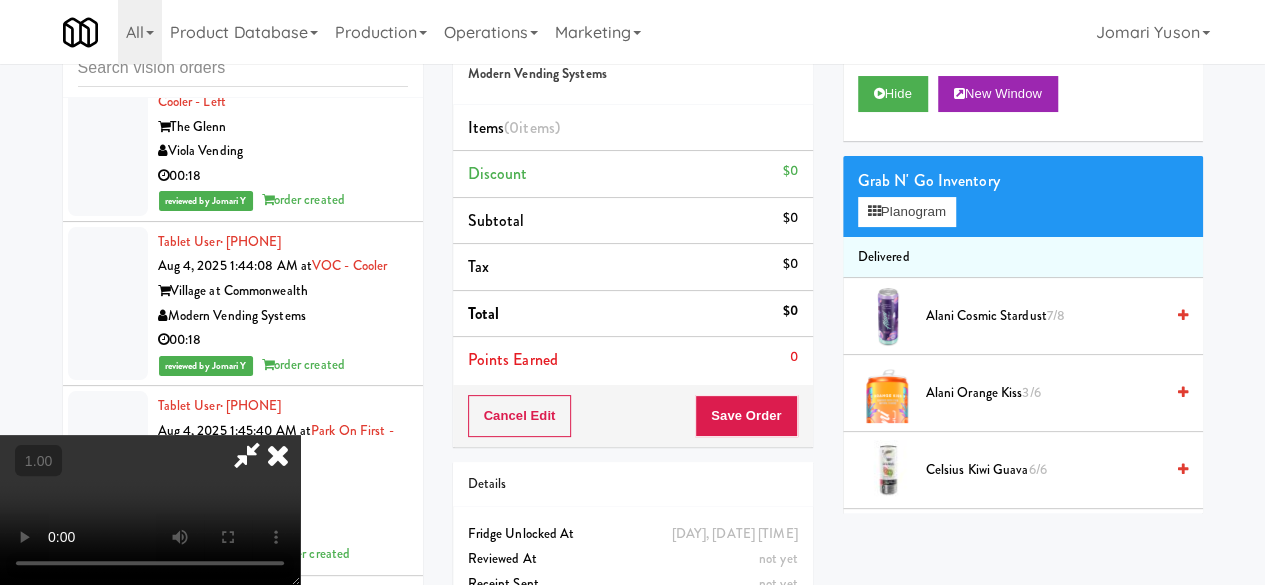 click at bounding box center [247, 455] 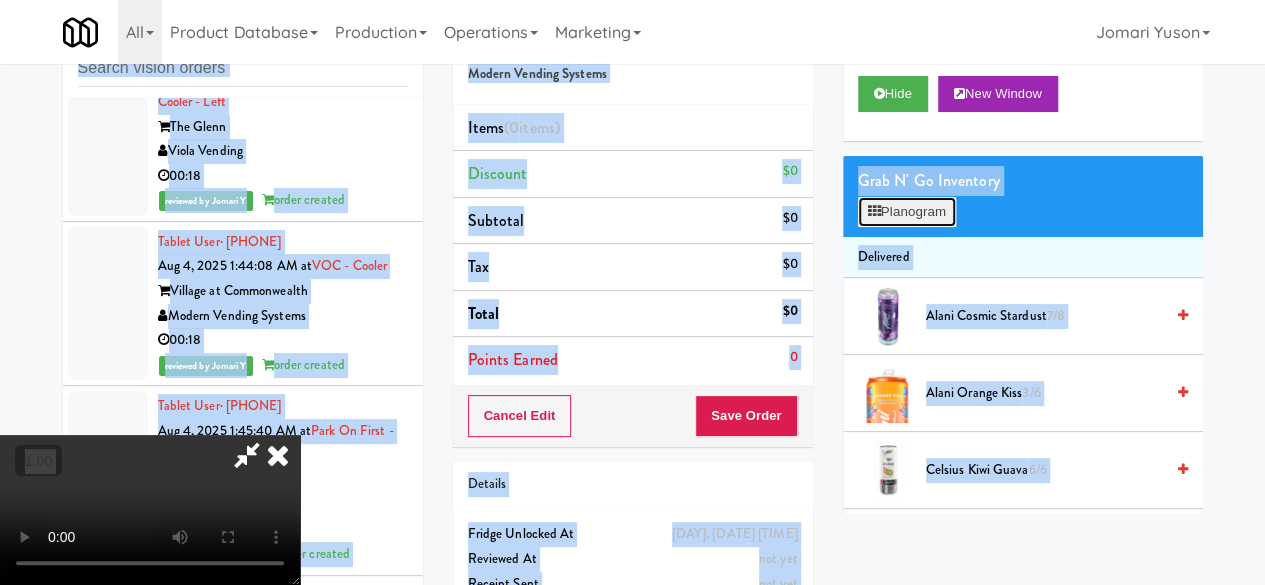 click on "Planogram" at bounding box center (907, 212) 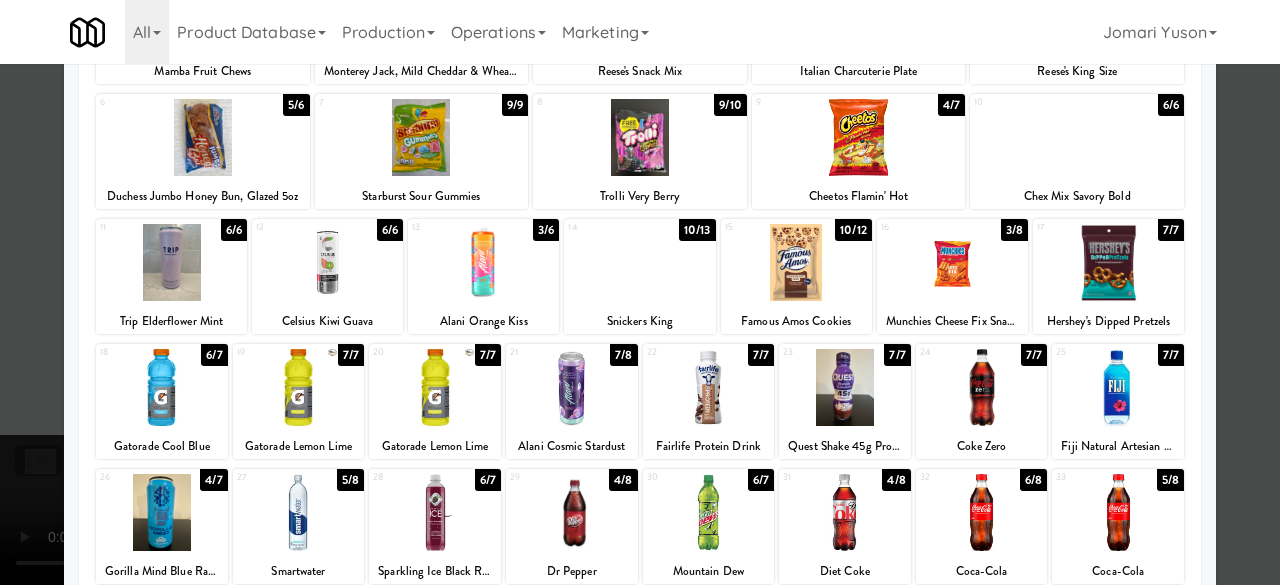 scroll, scrollTop: 200, scrollLeft: 0, axis: vertical 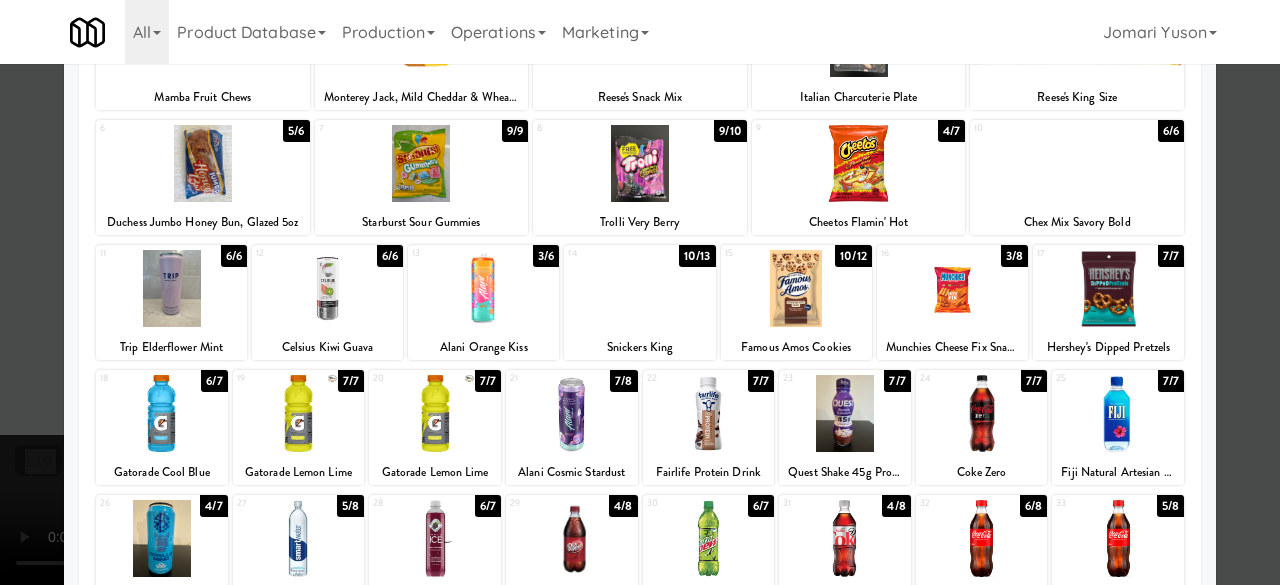 click at bounding box center [1077, 163] 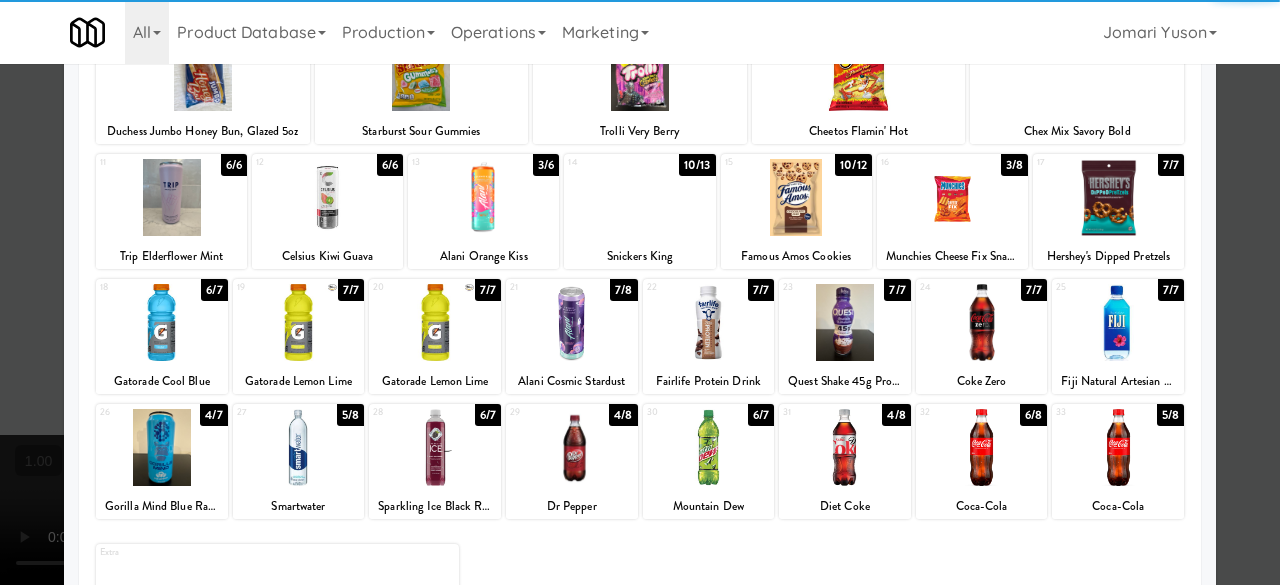 scroll, scrollTop: 300, scrollLeft: 0, axis: vertical 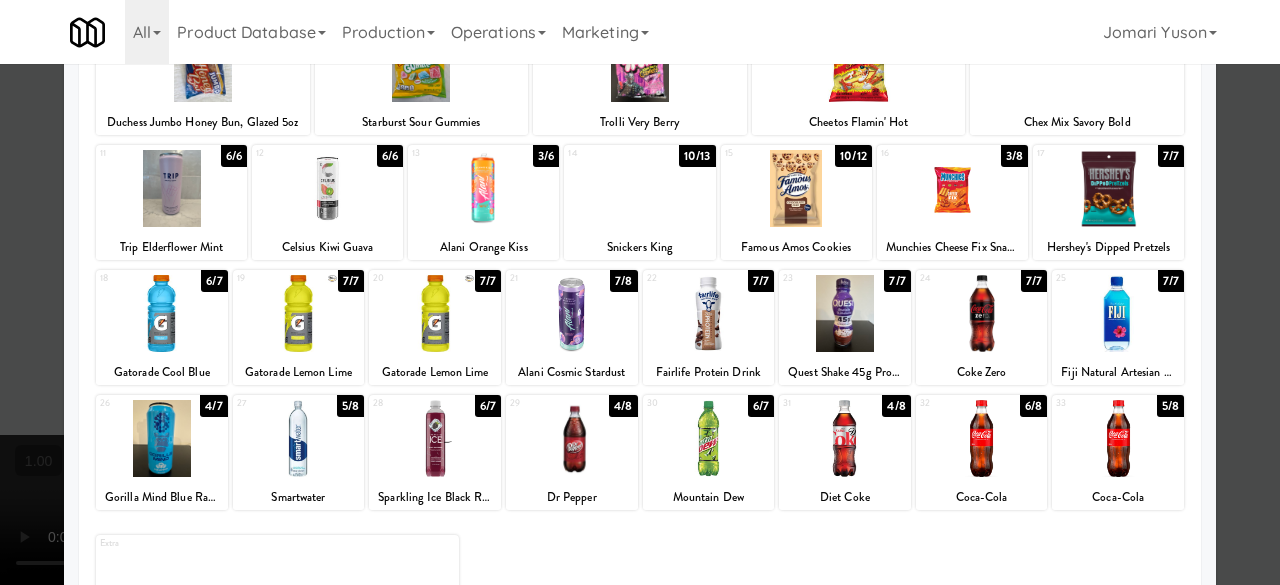 click at bounding box center (639, 188) 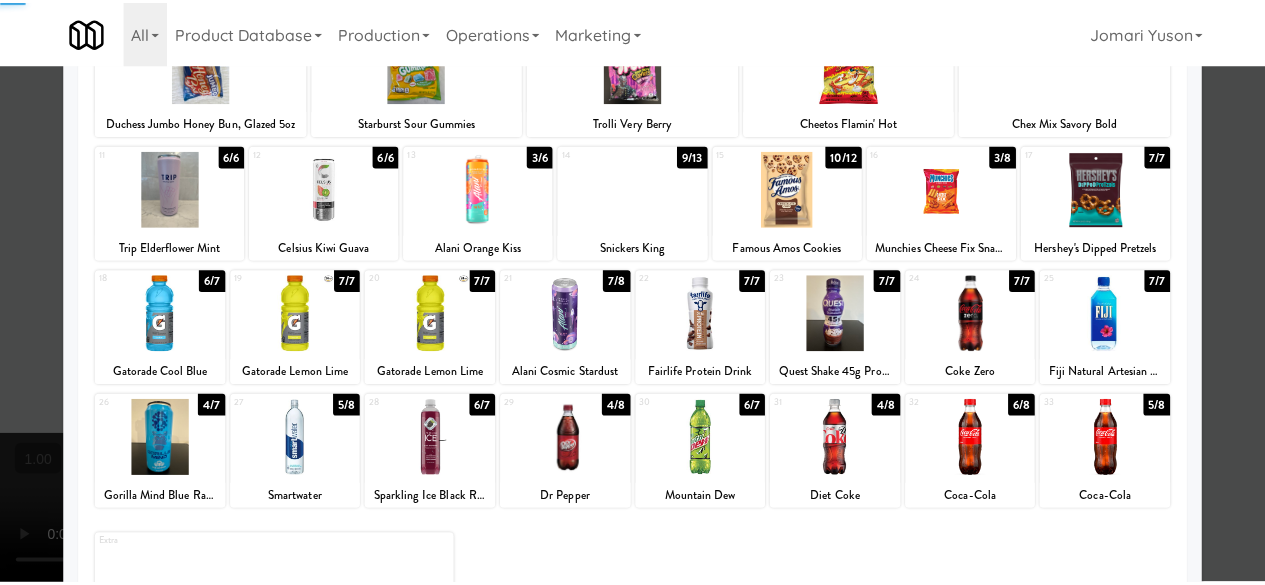scroll, scrollTop: 0, scrollLeft: 0, axis: both 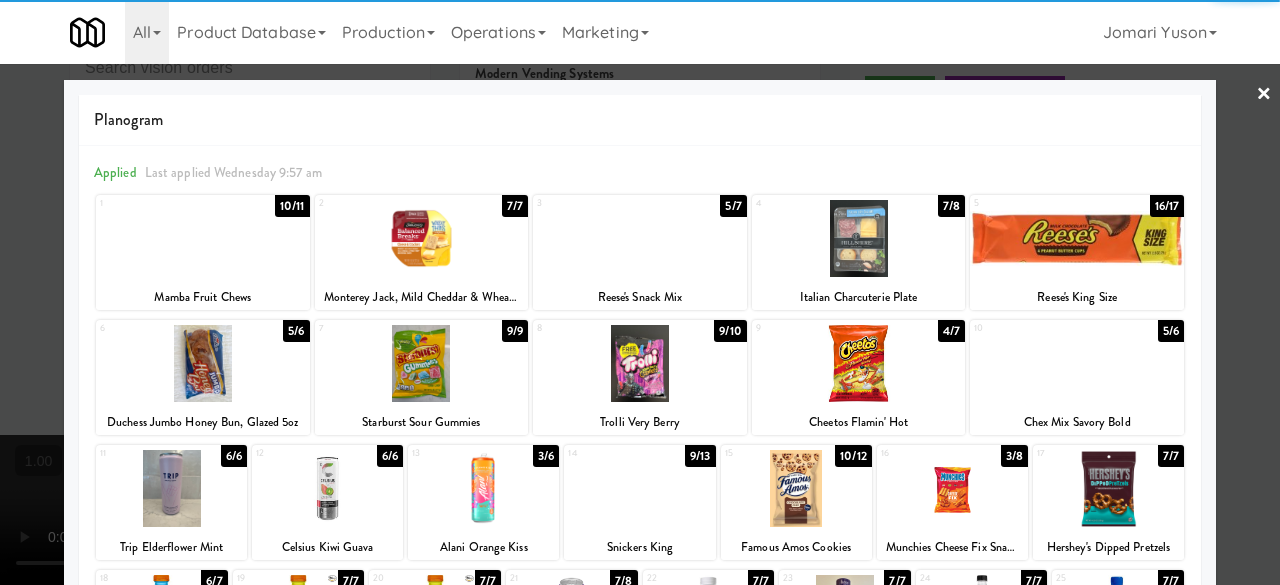 click at bounding box center [859, 238] 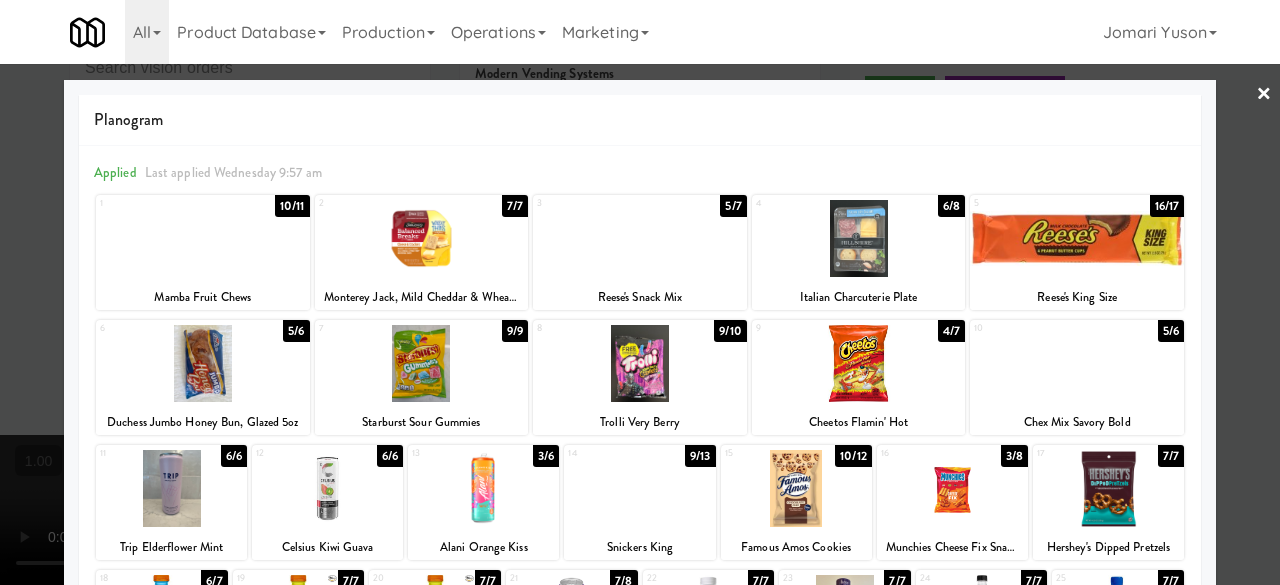 click at bounding box center [640, 292] 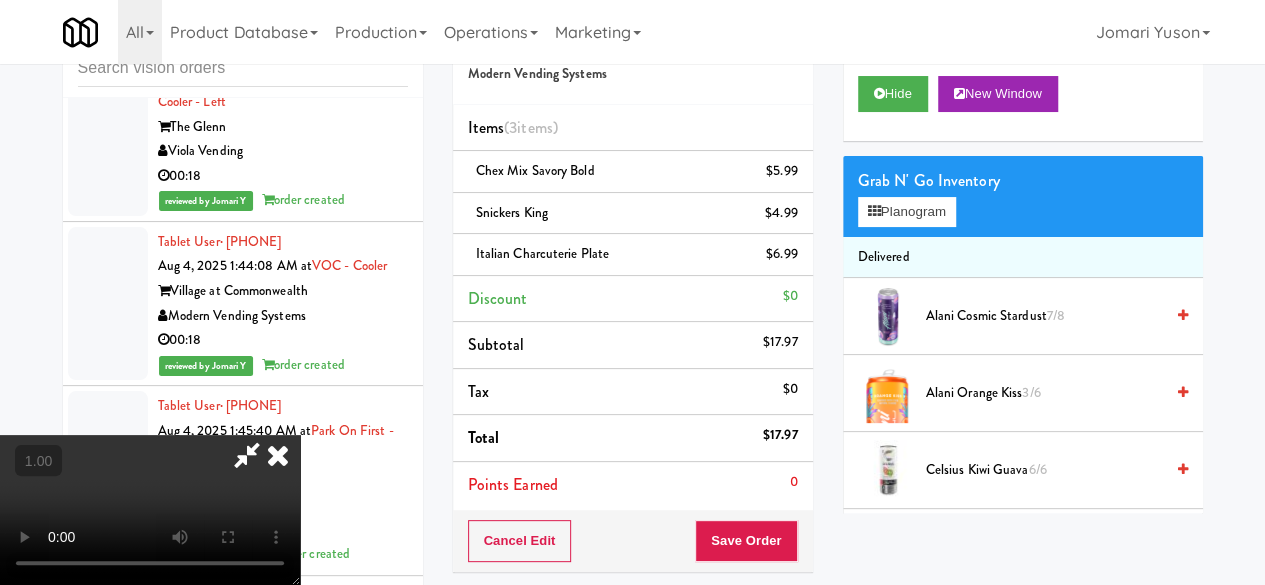 click at bounding box center (247, 455) 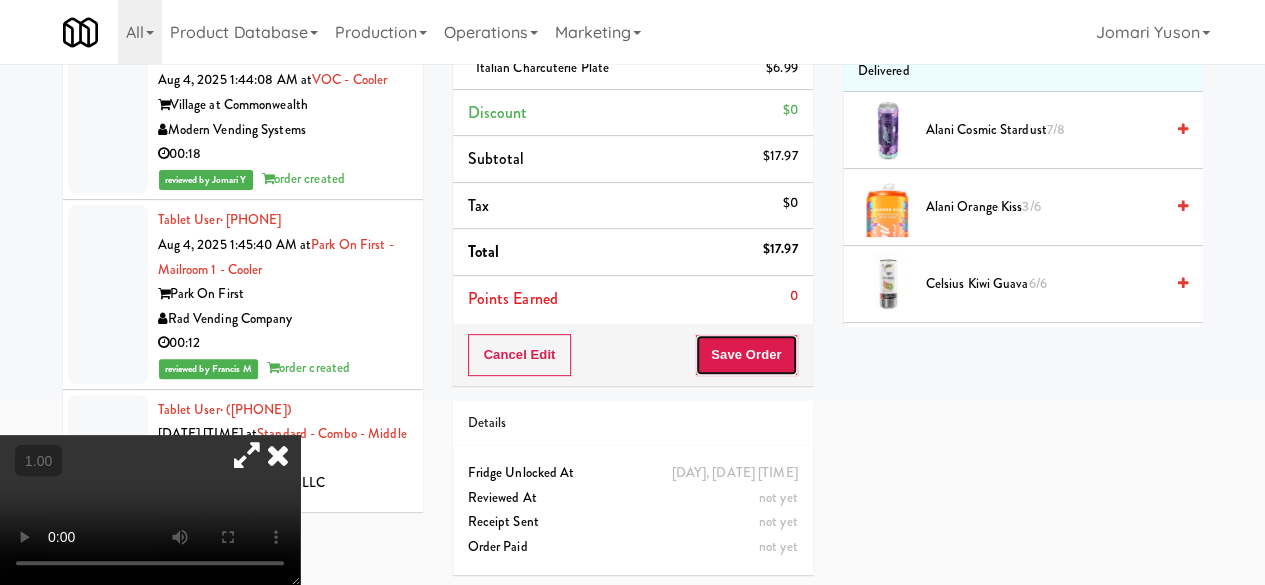 click on "Save Order" at bounding box center [746, 355] 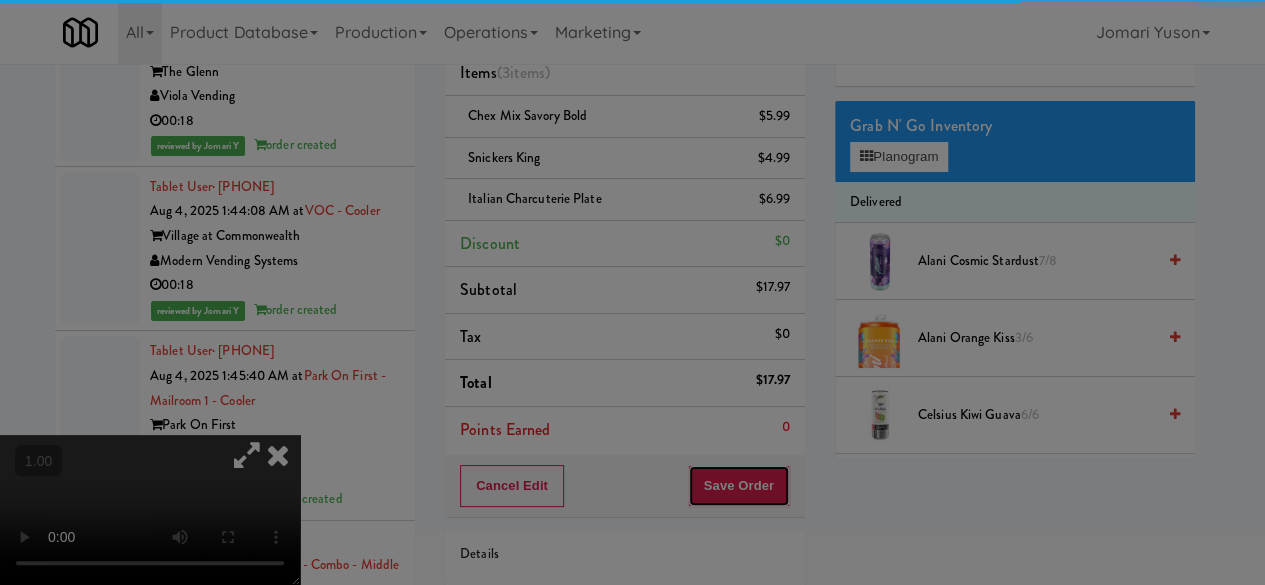 scroll, scrollTop: 0, scrollLeft: 0, axis: both 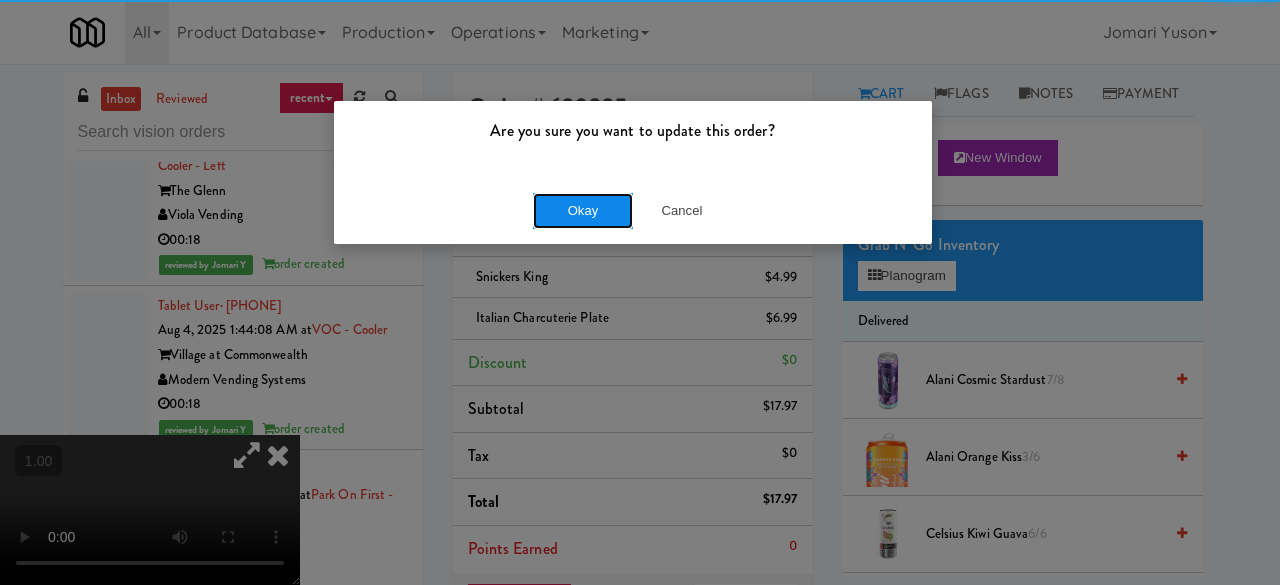 click on "Okay" at bounding box center [583, 211] 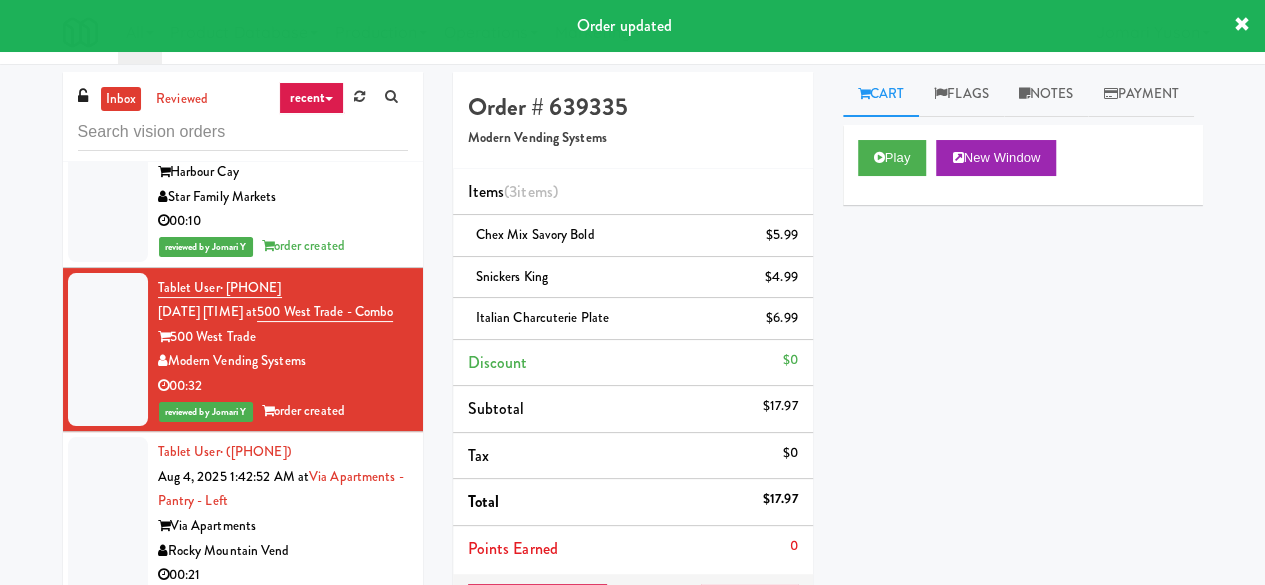 scroll, scrollTop: 11202, scrollLeft: 0, axis: vertical 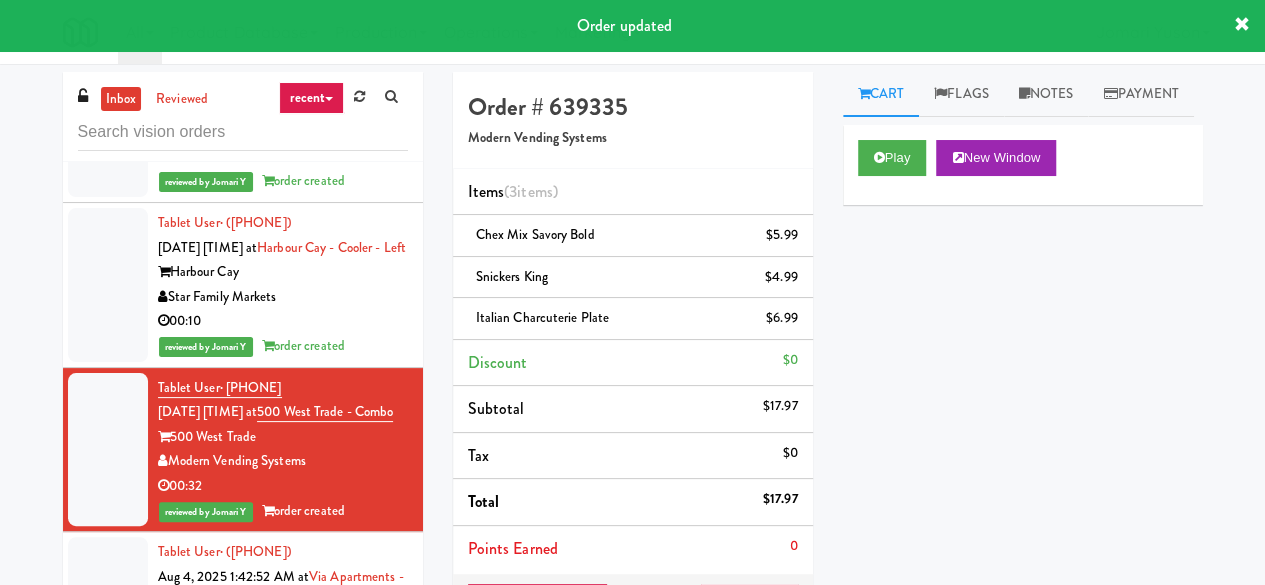 click on "00:14" at bounding box center [283, -197] 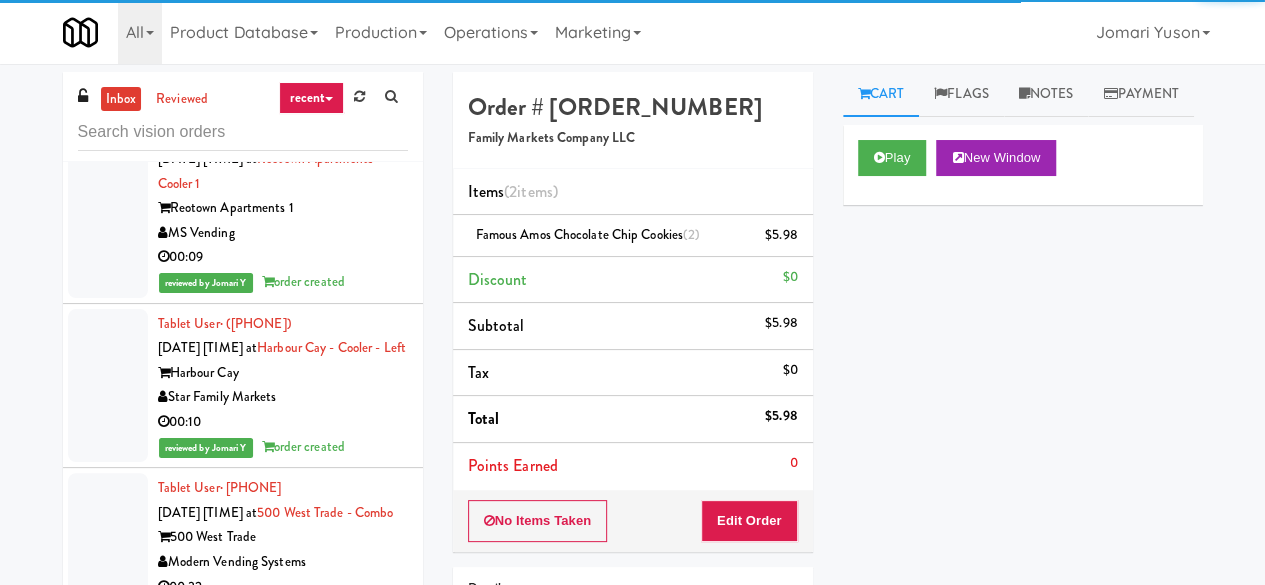 scroll, scrollTop: 11002, scrollLeft: 0, axis: vertical 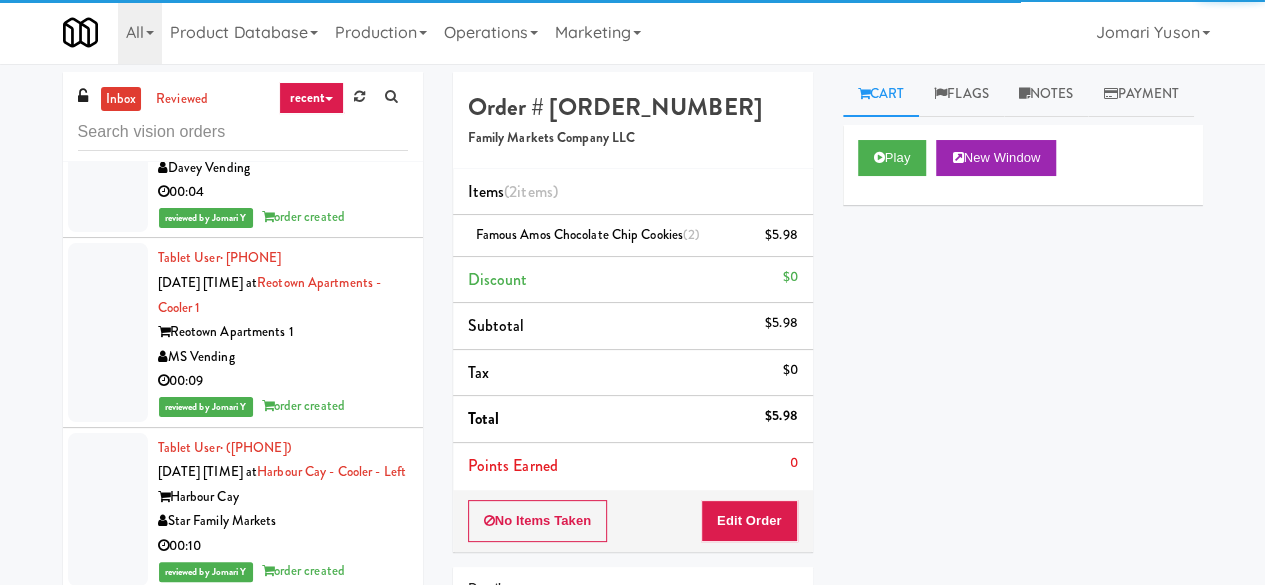 click on "Market House" at bounding box center (283, -211) 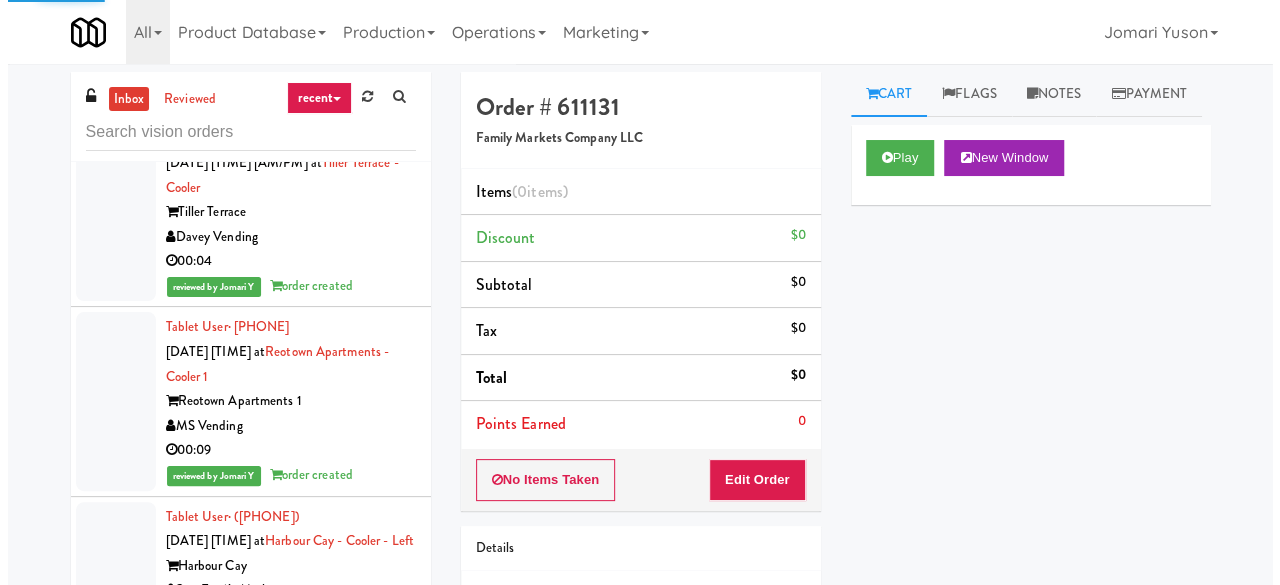 scroll, scrollTop: 10902, scrollLeft: 0, axis: vertical 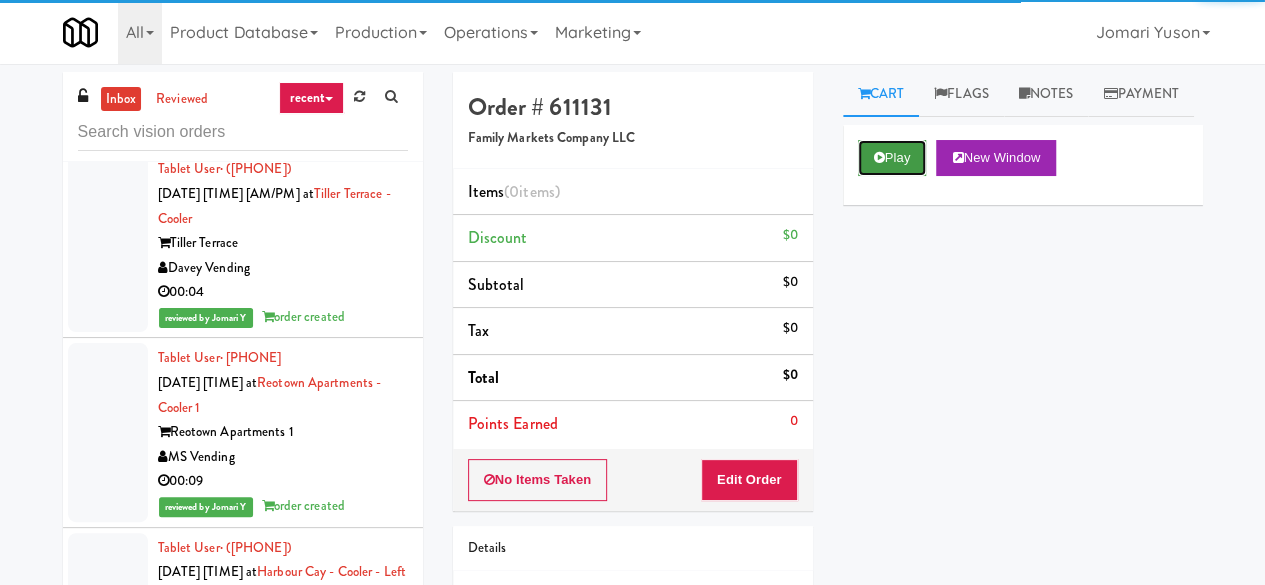 click on "Play" at bounding box center [892, 158] 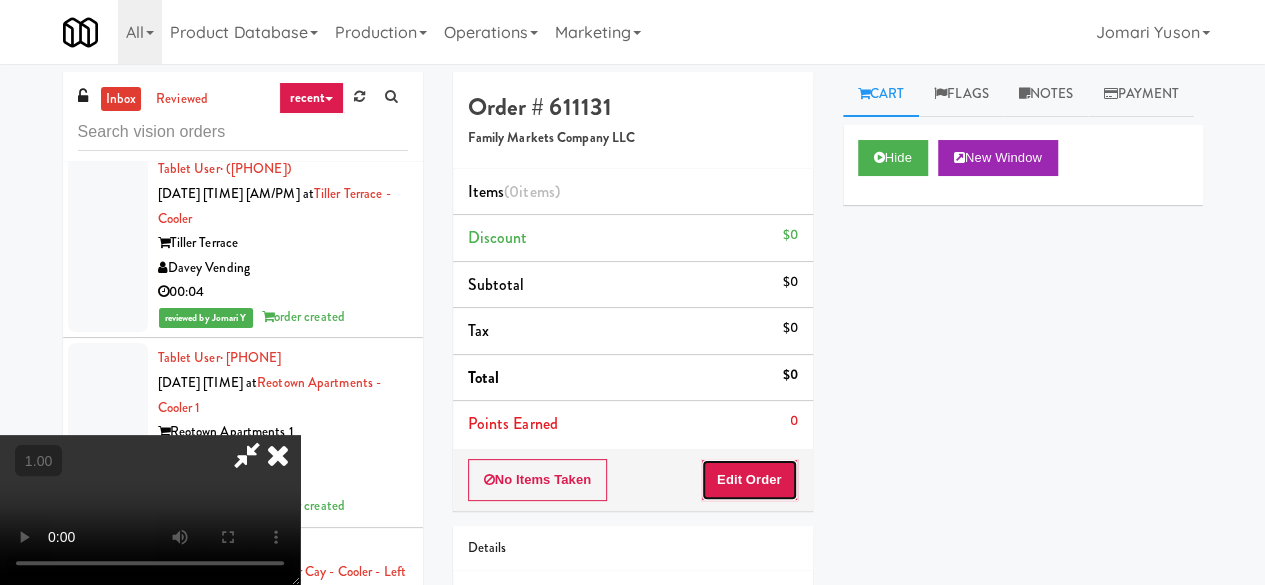 click on "Edit Order" at bounding box center (749, 480) 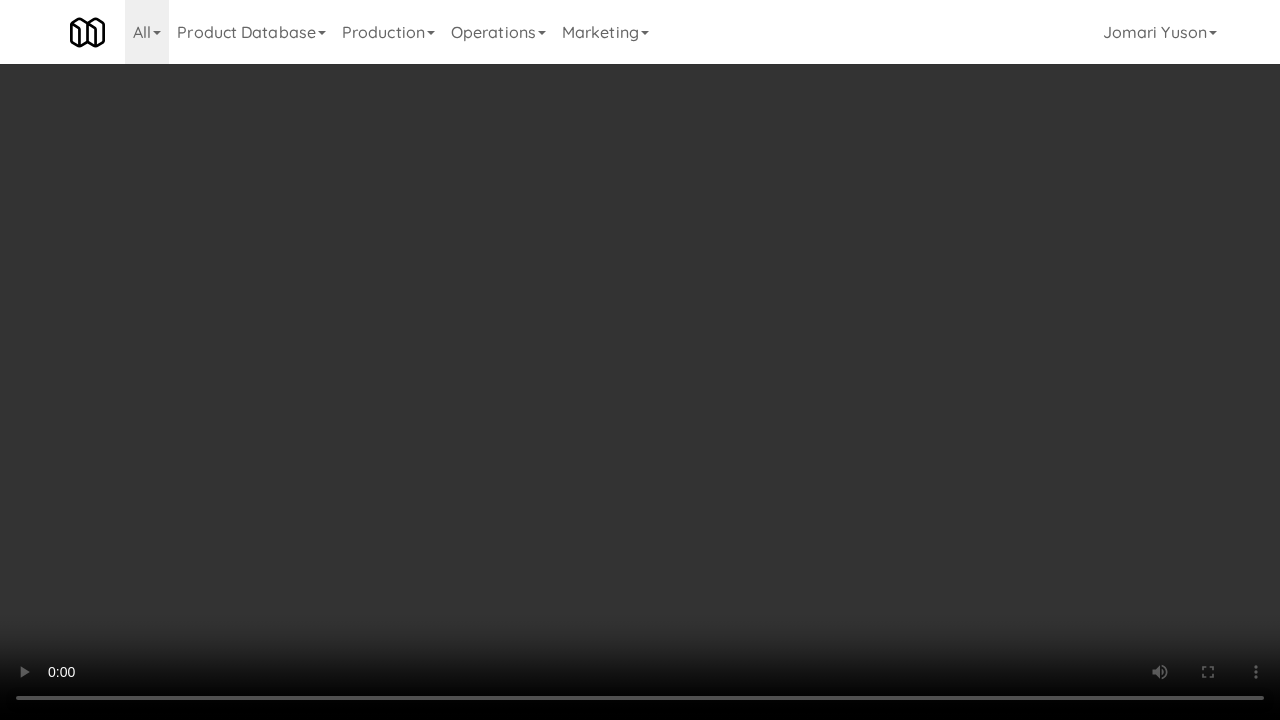 type 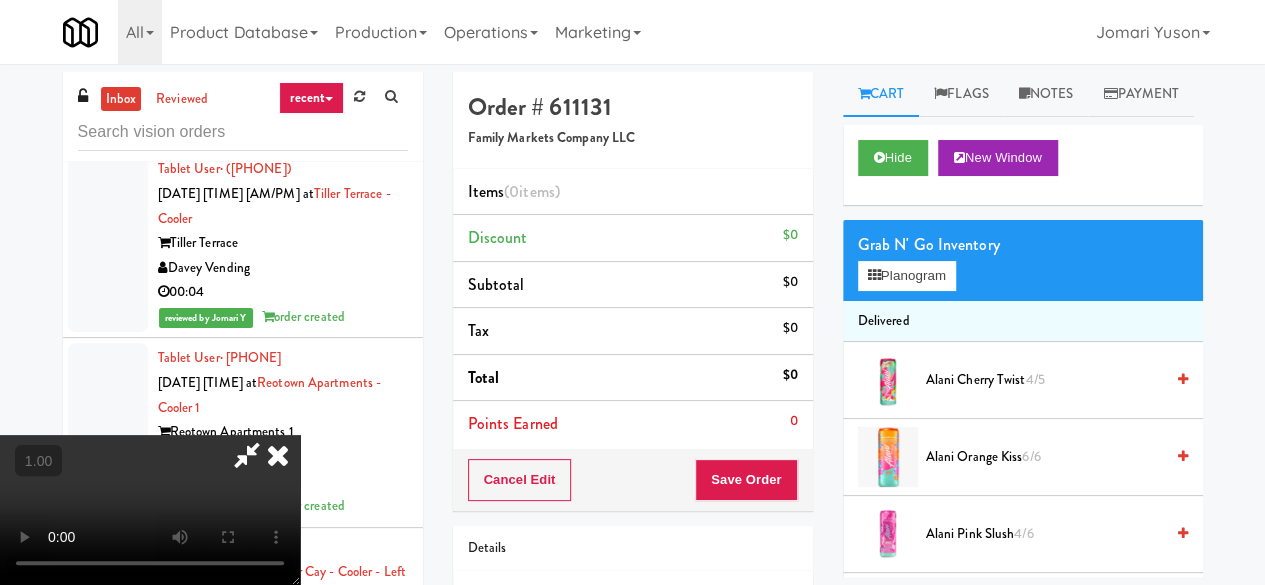 click on "Grab N' Go Inventory  Planogram" at bounding box center (1023, 260) 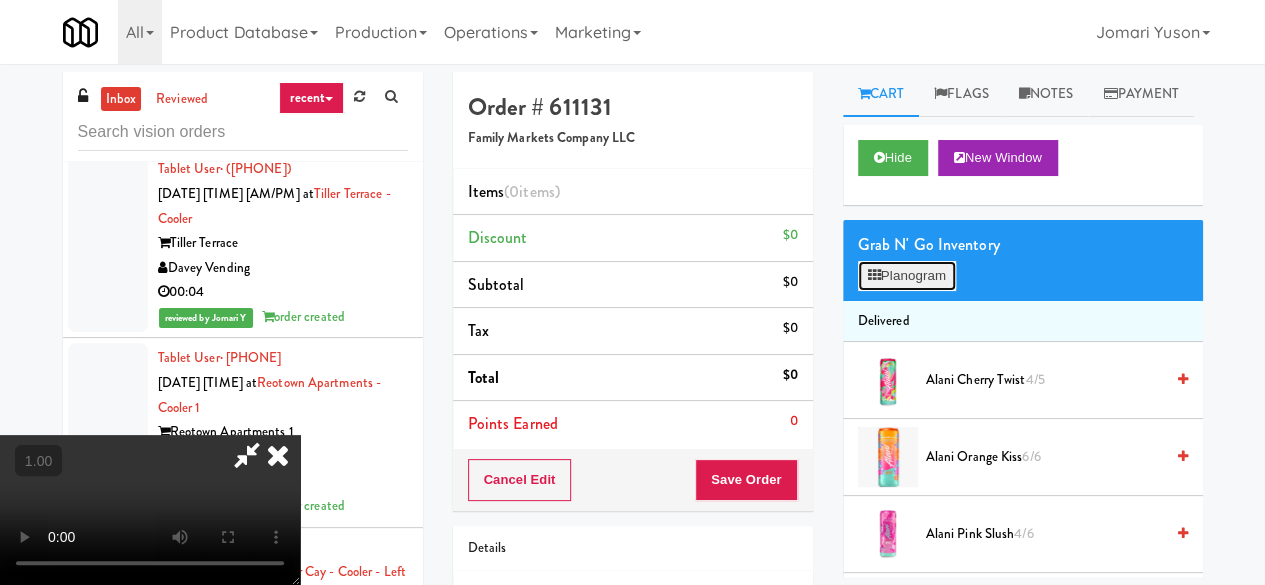 click on "Planogram" at bounding box center (907, 276) 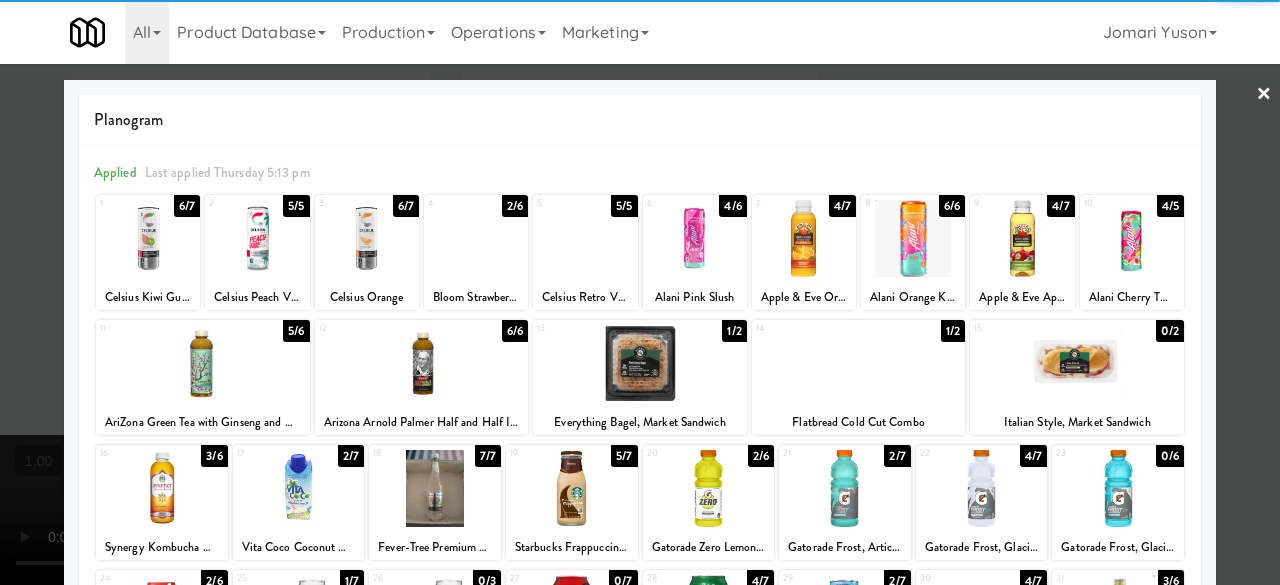 scroll, scrollTop: 396, scrollLeft: 0, axis: vertical 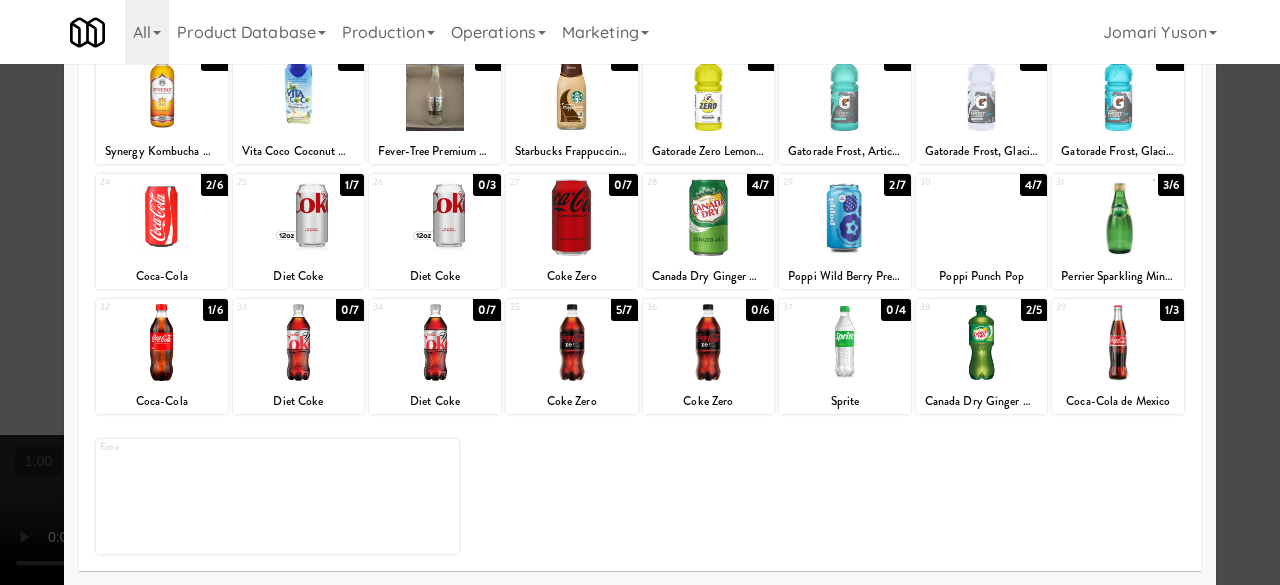 click at bounding box center (572, 342) 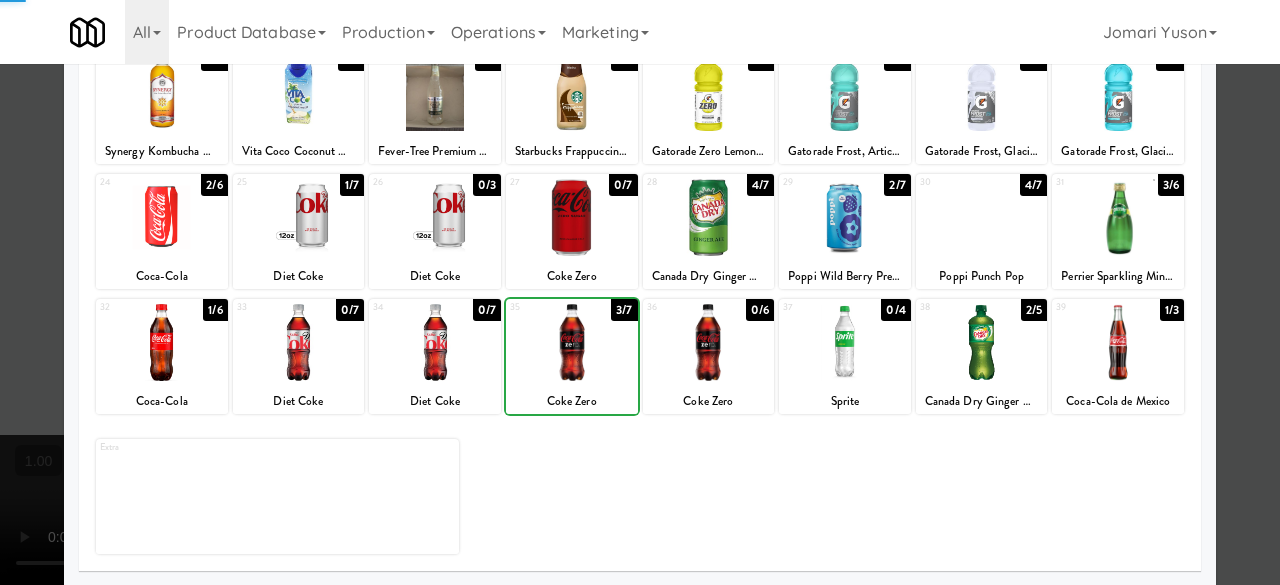 click at bounding box center (572, 342) 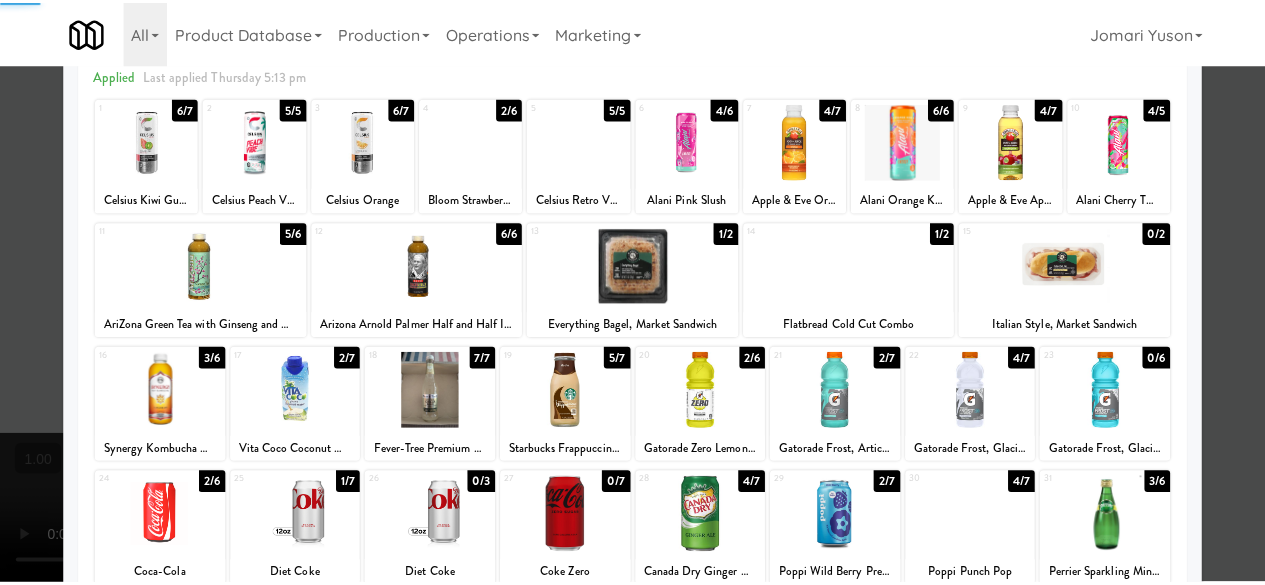 scroll, scrollTop: 0, scrollLeft: 0, axis: both 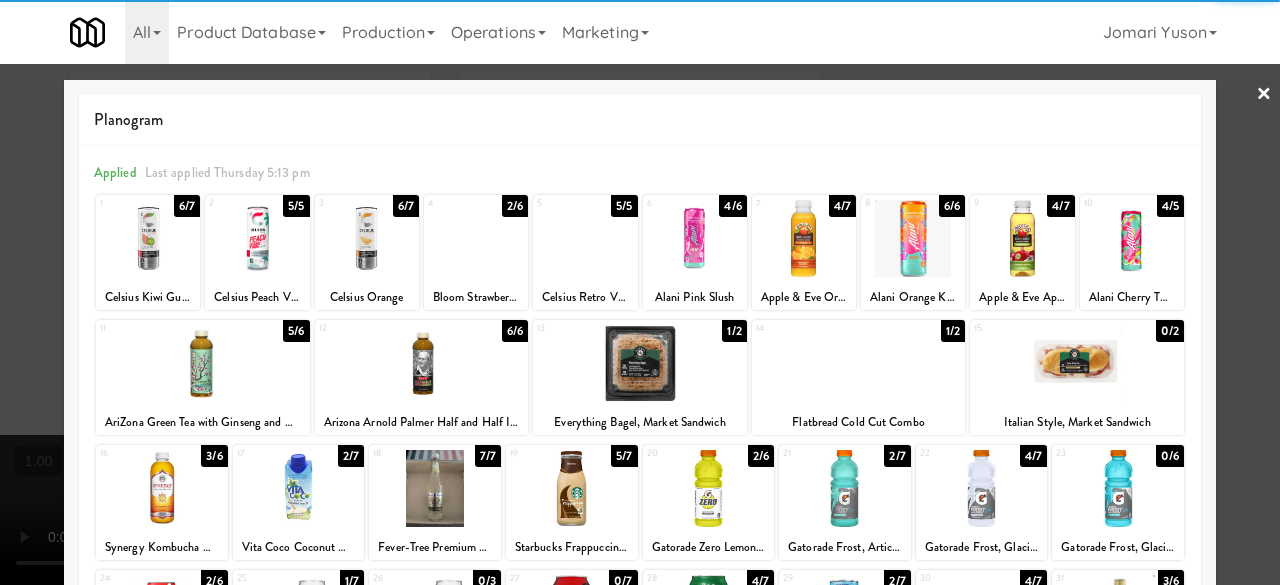 click at bounding box center (640, 292) 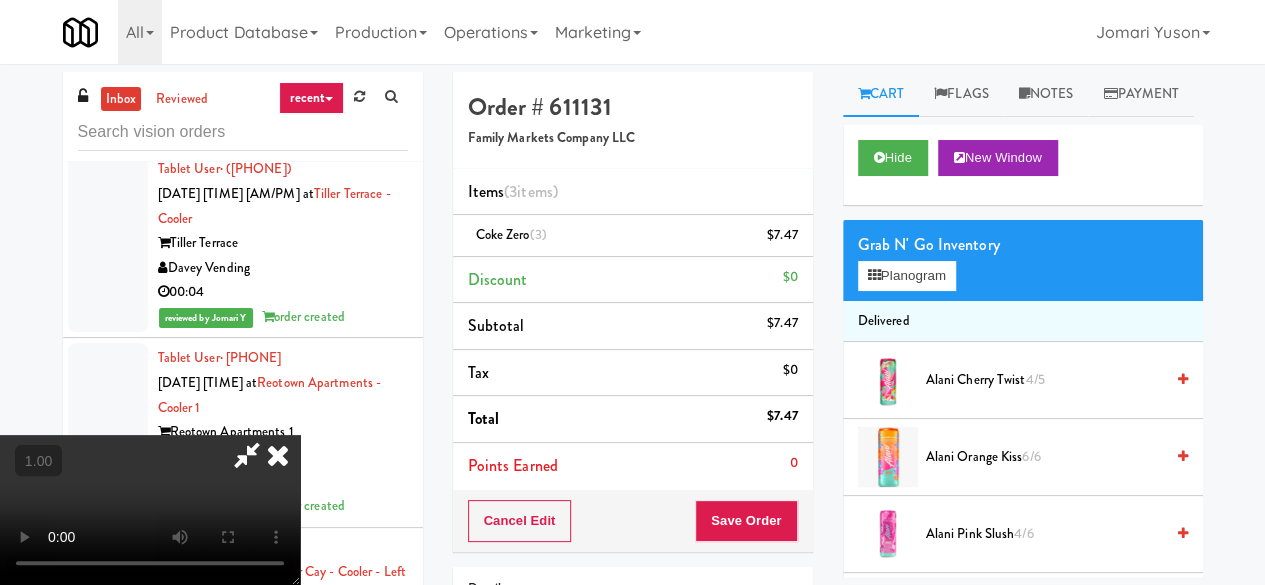 click at bounding box center [247, 455] 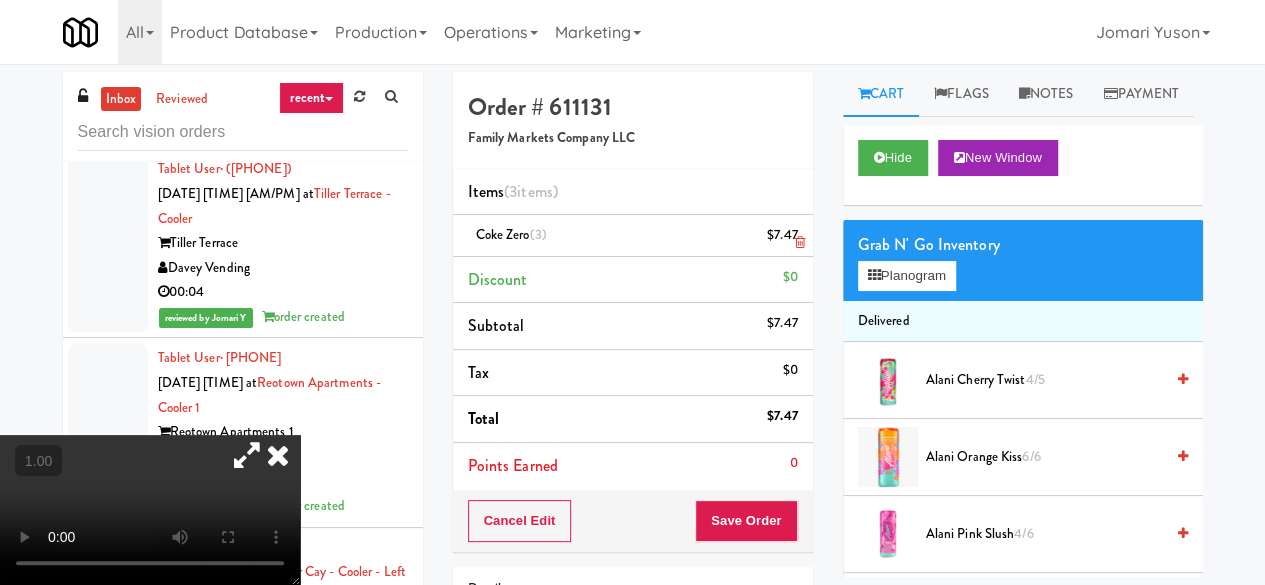 click at bounding box center (795, 243) 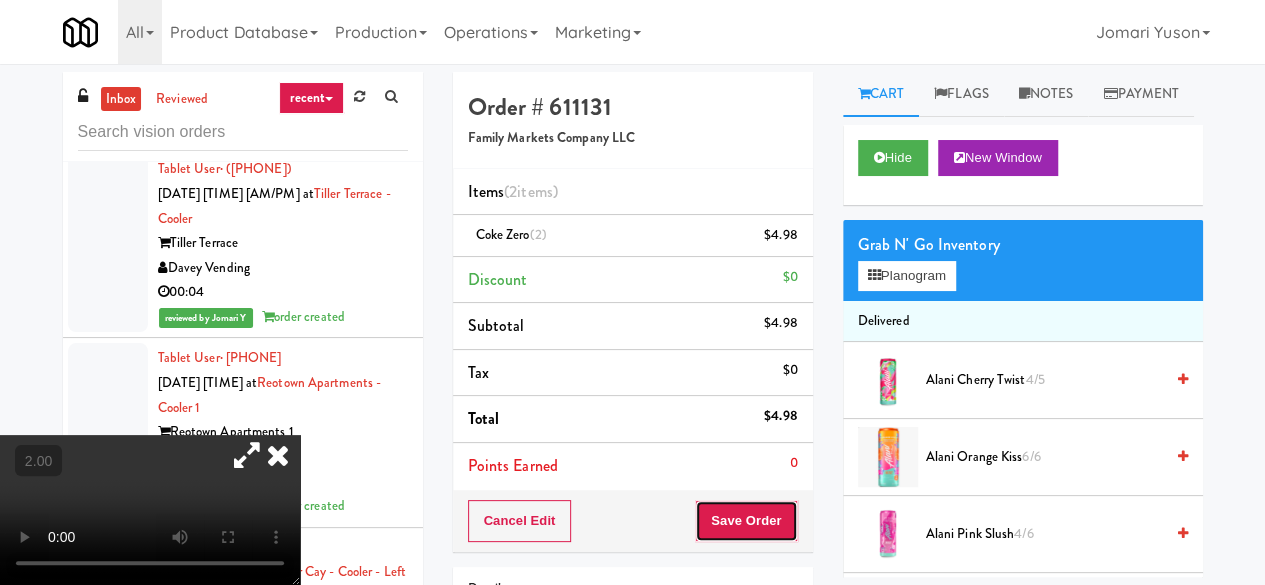click on "Save Order" at bounding box center (746, 521) 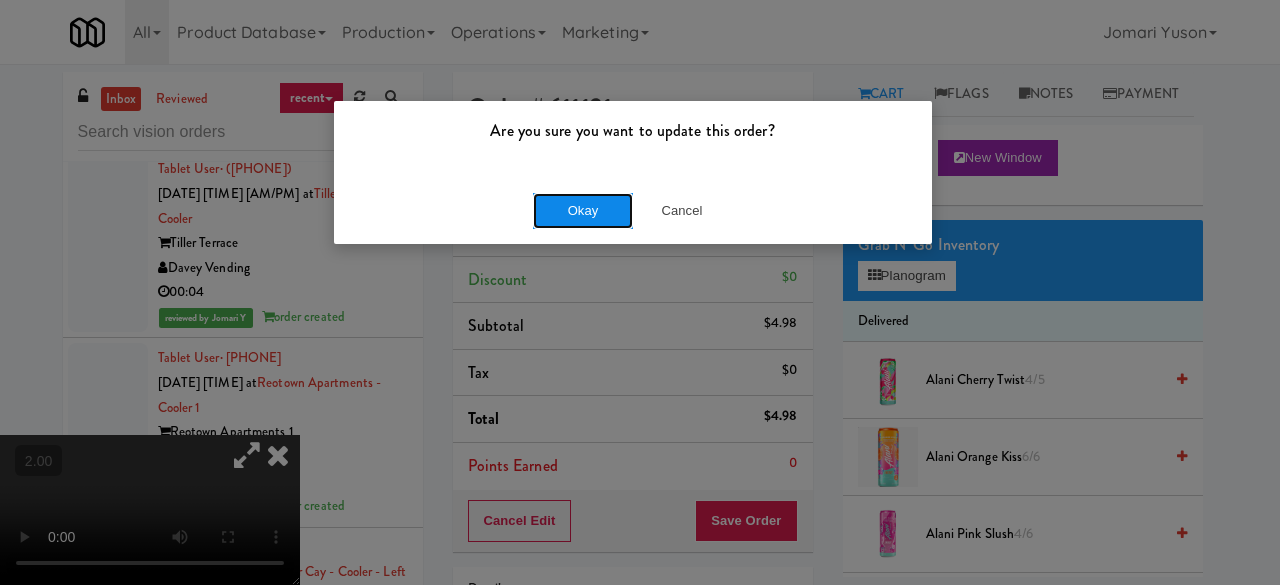 click on "Okay" at bounding box center (583, 211) 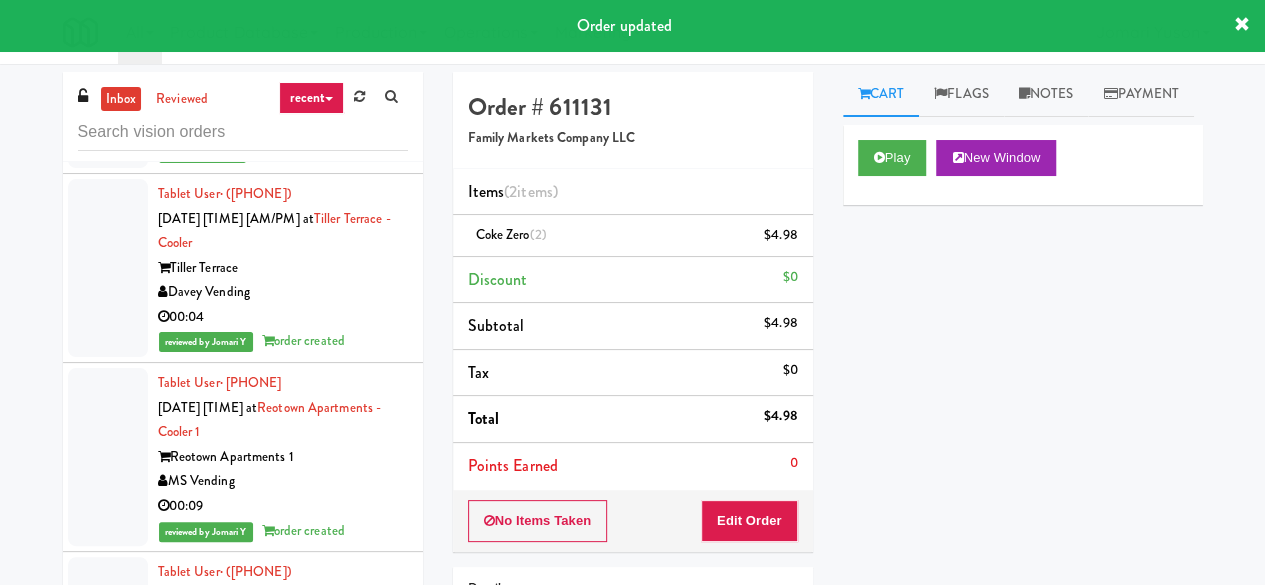 click on "00:06" at bounding box center (283, -226) 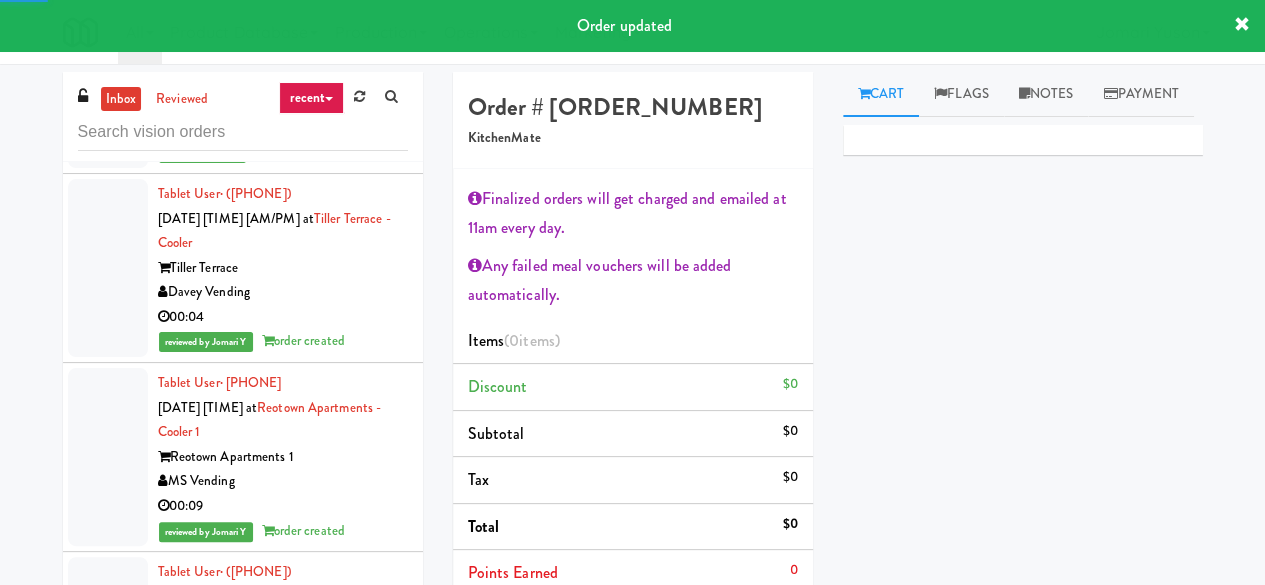 scroll, scrollTop: 10602, scrollLeft: 0, axis: vertical 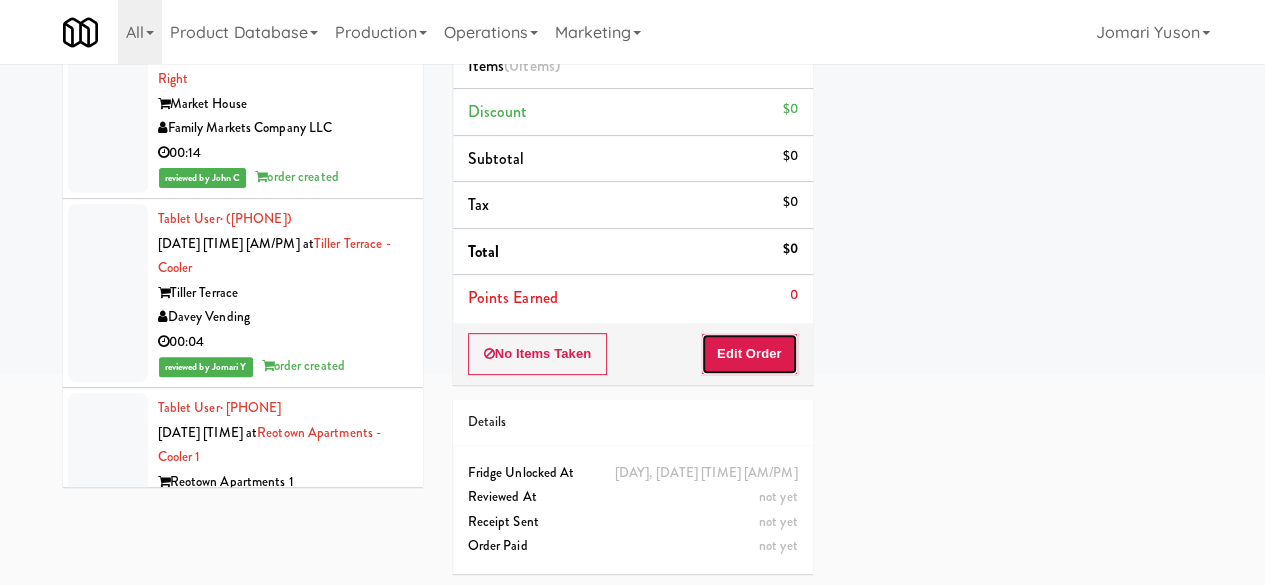 click on "Edit Order" at bounding box center [749, 354] 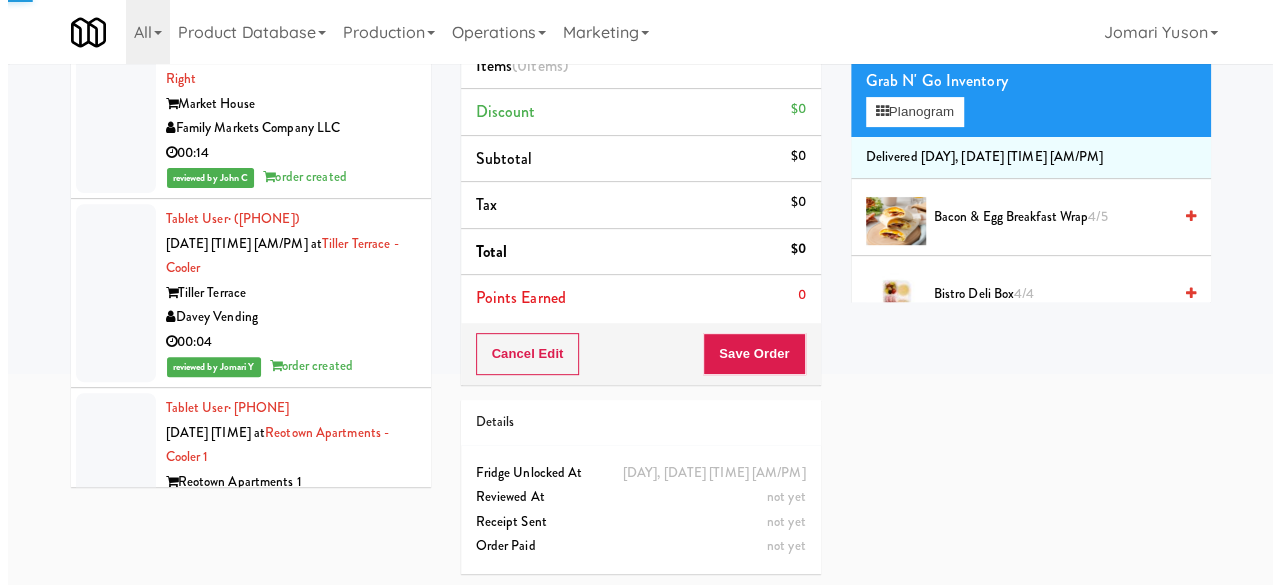 scroll, scrollTop: 0, scrollLeft: 0, axis: both 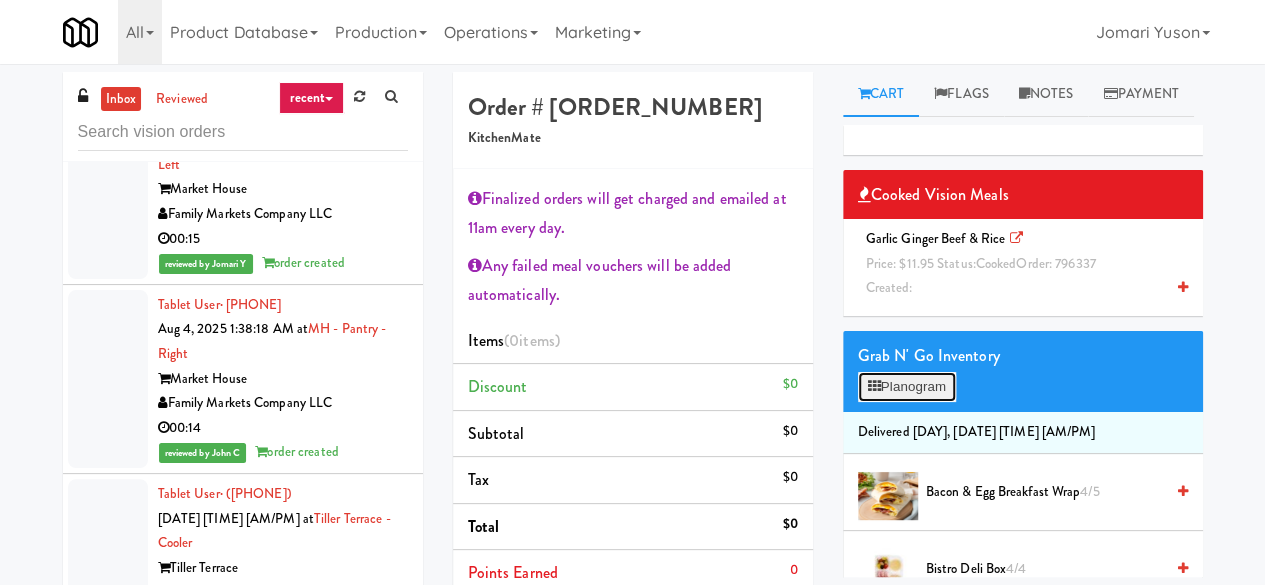click on "Planogram" at bounding box center [907, 387] 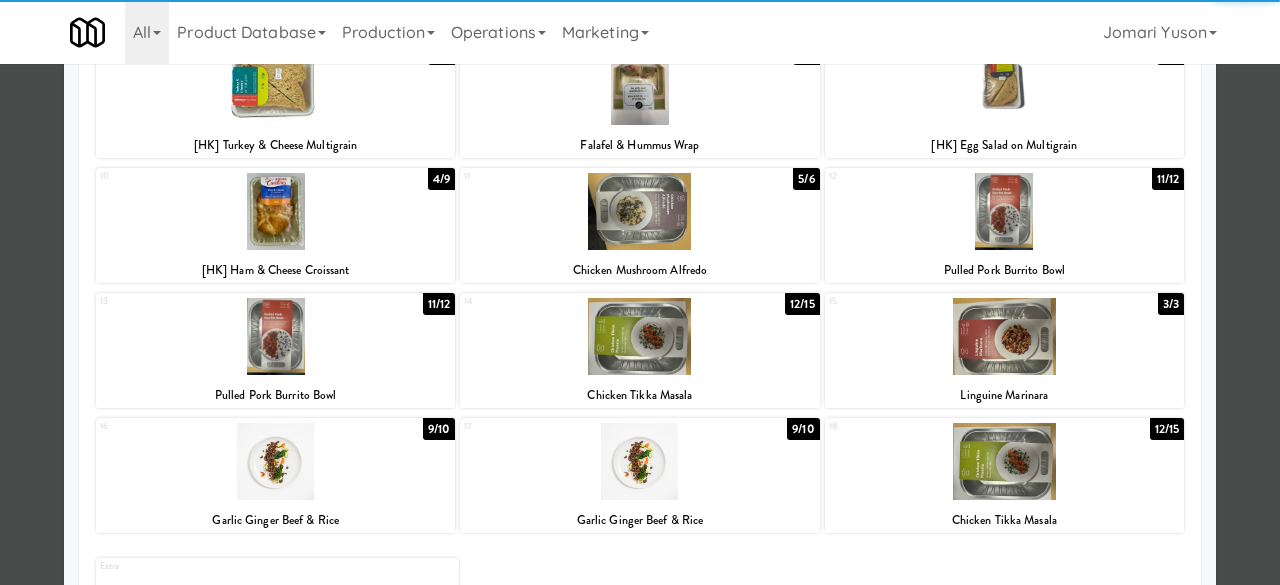 scroll, scrollTop: 500, scrollLeft: 0, axis: vertical 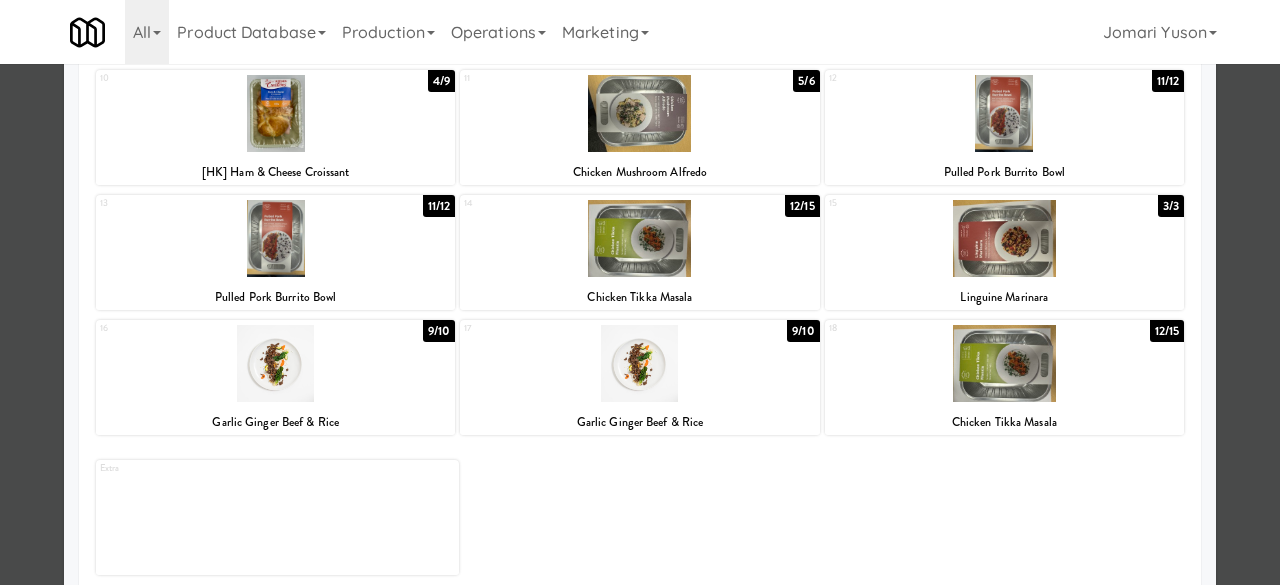 click at bounding box center [275, 363] 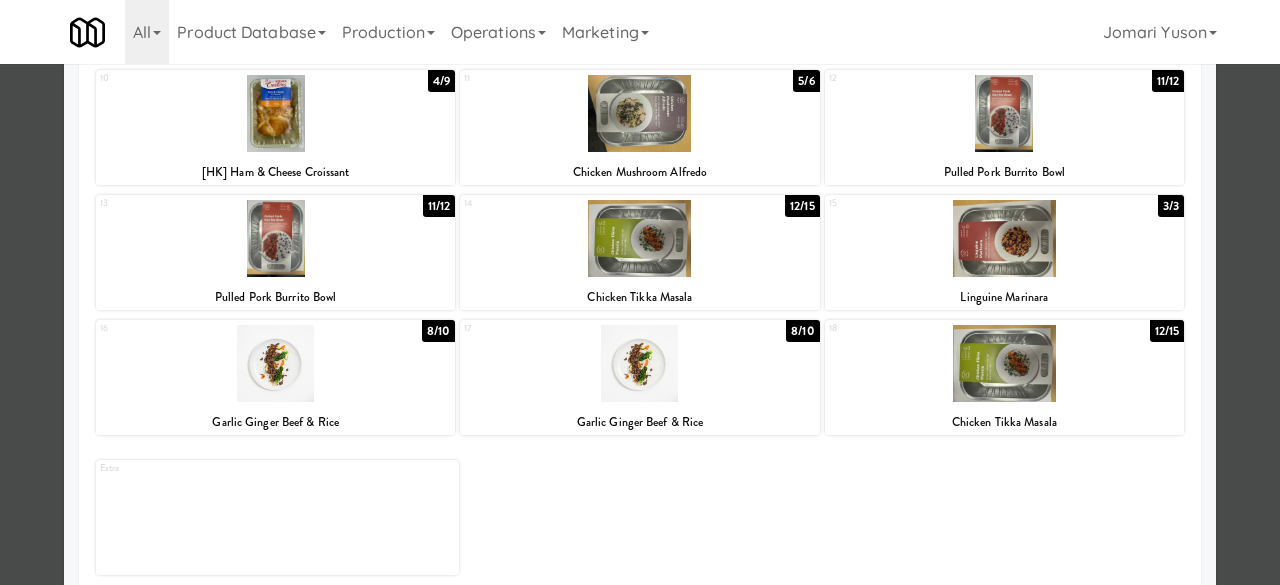 click at bounding box center (639, 363) 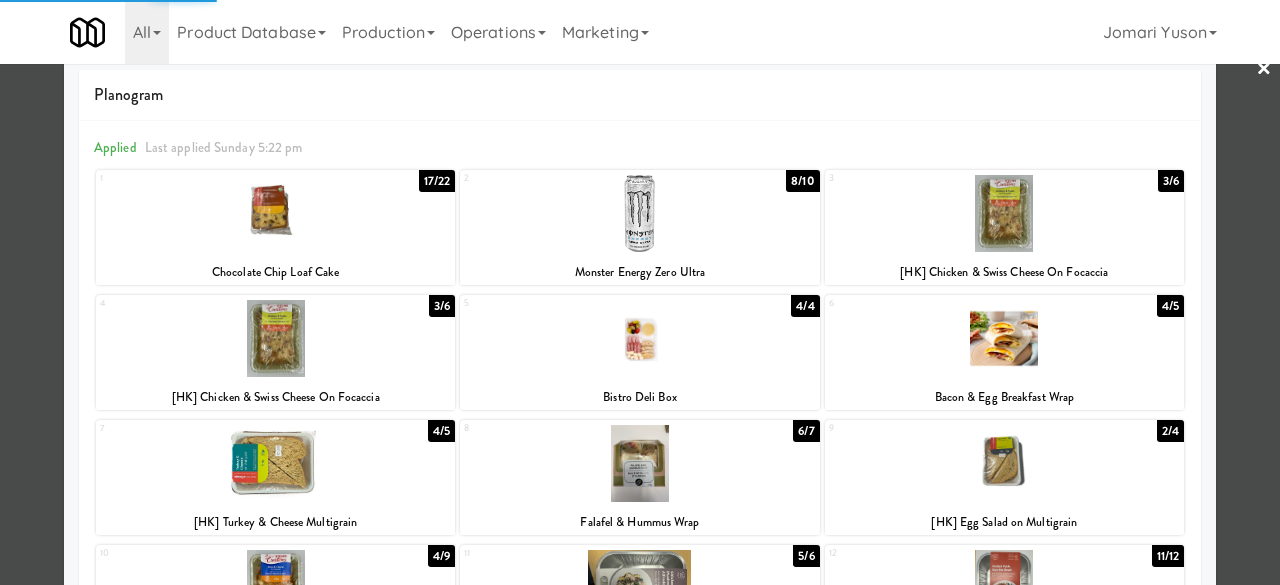 scroll, scrollTop: 0, scrollLeft: 0, axis: both 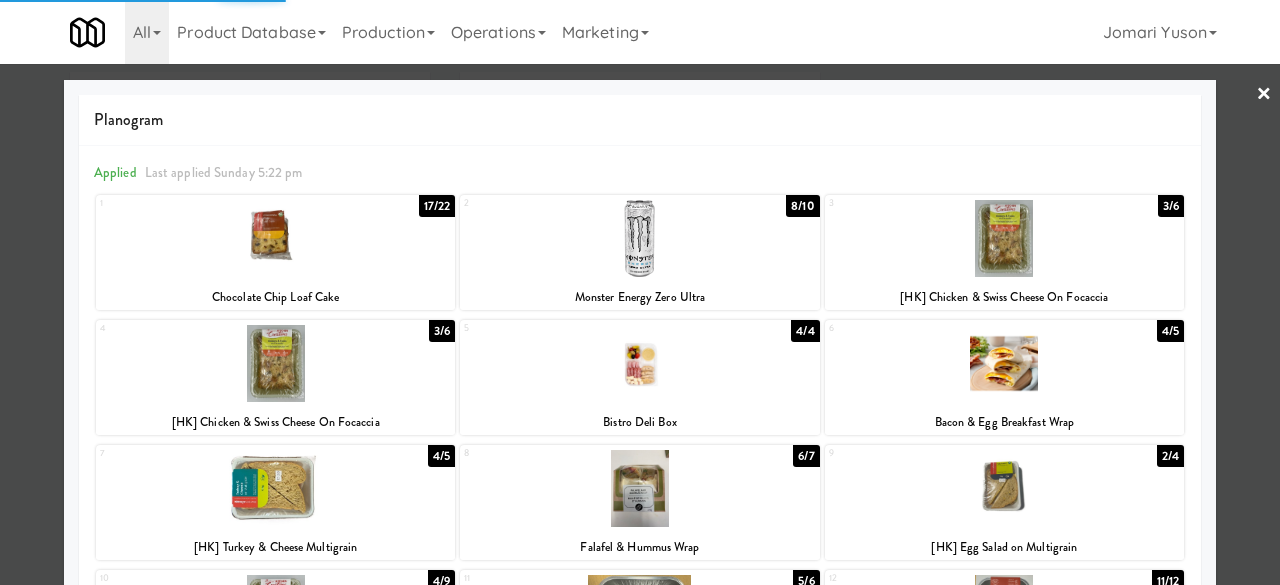 click at bounding box center (640, 292) 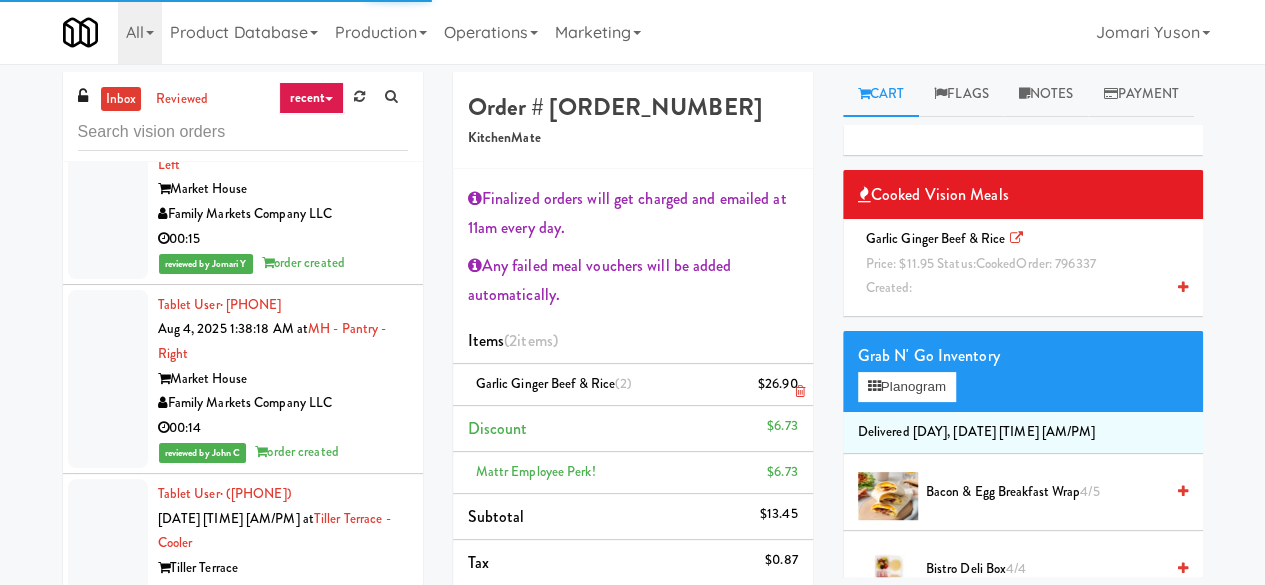 click at bounding box center [795, 392] 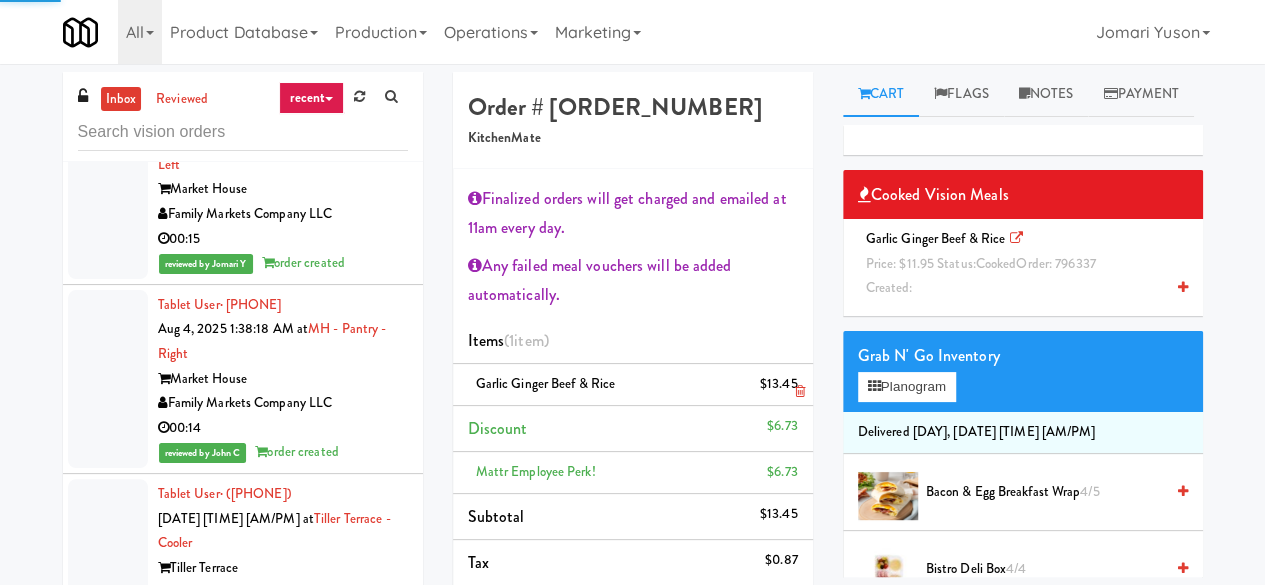 click at bounding box center [795, 392] 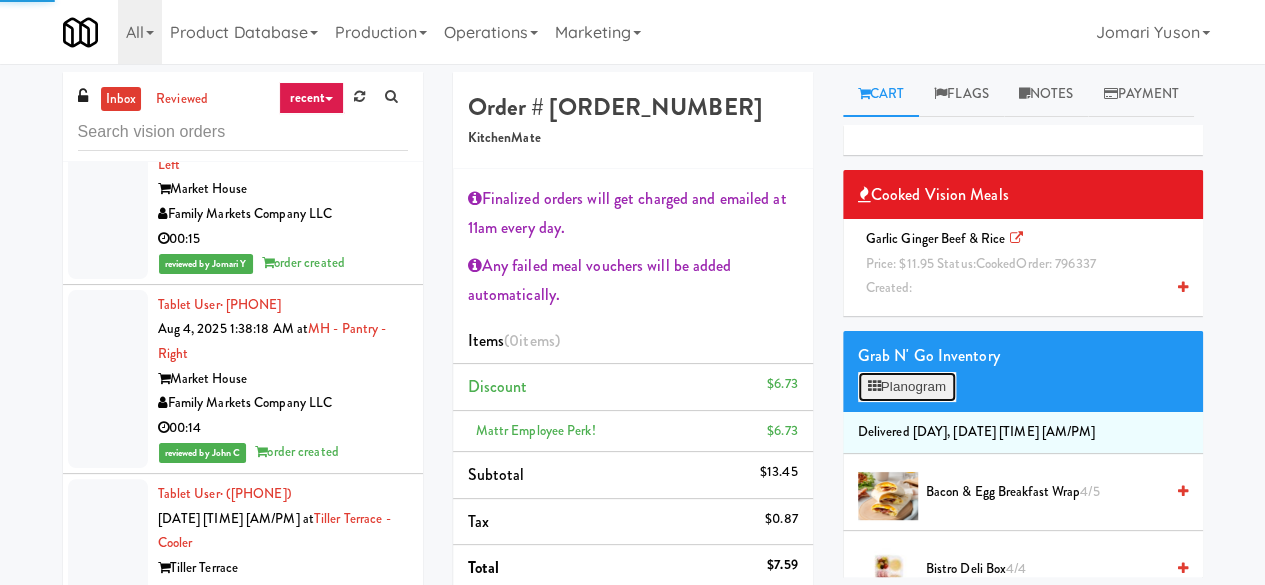 click on "Planogram" at bounding box center (907, 387) 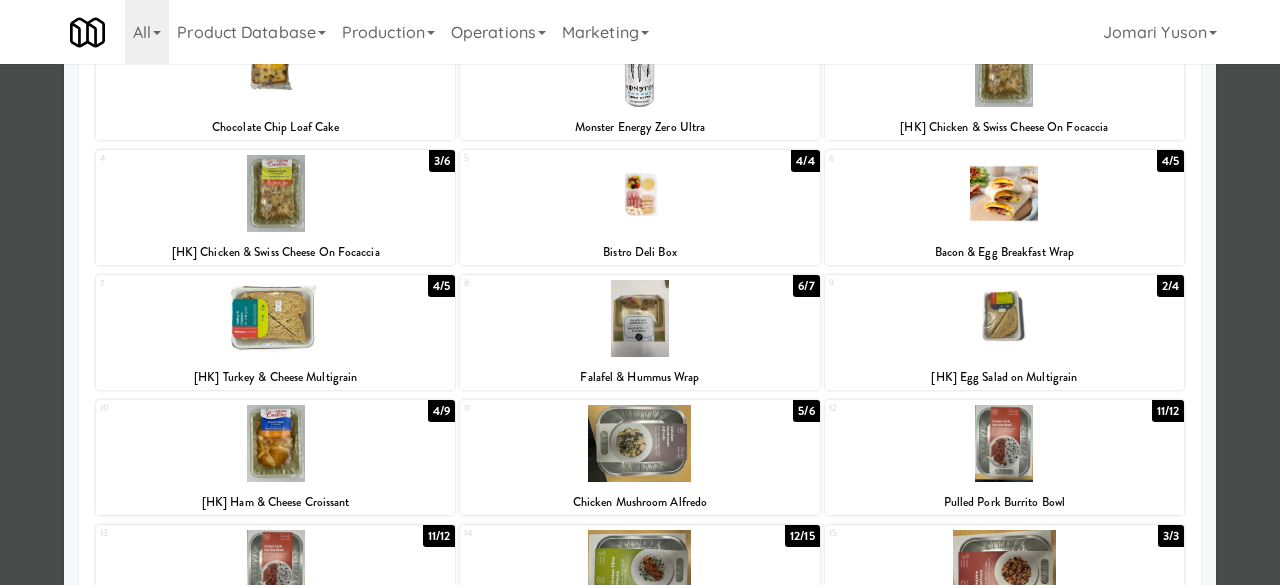 scroll, scrollTop: 400, scrollLeft: 0, axis: vertical 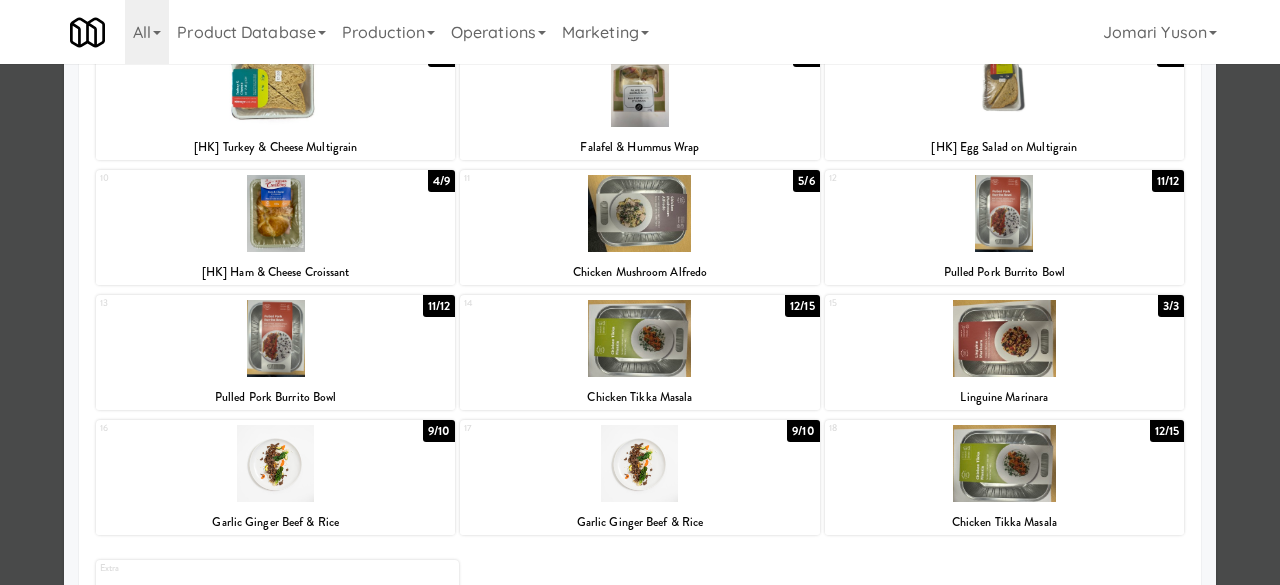 click at bounding box center [639, 463] 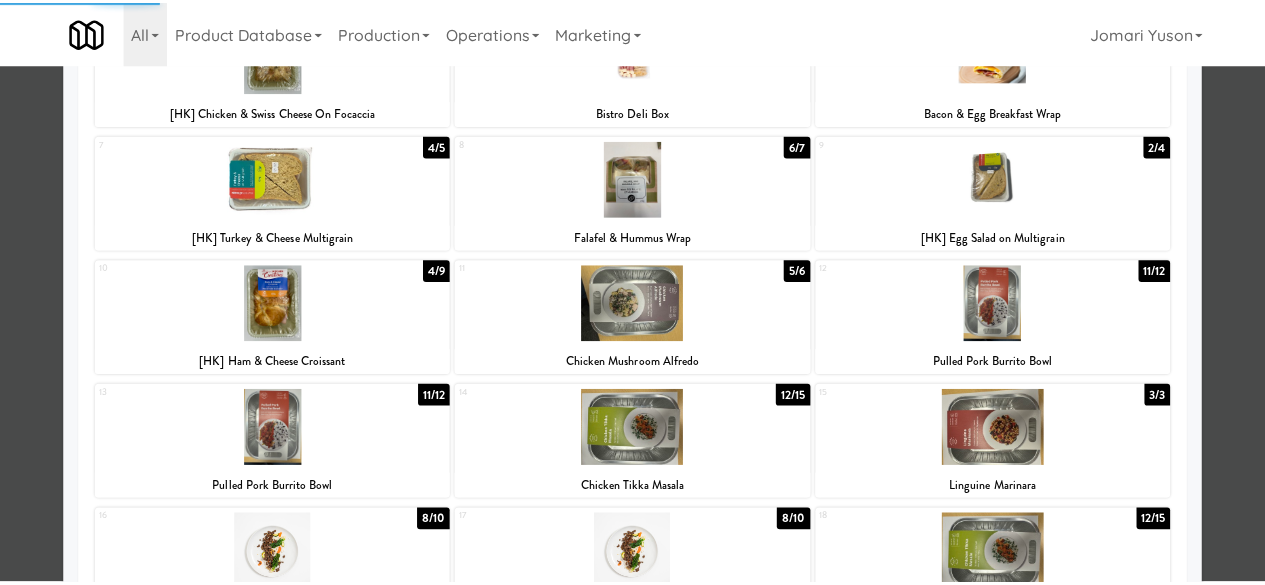 scroll, scrollTop: 0, scrollLeft: 0, axis: both 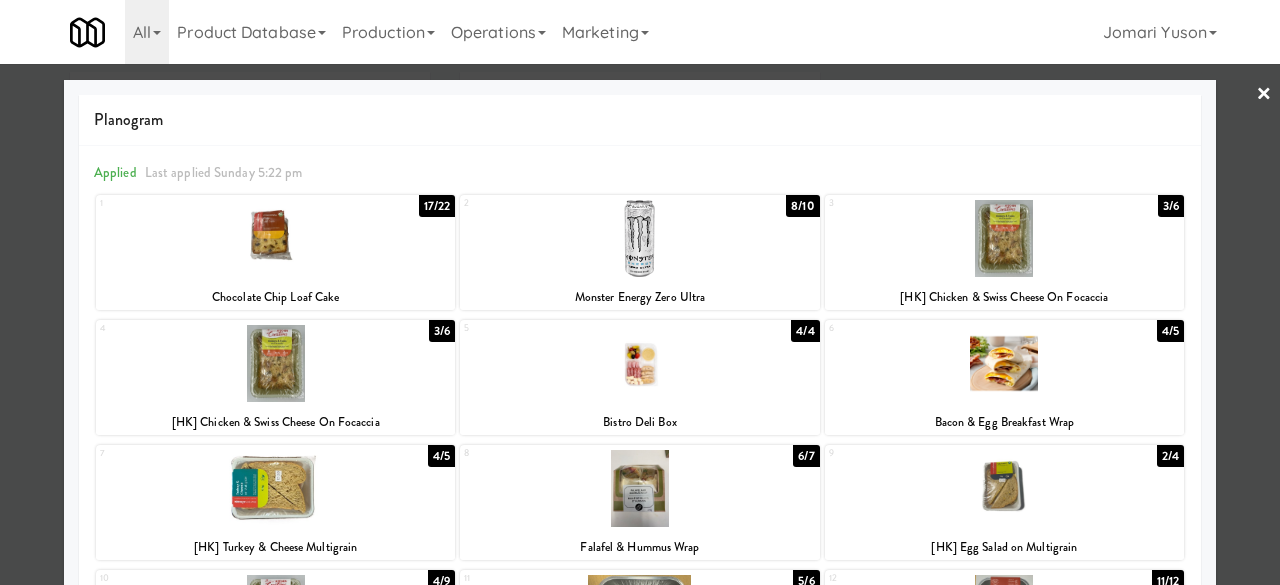 click at bounding box center (640, 292) 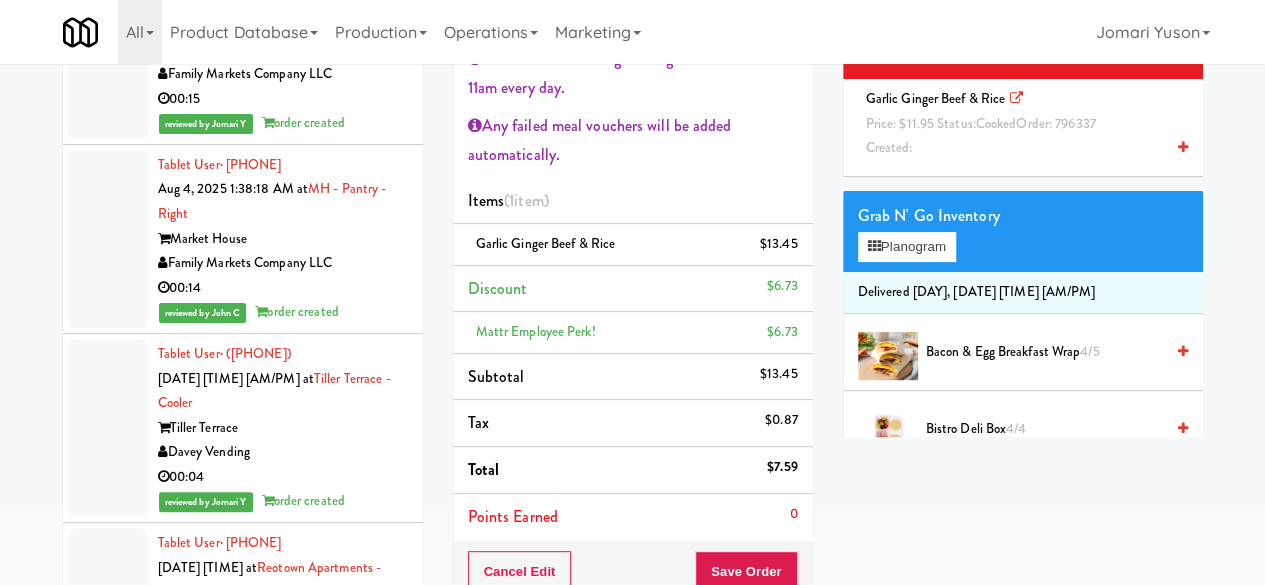 scroll, scrollTop: 300, scrollLeft: 0, axis: vertical 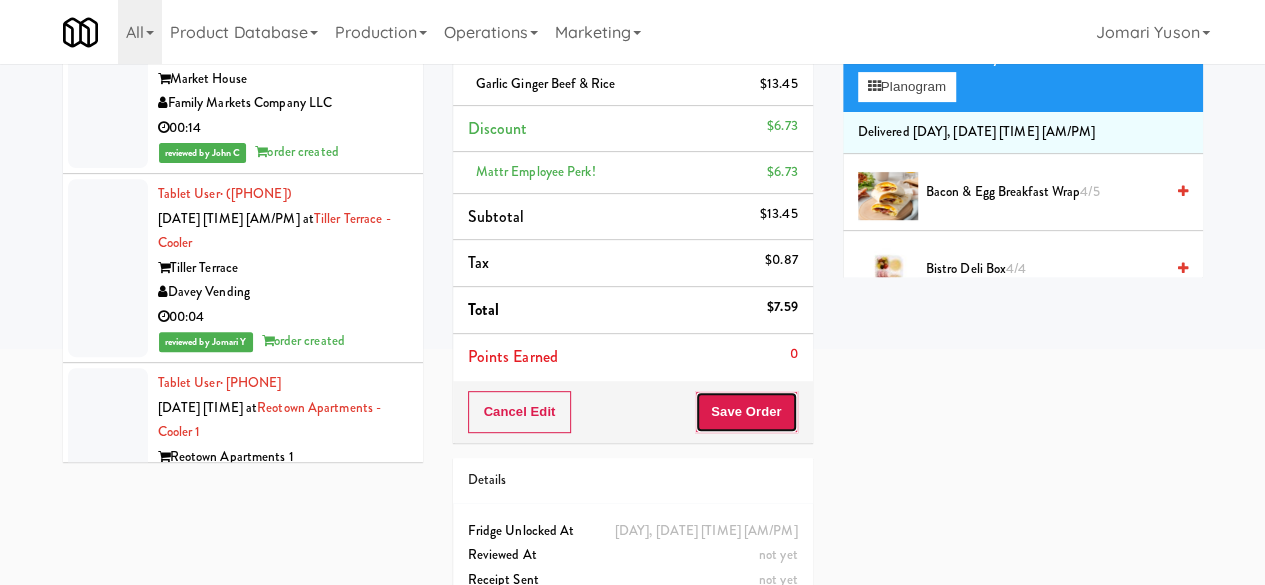 click on "Save Order" at bounding box center [746, 412] 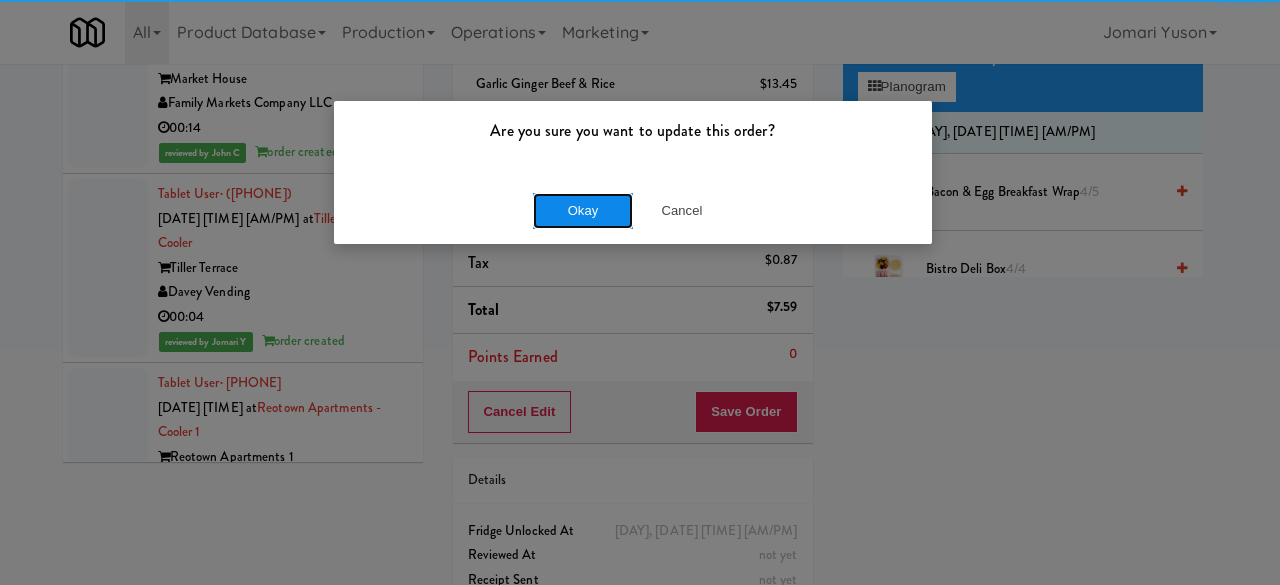 click on "Okay" at bounding box center [583, 211] 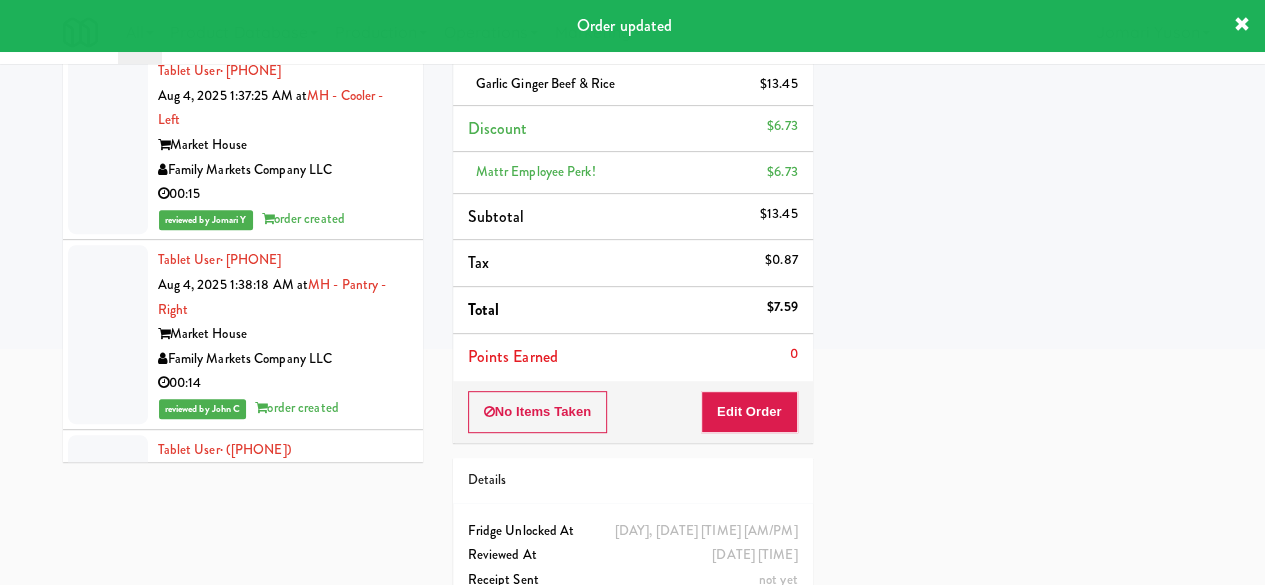scroll, scrollTop: 10402, scrollLeft: 0, axis: vertical 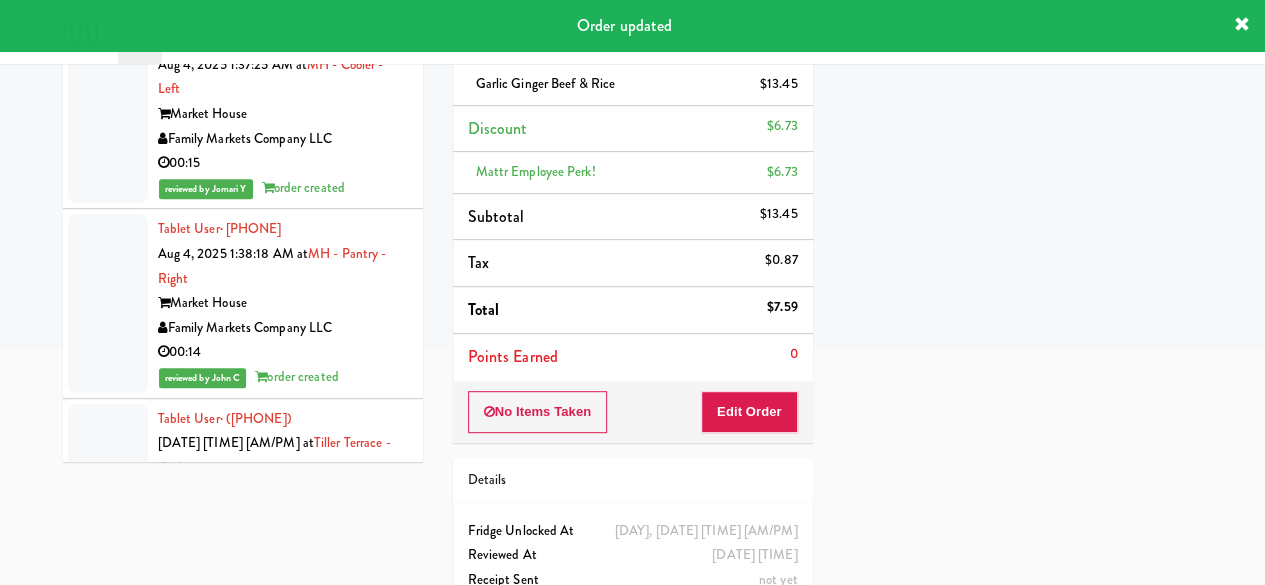 click on "00:14" at bounding box center (283, -141) 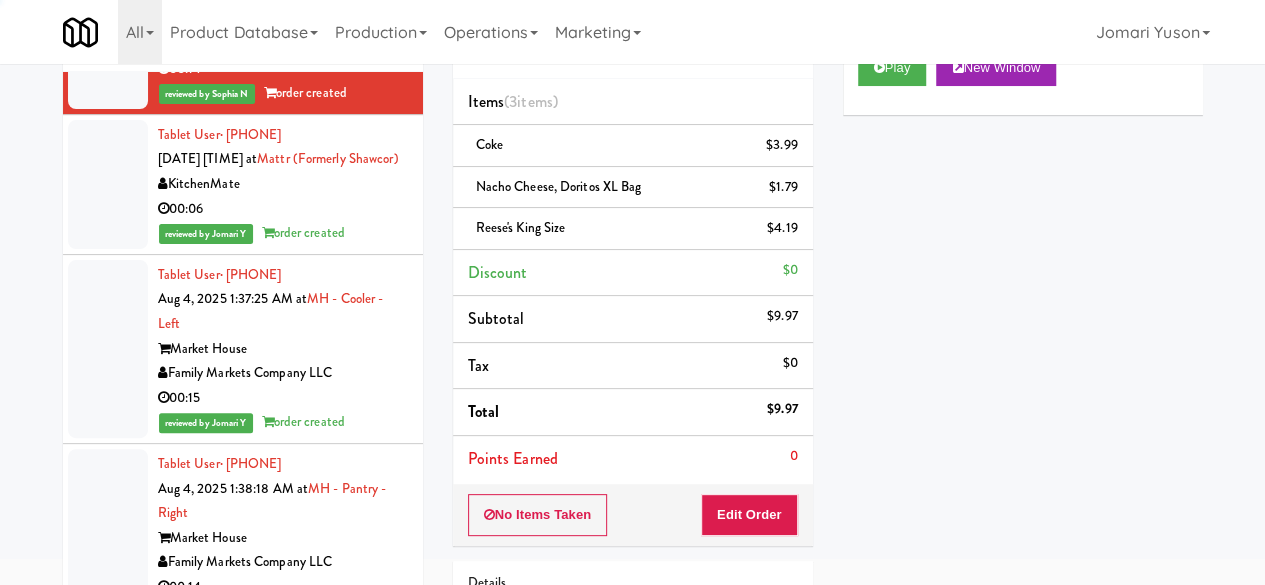 scroll, scrollTop: 0, scrollLeft: 0, axis: both 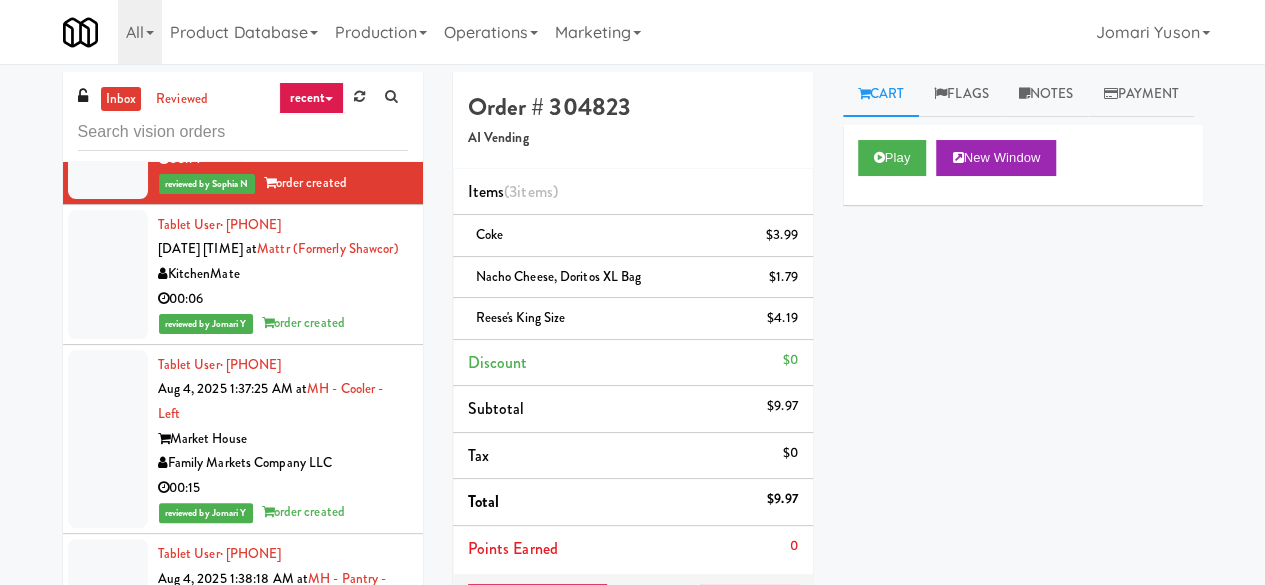 click on "The Monarch" at bounding box center [283, -55] 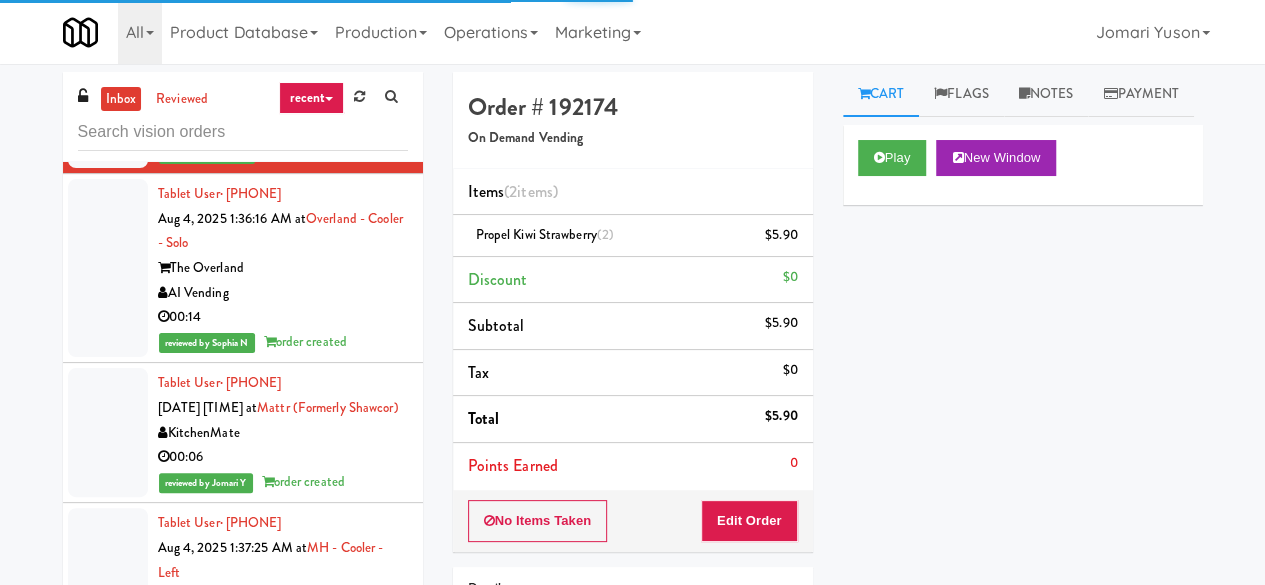 scroll, scrollTop: 10202, scrollLeft: 0, axis: vertical 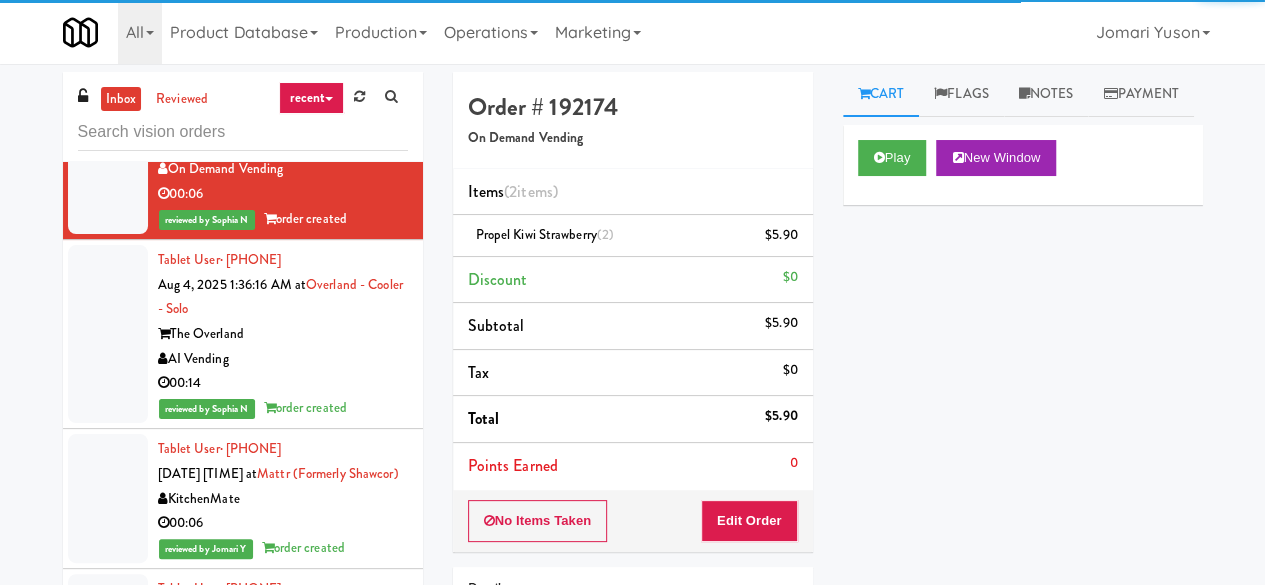 click on "Star Family Markets" at bounding box center [283, 5] 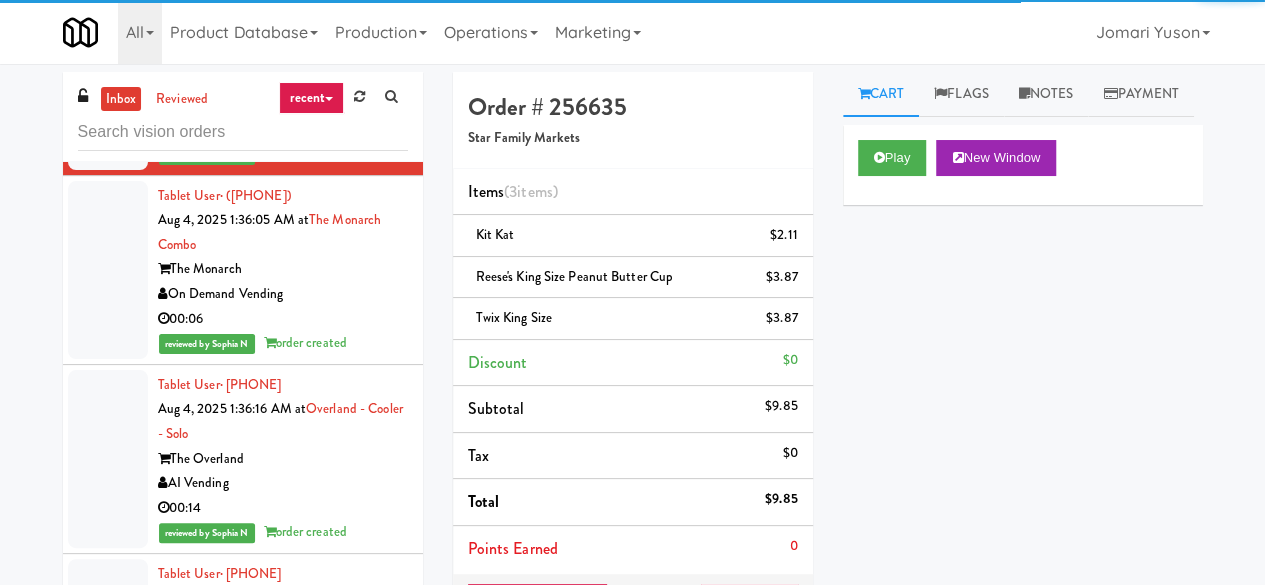 click on "00:13" at bounding box center (283, -35) 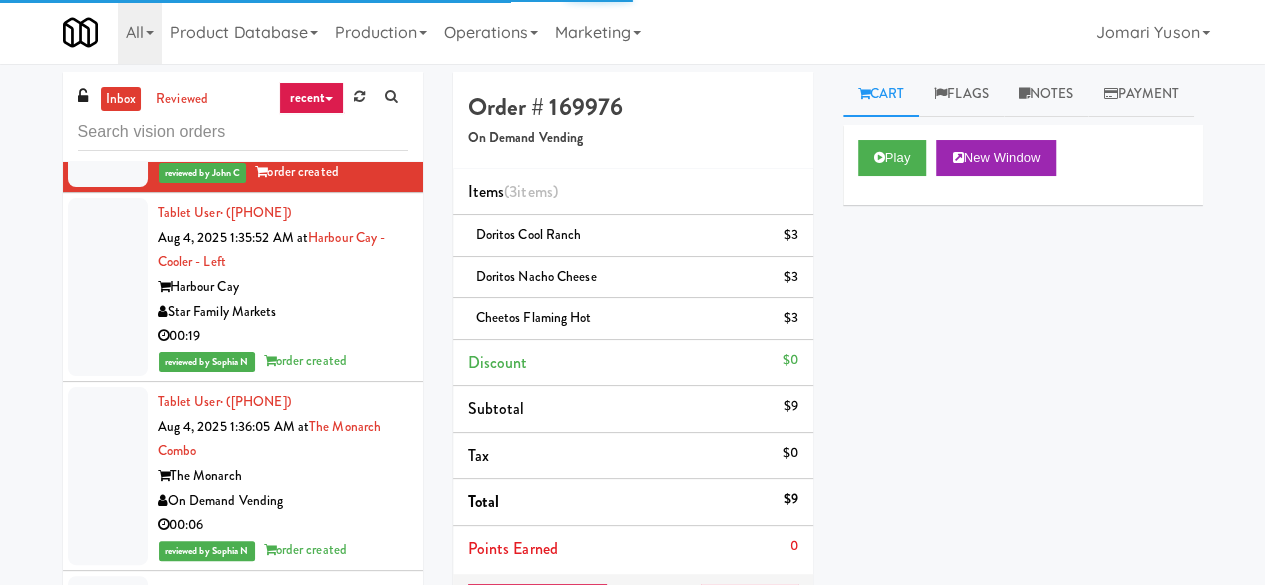 scroll, scrollTop: 9902, scrollLeft: 0, axis: vertical 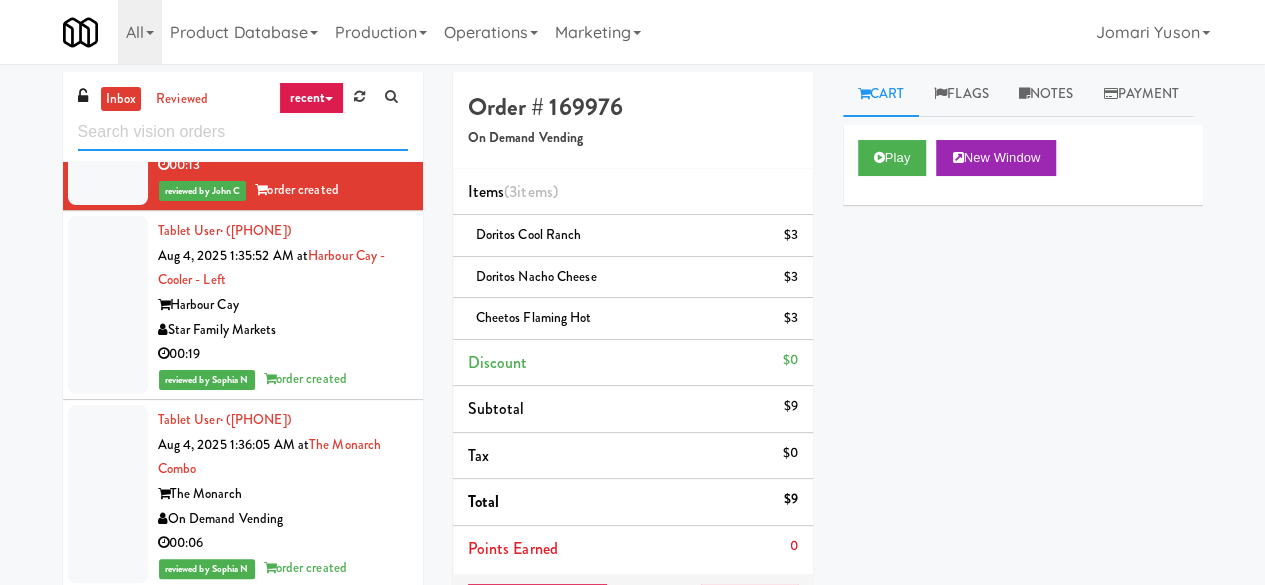 click at bounding box center [243, 132] 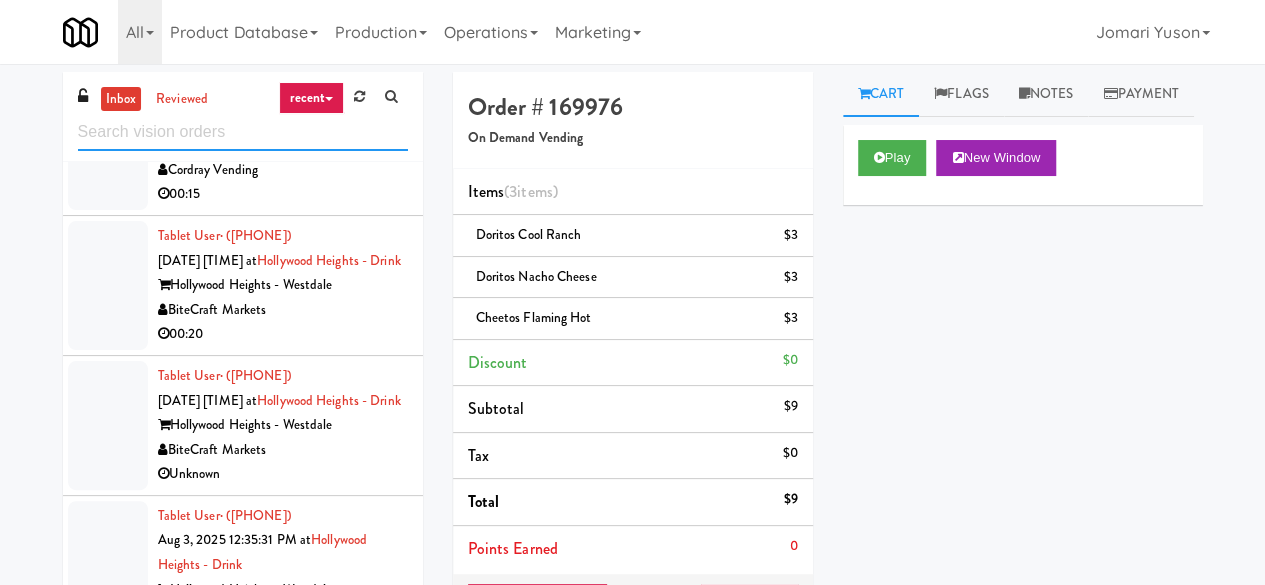 scroll, scrollTop: 0, scrollLeft: 0, axis: both 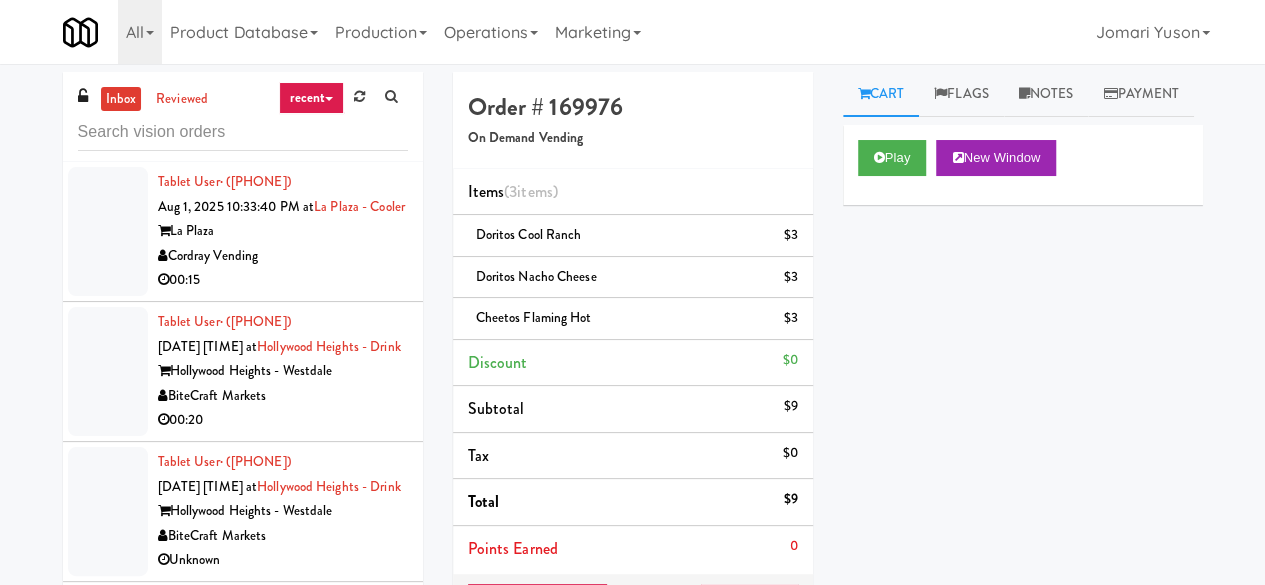 click on "00:15" at bounding box center (283, 280) 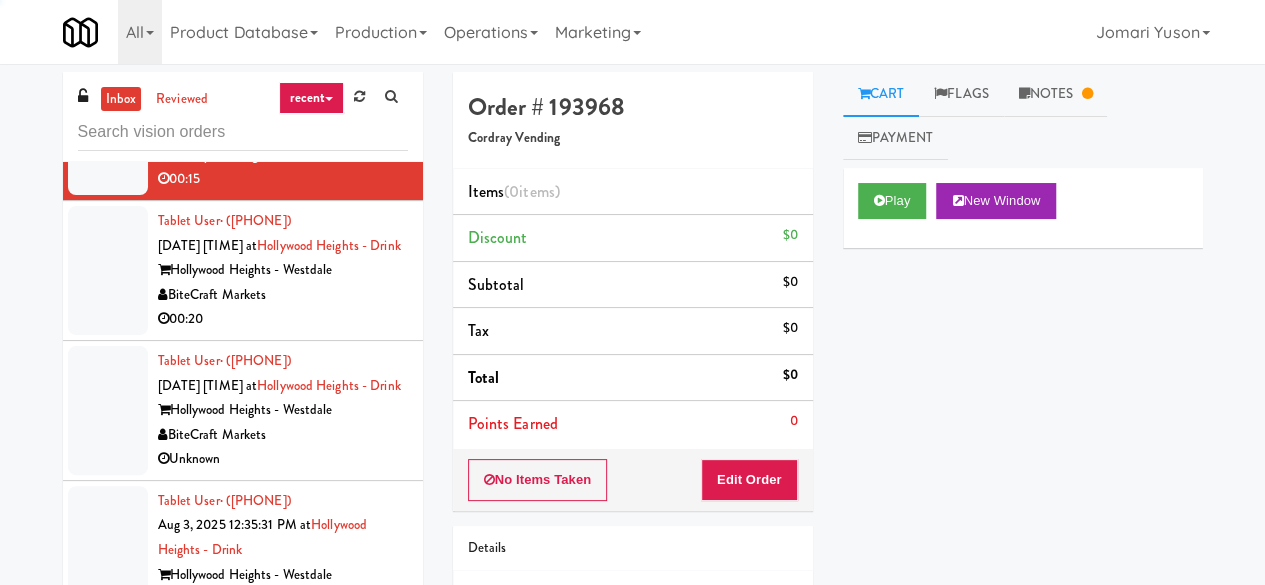 scroll, scrollTop: 200, scrollLeft: 0, axis: vertical 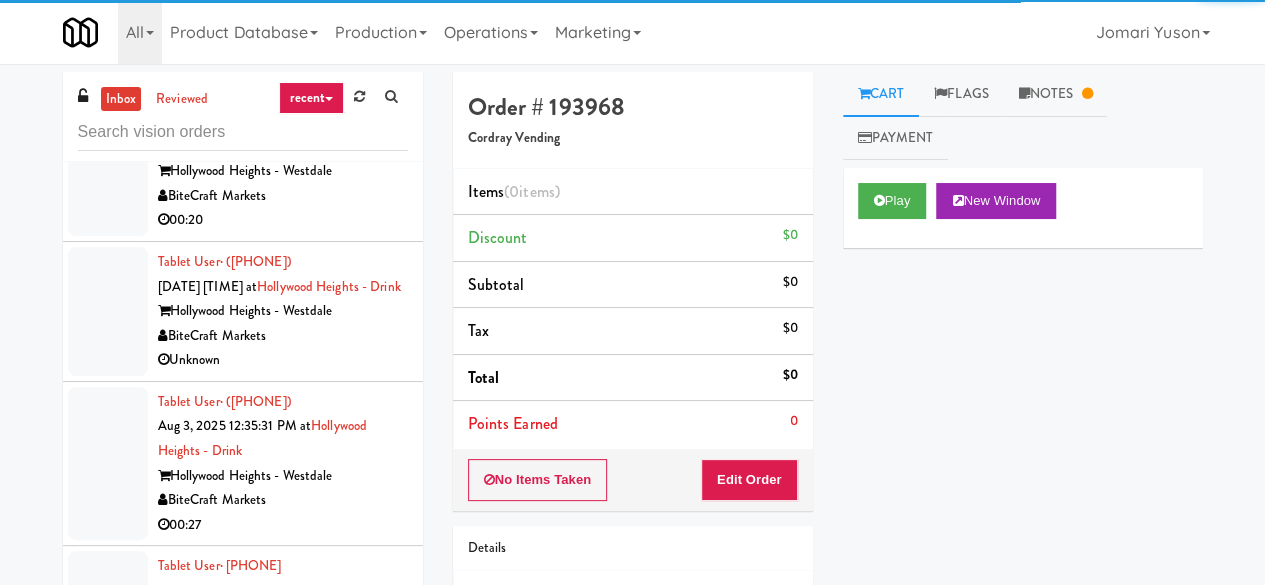 click on "00:20" at bounding box center (283, 220) 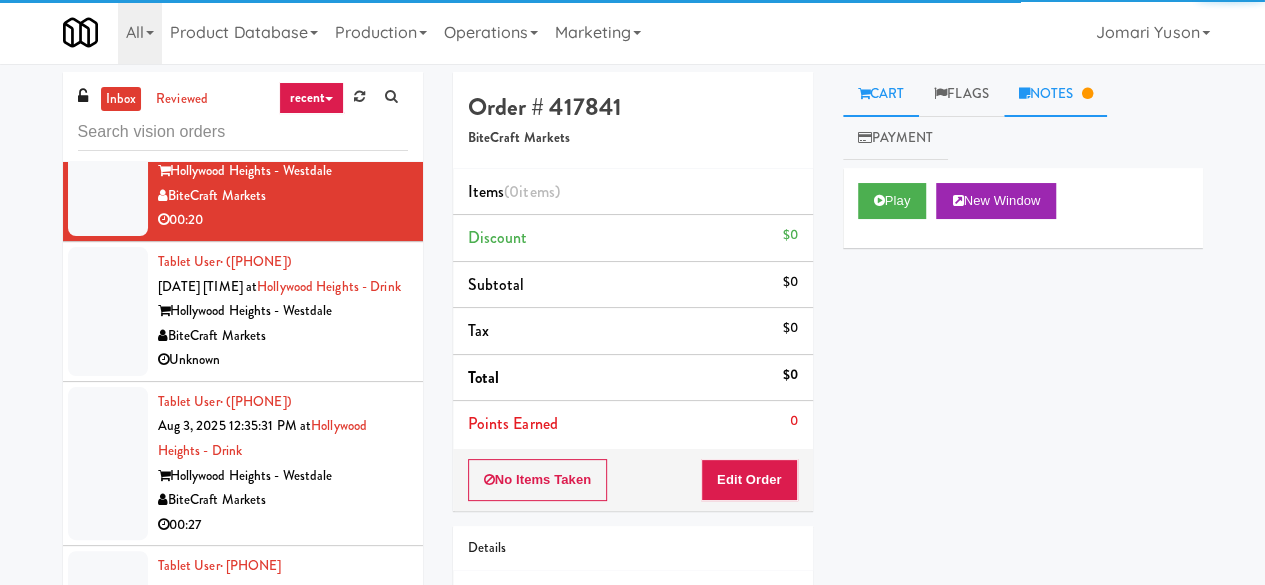click at bounding box center [1024, 93] 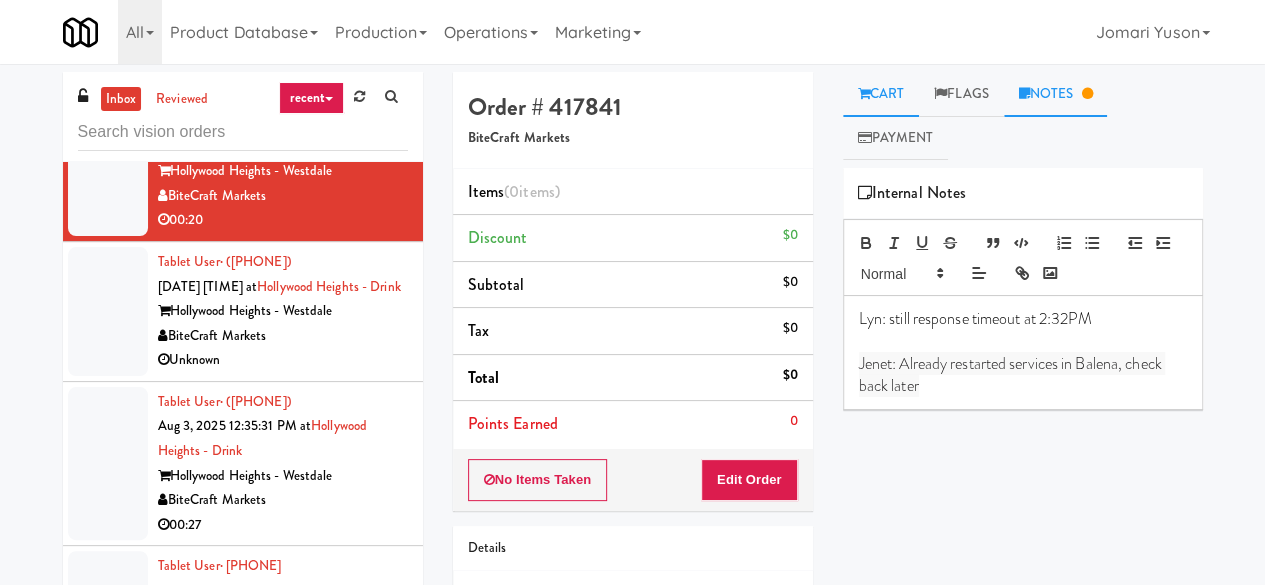 click on "Cart" at bounding box center (881, 94) 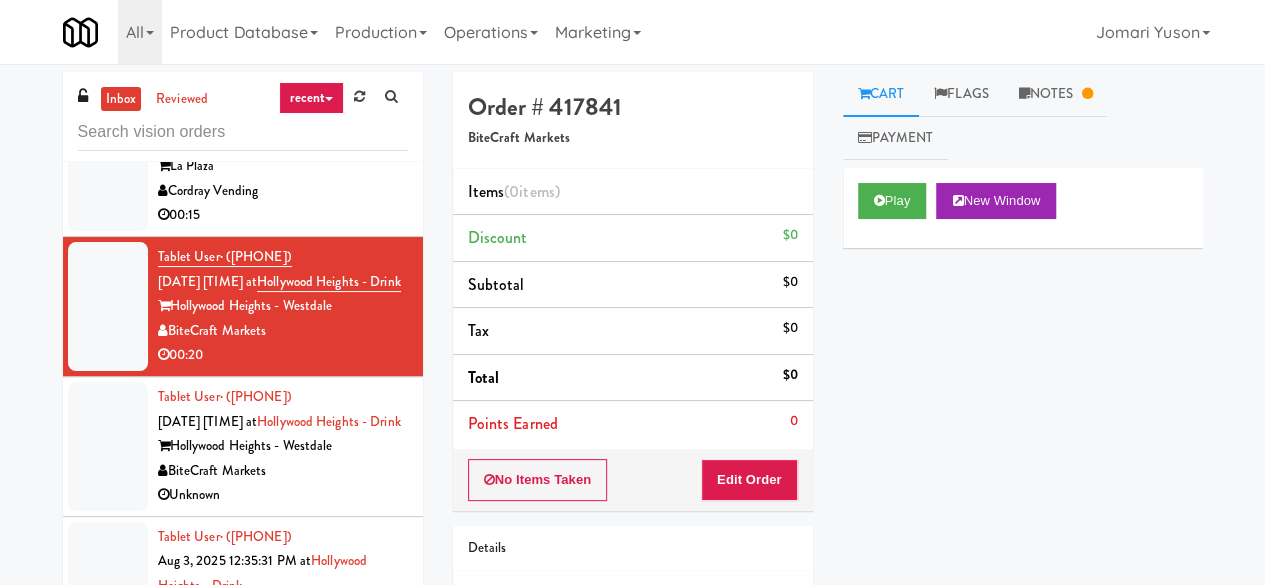 scroll, scrollTop: 0, scrollLeft: 0, axis: both 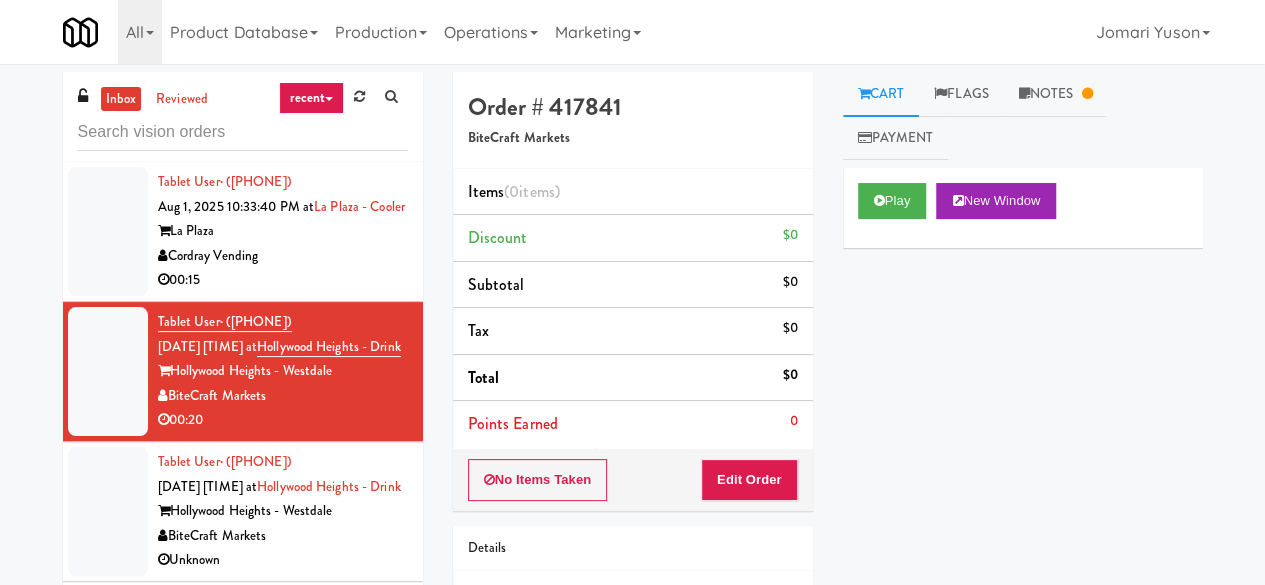 click on "Cordray Vending" at bounding box center (283, 256) 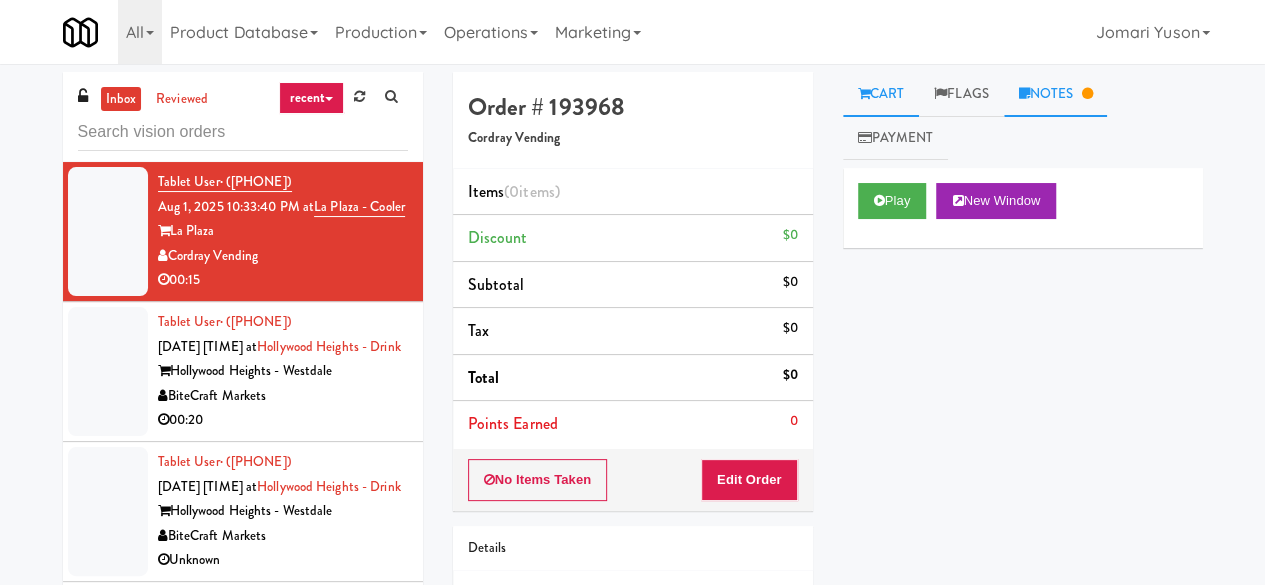 click on "Notes" at bounding box center (1056, 94) 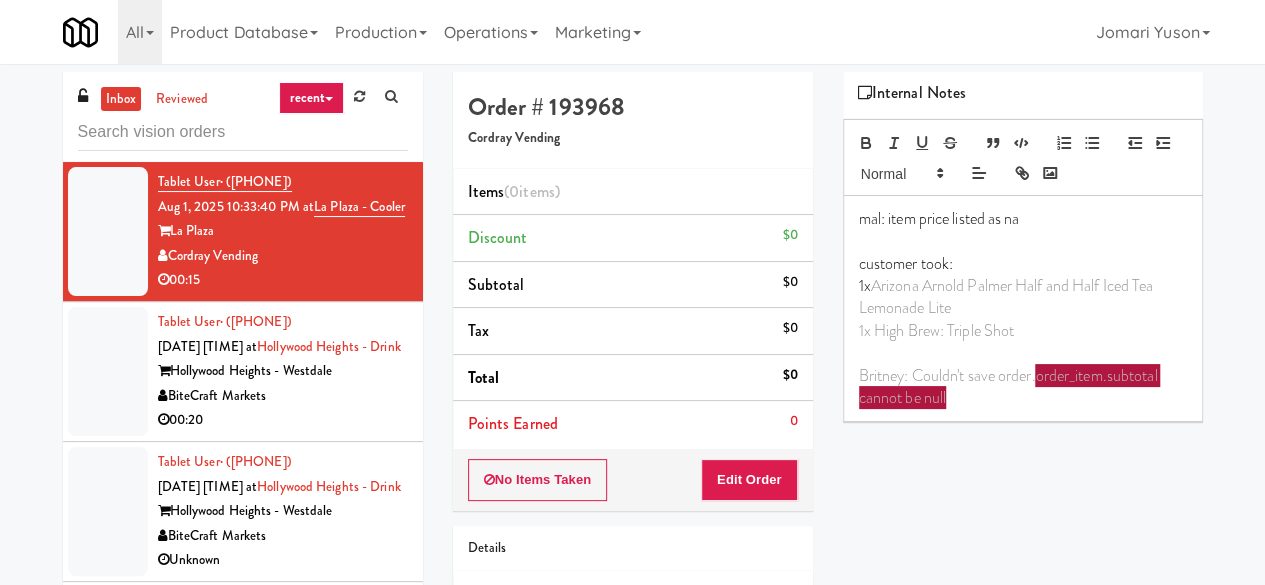 scroll, scrollTop: 0, scrollLeft: 0, axis: both 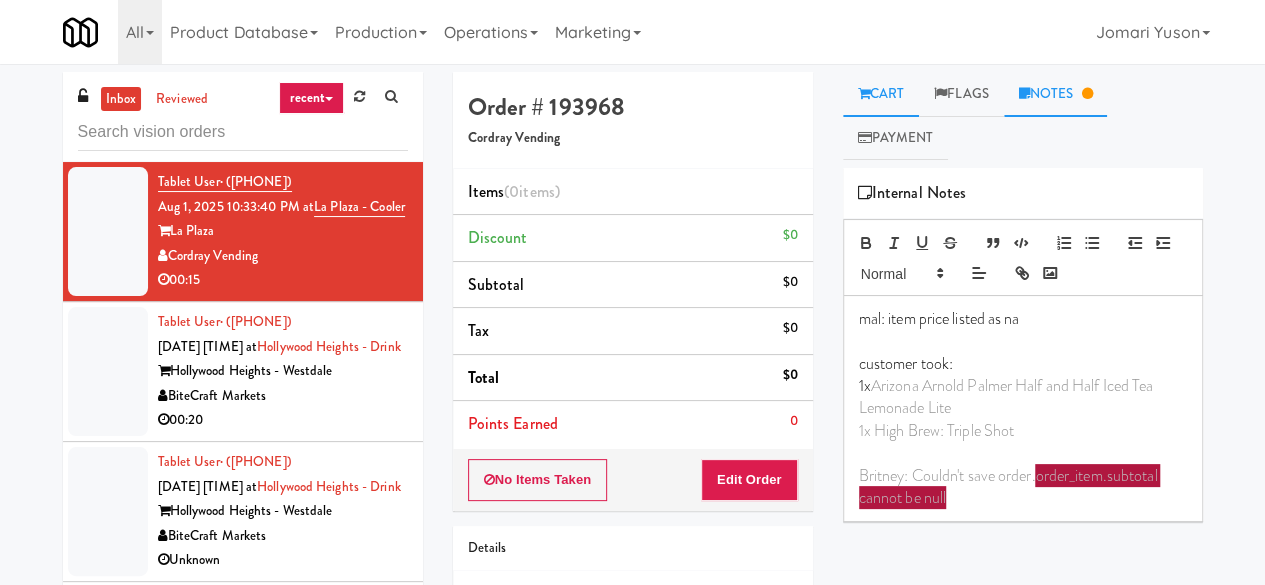click on "Cart" at bounding box center [881, 94] 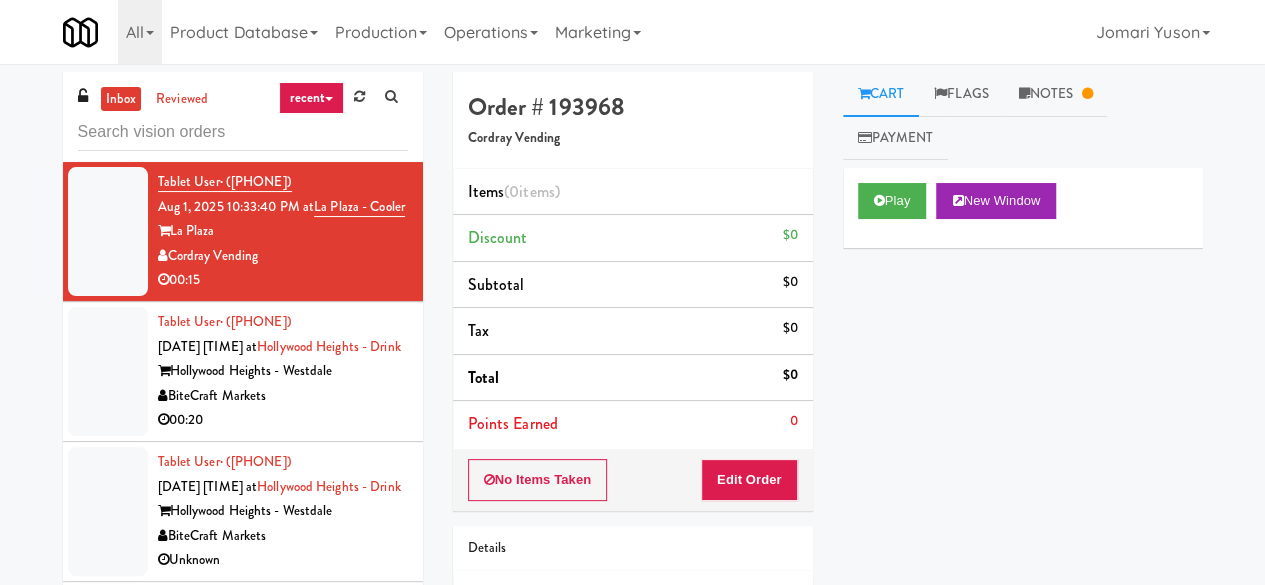 click on "BiteCraft Markets" at bounding box center [283, 396] 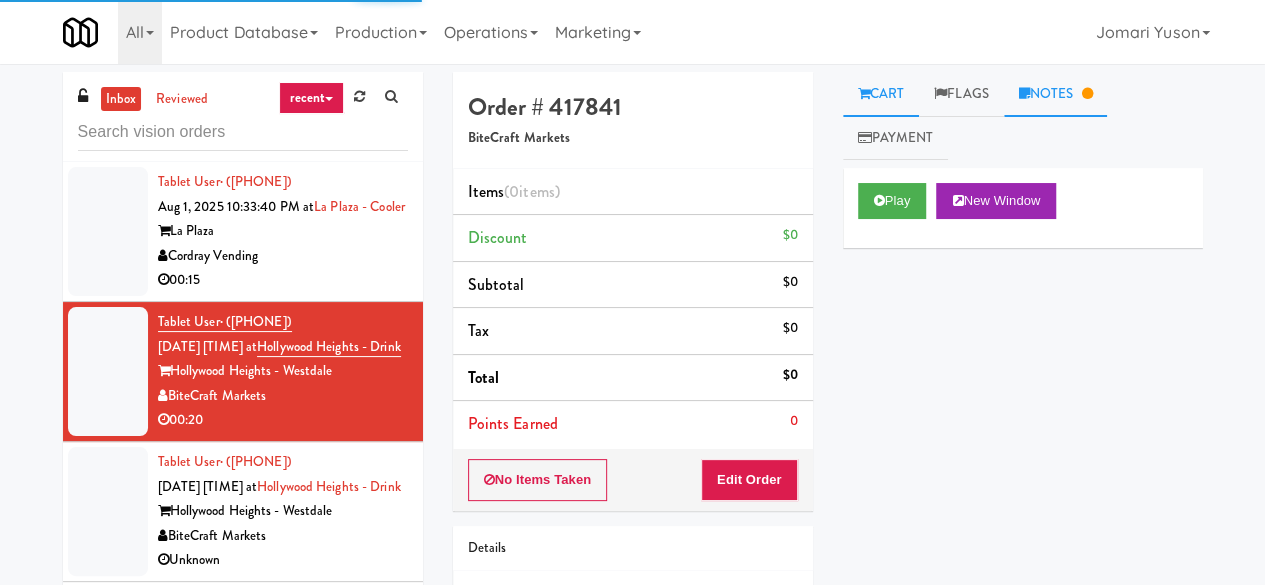 click on "Notes" at bounding box center (1056, 94) 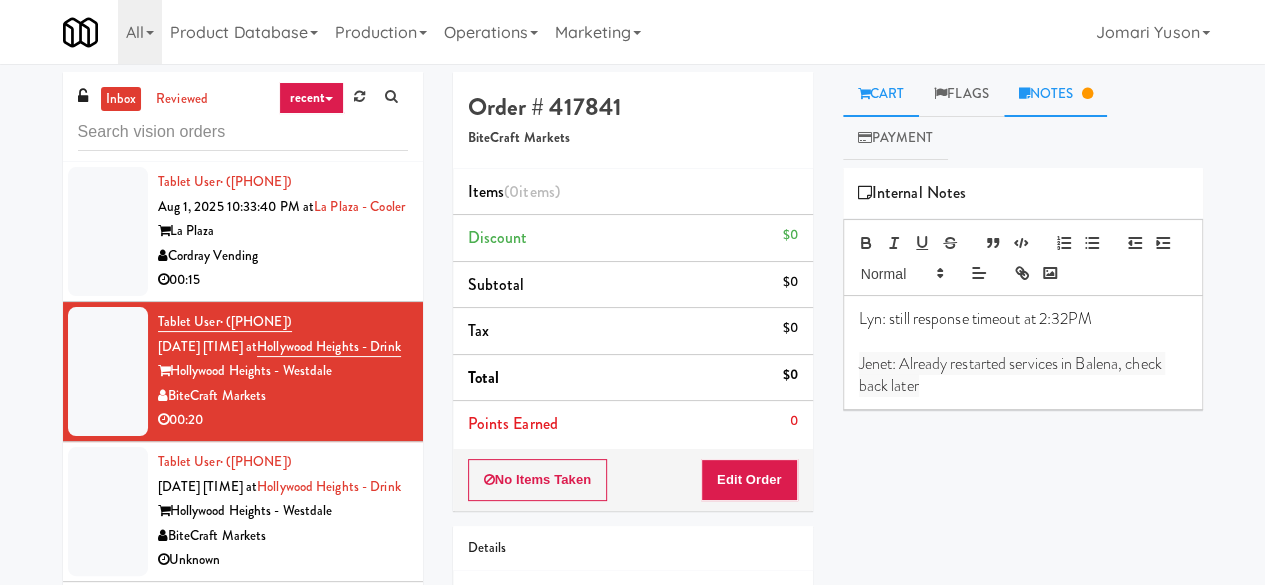 click on "Cart" at bounding box center (881, 94) 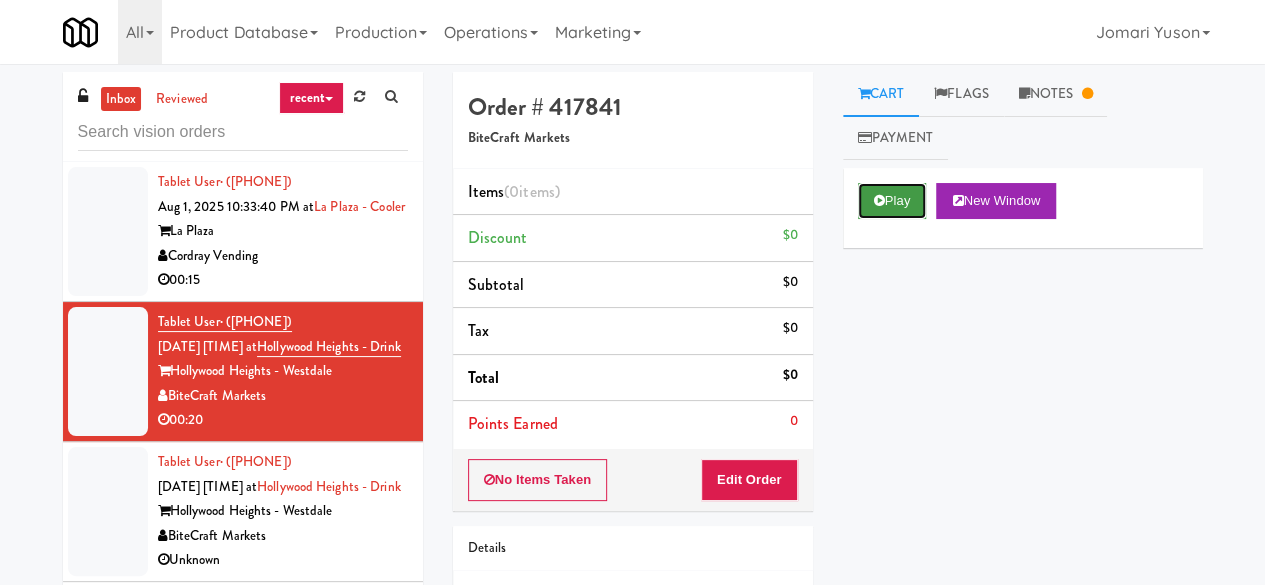 click at bounding box center (879, 200) 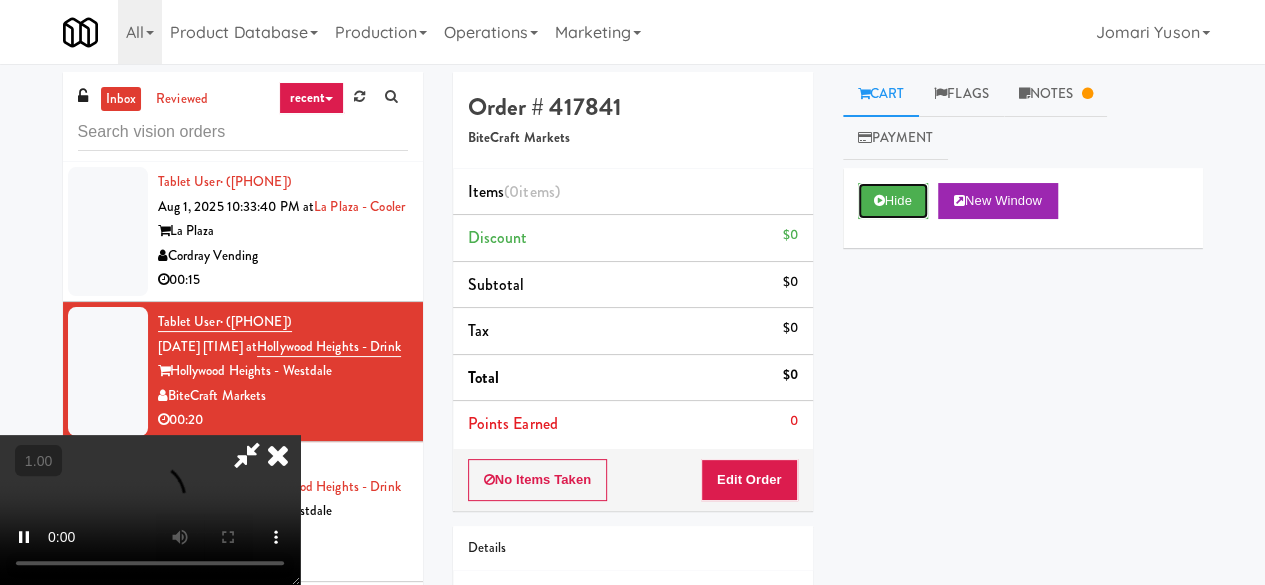 scroll, scrollTop: 263, scrollLeft: 0, axis: vertical 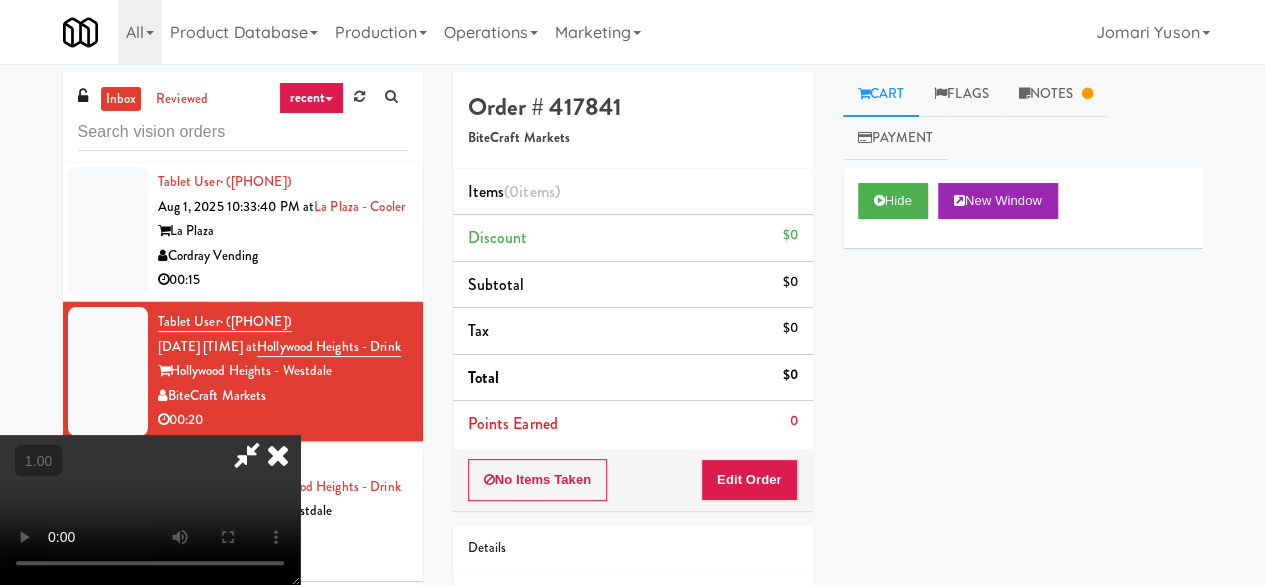 type 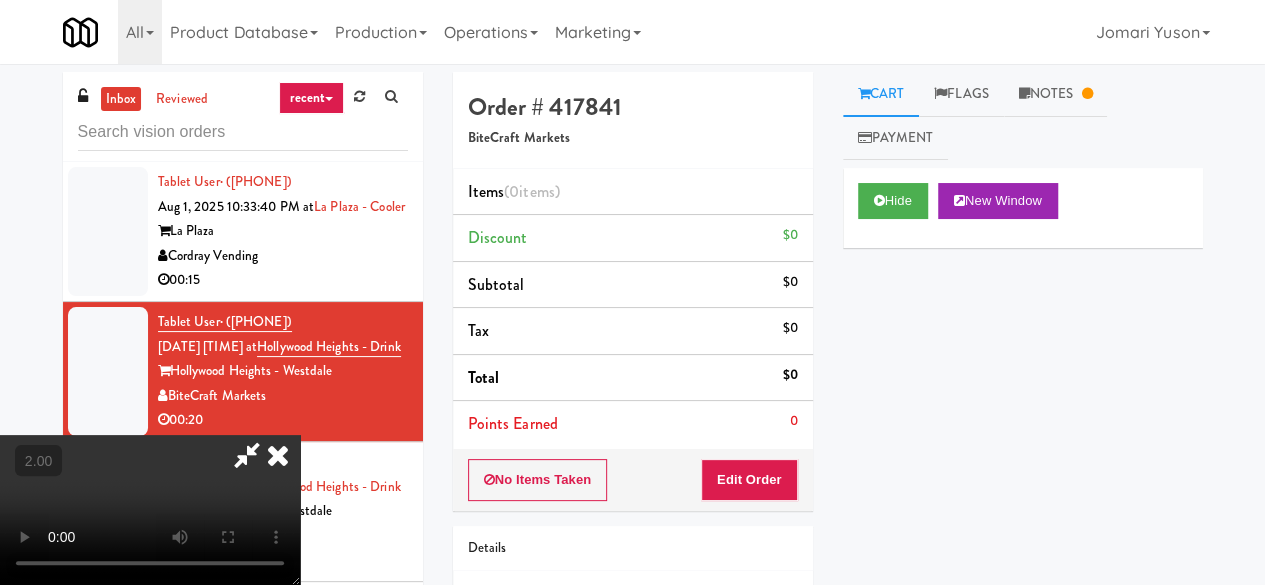 scroll, scrollTop: 0, scrollLeft: 0, axis: both 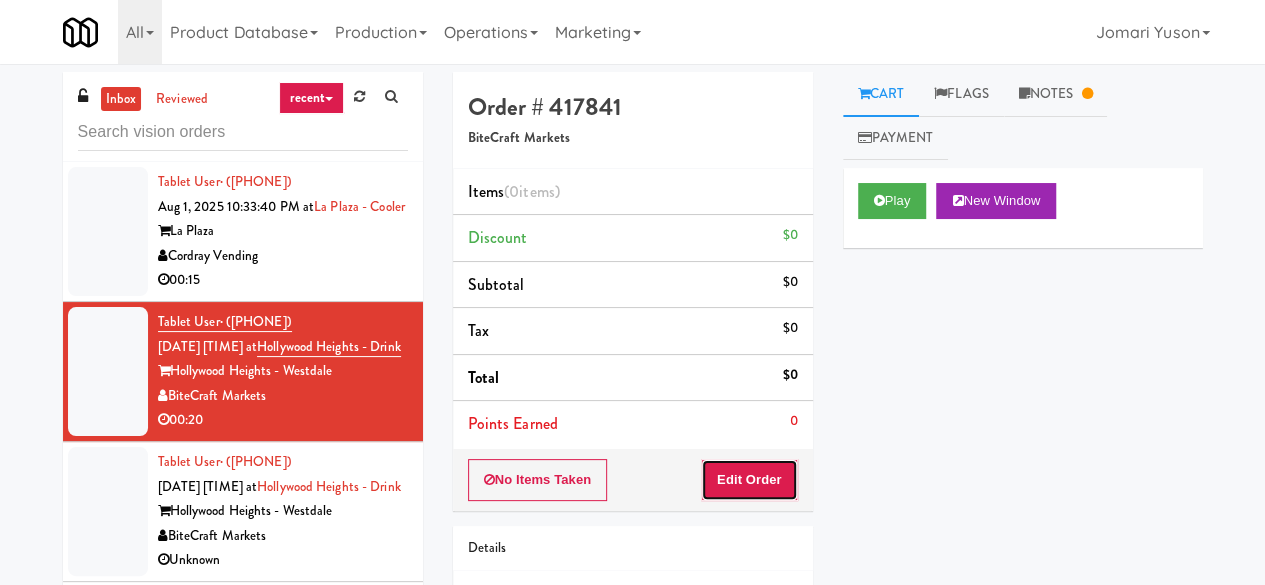 click on "Edit Order" at bounding box center (749, 480) 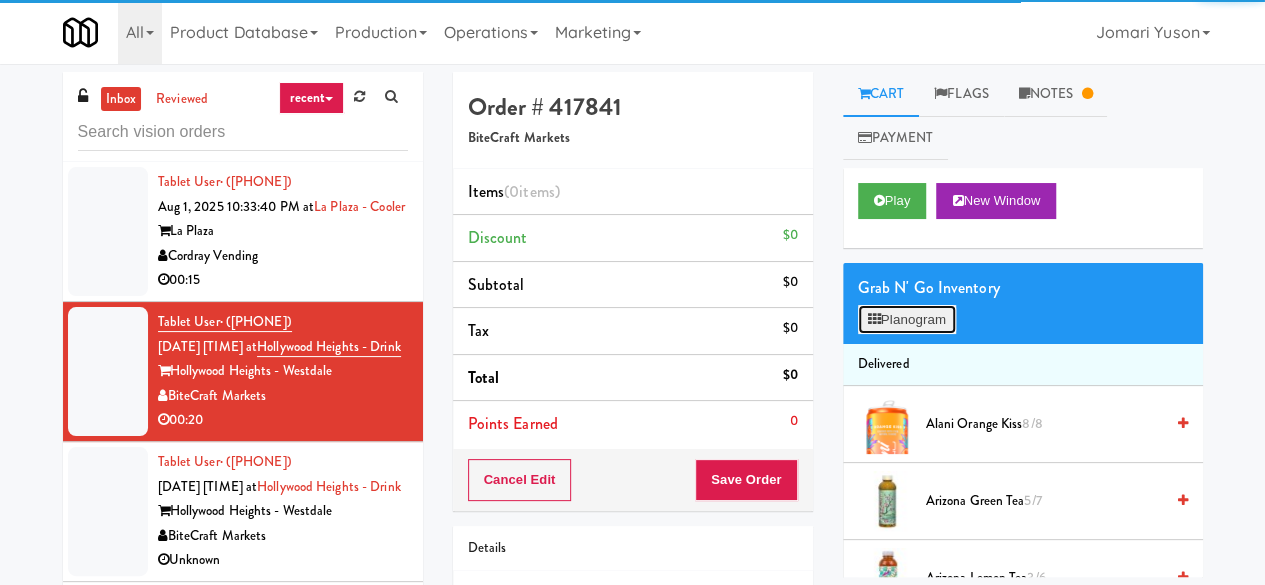 click on "Planogram" at bounding box center [907, 320] 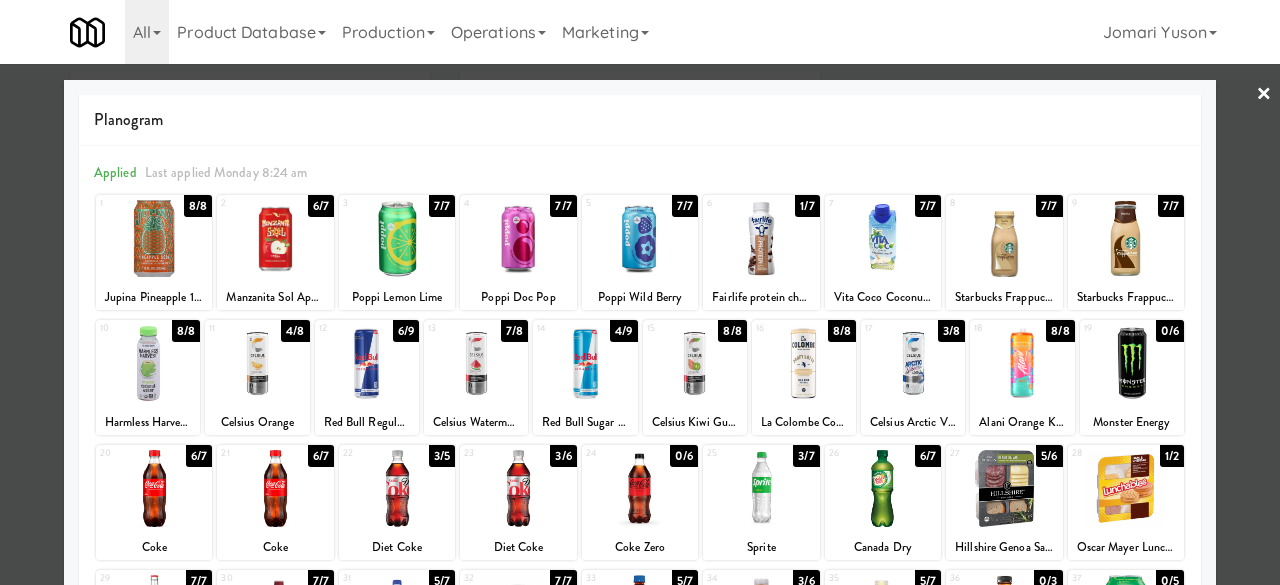 click at bounding box center (148, 363) 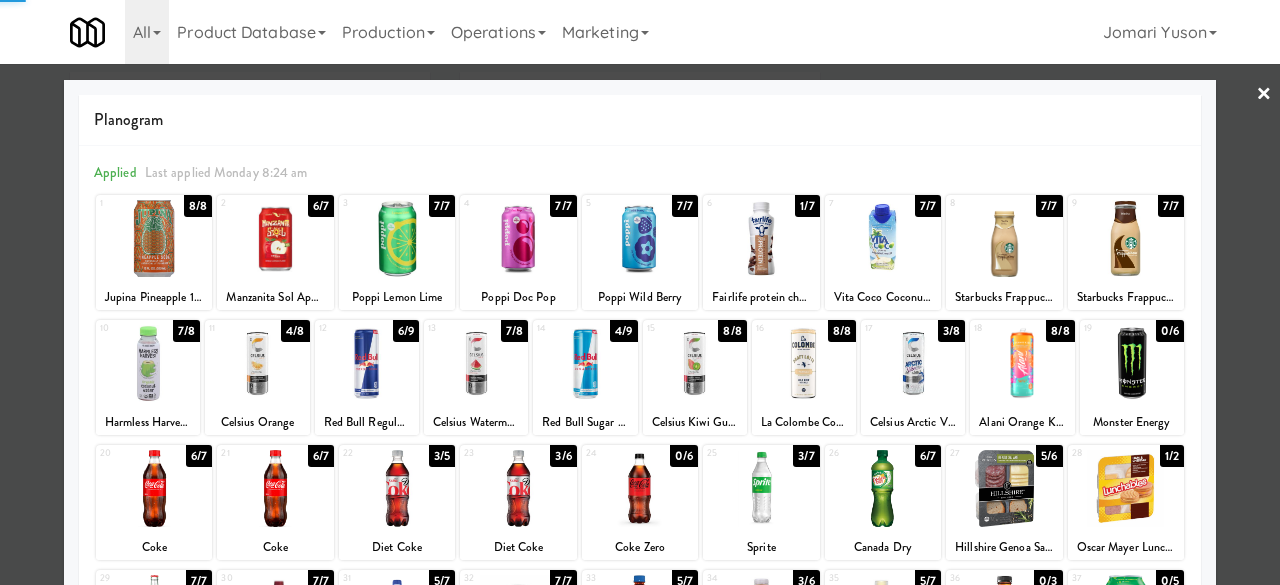 click at bounding box center [148, 363] 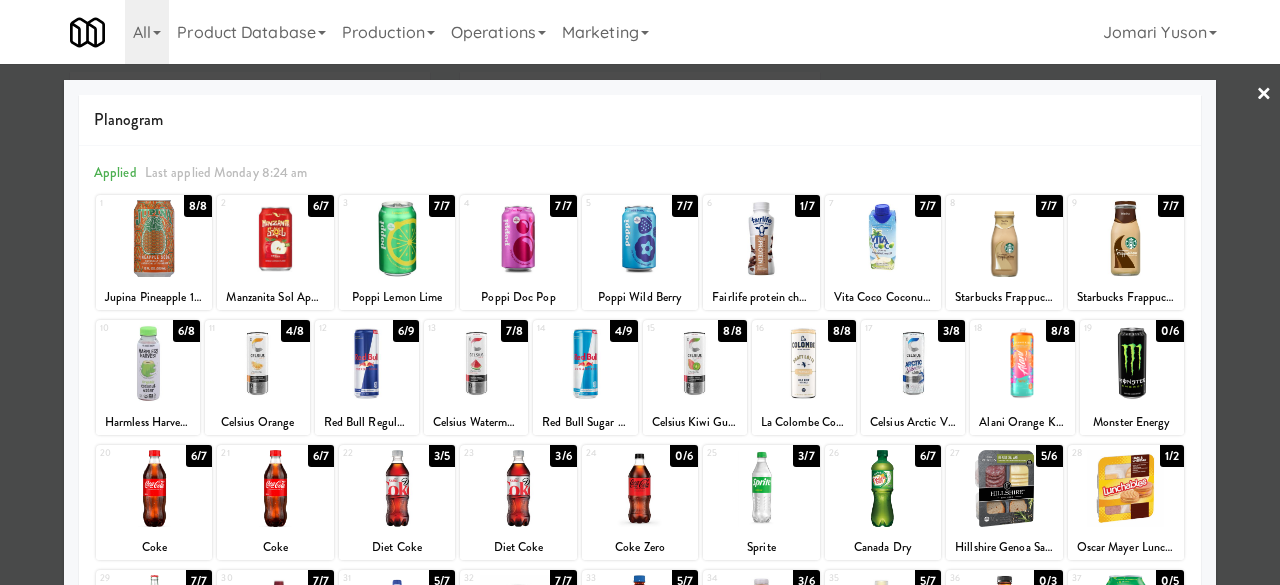 click on "×" at bounding box center (1264, 95) 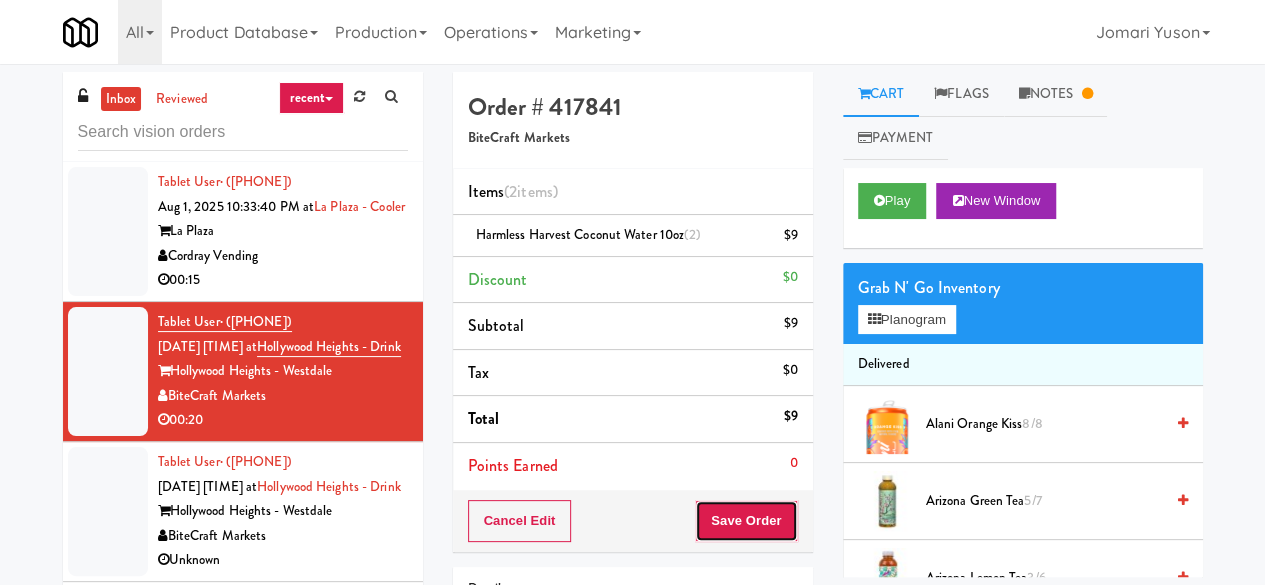 click on "Save Order" at bounding box center (746, 521) 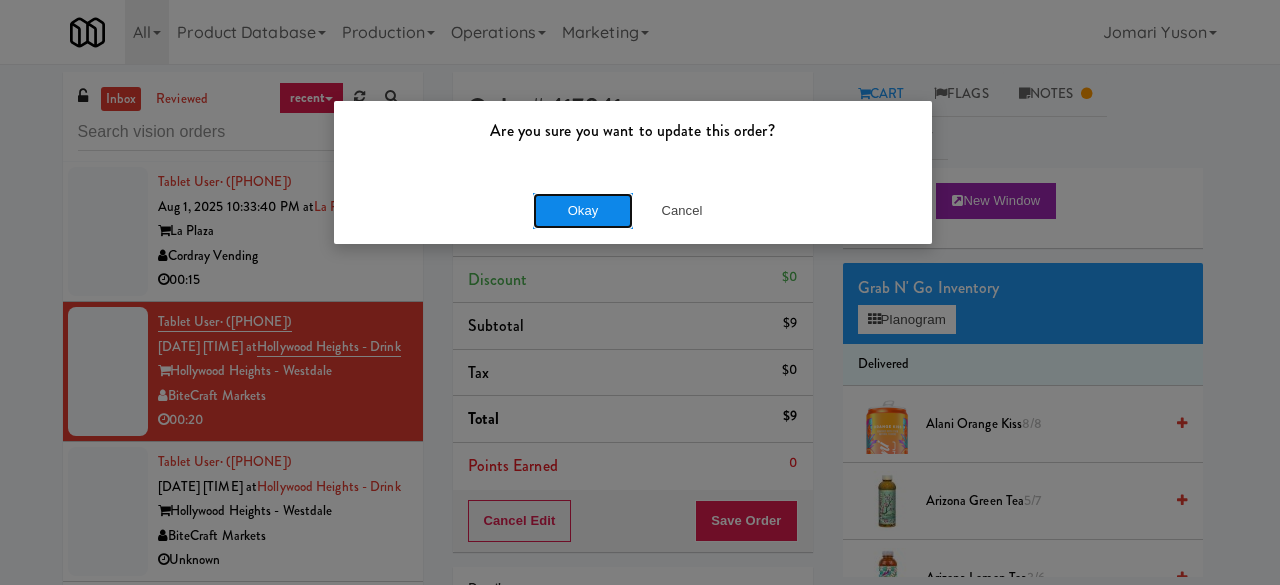 click on "Okay" at bounding box center [583, 211] 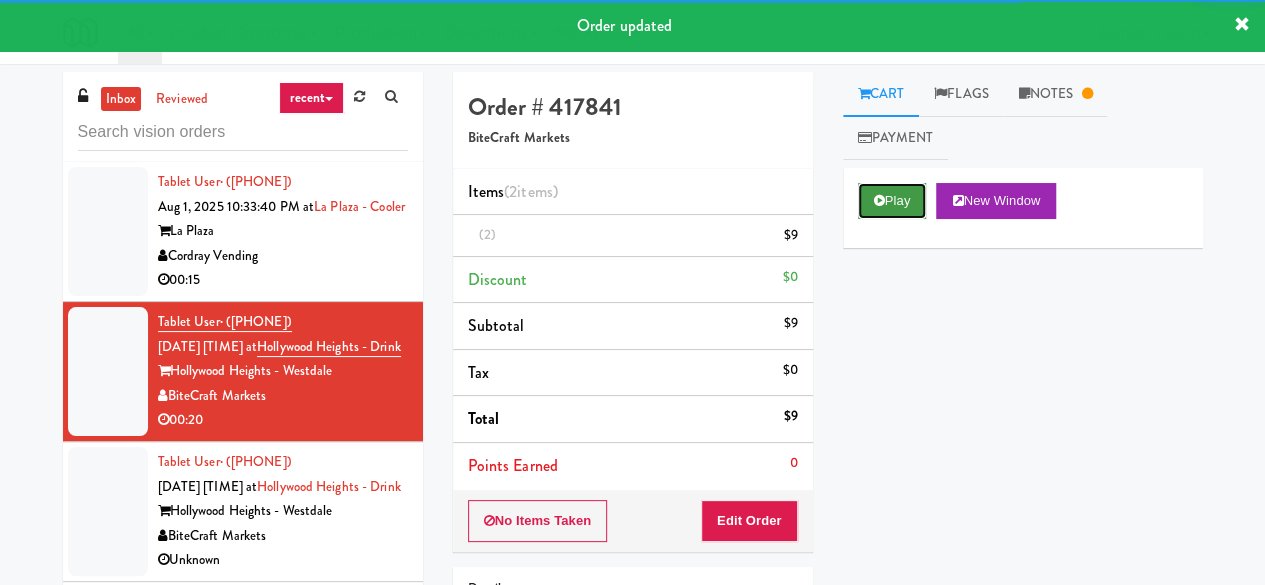 click on "Play" at bounding box center [892, 201] 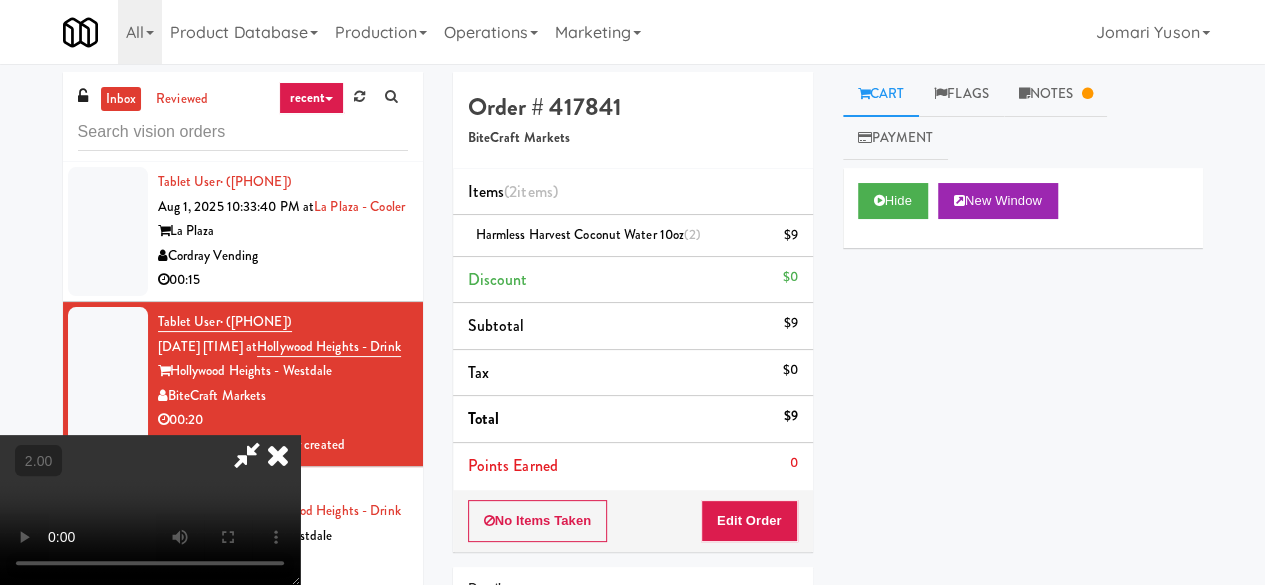 scroll, scrollTop: 0, scrollLeft: 0, axis: both 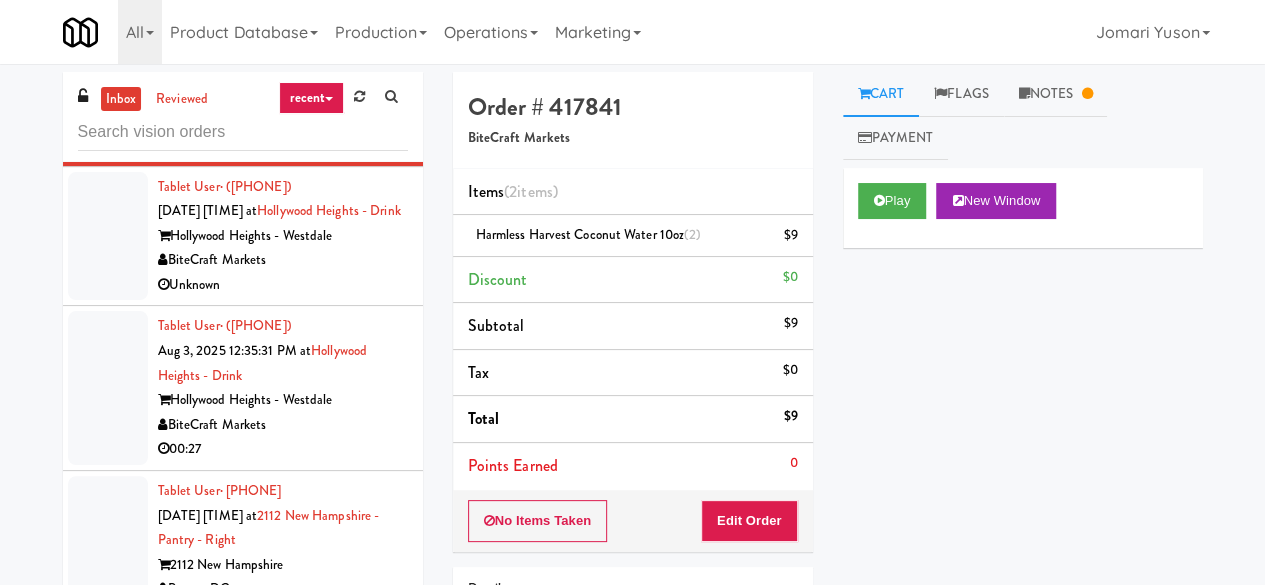 click on "Unknown" at bounding box center [283, 285] 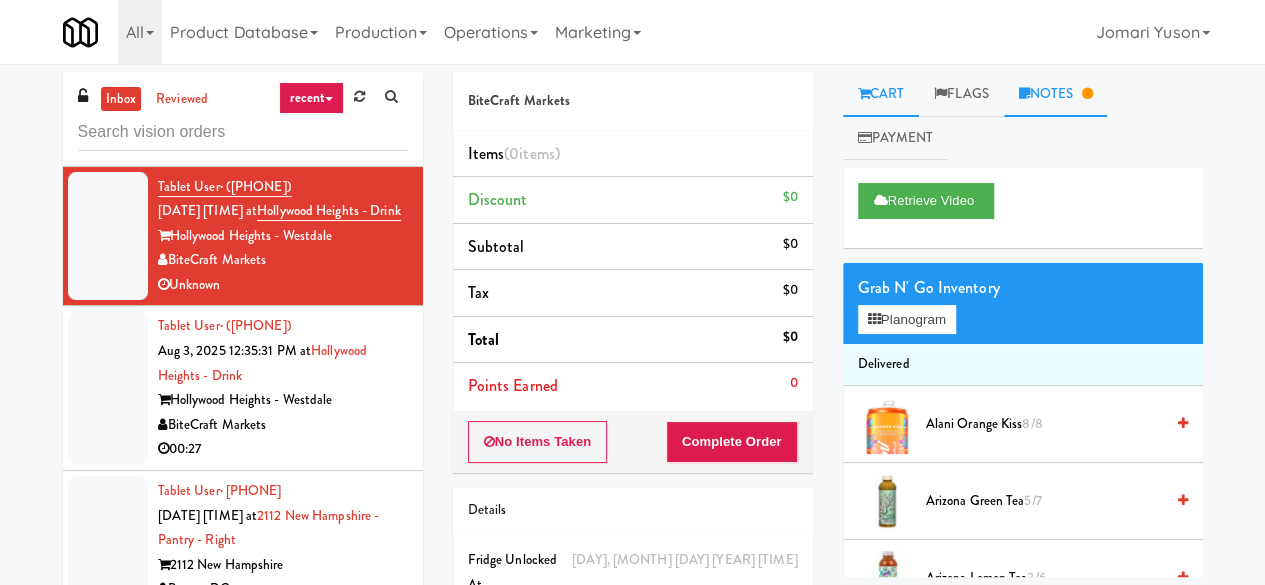 click on "Notes" at bounding box center [1056, 94] 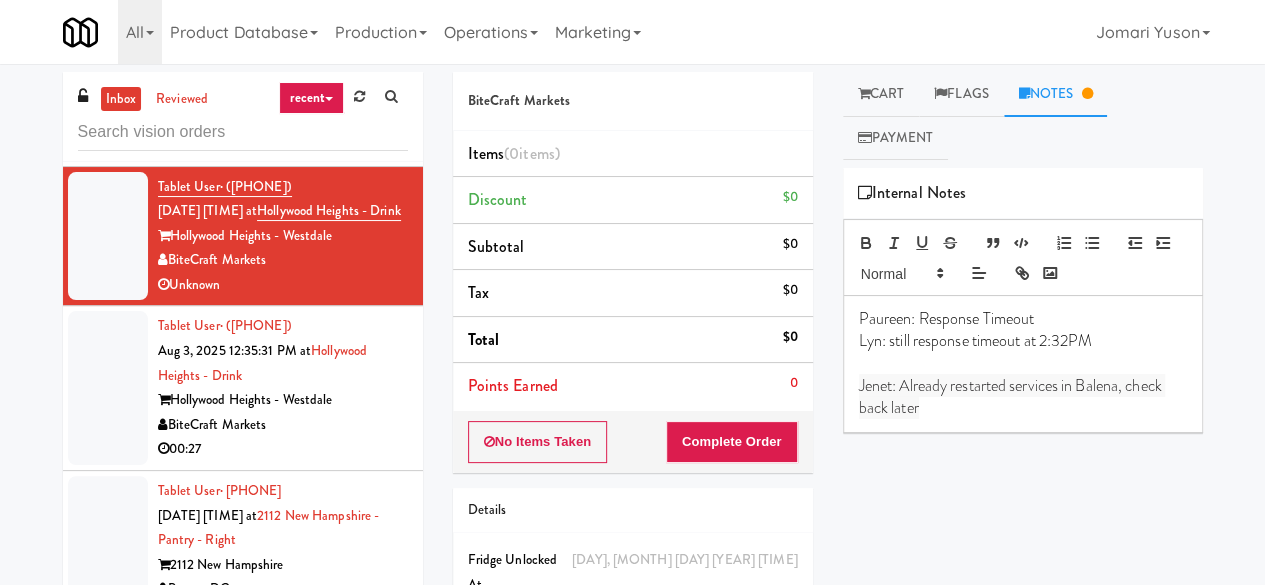 scroll, scrollTop: 600, scrollLeft: 0, axis: vertical 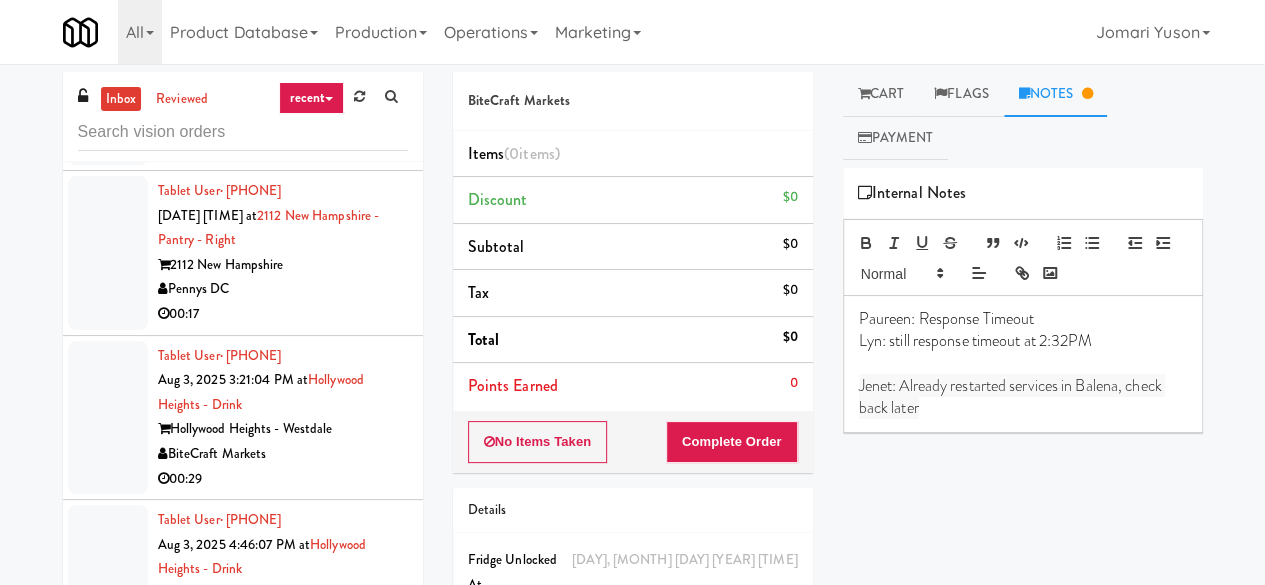 click on "00:27" at bounding box center [283, 149] 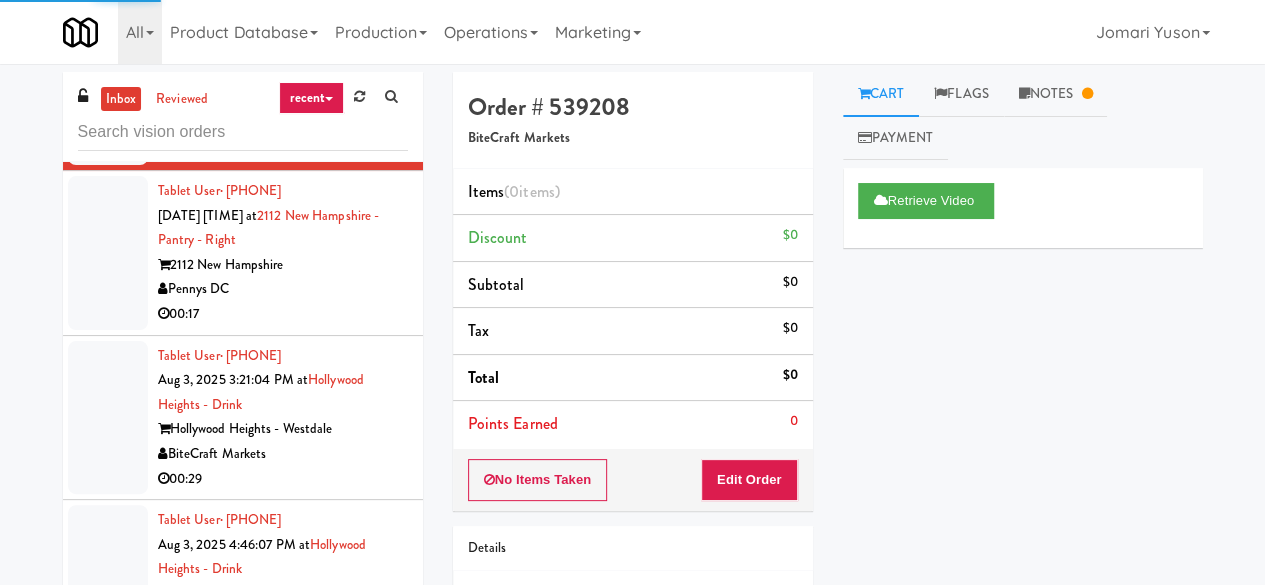 click on "00:17" at bounding box center (283, 314) 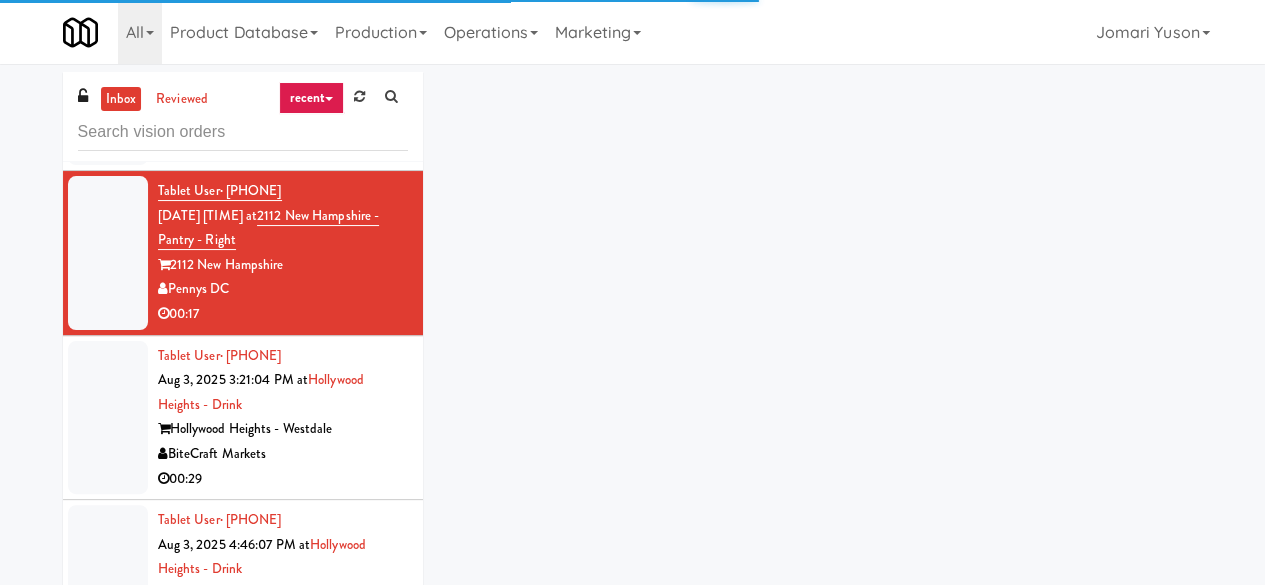 scroll, scrollTop: 700, scrollLeft: 0, axis: vertical 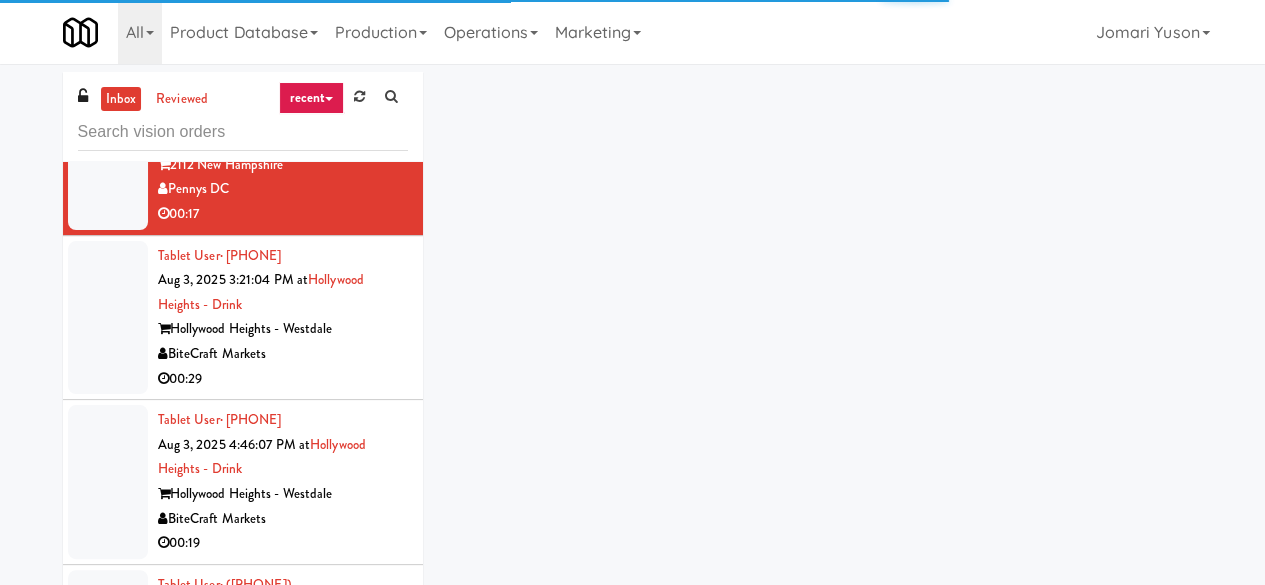 click on "BiteCraft Markets" at bounding box center (283, 354) 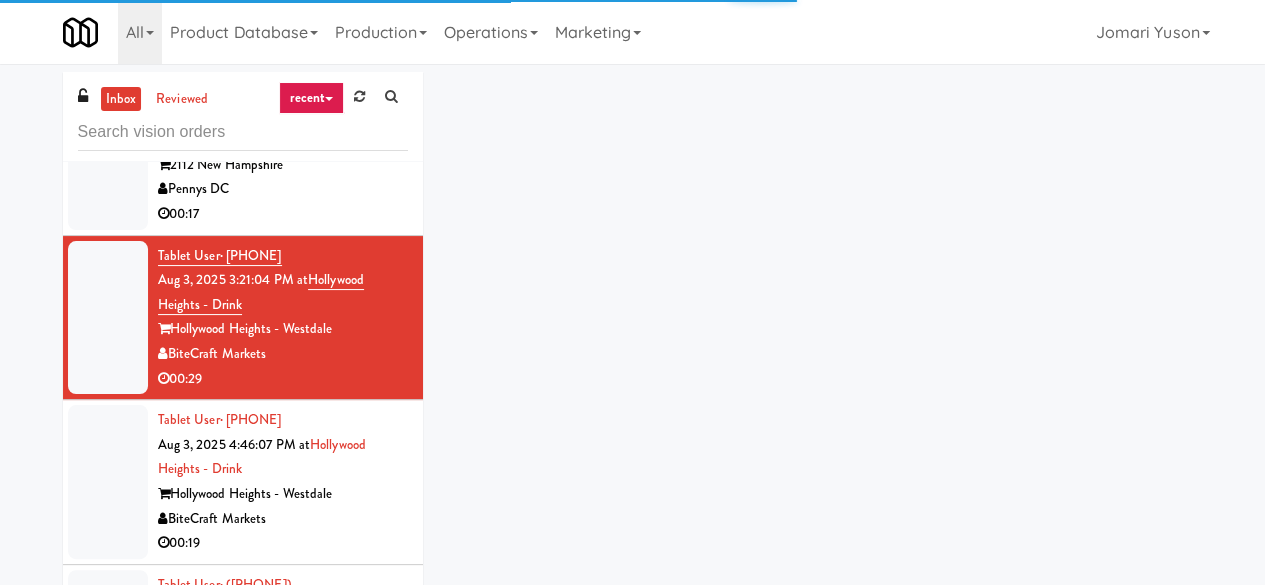 click on "Pennys DC" at bounding box center [283, 189] 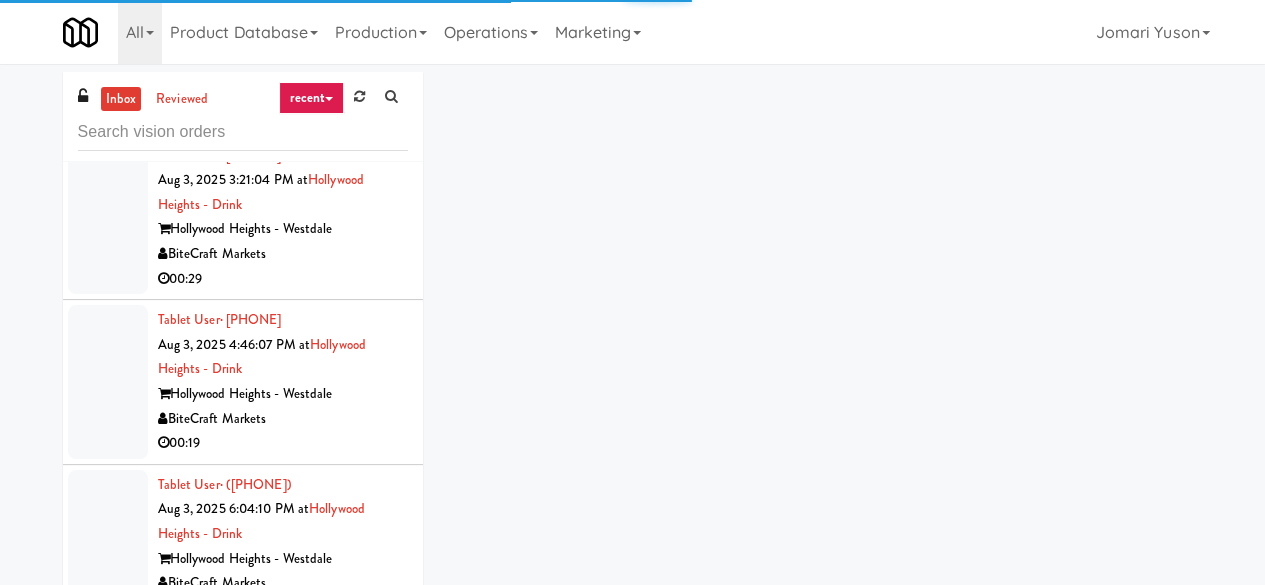scroll, scrollTop: 1000, scrollLeft: 0, axis: vertical 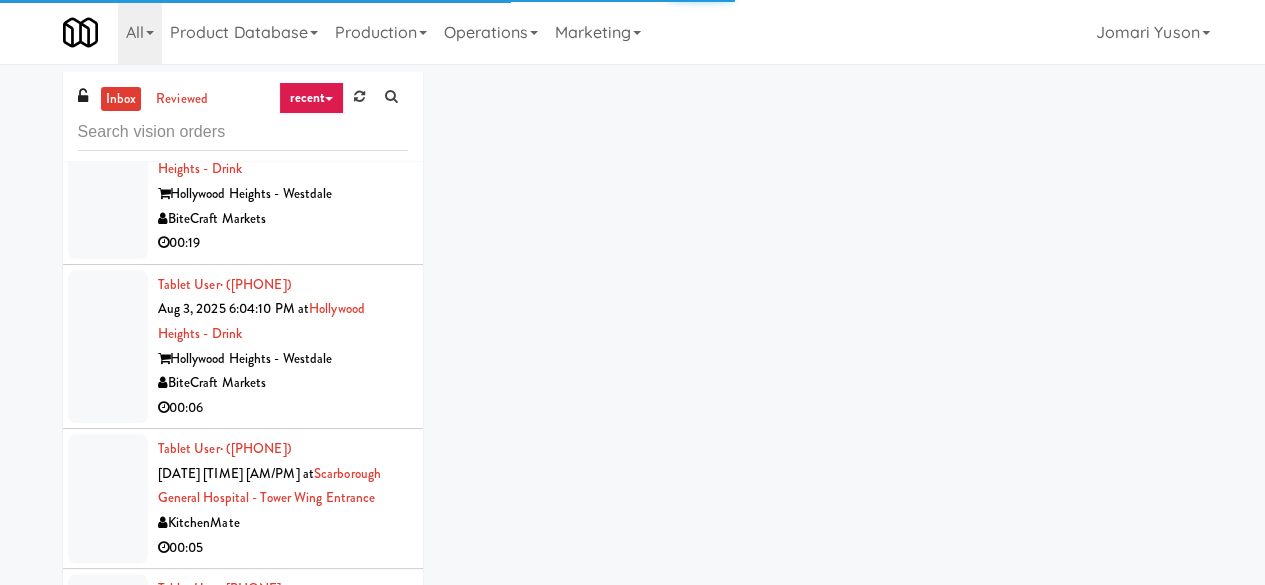 click on "BiteCraft Markets" at bounding box center [283, 219] 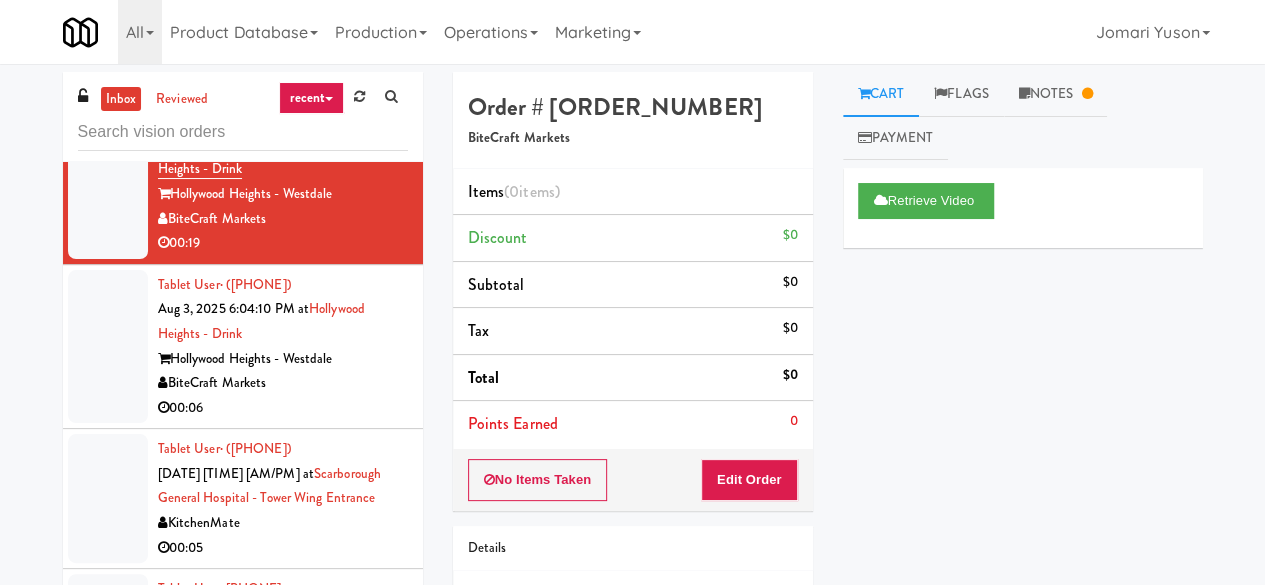 click on "BiteCraft Markets" at bounding box center (283, 383) 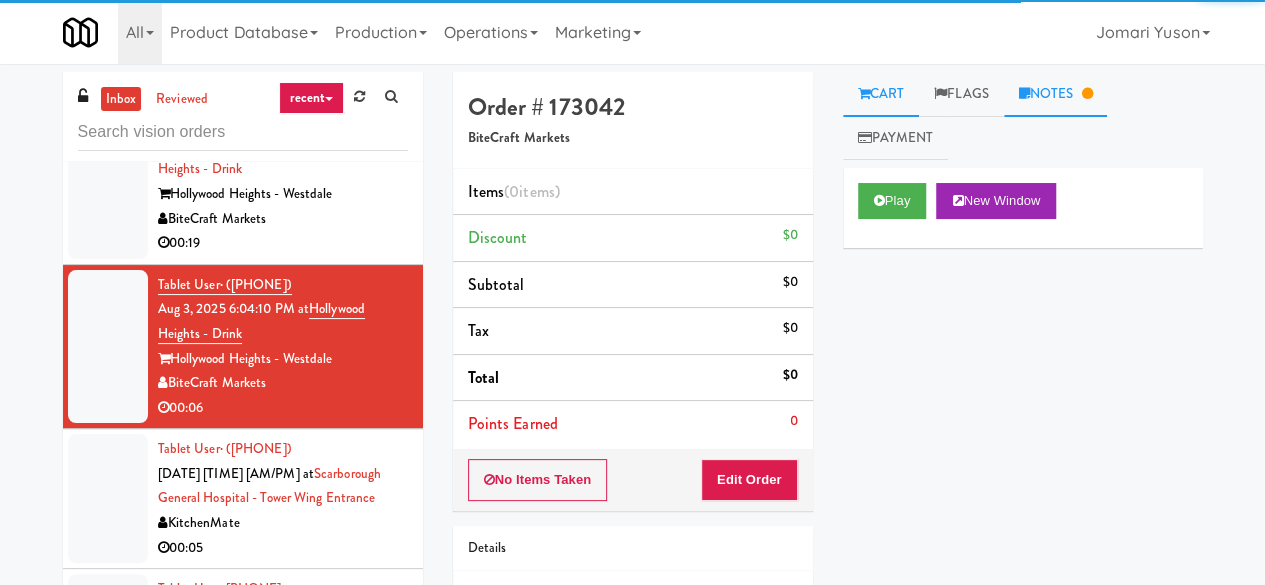 click on "Notes" at bounding box center (1056, 94) 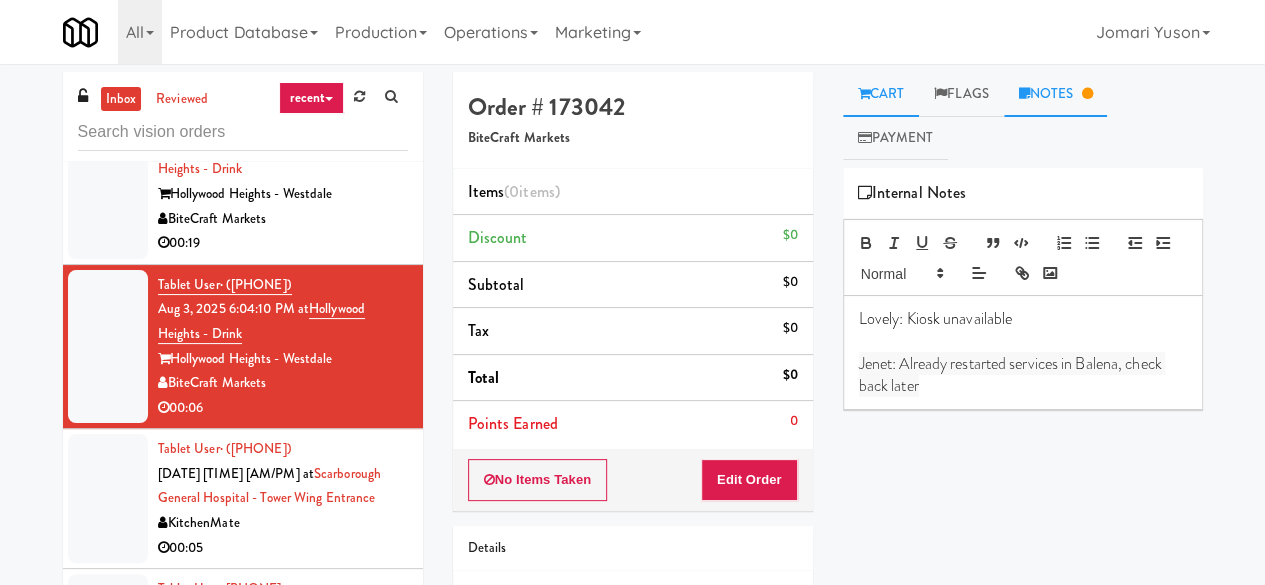 click on "Cart" at bounding box center (881, 94) 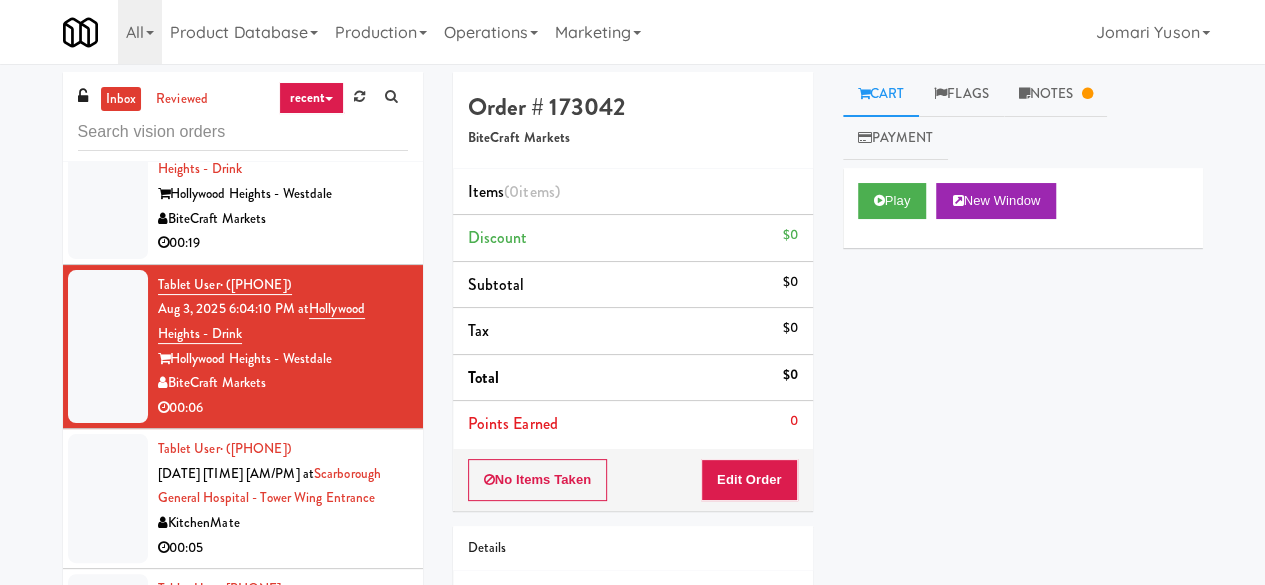 click on "Play  New Window" at bounding box center (1023, 208) 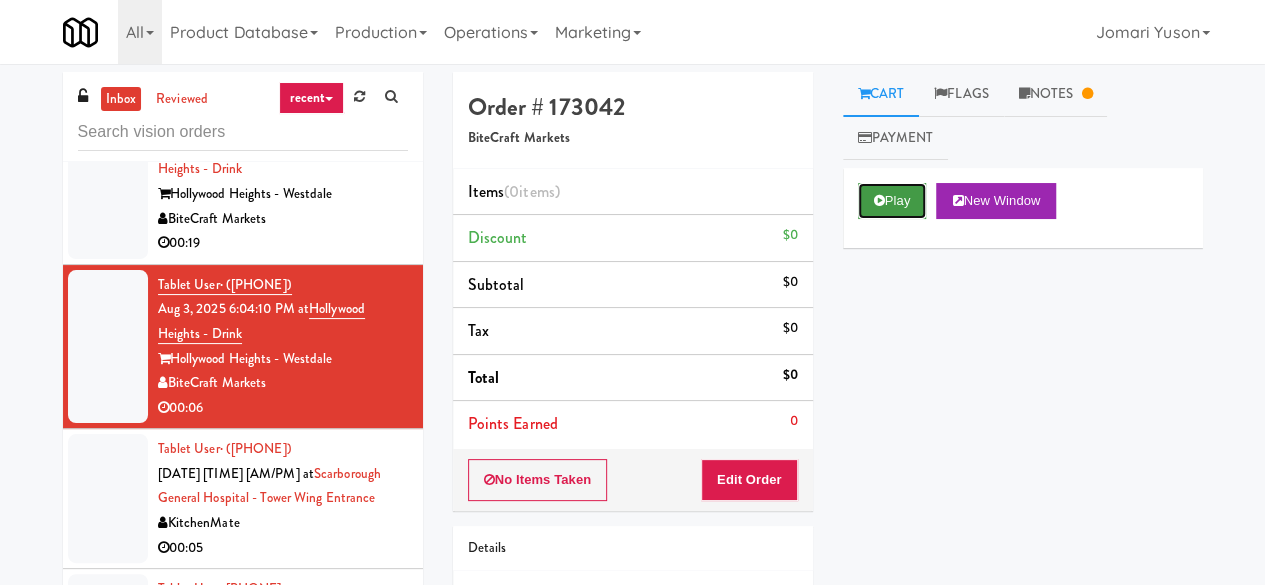 click on "Play" at bounding box center (892, 201) 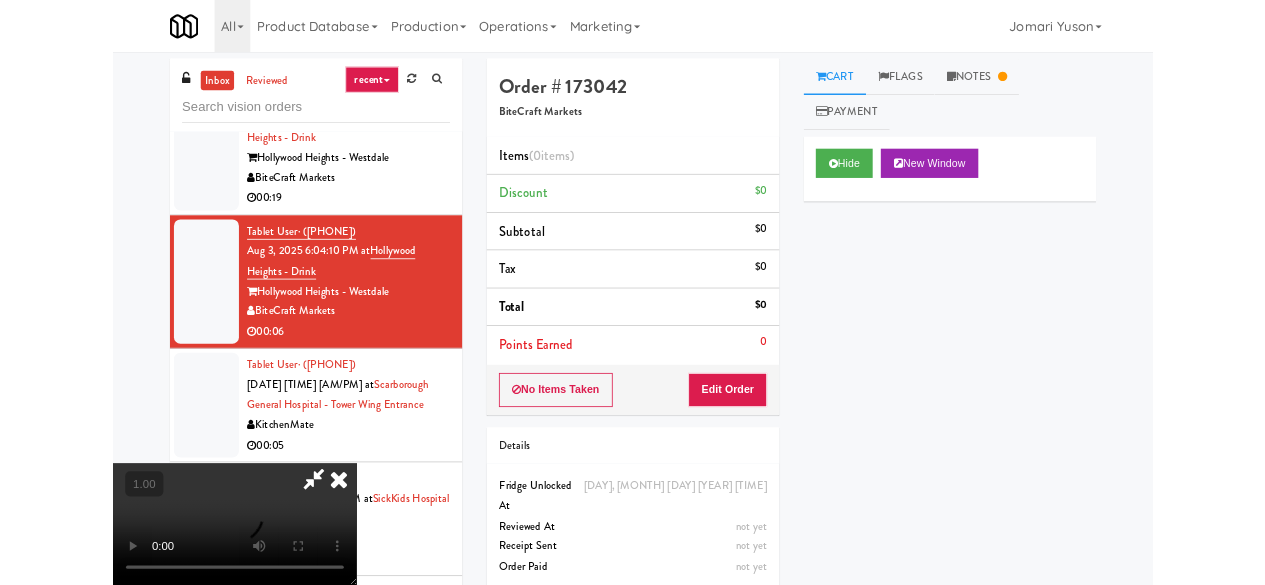 scroll, scrollTop: 41, scrollLeft: 0, axis: vertical 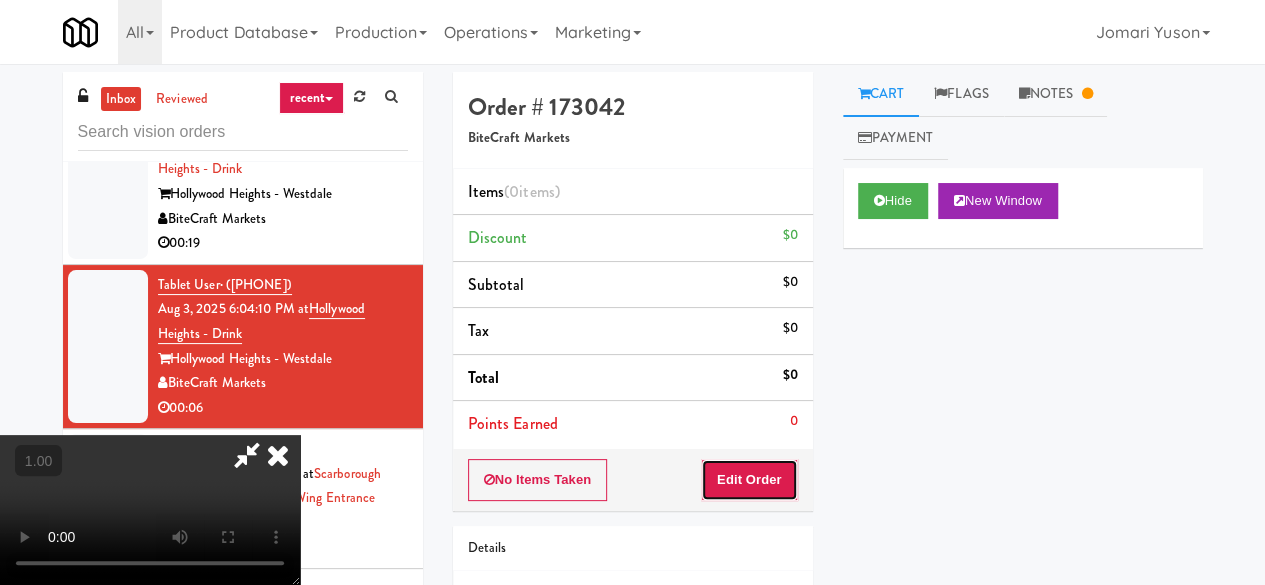 click on "Edit Order" at bounding box center (749, 480) 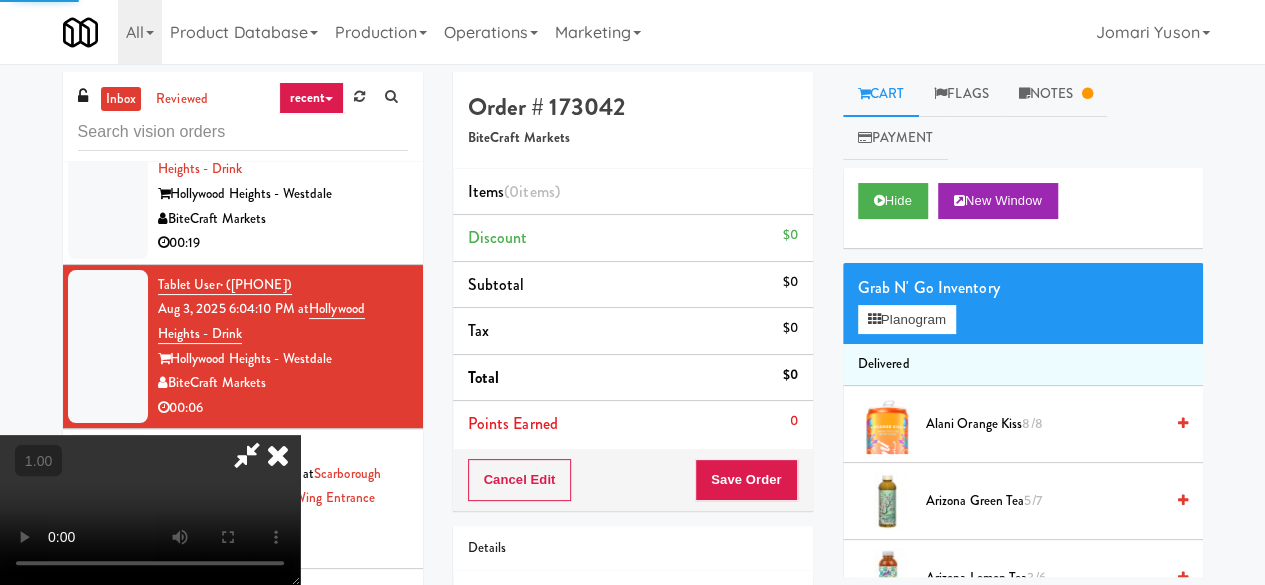 click on "Grab N' Go Inventory" at bounding box center (1023, 288) 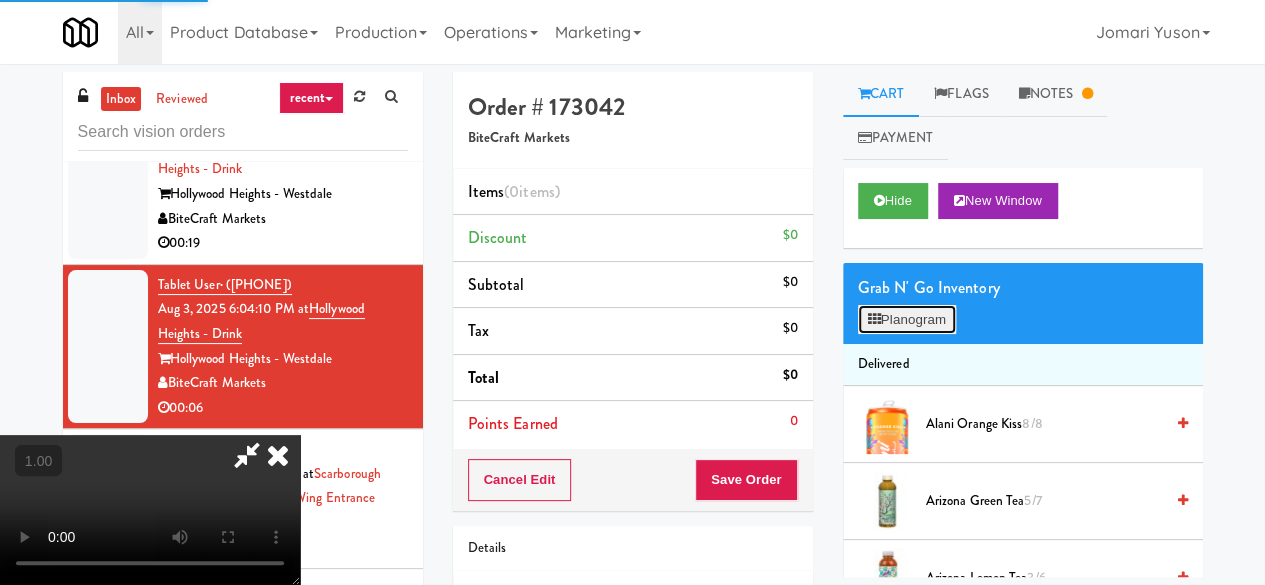 click on "Planogram" at bounding box center (907, 320) 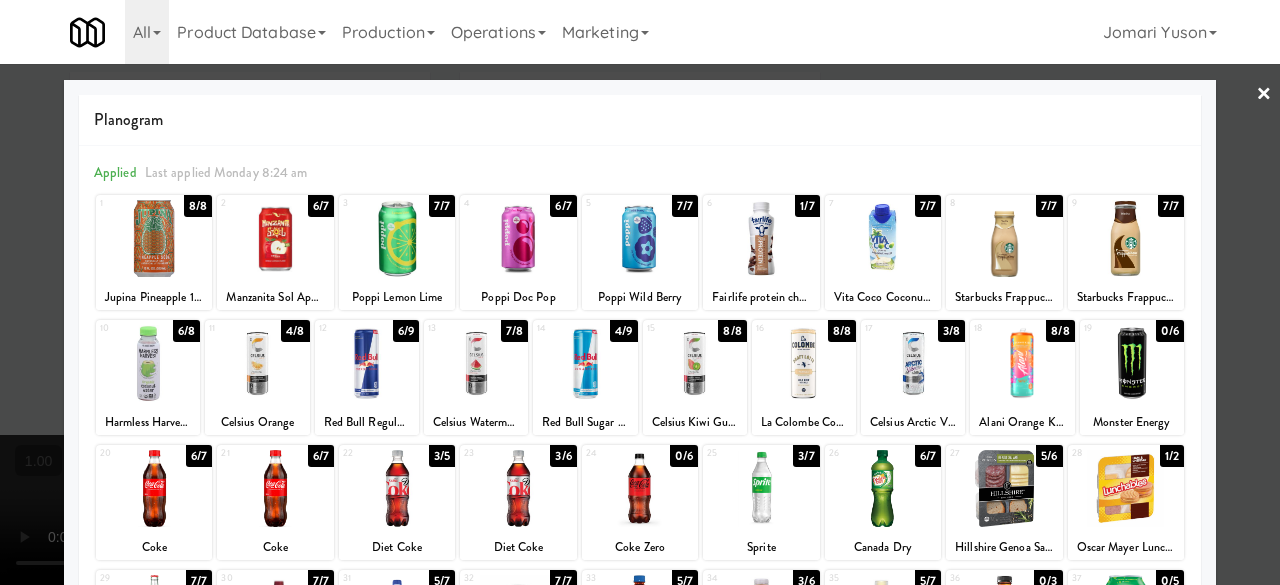 click at bounding box center (518, 238) 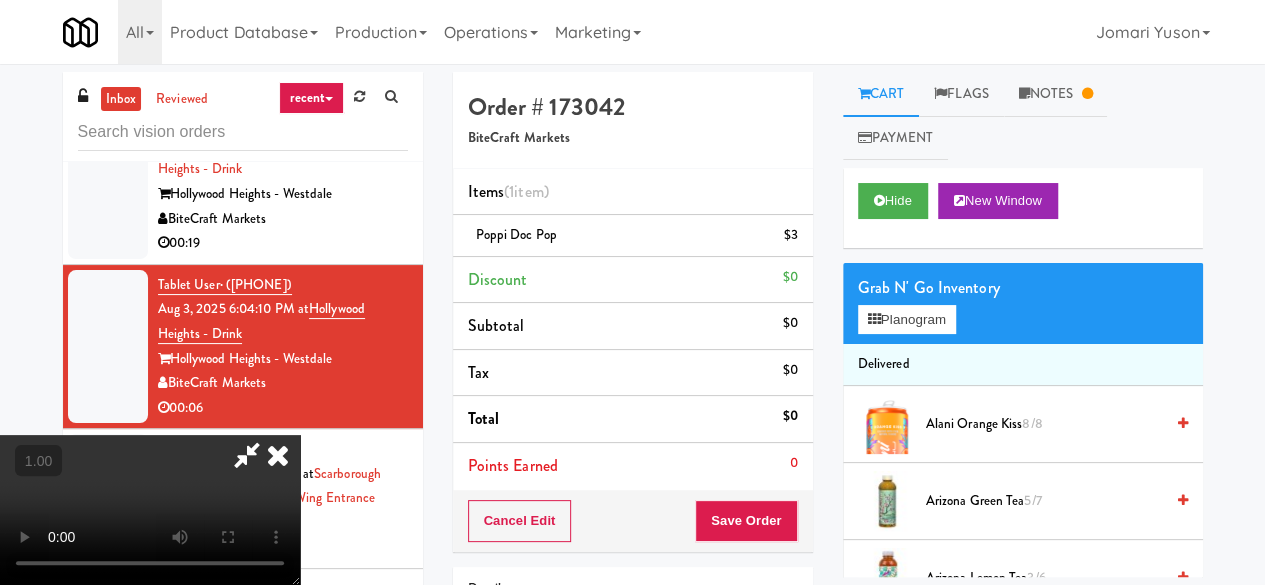 scroll, scrollTop: 0, scrollLeft: 0, axis: both 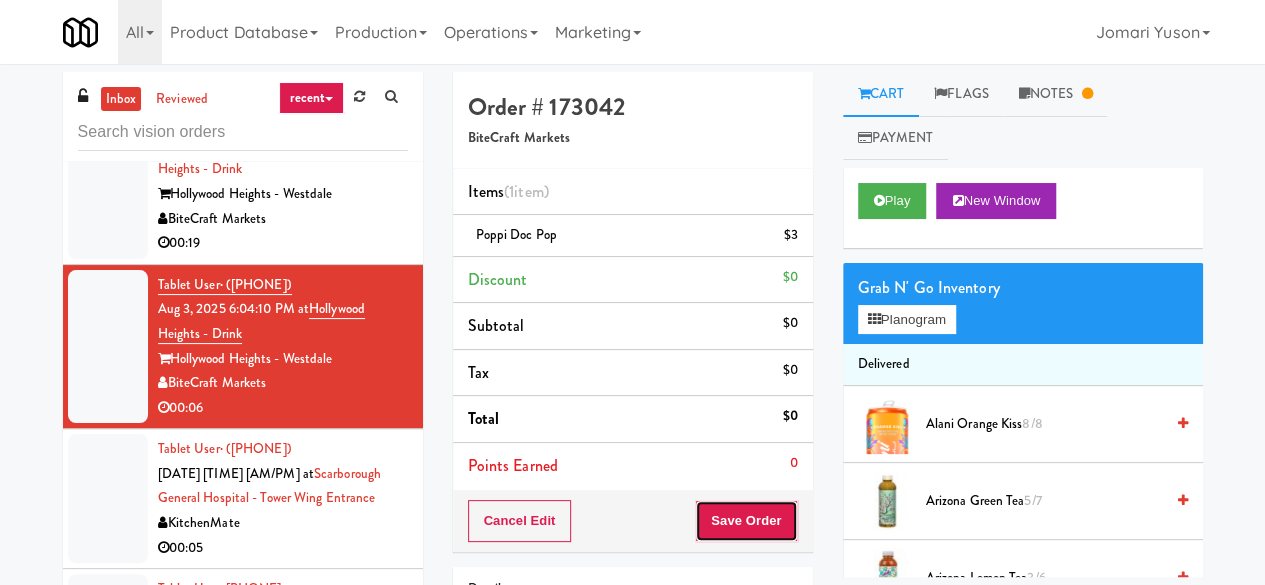 click on "Save Order" at bounding box center (746, 521) 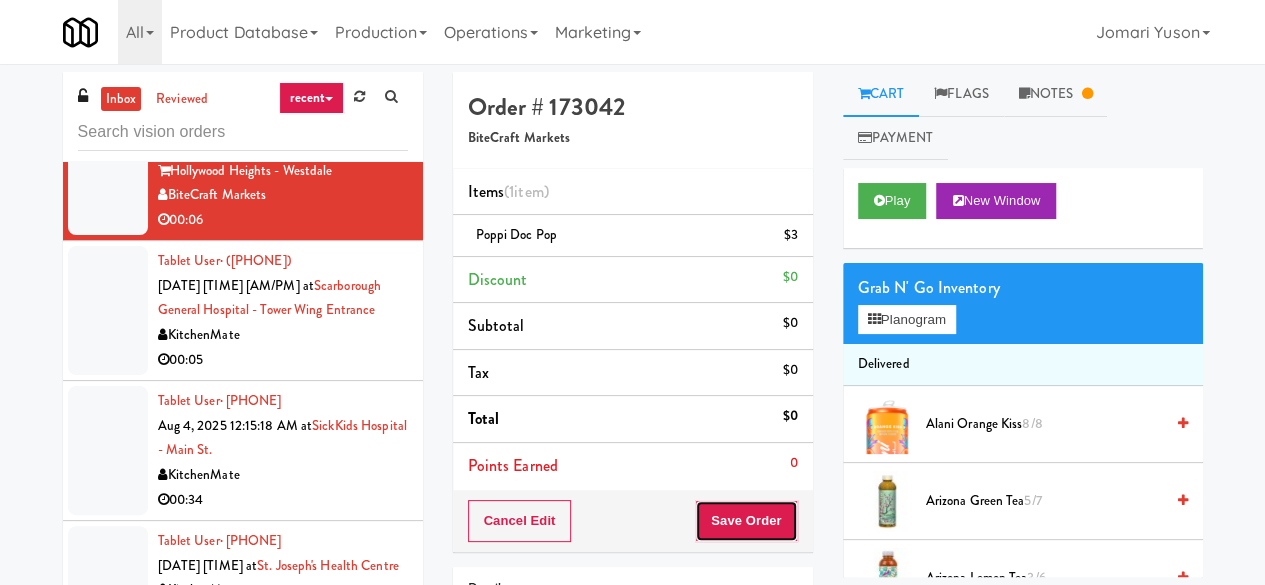 scroll, scrollTop: 1300, scrollLeft: 0, axis: vertical 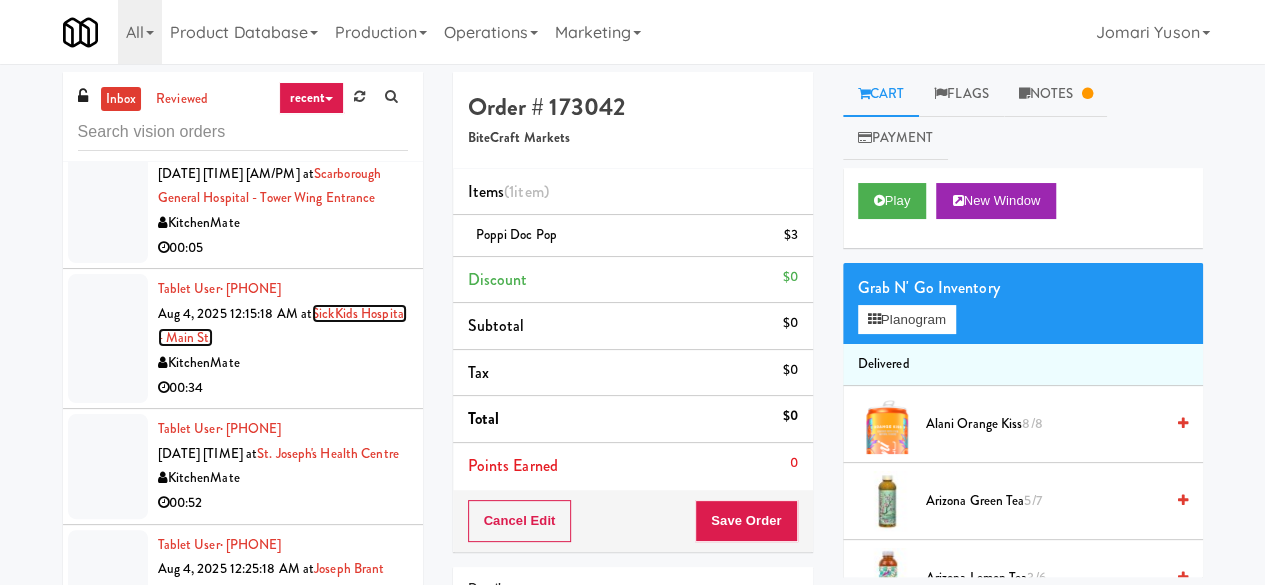 click on "SickKids Hospital - Main St." at bounding box center [282, 326] 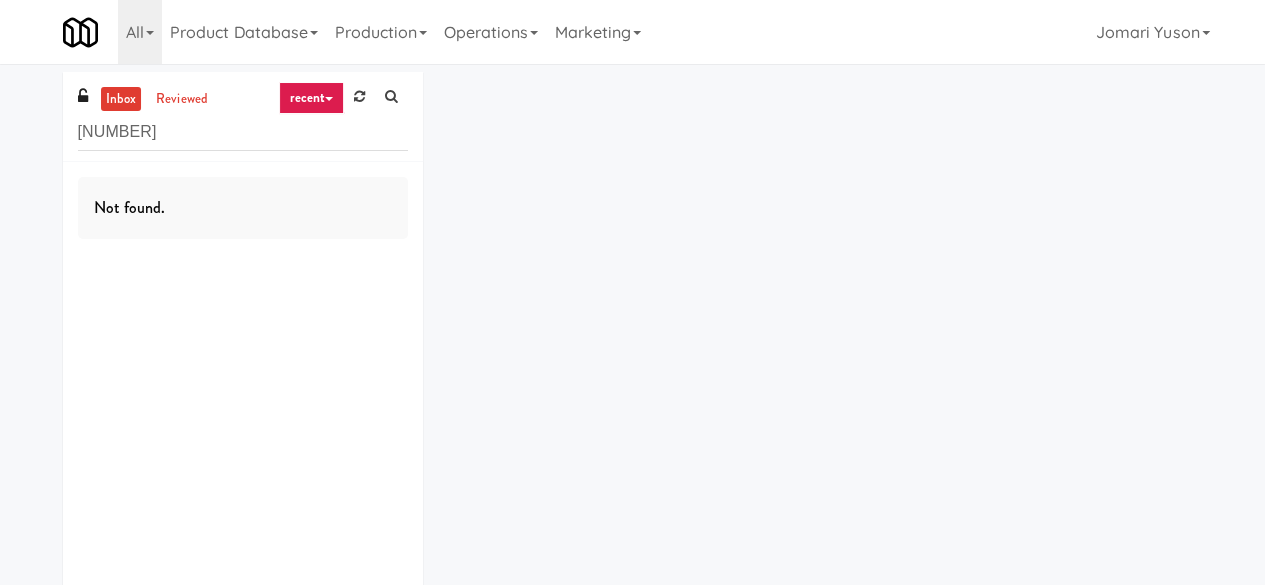 click on "845680" at bounding box center [243, 132] 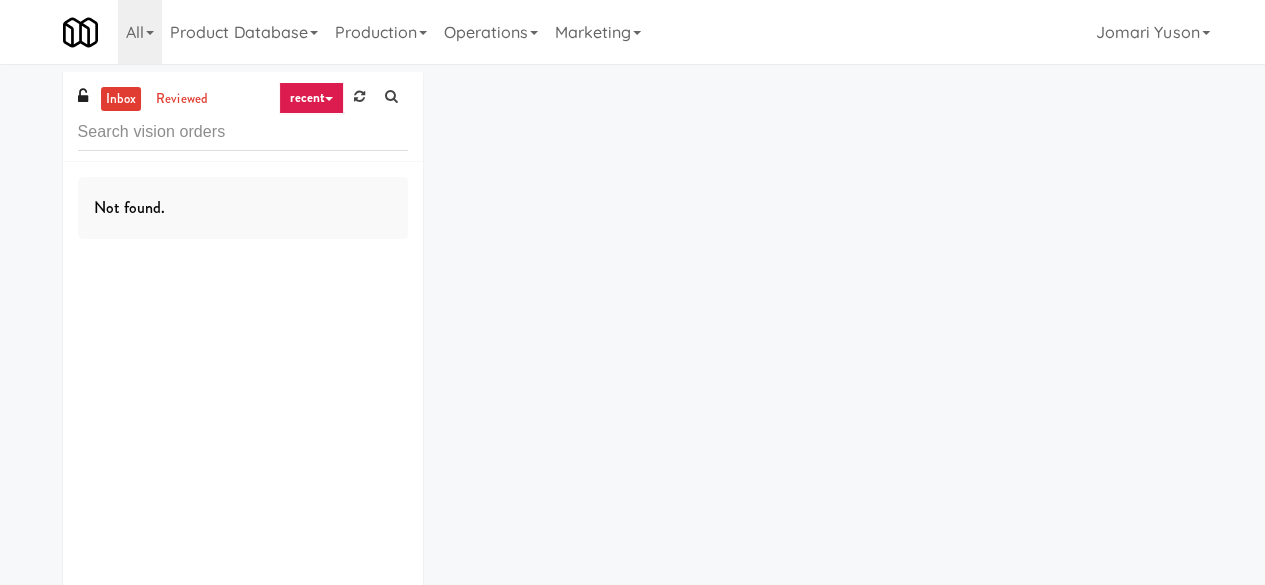 type 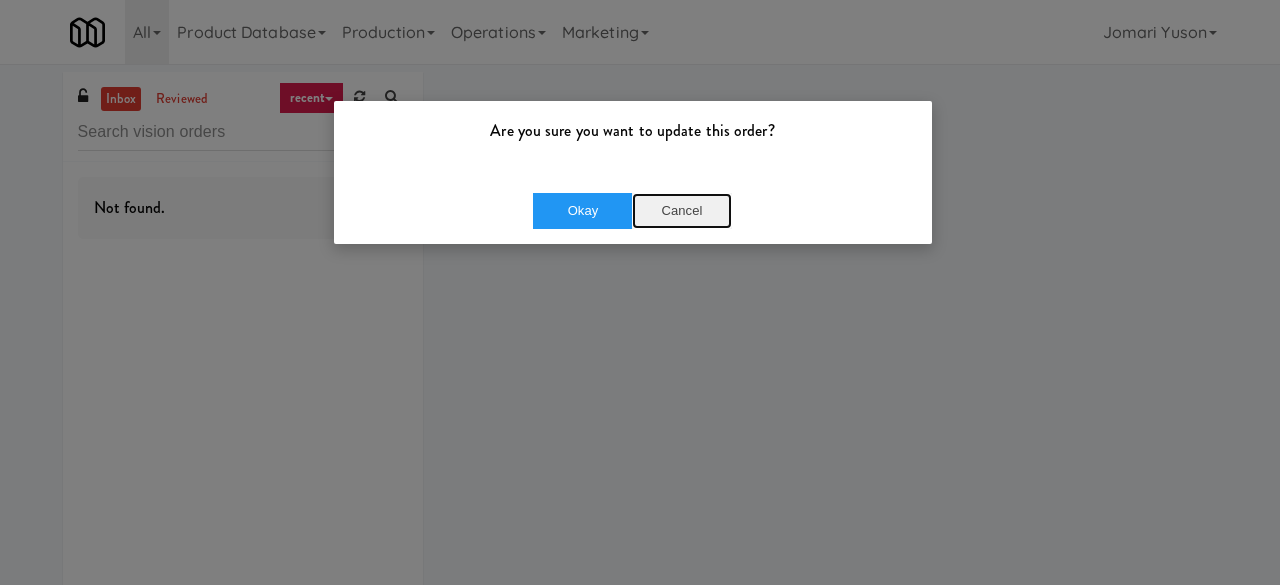 click on "Cancel" at bounding box center [682, 211] 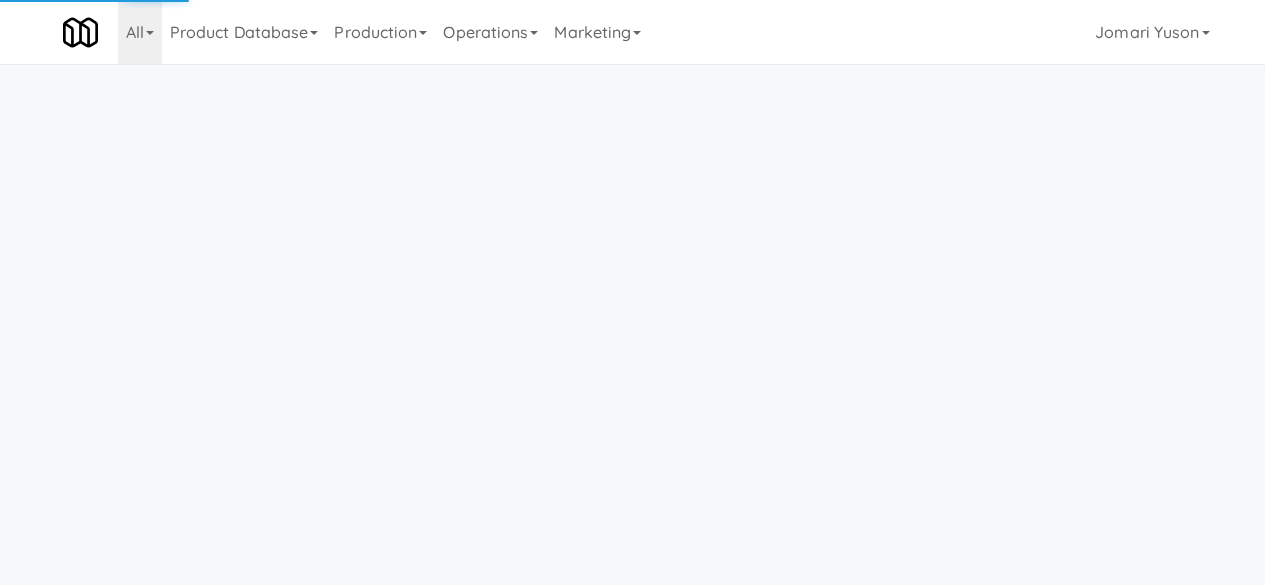 scroll, scrollTop: 0, scrollLeft: 0, axis: both 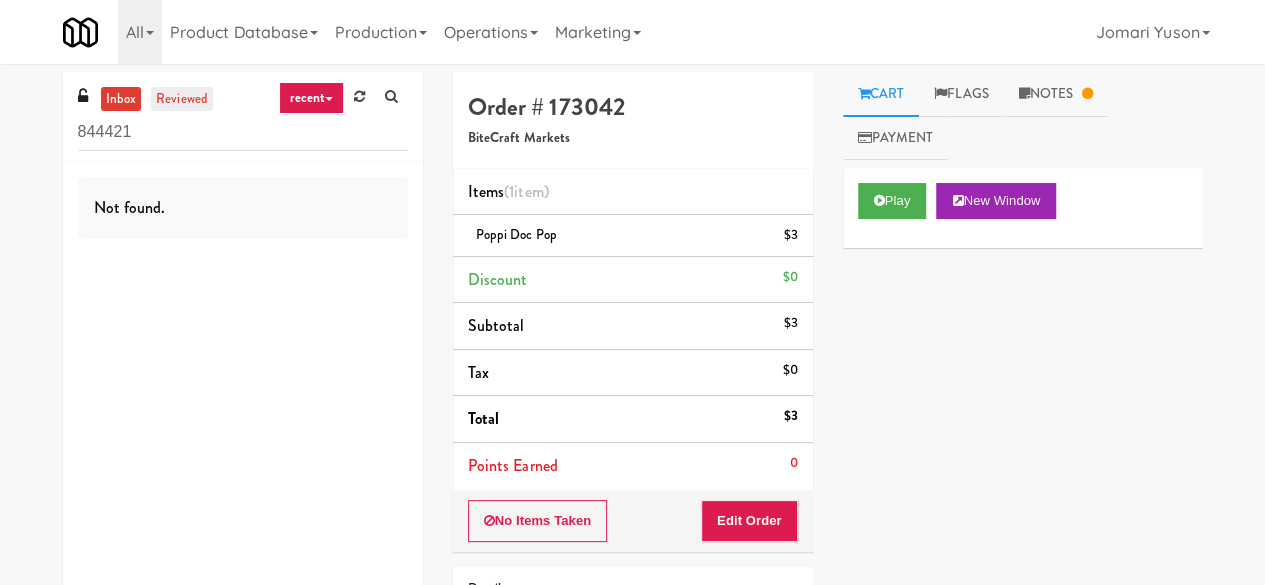 click on "reviewed" at bounding box center [182, 99] 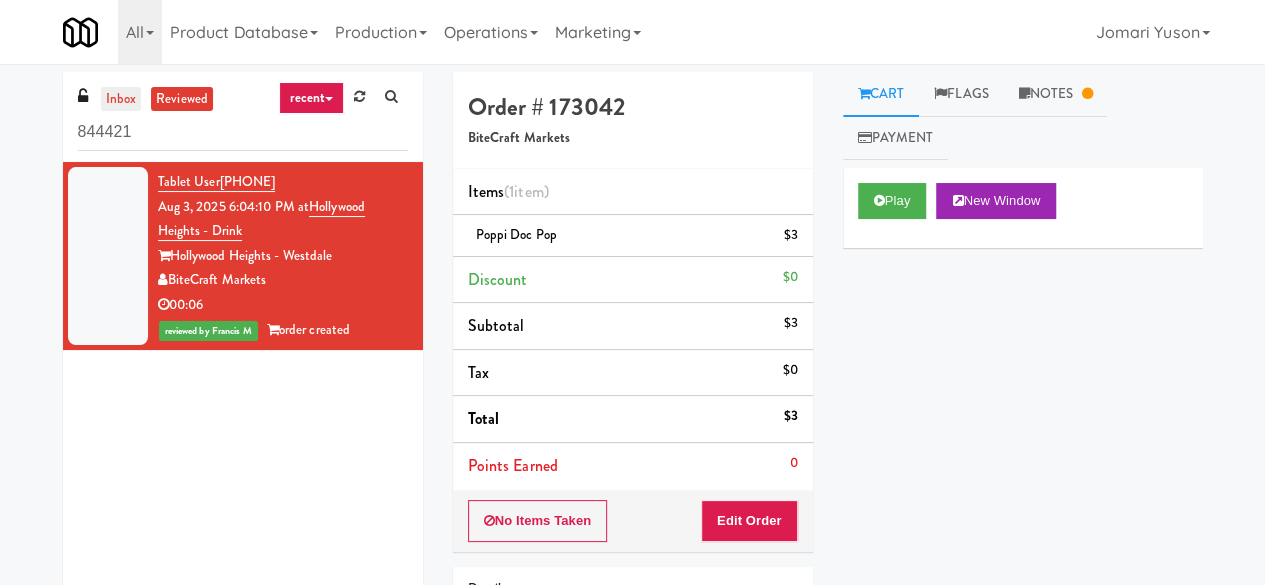 click on "inbox" at bounding box center [121, 99] 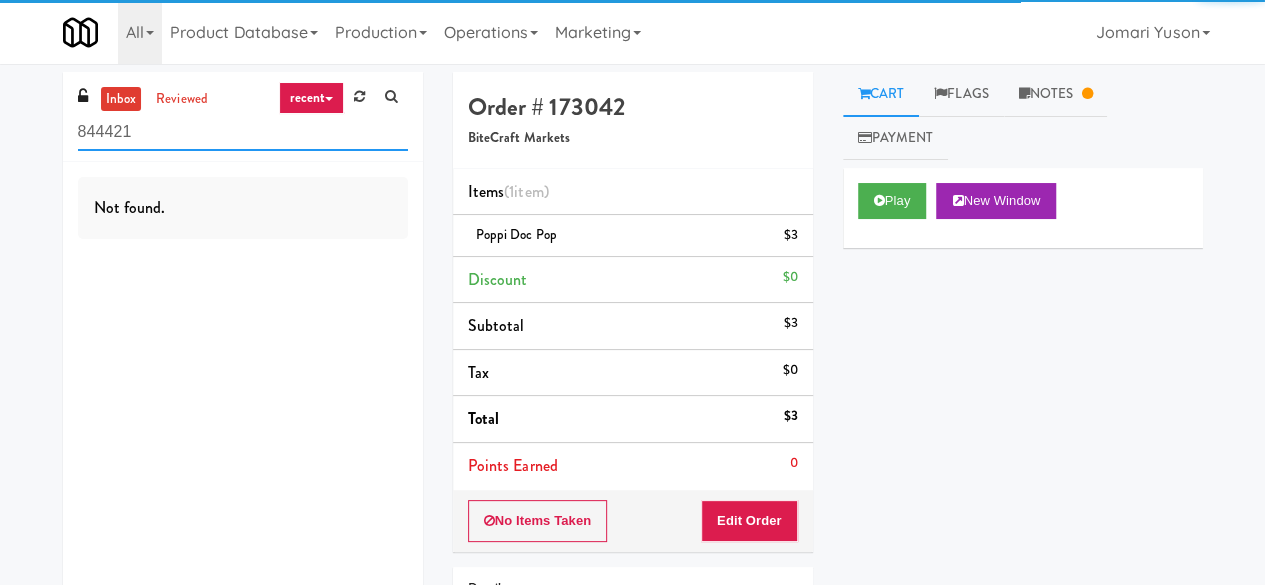 click on "844421" at bounding box center [243, 132] 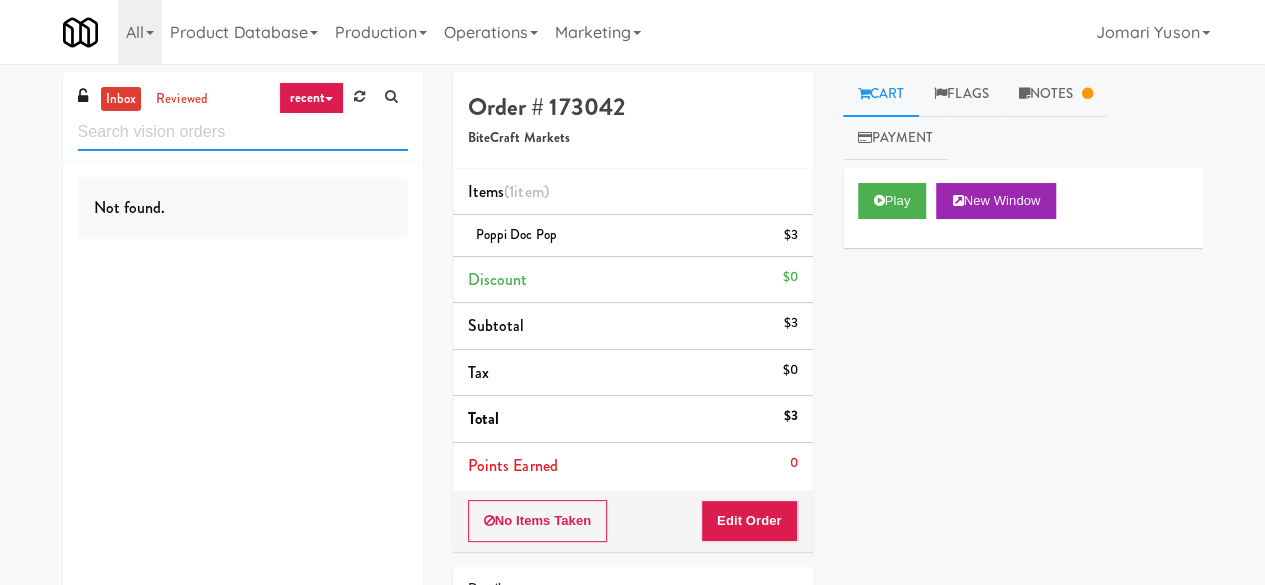 type 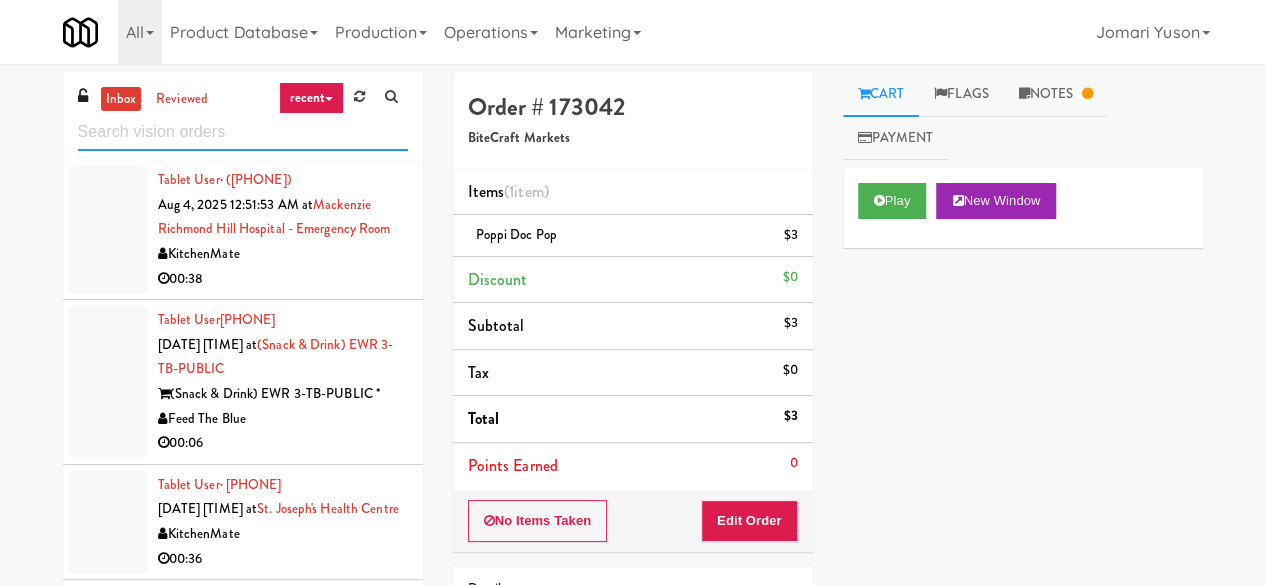 scroll, scrollTop: 1800, scrollLeft: 0, axis: vertical 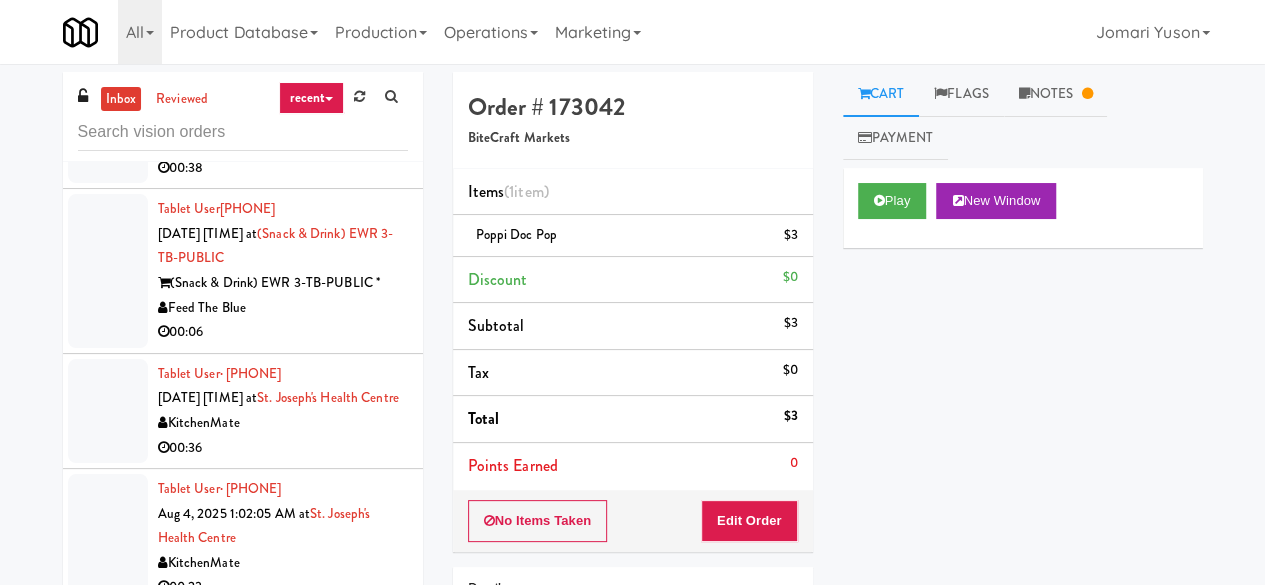 click on "Feed The Blue" at bounding box center [283, 308] 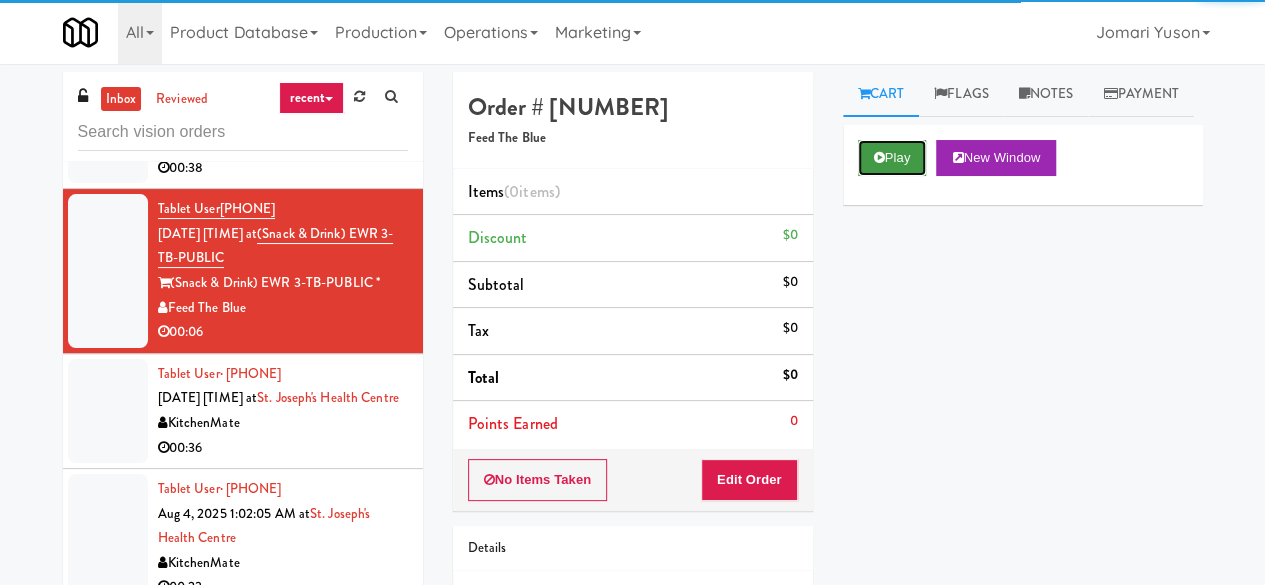 click at bounding box center (879, 157) 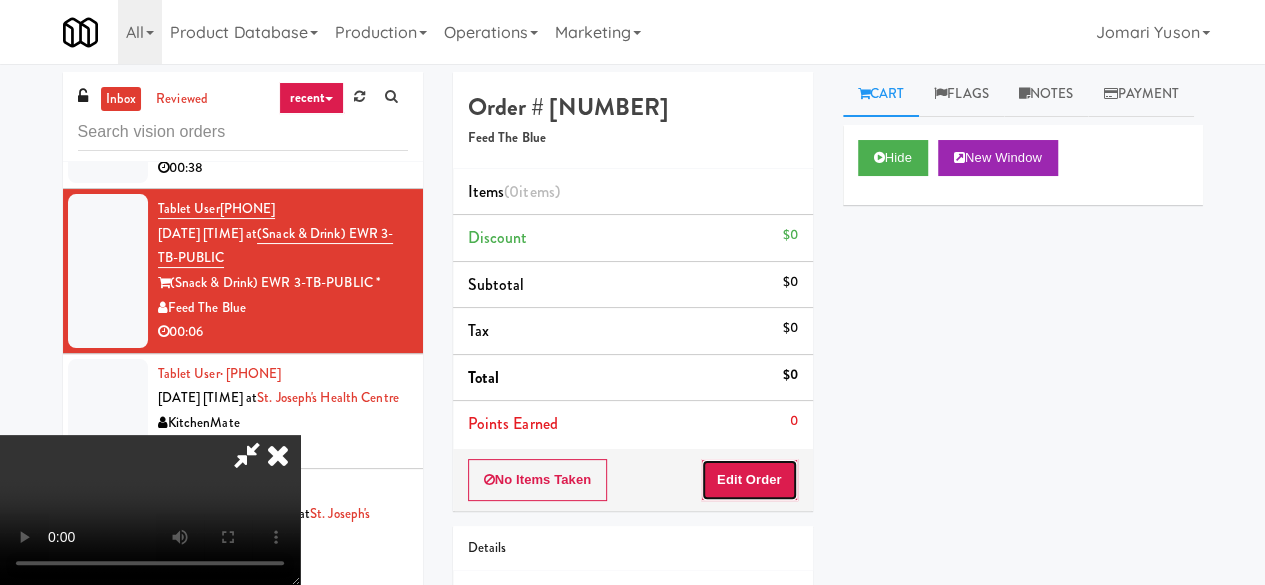 click on "Edit Order" at bounding box center [749, 480] 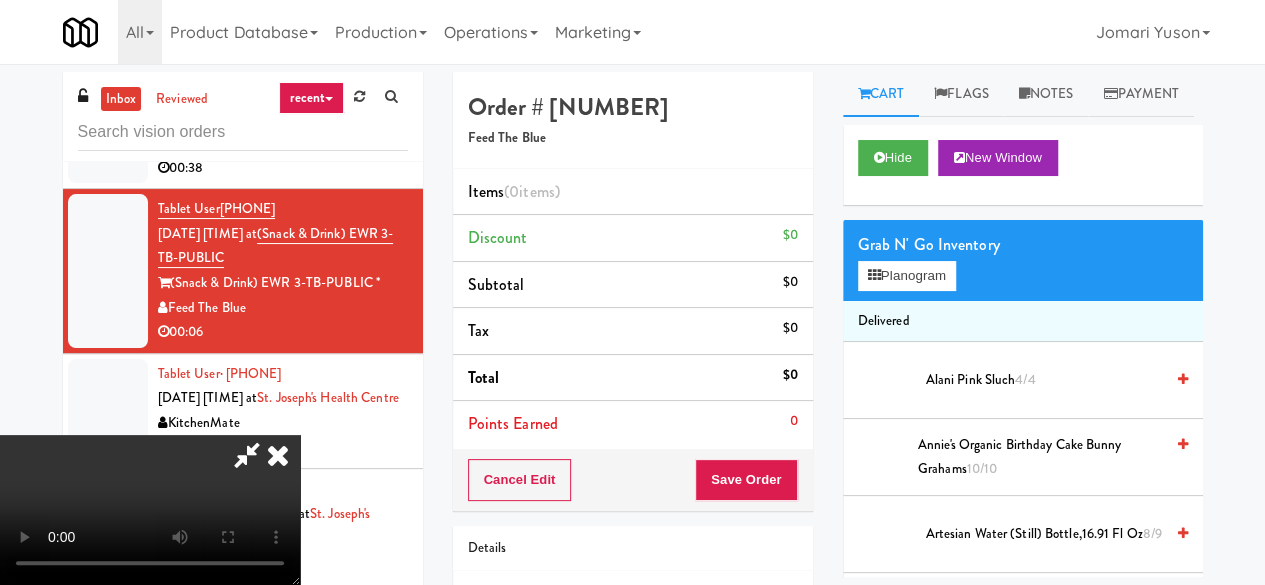 scroll, scrollTop: 263, scrollLeft: 0, axis: vertical 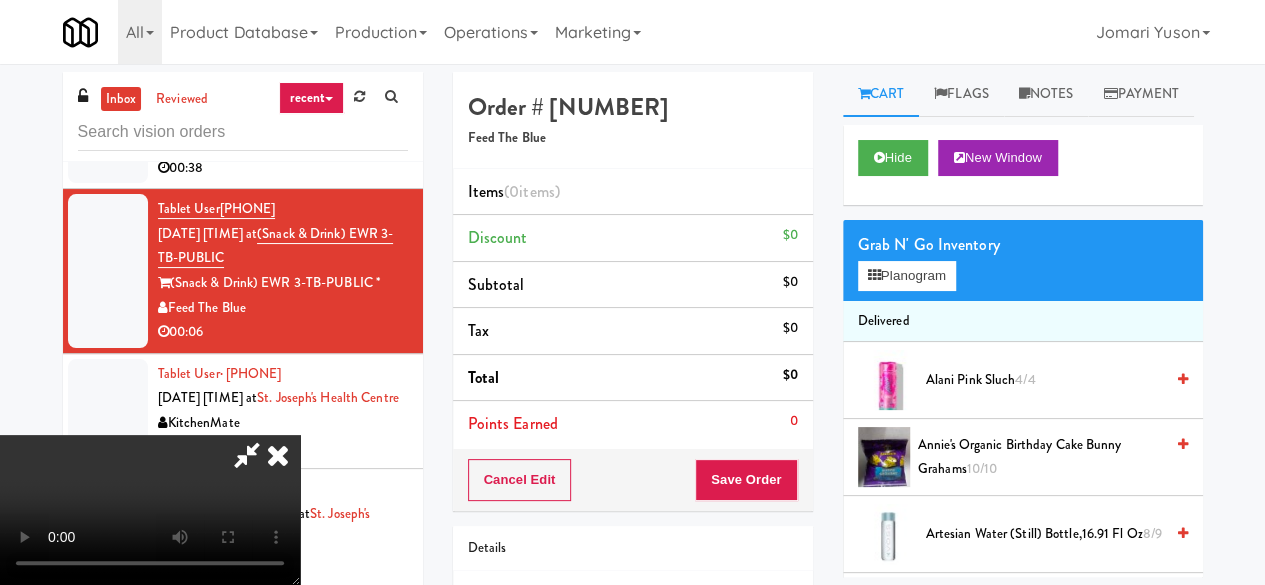 type 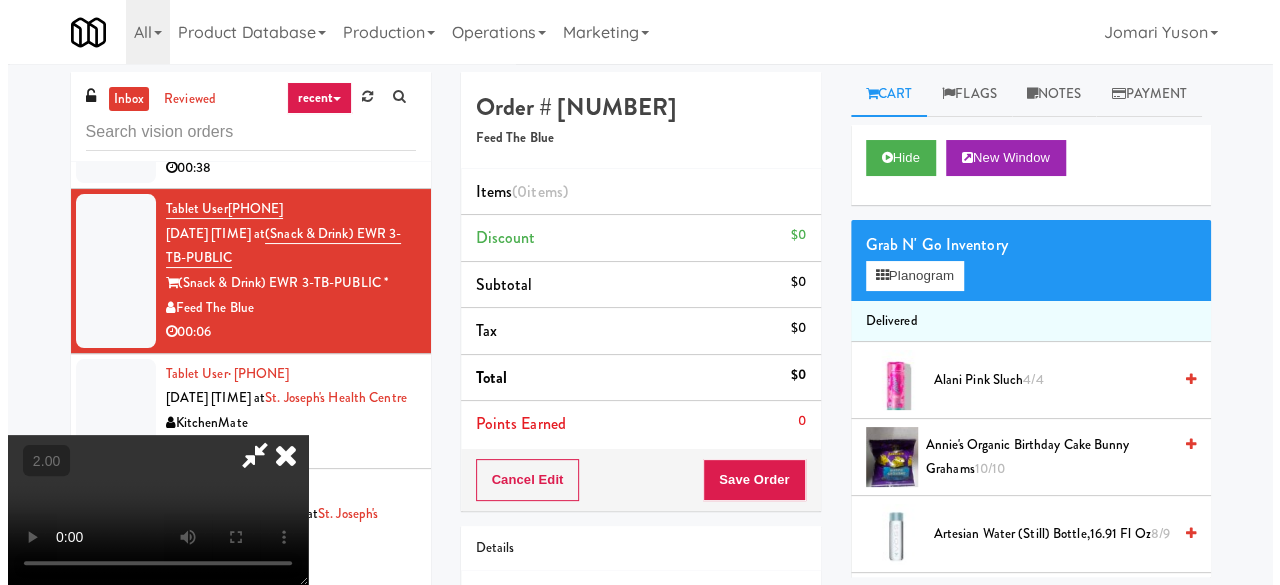 scroll, scrollTop: 0, scrollLeft: 0, axis: both 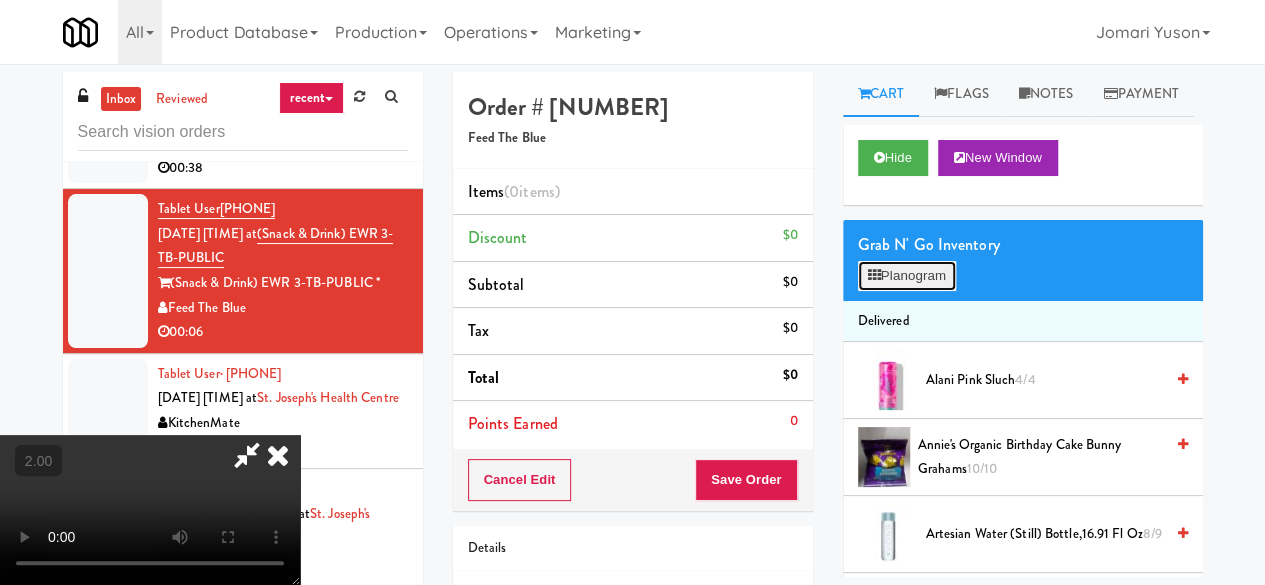 click on "Planogram" at bounding box center (907, 276) 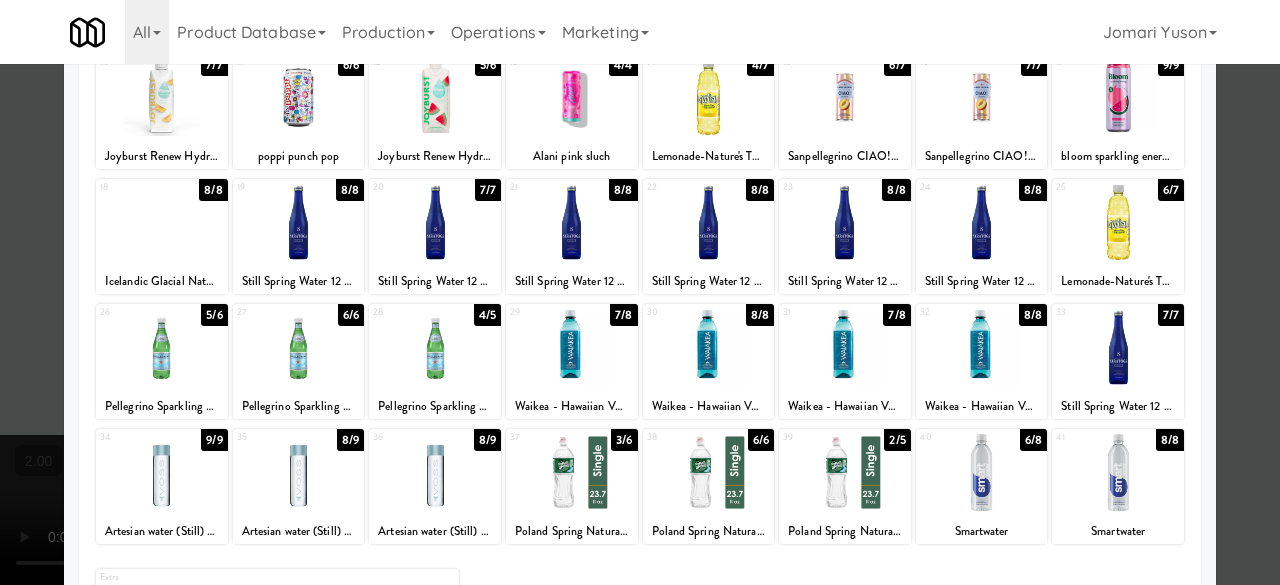scroll, scrollTop: 196, scrollLeft: 0, axis: vertical 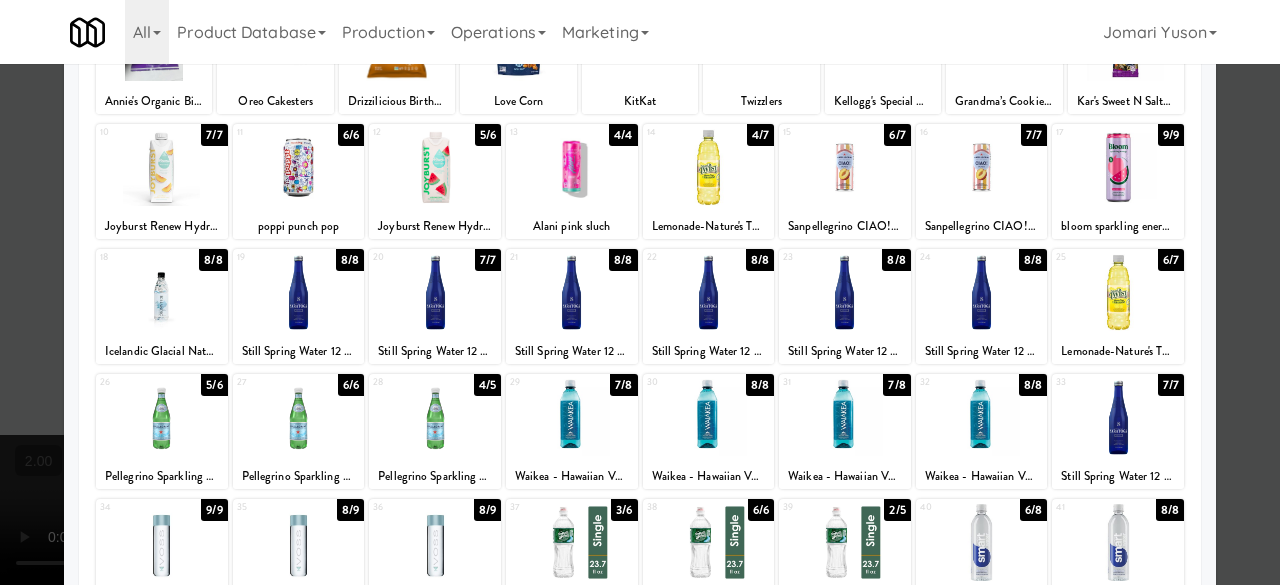 click at bounding box center [982, 542] 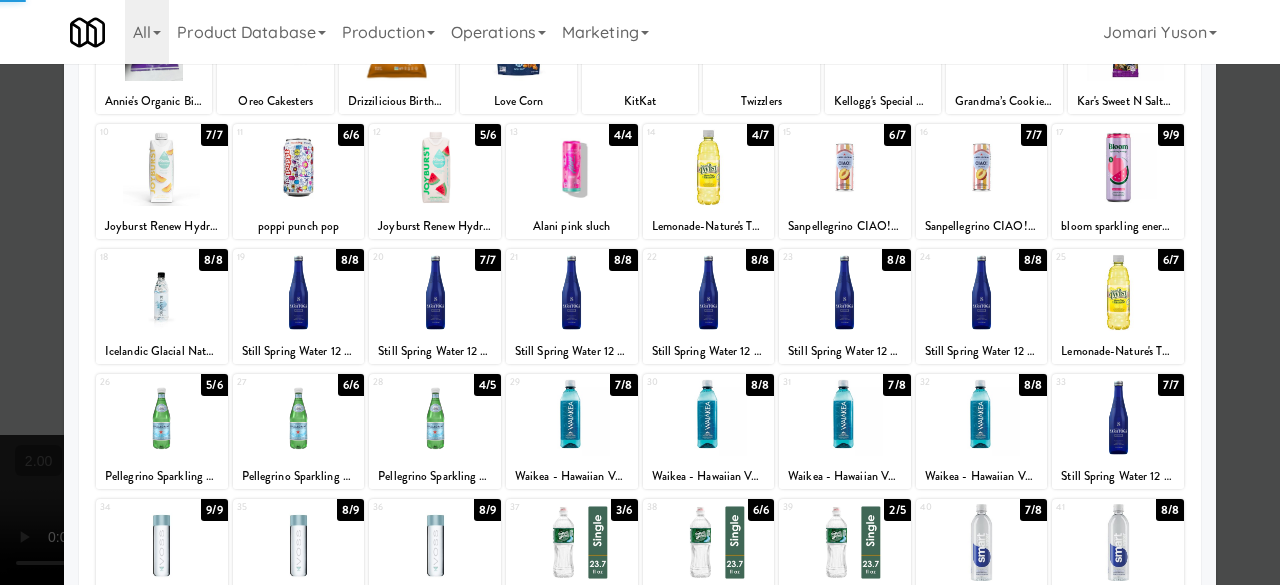 click at bounding box center (1118, 542) 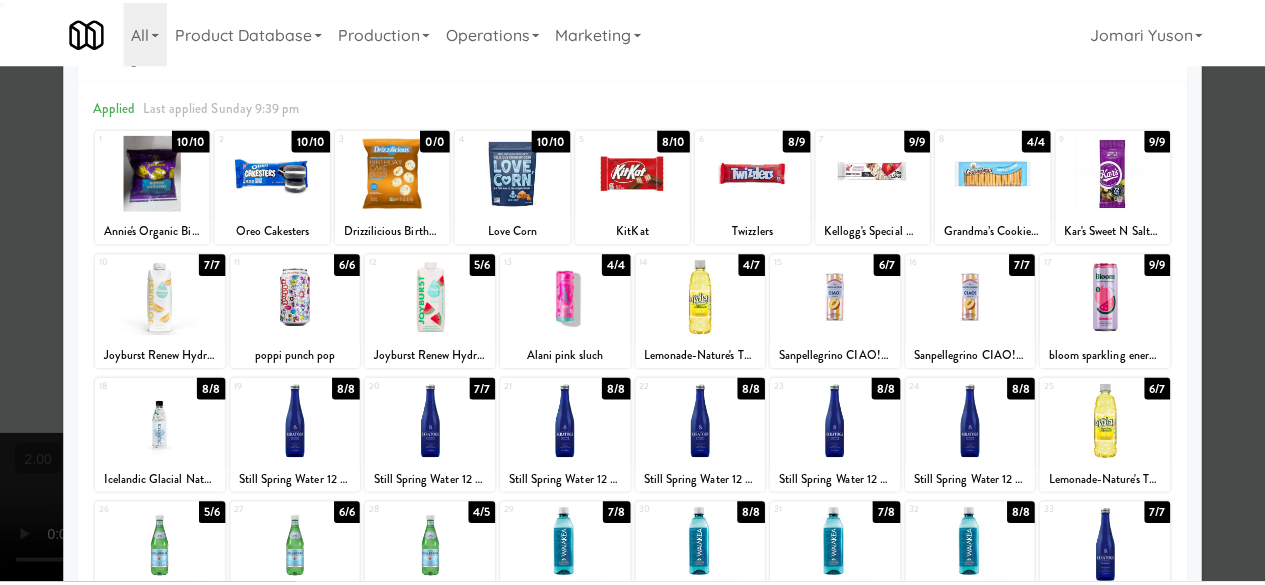 scroll, scrollTop: 0, scrollLeft: 0, axis: both 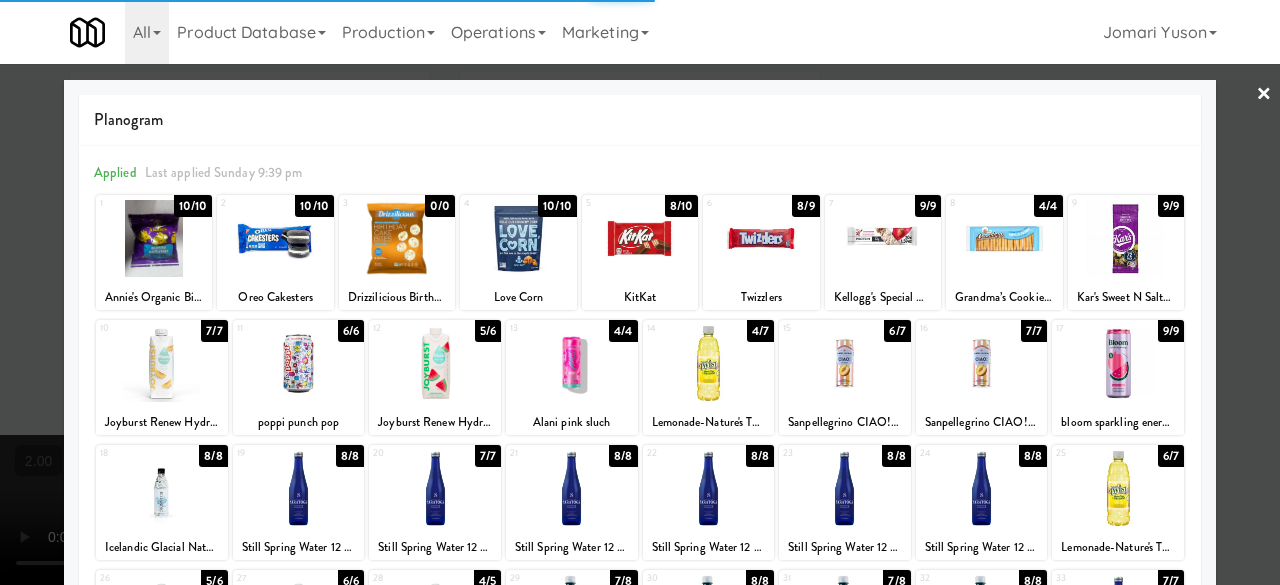 drag, startPoint x: 1241, startPoint y: 107, endPoint x: 985, endPoint y: 146, distance: 258.95367 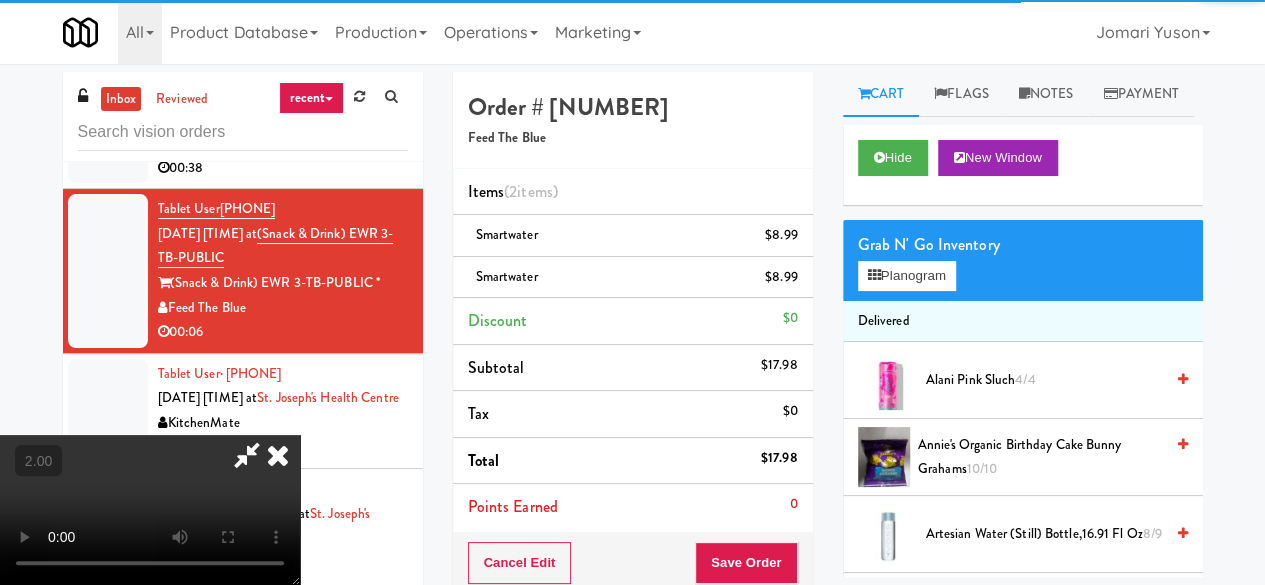 click at bounding box center (247, 455) 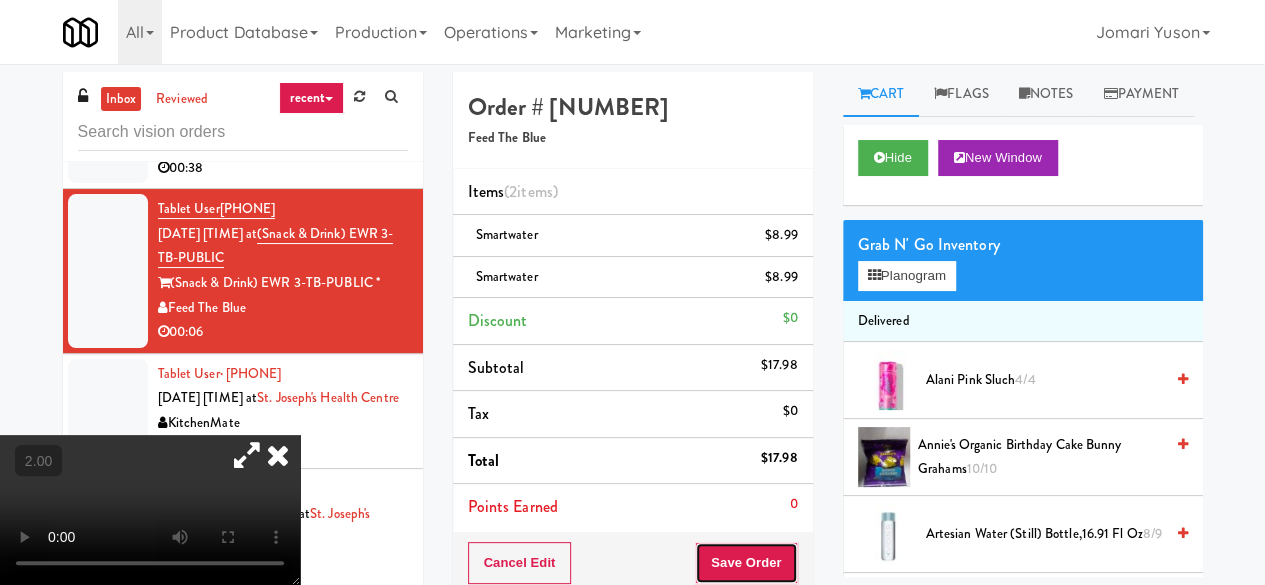 click on "Save Order" at bounding box center (746, 563) 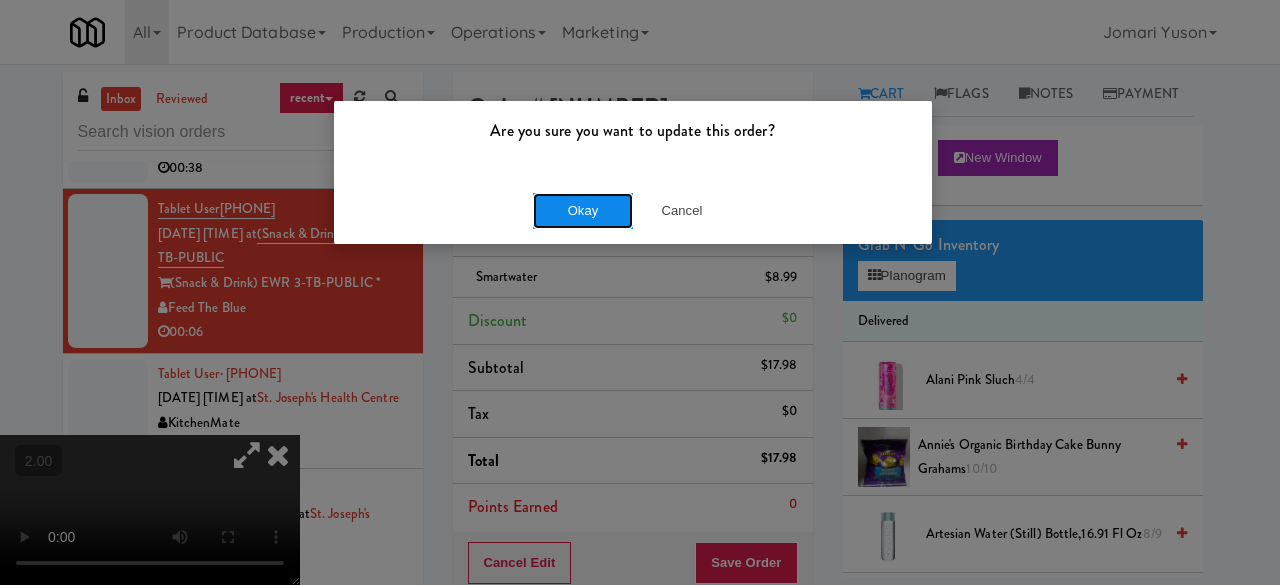 click on "Okay" at bounding box center [583, 211] 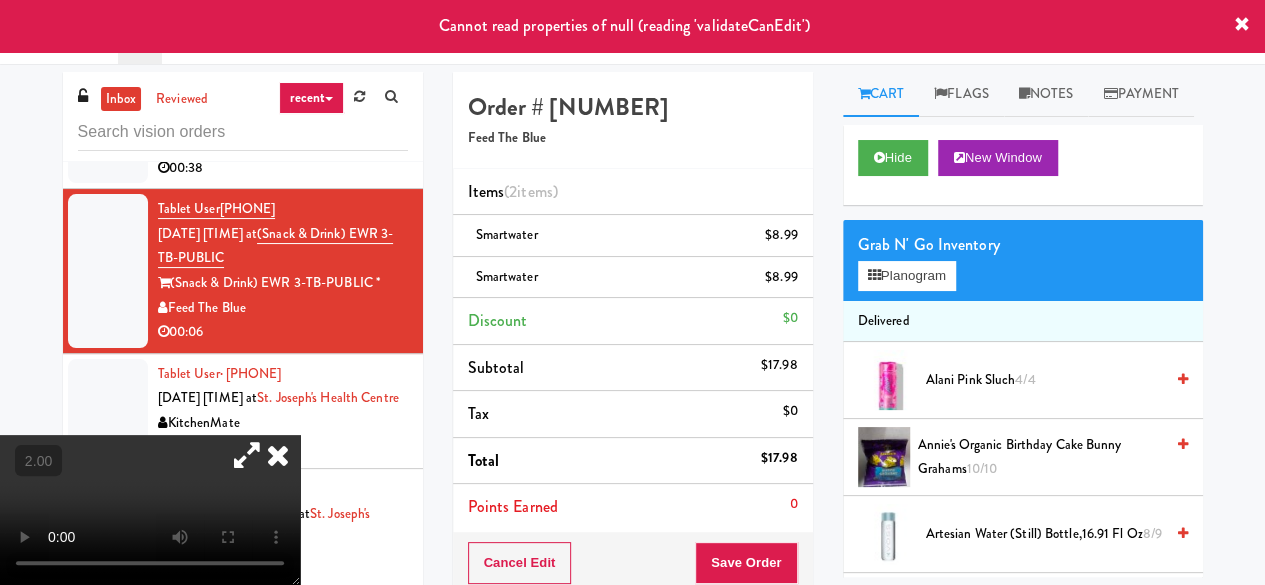 click at bounding box center [278, 455] 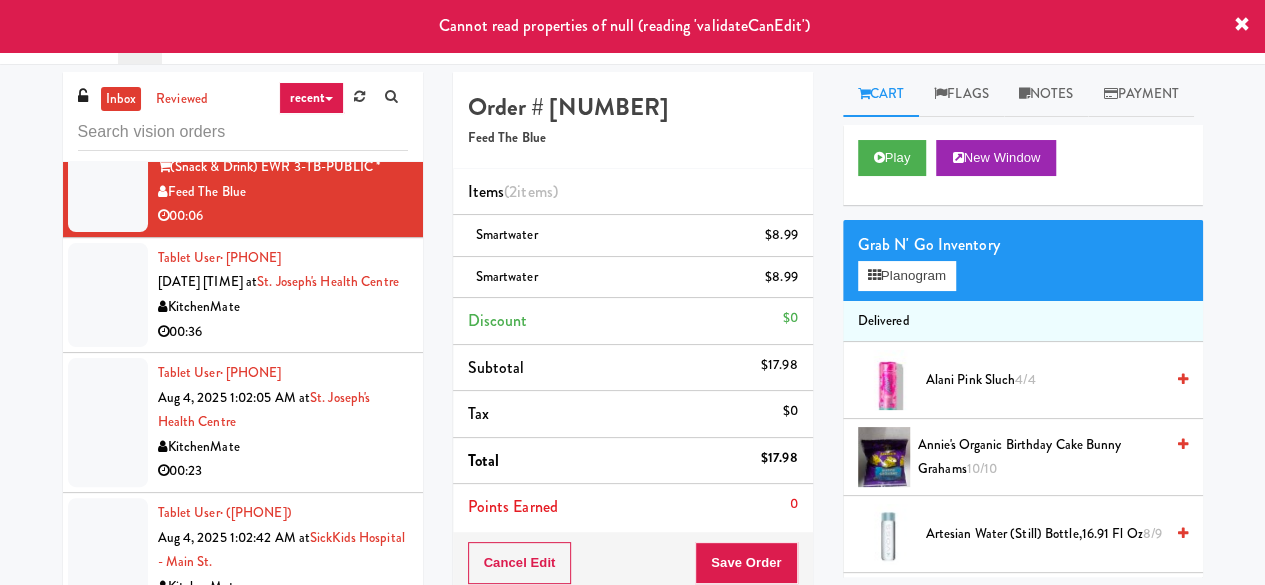 scroll, scrollTop: 2000, scrollLeft: 0, axis: vertical 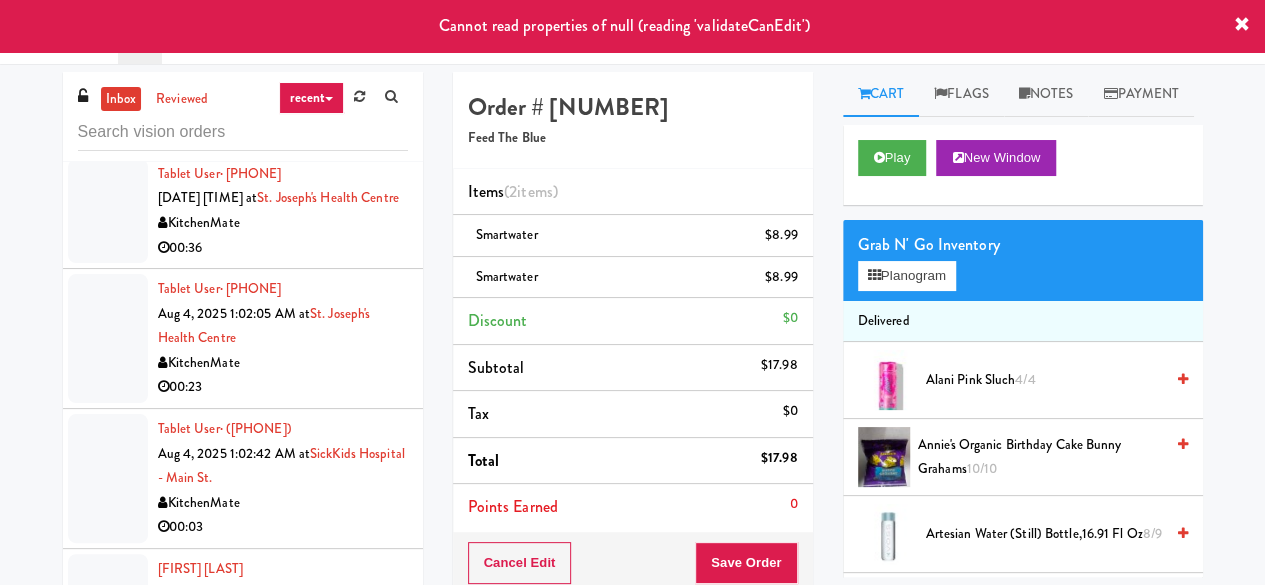 click on "KitchenMate" at bounding box center [283, 223] 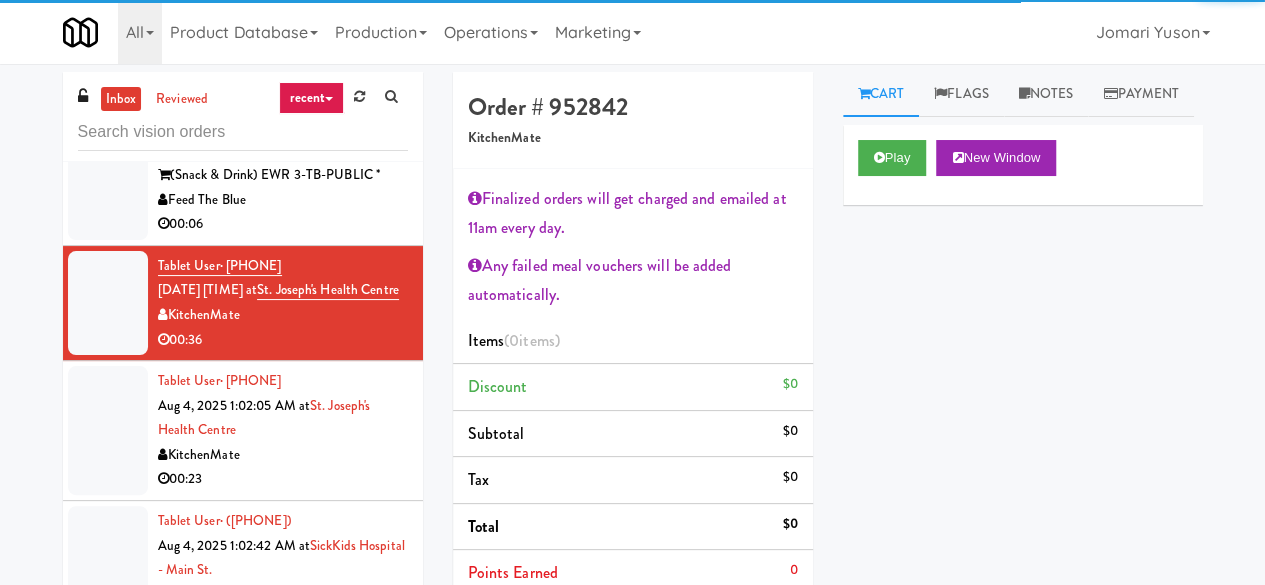 scroll, scrollTop: 1800, scrollLeft: 0, axis: vertical 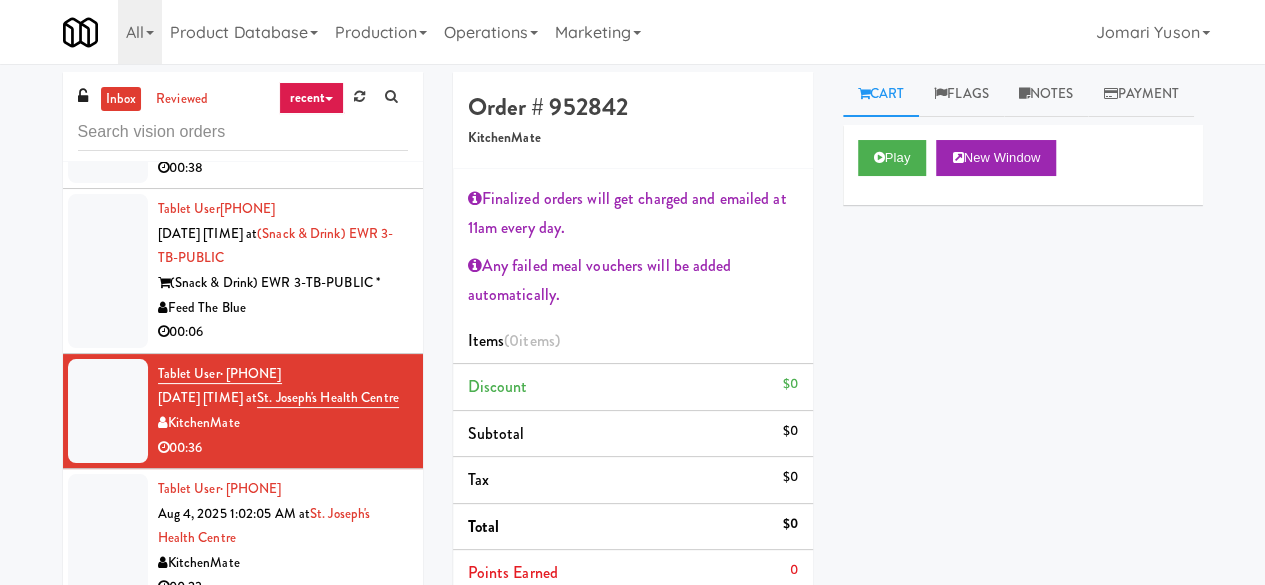 click on "00:06" at bounding box center (283, 332) 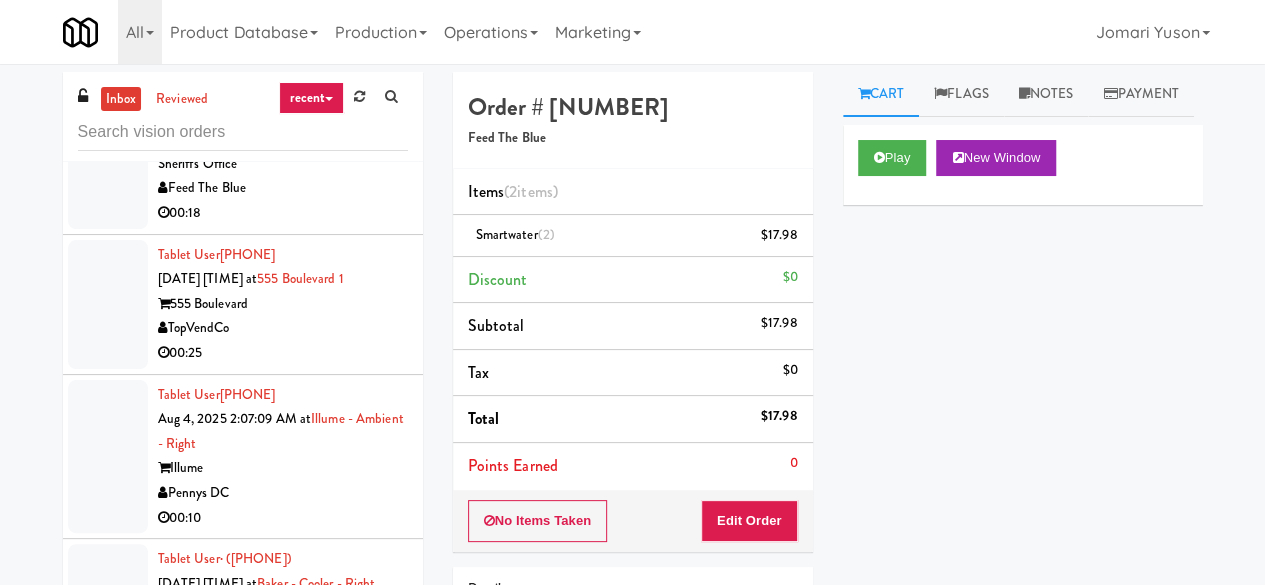scroll, scrollTop: 4369, scrollLeft: 0, axis: vertical 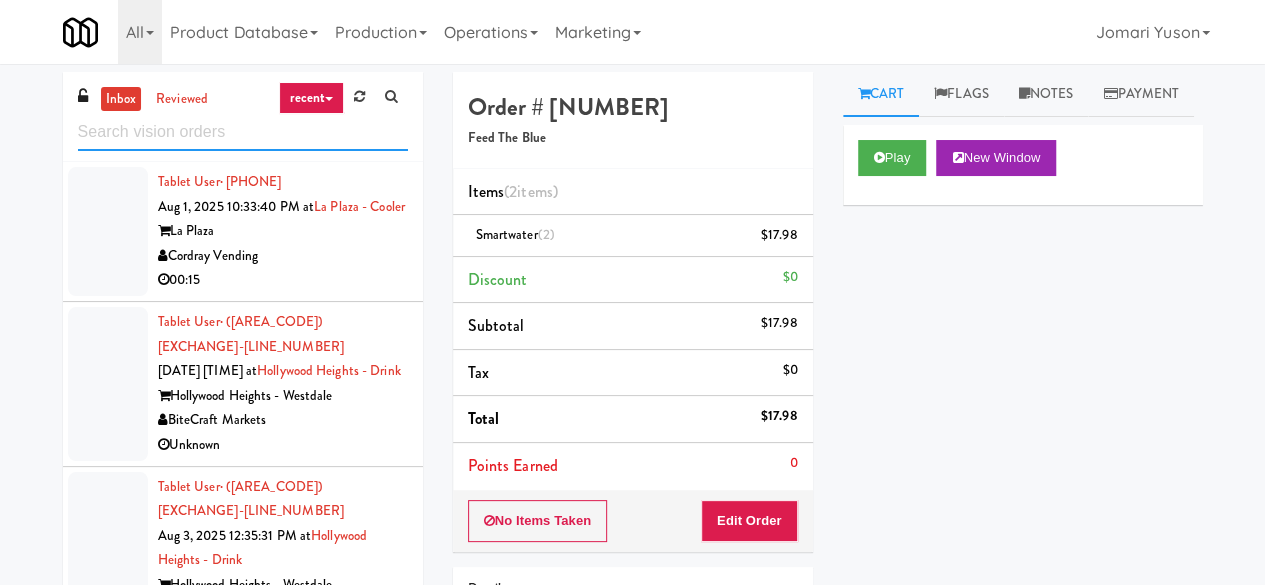 click at bounding box center [243, 132] 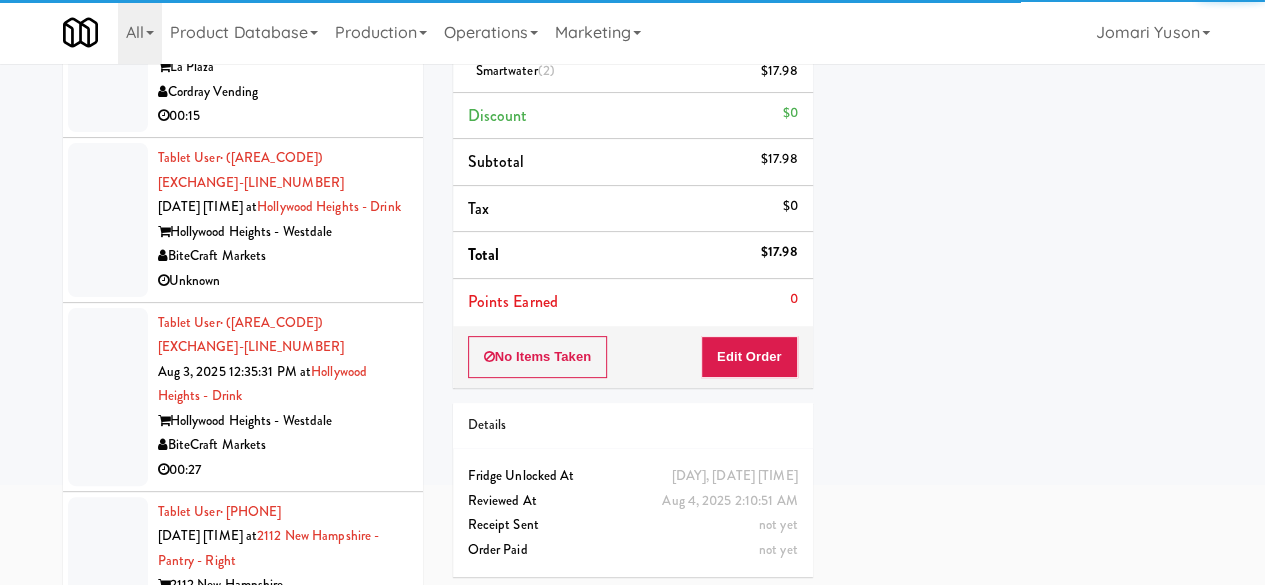 scroll, scrollTop: 190, scrollLeft: 0, axis: vertical 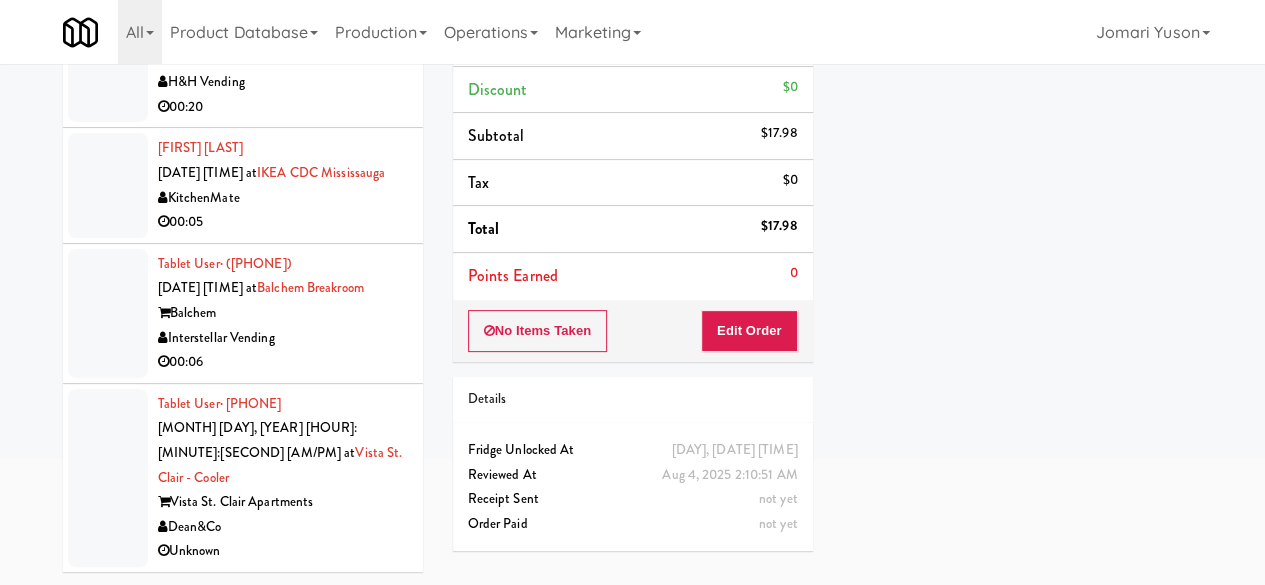 click on "Interstellar Vending" at bounding box center (283, 338) 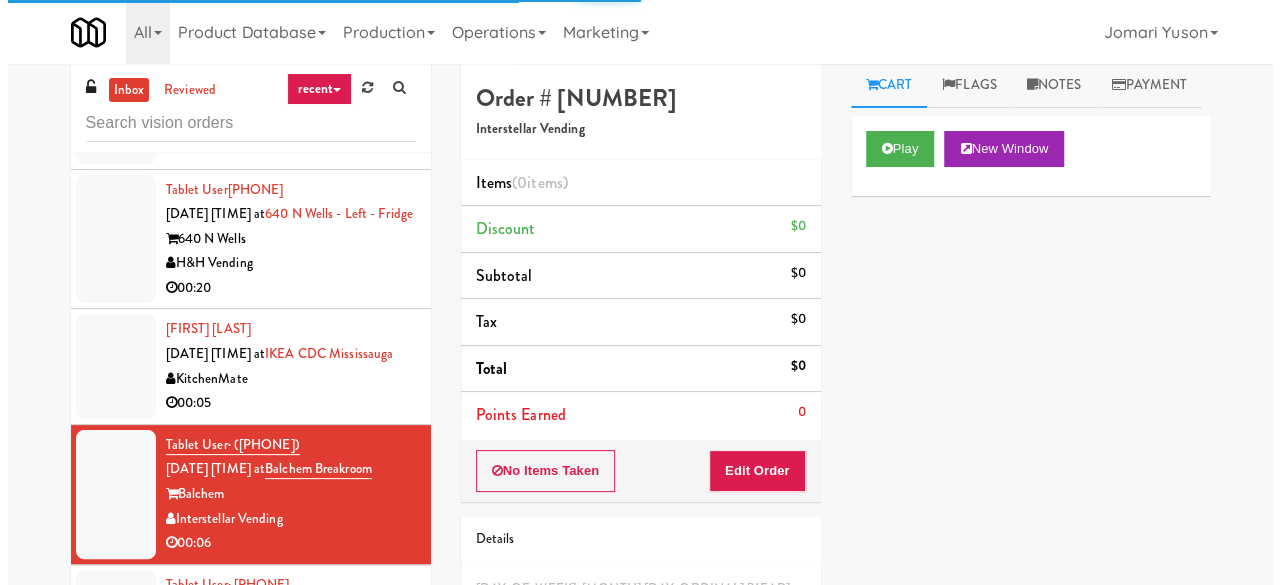 scroll, scrollTop: 0, scrollLeft: 0, axis: both 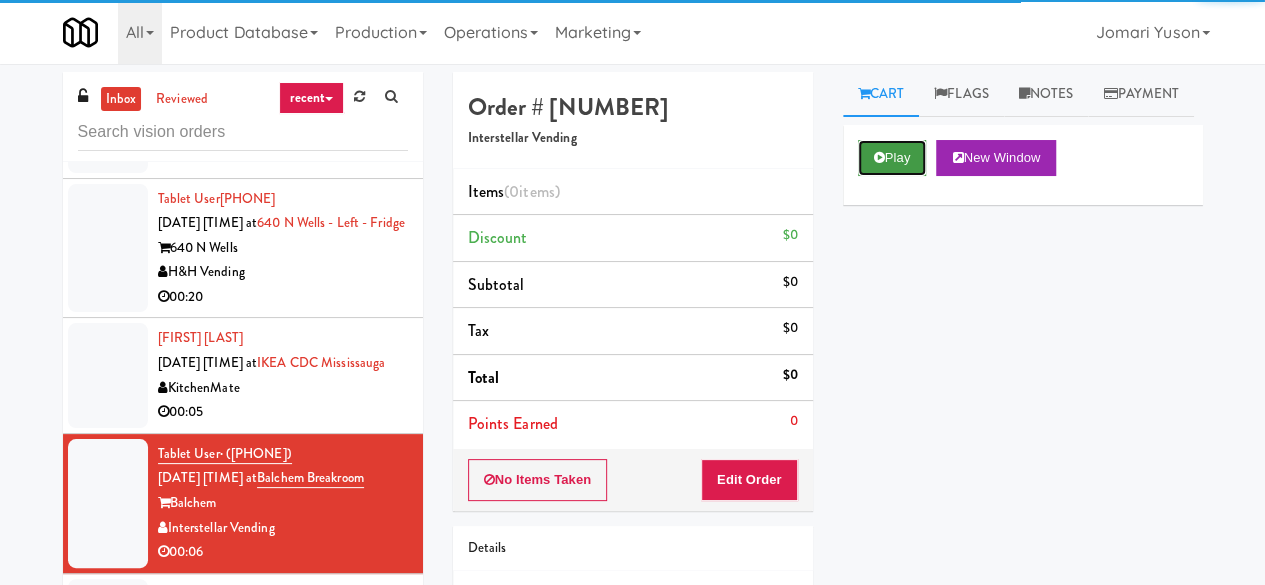 click on "Play" at bounding box center [892, 158] 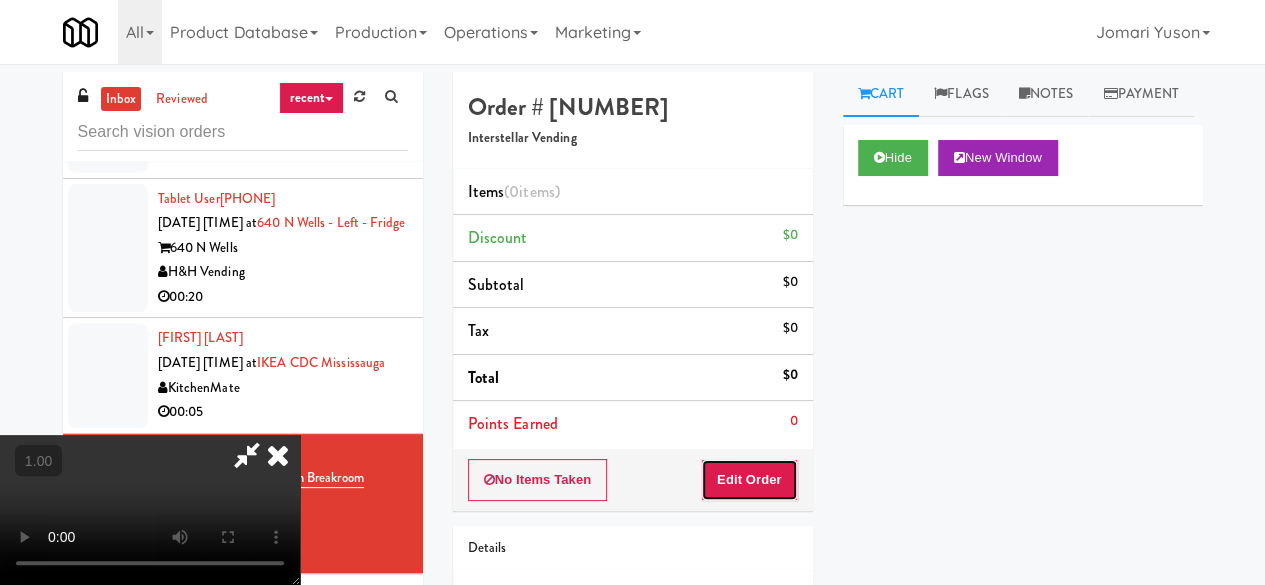 click on "Edit Order" at bounding box center (749, 480) 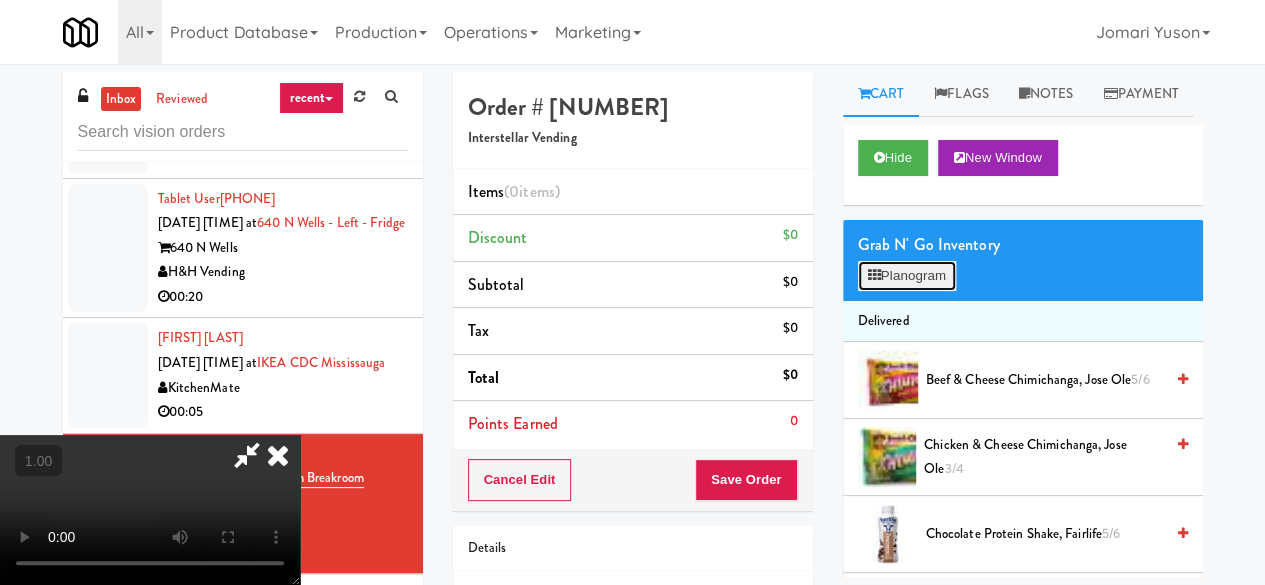 click on "Planogram" at bounding box center [907, 276] 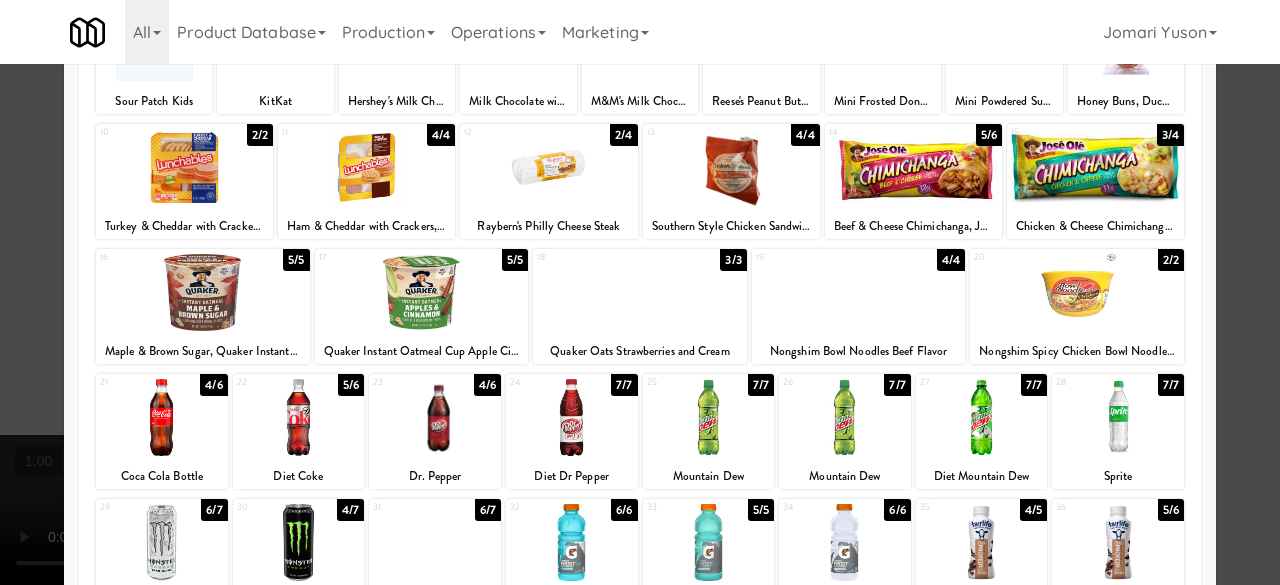 scroll, scrollTop: 96, scrollLeft: 0, axis: vertical 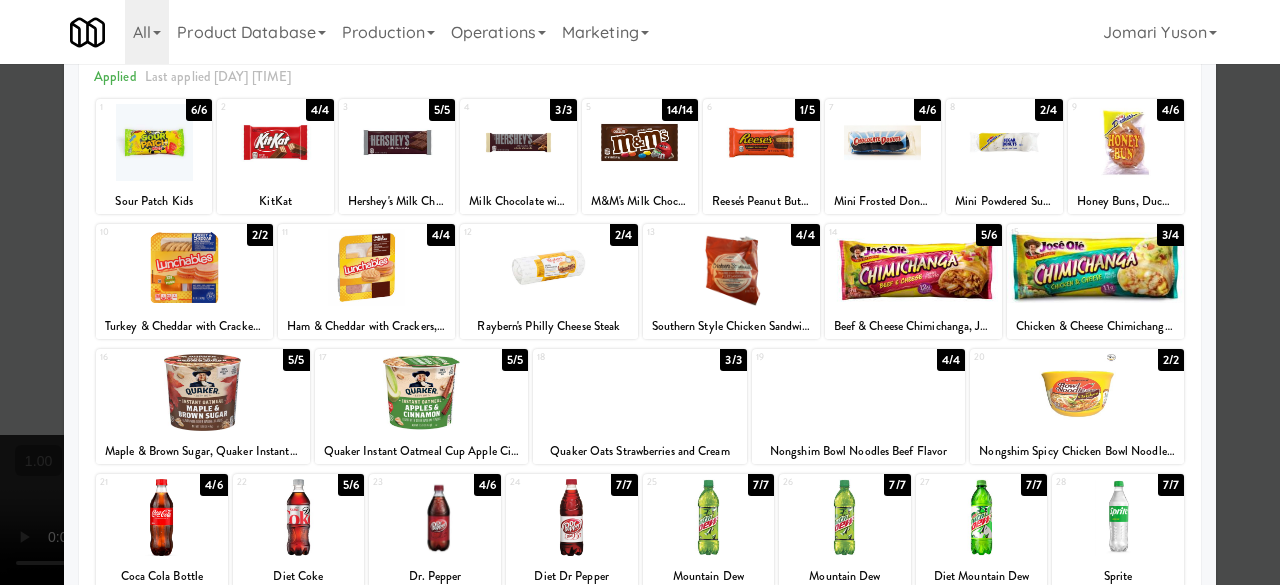 click at bounding box center [1118, 517] 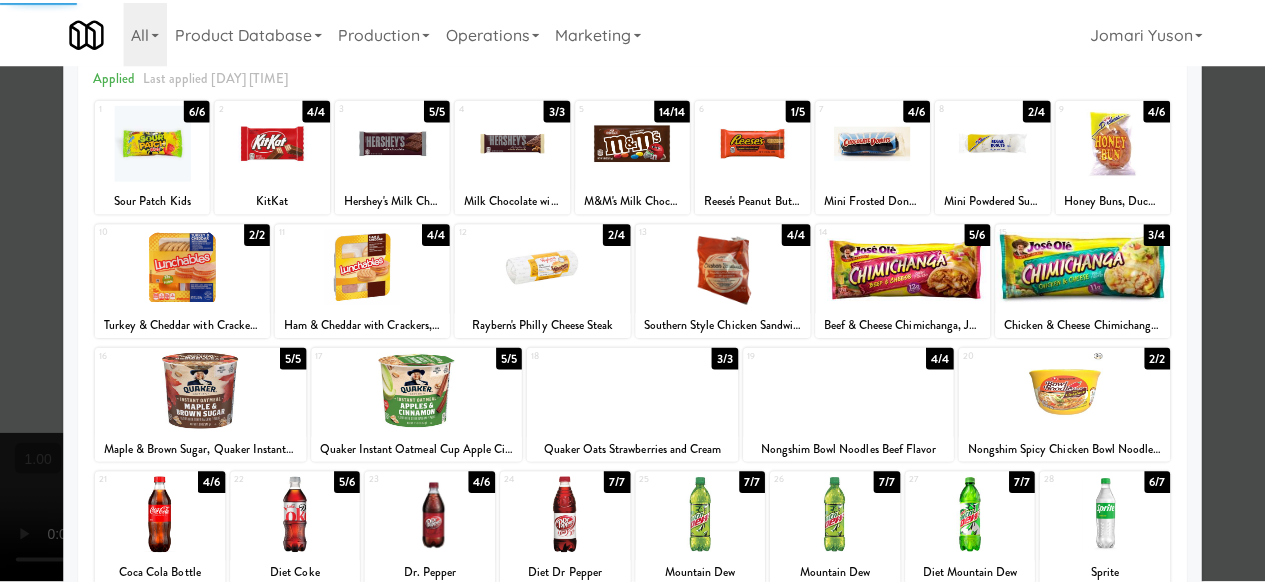 scroll, scrollTop: 0, scrollLeft: 0, axis: both 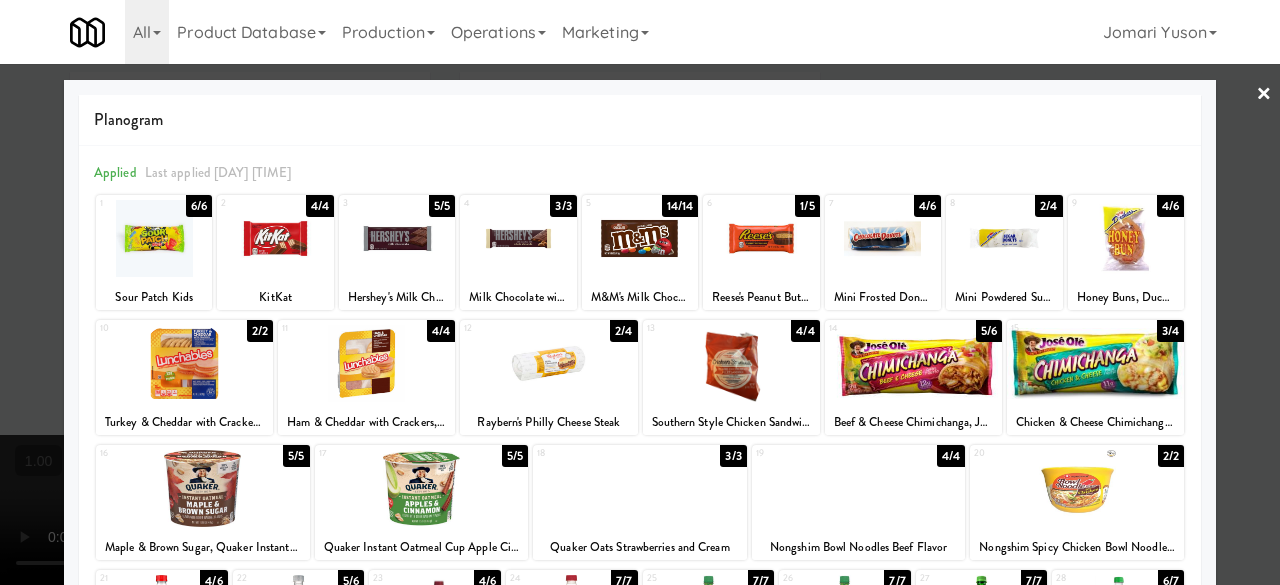 click on "×" at bounding box center [1264, 95] 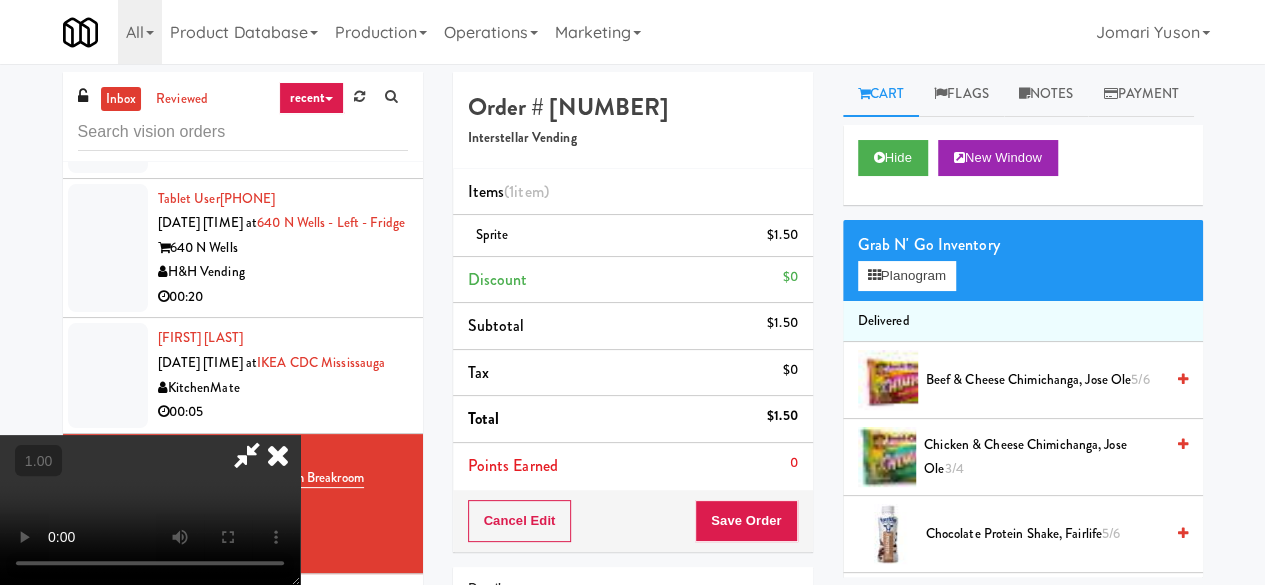 click at bounding box center (247, 455) 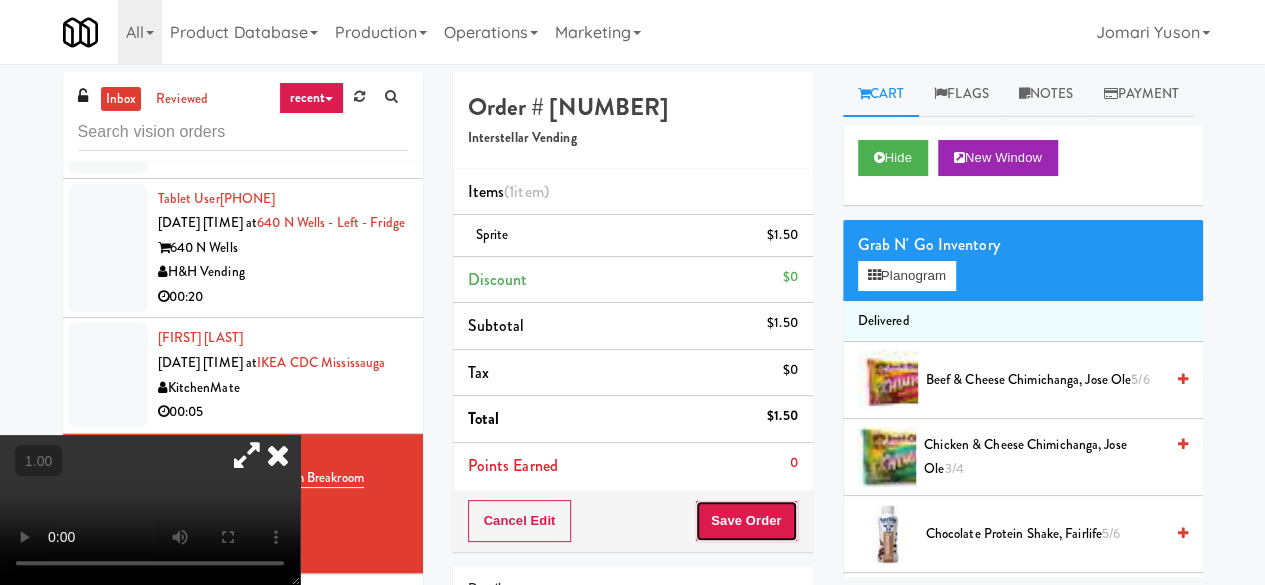 click on "Save Order" at bounding box center (746, 521) 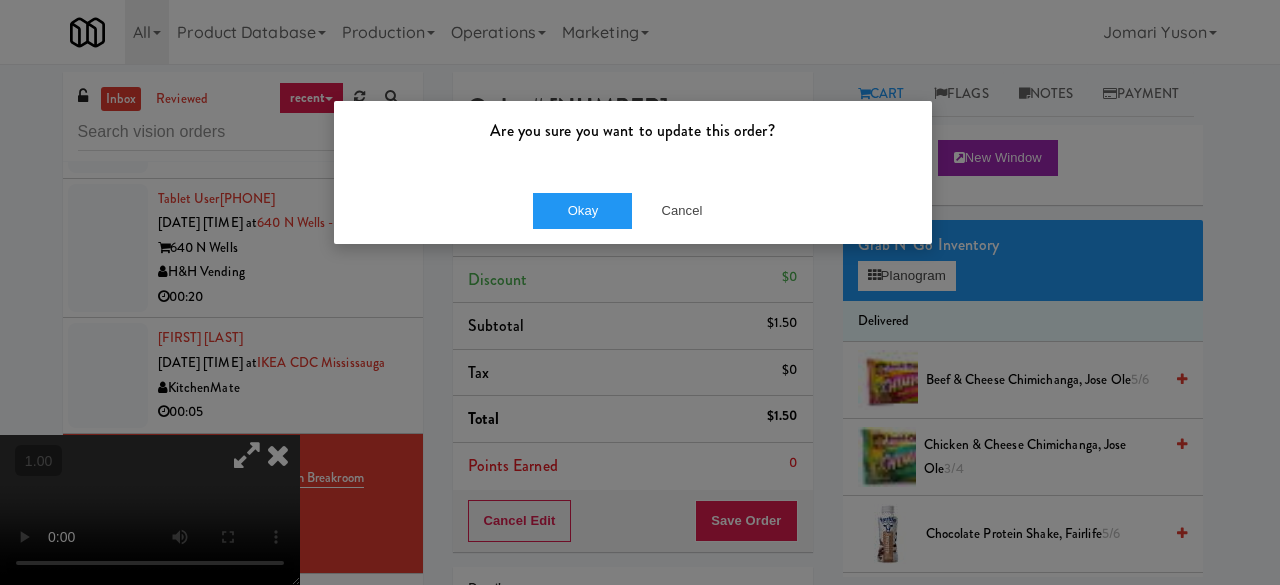 click on "Okay Cancel" at bounding box center [633, 210] 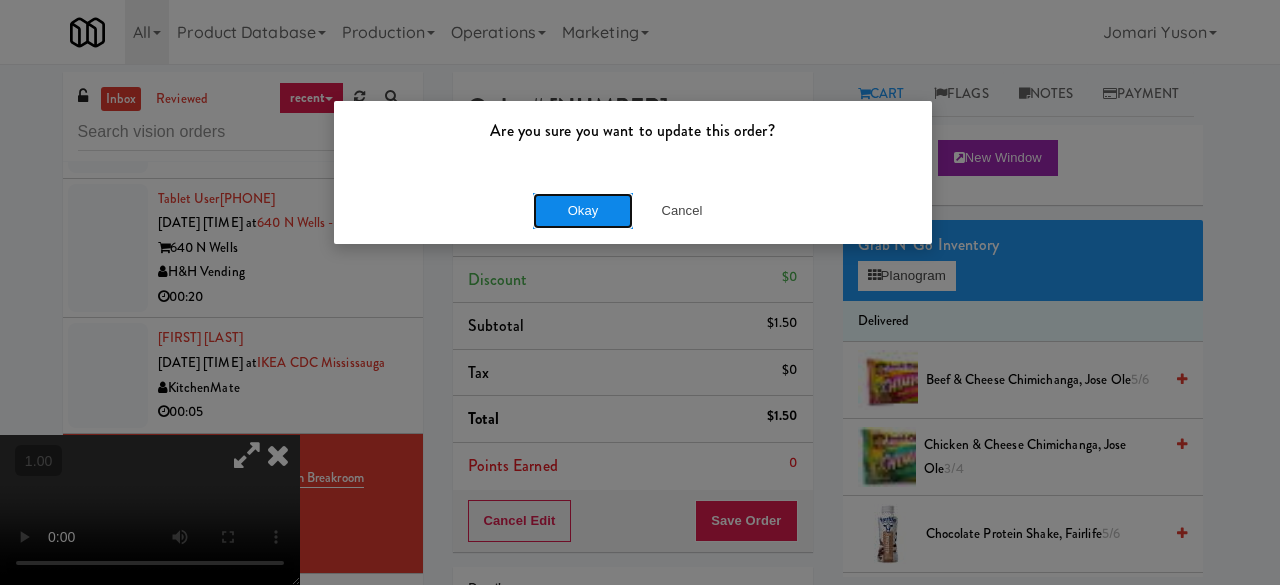click on "Okay" at bounding box center (583, 211) 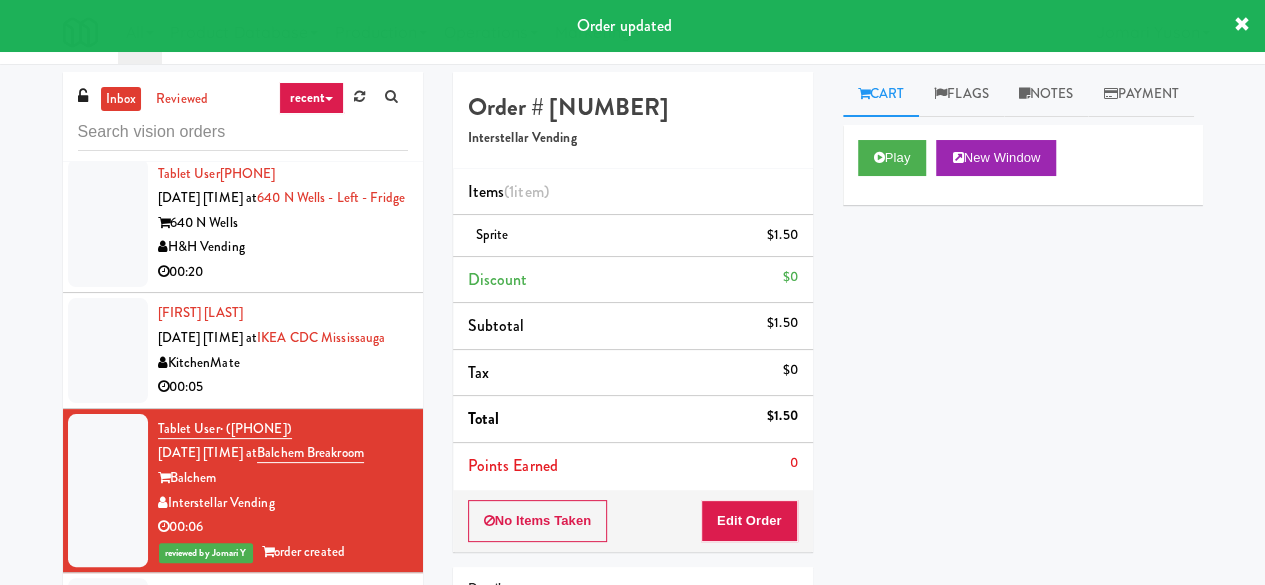click on "Olaoye Adeola Aug 4, 2025 2:10:55 AM at  IKEA CDC Mississauga  KitchenMate  00:05" at bounding box center (243, 350) 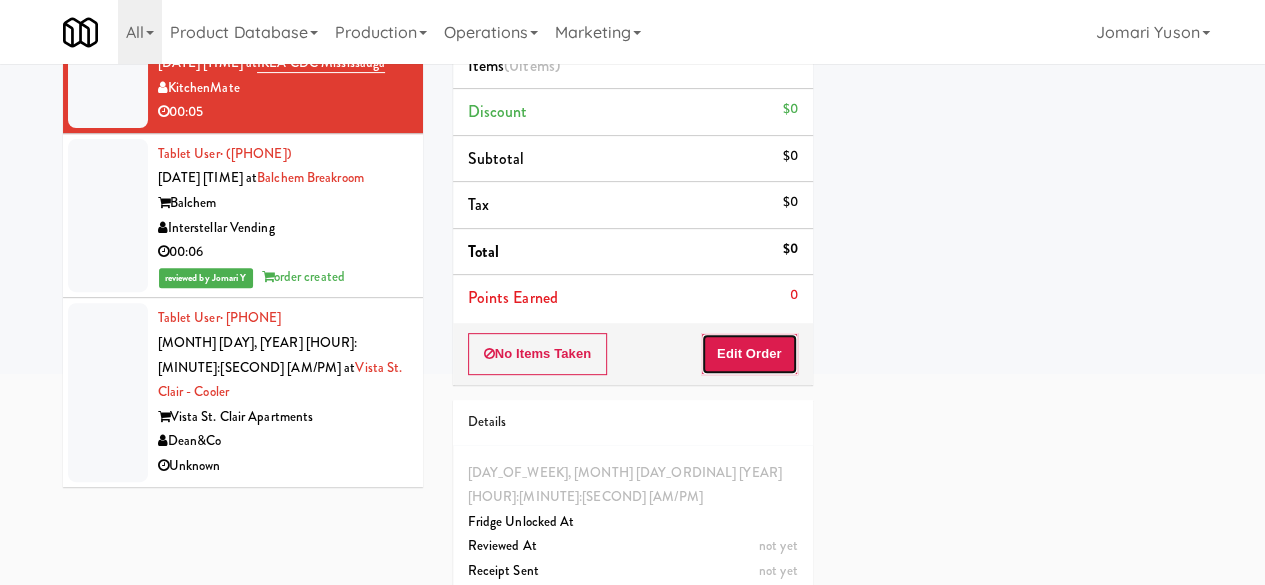click on "Edit Order" at bounding box center (749, 354) 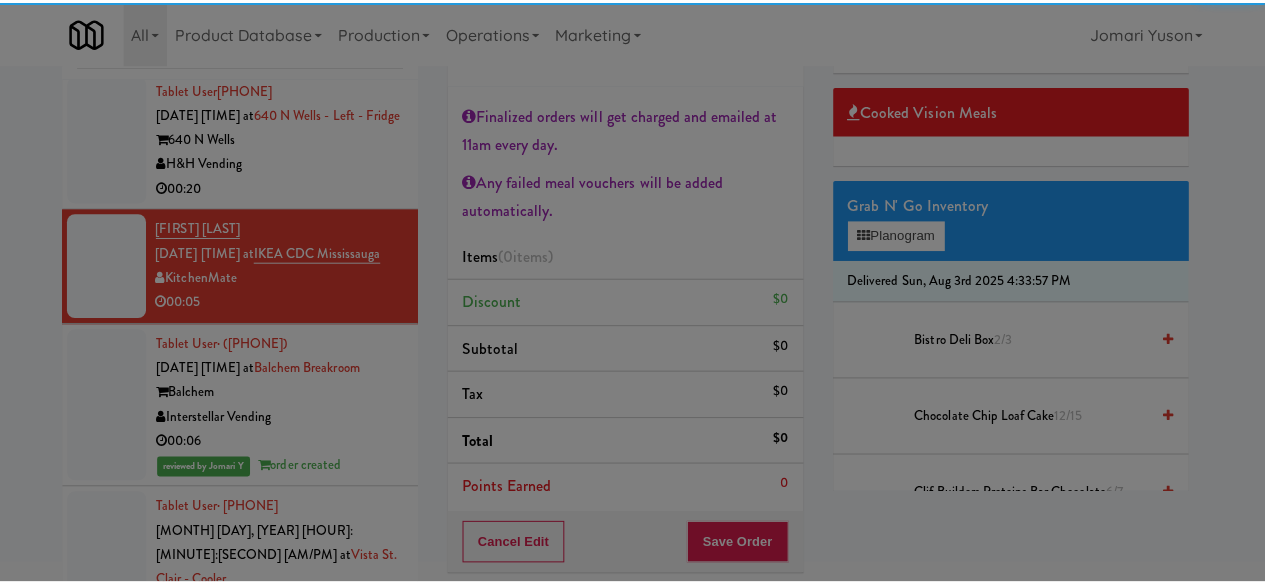 scroll, scrollTop: 75, scrollLeft: 0, axis: vertical 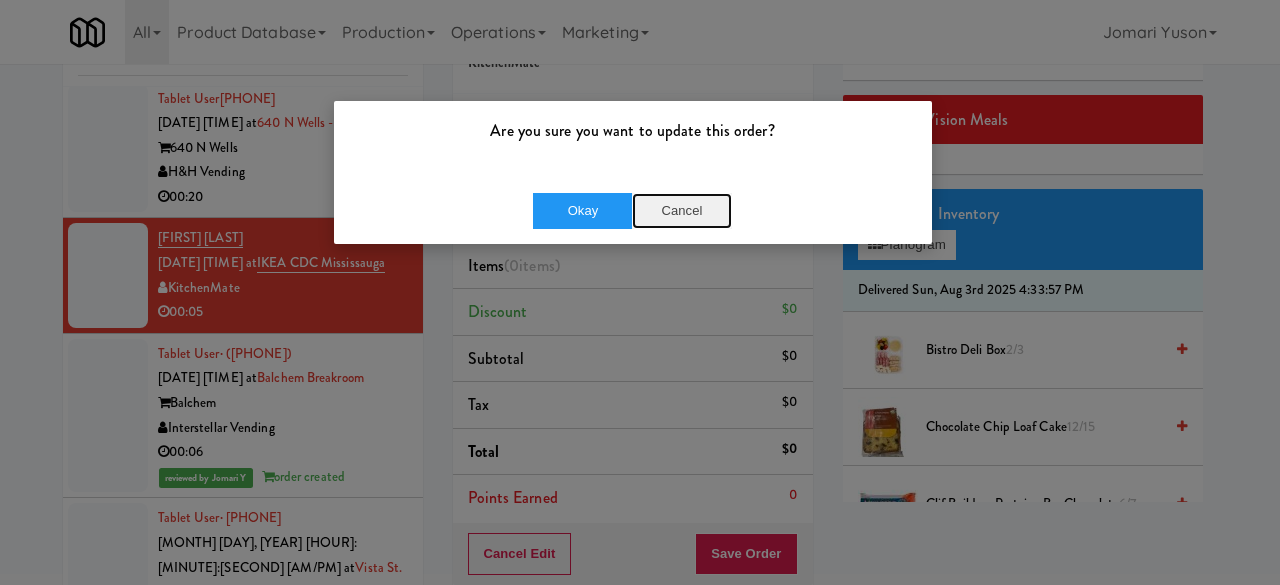 click on "Cancel" at bounding box center (682, 211) 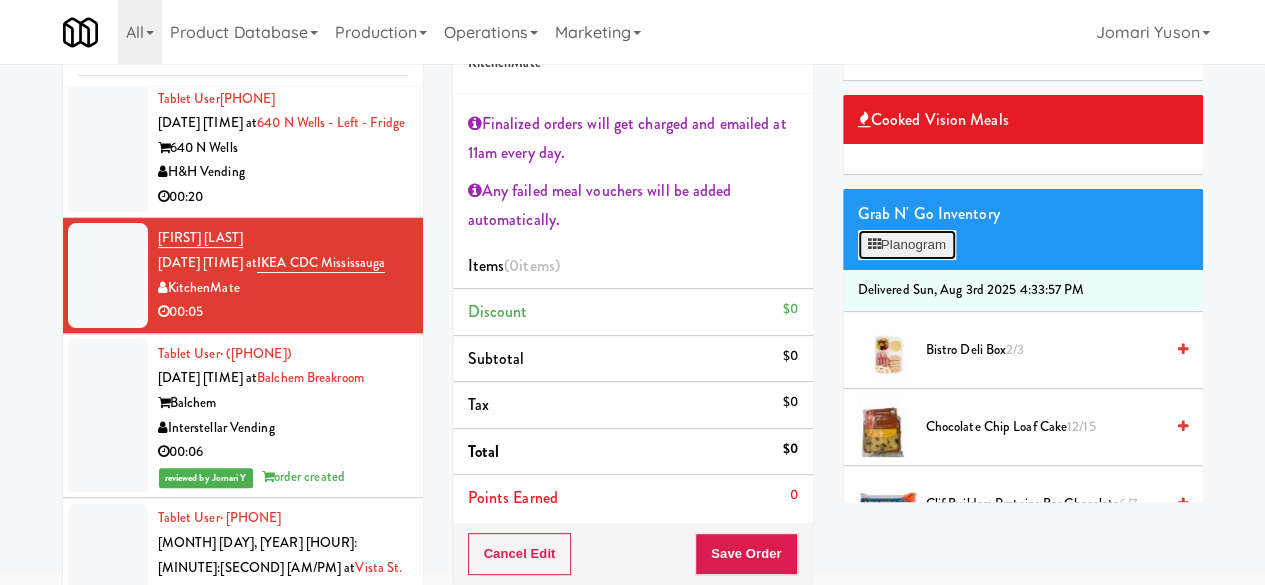 click on "Planogram" at bounding box center [907, 245] 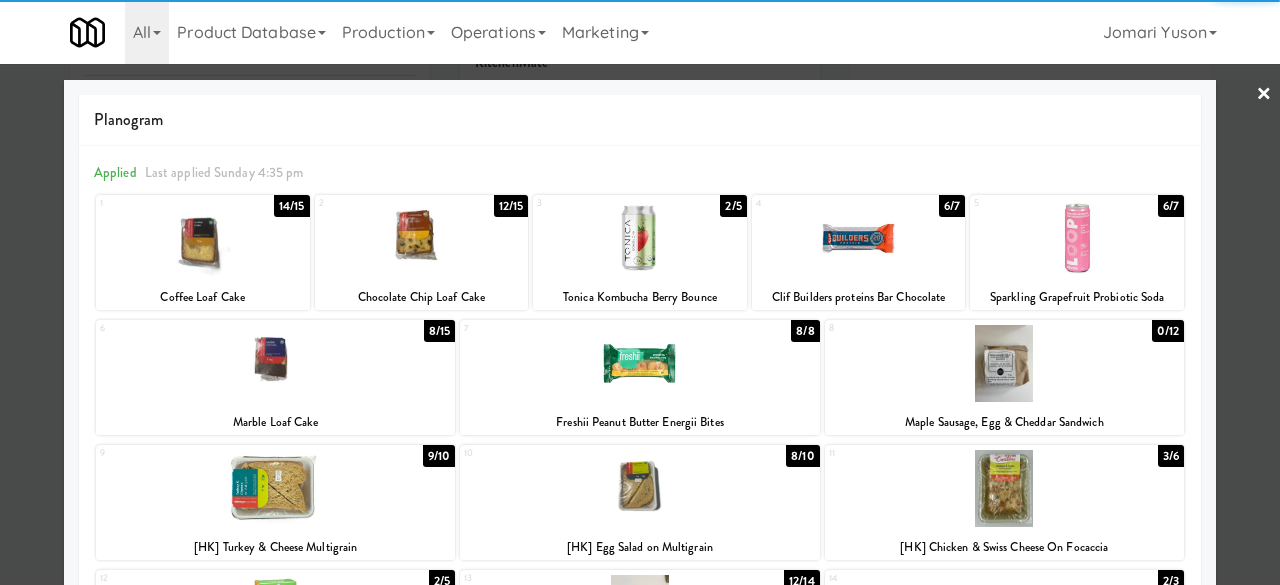 click at bounding box center [422, 238] 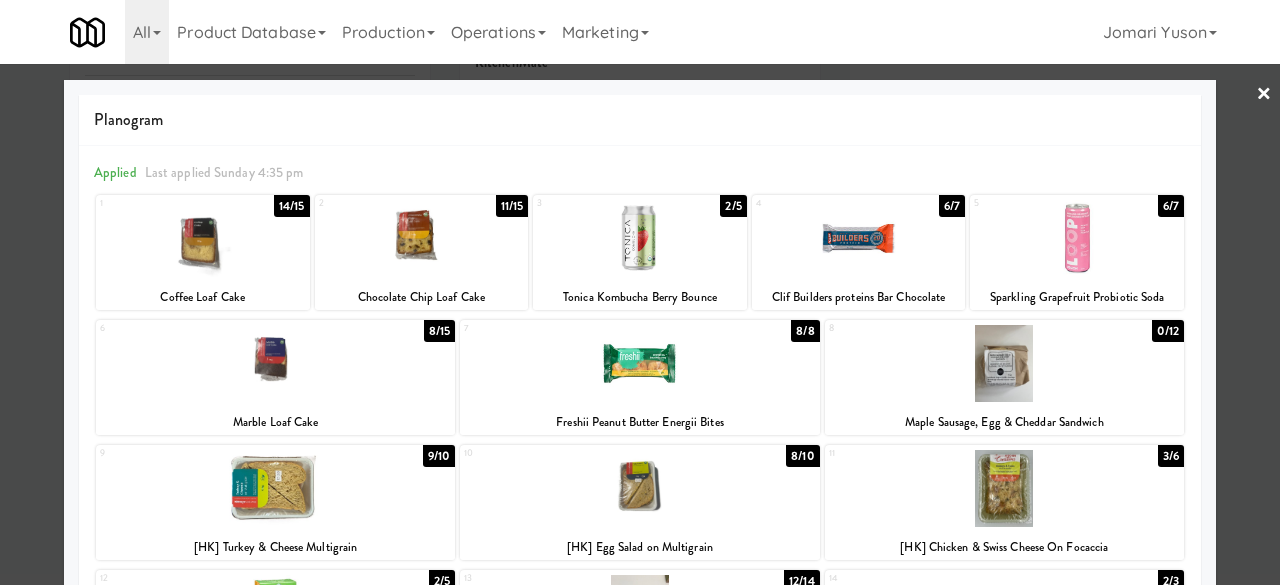 click at bounding box center [640, 292] 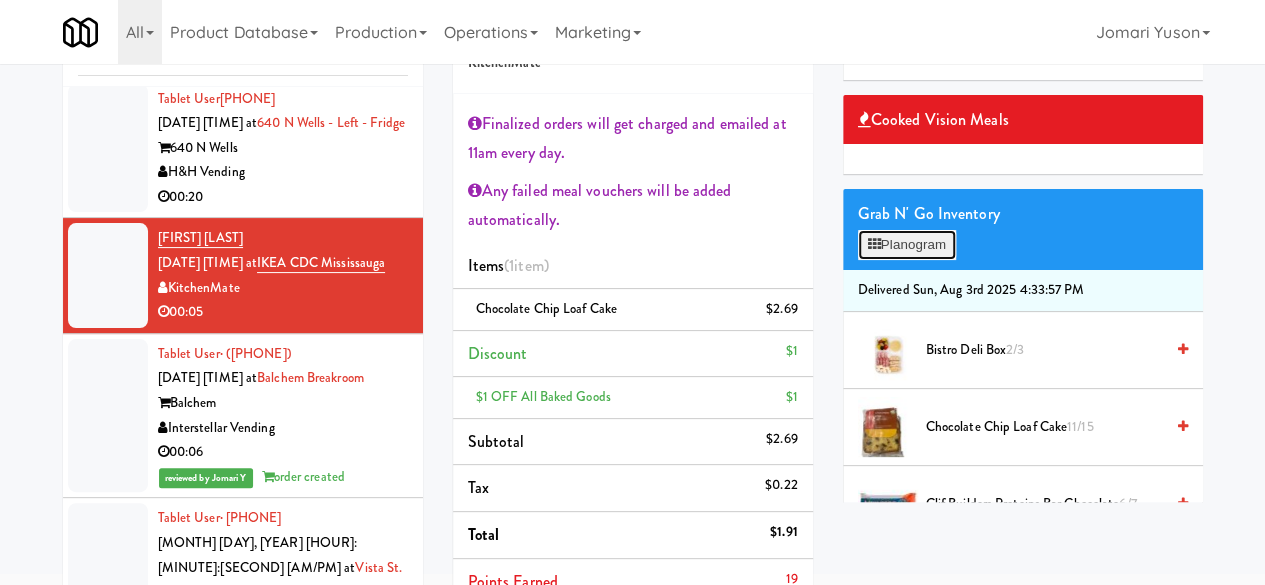 click on "Planogram" at bounding box center (907, 245) 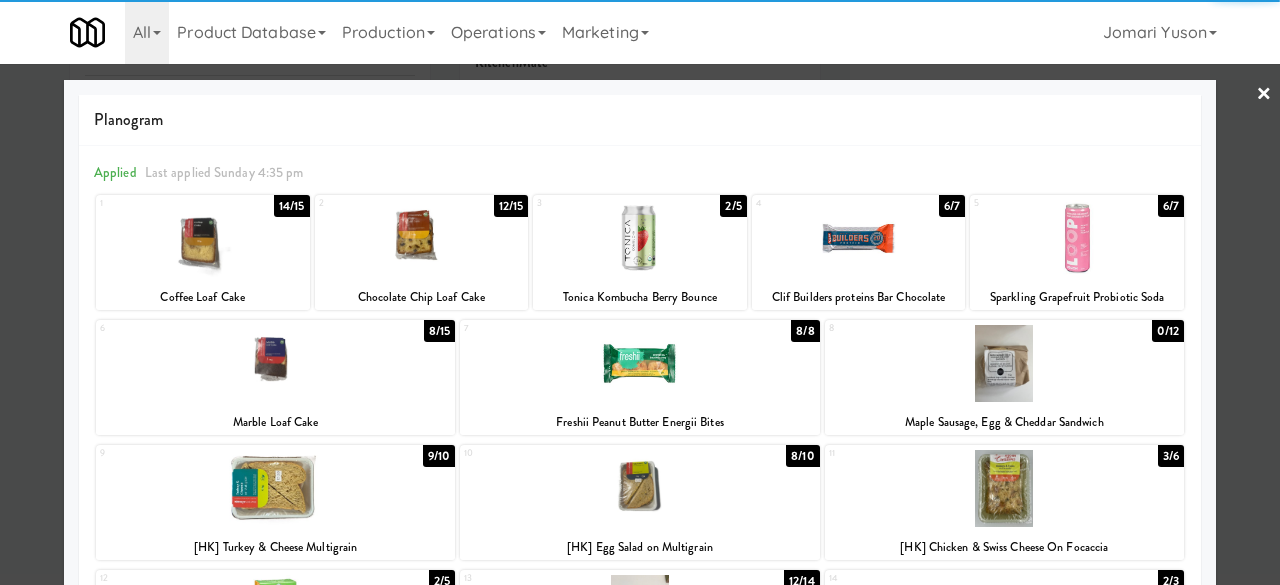 click at bounding box center [640, 292] 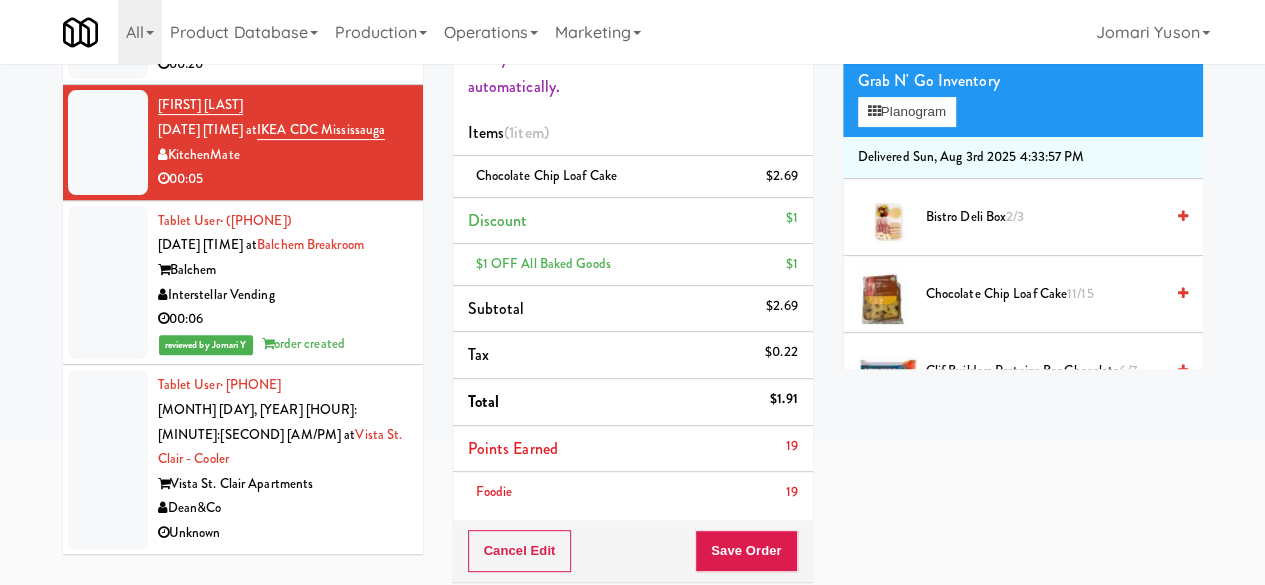 scroll, scrollTop: 375, scrollLeft: 0, axis: vertical 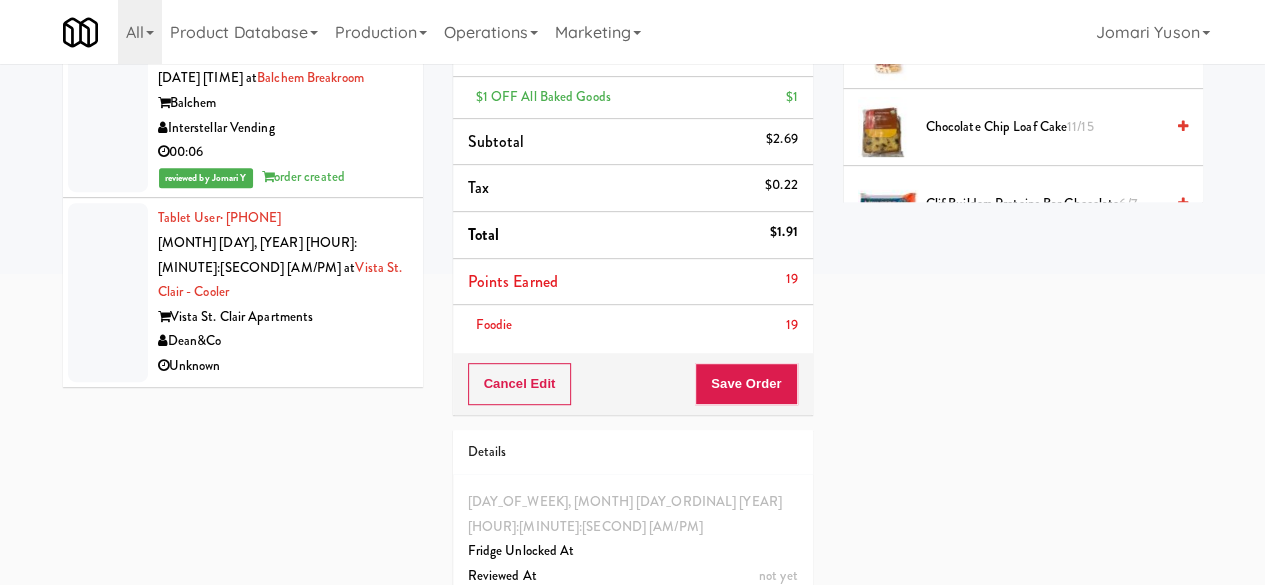 click on "Cancel Edit Save Order" at bounding box center (633, 384) 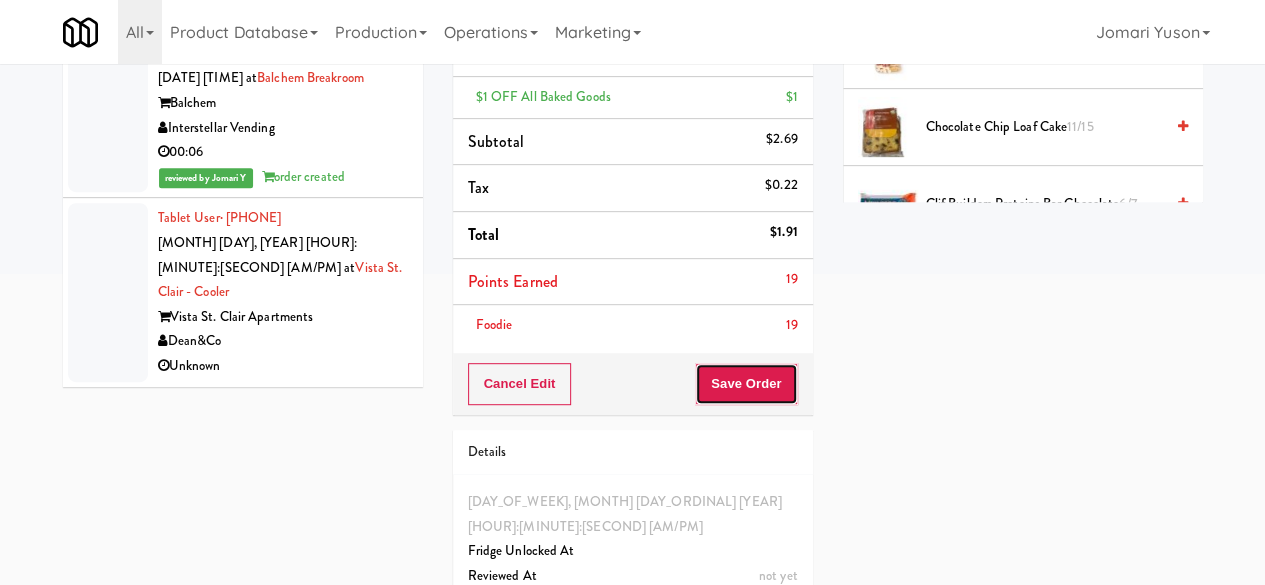 click on "Save Order" at bounding box center [746, 384] 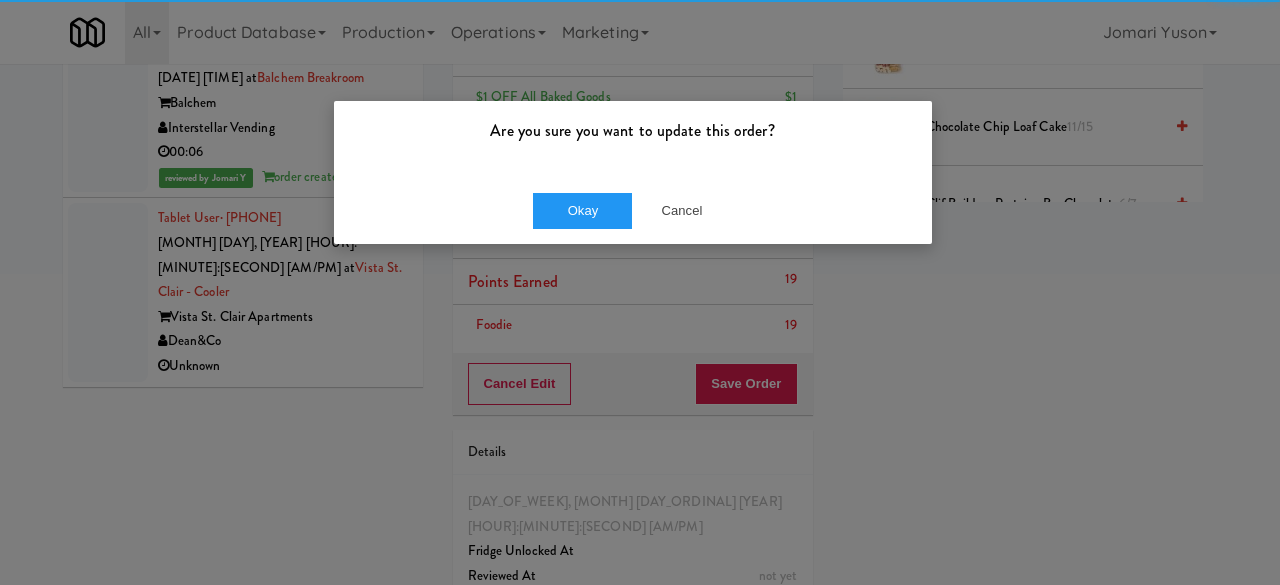 click on "Okay Cancel" at bounding box center [633, 210] 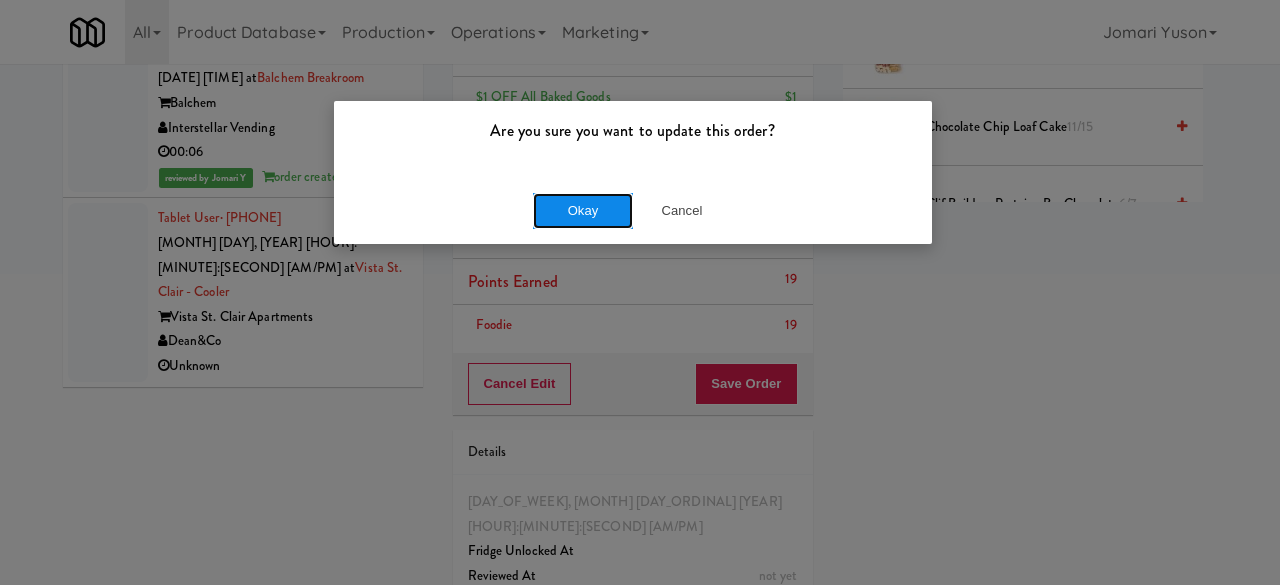 click on "Okay" at bounding box center (583, 211) 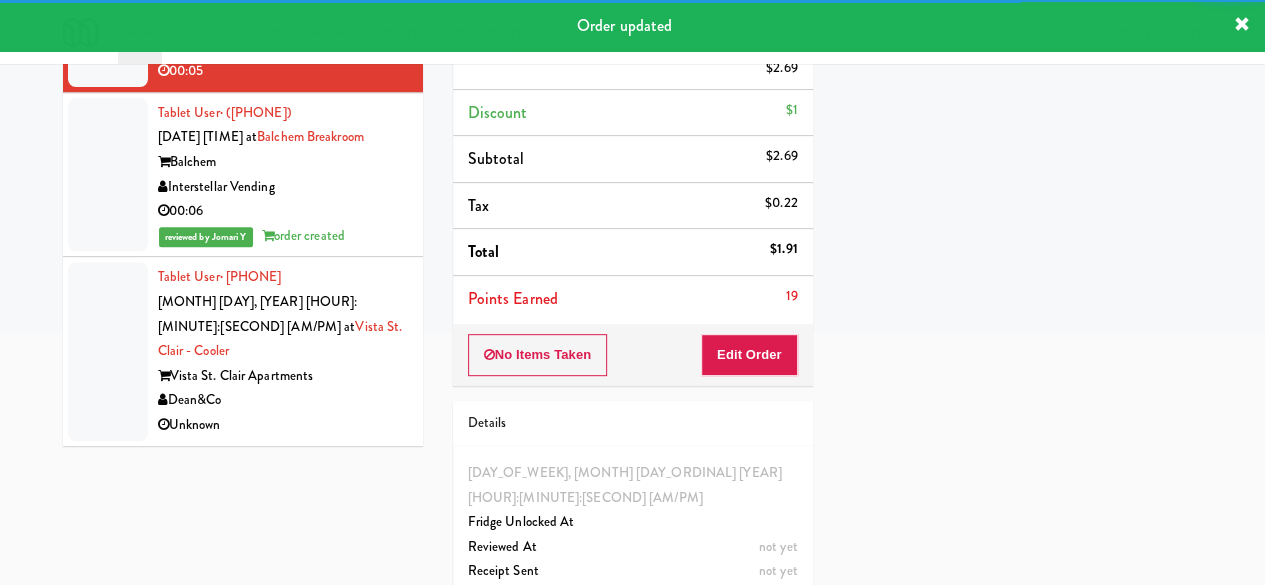 scroll, scrollTop: 375, scrollLeft: 0, axis: vertical 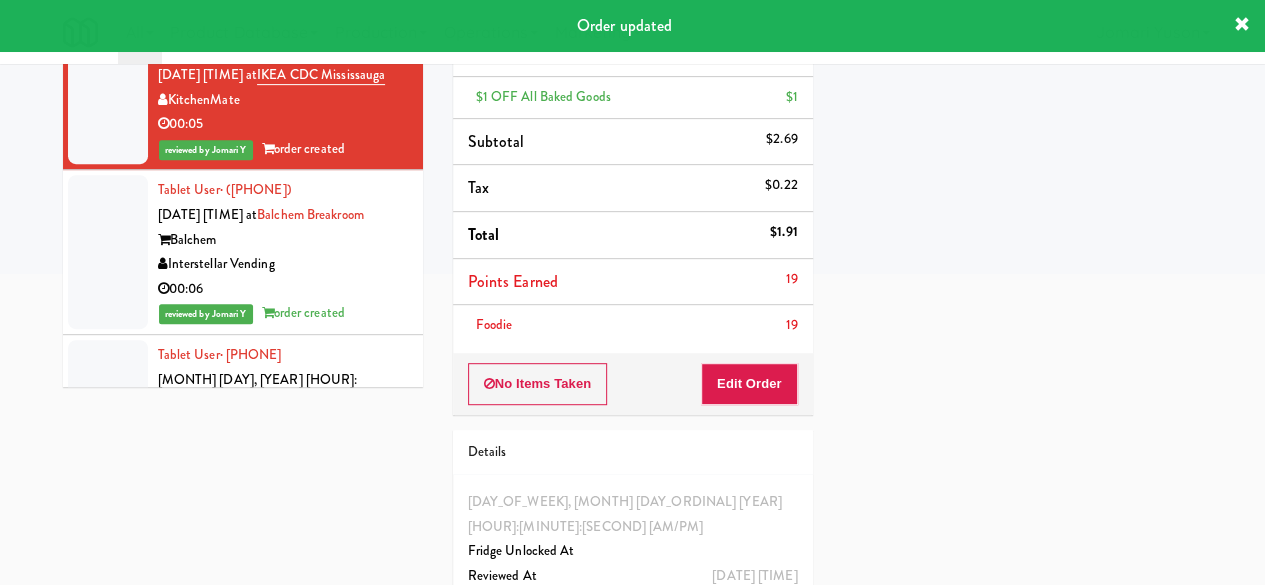 click on "00:20" at bounding box center [283, 9] 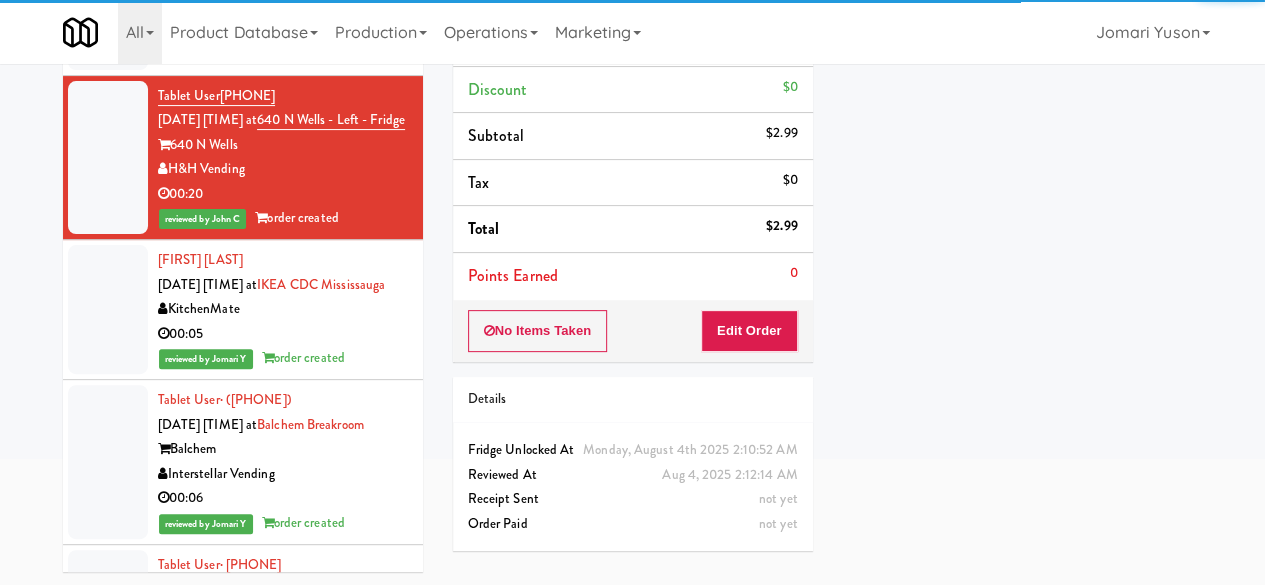 scroll, scrollTop: 90, scrollLeft: 0, axis: vertical 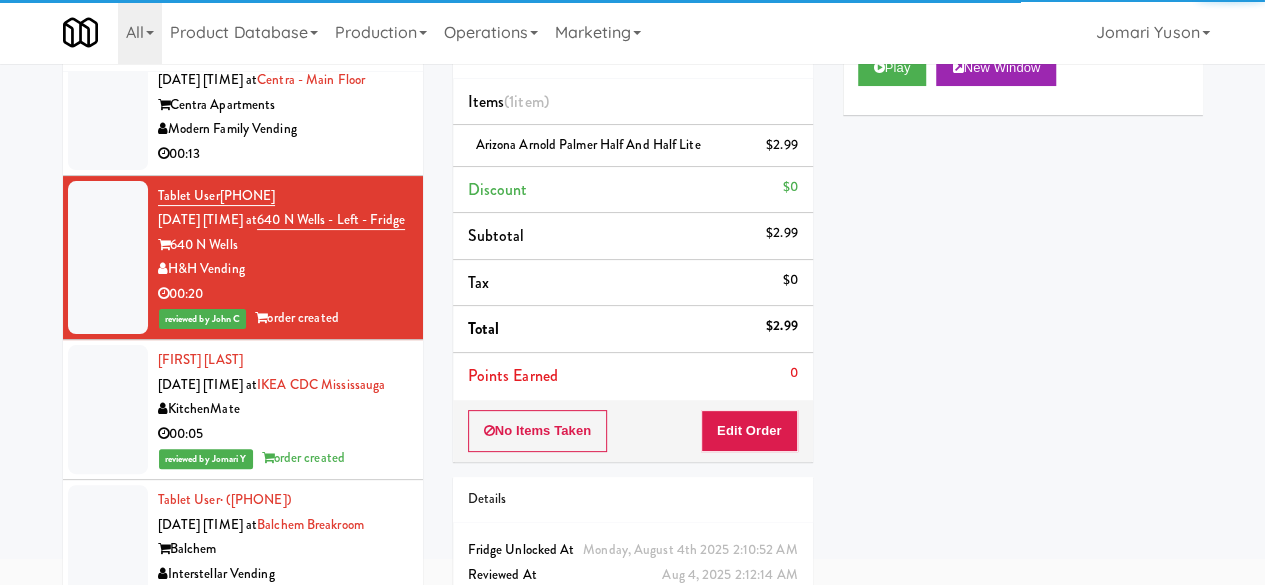 click on "00:13" at bounding box center (283, 154) 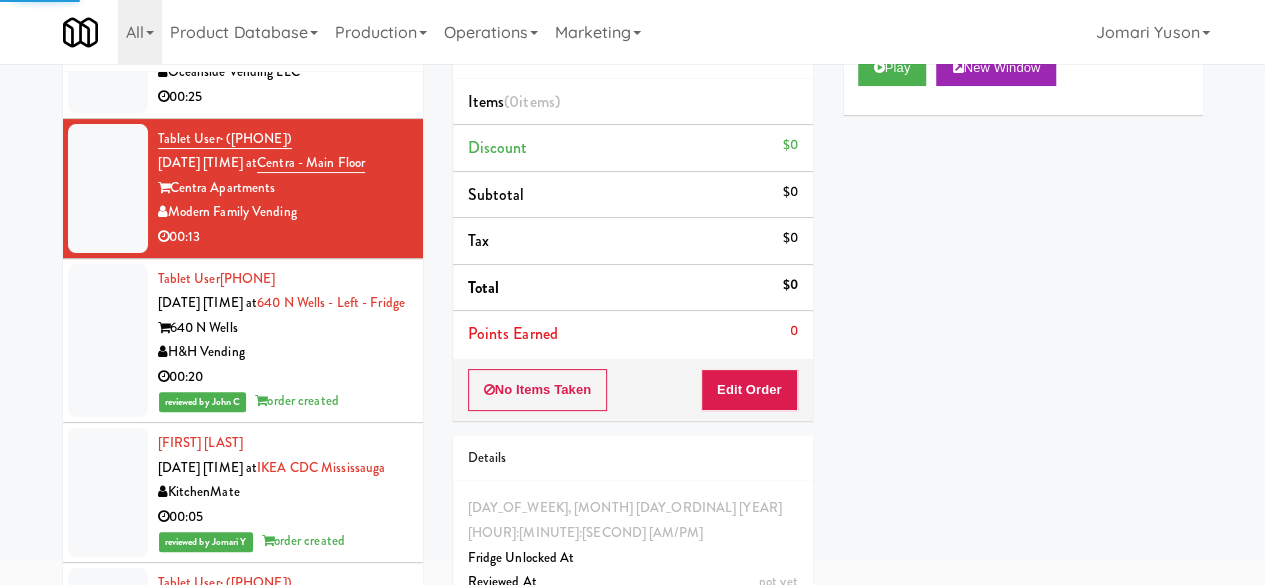 scroll, scrollTop: 3540, scrollLeft: 0, axis: vertical 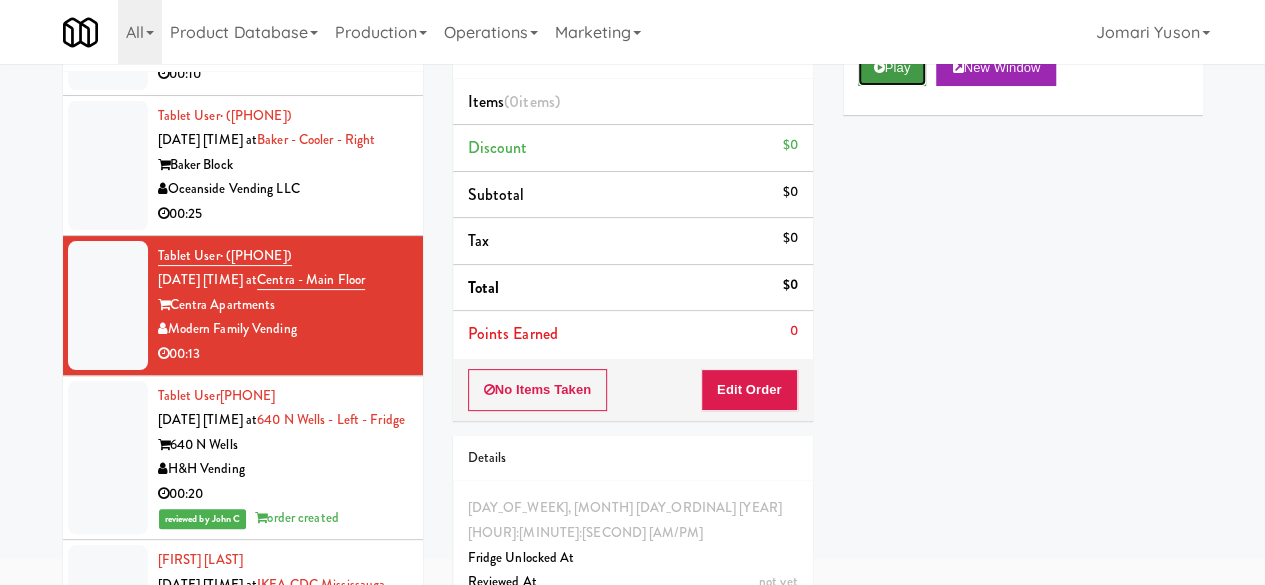 click on "Play" at bounding box center [892, 68] 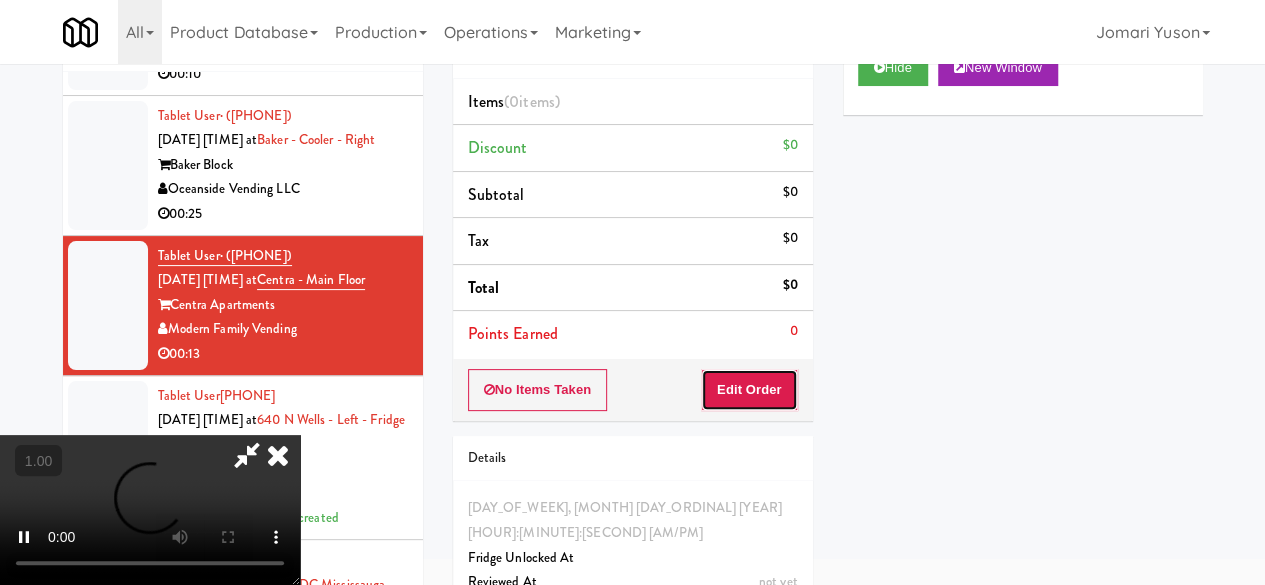 click on "Edit Order" at bounding box center (749, 390) 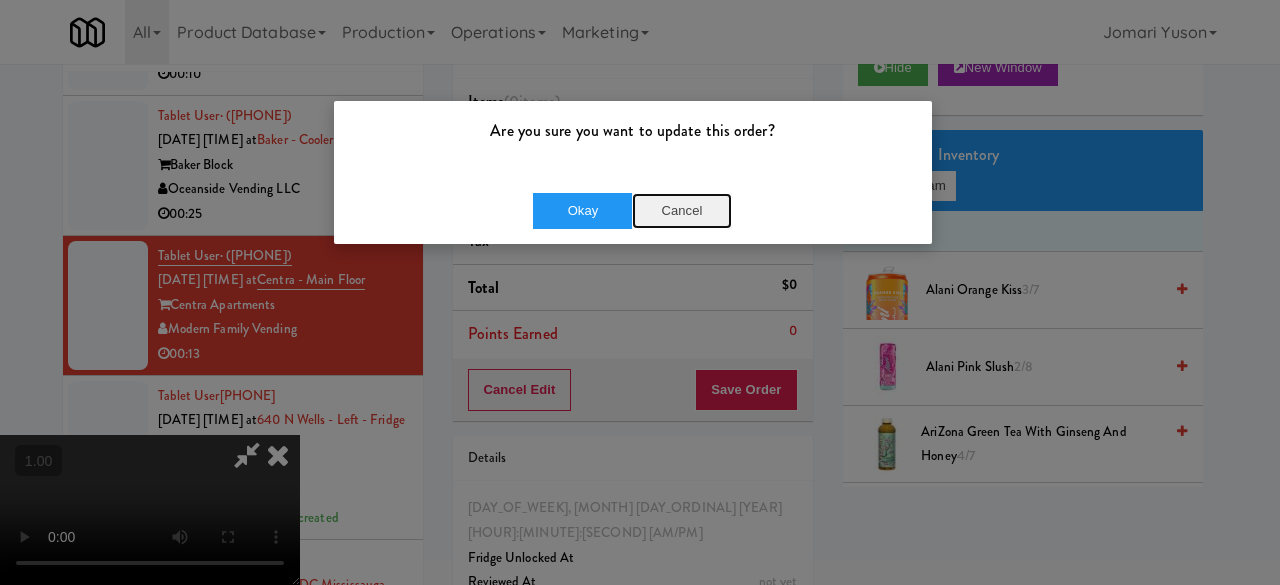 click on "Cancel" at bounding box center (682, 211) 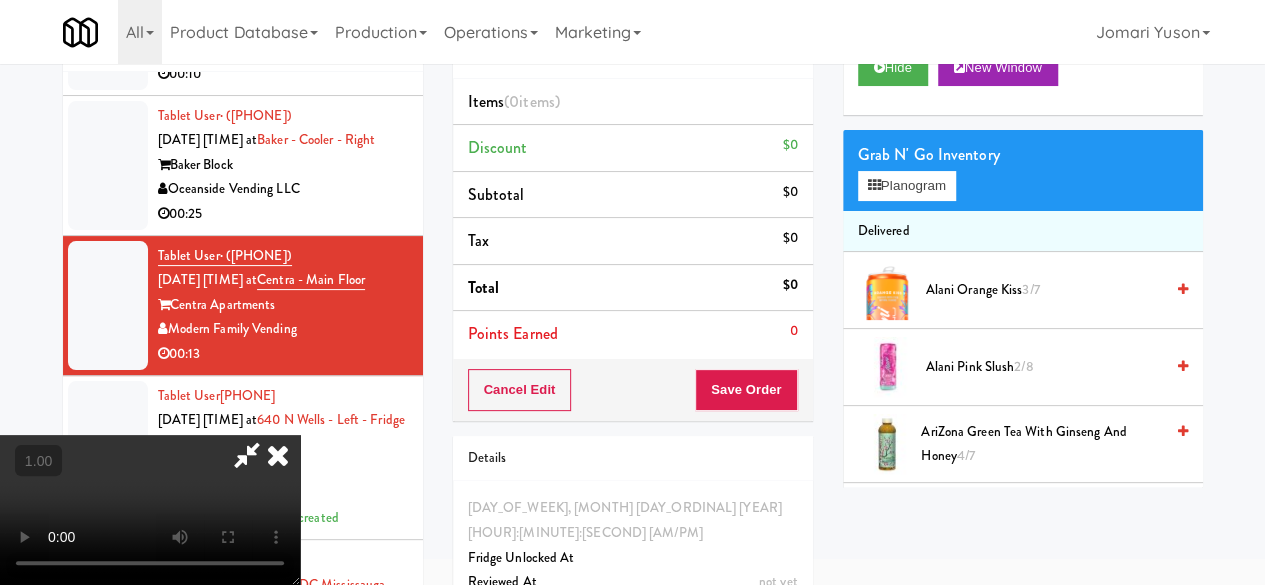 click at bounding box center (150, 510) 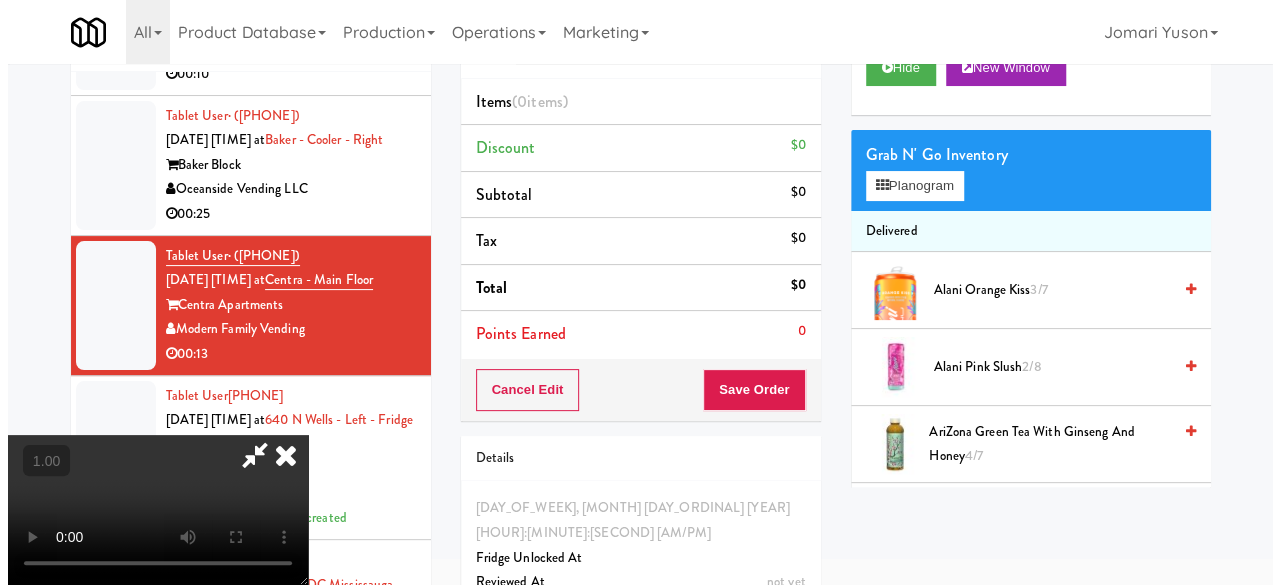 scroll, scrollTop: 64, scrollLeft: 0, axis: vertical 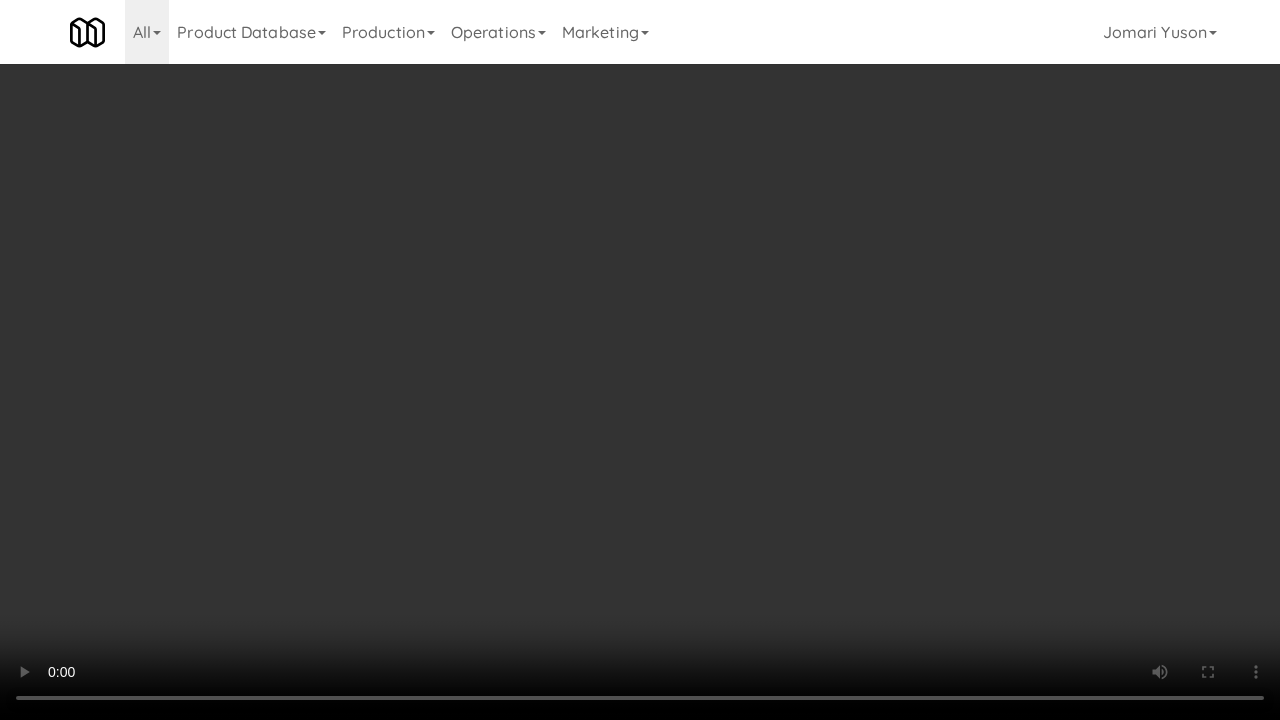 type 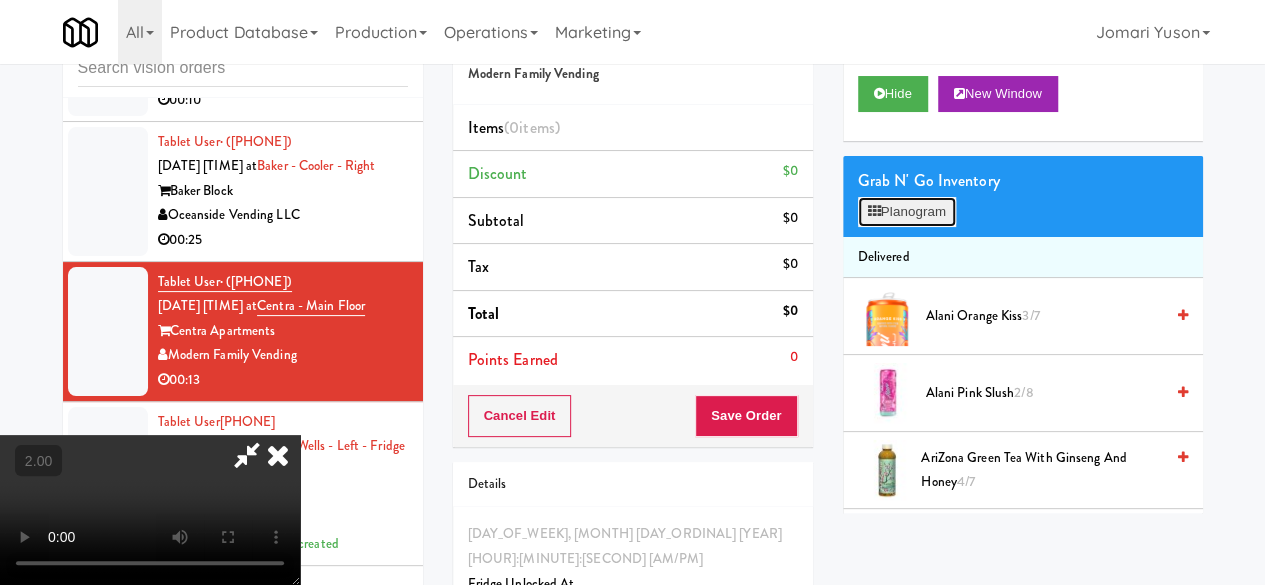 click on "Planogram" at bounding box center (907, 212) 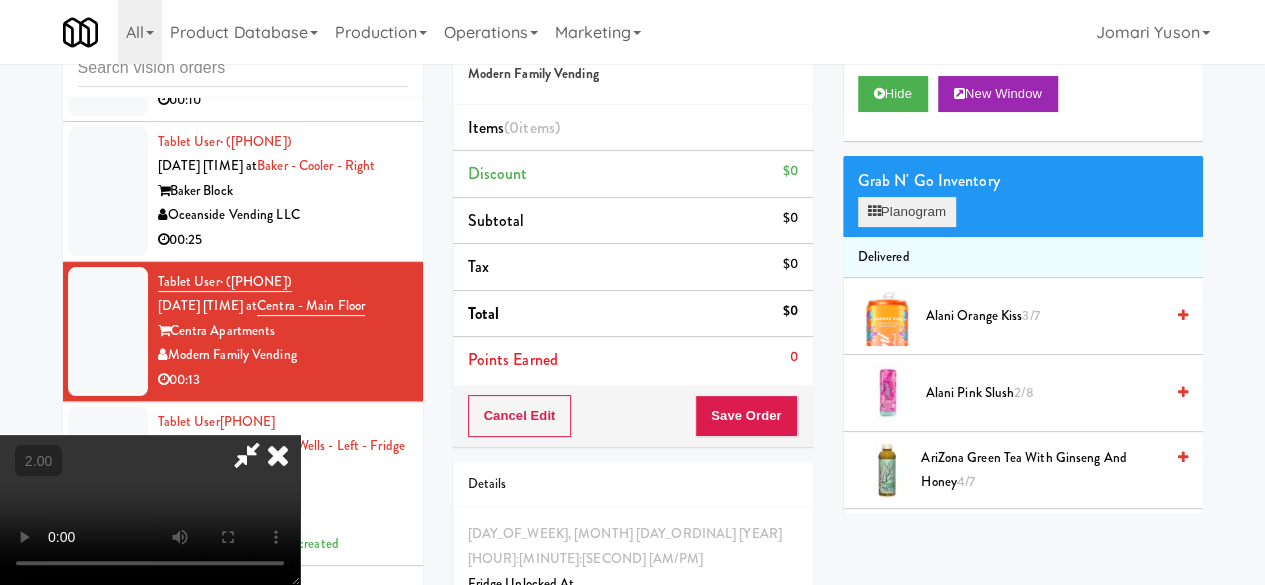 click at bounding box center (0, 0) 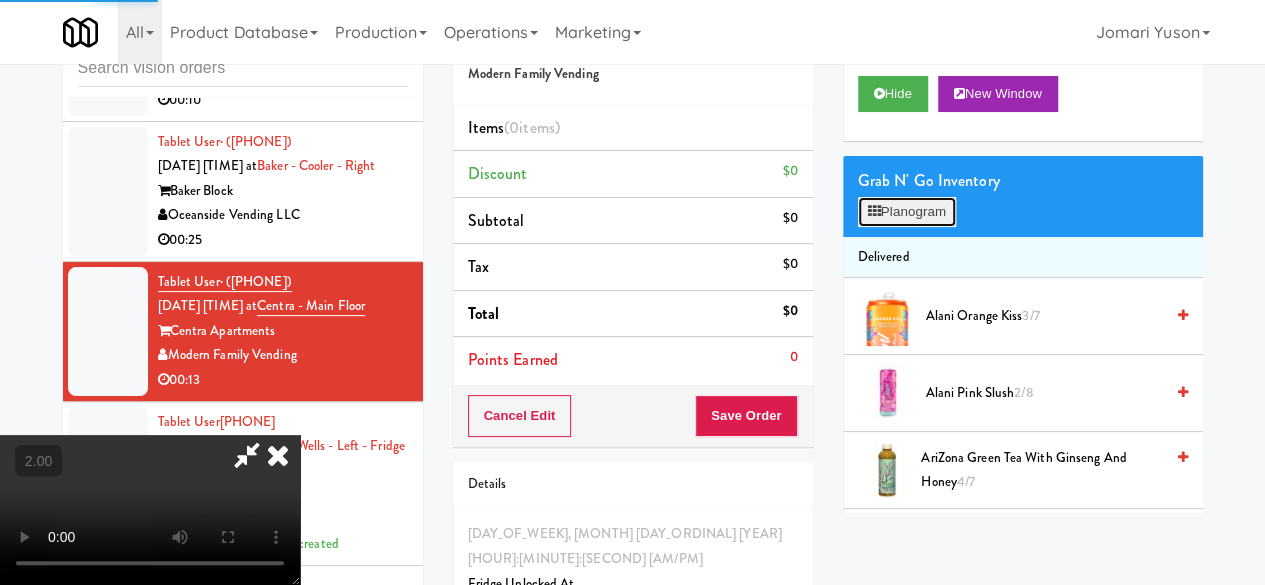 click on "Planogram" at bounding box center [907, 212] 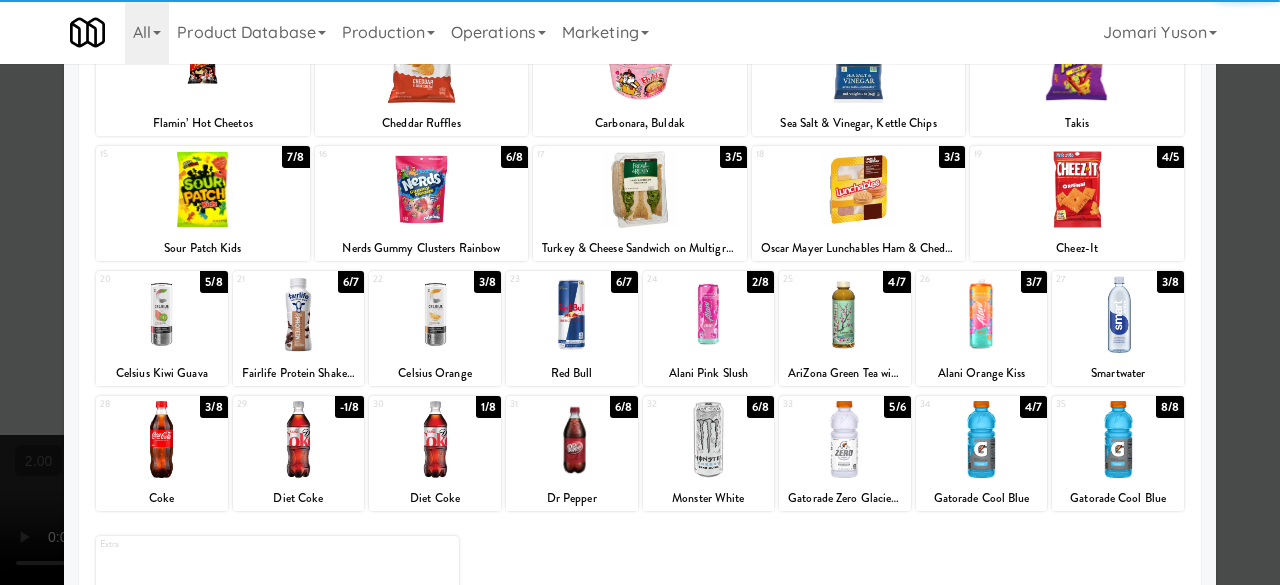 scroll, scrollTop: 396, scrollLeft: 0, axis: vertical 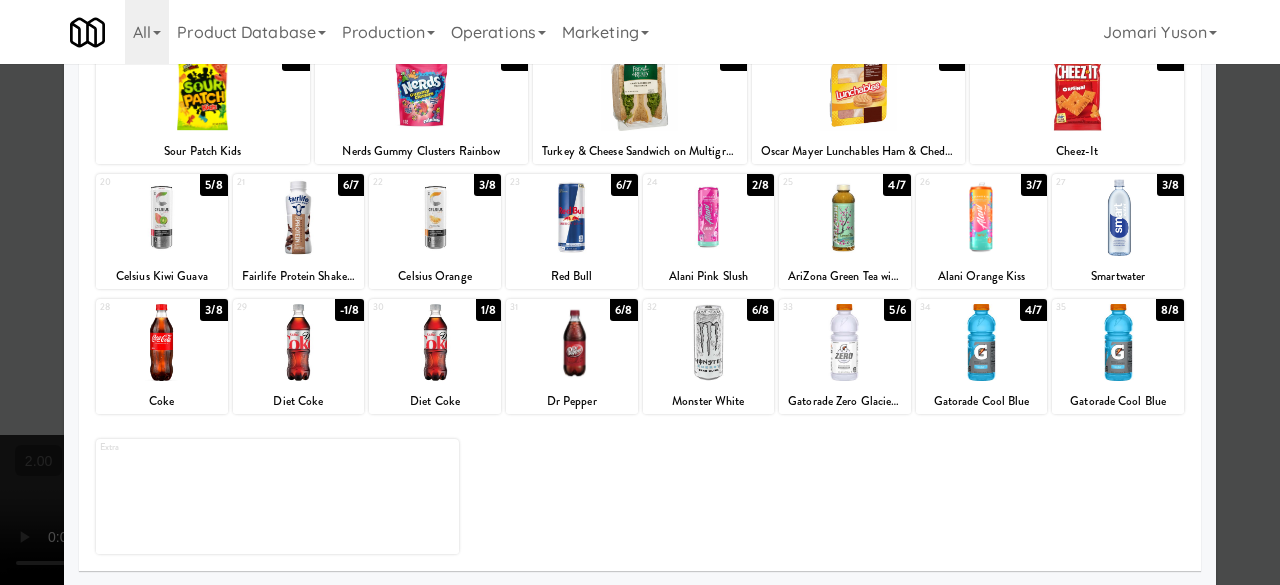 click at bounding box center [162, 342] 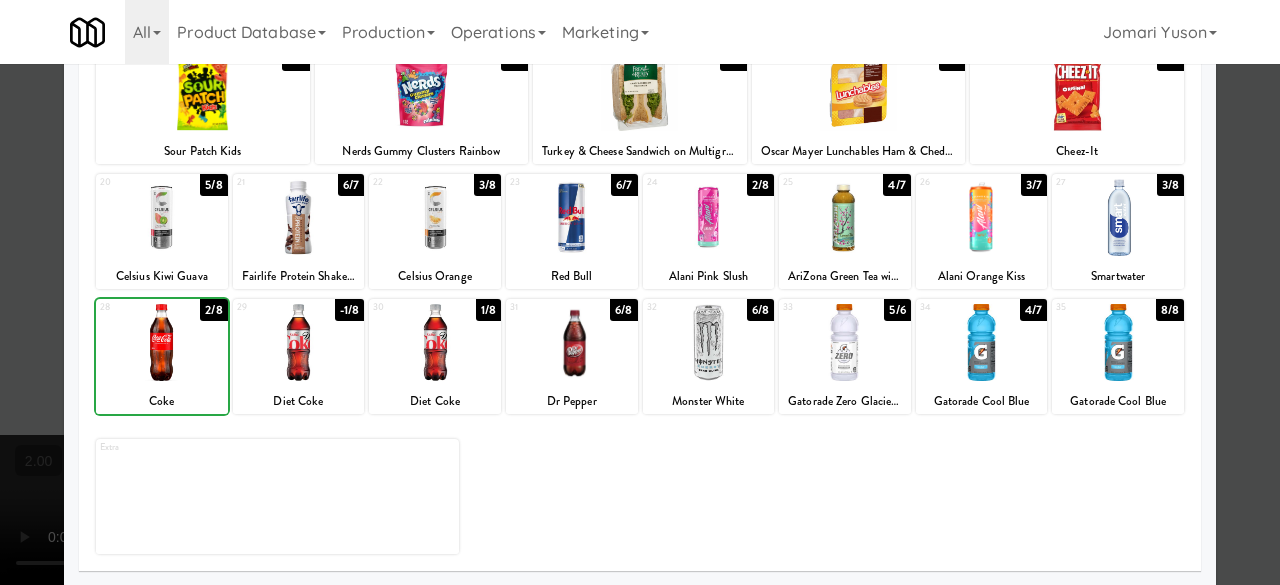 scroll, scrollTop: 0, scrollLeft: 0, axis: both 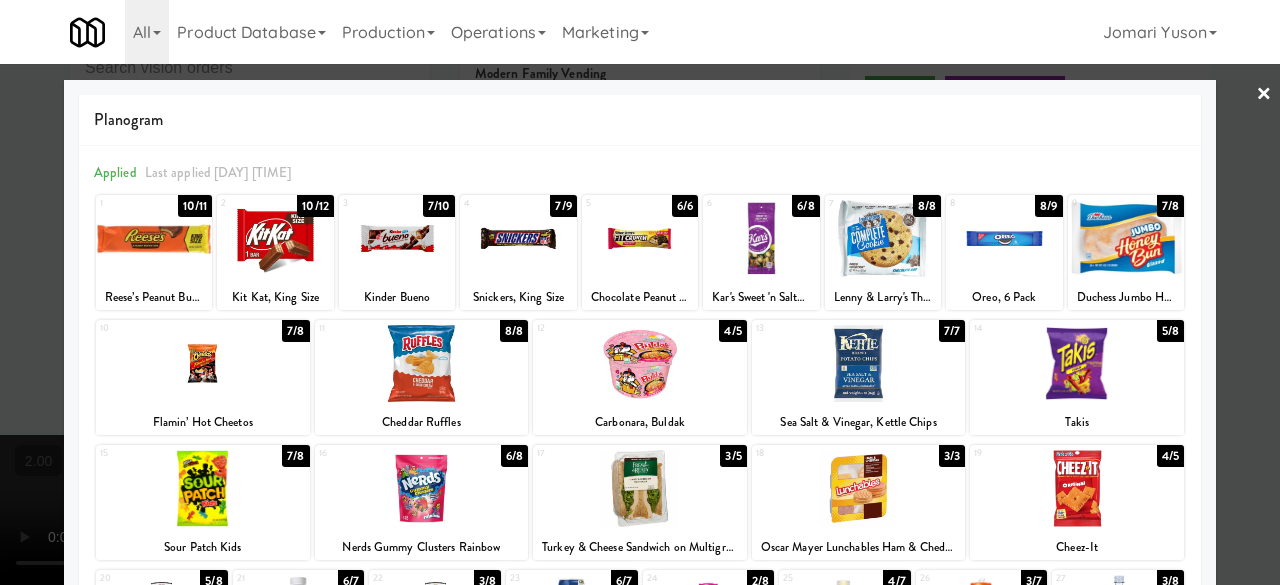 click at bounding box center (640, 292) 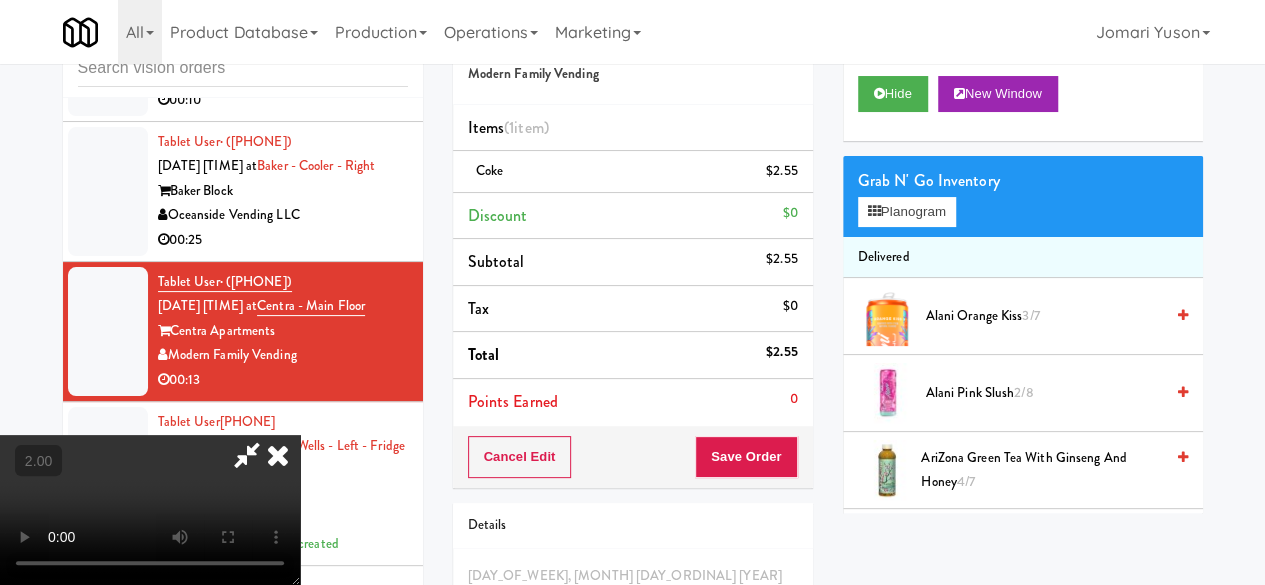click at bounding box center (150, 510) 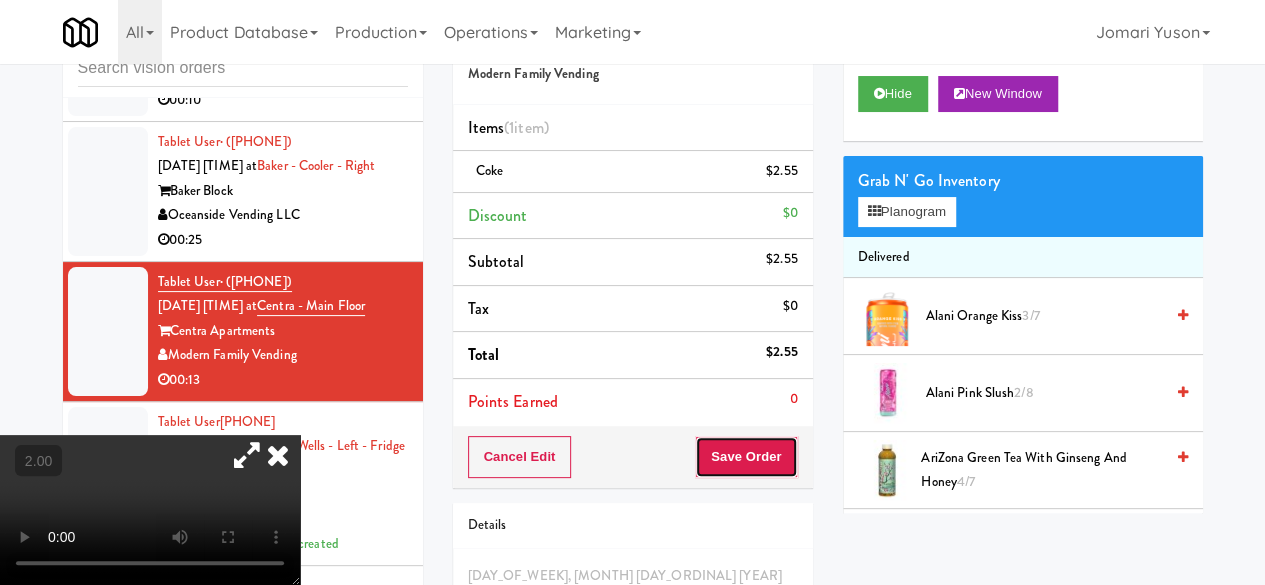 click on "Save Order" at bounding box center [746, 457] 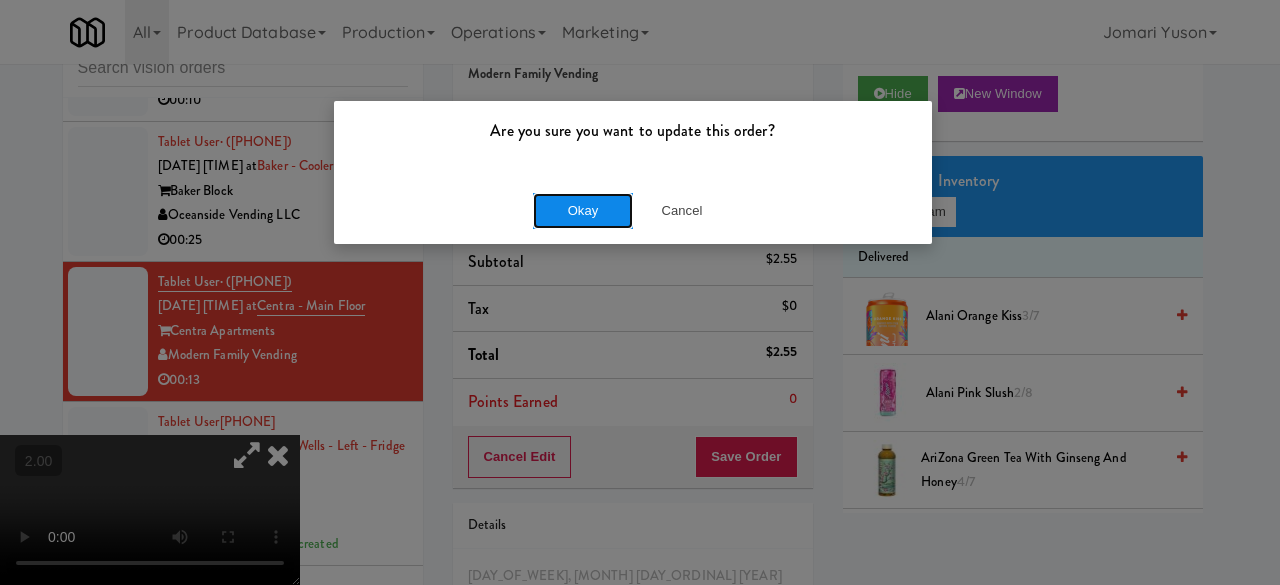 click on "Okay" at bounding box center (583, 211) 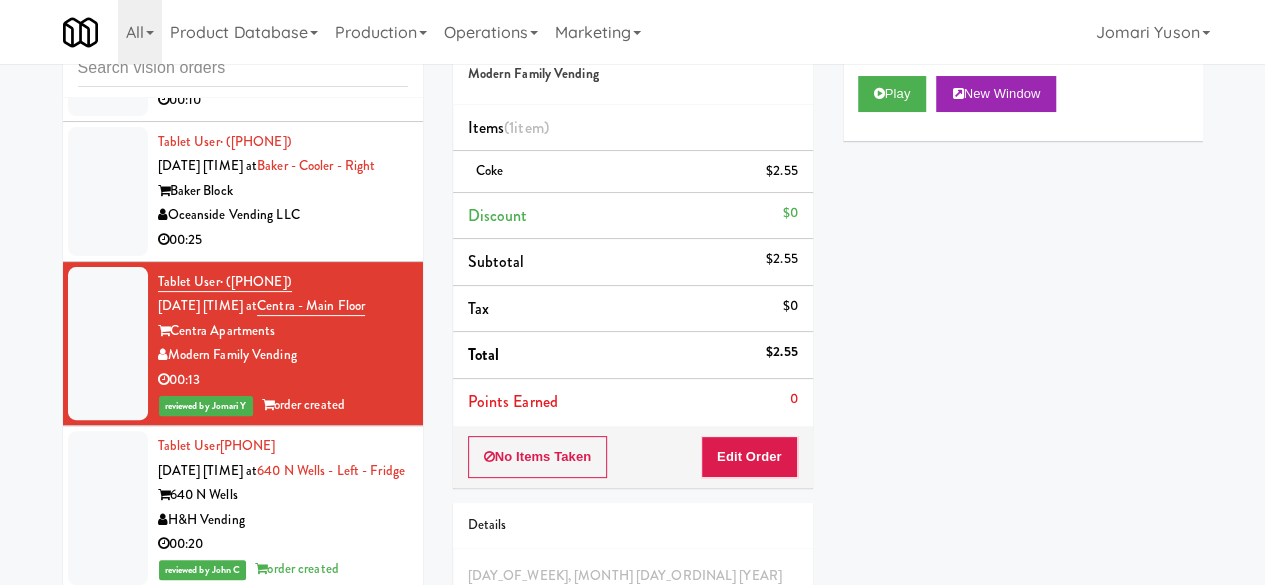 click on "00:25" at bounding box center (283, 240) 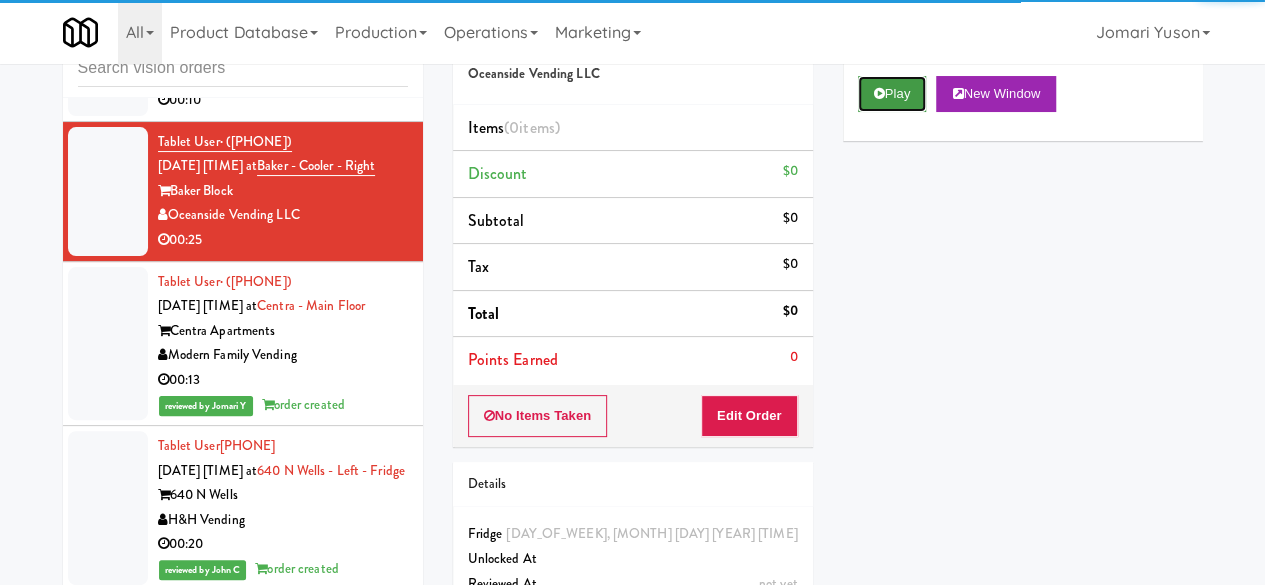 click on "Play" at bounding box center [892, 94] 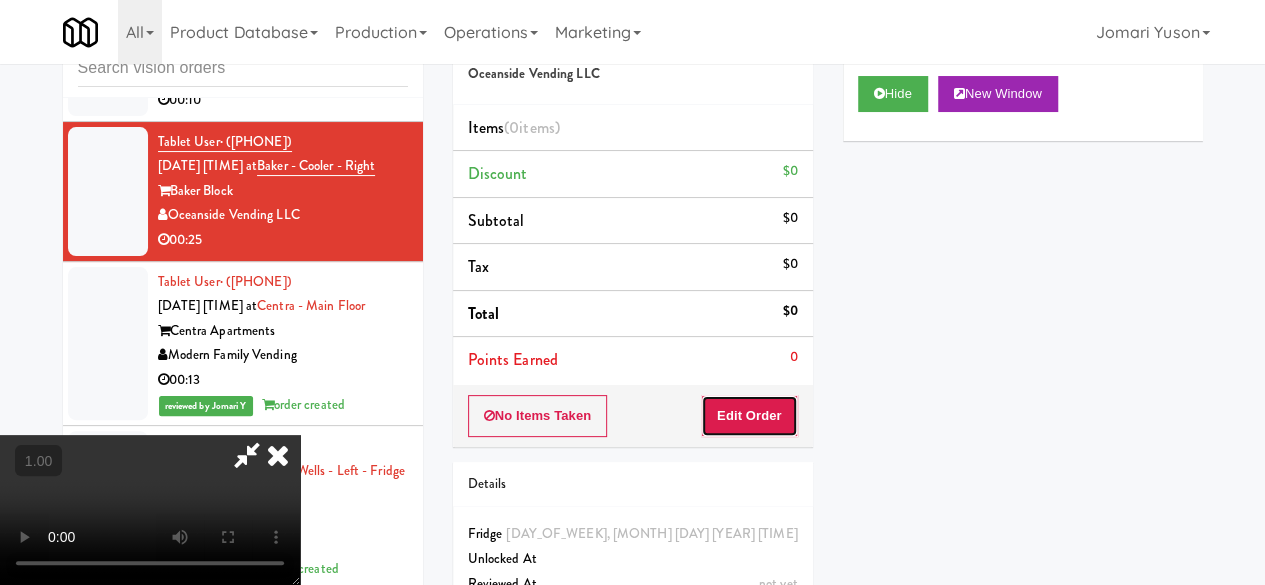 click on "Edit Order" at bounding box center [749, 416] 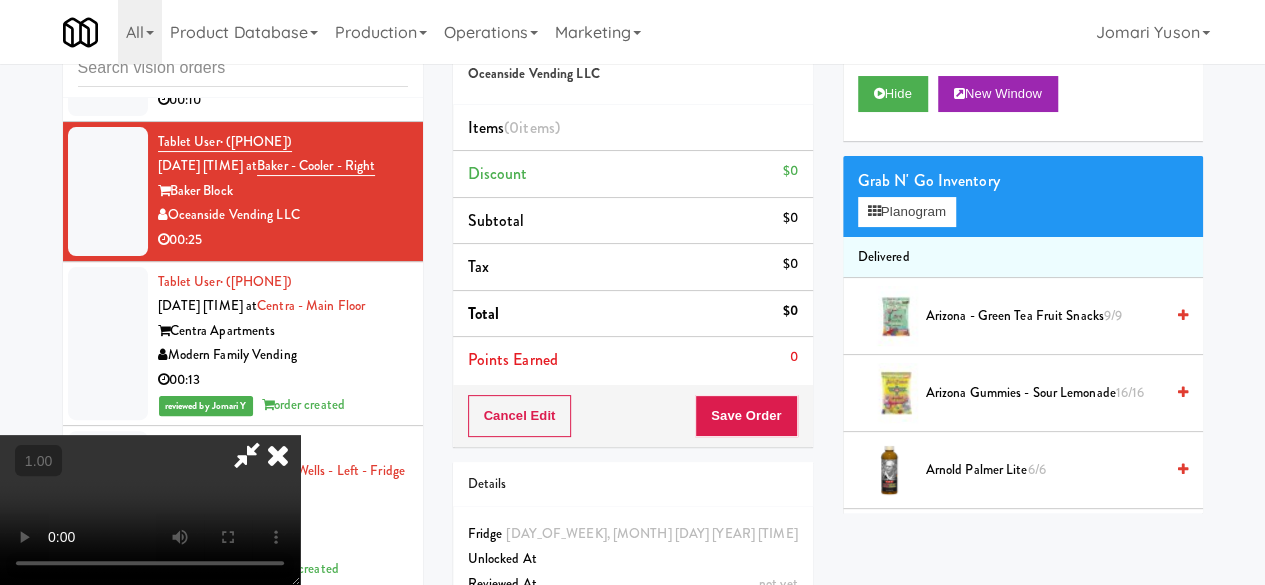 click at bounding box center (150, 510) 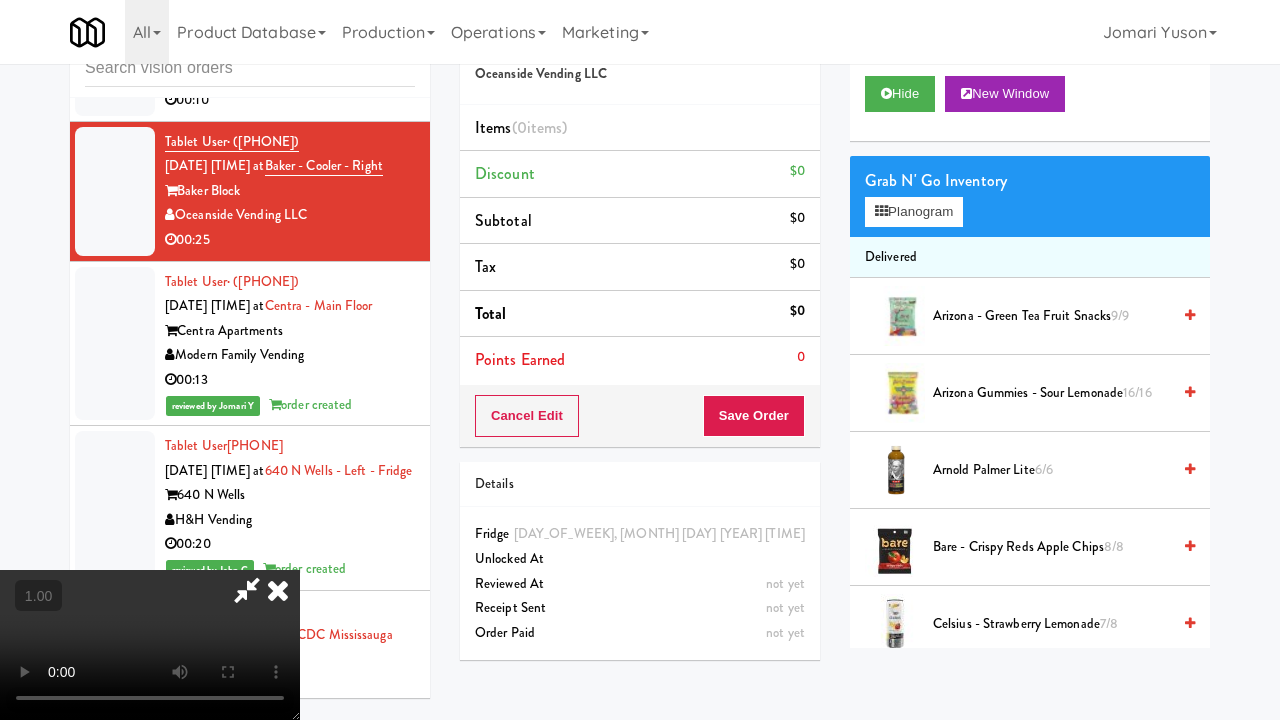 type 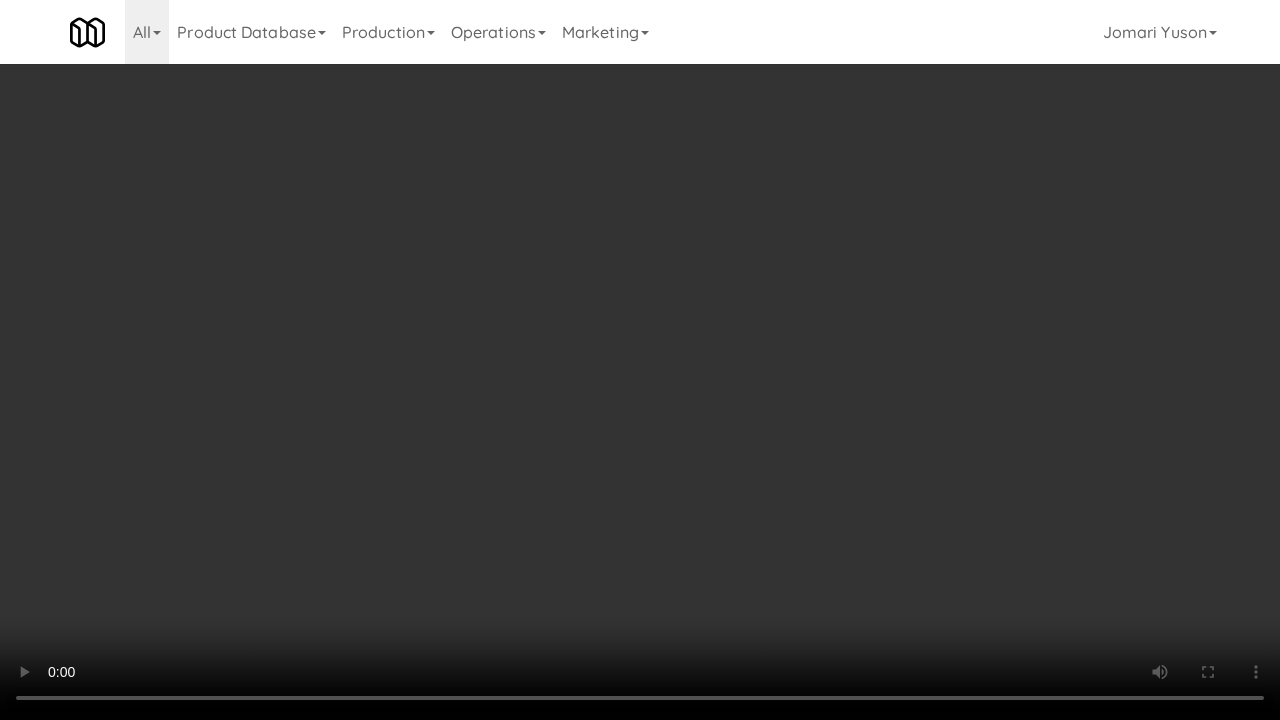 click at bounding box center (640, 360) 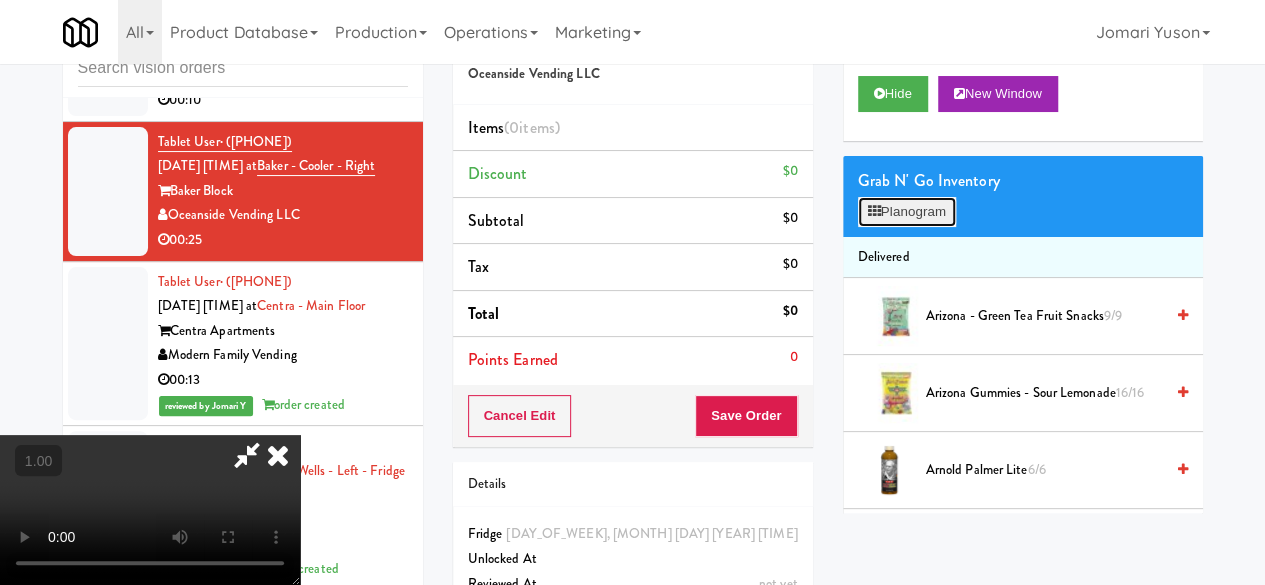 click on "Planogram" at bounding box center [907, 212] 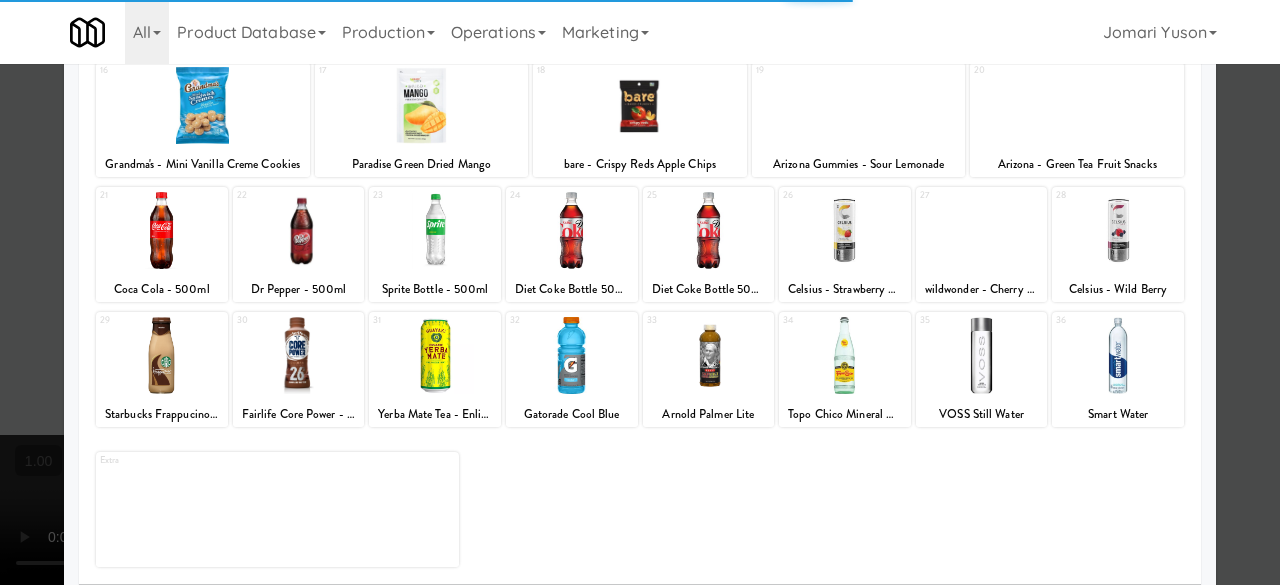 scroll, scrollTop: 396, scrollLeft: 0, axis: vertical 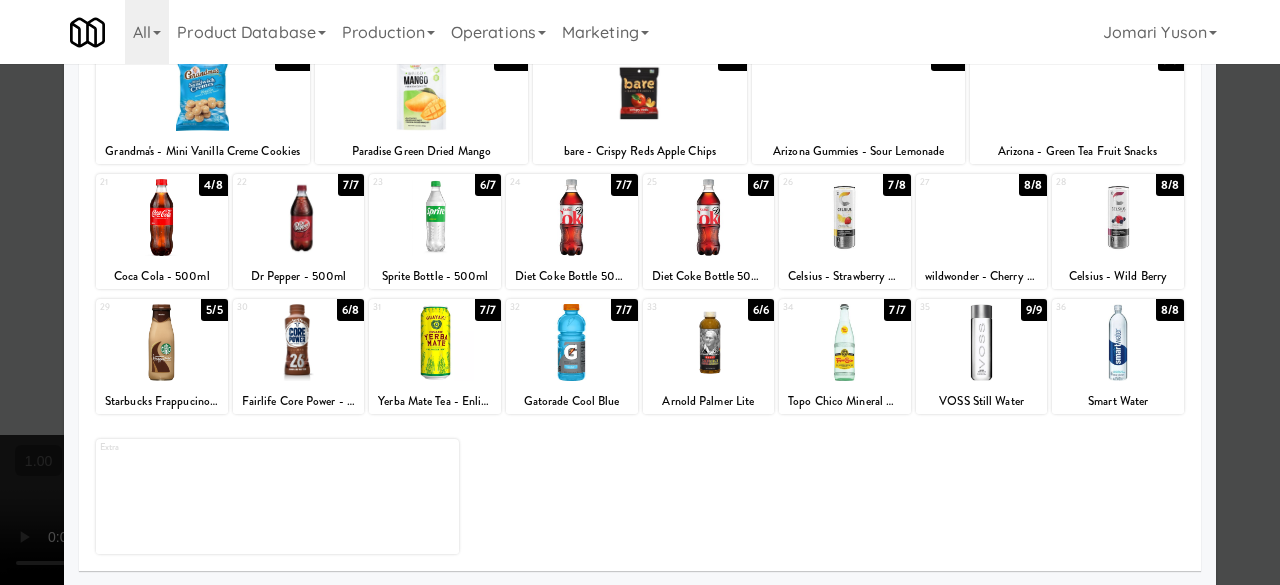 click at bounding box center [709, 217] 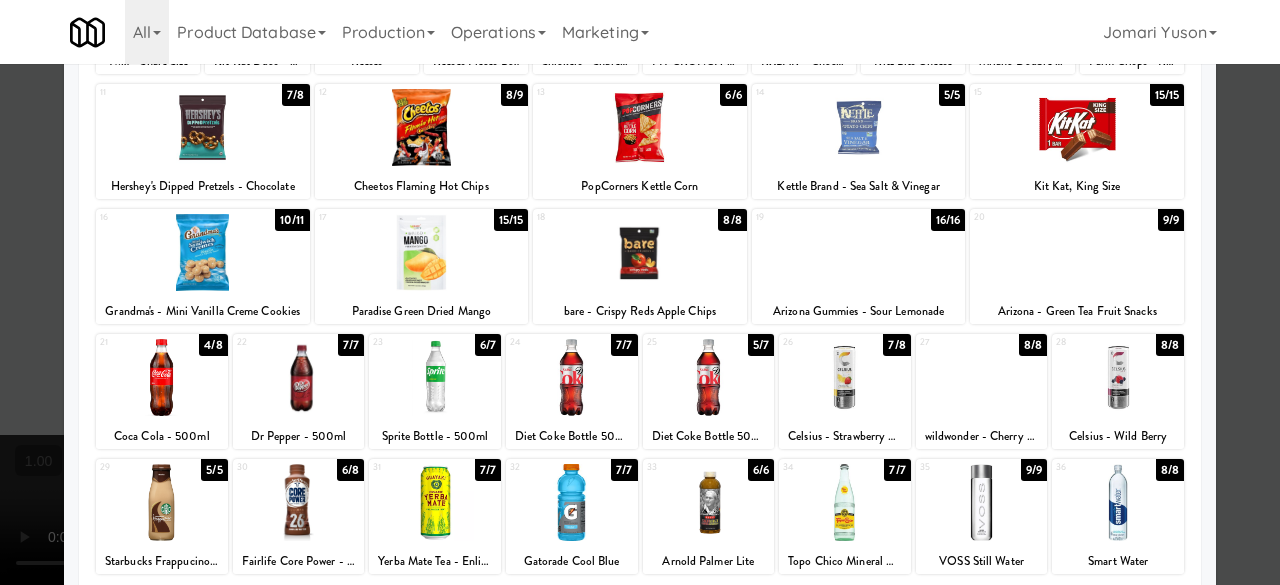 scroll, scrollTop: 300, scrollLeft: 0, axis: vertical 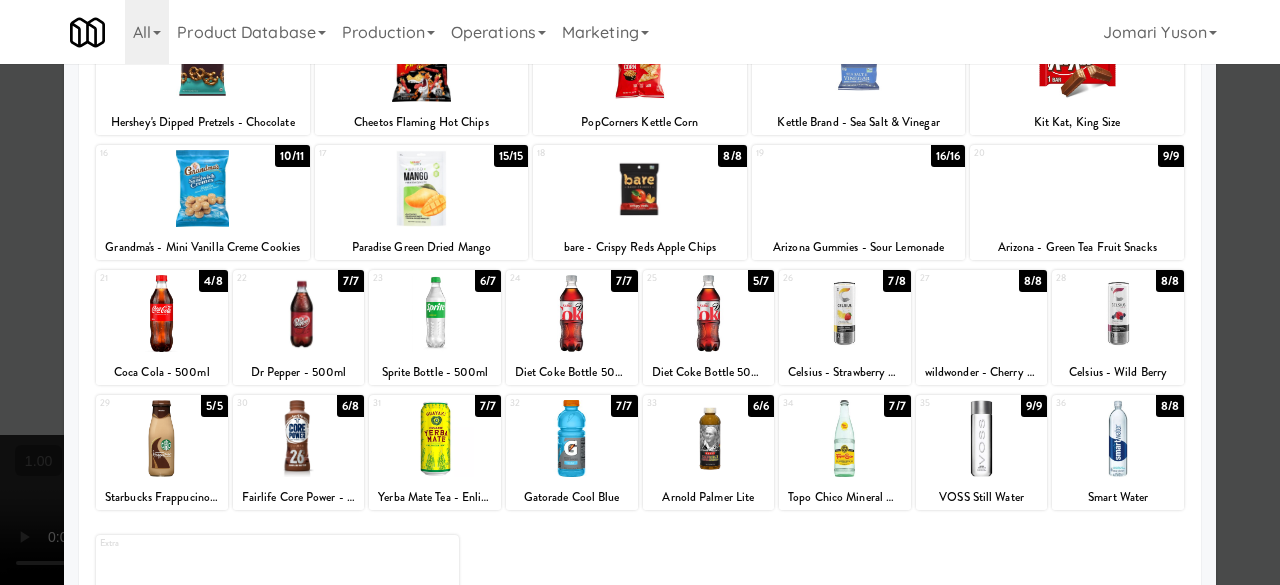 click on "36 8/8 Smart Water" at bounding box center [1118, 452] 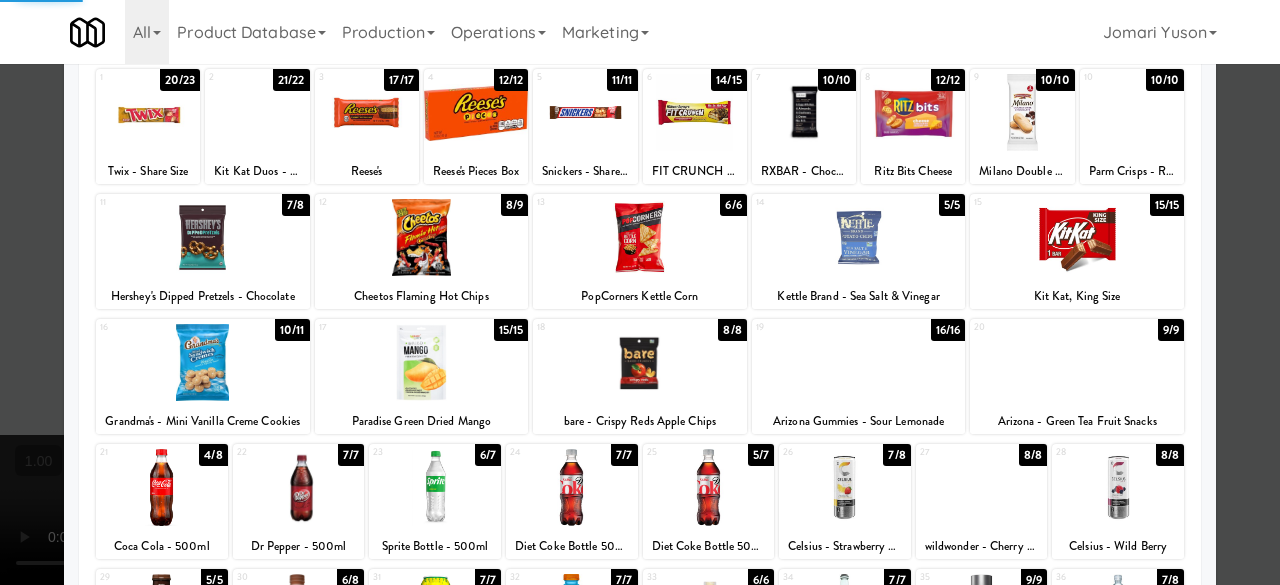 scroll, scrollTop: 0, scrollLeft: 0, axis: both 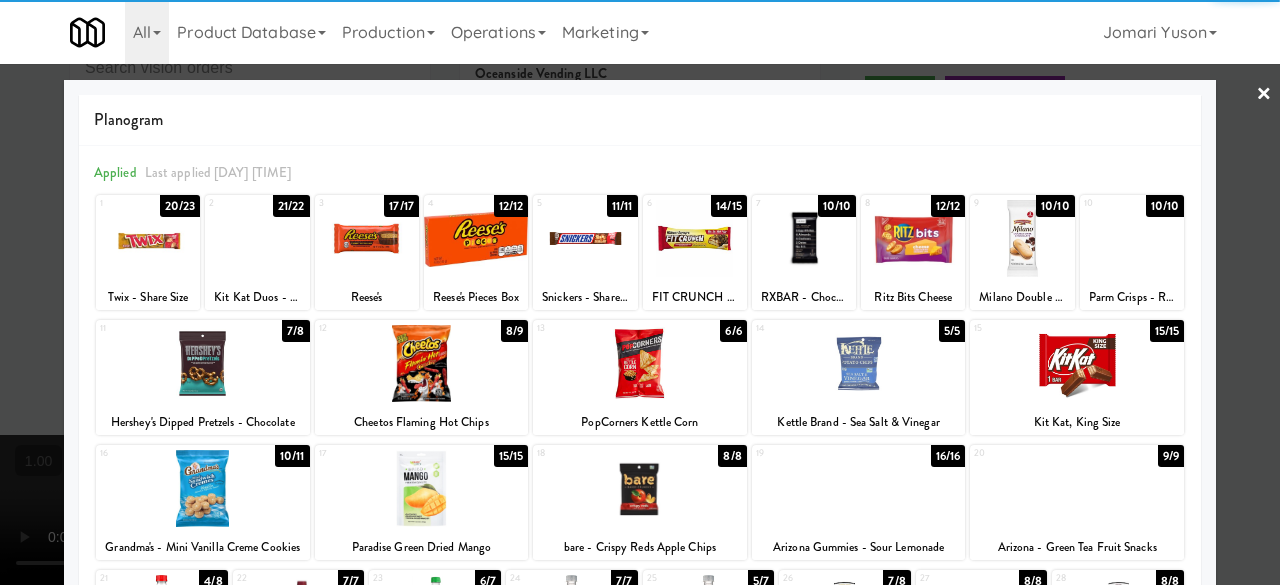click at bounding box center (640, 292) 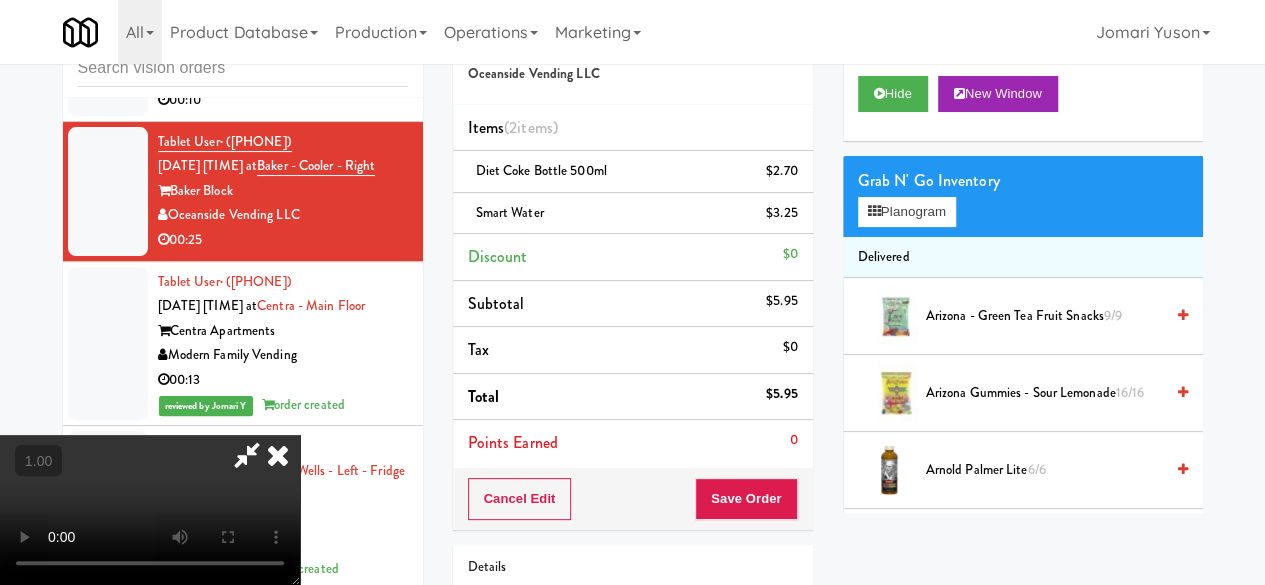 click at bounding box center (247, 455) 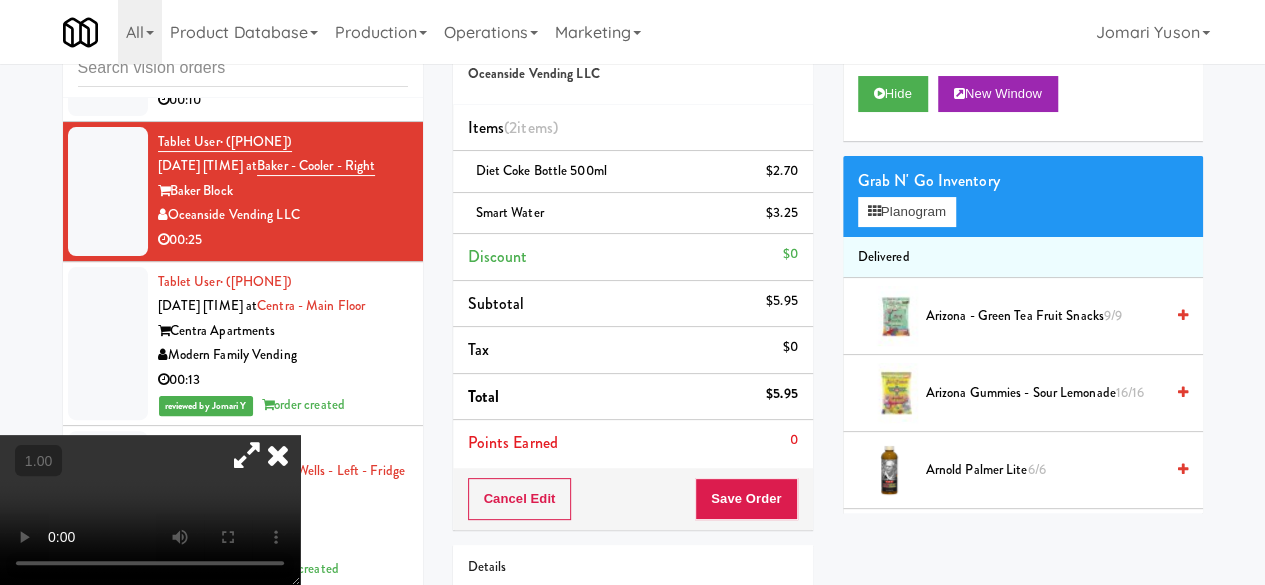click at bounding box center (278, 455) 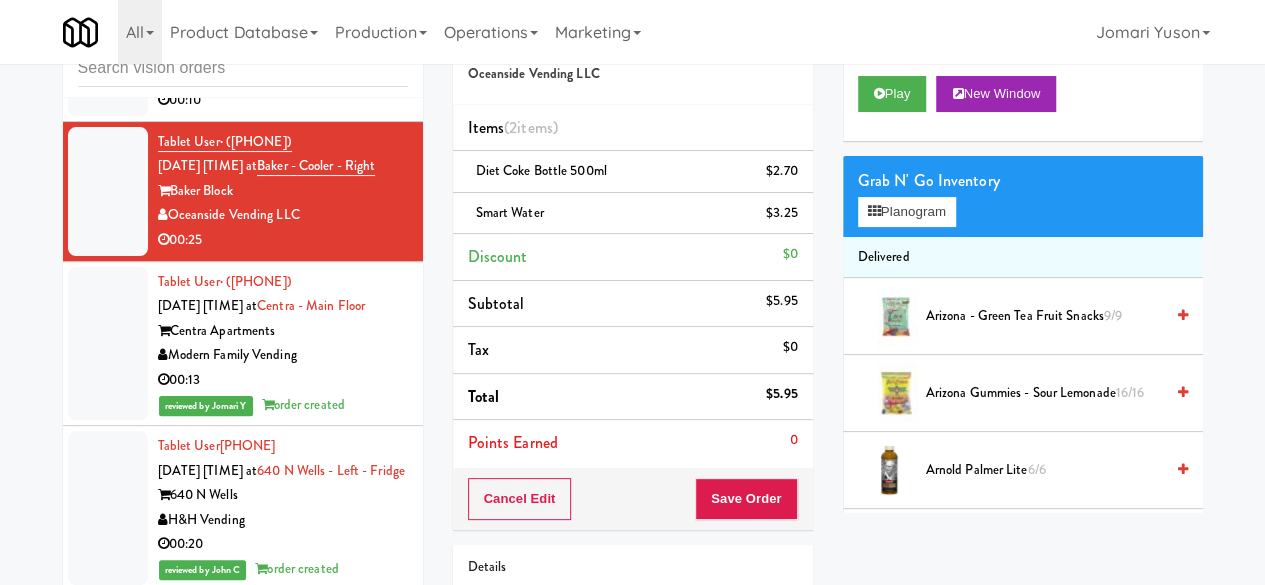 click on "Illume" at bounding box center (283, 51) 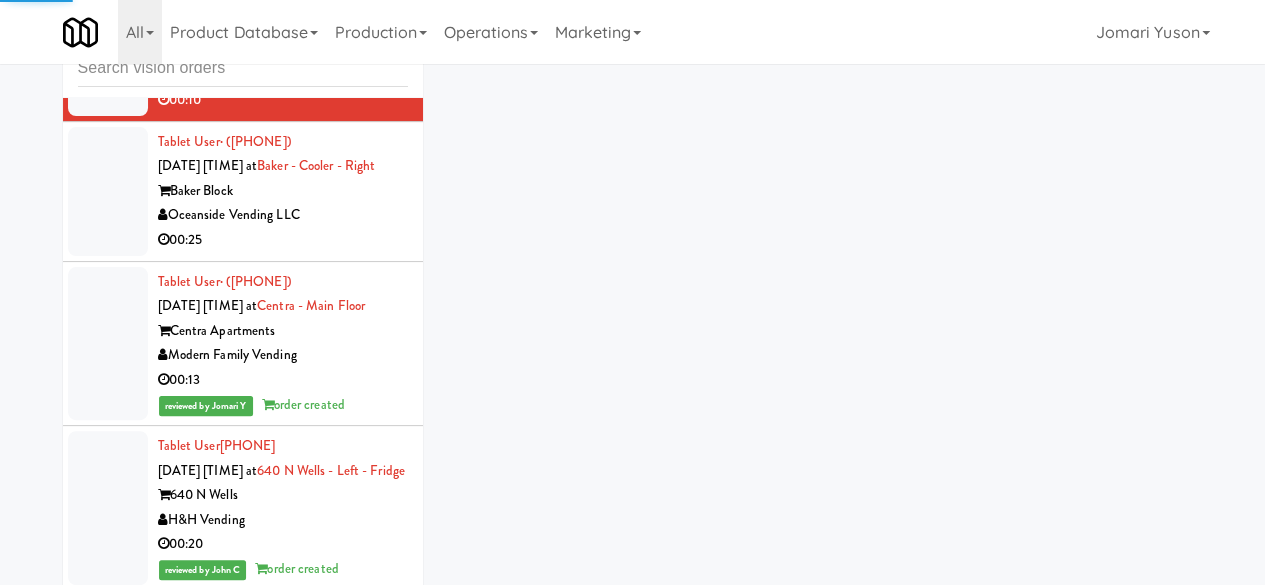 click on "Oceanside Vending LLC" at bounding box center (283, 215) 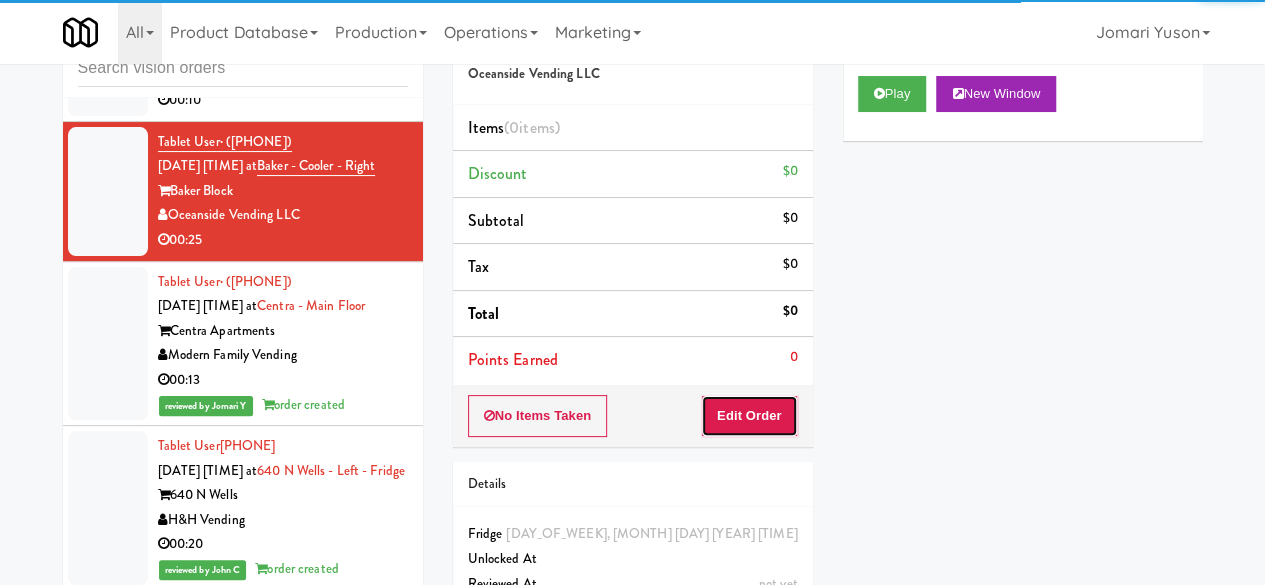 click on "Edit Order" at bounding box center [749, 416] 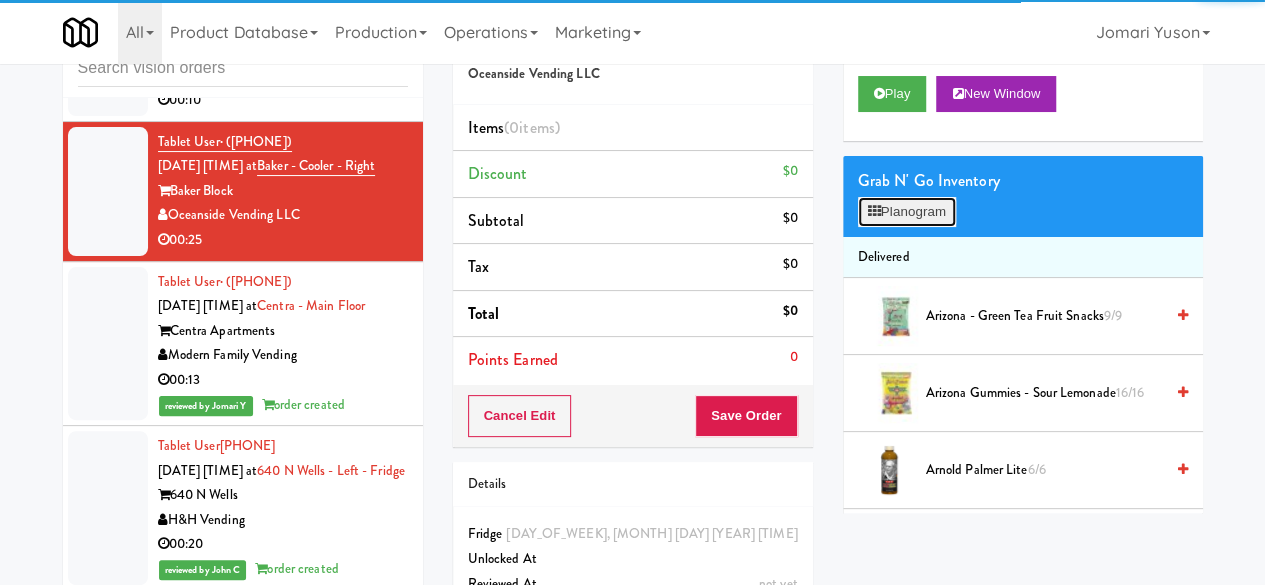 click on "Planogram" at bounding box center (907, 212) 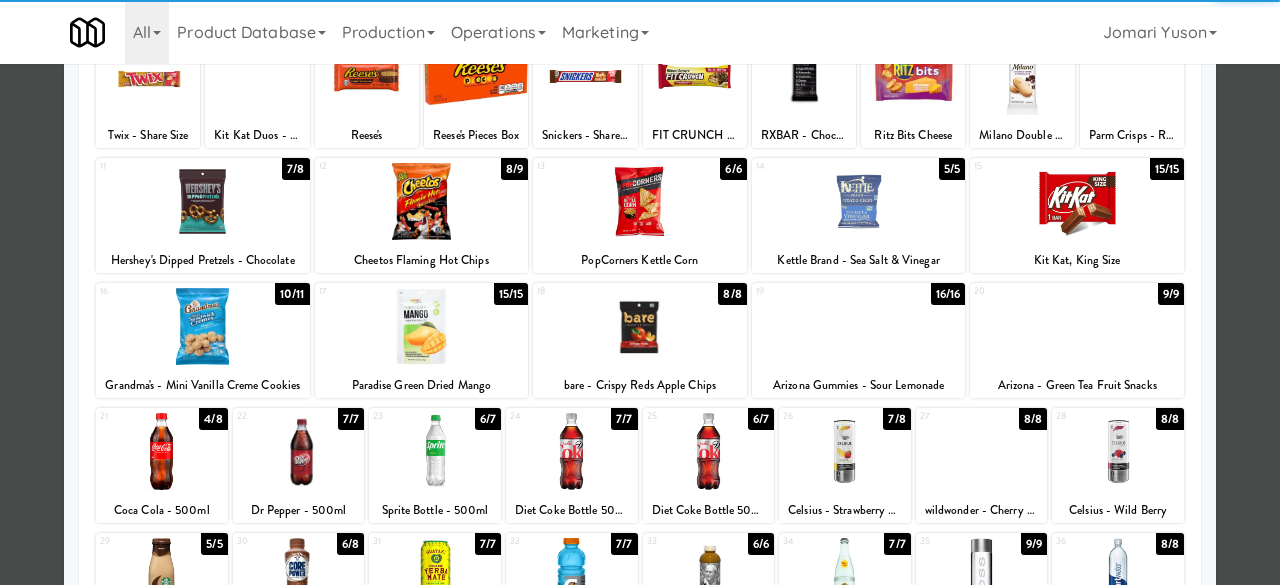 scroll, scrollTop: 396, scrollLeft: 0, axis: vertical 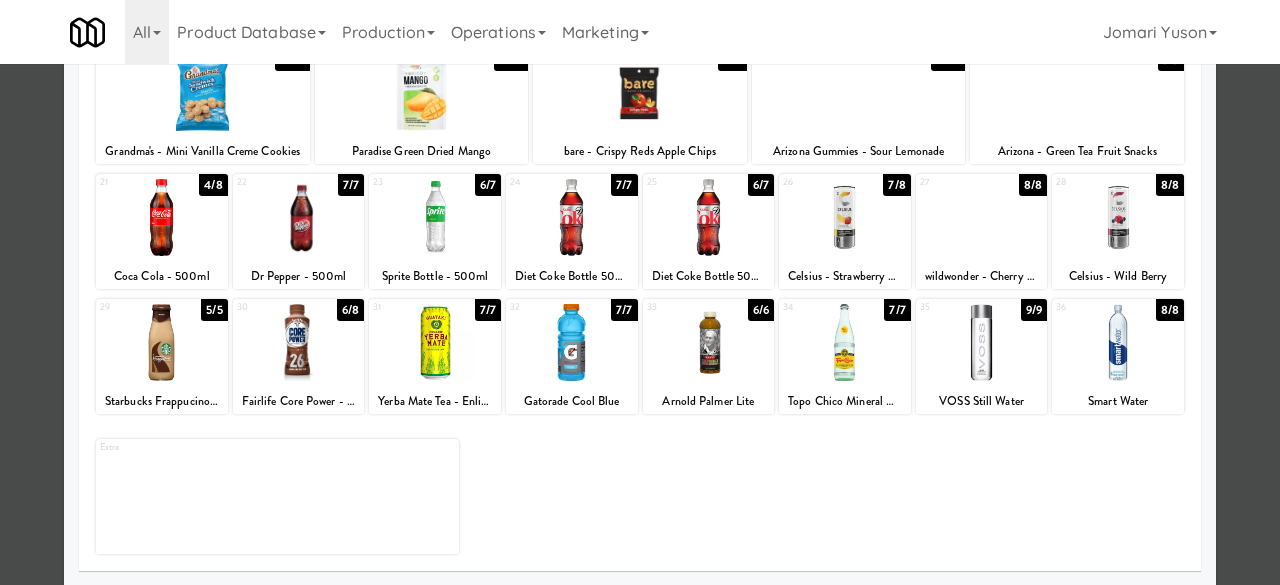 click at bounding box center [709, 217] 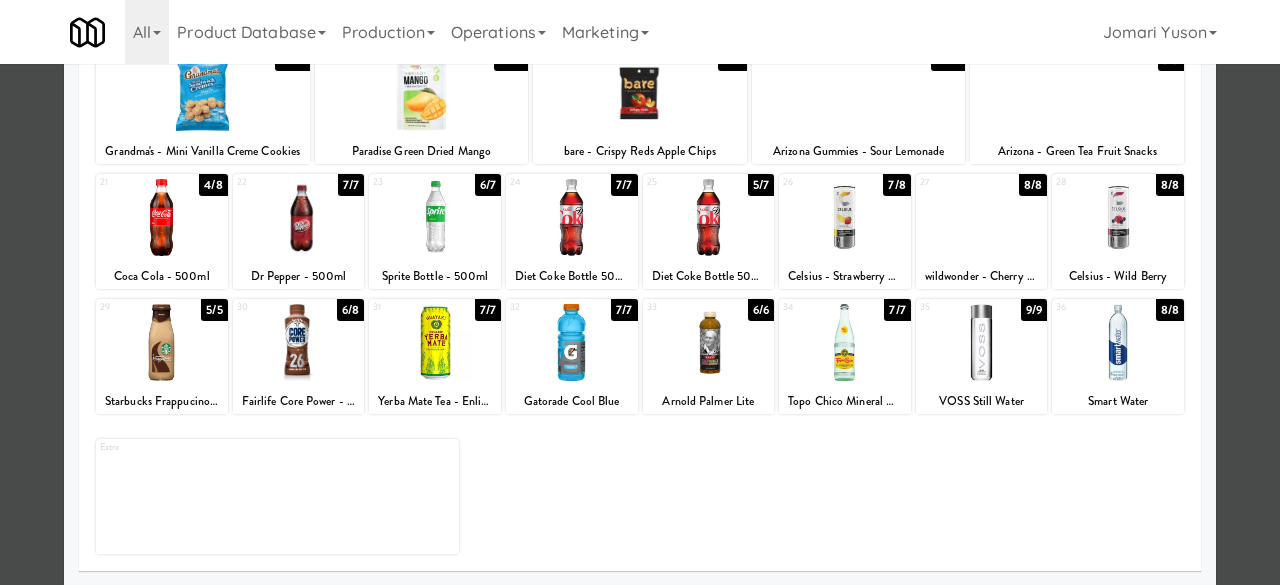 scroll, scrollTop: 196, scrollLeft: 0, axis: vertical 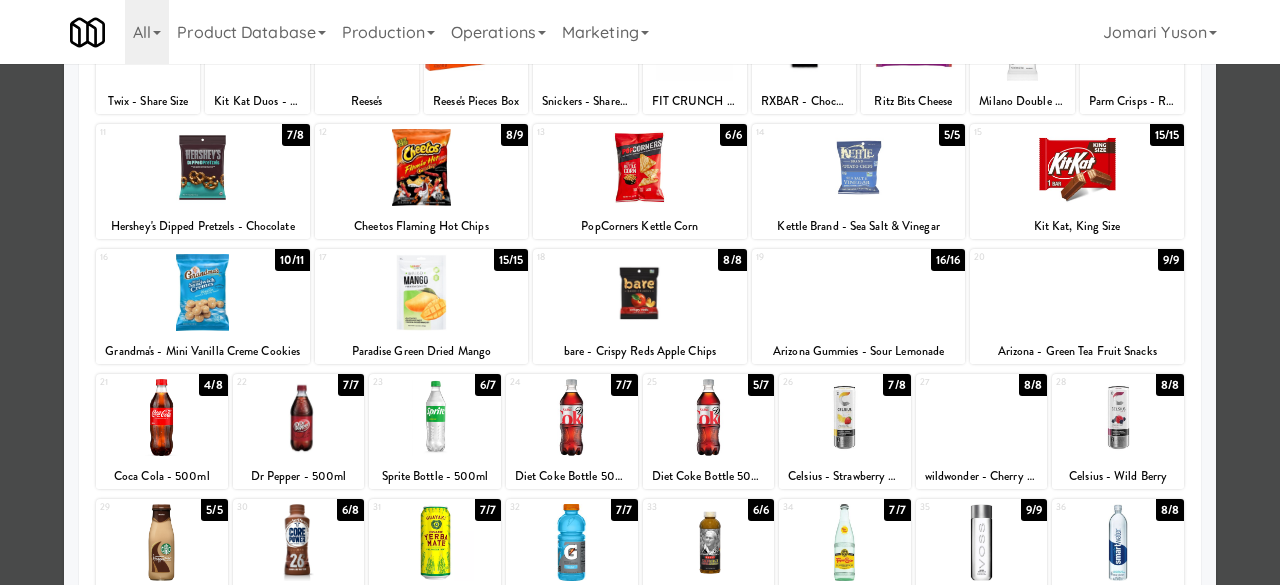 click at bounding box center (1118, 542) 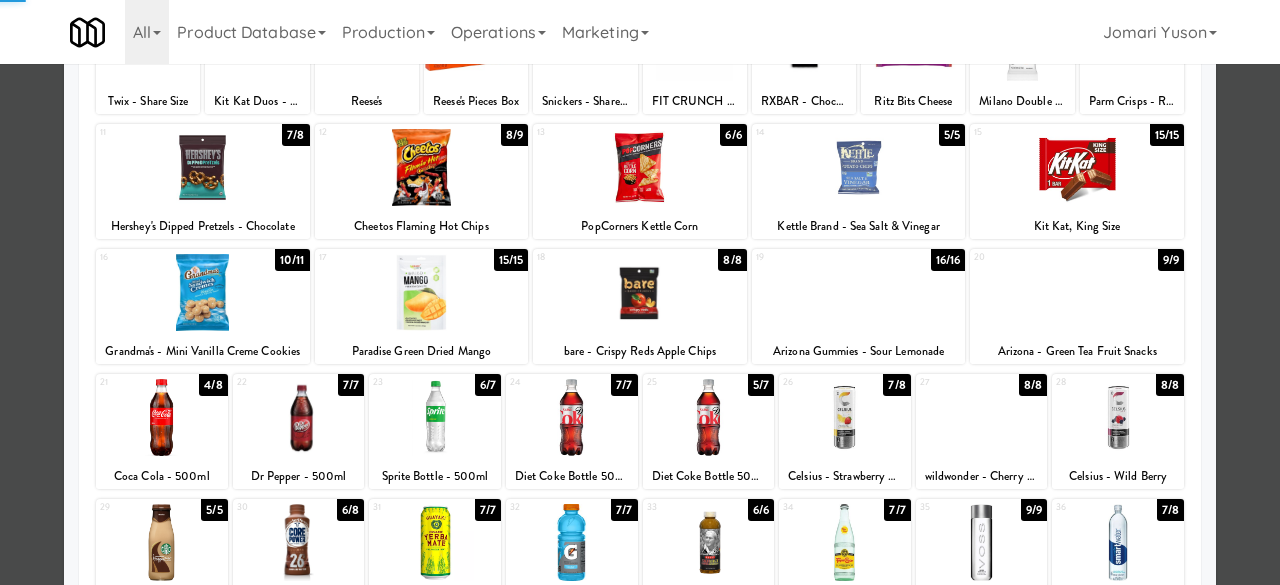 scroll, scrollTop: 0, scrollLeft: 0, axis: both 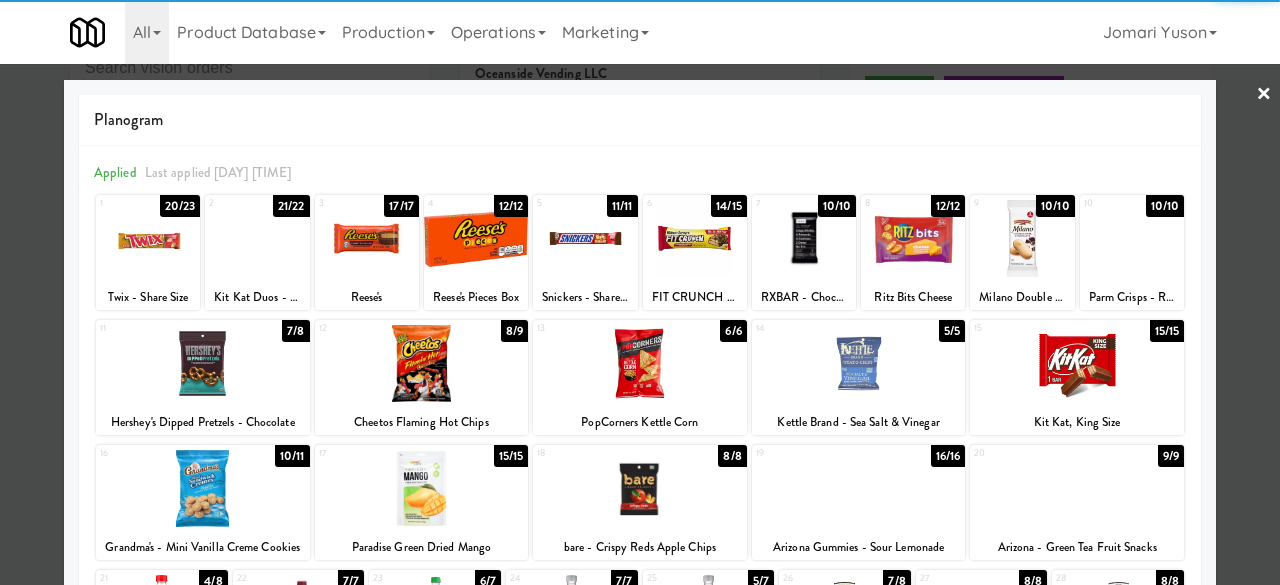 click on "×" at bounding box center [1264, 95] 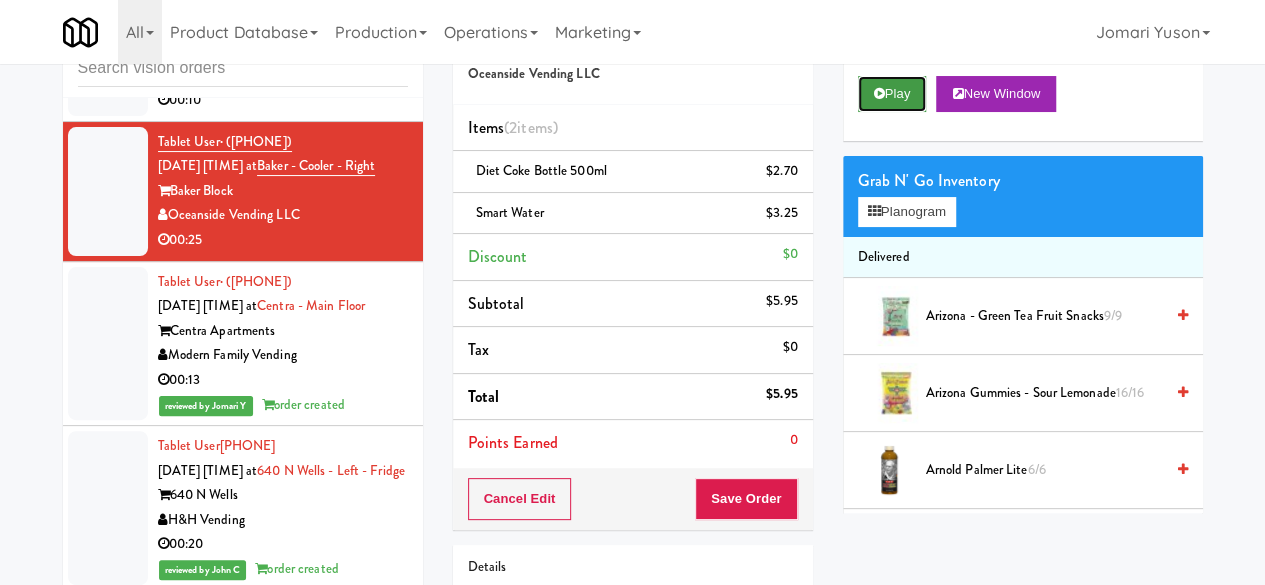 click on "Play" at bounding box center [892, 94] 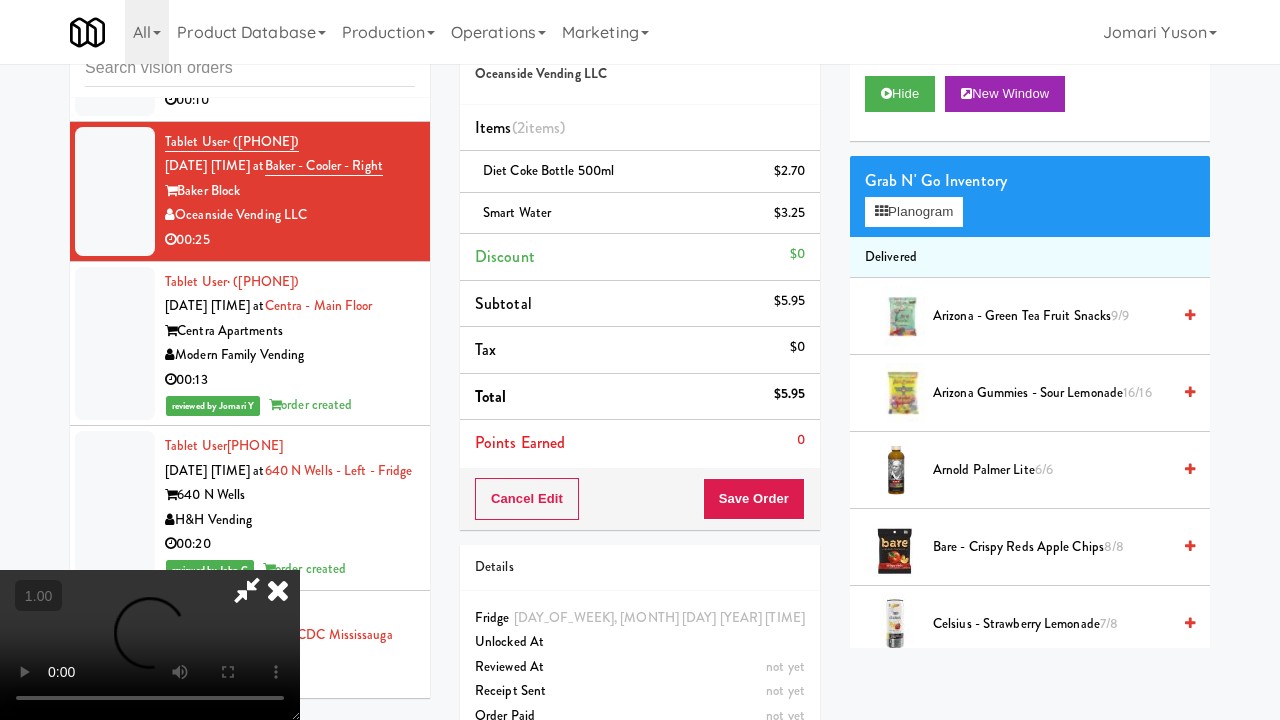 type 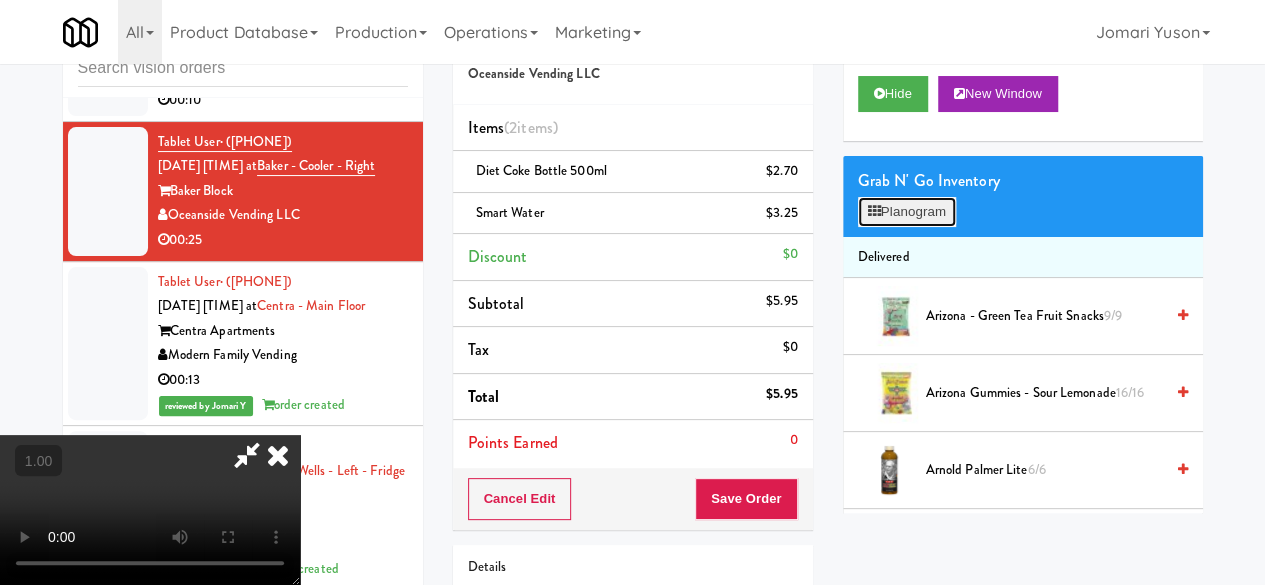 click on "Planogram" at bounding box center (907, 212) 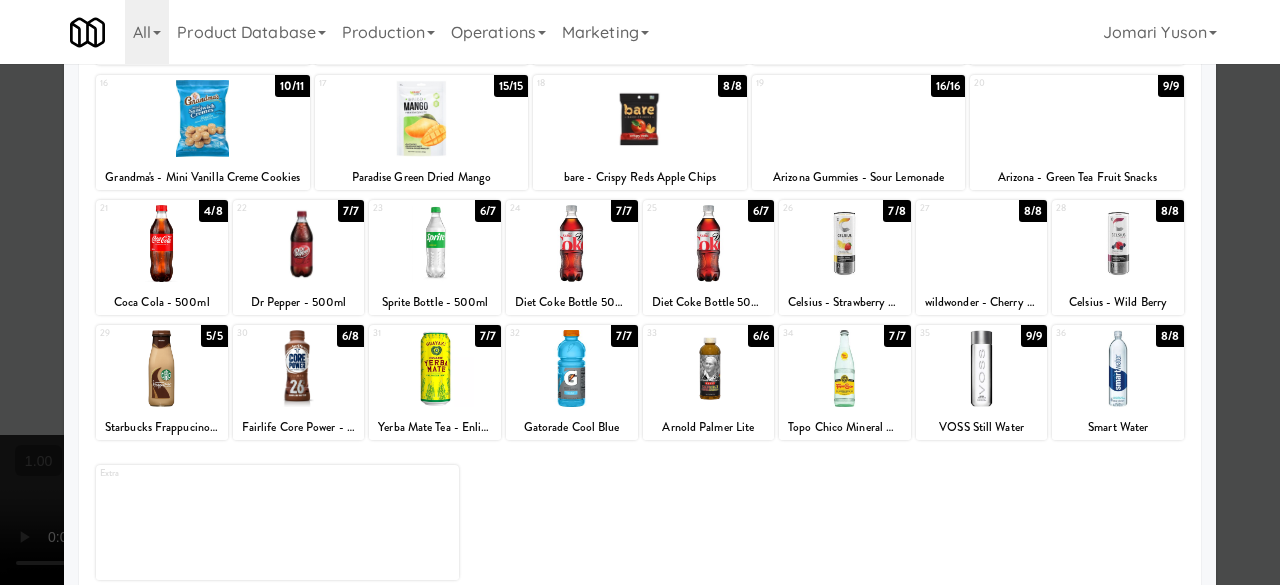 scroll, scrollTop: 396, scrollLeft: 0, axis: vertical 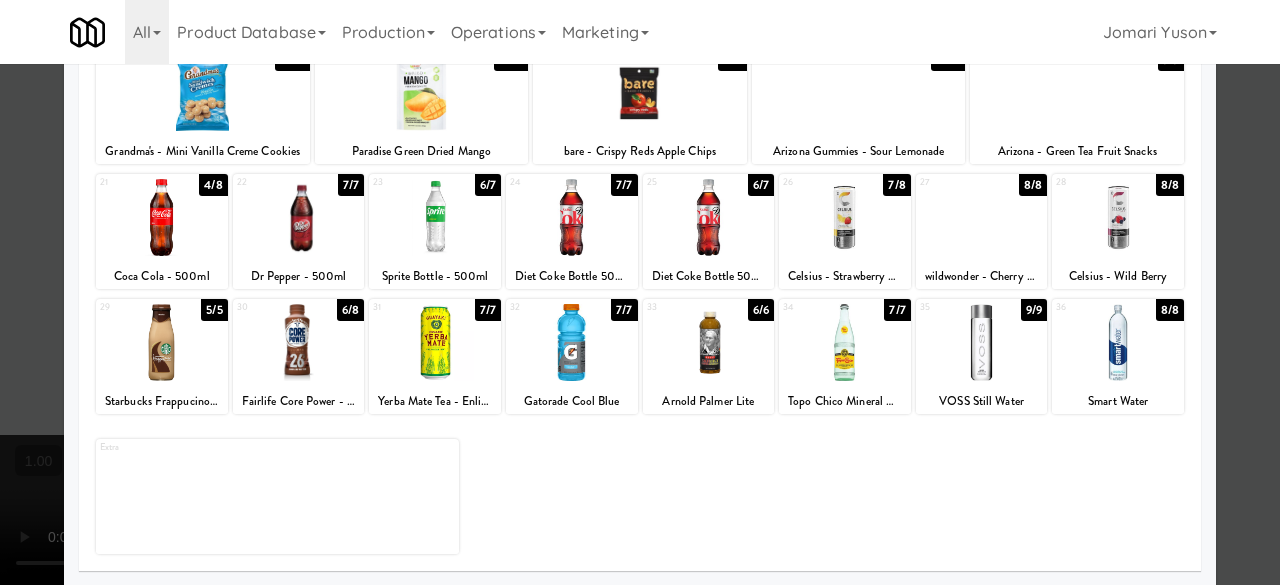 drag, startPoint x: 1119, startPoint y: 217, endPoint x: 1086, endPoint y: 227, distance: 34.48188 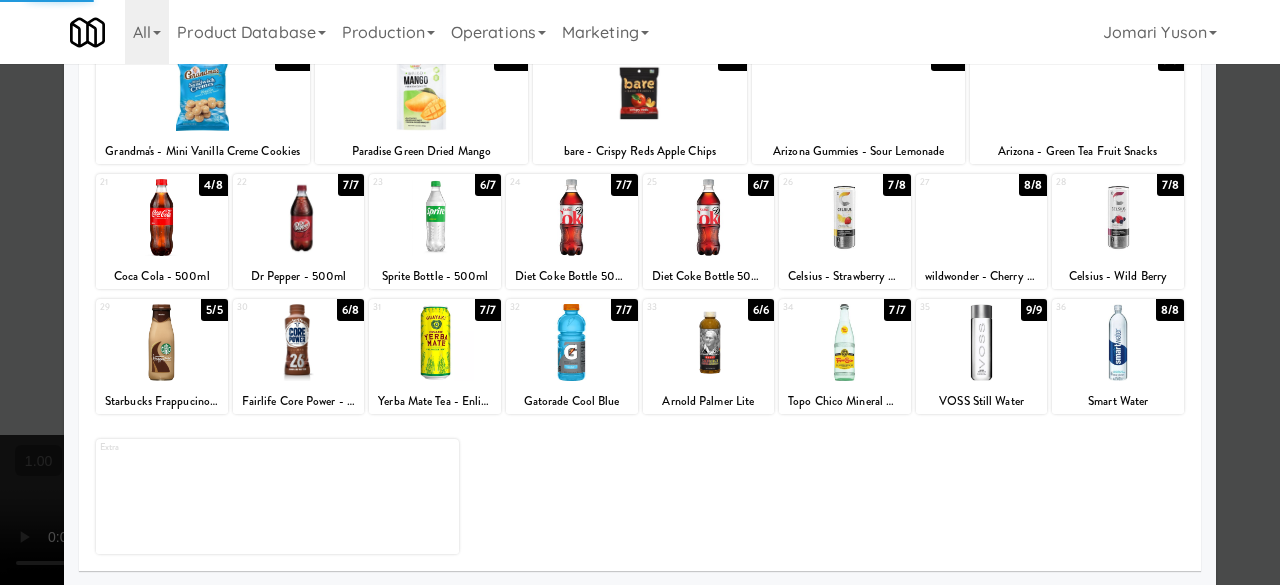 click at bounding box center (845, 217) 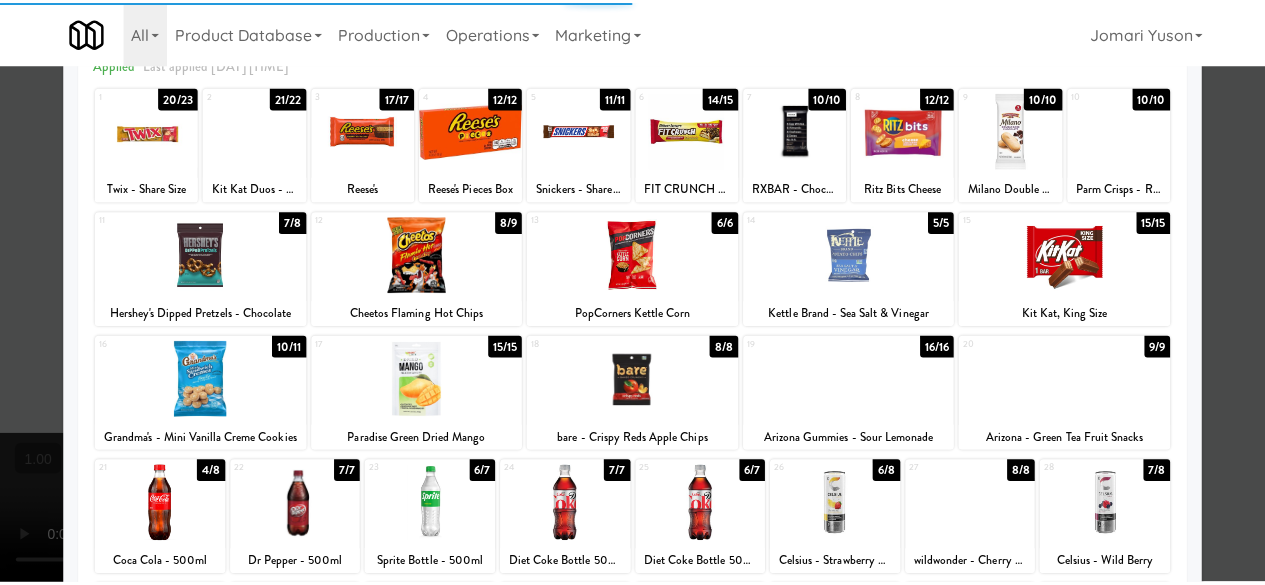 scroll, scrollTop: 0, scrollLeft: 0, axis: both 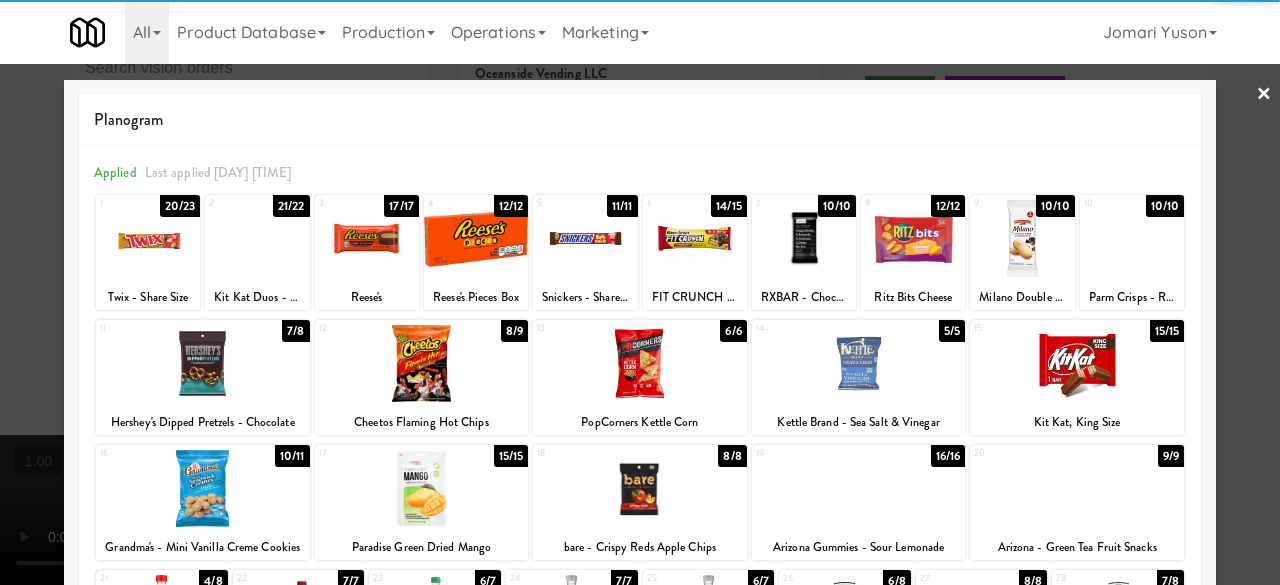 drag, startPoint x: 1242, startPoint y: 92, endPoint x: 928, endPoint y: 136, distance: 317.0678 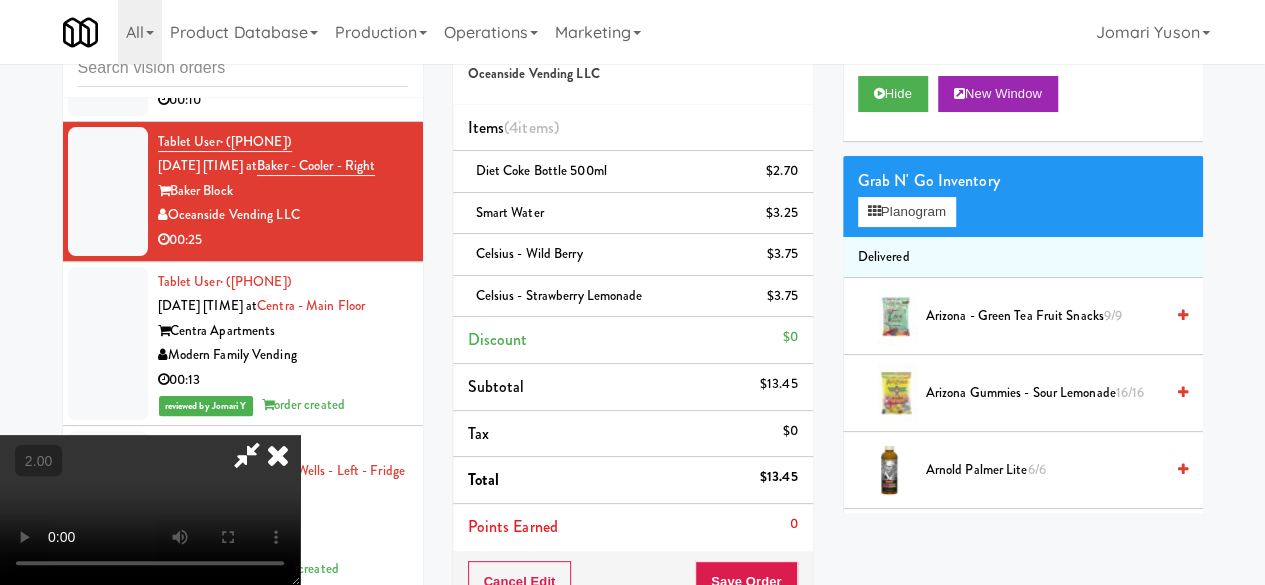 click at bounding box center (278, 455) 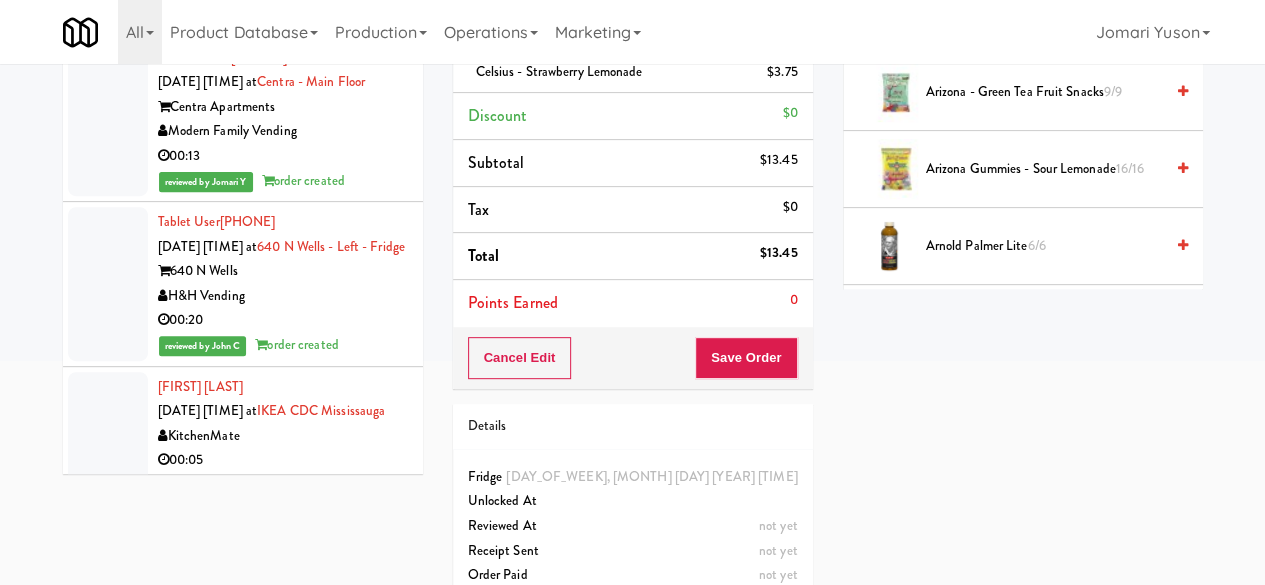 scroll, scrollTop: 291, scrollLeft: 0, axis: vertical 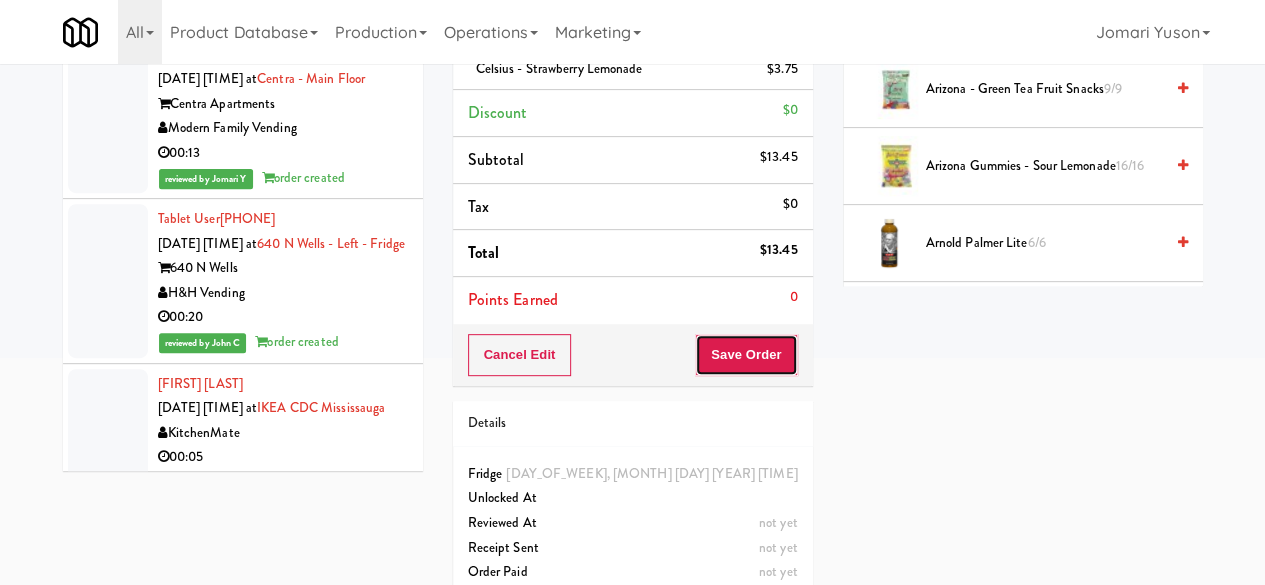 click on "Save Order" at bounding box center [746, 355] 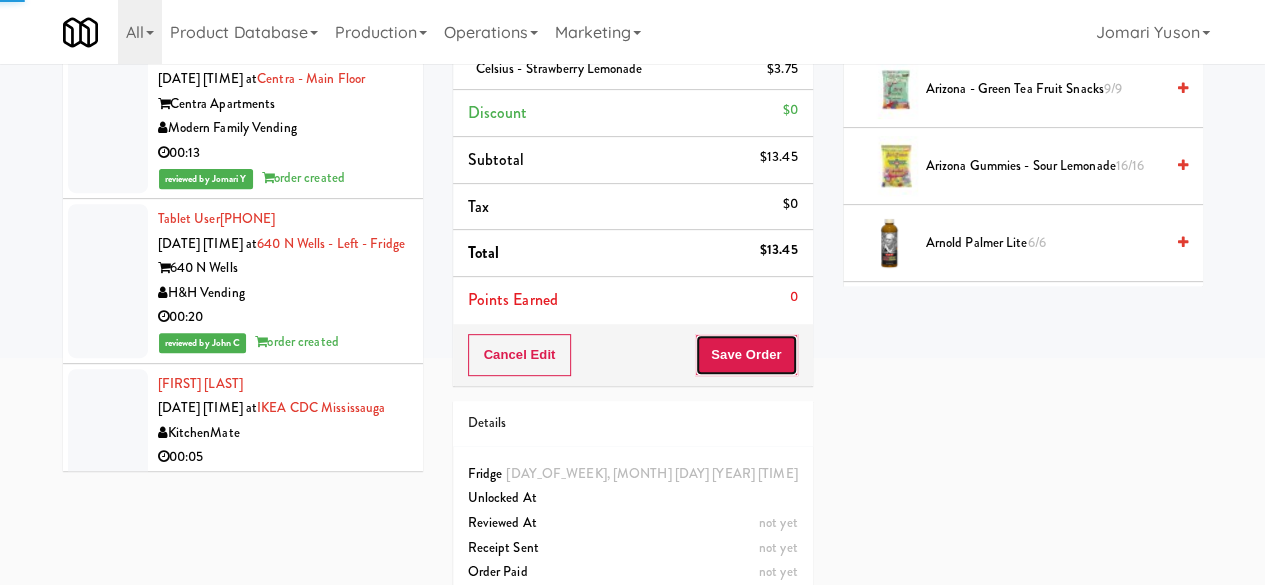 scroll, scrollTop: 0, scrollLeft: 0, axis: both 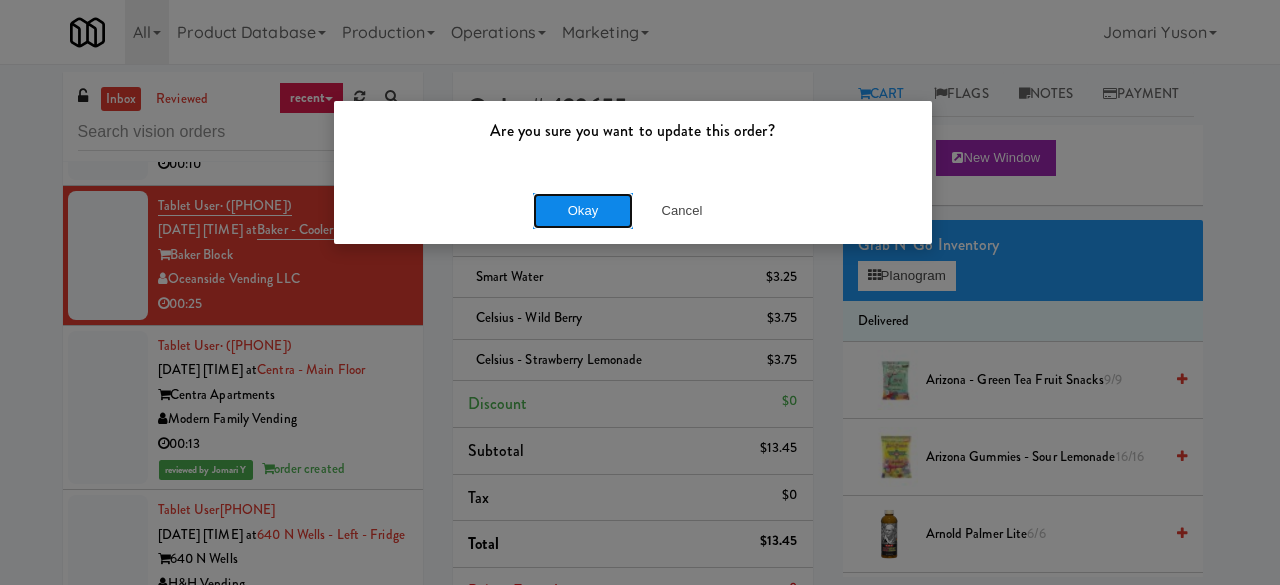 click on "Okay" at bounding box center [583, 211] 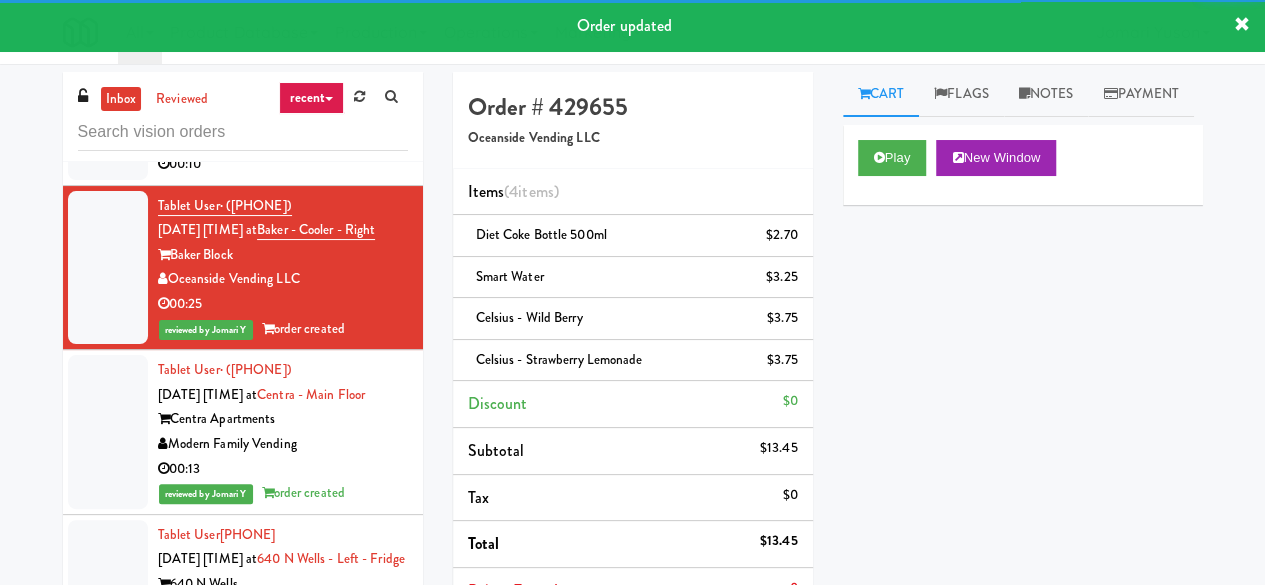 click on "Pennys DC" at bounding box center (283, 139) 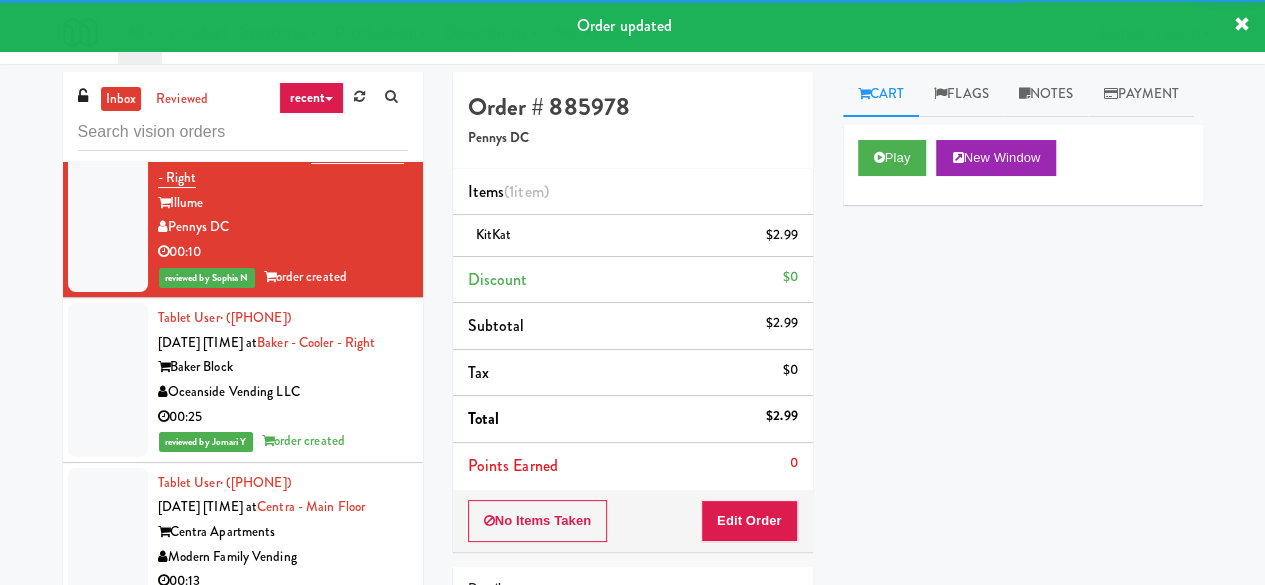 scroll, scrollTop: 3340, scrollLeft: 0, axis: vertical 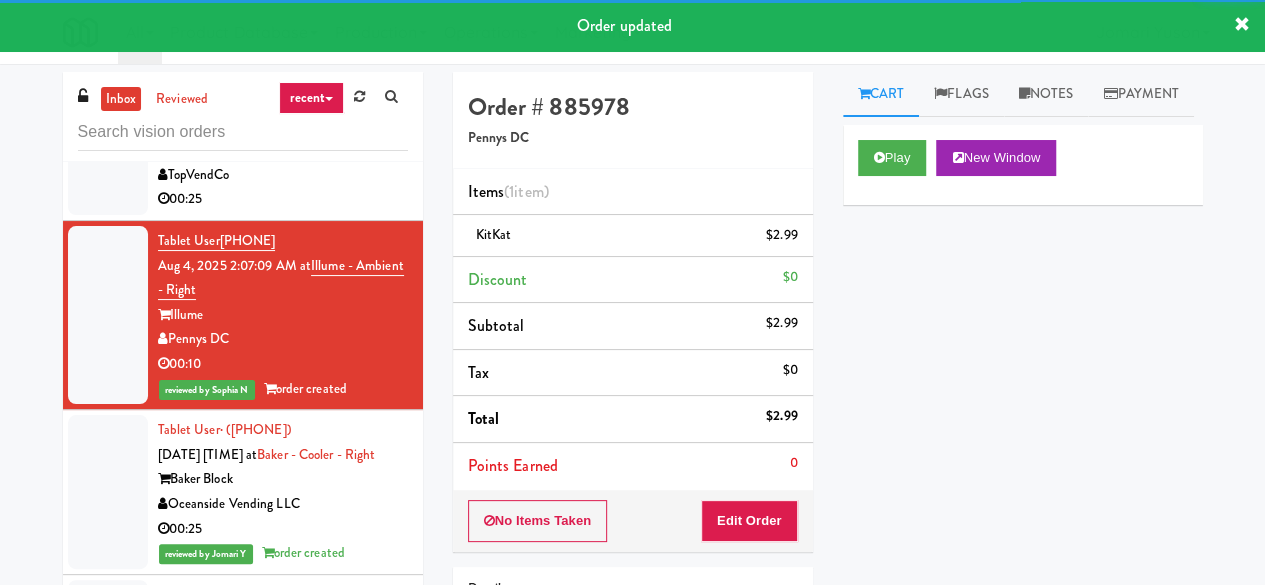 click on "TopVendCo" at bounding box center (283, 175) 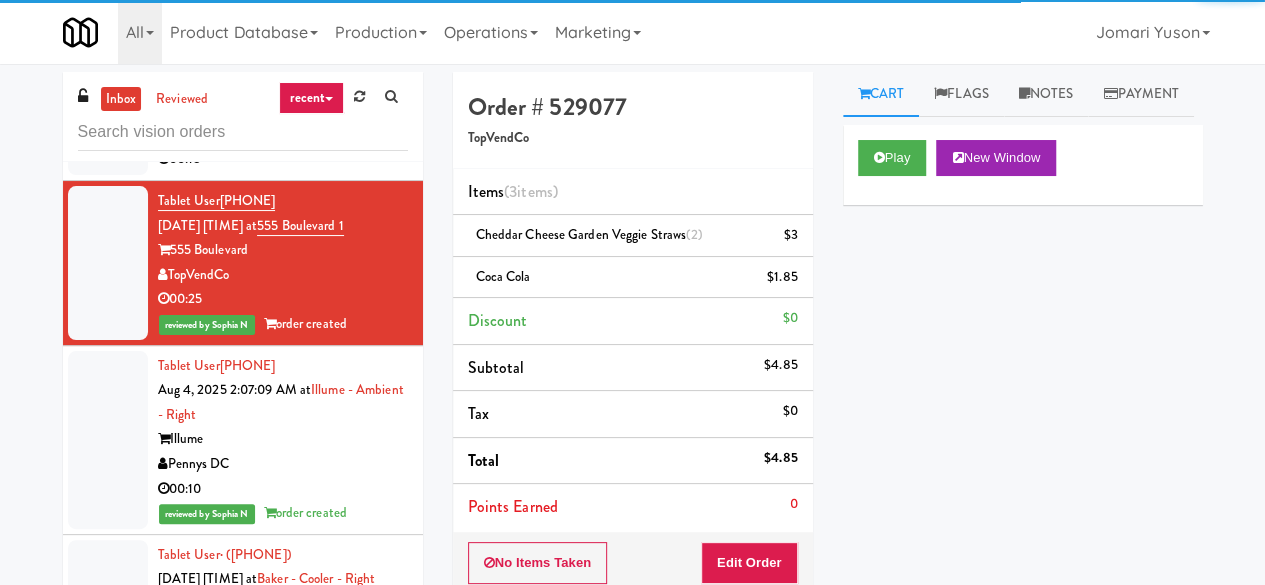 click on "Feed The Blue" at bounding box center (283, 135) 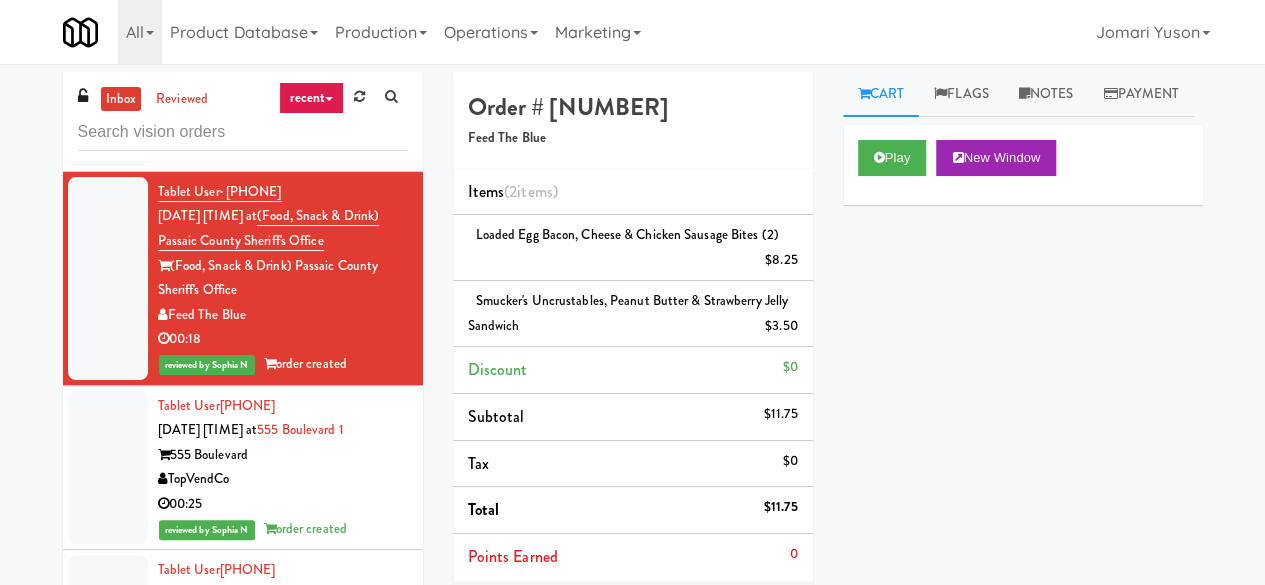 scroll, scrollTop: 2940, scrollLeft: 0, axis: vertical 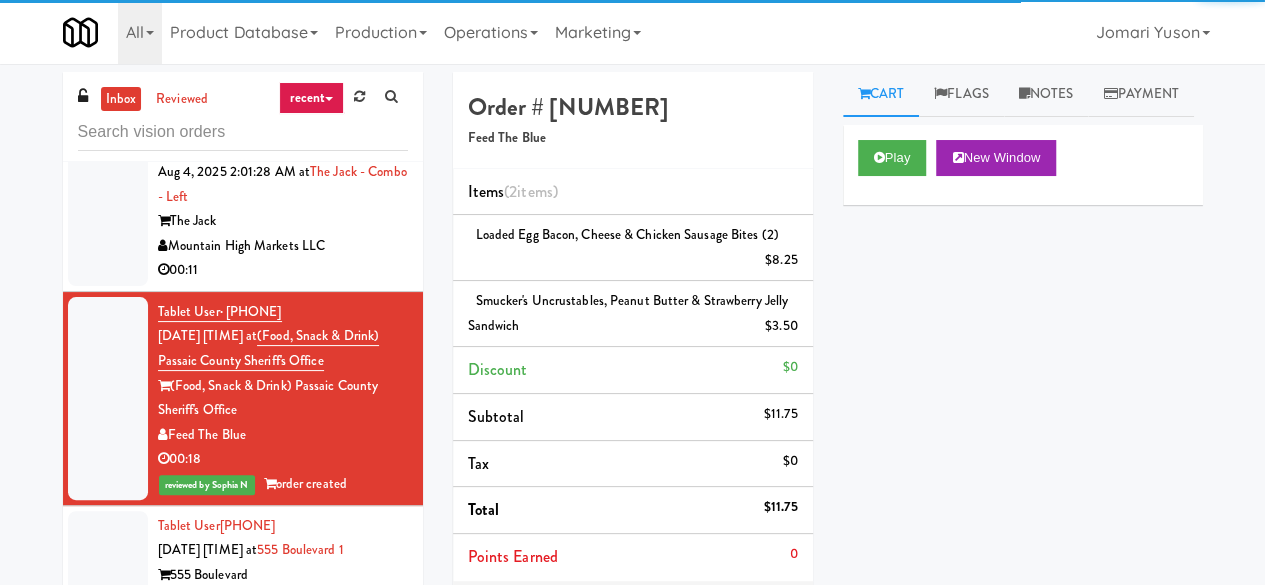 click on "The Jack" at bounding box center [283, 221] 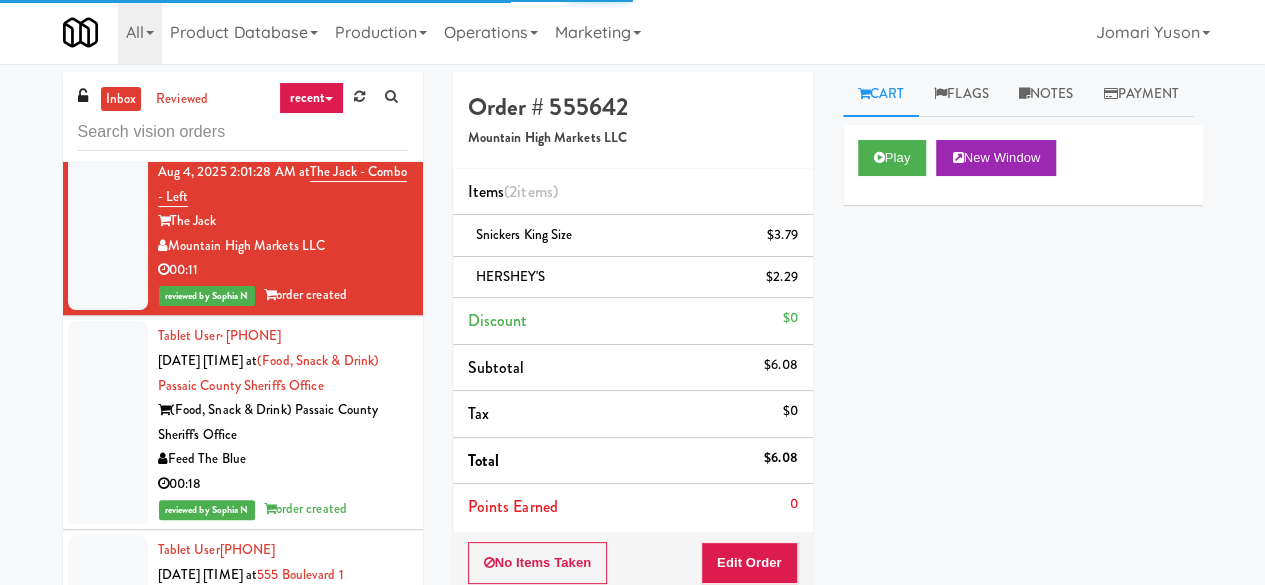 scroll, scrollTop: 2740, scrollLeft: 0, axis: vertical 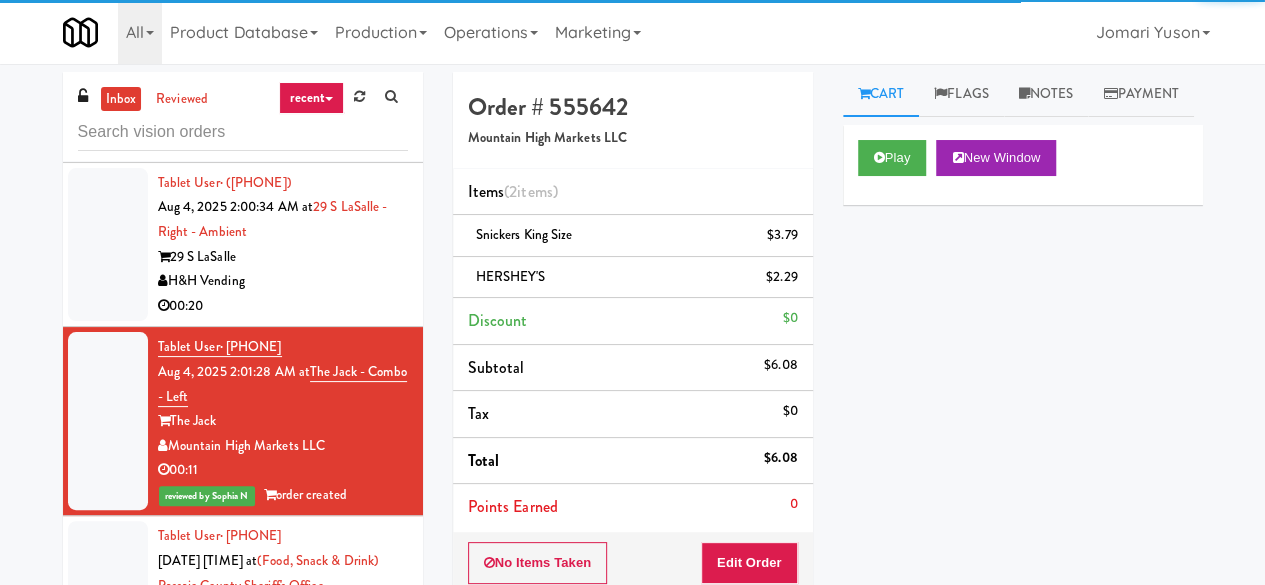 click on "H&H Vending" at bounding box center [283, 281] 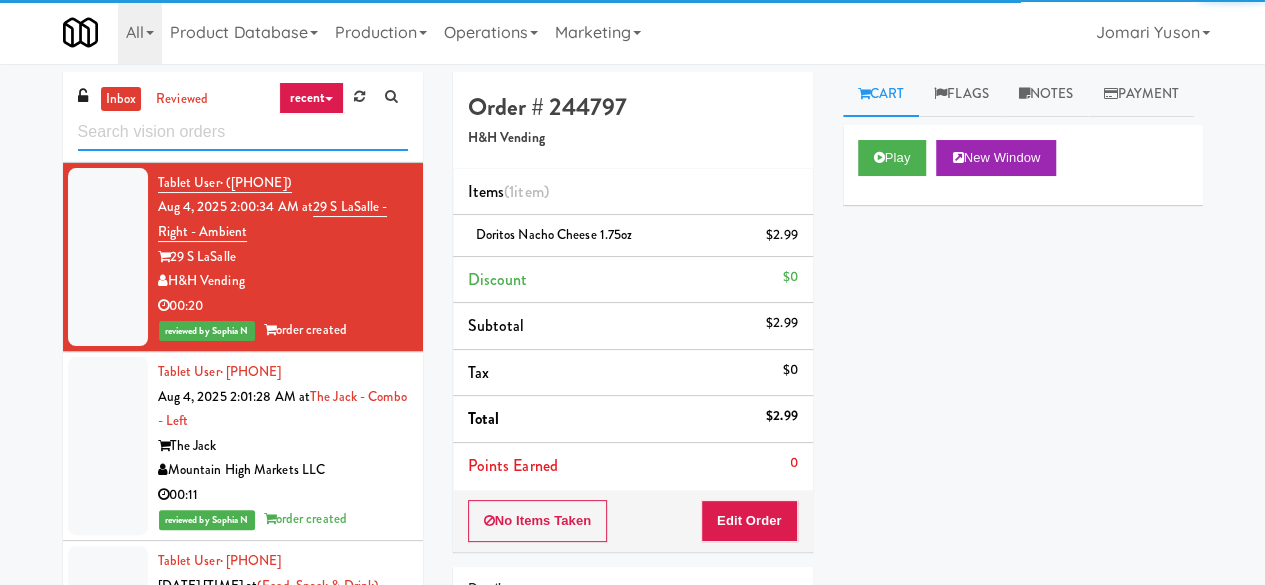 click at bounding box center [243, 132] 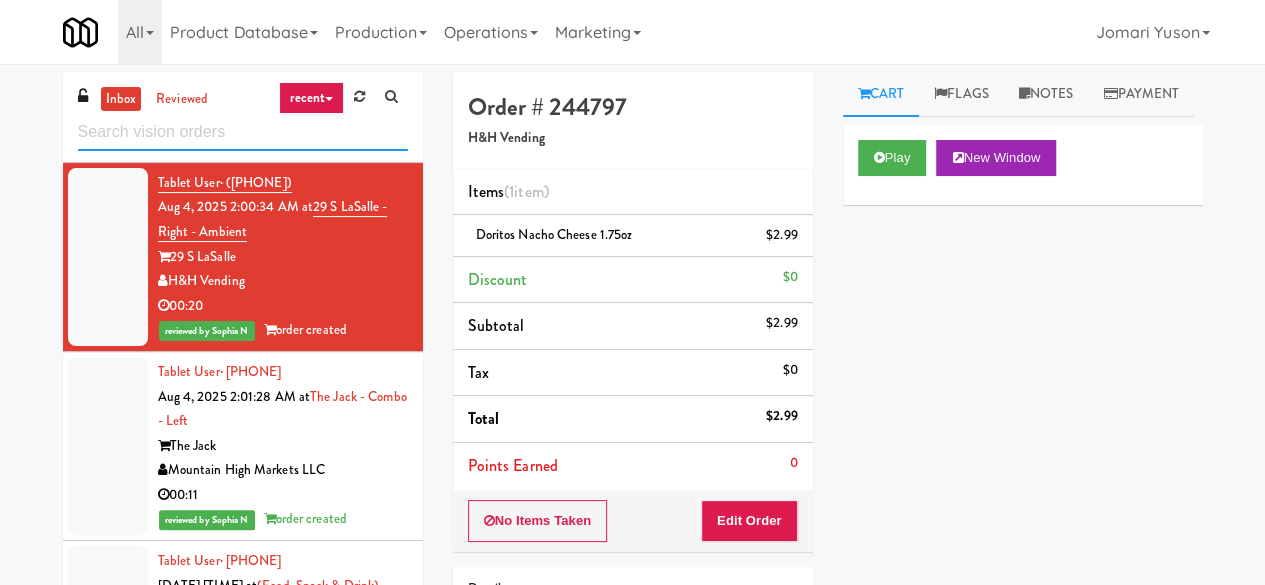 scroll, scrollTop: 0, scrollLeft: 0, axis: both 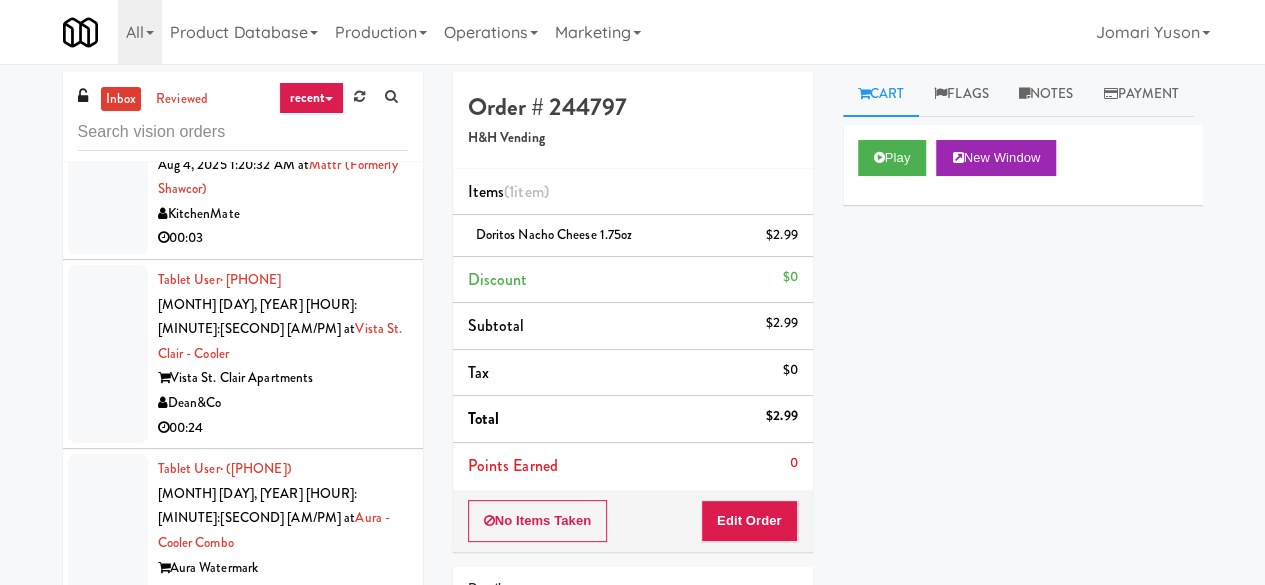 click on "00:03" at bounding box center [283, 238] 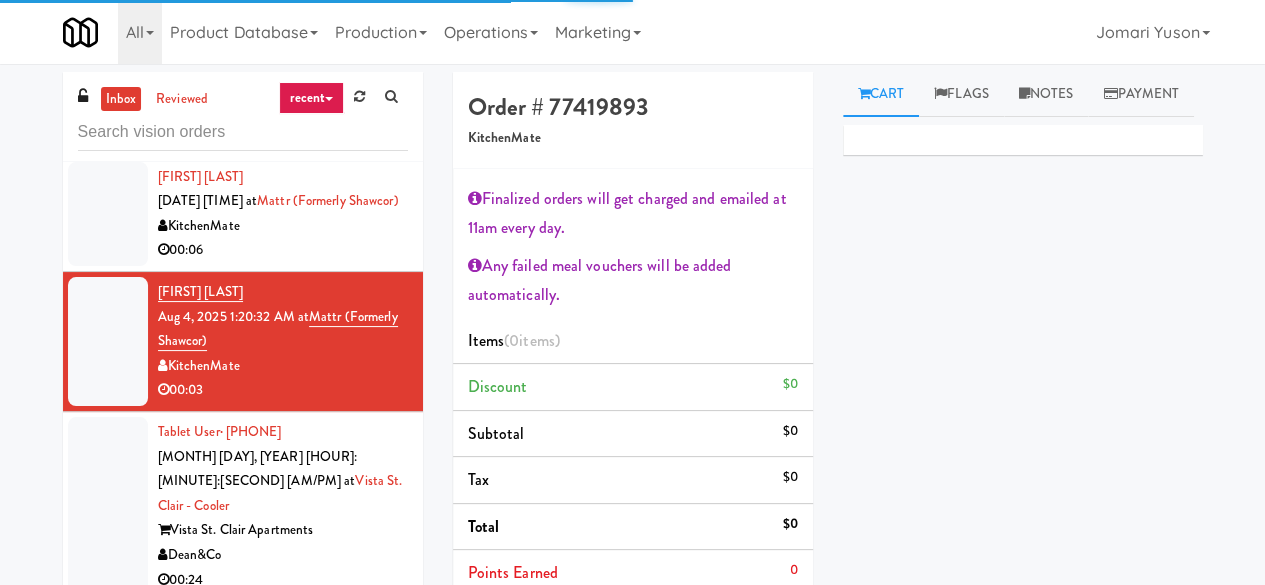 scroll, scrollTop: 1480, scrollLeft: 0, axis: vertical 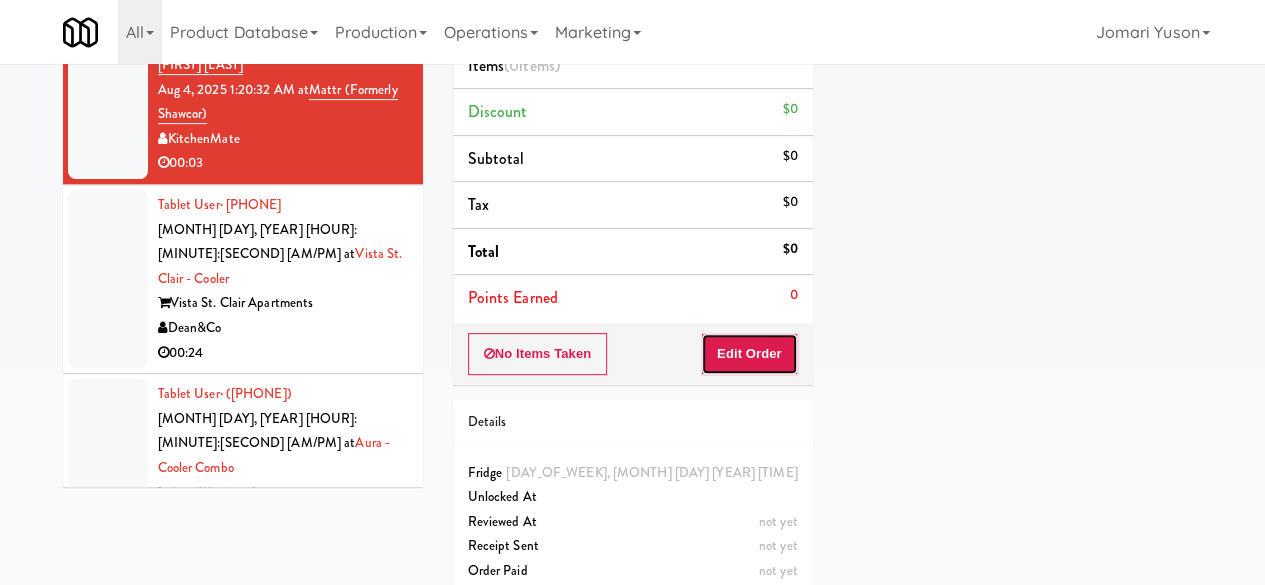 click on "Edit Order" at bounding box center [749, 354] 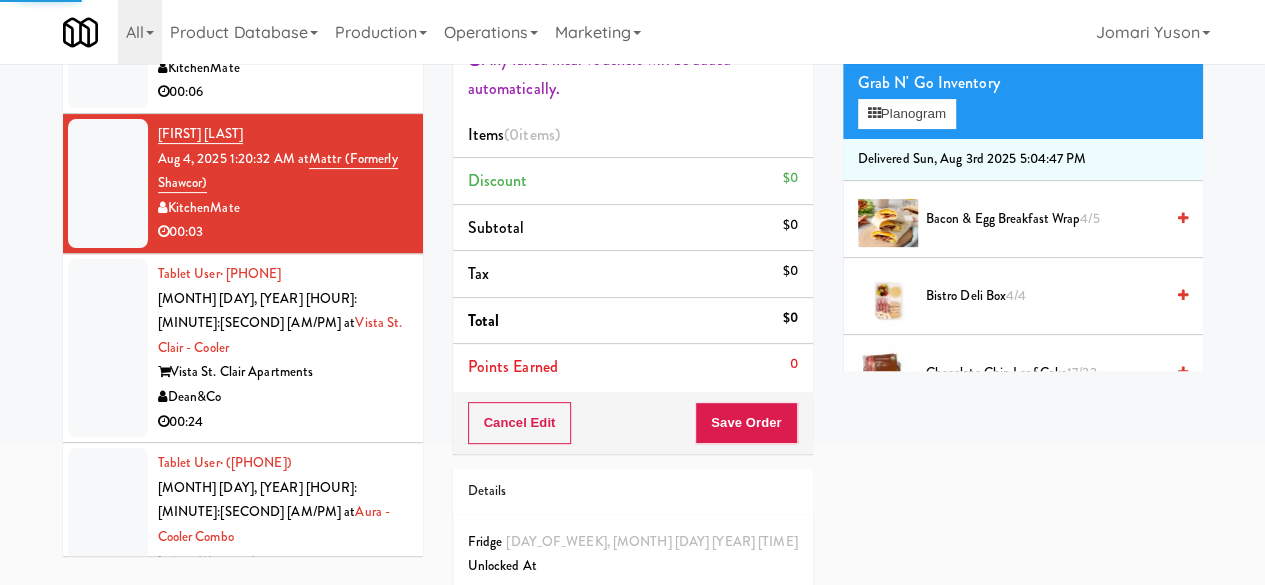 scroll, scrollTop: 175, scrollLeft: 0, axis: vertical 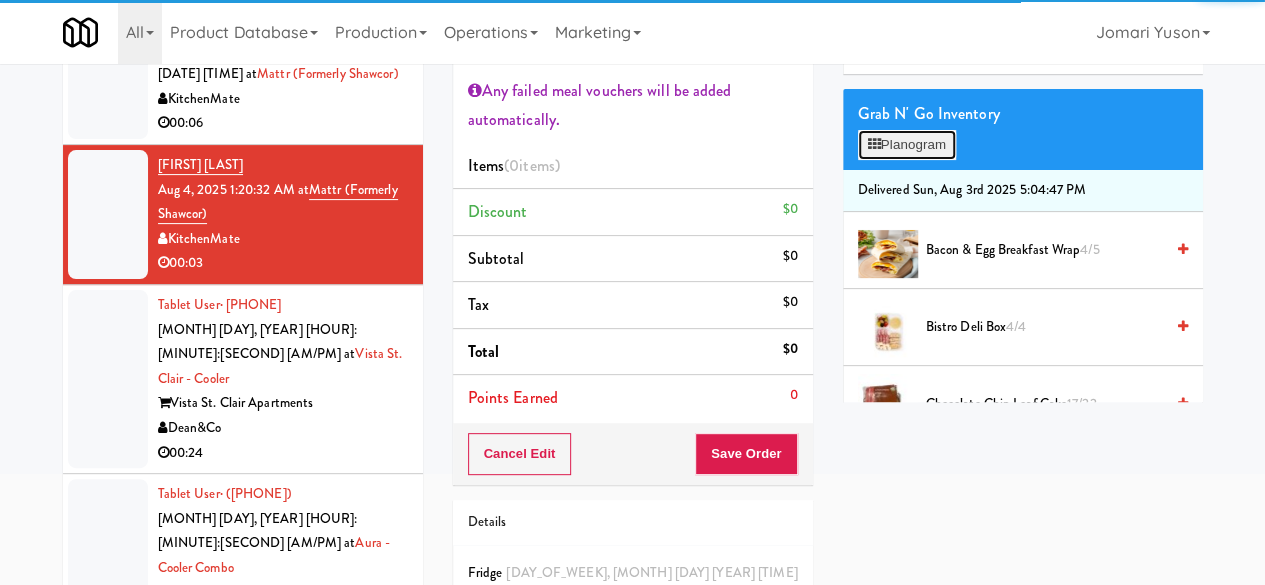 click on "Planogram" at bounding box center [907, 145] 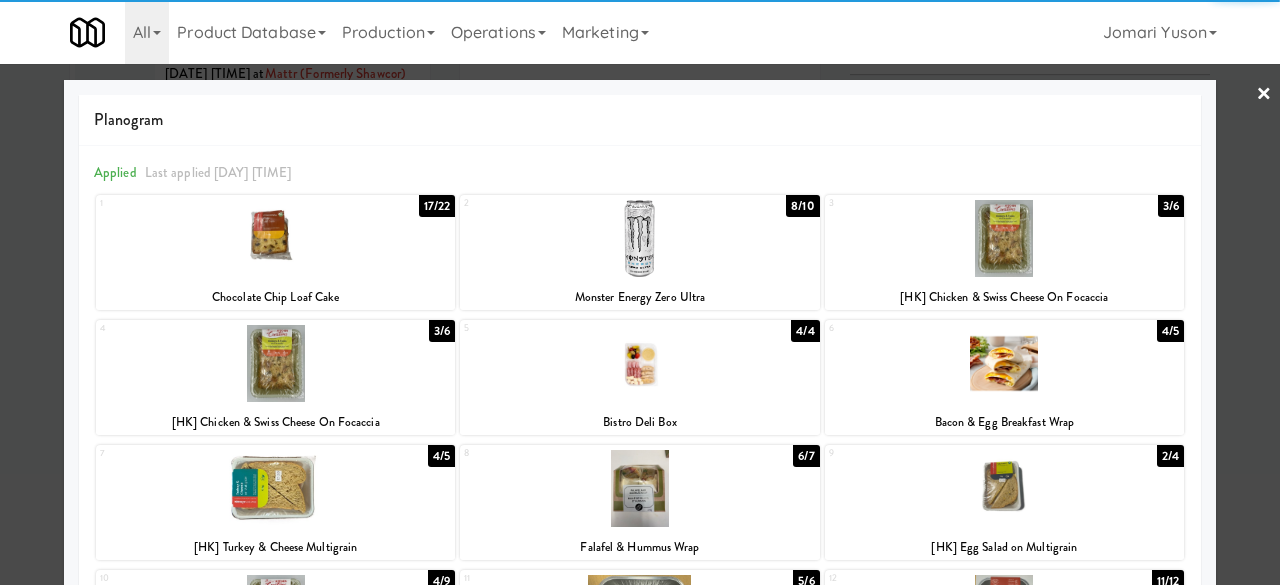 click at bounding box center (639, 238) 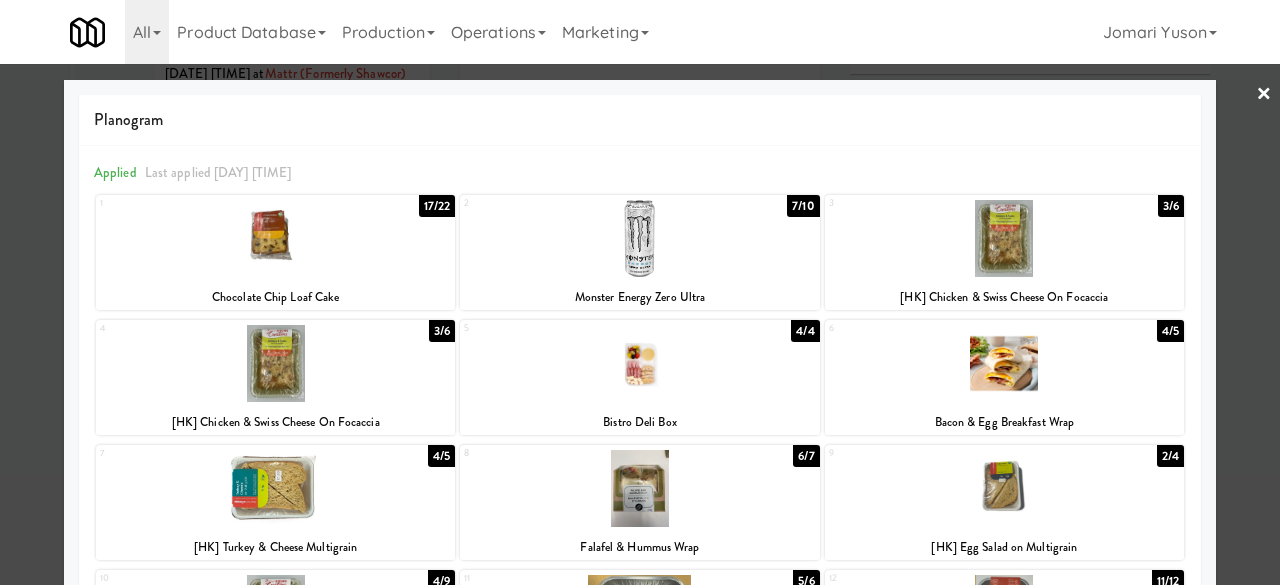 click on "×" at bounding box center [1264, 95] 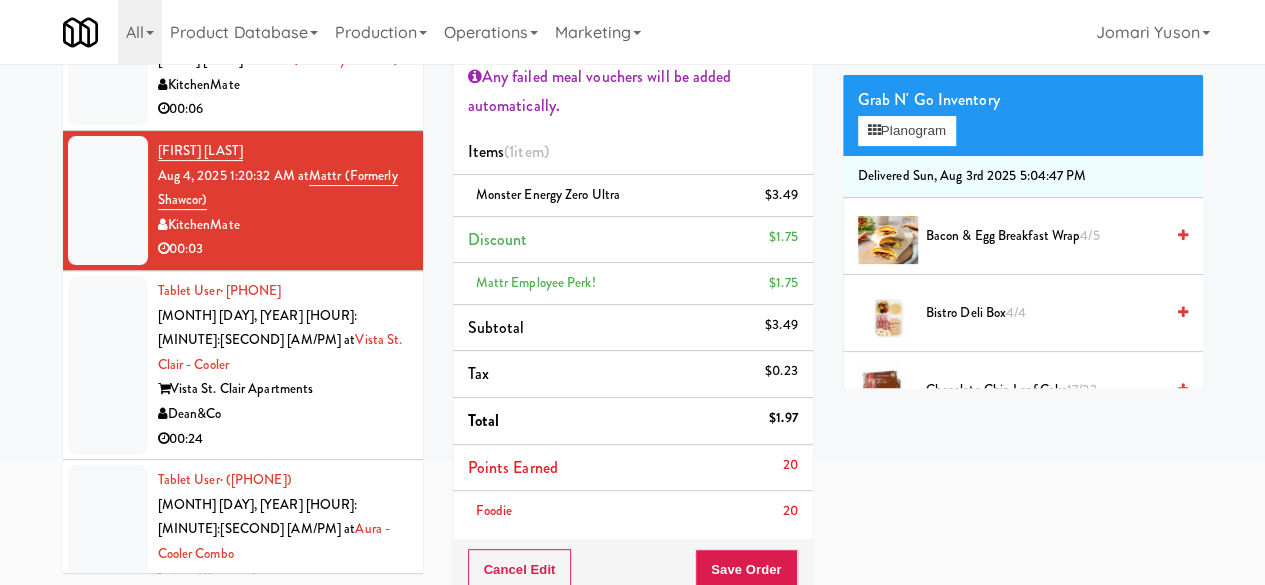 scroll, scrollTop: 375, scrollLeft: 0, axis: vertical 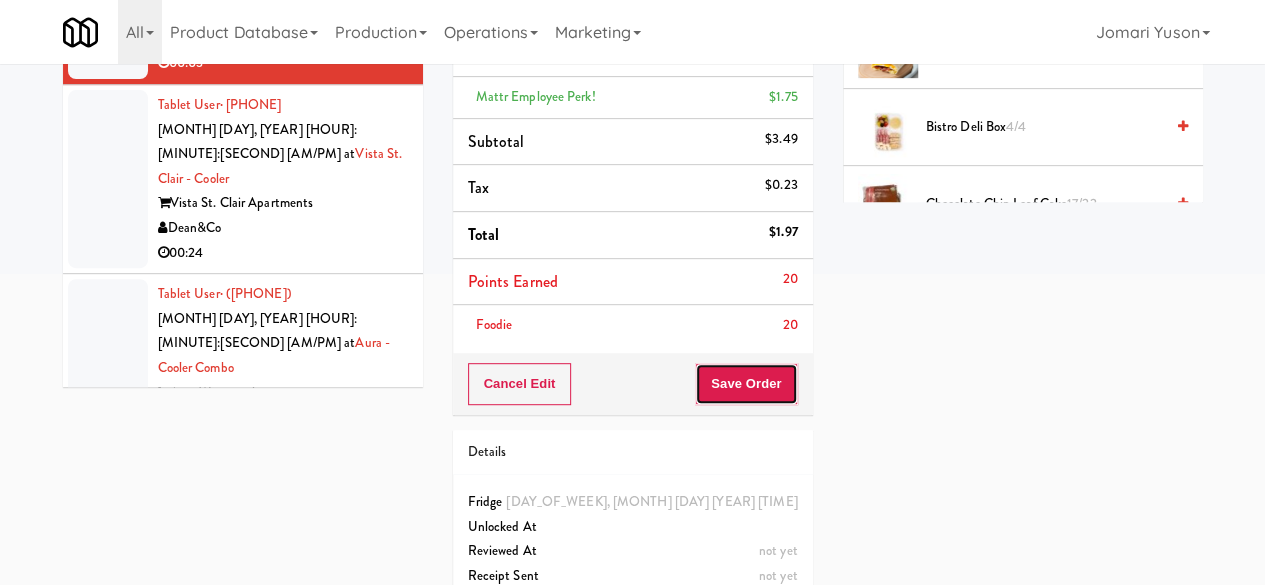 click on "Save Order" at bounding box center (746, 384) 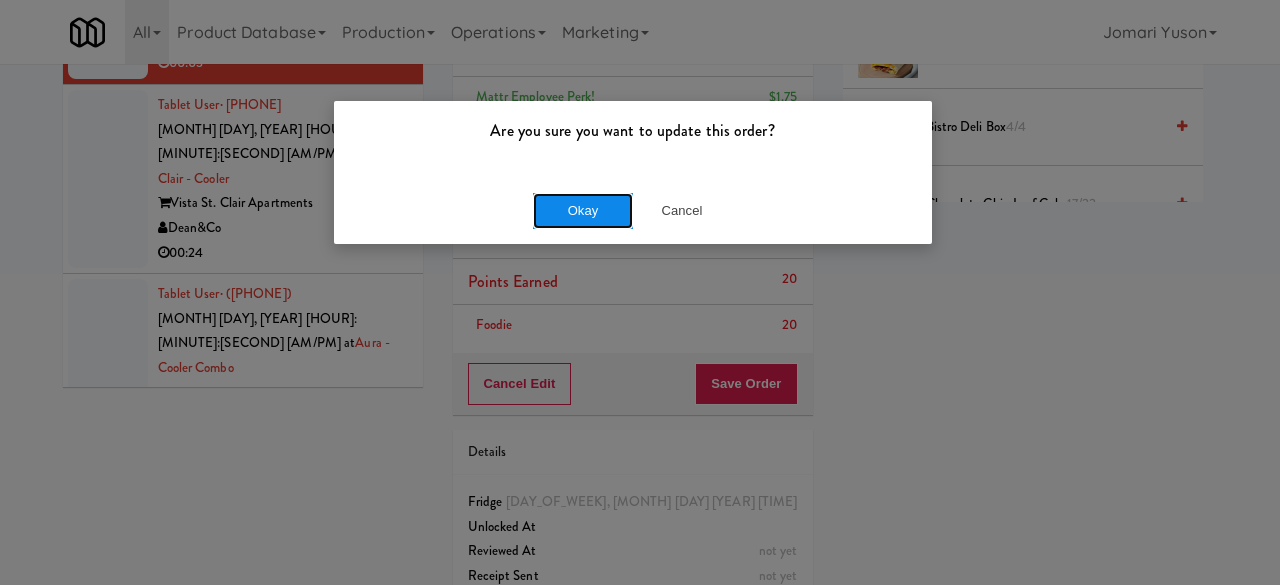 click on "Okay" at bounding box center [583, 211] 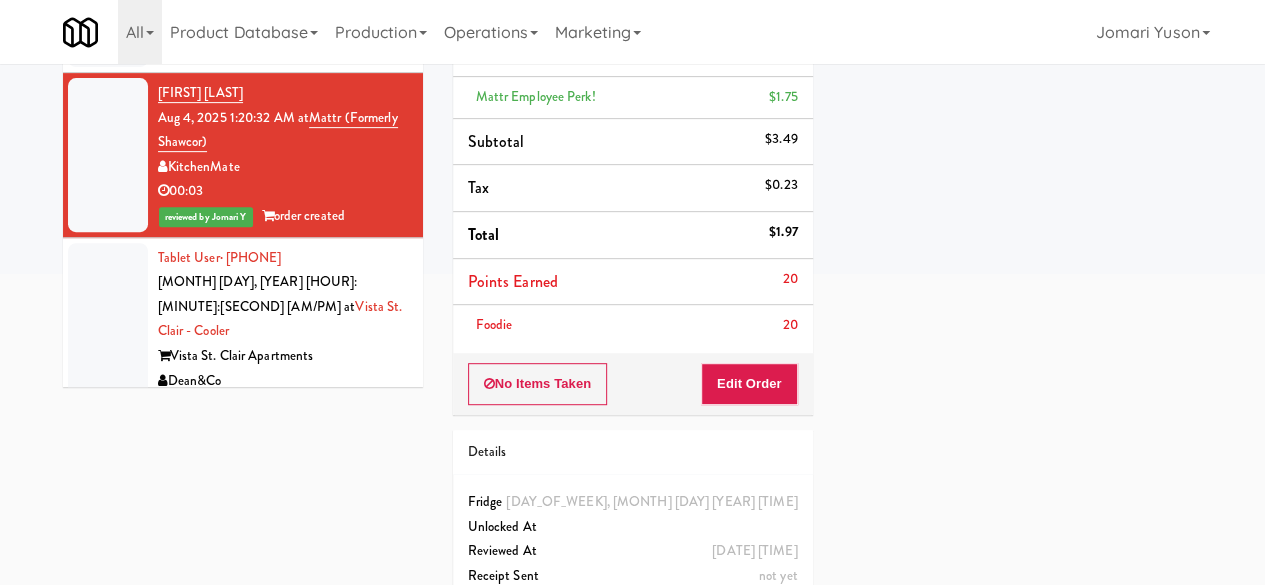 scroll, scrollTop: 1280, scrollLeft: 0, axis: vertical 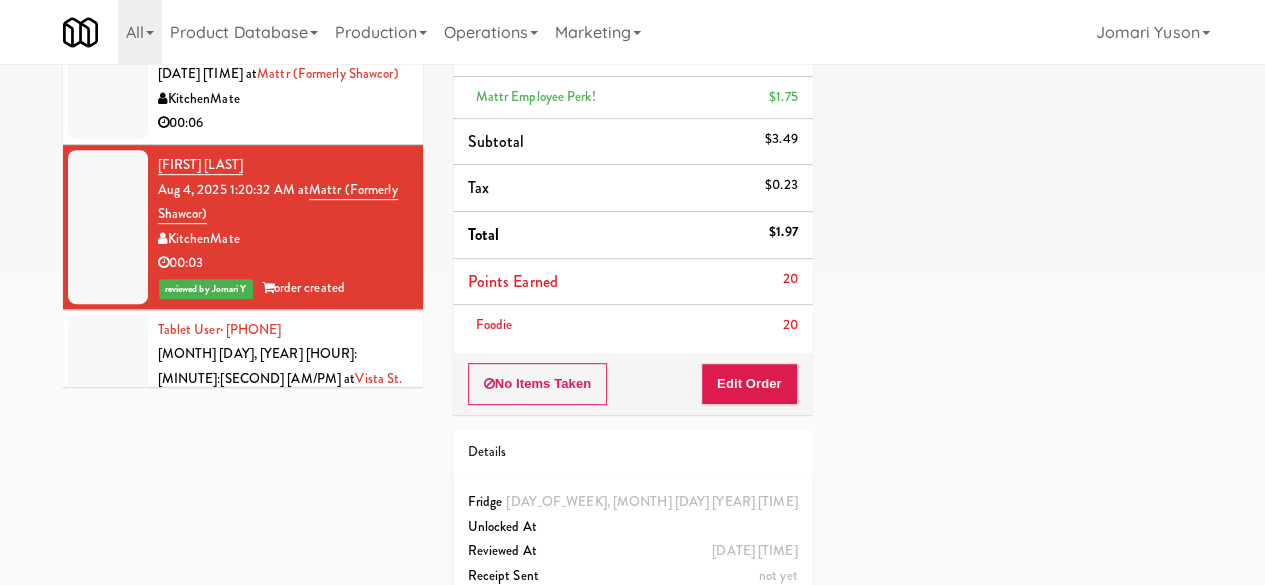 click on "00:06" at bounding box center (283, 123) 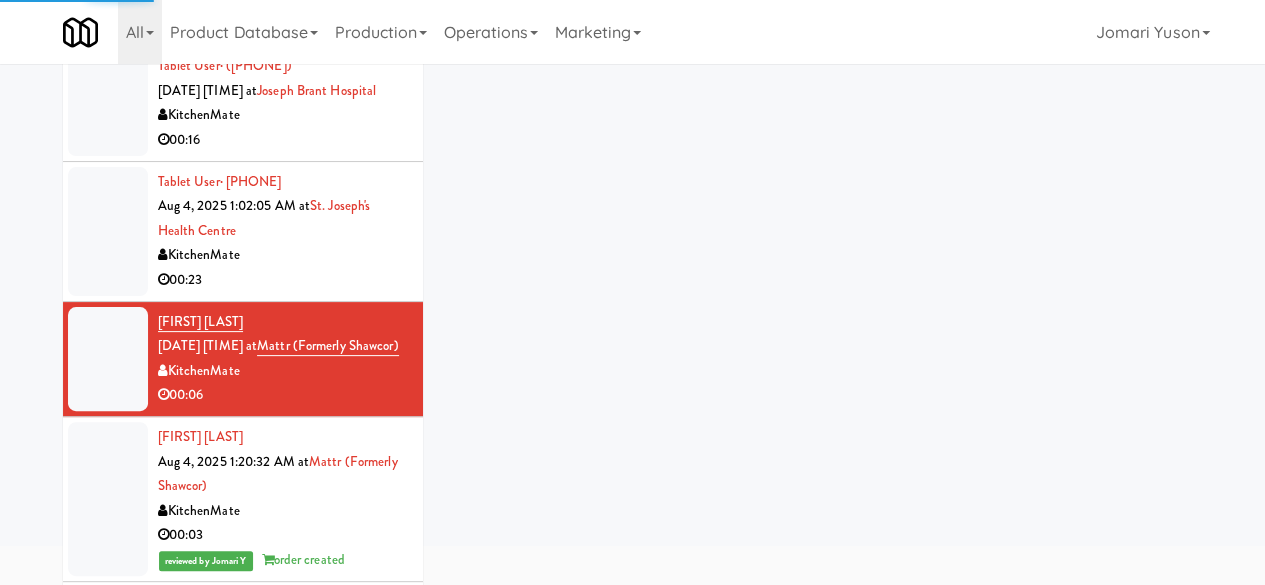 scroll, scrollTop: 0, scrollLeft: 0, axis: both 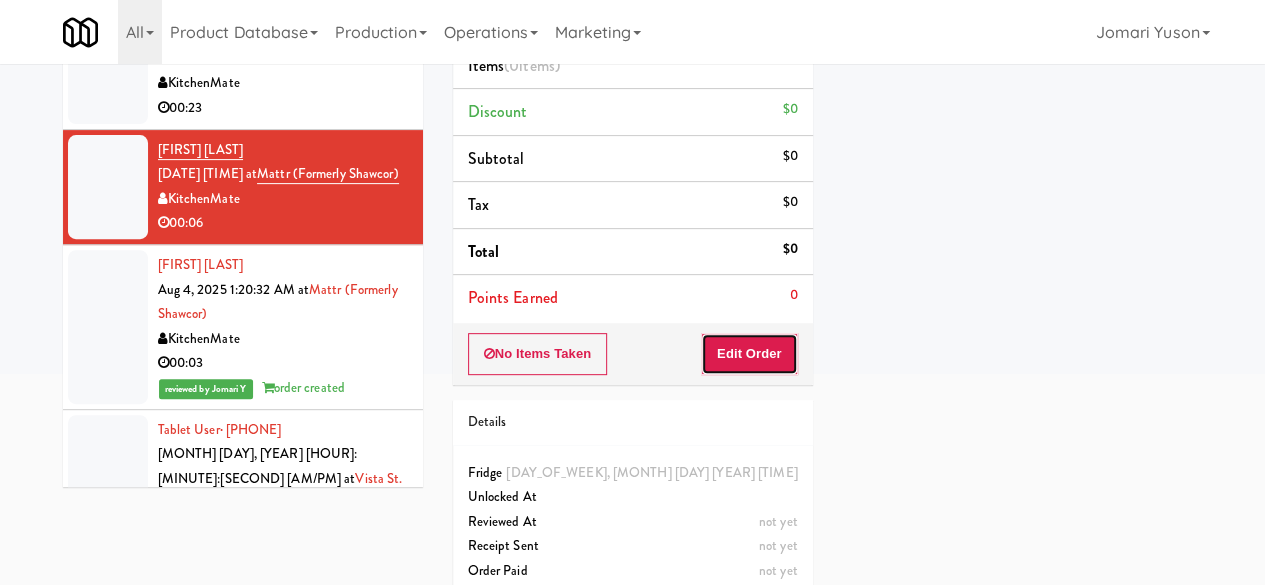 drag, startPoint x: 756, startPoint y: 339, endPoint x: 790, endPoint y: 313, distance: 42.80187 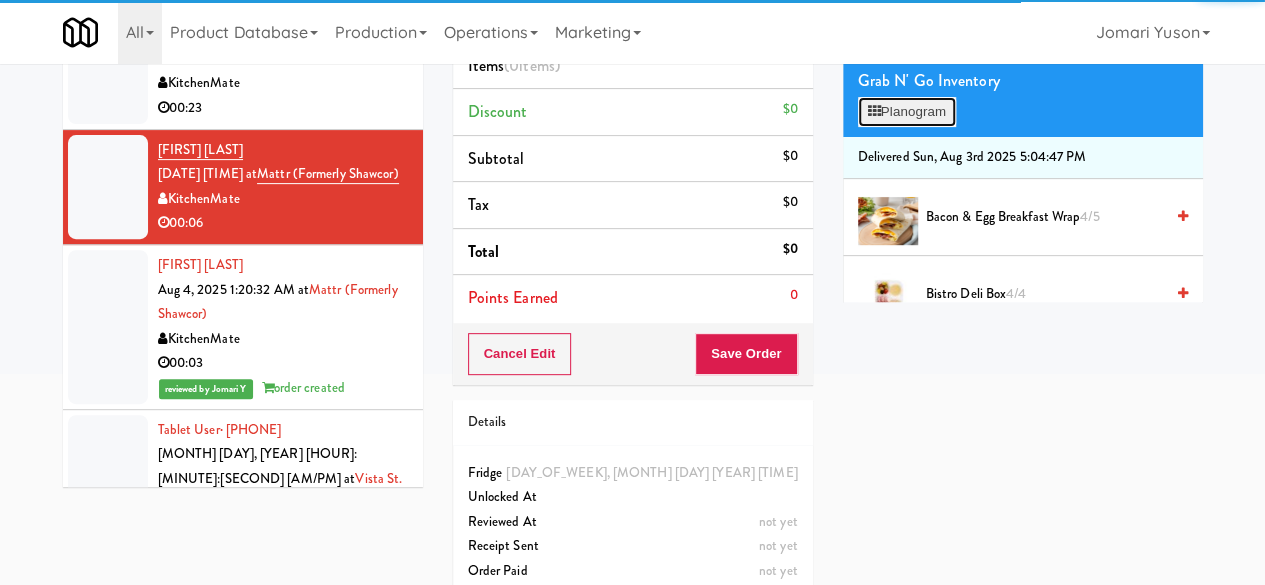click on "Planogram" at bounding box center (907, 112) 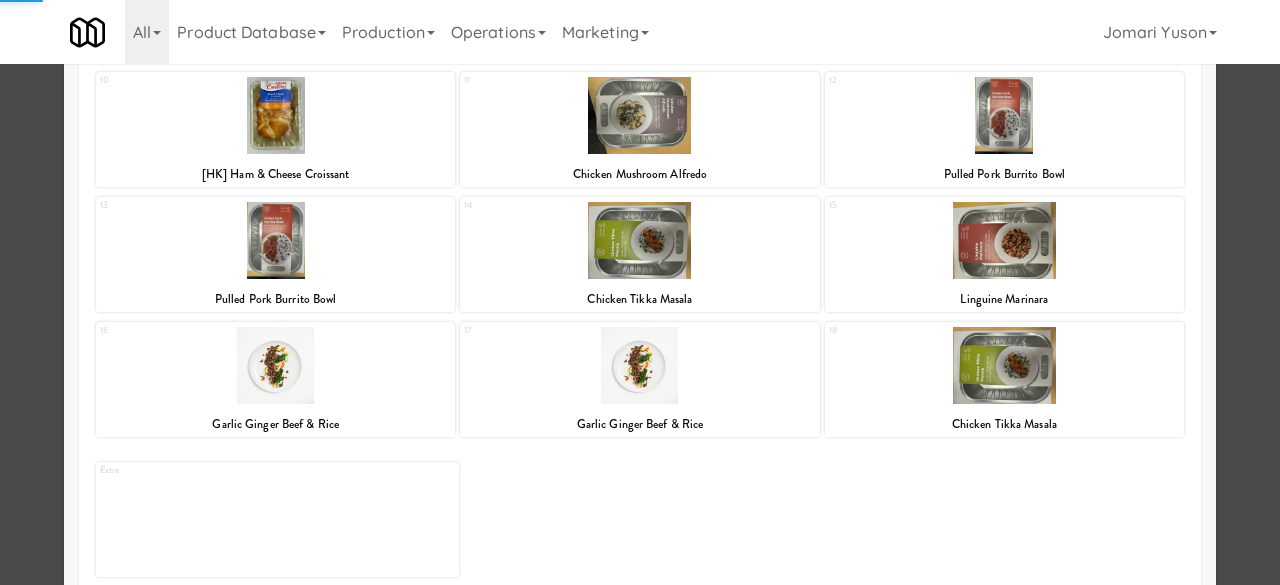 scroll, scrollTop: 500, scrollLeft: 0, axis: vertical 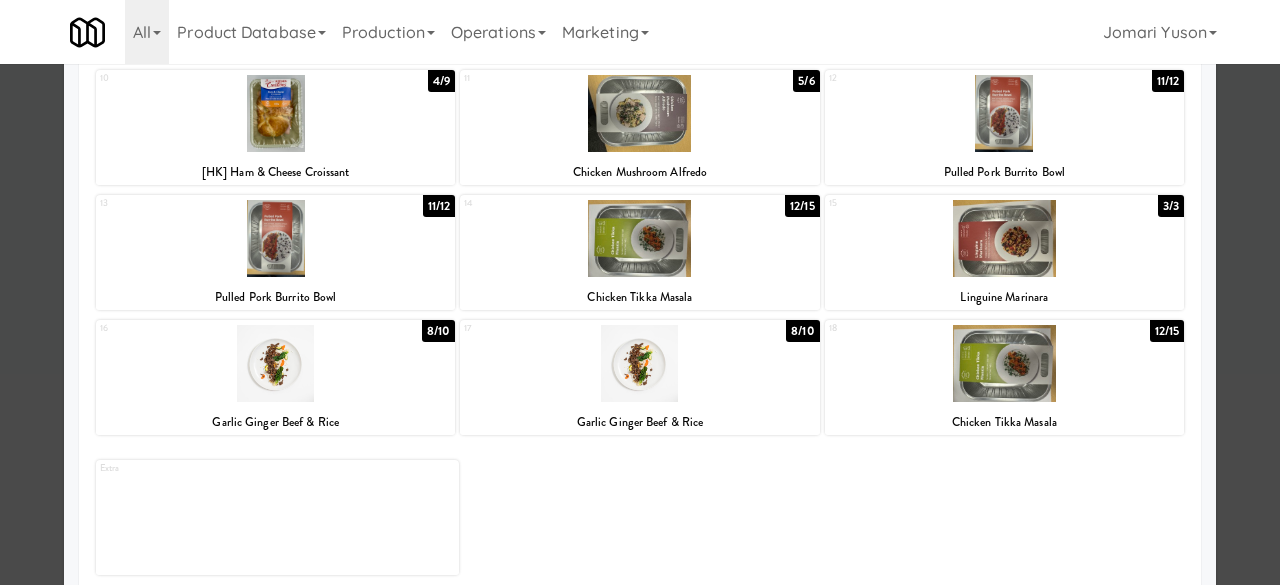 click at bounding box center (275, 238) 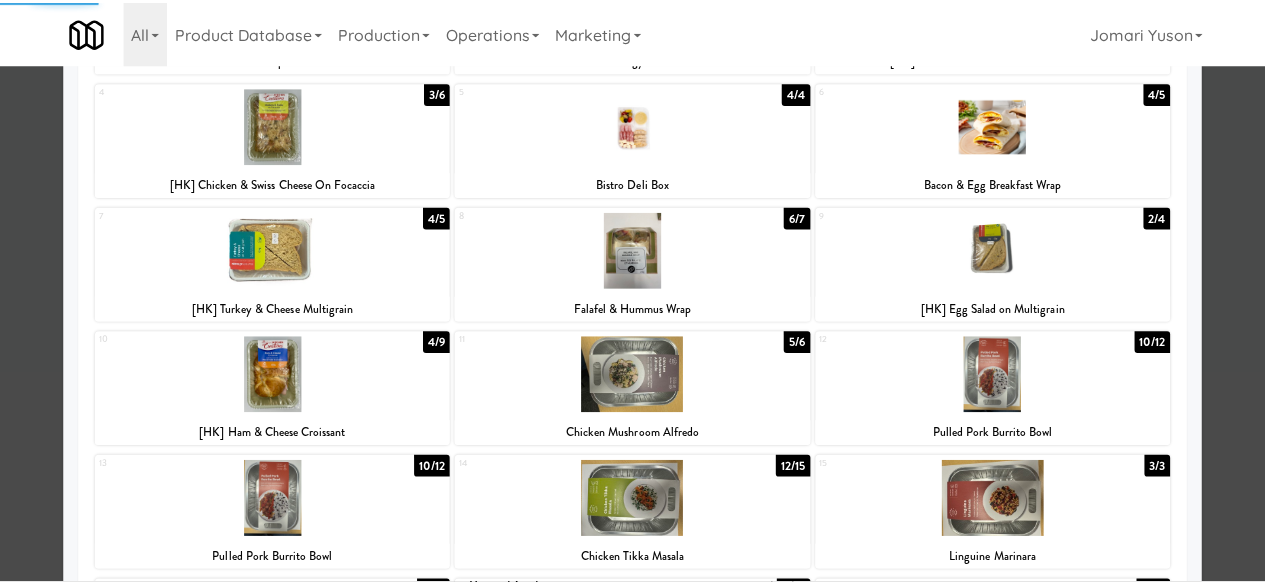 scroll, scrollTop: 0, scrollLeft: 0, axis: both 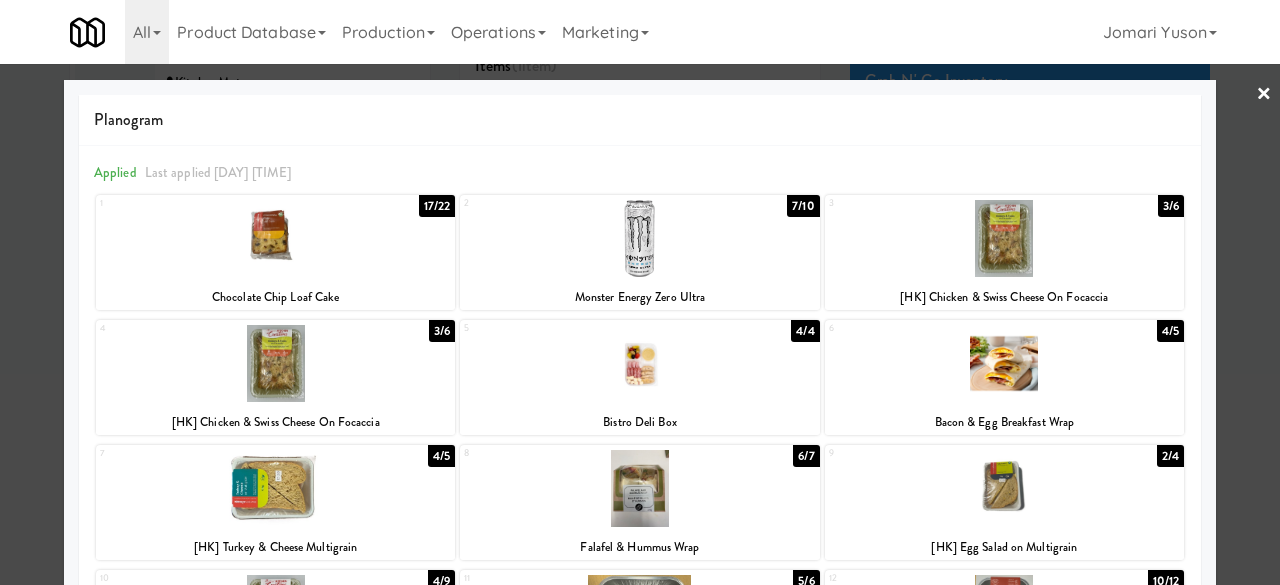 click on "×" at bounding box center [1264, 95] 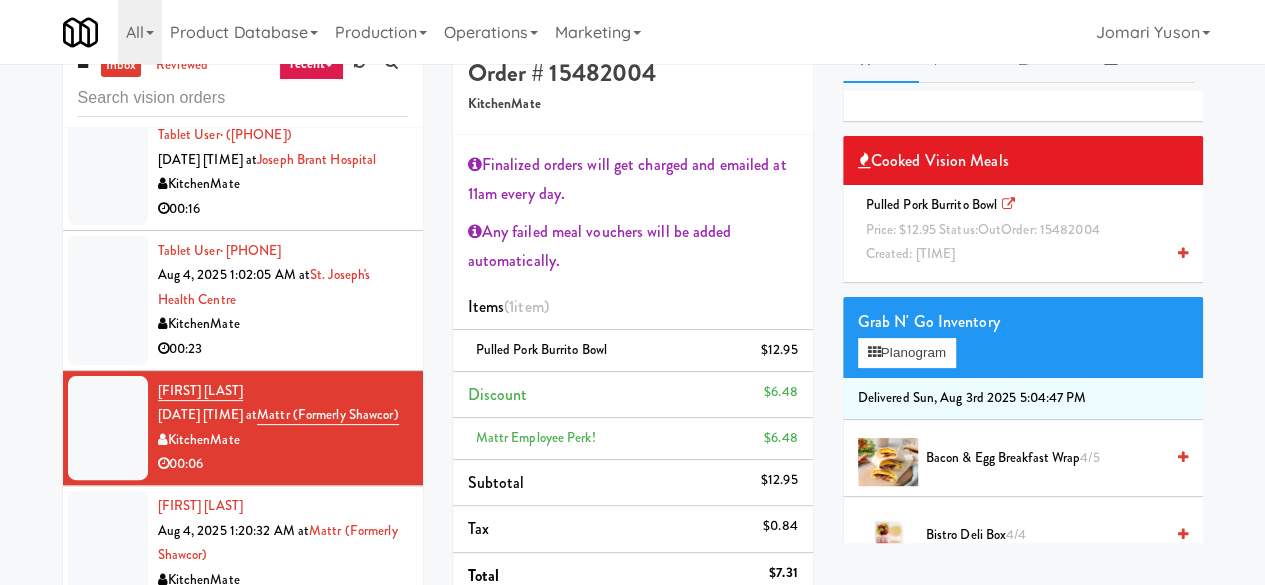 scroll, scrollTop: 0, scrollLeft: 0, axis: both 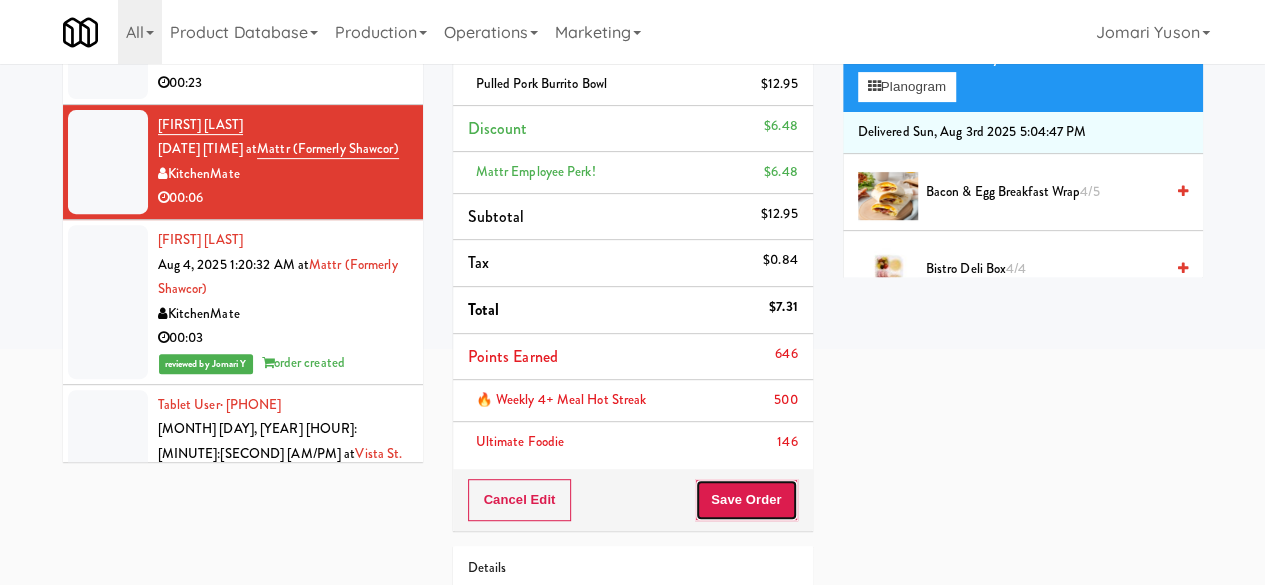 click on "Save Order" at bounding box center (746, 500) 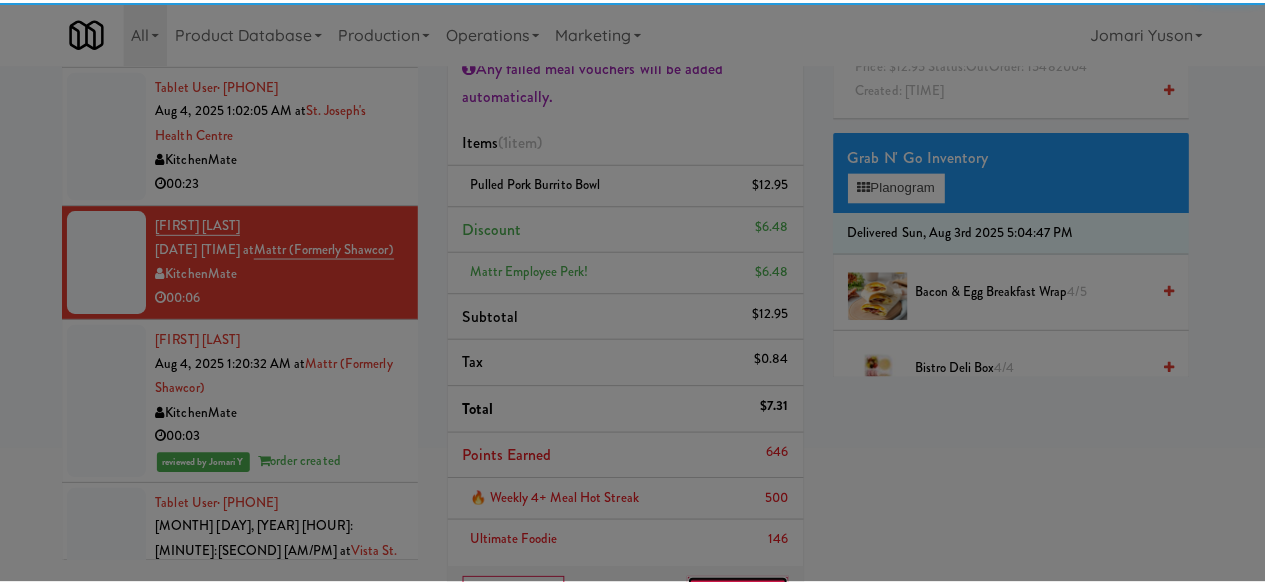 scroll, scrollTop: 100, scrollLeft: 0, axis: vertical 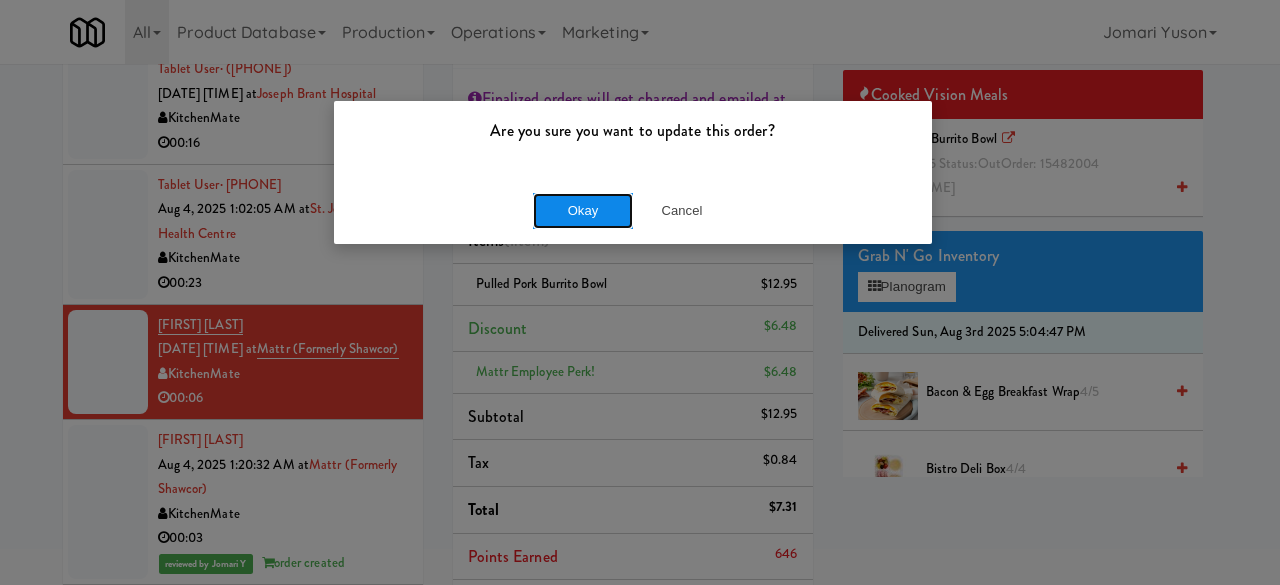 click on "Okay" at bounding box center (583, 211) 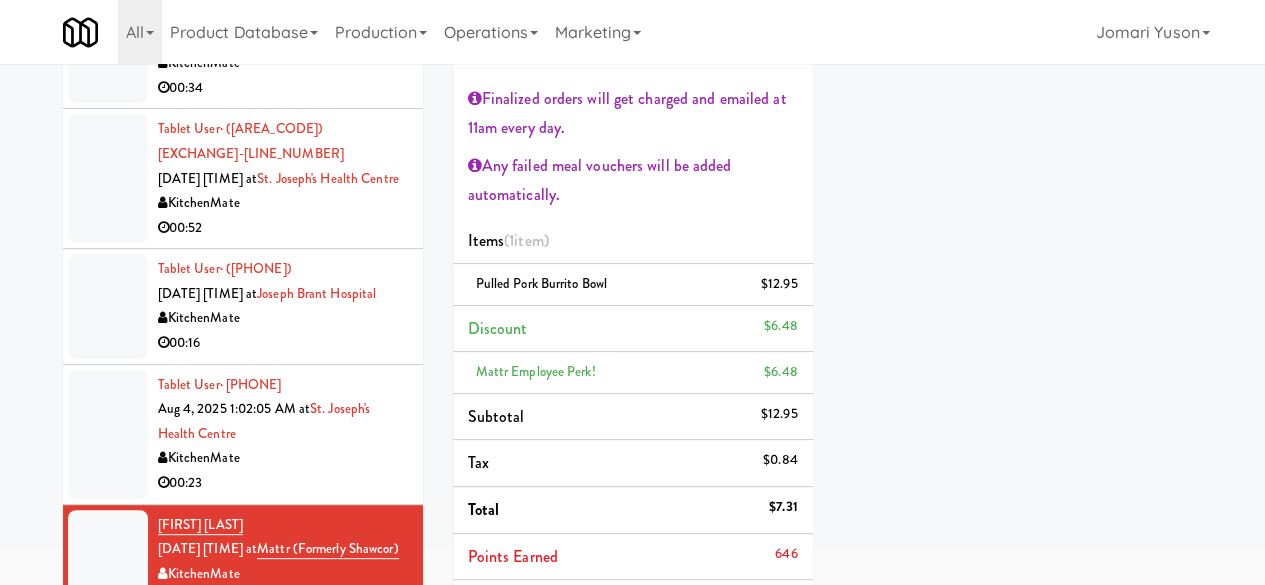 scroll, scrollTop: 980, scrollLeft: 0, axis: vertical 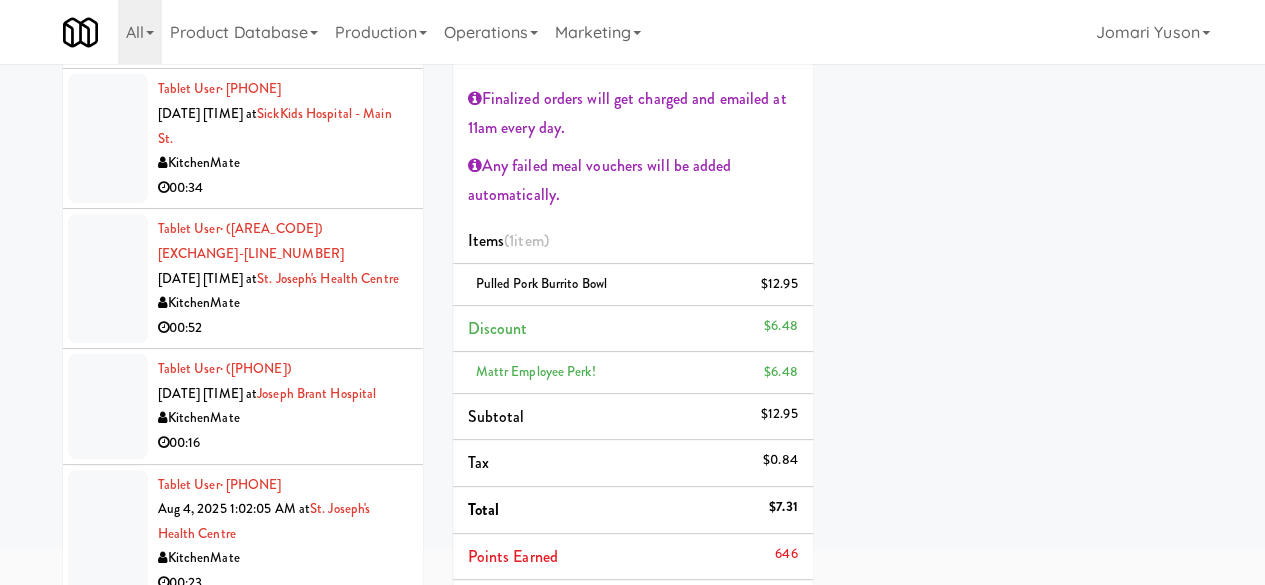 click on "00:52" at bounding box center [283, 328] 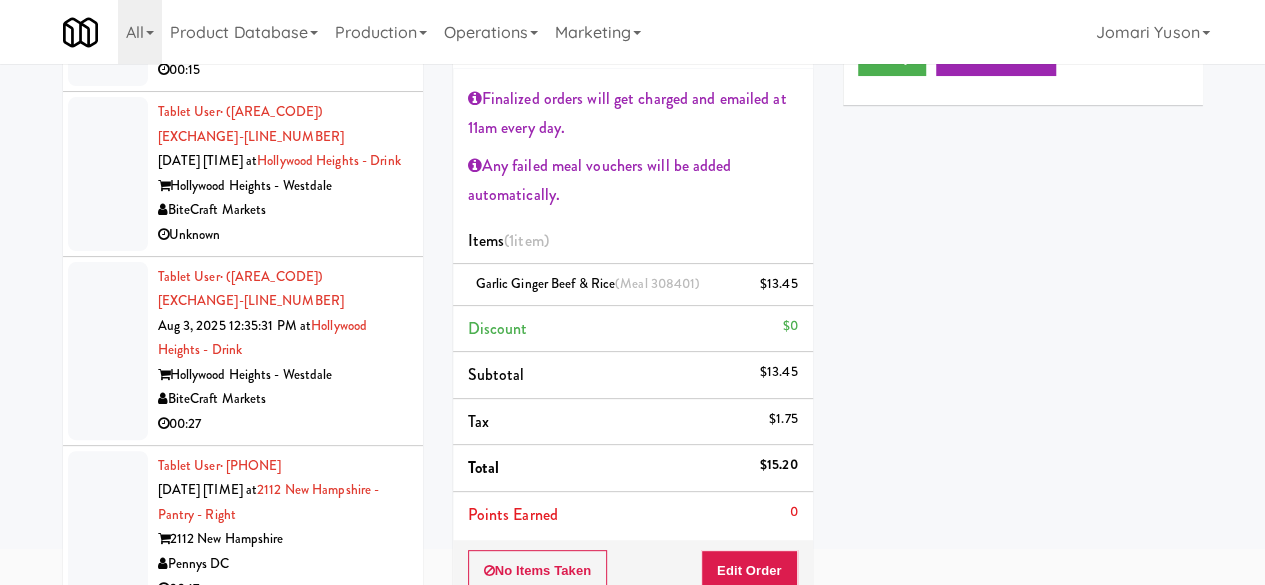 scroll, scrollTop: 0, scrollLeft: 0, axis: both 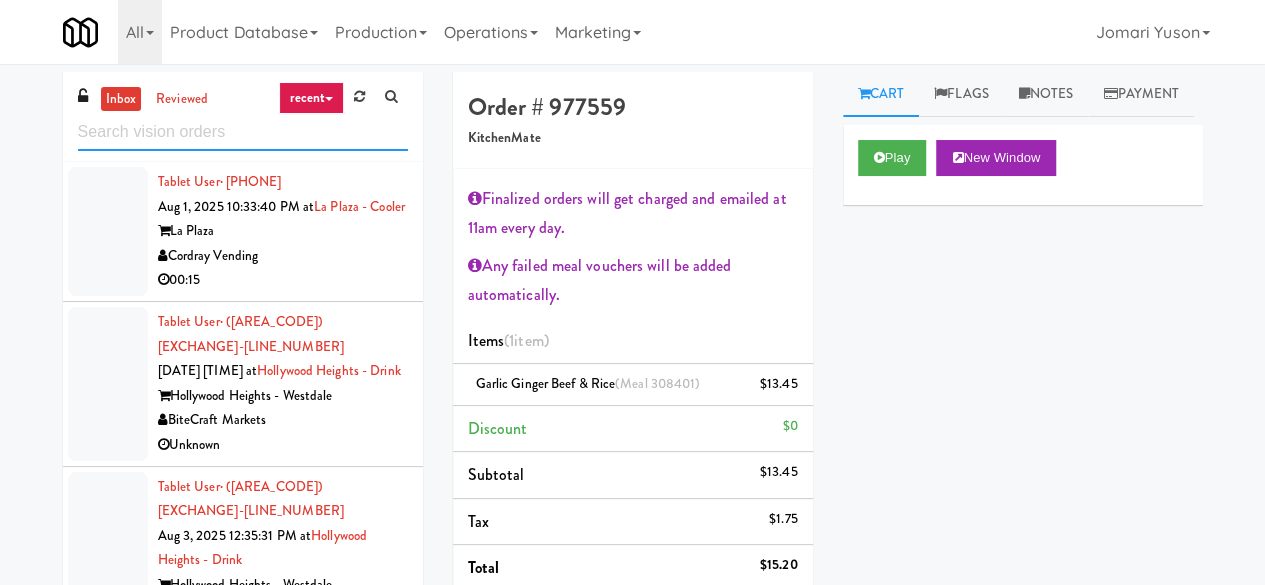 click at bounding box center (243, 132) 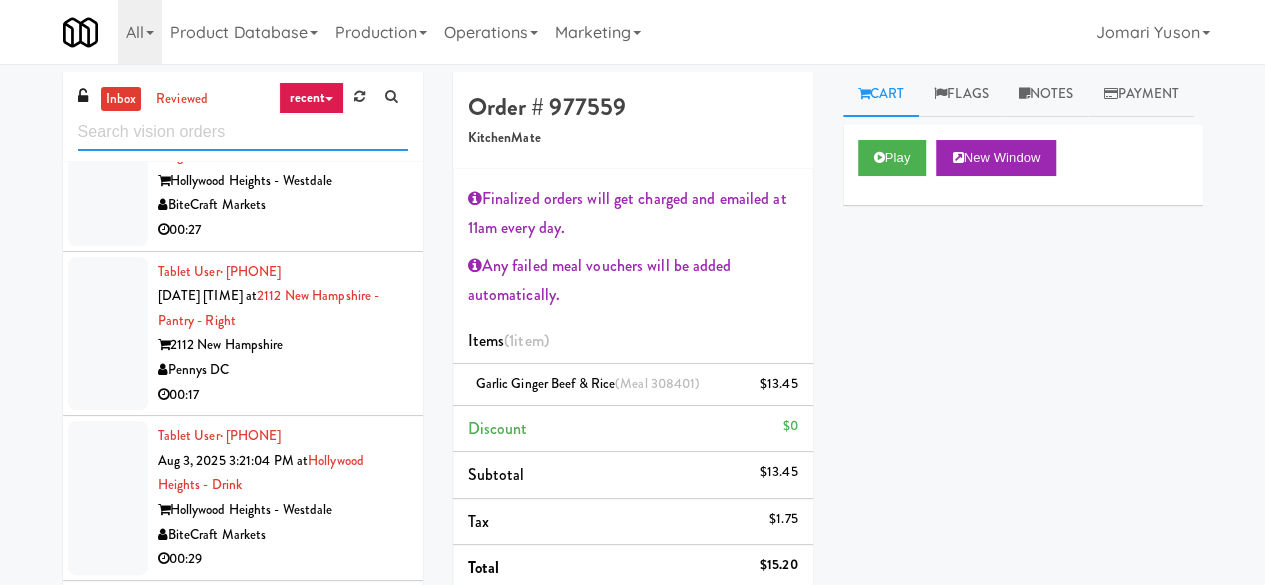 scroll, scrollTop: 664, scrollLeft: 0, axis: vertical 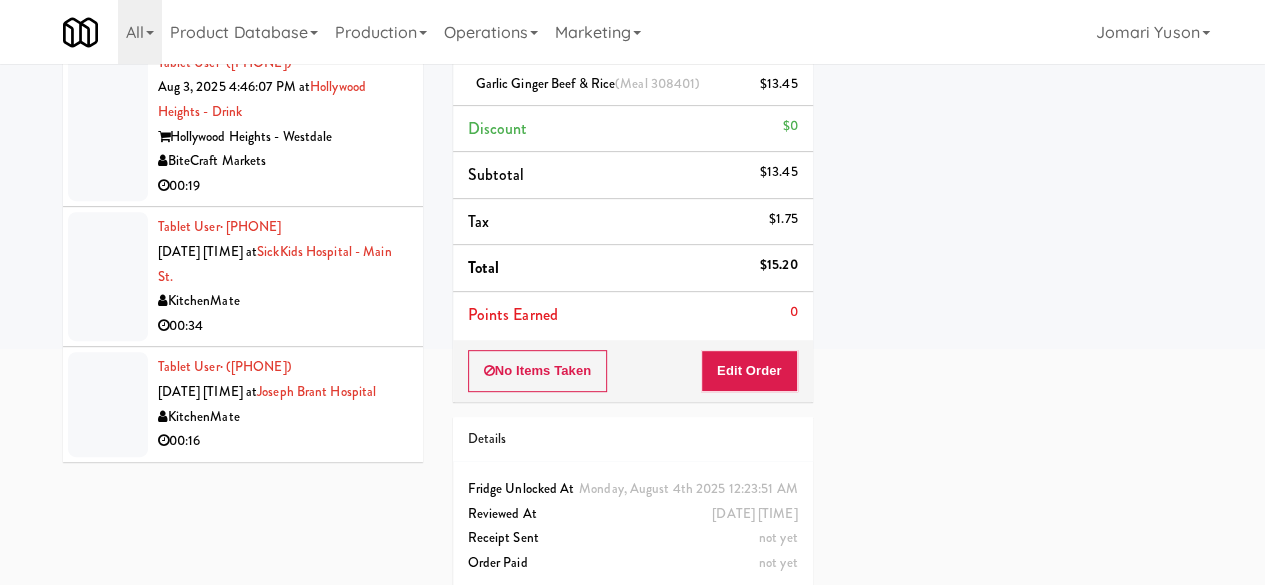 click on "00:16" at bounding box center [283, 441] 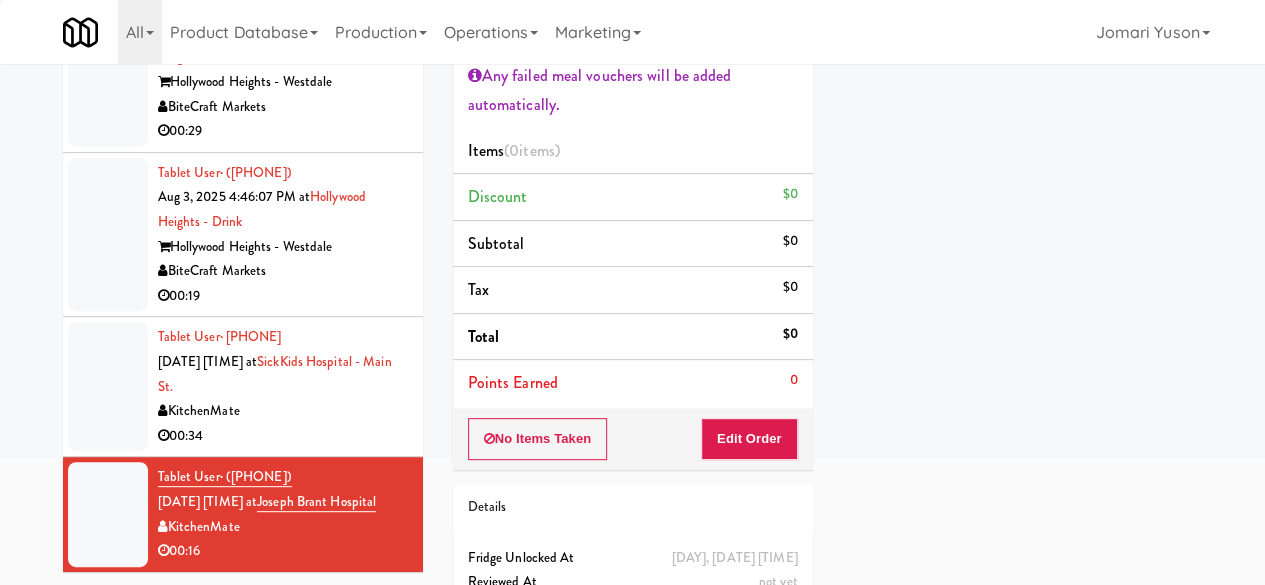 scroll, scrollTop: 275, scrollLeft: 0, axis: vertical 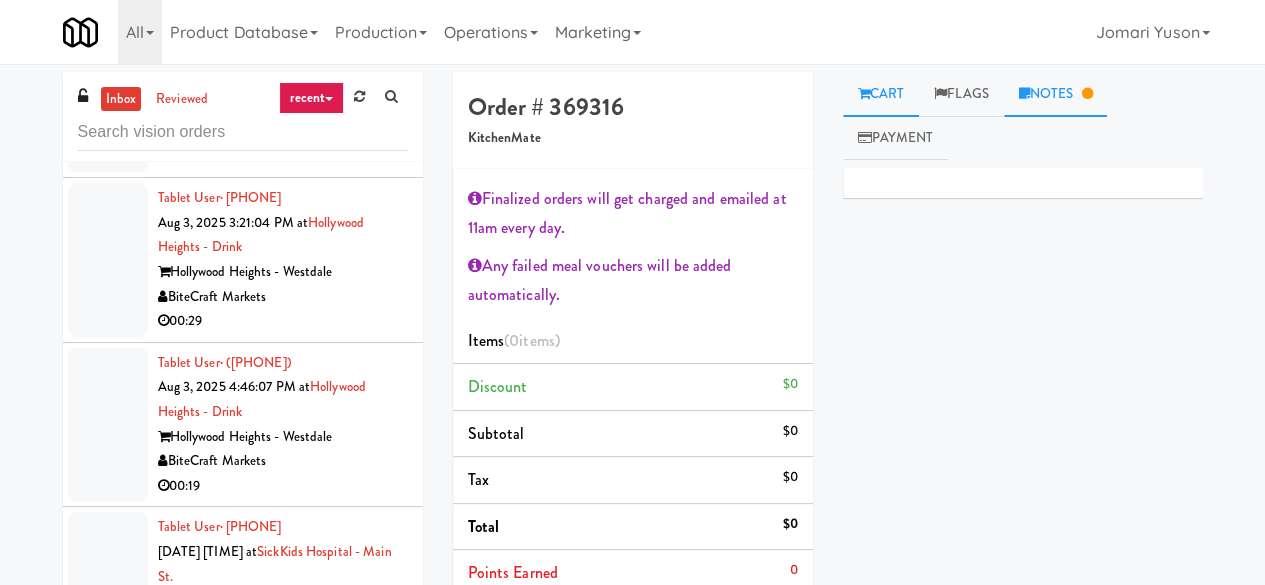 click on "Notes" at bounding box center (1056, 94) 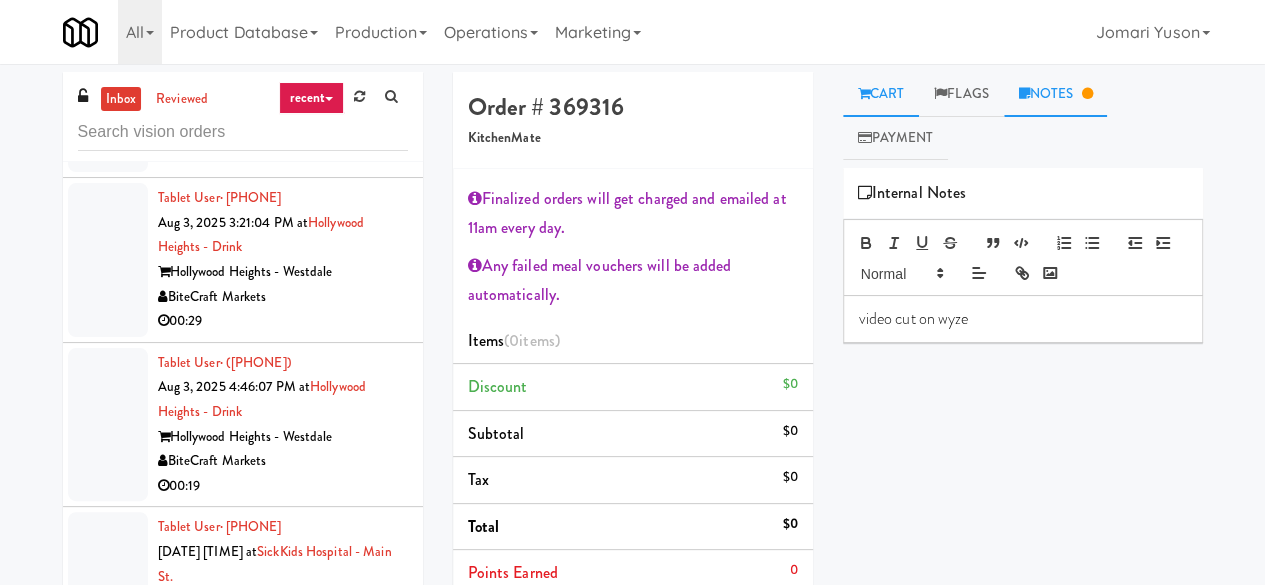 click on "Cart" at bounding box center (881, 94) 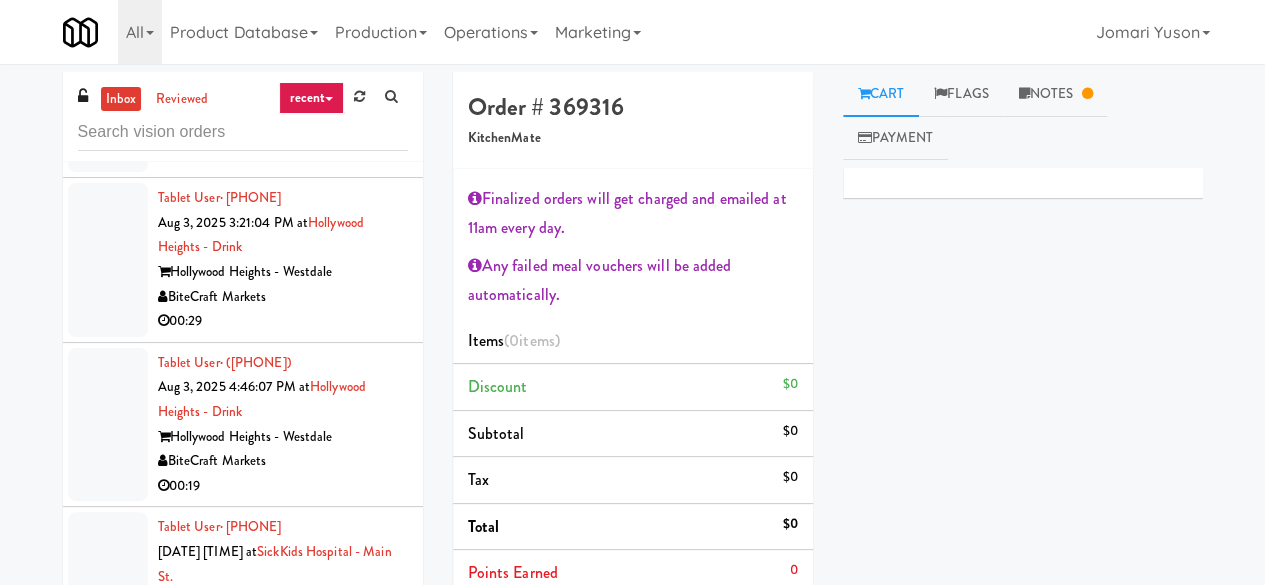 click on "00:19" at bounding box center (283, 486) 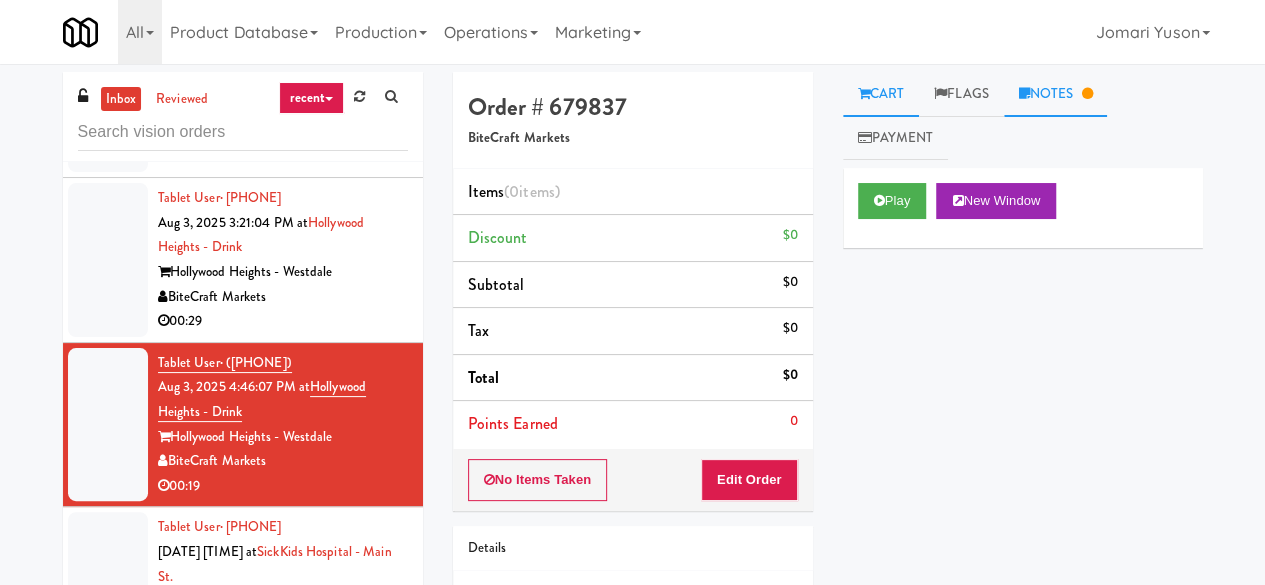 click on "Notes" at bounding box center [1056, 94] 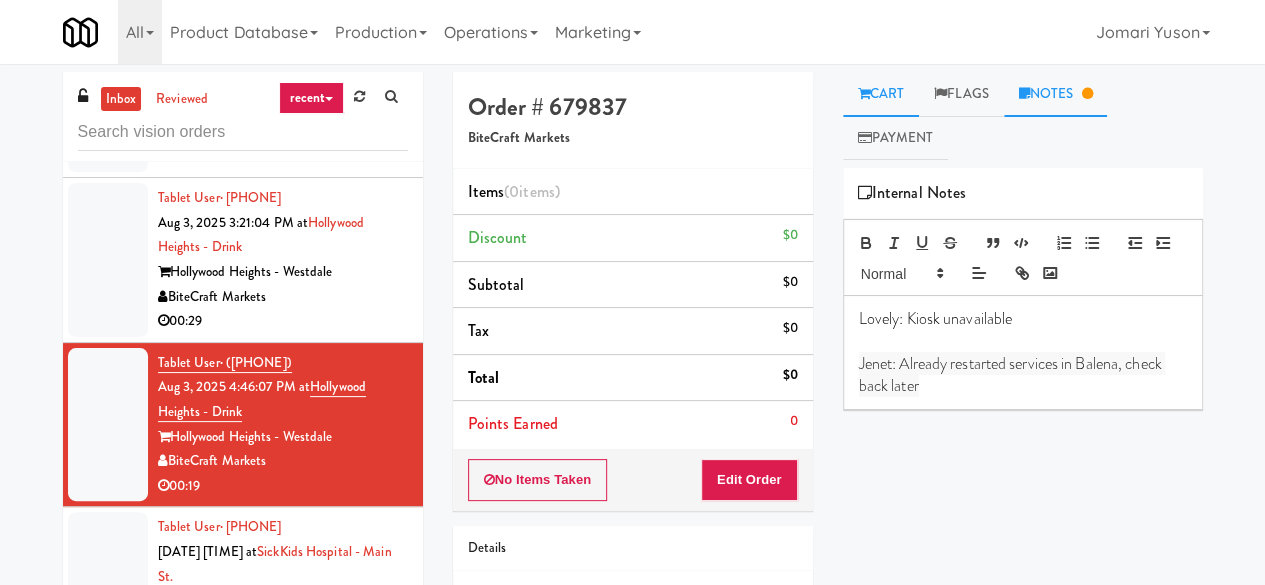 click on "Cart" at bounding box center [881, 94] 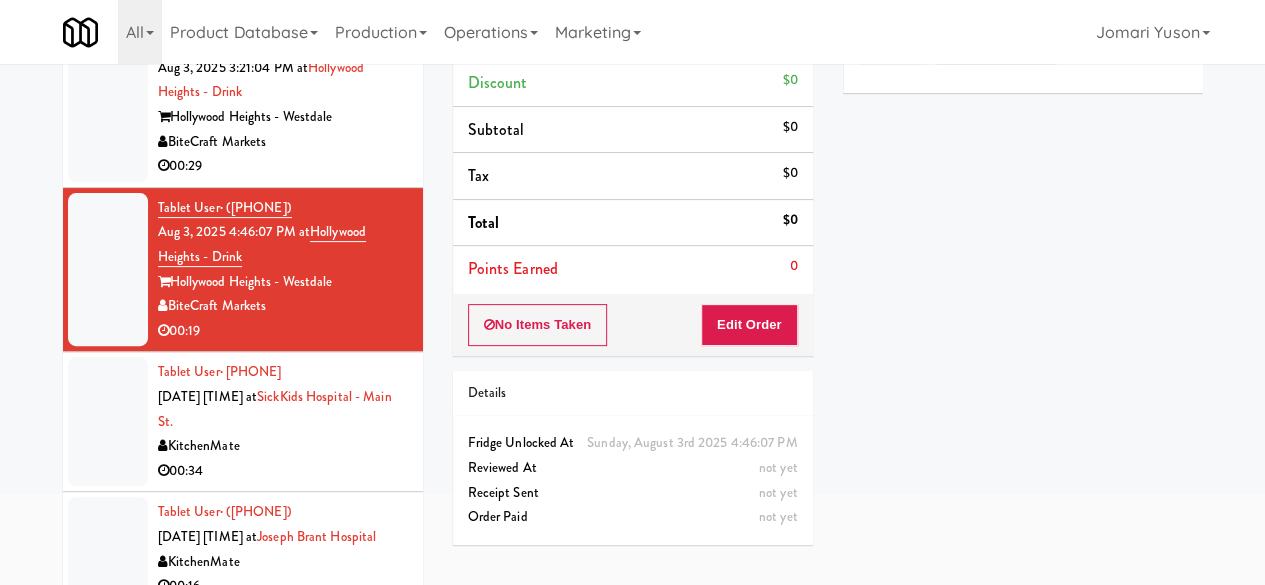 scroll, scrollTop: 190, scrollLeft: 0, axis: vertical 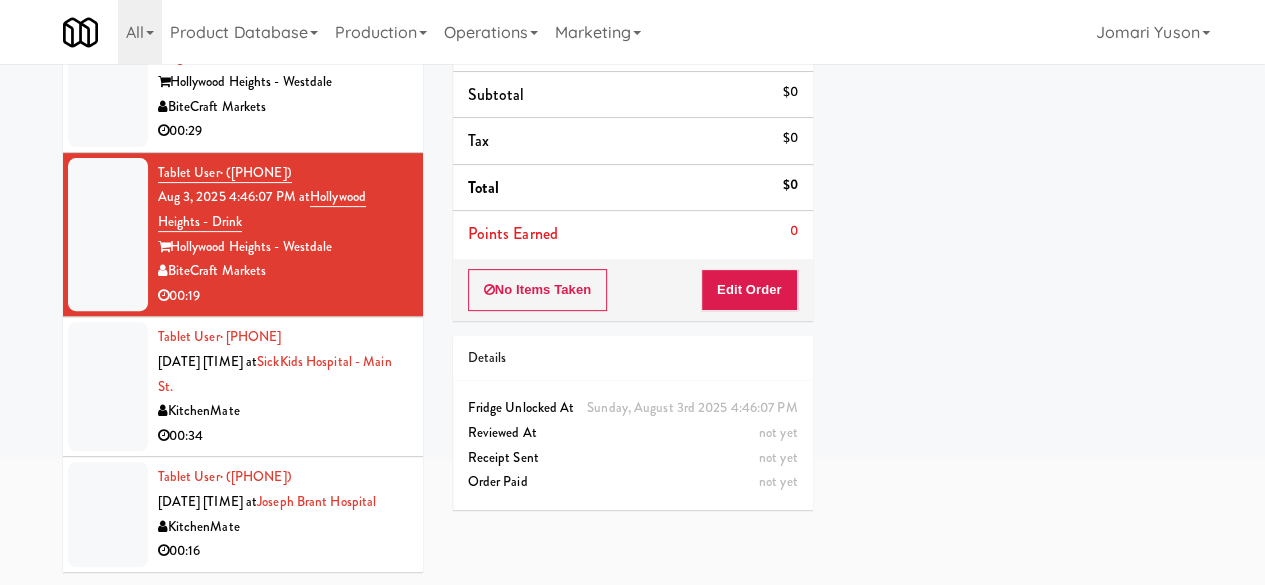 click on "KitchenMate" at bounding box center [283, 411] 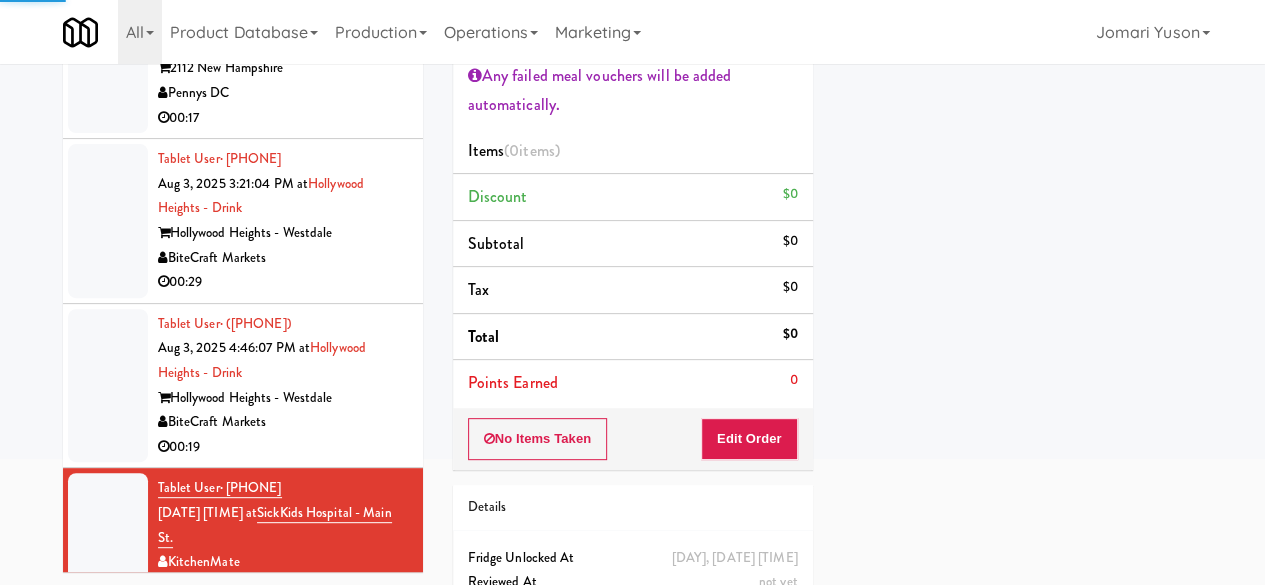 scroll, scrollTop: 464, scrollLeft: 0, axis: vertical 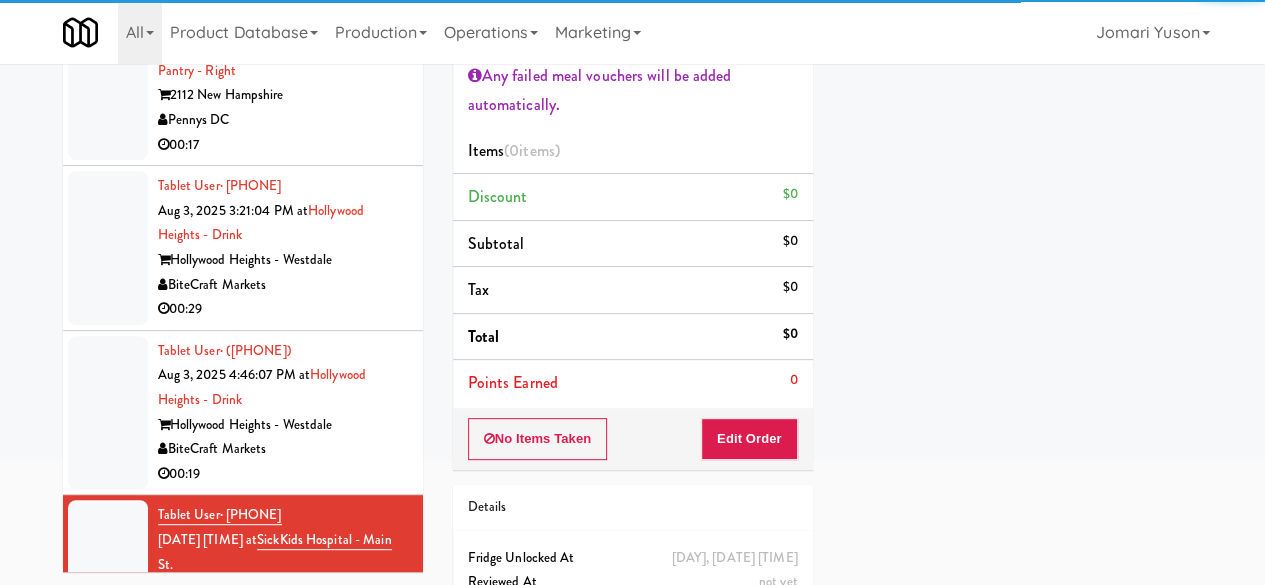 click on "BiteCraft Markets" at bounding box center [283, 449] 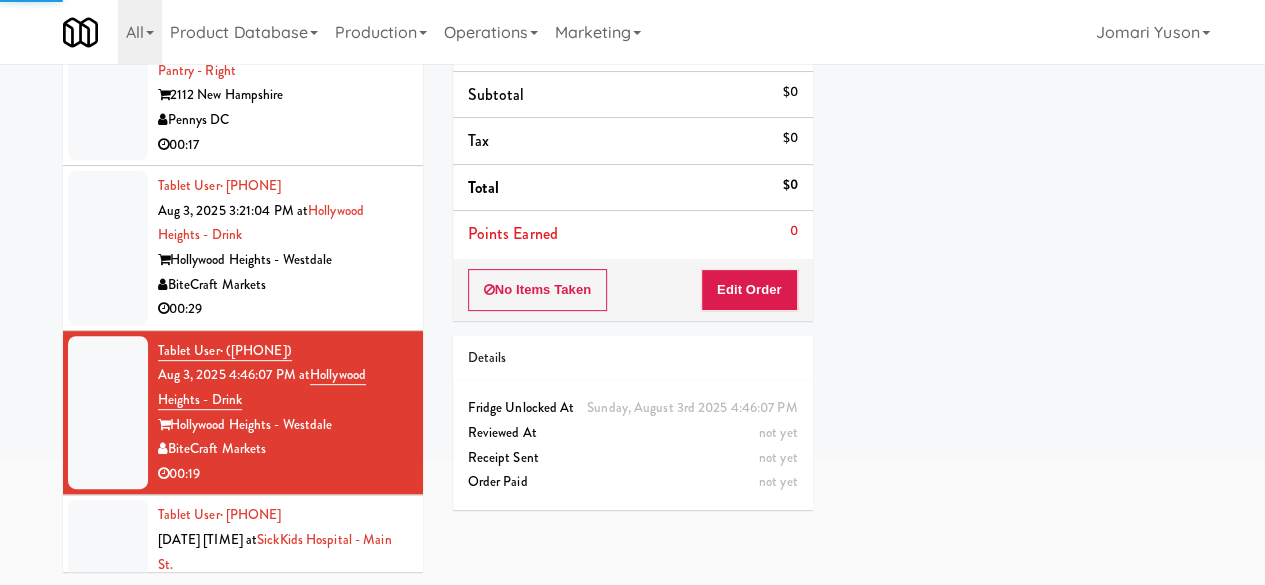 click on "Tablet User  · (239) 409-1784 Aug 3, 2025 3:21:04 PM at  Hollywood Heights - Drink  Hollywood Heights - Westdale  BiteCraft Markets  00:29" at bounding box center (243, 248) 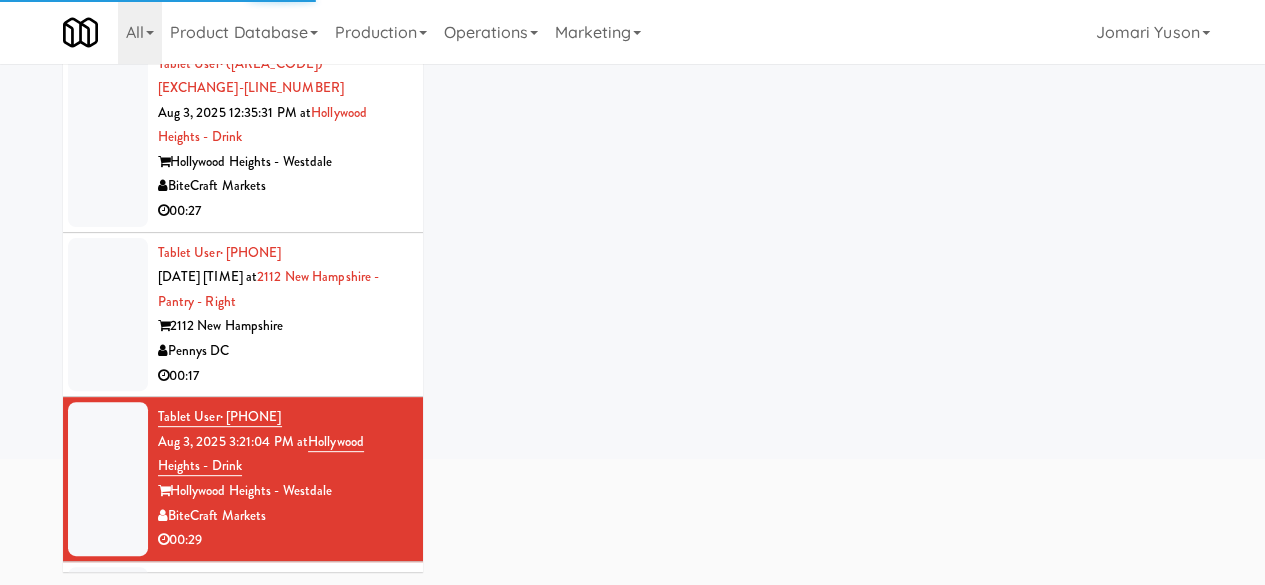scroll, scrollTop: 64, scrollLeft: 0, axis: vertical 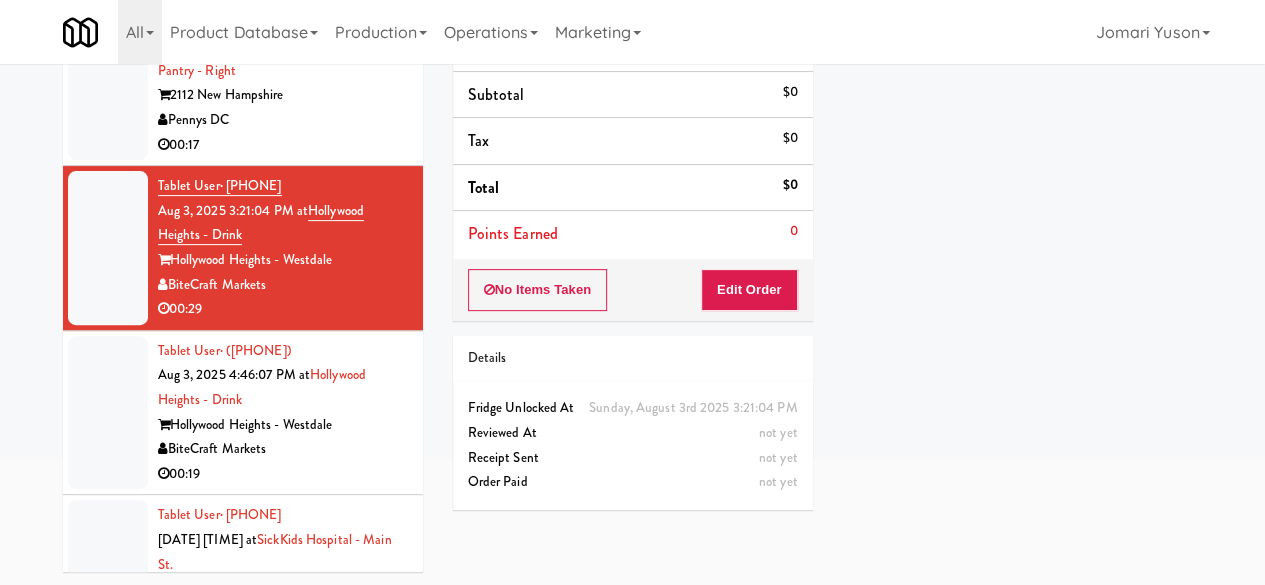 click on "BiteCraft Markets" at bounding box center (283, 449) 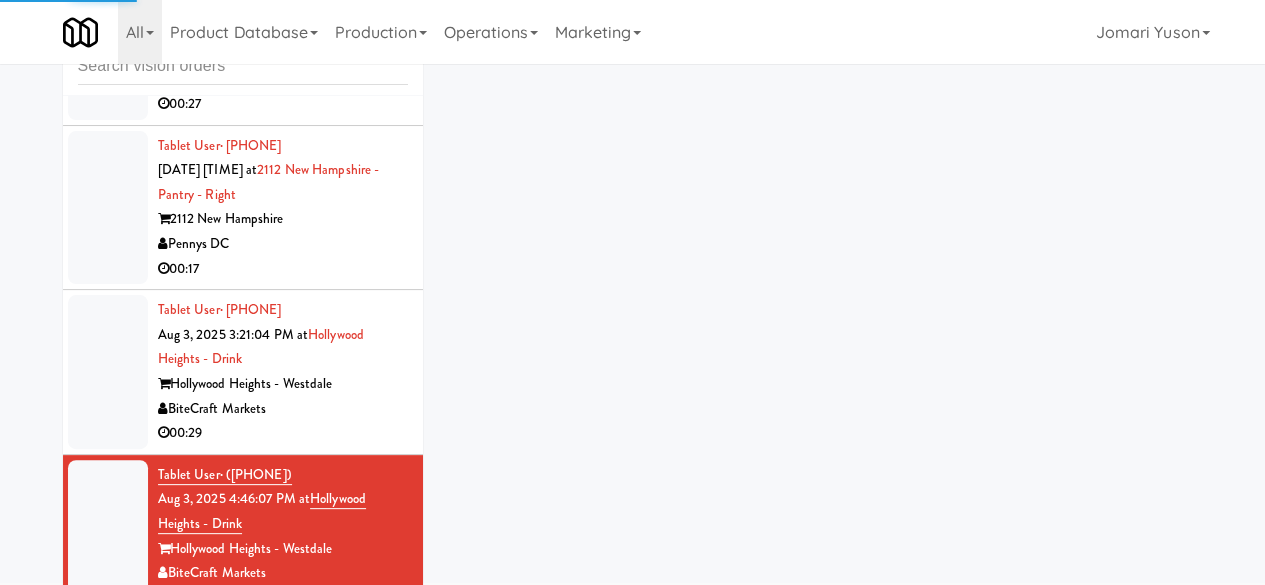 scroll, scrollTop: 0, scrollLeft: 0, axis: both 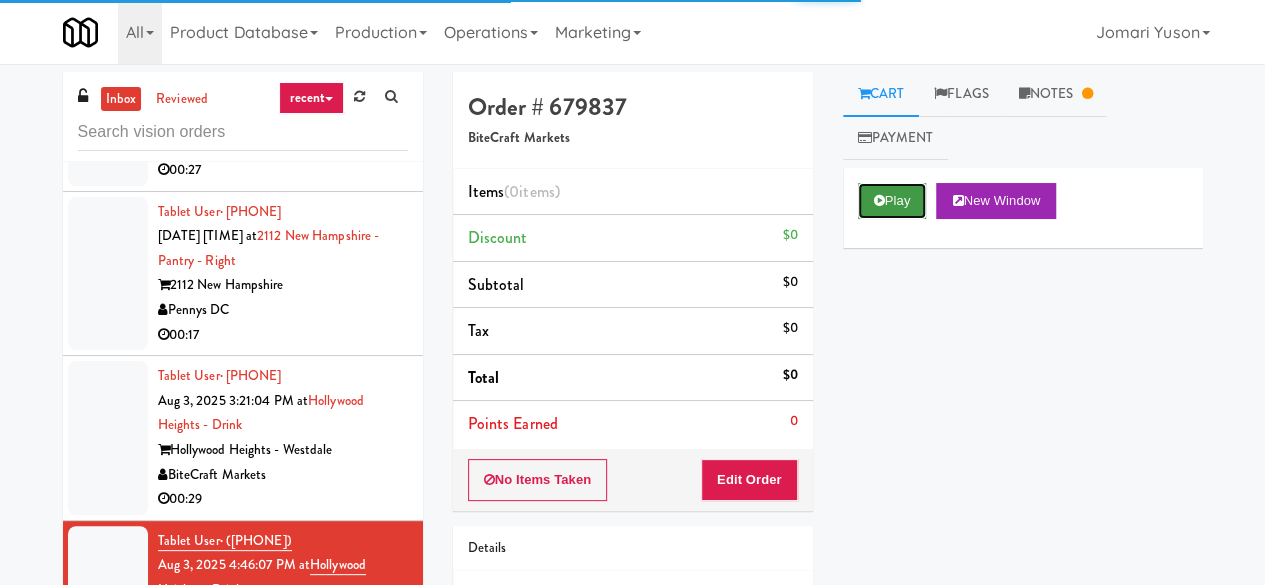 click on "Play" at bounding box center (892, 201) 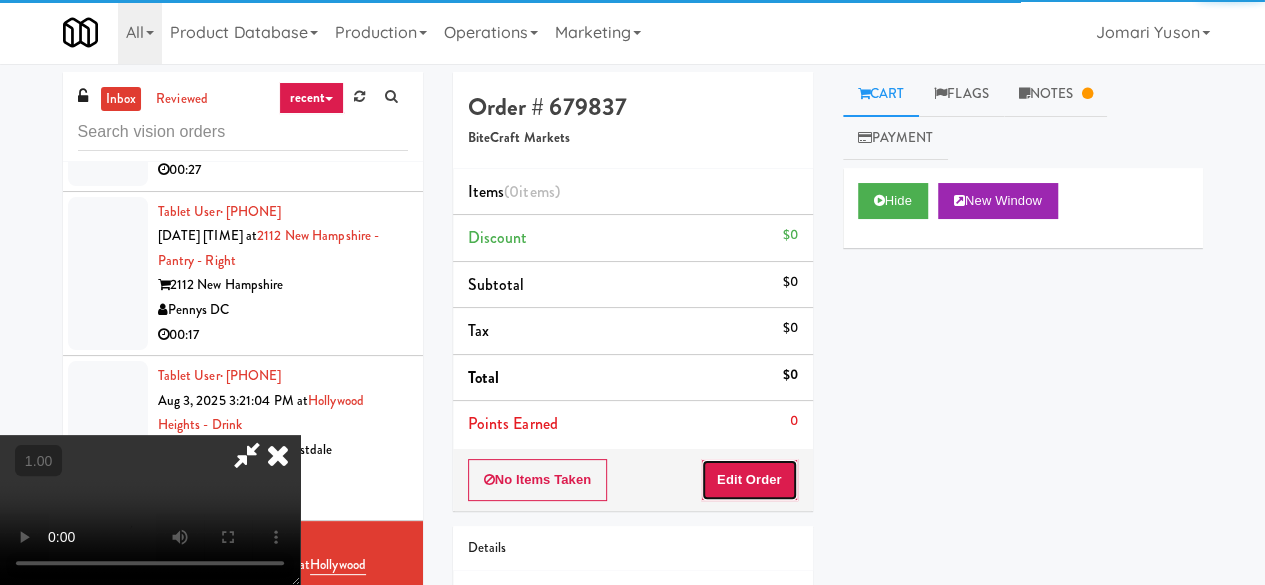 click on "Edit Order" at bounding box center [749, 480] 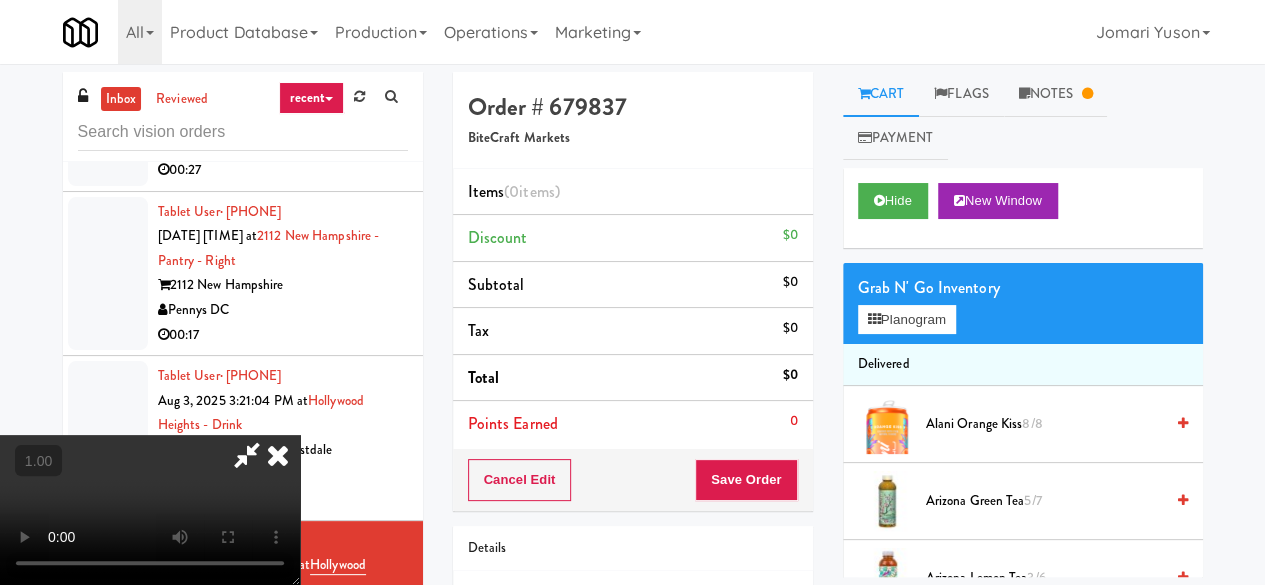 scroll, scrollTop: 263, scrollLeft: 0, axis: vertical 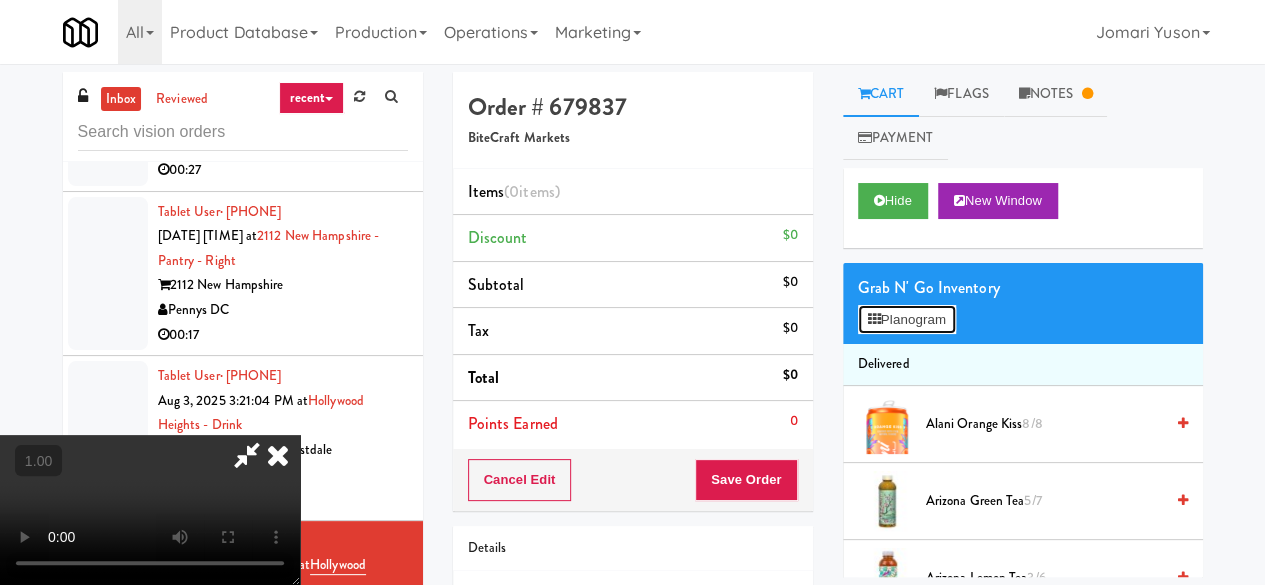 click on "Planogram" at bounding box center (907, 320) 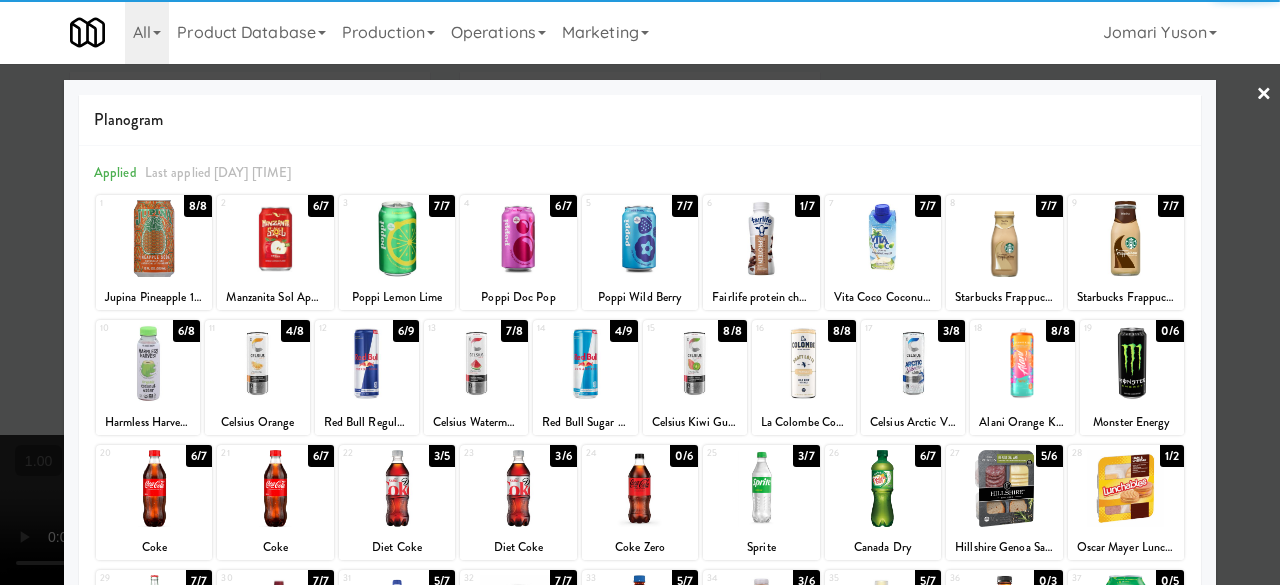 click at bounding box center (640, 238) 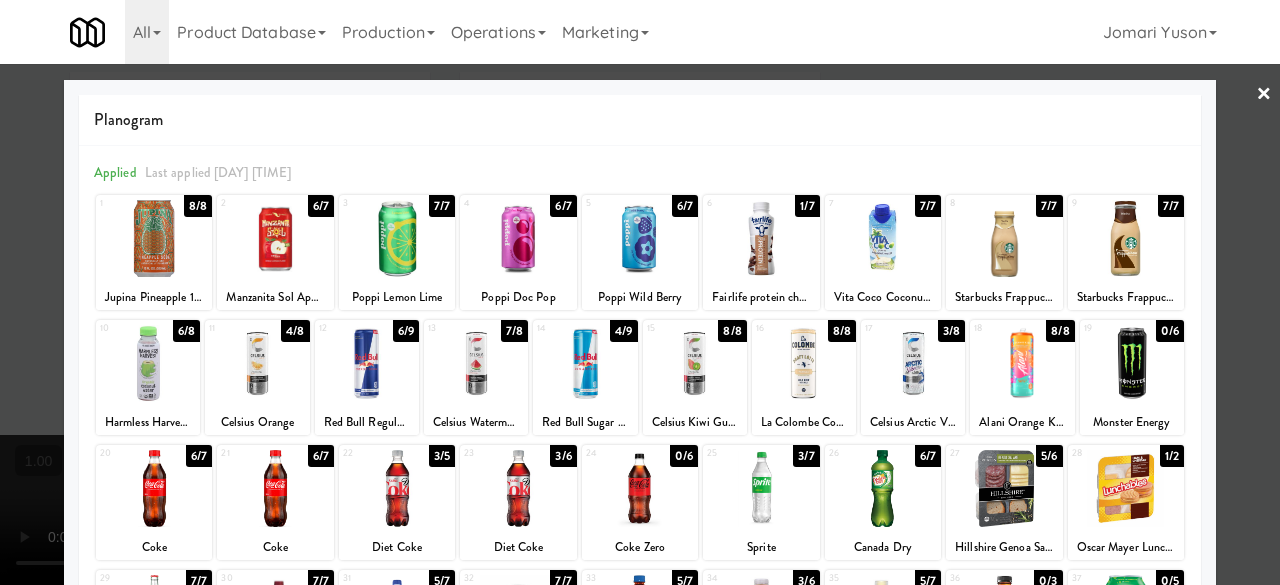 click on "3/6" at bounding box center [563, 456] 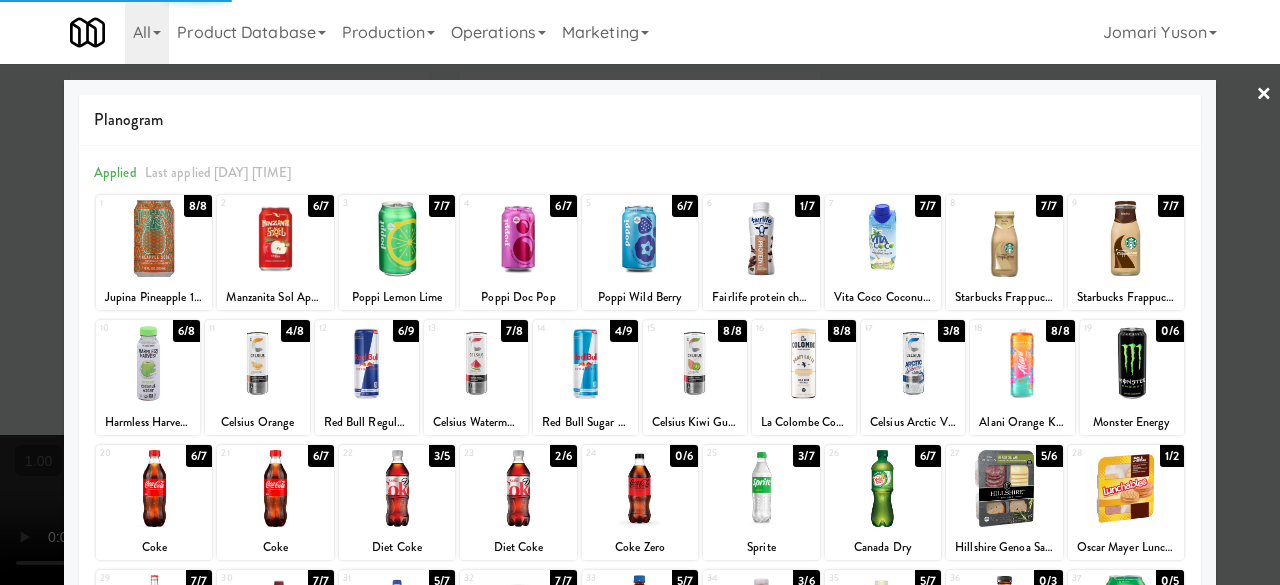 click at bounding box center (640, 292) 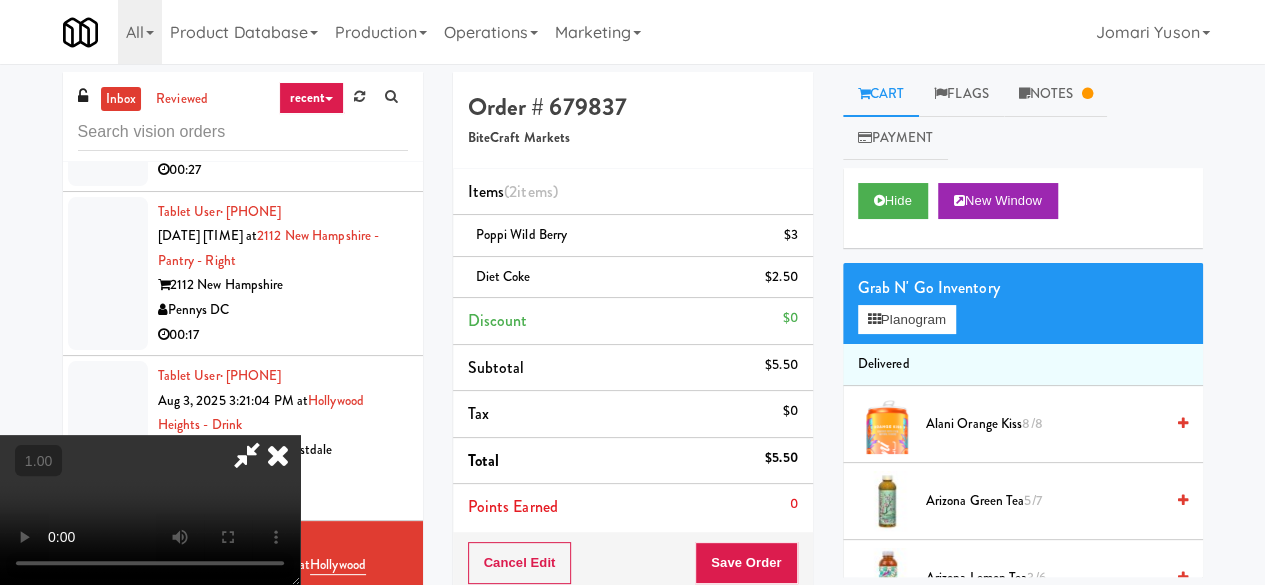scroll, scrollTop: 263, scrollLeft: 0, axis: vertical 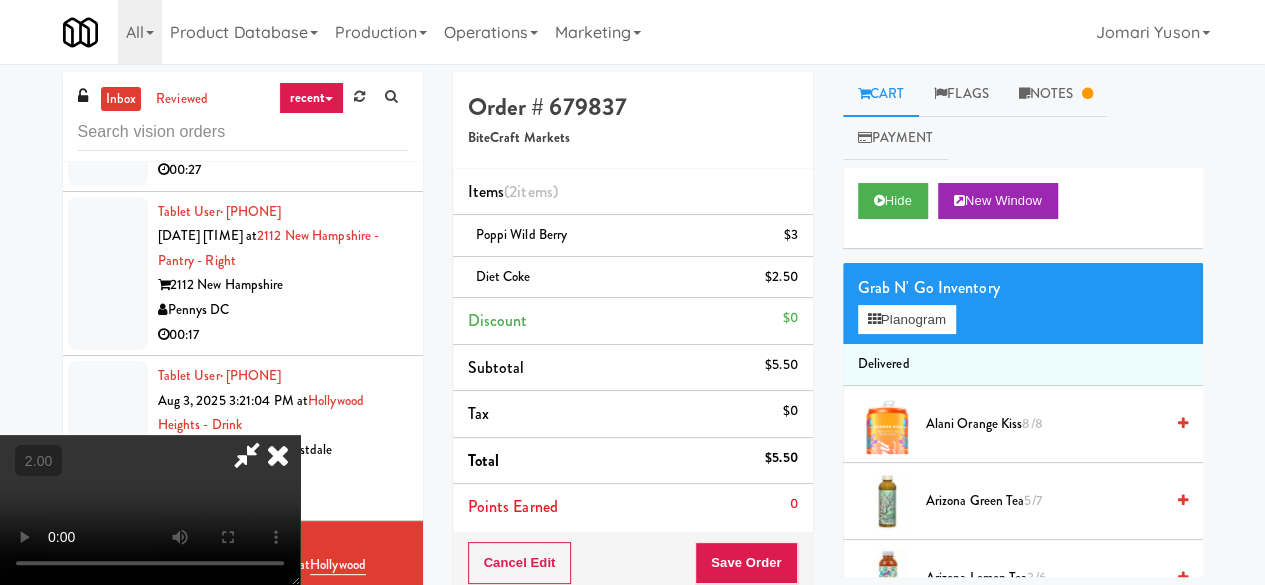 click at bounding box center (278, 455) 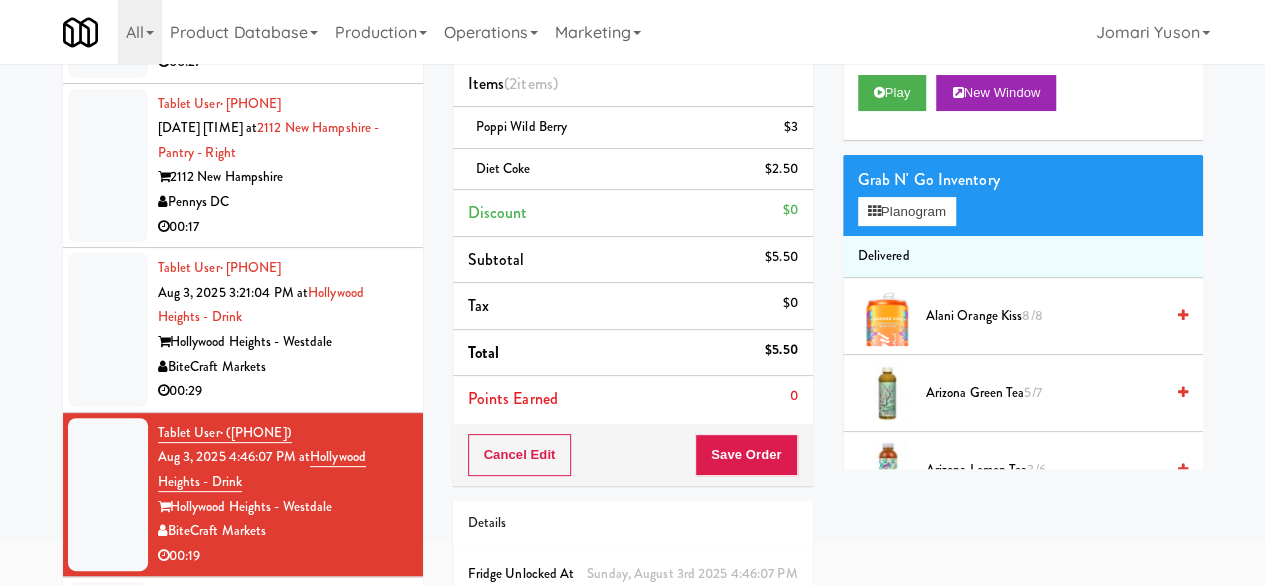 scroll, scrollTop: 200, scrollLeft: 0, axis: vertical 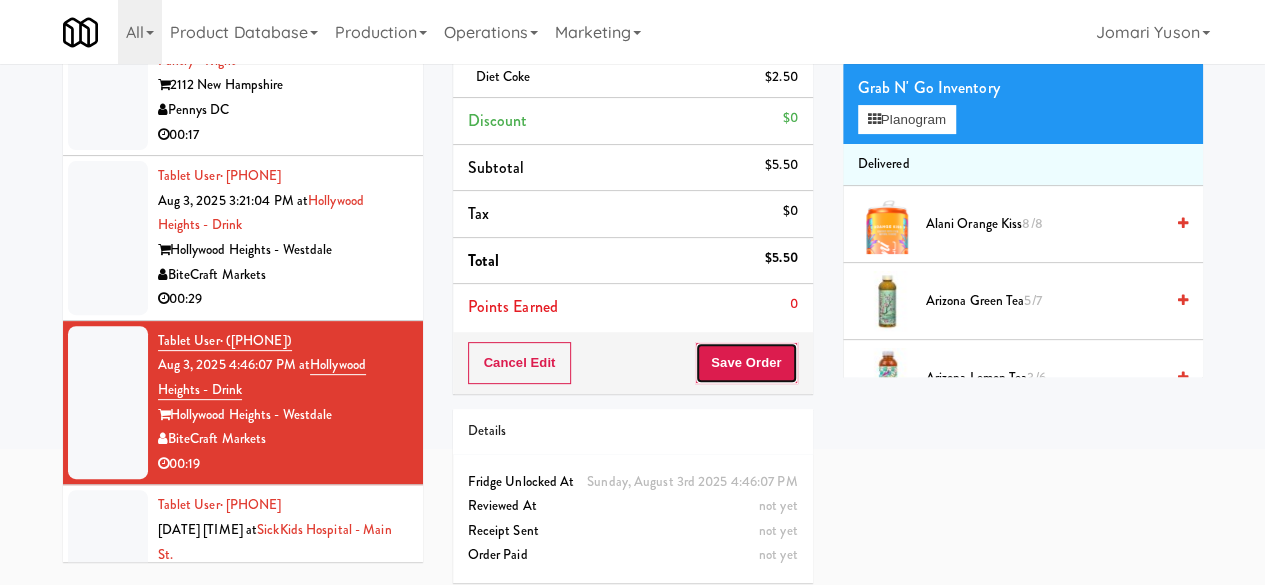 click on "Save Order" at bounding box center [746, 363] 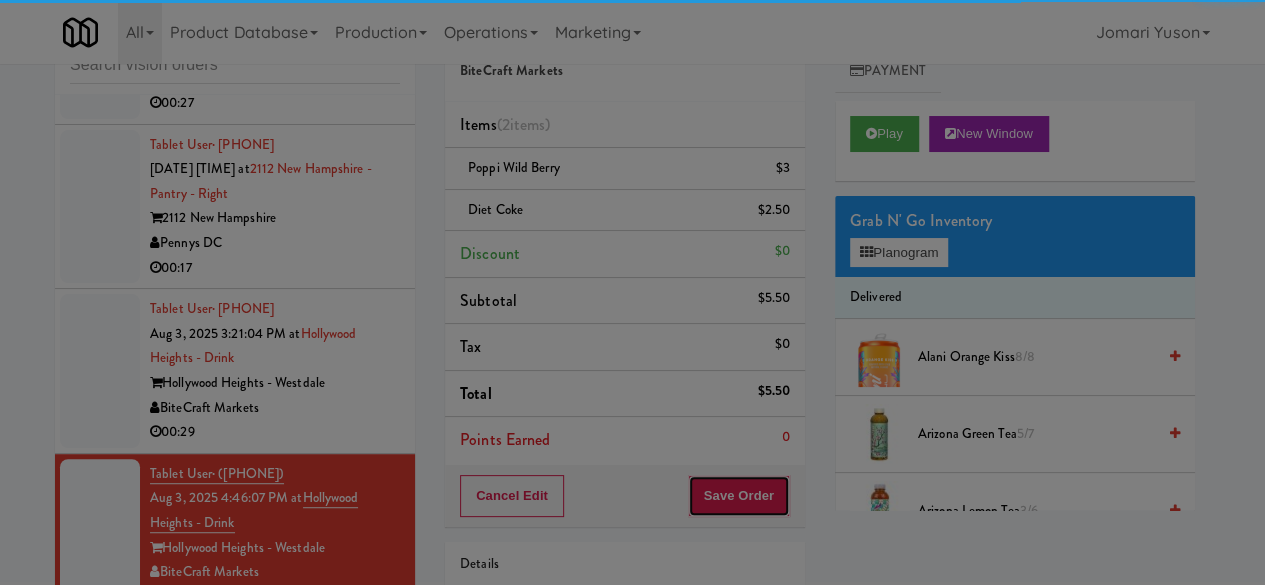 scroll, scrollTop: 0, scrollLeft: 0, axis: both 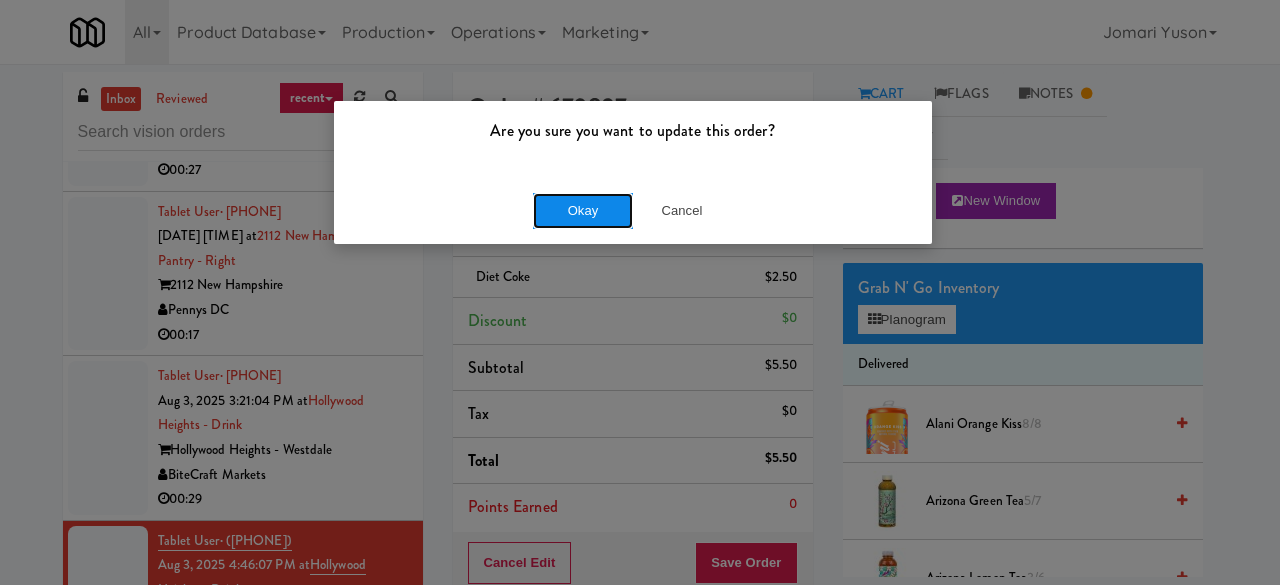 click on "Okay" at bounding box center (583, 211) 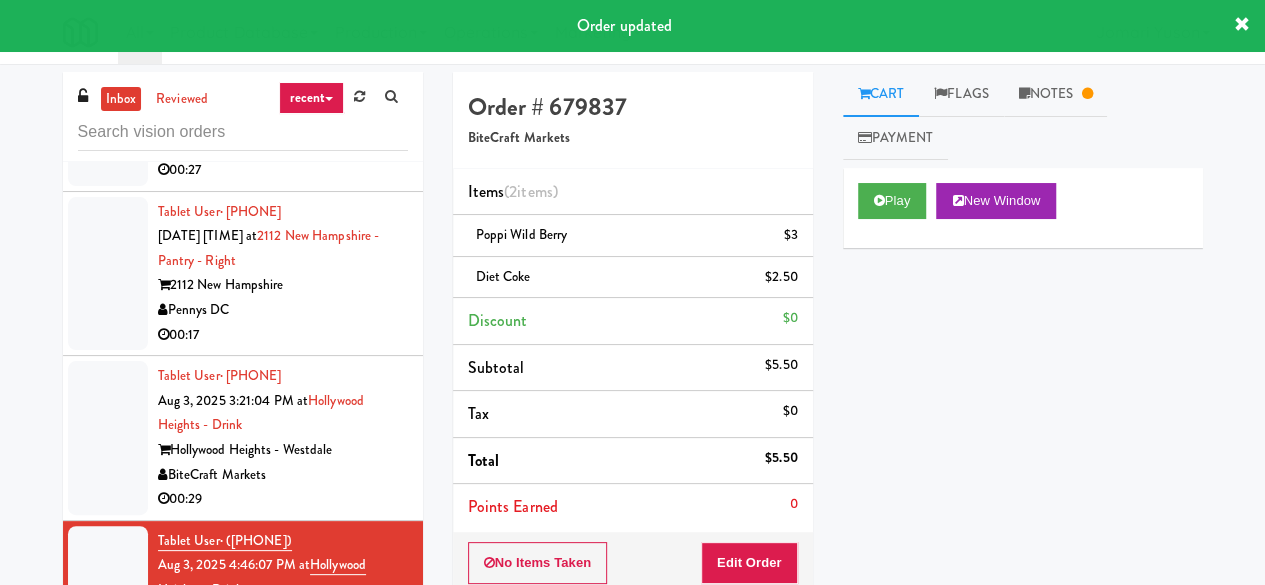 click on "BiteCraft Markets" at bounding box center (283, 475) 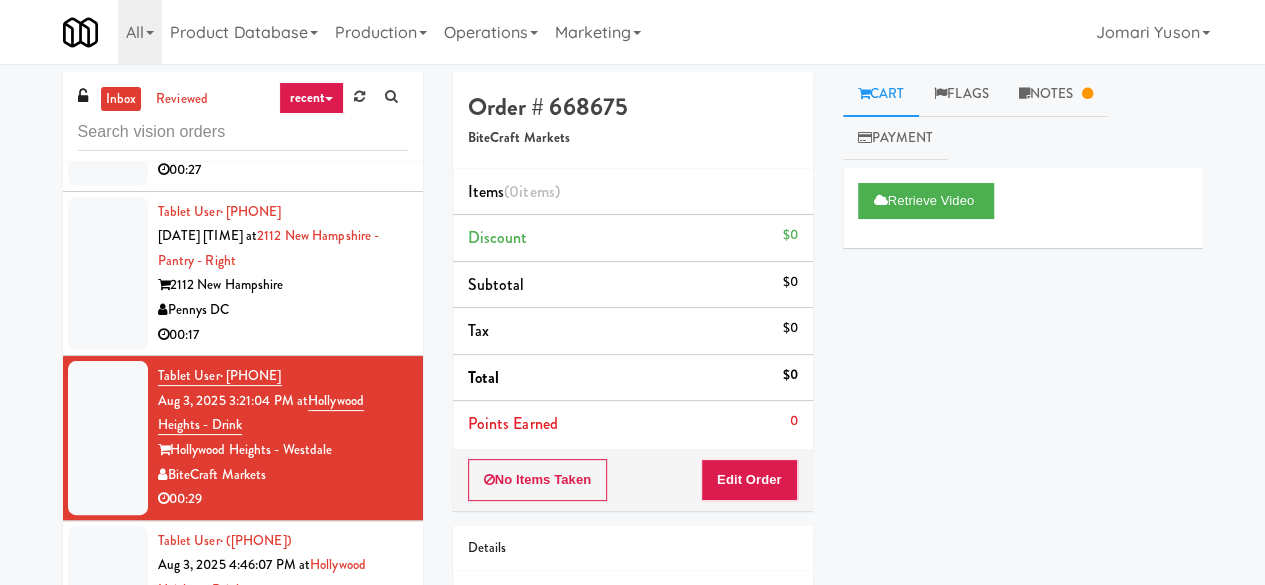 click on "Pennys DC" at bounding box center [283, 310] 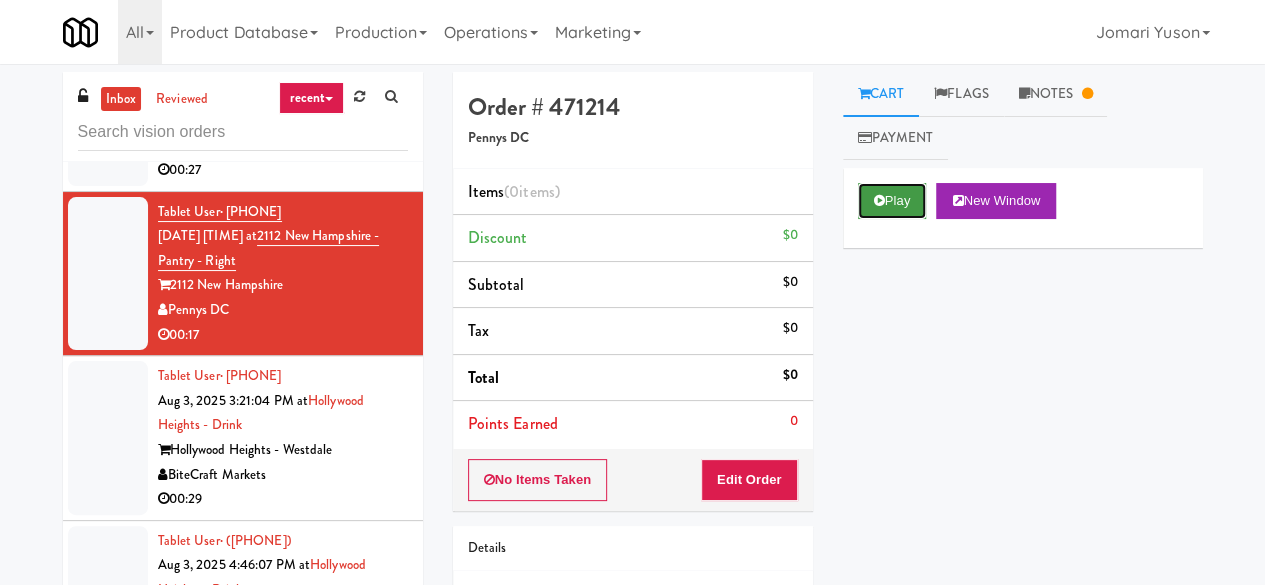 click on "Play" at bounding box center (892, 201) 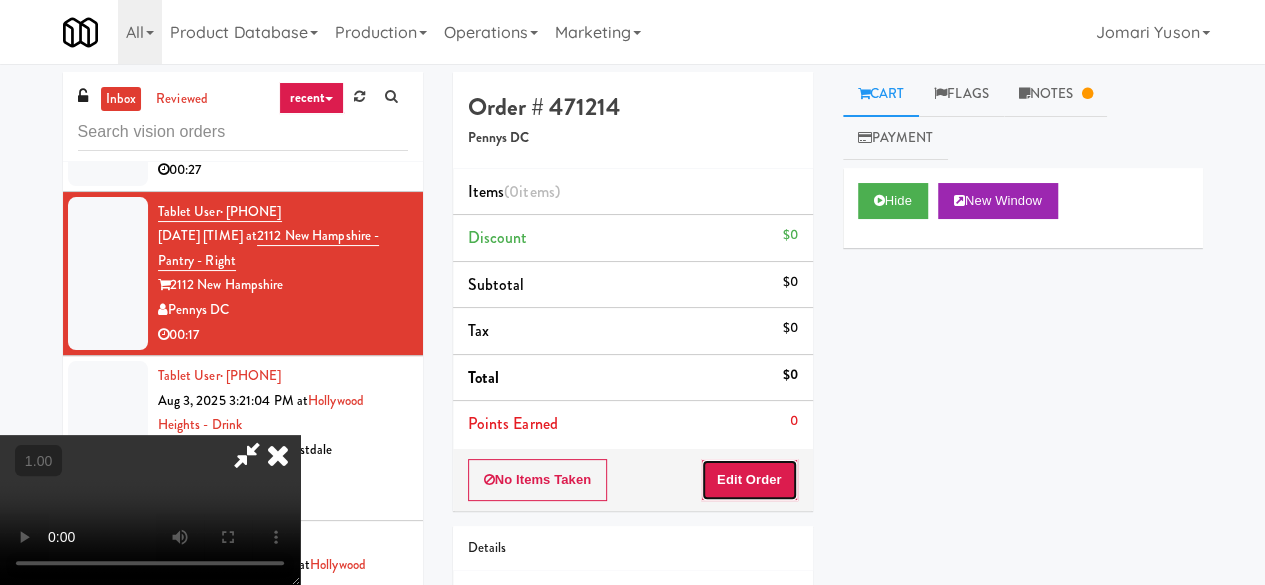 click on "Edit Order" at bounding box center (749, 480) 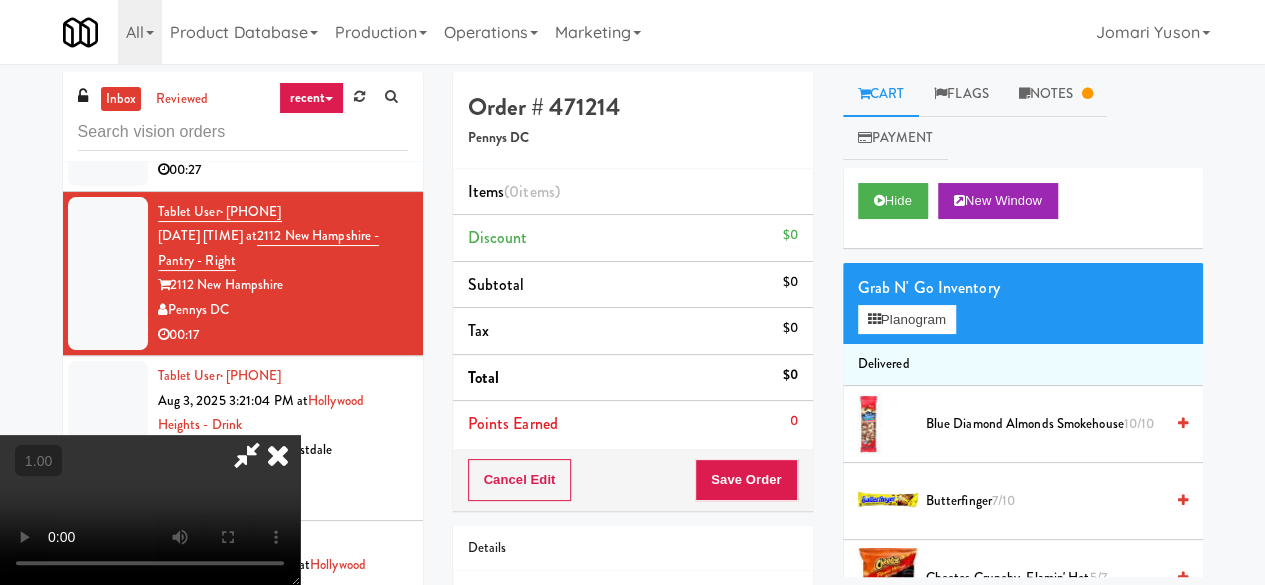 click at bounding box center [247, 455] 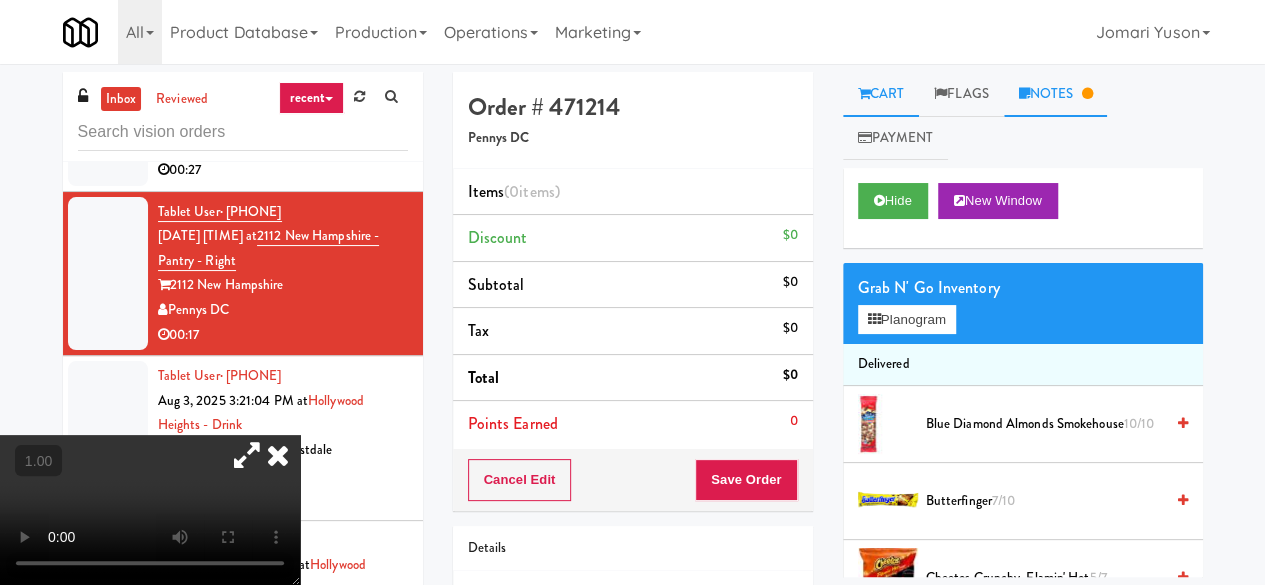 click on "Notes" at bounding box center (1056, 94) 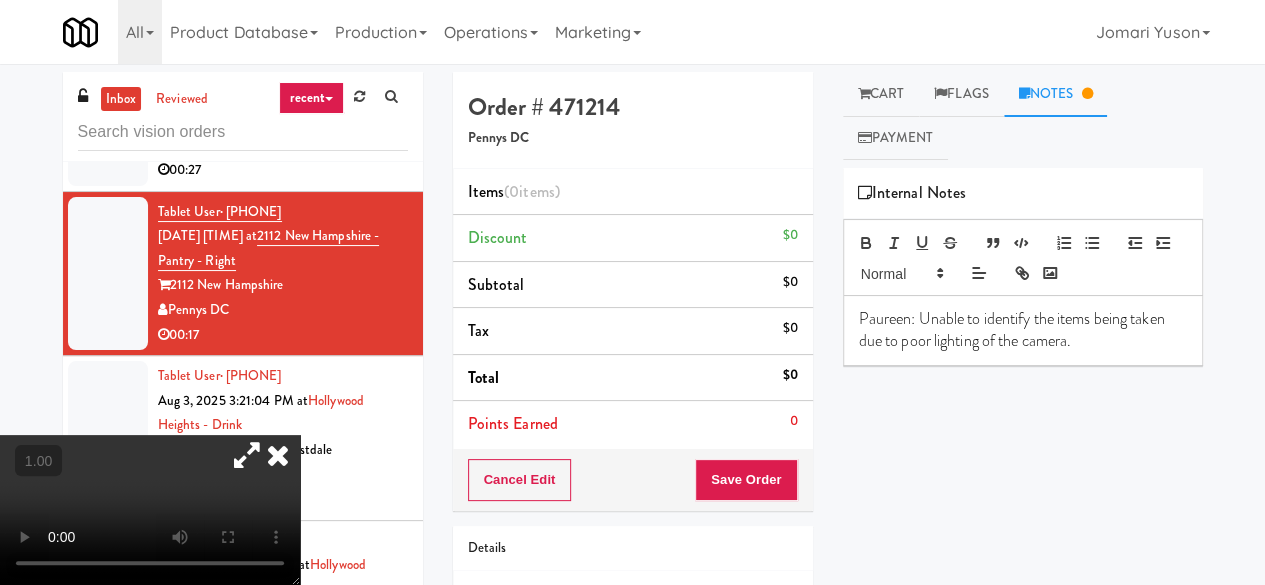 click at bounding box center [278, 455] 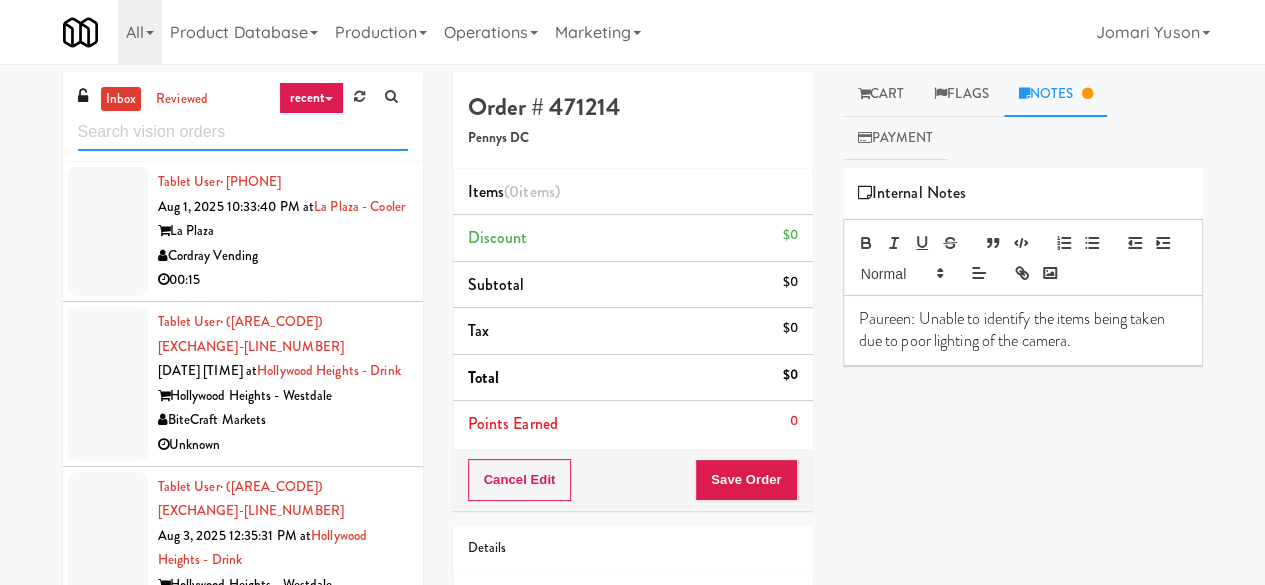 click at bounding box center [243, 132] 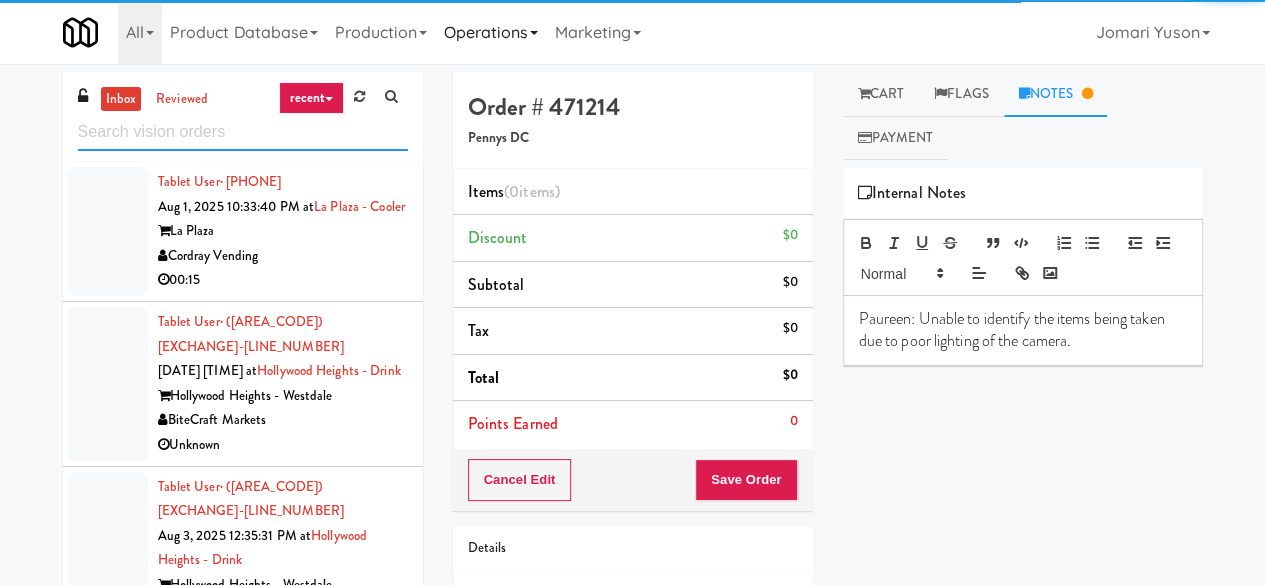 scroll, scrollTop: 333, scrollLeft: 0, axis: vertical 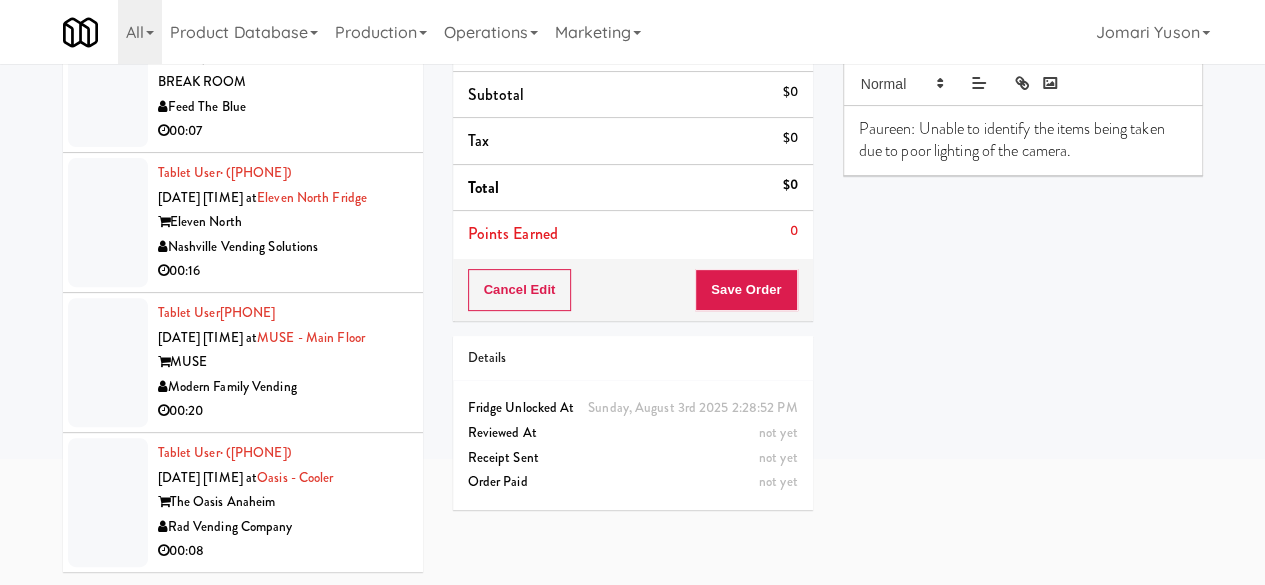 click on "00:08" at bounding box center [283, 551] 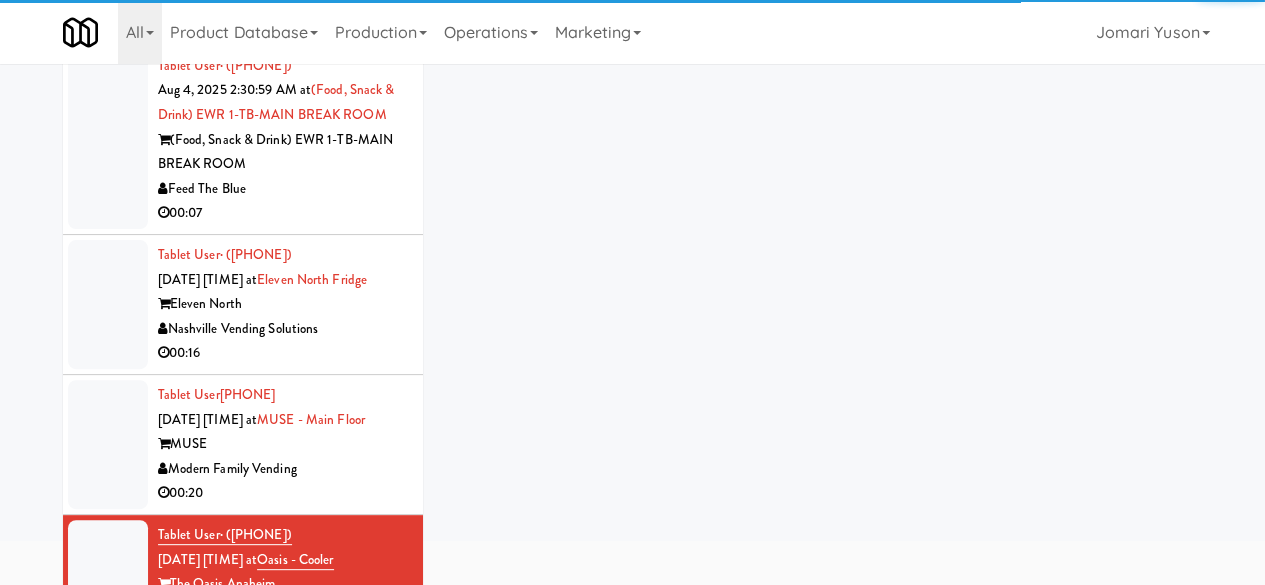 scroll, scrollTop: 0, scrollLeft: 0, axis: both 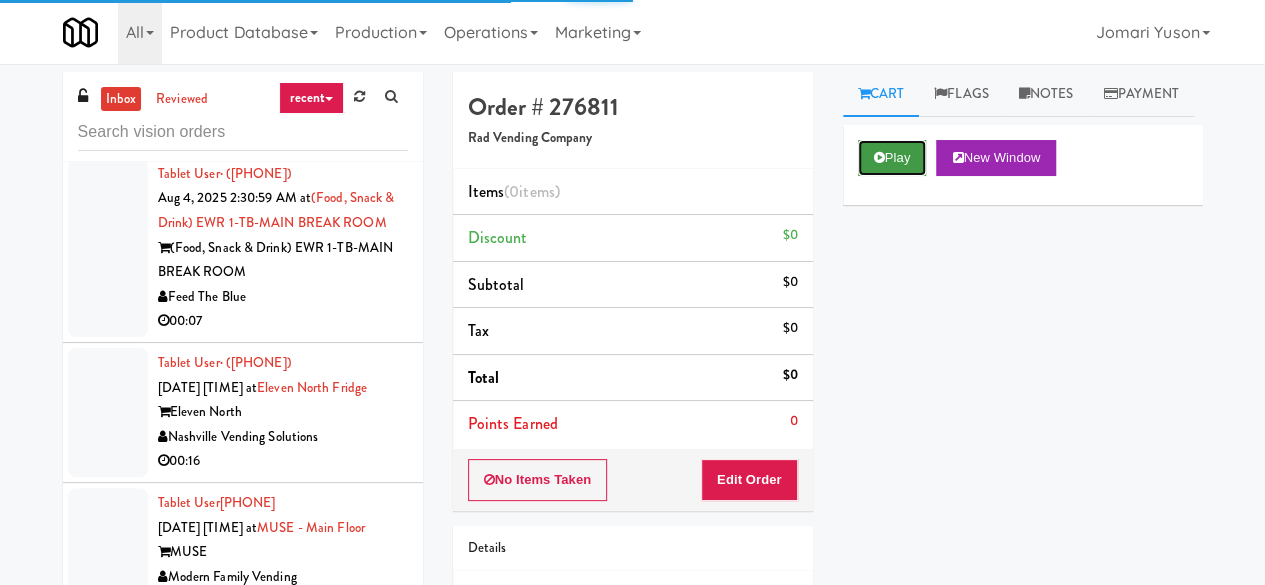 click on "Play" at bounding box center (892, 158) 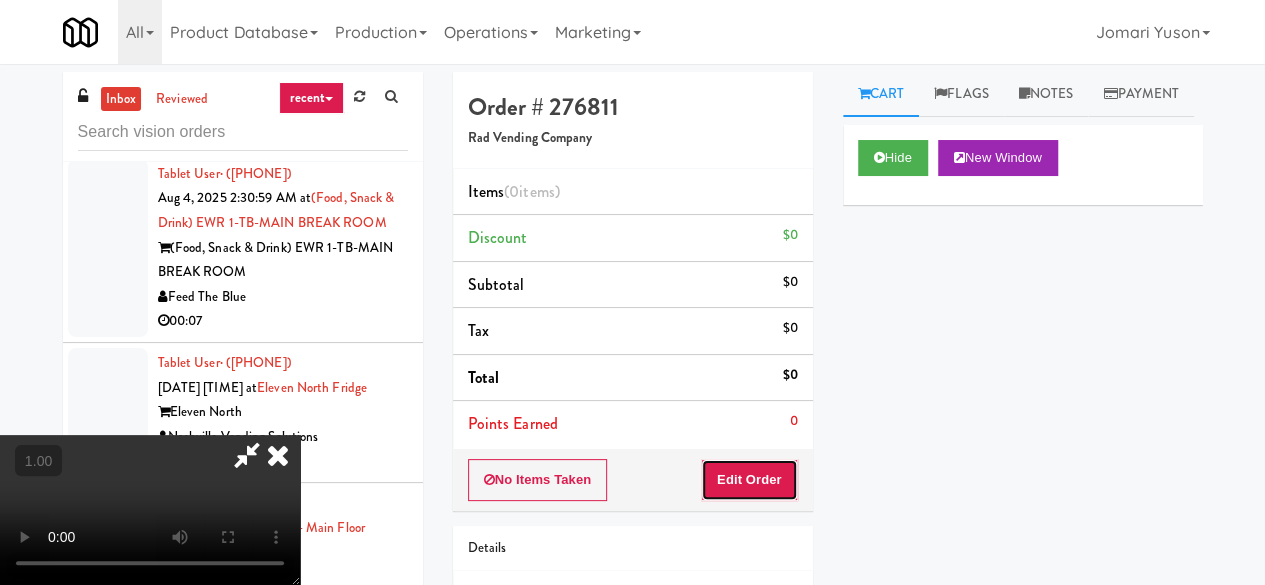 click on "Edit Order" at bounding box center (749, 480) 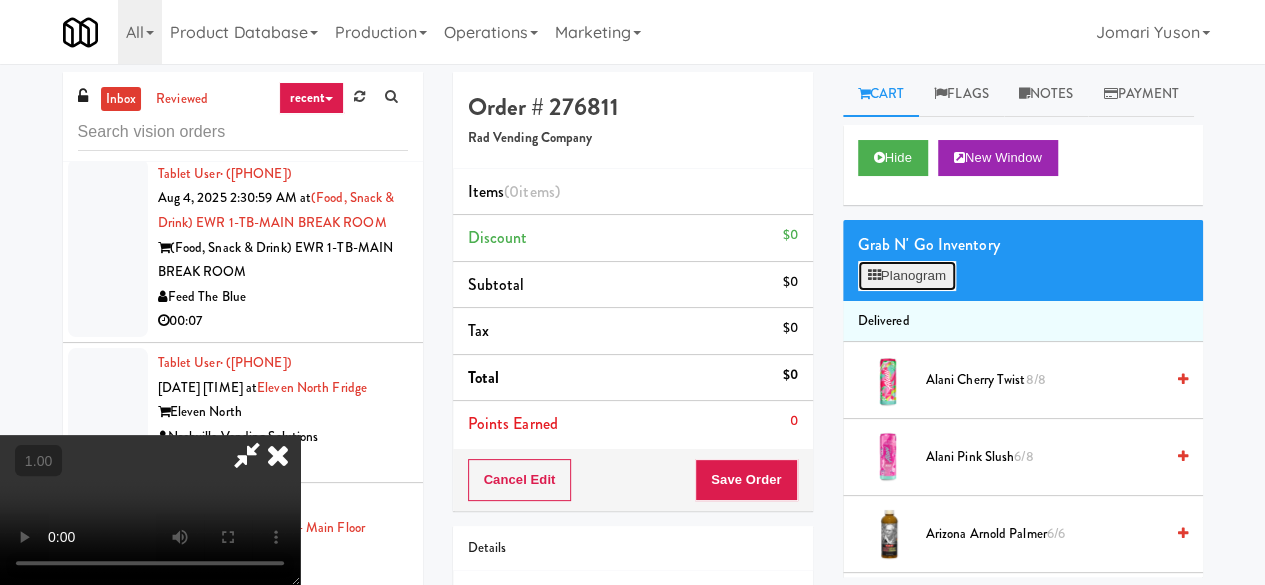 click on "Planogram" at bounding box center [907, 276] 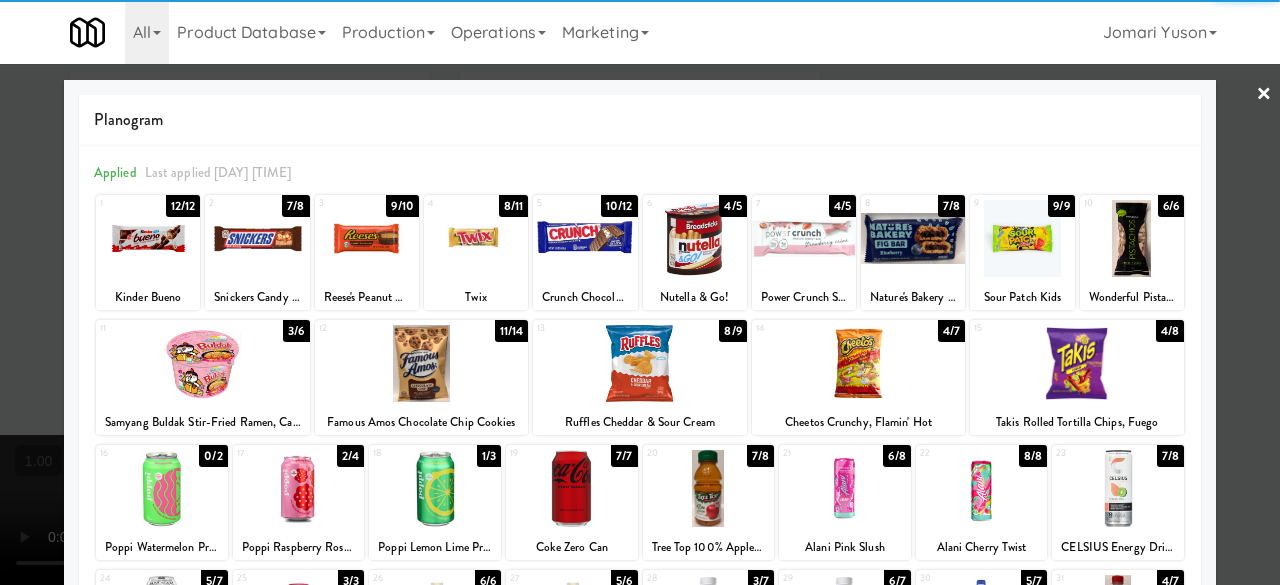 click at bounding box center (859, 363) 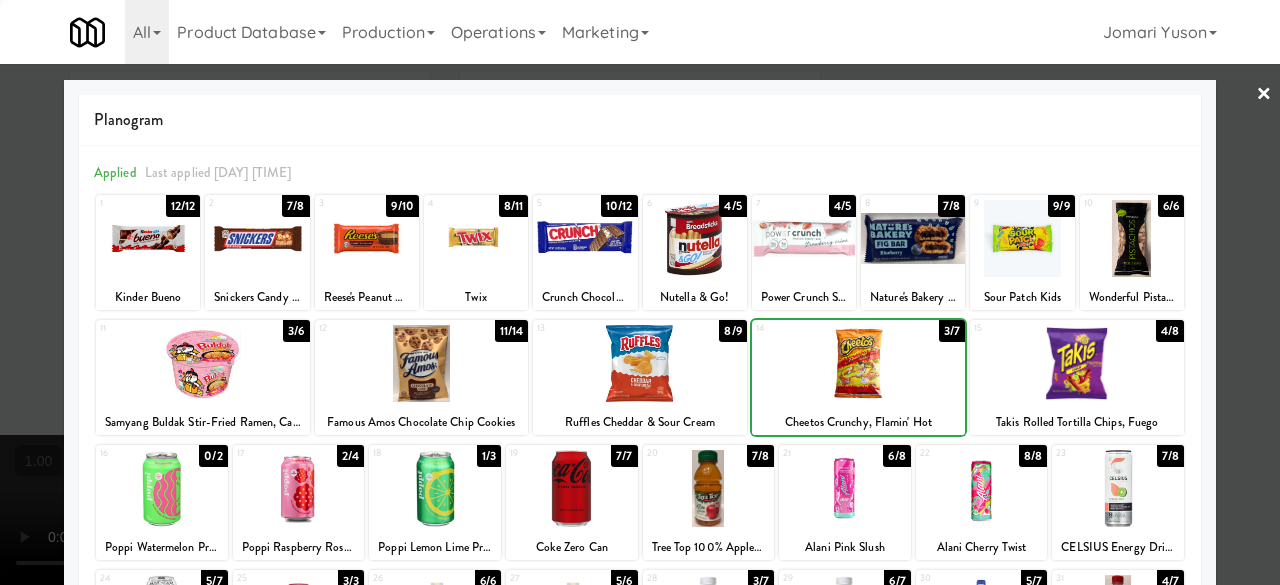 click at bounding box center [1077, 363] 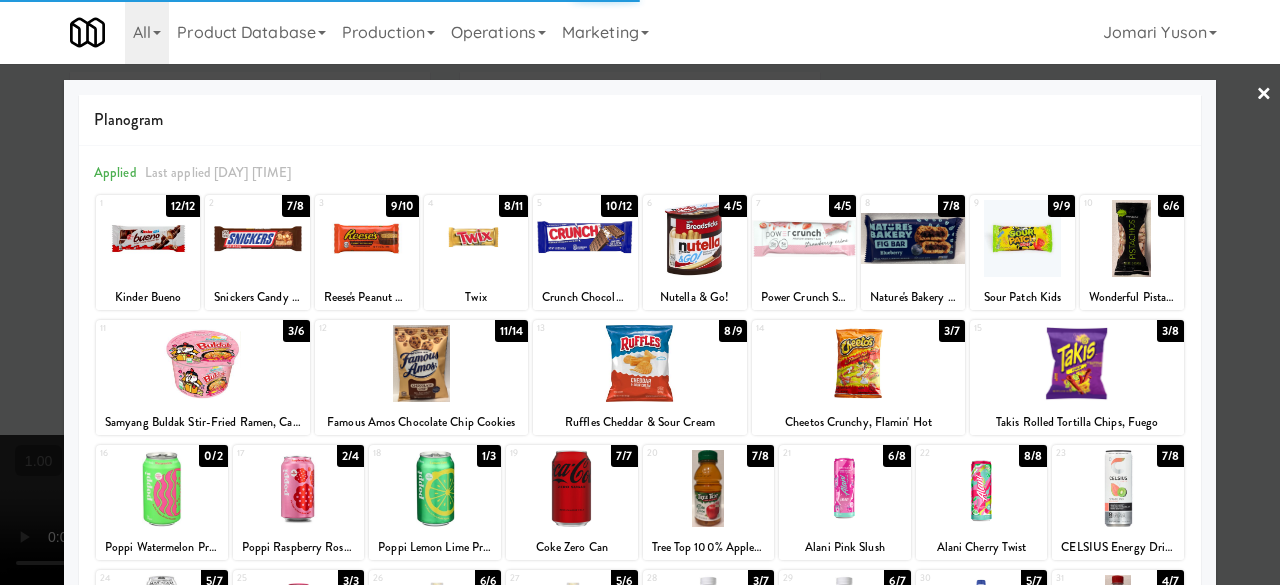 click at bounding box center [640, 292] 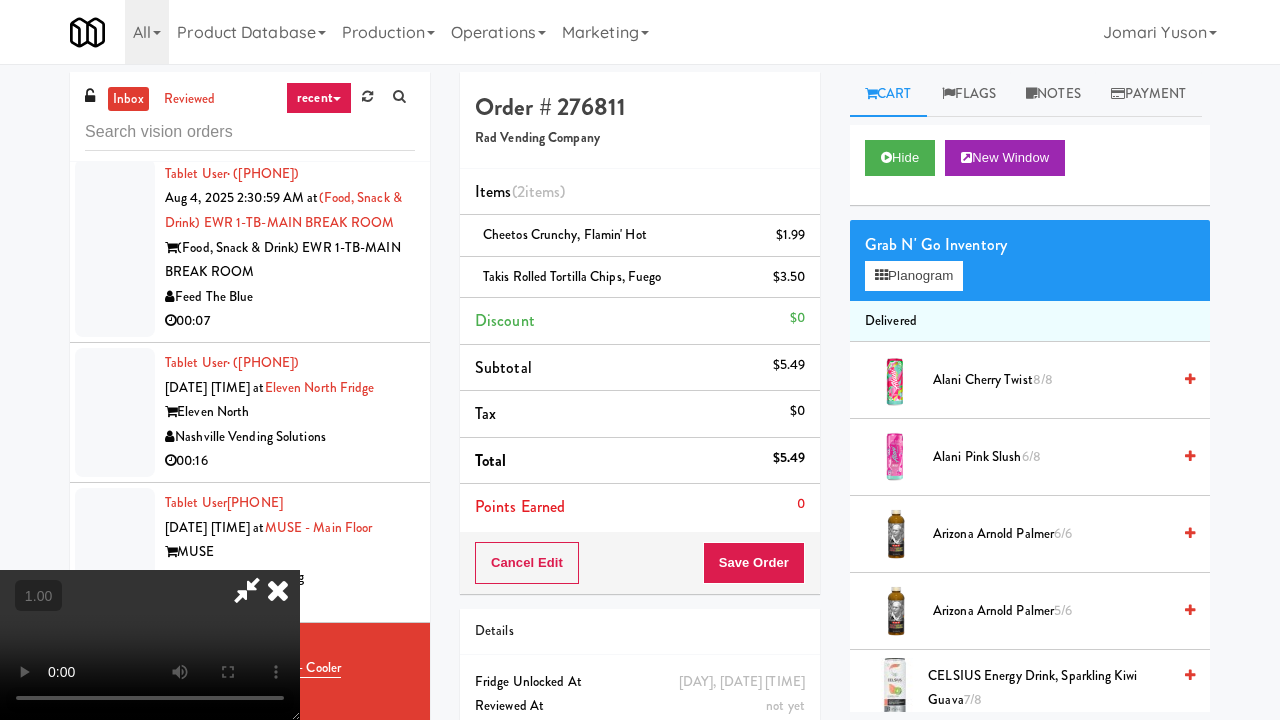 type 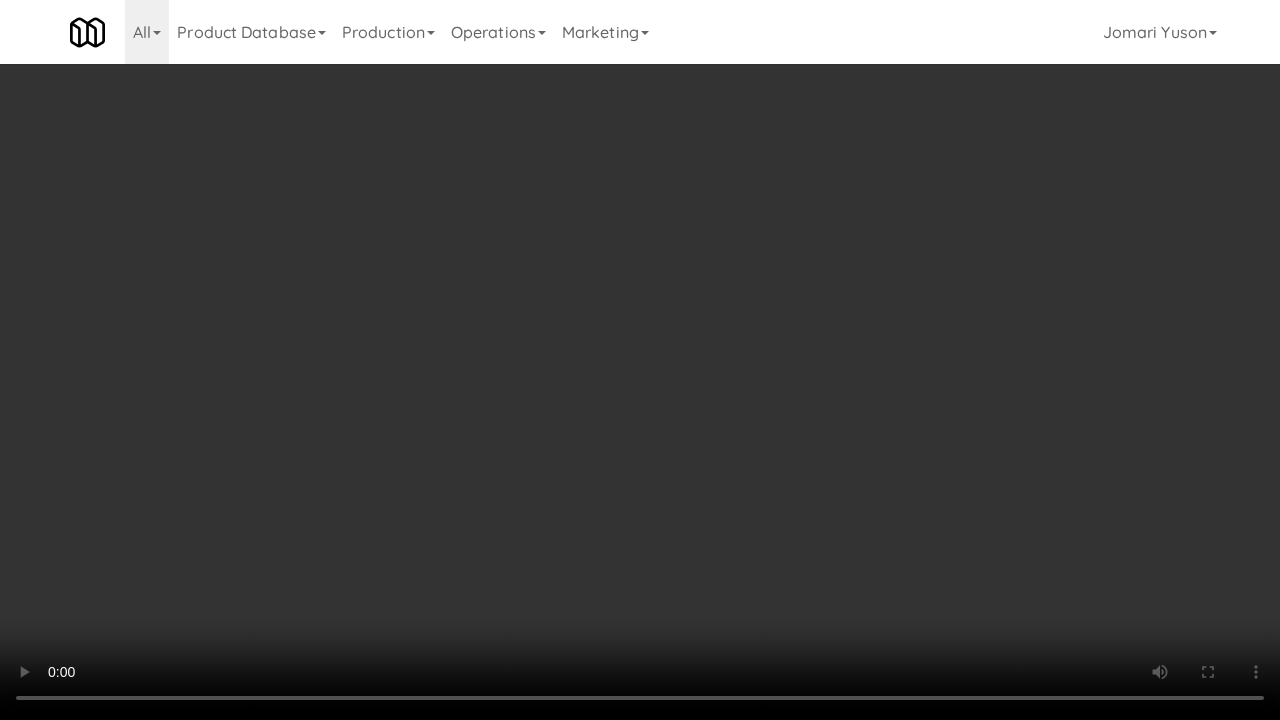 click at bounding box center (640, 360) 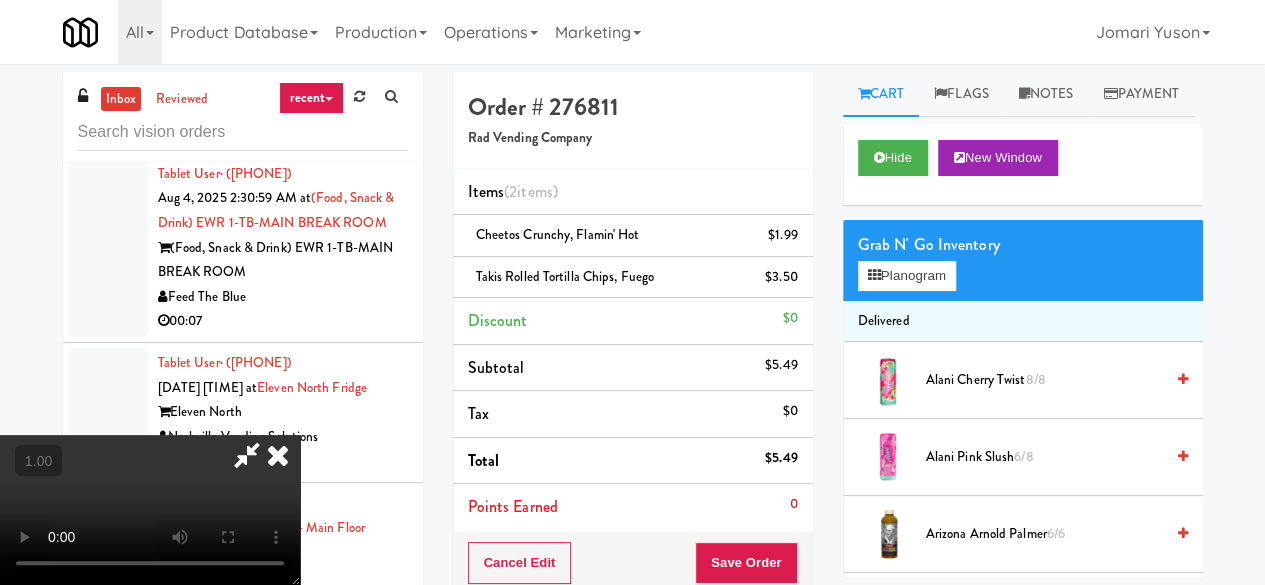 click at bounding box center (278, 455) 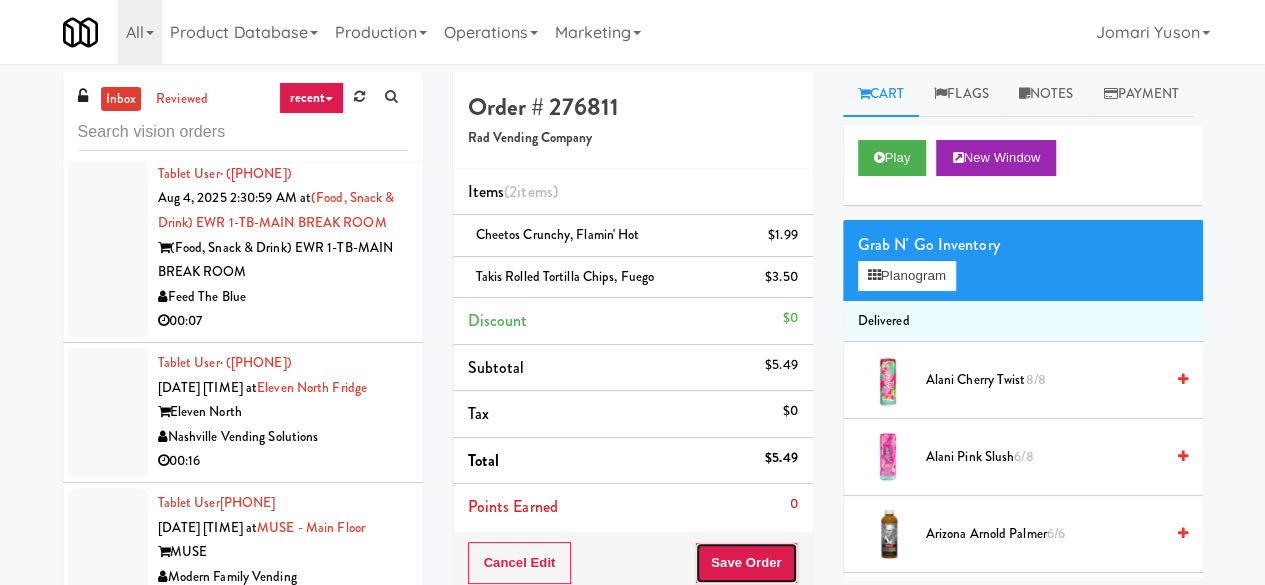 click on "Save Order" at bounding box center (746, 563) 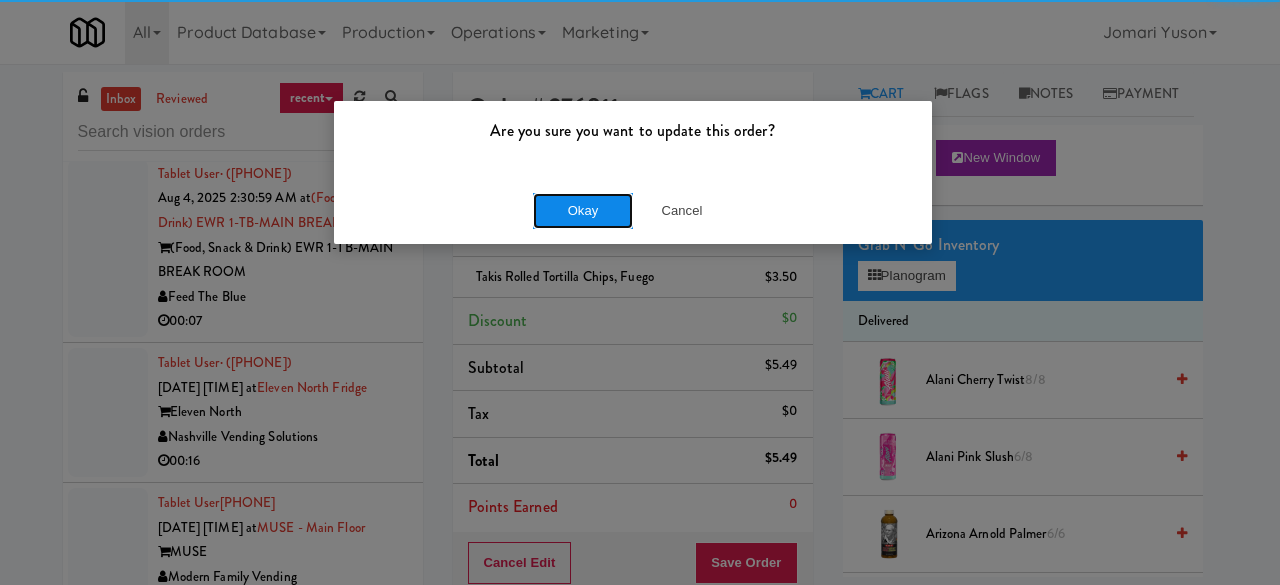 click on "Okay" at bounding box center [583, 211] 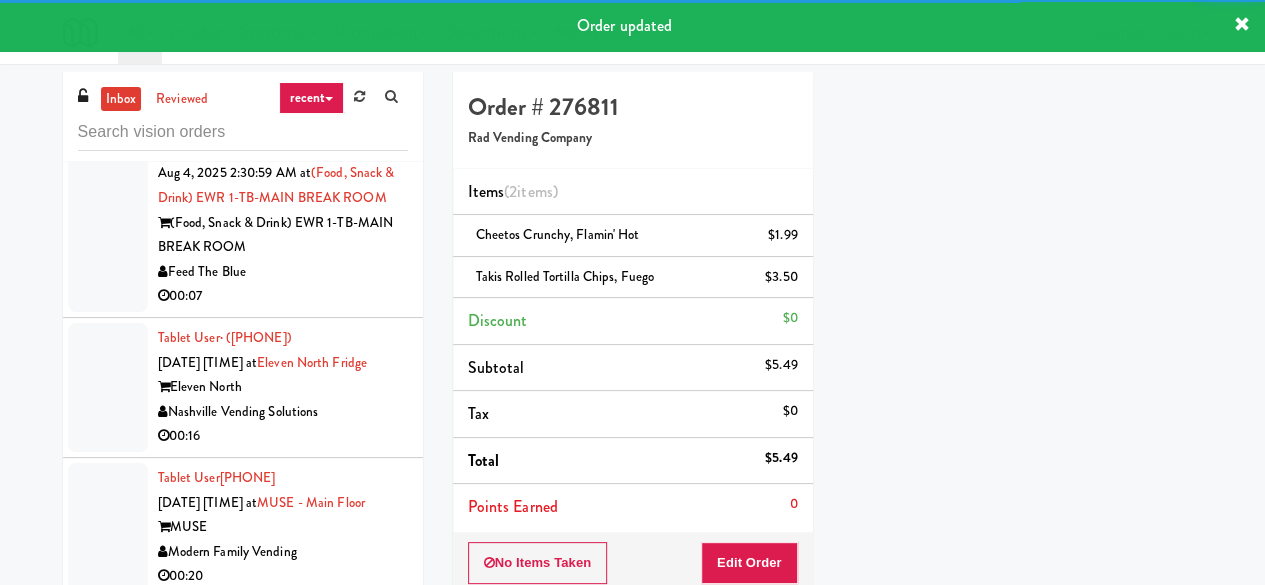 scroll, scrollTop: 200, scrollLeft: 0, axis: vertical 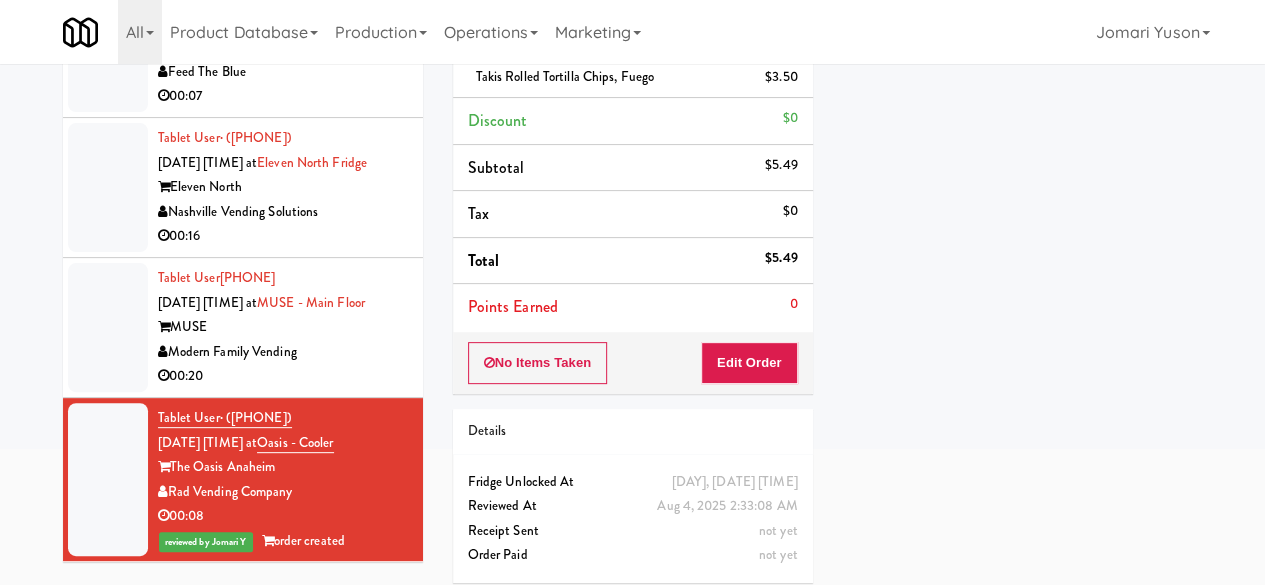 click on "00:20" at bounding box center (283, 376) 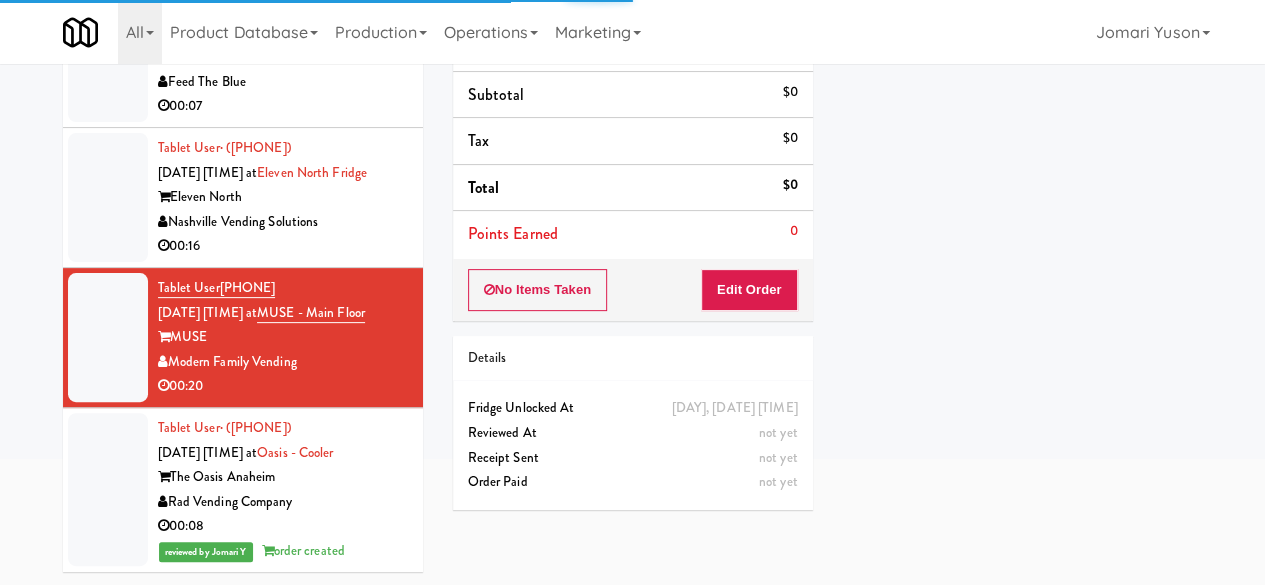 scroll, scrollTop: 1599, scrollLeft: 0, axis: vertical 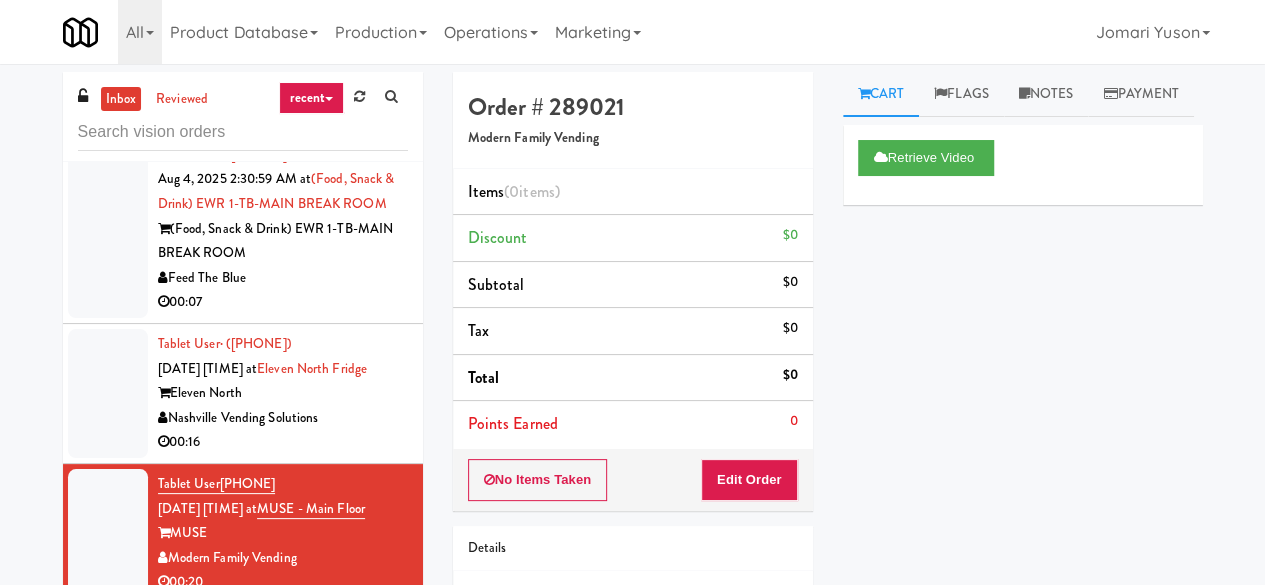 click on "Nashville Vending Solutions" at bounding box center [283, 418] 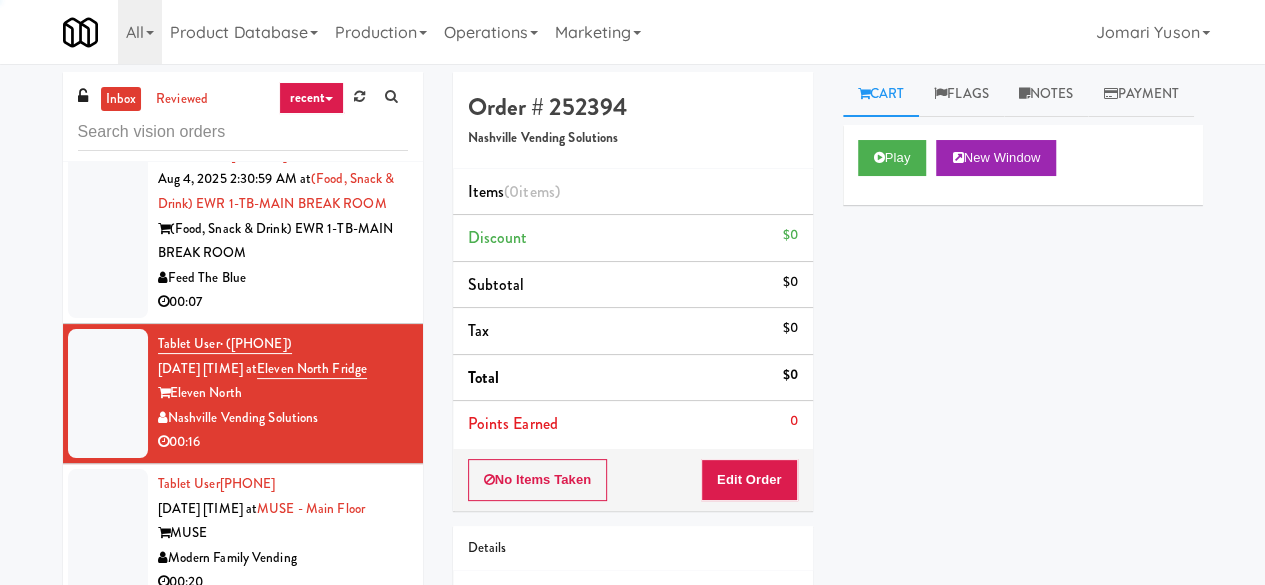 click on "Feed The Blue" at bounding box center [283, 278] 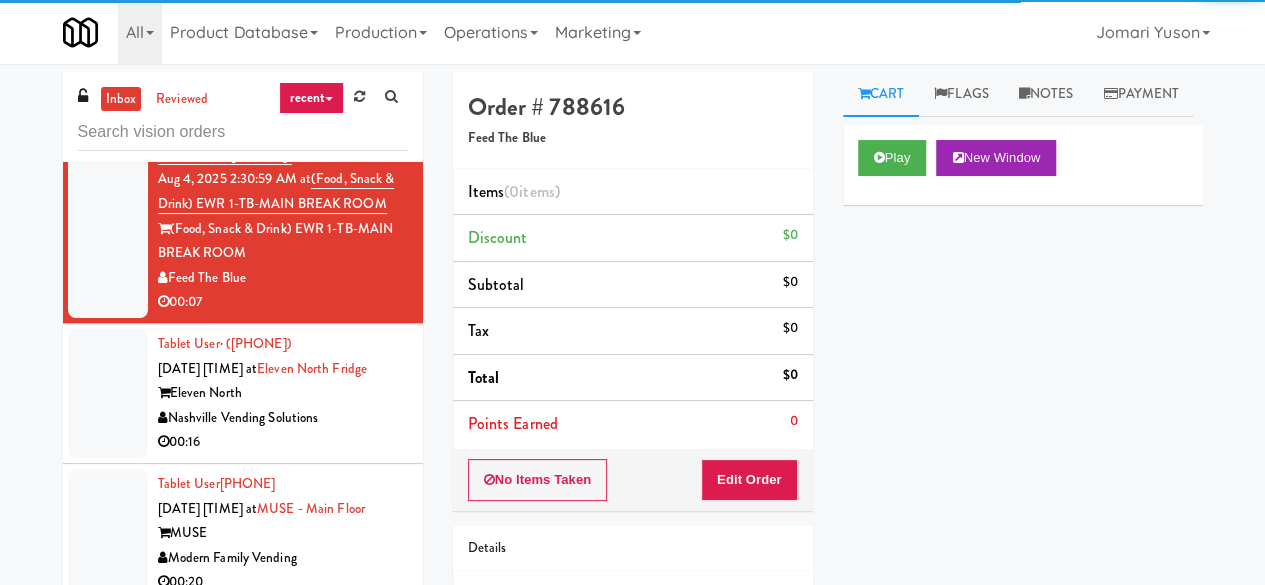 click on "00:16" at bounding box center [283, 442] 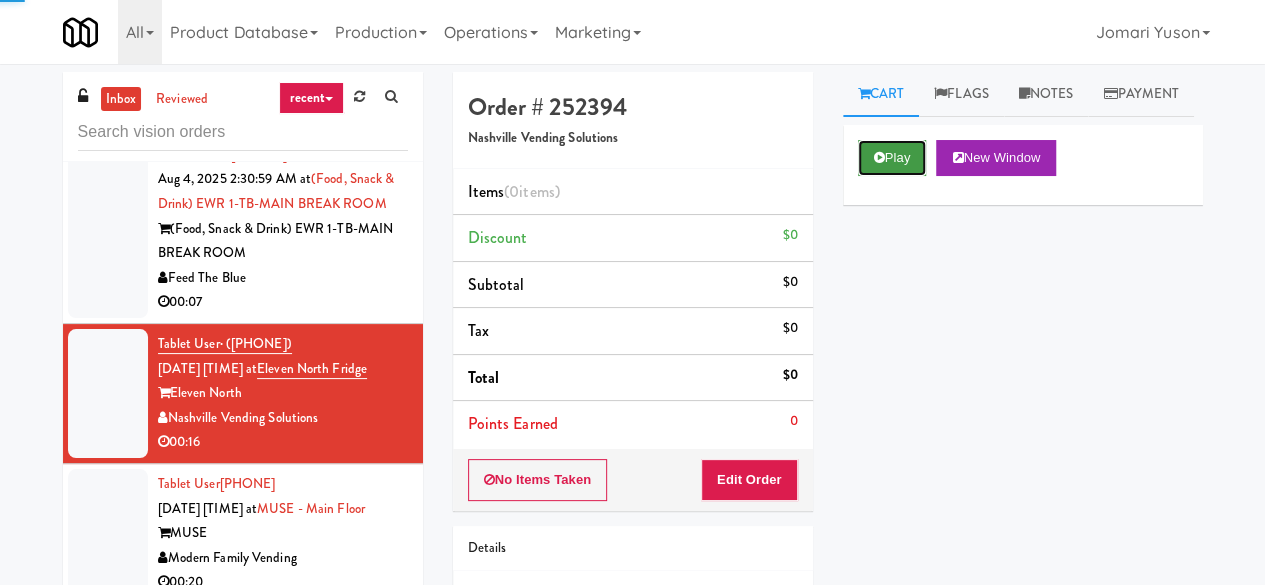 click on "Play" at bounding box center [892, 158] 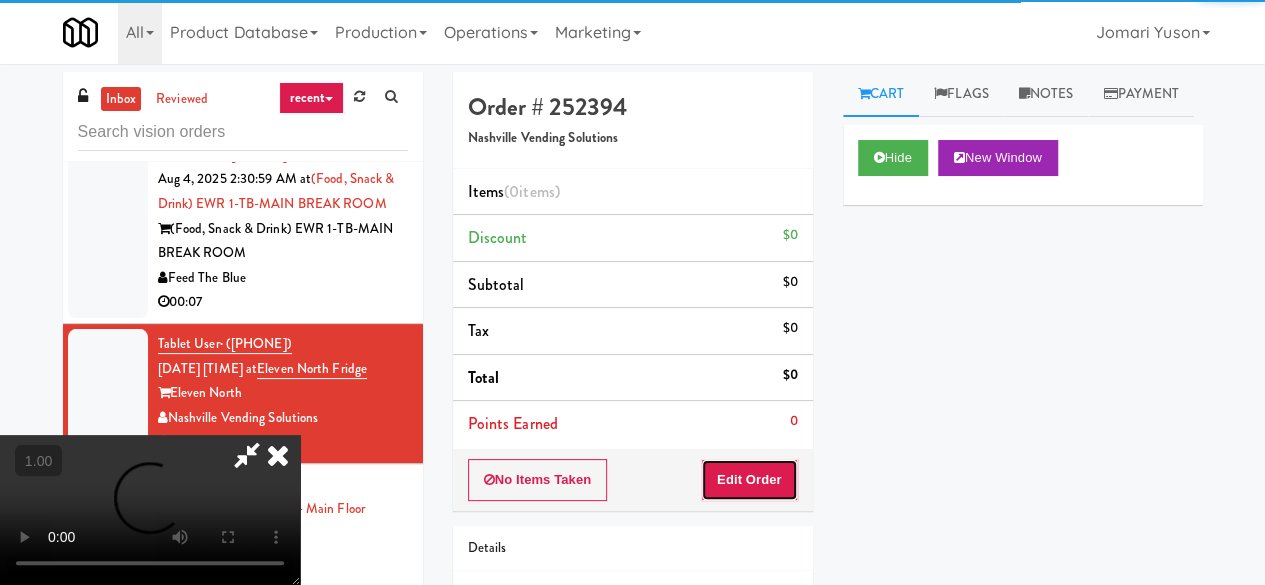 click on "Edit Order" at bounding box center [749, 480] 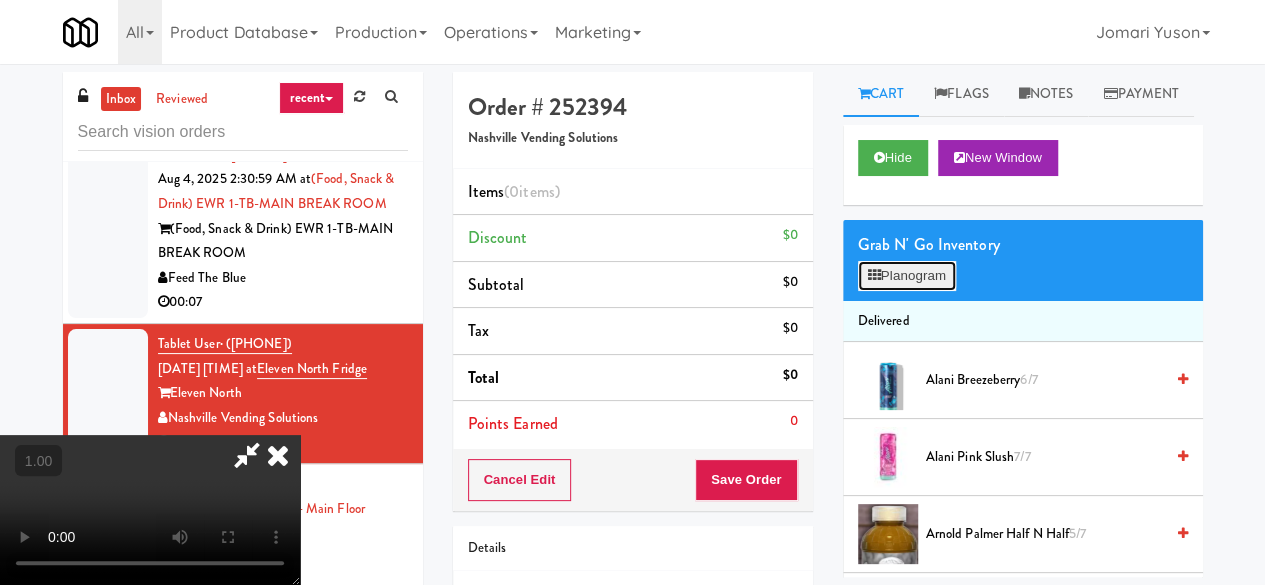 click on "Planogram" at bounding box center (907, 276) 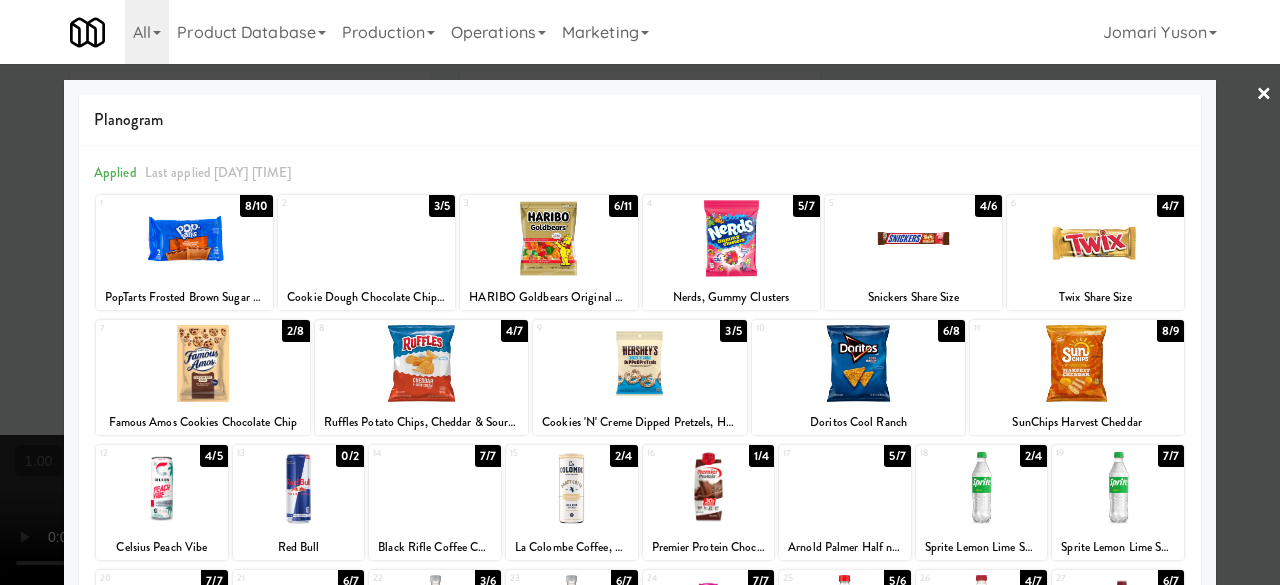 click at bounding box center [913, 238] 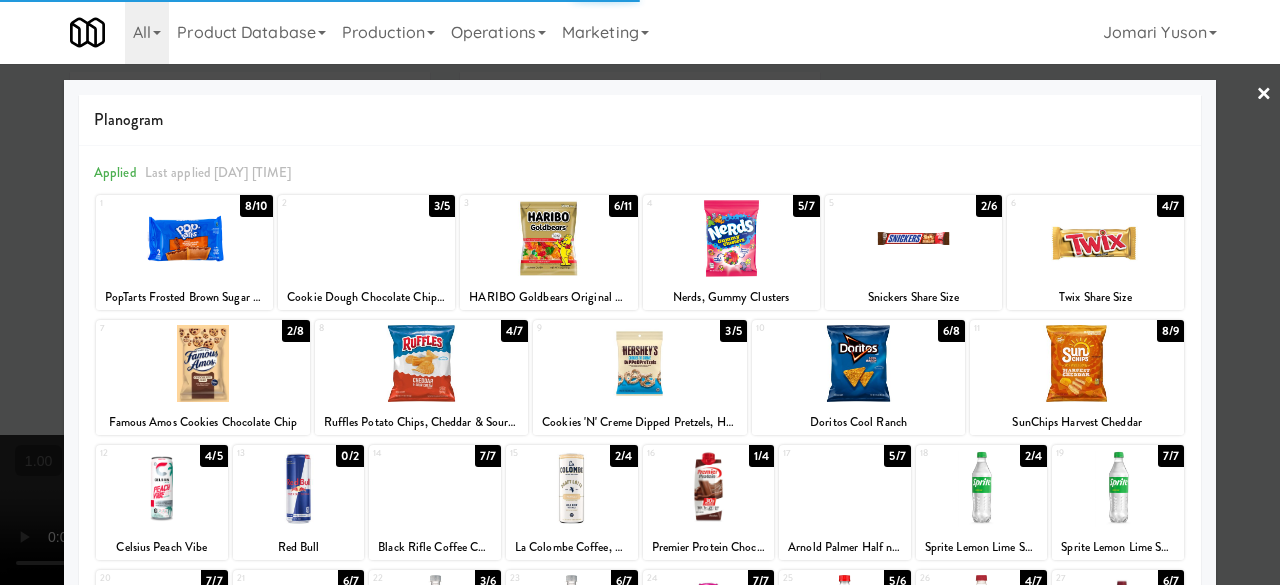 click at bounding box center [1095, 238] 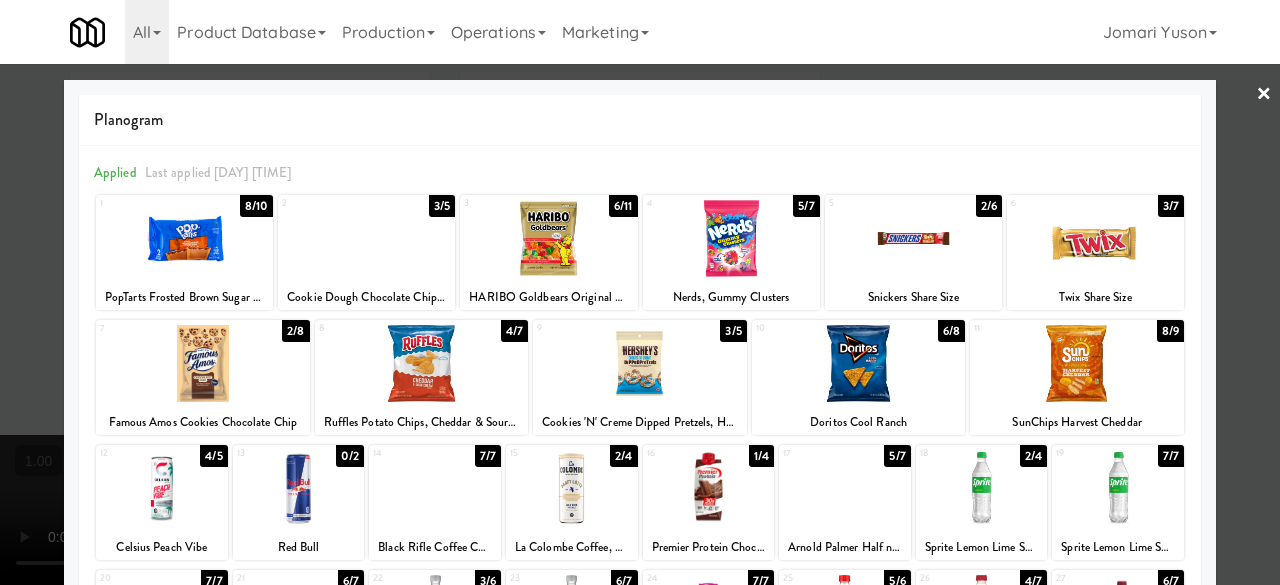 click at bounding box center (640, 292) 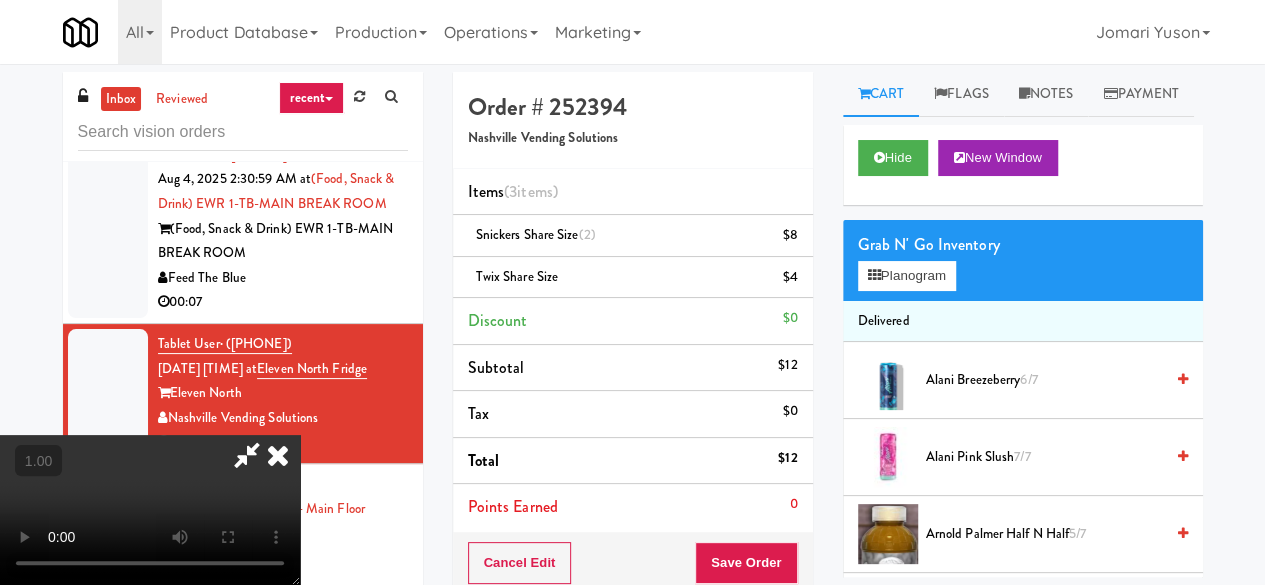 click at bounding box center [247, 455] 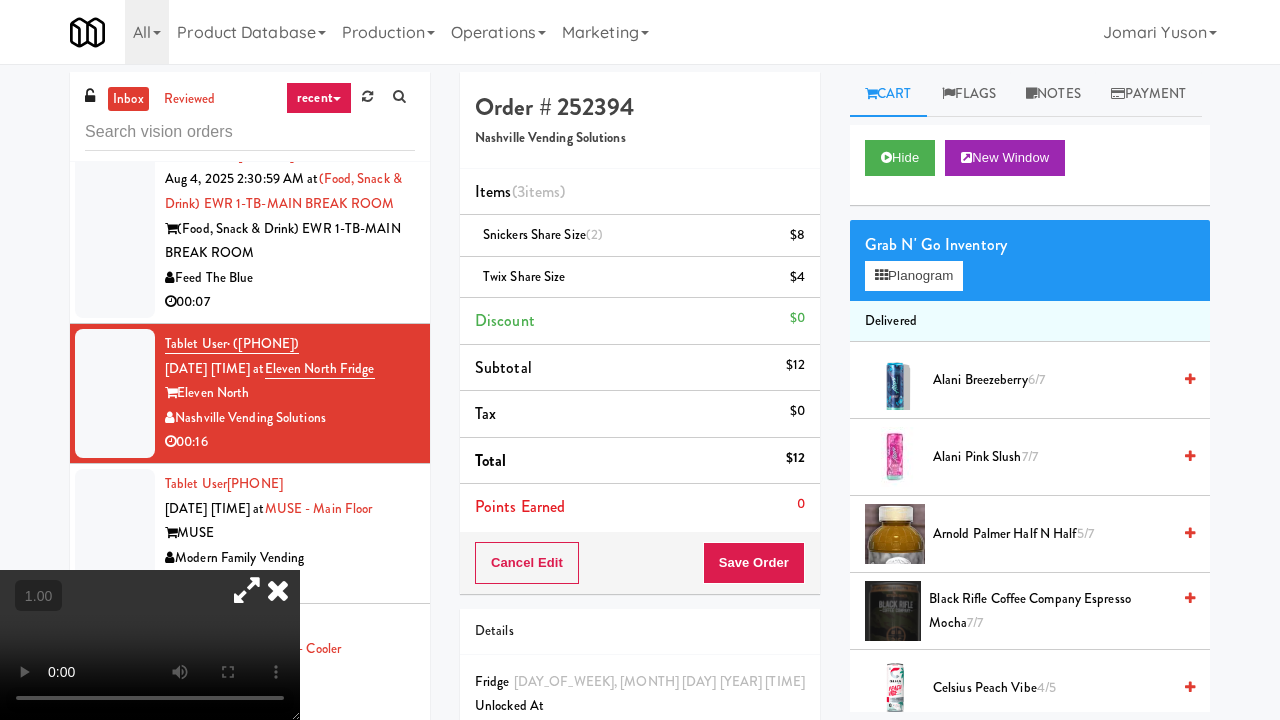type 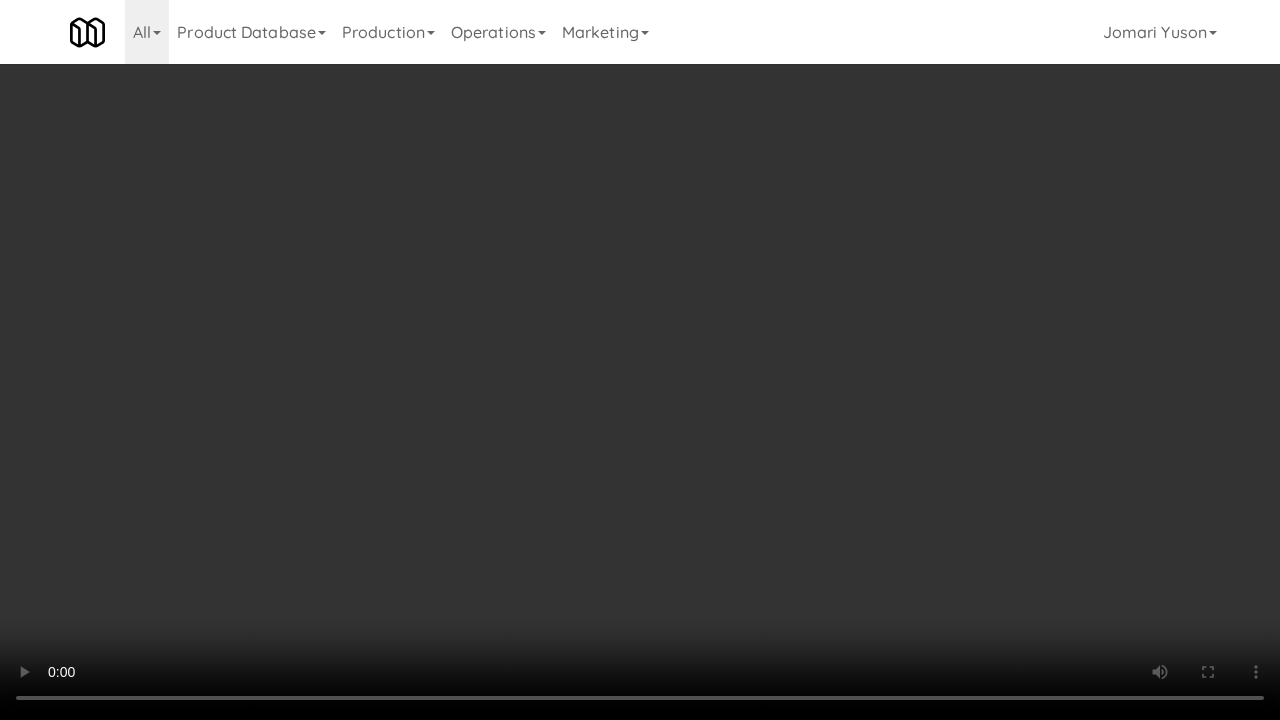 click at bounding box center [640, 360] 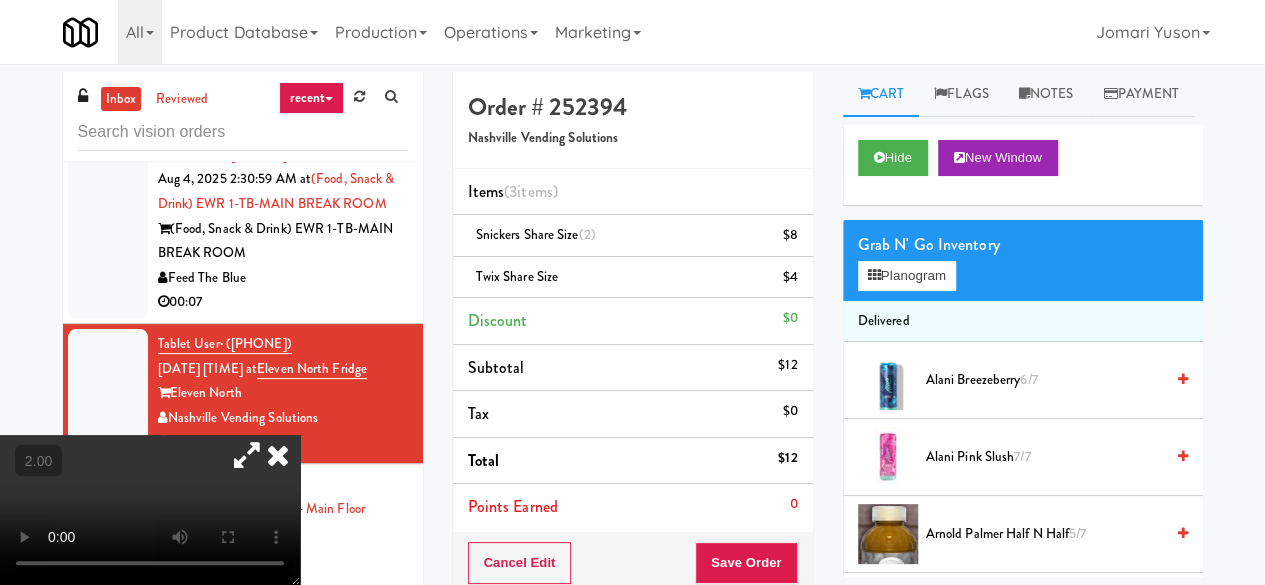 click at bounding box center [278, 455] 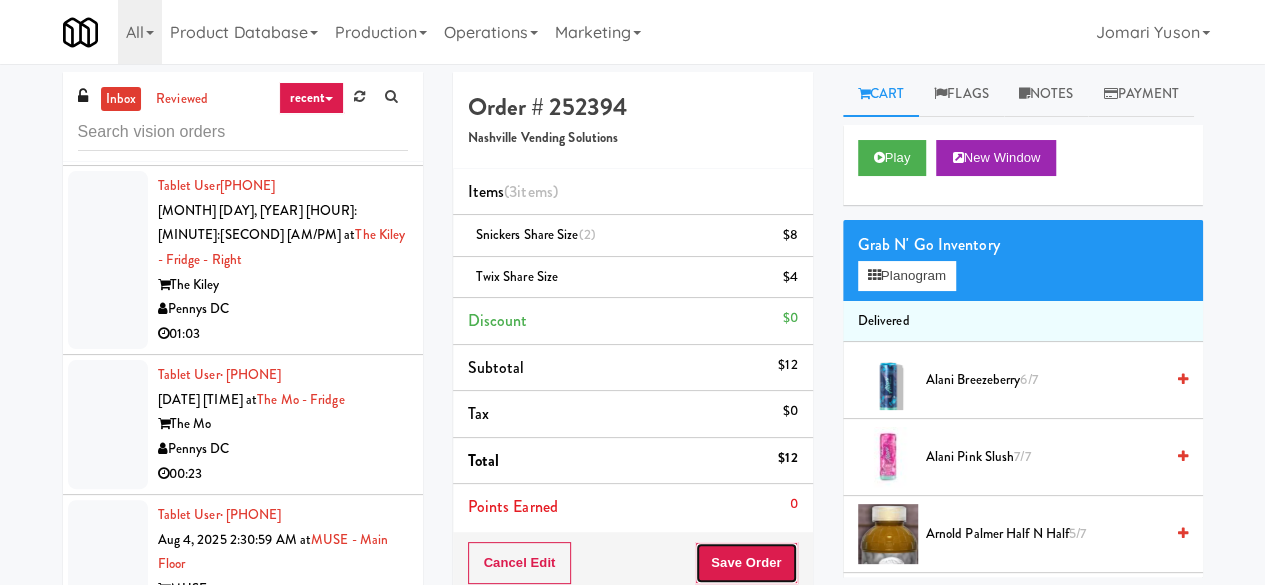 click on "Save Order" at bounding box center [746, 563] 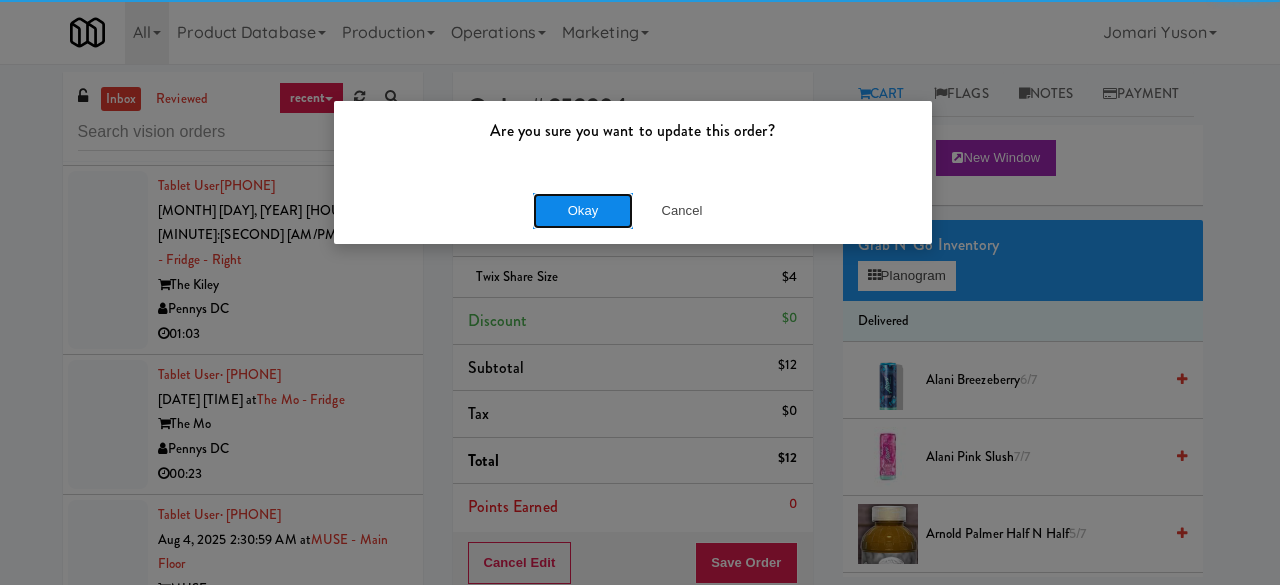 click on "Okay" at bounding box center [583, 211] 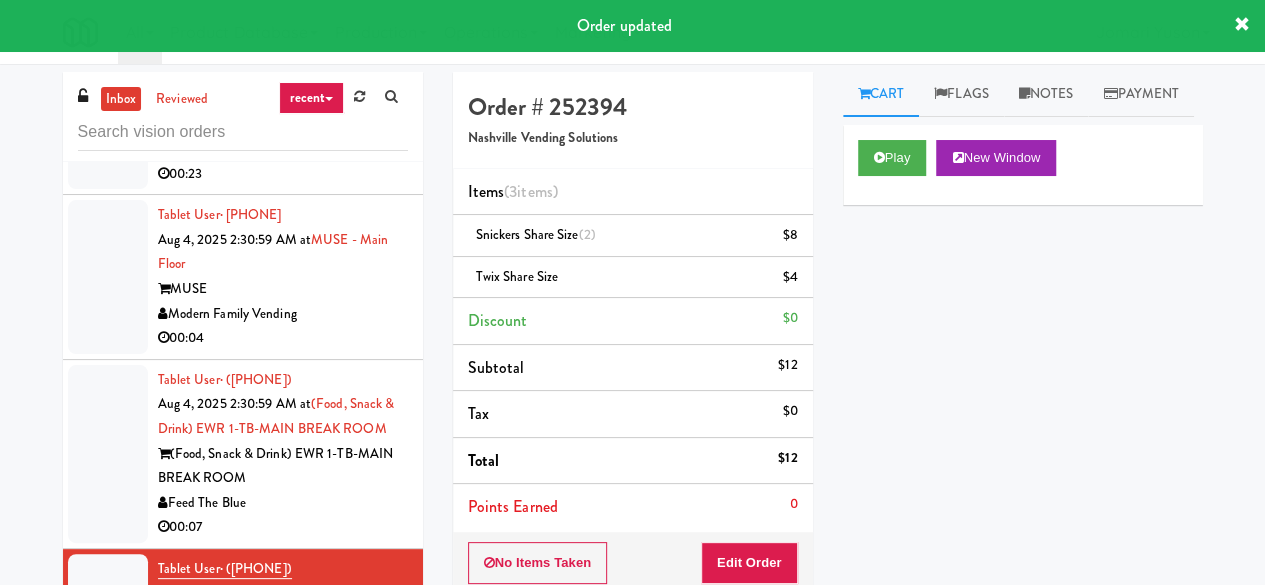 scroll, scrollTop: 1574, scrollLeft: 0, axis: vertical 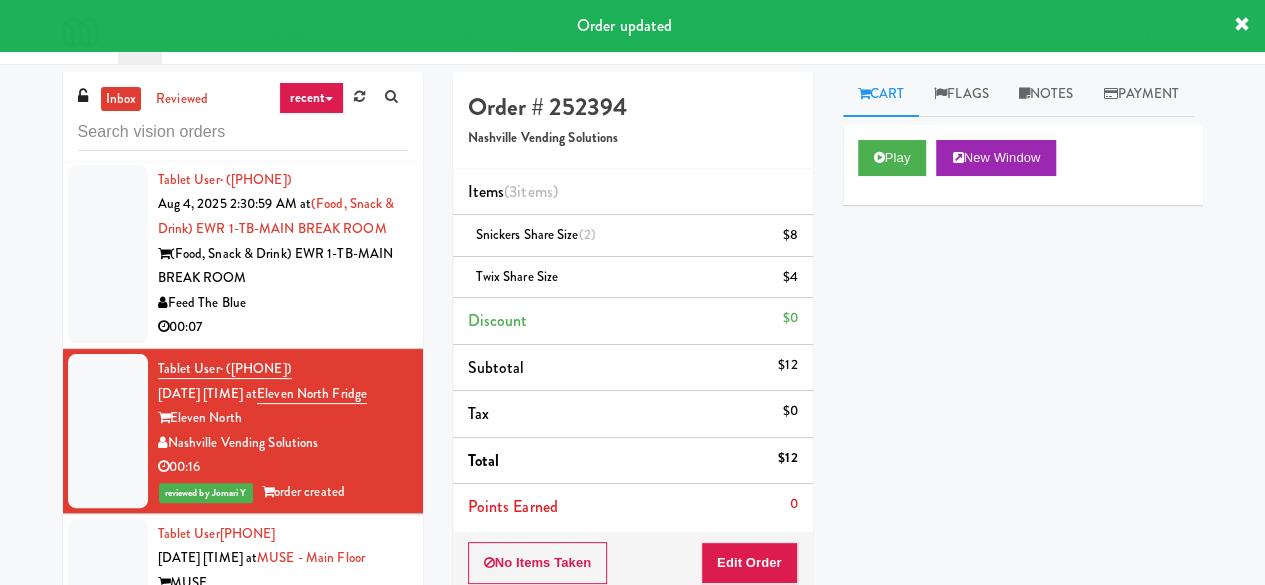 click on "00:07" at bounding box center (283, 327) 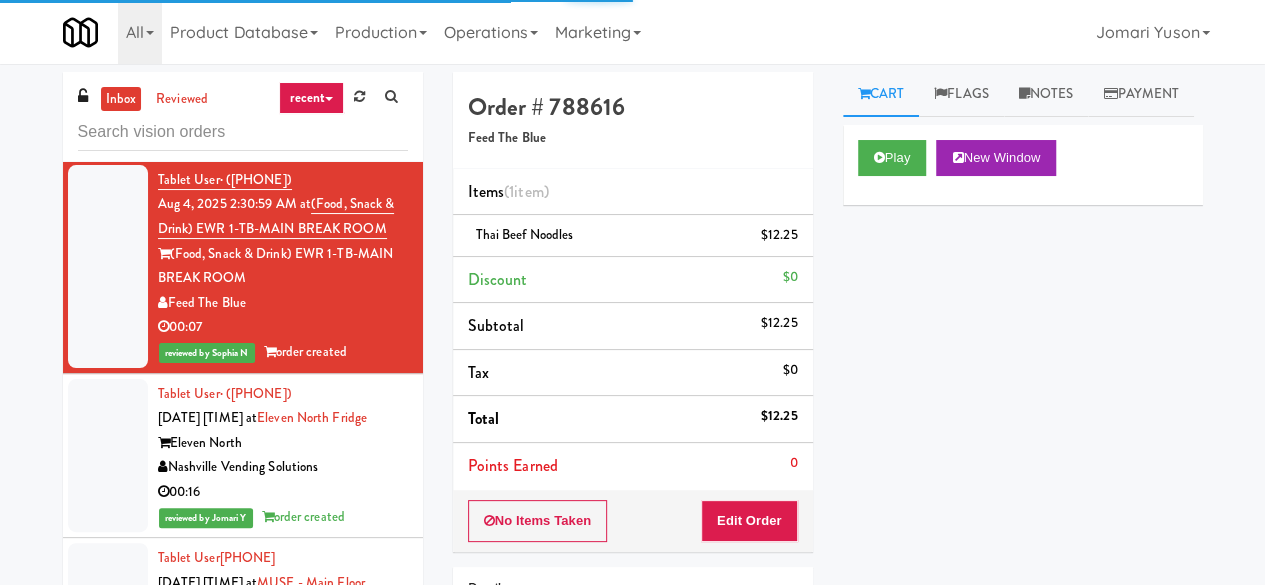 scroll, scrollTop: 1374, scrollLeft: 0, axis: vertical 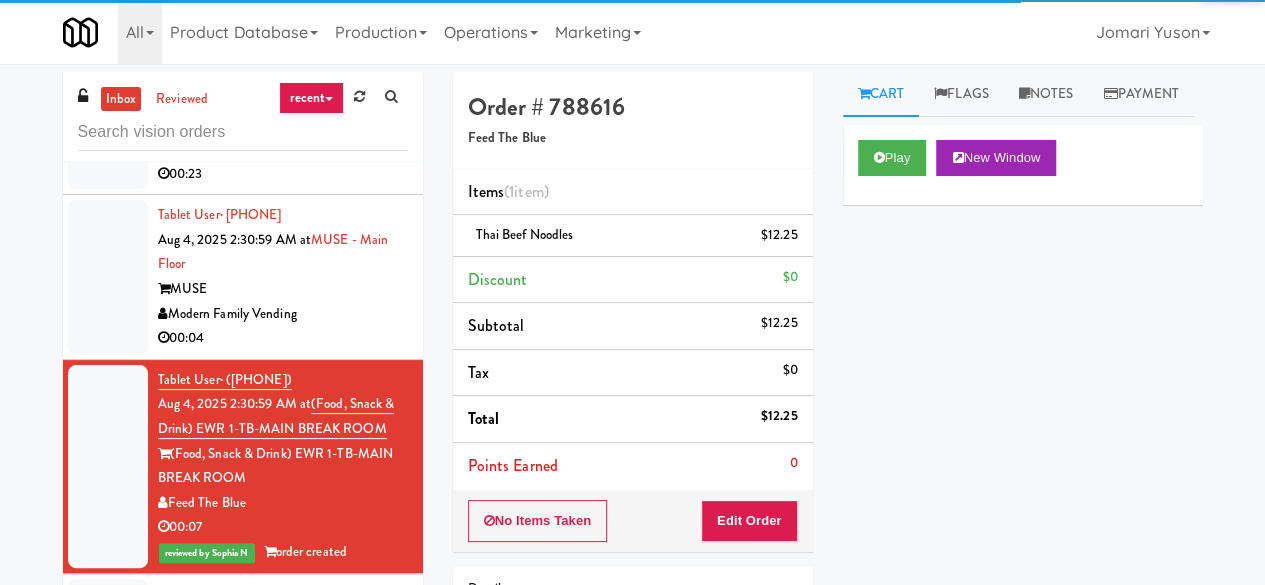 click on "00:04" at bounding box center [283, 338] 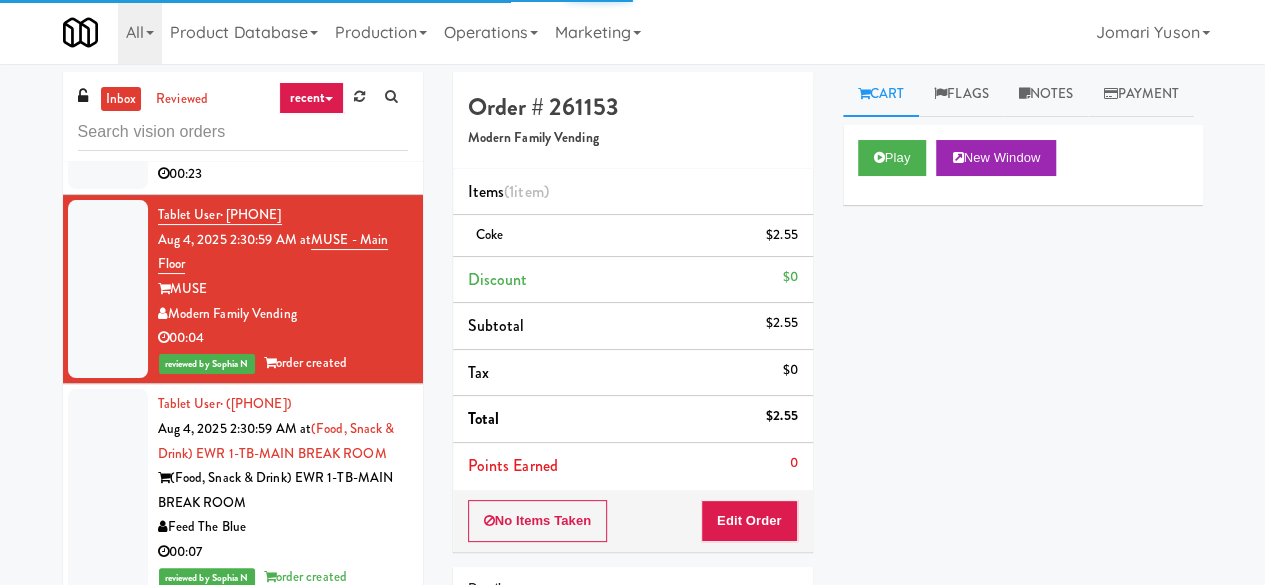 scroll, scrollTop: 1174, scrollLeft: 0, axis: vertical 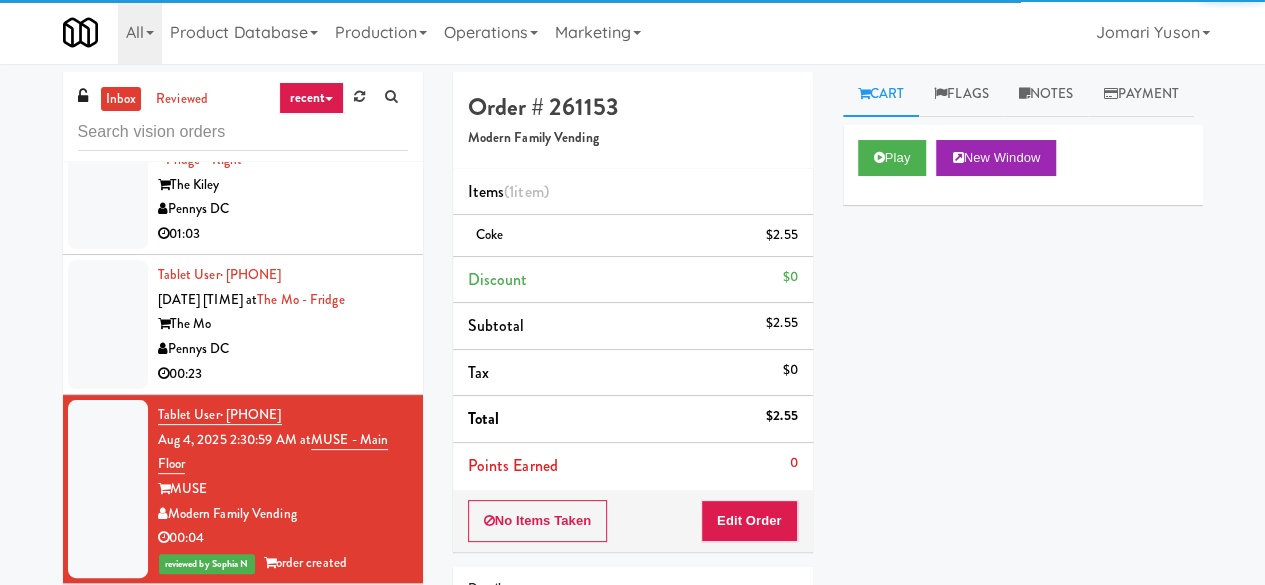 click on "Tablet User  · (425) 241-8666 Aug 4, 2025 2:27:54 AM at  The Mo - Fridge  The Mo  Pennys DC  00:23" at bounding box center [283, 324] 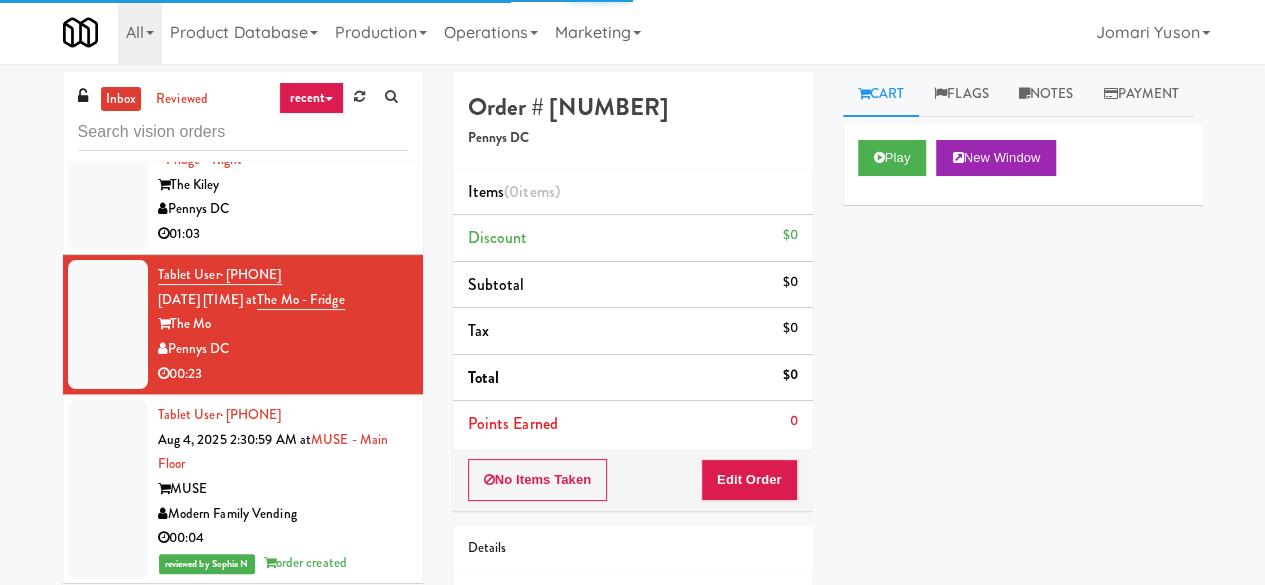 scroll, scrollTop: 1074, scrollLeft: 0, axis: vertical 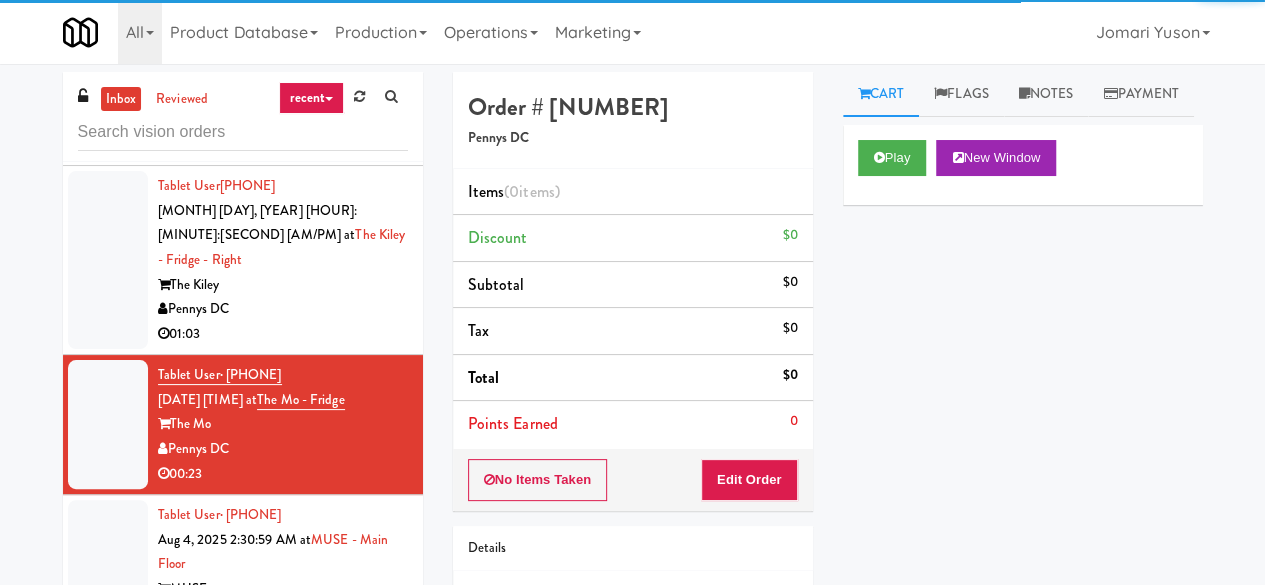 click on "Pennys DC" at bounding box center (283, 309) 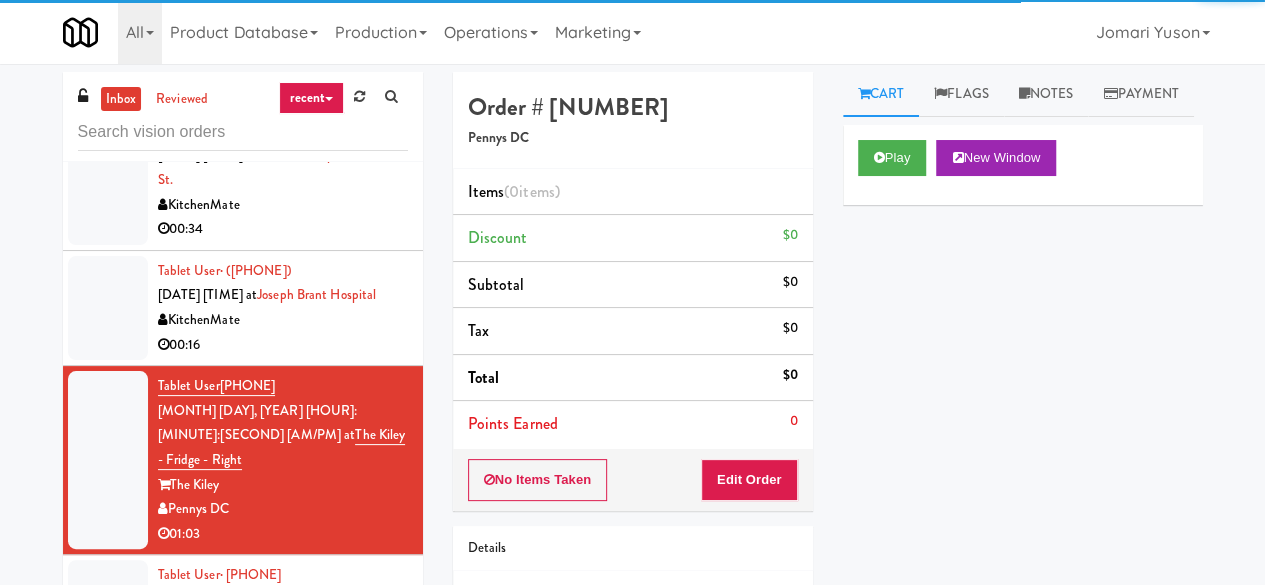 click on "00:16" at bounding box center [283, 345] 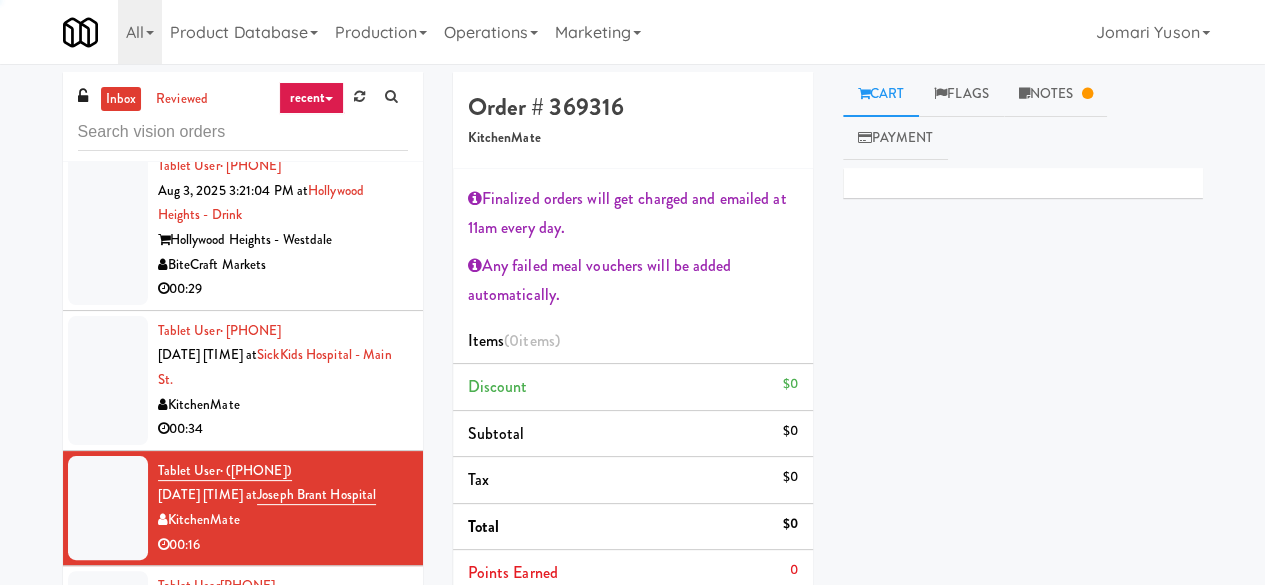click on "Tablet User  · (437) 245-4085 Aug 4, 2025 12:15:18 AM at  SickKids Hospital - Main St.  KitchenMate  00:34" at bounding box center (283, 380) 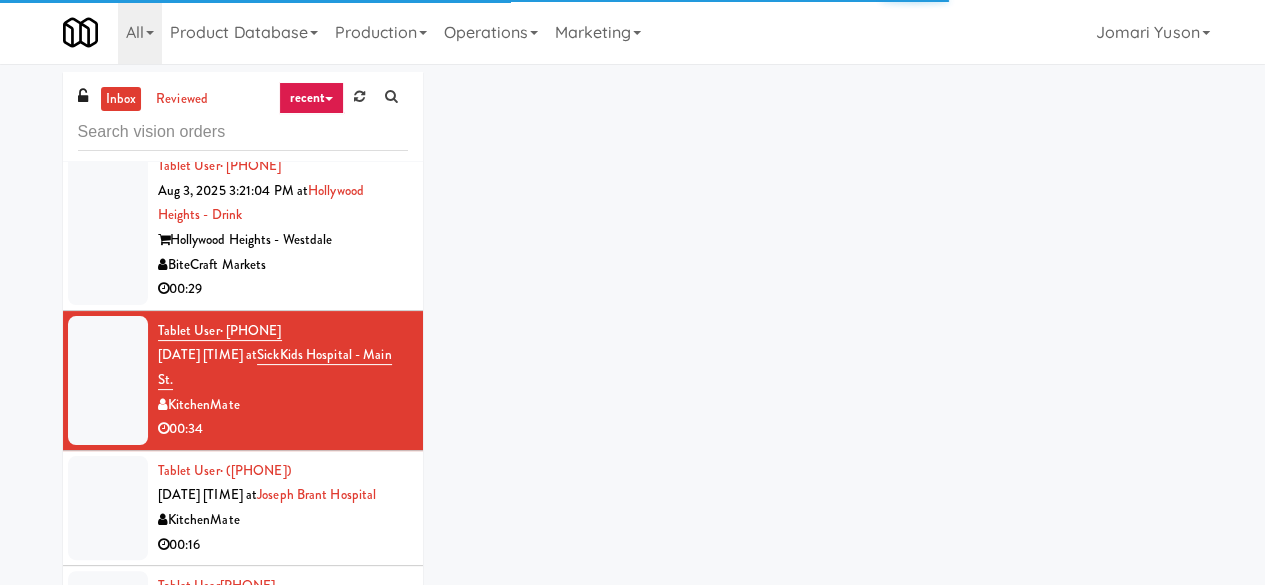 scroll, scrollTop: 474, scrollLeft: 0, axis: vertical 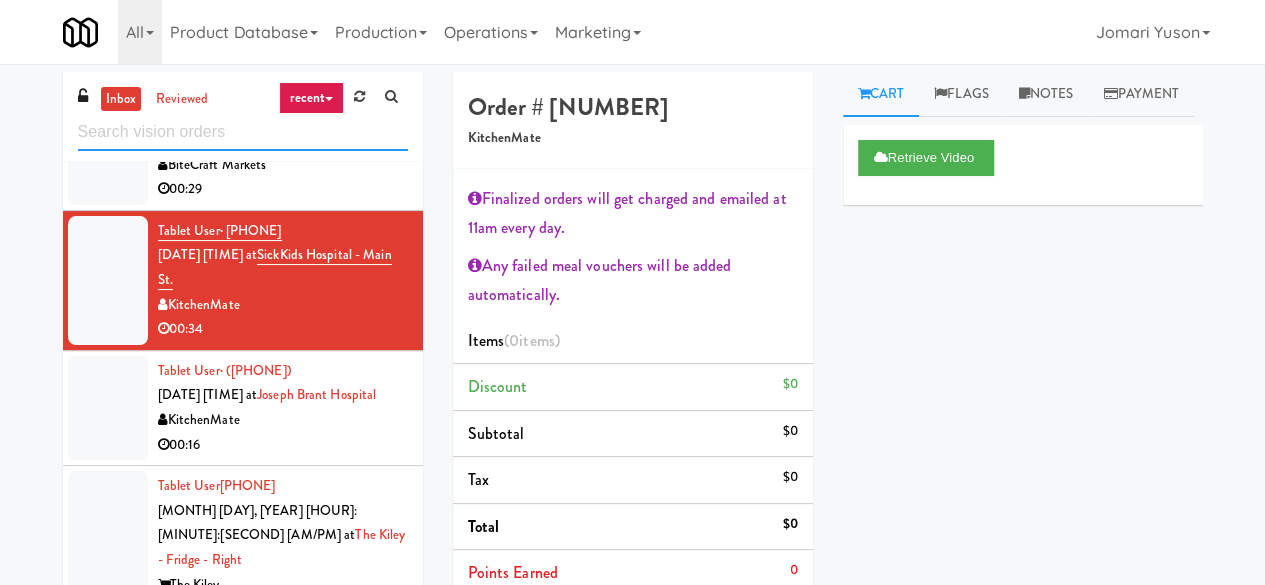 click at bounding box center [243, 132] 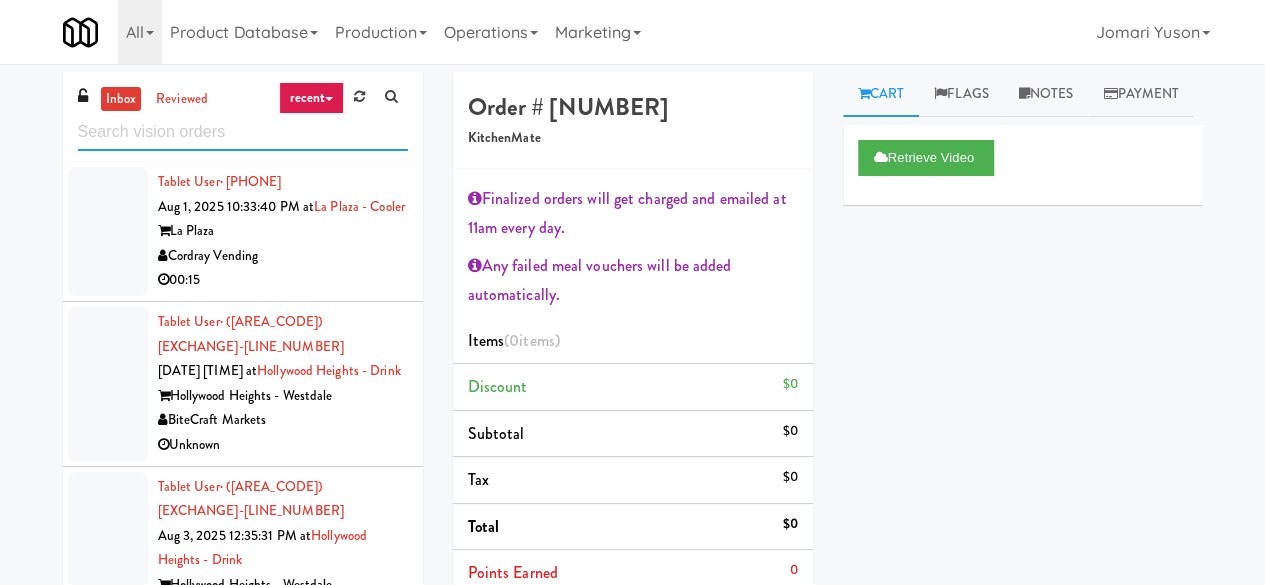scroll, scrollTop: 800, scrollLeft: 0, axis: vertical 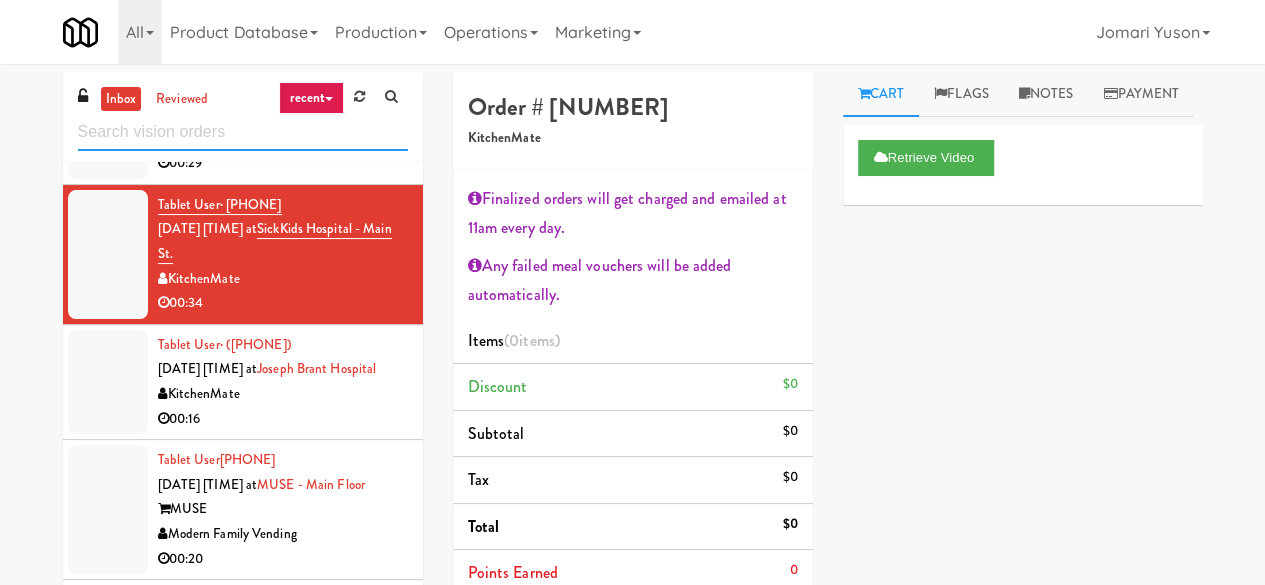 click at bounding box center (243, 132) 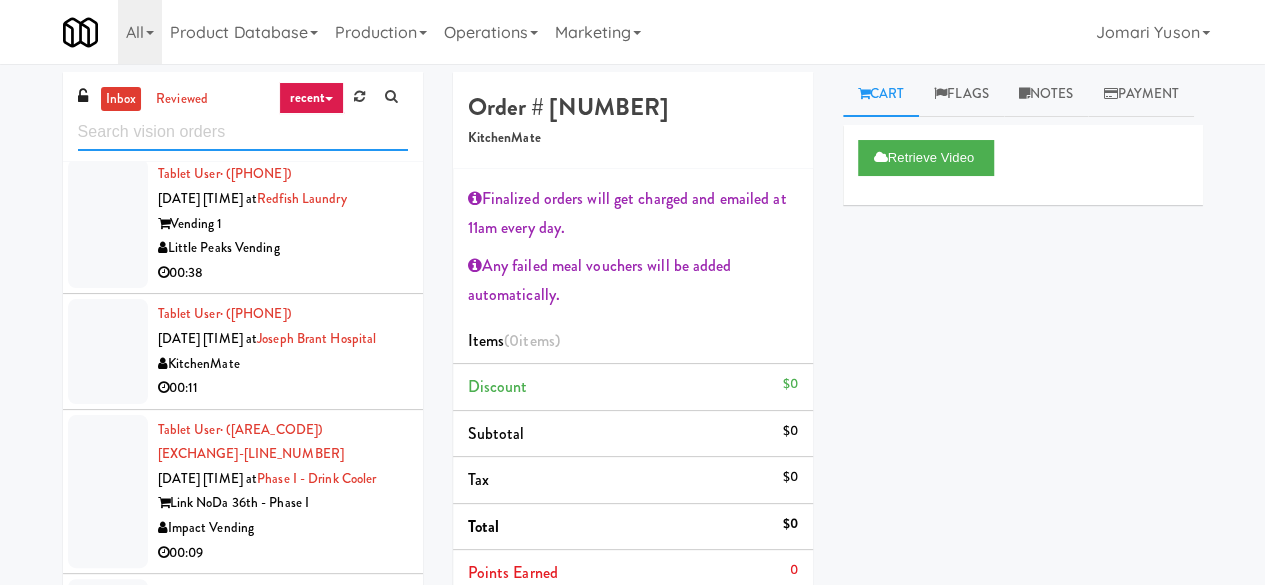 scroll, scrollTop: 4886, scrollLeft: 0, axis: vertical 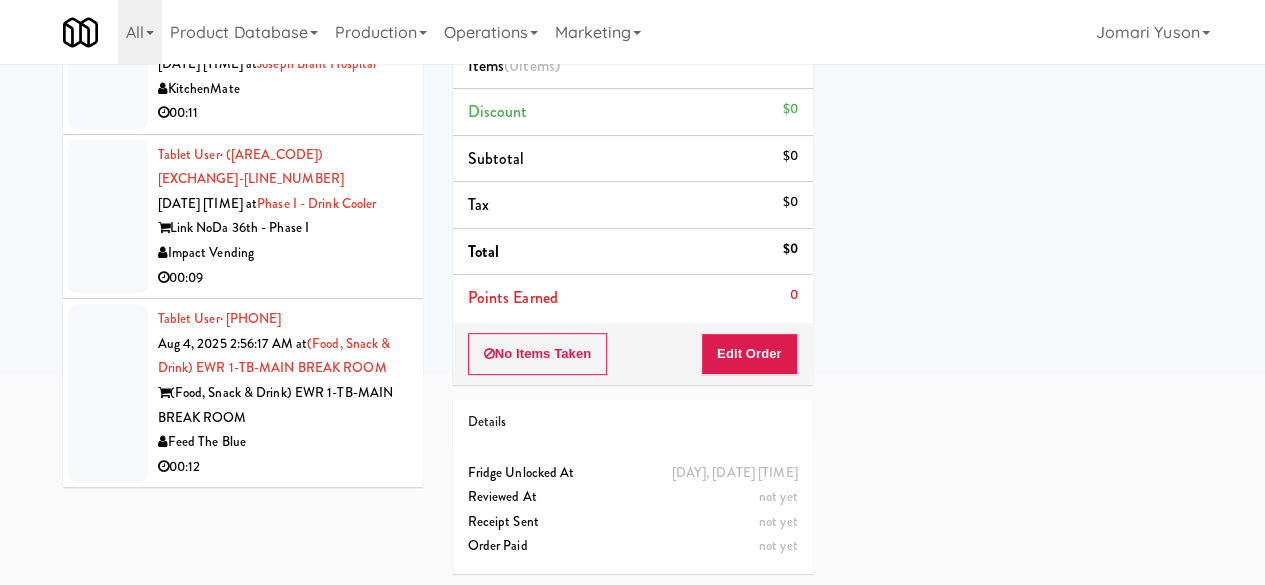 click on "Feed The Blue" at bounding box center (283, 442) 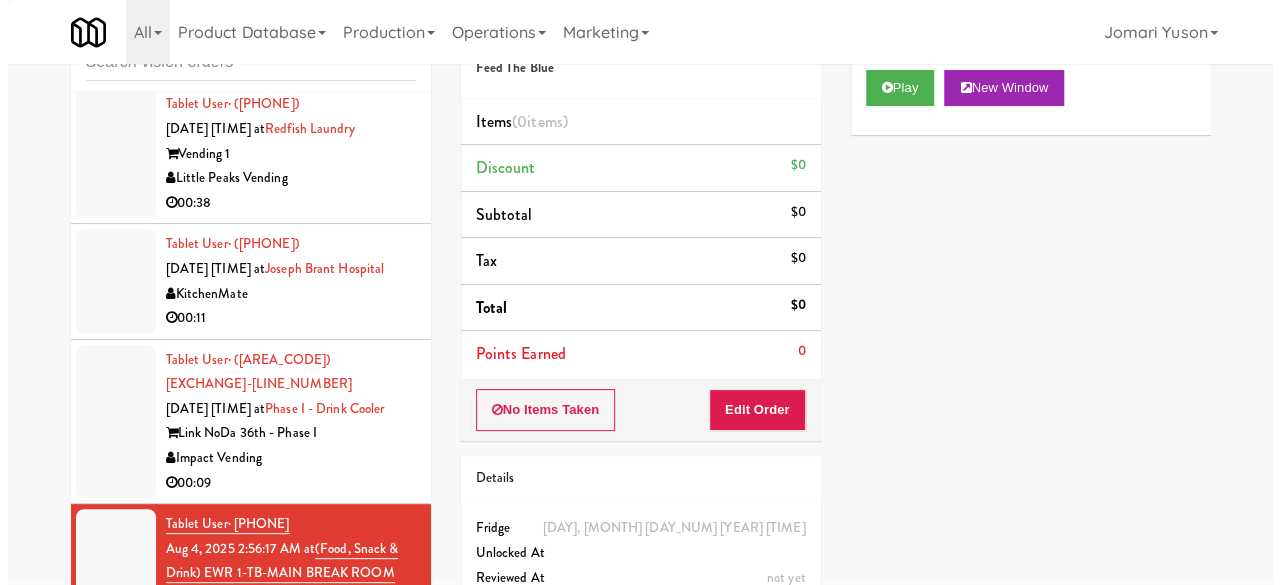 scroll, scrollTop: 0, scrollLeft: 0, axis: both 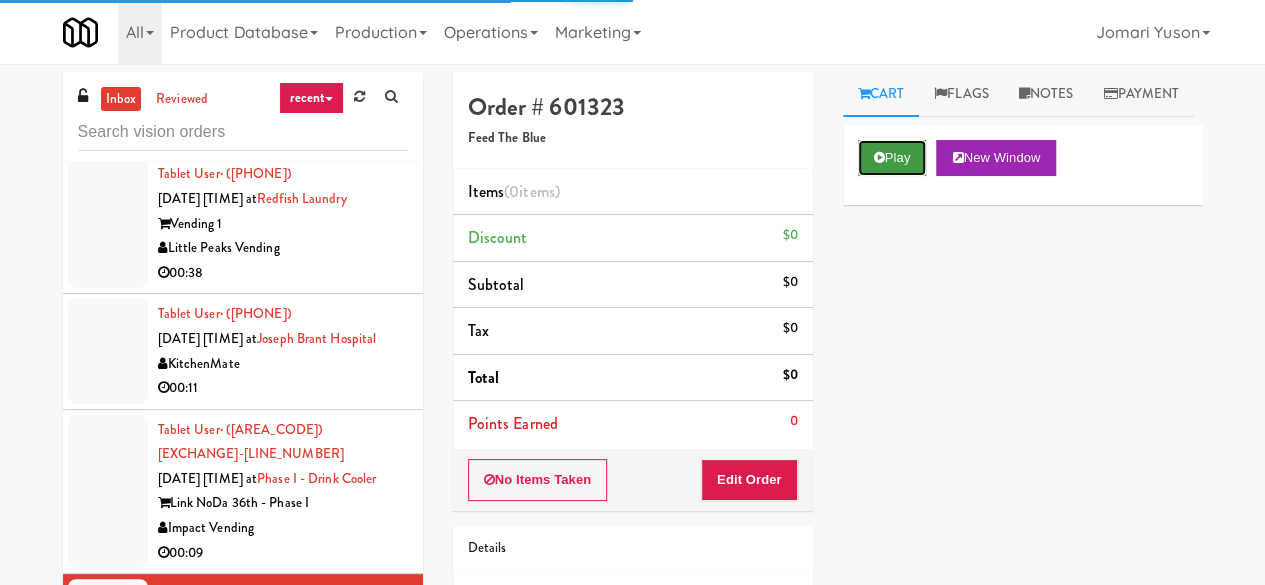 click on "Play" at bounding box center (892, 158) 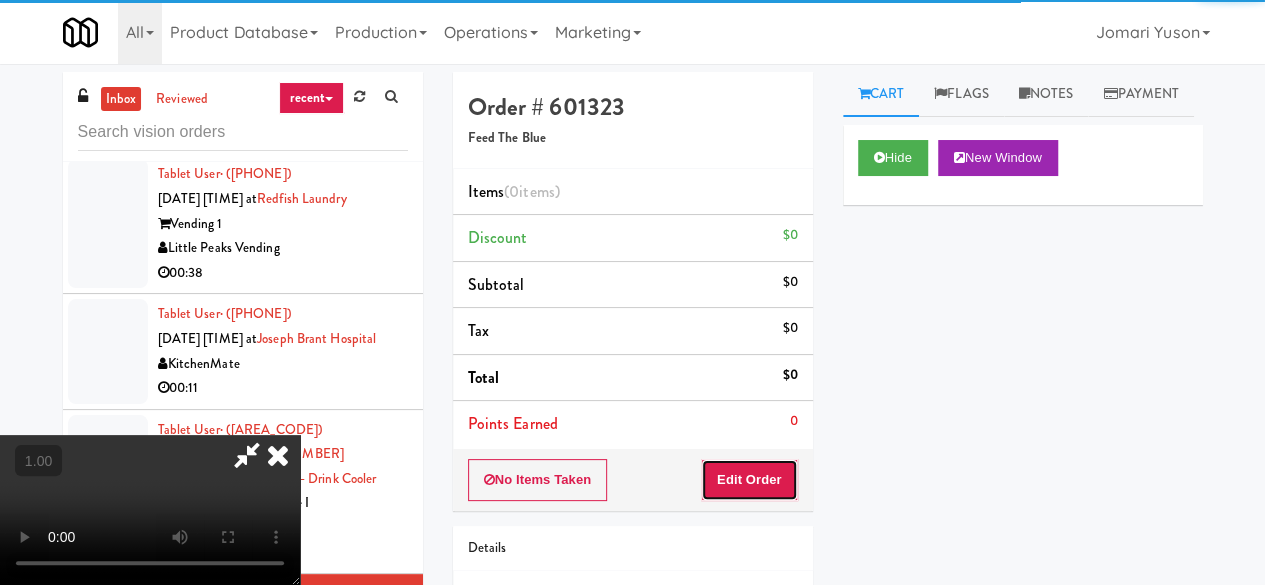 click on "Edit Order" at bounding box center (749, 480) 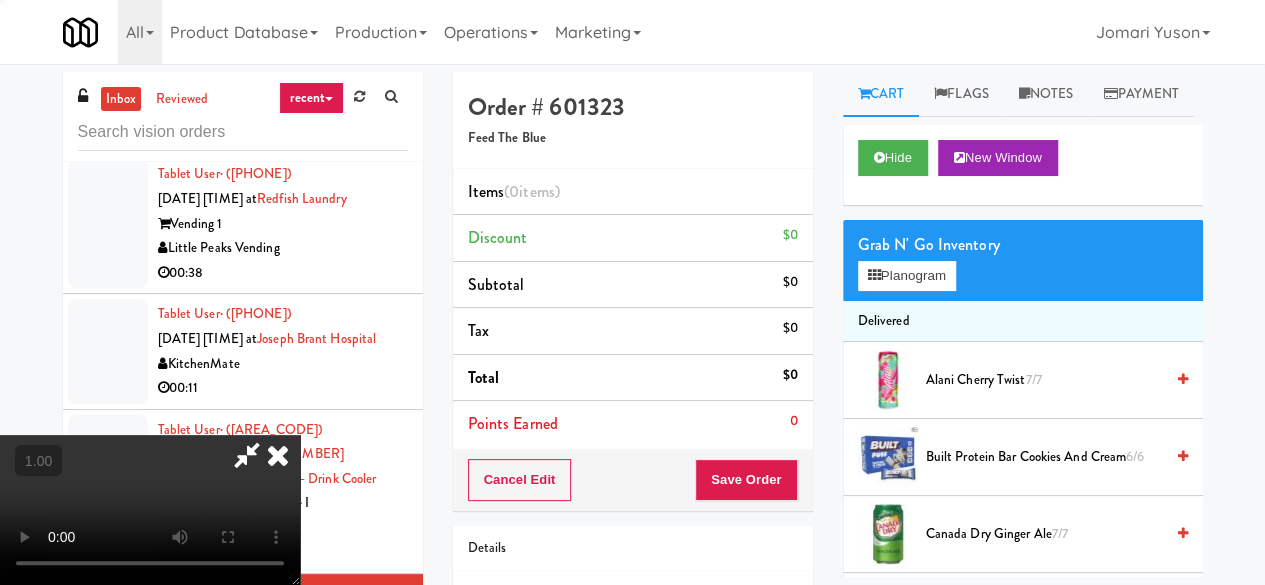 click on "Tax $0" at bounding box center [633, 331] 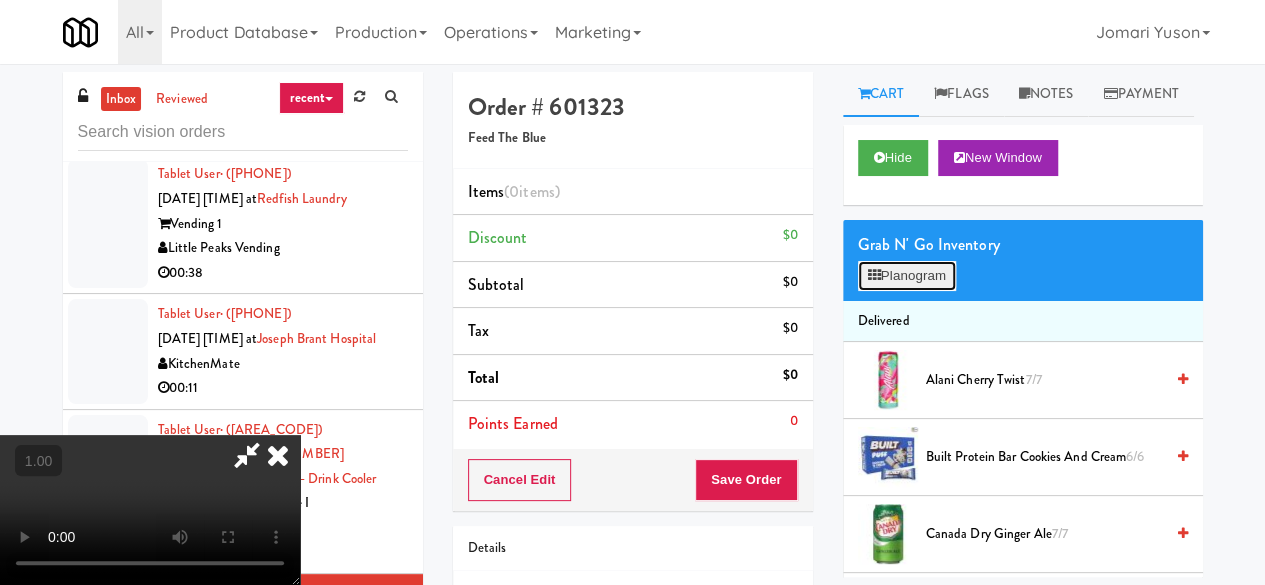 click on "Planogram" at bounding box center [907, 276] 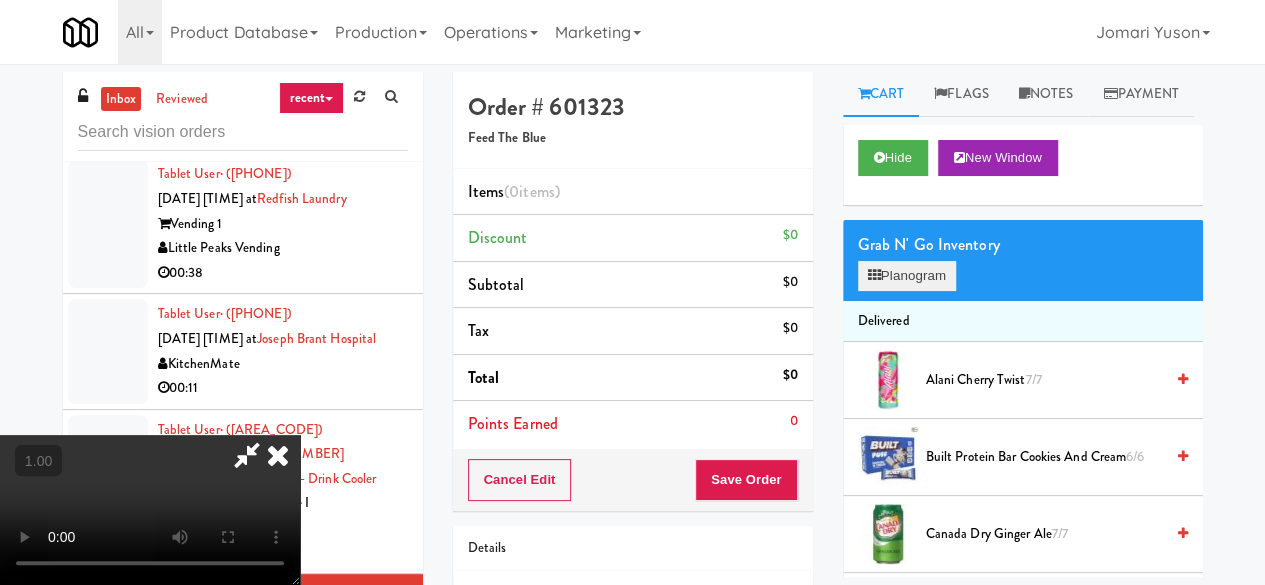 click at bounding box center [0, 0] 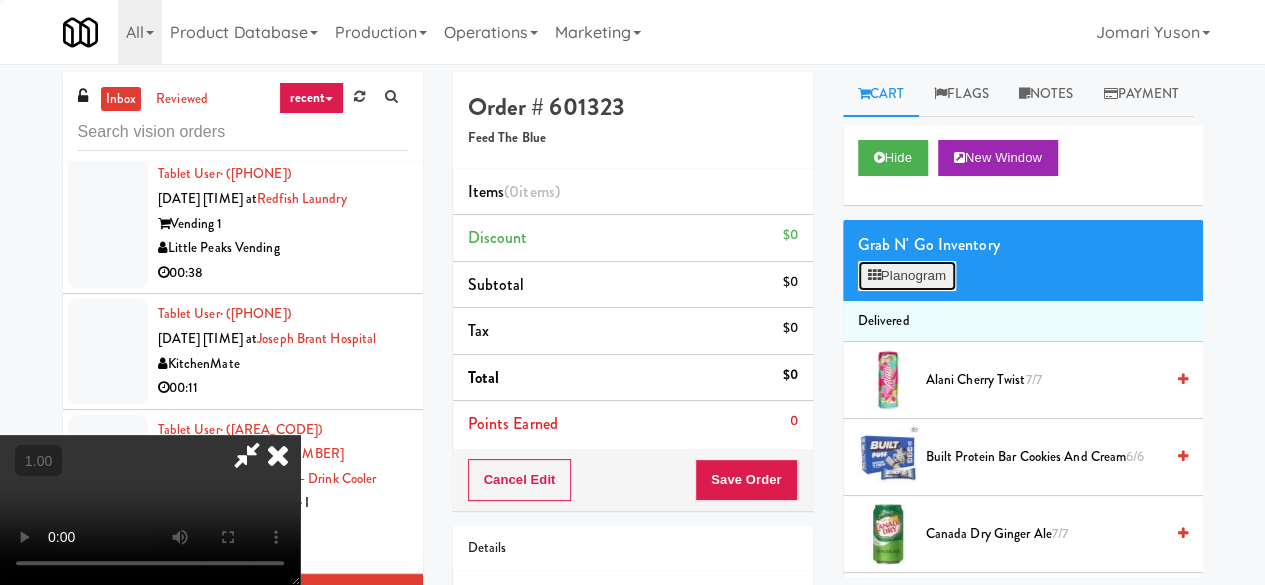 click on "Planogram" at bounding box center [907, 276] 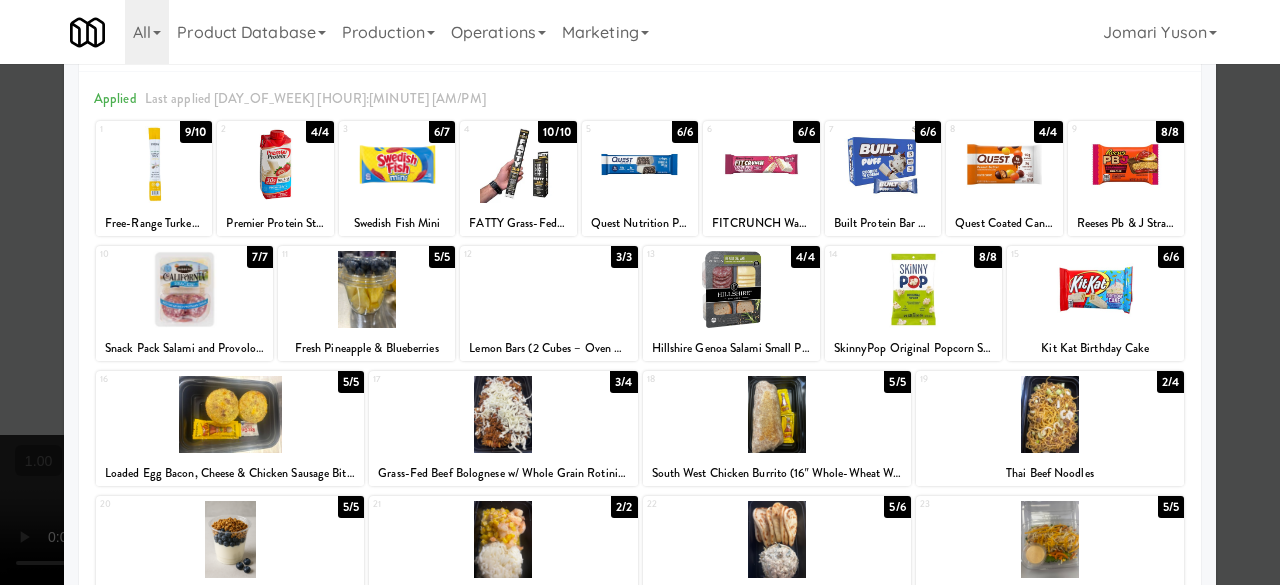 scroll, scrollTop: 100, scrollLeft: 0, axis: vertical 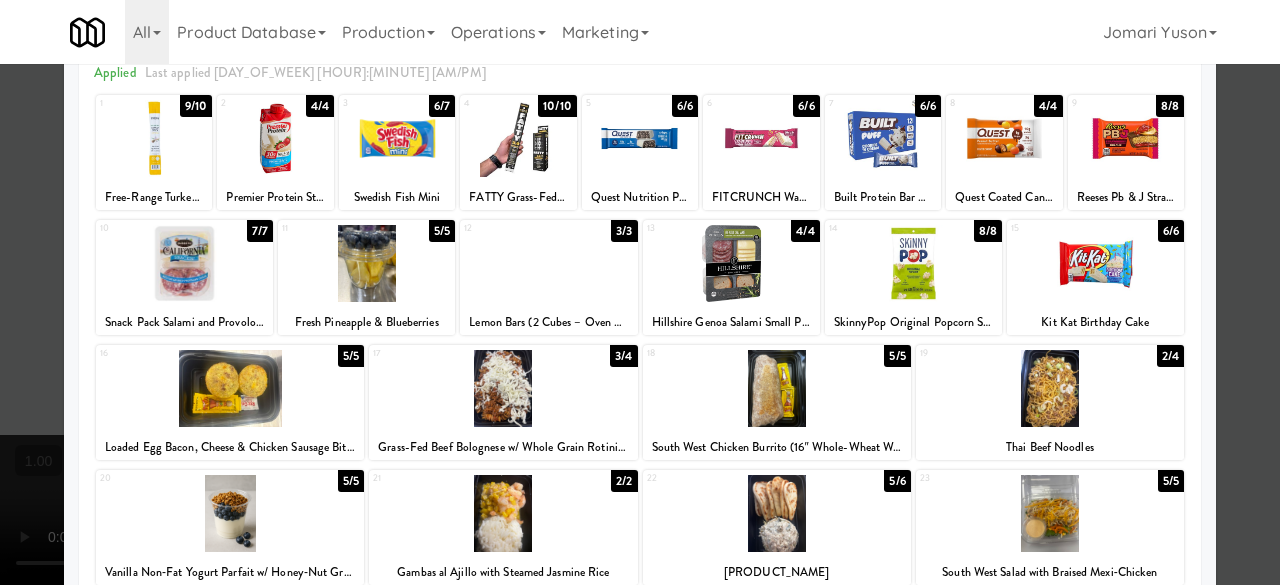 click at bounding box center (777, 388) 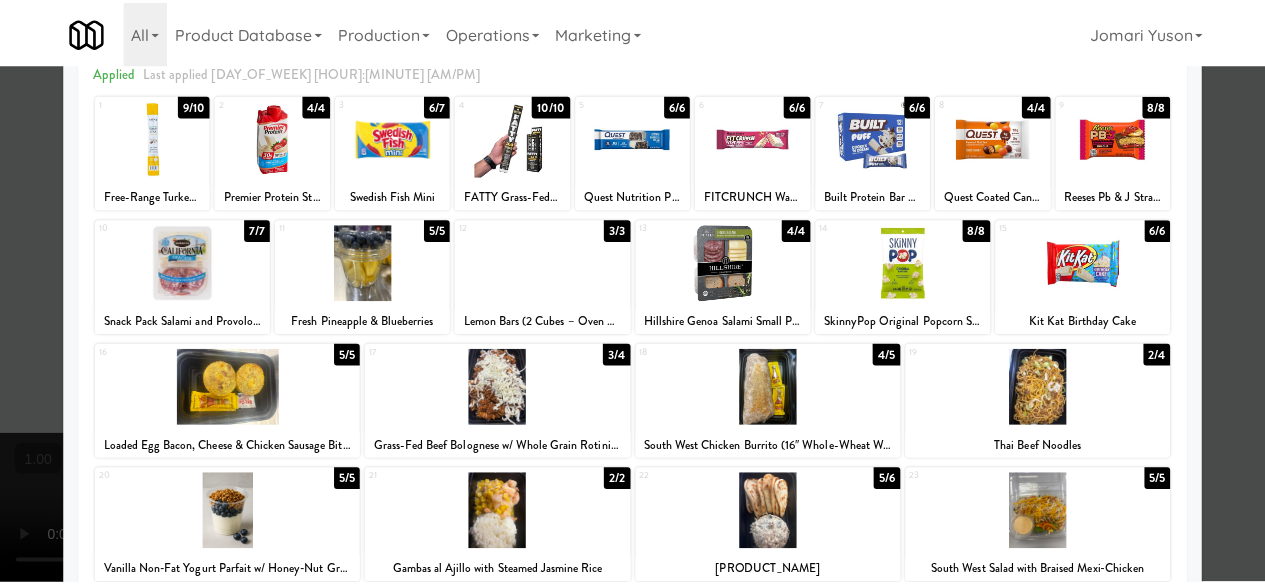 scroll, scrollTop: 0, scrollLeft: 0, axis: both 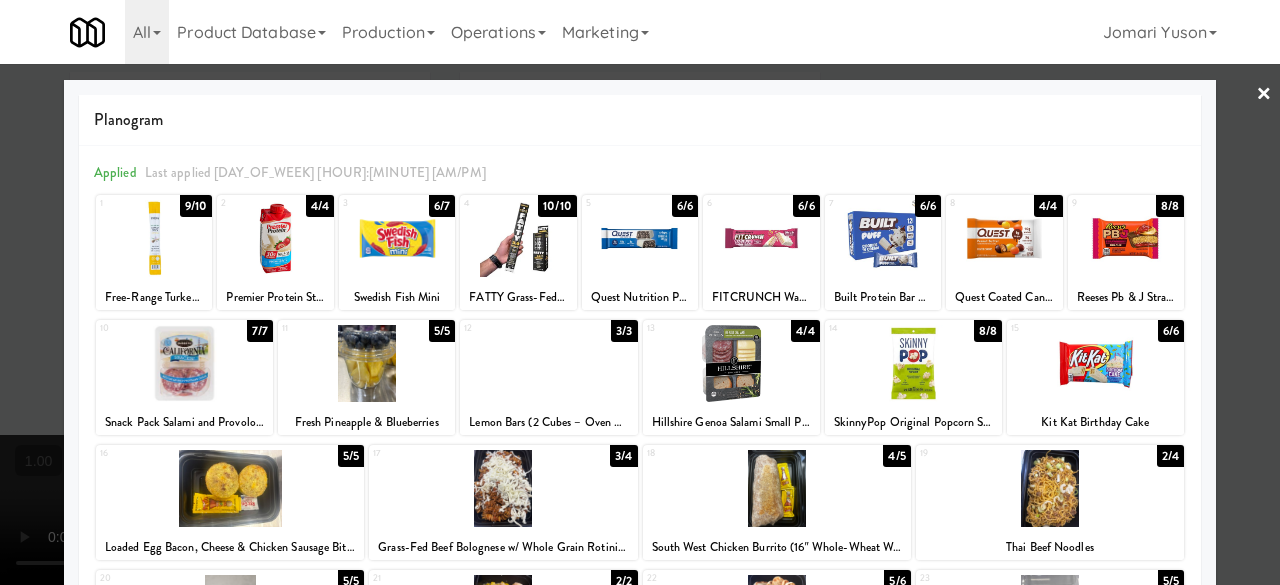 click at bounding box center (640, 292) 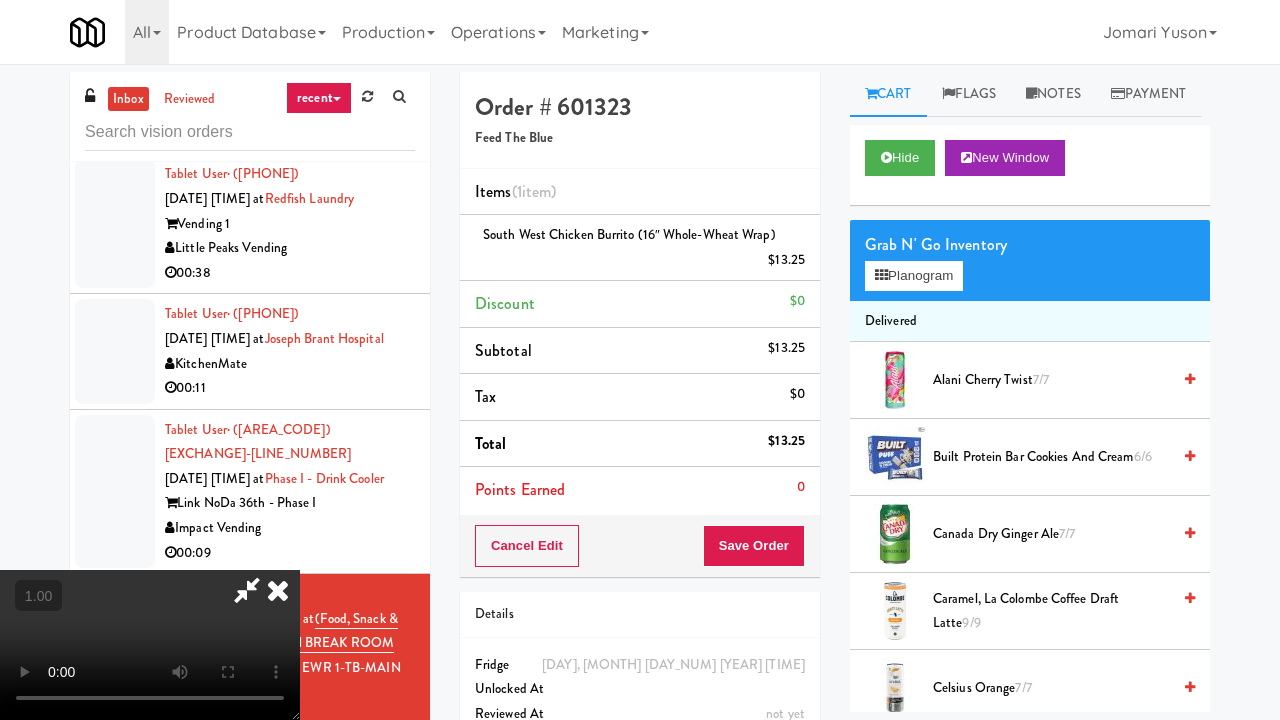 type 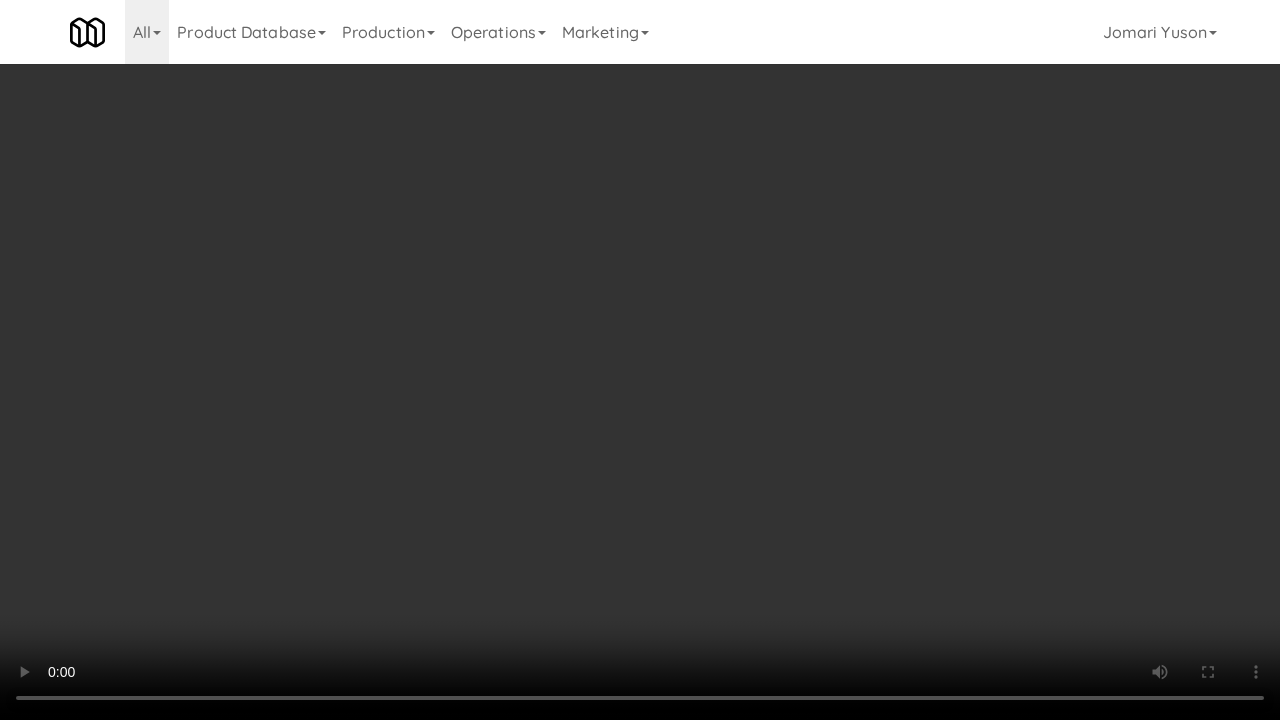 click at bounding box center (640, 360) 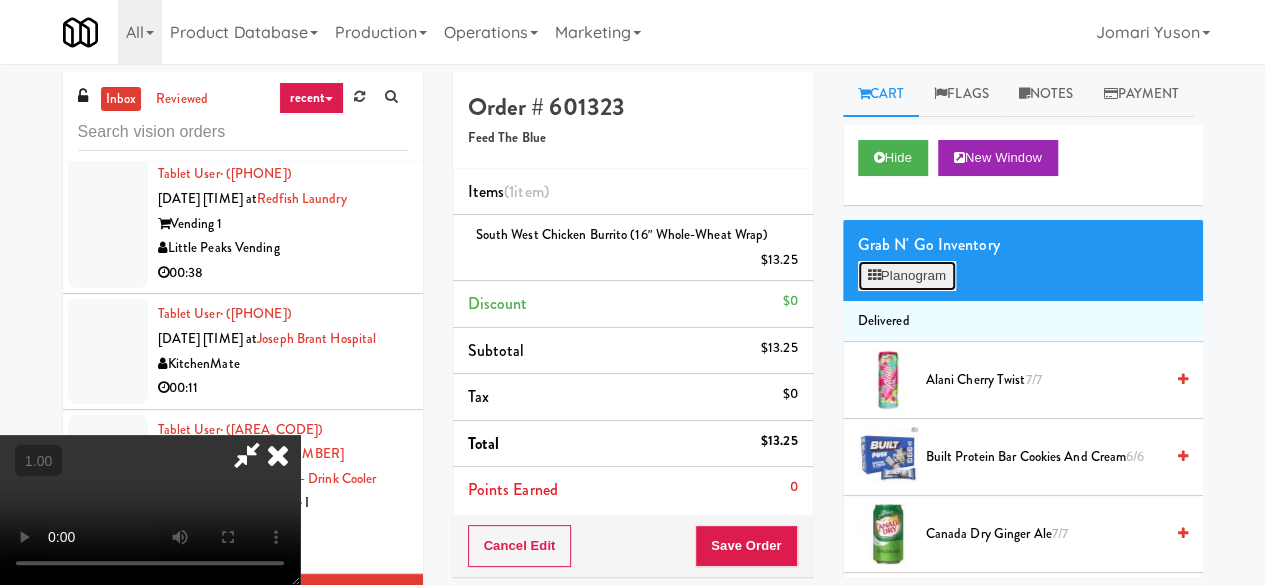 click on "Planogram" at bounding box center (907, 276) 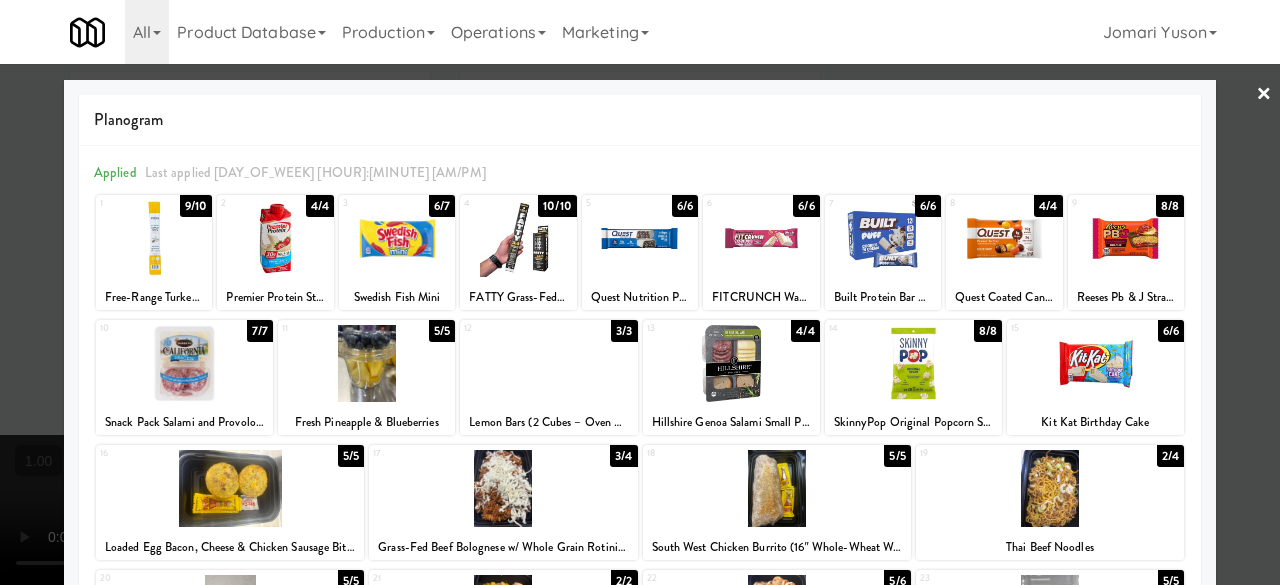 click at bounding box center [640, 292] 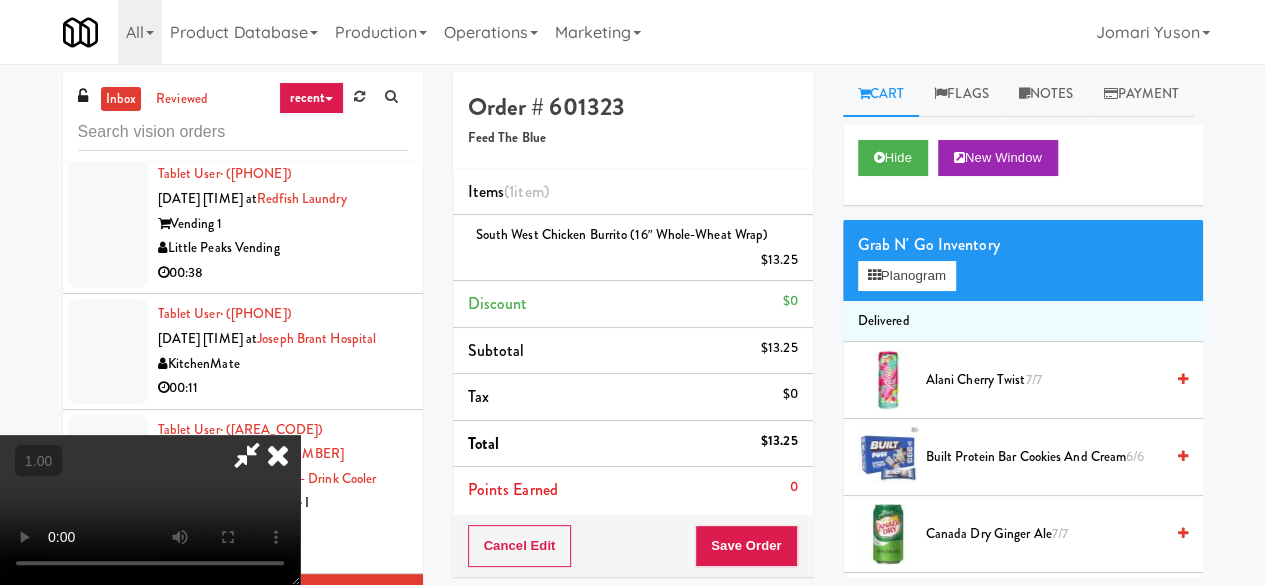 click at bounding box center (278, 455) 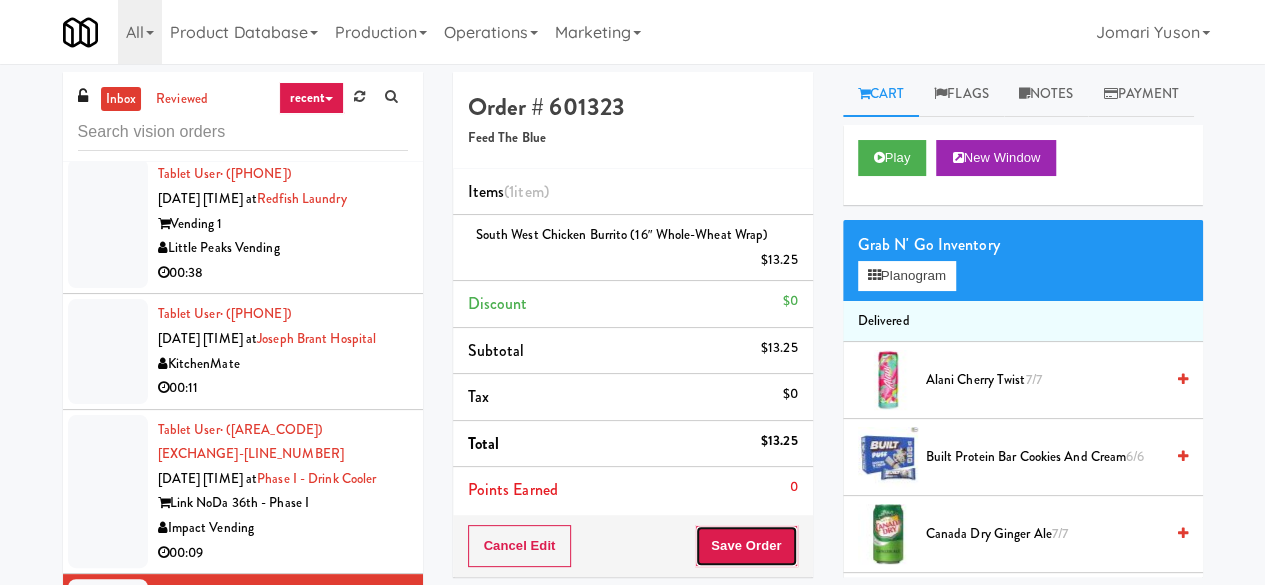click on "Save Order" at bounding box center (746, 546) 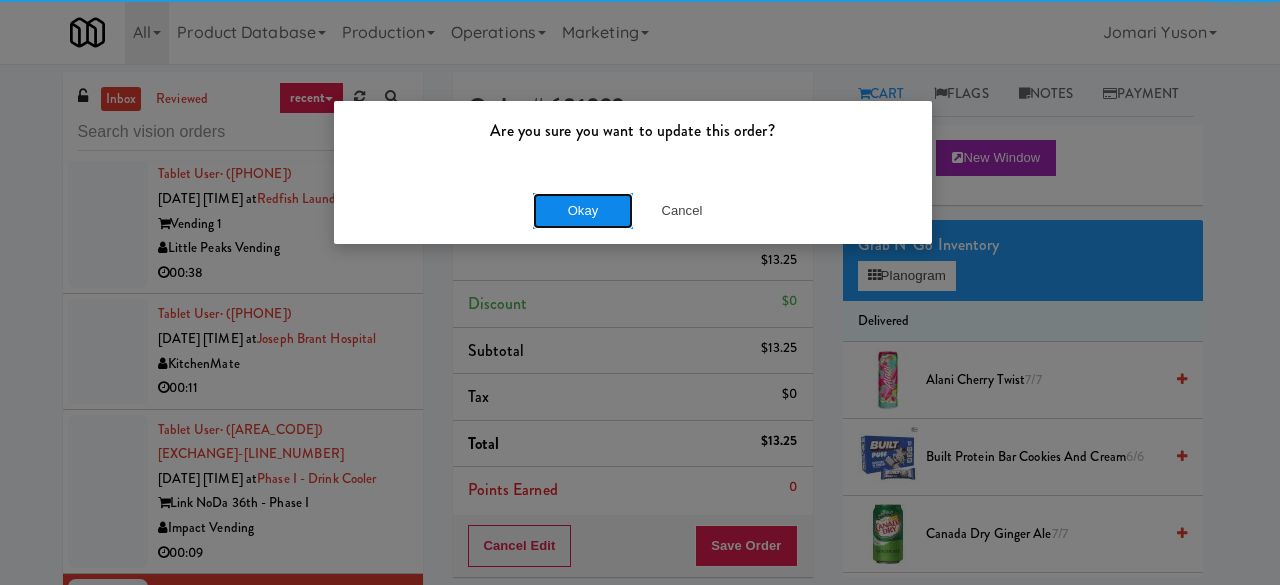 click on "Okay" at bounding box center (583, 211) 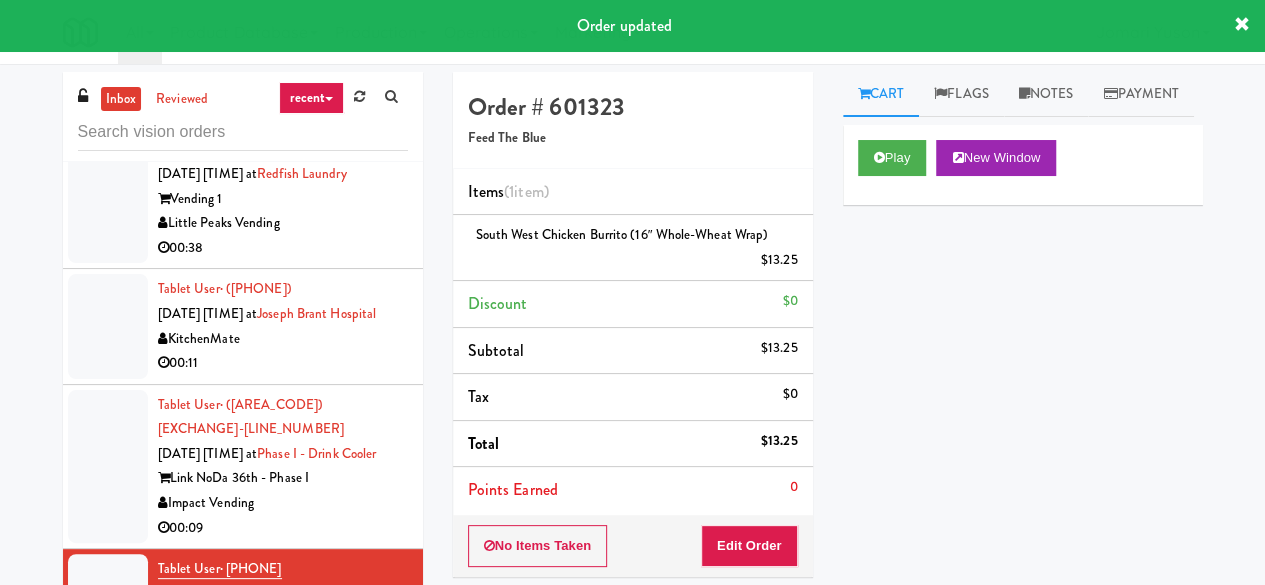 click on "Link NoDa 36th - Phase I" at bounding box center (283, 478) 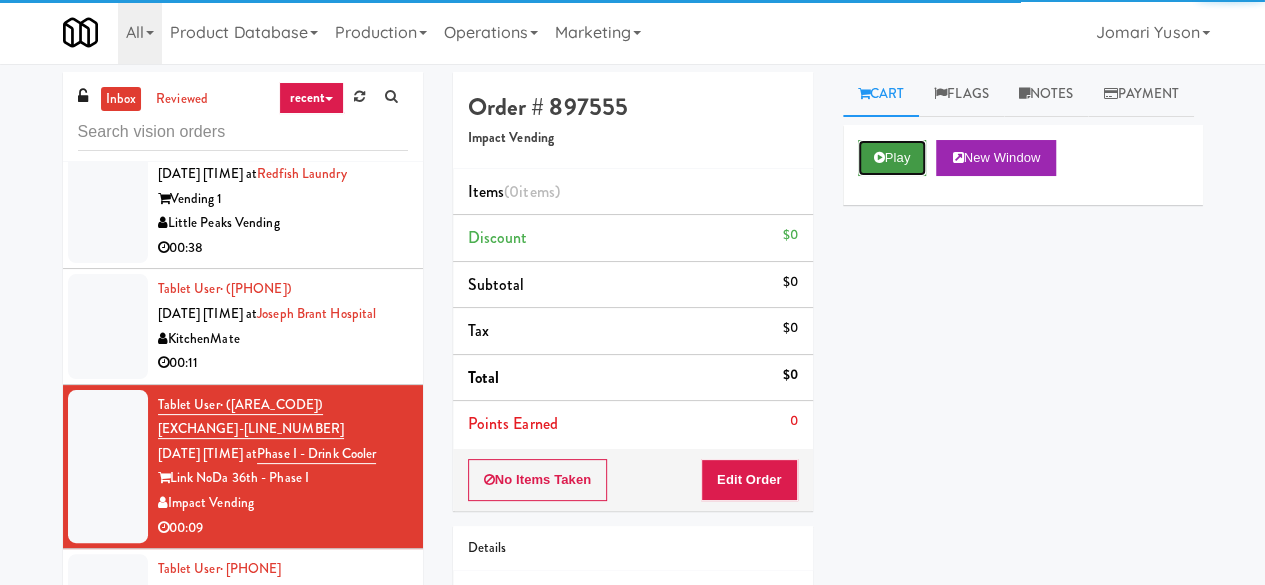 click on "Play" at bounding box center (892, 158) 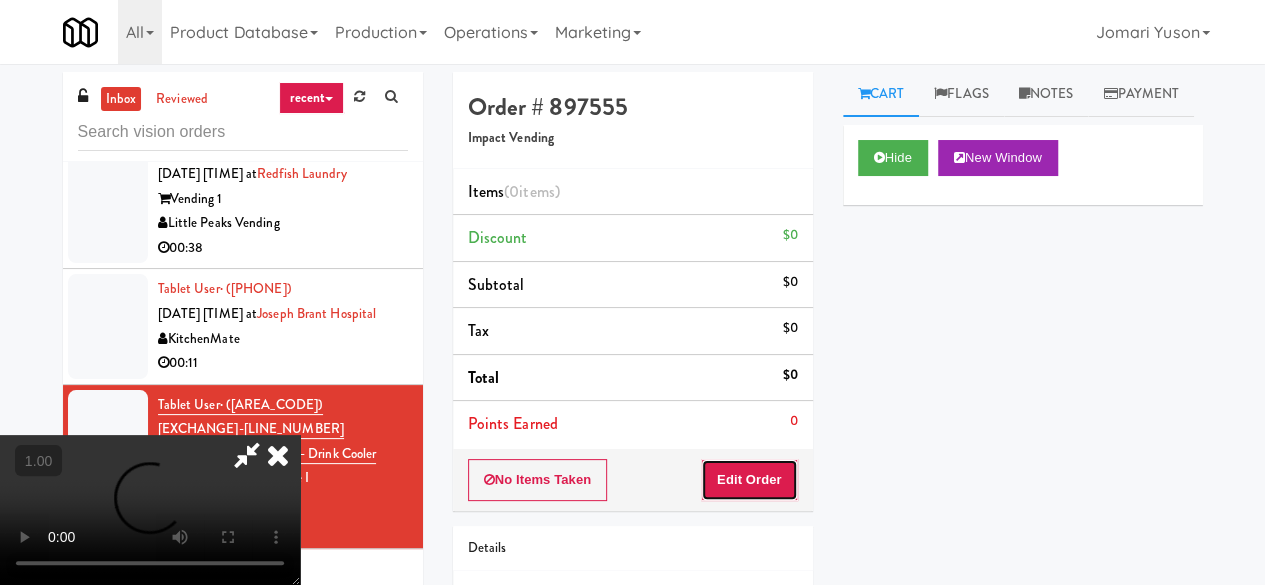 click on "Edit Order" at bounding box center [749, 480] 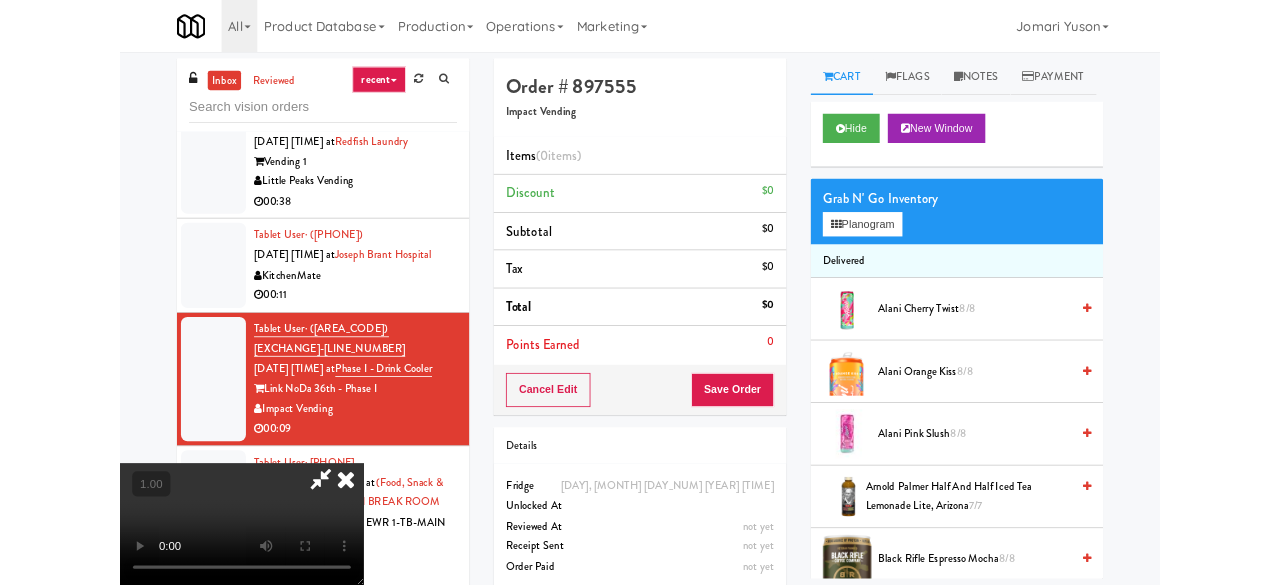 scroll, scrollTop: 41, scrollLeft: 0, axis: vertical 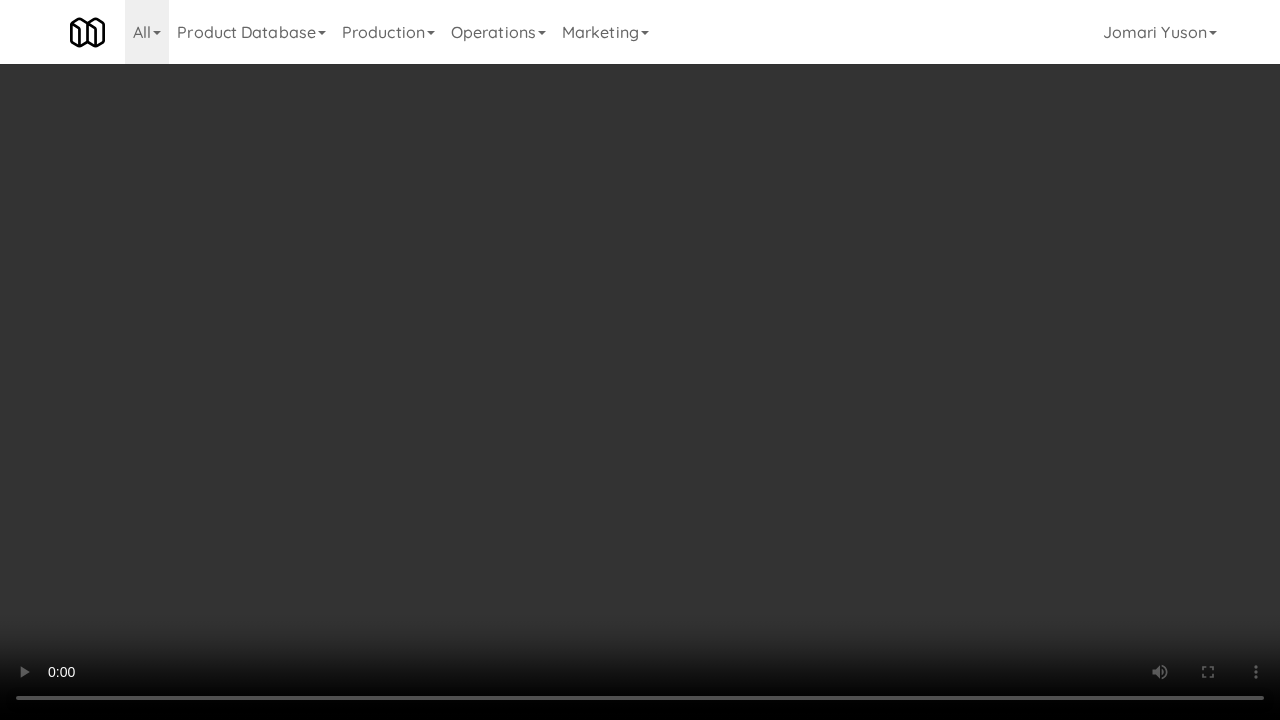 click at bounding box center [640, 360] 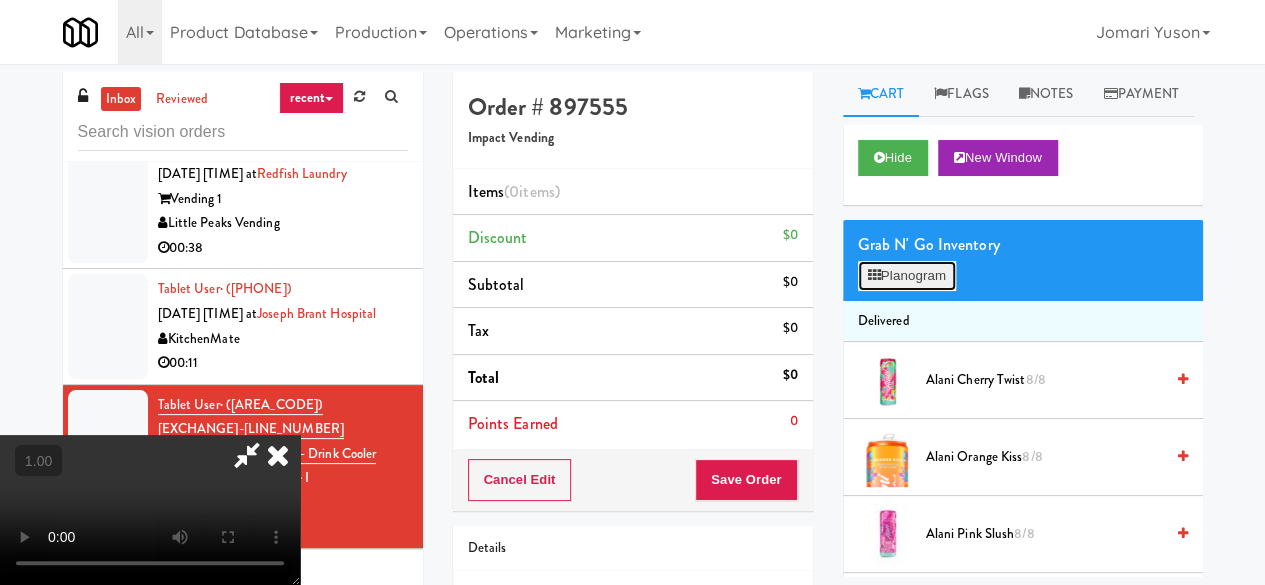 click on "Planogram" at bounding box center [907, 276] 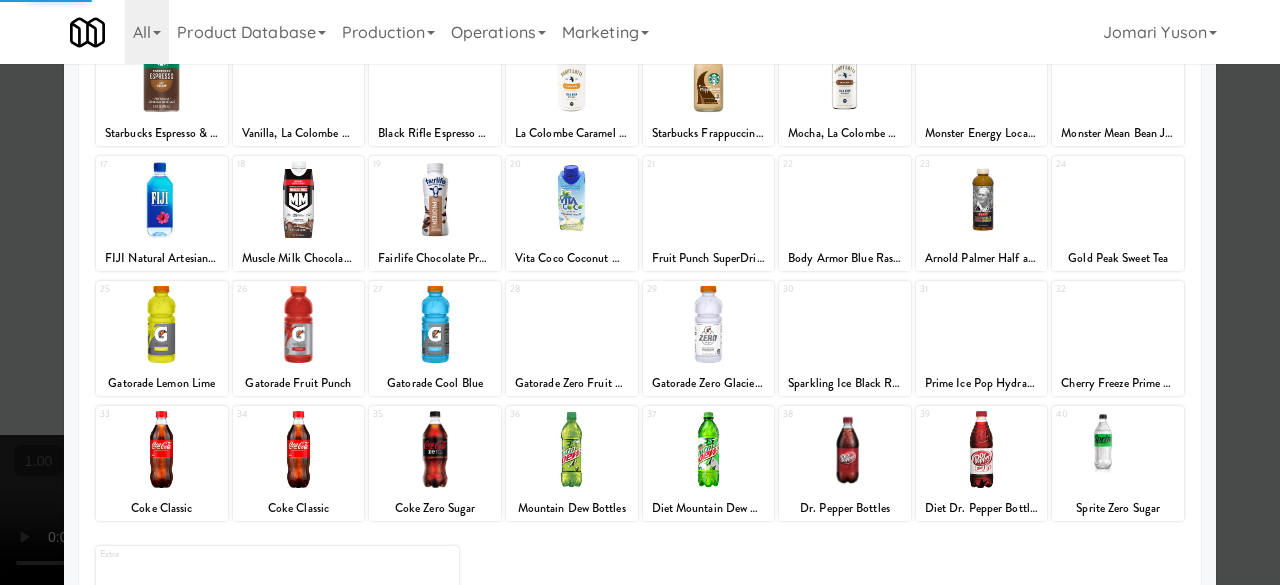 scroll, scrollTop: 396, scrollLeft: 0, axis: vertical 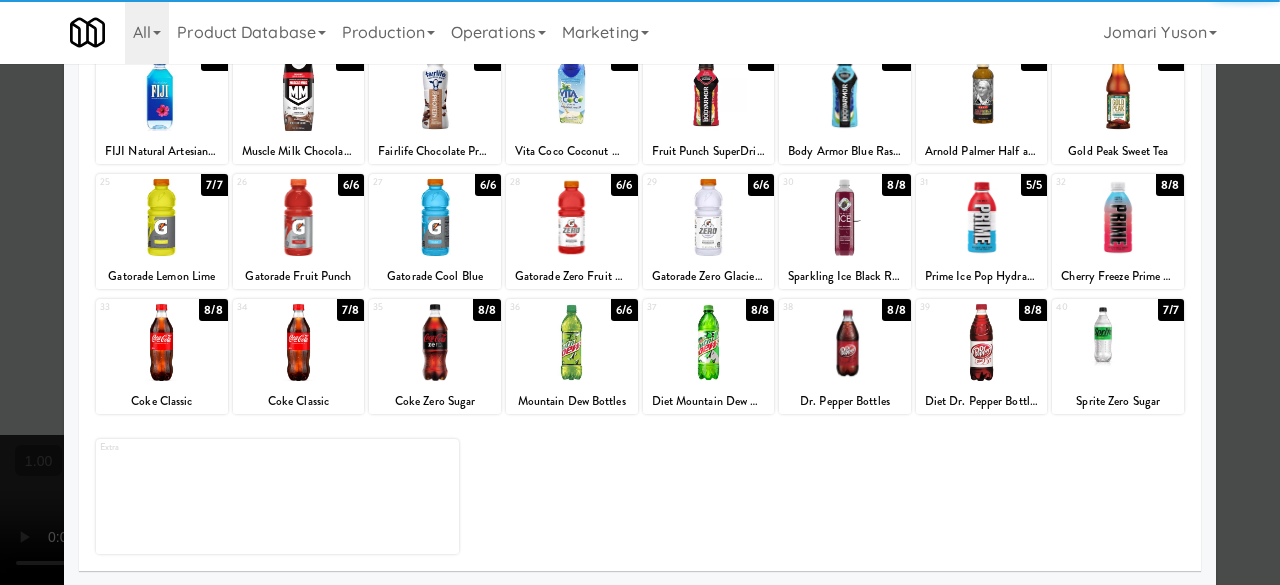 click at bounding box center (435, 217) 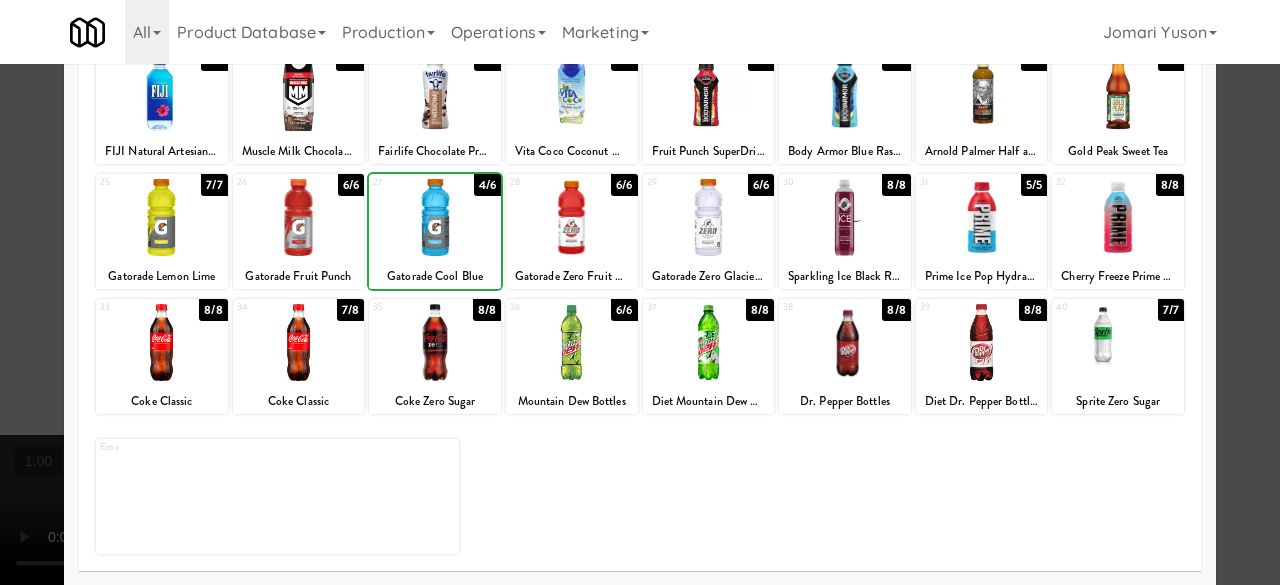 click at bounding box center [435, 217] 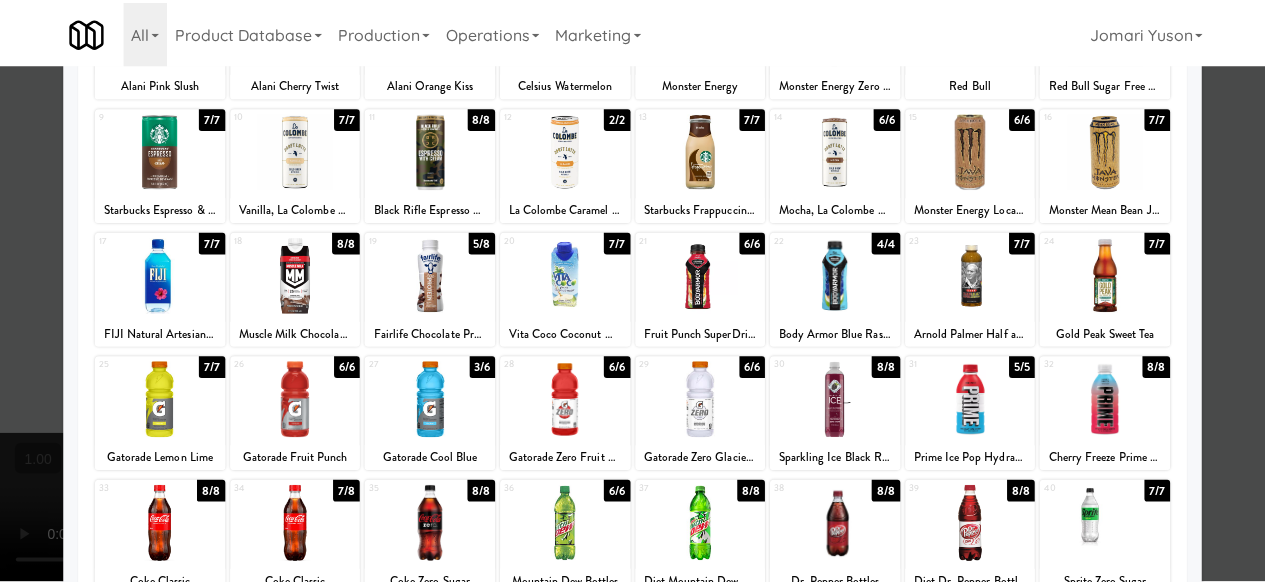 scroll, scrollTop: 0, scrollLeft: 0, axis: both 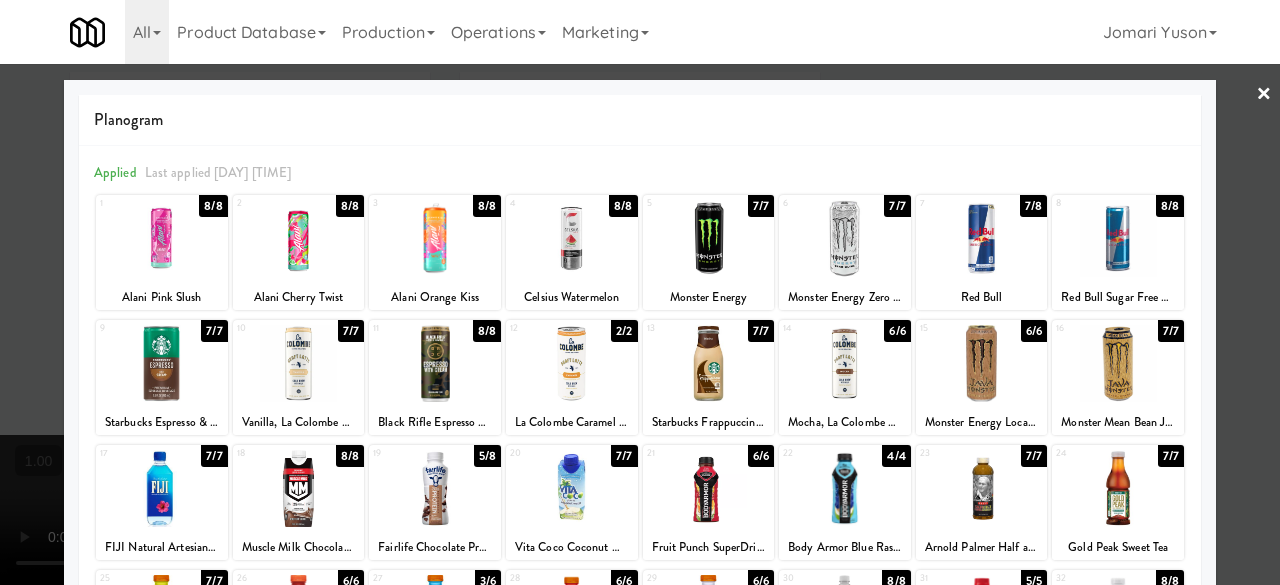 click at bounding box center (640, 292) 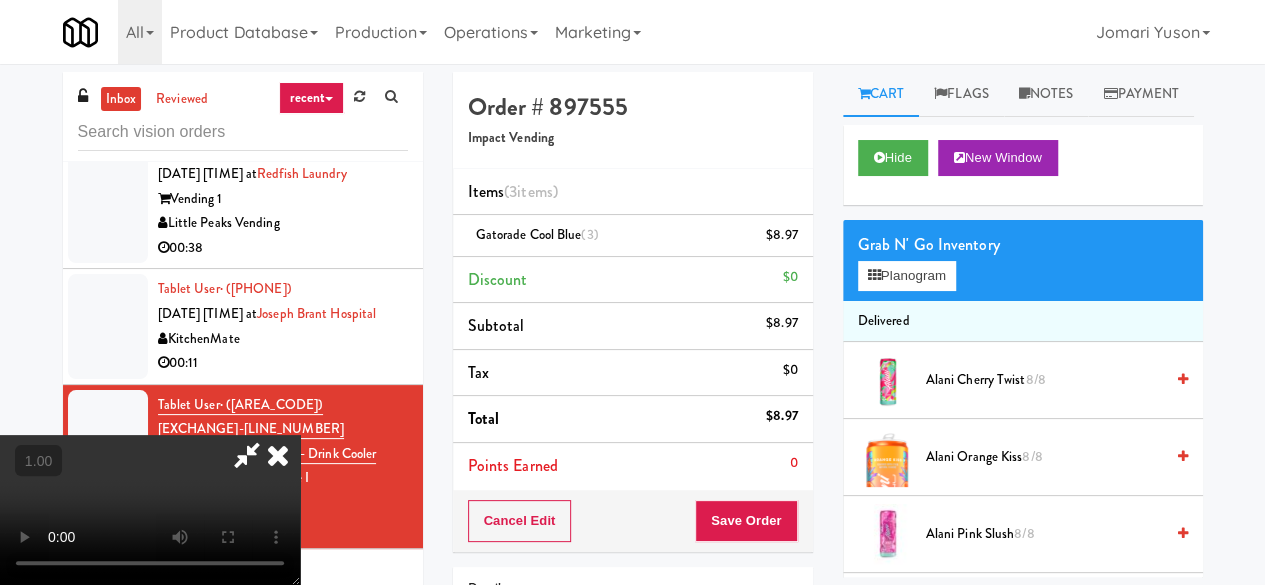 scroll, scrollTop: 0, scrollLeft: 0, axis: both 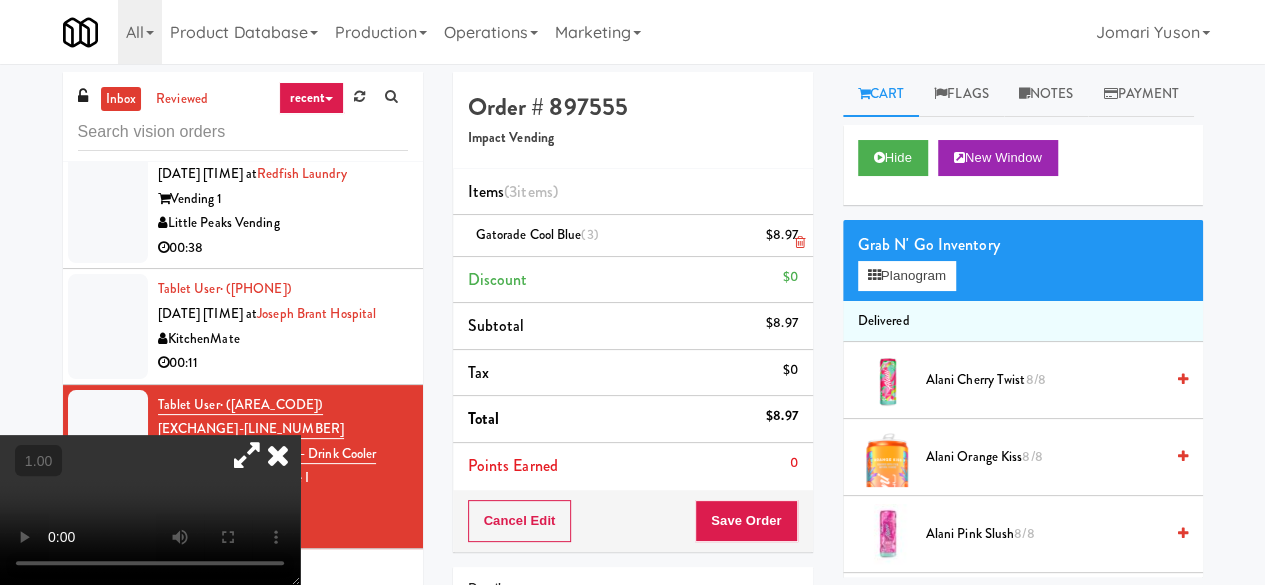 click at bounding box center (799, 242) 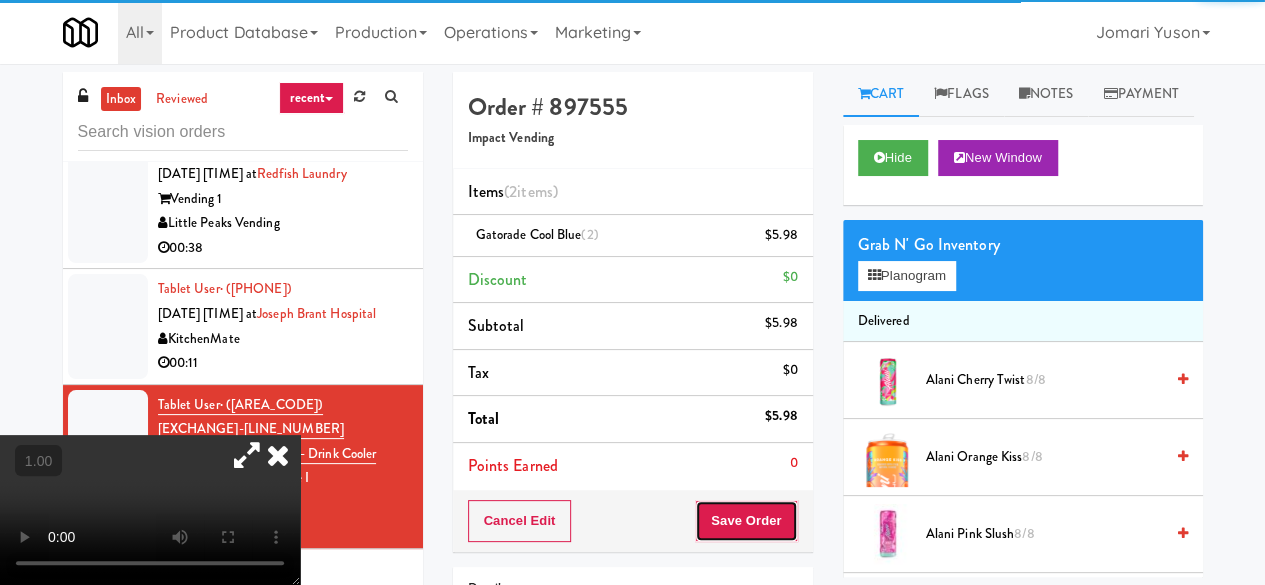 click on "Save Order" at bounding box center [746, 521] 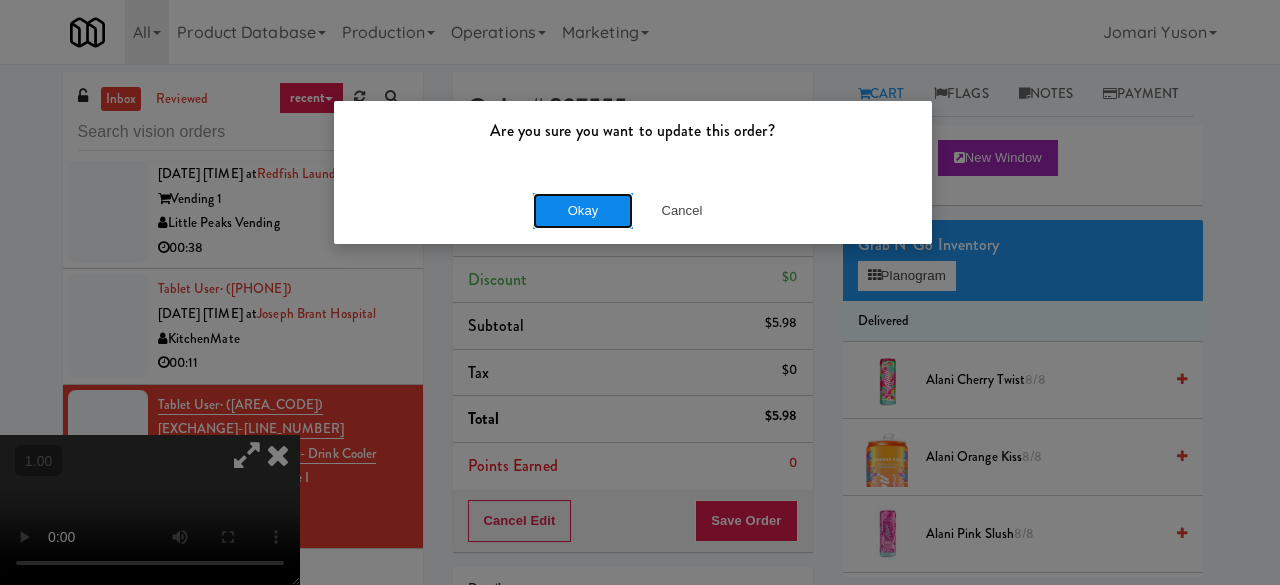 click on "Okay" at bounding box center [583, 211] 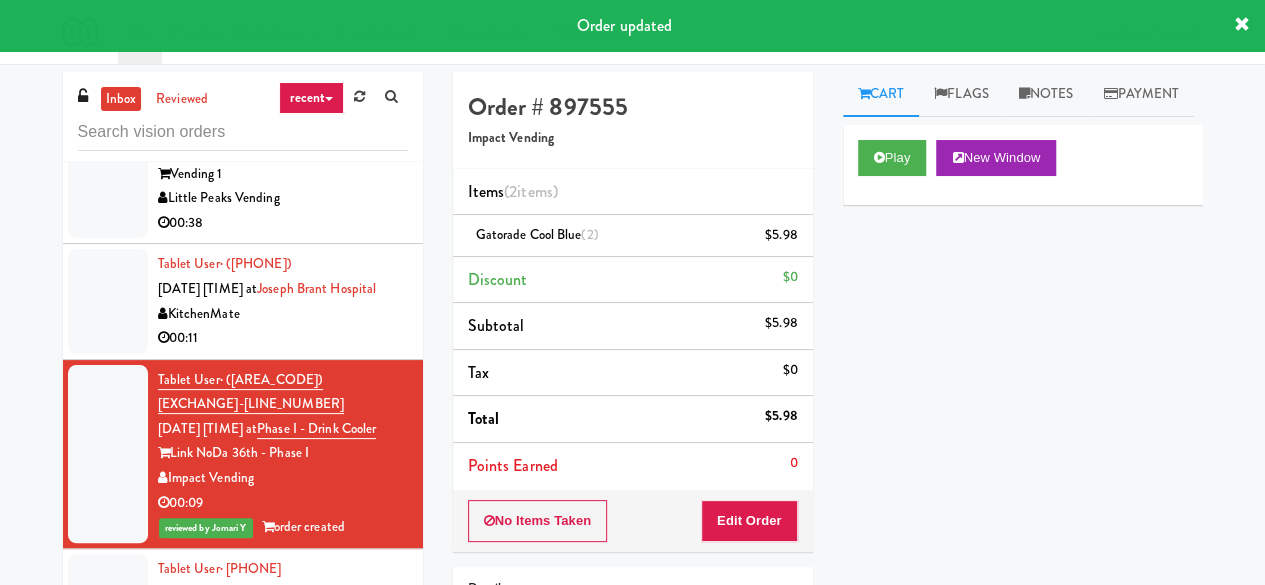 scroll, scrollTop: 4786, scrollLeft: 0, axis: vertical 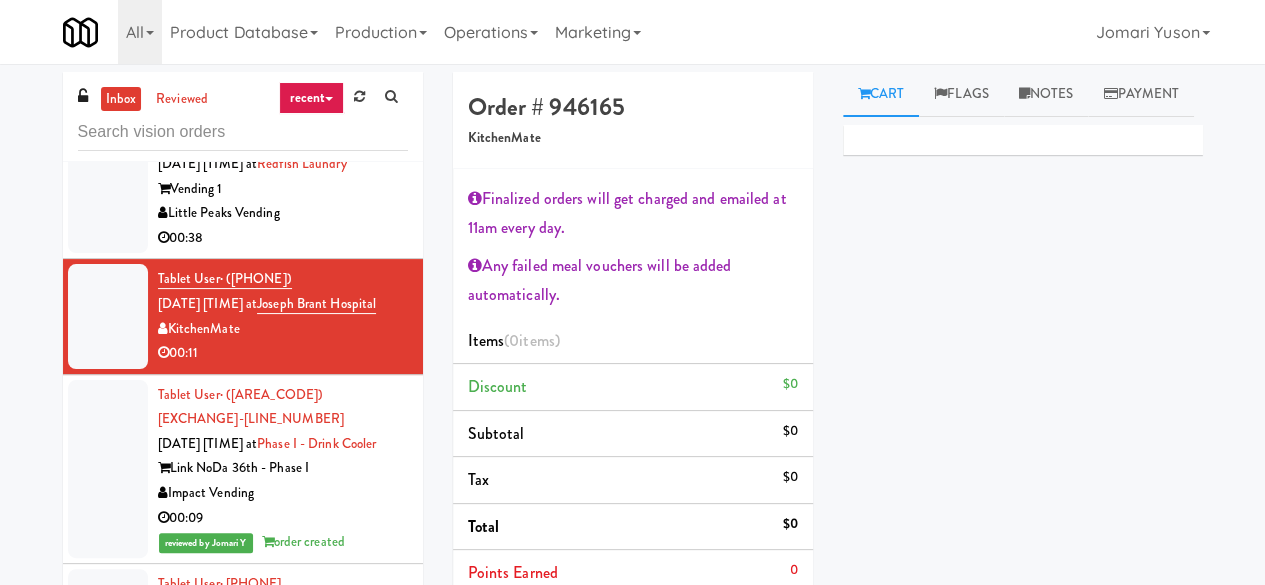 click on "Local Vending Partners" at bounding box center (283, 73) 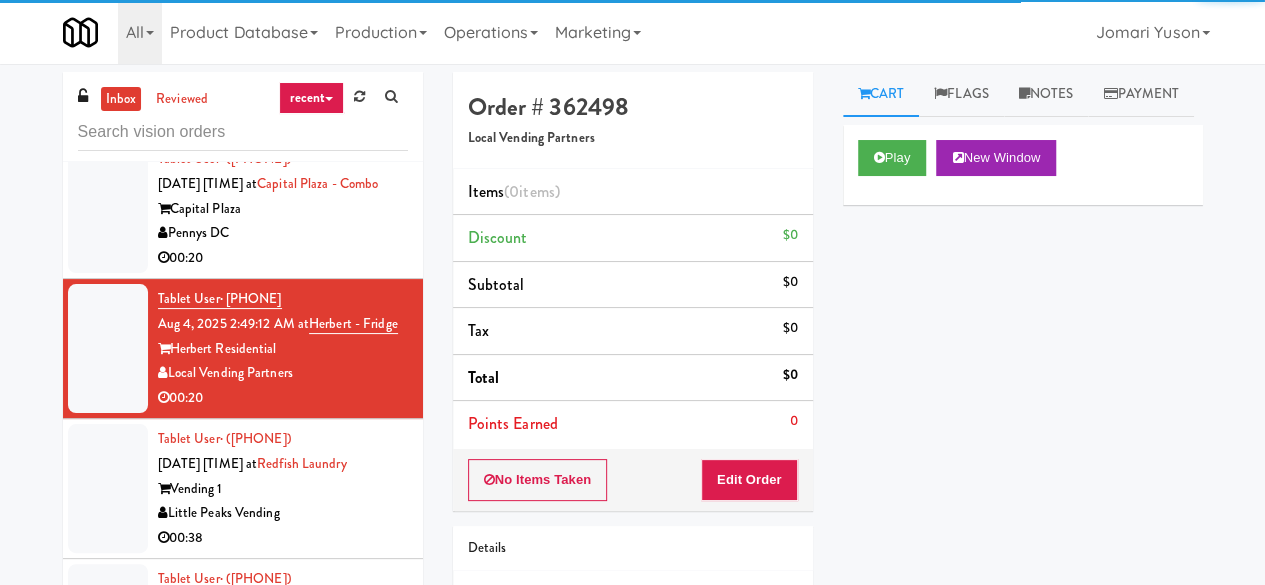 click on "Pennys DC" at bounding box center (283, 93) 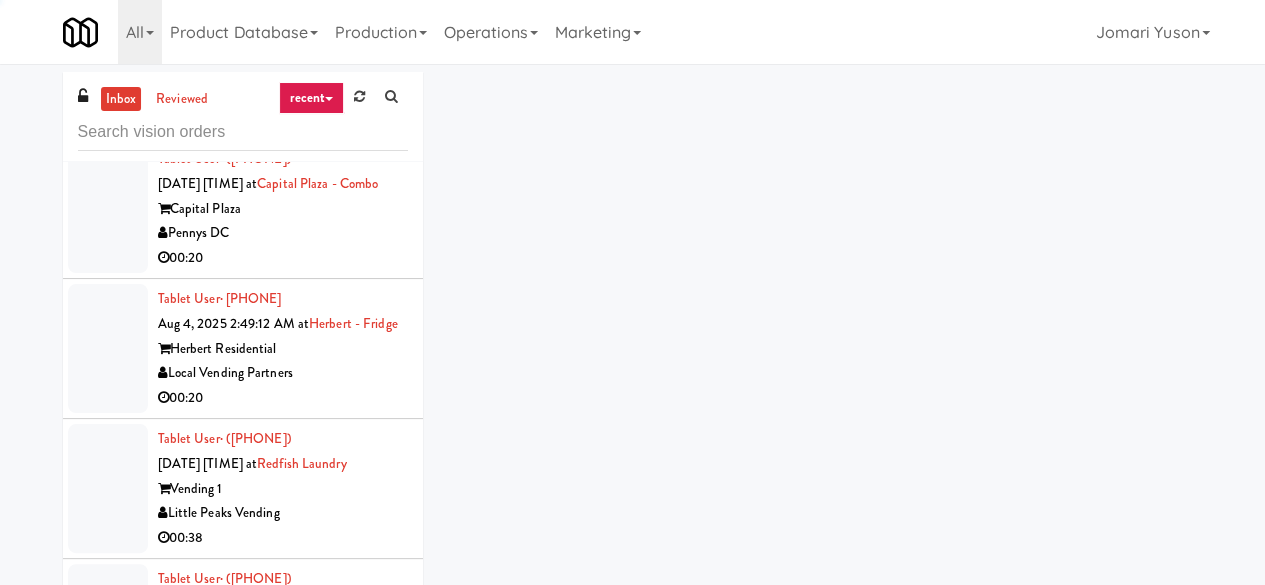scroll, scrollTop: 4186, scrollLeft: 0, axis: vertical 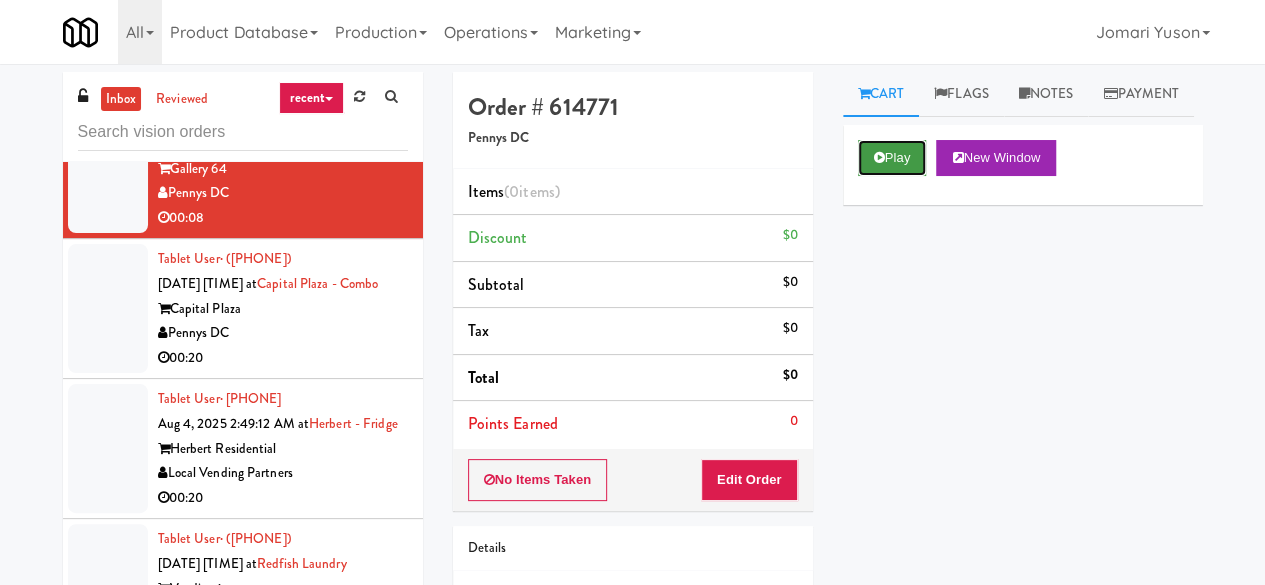 click on "Play" at bounding box center (892, 158) 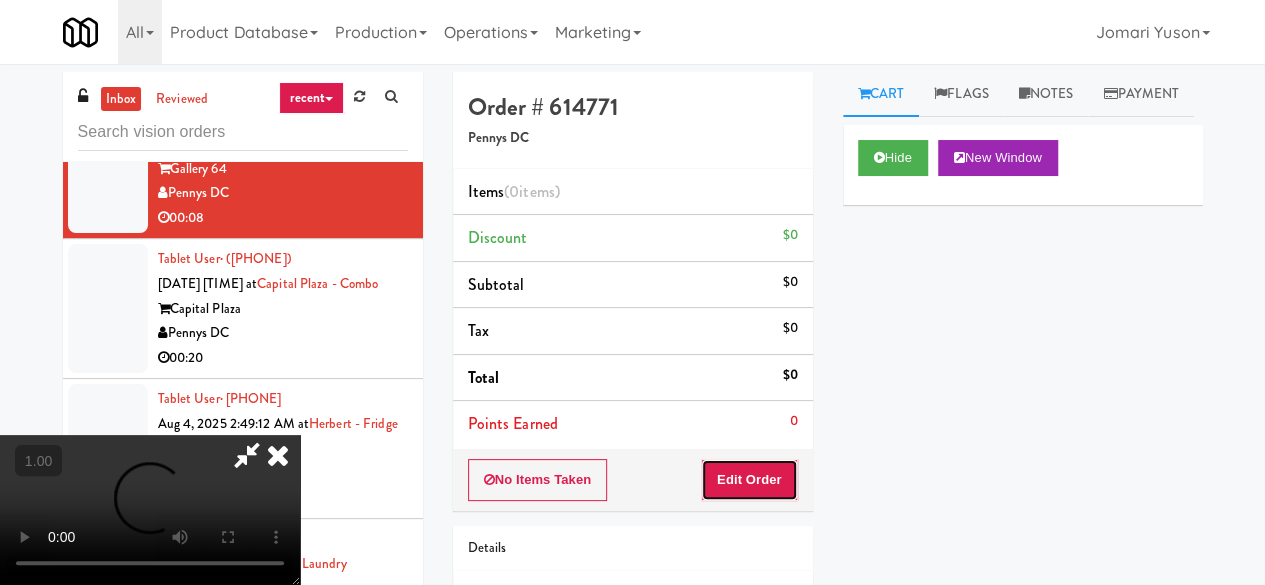 click on "Edit Order" at bounding box center (749, 480) 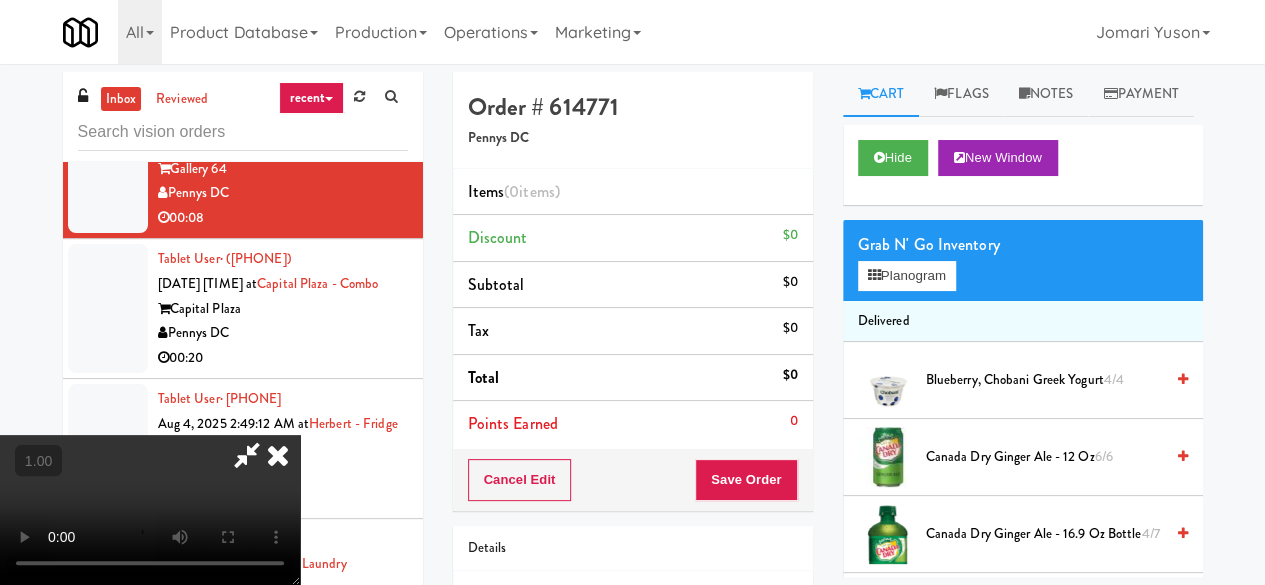 scroll, scrollTop: 263, scrollLeft: 0, axis: vertical 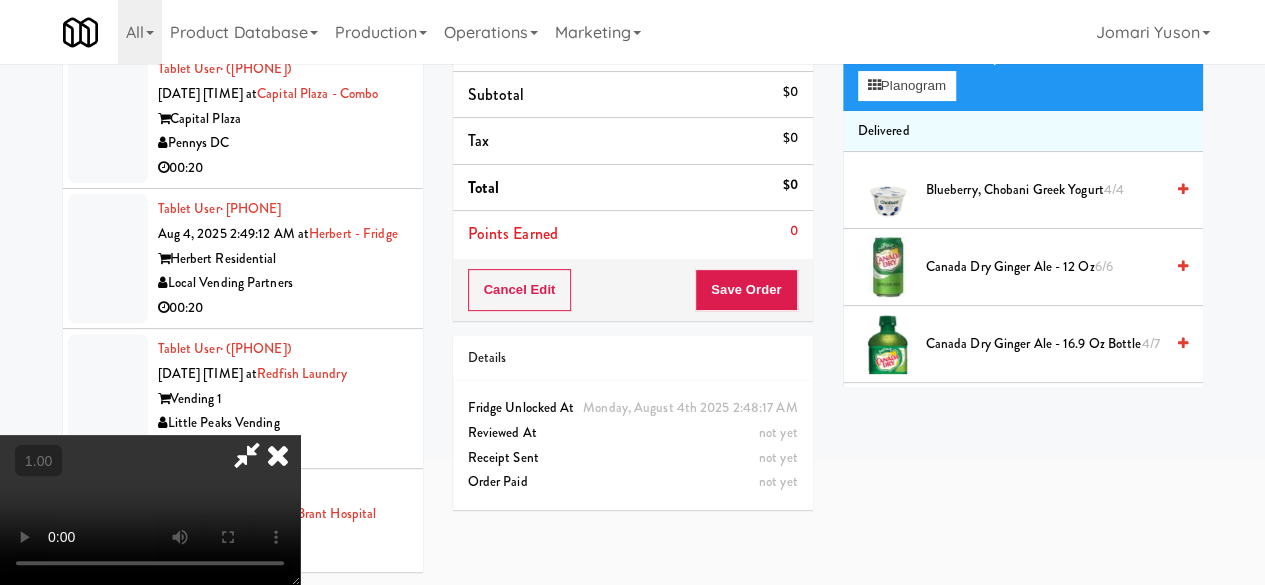 click on "Grab N' Go Inventory" at bounding box center [1023, 55] 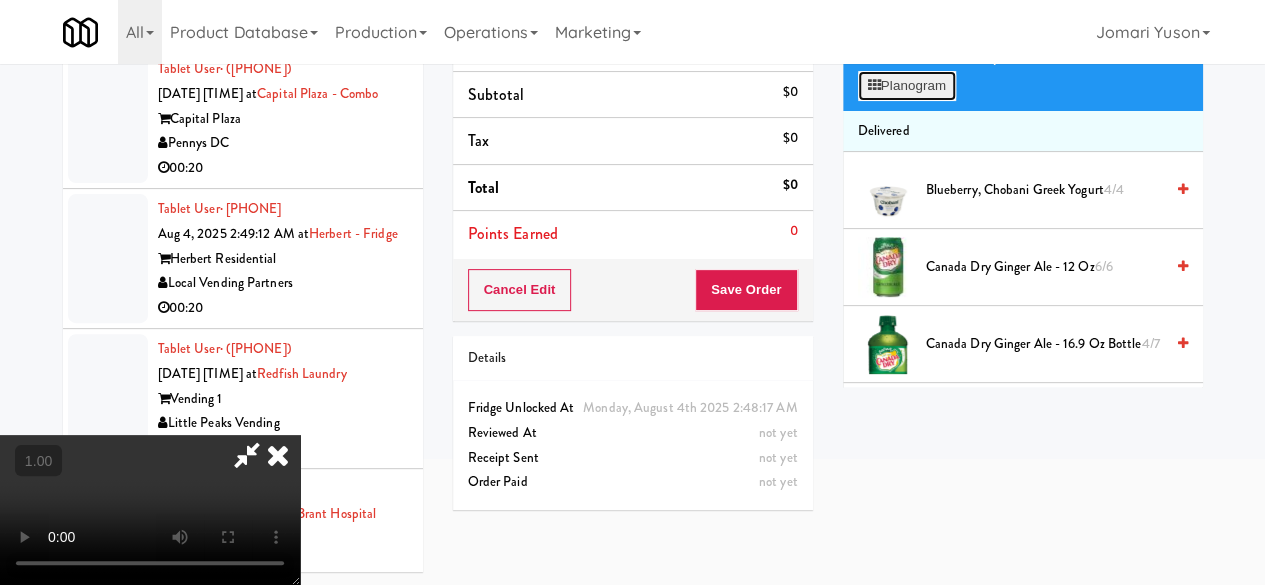 click on "Planogram" at bounding box center (907, 86) 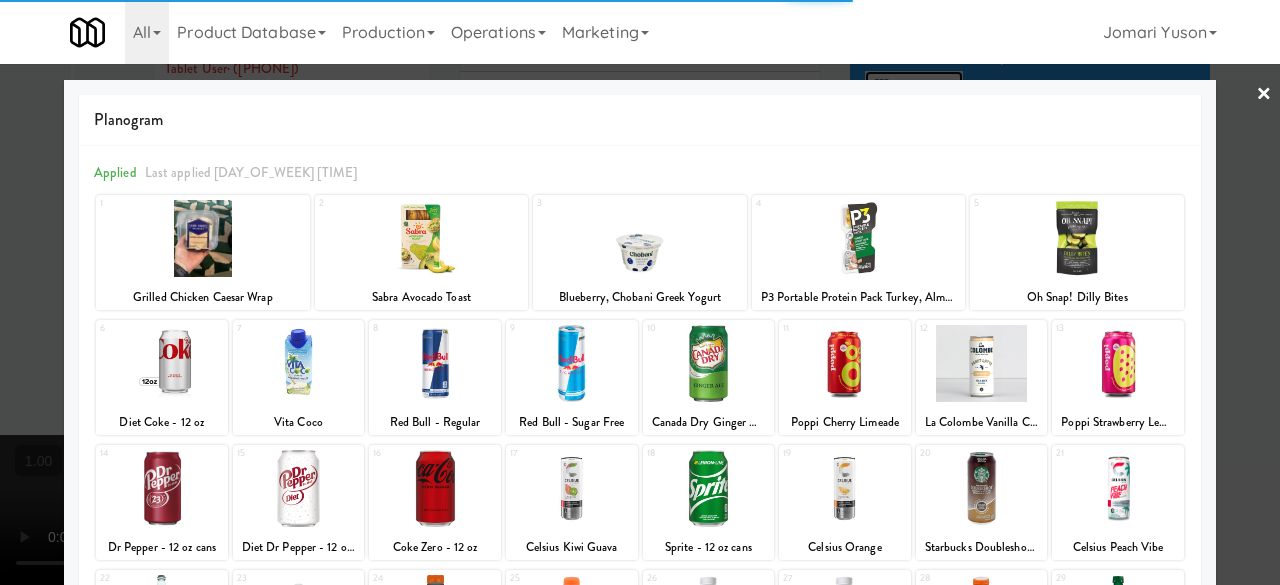 scroll, scrollTop: 396, scrollLeft: 0, axis: vertical 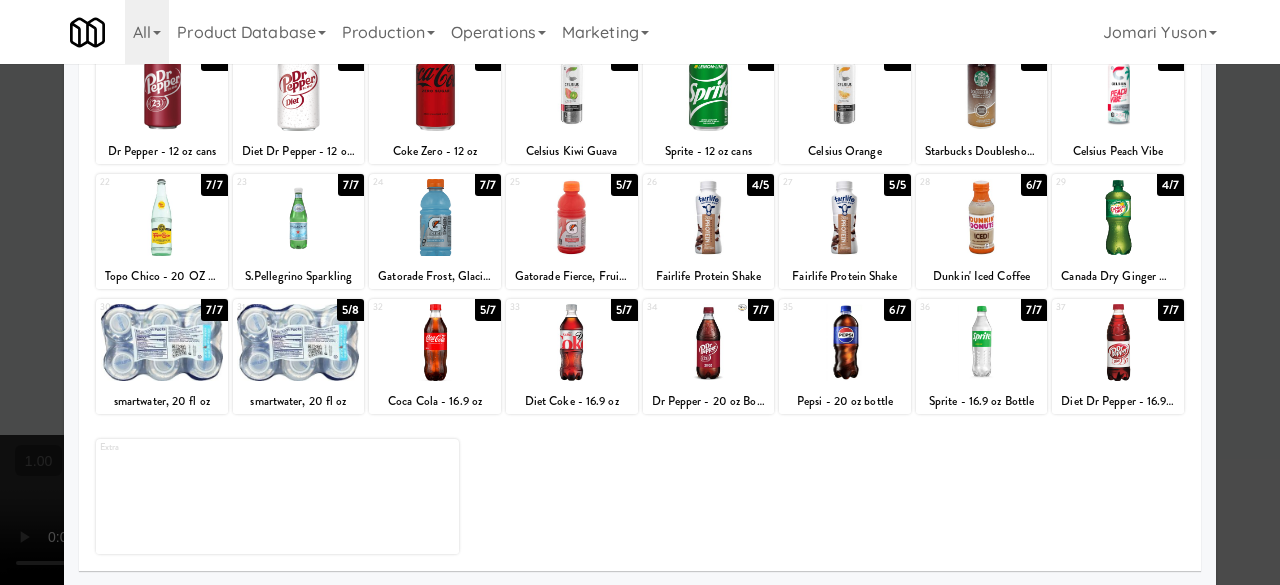 click at bounding box center (572, 217) 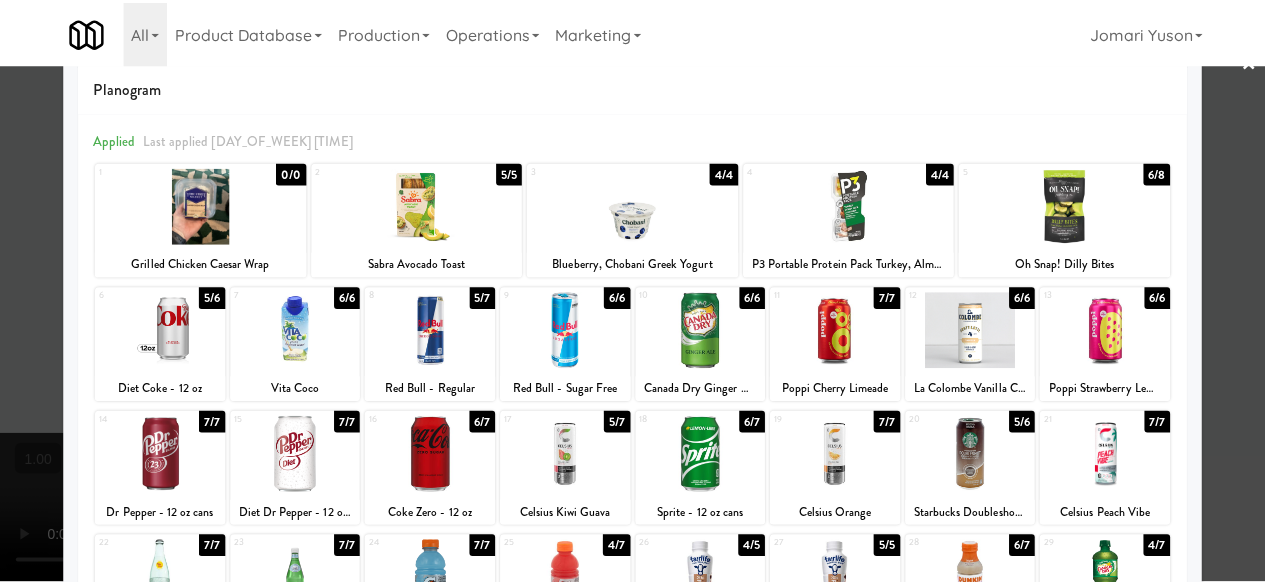 scroll, scrollTop: 0, scrollLeft: 0, axis: both 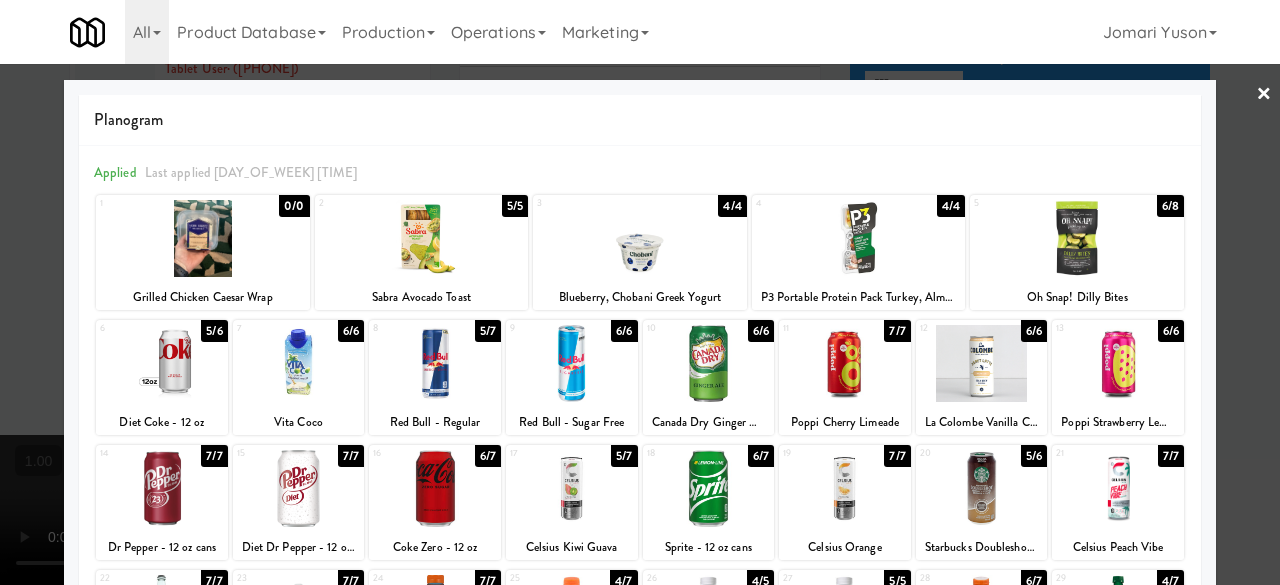 click on "×" at bounding box center (1264, 95) 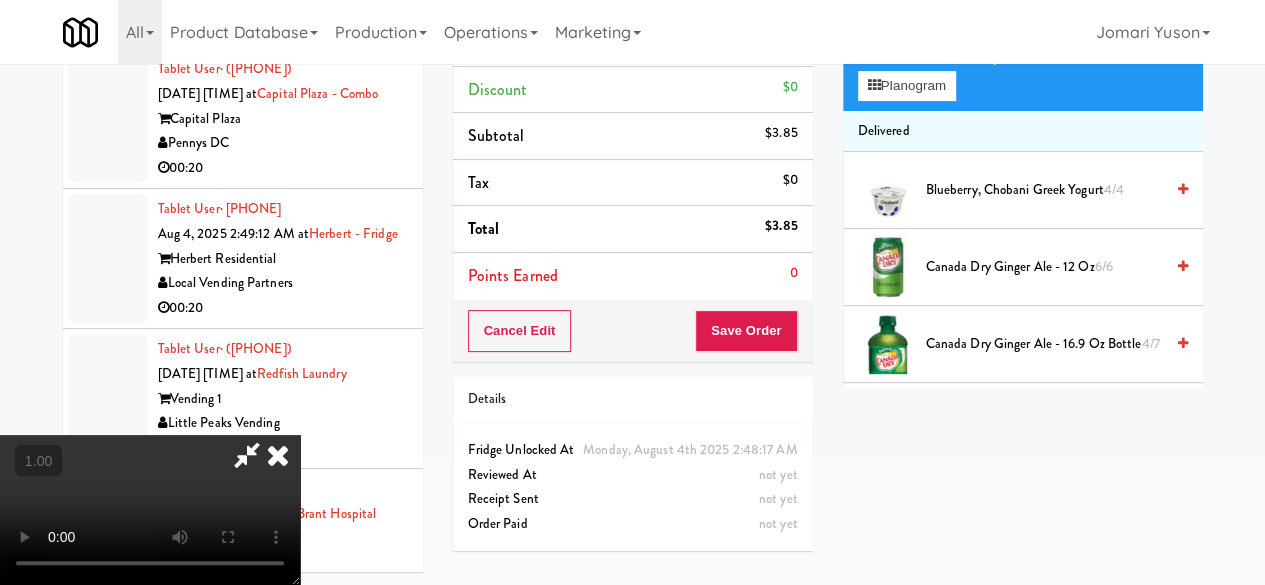 scroll, scrollTop: 263, scrollLeft: 0, axis: vertical 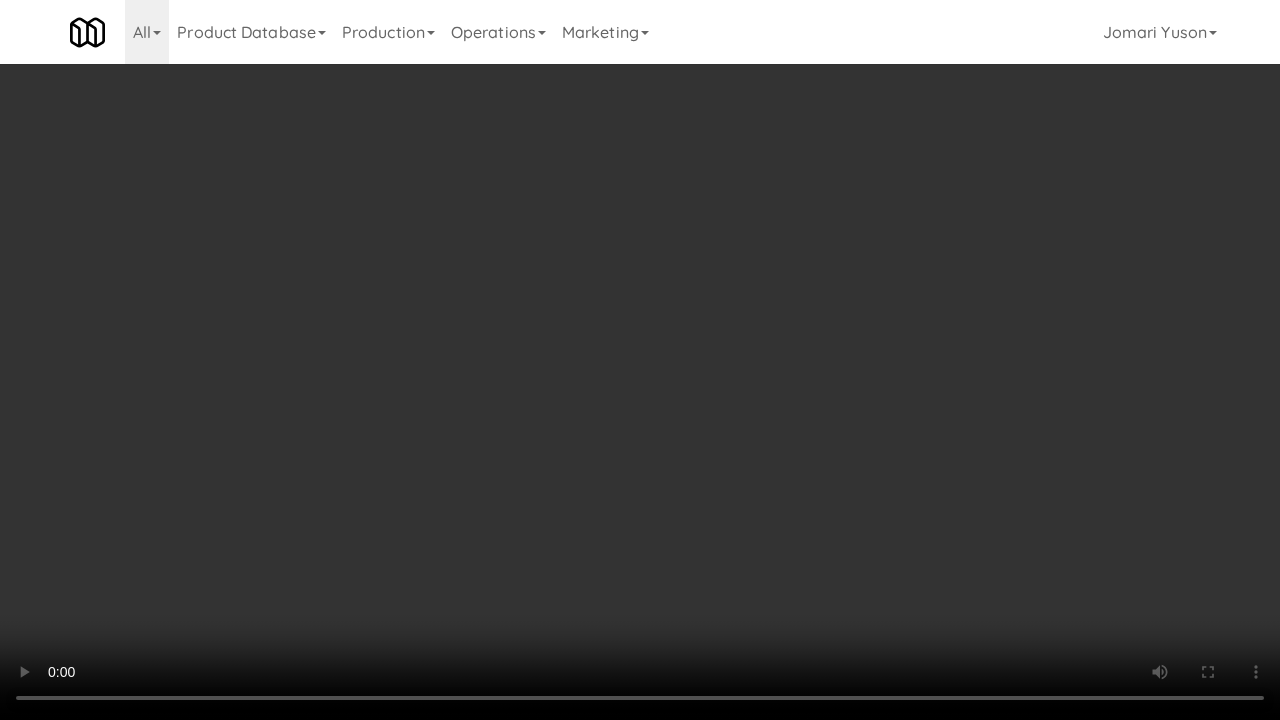 type 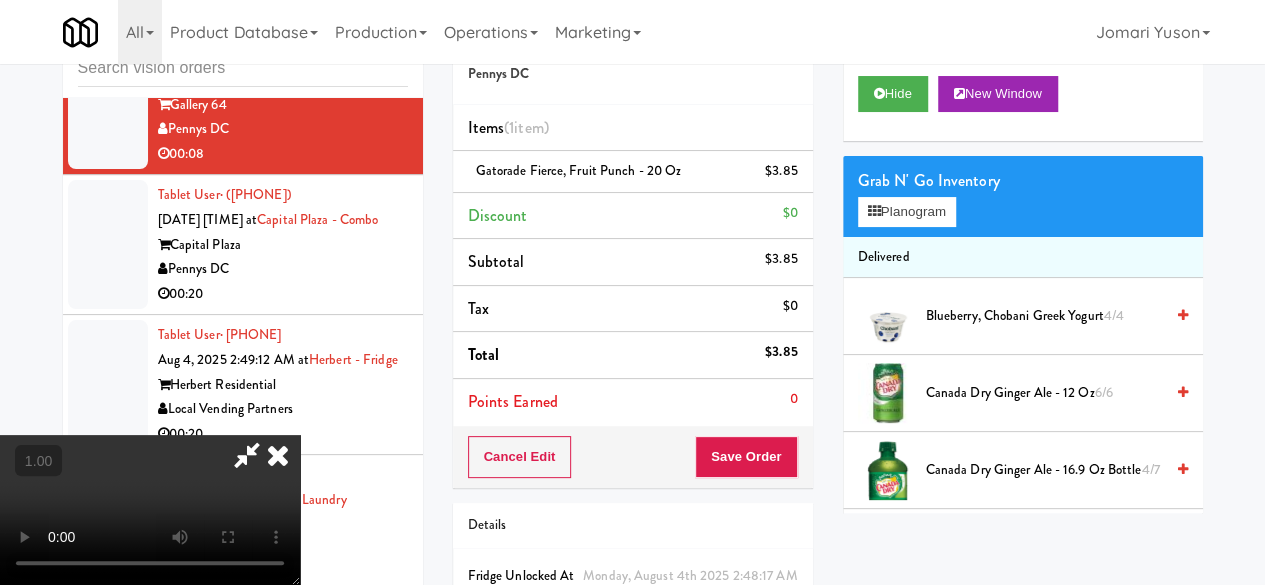 scroll, scrollTop: 0, scrollLeft: 0, axis: both 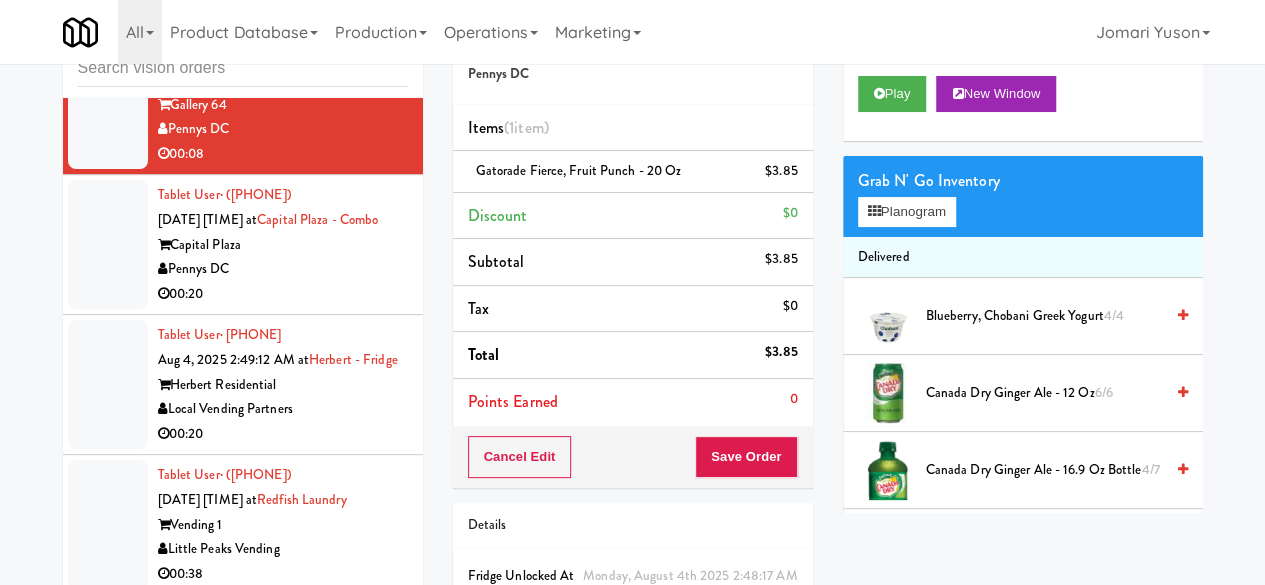 click on "Cancel Edit Save Order" at bounding box center (633, 457) 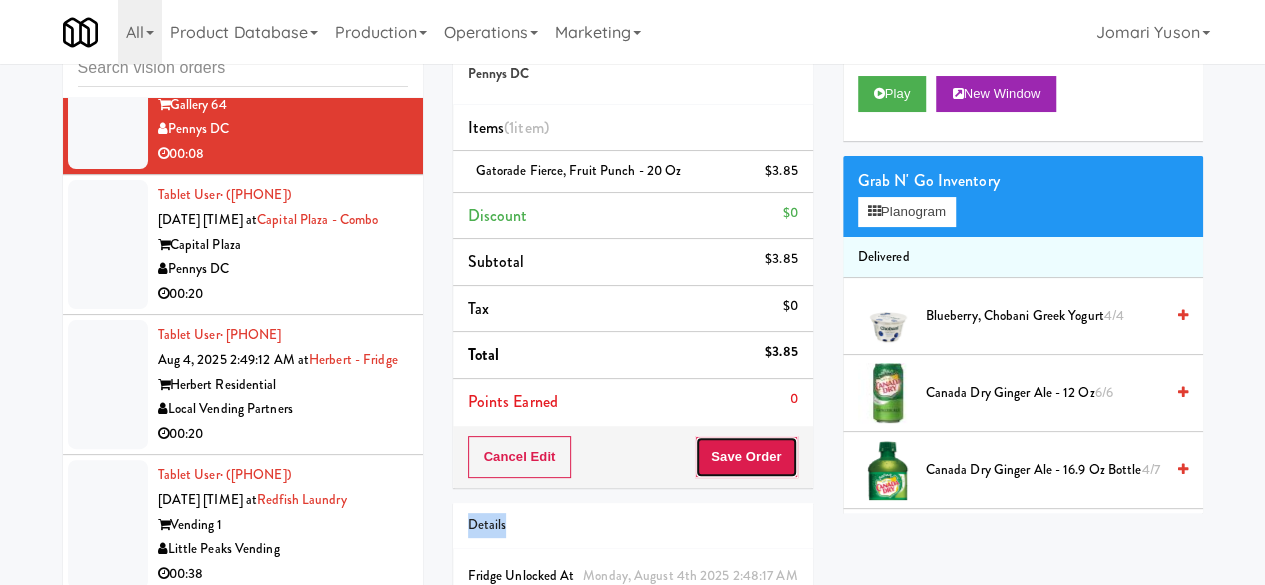 click on "Save Order" at bounding box center [746, 457] 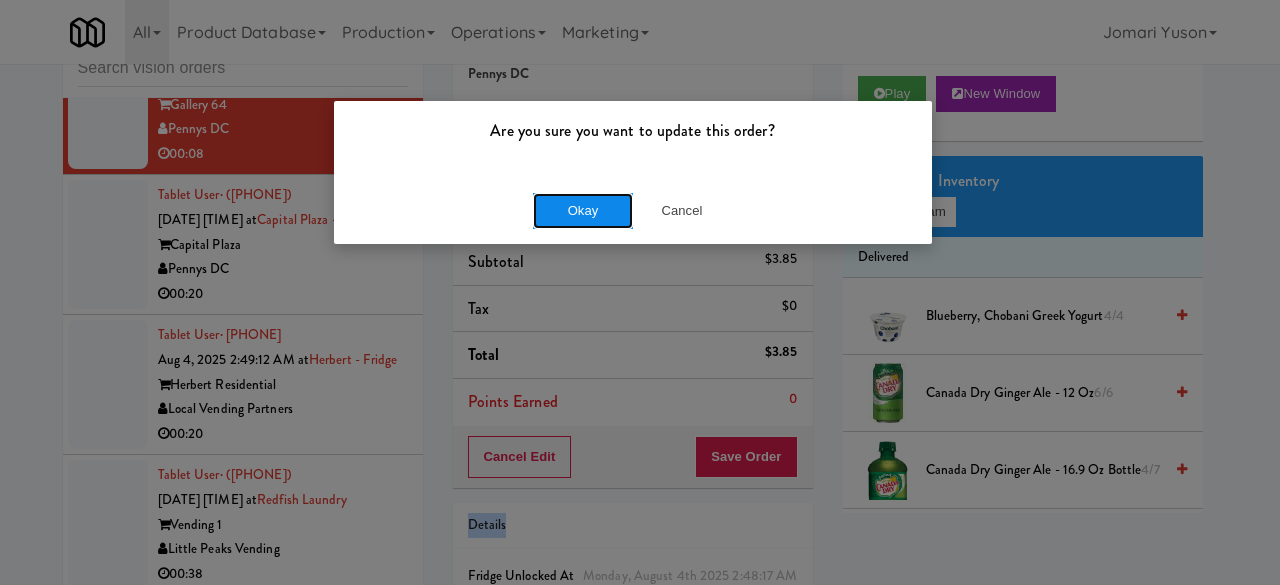 click on "Okay" at bounding box center (583, 211) 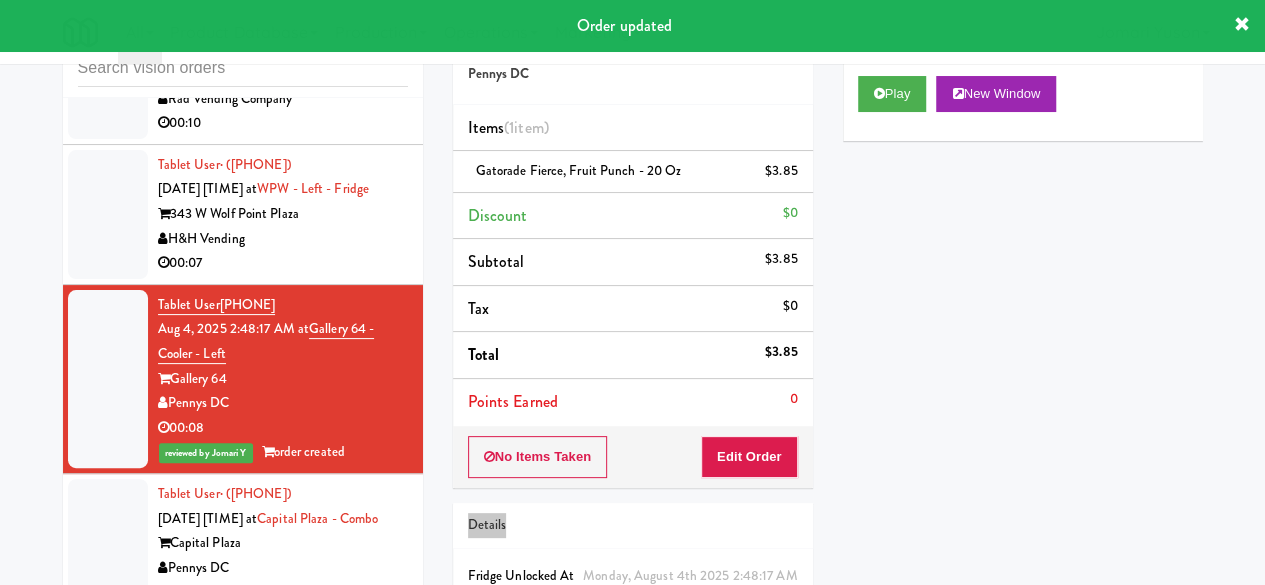 scroll, scrollTop: 3886, scrollLeft: 0, axis: vertical 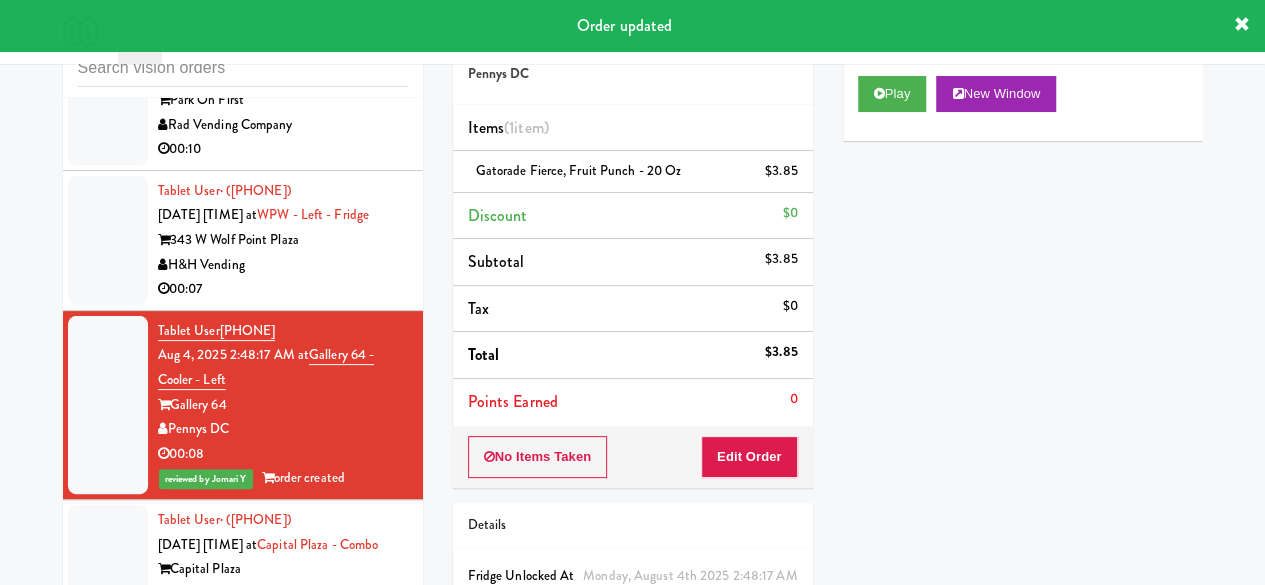 click on "00:07" at bounding box center [283, 289] 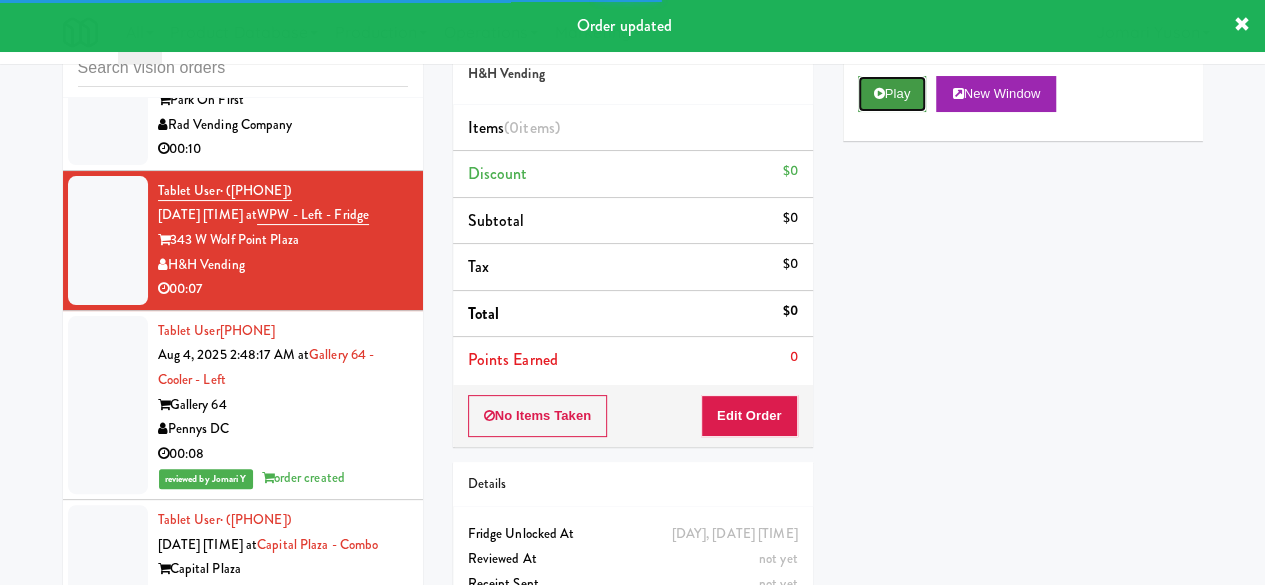 click on "Play" at bounding box center [892, 94] 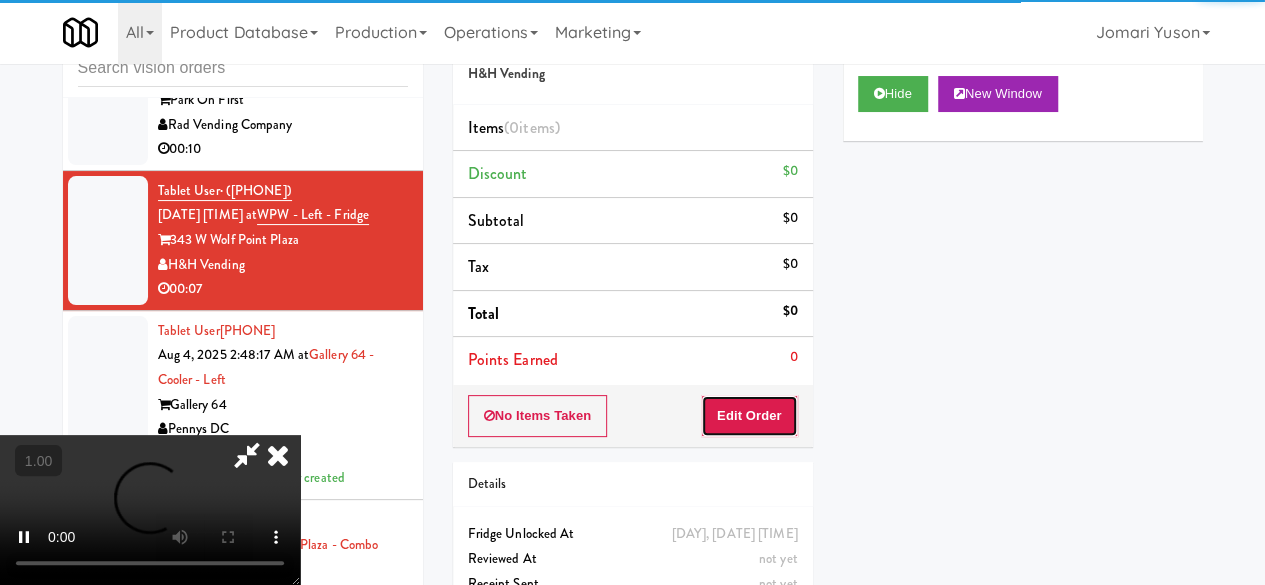 click on "Edit Order" at bounding box center [749, 416] 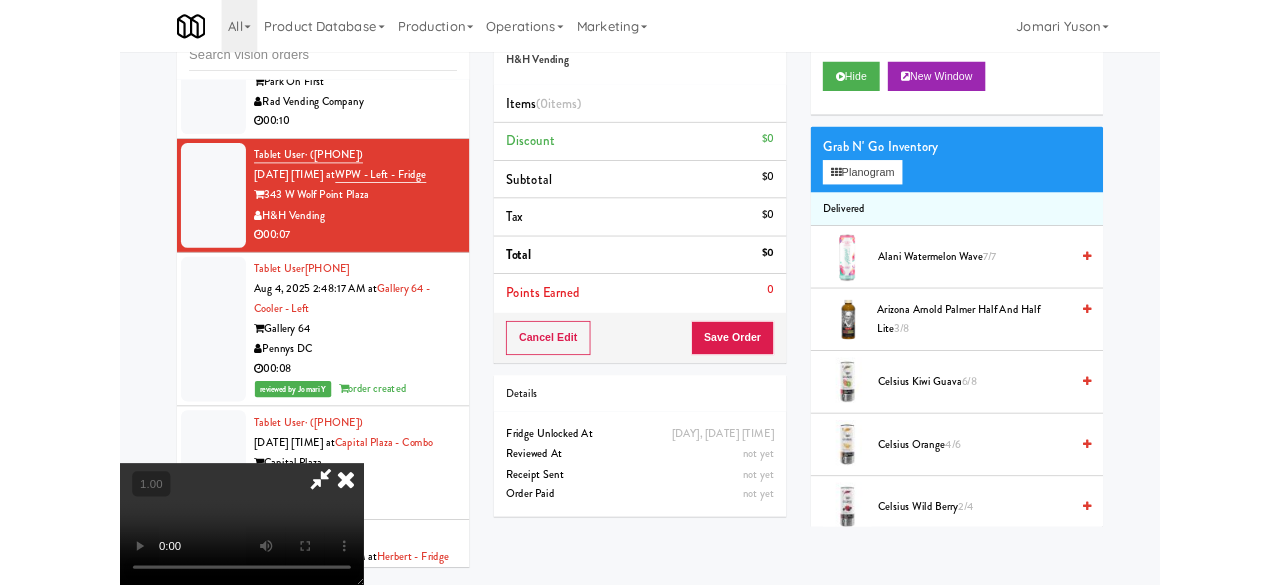 scroll, scrollTop: 190, scrollLeft: 0, axis: vertical 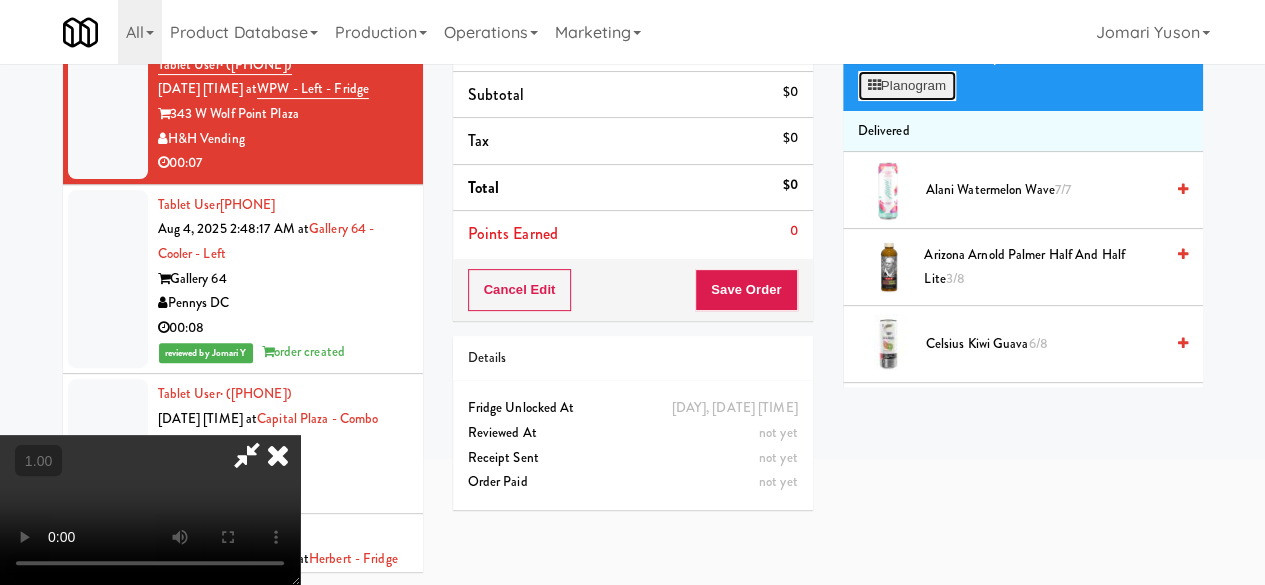 click on "Planogram" at bounding box center [907, 86] 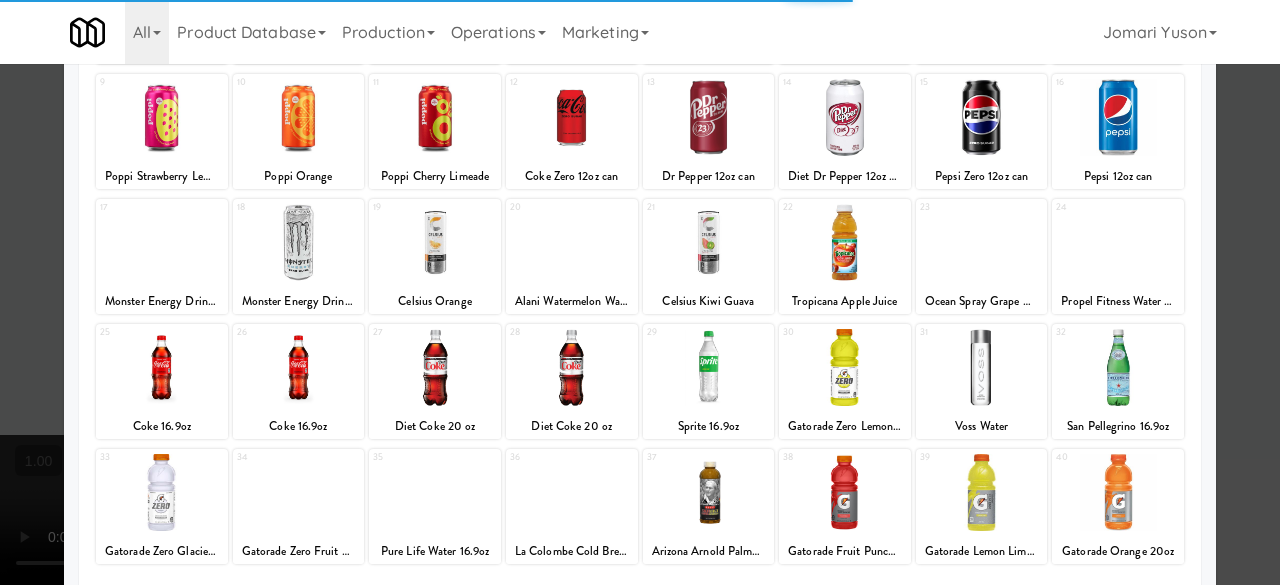 scroll, scrollTop: 396, scrollLeft: 0, axis: vertical 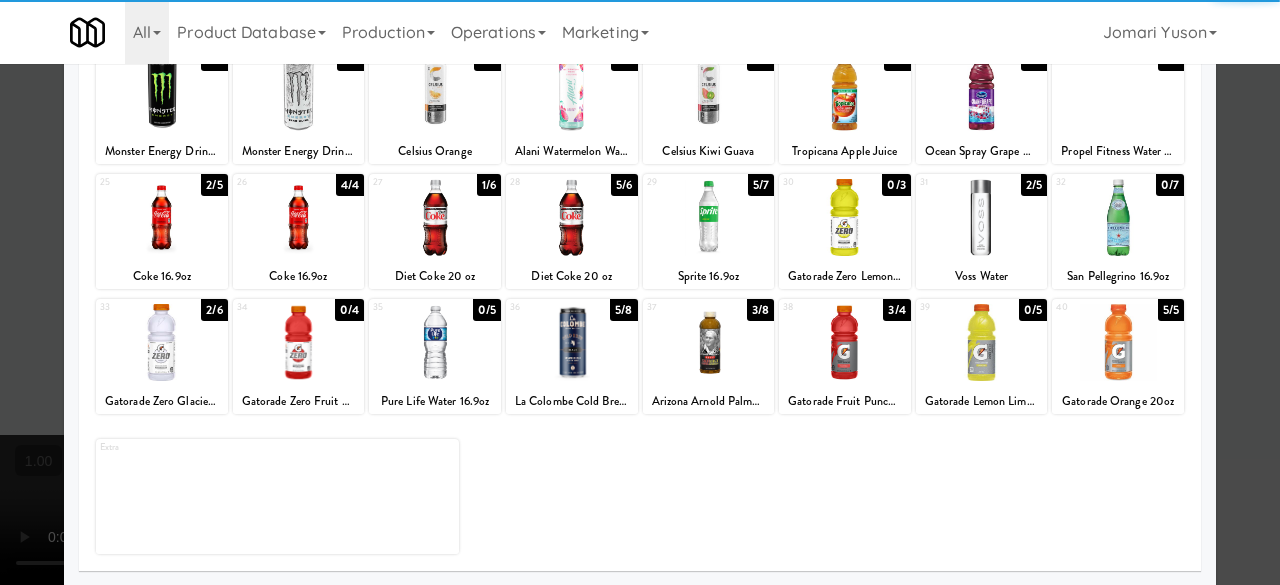 click at bounding box center [299, 217] 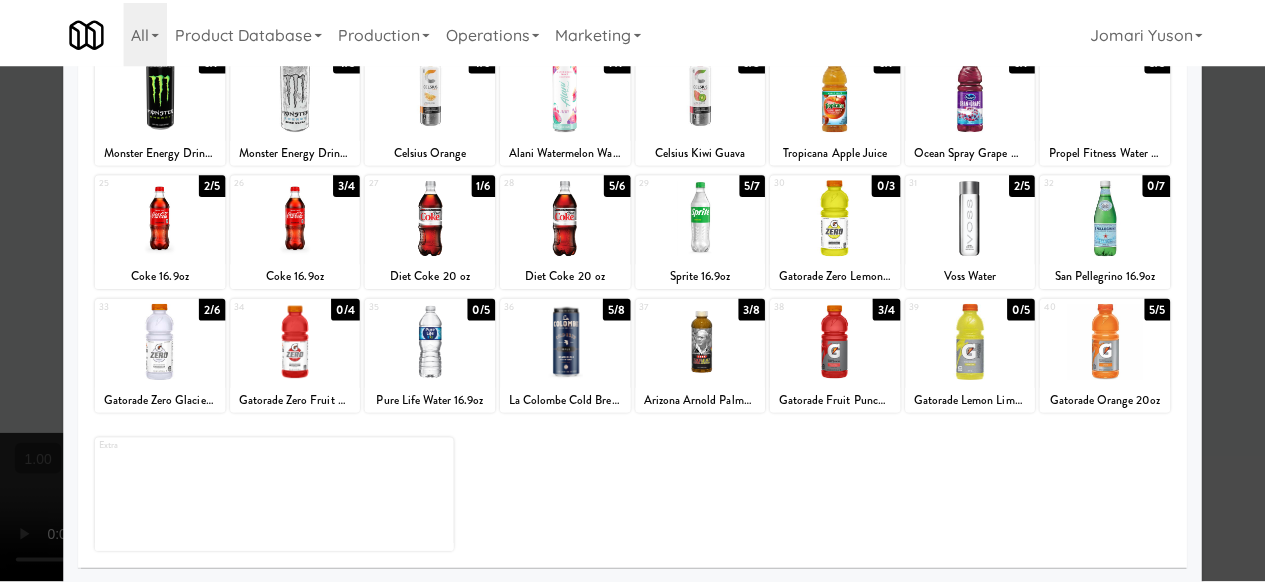 scroll, scrollTop: 0, scrollLeft: 0, axis: both 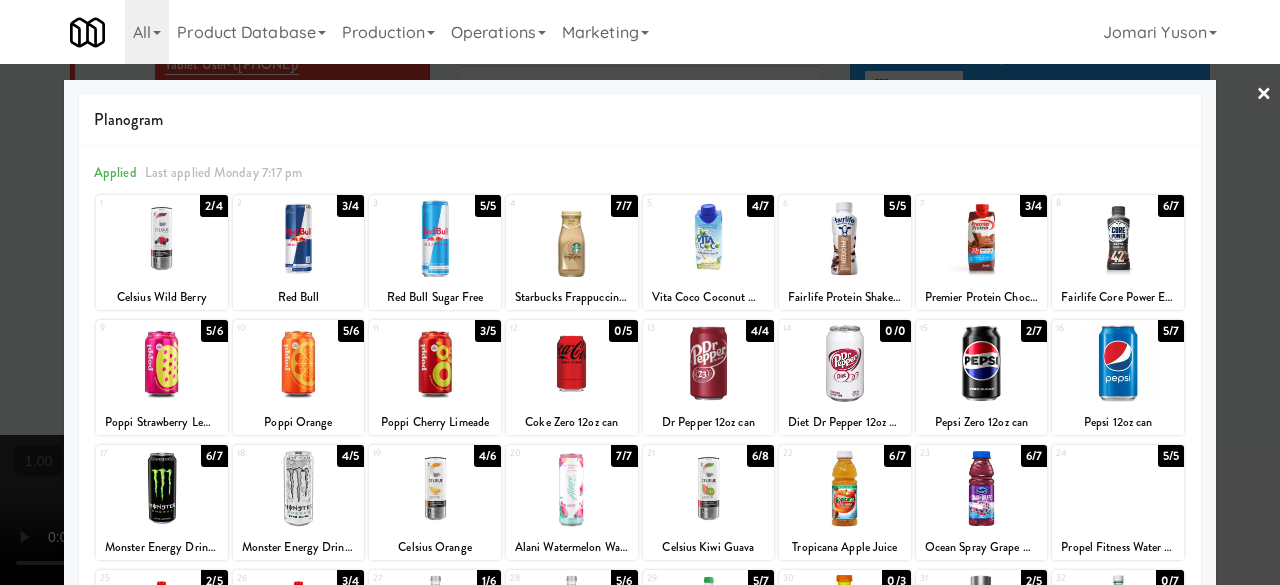 click on "×" at bounding box center [1264, 95] 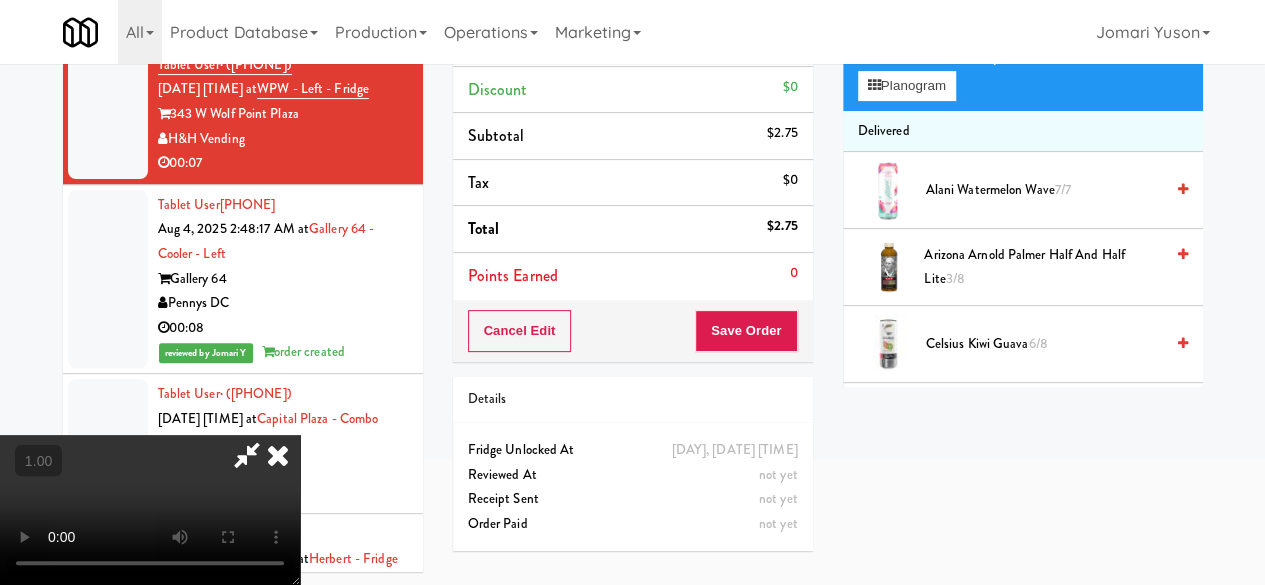 click at bounding box center [247, 455] 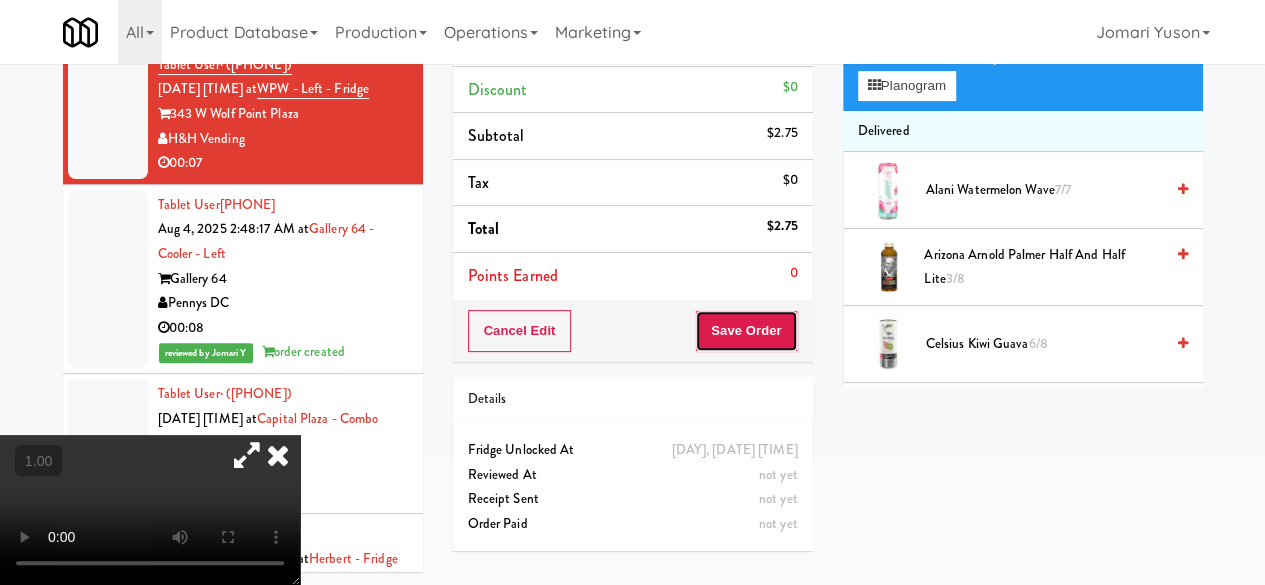 click on "Save Order" at bounding box center [746, 331] 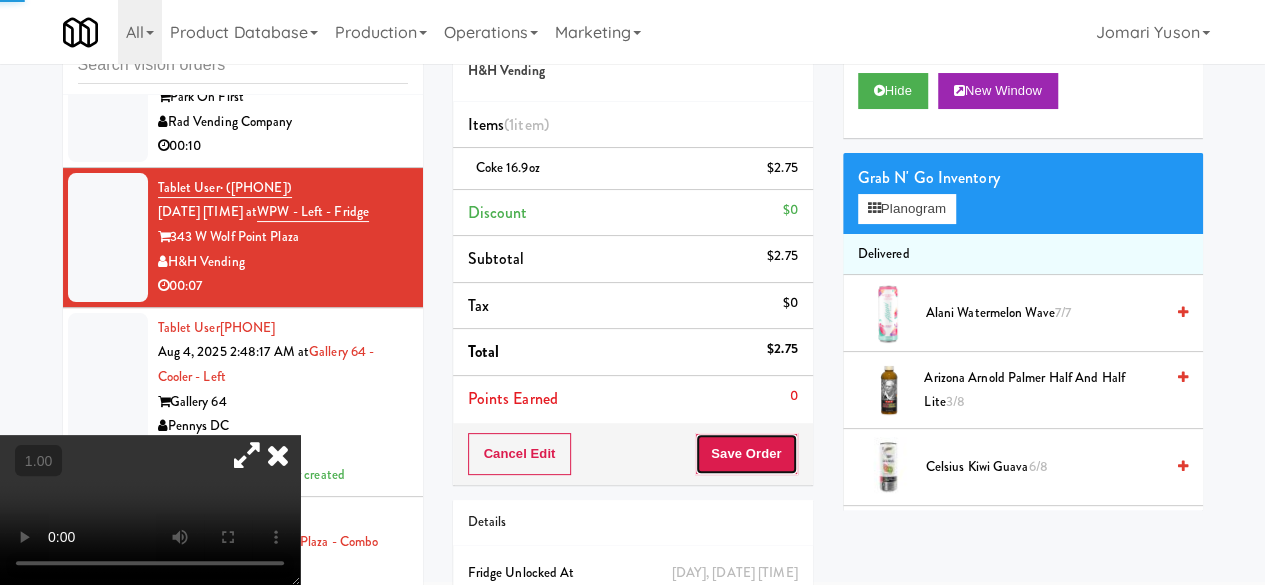 scroll, scrollTop: 0, scrollLeft: 0, axis: both 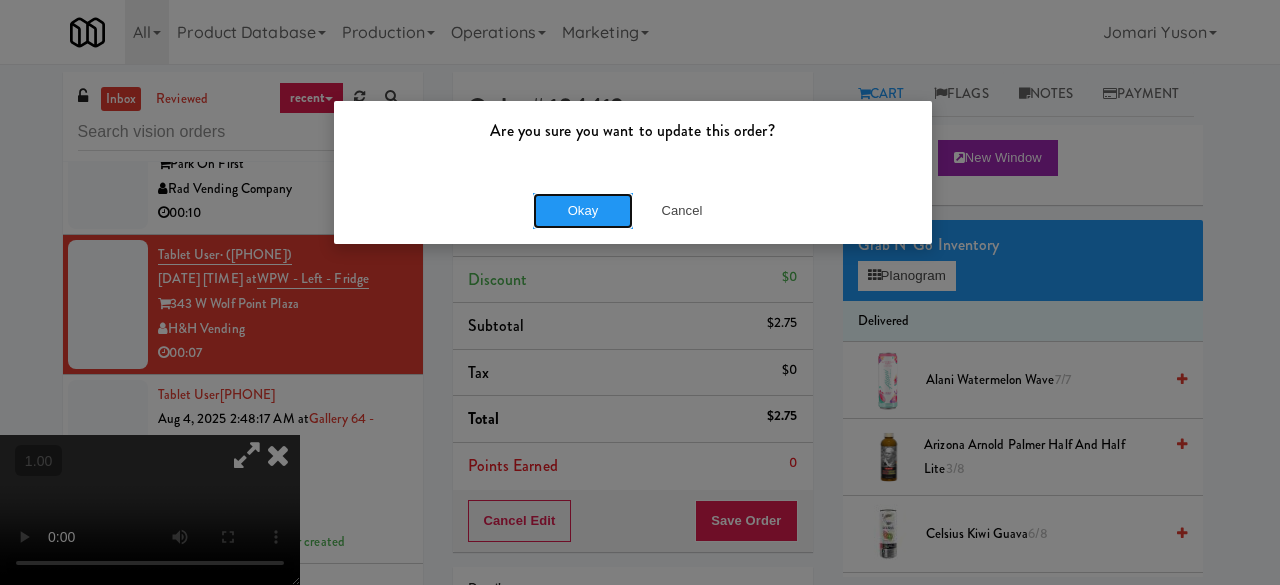 drag, startPoint x: 587, startPoint y: 212, endPoint x: 892, endPoint y: 336, distance: 329.24307 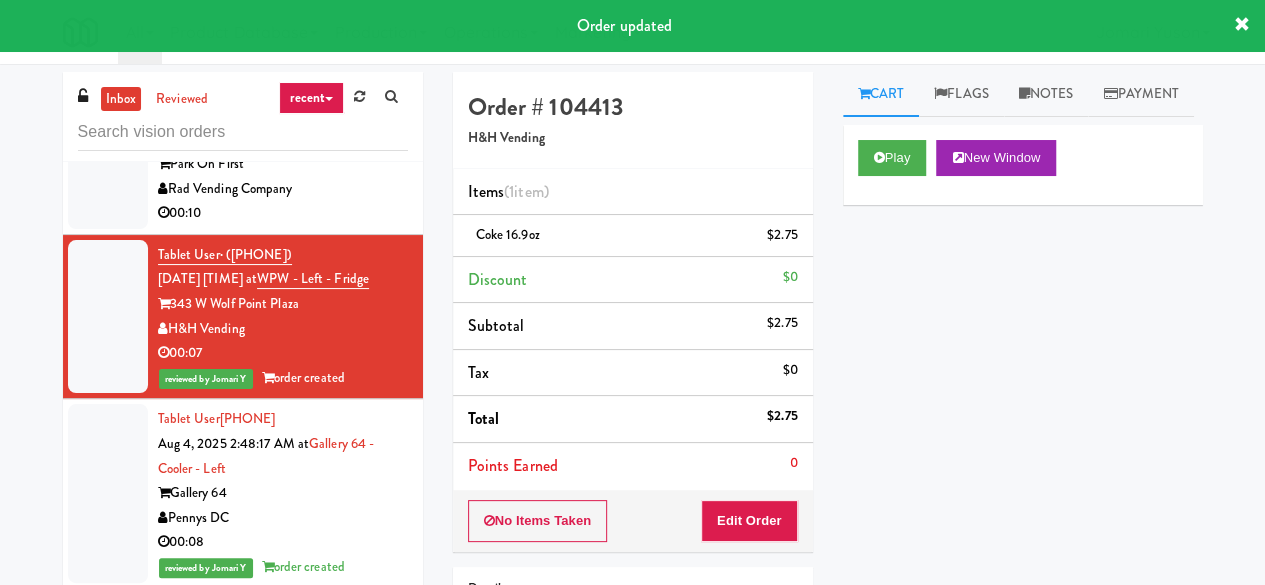 click on "Rad Vending Company" at bounding box center [283, 189] 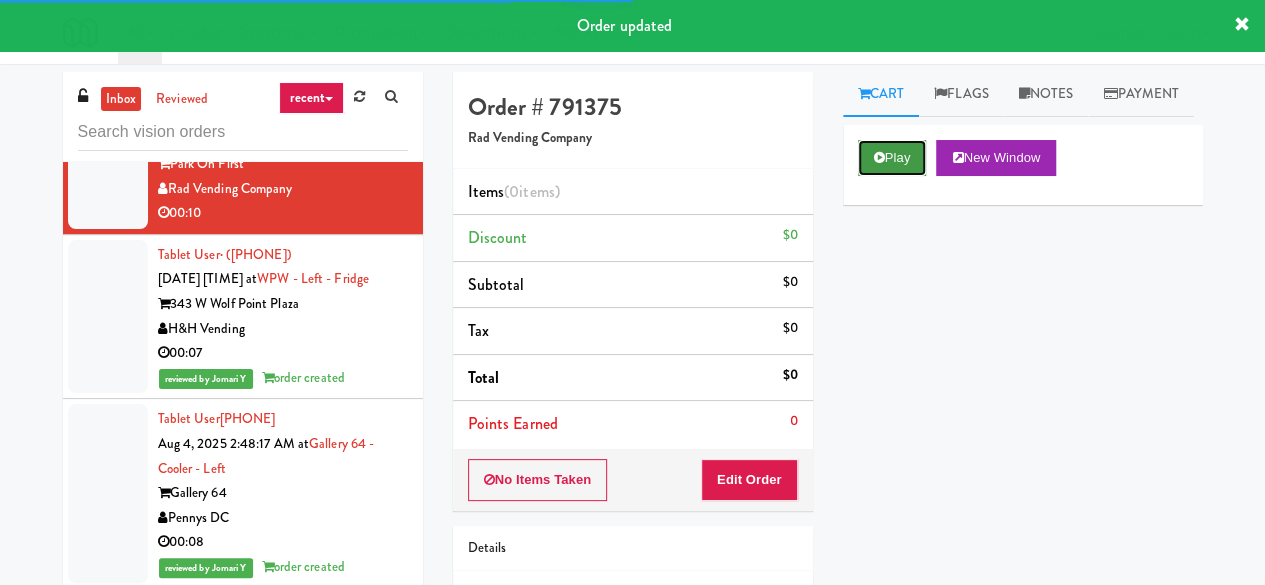 click at bounding box center (879, 157) 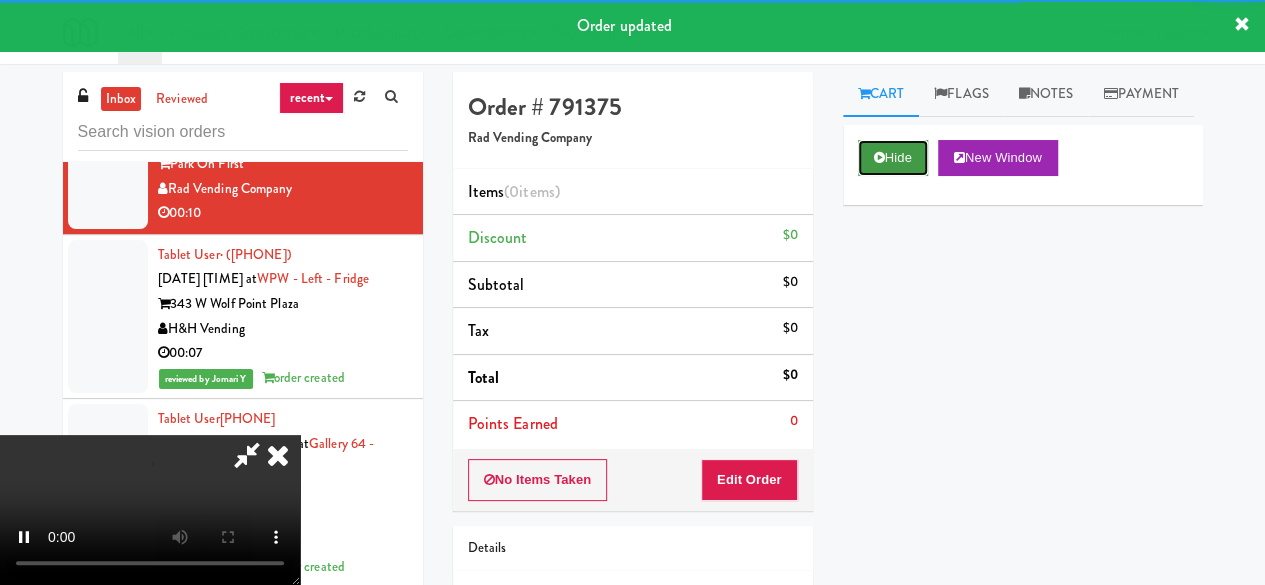 click at bounding box center [879, 157] 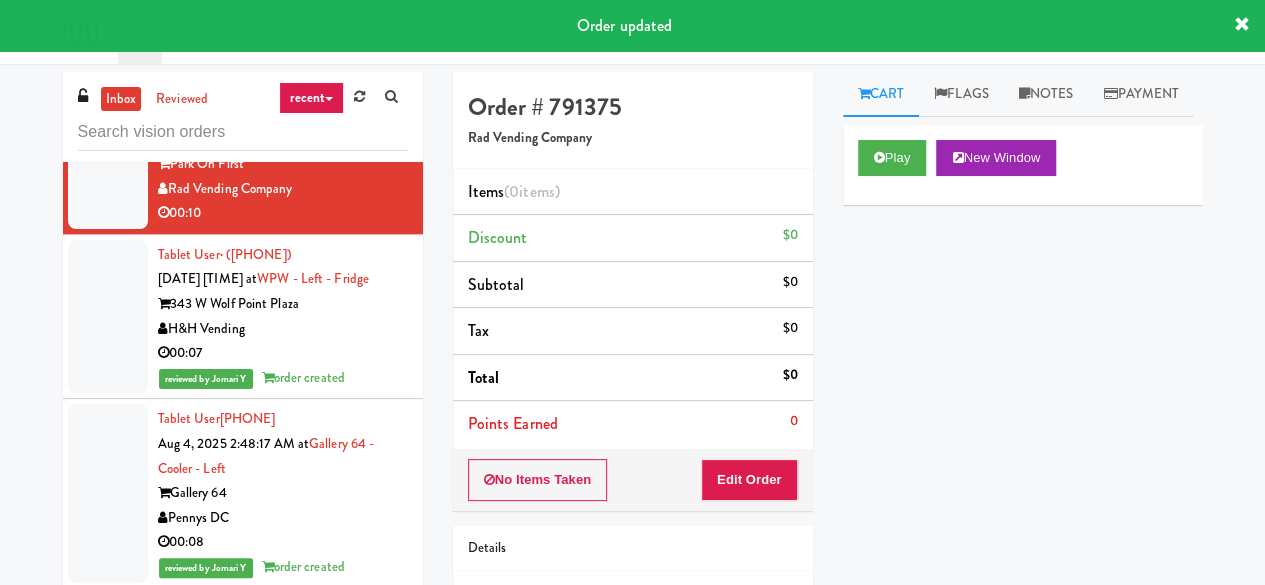 click on "Play  New Window" at bounding box center (1023, 165) 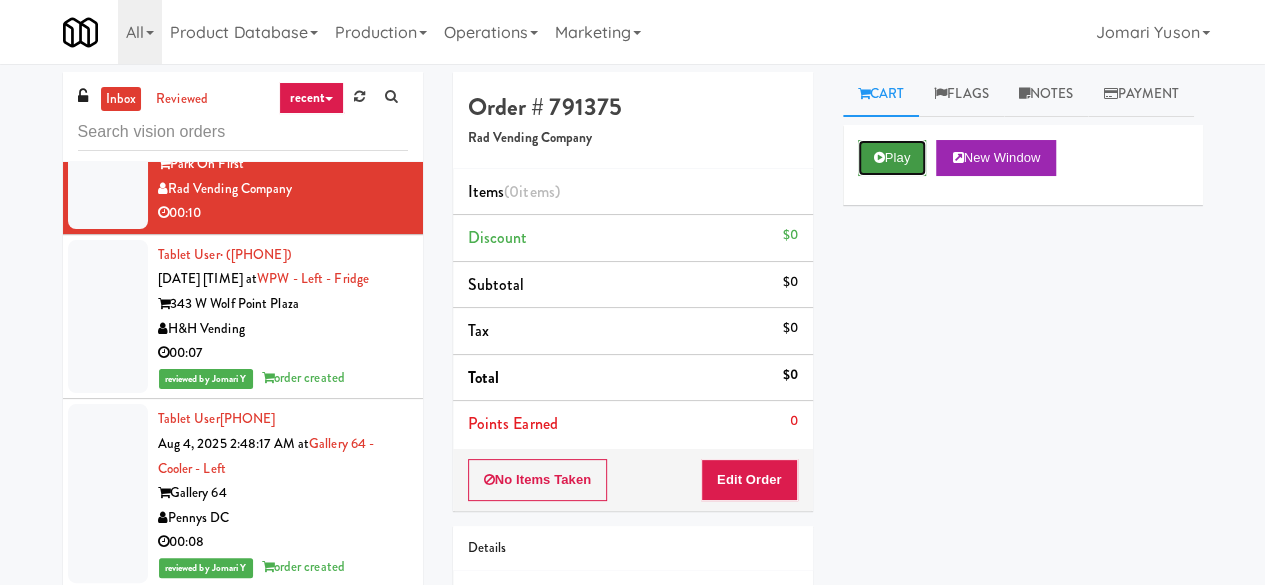 click on "Play" at bounding box center [892, 158] 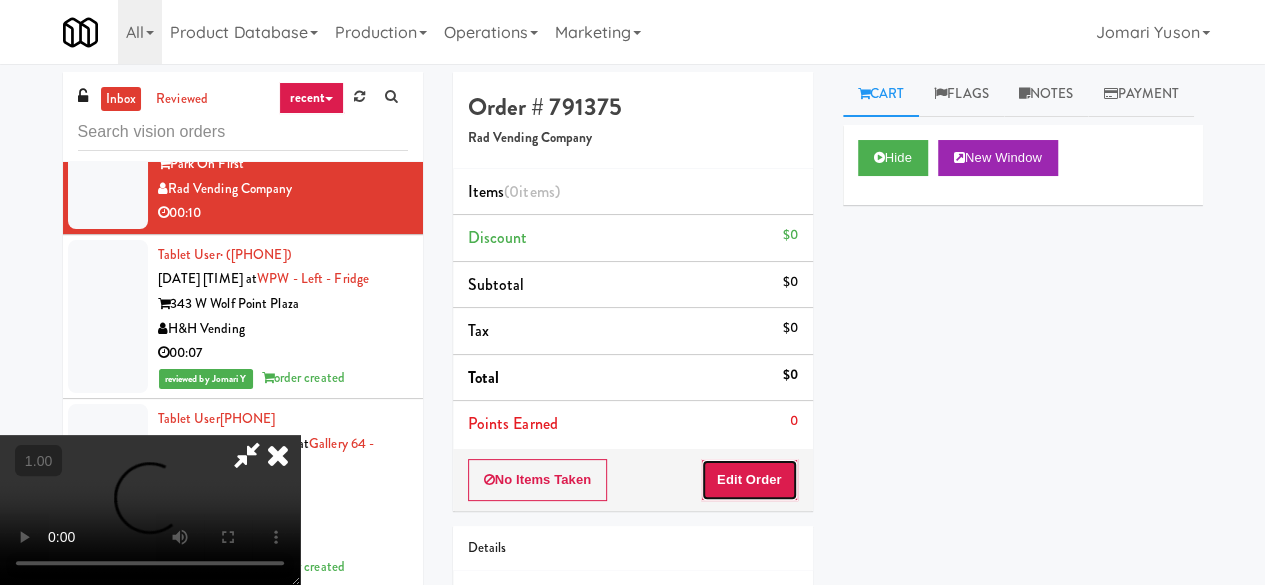 click on "Edit Order" at bounding box center (749, 480) 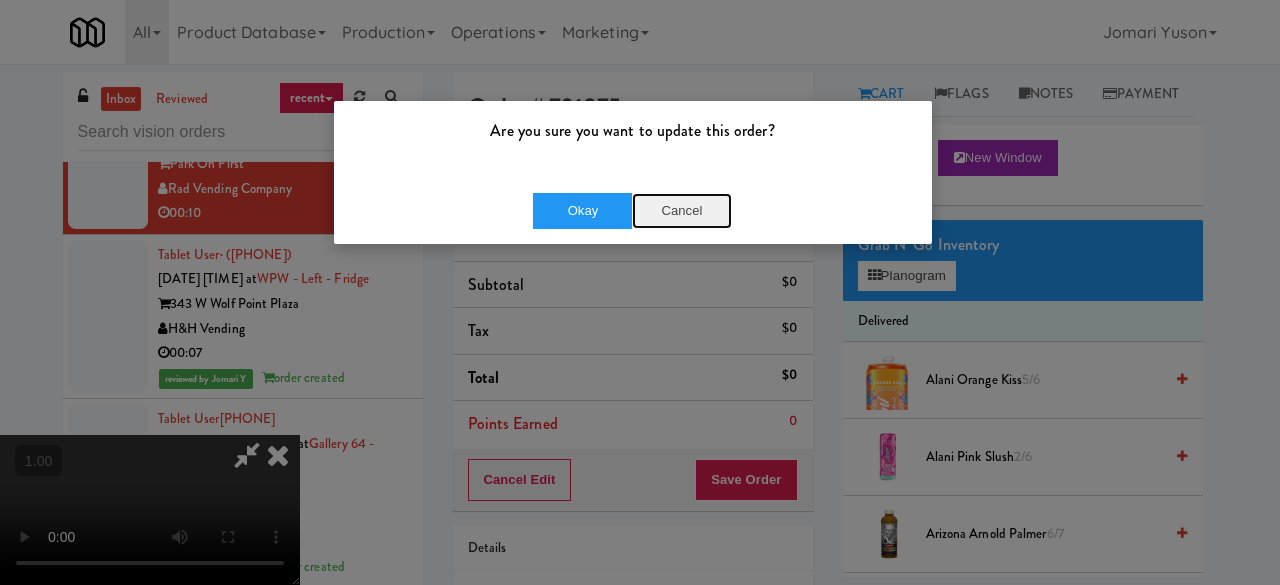 click on "Cancel" at bounding box center (682, 211) 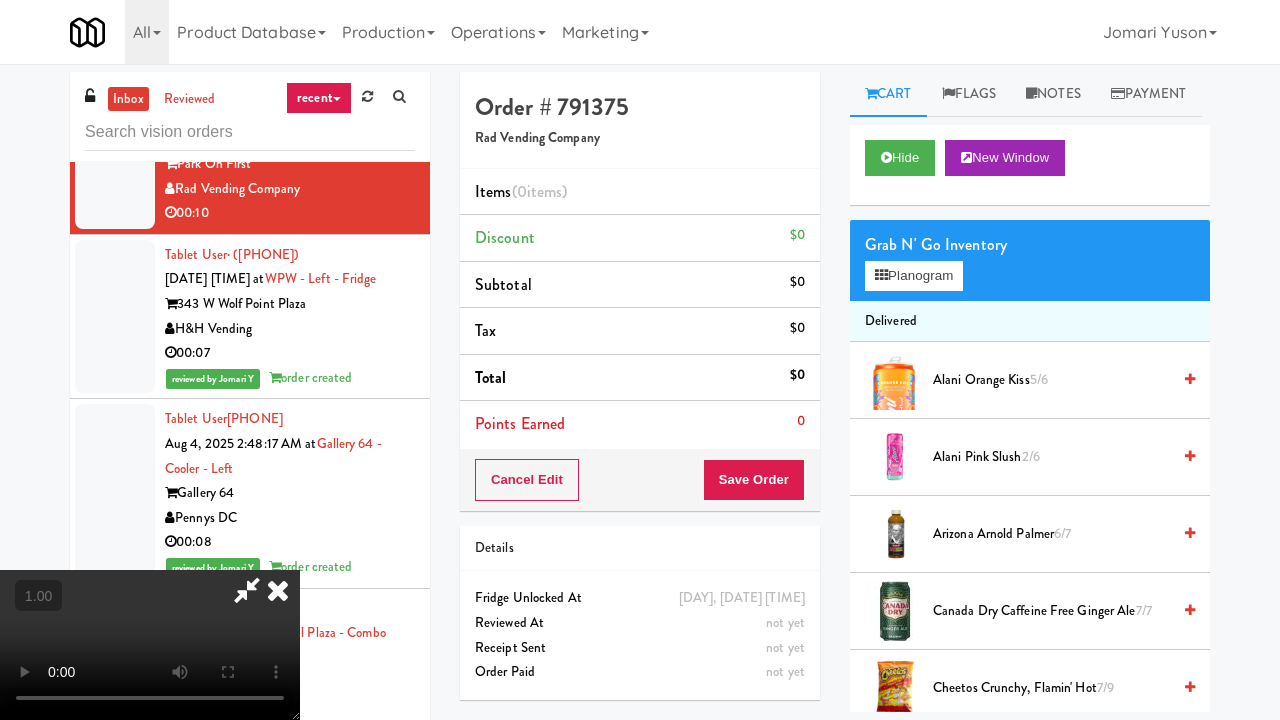 type 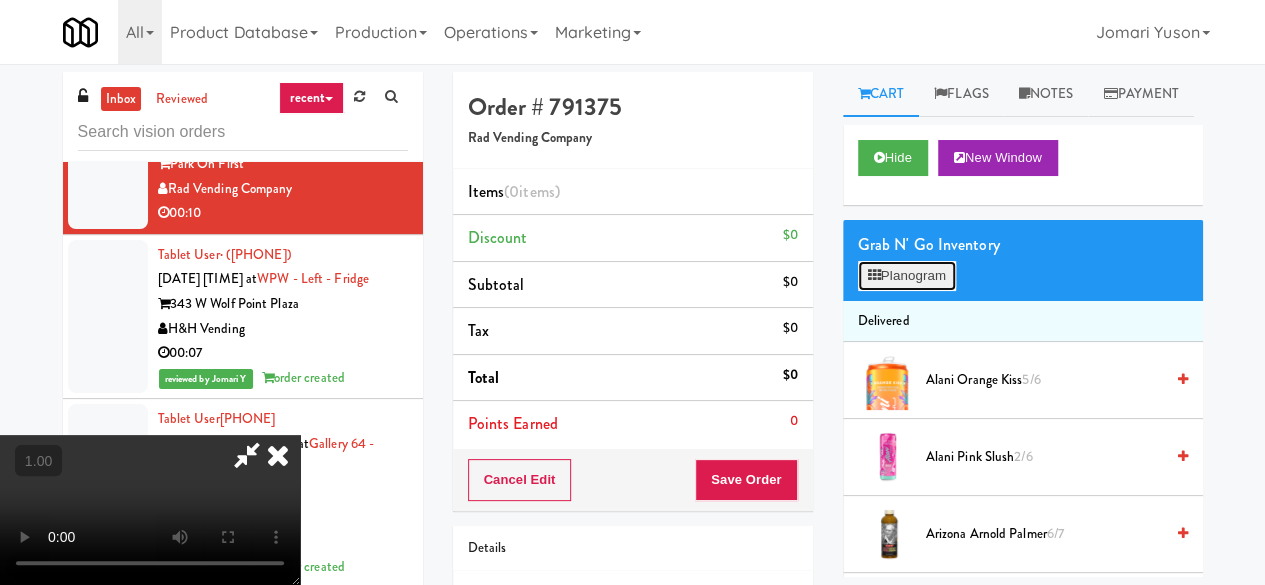 click at bounding box center [874, 275] 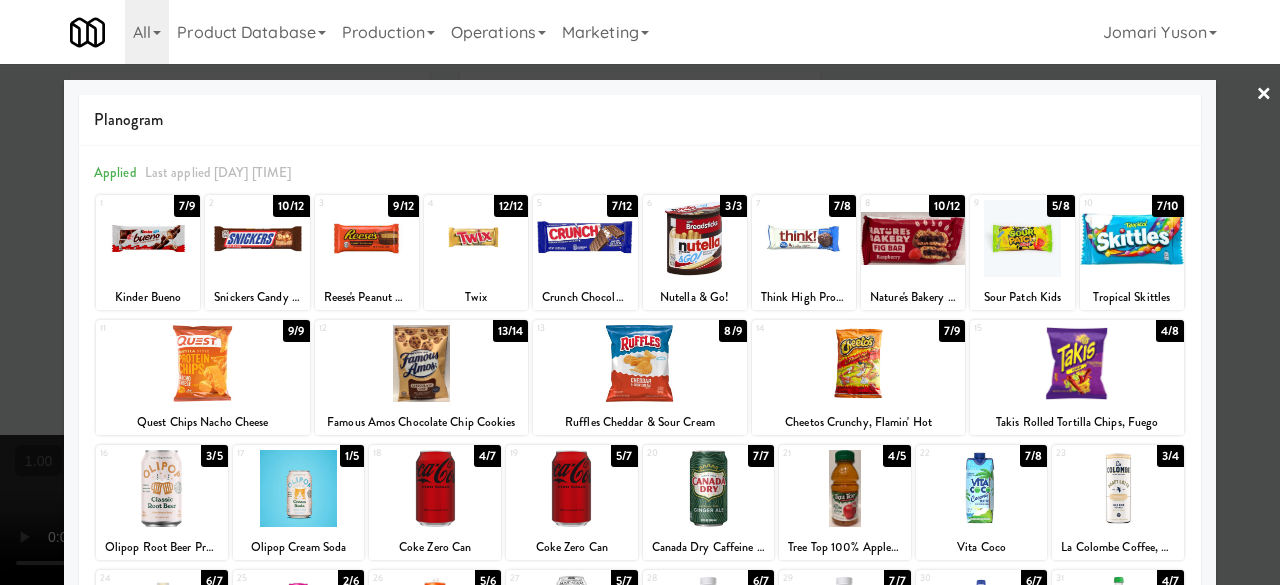 click at bounding box center [476, 238] 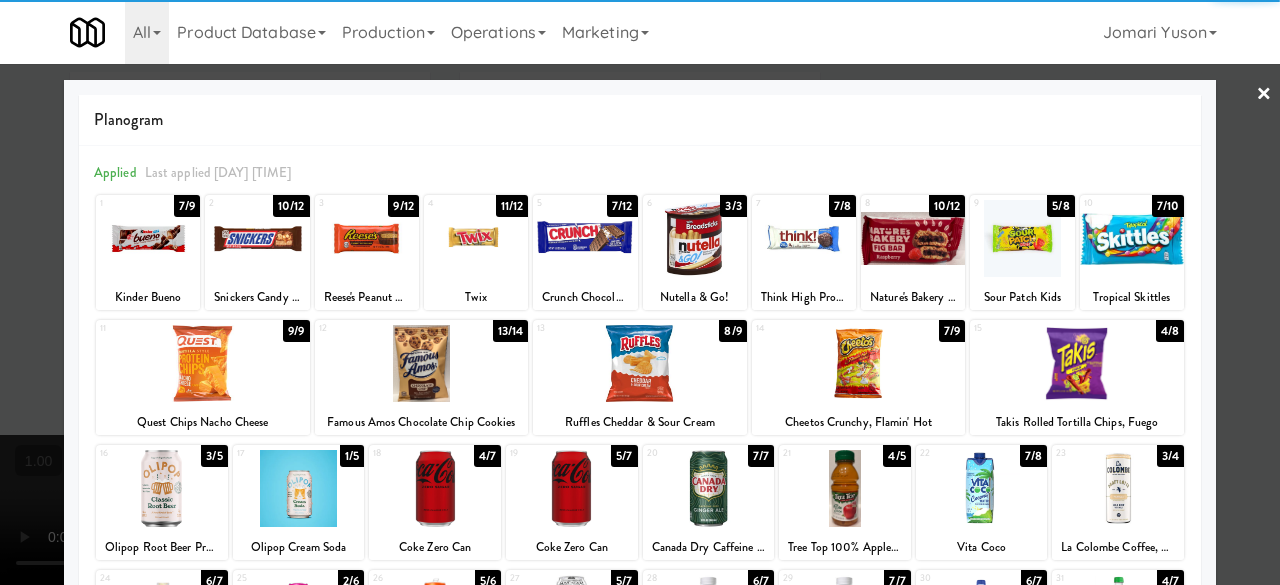 click at bounding box center (1132, 238) 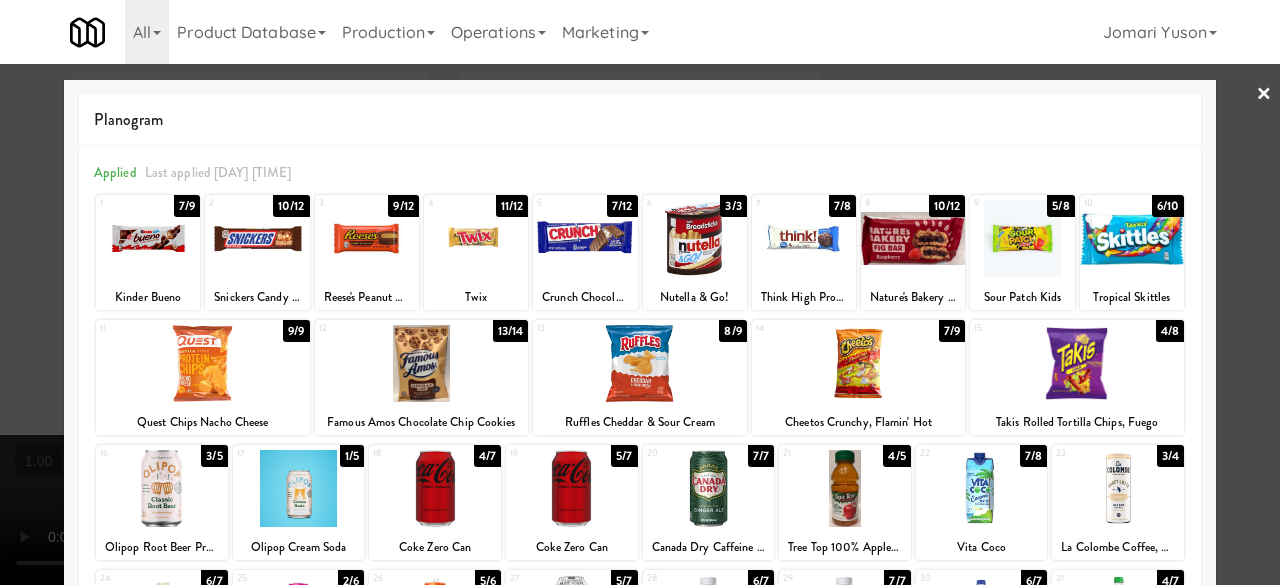 click at bounding box center (640, 363) 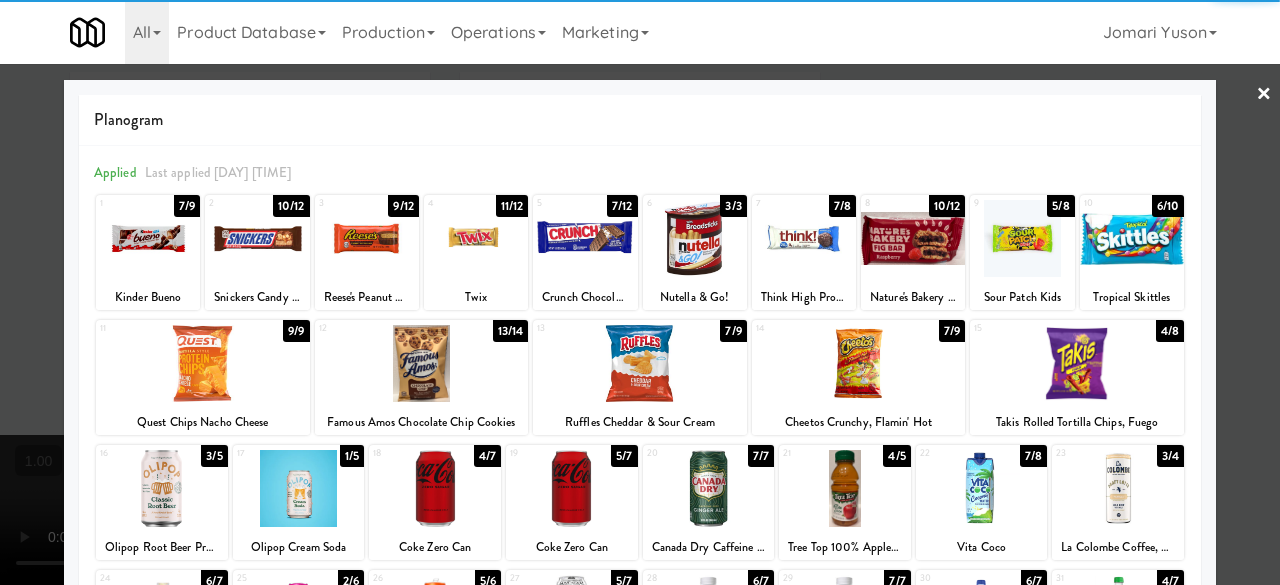 click at bounding box center (476, 238) 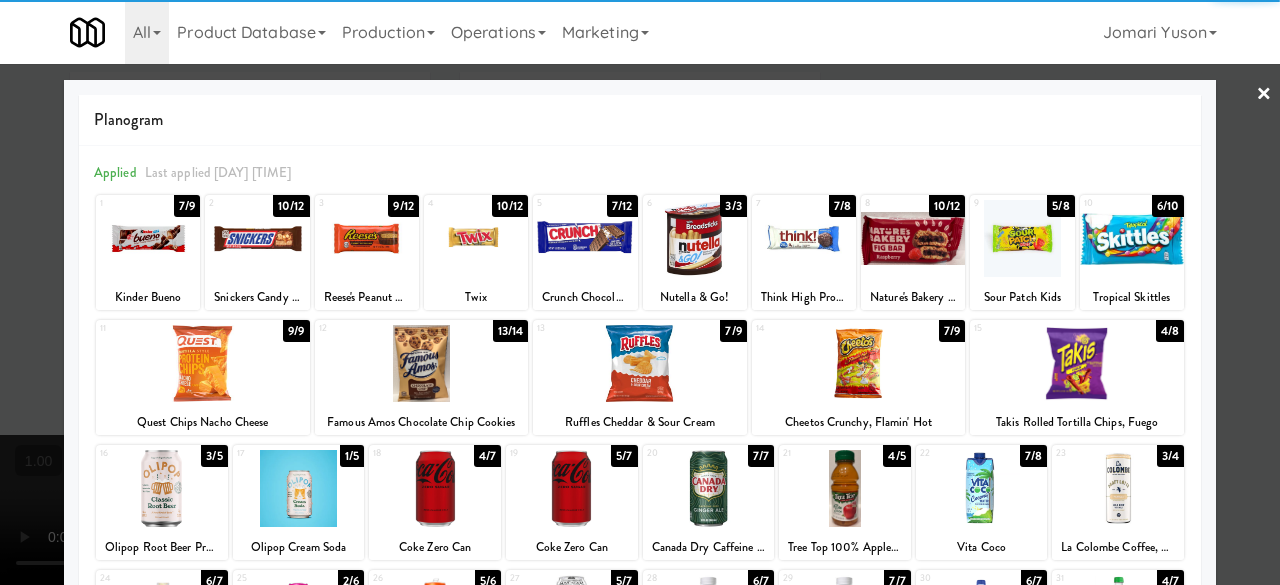 click on "×" at bounding box center (1264, 95) 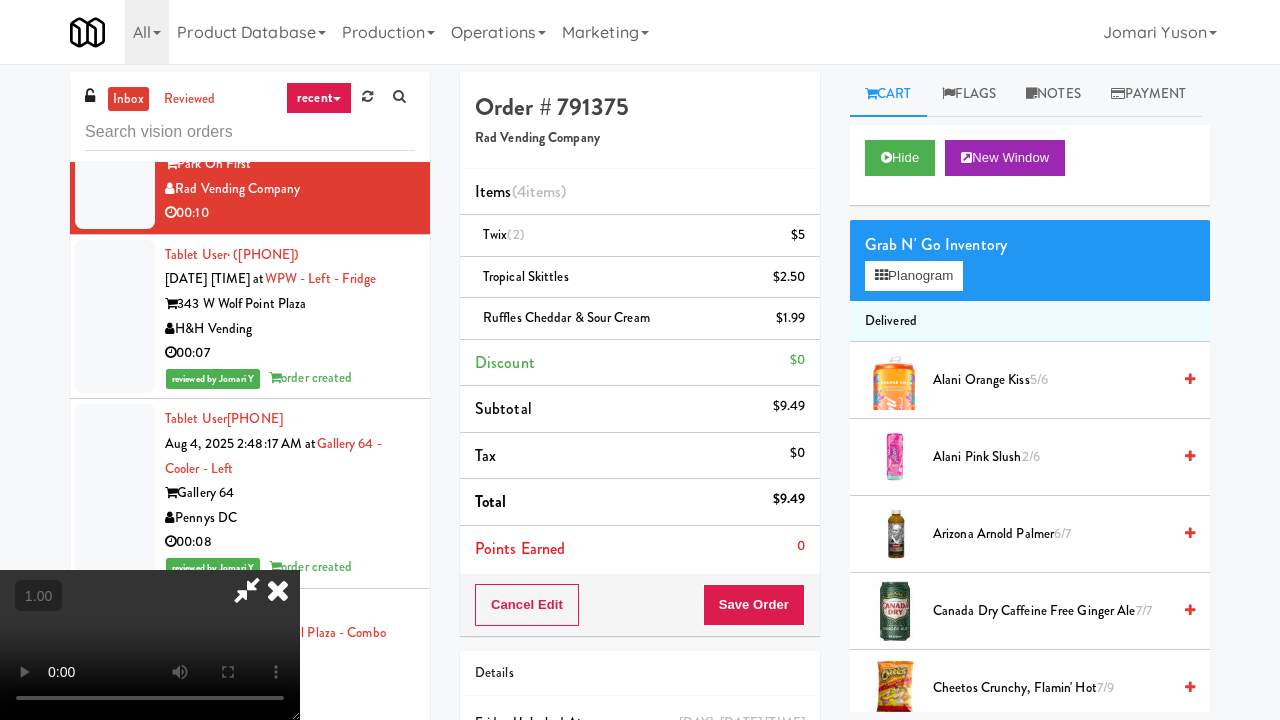 click at bounding box center (150, 645) 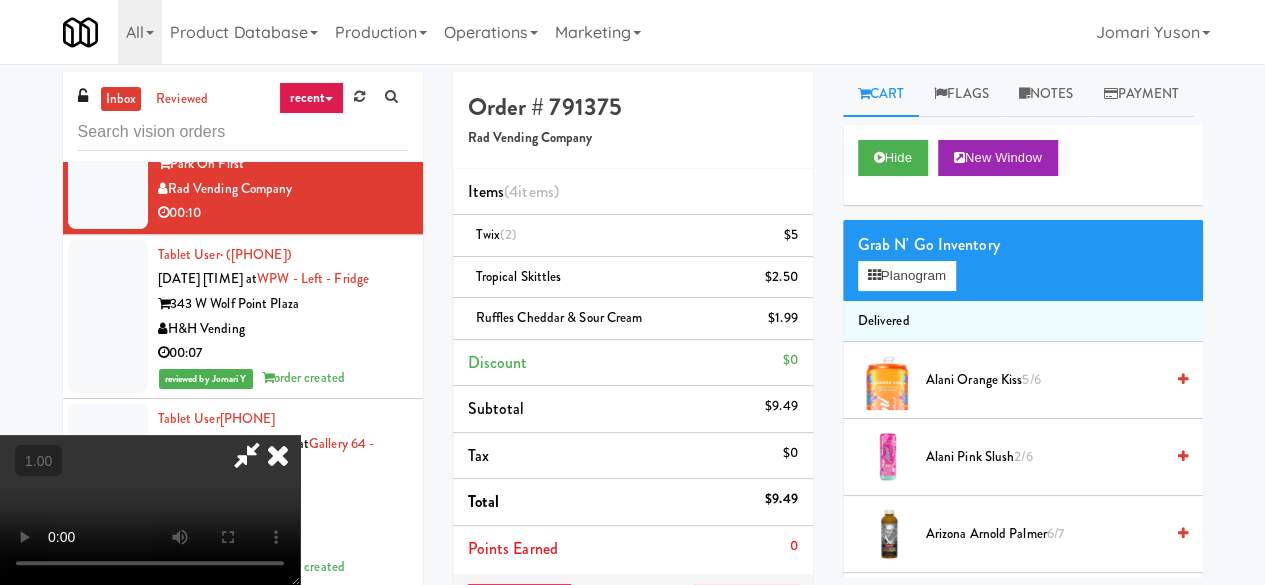 click at bounding box center (278, 455) 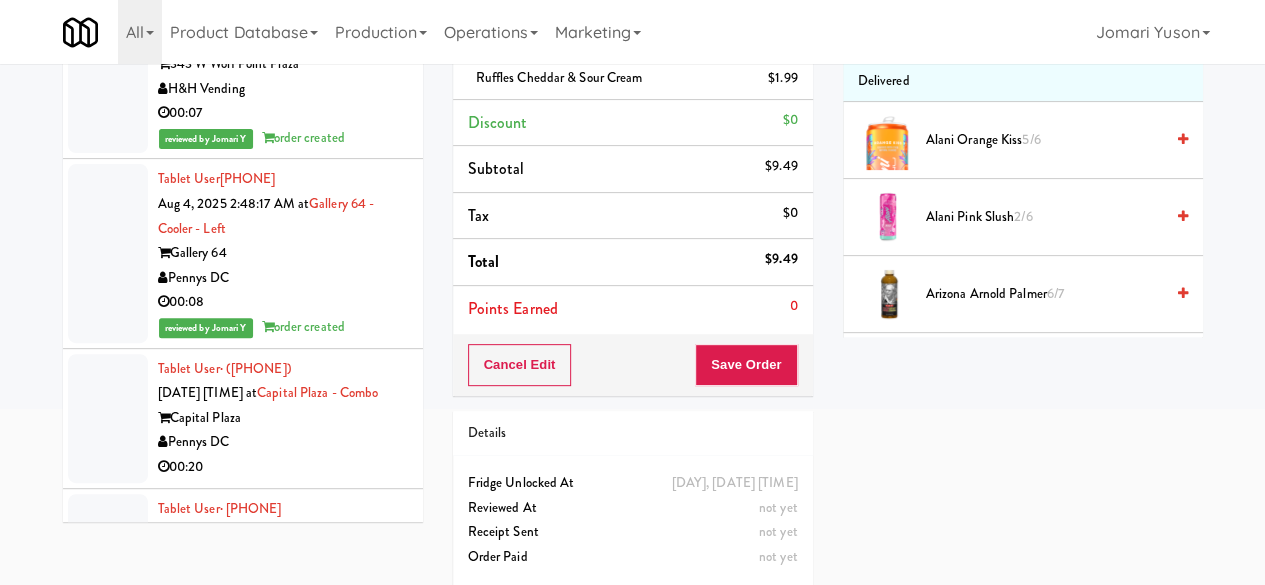 scroll, scrollTop: 250, scrollLeft: 0, axis: vertical 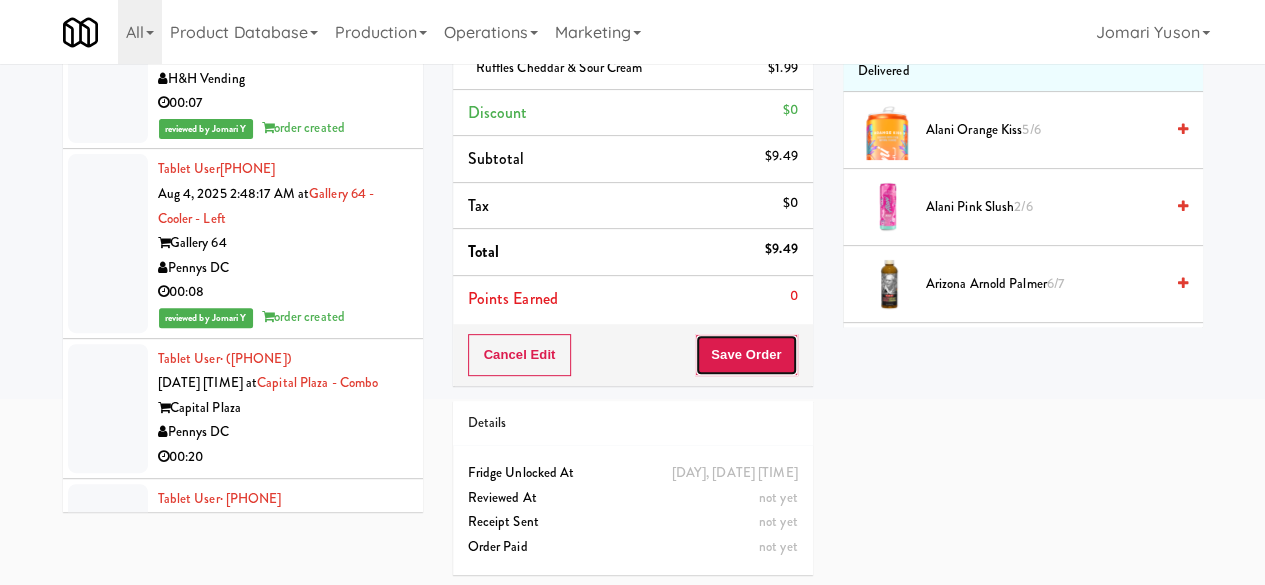 click on "Save Order" at bounding box center [746, 355] 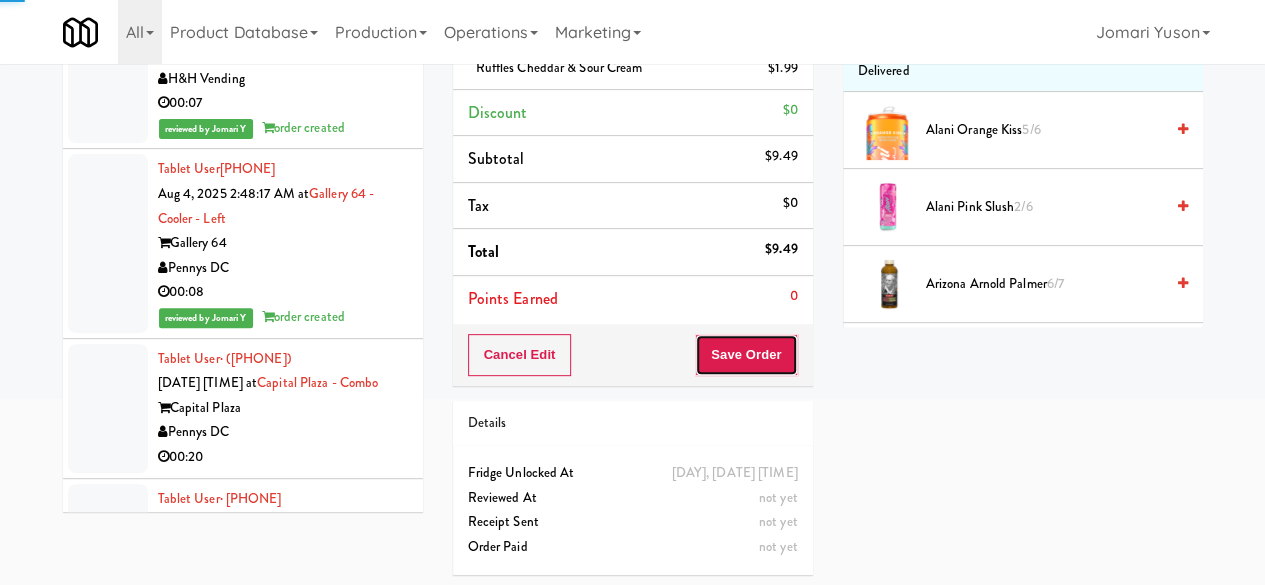 scroll, scrollTop: 0, scrollLeft: 0, axis: both 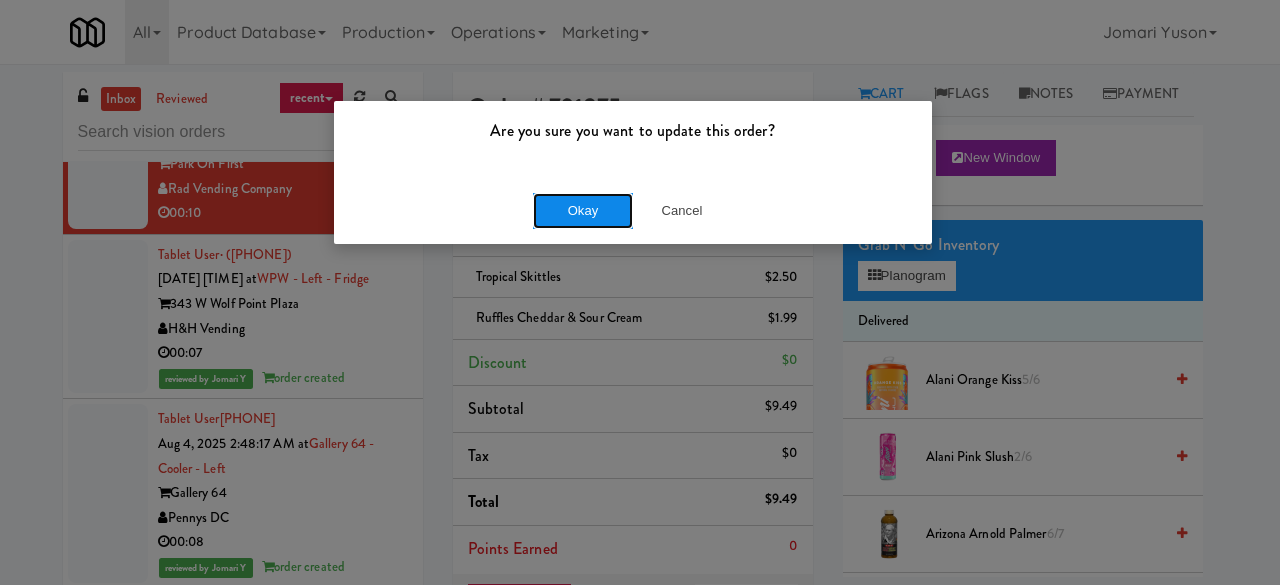 click on "Okay" at bounding box center (583, 211) 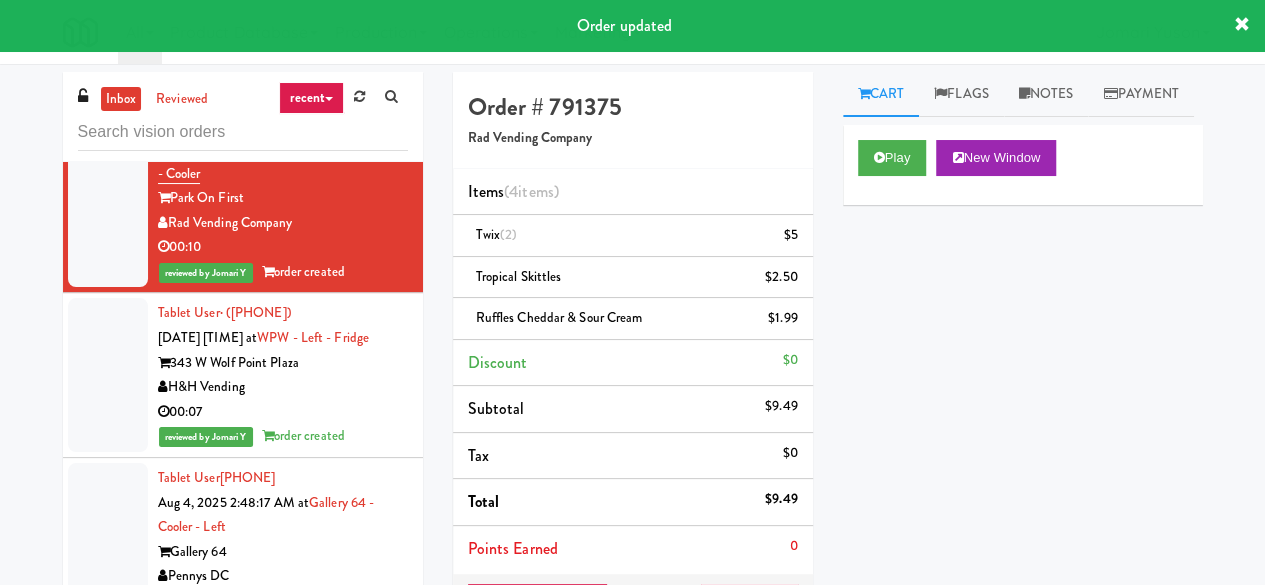 scroll, scrollTop: 3686, scrollLeft: 0, axis: vertical 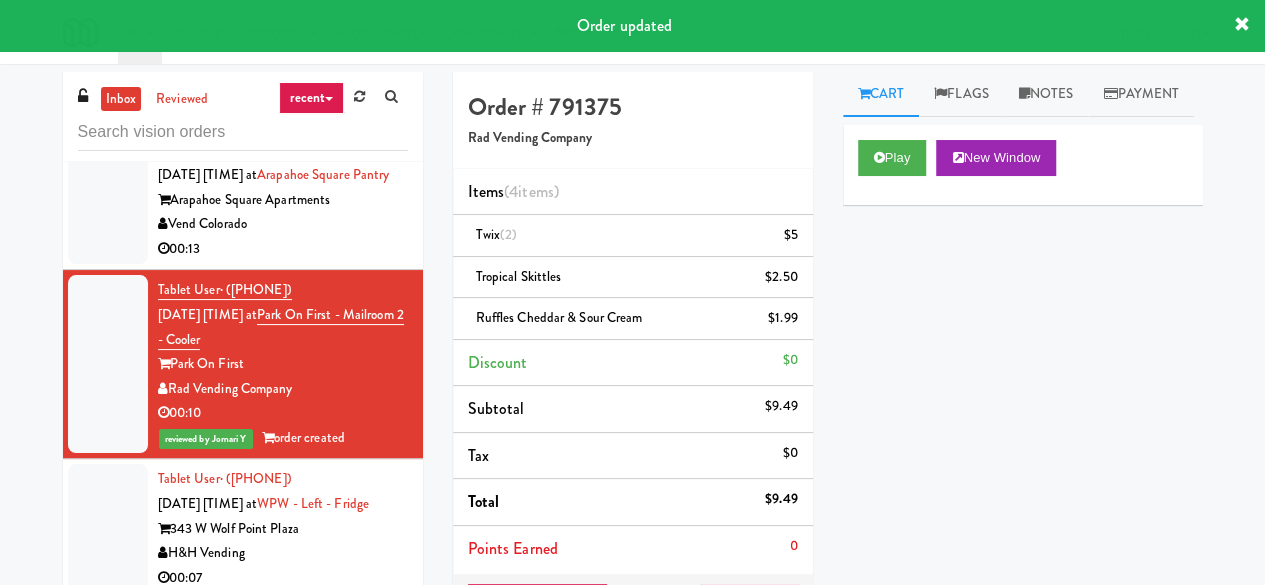 click on "Vend Colorado" at bounding box center [283, 224] 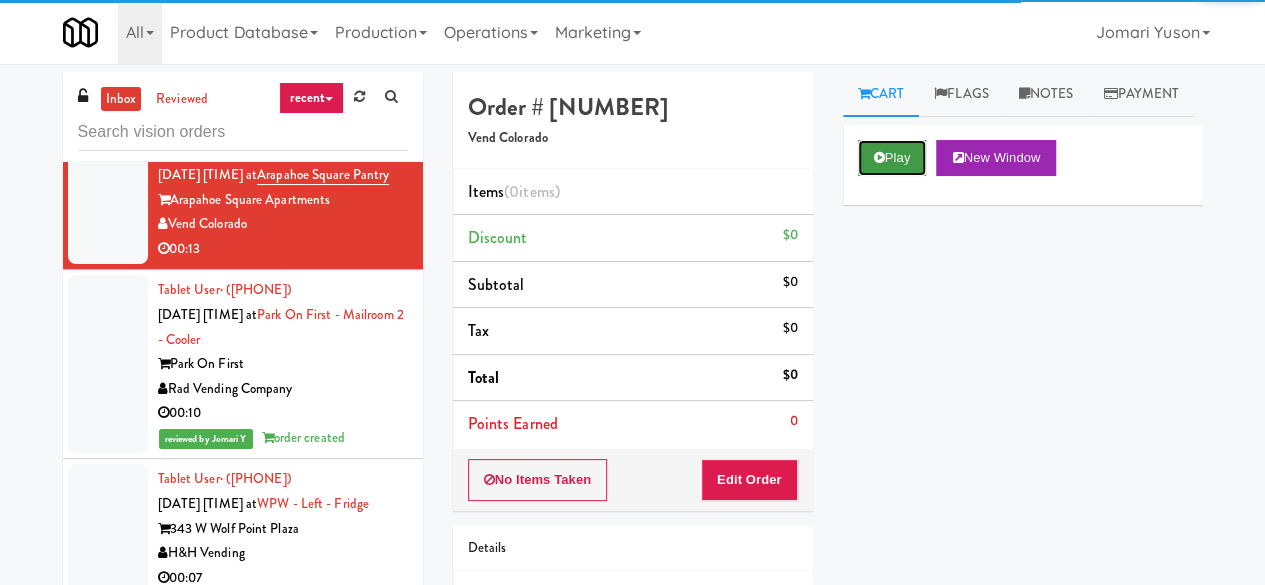 click at bounding box center (879, 157) 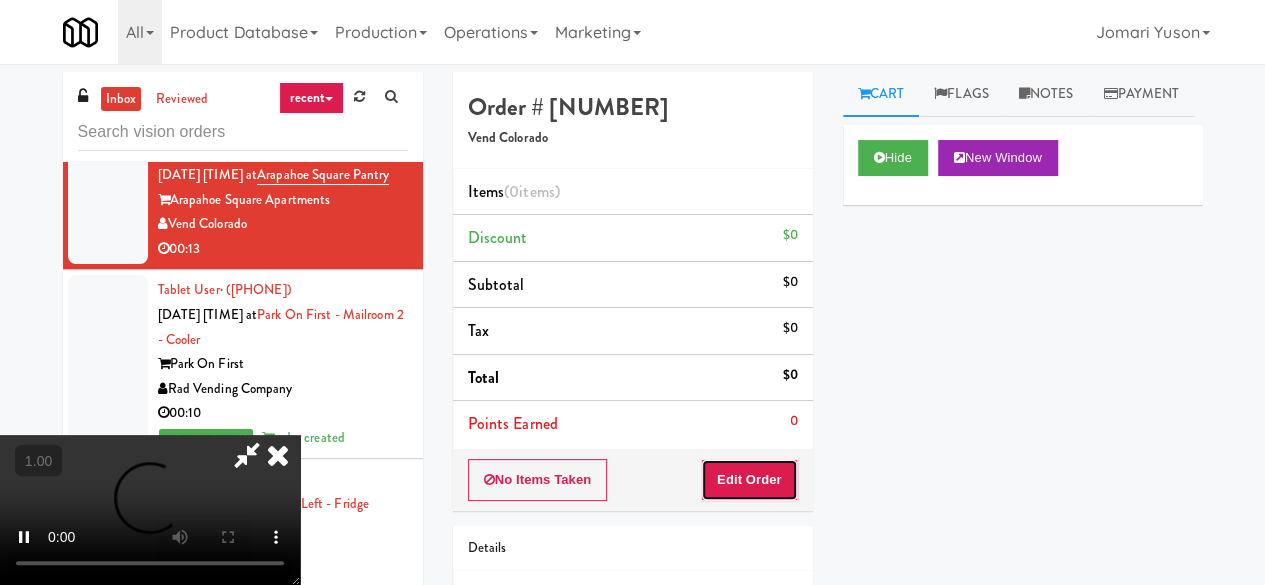 click on "Edit Order" at bounding box center (749, 480) 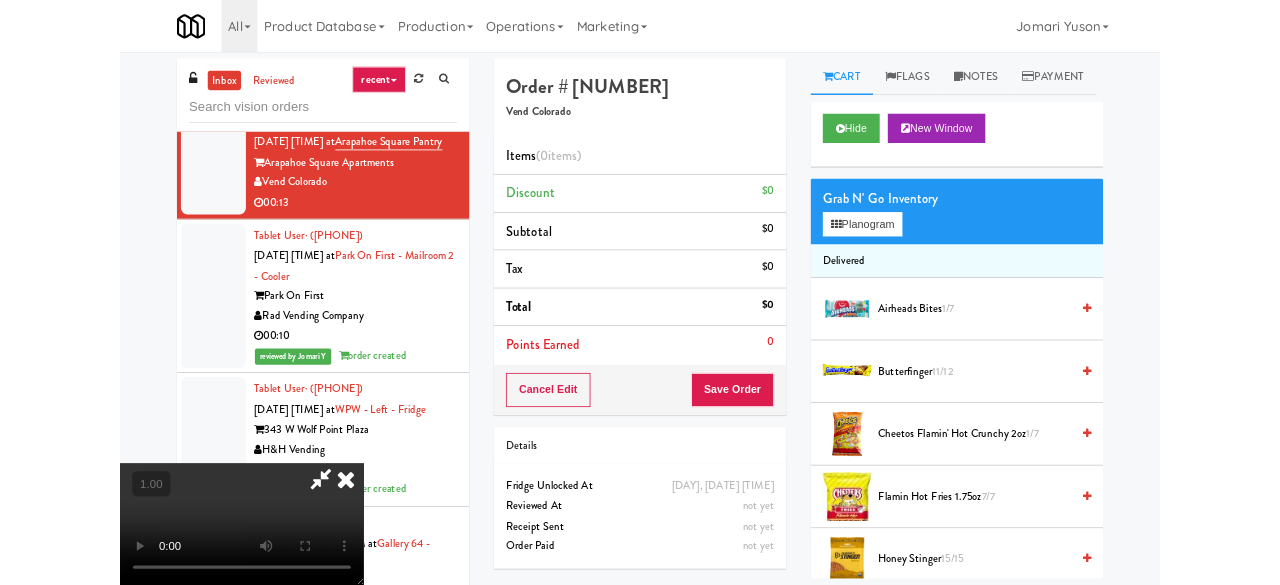 scroll, scrollTop: 41, scrollLeft: 0, axis: vertical 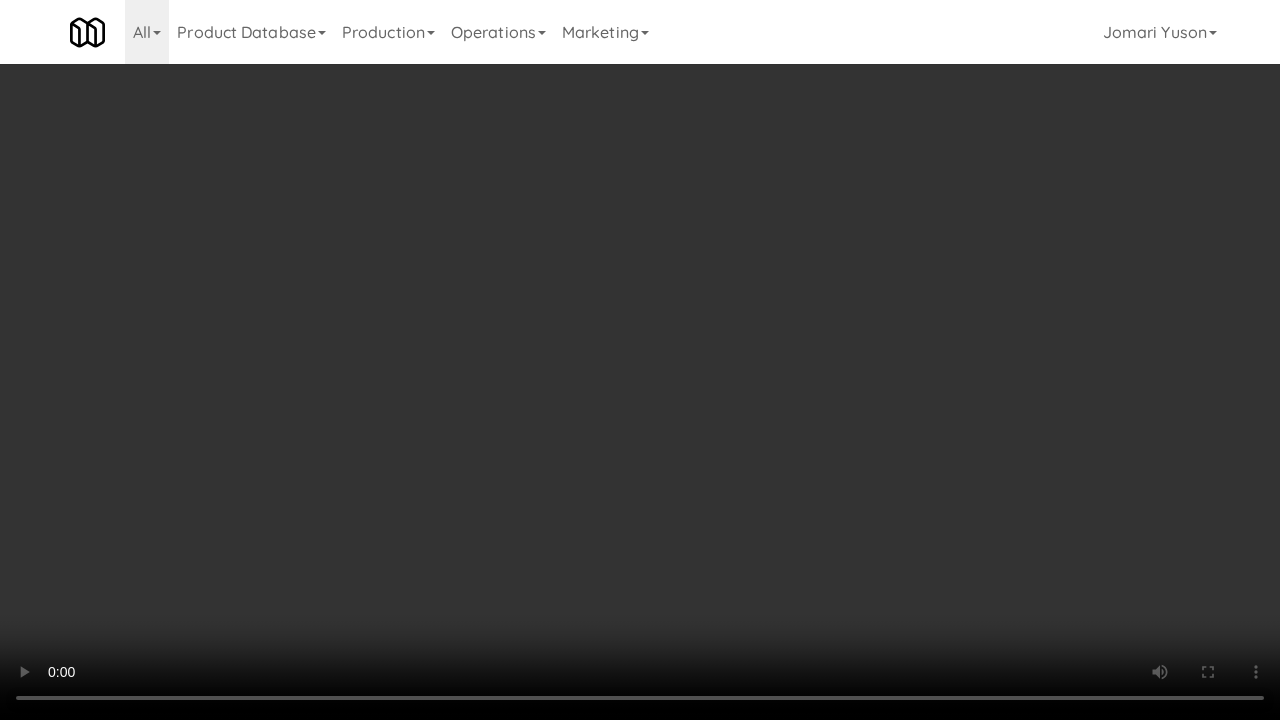 type 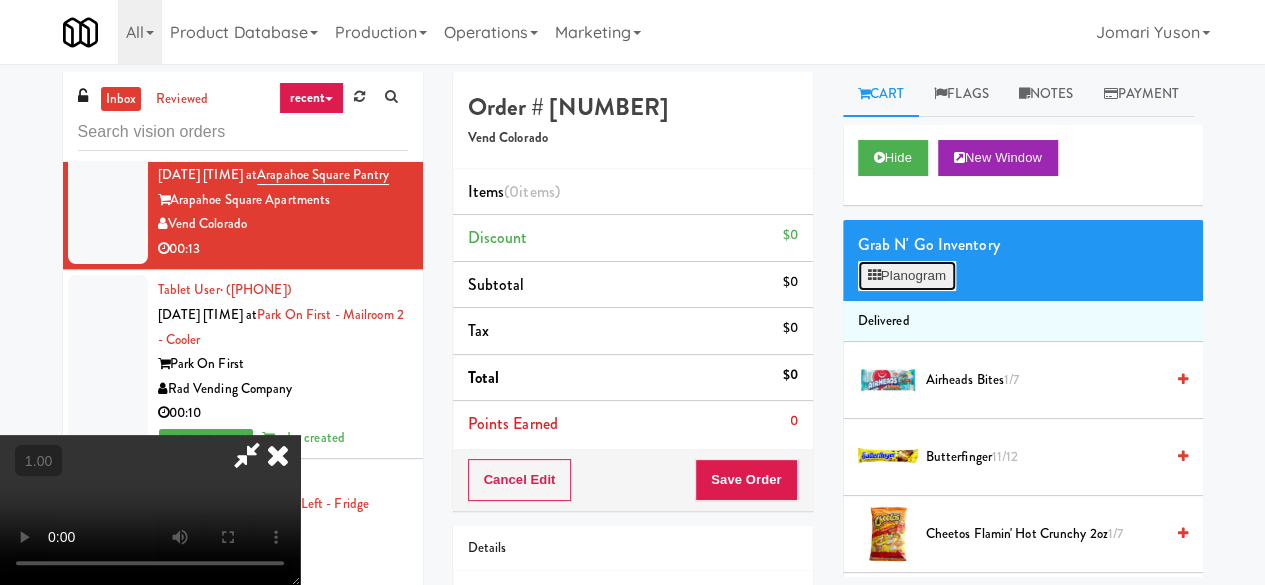 click on "Planogram" at bounding box center (907, 276) 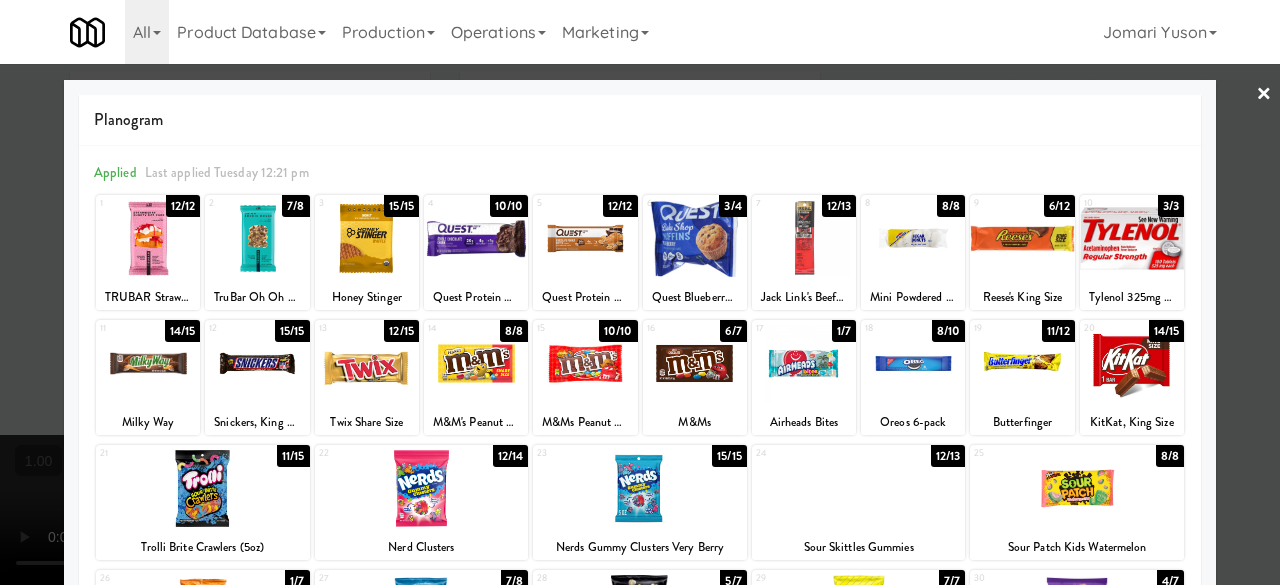 click at bounding box center [804, 238] 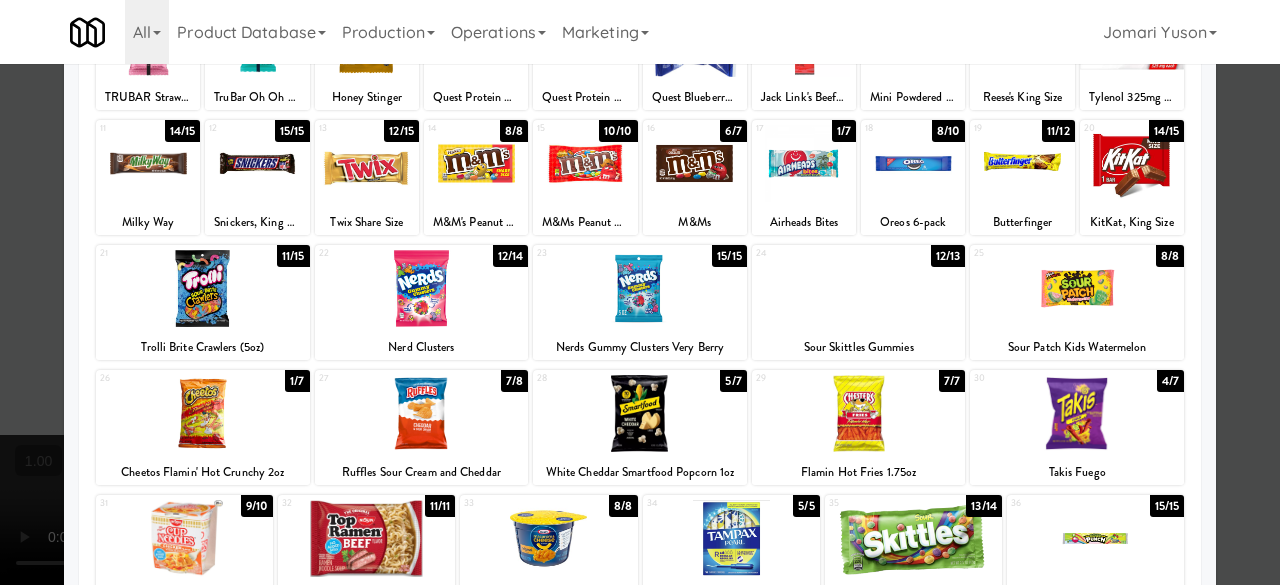 click at bounding box center (1132, 163) 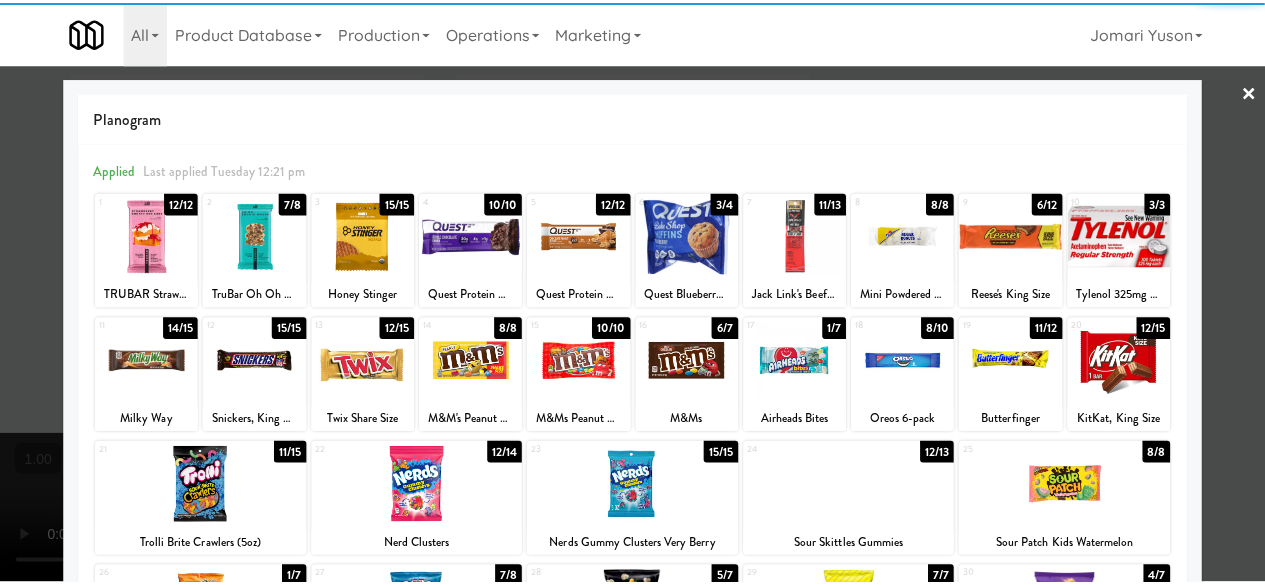 scroll, scrollTop: 0, scrollLeft: 0, axis: both 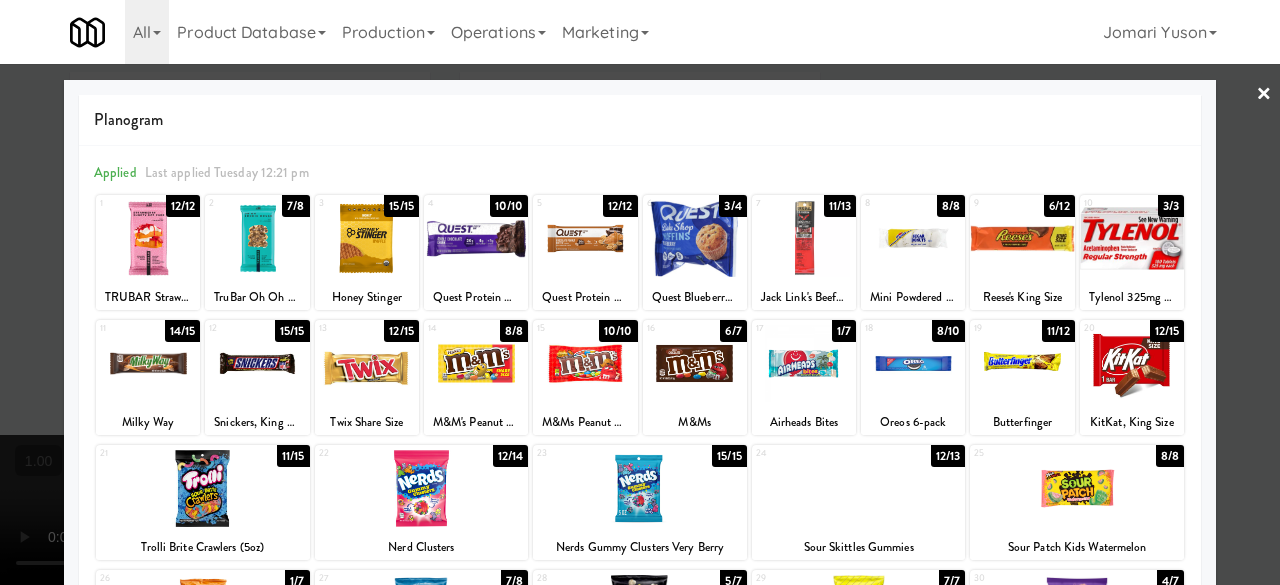 click at bounding box center (257, 363) 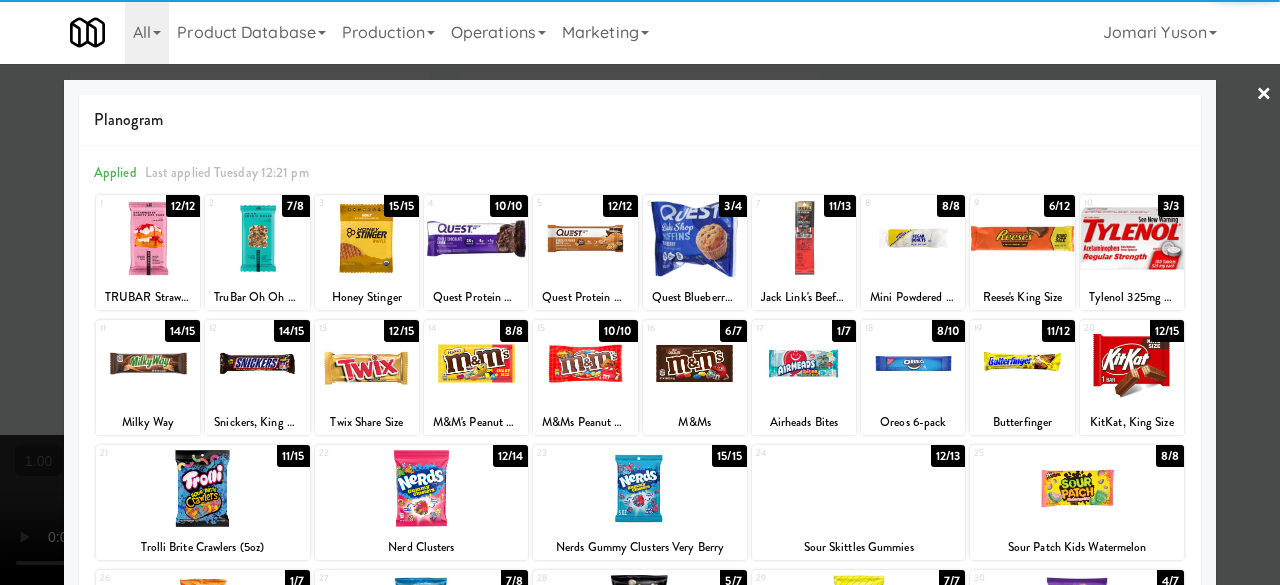 click on "×" at bounding box center [1264, 95] 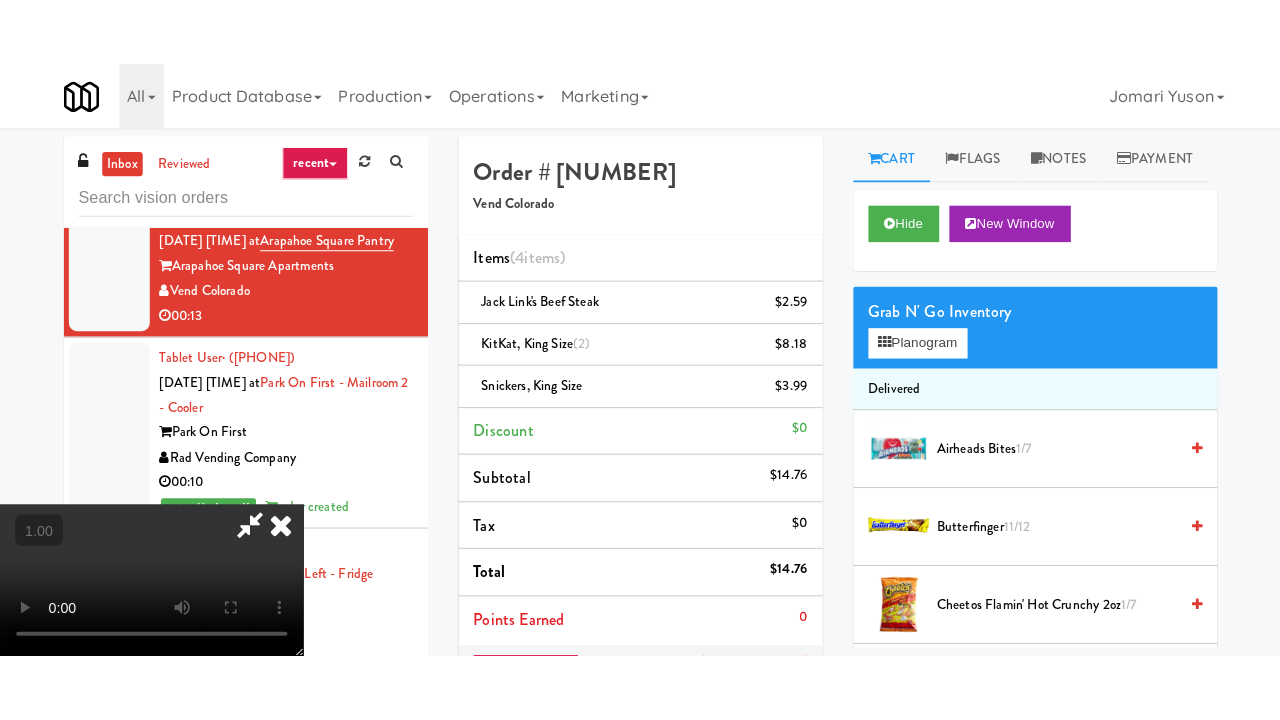 scroll, scrollTop: 41, scrollLeft: 0, axis: vertical 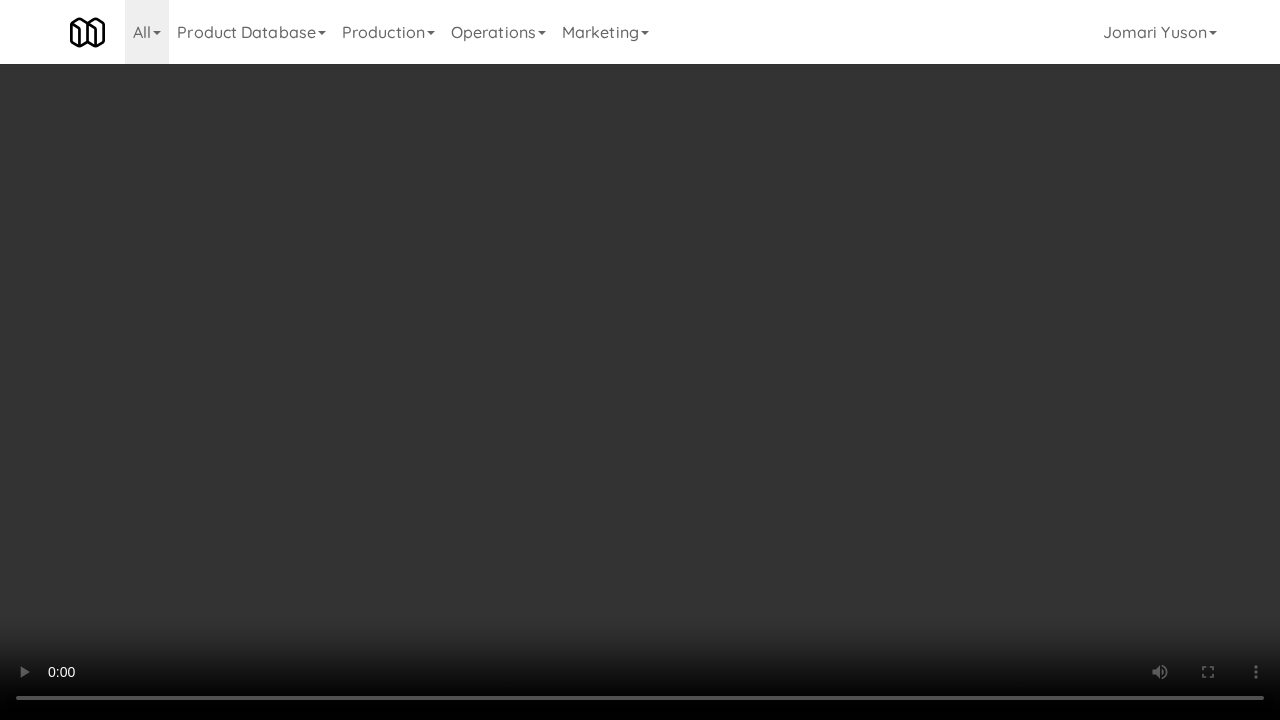 click at bounding box center (640, 360) 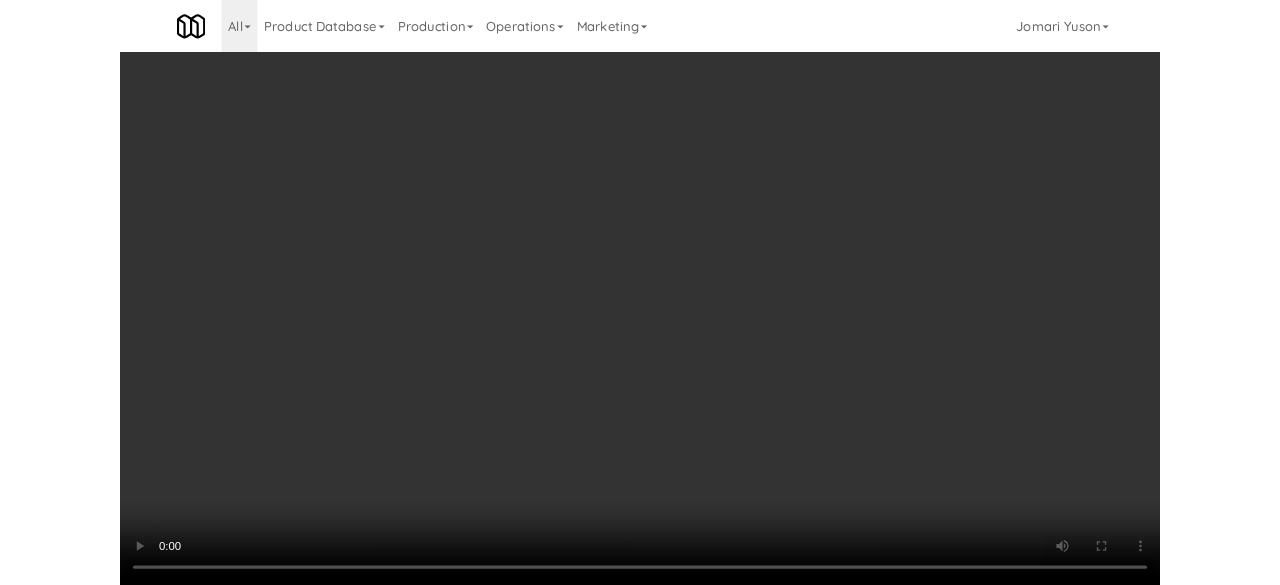 scroll, scrollTop: 14, scrollLeft: 0, axis: vertical 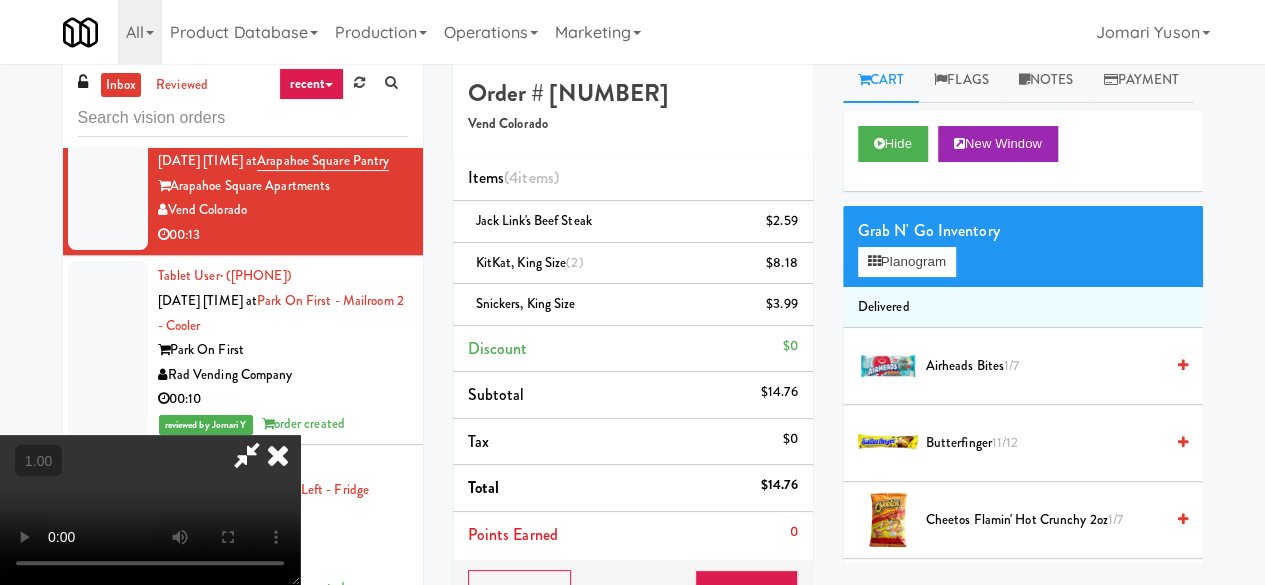 click on "Order # 501740 Vend Colorado Items  (4  items ) Jack Link's Beef Steak  $2.59 KitKat, King Size  (2) $8.18 Snickers, King Size  $3.99 Discount  $0 Subtotal $14.76 Tax $0 Total $14.76 Points Earned  0 Cancel Edit Save Order Details Monday, August 4th 2025 2:45:20 AM Fridge Unlocked At not yet Reviewed At not yet Receipt Sent not yet Order Paid  Cart  Flags  Notes  Payment  Hide  New Window Grab N' Go Inventory  Planogram Delivered  Airheads Bites  1/7 Butterfinger  11/12 Cheetos Flamin' Hot Crunchy 2oz  1/7 Flamin Hot Fries 1.75oz  7/7 Honey Stinger  15/15 Jack Link's Beef Steak  11/13 KitKat, King Size  12/15 Kraft Mac & Cheese Cups  8/8 Milky Way  14/15 Mini Powdered Sugar Donuts, Duchess  8/8 M&Ms  6/7 M&Ms Peanut Butter  10/10 M&M's Peanut Share Size  8/8 Nerd Clusters  12/14 Nerds Gummy Clusters Very Berry  15/15 Nissin Cup Noodles Chicken  9/10 Nissin Ramen Noodle Beef Flavor Soup  11/11 Oreos 6-pack  8/10 Quest Blueberry Bake Shop Muffin  3/4 Quest Protein Bar - Chocolate Peanut Butter  12/12 7/8" at bounding box center [828, 442] 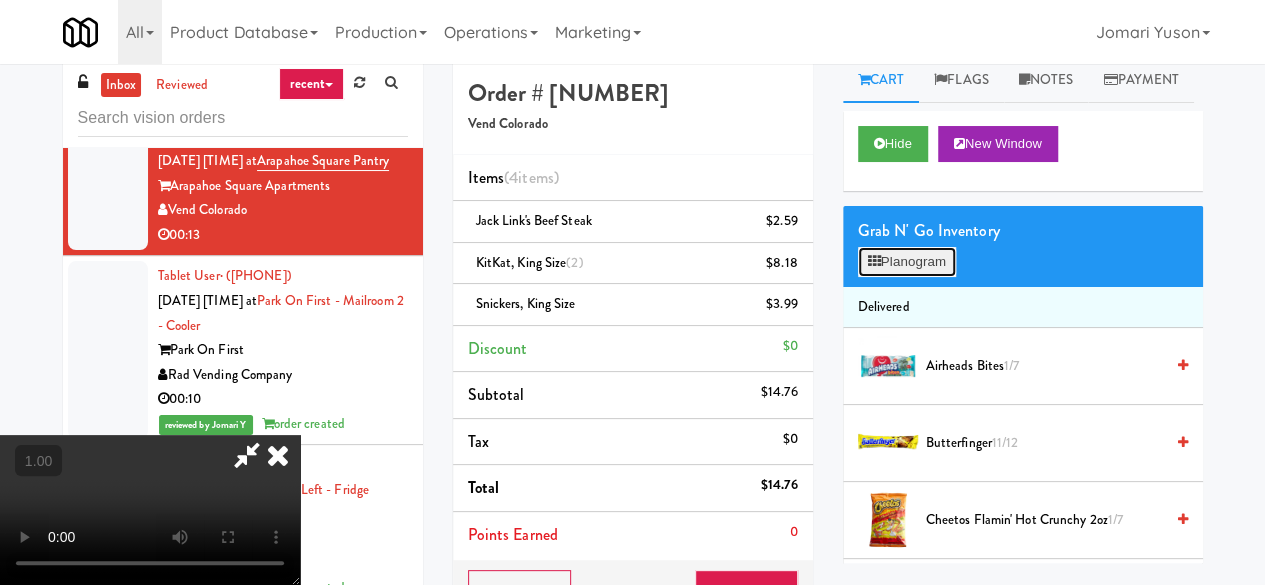 click on "Planogram" at bounding box center [907, 262] 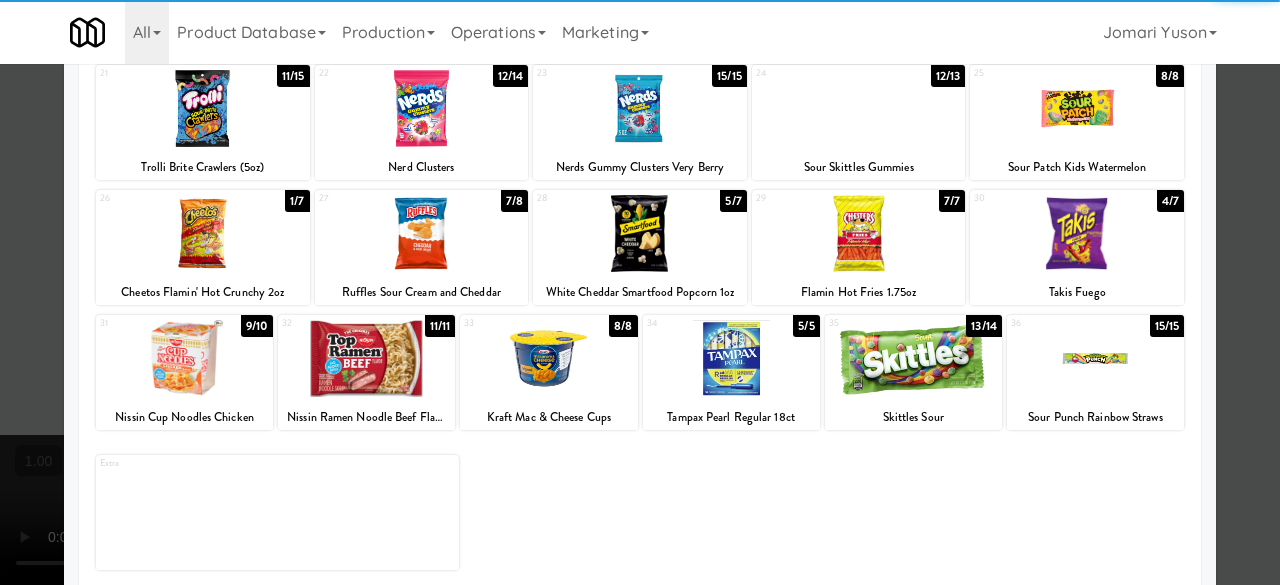 scroll, scrollTop: 396, scrollLeft: 0, axis: vertical 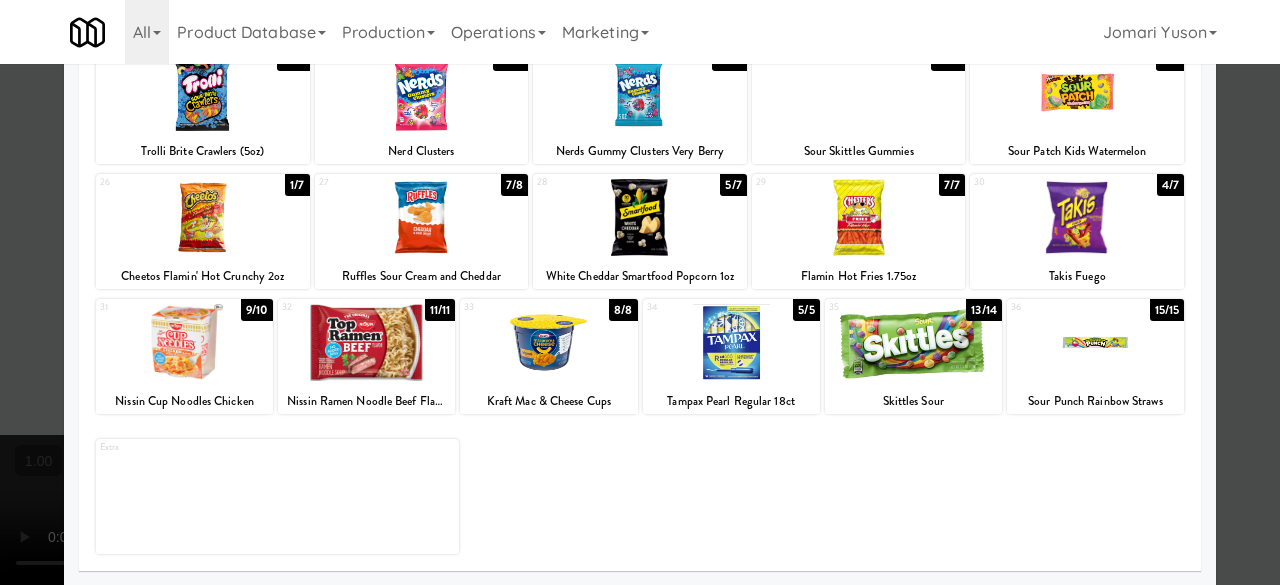 click at bounding box center (548, 342) 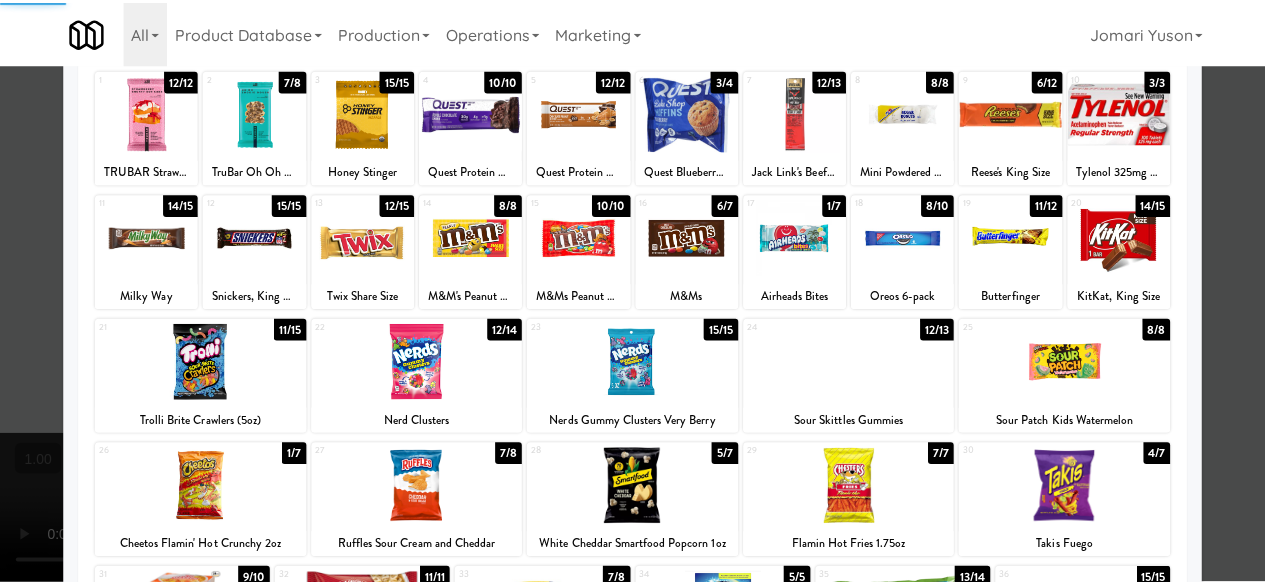 scroll, scrollTop: 0, scrollLeft: 0, axis: both 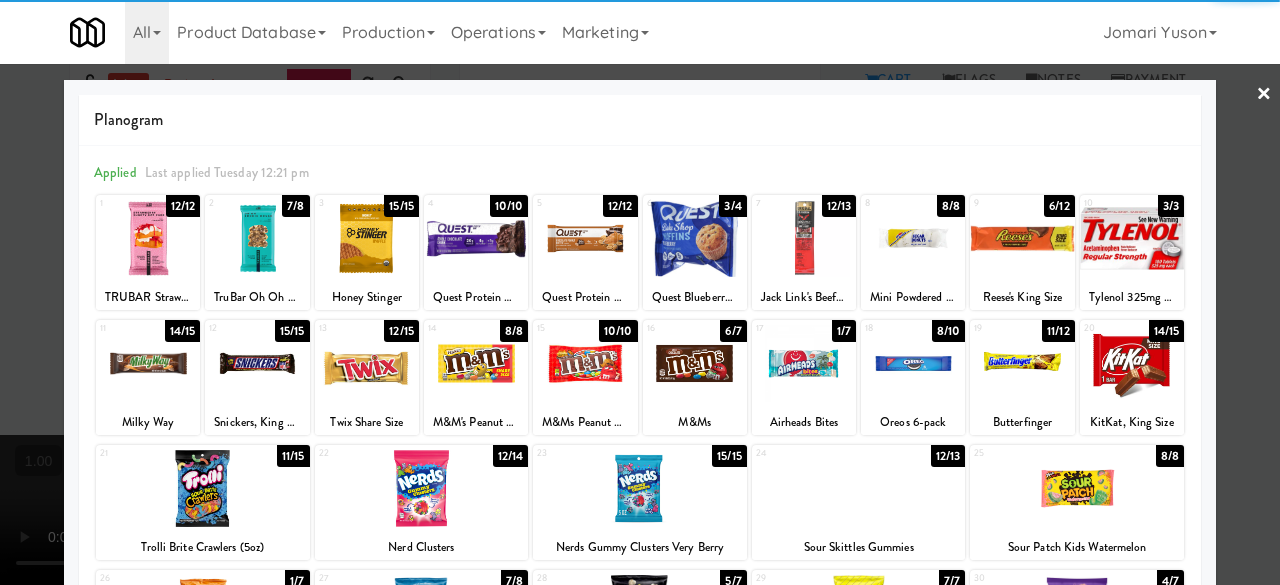 click at bounding box center (640, 292) 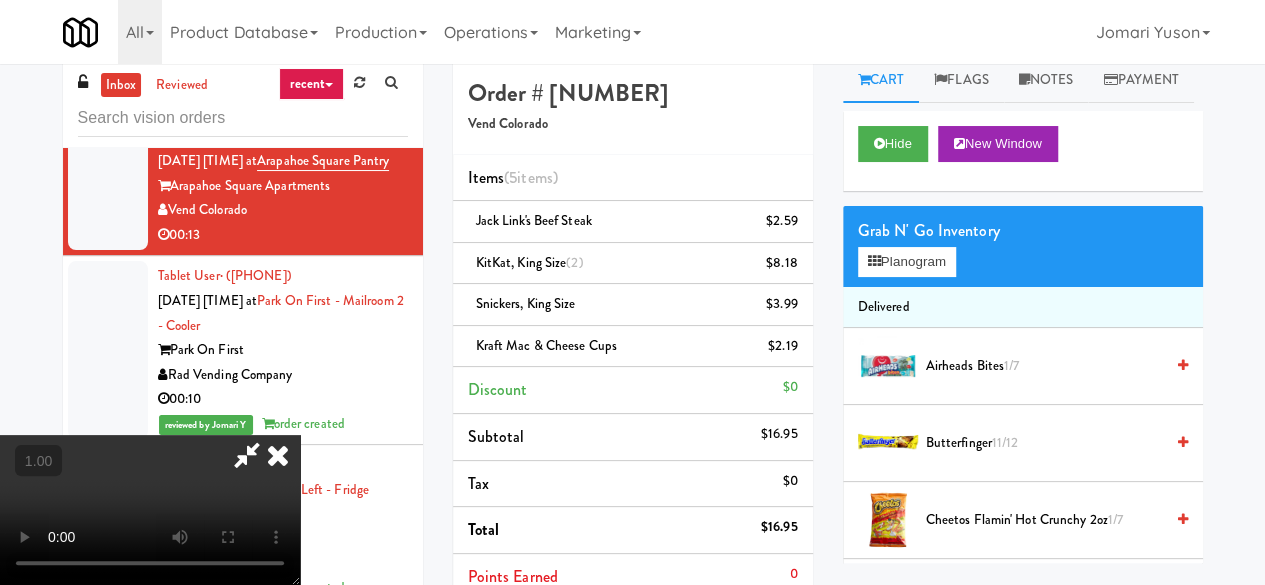 scroll, scrollTop: 0, scrollLeft: 0, axis: both 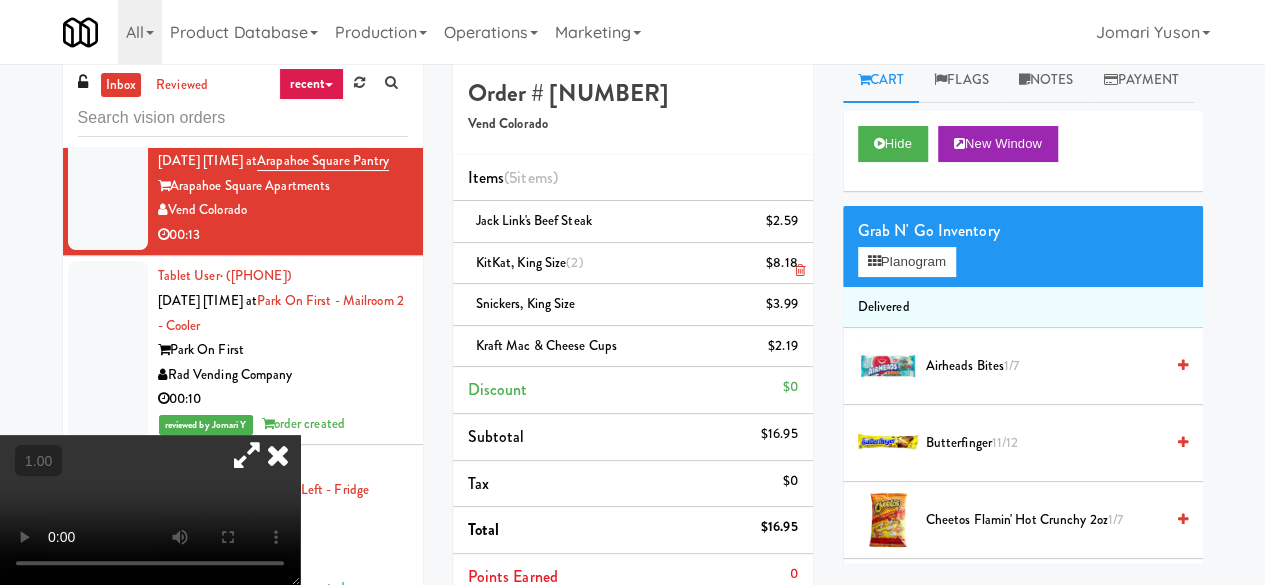 click at bounding box center [795, 271] 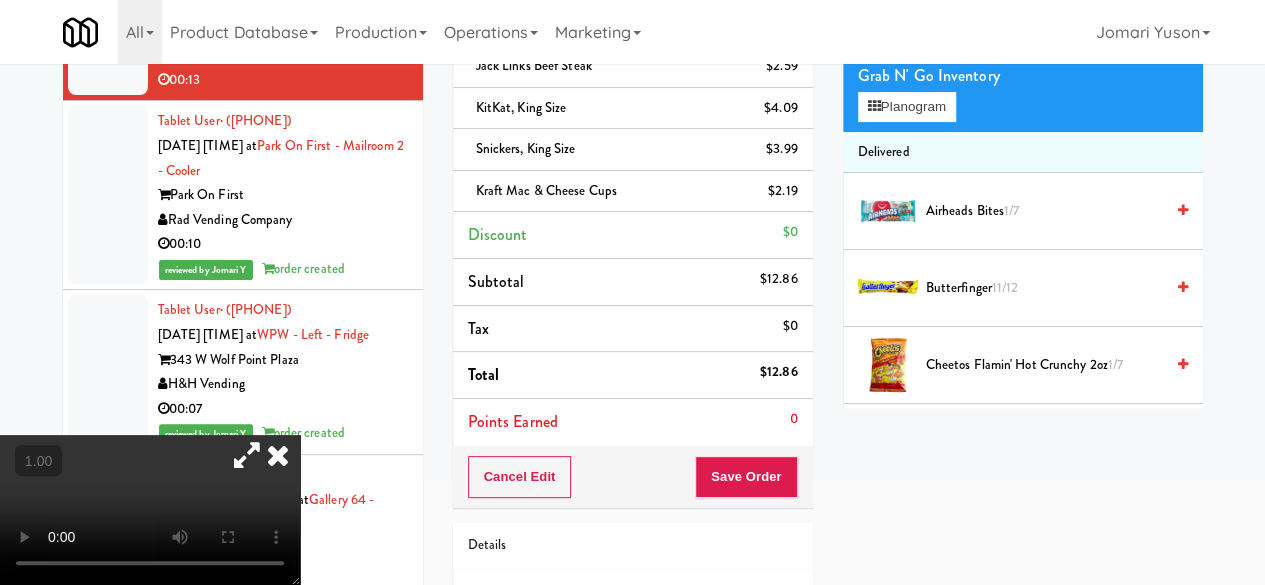 scroll, scrollTop: 291, scrollLeft: 0, axis: vertical 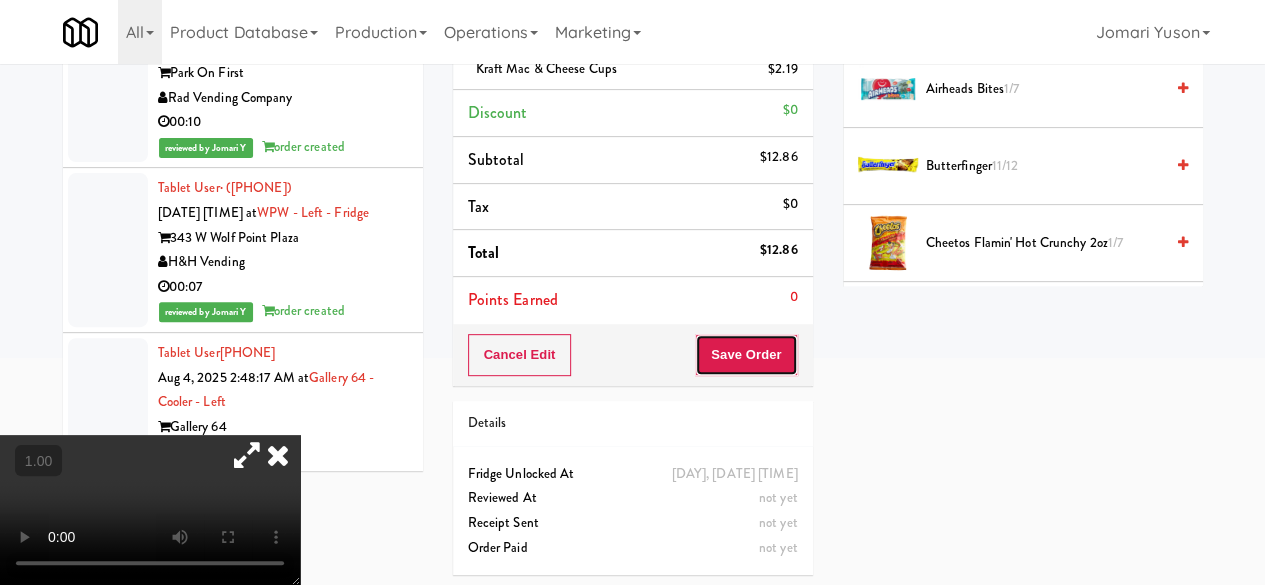 click on "Save Order" at bounding box center (746, 355) 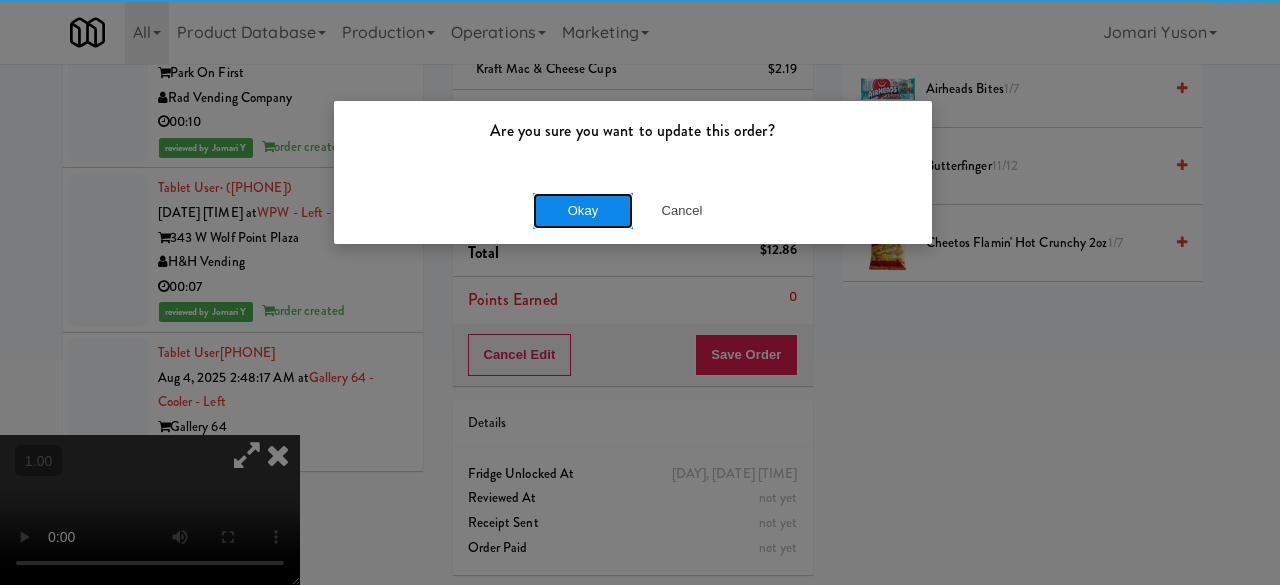 click on "Okay" at bounding box center [583, 211] 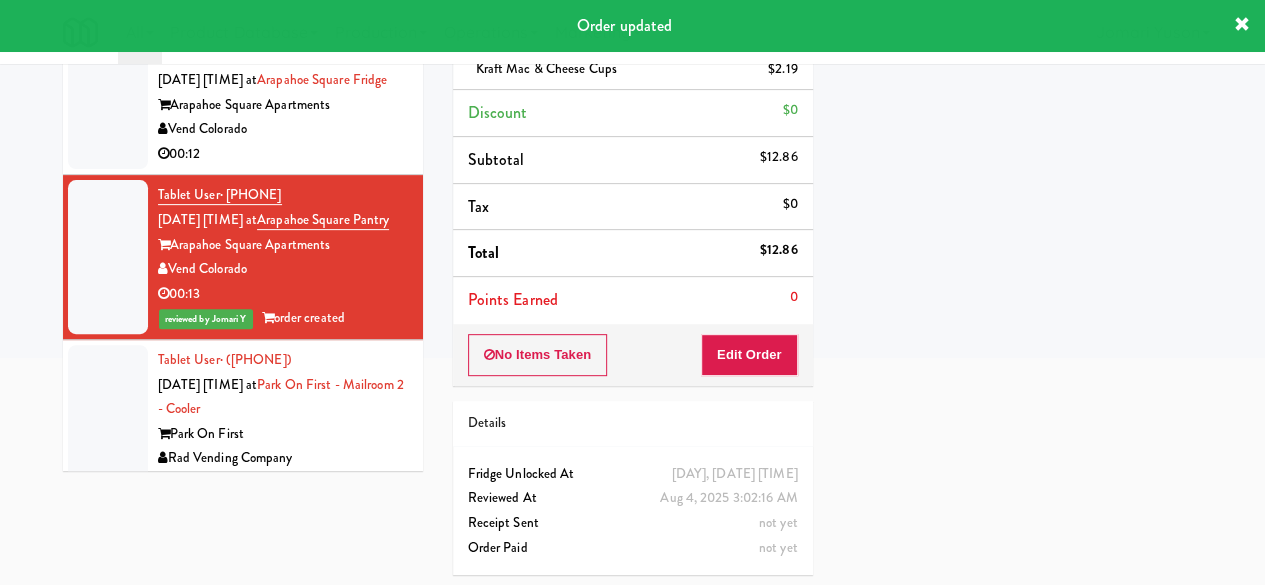 scroll, scrollTop: 3286, scrollLeft: 0, axis: vertical 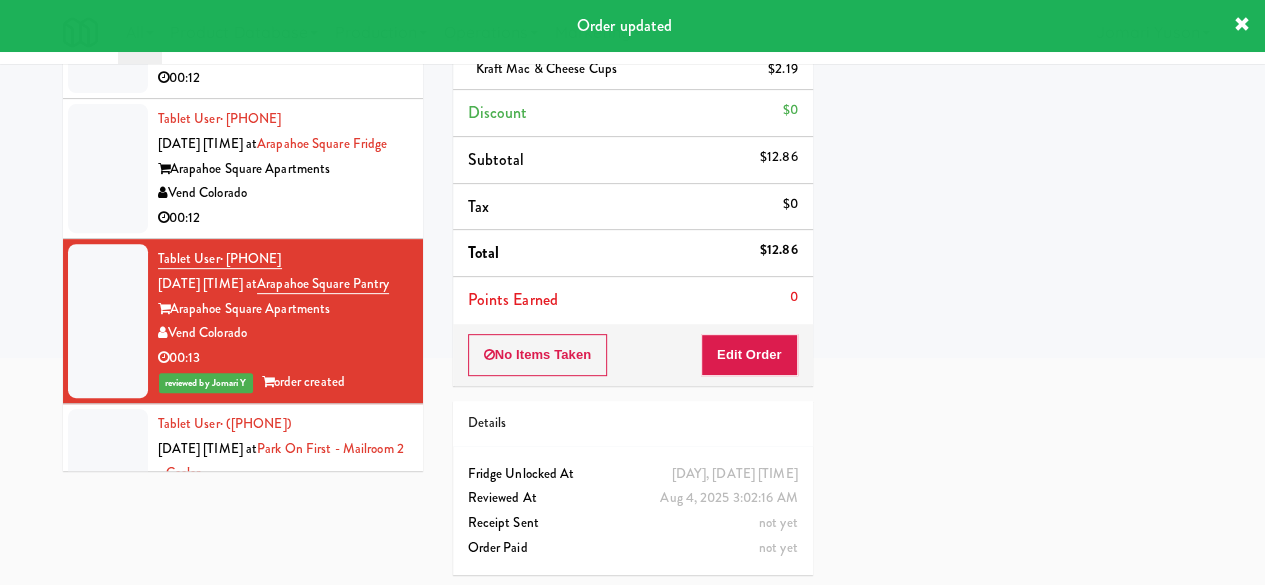 click on "Vend Colorado" at bounding box center (283, 193) 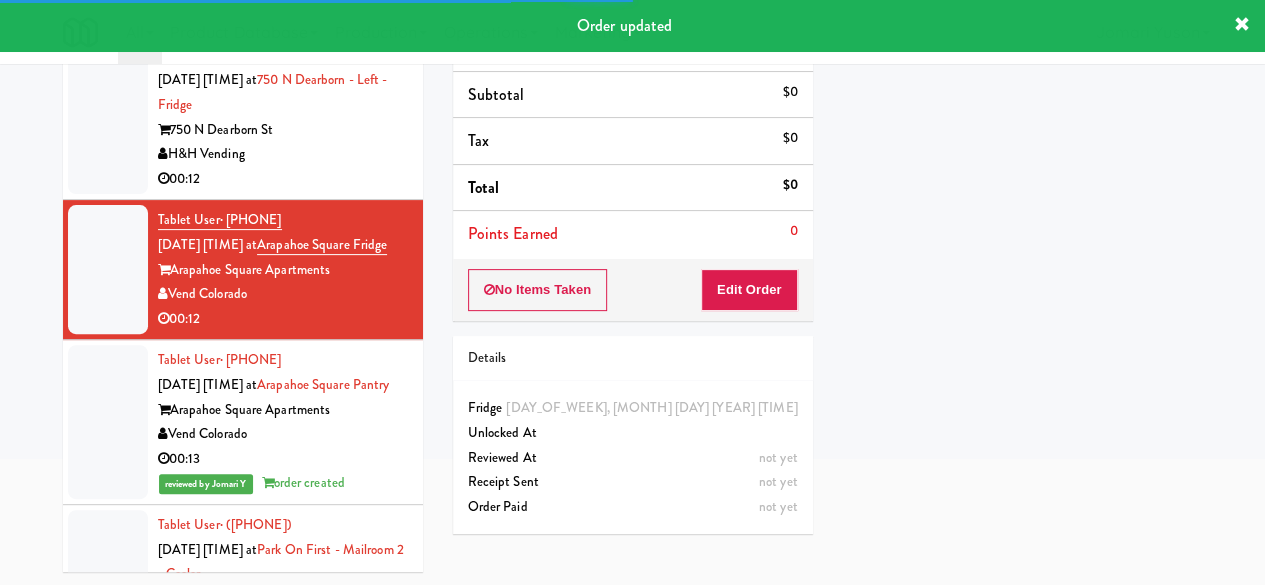scroll, scrollTop: 0, scrollLeft: 0, axis: both 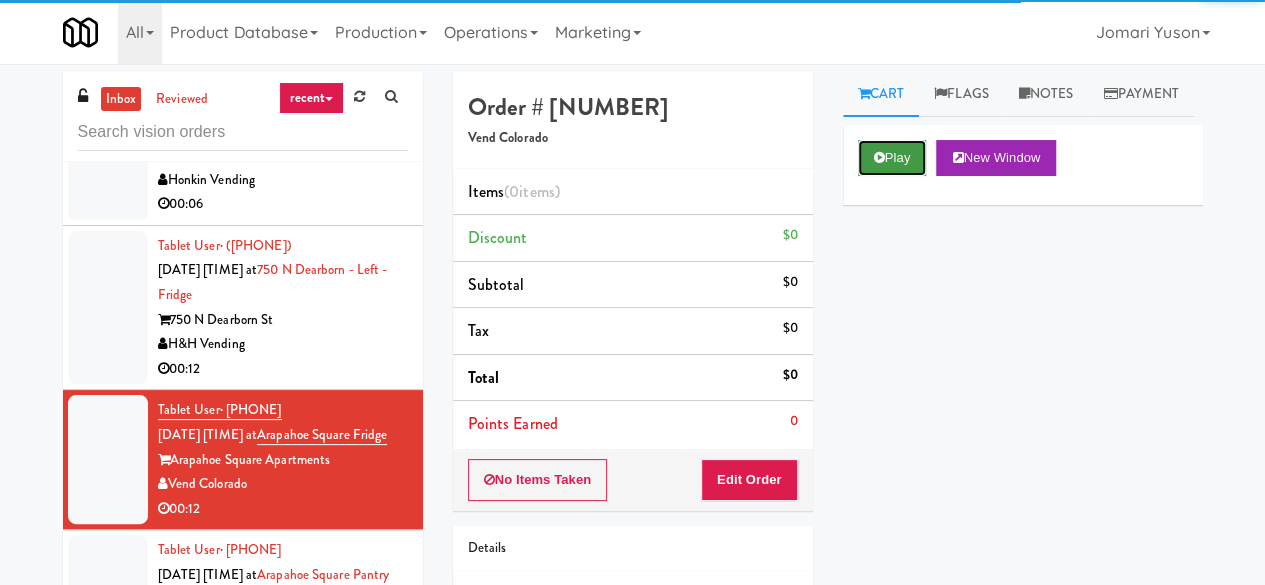 click on "Play" at bounding box center [892, 158] 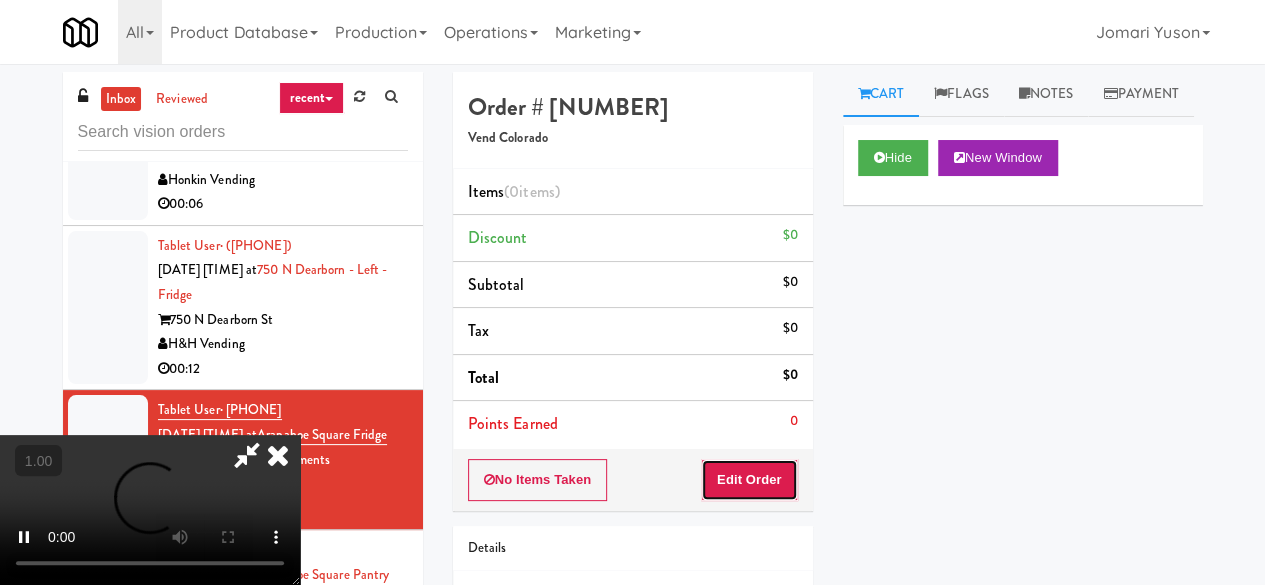 click on "Edit Order" at bounding box center [749, 480] 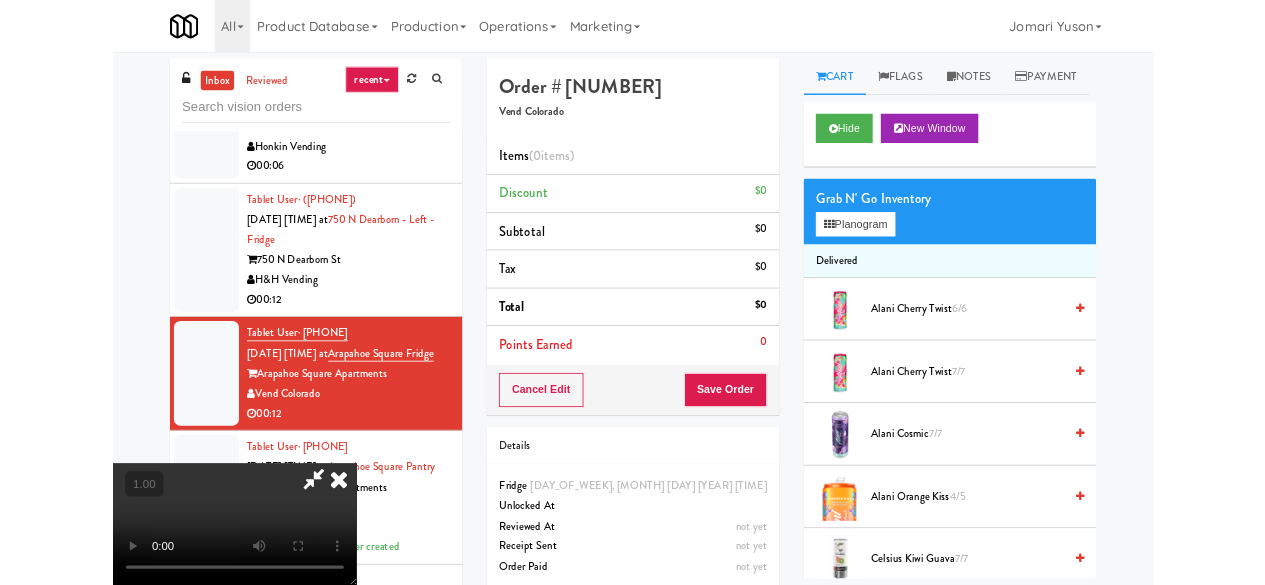 scroll, scrollTop: 41, scrollLeft: 0, axis: vertical 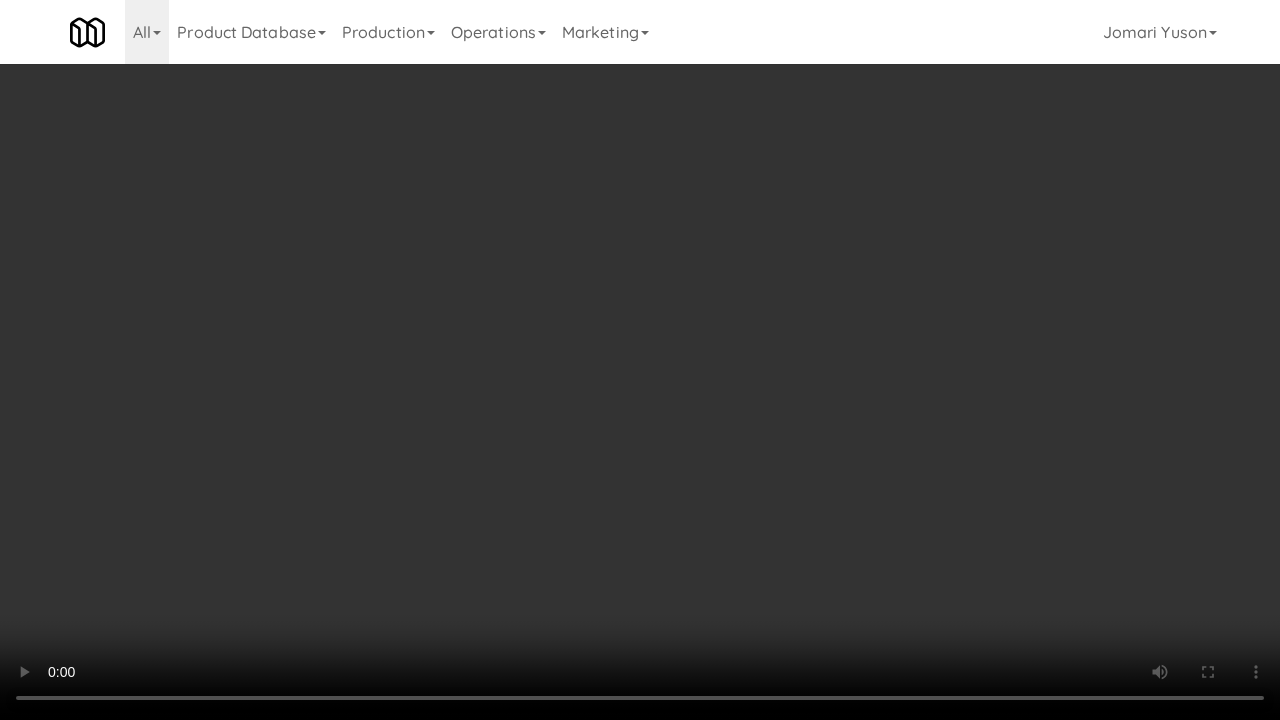 click on "Order # 936738 Vend Colorado Items  (0  items ) Discount  $0 Subtotal $0 Tax $0 Total $0 Points Earned  0 Cancel Edit Save Order Details Monday, August 4th 2025 2:44:41 AM Fridge Unlocked At not yet Reviewed At not yet Receipt Sent not yet Order Paid  Cart  Flags  Notes  Payment  Hide  New Window Grab N' Go Inventory  Planogram Delivered  Alani Cherry Twist  6/6 Alani Cherry Twist  7/7 Alani Cosmic  7/7 Alani Orange Kiss  4/5 Celsius Kiwi Guava  7/7 Celsius Orange  7/7 Celsius Orange  7/7 Celsius Tropical Vibe  7/7 Celsius Watermelon  6/7 Celsius Watermelon  7/7 Coca-Cola  6/7 Coca-Cola  7/7 Coca-Cola  7/7 Coke Zero  7/7 Coke Zero  6/7 Diet Coke  6/7 Diet Coke  7/7 Diet Coke  7/7 Dr Pepper  2/7 Dr Pepper  6/7 Dr Pepper  5/7 Gatorade Cool Blue  5/7 Gatorade Cool Blue  6/7 Gatorade Fruit Punch  7/7 Gatorade Fruit Punch  7/7 Gatorade Fruit Punch  7/7 Gatorade Lemon Lime  7/7 Gatorade Lemon Lime  5/7 Pepsi Soda Cola  5/7 Pepsi Soda Cola  5/7 Pepsi Soda Cola  7/7 Premier Protein: Vanilla  6/6 Red Bull 12oz" at bounding box center [835, 405] 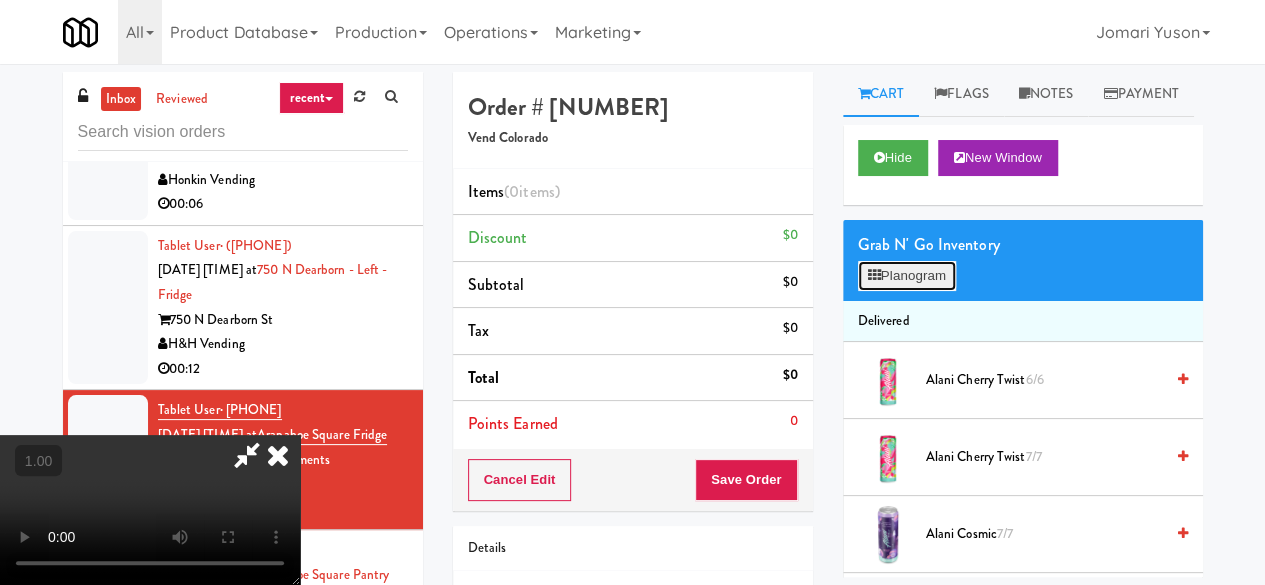 click on "Planogram" at bounding box center (907, 276) 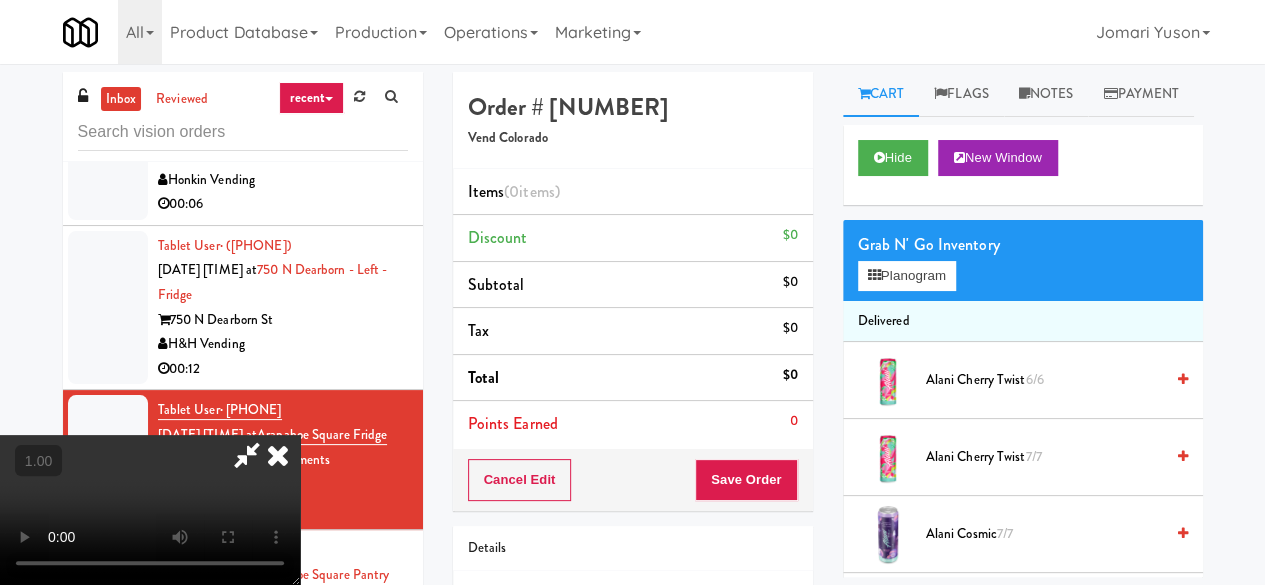 click at bounding box center [0, 0] 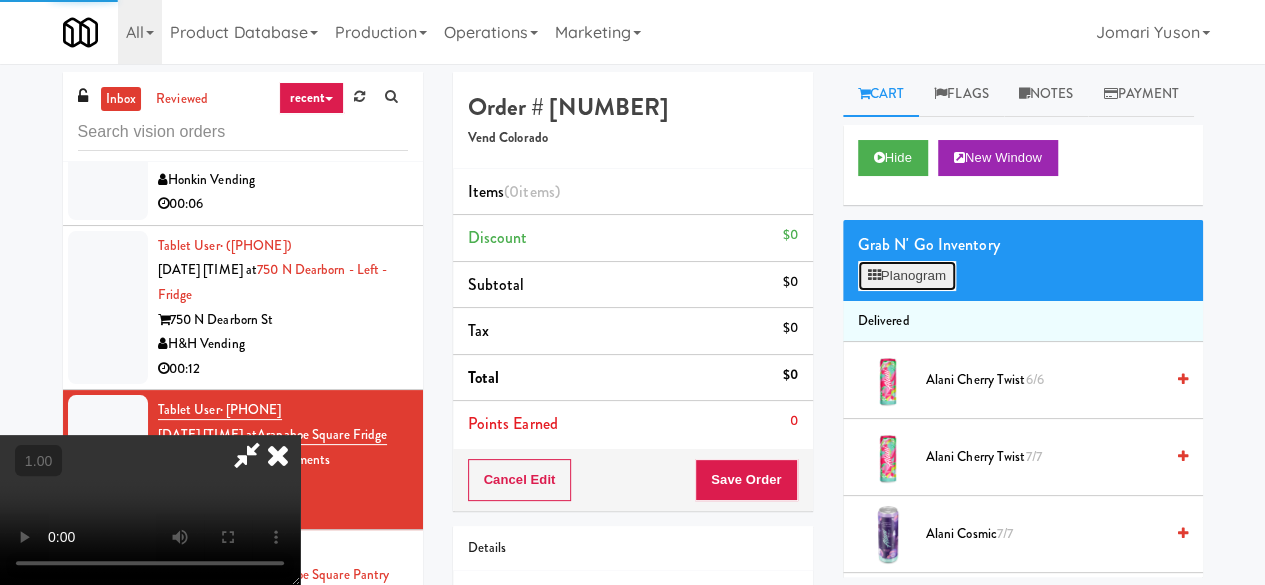 click on "Planogram" at bounding box center (907, 276) 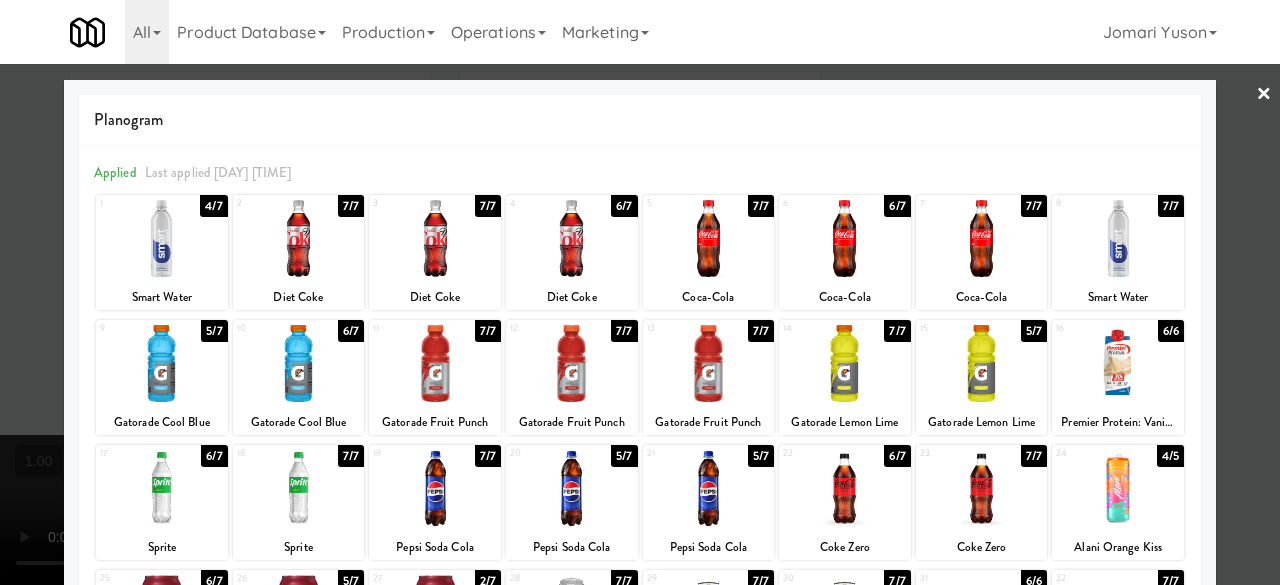 click at bounding box center [709, 238] 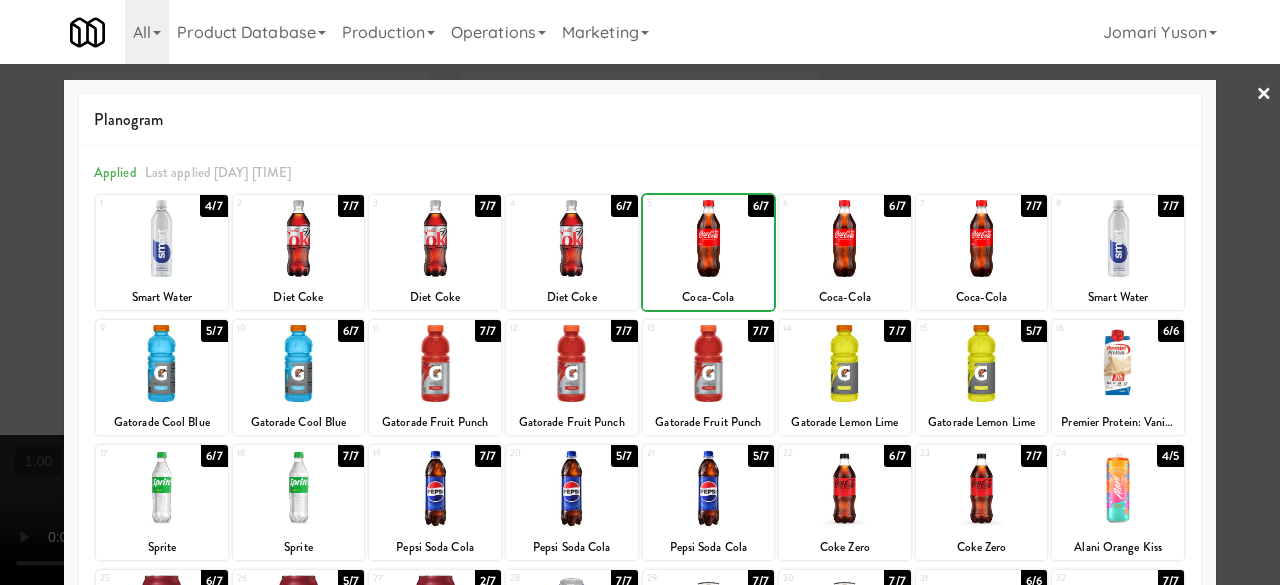 click at bounding box center [709, 238] 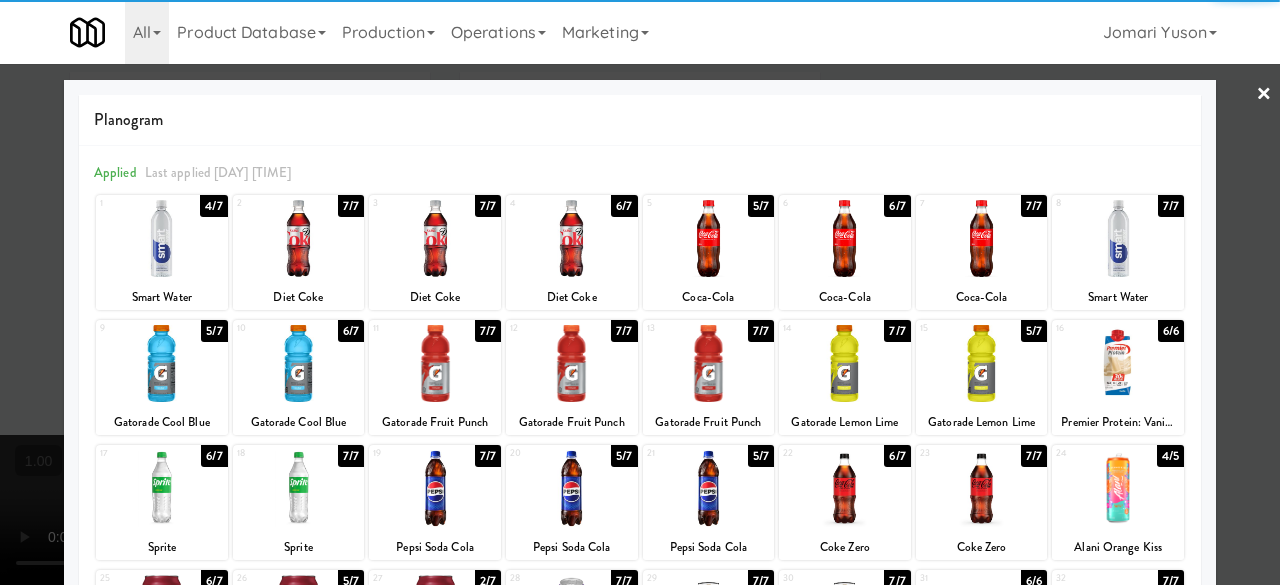 click at bounding box center [640, 292] 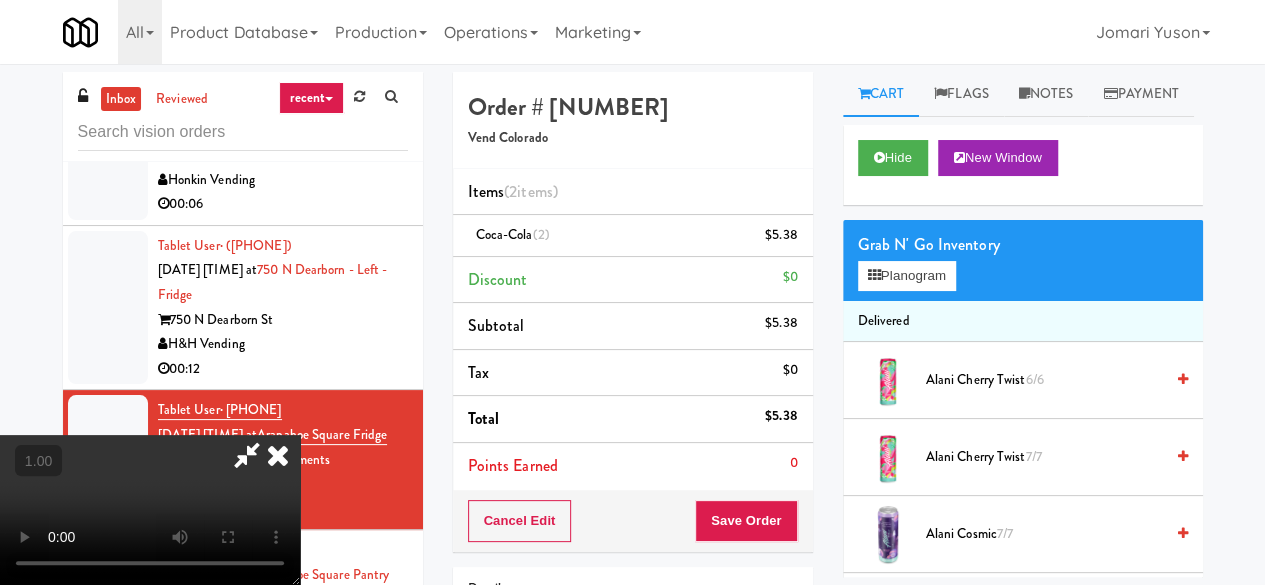 scroll, scrollTop: 0, scrollLeft: 0, axis: both 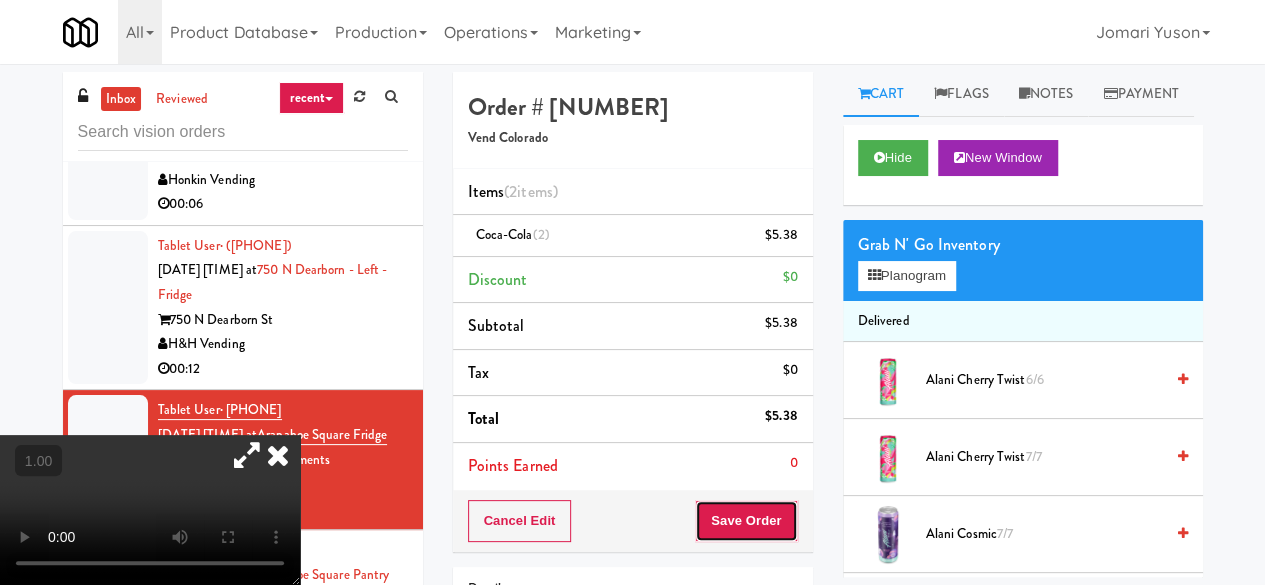 click on "Save Order" at bounding box center [746, 521] 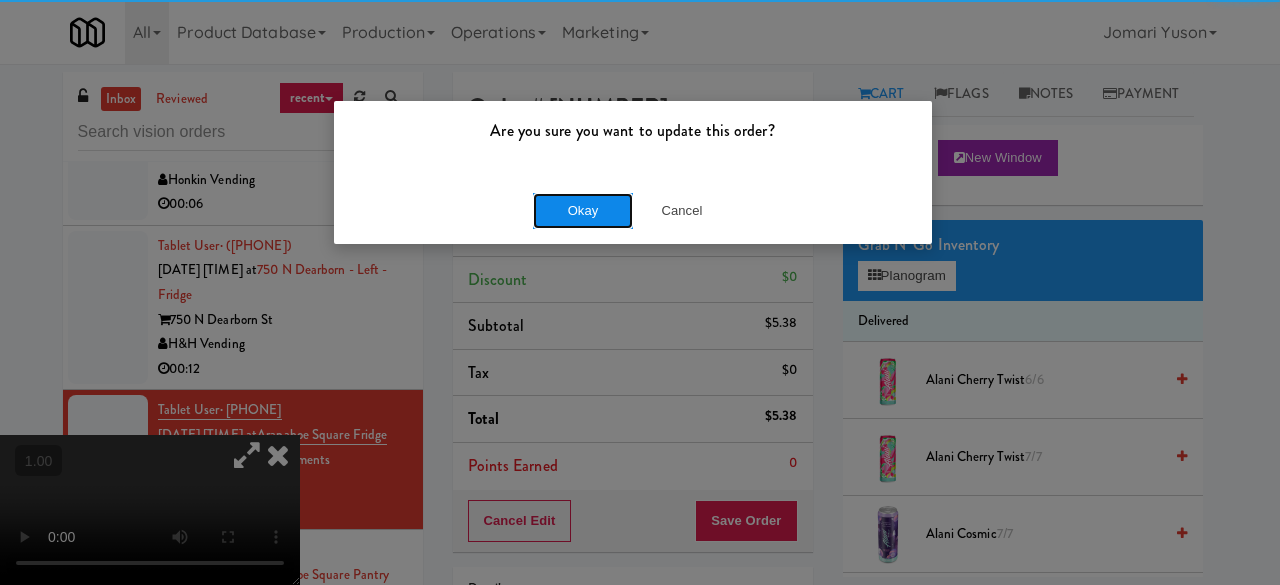 click on "Okay" at bounding box center (583, 211) 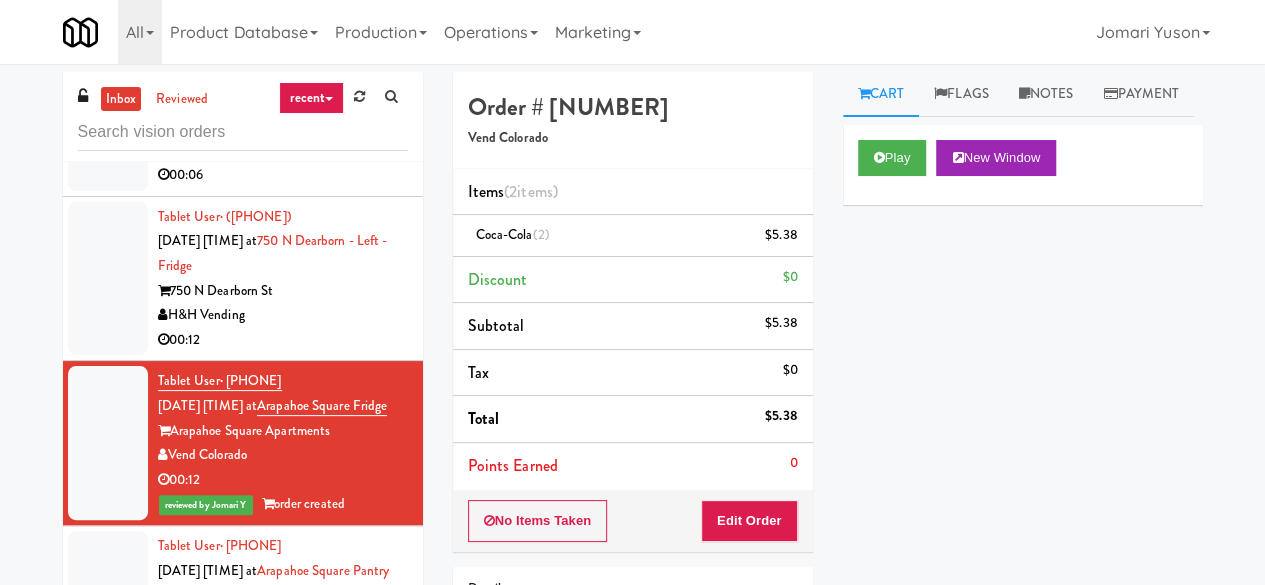 scroll, scrollTop: 3286, scrollLeft: 0, axis: vertical 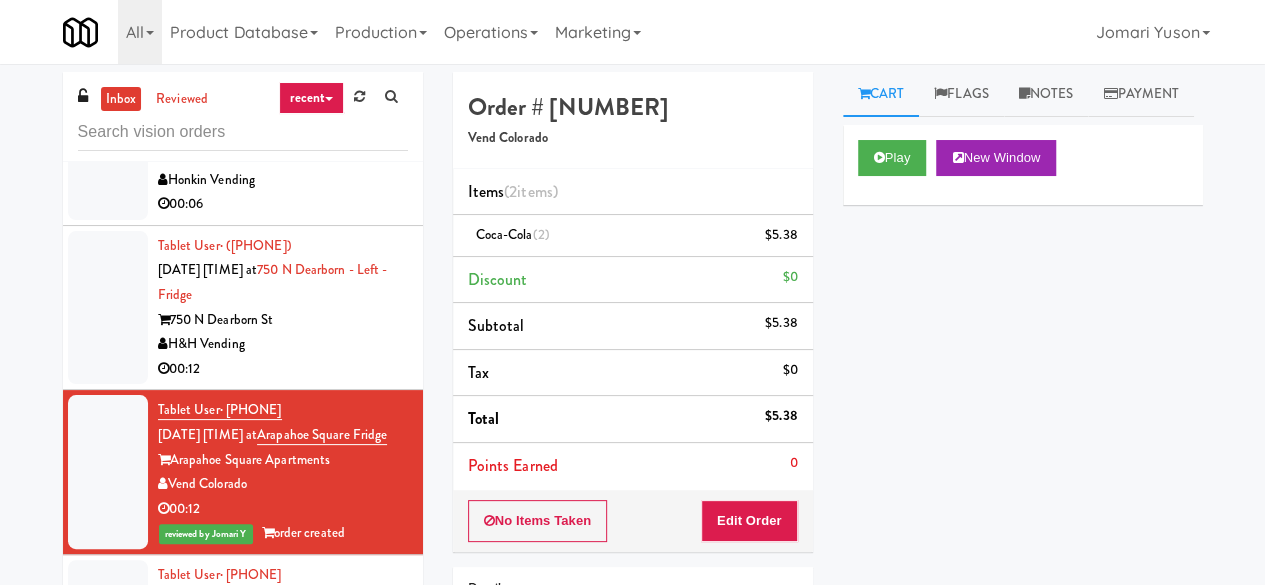 click on "00:12" at bounding box center (283, 369) 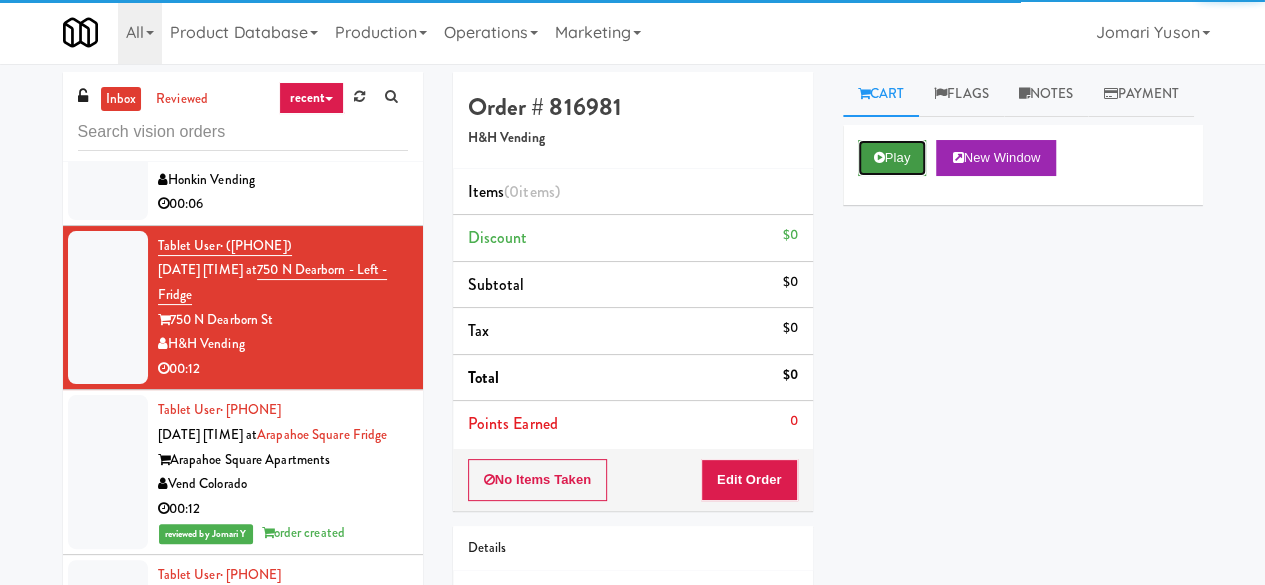 click at bounding box center (879, 157) 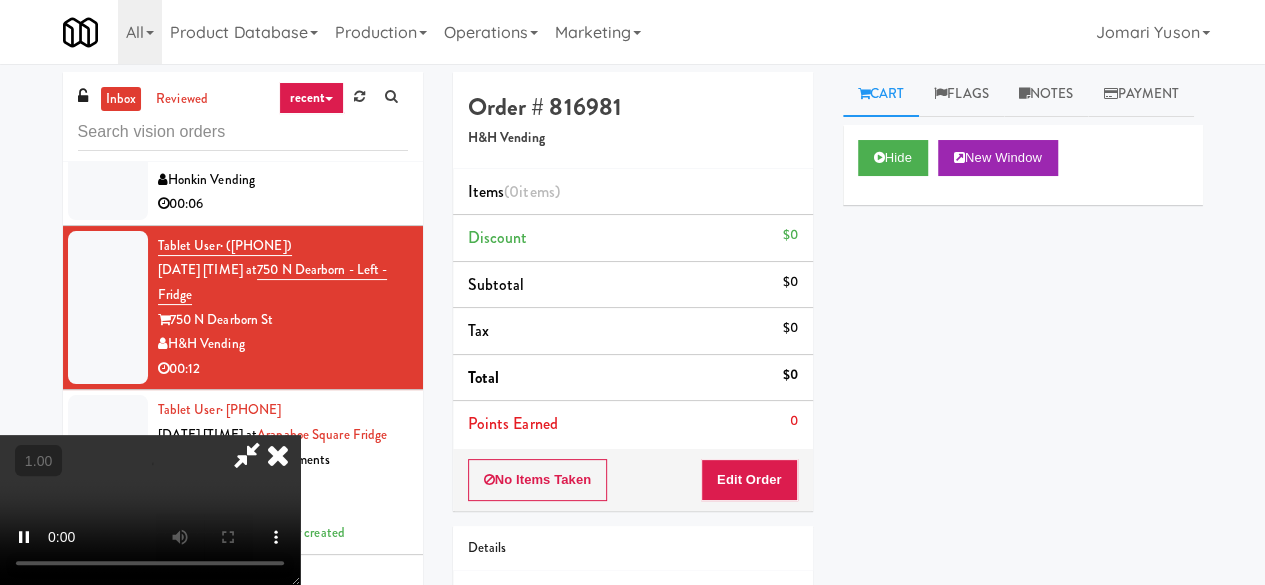 click on "No Items Taken Edit Order" at bounding box center (633, 480) 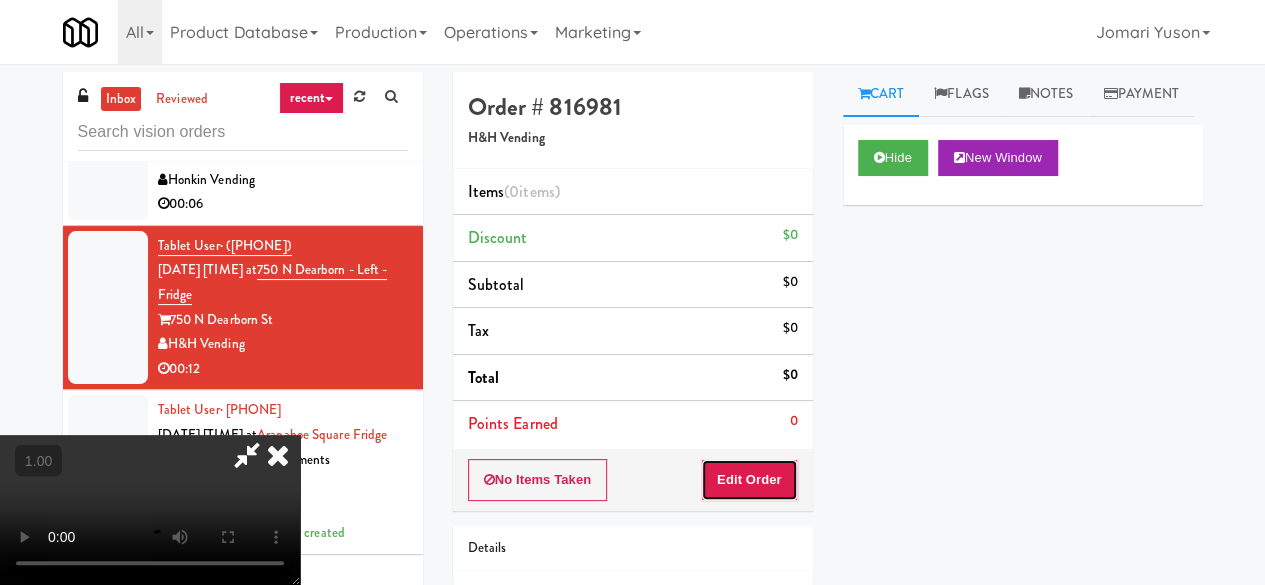 click on "Edit Order" at bounding box center [749, 480] 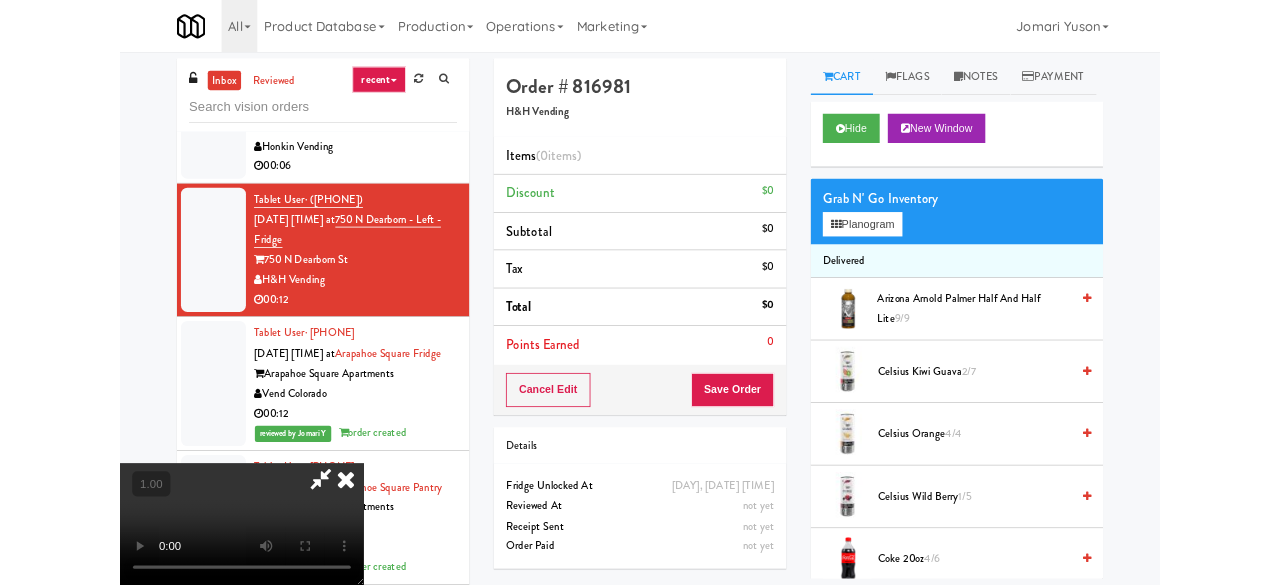 scroll, scrollTop: 41, scrollLeft: 0, axis: vertical 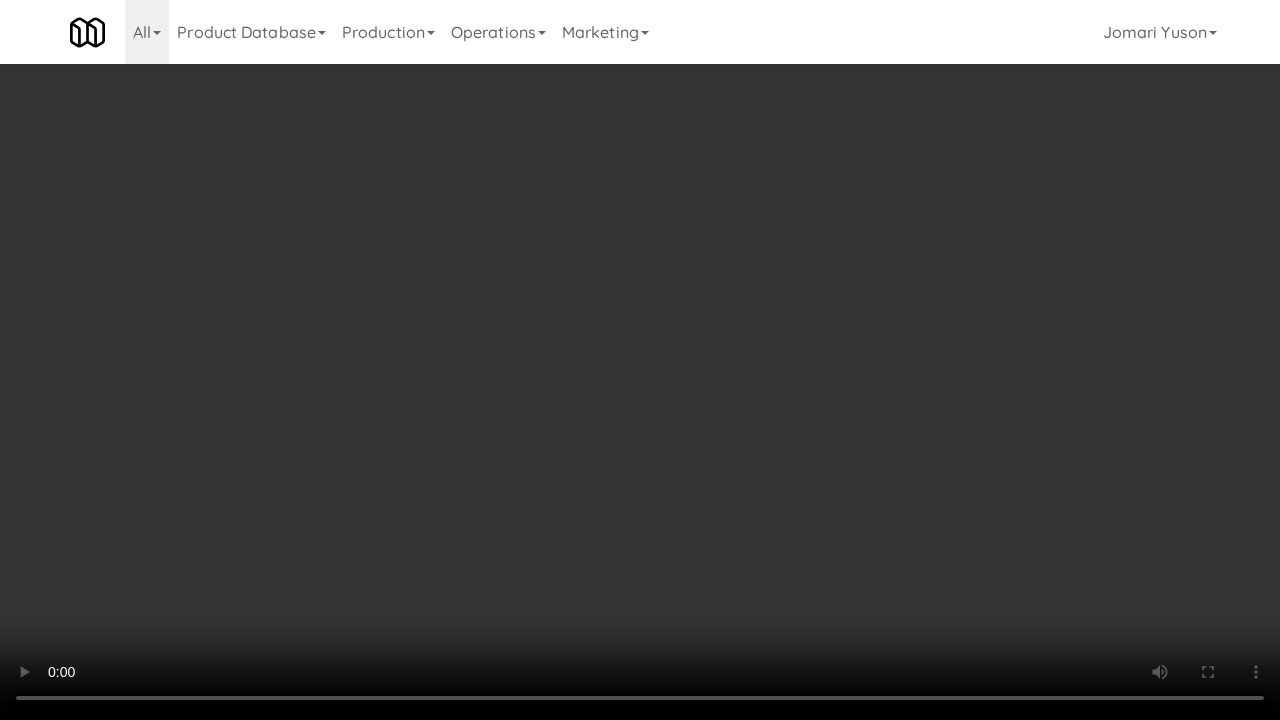 type 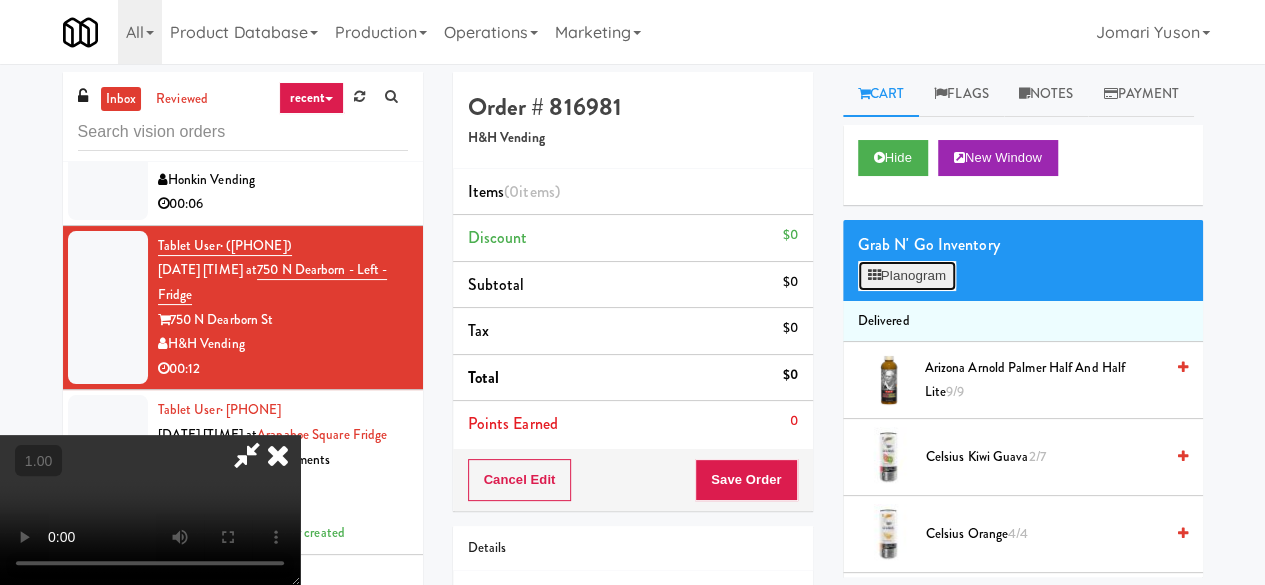 click on "Planogram" at bounding box center (907, 276) 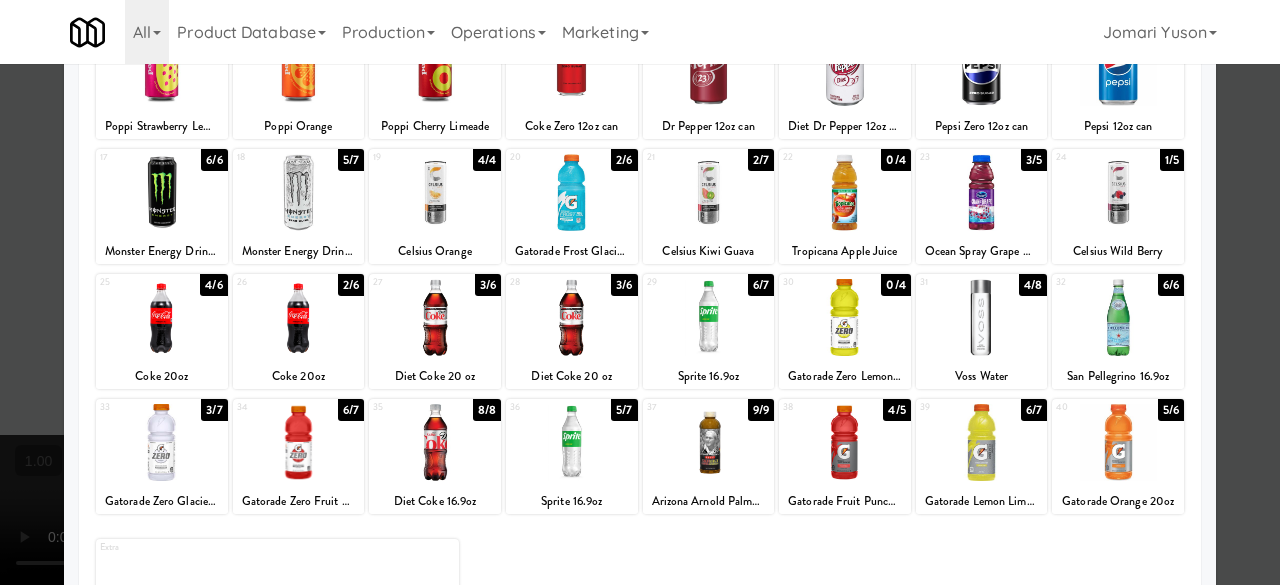 click at bounding box center (982, 192) 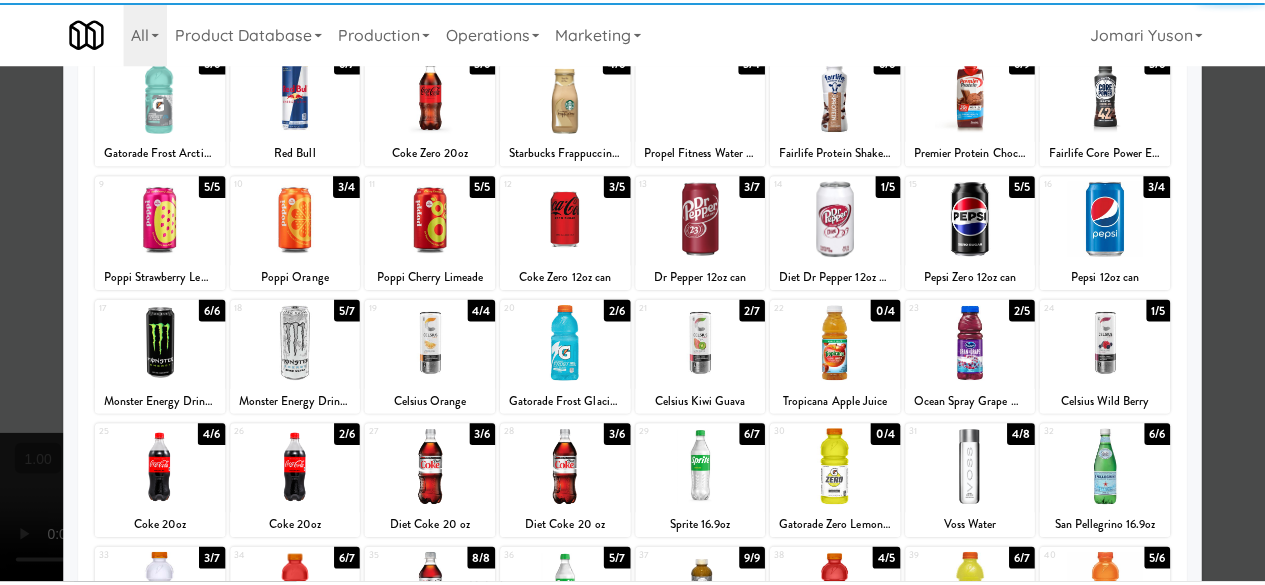 scroll, scrollTop: 0, scrollLeft: 0, axis: both 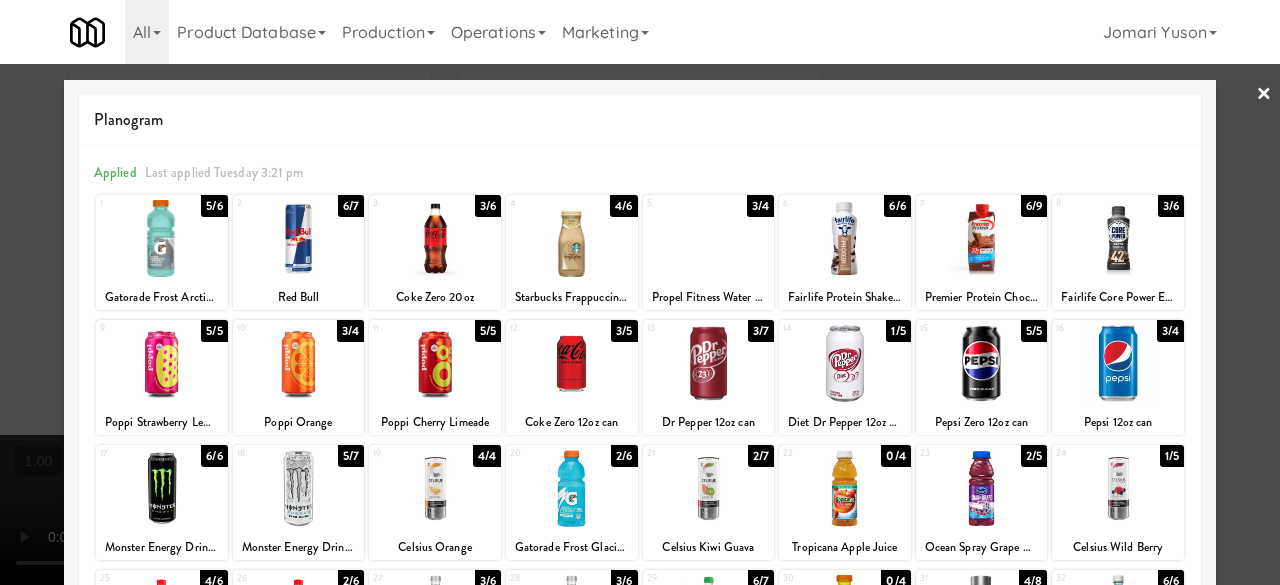 click at bounding box center [640, 292] 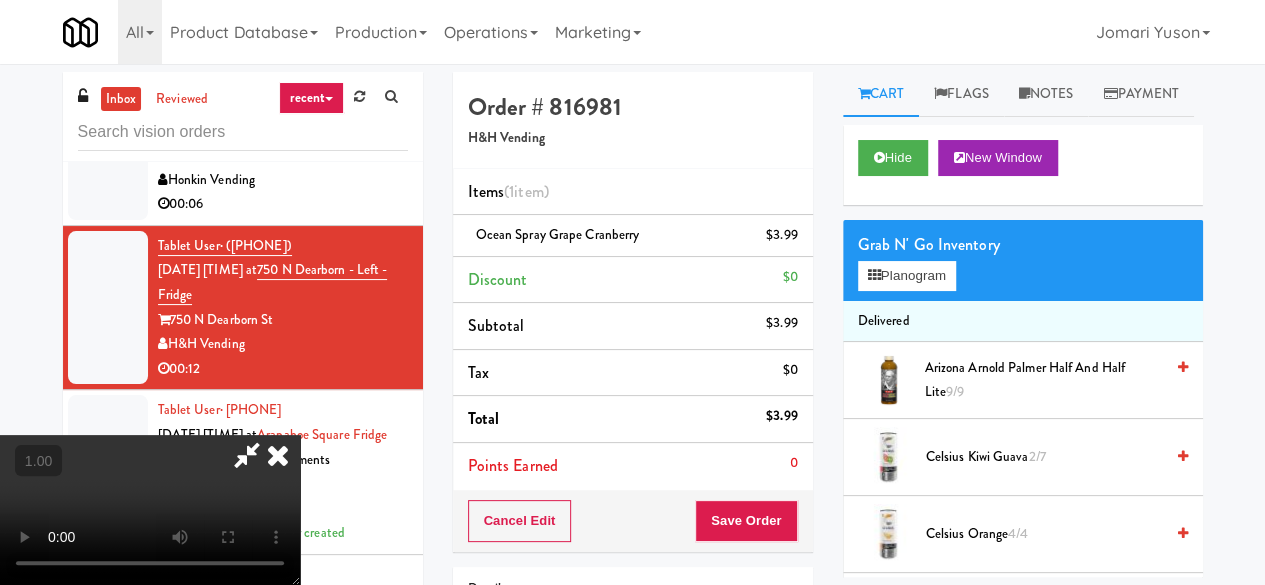 scroll, scrollTop: 0, scrollLeft: 0, axis: both 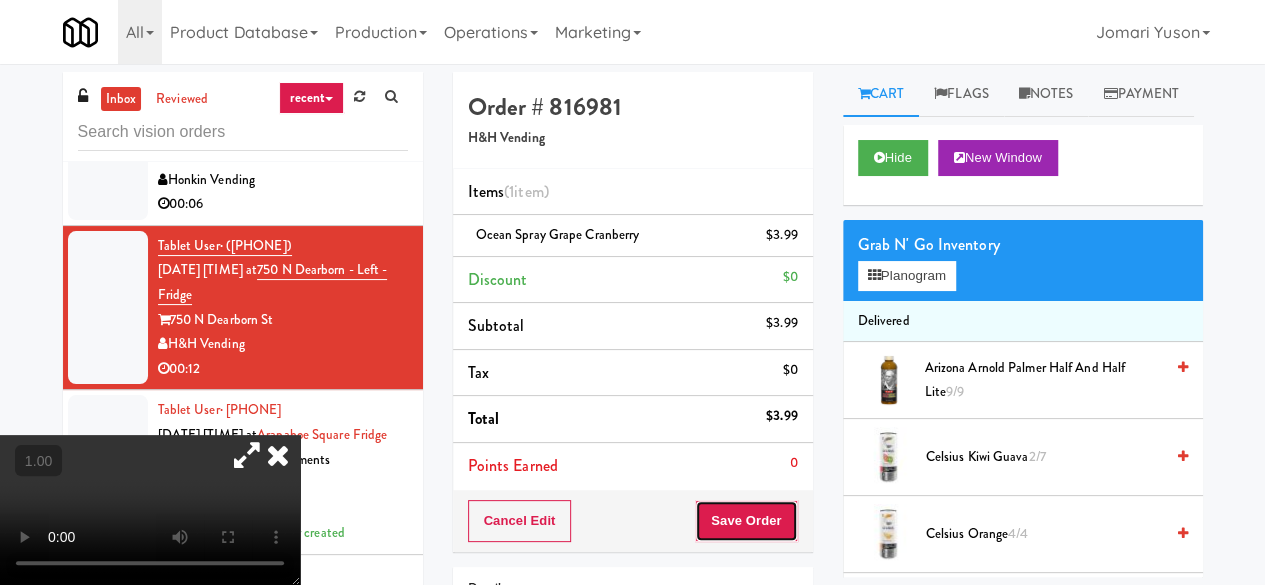 click on "Save Order" at bounding box center [746, 521] 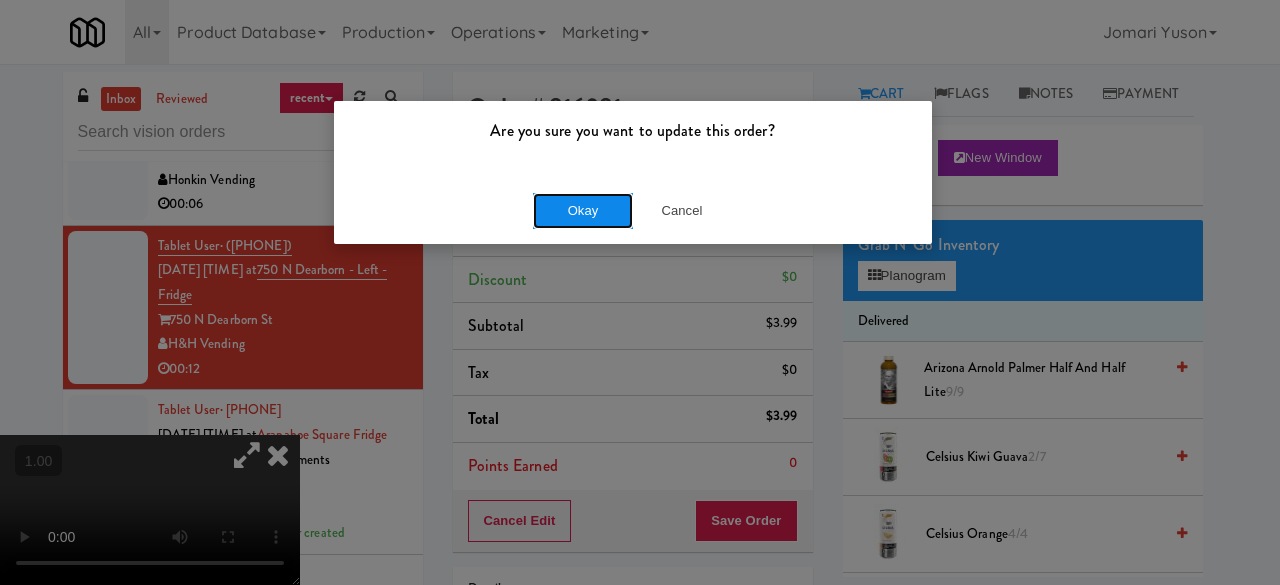 click on "Okay" at bounding box center (583, 211) 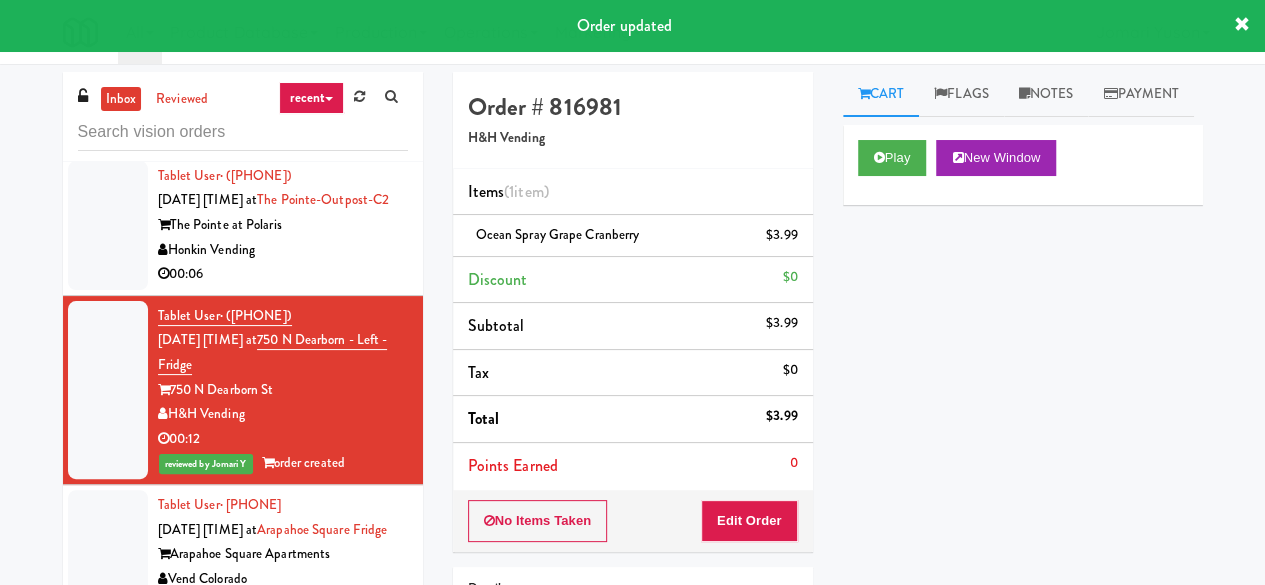 scroll, scrollTop: 3186, scrollLeft: 0, axis: vertical 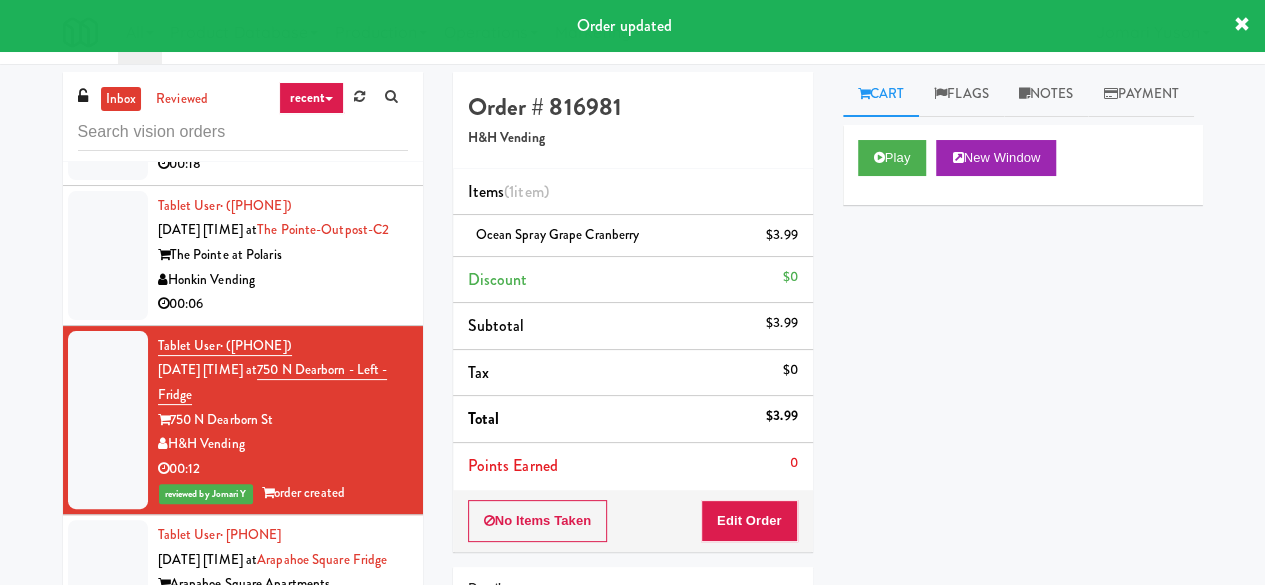 click on "00:06" at bounding box center (283, 304) 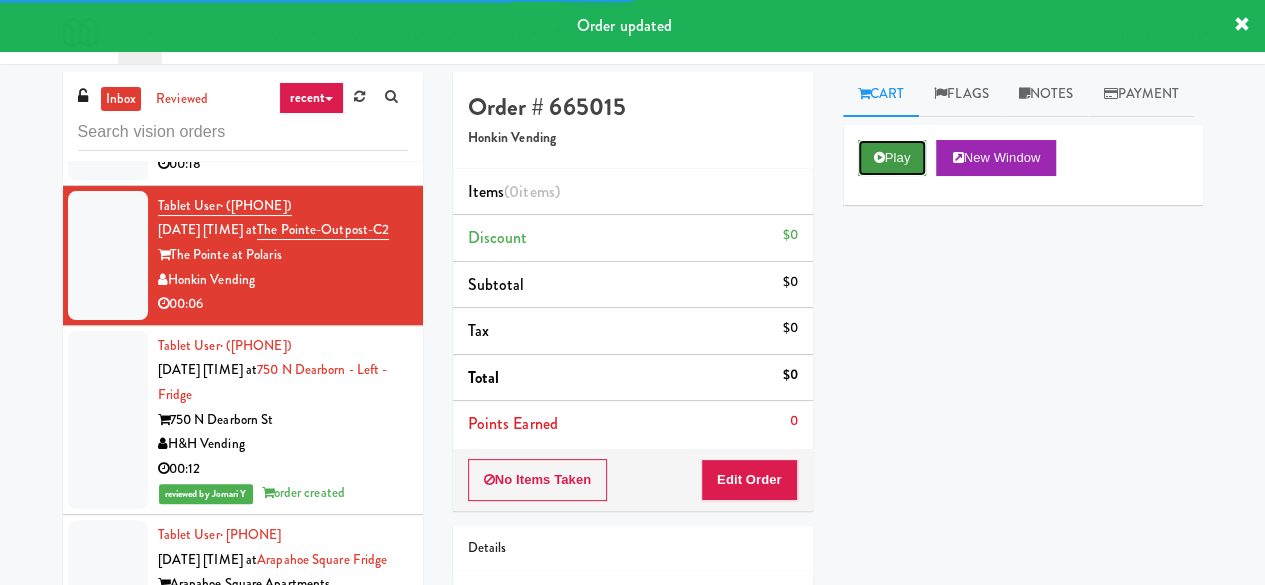 click on "Play" at bounding box center (892, 158) 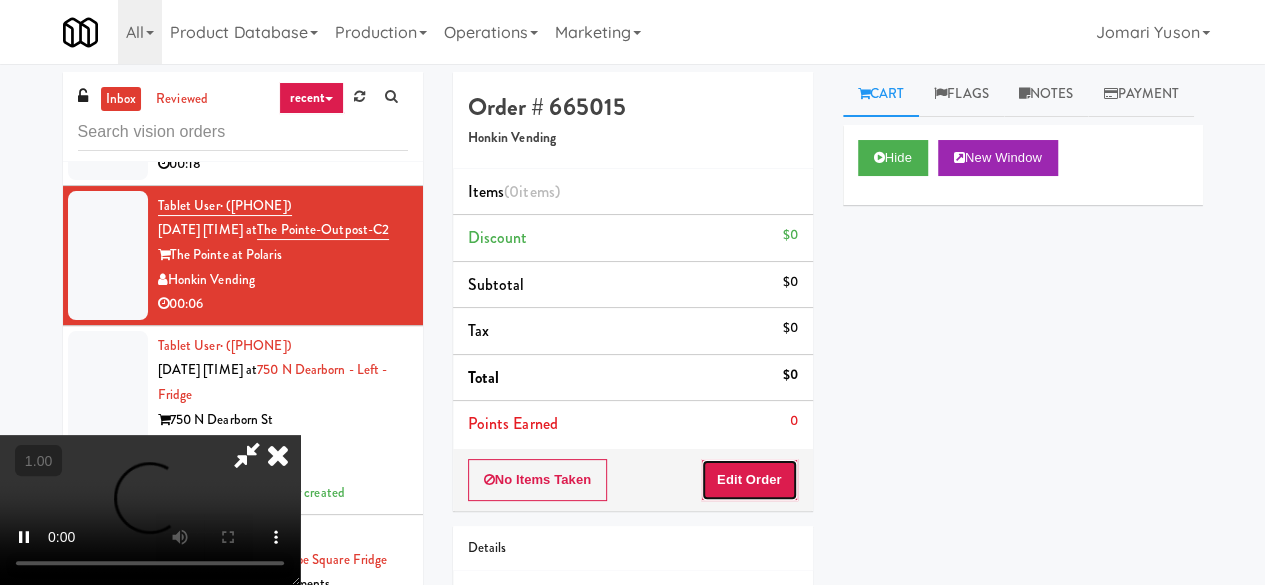 click on "Edit Order" at bounding box center (749, 480) 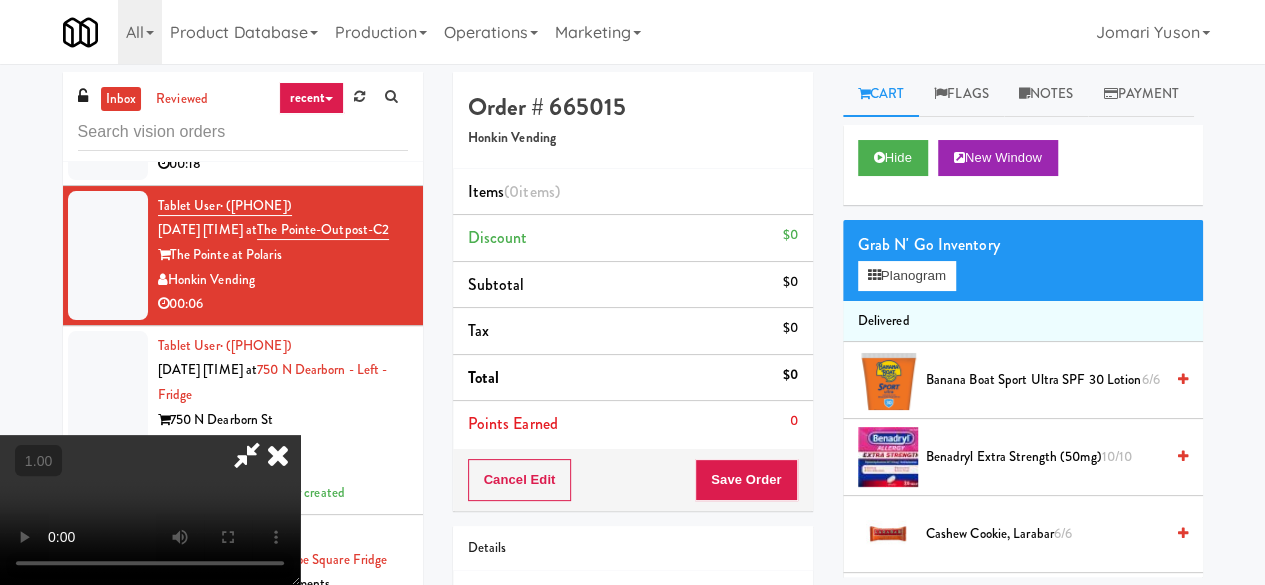 click at bounding box center [150, 510] 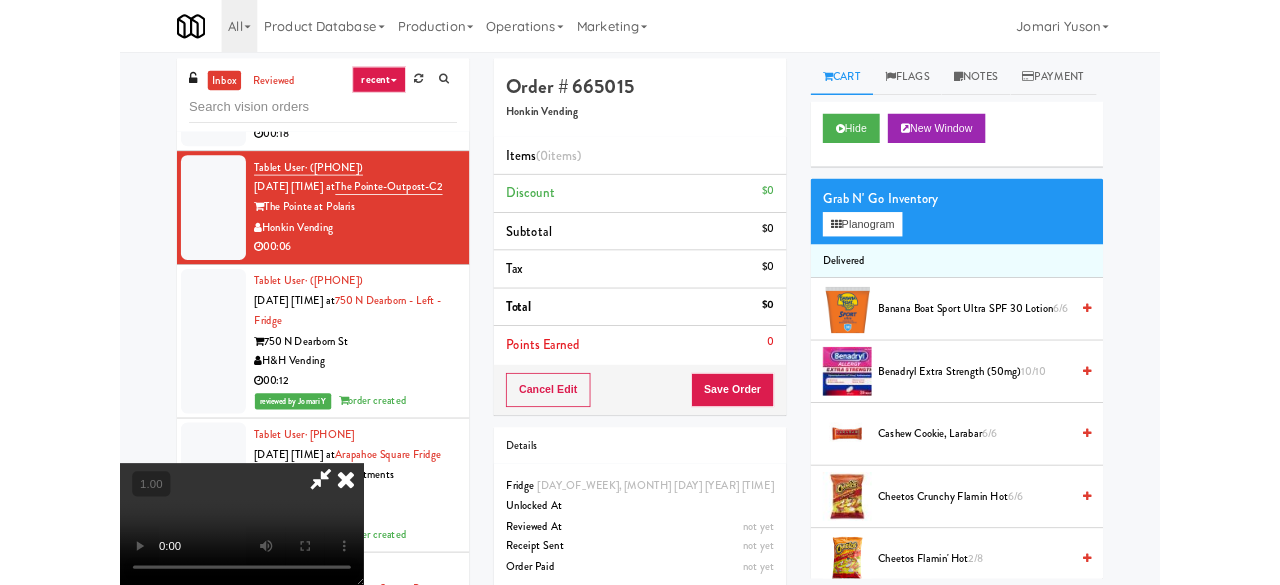 scroll, scrollTop: 41, scrollLeft: 0, axis: vertical 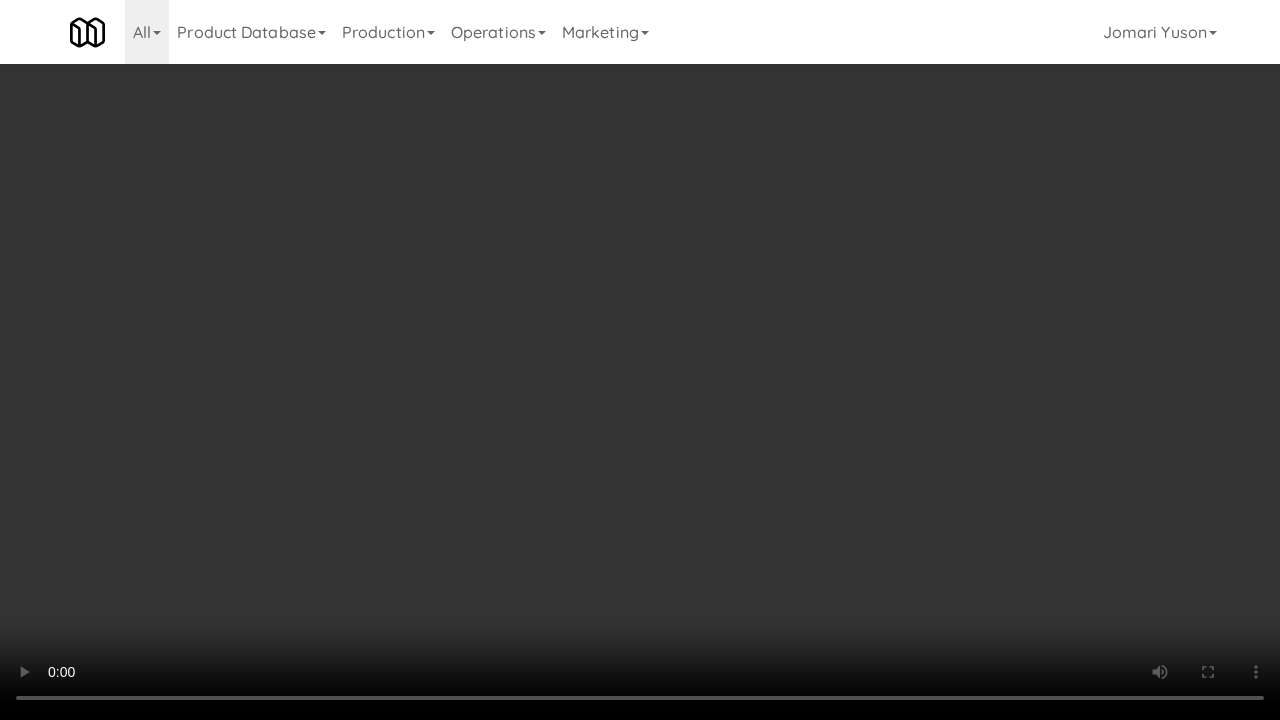 type 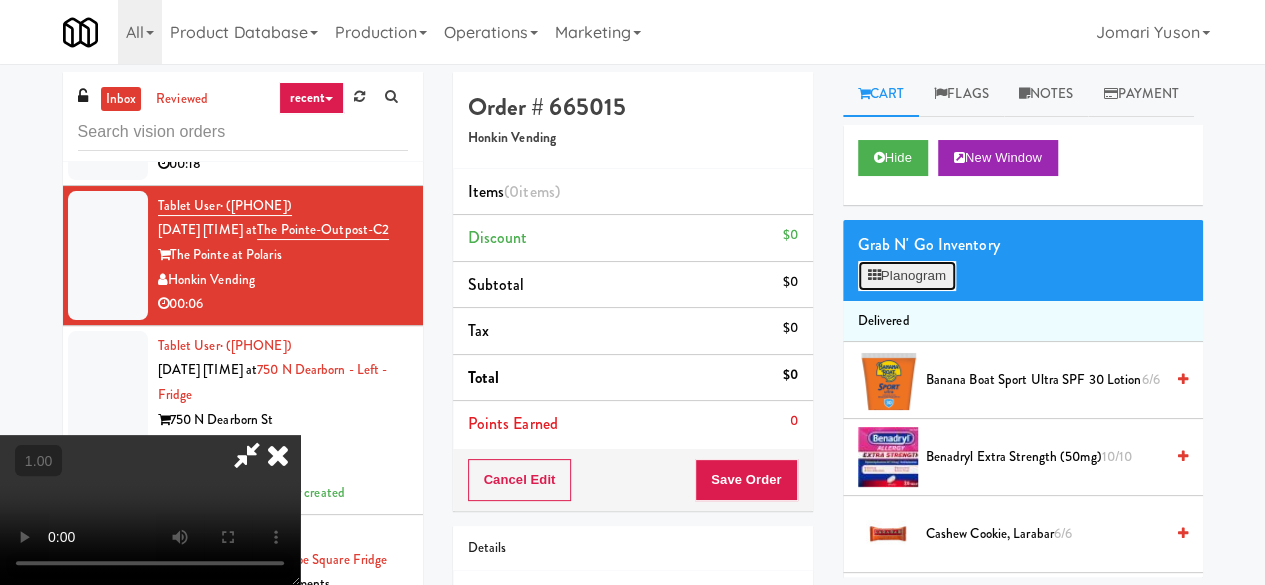 click on "Planogram" at bounding box center (907, 276) 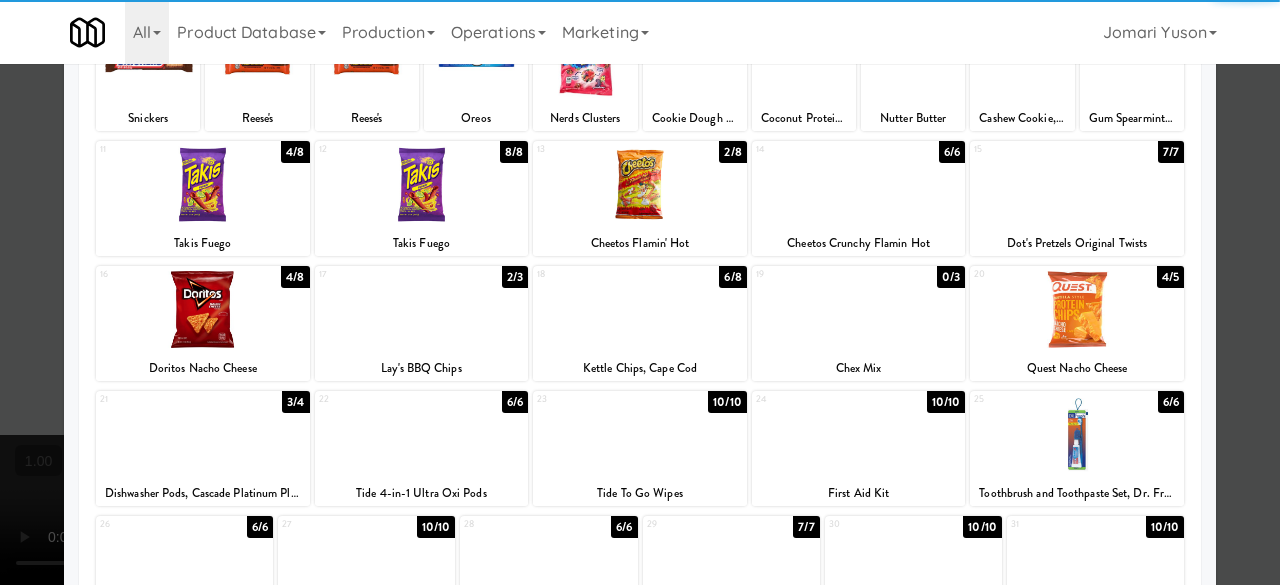 scroll, scrollTop: 200, scrollLeft: 0, axis: vertical 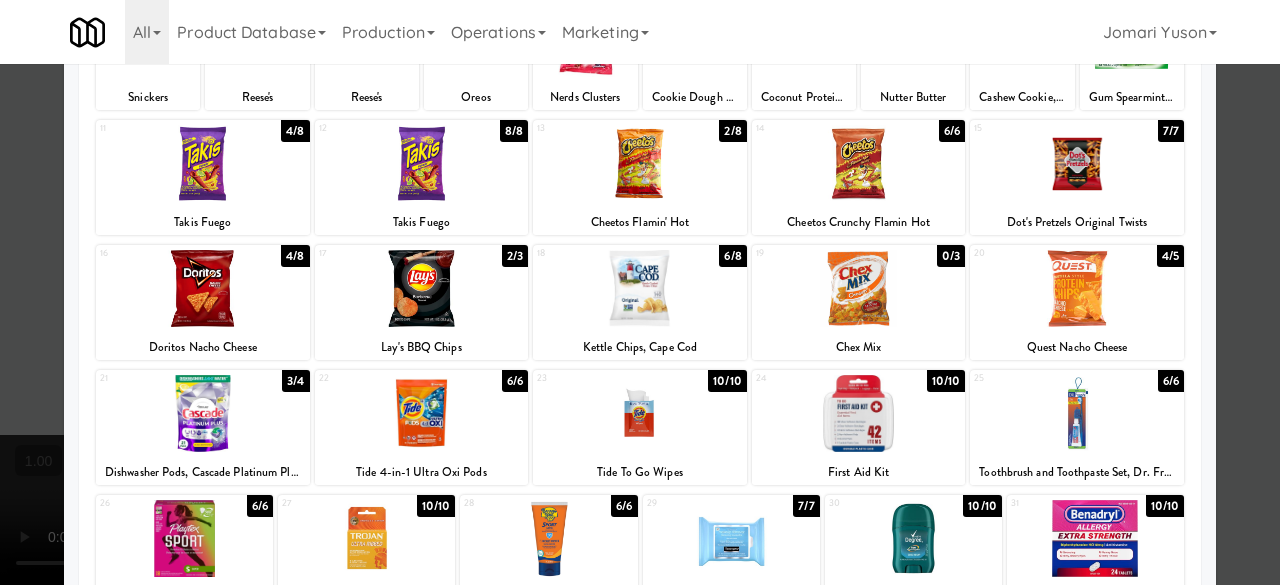 click at bounding box center [640, 163] 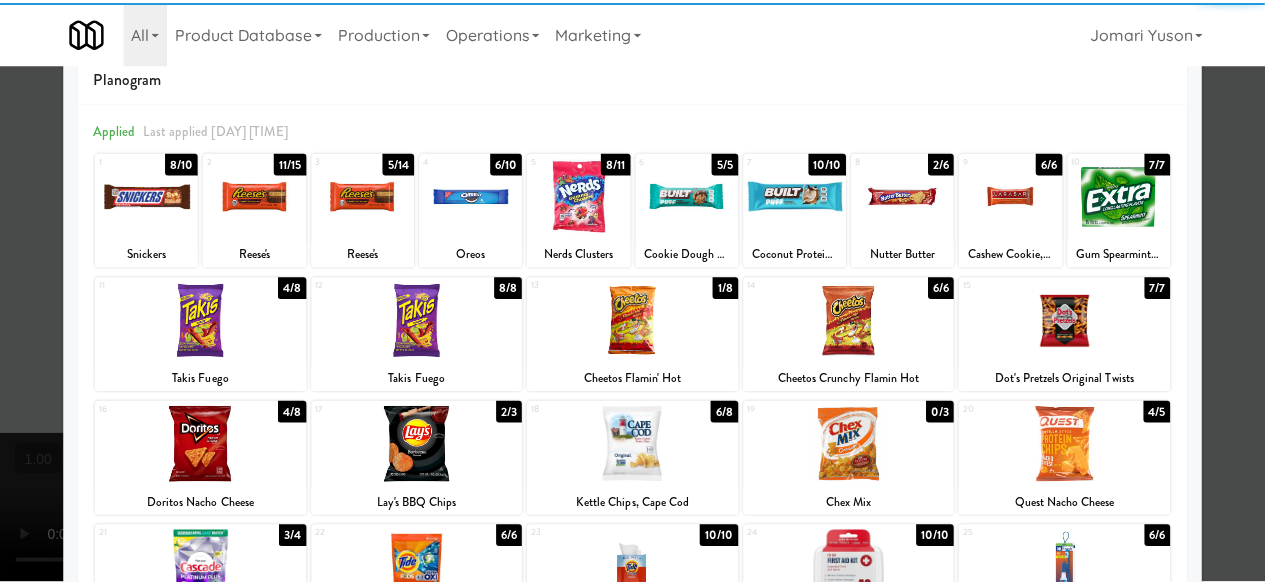 scroll, scrollTop: 0, scrollLeft: 0, axis: both 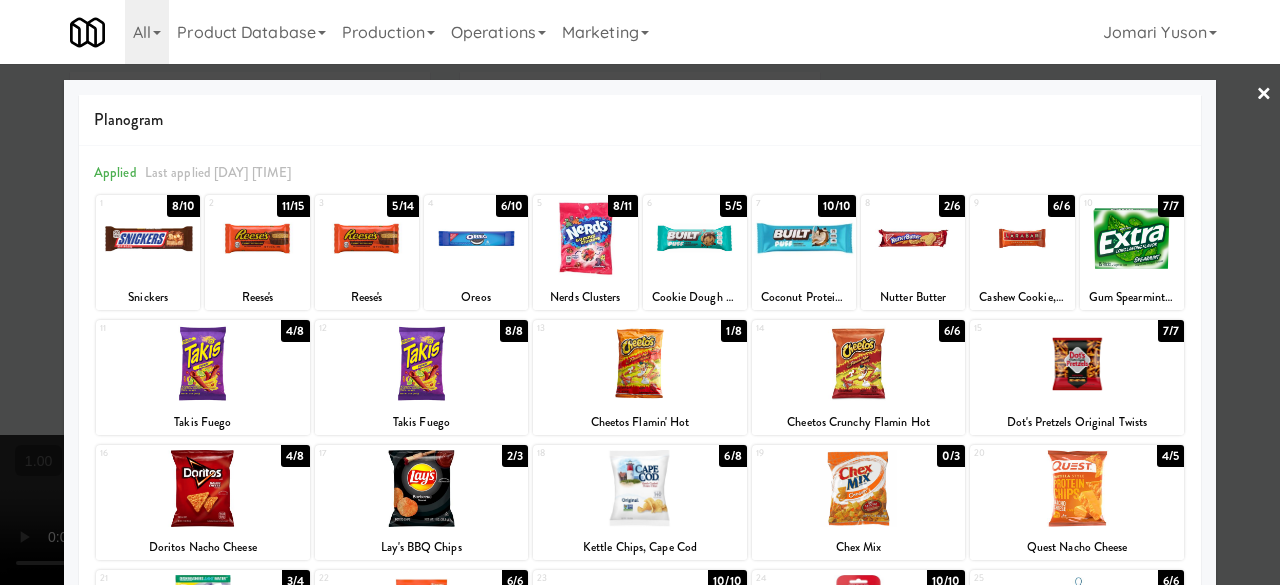 click at bounding box center [640, 292] 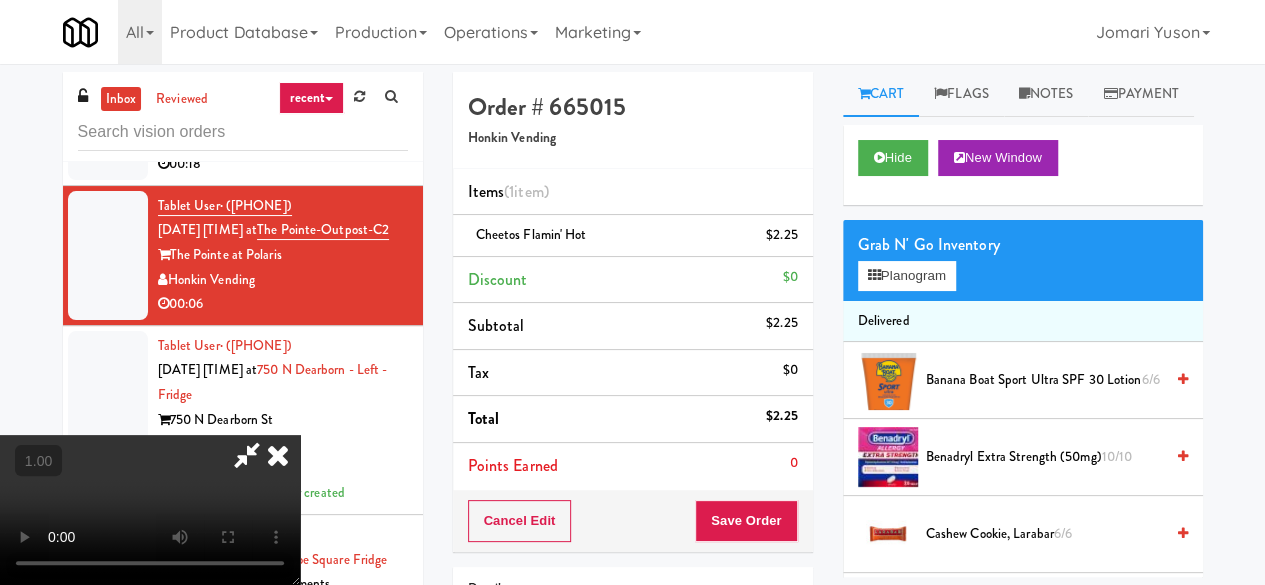 scroll, scrollTop: 0, scrollLeft: 0, axis: both 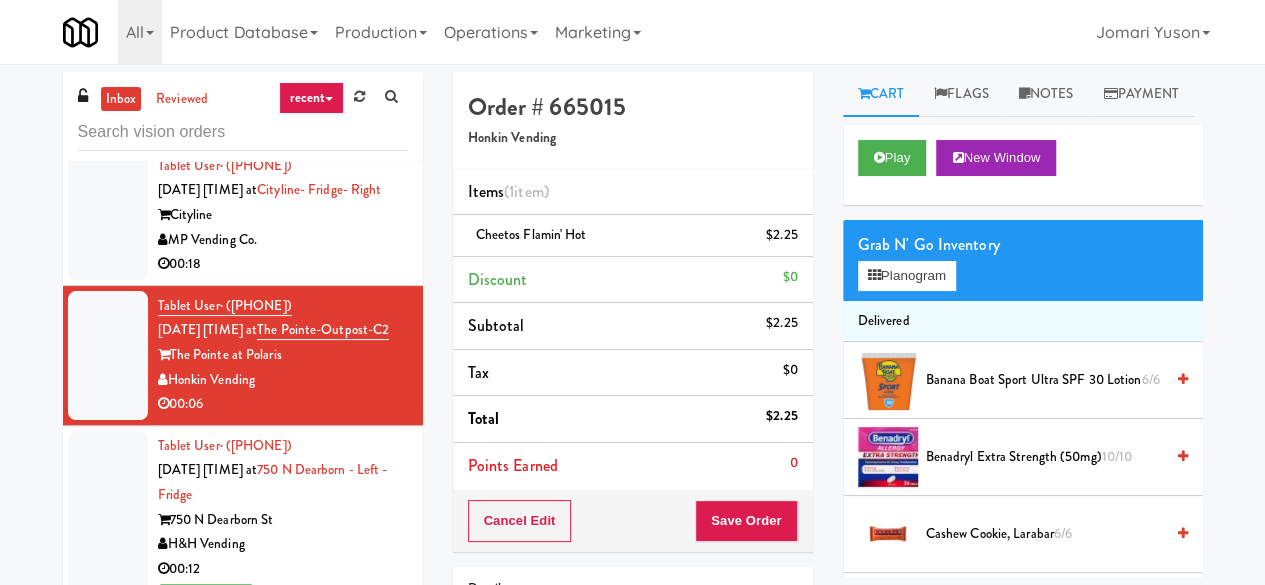 click on "00:18" at bounding box center (283, 264) 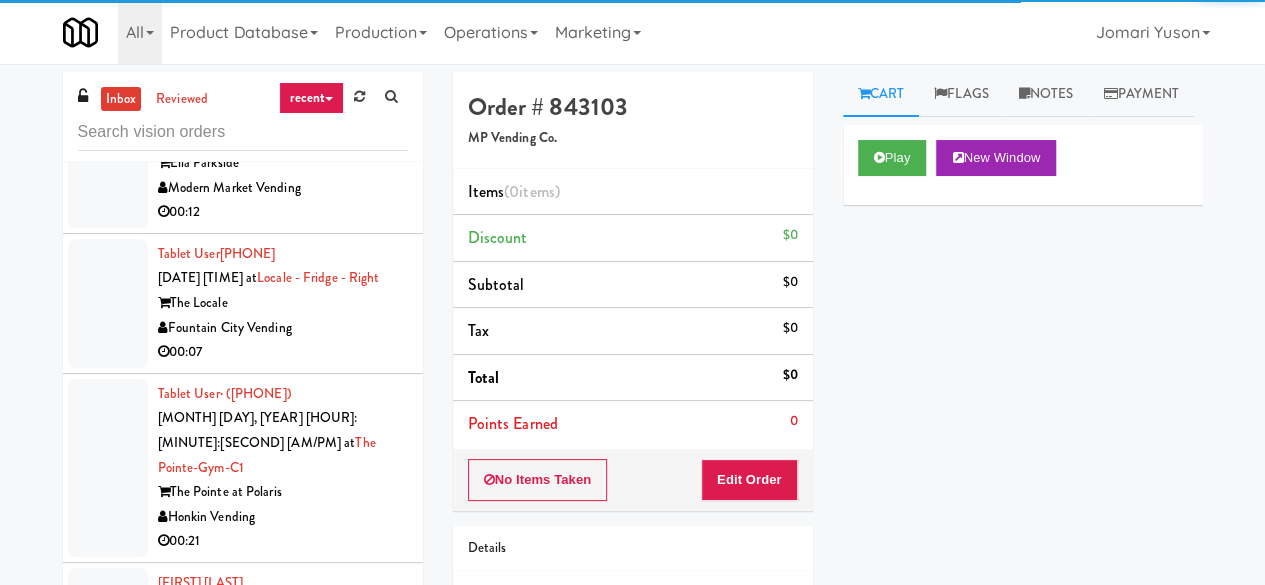 scroll, scrollTop: 2486, scrollLeft: 0, axis: vertical 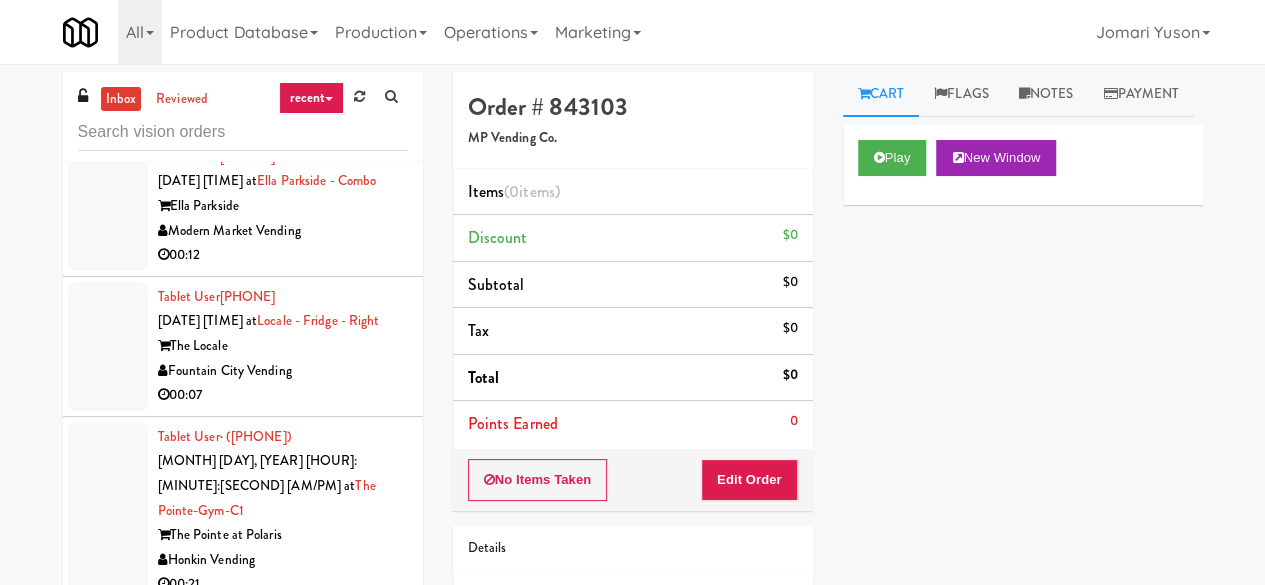 click on "00:07" at bounding box center (283, 395) 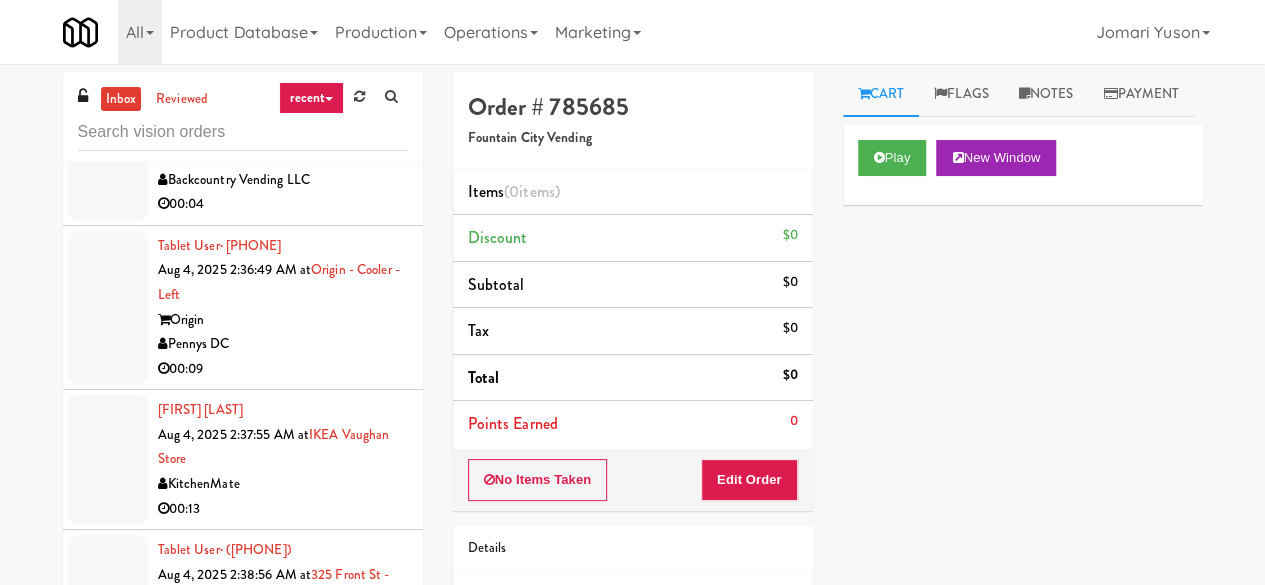 scroll, scrollTop: 1886, scrollLeft: 0, axis: vertical 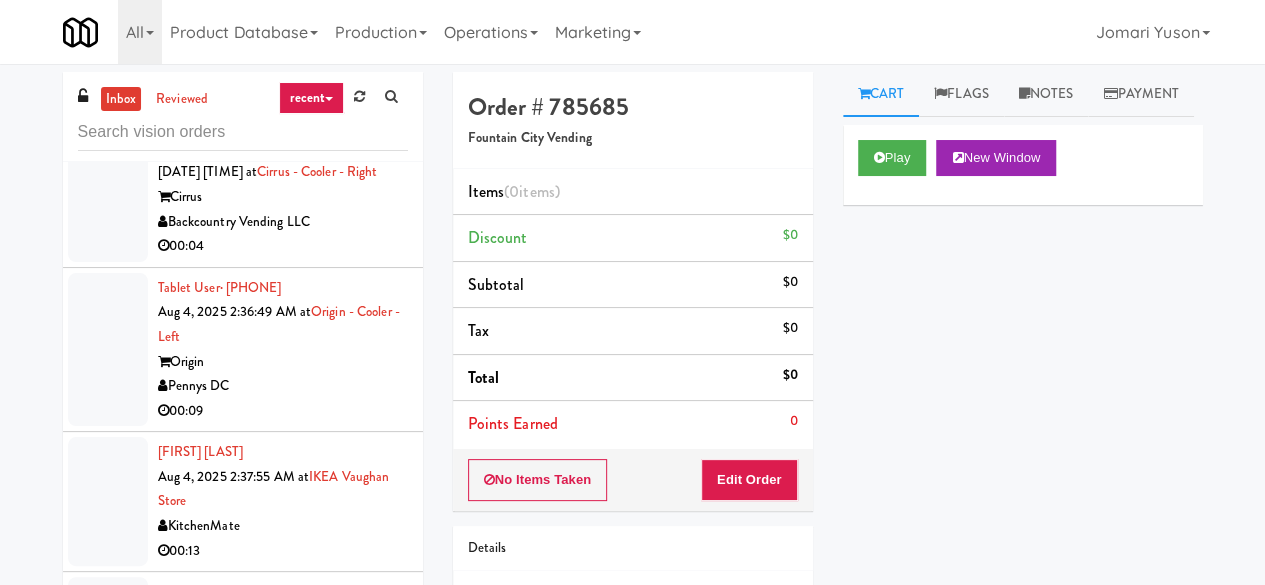 click on "Backcountry Vending LLC" at bounding box center [283, 222] 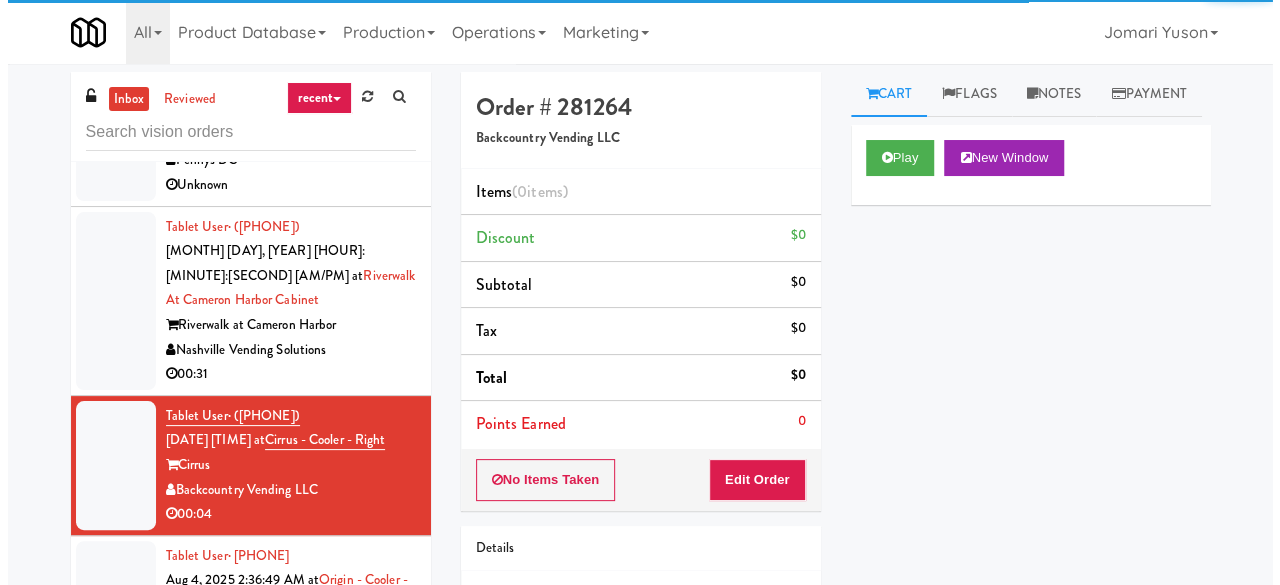 scroll, scrollTop: 1586, scrollLeft: 0, axis: vertical 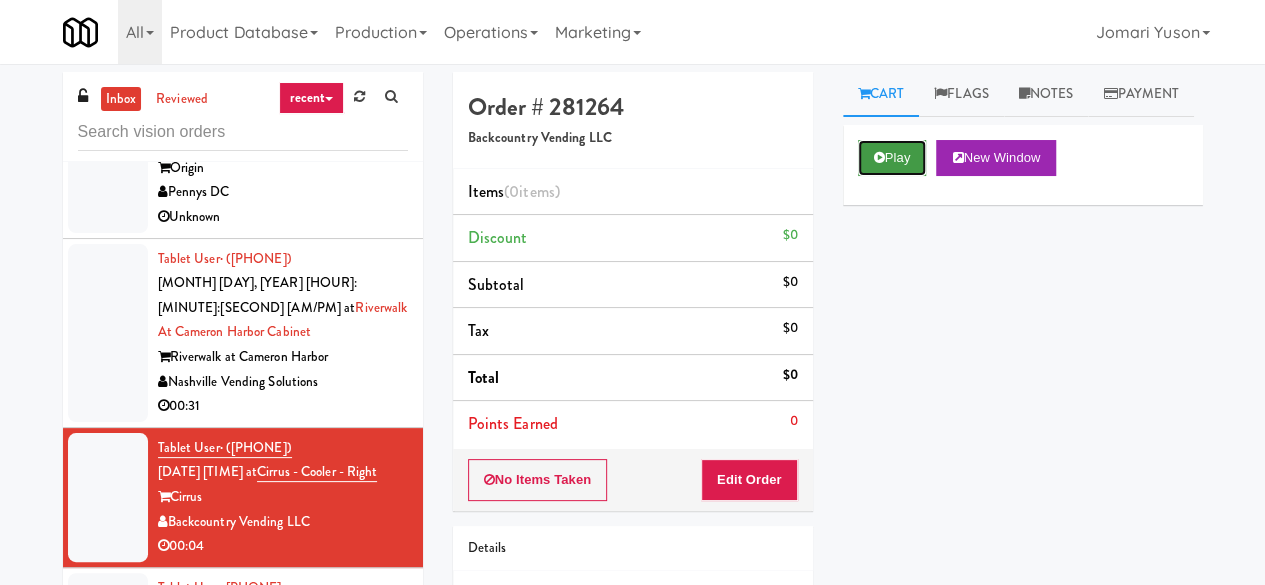 click on "Play" at bounding box center (892, 158) 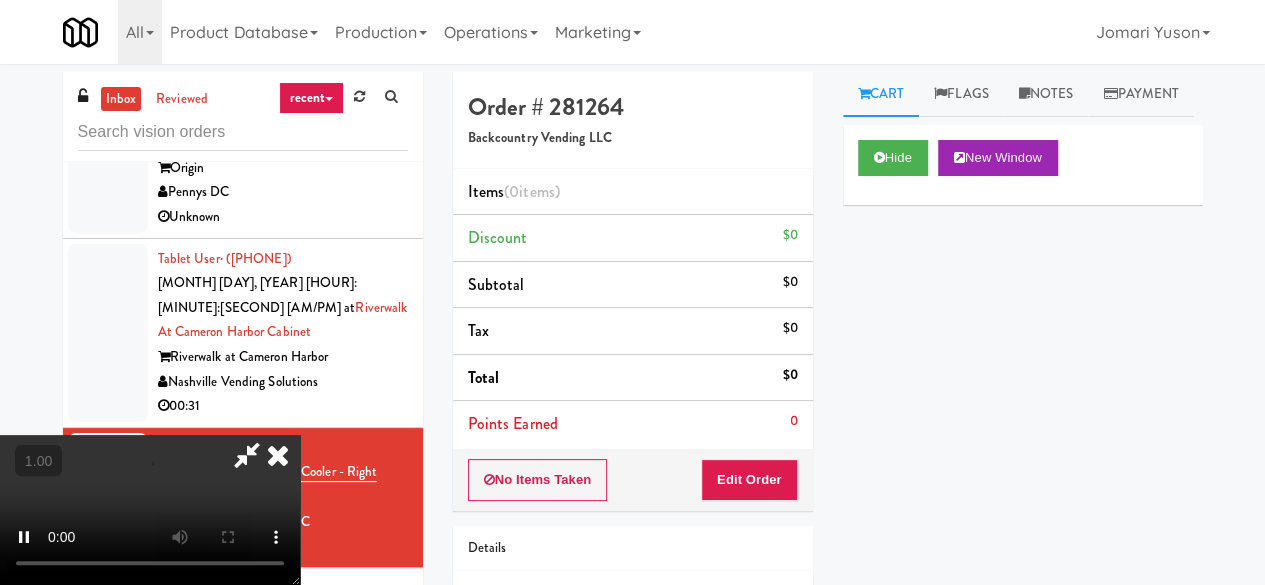 click on "No Items Taken Edit Order" at bounding box center (633, 480) 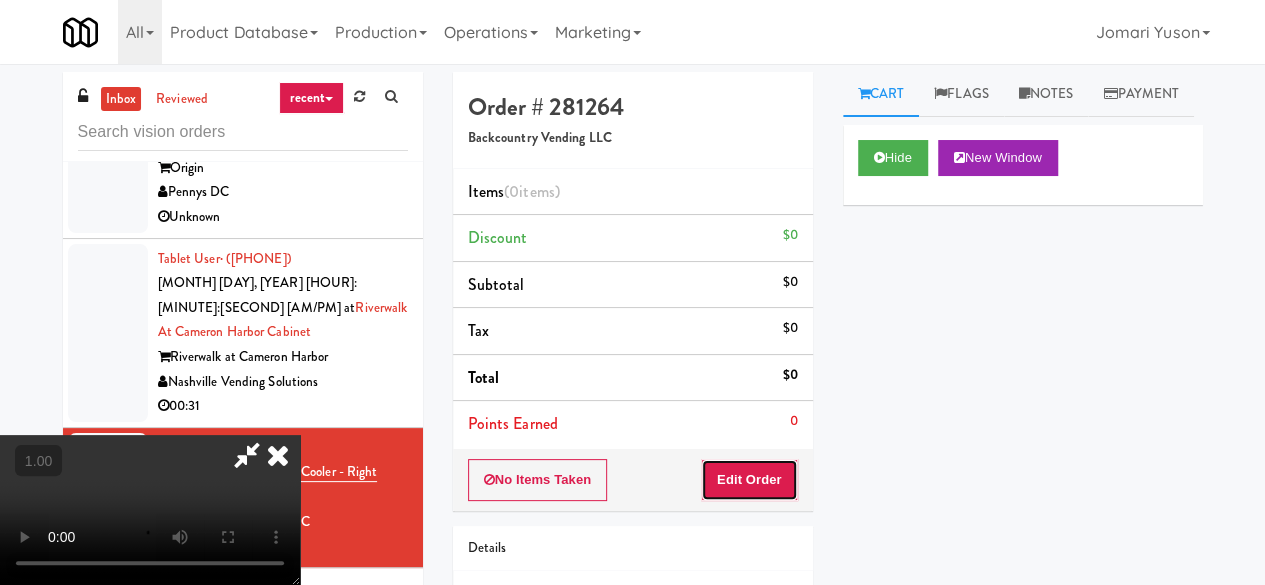 click on "Edit Order" at bounding box center (749, 480) 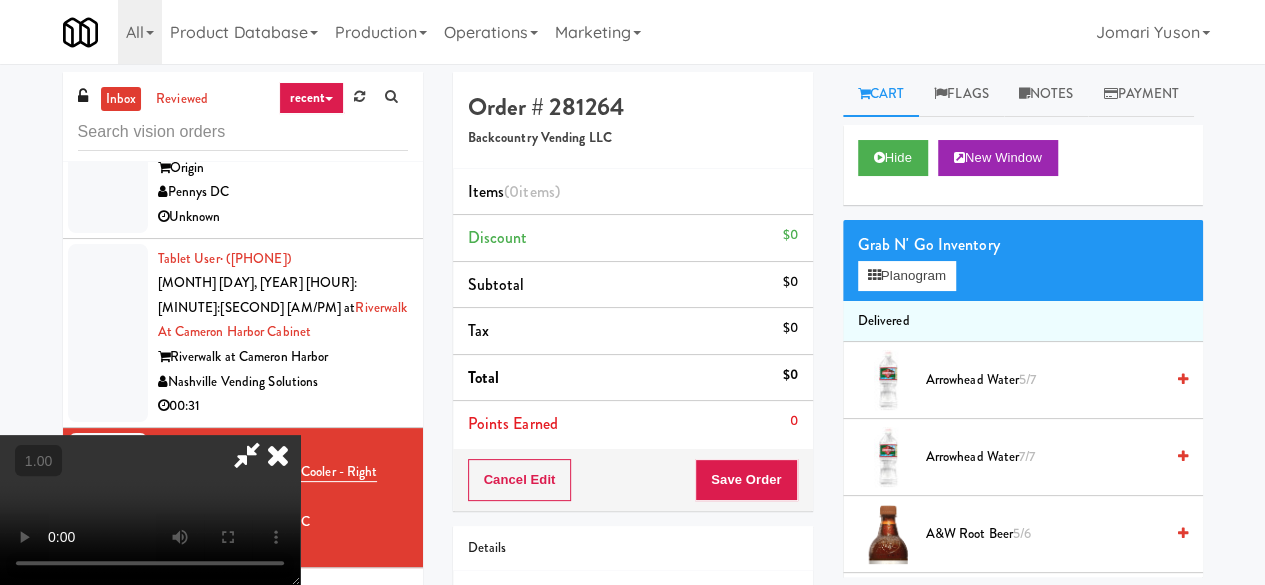 click at bounding box center (150, 510) 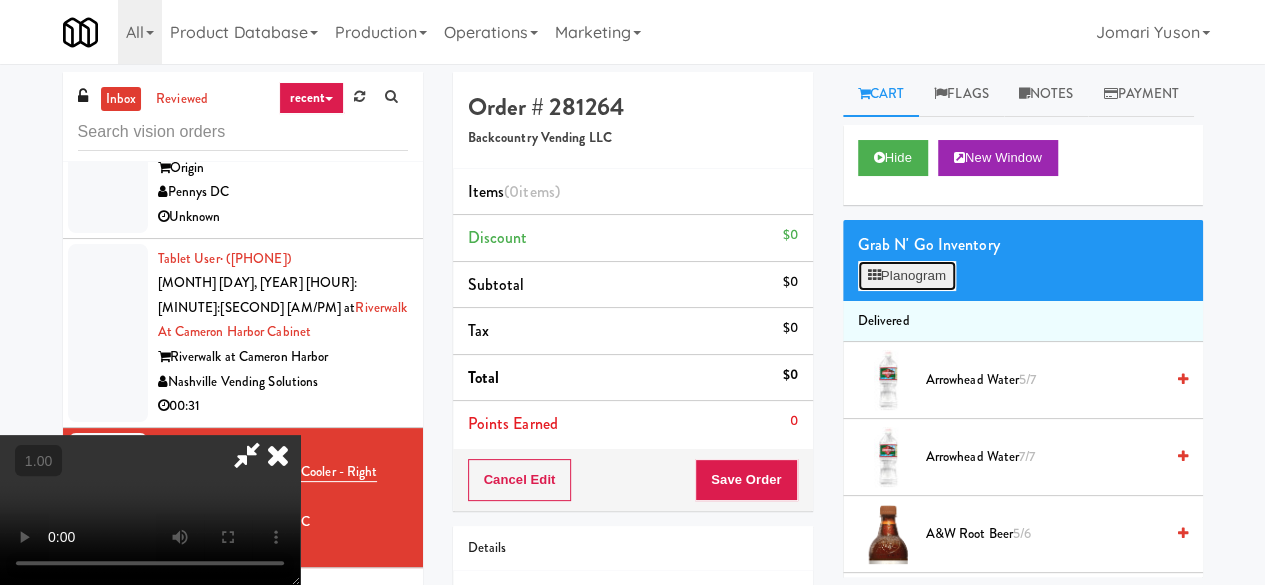 click on "Planogram" at bounding box center [907, 276] 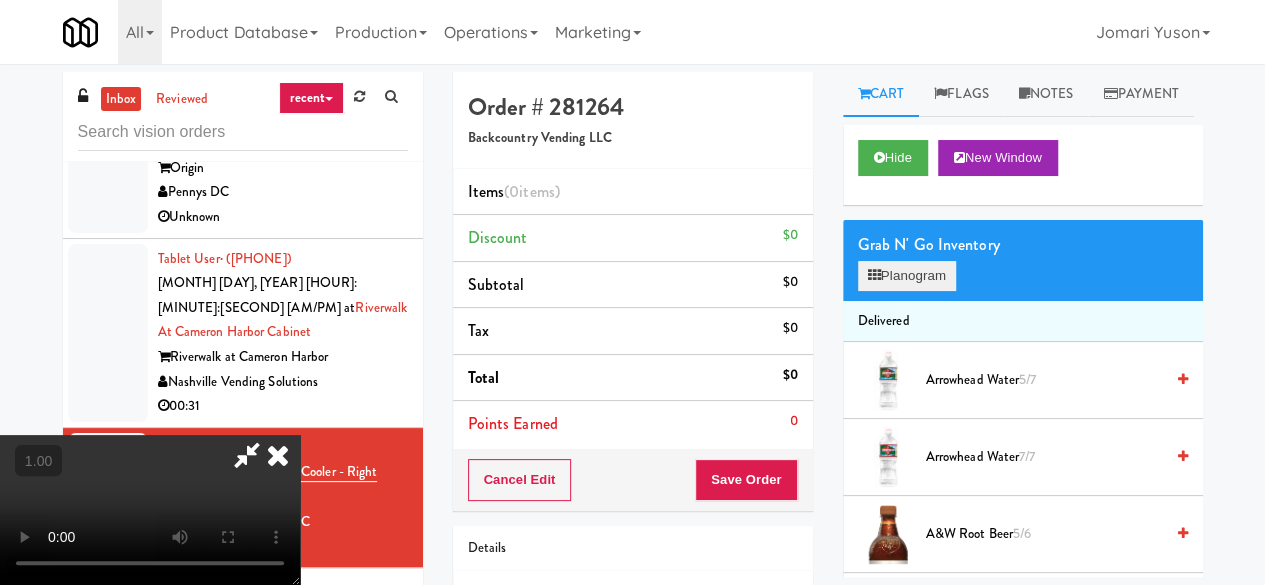 click at bounding box center (0, 0) 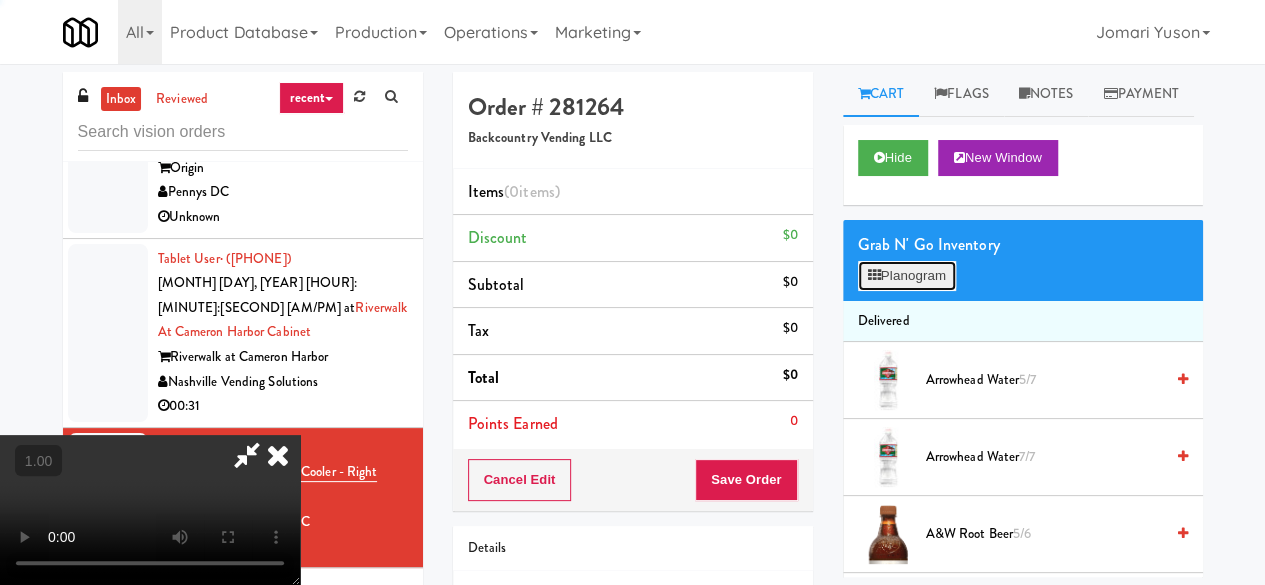 click on "Planogram" at bounding box center (907, 276) 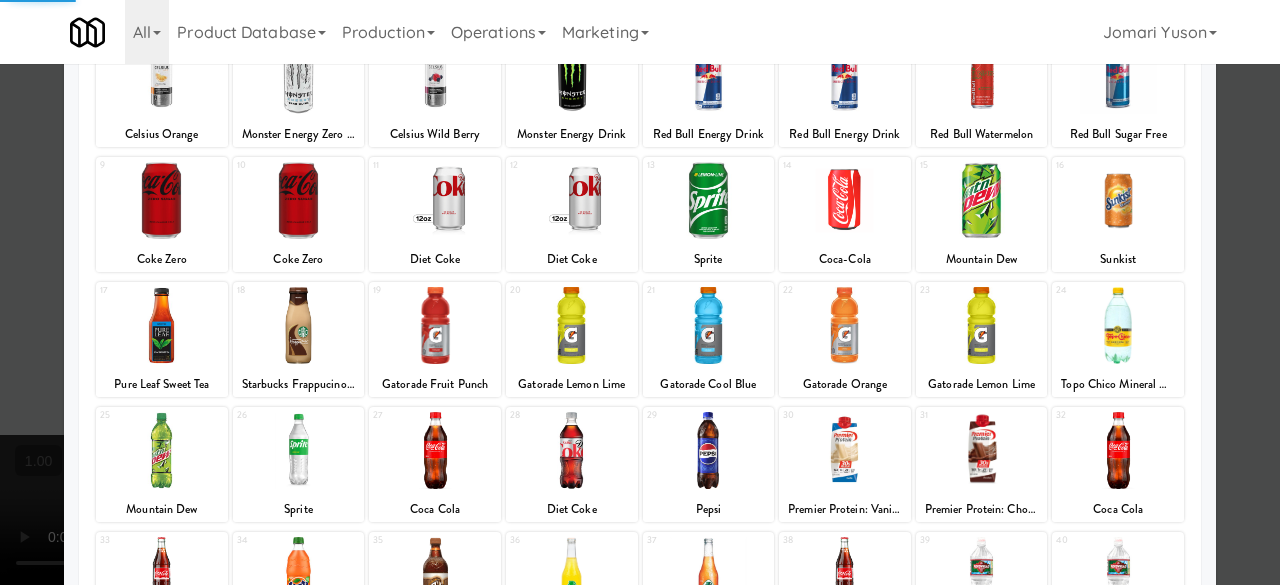 scroll, scrollTop: 396, scrollLeft: 0, axis: vertical 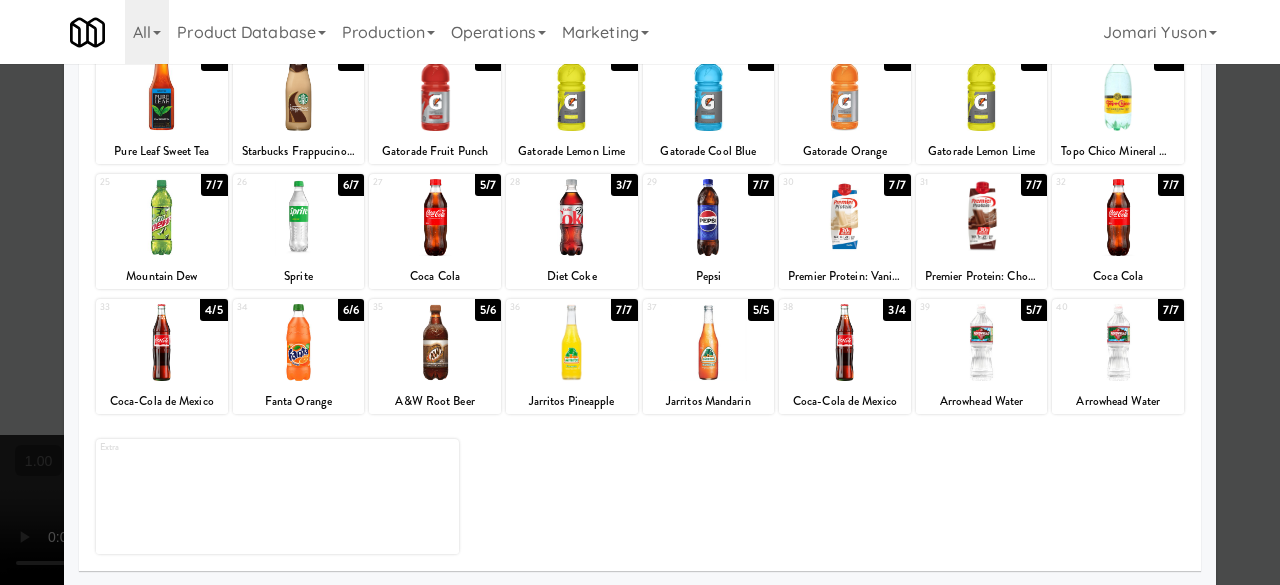 click at bounding box center [435, 217] 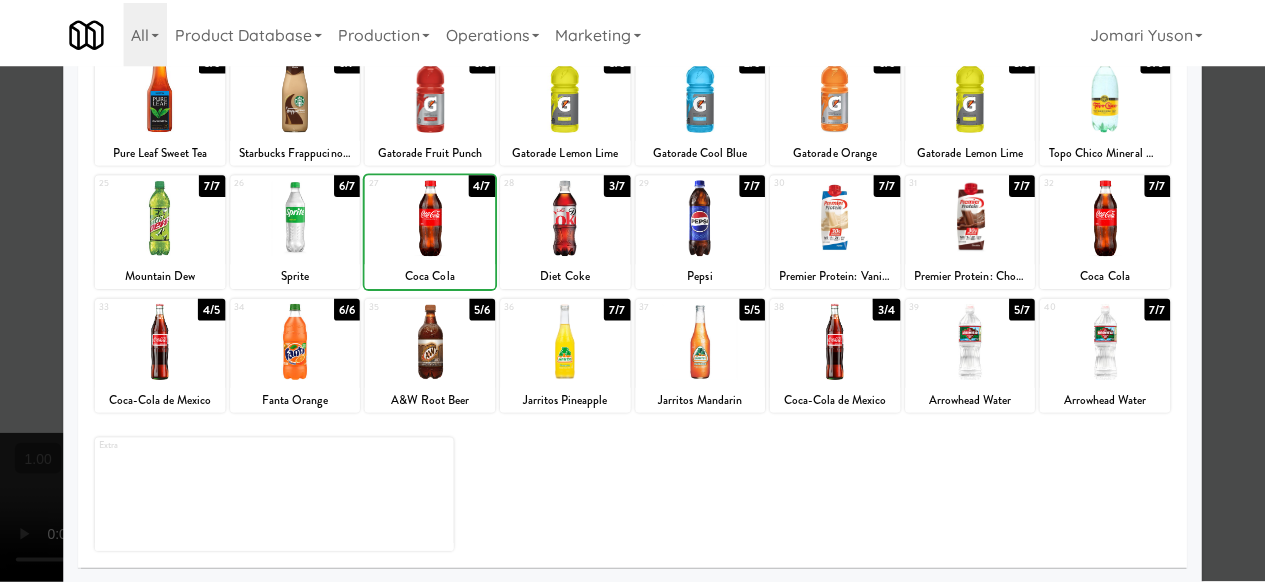 scroll, scrollTop: 0, scrollLeft: 0, axis: both 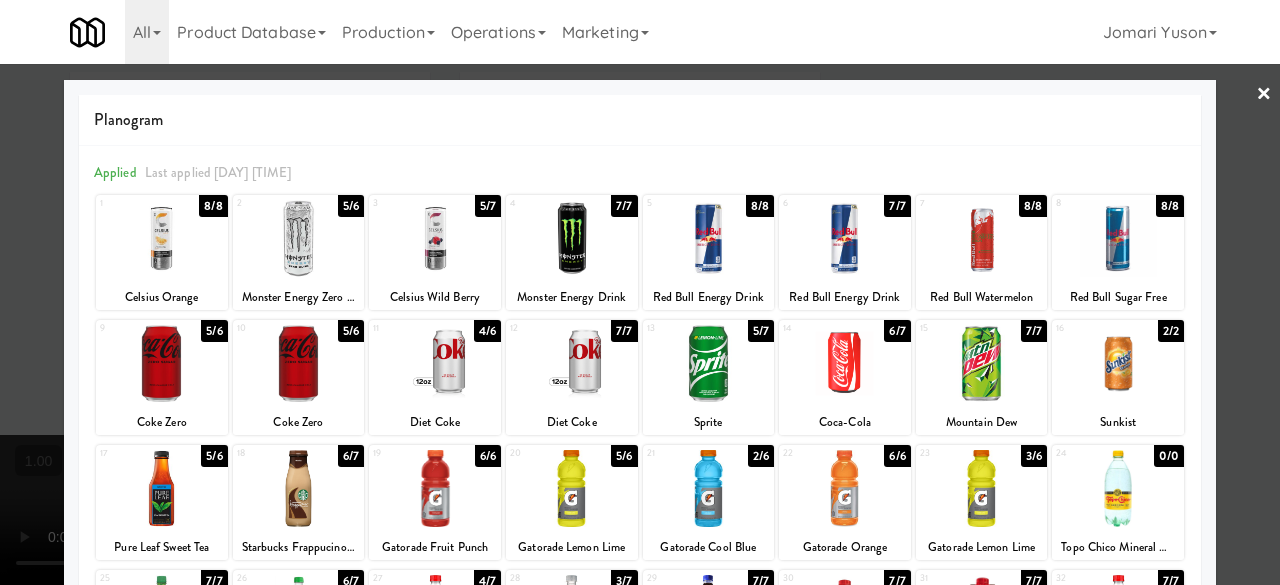 click at bounding box center (640, 292) 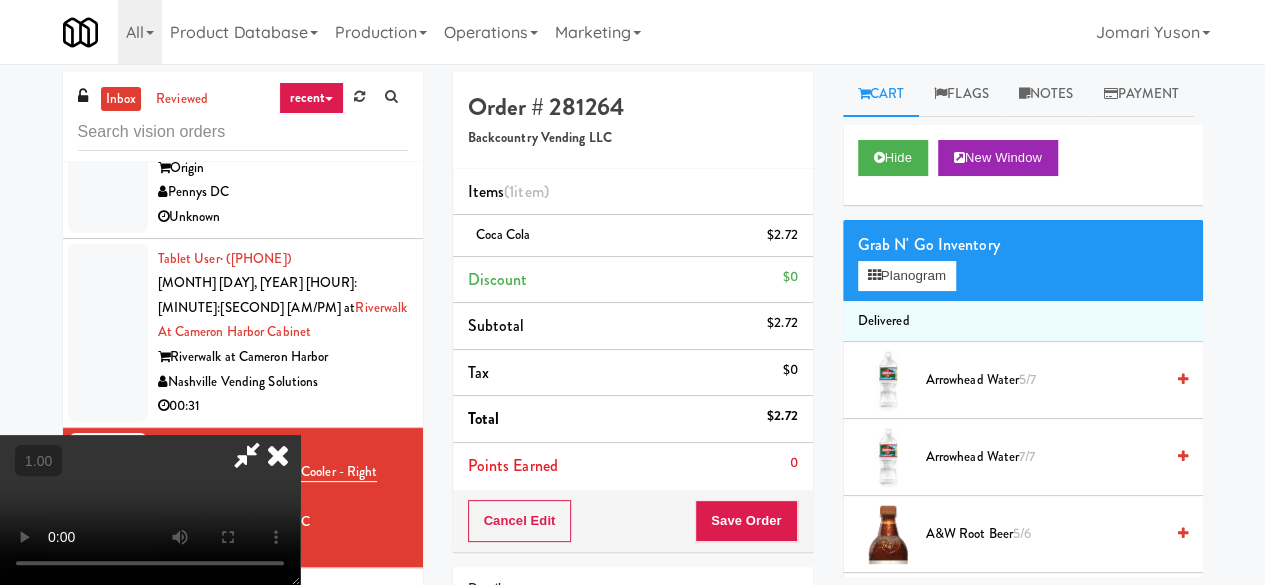 click at bounding box center (247, 455) 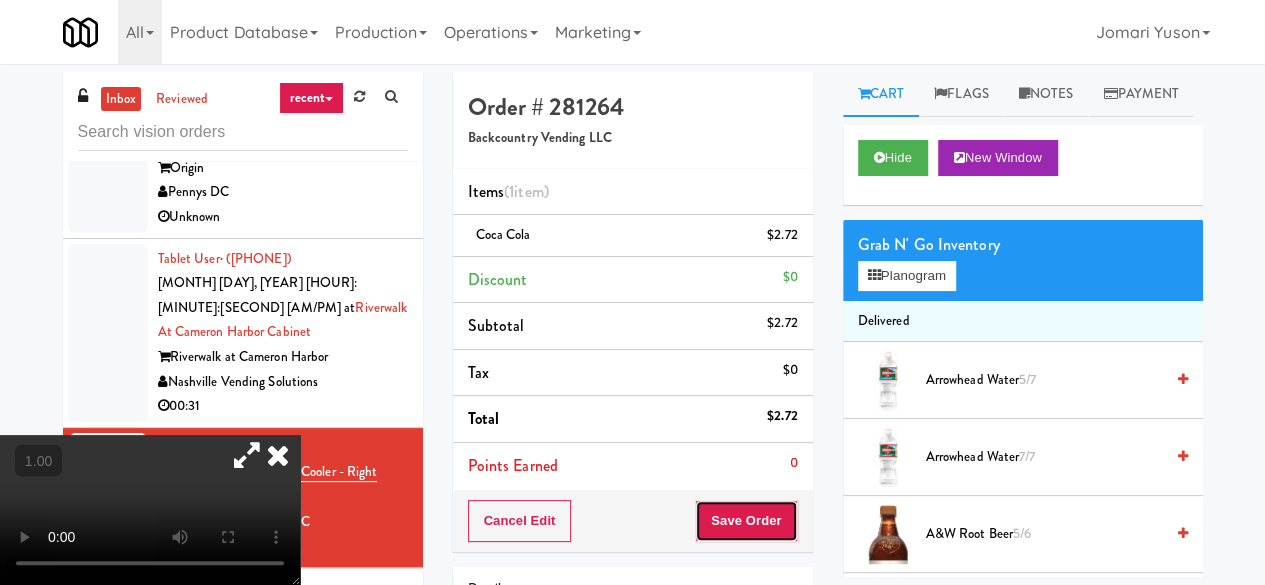 click on "Save Order" at bounding box center (746, 521) 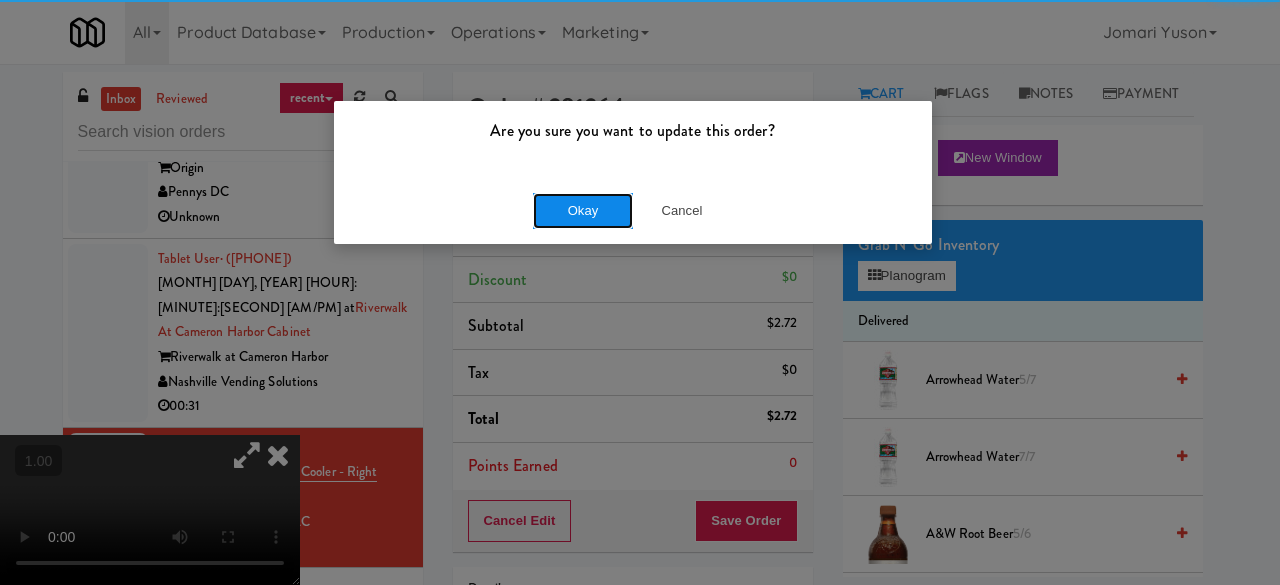click on "Okay" at bounding box center (583, 211) 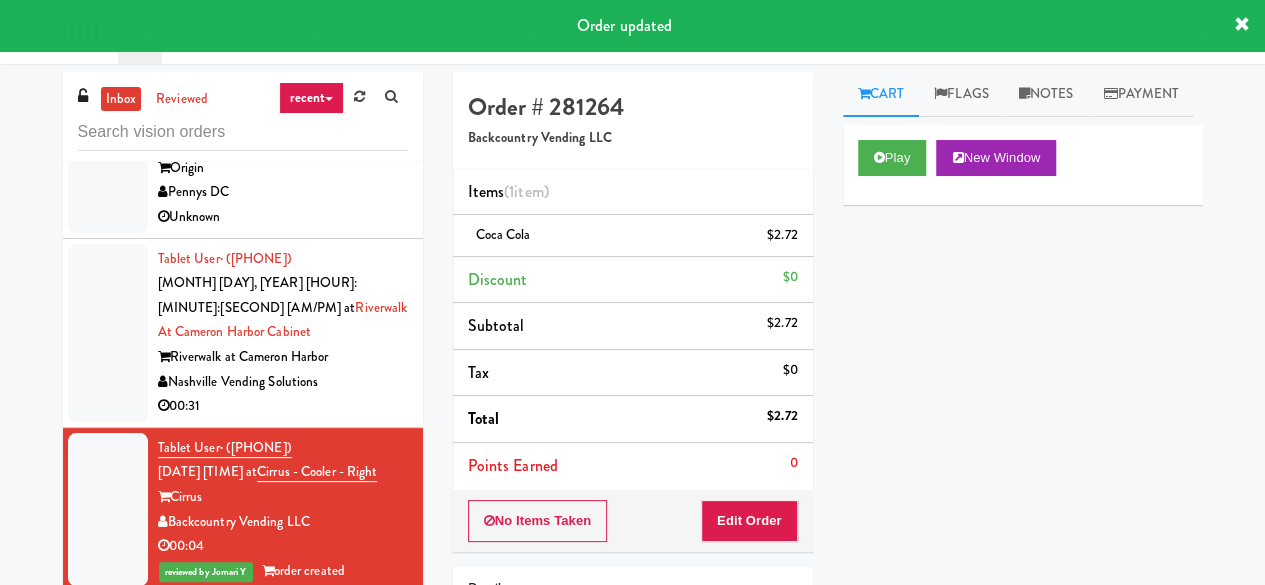 scroll, scrollTop: 1886, scrollLeft: 0, axis: vertical 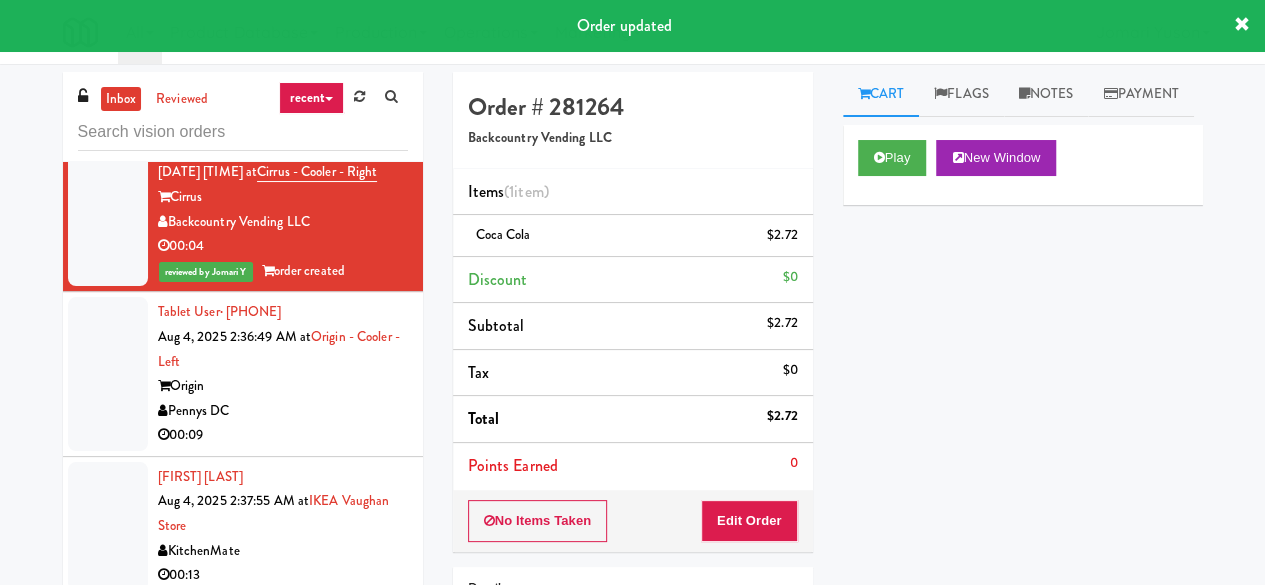 click on "Origin" at bounding box center (283, 386) 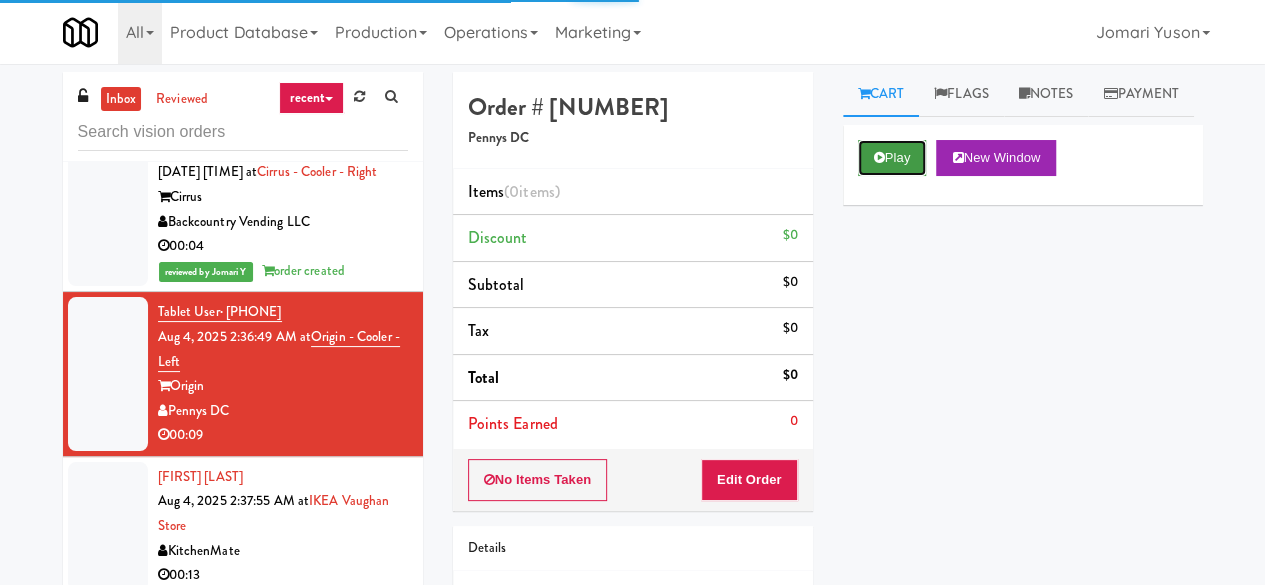 click on "Play" at bounding box center [892, 158] 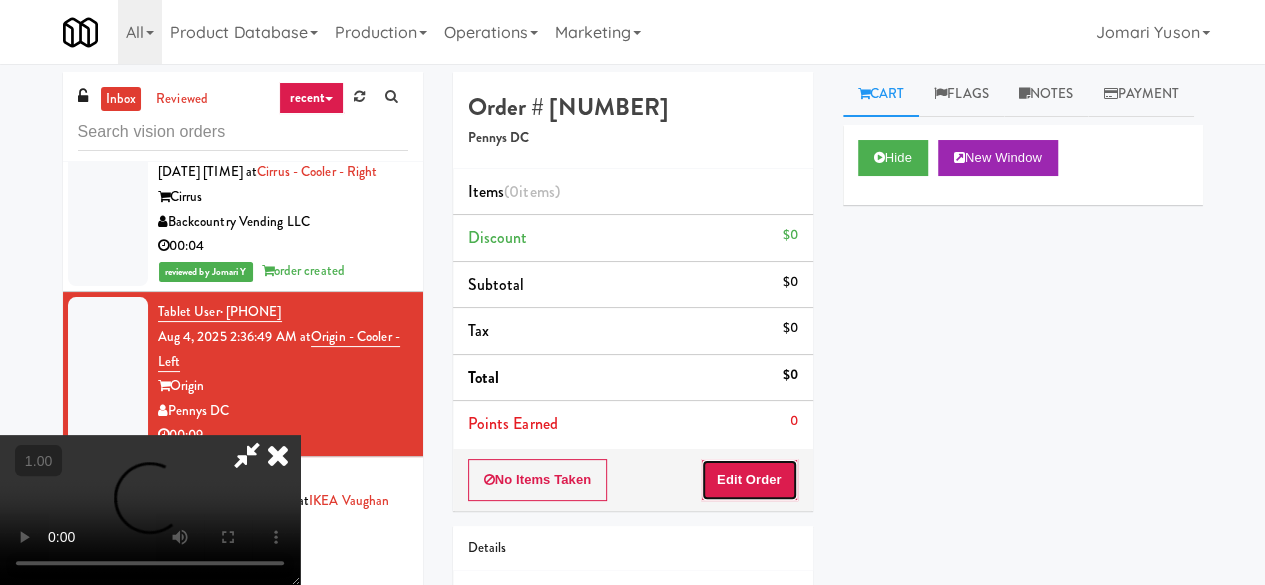 click on "Edit Order" at bounding box center (749, 480) 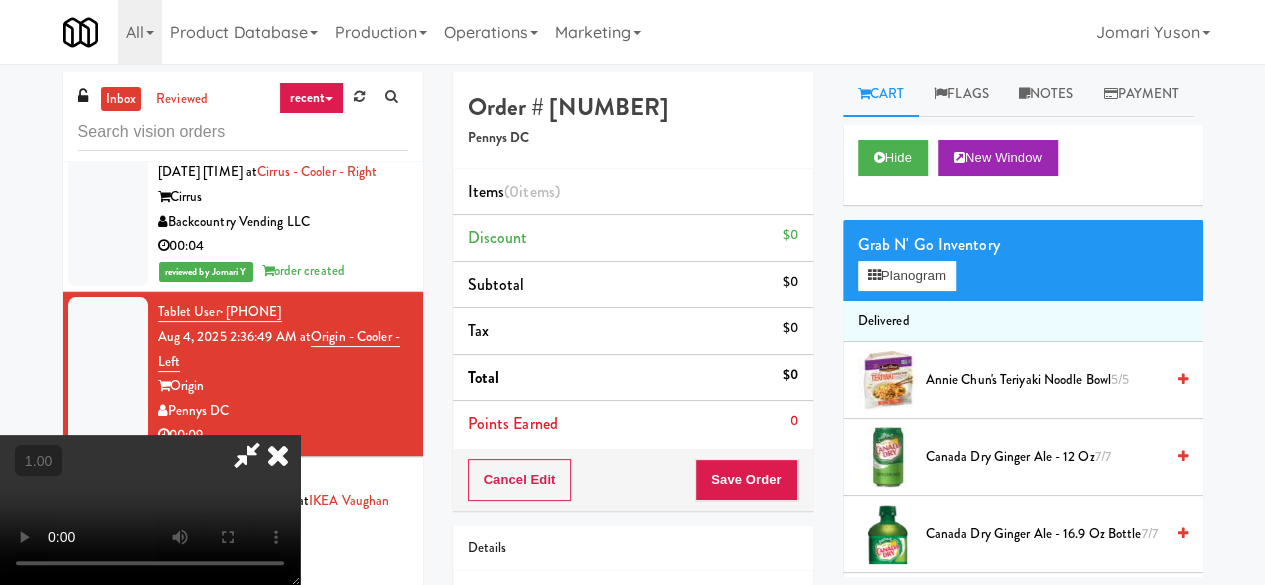 click at bounding box center (150, 510) 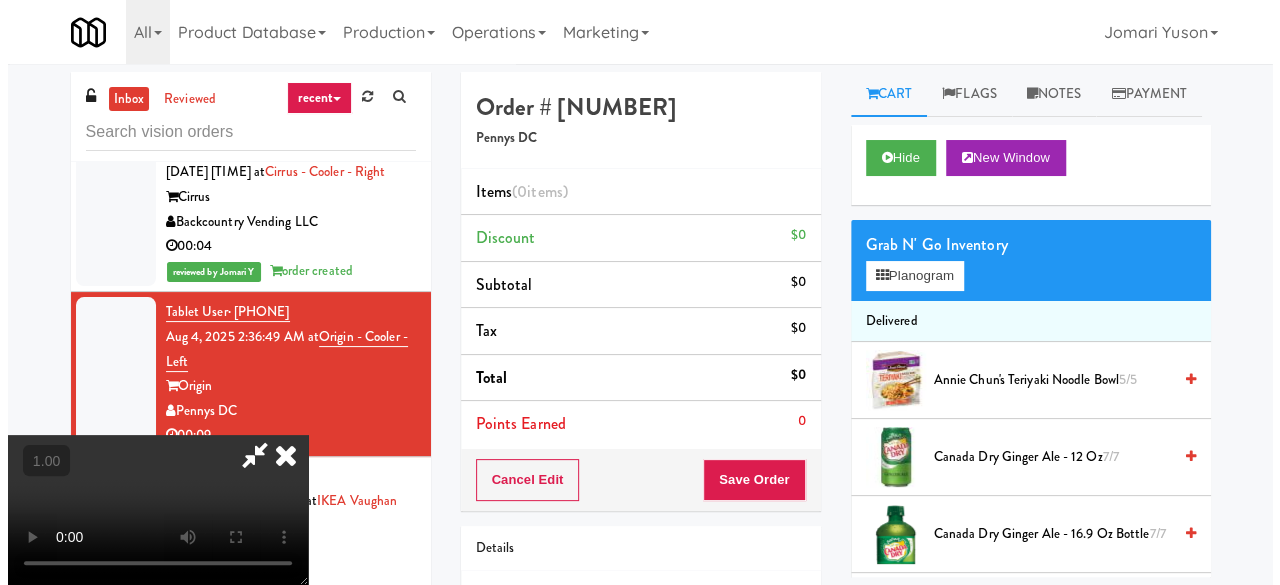 scroll, scrollTop: 41, scrollLeft: 0, axis: vertical 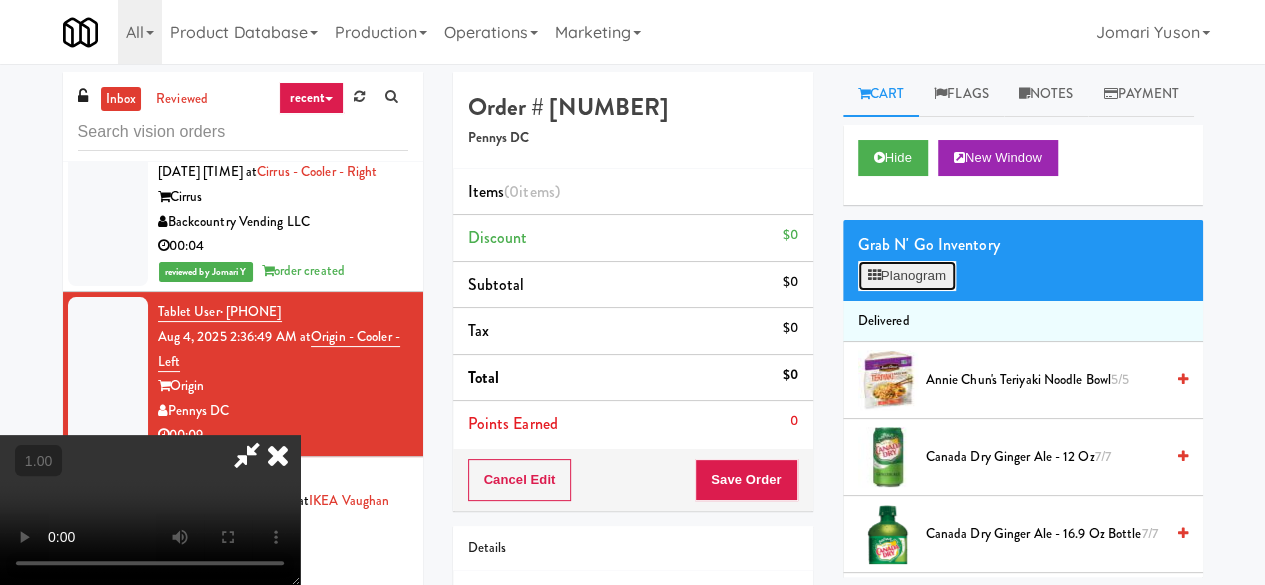 click on "Planogram" at bounding box center (907, 276) 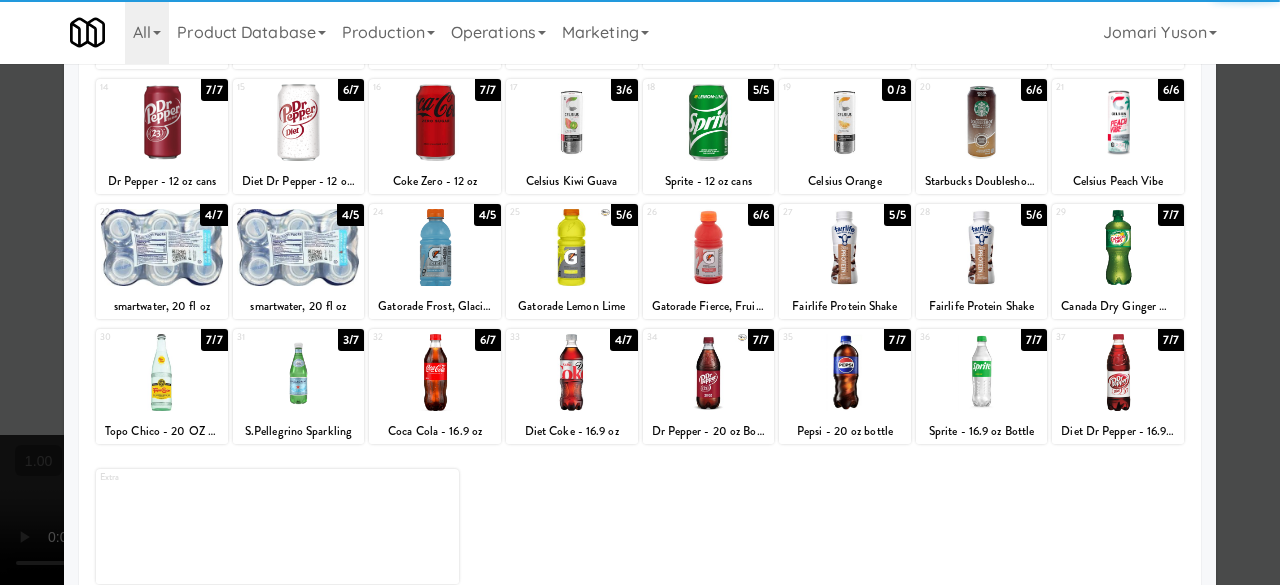 scroll, scrollTop: 396, scrollLeft: 0, axis: vertical 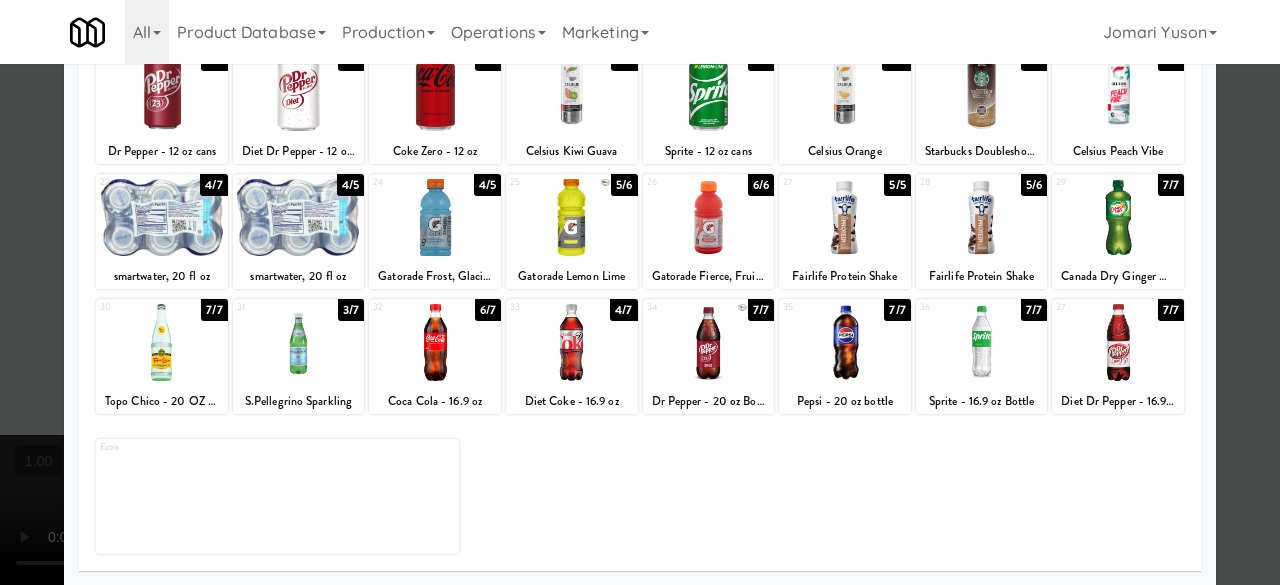 click at bounding box center (572, 217) 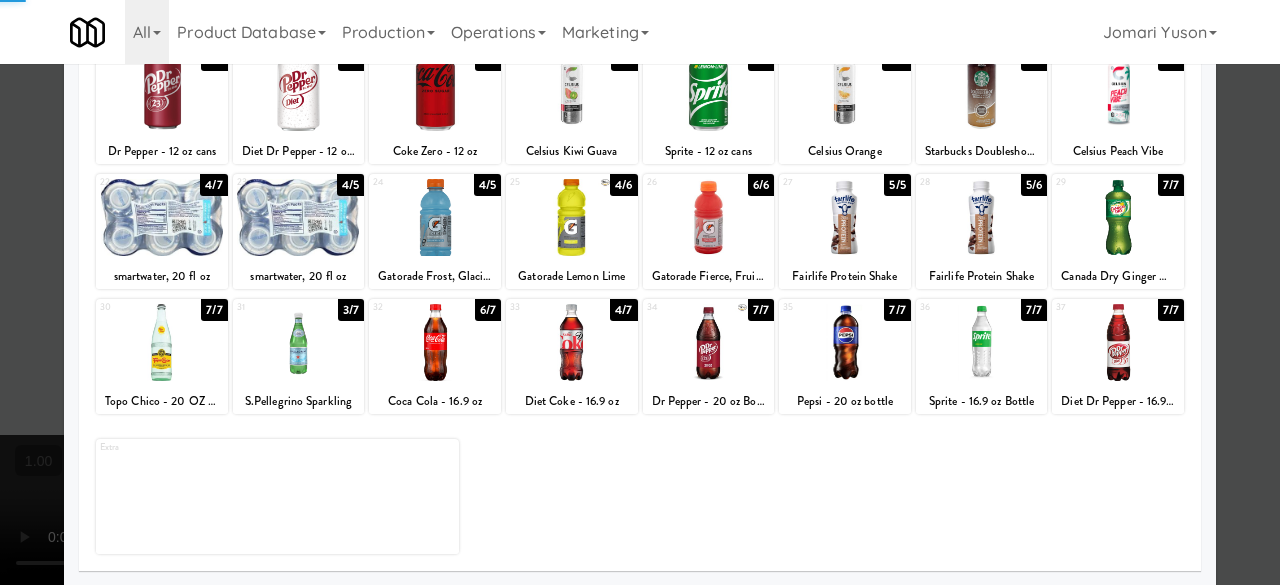 click at bounding box center [572, 217] 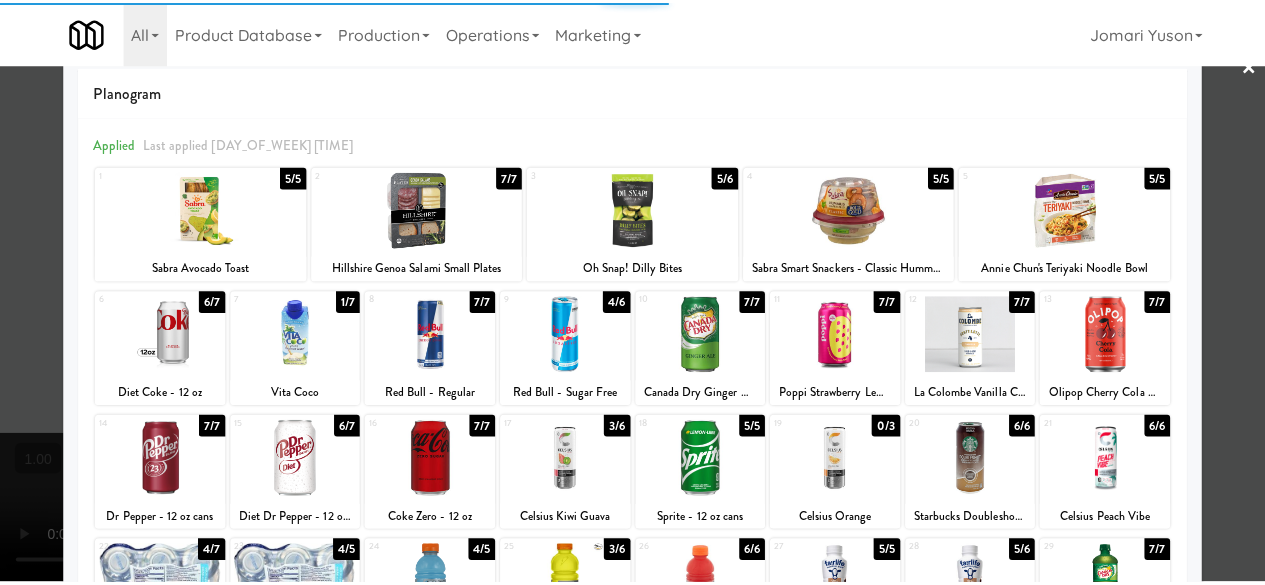 scroll, scrollTop: 0, scrollLeft: 0, axis: both 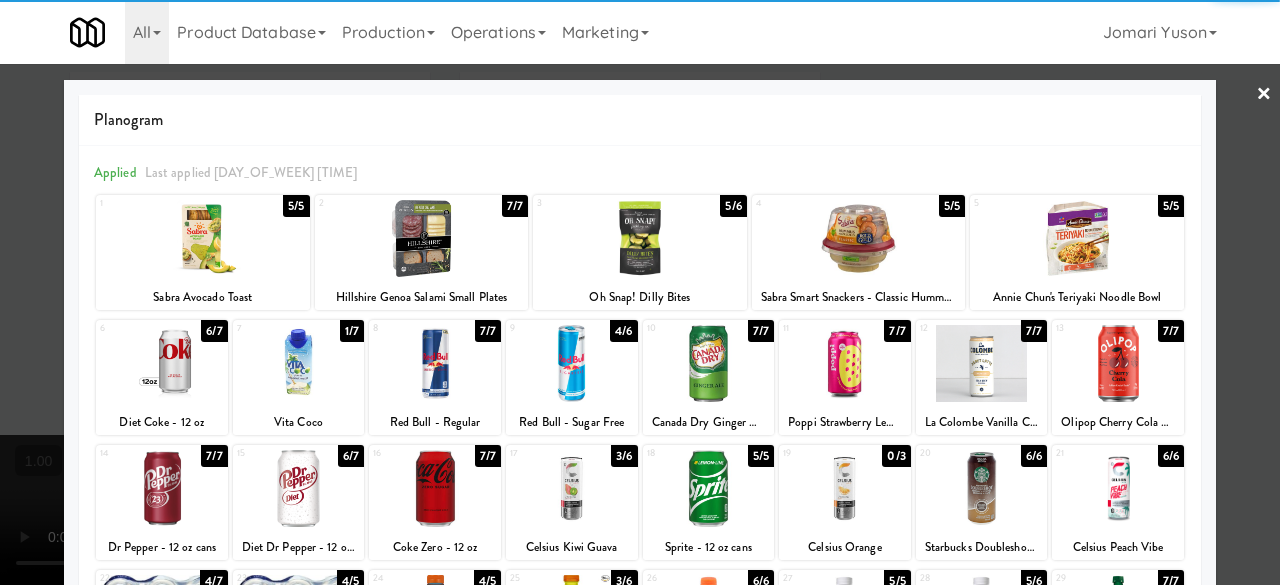 drag, startPoint x: 1255, startPoint y: 93, endPoint x: 1184, endPoint y: 101, distance: 71.44928 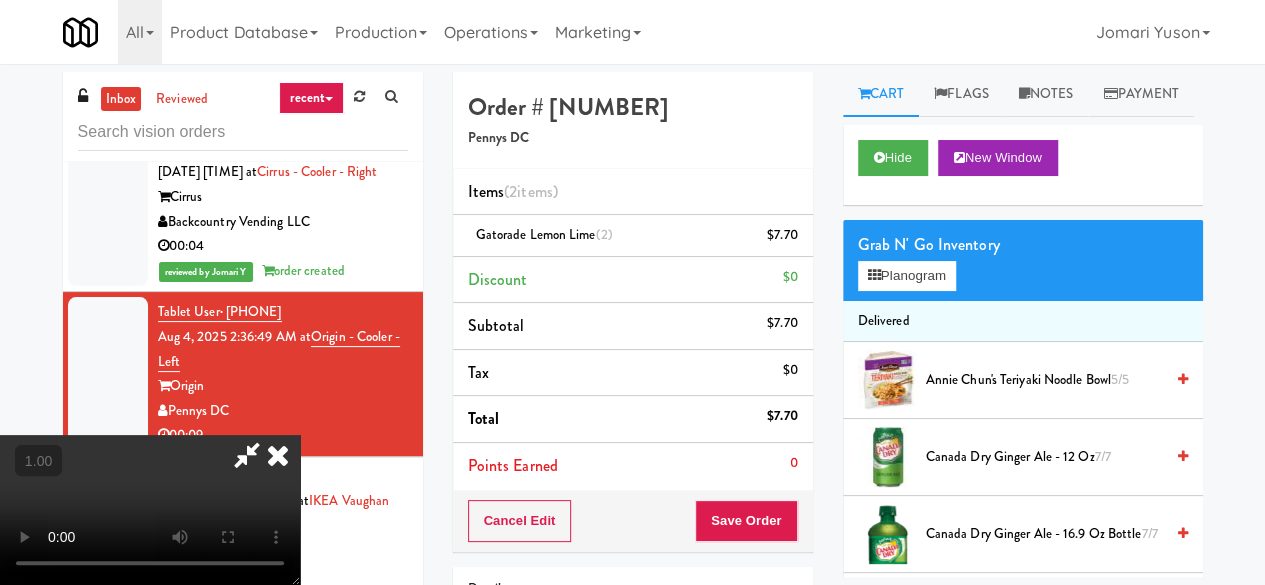 scroll, scrollTop: 0, scrollLeft: 0, axis: both 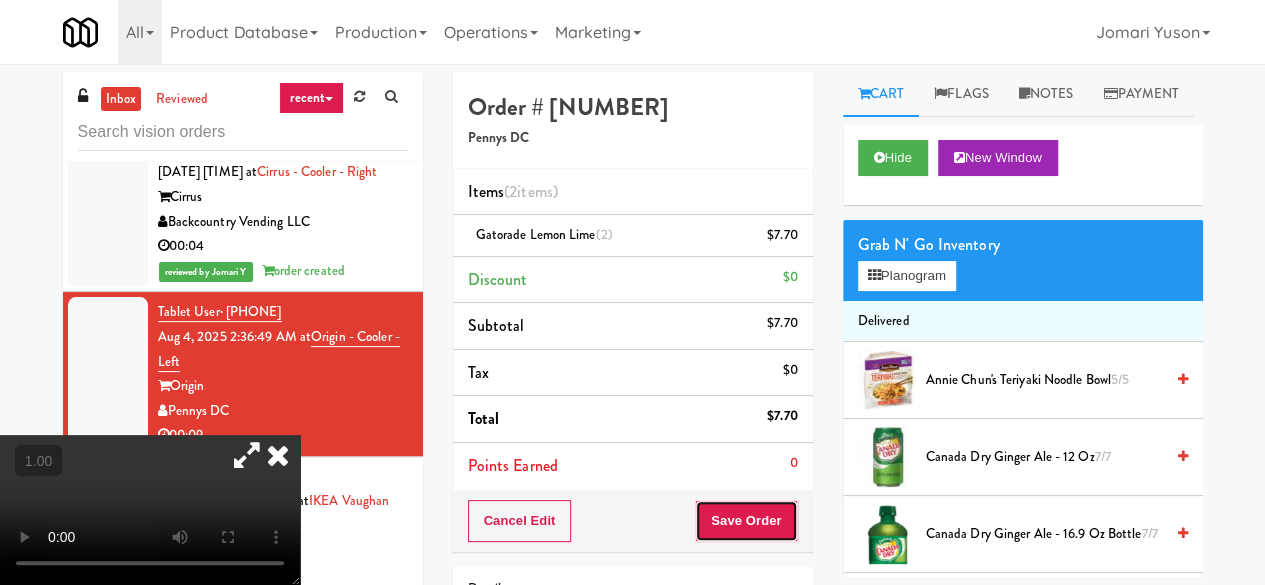 click on "Save Order" at bounding box center (746, 521) 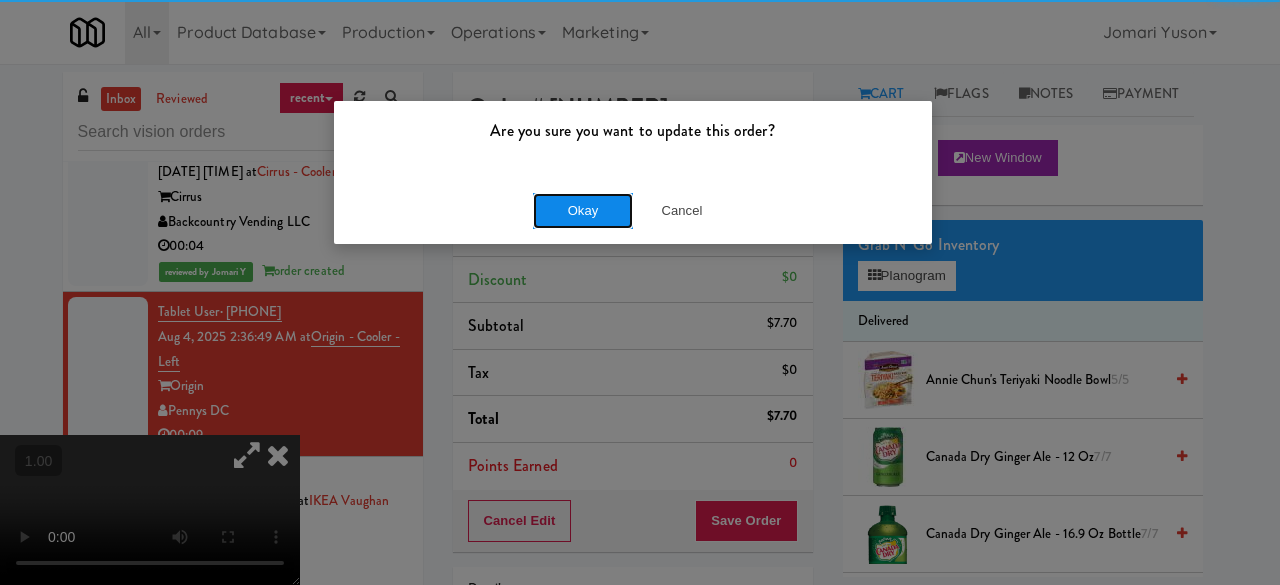 click on "Okay" at bounding box center (583, 211) 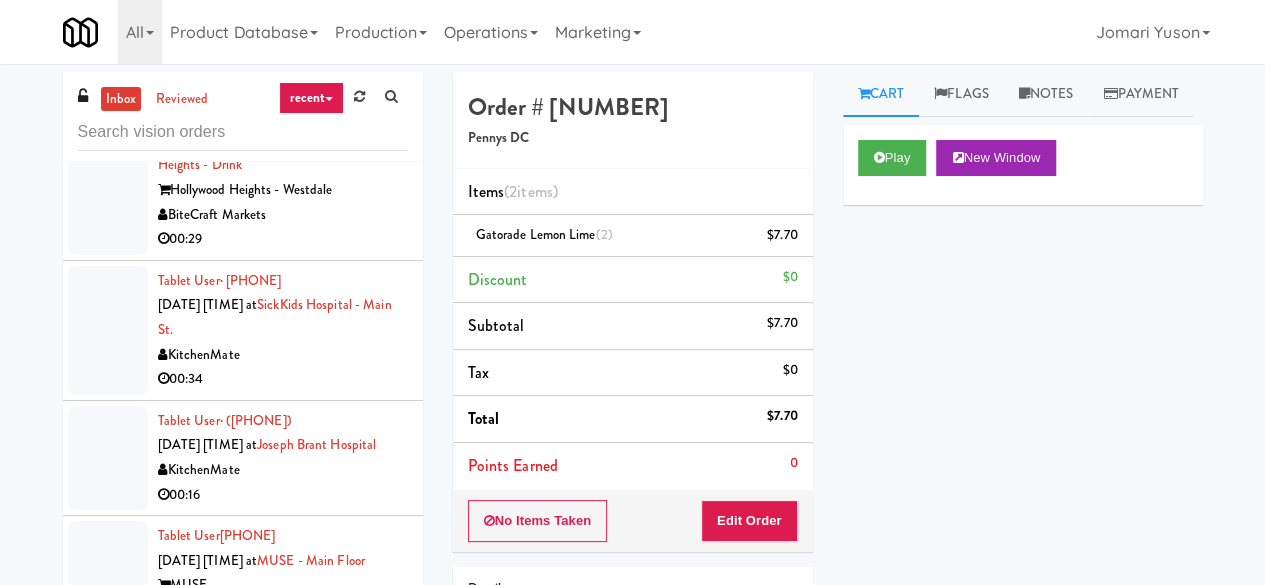 scroll, scrollTop: 500, scrollLeft: 0, axis: vertical 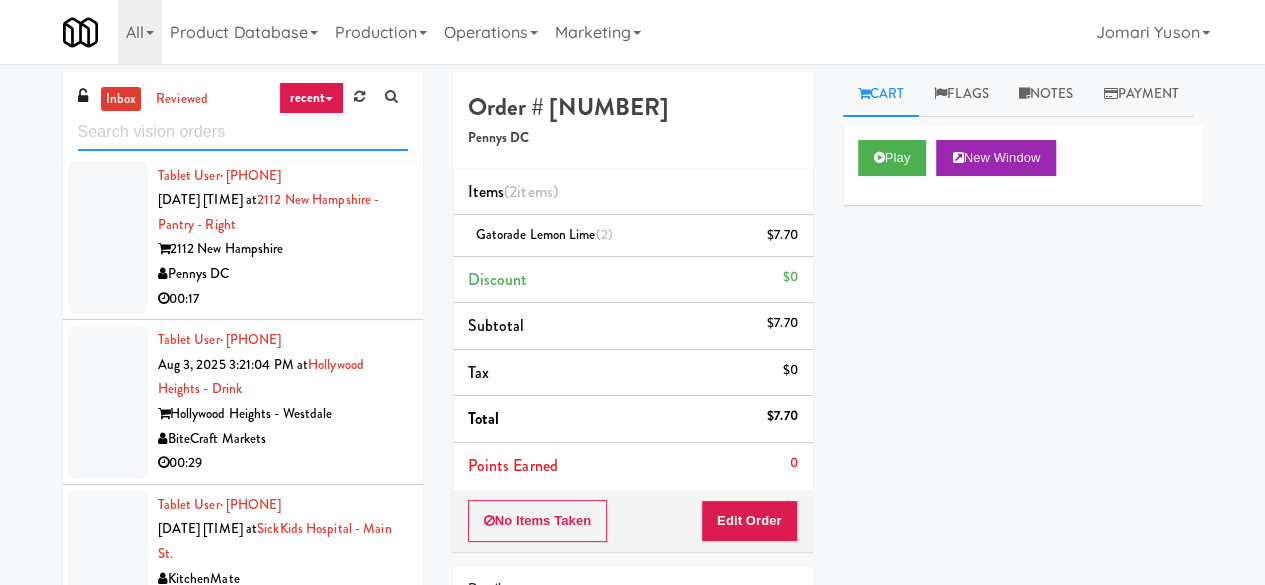 click at bounding box center (243, 132) 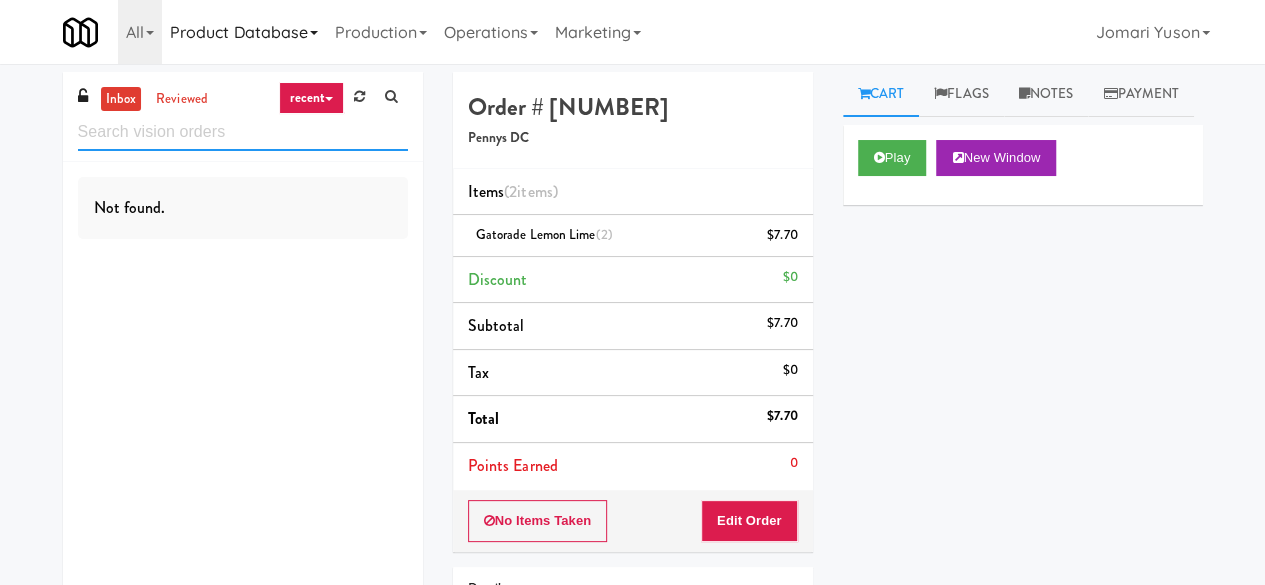 scroll, scrollTop: 0, scrollLeft: 0, axis: both 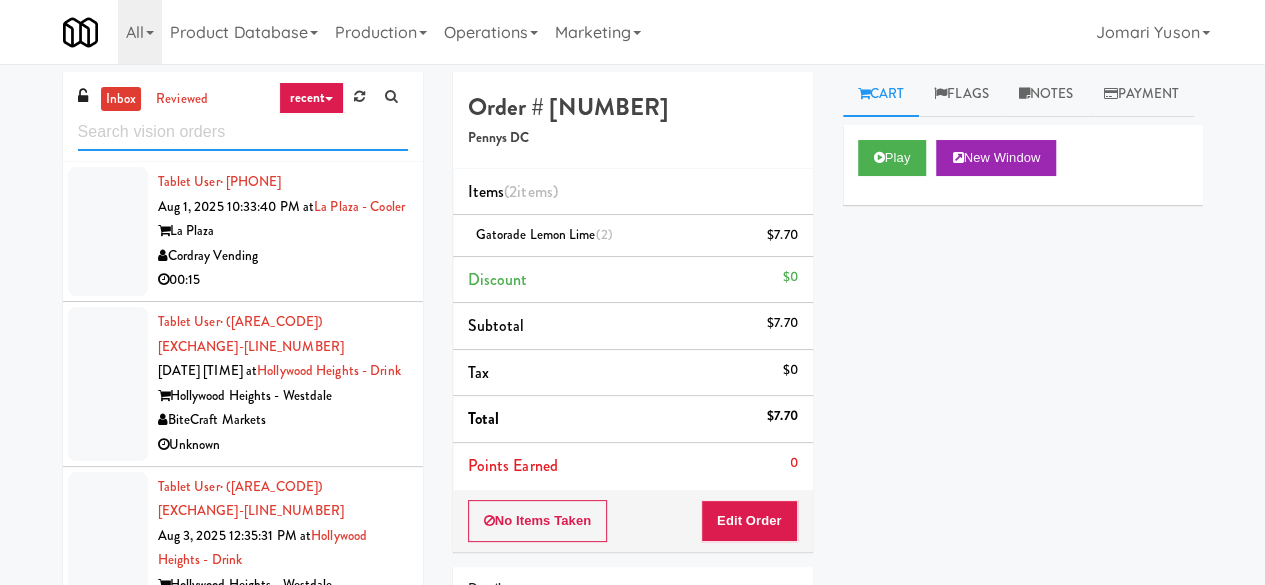 click at bounding box center (243, 132) 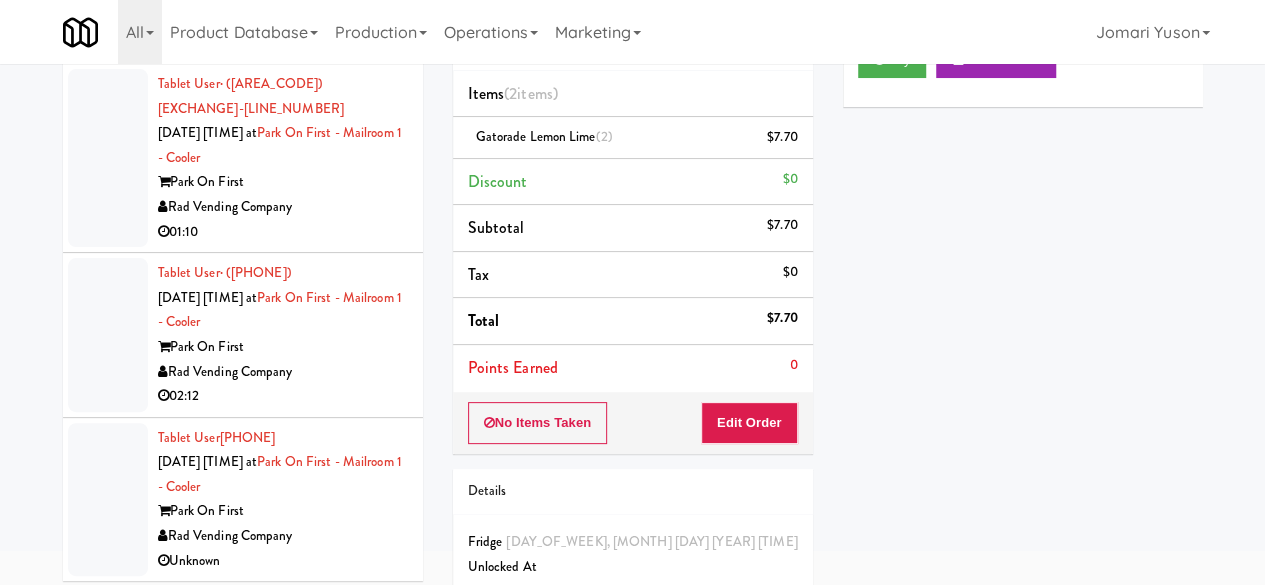 scroll, scrollTop: 168, scrollLeft: 0, axis: vertical 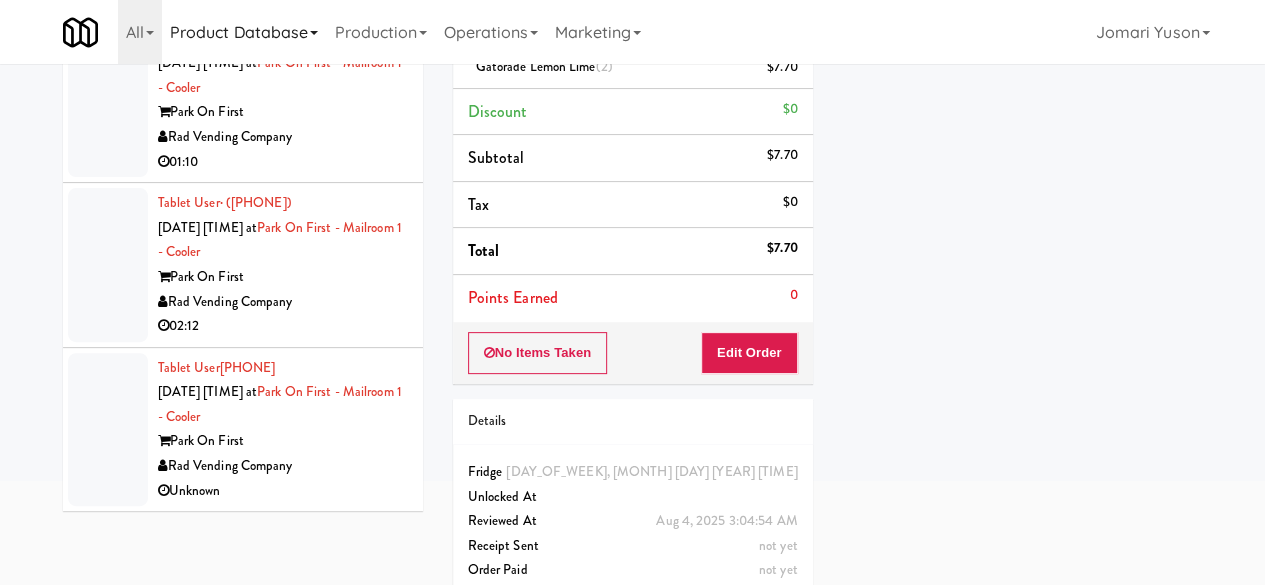 type on "Park on First - Mailroom 1 - Cooler" 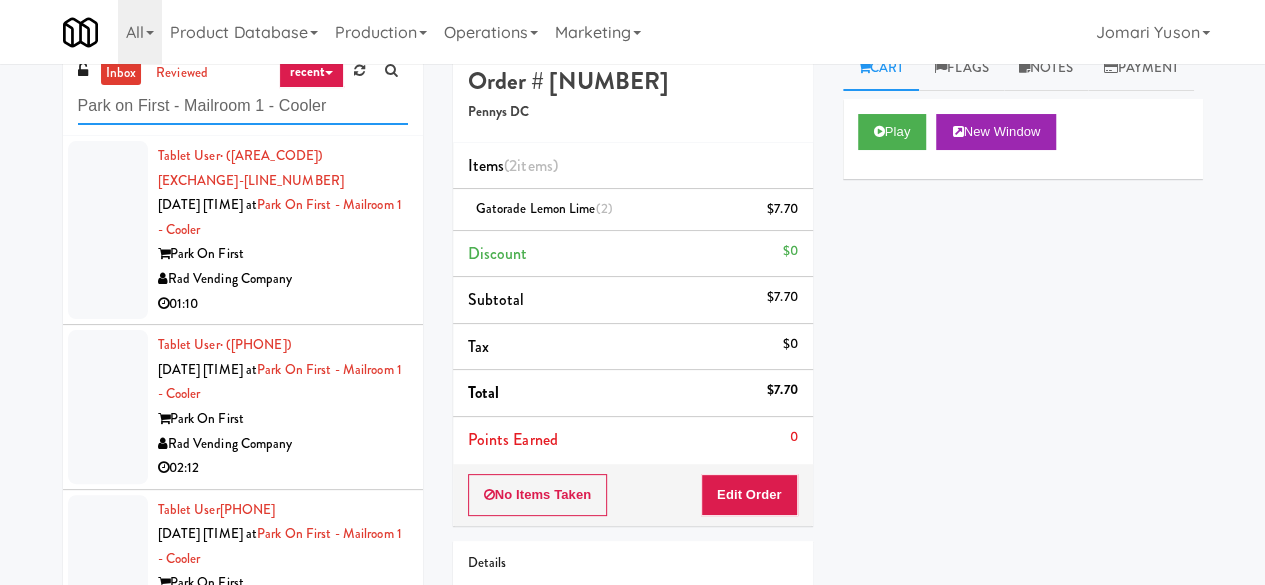 scroll, scrollTop: 0, scrollLeft: 0, axis: both 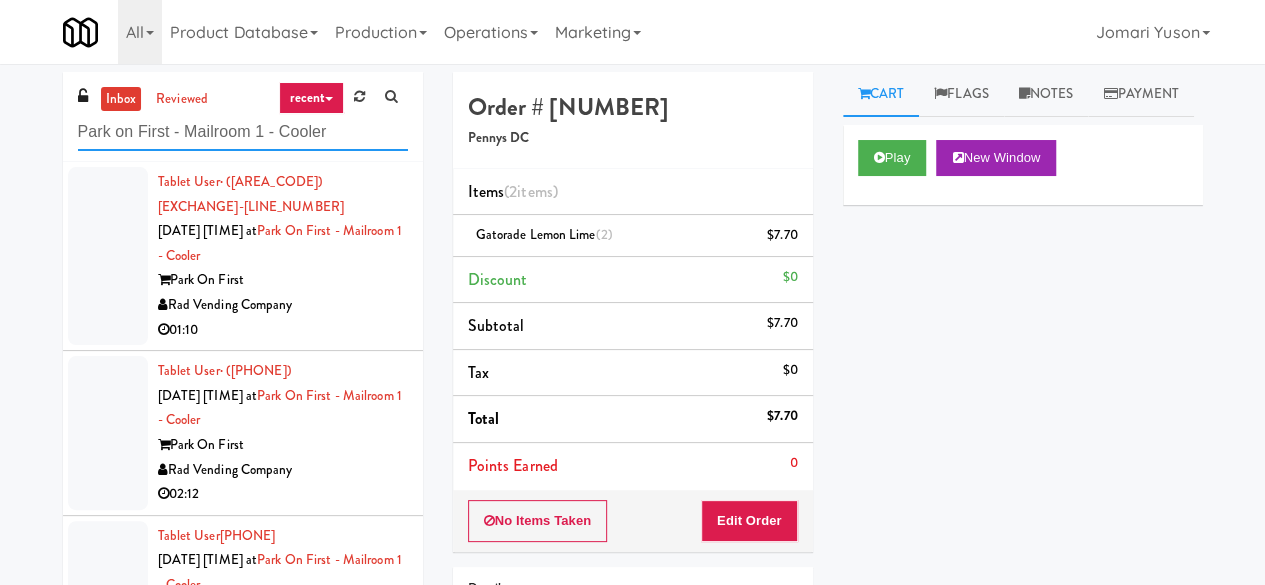 click on "Park on First - Mailroom 1 - Cooler" at bounding box center (243, 132) 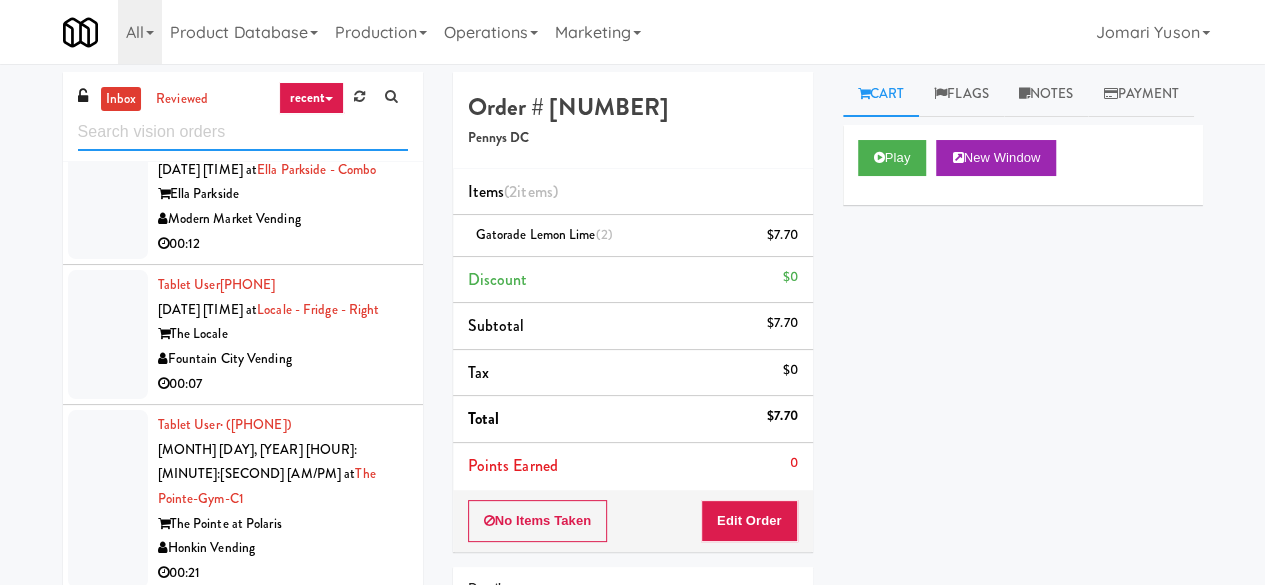 scroll, scrollTop: 2300, scrollLeft: 0, axis: vertical 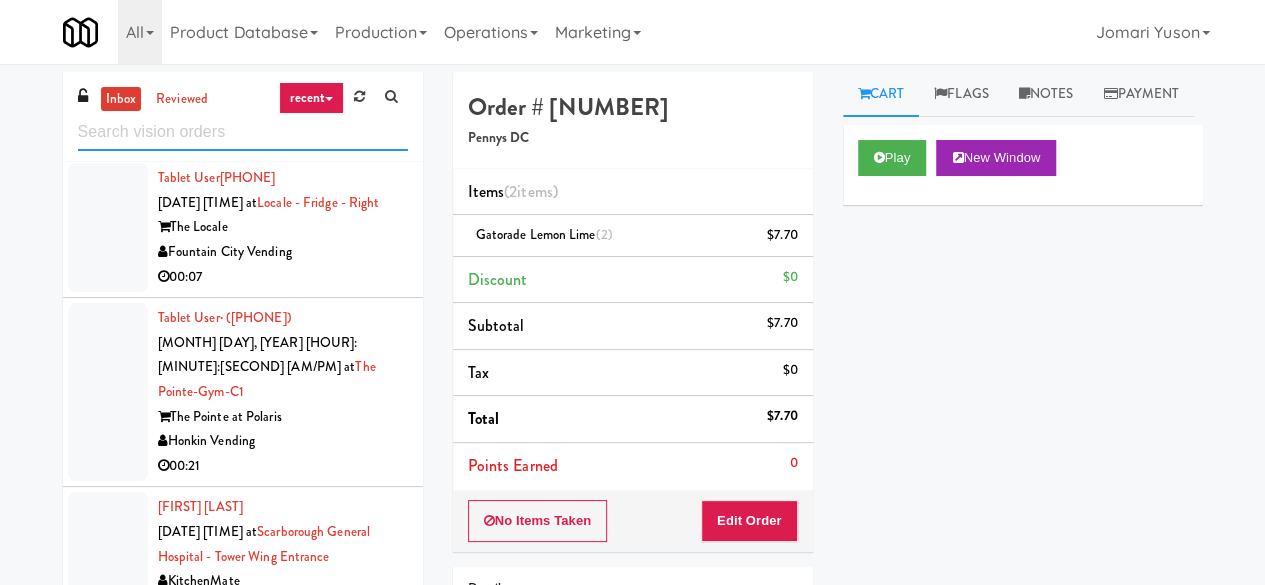 type 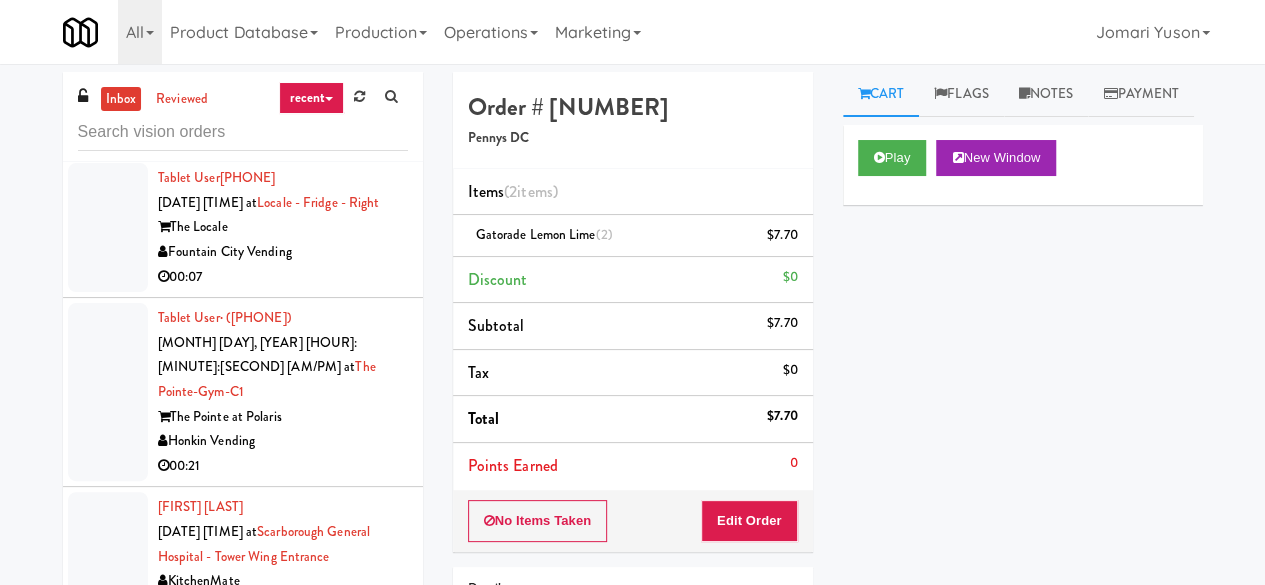 click on "00:07" at bounding box center (283, 277) 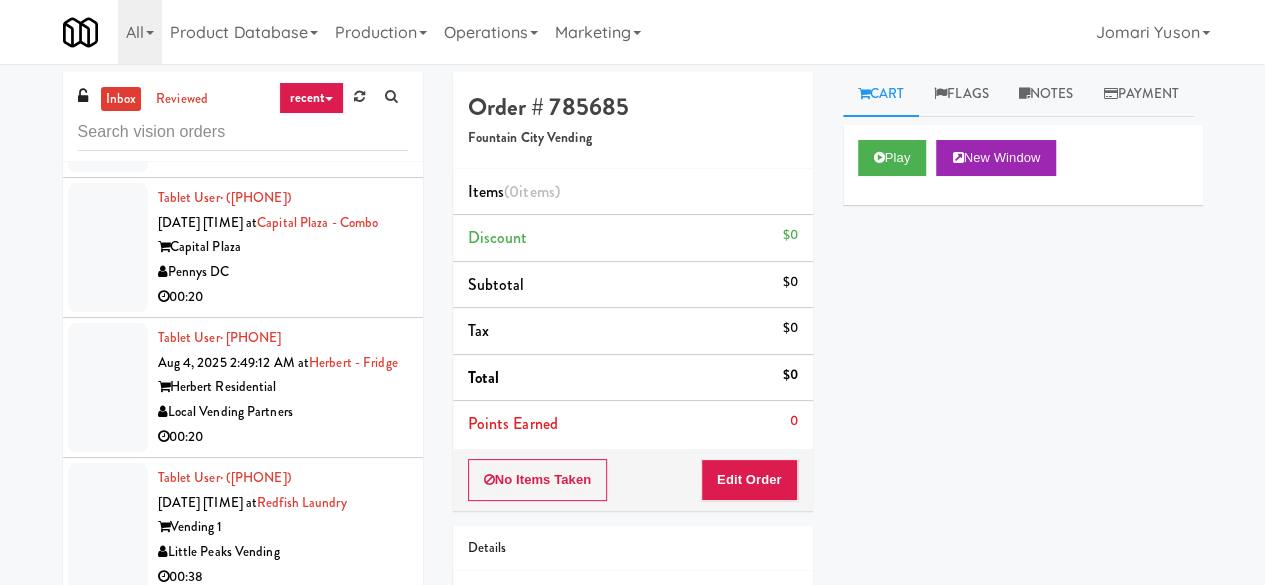 scroll, scrollTop: 3000, scrollLeft: 0, axis: vertical 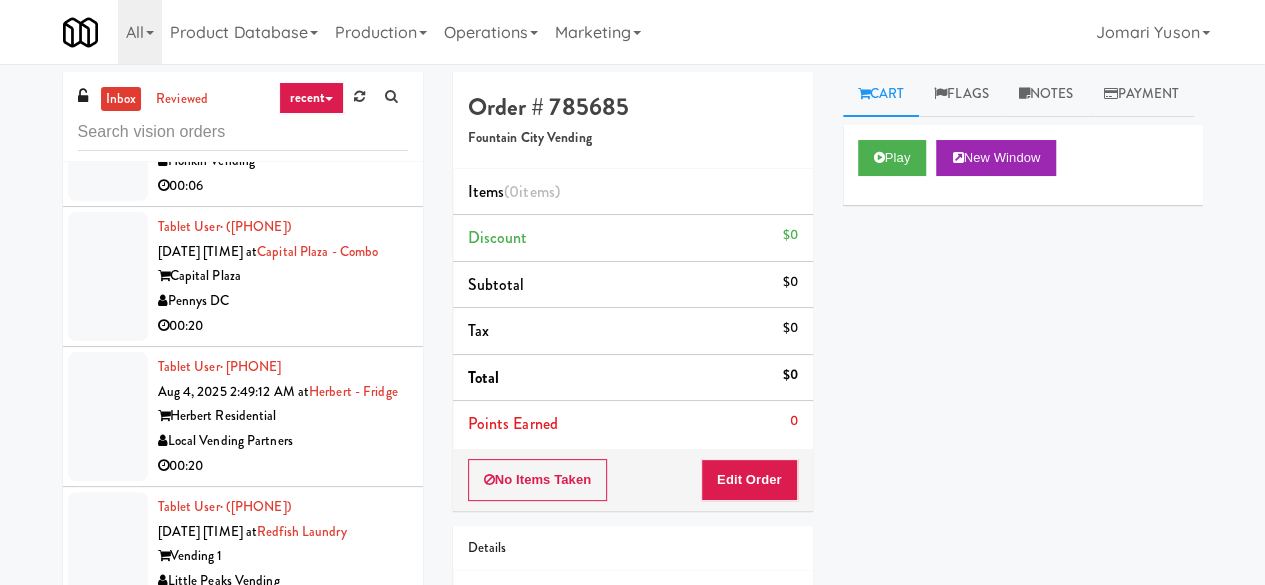 click on "00:06" at bounding box center [283, 186] 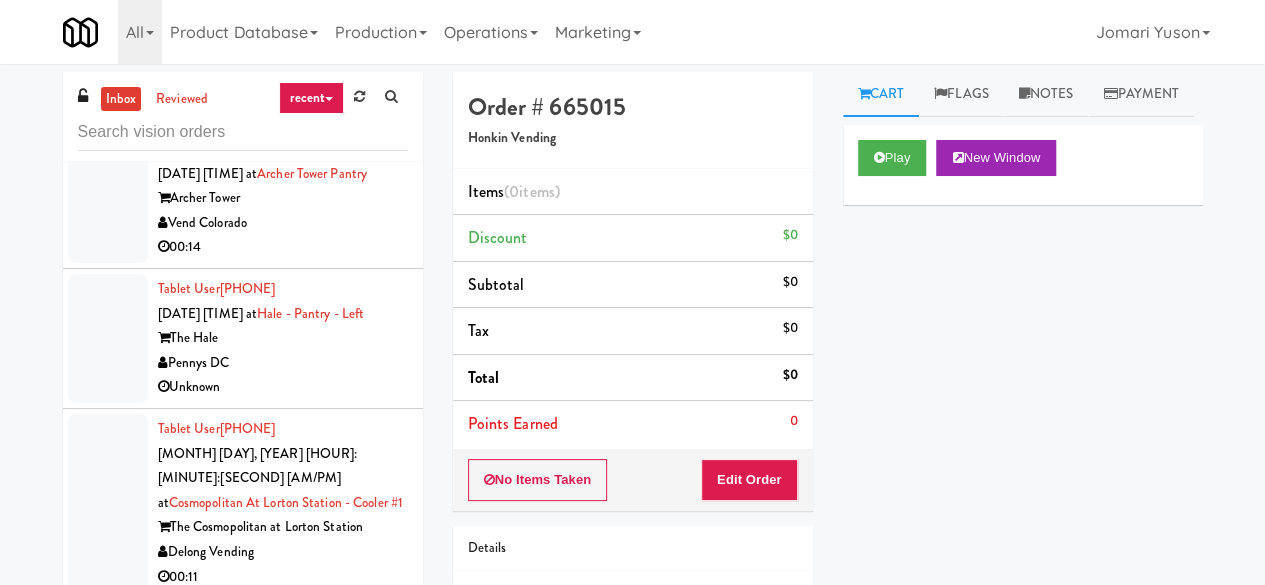 scroll, scrollTop: 3500, scrollLeft: 0, axis: vertical 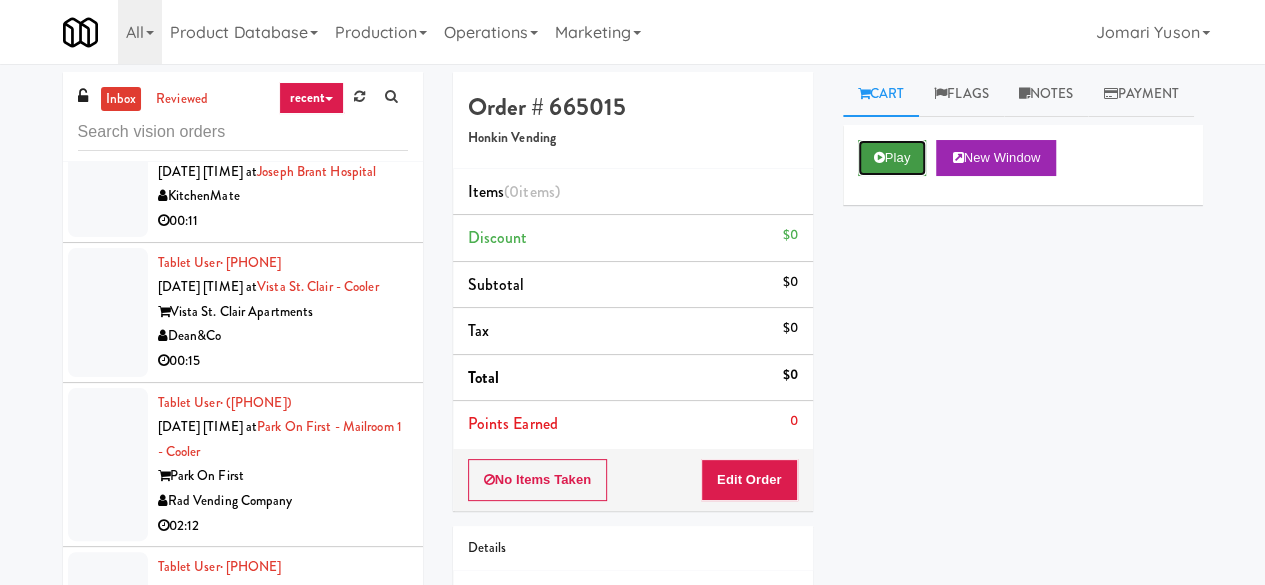 click on "Play" at bounding box center (892, 158) 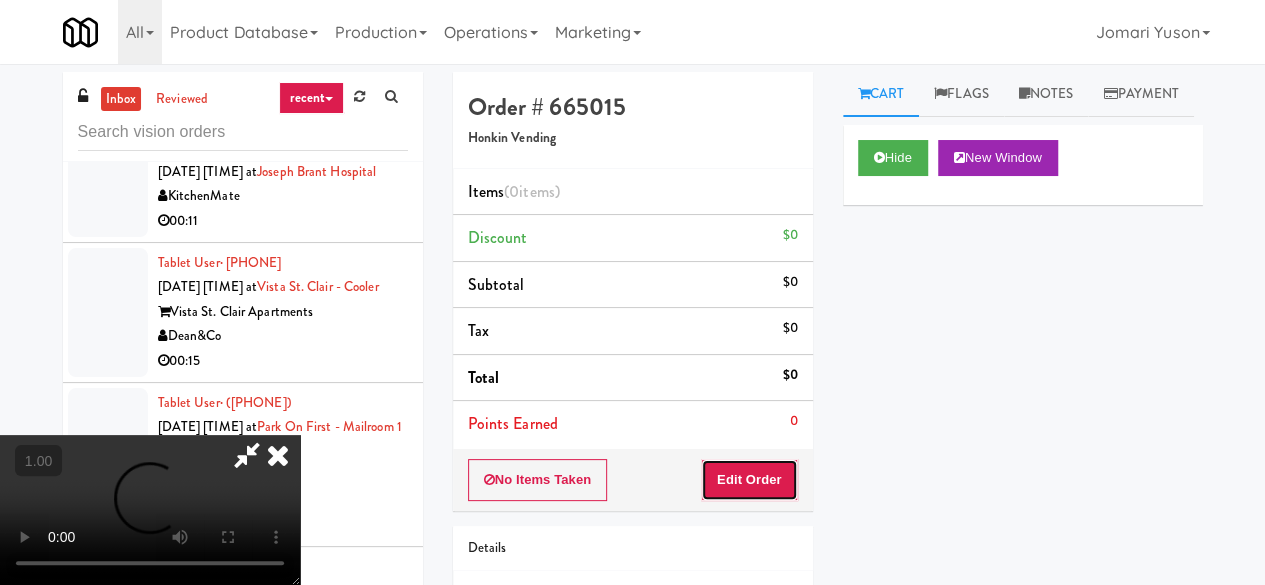 click on "Edit Order" at bounding box center [749, 480] 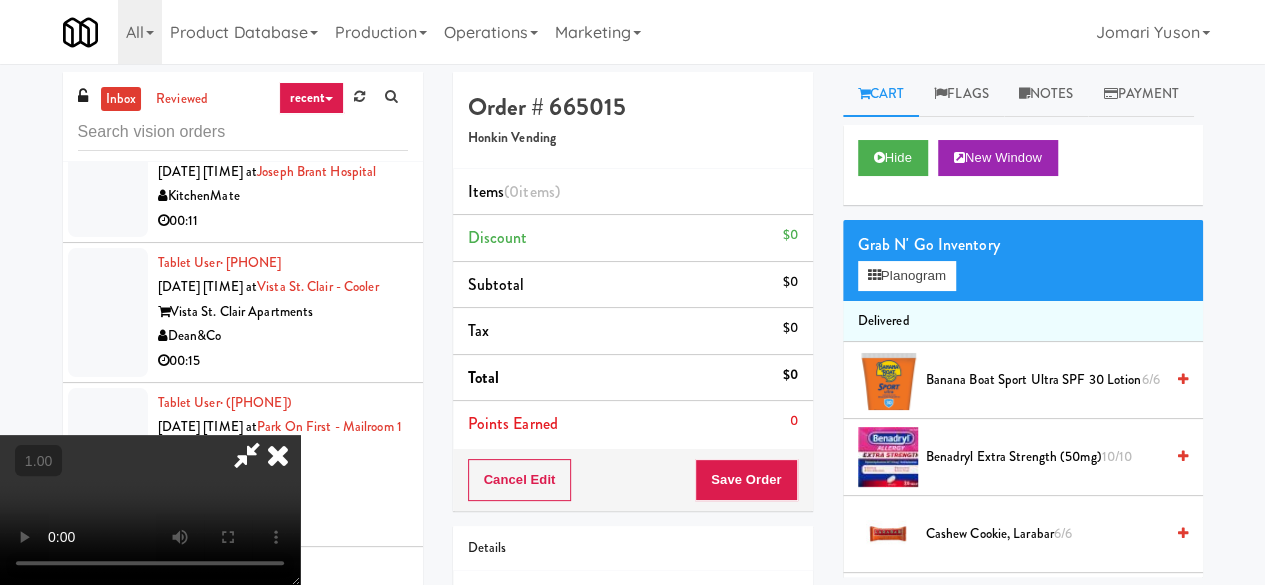 scroll, scrollTop: 0, scrollLeft: 0, axis: both 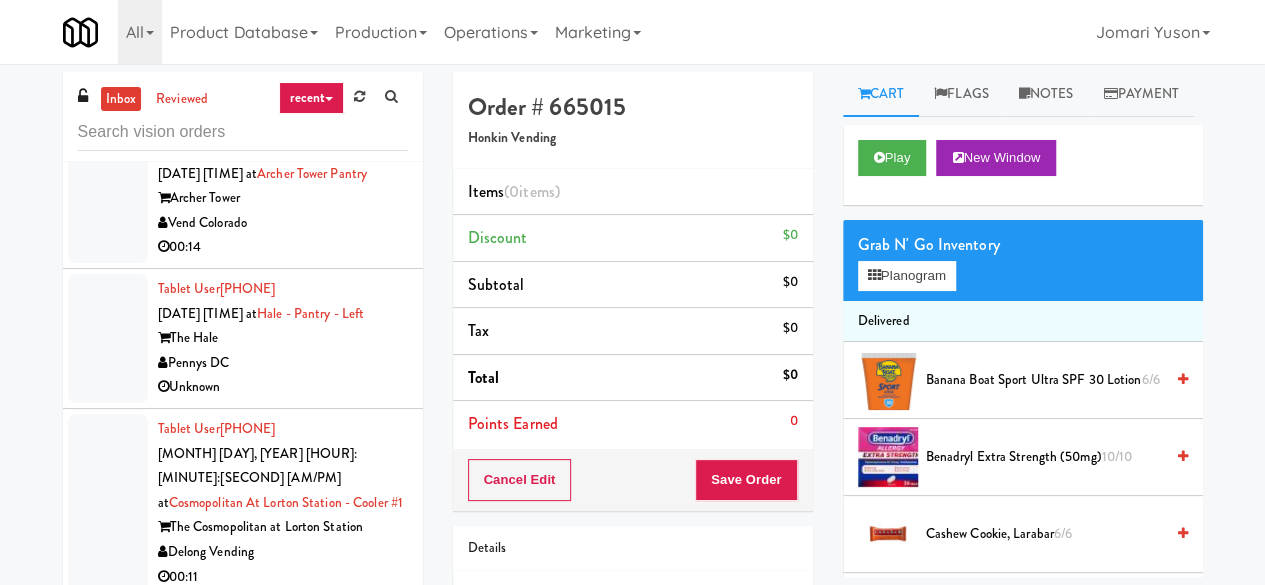 click on "00:11" at bounding box center [283, 577] 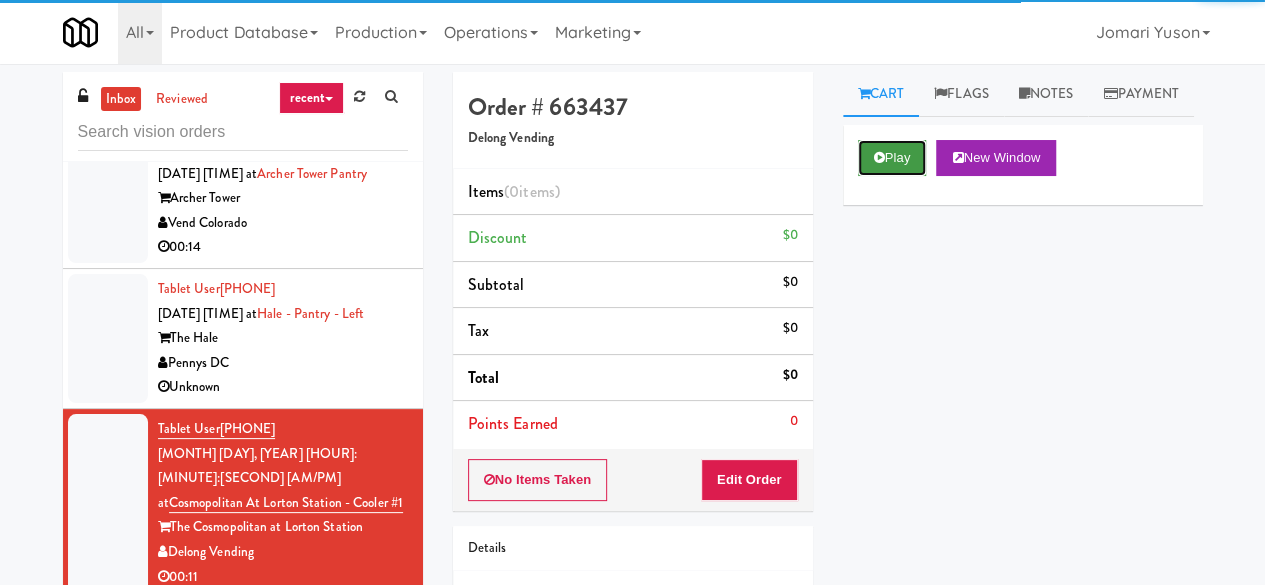click at bounding box center (879, 157) 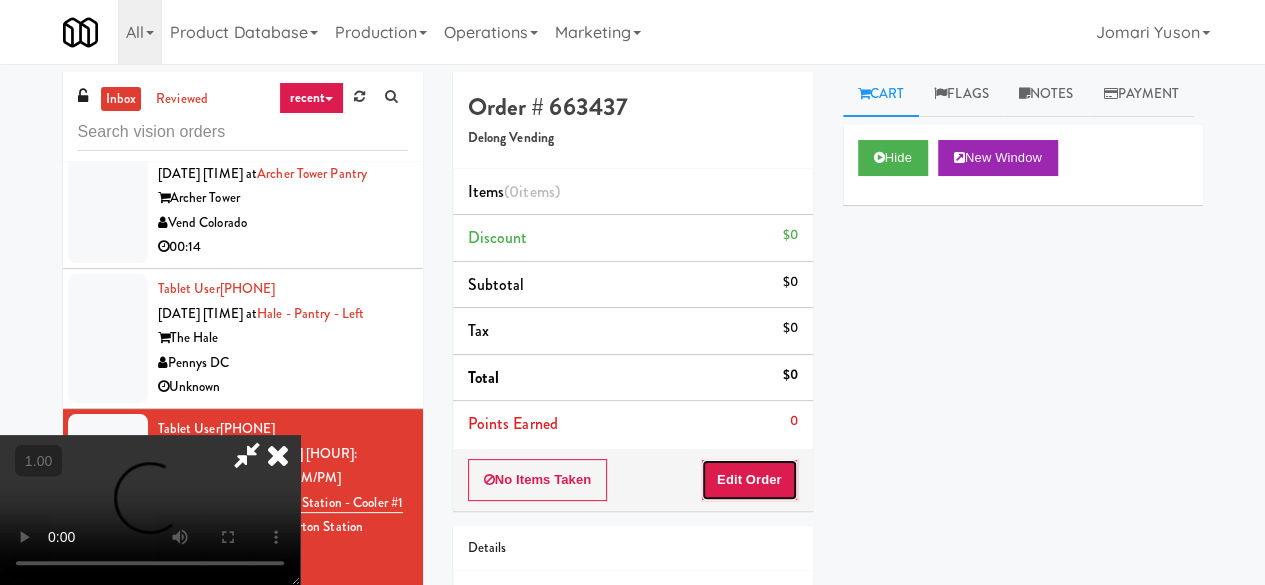 click on "Edit Order" at bounding box center [749, 480] 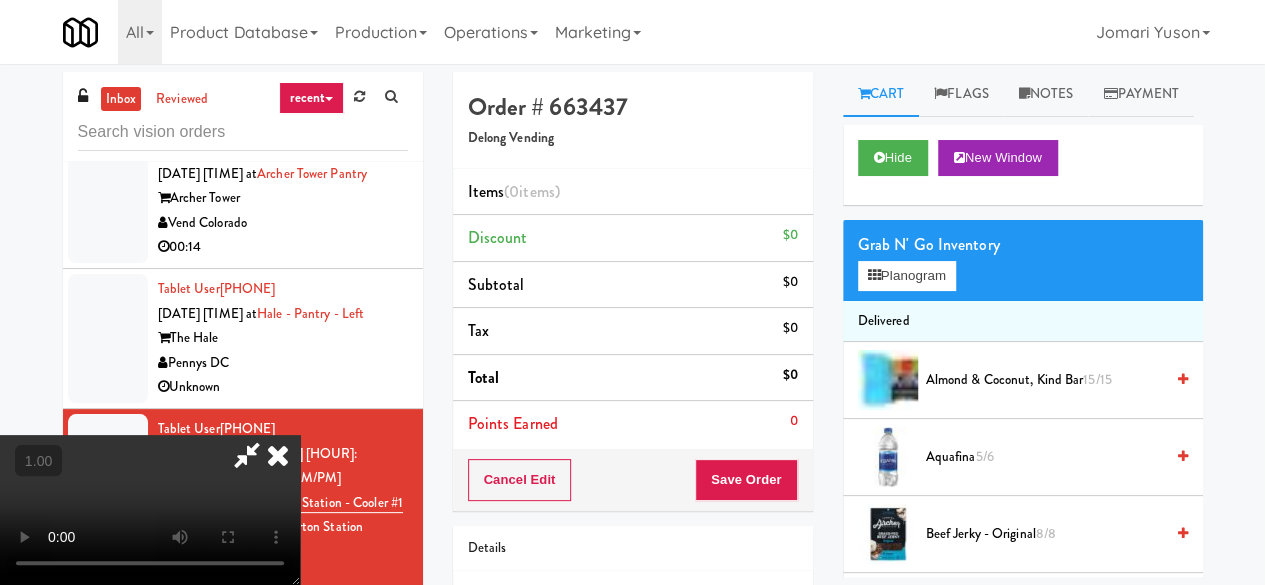 click at bounding box center [150, 510] 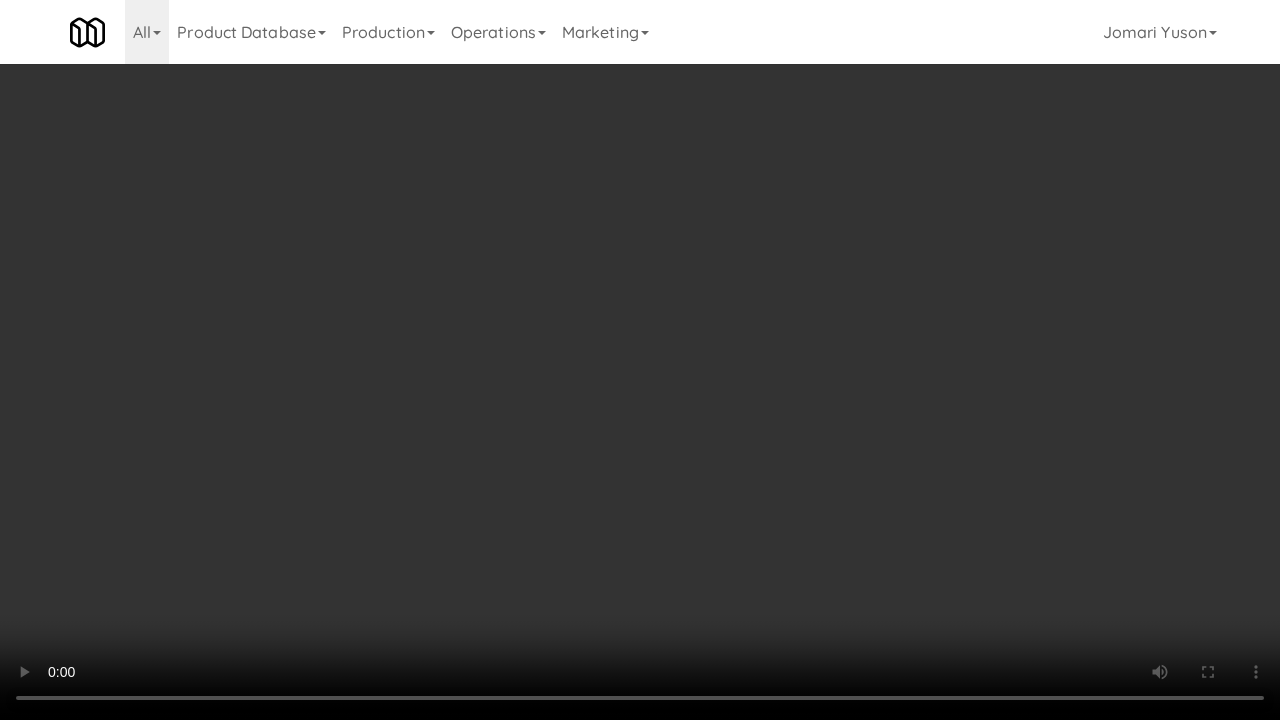 type 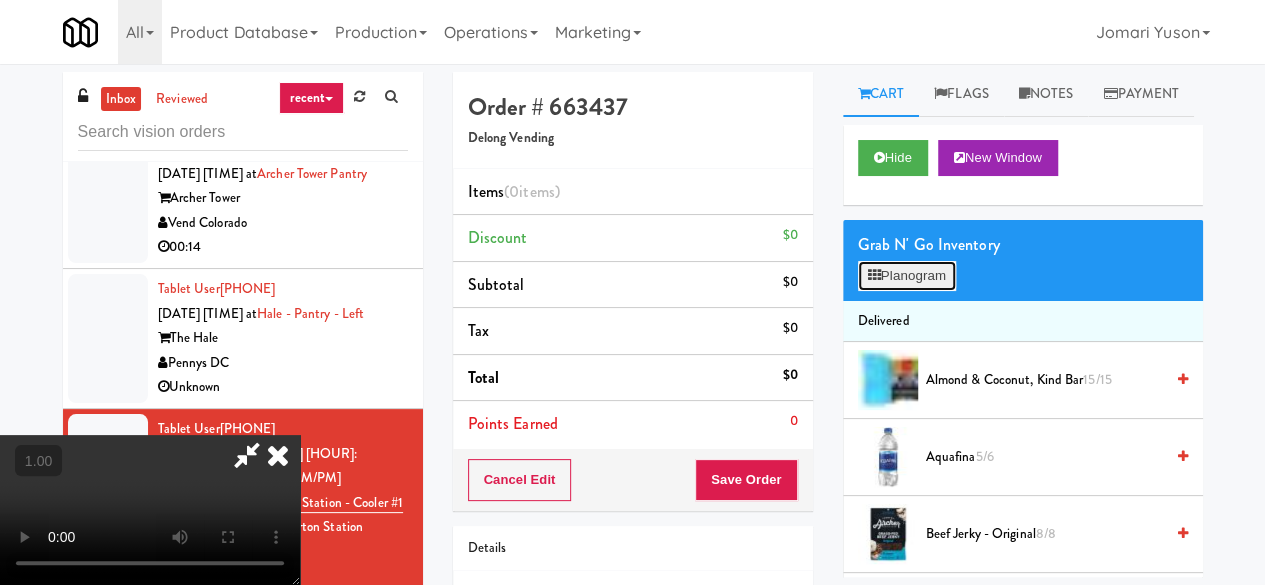 click on "Planogram" at bounding box center (907, 276) 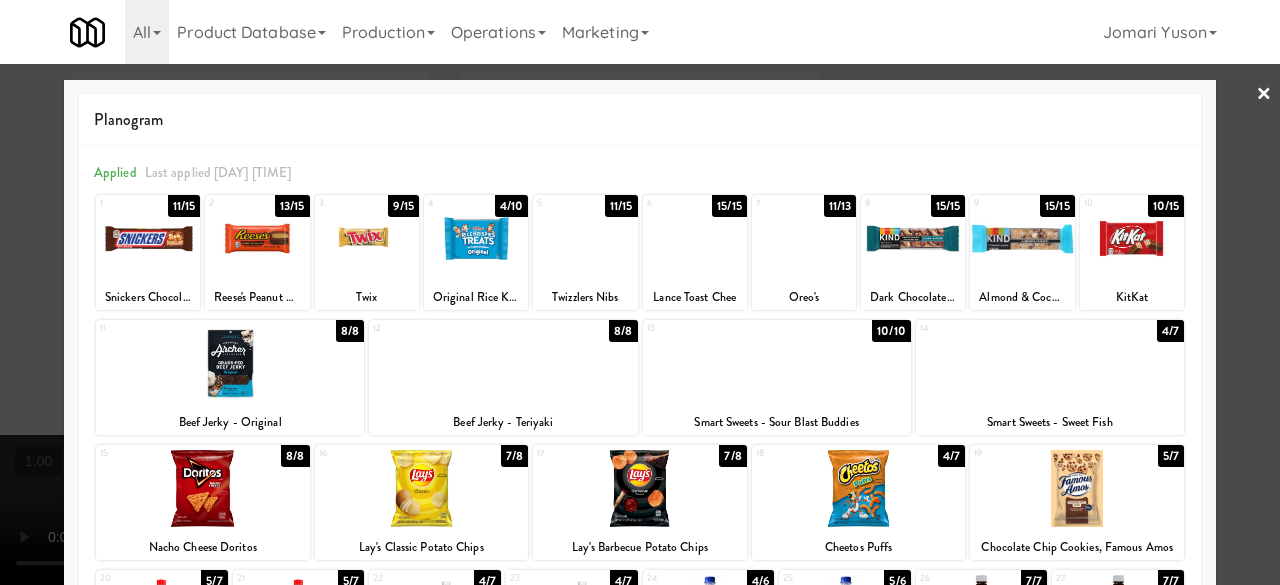 click at bounding box center (367, 238) 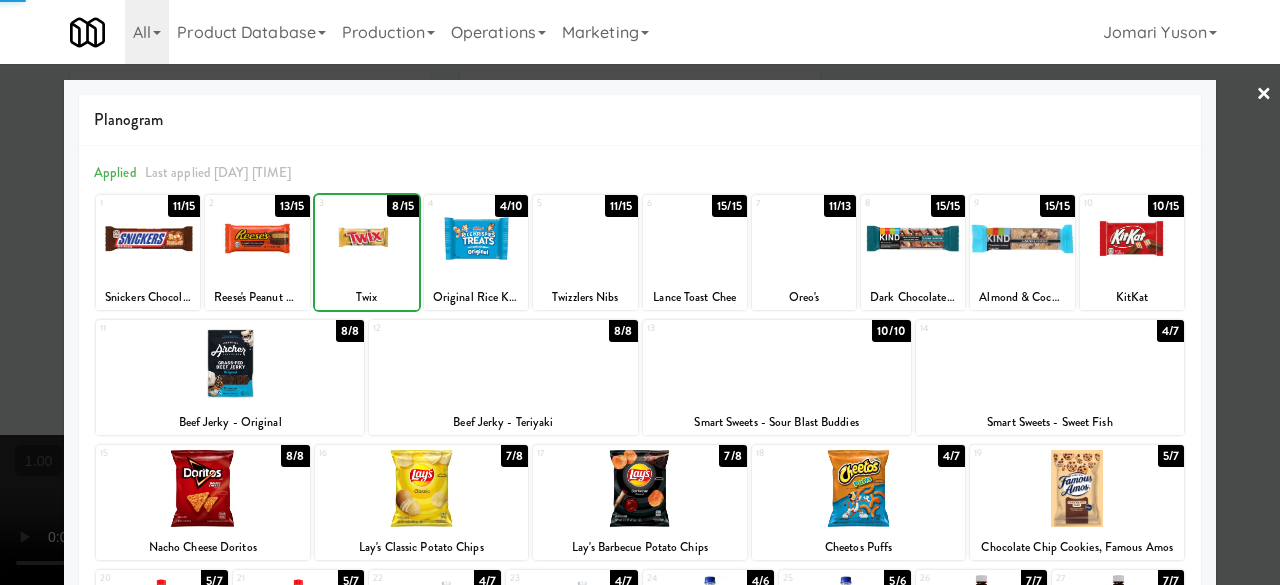 click at bounding box center [367, 238] 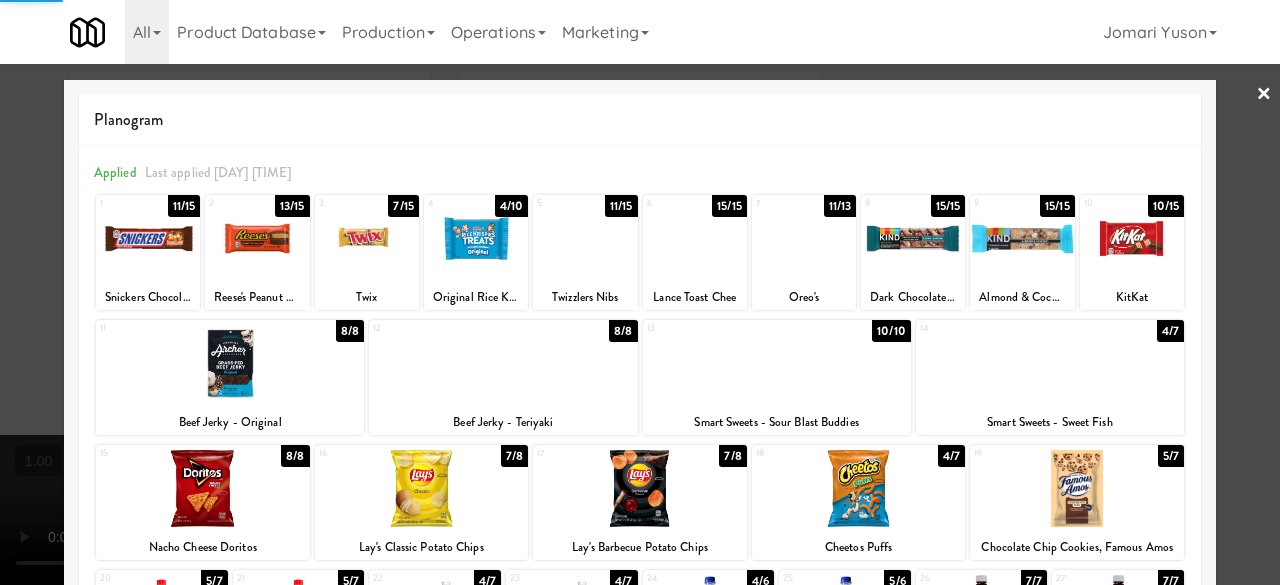 drag, startPoint x: 470, startPoint y: 253, endPoint x: 481, endPoint y: 253, distance: 11 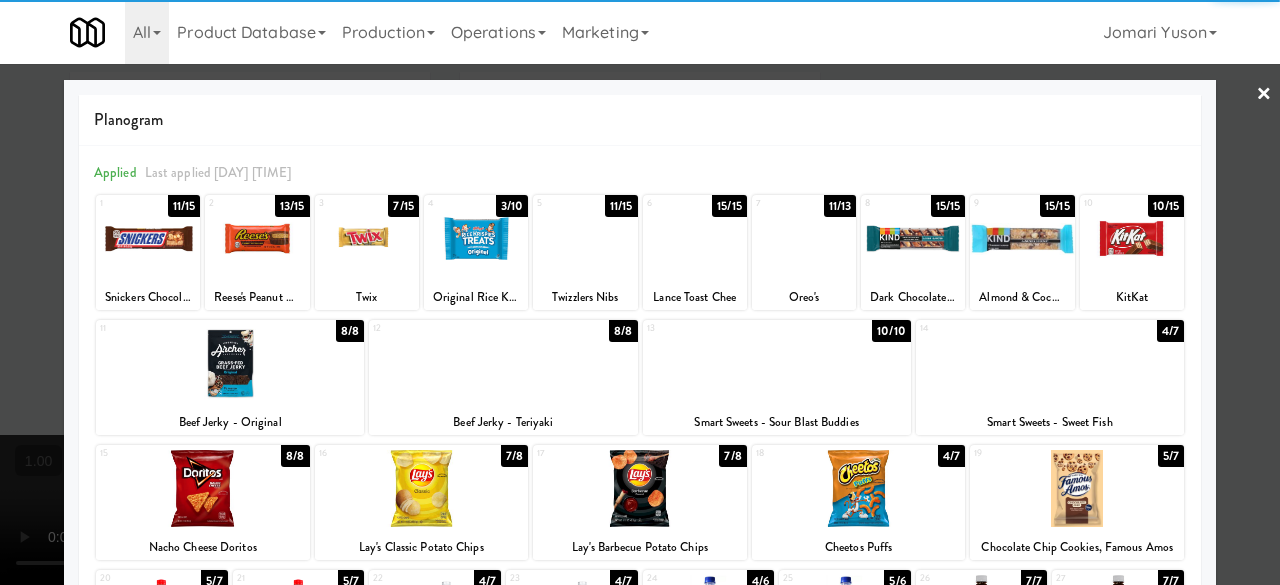 click at bounding box center [640, 292] 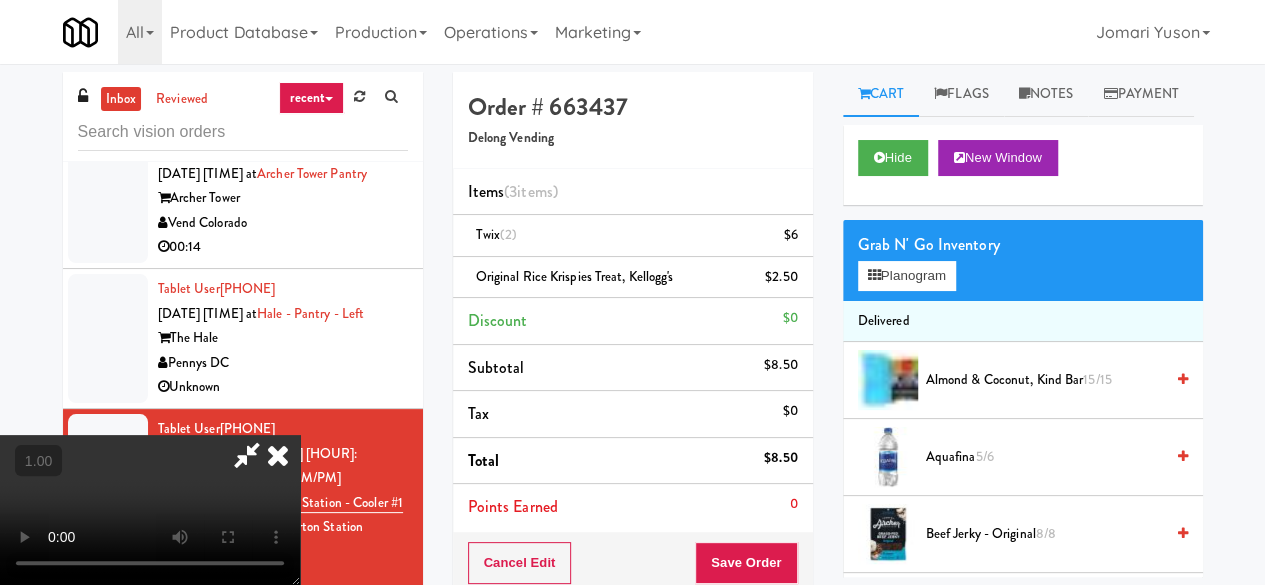 scroll, scrollTop: 41, scrollLeft: 0, axis: vertical 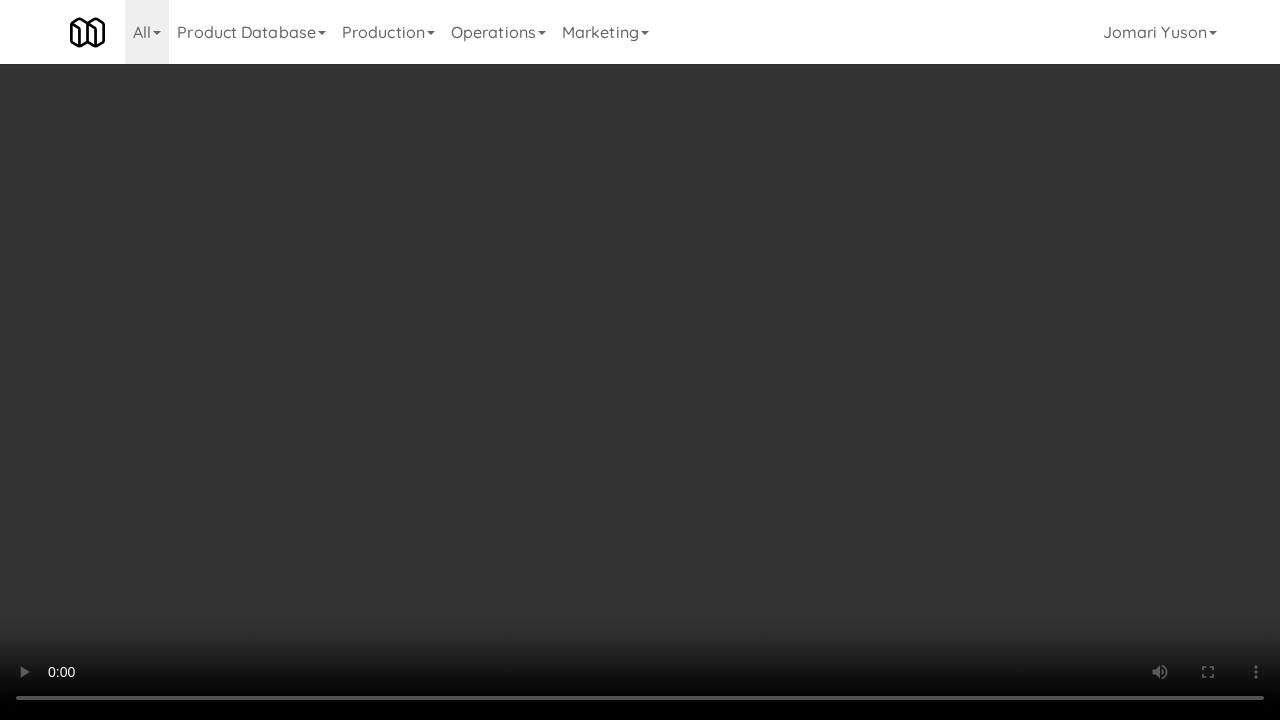 click at bounding box center (640, 360) 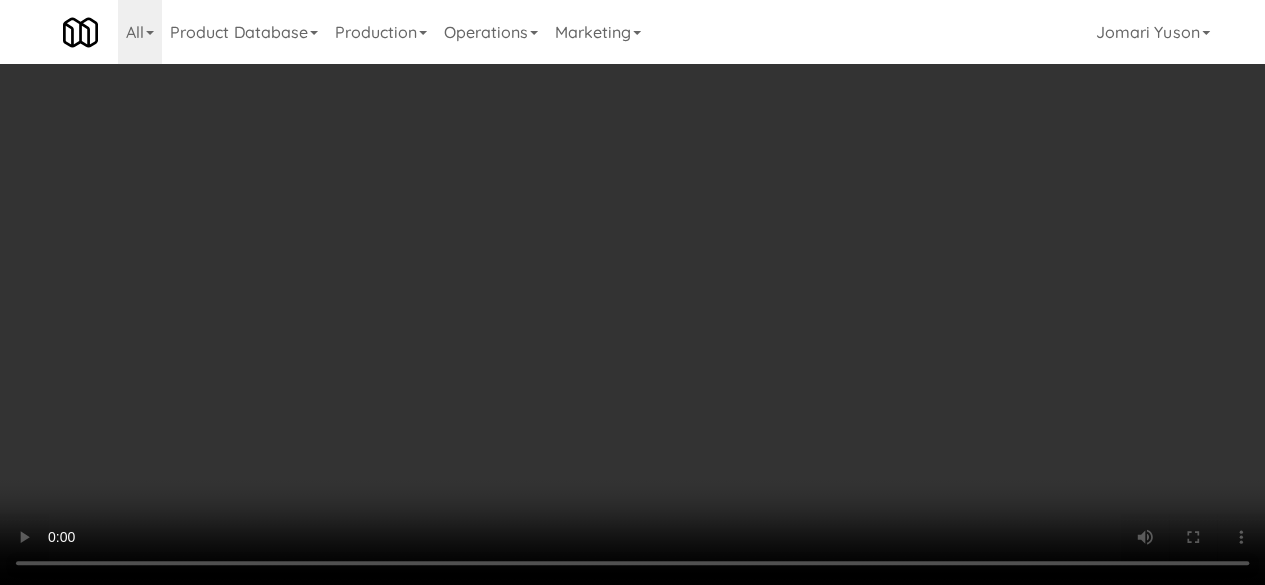 scroll, scrollTop: 0, scrollLeft: 0, axis: both 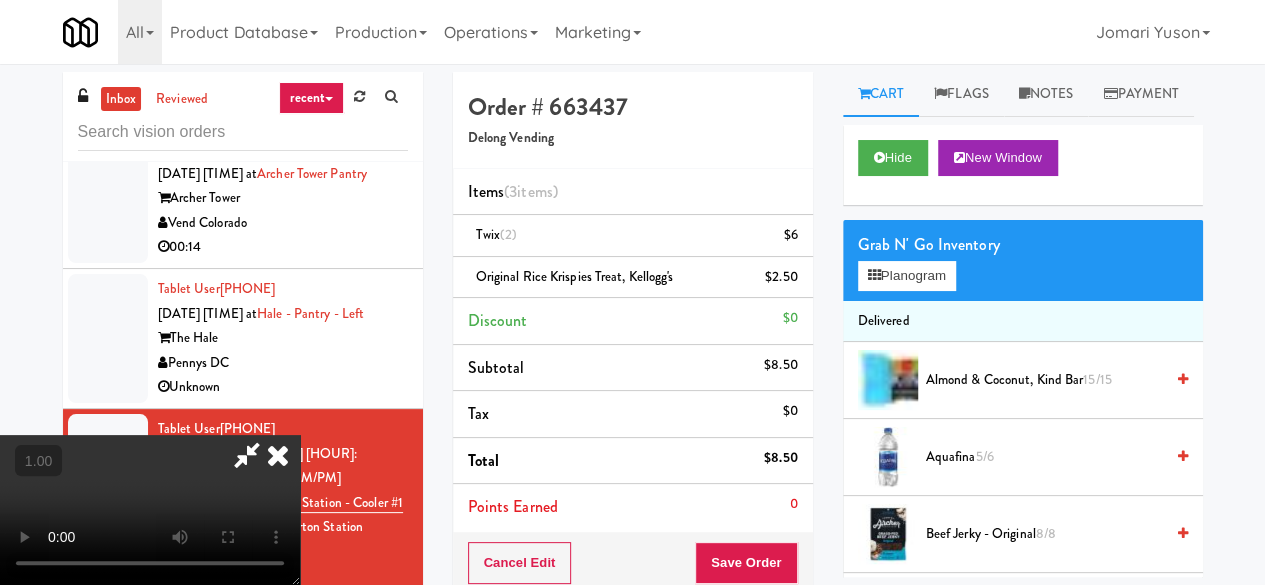 click at bounding box center (247, 455) 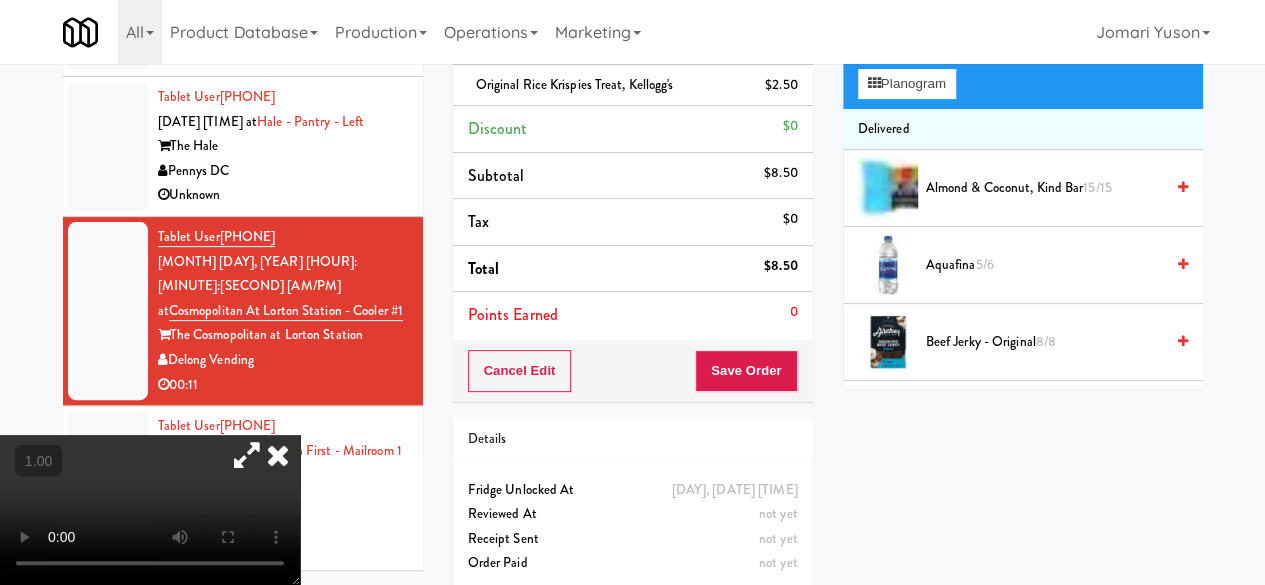 scroll, scrollTop: 200, scrollLeft: 0, axis: vertical 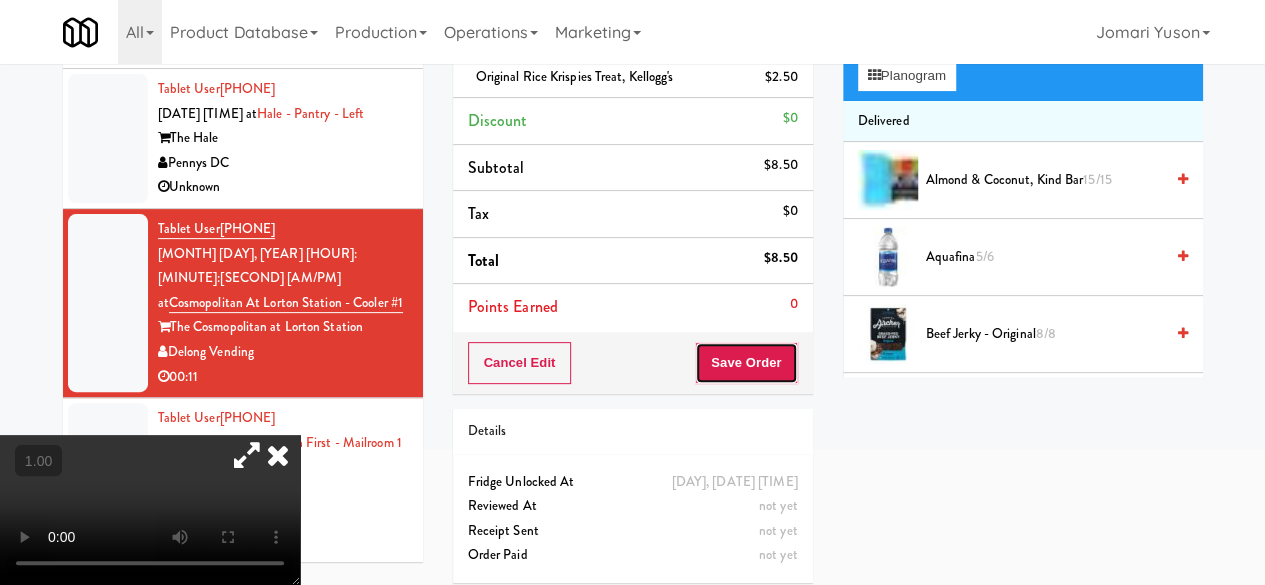 click on "Save Order" at bounding box center (746, 363) 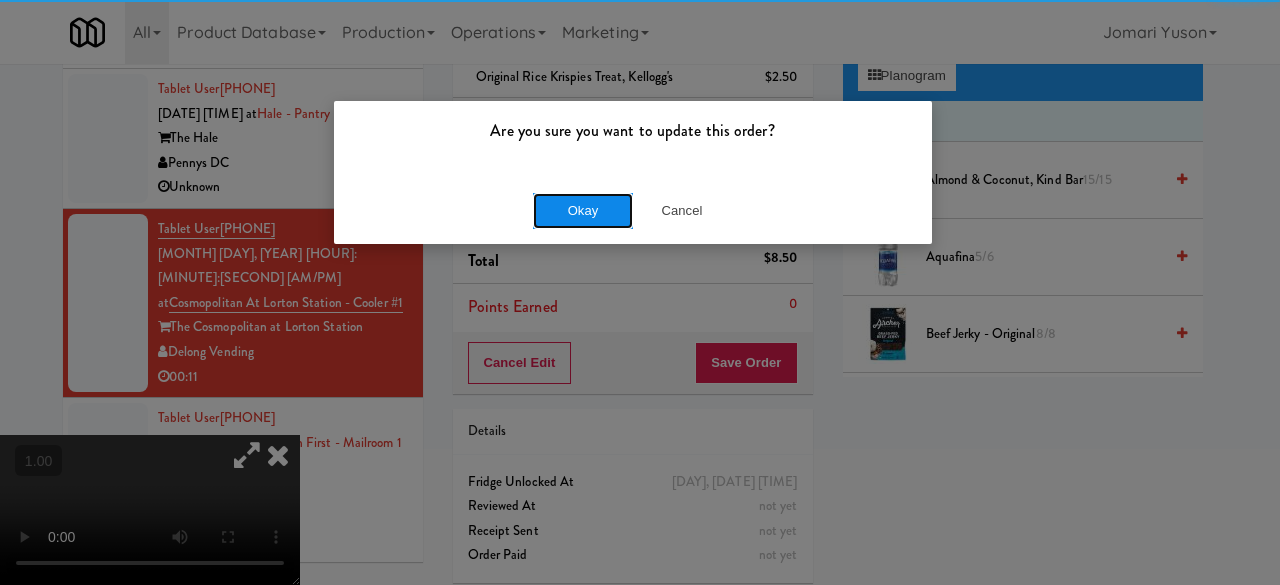click on "Okay" at bounding box center (583, 211) 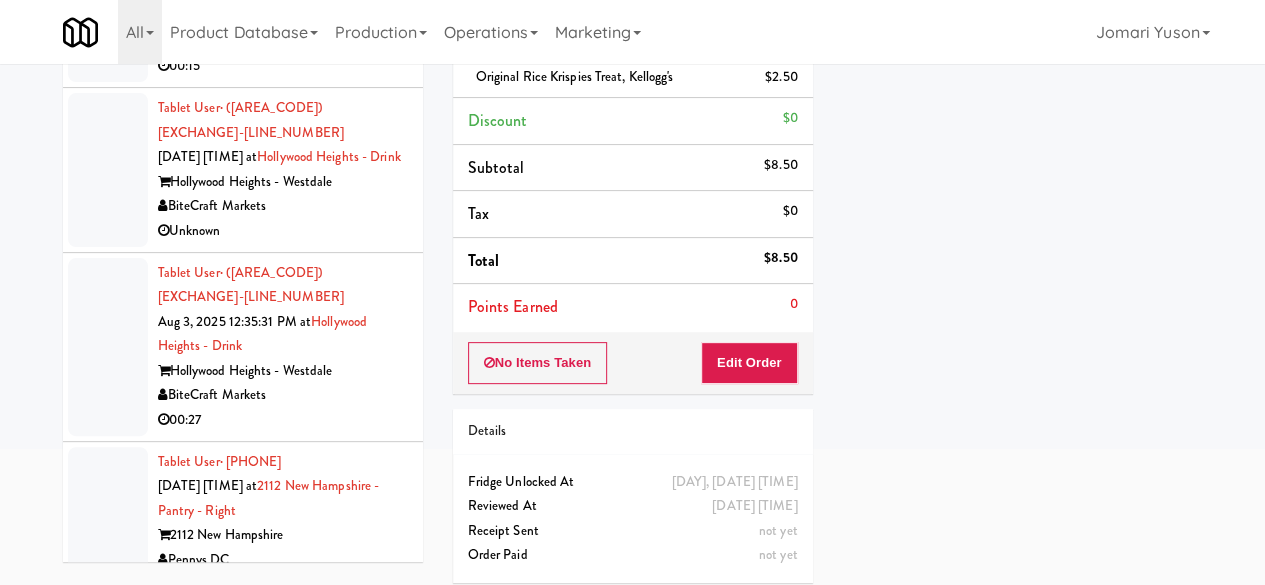 scroll, scrollTop: 0, scrollLeft: 0, axis: both 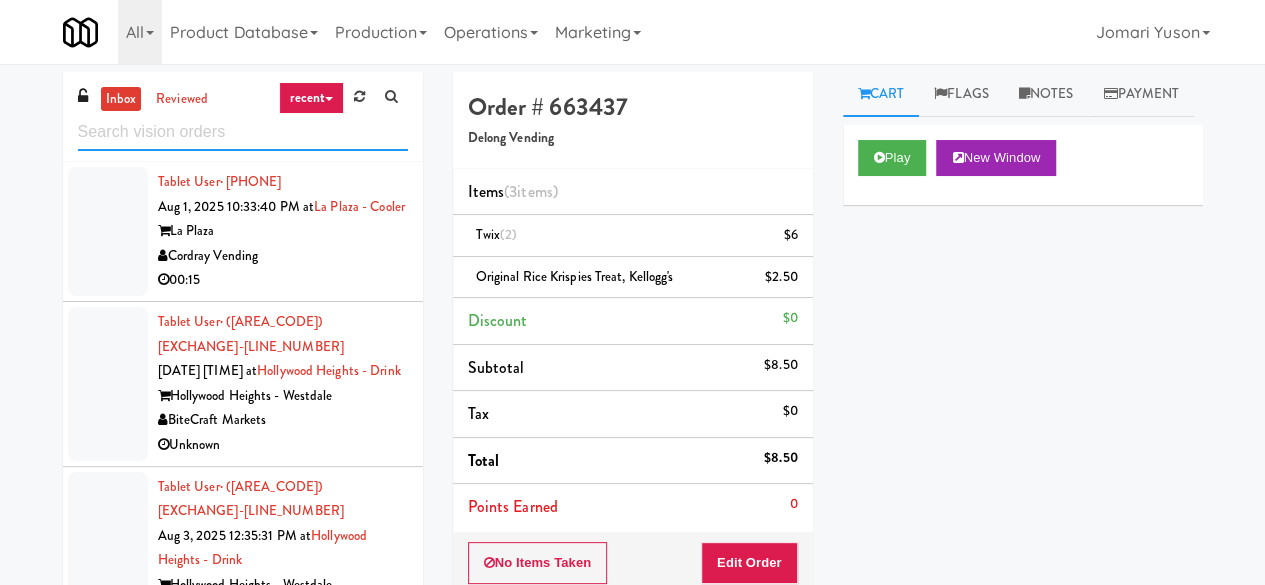 click at bounding box center [243, 132] 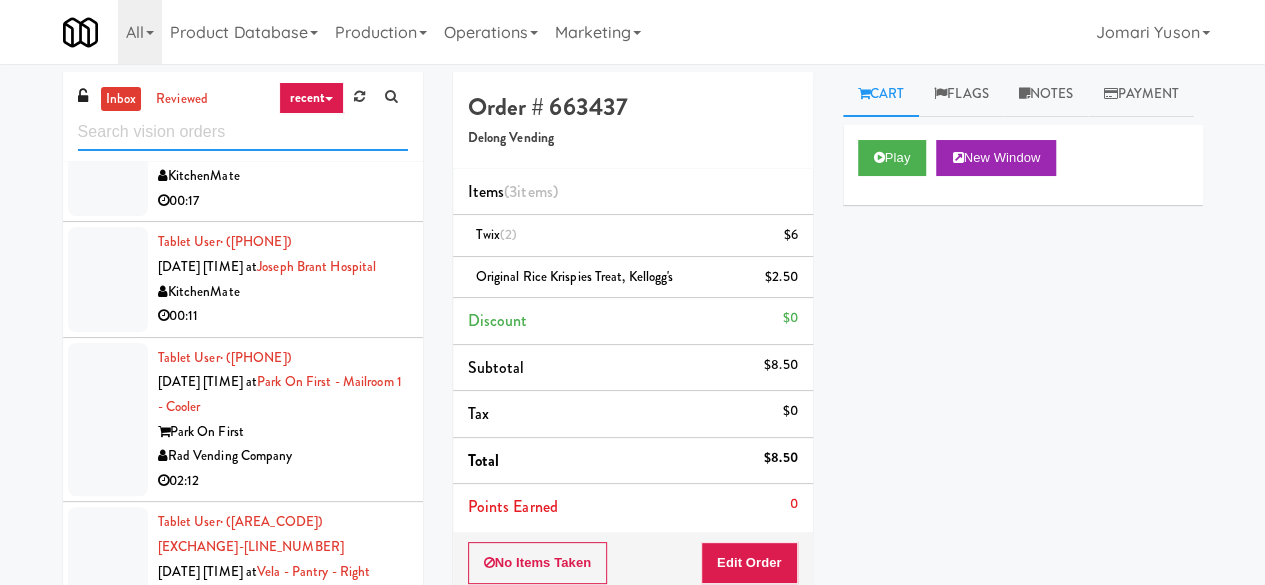 scroll, scrollTop: 1000, scrollLeft: 0, axis: vertical 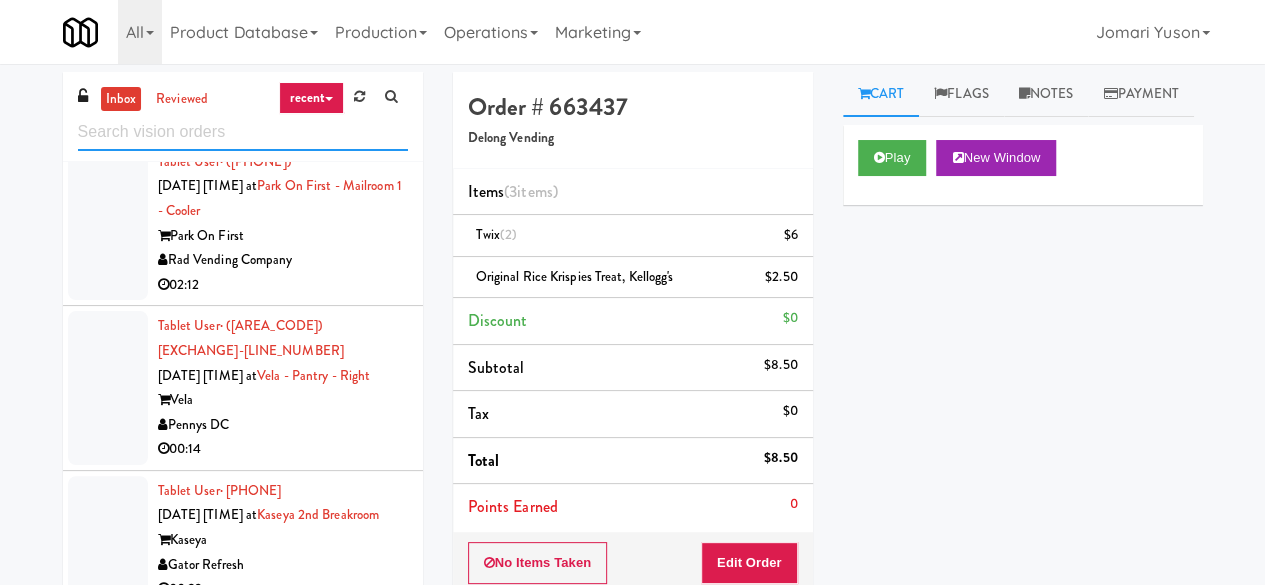 click at bounding box center [243, 132] 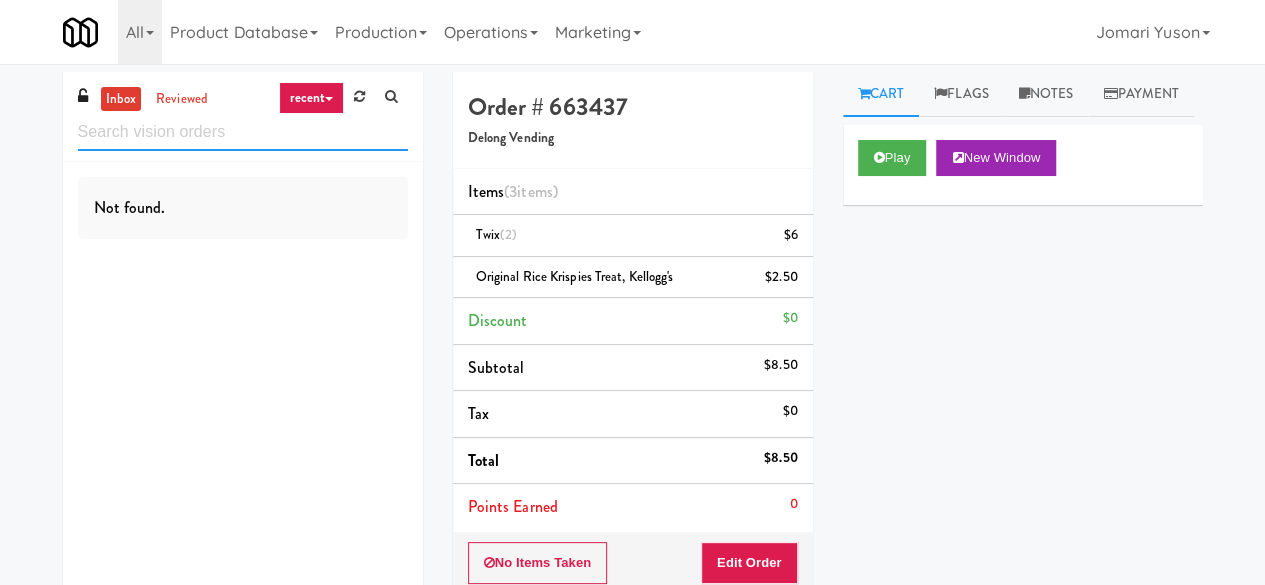 scroll, scrollTop: 0, scrollLeft: 0, axis: both 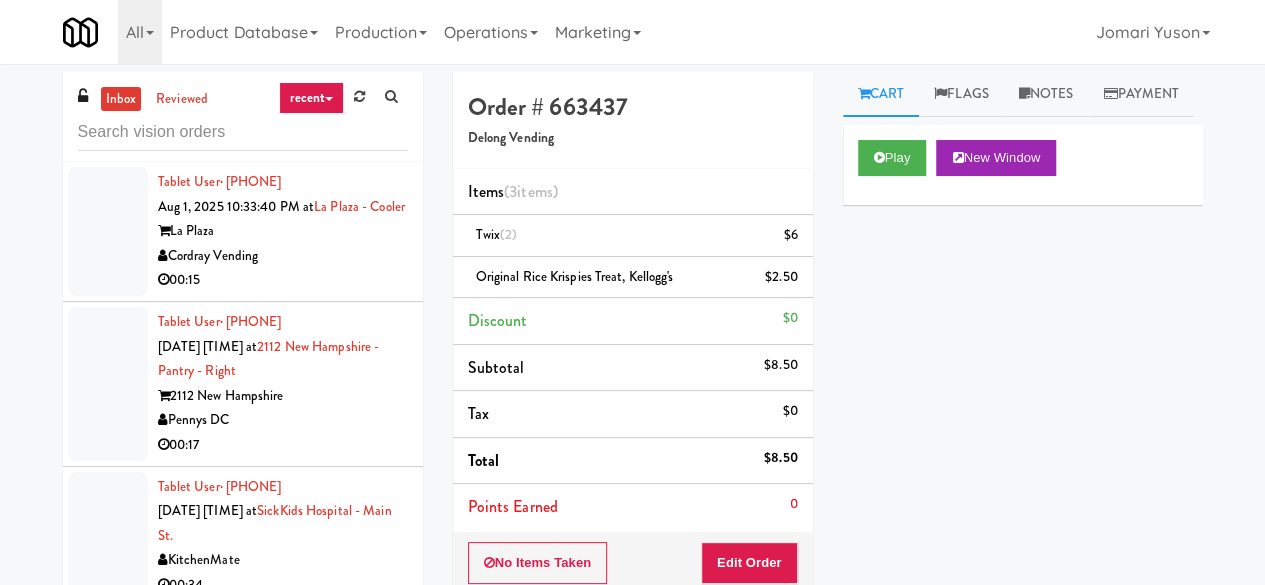 click on "00:15" at bounding box center [283, 280] 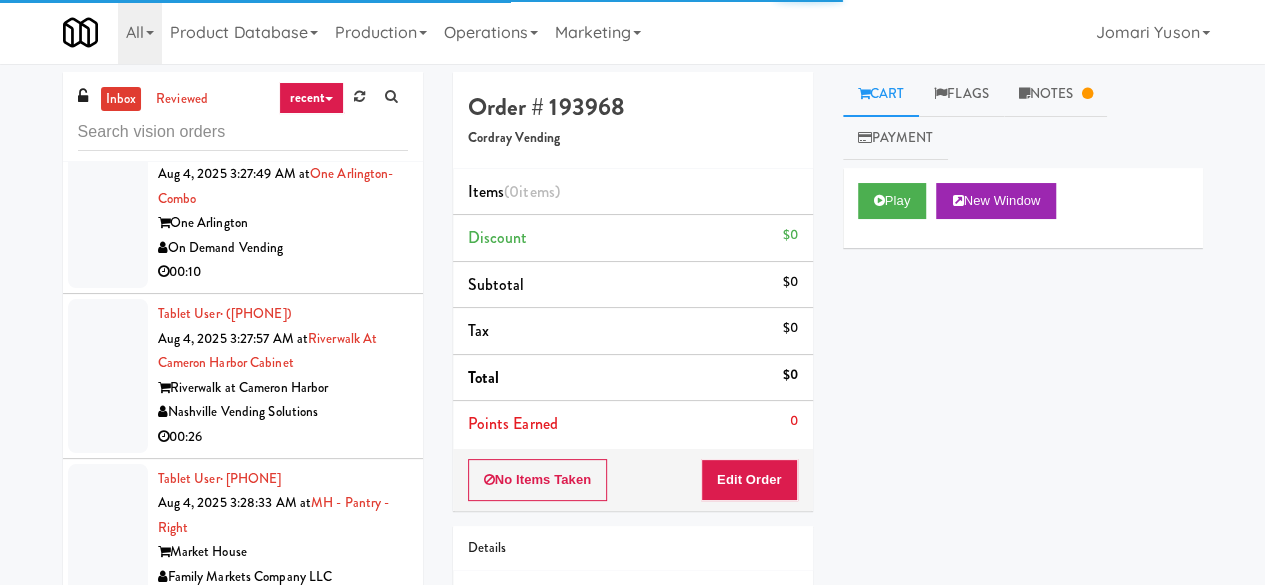 scroll, scrollTop: 1929, scrollLeft: 0, axis: vertical 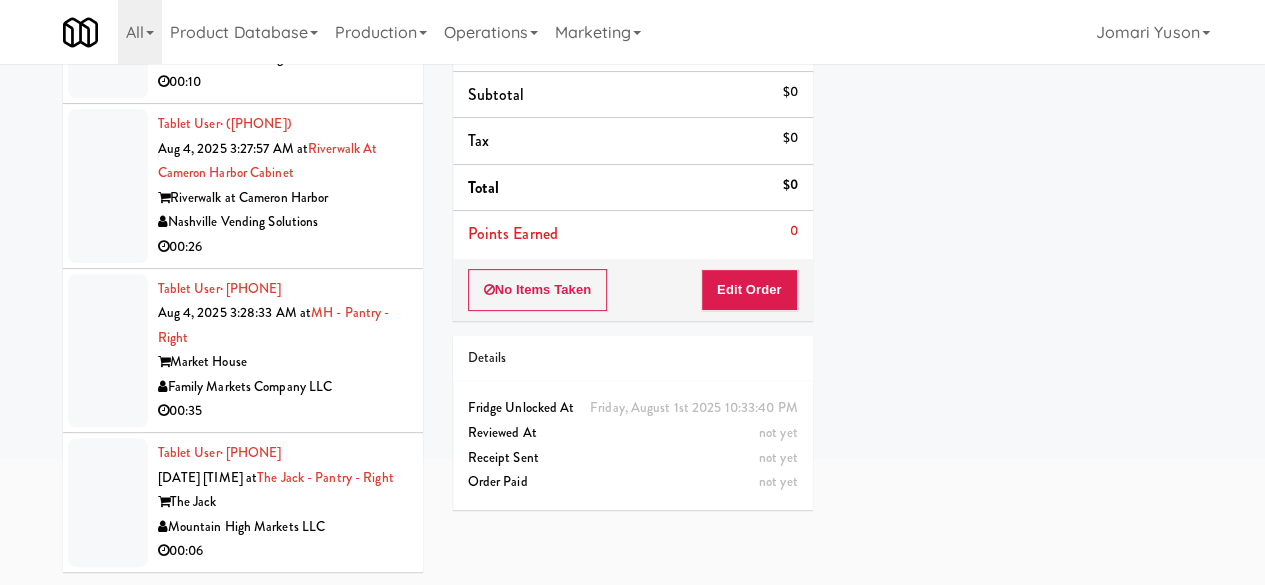 click on "The Jack" at bounding box center [283, 502] 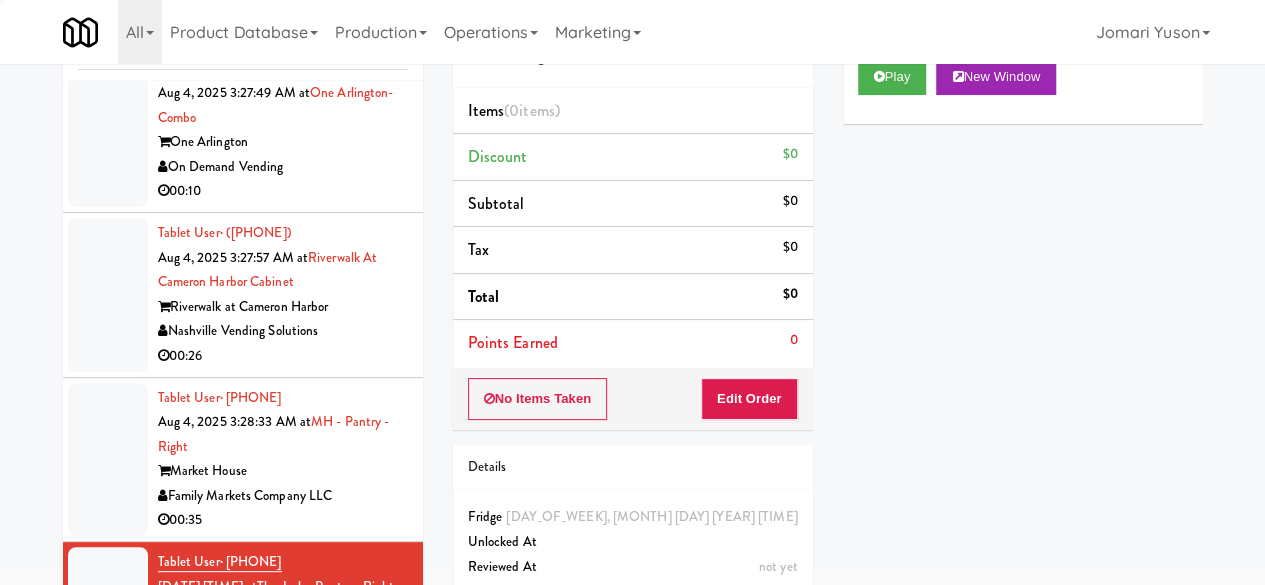 scroll, scrollTop: 0, scrollLeft: 0, axis: both 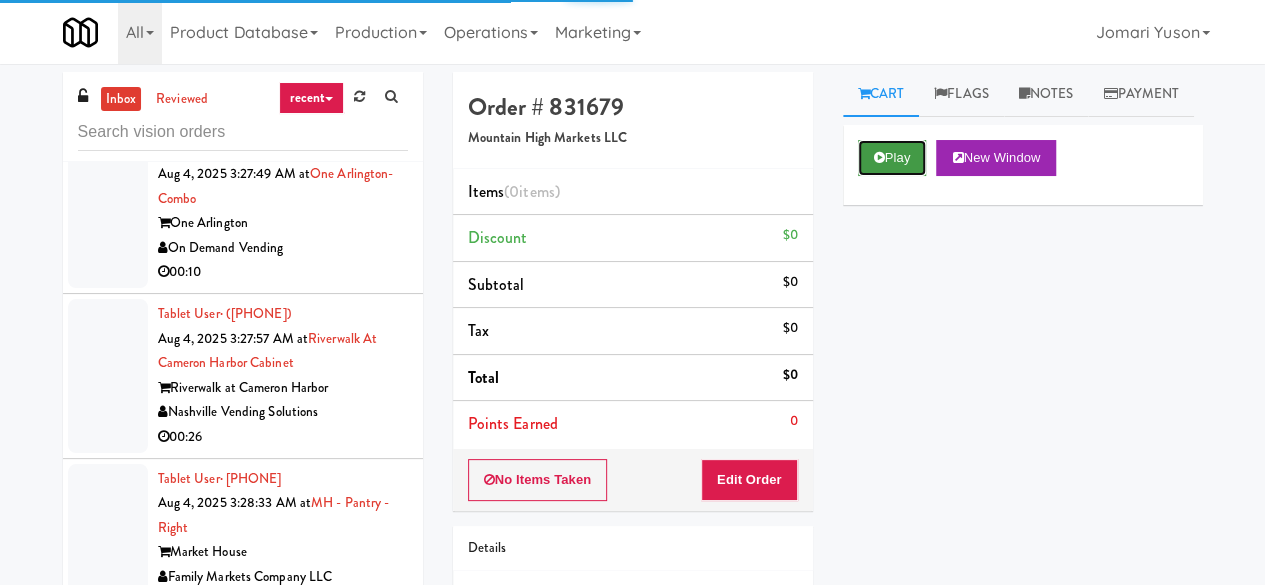 click on "Play" at bounding box center [892, 158] 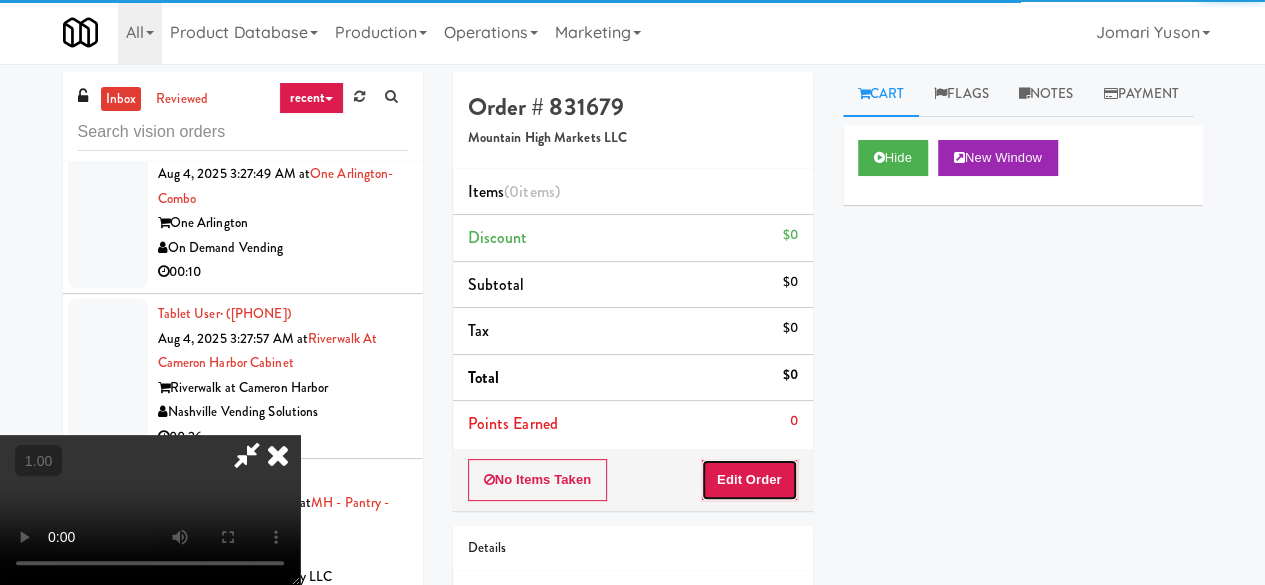 click on "Edit Order" at bounding box center [749, 480] 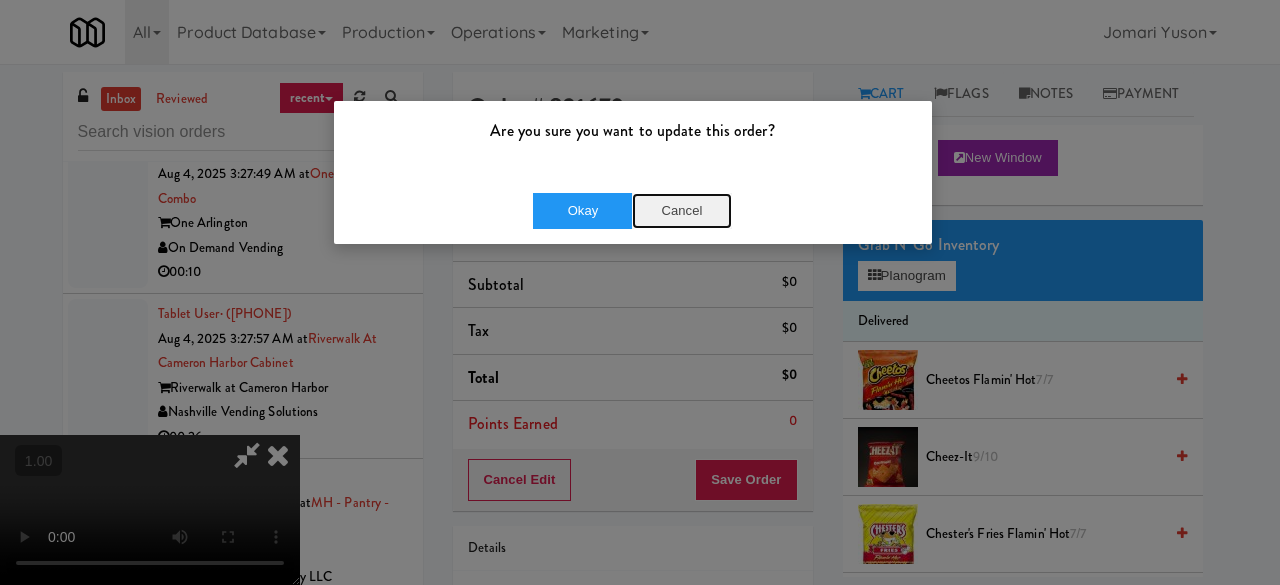 click on "Cancel" at bounding box center (682, 211) 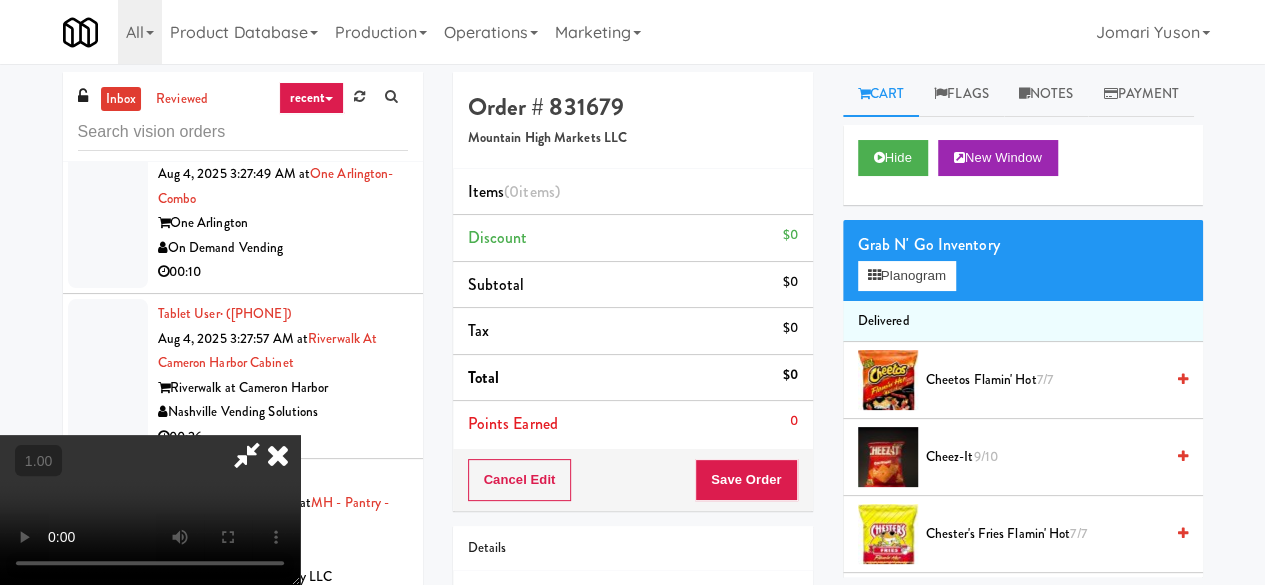 scroll, scrollTop: 263, scrollLeft: 0, axis: vertical 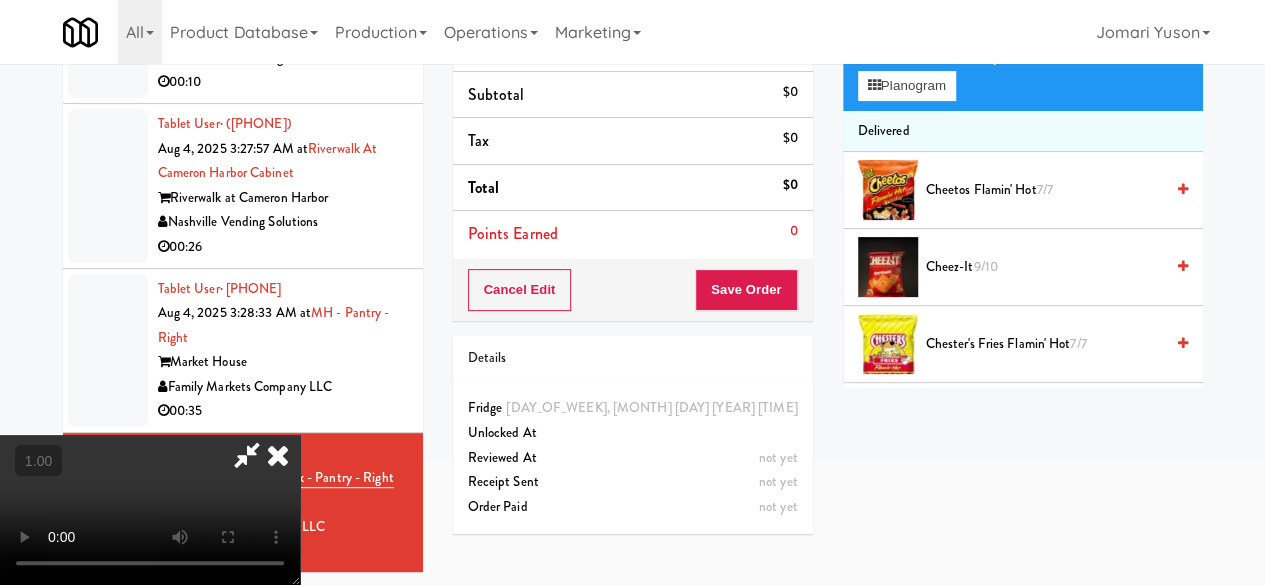 type 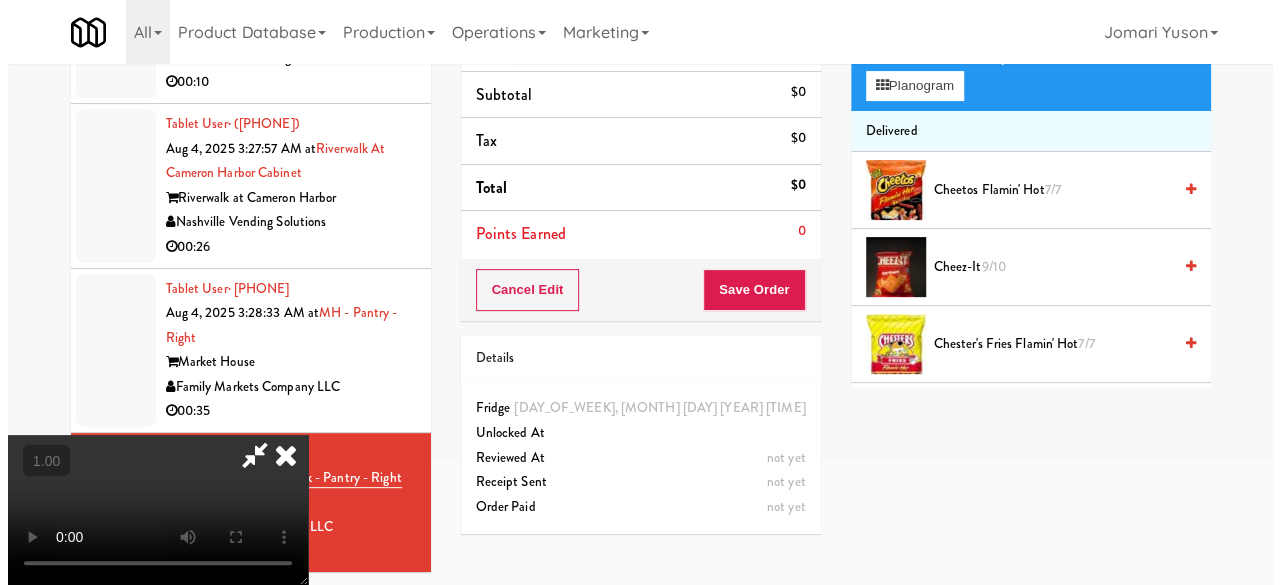 scroll, scrollTop: 0, scrollLeft: 0, axis: both 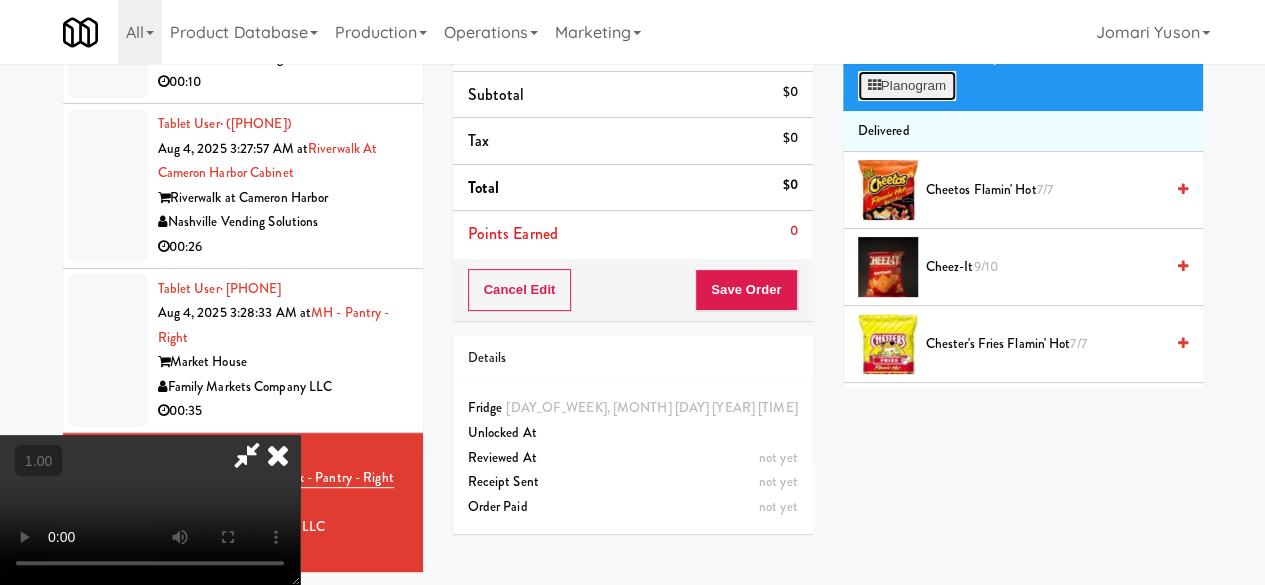 click on "Planogram" at bounding box center (907, 86) 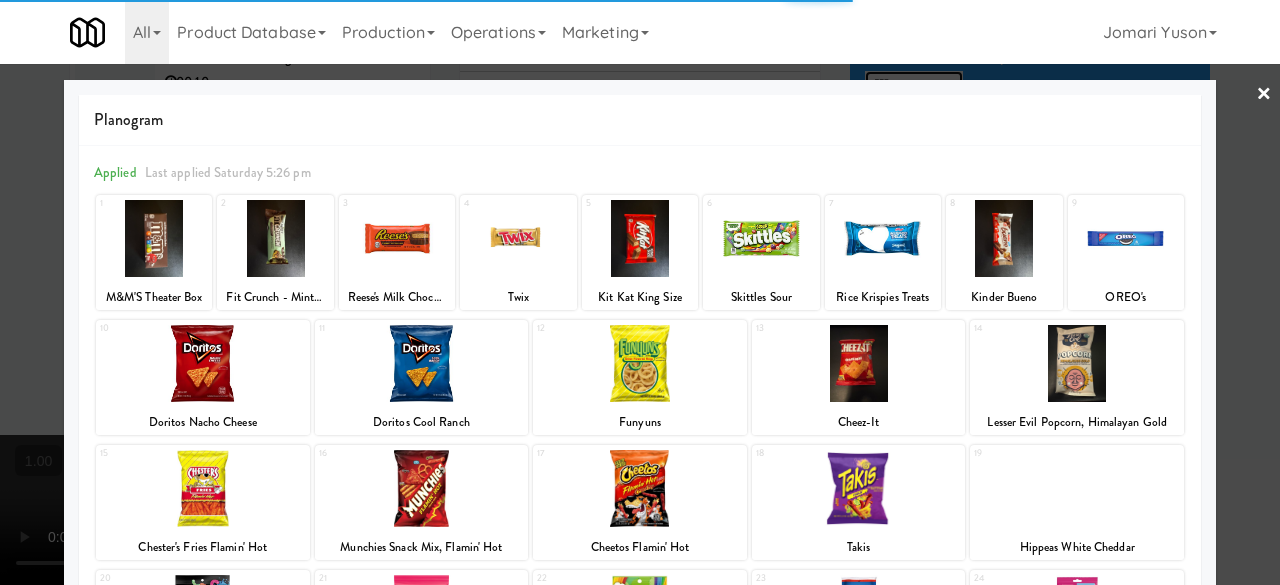 scroll, scrollTop: 396, scrollLeft: 0, axis: vertical 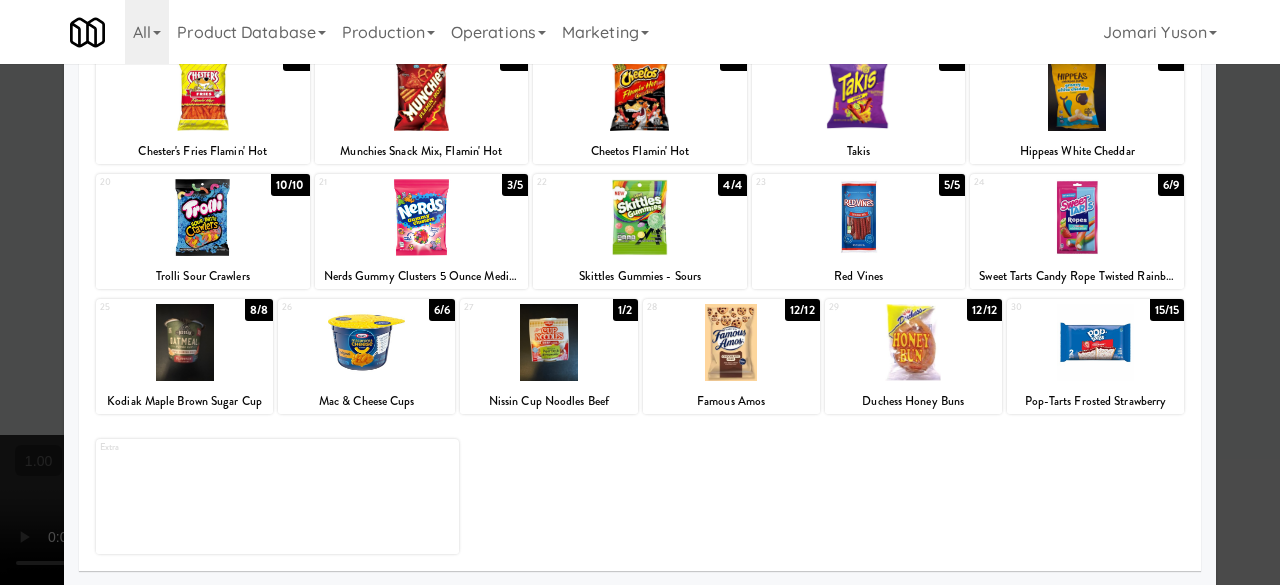 click at bounding box center (731, 342) 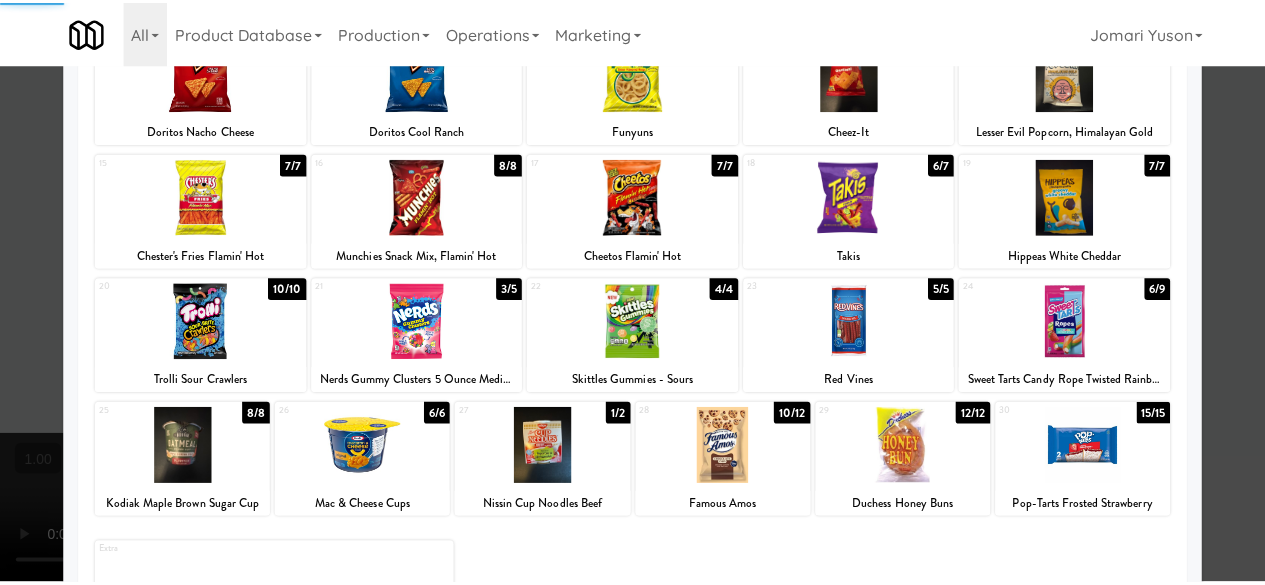 scroll, scrollTop: 96, scrollLeft: 0, axis: vertical 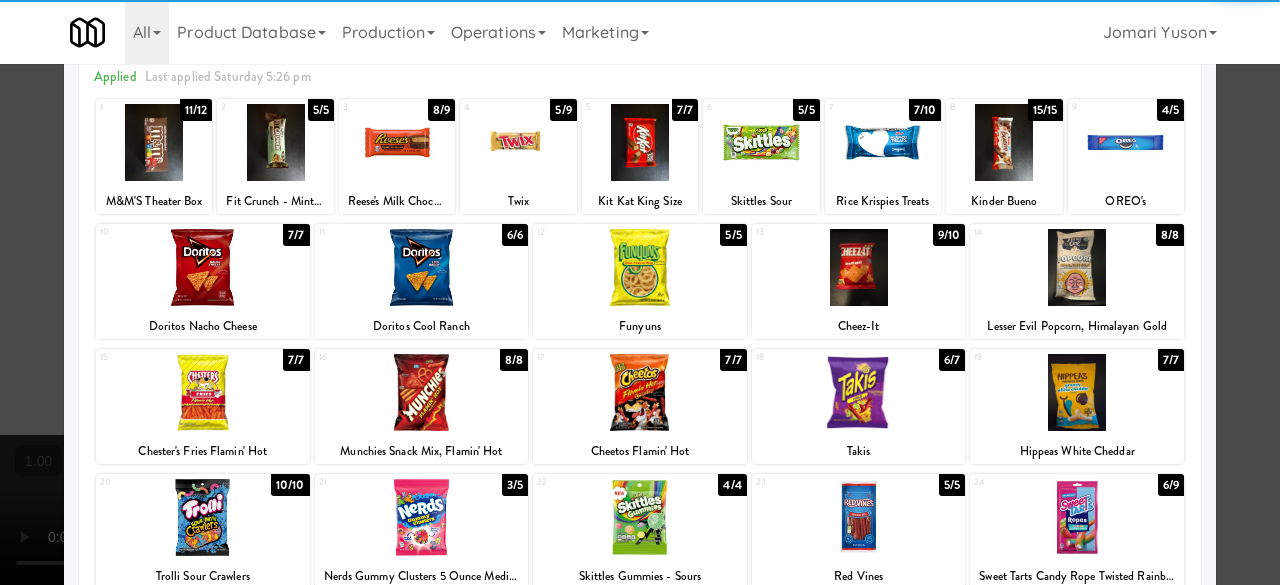 click at bounding box center [640, 392] 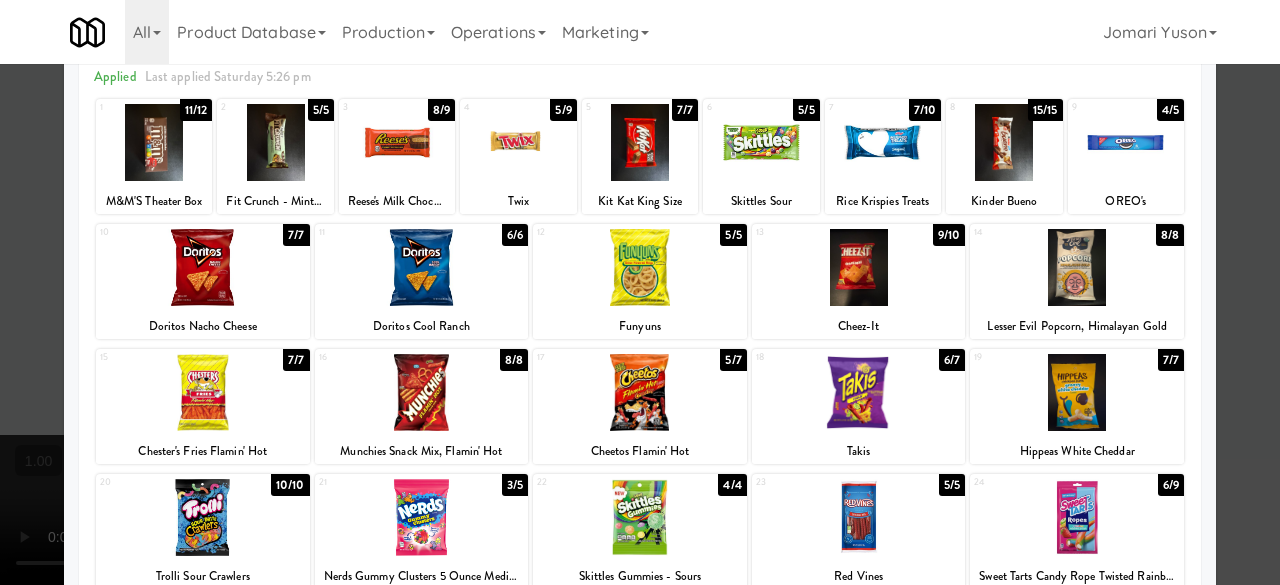 click at bounding box center [640, 292] 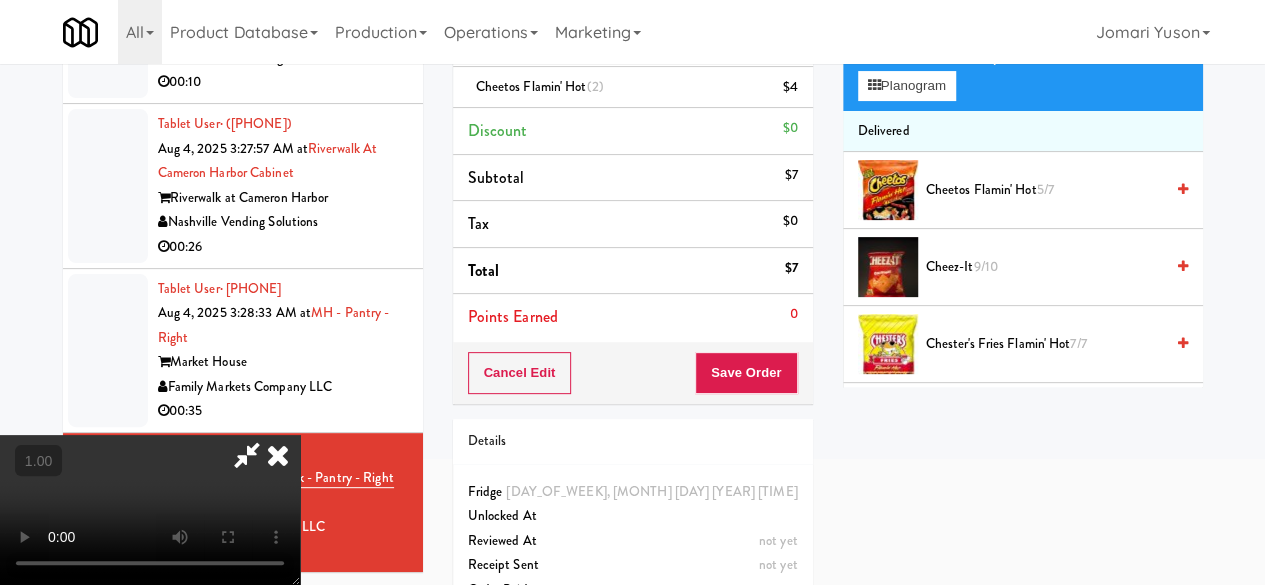 click at bounding box center (247, 455) 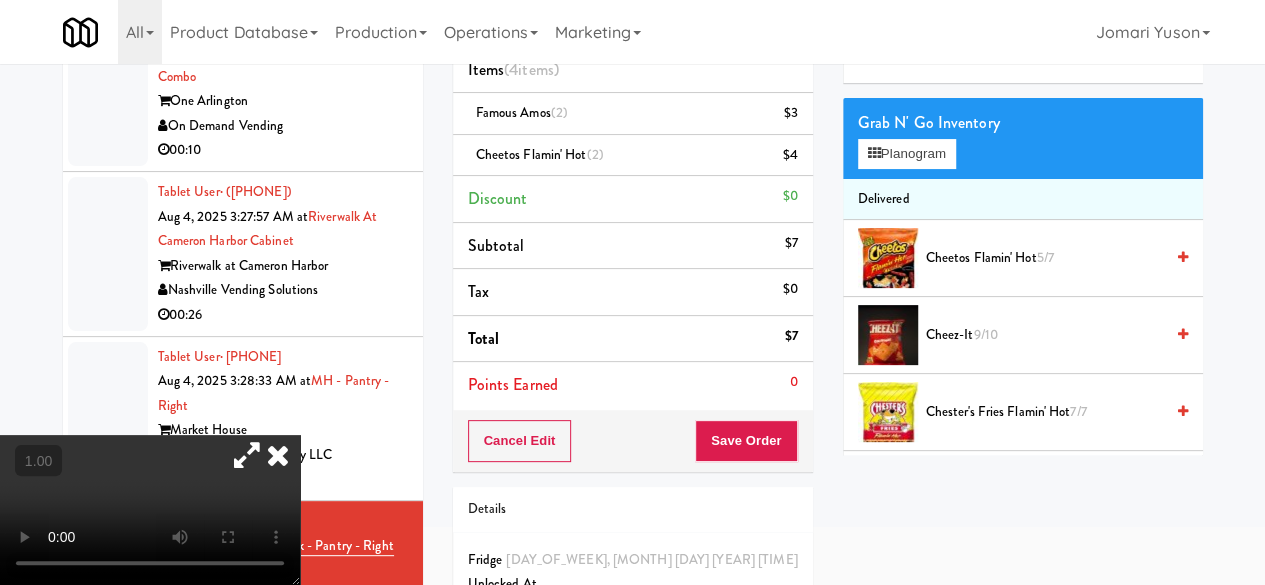 scroll, scrollTop: 0, scrollLeft: 0, axis: both 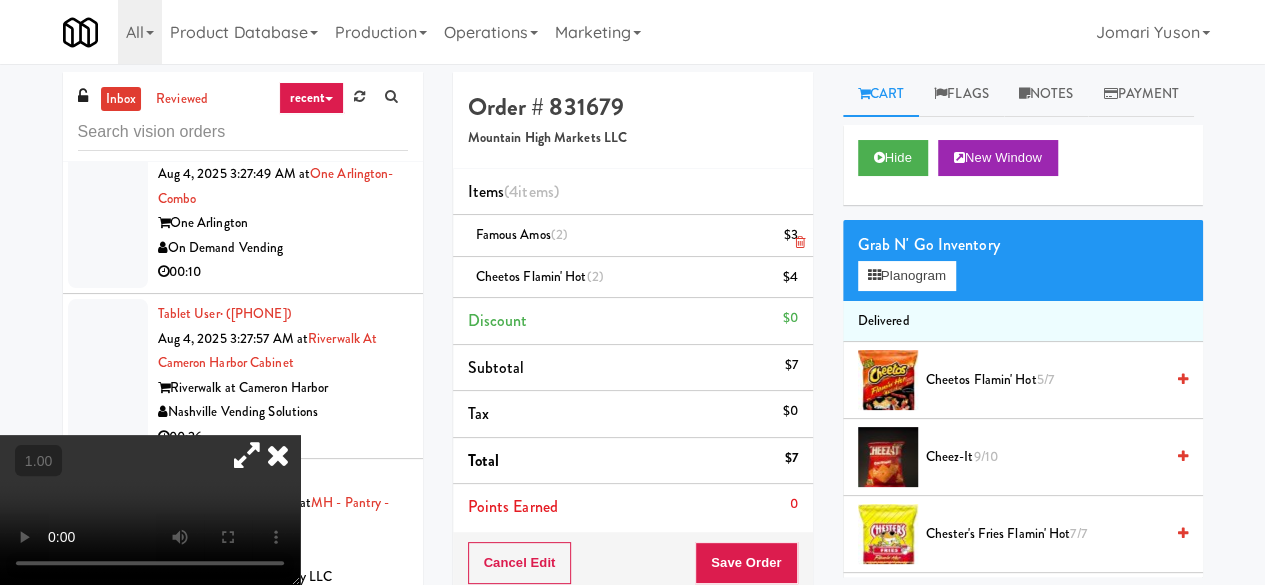 click at bounding box center [799, 242] 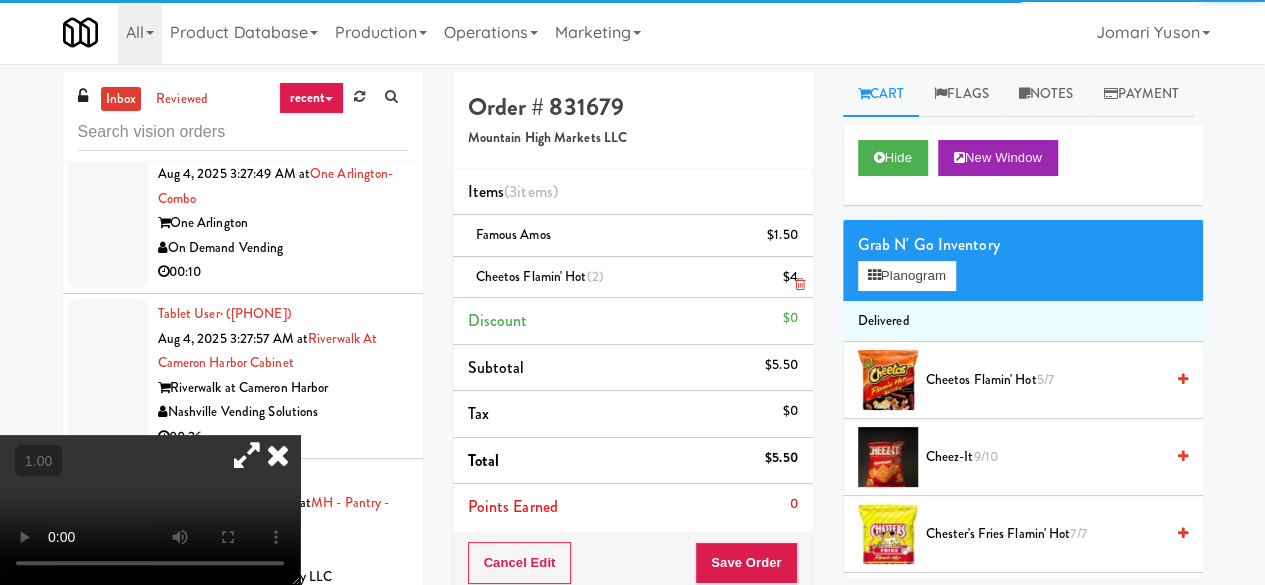 click at bounding box center (799, 284) 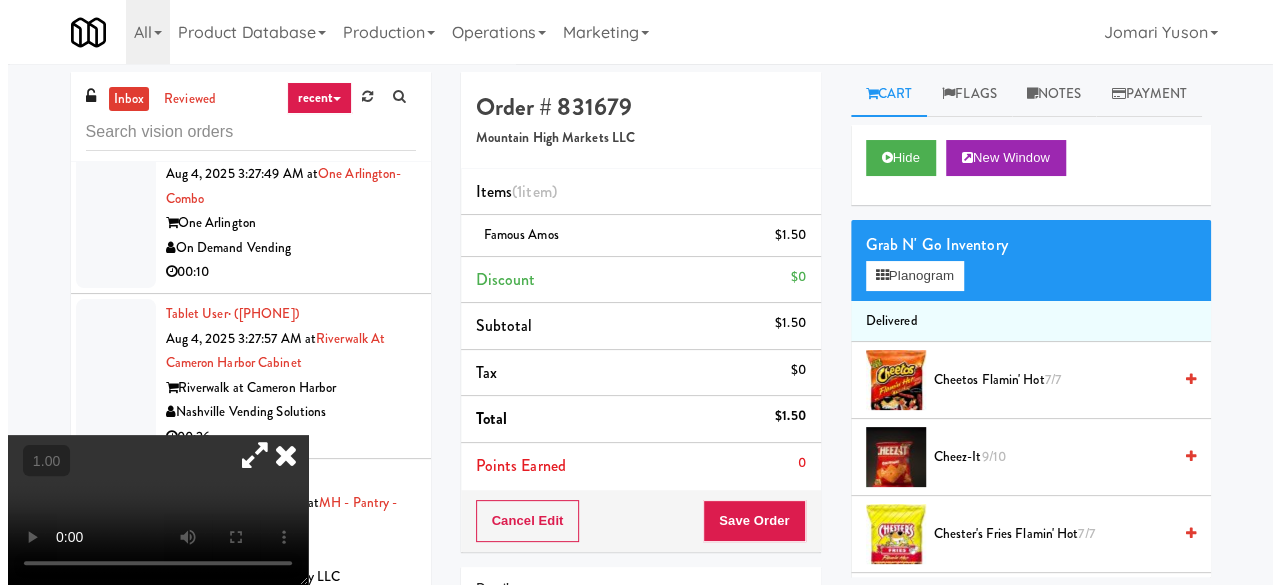 scroll, scrollTop: 100, scrollLeft: 0, axis: vertical 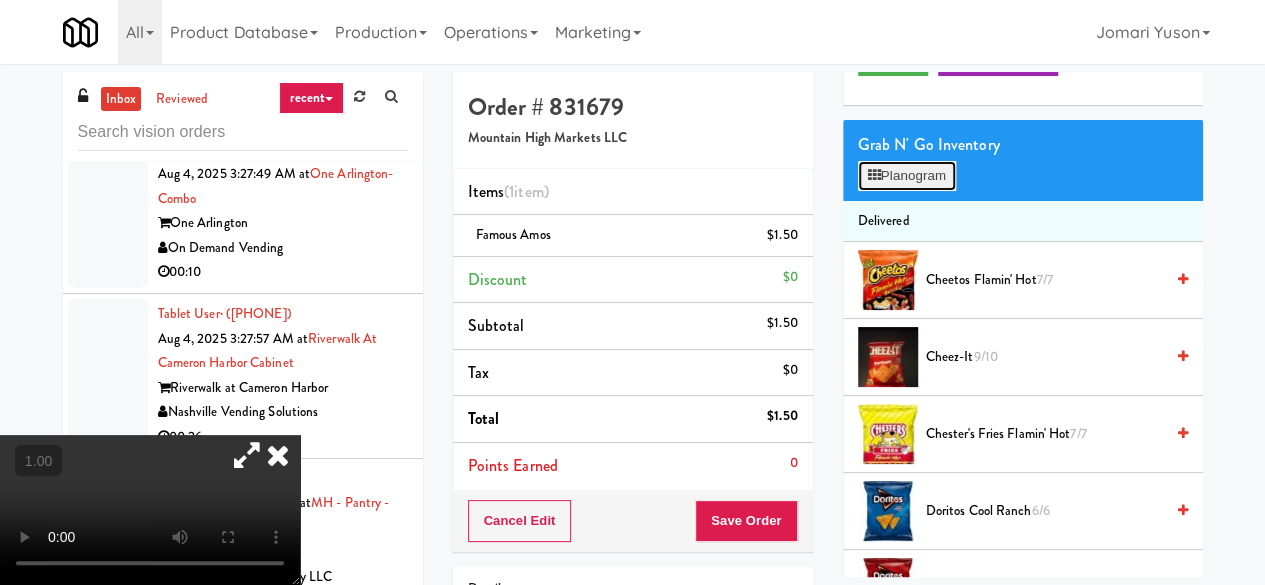 click on "Planogram" at bounding box center (907, 176) 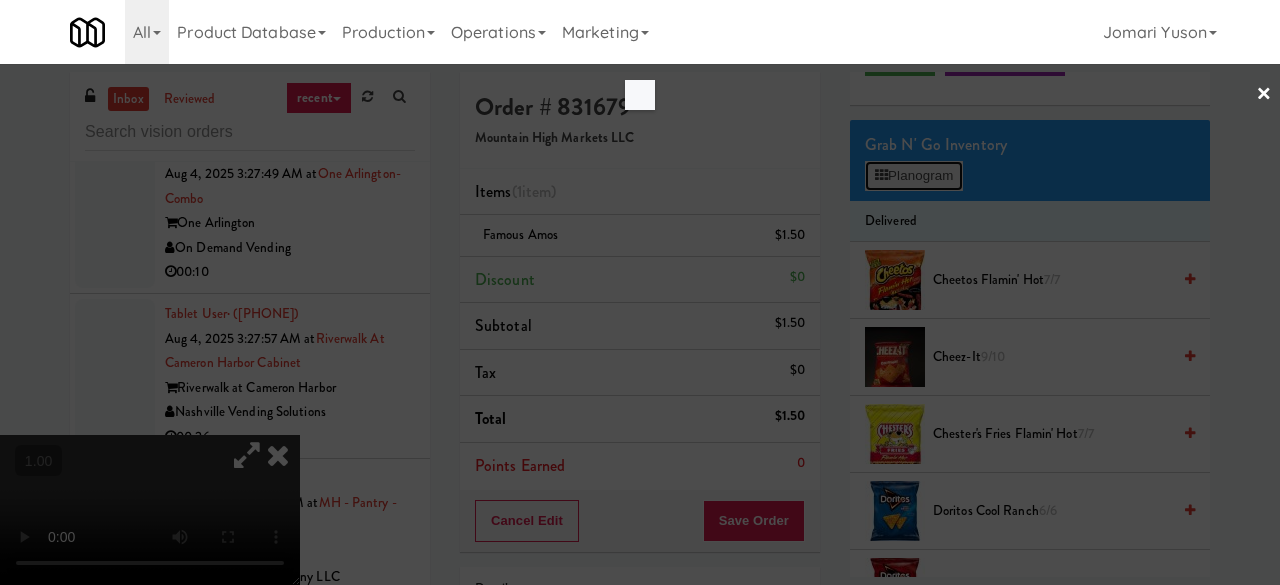 scroll, scrollTop: 0, scrollLeft: 0, axis: both 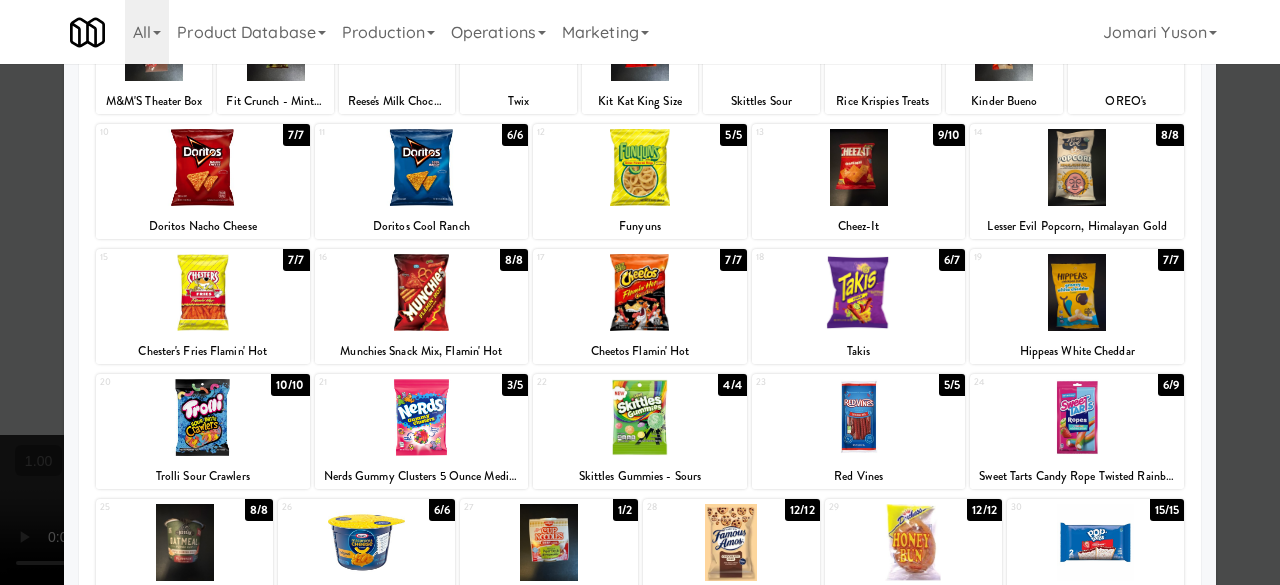 click at bounding box center [640, 292] 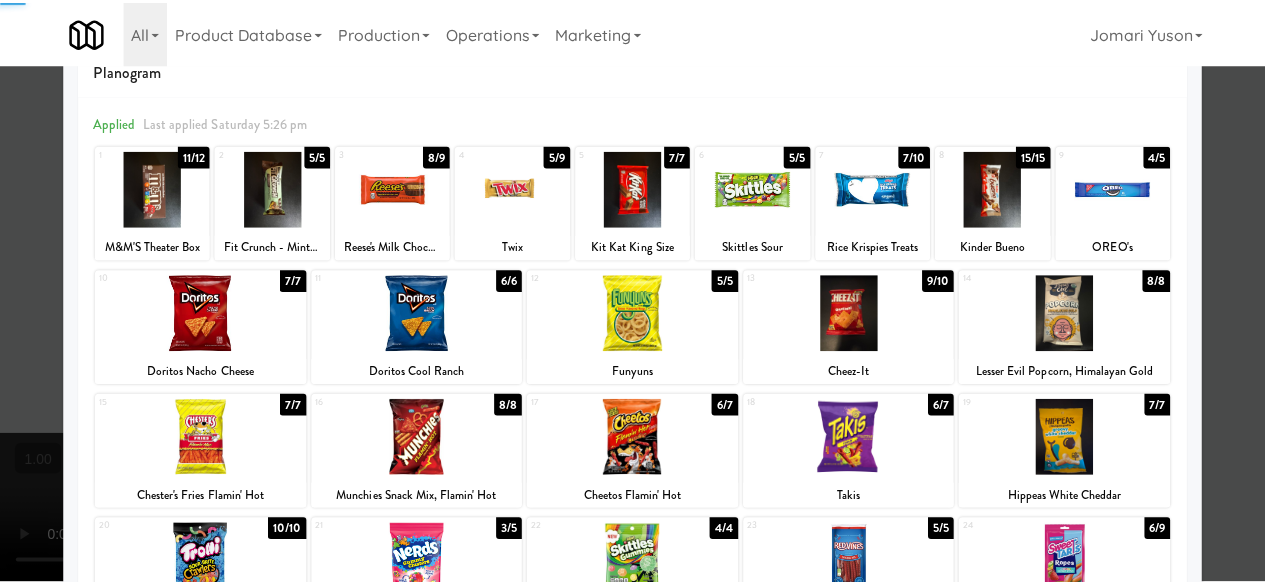 scroll, scrollTop: 0, scrollLeft: 0, axis: both 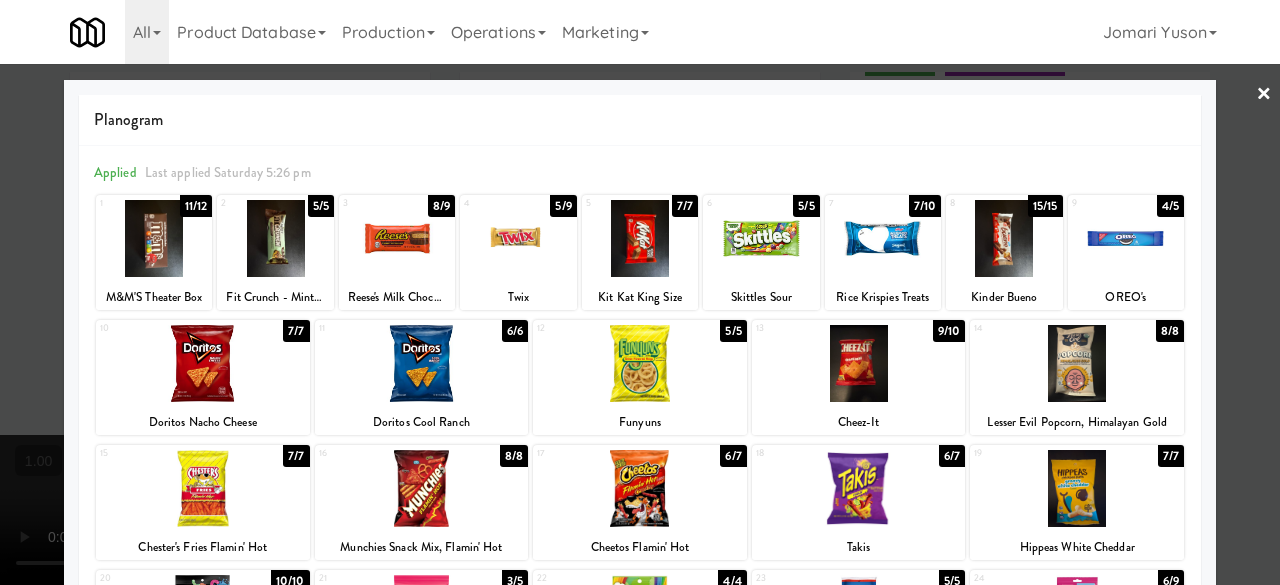 click at bounding box center [640, 292] 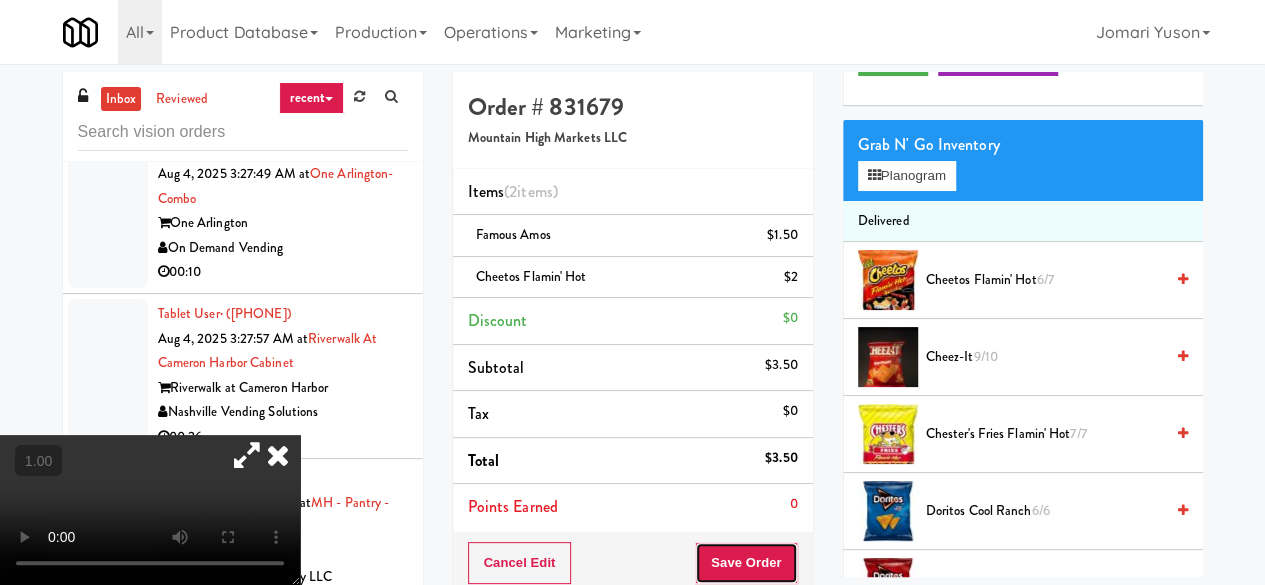click on "Save Order" at bounding box center [746, 563] 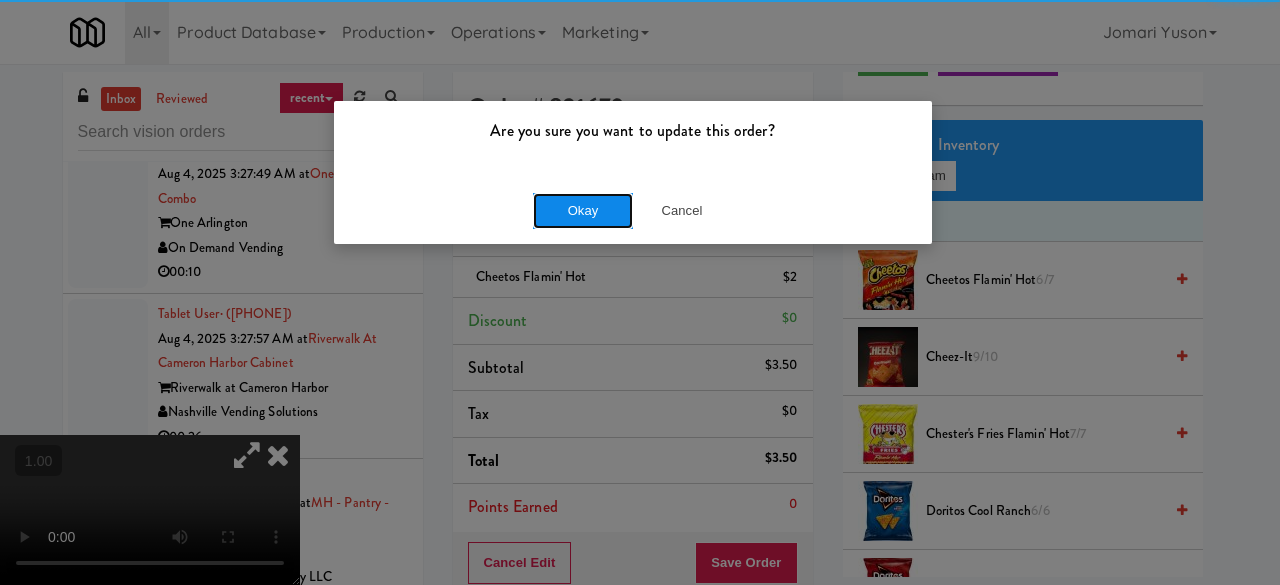 click on "Okay" at bounding box center [583, 211] 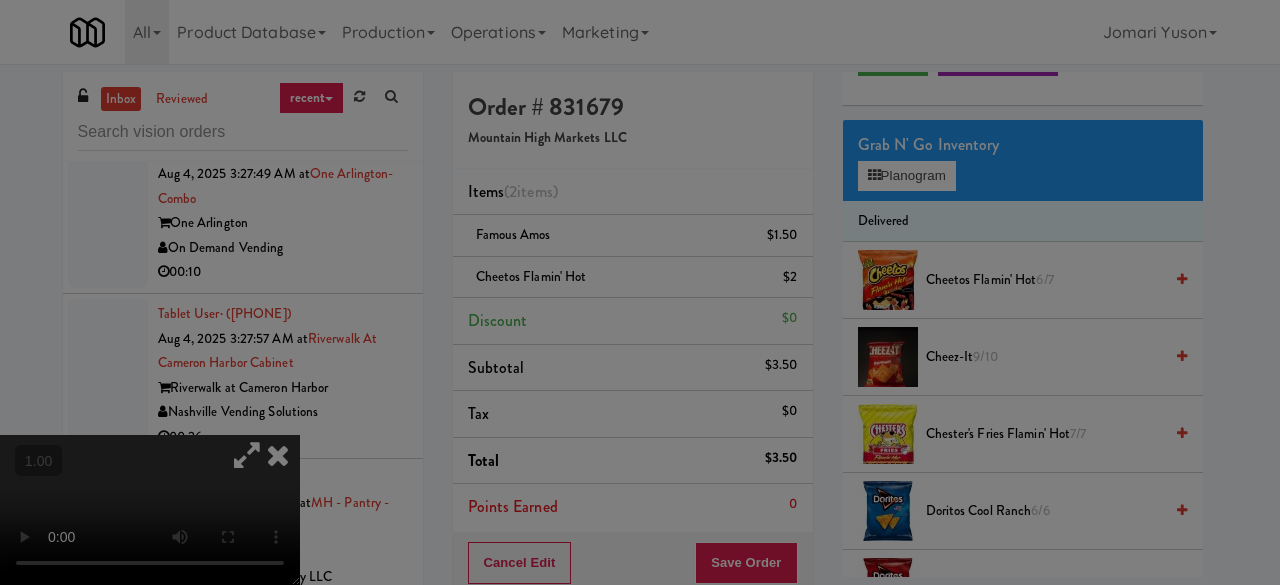 drag, startPoint x: 576, startPoint y: 218, endPoint x: 948, endPoint y: 343, distance: 392.43982 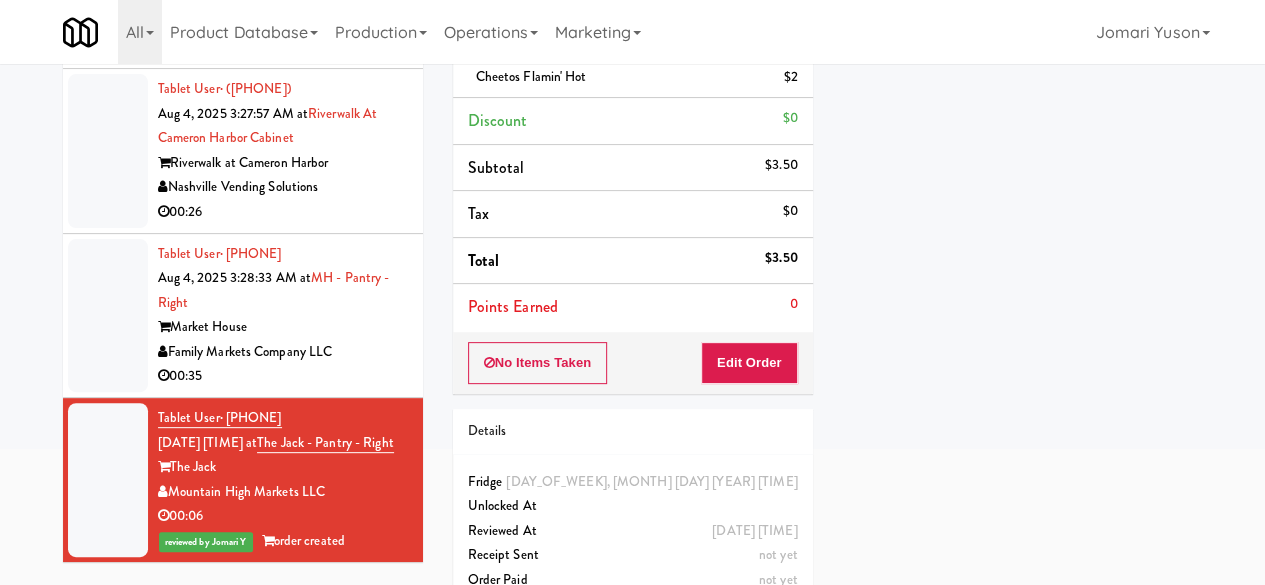 click on "Tablet User  · (301) 712-7663 Aug 4, 2025 3:28:33 AM at  MH - Pantry - Right  Market House  Family Markets Company LLC  00:35" at bounding box center (243, 316) 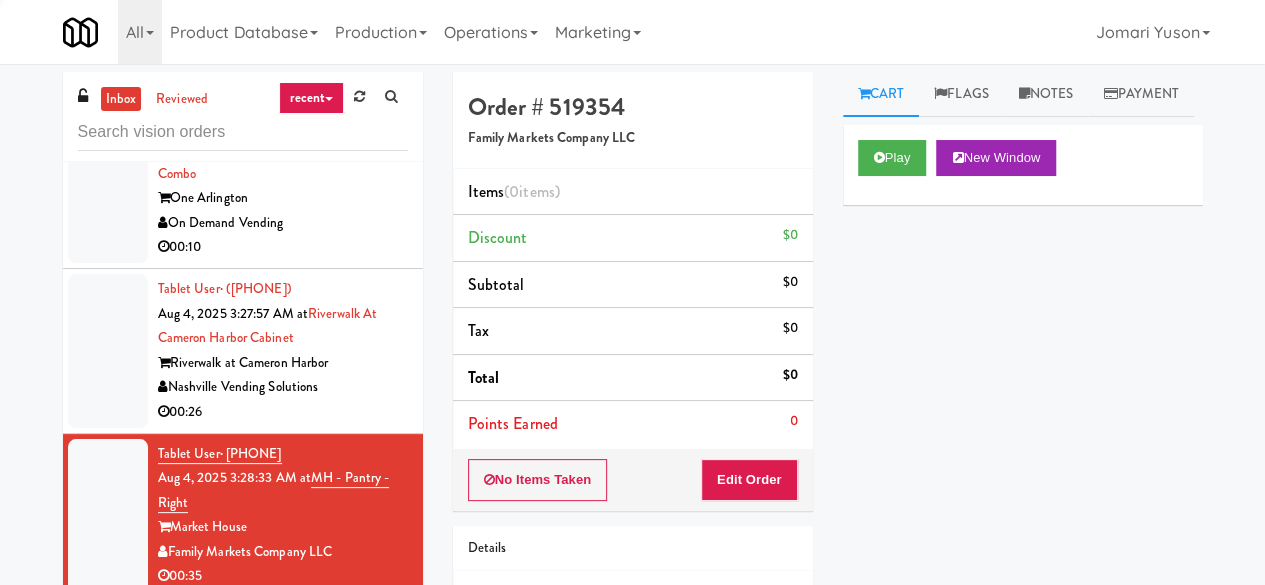 scroll, scrollTop: 0, scrollLeft: 0, axis: both 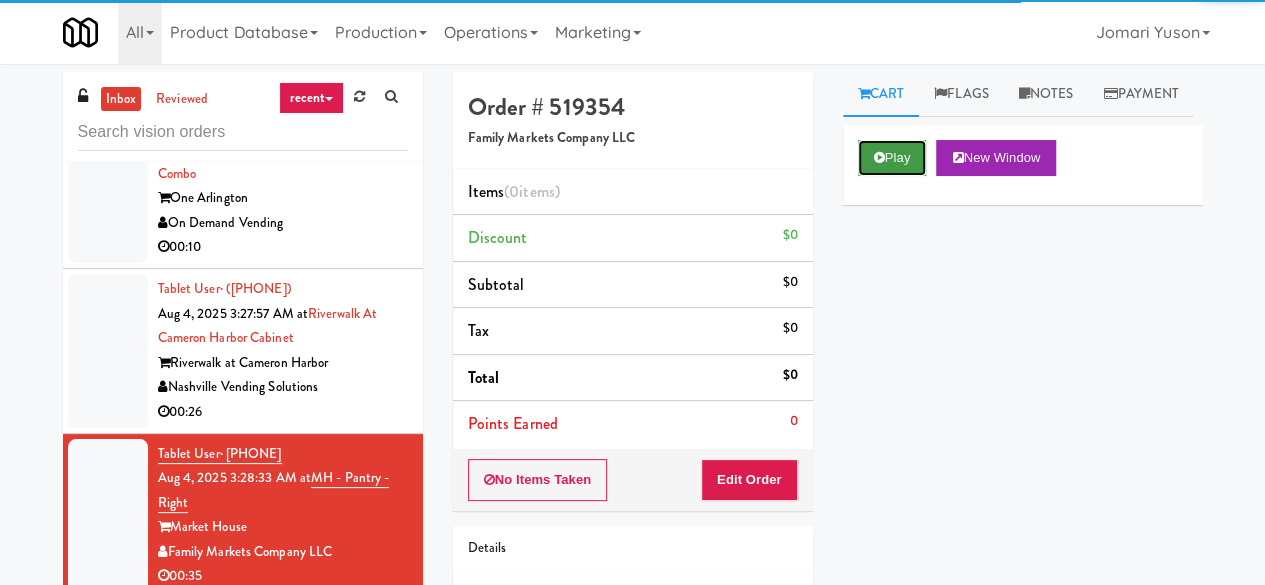 click on "Play" at bounding box center (892, 158) 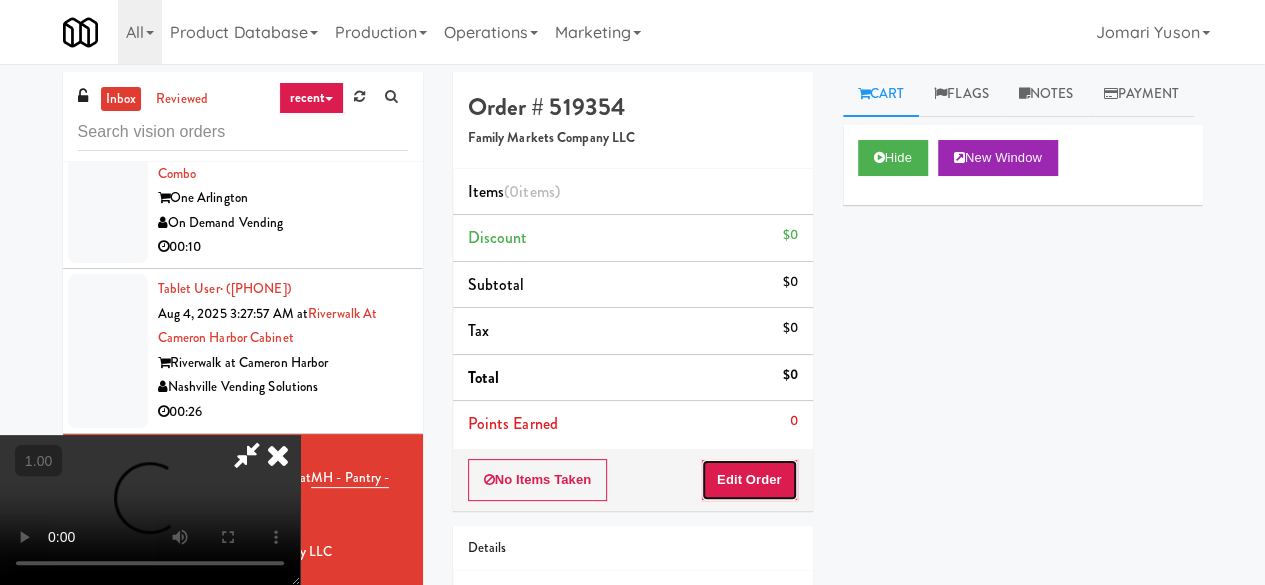 click on "Edit Order" at bounding box center [749, 480] 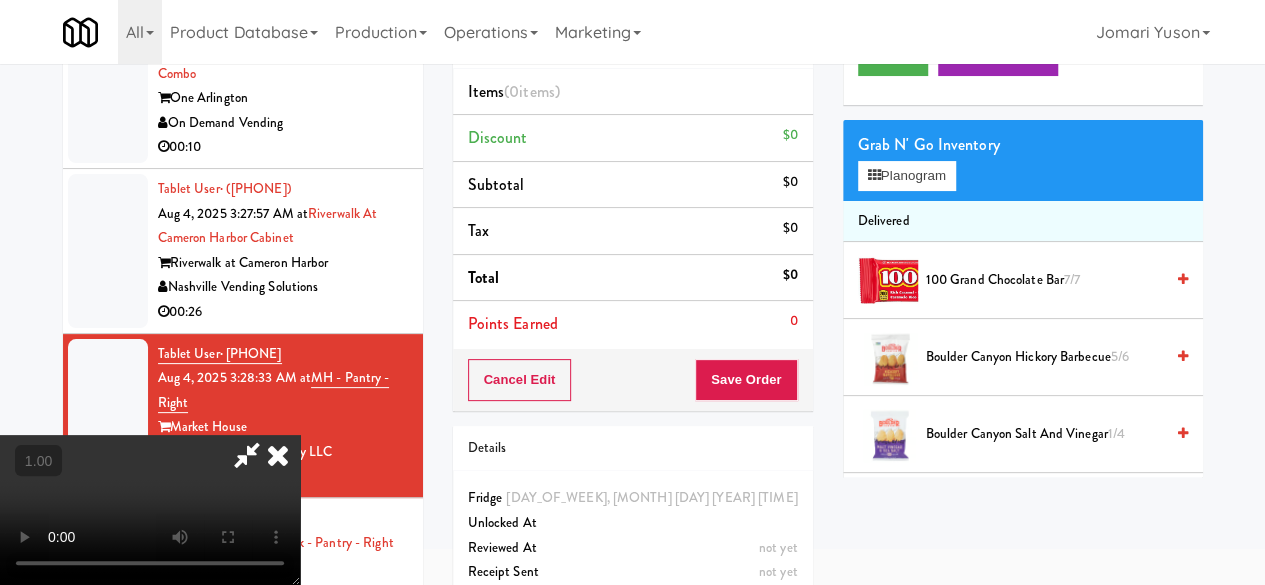 click at bounding box center (278, 455) 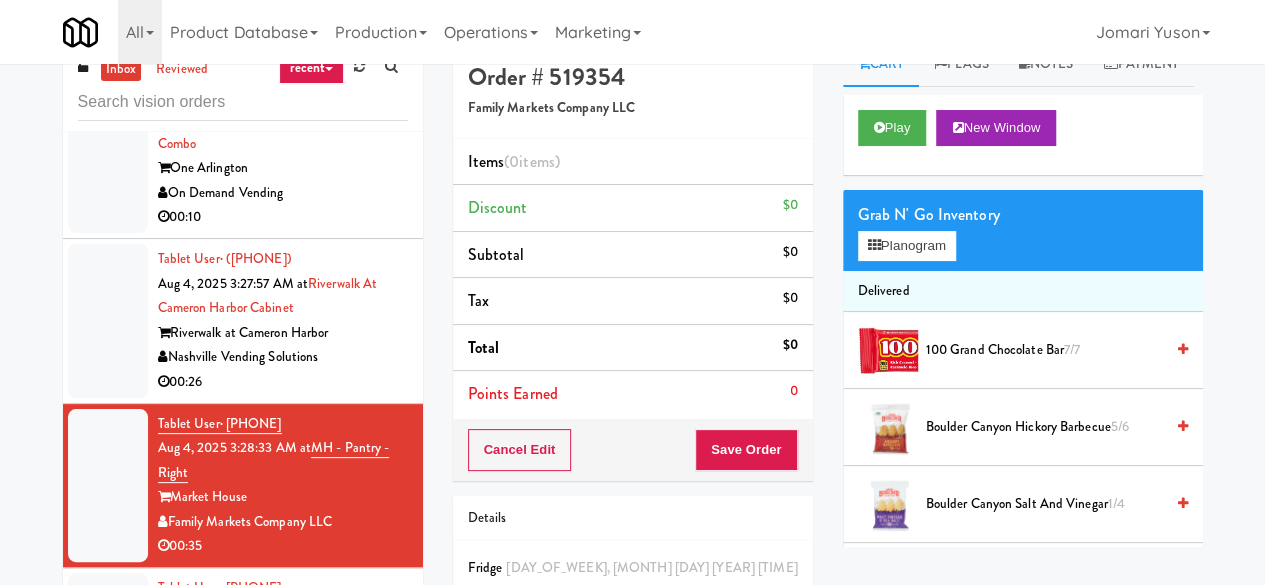 scroll, scrollTop: 0, scrollLeft: 0, axis: both 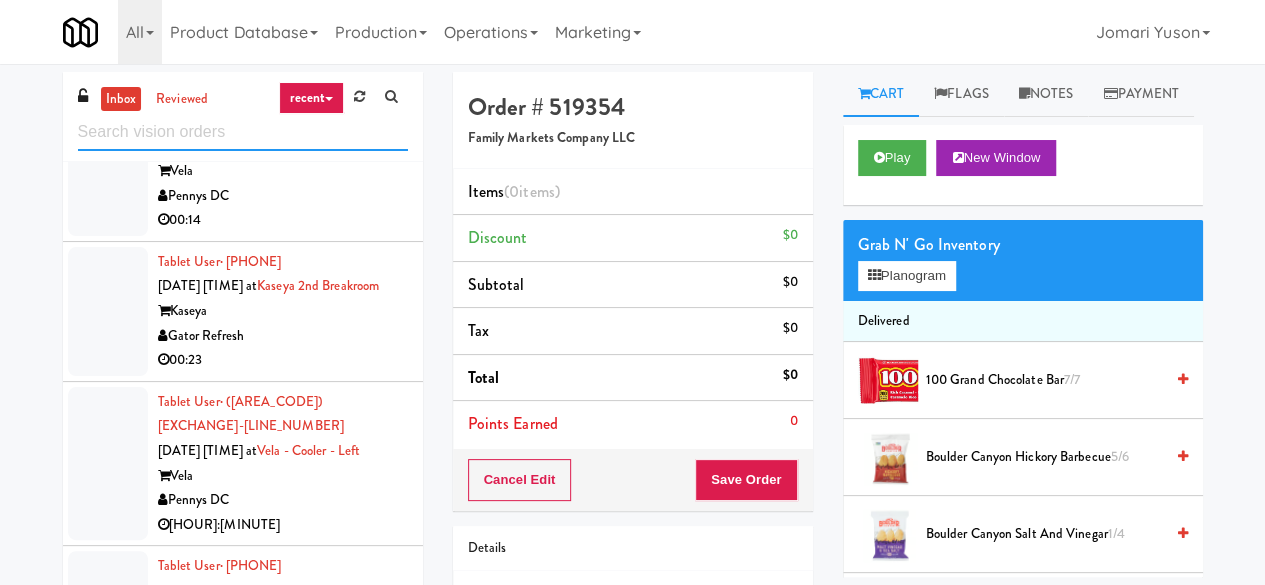 click at bounding box center [243, 132] 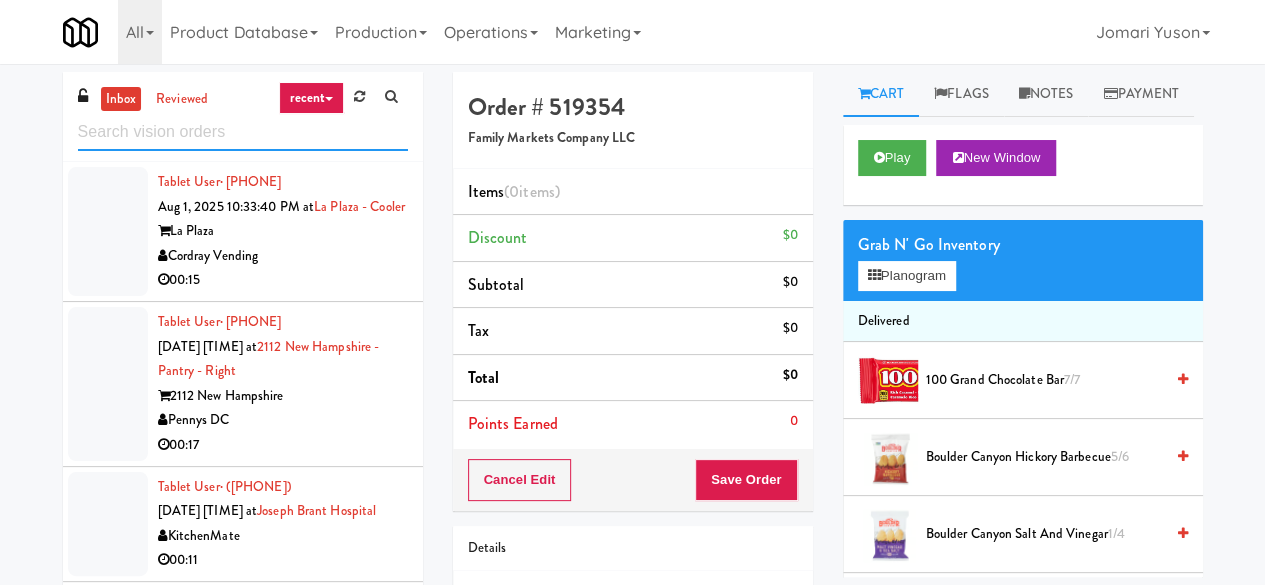 paste on "Centra - Main Floor" 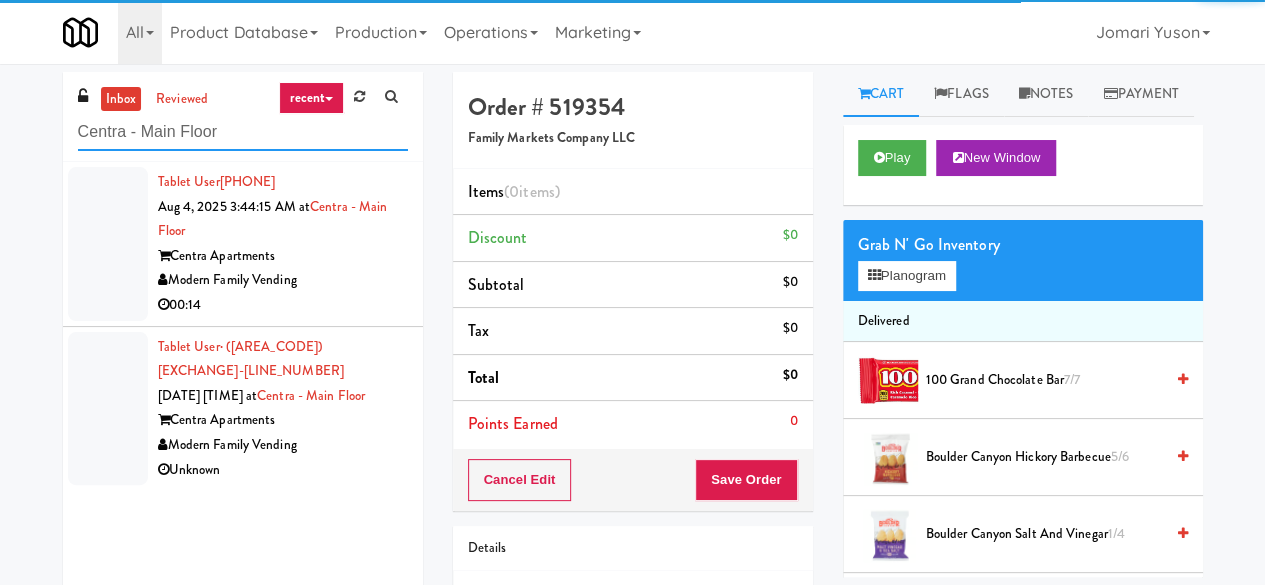 type on "Centra - Main Floor" 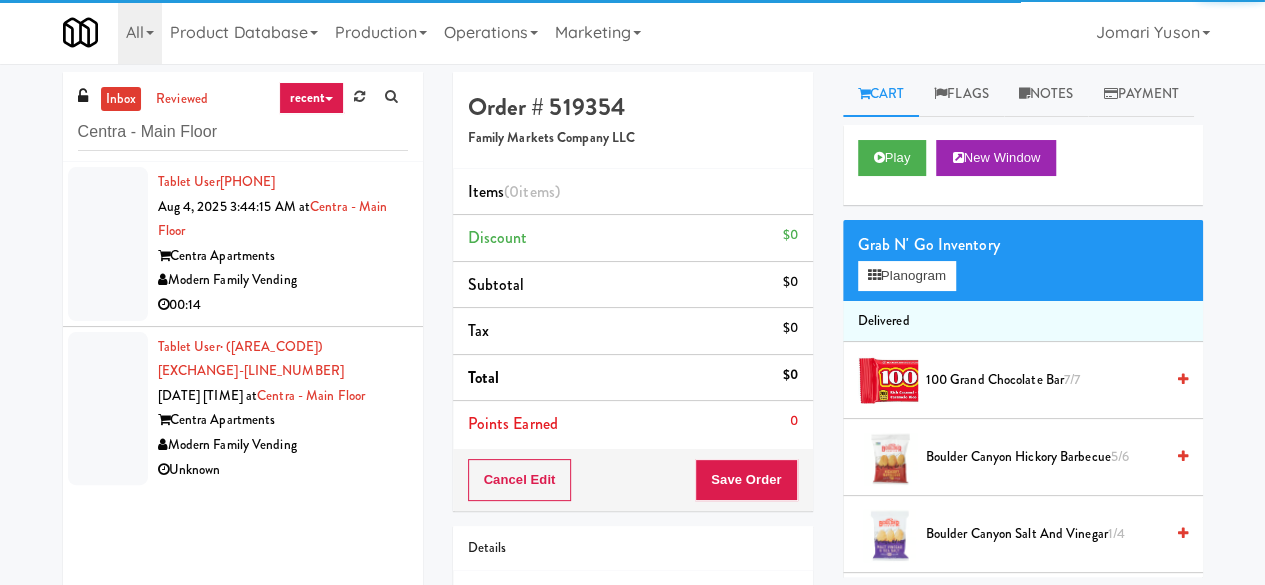 click on "Centra Apartments" at bounding box center (283, 256) 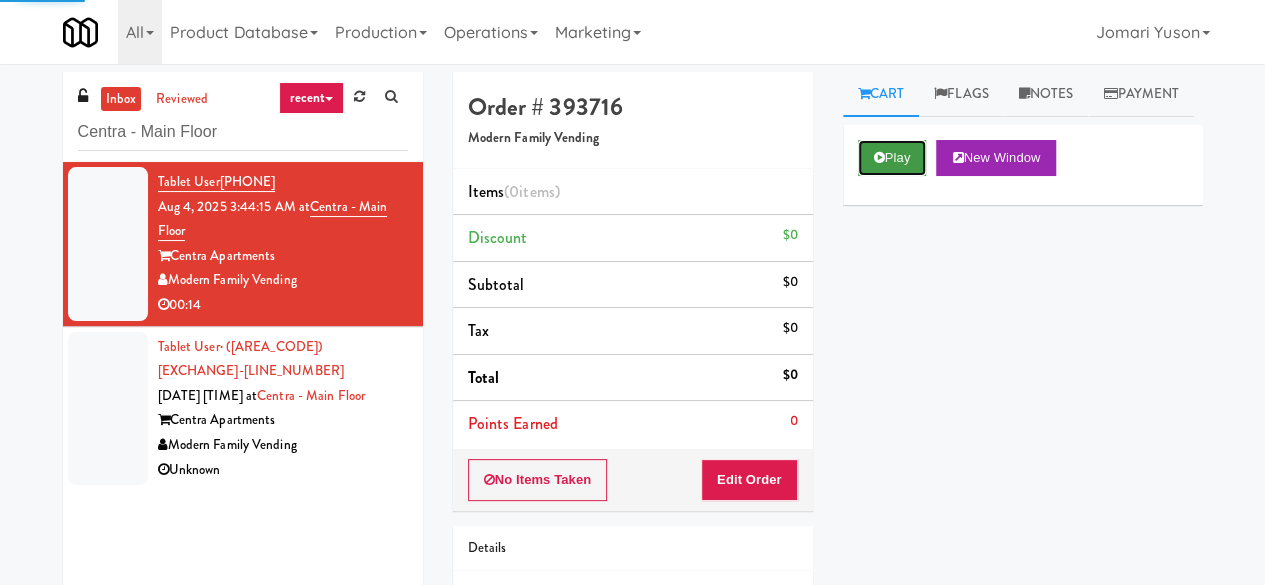 click on "Play" at bounding box center [892, 158] 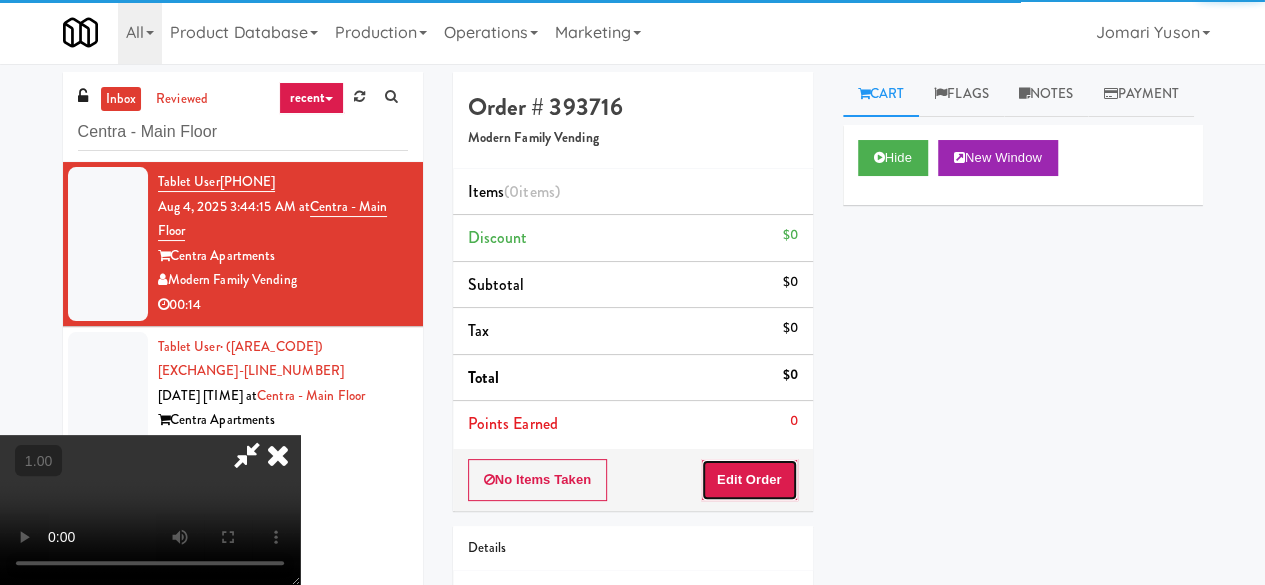 click on "Edit Order" at bounding box center [749, 480] 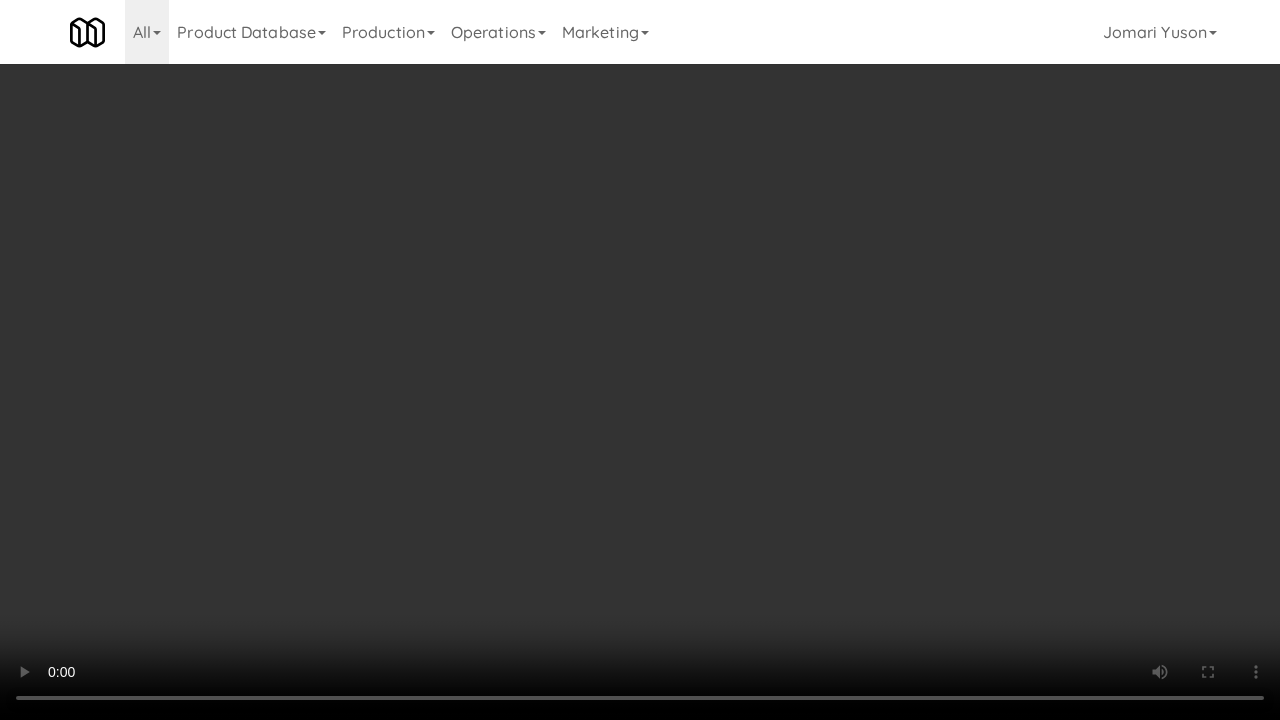 click at bounding box center (640, 360) 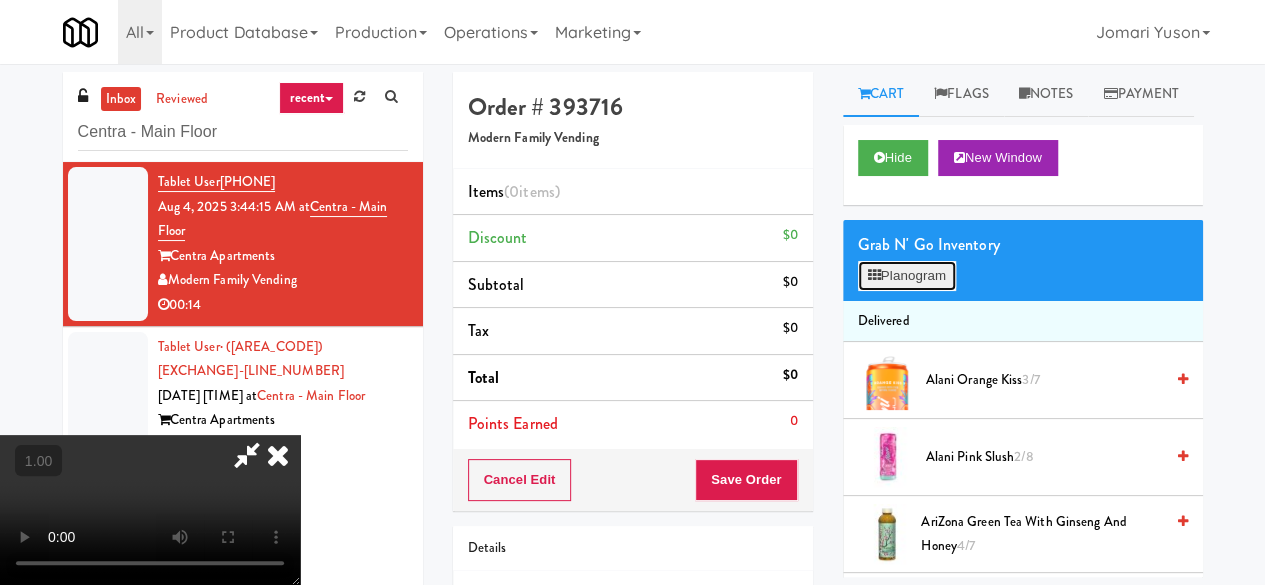 click on "Planogram" at bounding box center [907, 276] 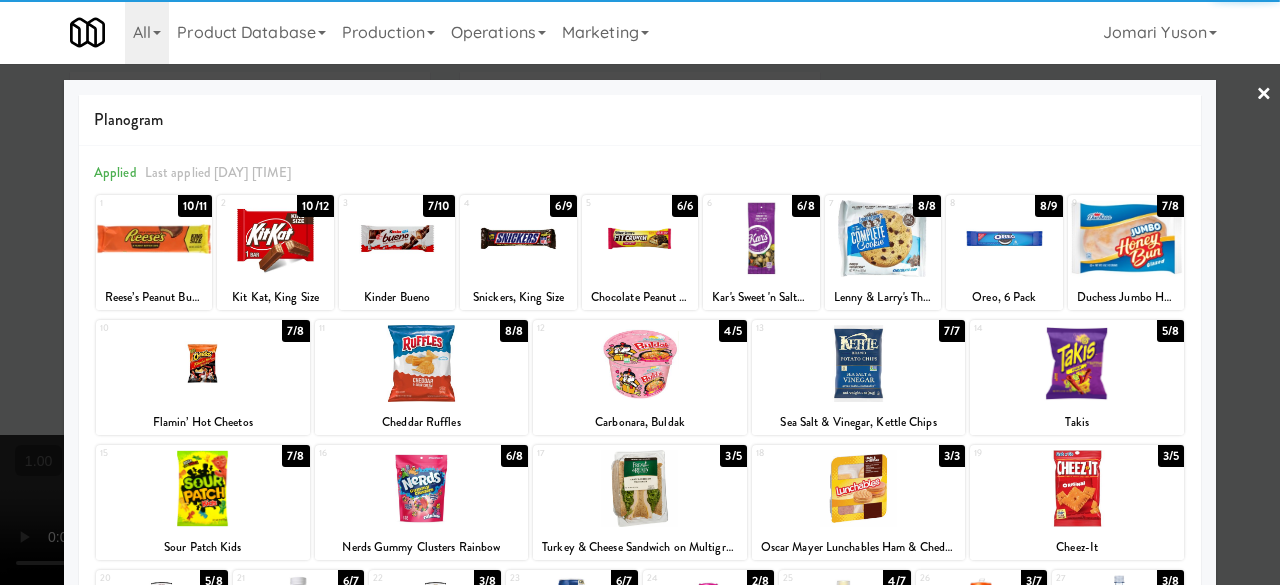 click at bounding box center (1077, 488) 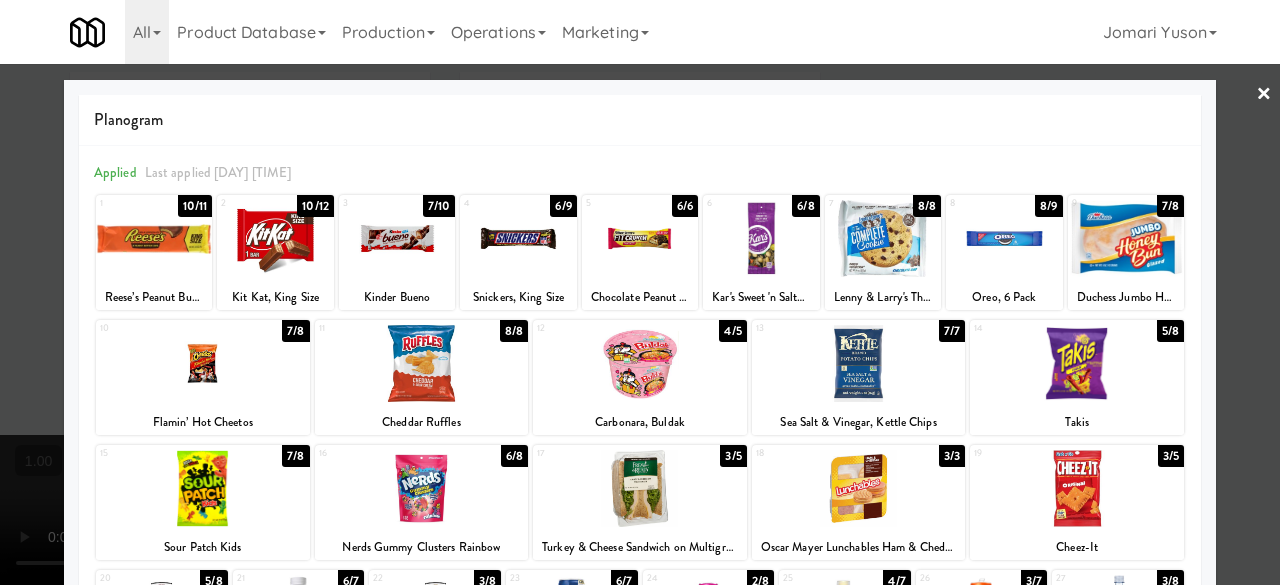 click at bounding box center (518, 238) 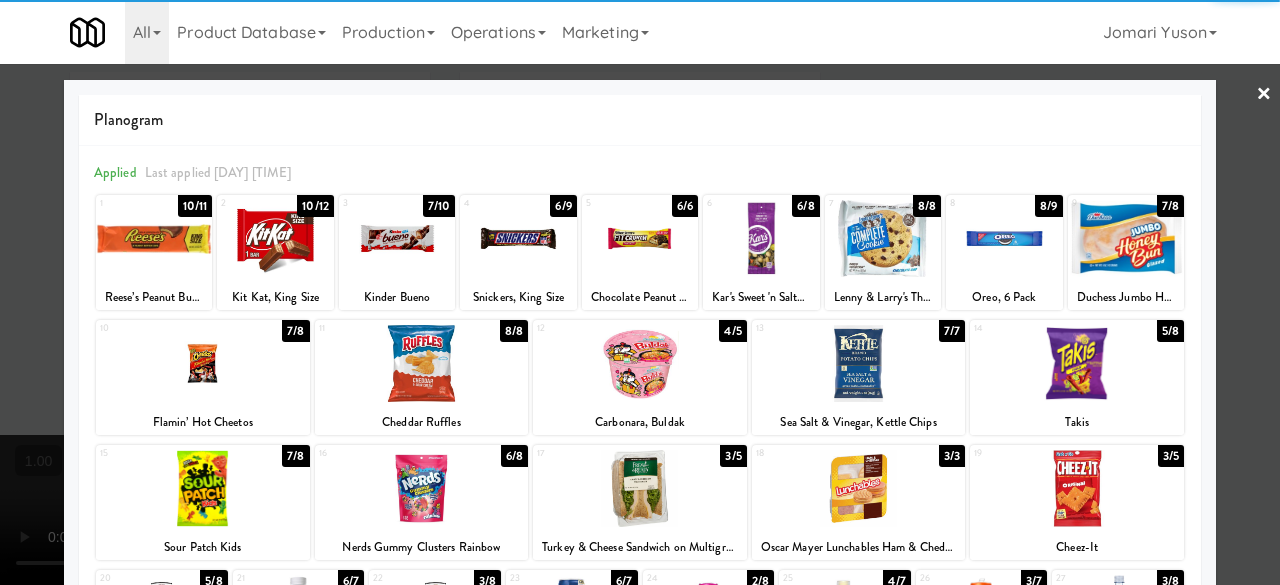 click on "×" at bounding box center [1264, 95] 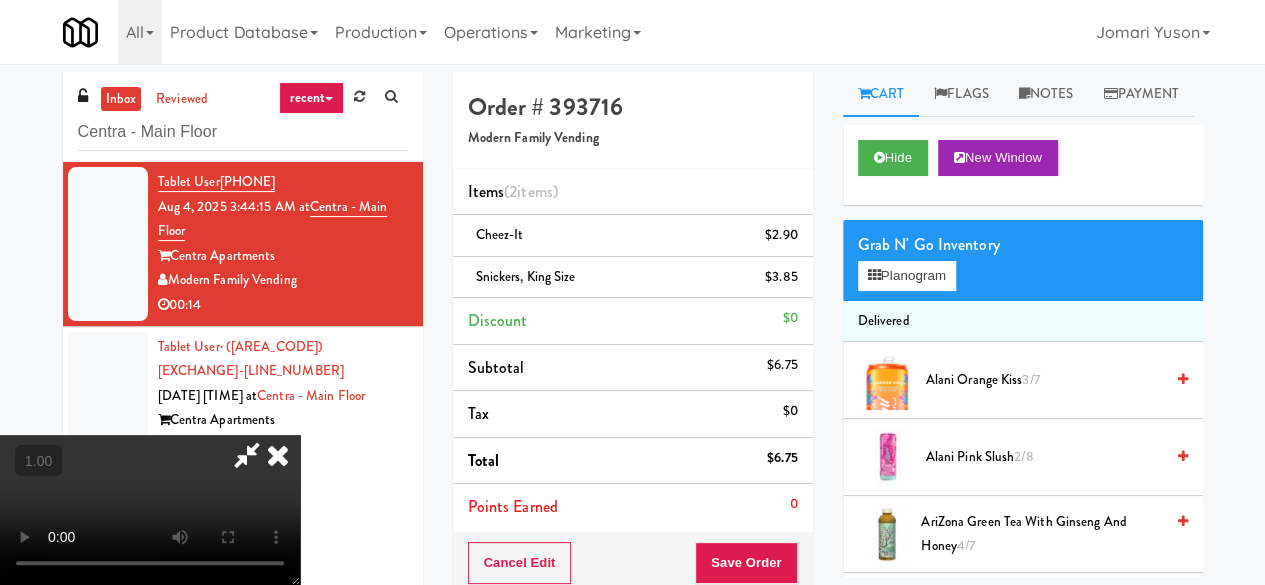 click at bounding box center [247, 455] 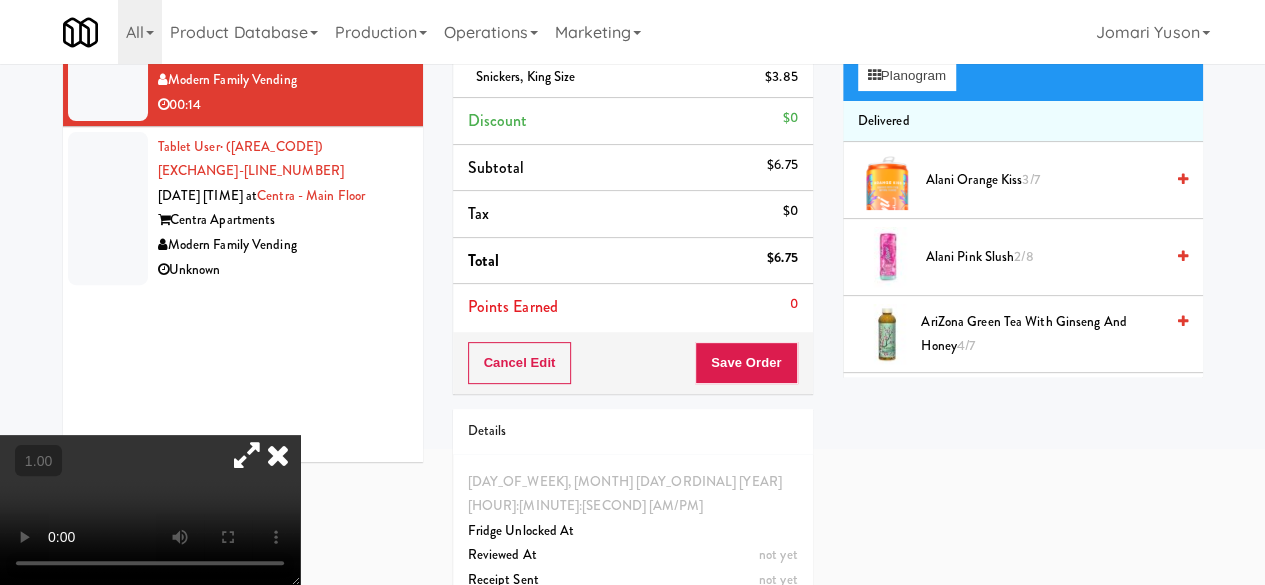 click at bounding box center (278, 455) 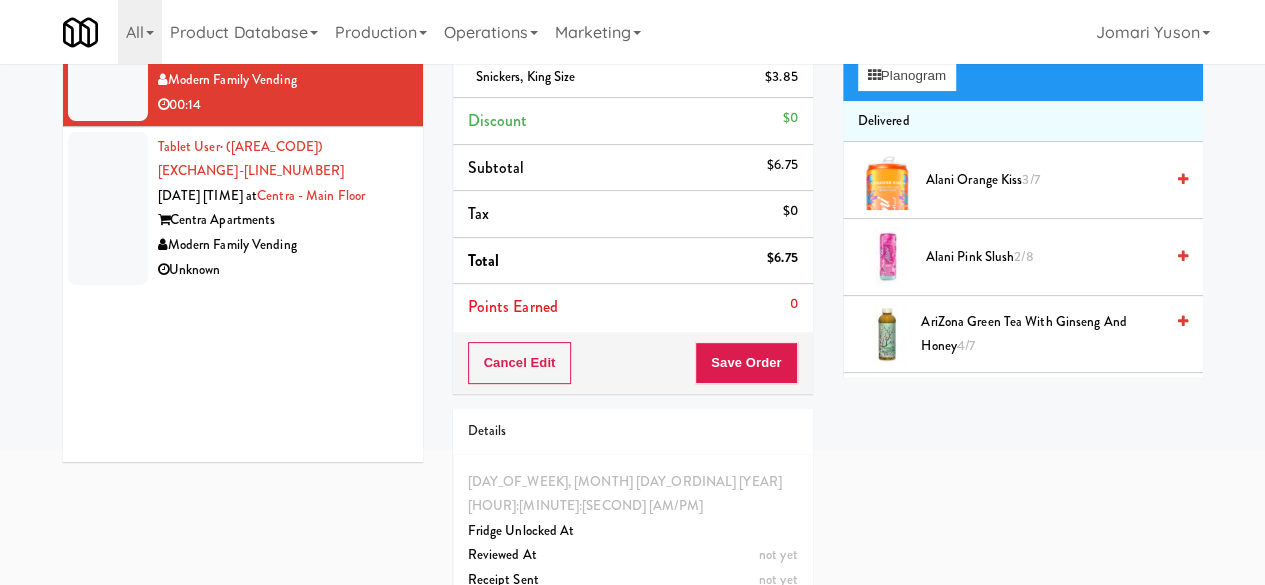 click on "Unknown" at bounding box center (283, 270) 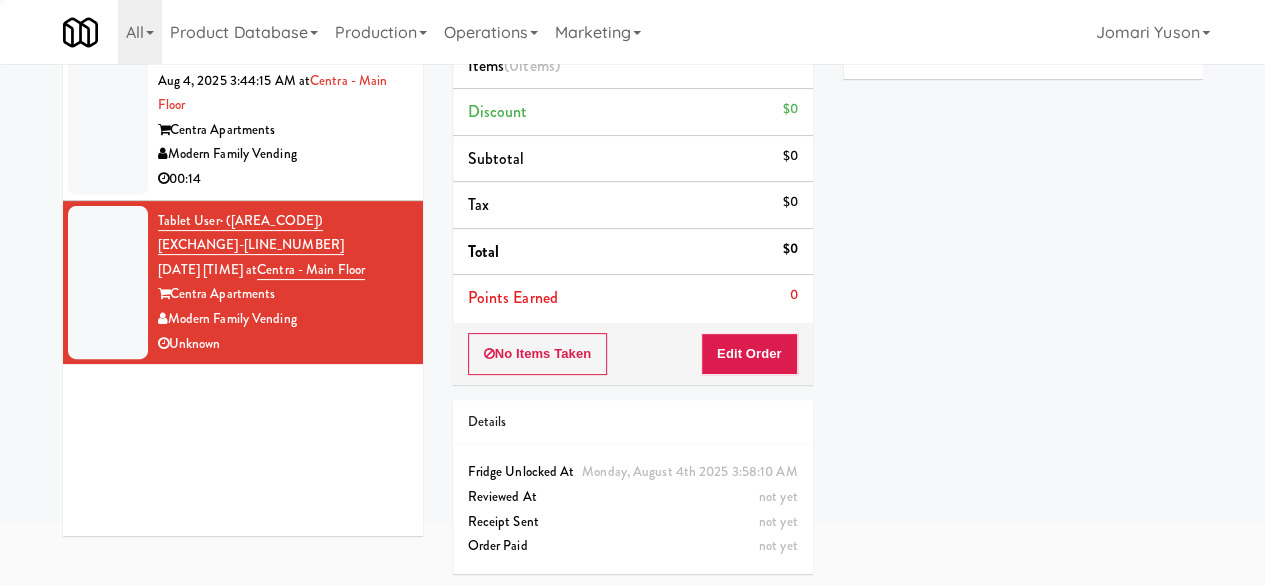 click on "00:14" at bounding box center [283, 179] 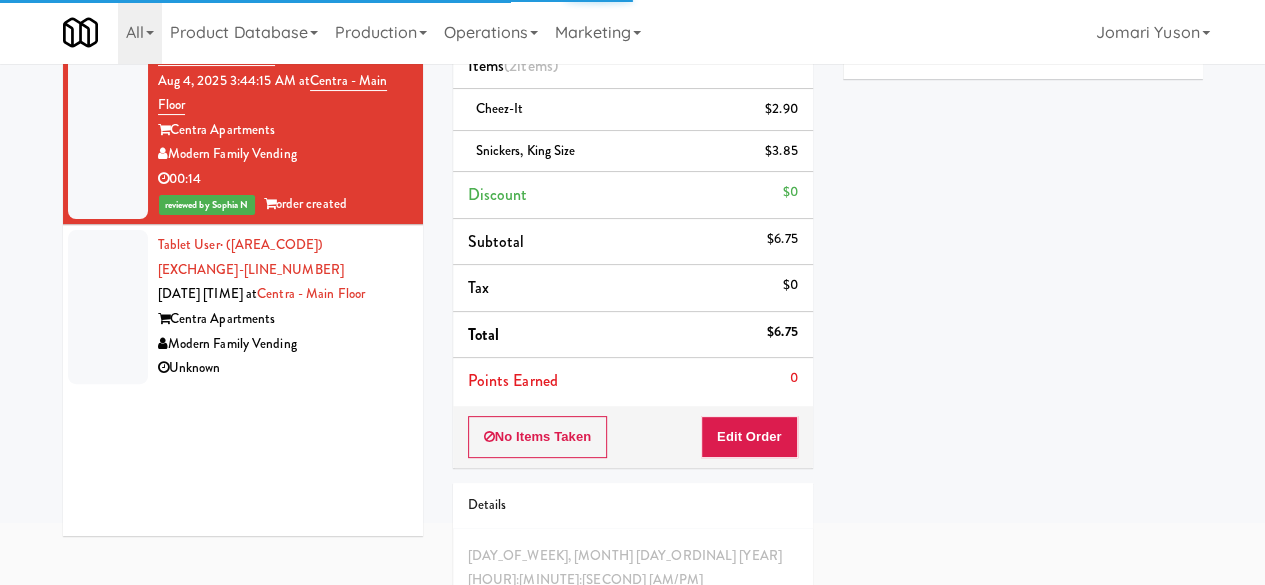 click on "Unknown" at bounding box center (283, 368) 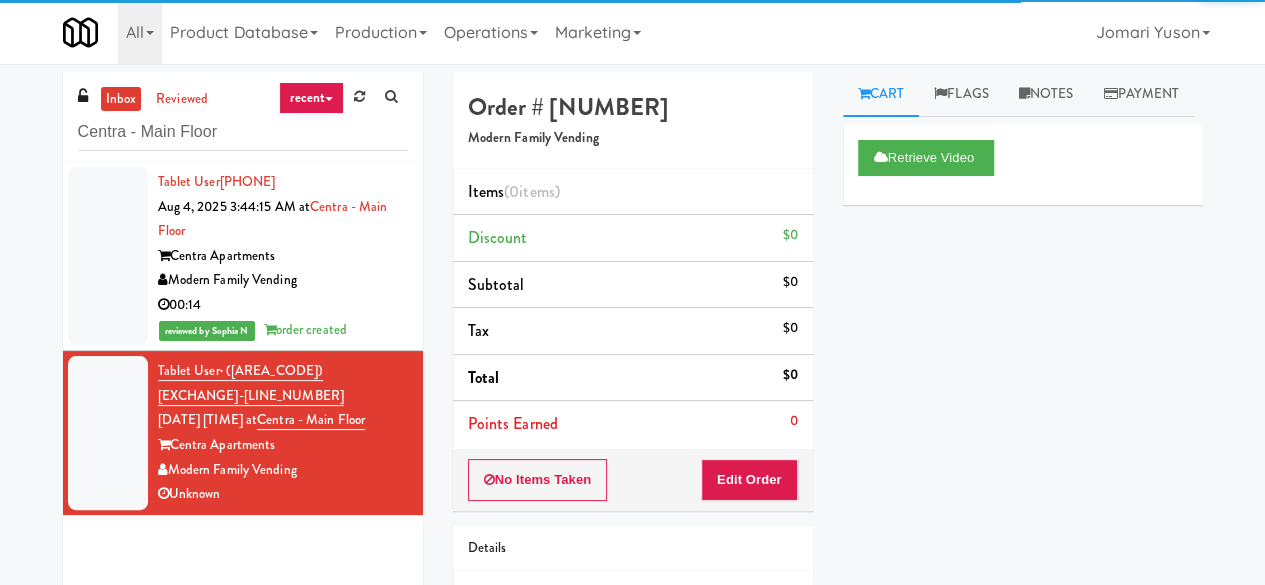 scroll, scrollTop: 0, scrollLeft: 0, axis: both 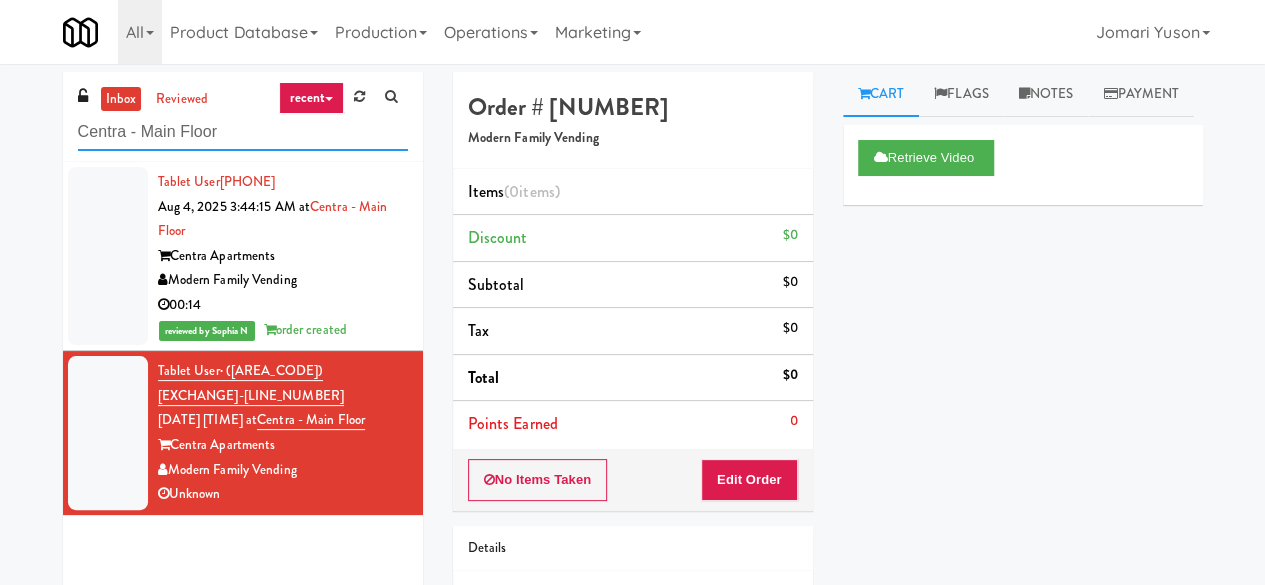 click on "Centra - Main Floor" at bounding box center [243, 132] 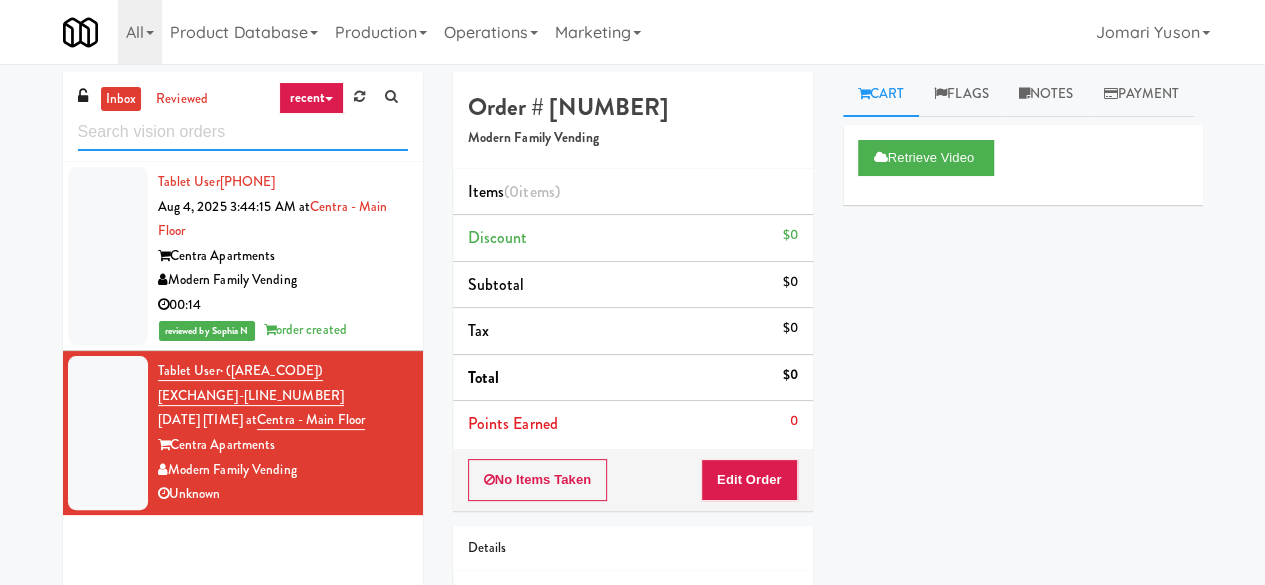 type 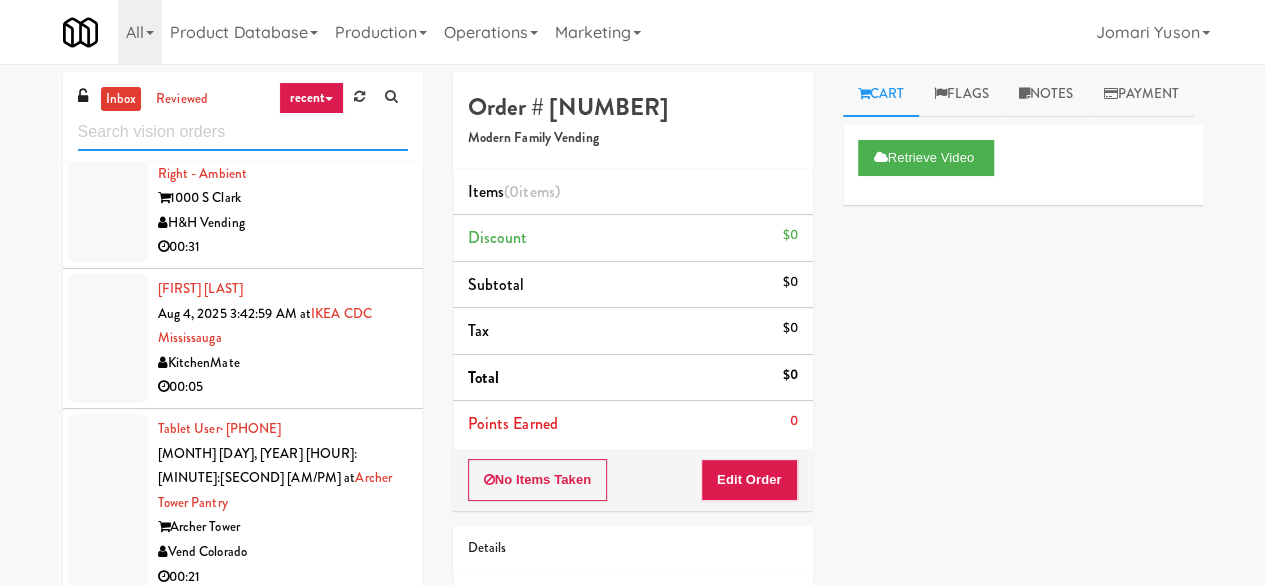 scroll, scrollTop: 1296, scrollLeft: 0, axis: vertical 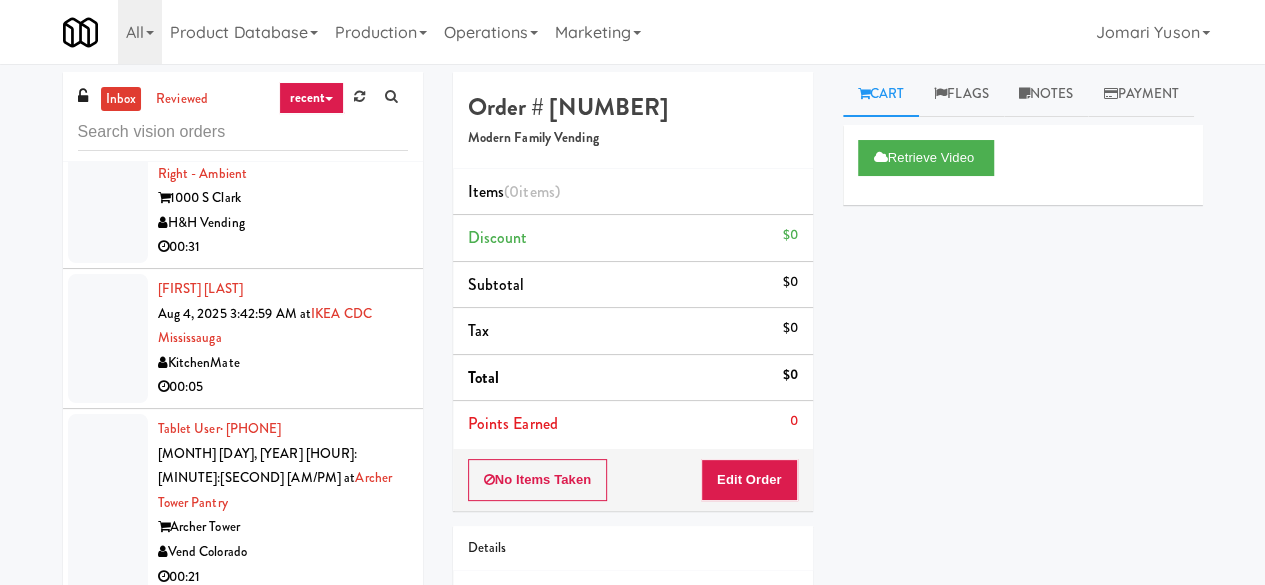 click on "KitchenMate" at bounding box center (283, 363) 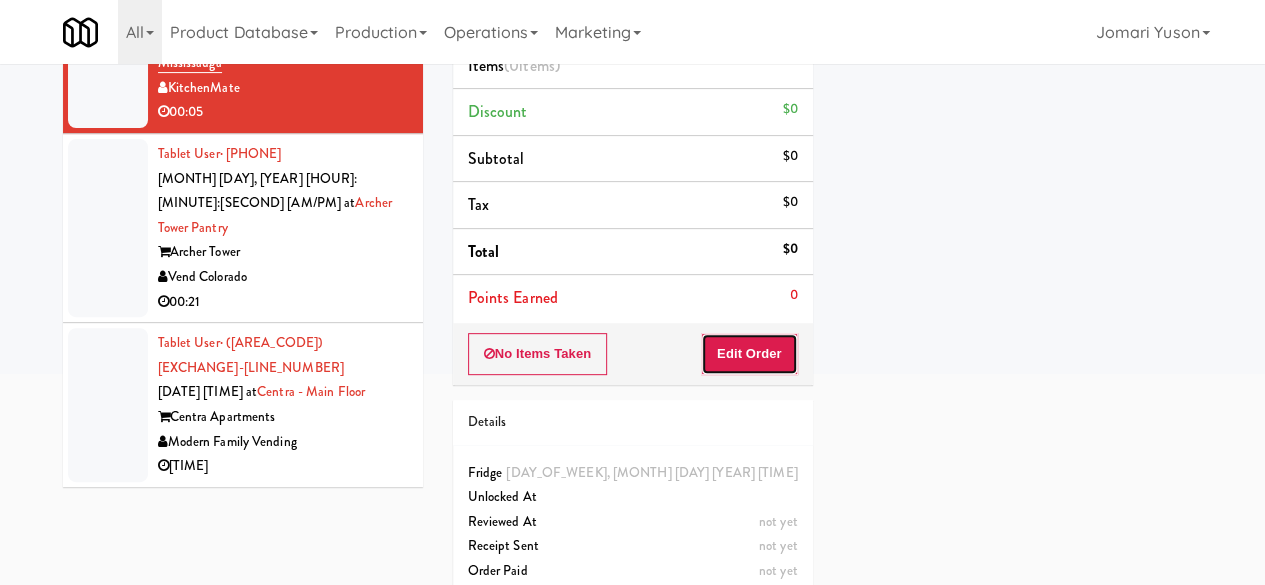 click on "Edit Order" at bounding box center [749, 354] 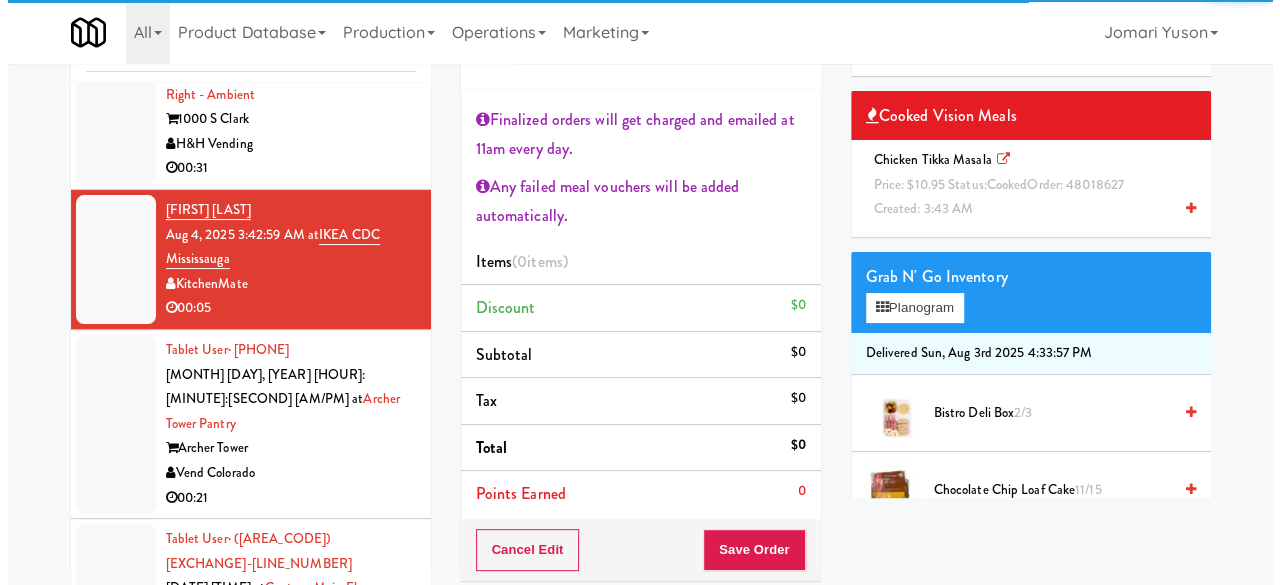 scroll, scrollTop: 75, scrollLeft: 0, axis: vertical 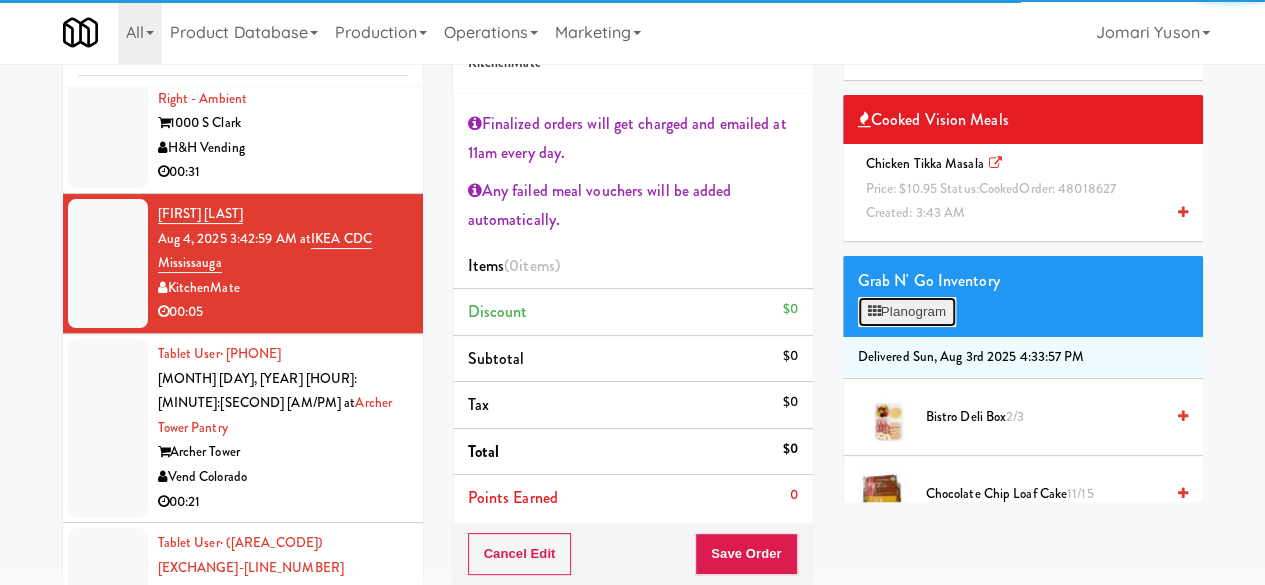 click on "Planogram" at bounding box center [907, 312] 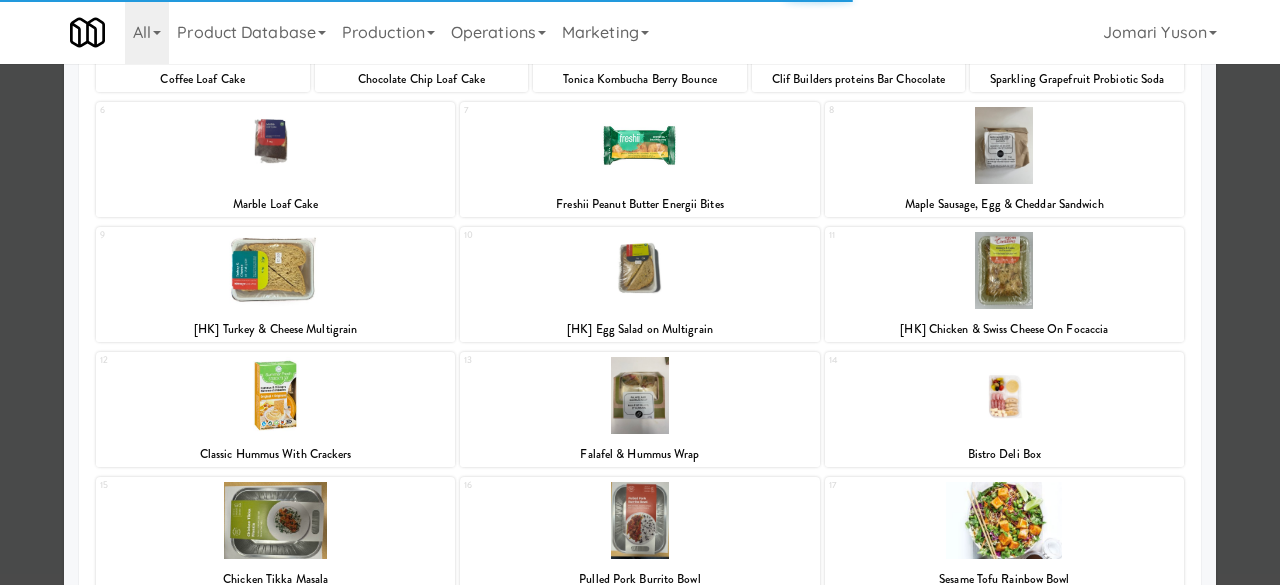 scroll, scrollTop: 400, scrollLeft: 0, axis: vertical 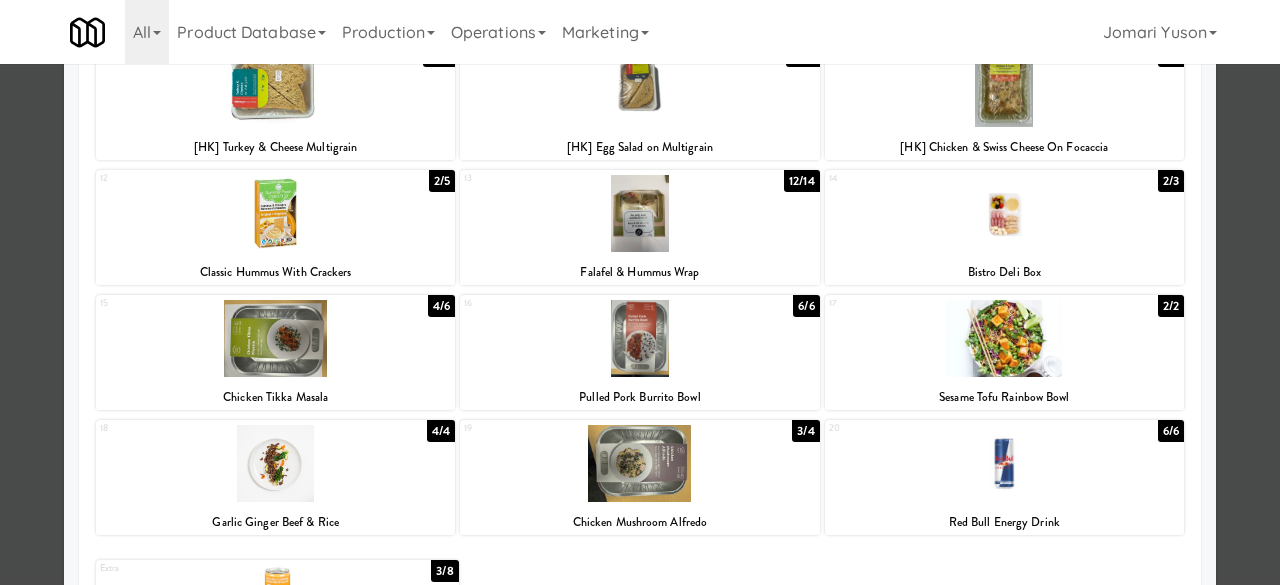 click at bounding box center (275, 338) 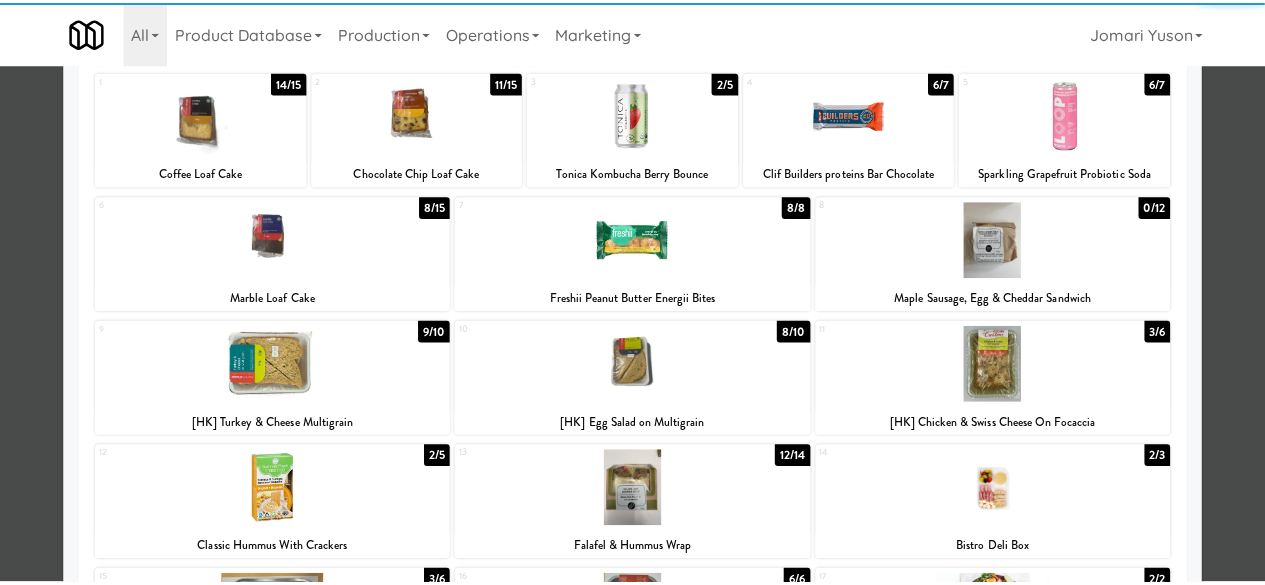 scroll, scrollTop: 0, scrollLeft: 0, axis: both 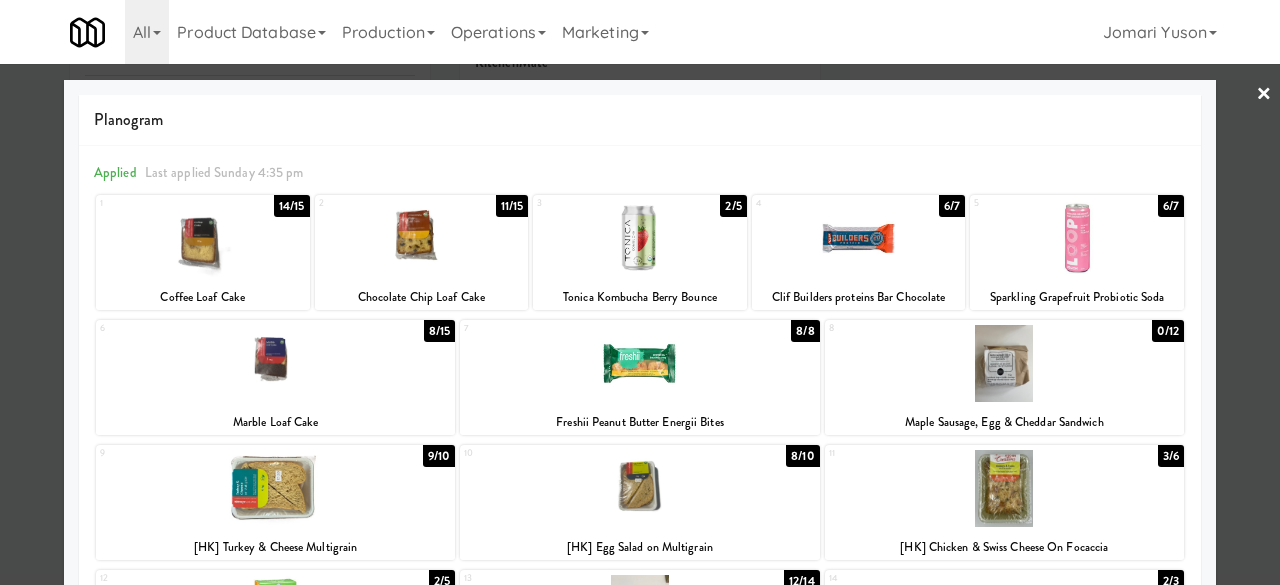 click on "×" at bounding box center (1264, 95) 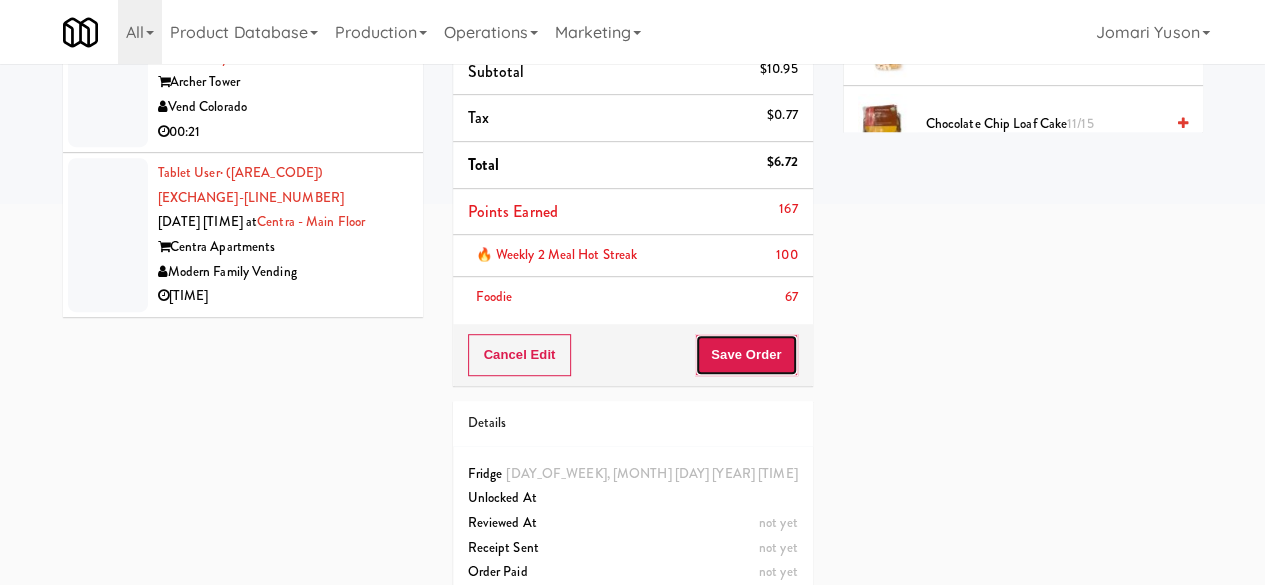 click on "Save Order" at bounding box center (746, 355) 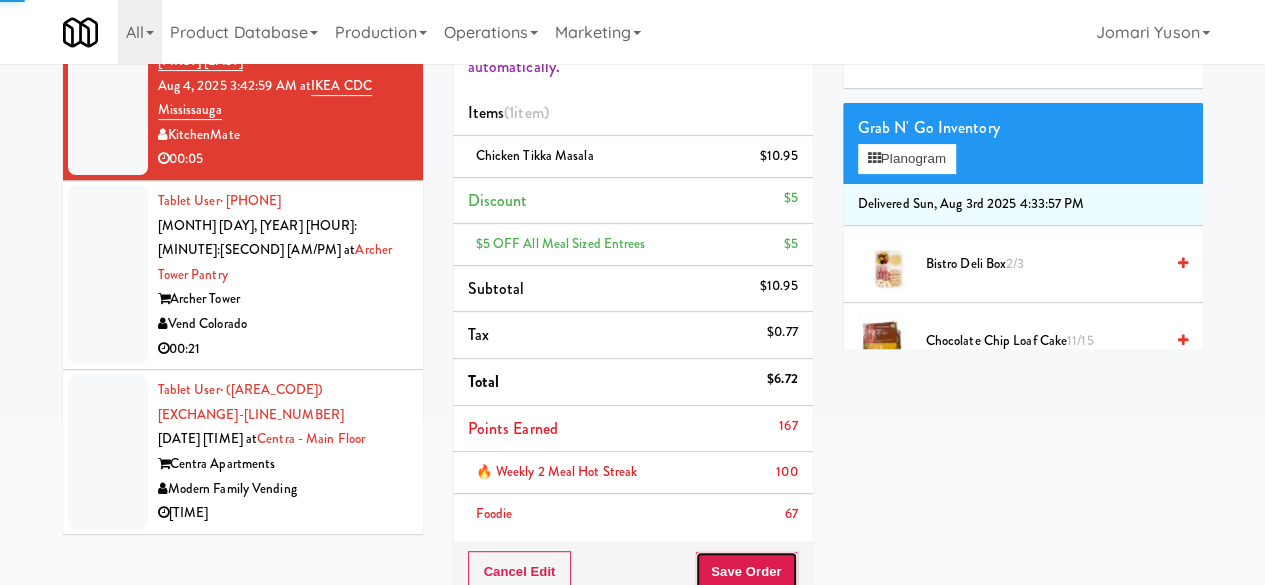 scroll, scrollTop: 45, scrollLeft: 0, axis: vertical 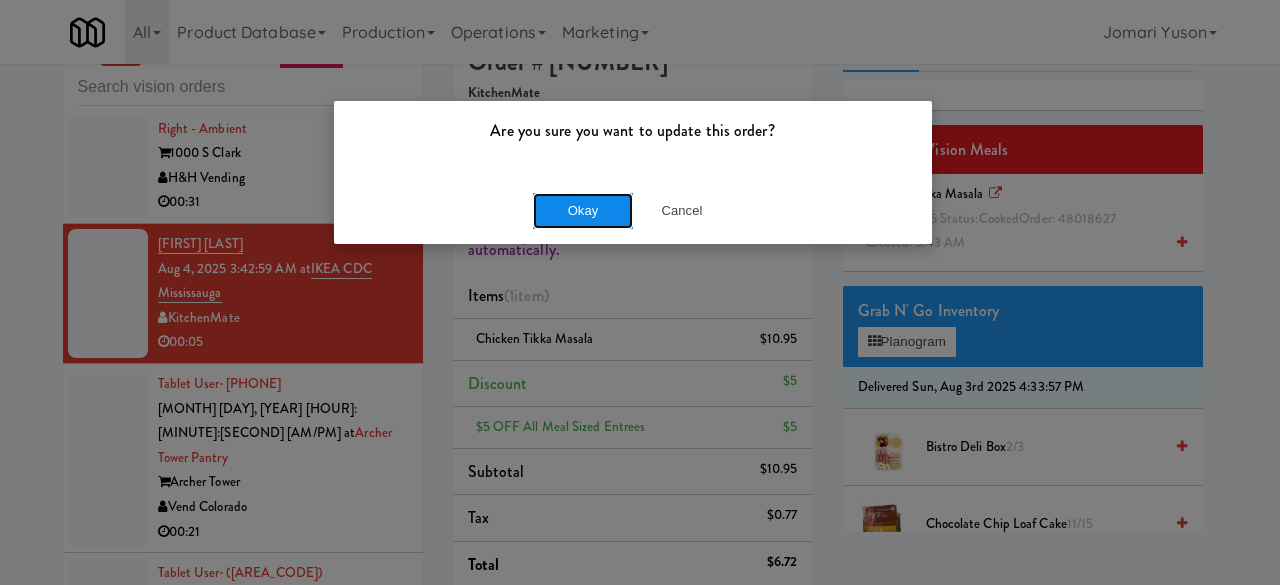 click on "Okay" at bounding box center [583, 211] 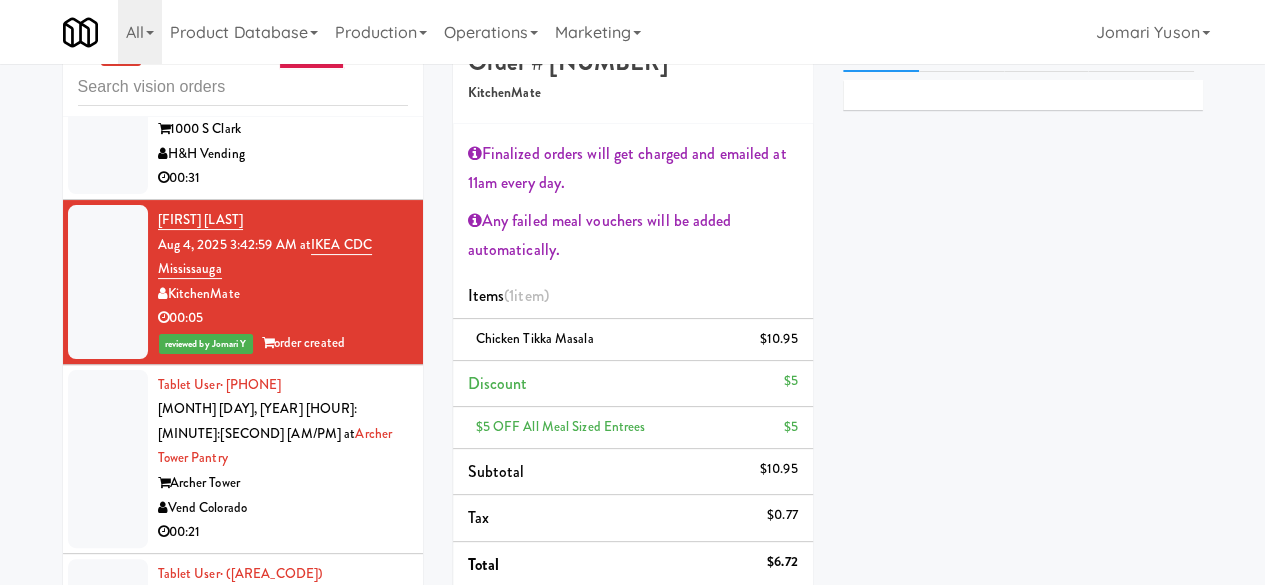 scroll, scrollTop: 1321, scrollLeft: 0, axis: vertical 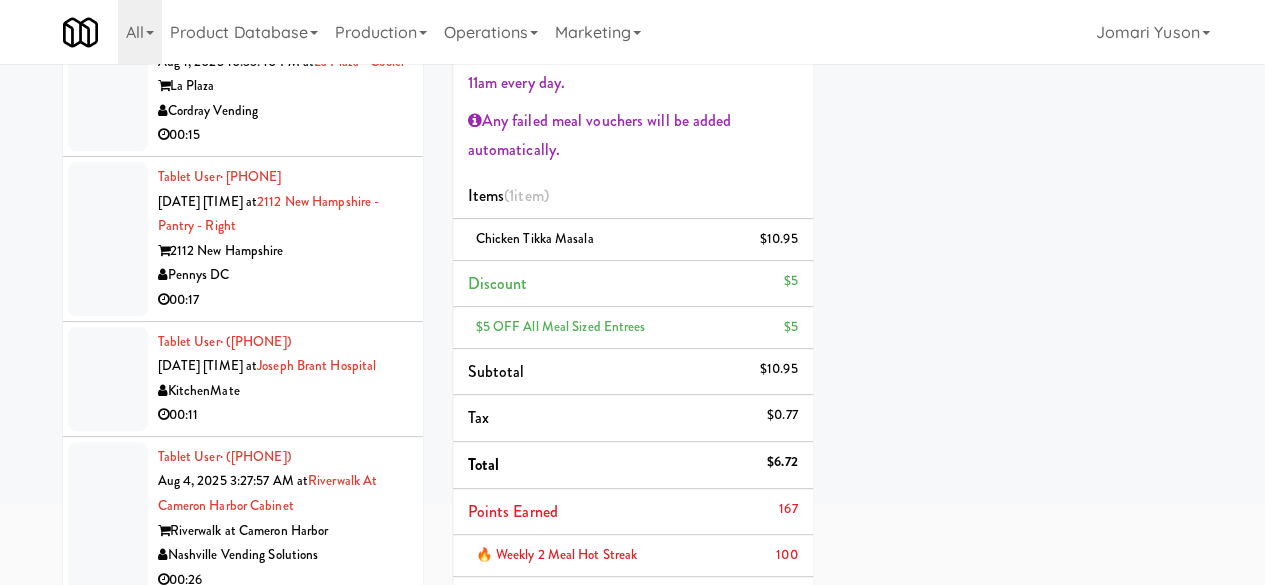 click on "KitchenMate" at bounding box center (283, 391) 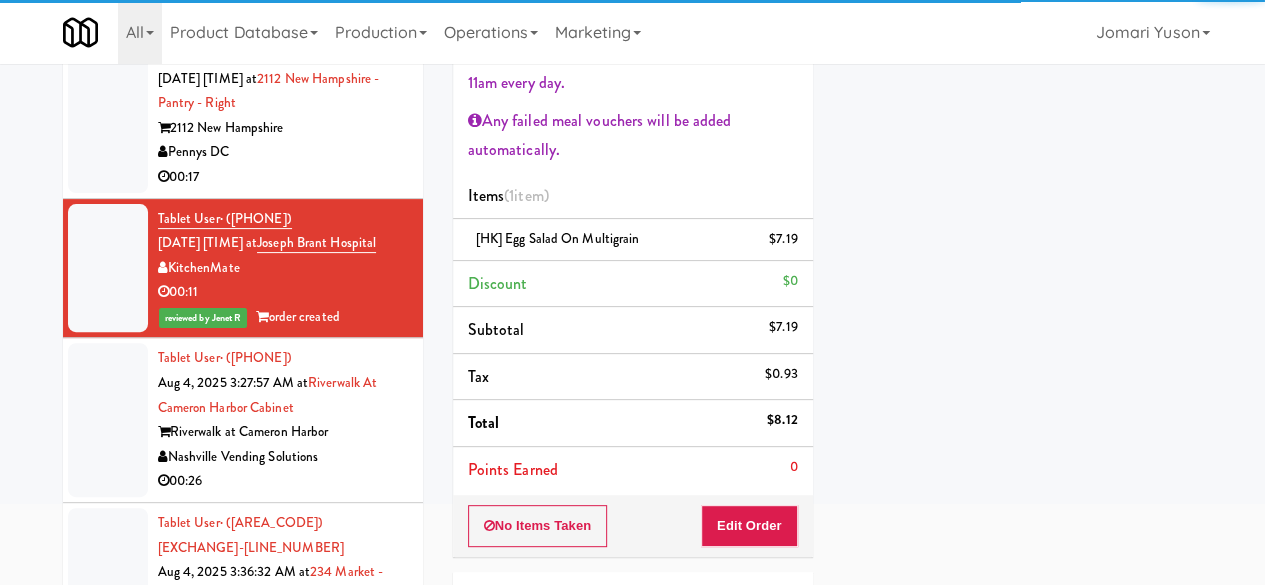 scroll, scrollTop: 300, scrollLeft: 0, axis: vertical 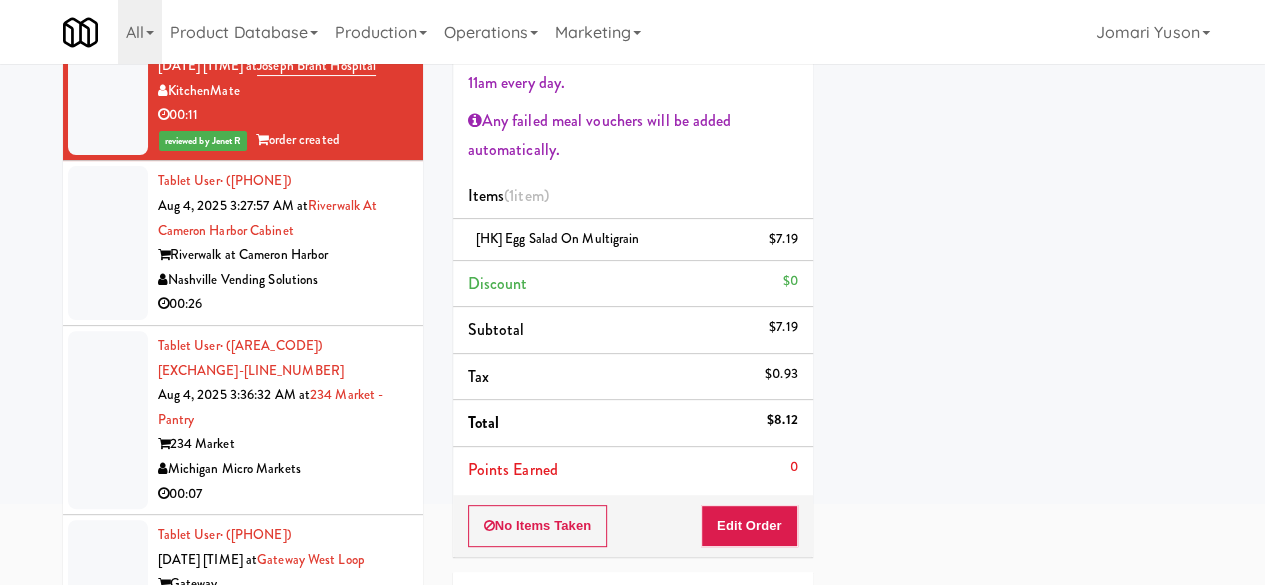 click on "Nashville Vending Solutions" at bounding box center (283, 280) 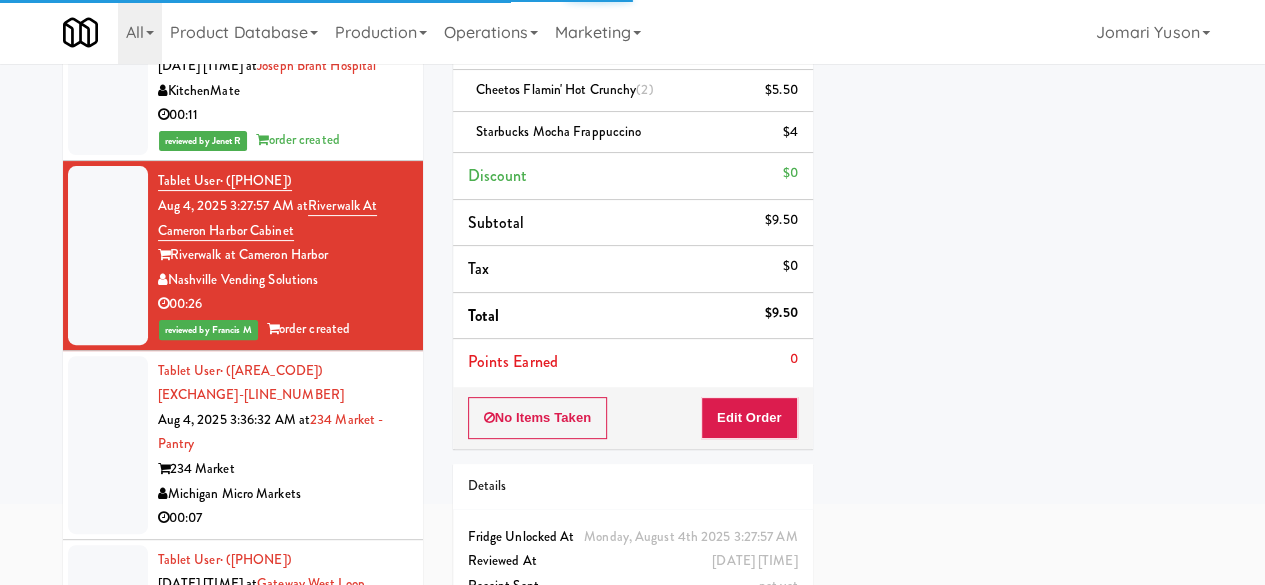 click on "Michigan Micro Markets" at bounding box center [283, 494] 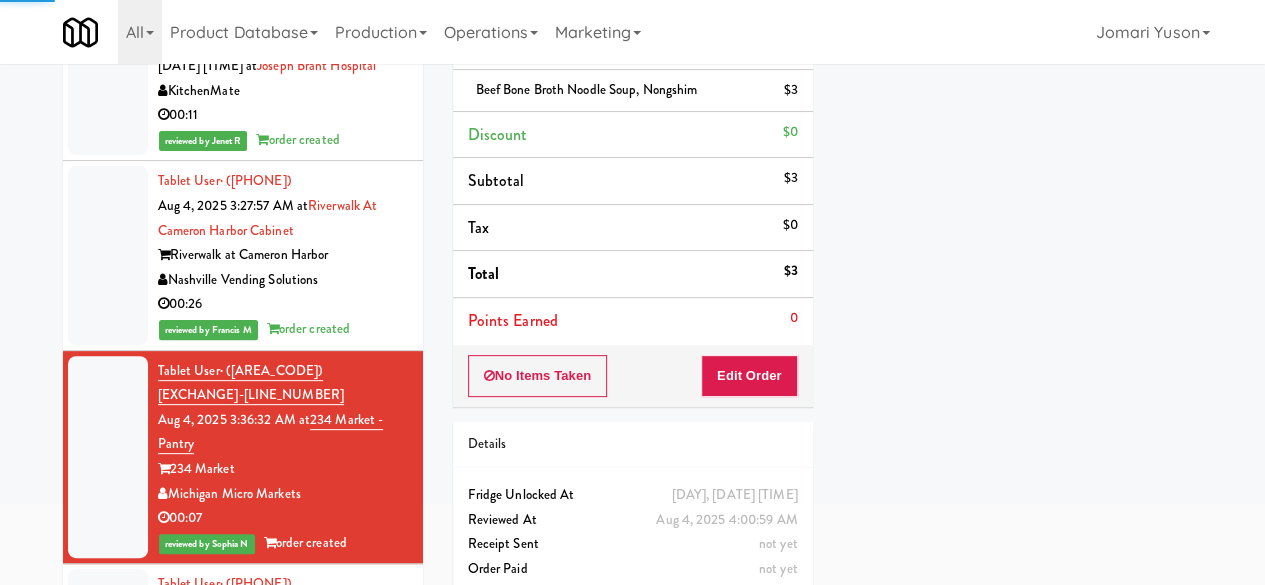 scroll, scrollTop: 0, scrollLeft: 0, axis: both 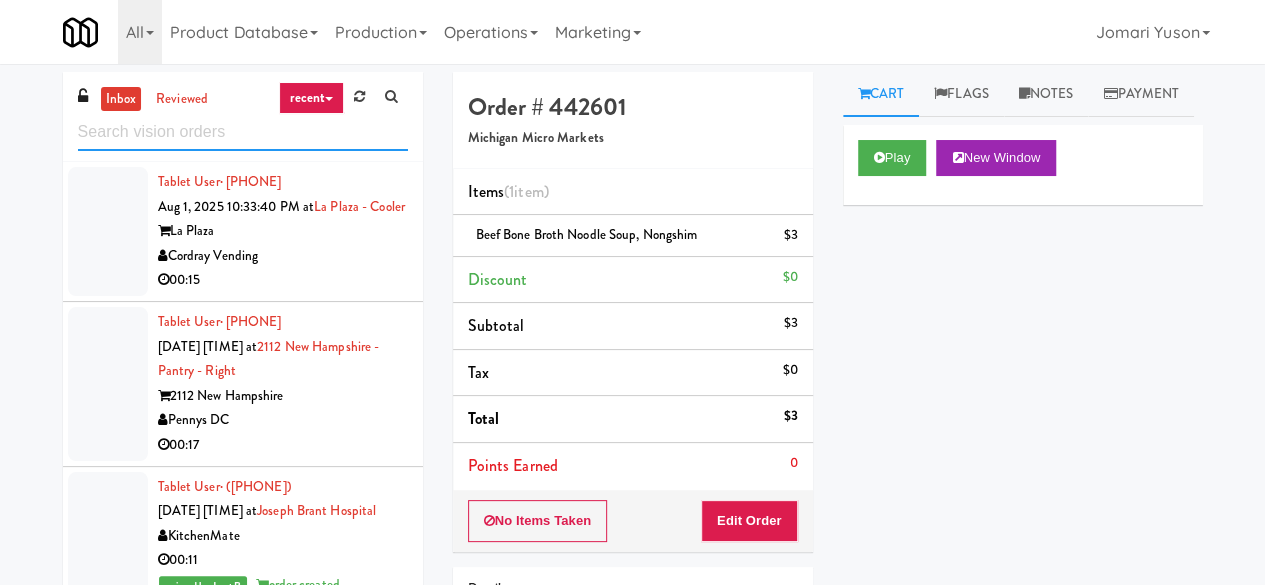 click at bounding box center (243, 132) 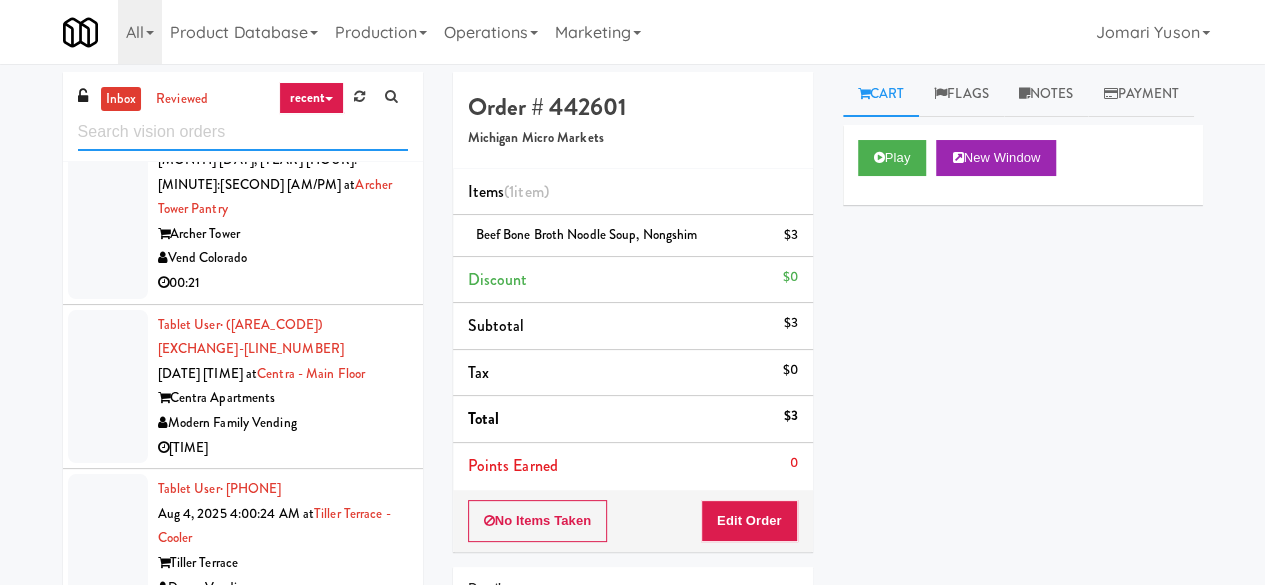 scroll, scrollTop: 384, scrollLeft: 0, axis: vertical 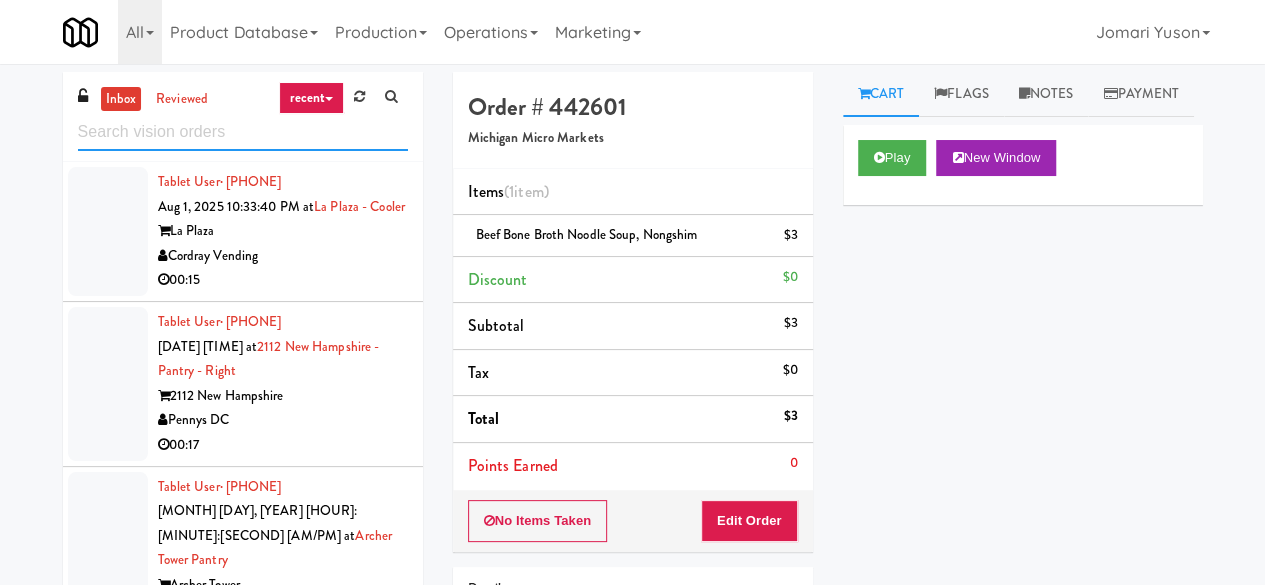 click at bounding box center (243, 132) 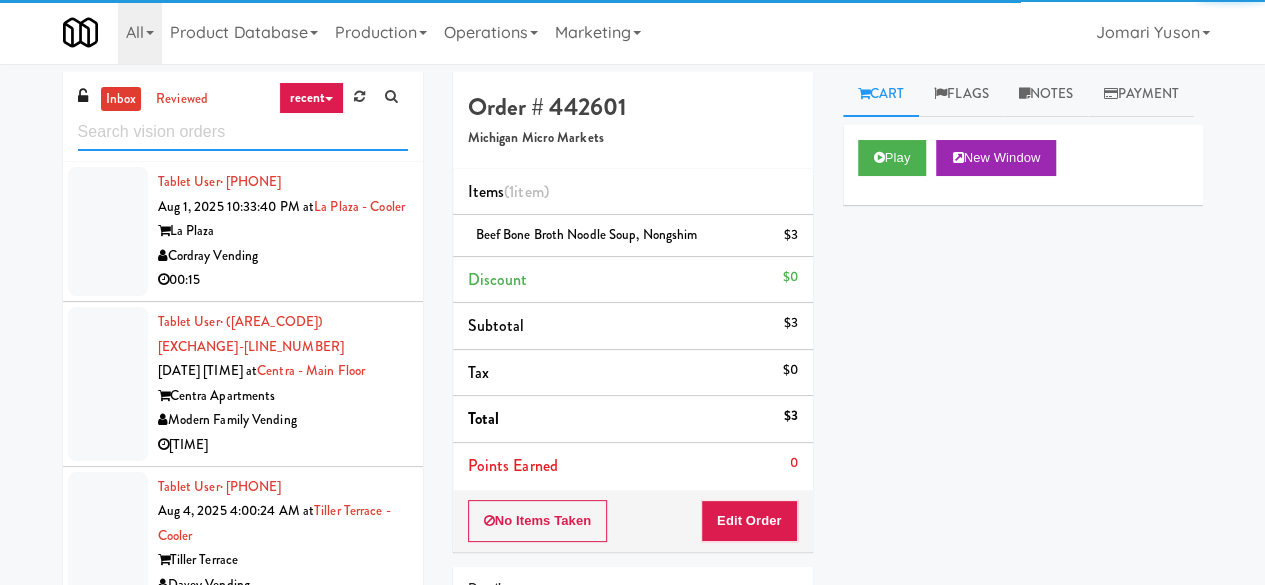 scroll, scrollTop: 384, scrollLeft: 0, axis: vertical 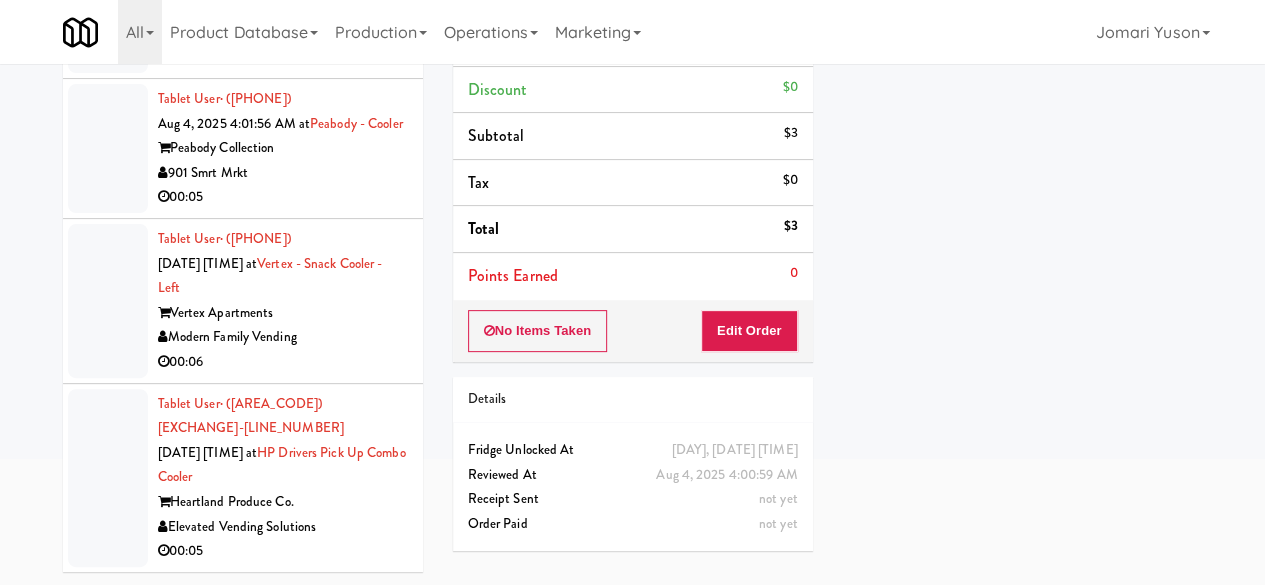 click on "Peabody Collection" at bounding box center [283, 148] 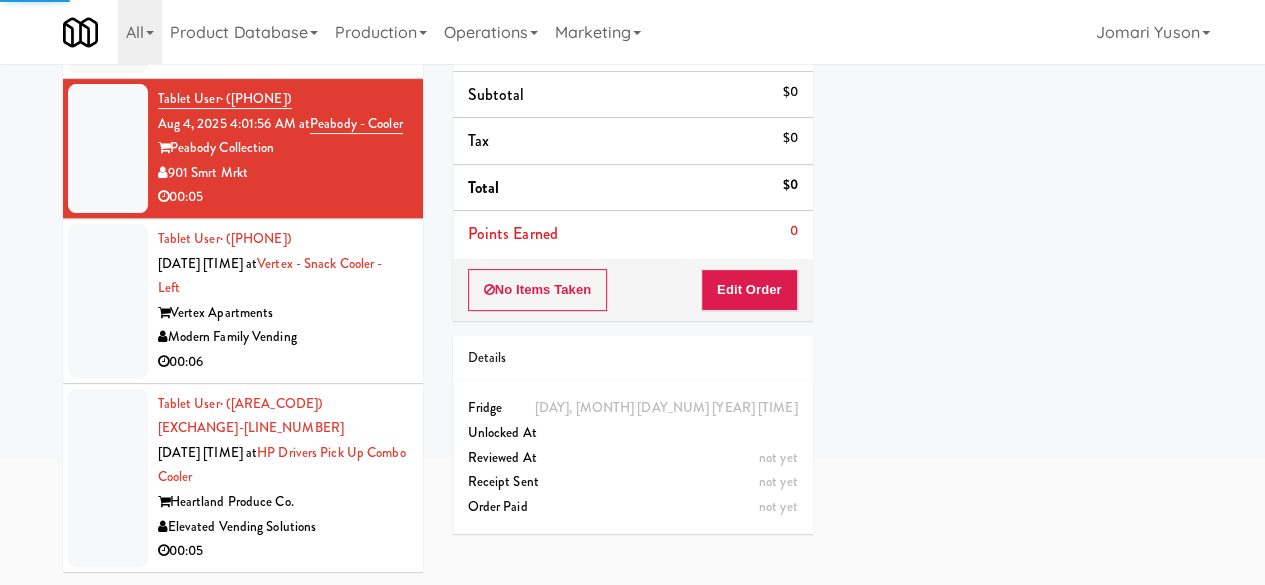 scroll, scrollTop: 284, scrollLeft: 0, axis: vertical 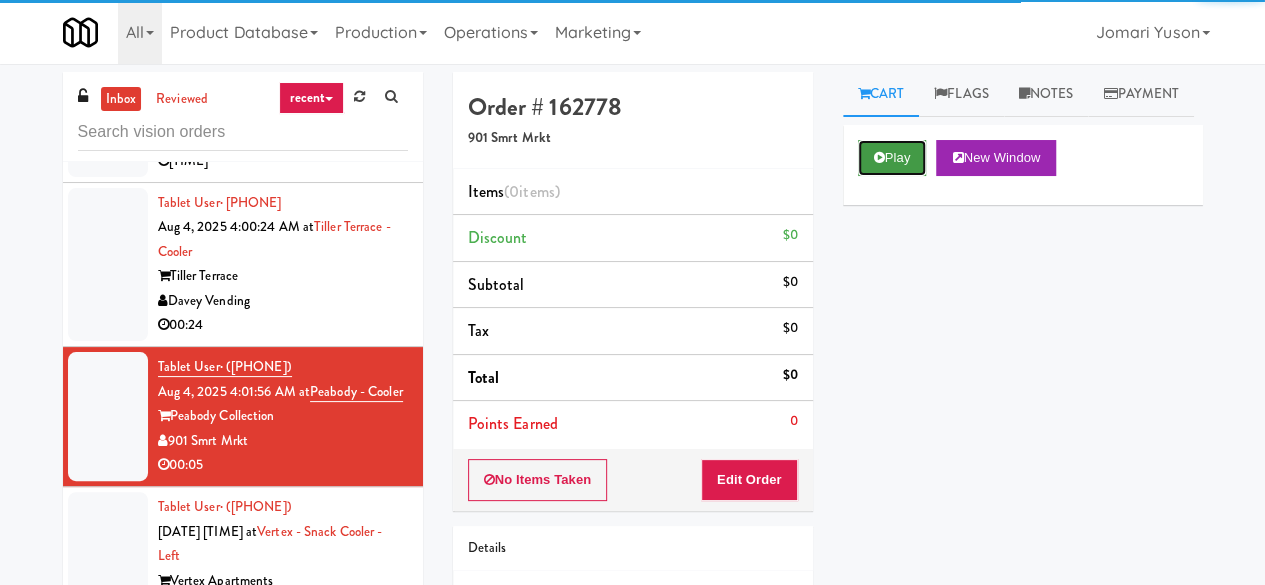 click on "Play" at bounding box center [892, 158] 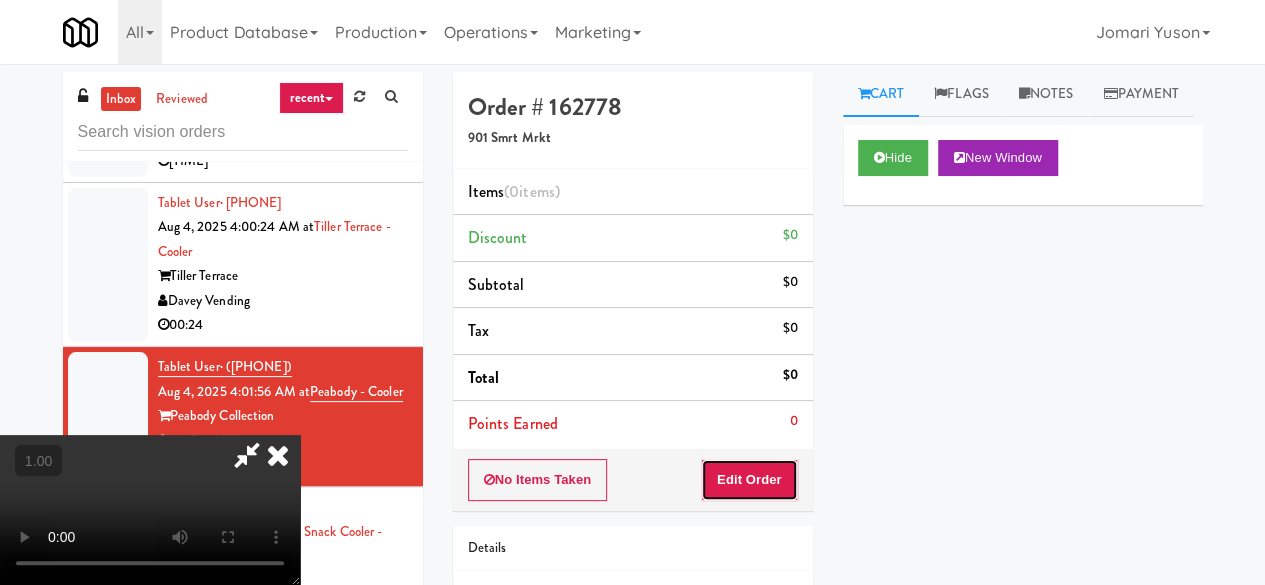 click on "Edit Order" at bounding box center (749, 480) 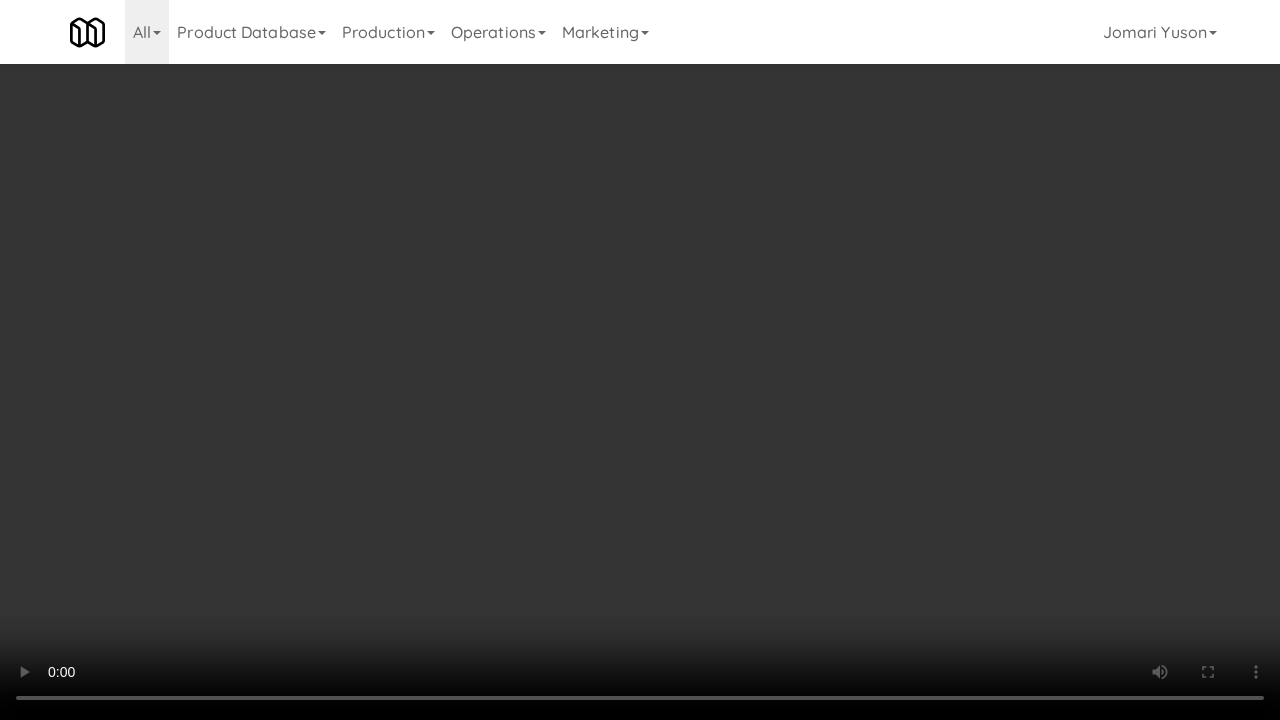 click at bounding box center (640, 360) 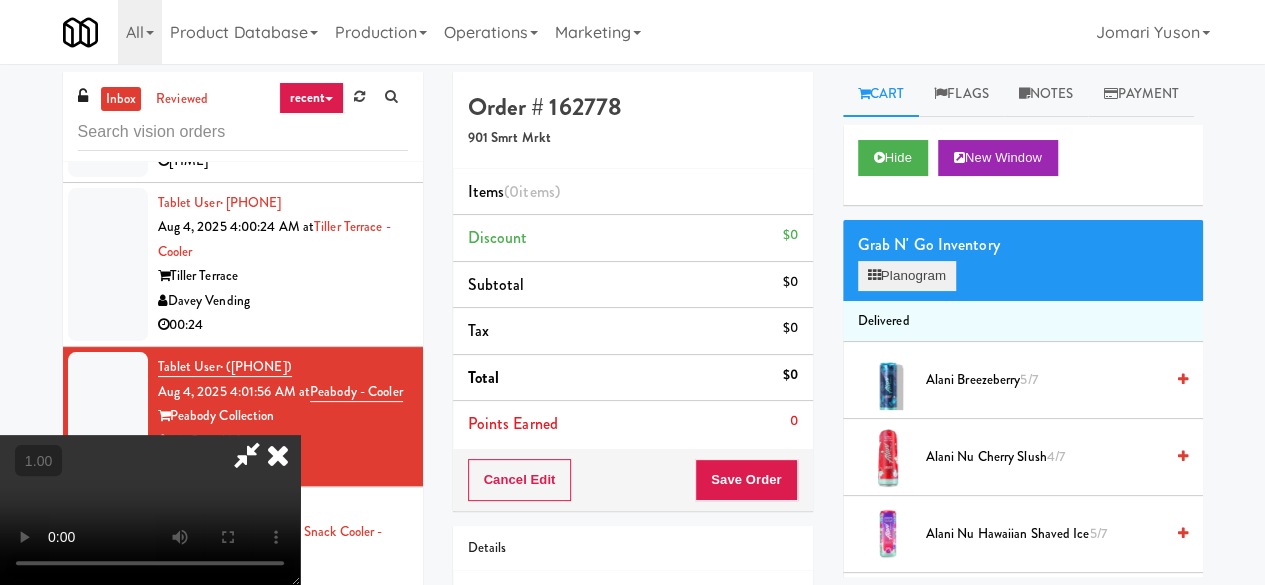 click on "Grab N' Go Inventory  Planogram" at bounding box center [1023, 260] 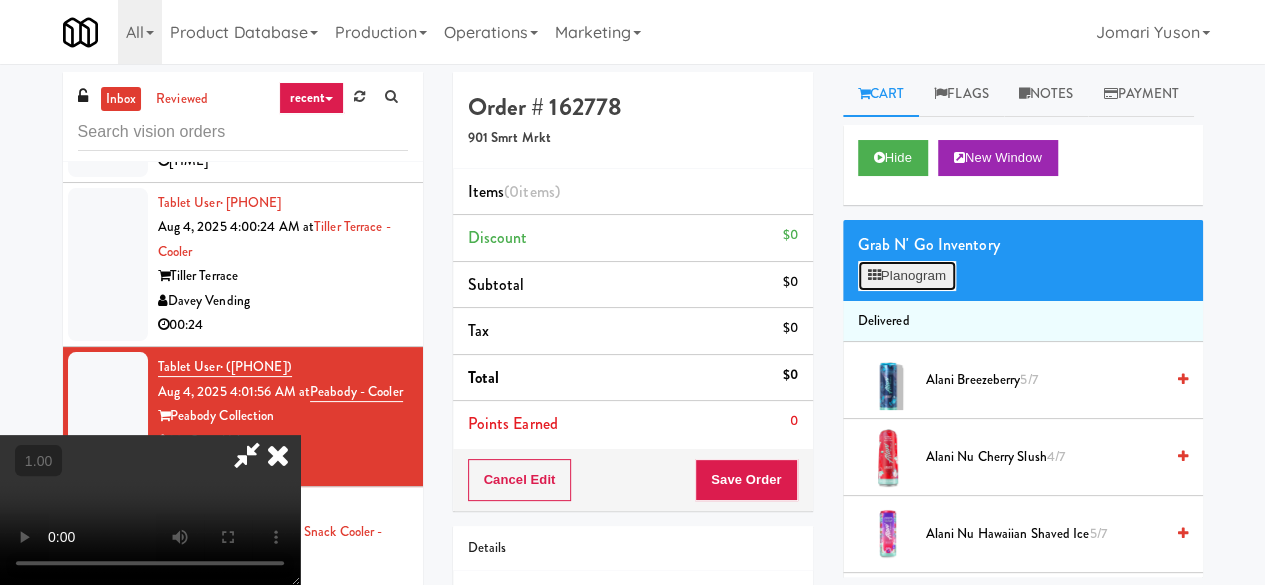 click on "Planogram" at bounding box center (907, 276) 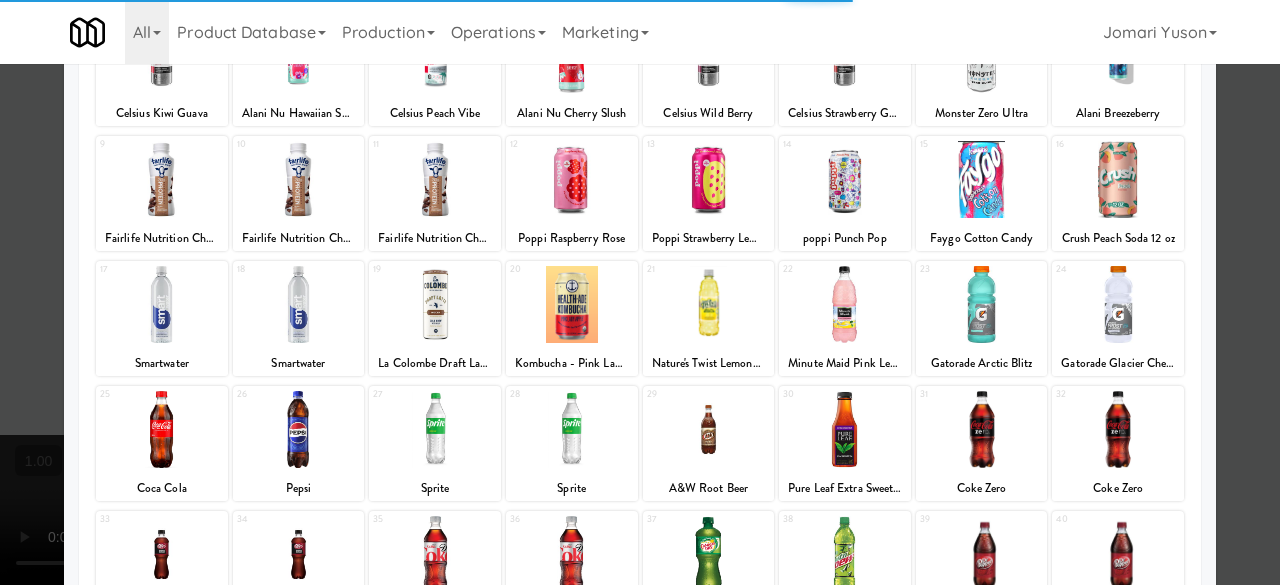 scroll, scrollTop: 396, scrollLeft: 0, axis: vertical 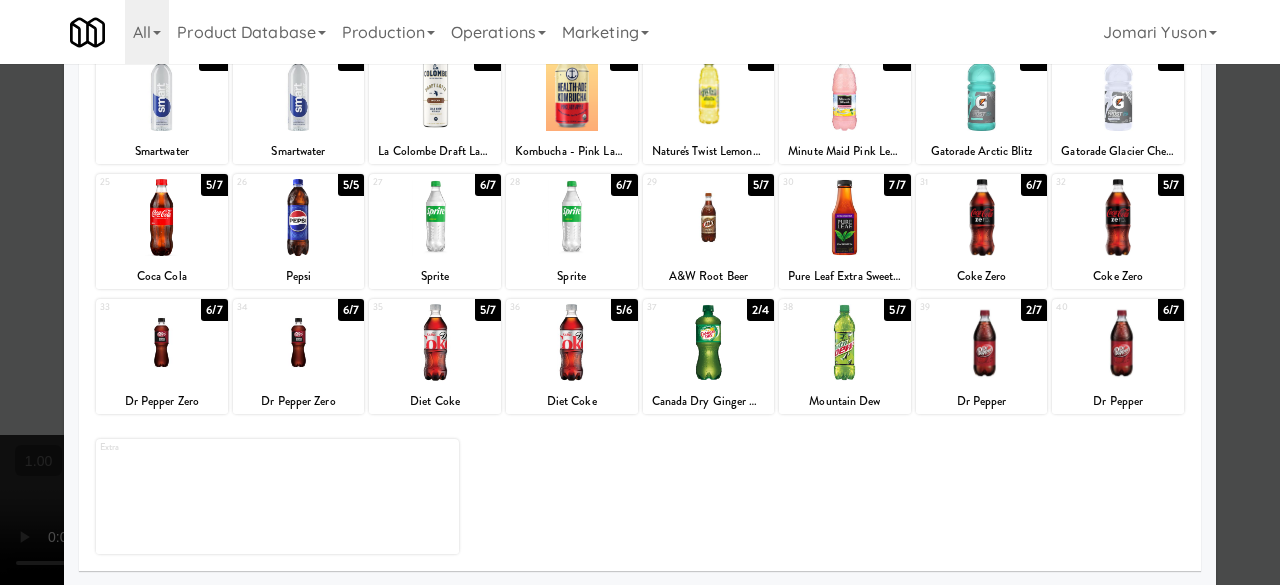 click at bounding box center [845, 217] 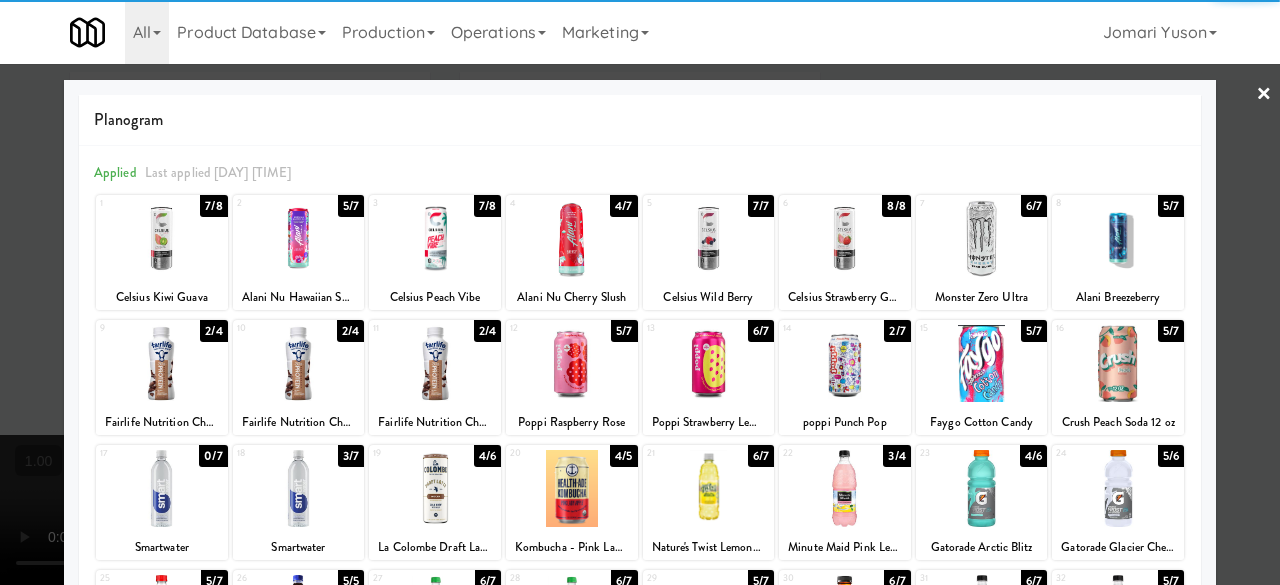 scroll, scrollTop: 396, scrollLeft: 0, axis: vertical 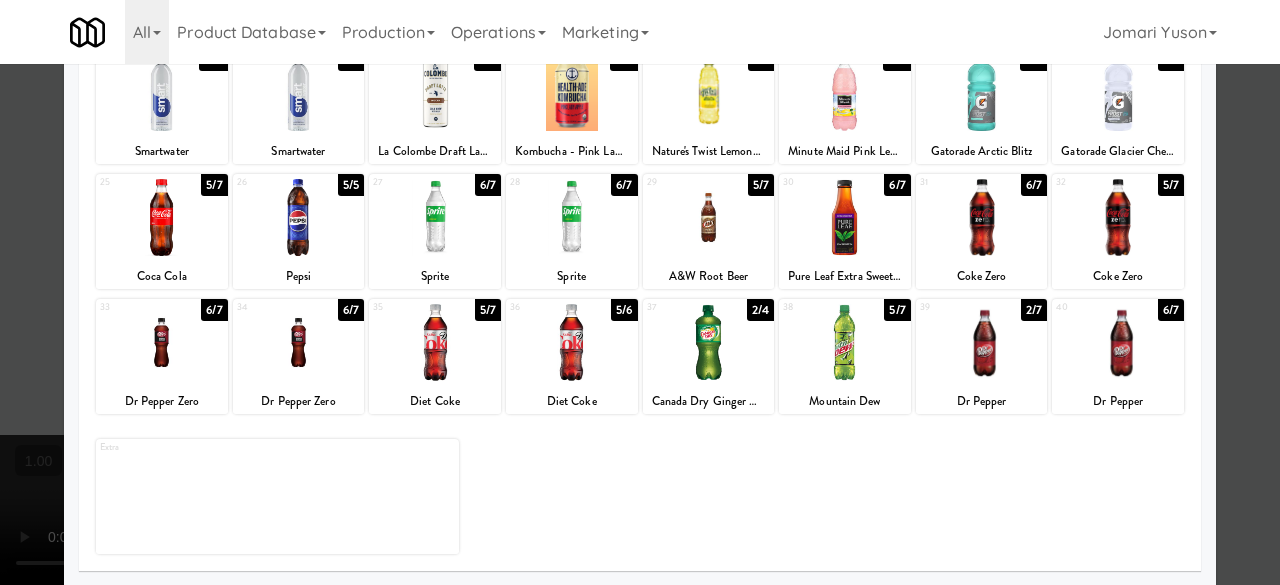 click at bounding box center (709, 217) 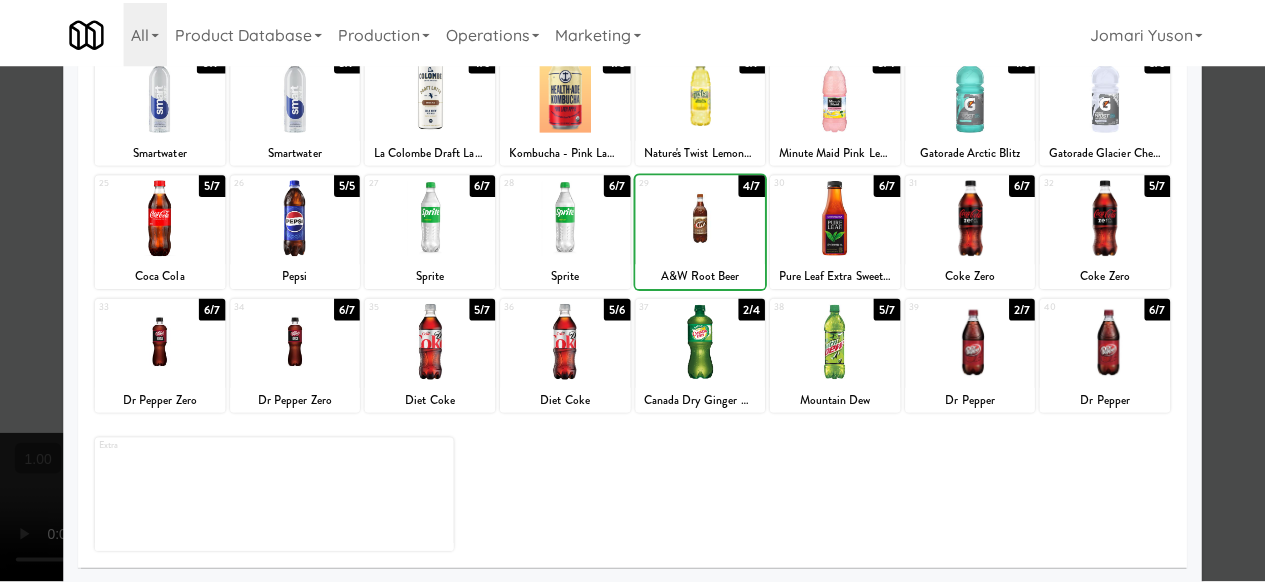 scroll, scrollTop: 0, scrollLeft: 0, axis: both 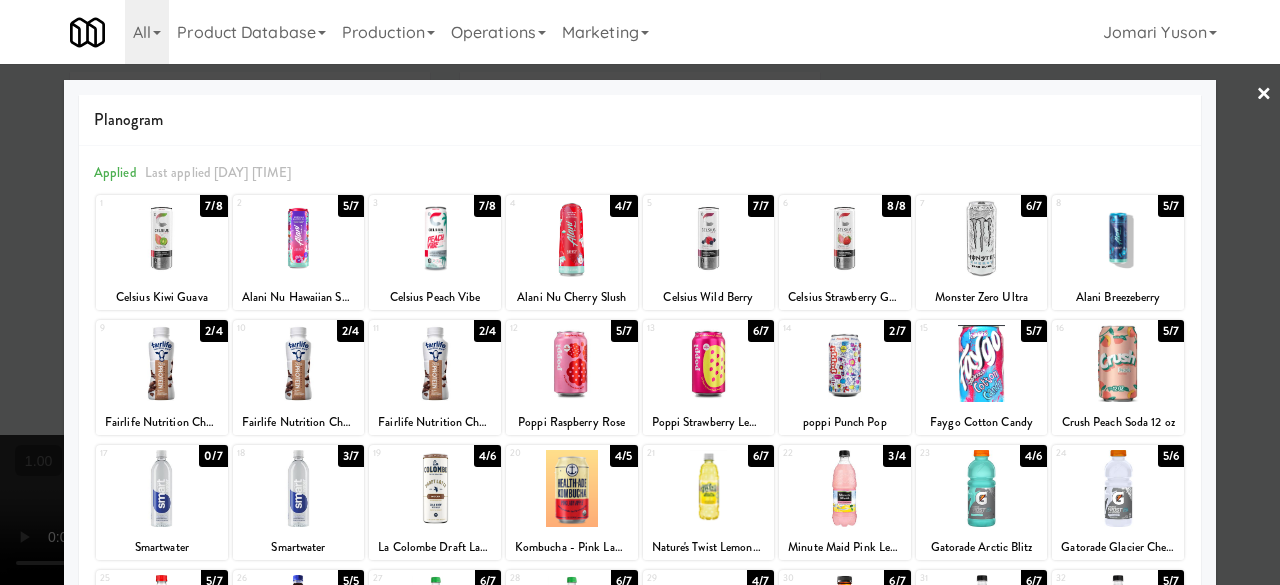 click at bounding box center (640, 292) 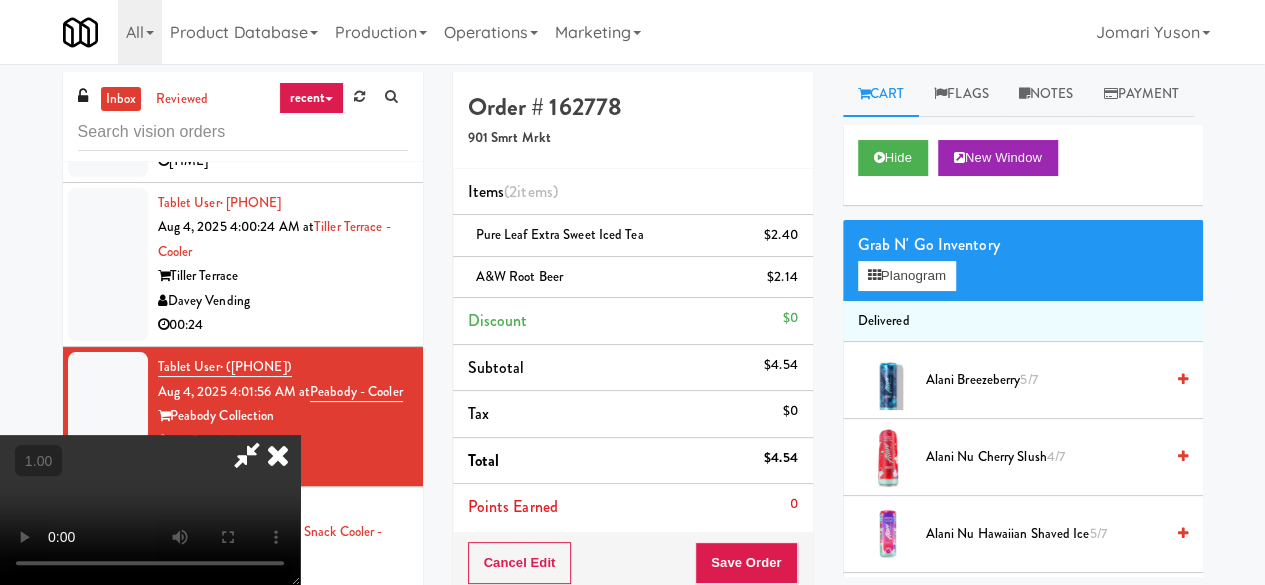 click at bounding box center [247, 455] 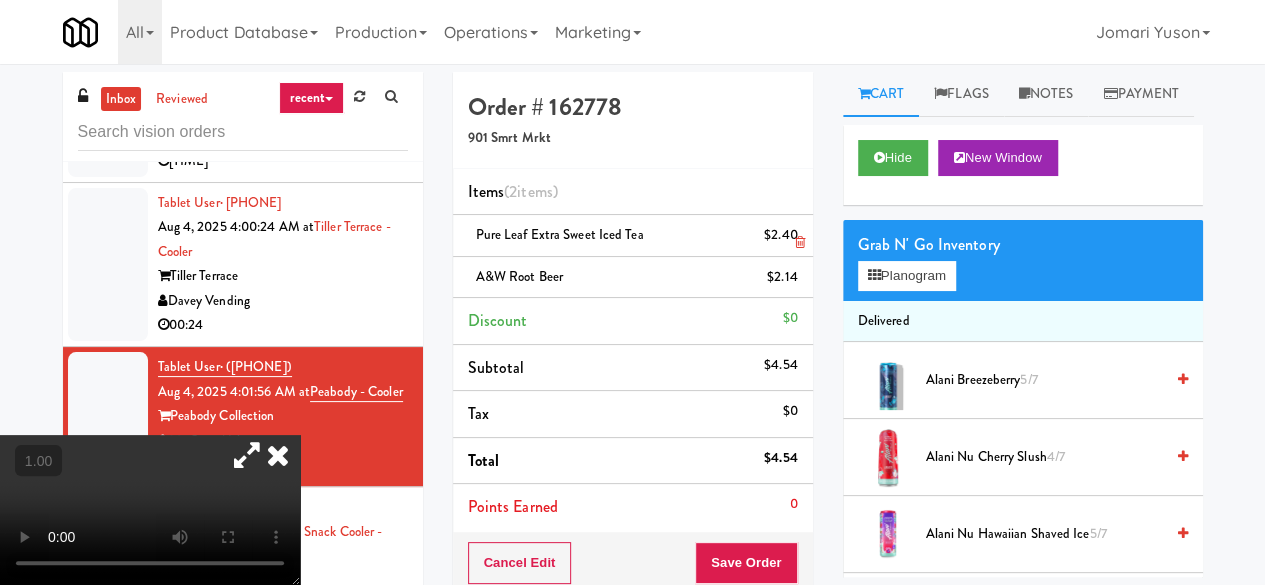 click at bounding box center (795, 243) 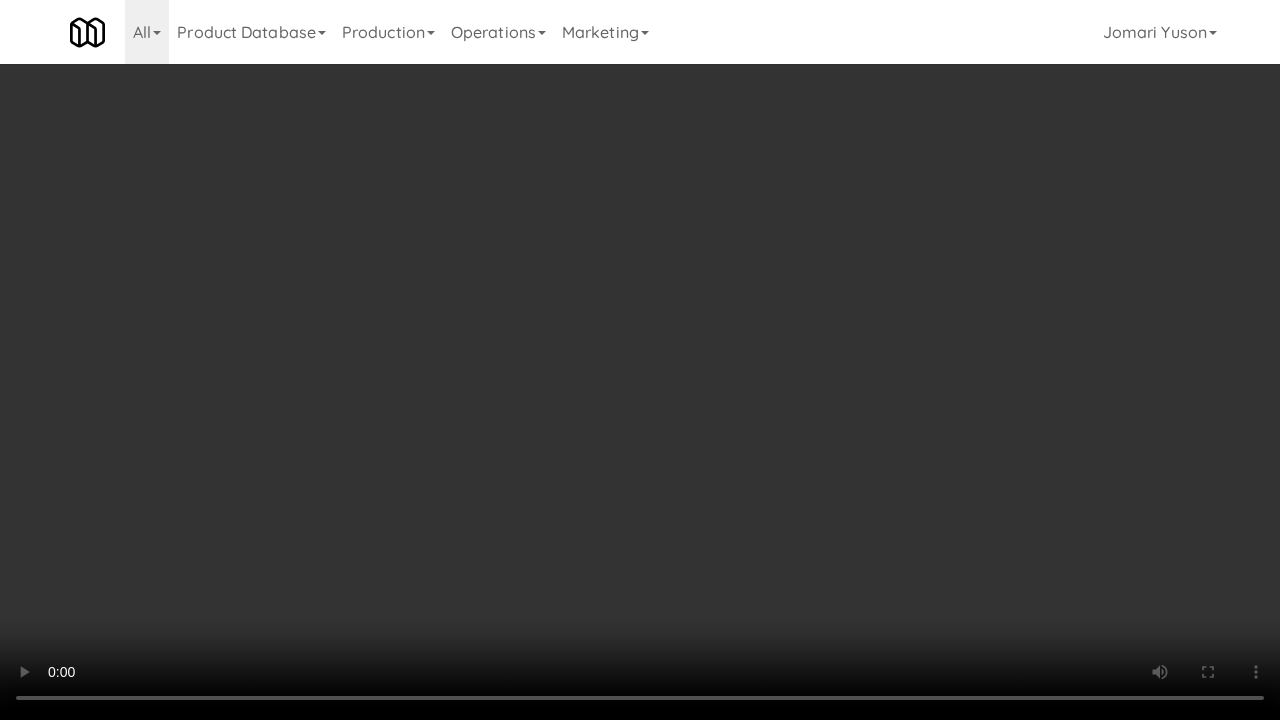 click at bounding box center [640, 360] 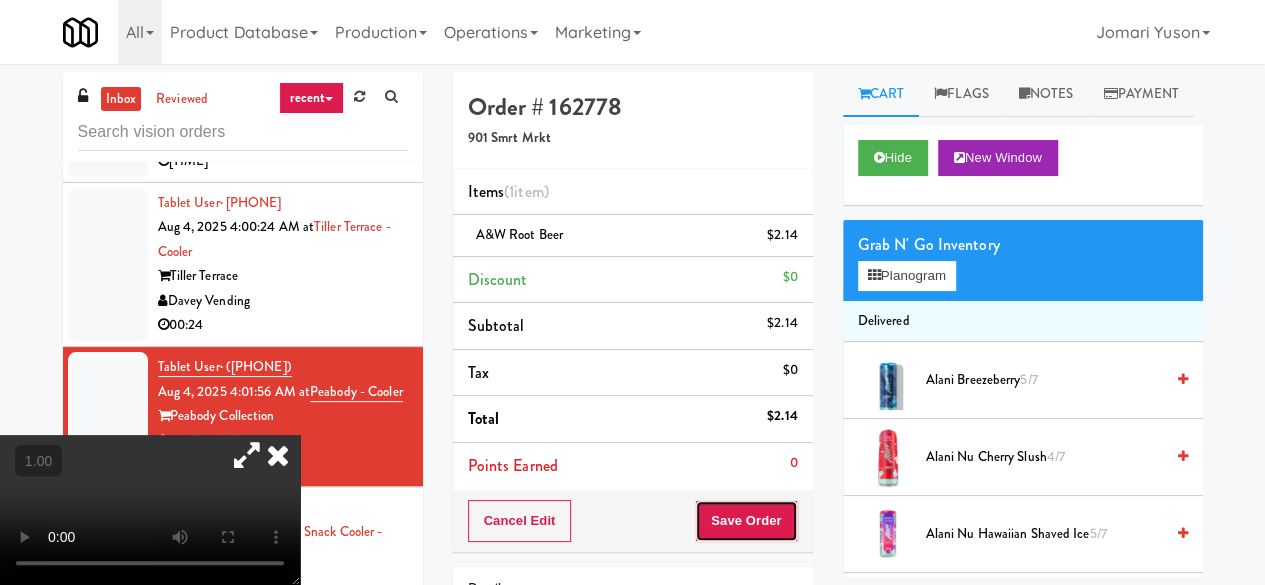 click on "Save Order" at bounding box center (746, 521) 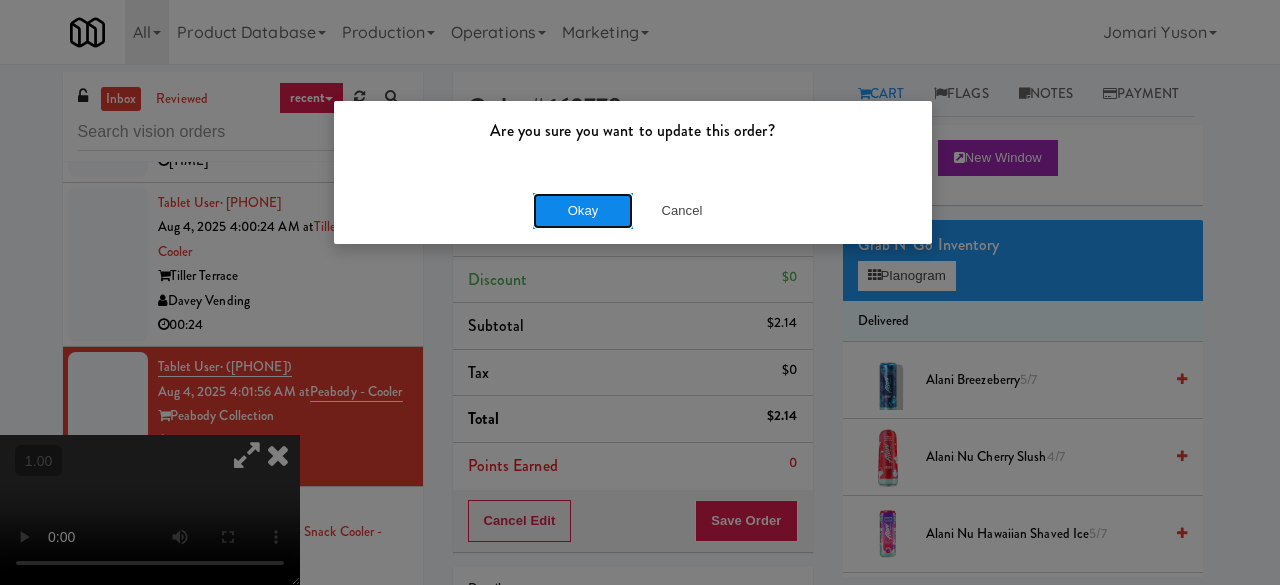click on "Okay" at bounding box center [583, 211] 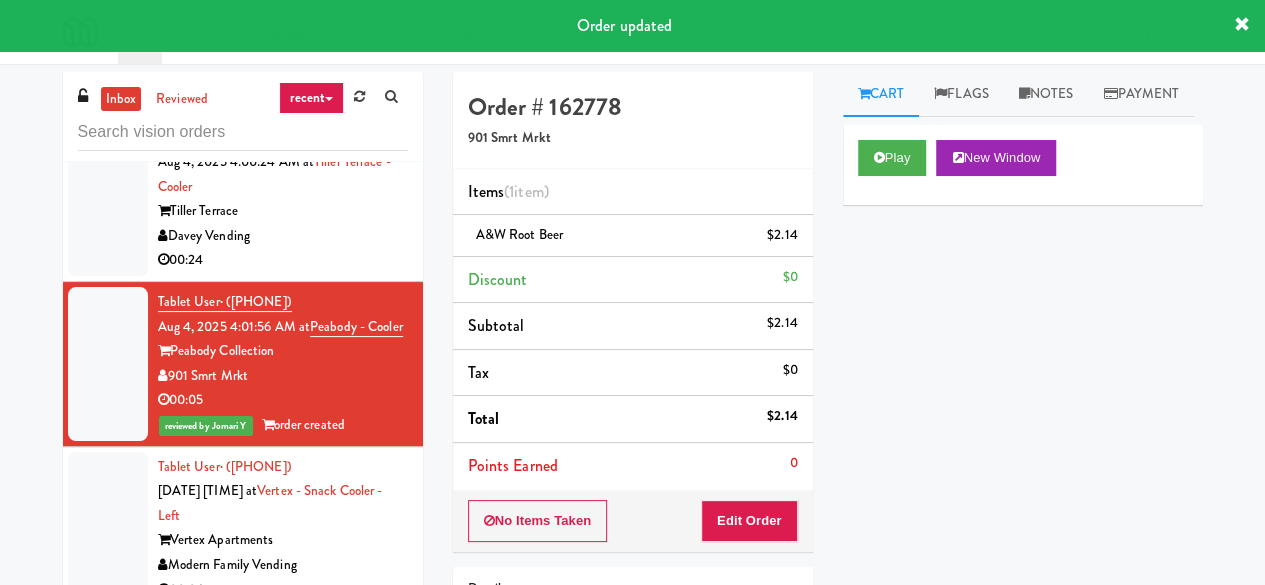 scroll, scrollTop: 409, scrollLeft: 0, axis: vertical 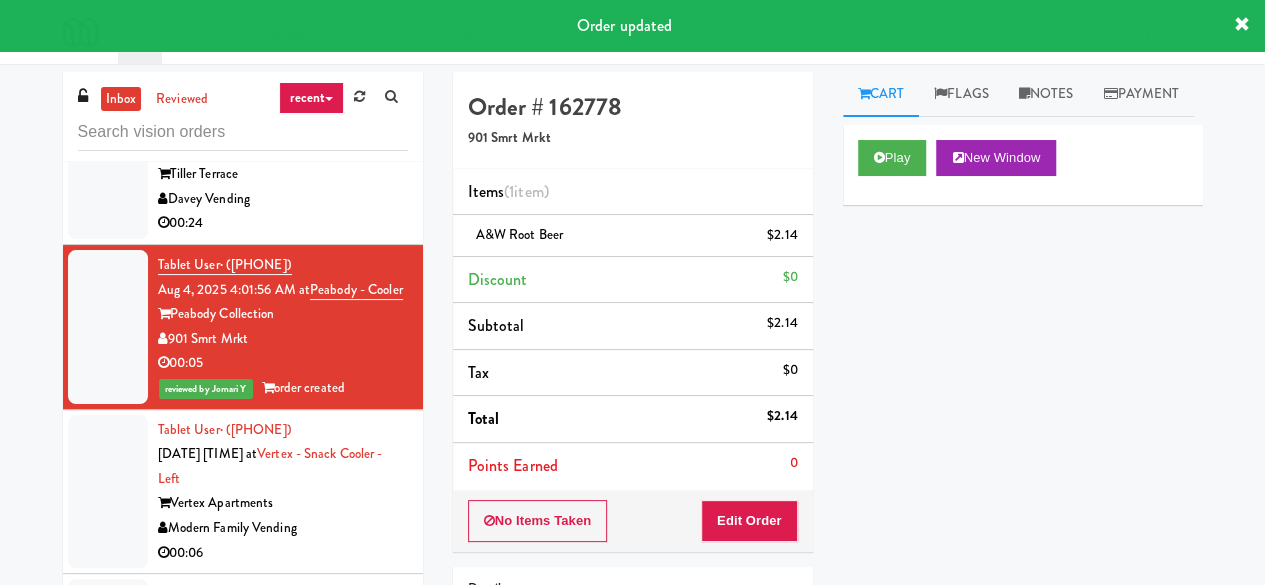 click on "Modern Family Vending" at bounding box center [283, 528] 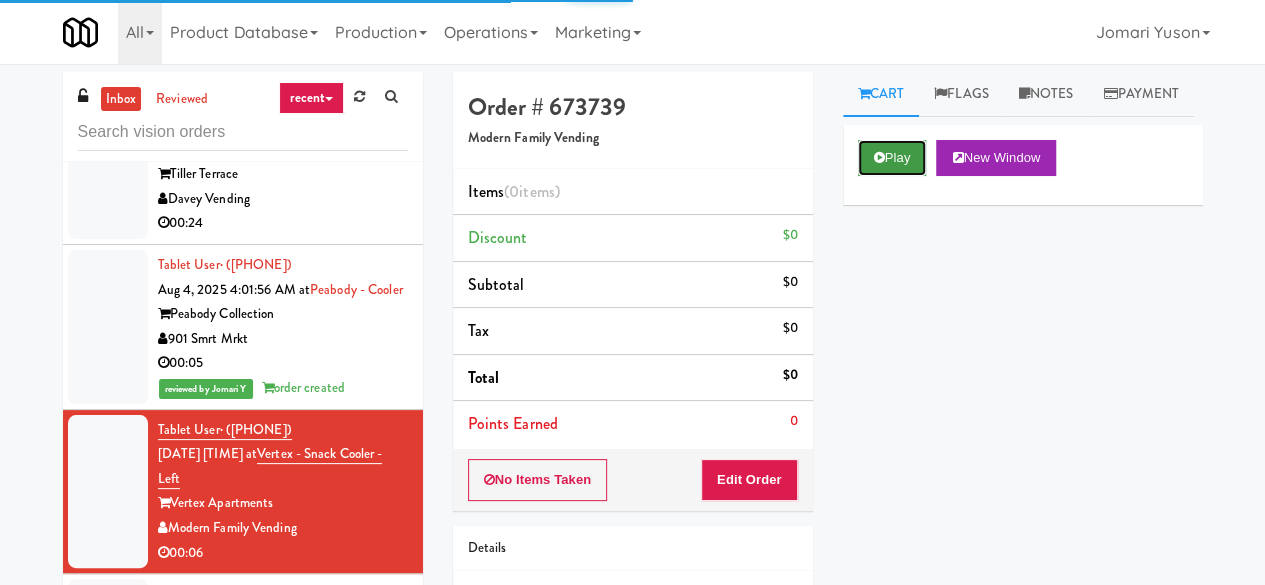 click on "Play" at bounding box center (892, 158) 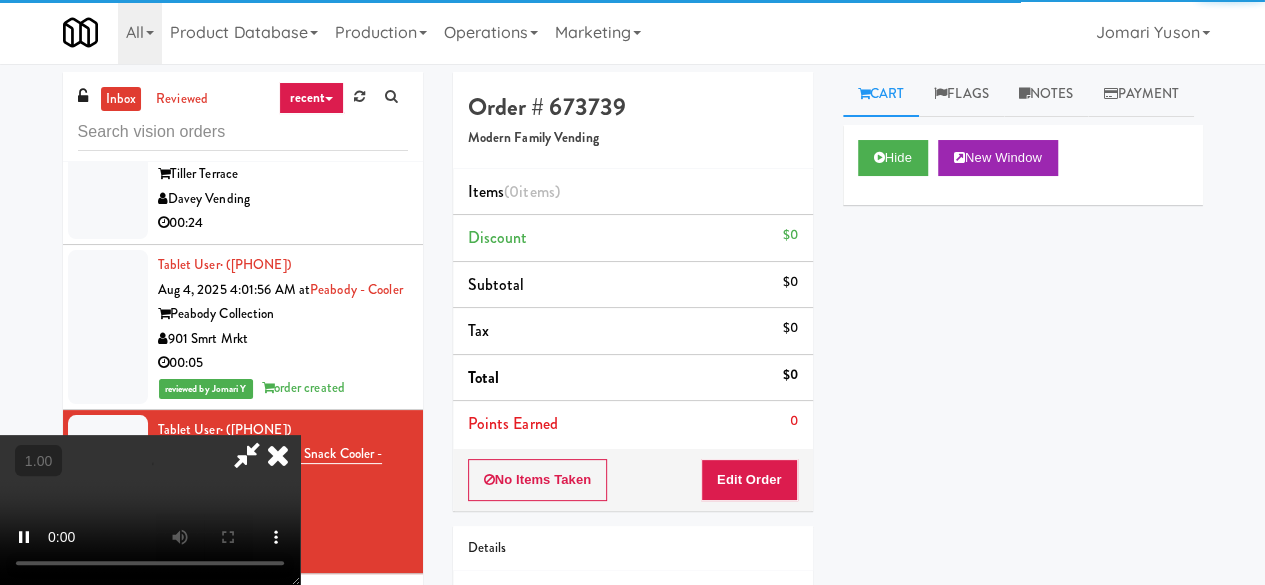 click on "No Items Taken Edit Order" at bounding box center [633, 480] 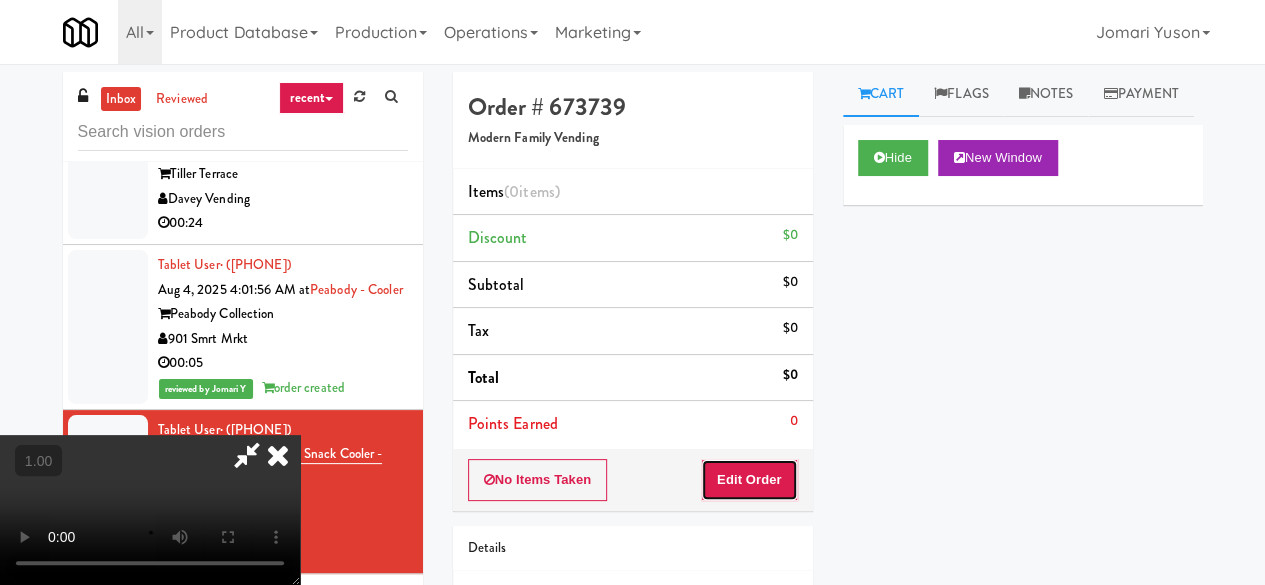 click on "Edit Order" at bounding box center [749, 480] 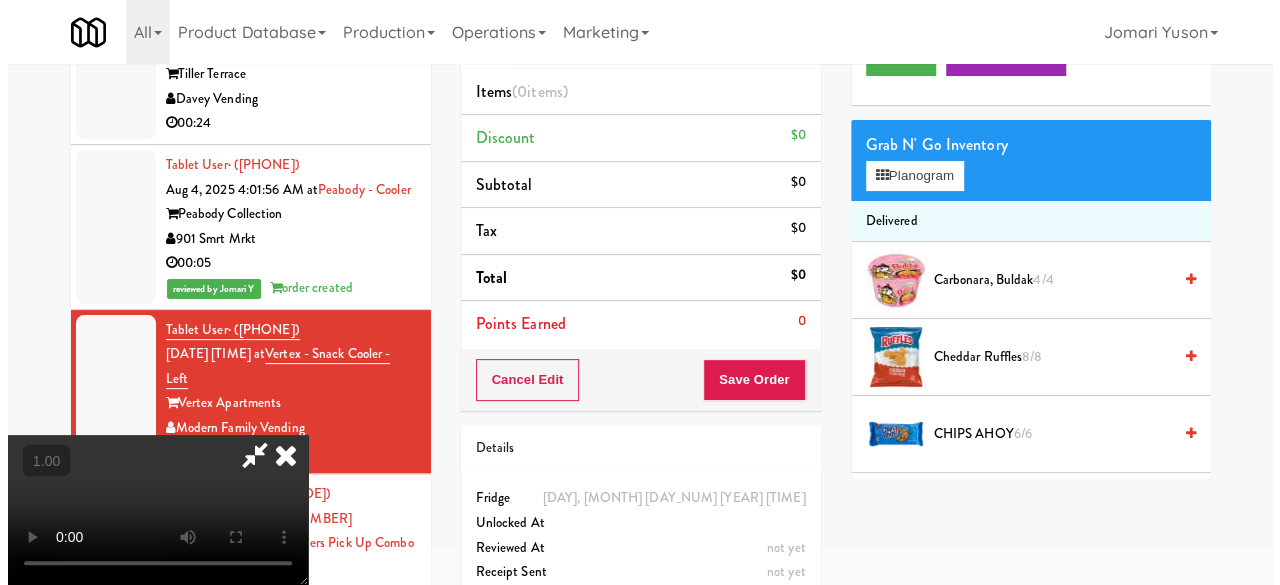 scroll, scrollTop: 64, scrollLeft: 0, axis: vertical 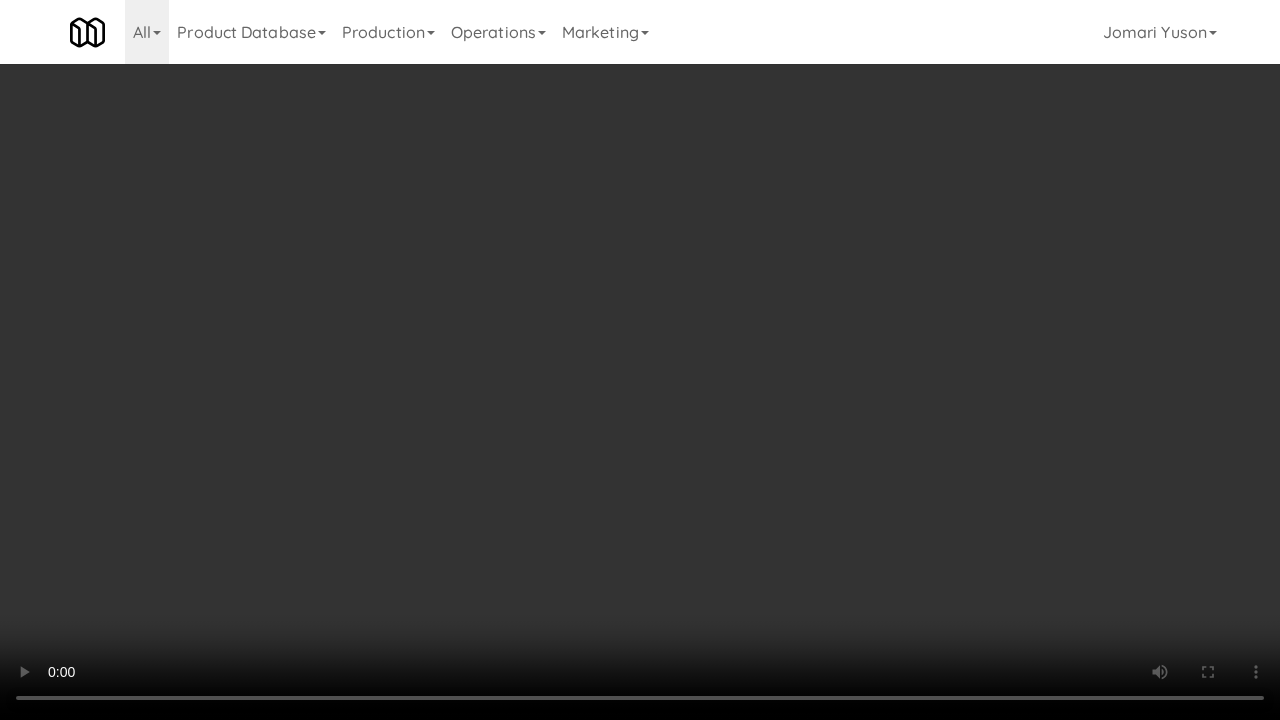 type 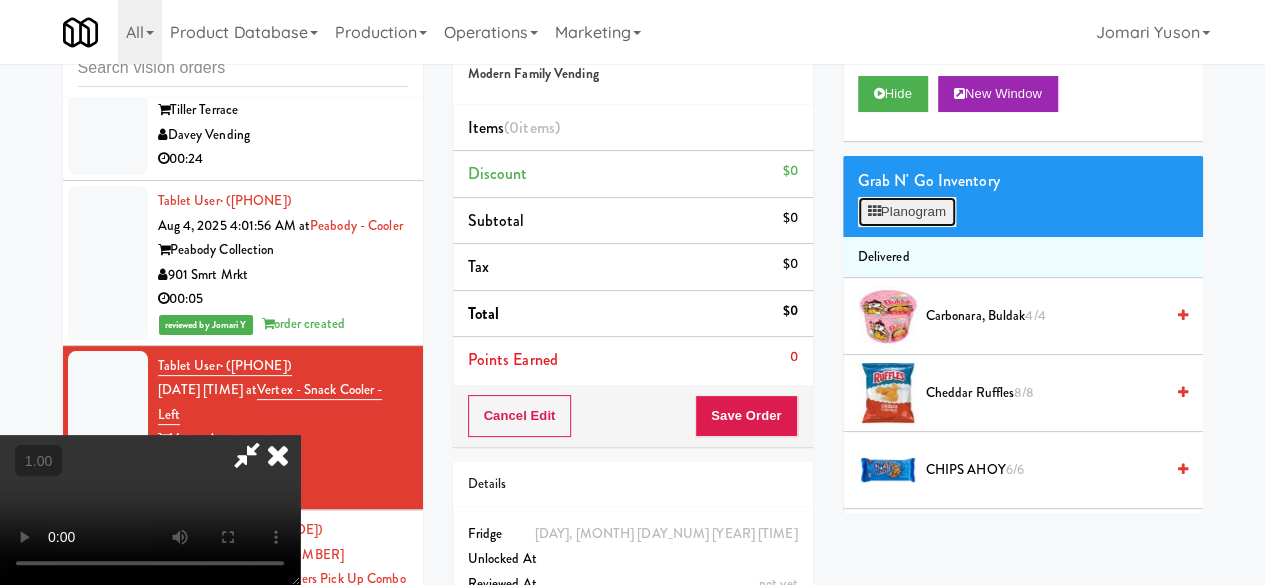 click on "Planogram" at bounding box center [907, 212] 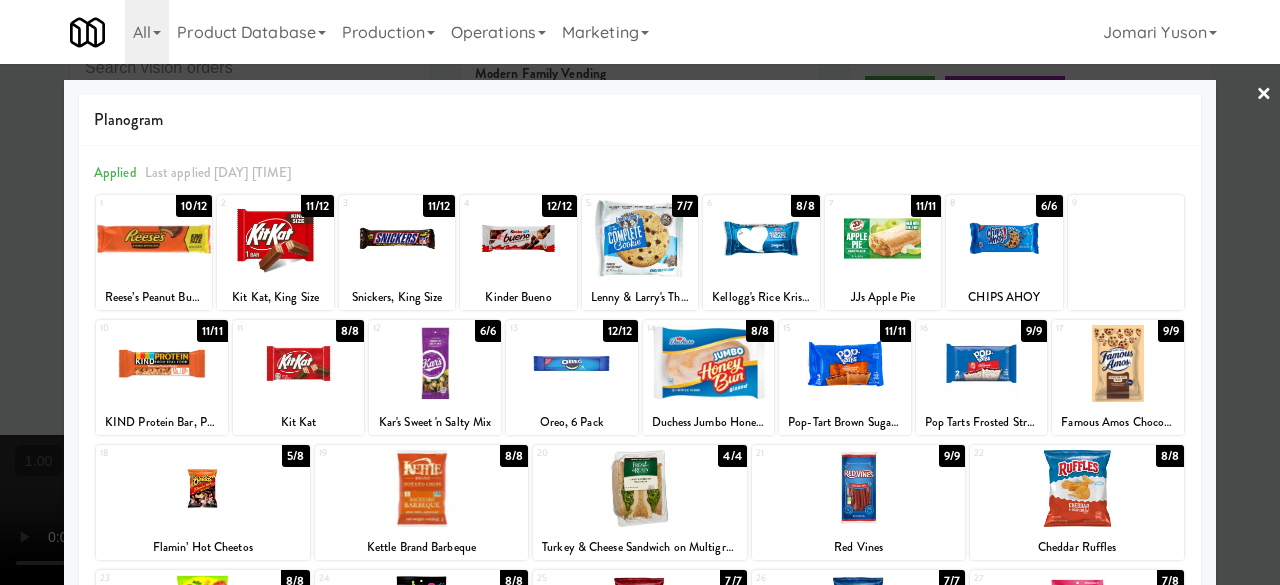 click at bounding box center (1077, 488) 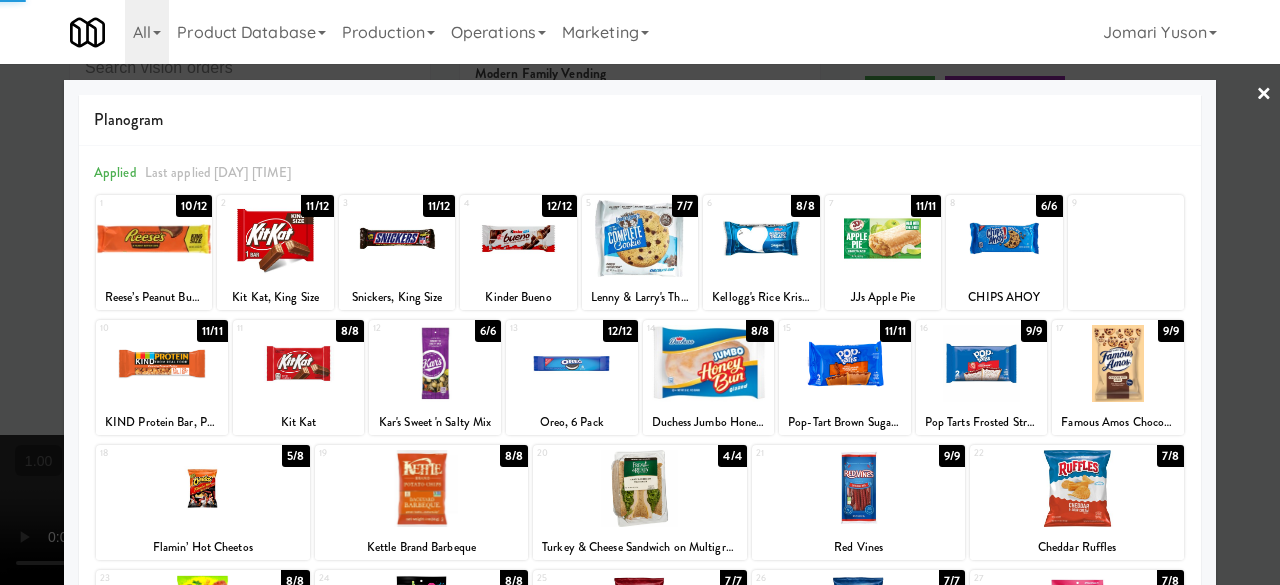 click at bounding box center (1077, 488) 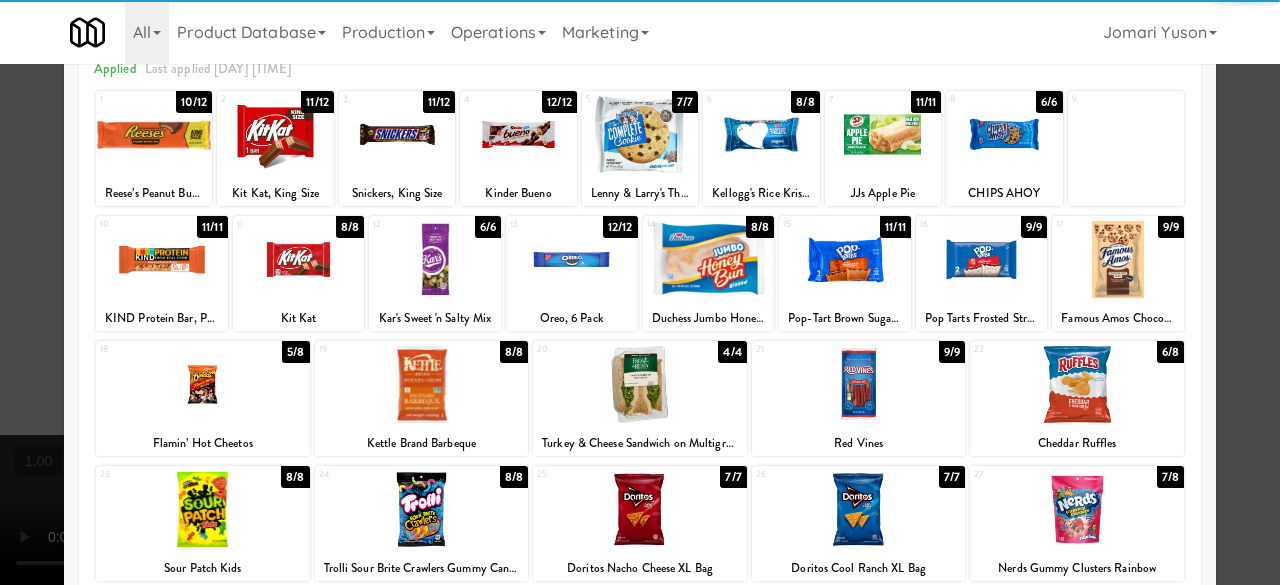 scroll, scrollTop: 200, scrollLeft: 0, axis: vertical 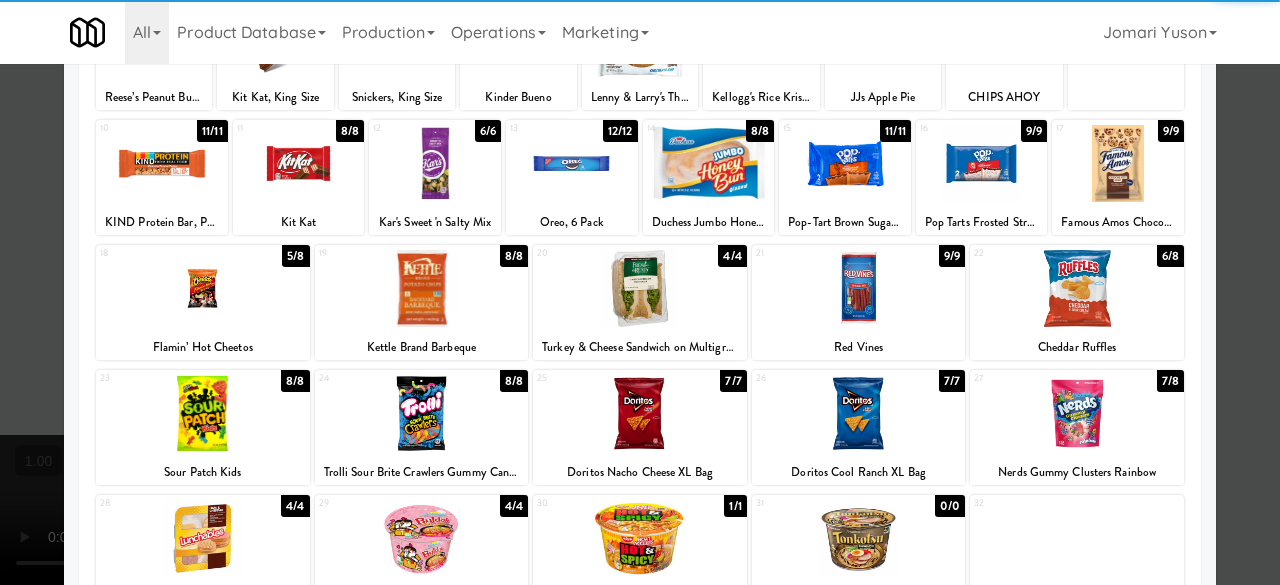 click at bounding box center (203, 288) 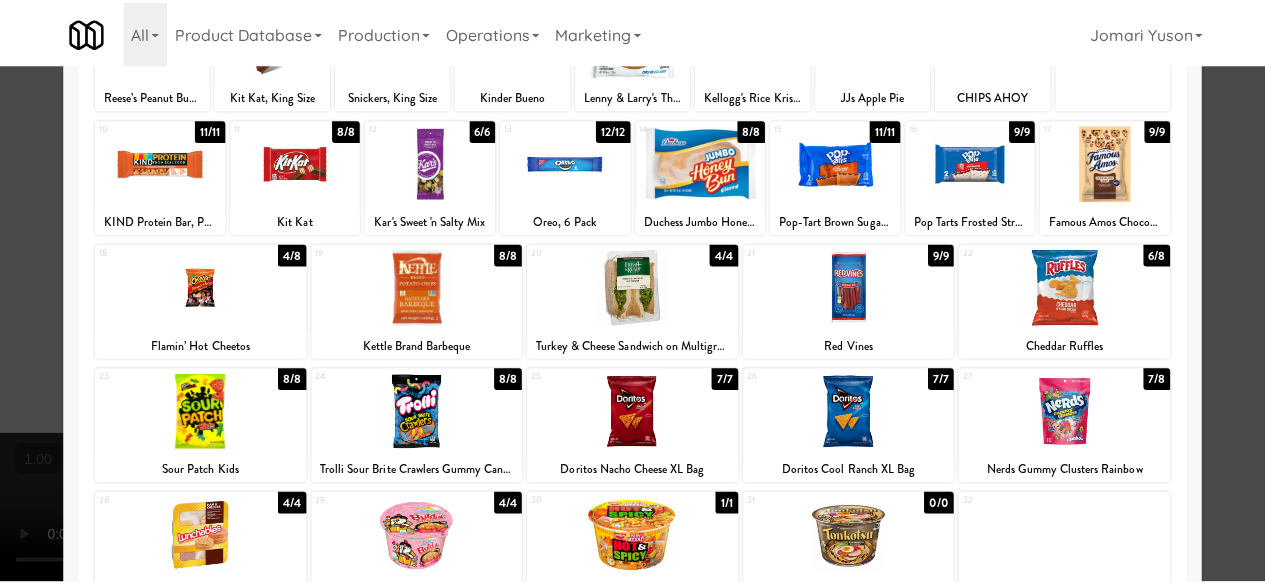 scroll, scrollTop: 0, scrollLeft: 0, axis: both 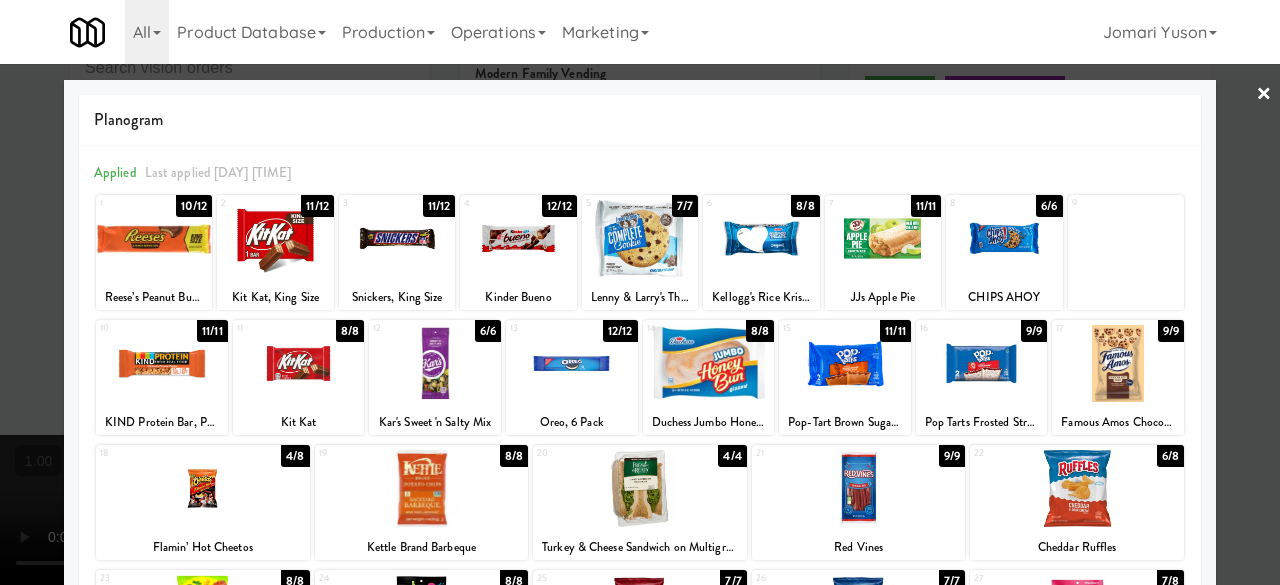 click at bounding box center [640, 292] 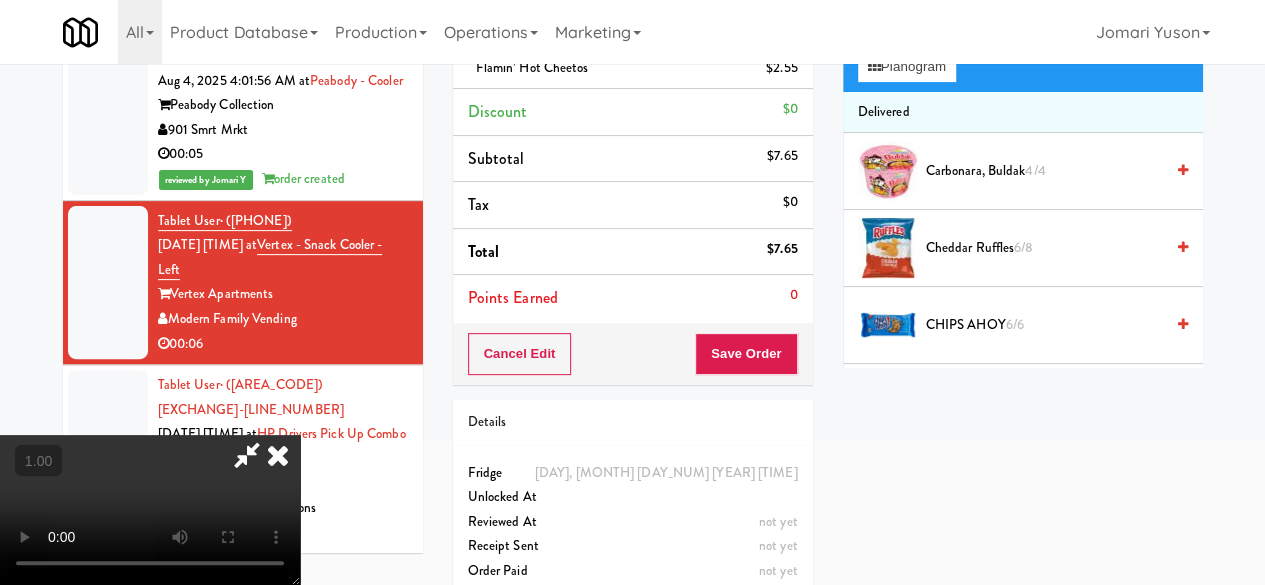 scroll, scrollTop: 74, scrollLeft: 0, axis: vertical 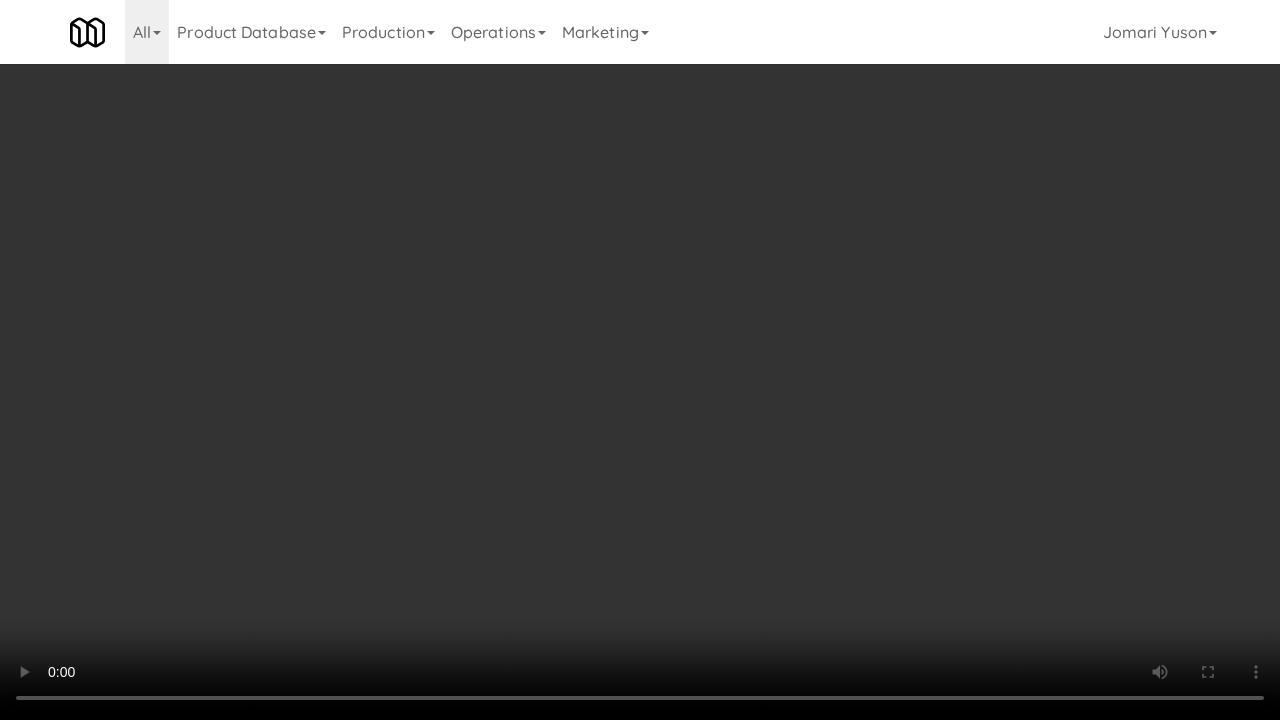 click at bounding box center [640, 360] 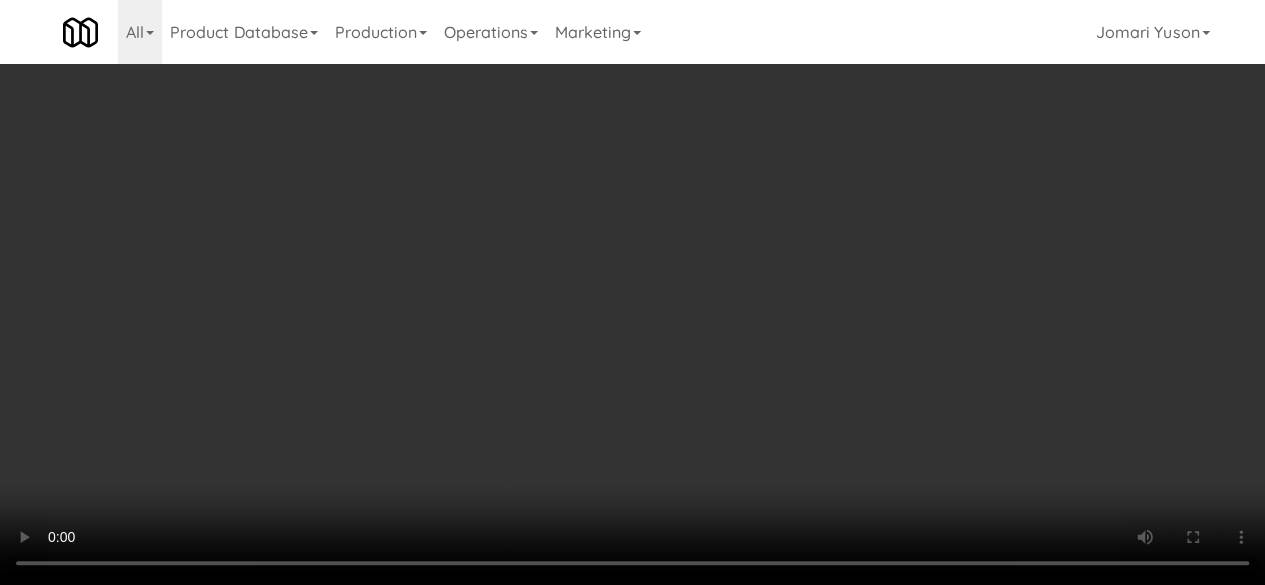 scroll, scrollTop: 174, scrollLeft: 0, axis: vertical 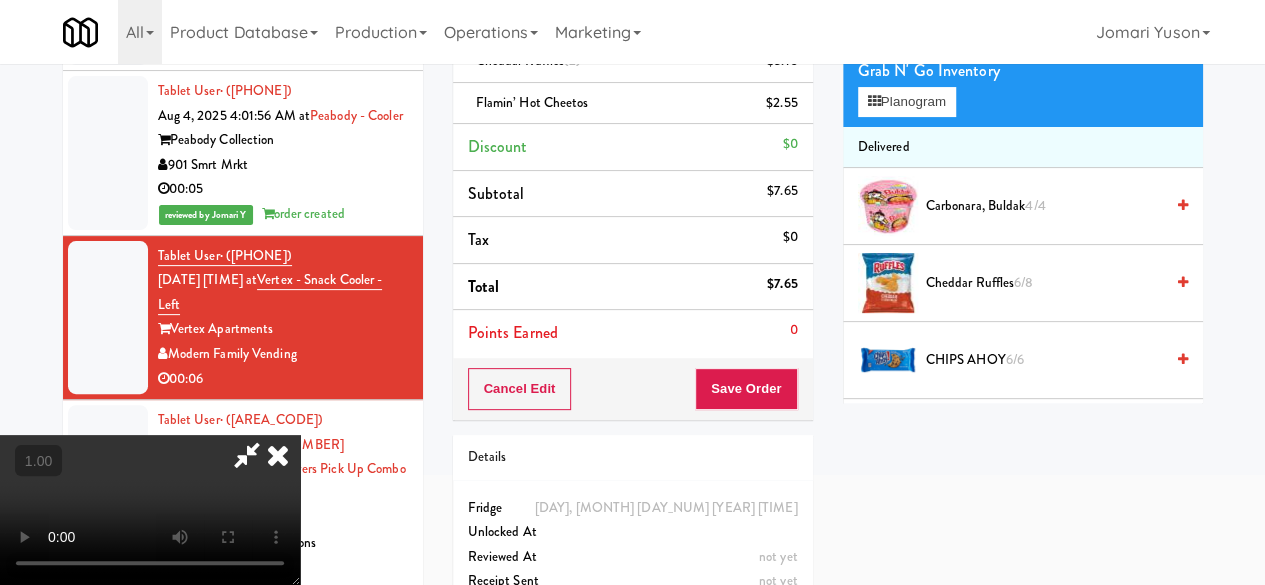 click at bounding box center (278, 455) 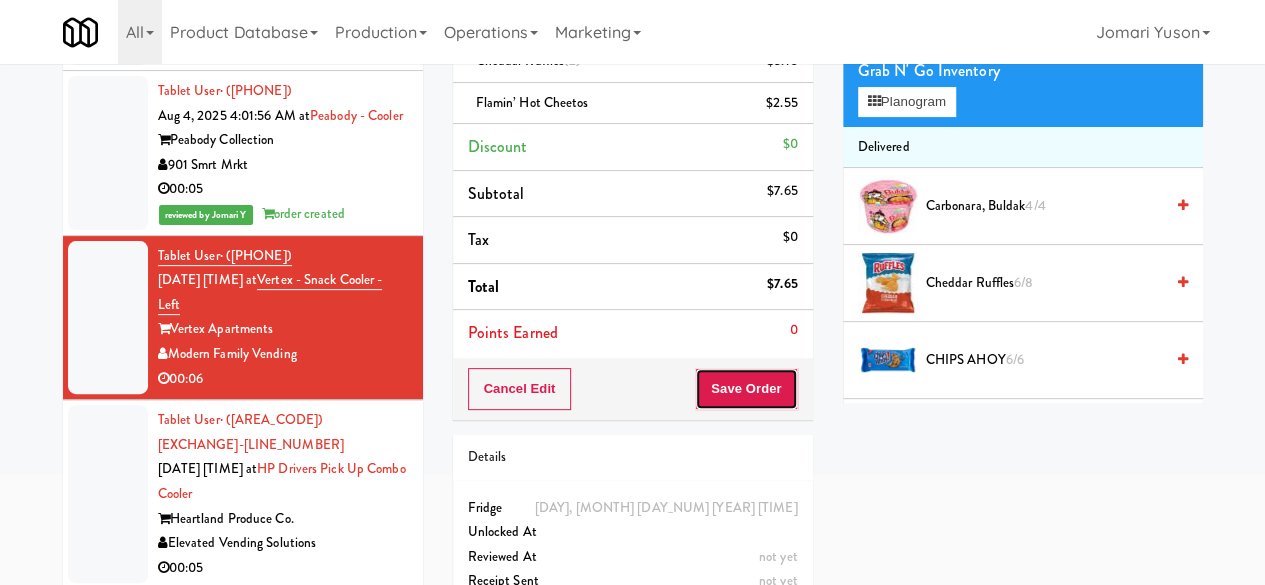 click on "Save Order" at bounding box center [746, 389] 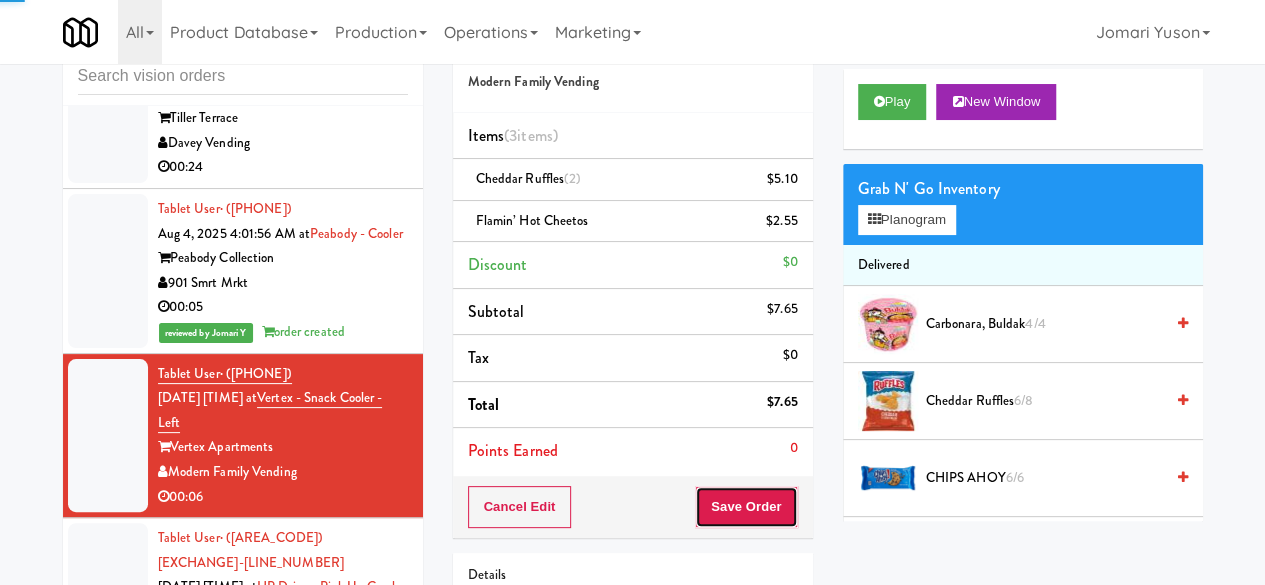 scroll, scrollTop: 0, scrollLeft: 0, axis: both 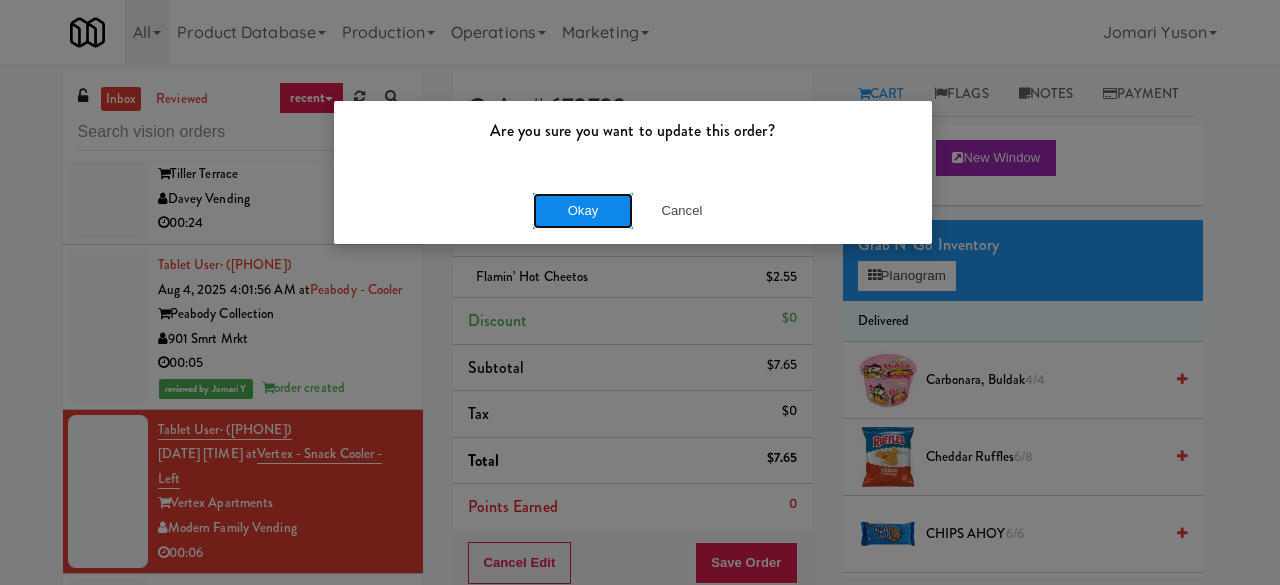 click on "Okay" at bounding box center [583, 211] 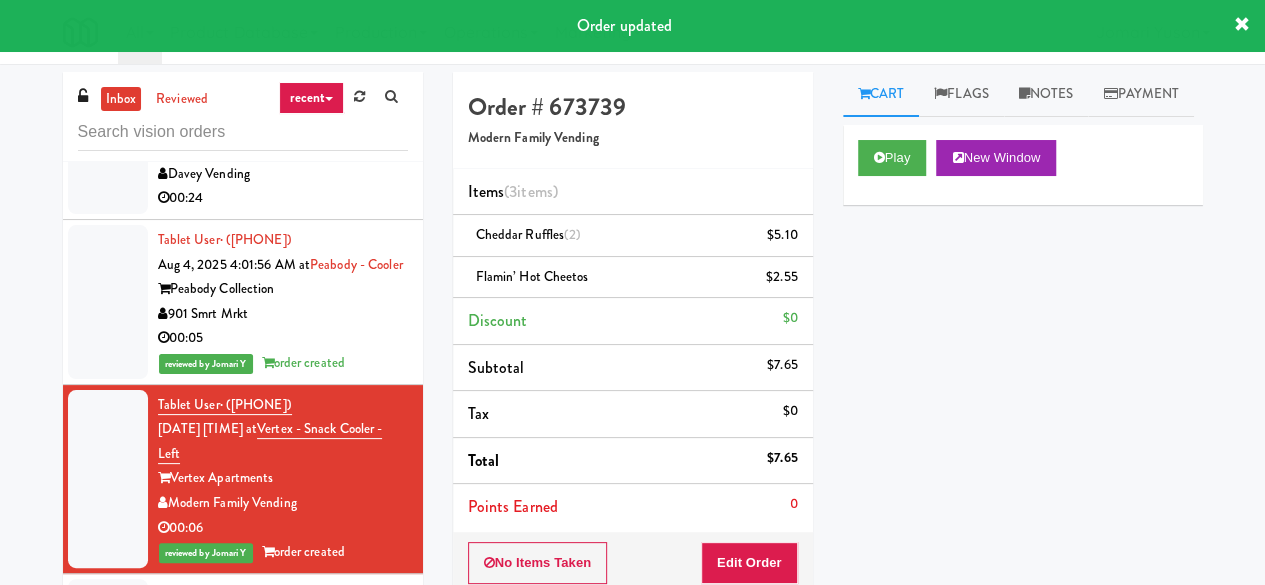 scroll, scrollTop: 434, scrollLeft: 0, axis: vertical 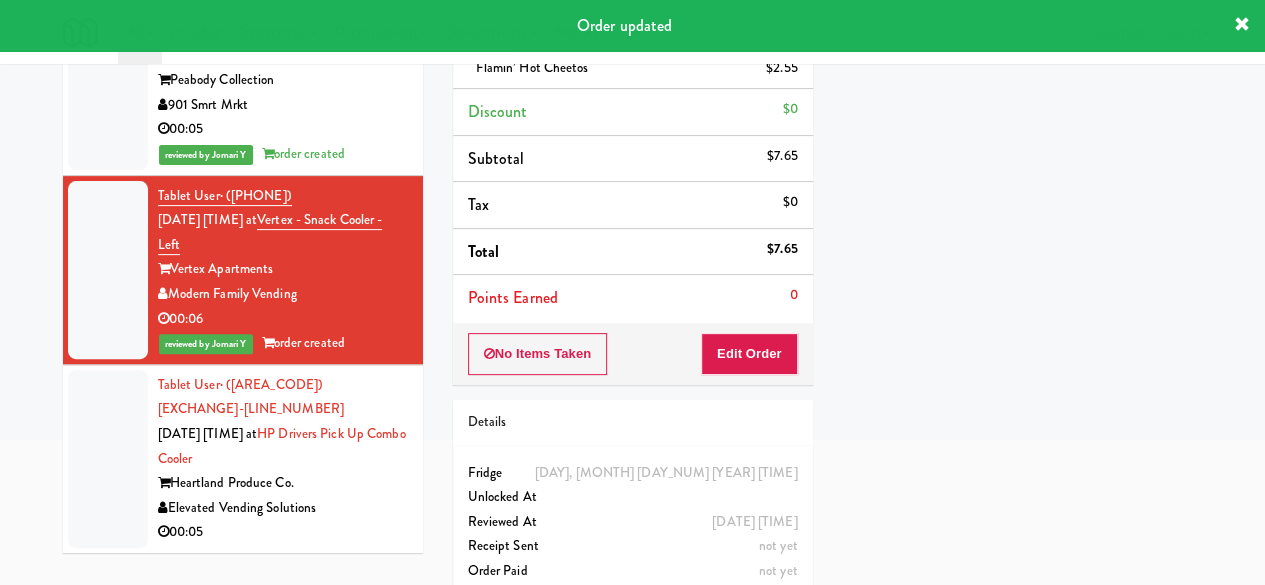 click on "Tablet User  · (262) 577-1431 Aug 4, 2025 4:03:25 AM at  HP Drivers Pick Up Combo Cooler  Heartland Produce Co.   Elevated Vending Solutions  00:05" at bounding box center (283, 459) 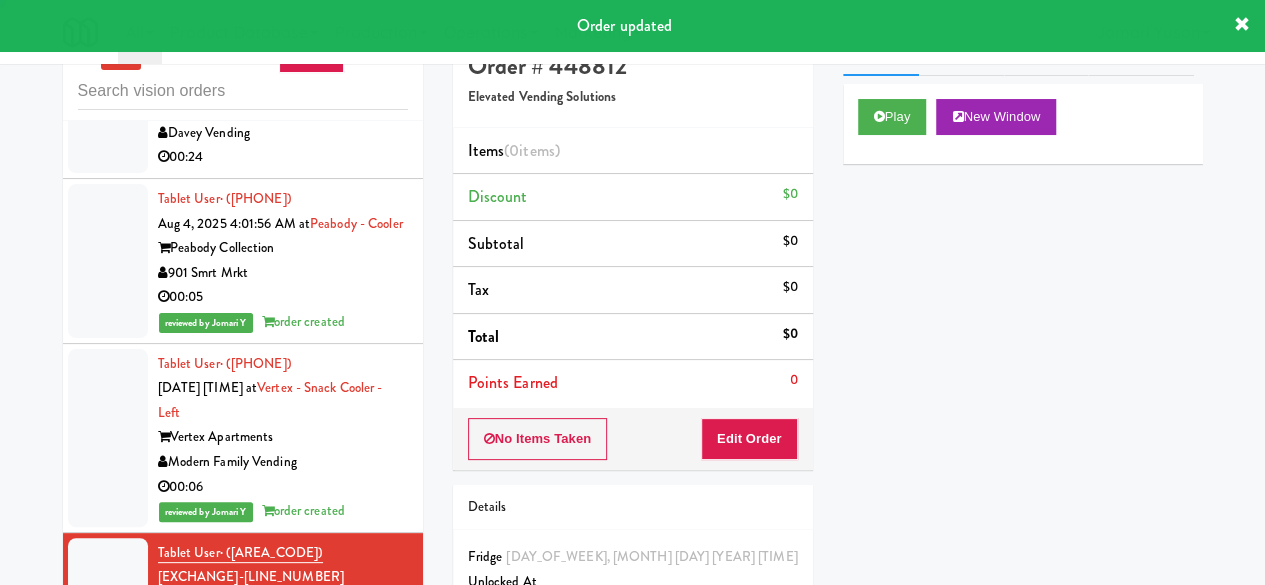 scroll, scrollTop: 0, scrollLeft: 0, axis: both 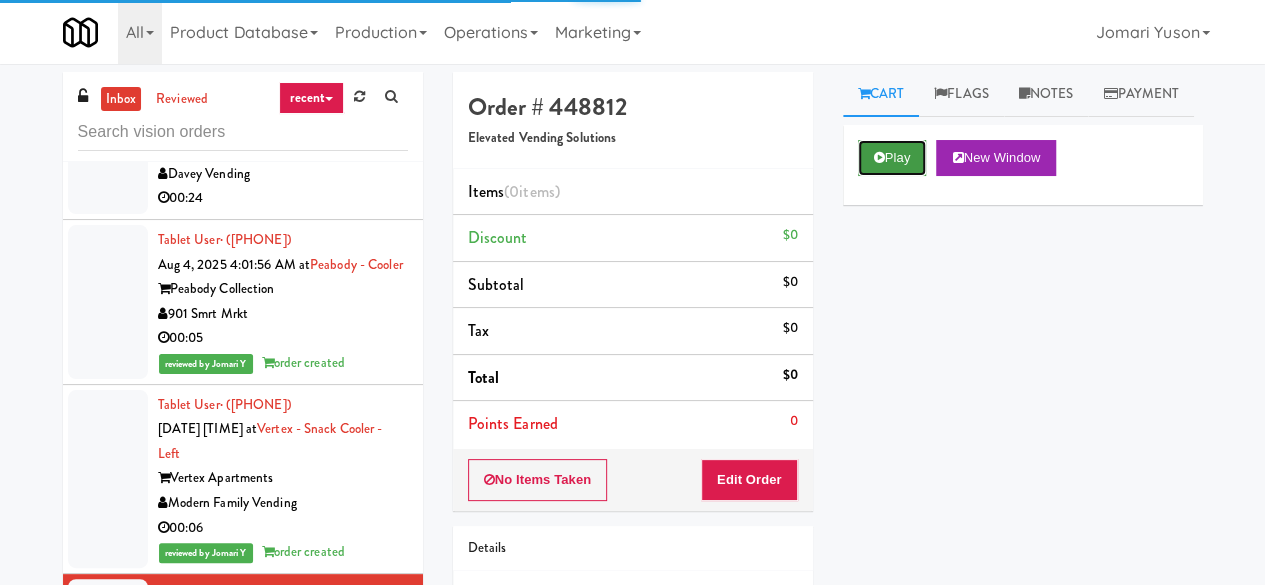 click on "Play" at bounding box center [892, 158] 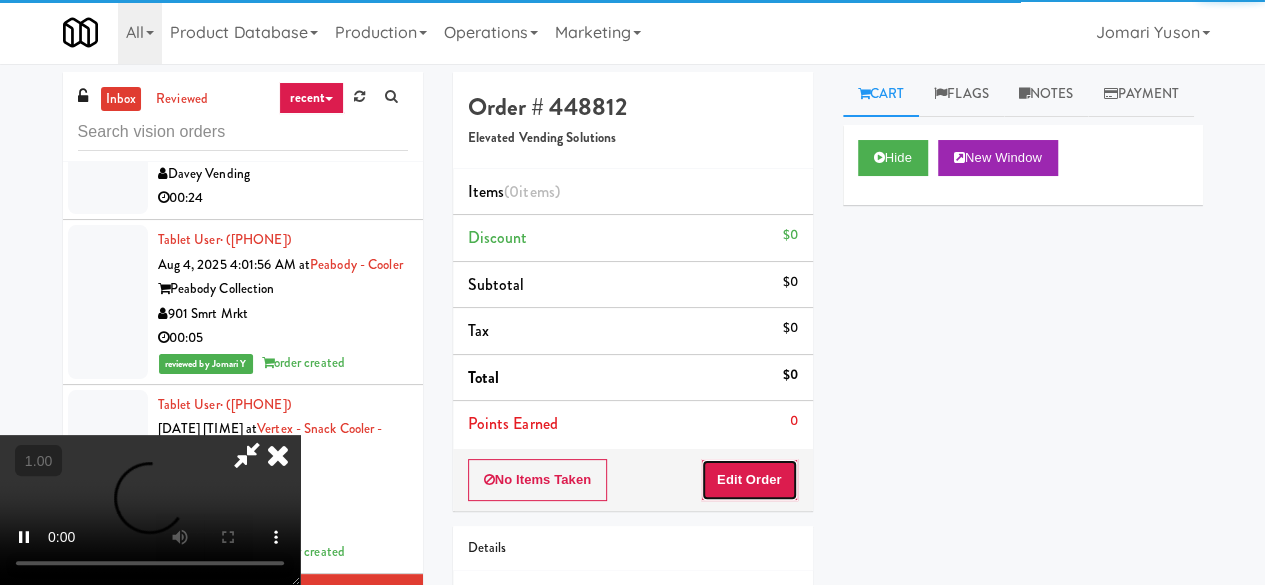 click on "Edit Order" at bounding box center (749, 480) 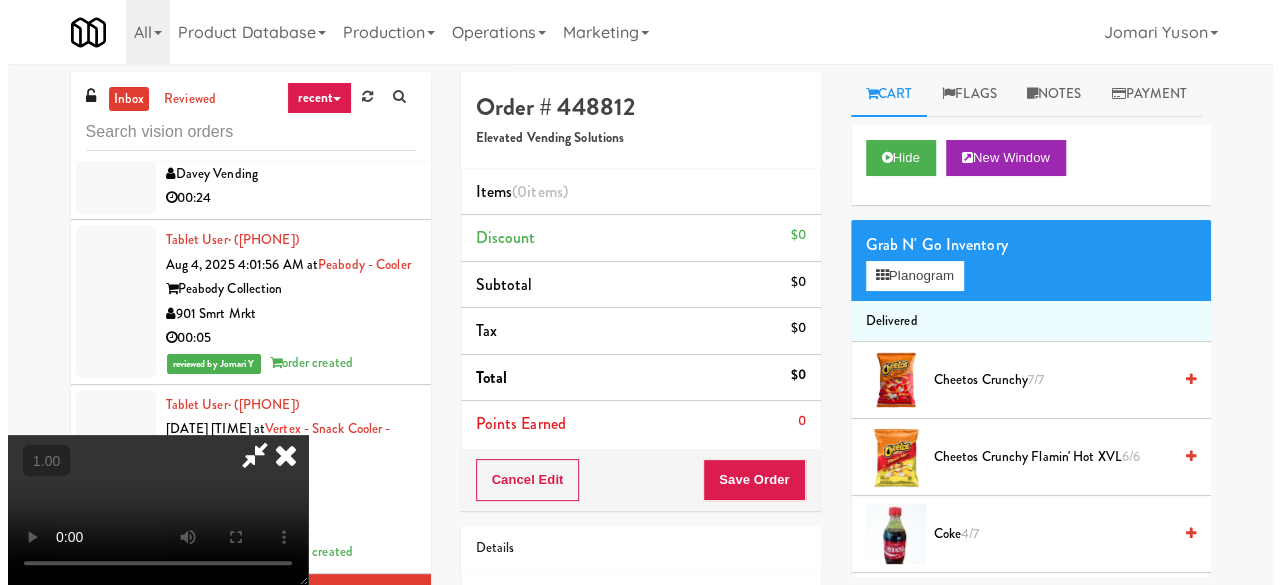 scroll, scrollTop: 41, scrollLeft: 0, axis: vertical 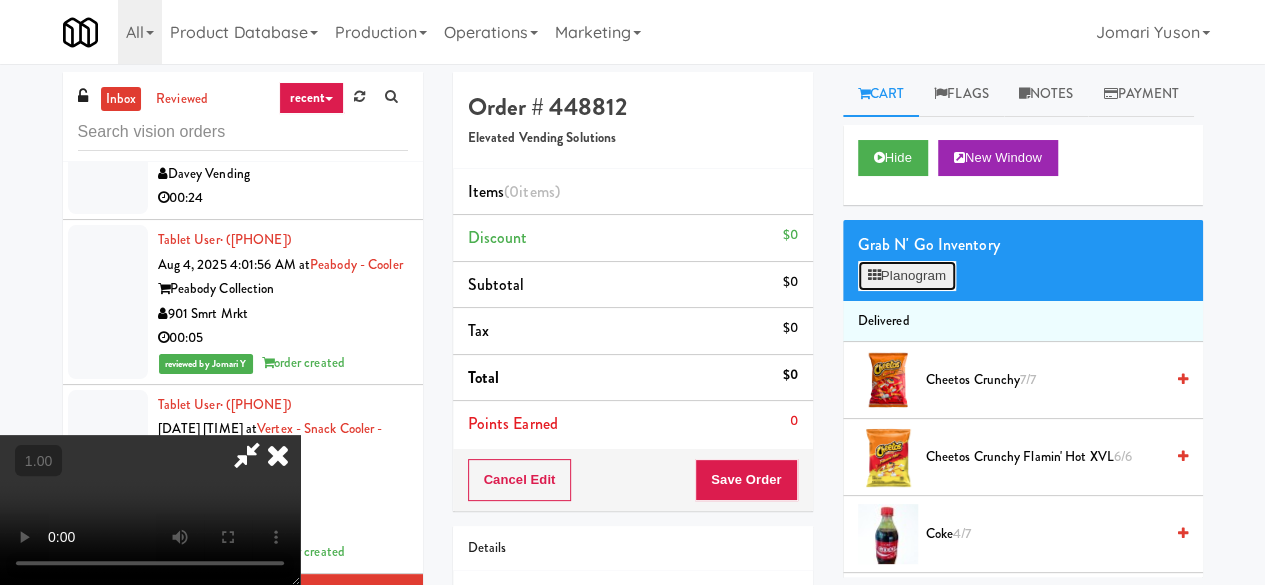 click on "Planogram" at bounding box center [907, 276] 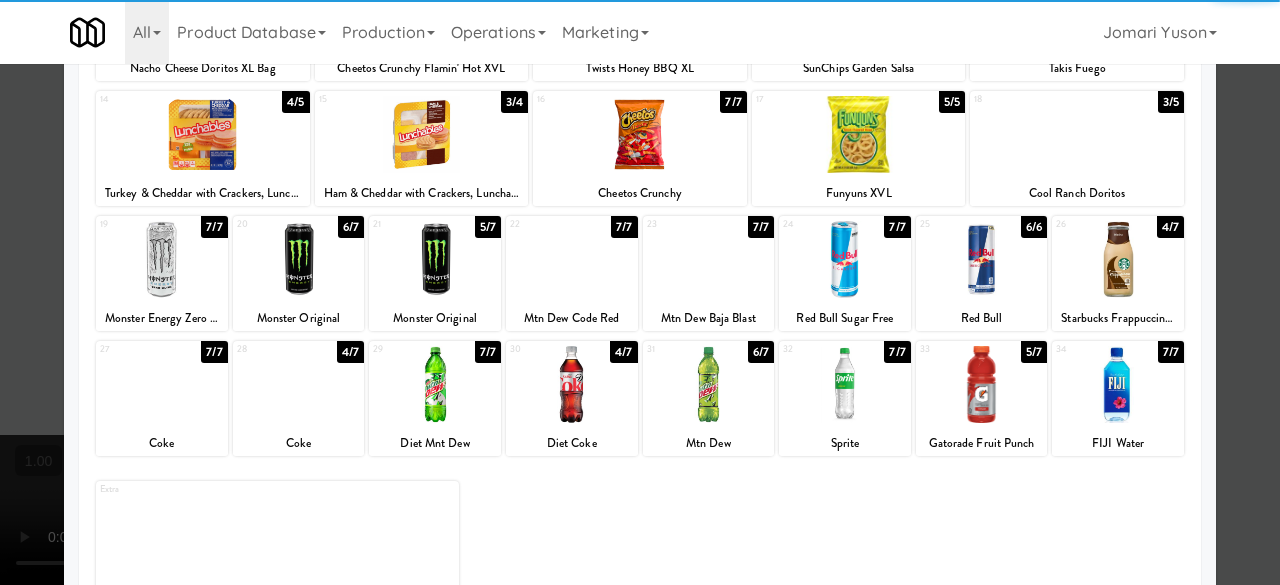 scroll, scrollTop: 396, scrollLeft: 0, axis: vertical 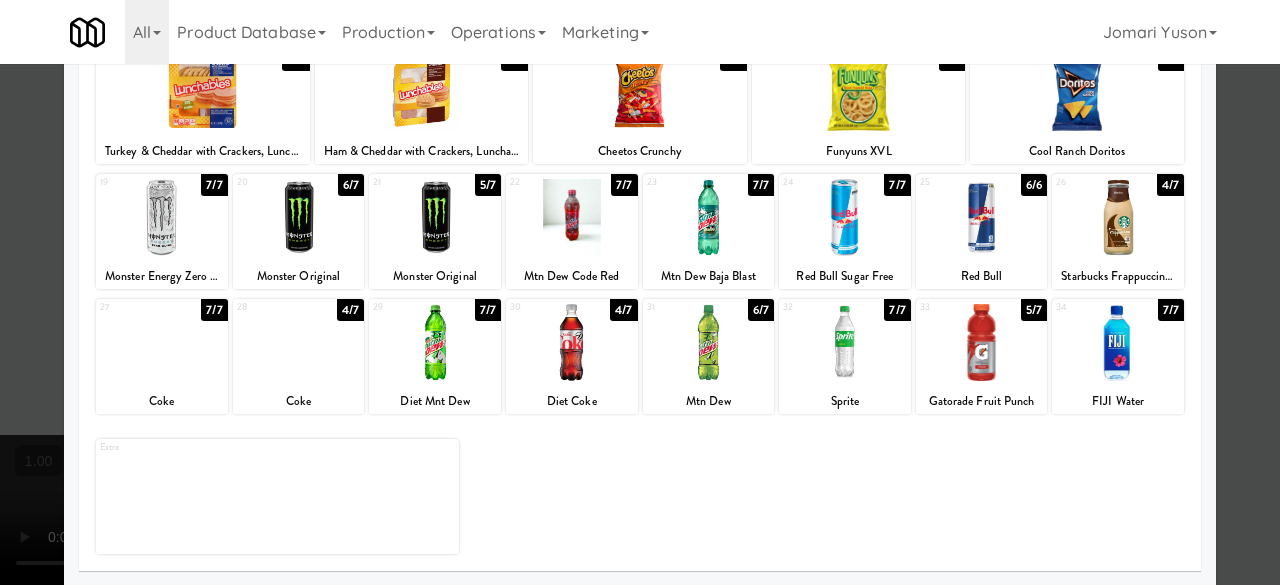 click at bounding box center (435, 217) 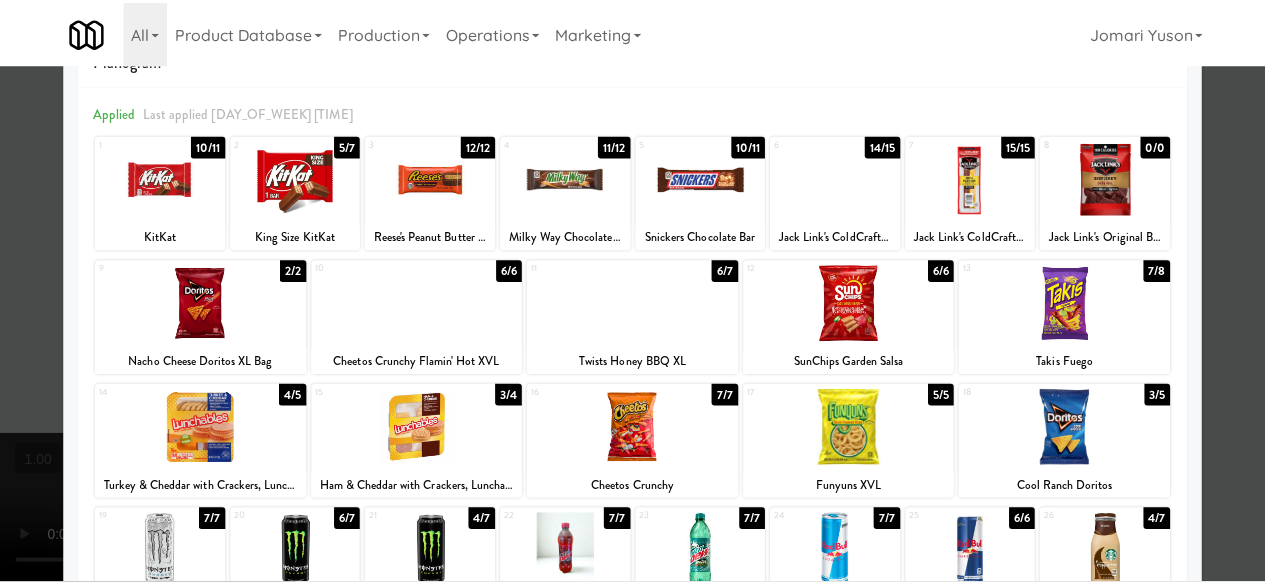 scroll, scrollTop: 0, scrollLeft: 0, axis: both 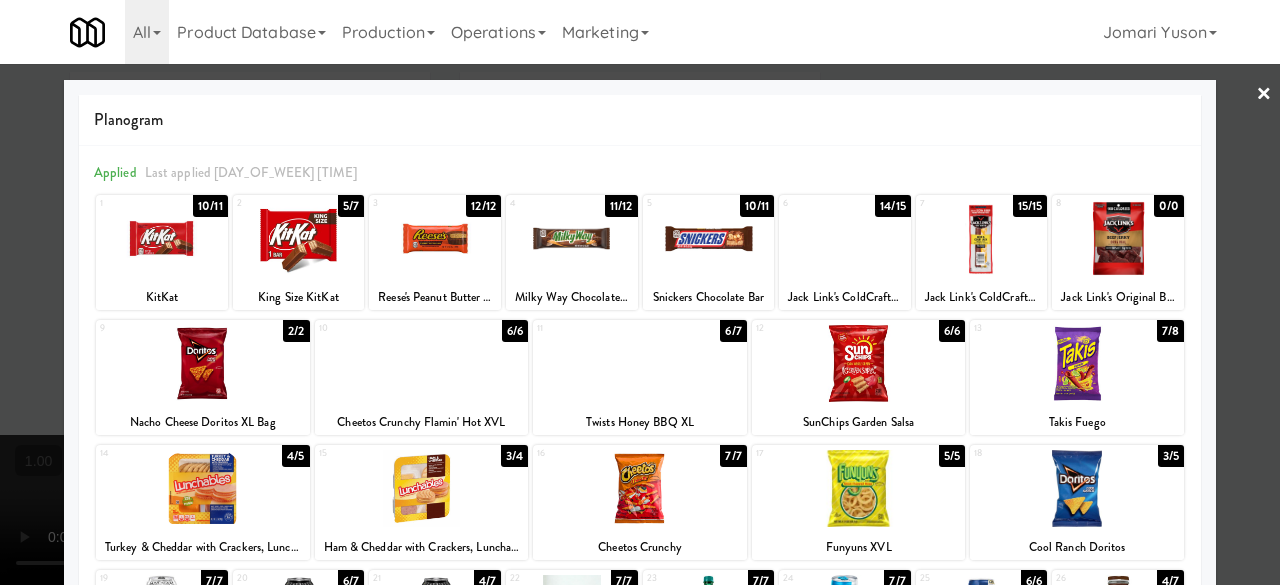 click at bounding box center [640, 292] 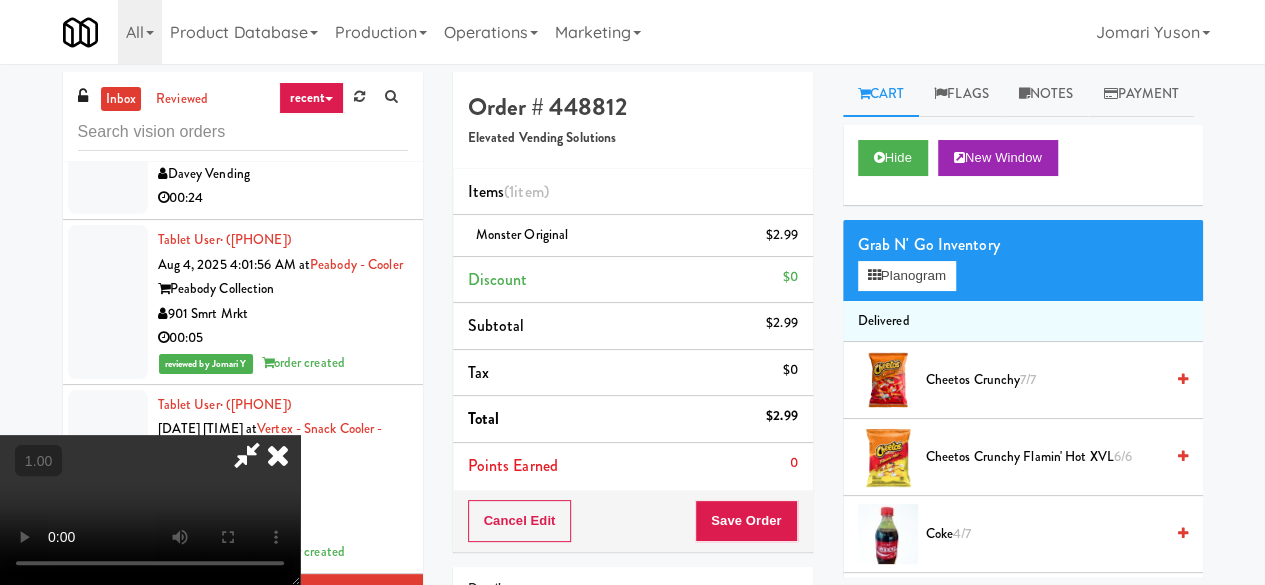 scroll, scrollTop: 263, scrollLeft: 0, axis: vertical 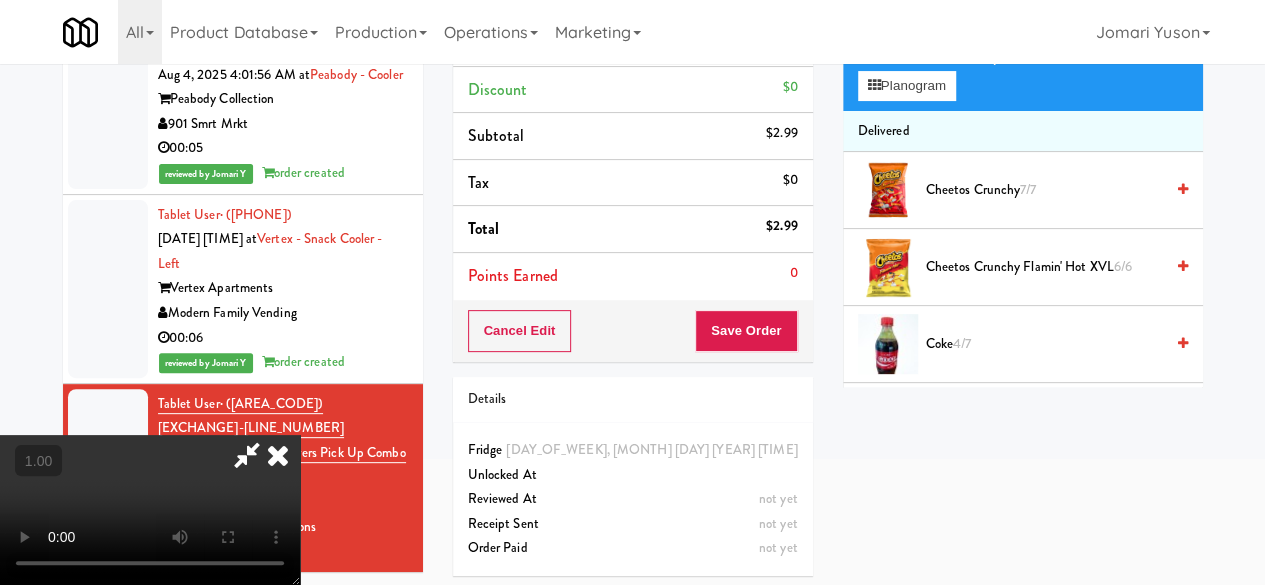 type 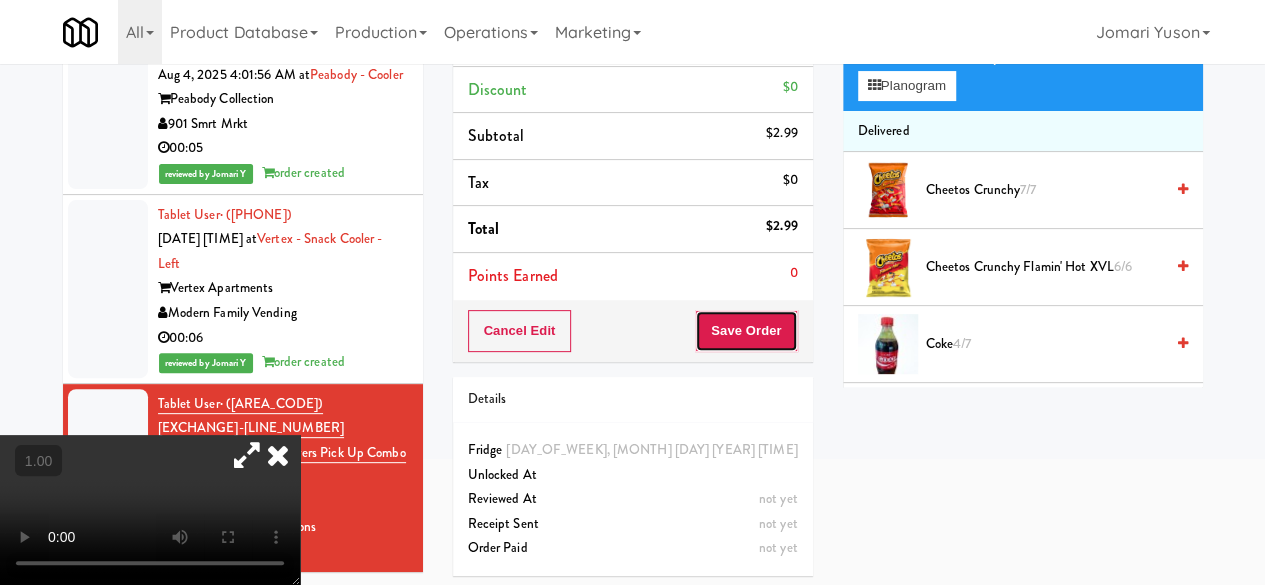 click on "Save Order" at bounding box center [746, 331] 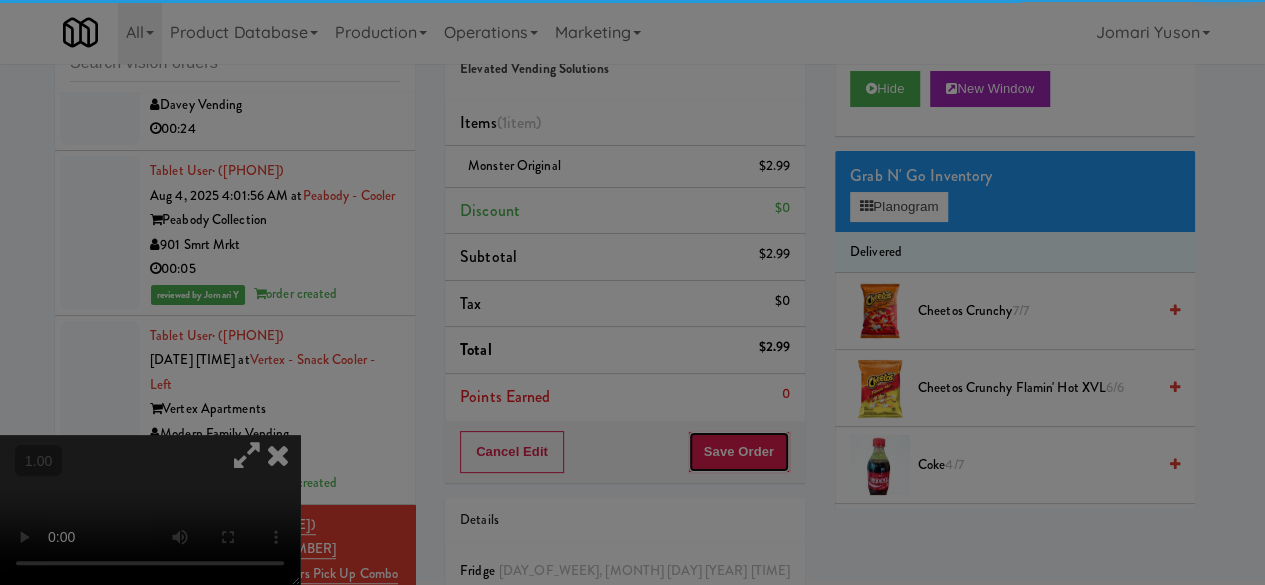 scroll, scrollTop: 0, scrollLeft: 0, axis: both 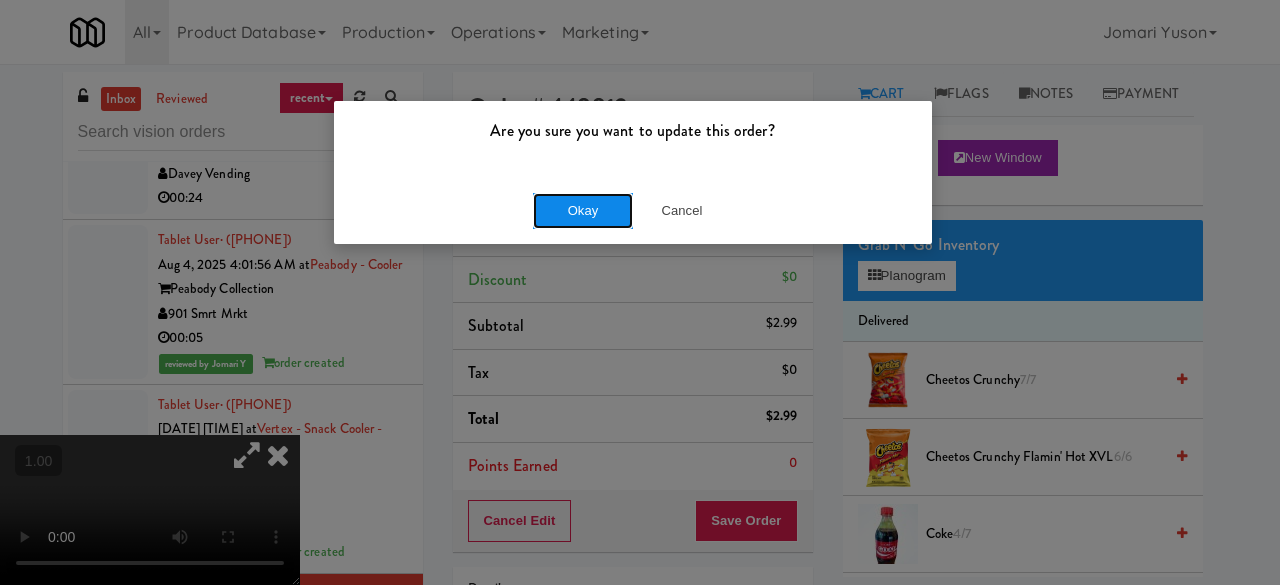 click on "Okay" at bounding box center [583, 211] 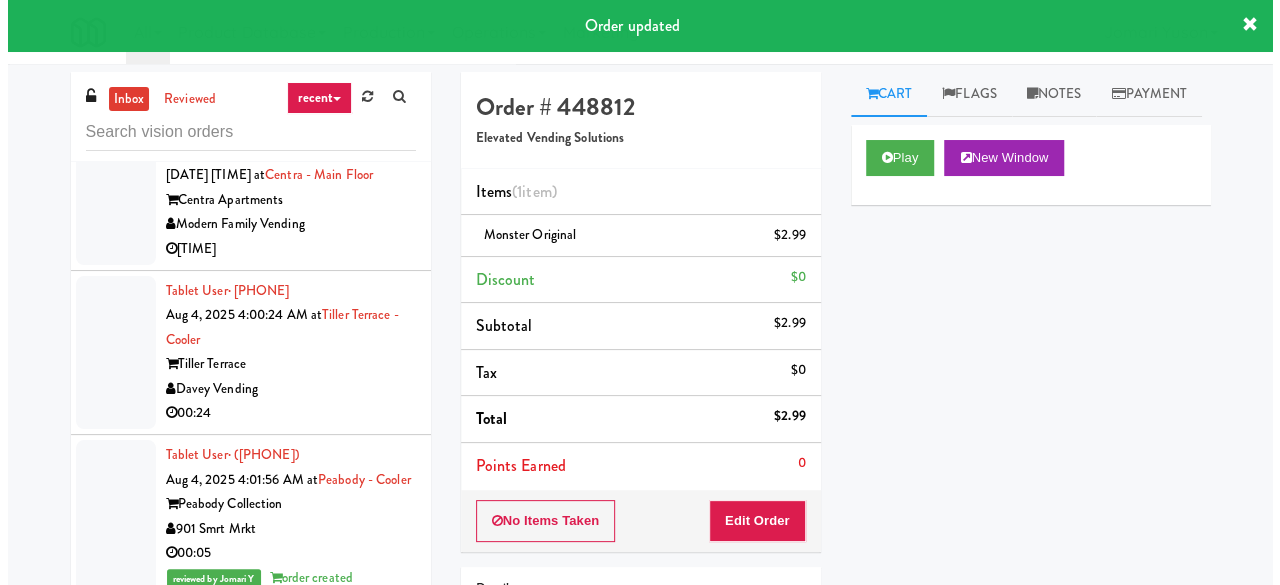 scroll, scrollTop: 234, scrollLeft: 0, axis: vertical 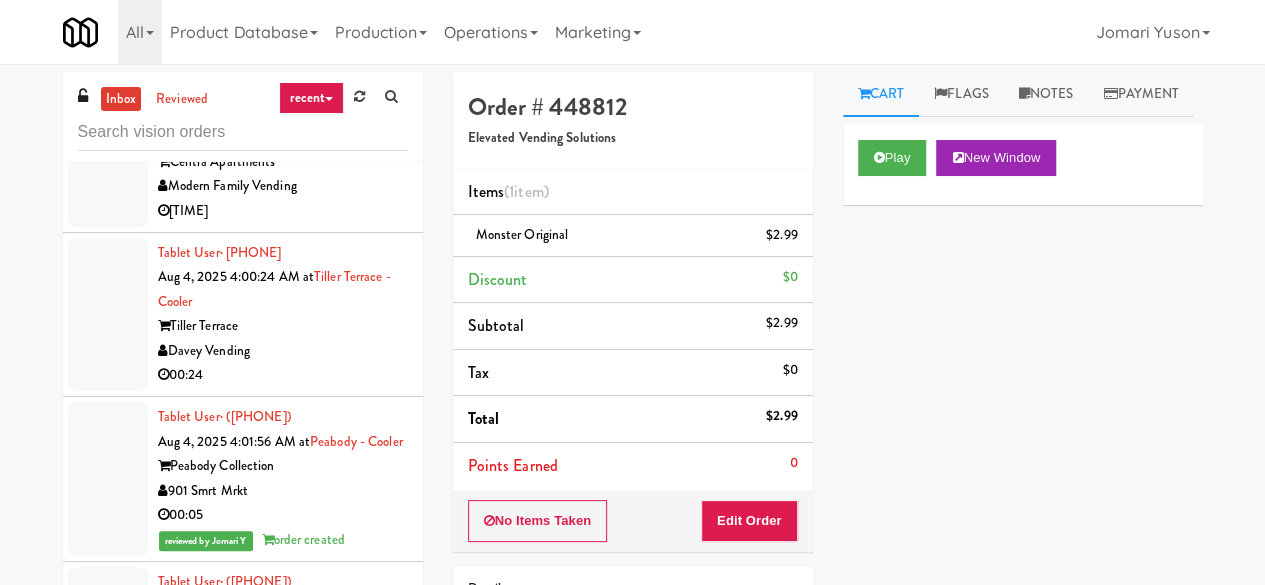click on "Davey Vending" at bounding box center (283, 351) 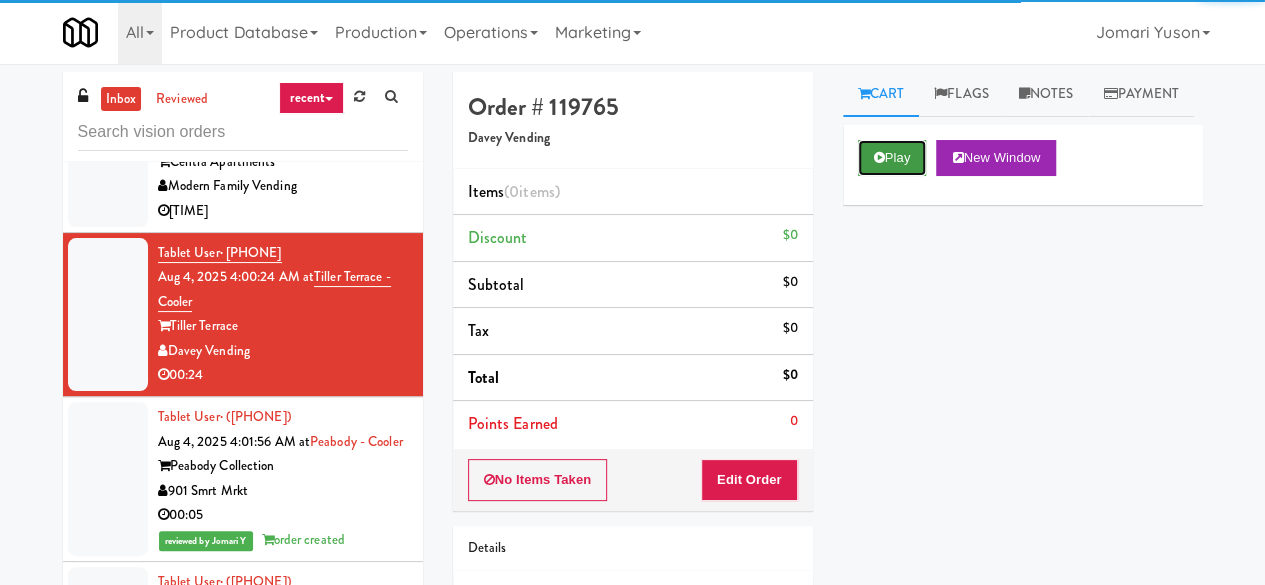 click on "Play" at bounding box center (892, 158) 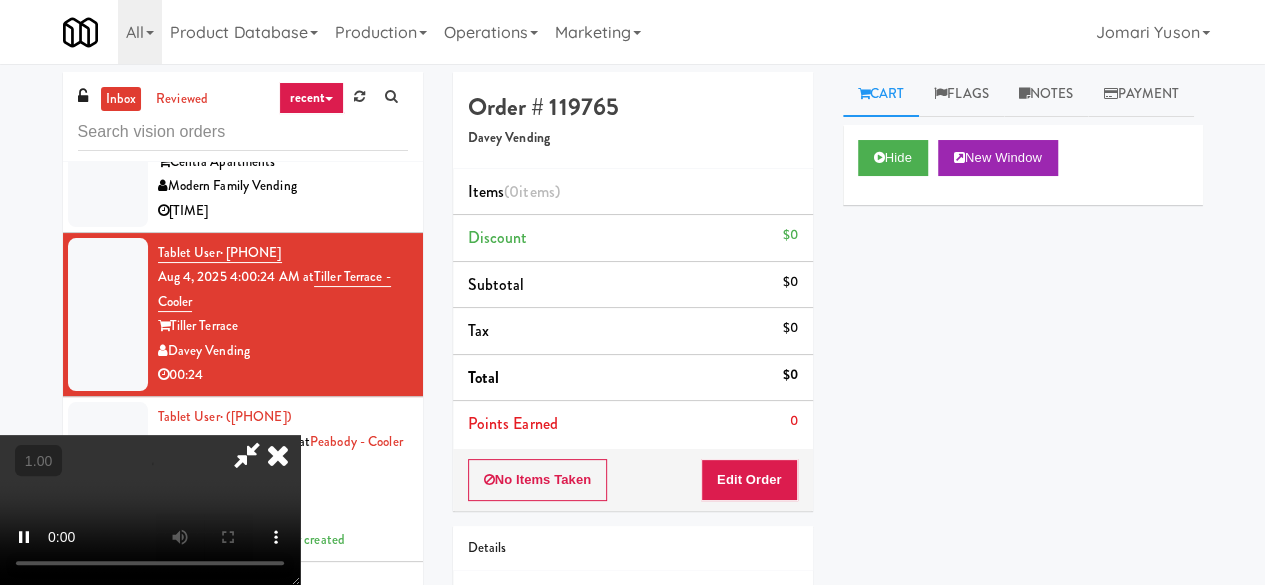 click on "No Items Taken Edit Order" at bounding box center (633, 480) 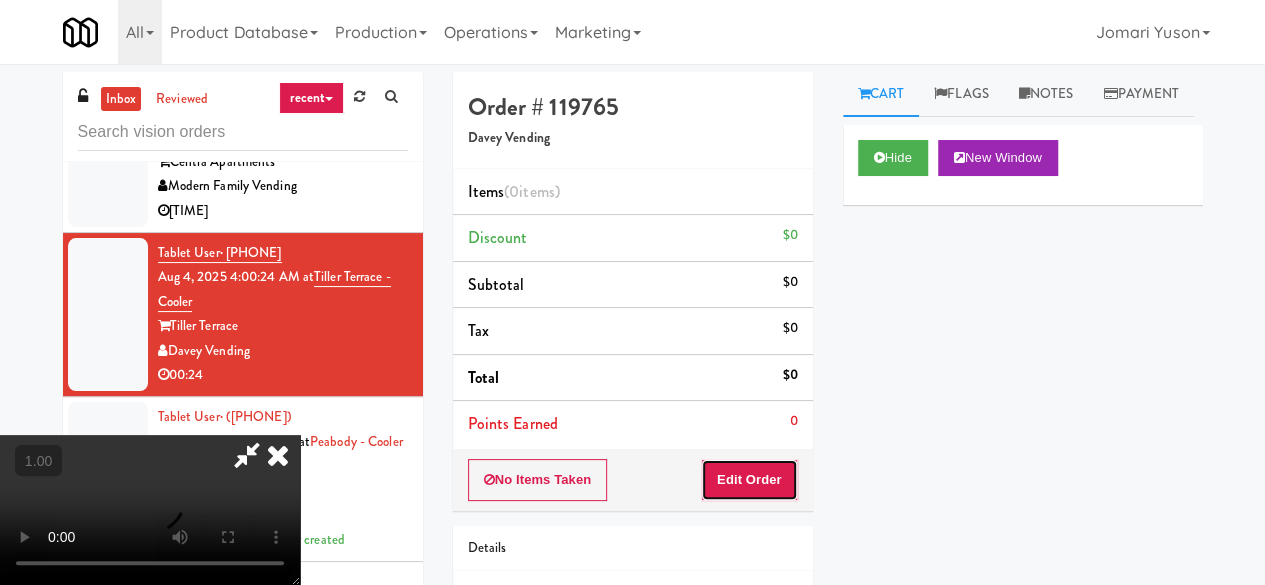 click on "Edit Order" at bounding box center [749, 480] 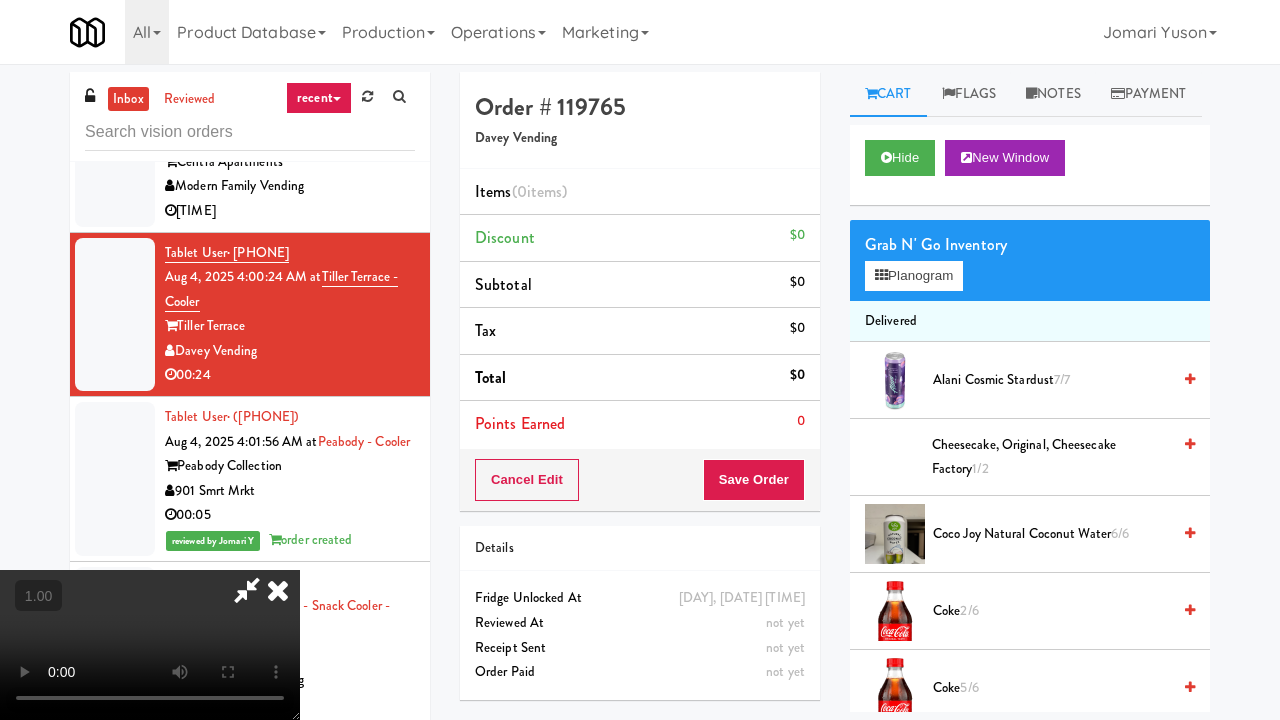 type 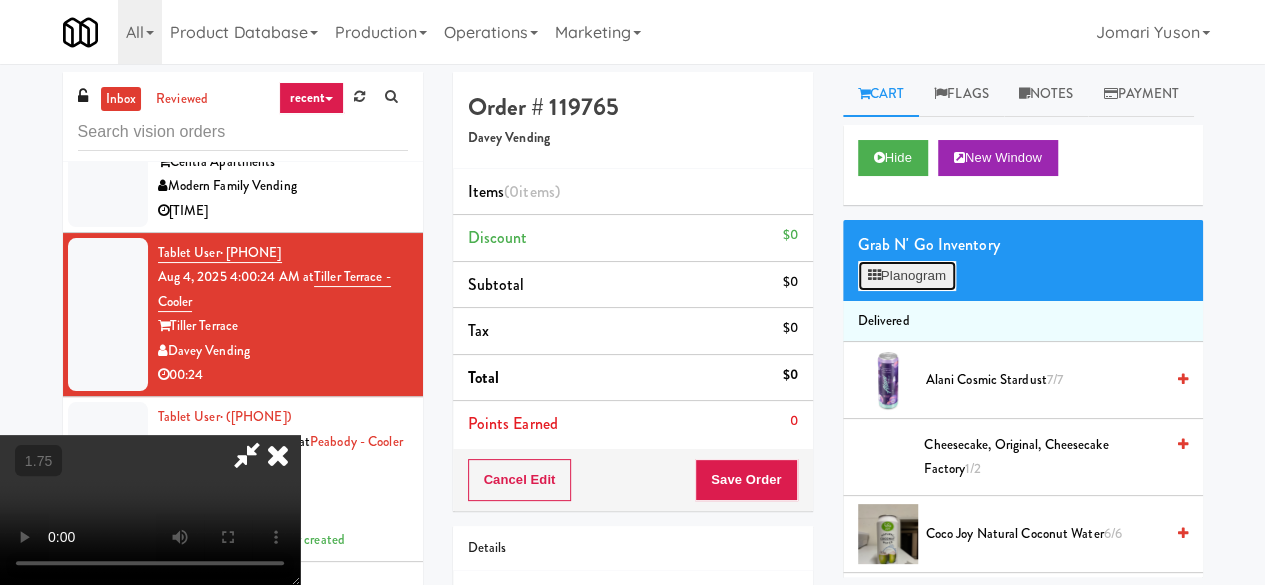 click at bounding box center [874, 275] 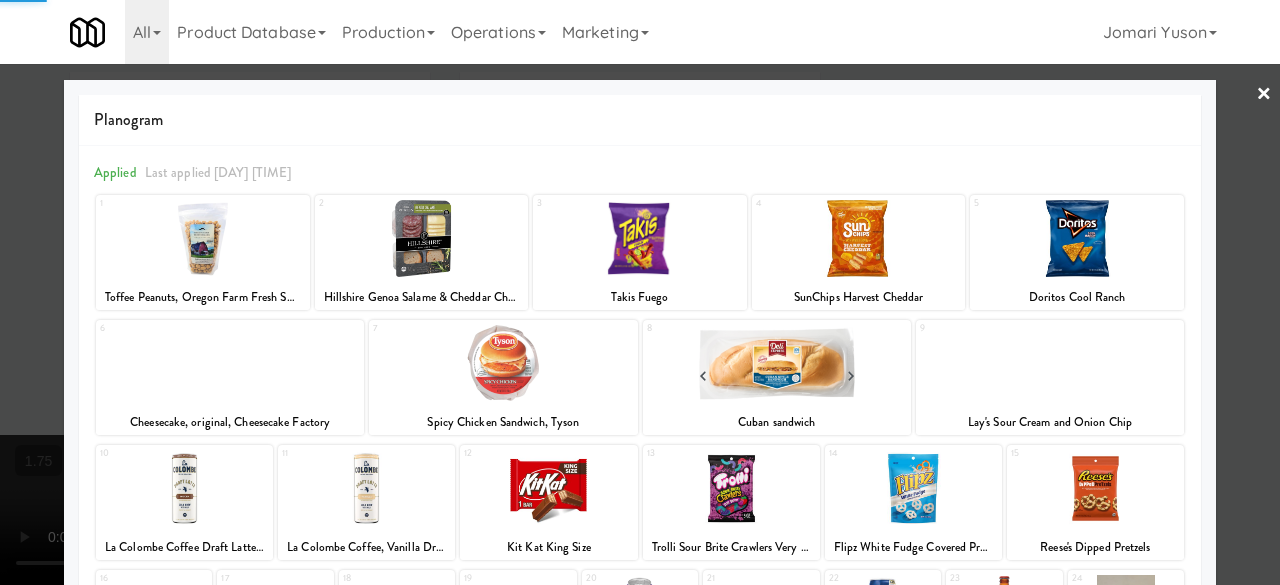 scroll, scrollTop: 396, scrollLeft: 0, axis: vertical 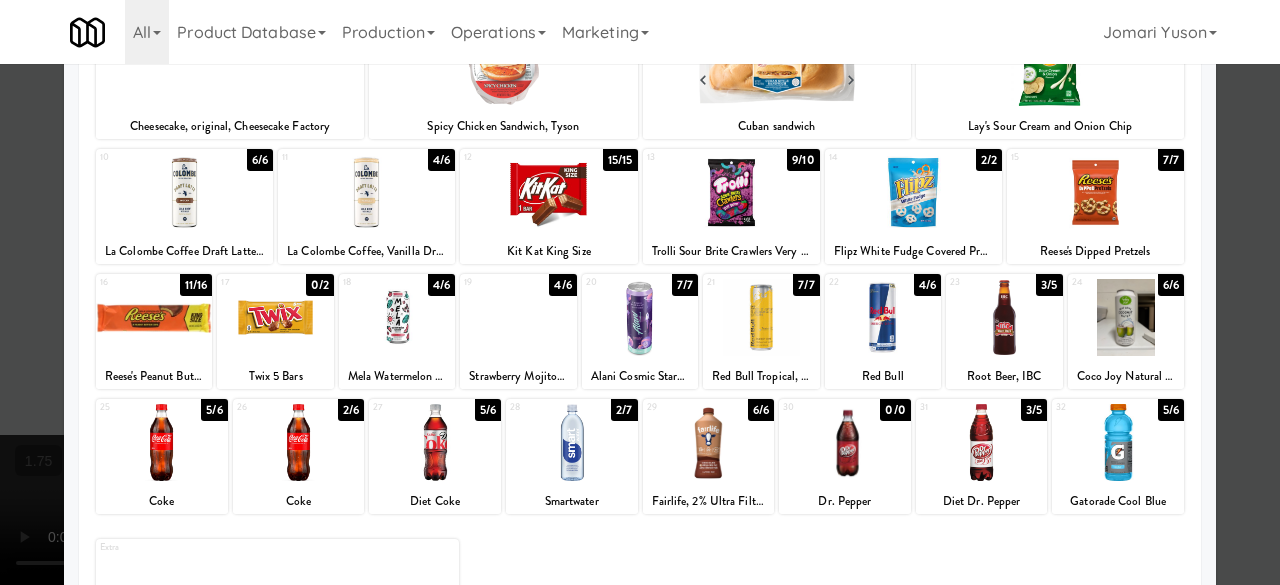 click at bounding box center [548, 192] 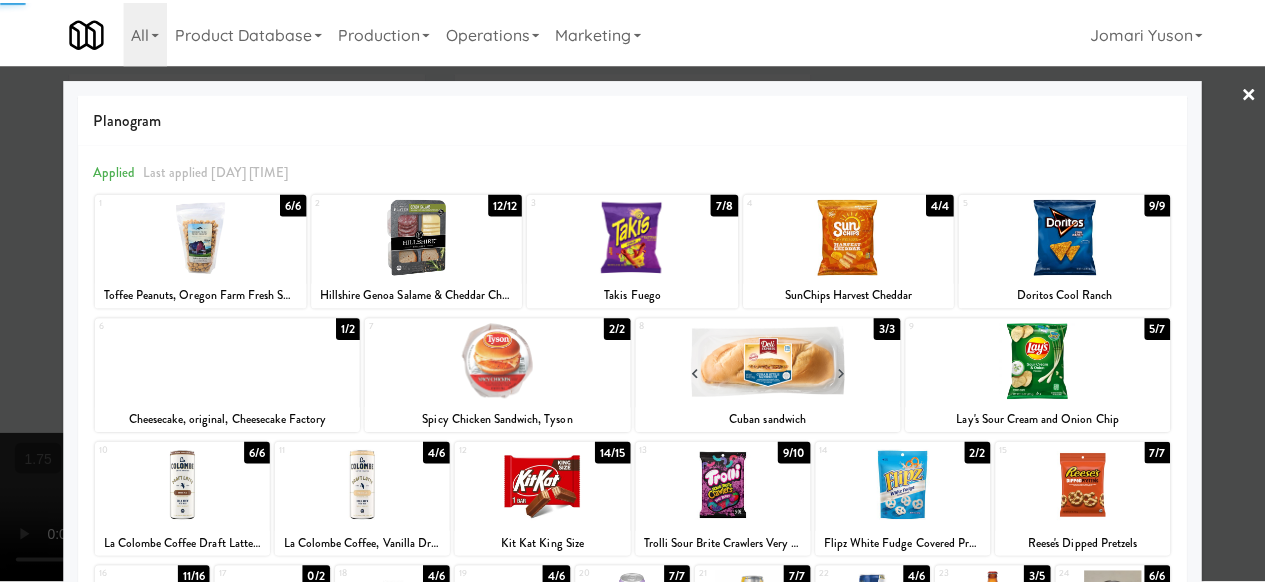 scroll, scrollTop: 0, scrollLeft: 0, axis: both 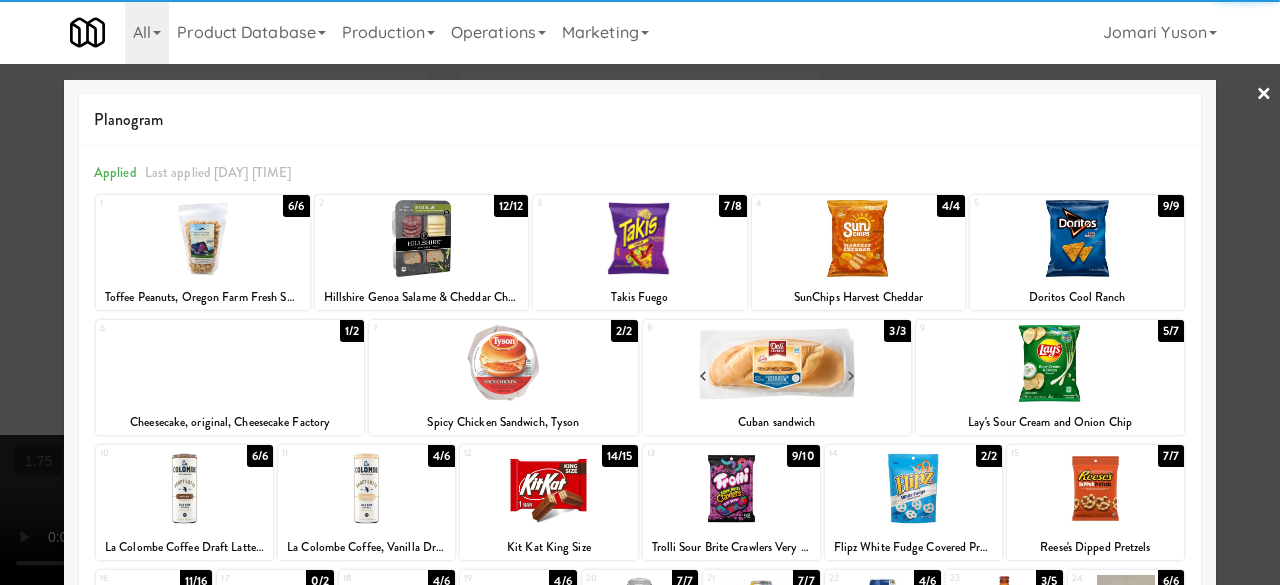 click at bounding box center (640, 238) 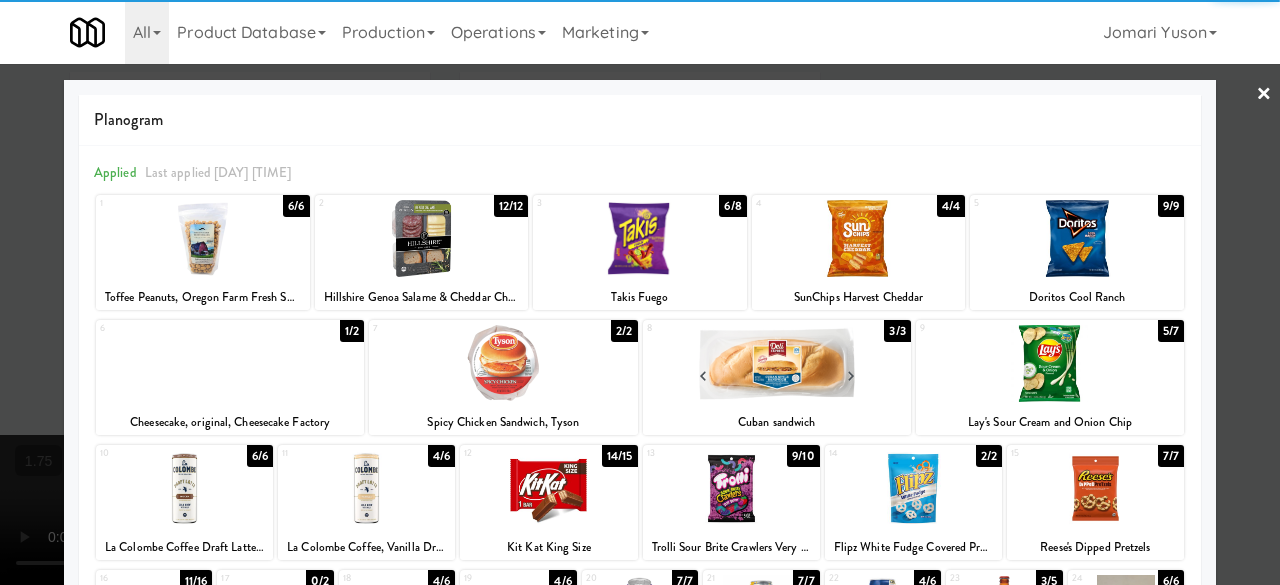 click on "×" at bounding box center (1264, 95) 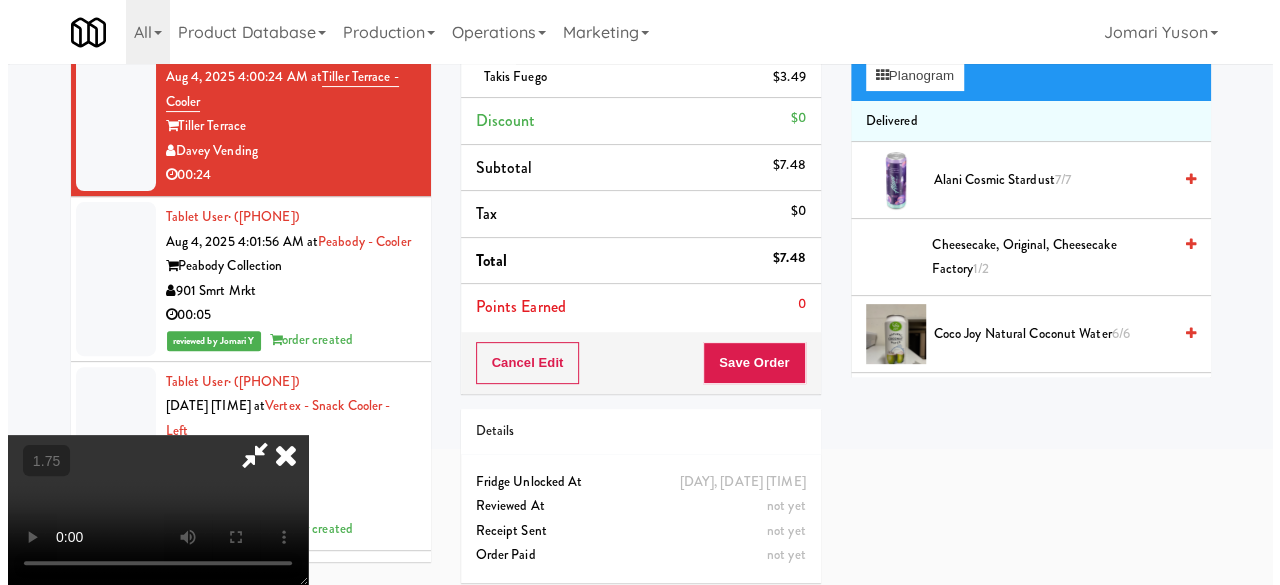 scroll, scrollTop: 74, scrollLeft: 0, axis: vertical 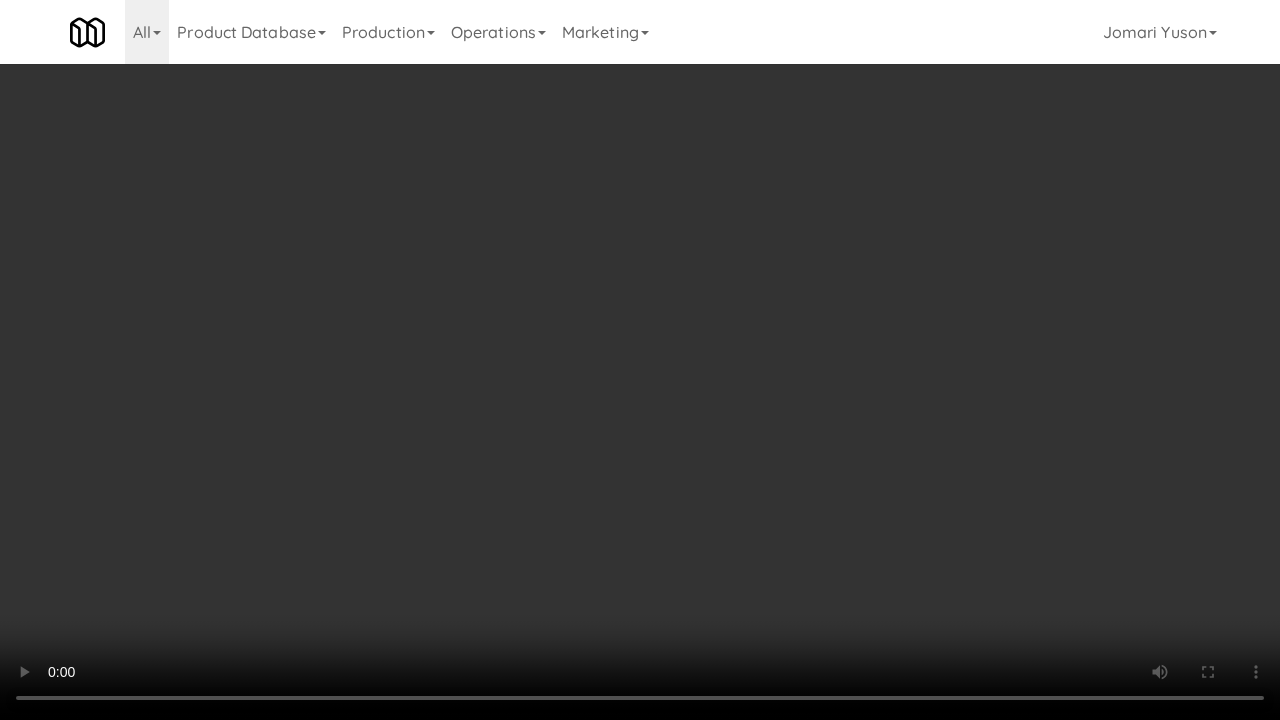 click at bounding box center (640, 360) 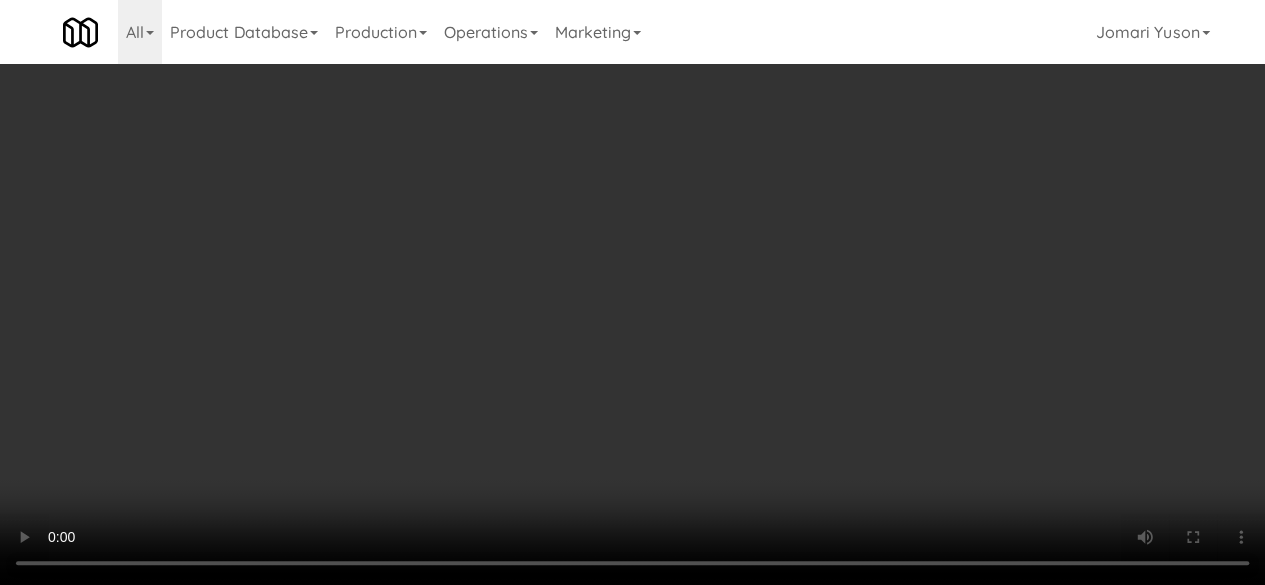click at bounding box center [632, 292] 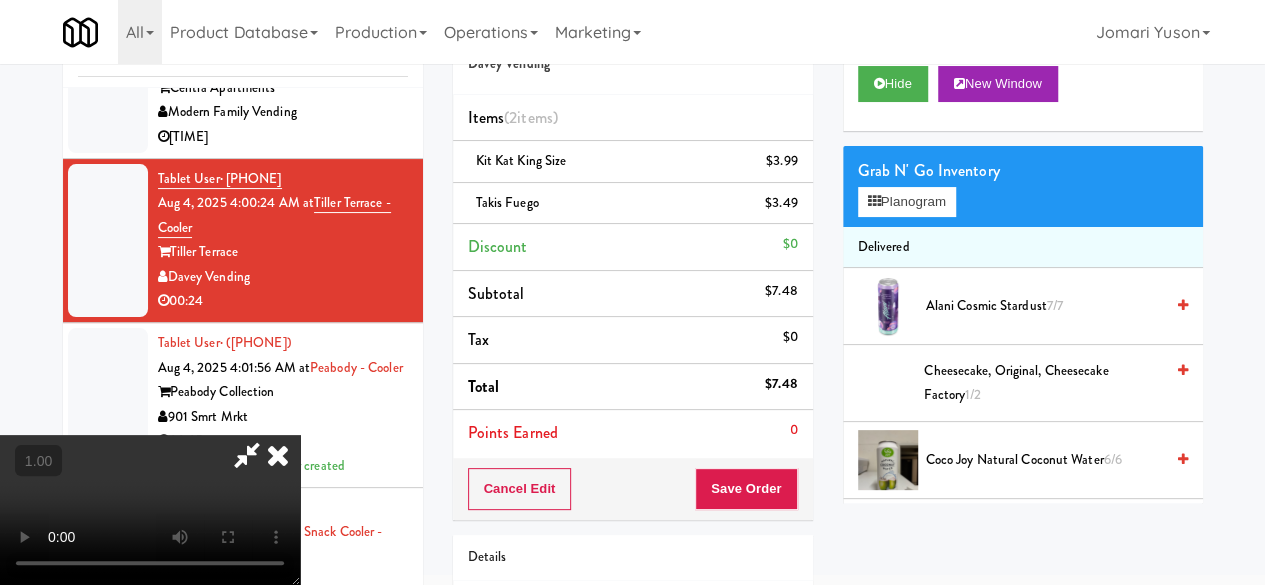 click at bounding box center (150, 510) 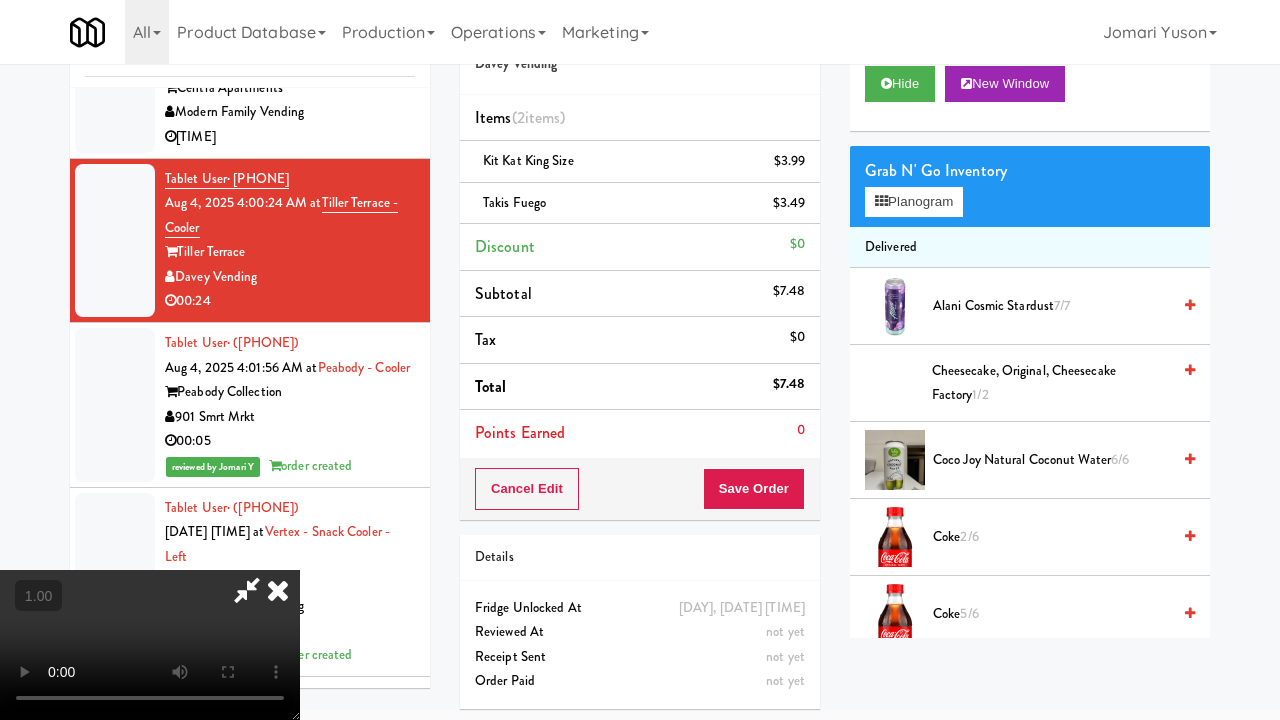 click at bounding box center [150, 645] 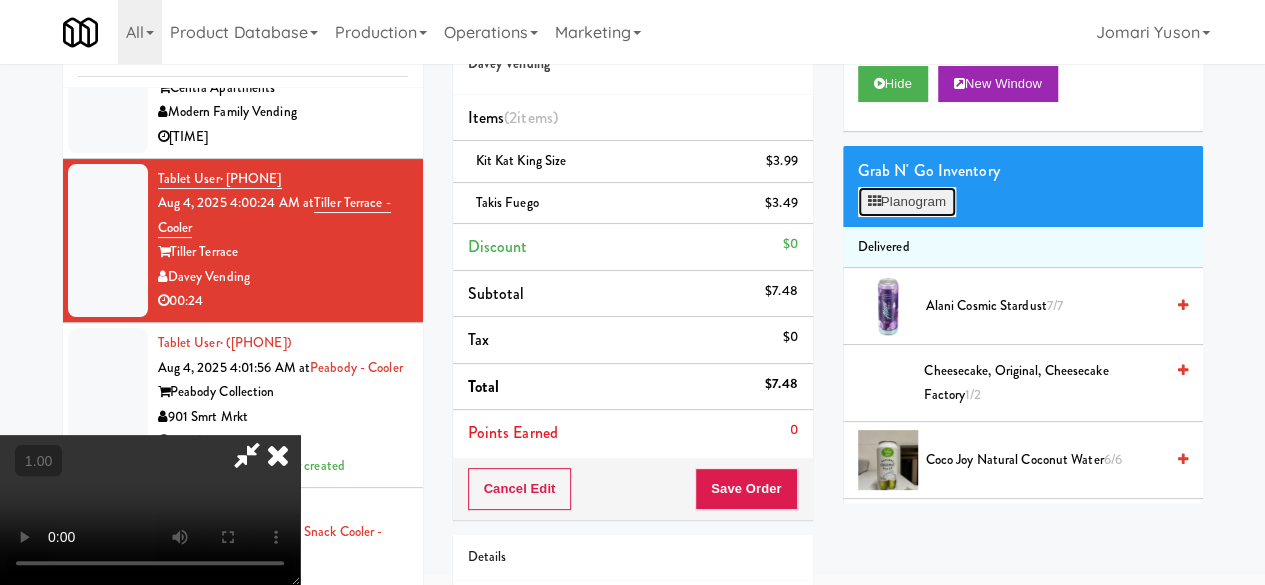 click on "Planogram" at bounding box center (907, 202) 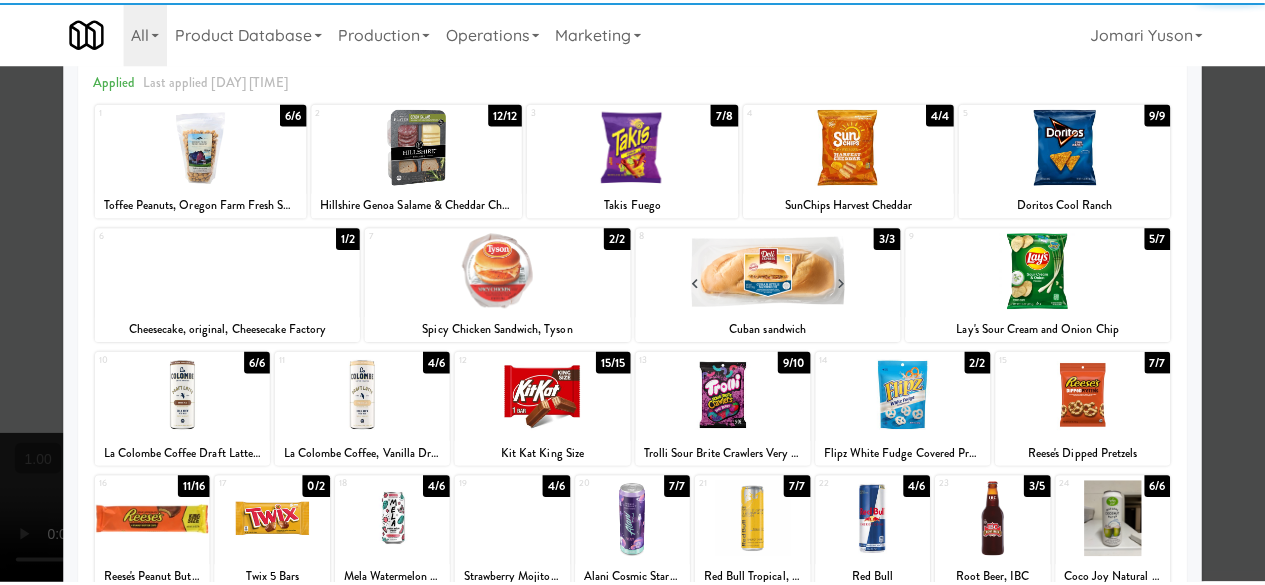 scroll, scrollTop: 0, scrollLeft: 0, axis: both 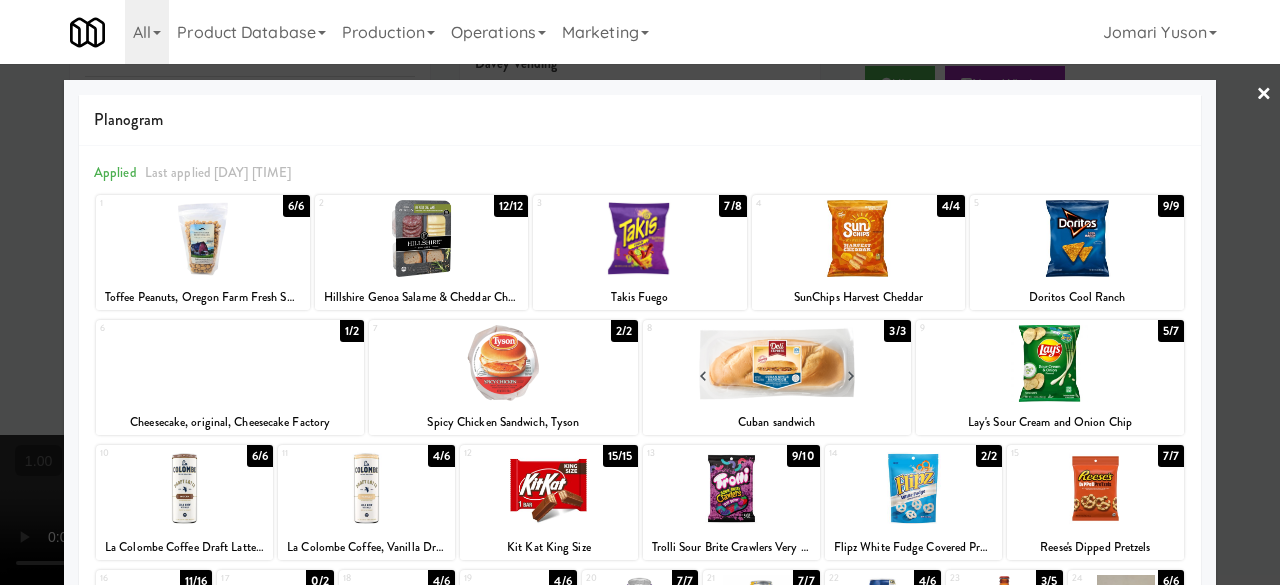 click at bounding box center [640, 292] 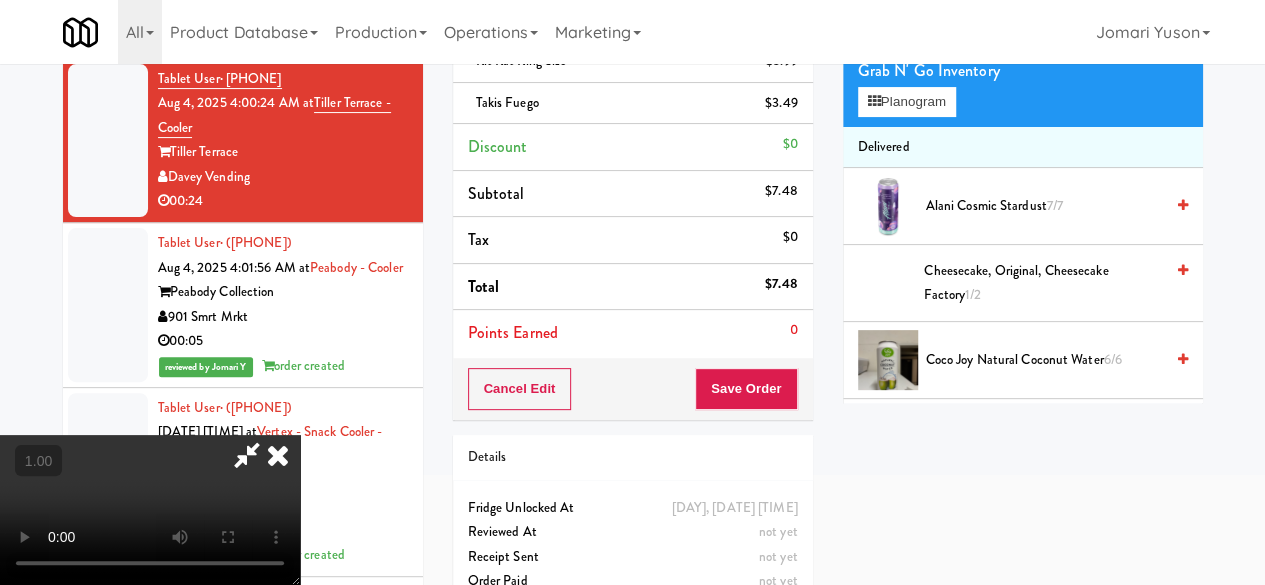 scroll, scrollTop: 74, scrollLeft: 0, axis: vertical 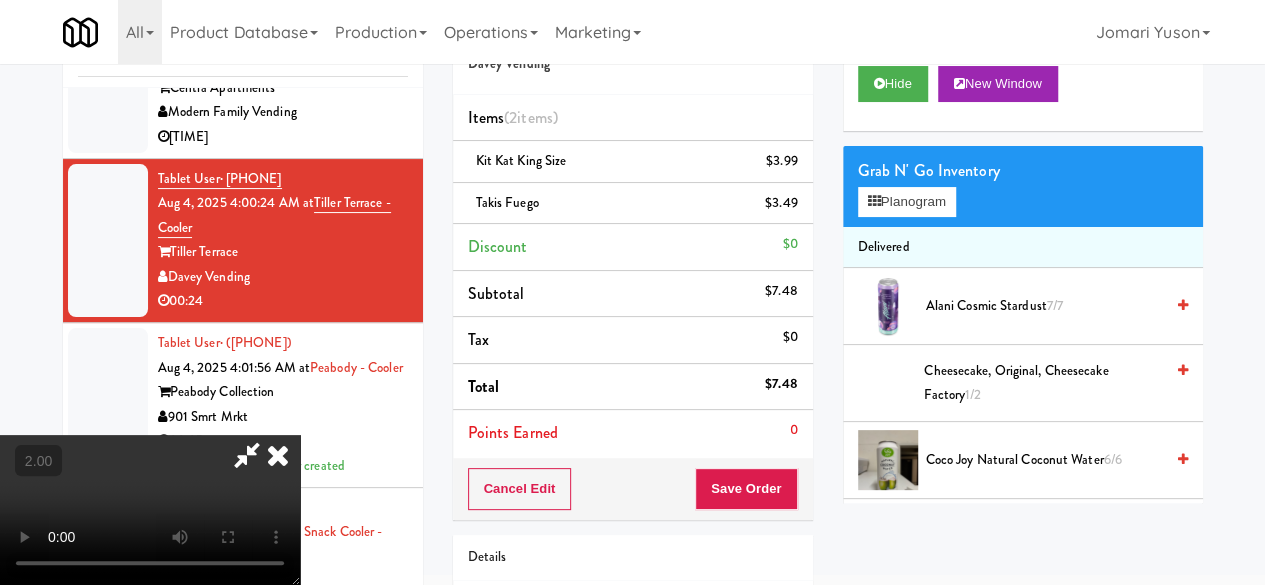 drag, startPoint x: 743, startPoint y: 185, endPoint x: 750, endPoint y: 303, distance: 118.20744 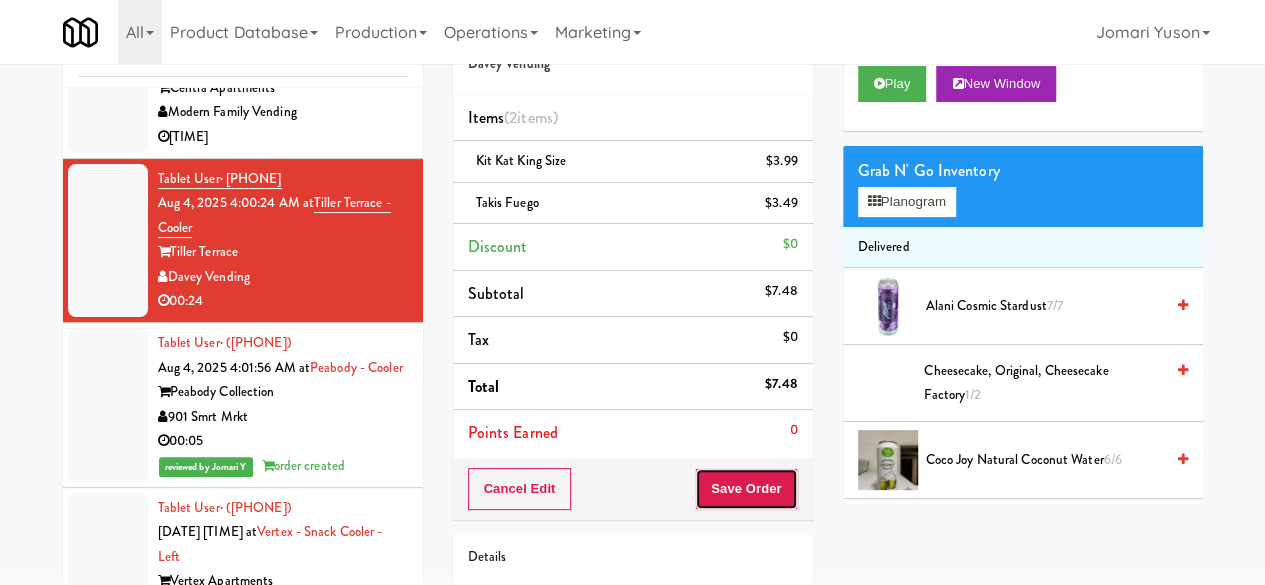 click on "Save Order" at bounding box center (746, 489) 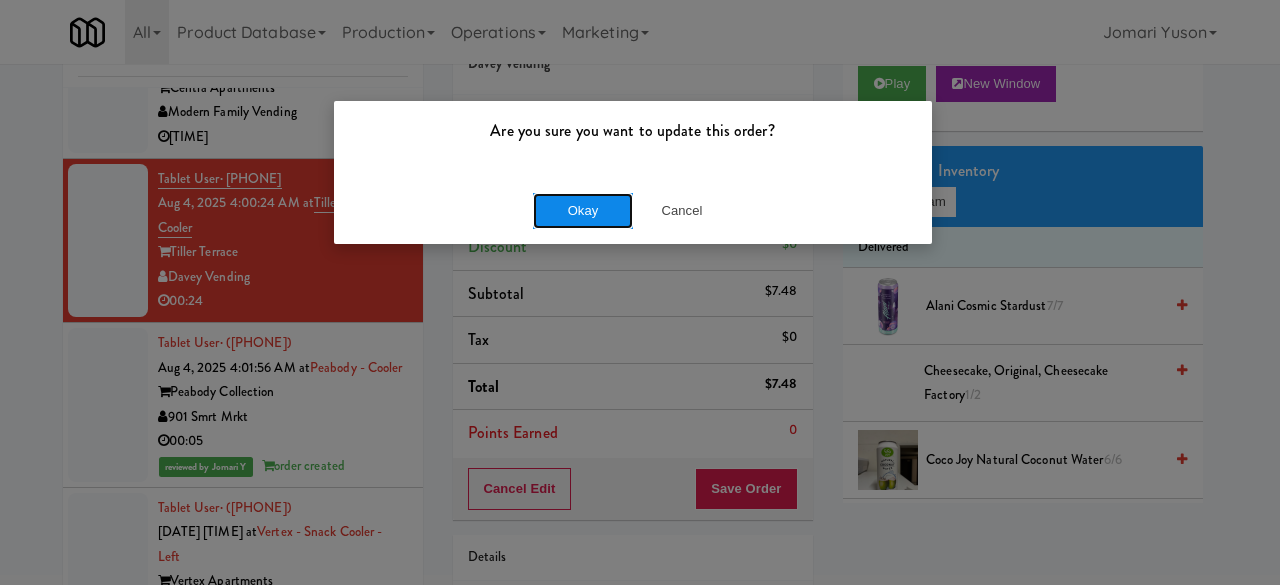 click on "Okay" at bounding box center (583, 211) 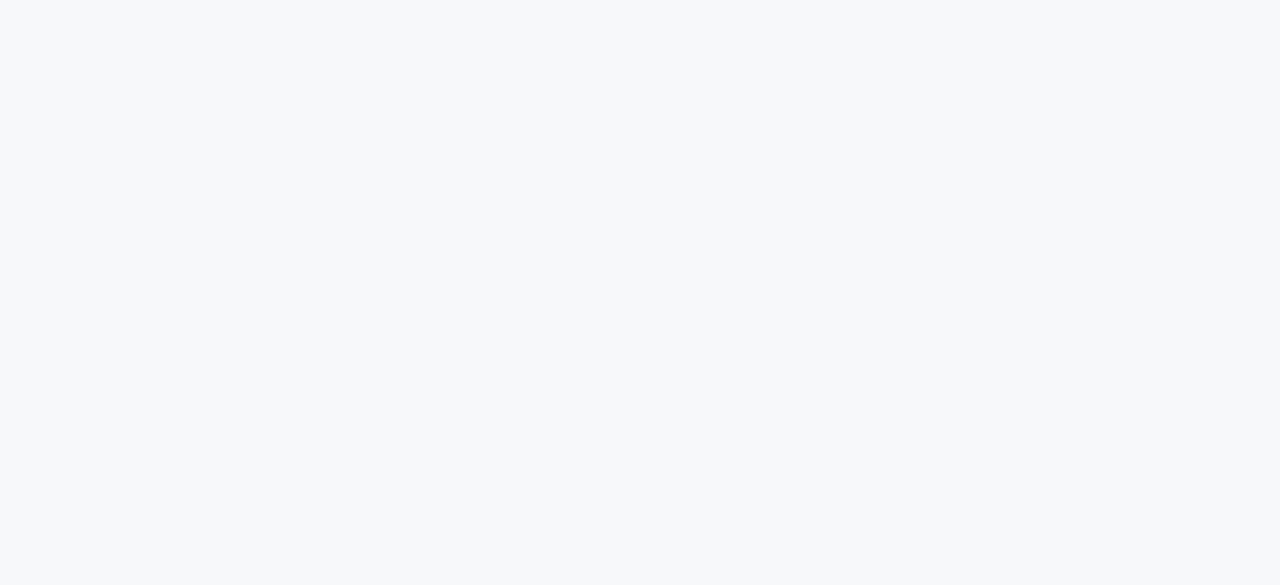 scroll, scrollTop: 0, scrollLeft: 0, axis: both 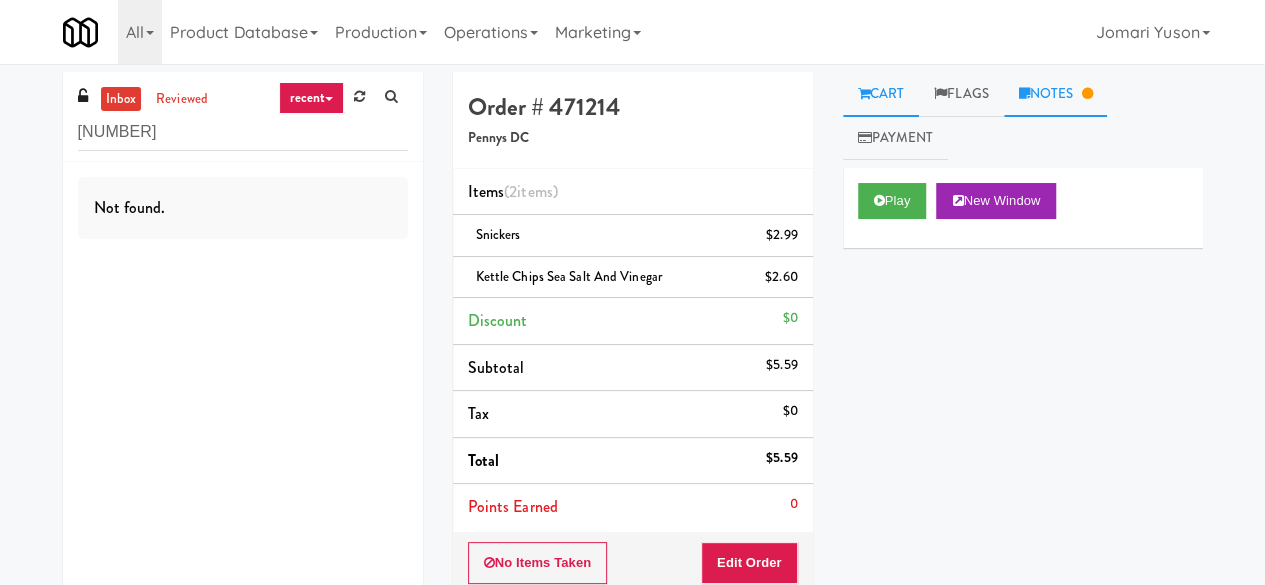 click on "Notes" at bounding box center (1056, 94) 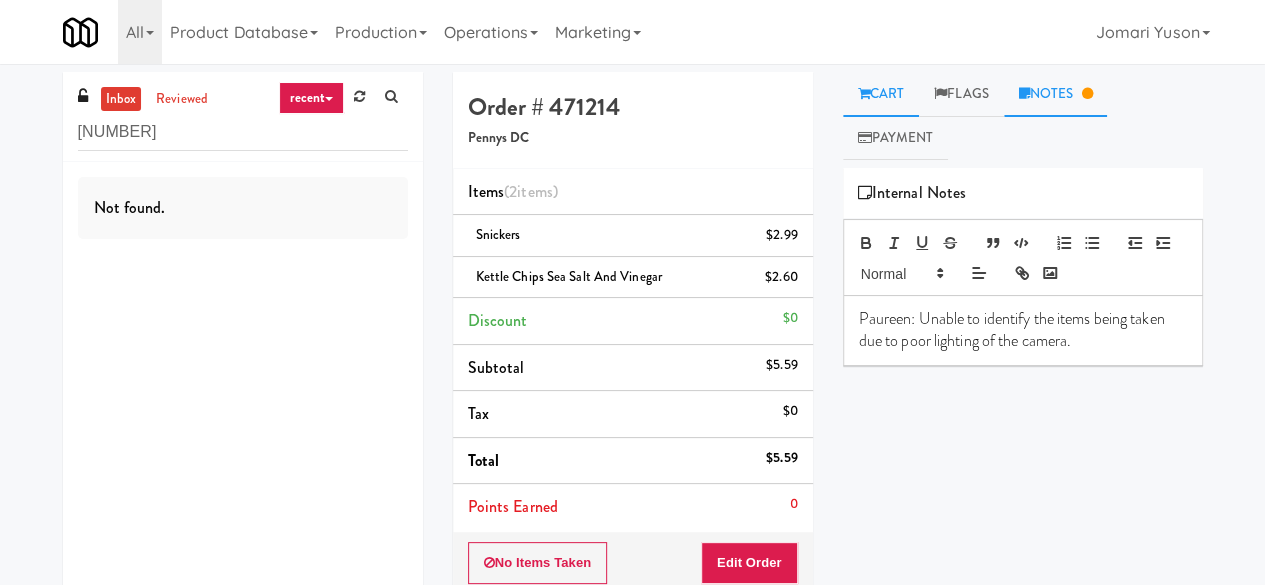 click on "Cart" at bounding box center (881, 94) 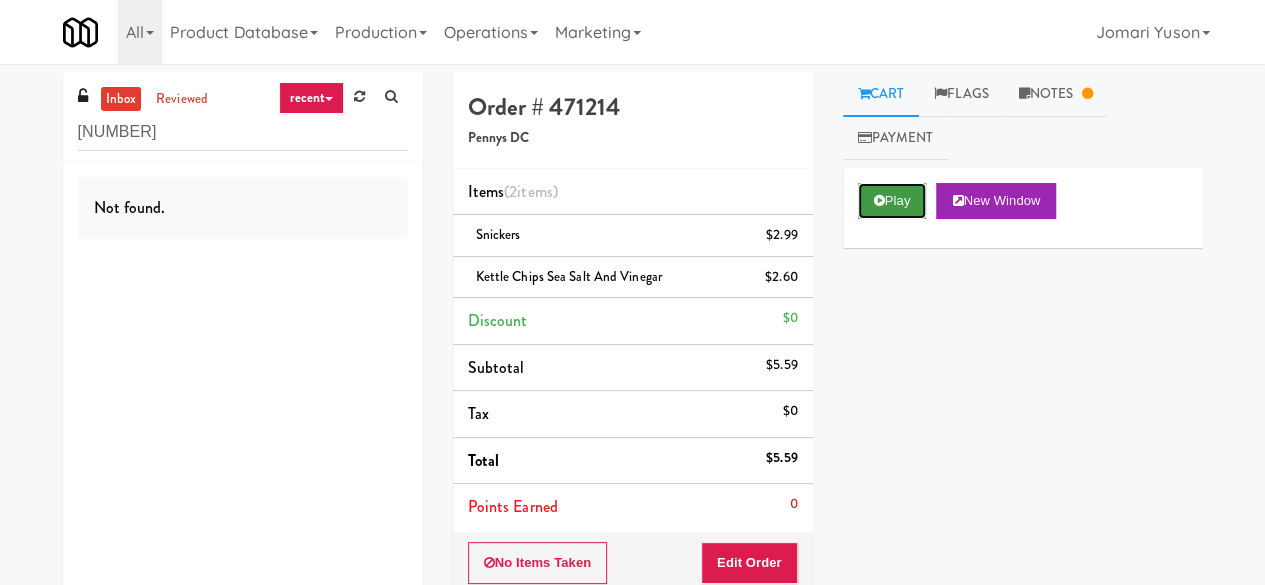 click on "Play" at bounding box center [892, 201] 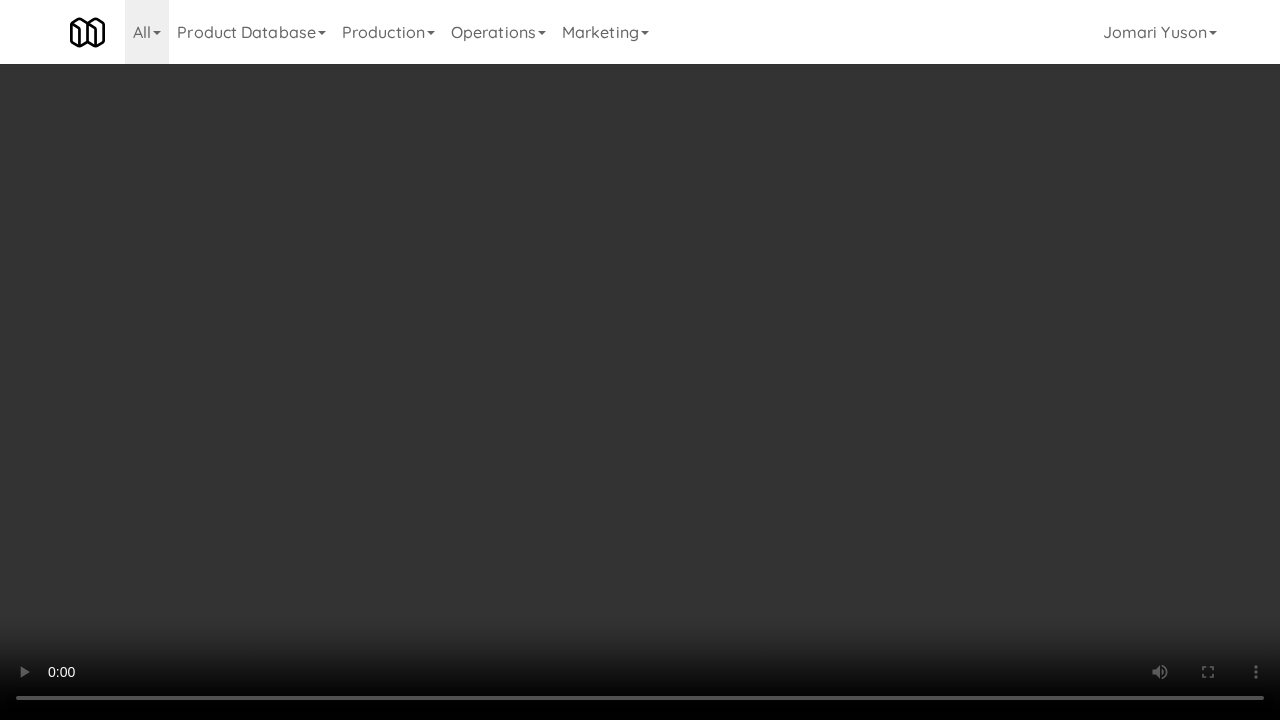 click at bounding box center [640, 360] 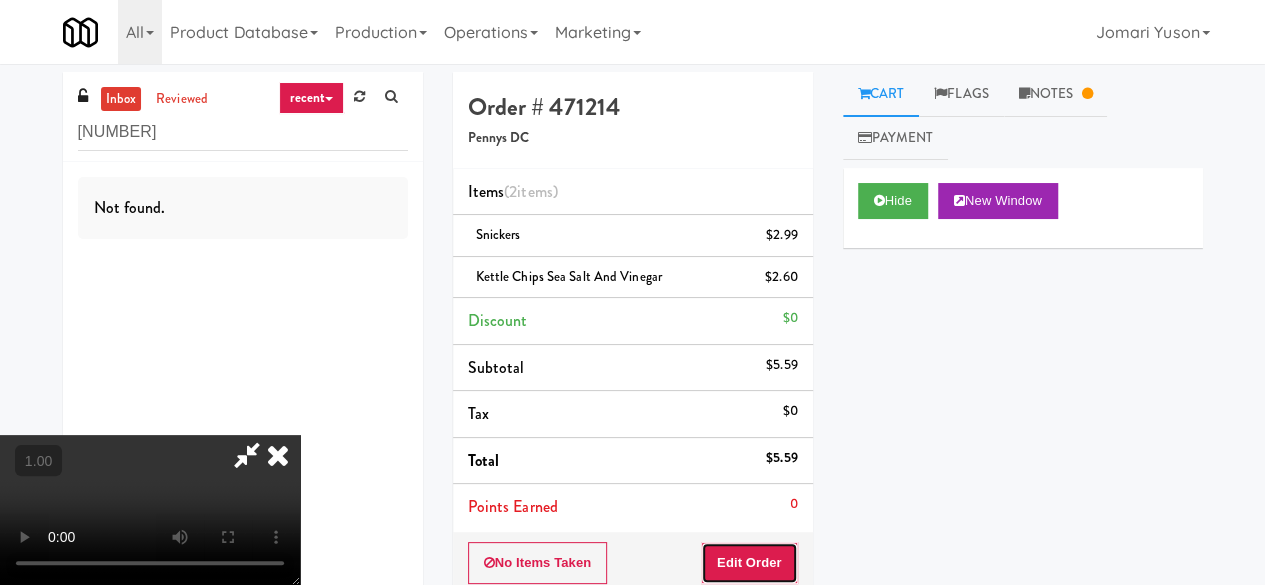 click on "Edit Order" at bounding box center [749, 563] 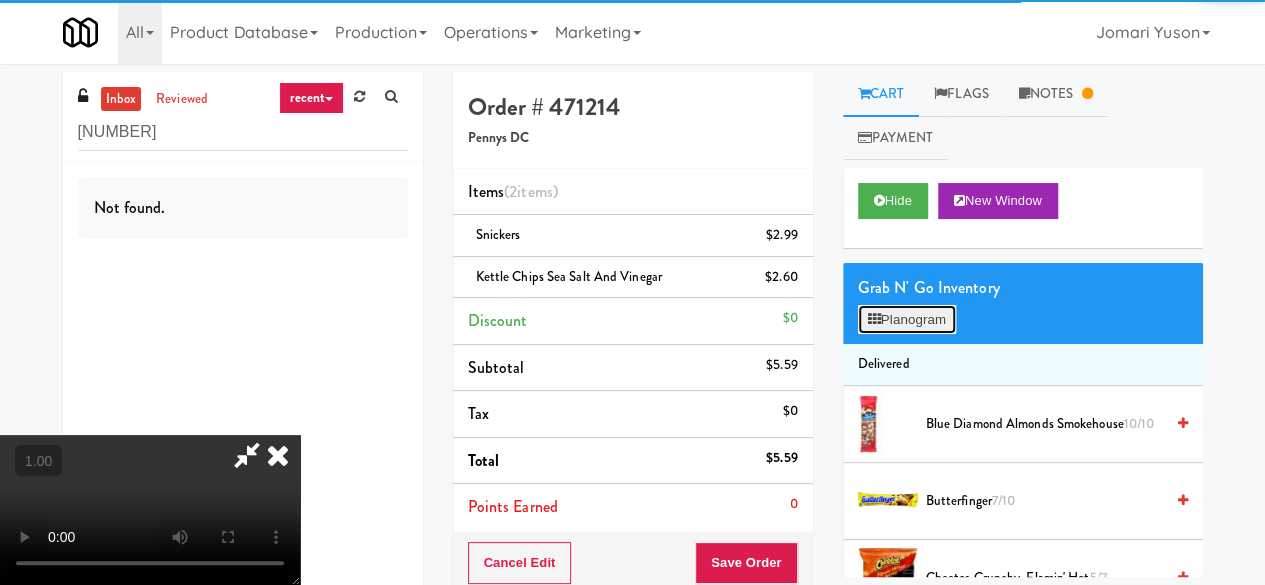 click on "Planogram" at bounding box center [907, 320] 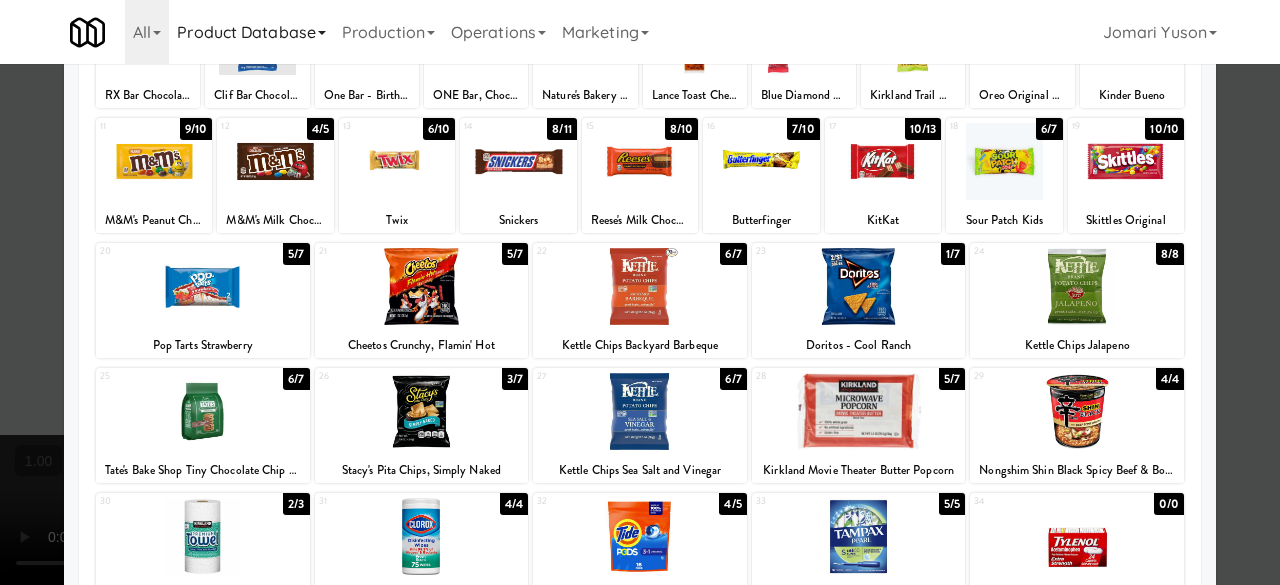 scroll, scrollTop: 0, scrollLeft: 0, axis: both 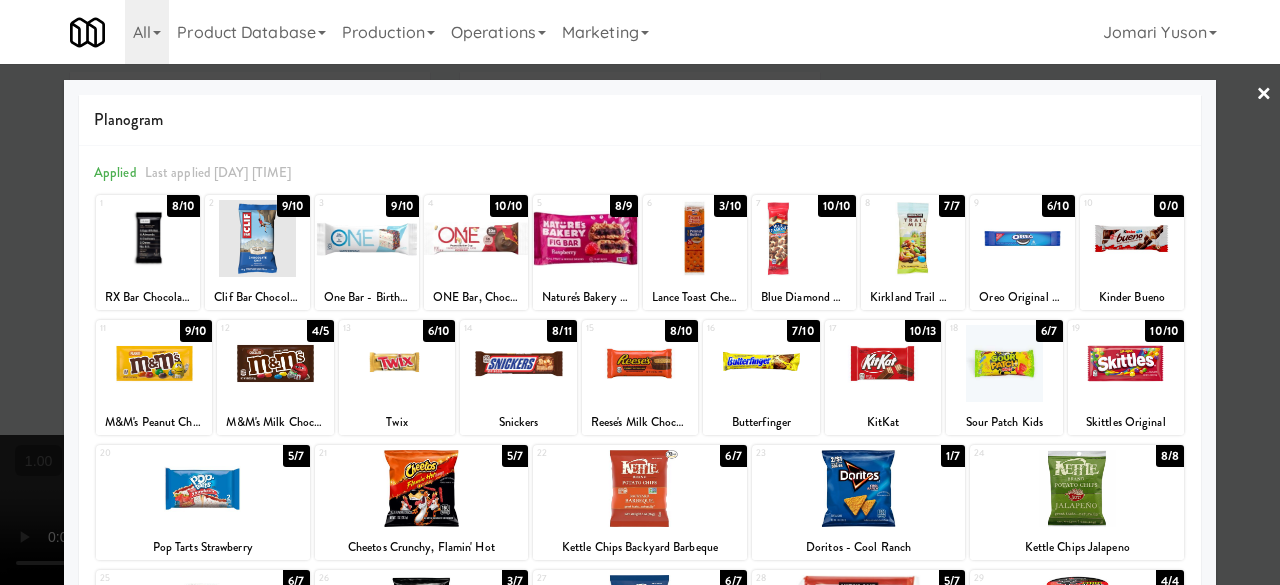 click at bounding box center [640, 292] 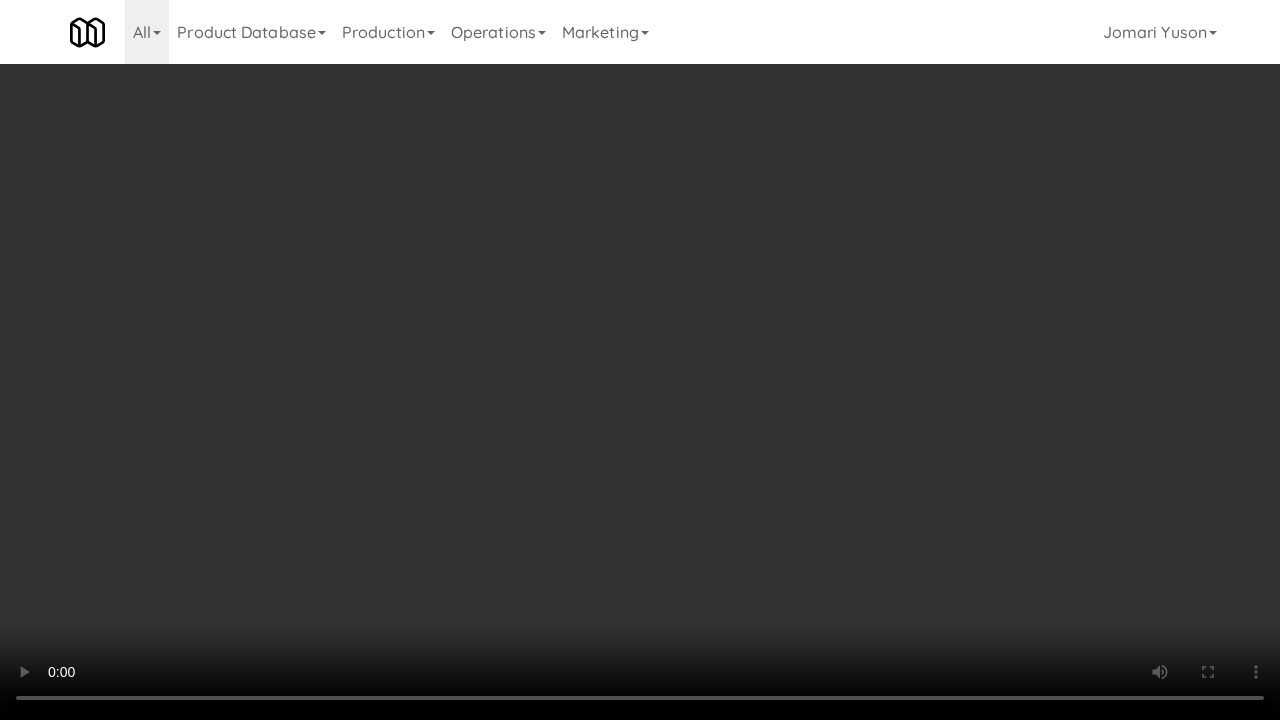 click at bounding box center [640, 360] 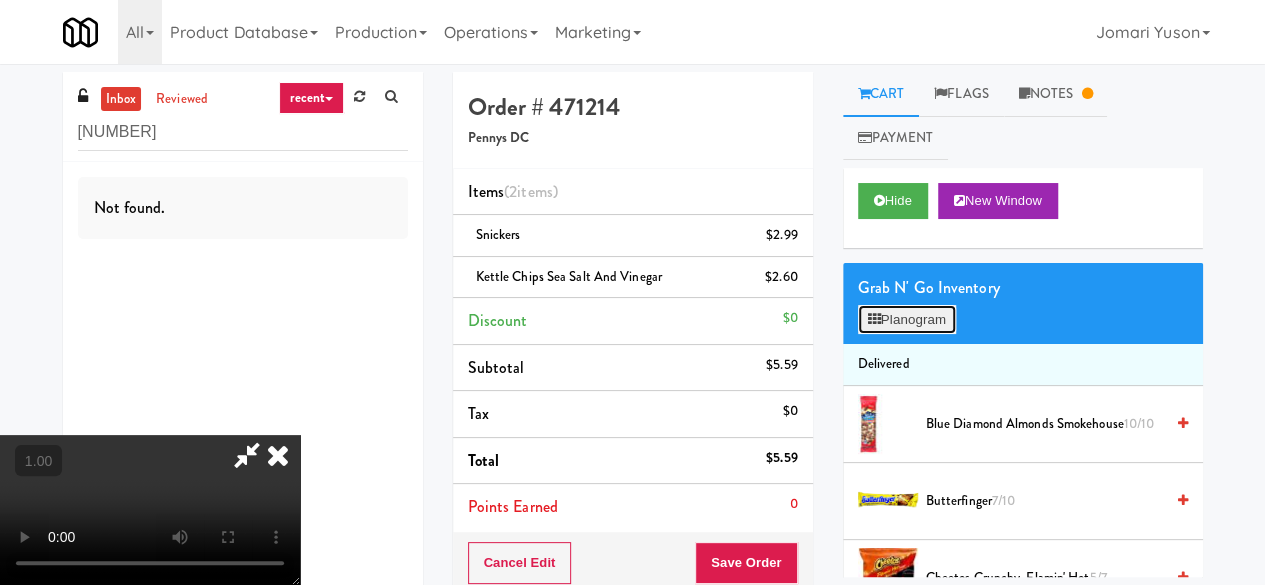 click on "Planogram" at bounding box center [907, 320] 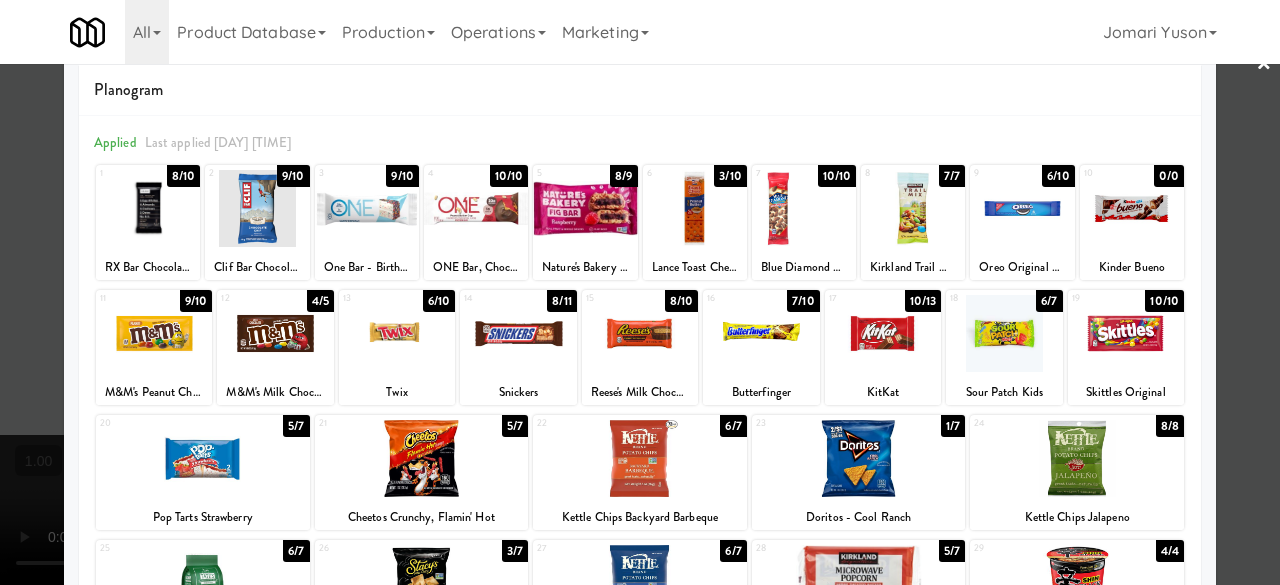 scroll, scrollTop: 0, scrollLeft: 0, axis: both 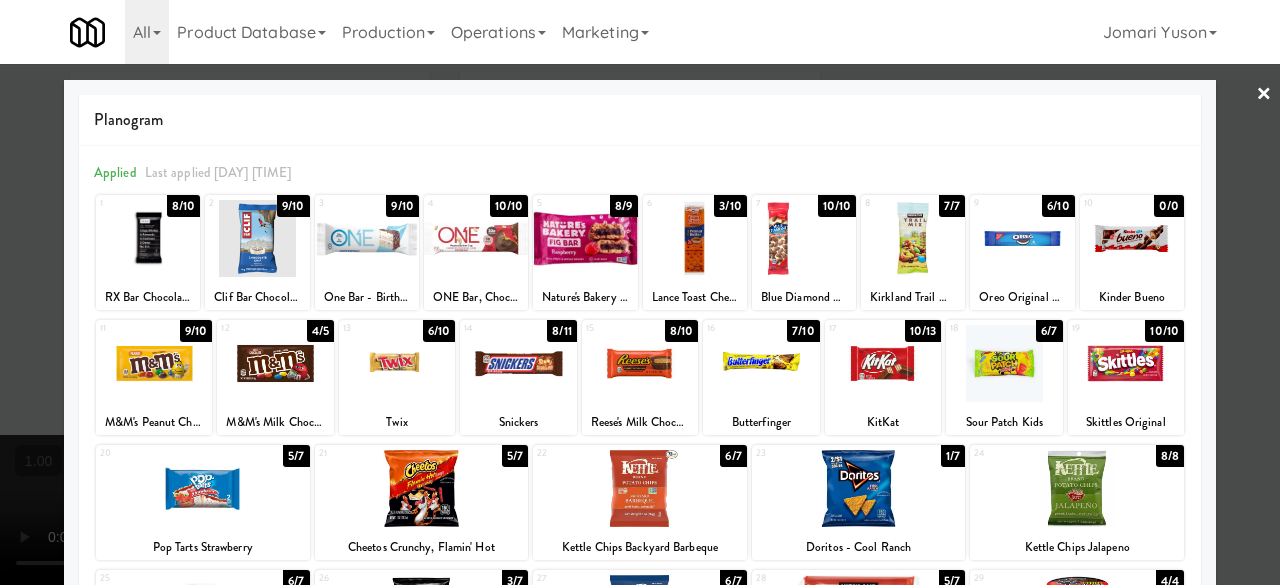 click at bounding box center (640, 292) 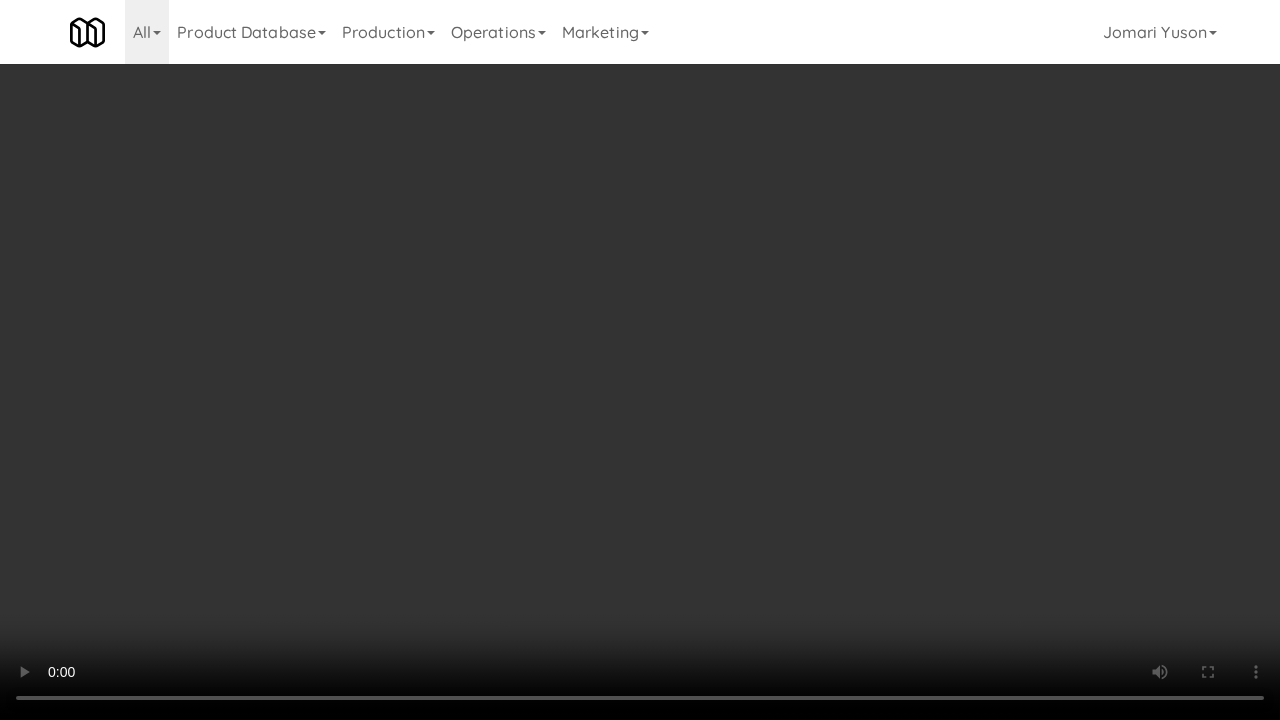 click at bounding box center (640, 360) 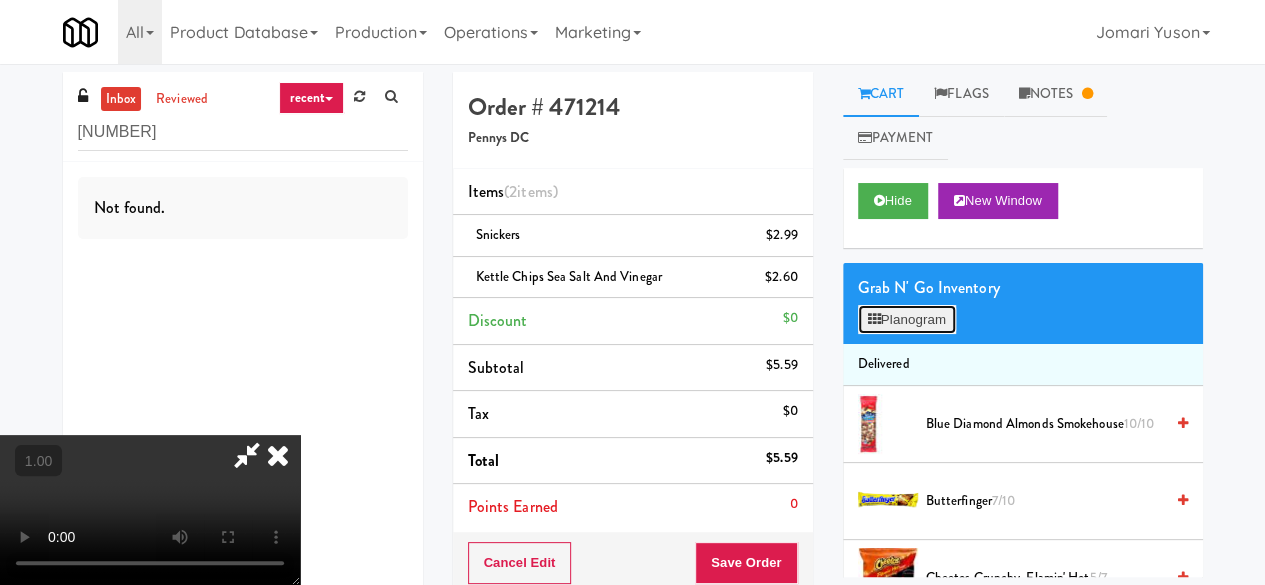 click on "Planogram" at bounding box center (907, 320) 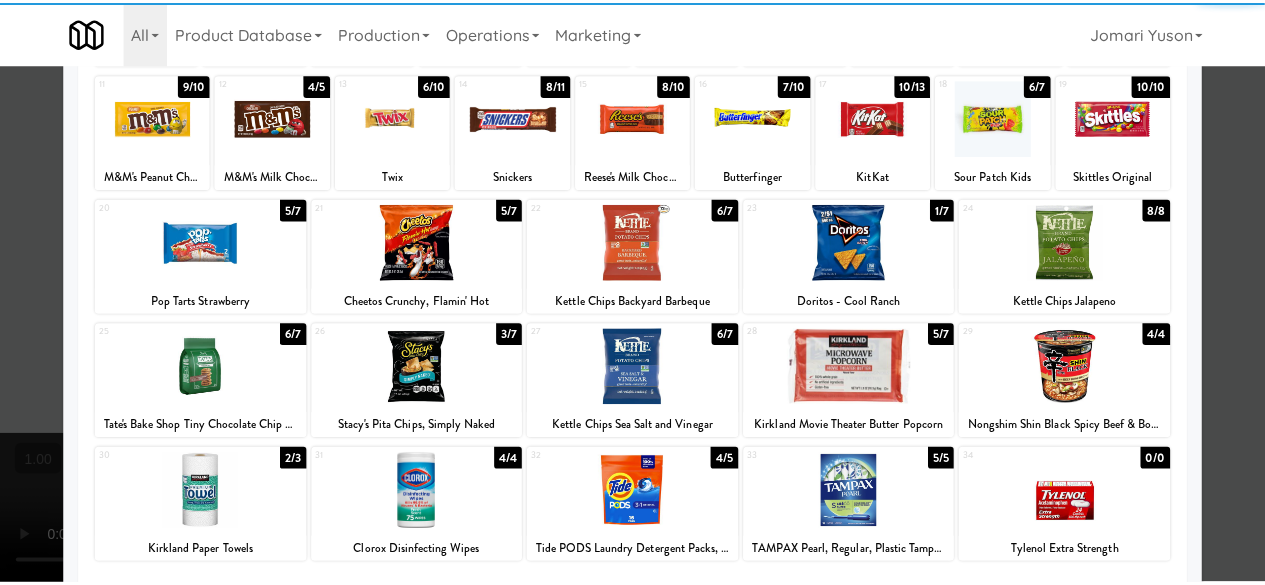 scroll, scrollTop: 300, scrollLeft: 0, axis: vertical 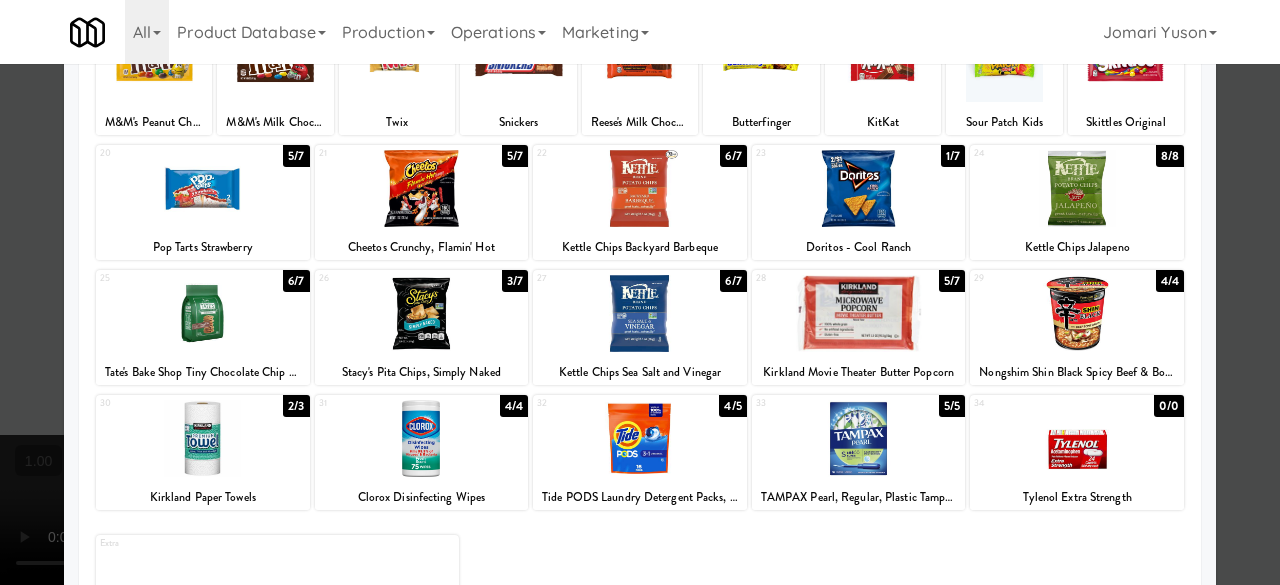 click at bounding box center [640, 292] 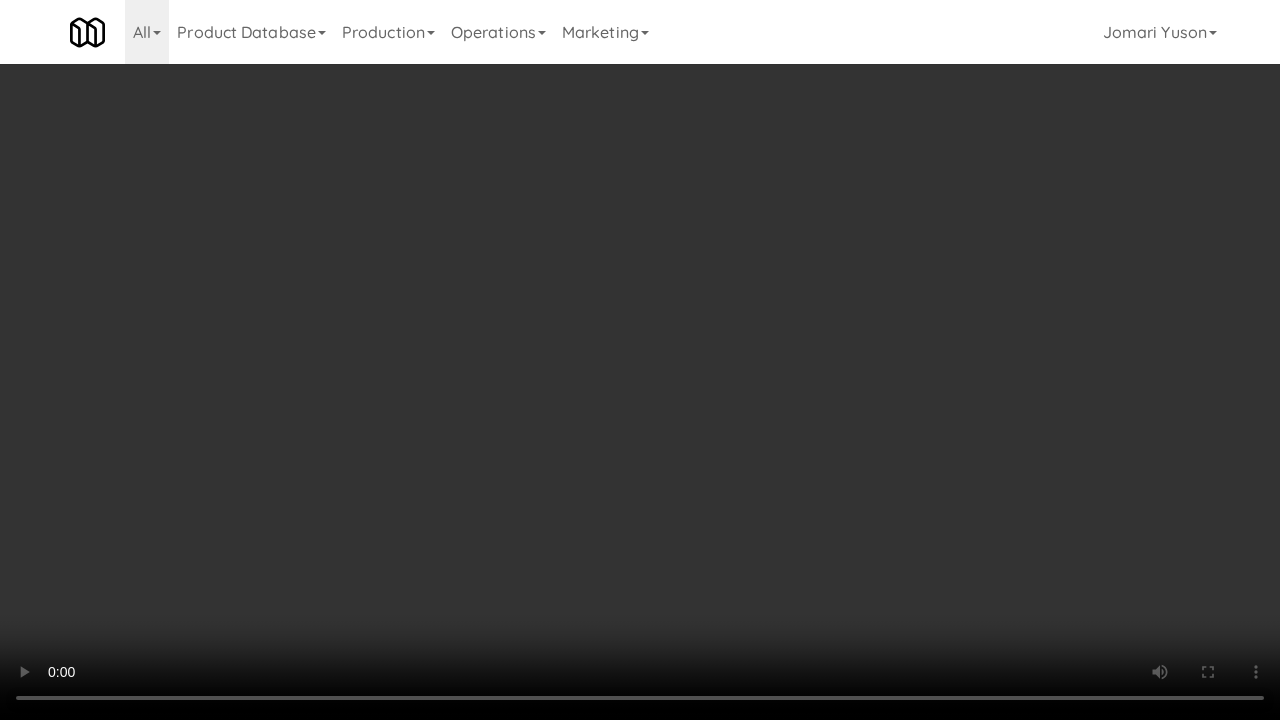 click at bounding box center [640, 360] 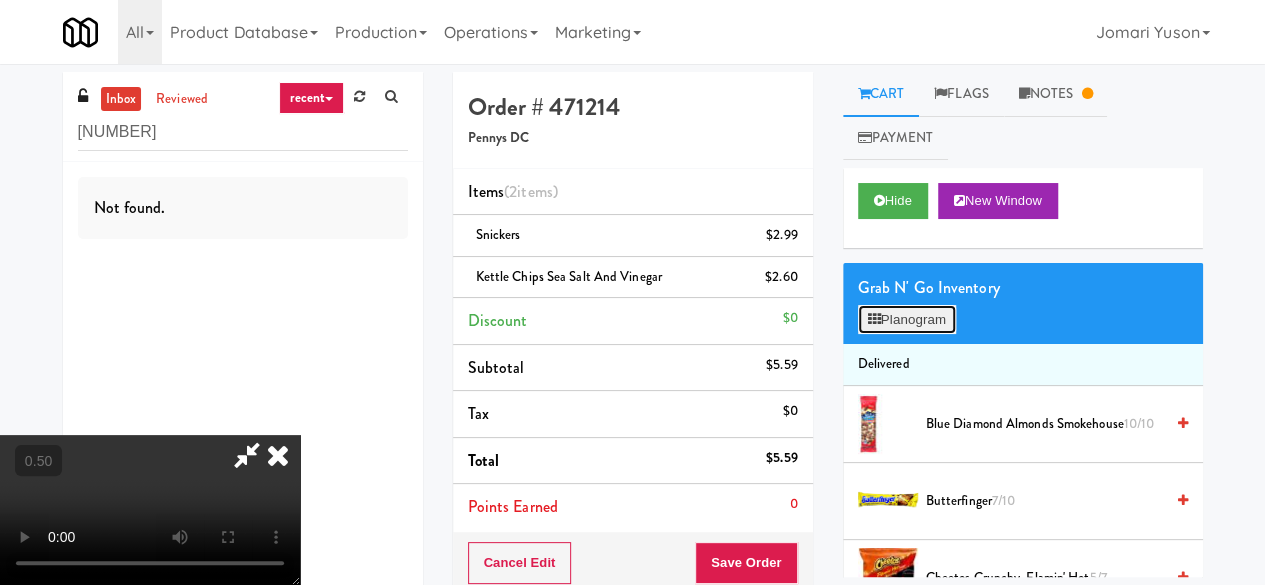 click on "Planogram" at bounding box center (907, 320) 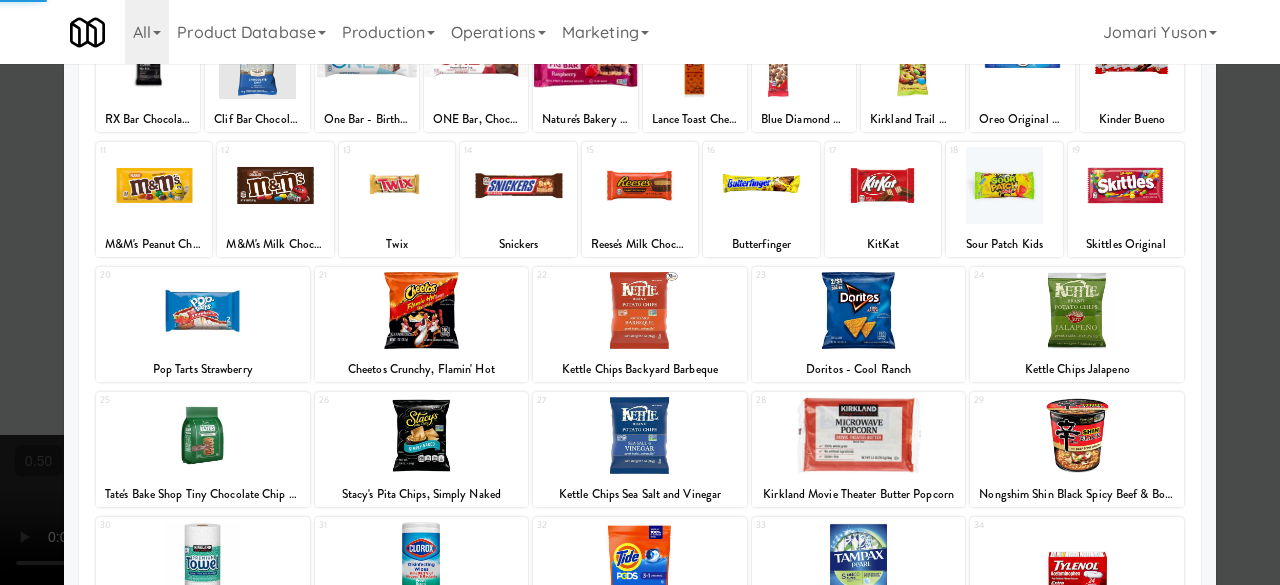 scroll, scrollTop: 300, scrollLeft: 0, axis: vertical 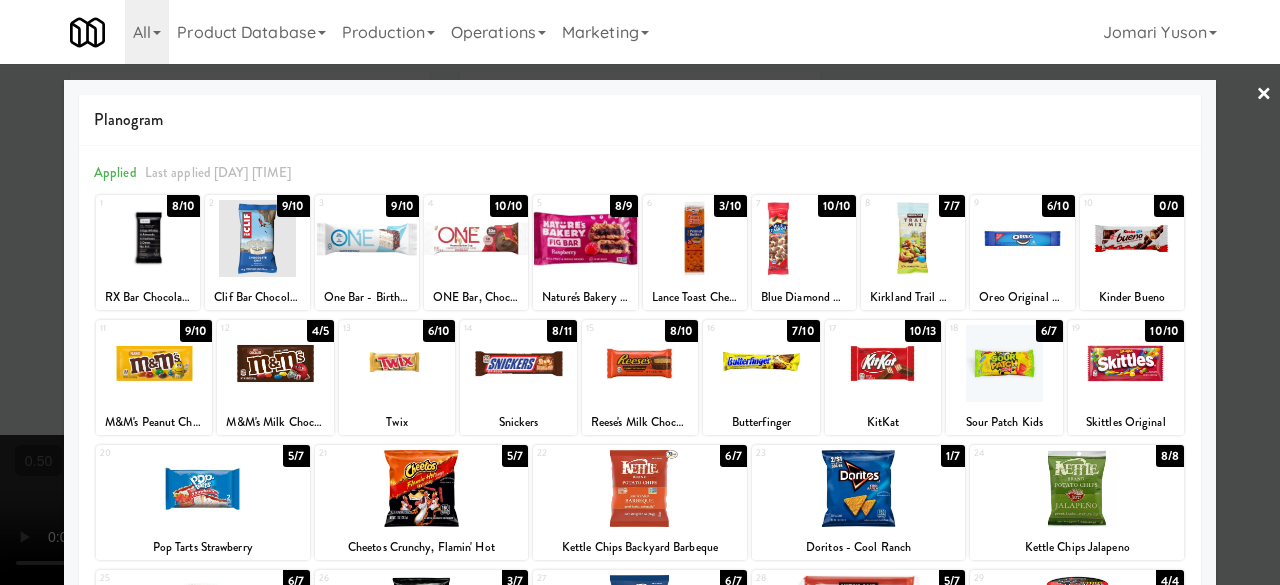 click on "×" at bounding box center (1264, 95) 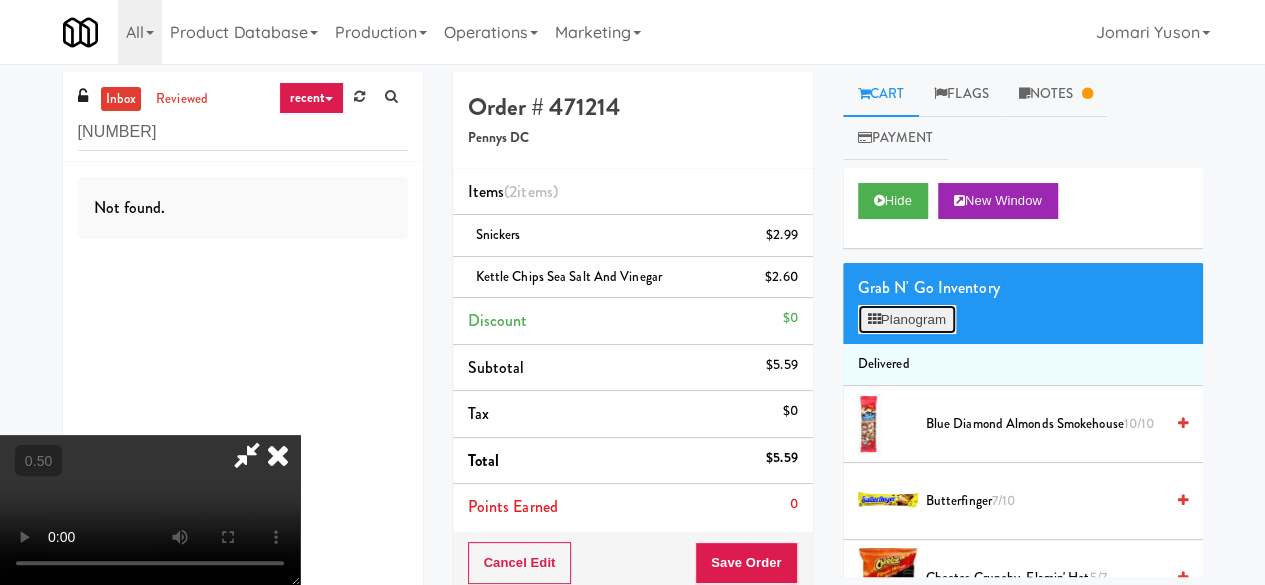 click on "Planogram" at bounding box center (907, 320) 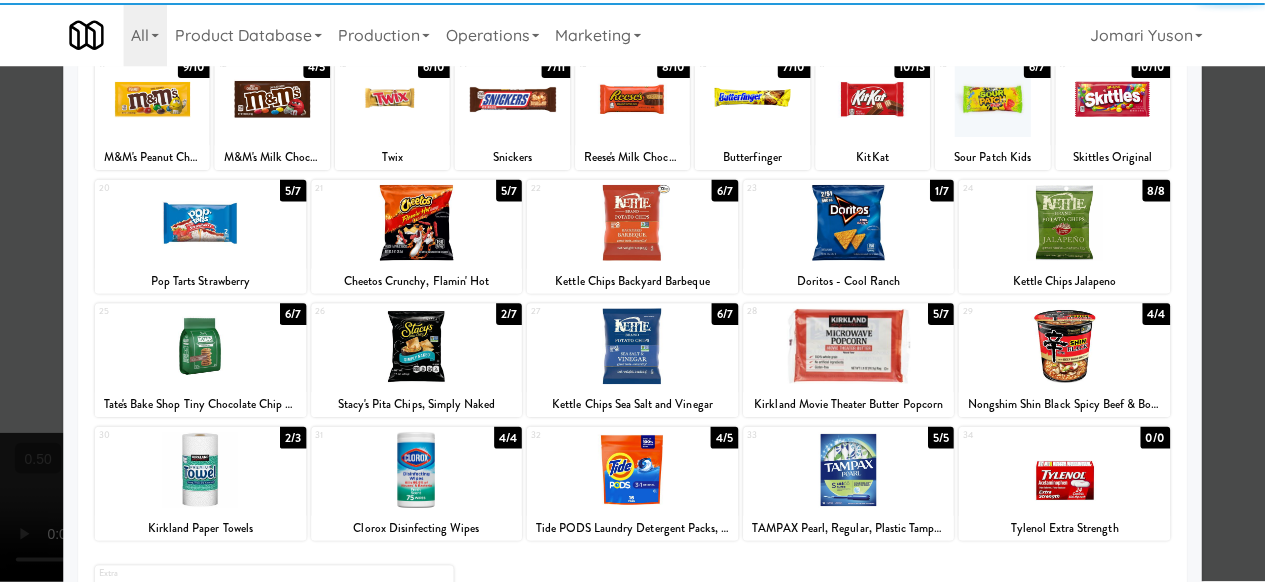 scroll, scrollTop: 396, scrollLeft: 0, axis: vertical 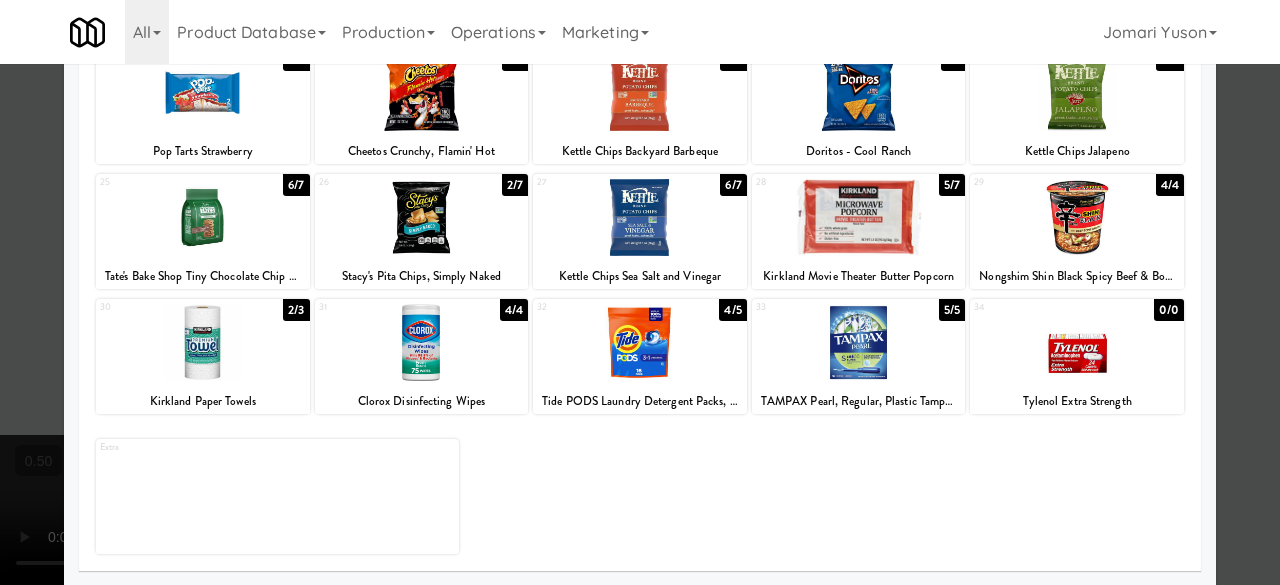 type 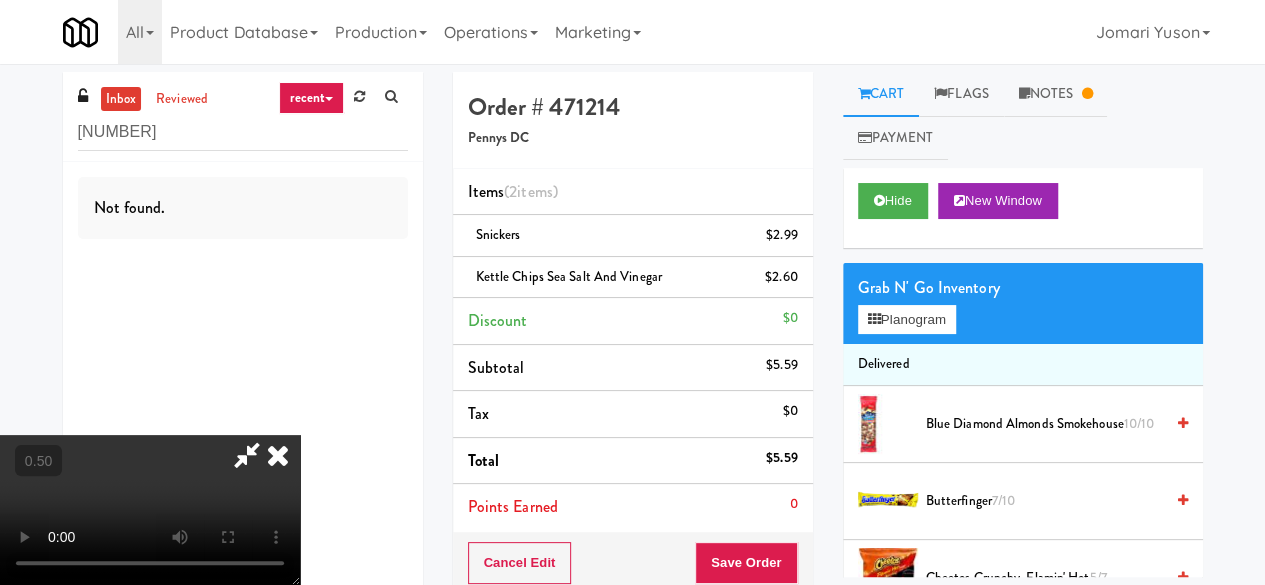 click at bounding box center (278, 455) 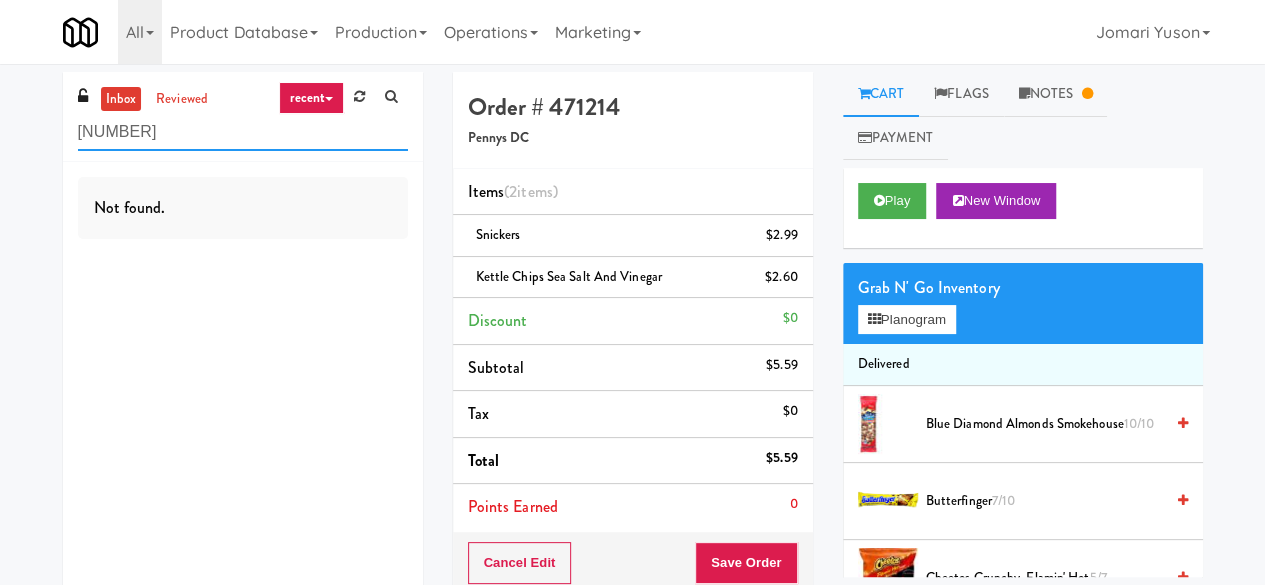 click on "843717" at bounding box center [243, 132] 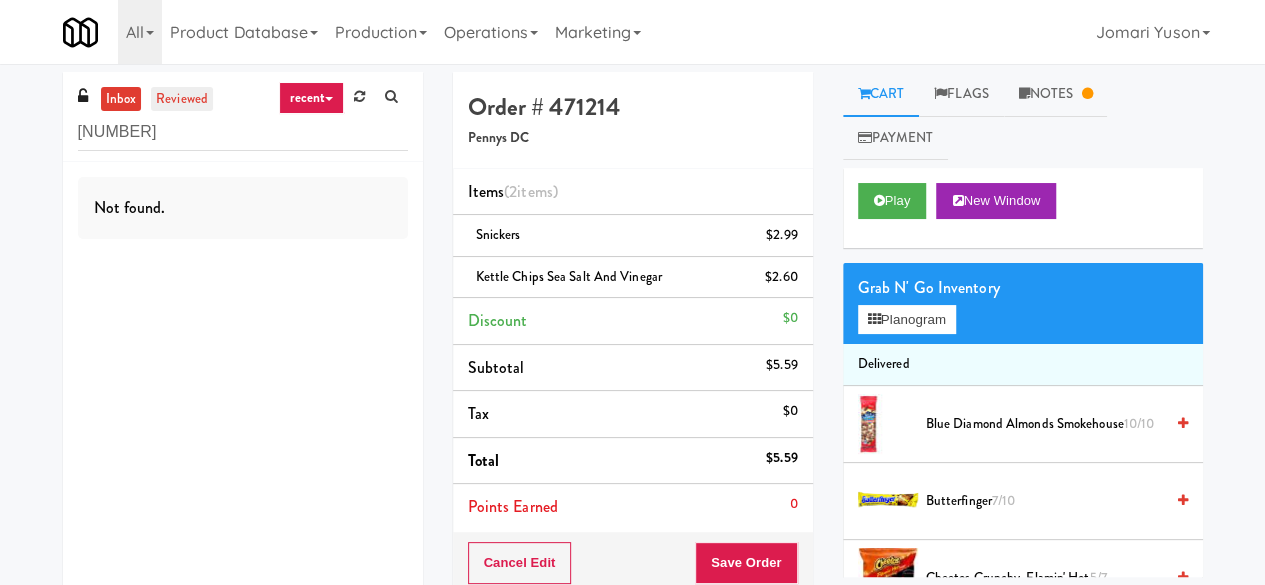 click on "reviewed" at bounding box center [182, 99] 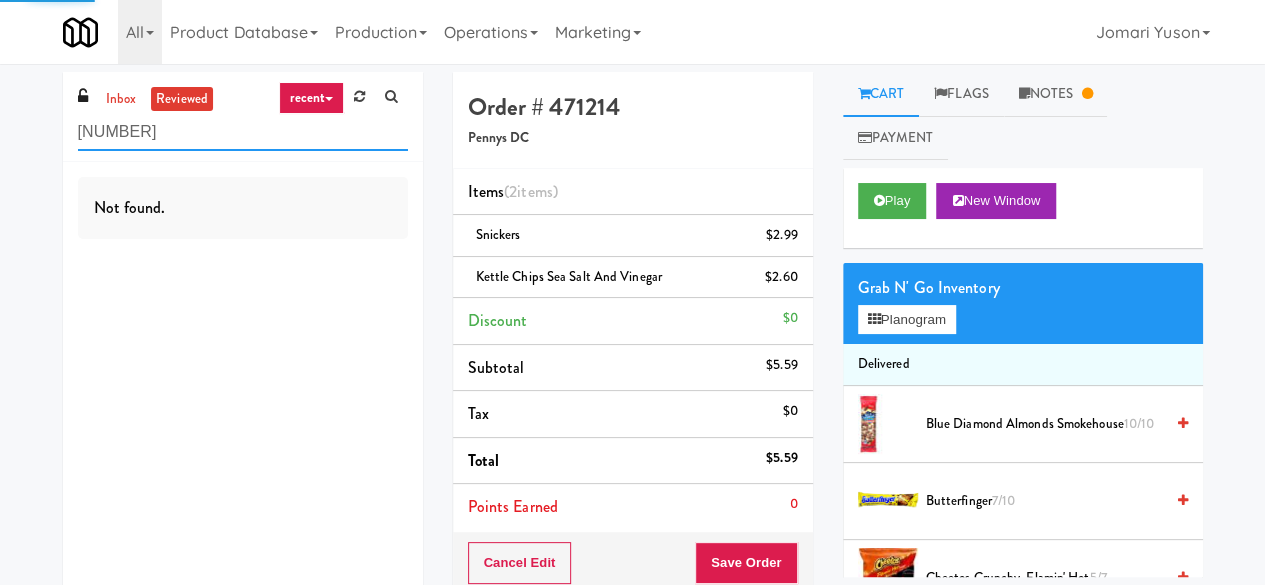 click on "843717" at bounding box center [243, 132] 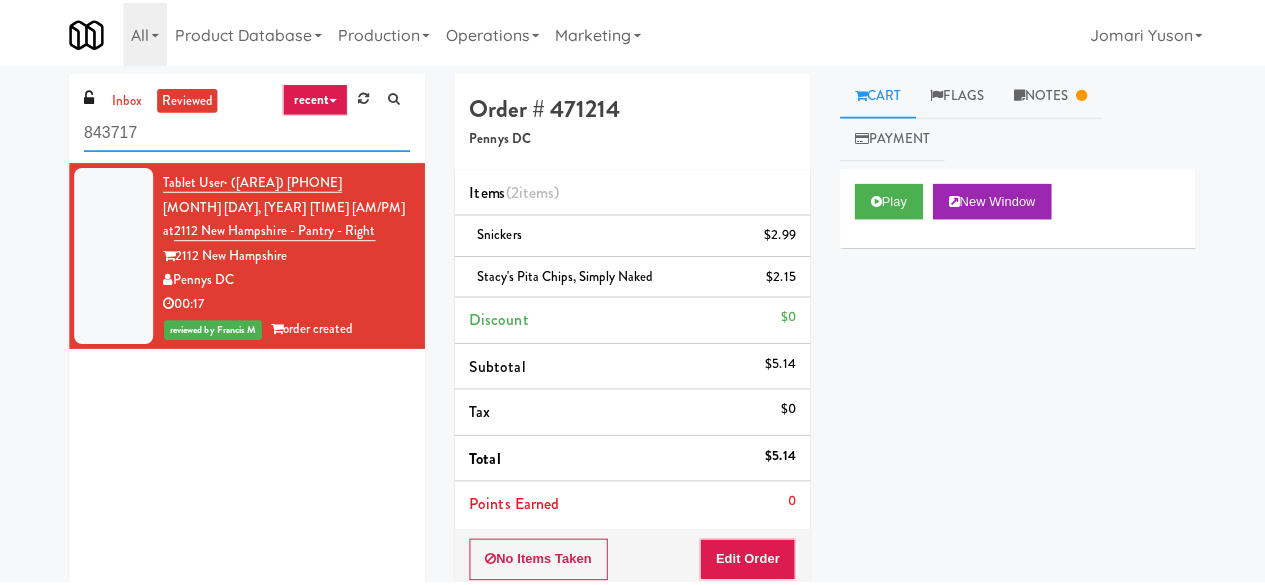 scroll, scrollTop: 0, scrollLeft: 0, axis: both 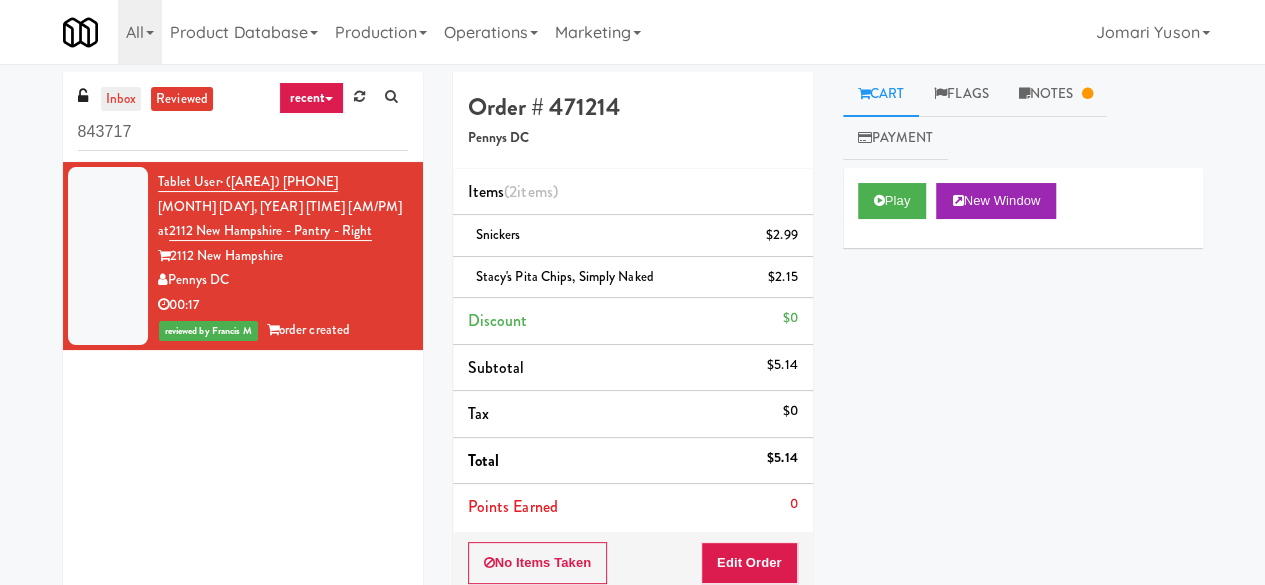 click on "inbox" at bounding box center [121, 99] 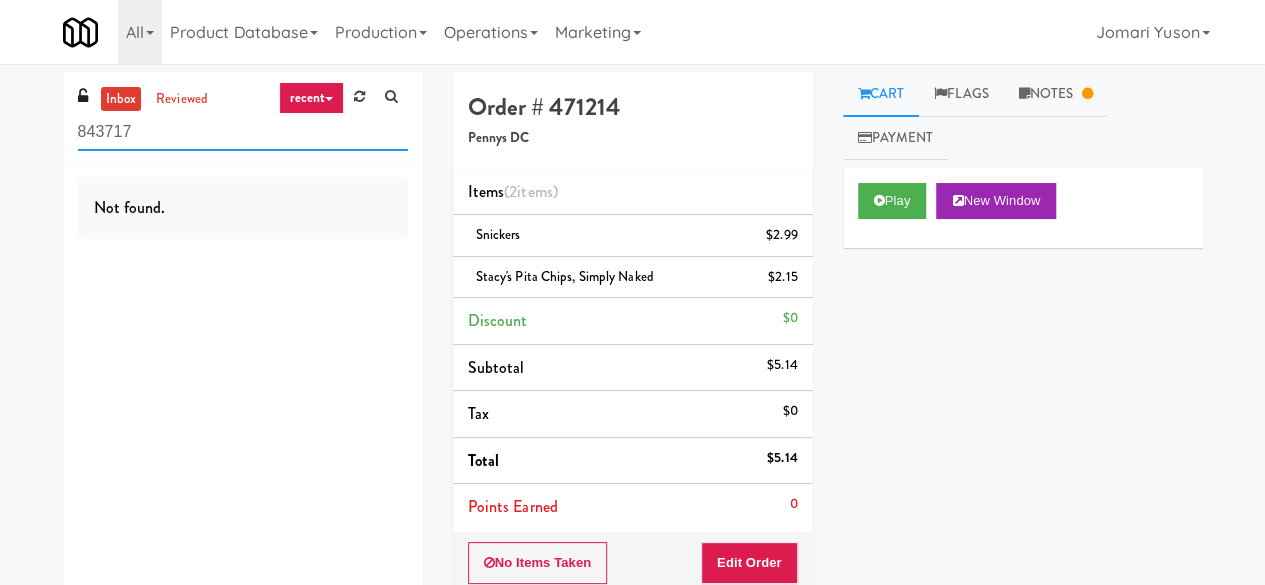 click on "843717" at bounding box center [243, 132] 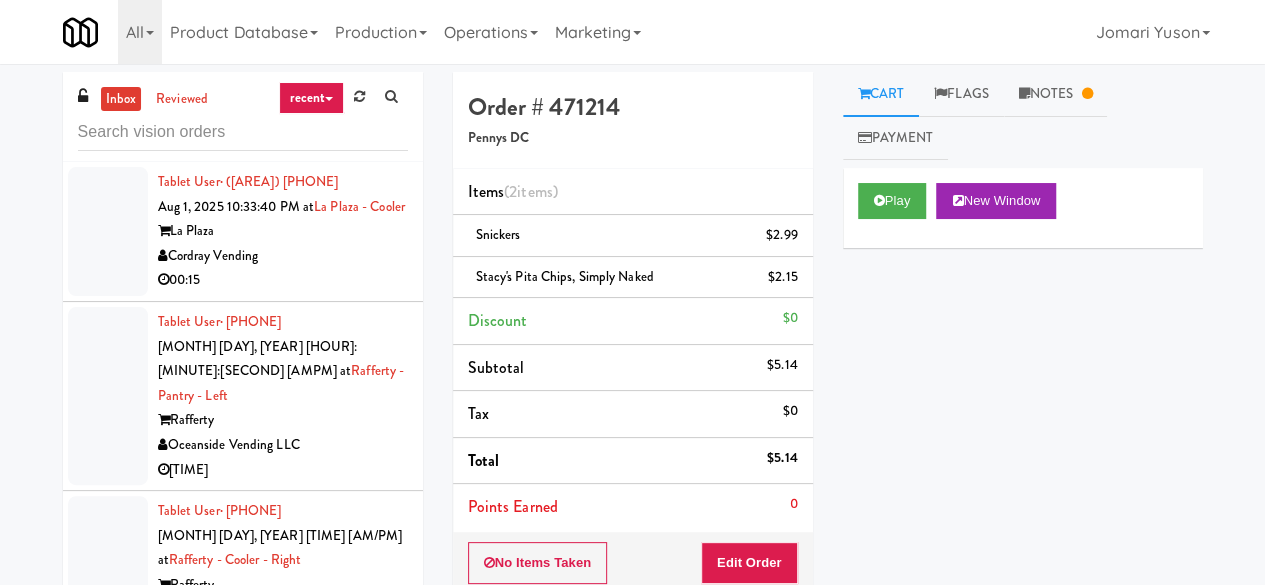 click on "La Plaza" at bounding box center [283, 231] 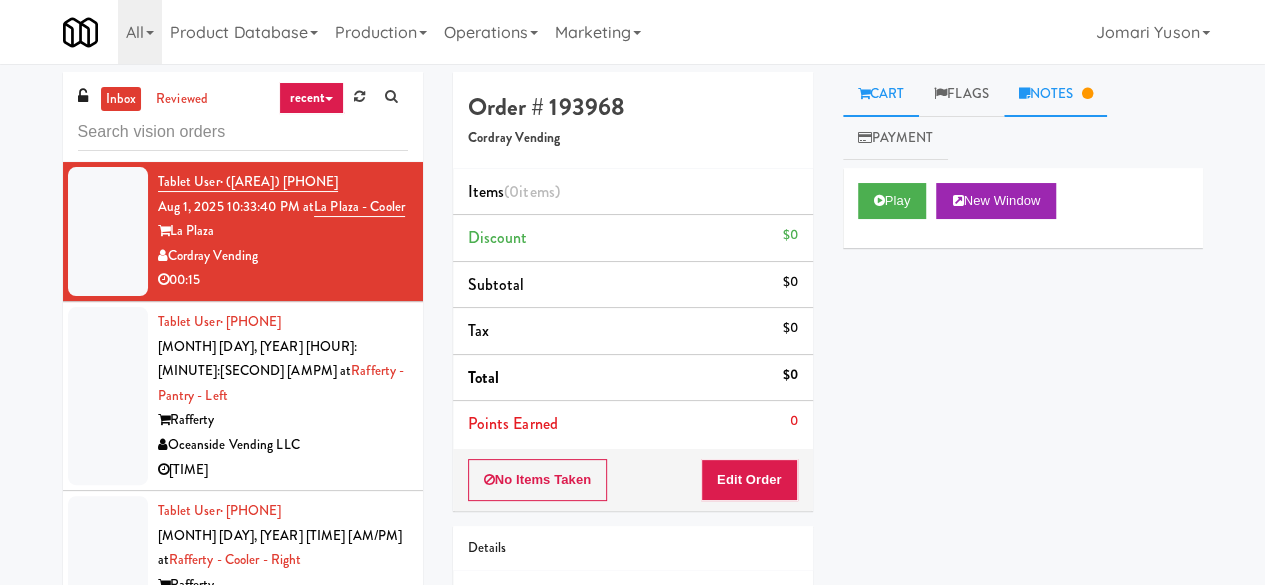click on "Notes" at bounding box center [1056, 94] 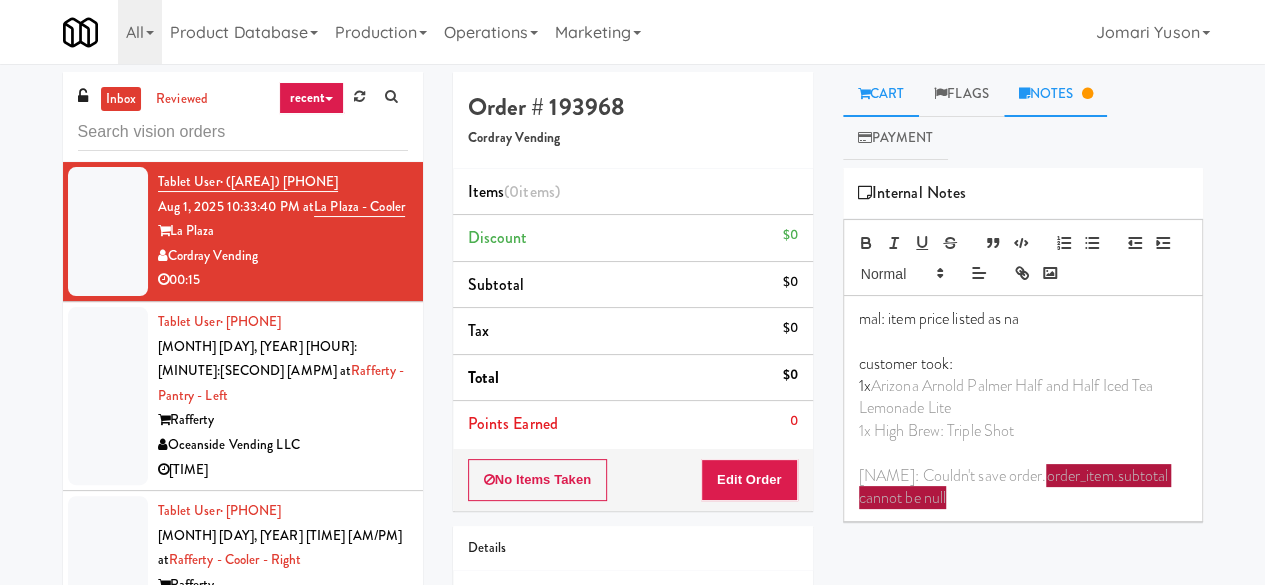 click on "Cart" at bounding box center (881, 94) 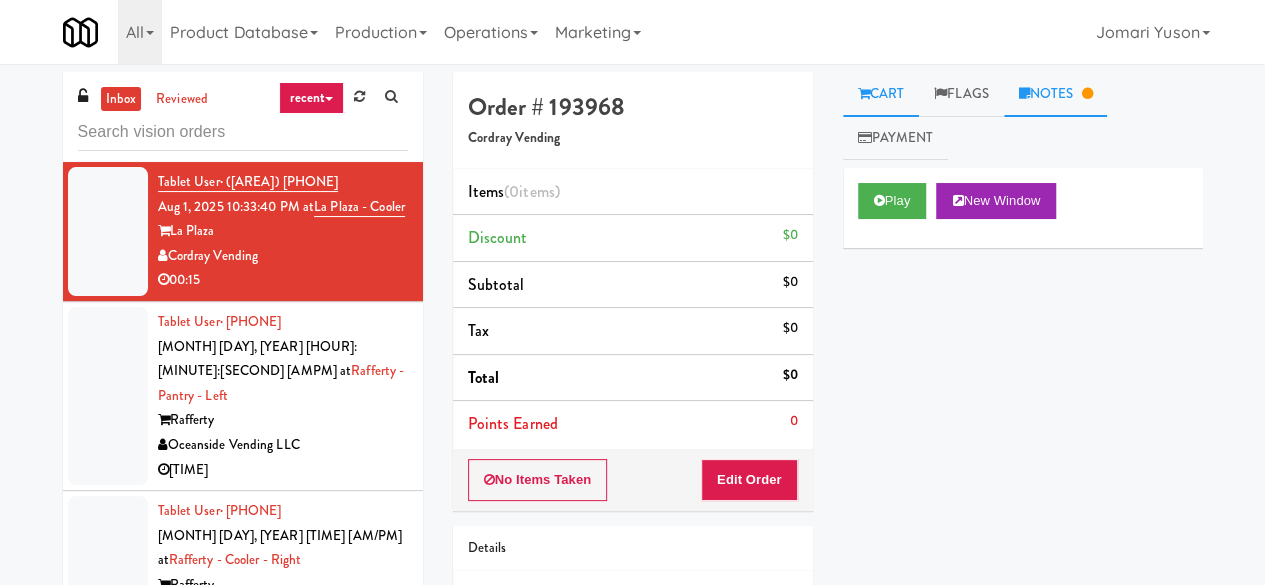 click at bounding box center [1024, 93] 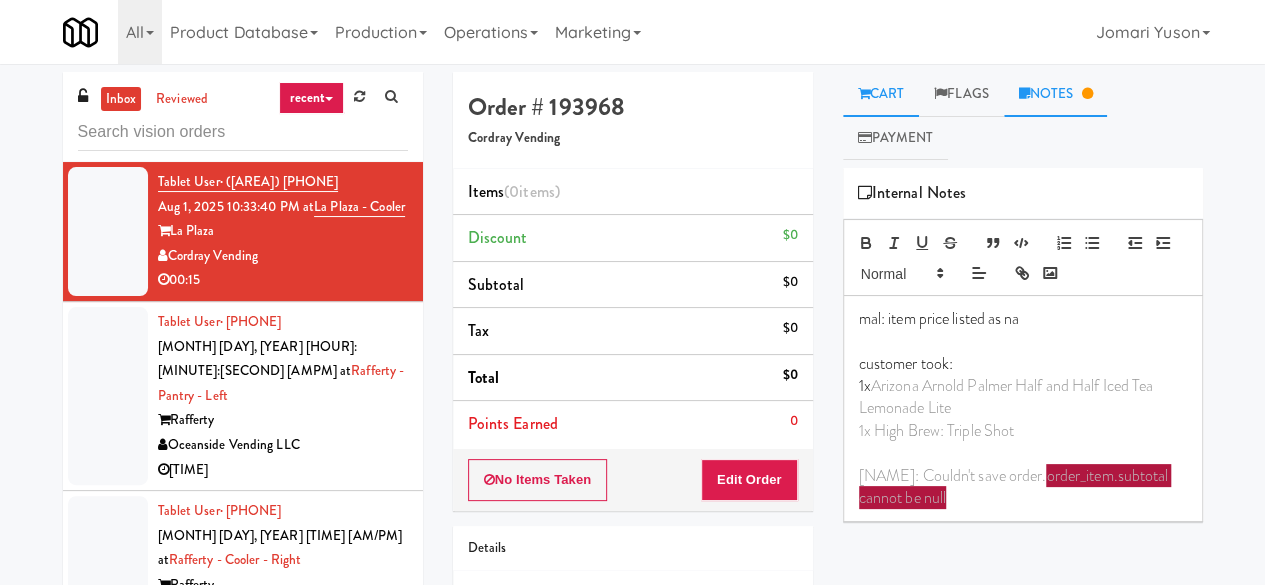 click at bounding box center (864, 93) 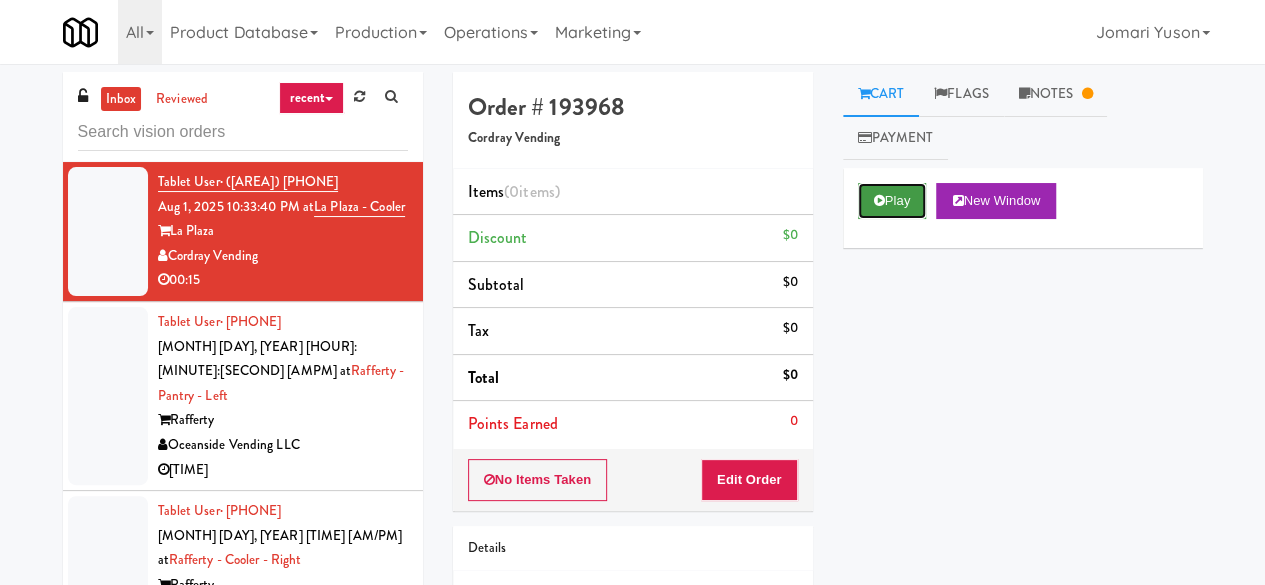 click on "Play" at bounding box center (892, 201) 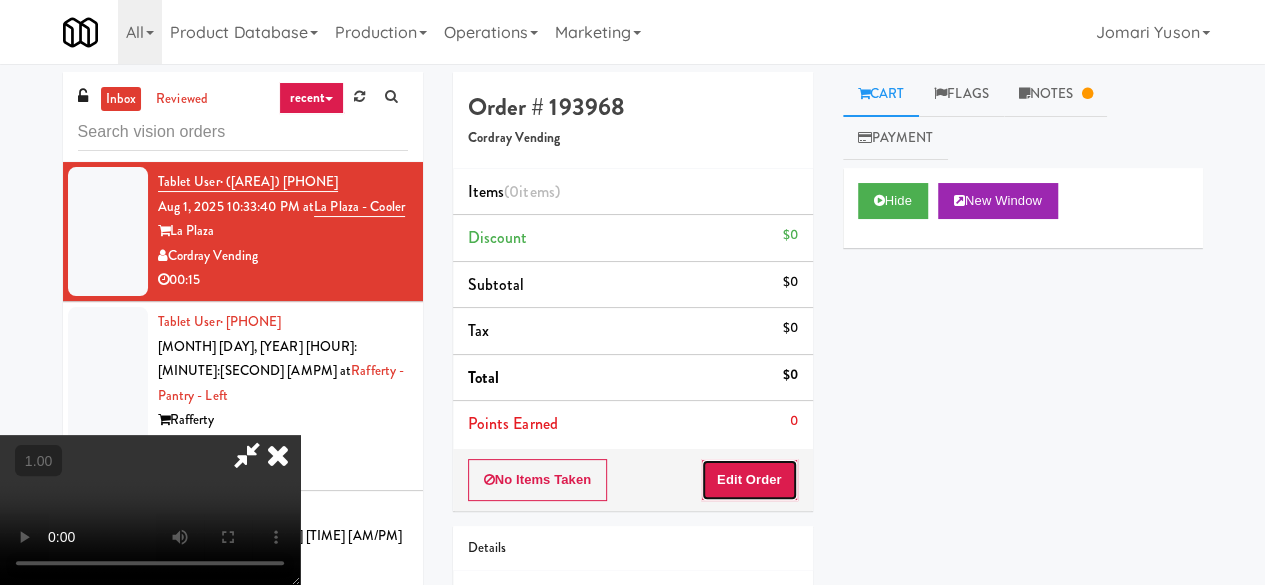 click on "Edit Order" at bounding box center [749, 480] 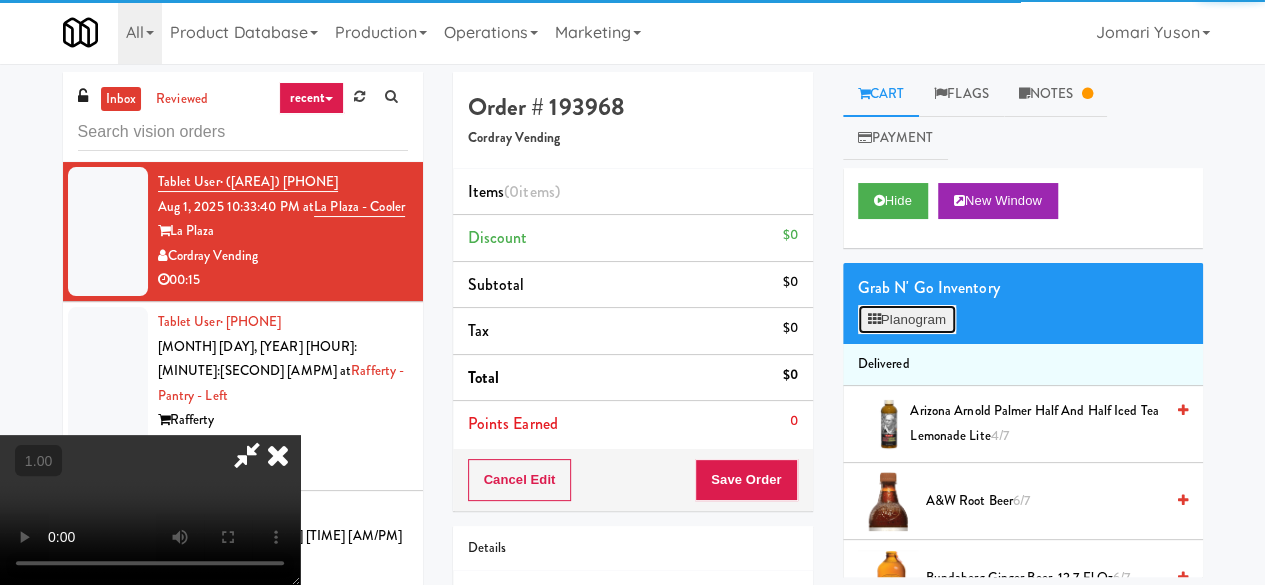 click on "Planogram" at bounding box center [907, 320] 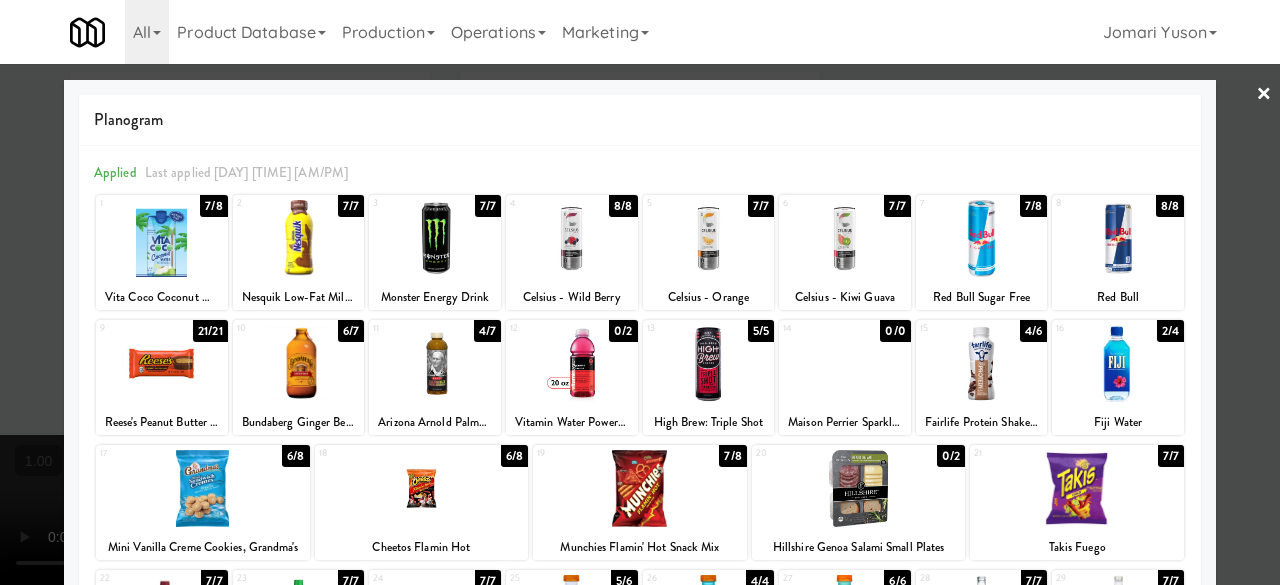 click at bounding box center [435, 363] 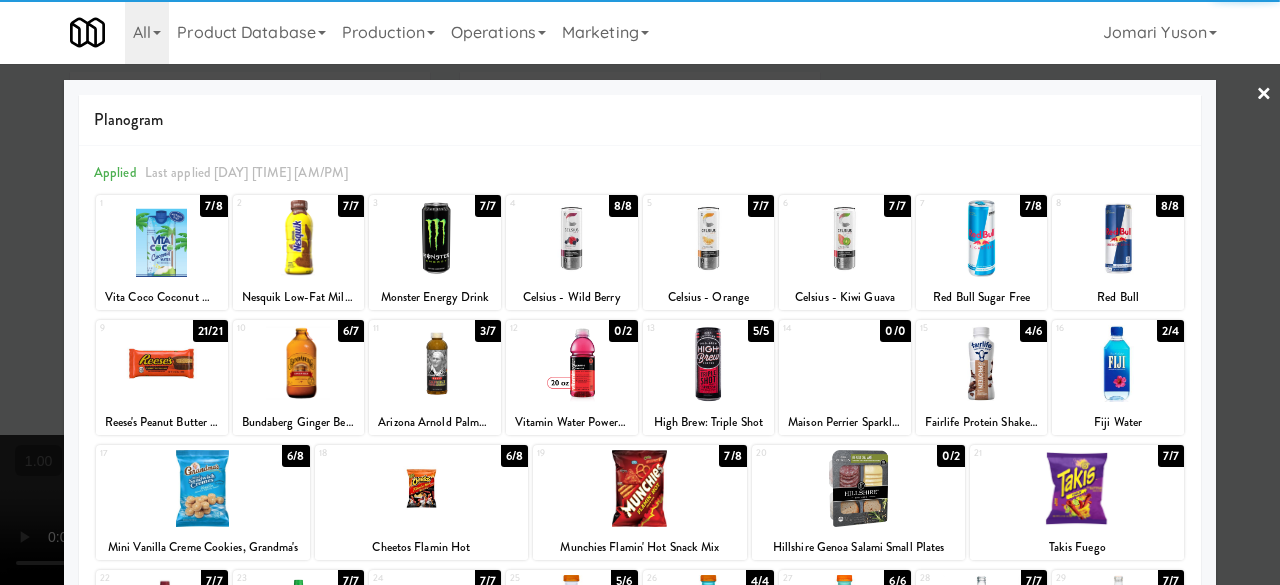 click at bounding box center (709, 363) 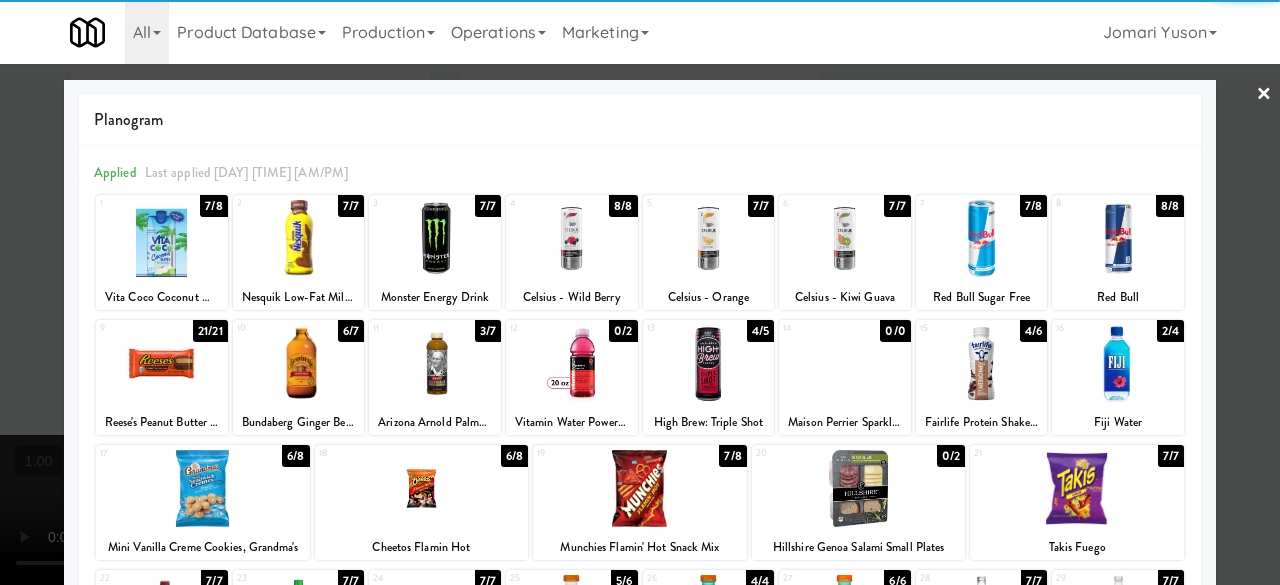 click on "×" at bounding box center (1264, 95) 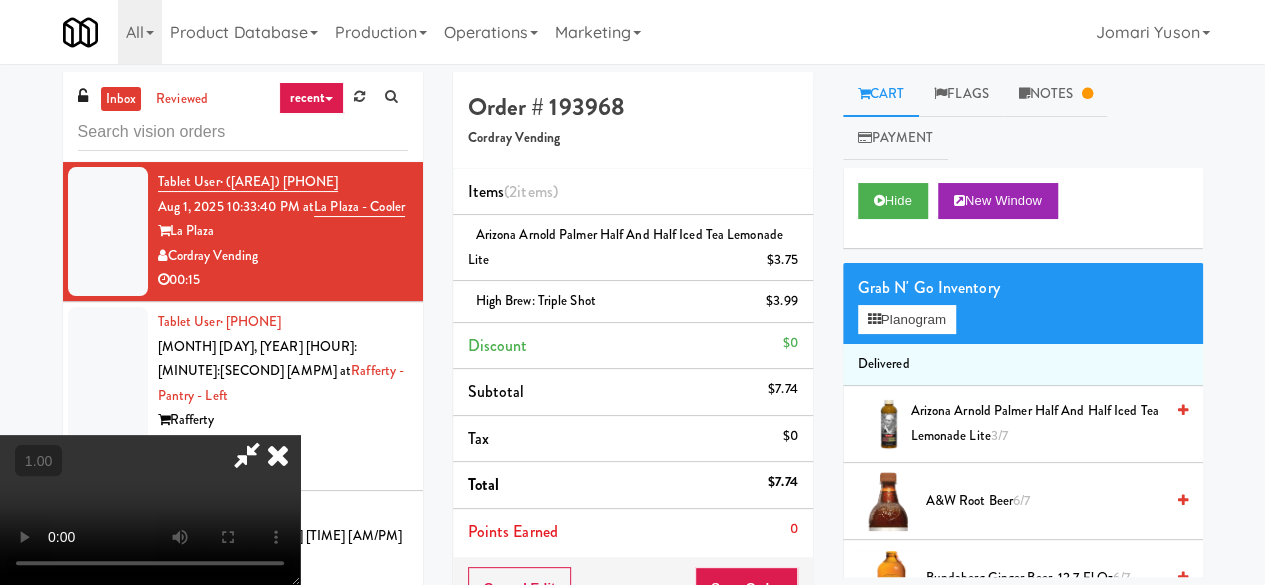 click on "All   901 Smrt Mrkt https://classic.micromart.com/vision-orders/843717?operator_id=142   9518002 Canada https://classic.micromart.com/vision-orders/843717?operator_id=259   AA Vending https://classic.micromart.com/vision-orders/843717?operator_id=374   Abrom Vending https://classic.micromart.com/vision-orders/843717?operator_id=294   Access Amenities https://classic.micromart.com/vision-orders/843717?operator_id=194   Ace Plus Vending https://classic.micromart.com/vision-orders/843717?operator_id=300   AetherTek, Inc. https://classic.micromart.com/vision-orders/843717?operator_id=183   AI Vending https://classic.micromart.com/vision-orders/843717?operator_id=276   Allgood Provisions https://classic.micromart.com/vision-orders/843717?operator_id=309   Alligator Arms Vending https://classic.micromart.com/vision-orders/843717?operator_id=159   All Things Vending https://classic.micromart.com/vision-orders/843717?operator_id=178   Alpine Modern Vending   Amenity Advocates   AsRight Ventures   AVI Foodsystems" at bounding box center [633, 32] 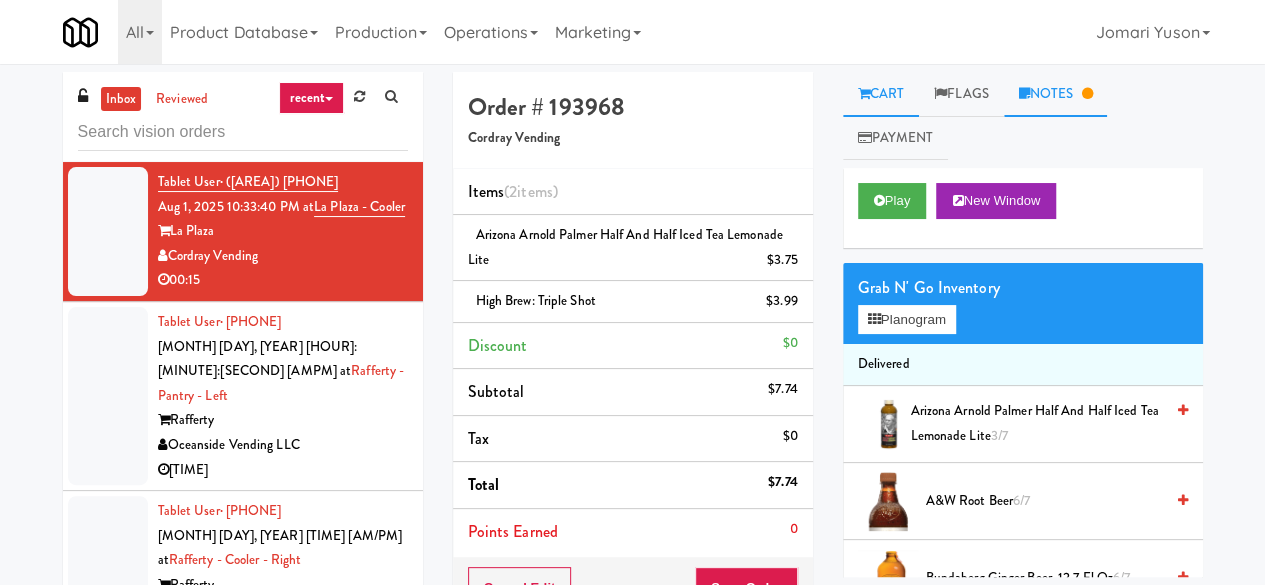 click on "Notes" at bounding box center (1056, 94) 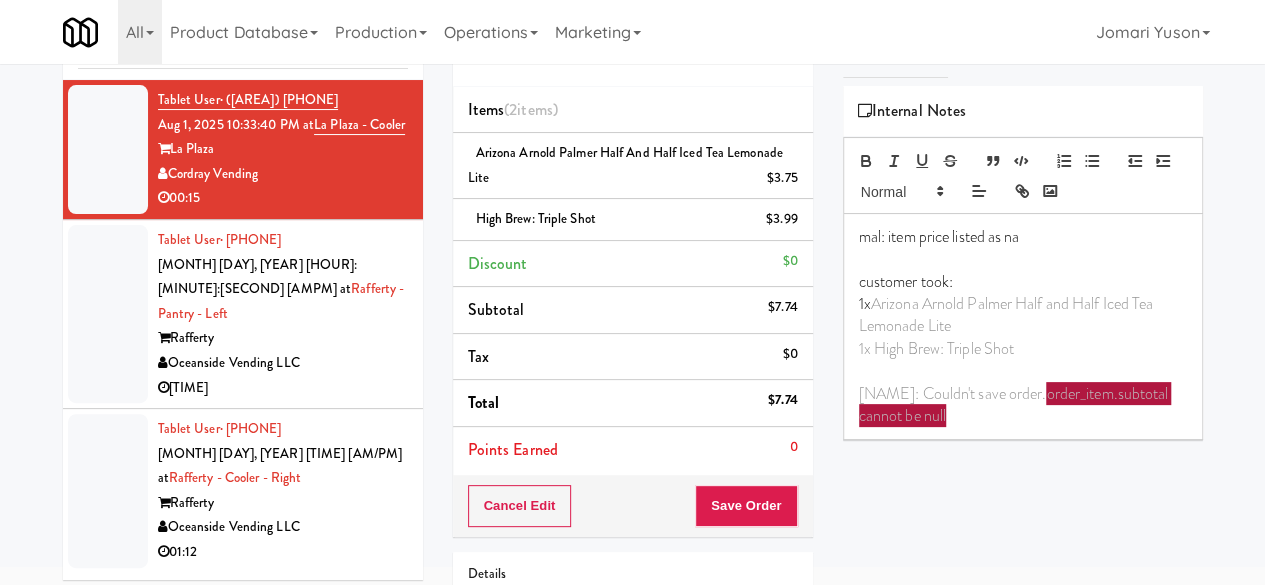 scroll, scrollTop: 200, scrollLeft: 0, axis: vertical 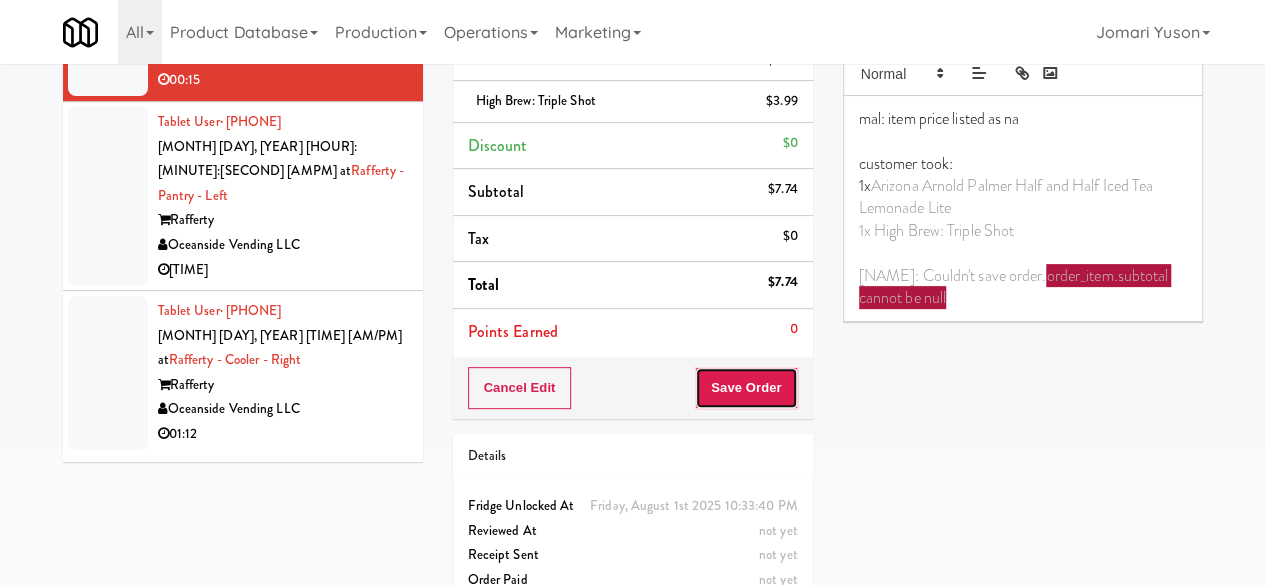 click on "Save Order" at bounding box center [746, 388] 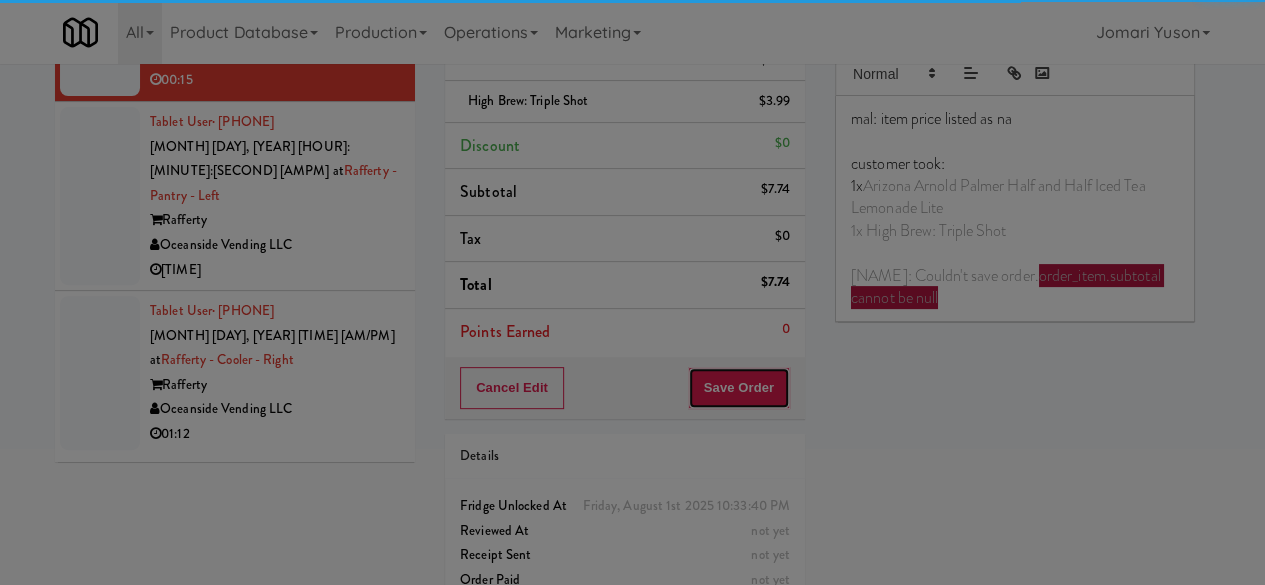 scroll, scrollTop: 0, scrollLeft: 0, axis: both 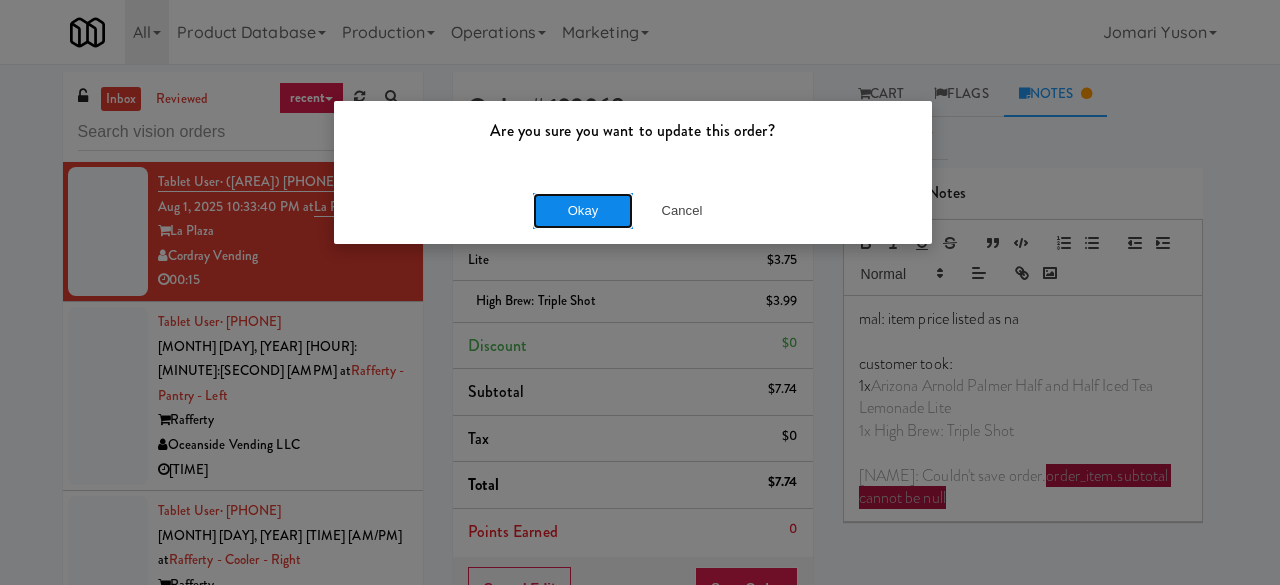 click on "Okay" at bounding box center [583, 211] 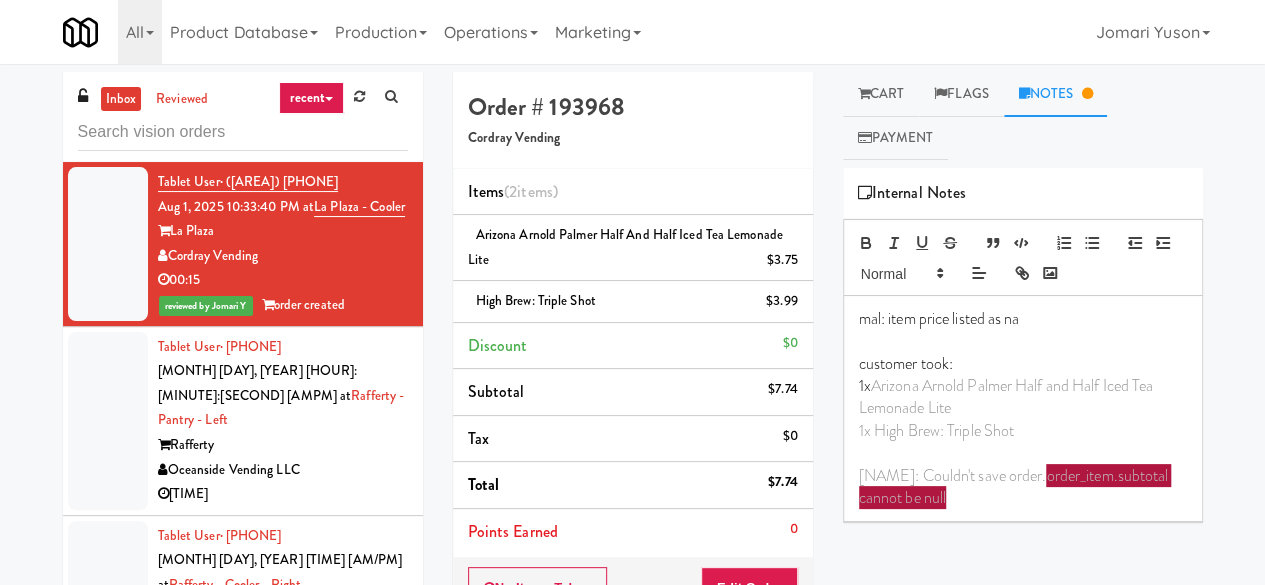 scroll, scrollTop: 100, scrollLeft: 0, axis: vertical 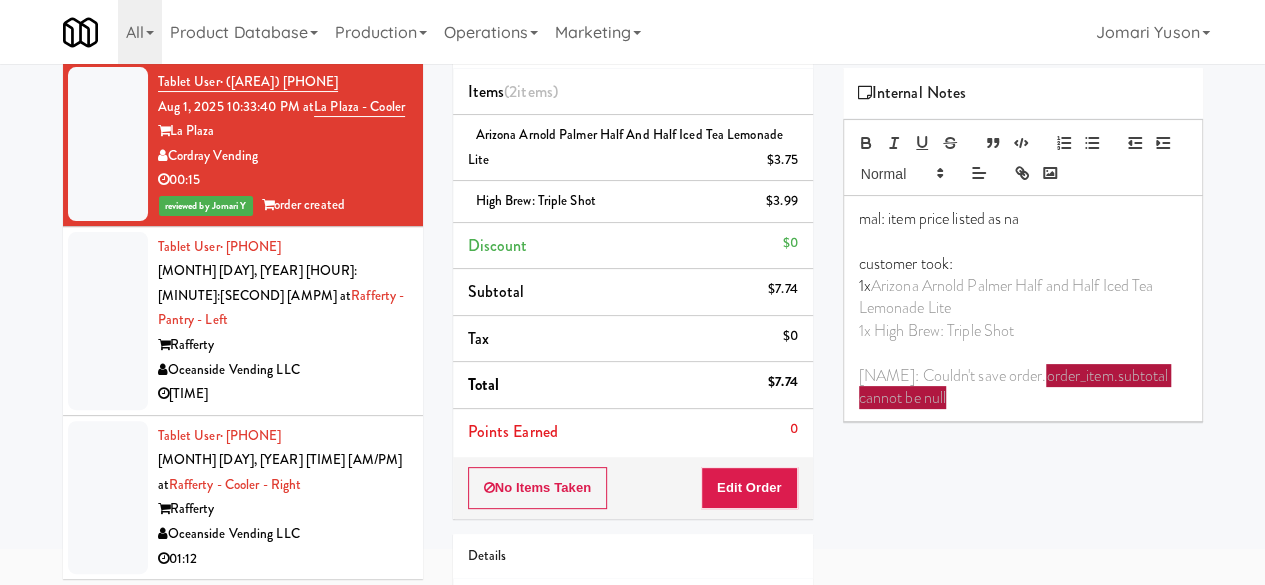 click on "Oceanside Vending LLC" at bounding box center (283, 370) 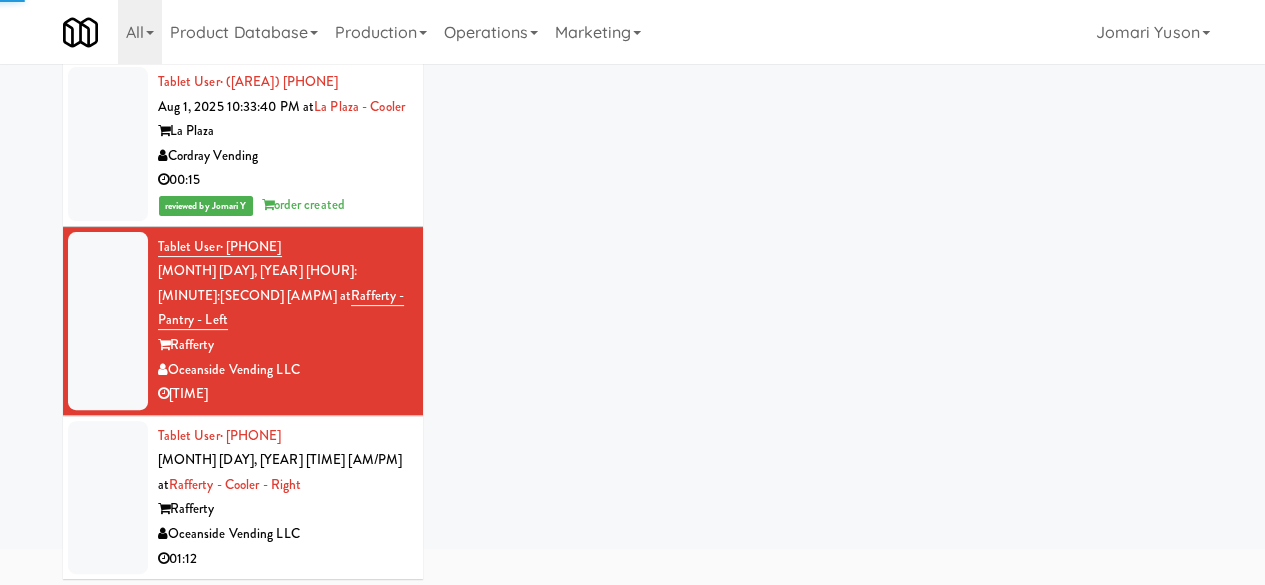 scroll, scrollTop: 0, scrollLeft: 0, axis: both 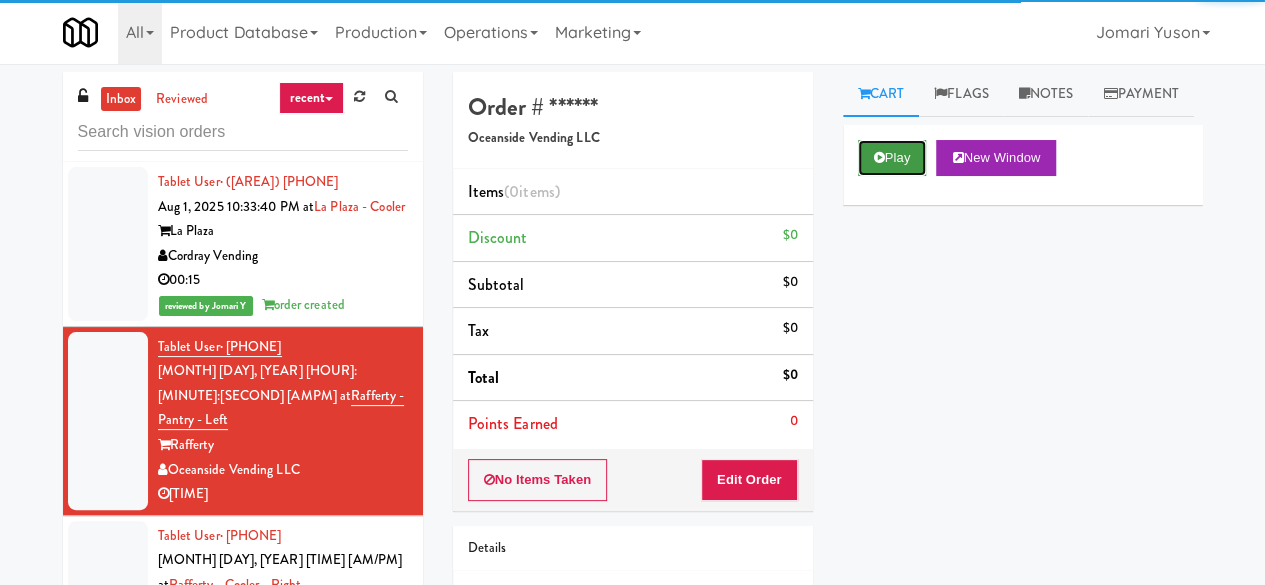 click on "Play" at bounding box center [892, 158] 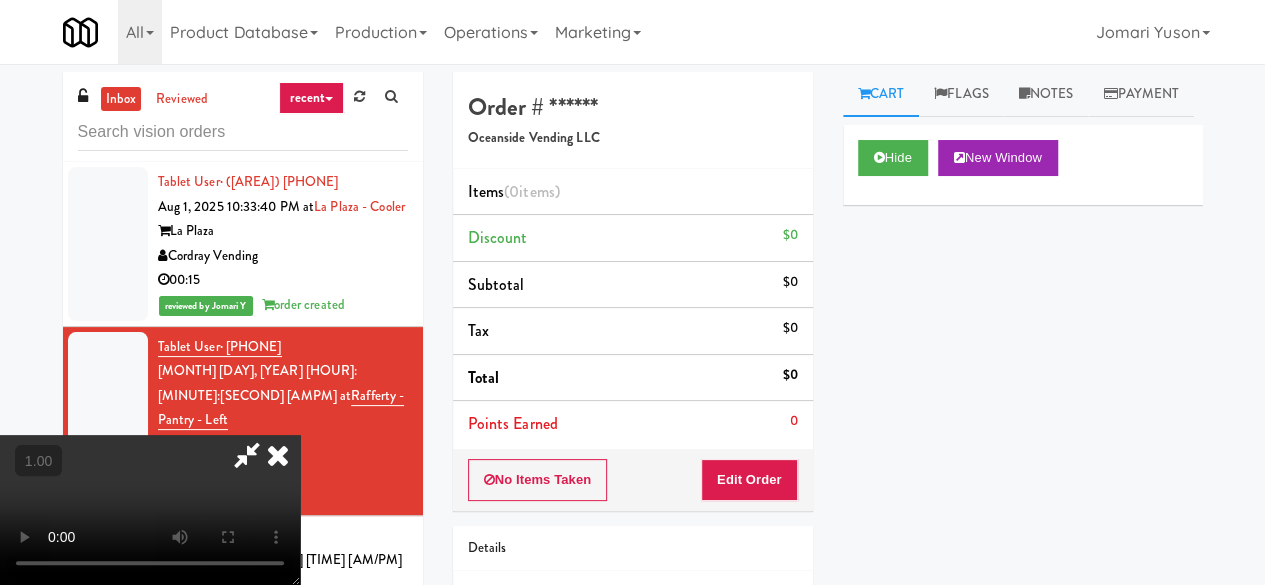 click at bounding box center [278, 455] 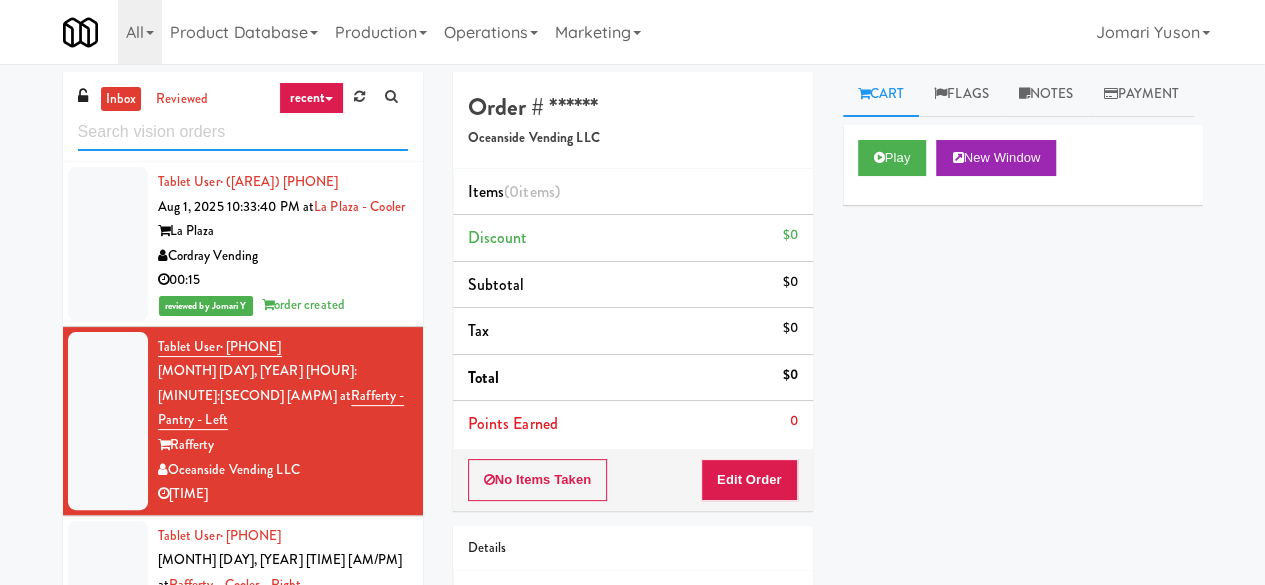 click at bounding box center (243, 132) 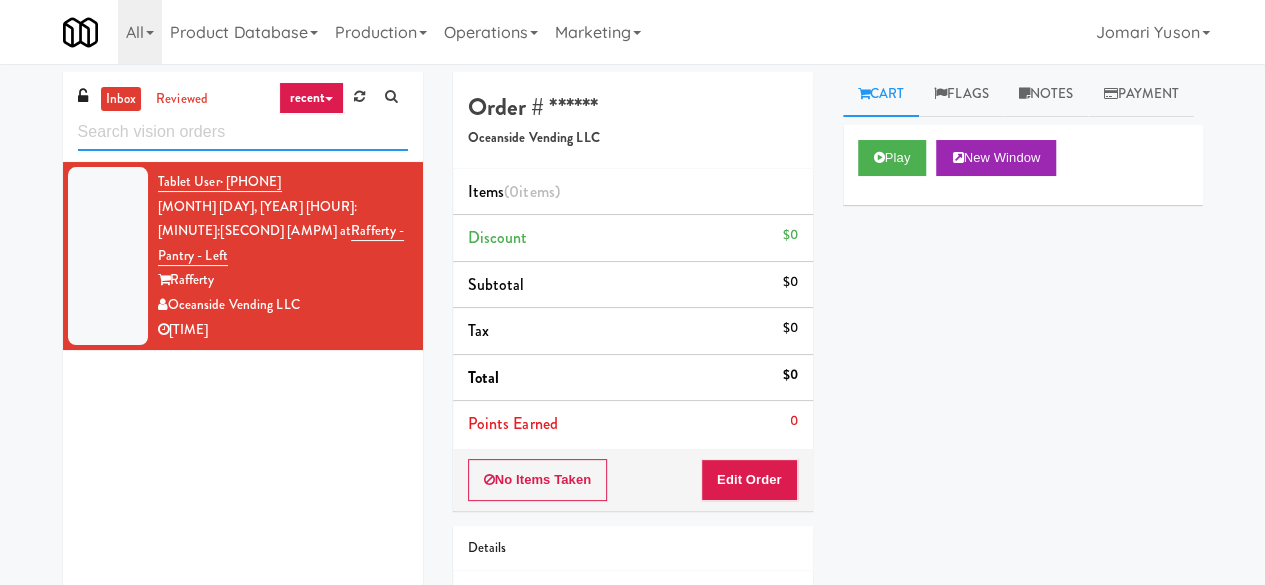 click at bounding box center [243, 132] 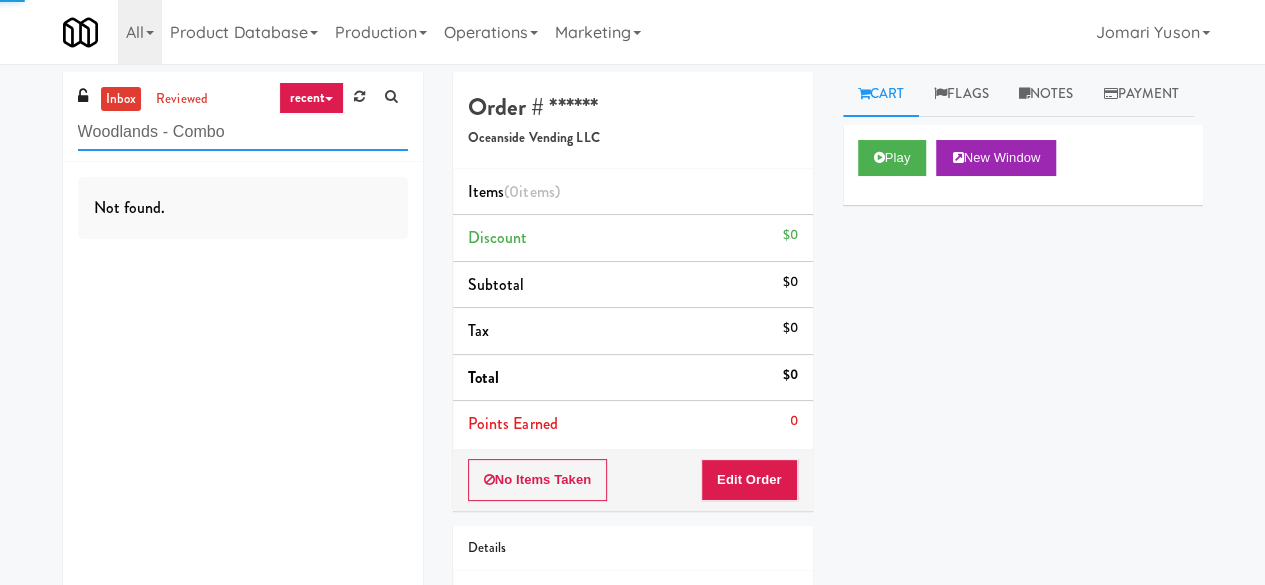 type on "Woodlands - Combo" 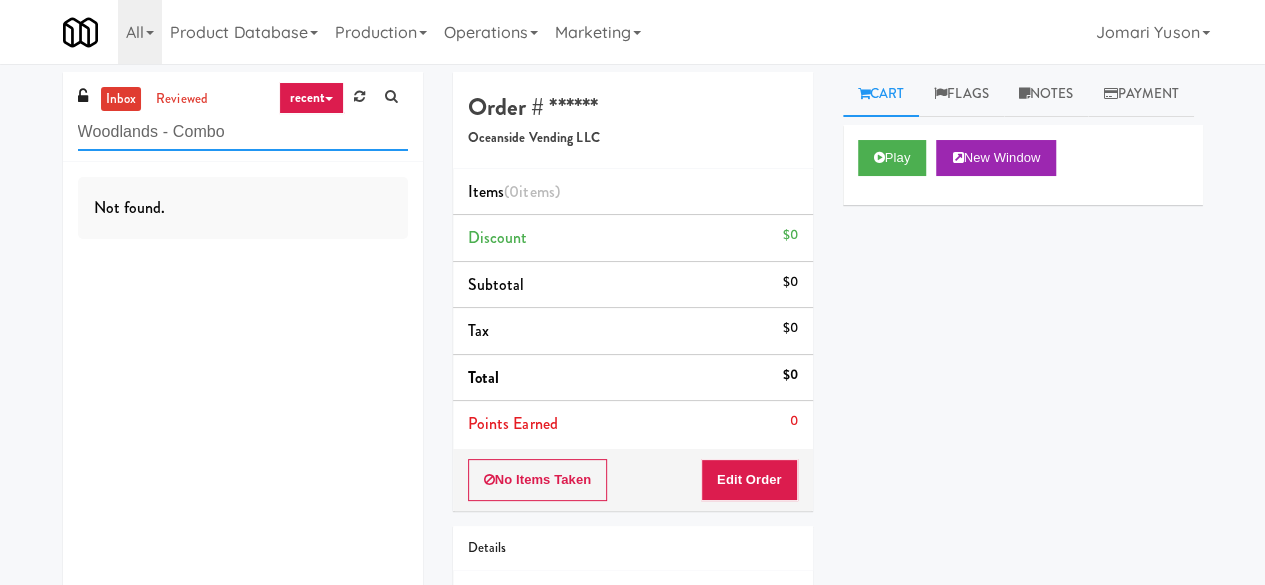click on "Woodlands - Combo" at bounding box center (243, 132) 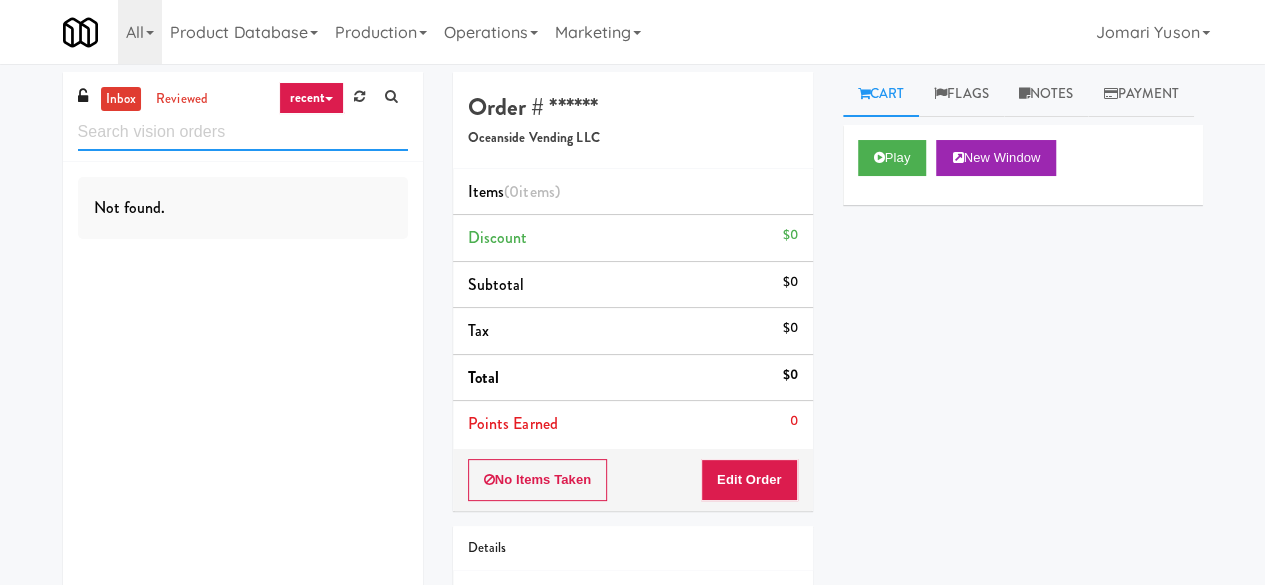 type 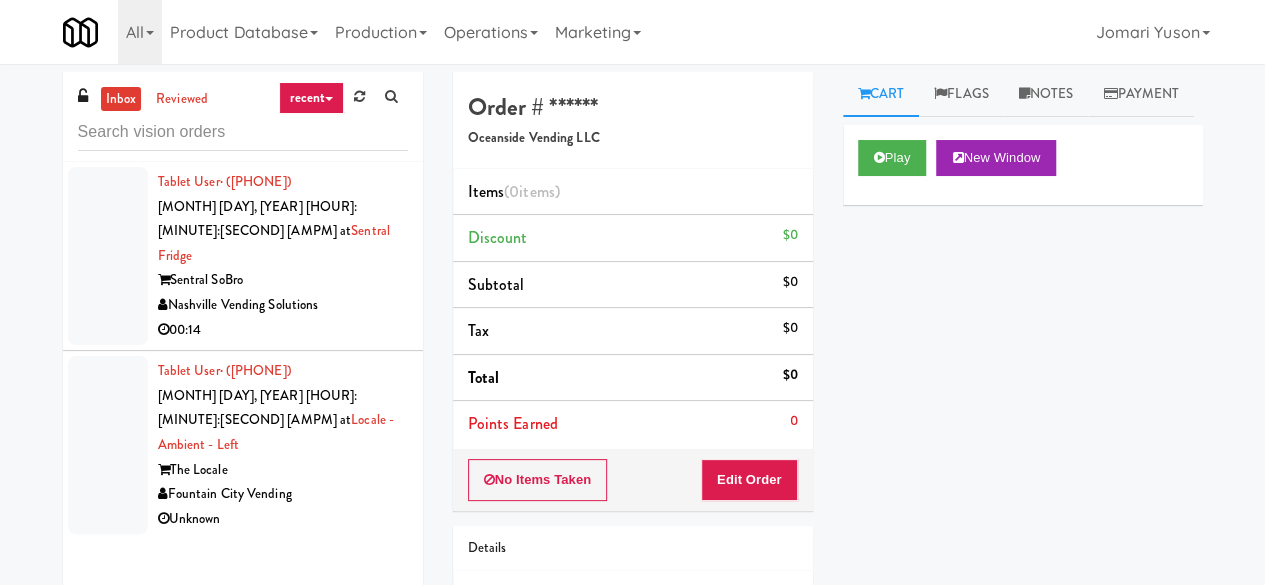 click on "00:14" at bounding box center [283, 330] 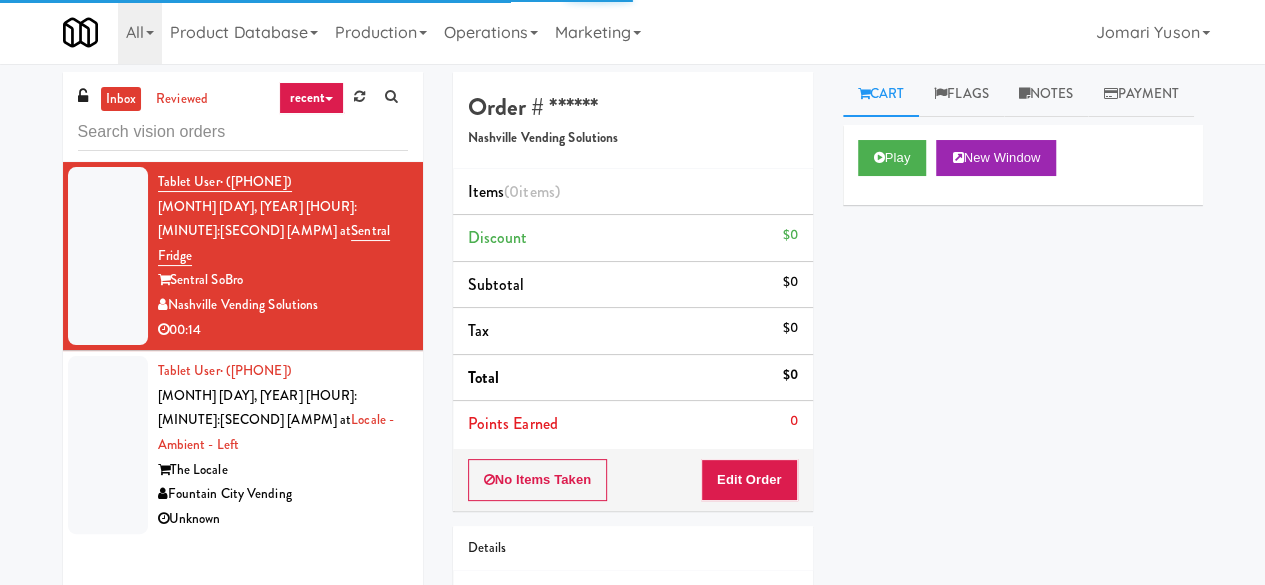 click on "Unknown" at bounding box center (283, 519) 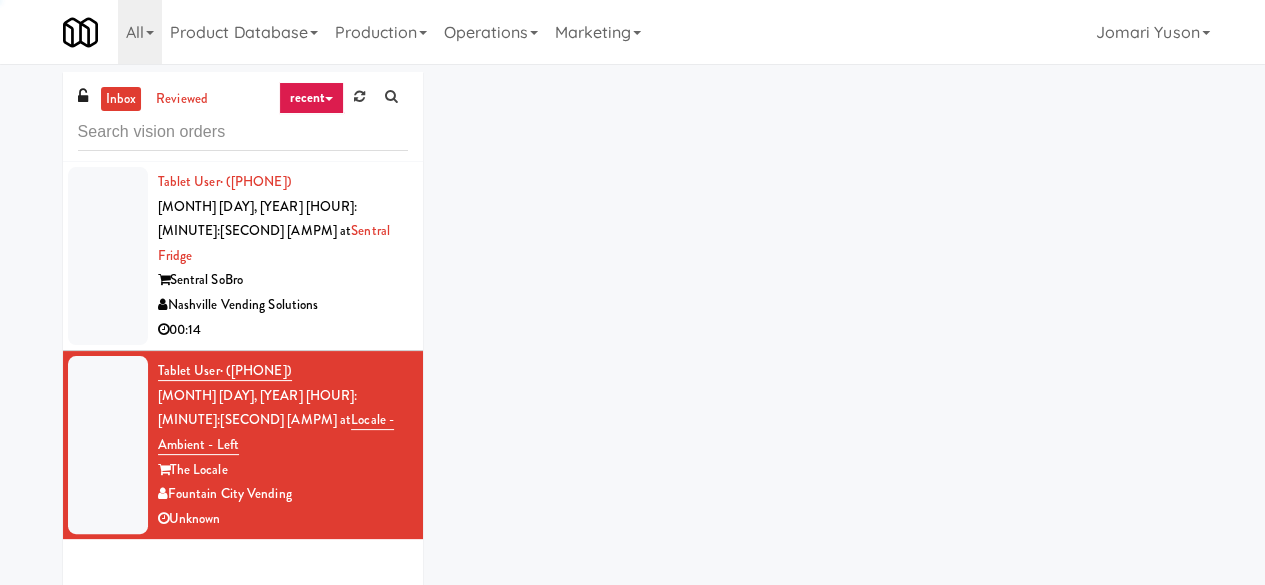 click on "Unknown" at bounding box center (283, 519) 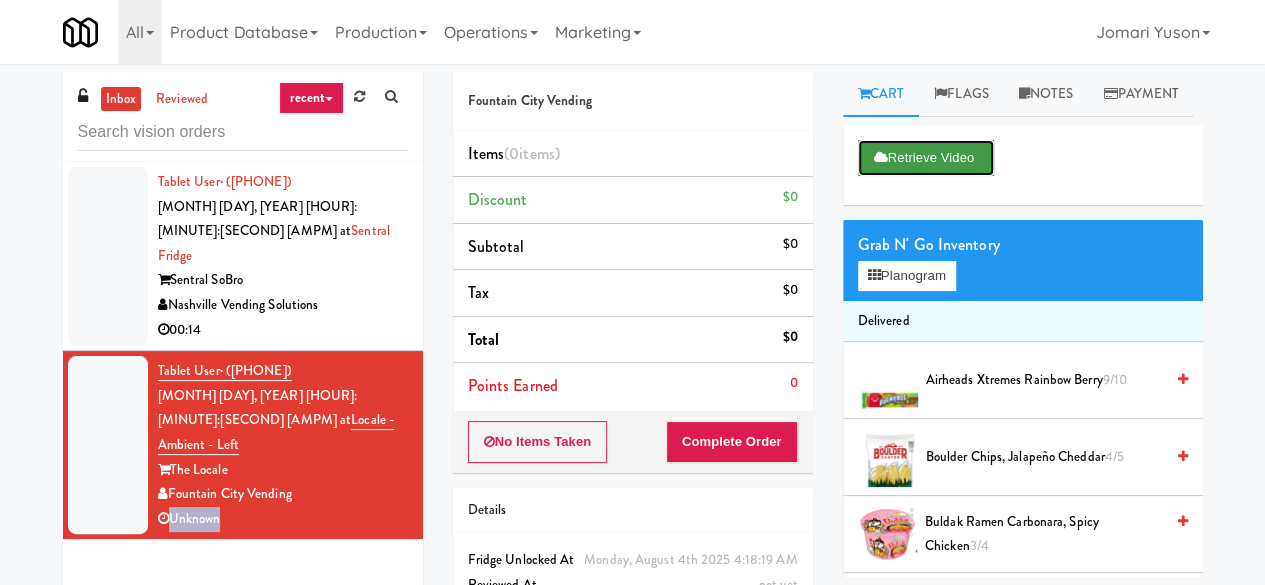 click on "Retrieve Video" at bounding box center [926, 158] 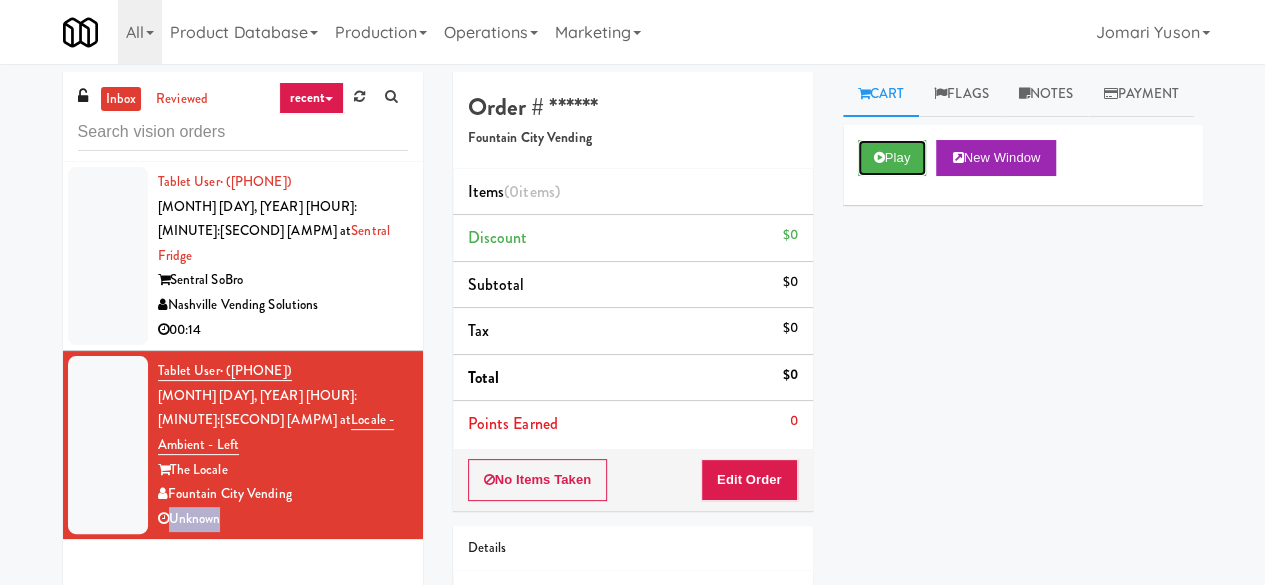 click on "Play" at bounding box center [892, 158] 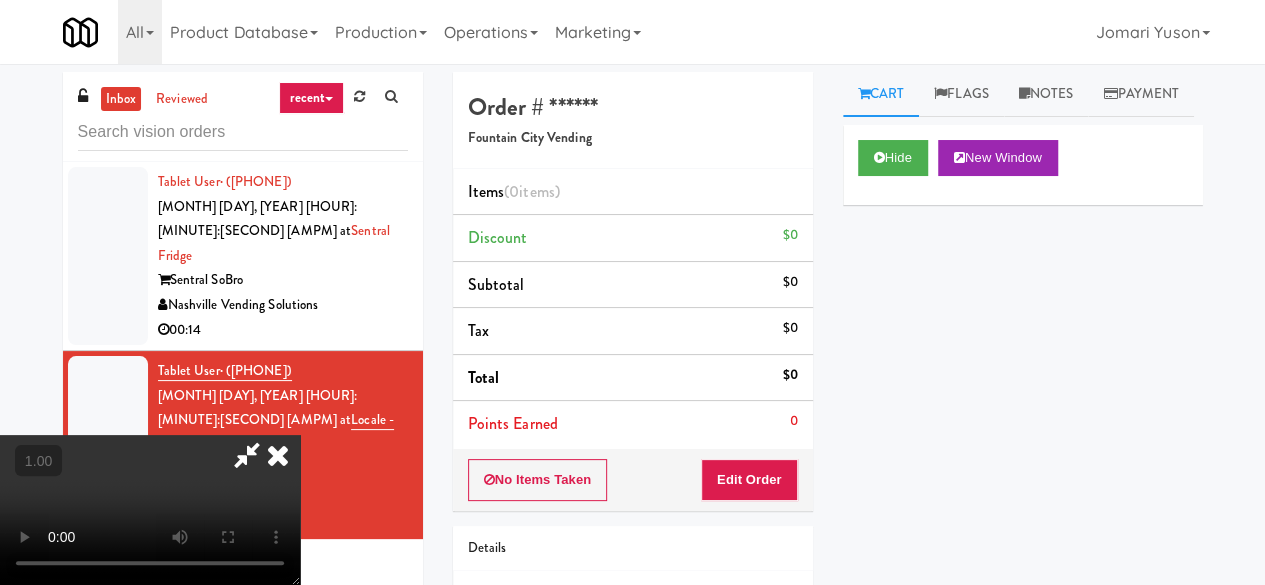 click at bounding box center [278, 455] 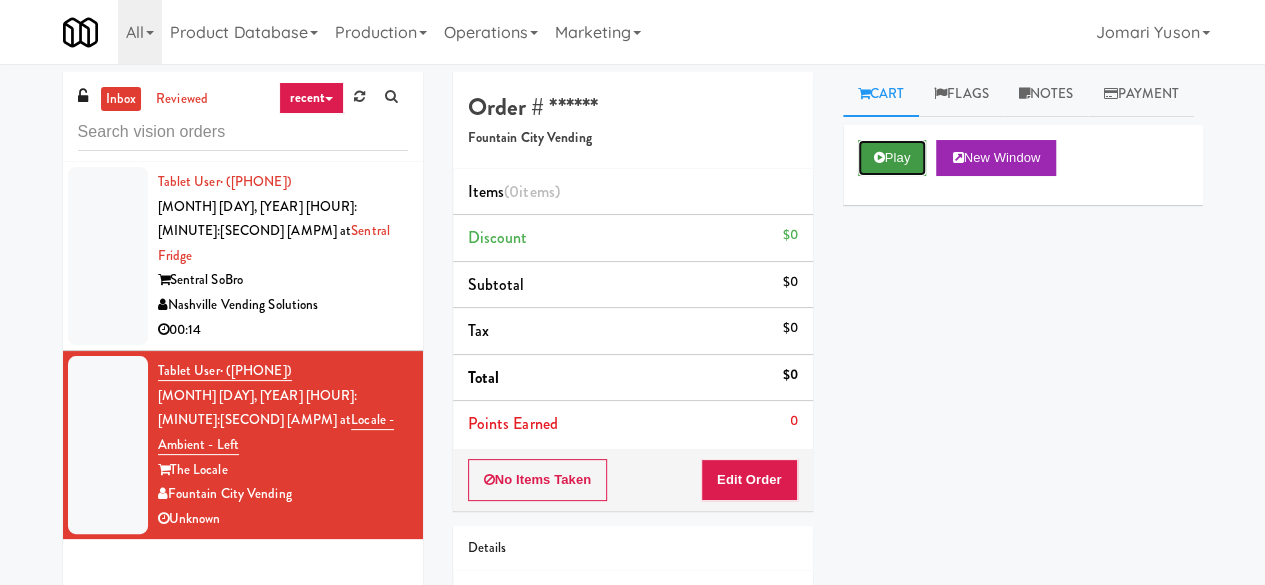 click on "Play" at bounding box center [892, 158] 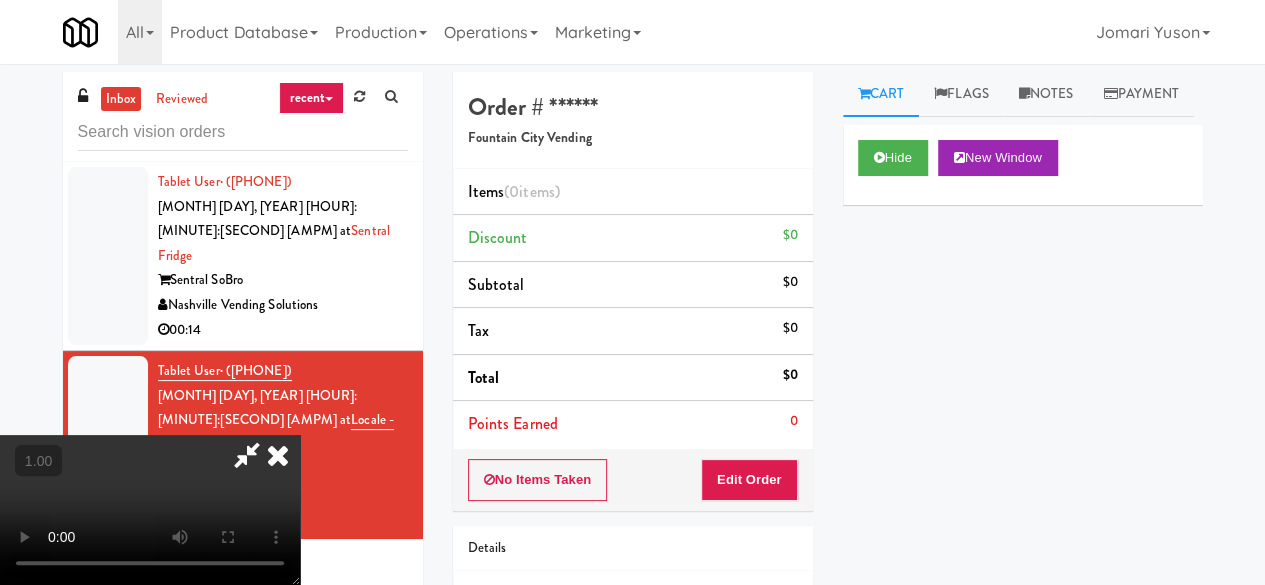 click at bounding box center [278, 455] 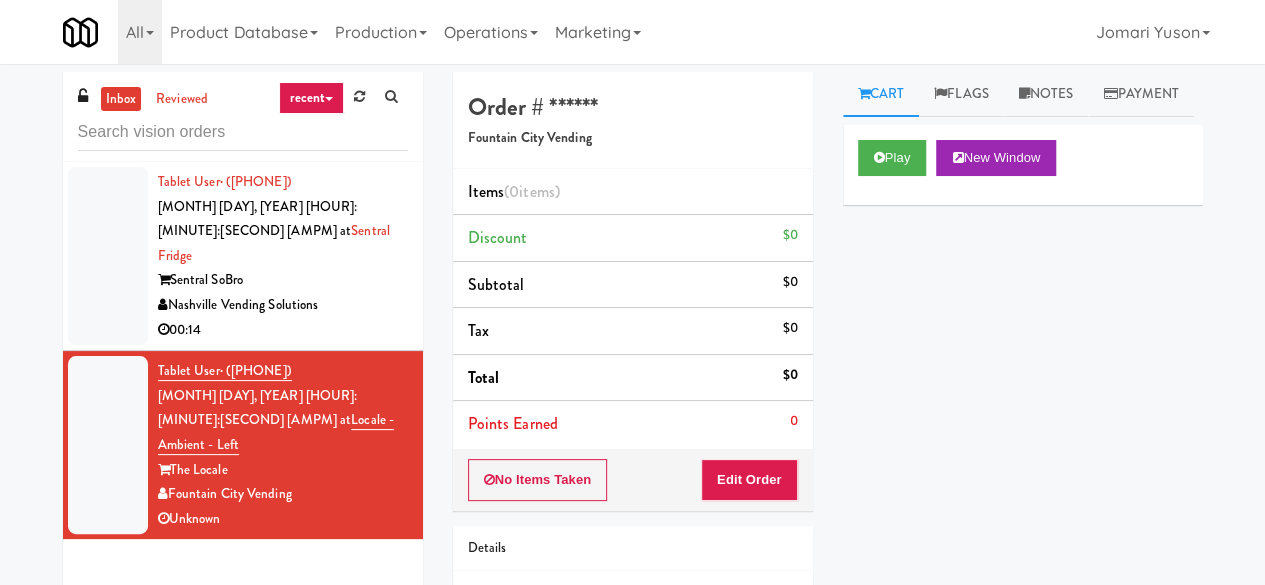 click on "00:14" at bounding box center (283, 330) 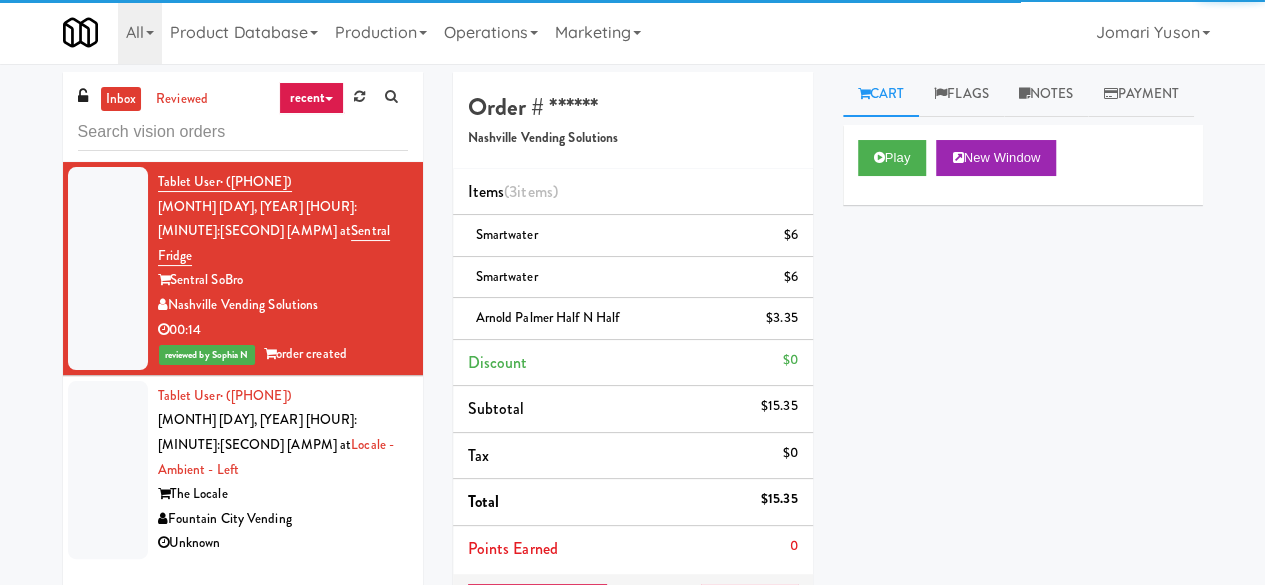 click on "The Locale" at bounding box center [283, 494] 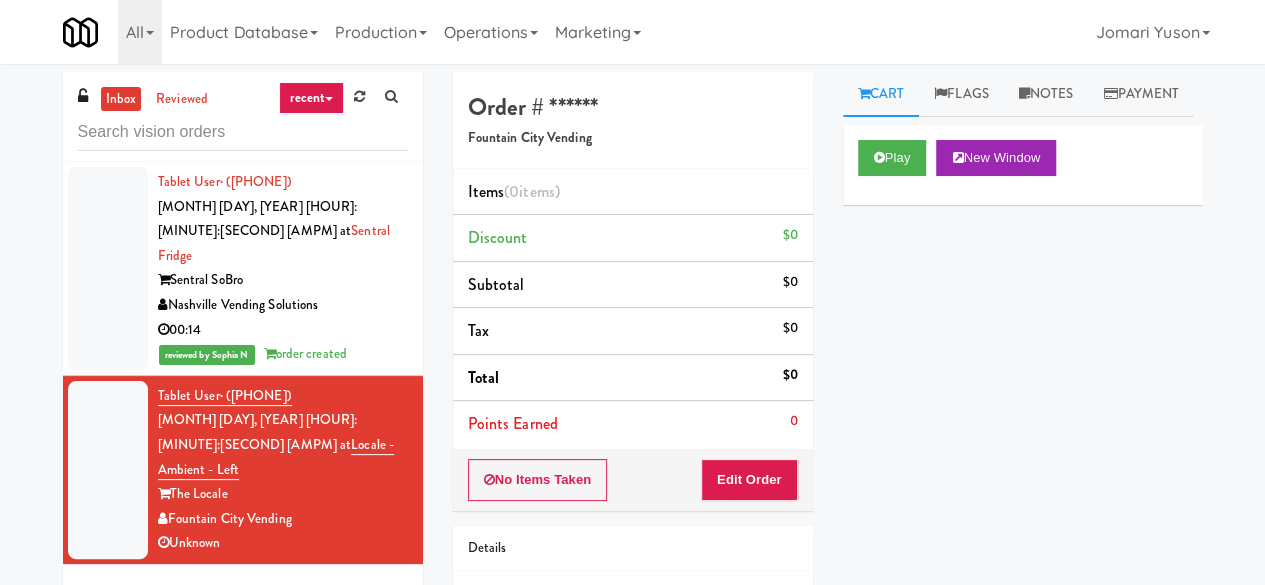 click on "00:14" at bounding box center (283, 330) 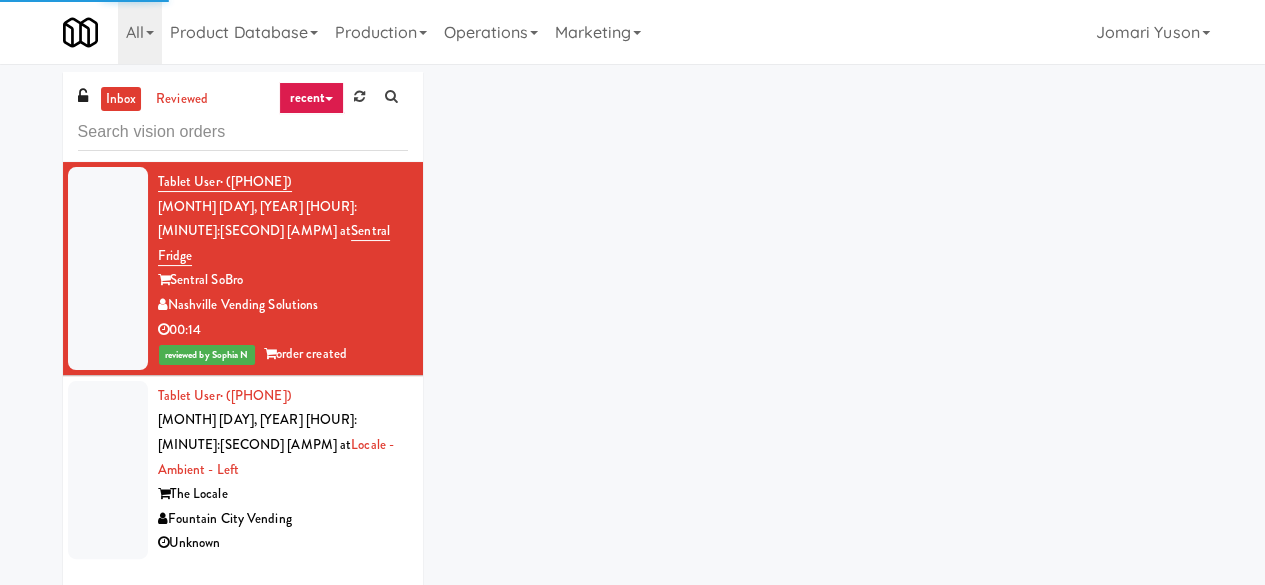 click on "Fountain City Vending" at bounding box center (283, 519) 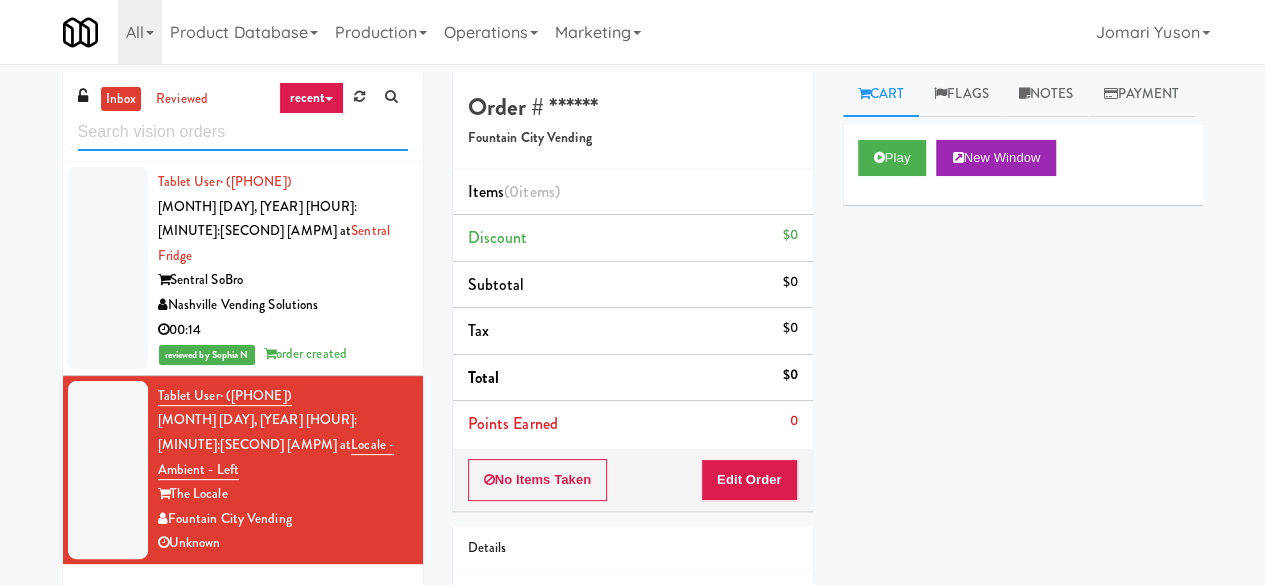 click at bounding box center [243, 132] 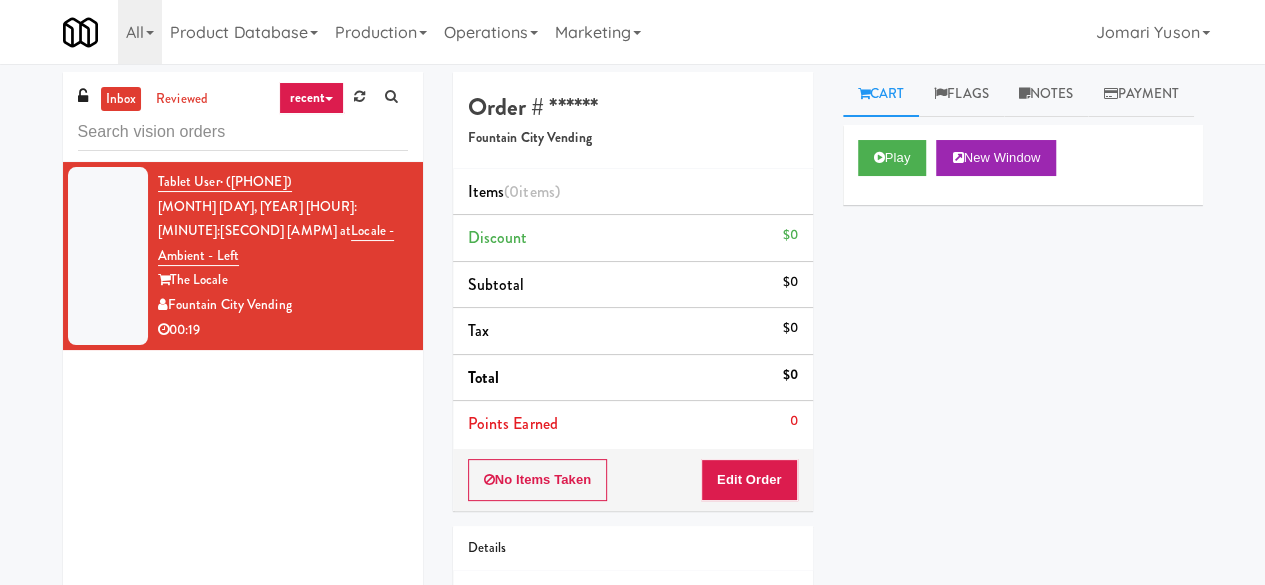 click on "Tablet User  · (816) 616-7524 Aug 4, 2025 4:18:19 AM at  Locale - Ambient - Left  The Locale  Fountain City Vending  00:19" at bounding box center [243, 412] 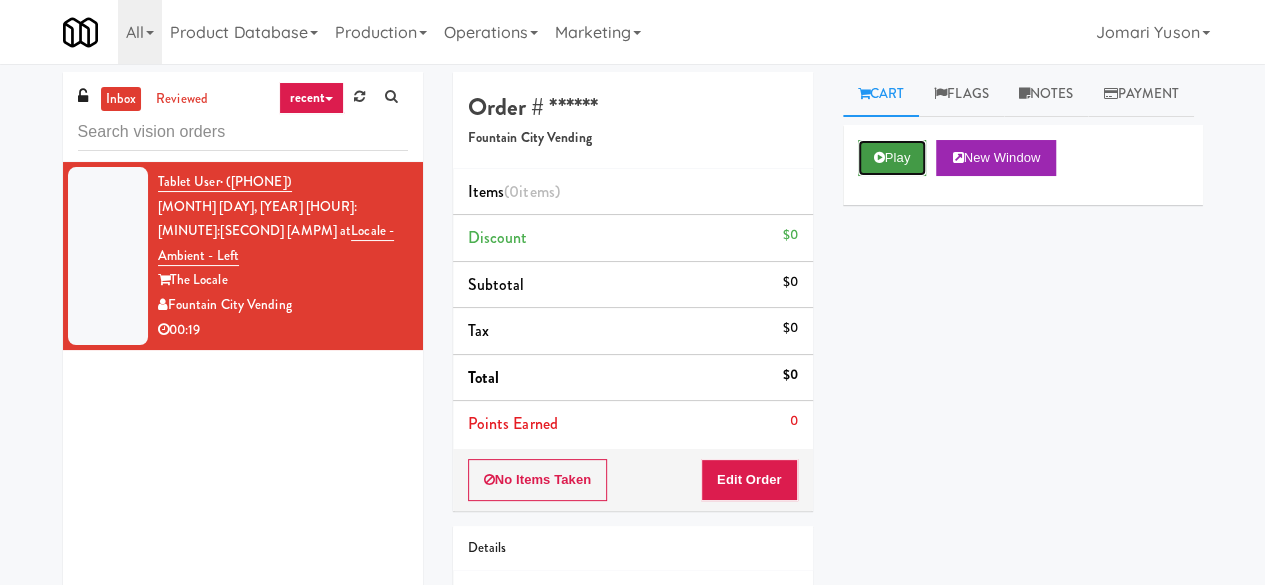 click on "Play" at bounding box center (892, 158) 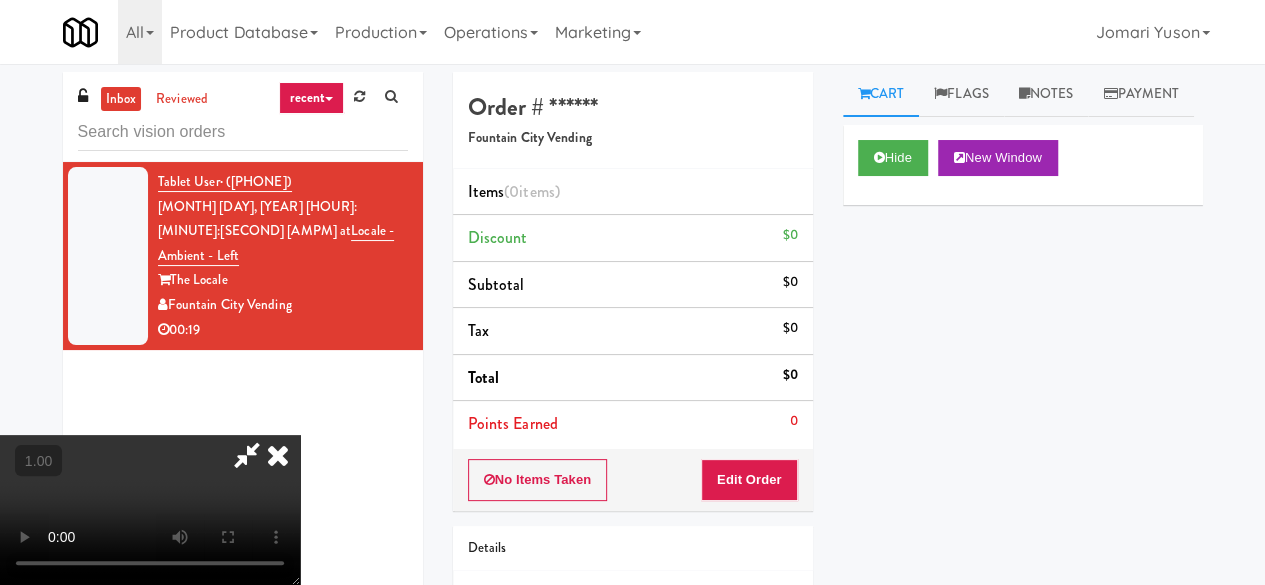 click at bounding box center [278, 455] 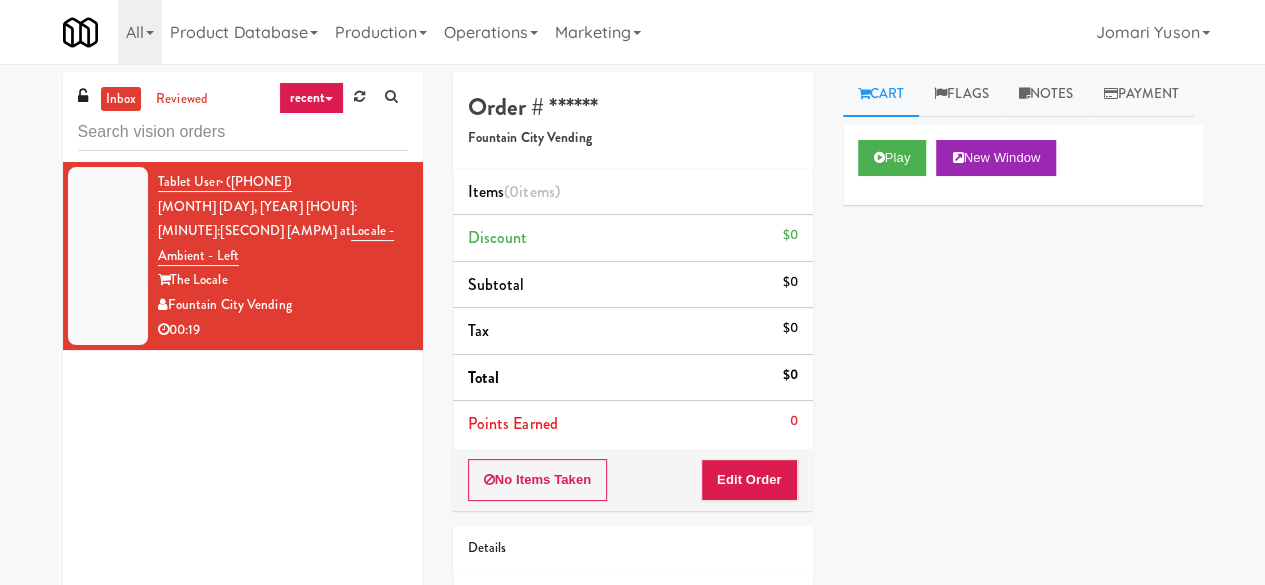 click on "00:19" at bounding box center (283, 330) 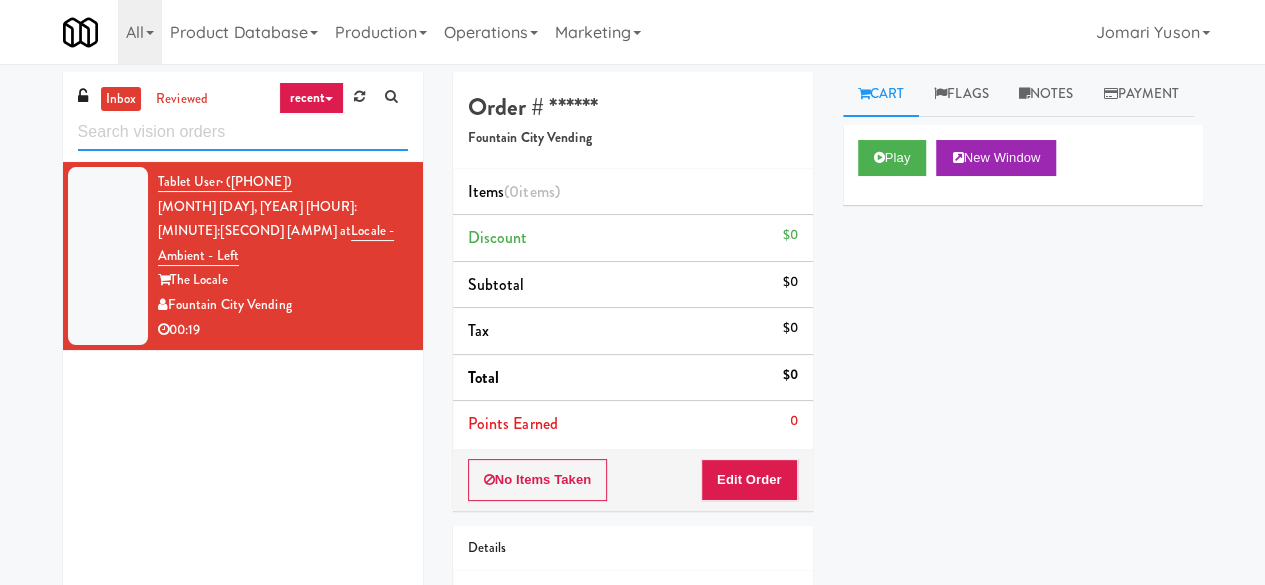 click at bounding box center (243, 132) 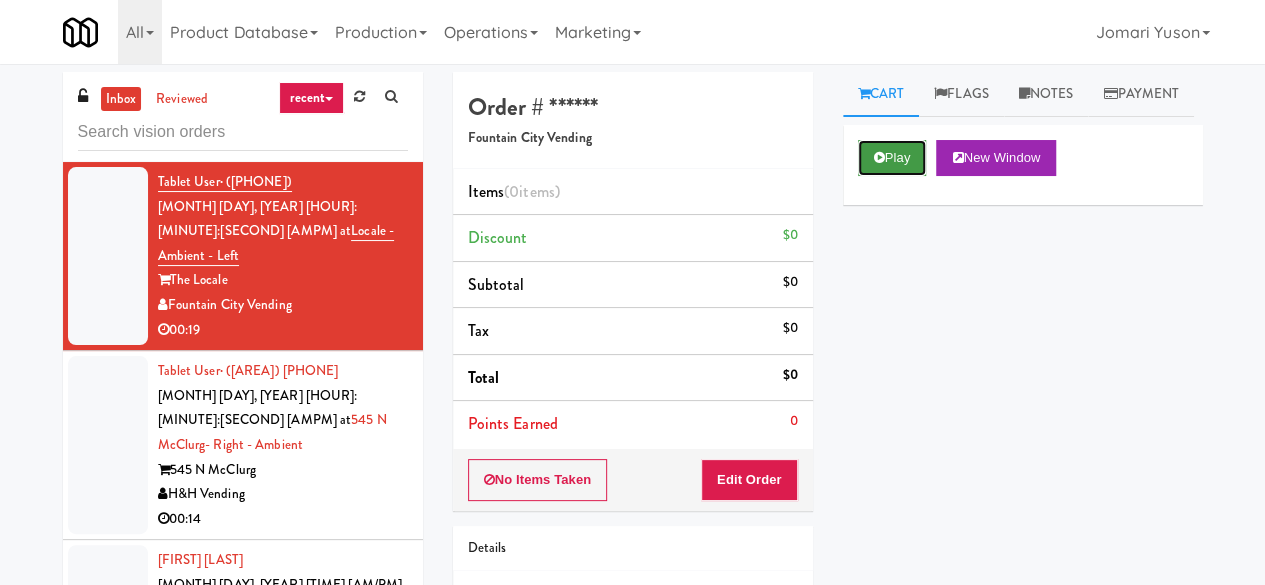 click on "Play" at bounding box center (892, 158) 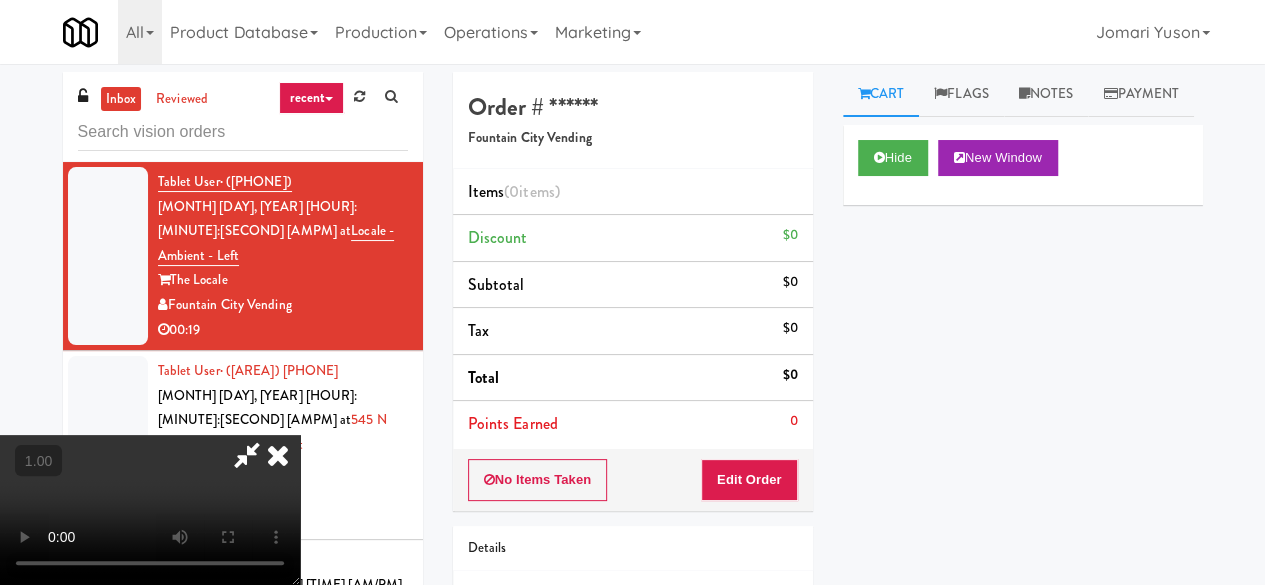 click at bounding box center (278, 455) 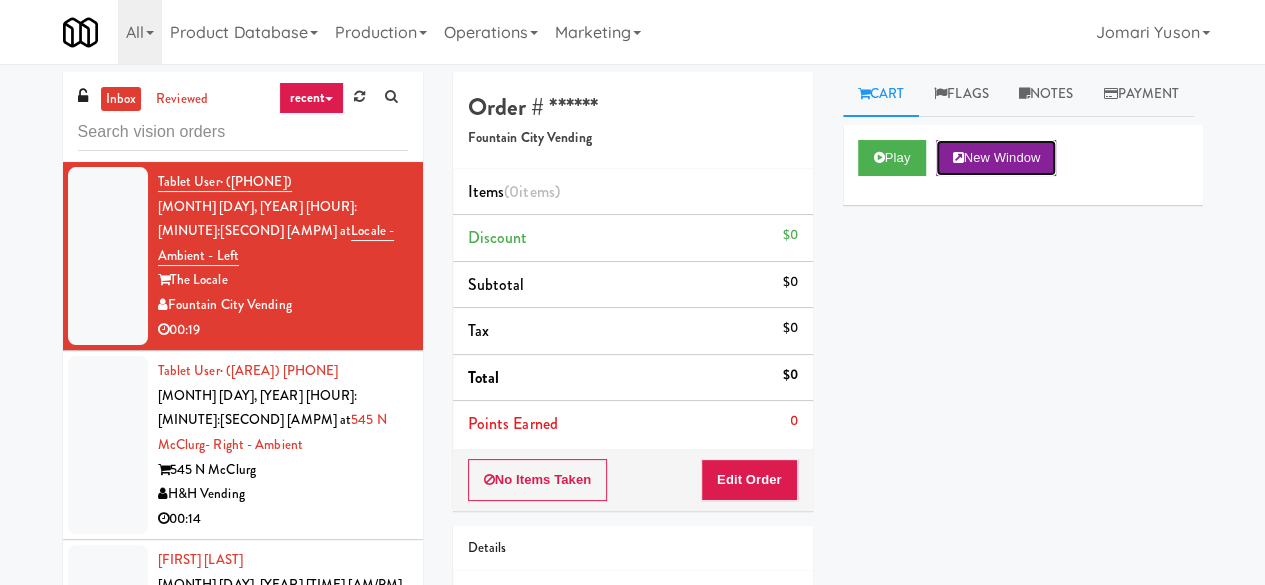 click on "New Window" at bounding box center (996, 158) 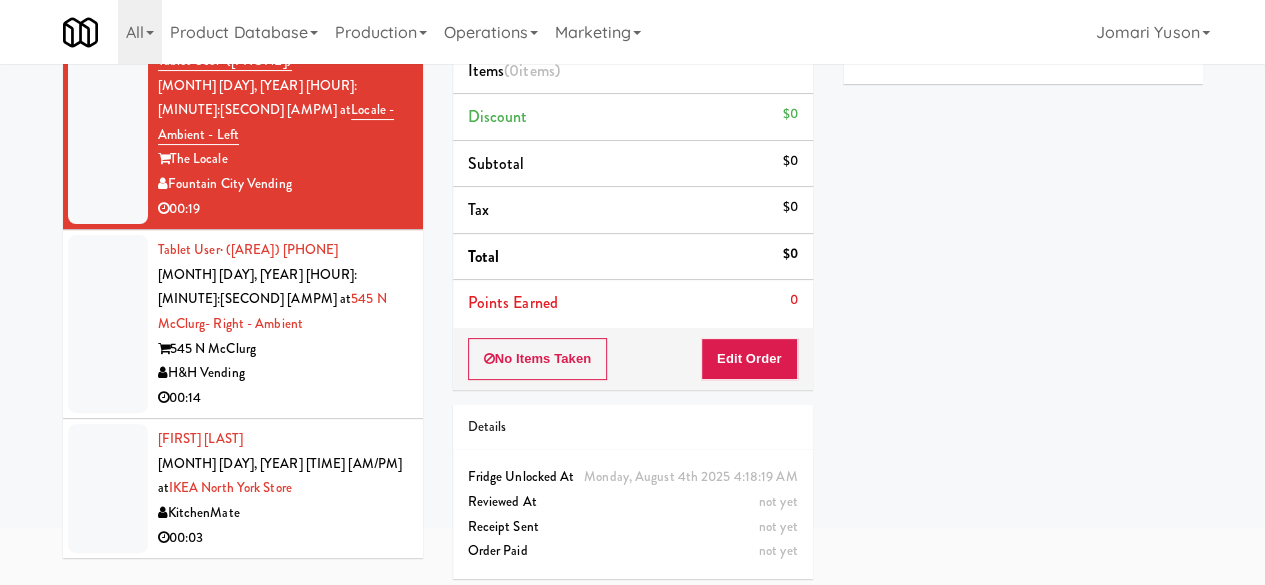 scroll, scrollTop: 126, scrollLeft: 0, axis: vertical 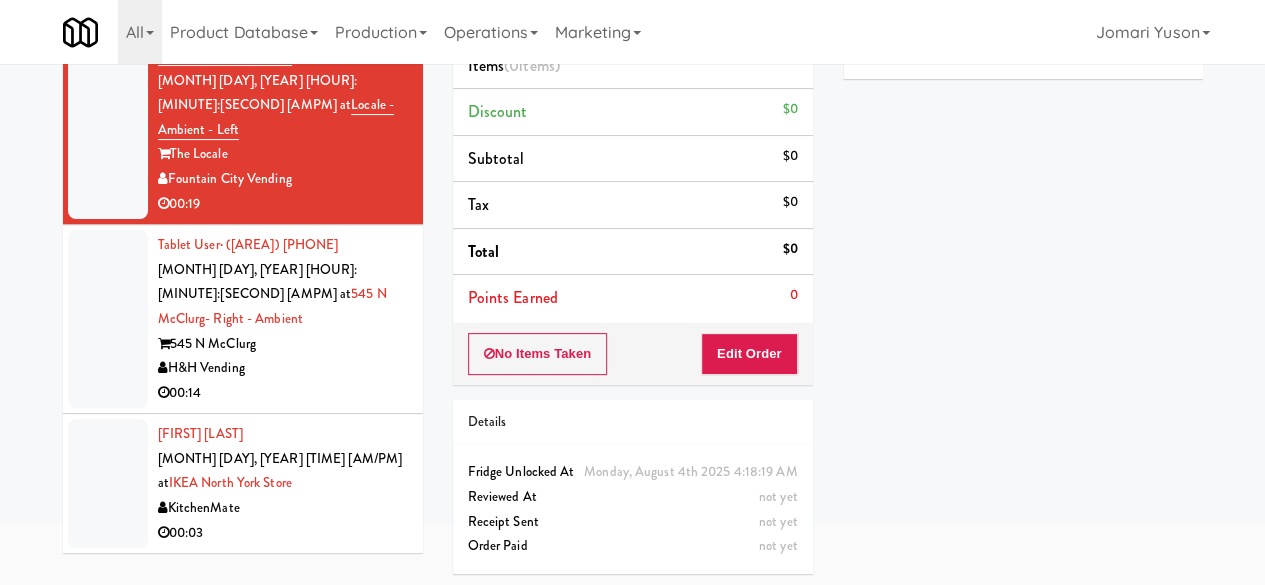 click on "KitchenMate" at bounding box center (283, 508) 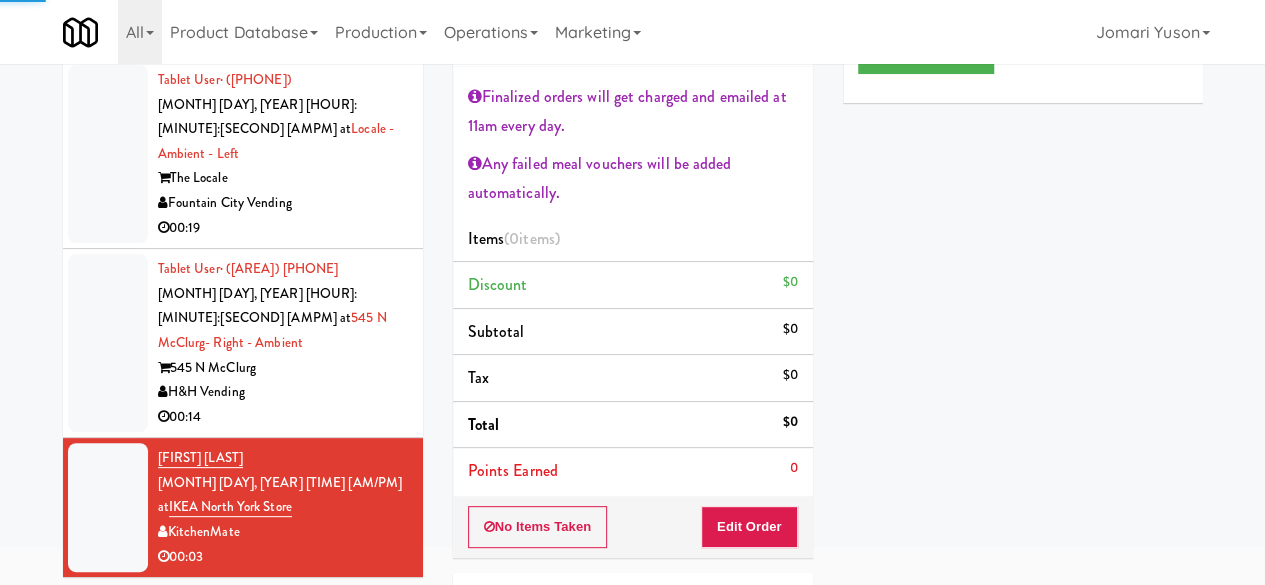 scroll, scrollTop: 0, scrollLeft: 0, axis: both 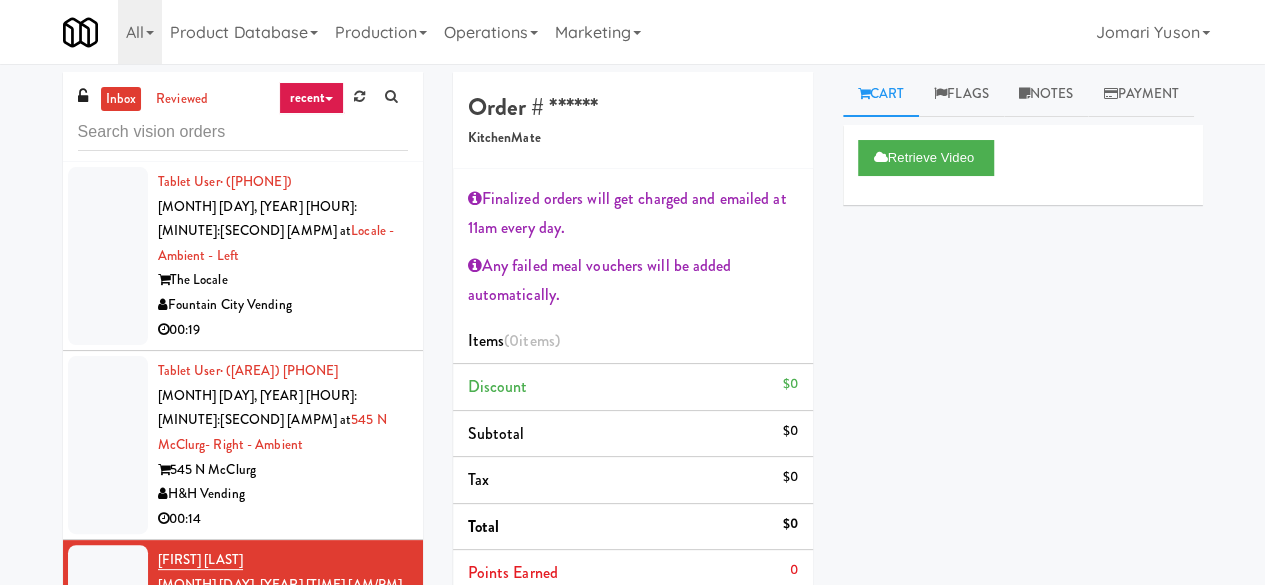 click on "H&H Vending" at bounding box center [283, 494] 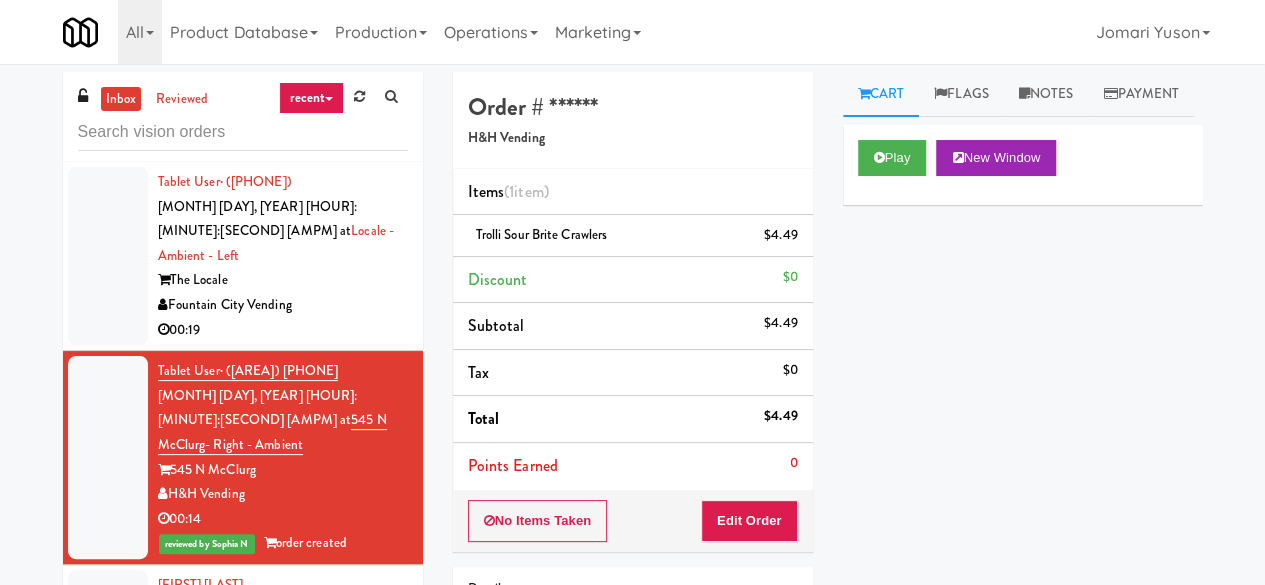 click on "00:19" at bounding box center (283, 330) 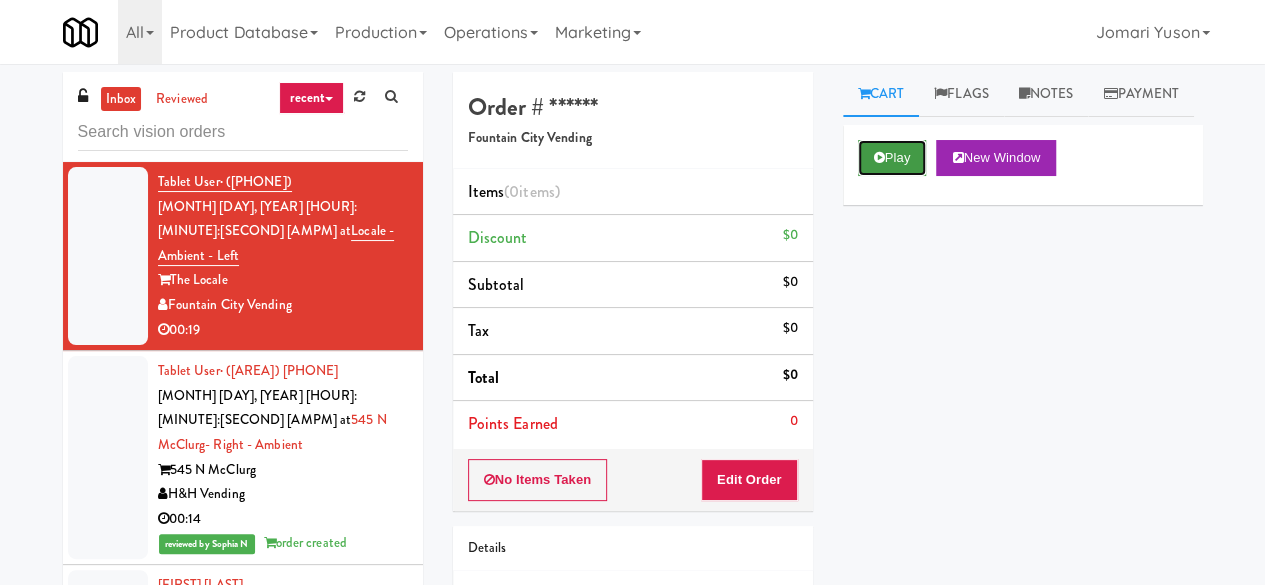click on "Play" at bounding box center (892, 158) 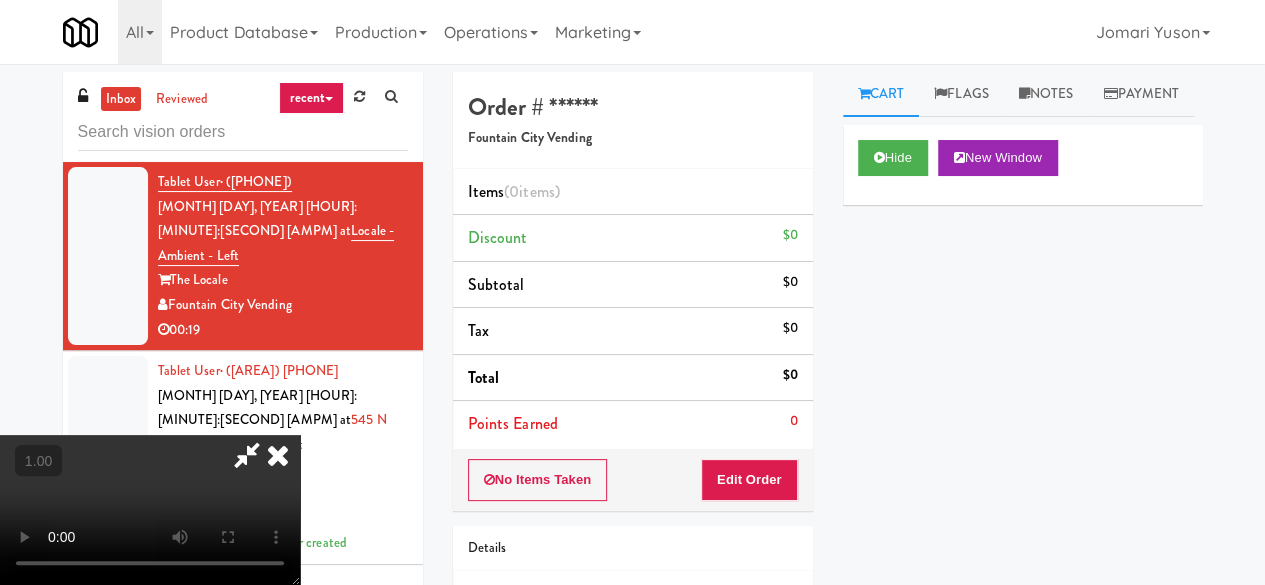 click at bounding box center (278, 455) 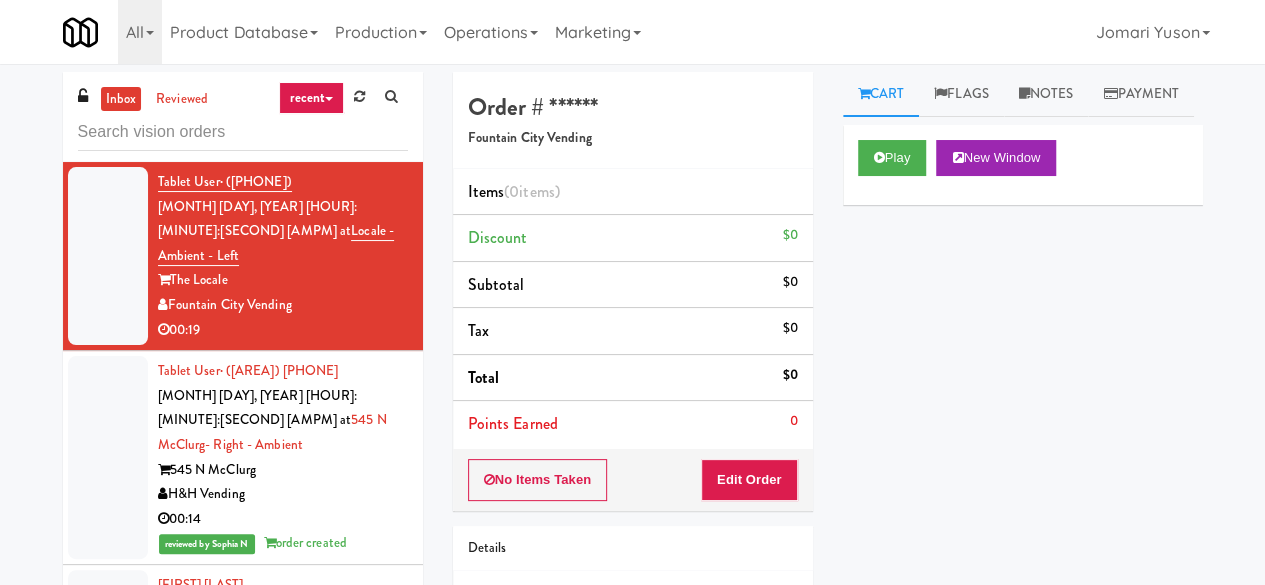 drag, startPoint x: 318, startPoint y: 431, endPoint x: 326, endPoint y: 365, distance: 66.48308 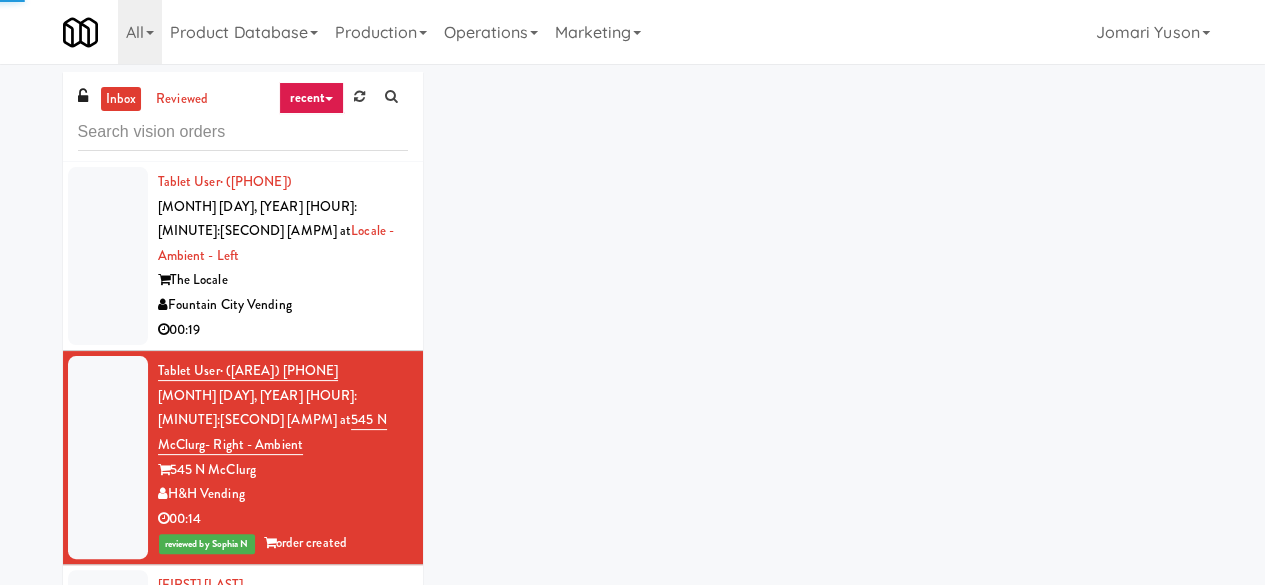 click on "Fountain City Vending" at bounding box center [283, 305] 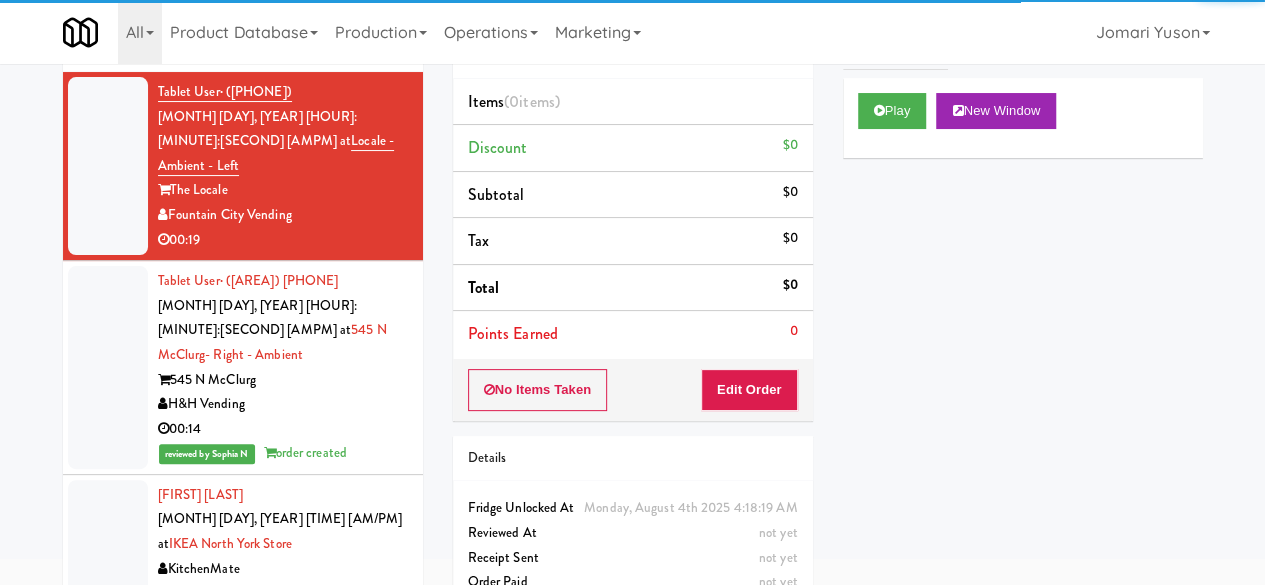scroll, scrollTop: 0, scrollLeft: 0, axis: both 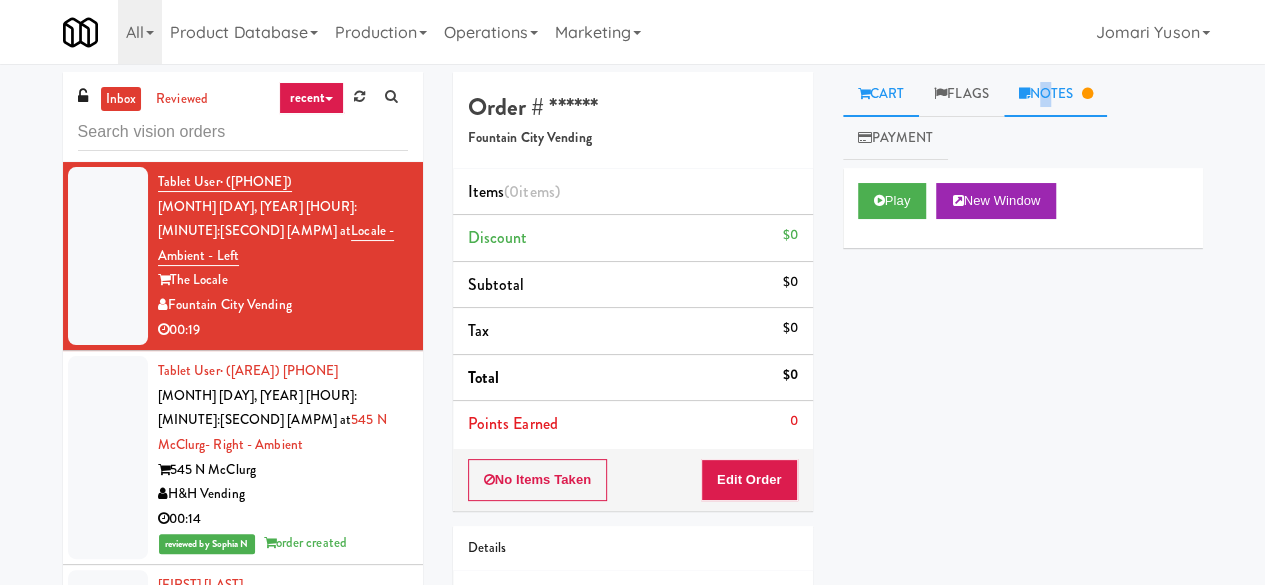 click on "Notes" at bounding box center (1056, 94) 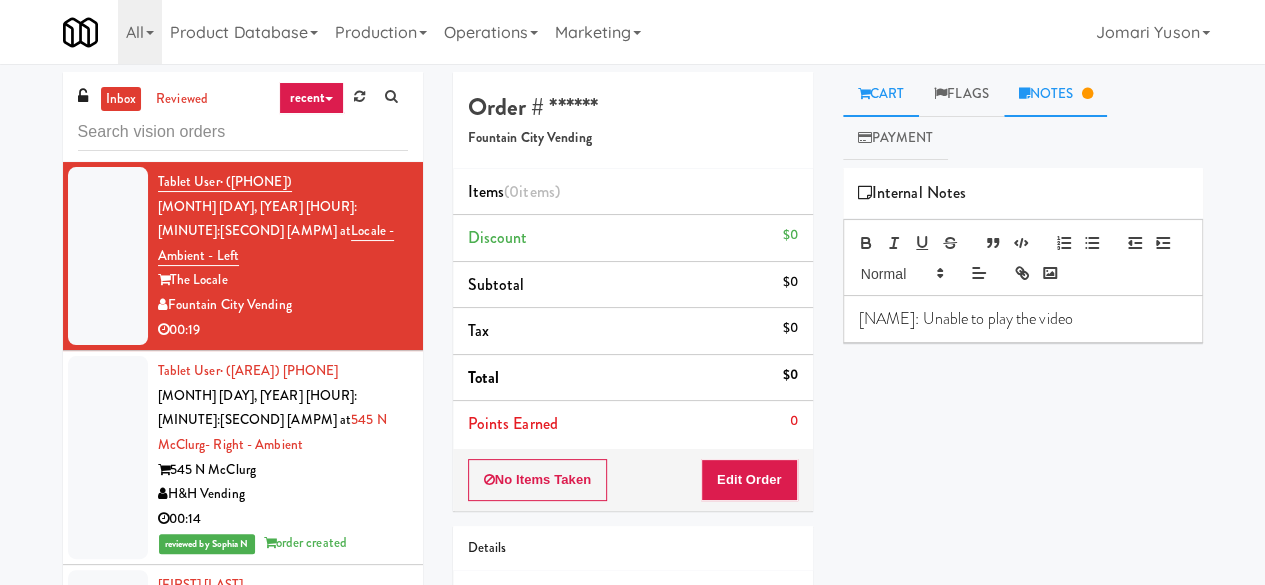 click on "Cart" at bounding box center (881, 94) 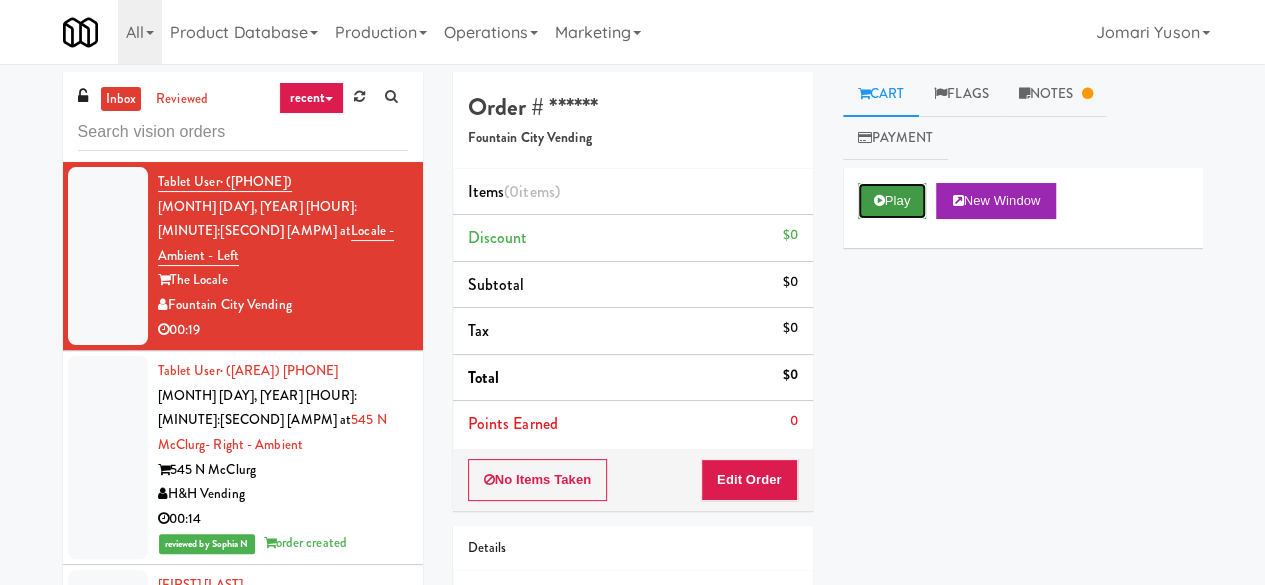 click on "Play" at bounding box center [892, 201] 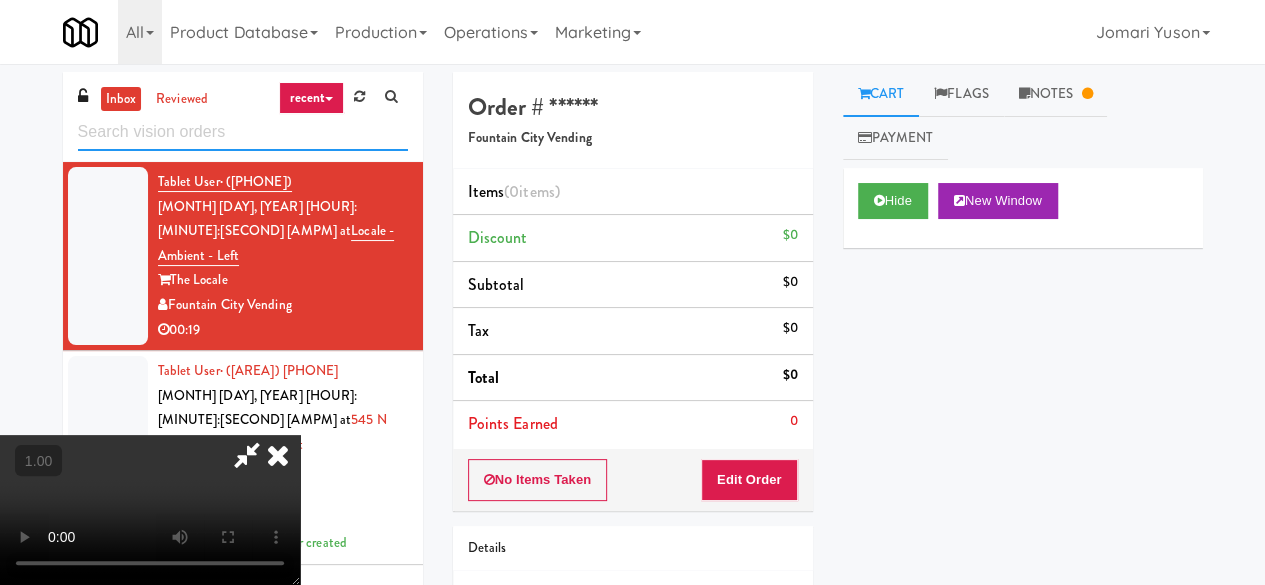click at bounding box center (243, 132) 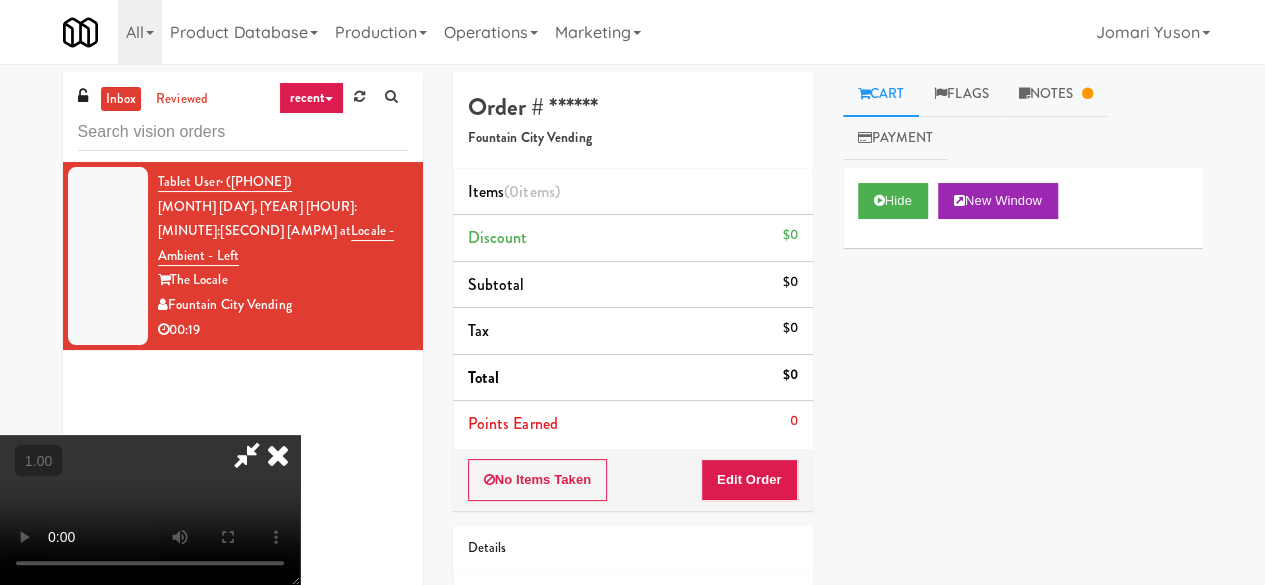 click at bounding box center (247, 455) 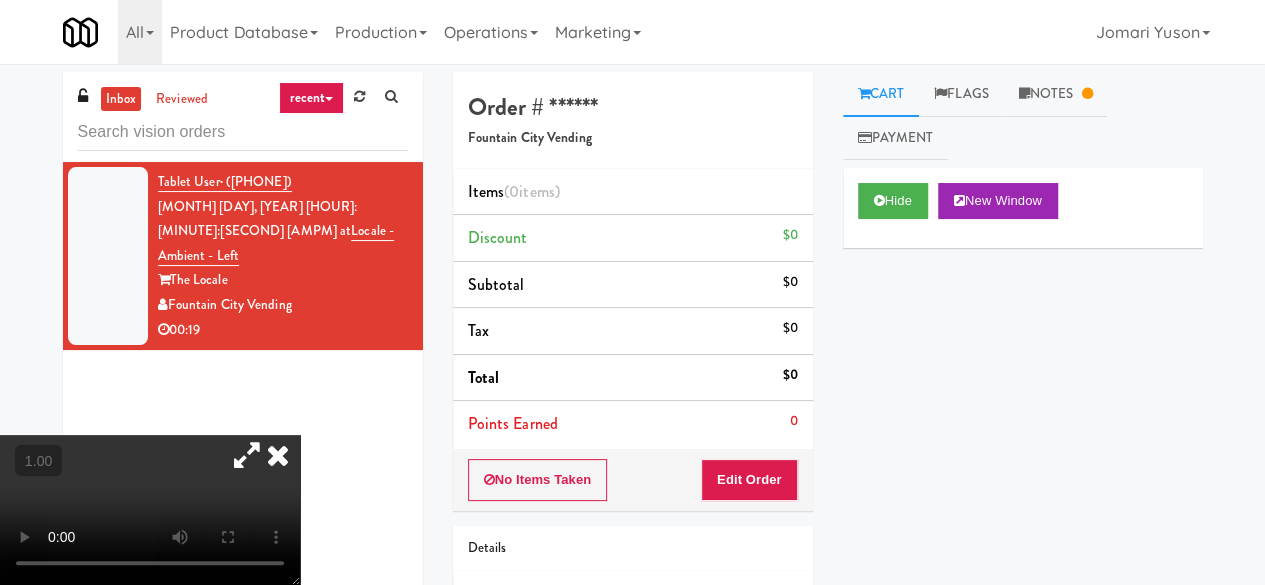 click at bounding box center [278, 455] 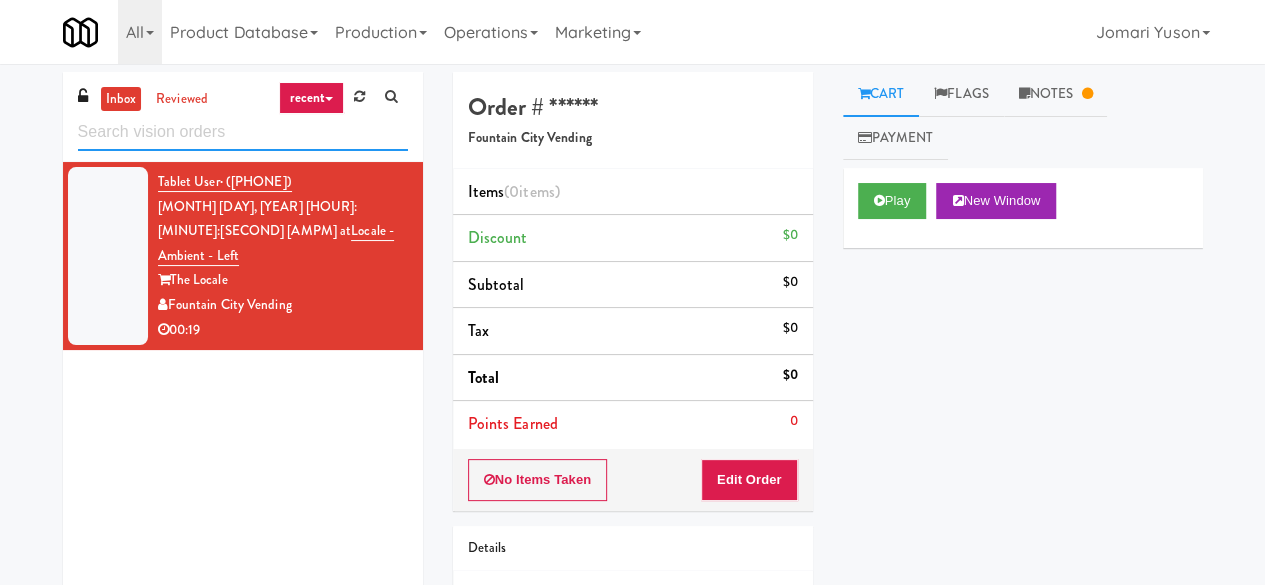 click at bounding box center [243, 132] 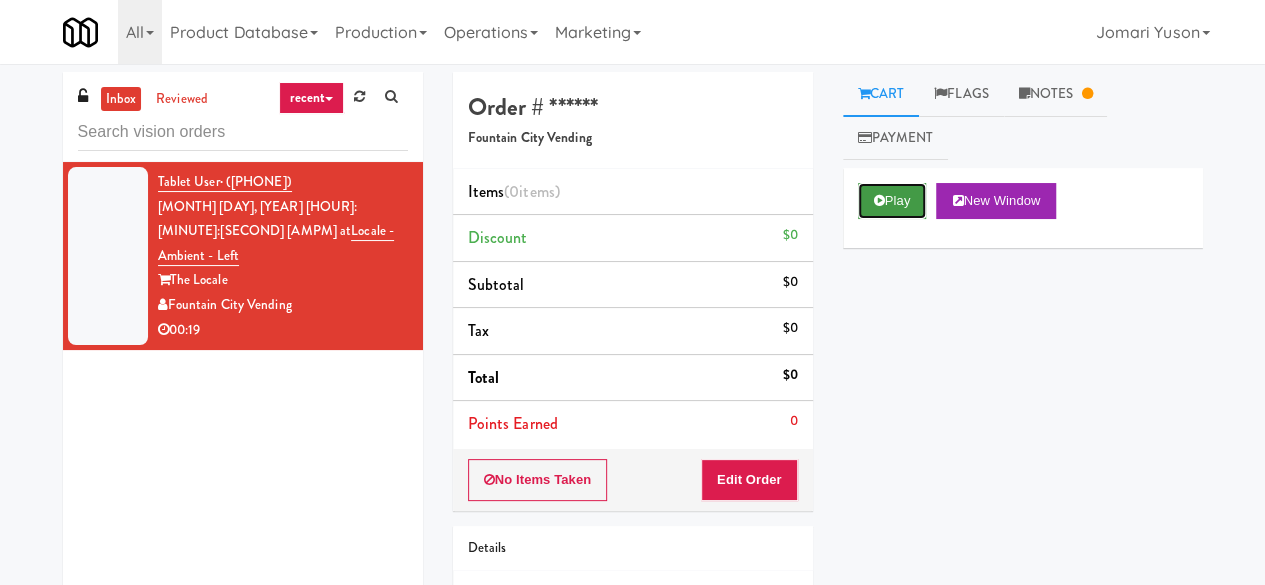 click at bounding box center [879, 200] 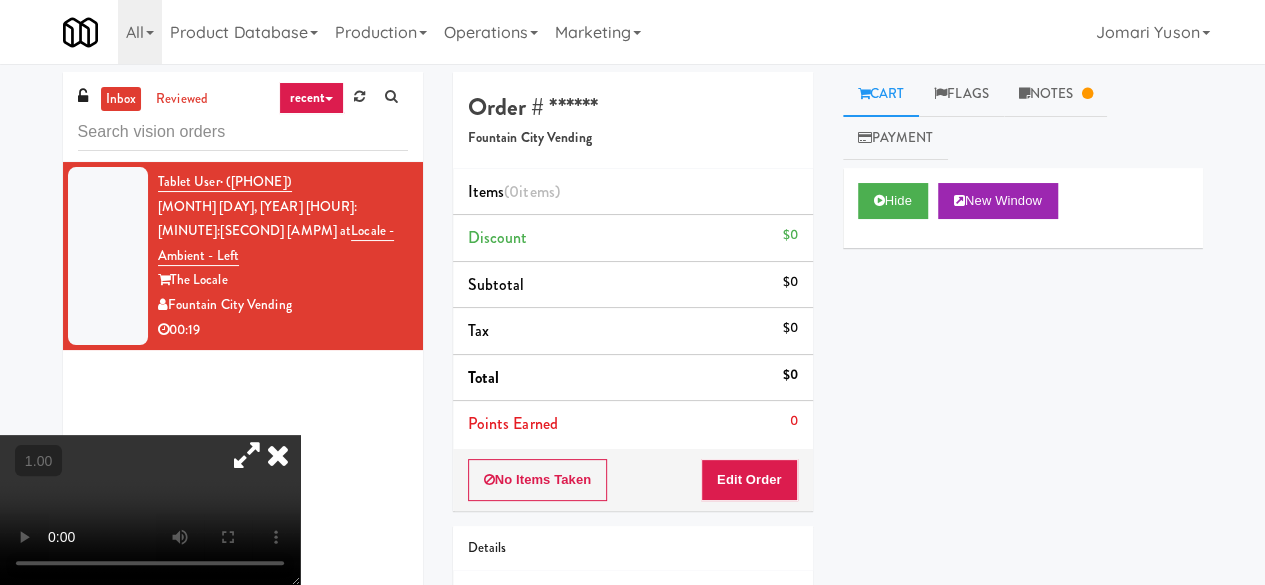 click at bounding box center [278, 455] 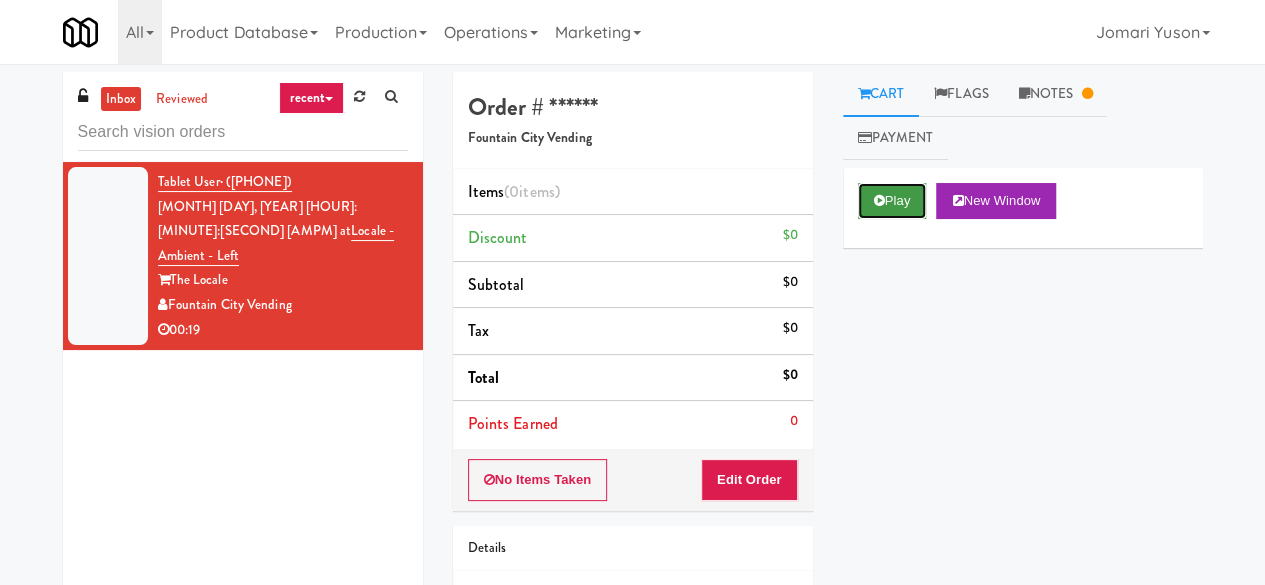 click on "Play" at bounding box center (892, 201) 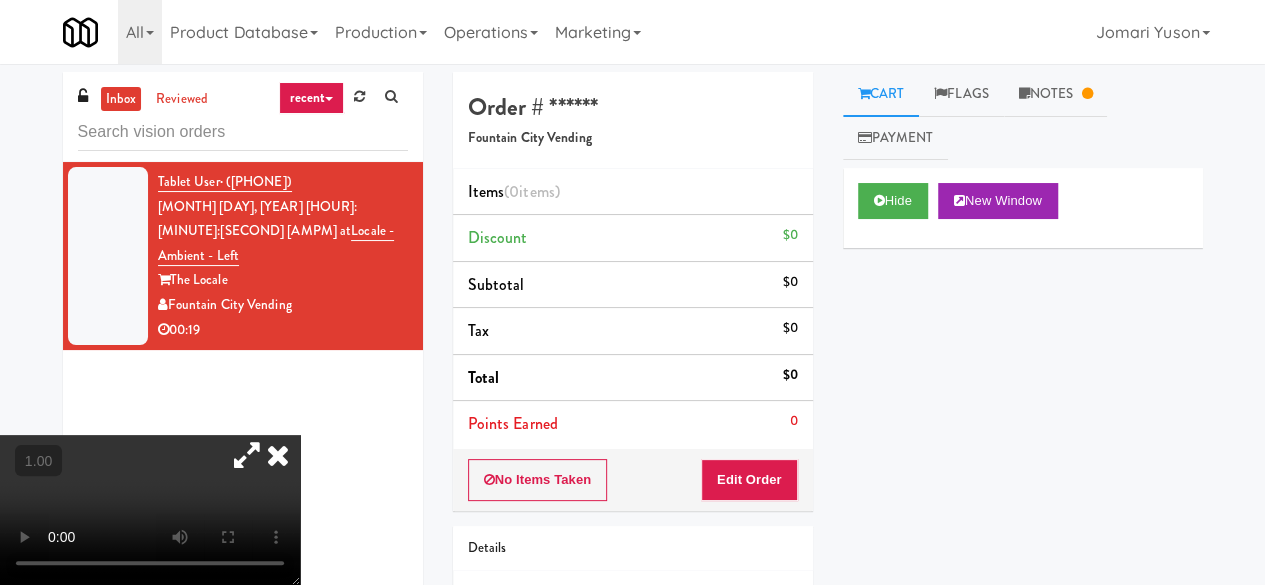 click at bounding box center (278, 455) 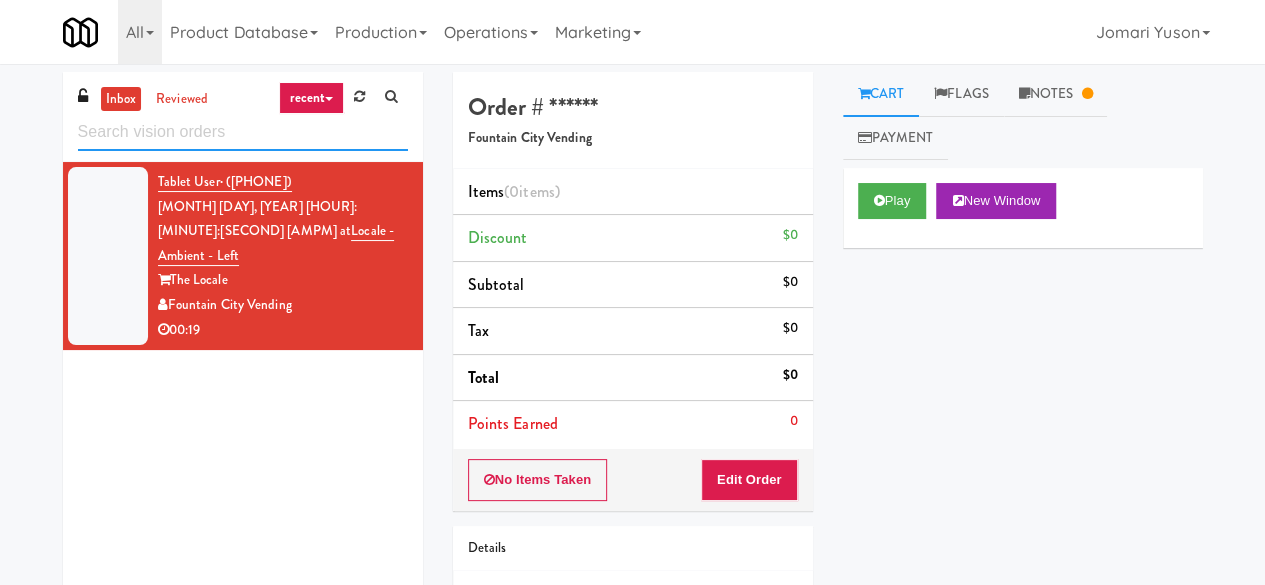 click at bounding box center (243, 132) 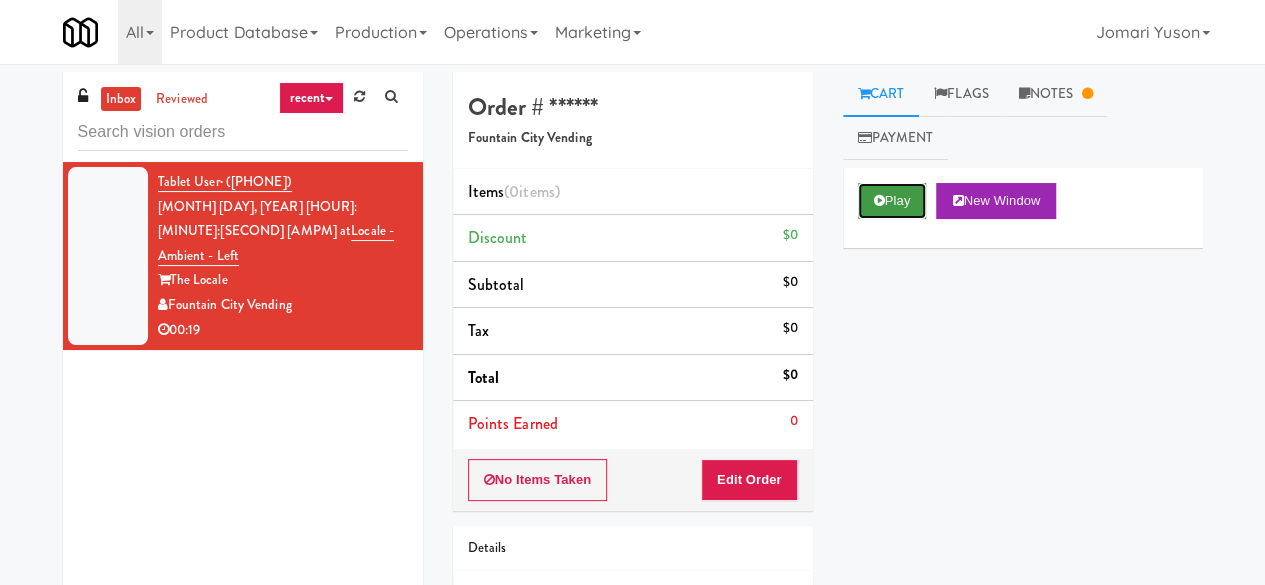 click on "Play" at bounding box center [892, 201] 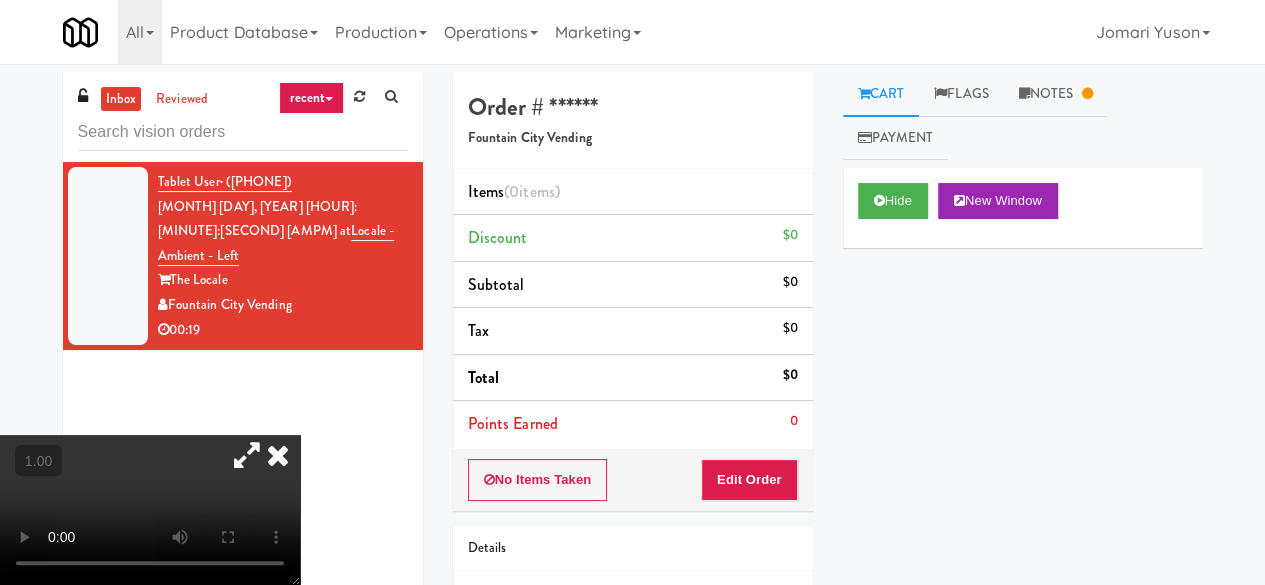 click at bounding box center (278, 455) 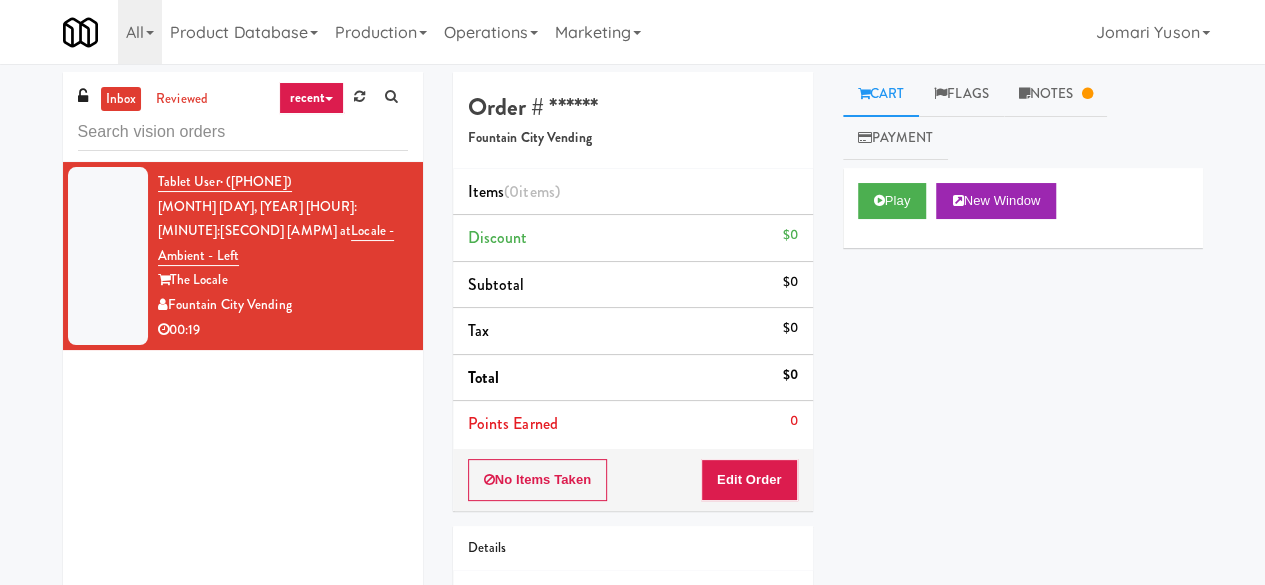 click on "Tablet User  · (816) 616-7524 Aug 4, 2025 4:18:19 AM at  Locale - Ambient - Left  The Locale  Fountain City Vending  00:19" at bounding box center [243, 412] 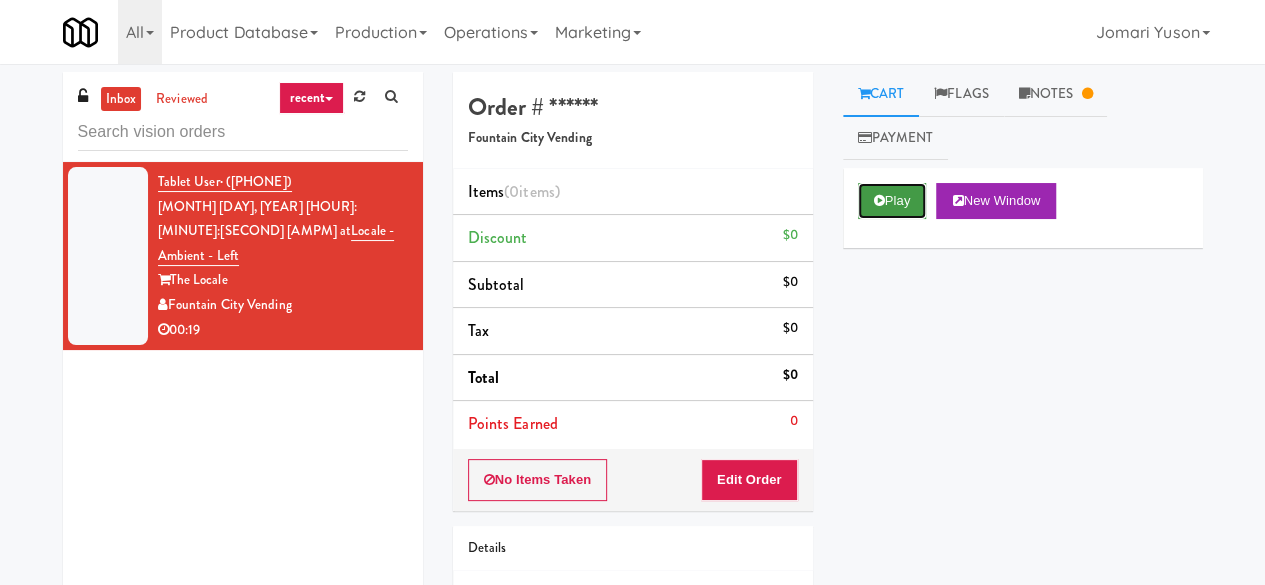 click on "Play" at bounding box center (892, 201) 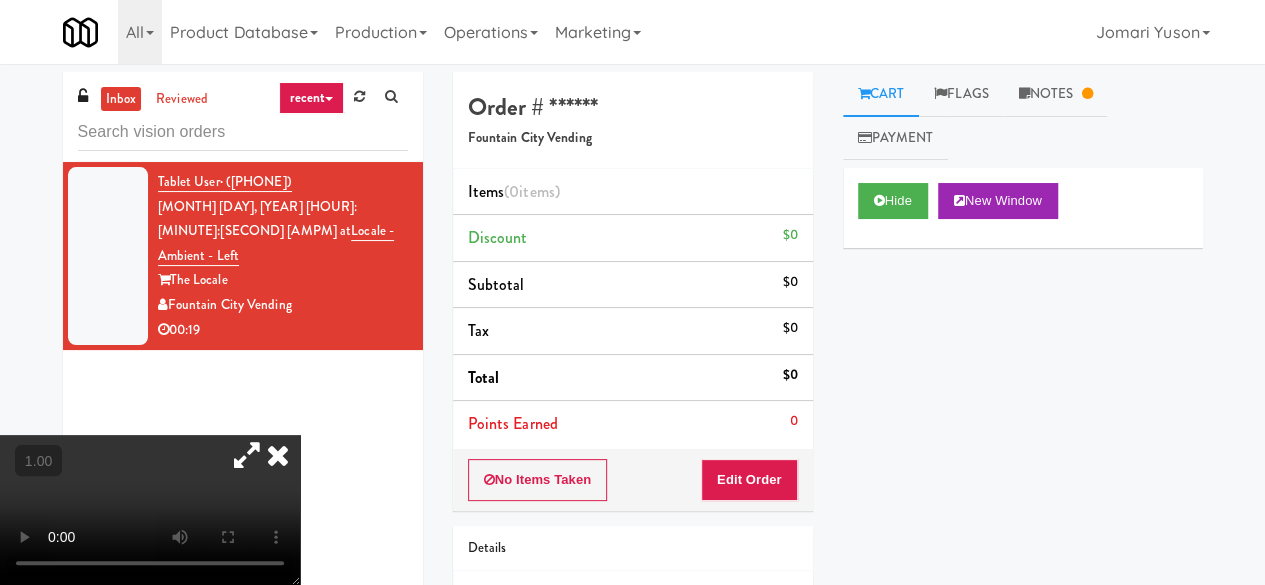 click at bounding box center (278, 455) 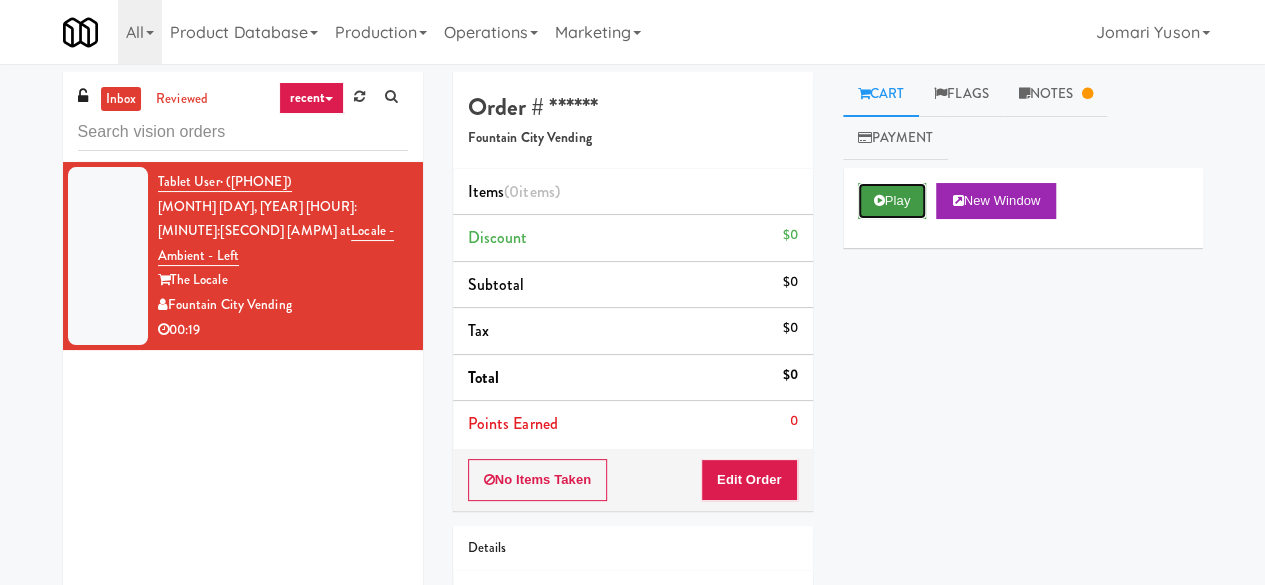 click on "Play" at bounding box center (892, 201) 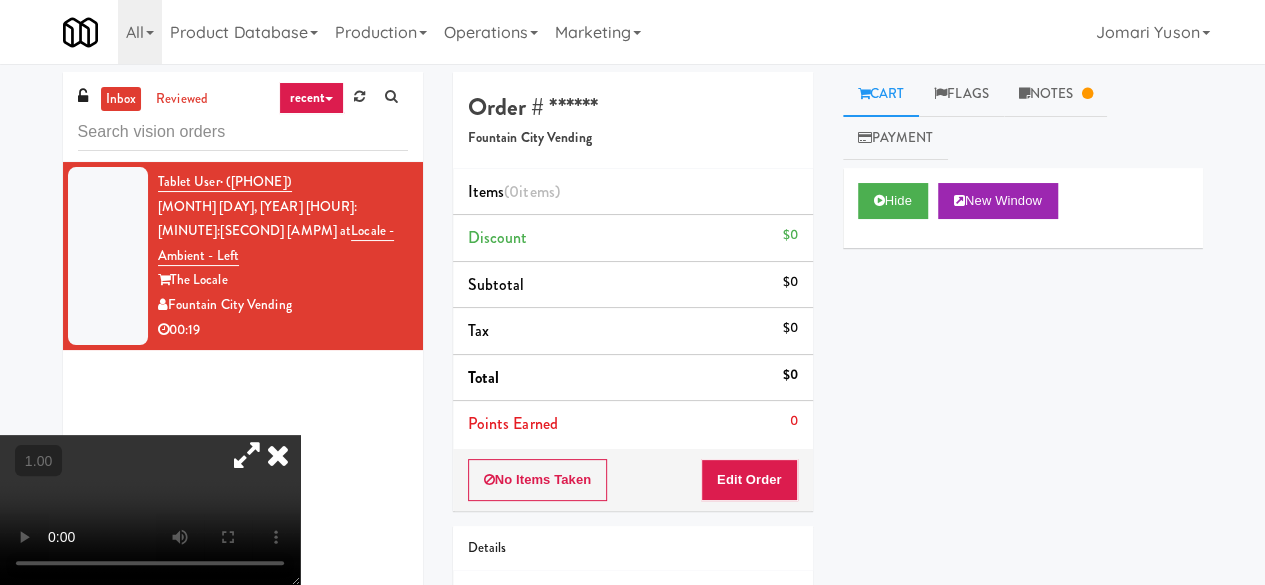 click at bounding box center [278, 455] 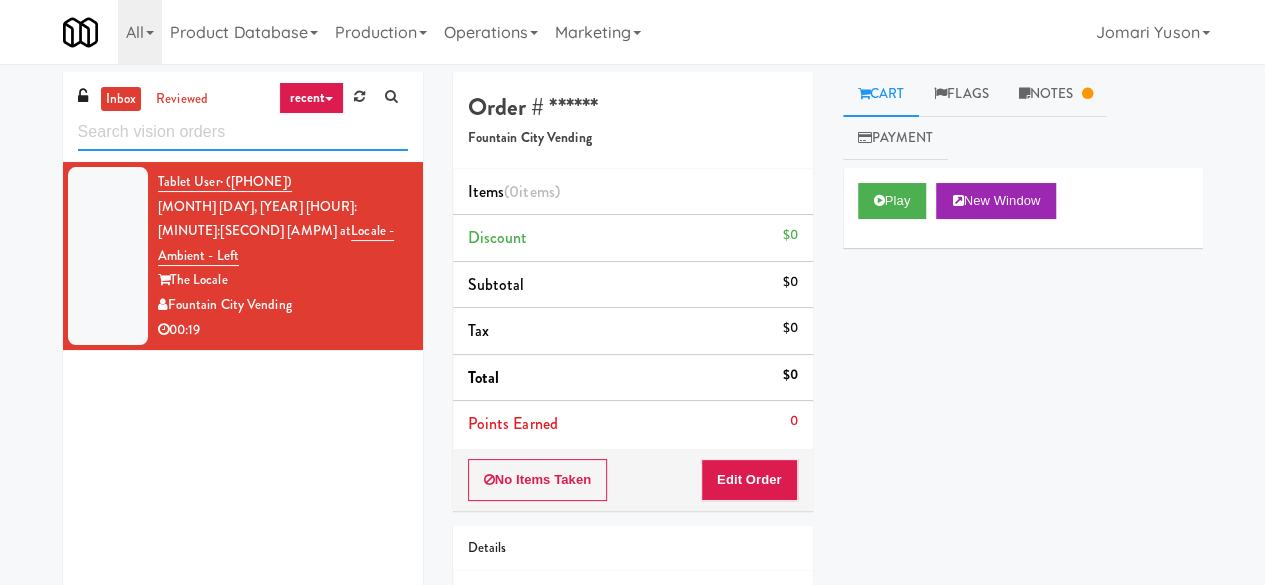 click at bounding box center (243, 132) 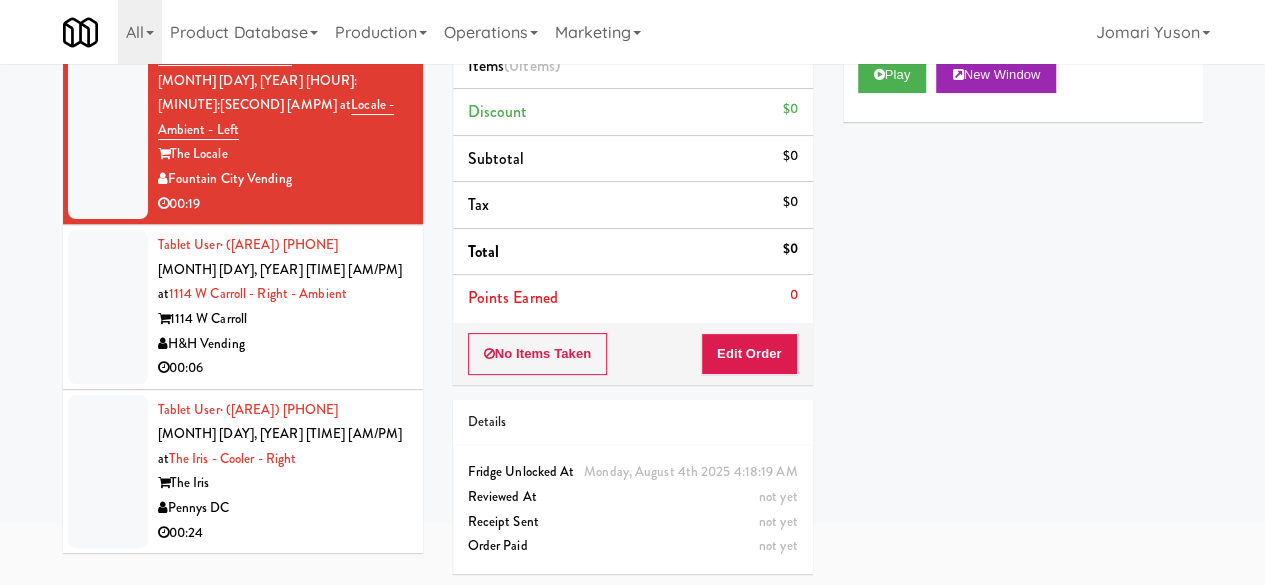 click on "00:06" at bounding box center [283, 368] 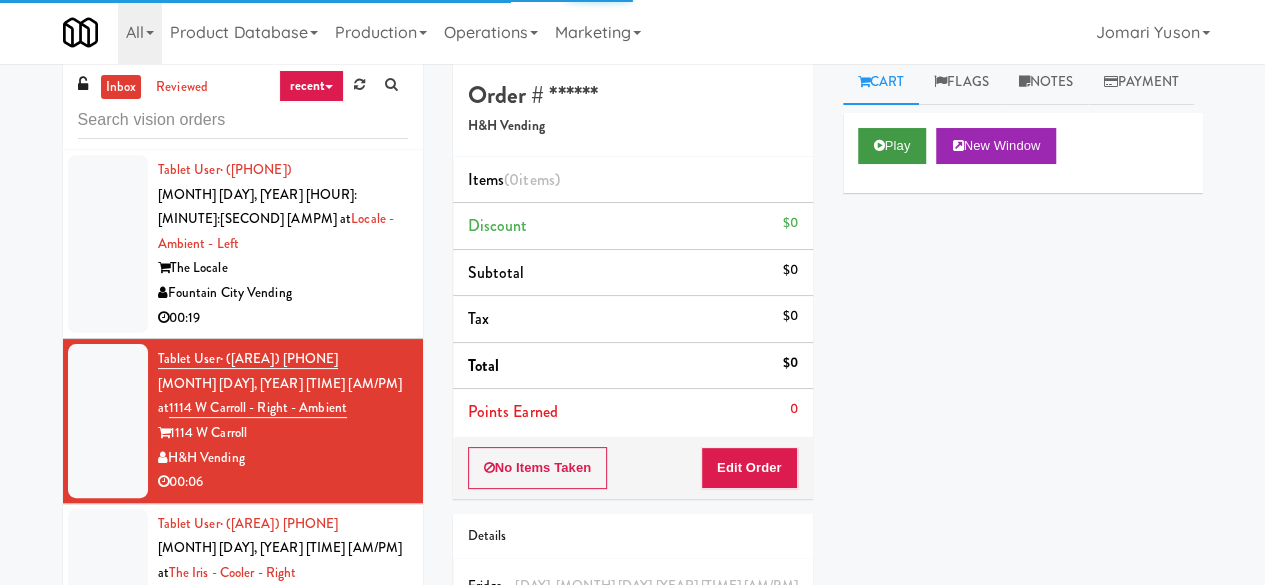 scroll, scrollTop: 0, scrollLeft: 0, axis: both 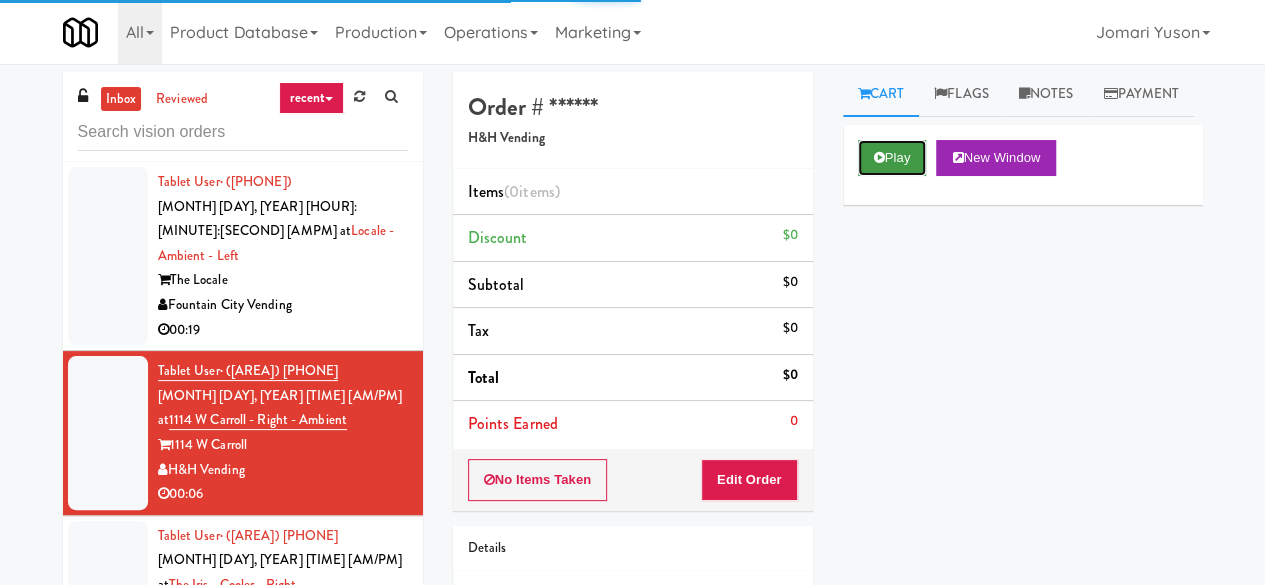 click on "Play" at bounding box center (892, 158) 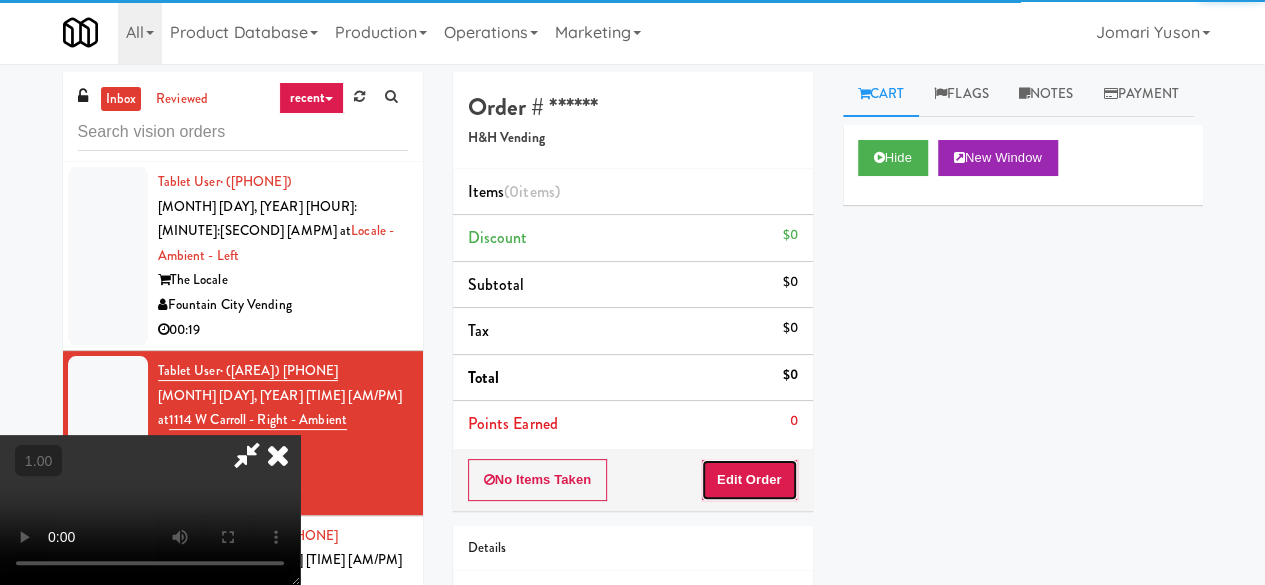 click on "Edit Order" at bounding box center (749, 480) 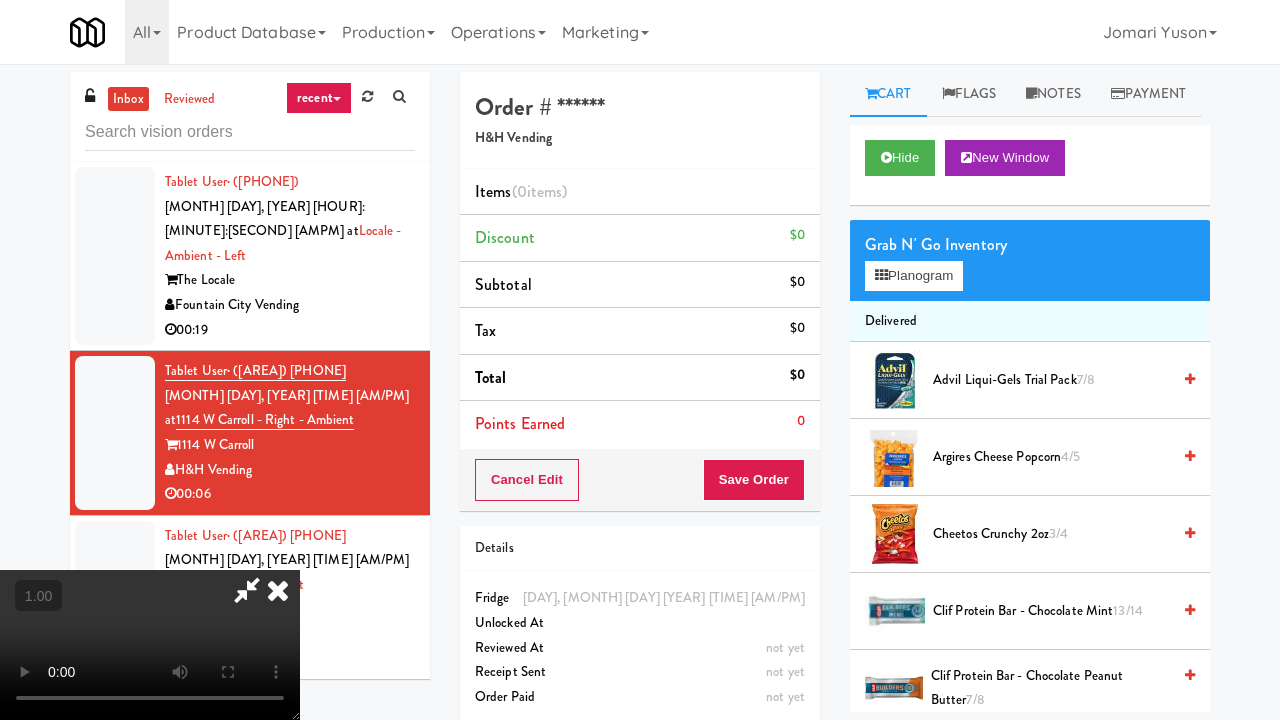 type 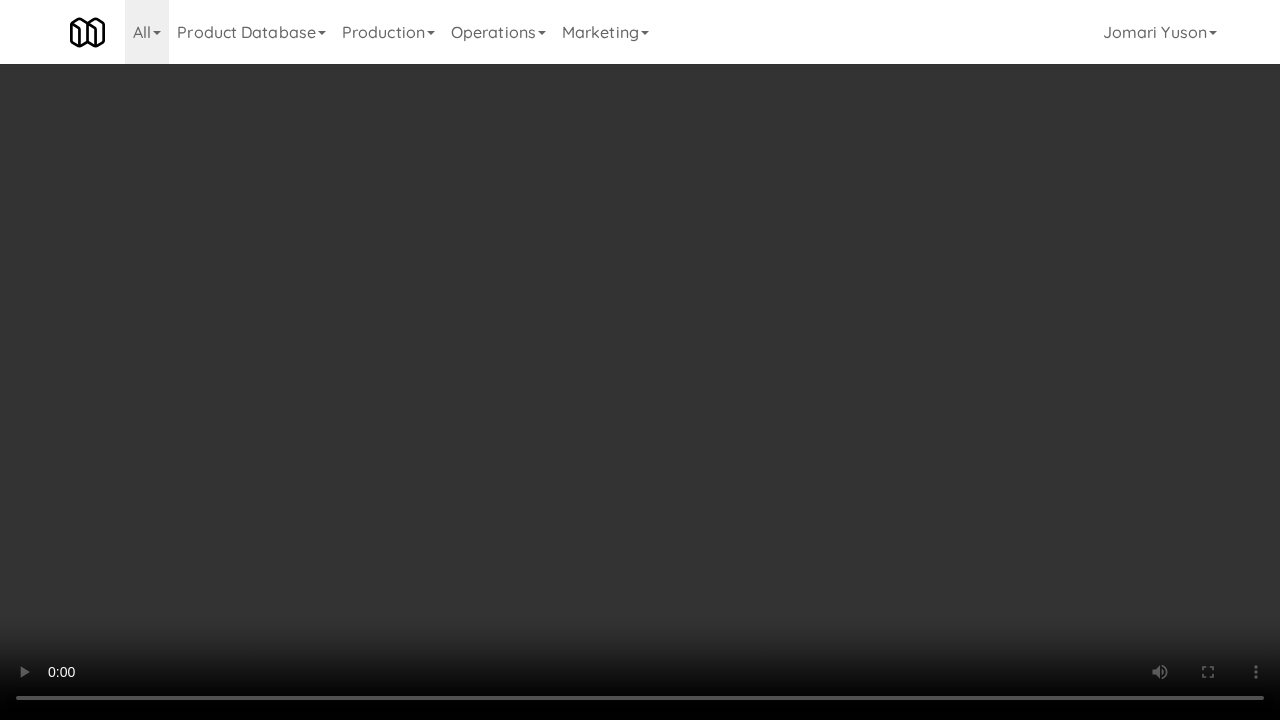 click at bounding box center [640, 360] 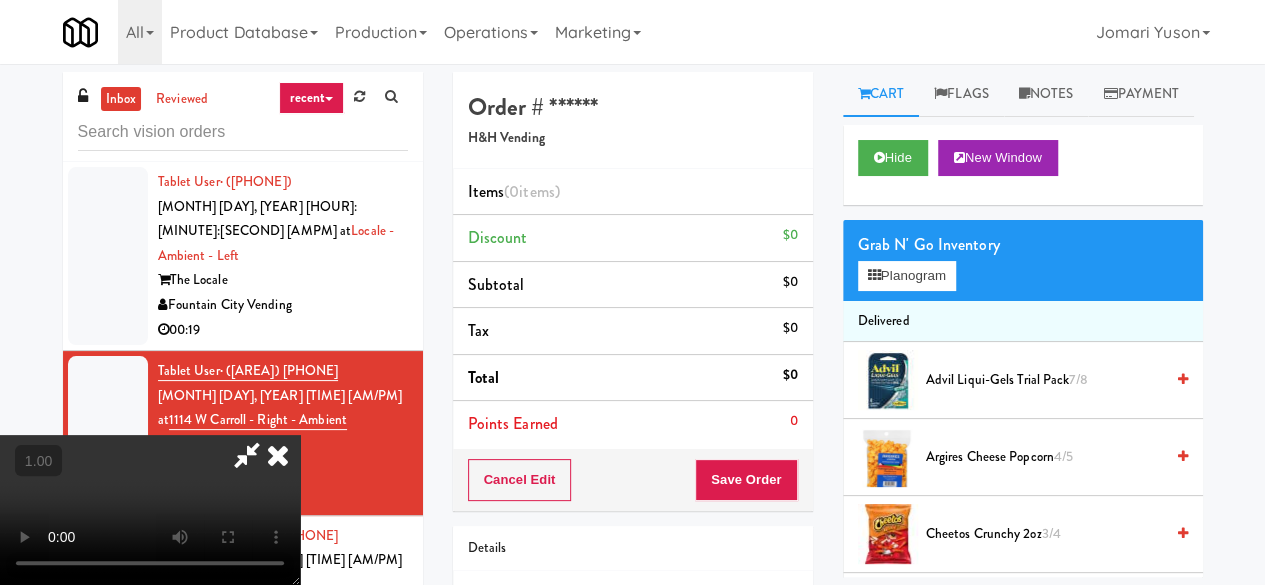 click at bounding box center [247, 455] 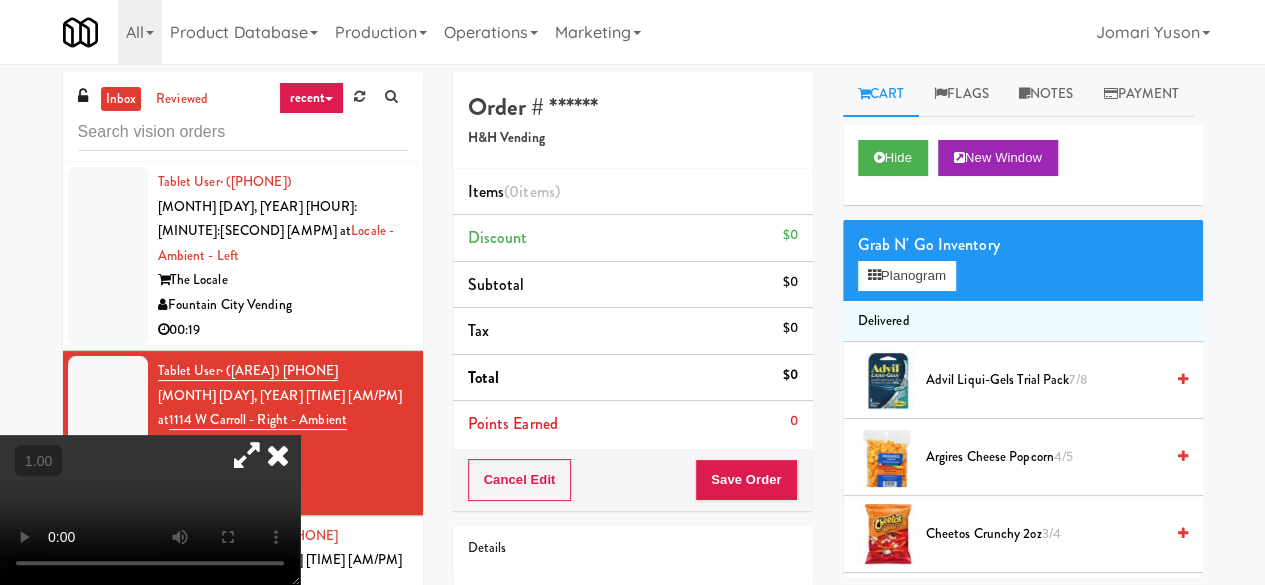 click on "The Locale" at bounding box center (283, 280) 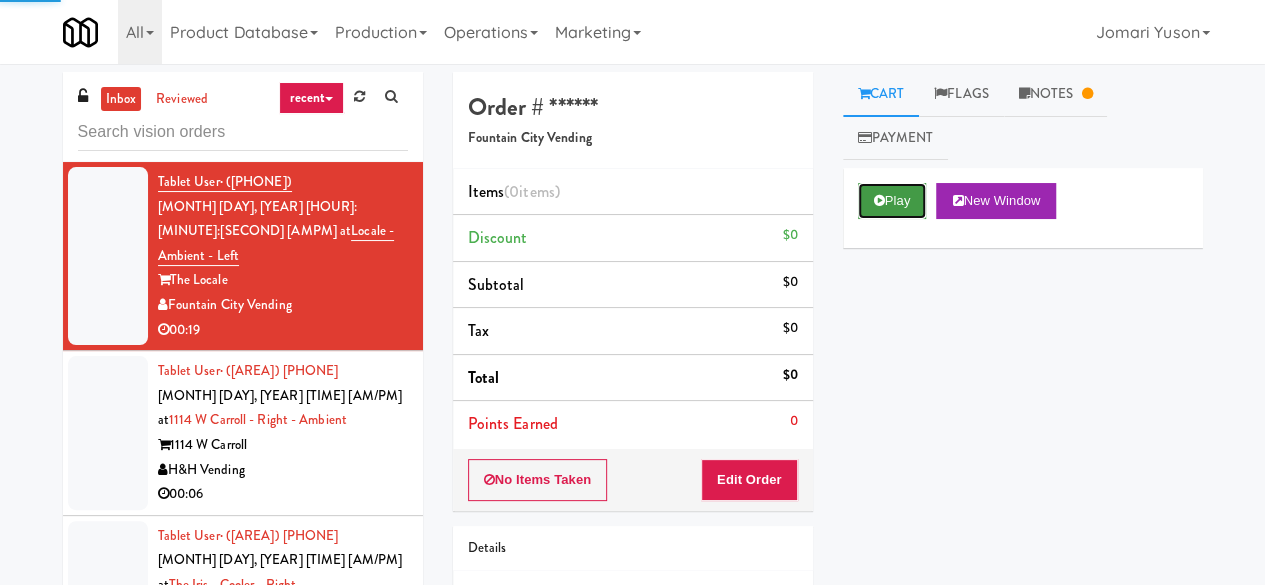 click on "Play" at bounding box center (892, 201) 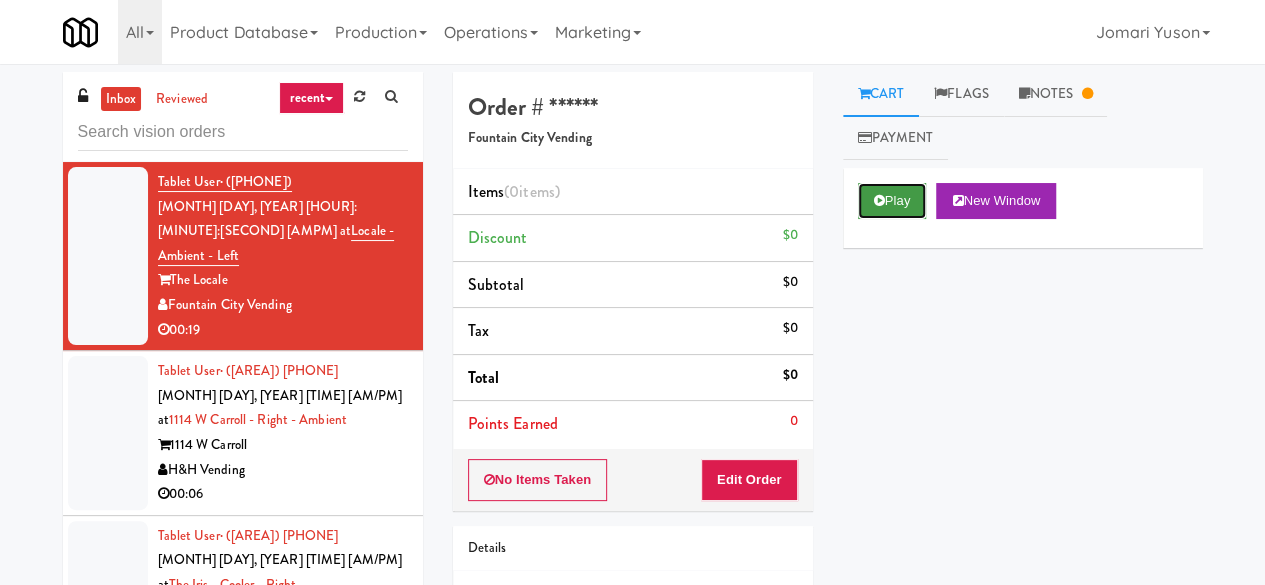 click on "Play" at bounding box center [892, 201] 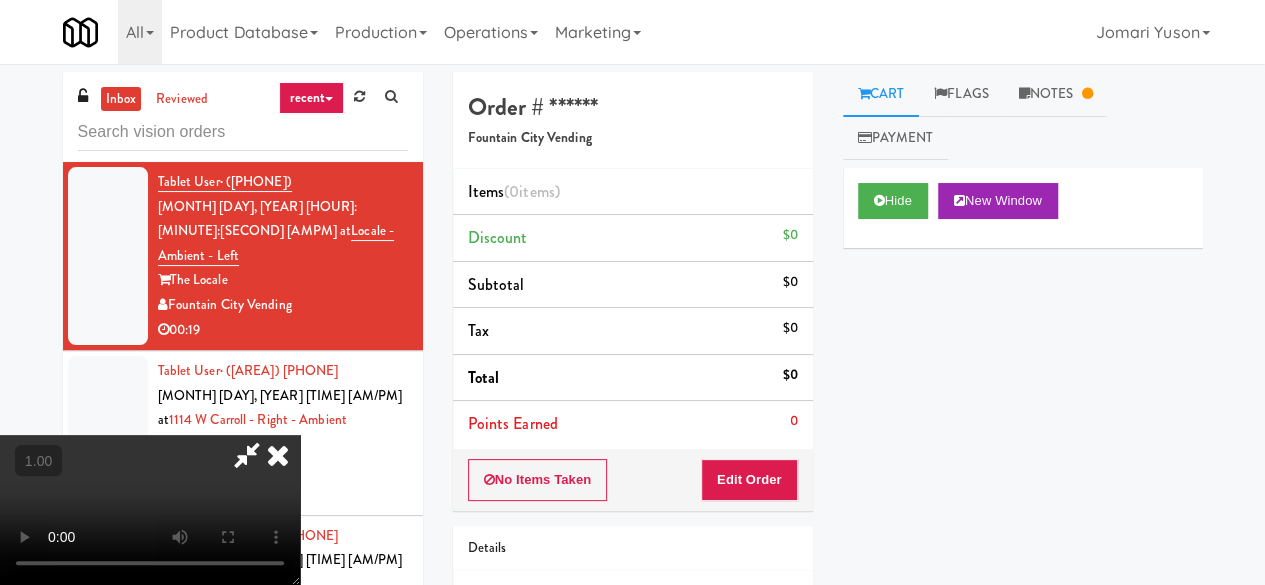 click at bounding box center [278, 455] 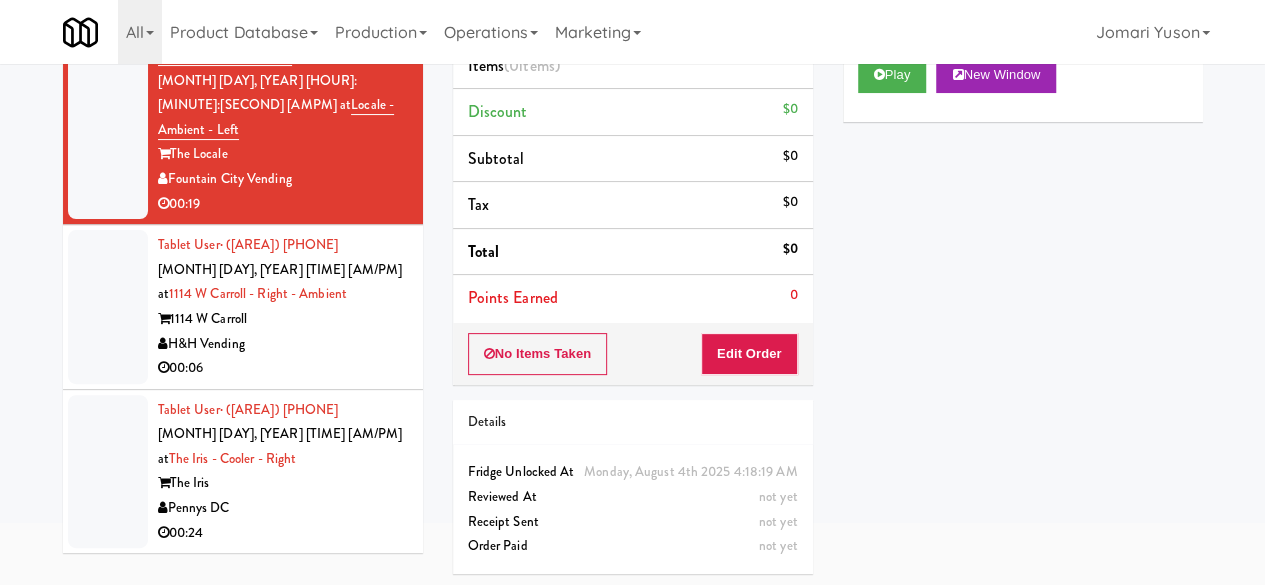 click on "00:24" at bounding box center [283, 533] 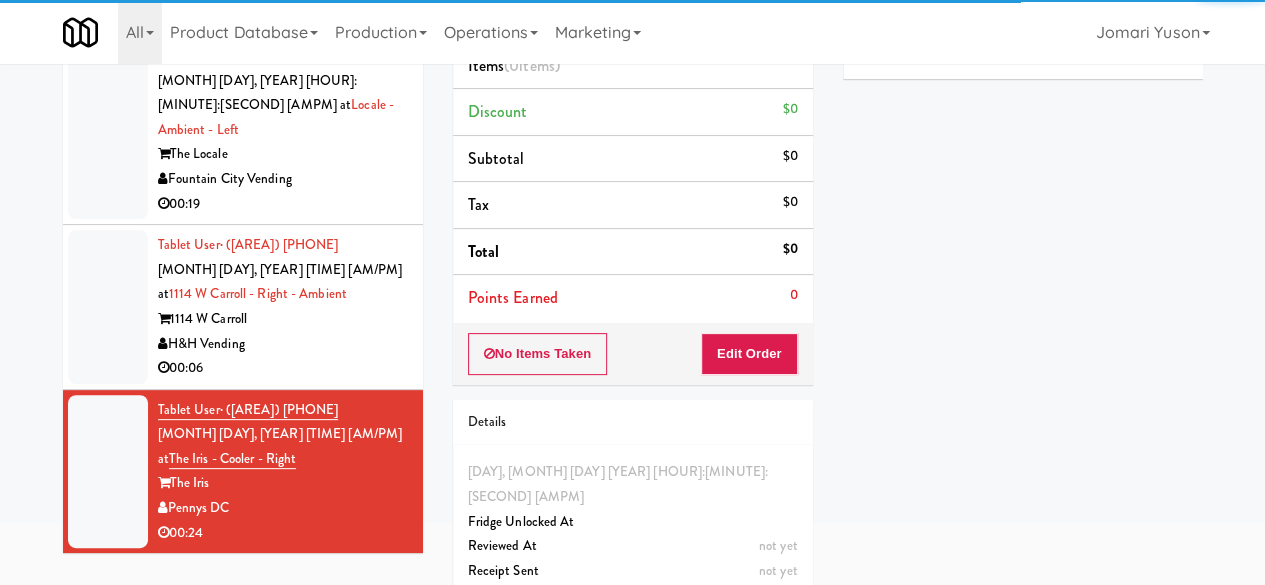 scroll, scrollTop: 0, scrollLeft: 0, axis: both 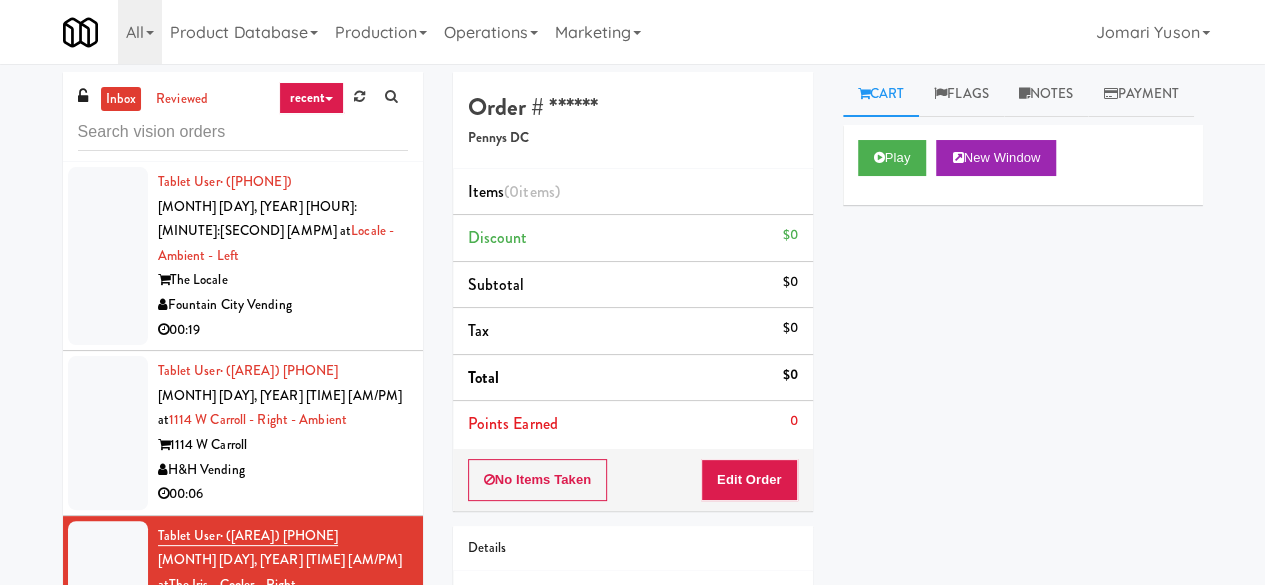 click on "H&H Vending" at bounding box center (283, 470) 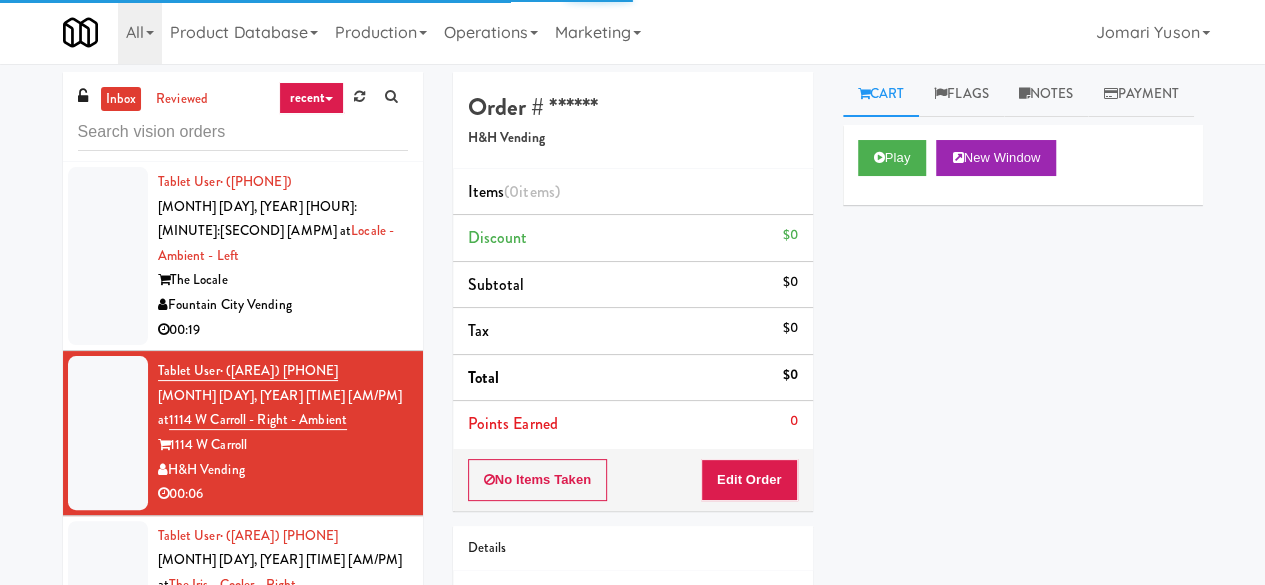 click on "00:19" at bounding box center [283, 330] 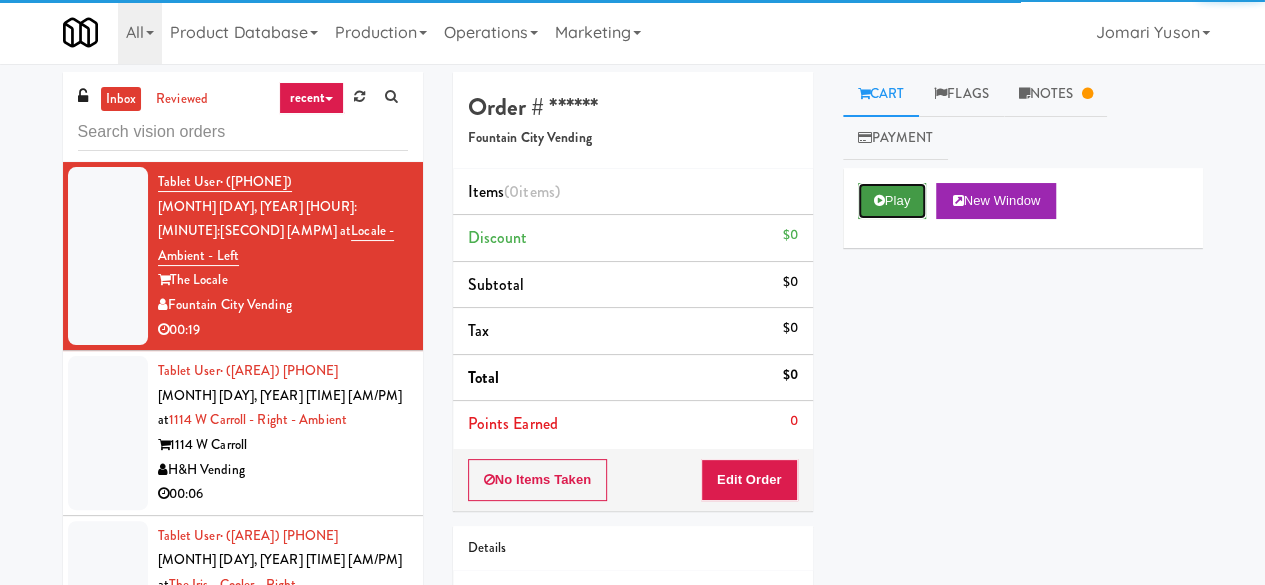 click on "Play" at bounding box center [892, 201] 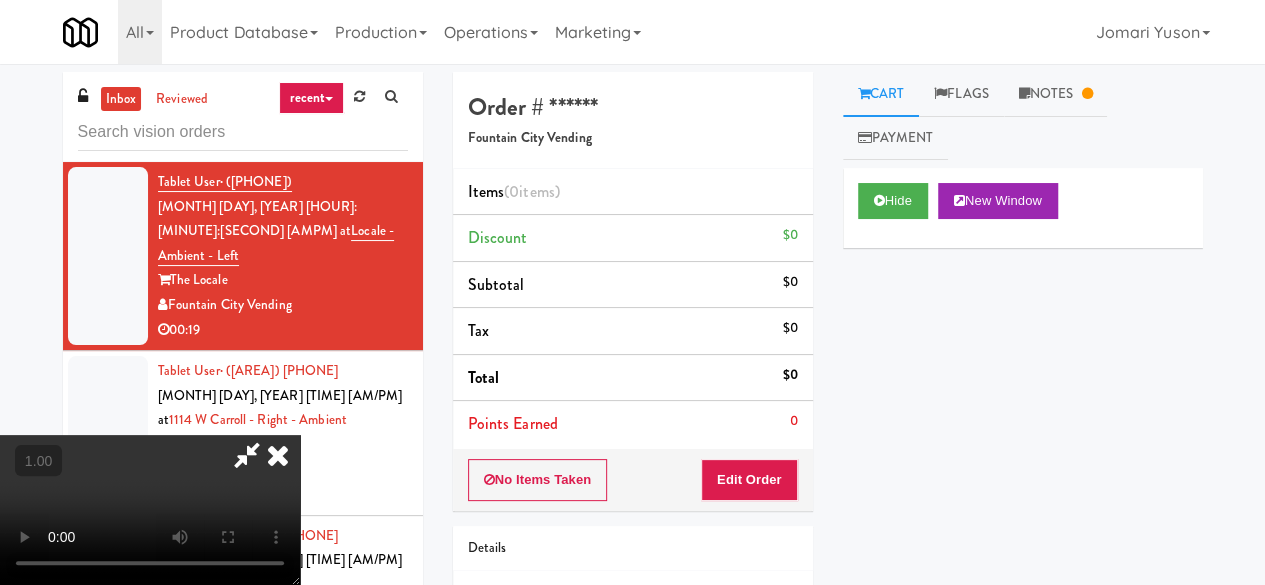 click at bounding box center (278, 455) 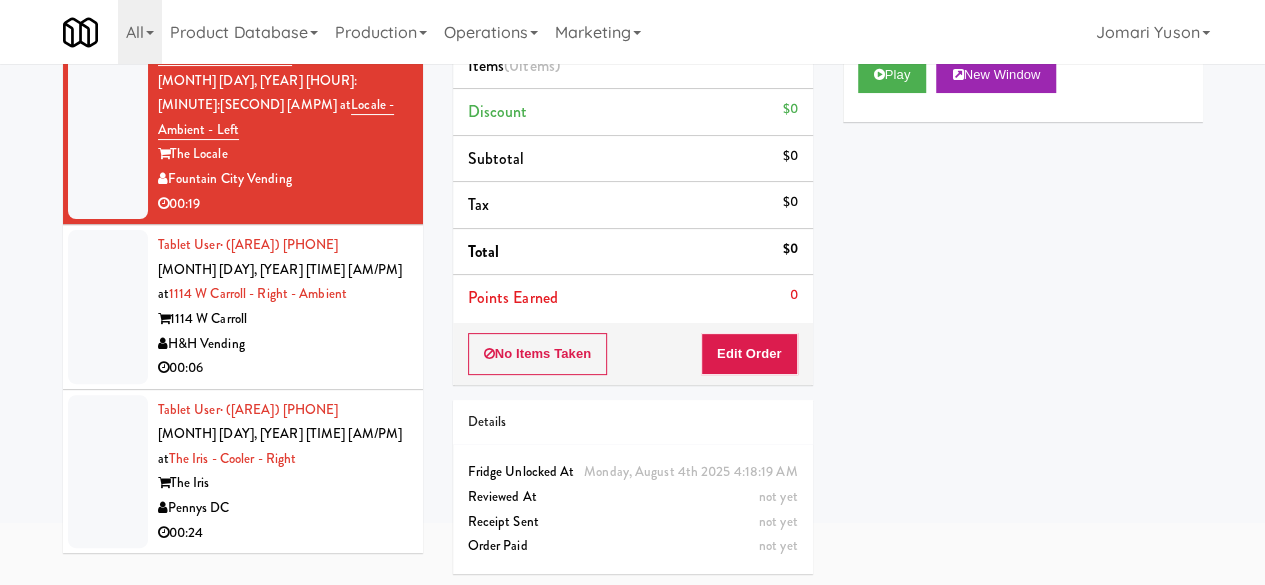 click on "Pennys DC" at bounding box center (283, 508) 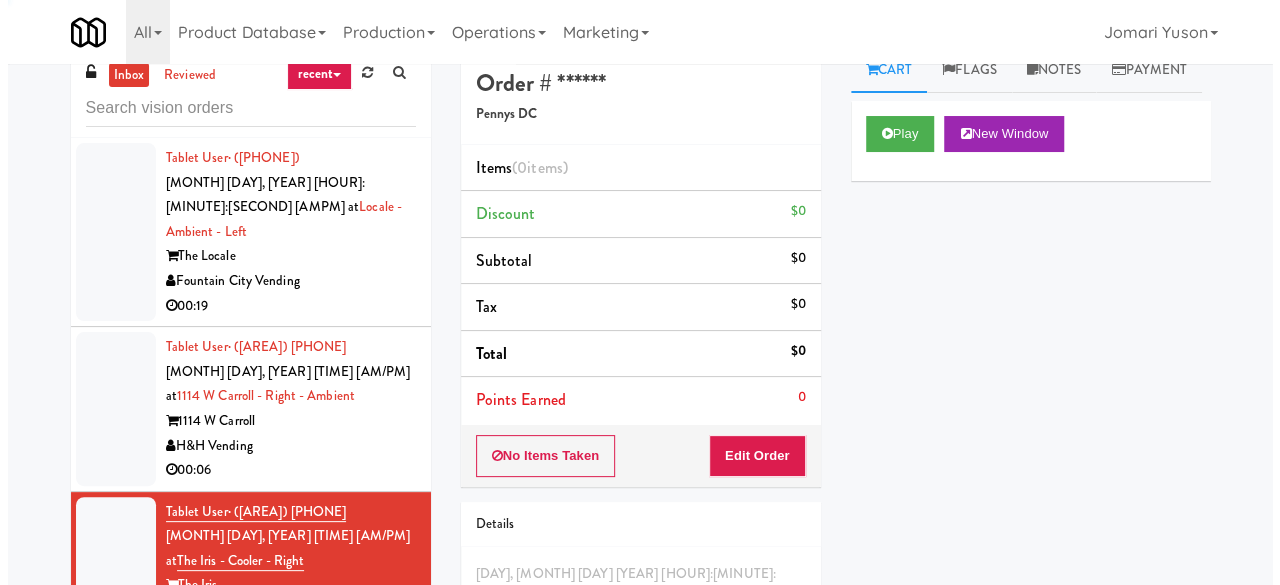 scroll, scrollTop: 0, scrollLeft: 0, axis: both 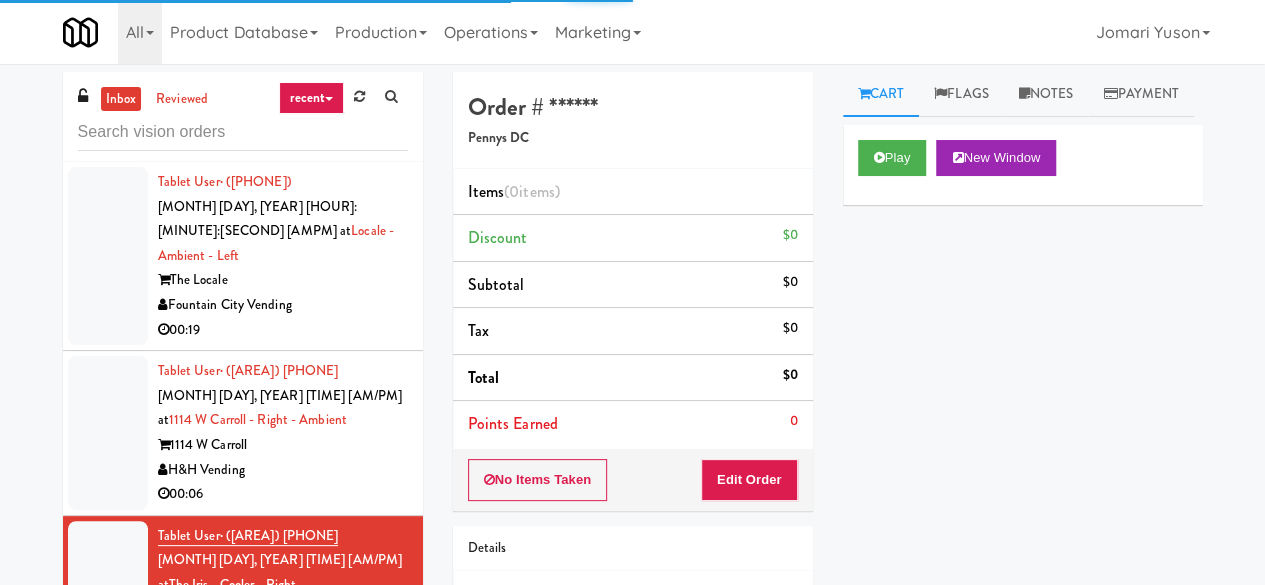 click on "Play  New Window" at bounding box center (1023, 165) 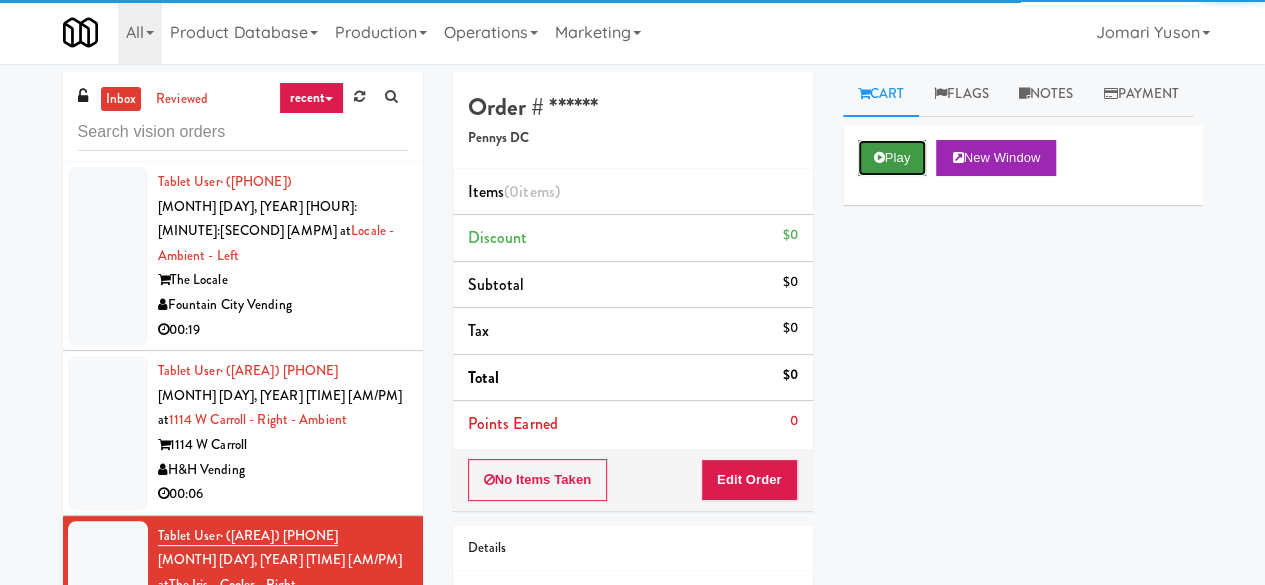click on "Play" at bounding box center [892, 158] 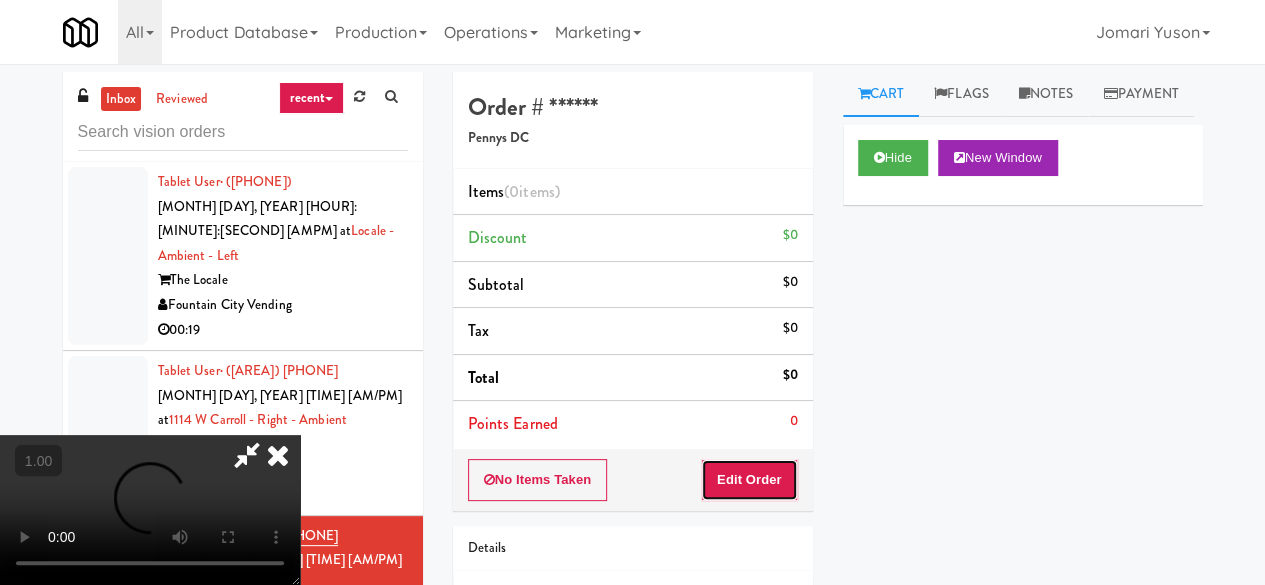 click on "Edit Order" at bounding box center (749, 480) 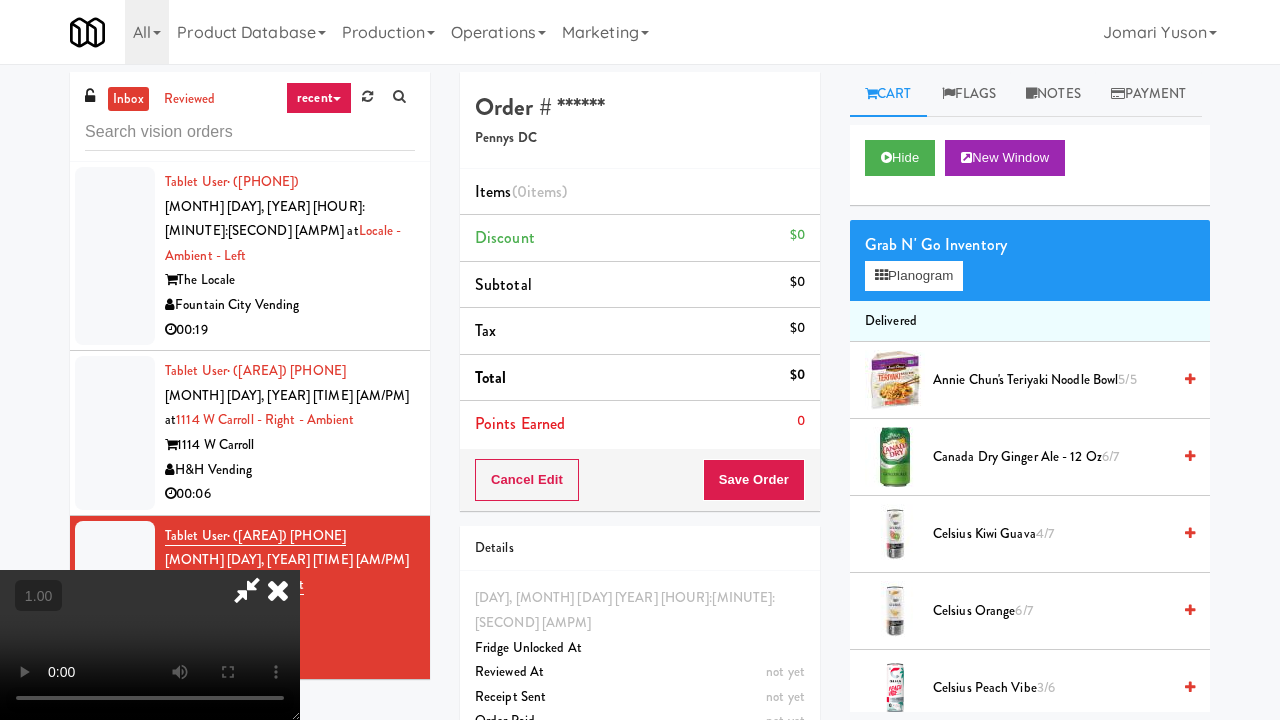 type 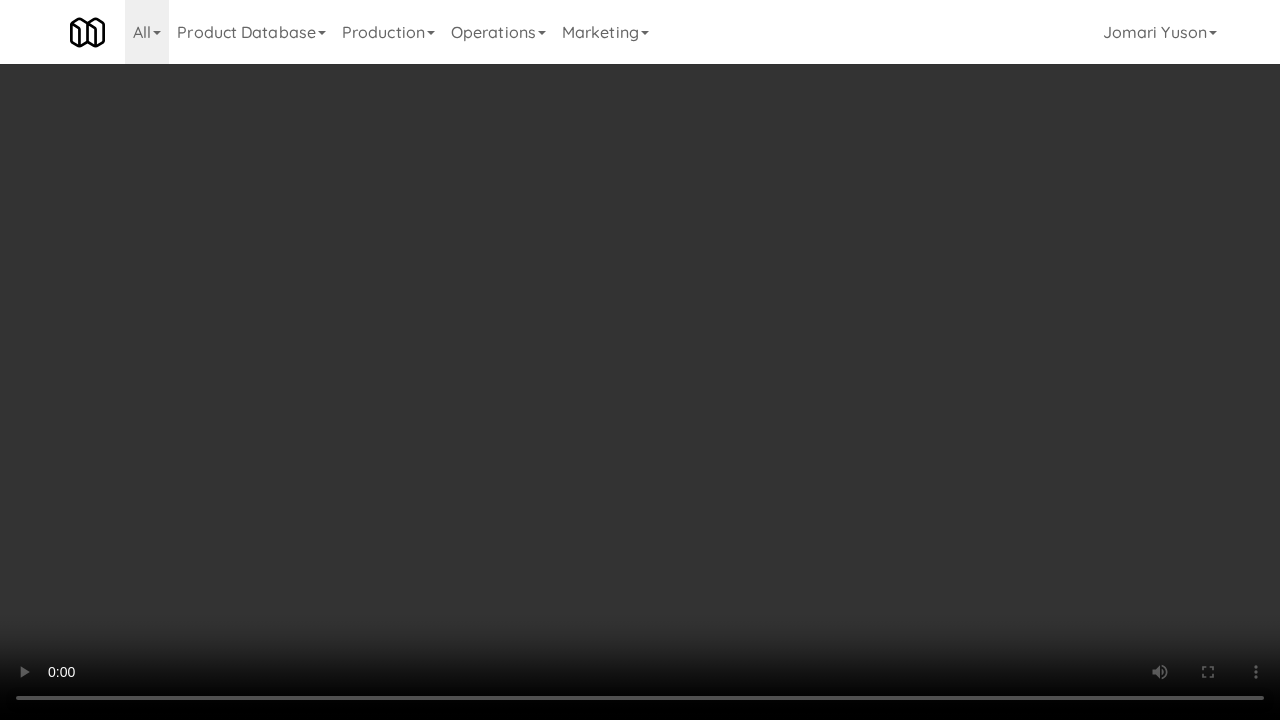 click at bounding box center (640, 360) 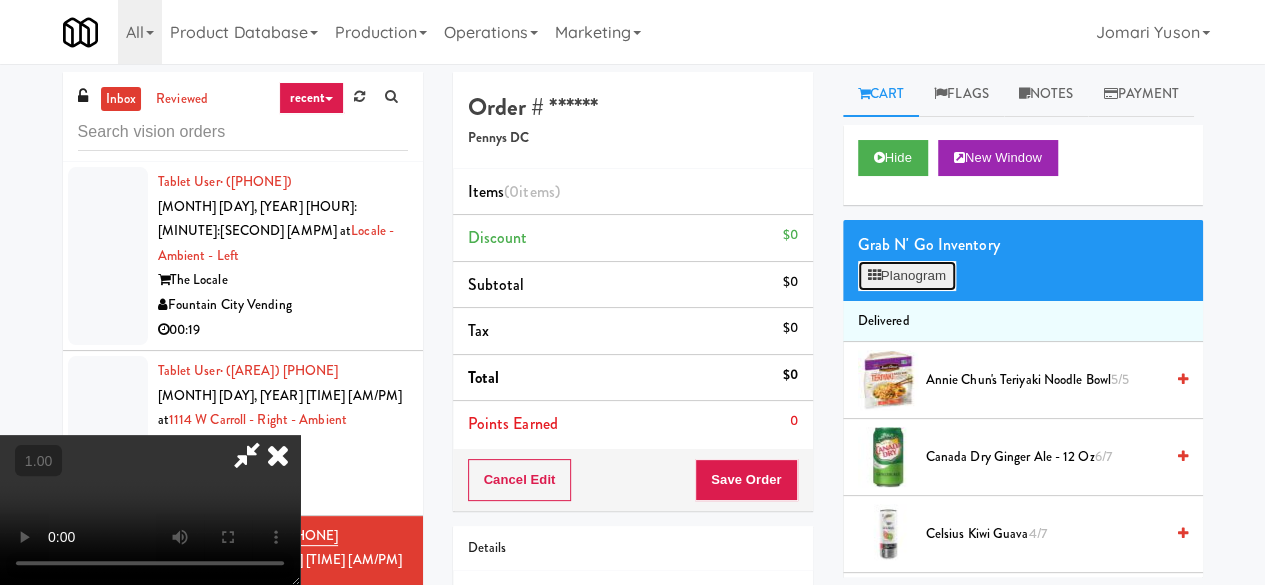 click on "Planogram" at bounding box center (907, 276) 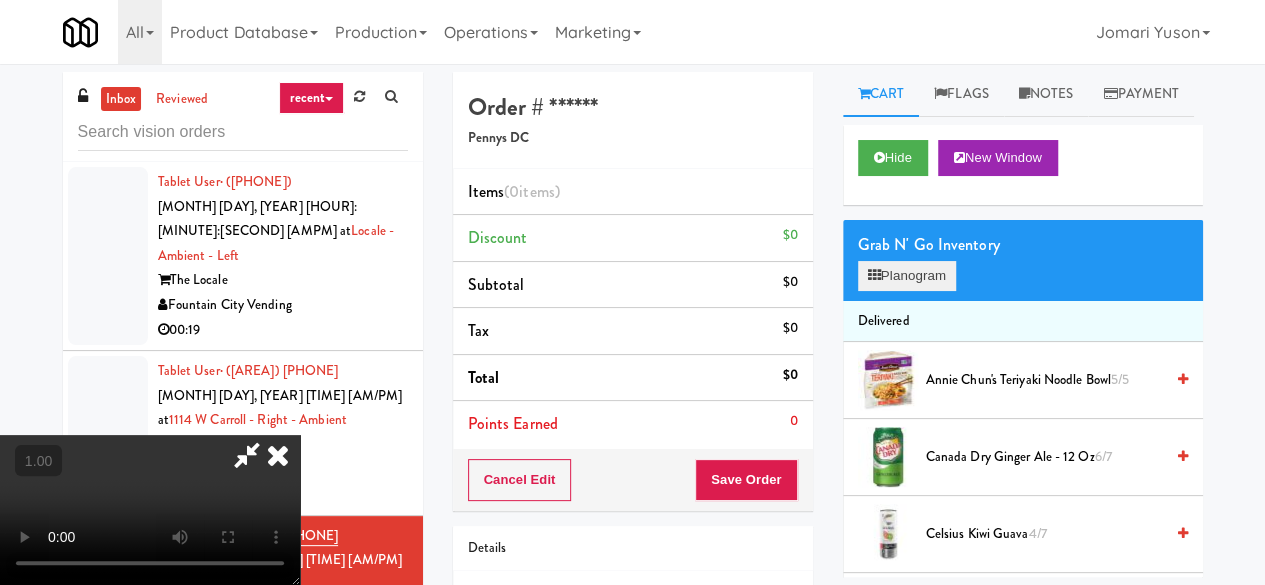 click at bounding box center [0, 0] 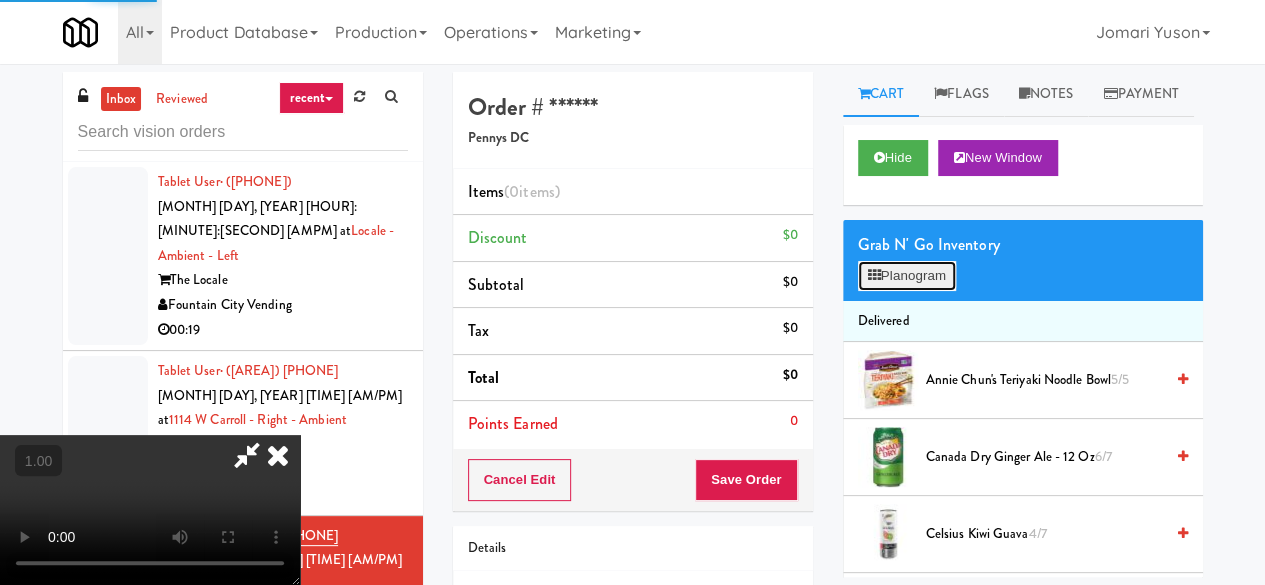 click on "Planogram" at bounding box center (907, 276) 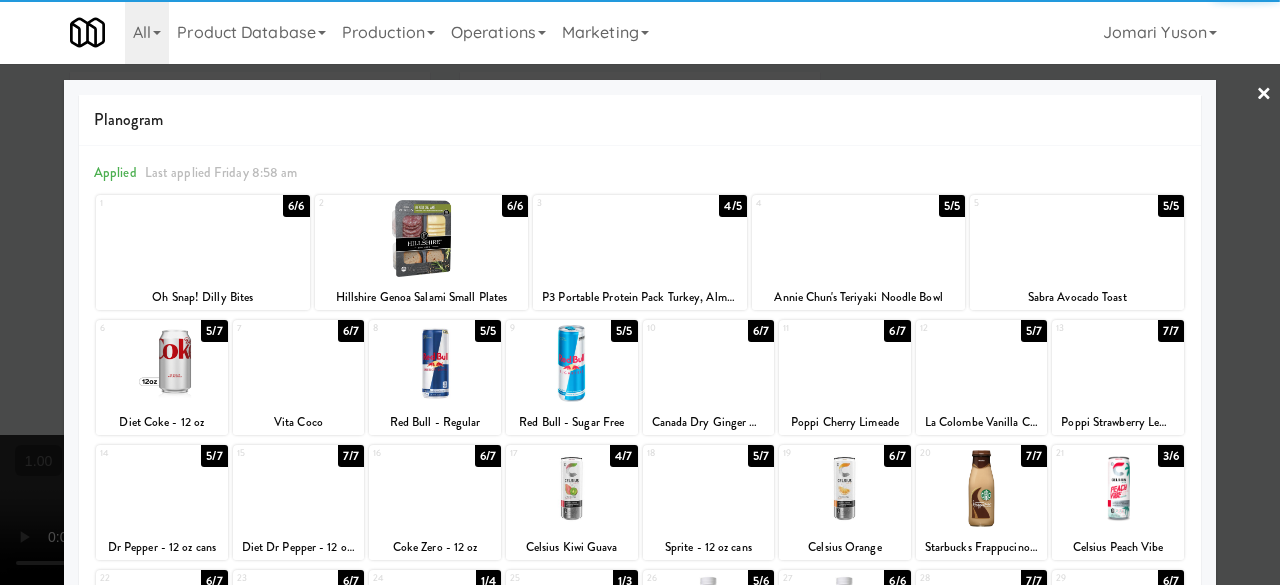 scroll, scrollTop: 396, scrollLeft: 0, axis: vertical 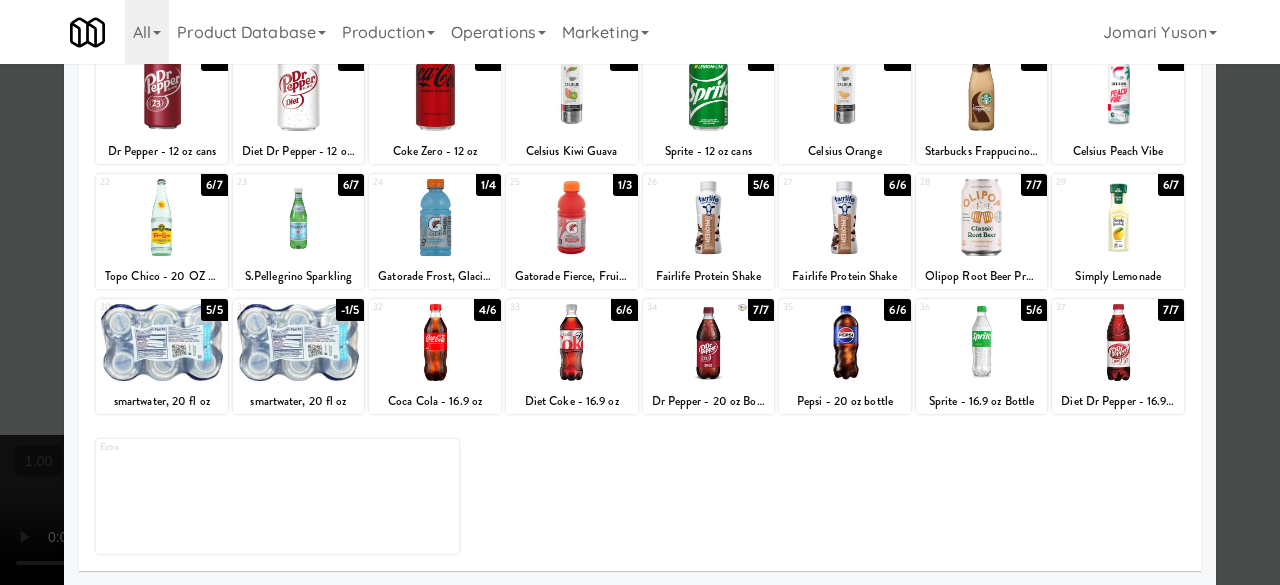 click at bounding box center [572, 217] 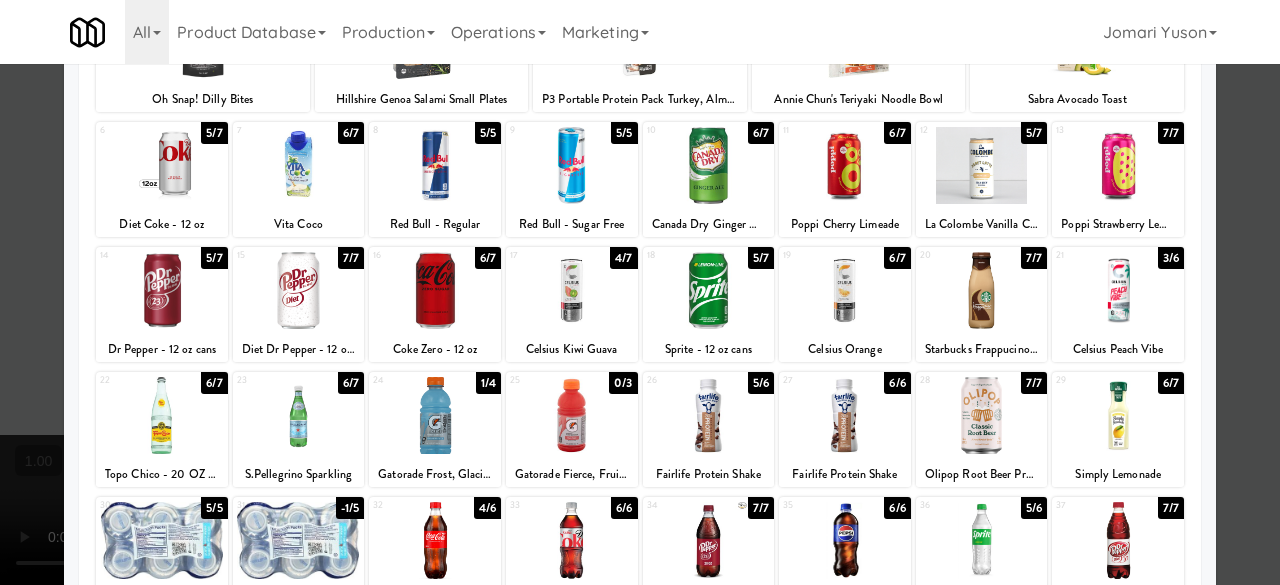 scroll, scrollTop: 200, scrollLeft: 0, axis: vertical 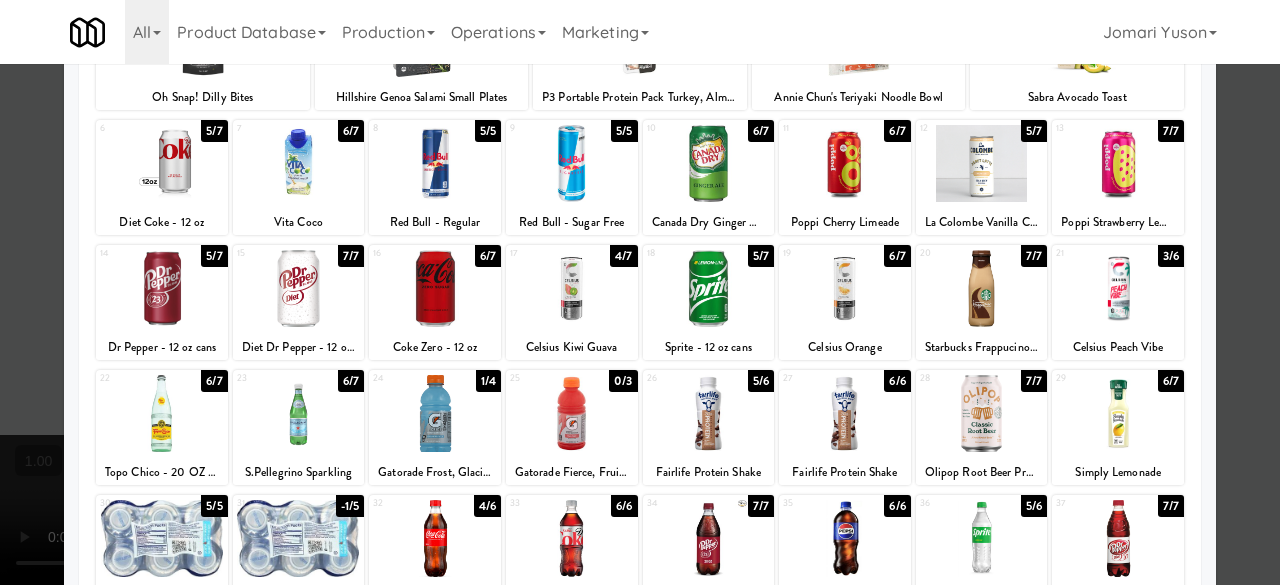 click at bounding box center [1118, 413] 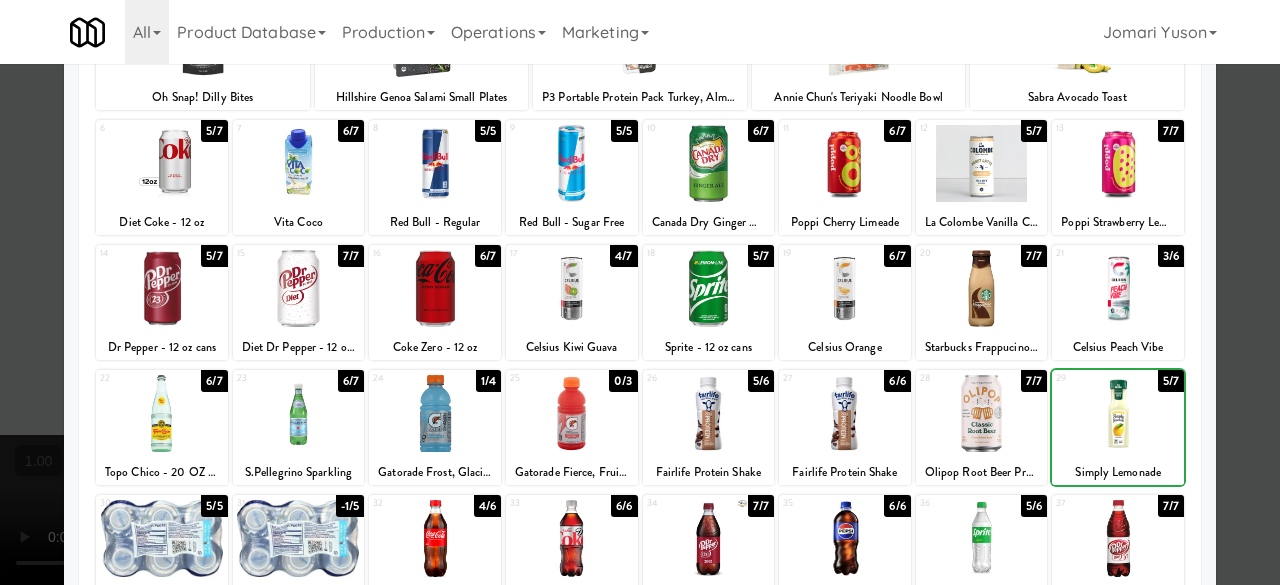 click at bounding box center [1118, 413] 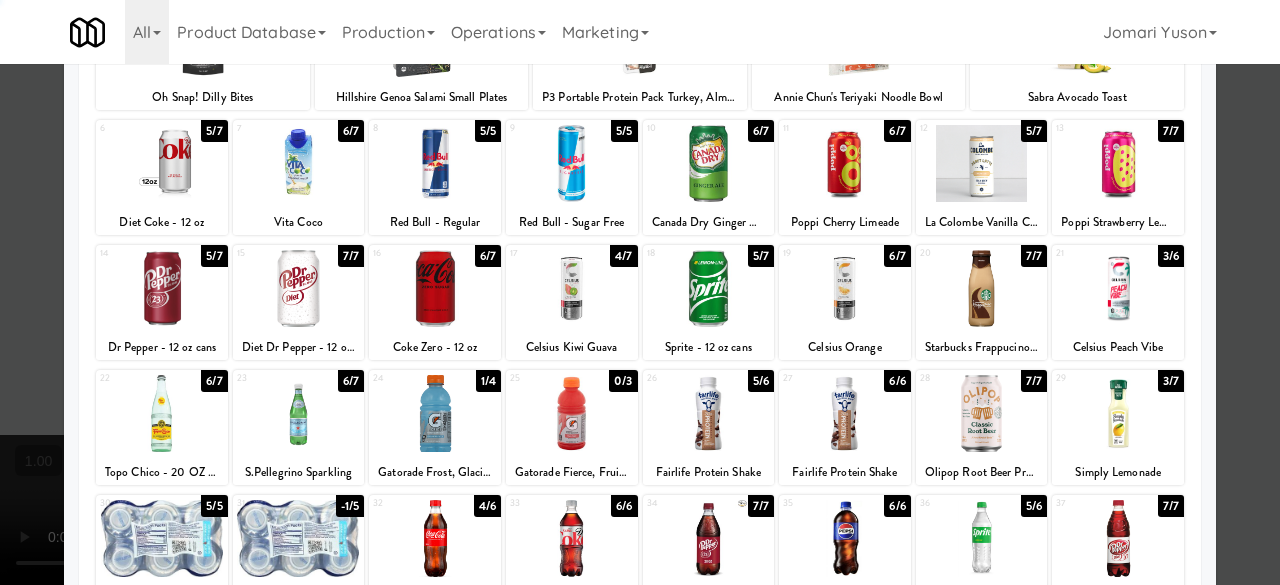 click at bounding box center (1118, 413) 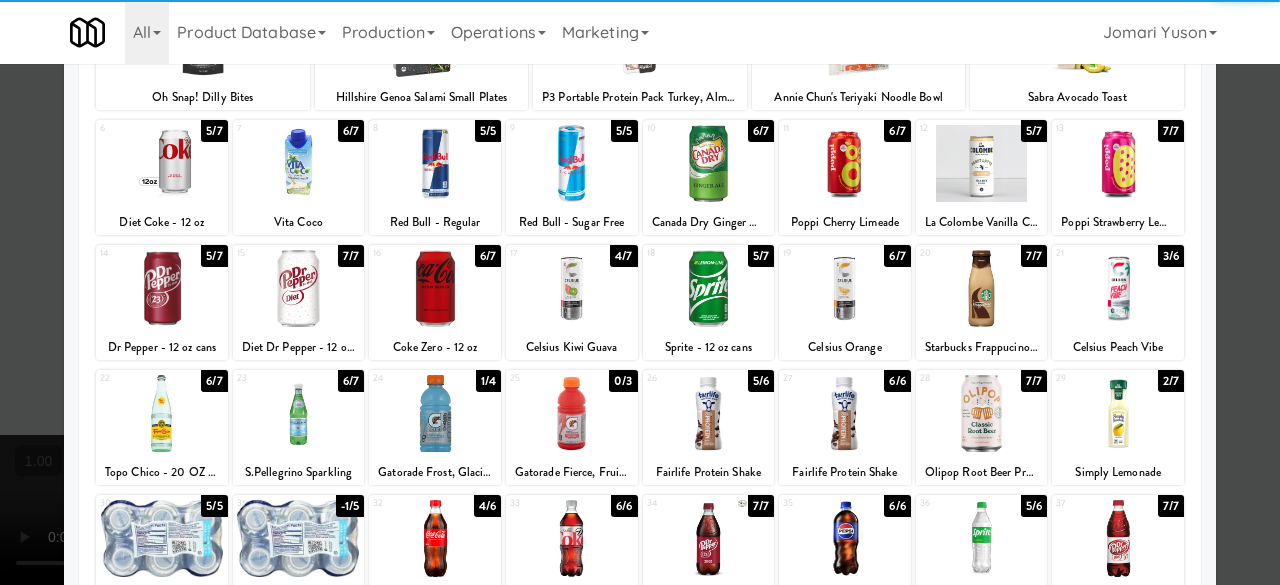 click at bounding box center [709, 163] 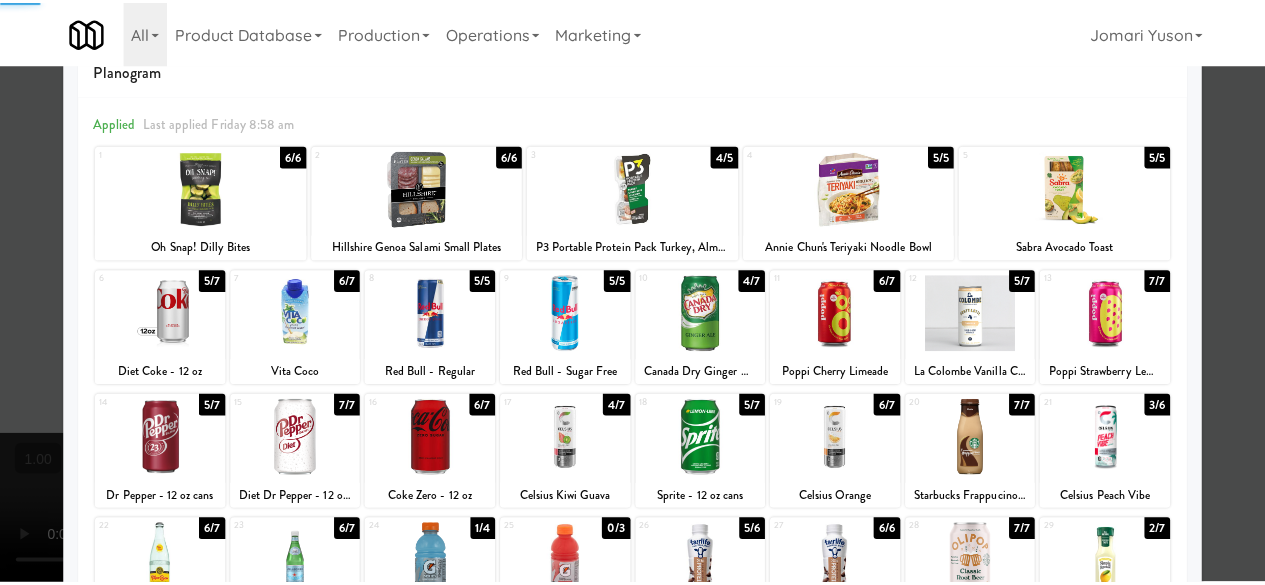 scroll, scrollTop: 0, scrollLeft: 0, axis: both 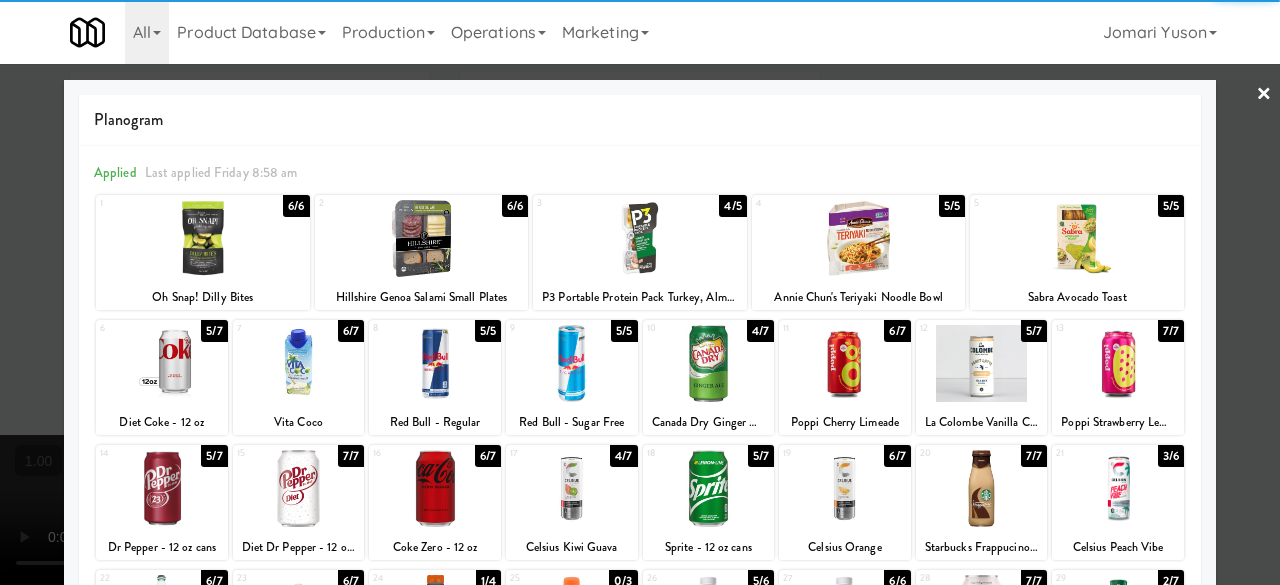 click at bounding box center [640, 292] 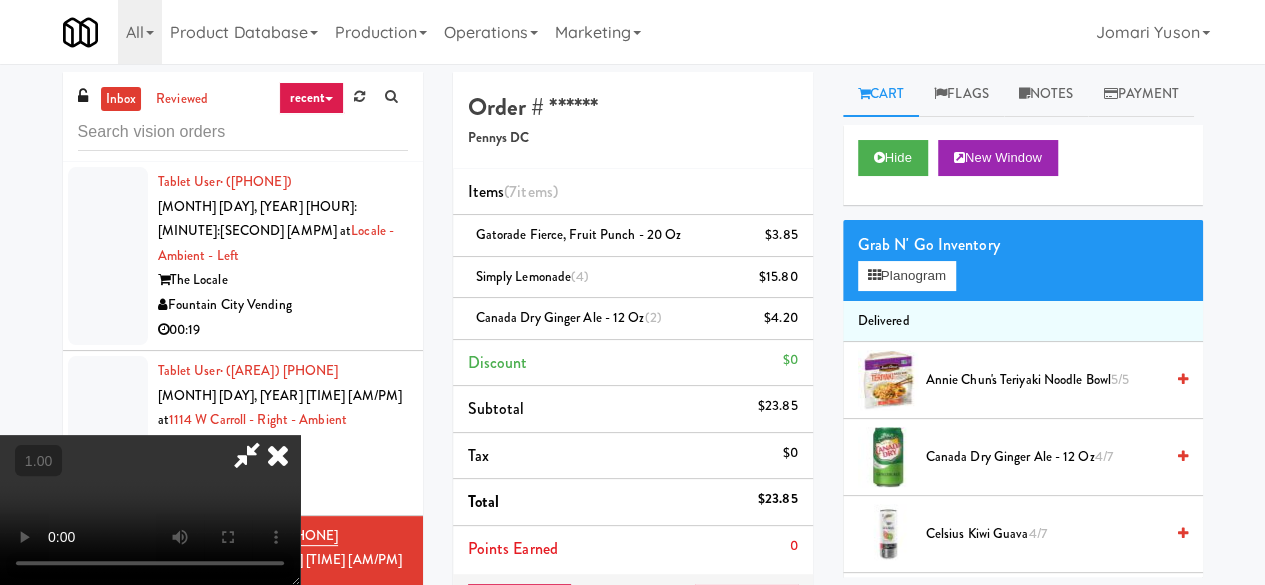 click at bounding box center [247, 455] 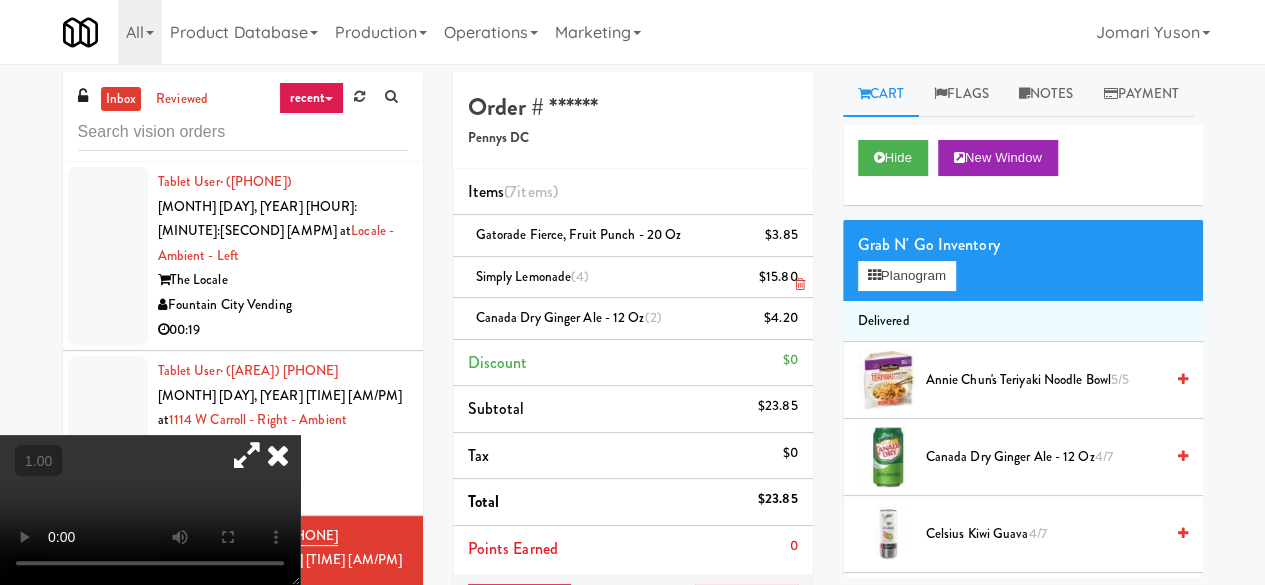 click at bounding box center (799, 284) 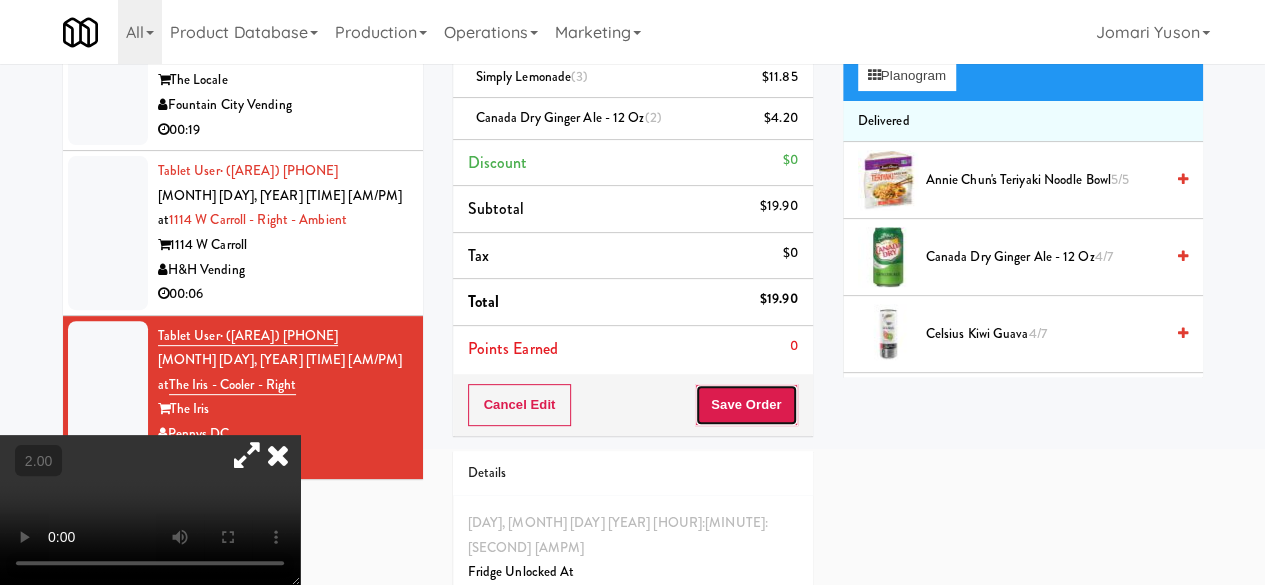click on "Save Order" at bounding box center (746, 405) 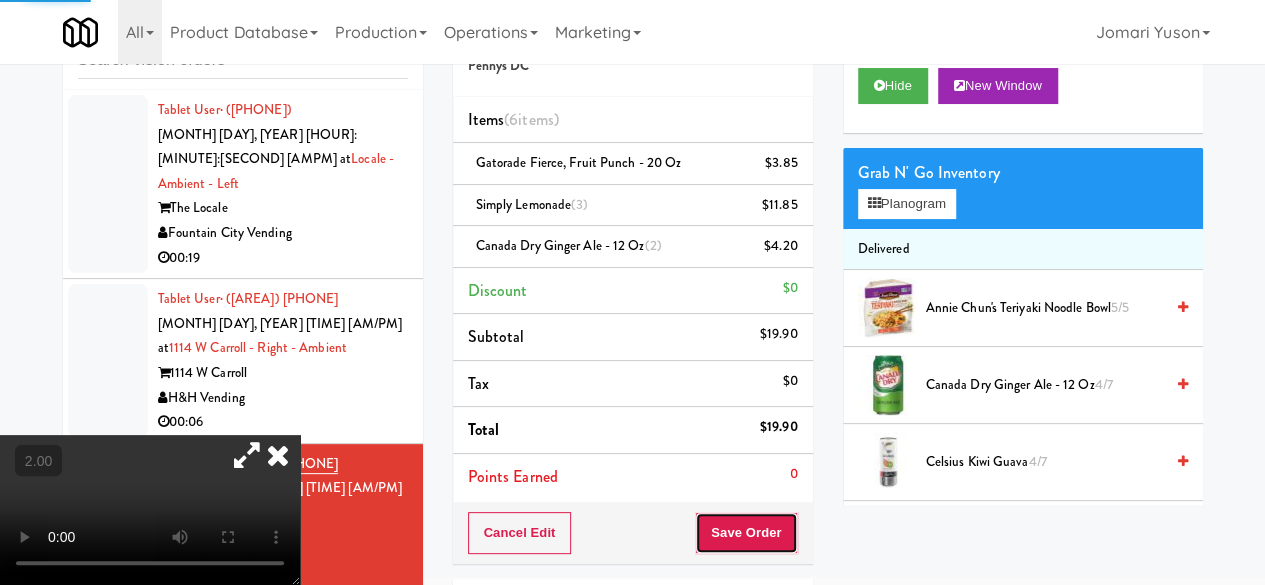 scroll, scrollTop: 0, scrollLeft: 0, axis: both 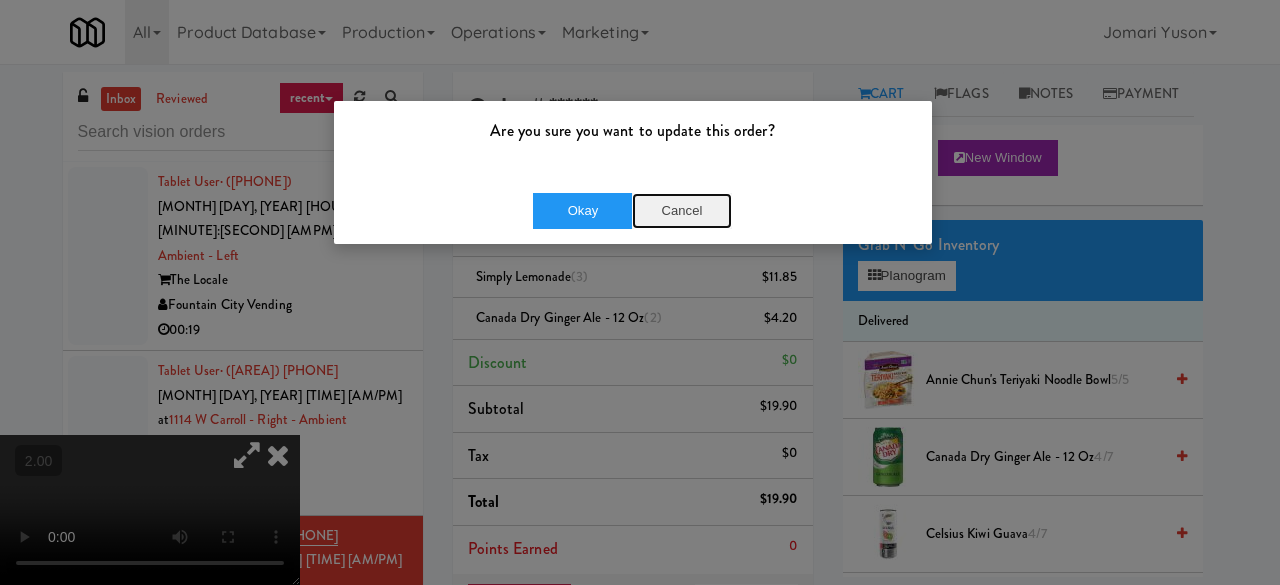 click on "Cancel" at bounding box center (682, 211) 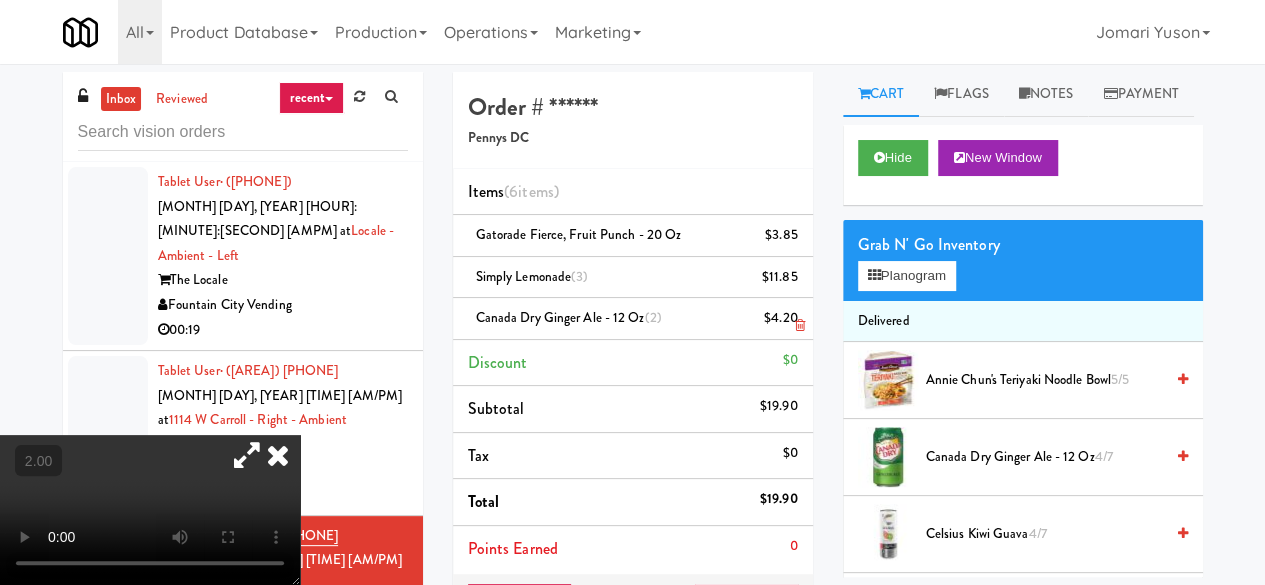 click at bounding box center [795, 326] 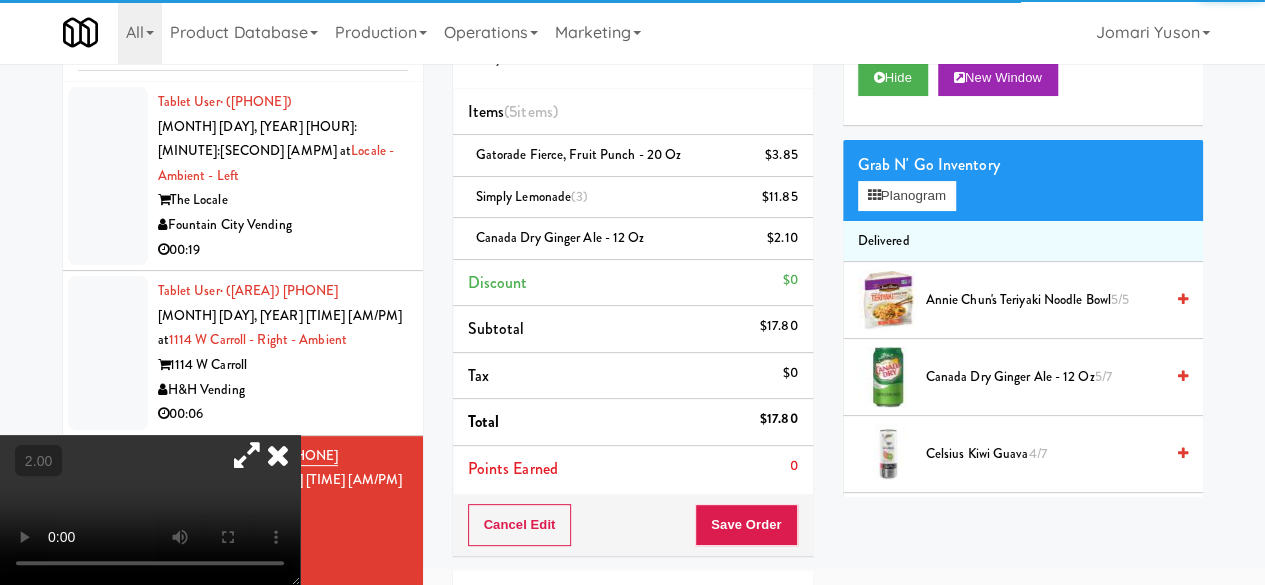 scroll, scrollTop: 100, scrollLeft: 0, axis: vertical 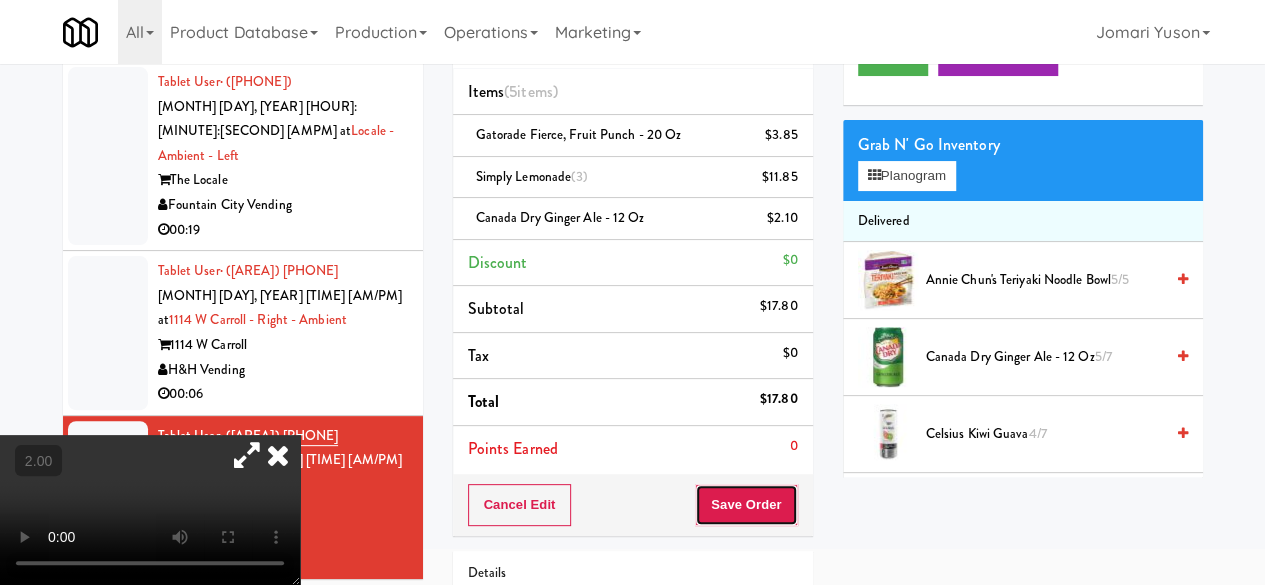 click on "Save Order" at bounding box center [746, 505] 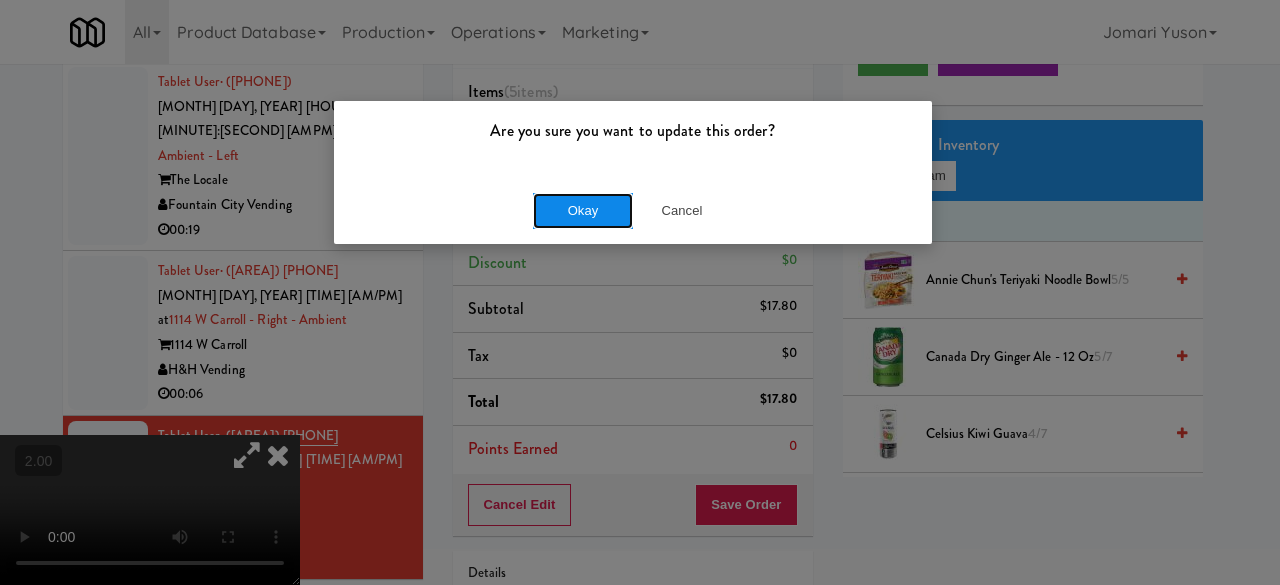 click on "Okay" at bounding box center [583, 211] 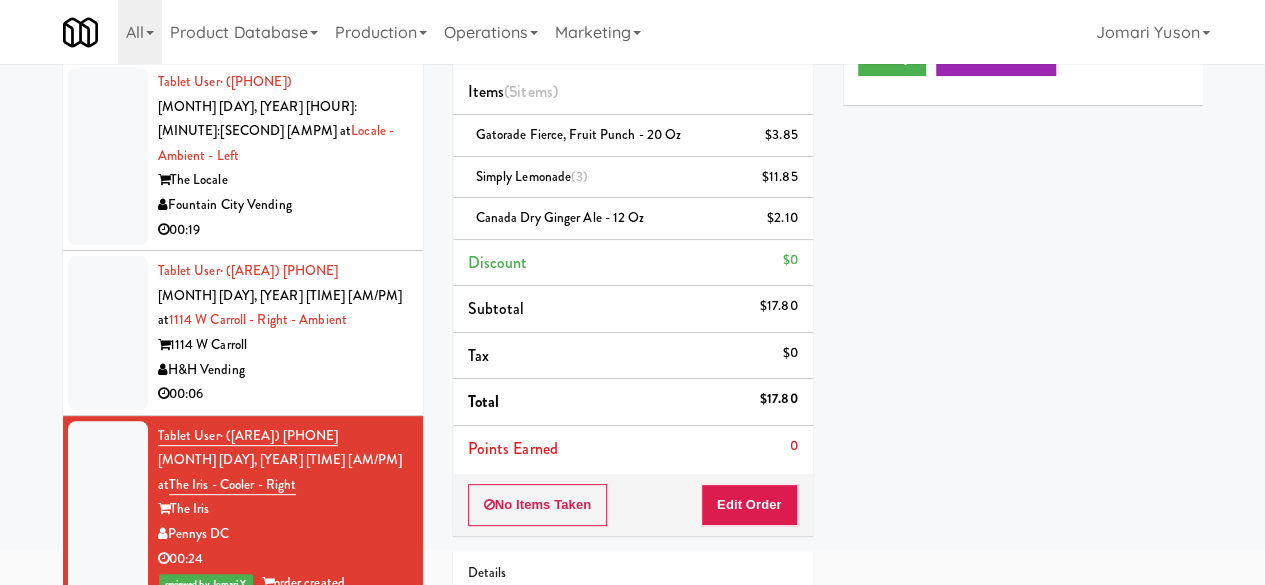 click on "H&H Vending" at bounding box center (283, 370) 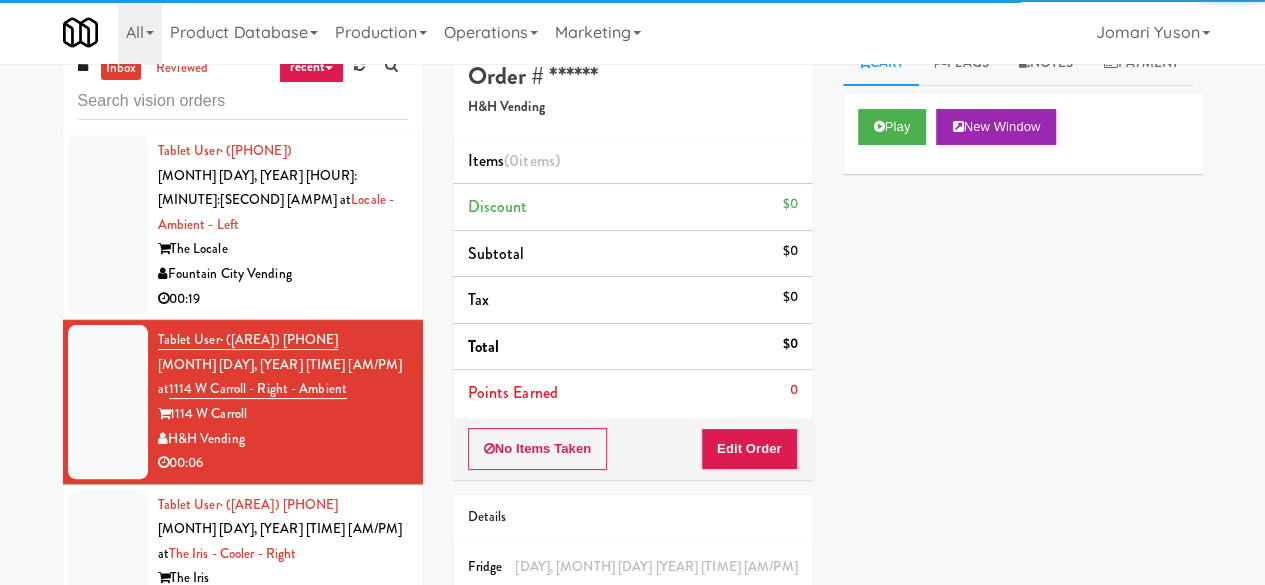 scroll, scrollTop: 0, scrollLeft: 0, axis: both 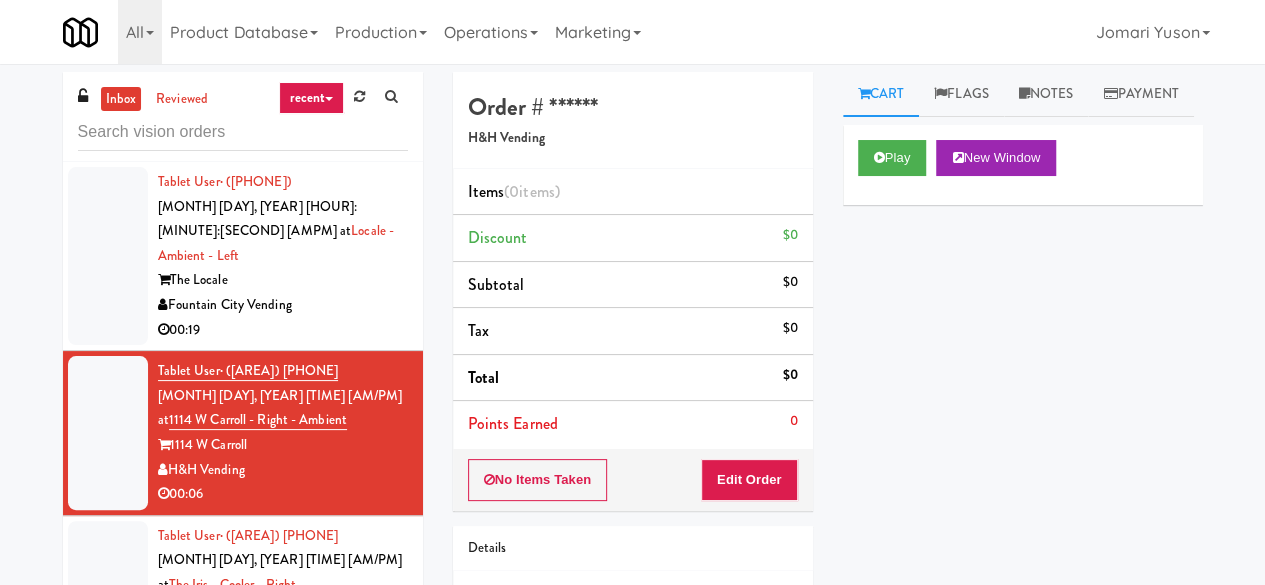 click on "The Locale" at bounding box center [283, 280] 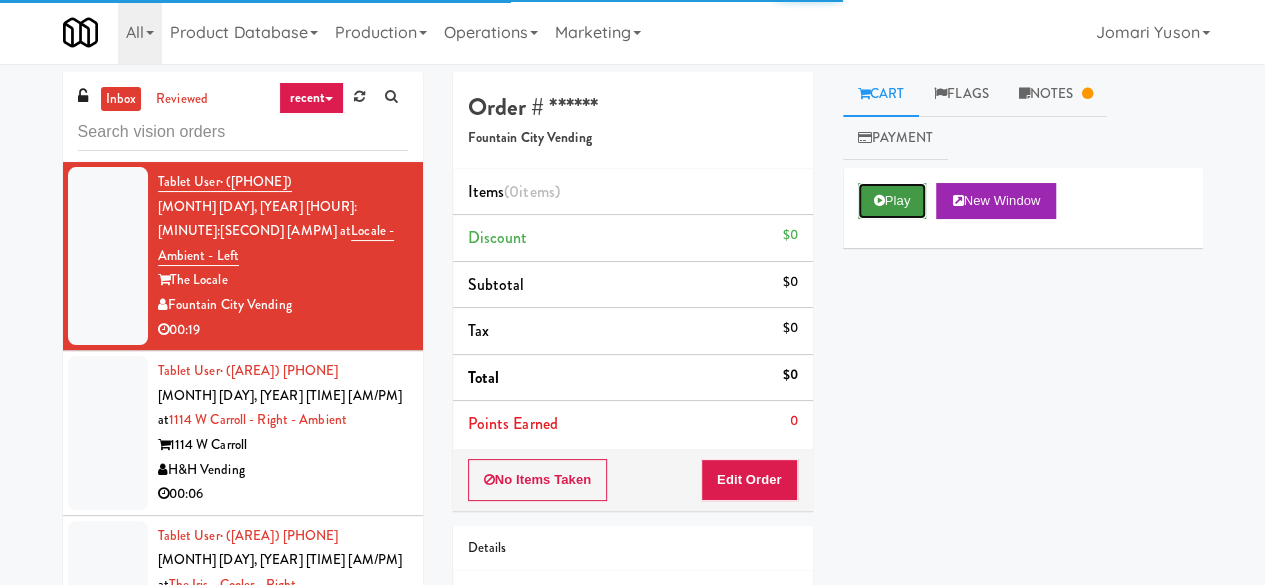 click on "Play" at bounding box center (892, 201) 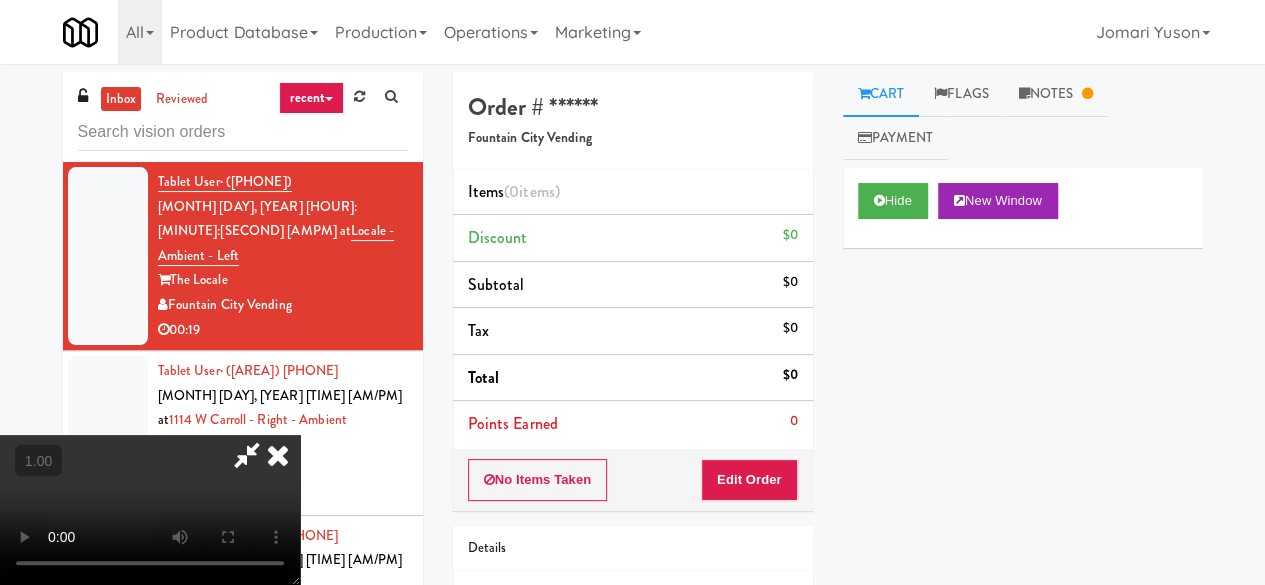 click at bounding box center [247, 455] 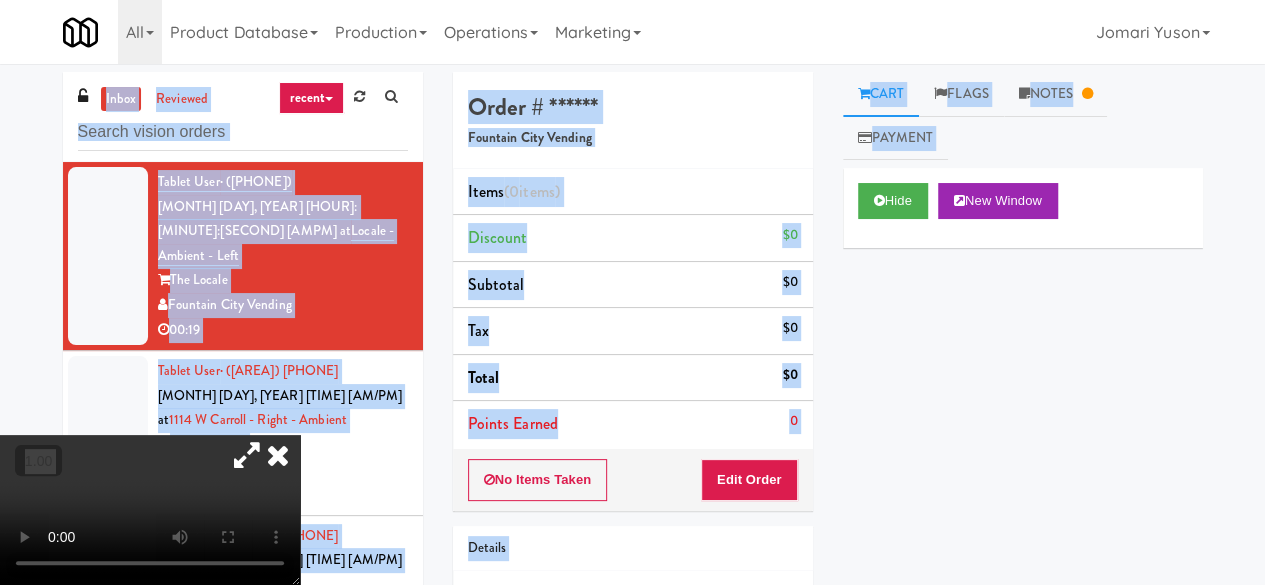 click at bounding box center (247, 455) 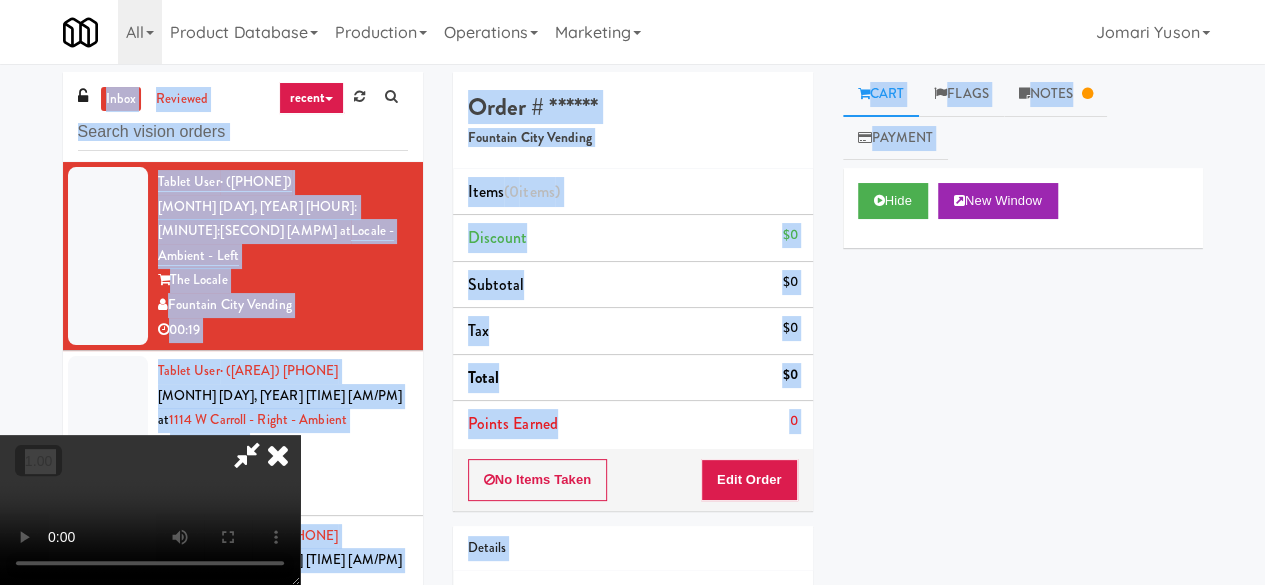 click at bounding box center (247, 455) 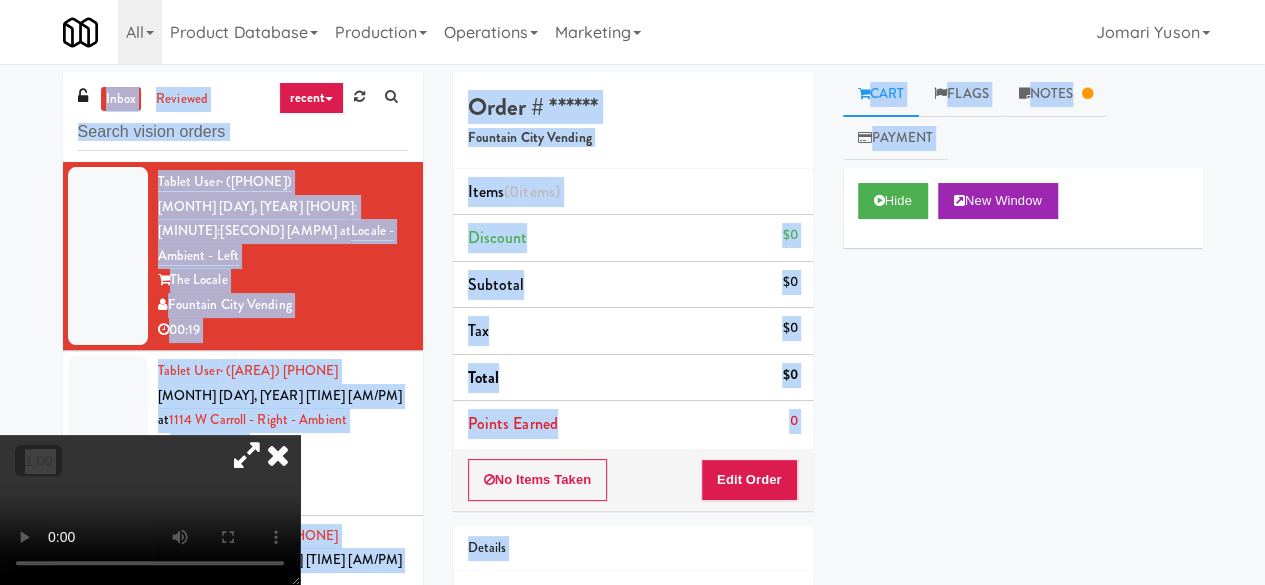 drag, startPoint x: 238, startPoint y: 461, endPoint x: 250, endPoint y: 457, distance: 12.649111 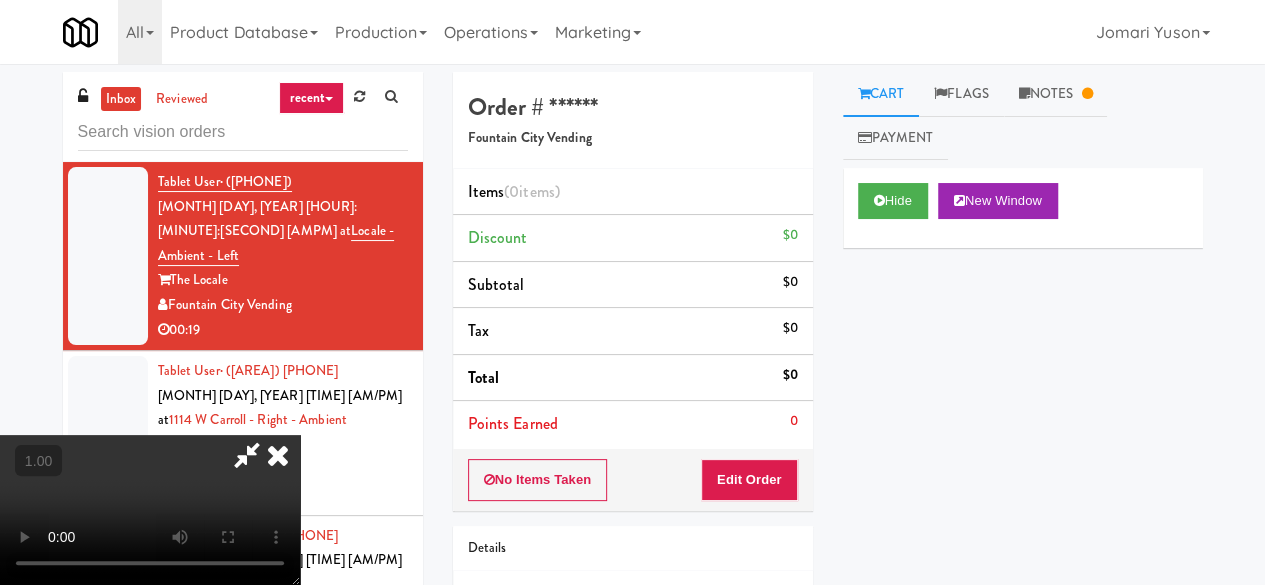 click at bounding box center [278, 455] 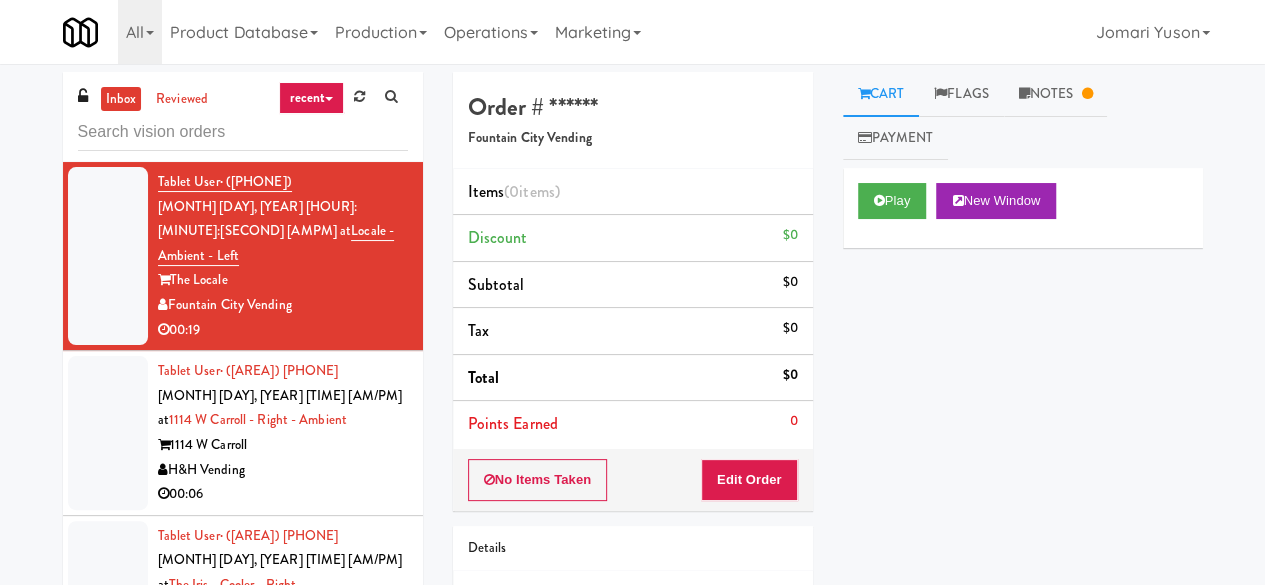 click on "H&H Vending" at bounding box center (283, 470) 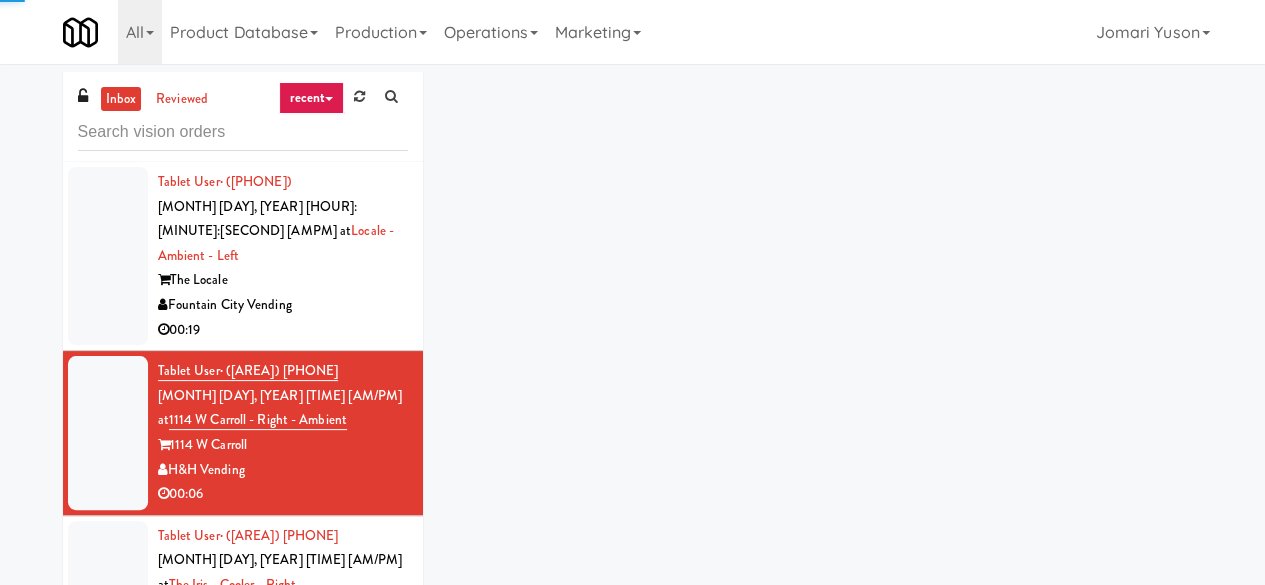 click on "Fountain City Vending" at bounding box center [283, 305] 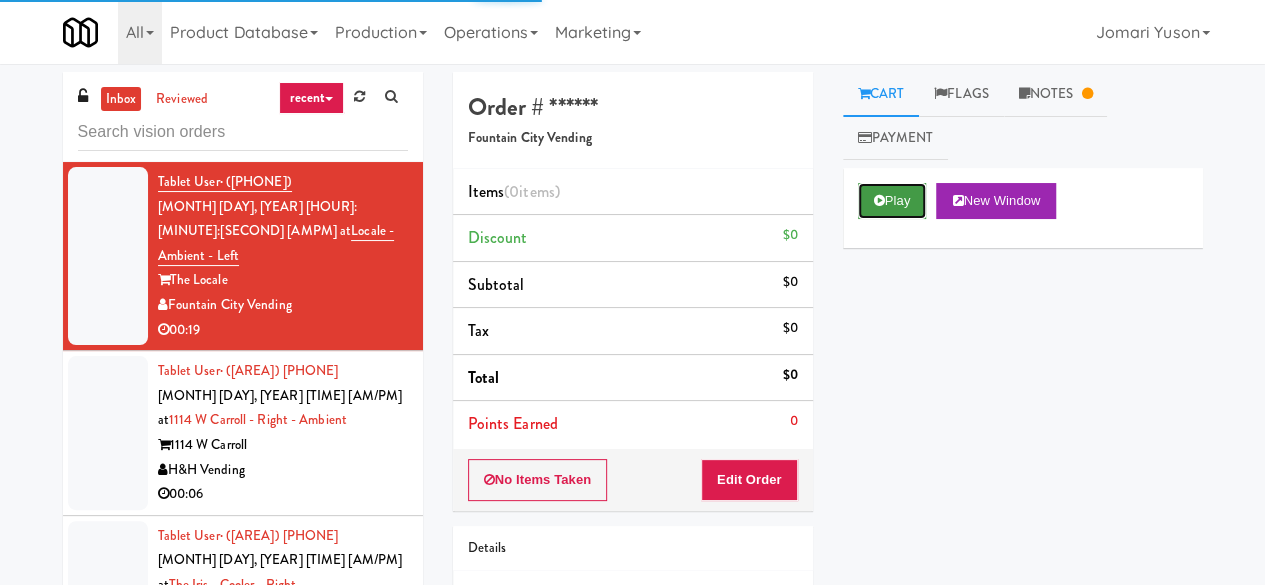 click on "Play" at bounding box center (892, 201) 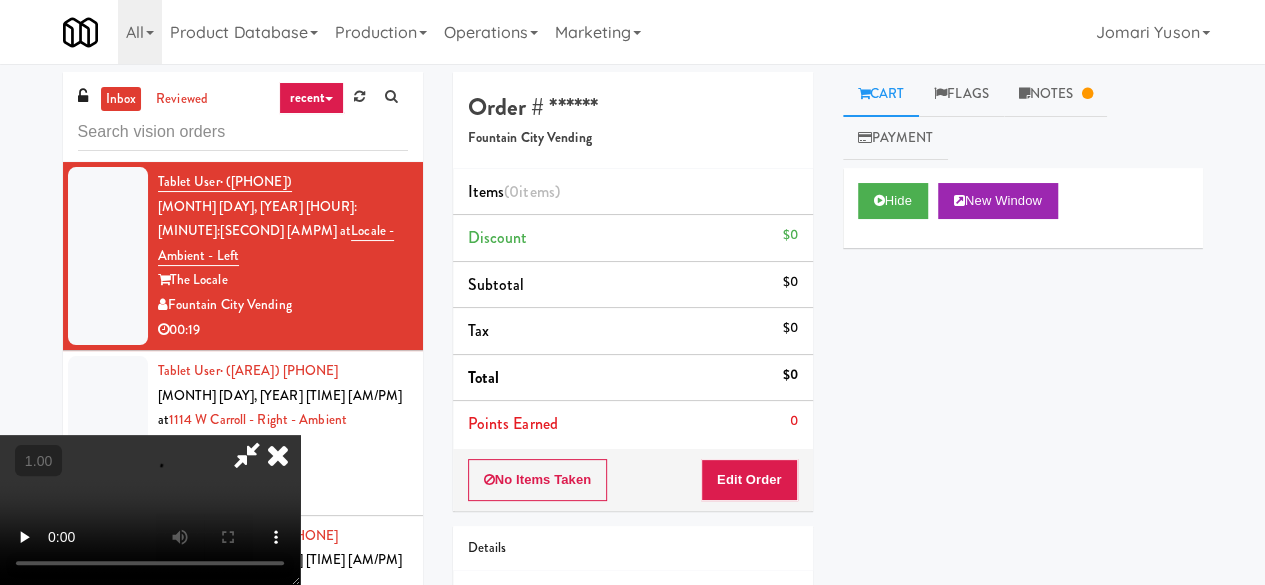 click on "Order # 983129 Fountain City Vending Items  (0  items ) Discount  $0 Subtotal $0 Tax $0 Total $0 Points Earned  0  No Items Taken Edit Order Details Monday, August 4th 2025 4:18:19 AM Fridge Unlocked At not yet Reviewed At not yet Receipt Sent not yet Order Paid" at bounding box center (633, 393) 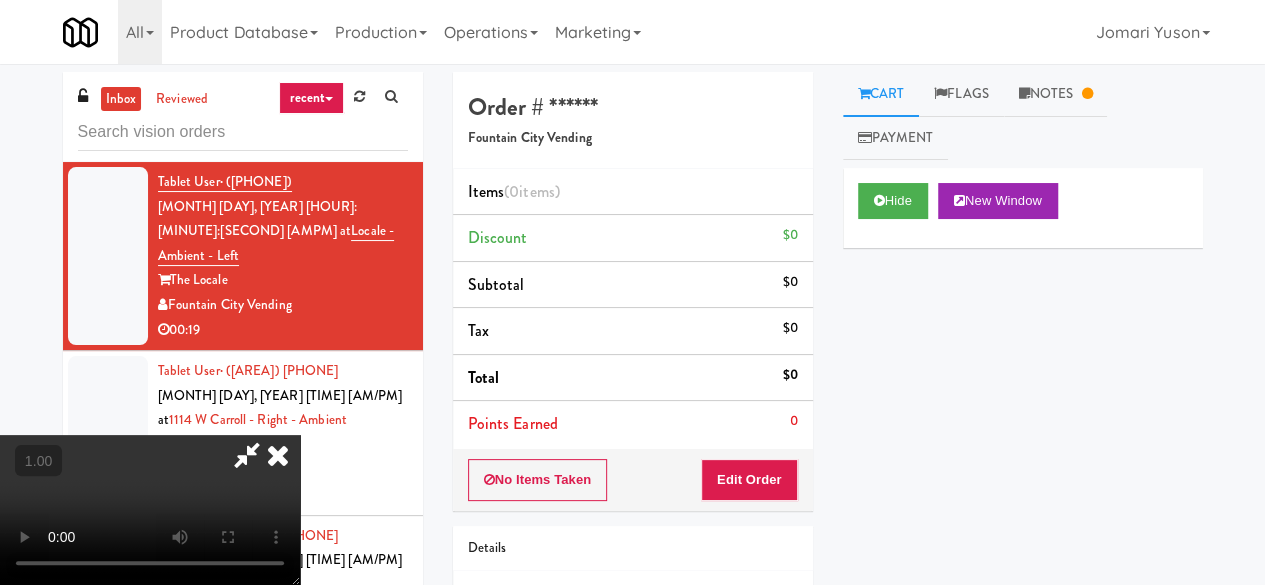 click at bounding box center (278, 455) 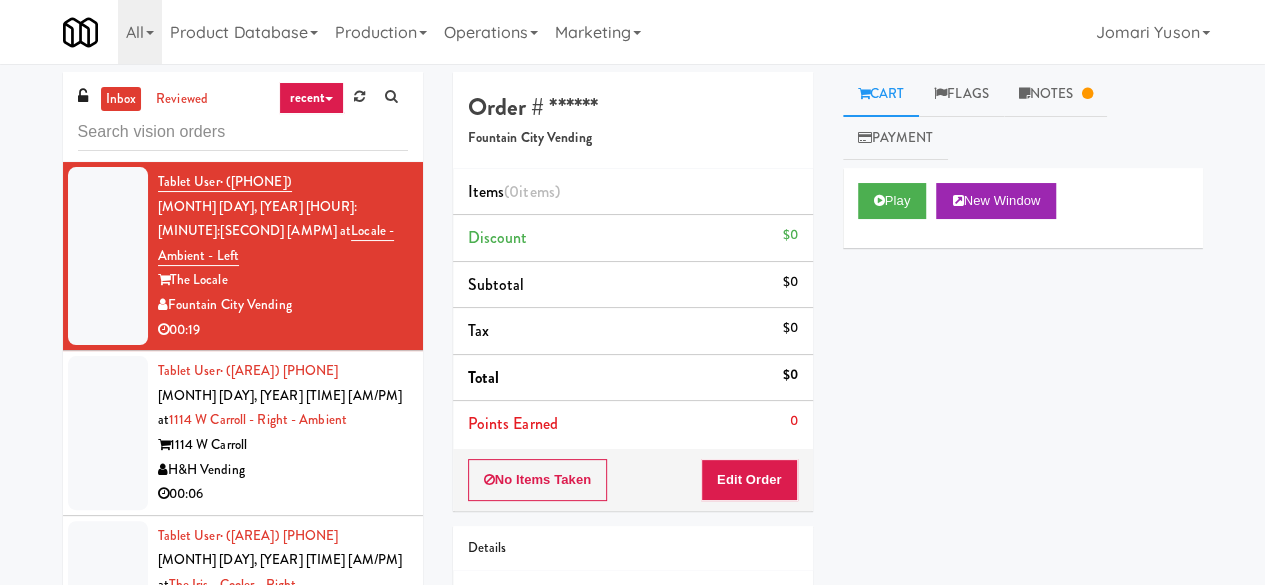 click on "H&H Vending" at bounding box center (283, 470) 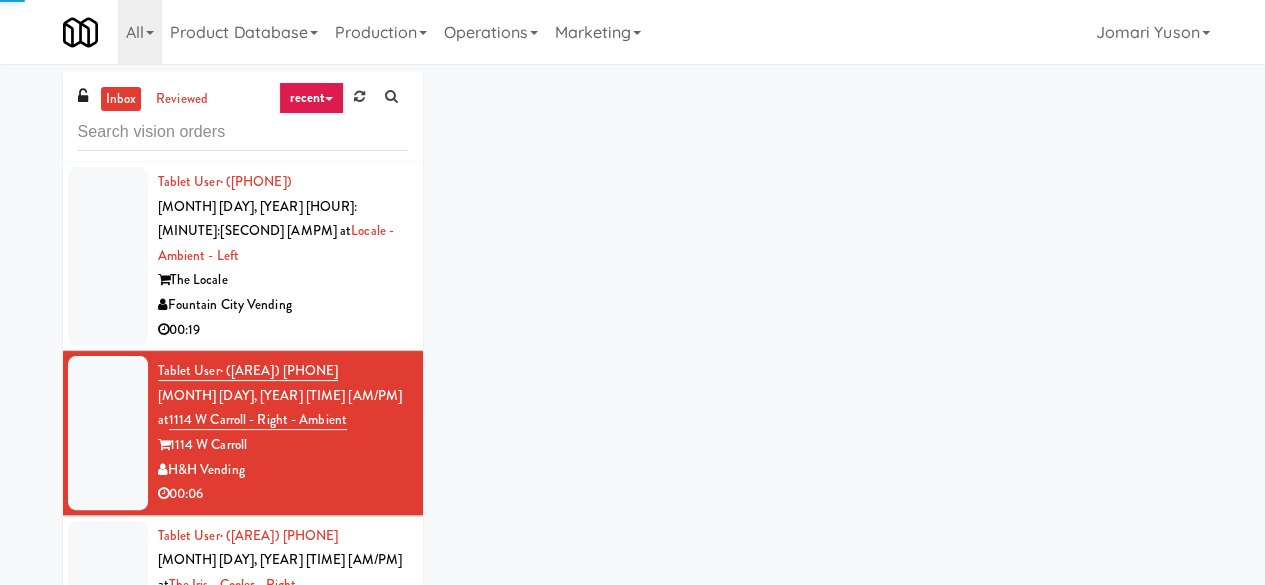 click on "Fountain City Vending" at bounding box center (283, 305) 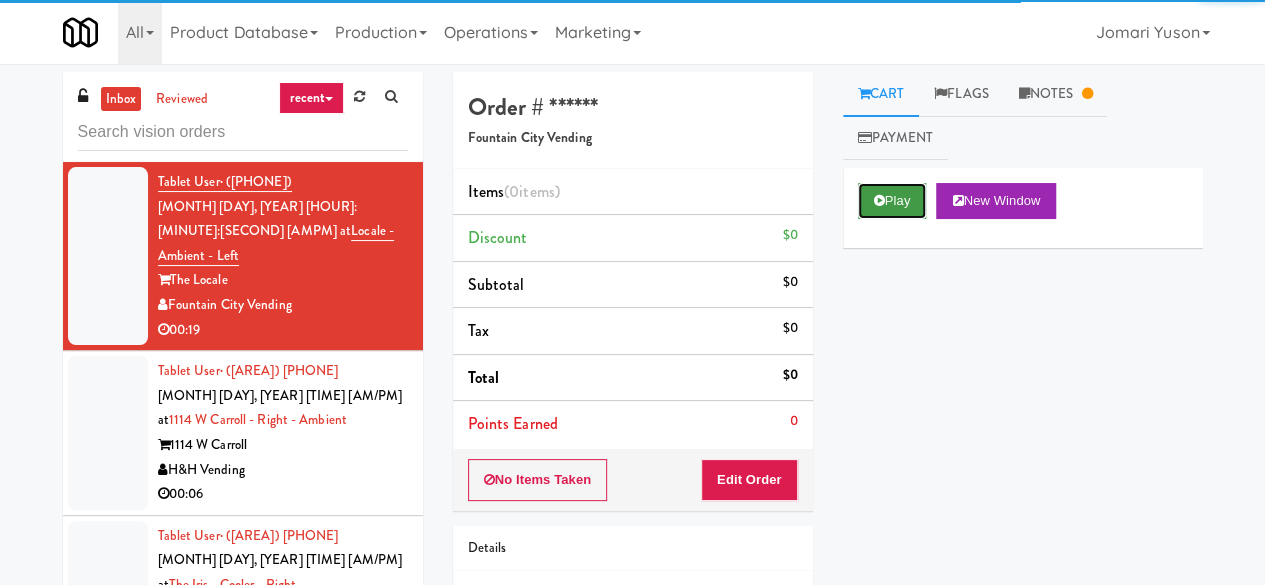 click on "Play" at bounding box center (892, 201) 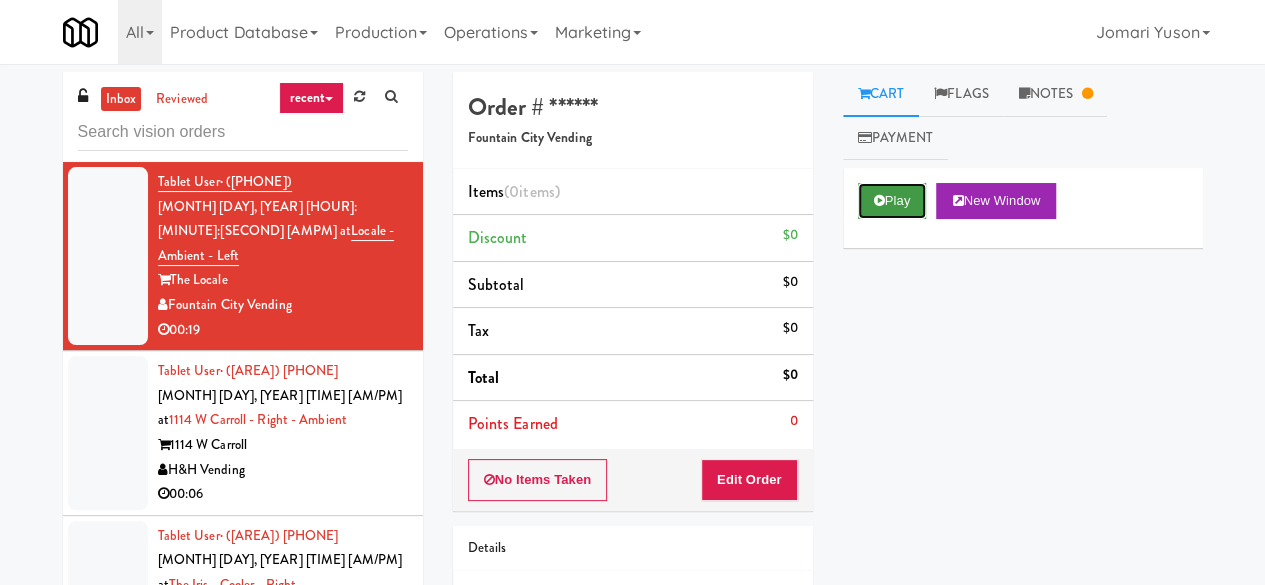 click on "Play" at bounding box center [892, 201] 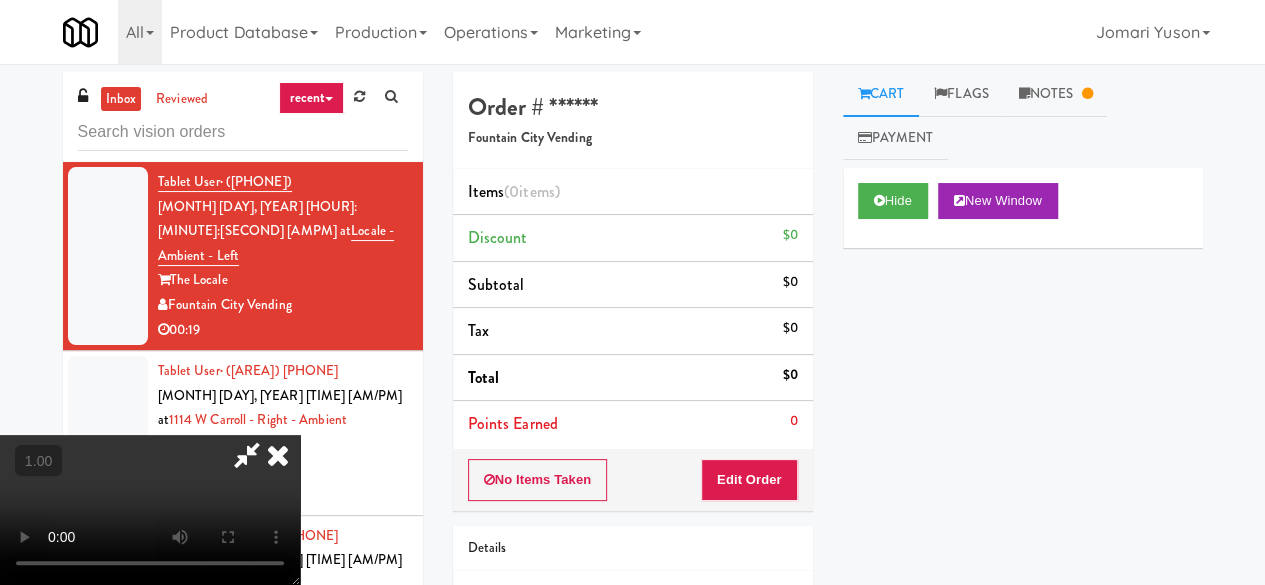 click at bounding box center [278, 455] 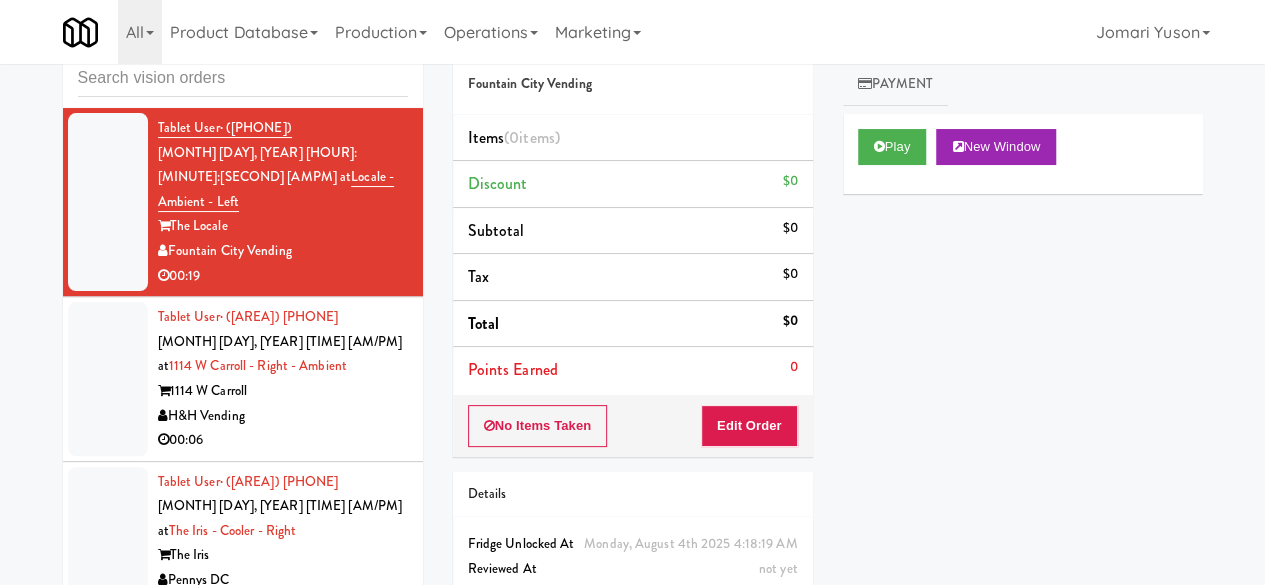 scroll, scrollTop: 0, scrollLeft: 0, axis: both 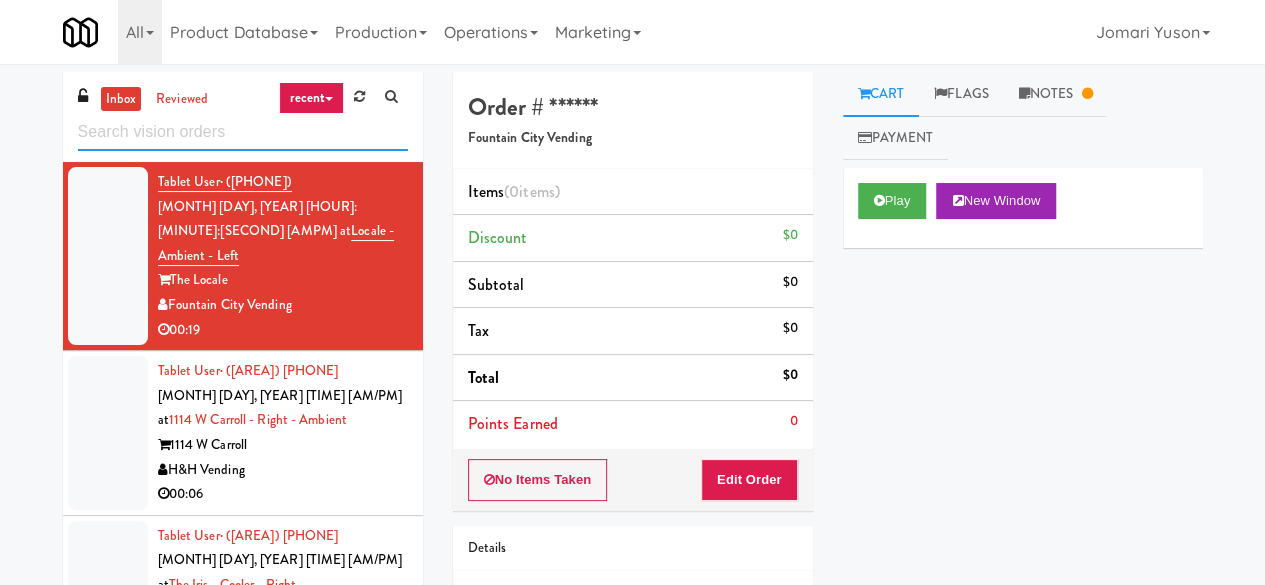 click at bounding box center (243, 132) 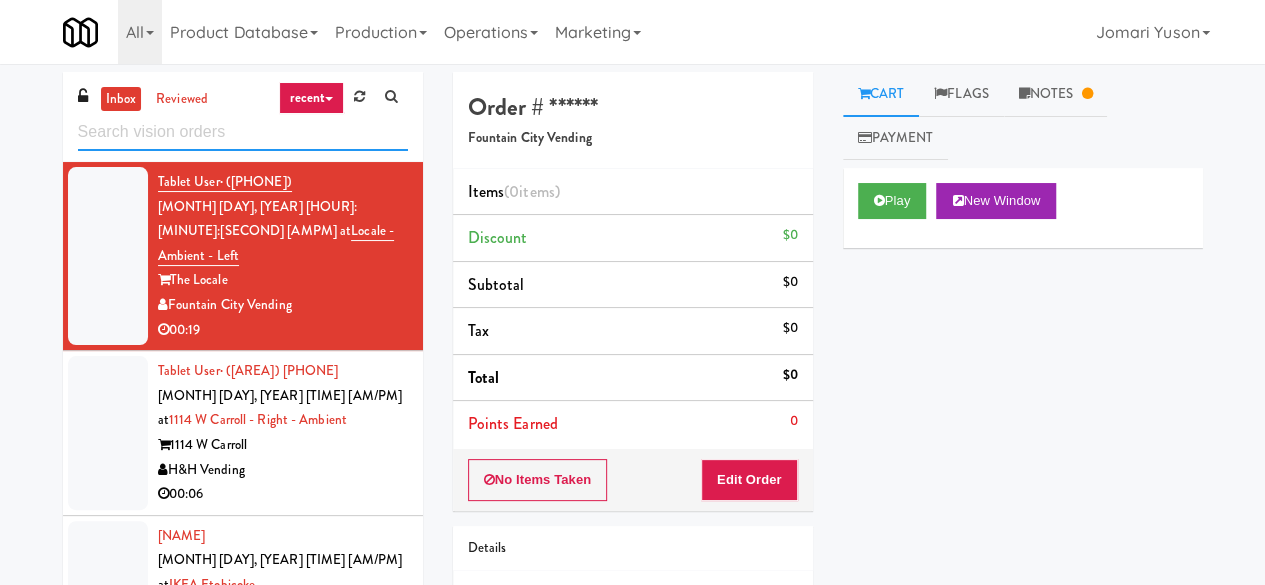 scroll, scrollTop: 56, scrollLeft: 0, axis: vertical 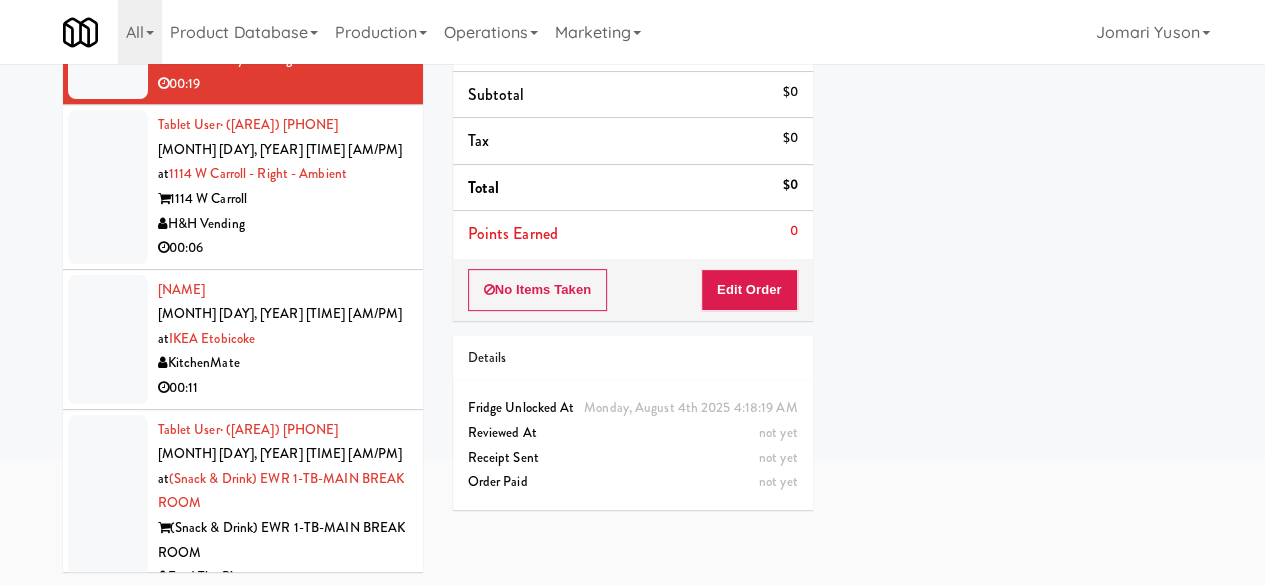 click on "Feed The Blue" at bounding box center [283, 577] 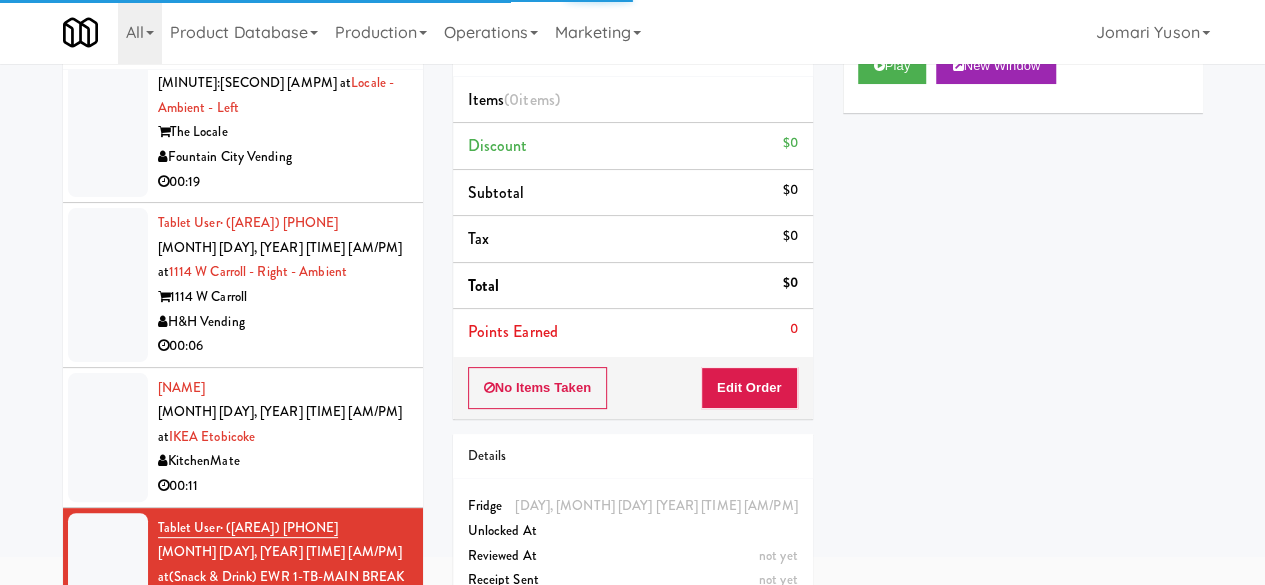 scroll, scrollTop: 0, scrollLeft: 0, axis: both 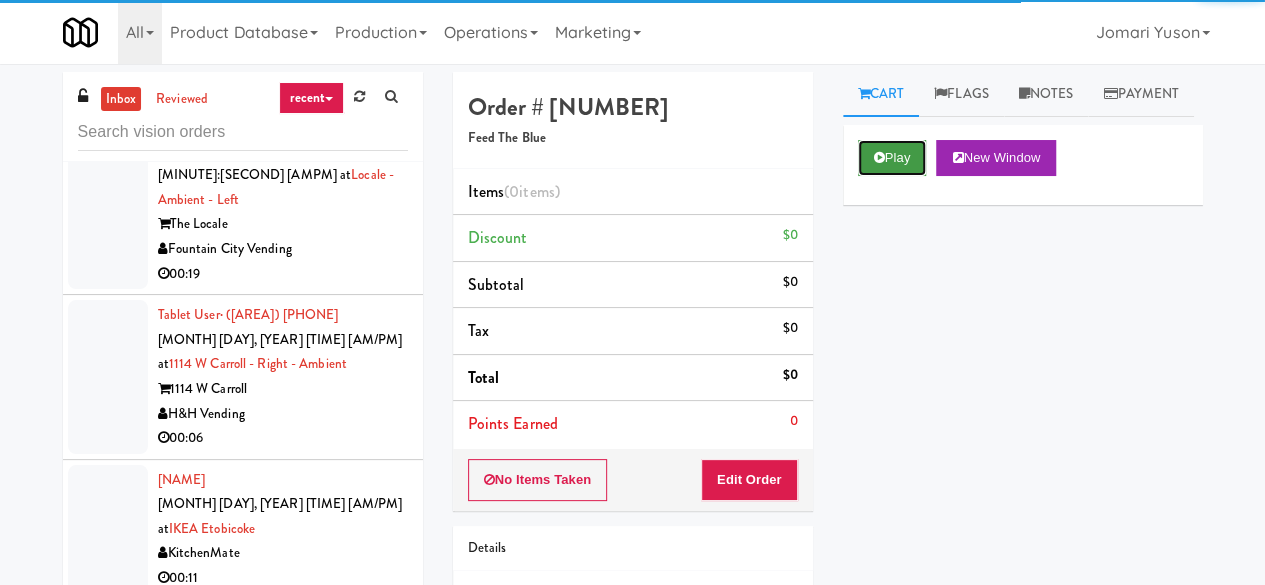 click on "Play" at bounding box center (892, 158) 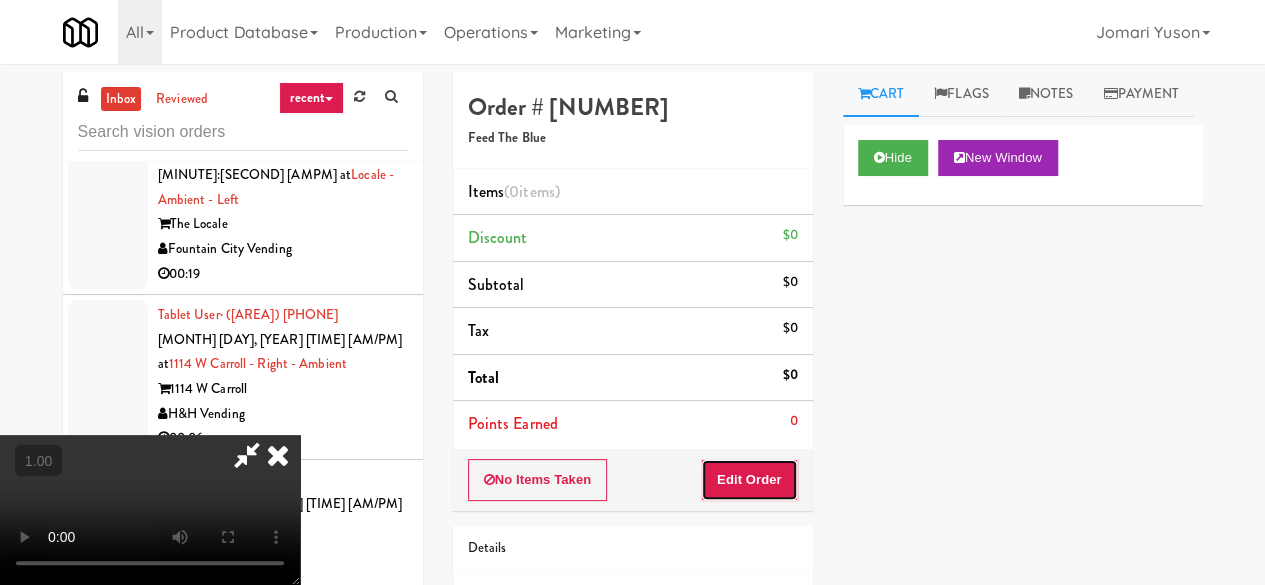 click on "Edit Order" at bounding box center [749, 480] 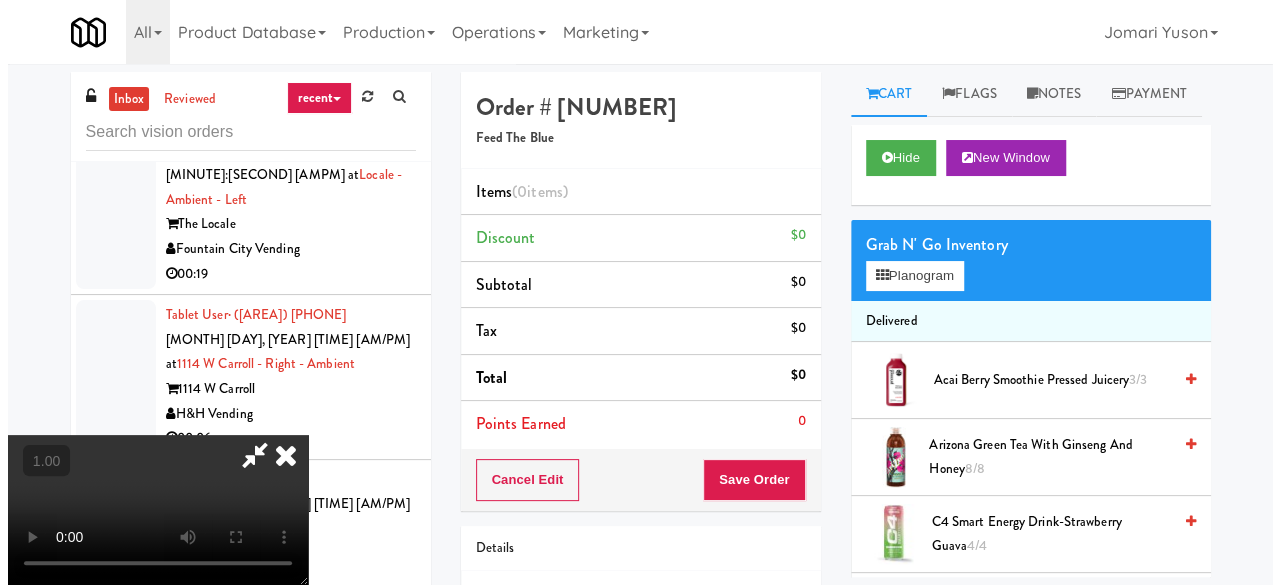 scroll, scrollTop: 41, scrollLeft: 0, axis: vertical 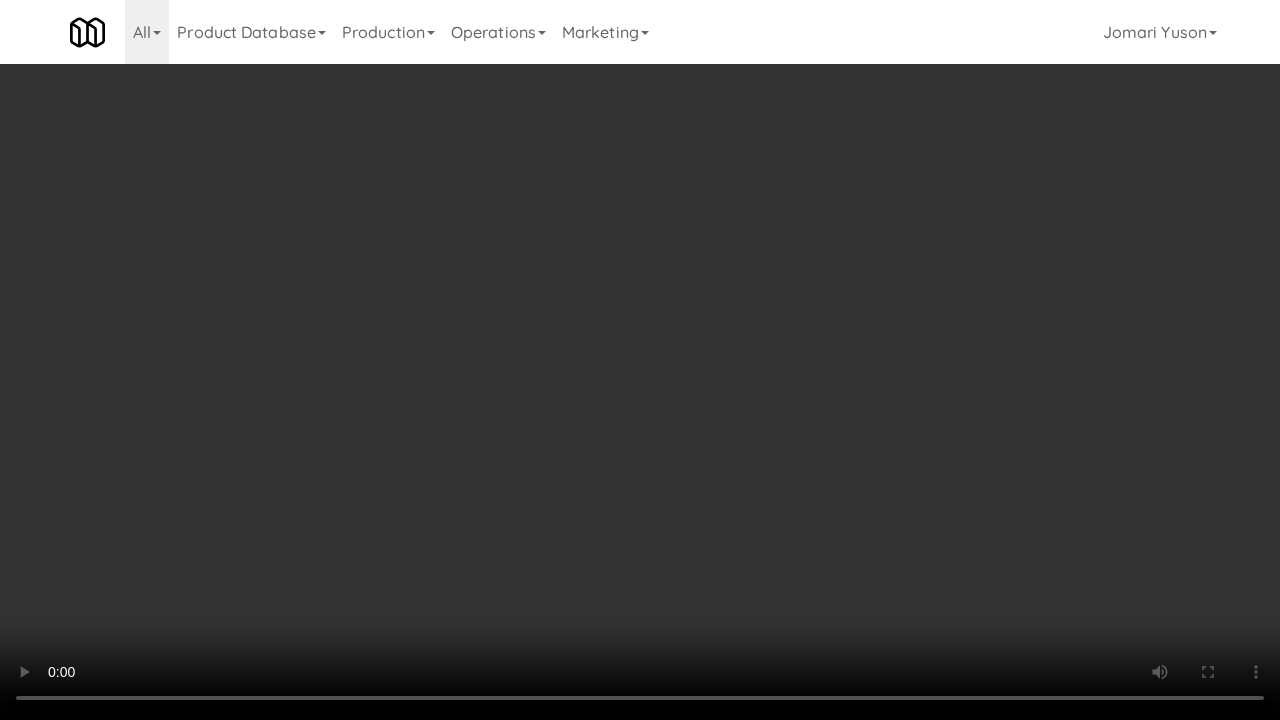type 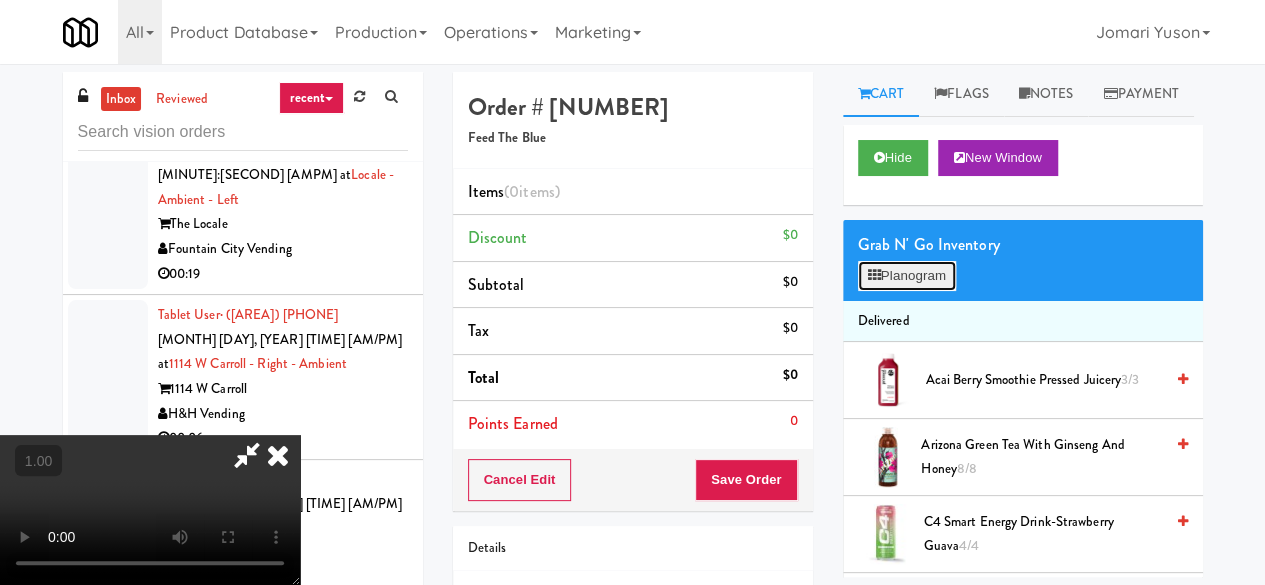 click on "Planogram" at bounding box center [907, 276] 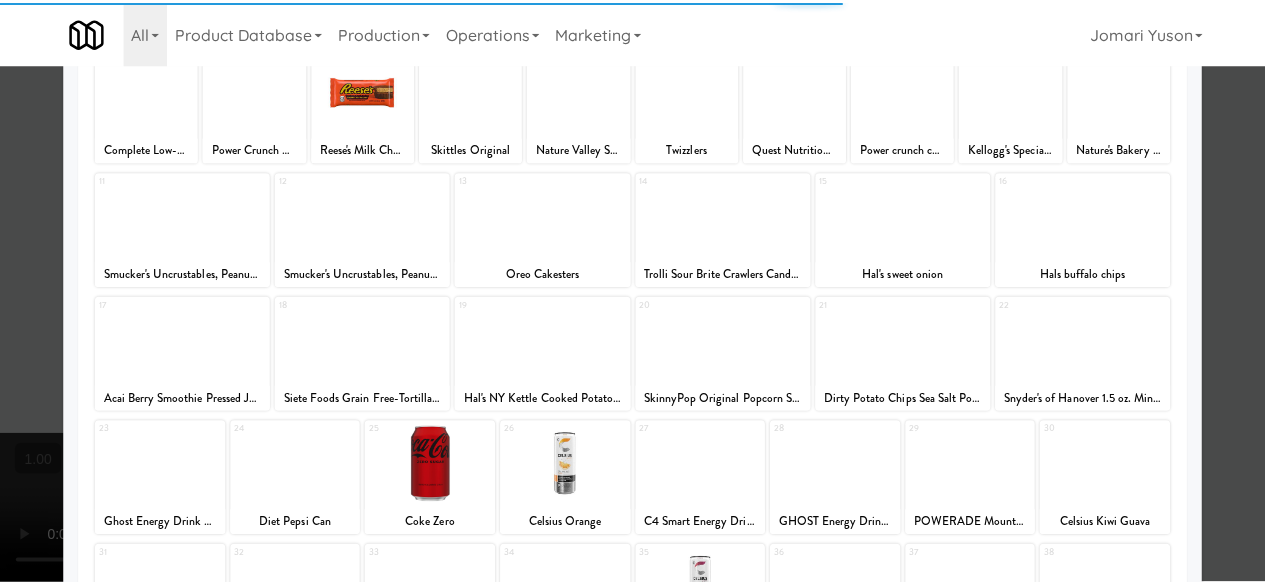 scroll, scrollTop: 396, scrollLeft: 0, axis: vertical 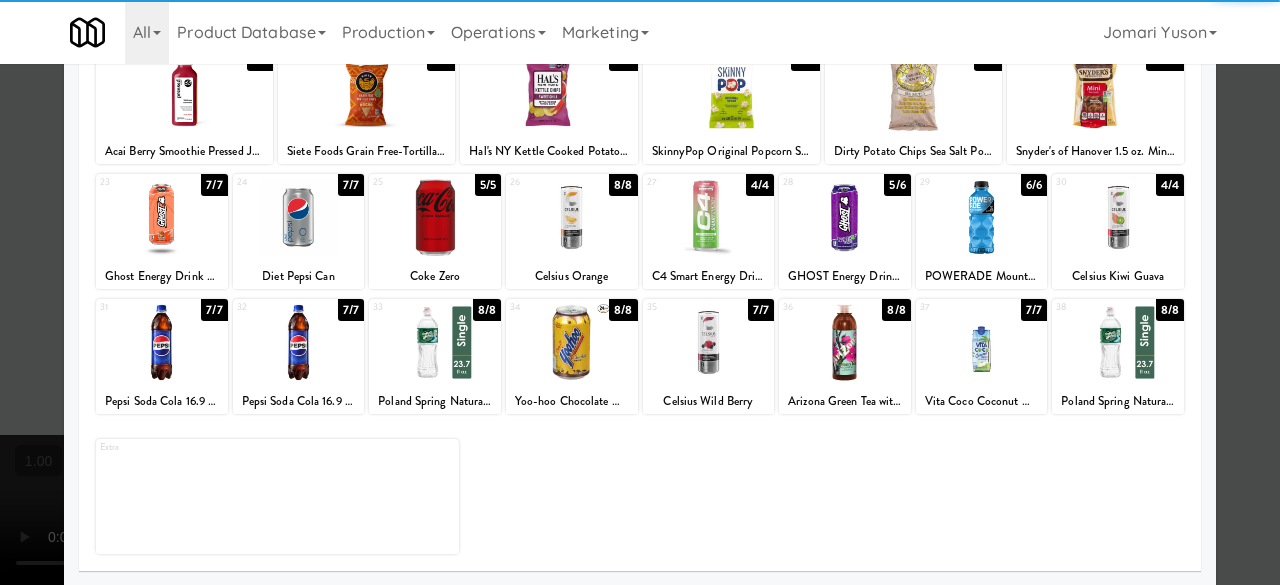 click at bounding box center (572, 217) 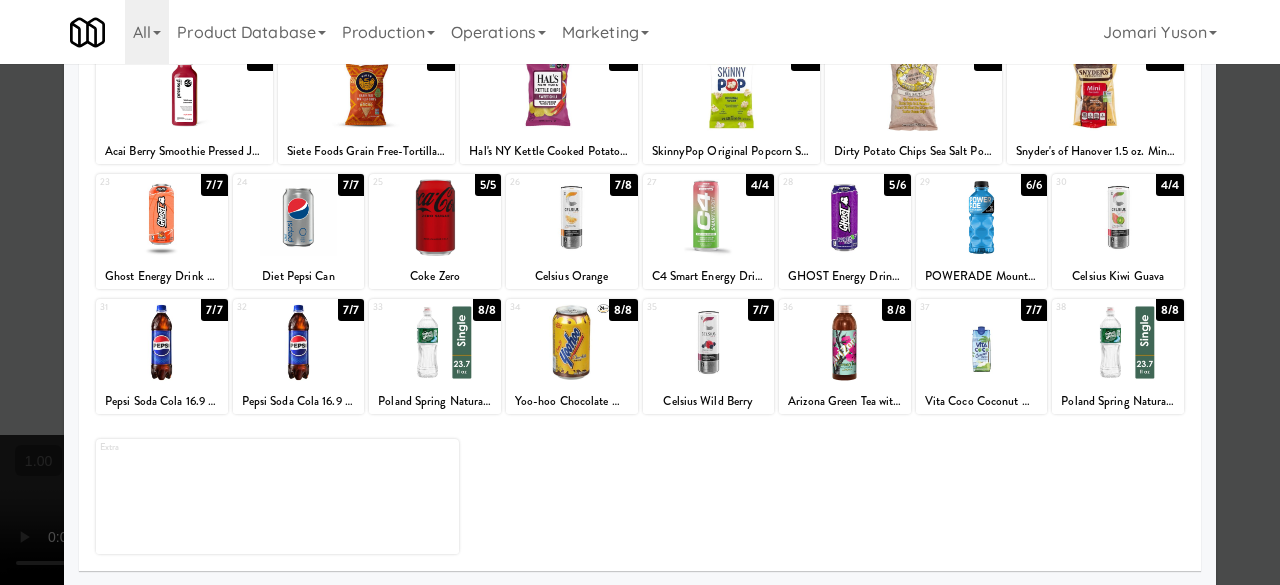 click at bounding box center (640, 292) 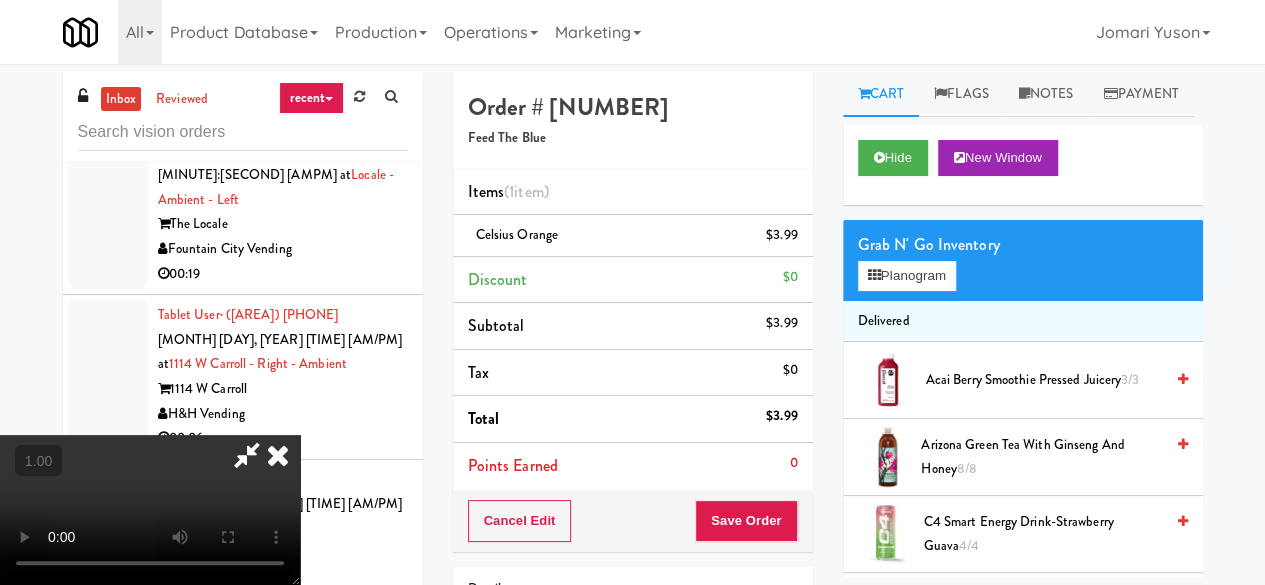 scroll, scrollTop: 263, scrollLeft: 0, axis: vertical 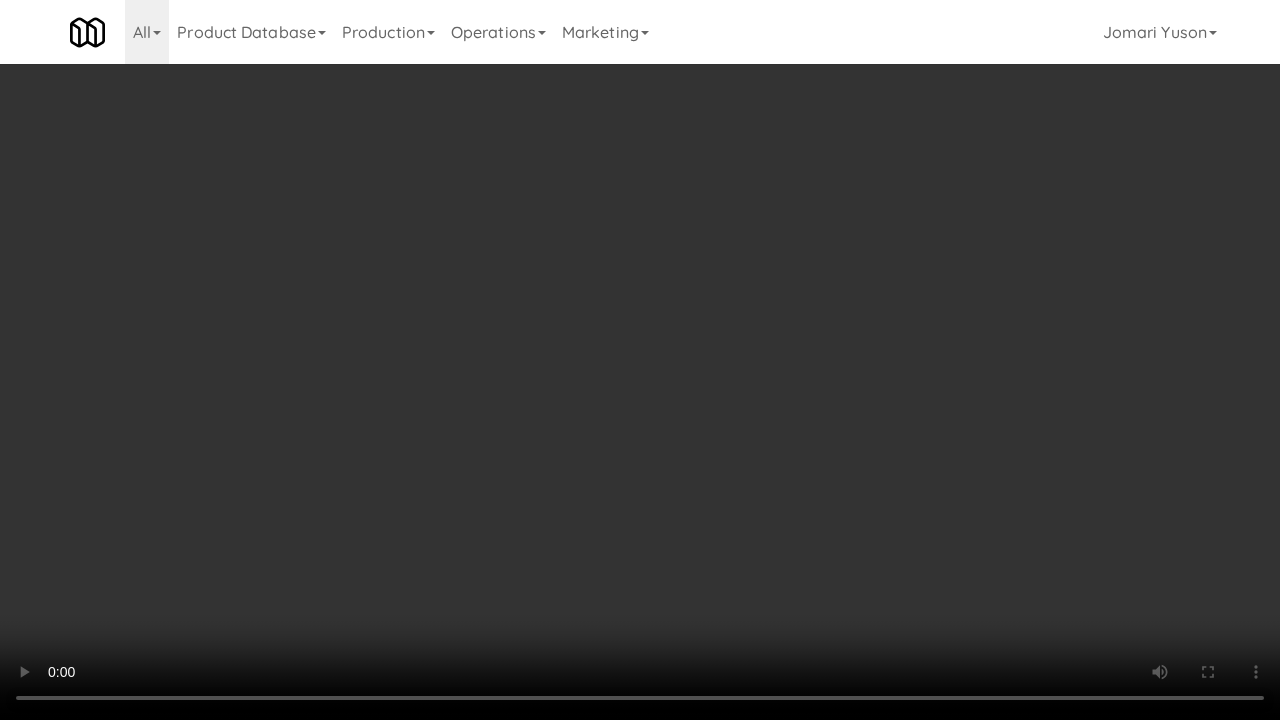 click at bounding box center (640, 360) 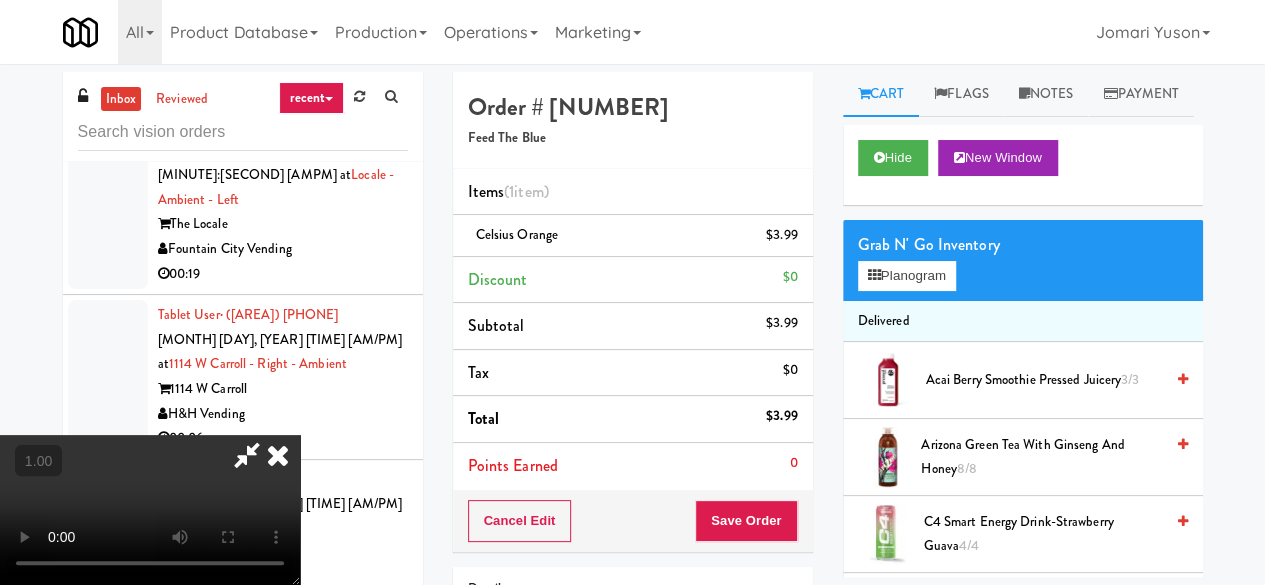 click at bounding box center [278, 455] 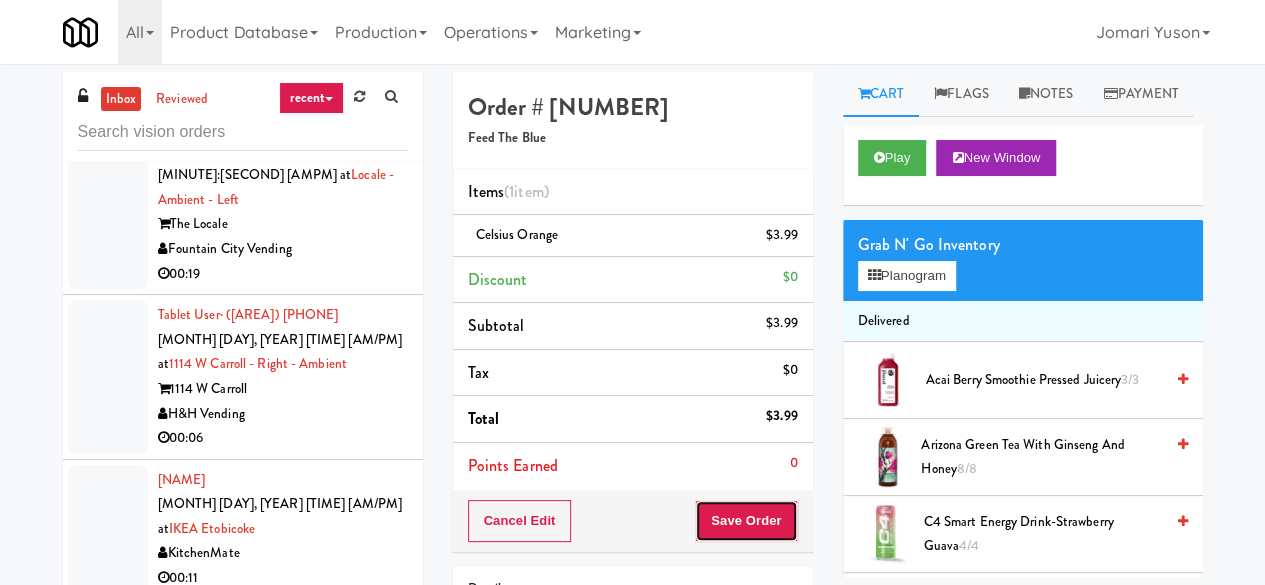click on "Save Order" at bounding box center [746, 521] 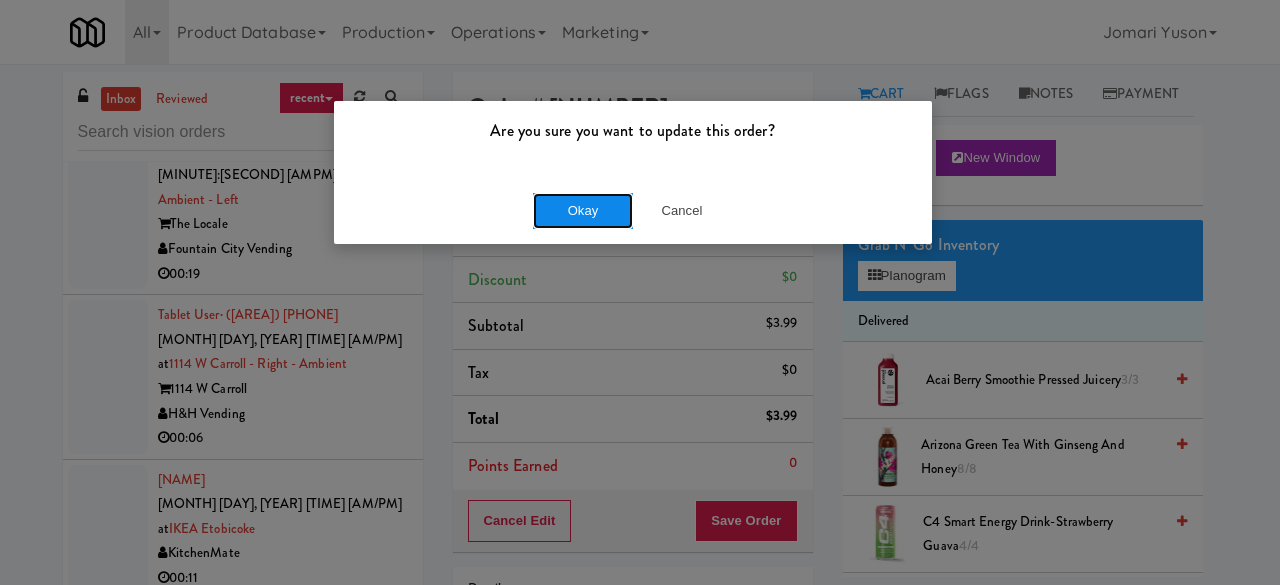 click on "Okay" at bounding box center [583, 211] 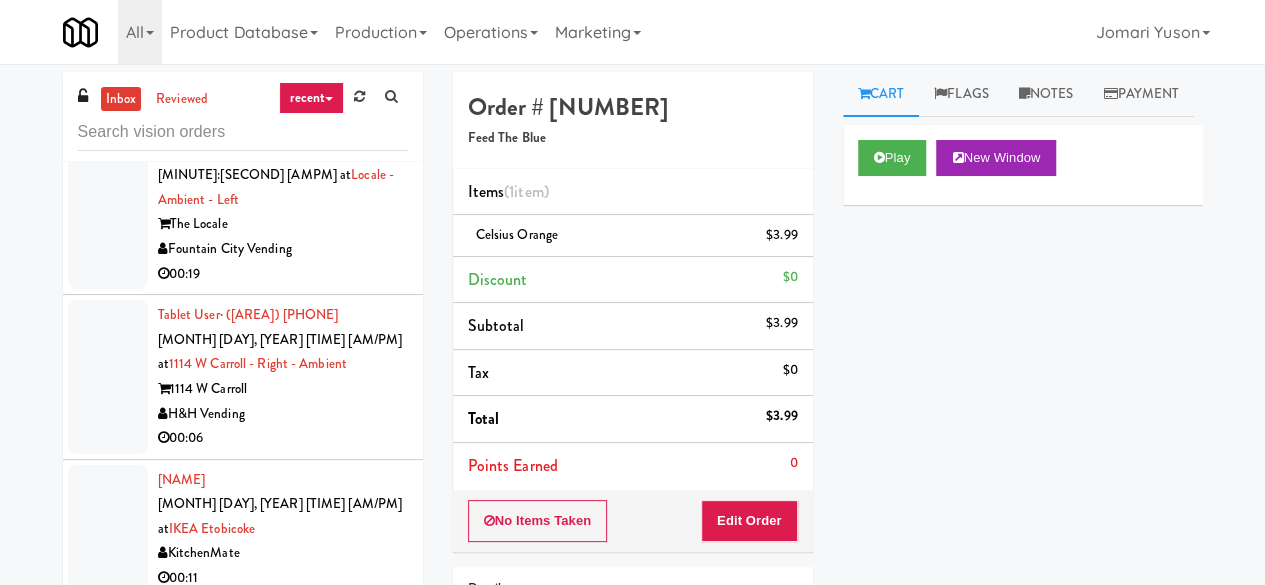 click on "00:11" at bounding box center [283, 578] 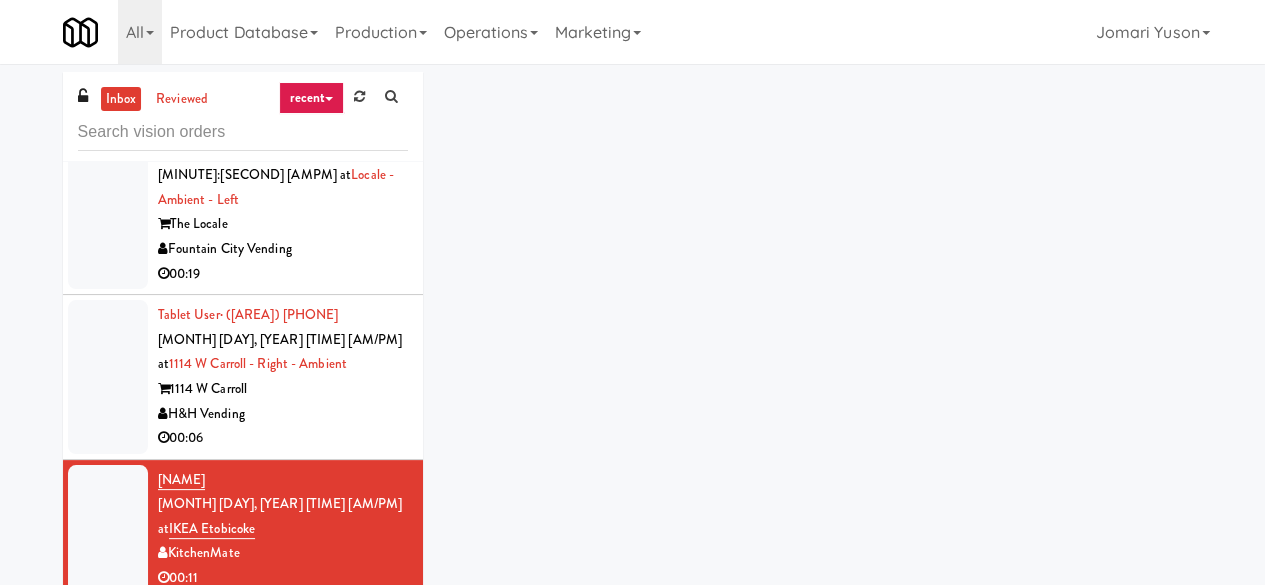 click on "00:11" at bounding box center [283, 578] 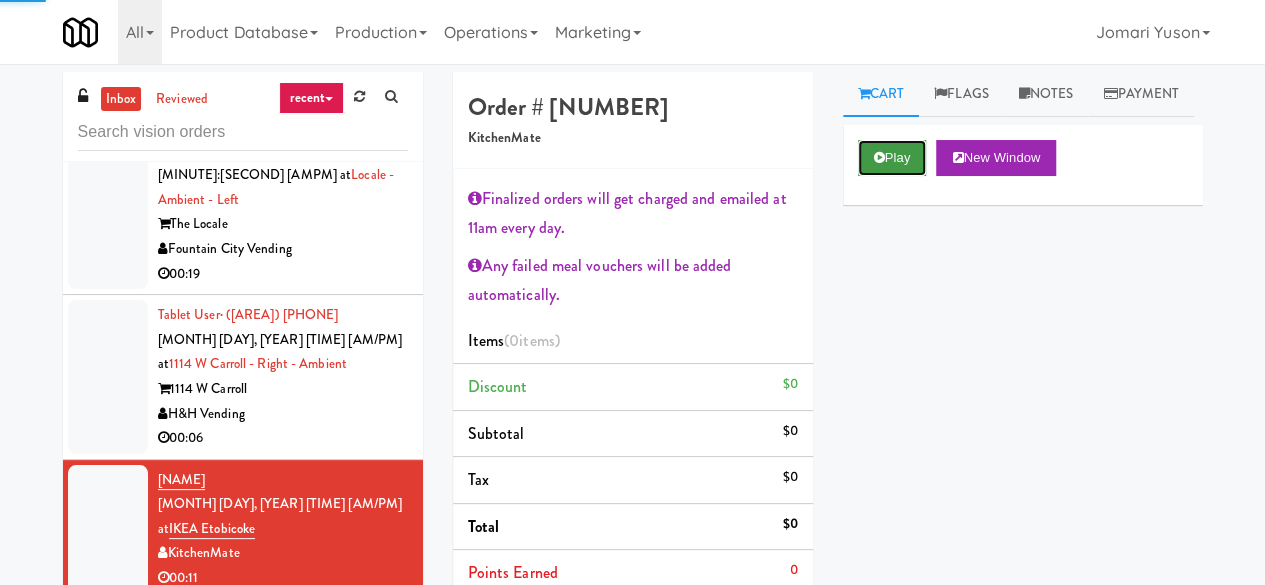 click on "Play" at bounding box center [892, 158] 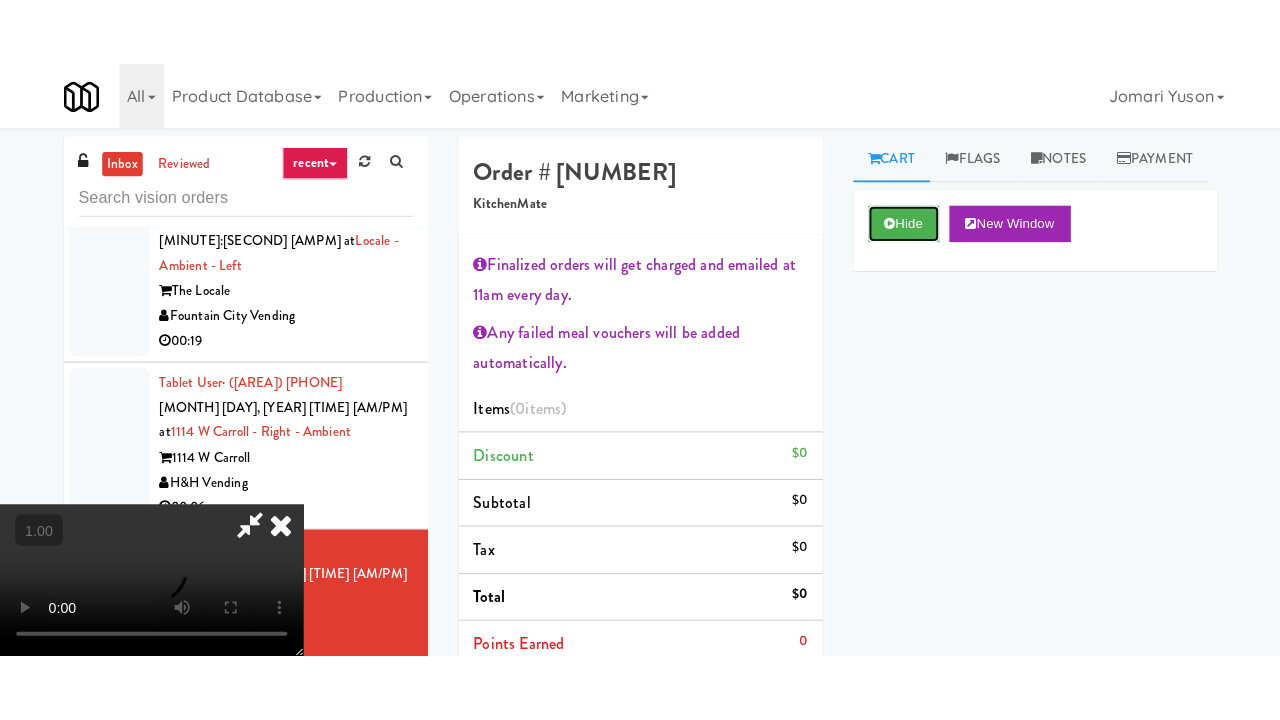 scroll, scrollTop: 315, scrollLeft: 0, axis: vertical 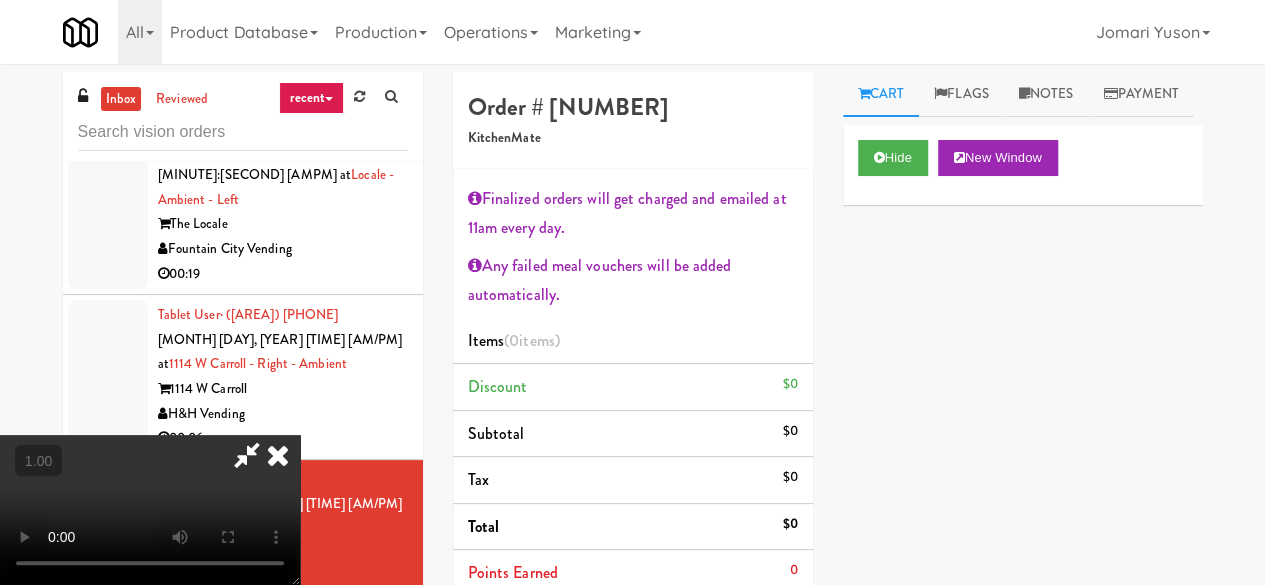 click at bounding box center [150, 510] 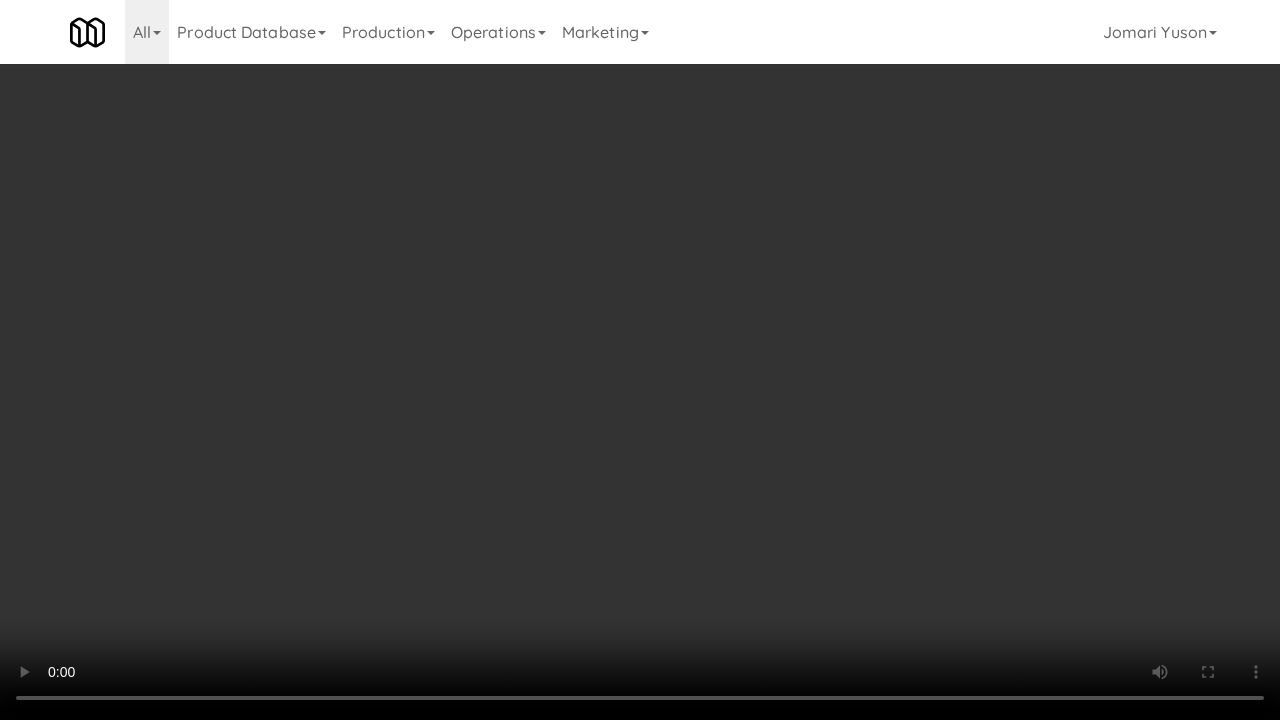 type 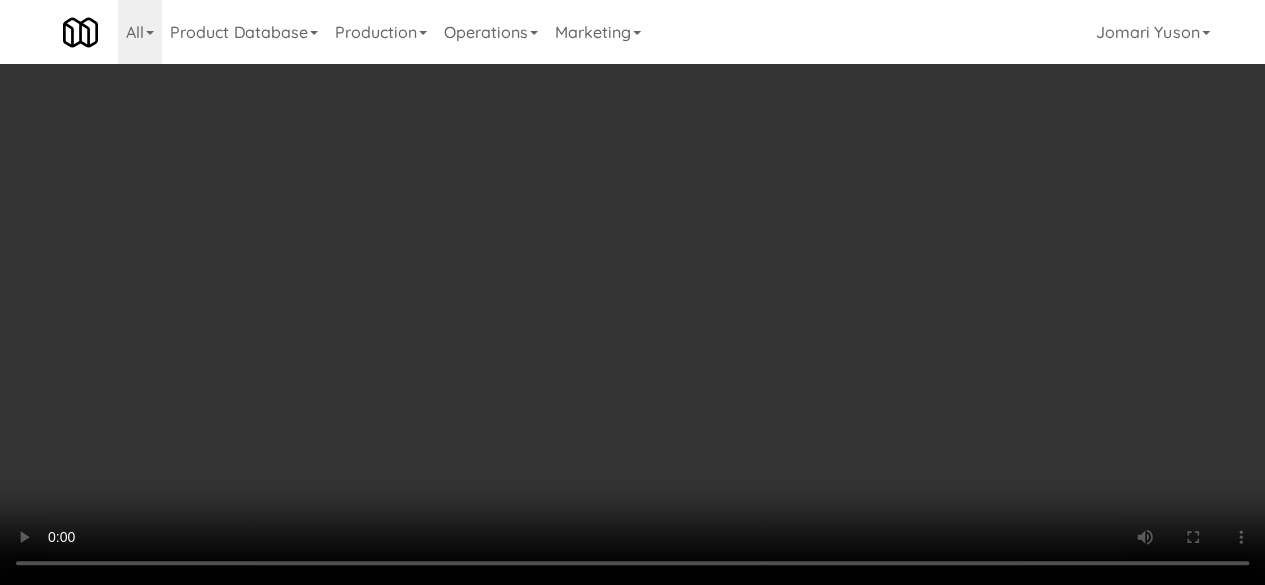 scroll, scrollTop: 0, scrollLeft: 0, axis: both 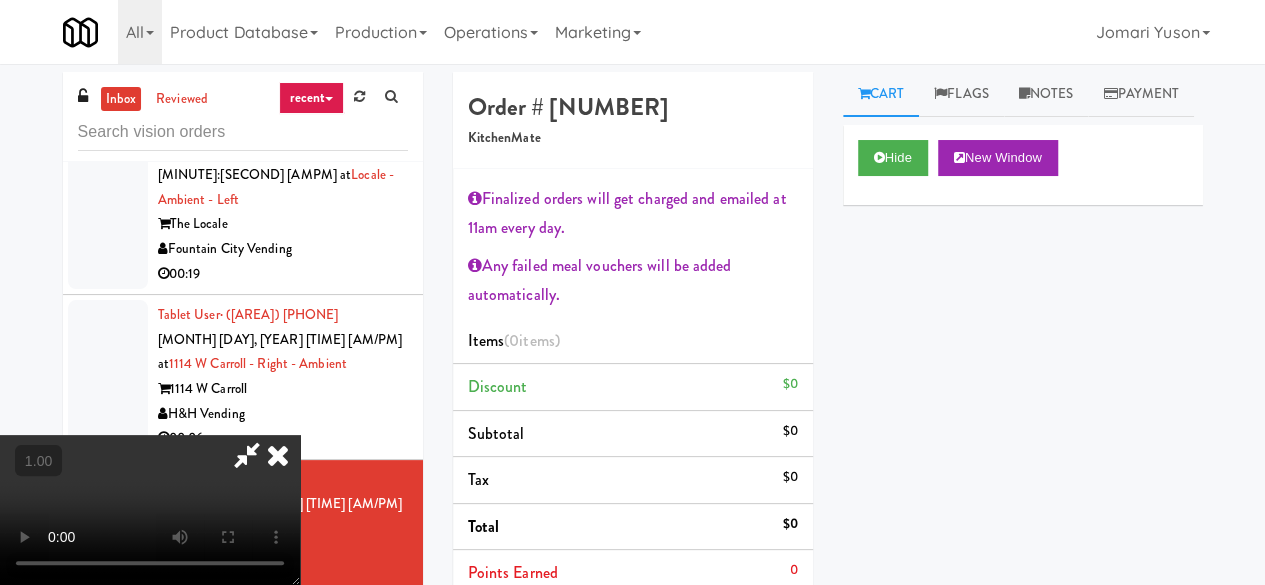 click at bounding box center [278, 455] 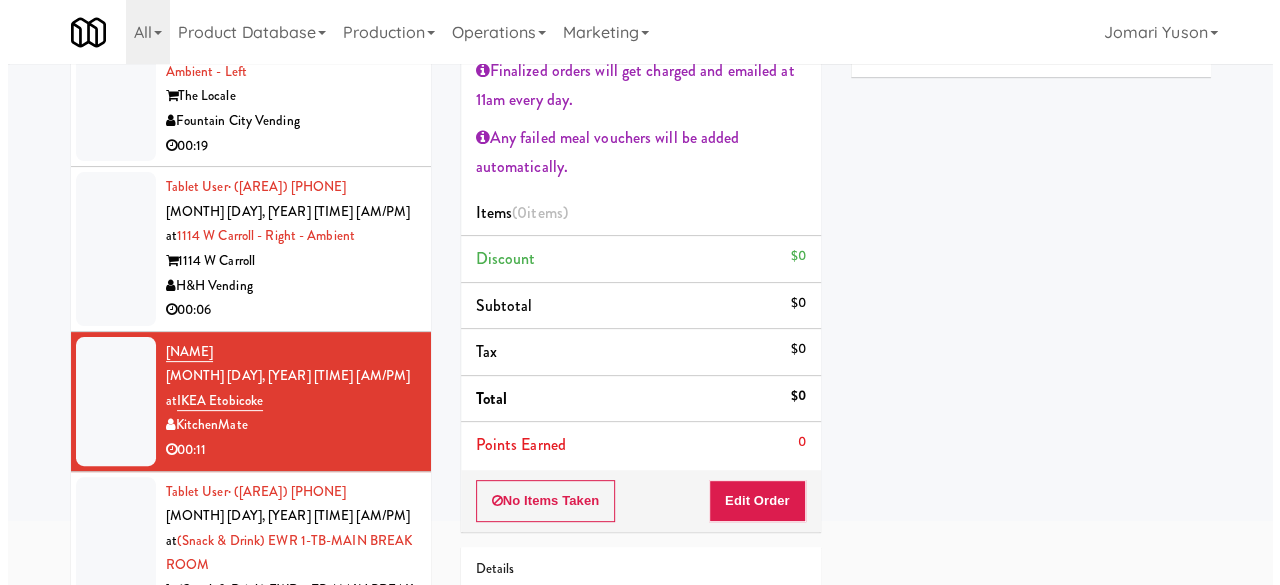 scroll, scrollTop: 275, scrollLeft: 0, axis: vertical 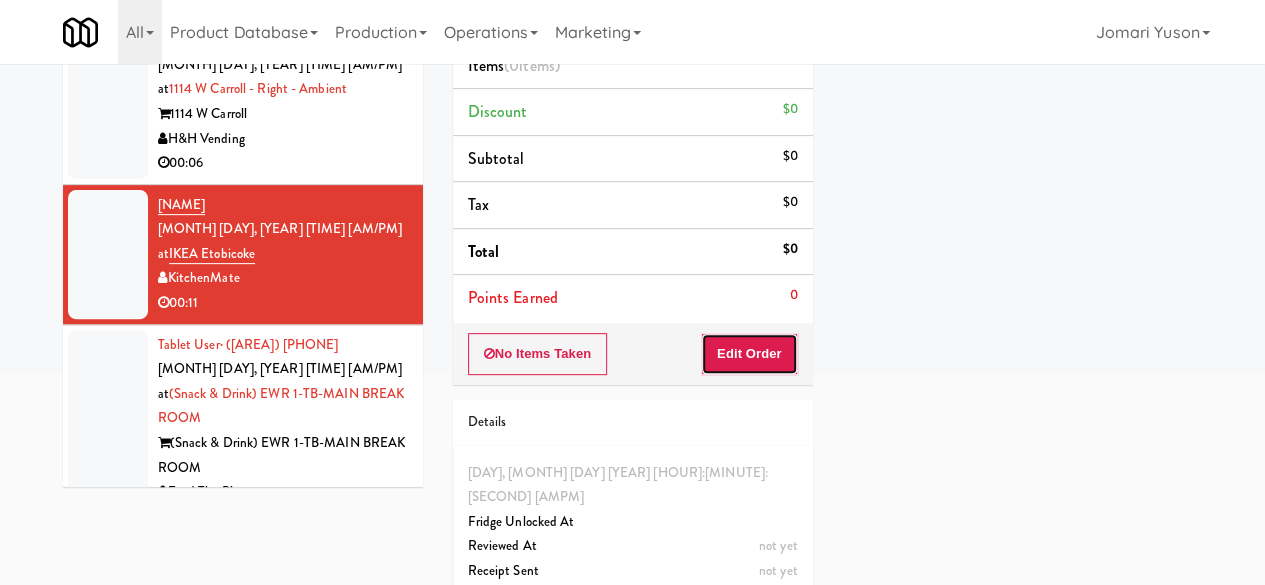 click on "Edit Order" at bounding box center [749, 354] 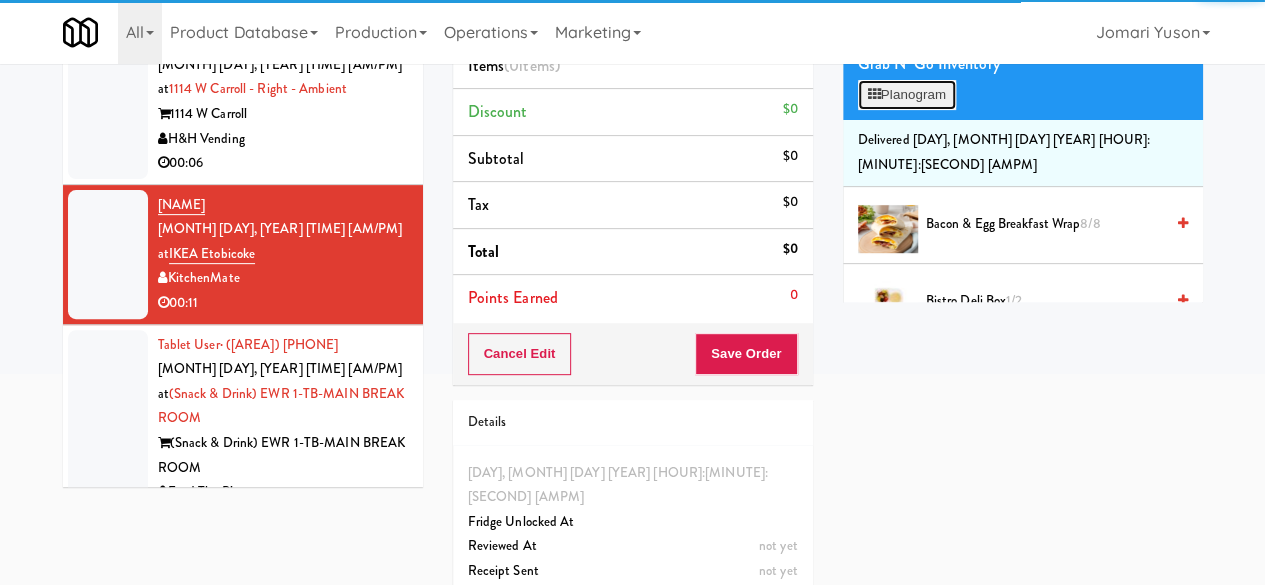click on "Planogram" at bounding box center (907, 95) 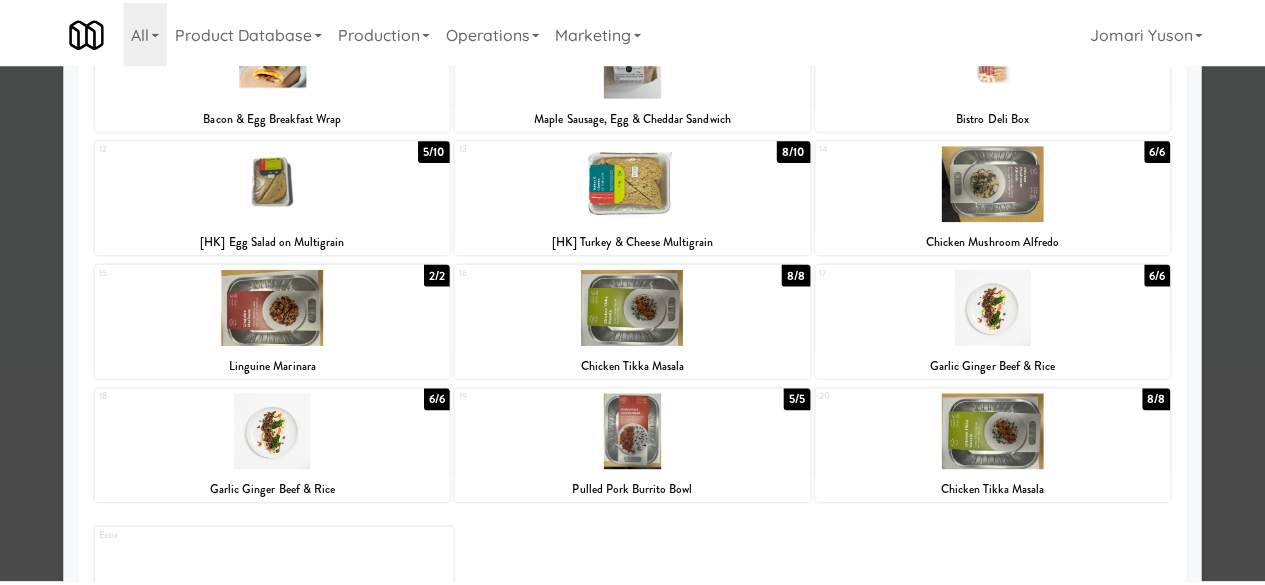 scroll, scrollTop: 400, scrollLeft: 0, axis: vertical 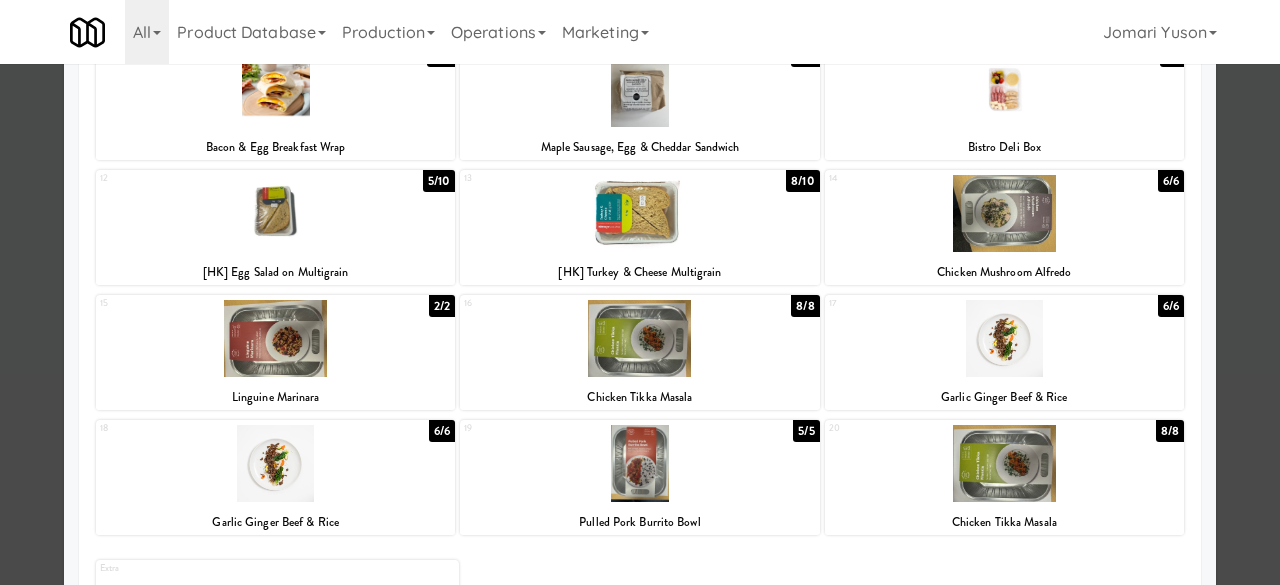 click on "12 5/10 [HK] Egg Salad on Multigrain" at bounding box center [275, 227] 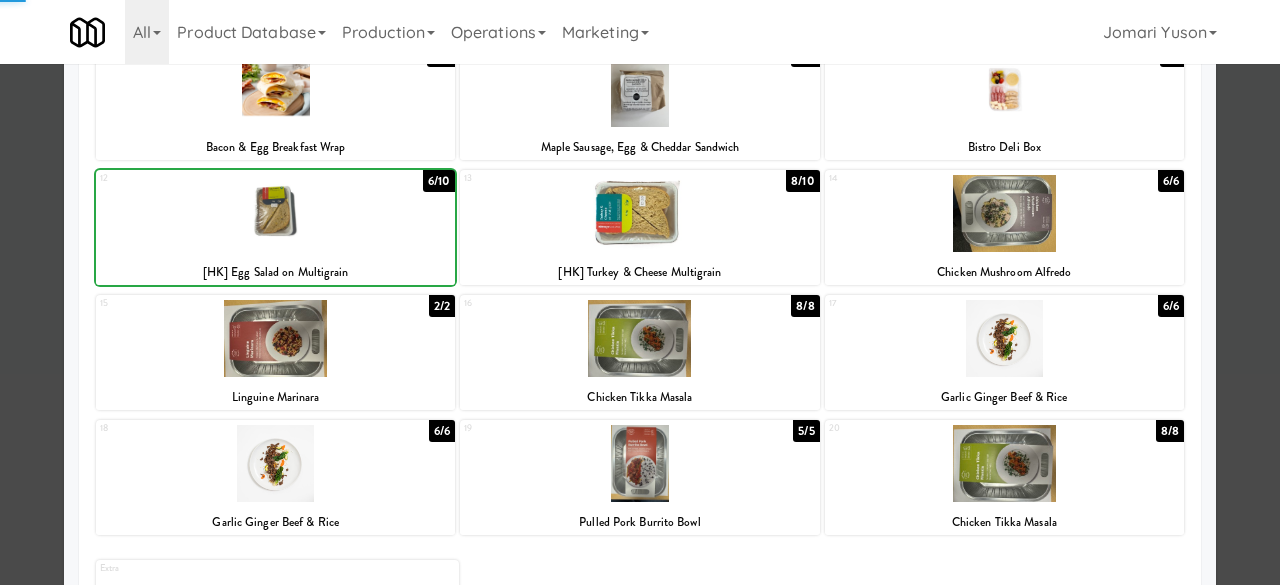 click on "12 6/10 [HK] Egg Salad on Multigrain" at bounding box center (275, 227) 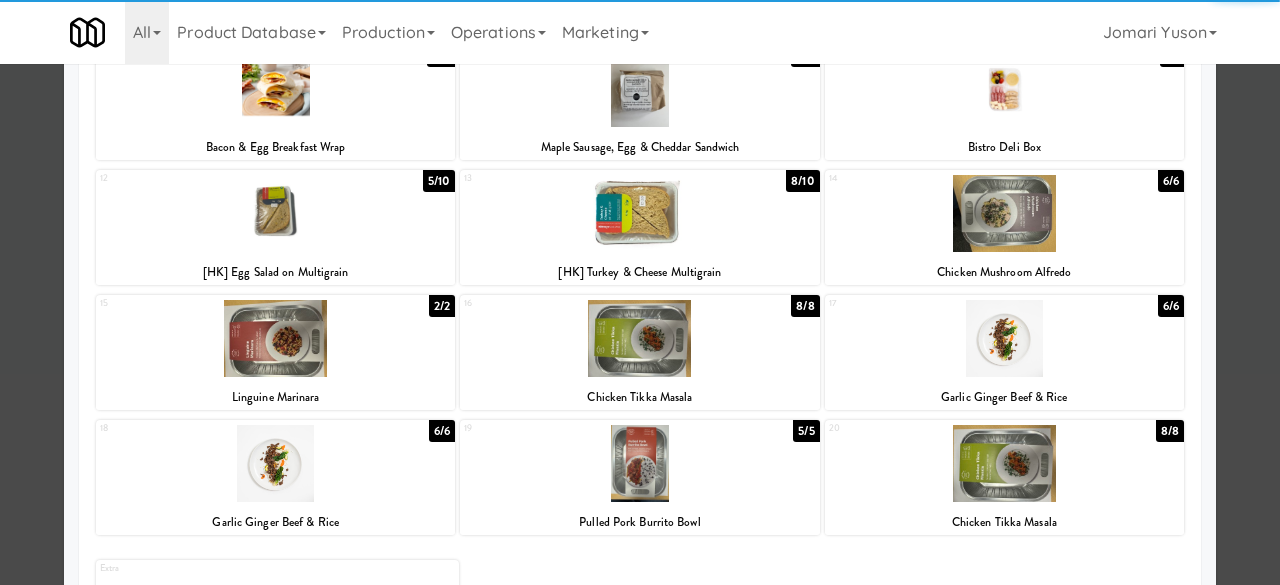 click at bounding box center (640, 292) 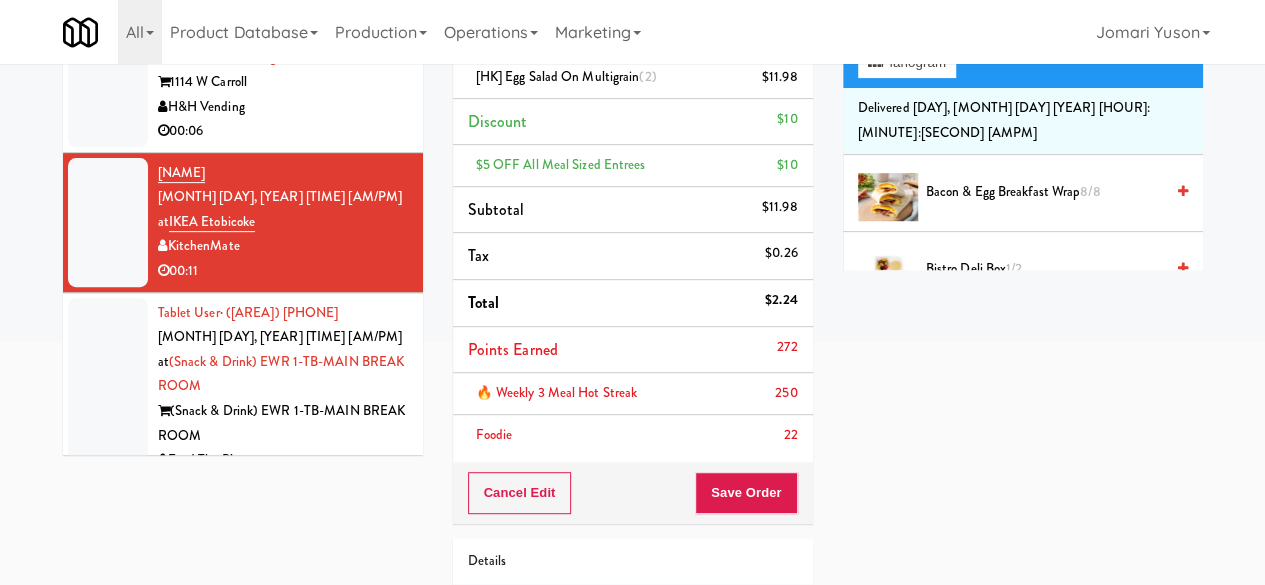 scroll, scrollTop: 375, scrollLeft: 0, axis: vertical 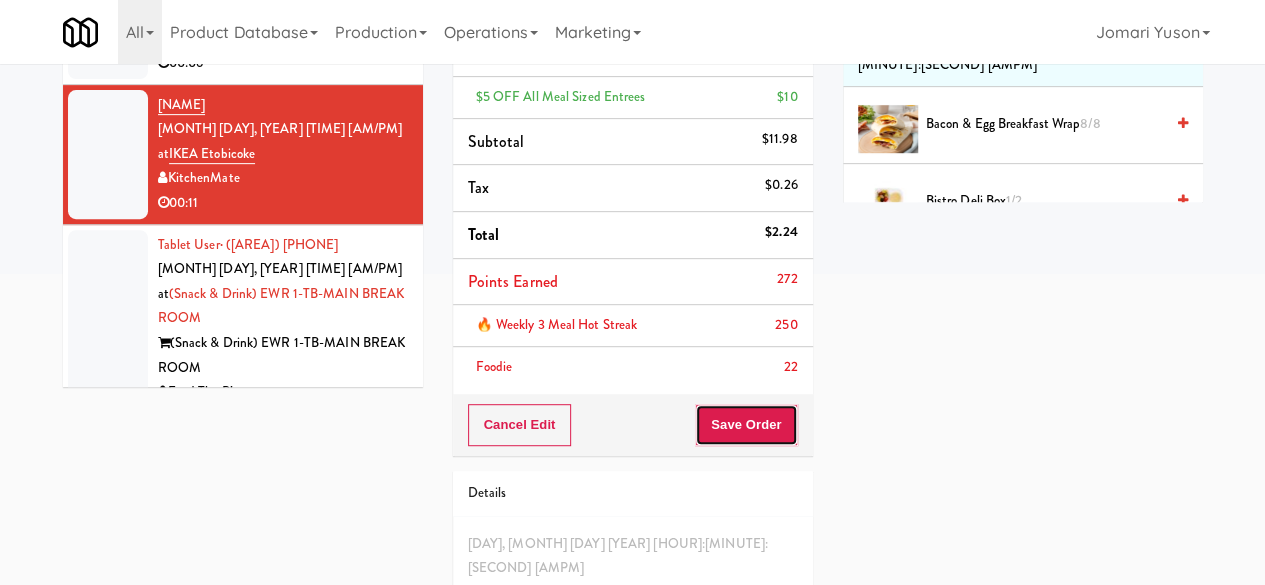 click on "Save Order" at bounding box center [746, 425] 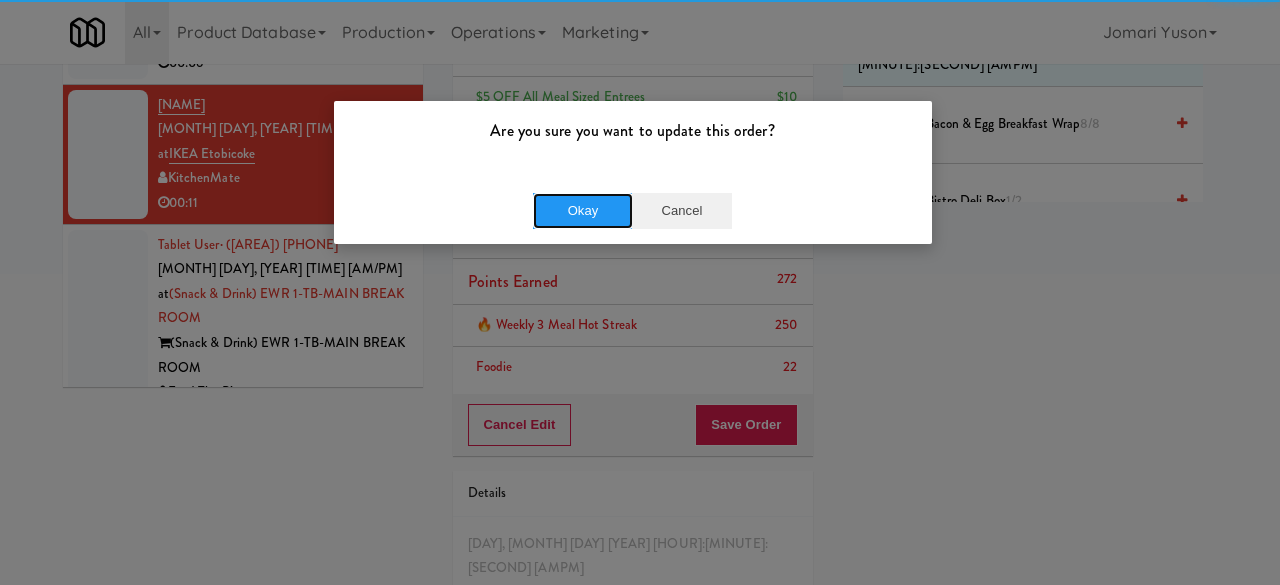 click on "Okay" at bounding box center (583, 211) 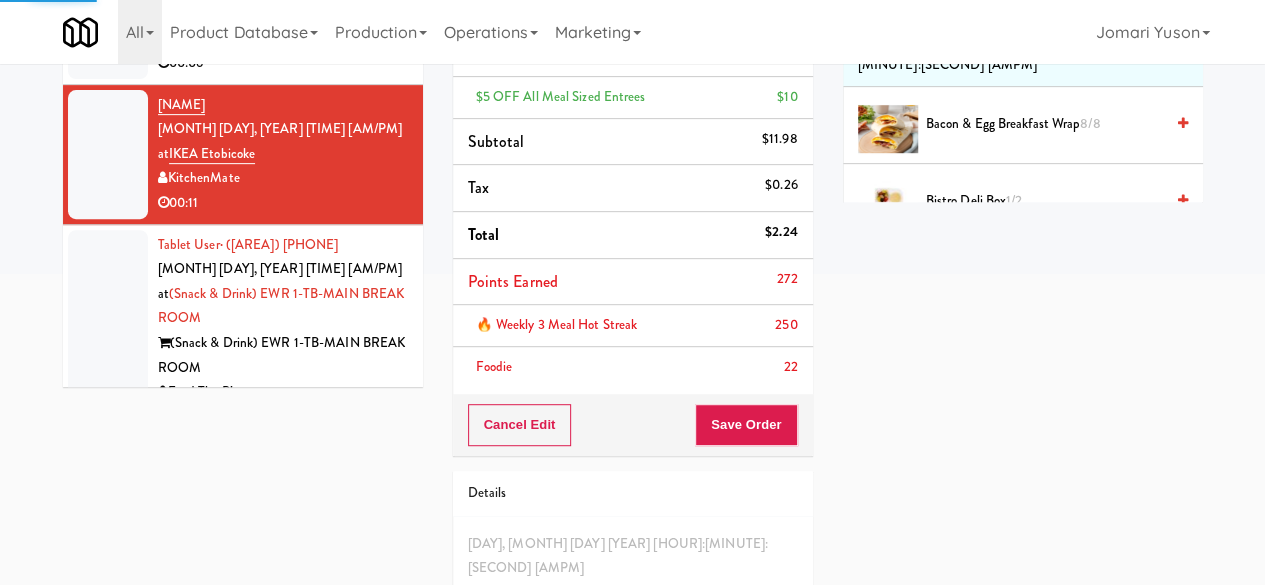 scroll, scrollTop: 175, scrollLeft: 0, axis: vertical 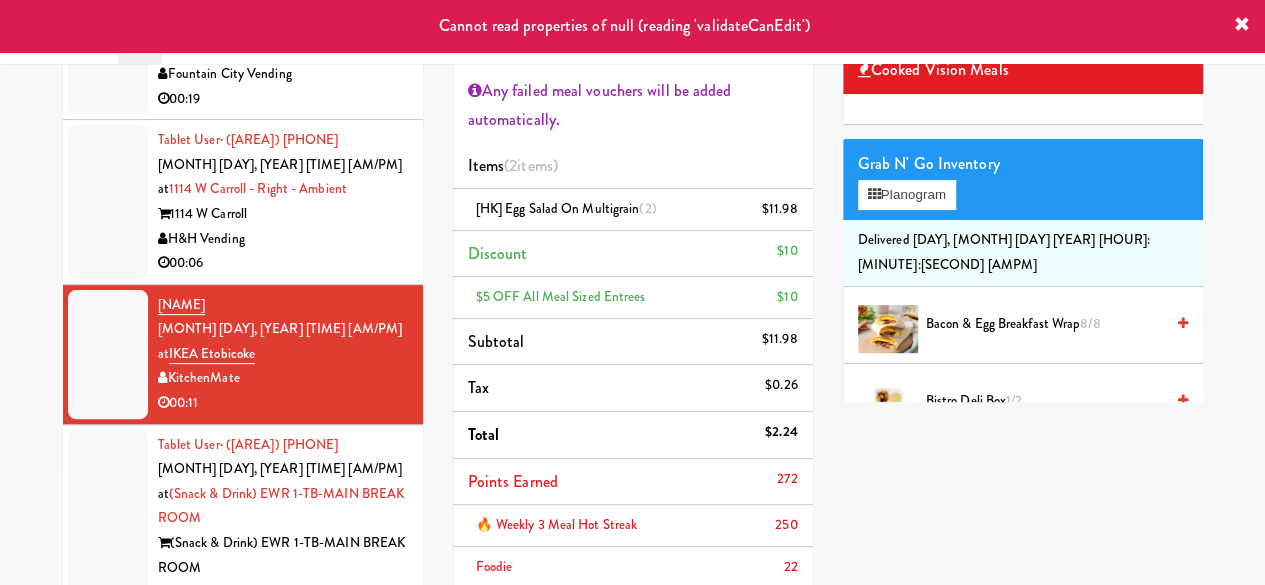 click on "H&H Vending" at bounding box center [283, 239] 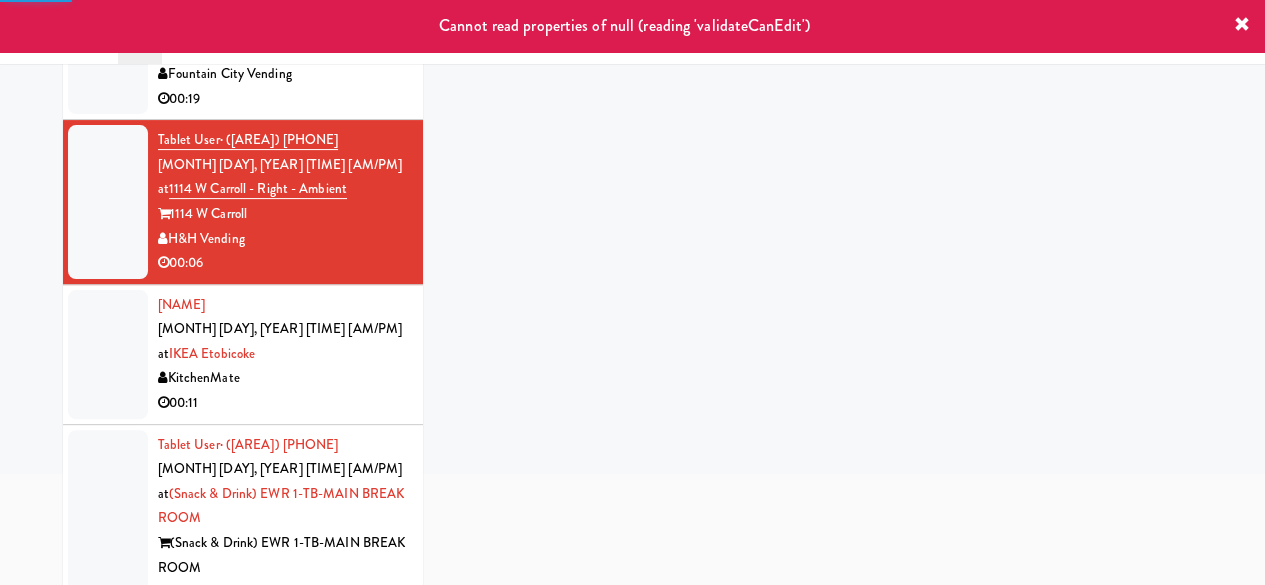 click on "Clement Benagha Aug 4, 2025 4:35:41 AM at  IKEA Etobicoke  KitchenMate  00:11" at bounding box center [283, 354] 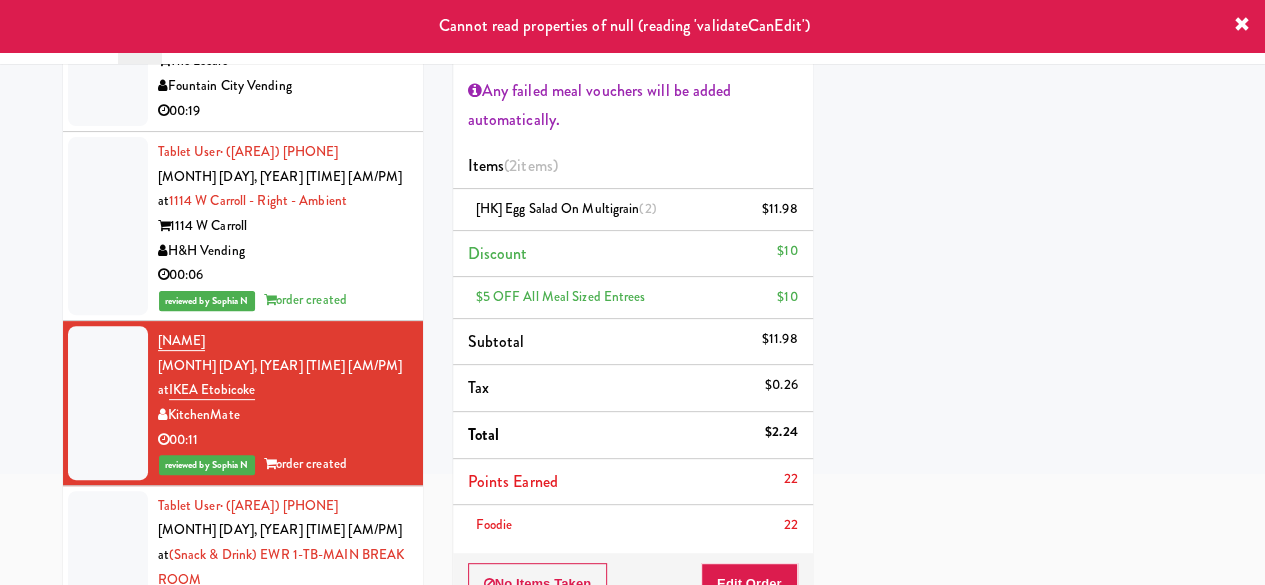 scroll, scrollTop: 0, scrollLeft: 0, axis: both 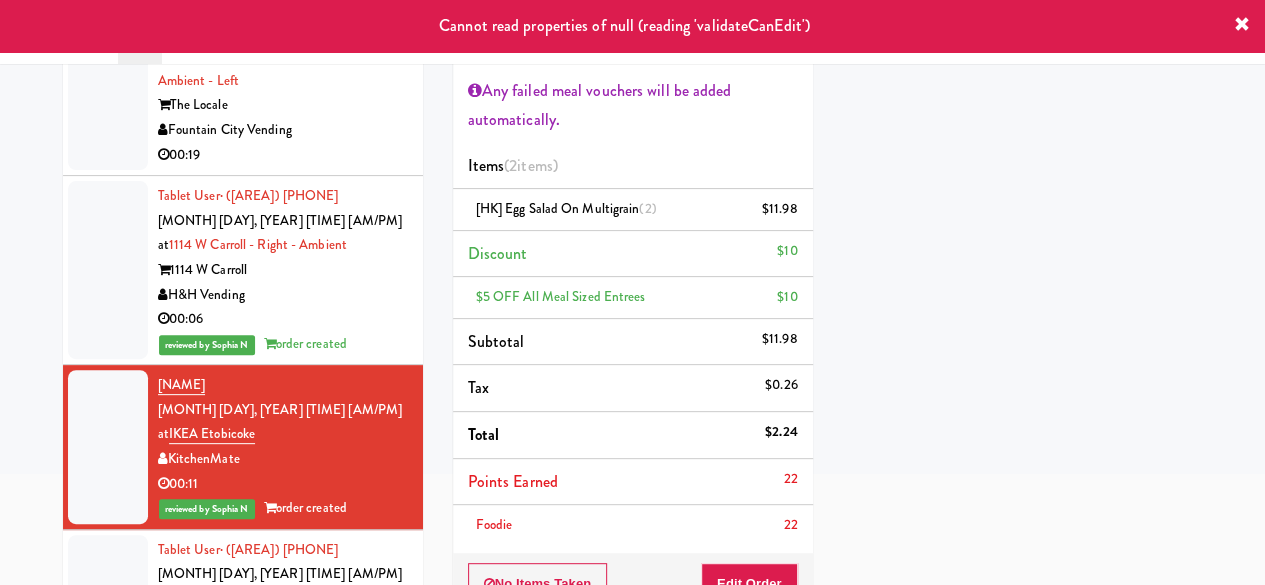 click on "00:19" at bounding box center [283, 155] 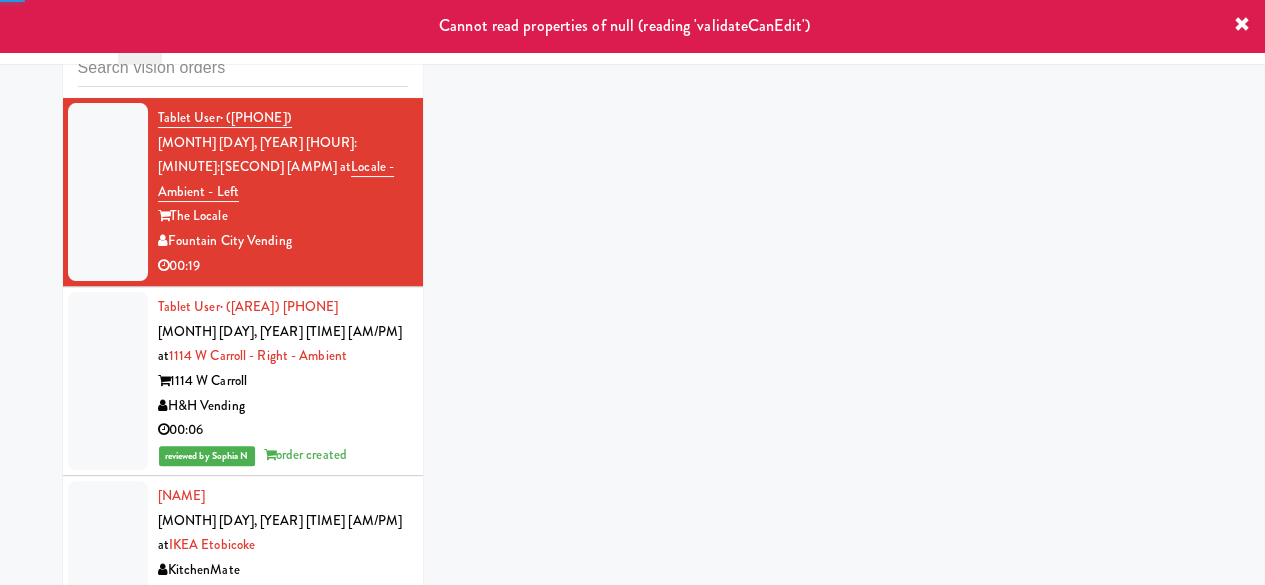 scroll, scrollTop: 0, scrollLeft: 0, axis: both 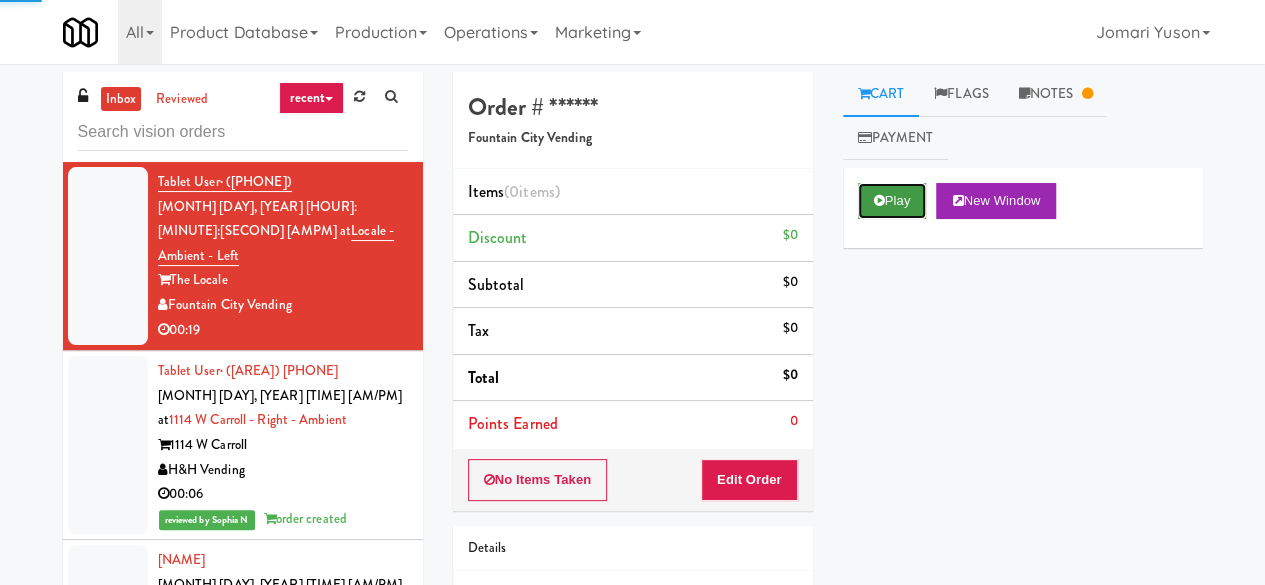click on "Play" at bounding box center (892, 201) 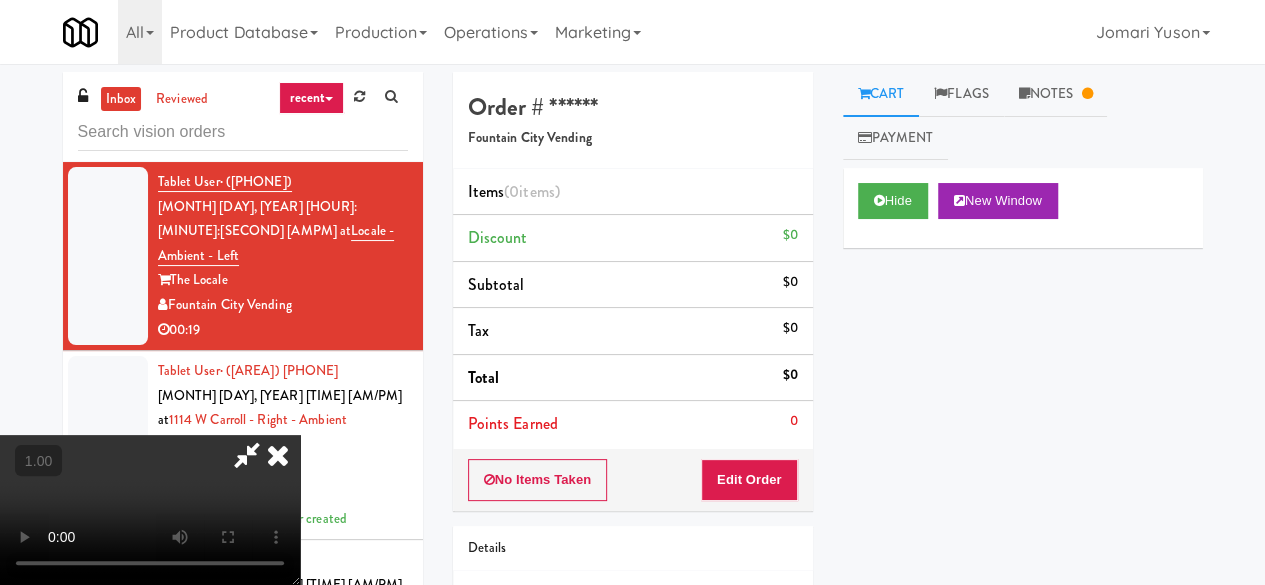 click at bounding box center [278, 455] 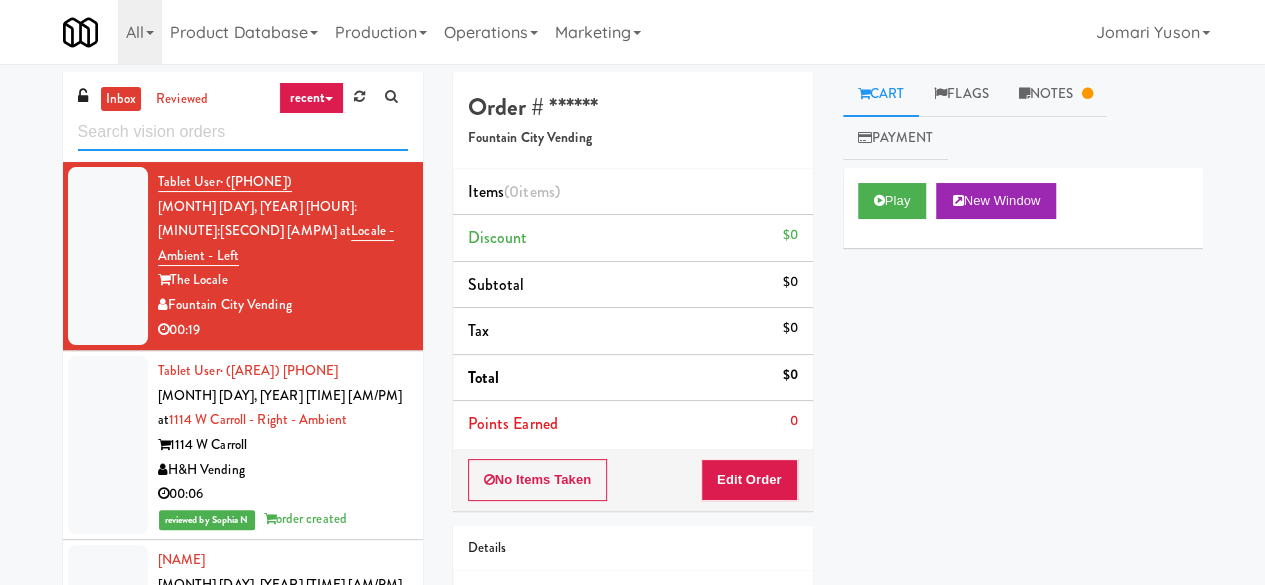 click at bounding box center [243, 132] 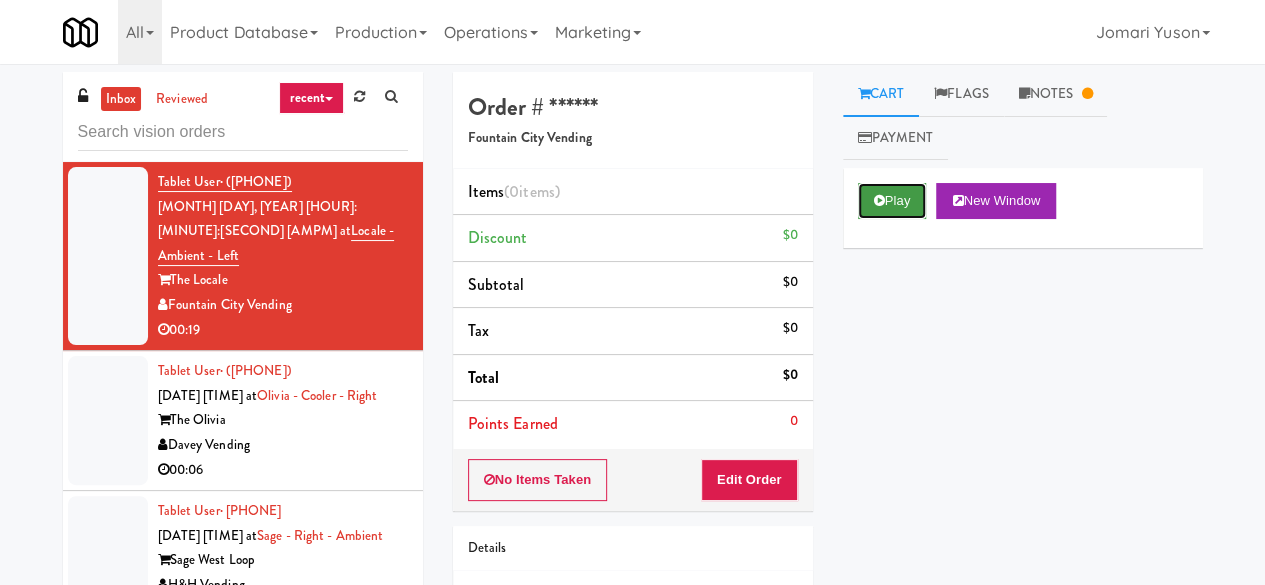 click at bounding box center (879, 200) 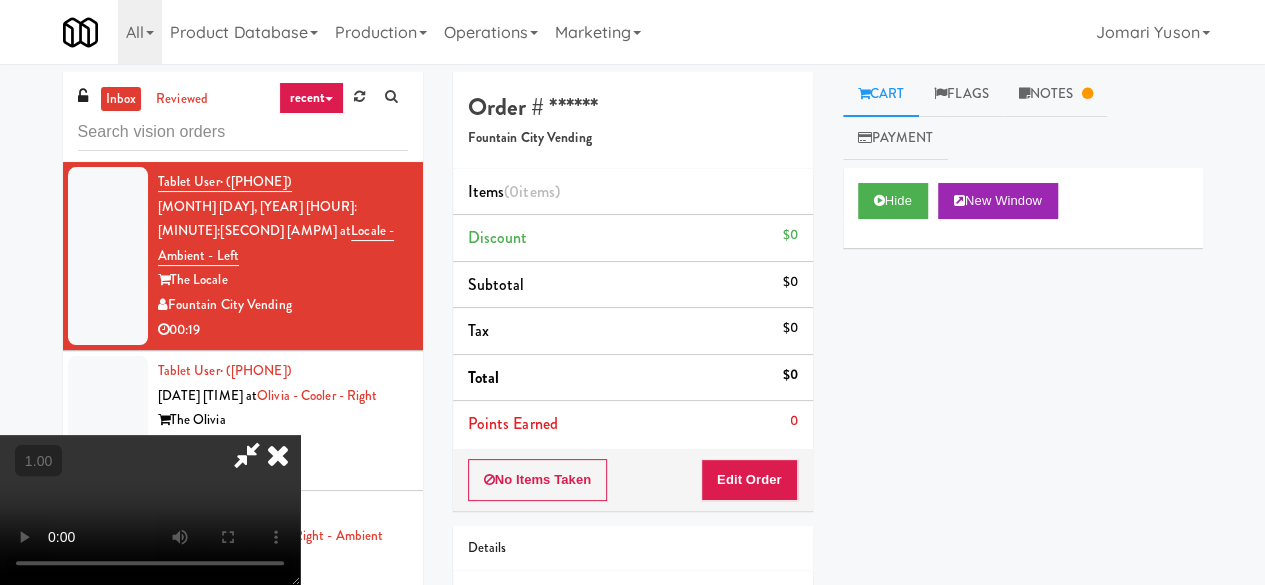 click at bounding box center [278, 455] 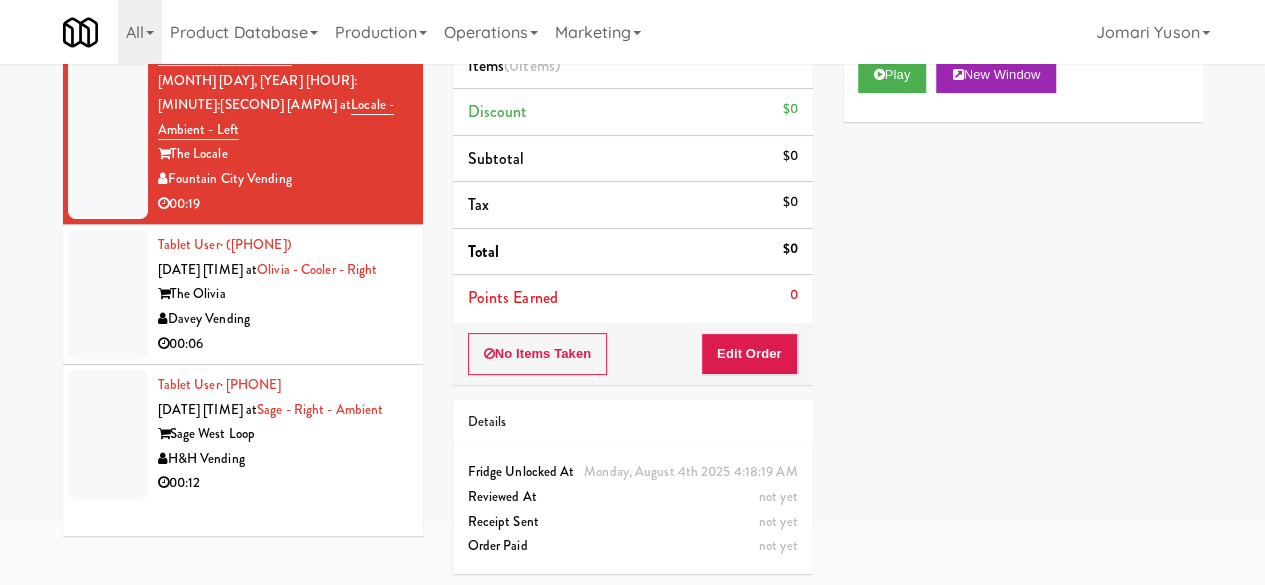 click on "H&H Vending" at bounding box center (283, 459) 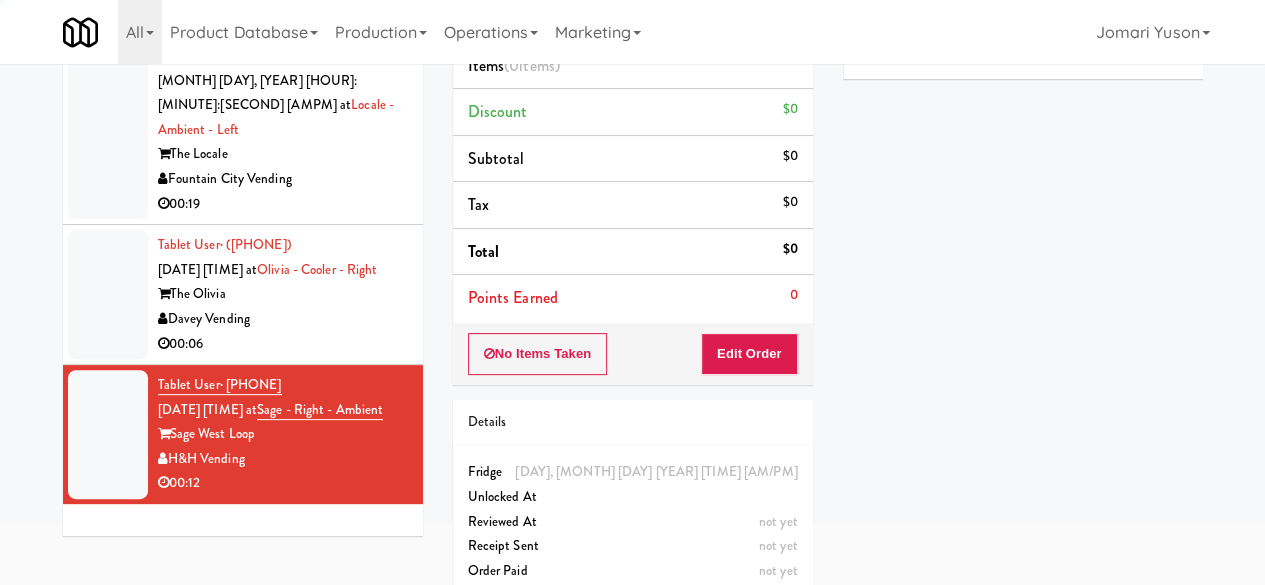 click on "00:06" at bounding box center [283, 344] 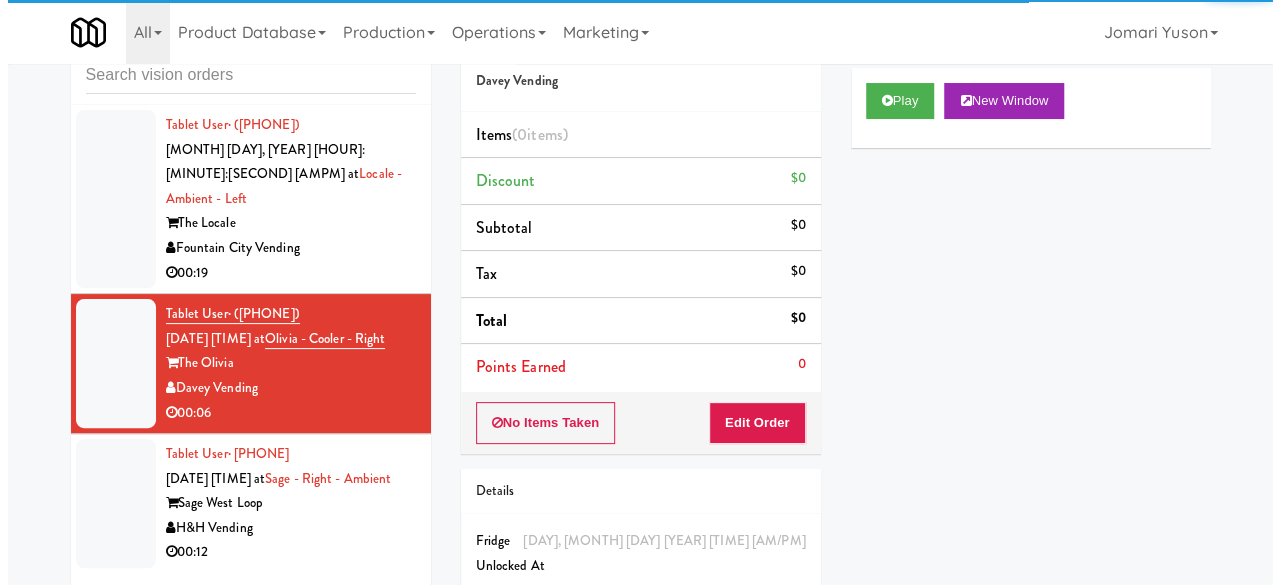 scroll, scrollTop: 0, scrollLeft: 0, axis: both 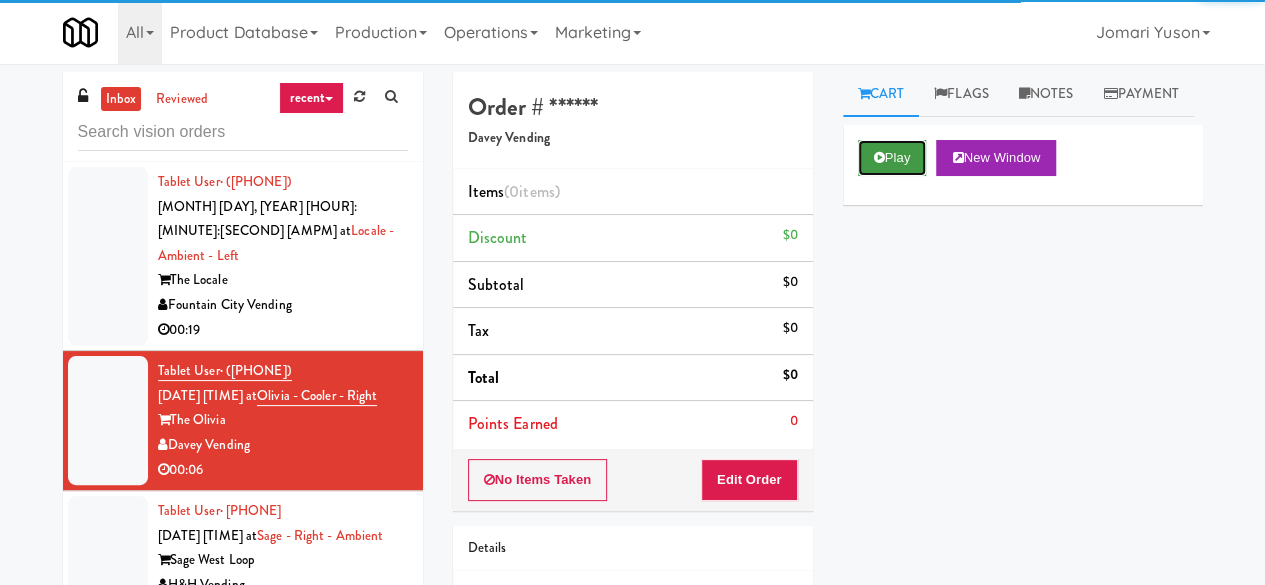 click on "Play" at bounding box center (892, 158) 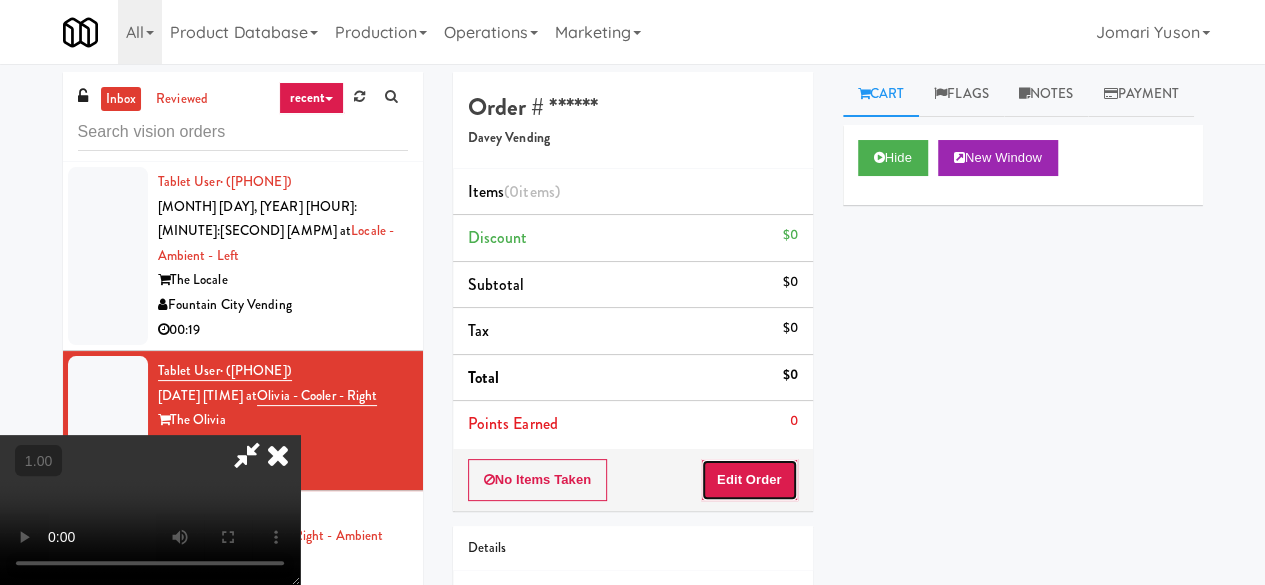 click on "Edit Order" at bounding box center [749, 480] 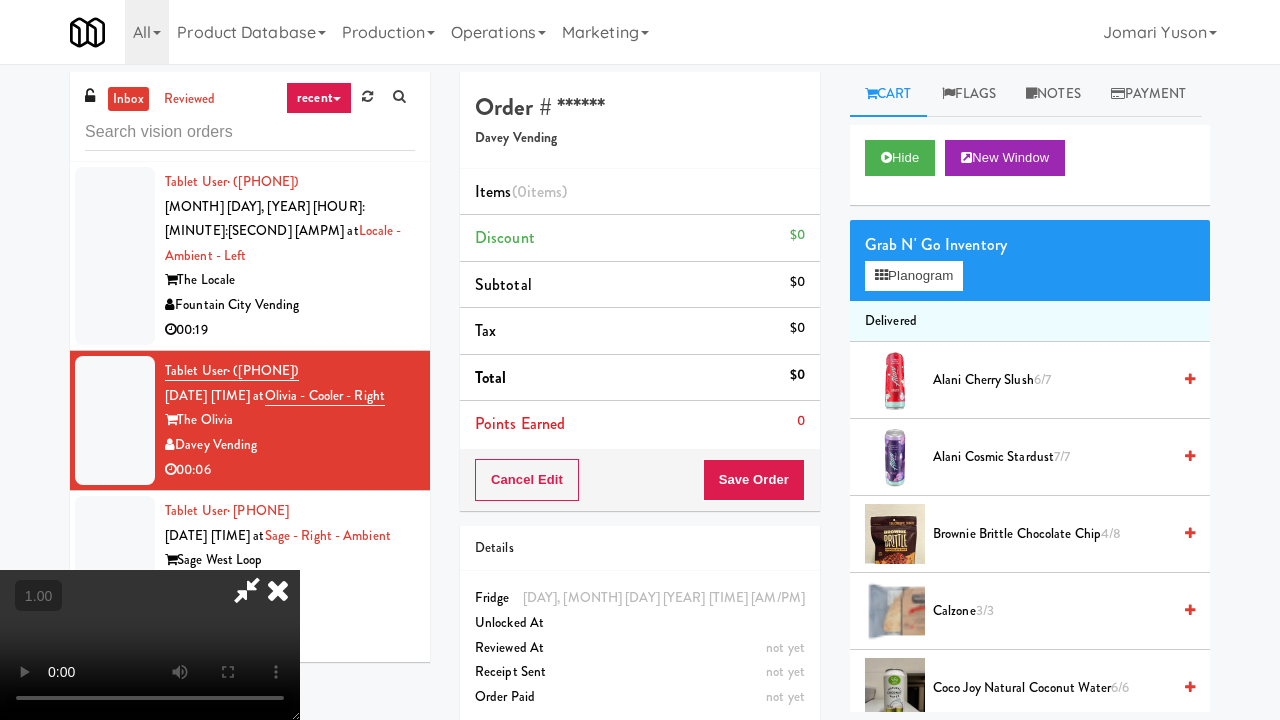 type 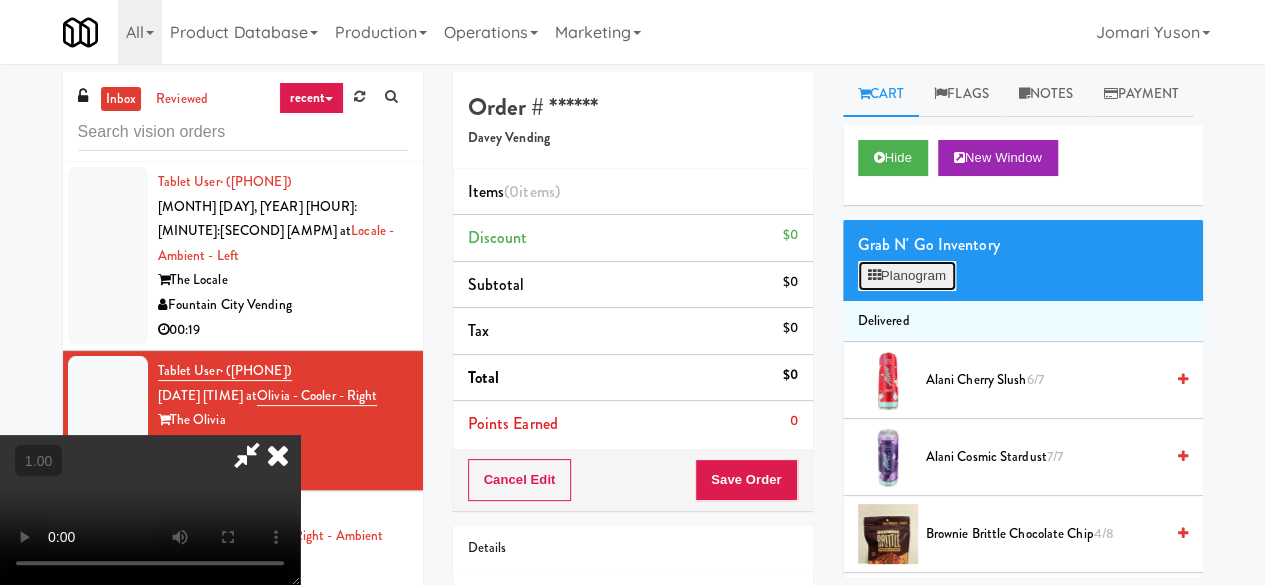 click on "Planogram" at bounding box center (907, 276) 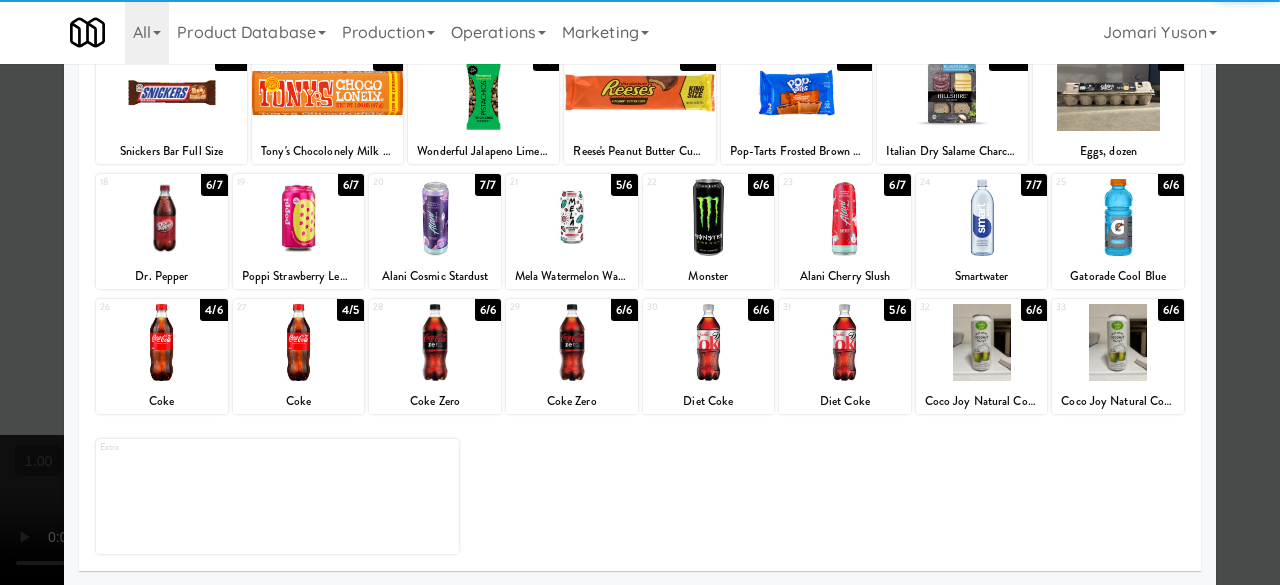 click at bounding box center (299, 342) 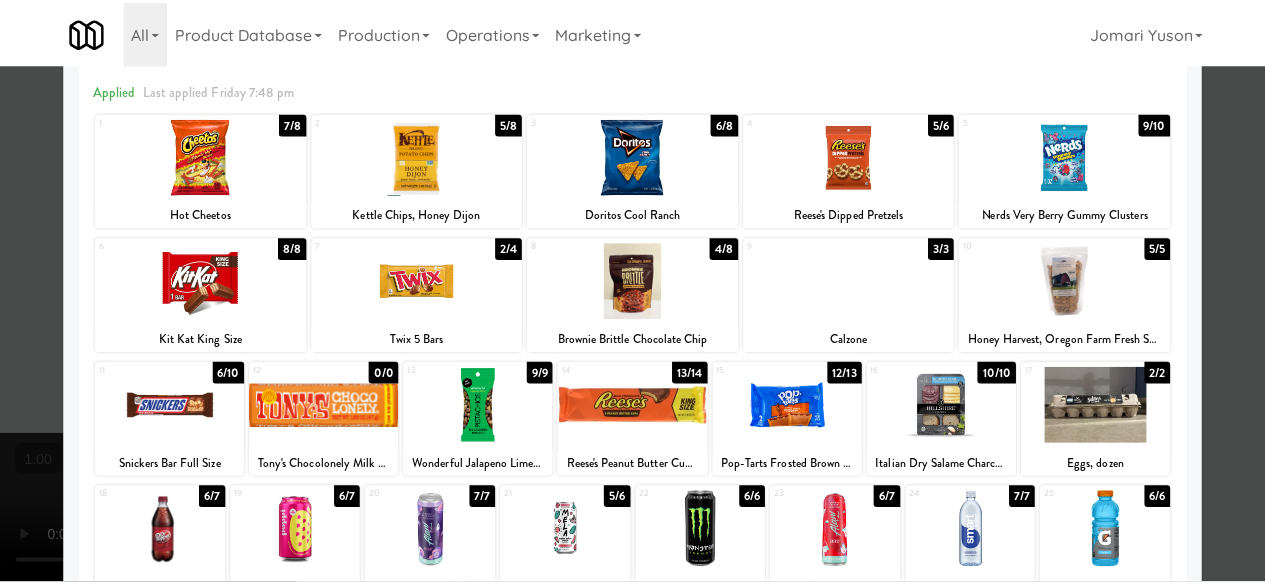 scroll, scrollTop: 0, scrollLeft: 0, axis: both 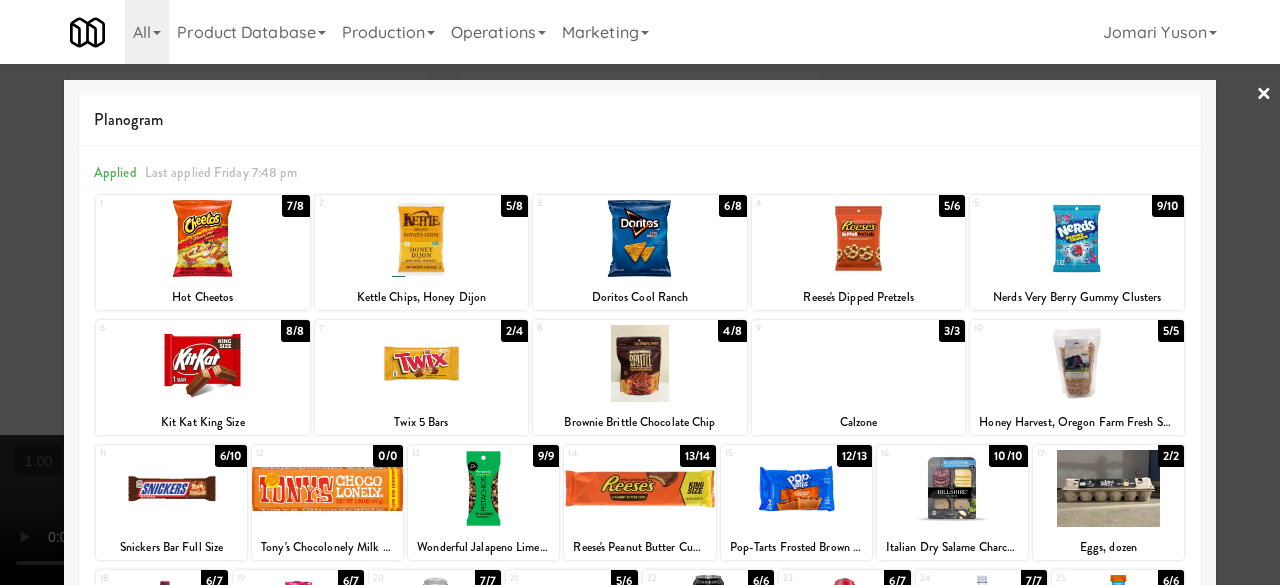 click at bounding box center [640, 292] 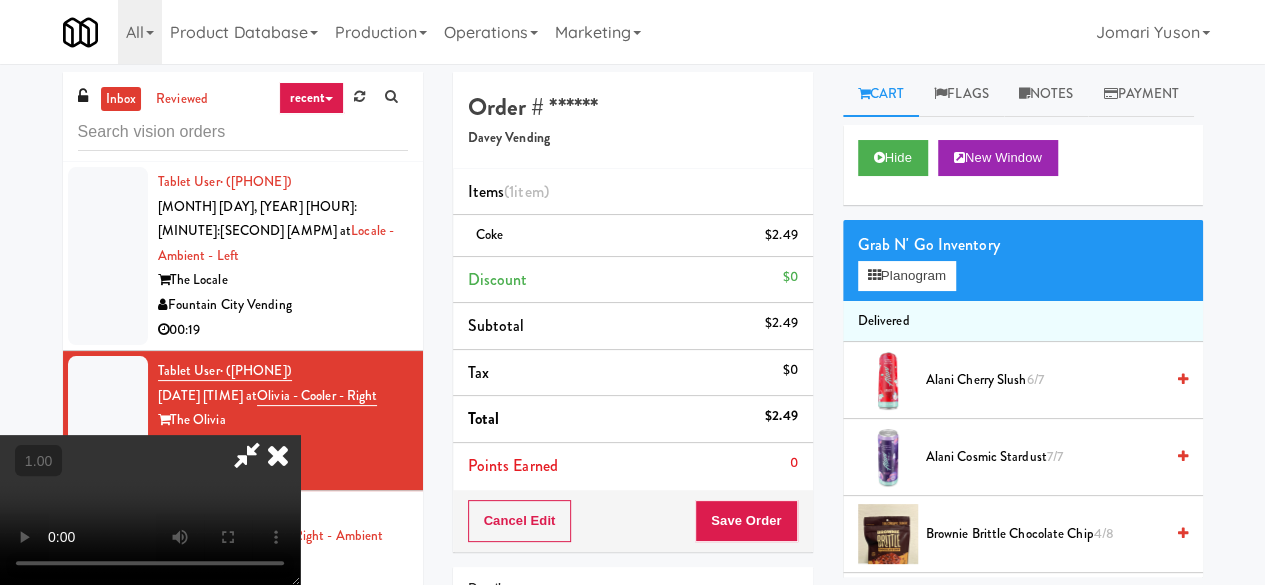 click at bounding box center (278, 455) 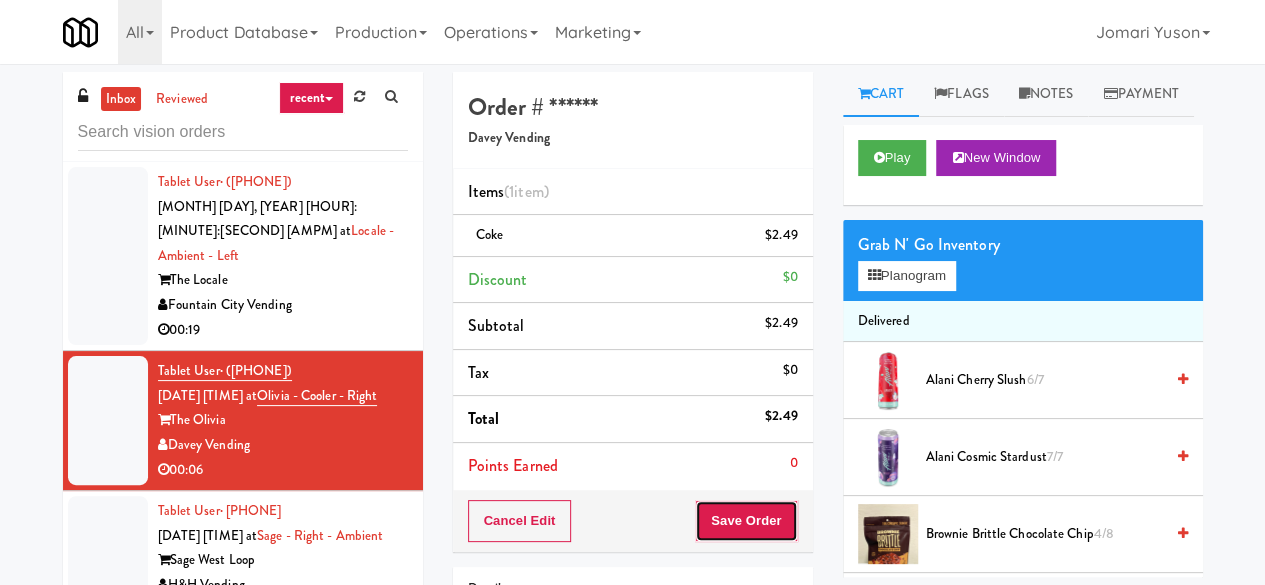 click on "Save Order" at bounding box center [746, 521] 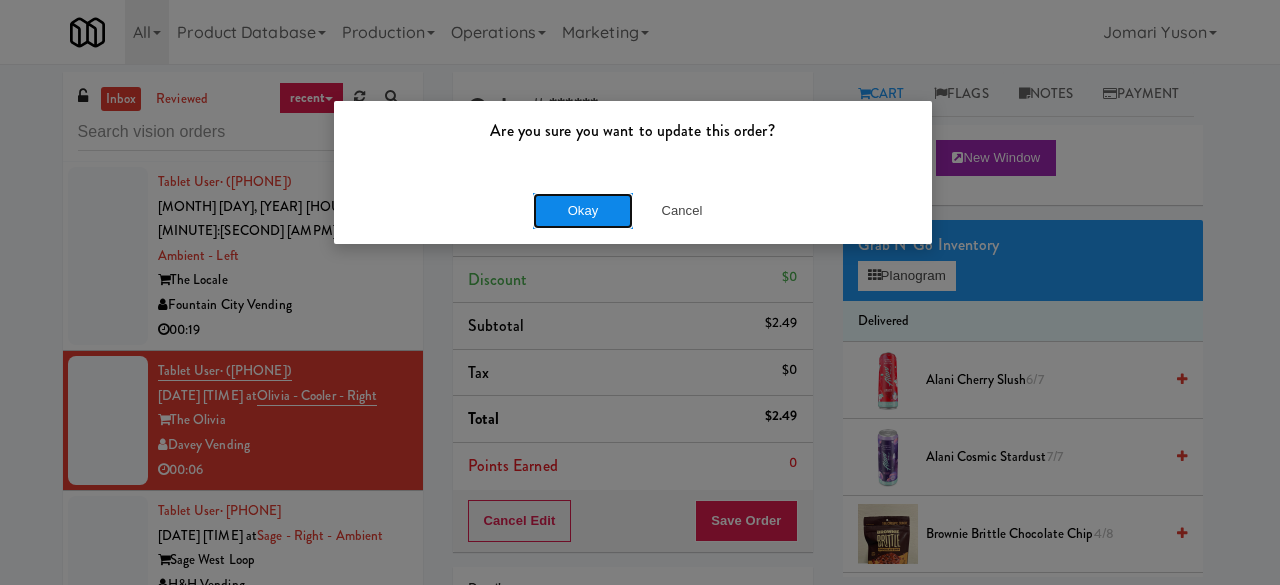 click on "Okay" at bounding box center (583, 211) 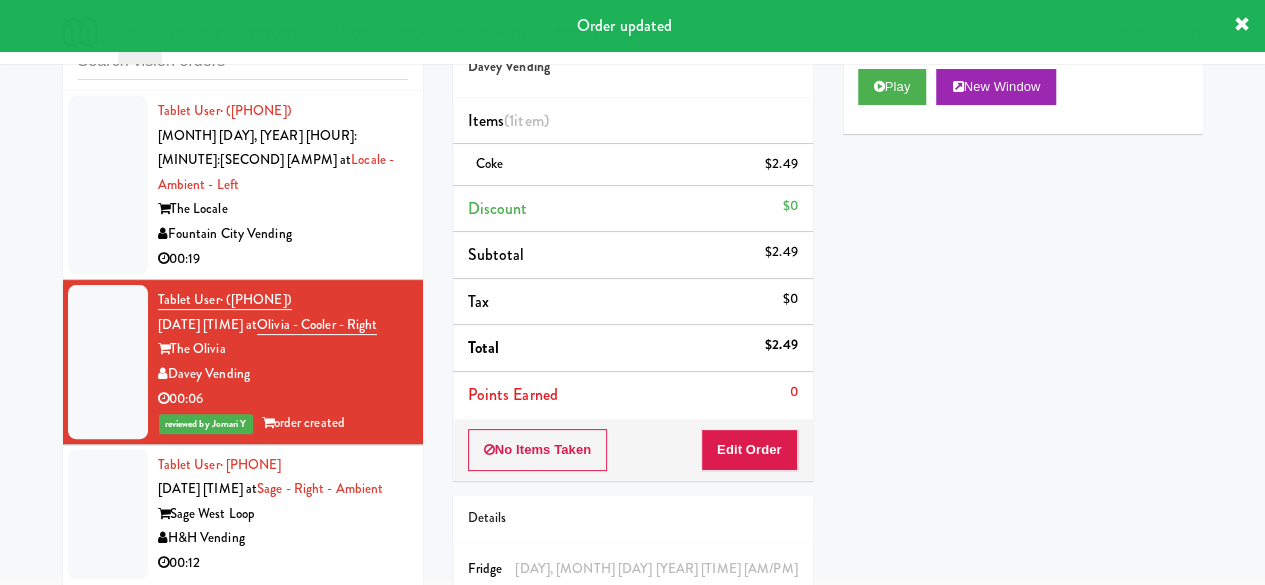 scroll, scrollTop: 68, scrollLeft: 0, axis: vertical 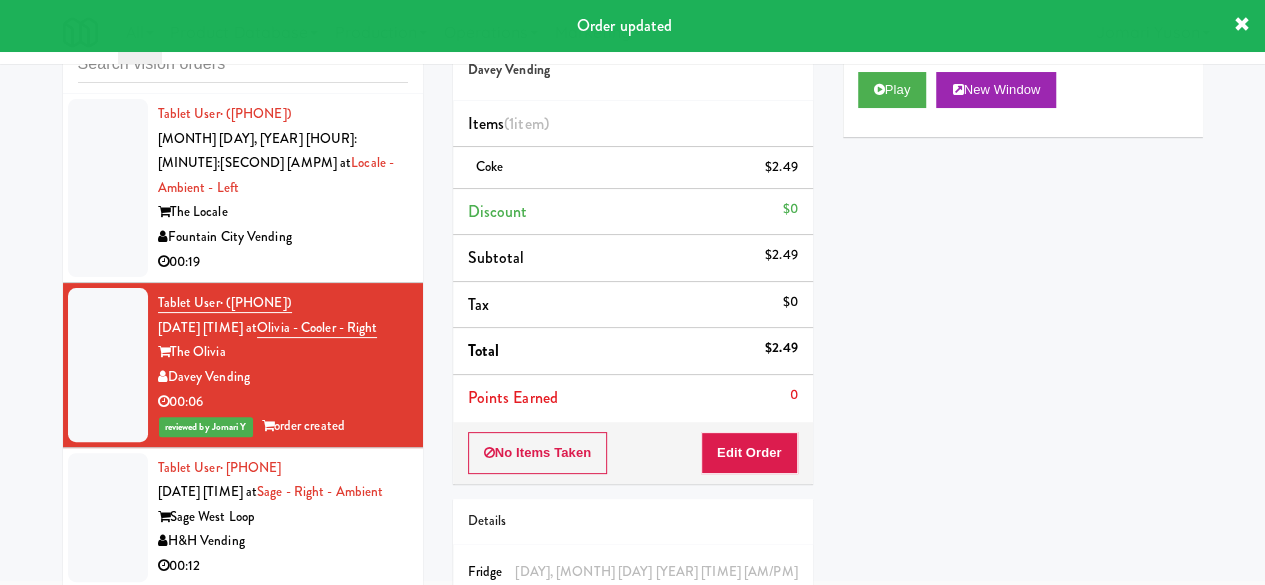 click on "Tablet User  · (847) 271-3420 Aug 4, 2025 4:46:08 AM at  Sage - Right - Ambient  Sage West Loop  H&H Vending  00:12" at bounding box center [283, 517] 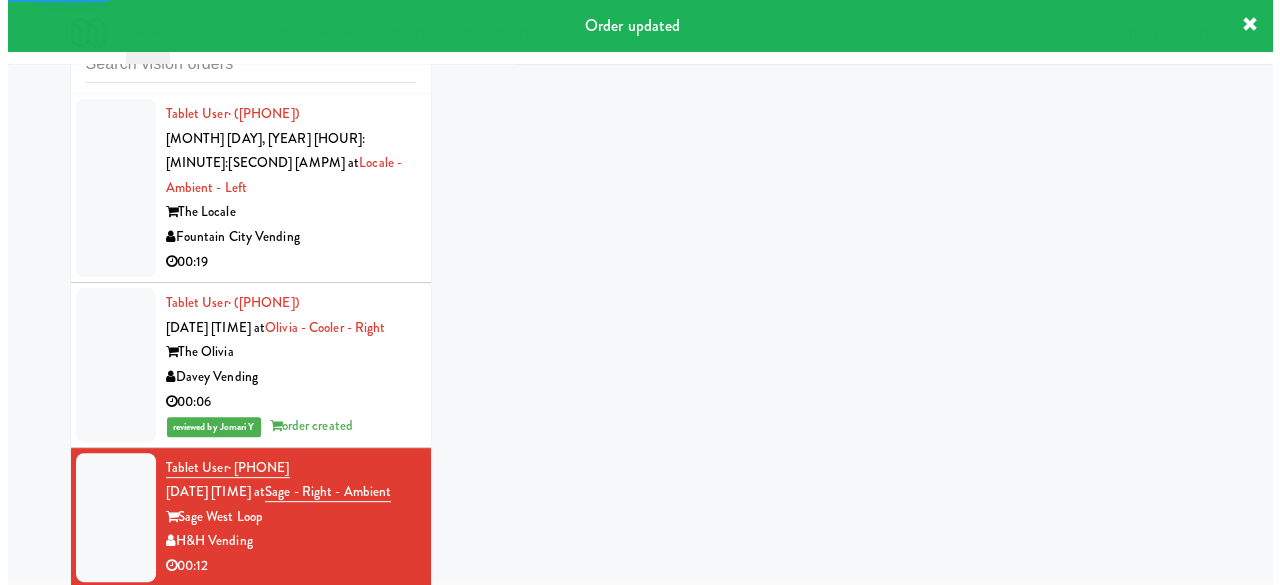 scroll, scrollTop: 0, scrollLeft: 0, axis: both 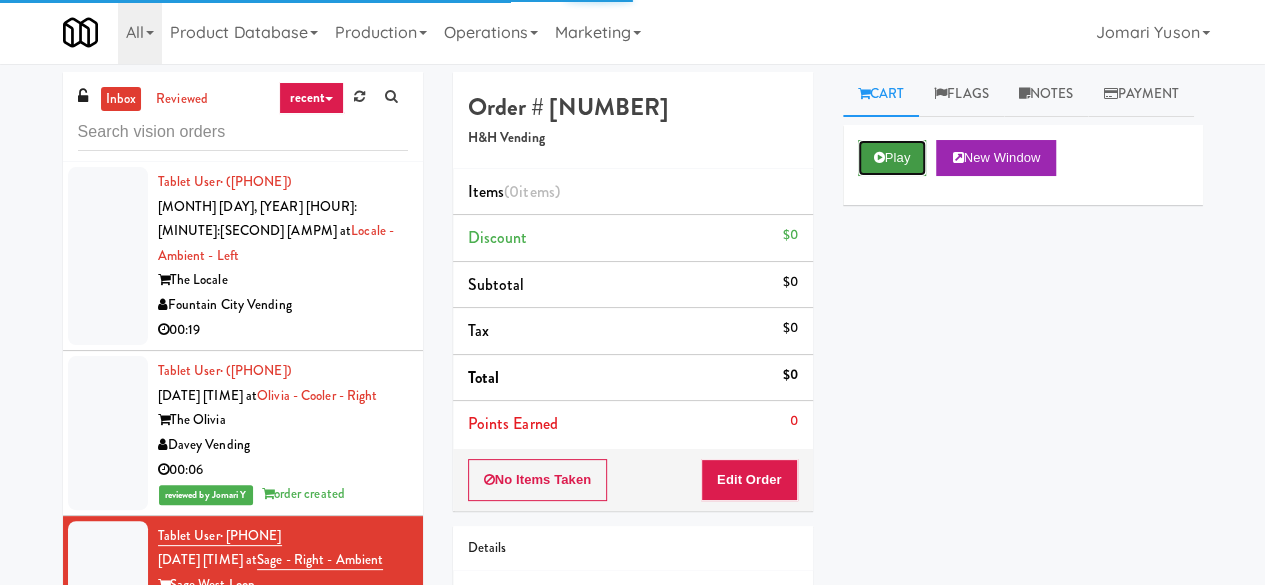 click at bounding box center (879, 157) 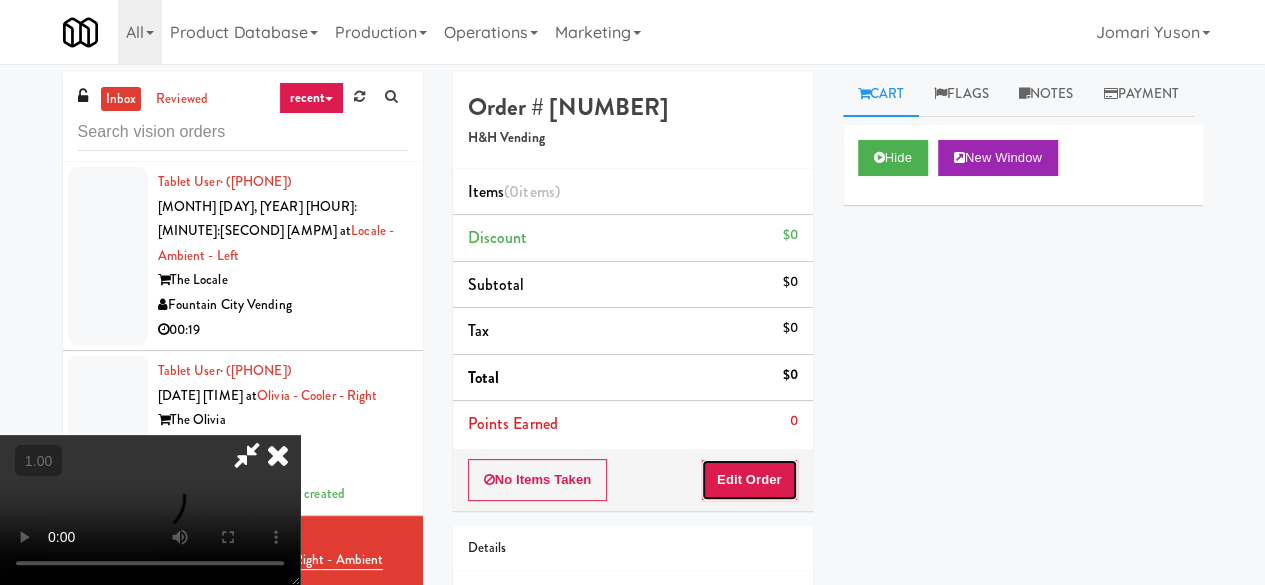 click on "Edit Order" at bounding box center (749, 480) 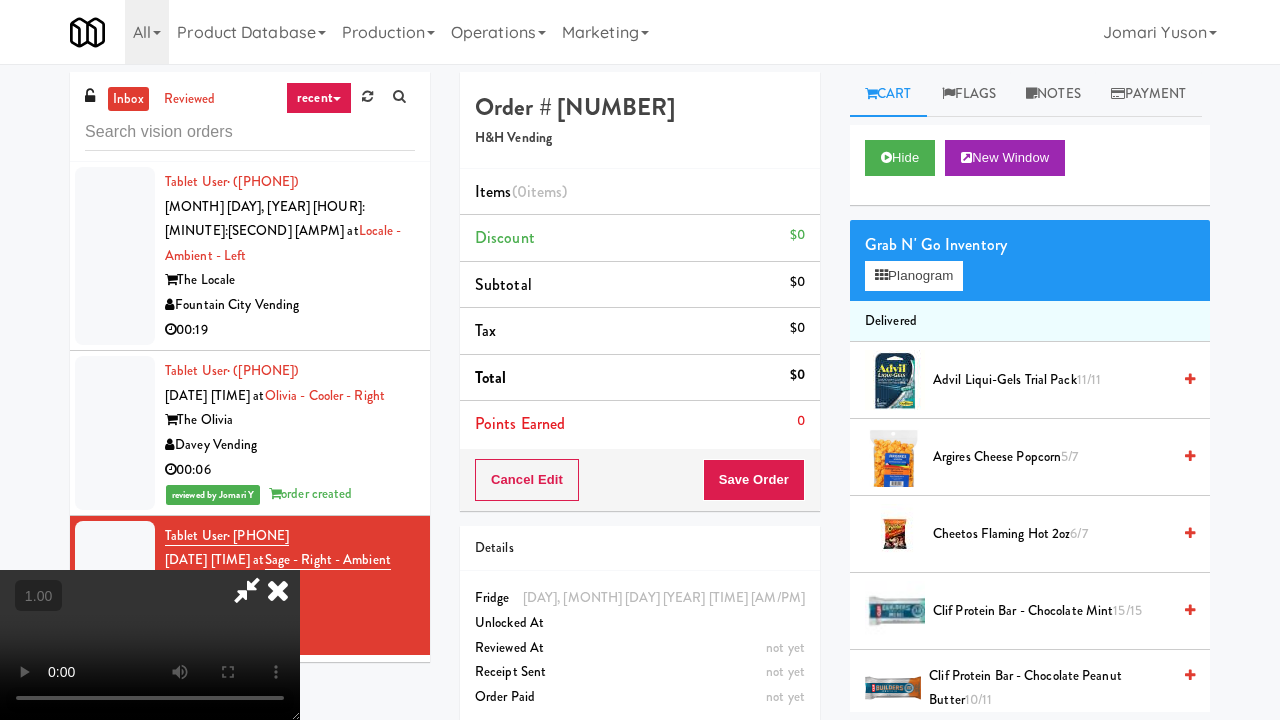 type 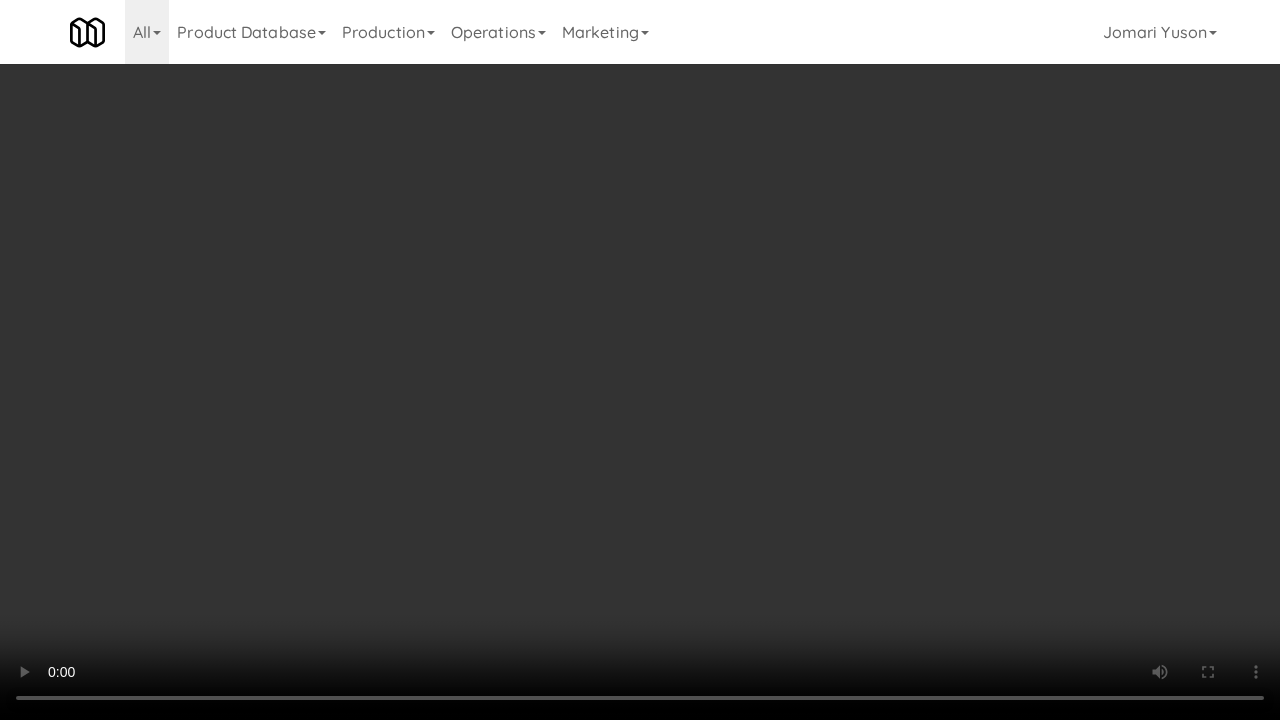 click at bounding box center (640, 360) 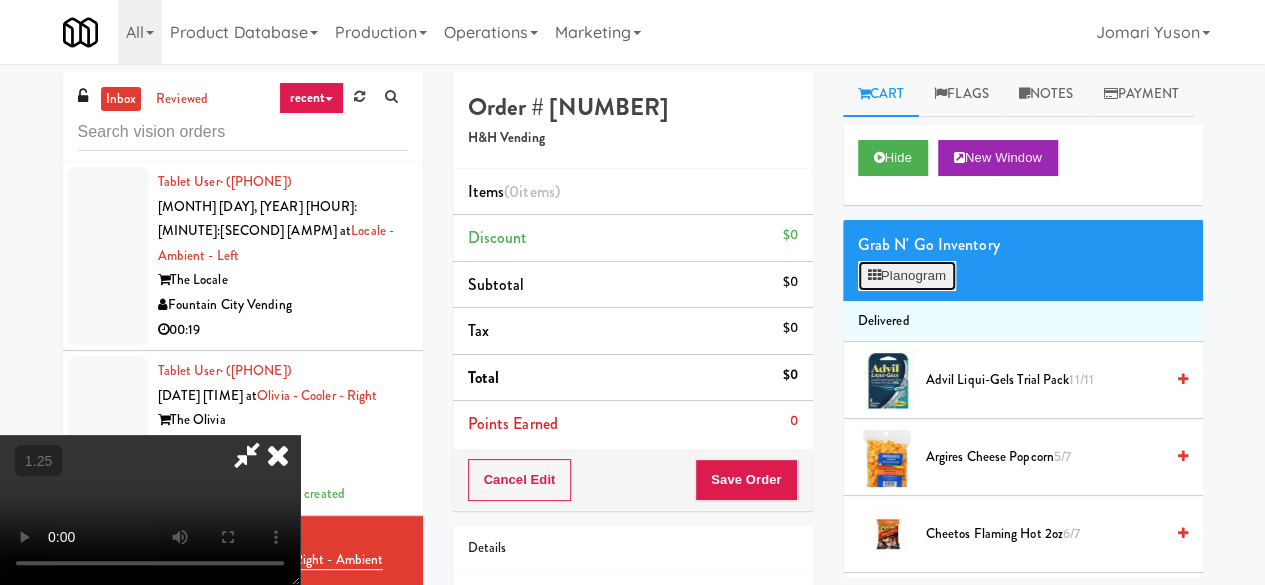 click on "Planogram" at bounding box center (907, 276) 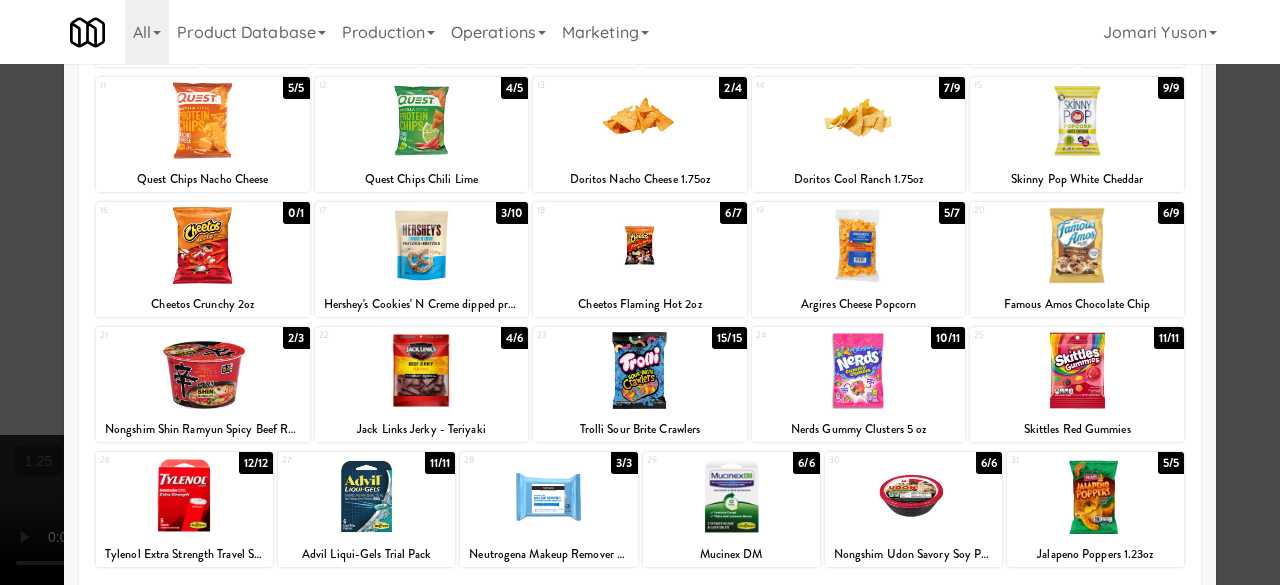 scroll, scrollTop: 200, scrollLeft: 0, axis: vertical 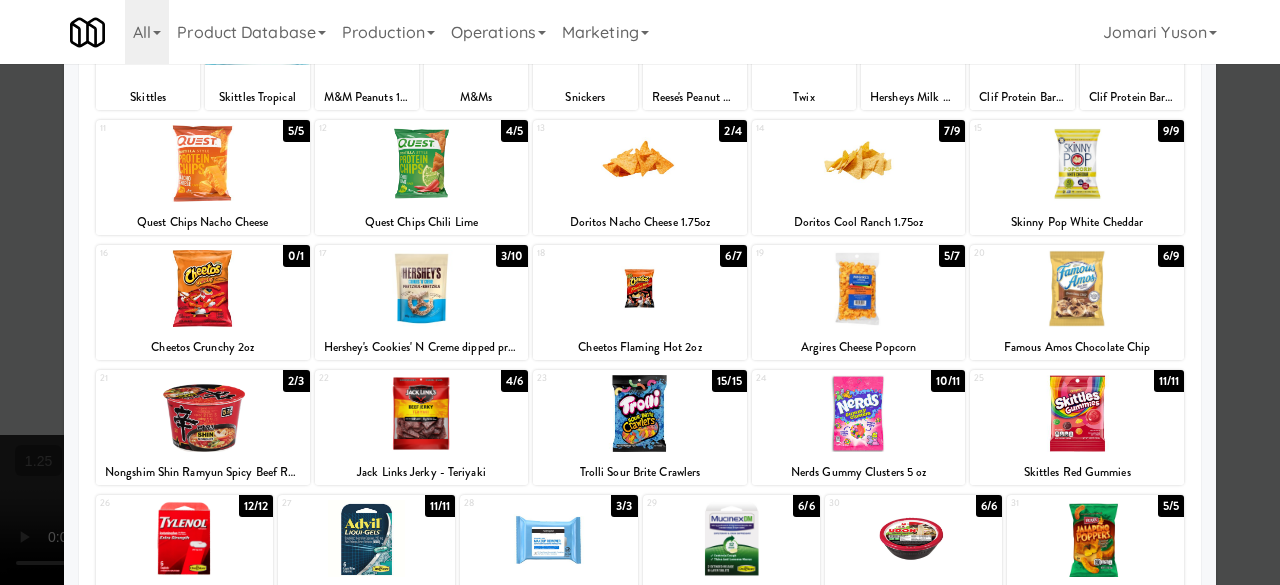 click at bounding box center [422, 288] 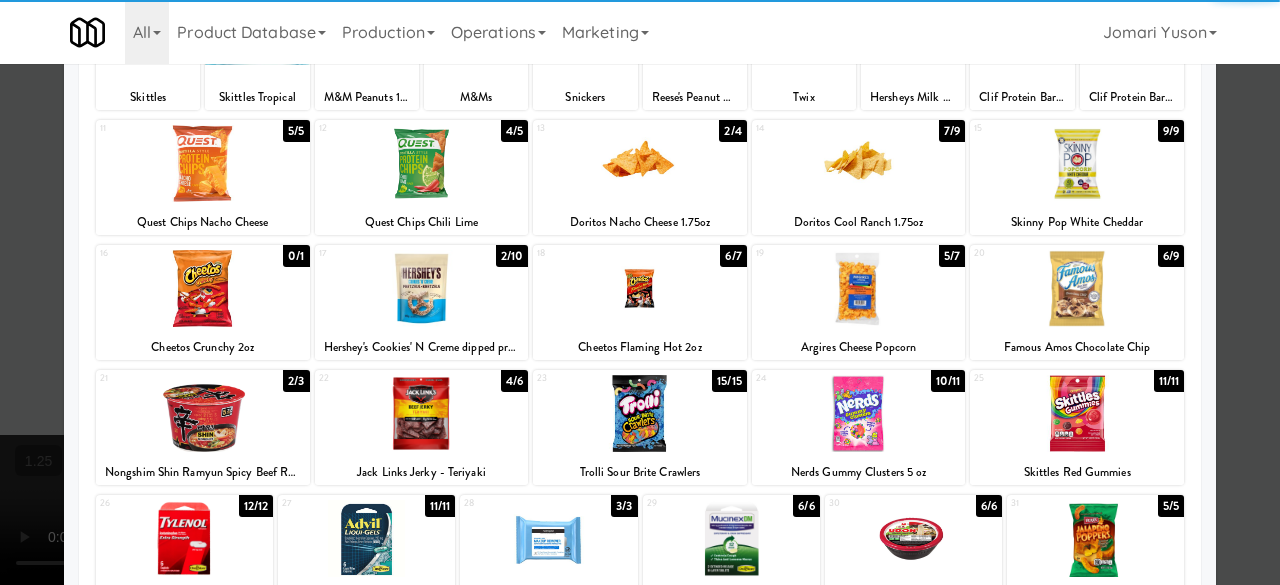 click at bounding box center [859, 288] 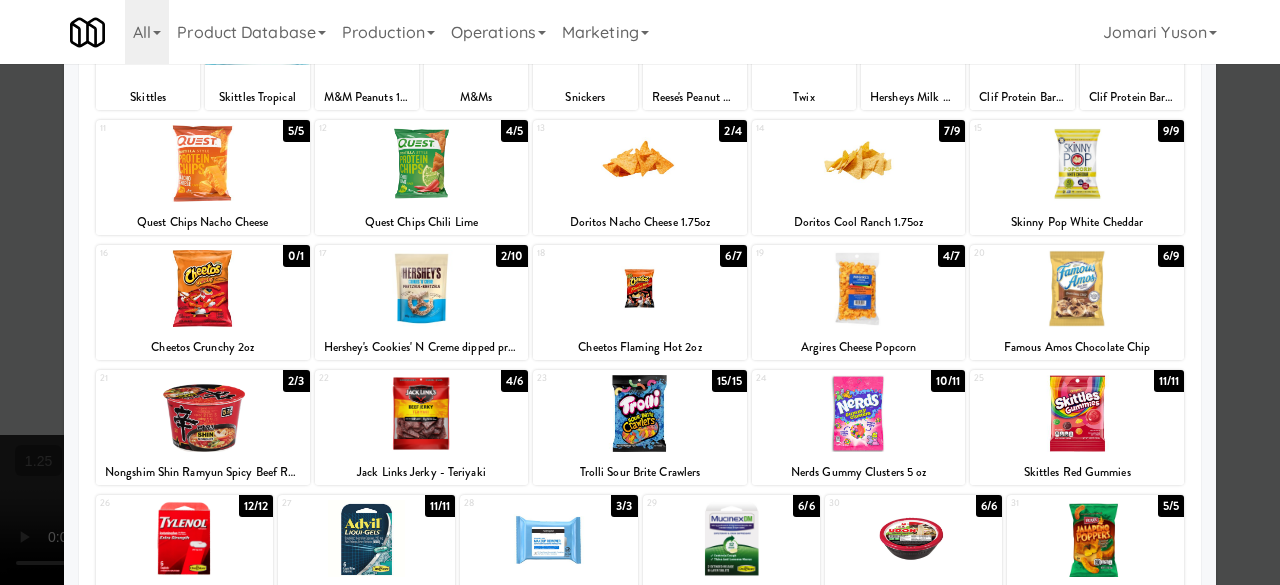 scroll, scrollTop: 0, scrollLeft: 0, axis: both 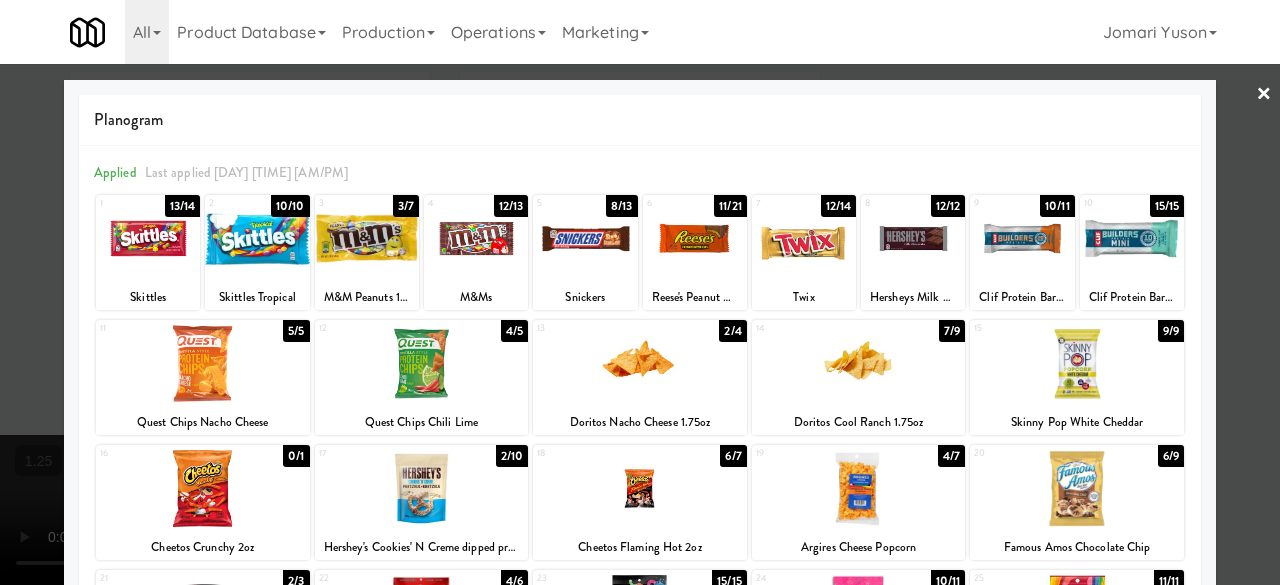 click at bounding box center (640, 292) 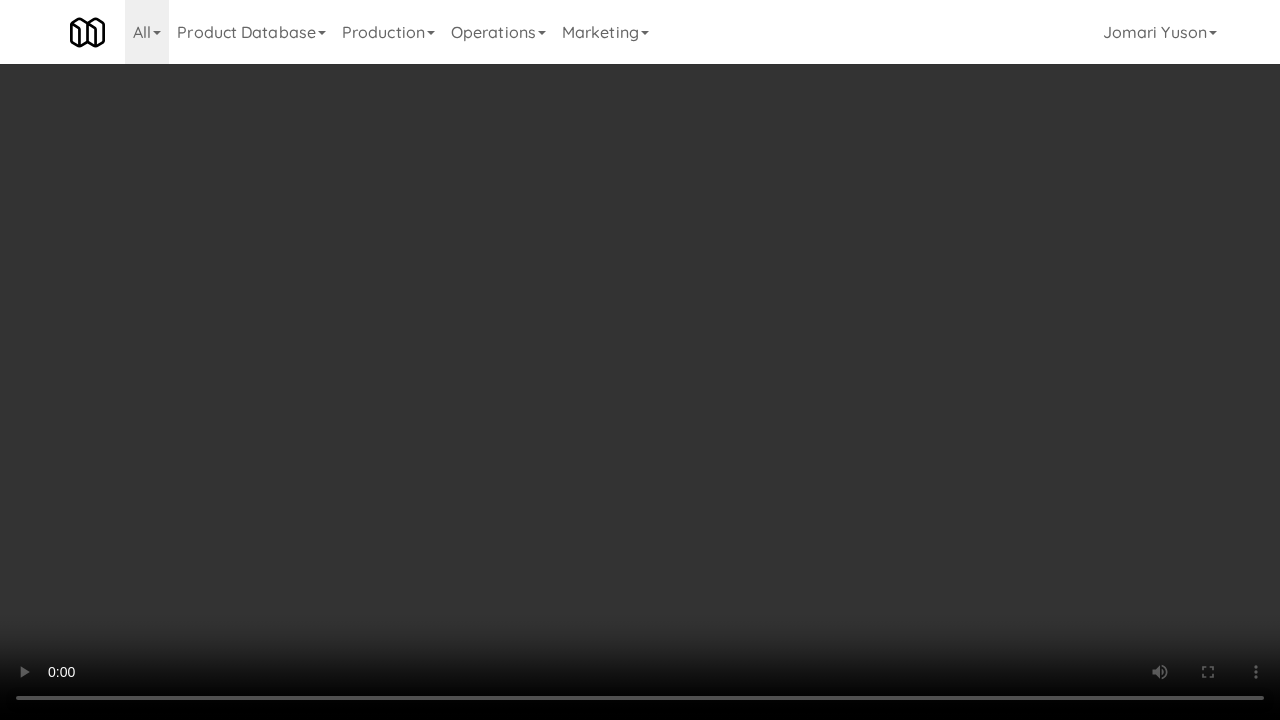 click at bounding box center (640, 360) 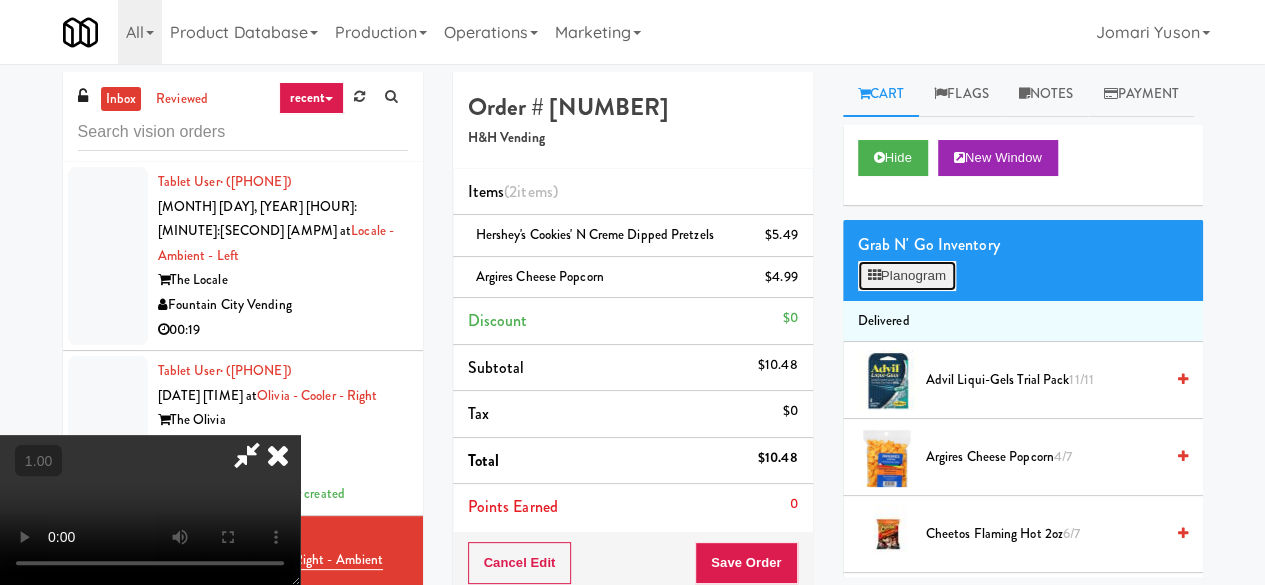 click on "Planogram" at bounding box center [907, 276] 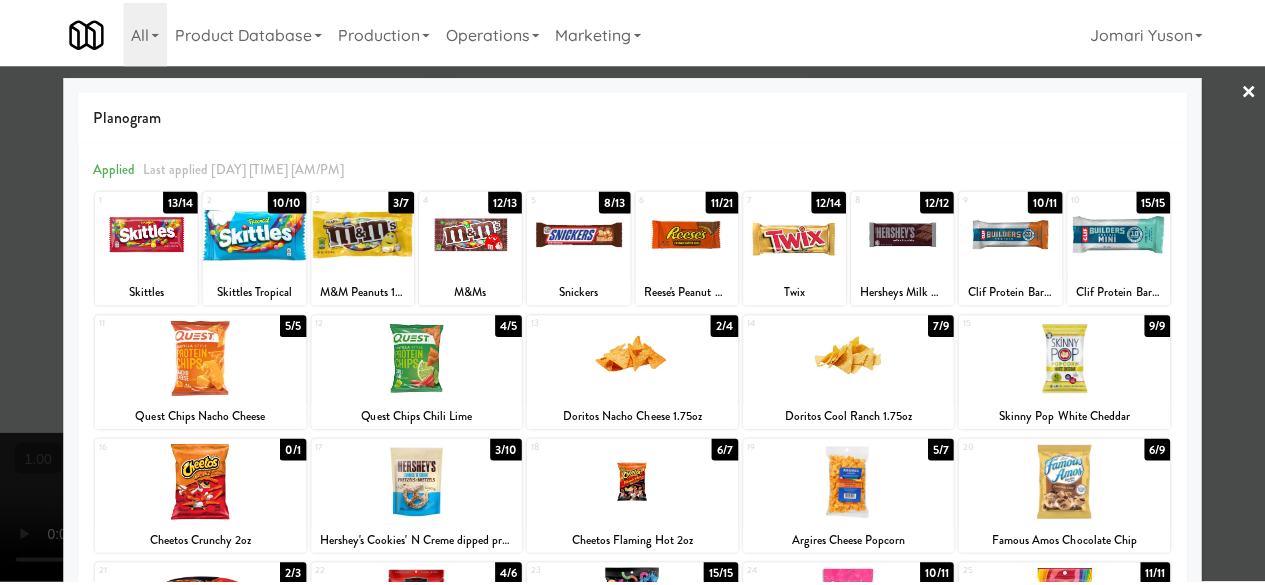 scroll, scrollTop: 0, scrollLeft: 0, axis: both 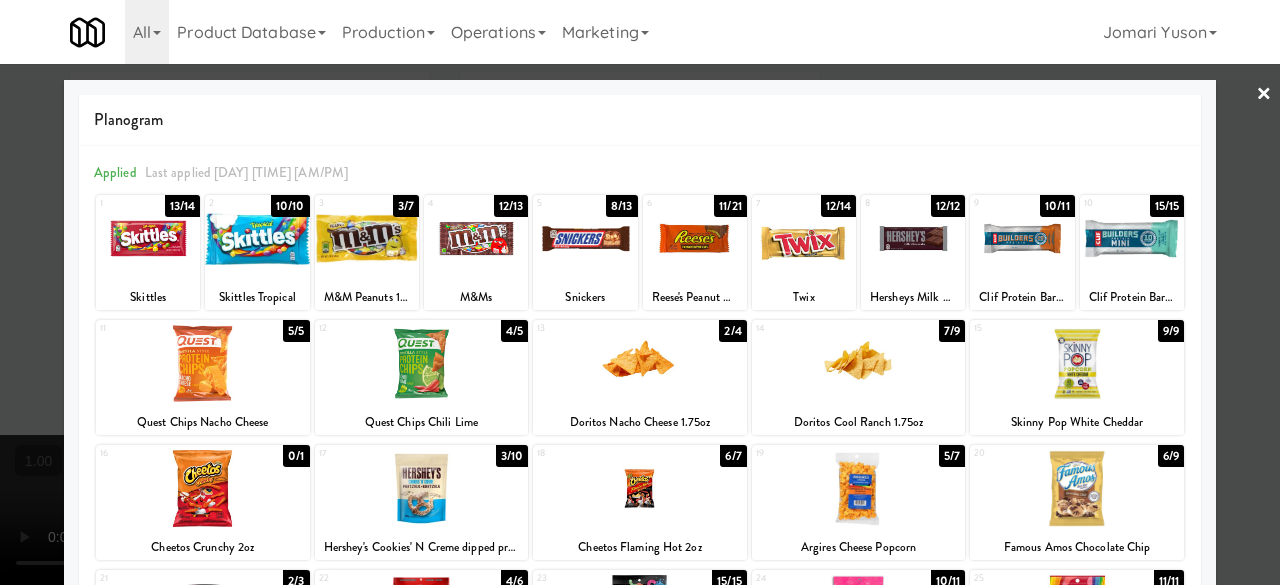 click on "×" at bounding box center [1264, 95] 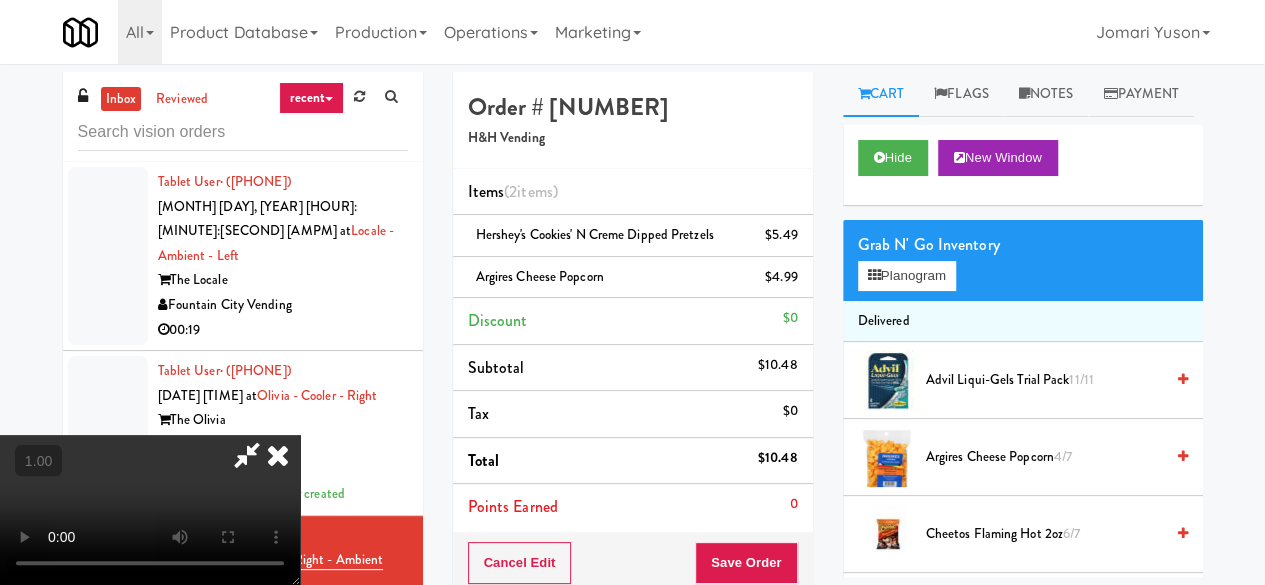 click at bounding box center [247, 455] 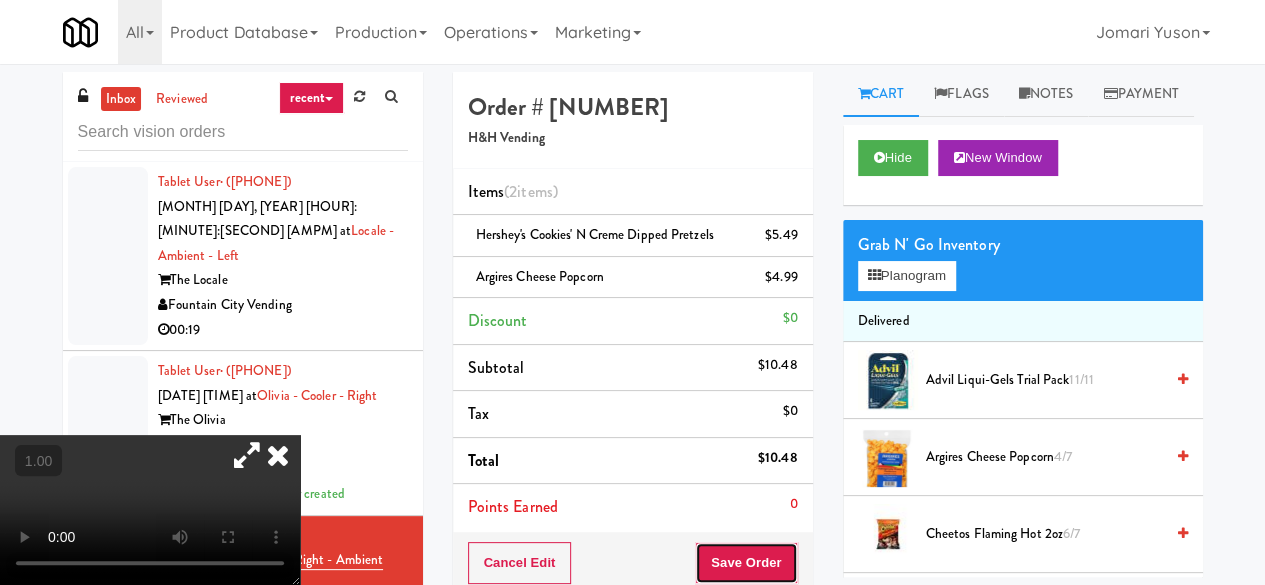 click on "Save Order" at bounding box center (746, 563) 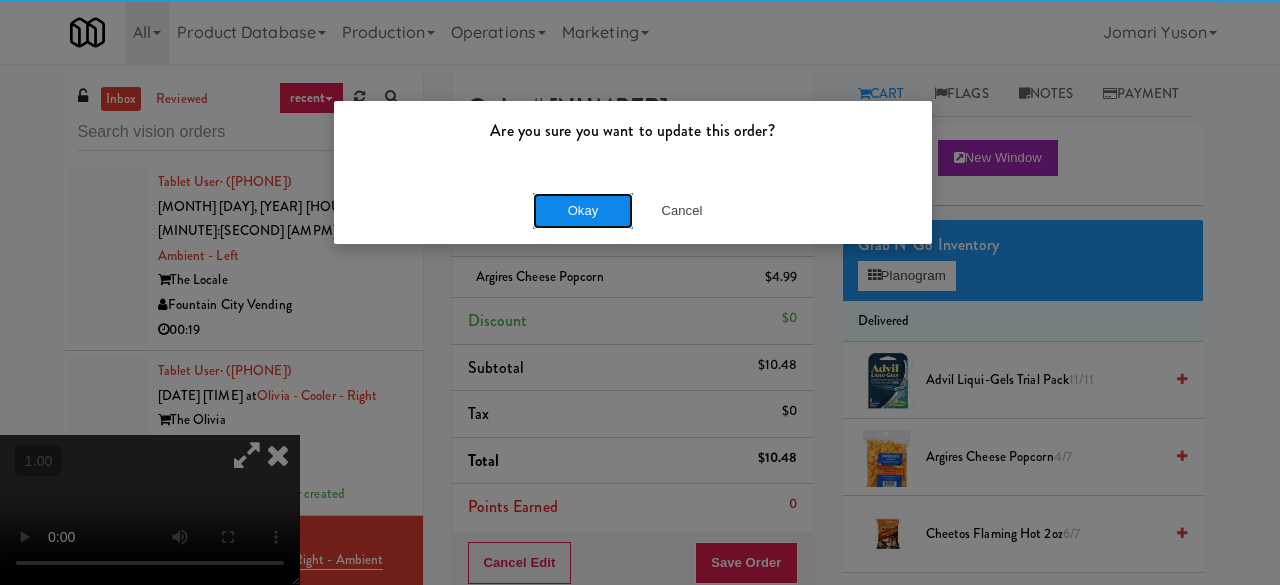 click on "Okay" at bounding box center [583, 211] 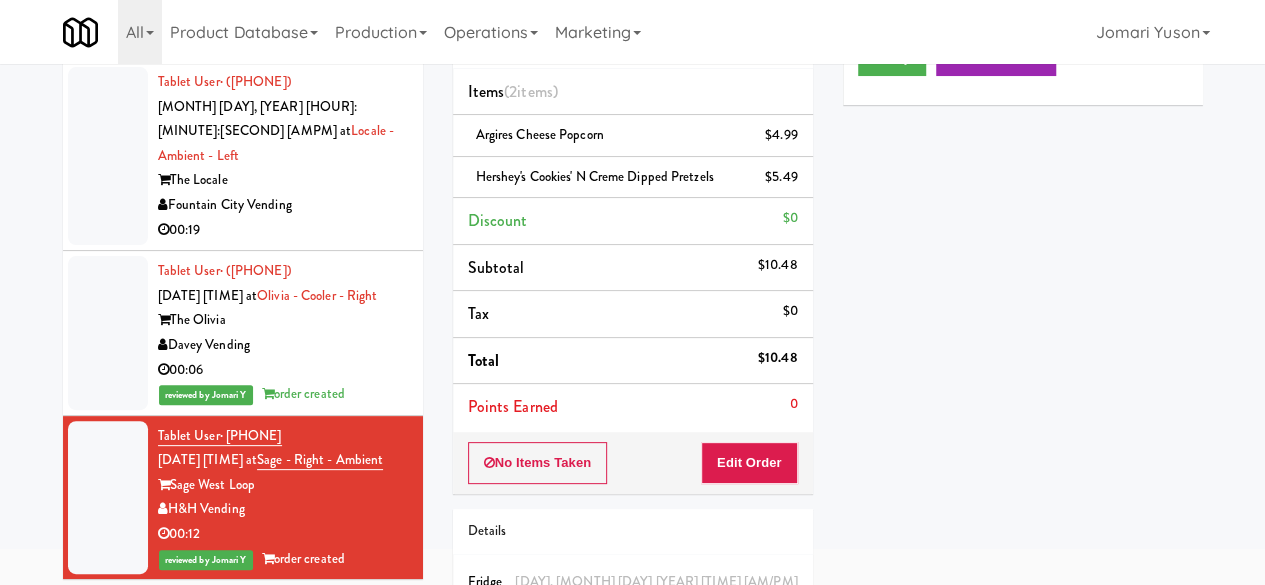 scroll, scrollTop: 0, scrollLeft: 0, axis: both 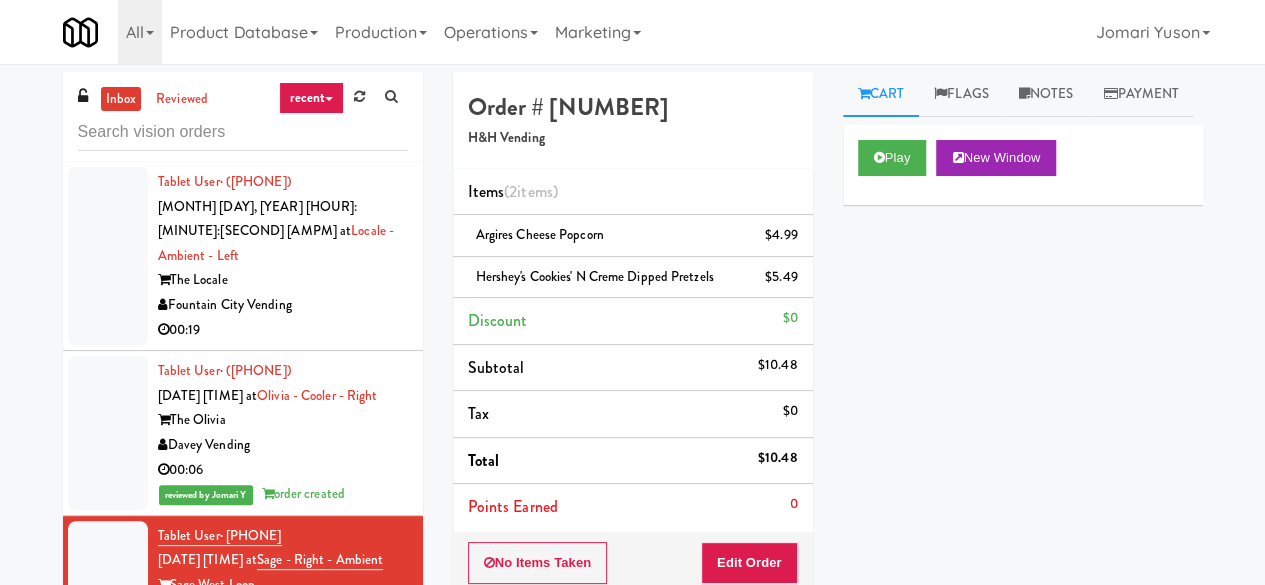 click on "The Olivia" at bounding box center [283, 420] 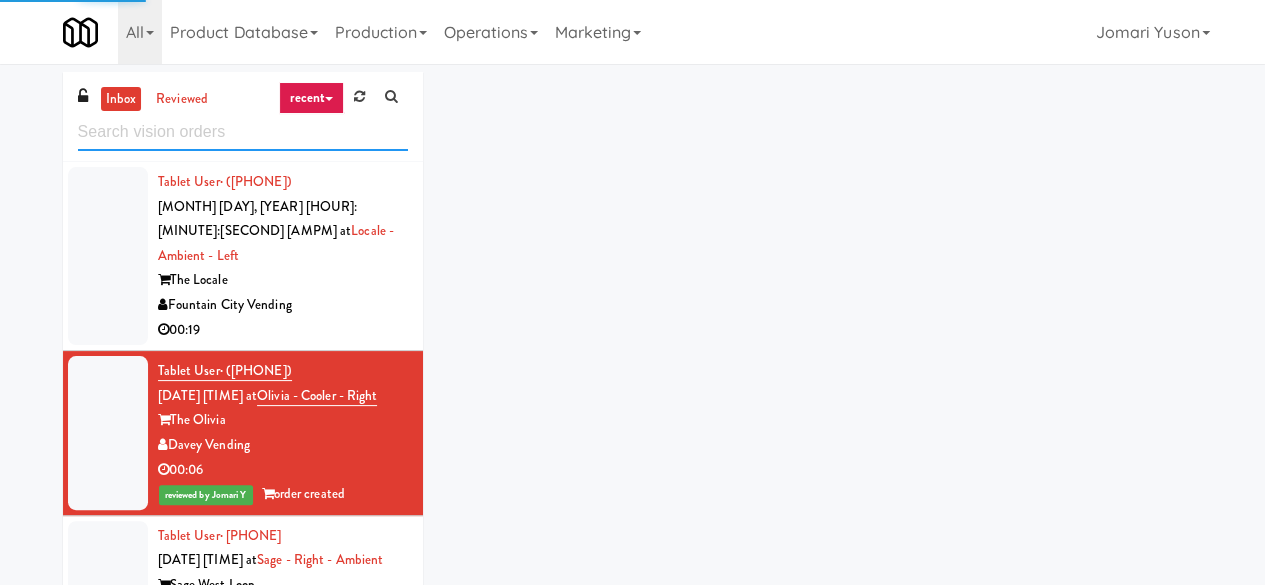 click at bounding box center [243, 132] 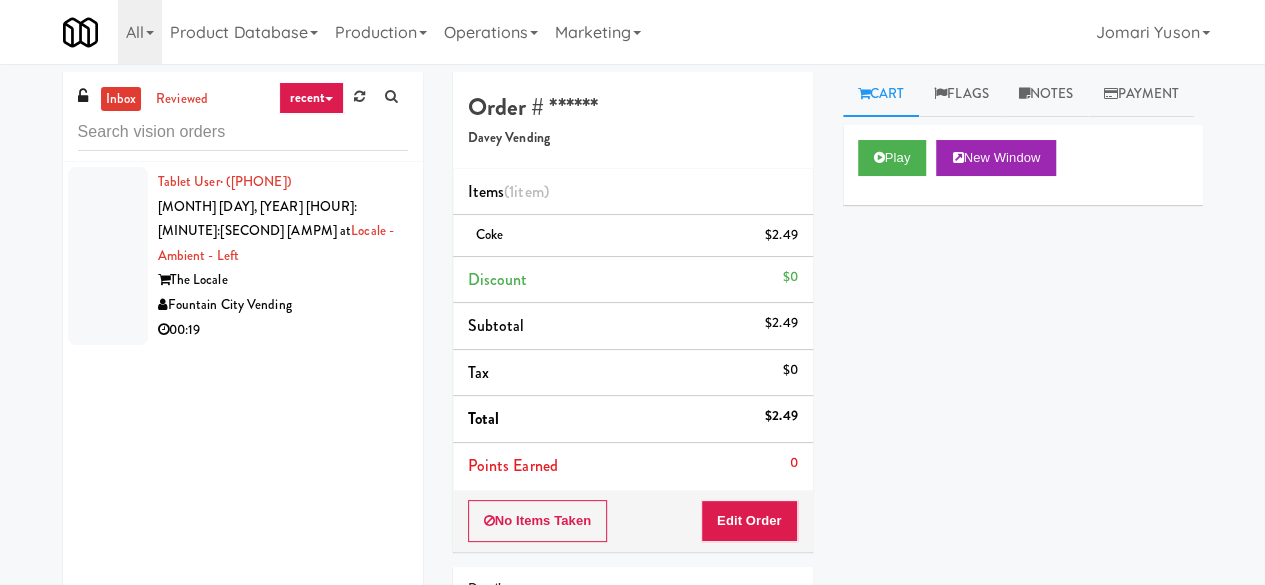 click on "00:19" at bounding box center [283, 330] 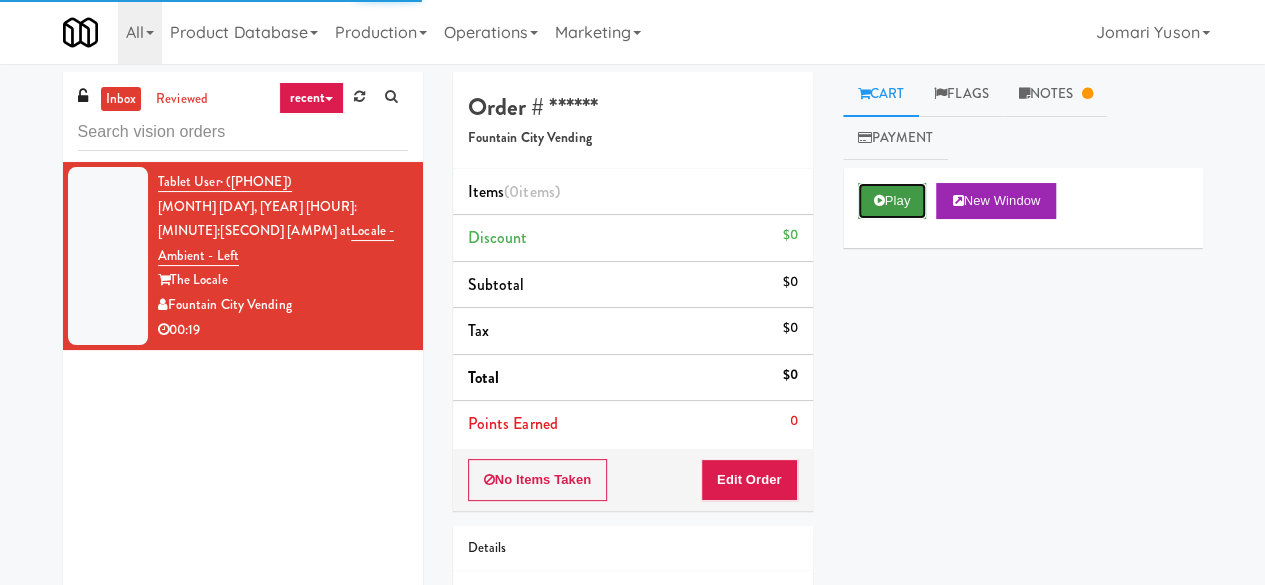 click on "Play" at bounding box center (892, 201) 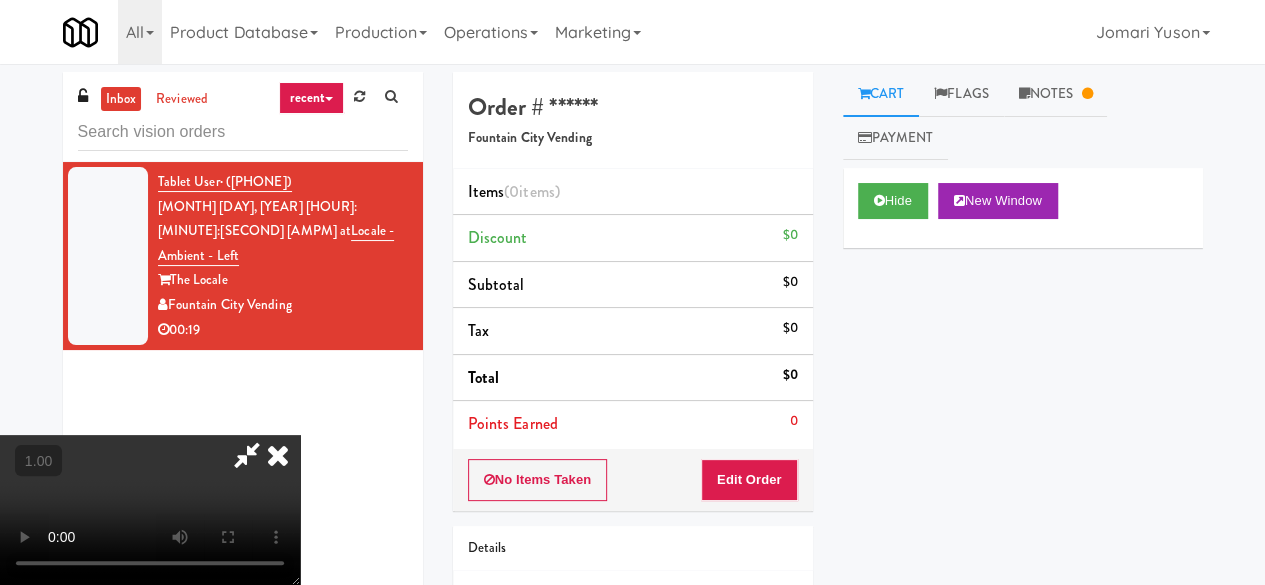 click at bounding box center (278, 455) 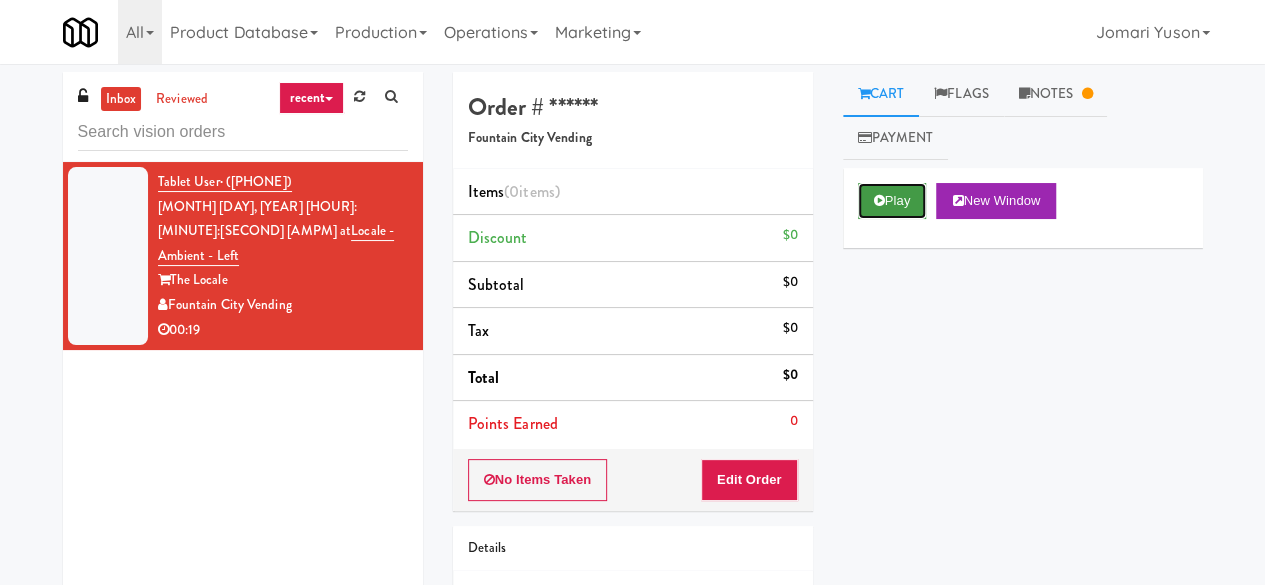click on "Play" at bounding box center (892, 201) 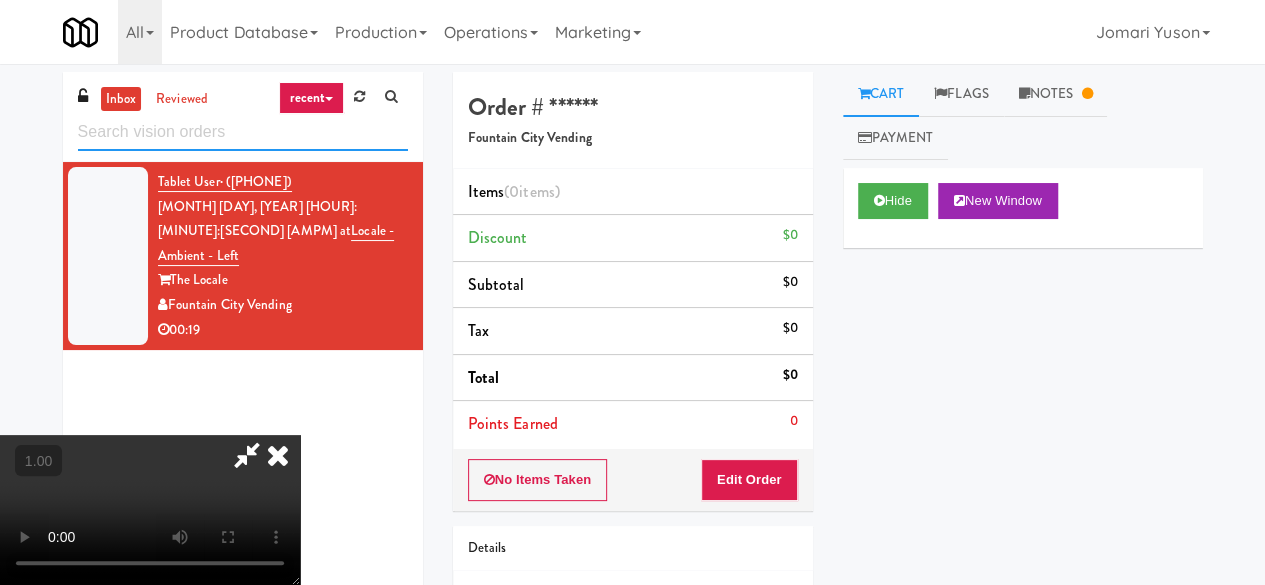 click at bounding box center (243, 132) 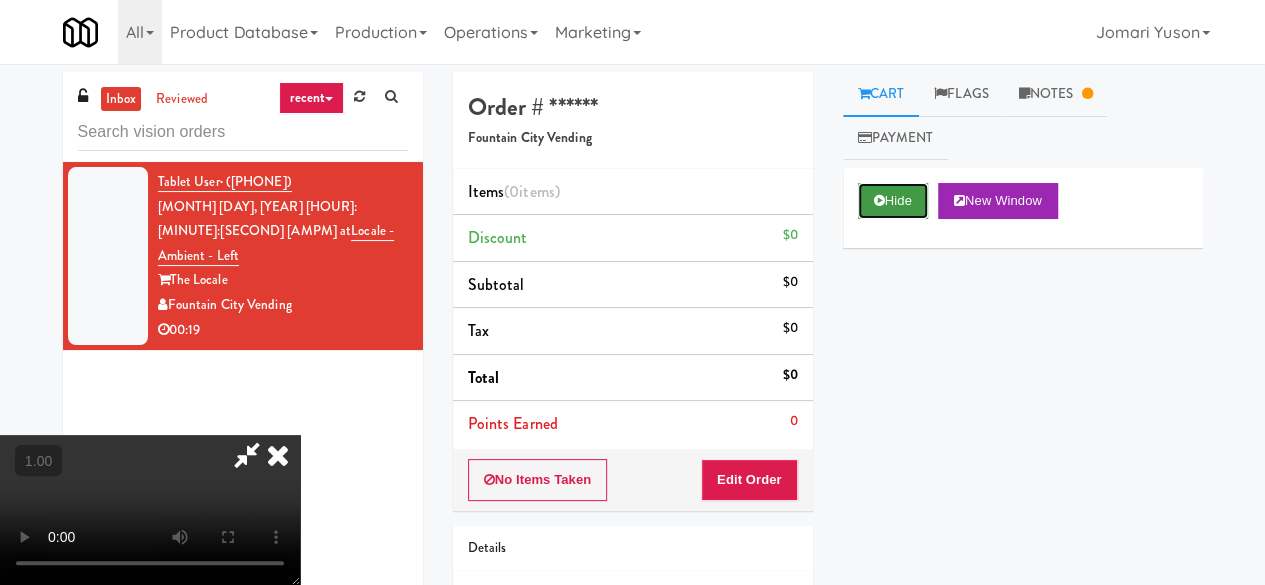 click at bounding box center [879, 200] 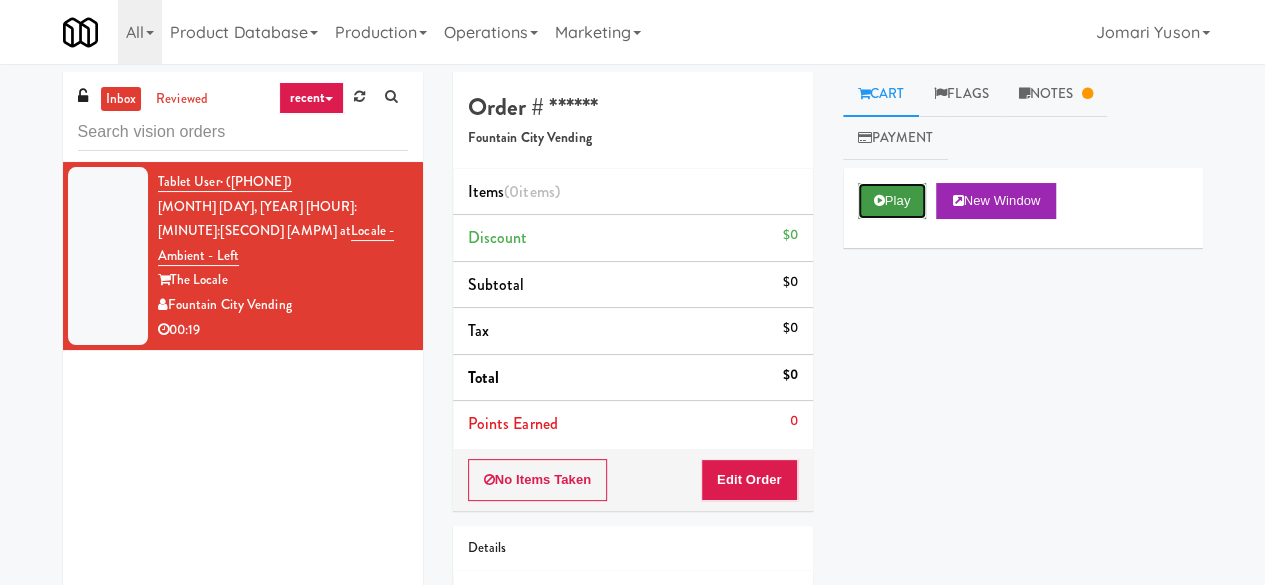click on "Play" at bounding box center (892, 201) 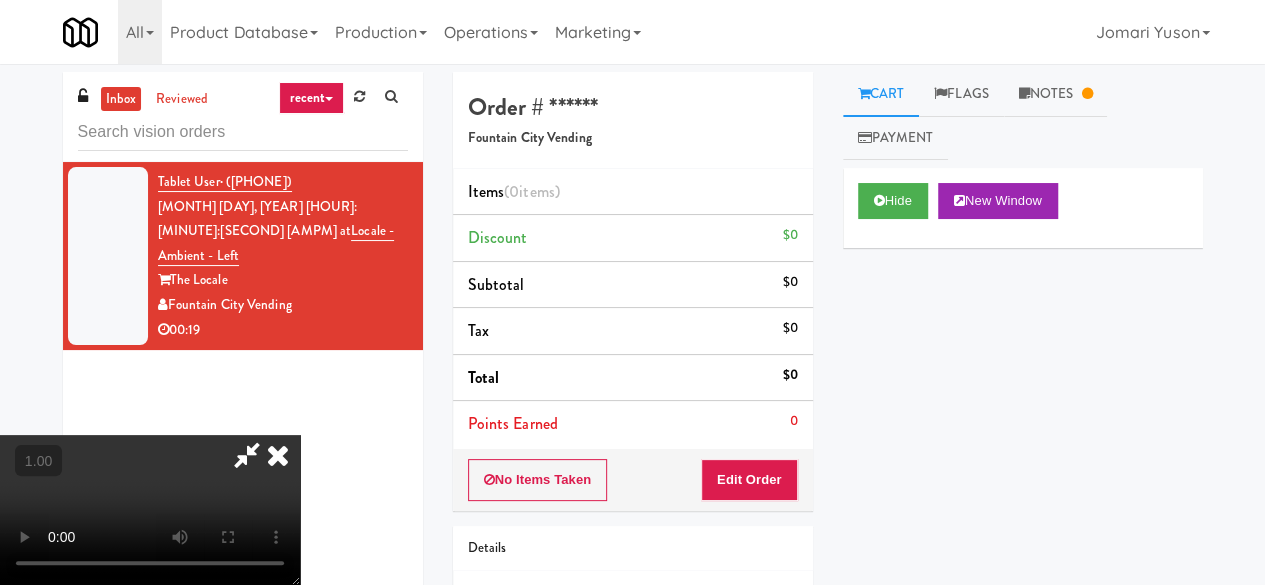 click at bounding box center (278, 455) 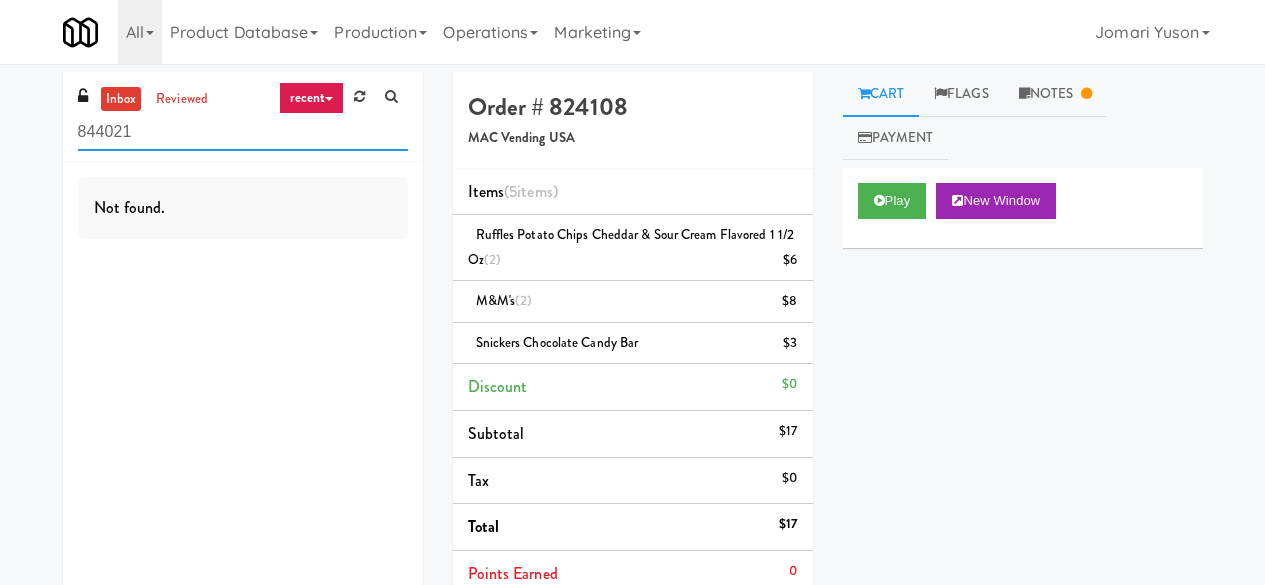 scroll, scrollTop: 0, scrollLeft: 0, axis: both 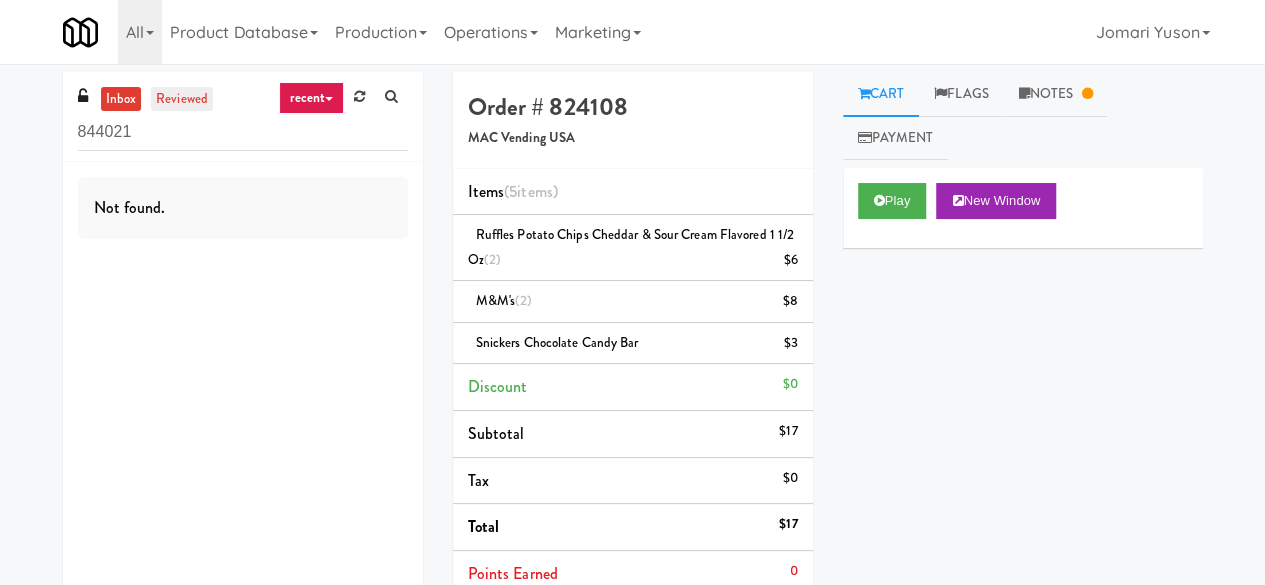 click on "reviewed" at bounding box center [182, 99] 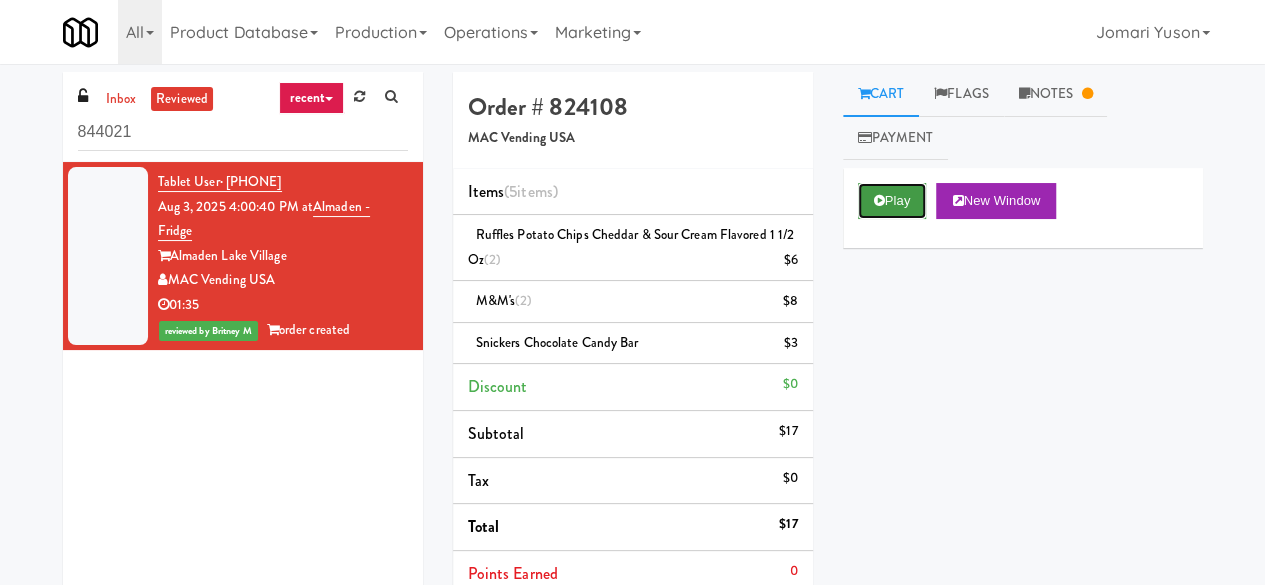 click at bounding box center [879, 200] 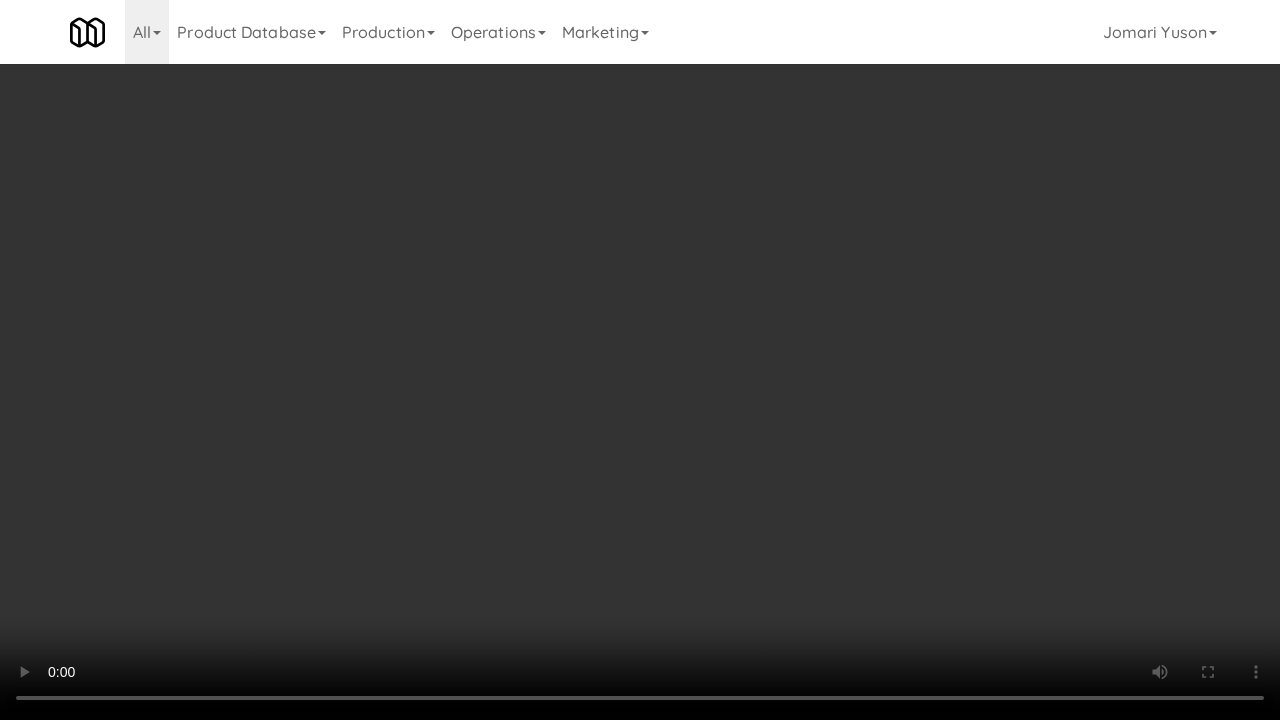 type 